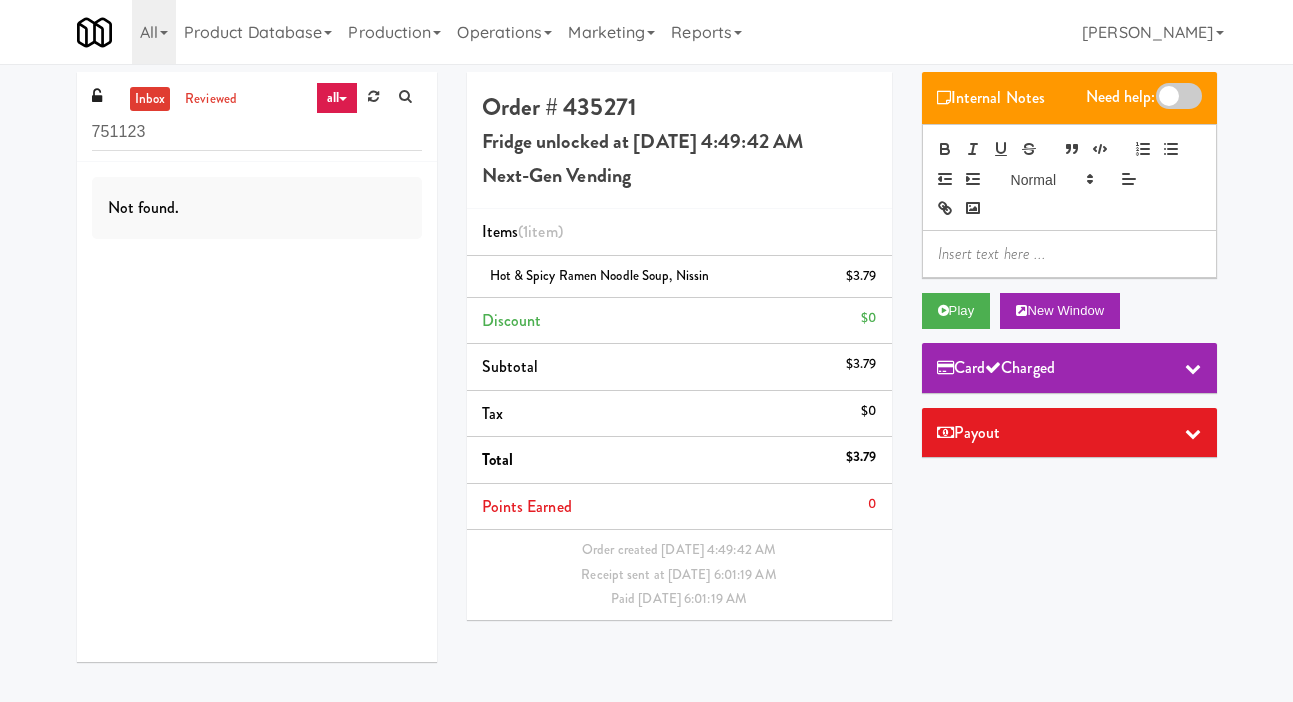 scroll, scrollTop: 0, scrollLeft: 0, axis: both 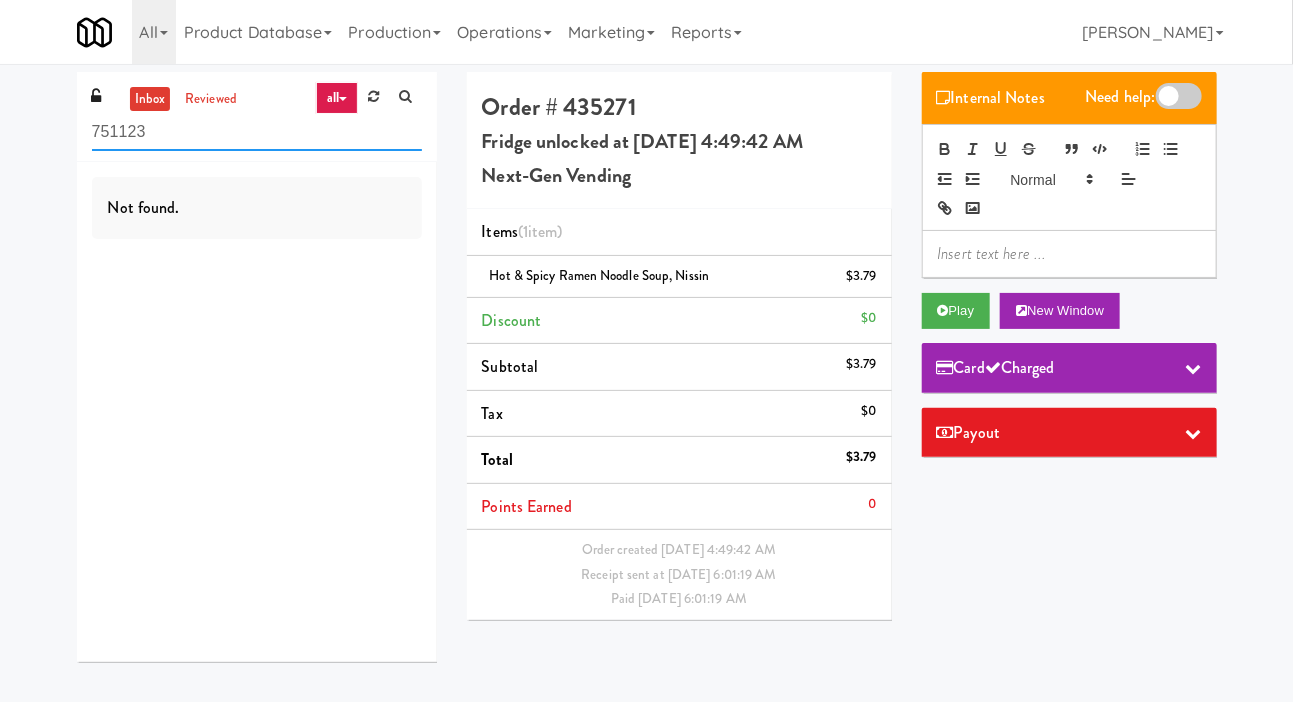 click on "751123" at bounding box center [257, 132] 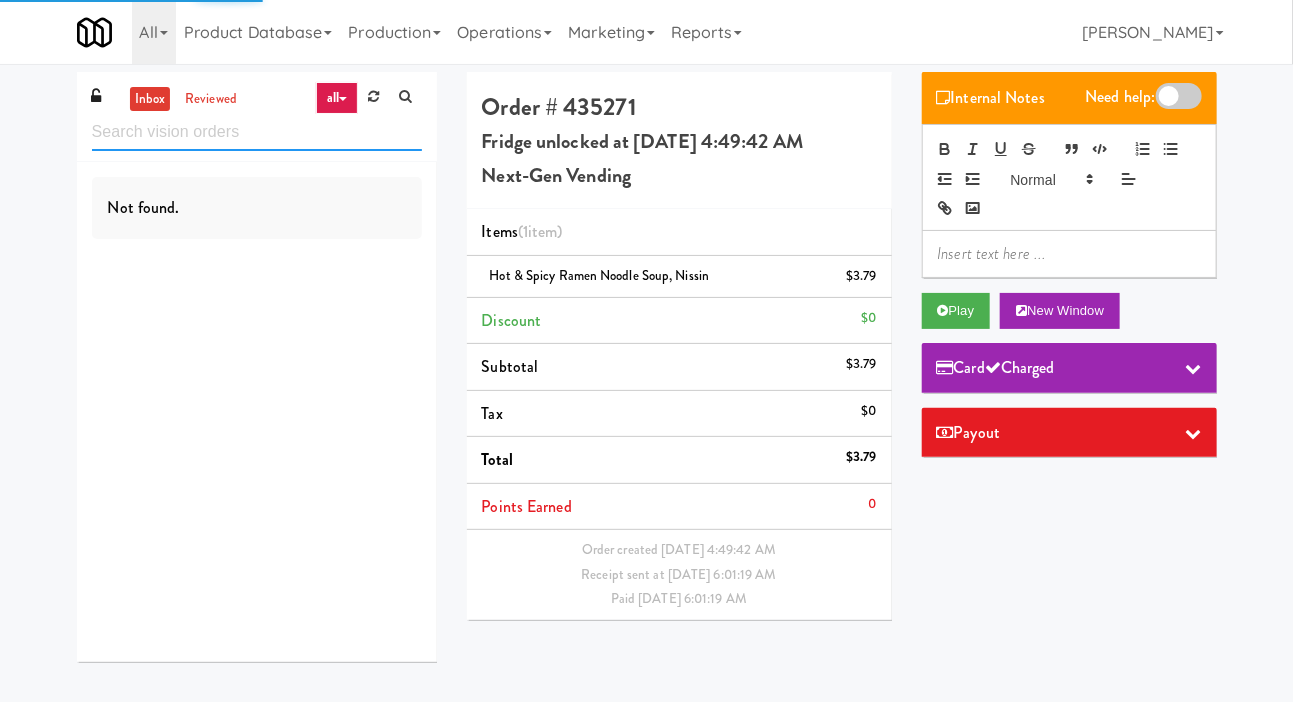 type 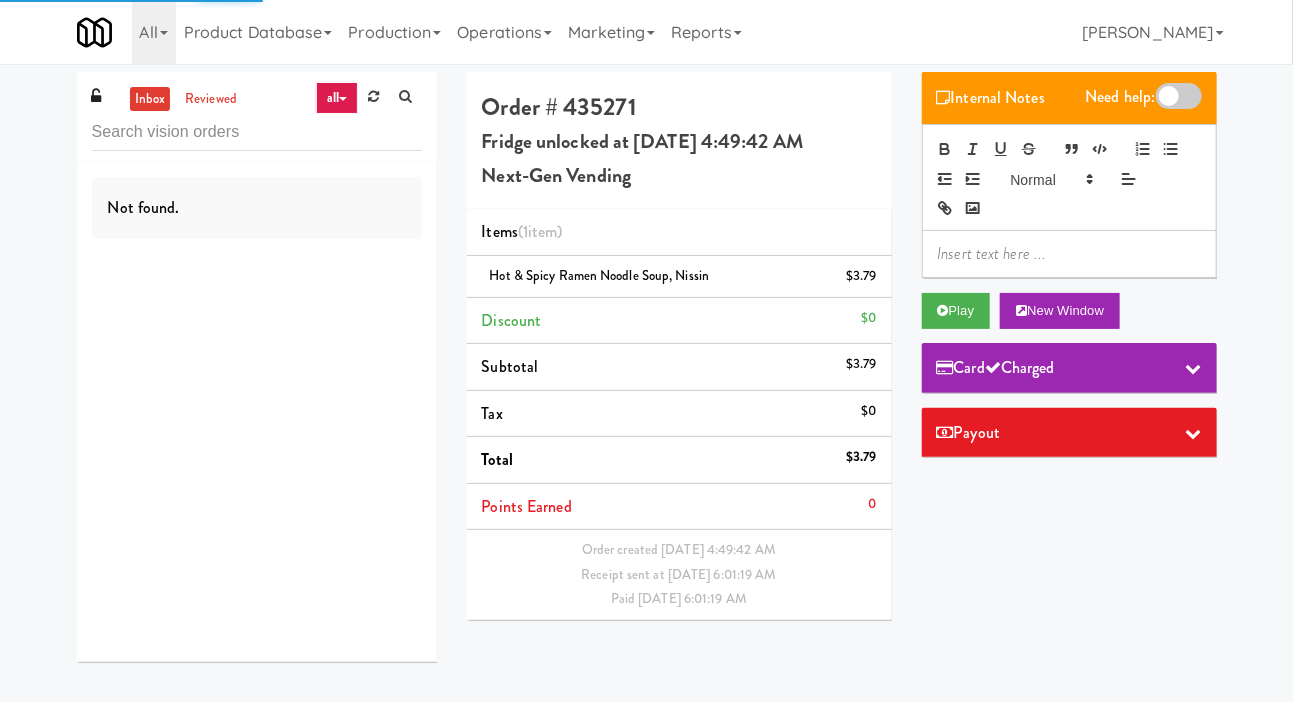 click on "inbox reviewed all    all     gen 1.5     gen 2/3     gen 4     help requested     failed     Not found. Order # 435271 Fridge unlocked at Thursday, July 10th 2025 4:49:42 AM Next-Gen Vending Items  (1  item ) Hot & Spicy Ramen Noodle Soup, Nissin  $3.79 Discount  $0 Subtotal $3.79 Tax $0 Total $3.79 Points Earned  0 Order created Jul 10, 2025 4:49:42 AM Receipt sent at Jul 10, 2025 6:01:19 AM Paid Jul 10, 2025 6:01:19 AM  Internal Notes Need help:                                                                                                                                                                 Play  New Window  Card   Charged  Payout ×" at bounding box center (646, 374) 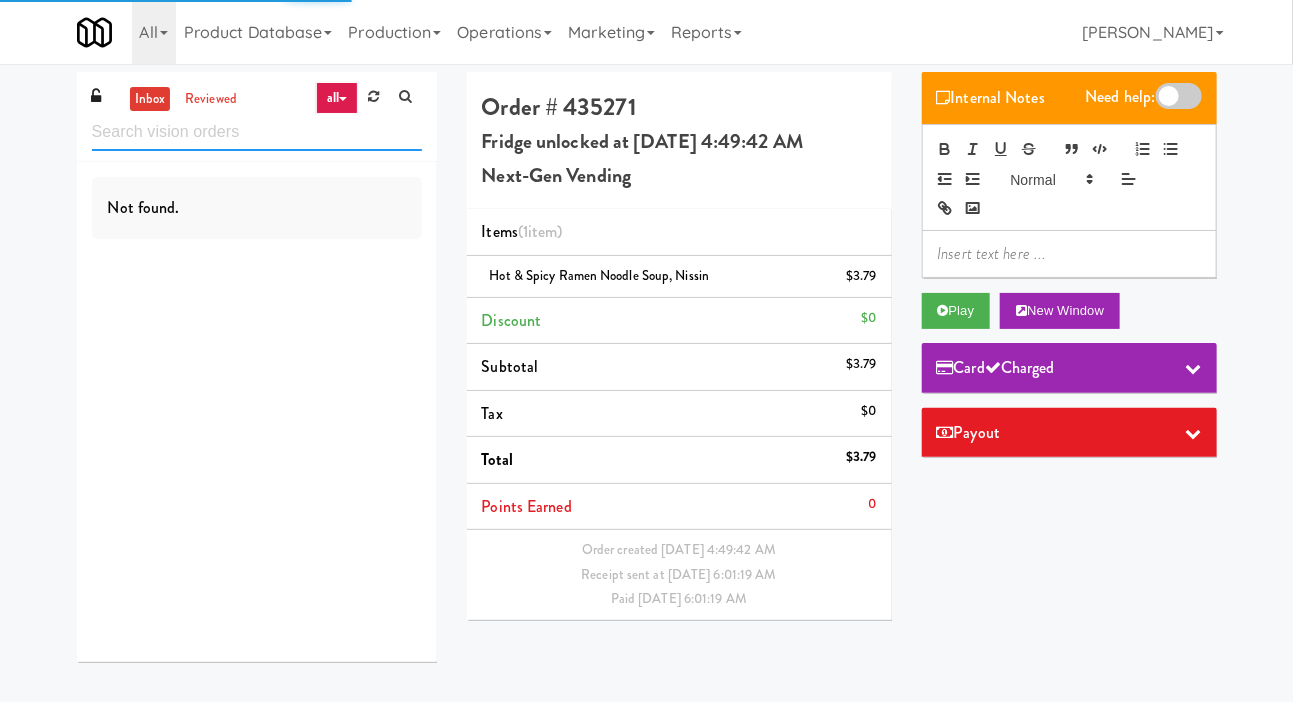 click at bounding box center (257, 132) 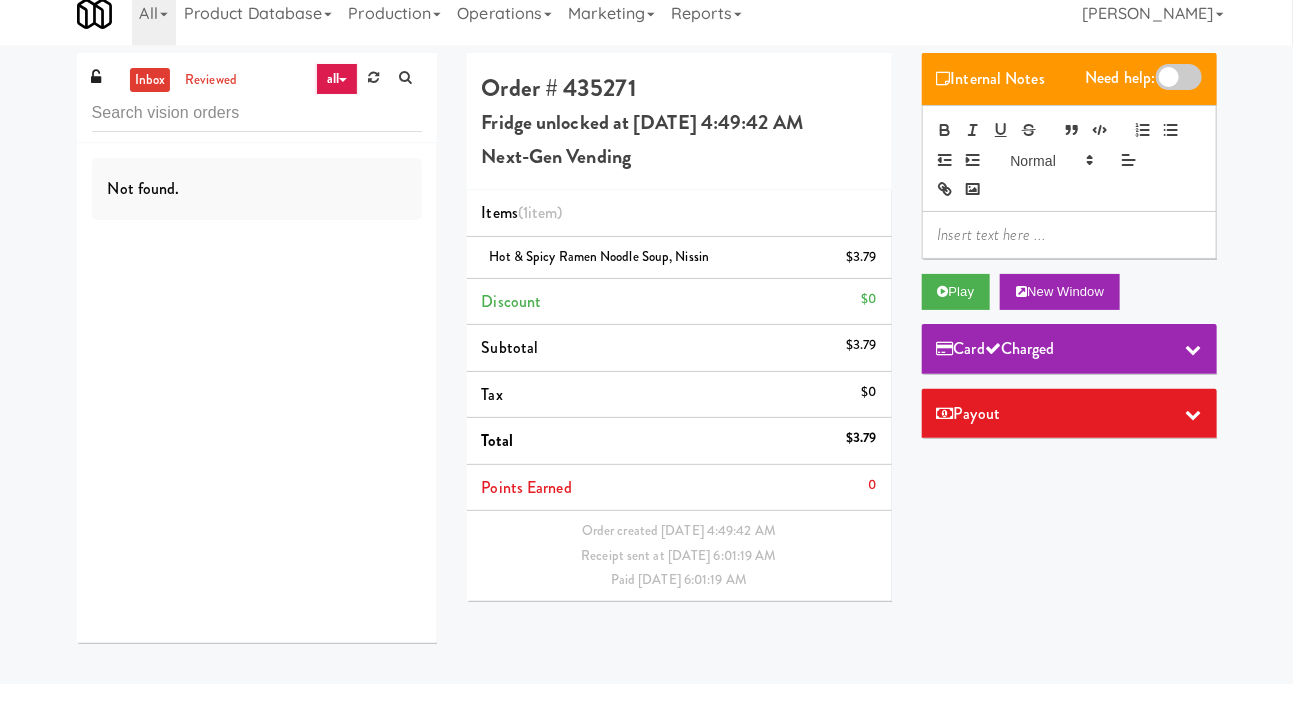 click on "inbox reviewed all    all     gen 1.5     gen 2/3     gen 4     help requested     failed     Not found. Order # 435271 Fridge unlocked at [DATE] 4:49:42 AM Next-Gen Vending Items  (1  item ) Hot & Spicy Ramen Noodle Soup, Nissin  $3.79 Discount  $0 Subtotal $3.79 Tax $0 Total $3.79 Points Earned  0 Order created [DATE] 4:49:42 AM Receipt sent at [DATE] 6:01:19 AM Paid [DATE] 6:01:19 AM  Internal Notes Need help:                                                                                                                                                                 Play  New Window  Card   Charged  Payout ×" at bounding box center (646, 374) 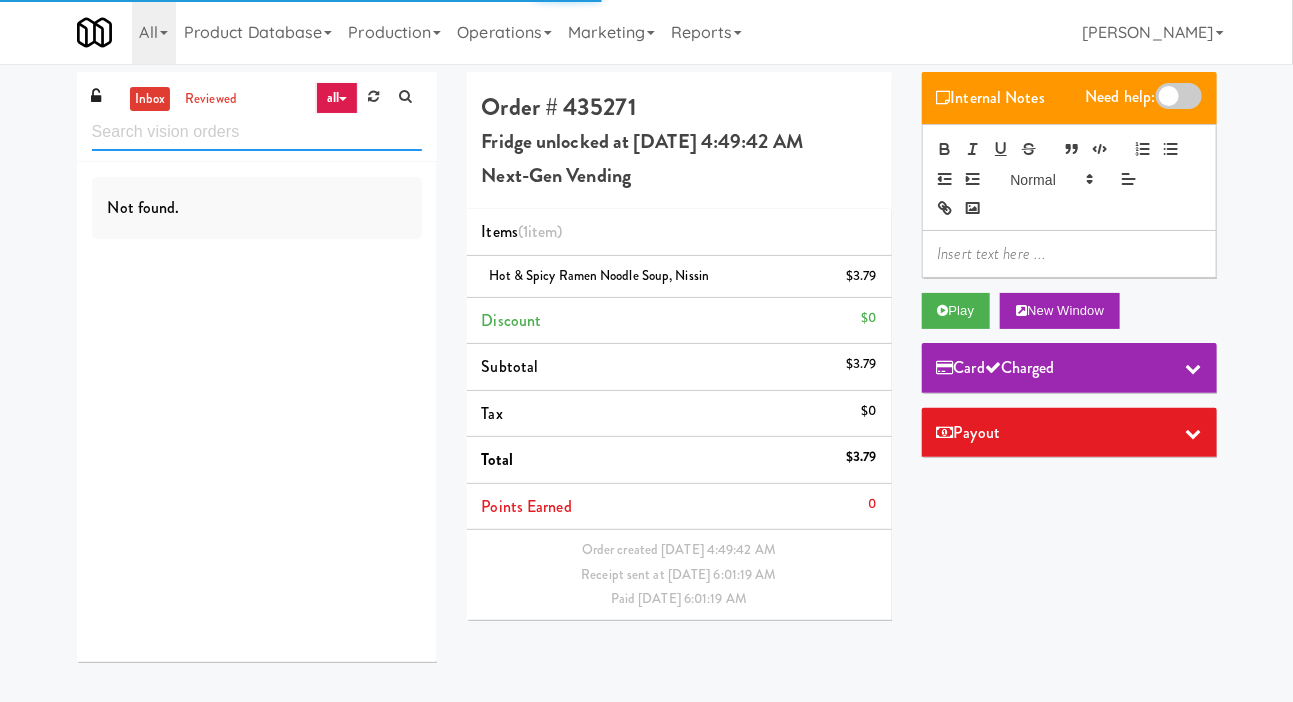 click at bounding box center (257, 132) 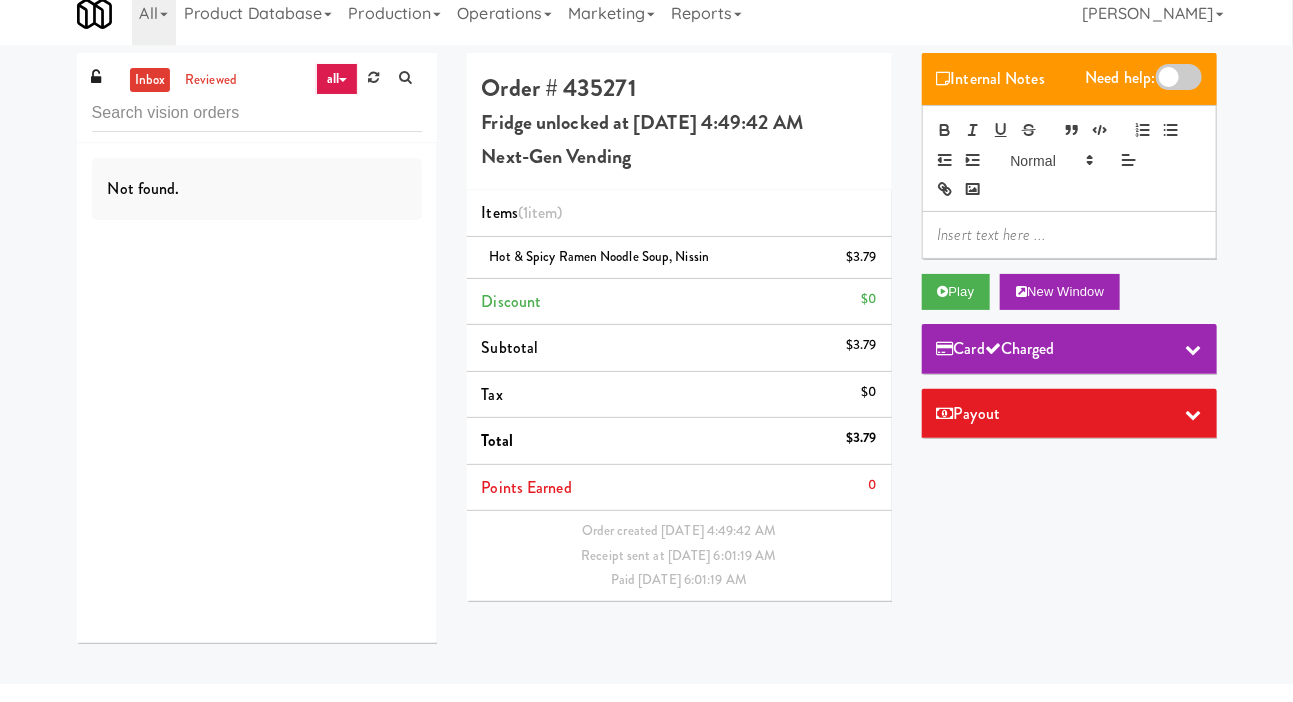 click on "inbox reviewed all    all     gen 1.5     gen 2/3     gen 4     help requested     failed     Not found. Order # 435271 Fridge unlocked at [DATE] 4:49:42 AM Next-Gen Vending Items  (1  item ) Hot & Spicy Ramen Noodle Soup, Nissin  $3.79 Discount  $0 Subtotal $3.79 Tax $0 Total $3.79 Points Earned  0 Order created [DATE] 4:49:42 AM Receipt sent at [DATE] 6:01:19 AM Paid [DATE] 6:01:19 AM  Internal Notes Need help:                                                                                                                                                                 Play  New Window  Card   Charged  Payout ×" at bounding box center (646, 374) 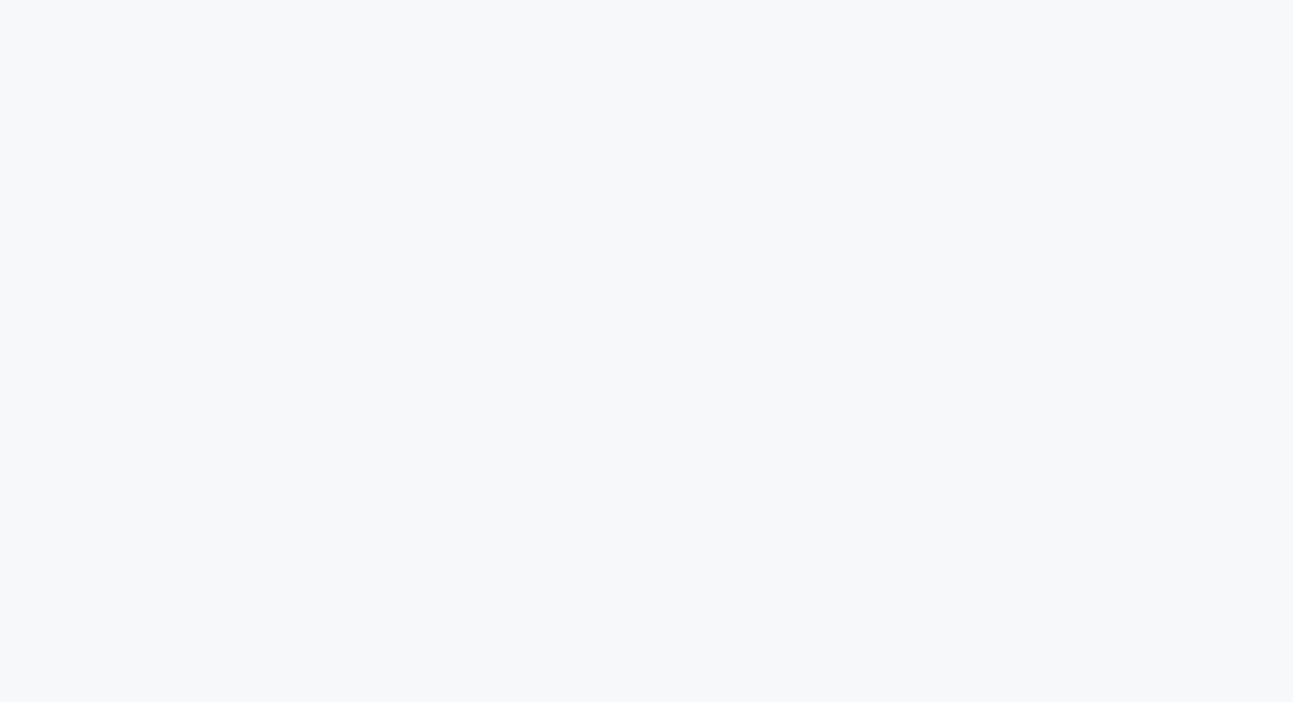 scroll, scrollTop: 0, scrollLeft: 0, axis: both 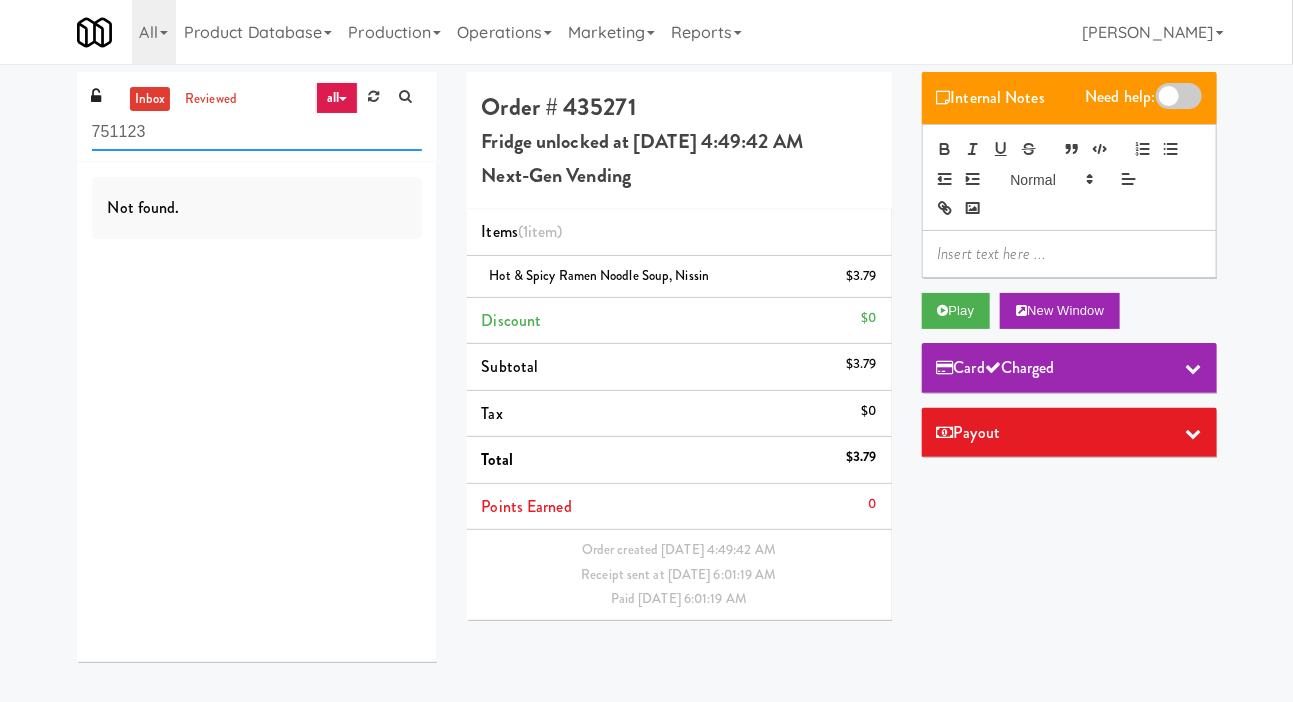 click on "751123" at bounding box center [257, 132] 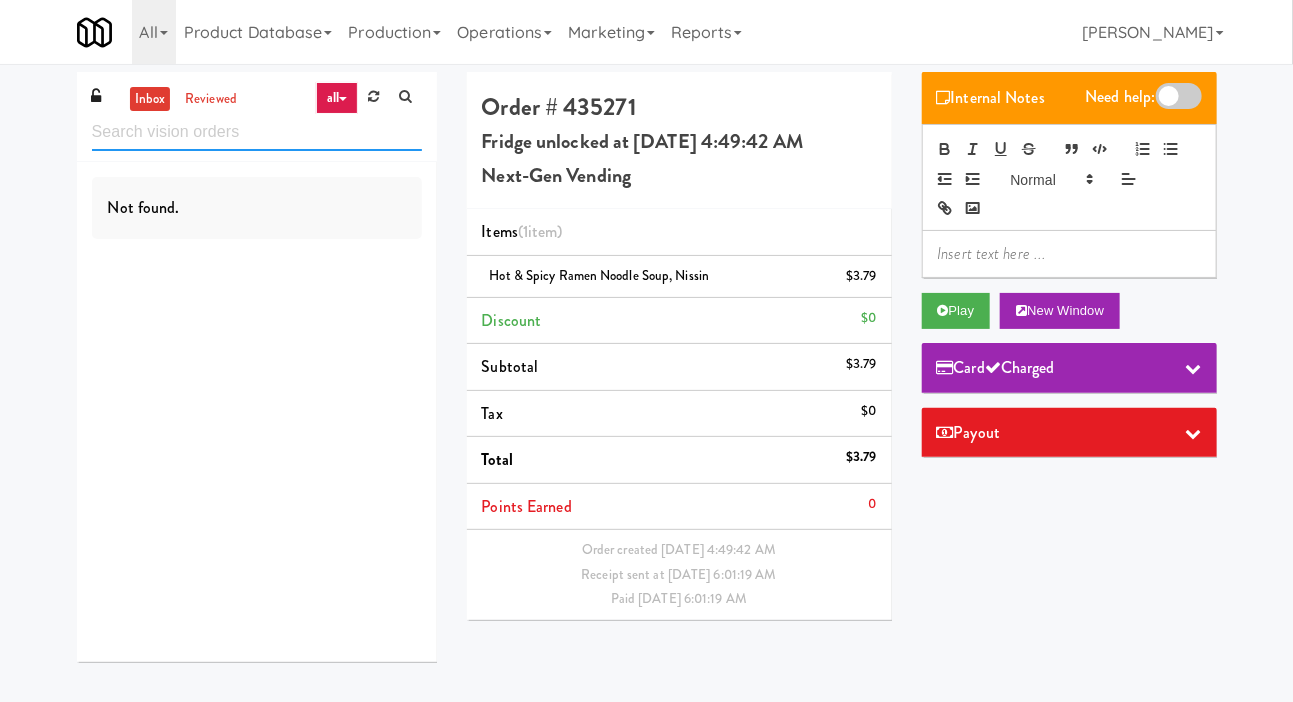 type 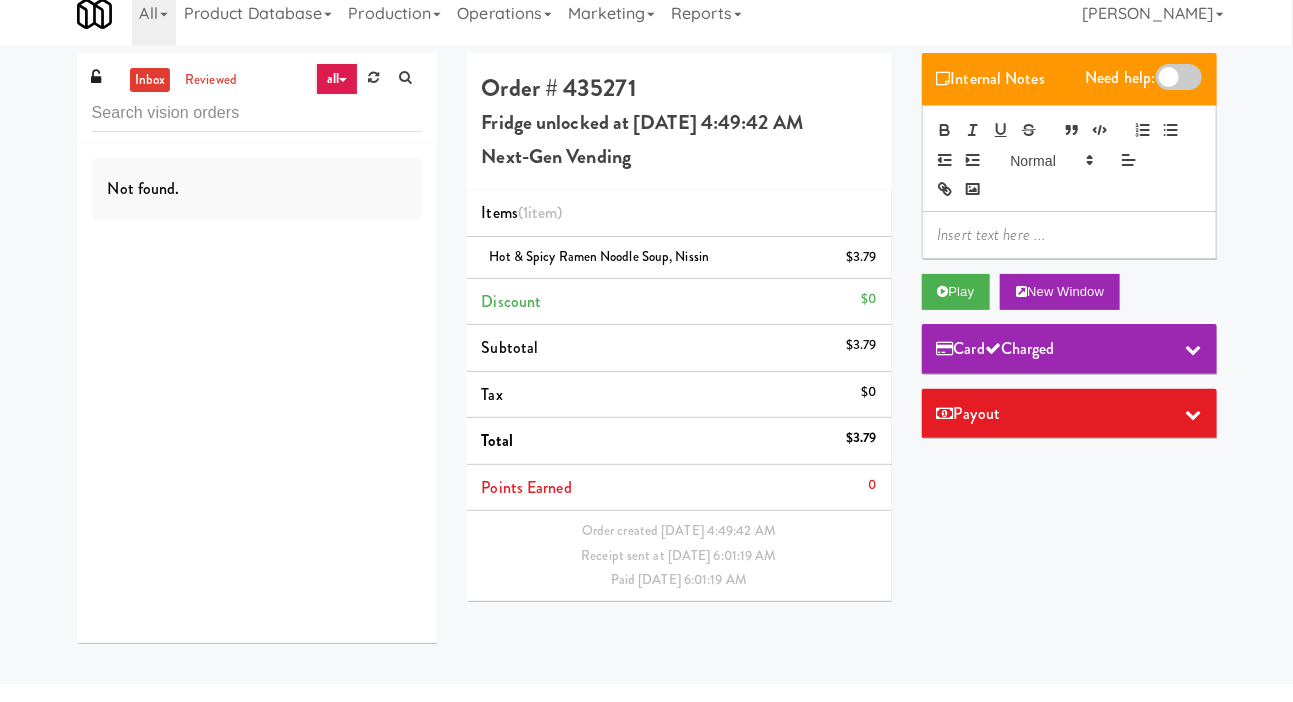 click on "inbox reviewed all    all     gen 1.5     gen 2/3     gen 4     help requested     failed     Not found. Order # 435271 Fridge unlocked at Thursday, July 10th 2025 4:49:42 AM Next-Gen Vending Items  (1  item ) Hot & Spicy Ramen Noodle Soup, Nissin  $3.79 Discount  $0 Subtotal $3.79 Tax $0 Total $3.79 Points Earned  0 Order created Jul 10, 2025 4:49:42 AM Receipt sent at Jul 10, 2025 6:01:19 AM Paid Jul 10, 2025 6:01:19 AM  Internal Notes Need help:                                                                                                                                                                 Play  New Window  Card   Charged  Payout ×" at bounding box center [646, 374] 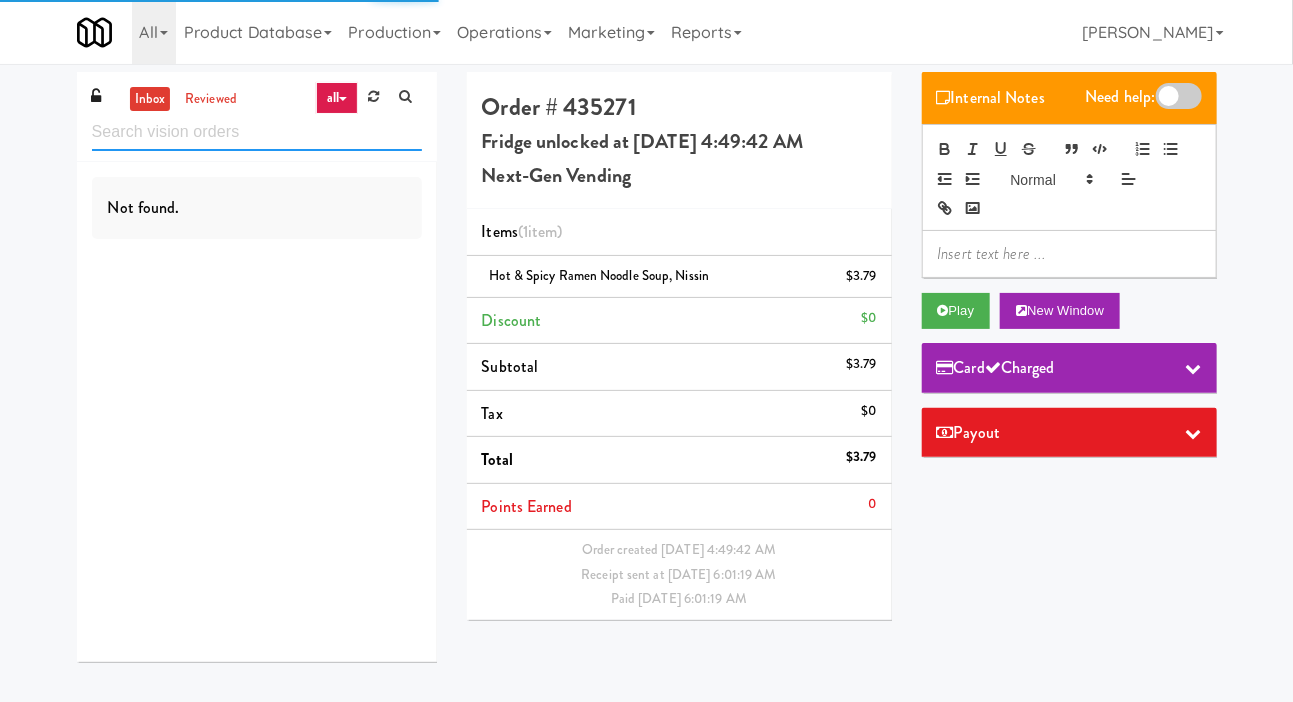 click at bounding box center (257, 132) 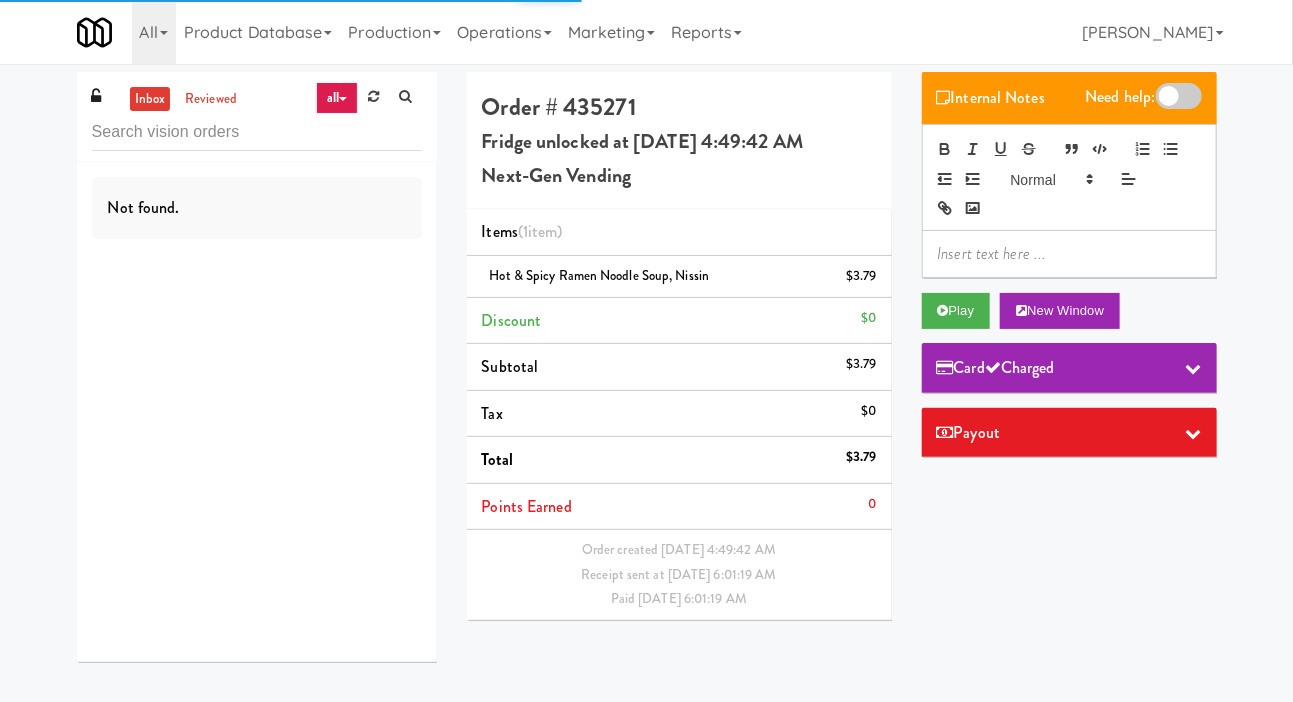 click on "inbox reviewed all    all     gen 1.5     gen 2/3     gen 4     help requested     failed     Not found. Order # 435271 Fridge unlocked at Thursday, July 10th 2025 4:49:42 AM Next-Gen Vending Items  (1  item ) Hot & Spicy Ramen Noodle Soup, Nissin  $3.79 Discount  $0 Subtotal $3.79 Tax $0 Total $3.79 Points Earned  0 Order created Jul 10, 2025 4:49:42 AM Receipt sent at Jul 10, 2025 6:01:19 AM Paid Jul 10, 2025 6:01:19 AM  Internal Notes Need help:                                                                                                                                                                 Play  New Window  Card   Charged  Payout ×" at bounding box center [646, 374] 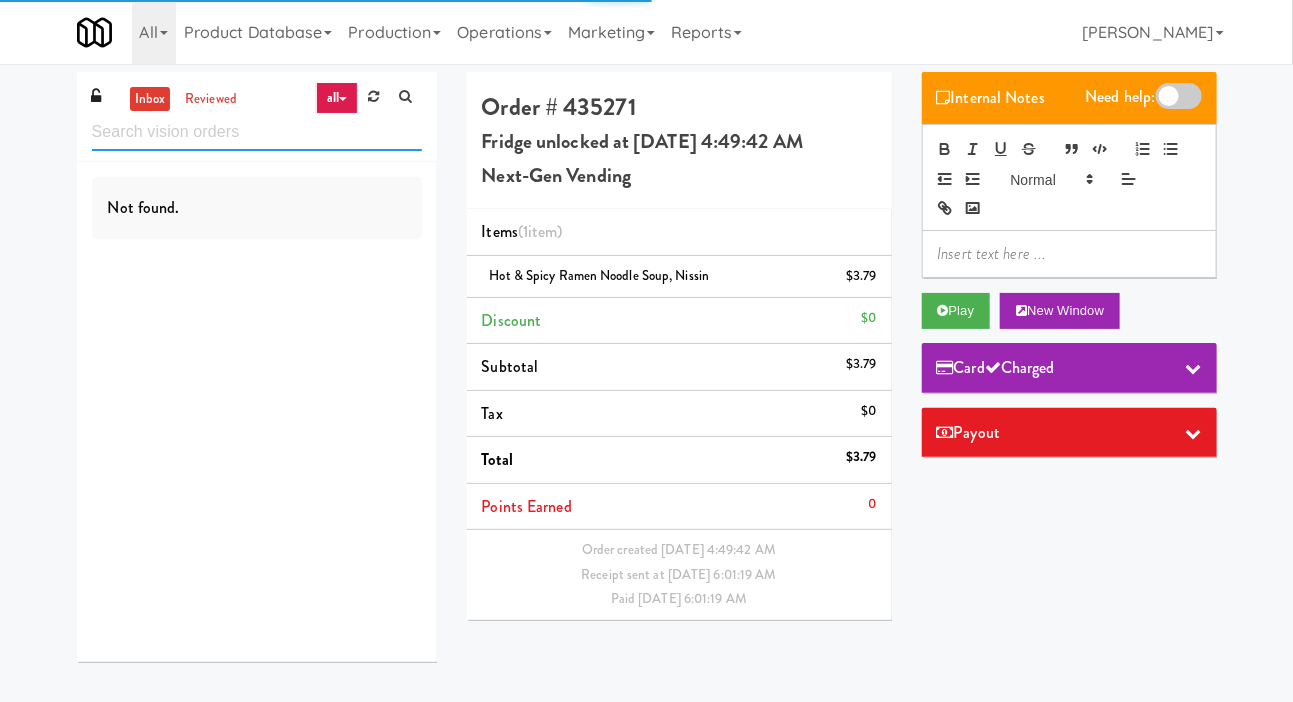 click at bounding box center [257, 132] 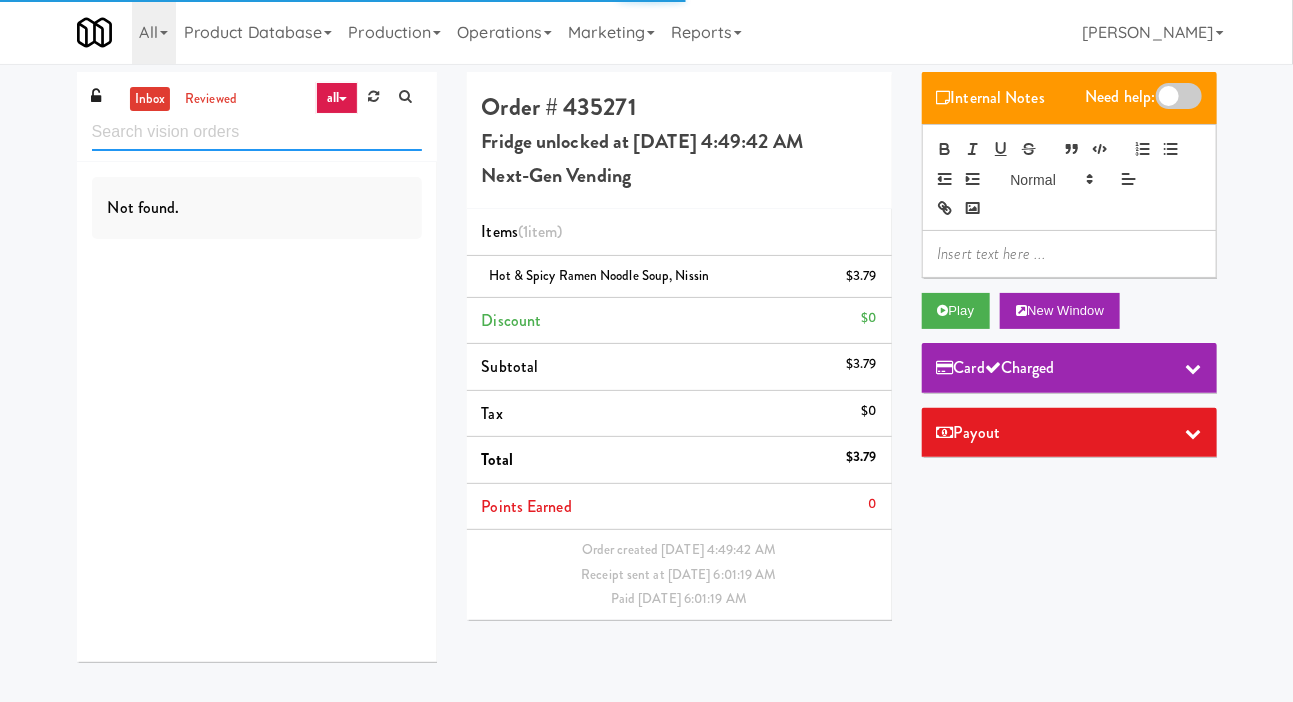 click at bounding box center (257, 132) 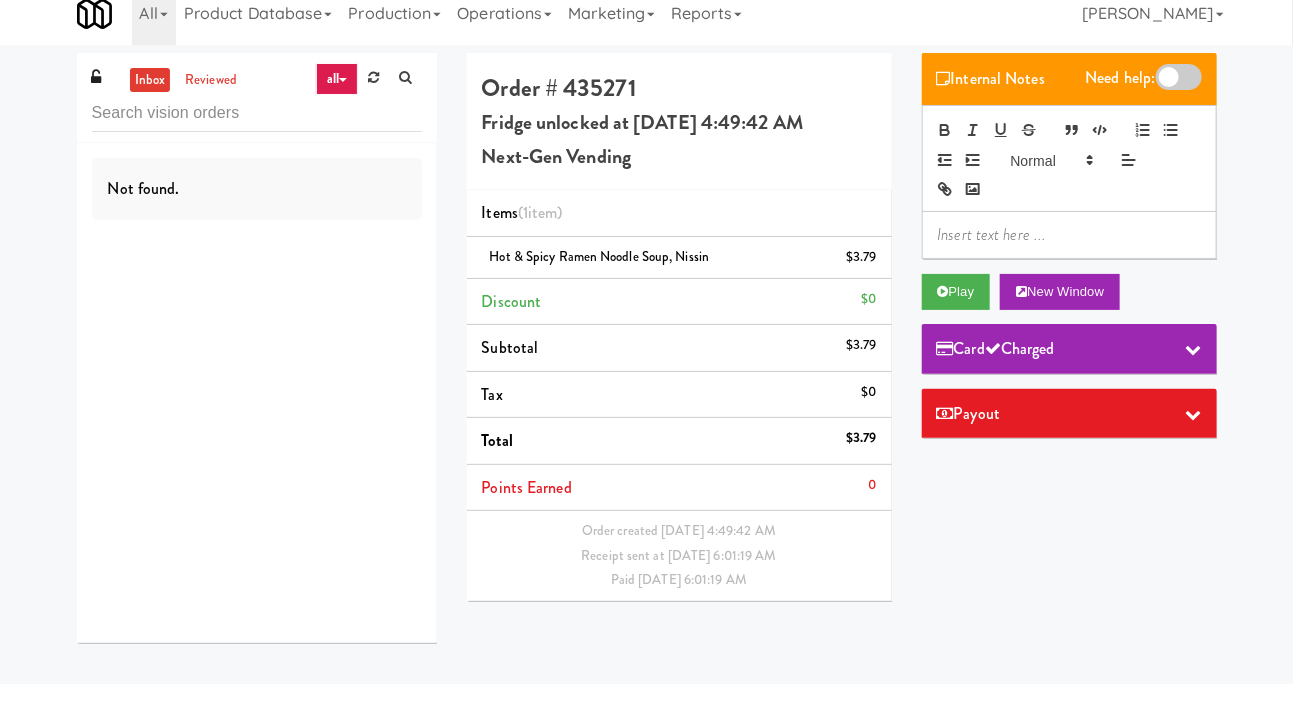click on "inbox reviewed all    all     gen 1.5     gen 2/3     gen 4     help requested     failed     Not found. Order # 435271 Fridge unlocked at Thursday, July 10th 2025 4:49:42 AM Next-Gen Vending Items  (1  item ) Hot & Spicy Ramen Noodle Soup, Nissin  $3.79 Discount  $0 Subtotal $3.79 Tax $0 Total $3.79 Points Earned  0 Order created Jul 10, 2025 4:49:42 AM Receipt sent at Jul 10, 2025 6:01:19 AM Paid Jul 10, 2025 6:01:19 AM  Internal Notes Need help:                                                                                                                                                                 Play  New Window  Card   Charged  Payout ×" at bounding box center [646, 374] 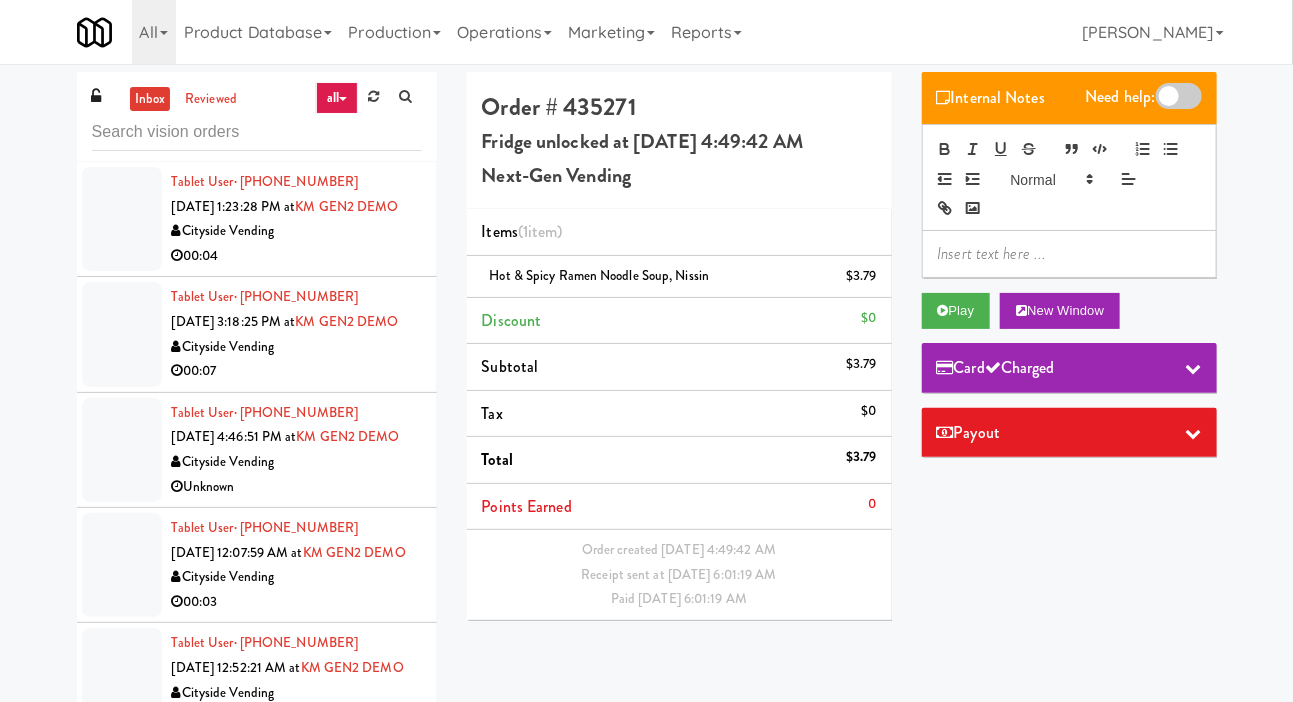 click on "Tablet User  · (516) 554-1766 May 29, 2025 1:23:28 PM at  KM GEN2 DEMO  Cityside Vending  00:04" at bounding box center (257, 219) 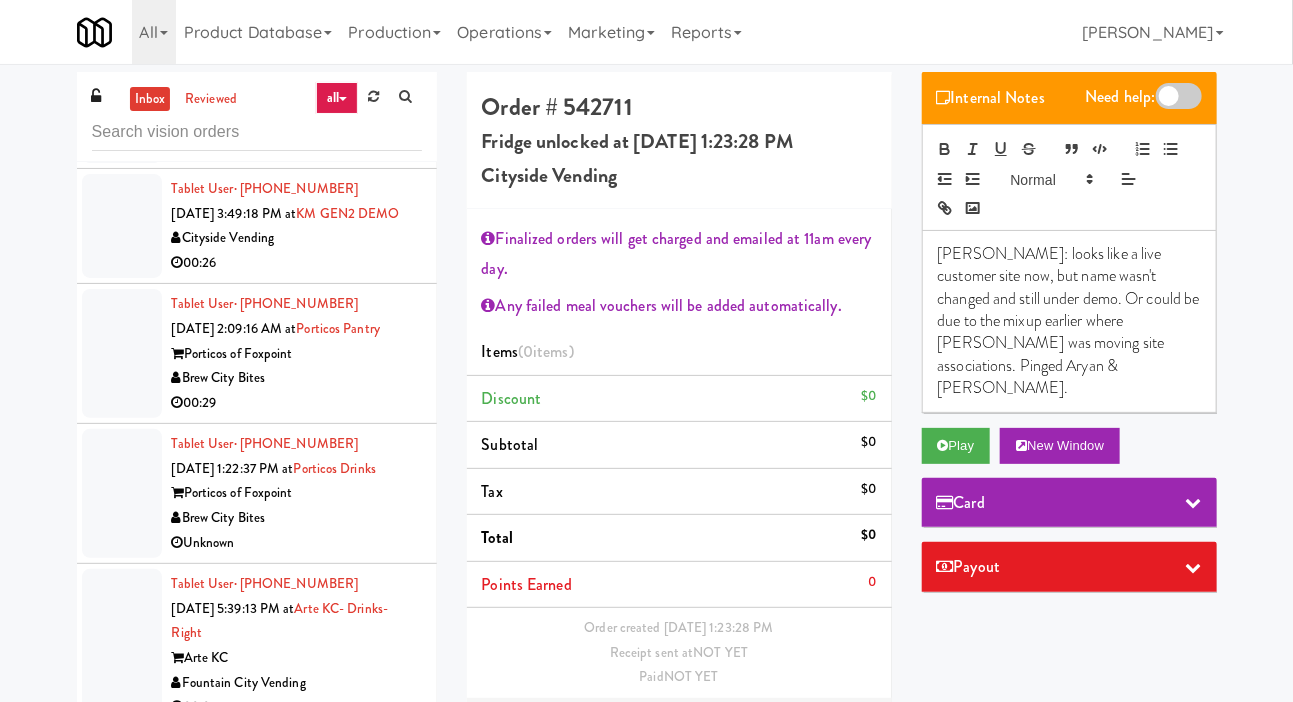 scroll, scrollTop: 2897, scrollLeft: 0, axis: vertical 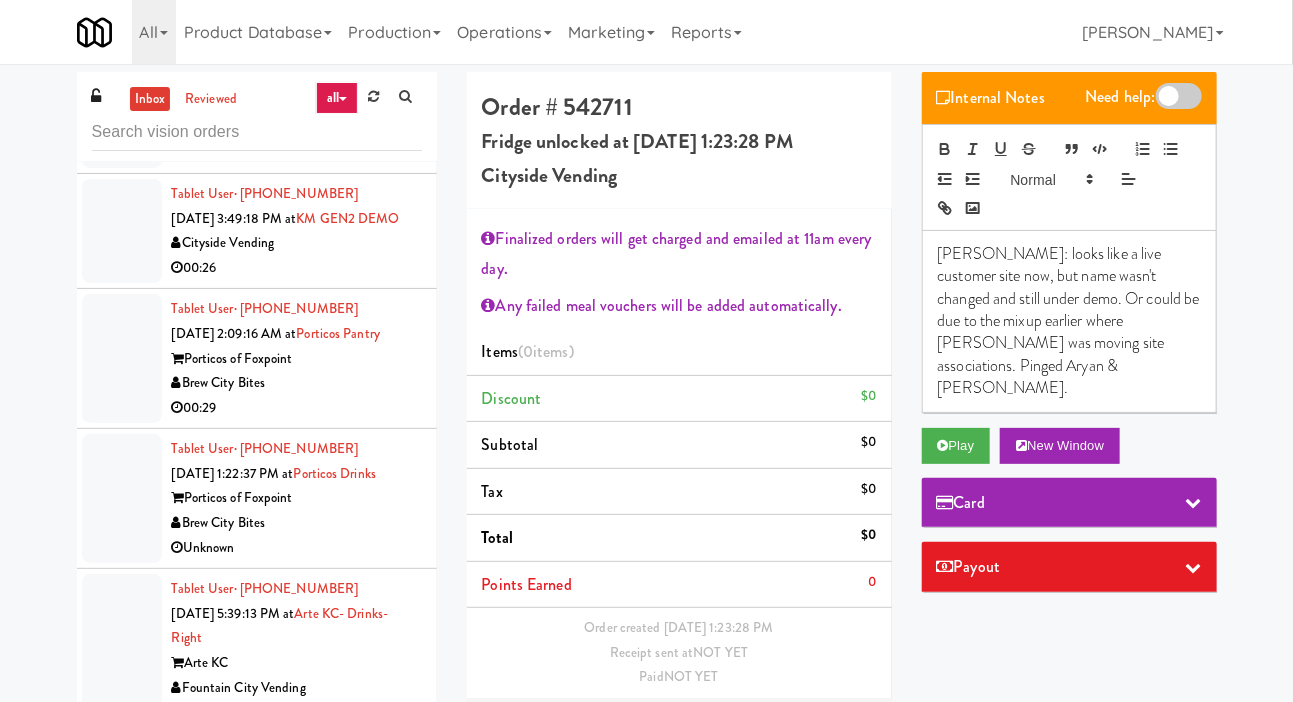 click at bounding box center [122, 103] 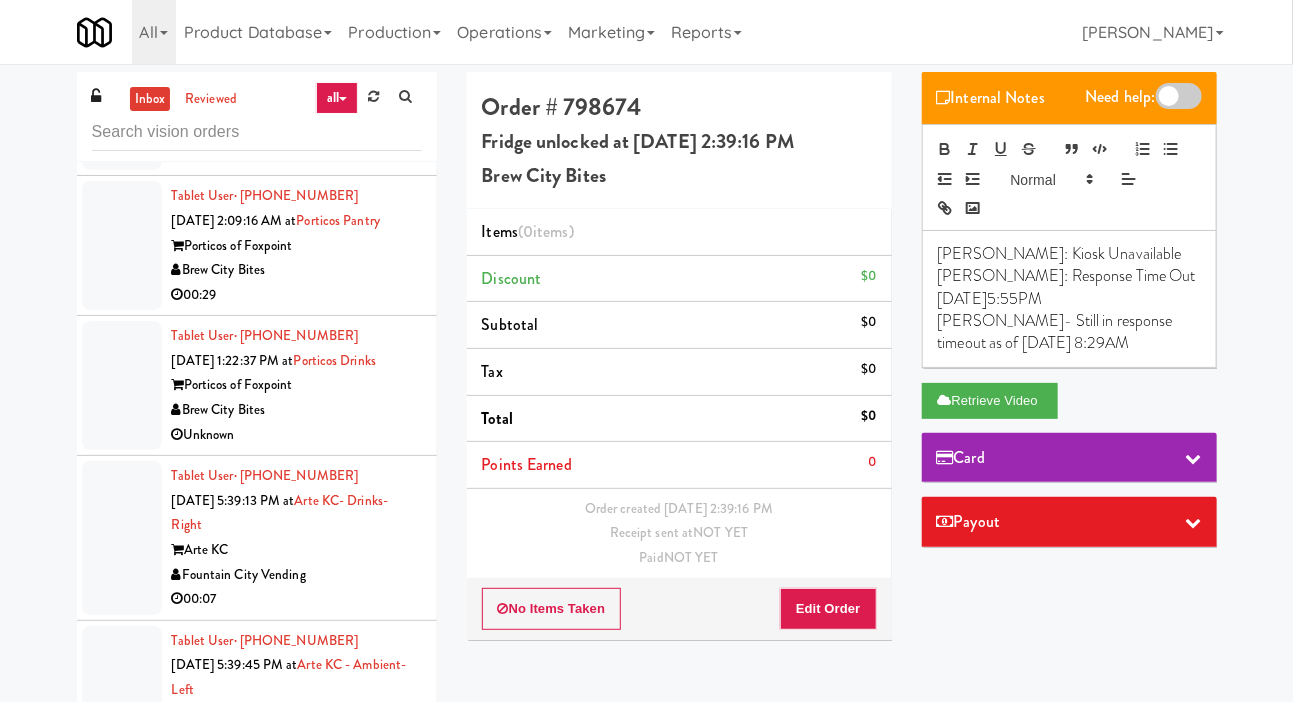 click at bounding box center [122, 118] 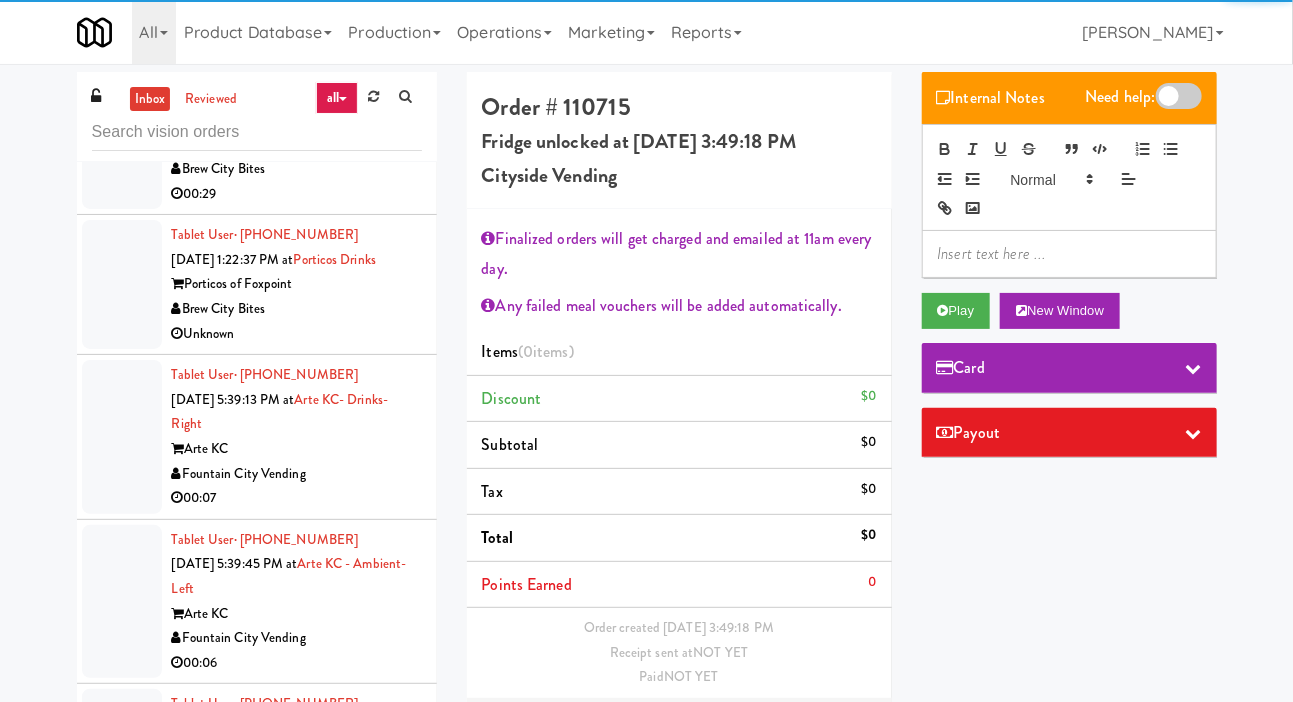 scroll, scrollTop: 3178, scrollLeft: 0, axis: vertical 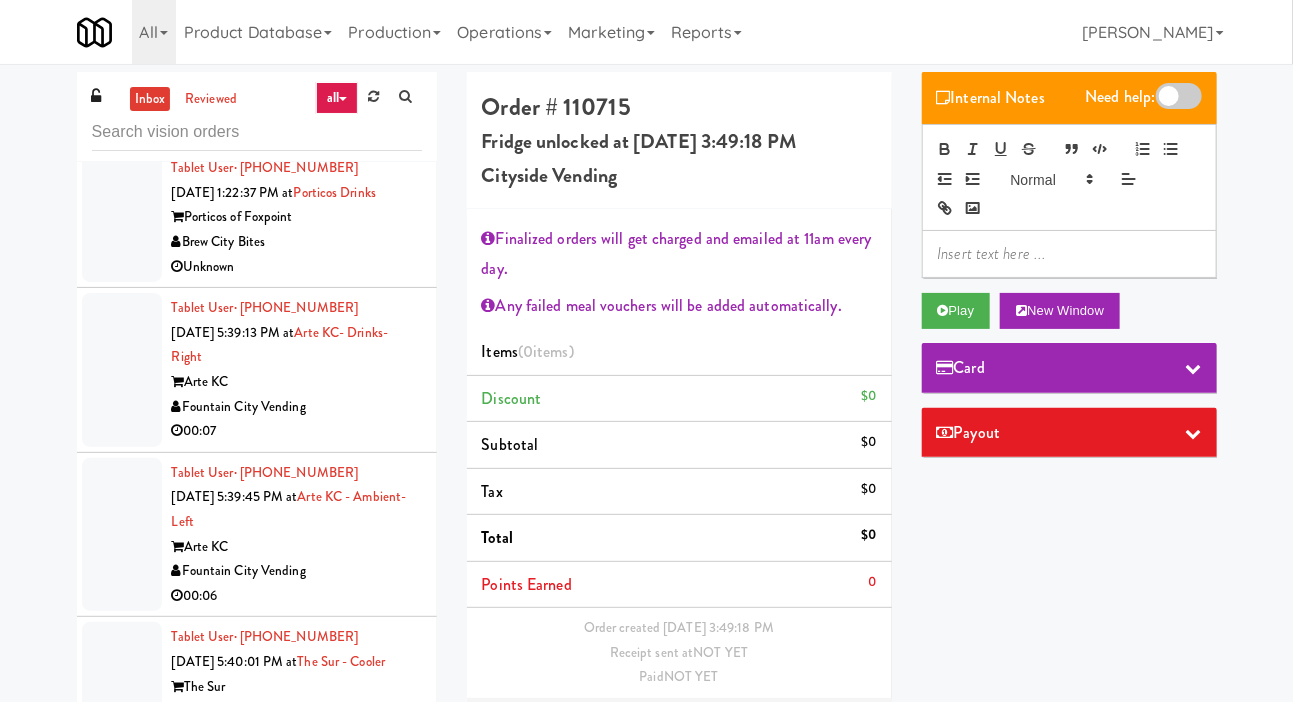 click at bounding box center [122, 77] 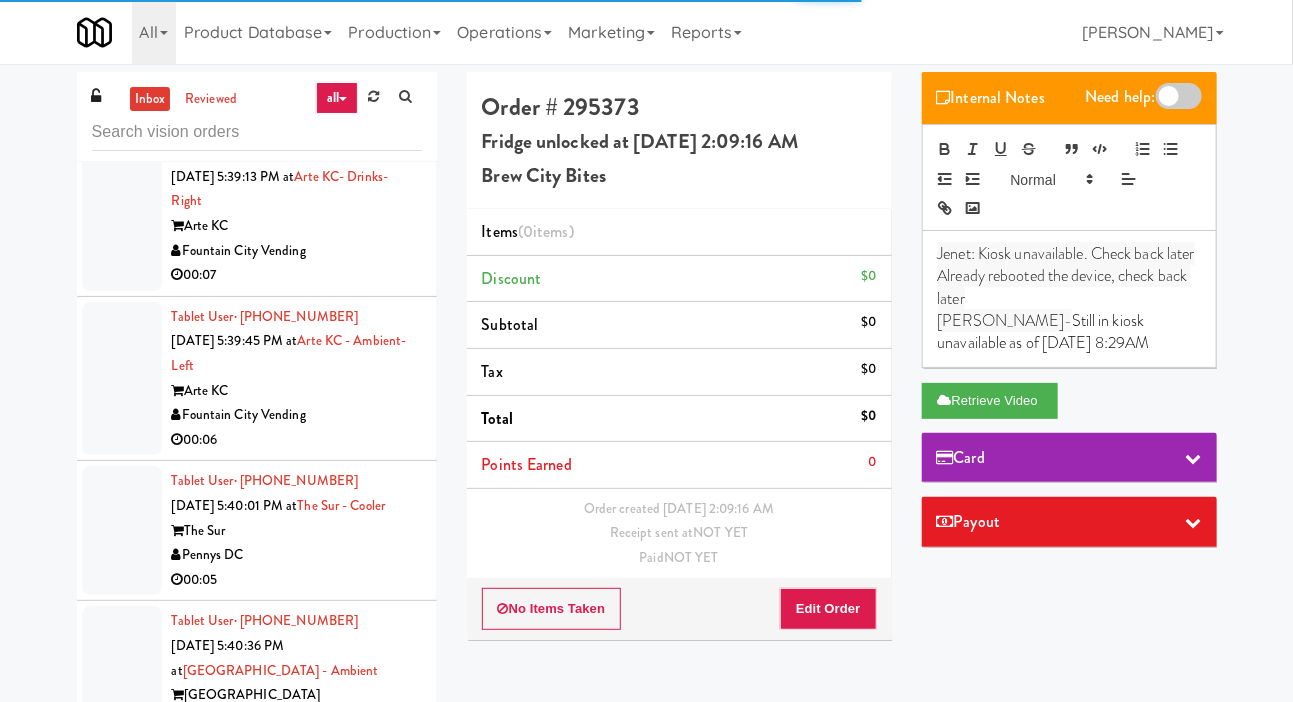 click at bounding box center [122, 61] 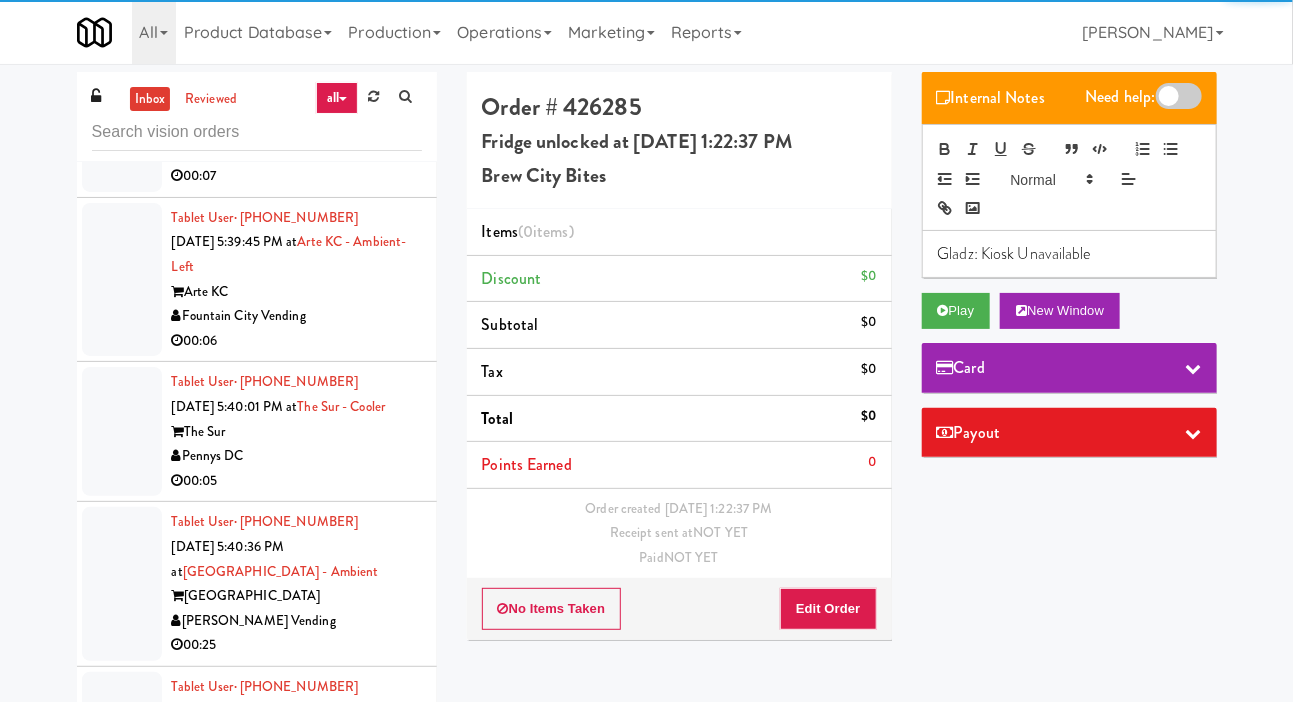 scroll, scrollTop: 3438, scrollLeft: 0, axis: vertical 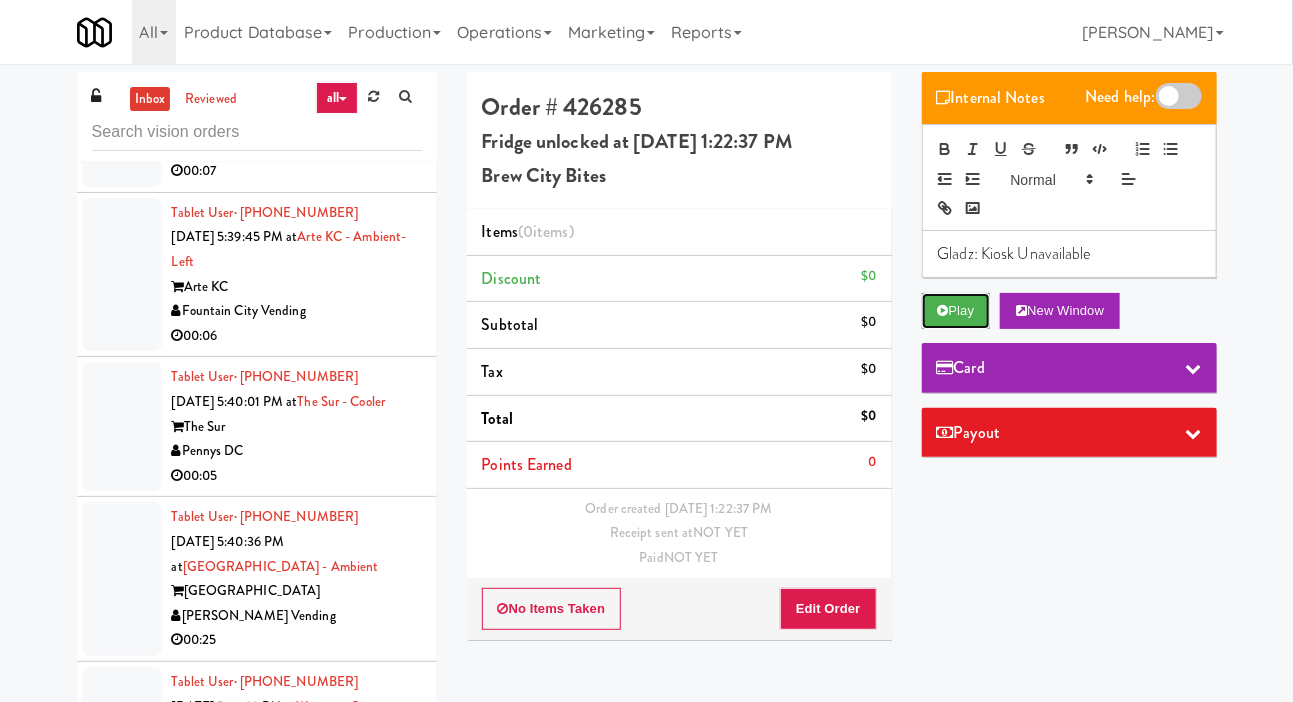 click on "Play" at bounding box center (956, 311) 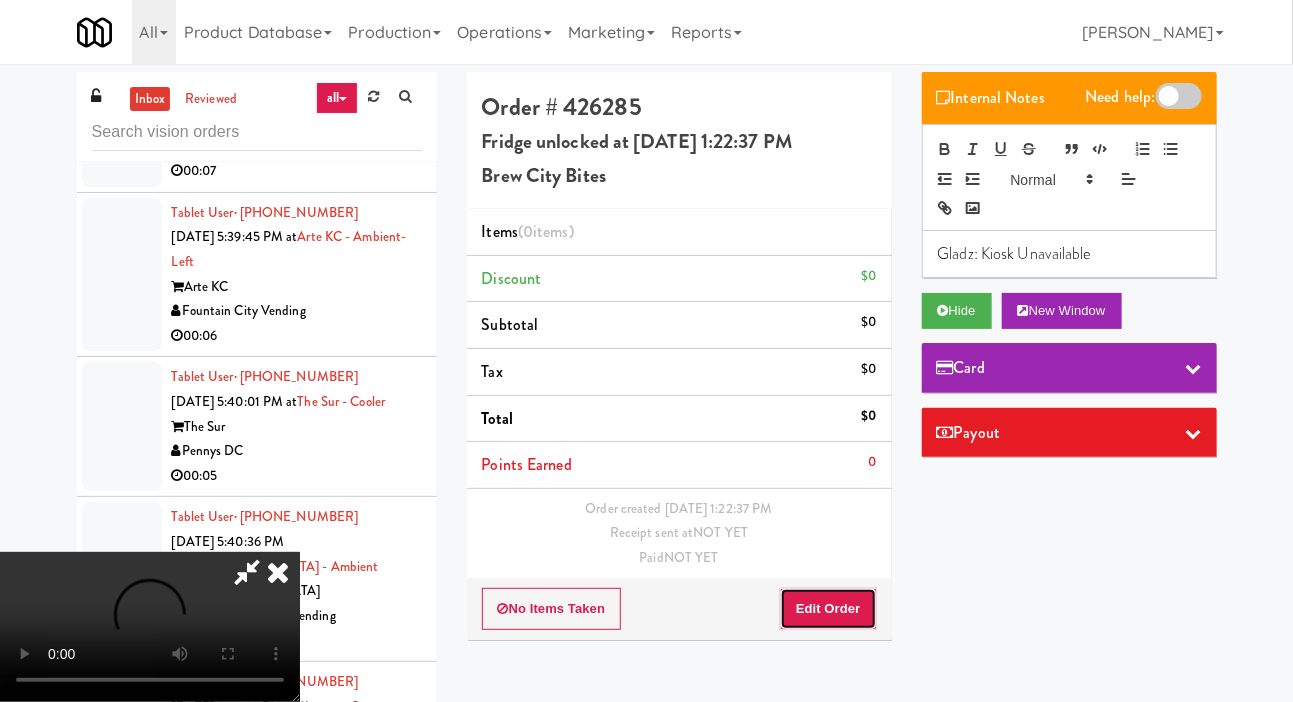 click on "Edit Order" at bounding box center [828, 609] 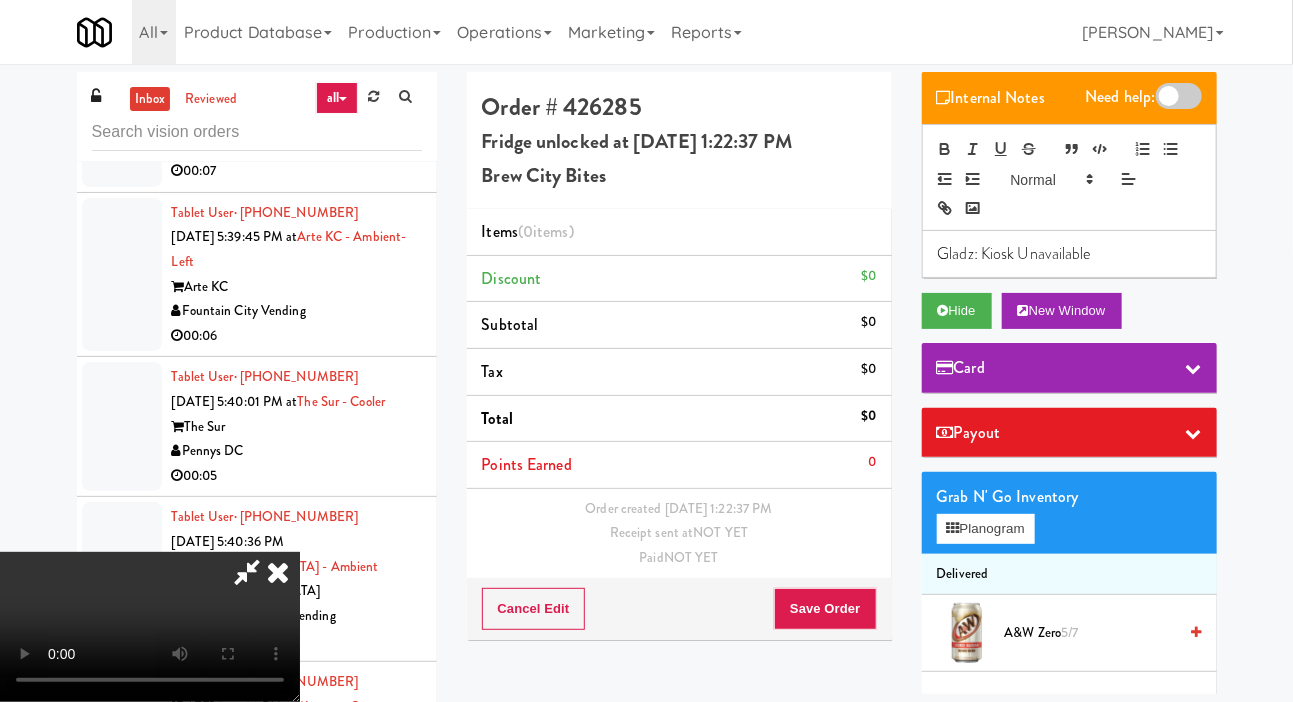 scroll, scrollTop: 73, scrollLeft: 0, axis: vertical 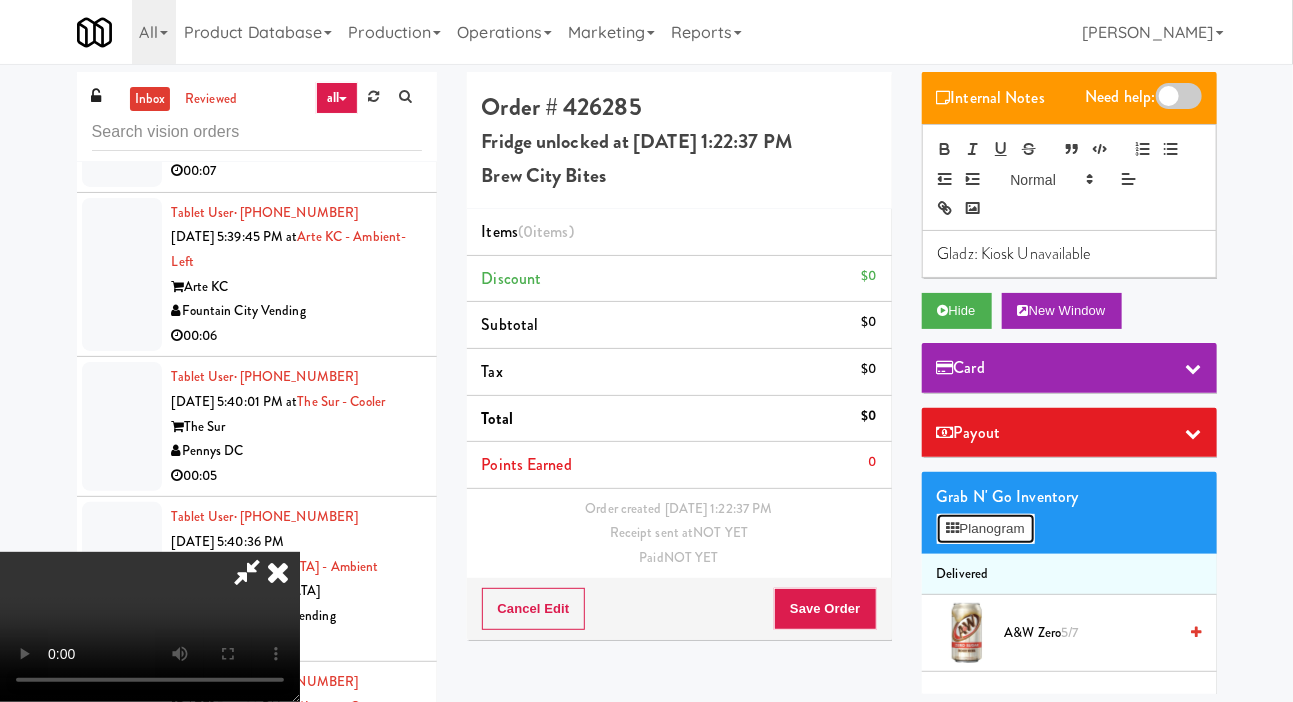 click on "Planogram" at bounding box center [986, 529] 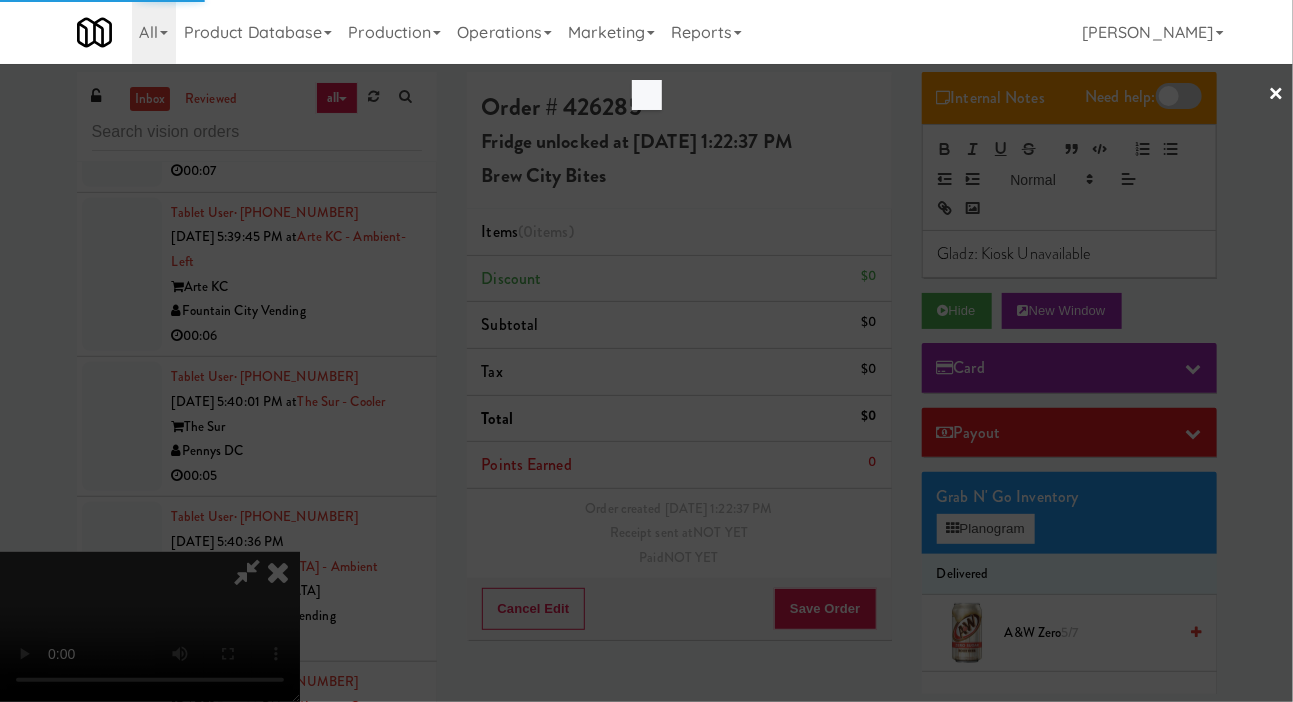 click at bounding box center (646, 351) 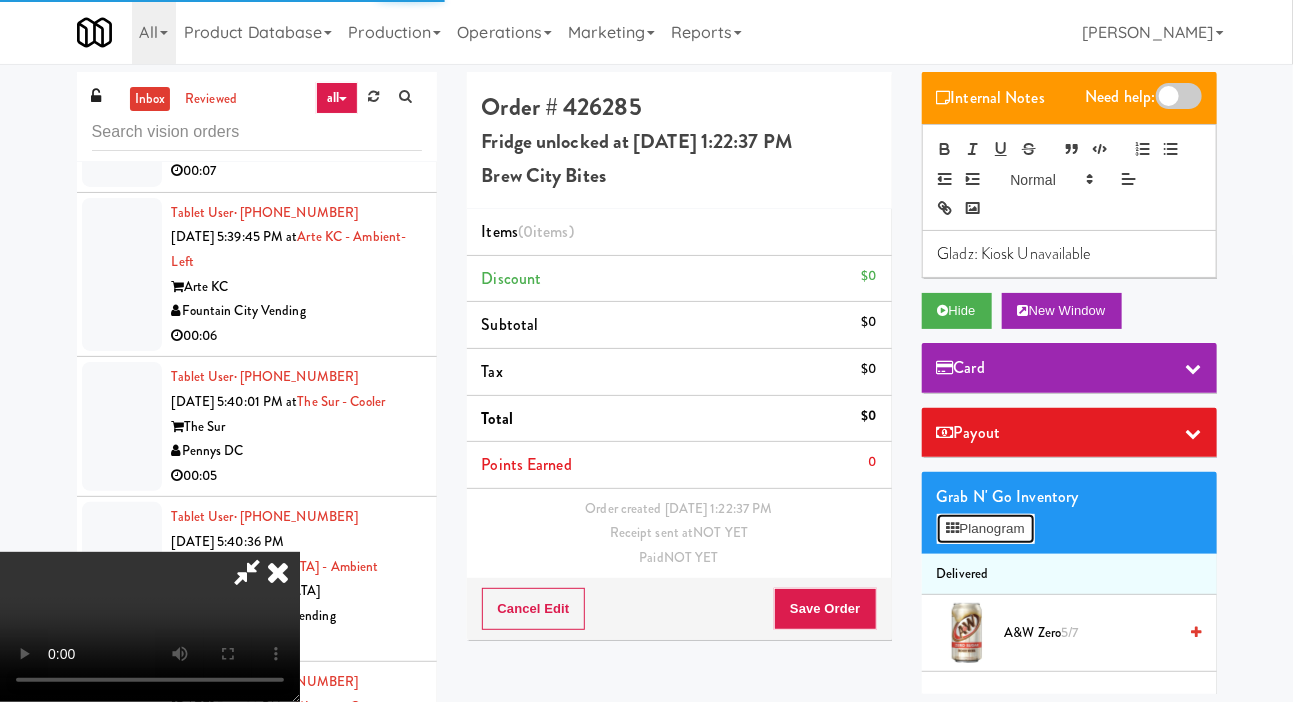 click on "Planogram" at bounding box center [986, 529] 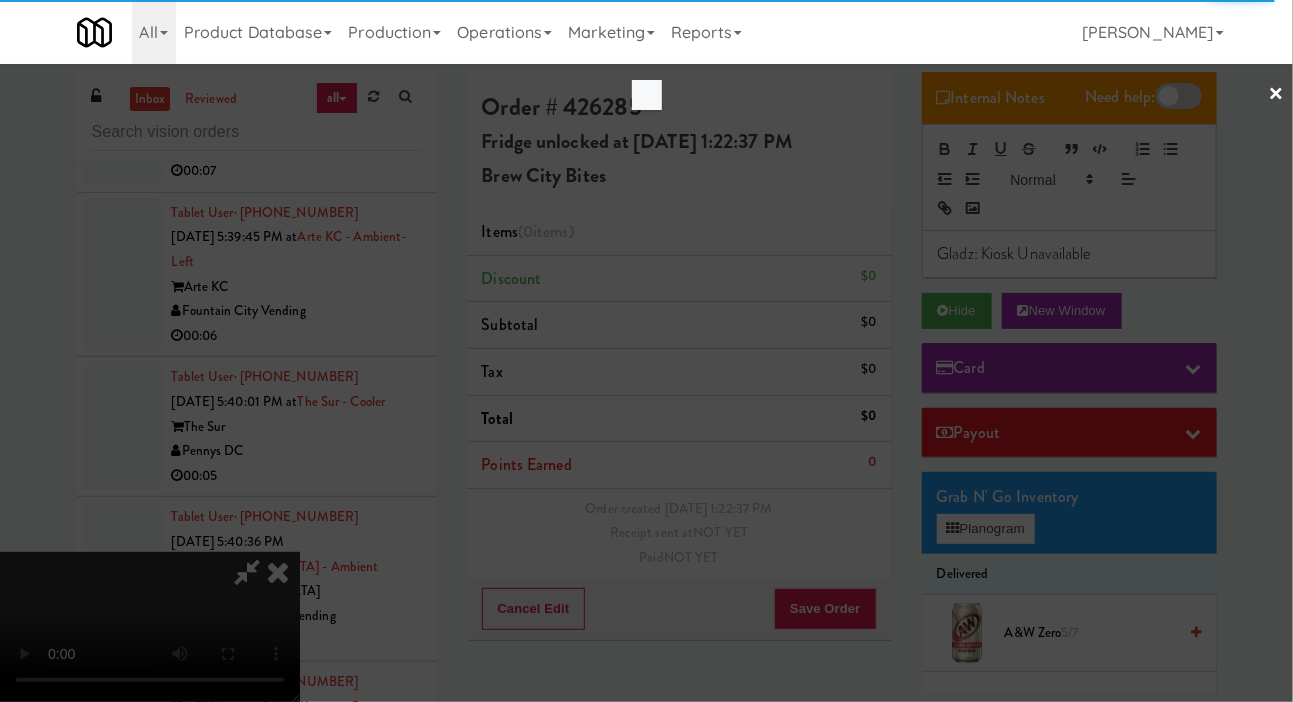 click at bounding box center (646, 351) 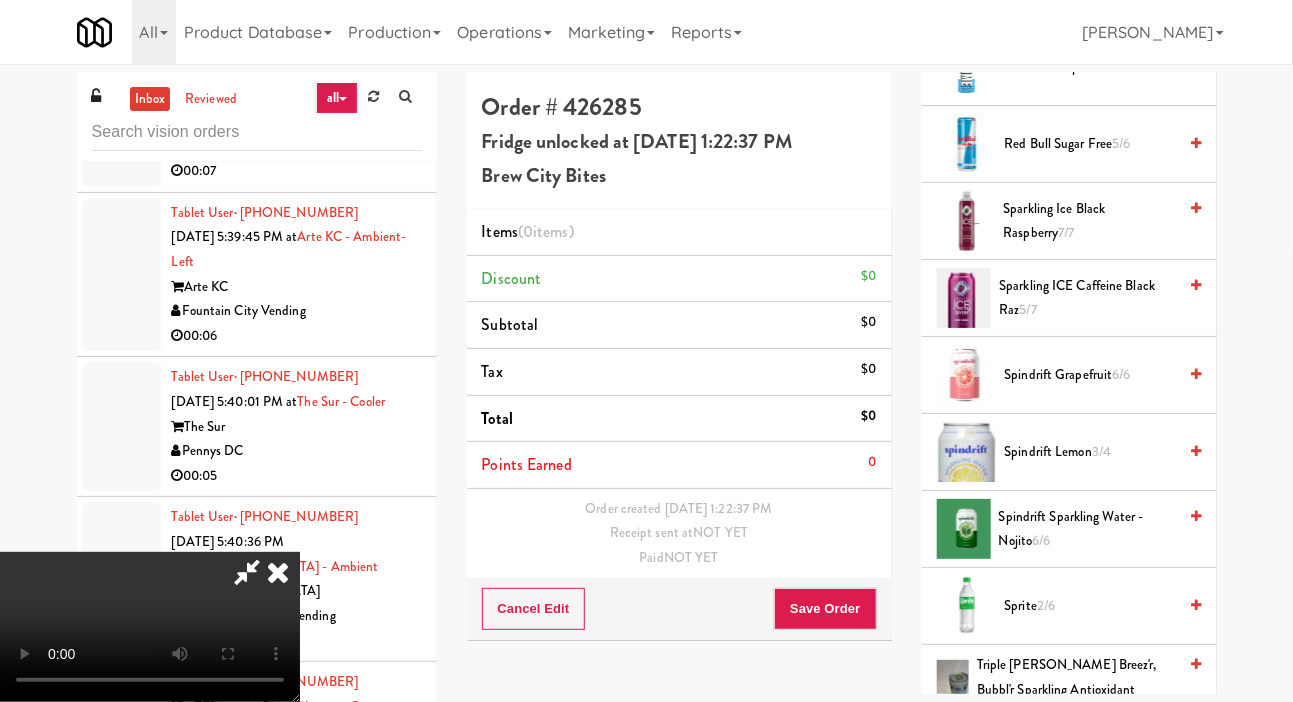 scroll, scrollTop: 2643, scrollLeft: 0, axis: vertical 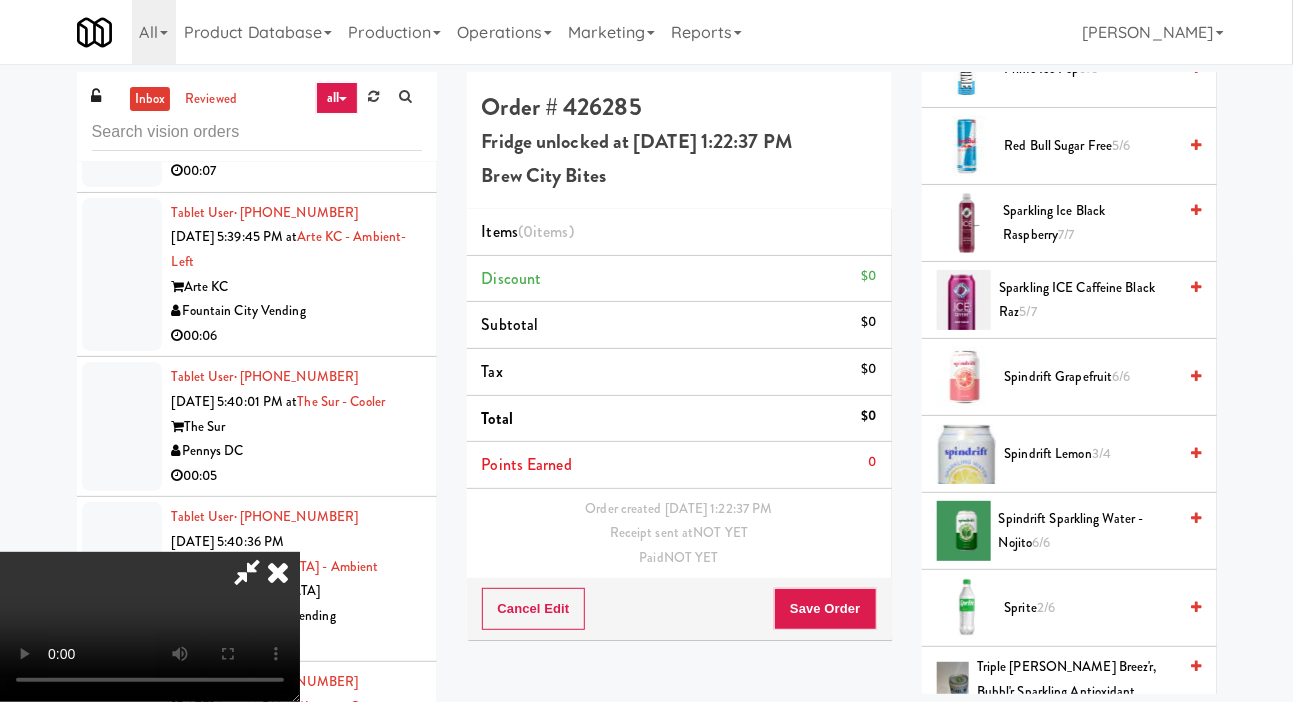 click on "Spindrift Lemon  3/4" at bounding box center [1069, 454] 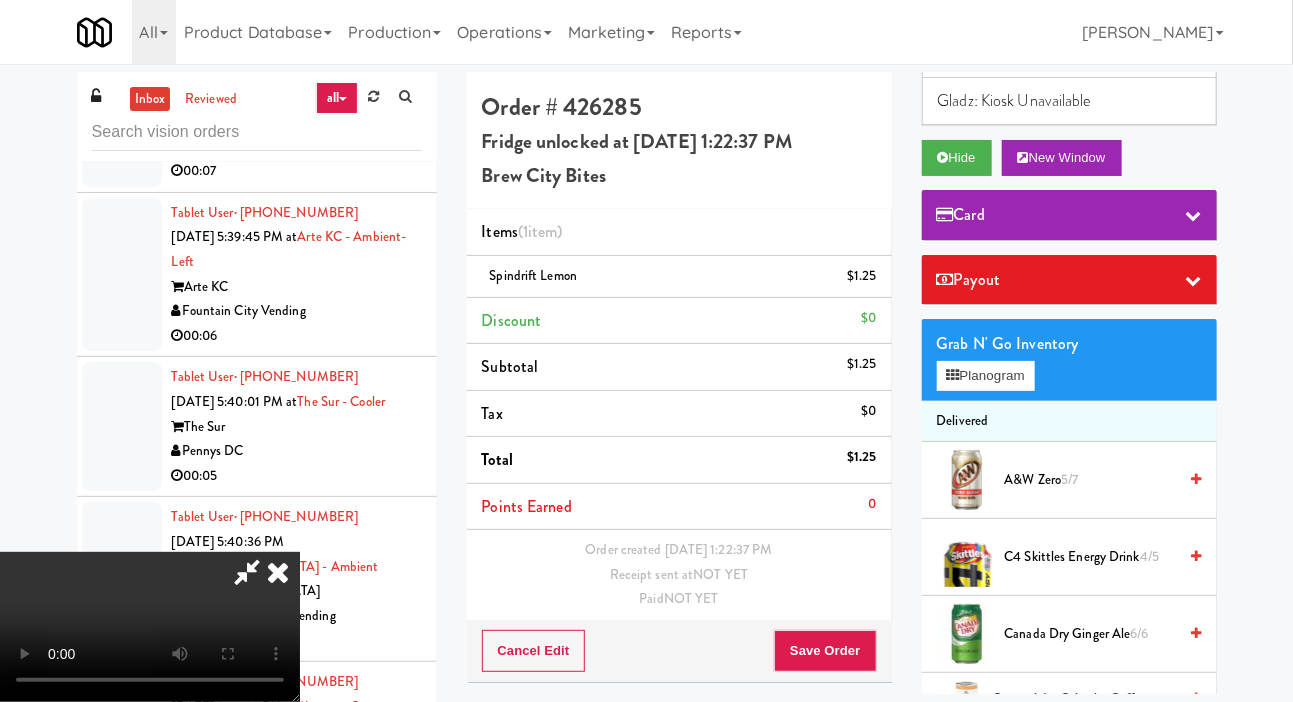 scroll, scrollTop: 0, scrollLeft: 0, axis: both 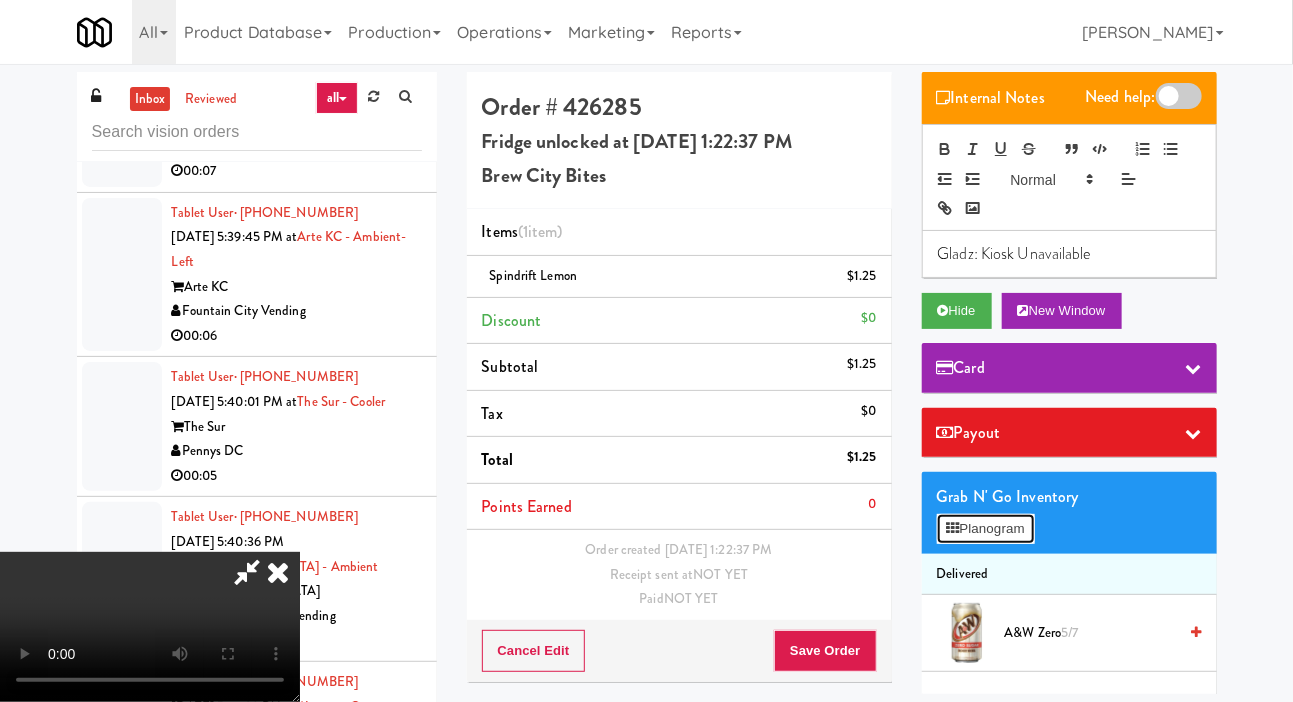click on "Planogram" at bounding box center [986, 529] 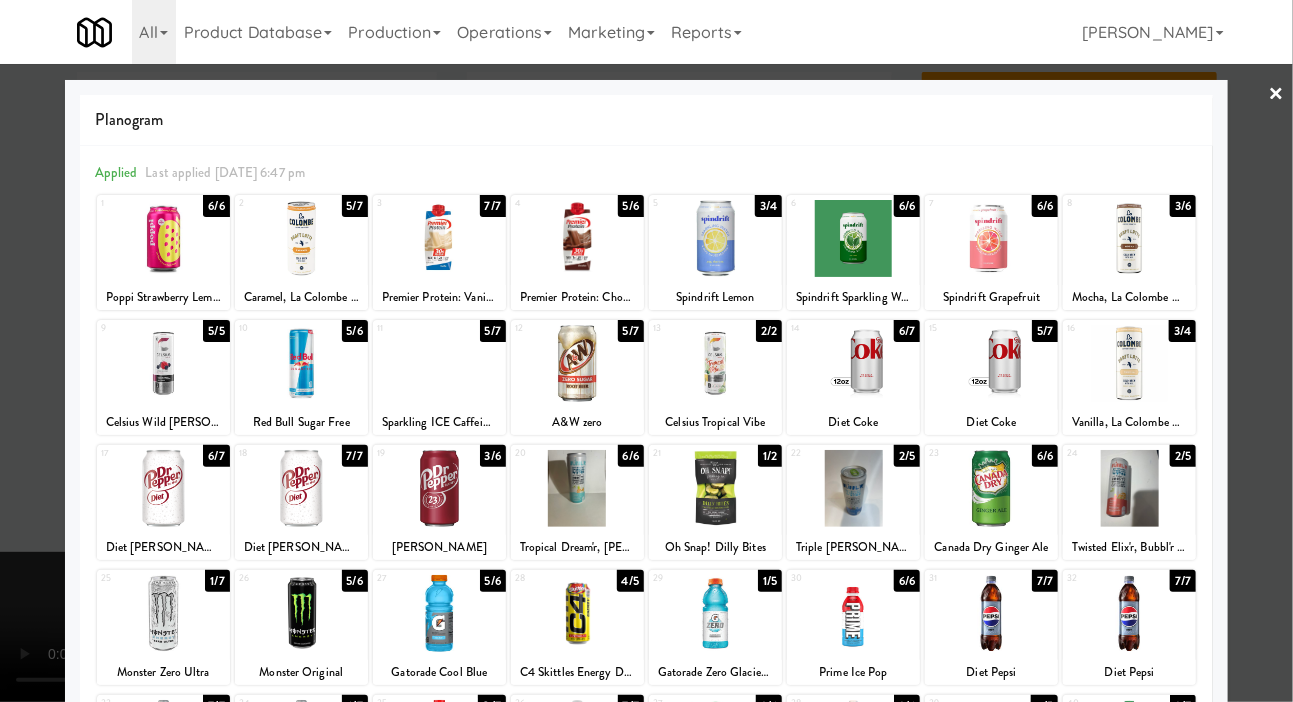 click on "Triple [PERSON_NAME] Breez'r, Bubbl'r Sparkling Antioxidant Water" at bounding box center [853, 547] 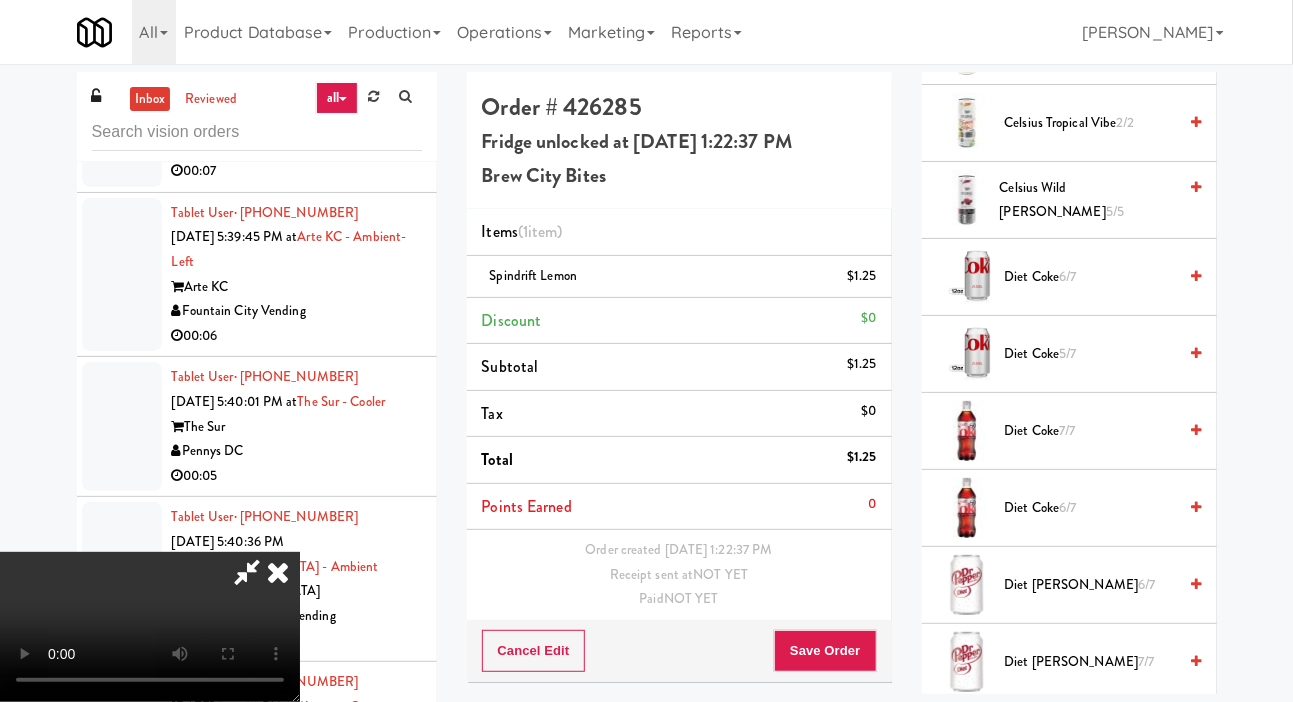 scroll, scrollTop: 822, scrollLeft: 0, axis: vertical 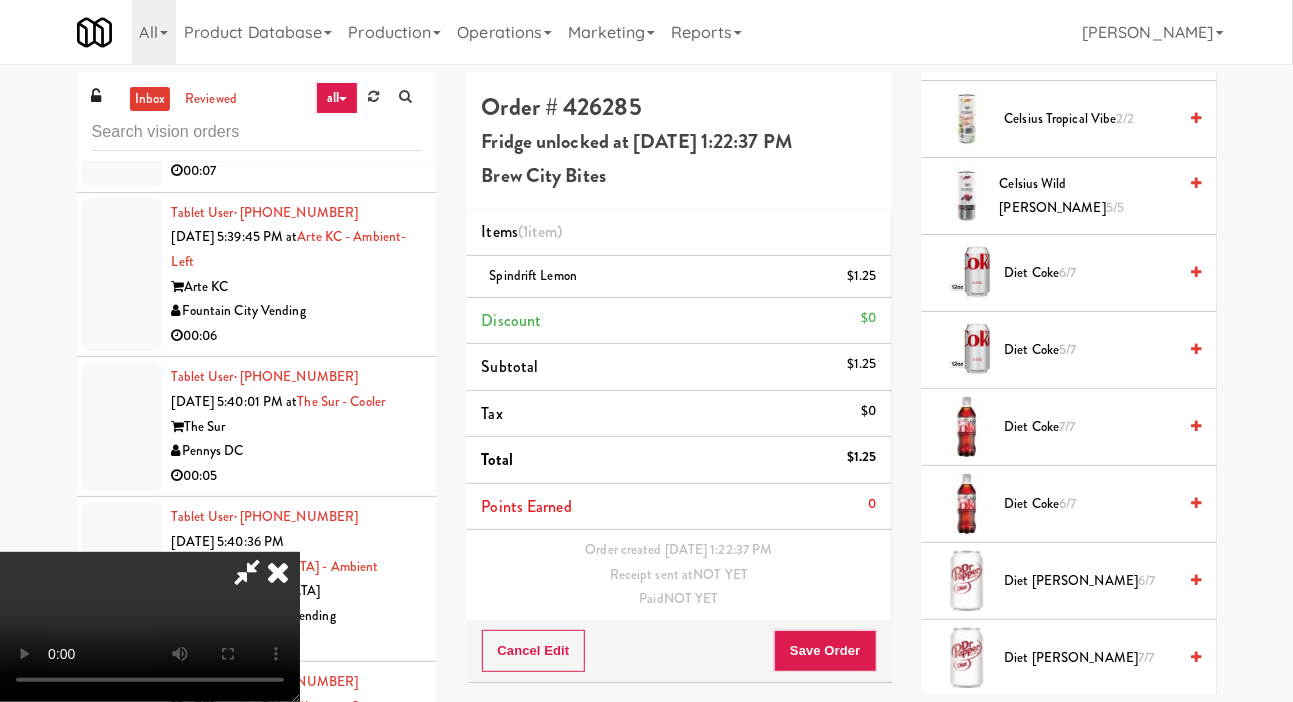 click on "Spindrift Lemon  $1.25" at bounding box center (679, 277) 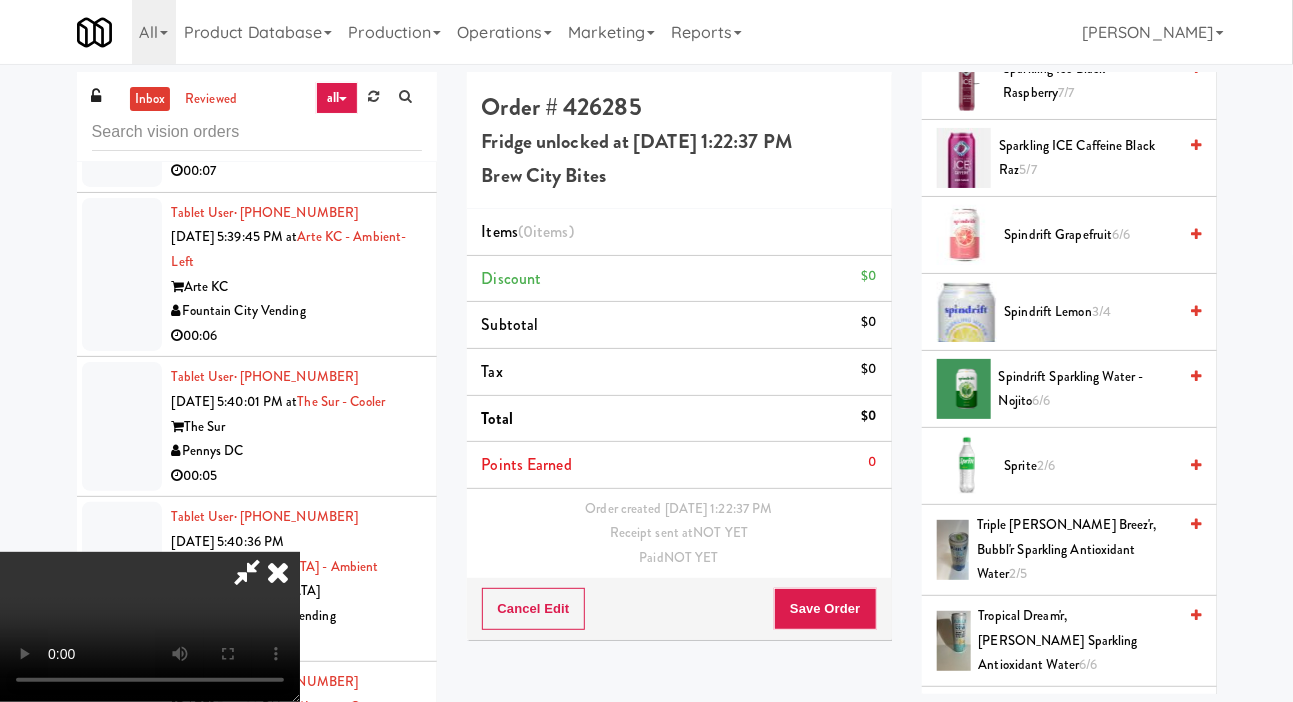 scroll, scrollTop: 2792, scrollLeft: 0, axis: vertical 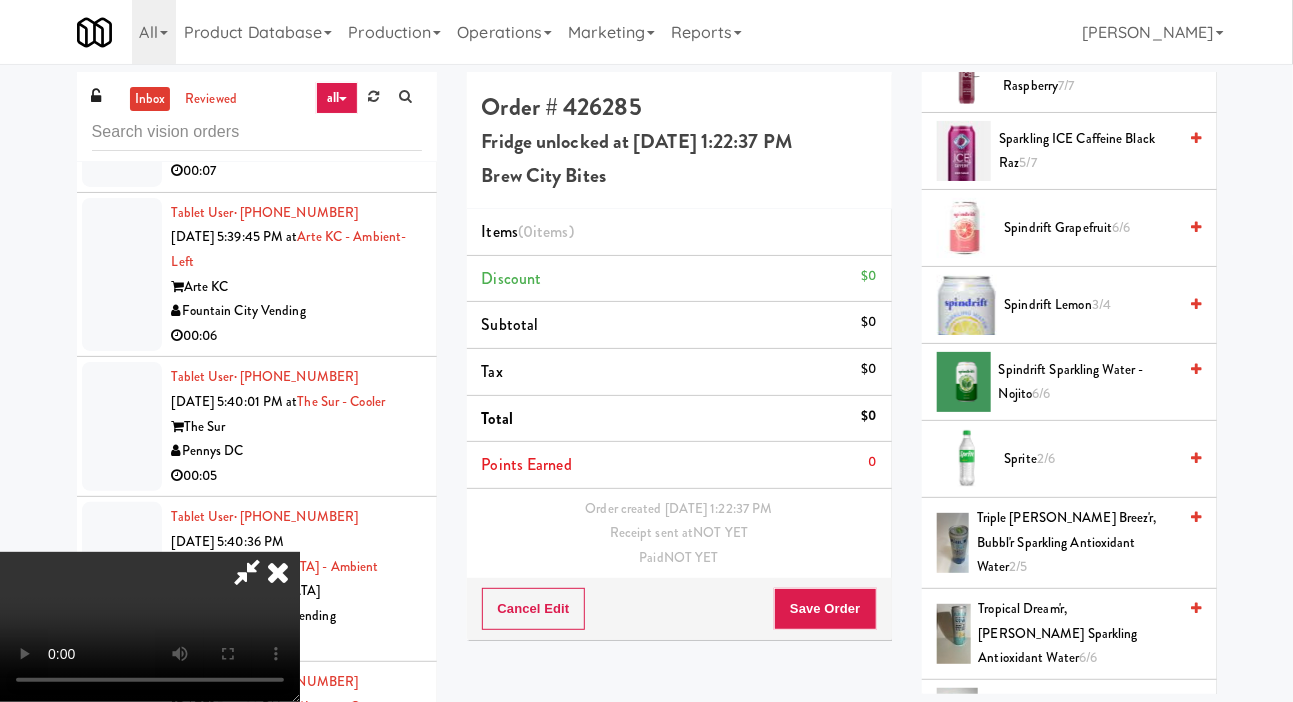 click on "Triple Berry Breez'r, Bubbl'r Sparkling Antioxidant Water  2/5" at bounding box center (1076, 543) 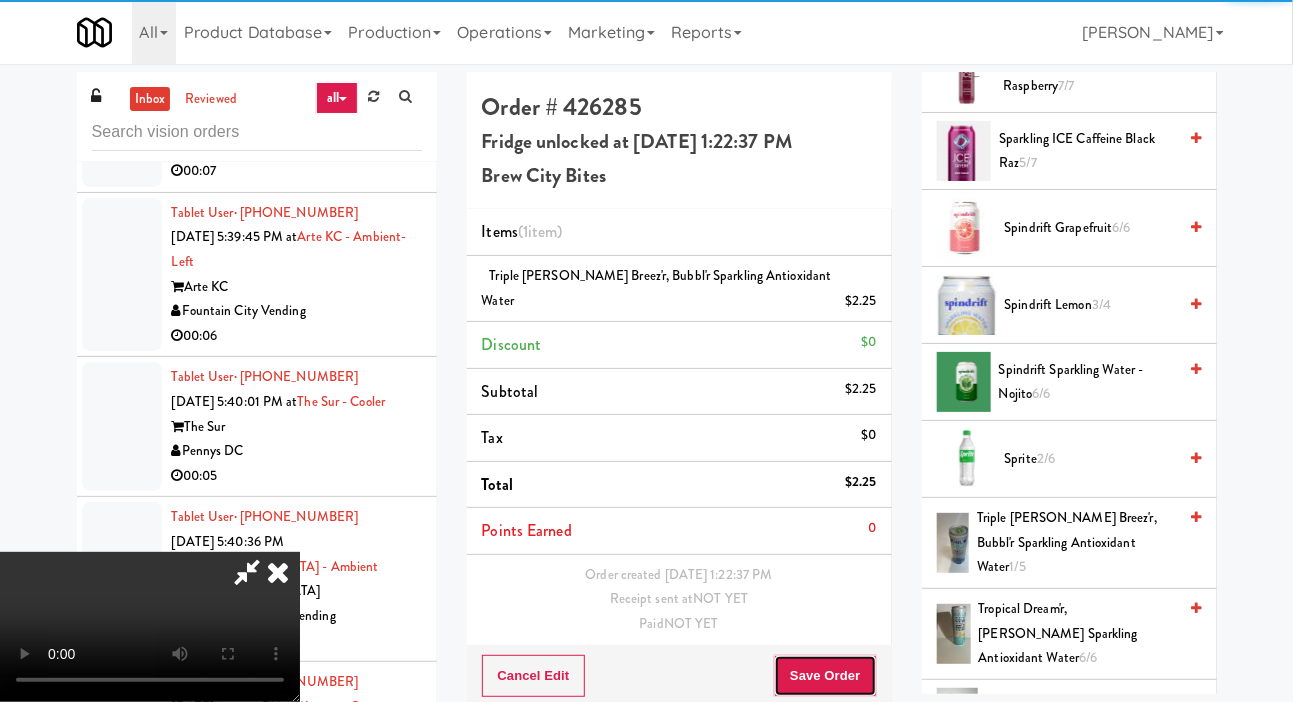click on "Save Order" at bounding box center [825, 676] 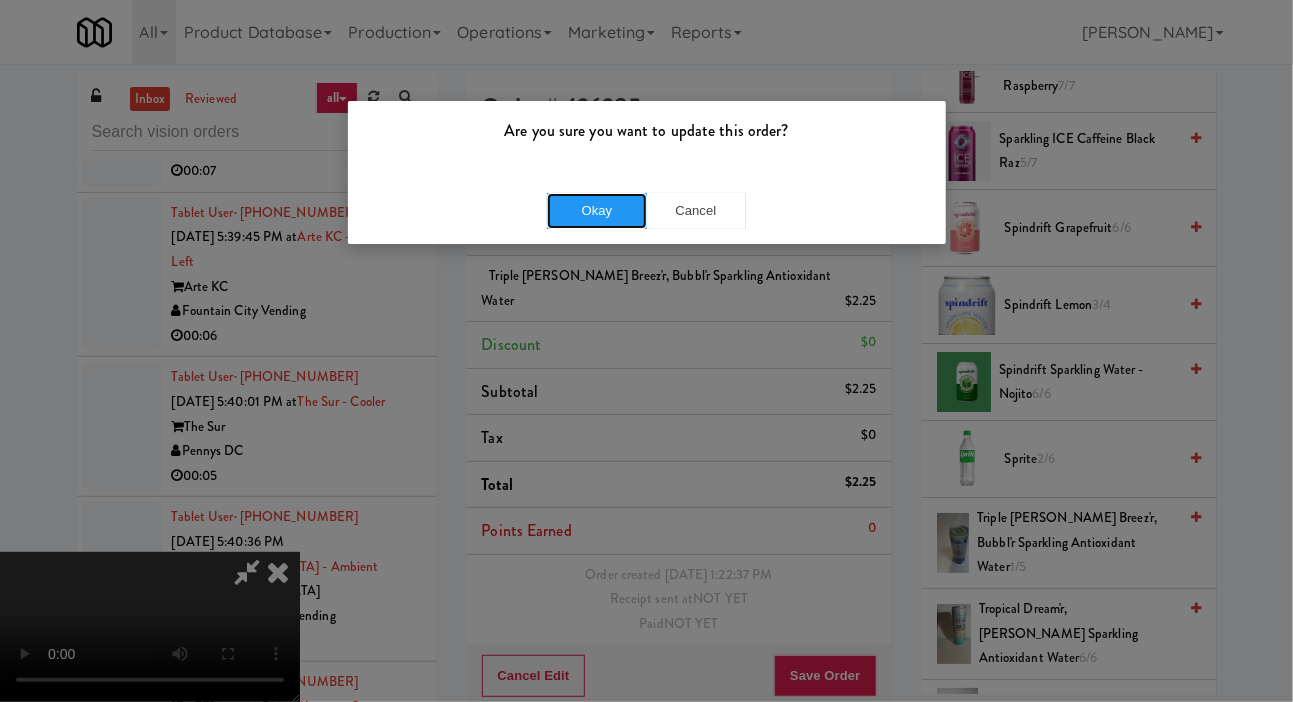 click on "Okay" at bounding box center [597, 211] 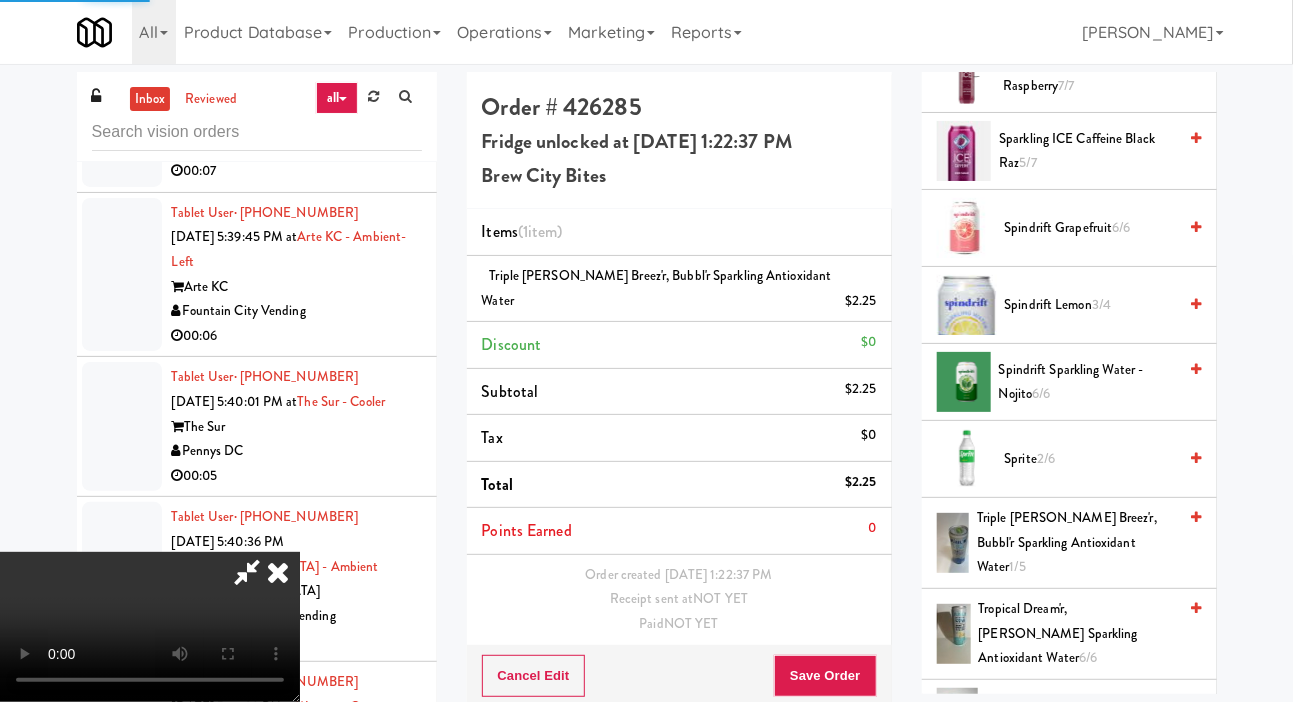 scroll, scrollTop: 0, scrollLeft: 0, axis: both 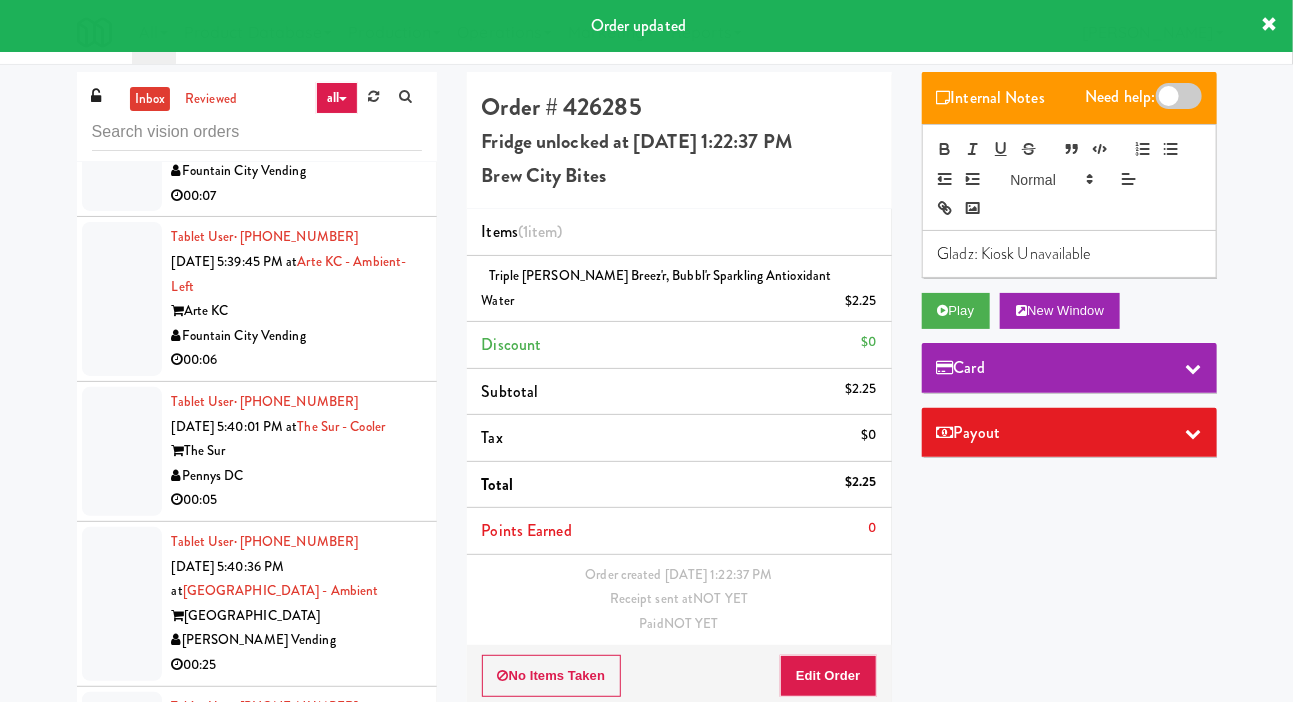 click at bounding box center (122, 135) 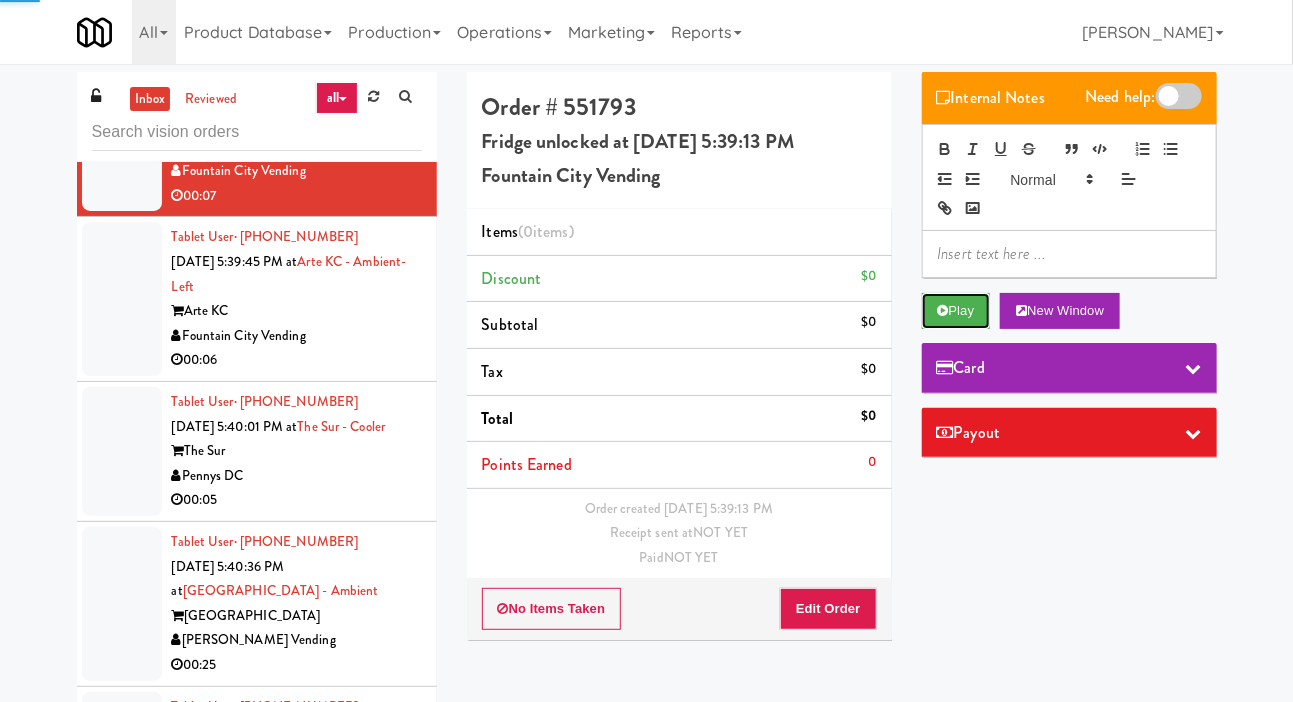 click on "Play" at bounding box center (956, 311) 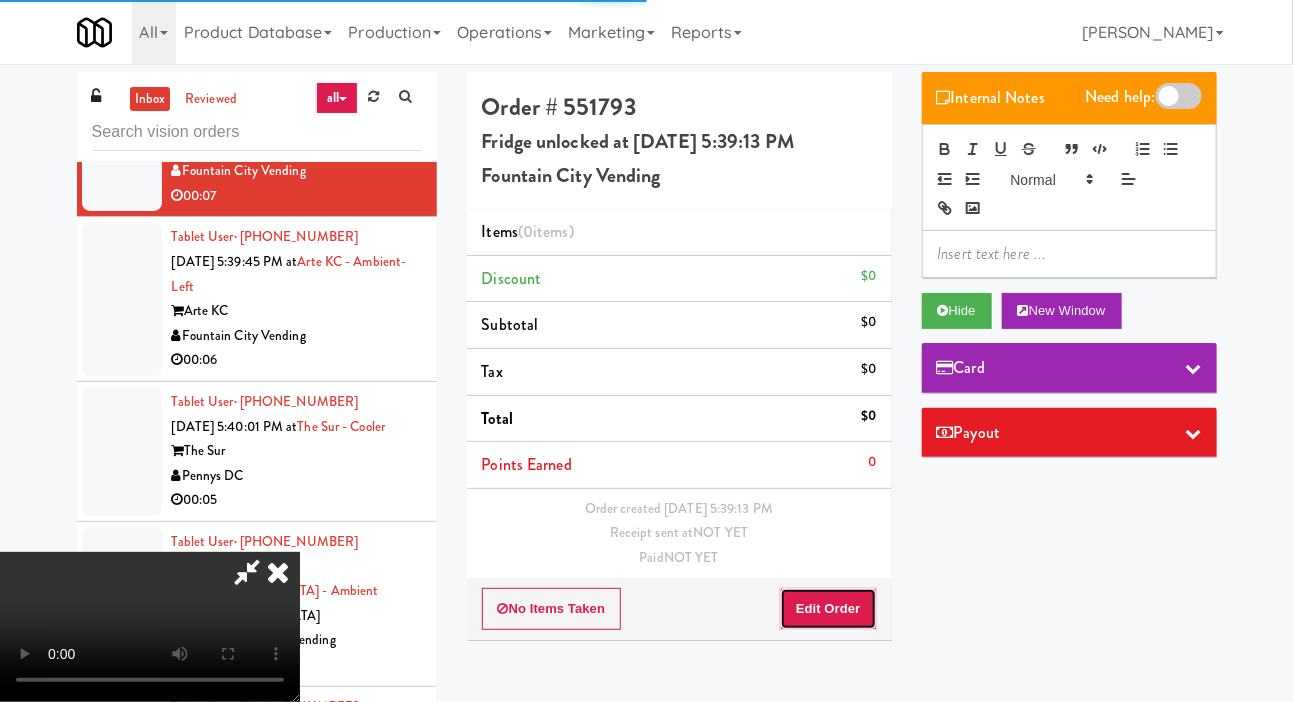 click on "Edit Order" at bounding box center (828, 609) 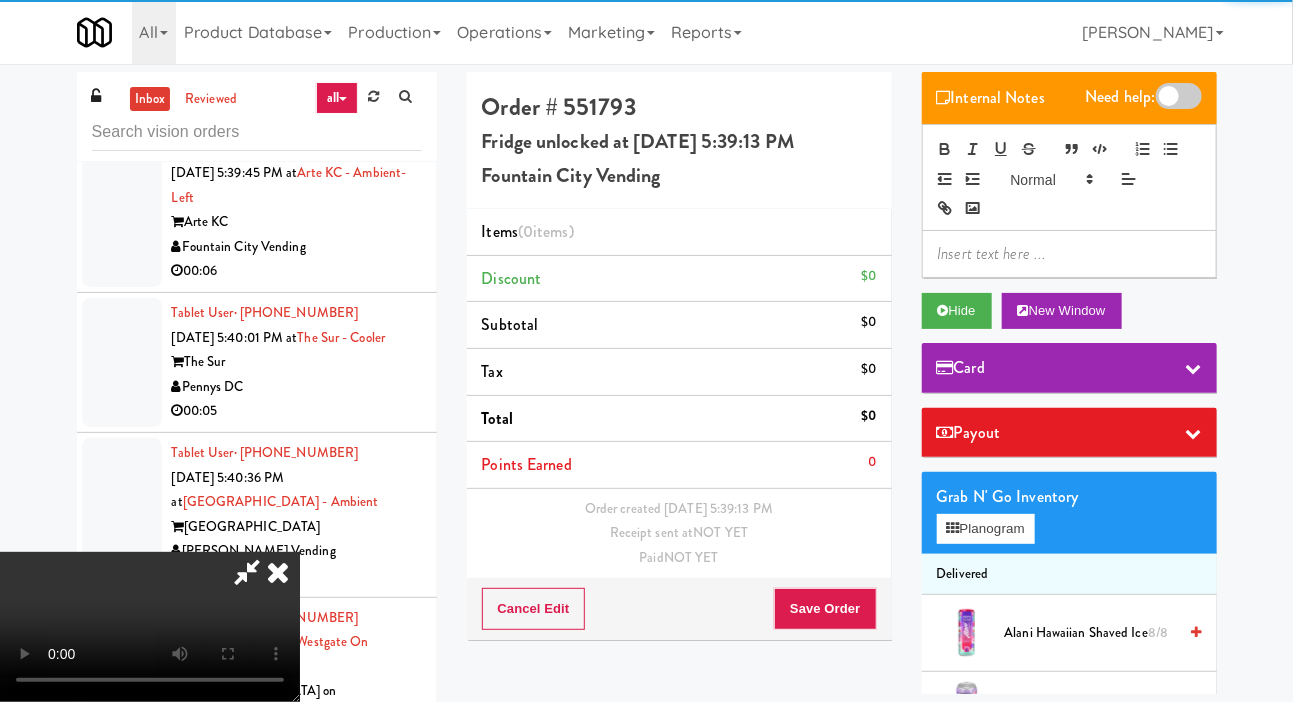 scroll, scrollTop: 3541, scrollLeft: 0, axis: vertical 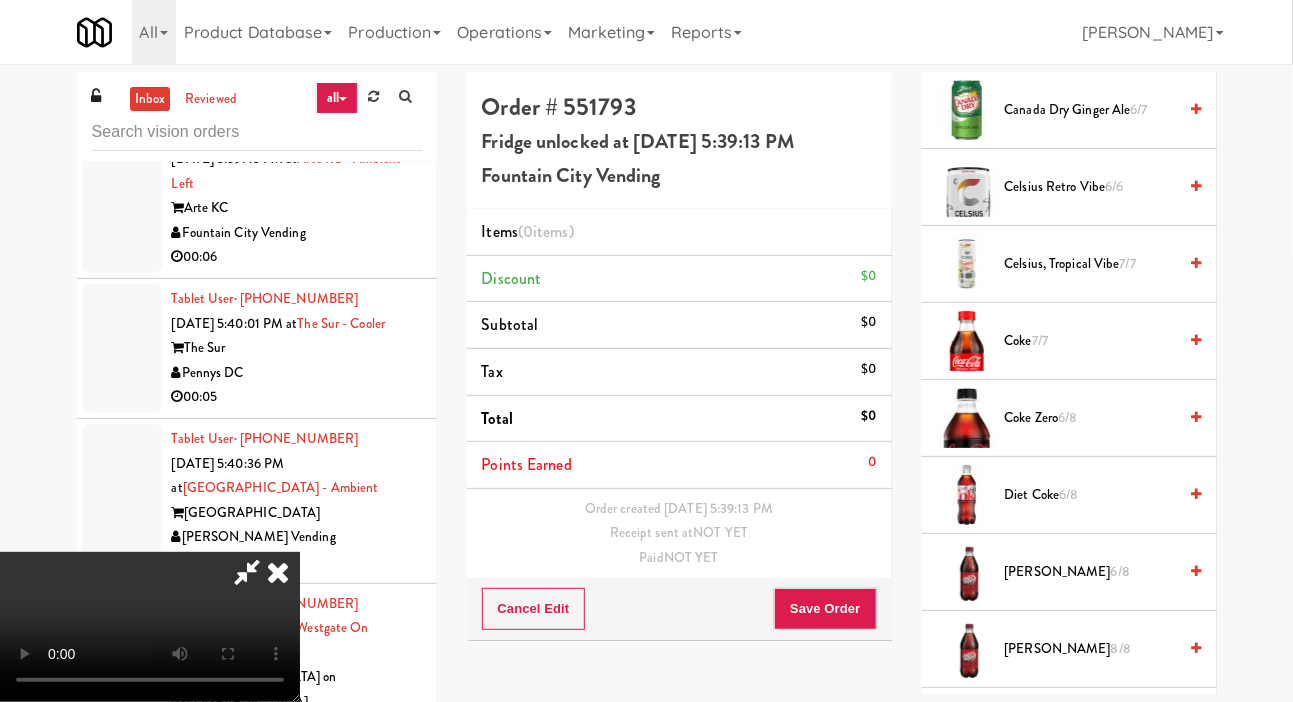 click on "Dr. Pepper  6/8" at bounding box center [1091, 572] 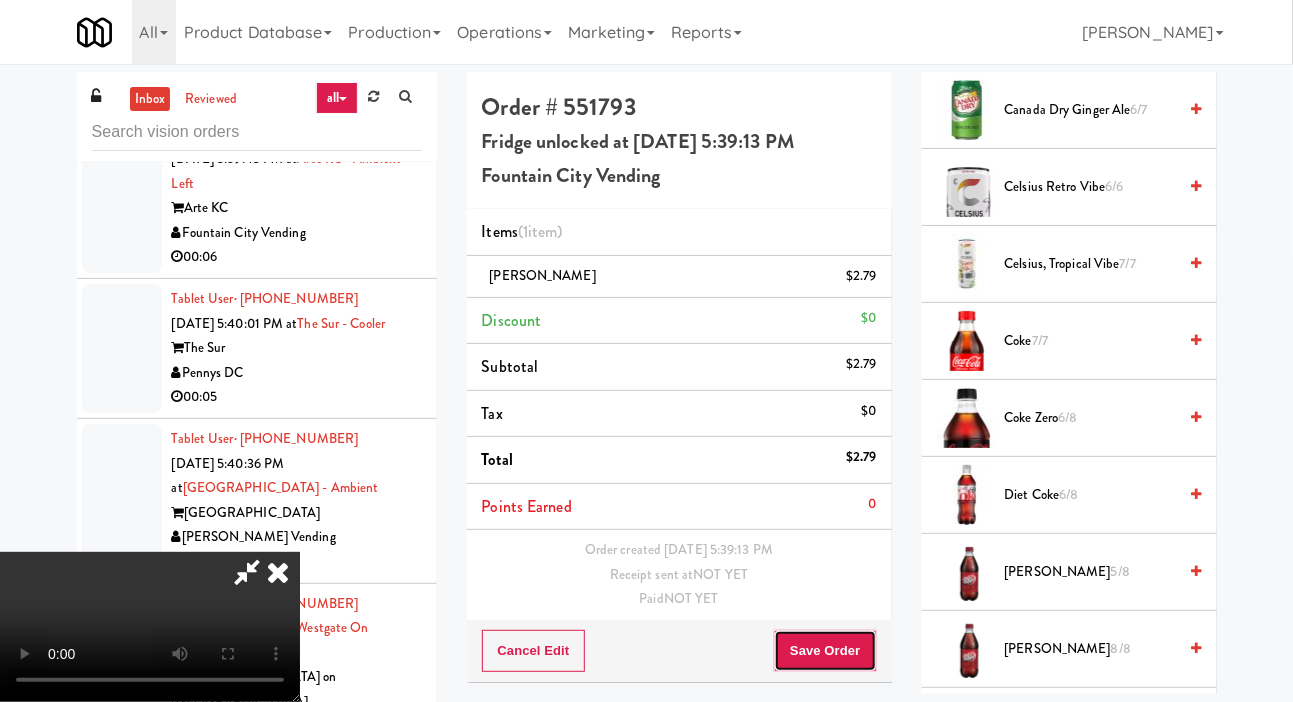 click on "Save Order" at bounding box center [825, 651] 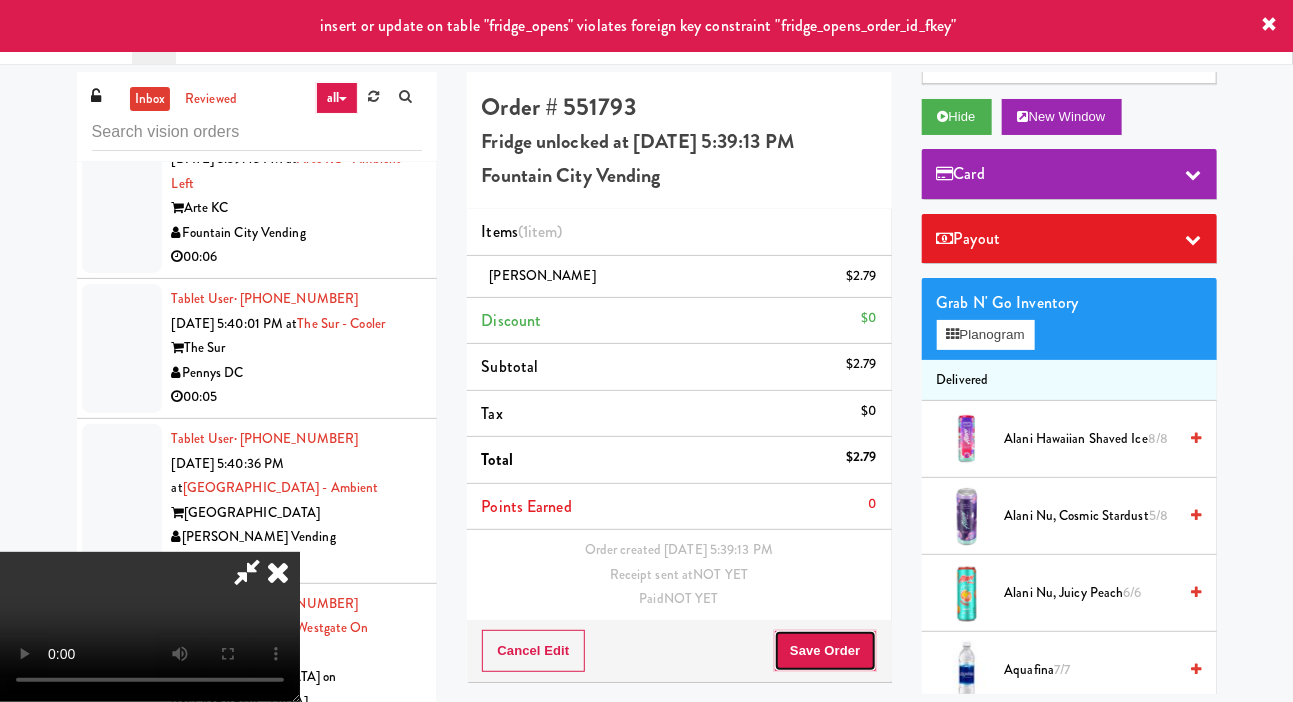 scroll, scrollTop: 0, scrollLeft: 0, axis: both 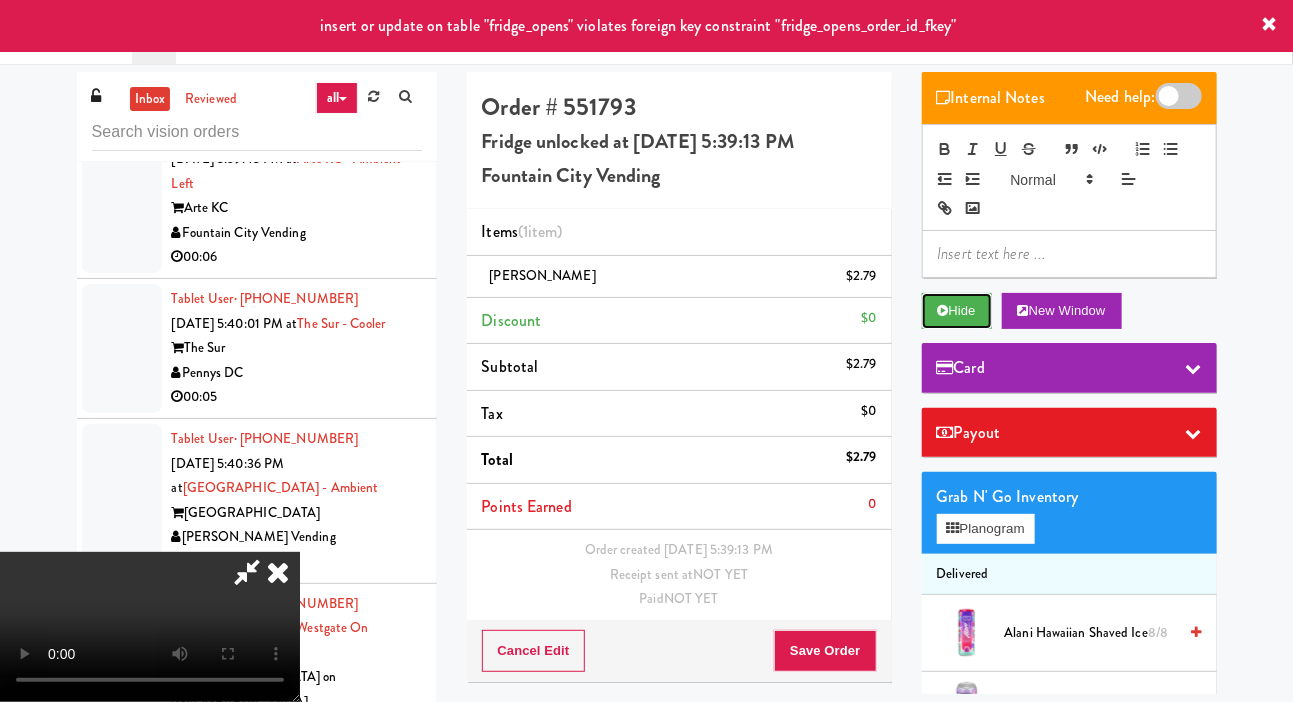click on "Hide" at bounding box center (957, 311) 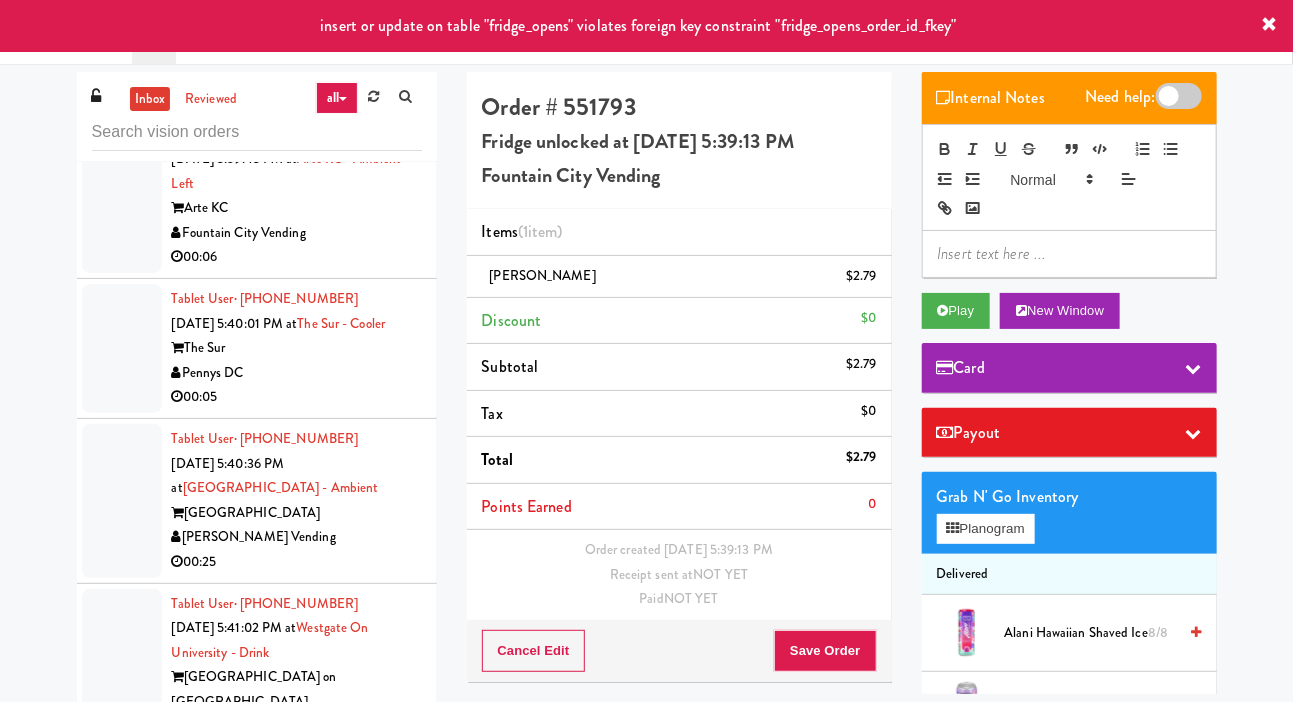 click at bounding box center [122, 196] 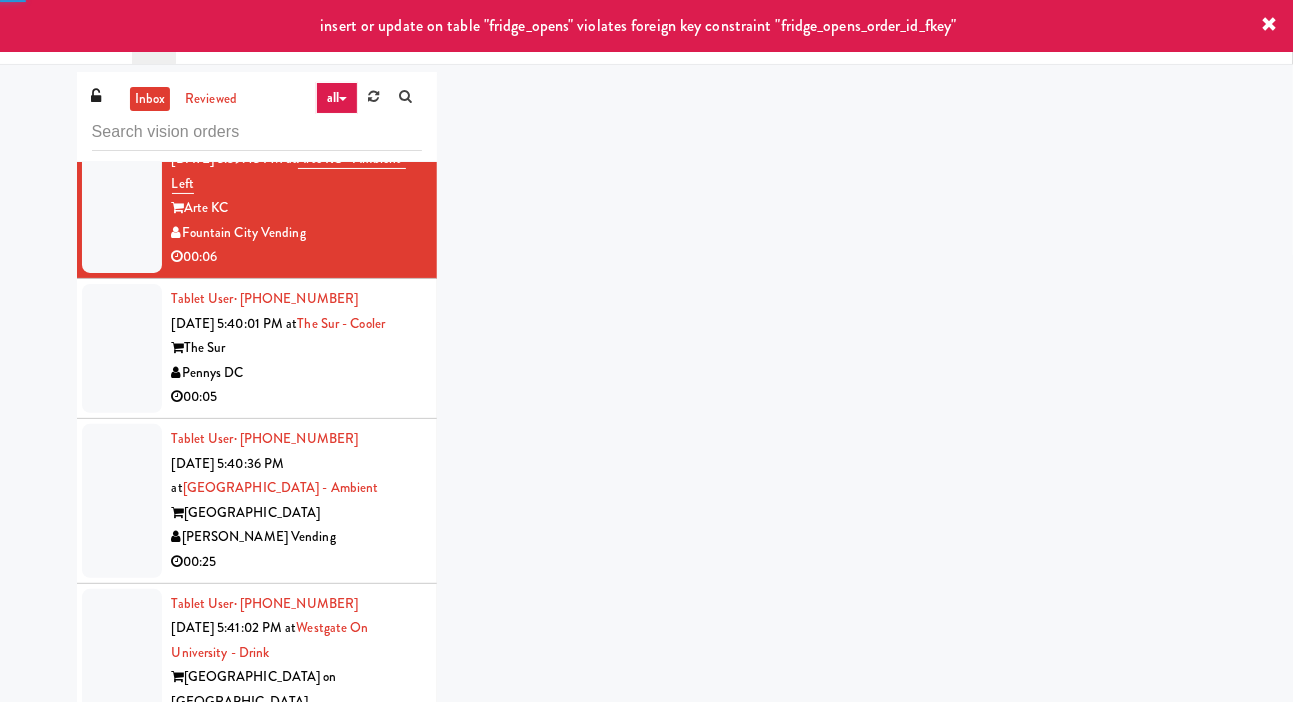 click at bounding box center (122, 32) 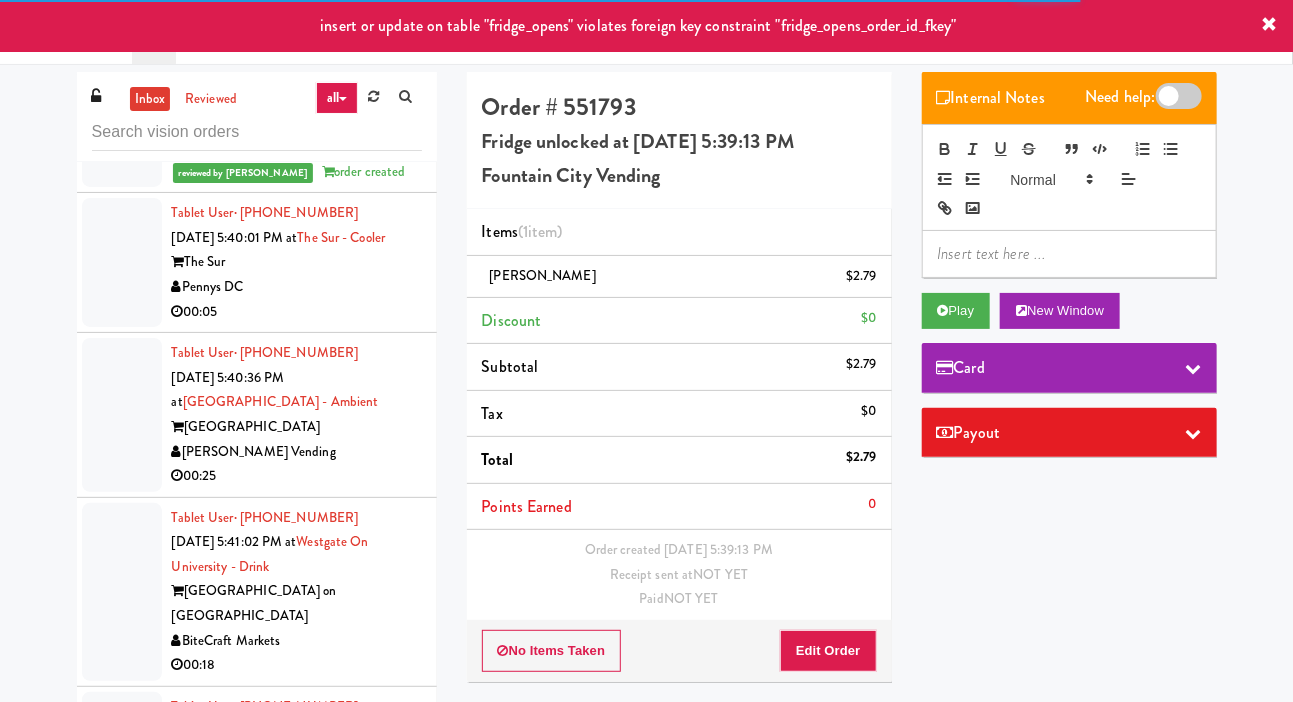 click at bounding box center [122, 262] 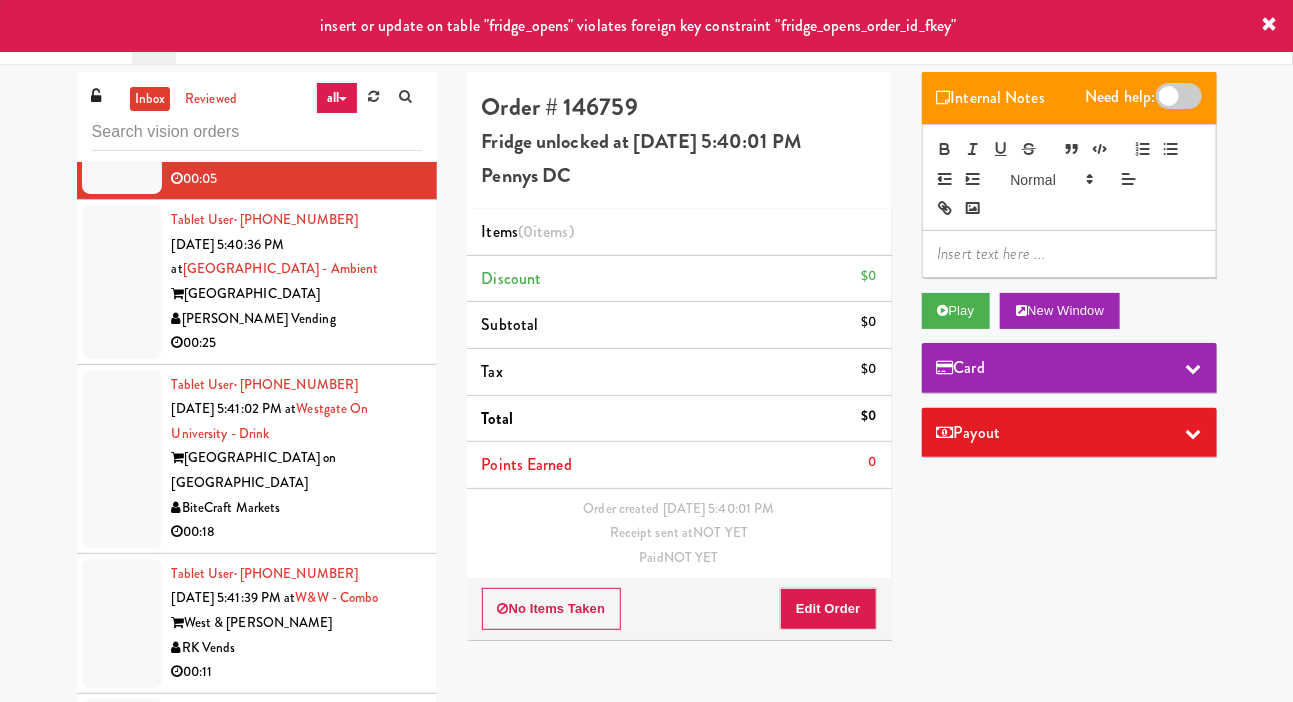 click at bounding box center [122, 282] 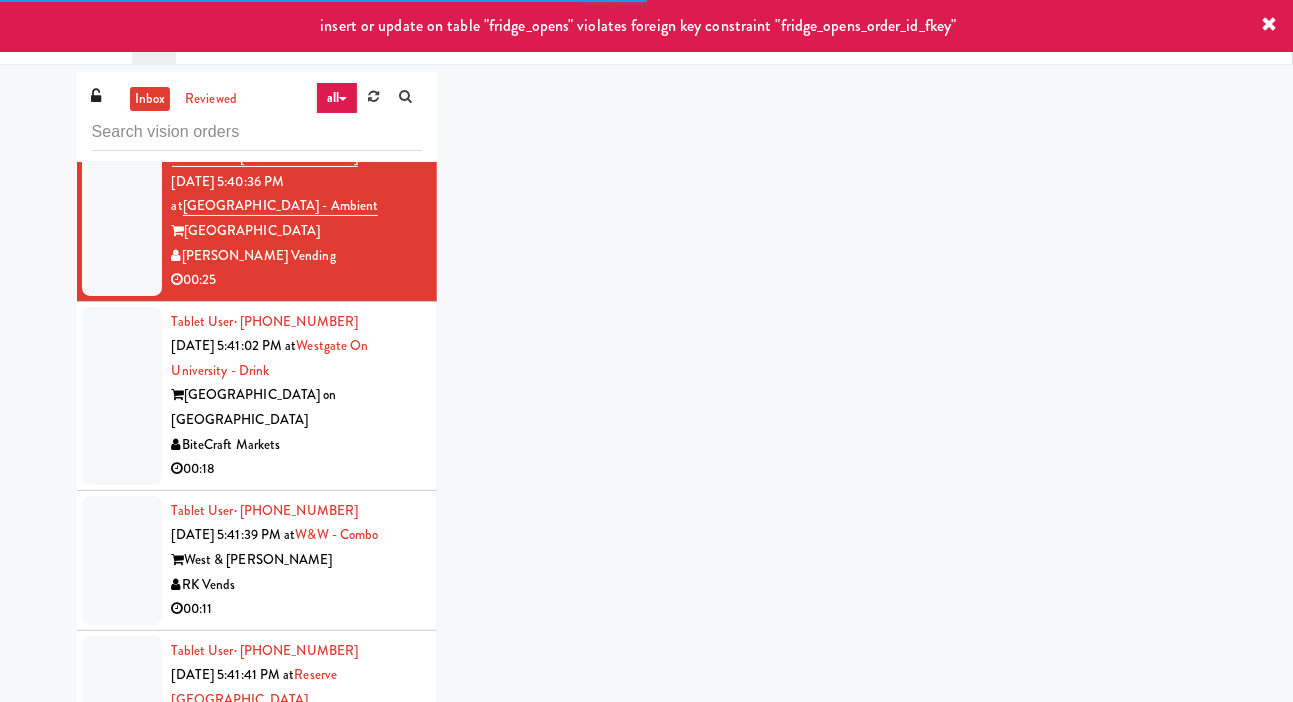 scroll, scrollTop: 3894, scrollLeft: 0, axis: vertical 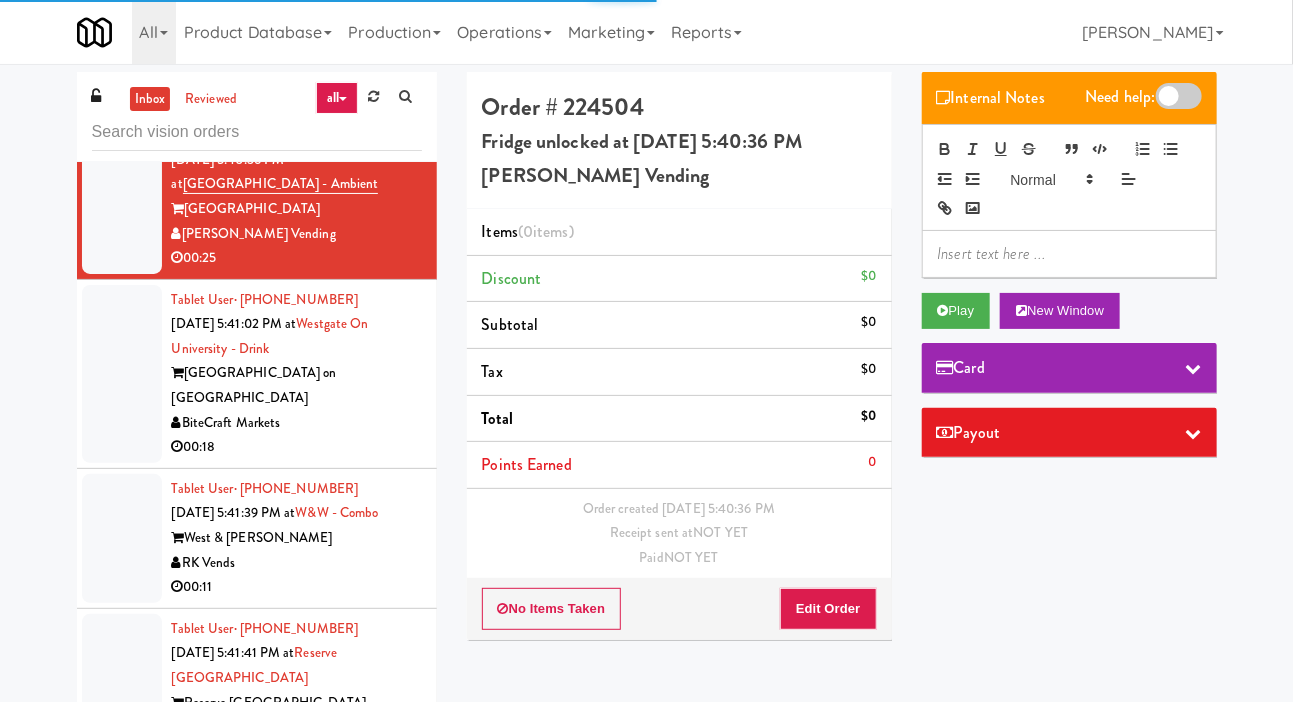 click at bounding box center [122, 44] 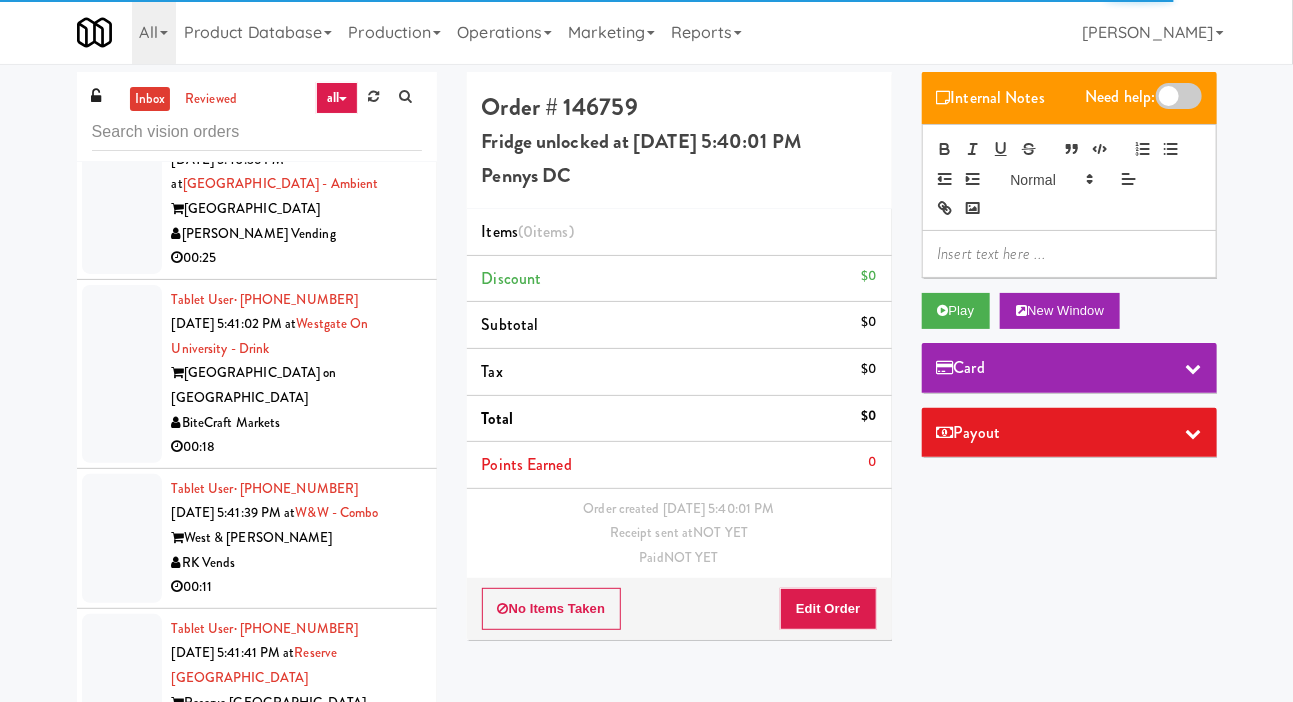 click on "Play" at bounding box center (956, 311) 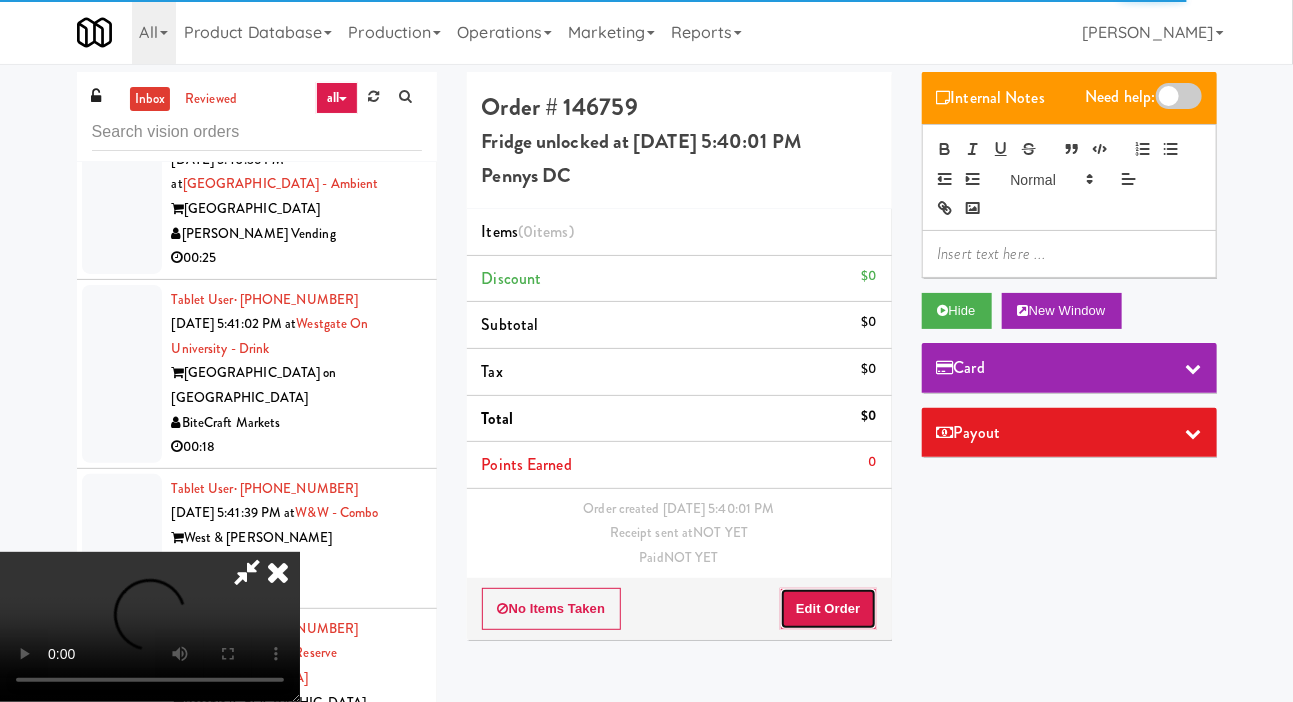 click on "Edit Order" at bounding box center [828, 609] 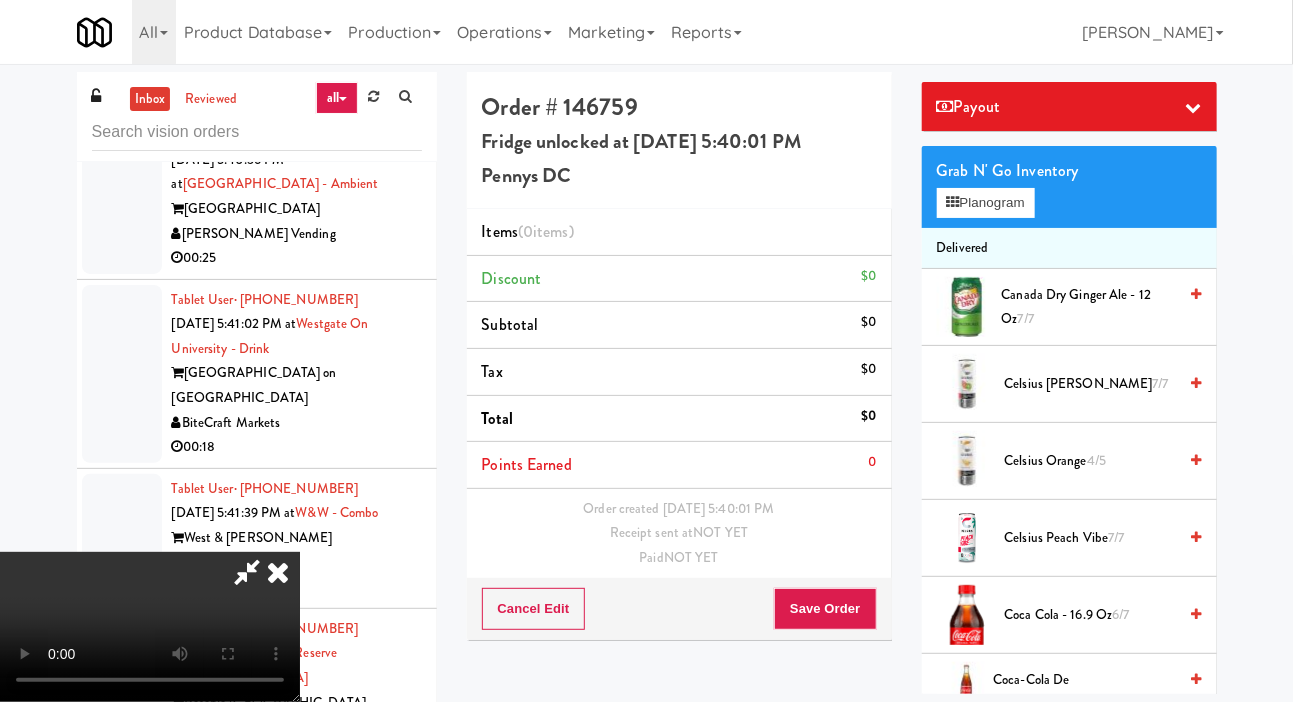 scroll, scrollTop: 319, scrollLeft: 0, axis: vertical 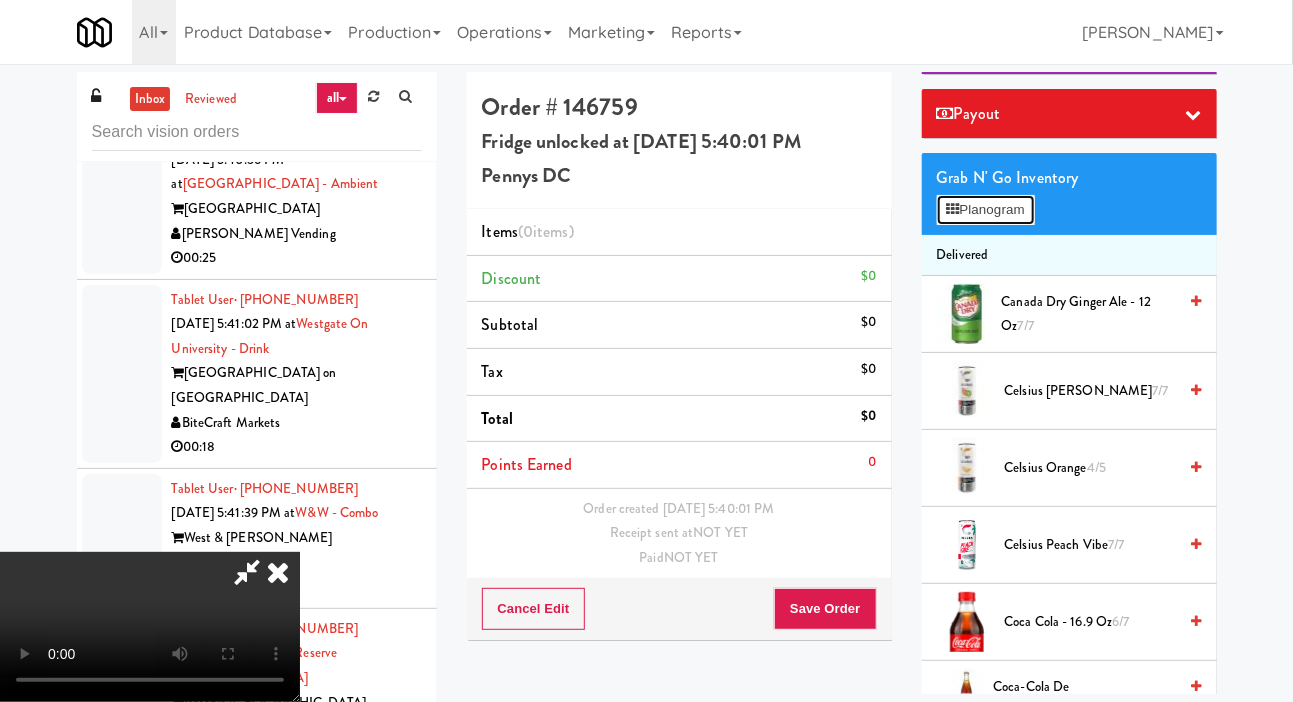 click on "Planogram" at bounding box center [986, 210] 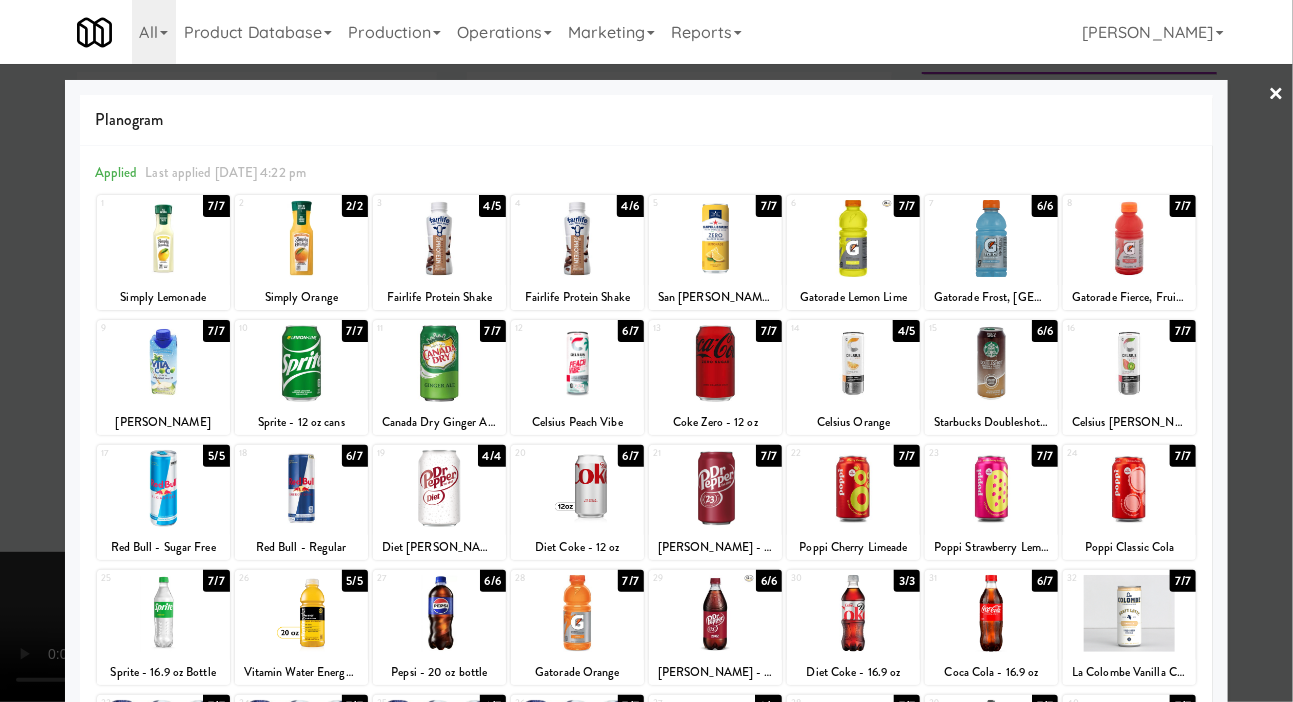 click at bounding box center [577, 363] 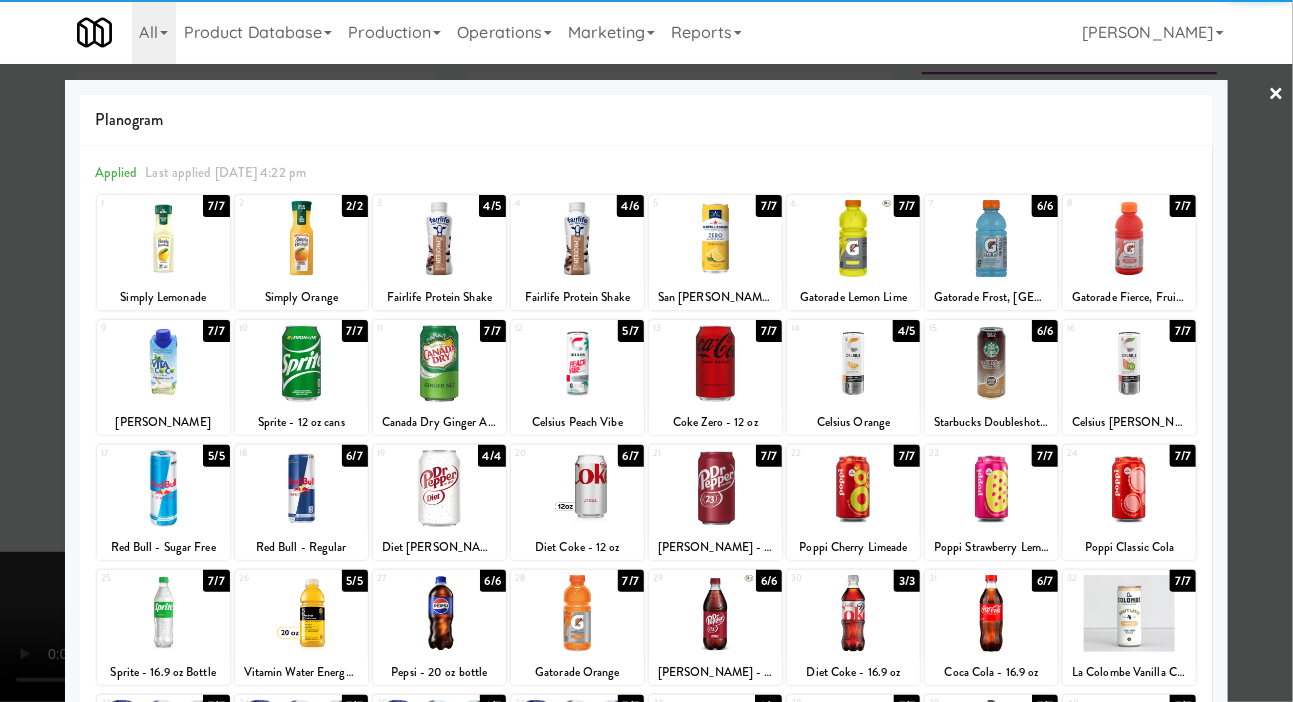 click at bounding box center (646, 351) 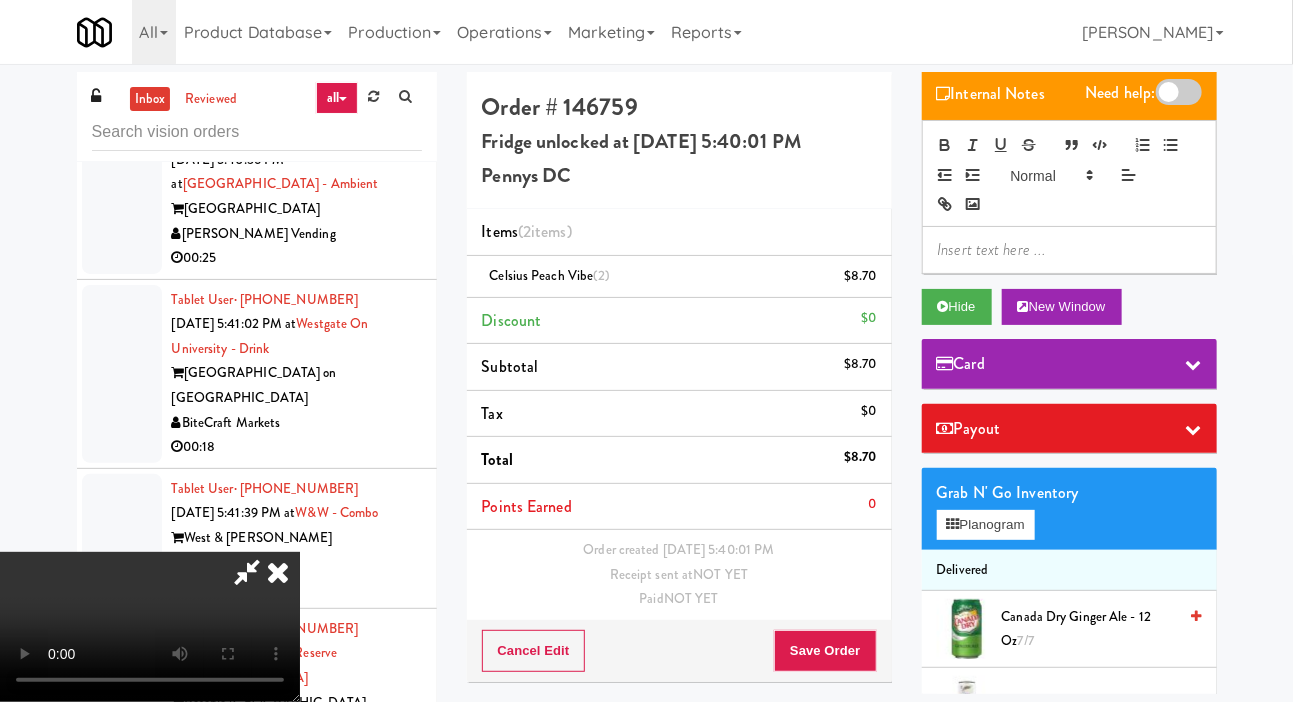 scroll, scrollTop: 0, scrollLeft: 0, axis: both 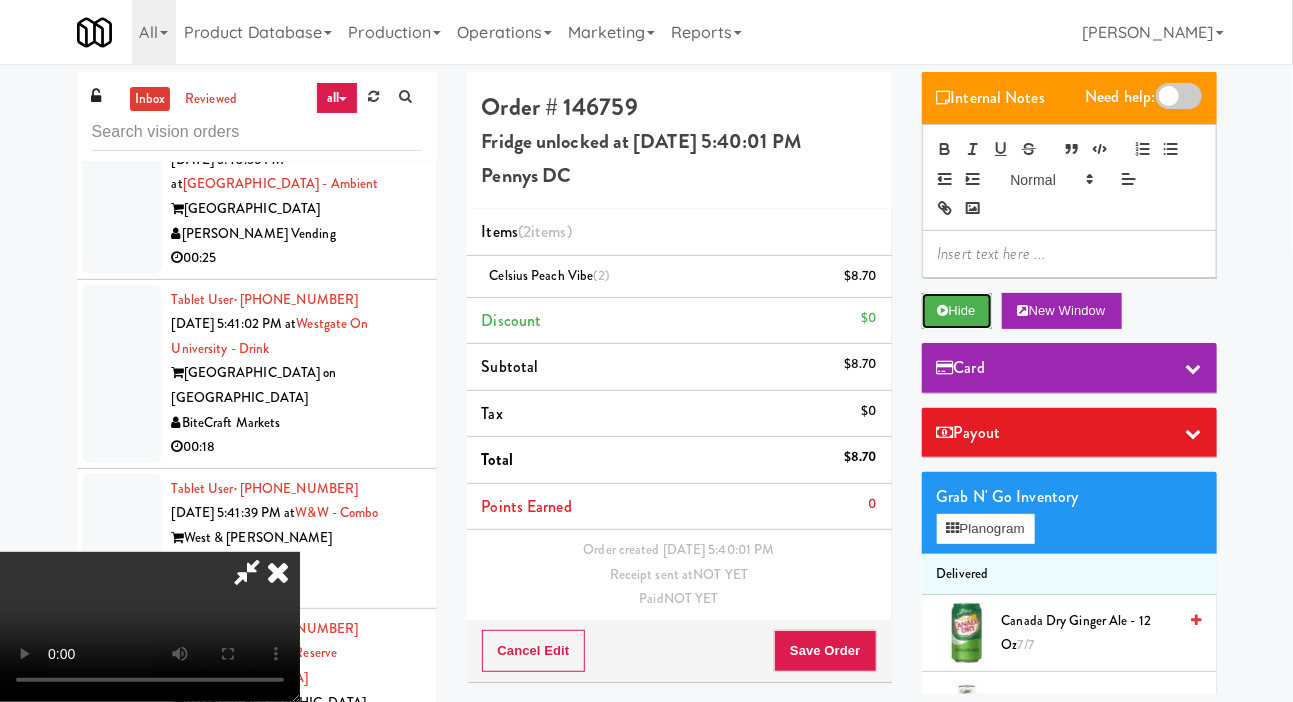 click on "Hide" at bounding box center [957, 311] 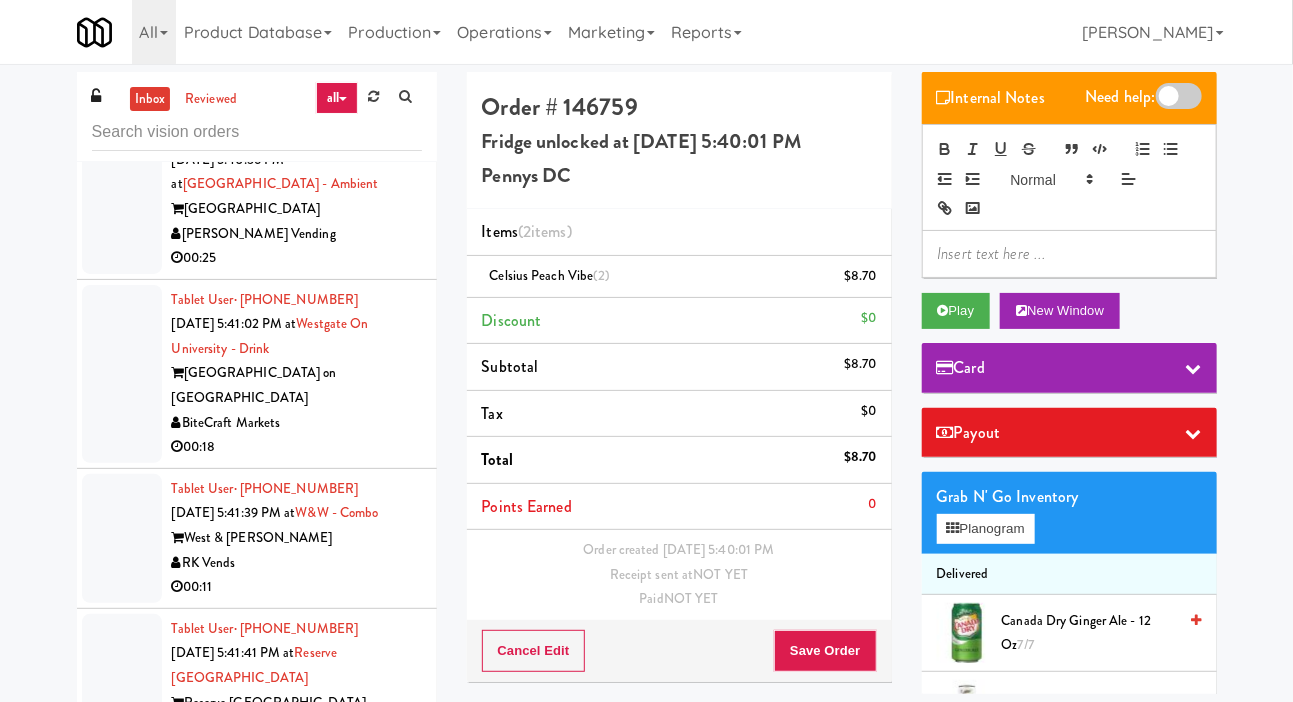 click on "$8.70" at bounding box center (860, 276) 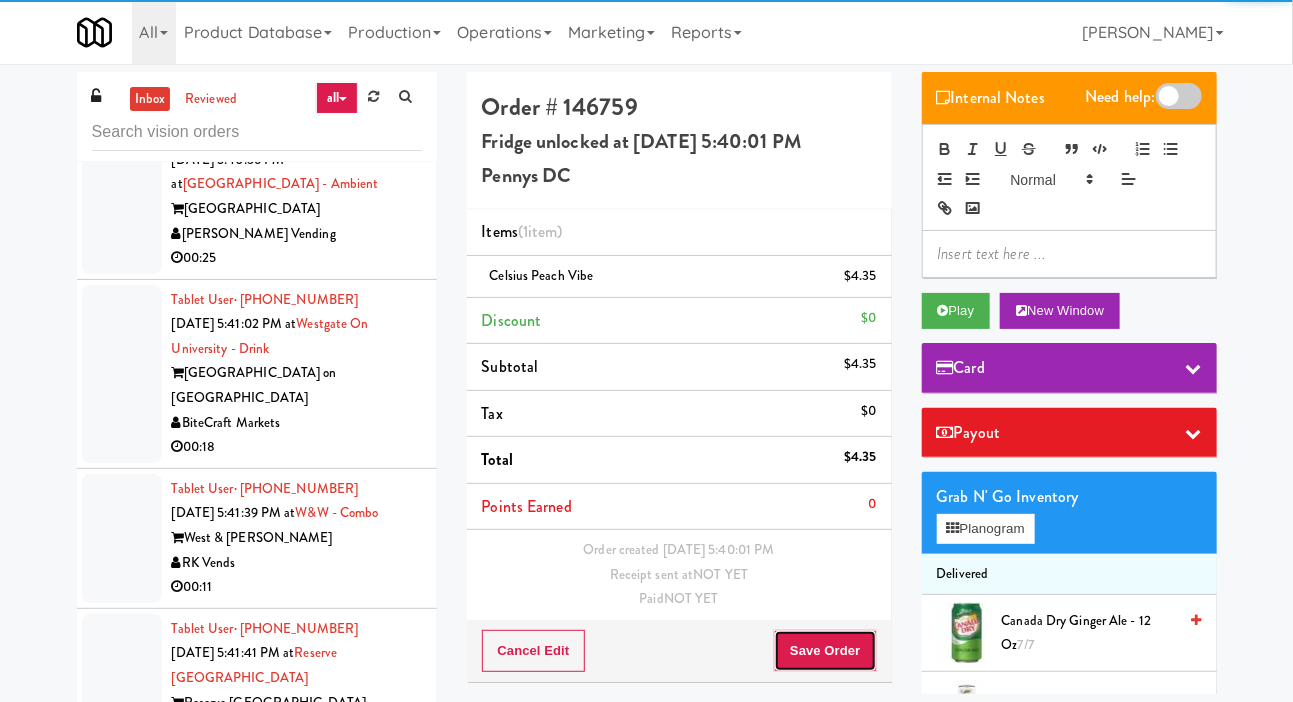 click on "Save Order" at bounding box center [825, 651] 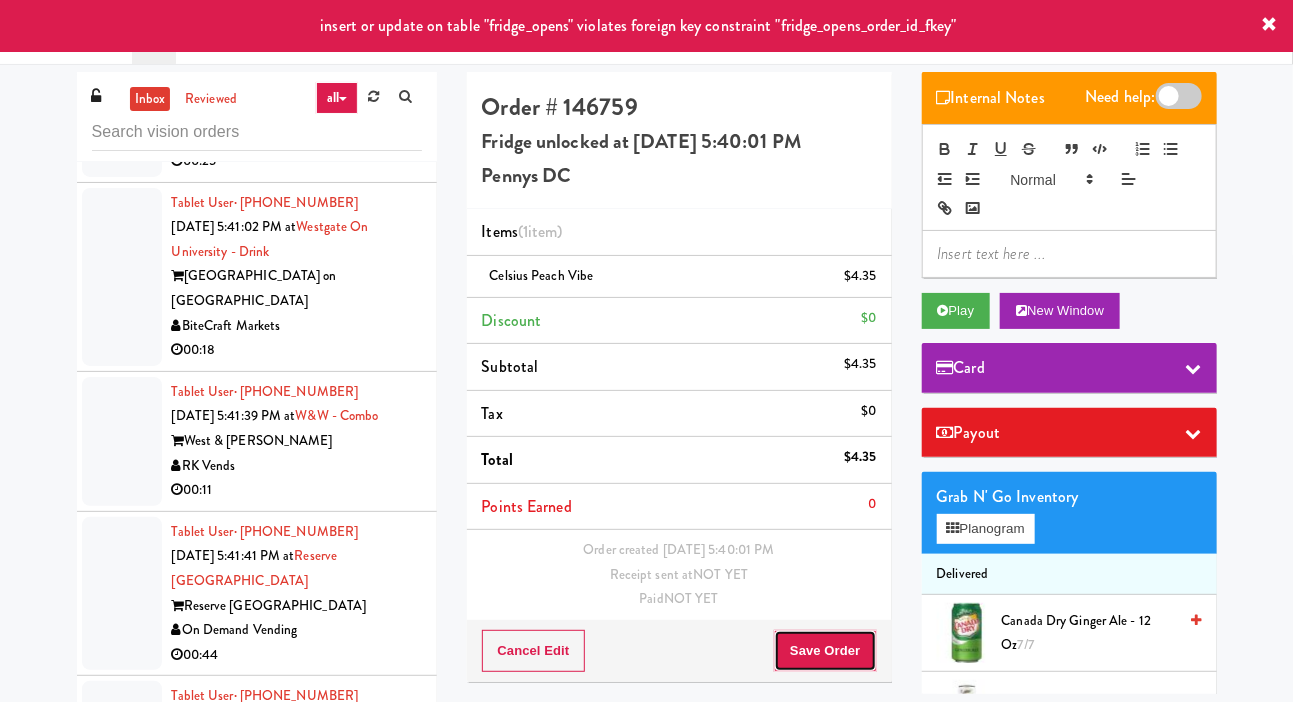 scroll, scrollTop: 3992, scrollLeft: 0, axis: vertical 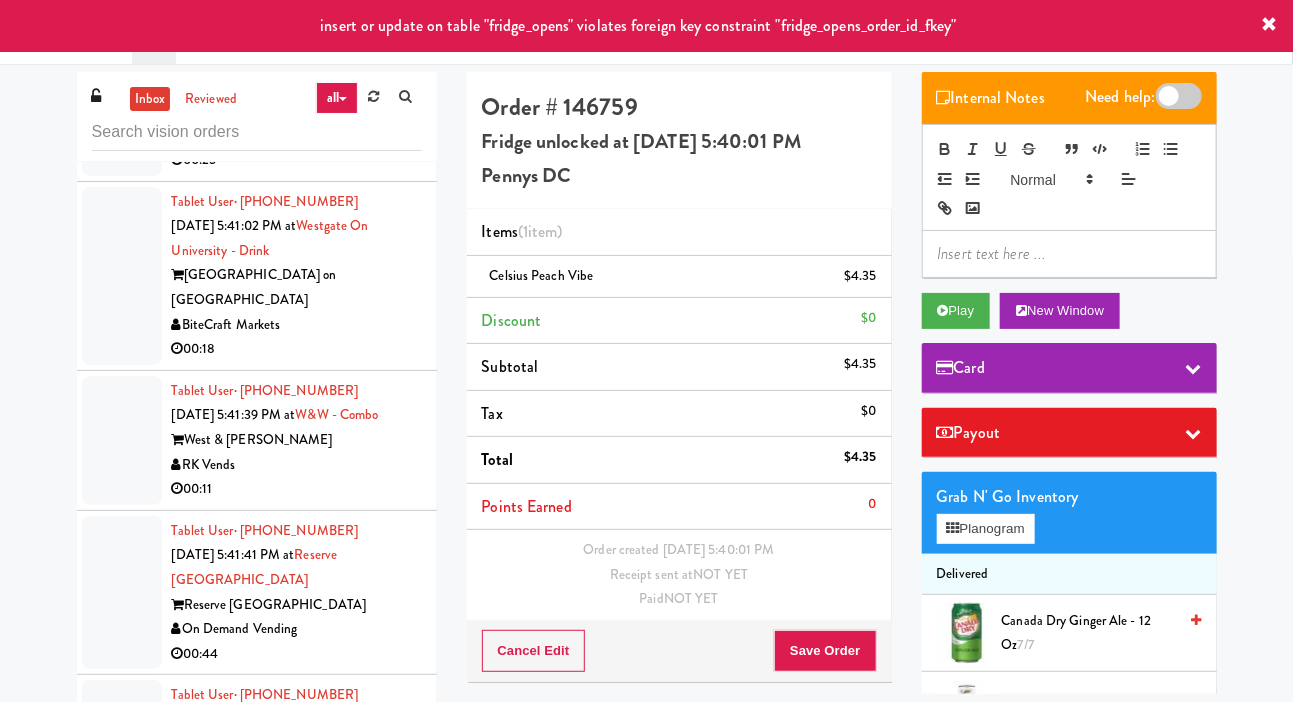 click at bounding box center (122, 99) 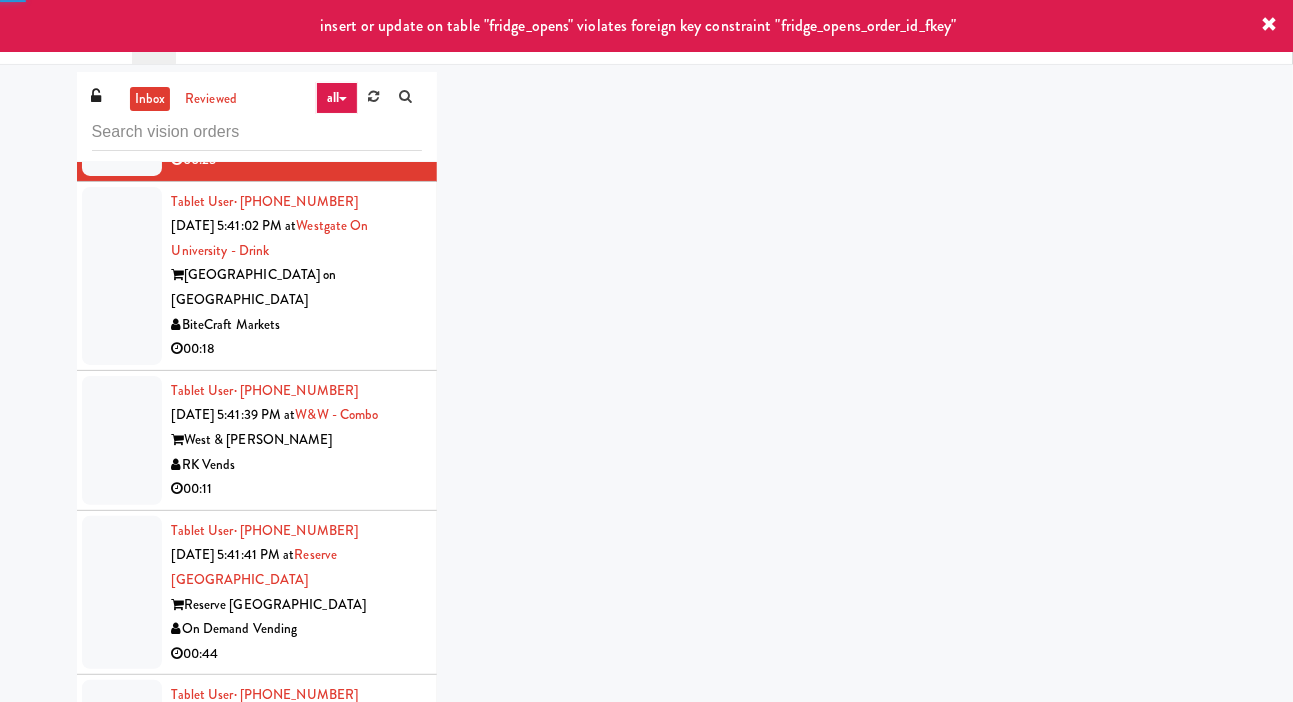 click at bounding box center [122, -54] 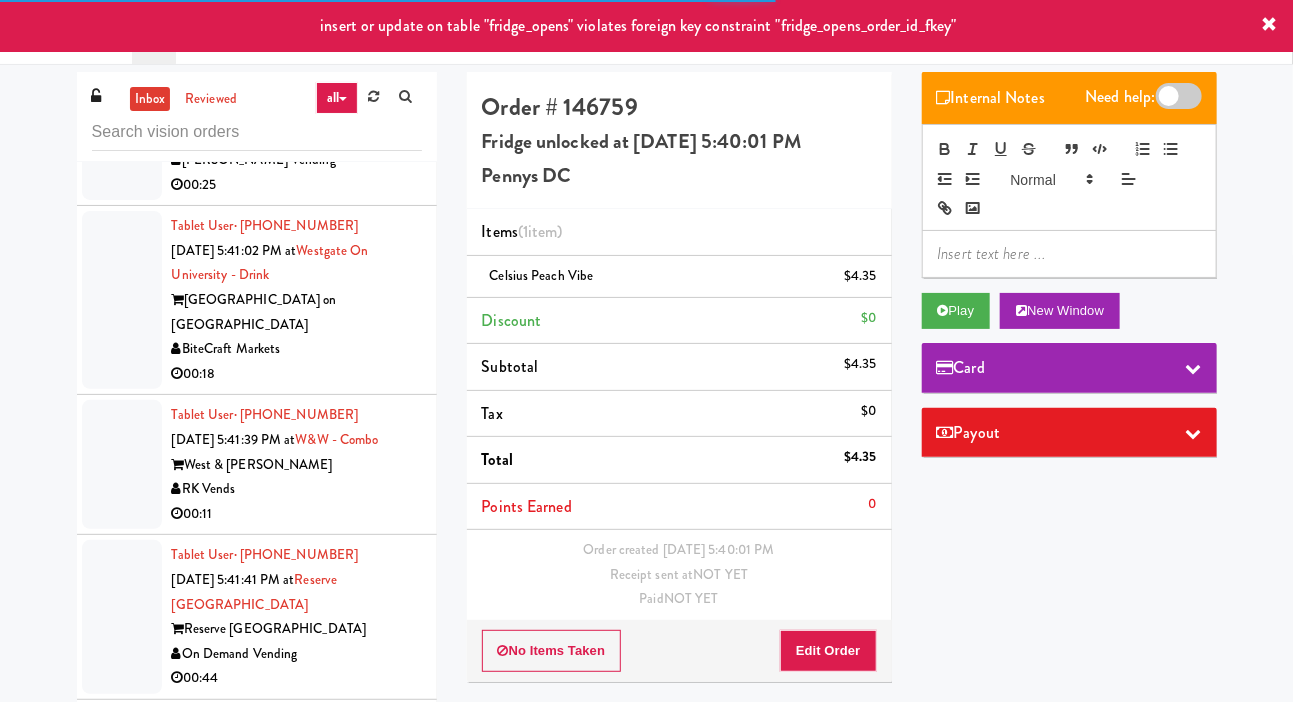 click at bounding box center [122, 124] 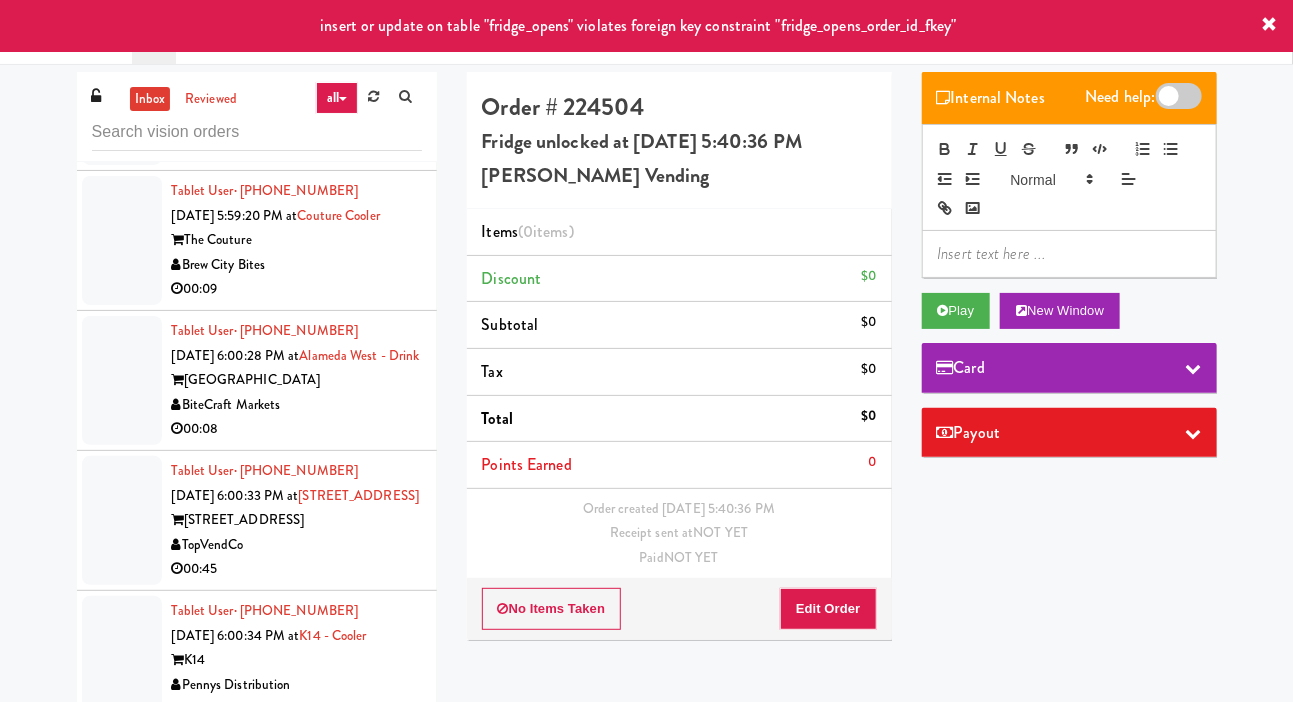 scroll, scrollTop: 9615, scrollLeft: 0, axis: vertical 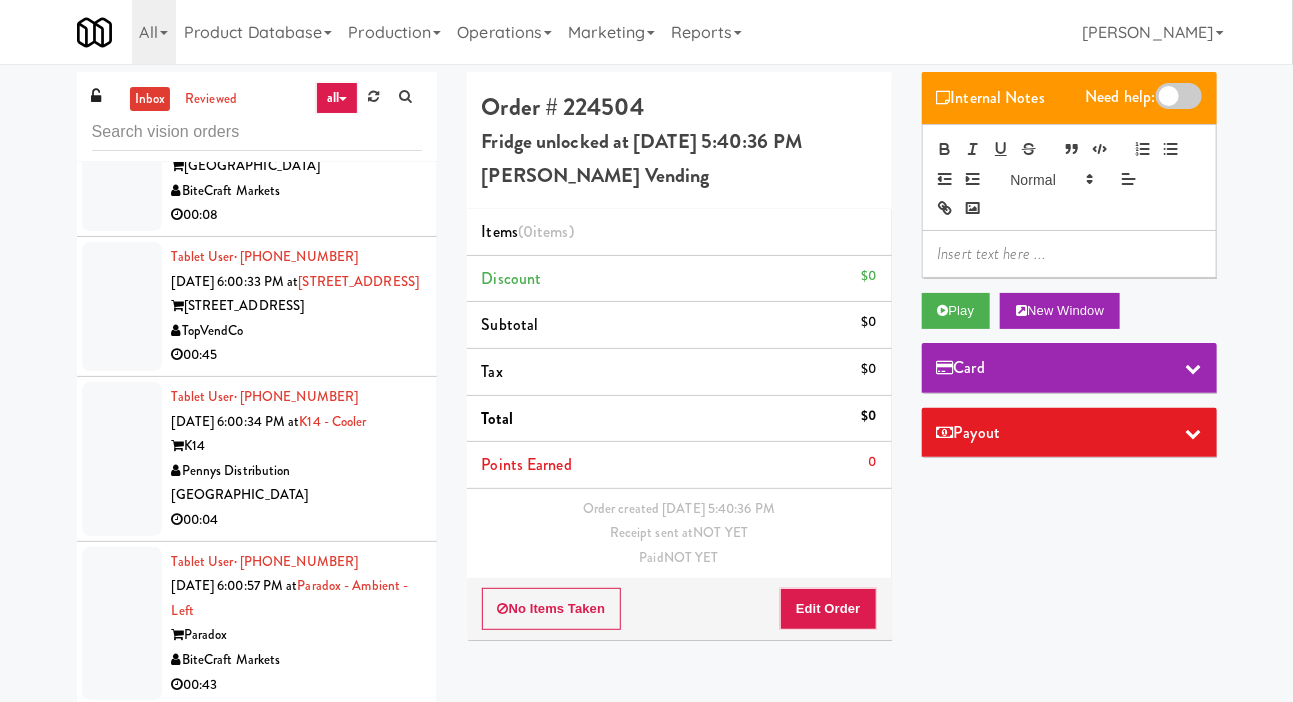 click at bounding box center (122, 166) 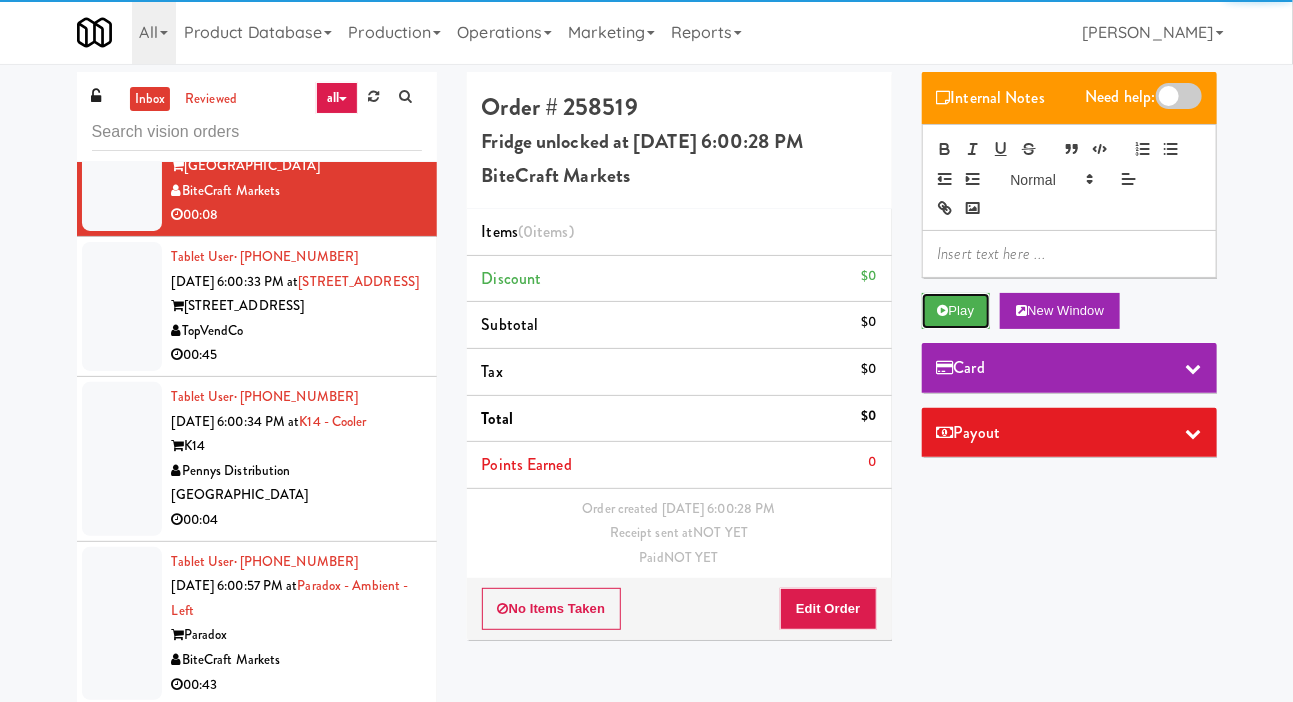 click on "Play" at bounding box center (956, 311) 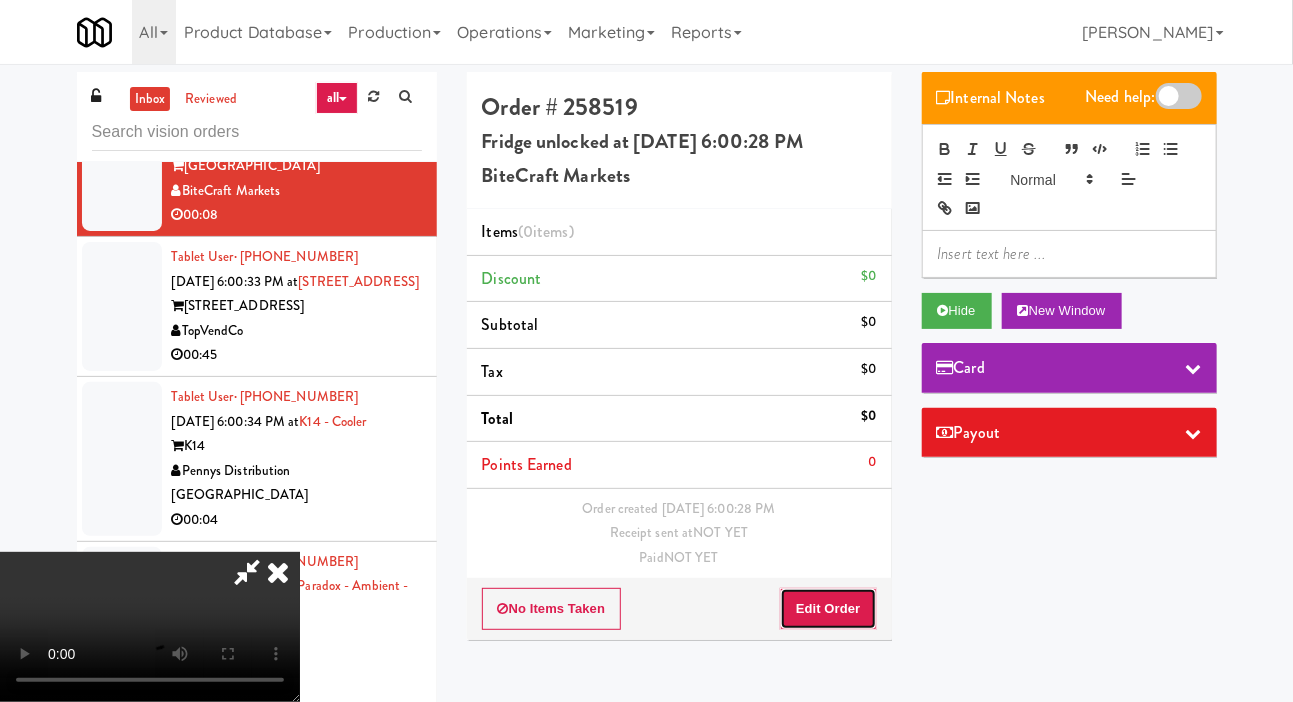 click on "Edit Order" at bounding box center [828, 609] 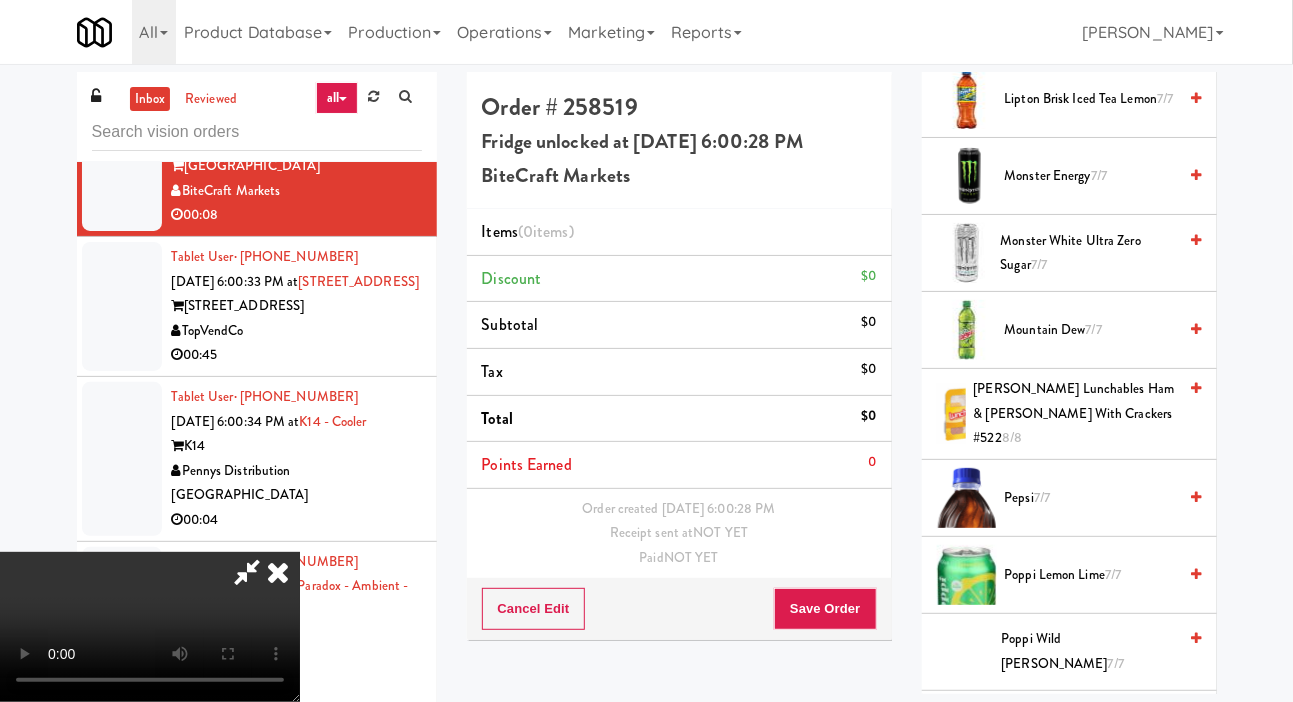 scroll, scrollTop: 2620, scrollLeft: 0, axis: vertical 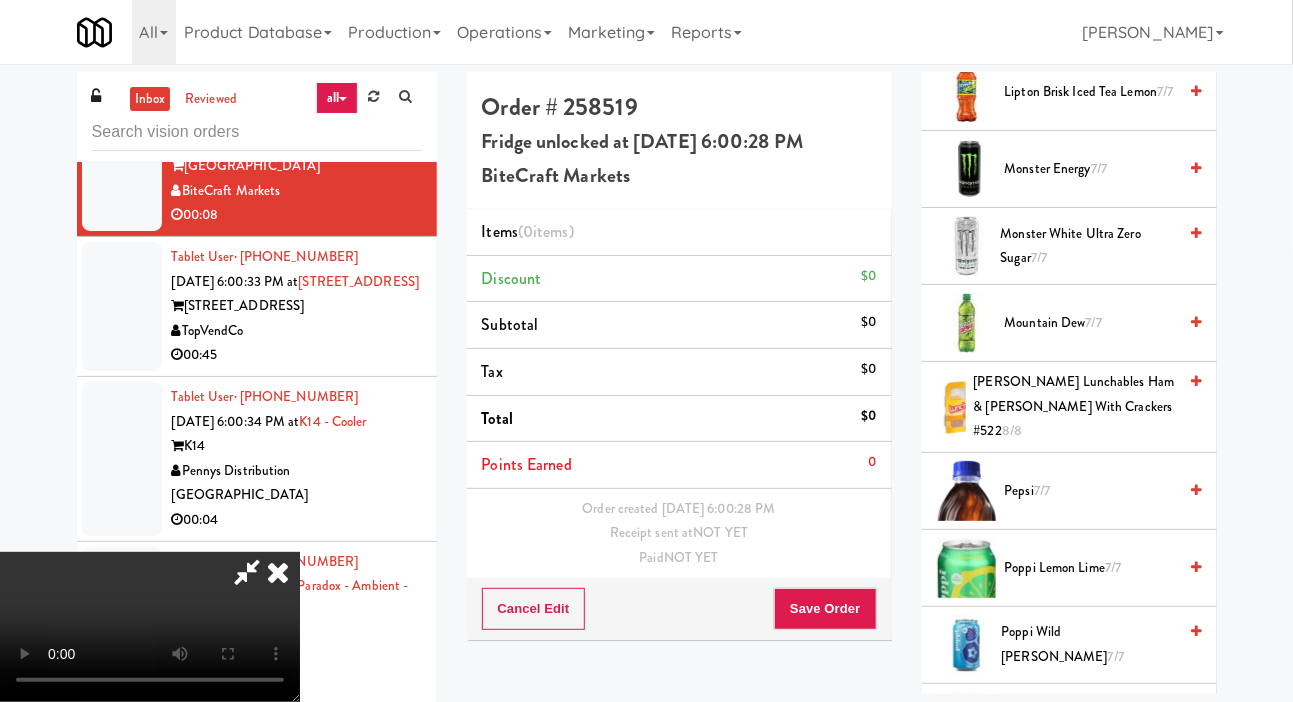 click on "7/7" at bounding box center (1042, 490) 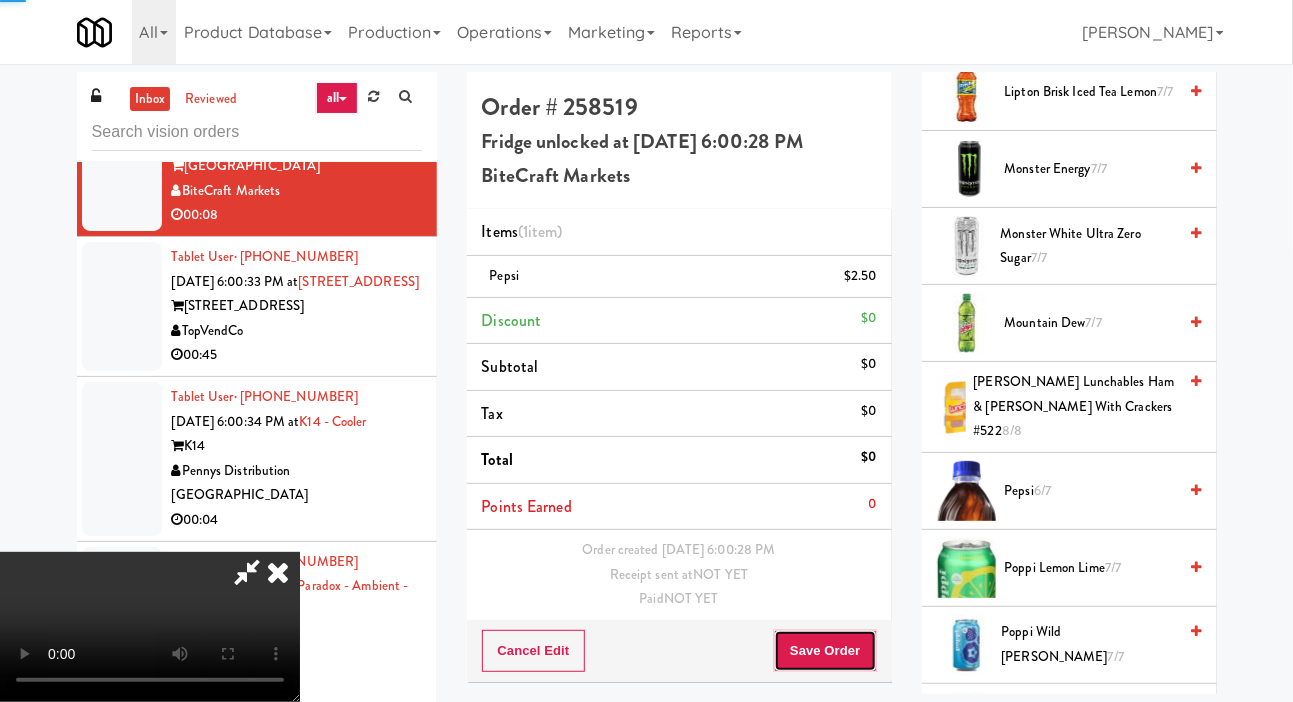 click on "Save Order" at bounding box center (825, 651) 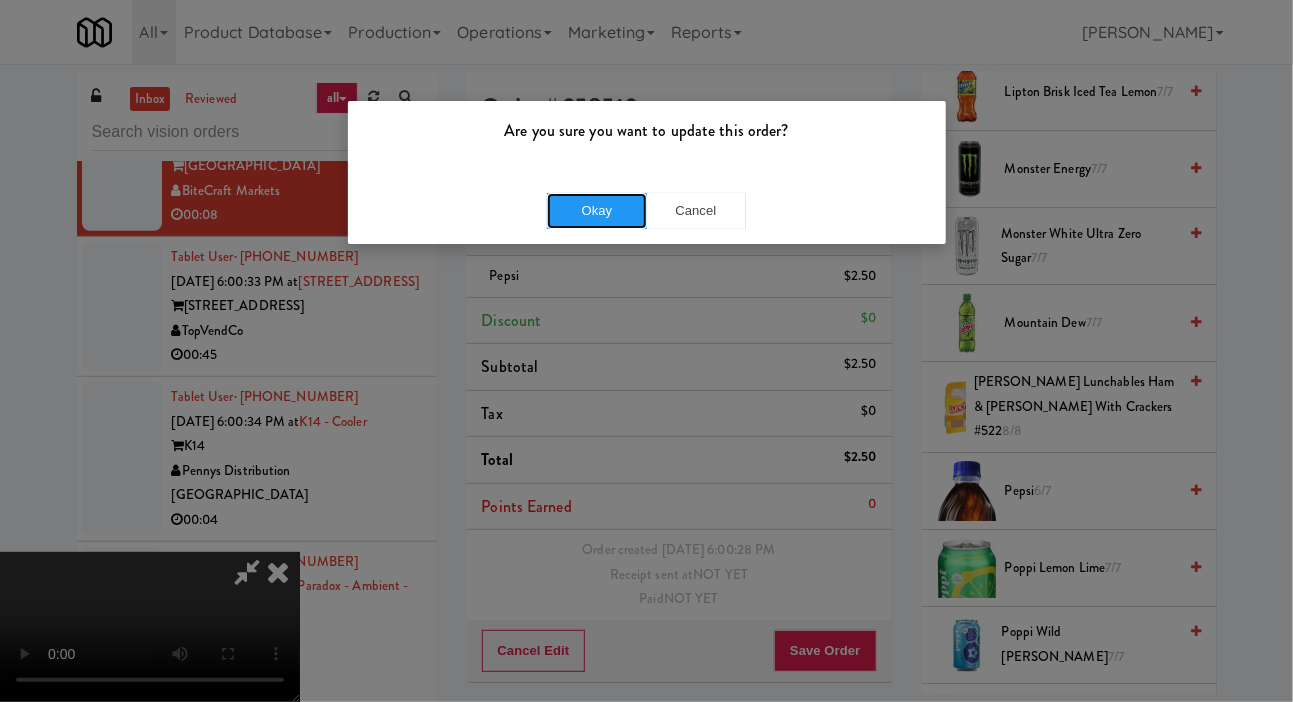 click on "Okay" at bounding box center (597, 211) 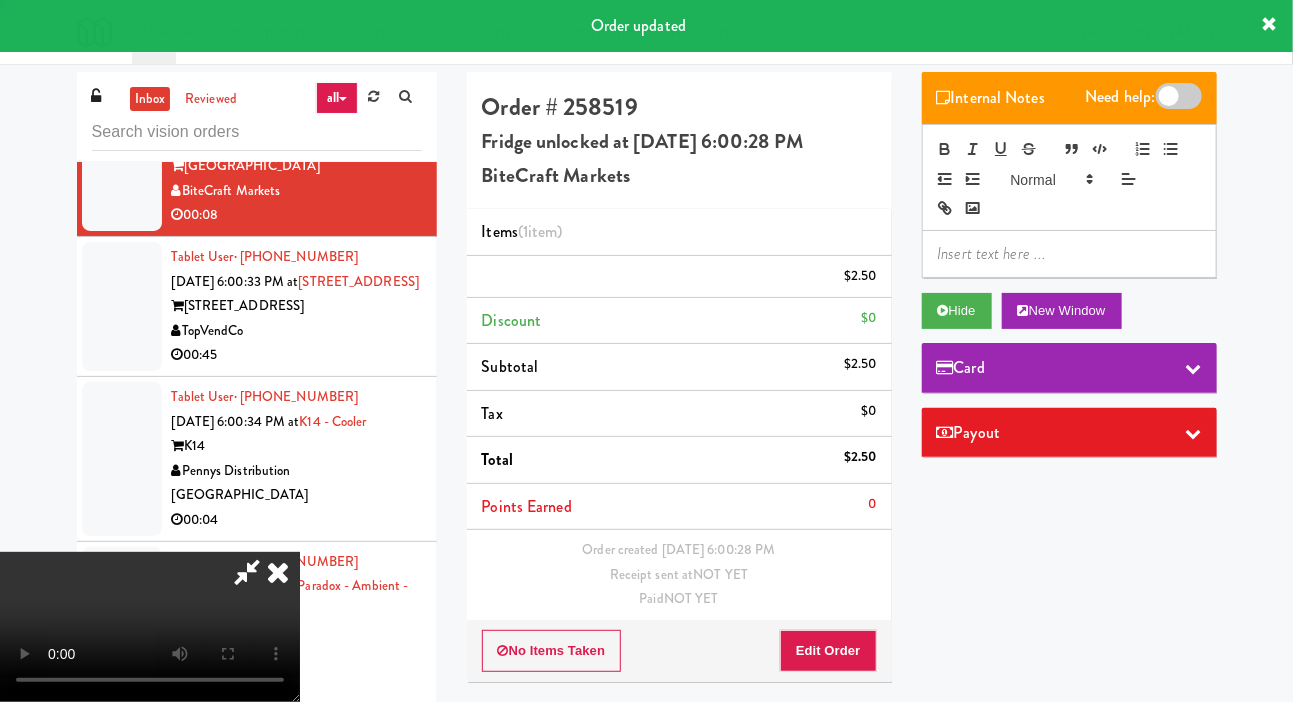 scroll, scrollTop: 0, scrollLeft: 0, axis: both 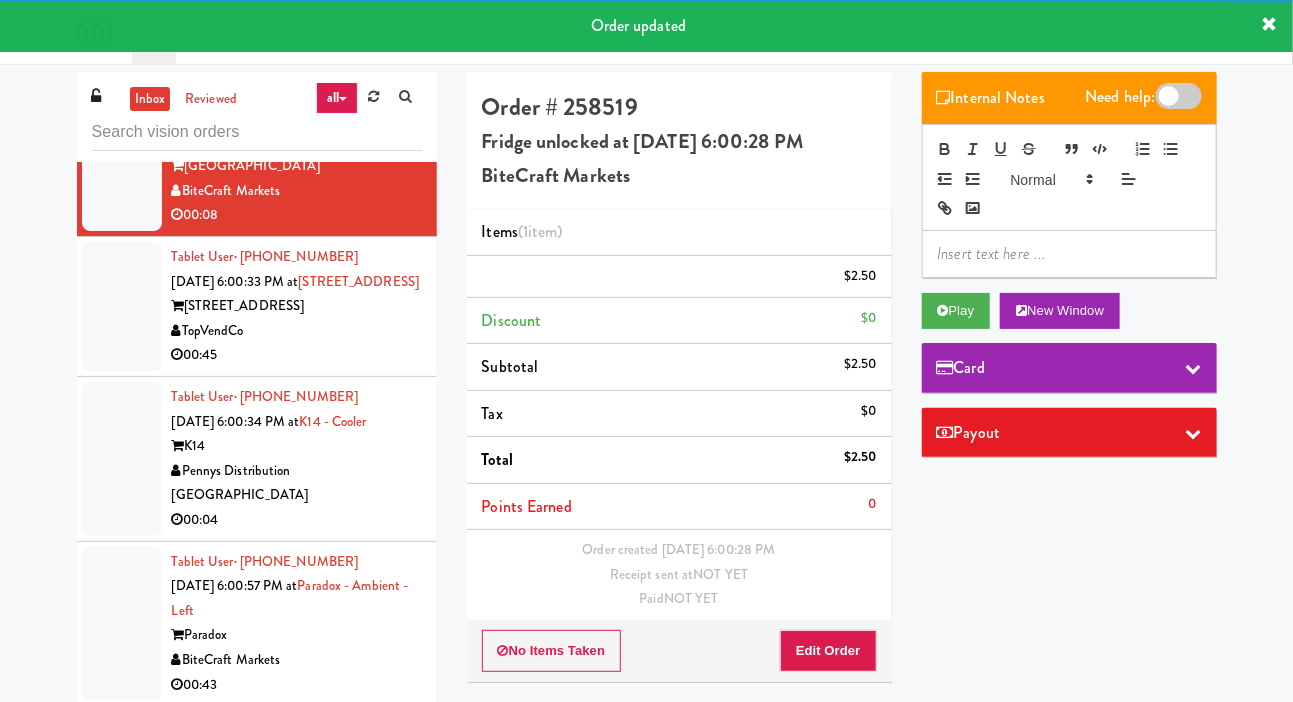 click at bounding box center [122, 26] 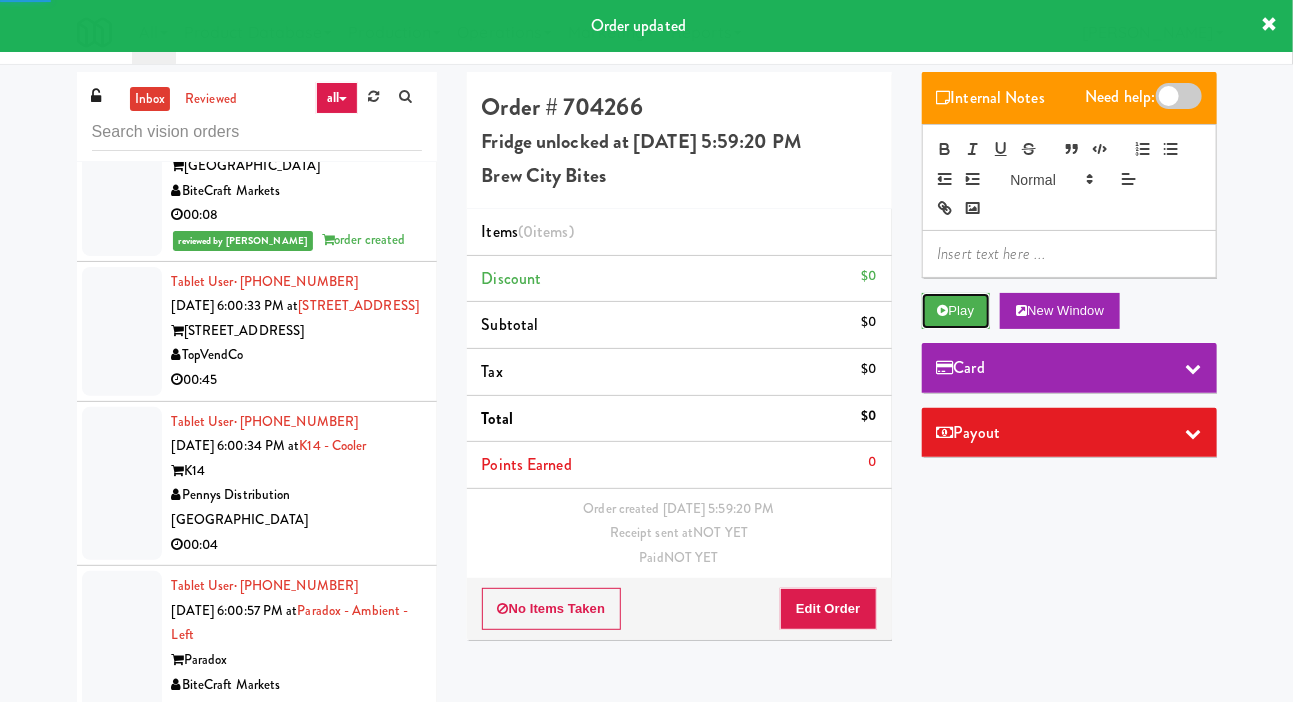 click on "Play" at bounding box center (956, 311) 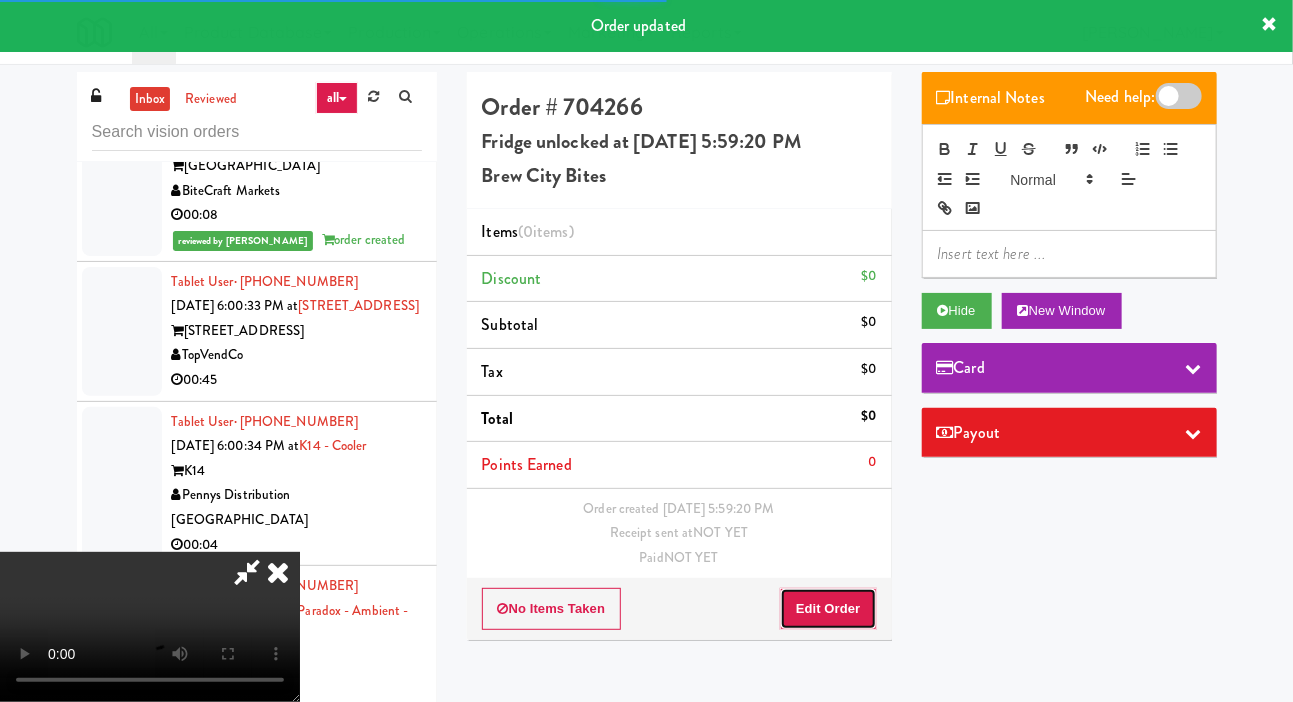 click on "Edit Order" at bounding box center [828, 609] 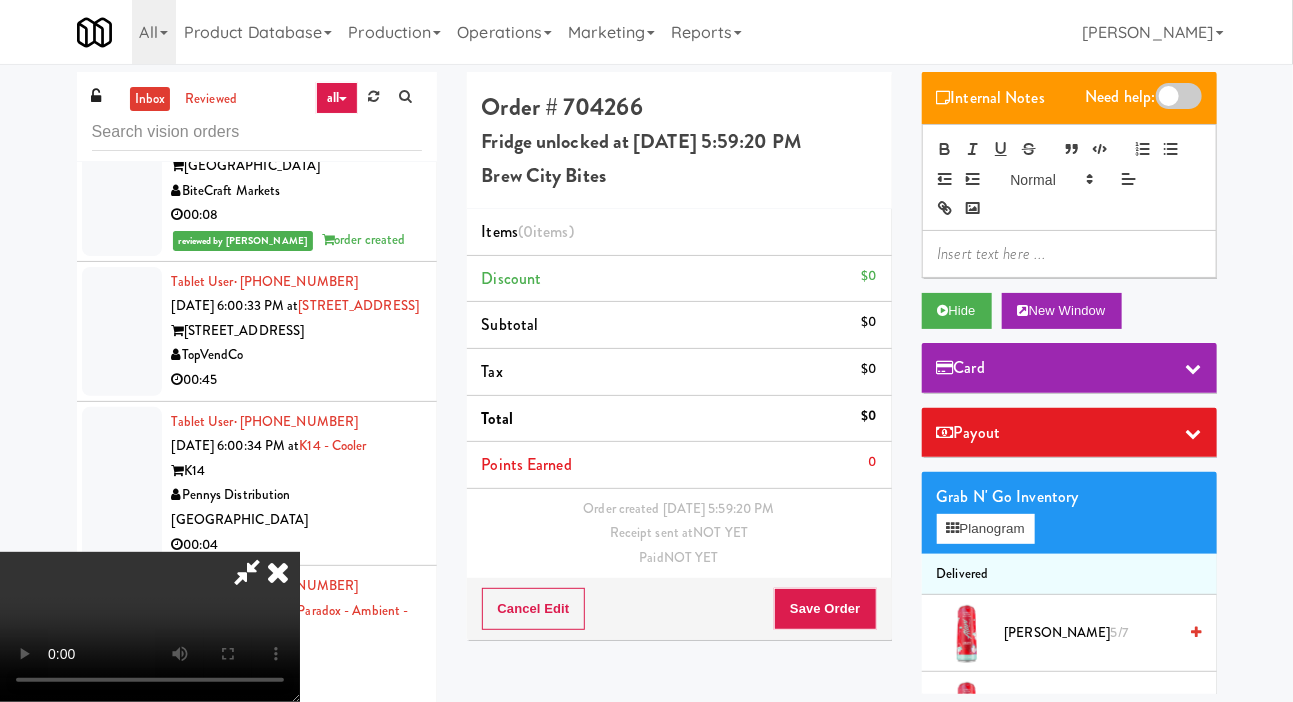 scroll, scrollTop: 73, scrollLeft: 0, axis: vertical 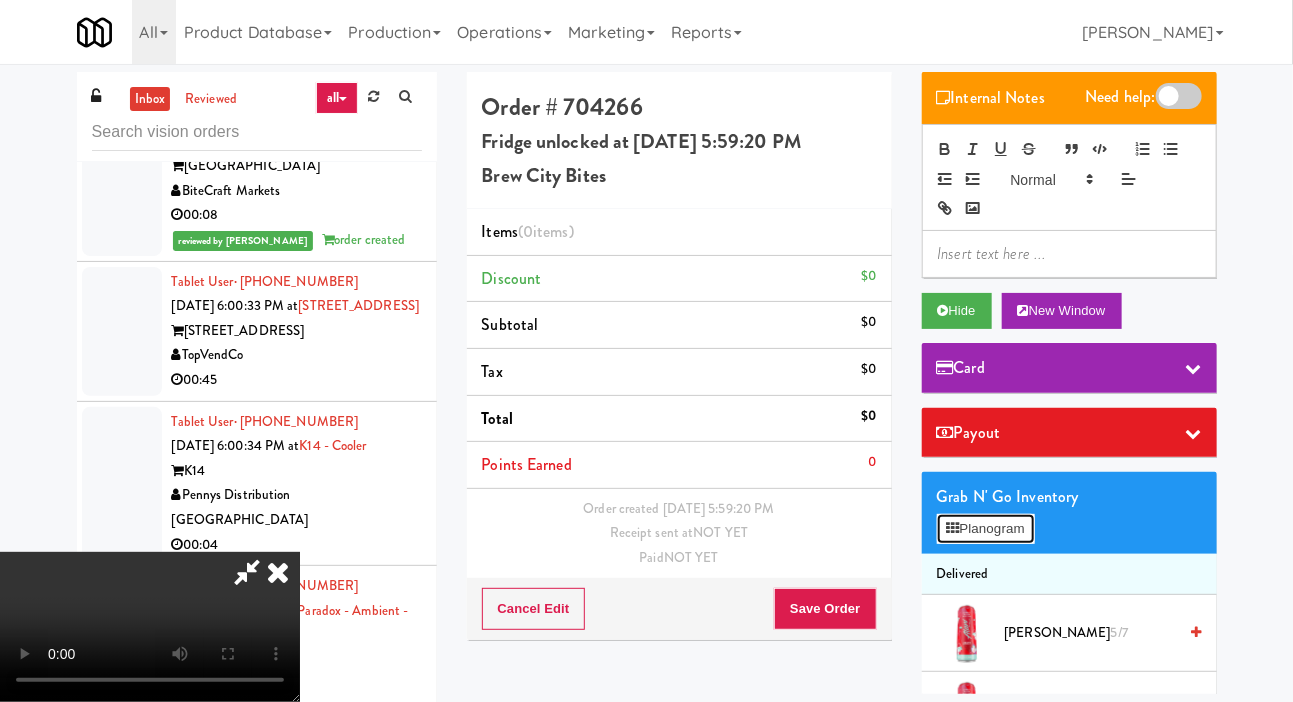 click on "Planogram" at bounding box center [986, 529] 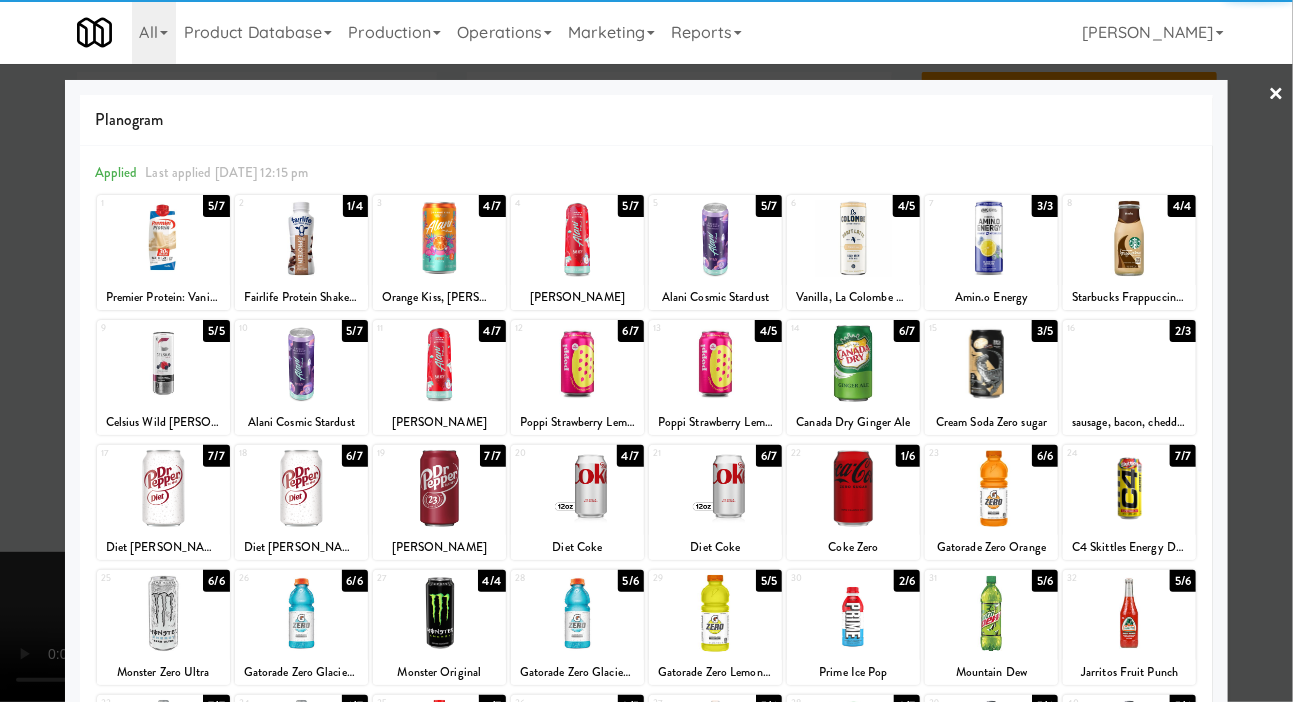 click at bounding box center (991, 363) 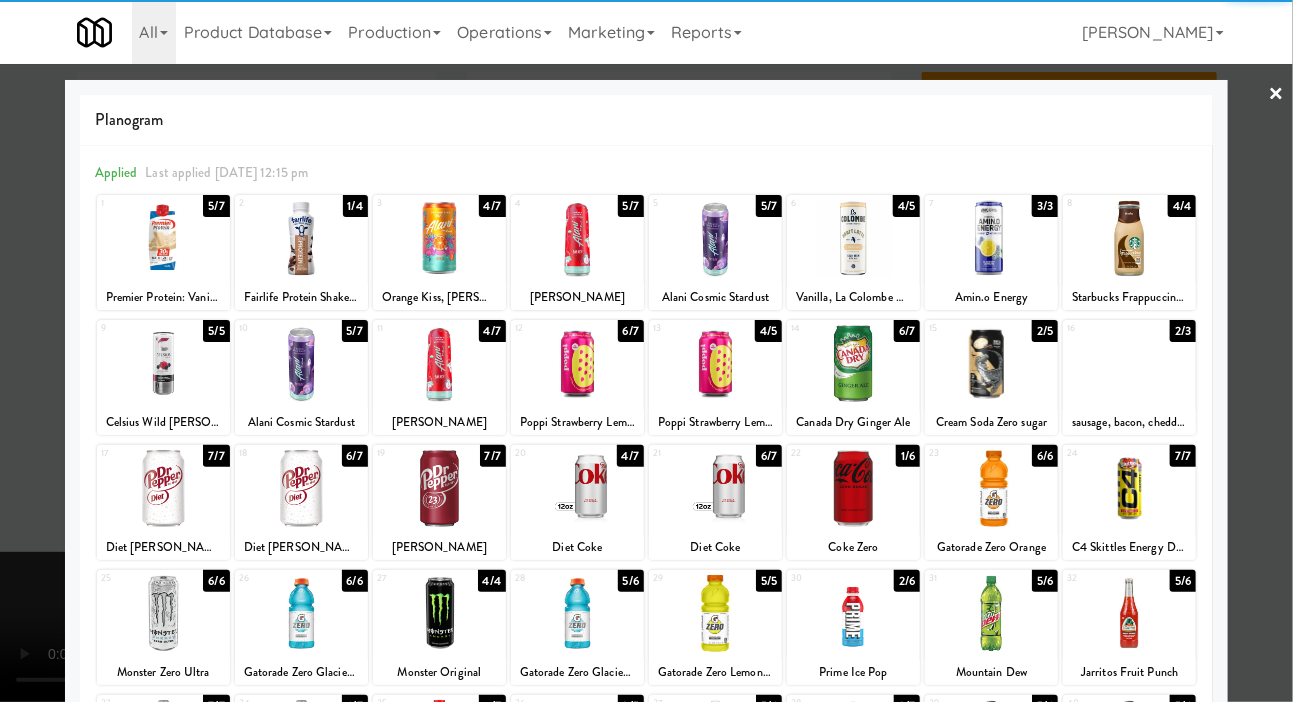 click at bounding box center (646, 351) 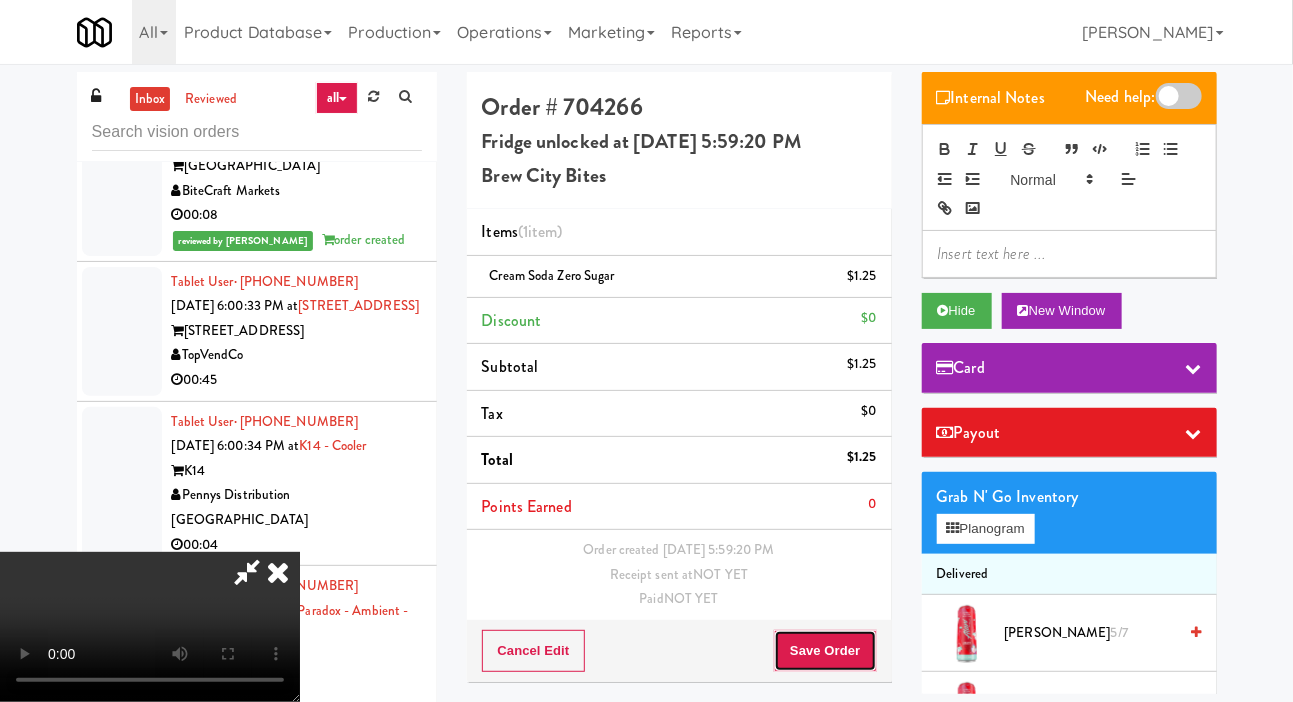 click on "Save Order" at bounding box center (825, 651) 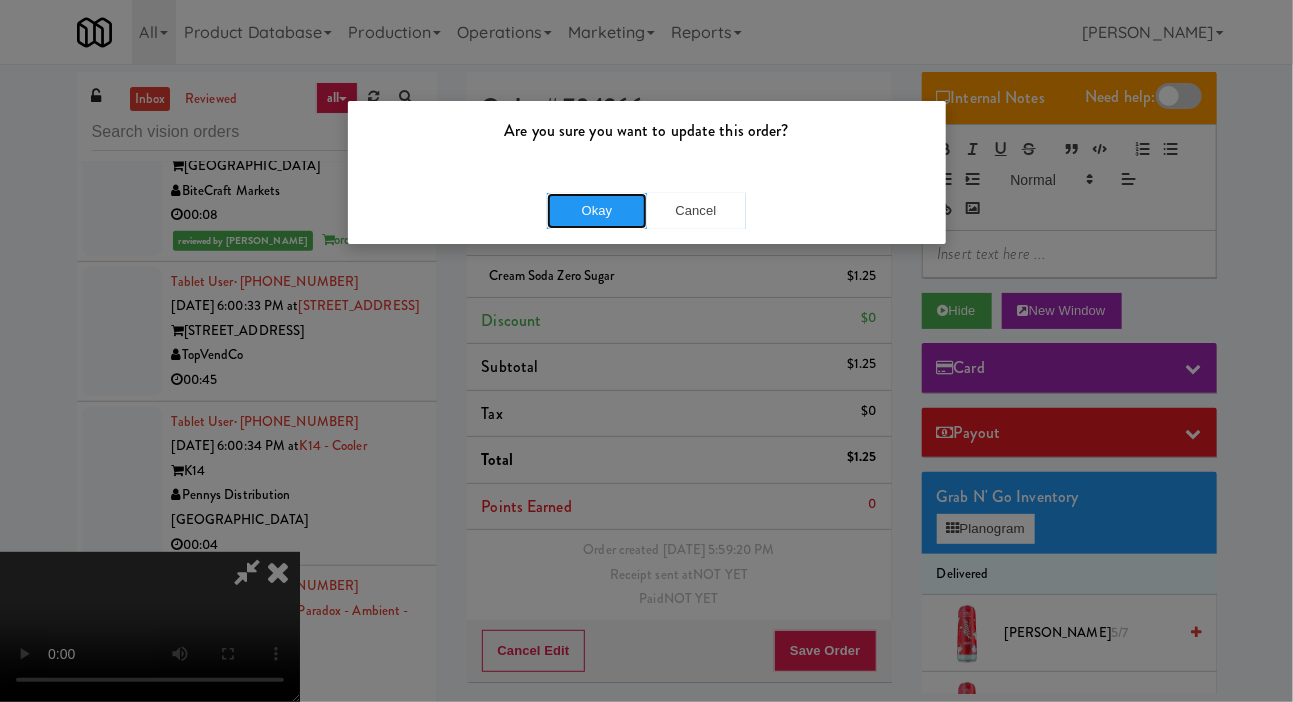 click on "Okay" at bounding box center [597, 211] 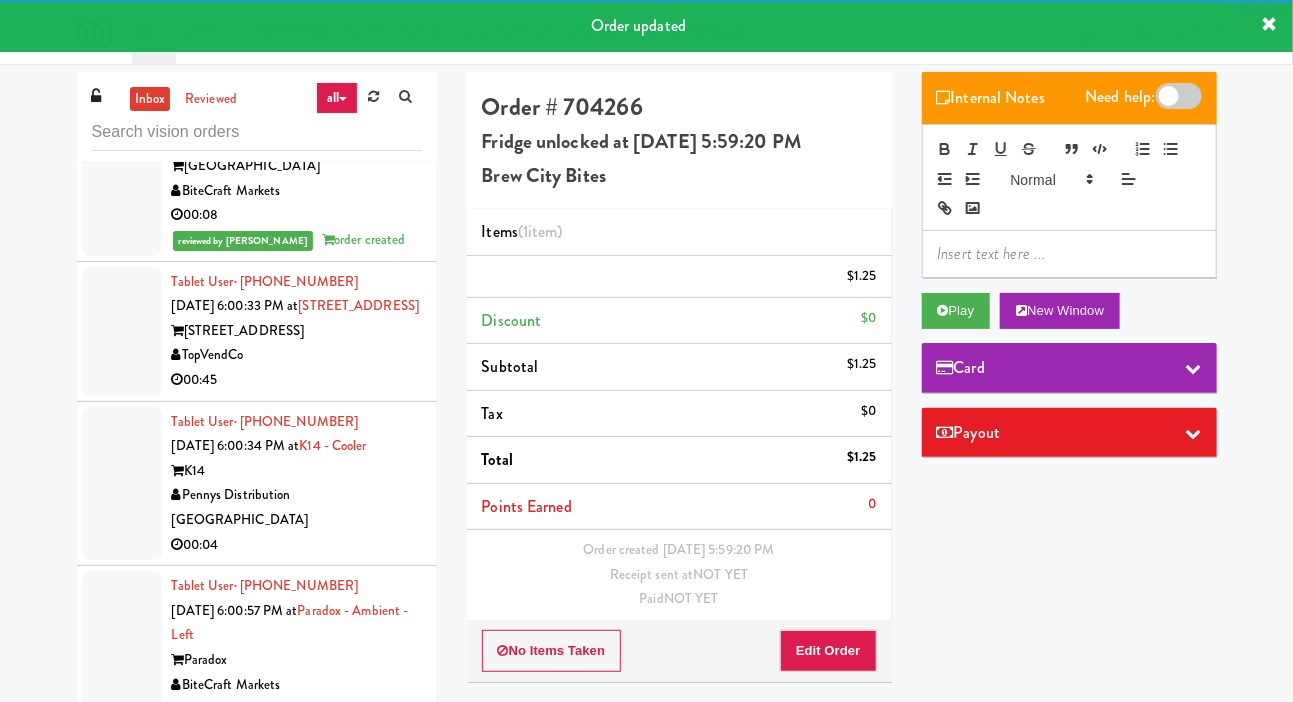 click at bounding box center [122, -114] 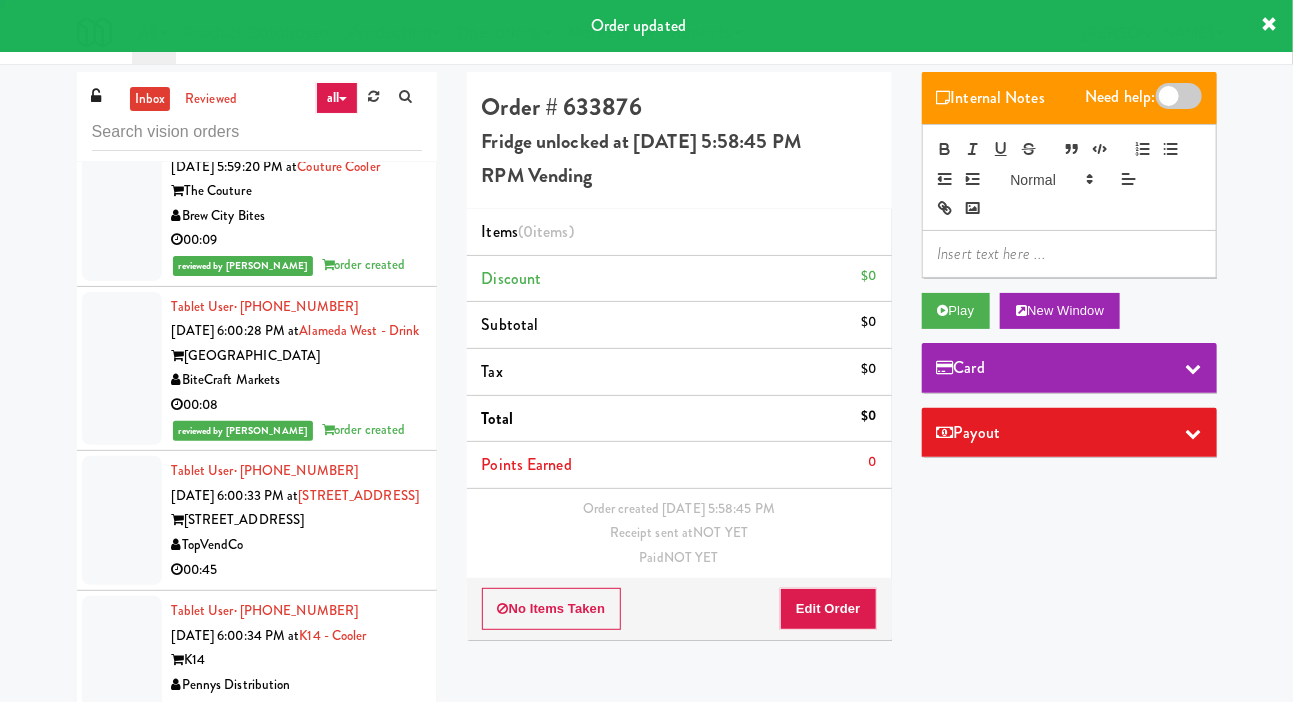 scroll, scrollTop: 9448, scrollLeft: 0, axis: vertical 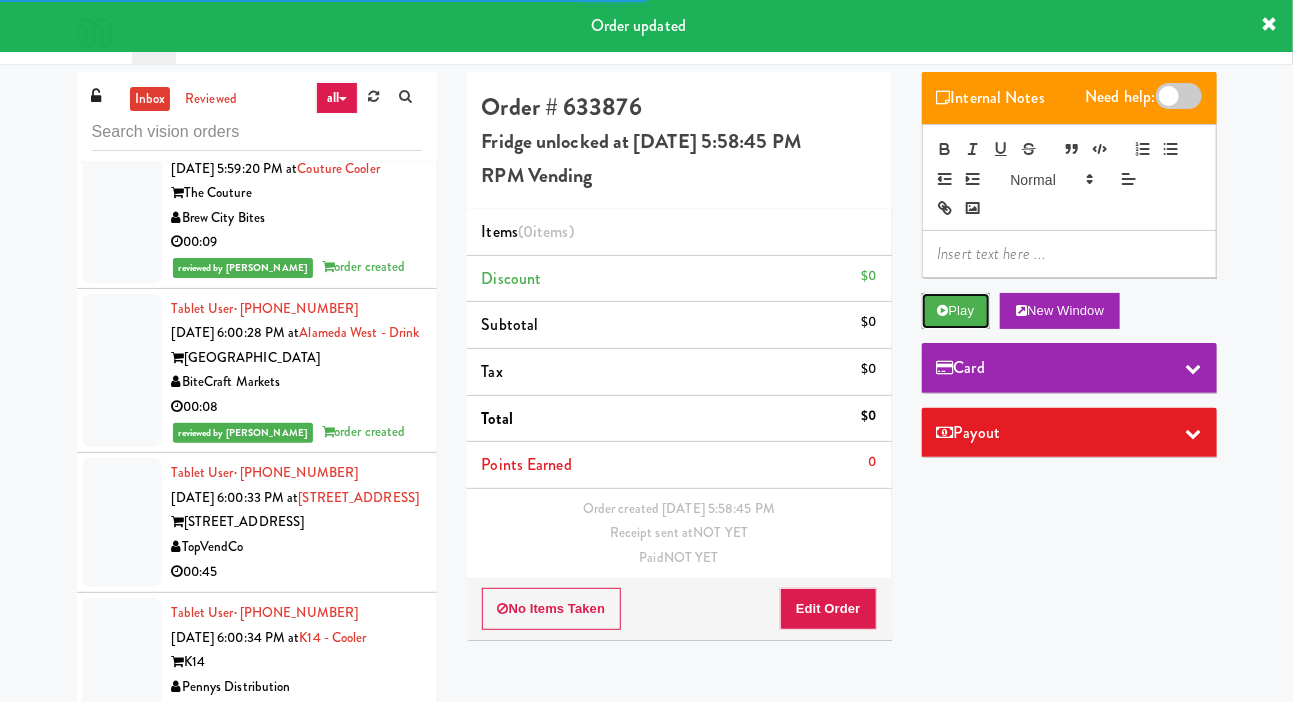 click on "Play" at bounding box center (956, 311) 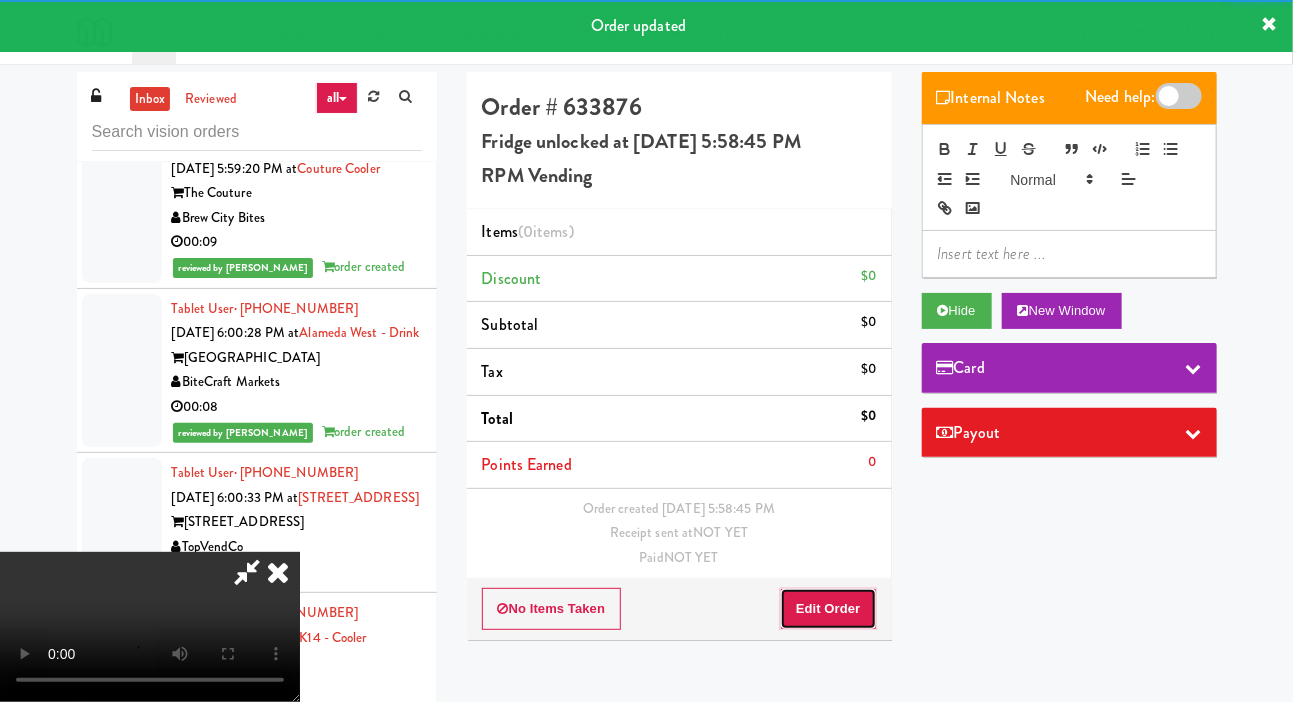 click on "Edit Order" at bounding box center [828, 609] 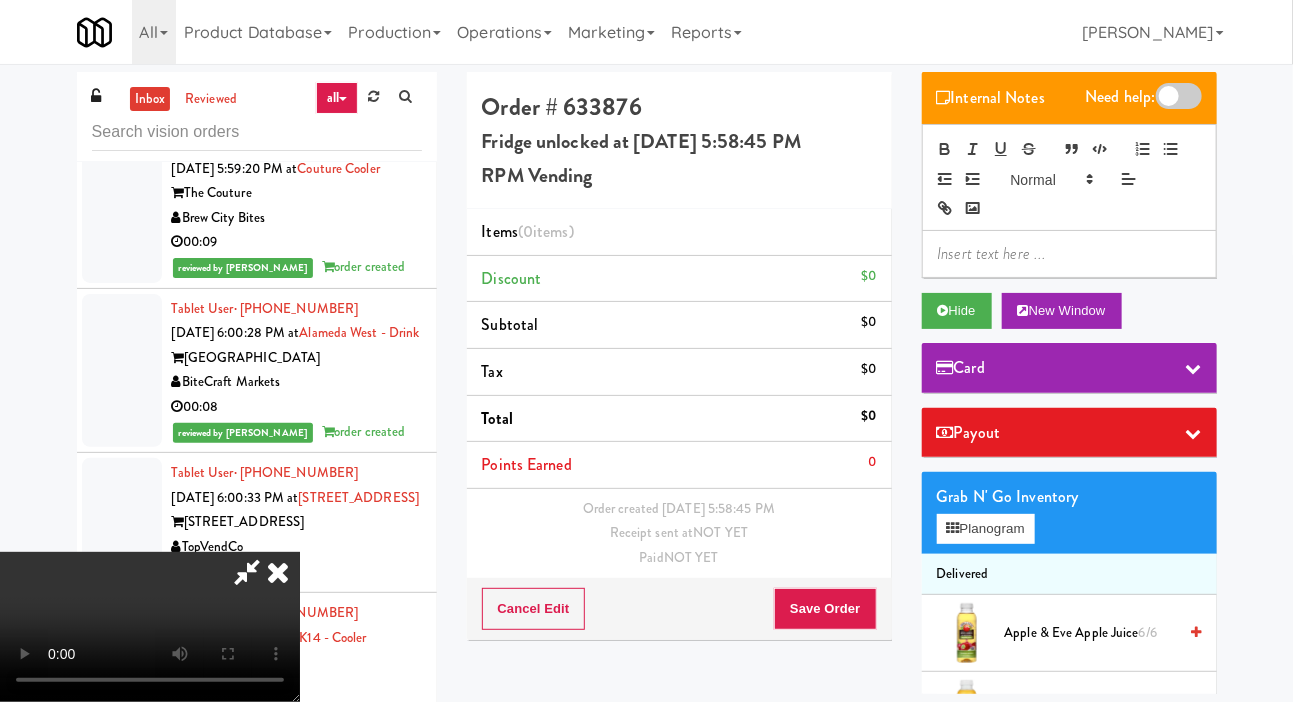 scroll, scrollTop: 73, scrollLeft: 0, axis: vertical 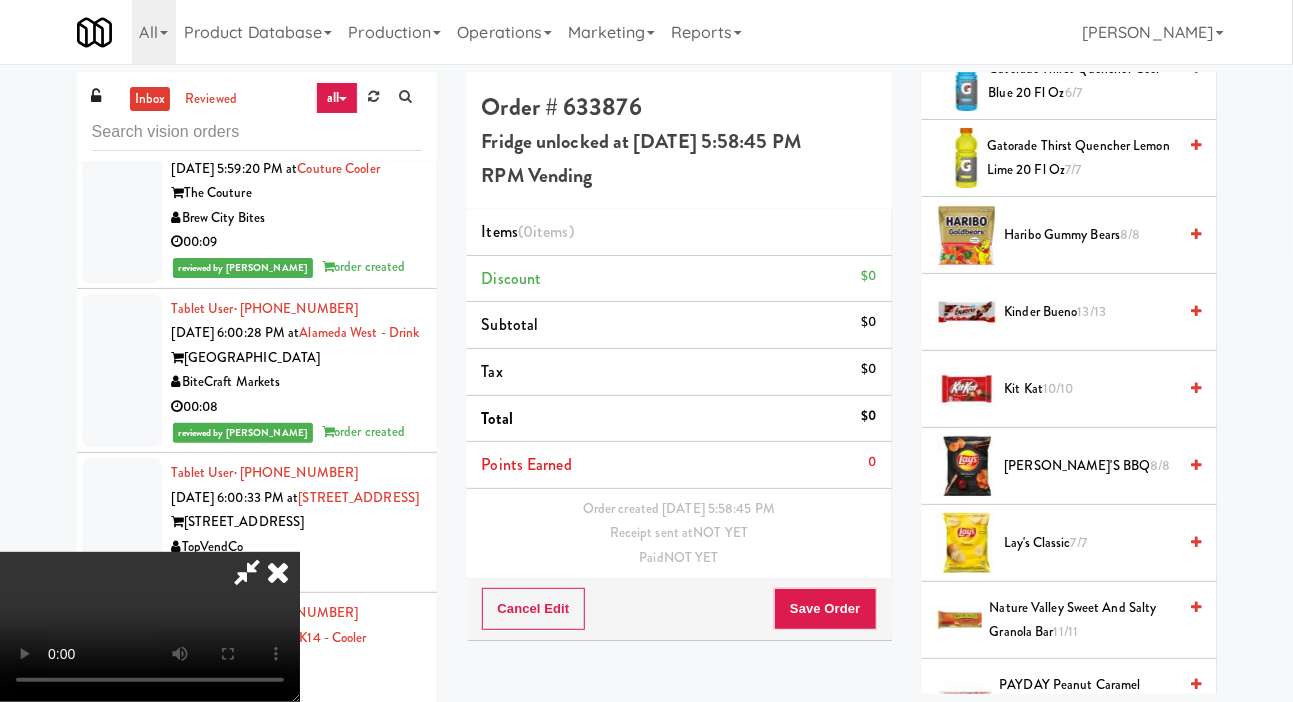 click on "Lay's BBQ  8/8" at bounding box center (1091, 466) 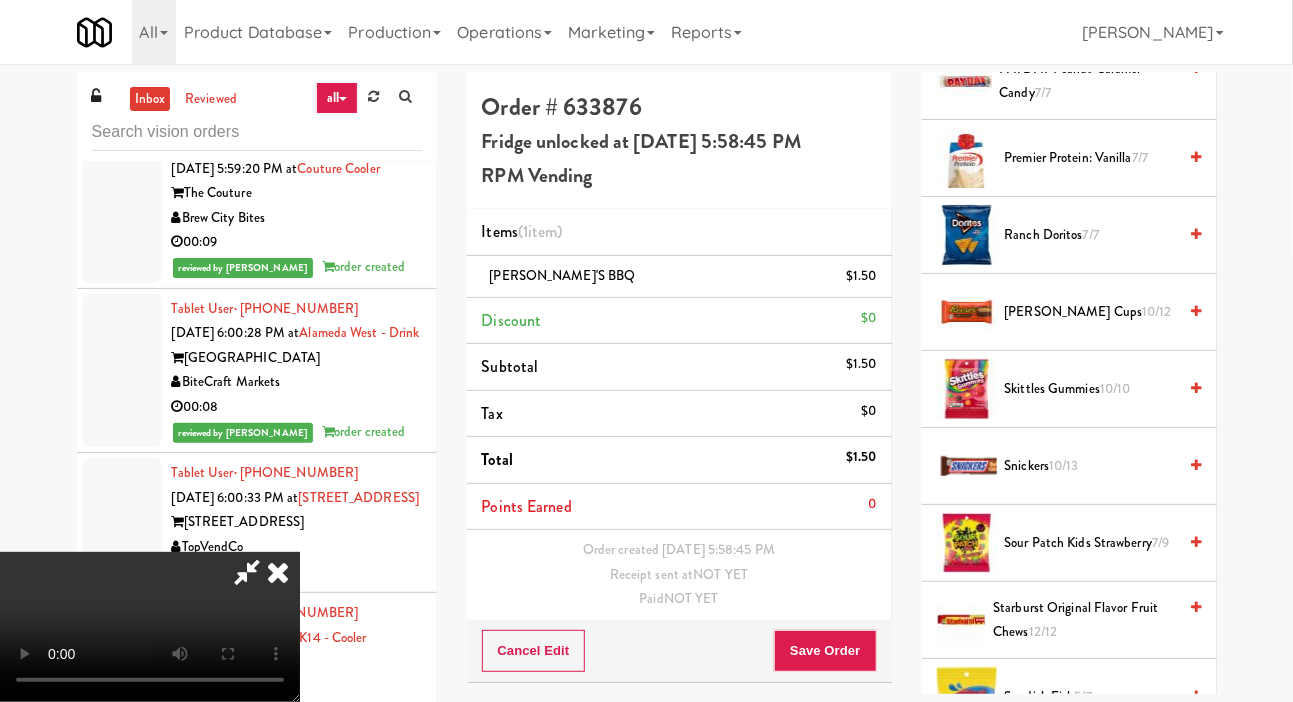 scroll, scrollTop: 2478, scrollLeft: 0, axis: vertical 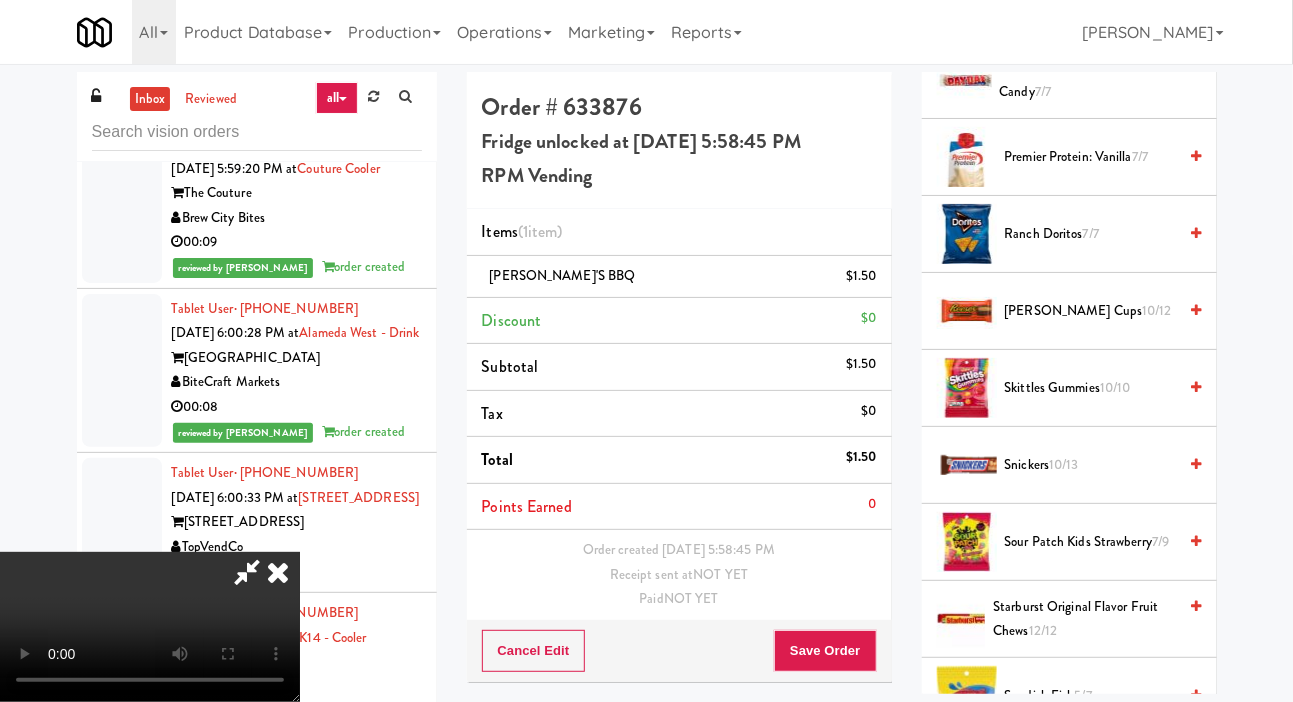 click on "Snickers  10/13" at bounding box center [1091, 465] 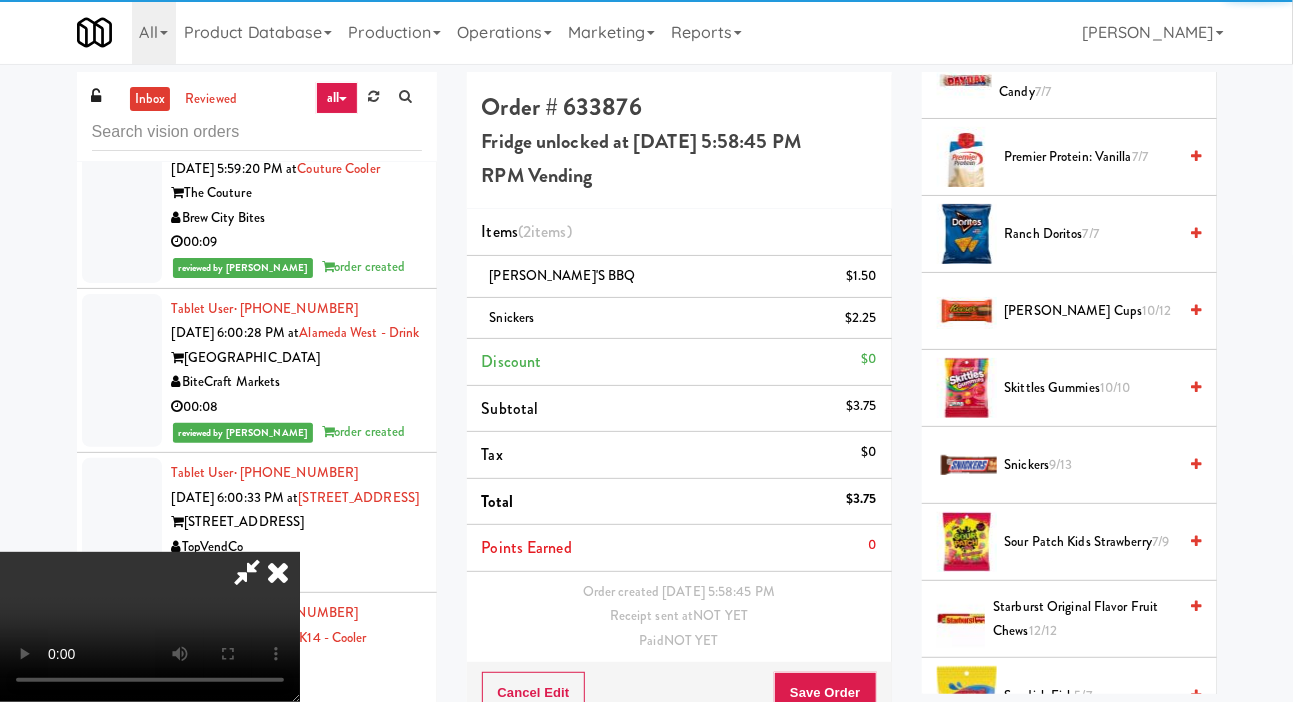 click on "Order # 633876 Fridge unlocked at Thursday, July 10th 2025 5:58:45 PM RPM Vending Items  (2  items ) Lay's BBQ  $1.50 Snickers  $2.25 Discount  $0 Subtotal $3.75 Tax $0 Total $3.75 Points Earned  0 Order created Jul 10, 2025 5:58:45 PM Receipt sent at  NOT YET Paid  NOT YET Cancel Edit Save Order" at bounding box center [679, 405] 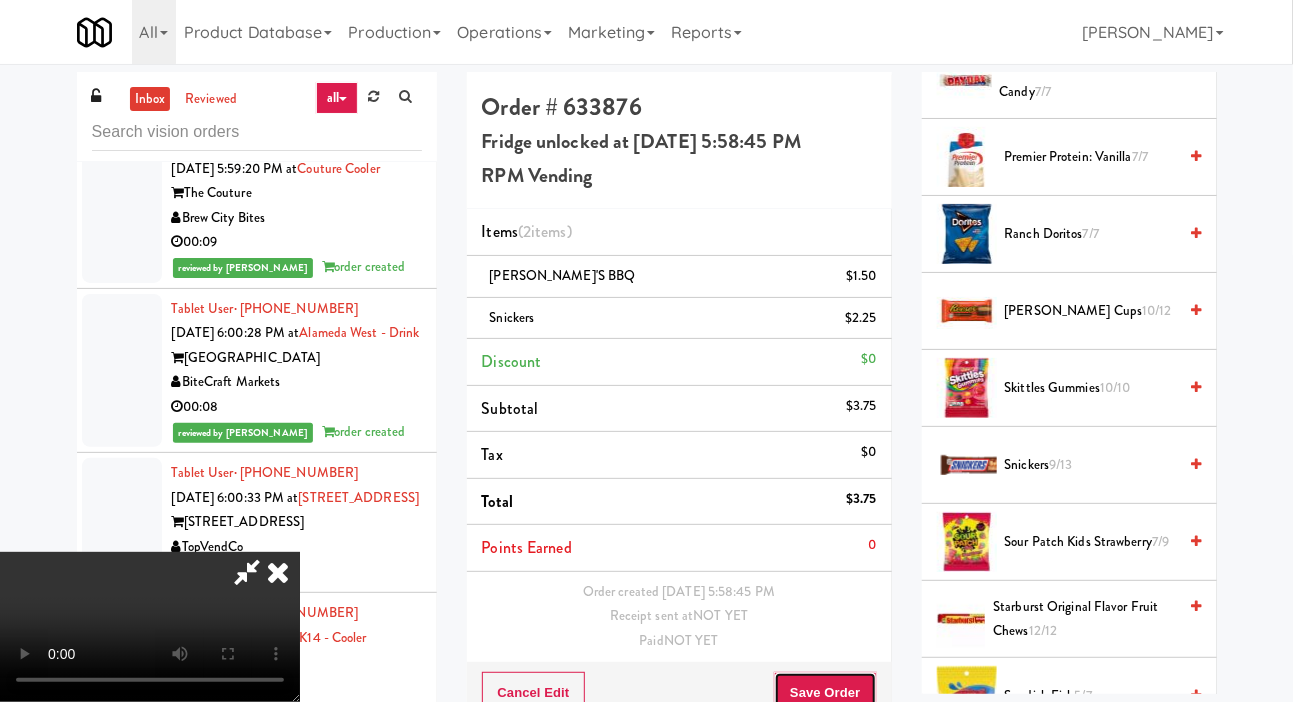 click on "Save Order" at bounding box center [825, 693] 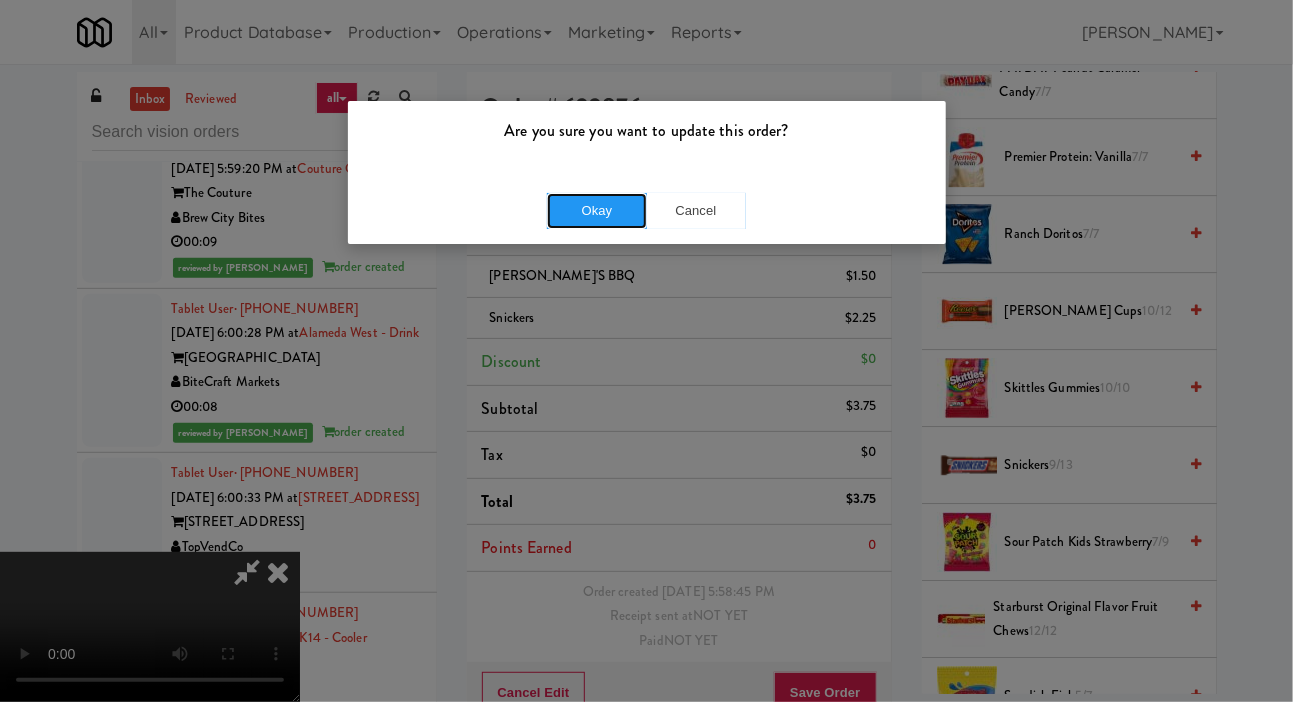 click on "Okay" at bounding box center [597, 211] 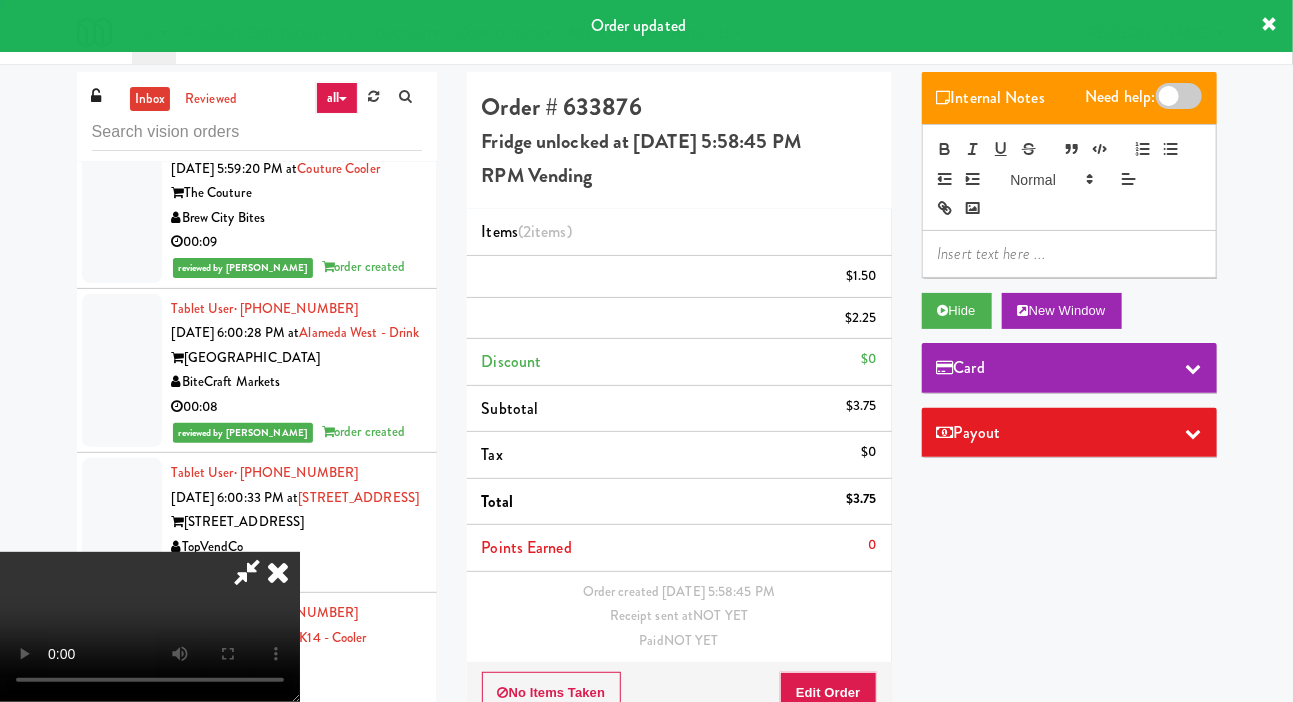 scroll, scrollTop: 0, scrollLeft: 0, axis: both 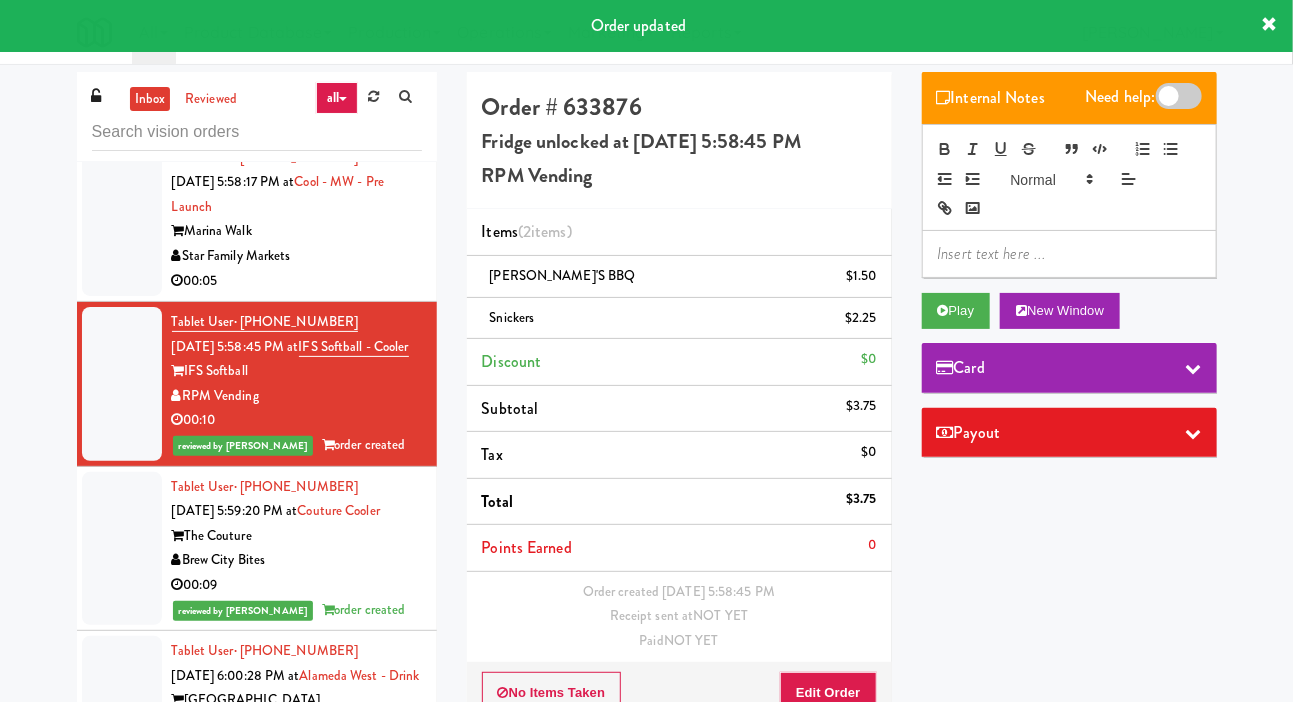 click at bounding box center (122, 220) 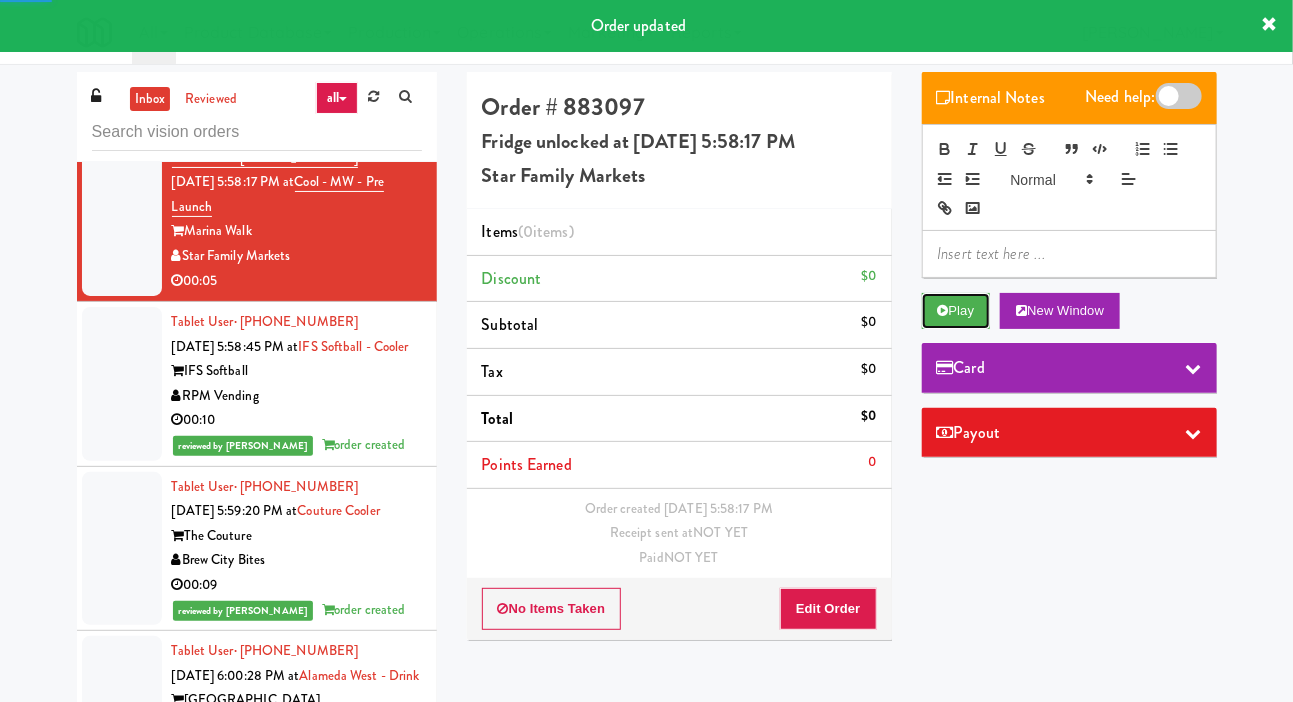 click on "Play" at bounding box center (956, 311) 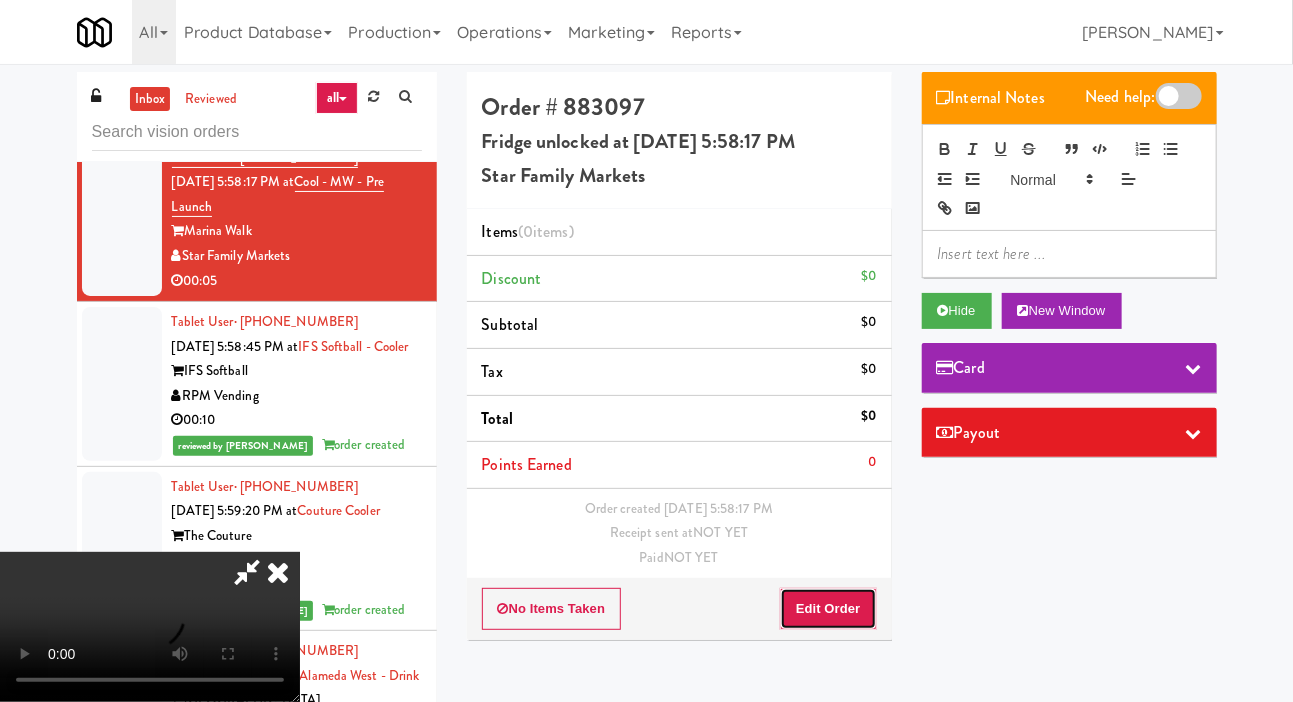 click on "Edit Order" at bounding box center (828, 609) 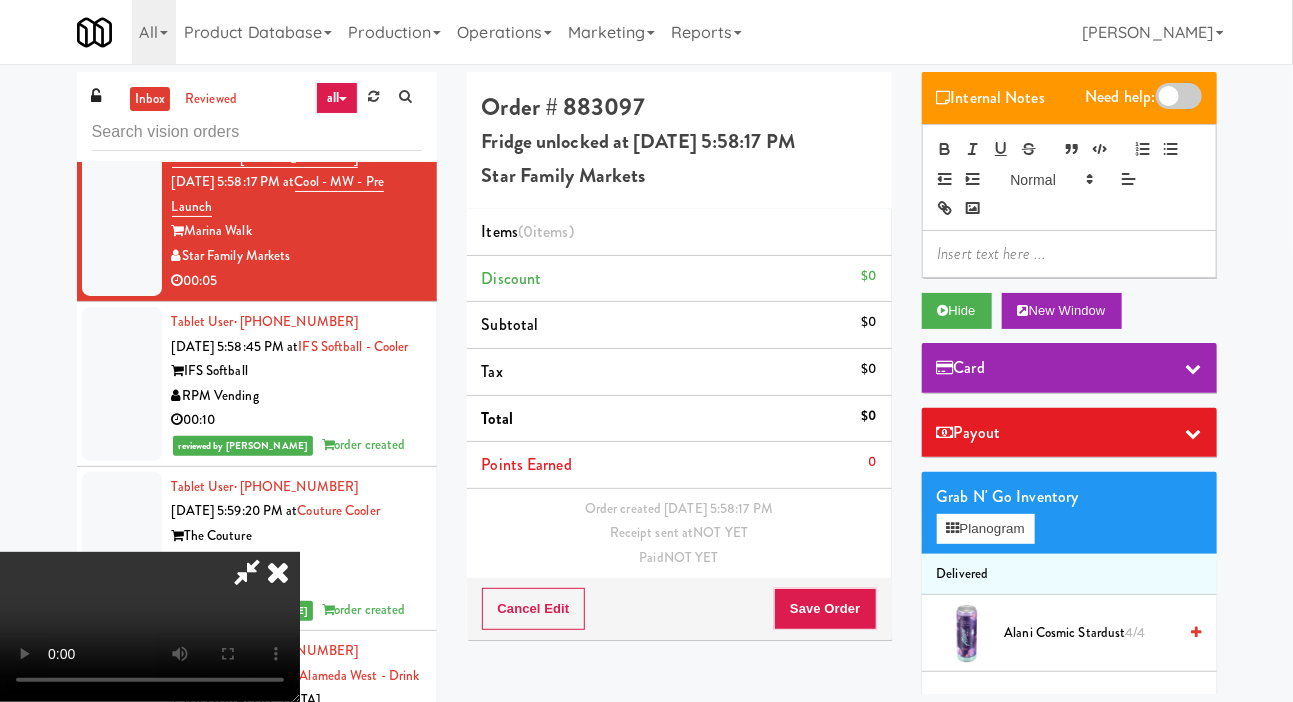 scroll, scrollTop: 73, scrollLeft: 0, axis: vertical 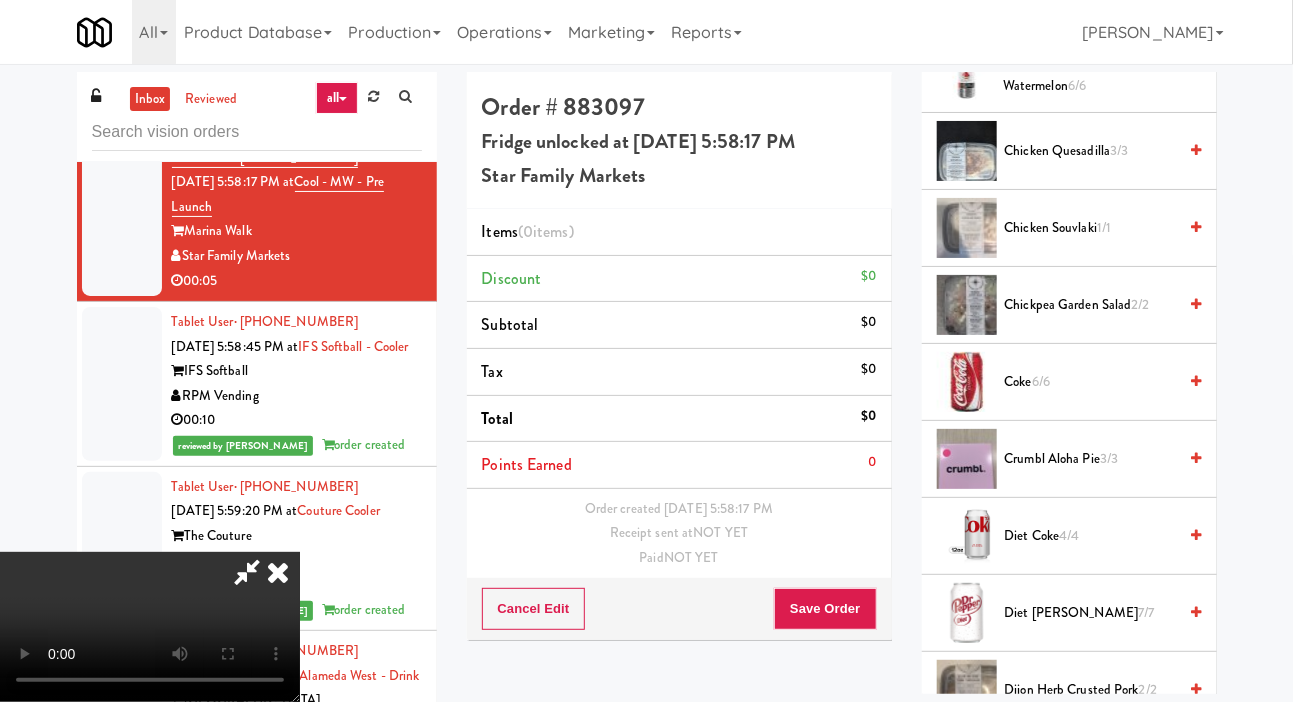 click on "Crumbl Aloha Pie  3/3" at bounding box center (1091, 459) 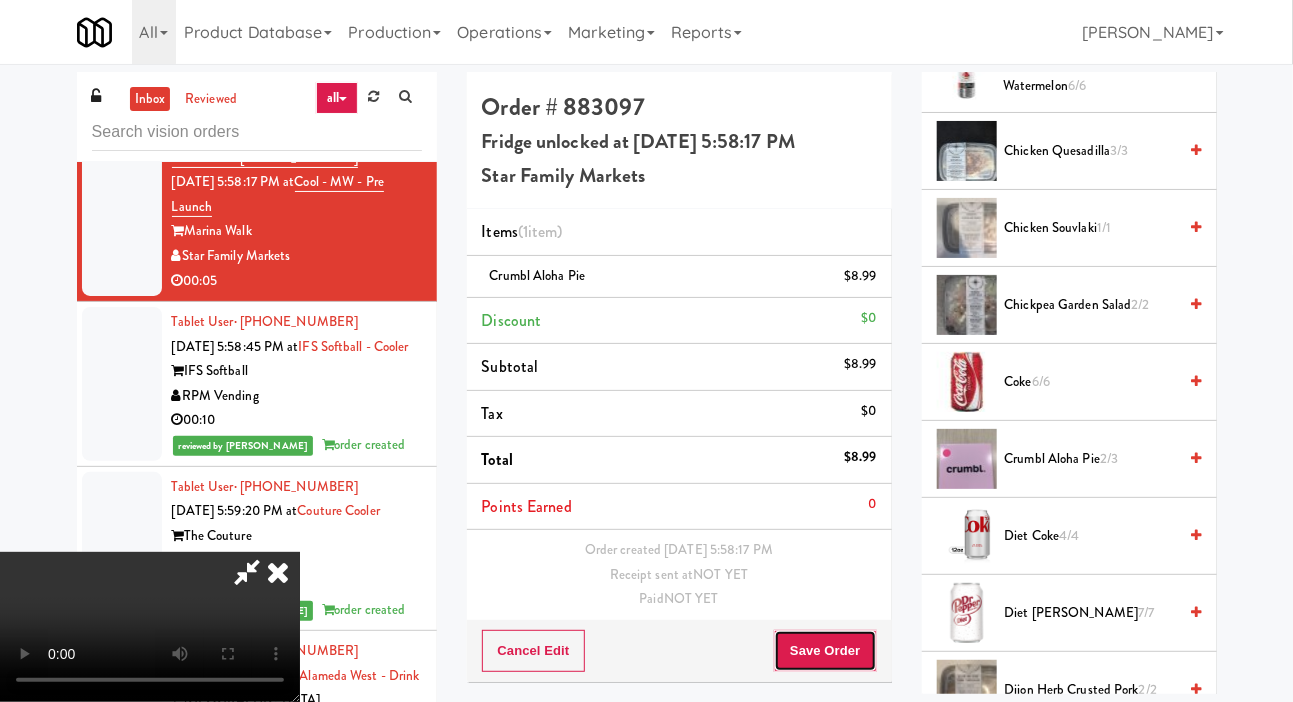click on "Save Order" at bounding box center (825, 651) 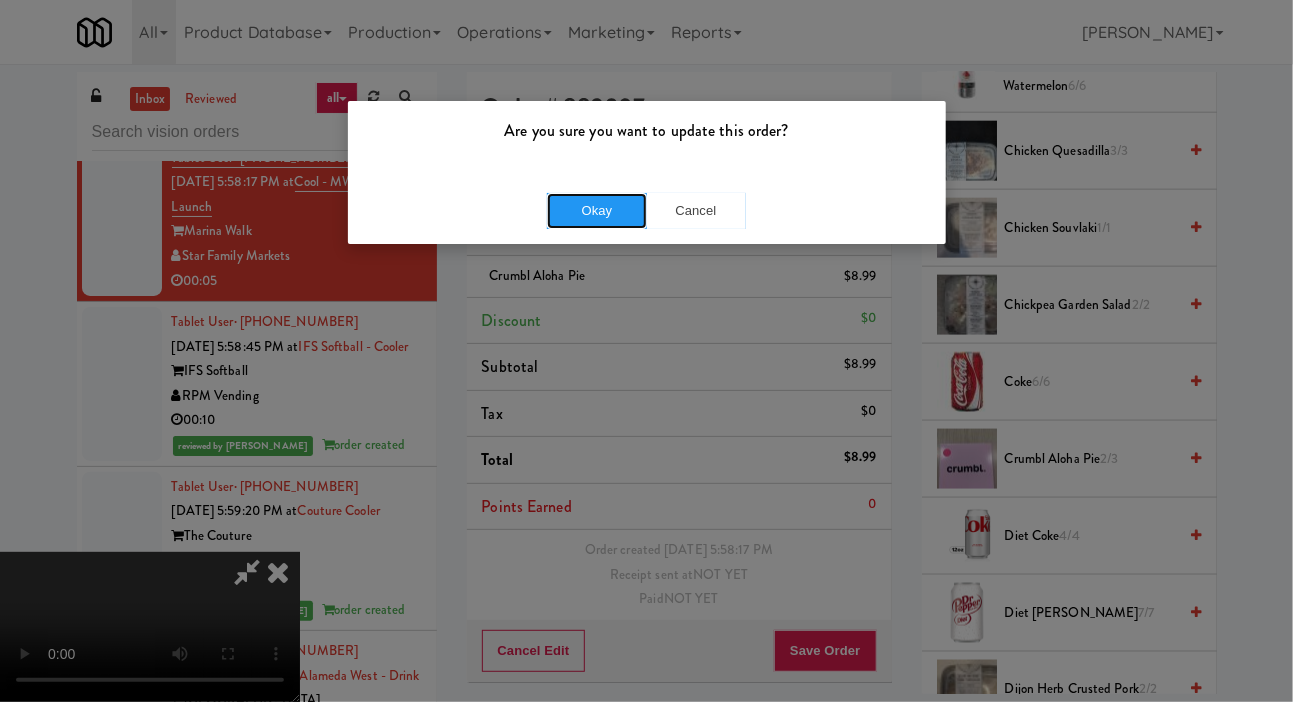 click on "Okay" at bounding box center (597, 211) 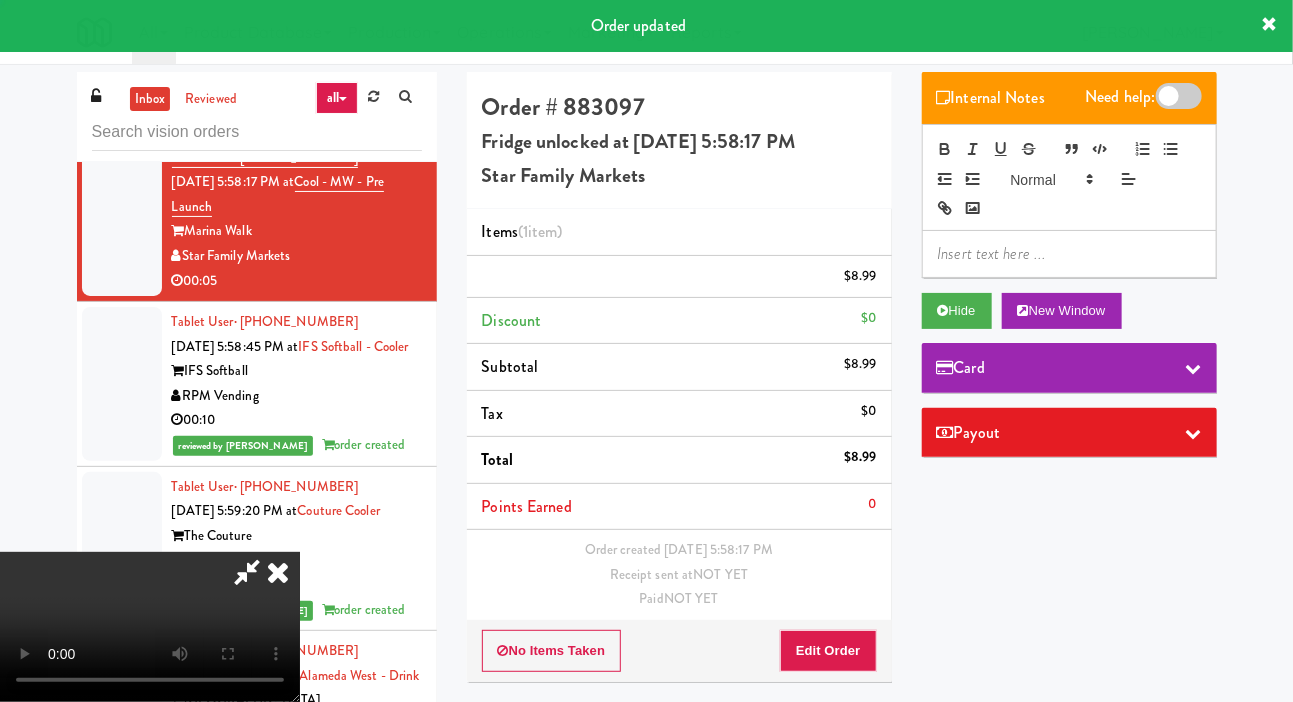 scroll, scrollTop: 0, scrollLeft: 0, axis: both 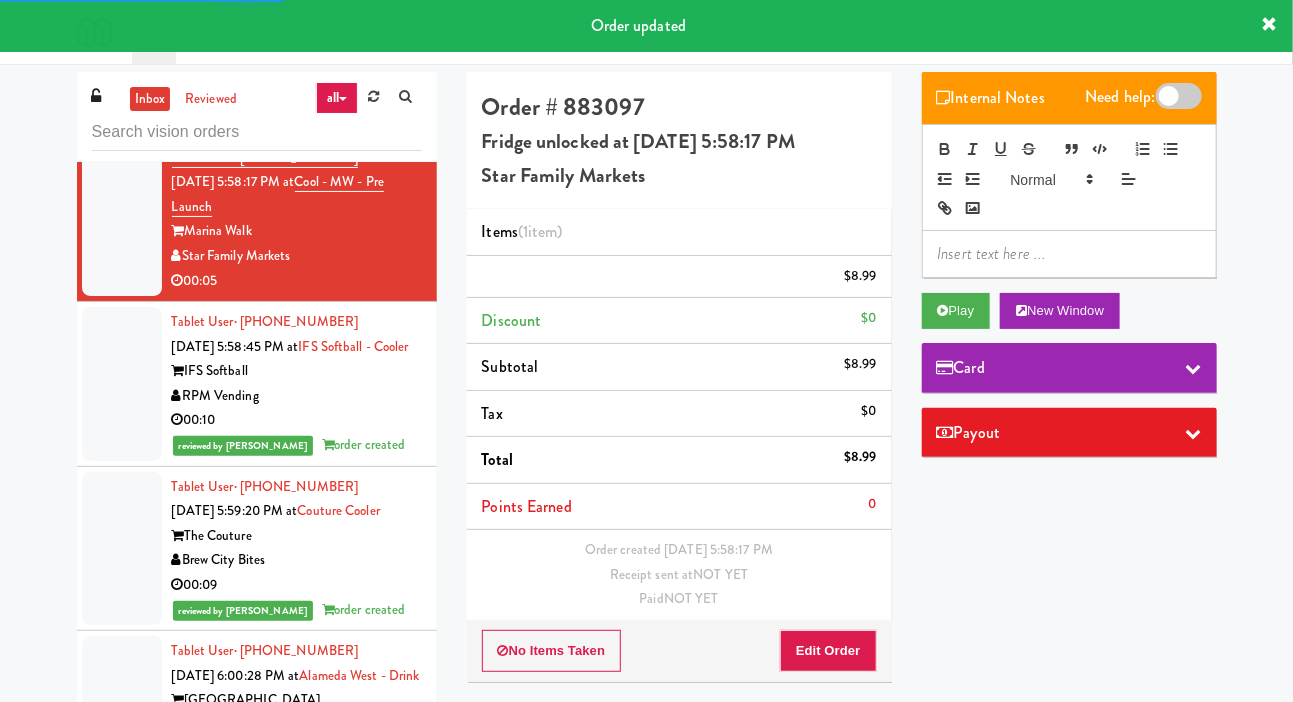 click at bounding box center [122, 42] 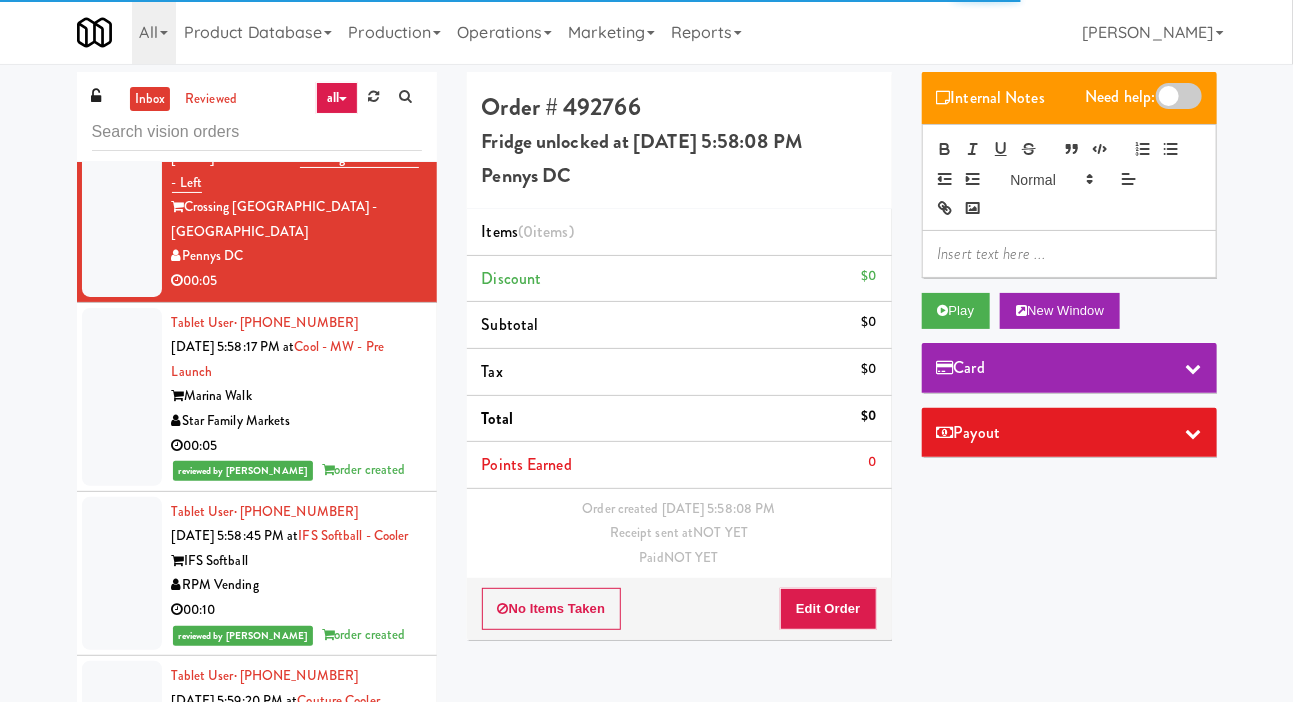 scroll, scrollTop: 8964, scrollLeft: 0, axis: vertical 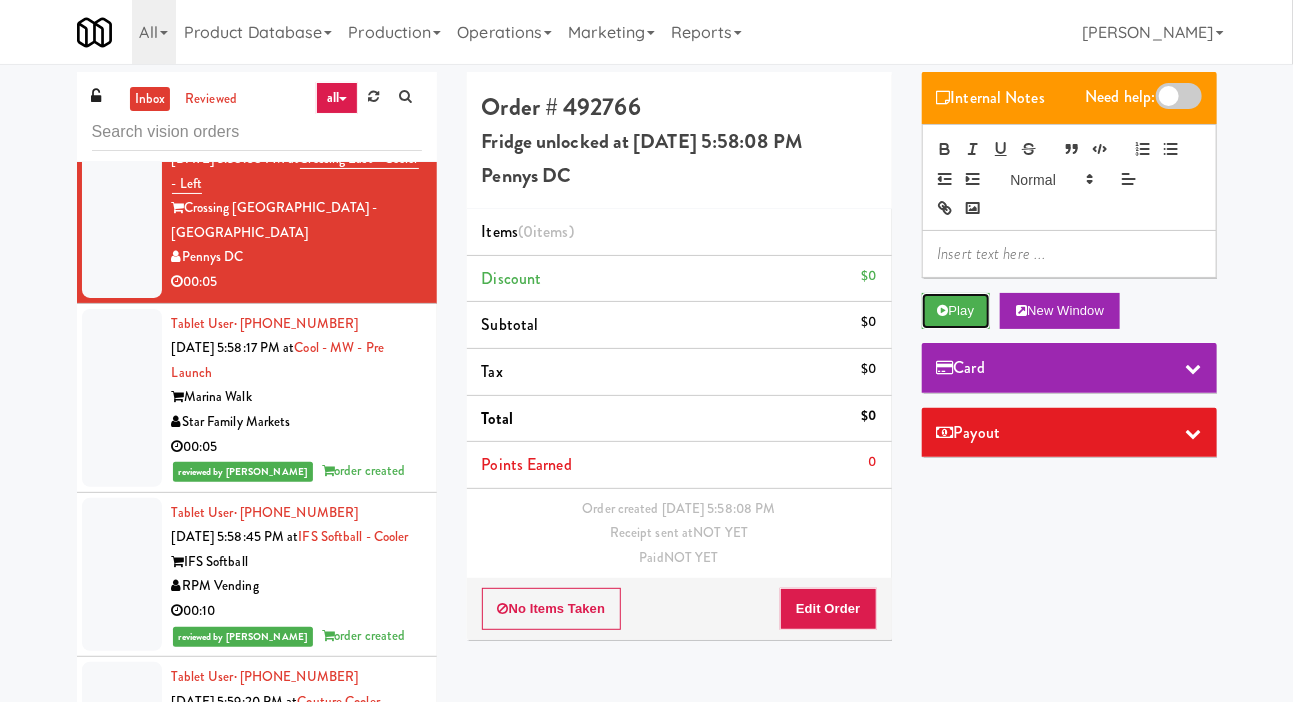 click on "Play" at bounding box center (956, 311) 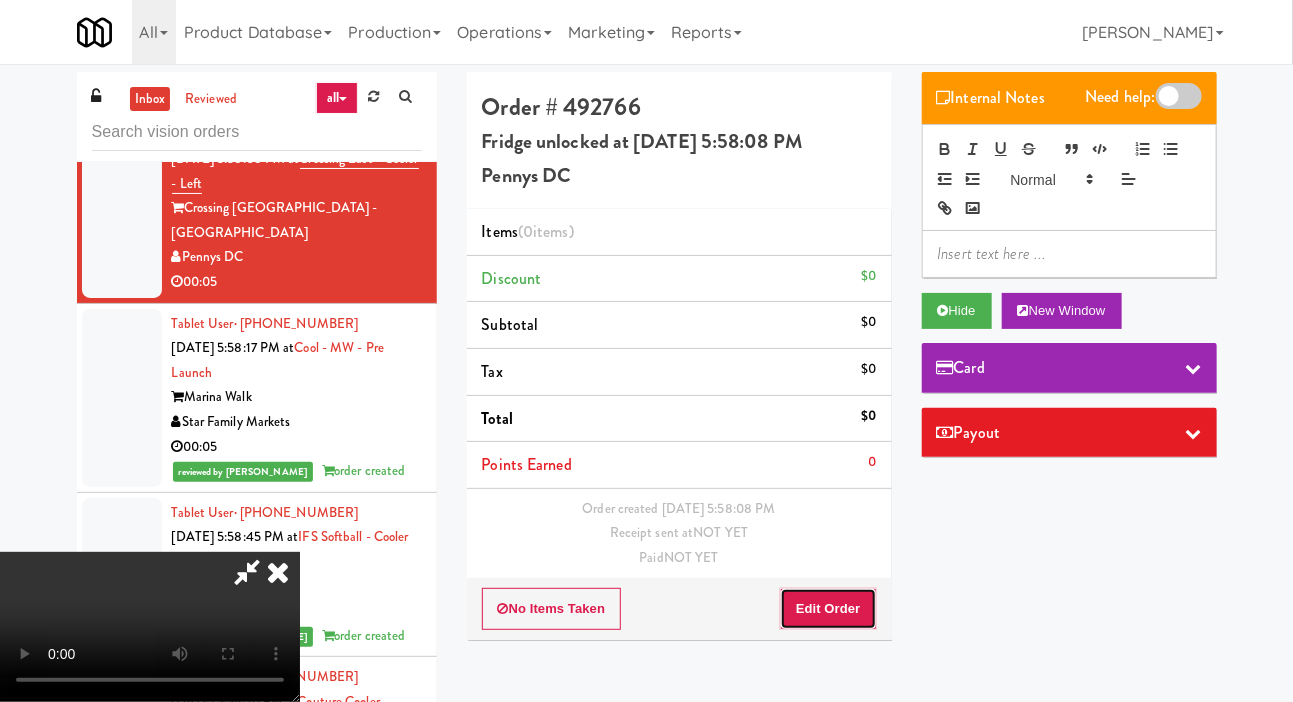 click on "Edit Order" at bounding box center [828, 609] 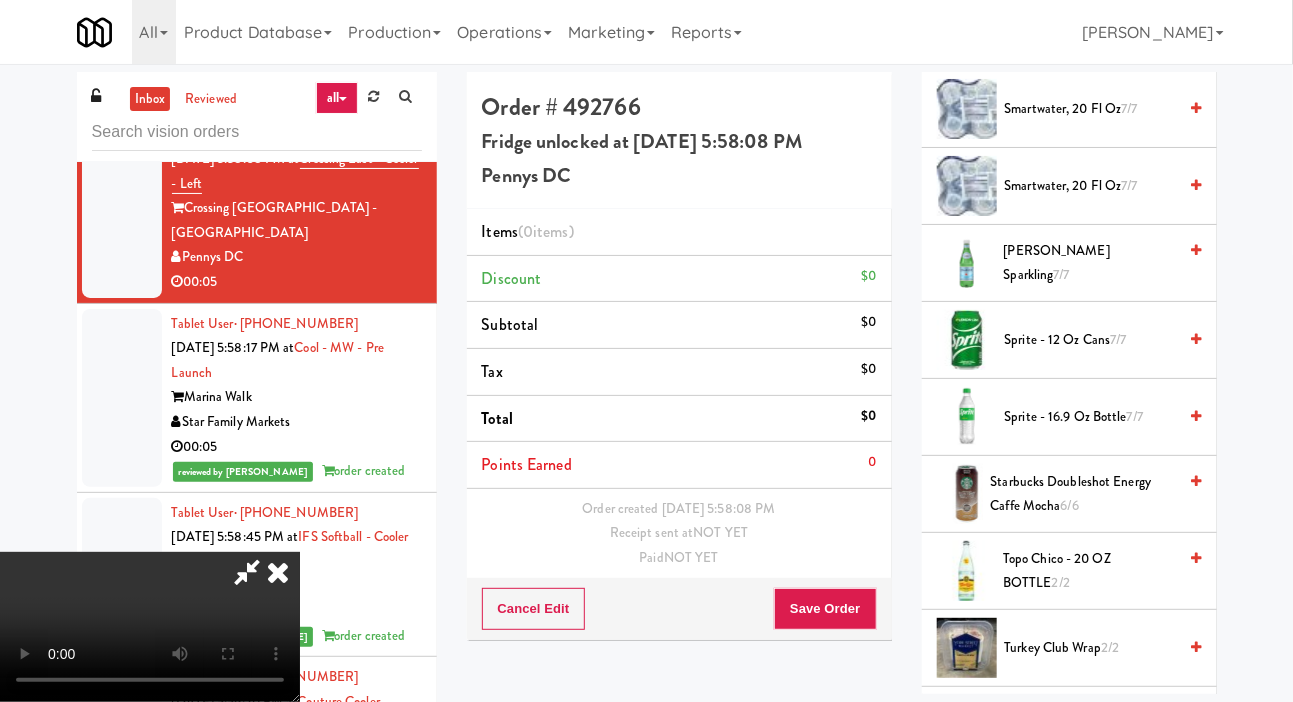 scroll, scrollTop: 2522, scrollLeft: 0, axis: vertical 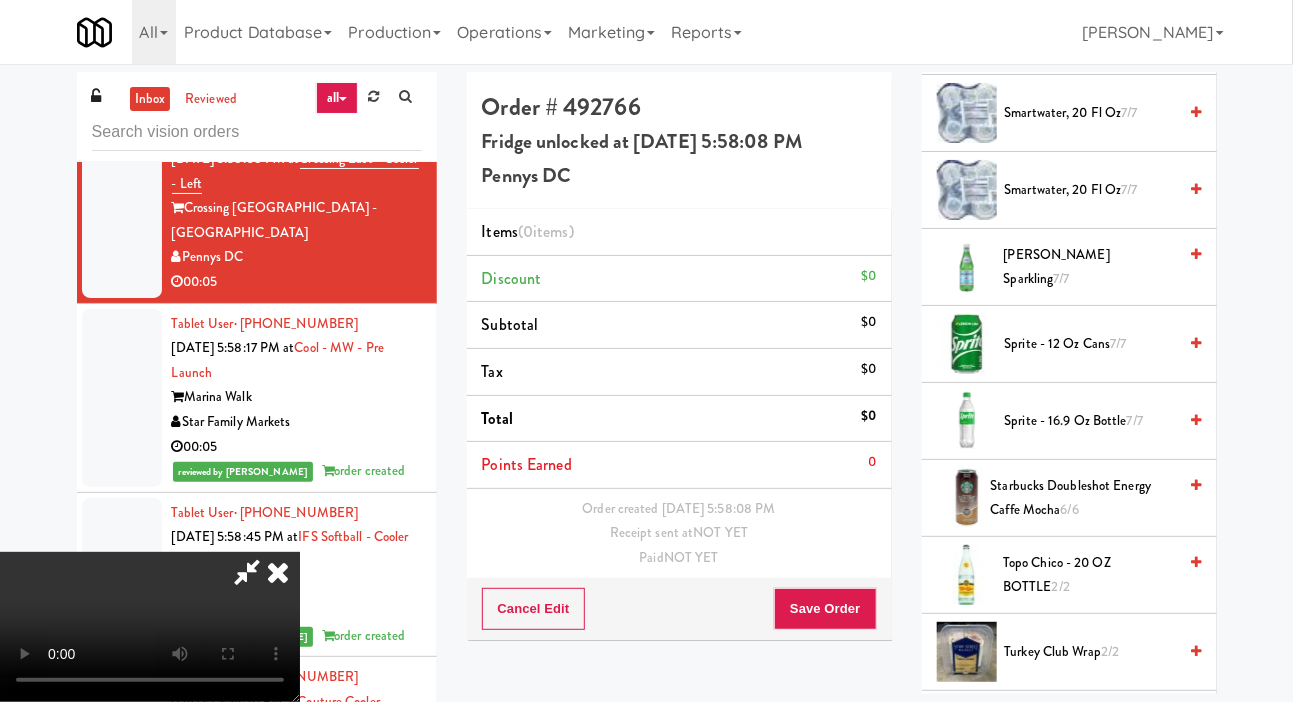 click on "Sprite - 16.9 oz Bottle  7/7" at bounding box center (1091, 421) 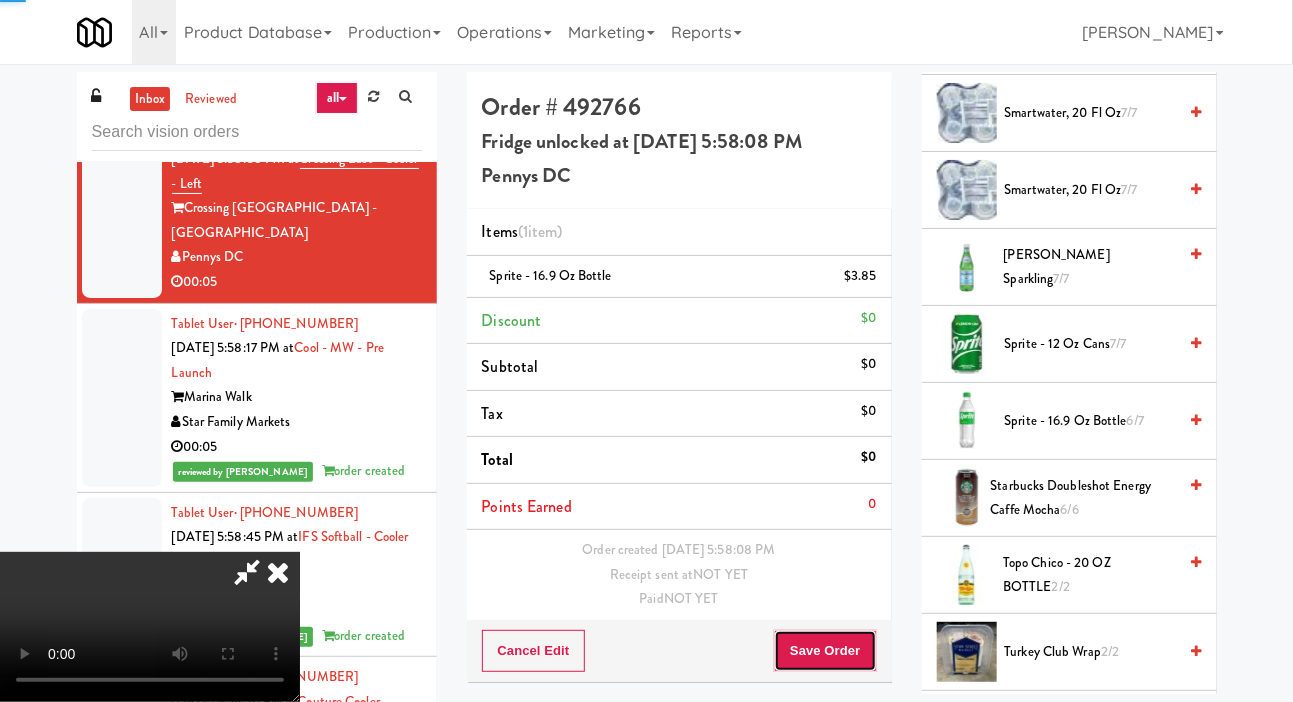 click on "Save Order" at bounding box center [825, 651] 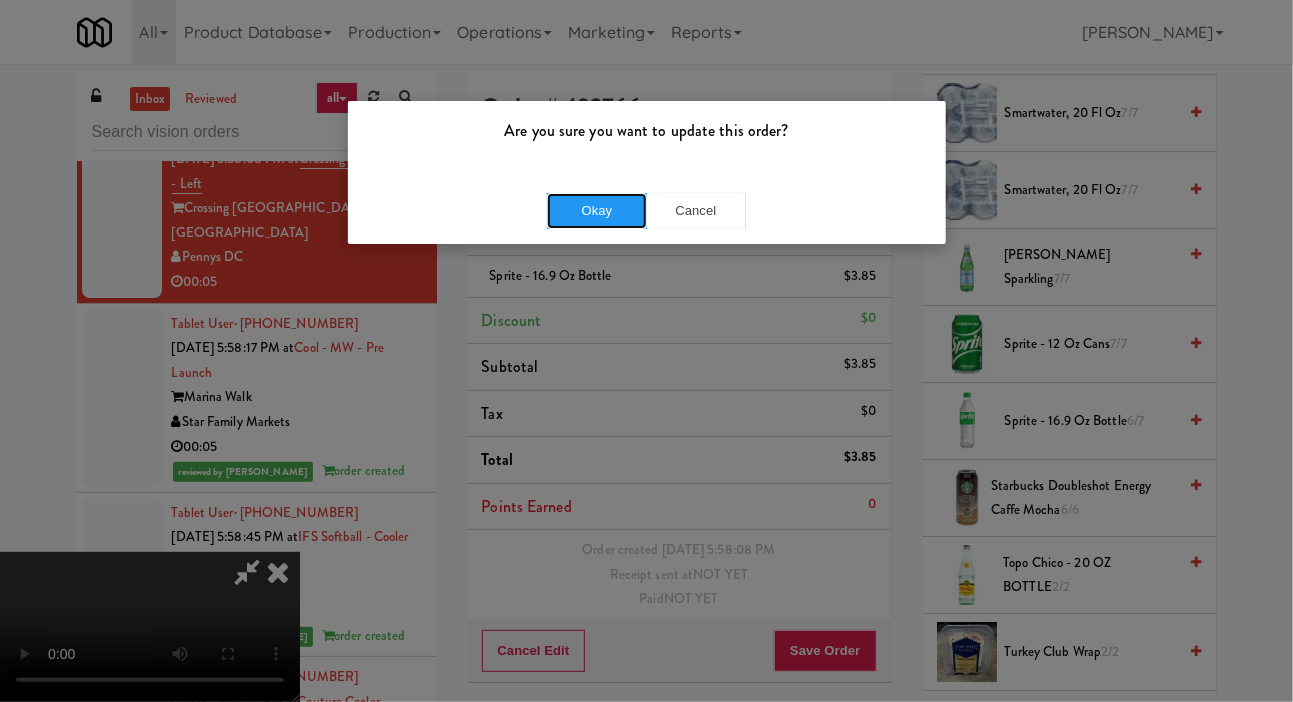 click on "Okay" at bounding box center [597, 211] 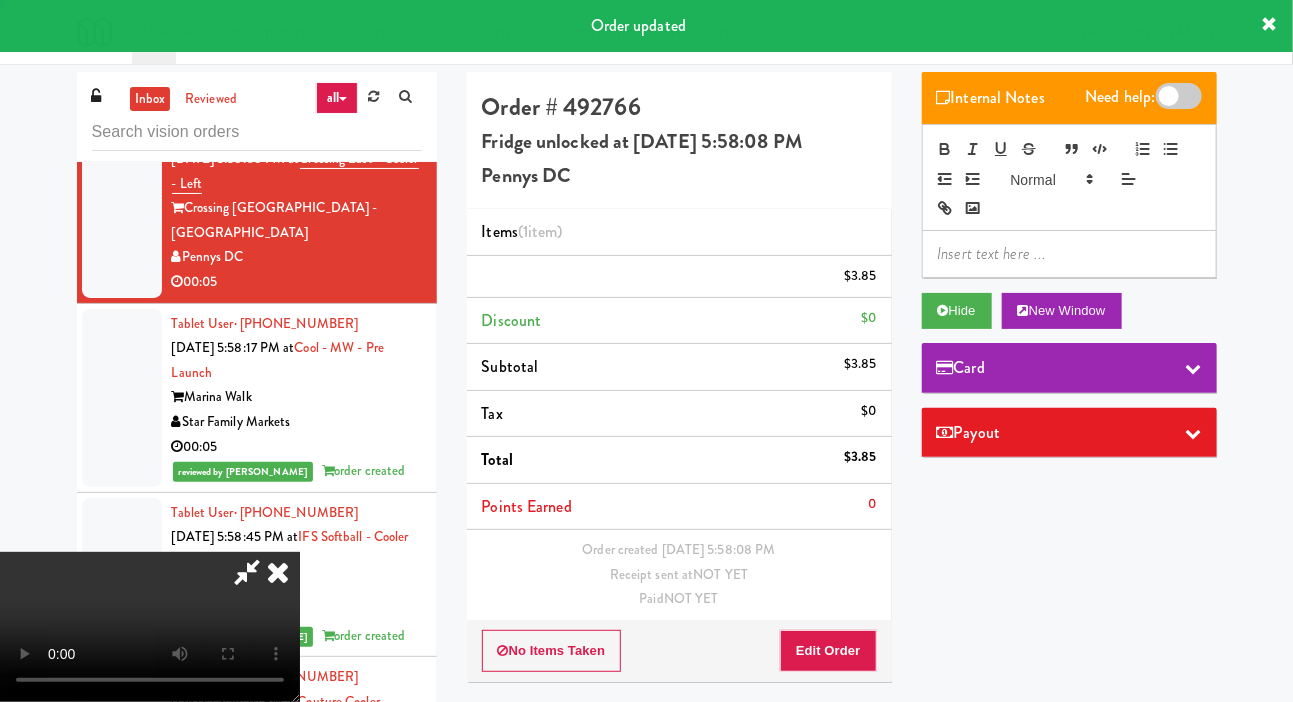 scroll, scrollTop: 0, scrollLeft: 0, axis: both 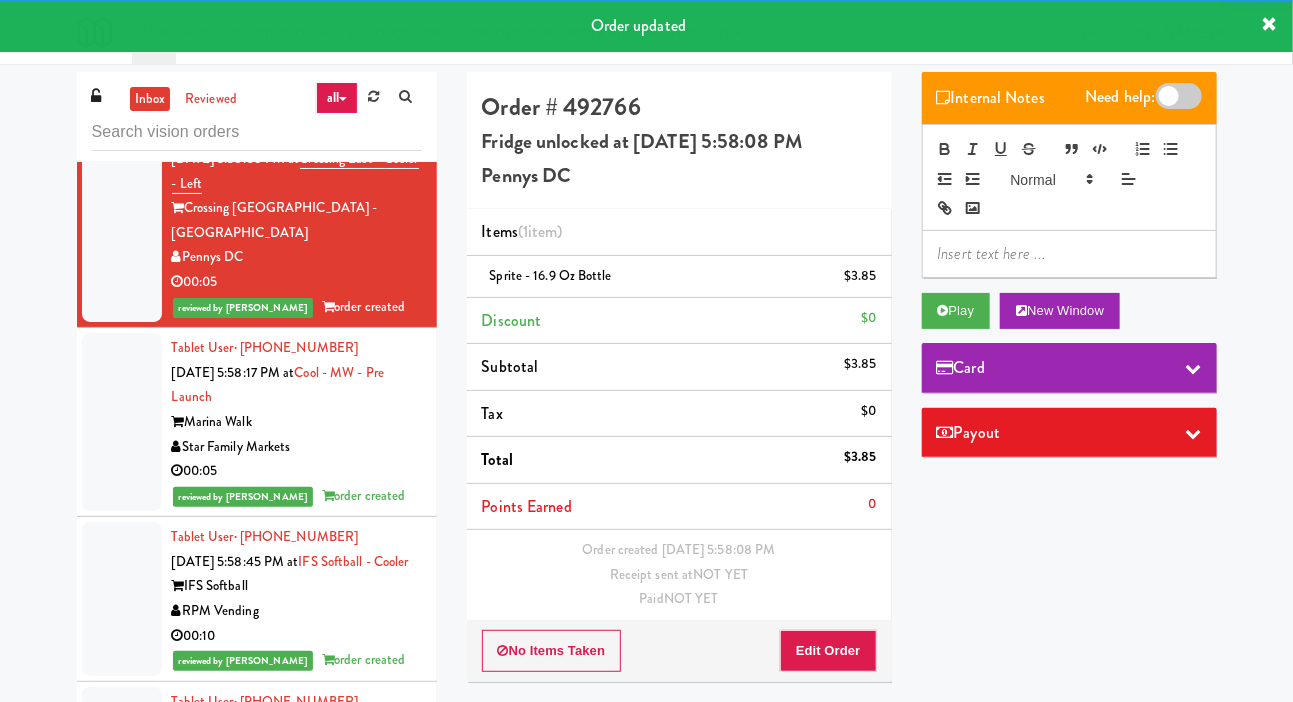 click at bounding box center [122, 32] 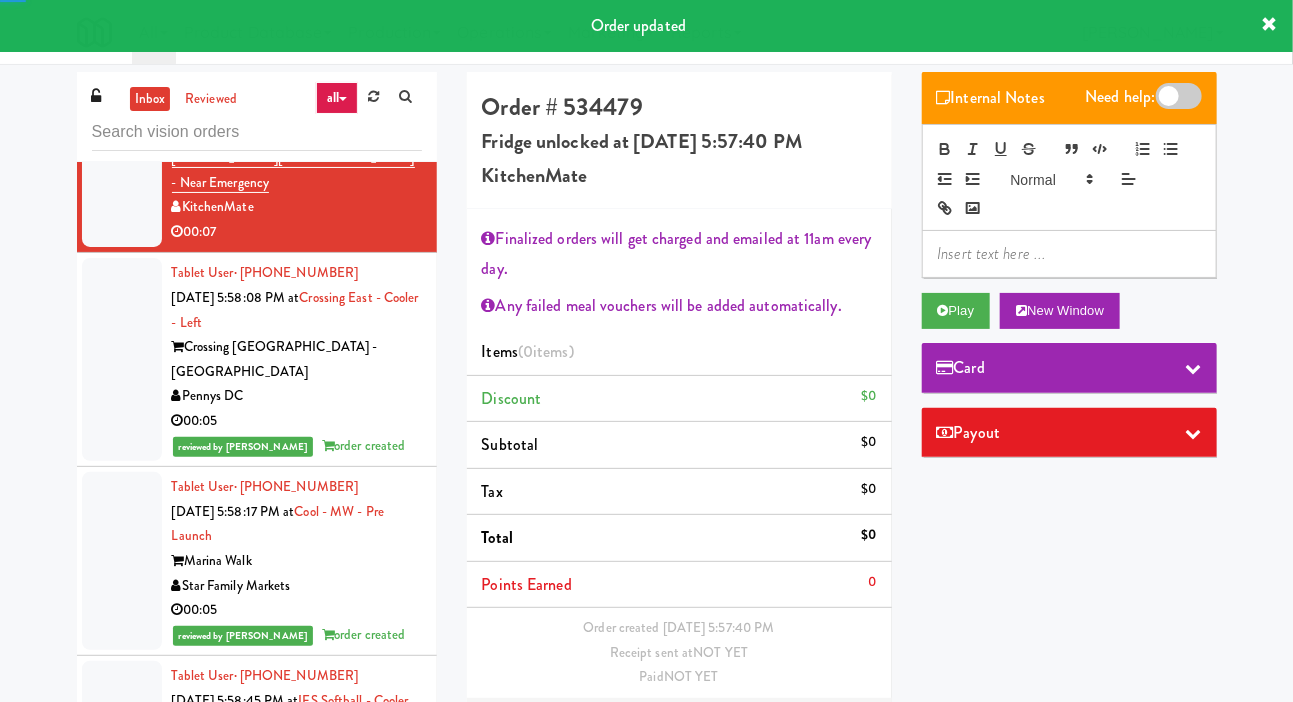 scroll, scrollTop: 8812, scrollLeft: 0, axis: vertical 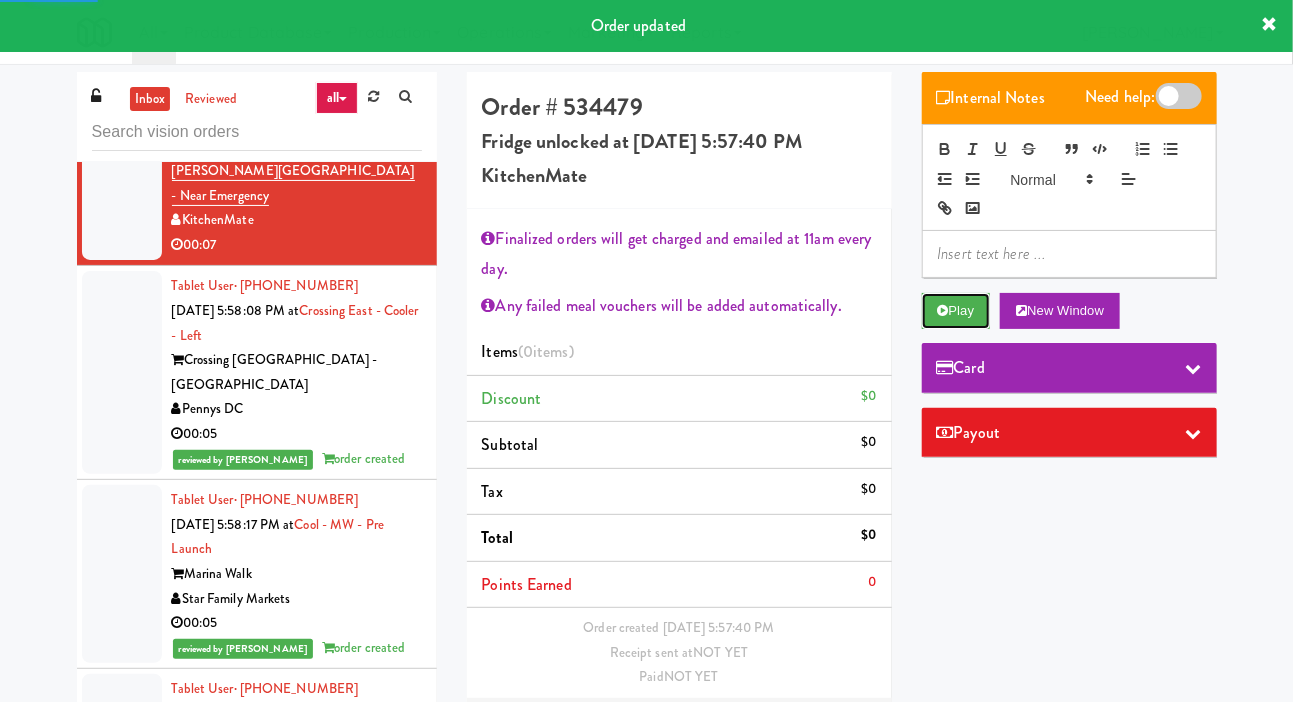 click on "Play" at bounding box center [956, 311] 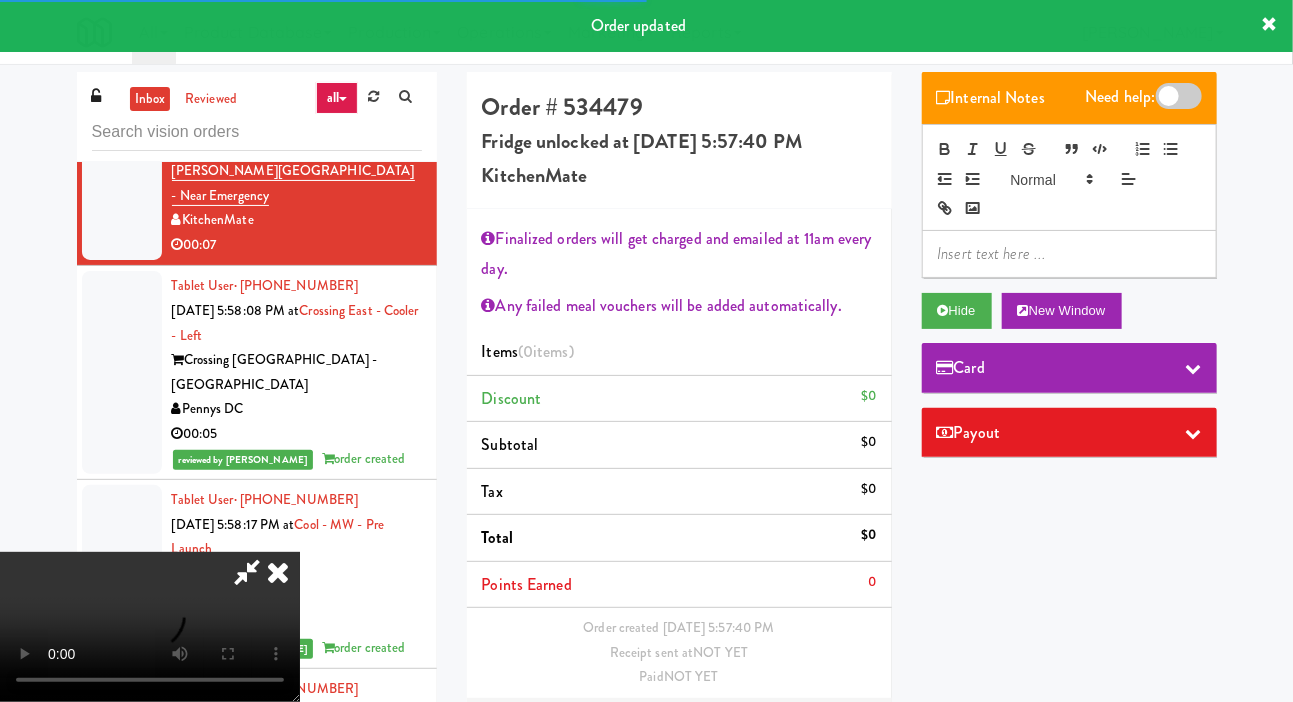 click on "Edit Order" at bounding box center (828, 729) 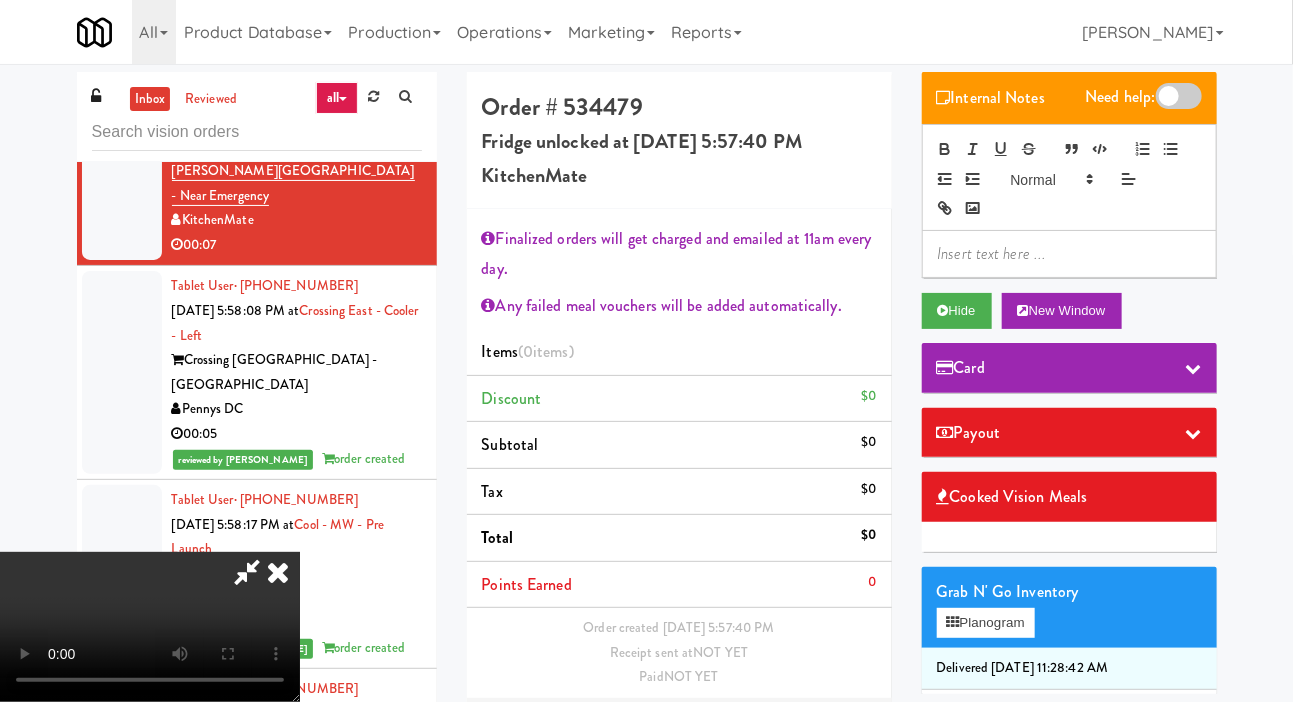 scroll, scrollTop: 0, scrollLeft: 0, axis: both 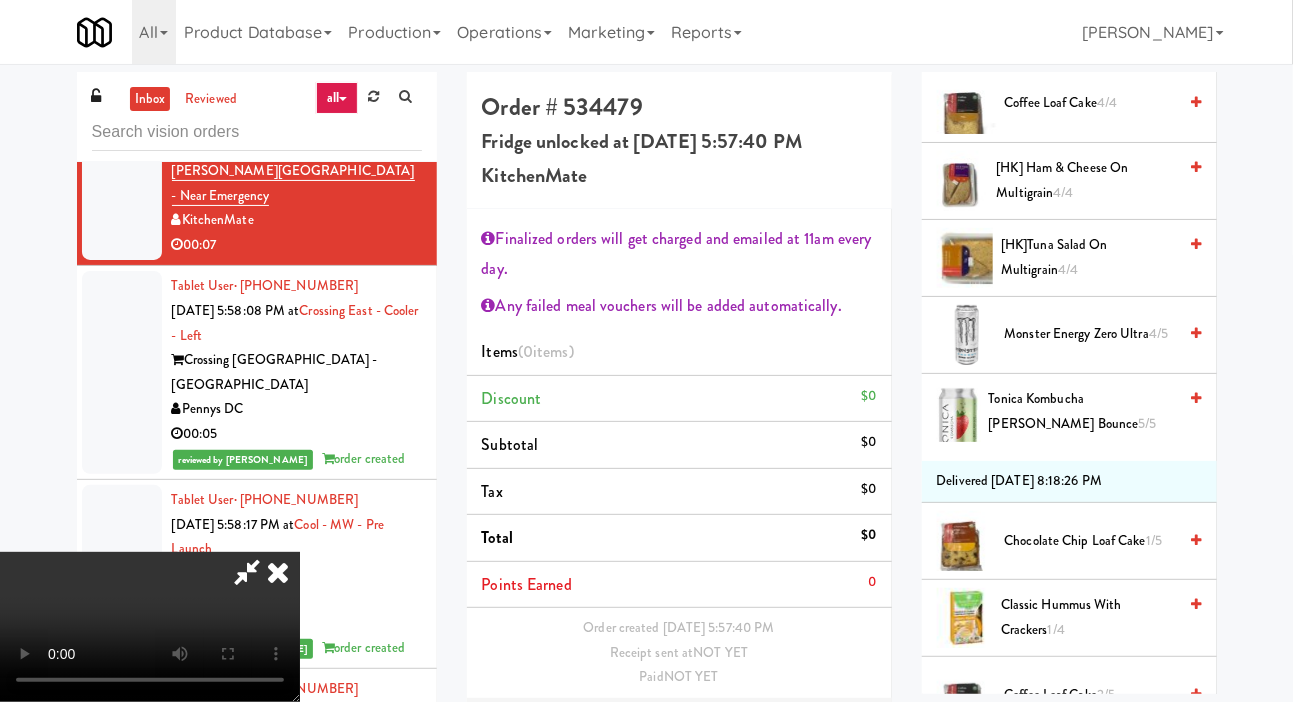 click on "Monster Energy Zero Ultra  4/5" at bounding box center (1091, 334) 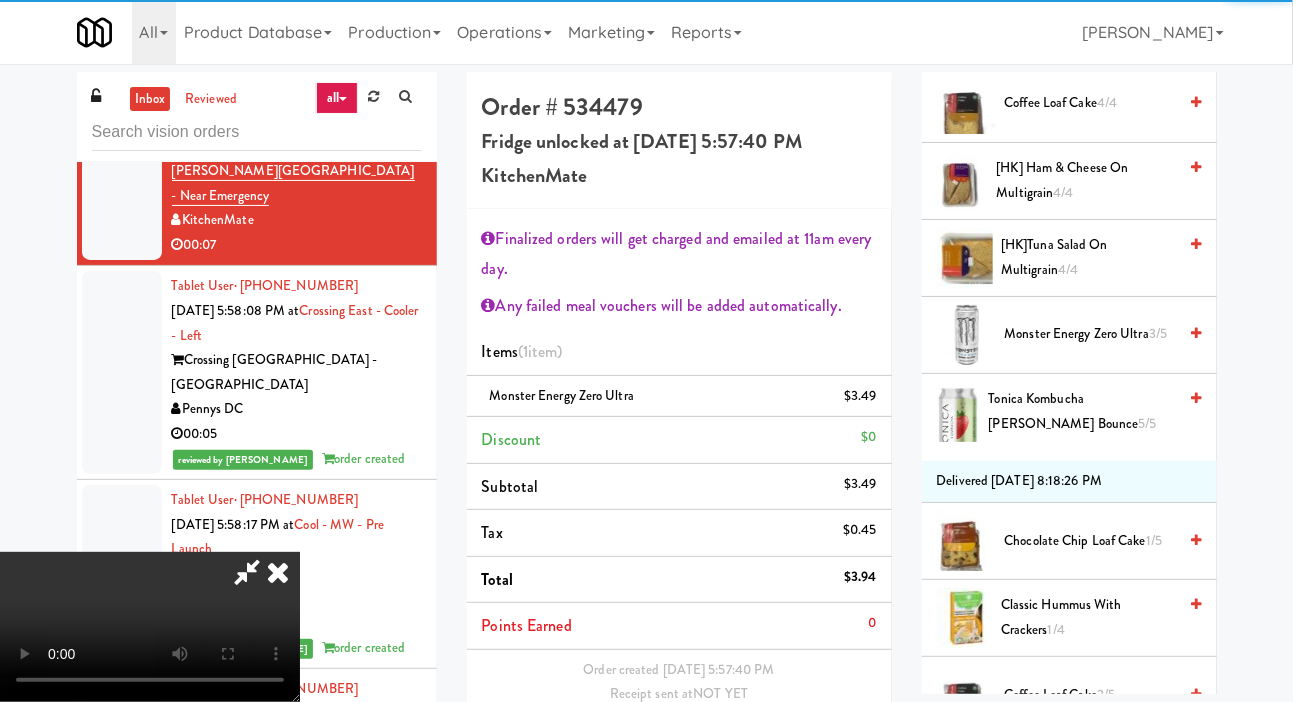 click on "Save Order" at bounding box center (825, 771) 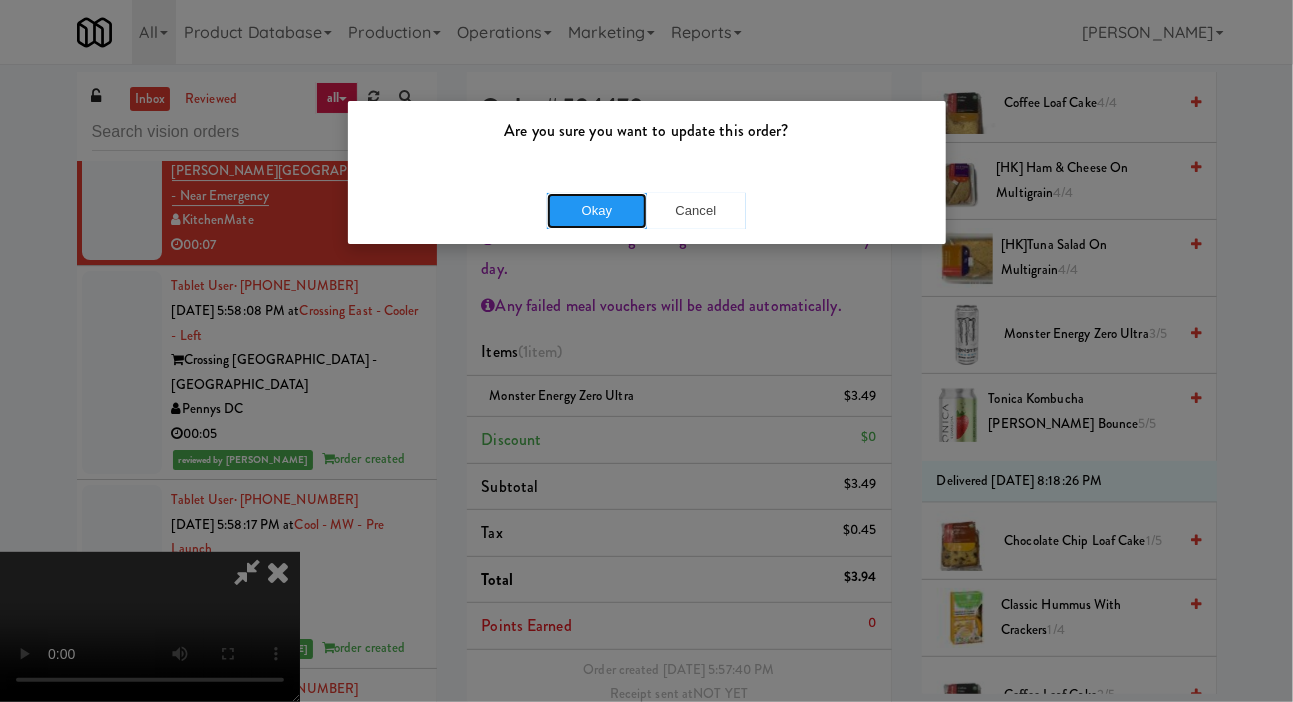 click on "Okay" at bounding box center (597, 211) 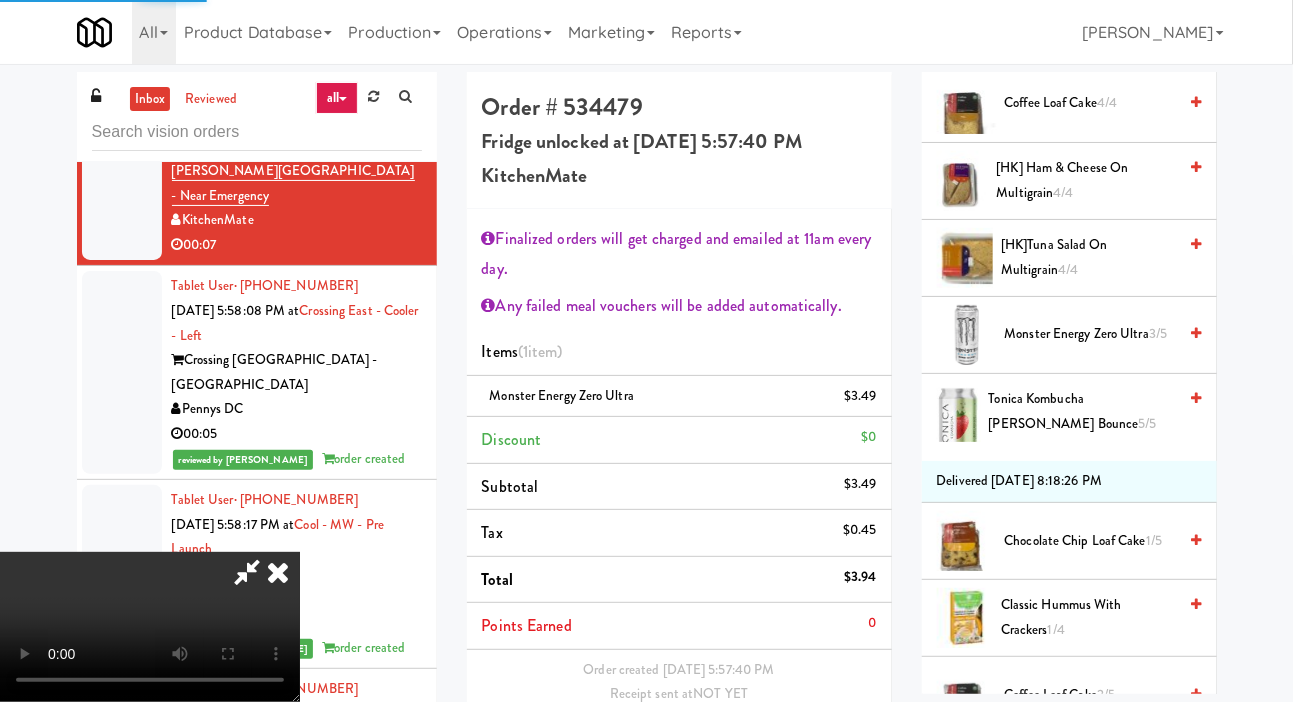 scroll, scrollTop: 0, scrollLeft: 0, axis: both 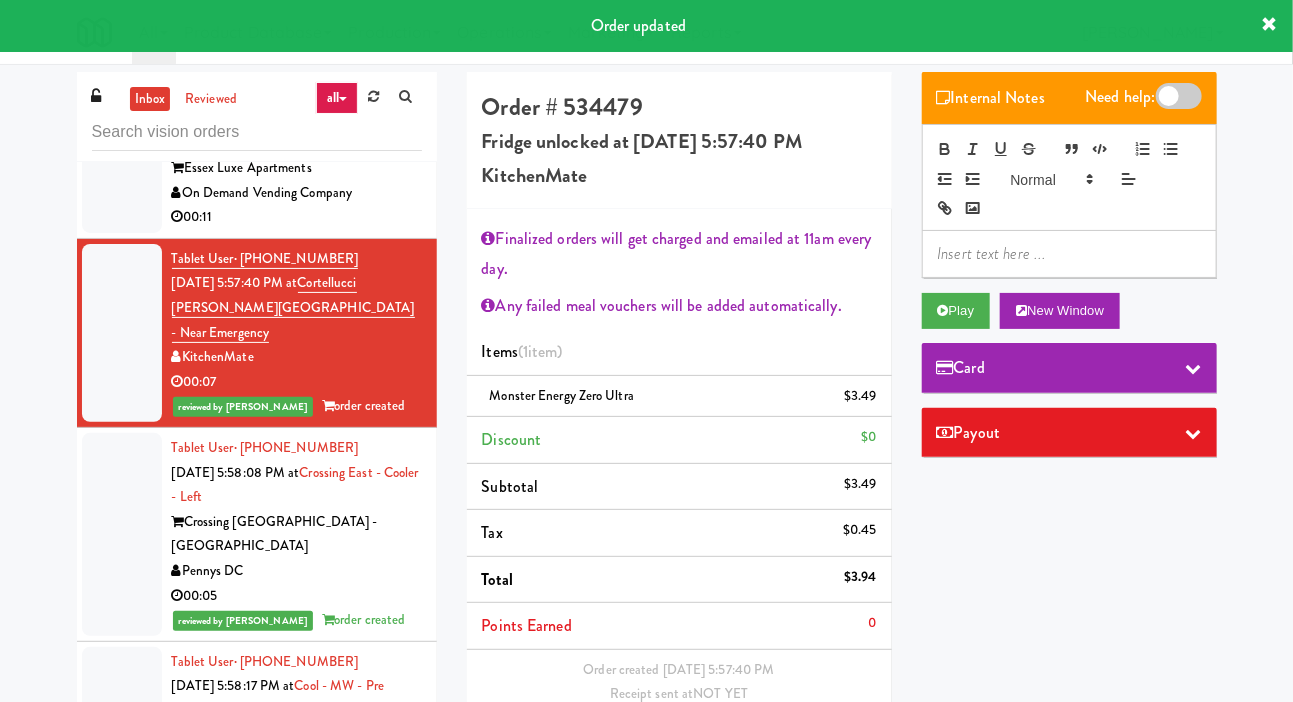 click at bounding box center (122, 156) 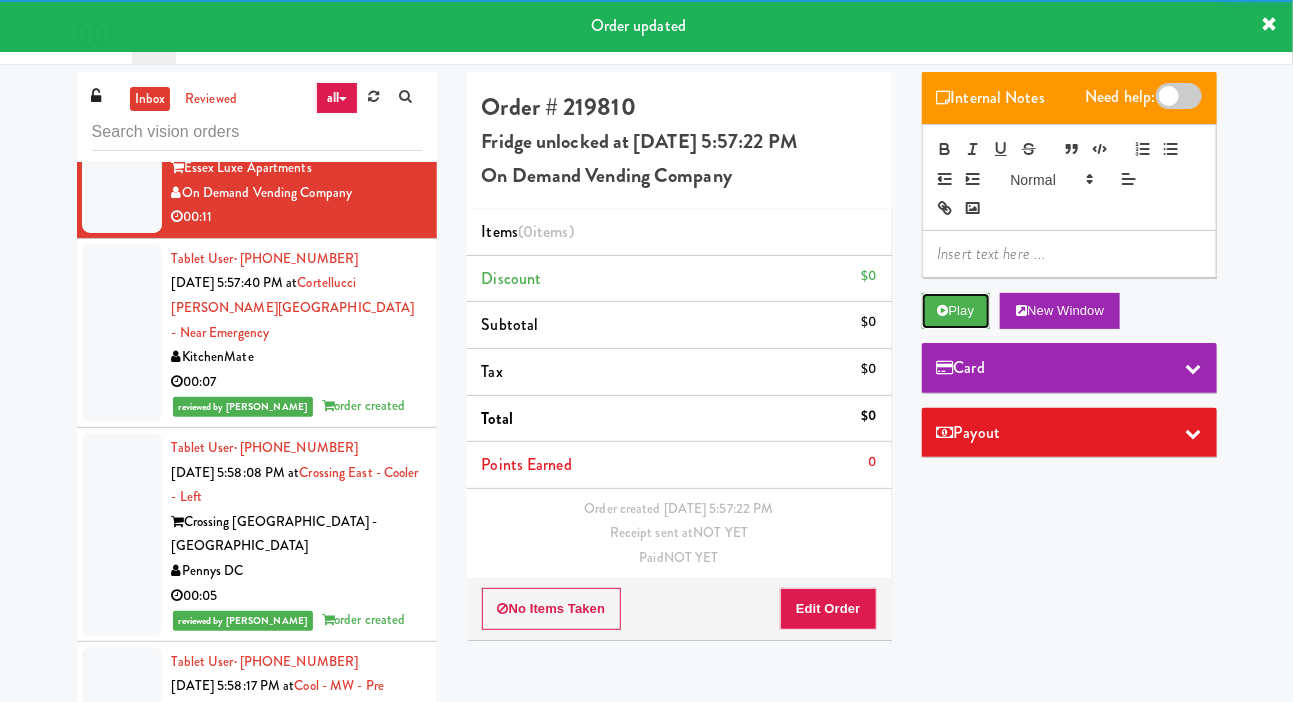 click on "Play" at bounding box center [956, 311] 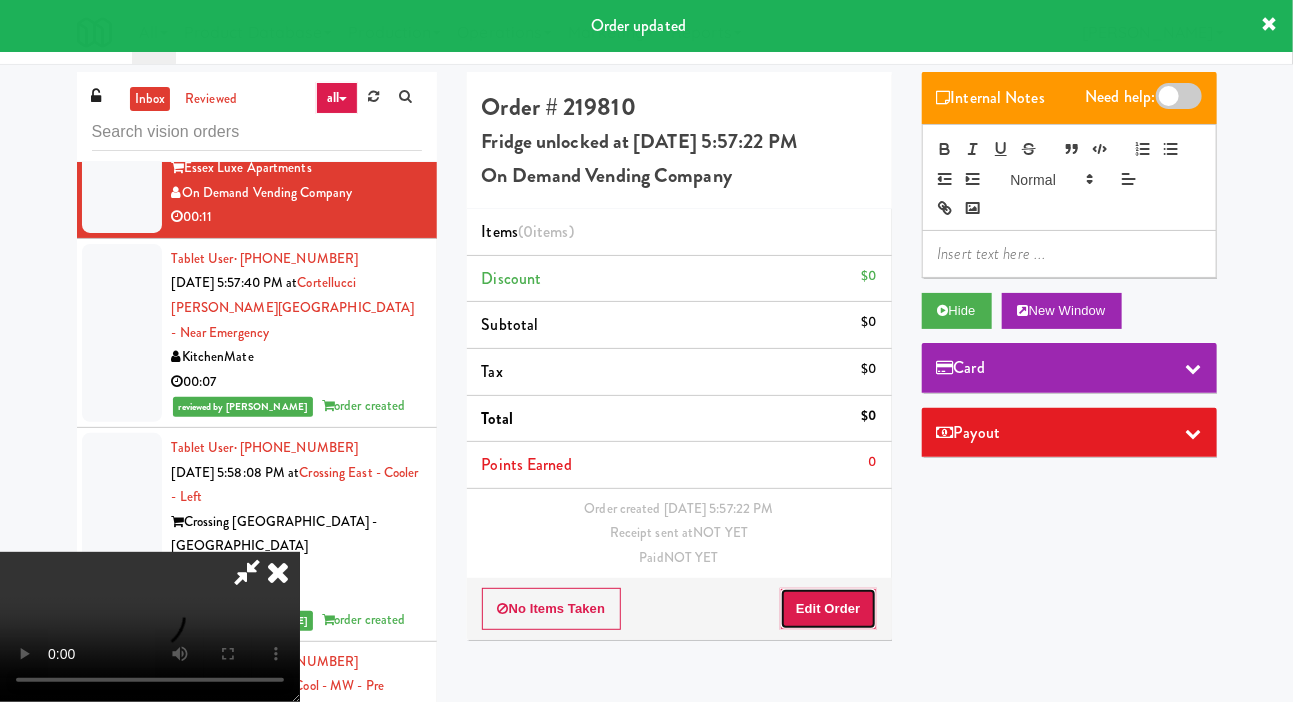 click on "Edit Order" at bounding box center (828, 609) 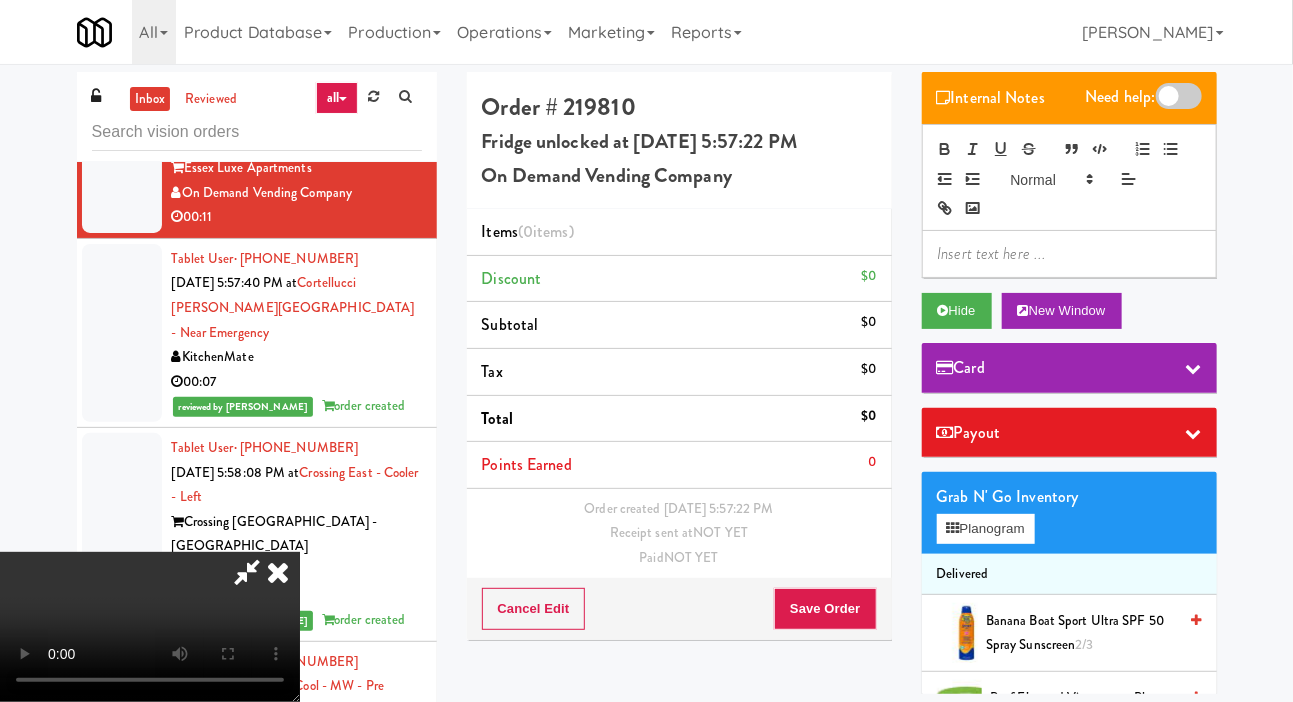 scroll, scrollTop: 73, scrollLeft: 0, axis: vertical 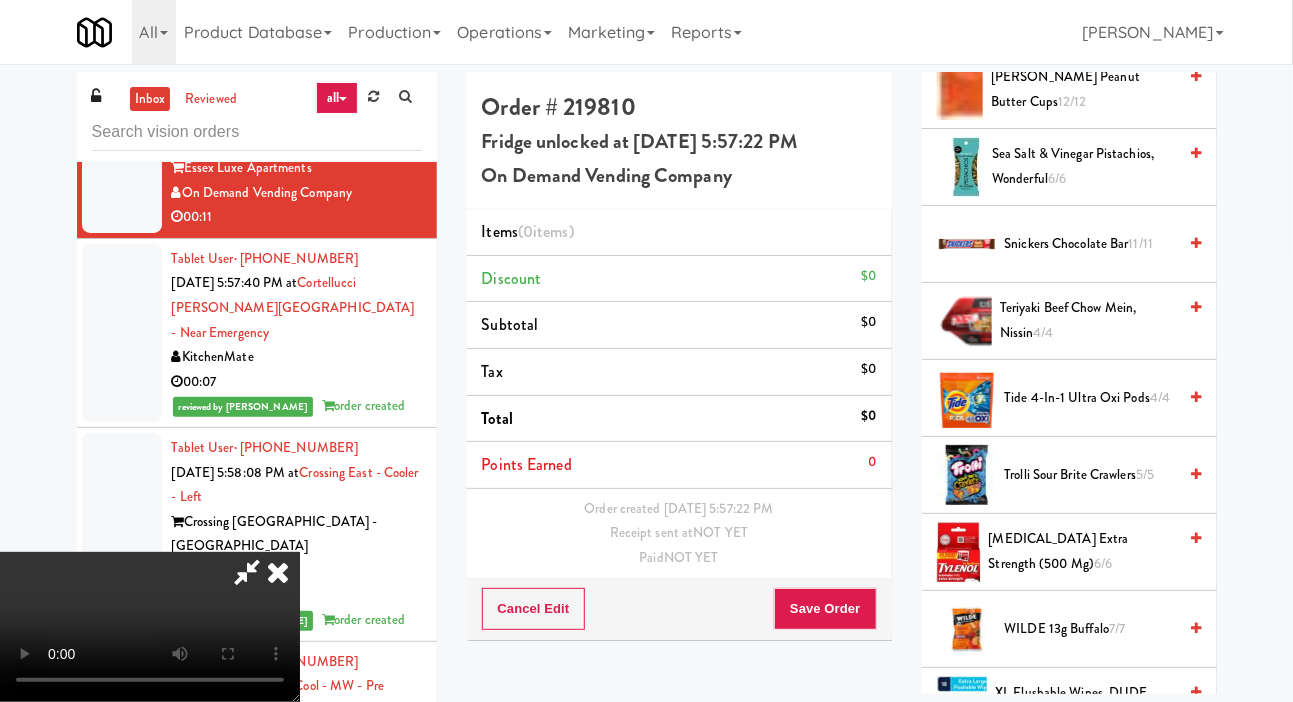 click on "Tide 4-in-1 Ultra Oxi Pods  4/4" at bounding box center (1091, 398) 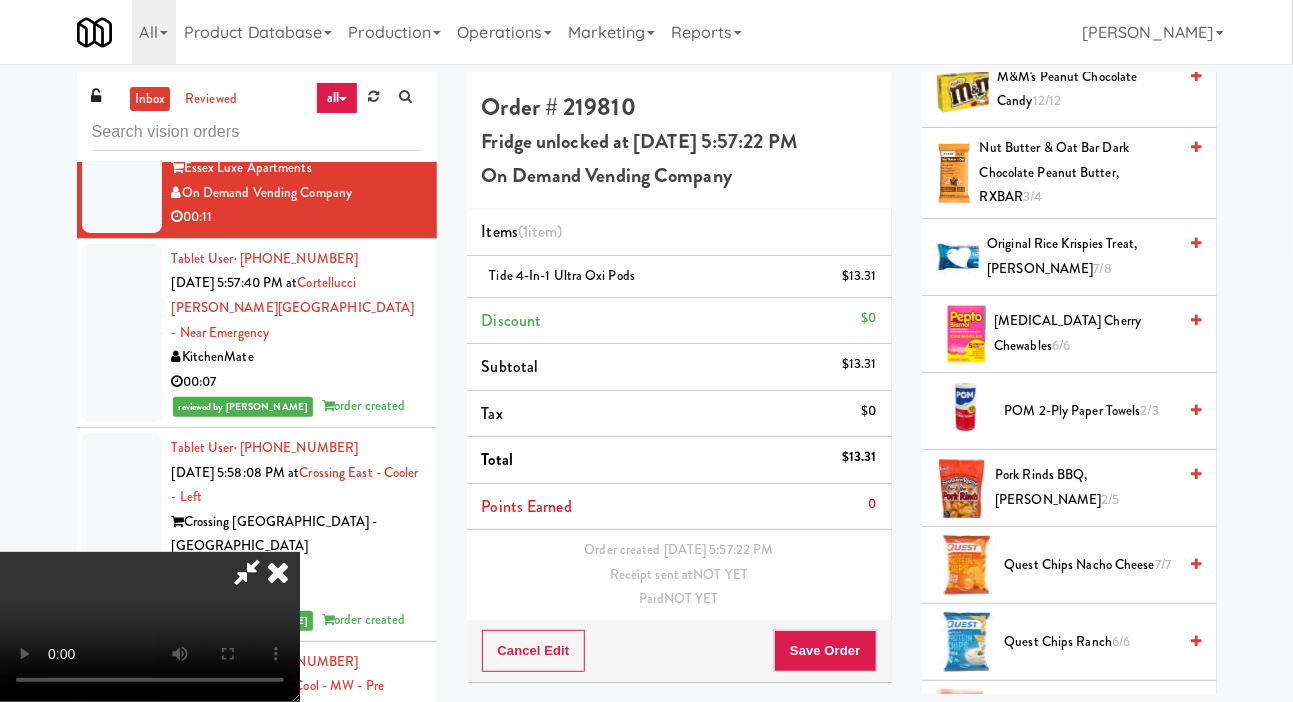scroll, scrollTop: 1544, scrollLeft: 0, axis: vertical 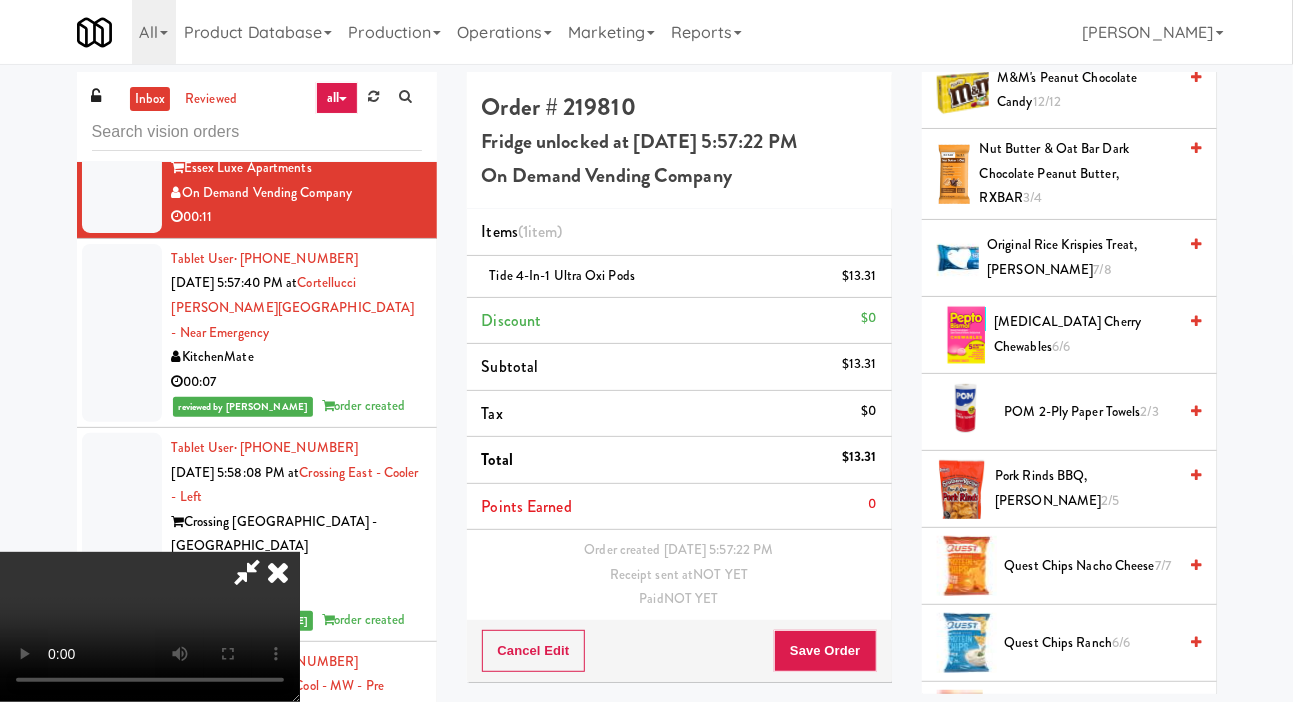 type 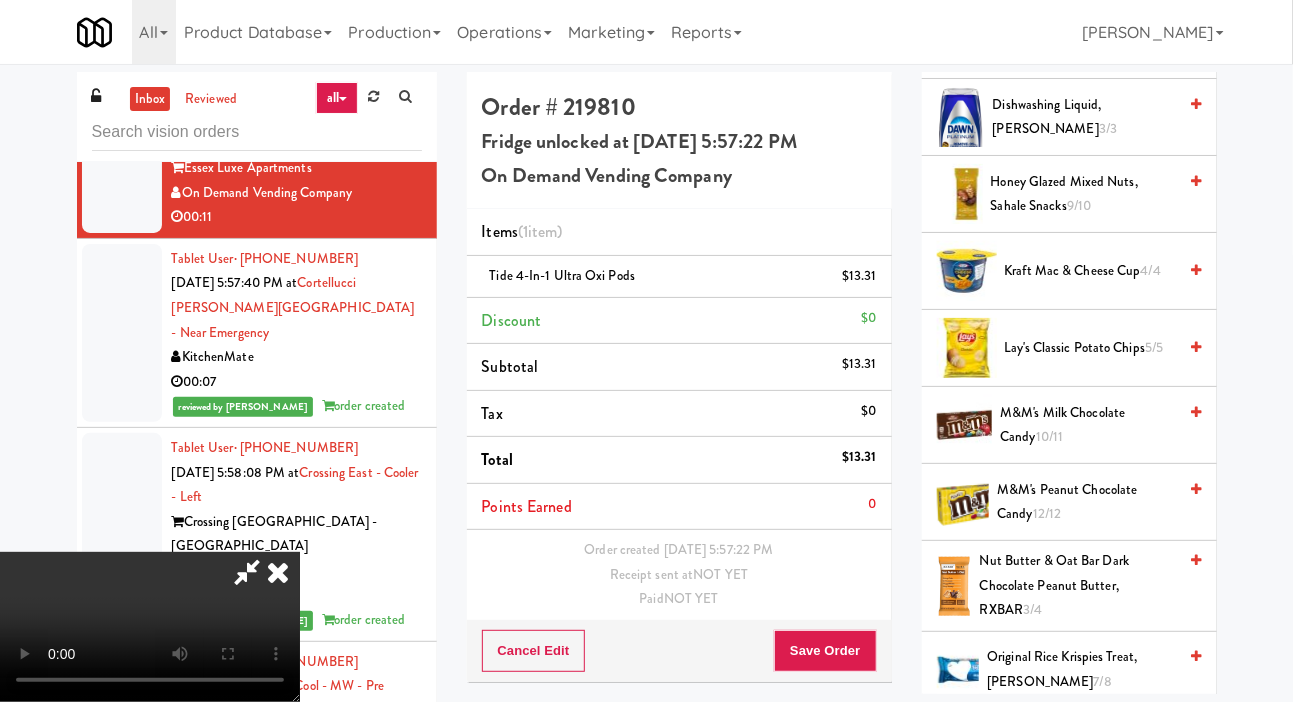 scroll, scrollTop: 1129, scrollLeft: 0, axis: vertical 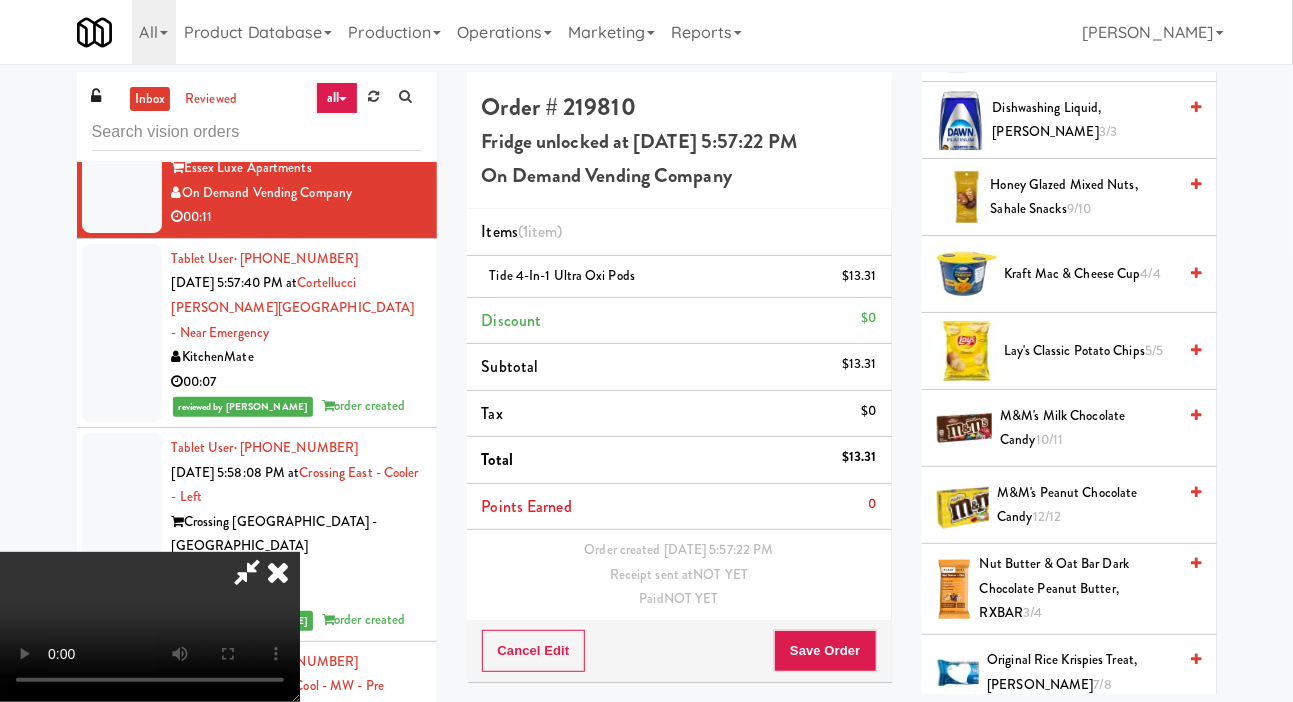 click on "M&M's Milk Chocolate Candy  10/11" at bounding box center [1088, 428] 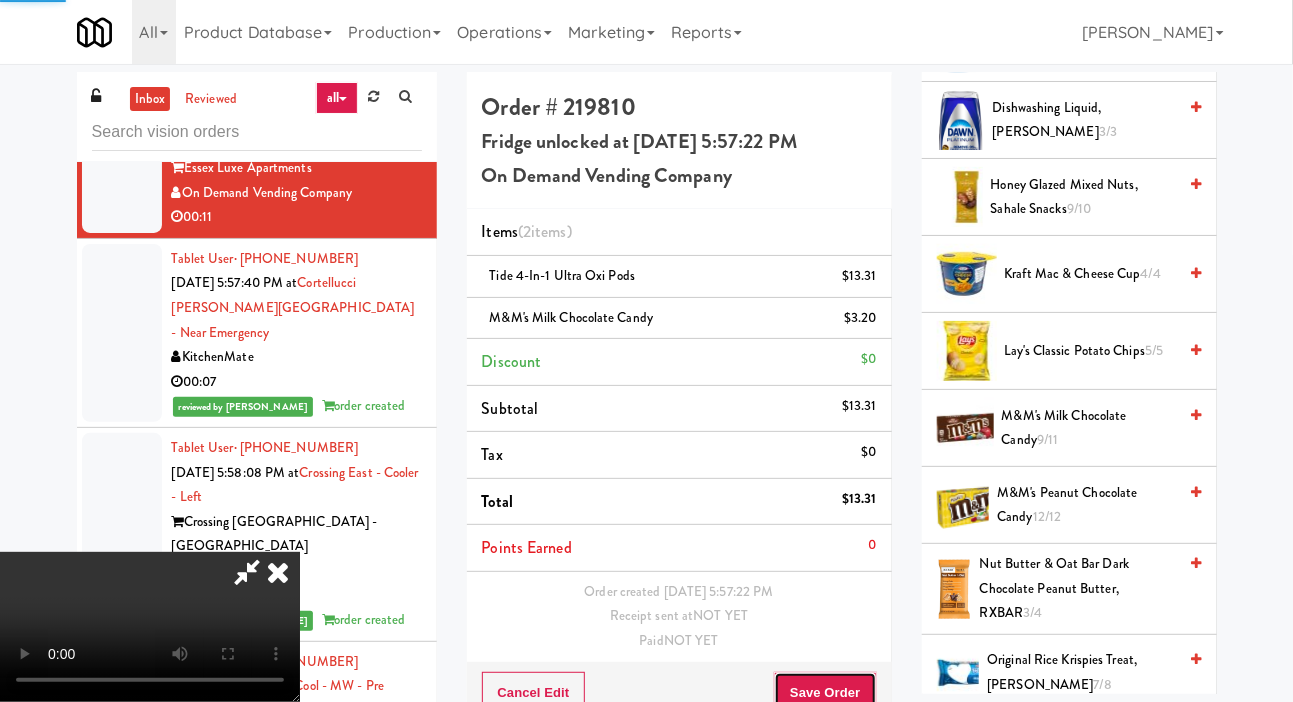 click on "Save Order" at bounding box center (825, 693) 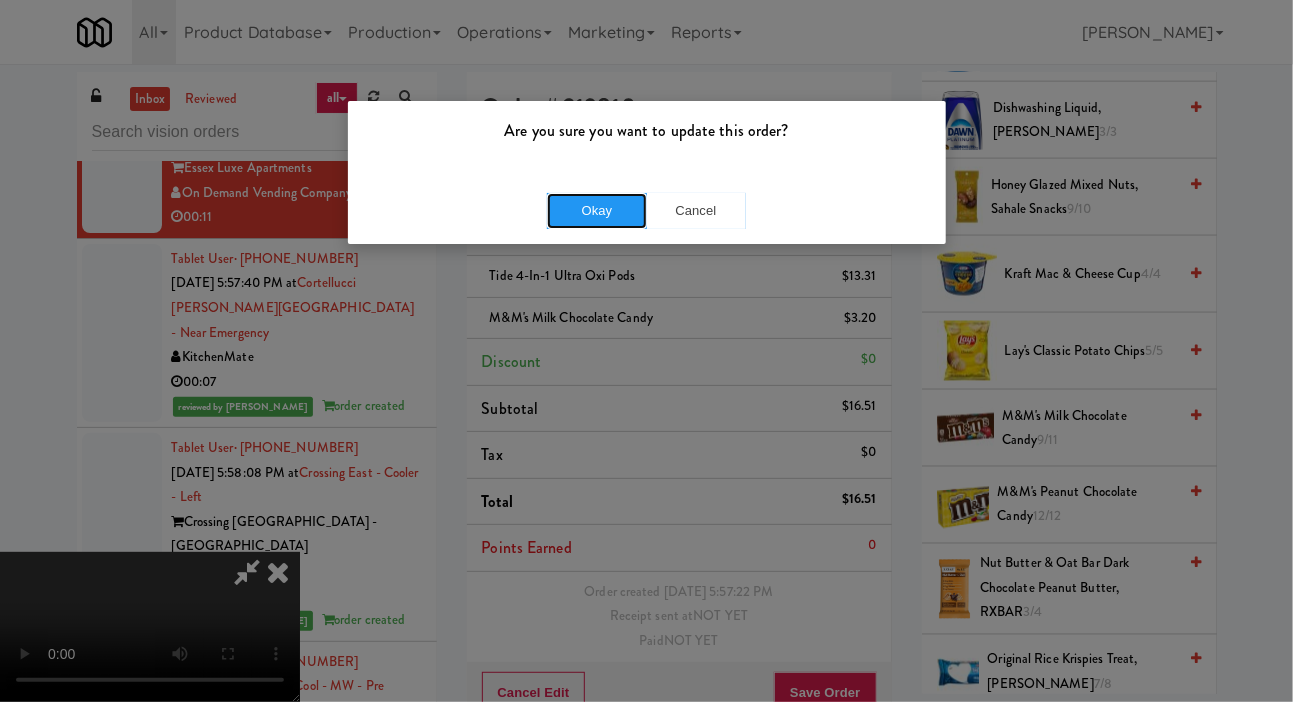 click on "Okay" at bounding box center [597, 211] 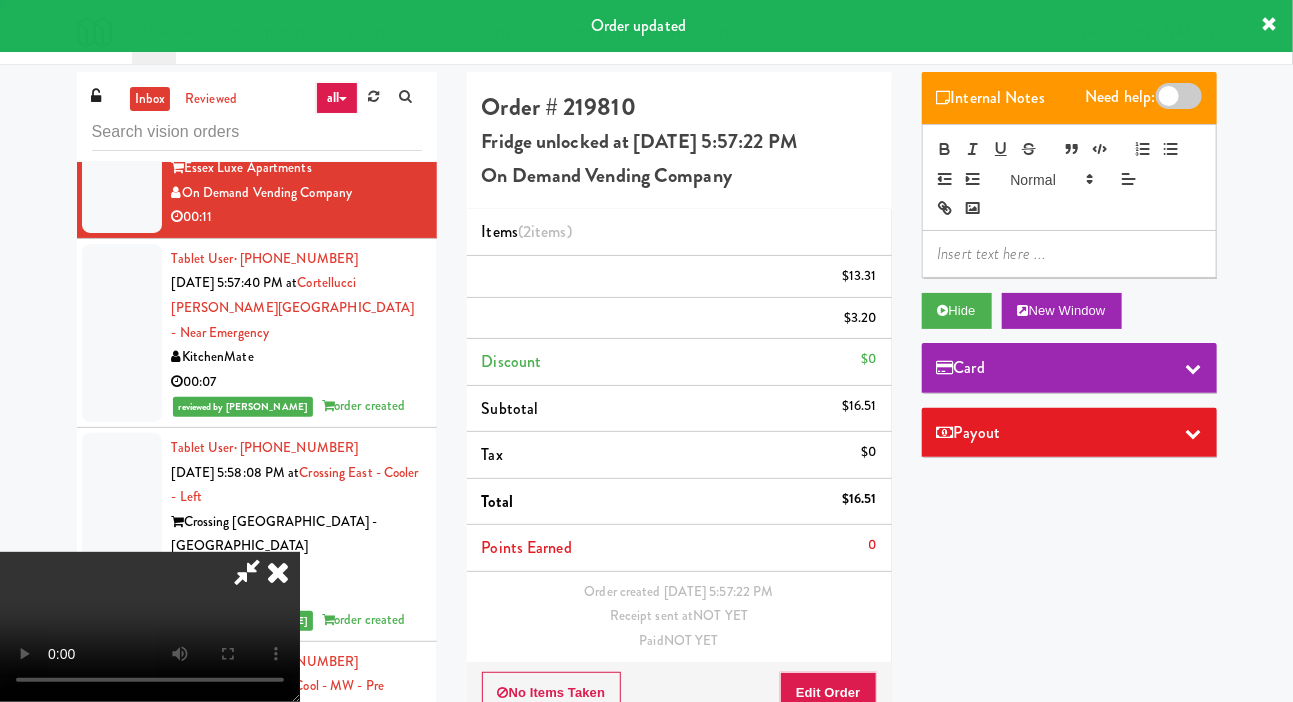 scroll, scrollTop: 0, scrollLeft: 0, axis: both 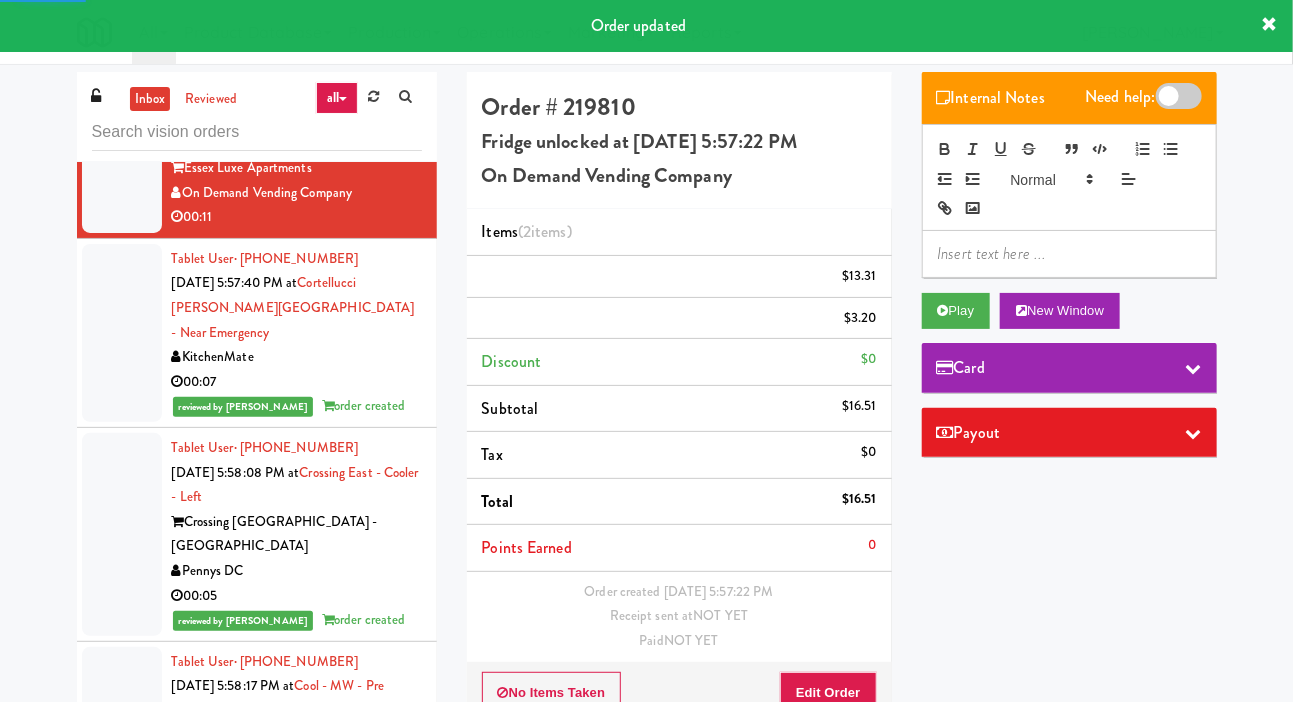 click at bounding box center (122, -8) 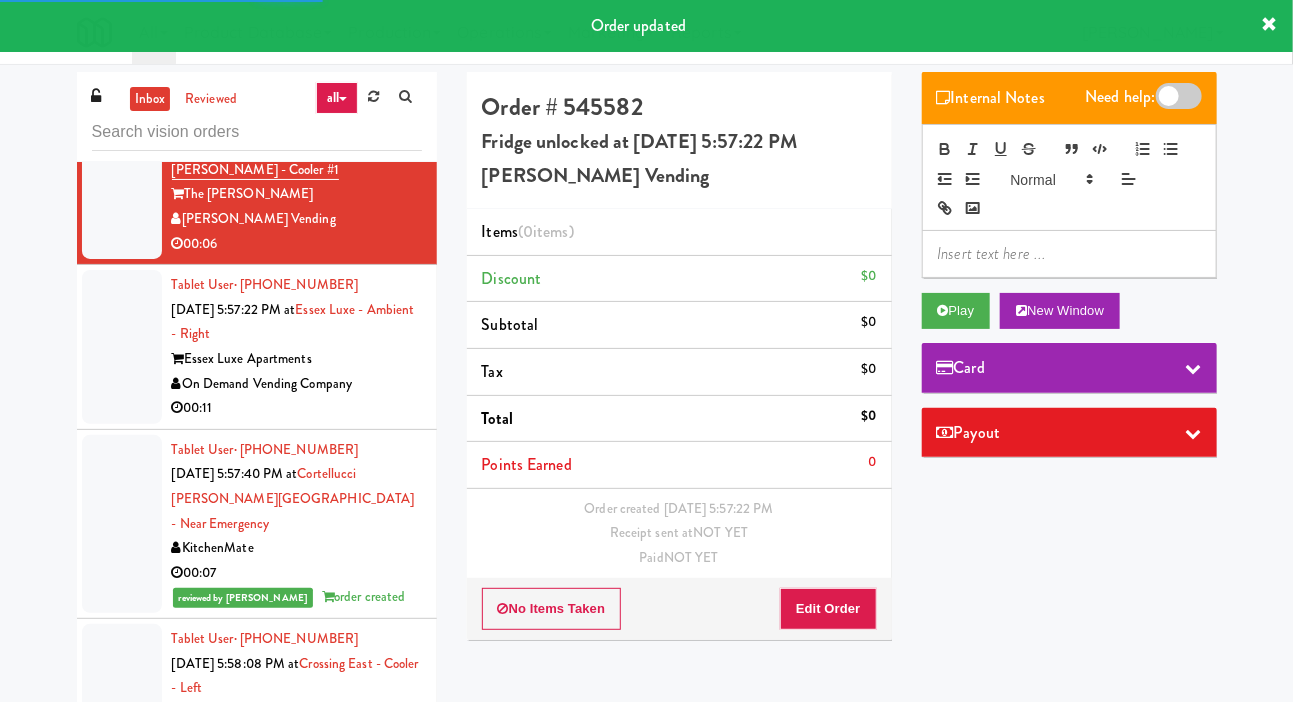 scroll, scrollTop: 8452, scrollLeft: 0, axis: vertical 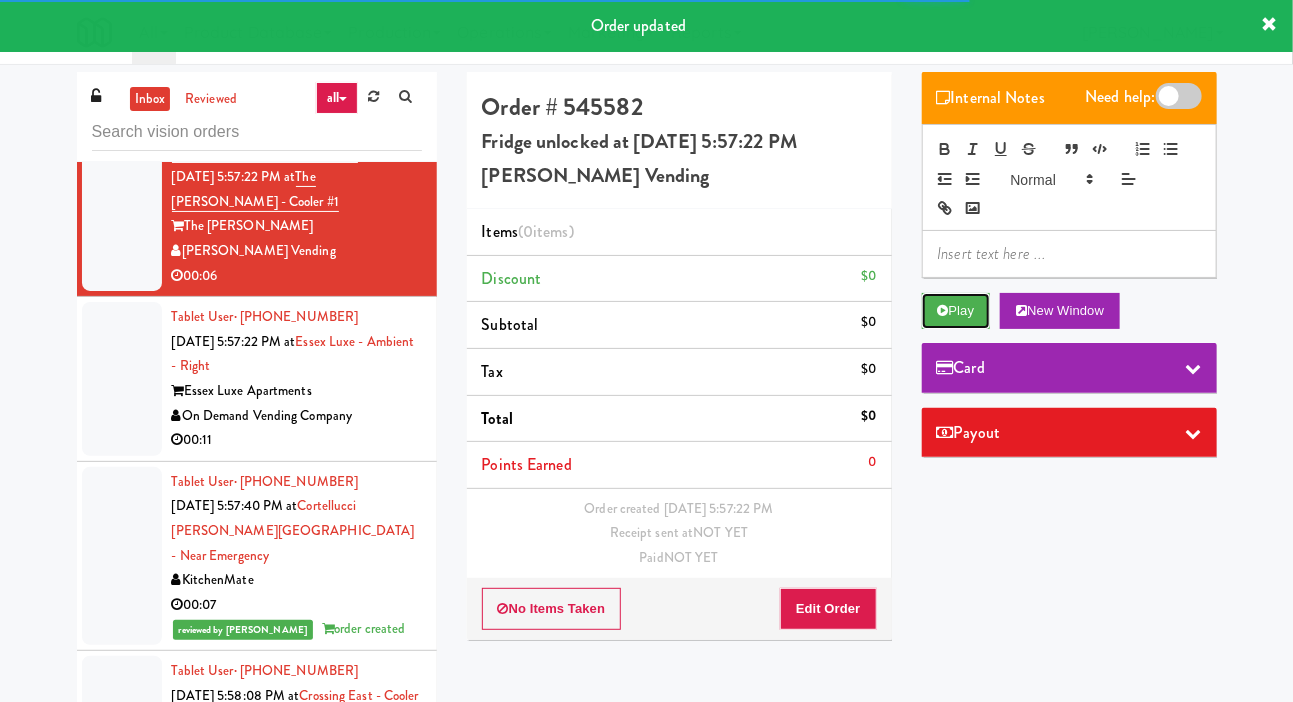 click on "Play" at bounding box center (956, 311) 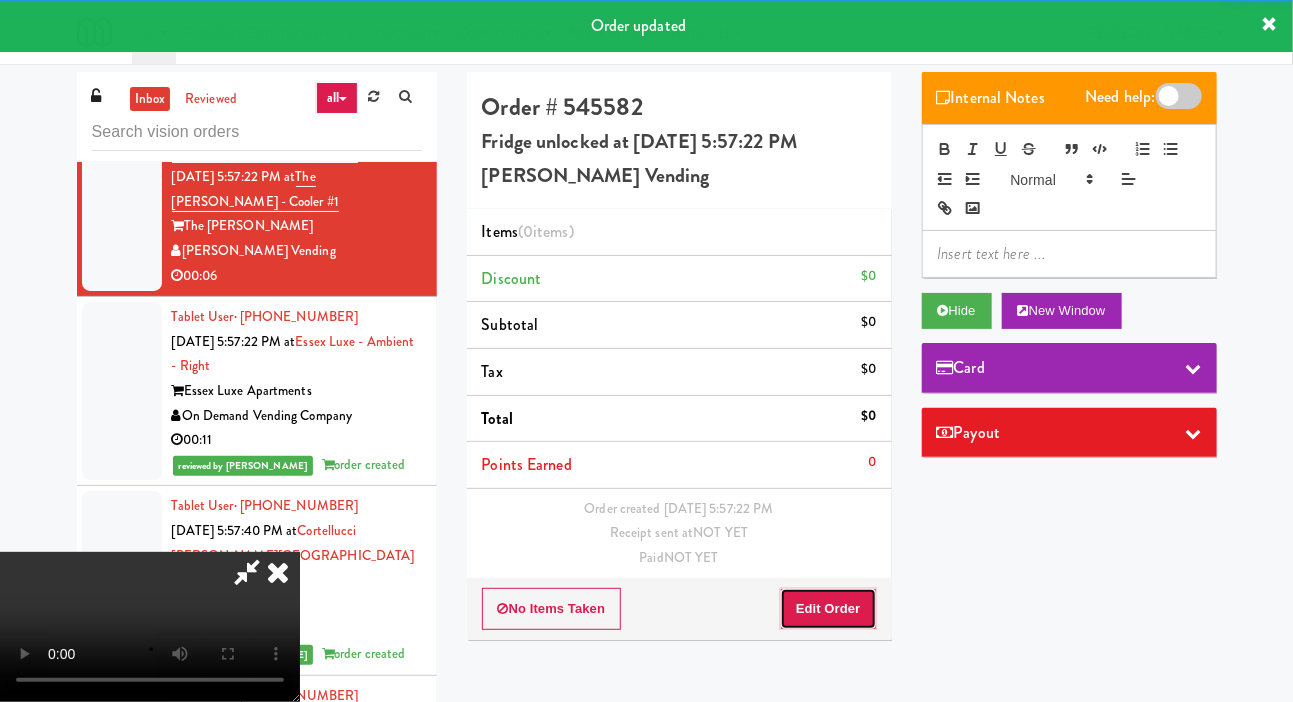 click on "Edit Order" at bounding box center [828, 609] 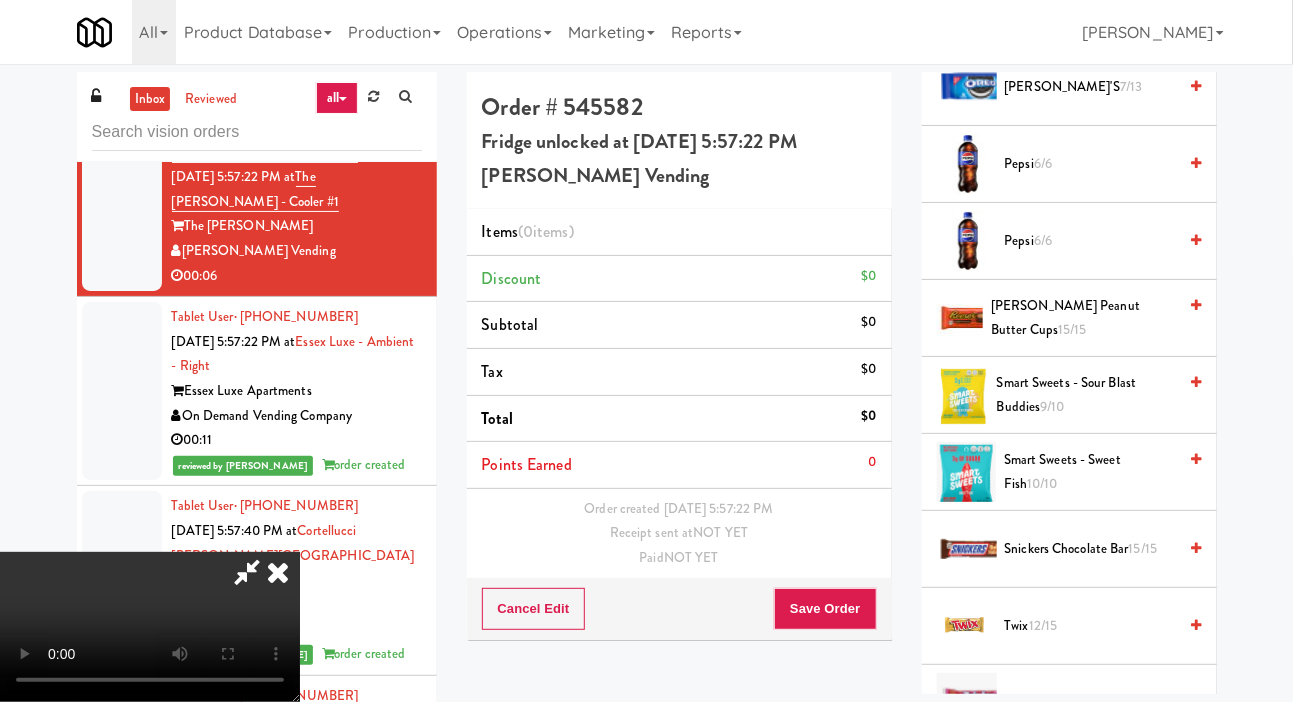 scroll, scrollTop: 2316, scrollLeft: 0, axis: vertical 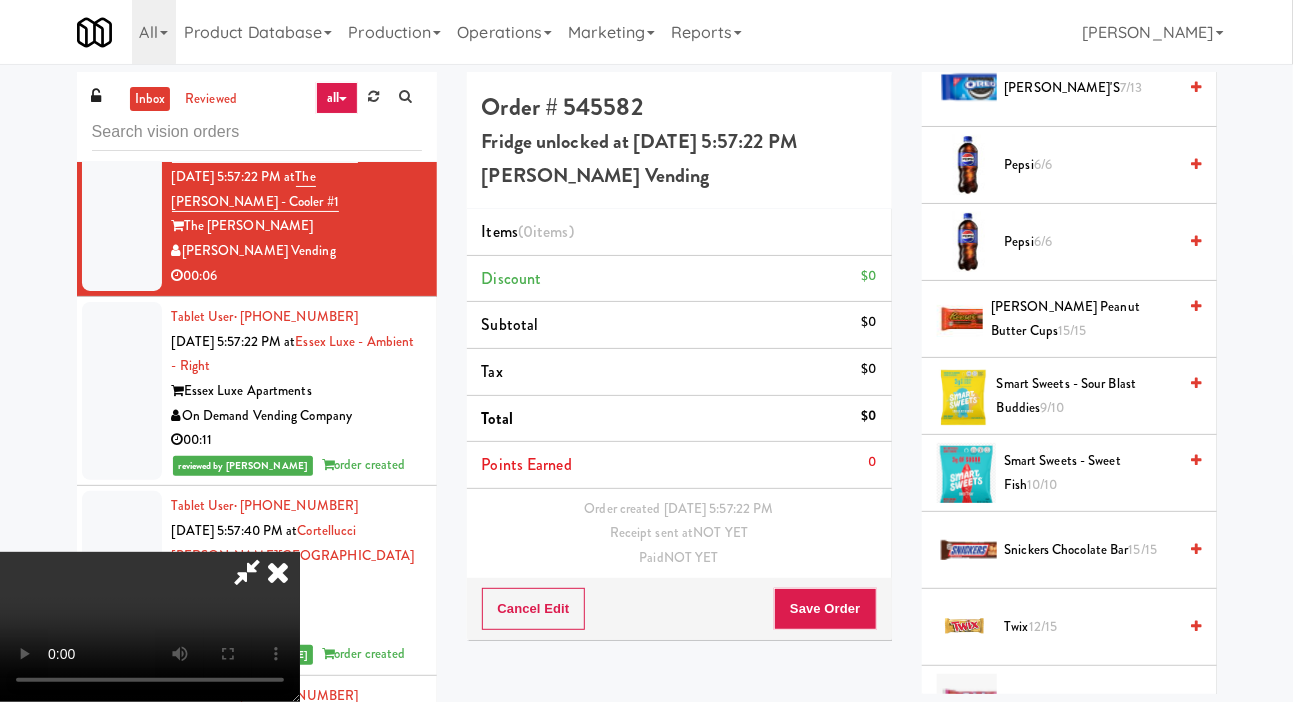 click on "Smart Sweets - Sour Blast Buddies  9/10" at bounding box center (1087, 396) 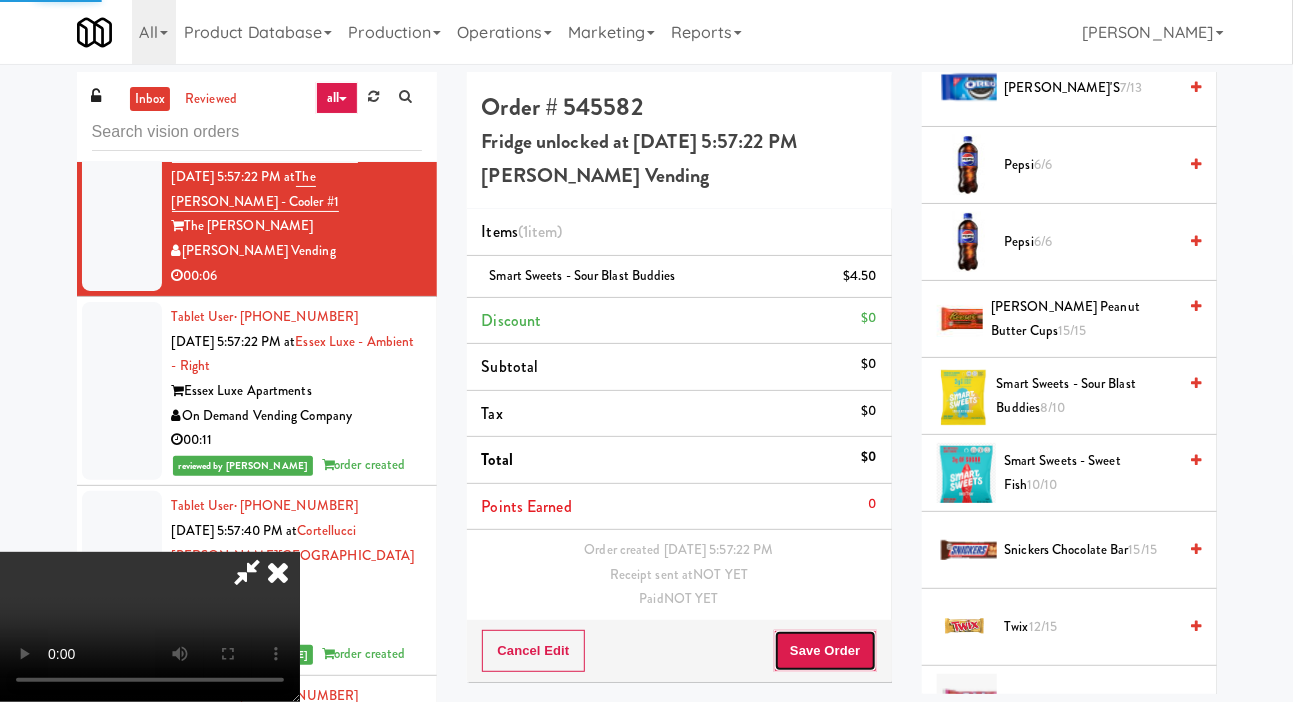 click on "Save Order" at bounding box center (825, 651) 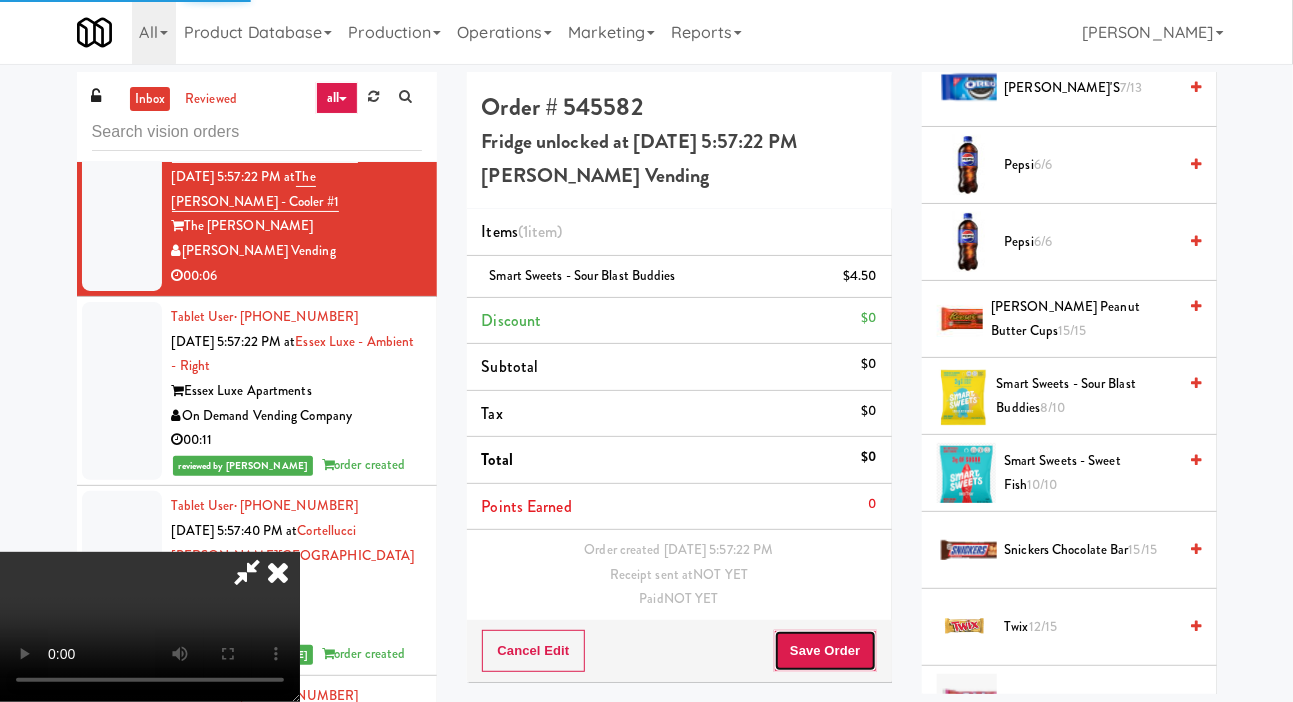 click on "Save Order" at bounding box center [825, 651] 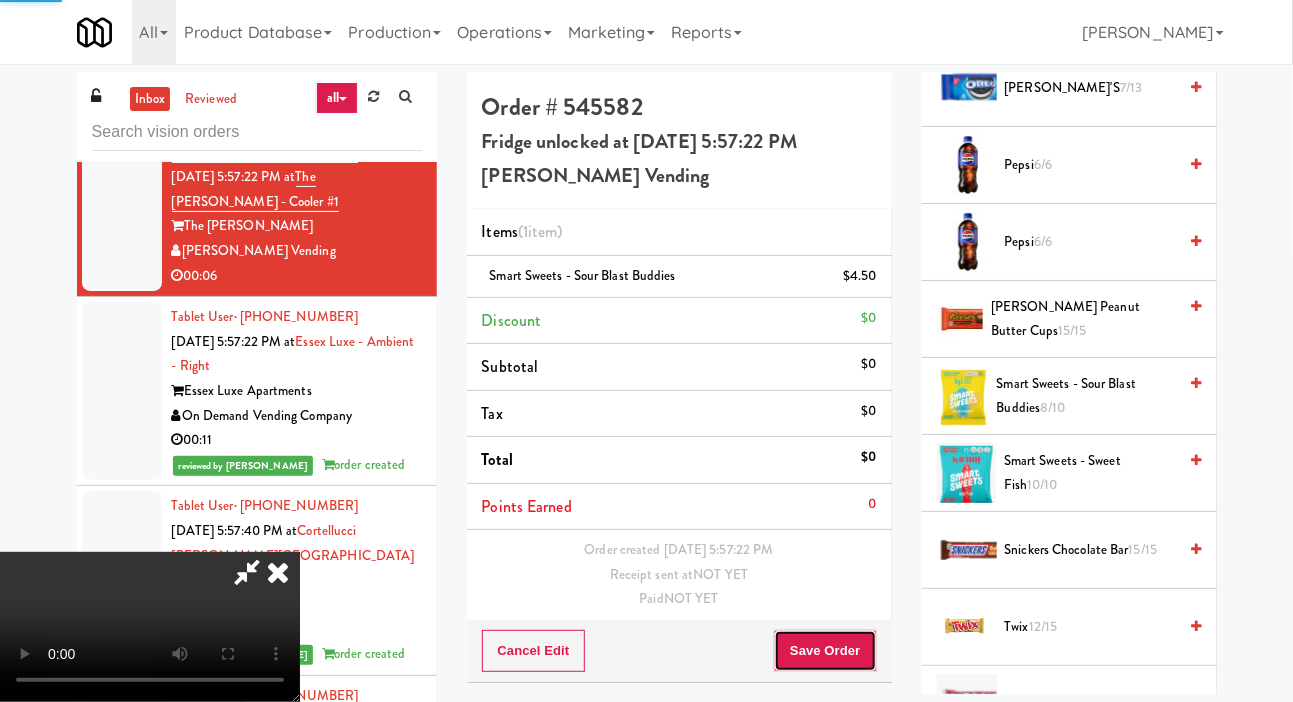 click on "Save Order" at bounding box center [825, 651] 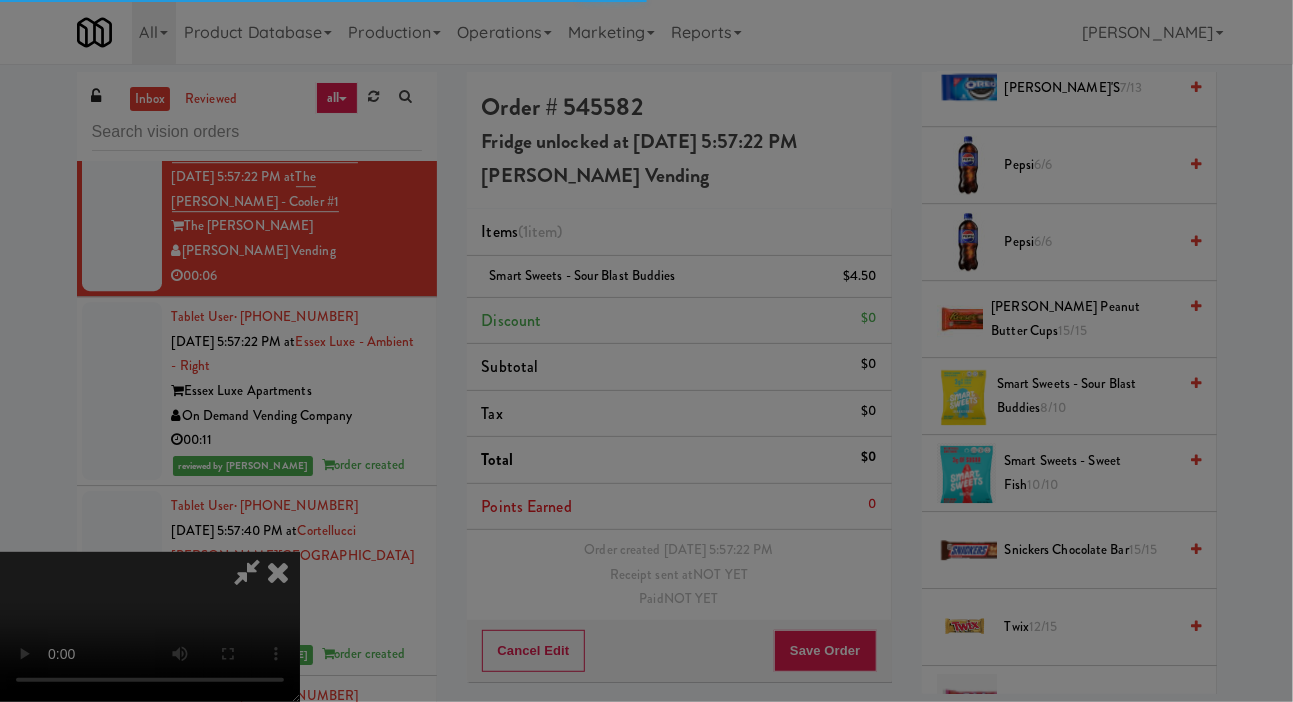click on "Are you sure you want to update this order? Okay Cancel" at bounding box center (0, 0) 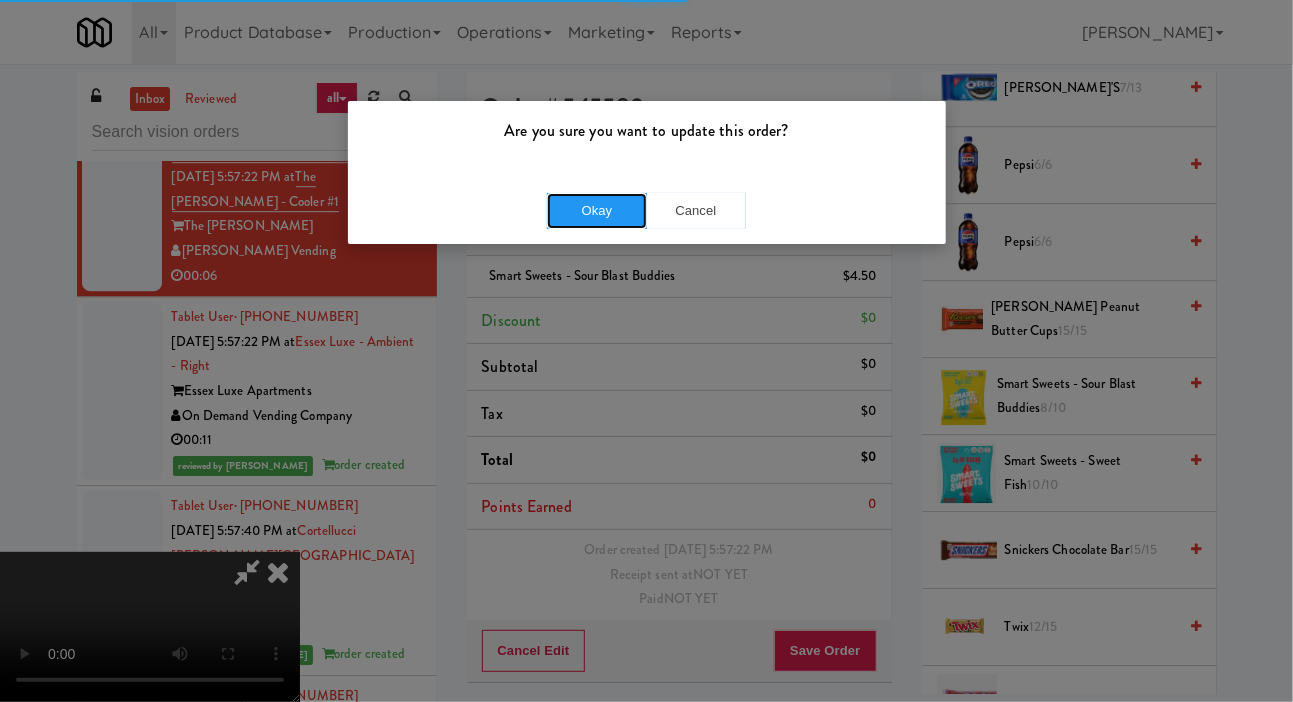 click on "Okay" at bounding box center (597, 211) 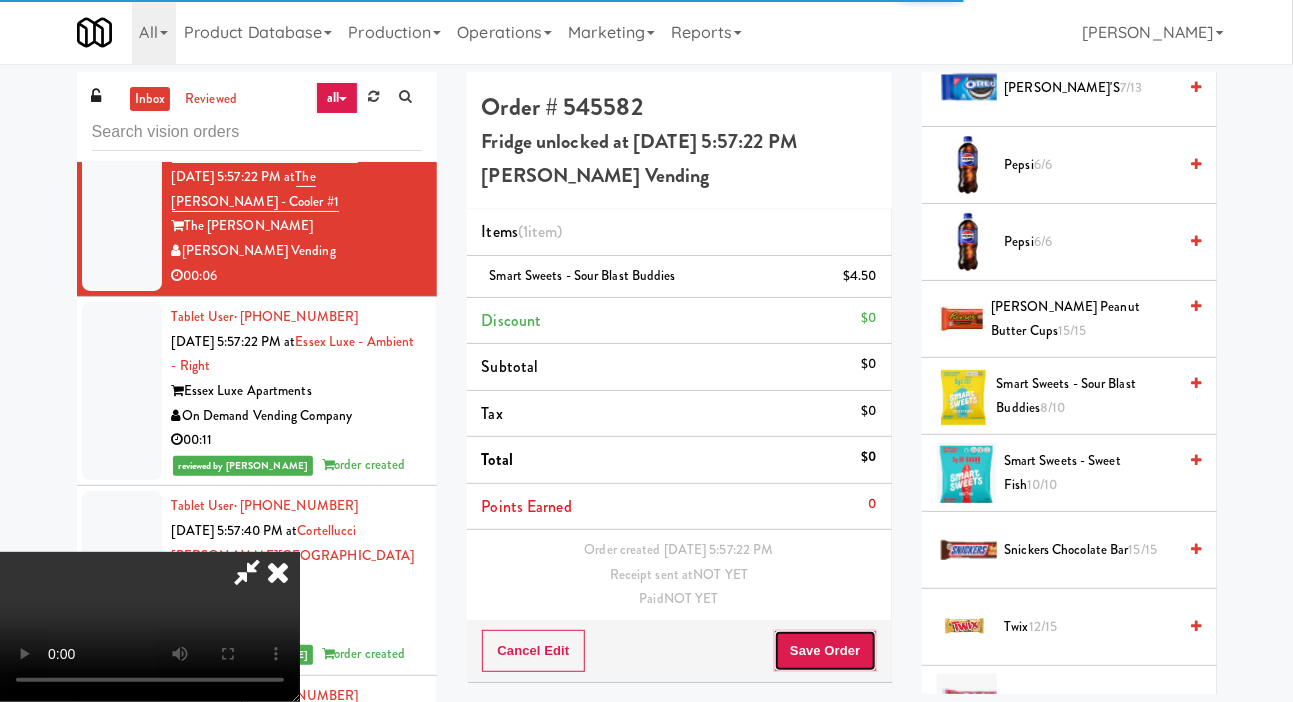 click on "Save Order" at bounding box center [825, 651] 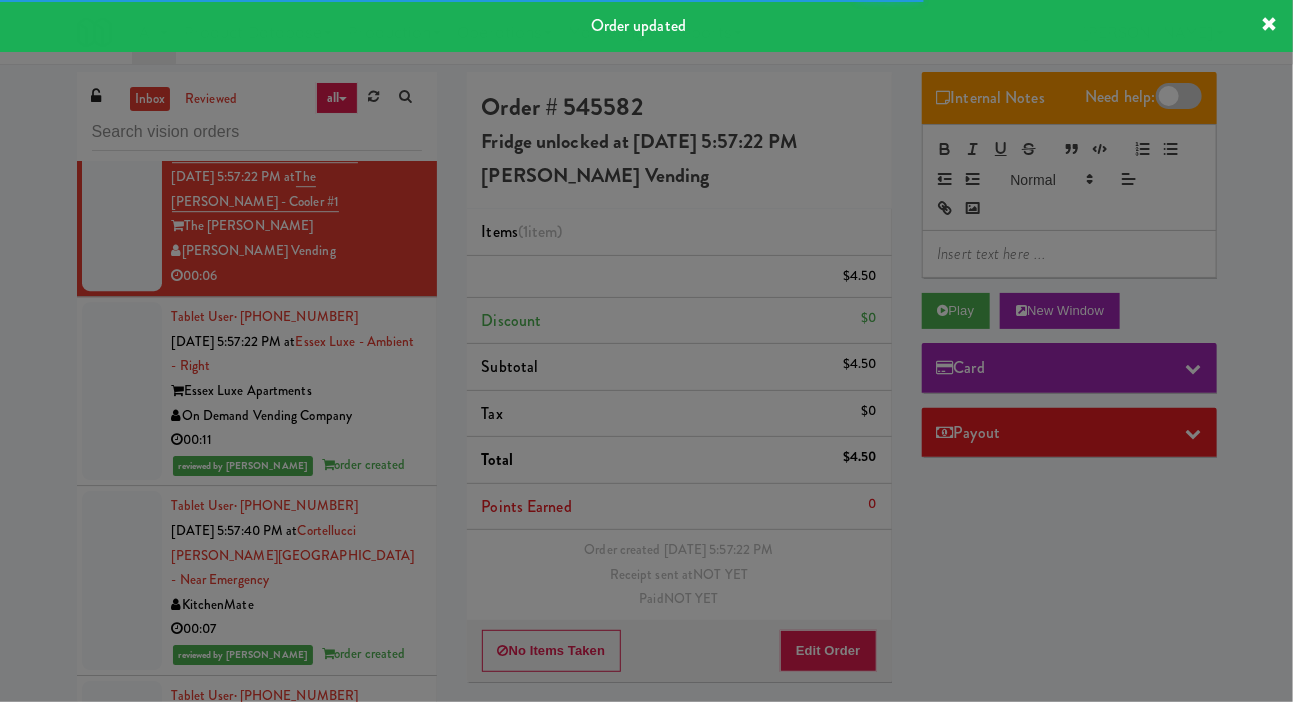 scroll, scrollTop: 0, scrollLeft: 0, axis: both 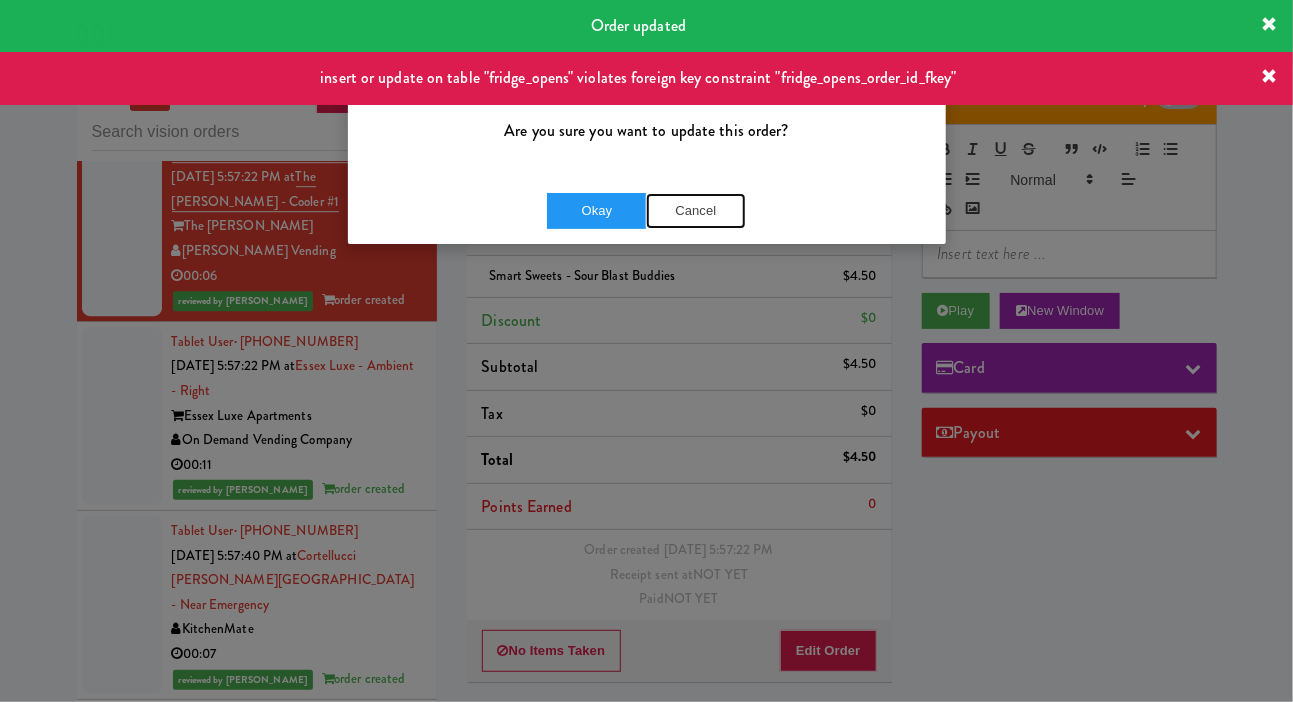 click on "Cancel" at bounding box center [696, 211] 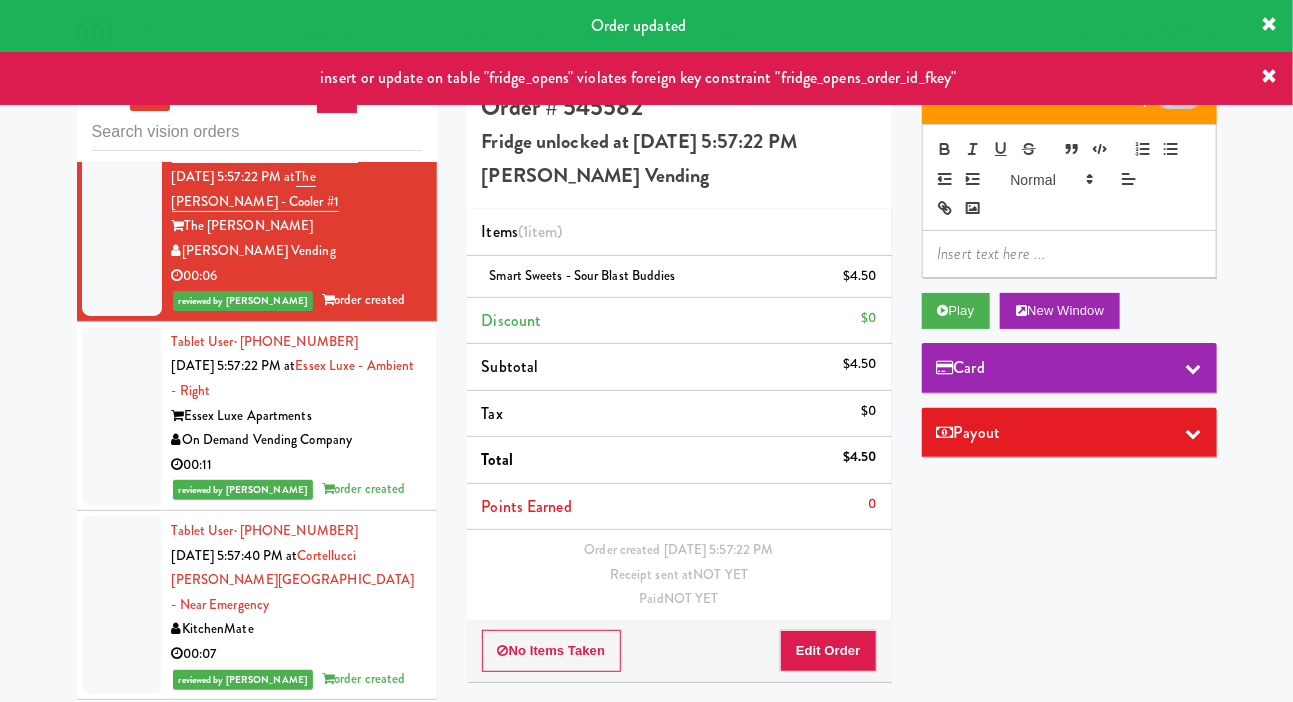 click at bounding box center (122, 416) 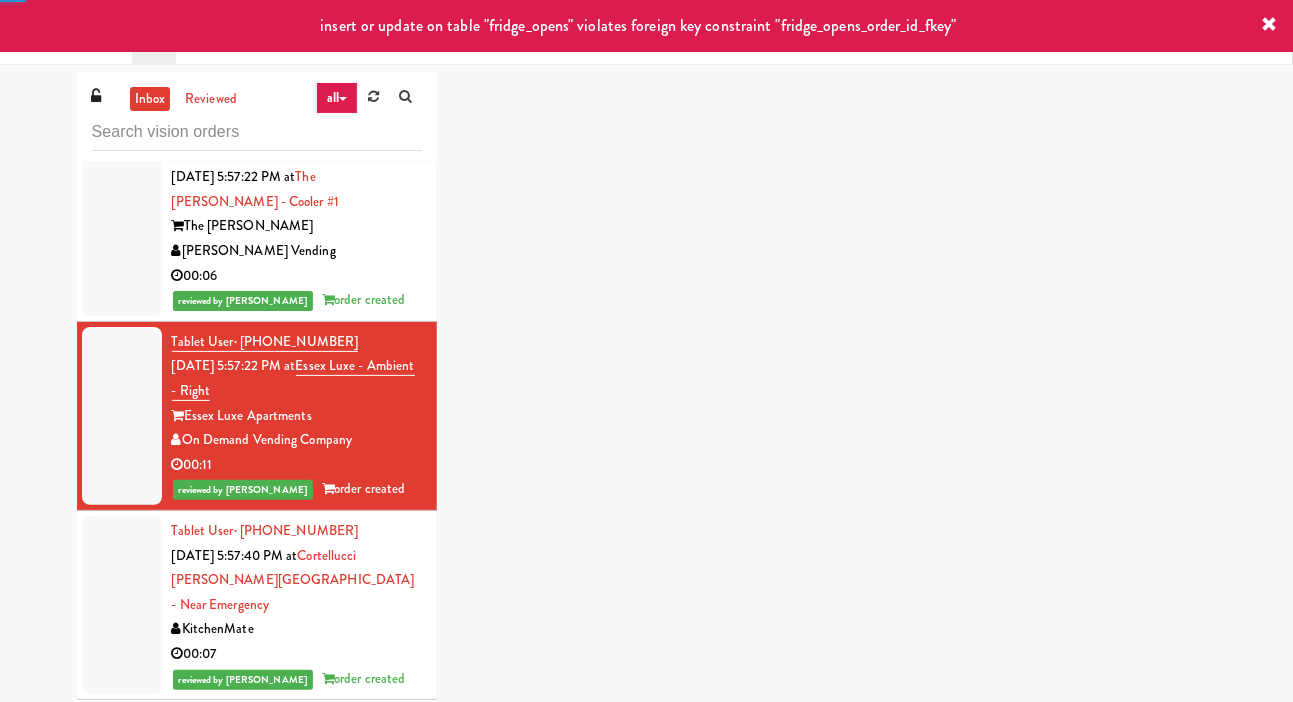 click at bounding box center (122, 227) 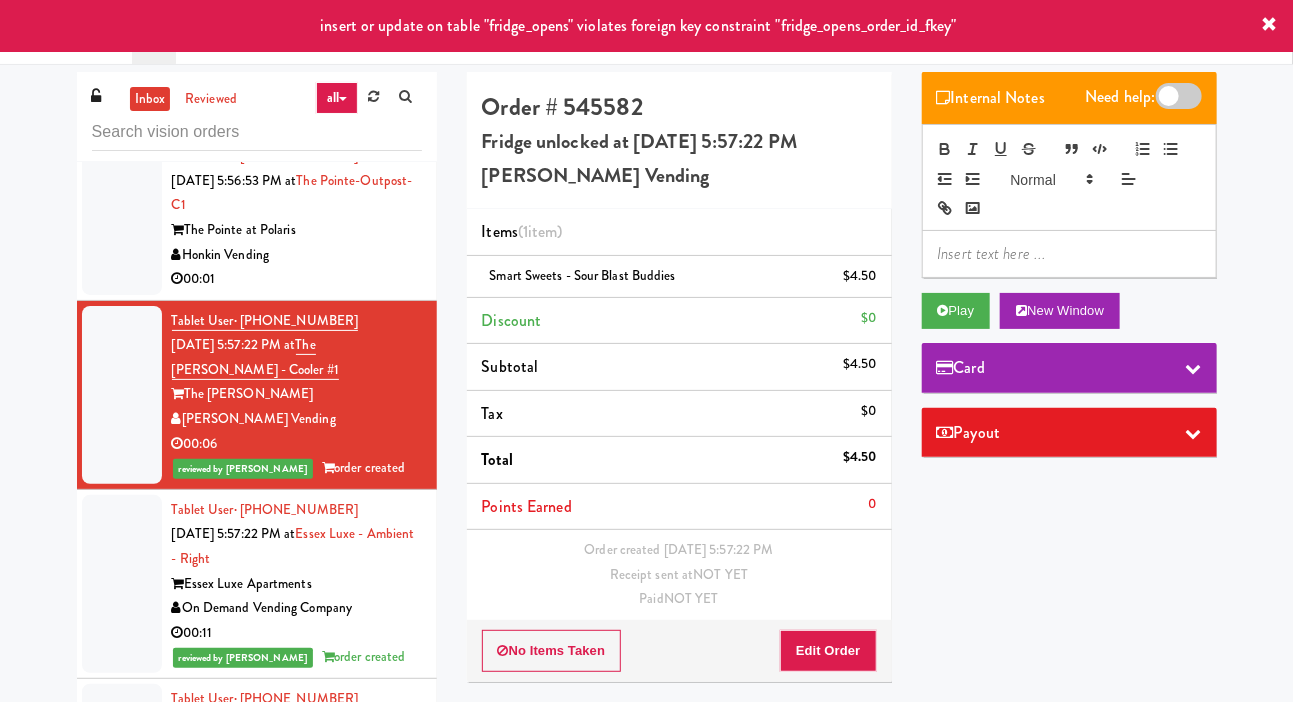 scroll, scrollTop: 8285, scrollLeft: 0, axis: vertical 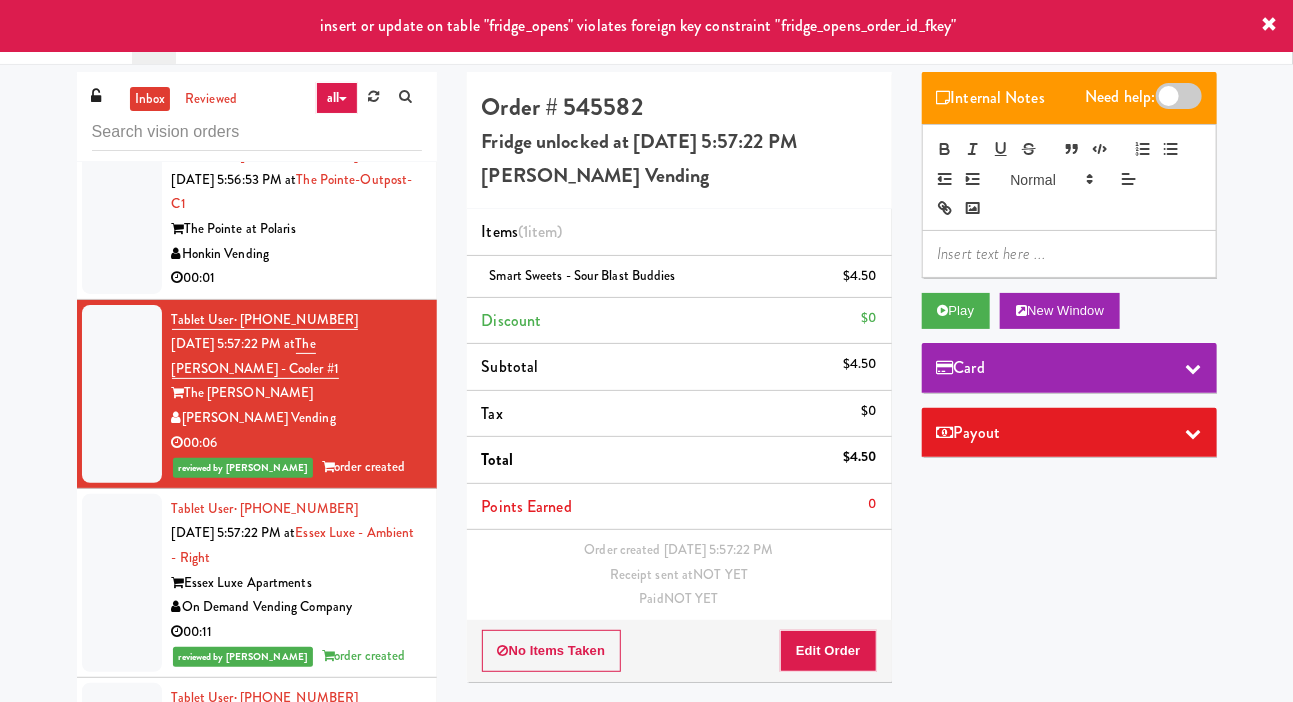 click at bounding box center (122, 217) 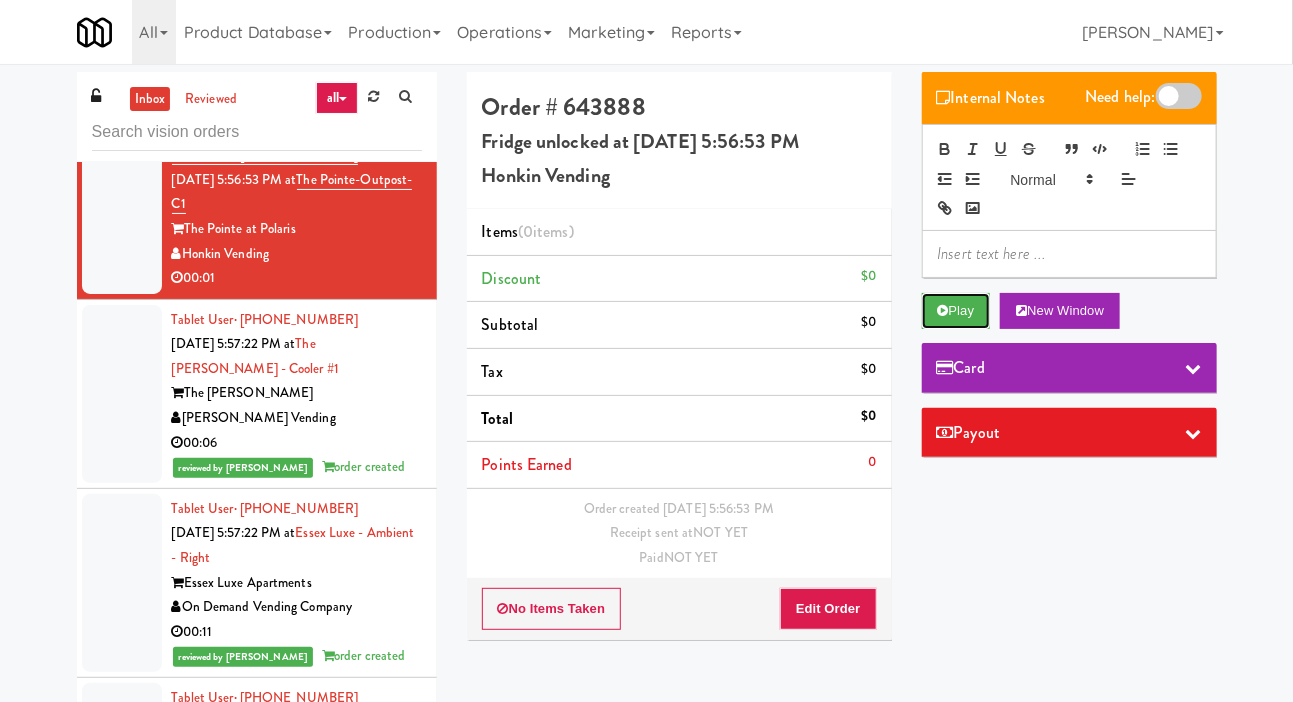 click on "Play" at bounding box center (956, 311) 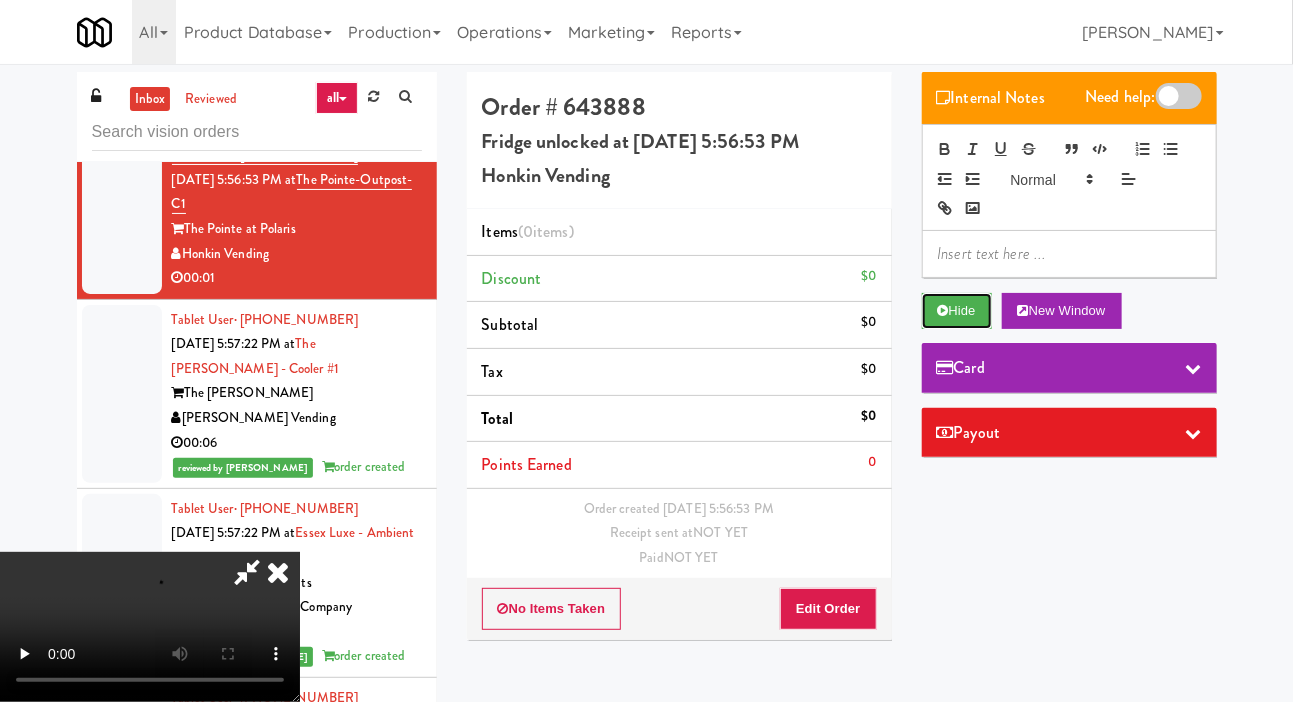 scroll, scrollTop: 73, scrollLeft: 0, axis: vertical 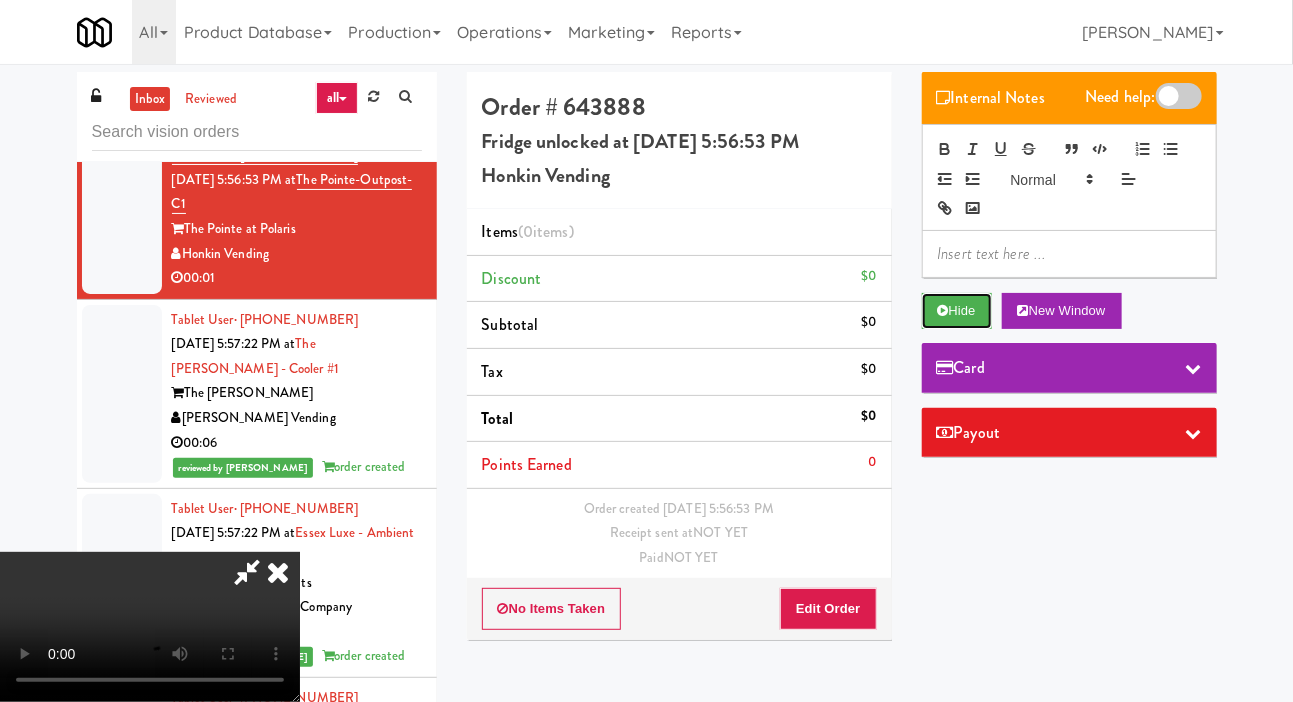 click on "Hide" at bounding box center (957, 311) 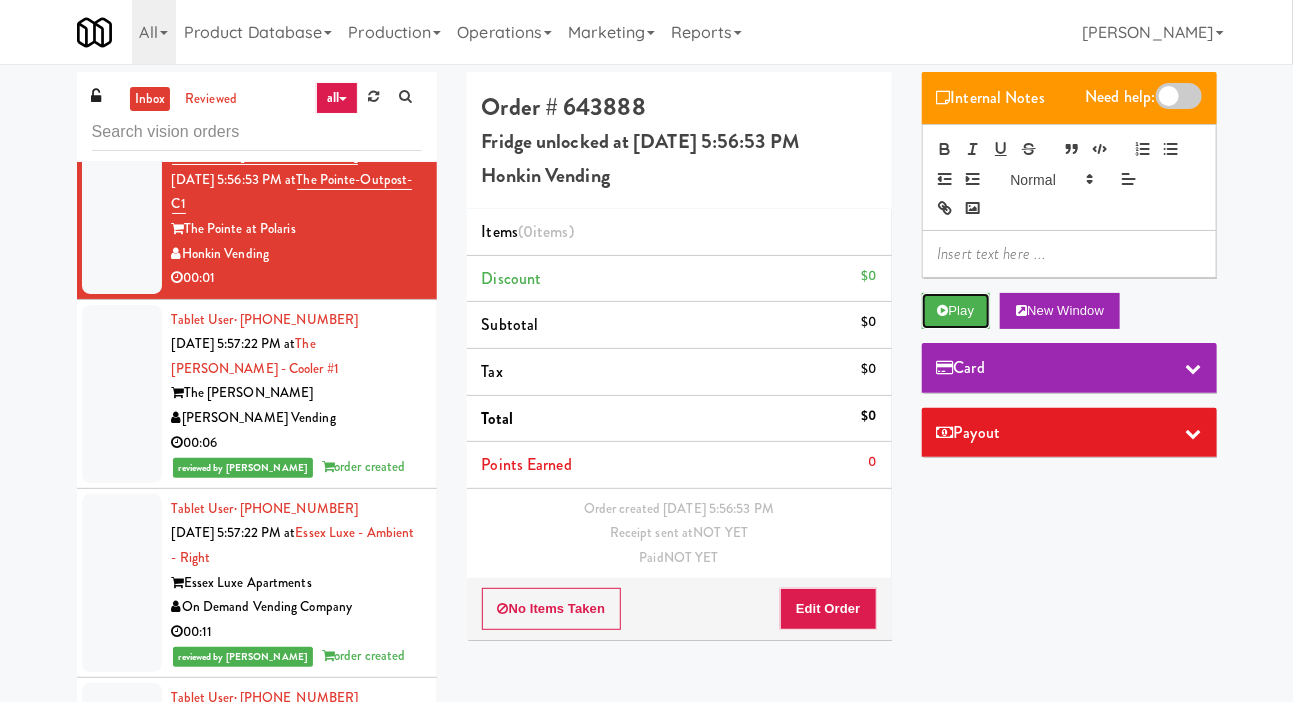 scroll, scrollTop: 0, scrollLeft: 0, axis: both 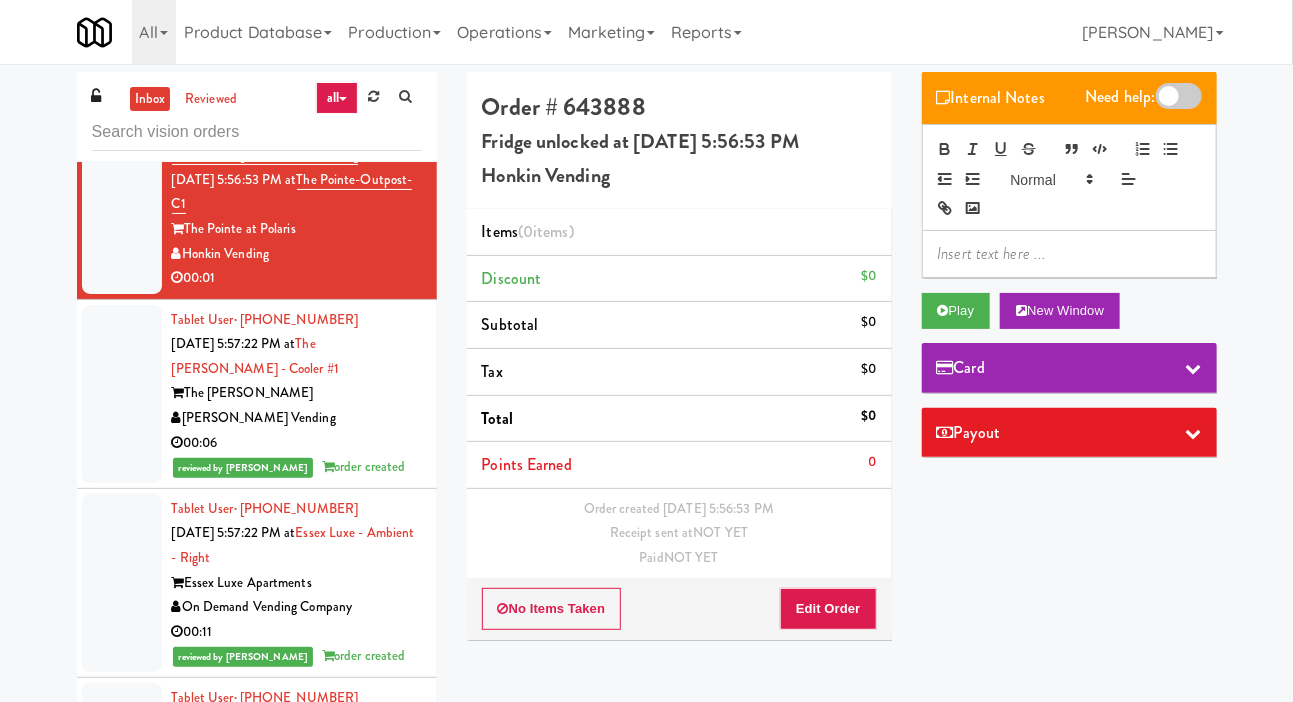 click at bounding box center (1179, 96) 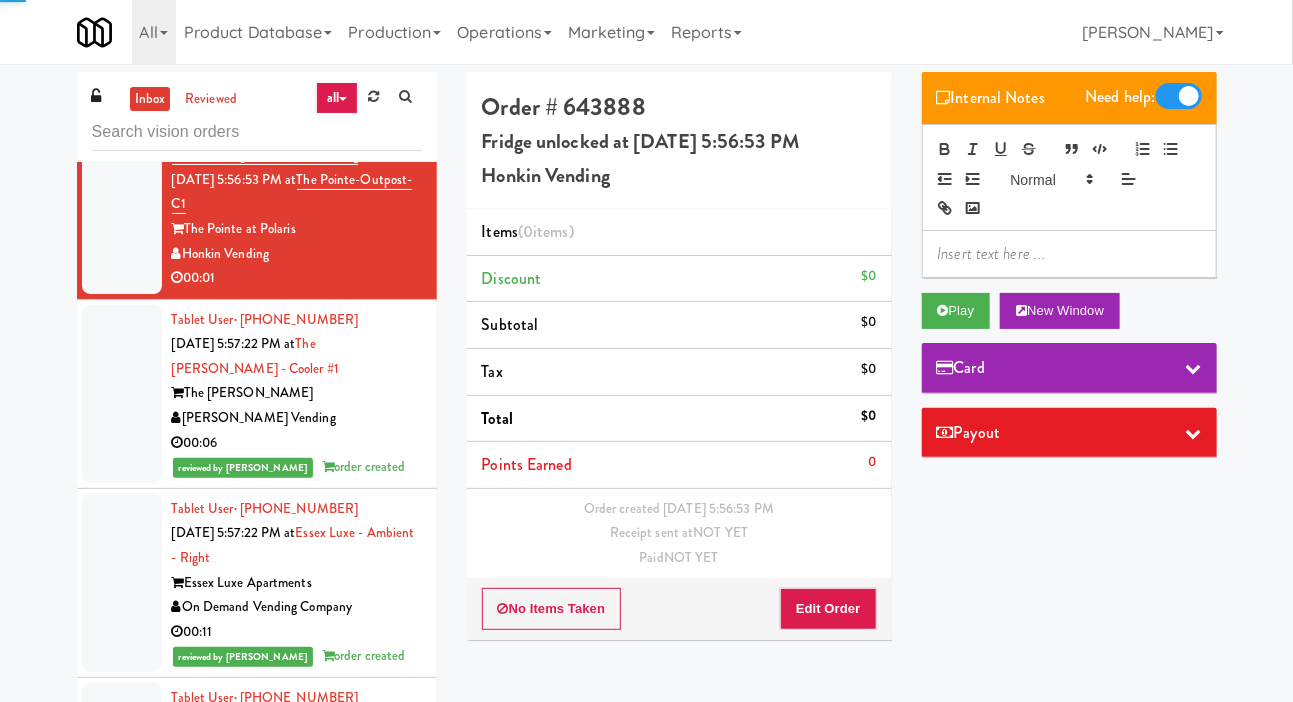 click at bounding box center [1069, 254] 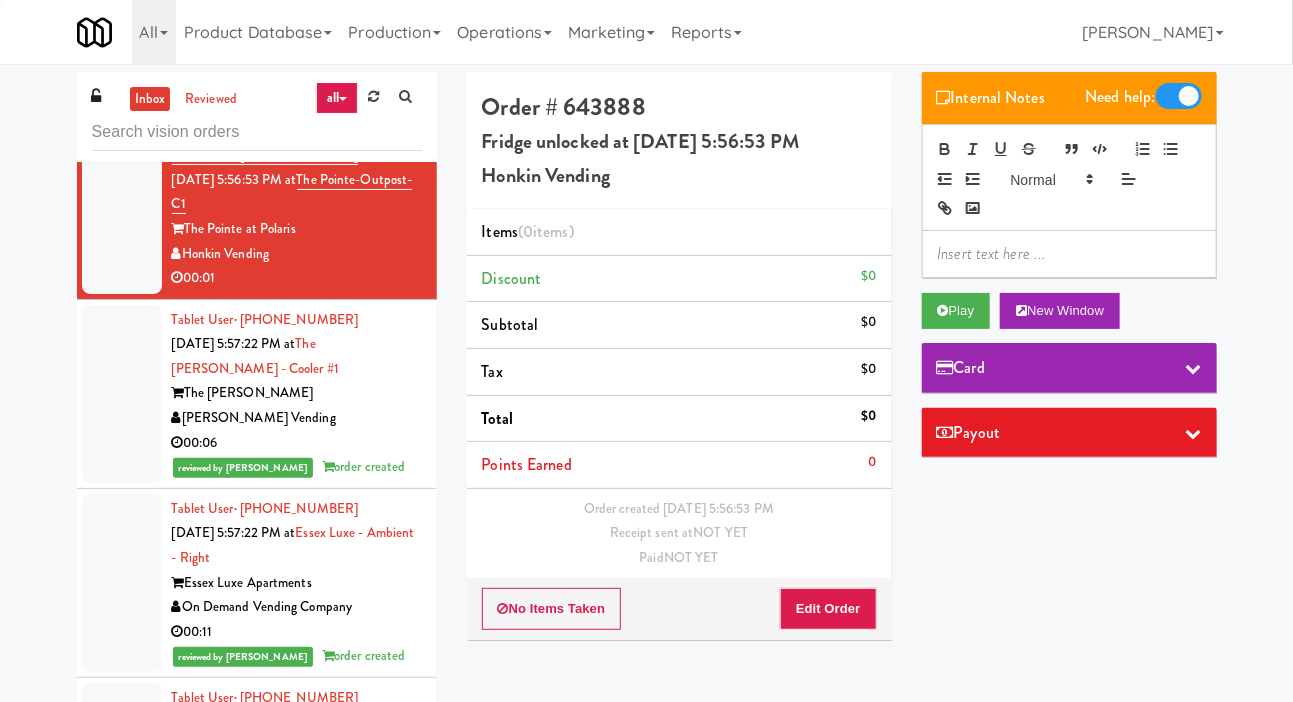 type 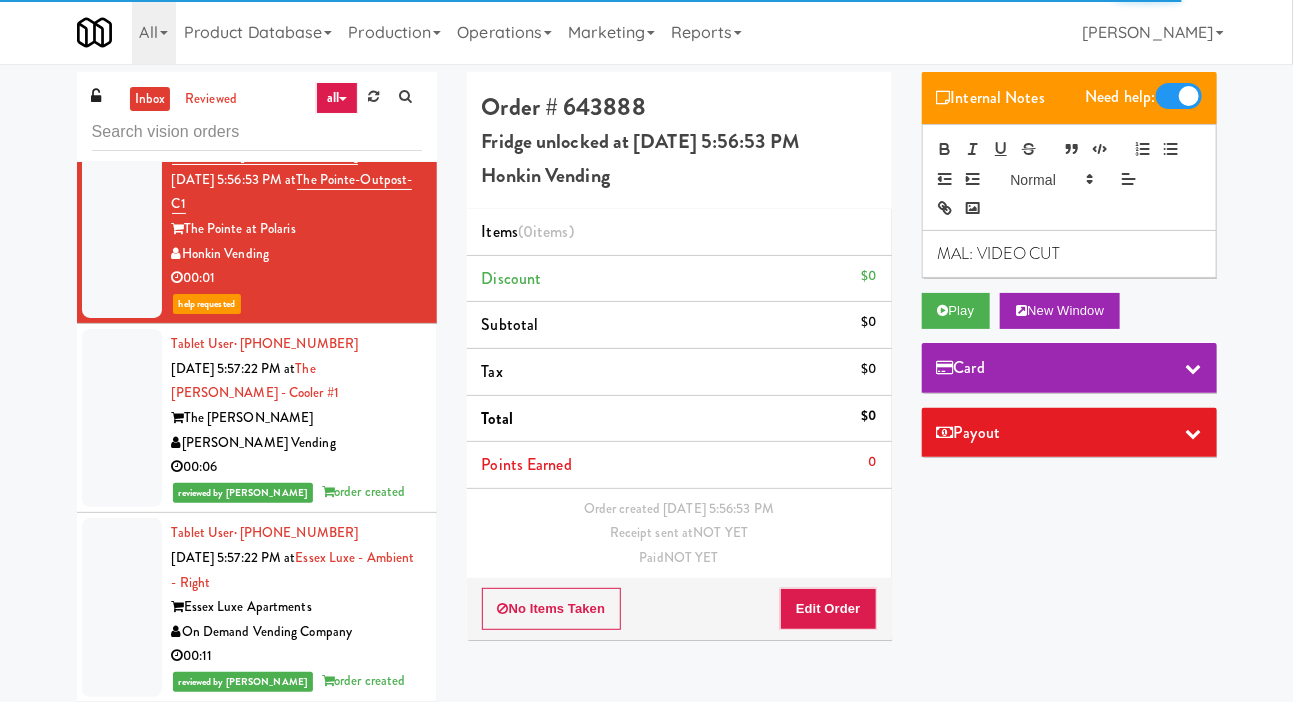 click on "Fridge unlocked at Thursday, July 10th 2025 5:56:53 PM" at bounding box center (679, 142) 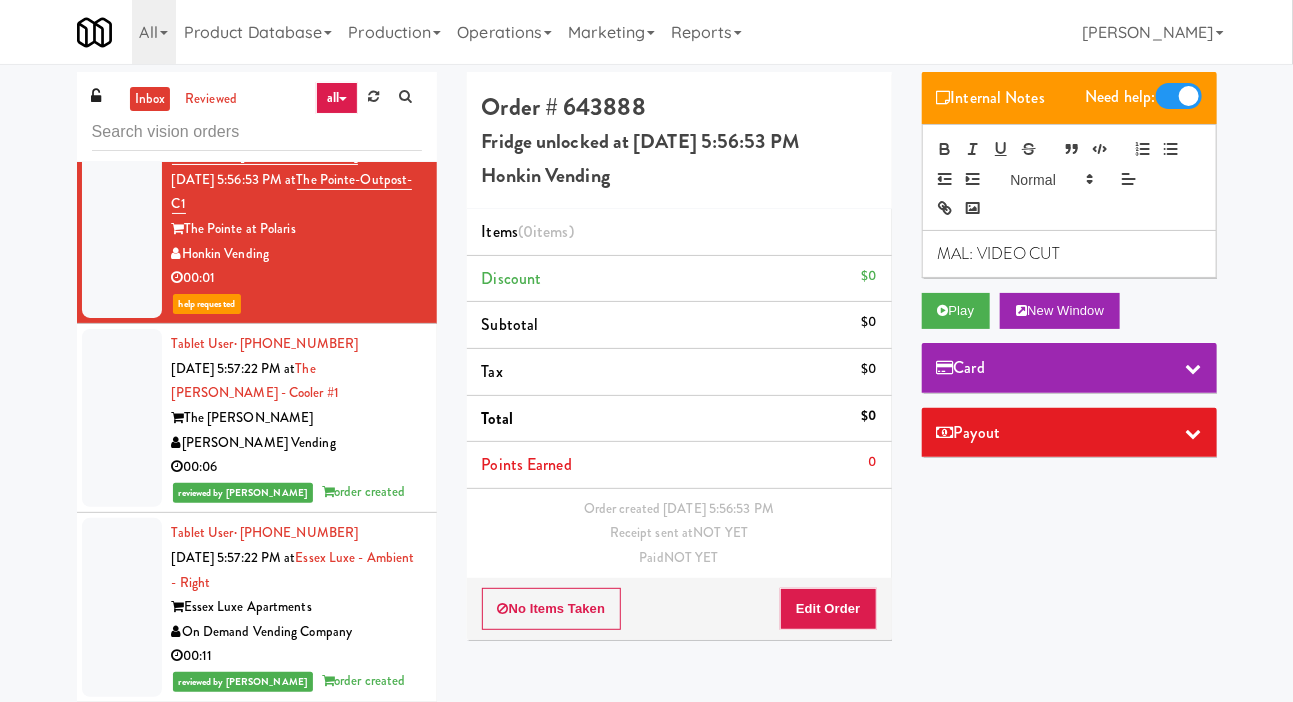 click at bounding box center (122, 64) 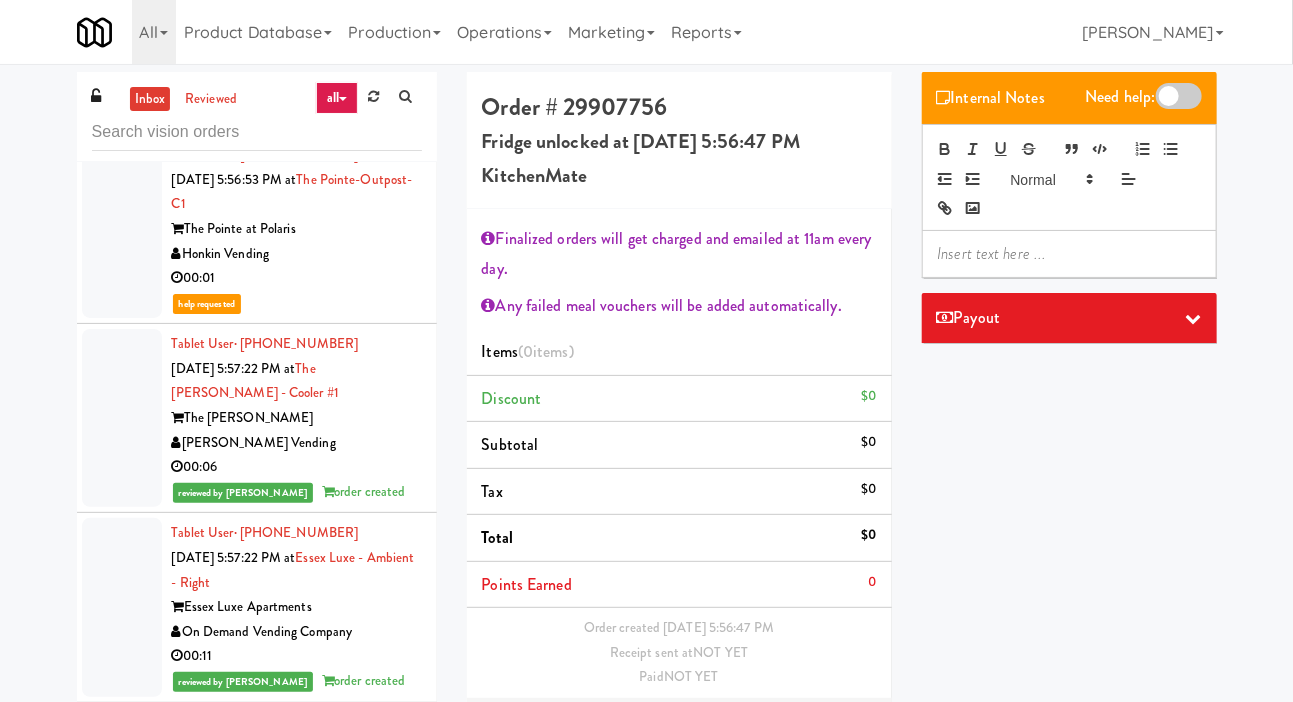 click at bounding box center (1069, 254) 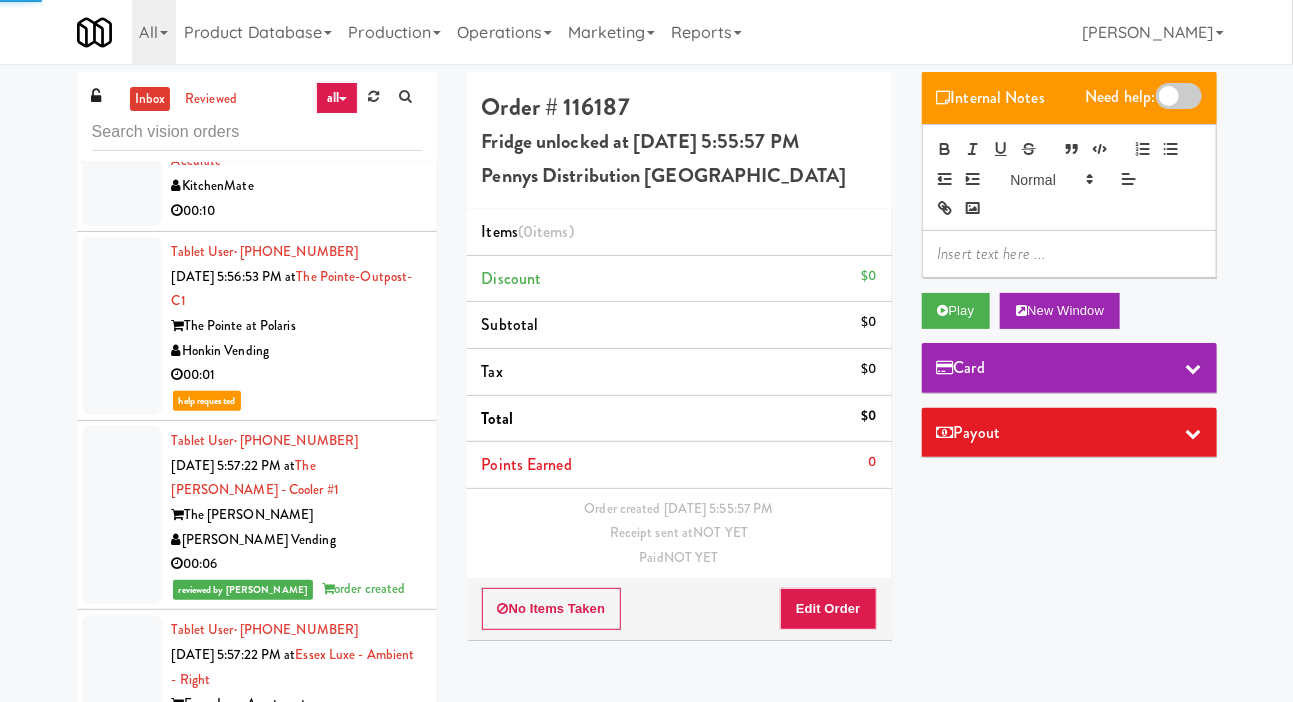scroll, scrollTop: 8179, scrollLeft: 0, axis: vertical 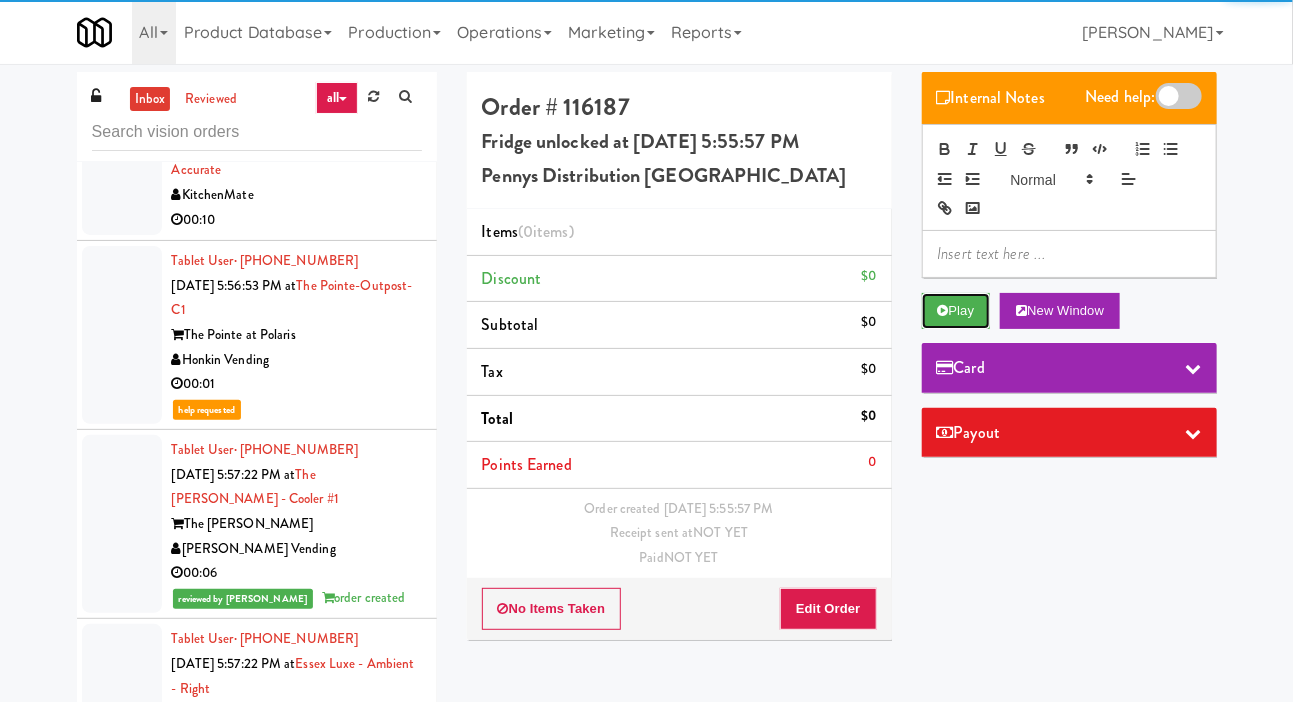 click on "Play" at bounding box center [956, 311] 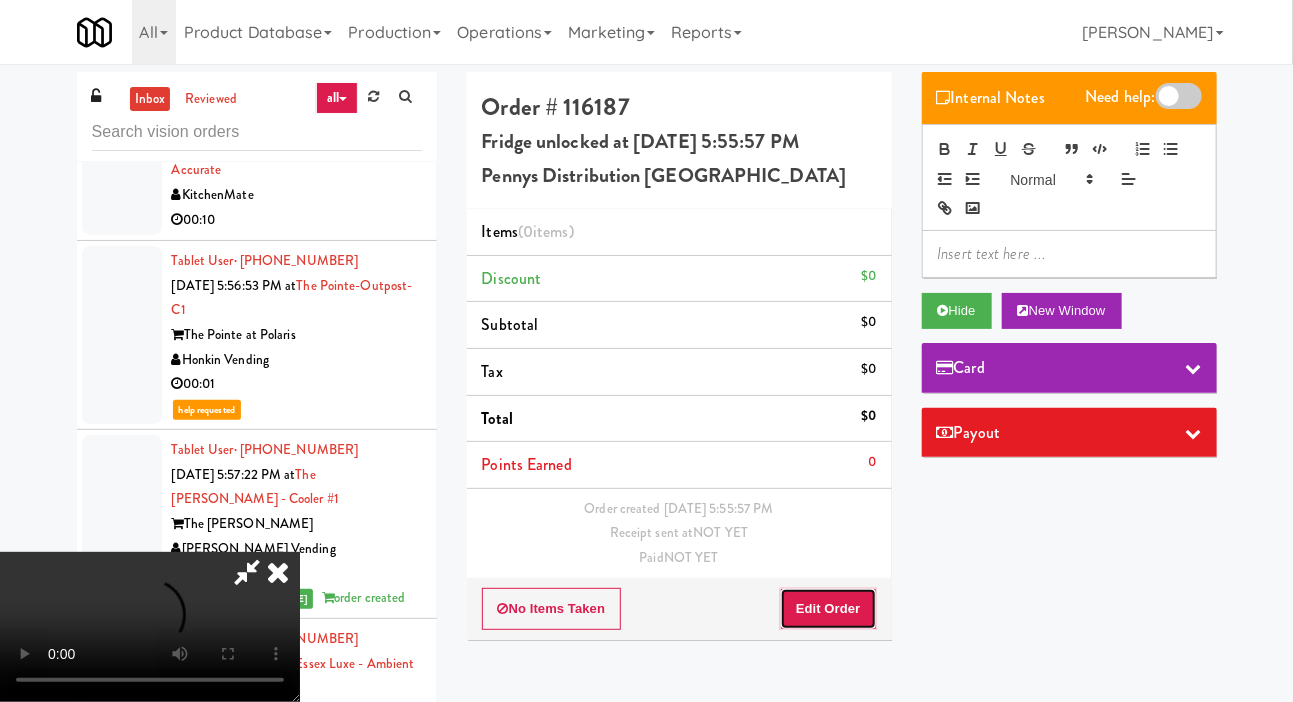 click on "Edit Order" at bounding box center [828, 609] 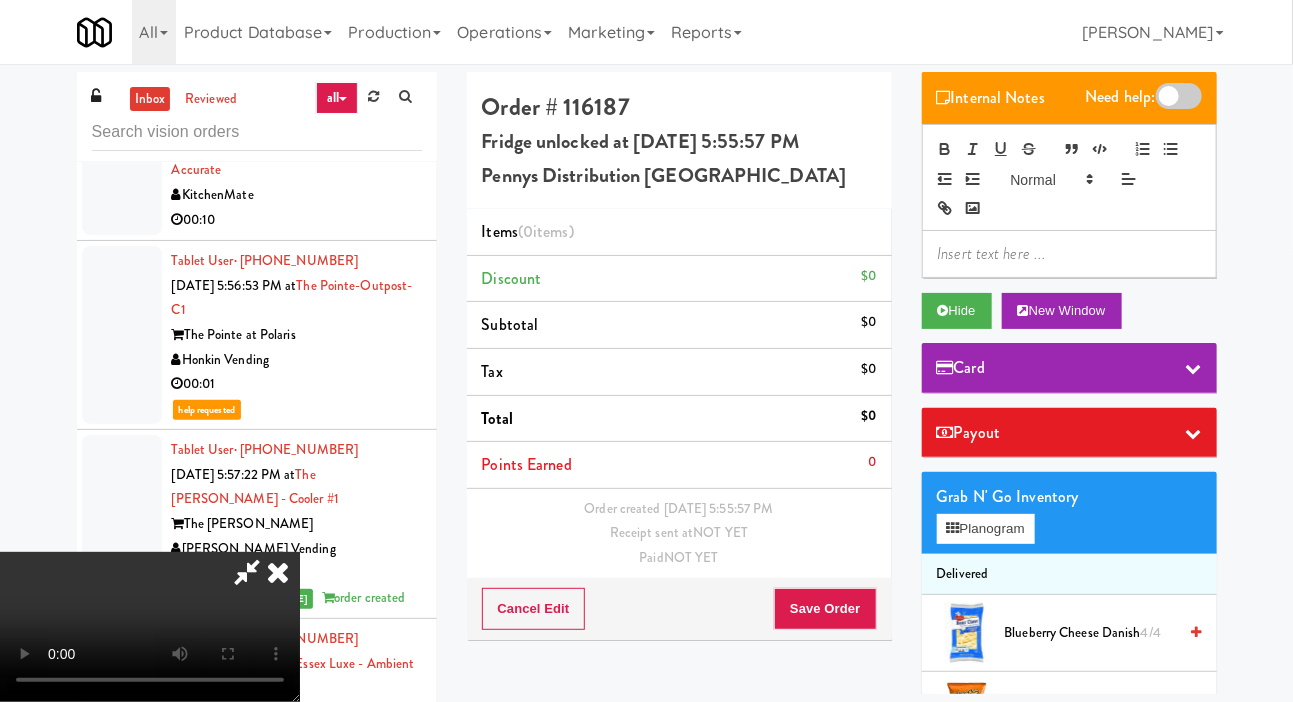 type 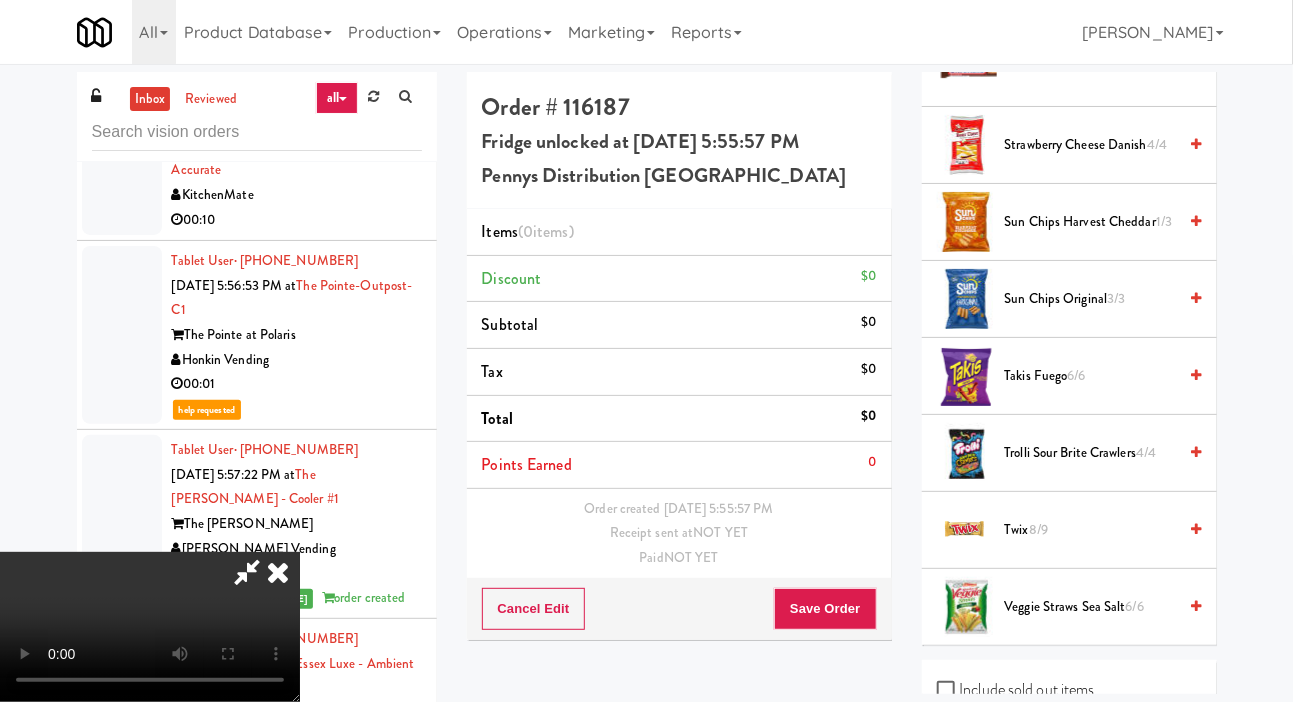 scroll, scrollTop: 2021, scrollLeft: 0, axis: vertical 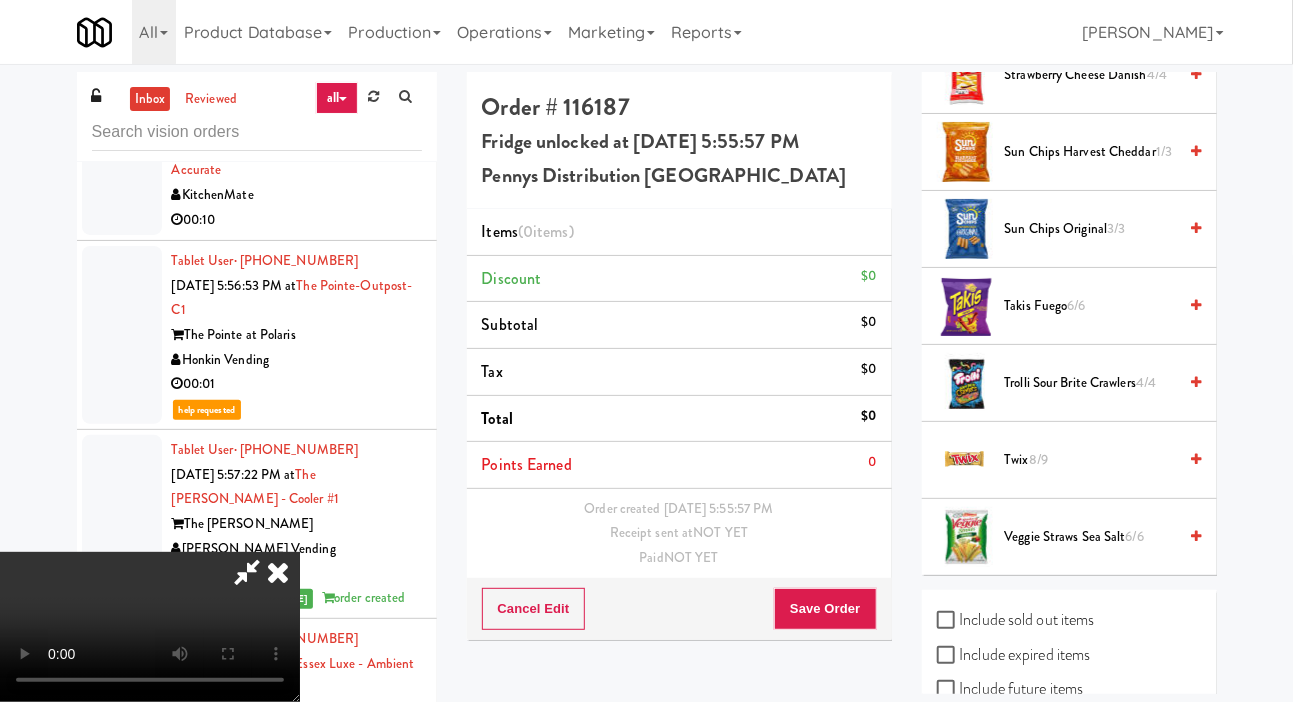 click on "Twix  8/9" at bounding box center (1091, 460) 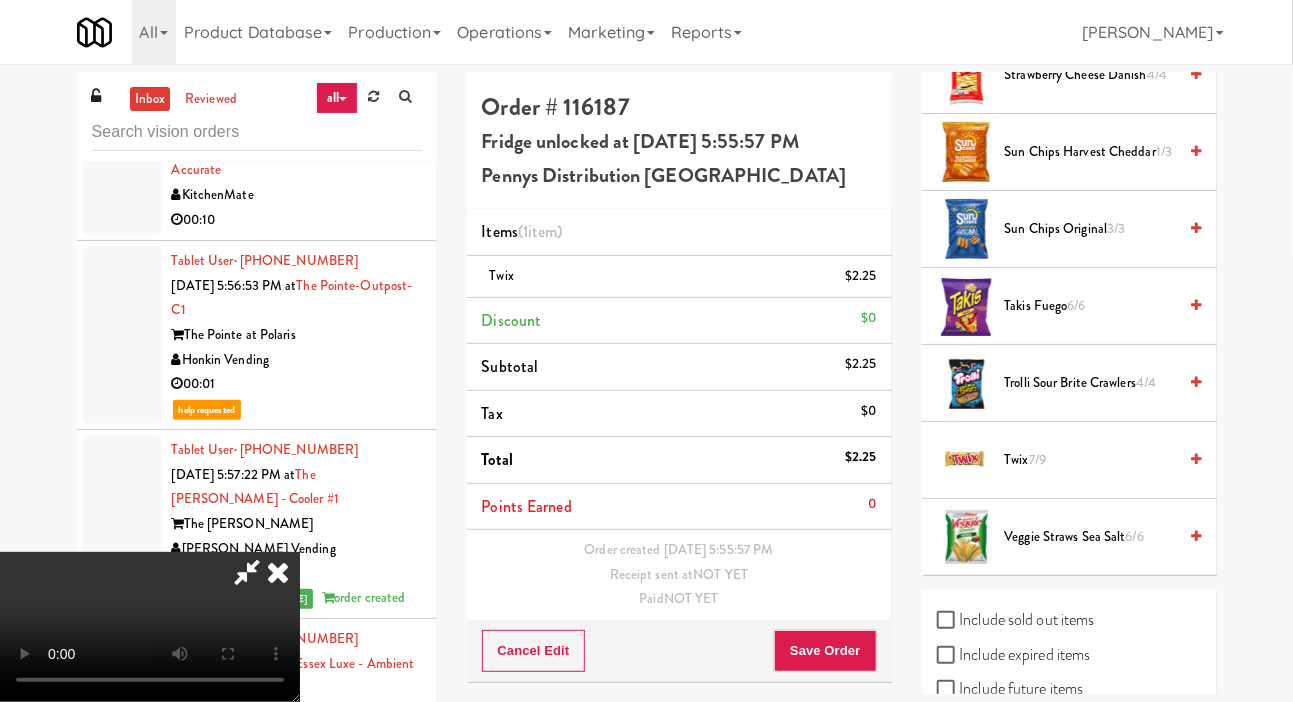 click on "Order created Jul 10, 2025 5:55:57 PM Receipt sent at  NOT YET Paid  NOT YET" at bounding box center (679, 575) 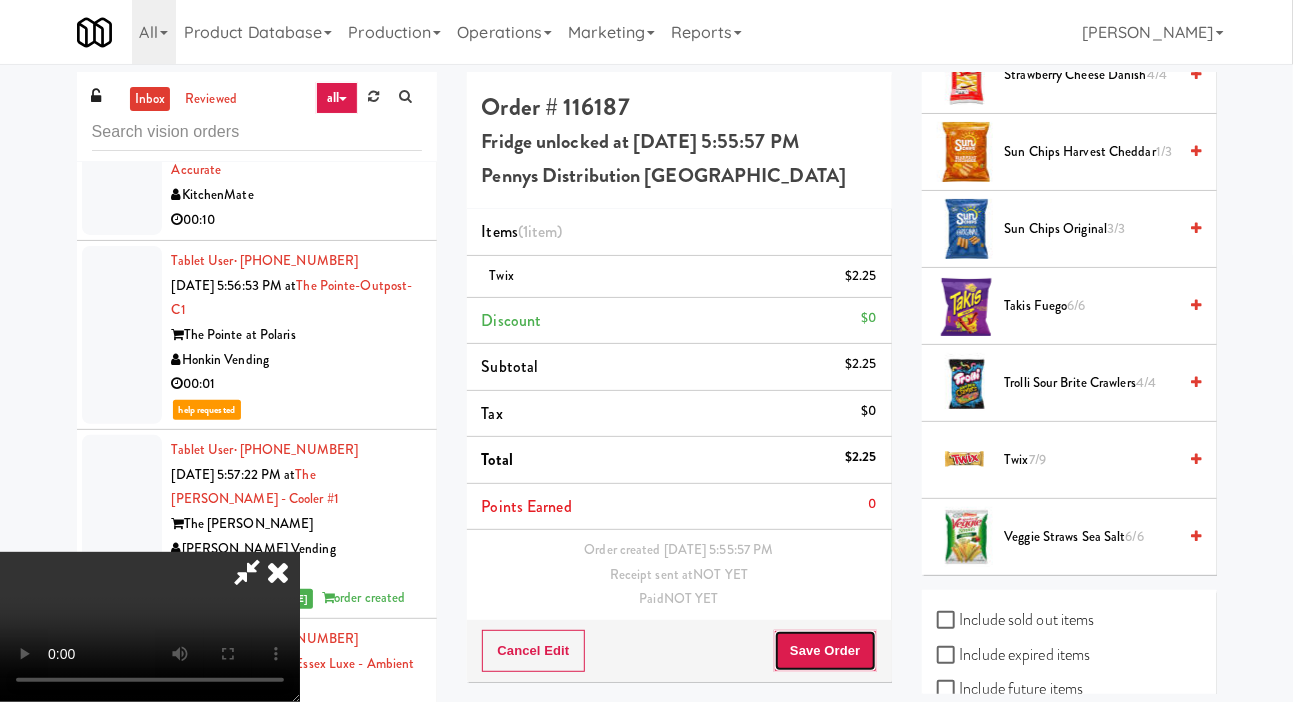 click on "Save Order" at bounding box center (825, 651) 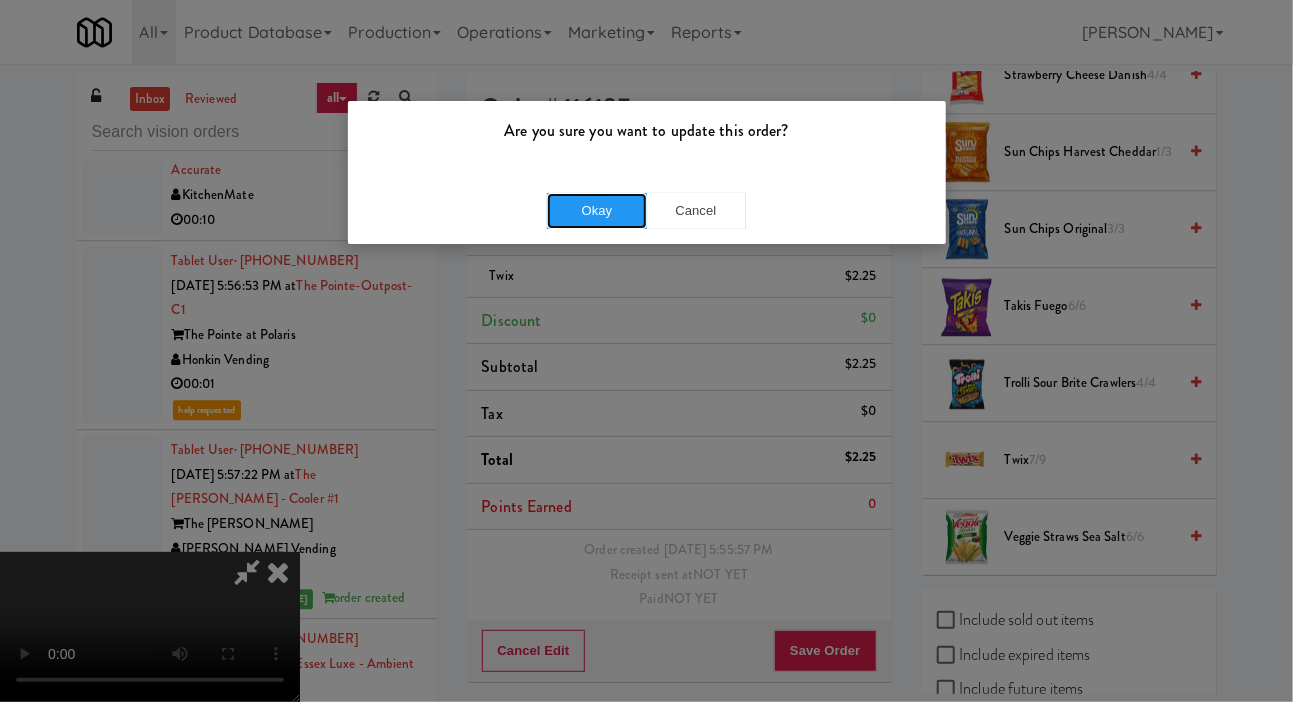click on "Okay" at bounding box center [597, 211] 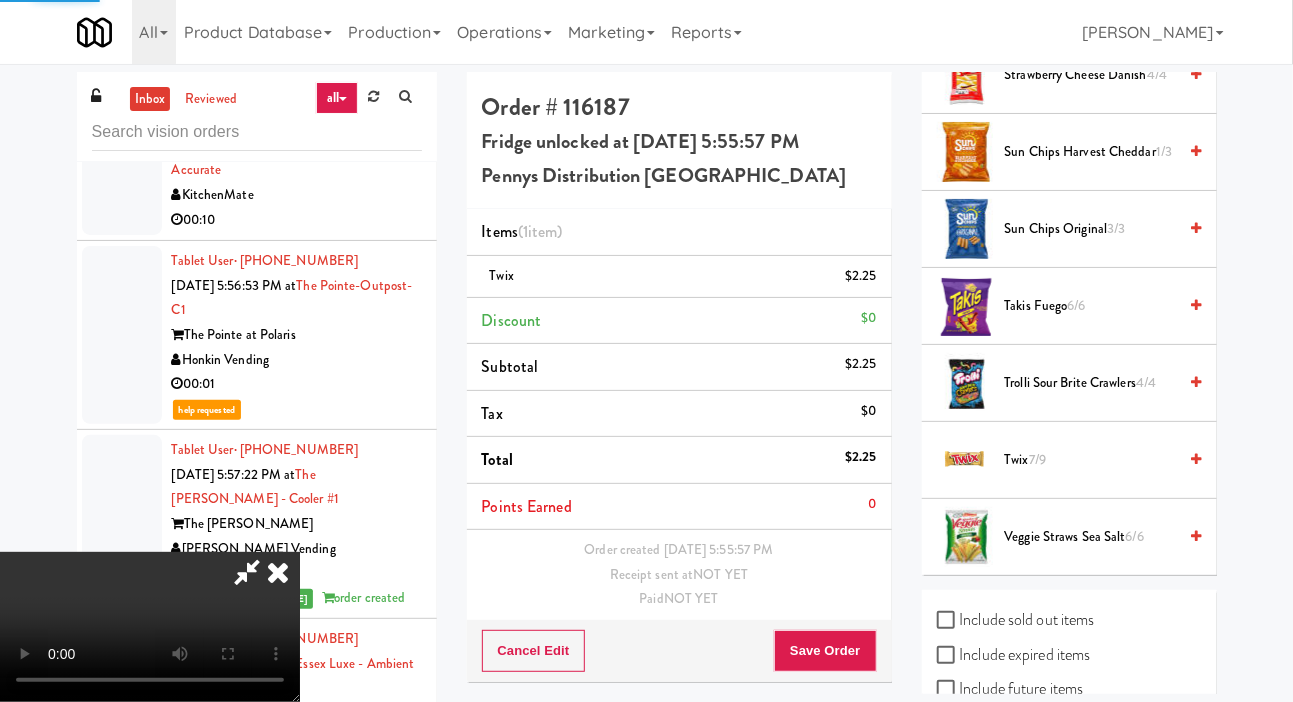 scroll, scrollTop: 0, scrollLeft: 0, axis: both 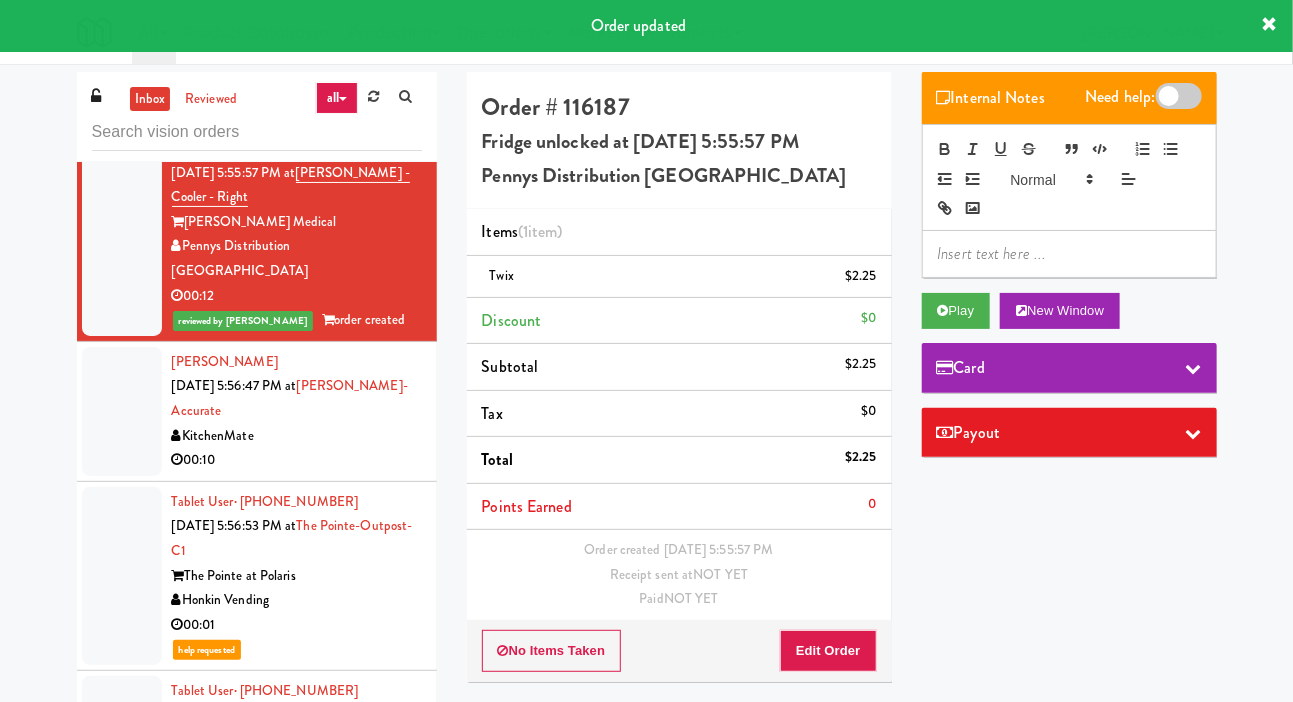 click at bounding box center (122, 45) 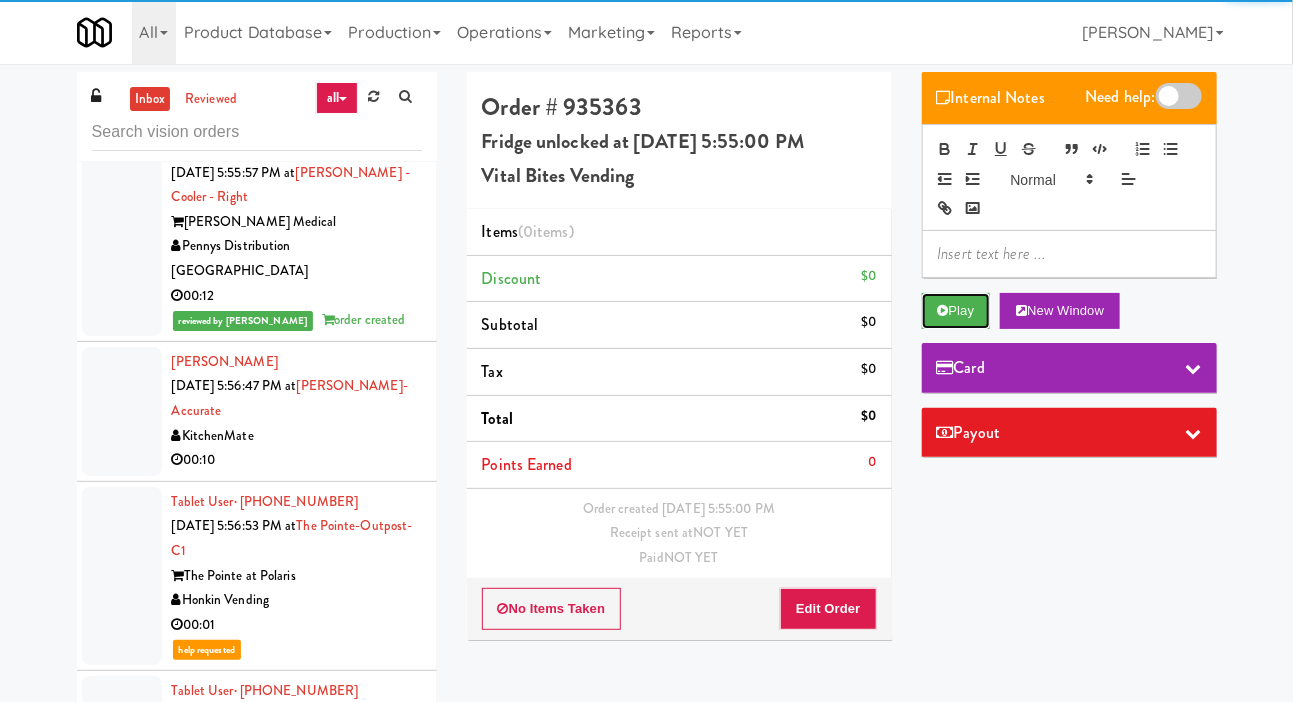 click on "Play" at bounding box center (956, 311) 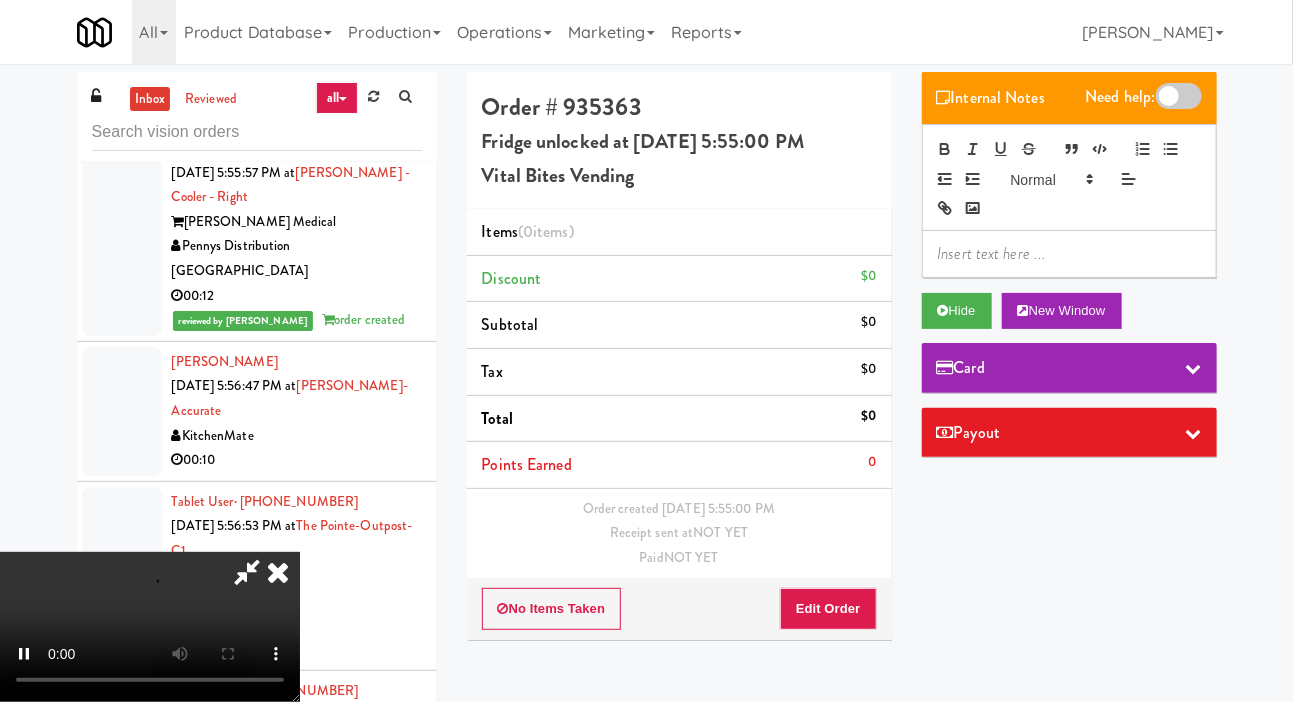 click on "Order # 935363 Fridge unlocked at Thursday, July 10th 2025 5:55:00 PM Vital Bites Vending Items  (0  items ) Discount  $0 Subtotal $0 Tax $0 Total $0 Points Earned  0 Order created Jul 10, 2025 5:55:00 PM Receipt sent at  NOT YET Paid  NOT YET  No Items Taken Edit Order" at bounding box center (679, 363) 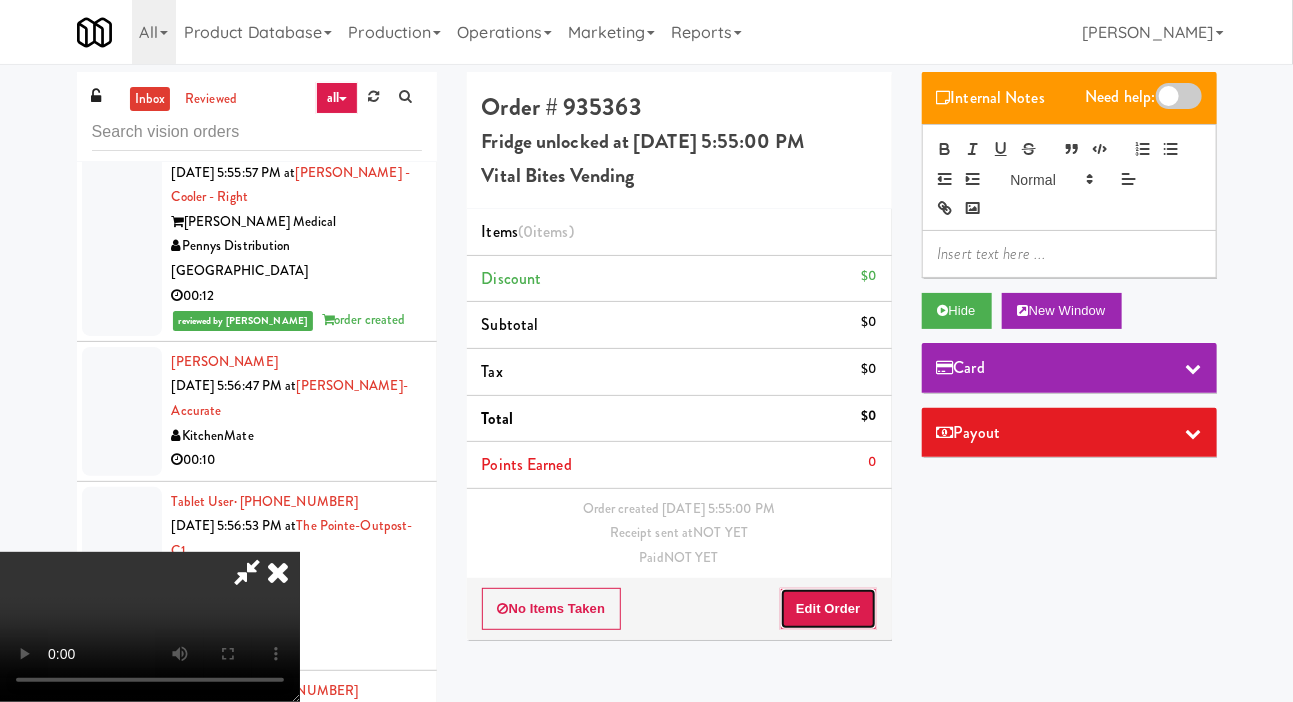 click on "Edit Order" at bounding box center (828, 609) 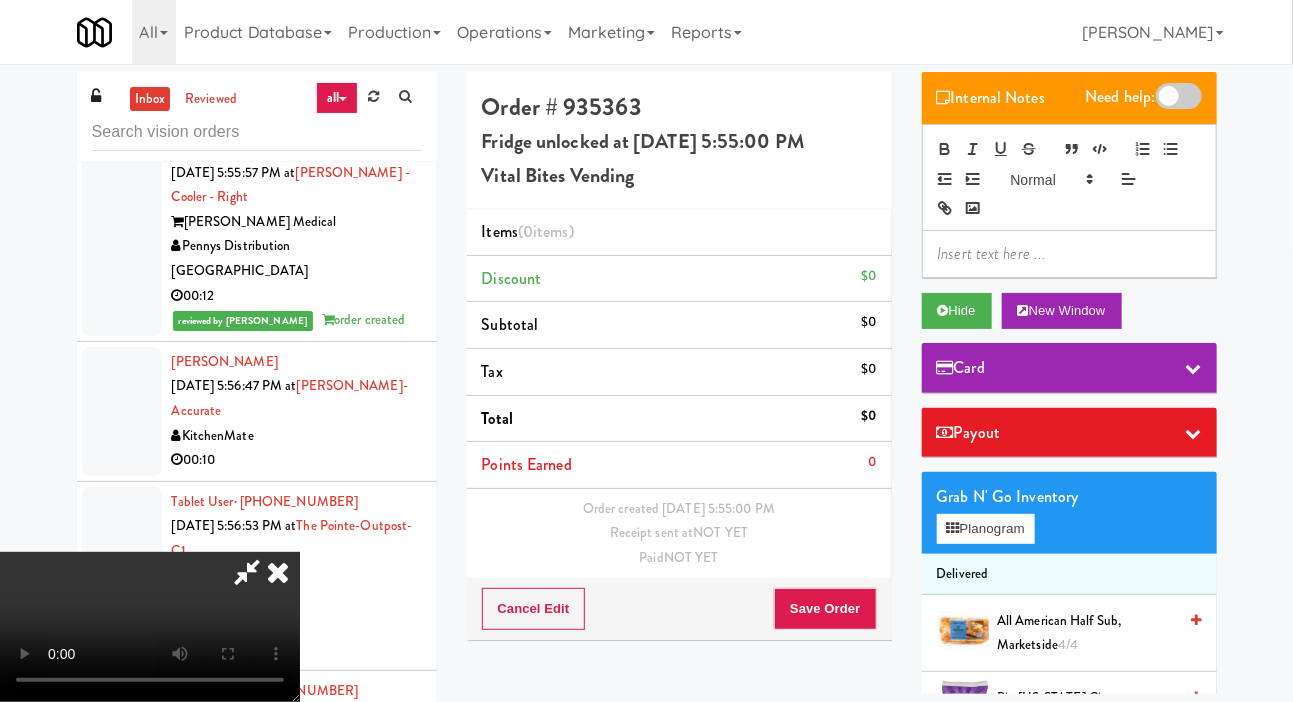 type 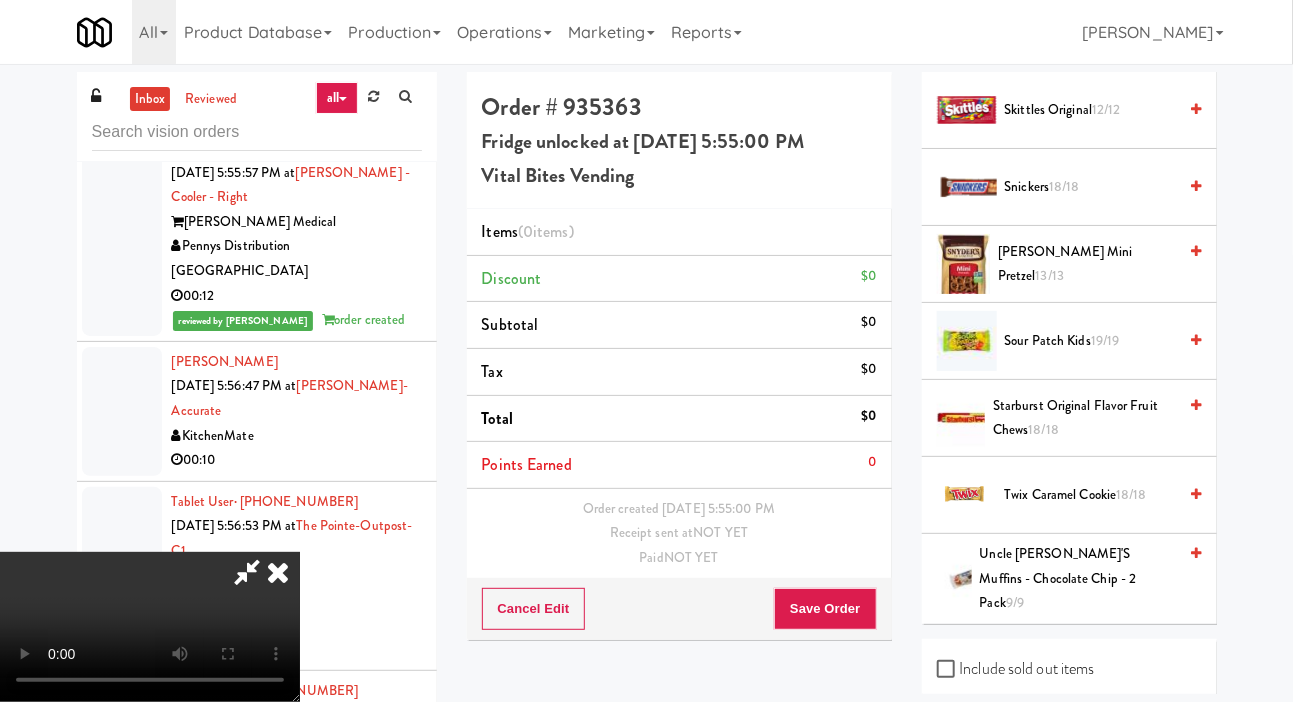 scroll, scrollTop: 2603, scrollLeft: 0, axis: vertical 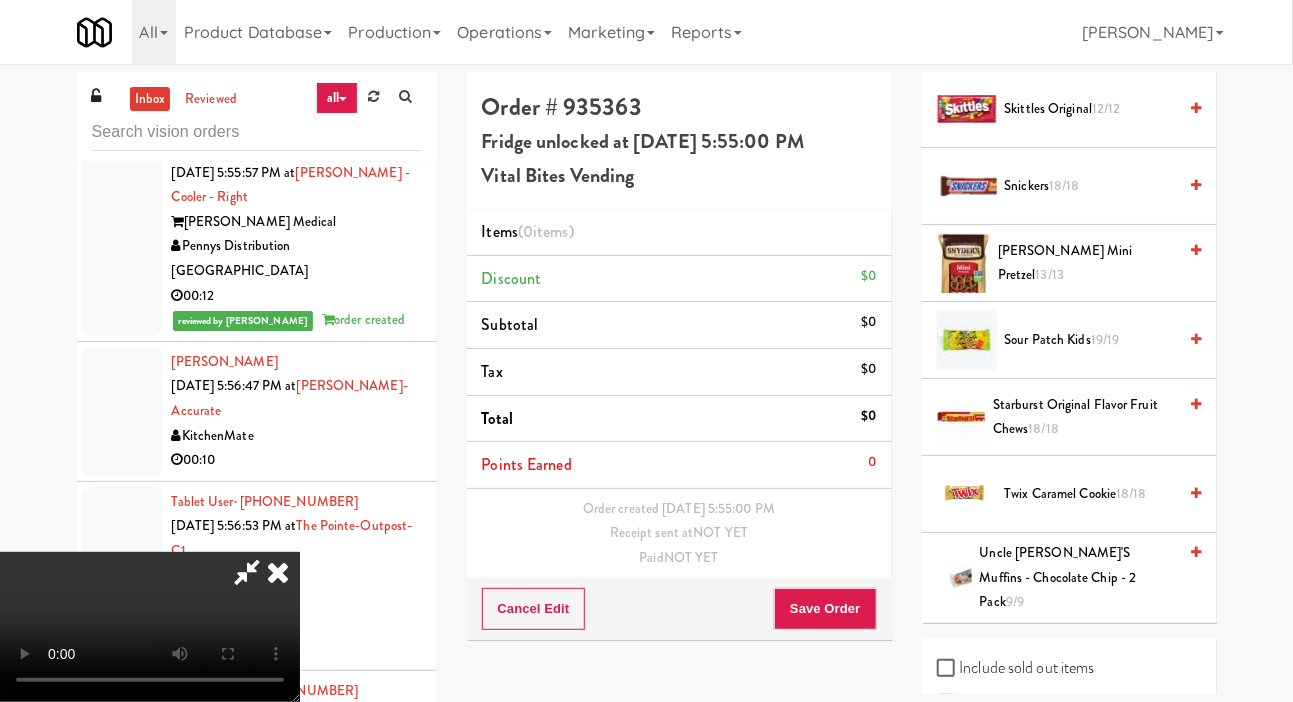 click on "Starburst Original Flavor Fruit Chews  18/18" at bounding box center [1084, 417] 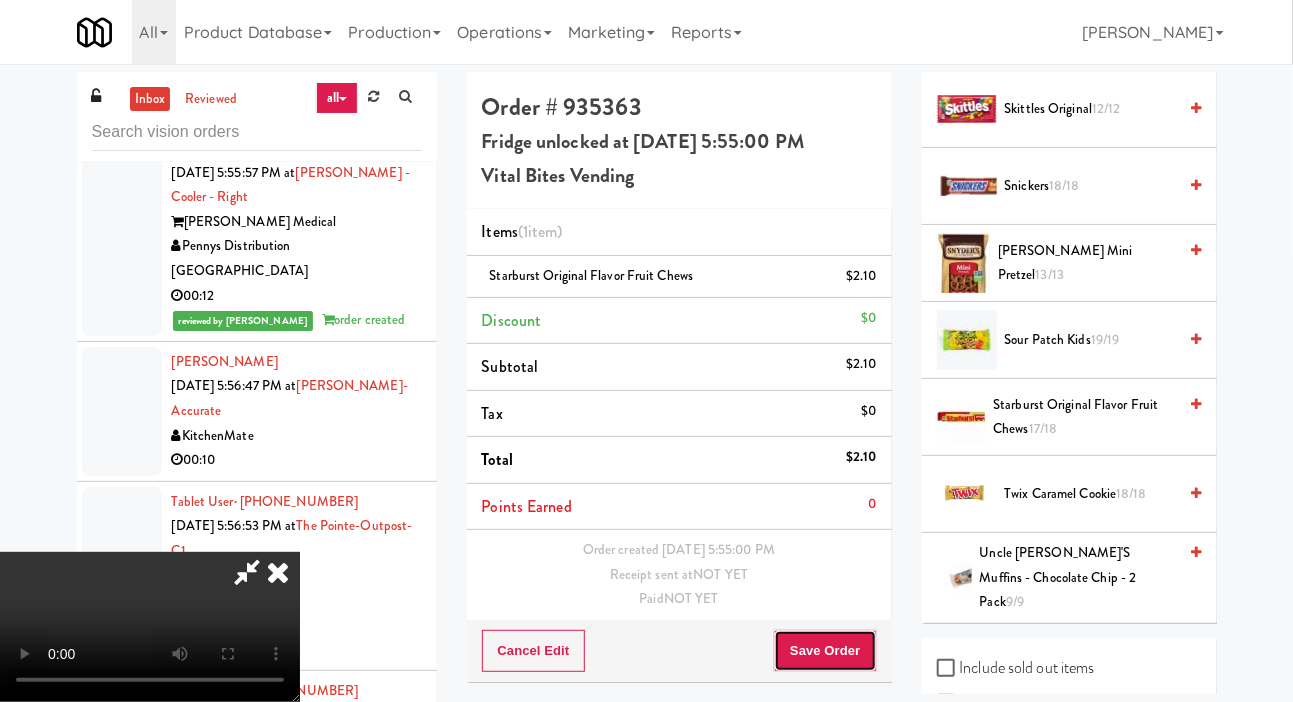 click on "Save Order" at bounding box center (825, 651) 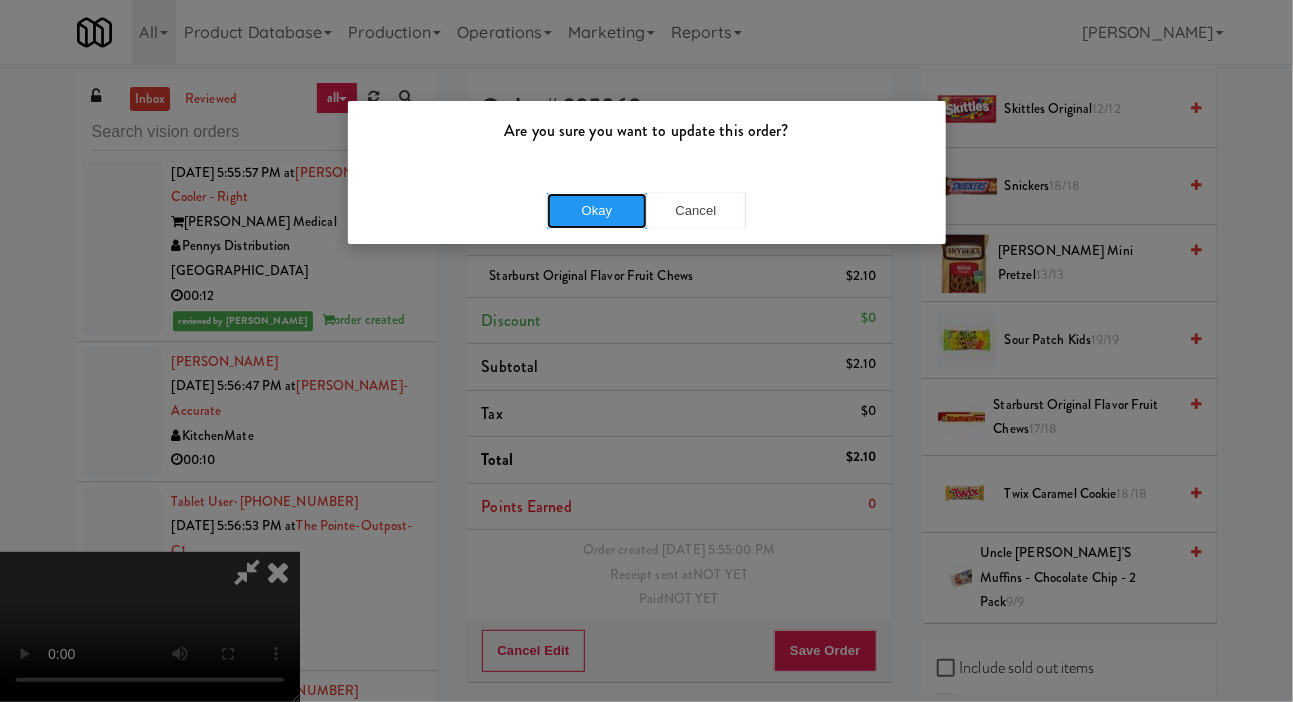 click on "Okay" at bounding box center [597, 211] 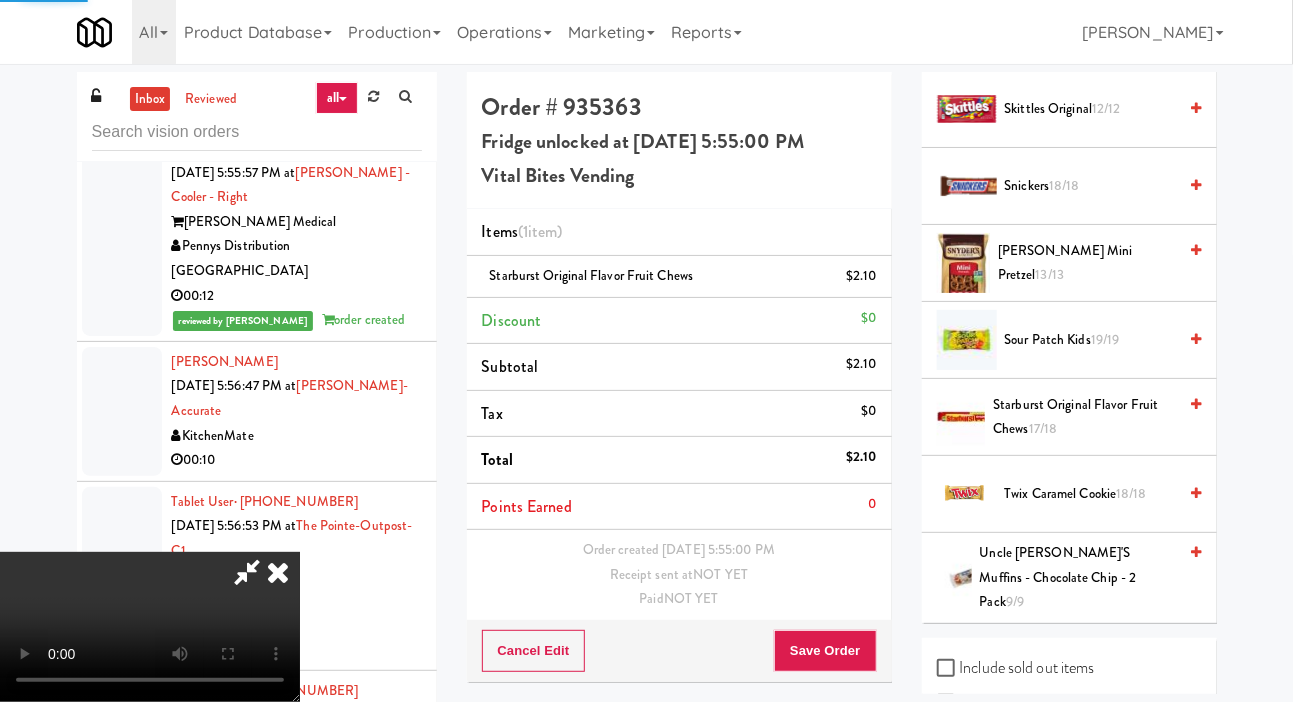 scroll, scrollTop: 0, scrollLeft: 0, axis: both 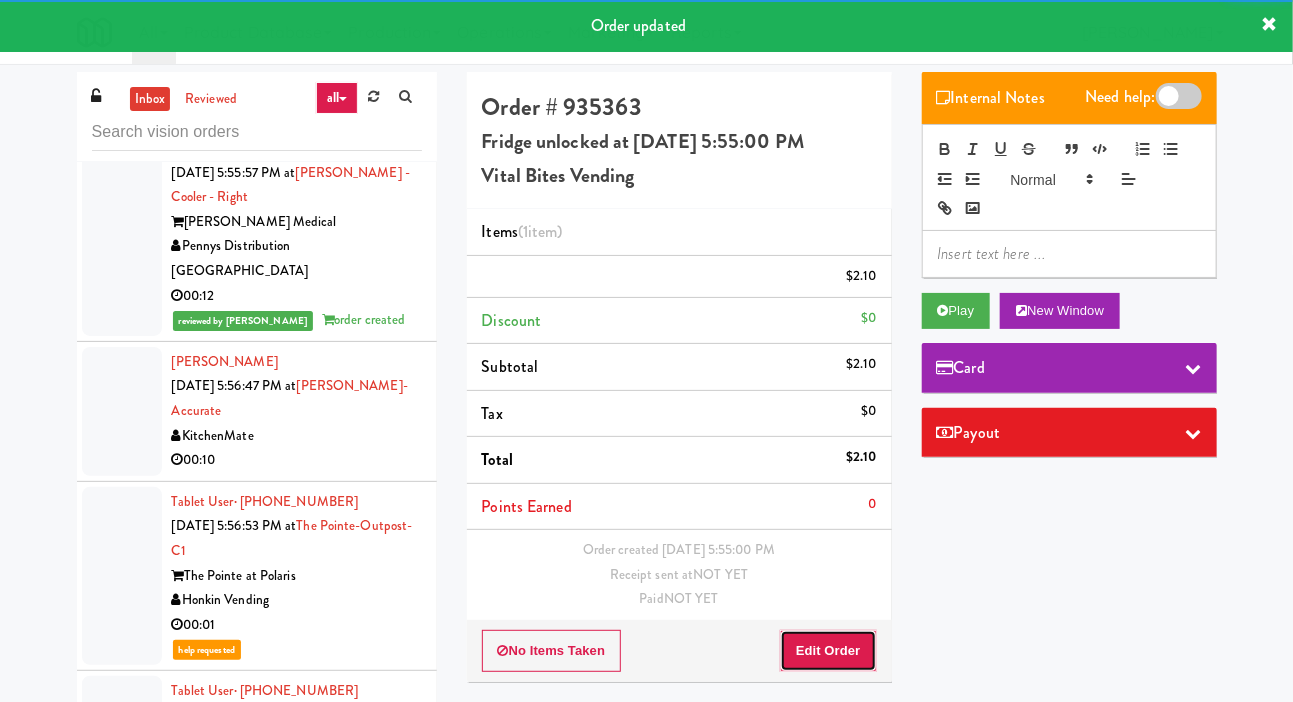 click on "Edit Order" at bounding box center [828, 651] 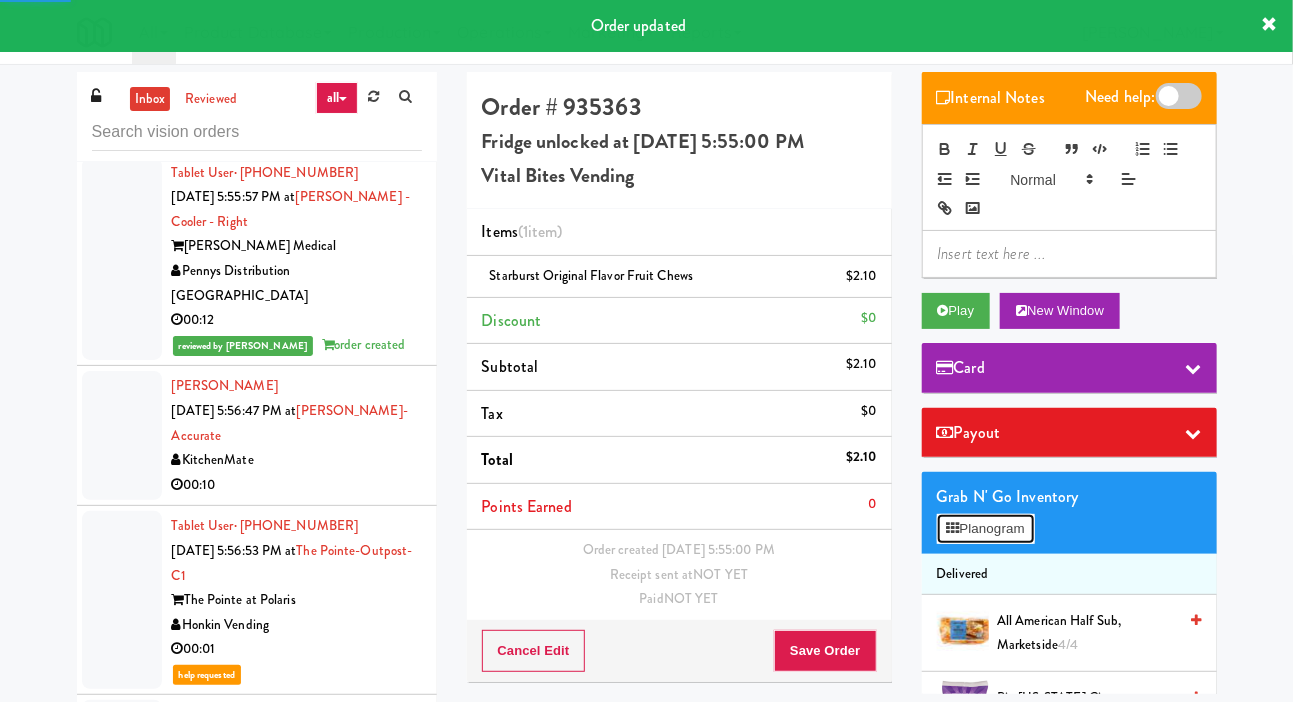 click on "Planogram" at bounding box center (986, 529) 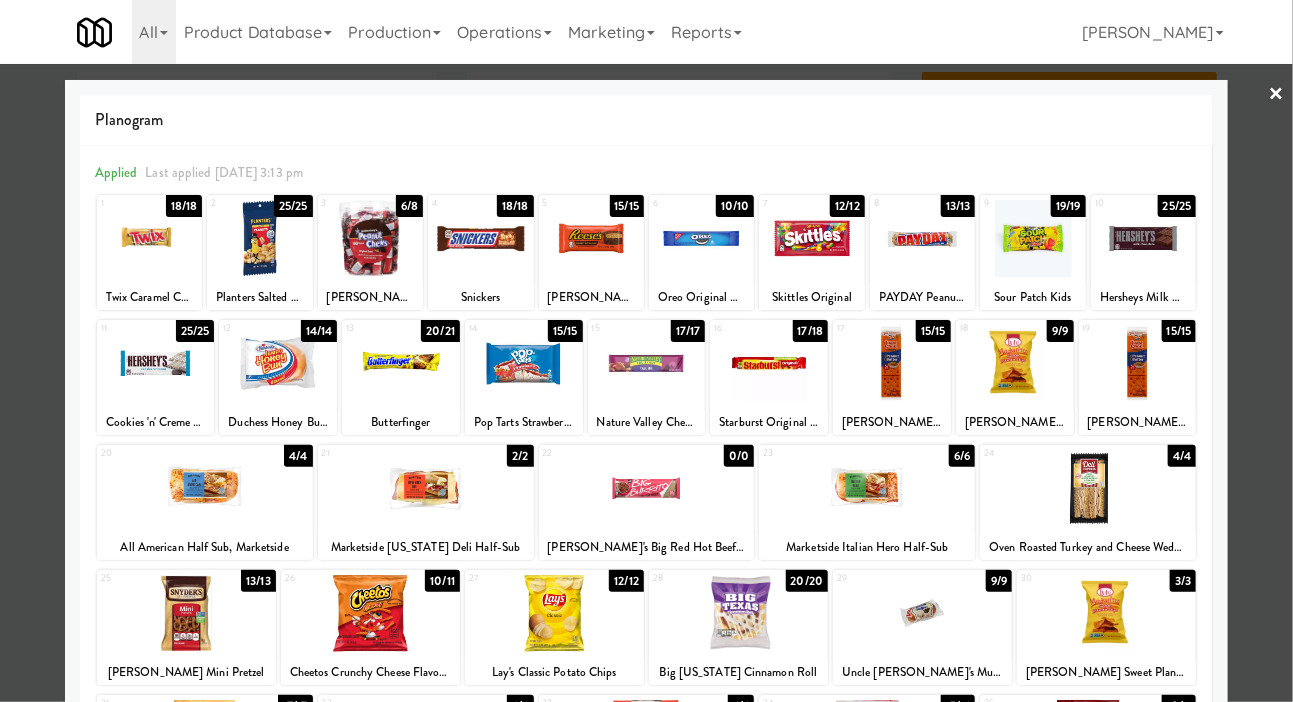 click at bounding box center (647, 363) 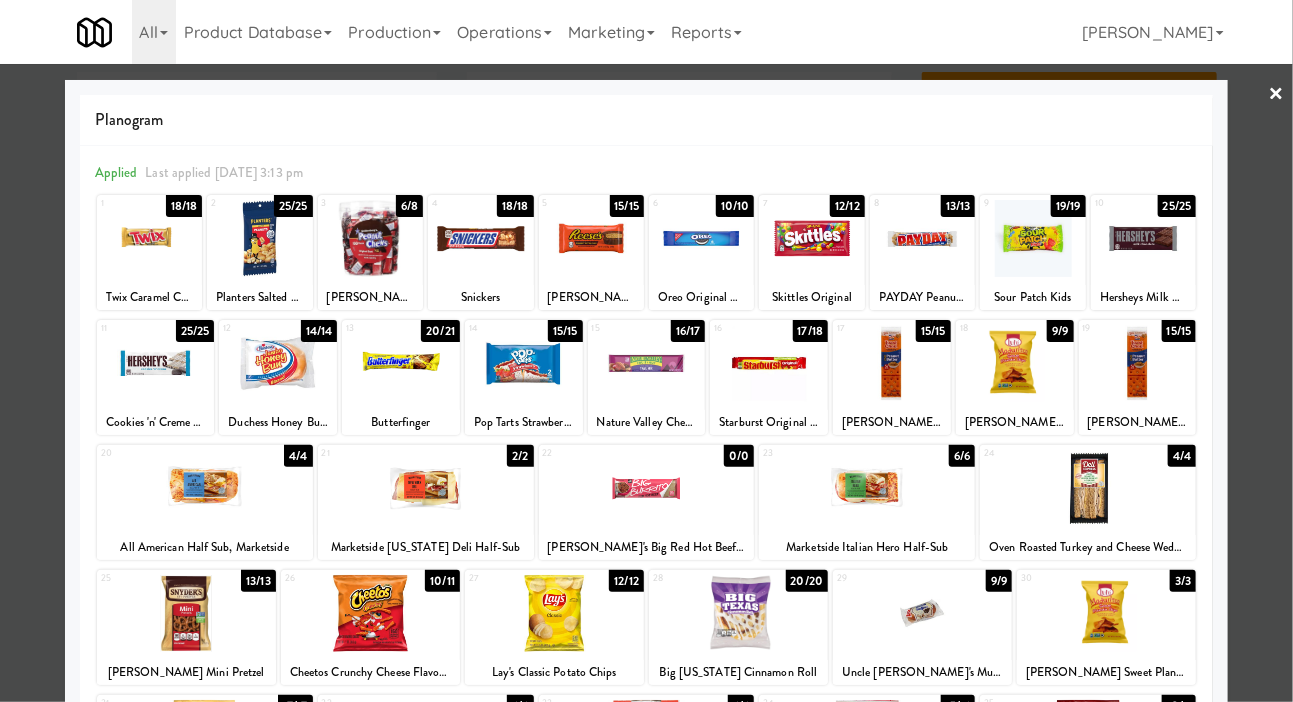 click at bounding box center [646, 351] 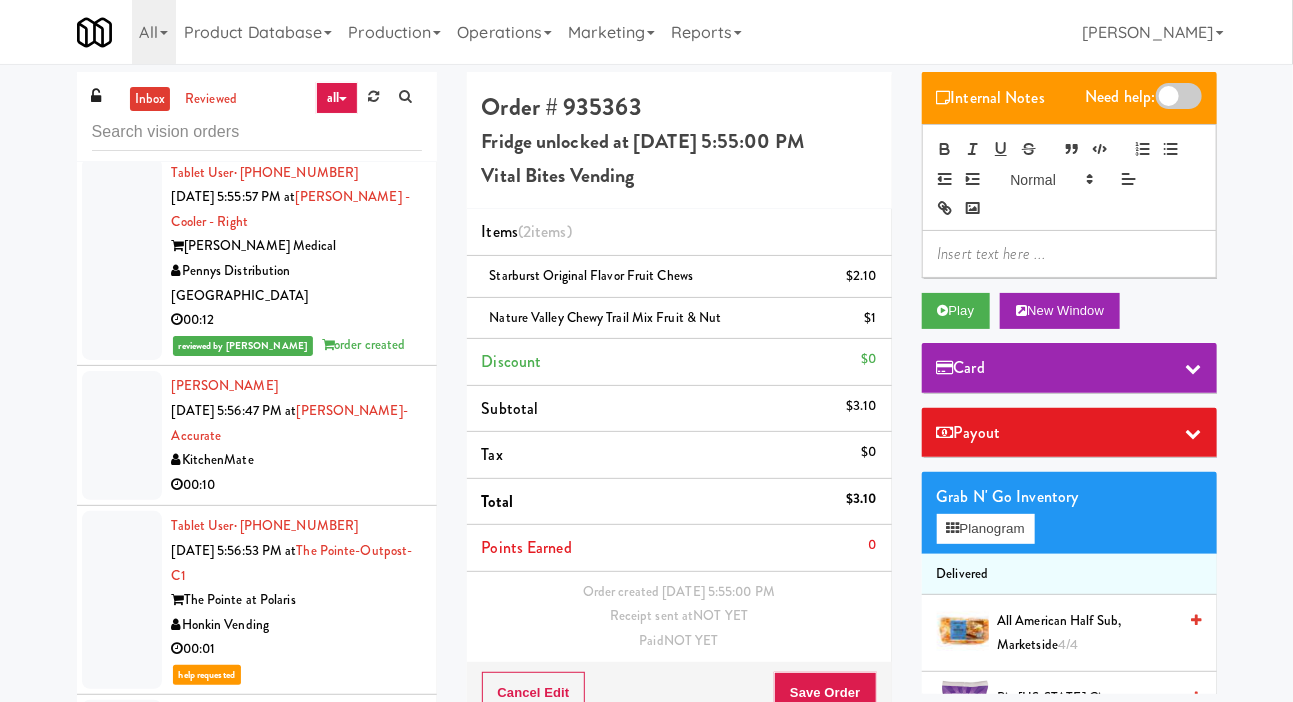 click on "$2.10" at bounding box center [861, 276] 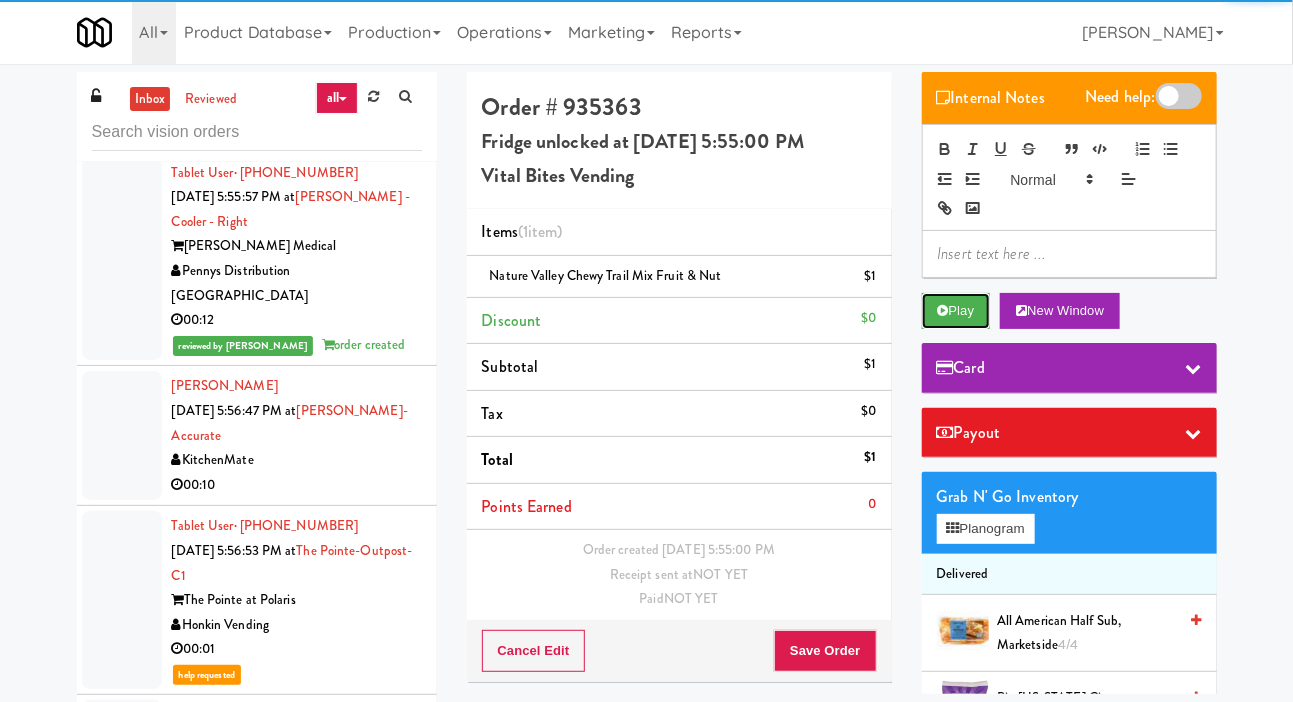 click on "Play" at bounding box center [956, 311] 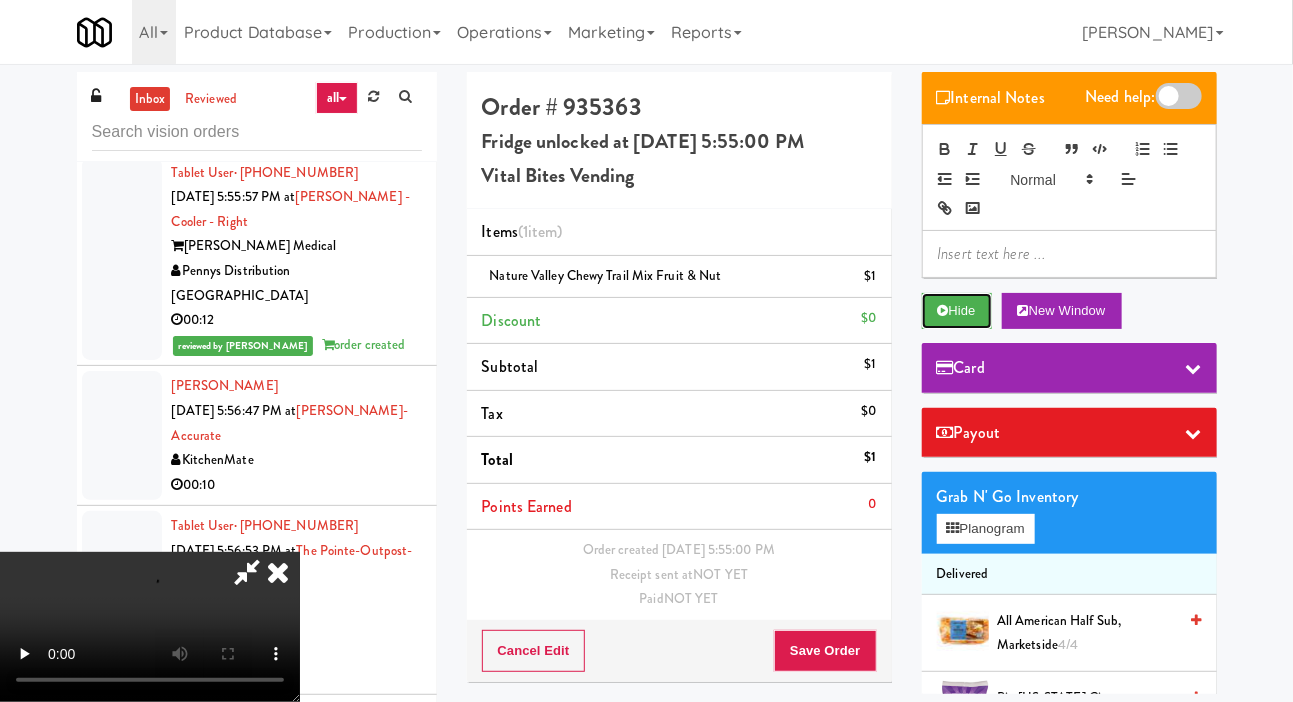 type 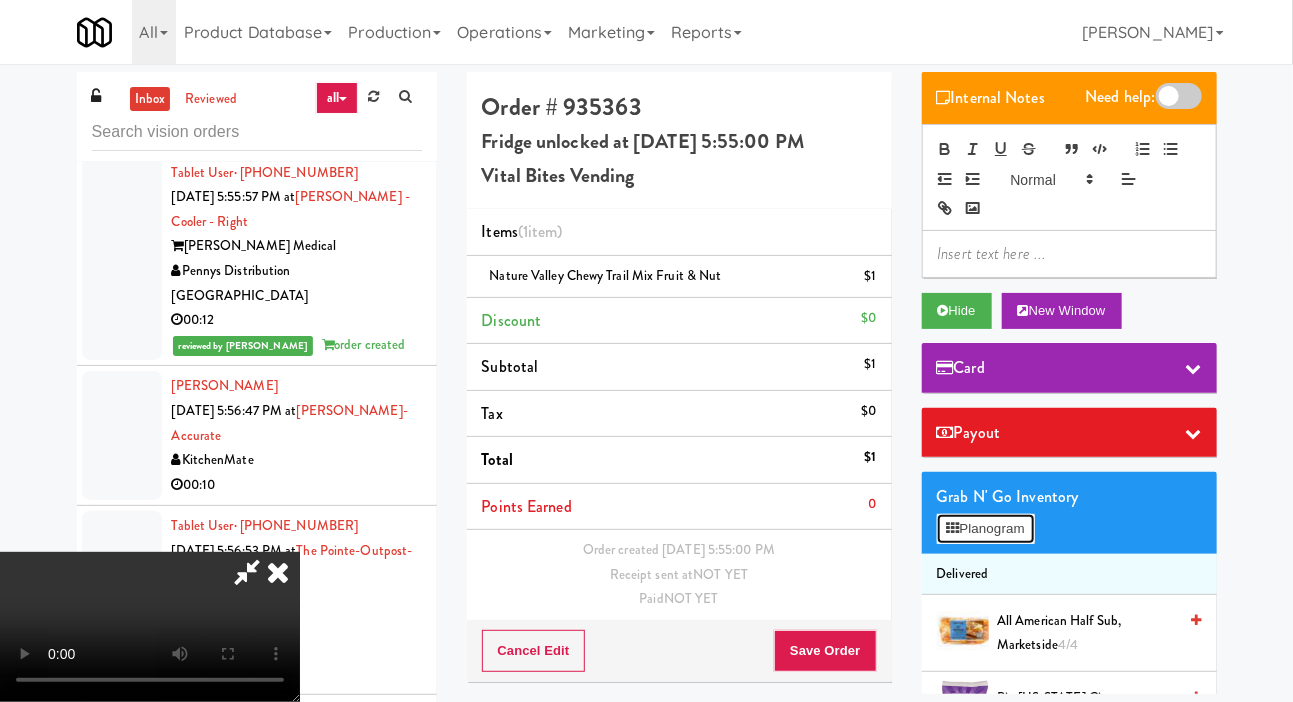 click on "Planogram" at bounding box center [986, 529] 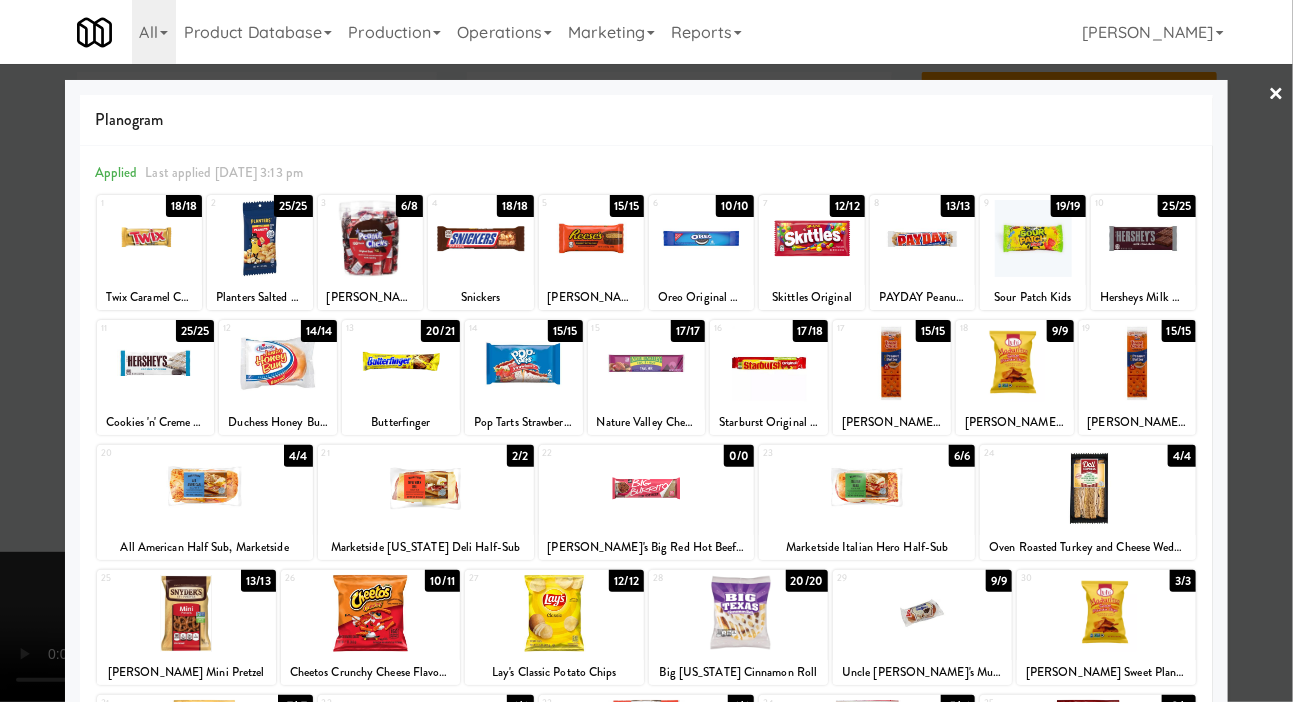 click at bounding box center (646, 351) 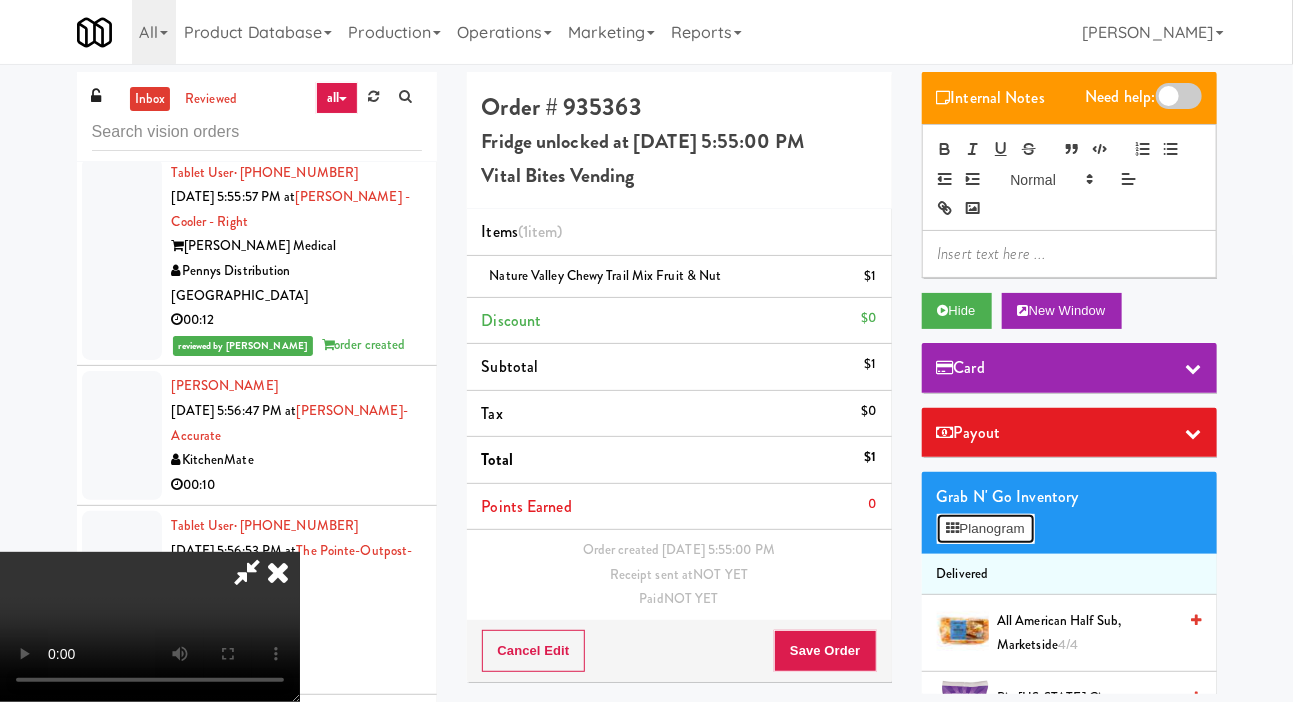 click on "Planogram" at bounding box center [986, 529] 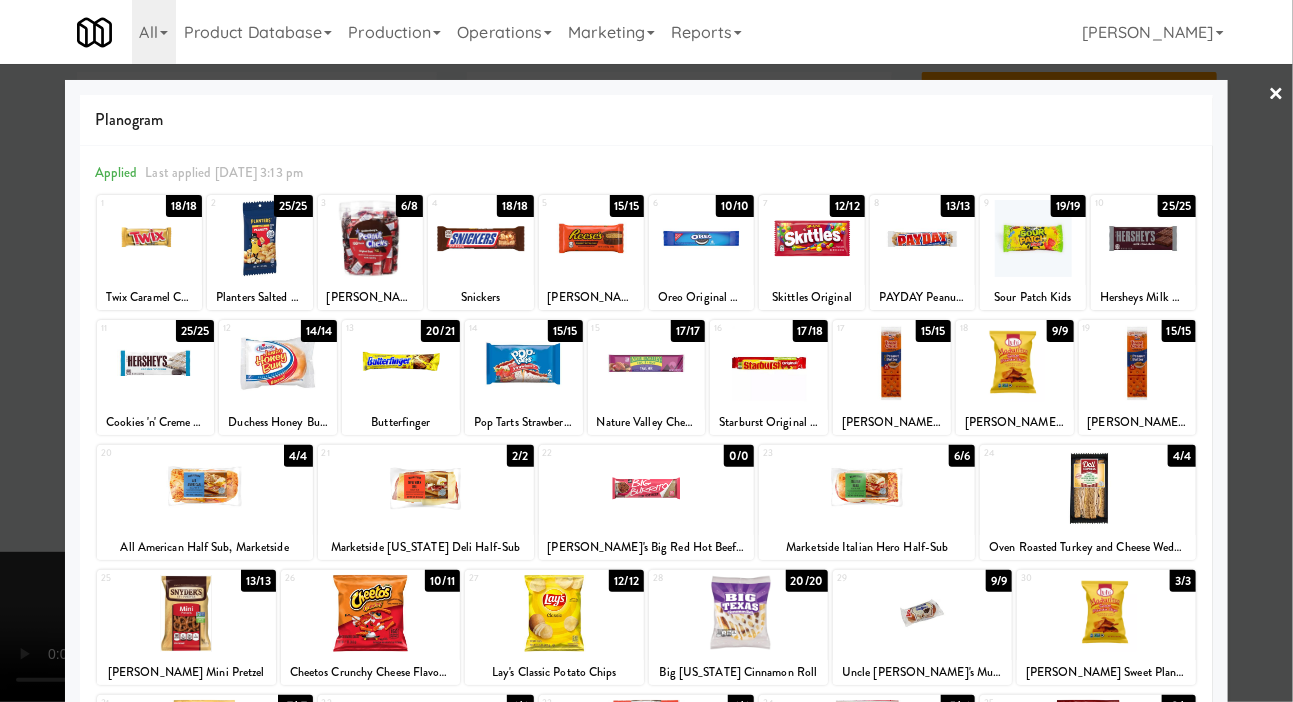 click at bounding box center [769, 363] 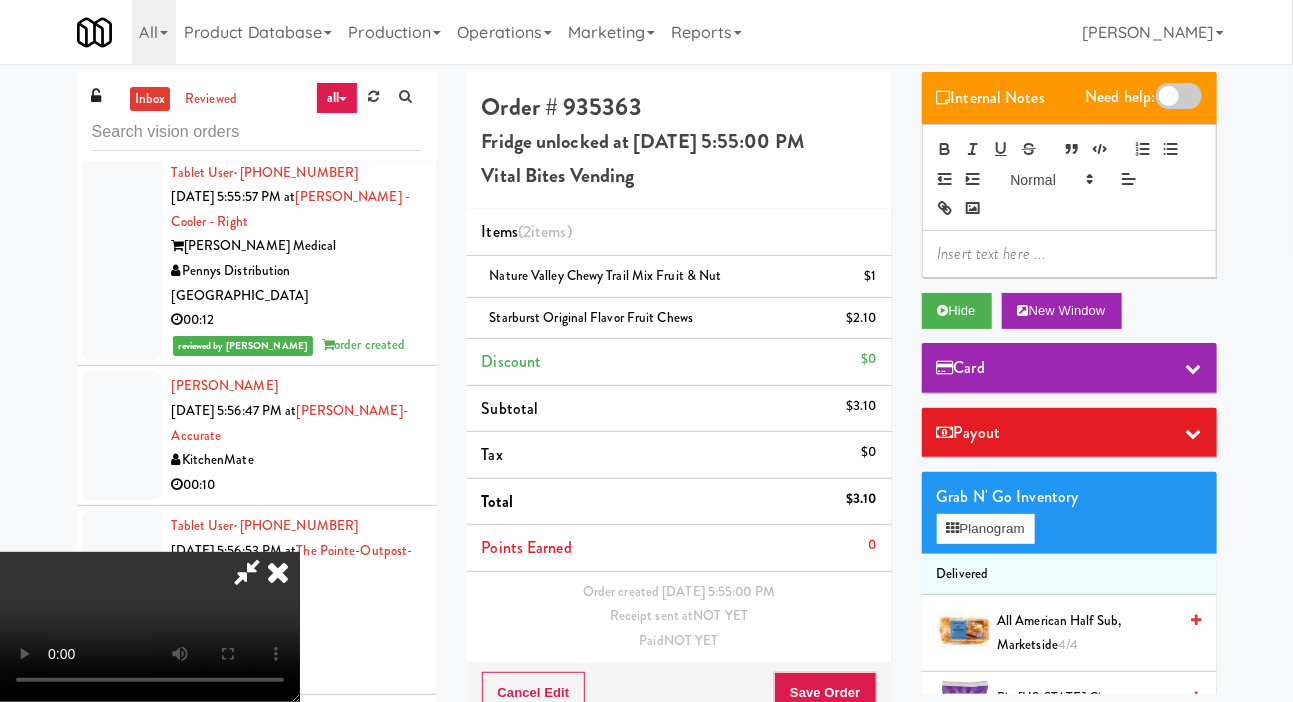click on "$1" at bounding box center [870, 276] 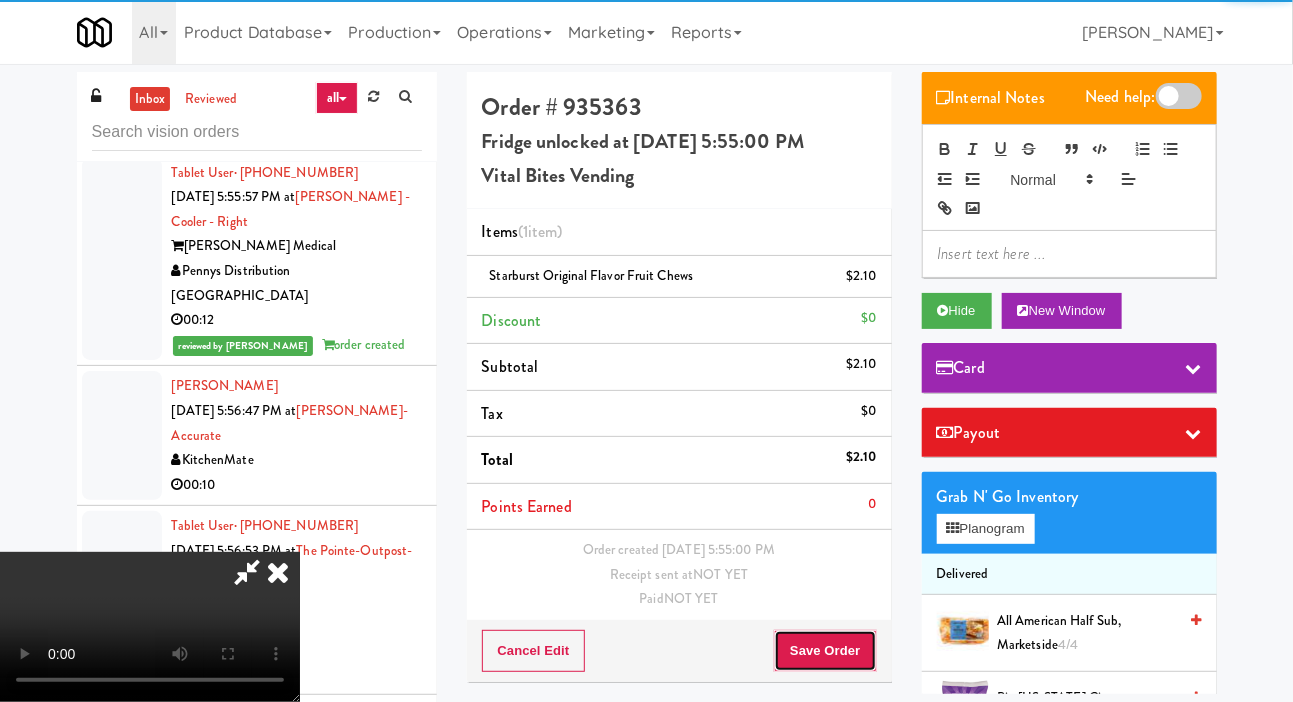 click on "Save Order" at bounding box center [825, 651] 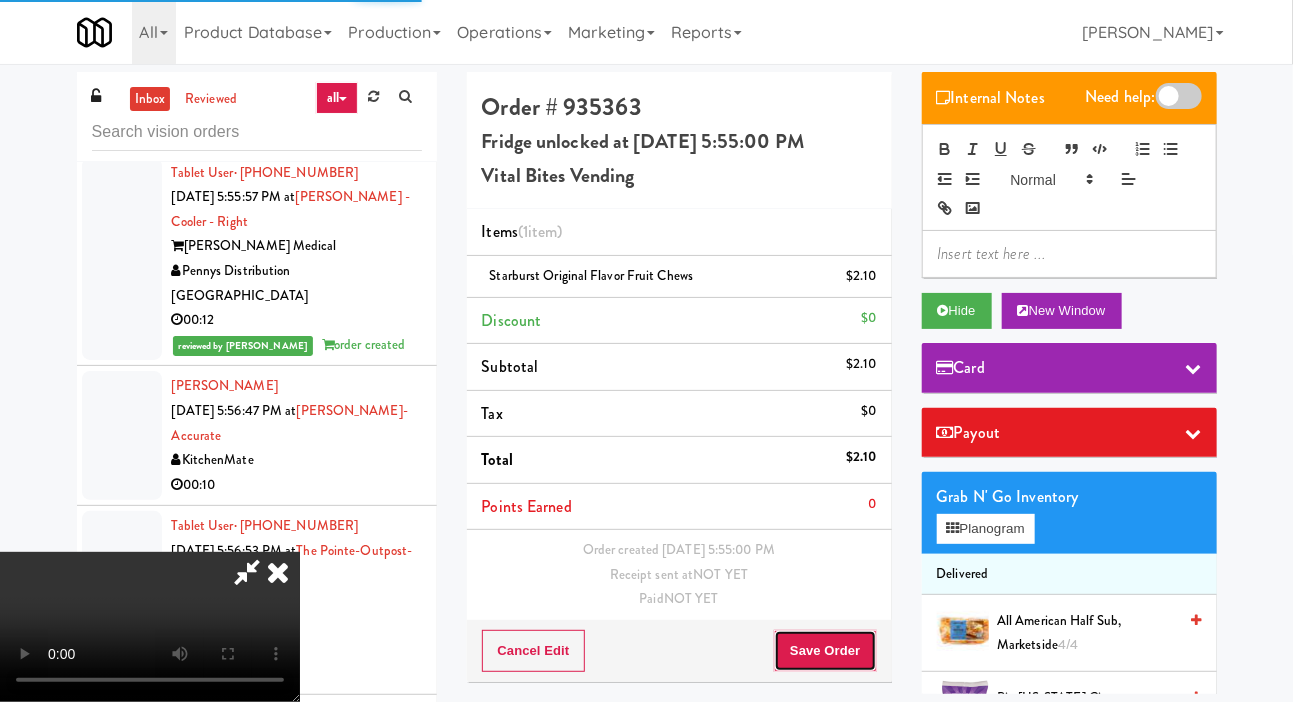 click on "Save Order" at bounding box center [825, 651] 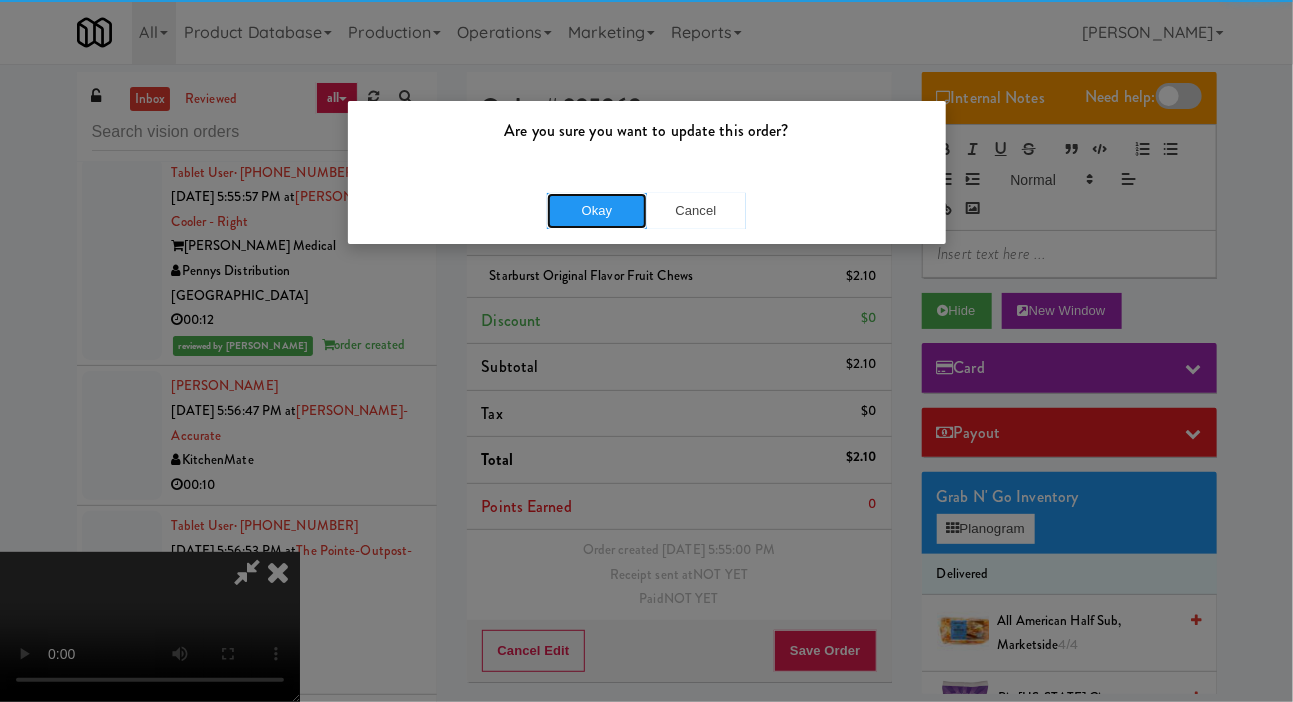 click on "Okay" at bounding box center [597, 211] 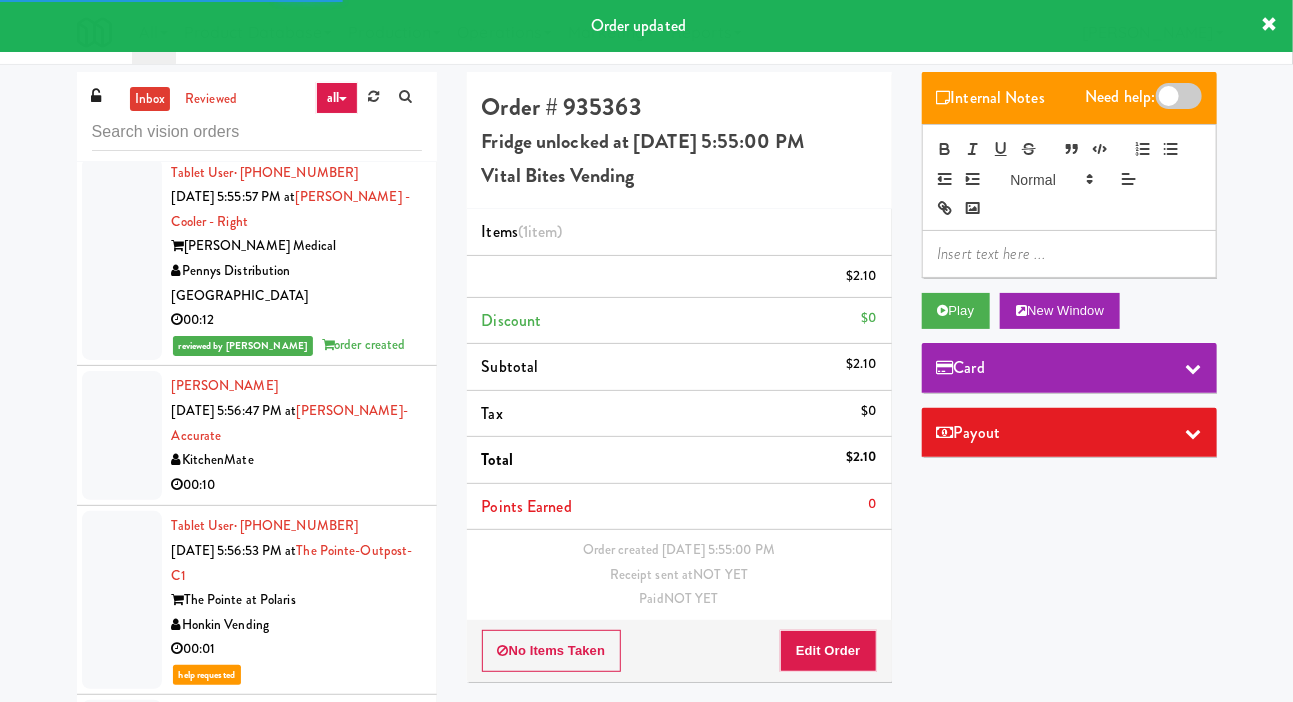 click at bounding box center [122, 259] 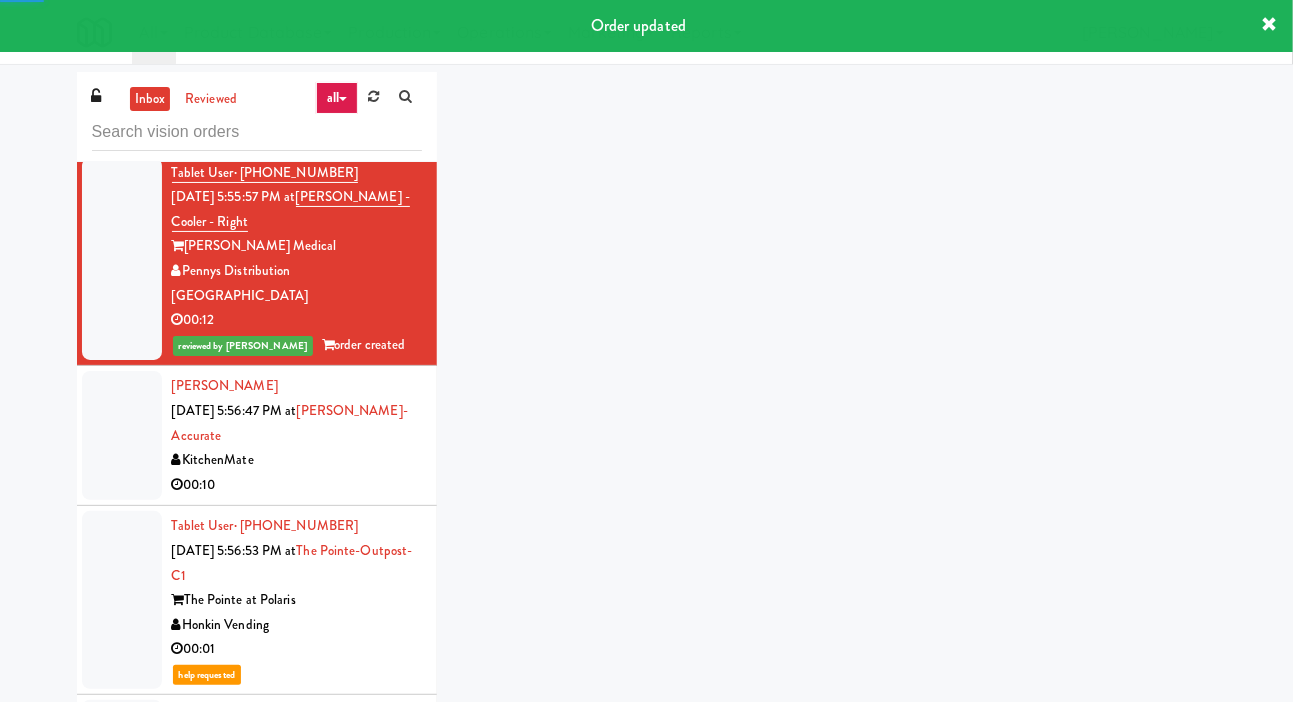 click at bounding box center [122, 57] 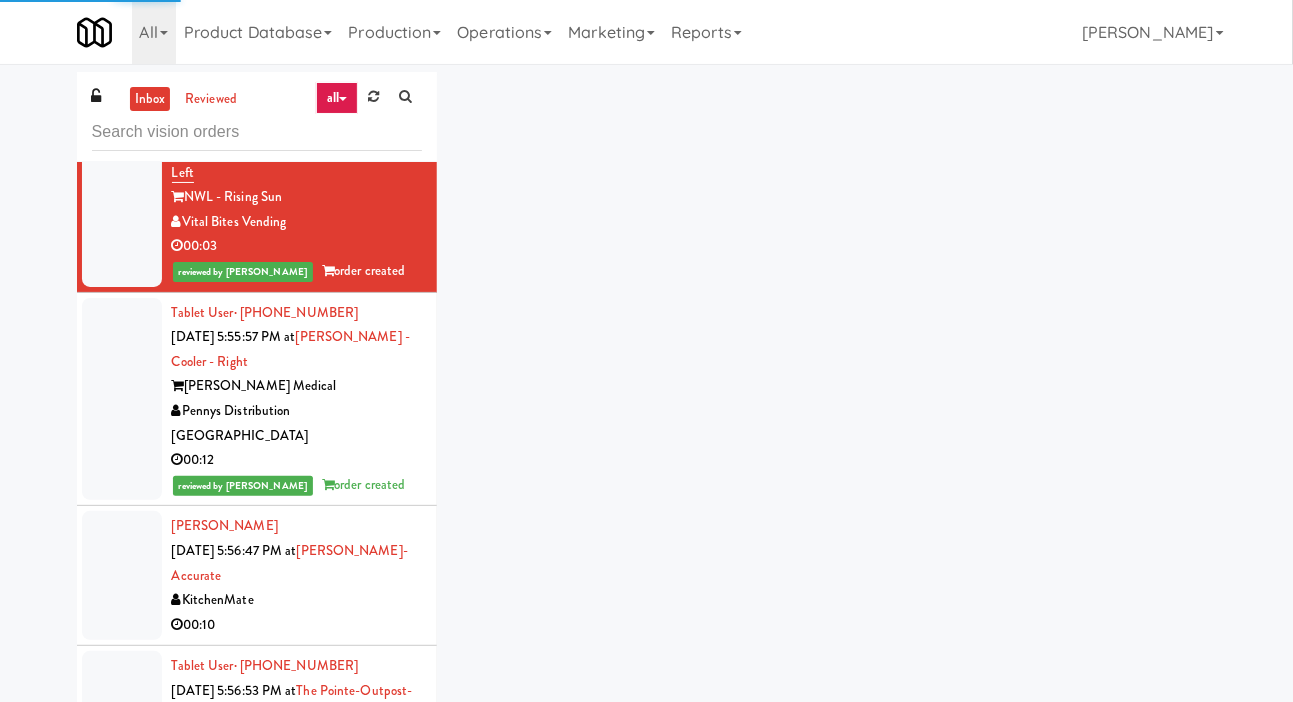 scroll, scrollTop: 7821, scrollLeft: 0, axis: vertical 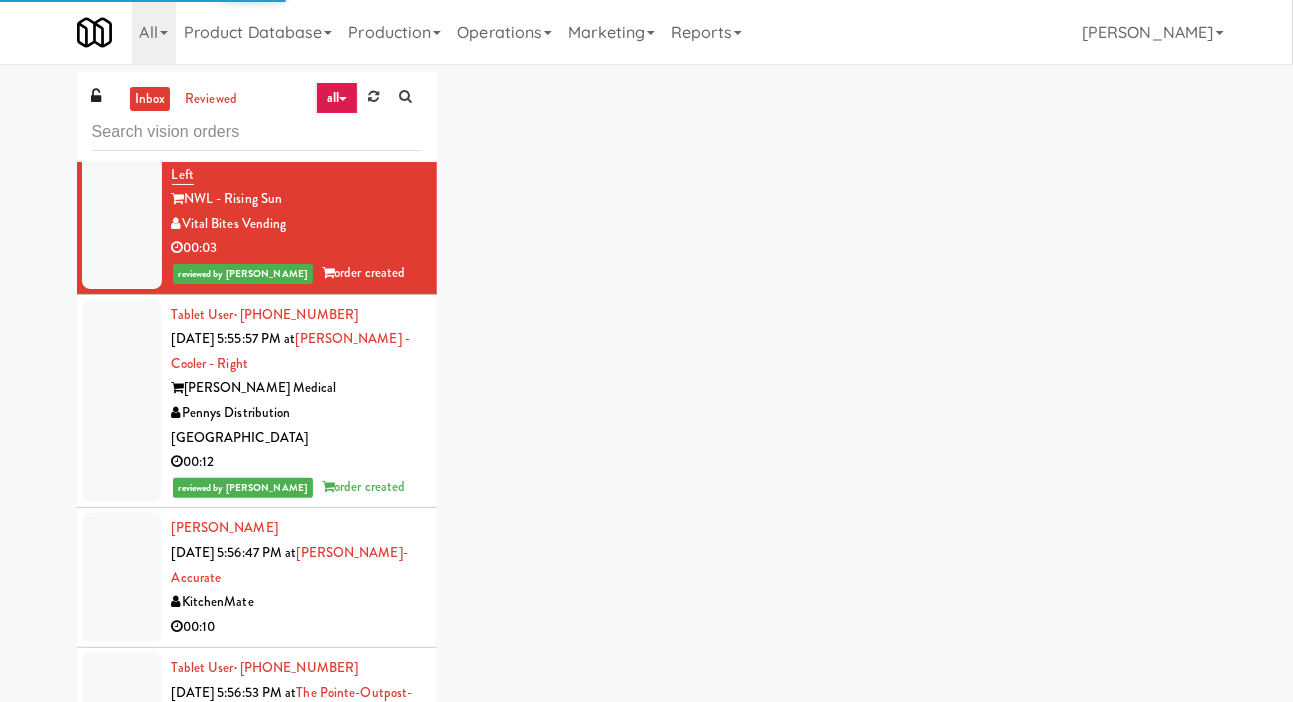 click at bounding box center [122, 23] 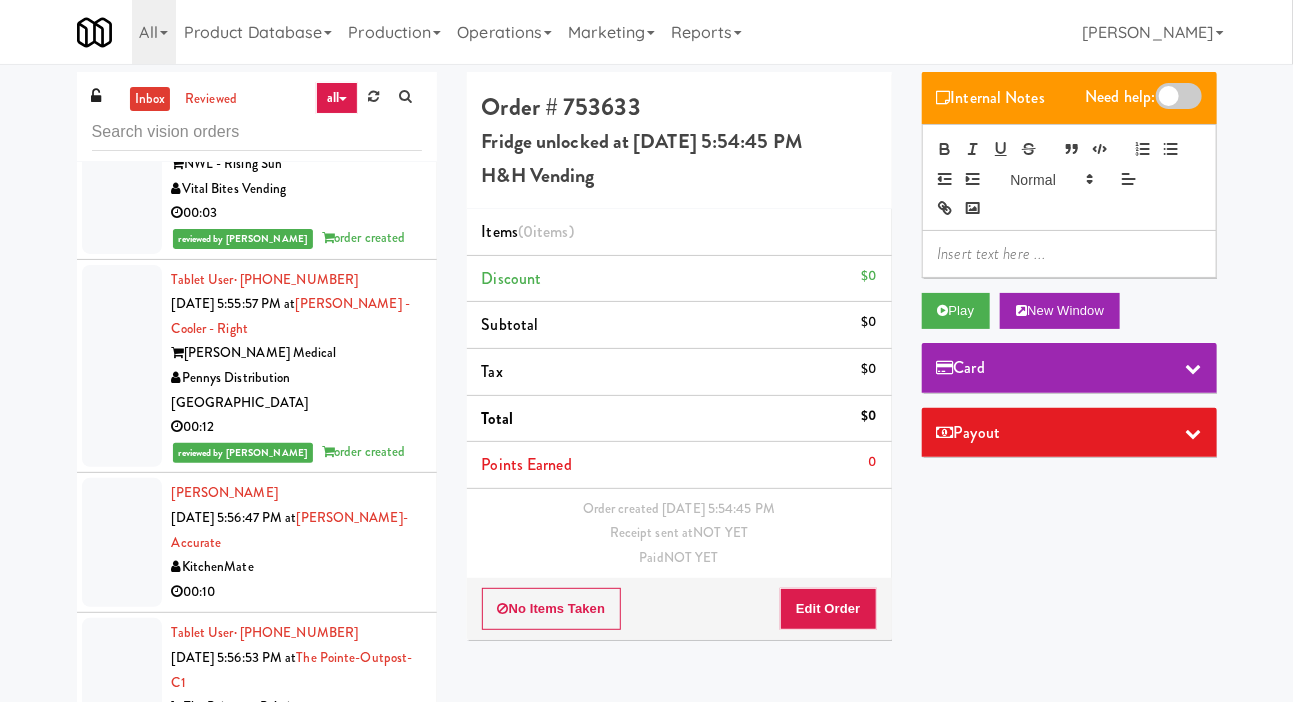scroll, scrollTop: 7856, scrollLeft: 0, axis: vertical 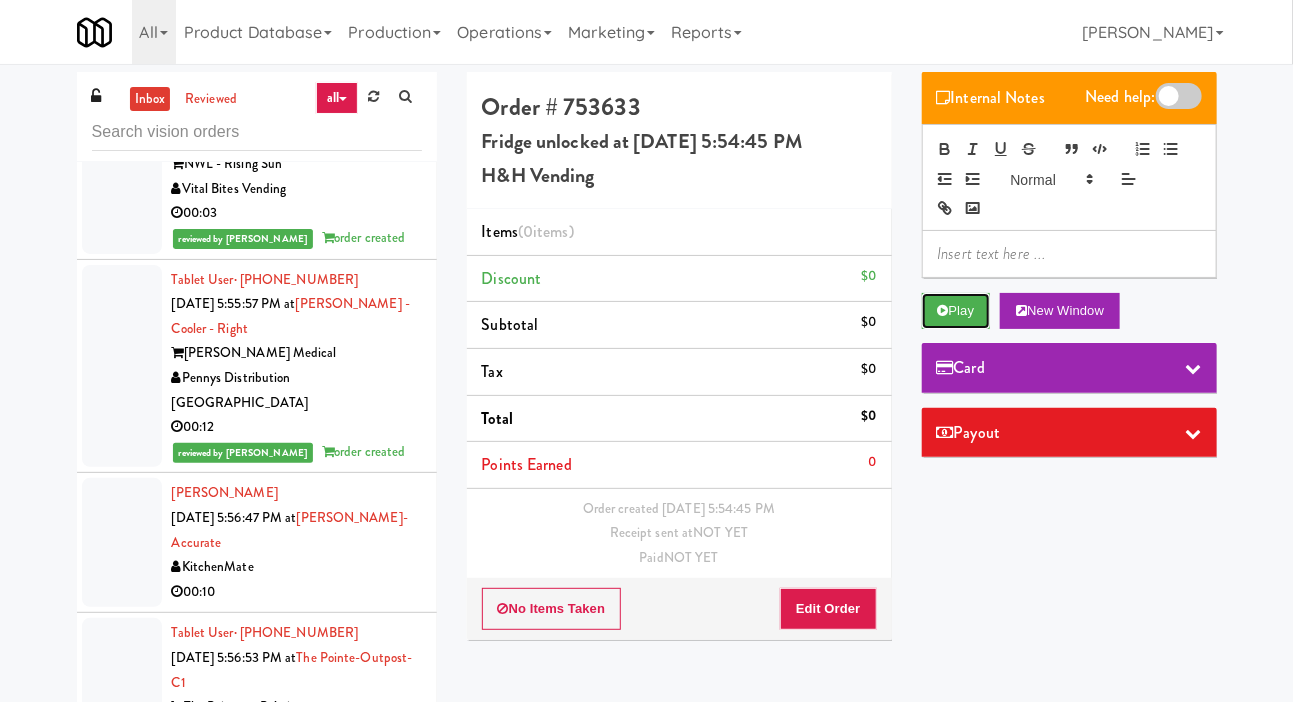 click on "Play" at bounding box center [956, 311] 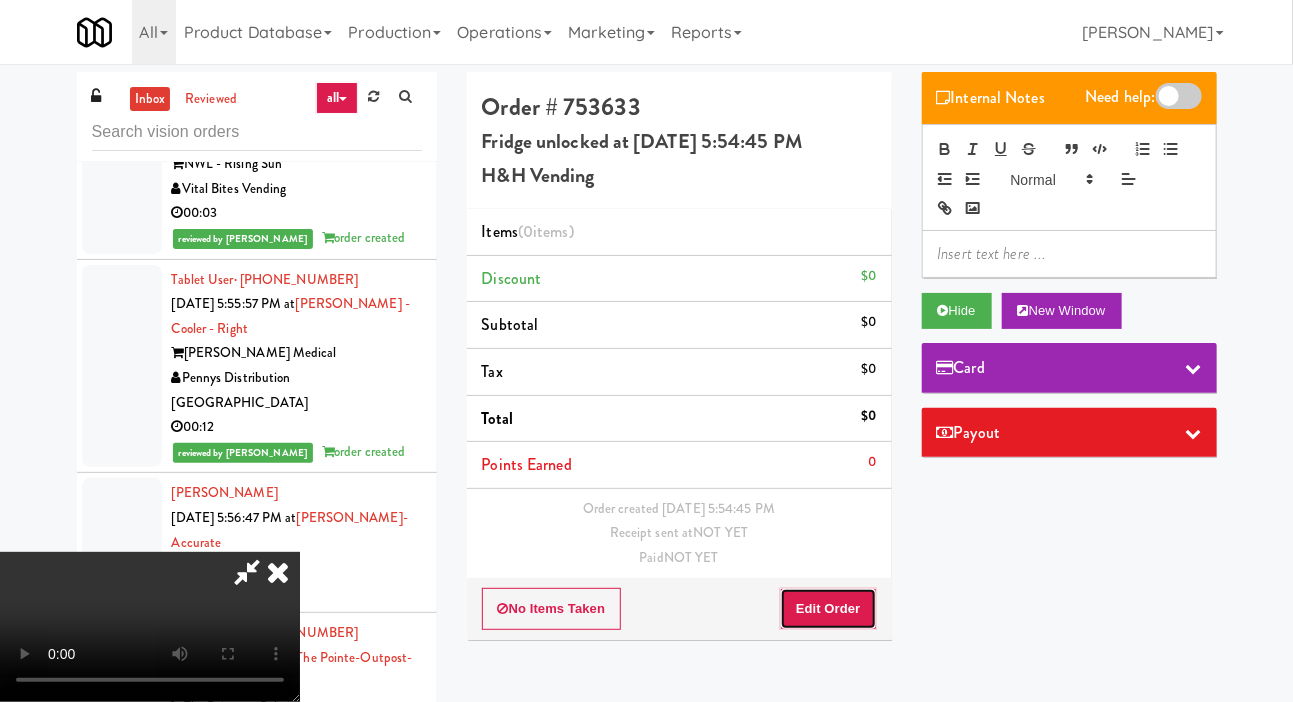 click on "Edit Order" at bounding box center (828, 609) 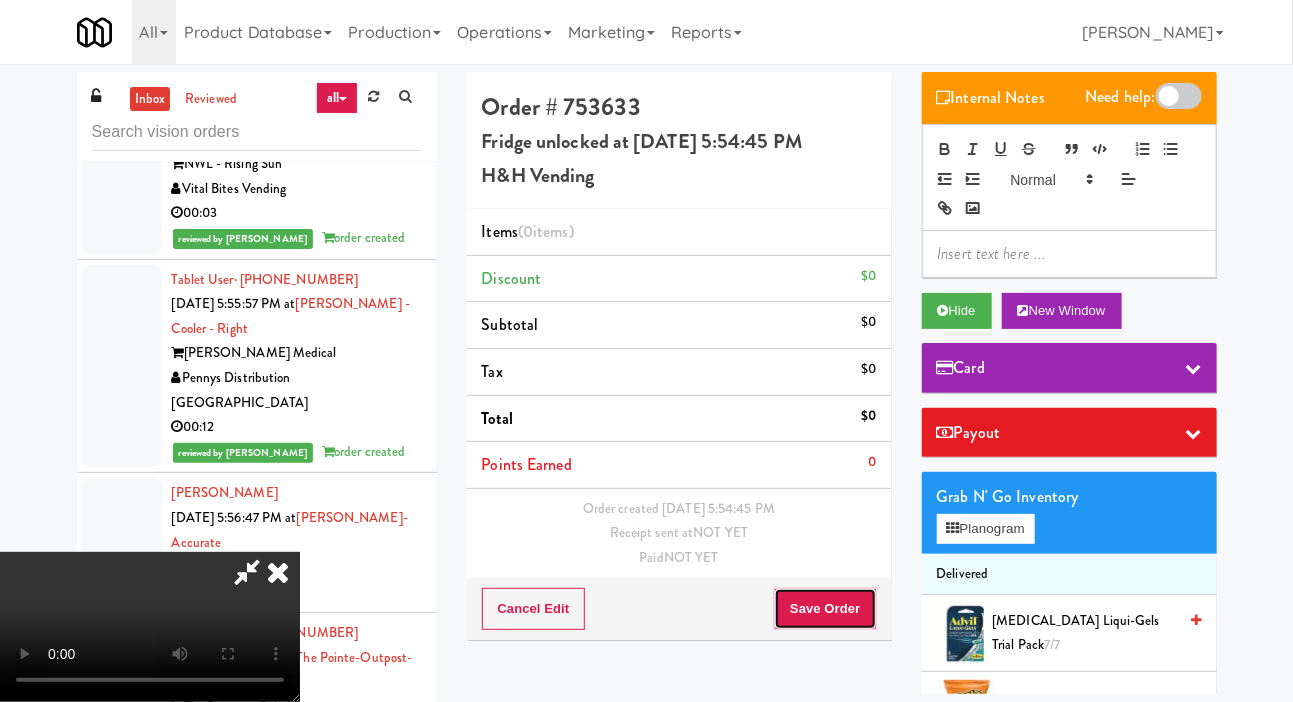 click on "Save Order" at bounding box center [825, 609] 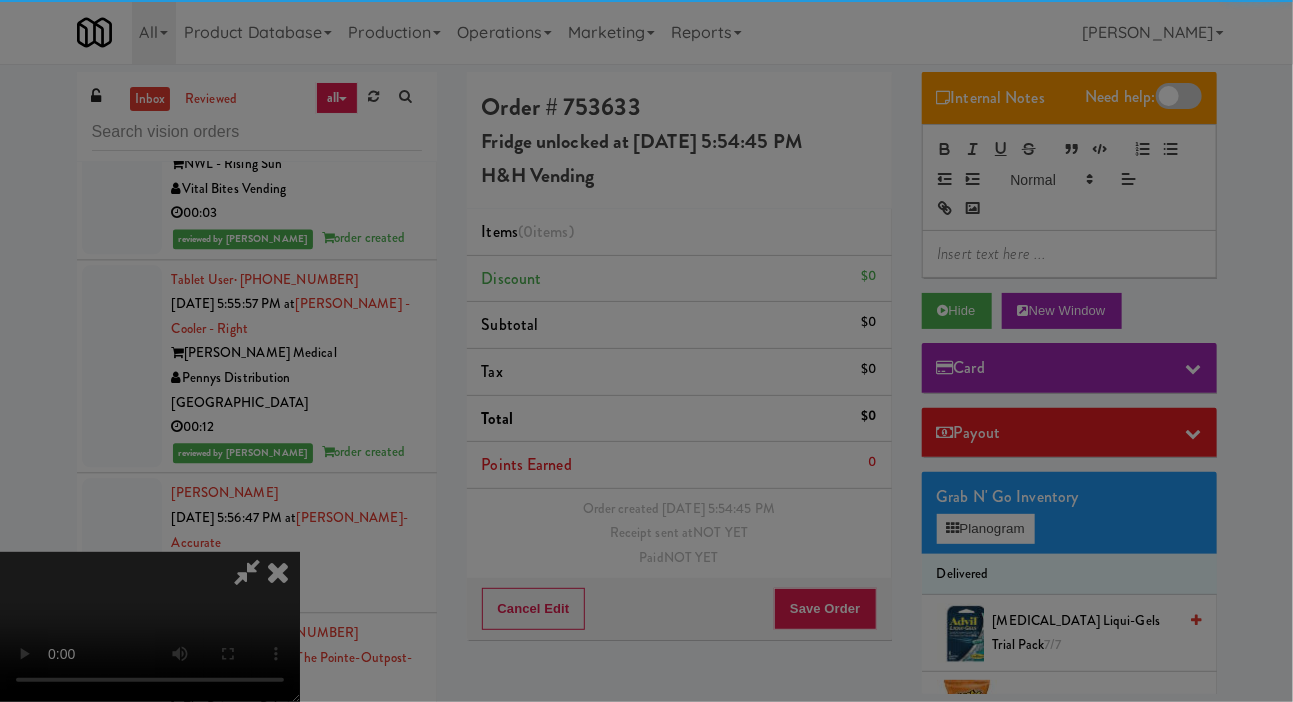 click on "Are you sure you want to update this order? Okay Cancel" at bounding box center (0, 0) 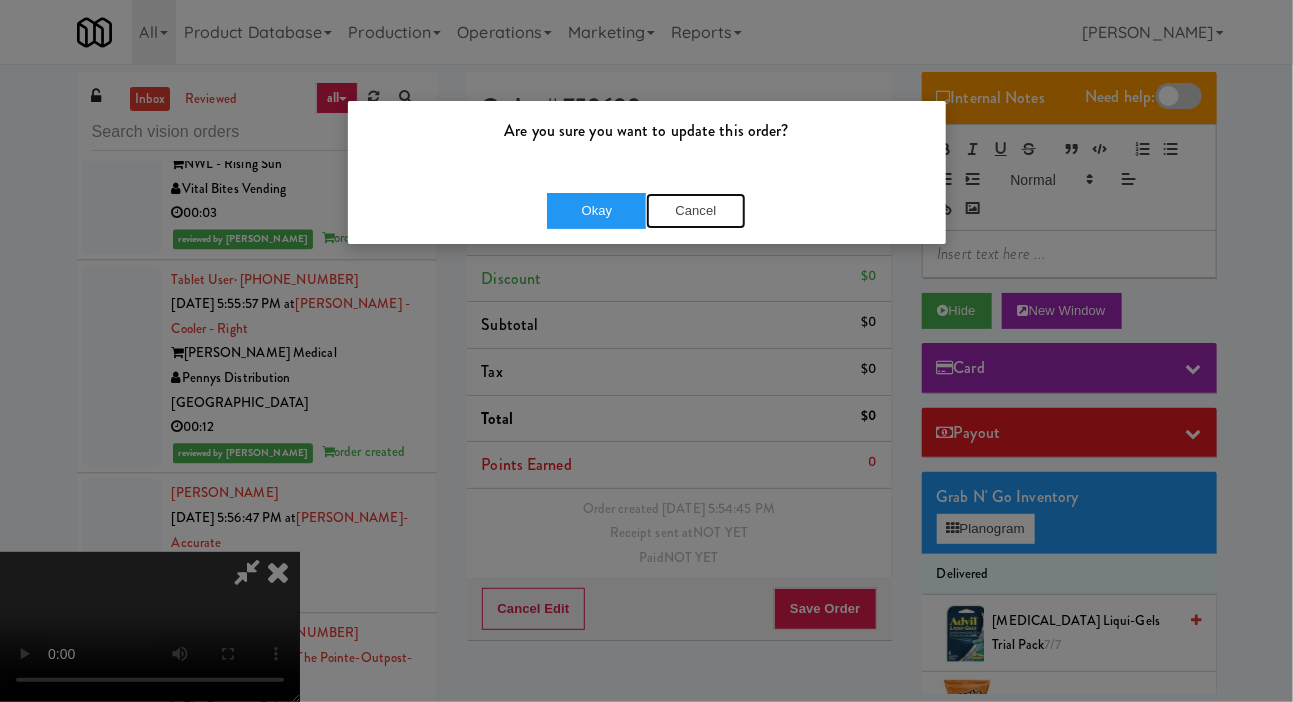 click on "Cancel" at bounding box center [696, 211] 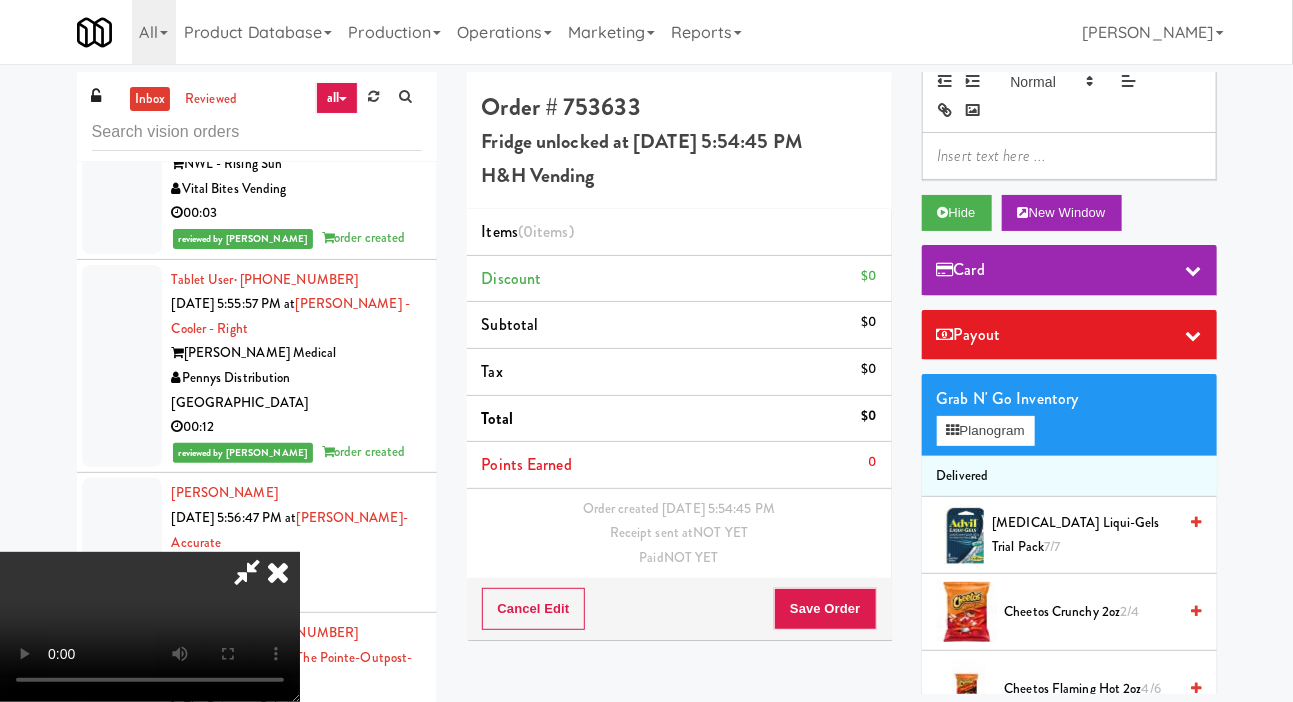 scroll, scrollTop: 101, scrollLeft: 0, axis: vertical 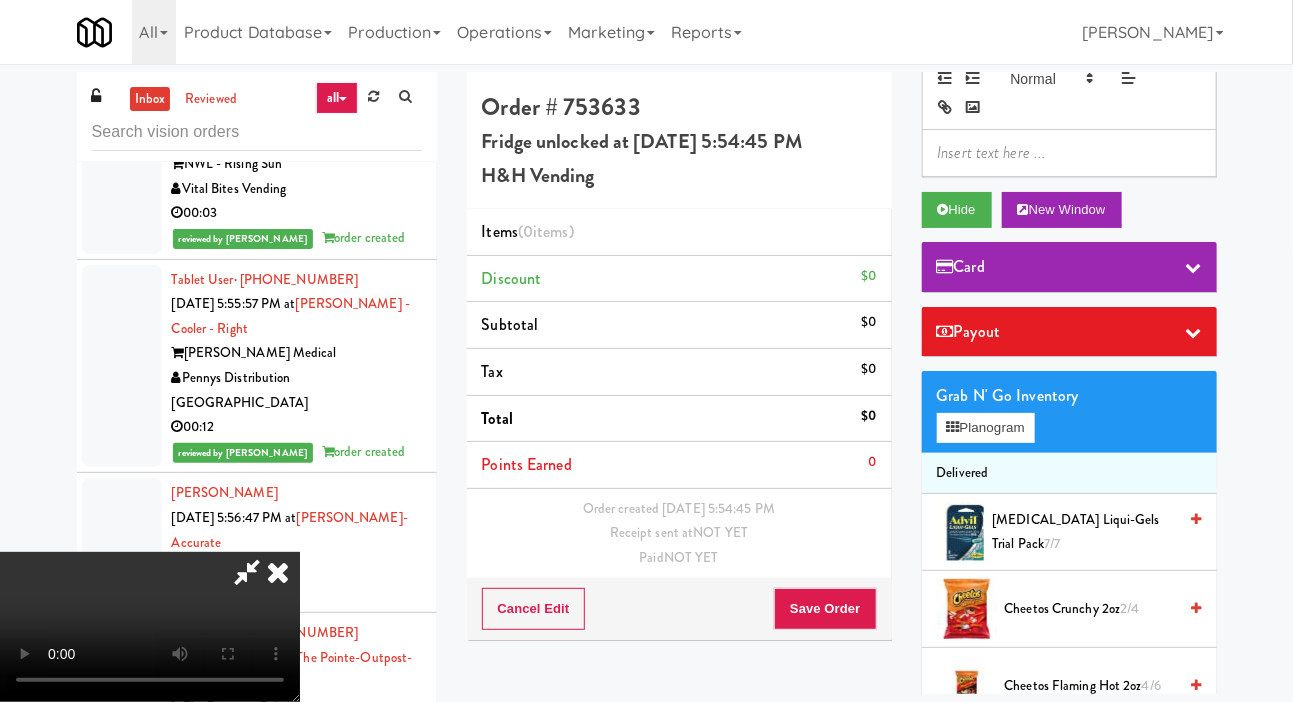 type 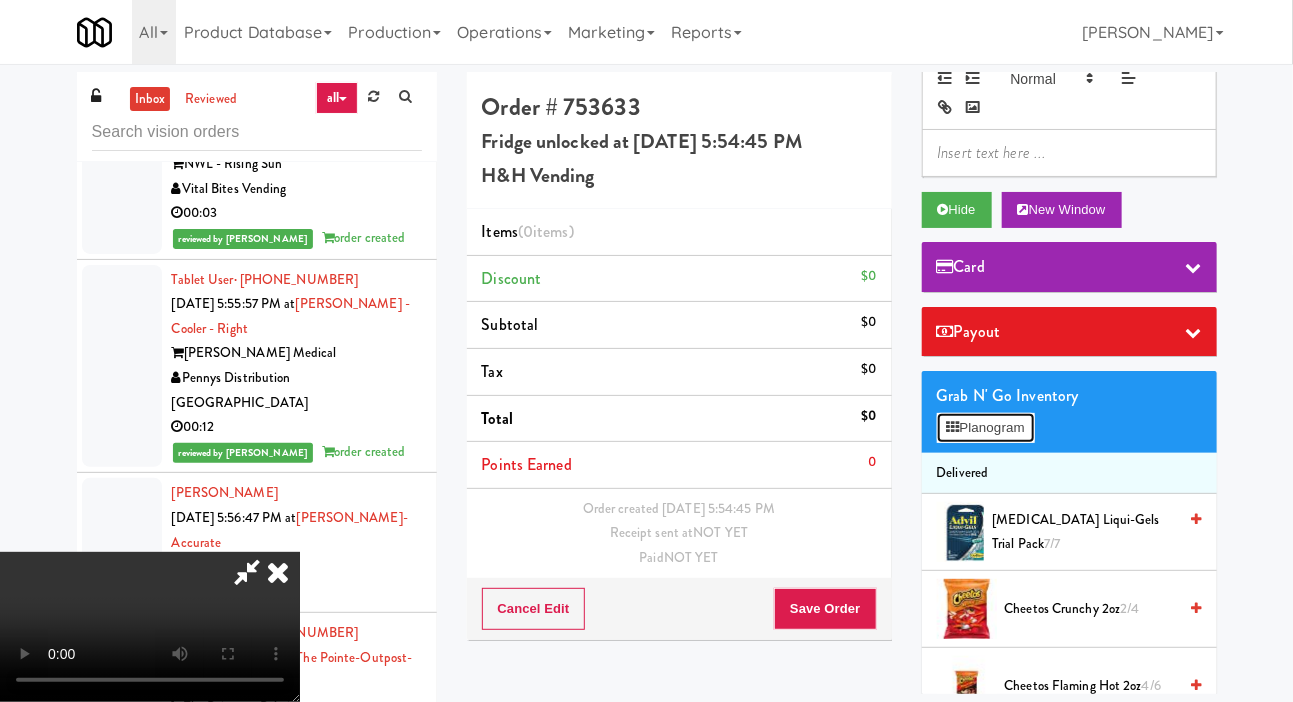 click on "Planogram" at bounding box center (986, 428) 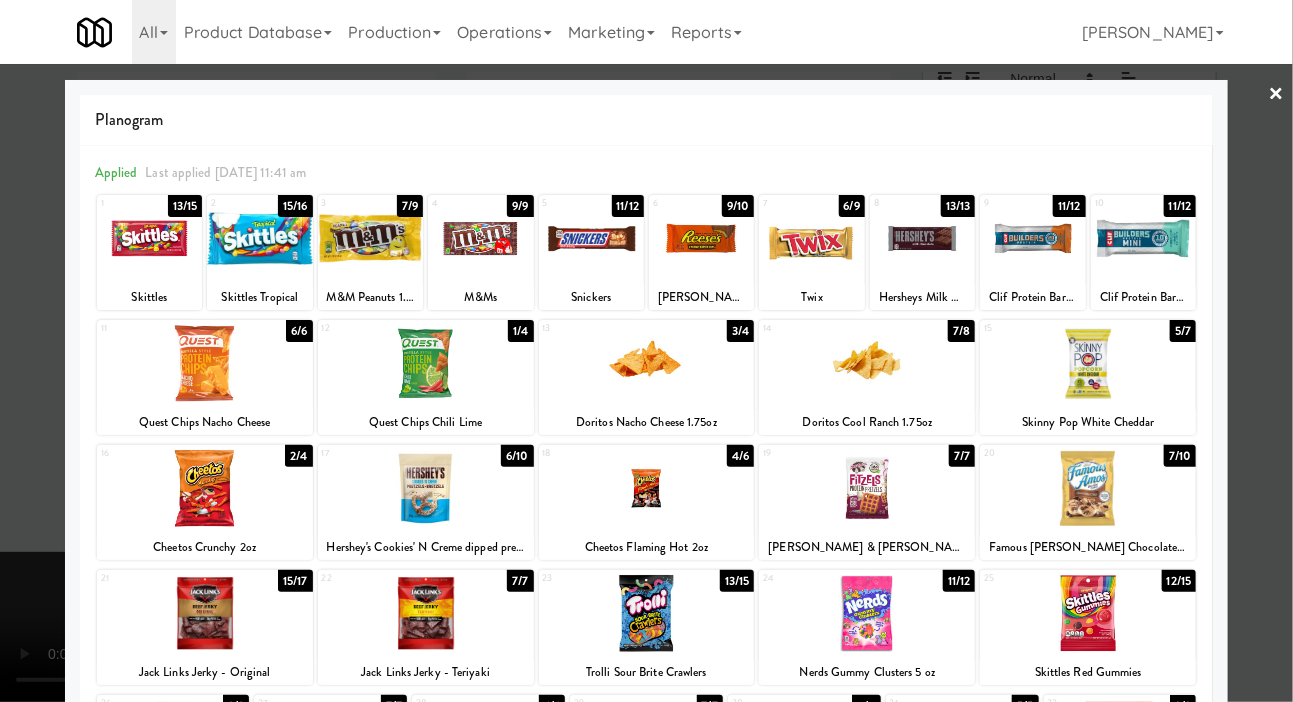 click at bounding box center (426, 363) 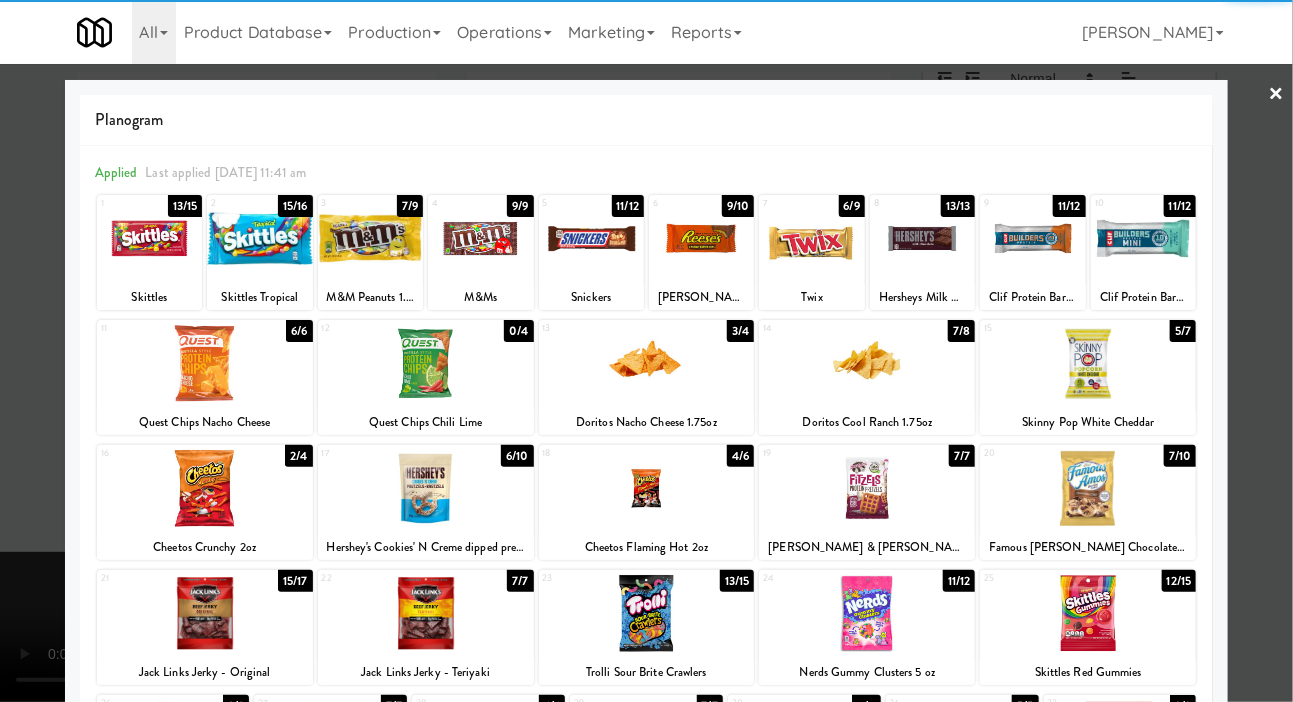click at bounding box center (646, 351) 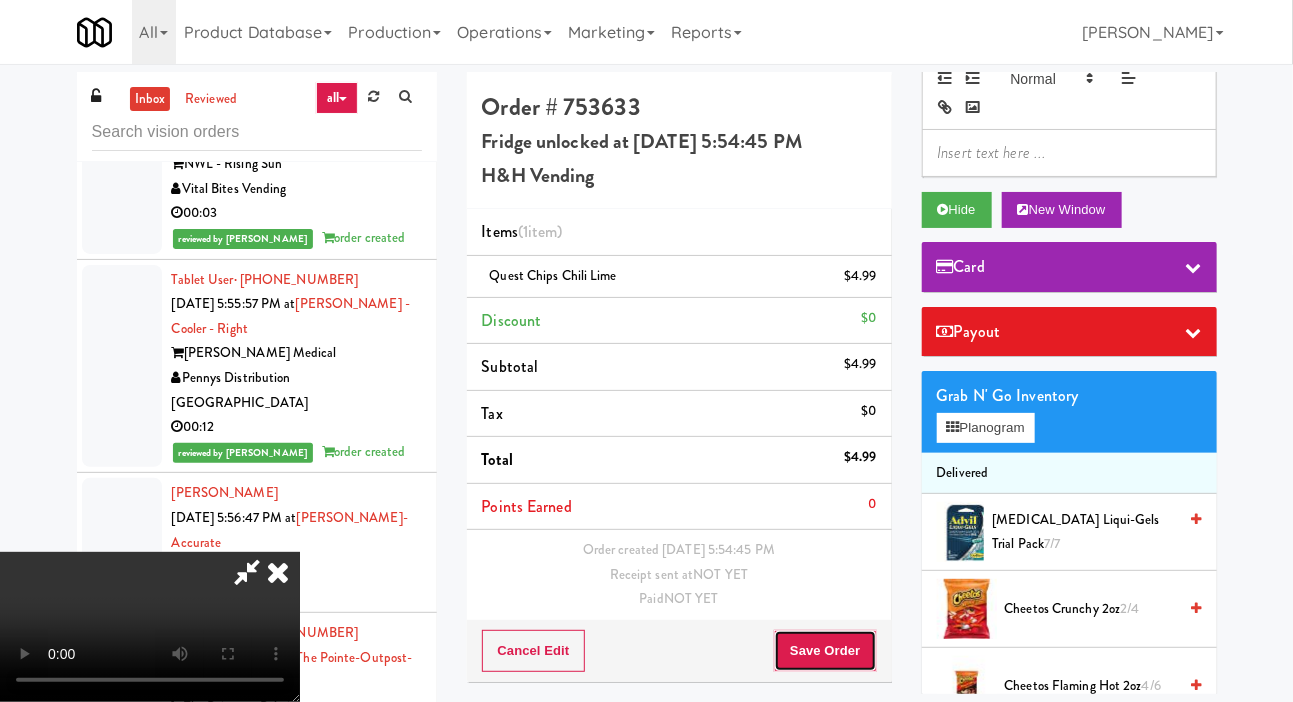 click on "Save Order" at bounding box center (825, 651) 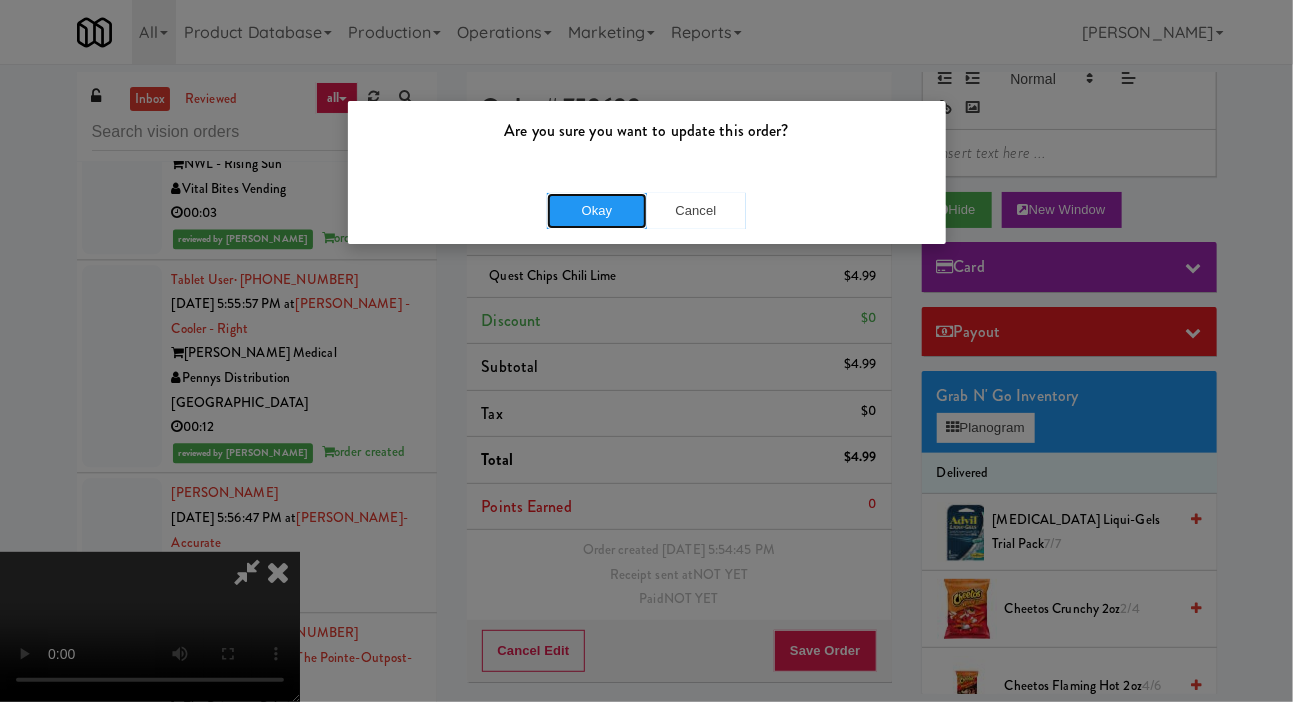 click on "Okay" at bounding box center (597, 211) 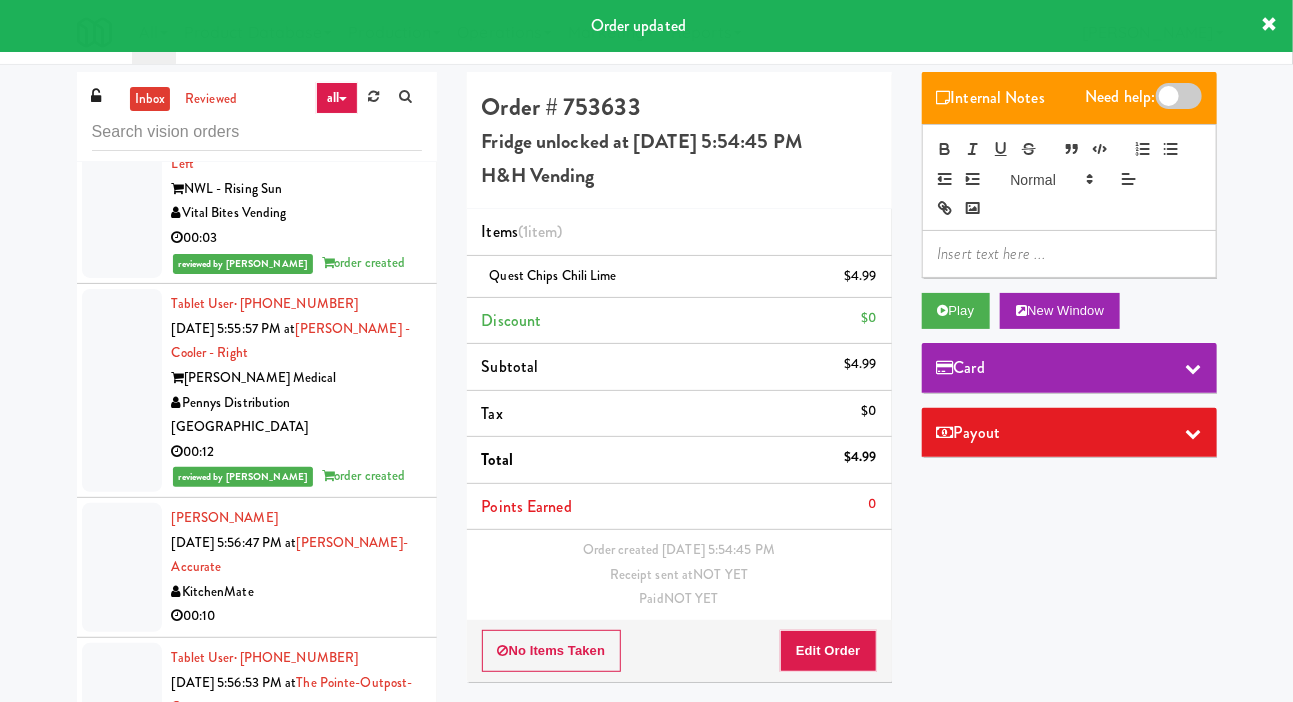 scroll, scrollTop: 0, scrollLeft: 0, axis: both 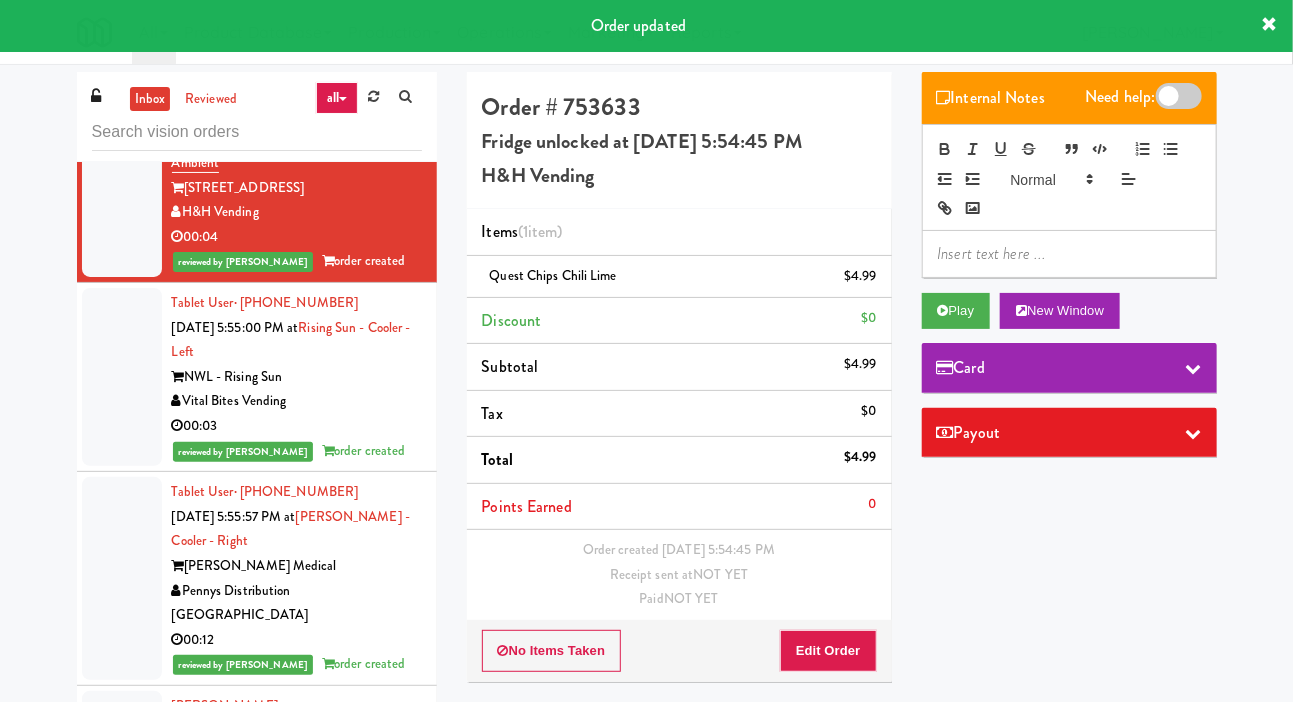 click at bounding box center (122, 23) 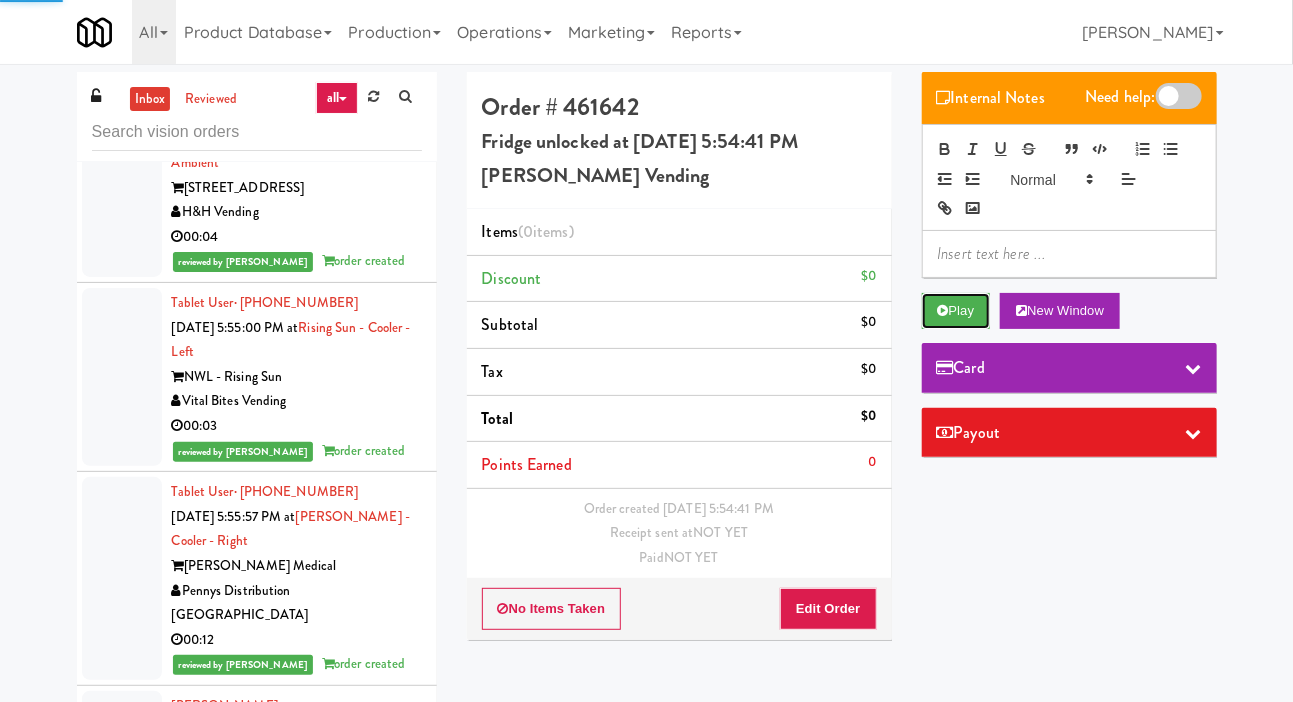 click on "Play" at bounding box center [956, 311] 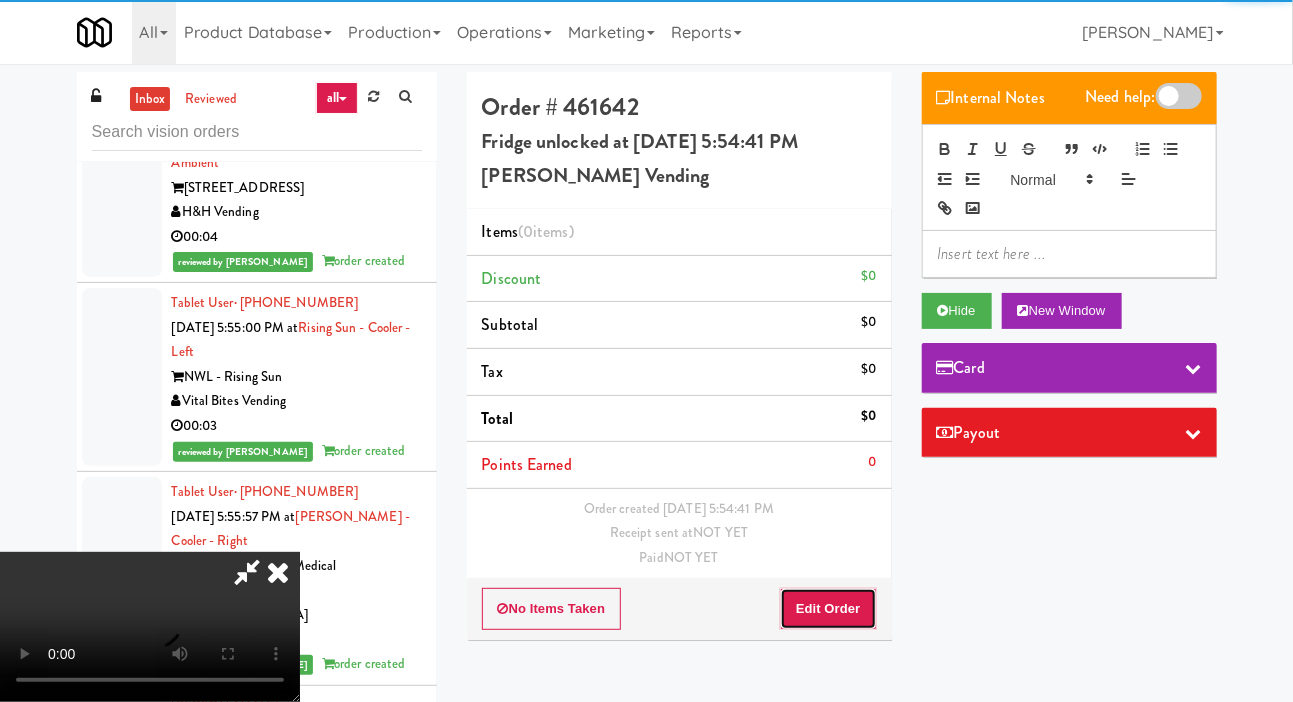 click on "Edit Order" at bounding box center (828, 609) 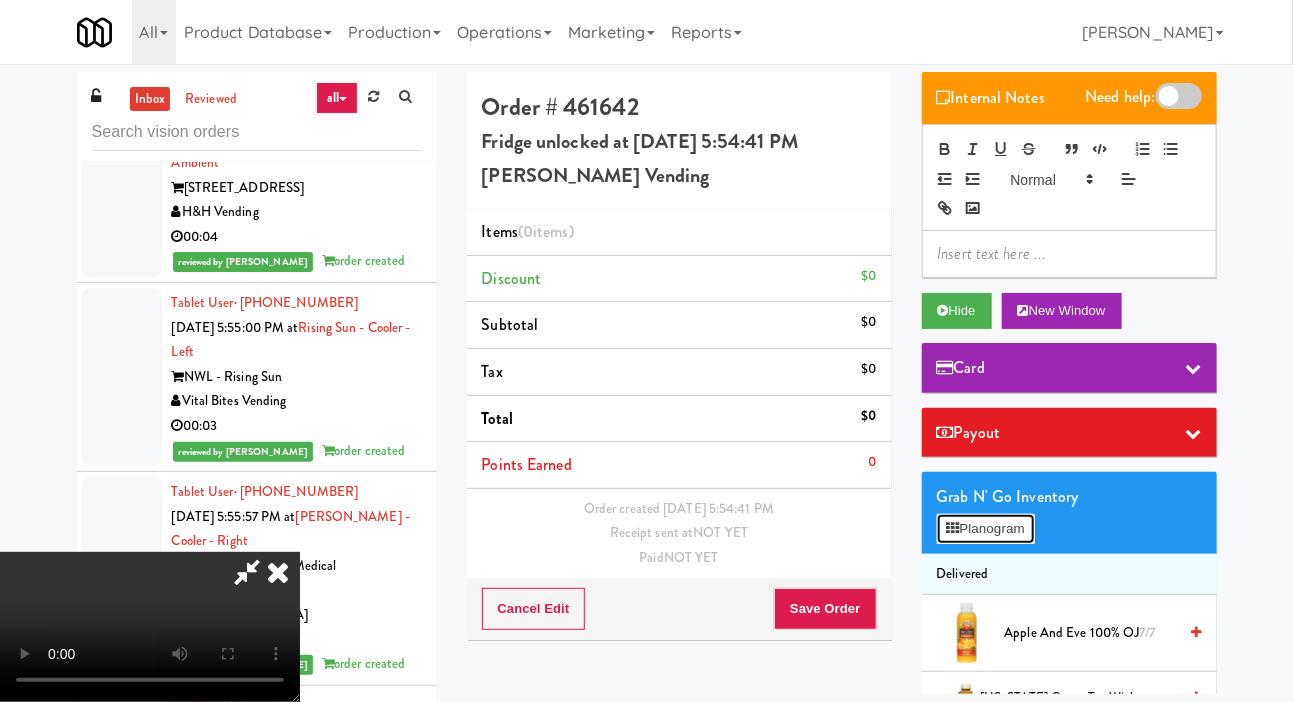 click on "Planogram" at bounding box center [986, 529] 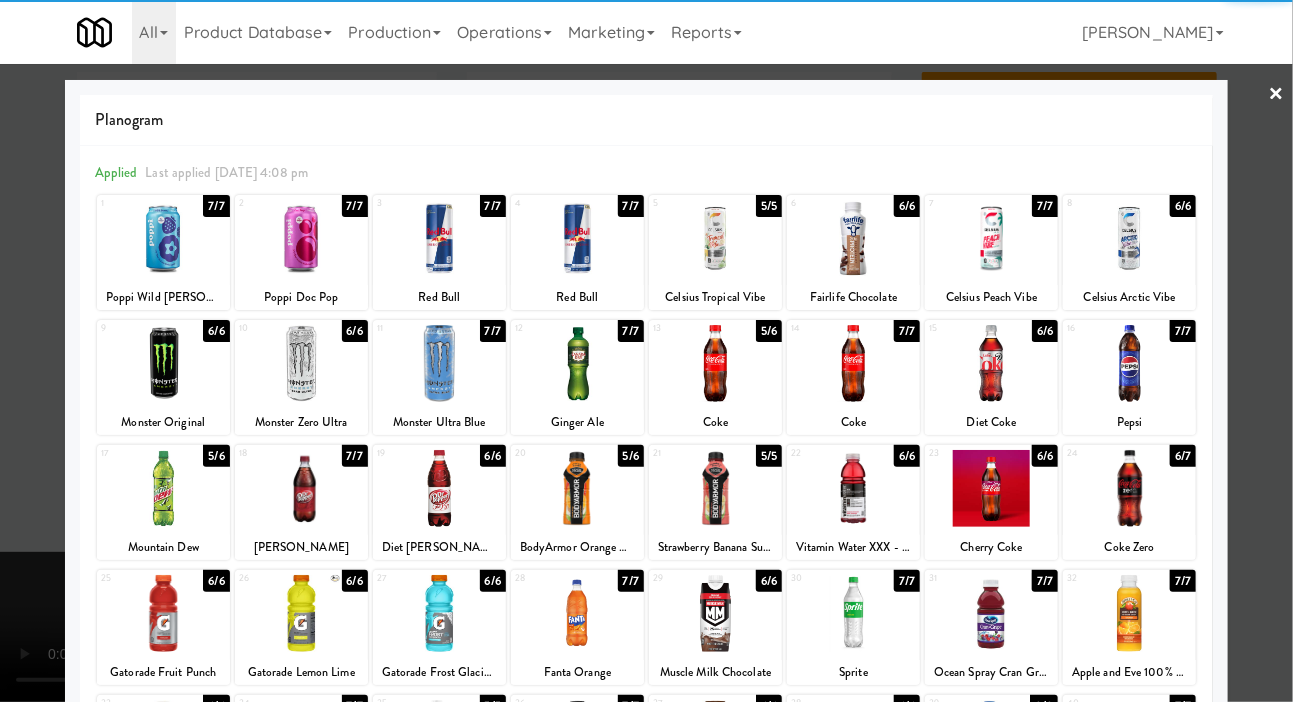 scroll, scrollTop: 172, scrollLeft: 0, axis: vertical 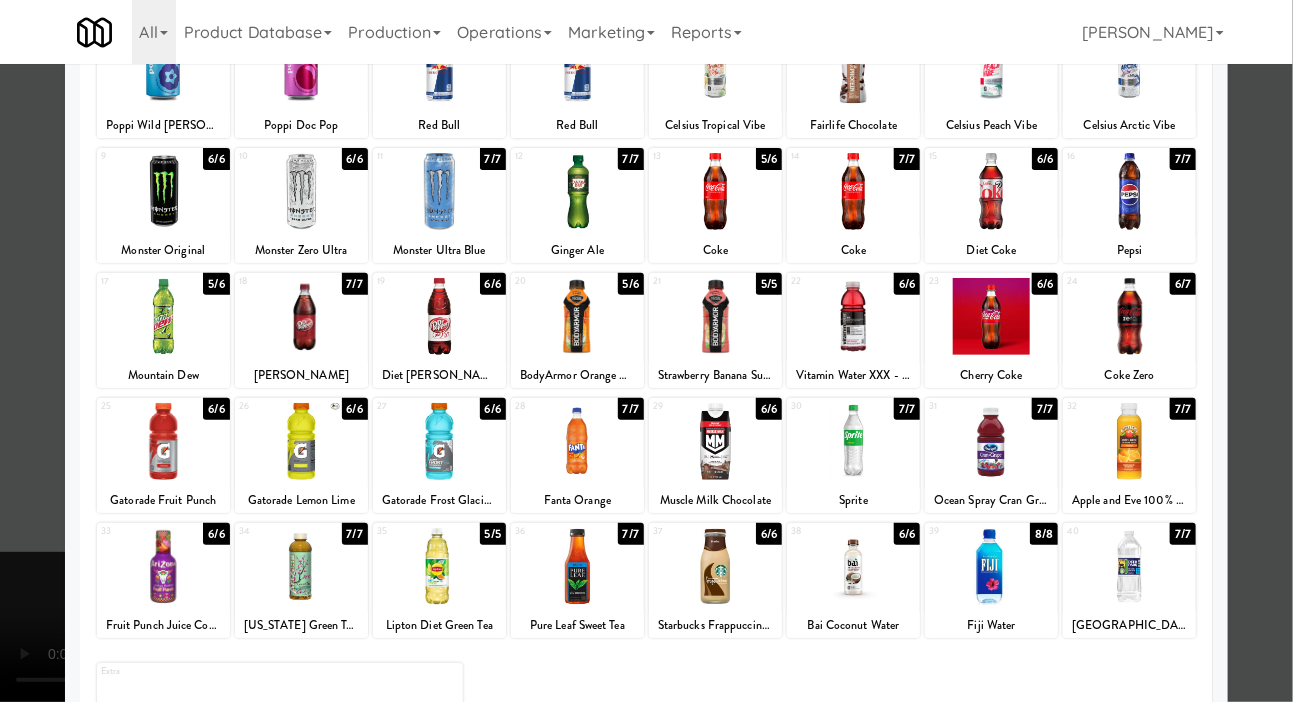 click on "Fiji Water" at bounding box center (991, 625) 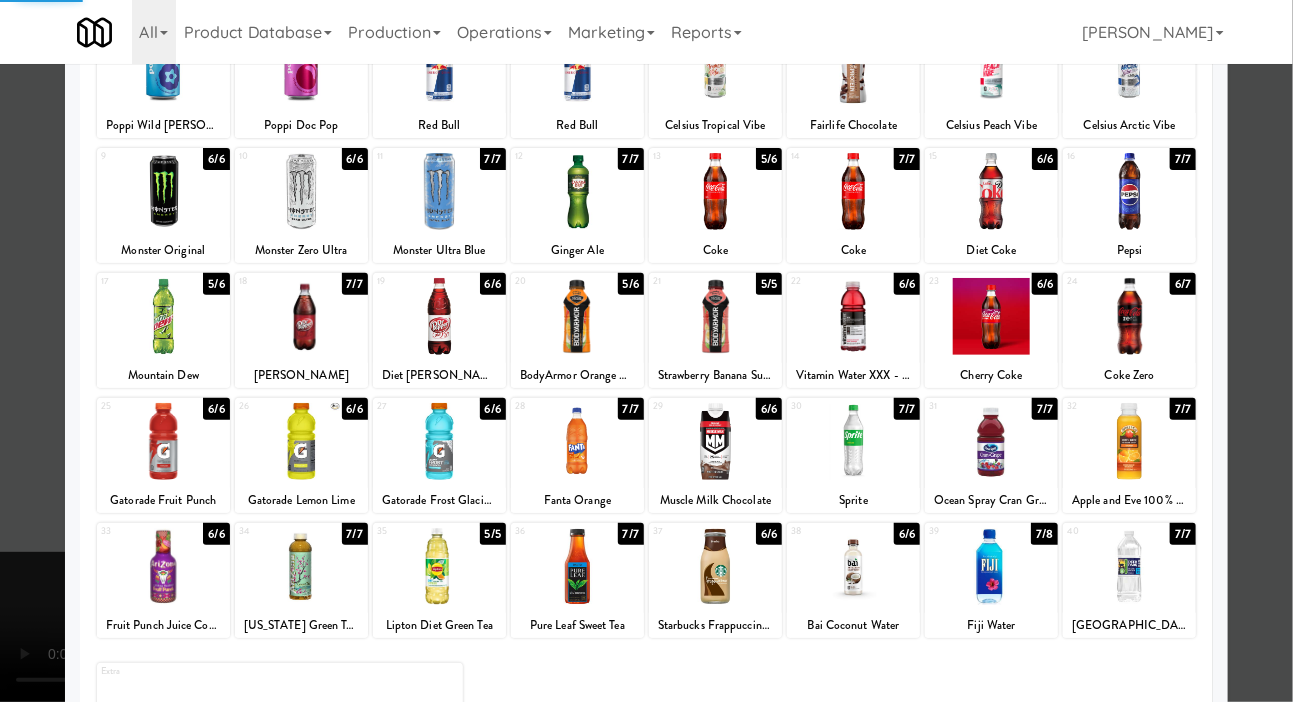click at bounding box center [991, 566] 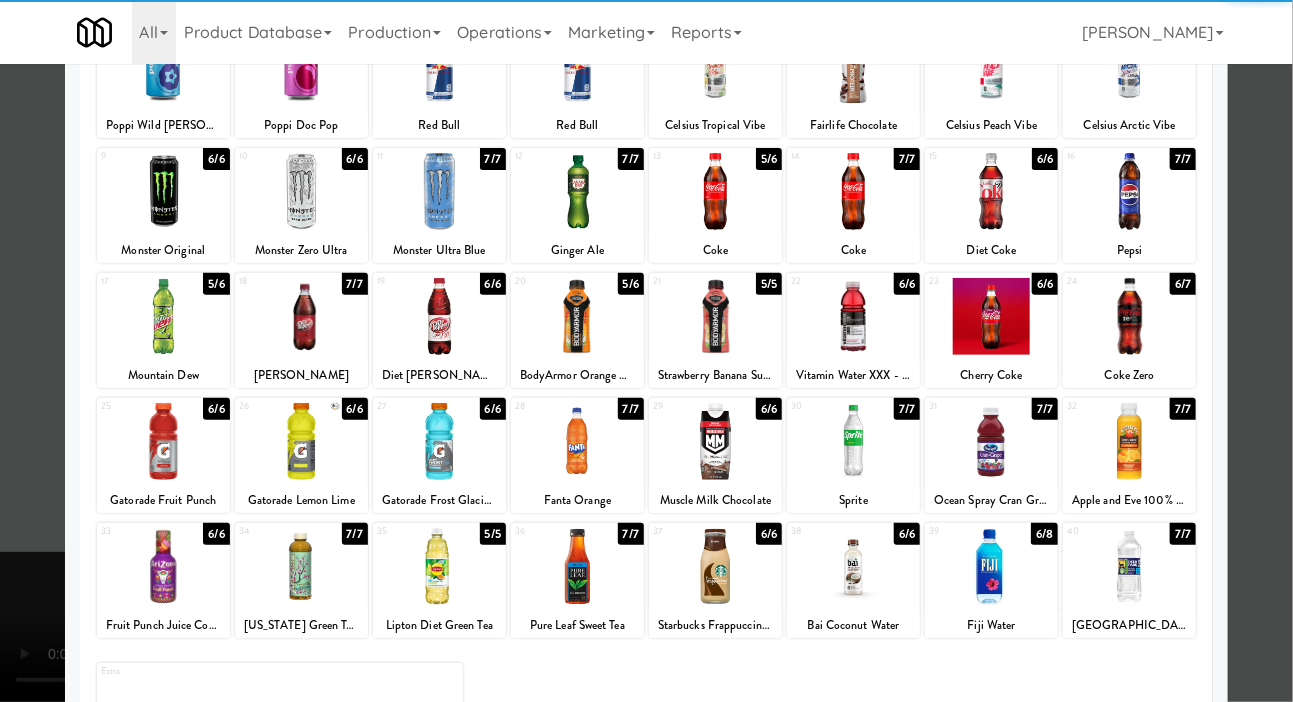 click at bounding box center [646, 351] 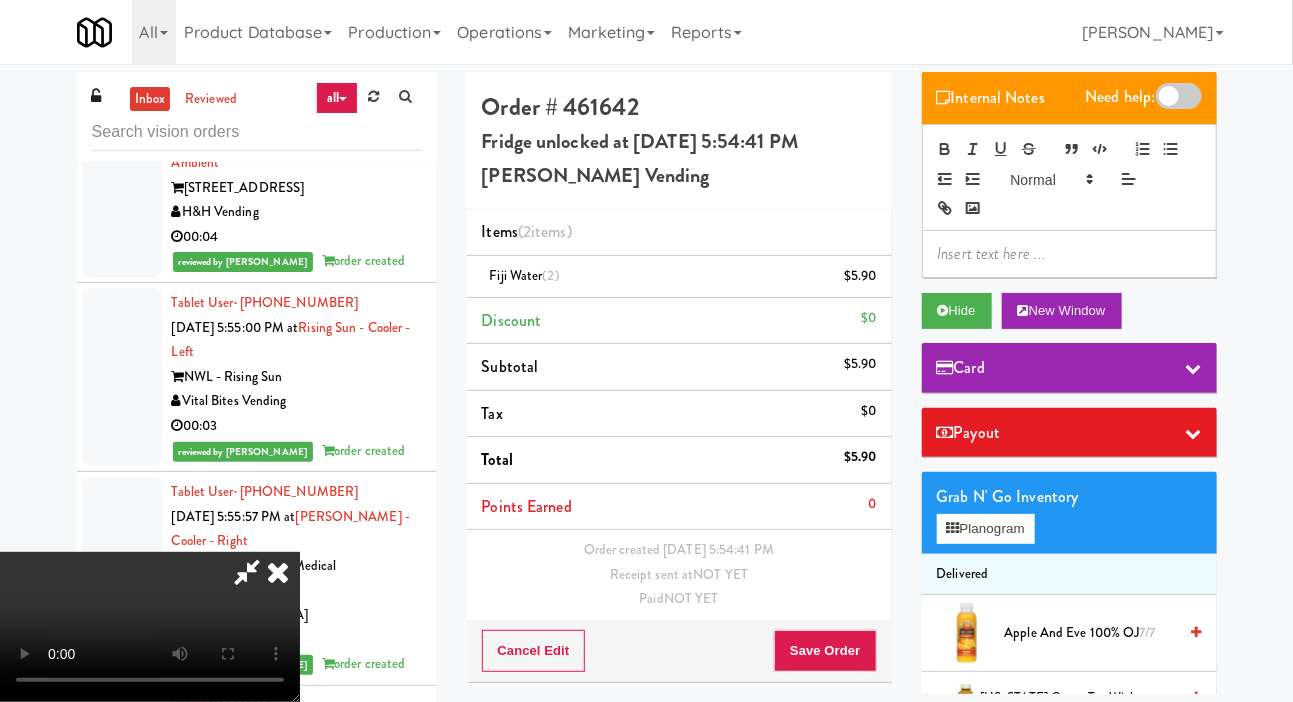 scroll, scrollTop: 73, scrollLeft: 0, axis: vertical 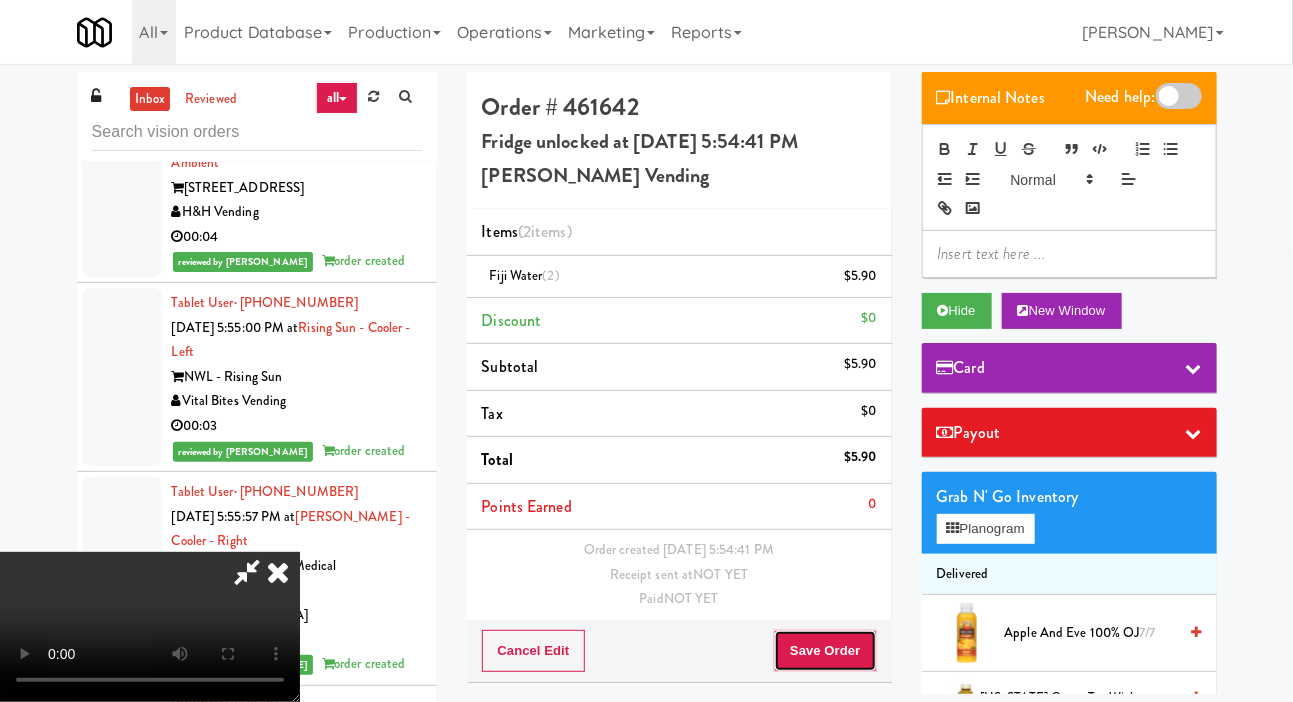 click on "Save Order" at bounding box center (825, 651) 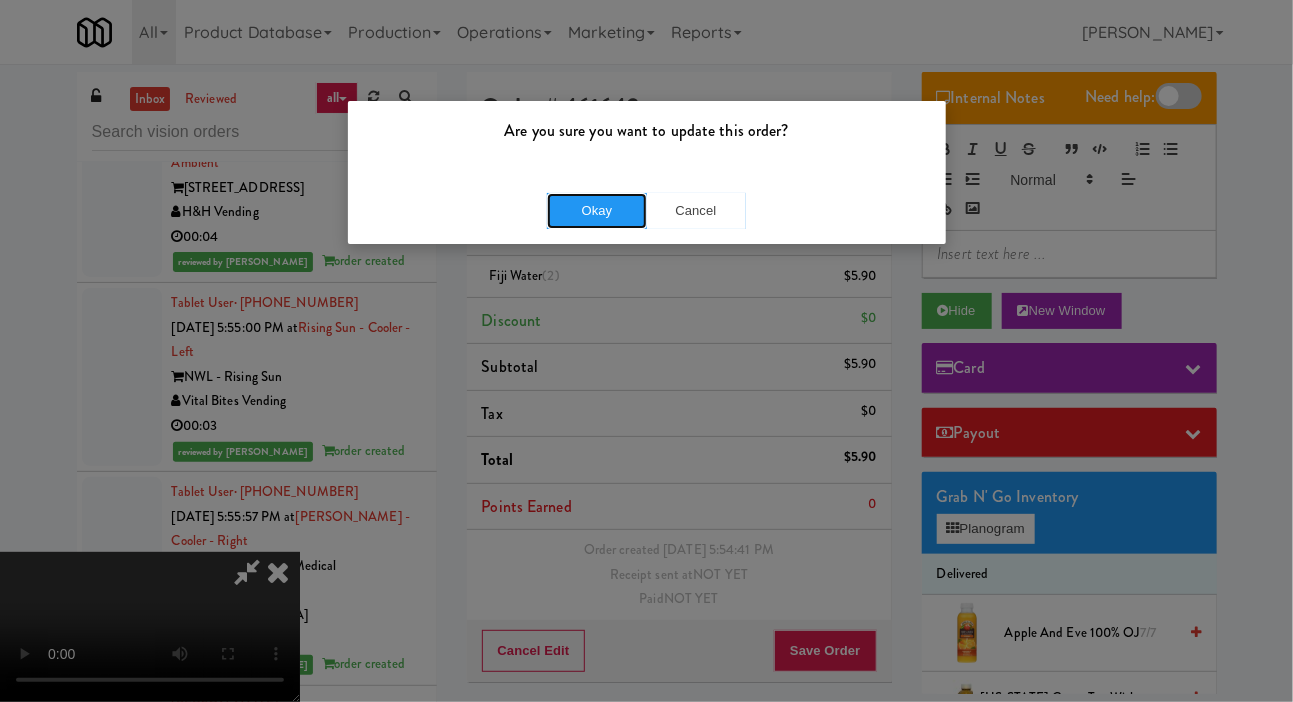click on "Okay" at bounding box center [597, 211] 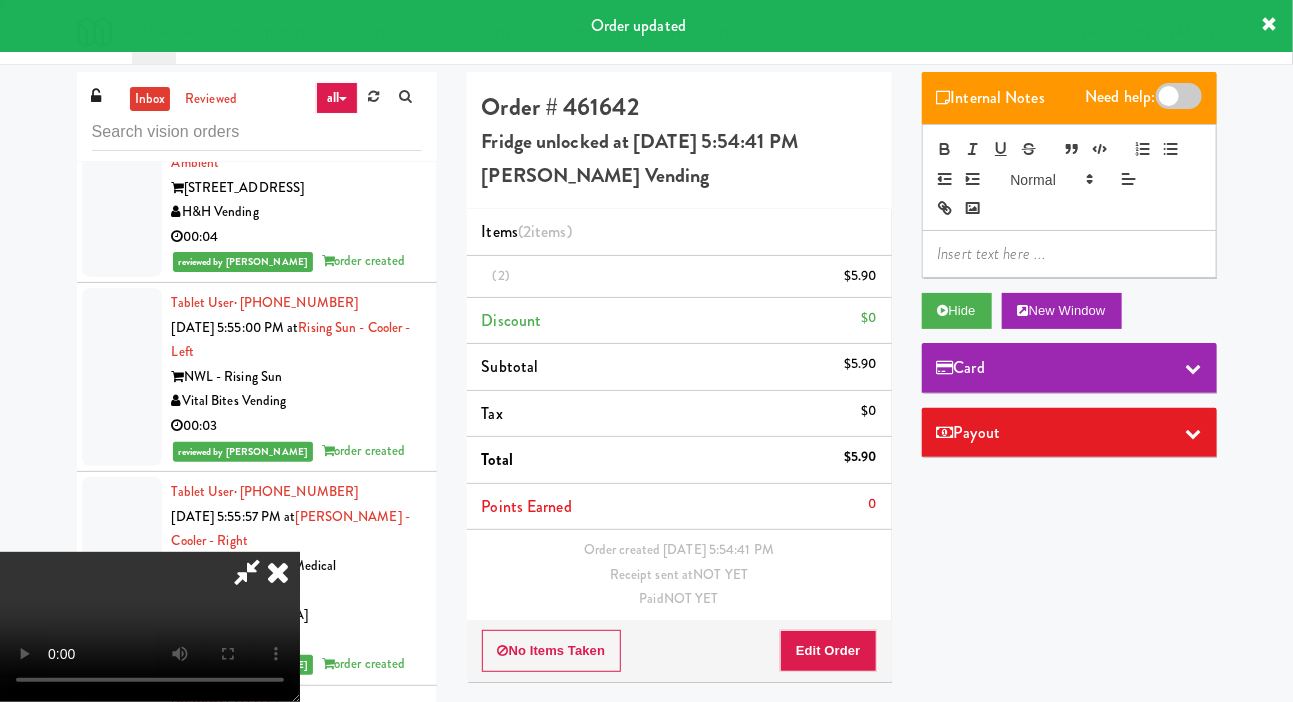 scroll, scrollTop: 0, scrollLeft: 0, axis: both 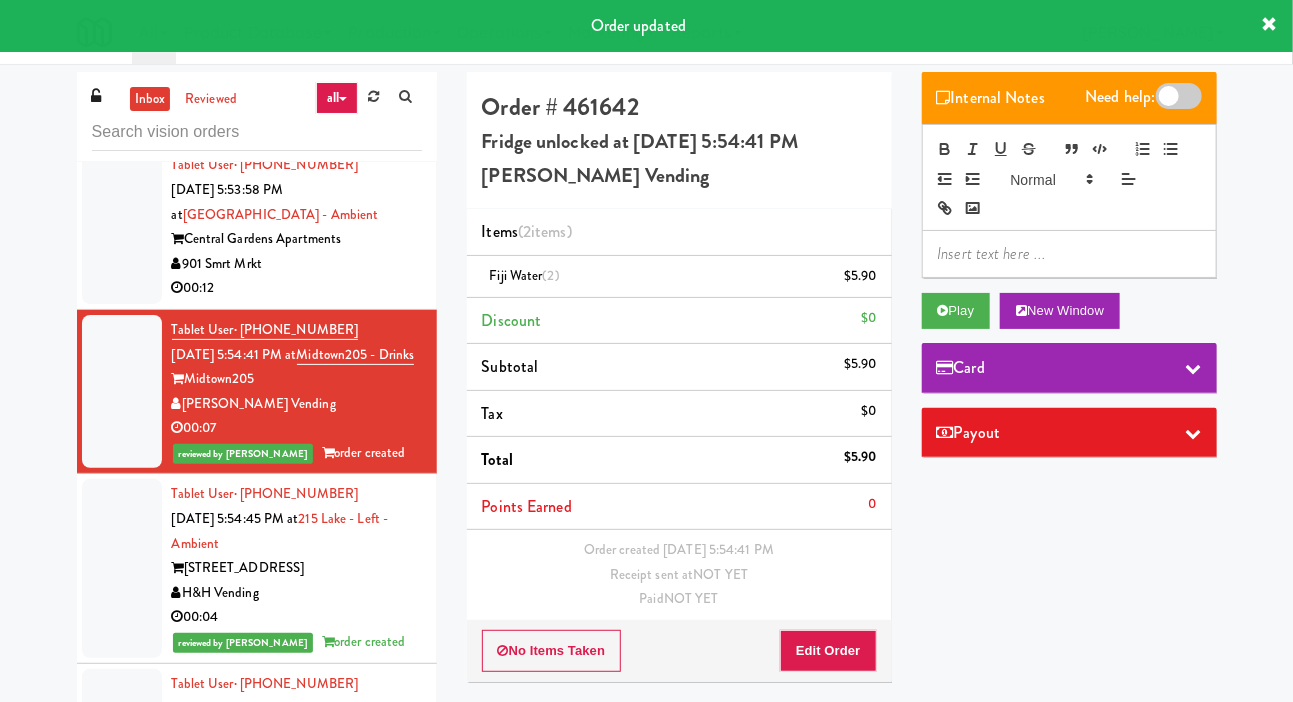 click at bounding box center [122, 227] 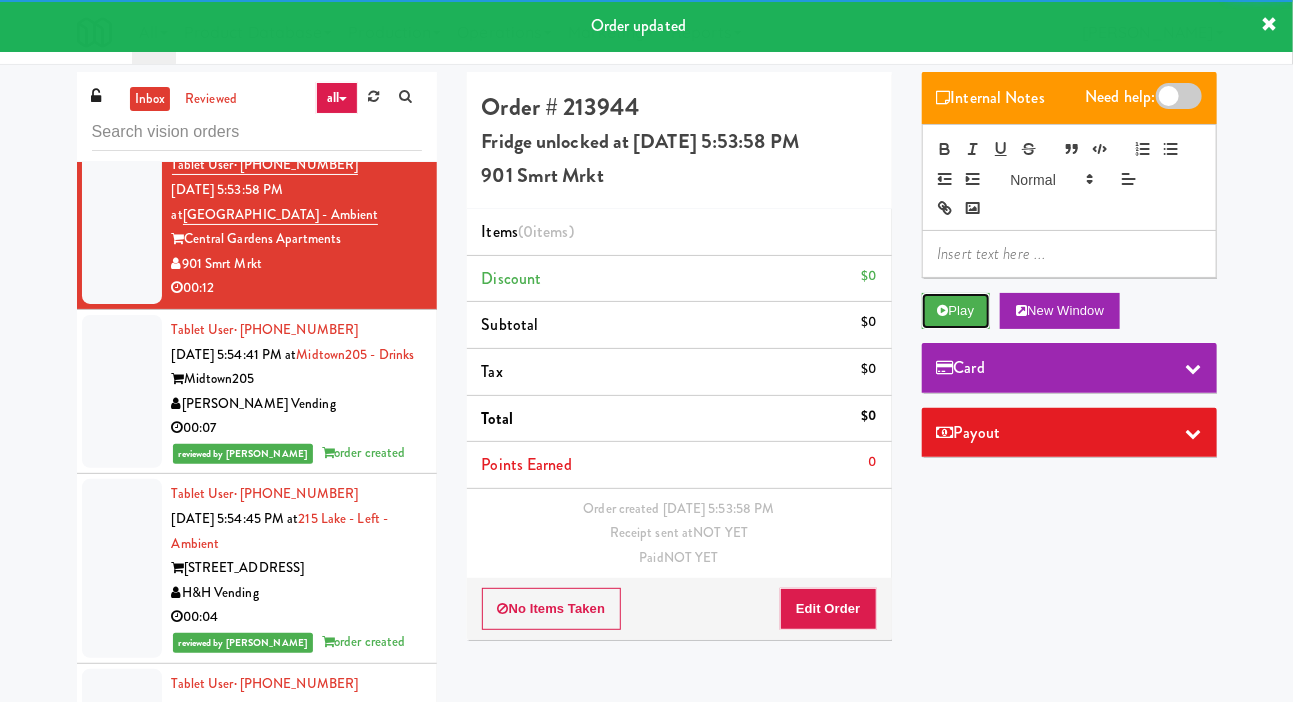 click on "Play" at bounding box center [956, 311] 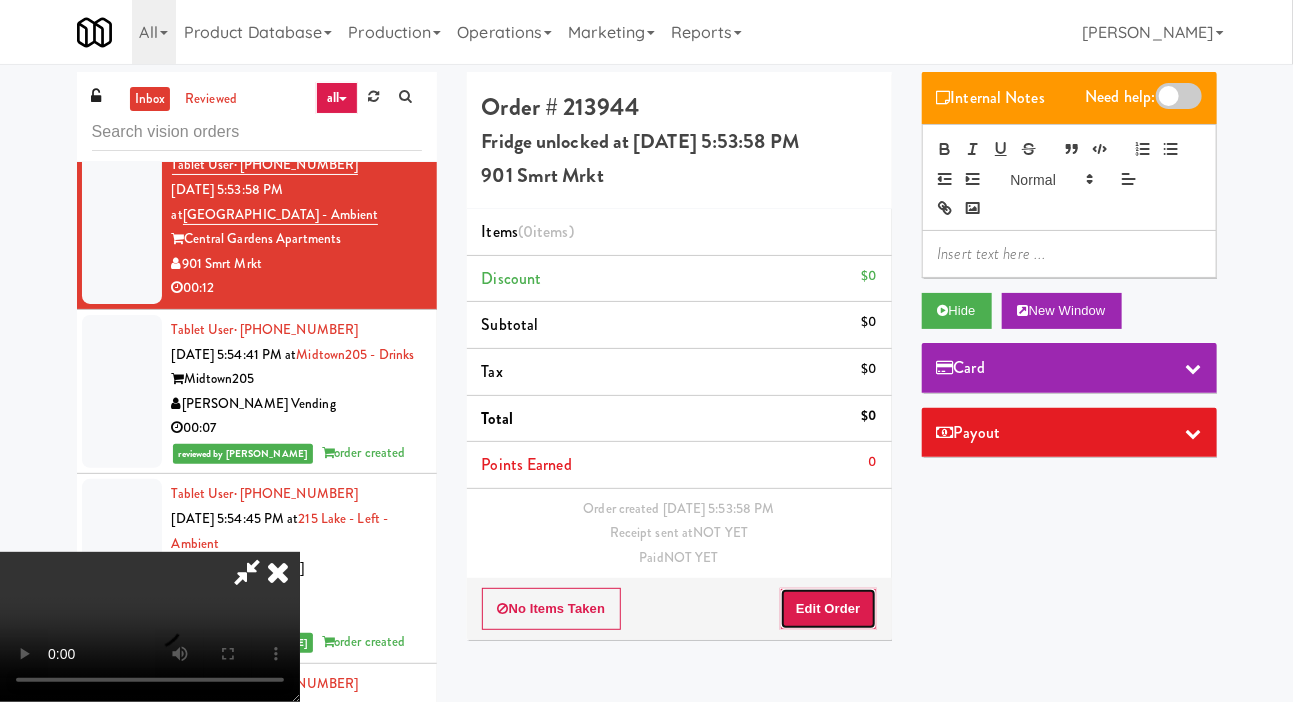 click on "Edit Order" at bounding box center [828, 609] 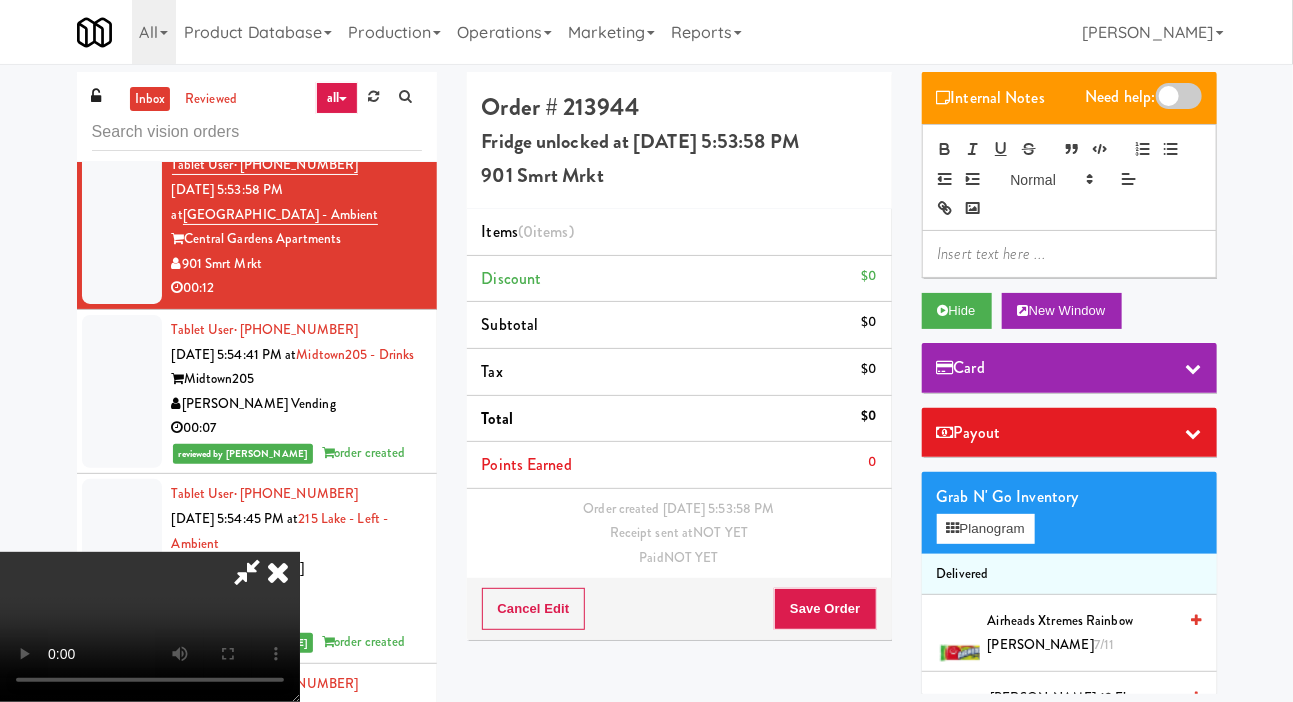 scroll, scrollTop: 0, scrollLeft: 0, axis: both 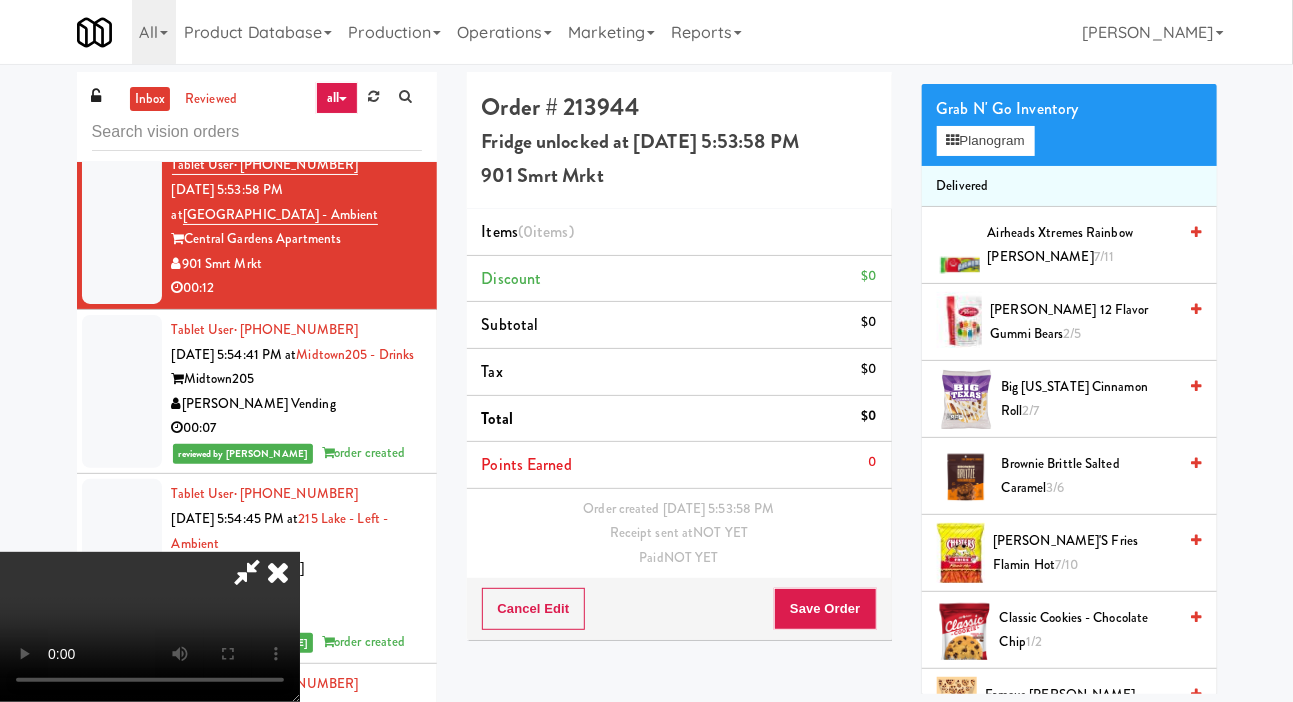 click on "Chester's Fries Flamin Hot  7/10" at bounding box center [1084, 553] 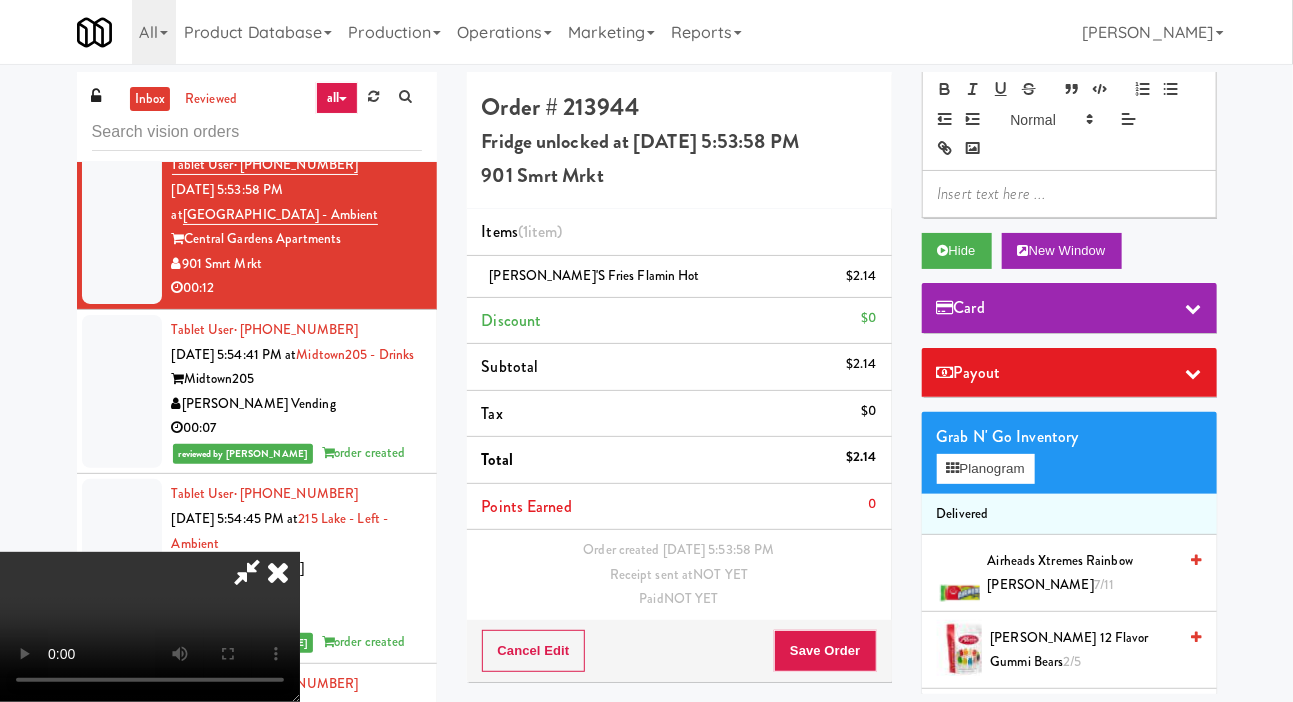 scroll, scrollTop: 0, scrollLeft: 0, axis: both 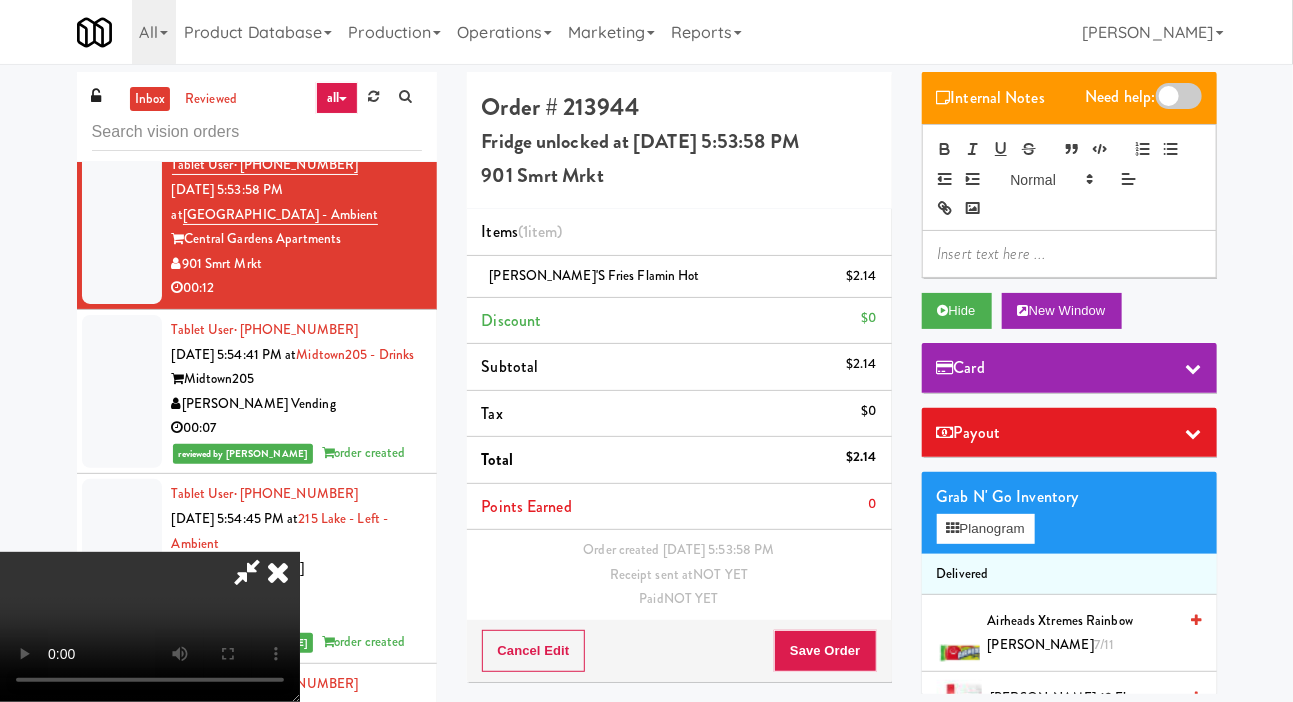 click on "Grab N' Go Inventory" at bounding box center [1069, 497] 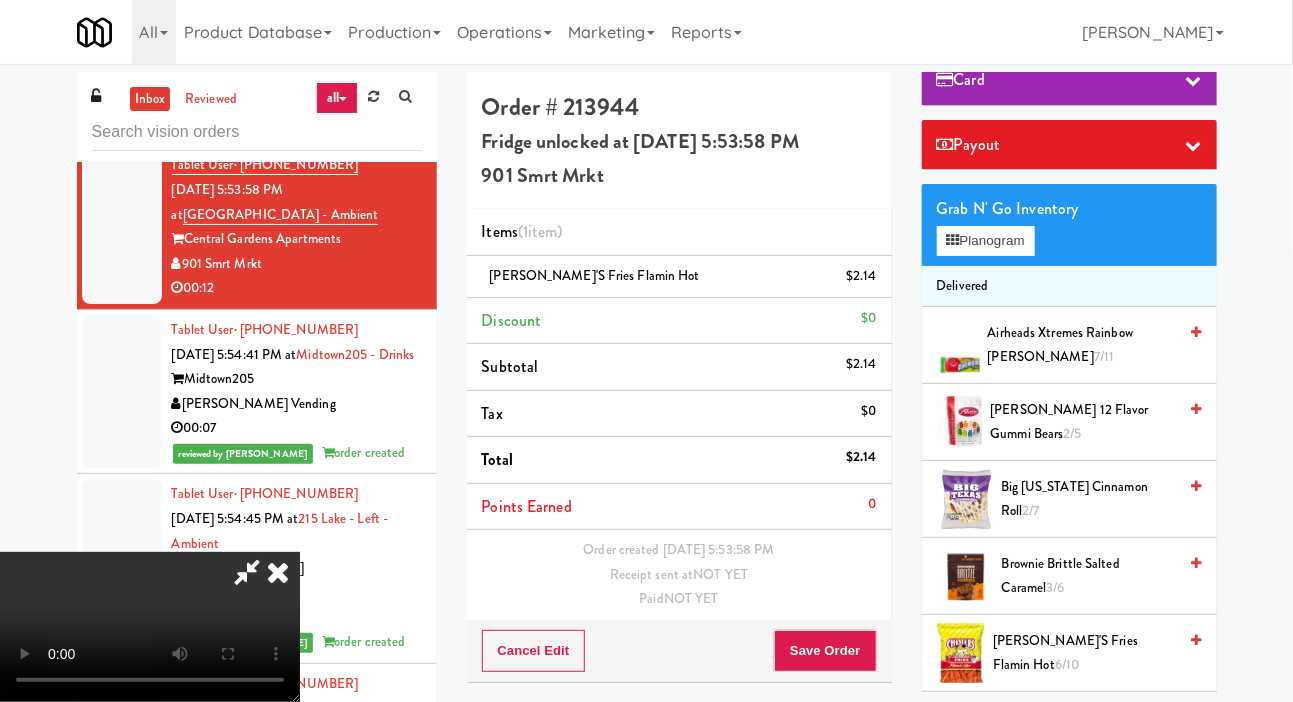 scroll, scrollTop: 0, scrollLeft: 0, axis: both 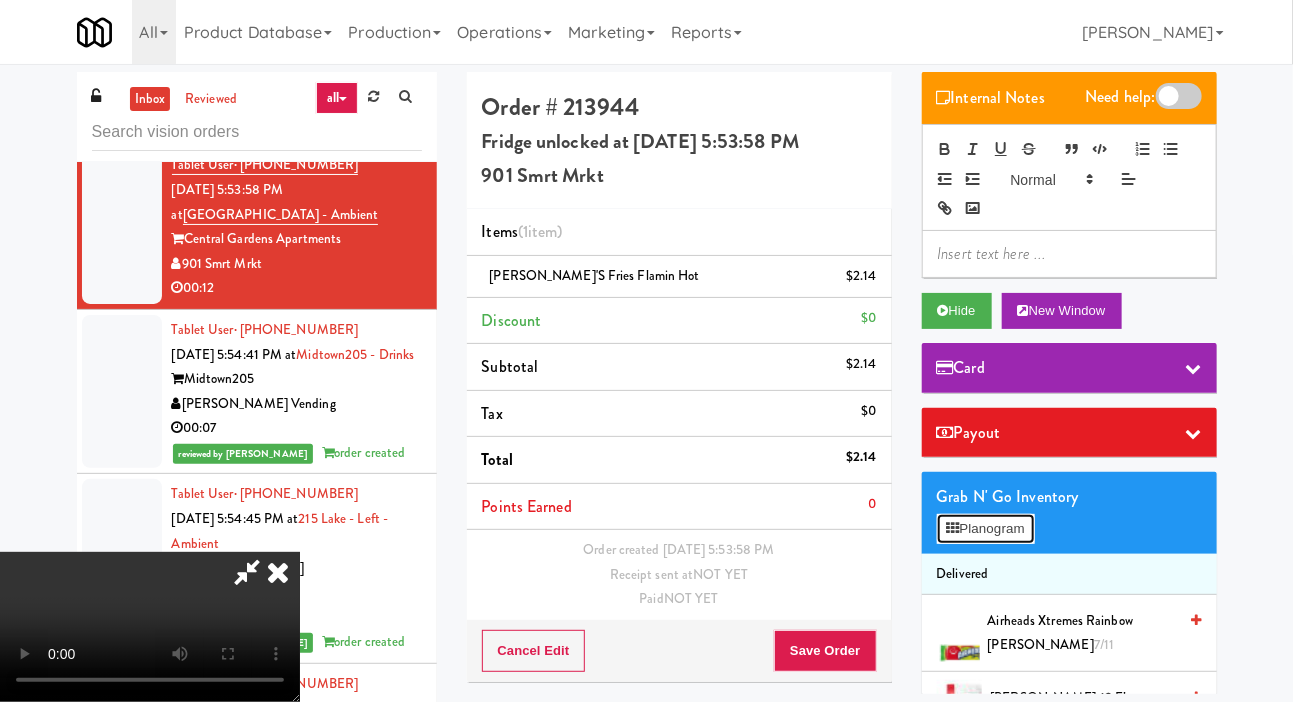click on "Planogram" at bounding box center [986, 529] 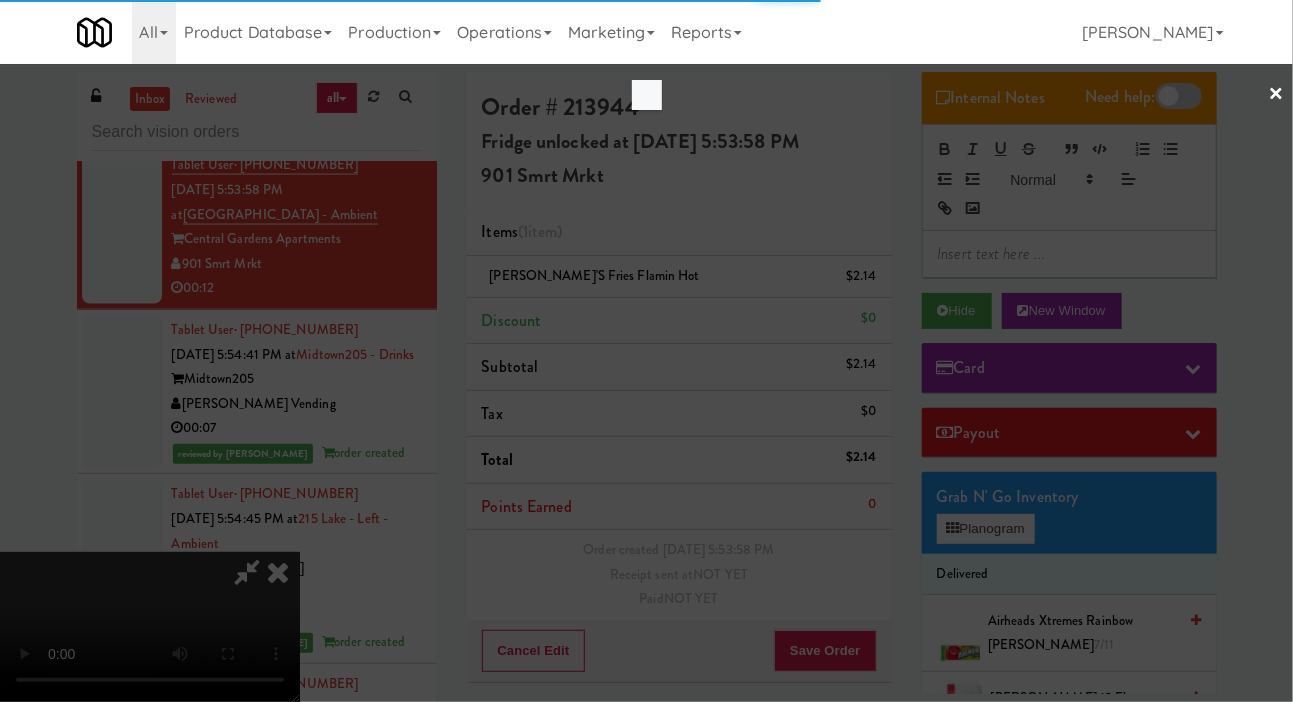 click at bounding box center [646, 351] 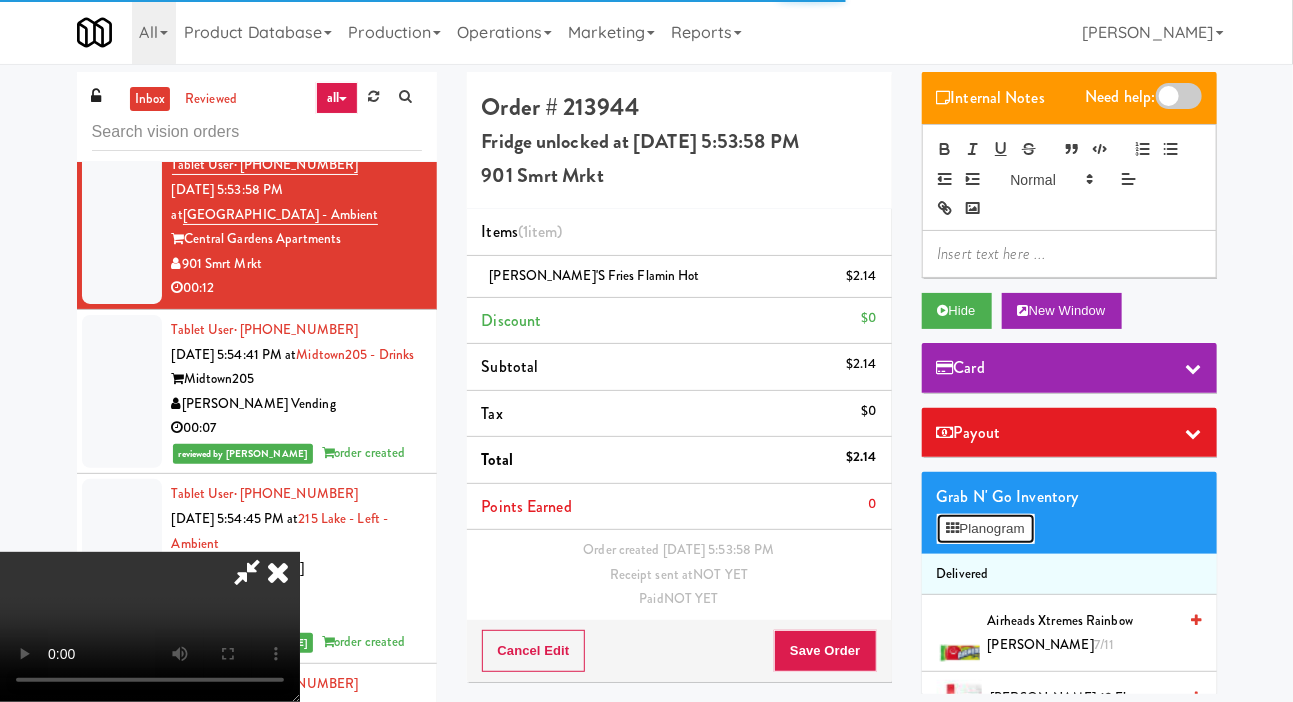 click on "Planogram" at bounding box center [986, 529] 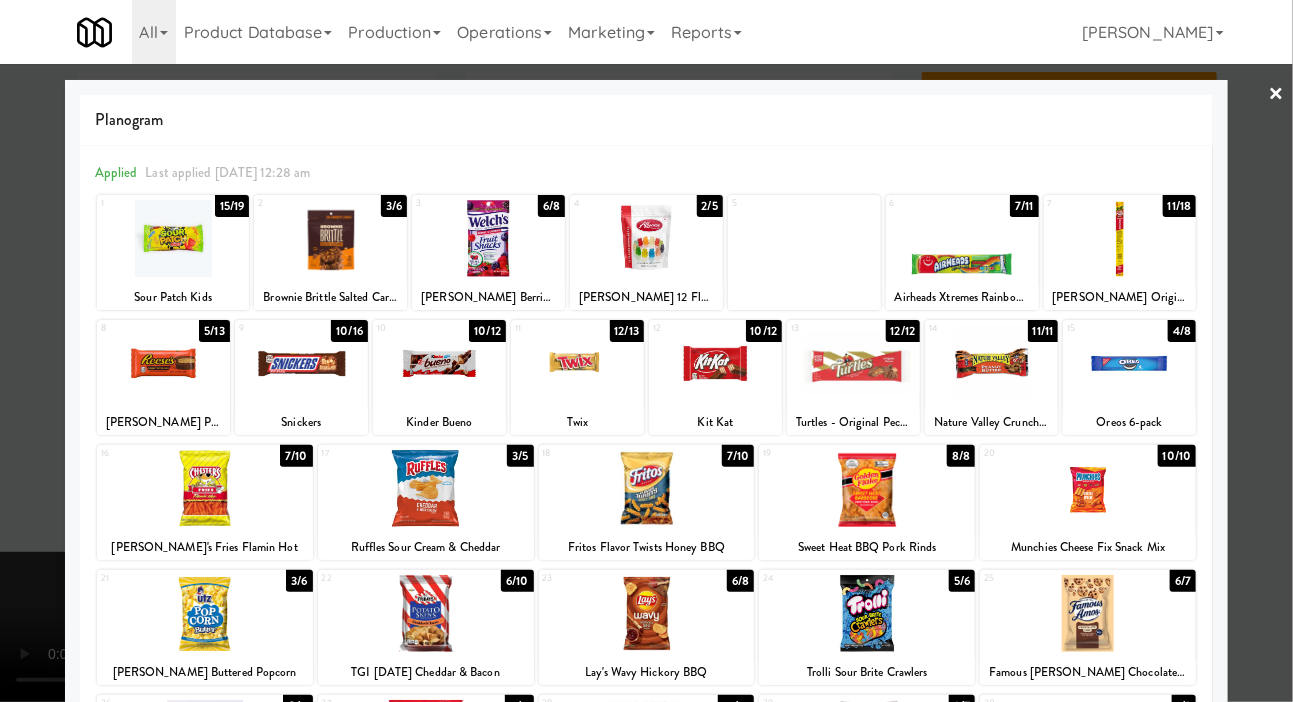 click at bounding box center (867, 488) 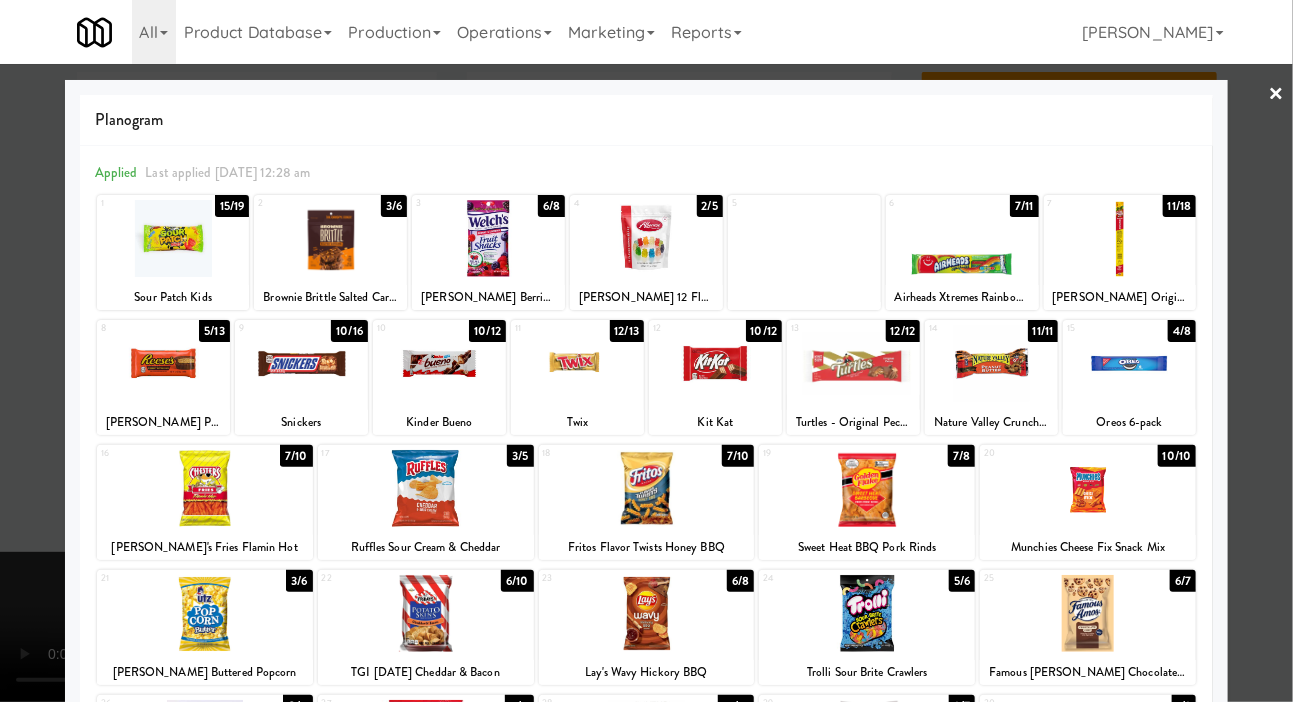 click at bounding box center [646, 351] 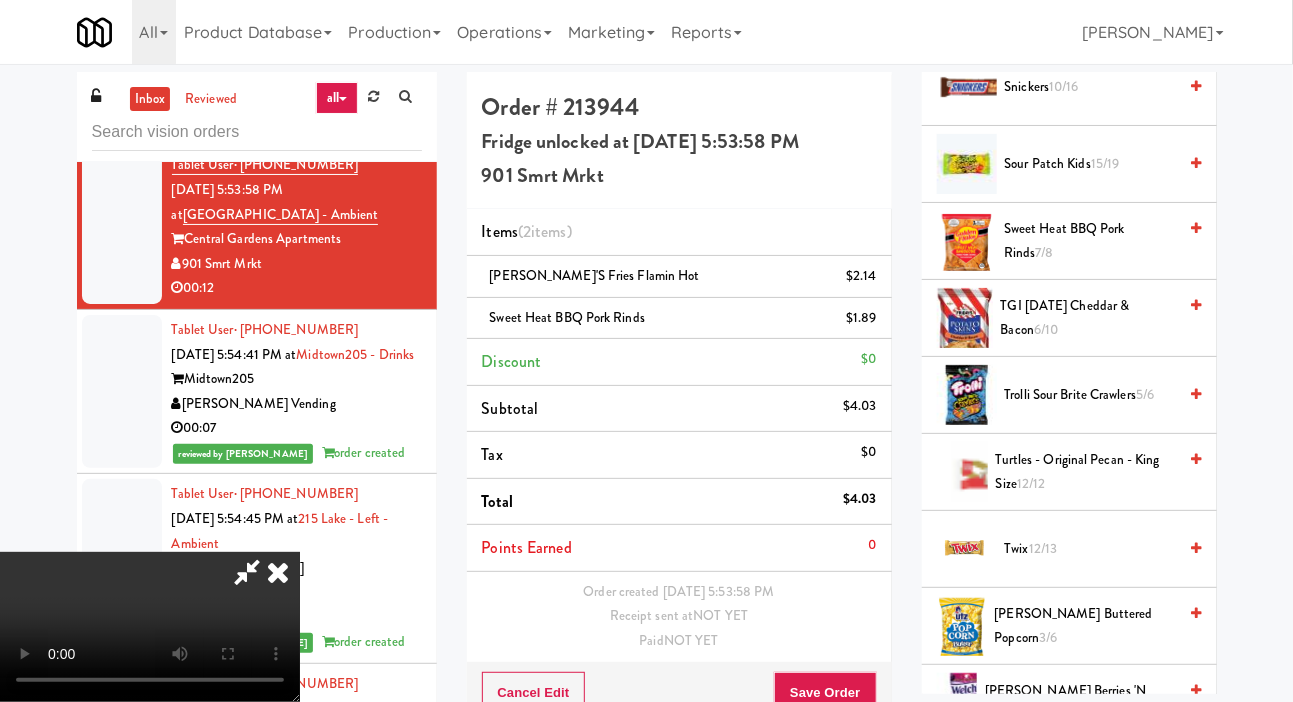 scroll, scrollTop: 2174, scrollLeft: 0, axis: vertical 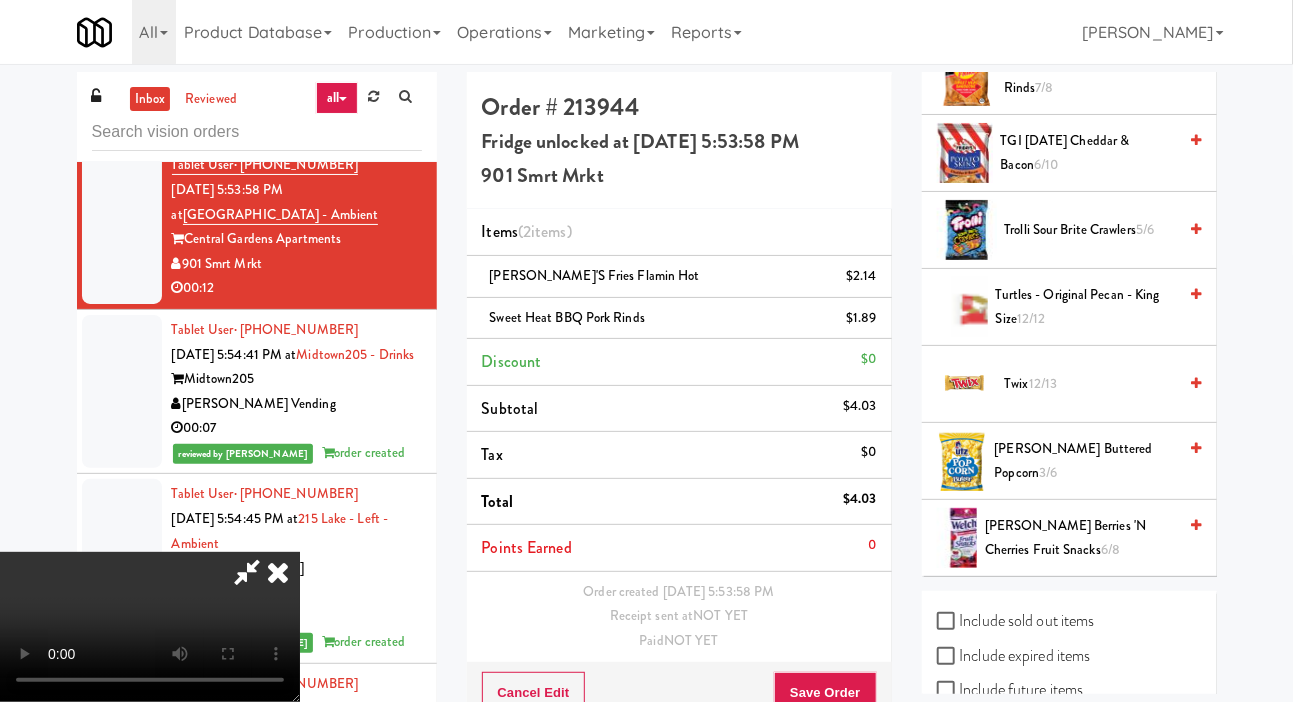 click on "Include sold out items" at bounding box center (1016, 621) 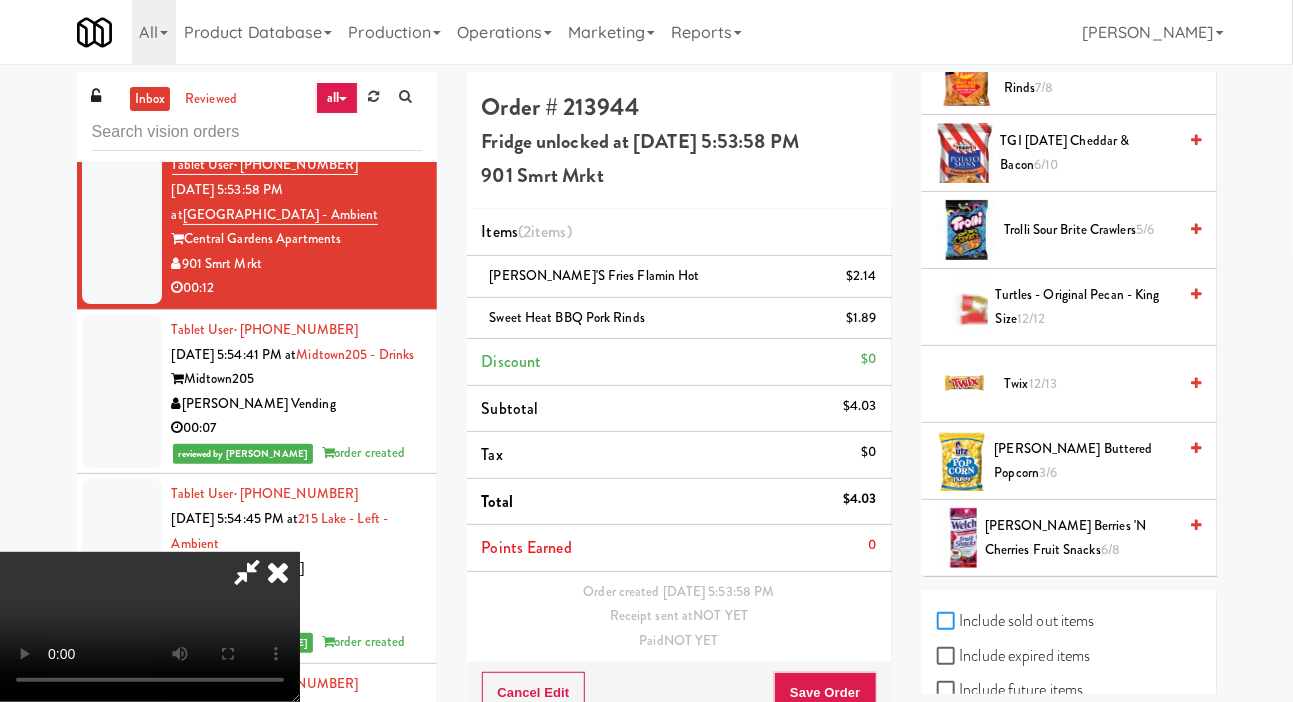 click on "Include sold out items" at bounding box center [948, 622] 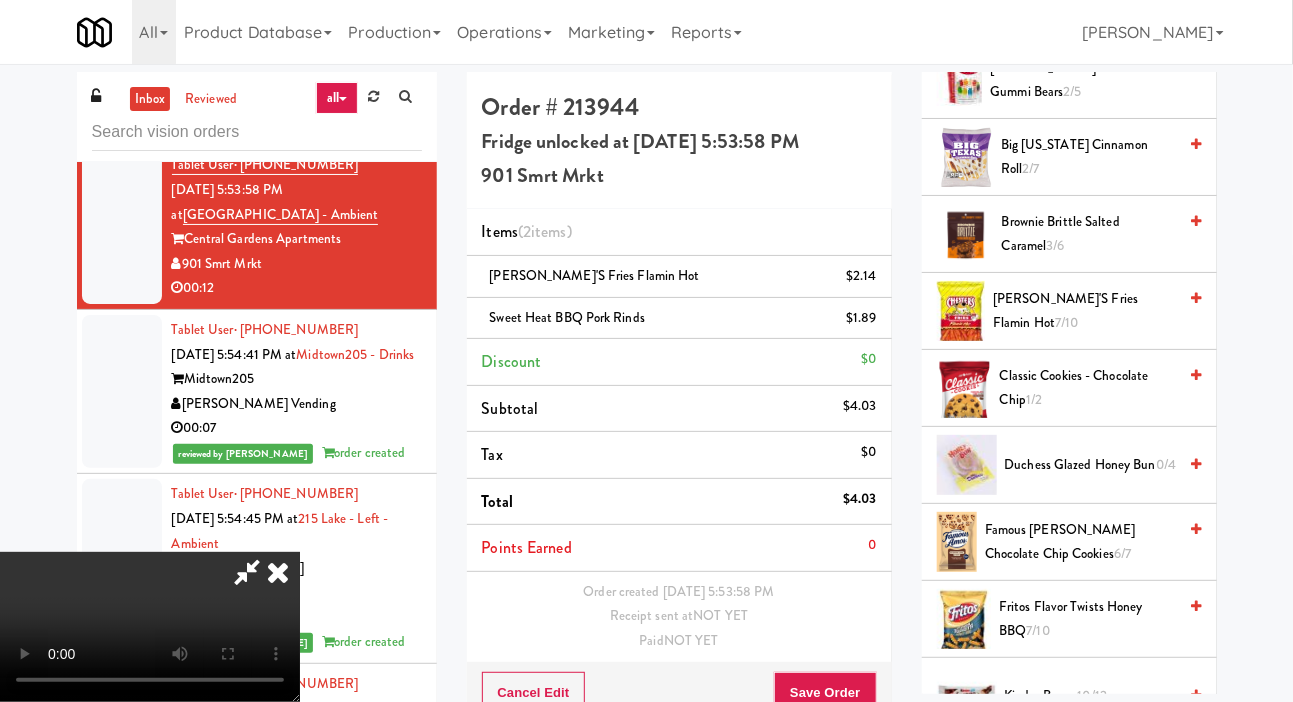scroll, scrollTop: 624, scrollLeft: 0, axis: vertical 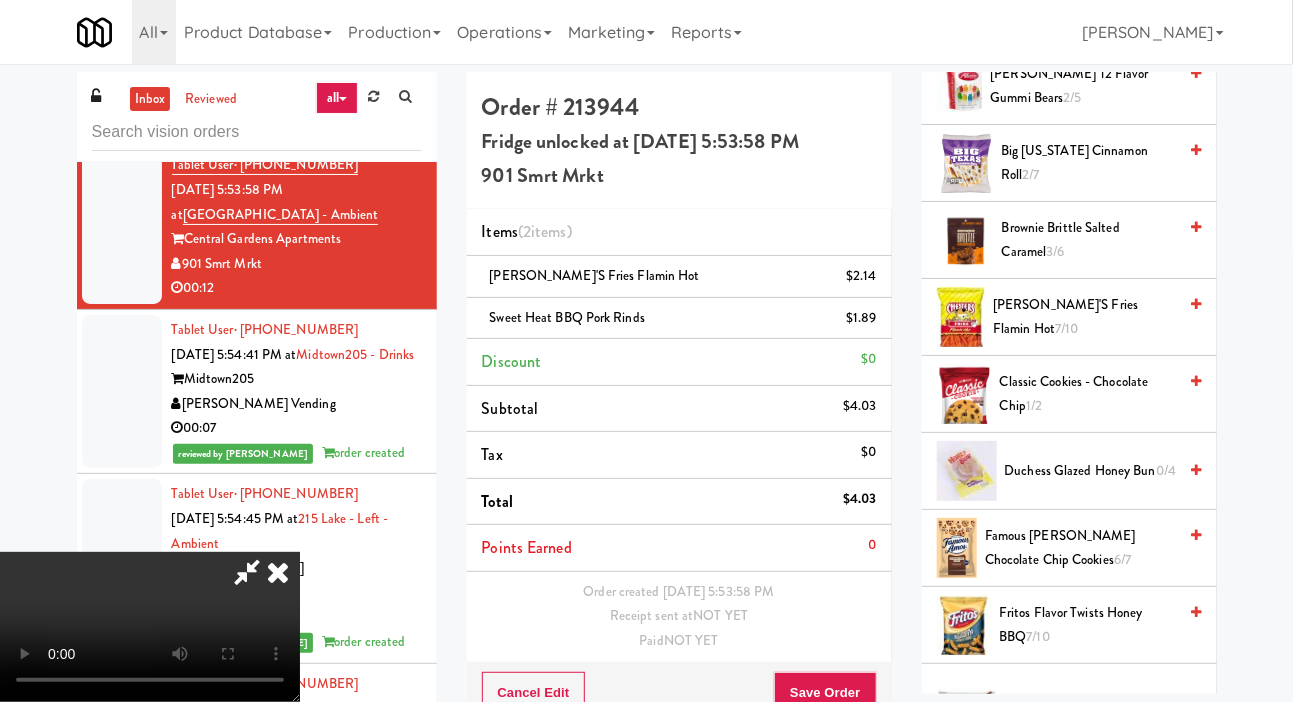 click on "Duchess Glazed Honey Bun  0/4" at bounding box center [1091, 471] 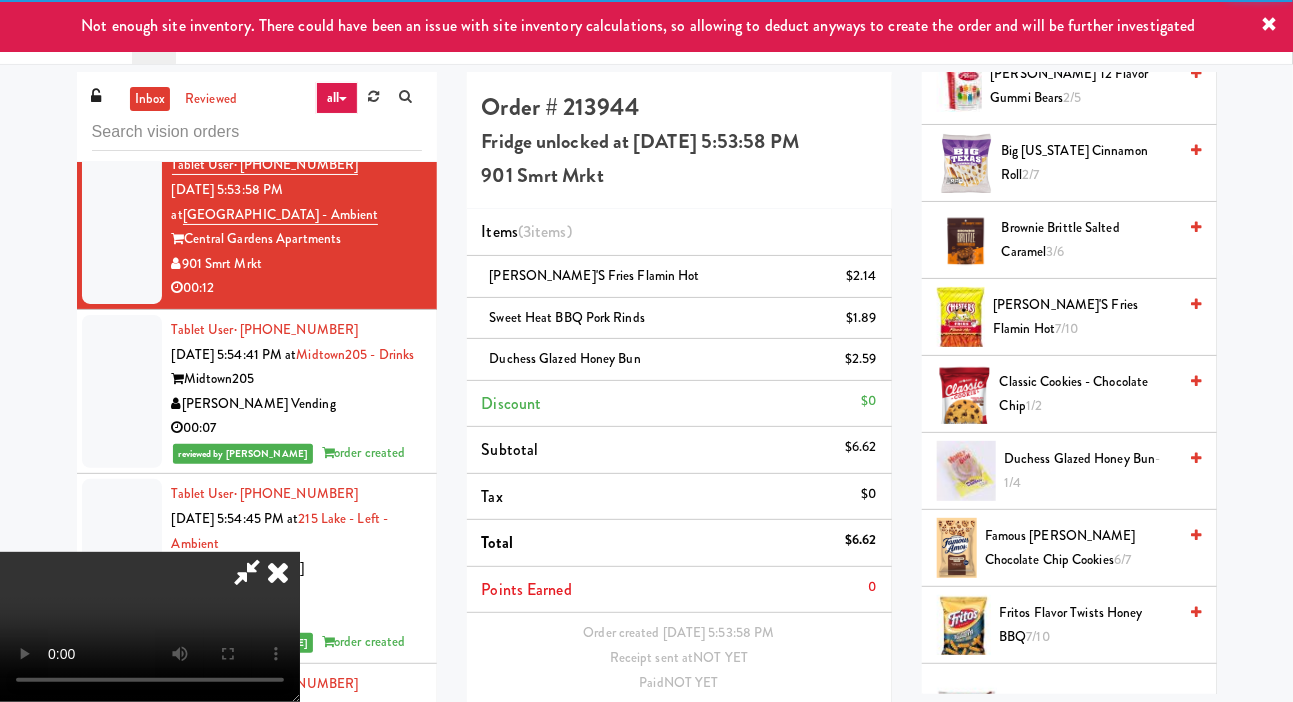 click on "Save Order" at bounding box center [825, 734] 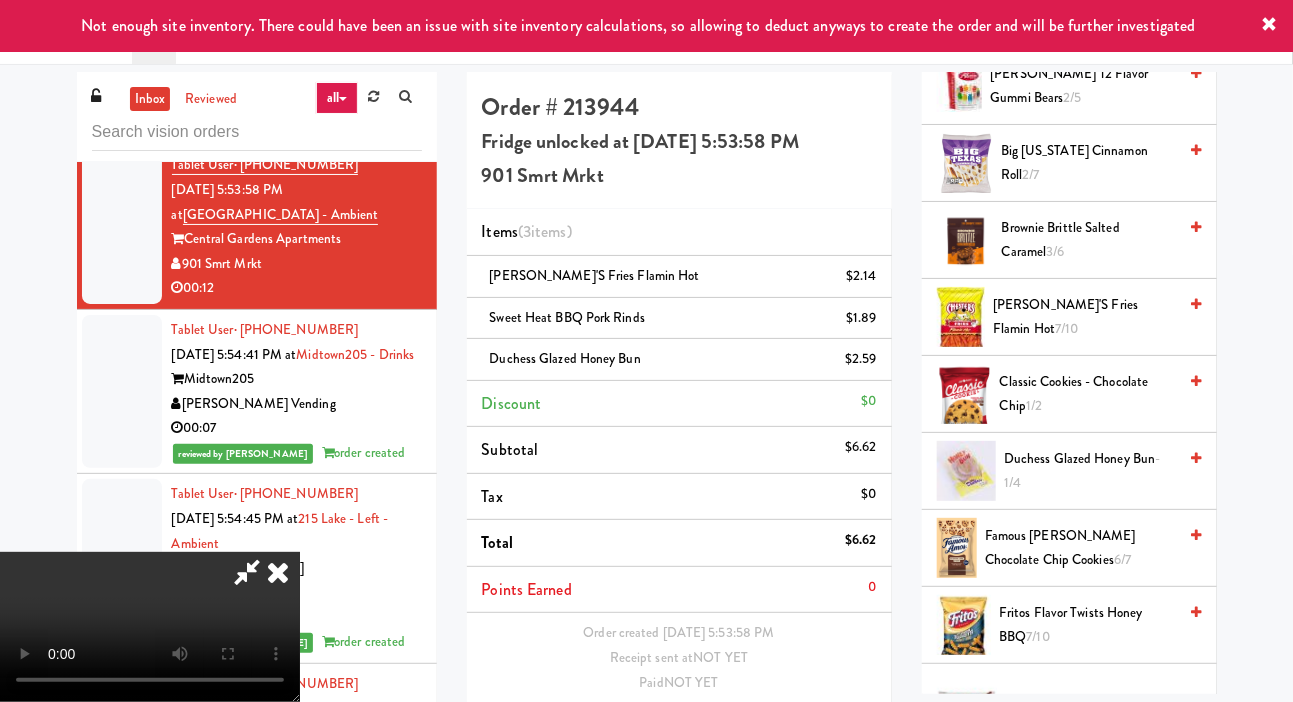 click on "Save Order" at bounding box center (825, 734) 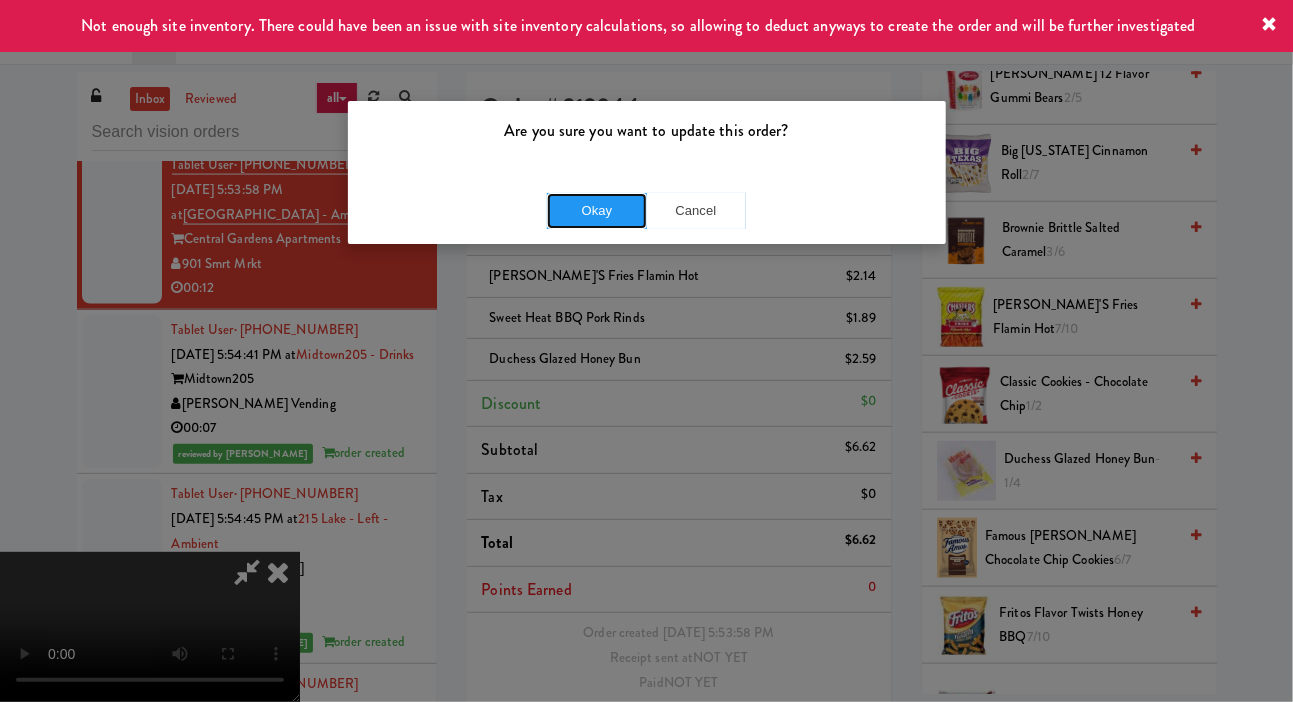 click on "Okay" at bounding box center [597, 211] 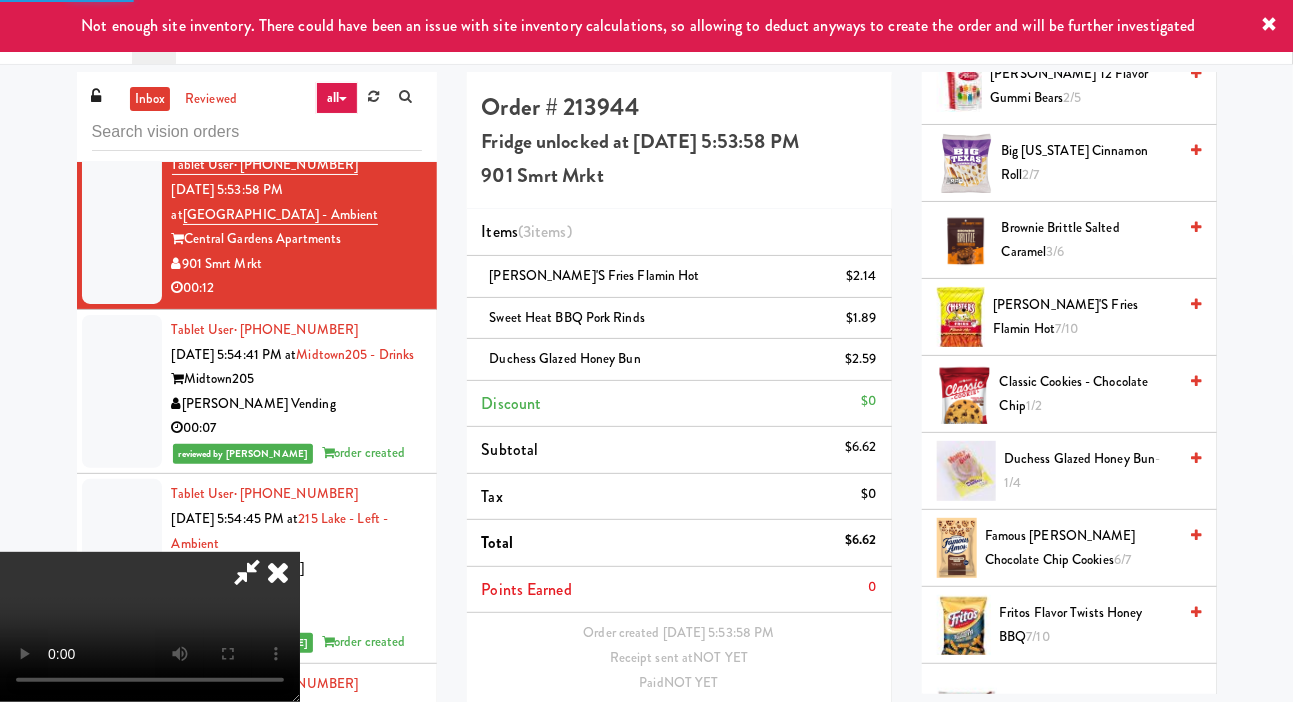 scroll, scrollTop: 0, scrollLeft: 0, axis: both 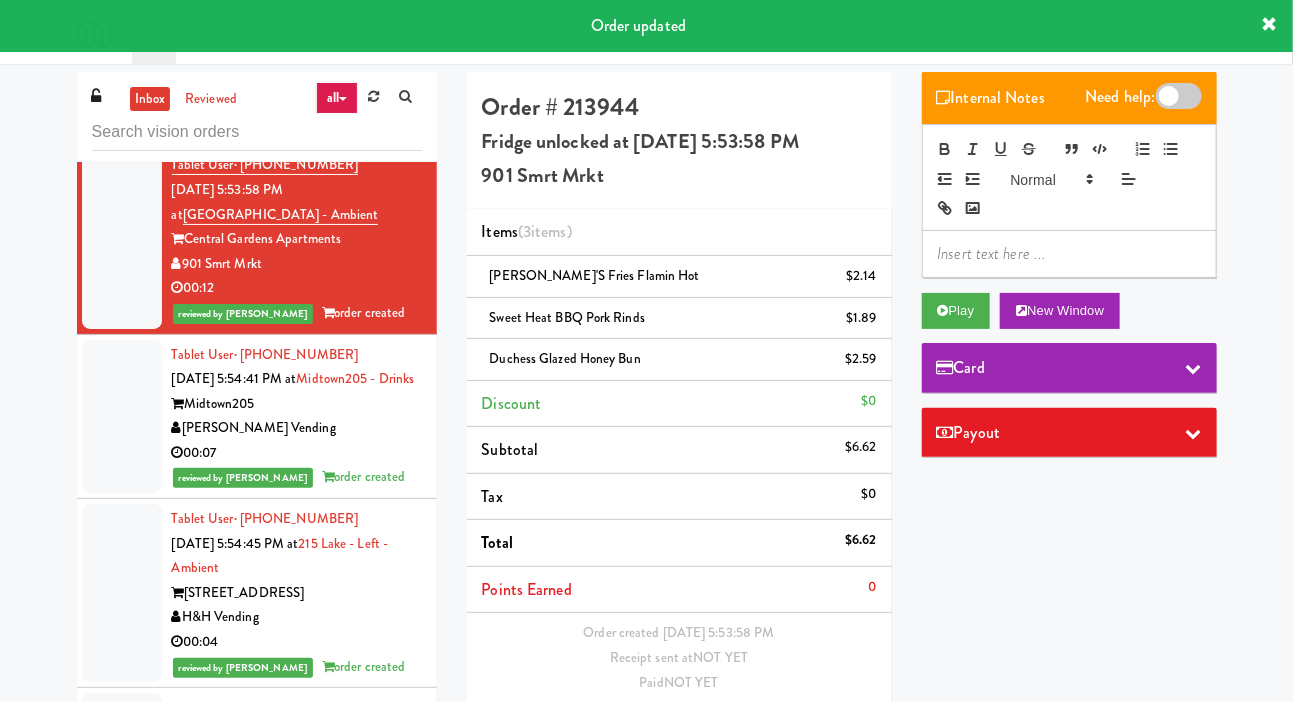 click at bounding box center [122, 74] 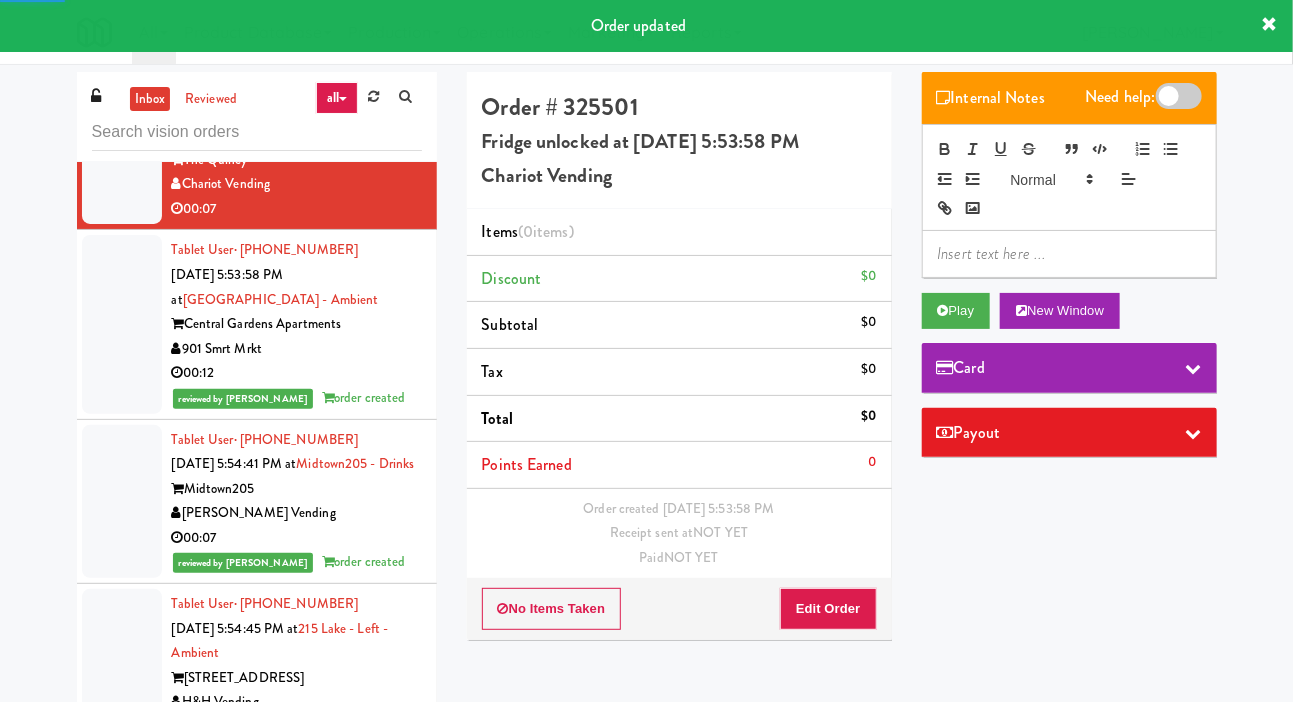 scroll, scrollTop: 7227, scrollLeft: 0, axis: vertical 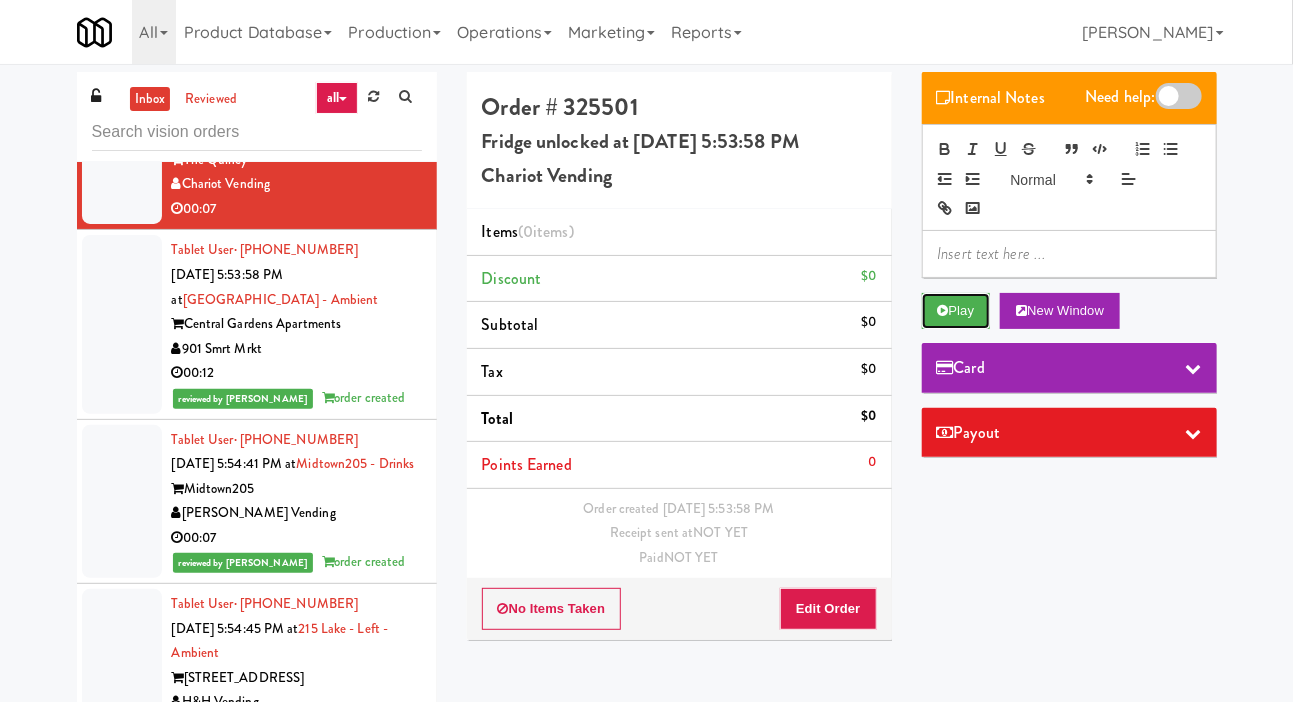 click on "Play" at bounding box center (956, 311) 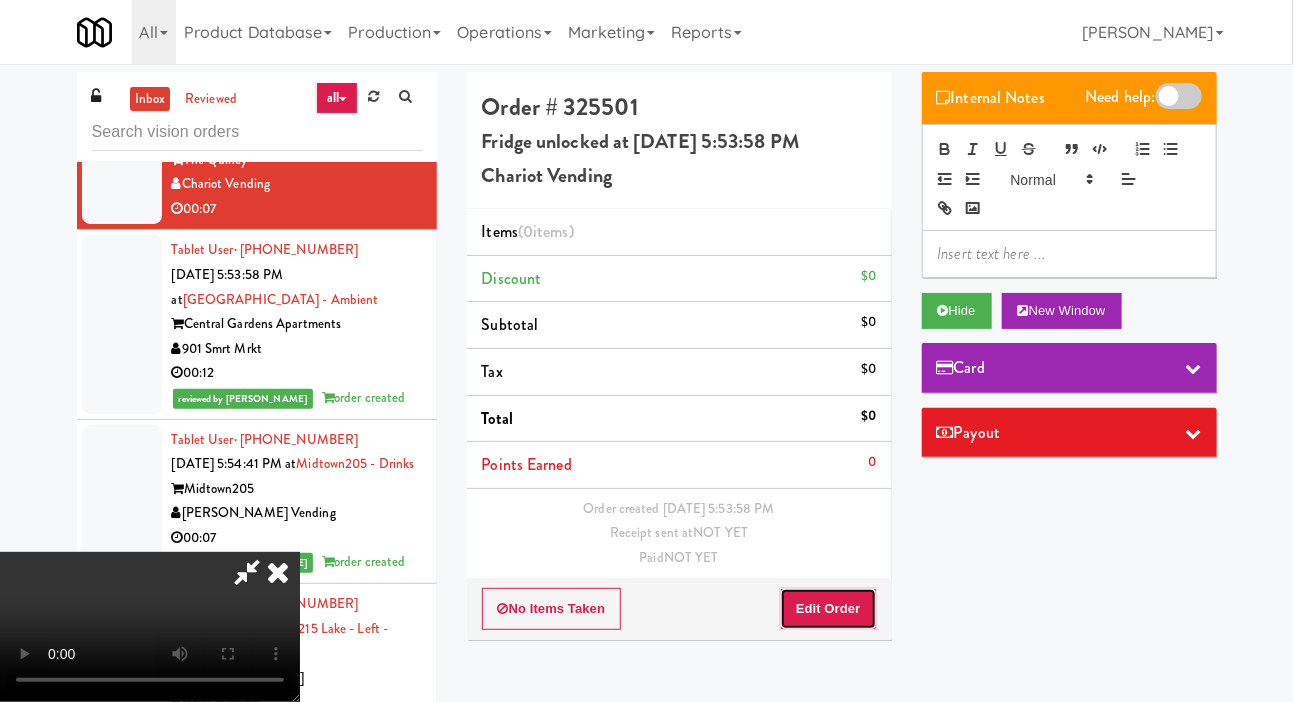 click on "Edit Order" at bounding box center (828, 609) 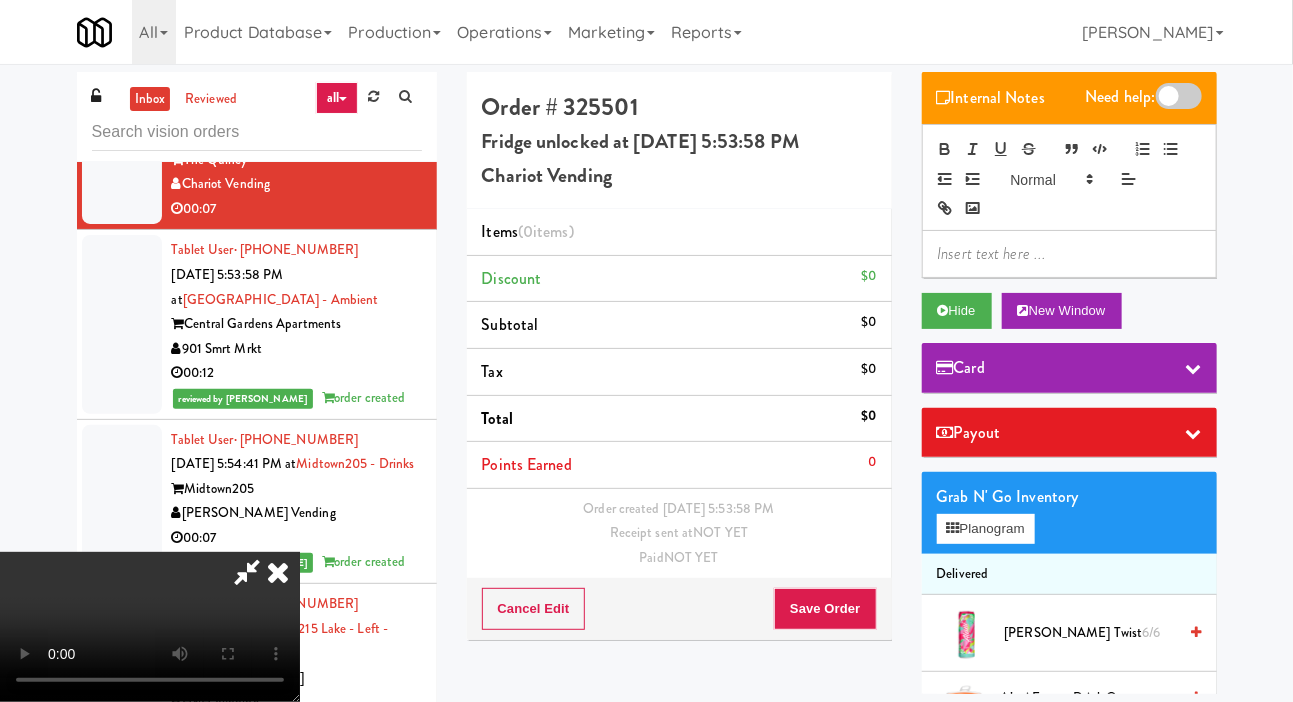 click on "Order # 325501 Fridge unlocked at Thursday, July 10th 2025 5:53:58 PM Chariot Vending Items  (0  items ) Discount  $0 Subtotal $0 Tax $0 Total $0 Points Earned  0 Order created Jul 10, 2025 5:53:58 PM Receipt sent at  NOT YET Paid  NOT YET Cancel Edit Save Order  Internal Notes Need help:                                                                                                                                                                 Hide  New Window  Card   Payout Grab N' Go Inventory  Planogram Delivered  Alani Cherry Twist  6/6 Alani Energy Drink Orange Kiss  6/6 Apple & Eve Apple Juice  7/7 Apple & Eve Orange Juice  6/6 Arnold Palmer Half and Half Iced Tea Lemonade Lite, Arizona  7/7 Canada Dry Ginger Ale  7/7 Canada Dry Ginger Ale  6/6 Celsius Lemon Lime  7/7 Celsius Sparkling Orange  7/7 Celsius Strawberry Guava  4/4 Coca-Cola  5/7 Coca-Cola  5/6 Coca-Cola  5/6 Diet Coke  5/6 Diet Coke  5/6 Dr Pepper 20oz Bottle  6/6 Fairlife Chocolate Protein Shake  5/5 Gatorade Arctic Blitz  3/3 6/6" at bounding box center (842, 383) 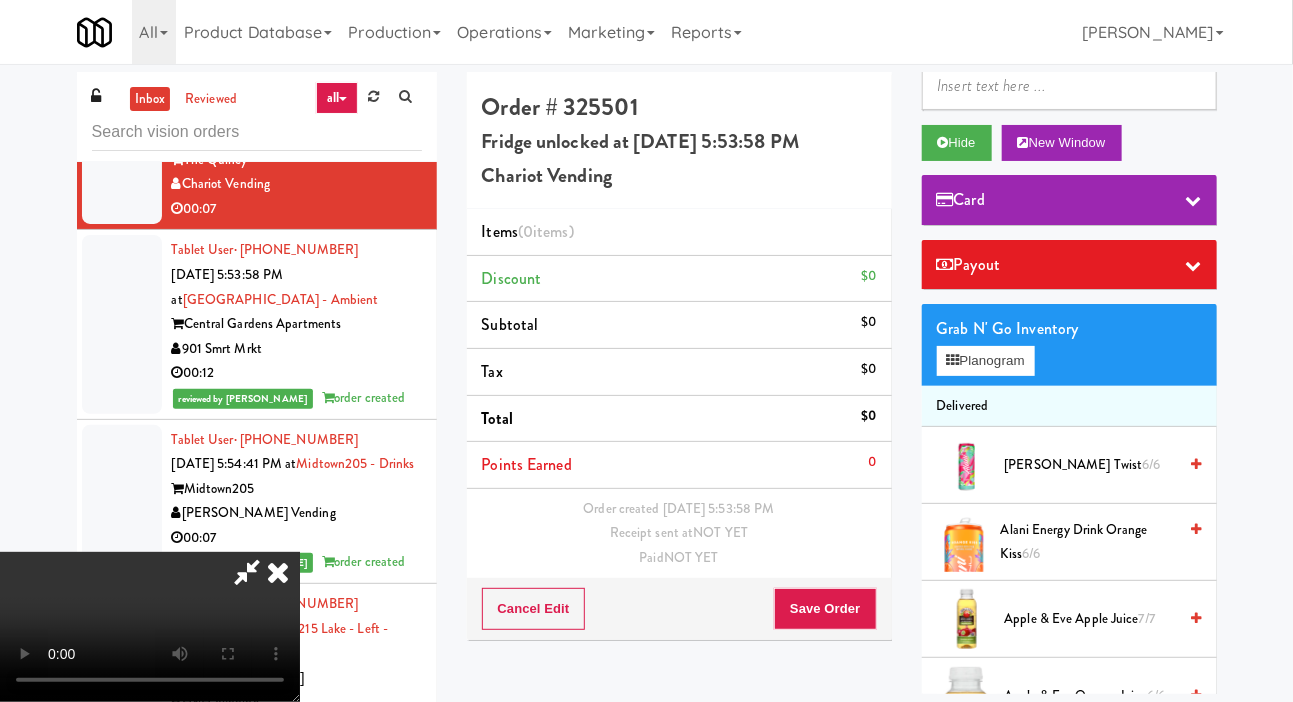 scroll, scrollTop: 169, scrollLeft: 0, axis: vertical 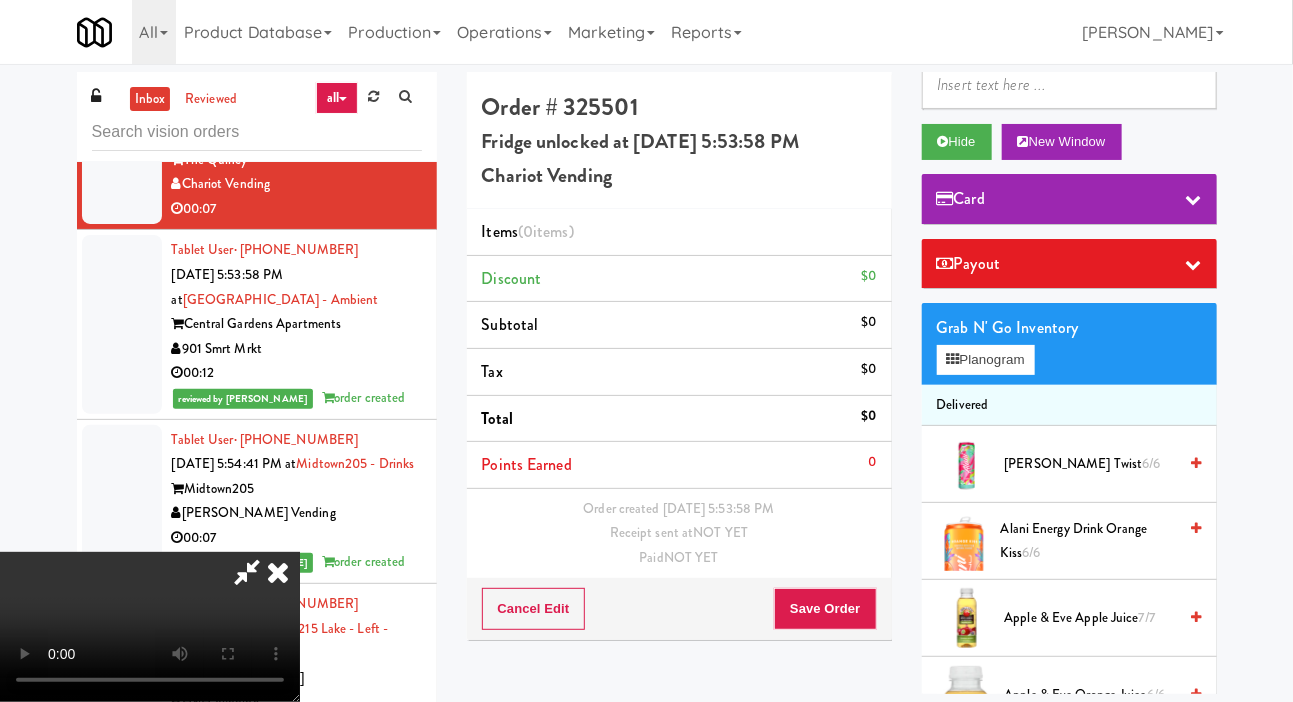 click on "Apple & Eve Apple Juice  7/7" at bounding box center (1091, 618) 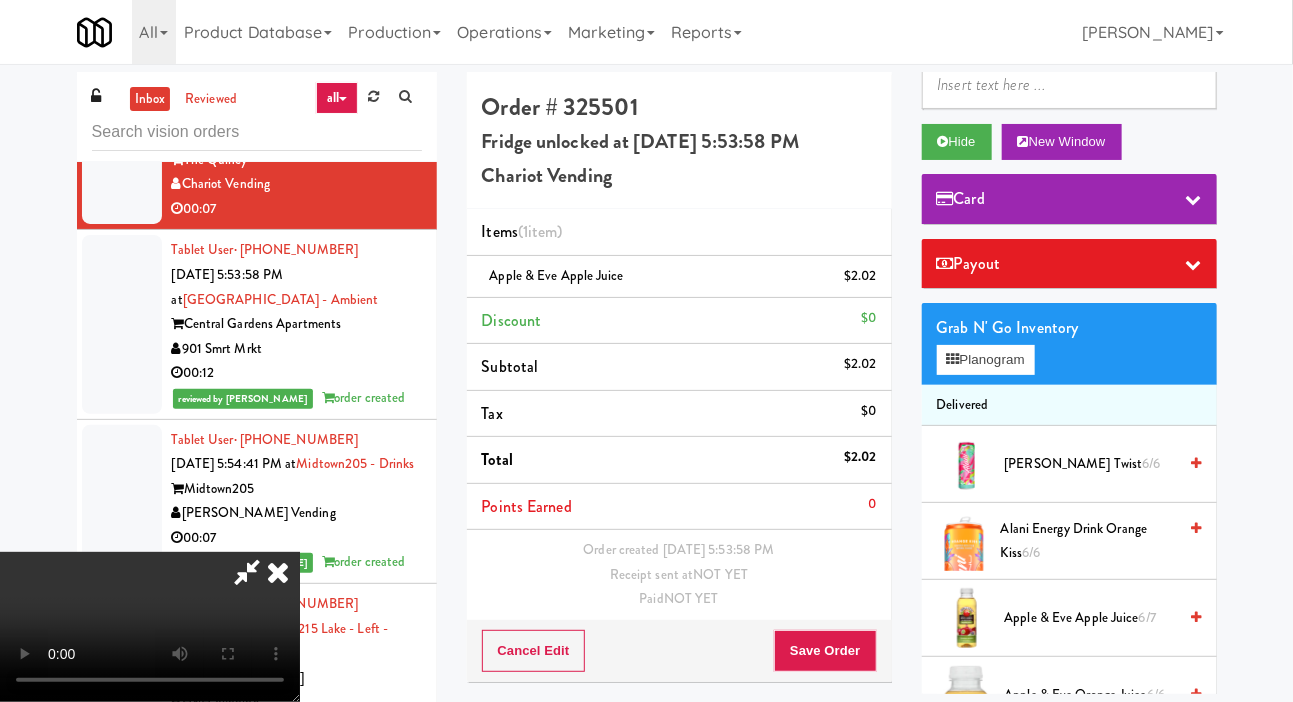 click on "$2.02" at bounding box center [860, 276] 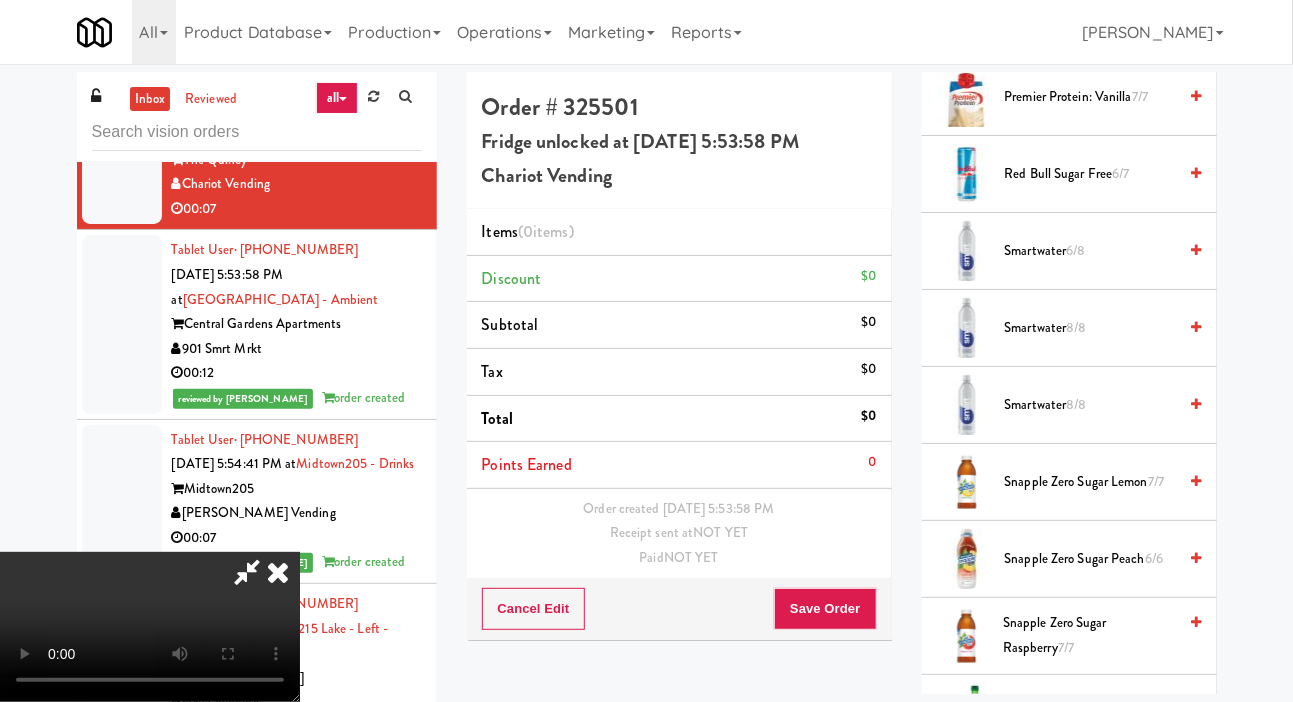 scroll, scrollTop: 2558, scrollLeft: 0, axis: vertical 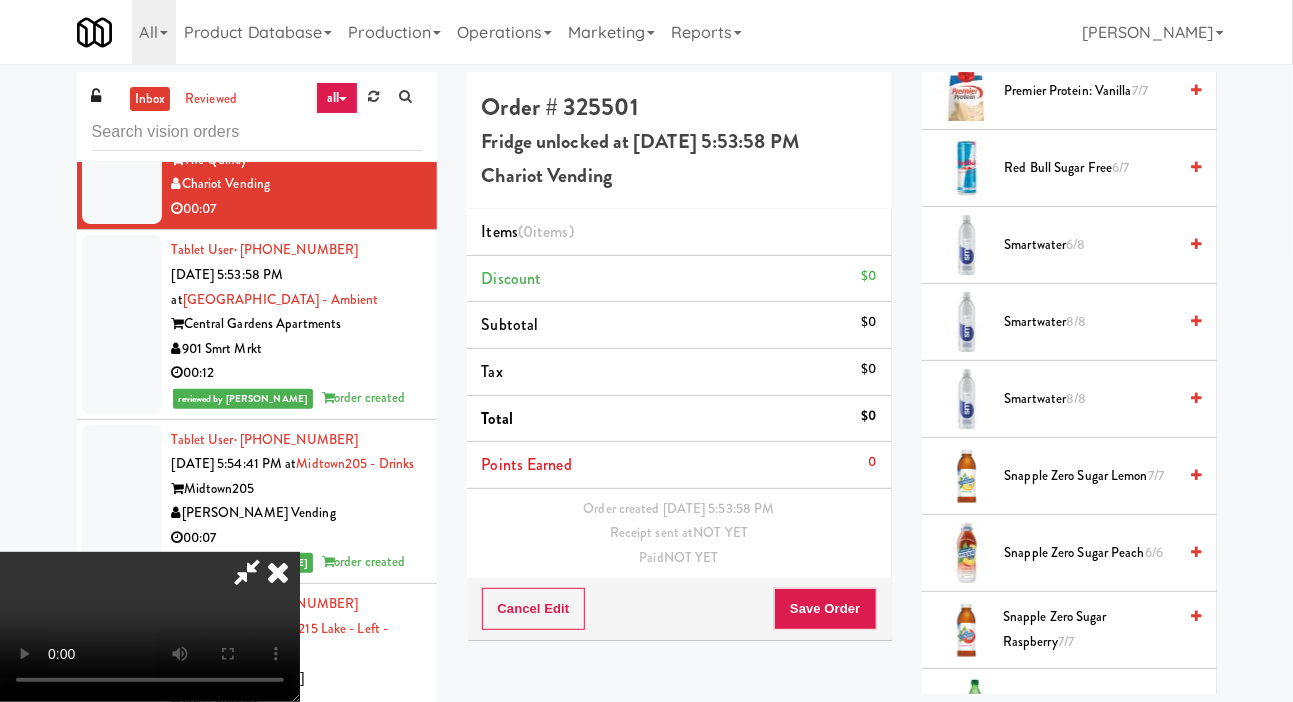 click on "Snapple Zero Sugar Peach  6/6" at bounding box center (1091, 553) 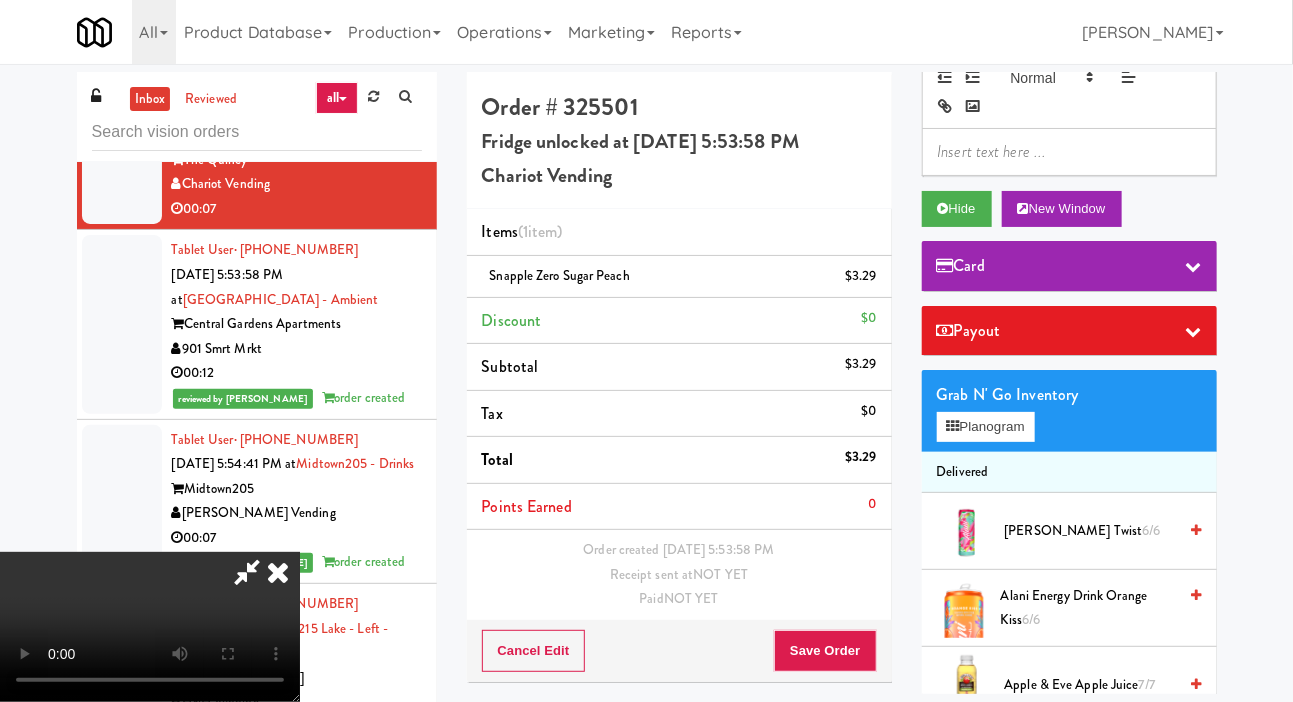 scroll, scrollTop: 0, scrollLeft: 0, axis: both 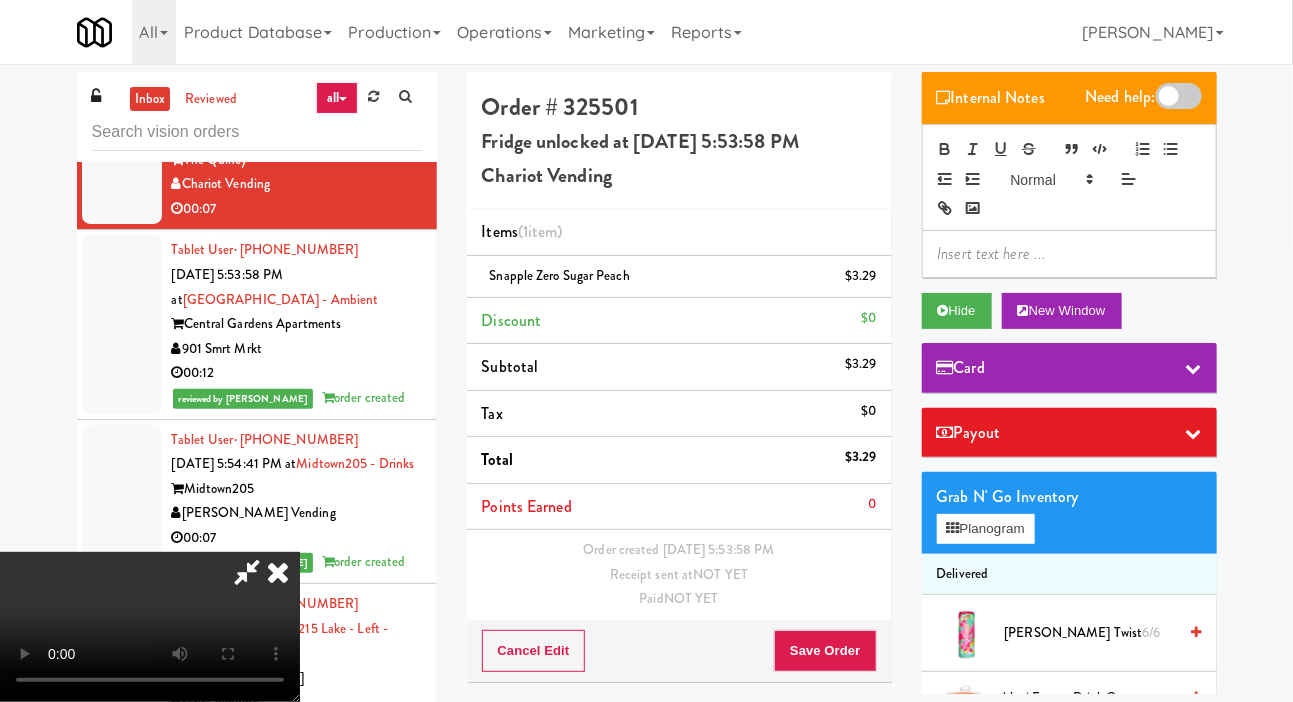 click on "Grab N' Go Inventory" at bounding box center [1069, 497] 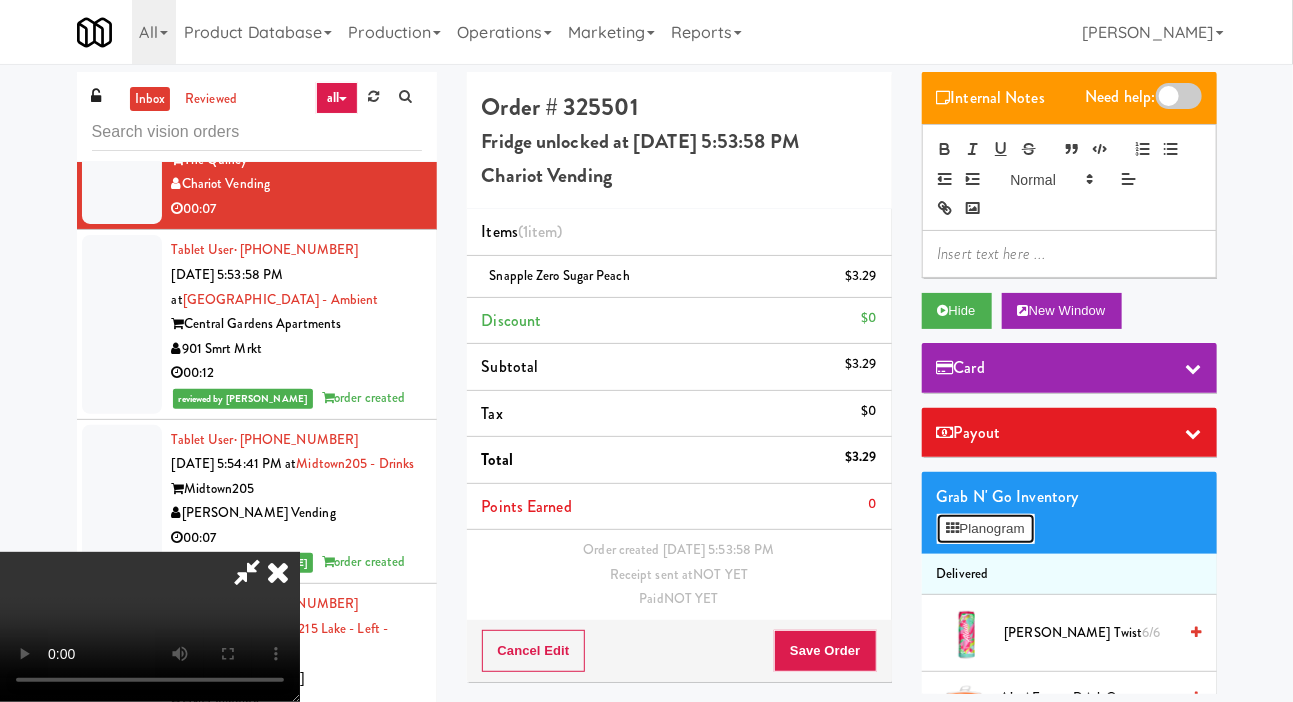click on "Planogram" at bounding box center [986, 529] 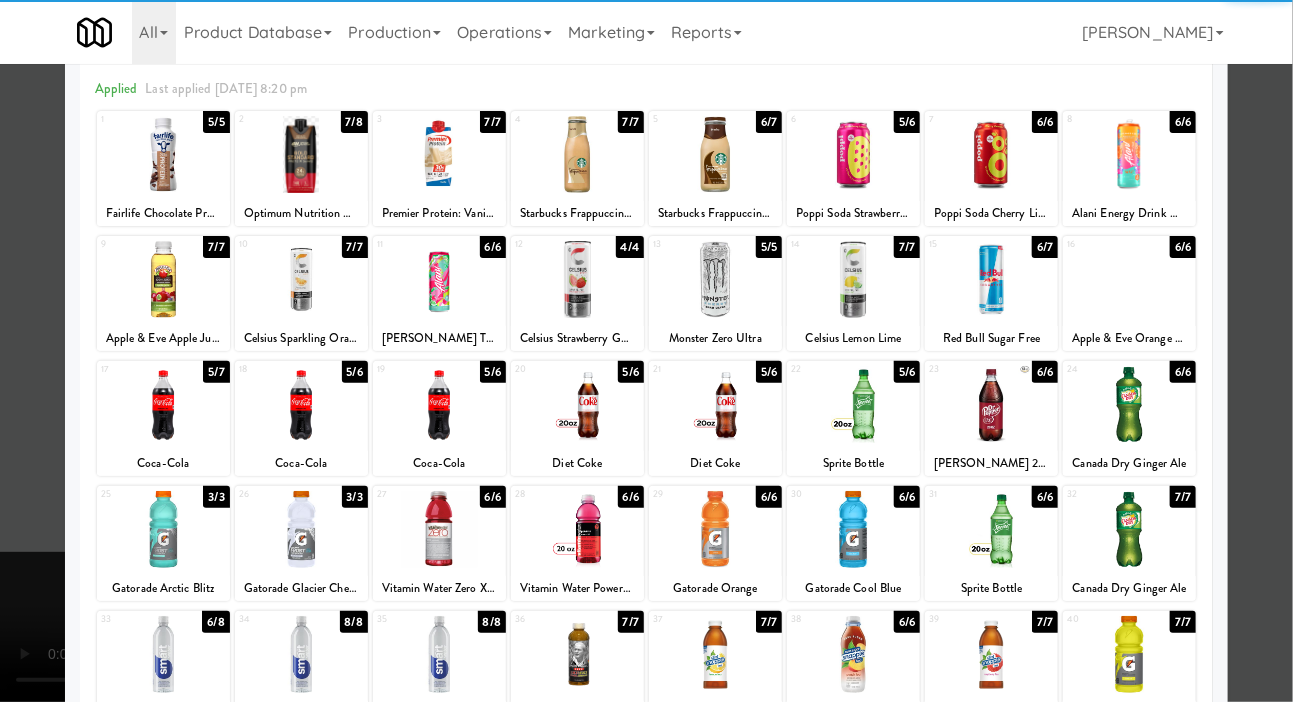 scroll, scrollTop: 172, scrollLeft: 0, axis: vertical 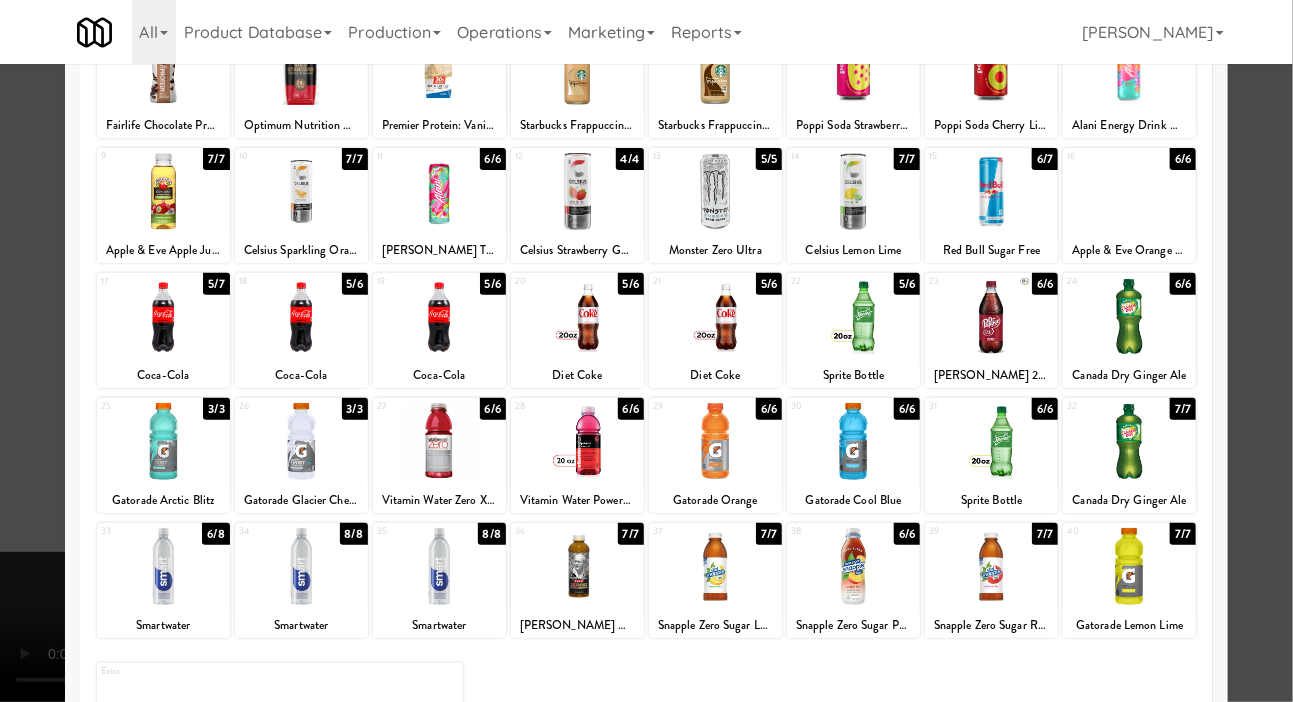 click at bounding box center [646, 351] 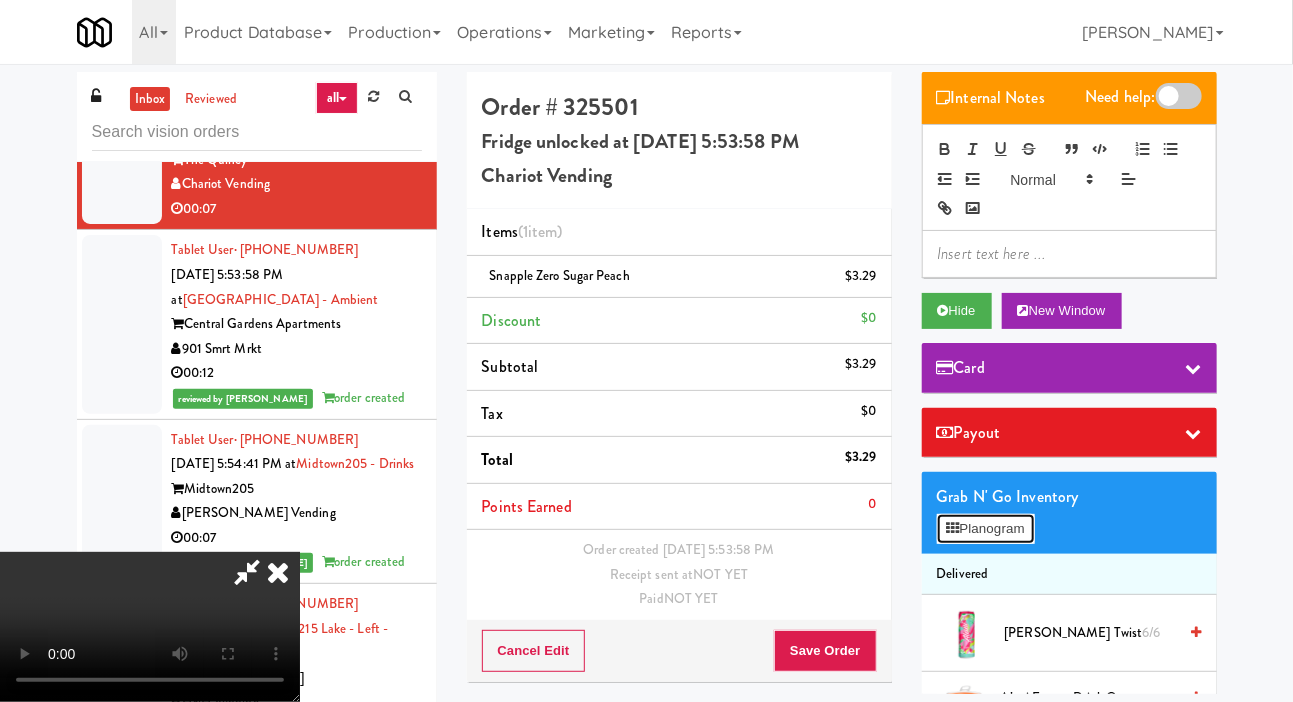 click on "Planogram" at bounding box center (986, 529) 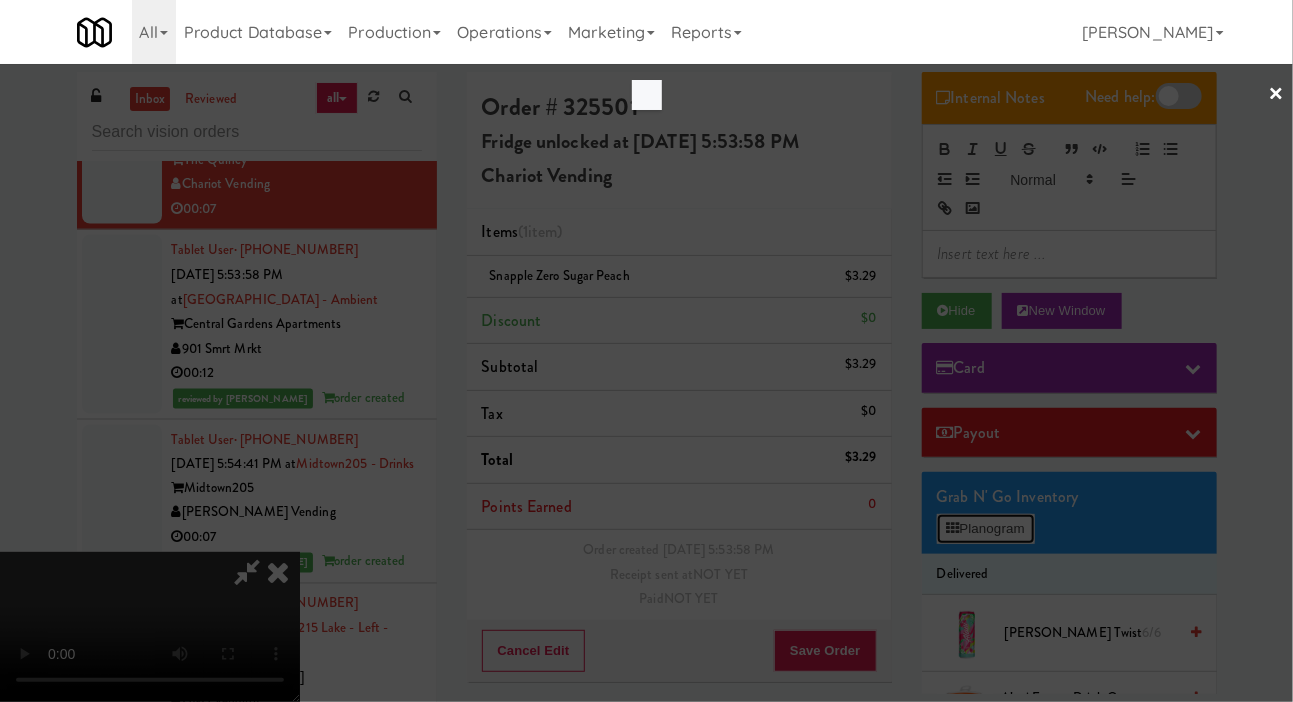 scroll, scrollTop: 0, scrollLeft: 0, axis: both 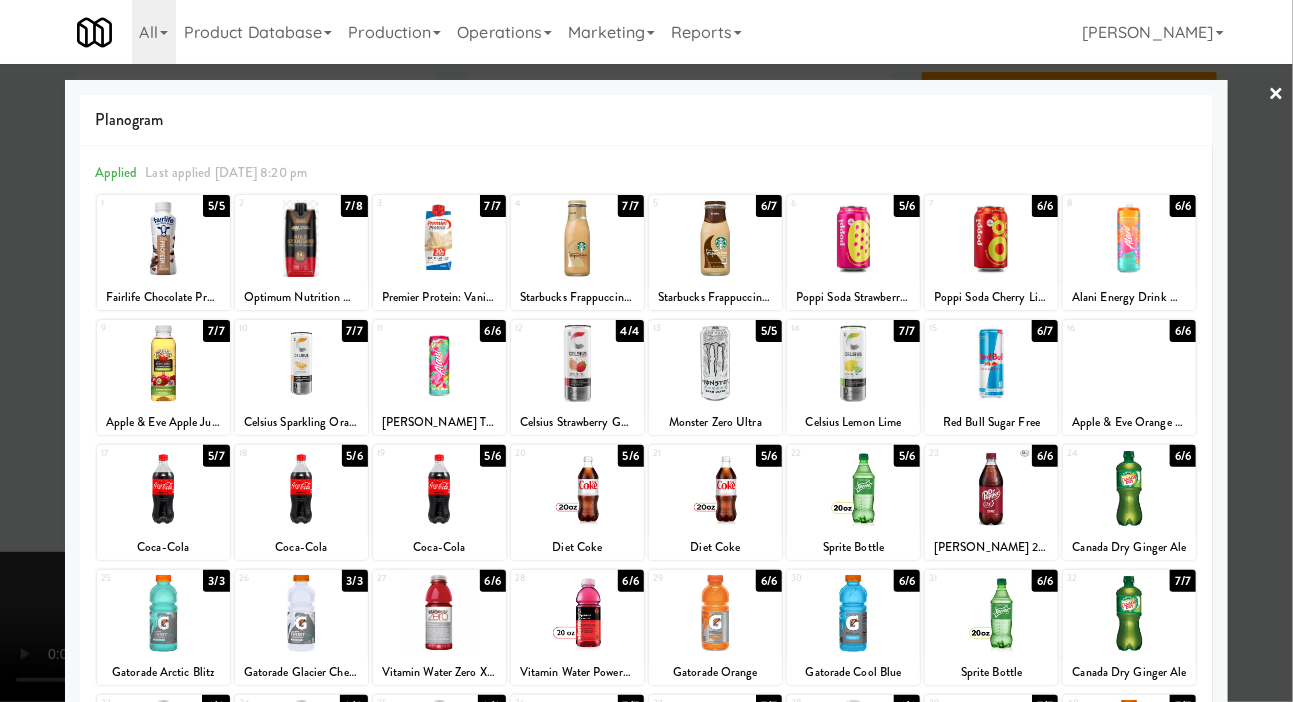 click at bounding box center [646, 351] 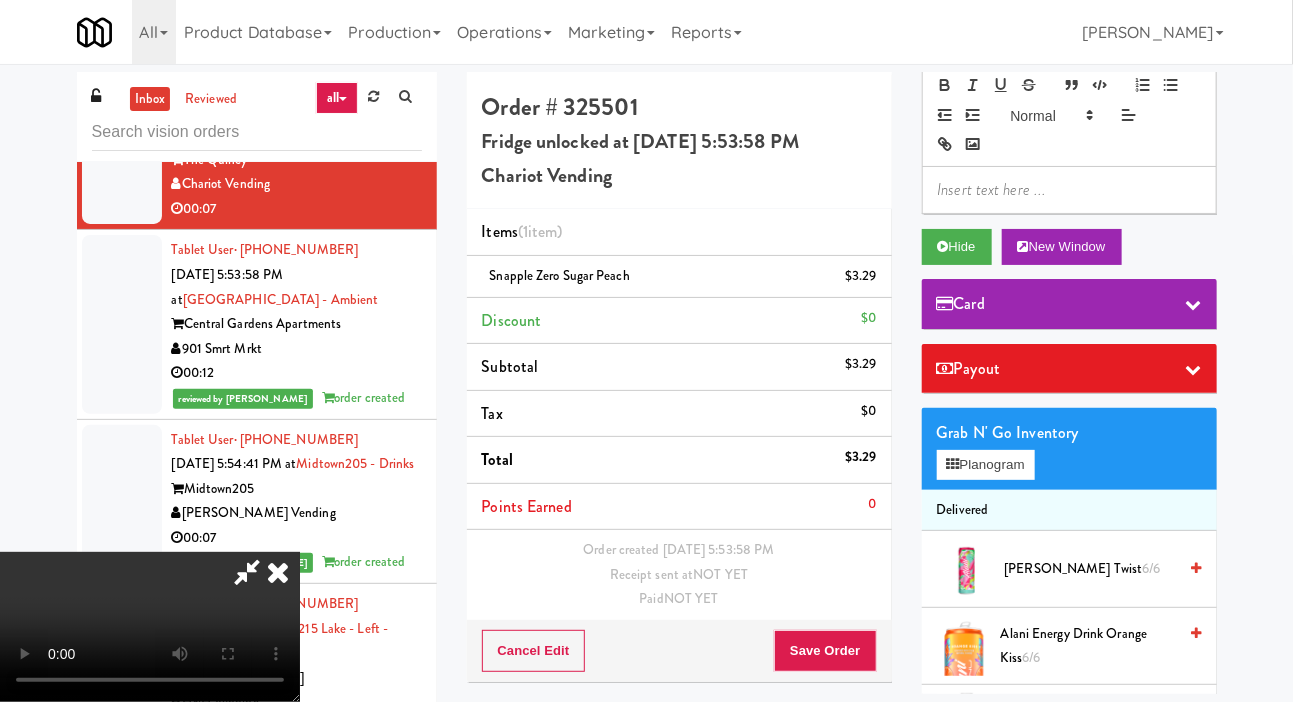 scroll, scrollTop: 62, scrollLeft: 0, axis: vertical 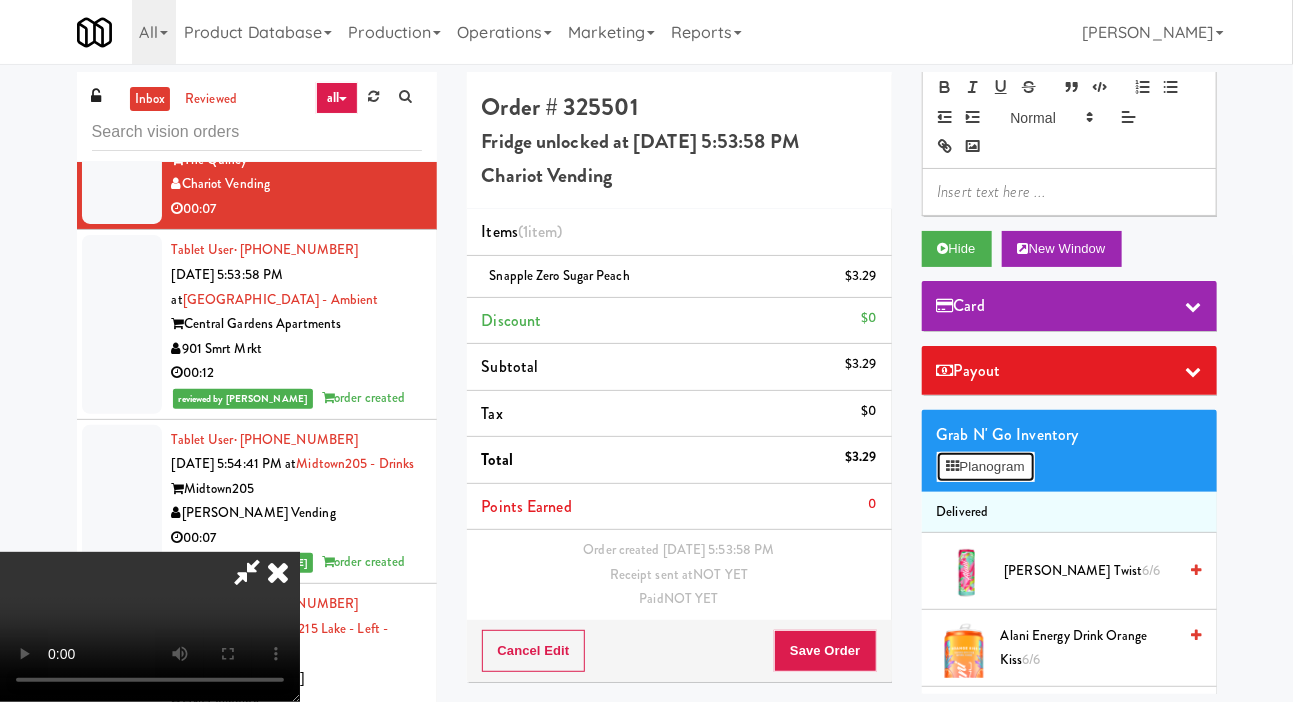 click on "Planogram" at bounding box center (986, 467) 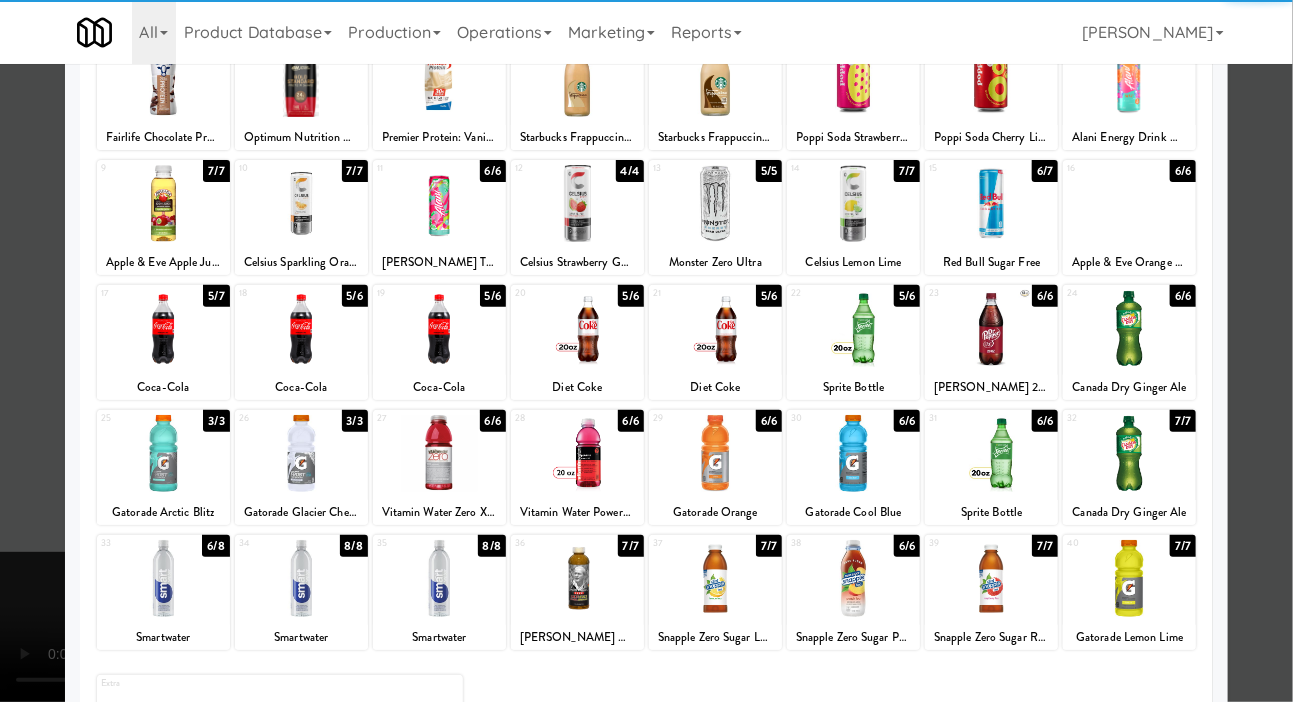 scroll, scrollTop: 172, scrollLeft: 0, axis: vertical 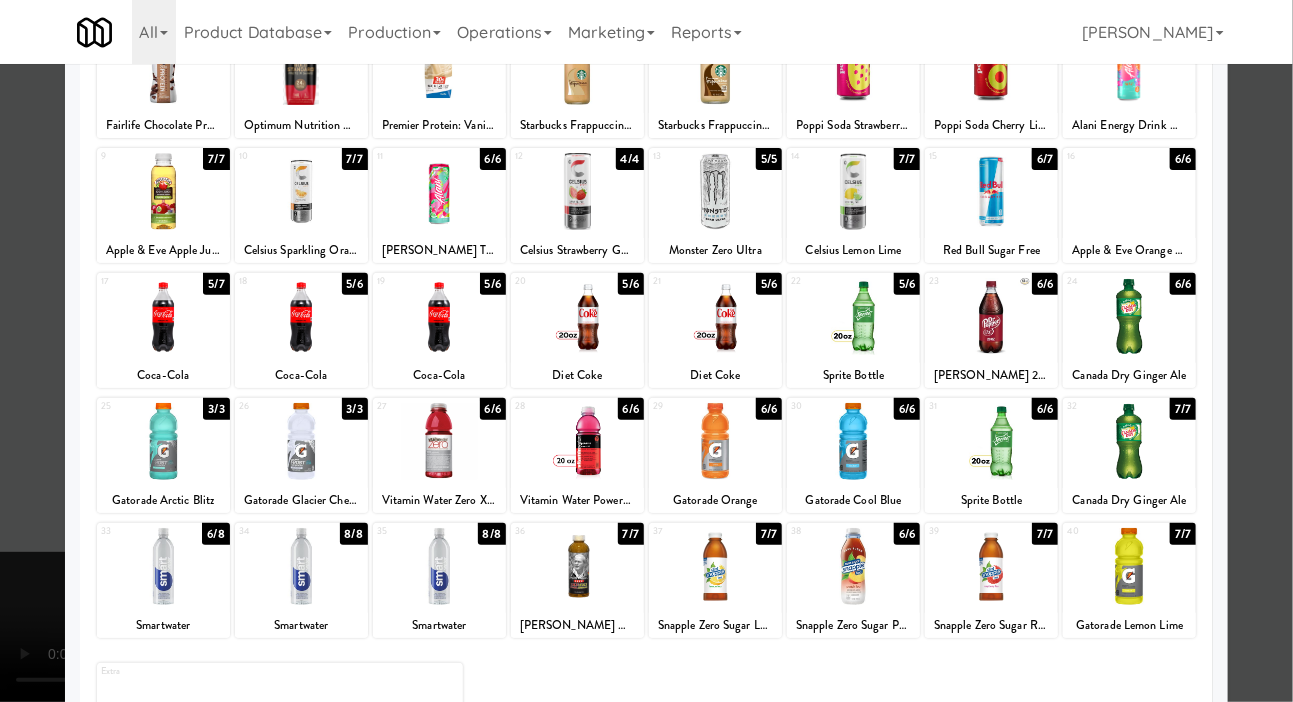 click at bounding box center (991, 566) 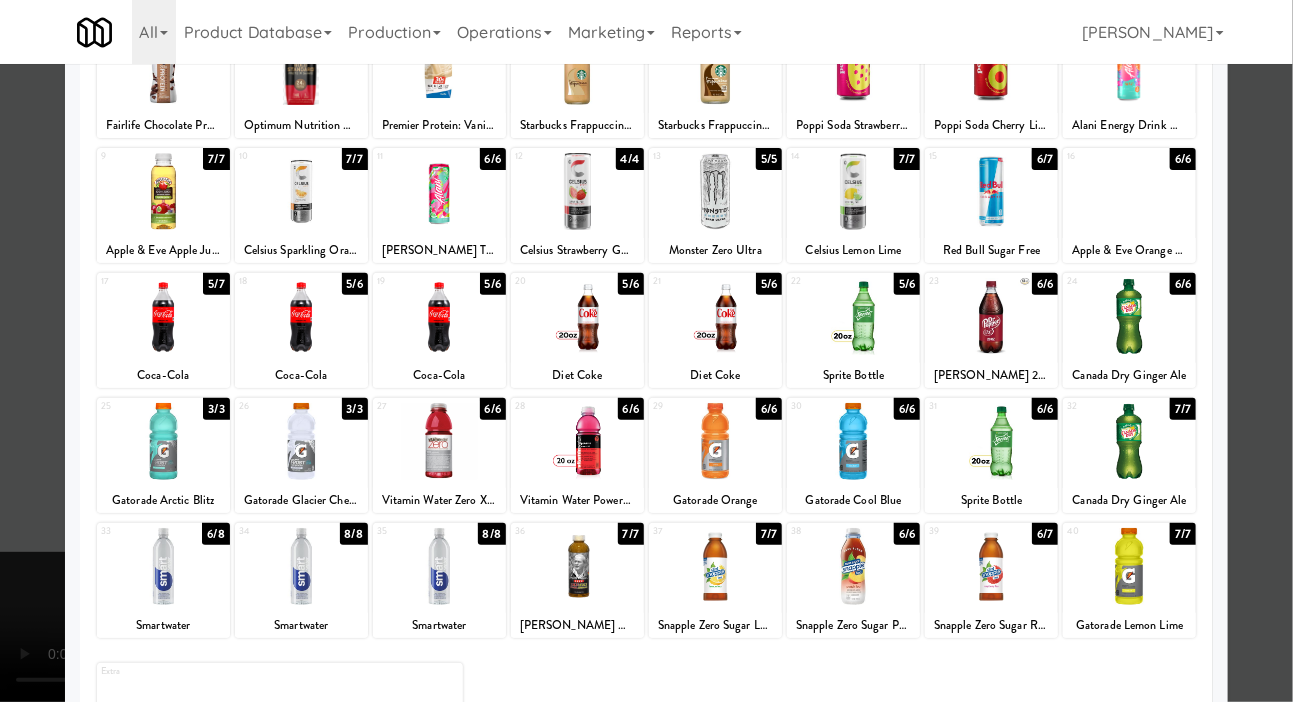 click at bounding box center (853, 566) 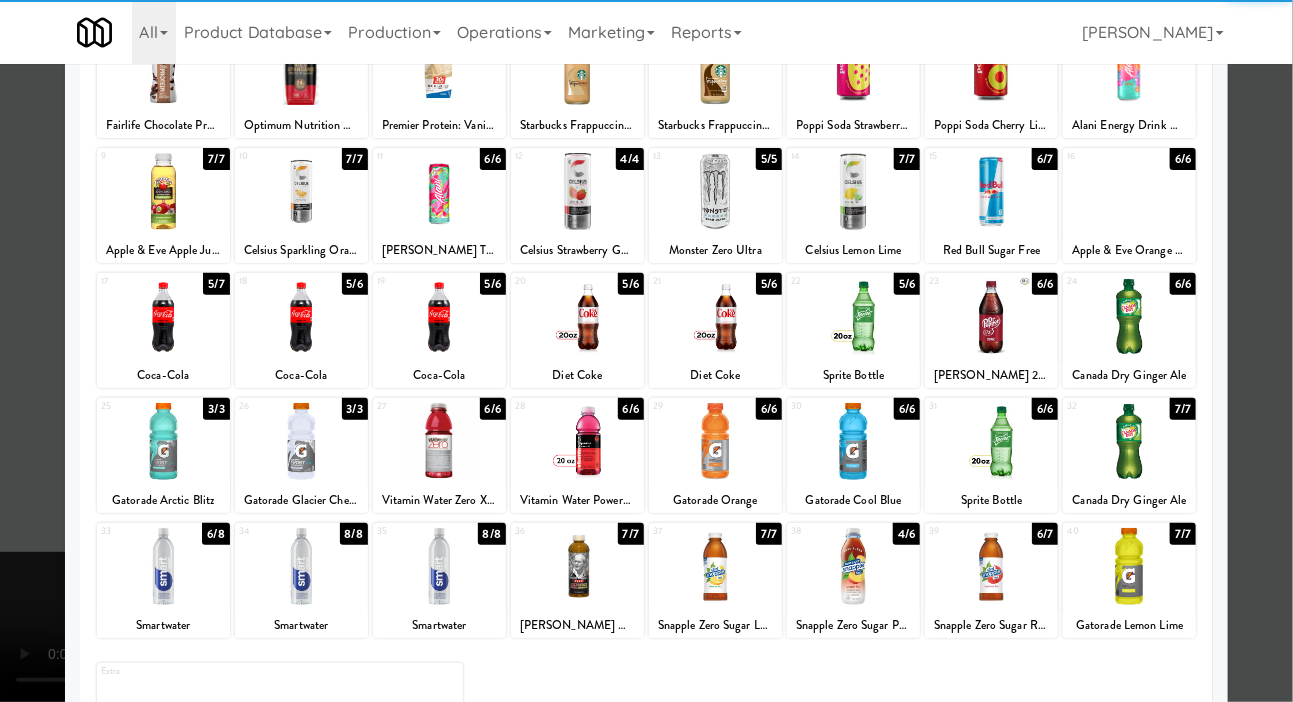 click at bounding box center (646, 351) 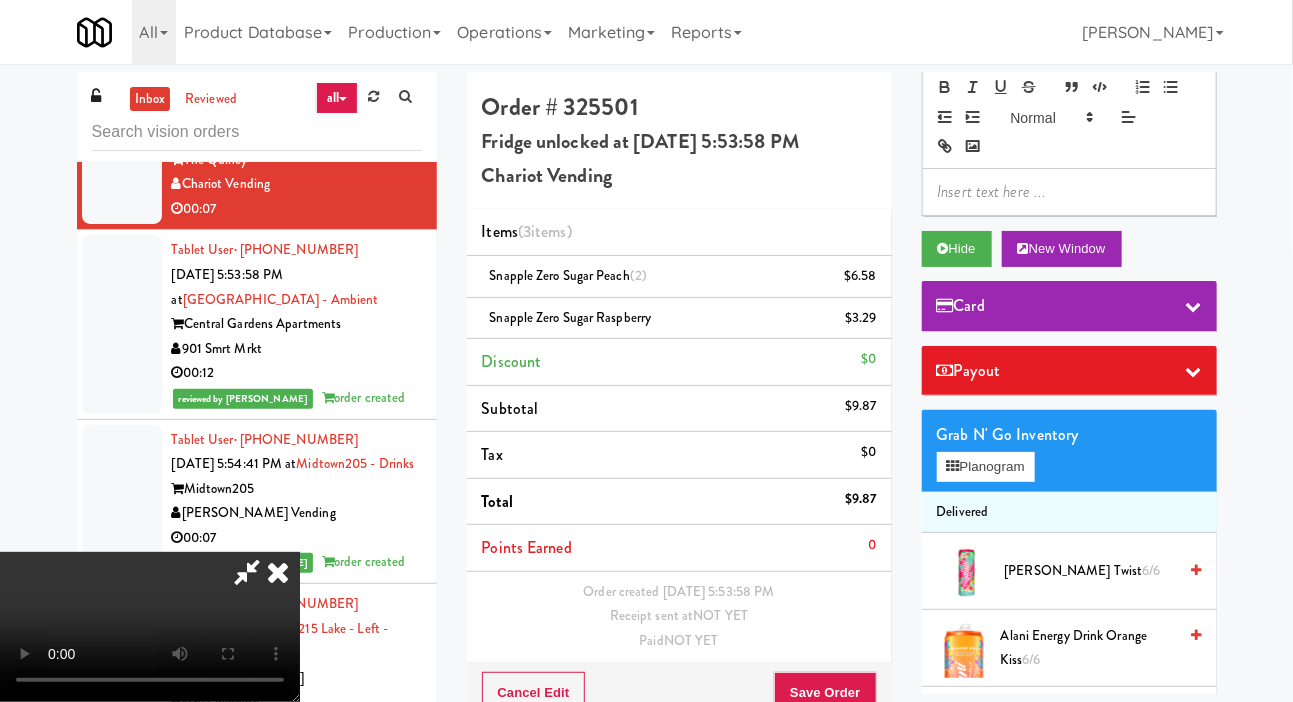 click at bounding box center [874, 326] 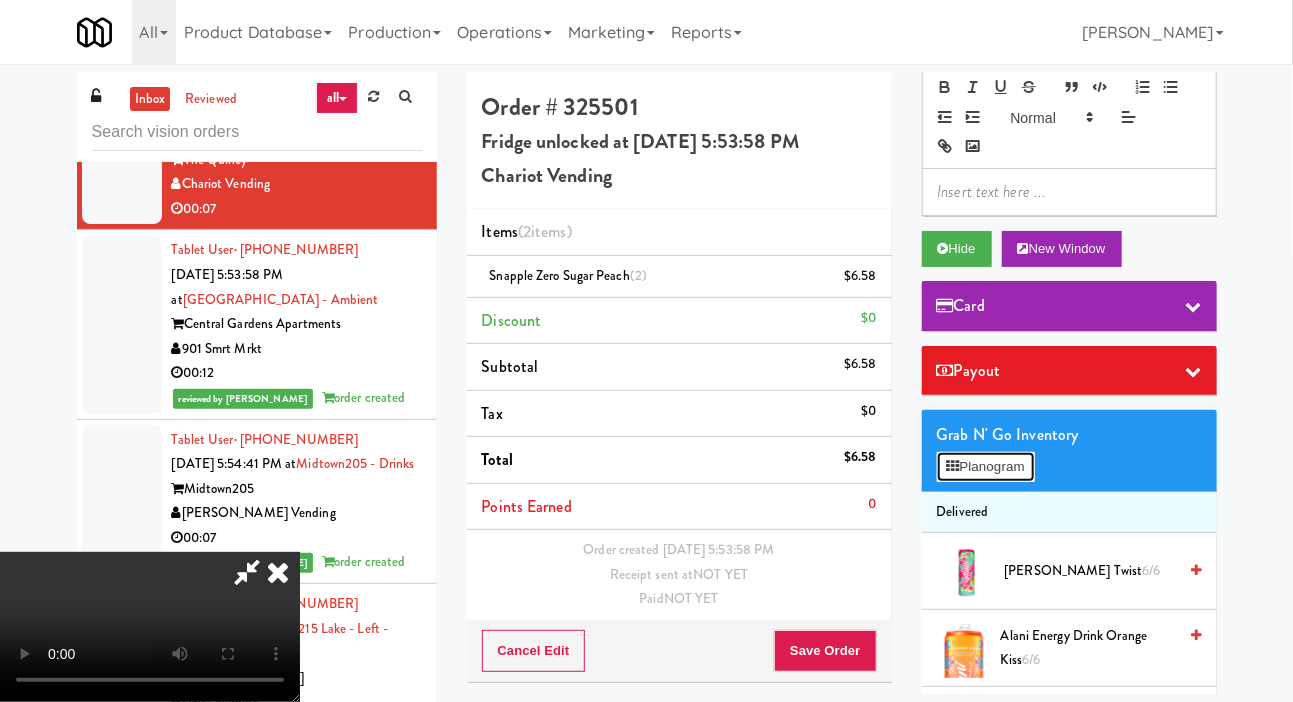 click on "Planogram" at bounding box center (986, 467) 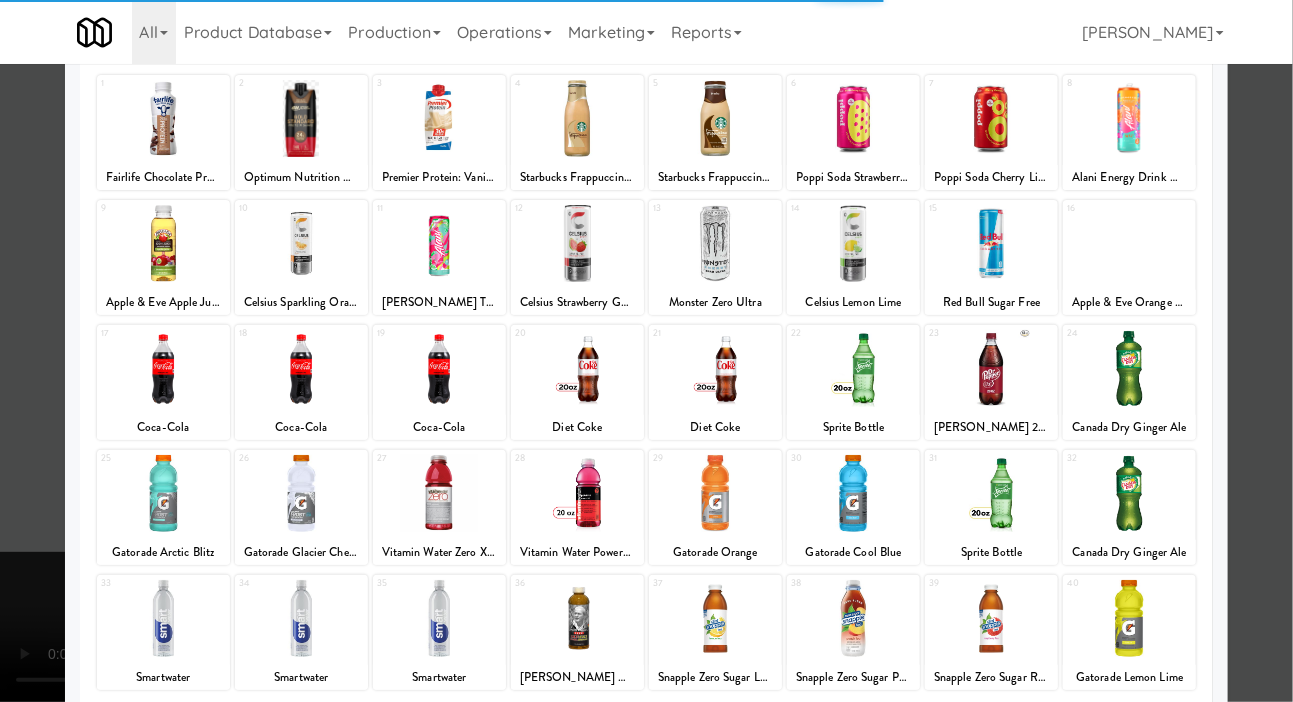 scroll, scrollTop: 172, scrollLeft: 0, axis: vertical 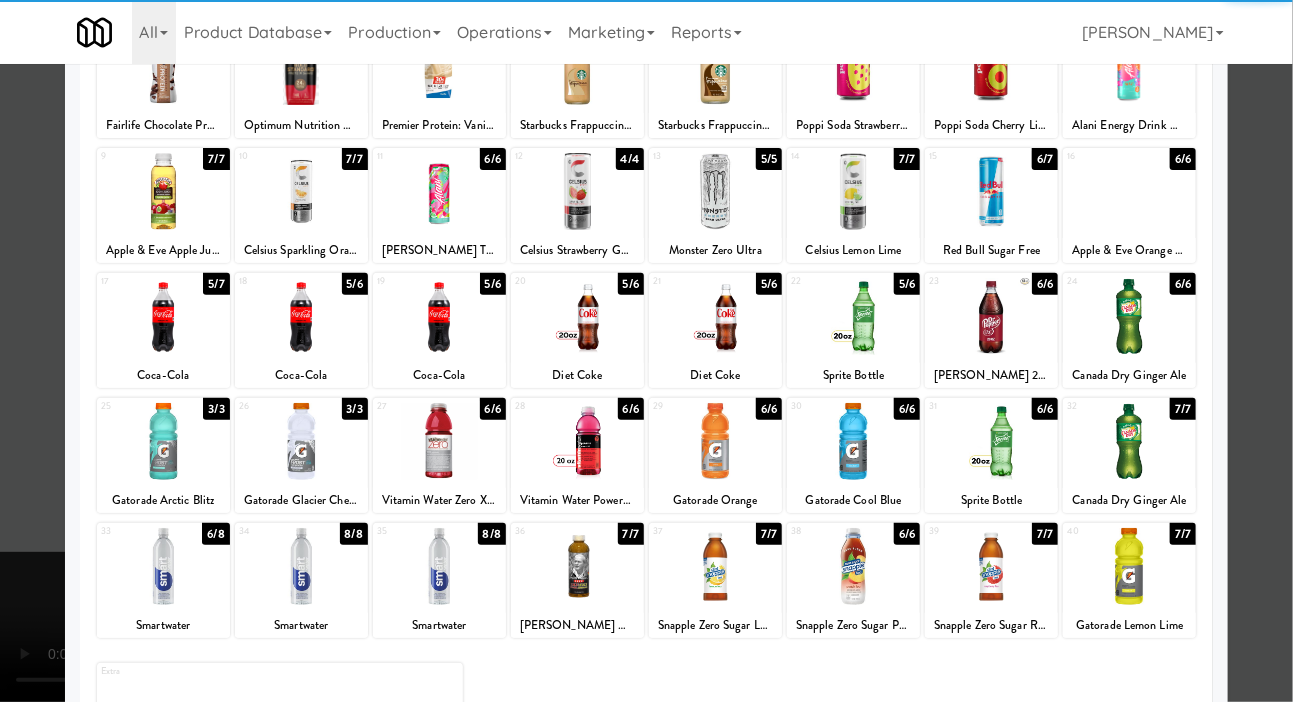 click at bounding box center (991, 566) 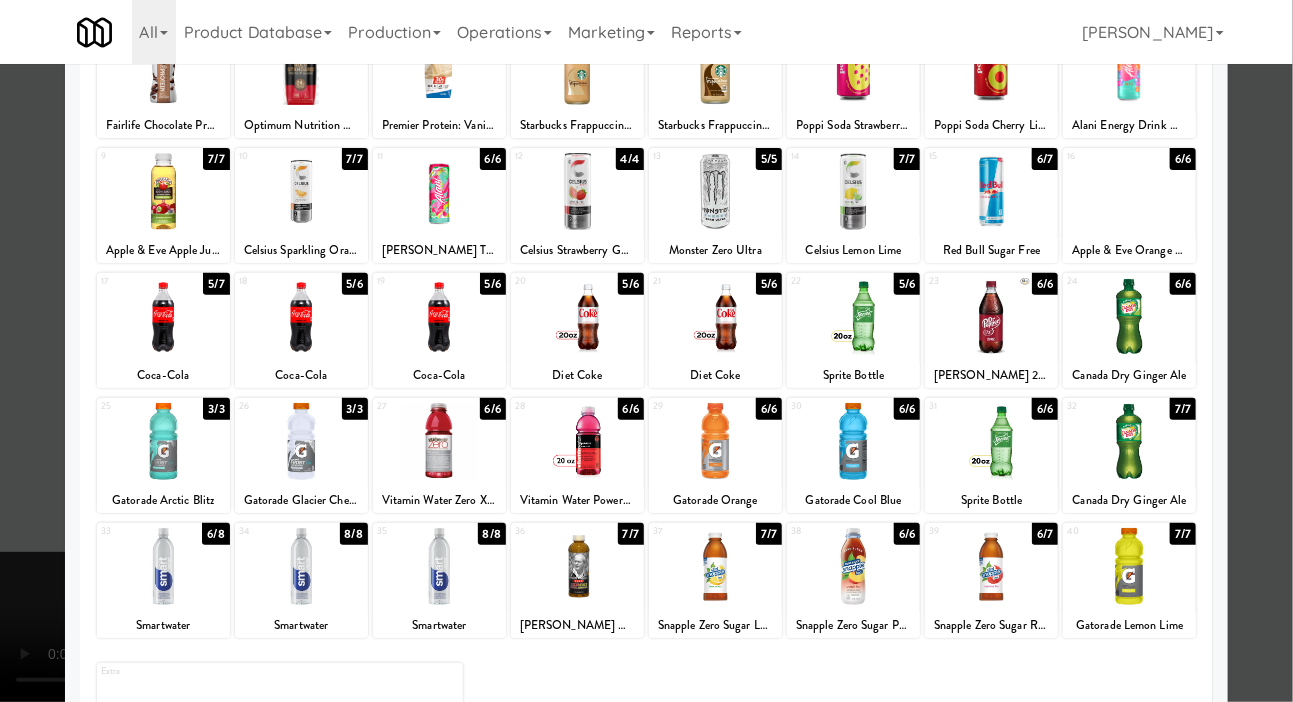 click at bounding box center [646, 351] 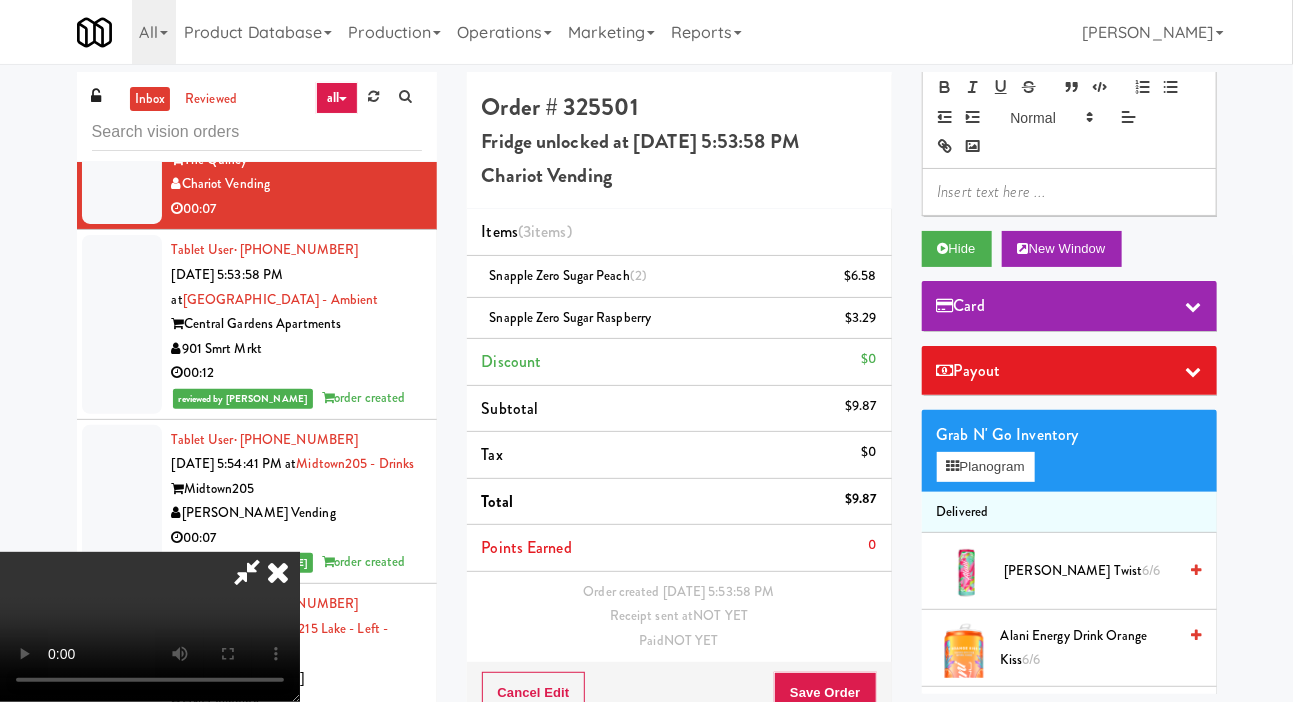 click on "Snapple Zero Sugar Peach  (2) $6.58" at bounding box center [679, 277] 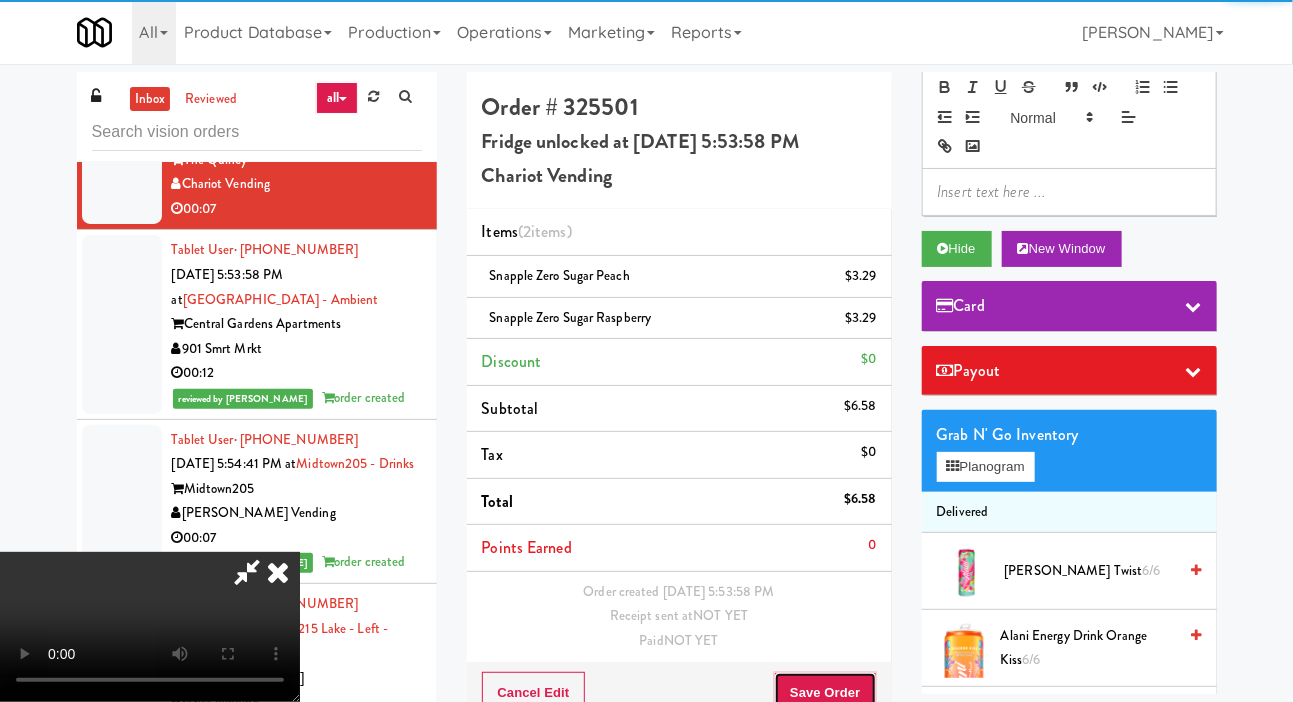 click on "Save Order" at bounding box center [825, 693] 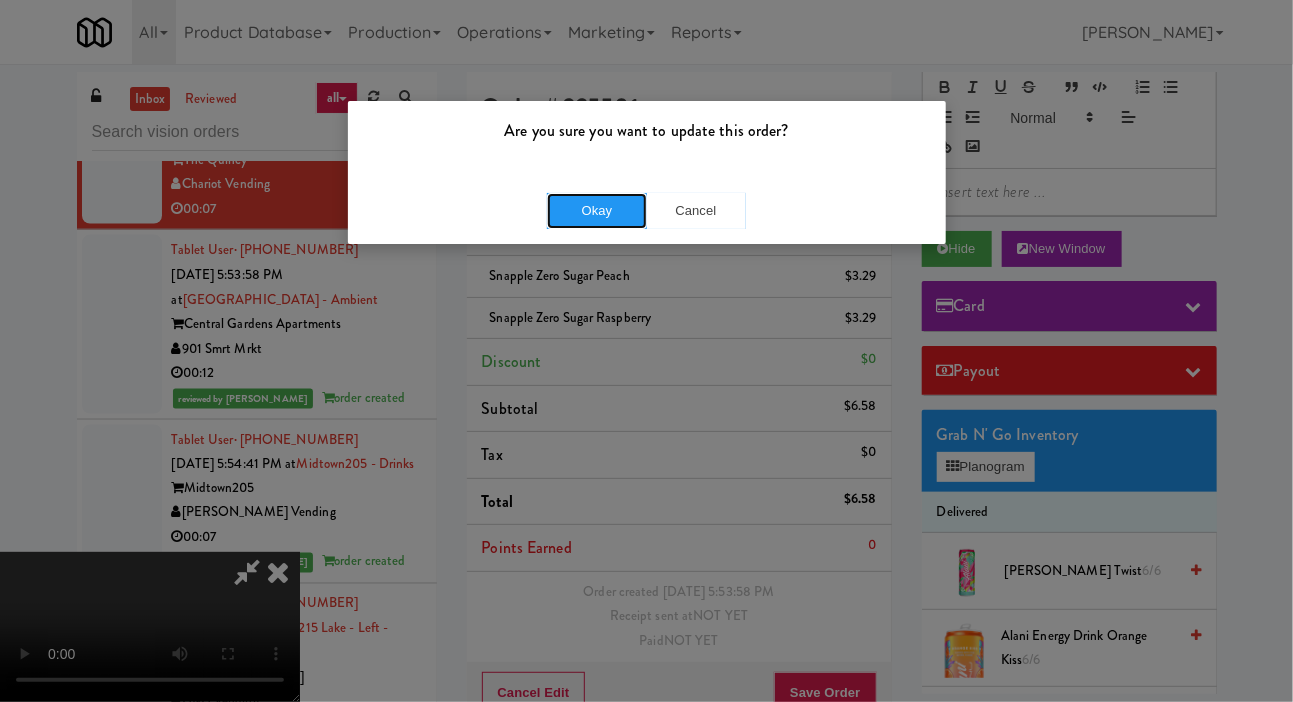 click on "Okay" at bounding box center (597, 211) 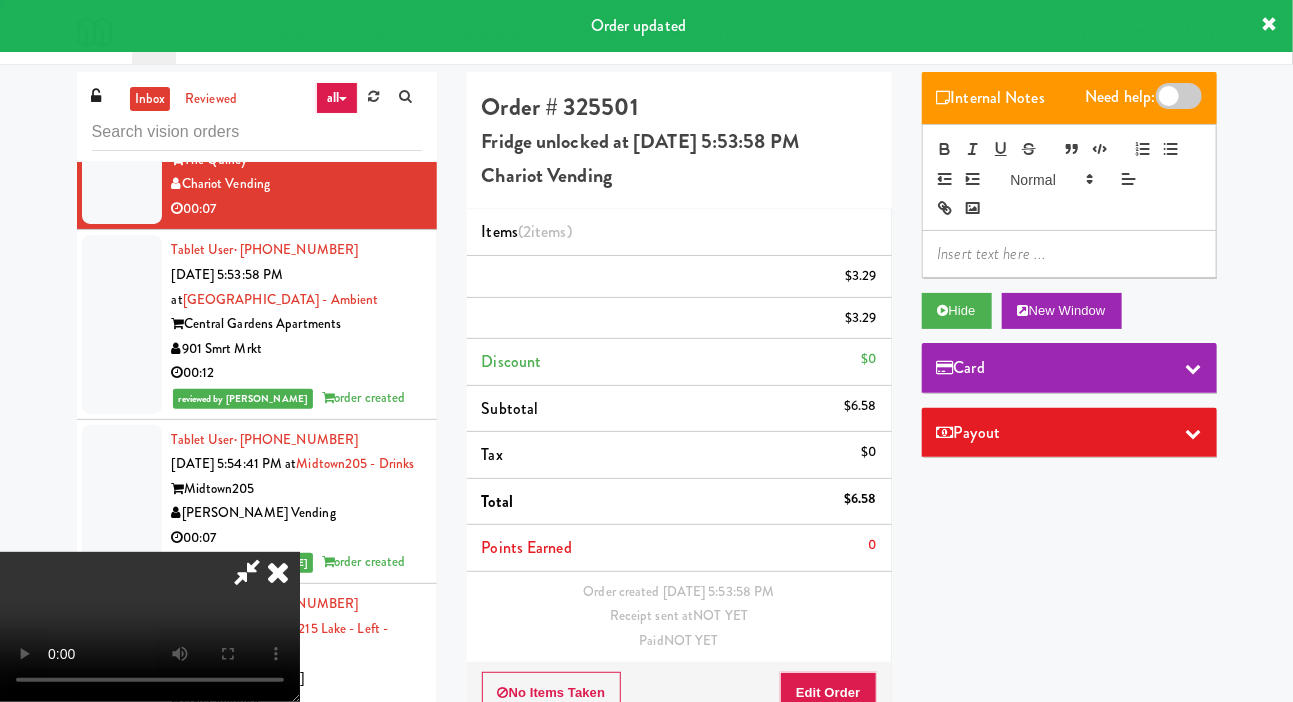 scroll, scrollTop: 0, scrollLeft: 0, axis: both 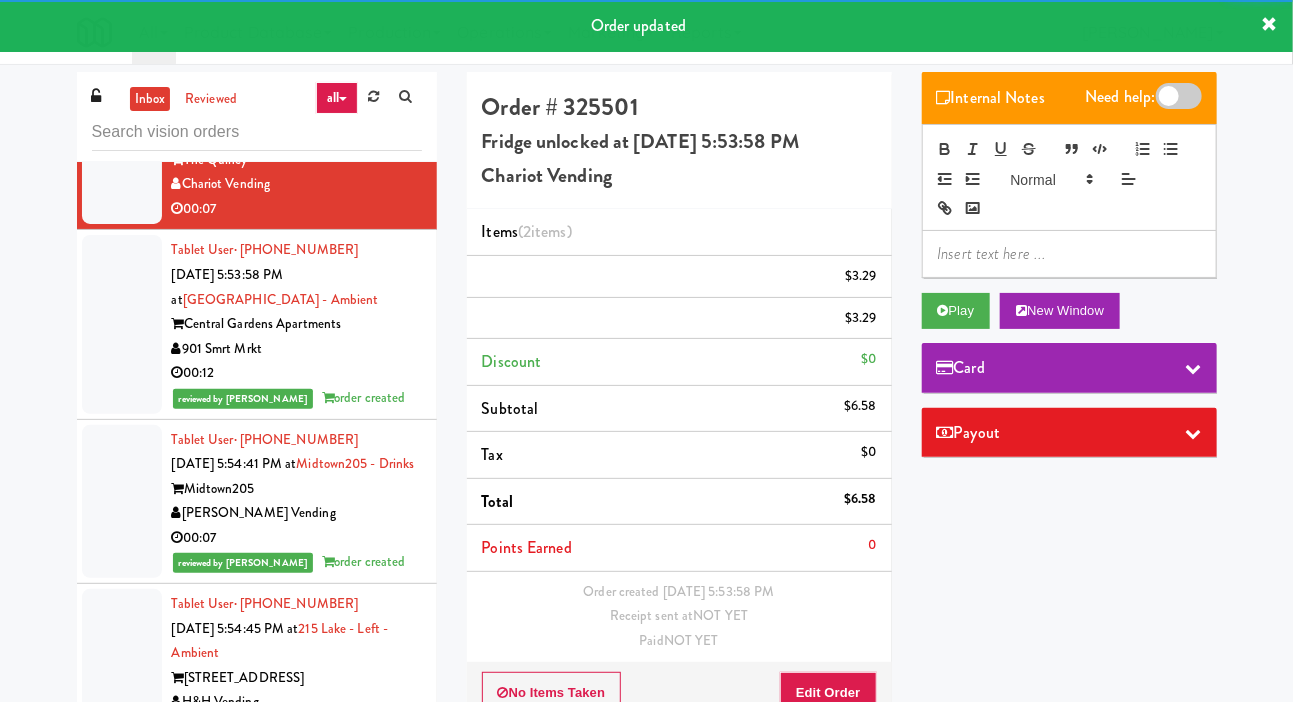 click at bounding box center (122, 19) 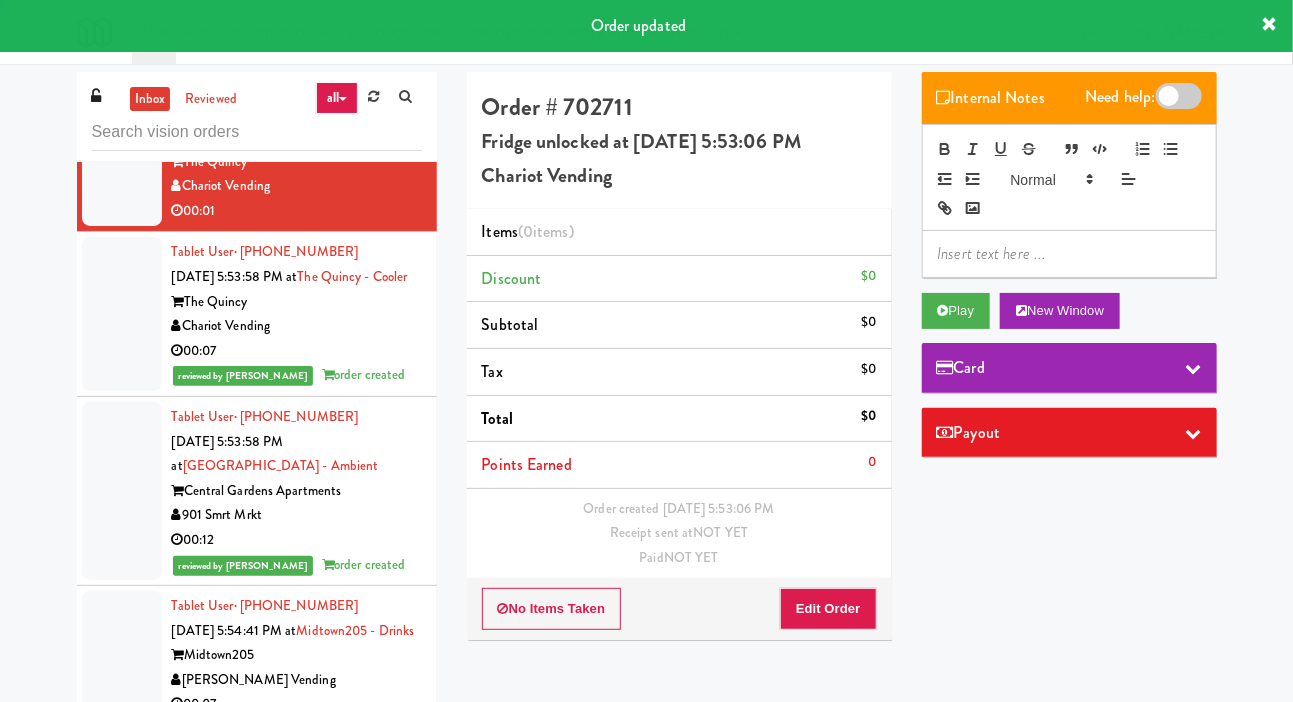 scroll, scrollTop: 7069, scrollLeft: 0, axis: vertical 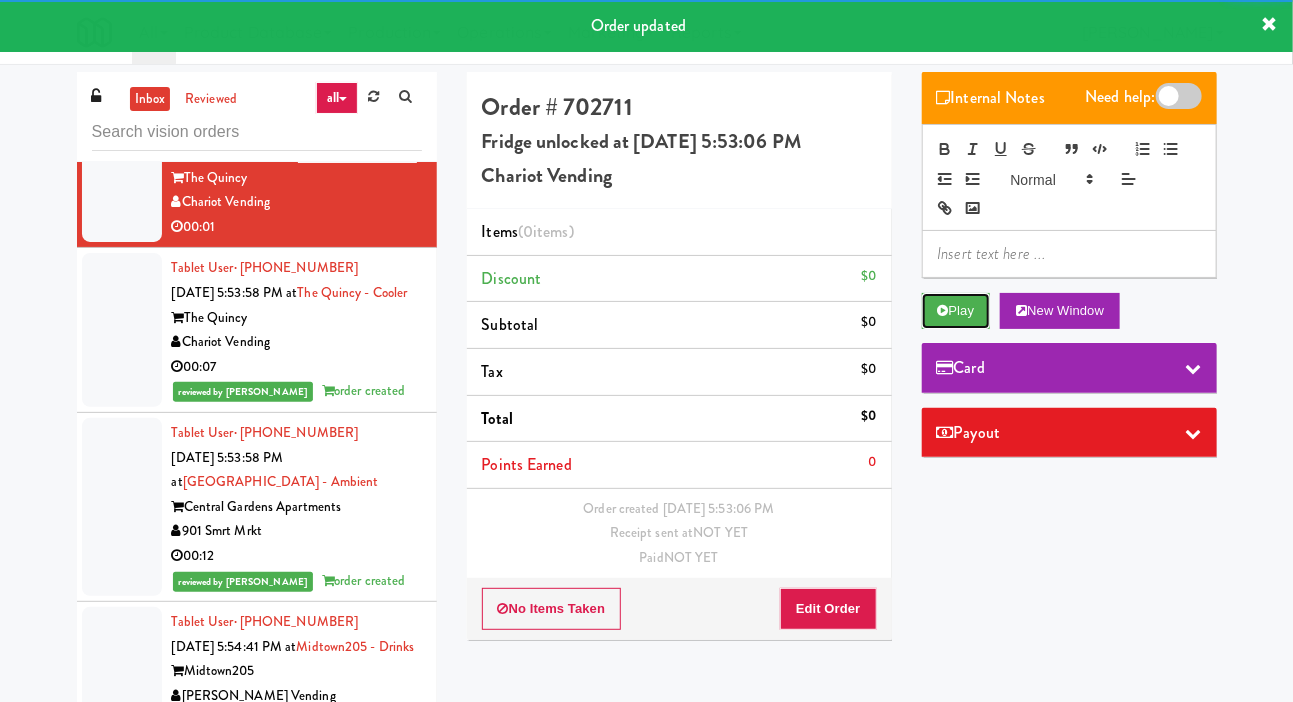 click on "Play" at bounding box center (956, 311) 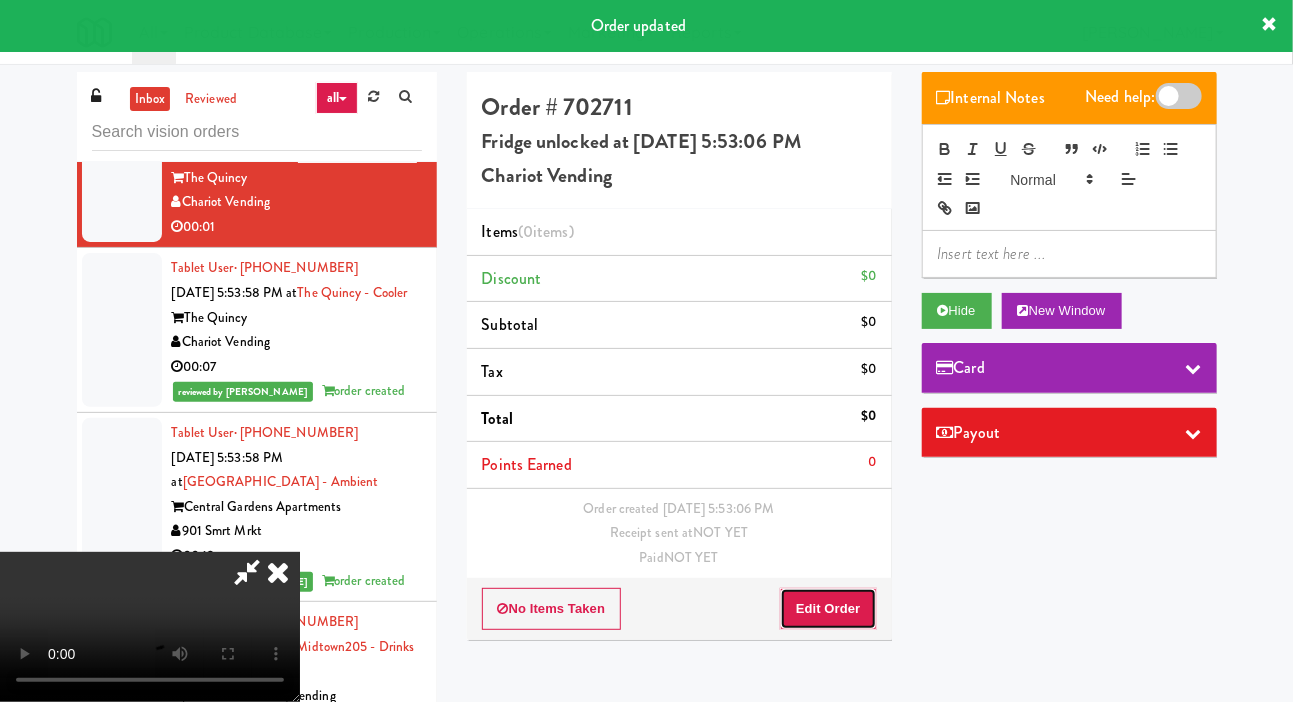 click on "Edit Order" at bounding box center (828, 609) 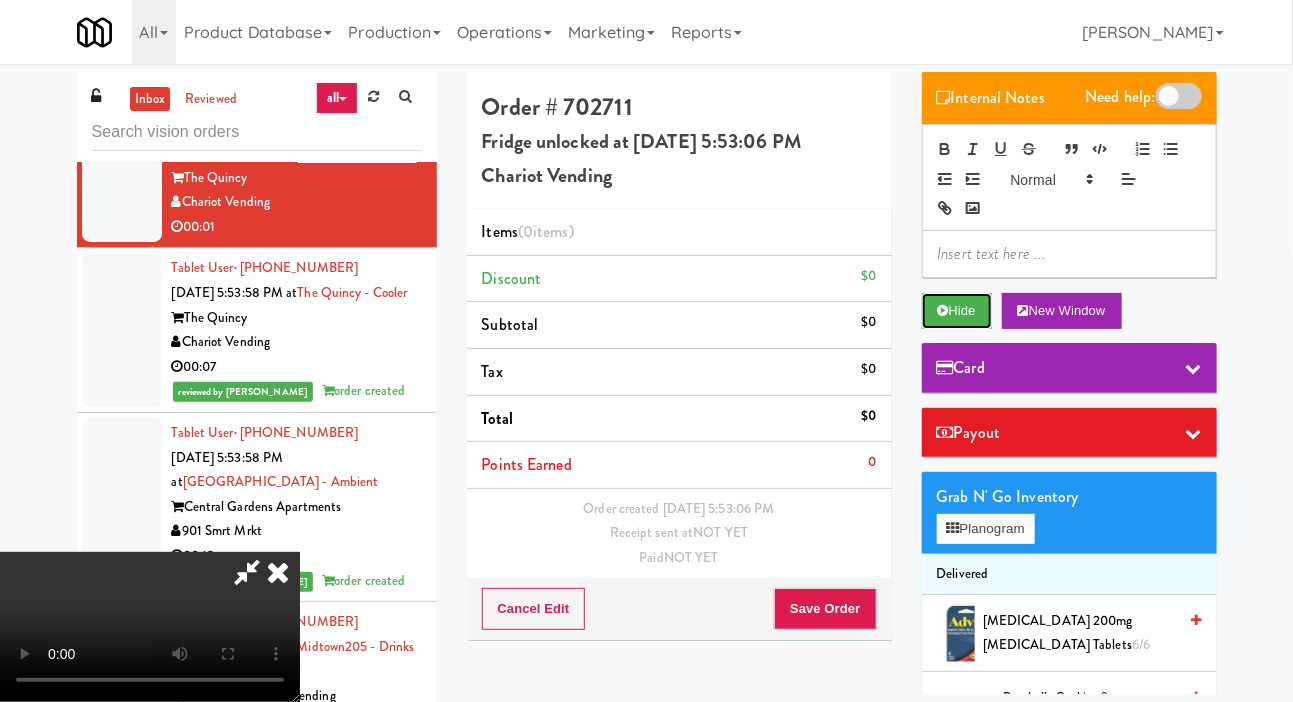 click on "Hide" at bounding box center [957, 311] 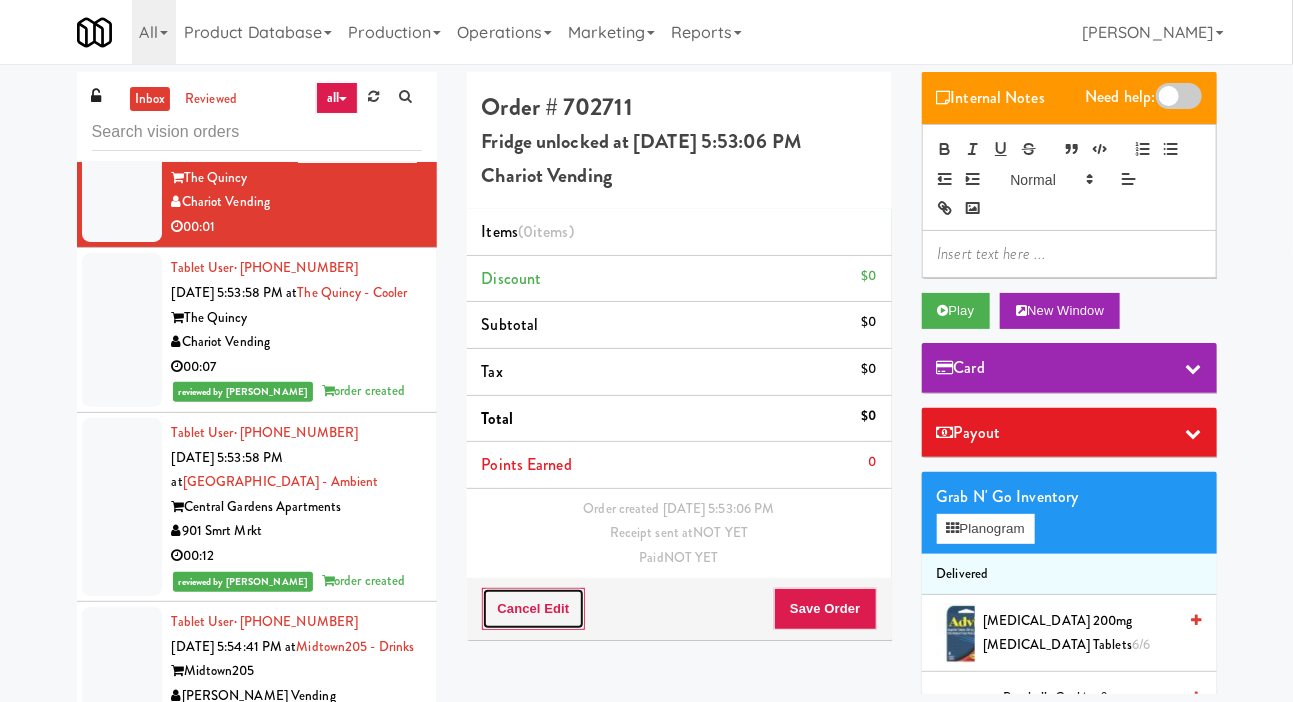 click on "Cancel Edit" at bounding box center [534, 609] 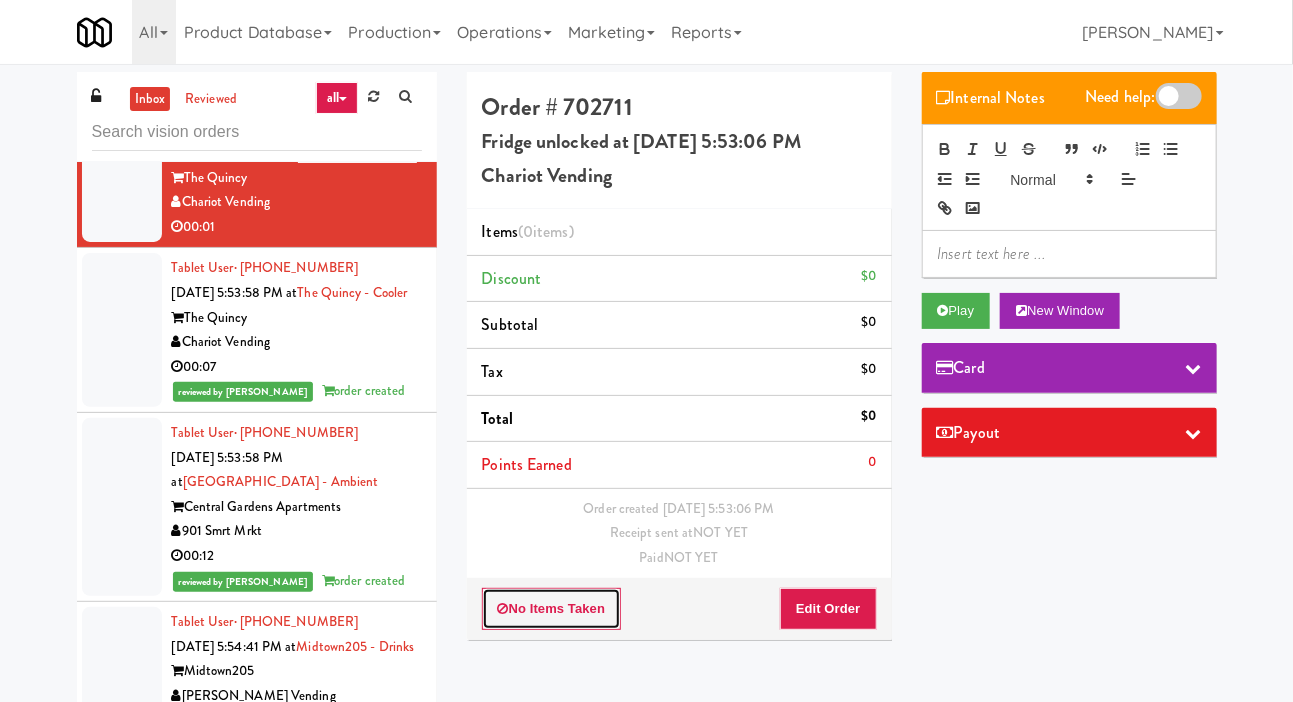 click on "No Items Taken" at bounding box center [552, 609] 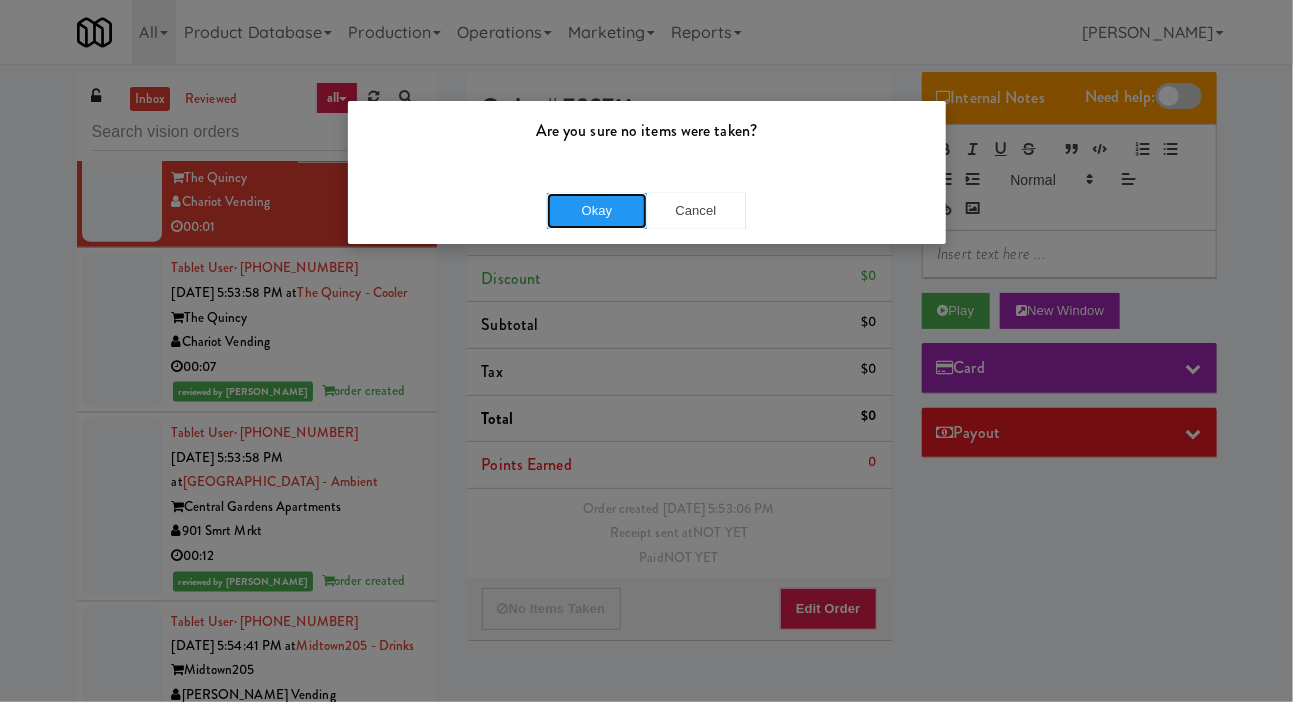click on "Okay" at bounding box center [597, 211] 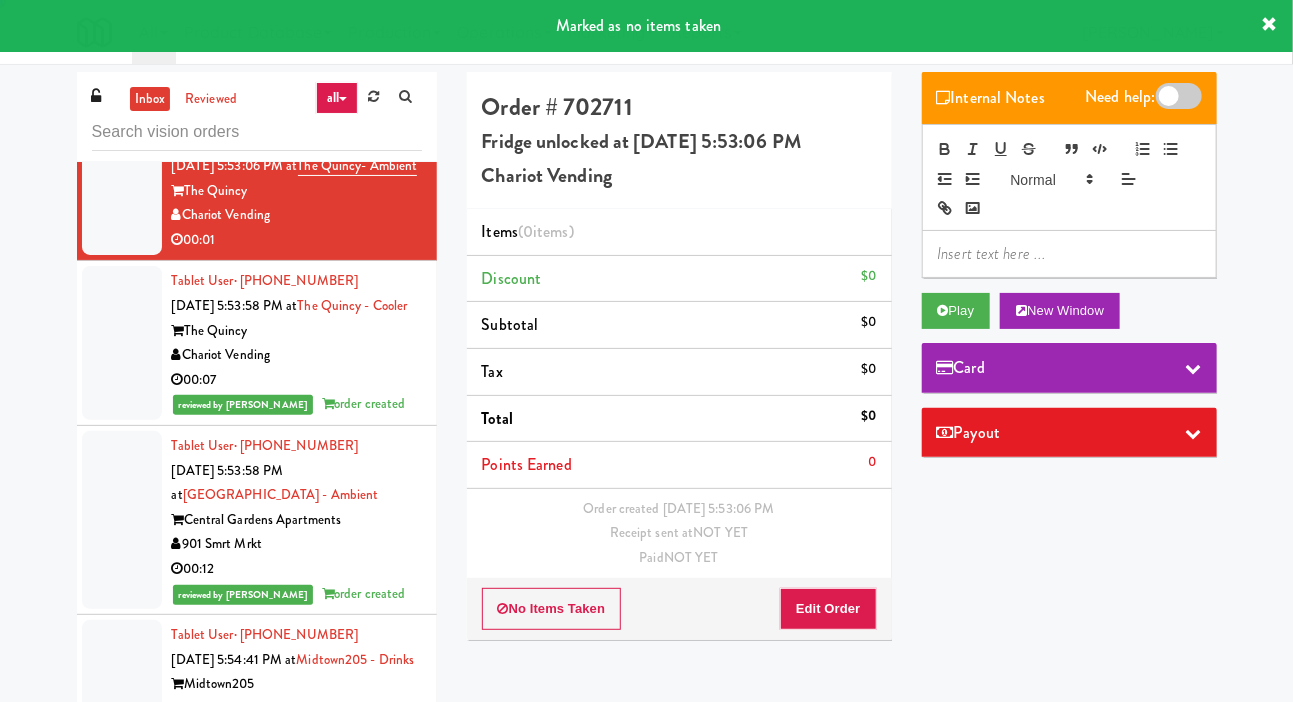 scroll, scrollTop: 7049, scrollLeft: 0, axis: vertical 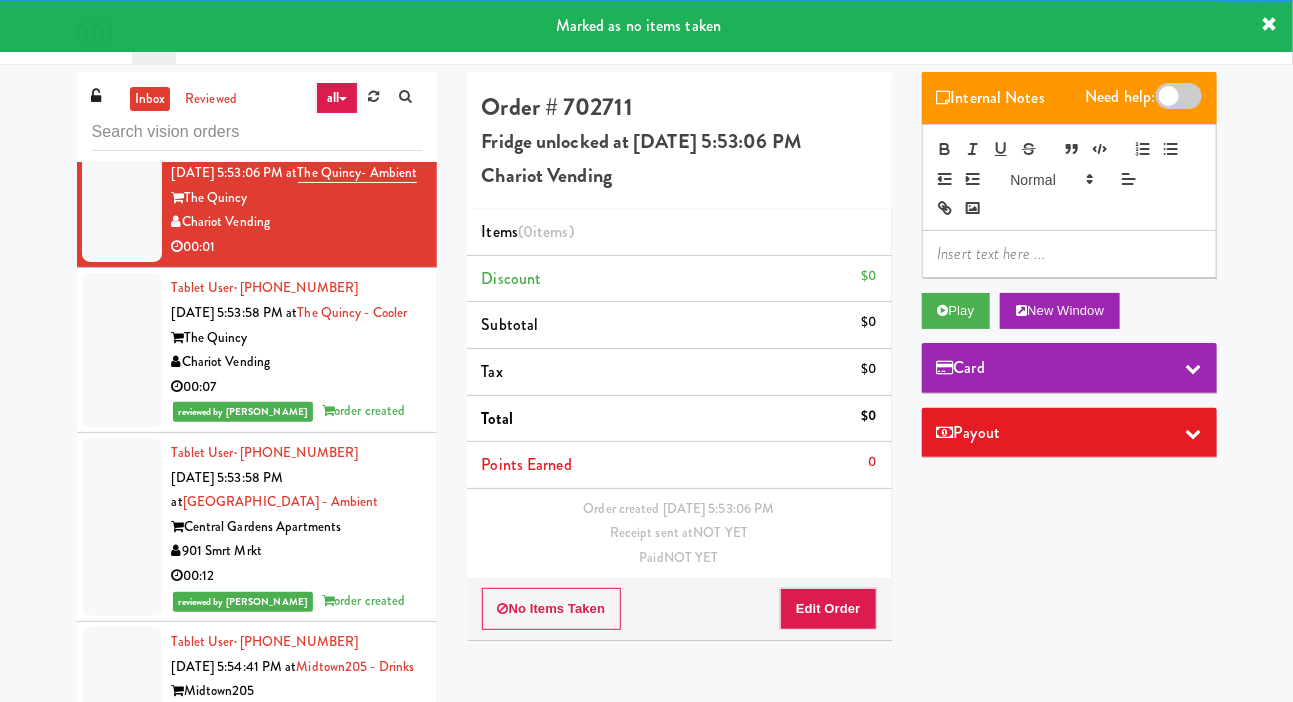 click at bounding box center (122, 57) 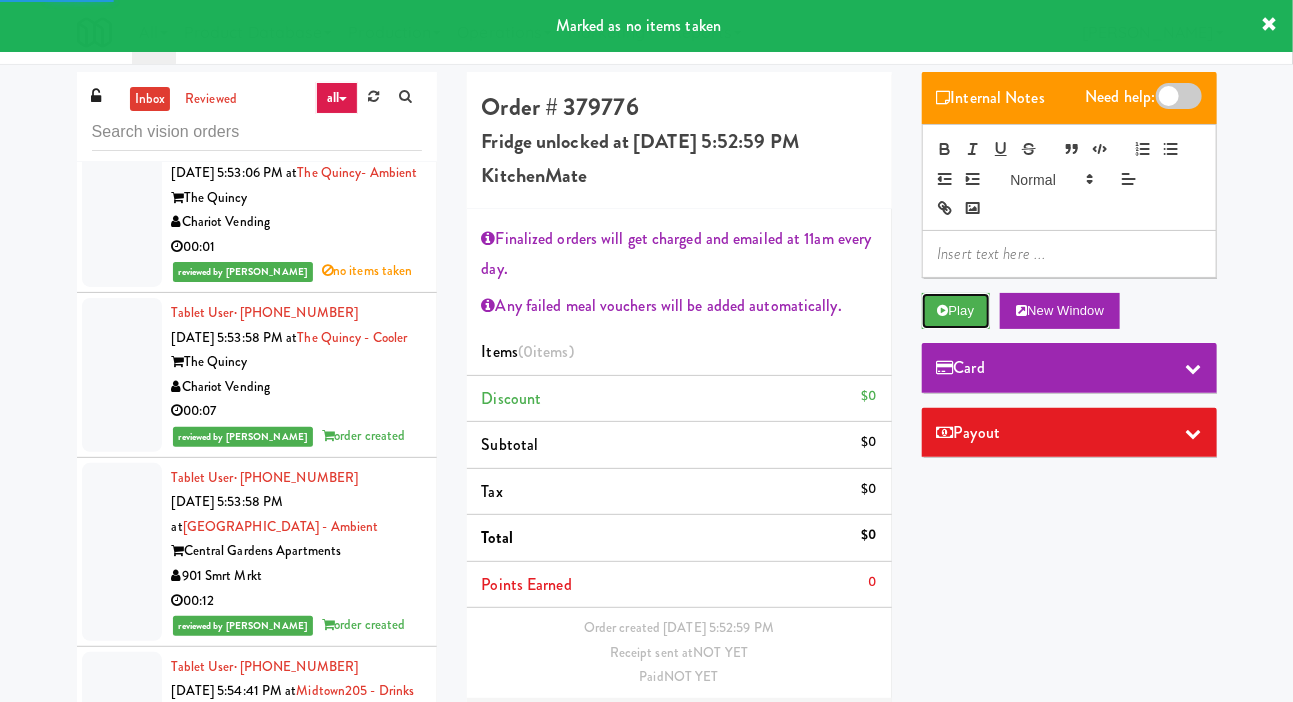 click on "Play" at bounding box center [956, 311] 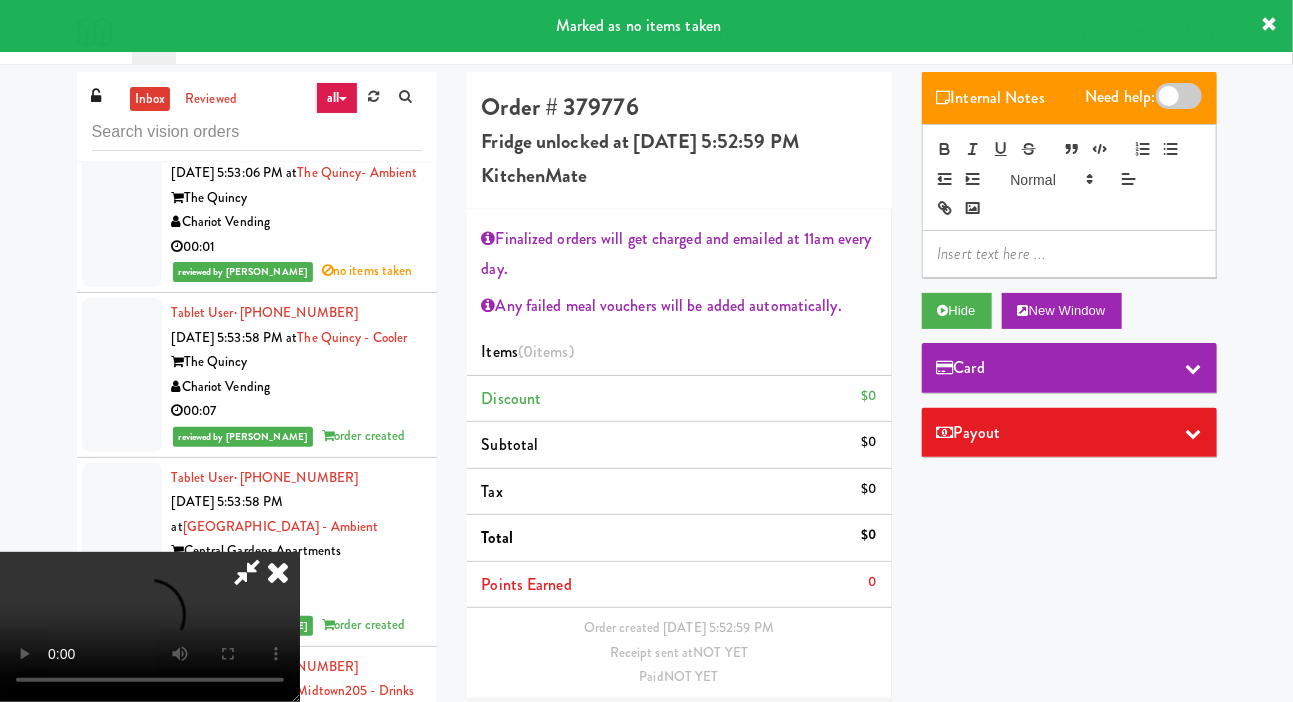 click on "Edit Order" at bounding box center (828, 729) 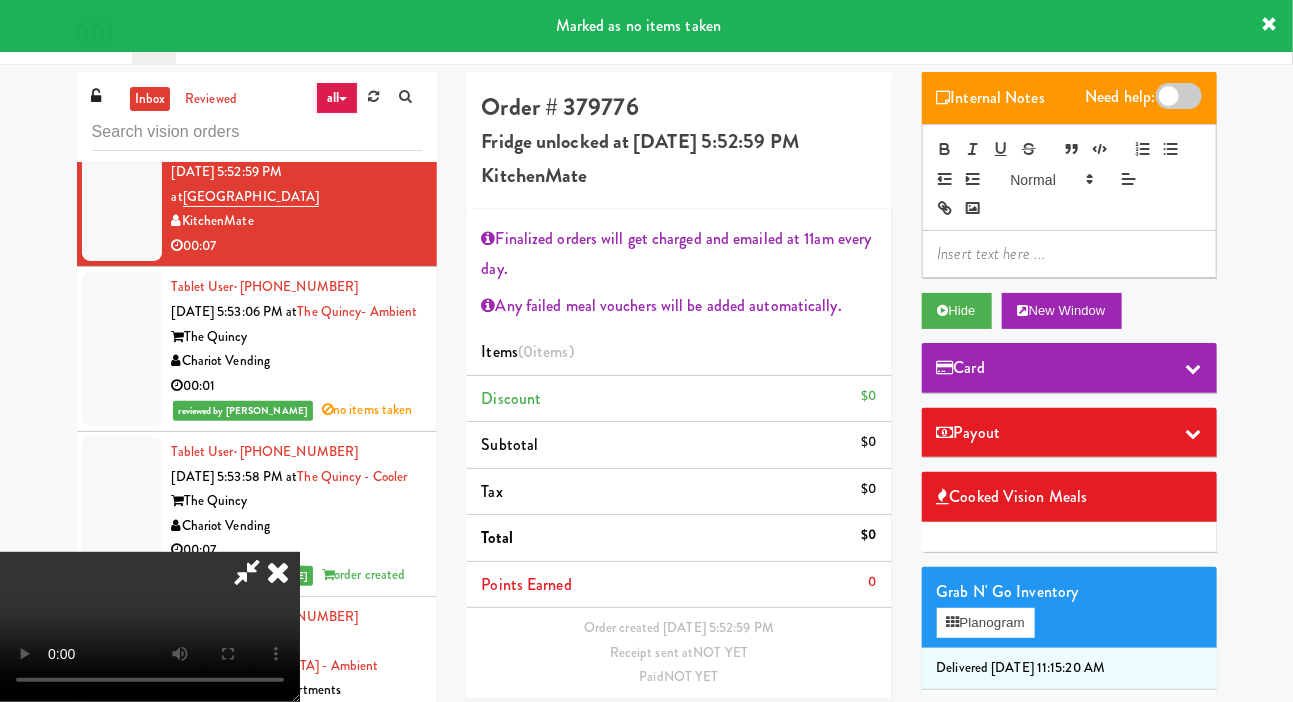 scroll, scrollTop: 6904, scrollLeft: 0, axis: vertical 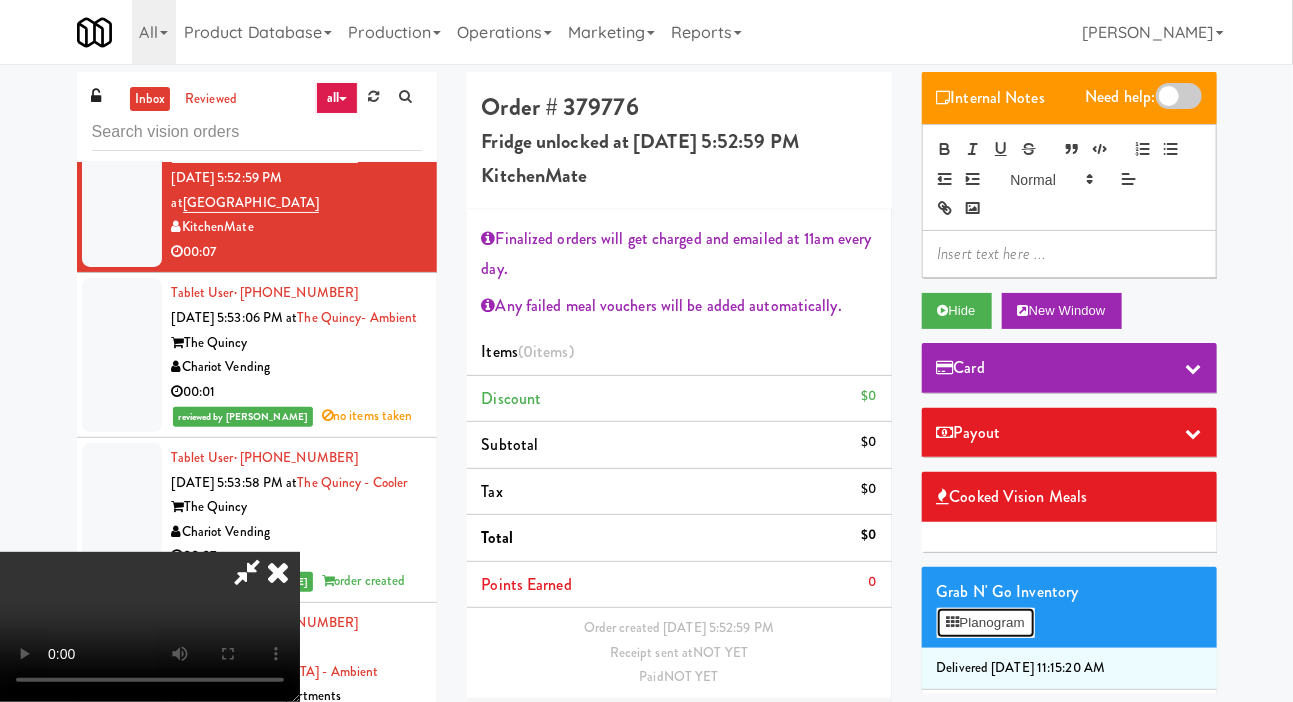 click on "Planogram" at bounding box center [986, 623] 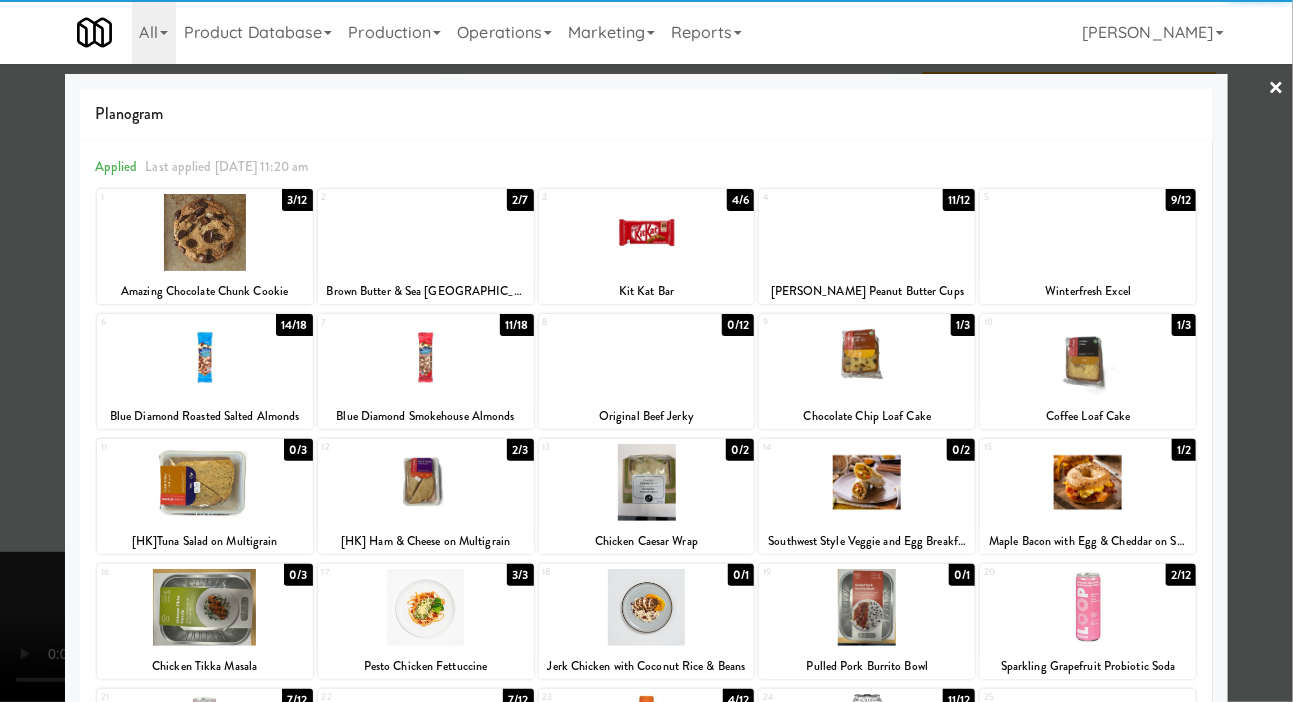 scroll, scrollTop: 19, scrollLeft: 0, axis: vertical 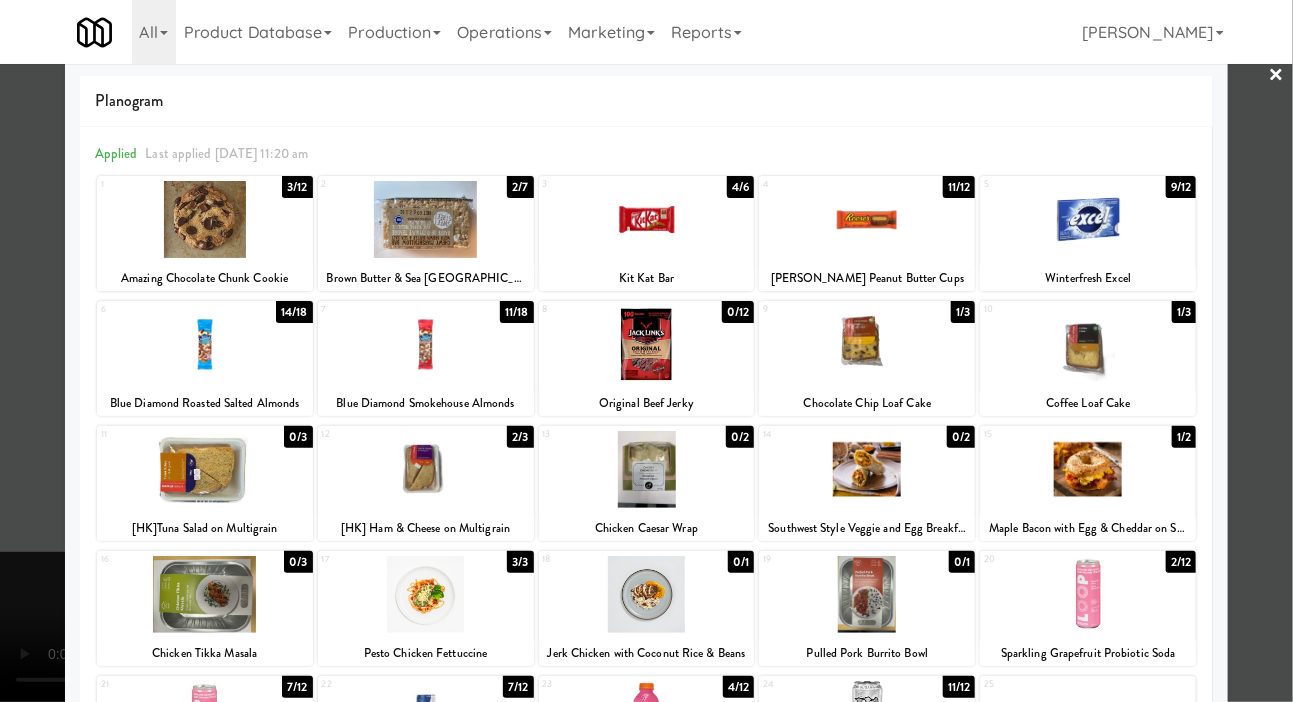 click at bounding box center (426, 219) 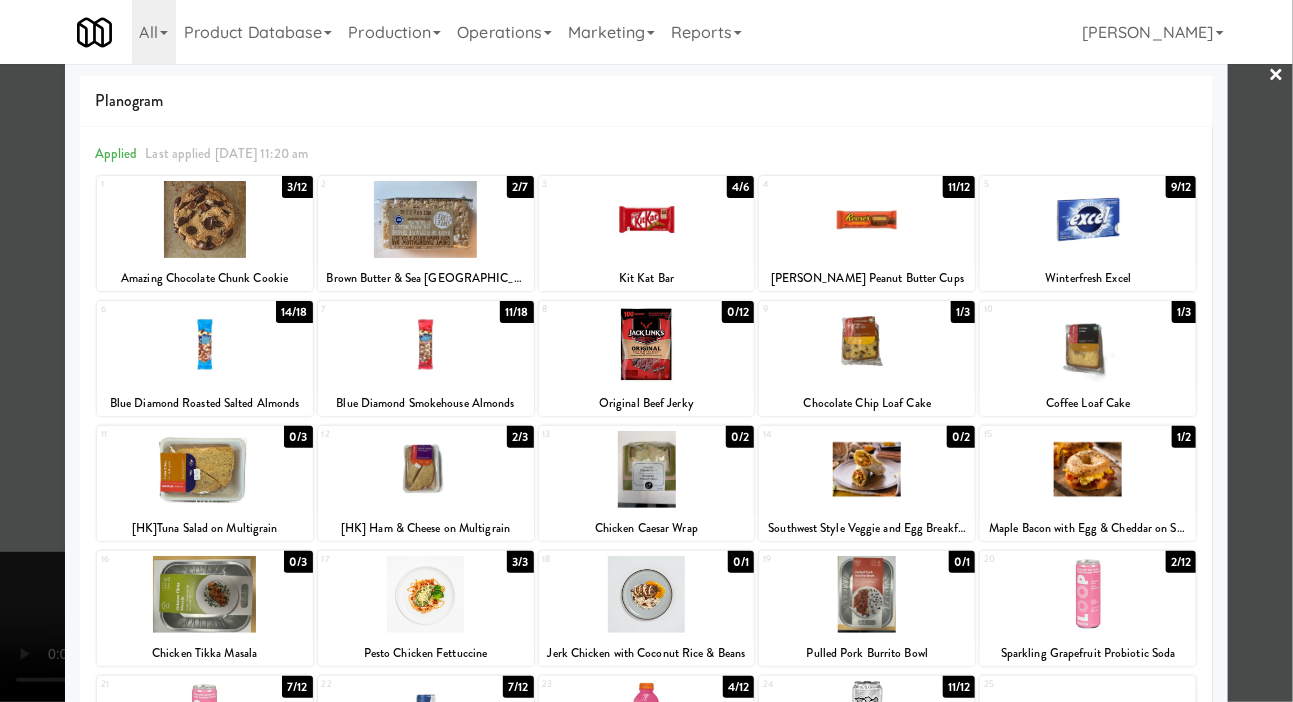 click at bounding box center [426, 219] 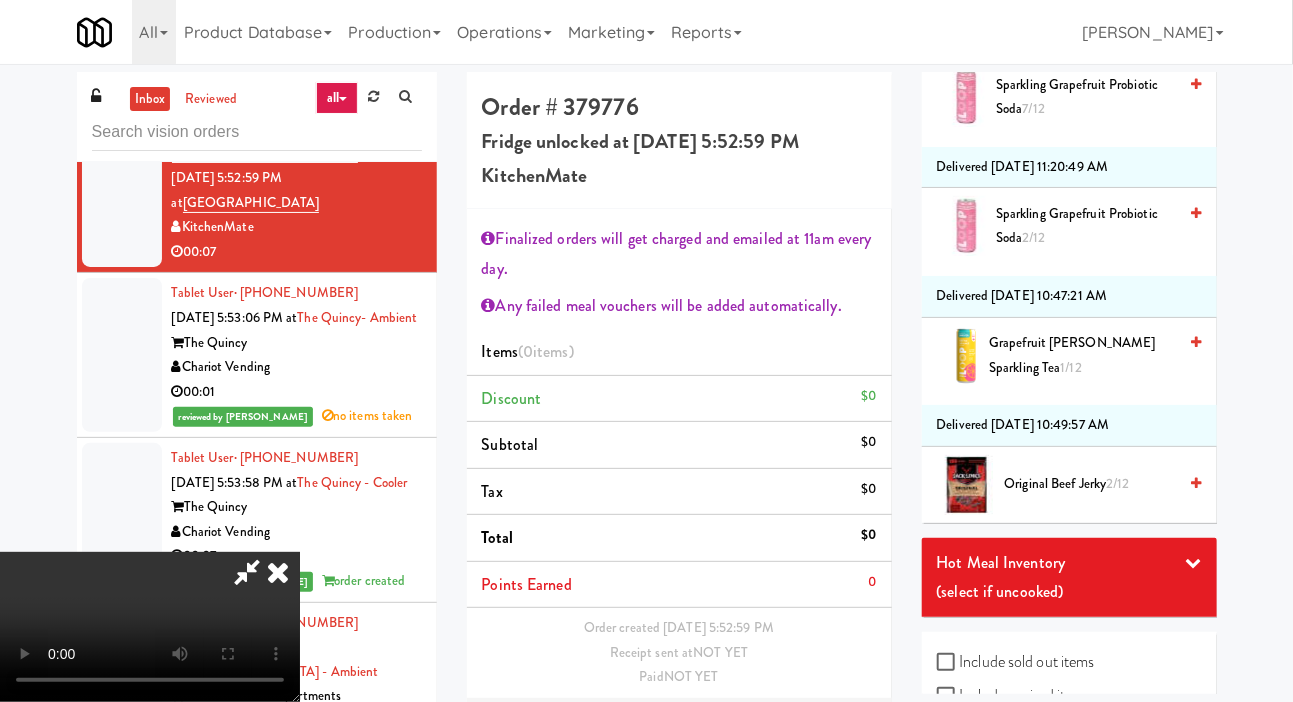 scroll, scrollTop: 2294, scrollLeft: 0, axis: vertical 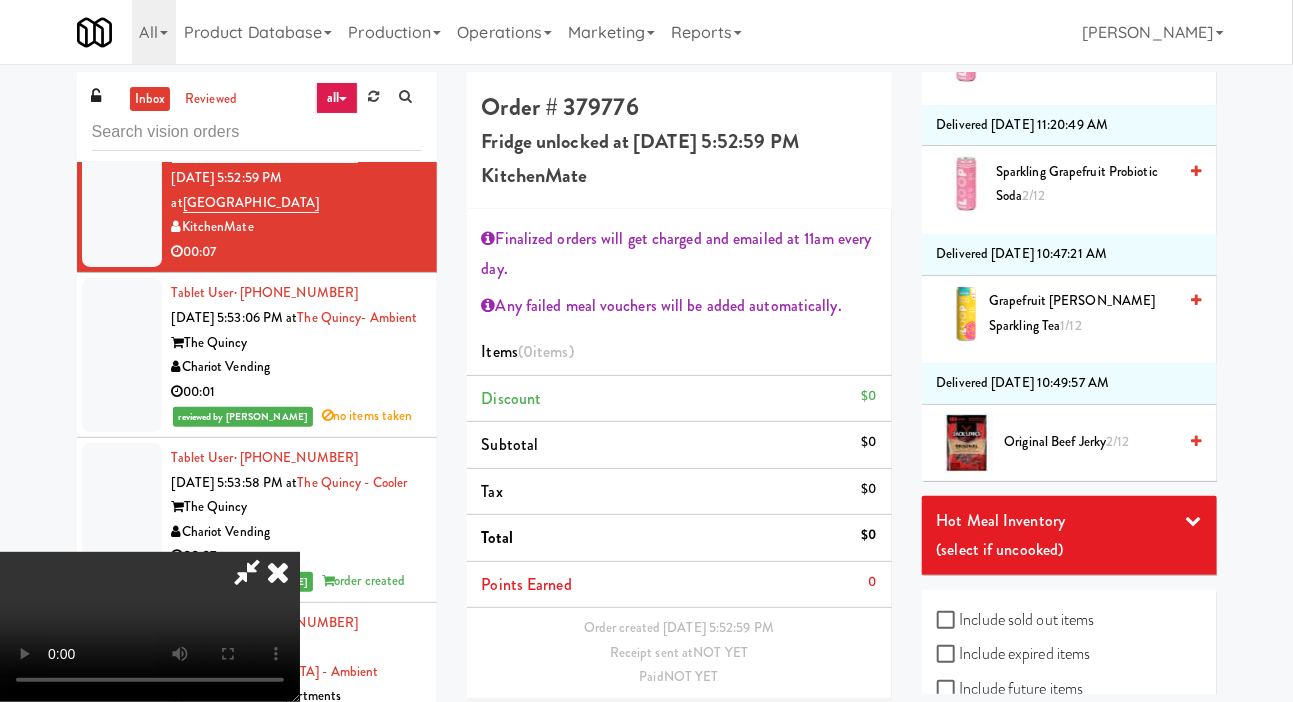 click on "Include sold out items" at bounding box center [1016, 620] 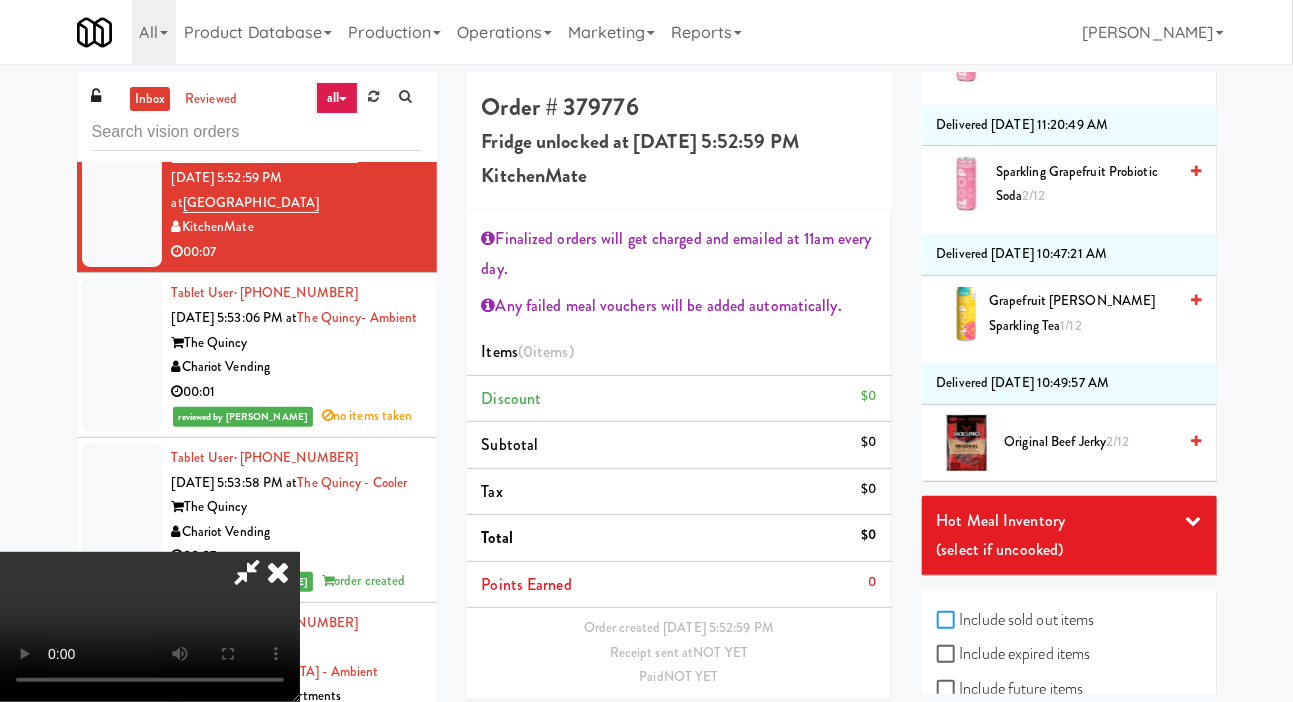 click on "Include sold out items" at bounding box center [948, 621] 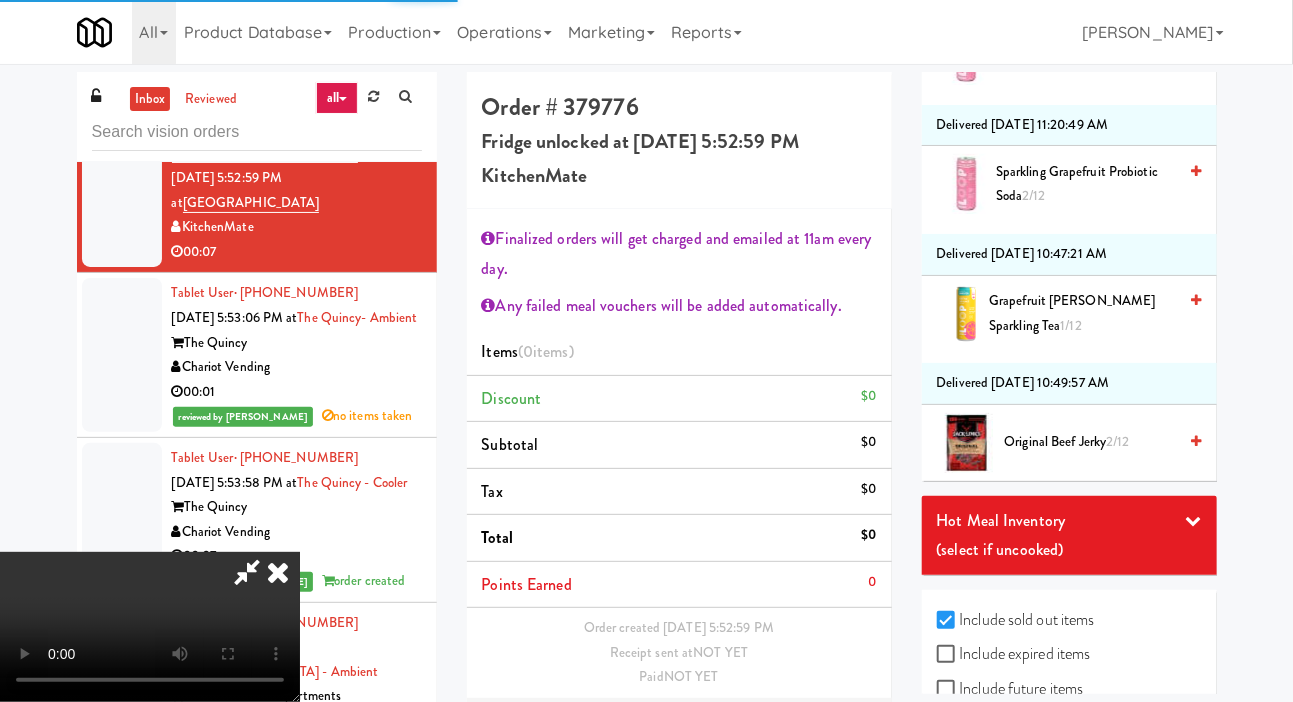 click on "Include expired items" at bounding box center (1014, 654) 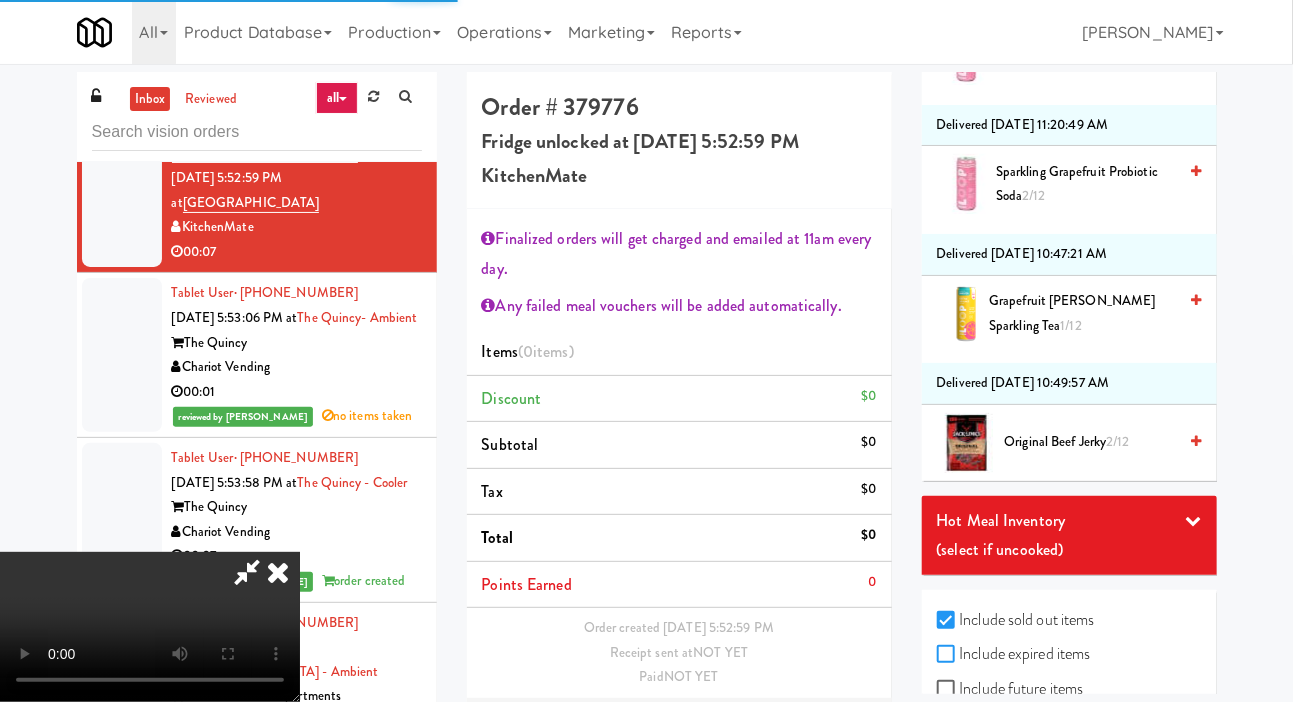 click on "Include expired items" at bounding box center [948, 655] 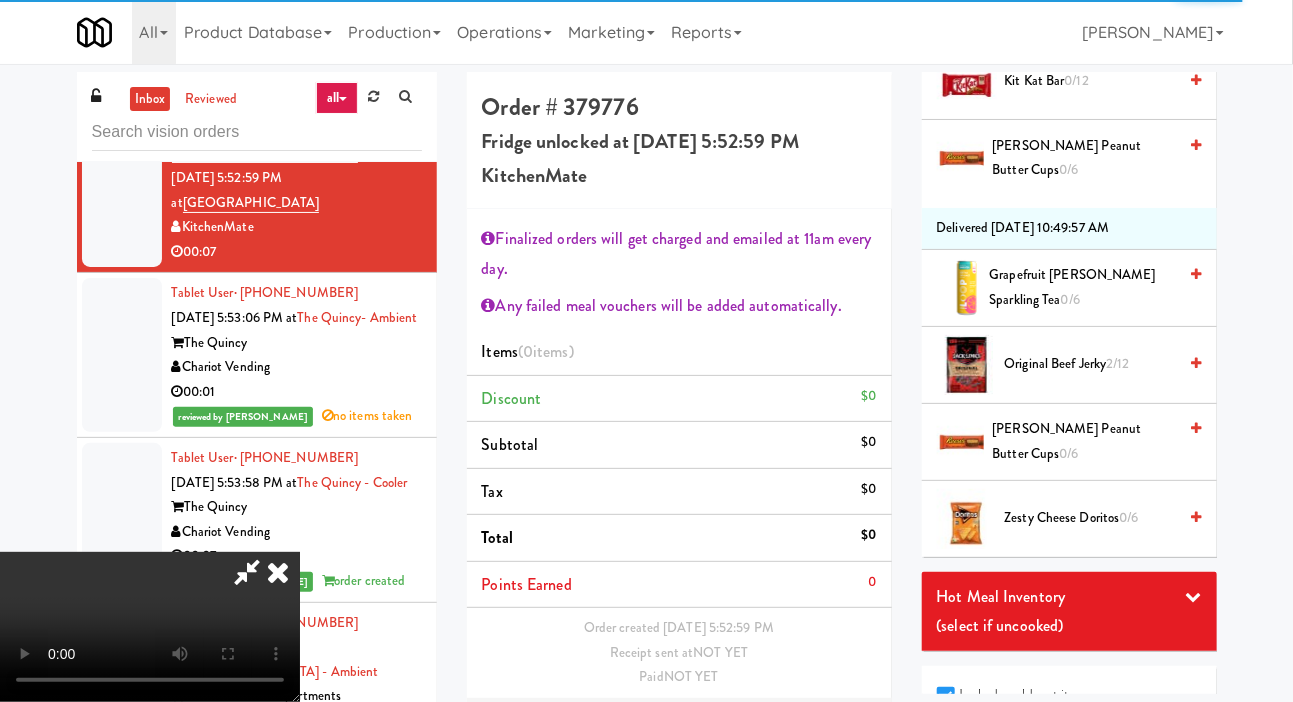 scroll, scrollTop: 5273, scrollLeft: 0, axis: vertical 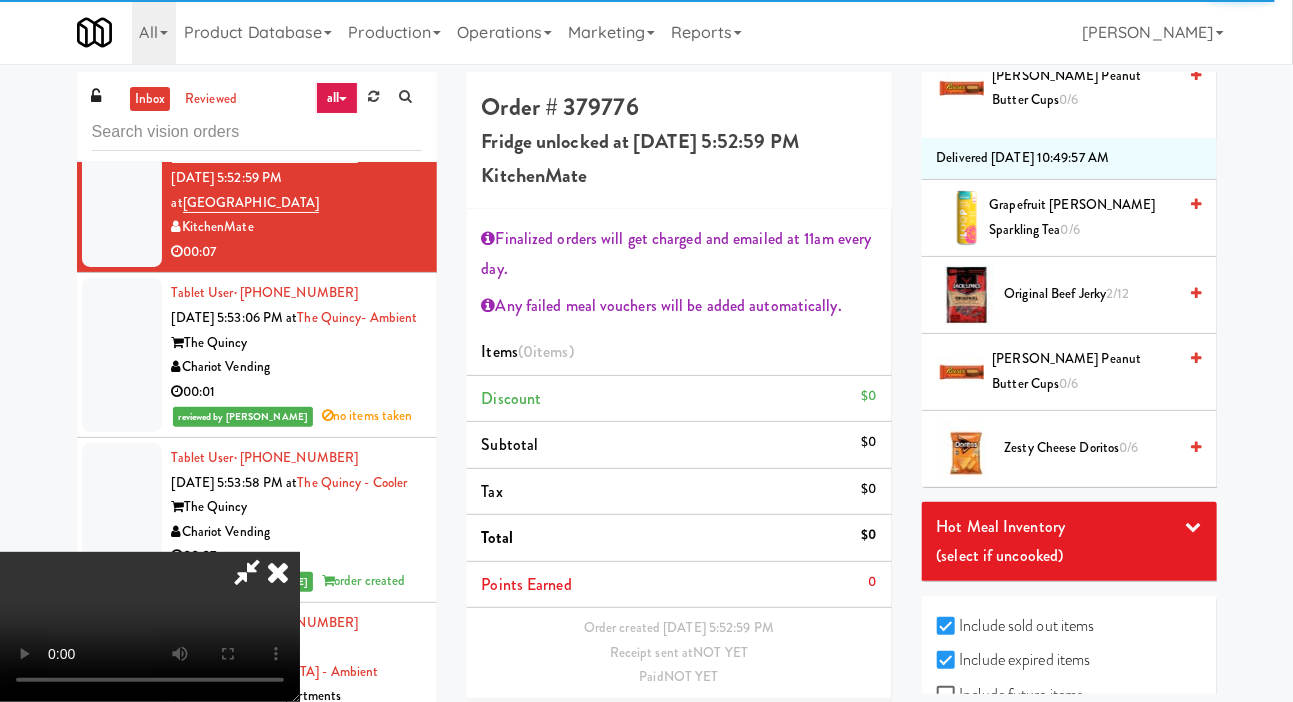 click on "Include previous static inventory" at bounding box center [948, 765] 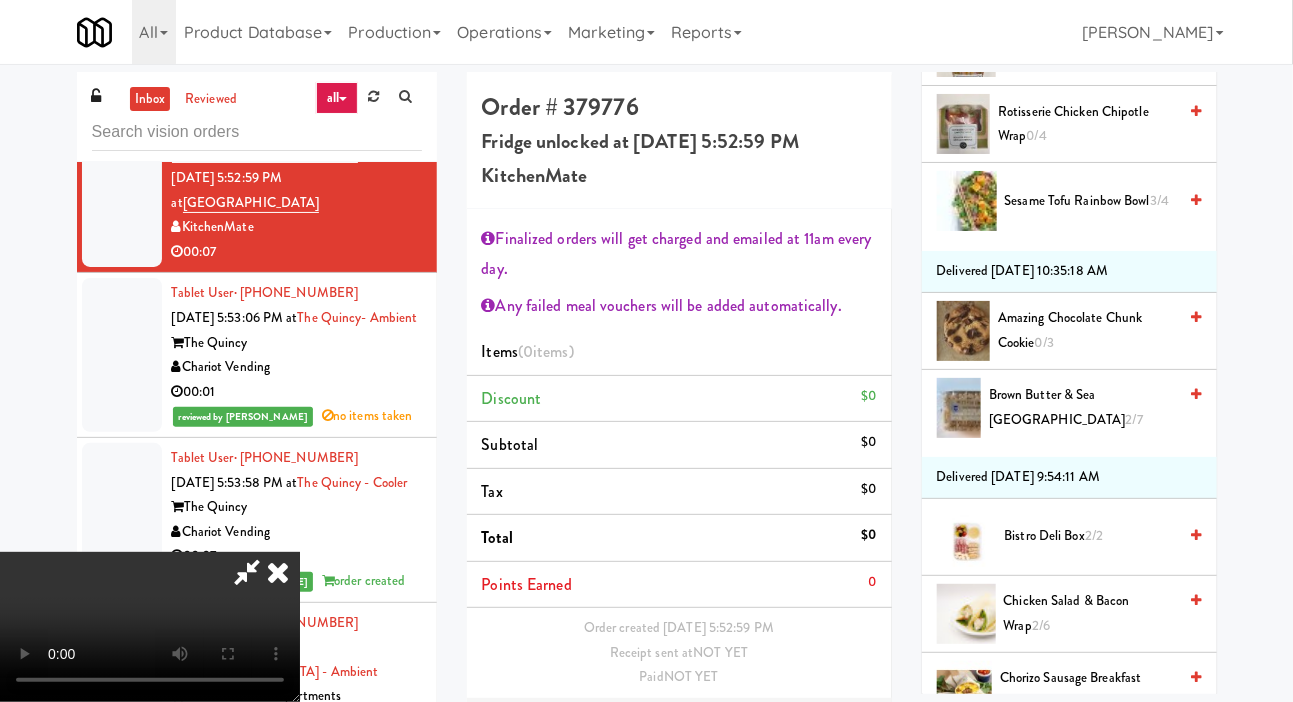 scroll, scrollTop: 10010, scrollLeft: 0, axis: vertical 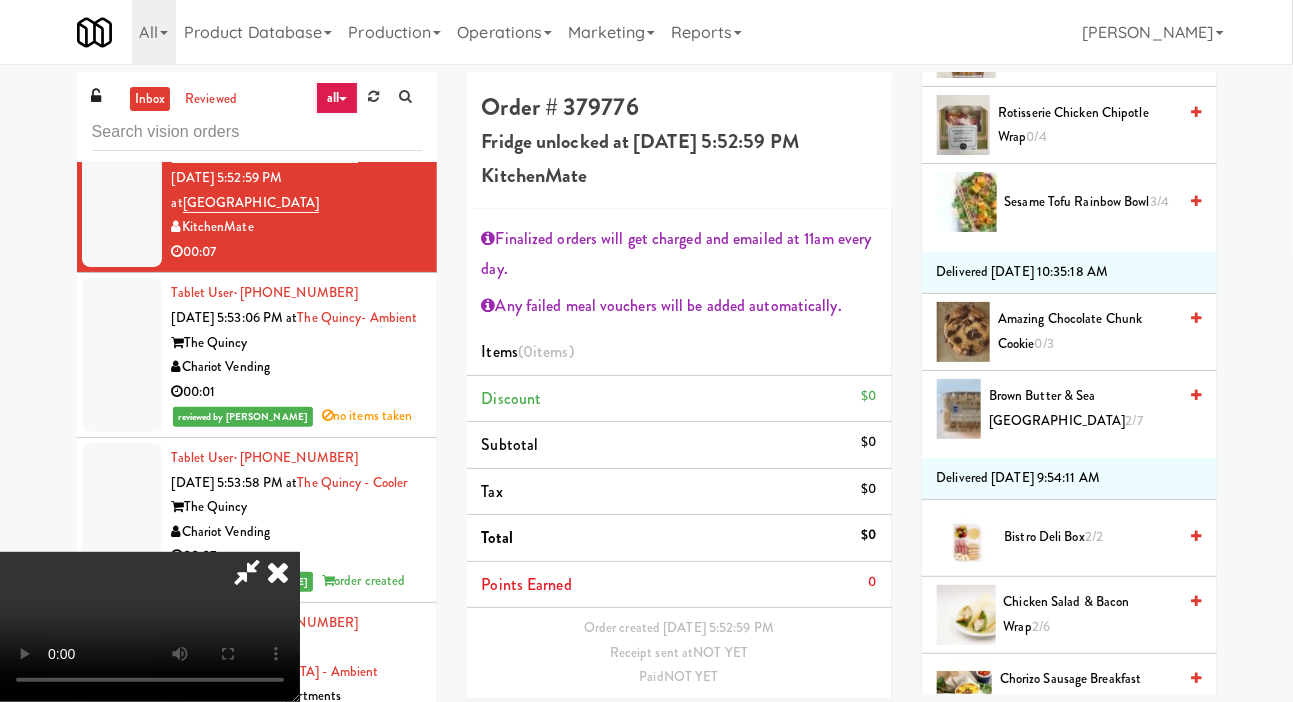 click on "Brown Butter & Sea Salt Marshmallow Square  2/7" at bounding box center [1082, 408] 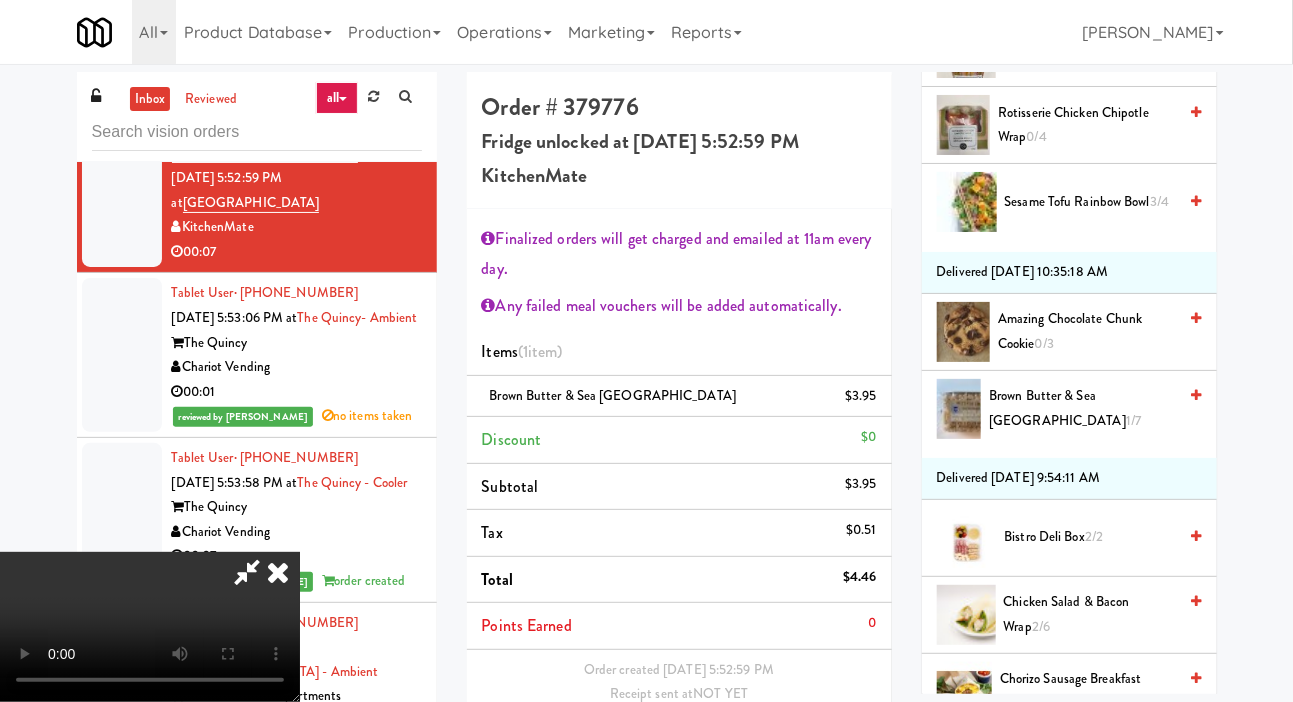 scroll, scrollTop: 27, scrollLeft: 0, axis: vertical 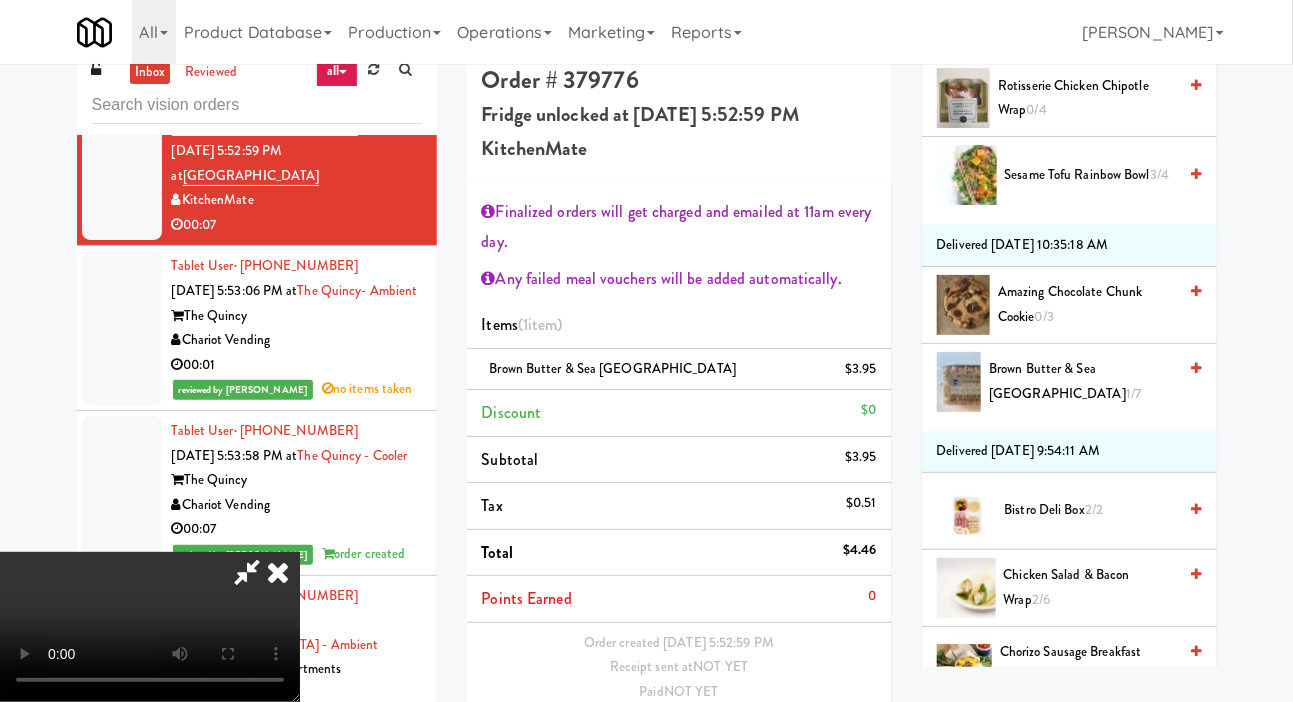 click on "Save Order" at bounding box center [825, 744] 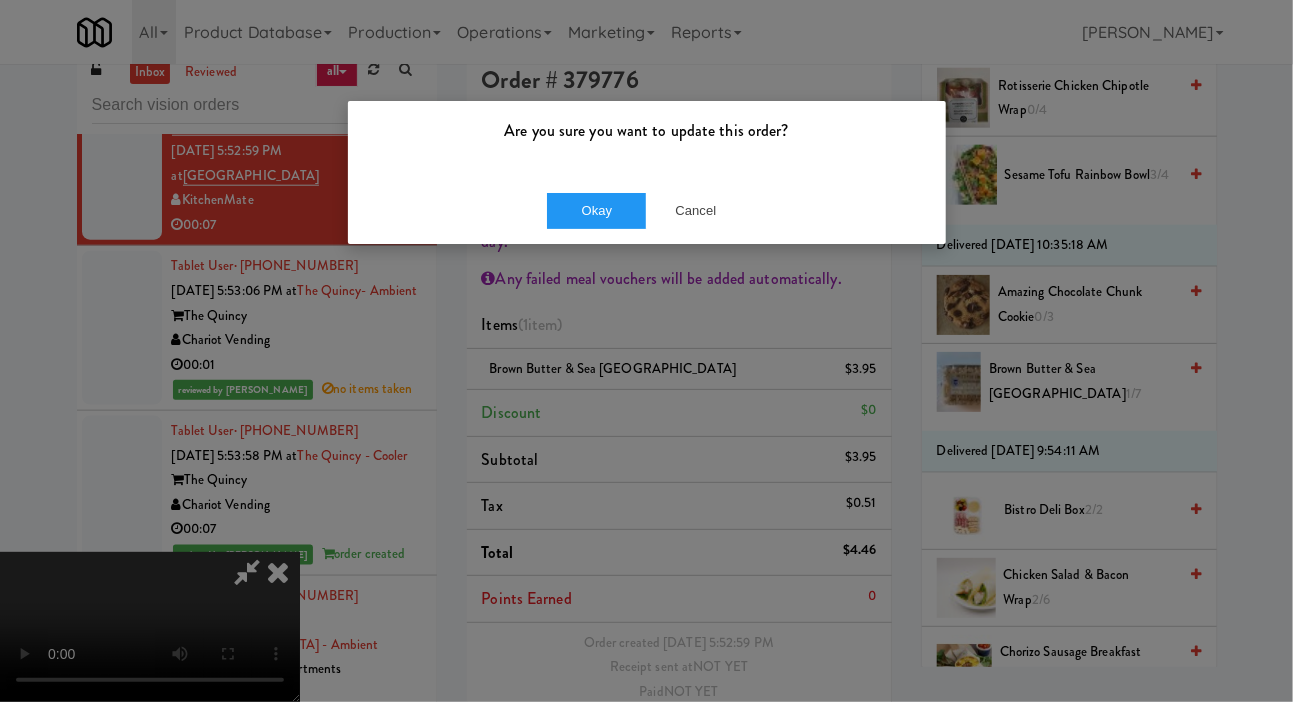 click on "Are you sure you want to update this order?" at bounding box center [647, 139] 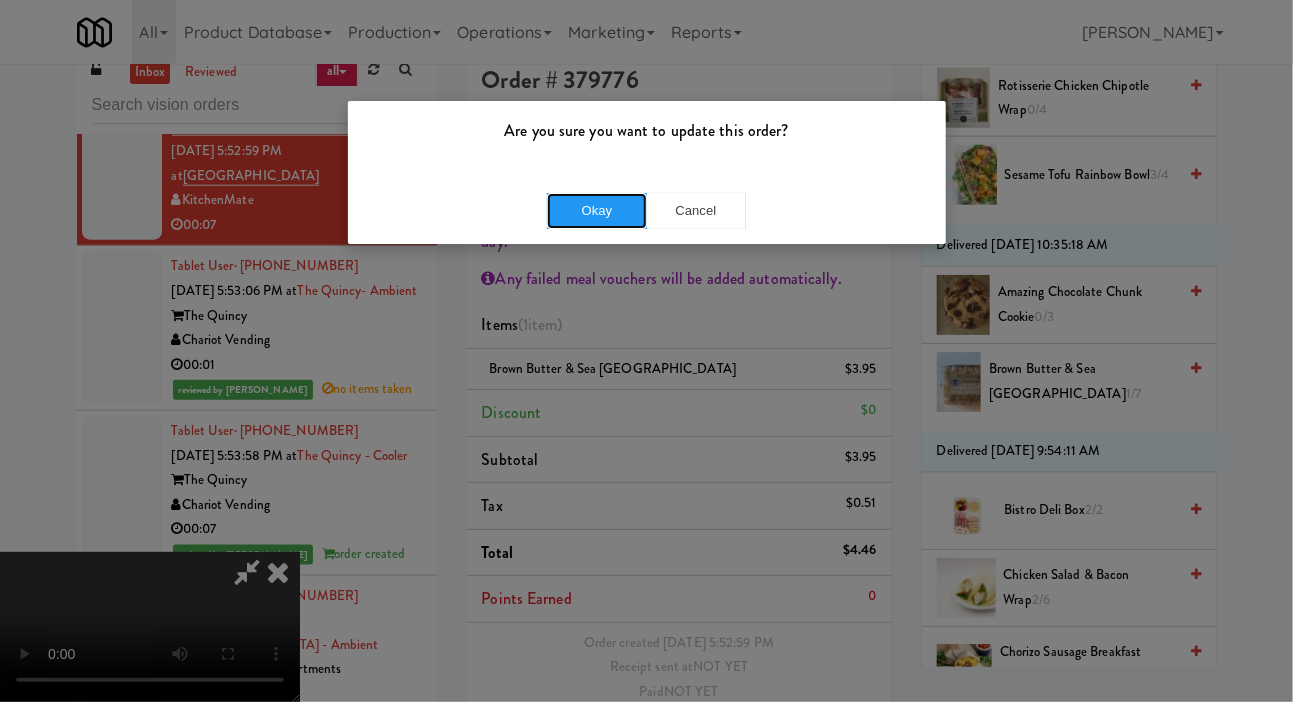 click on "Okay" at bounding box center [597, 211] 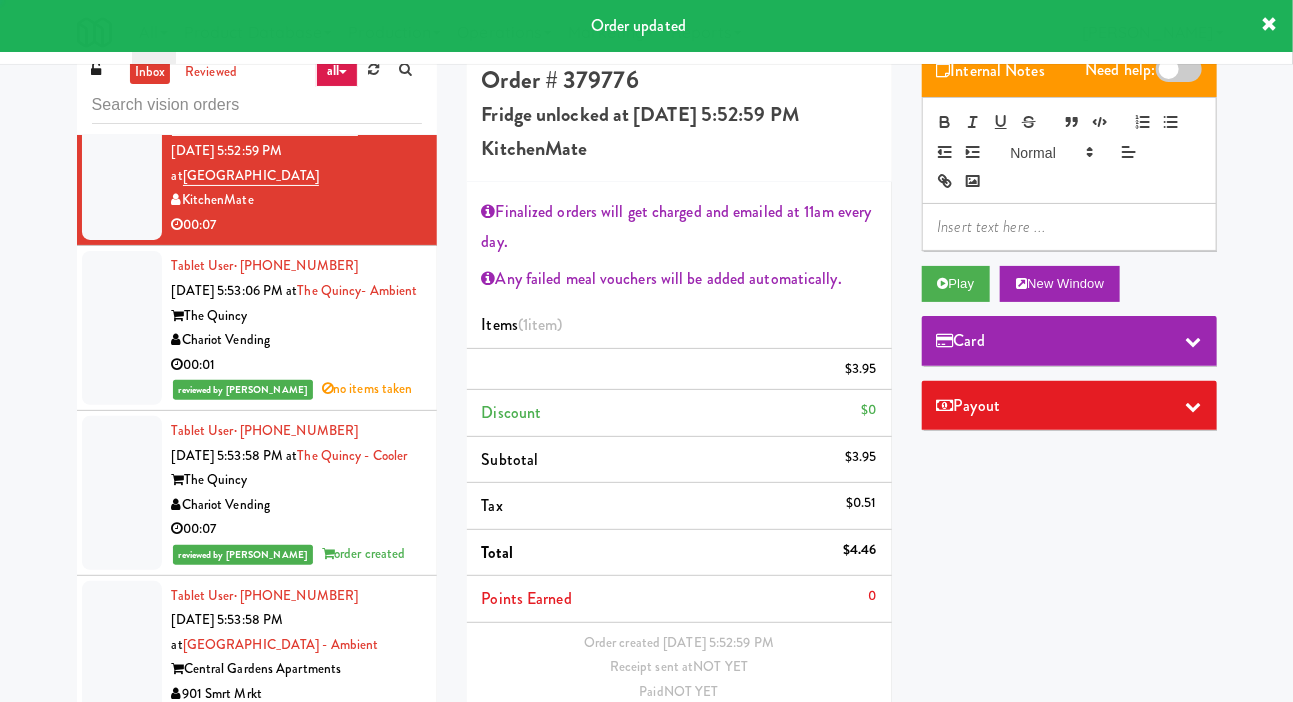 scroll, scrollTop: 0, scrollLeft: 0, axis: both 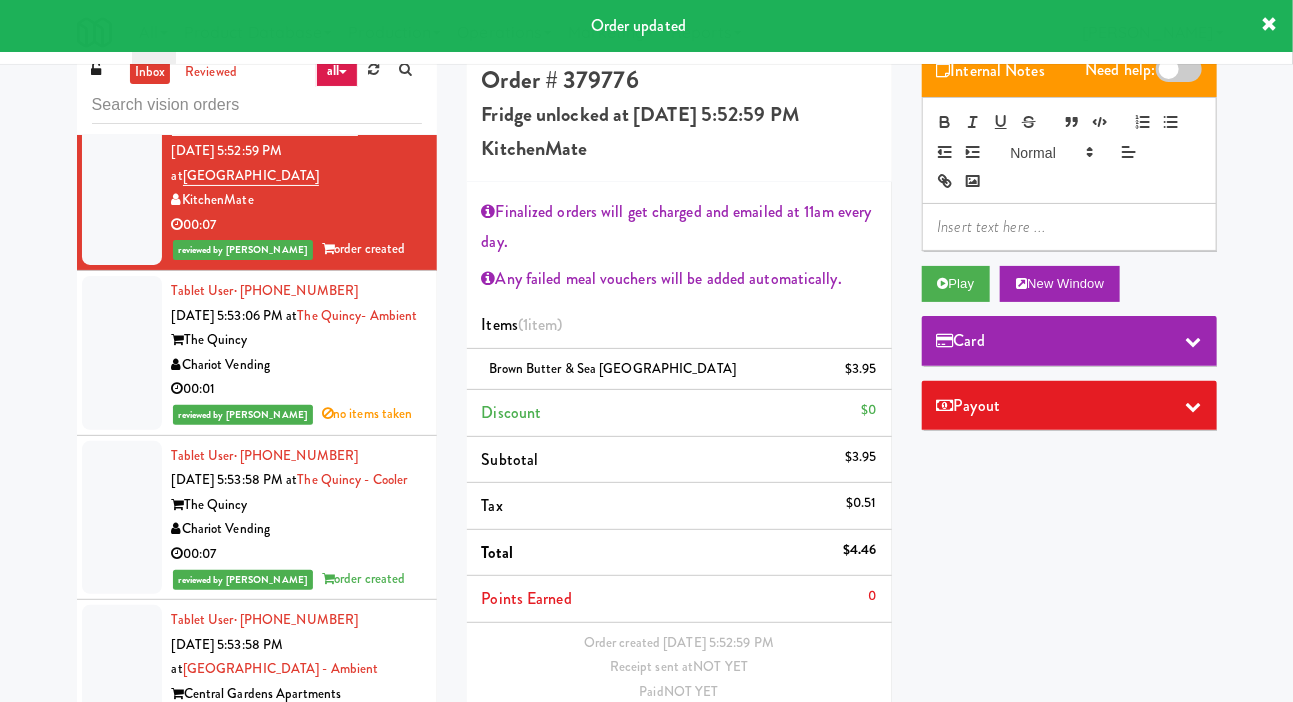 click at bounding box center [122, 24] 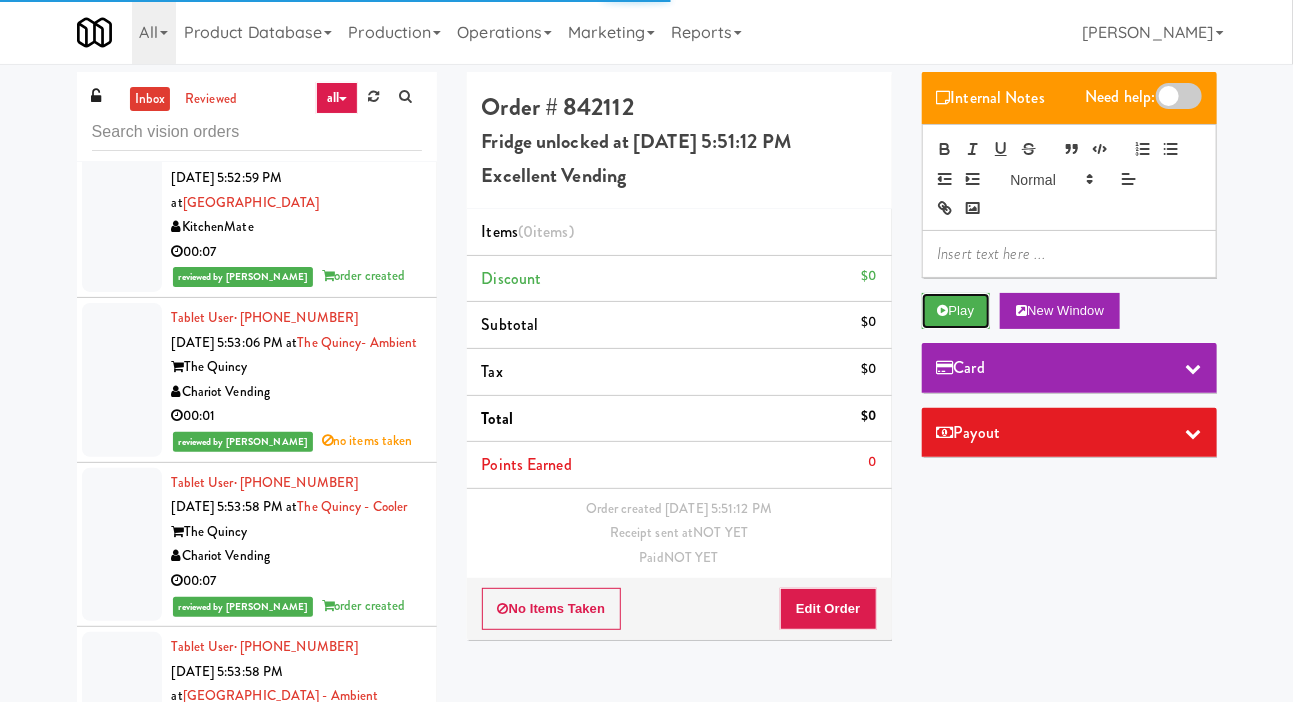 click on "Play" at bounding box center (956, 311) 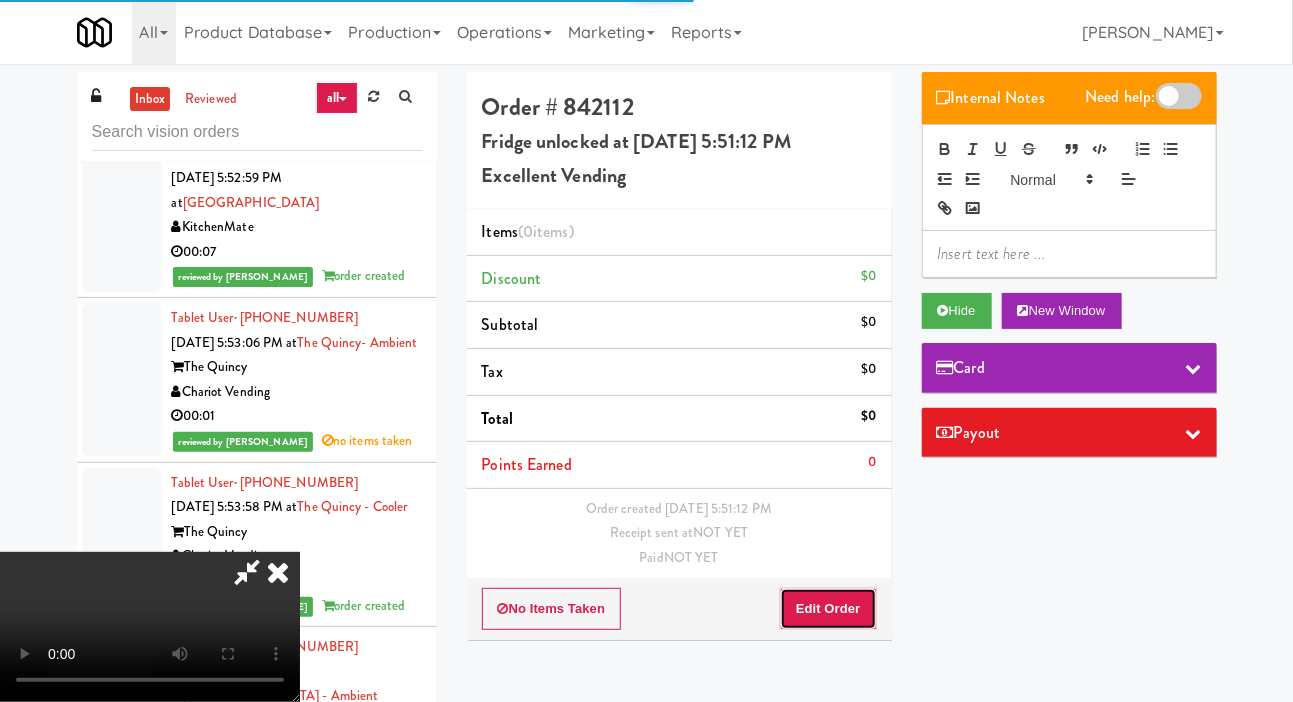 click on "Edit Order" at bounding box center (828, 609) 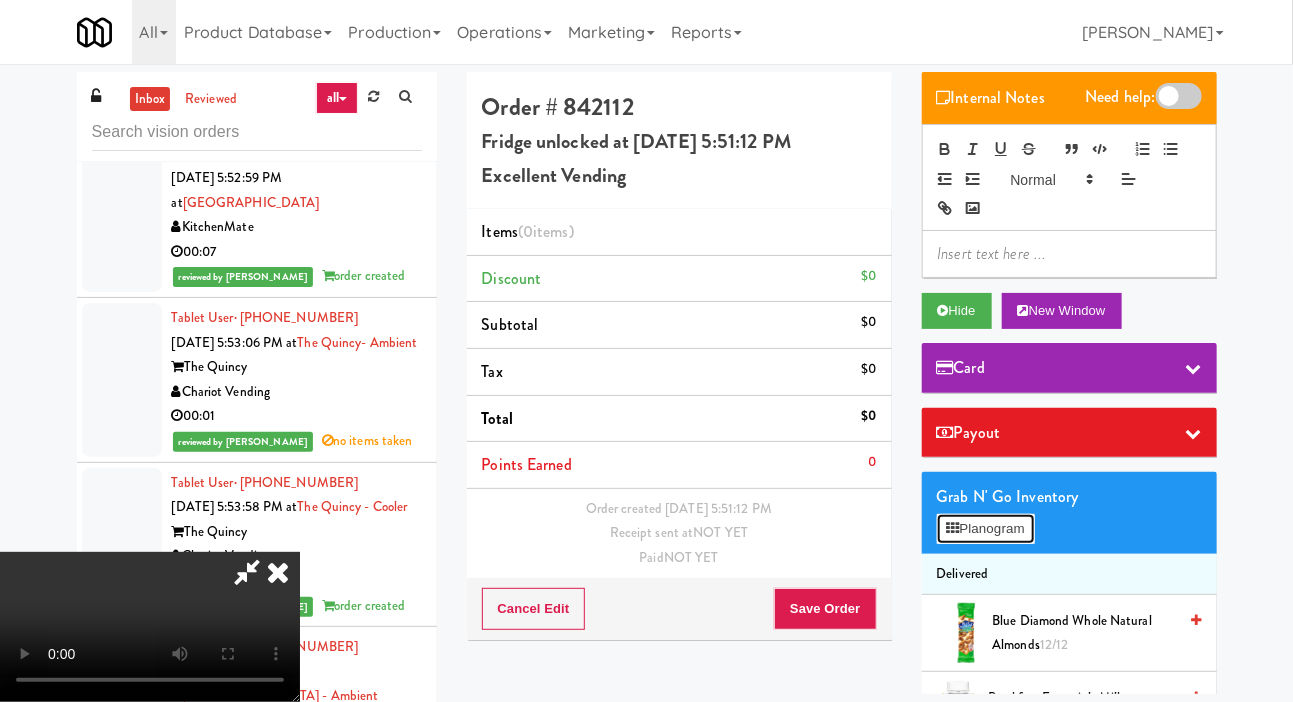 click on "Planogram" at bounding box center [986, 529] 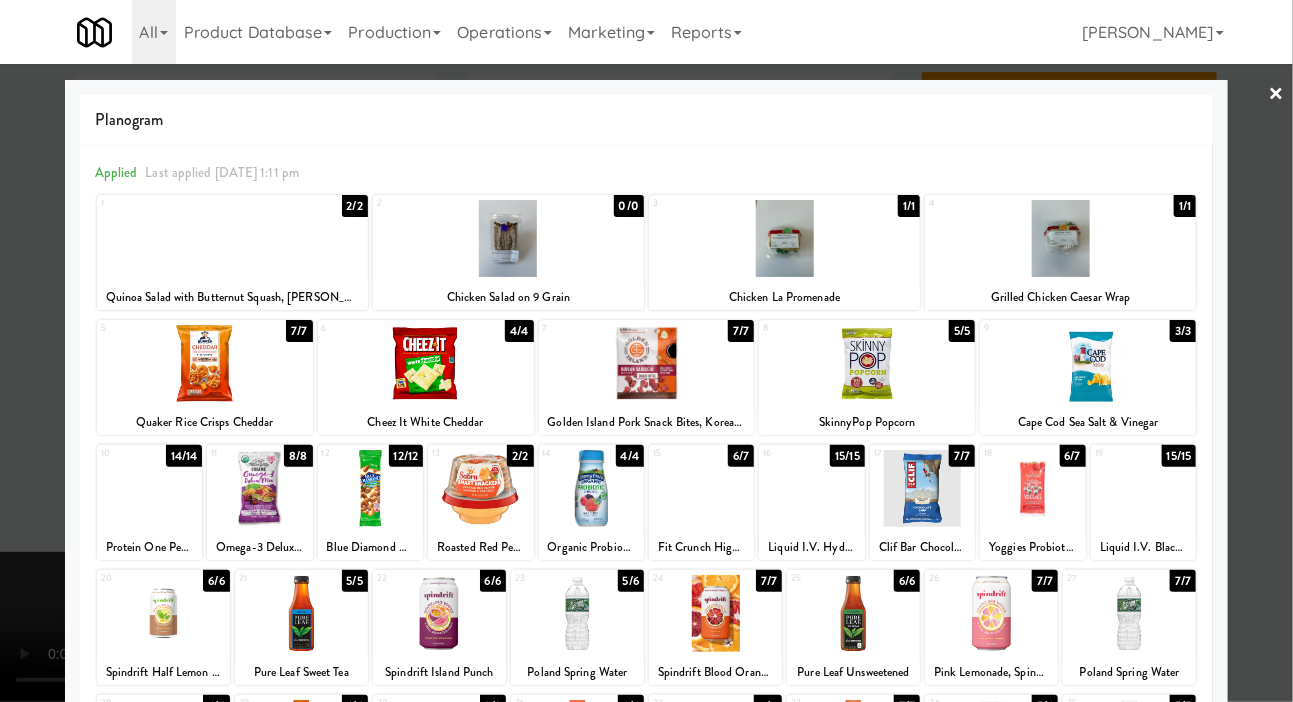 click at bounding box center [784, 238] 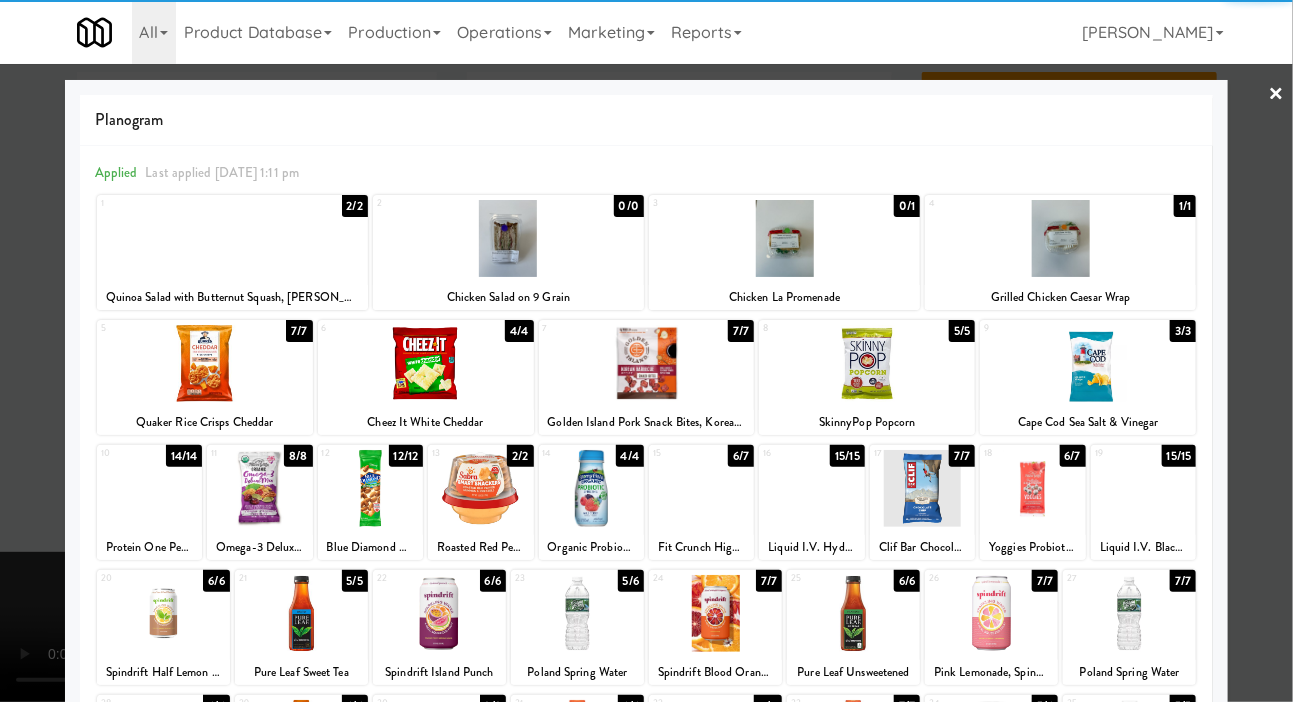 click at bounding box center (646, 351) 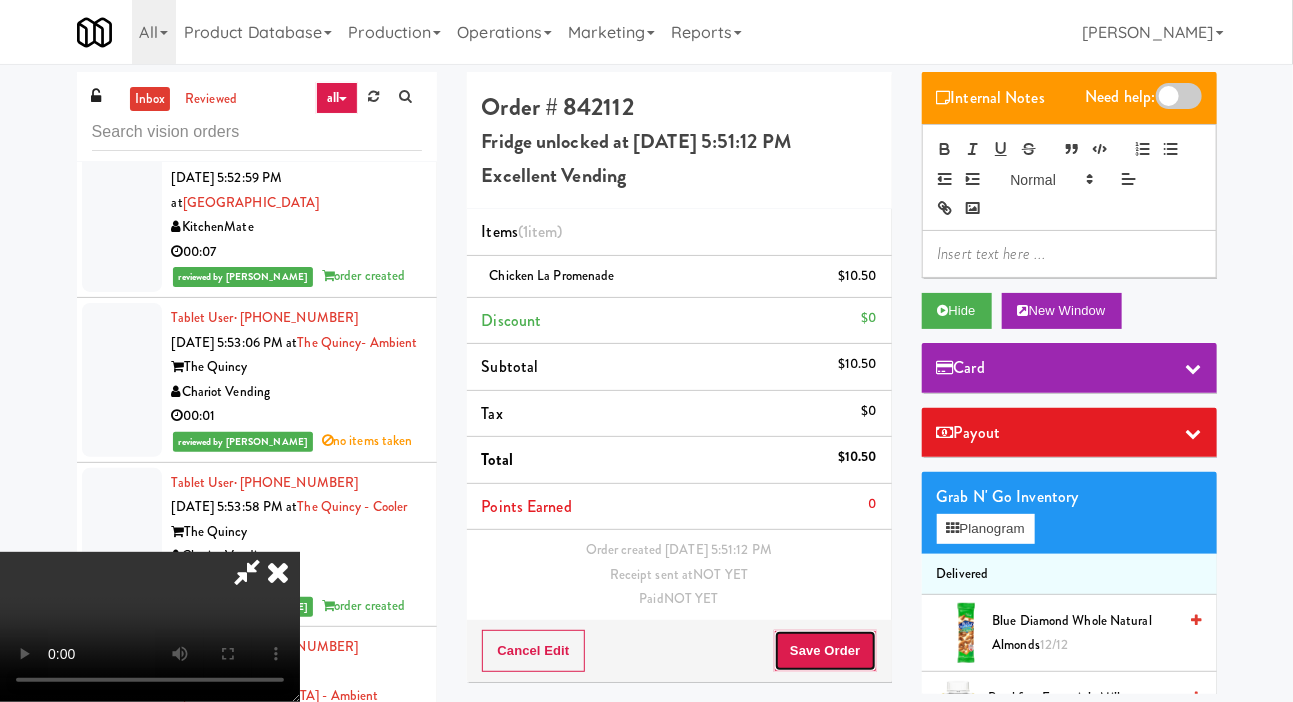 click on "Save Order" at bounding box center (825, 651) 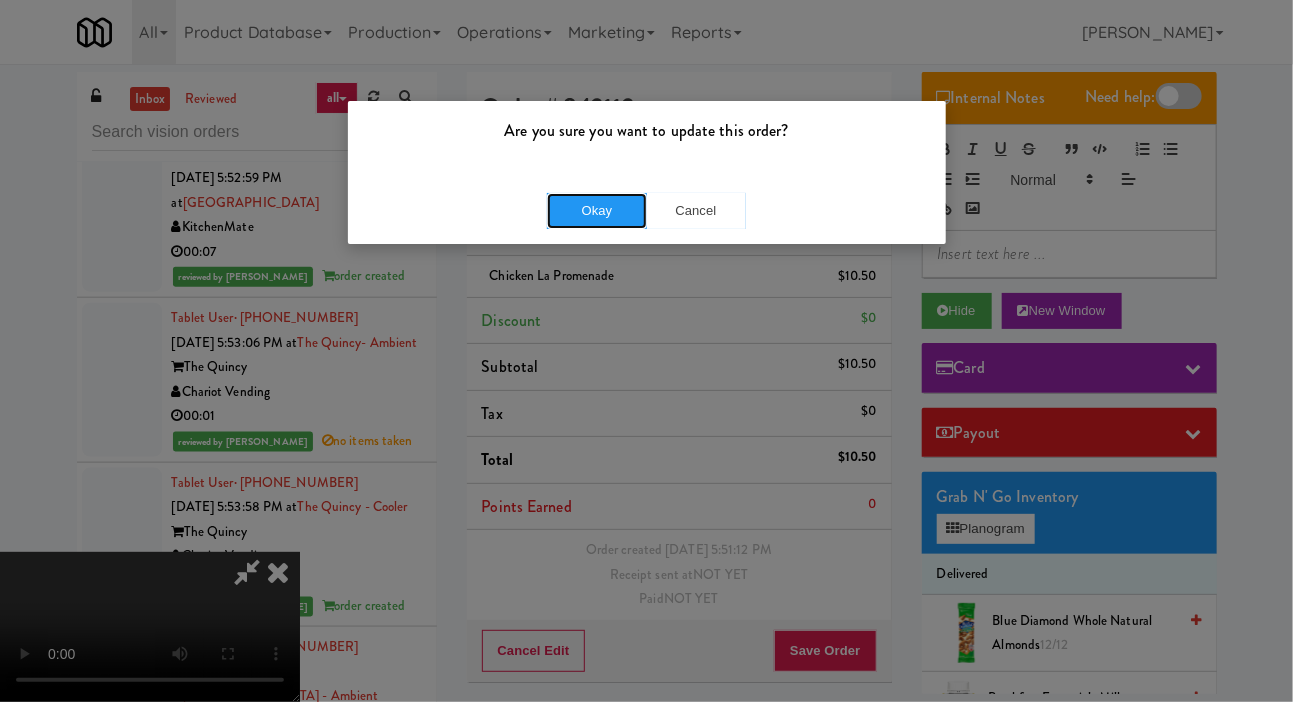 click on "Okay" at bounding box center (597, 211) 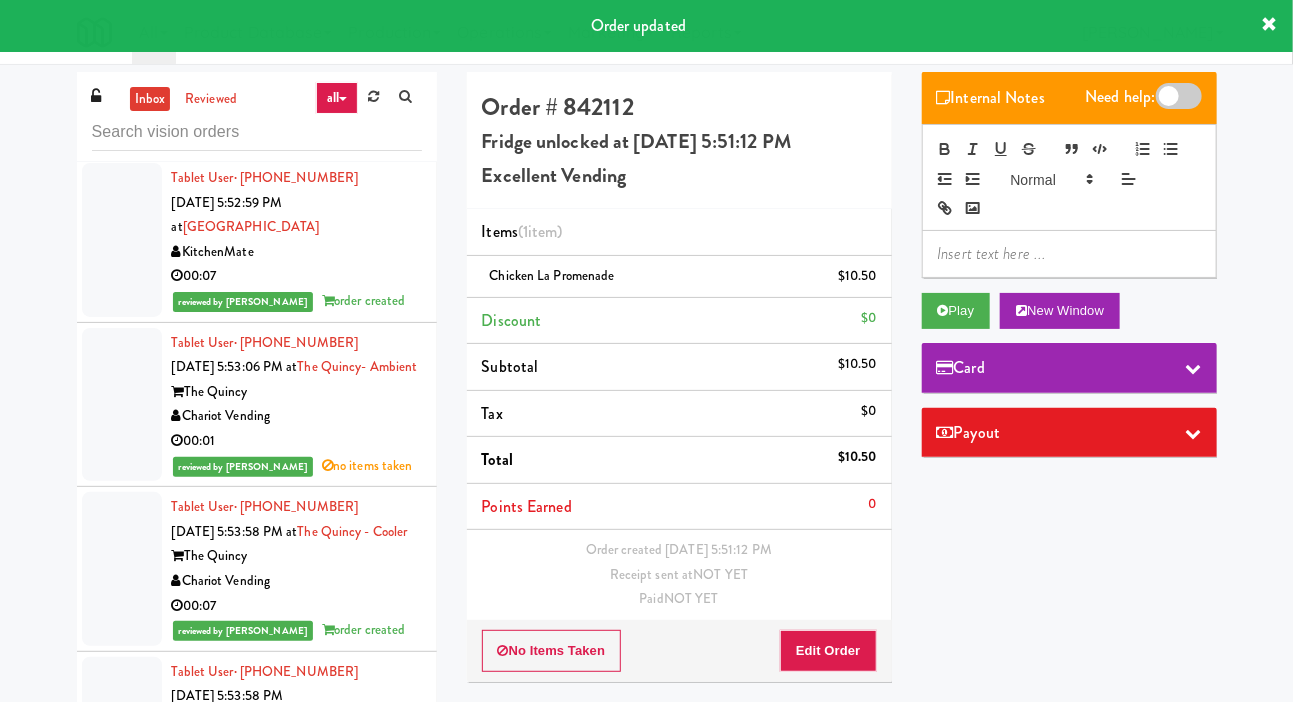 click on "inbox reviewed all    all     gen 1.5     gen 2/3     gen 4     help requested     failed   Tablet User  · (516) 554-1766 May 29, 2025 1:23:28 PM at  KM GEN2 DEMO  Cityside Vending  00:04     Tablet User  · (516) 554-1766 May 29, 2025 3:18:25 PM at  KM GEN2 DEMO  Cityside Vending  00:07     Tablet User  · (718) 980-8298 Jun 30, 2025 4:46:51 PM at  KM GEN2 DEMO  Cityside Vending  Unknown     Tablet User  · (240) 515-0801 Jul 2, 2025 12:07:59 AM at  KM GEN2 DEMO  Cityside Vending  00:03     Tablet User  · (202) 867-5606 Jul 2, 2025 12:52:21 AM at  KM GEN2 DEMO  Cityside Vending  00:08     Tablet User  · (301) 399-6357 Jul 2, 2025 9:32:20 AM at  KM GEN2 DEMO  Cityside Vending  00:27     Tablet User  · (202) 790-8223 Jul 2, 2025 2:26:59 PM at  KM GEN2 DEMO  Cityside Vending  00:06     Tablet User  · (240) 696-9291 Jul 2, 2025 7:29:14 PM at  KM GEN2 DEMO  Cityside Vending  00:10     Tablet User  · (301) 755-8472 Jul 2, 2025 10:30:58 PM at  KM GEN2 DEMO  Cityside Vending  00:04      00:24" at bounding box center (646, 424) 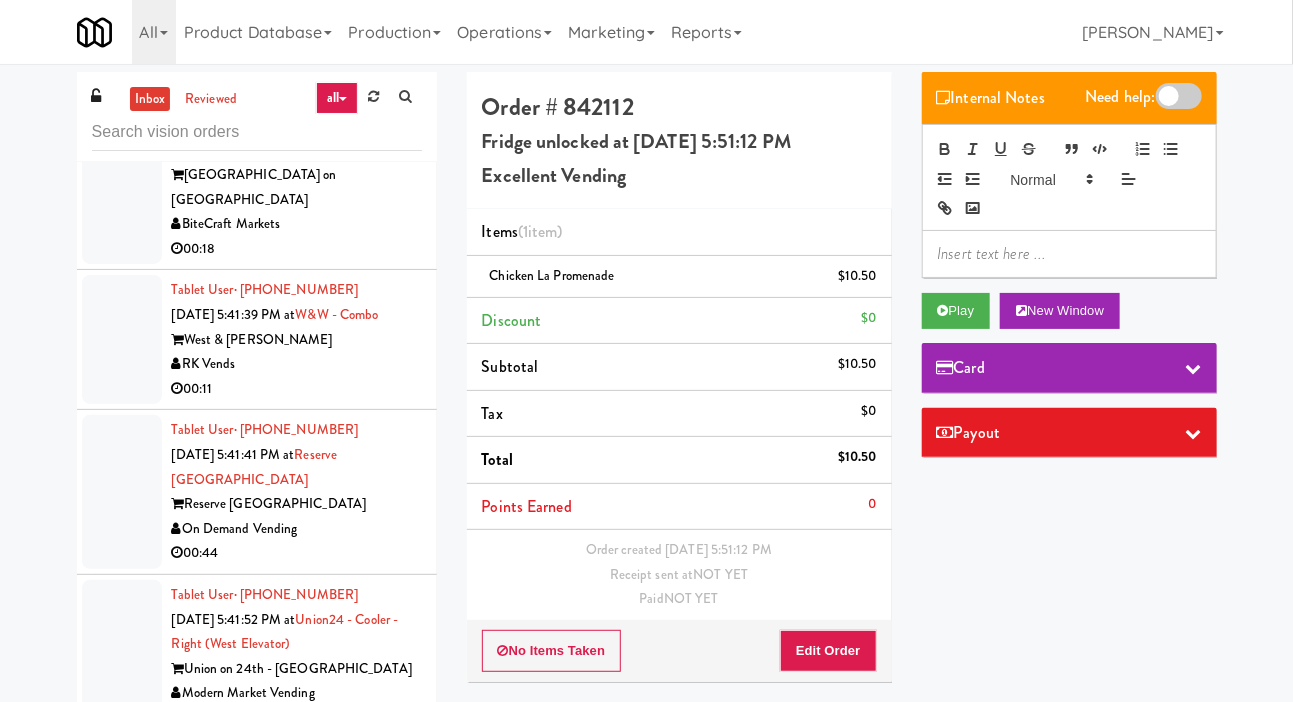 scroll, scrollTop: 4118, scrollLeft: 0, axis: vertical 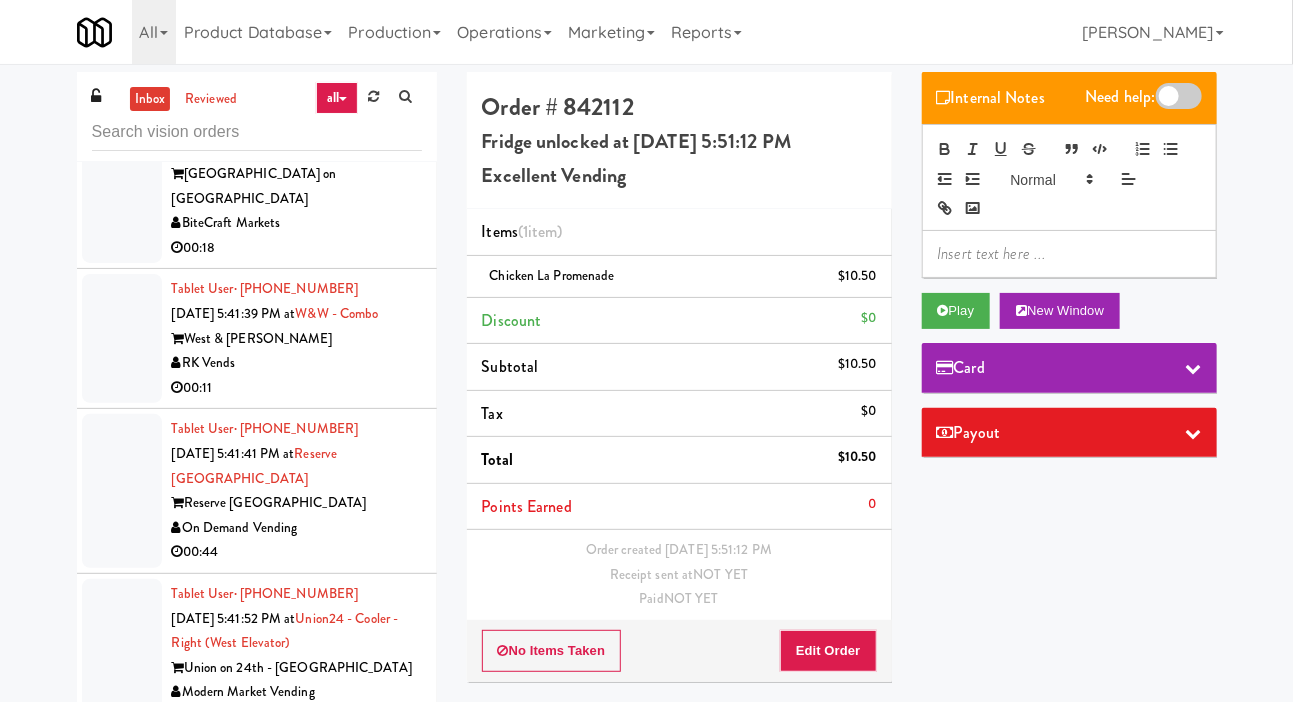 click at bounding box center [122, -2] 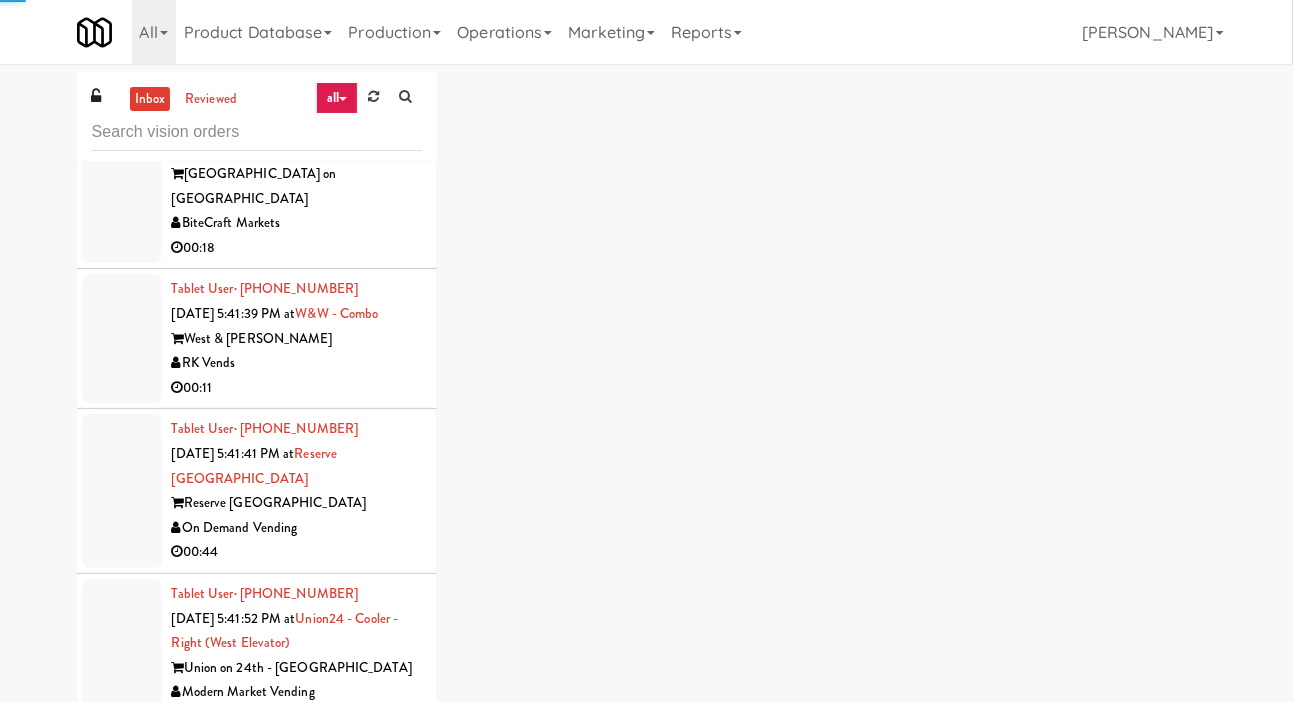 click at bounding box center (122, 174) 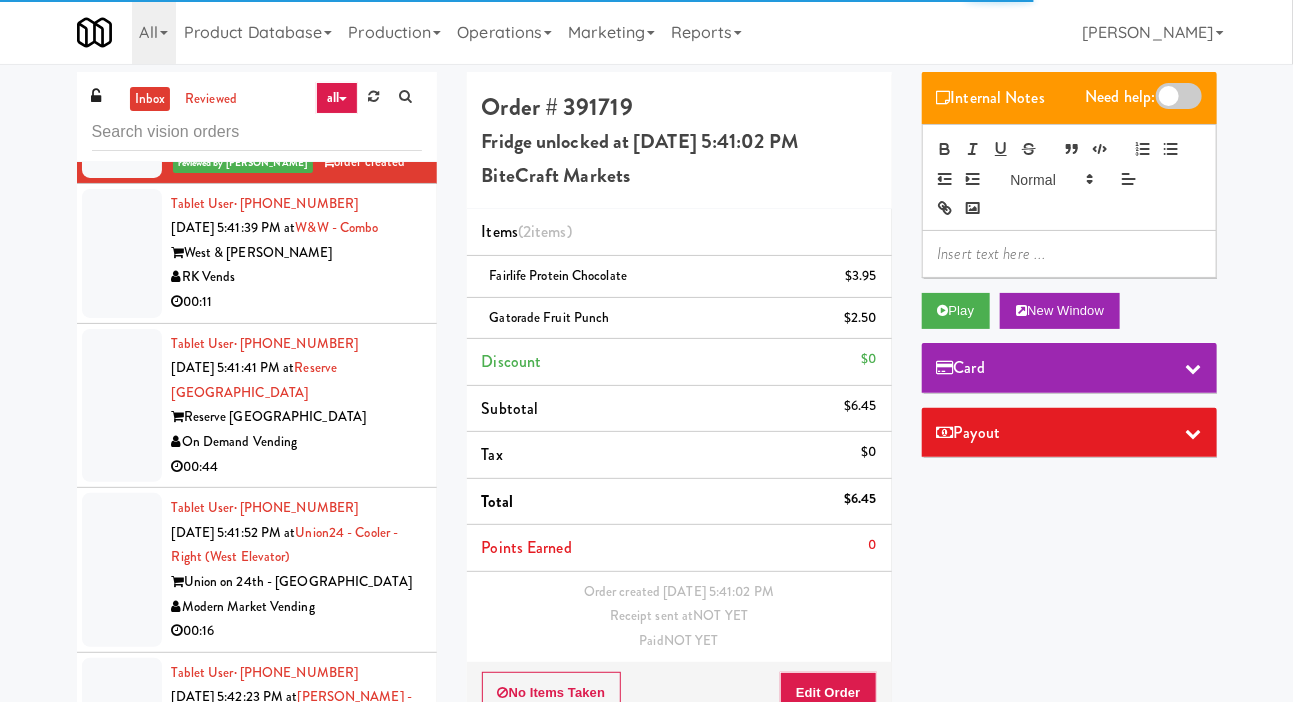 click at bounding box center [122, 253] 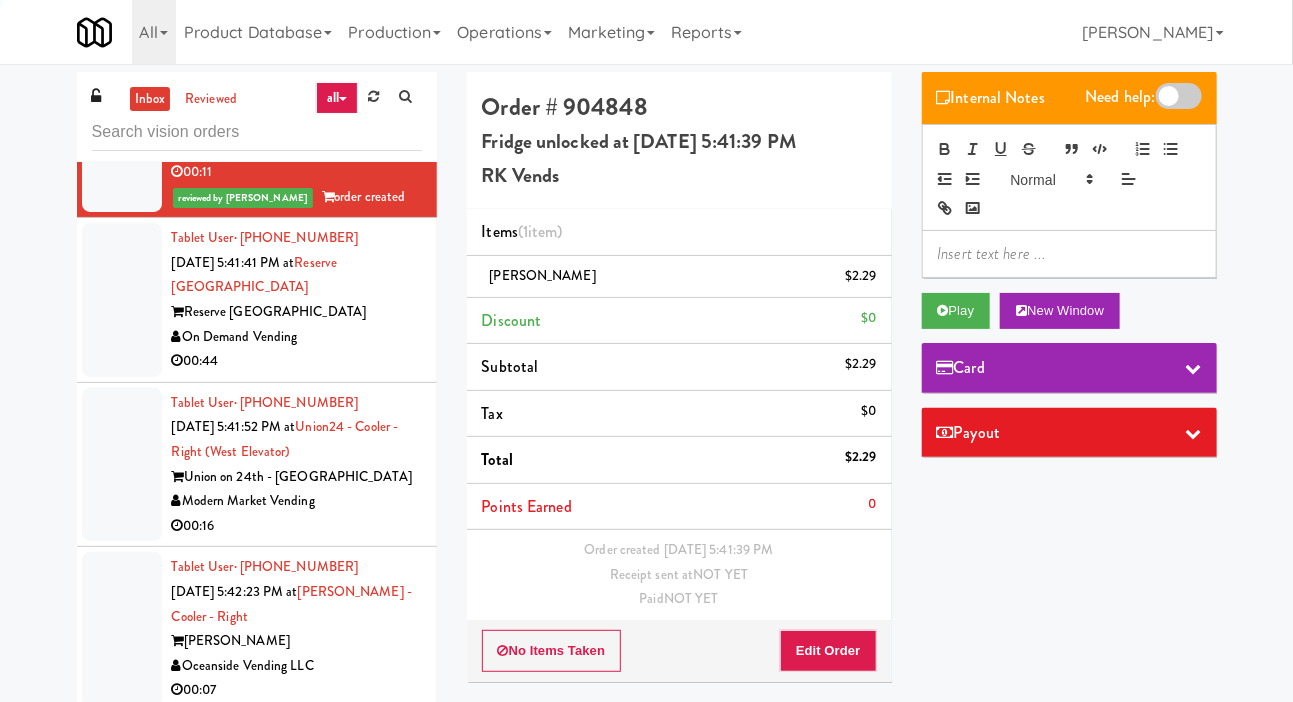 click at bounding box center (122, 300) 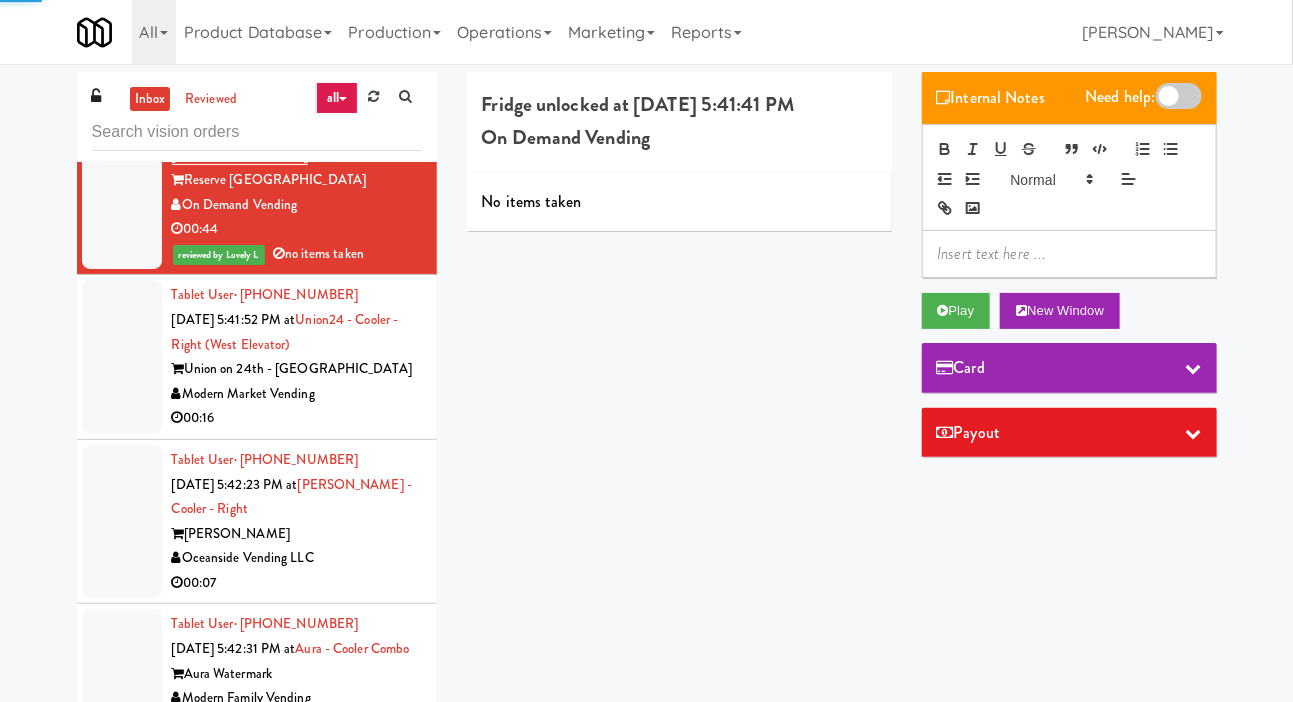 click at bounding box center (122, 357) 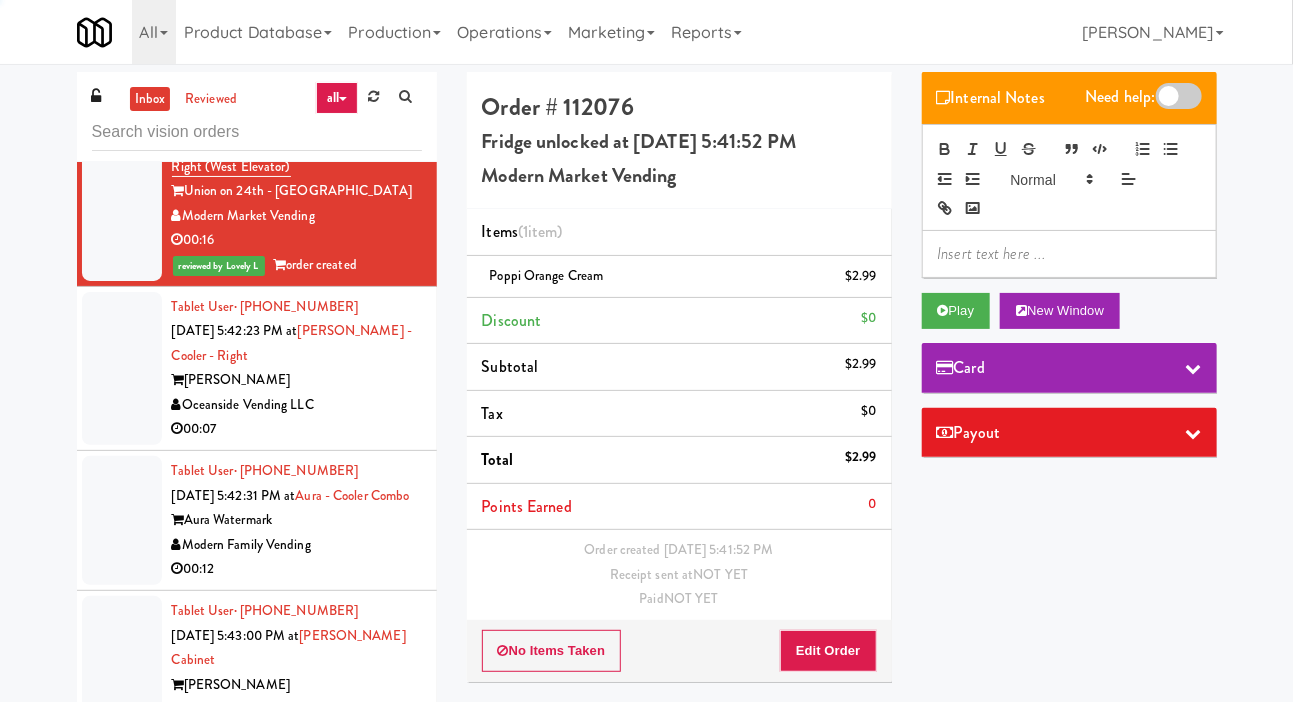 click at bounding box center [122, 369] 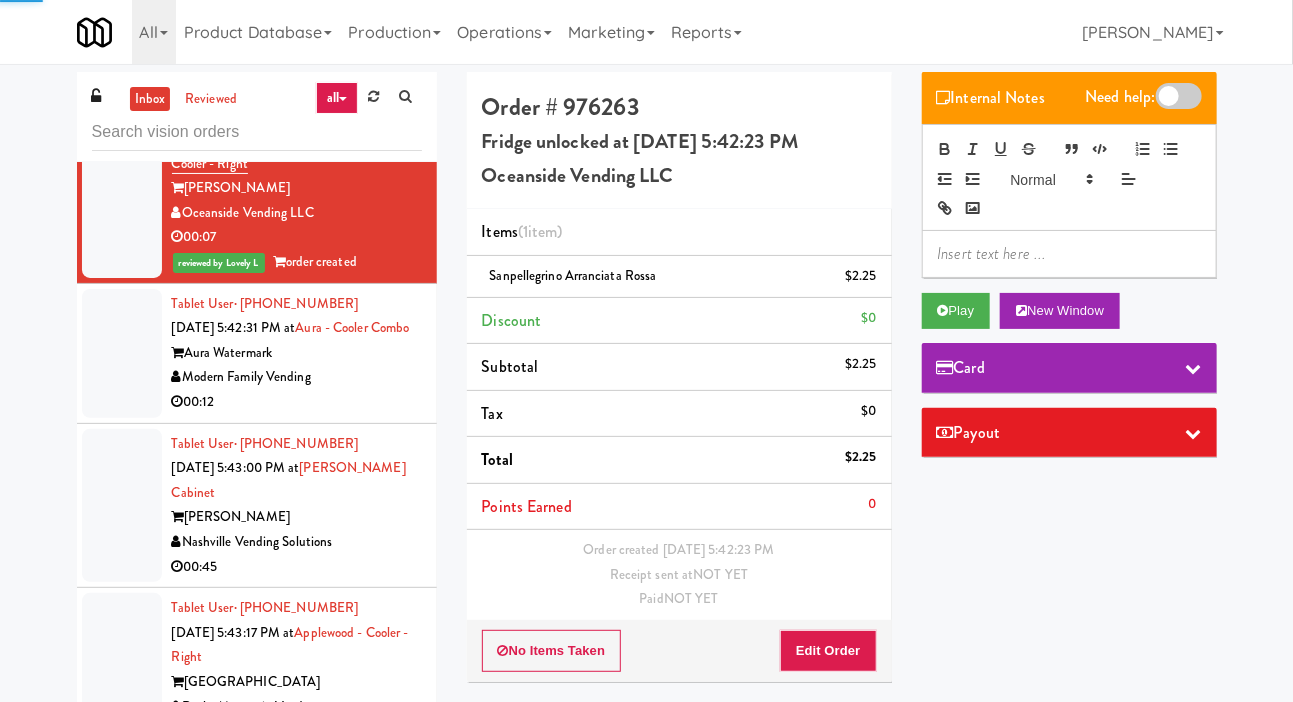 click at bounding box center [122, 353] 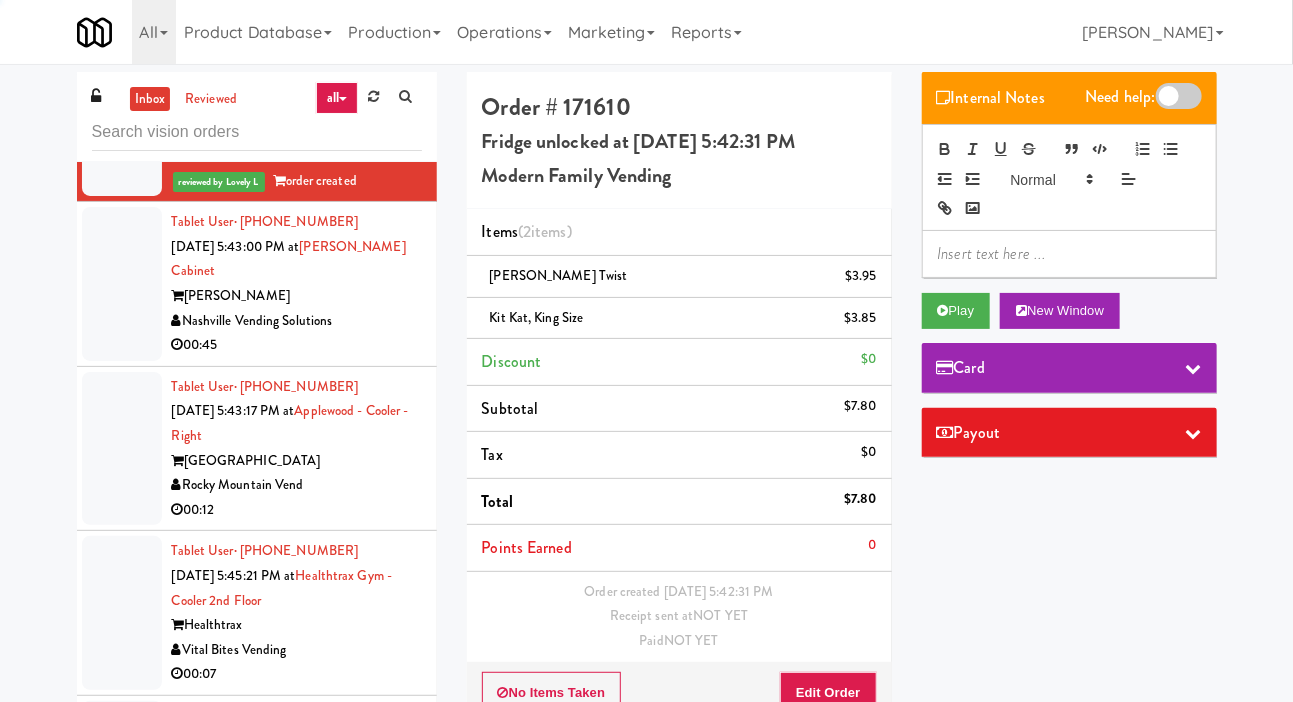 scroll, scrollTop: 5153, scrollLeft: 0, axis: vertical 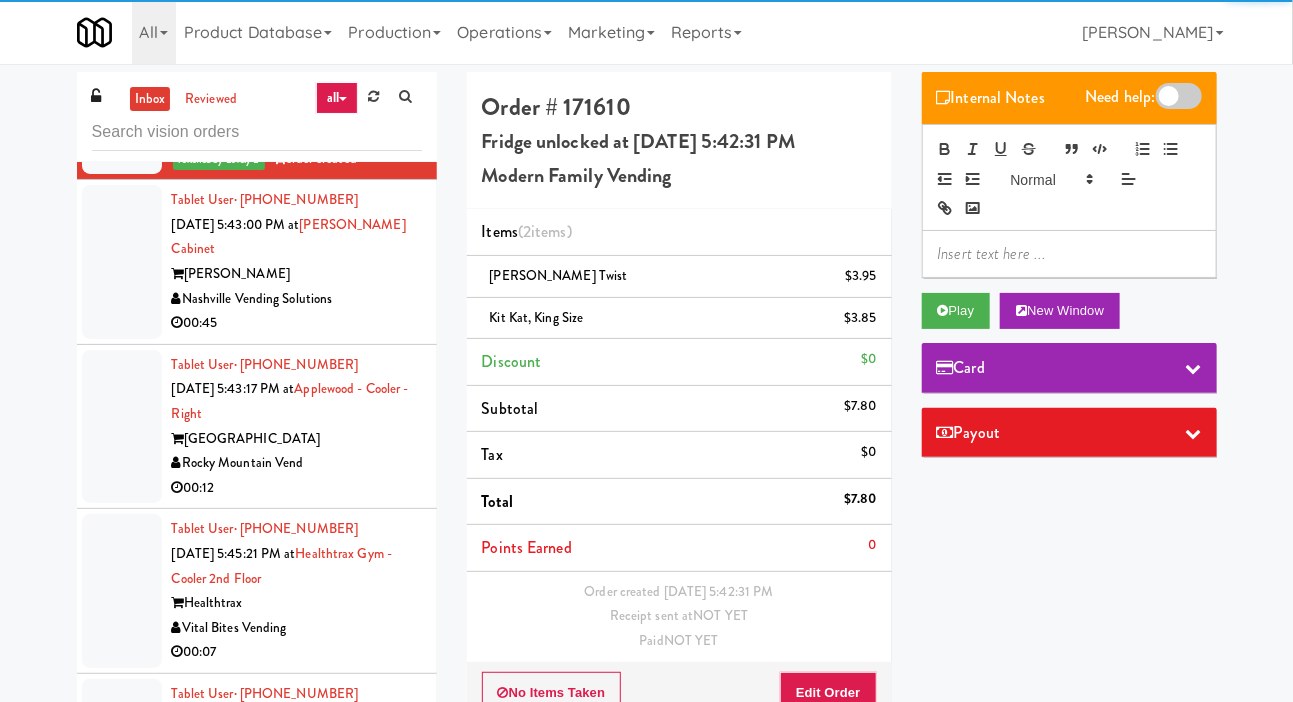 click at bounding box center [122, 262] 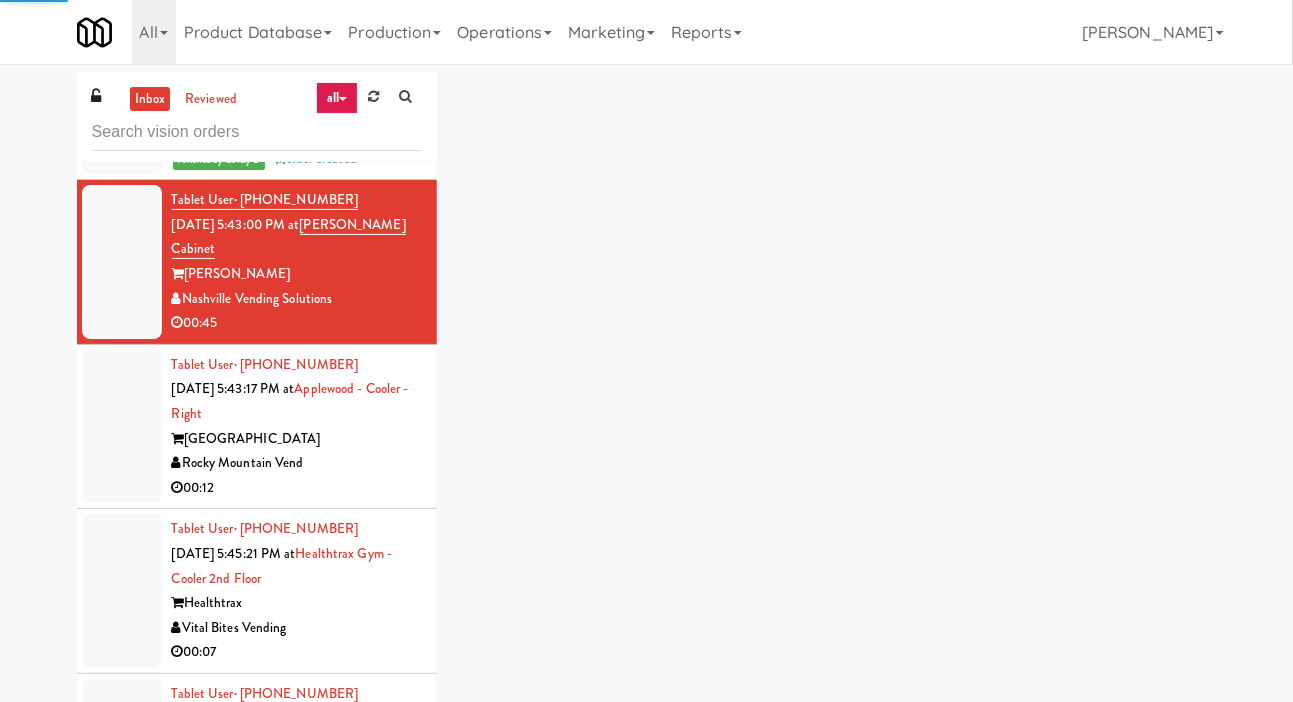 click at bounding box center [122, 427] 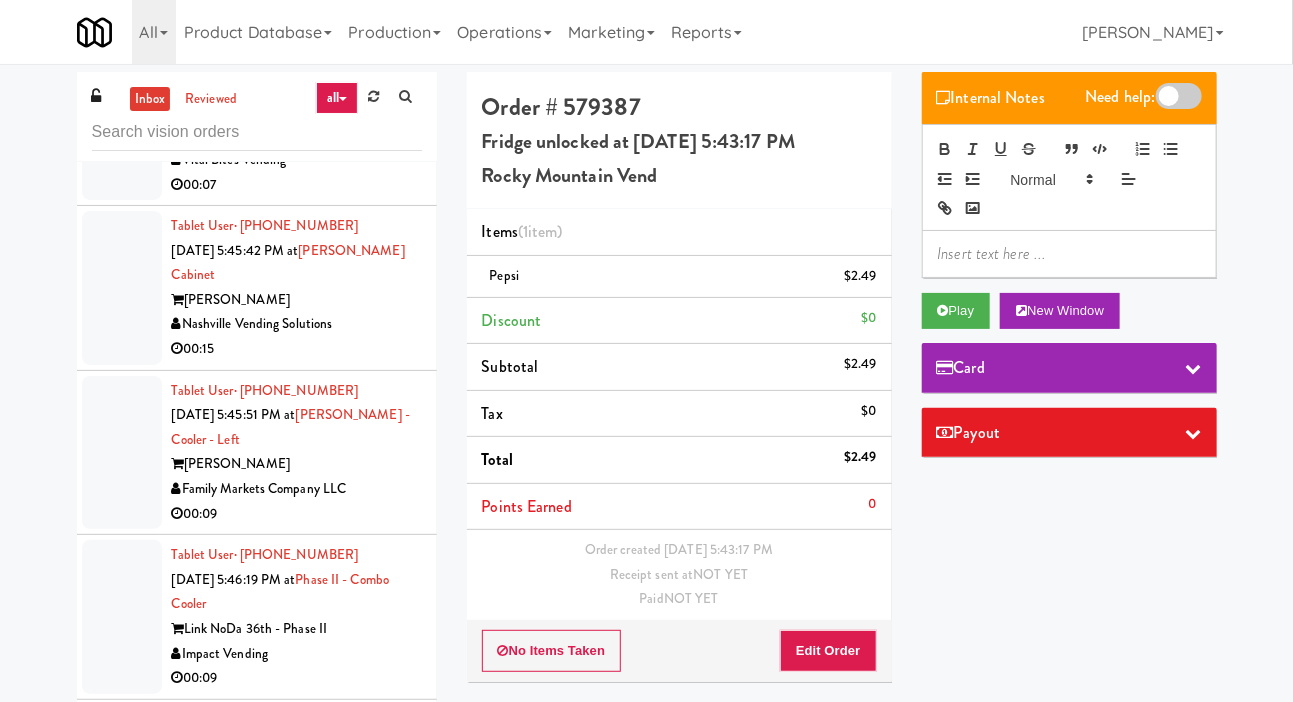scroll, scrollTop: 5677, scrollLeft: 0, axis: vertical 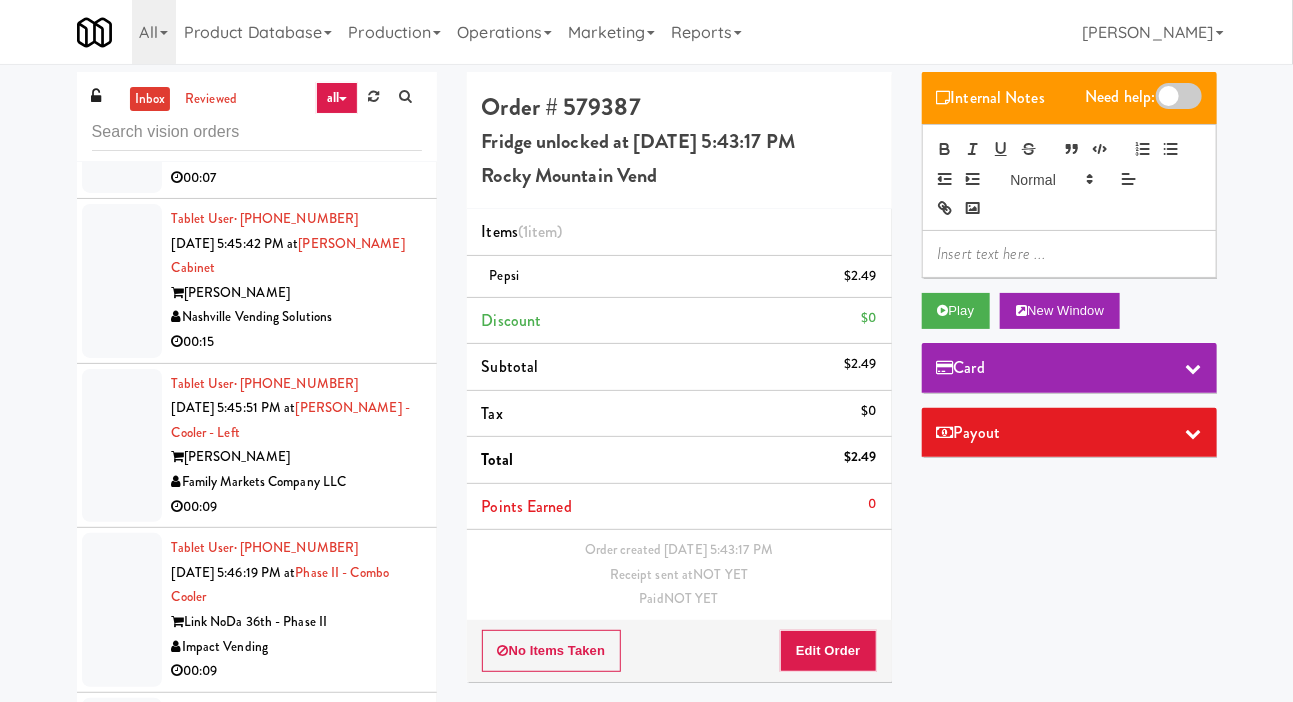 click on "Tablet User  · (609) 424-2106 Jul 10, 2025 5:45:21 PM at  Healthtrax Gym - Cooler 2nd Floor  Healthtrax   Vital Bites Vending  00:07" at bounding box center [257, 117] 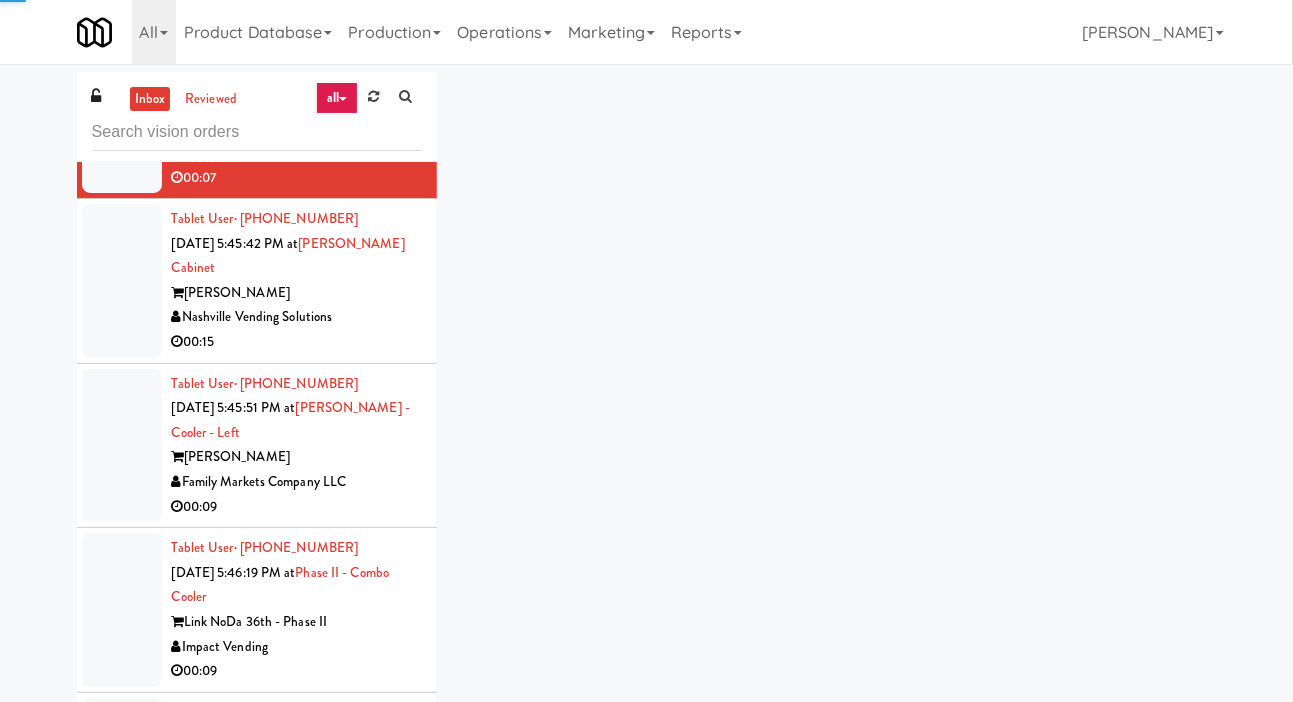 click at bounding box center (122, 281) 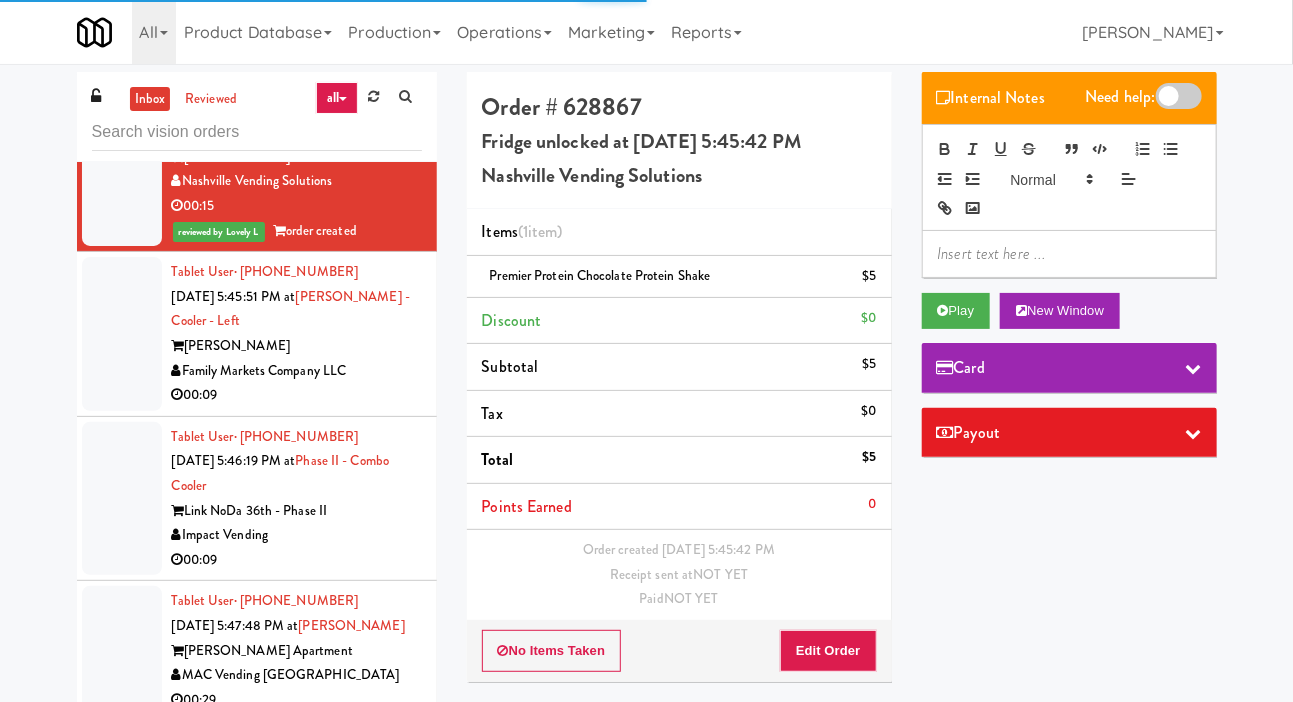 scroll, scrollTop: 5815, scrollLeft: 0, axis: vertical 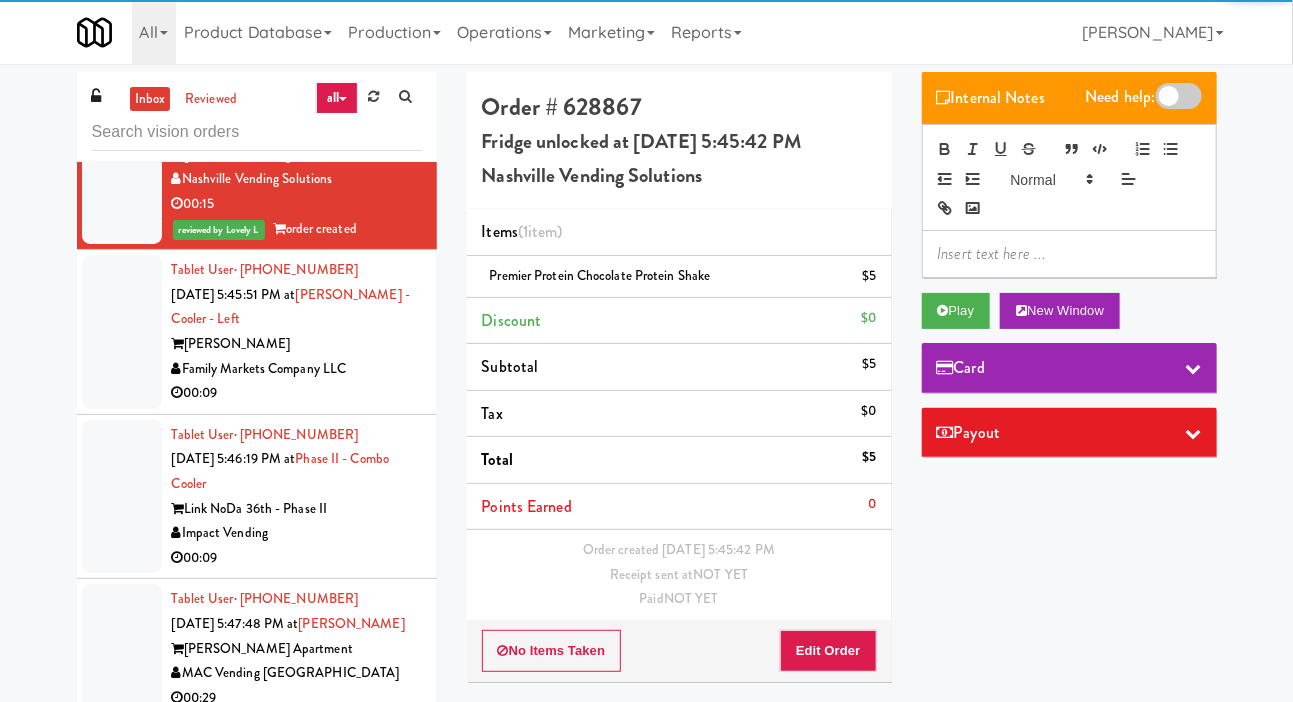 click at bounding box center (122, -21) 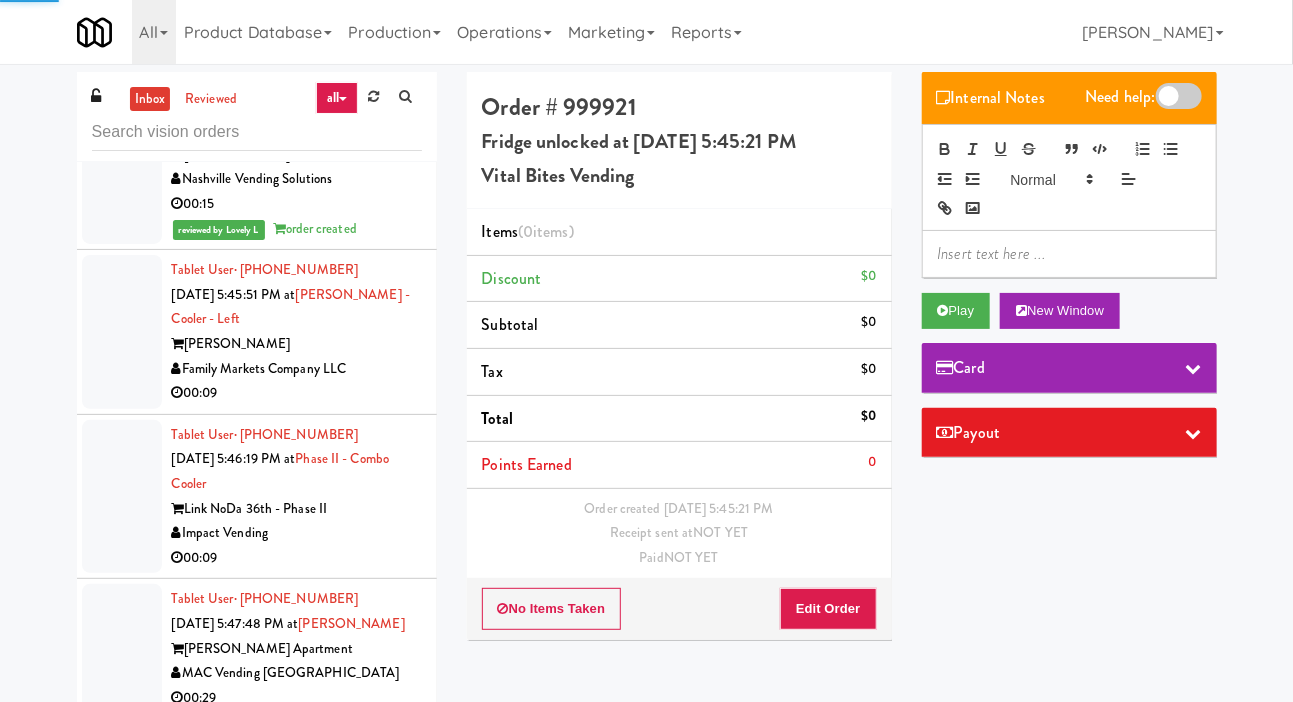 click at bounding box center [122, 332] 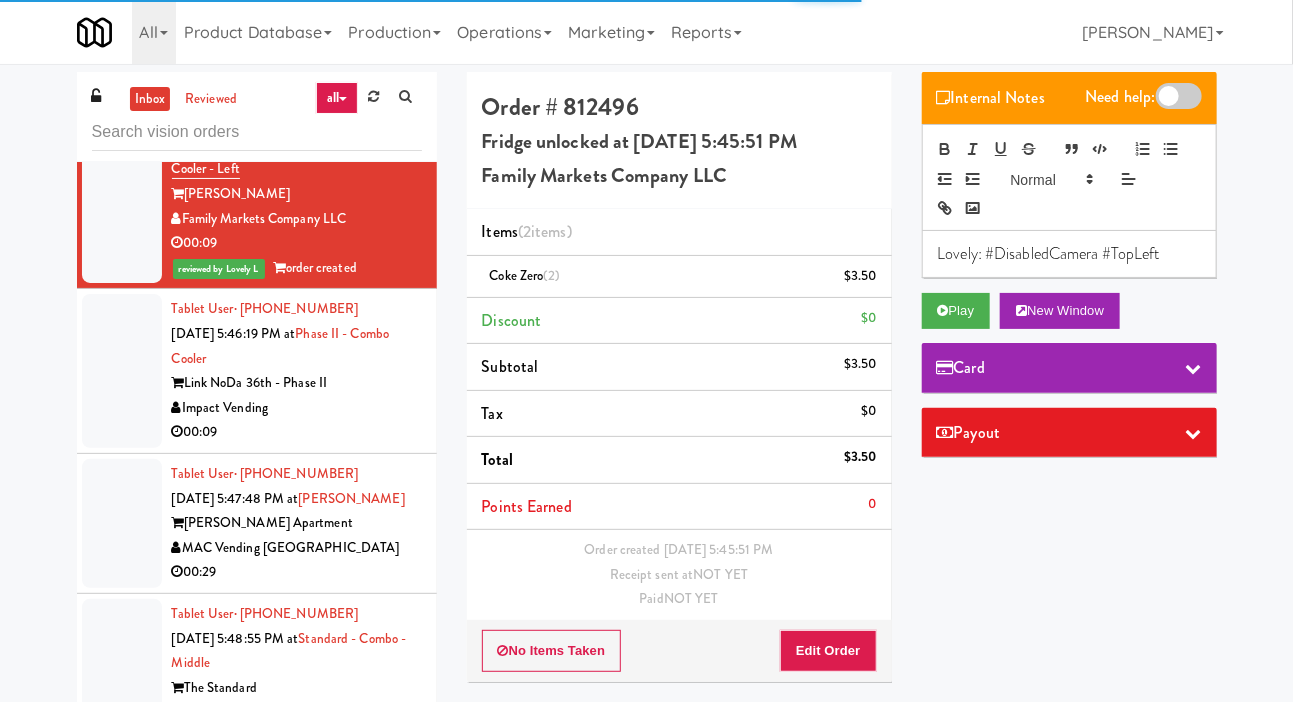 click at bounding box center (122, 371) 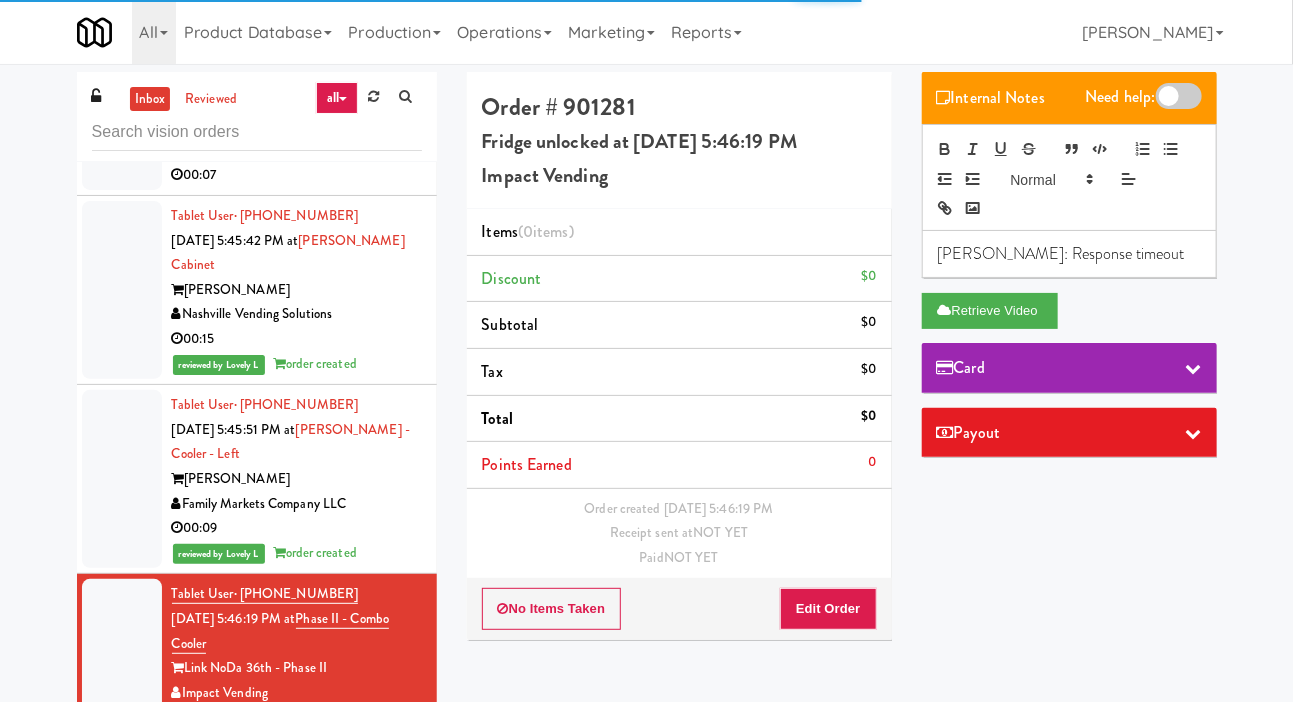 scroll, scrollTop: 5687, scrollLeft: 0, axis: vertical 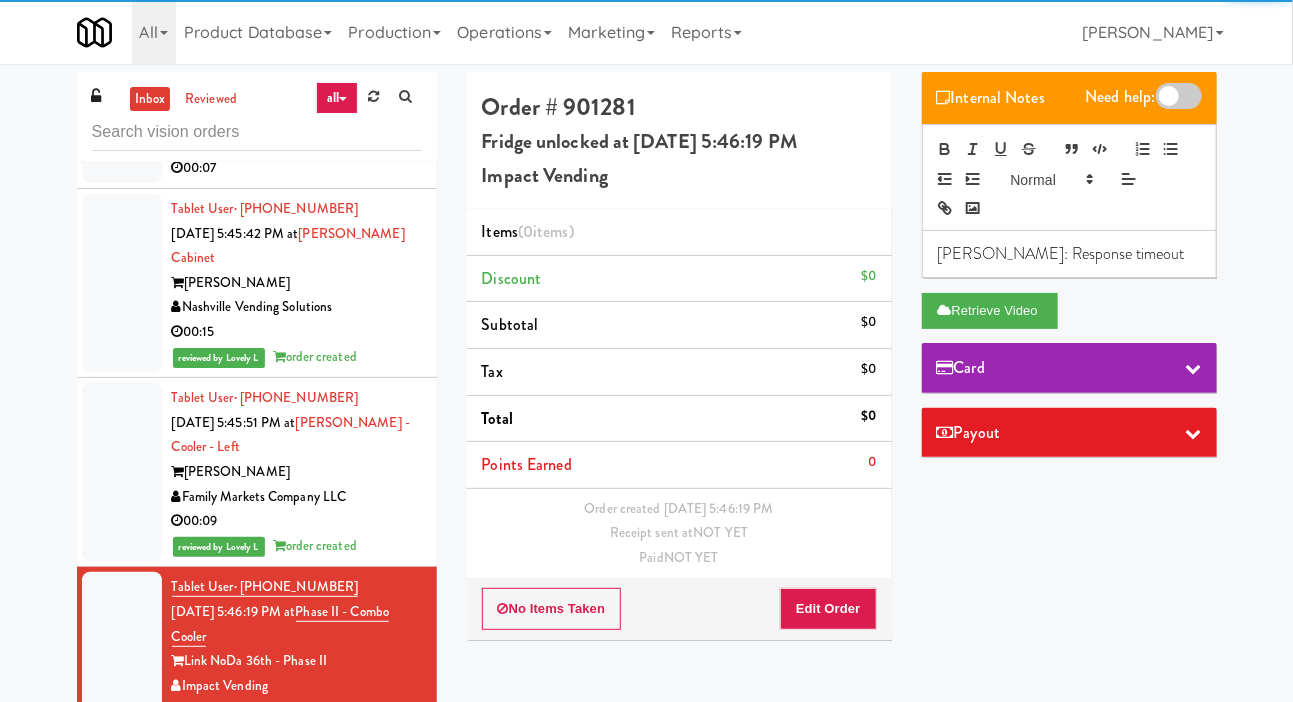 click at bounding box center [122, 107] 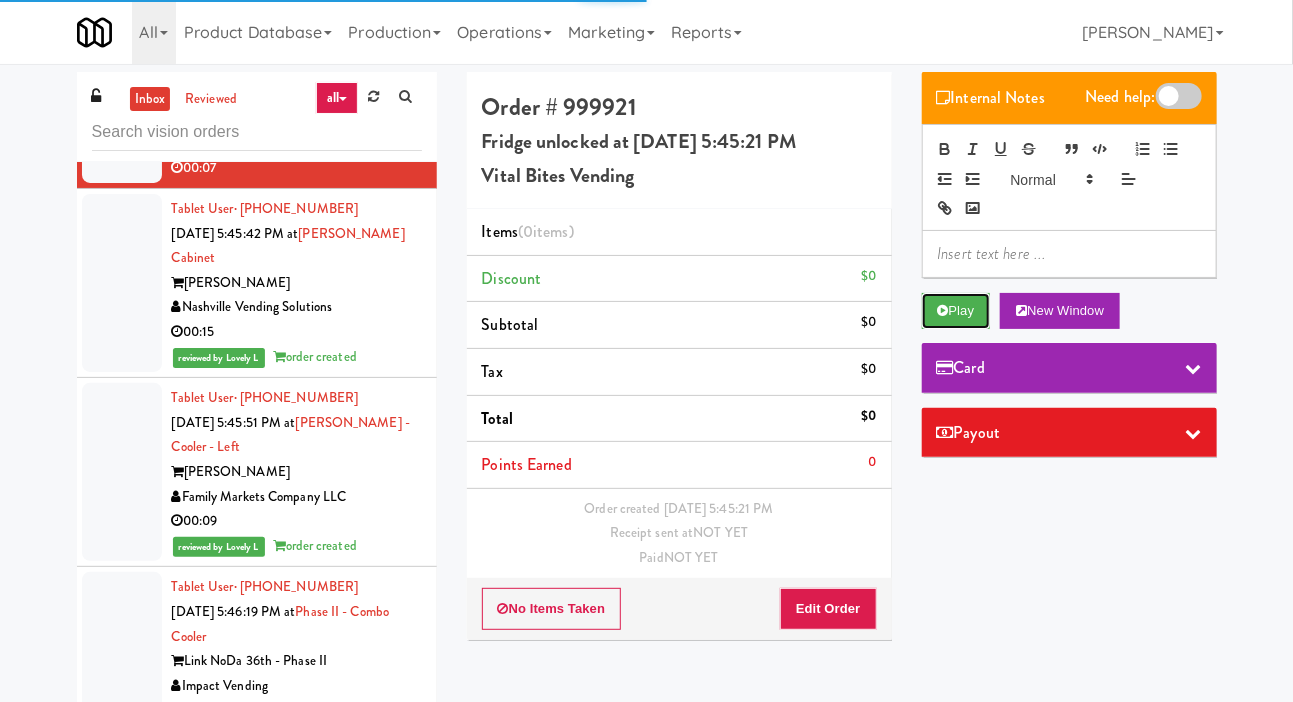 click on "Play" at bounding box center [956, 311] 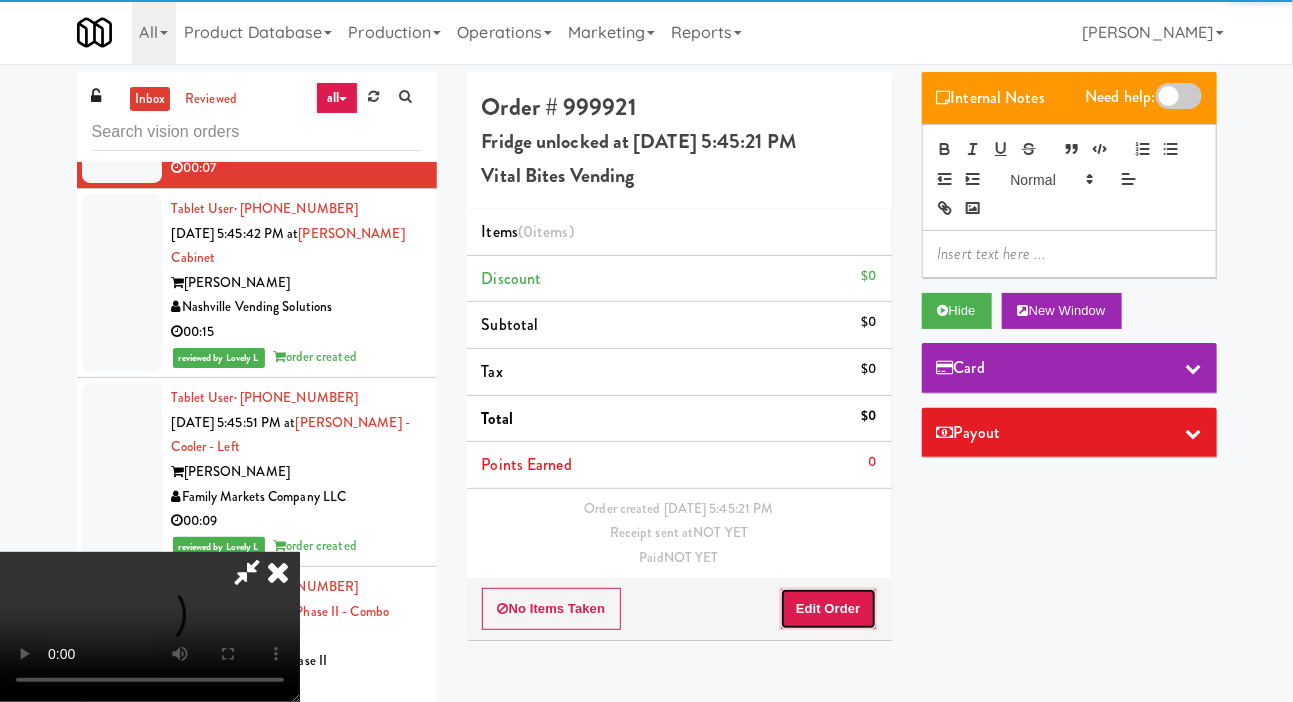 click on "Edit Order" at bounding box center [828, 609] 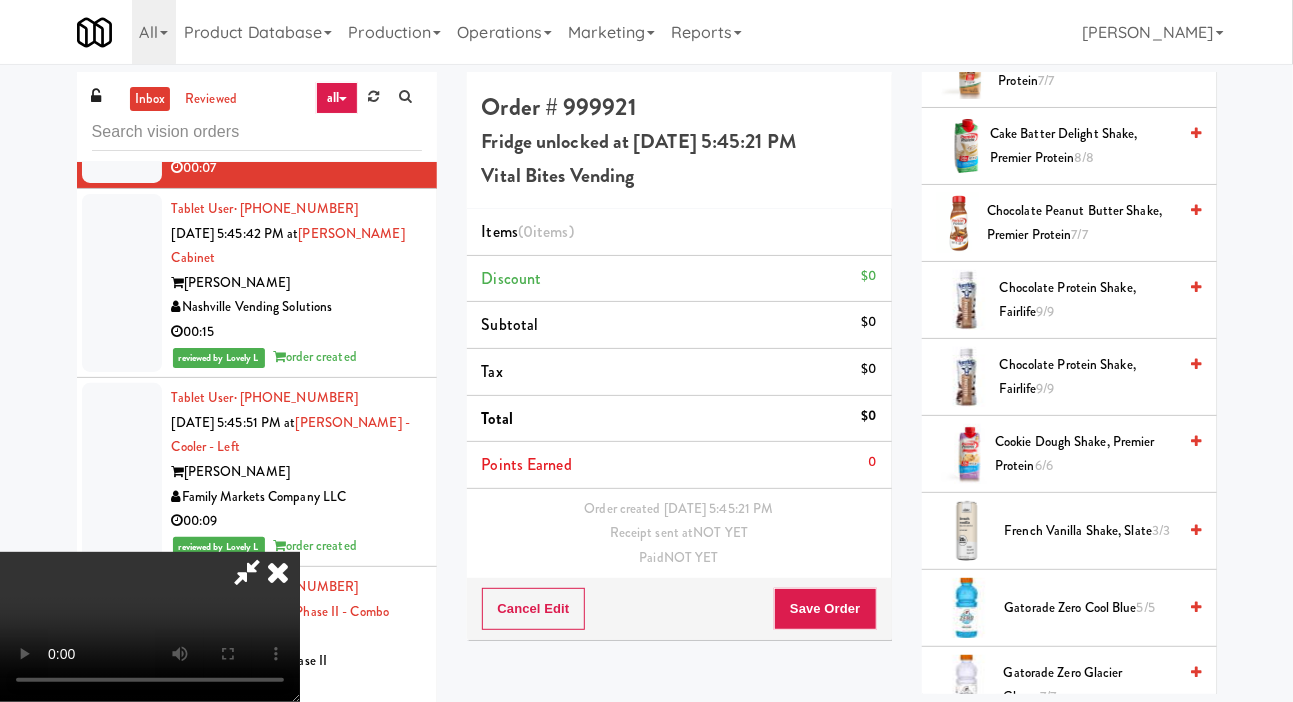 scroll, scrollTop: 642, scrollLeft: 0, axis: vertical 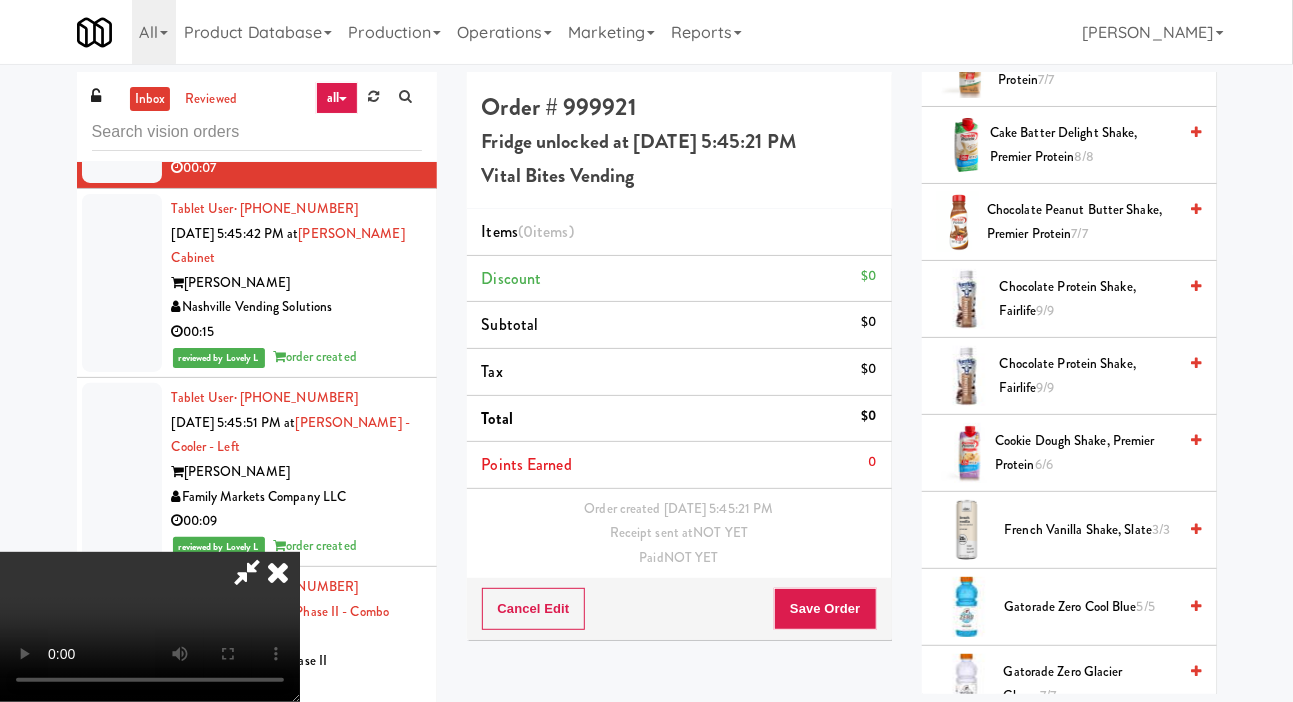 click on "Chocolate Protein Shake, Fairlife  9/9" at bounding box center (1088, 376) 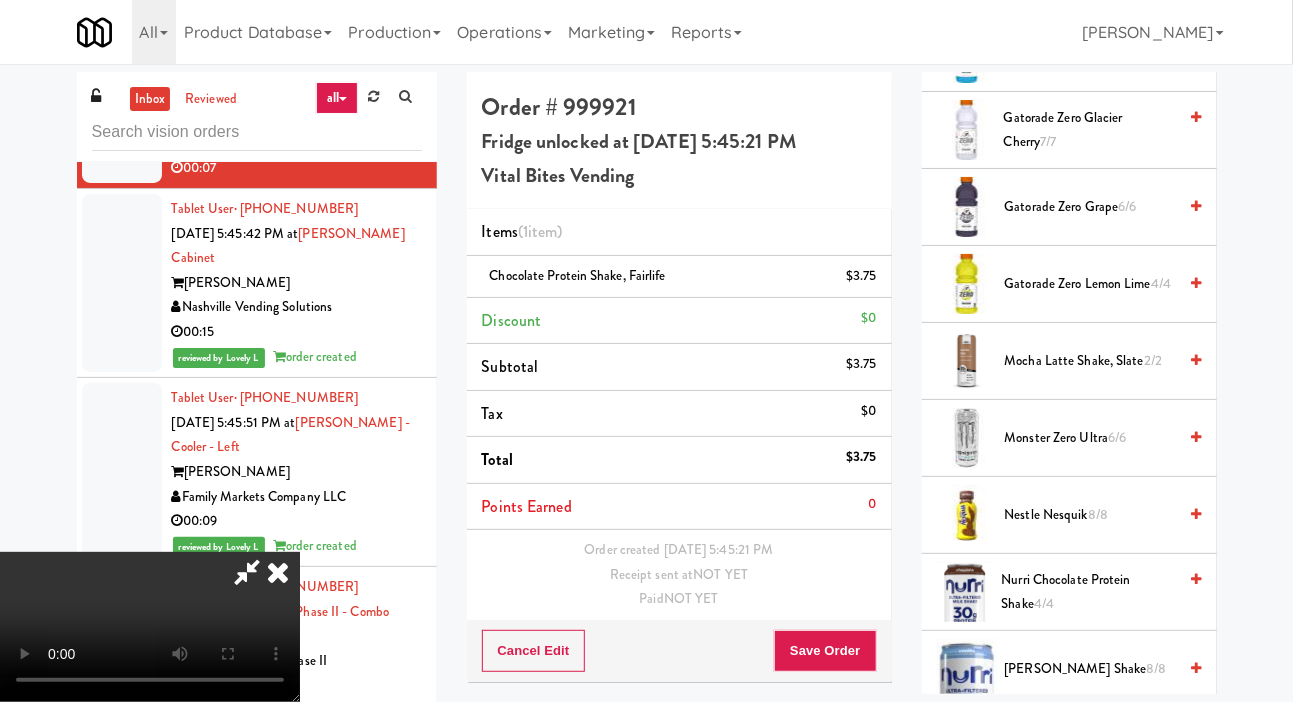 scroll, scrollTop: 1206, scrollLeft: 0, axis: vertical 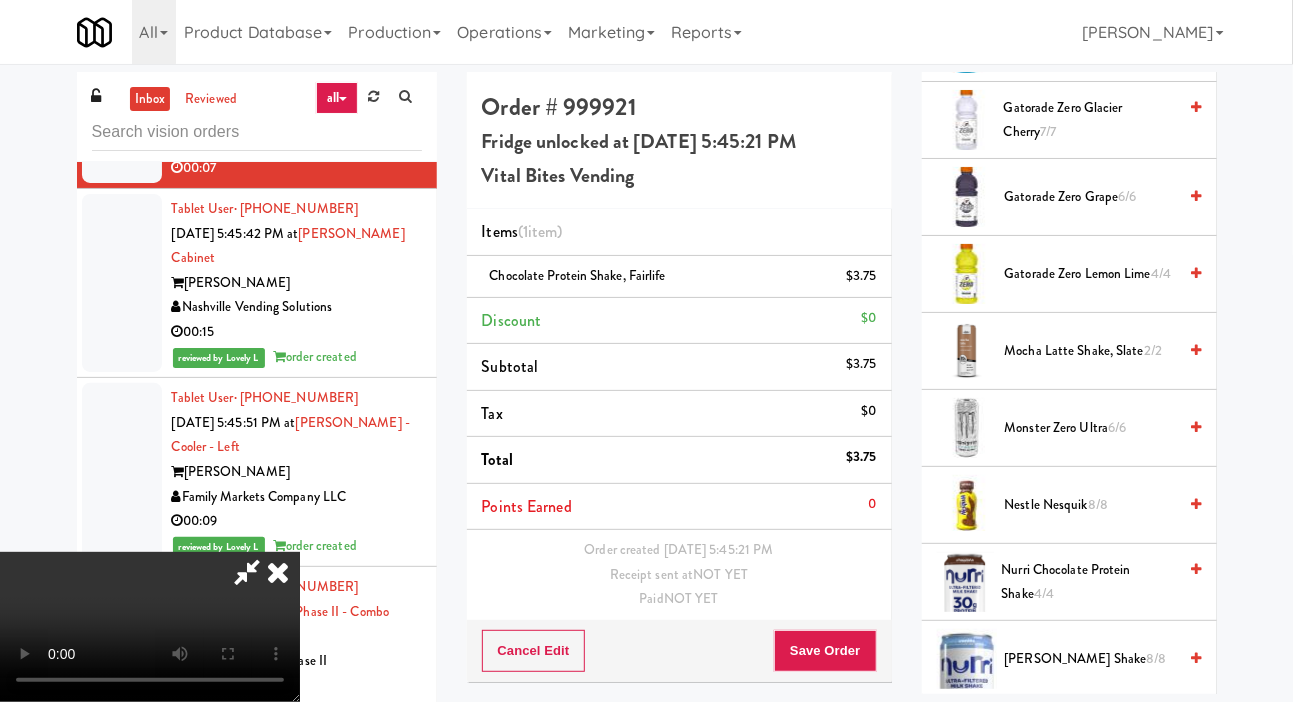 click on "Monster Zero Ultra  6/6" at bounding box center [1091, 428] 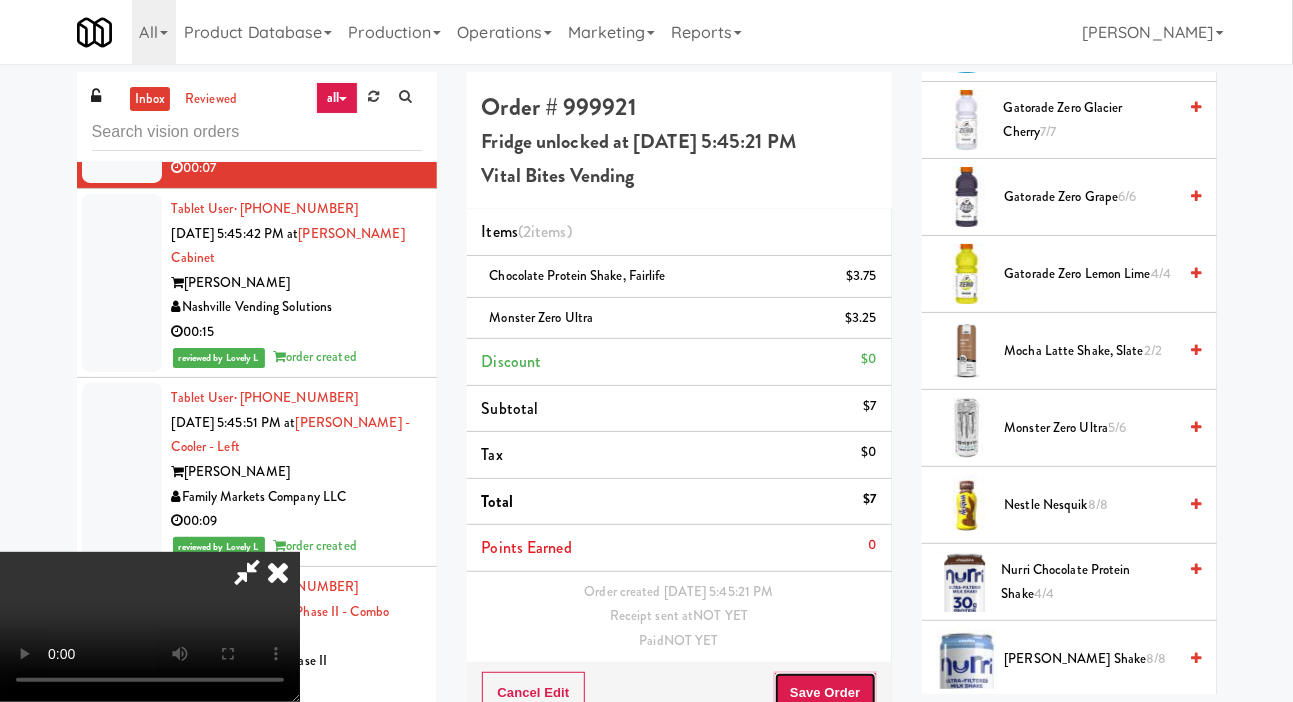 click on "Save Order" at bounding box center [825, 693] 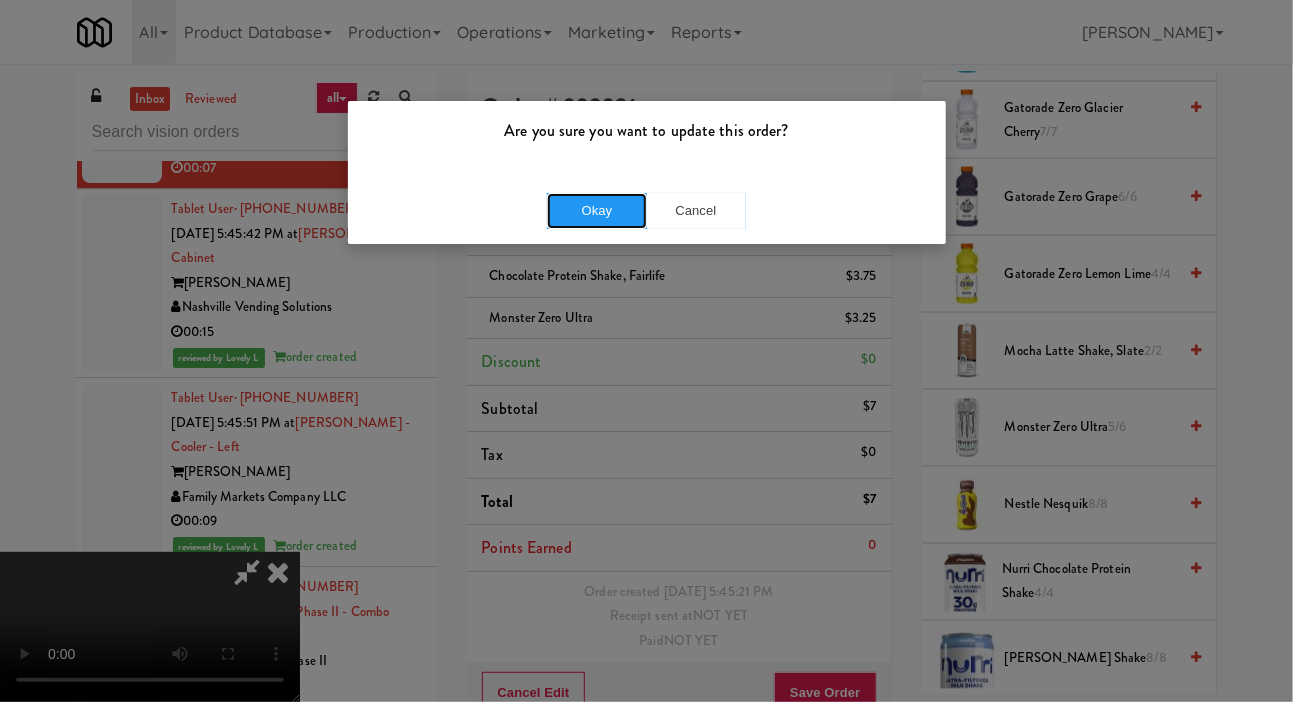 click on "Okay" at bounding box center (597, 211) 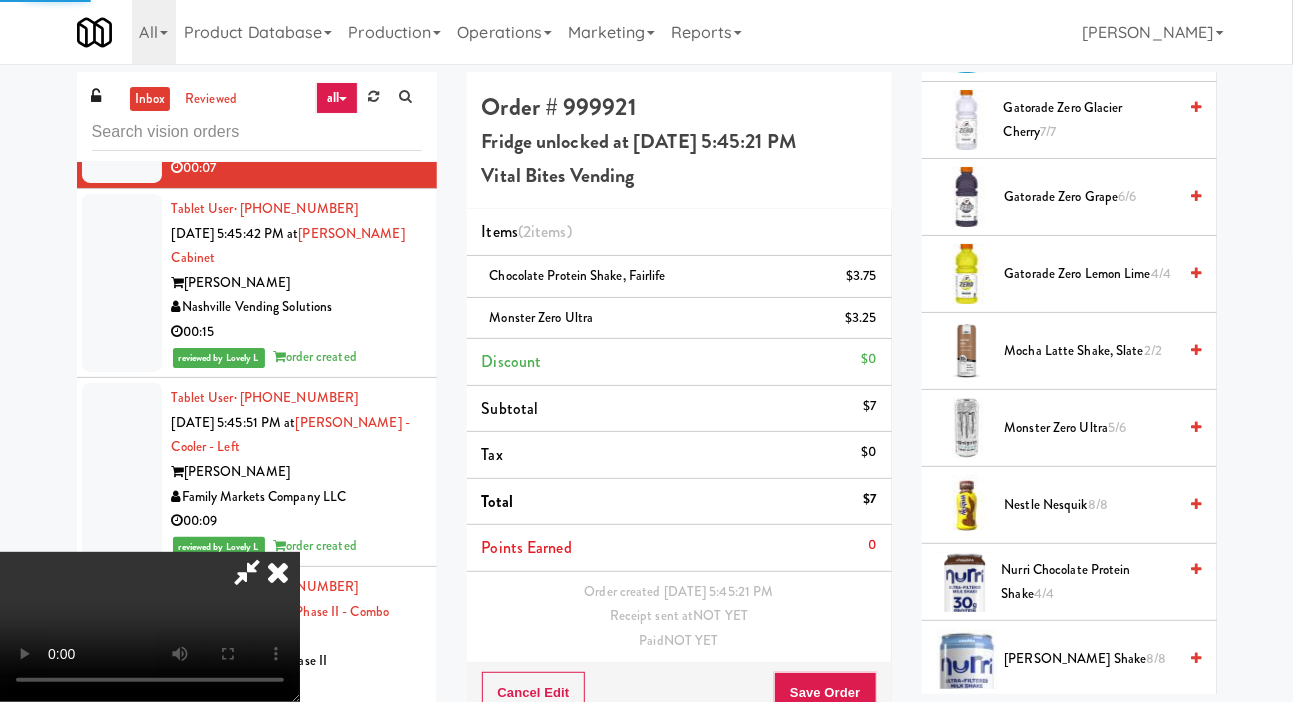 scroll, scrollTop: 0, scrollLeft: 0, axis: both 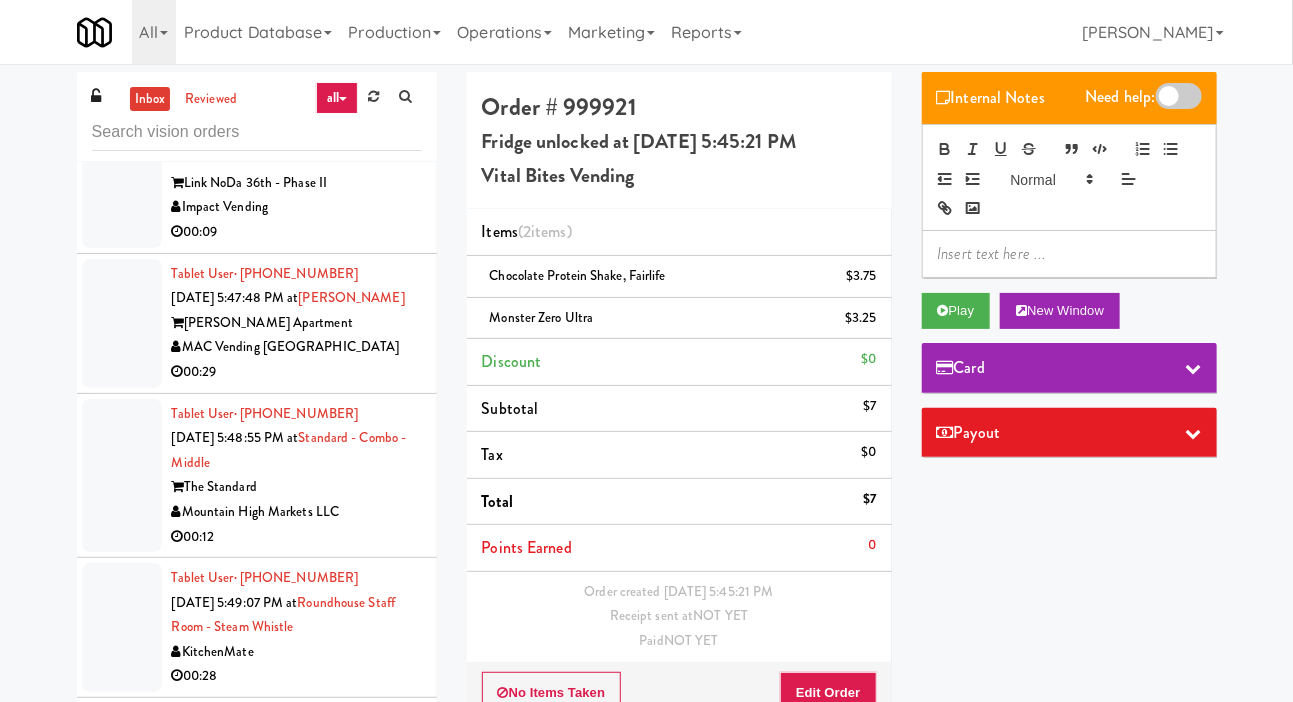 click at bounding box center (122, 171) 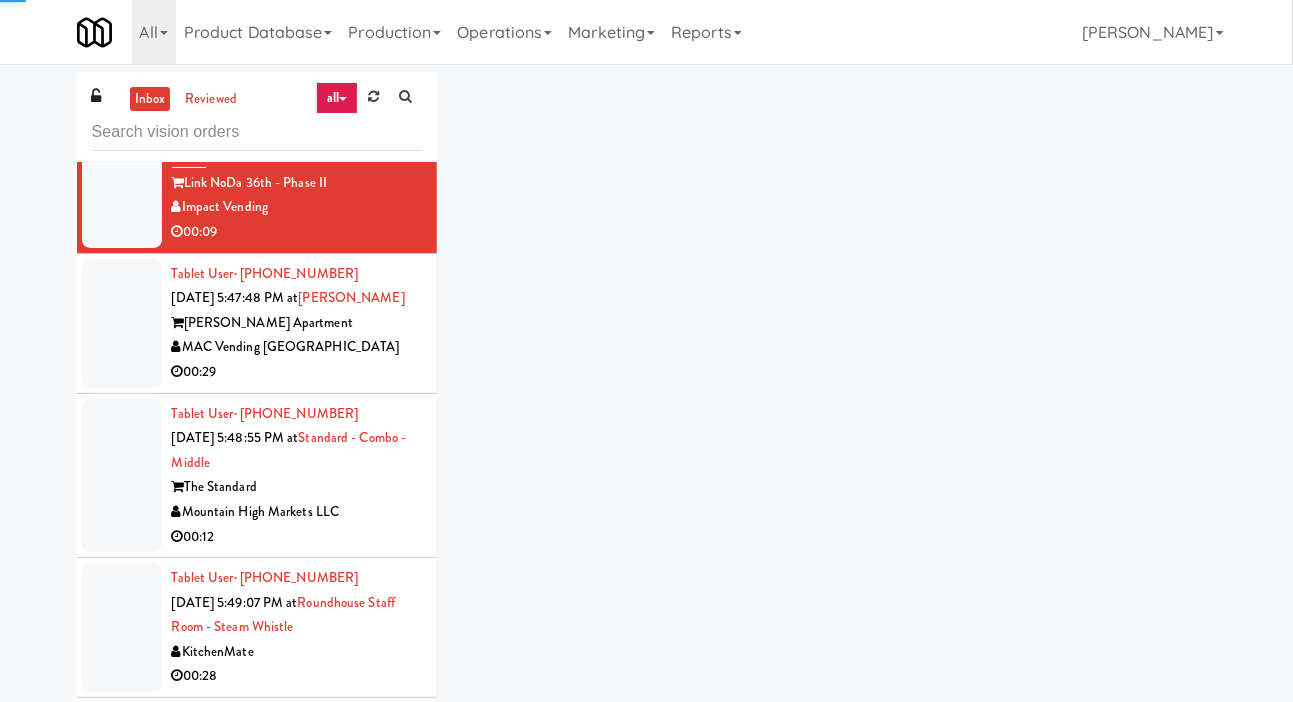 click at bounding box center [122, 171] 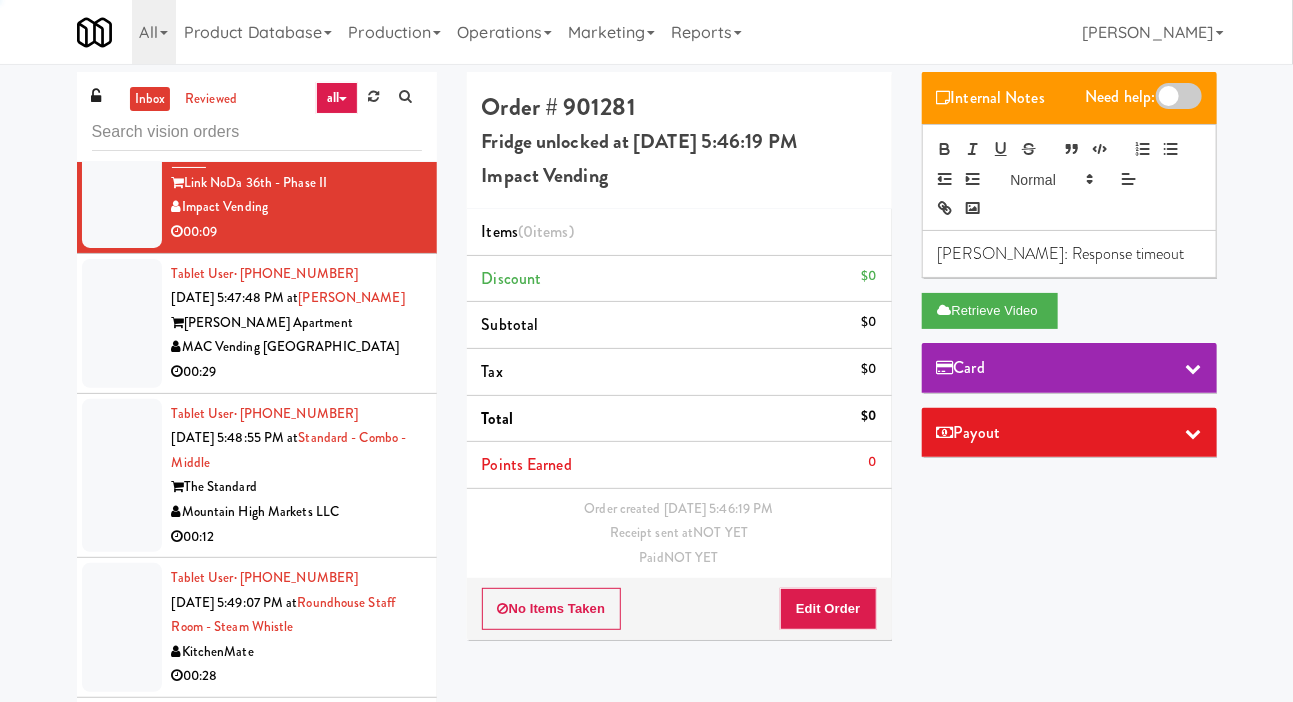 click at bounding box center (122, 323) 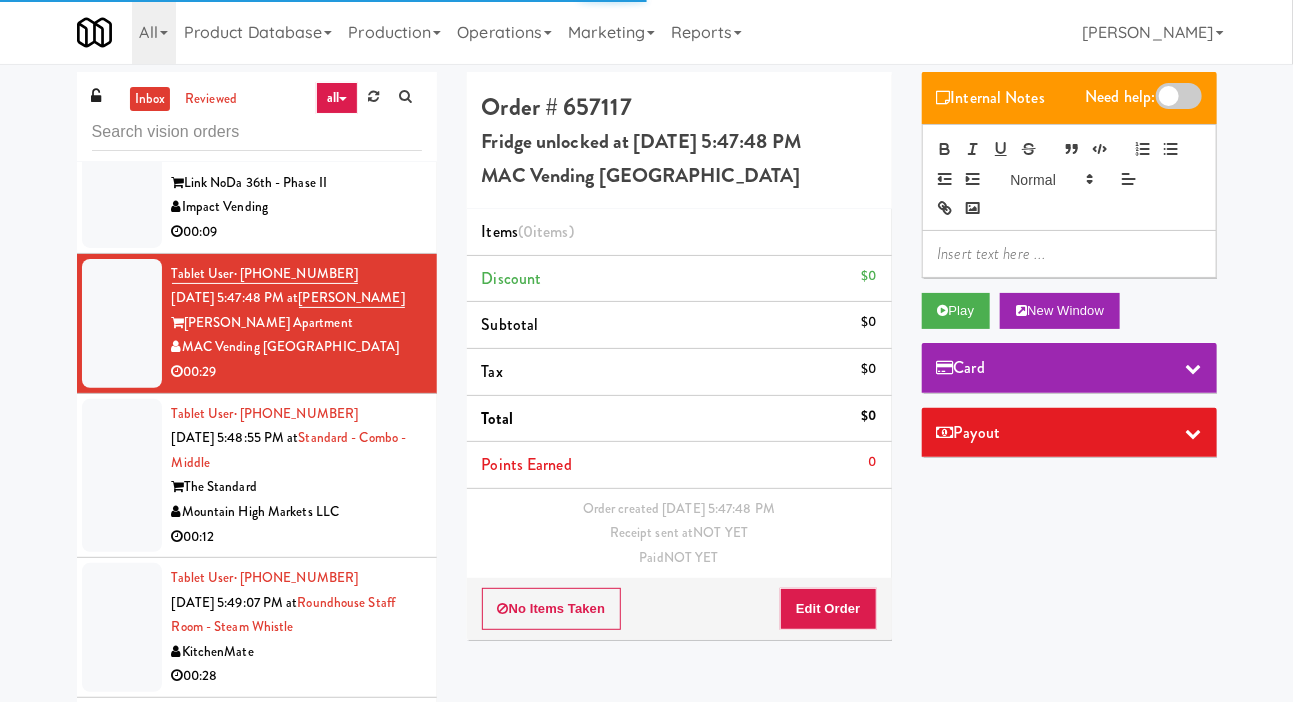 click at bounding box center (122, 171) 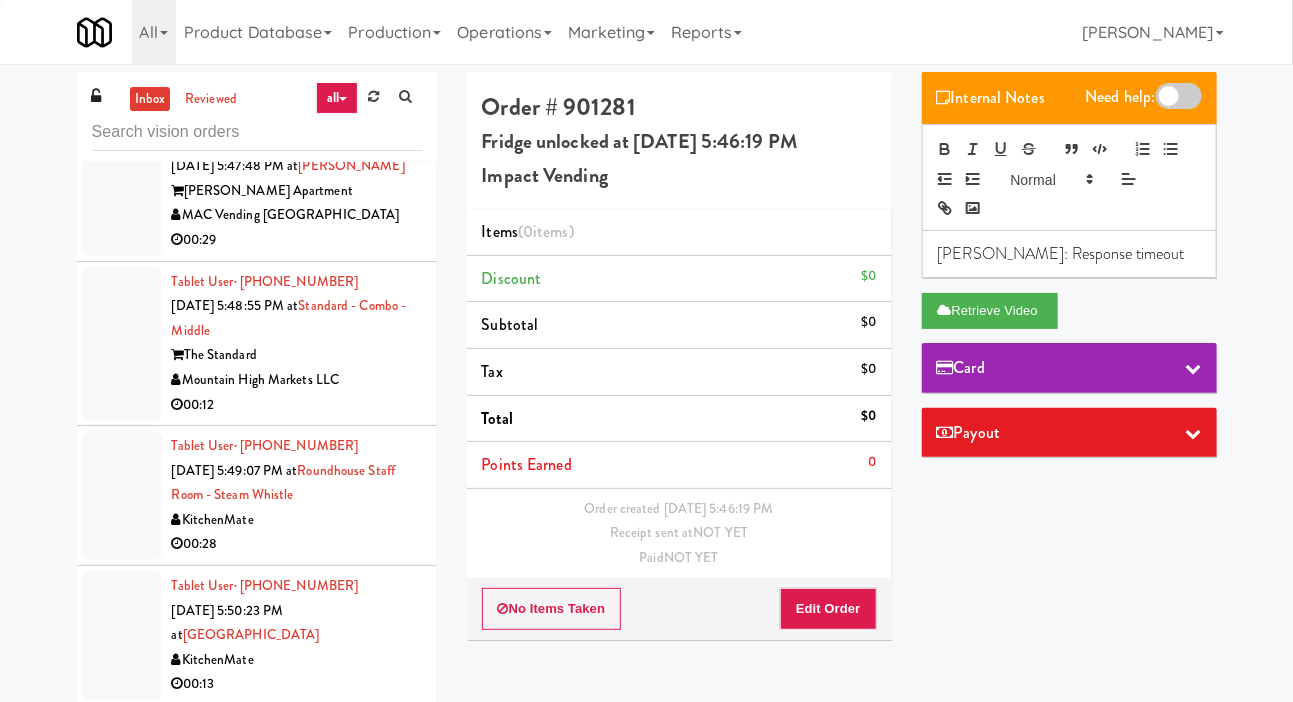 click at bounding box center (122, 344) 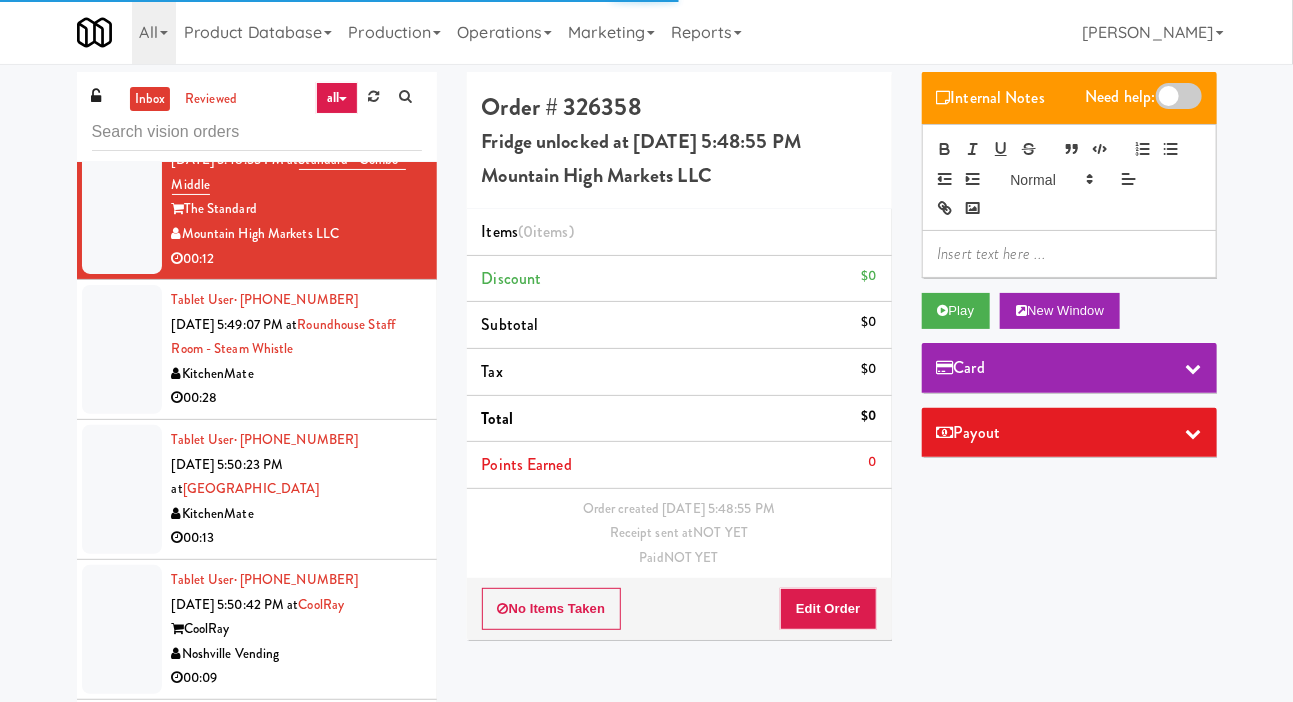 click at bounding box center [122, 349] 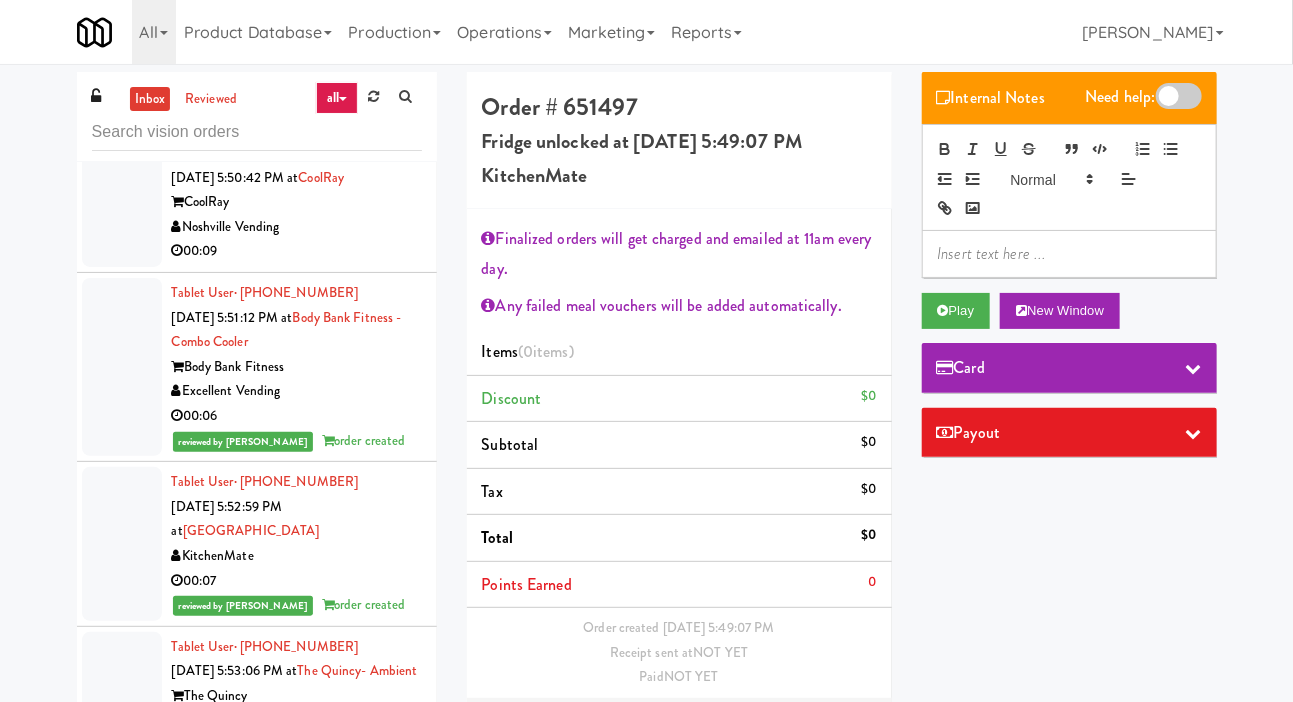 scroll, scrollTop: 6895, scrollLeft: 0, axis: vertical 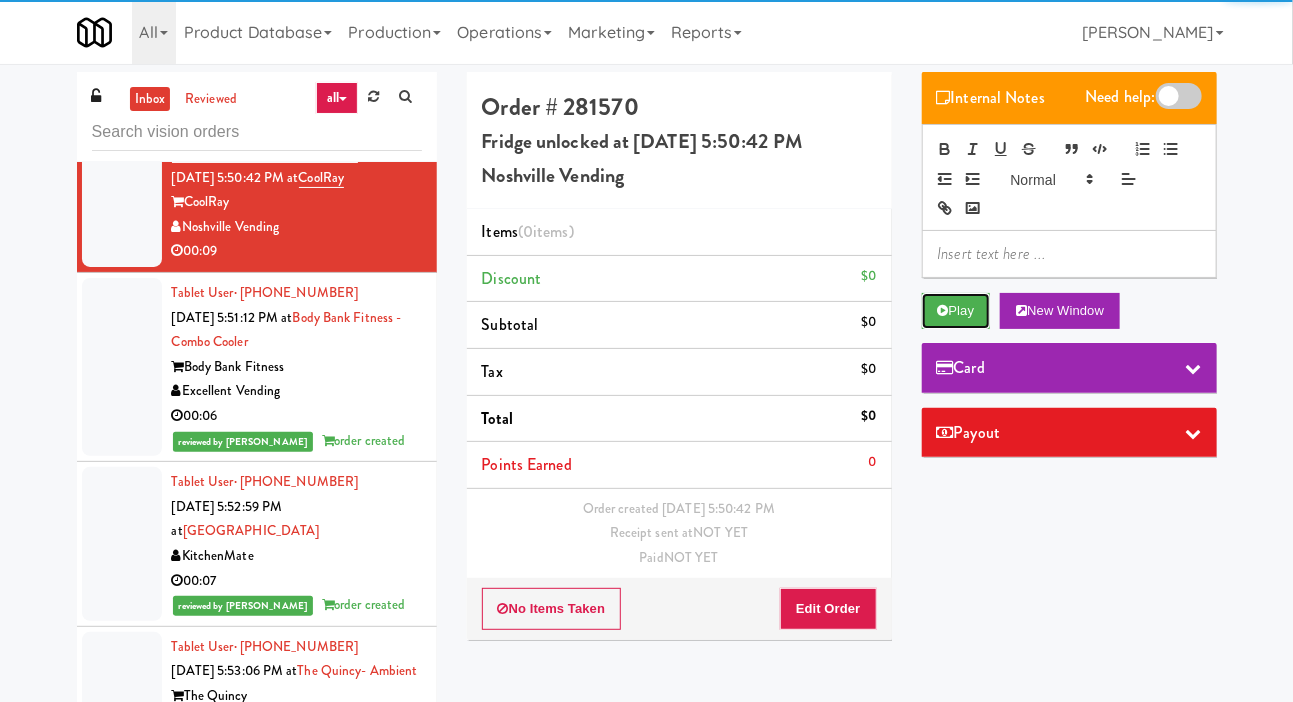 click on "Play" at bounding box center [956, 311] 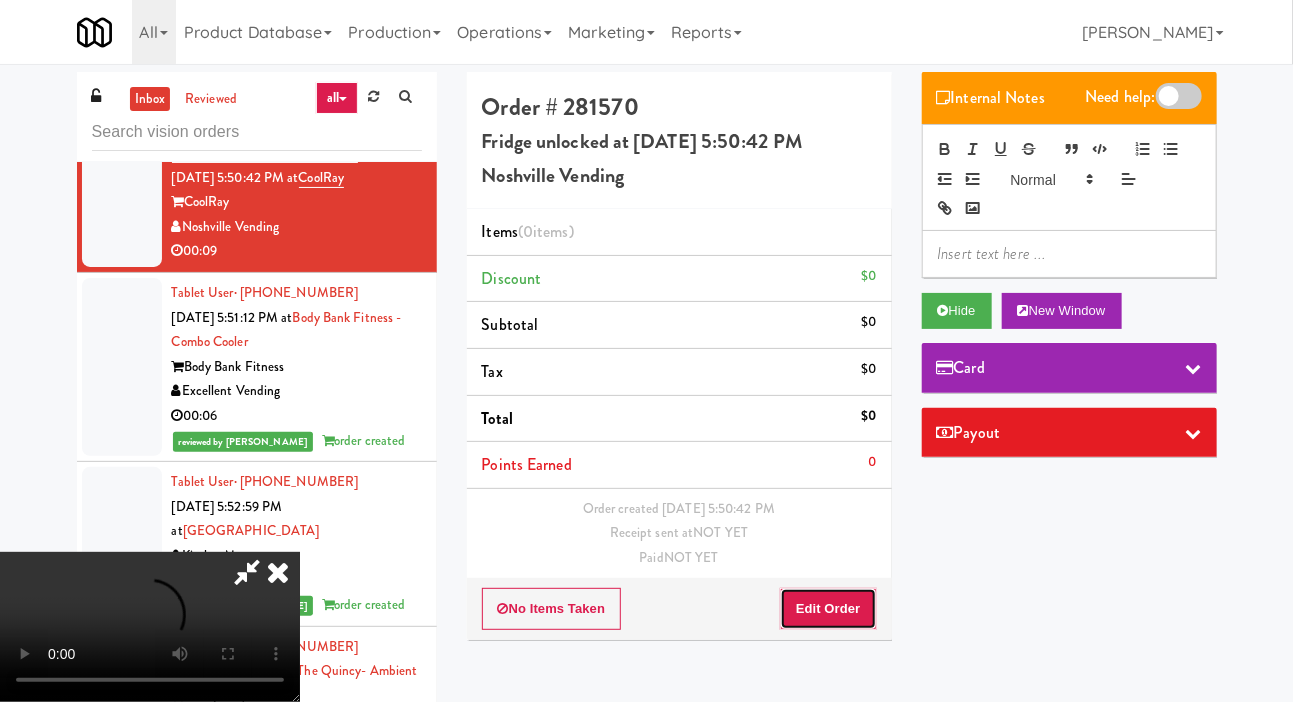 click on "Edit Order" at bounding box center [828, 609] 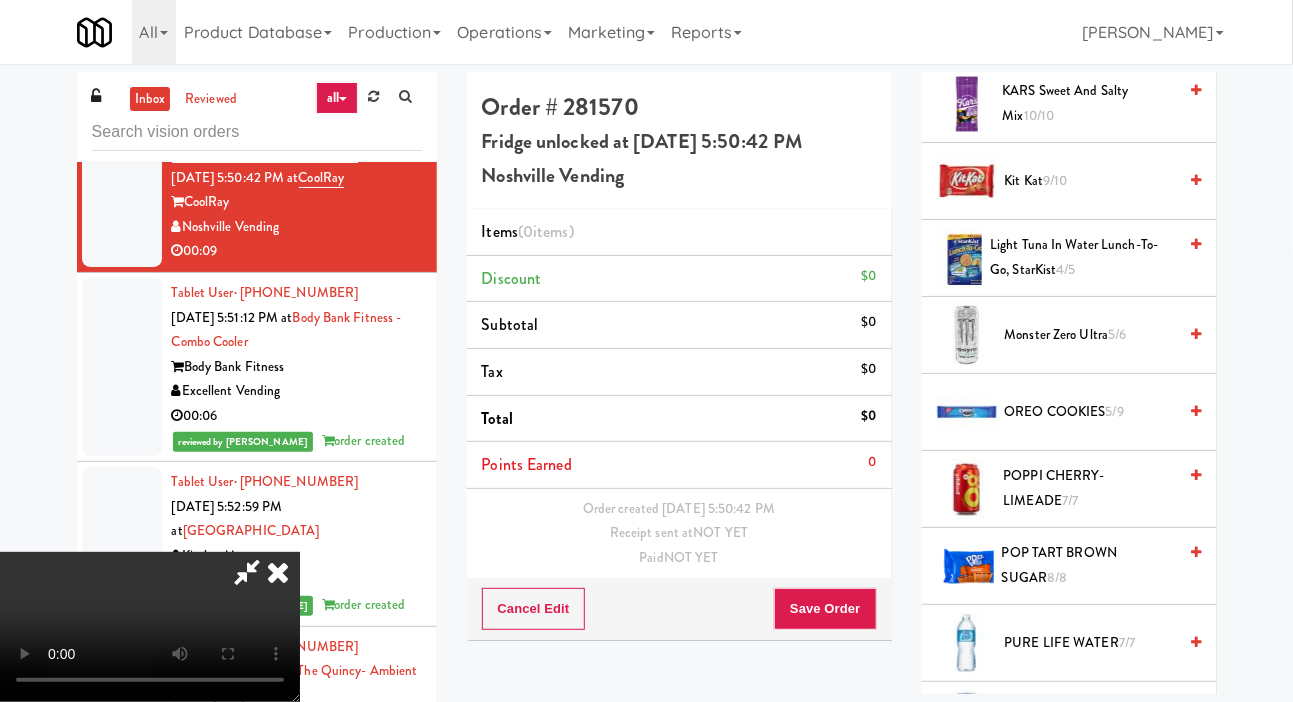 click on "OREO COOKIES  5/9" at bounding box center (1091, 412) 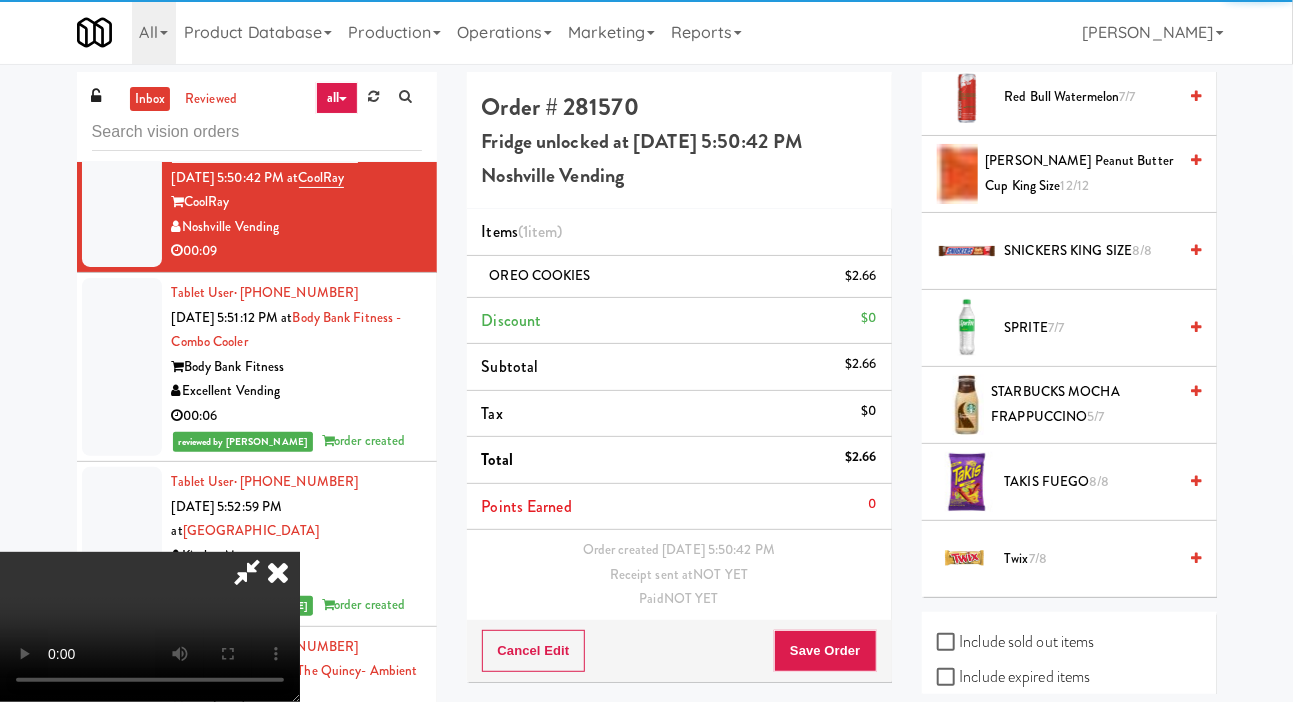 scroll, scrollTop: 2712, scrollLeft: 0, axis: vertical 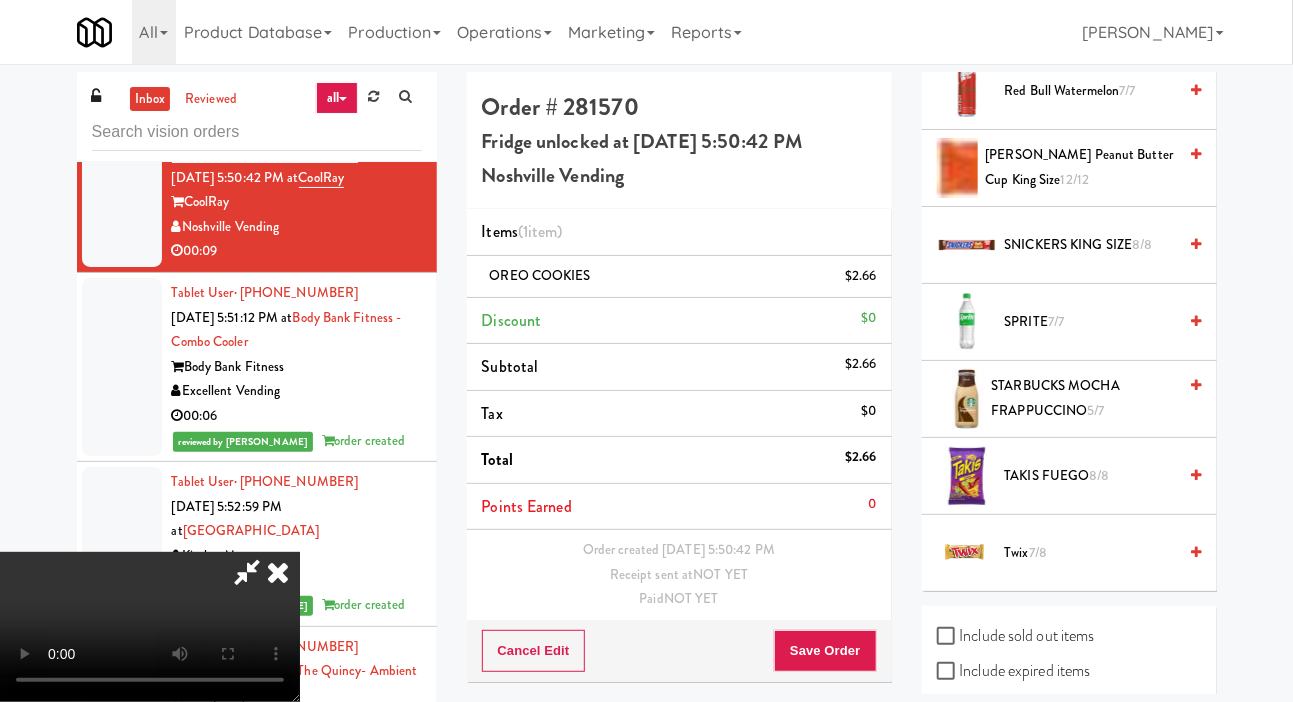 click on "Twix  7/8" at bounding box center (1091, 553) 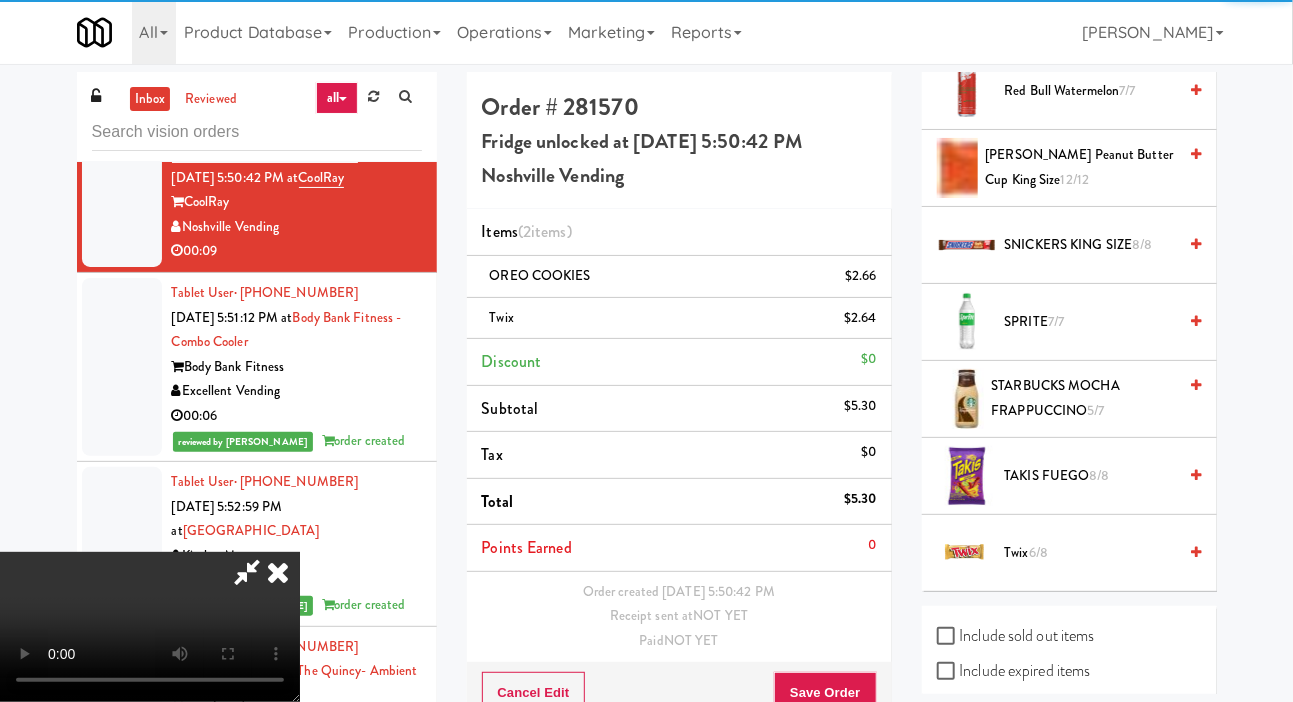 click on "Paid  NOT YET" at bounding box center [679, 641] 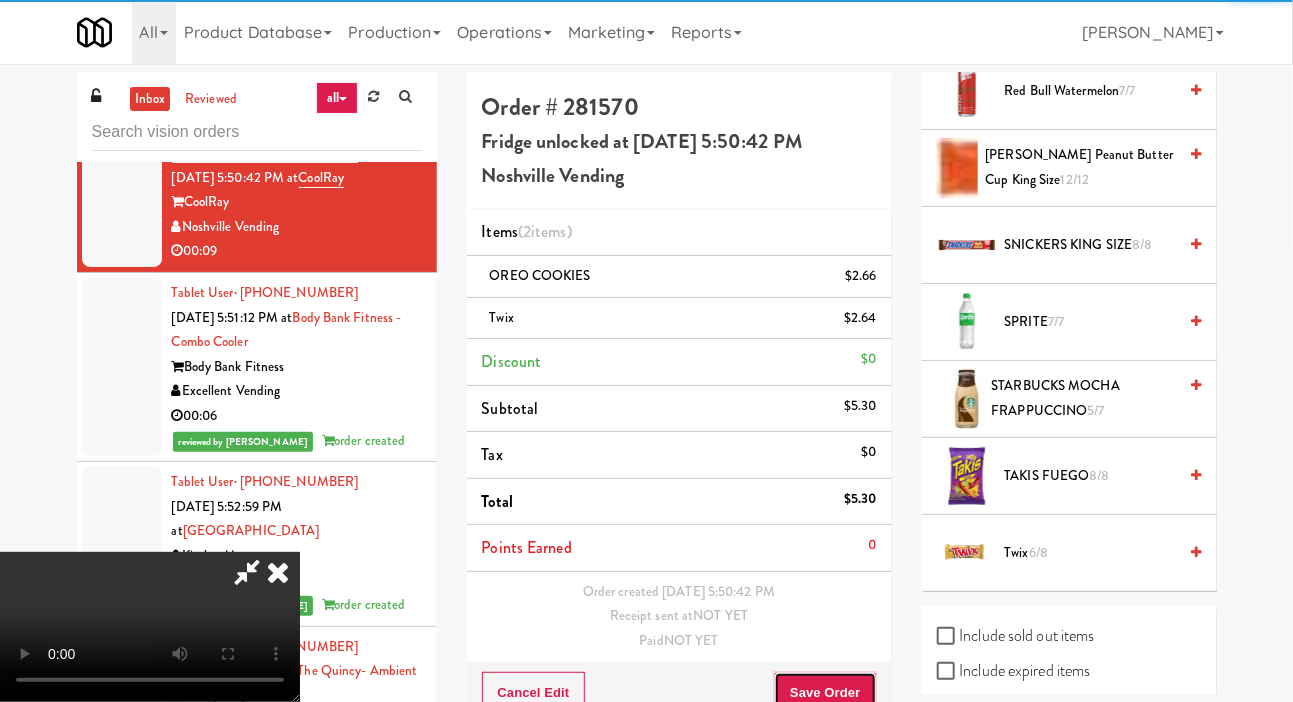 click on "Save Order" at bounding box center (825, 693) 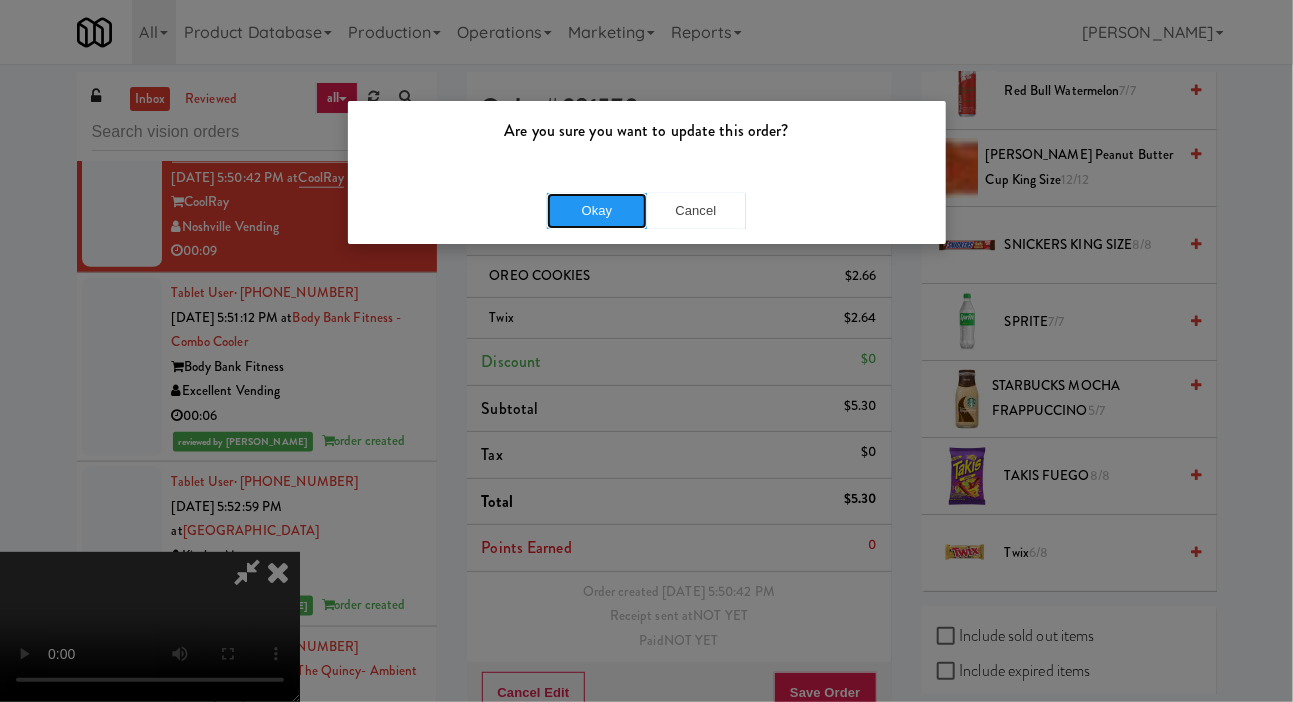 click on "Okay" at bounding box center [597, 211] 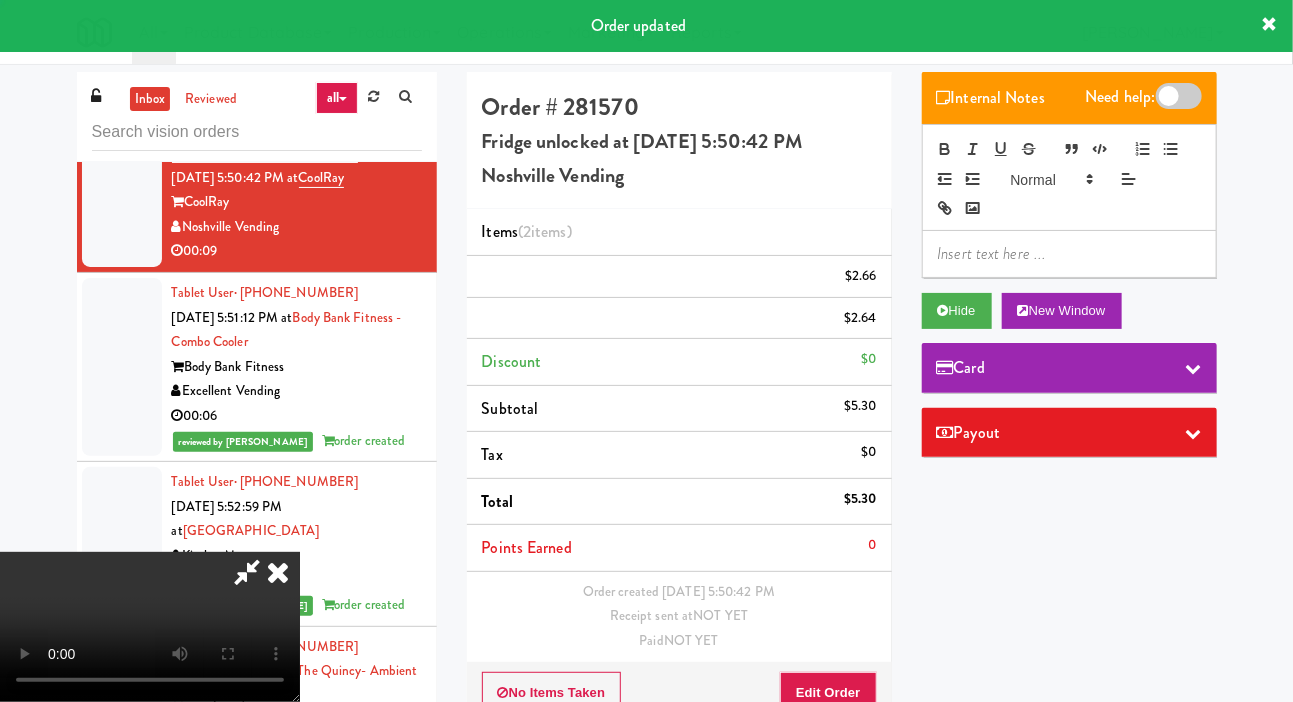 scroll, scrollTop: 0, scrollLeft: 0, axis: both 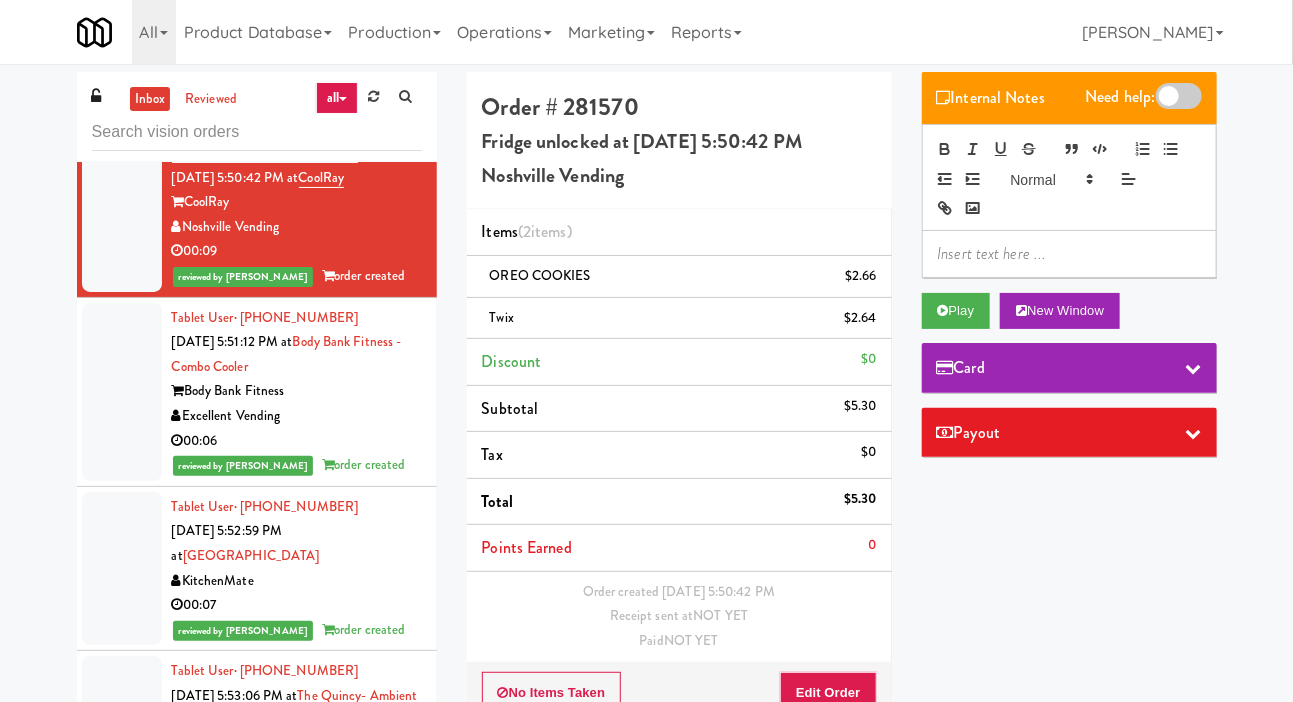 click at bounding box center (122, 62) 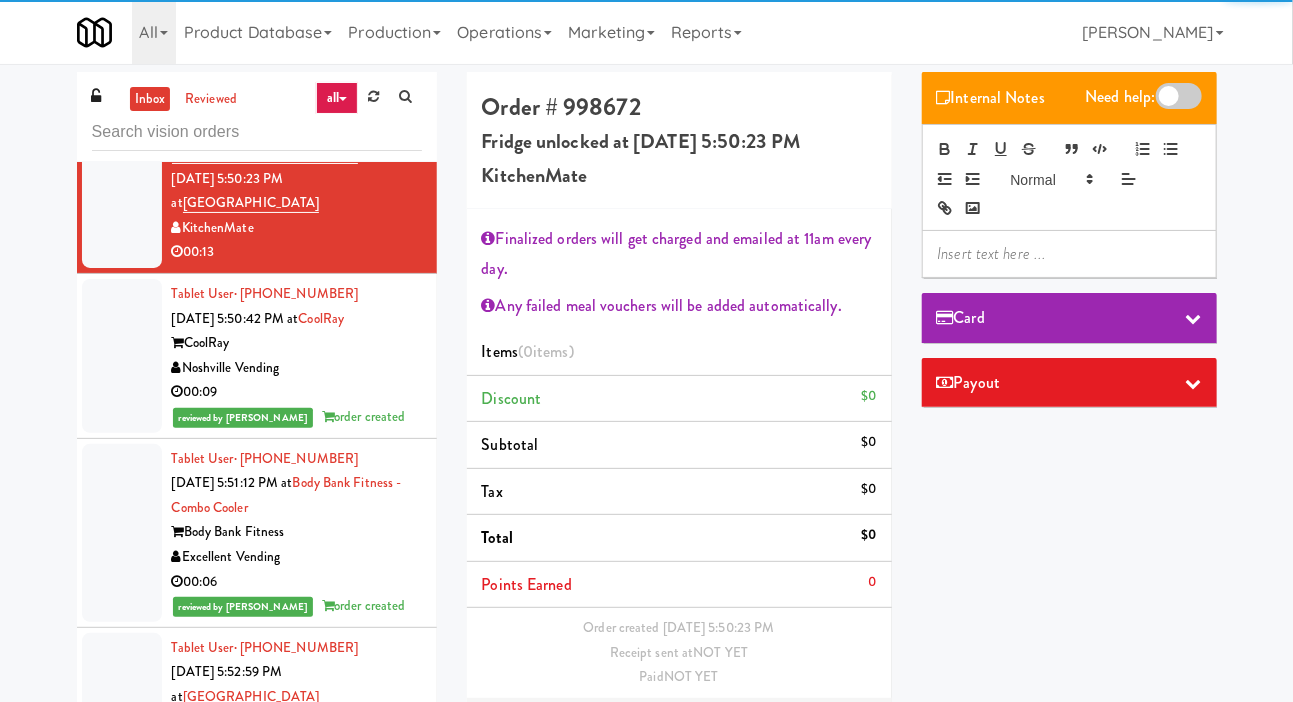 scroll, scrollTop: 6741, scrollLeft: 0, axis: vertical 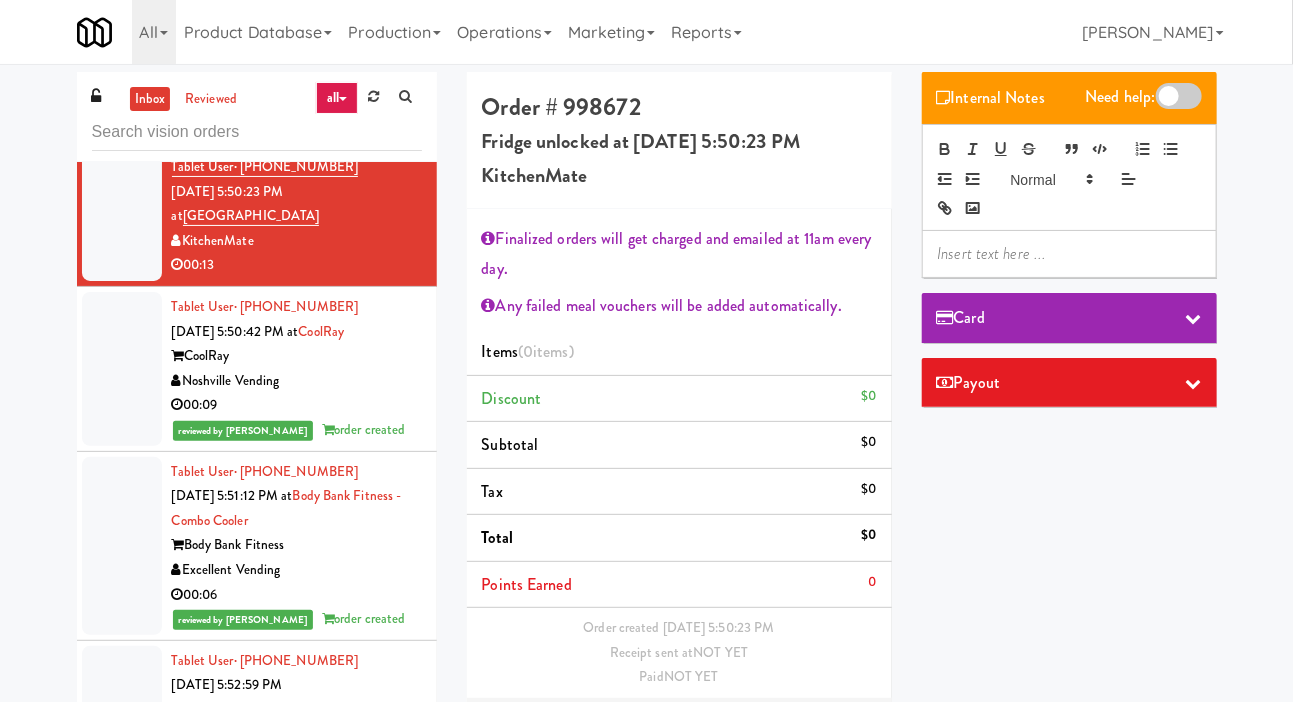 click at bounding box center (122, 76) 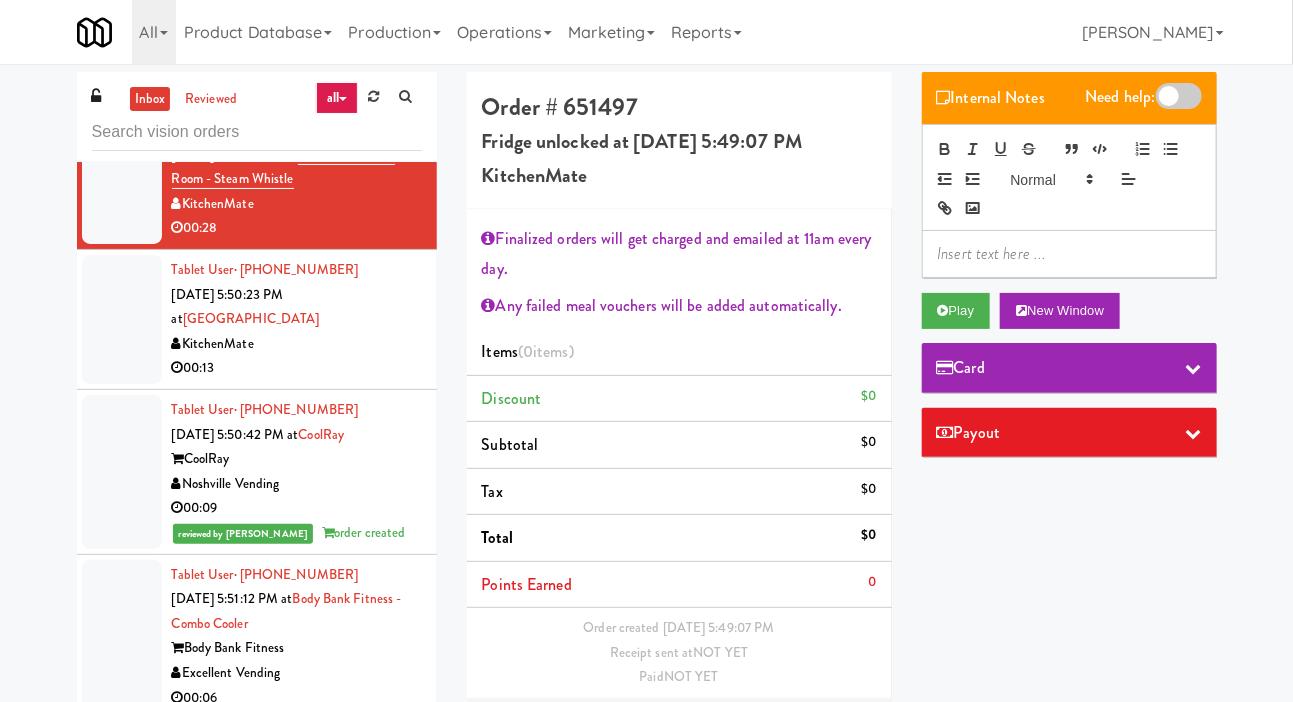 scroll, scrollTop: 6635, scrollLeft: 0, axis: vertical 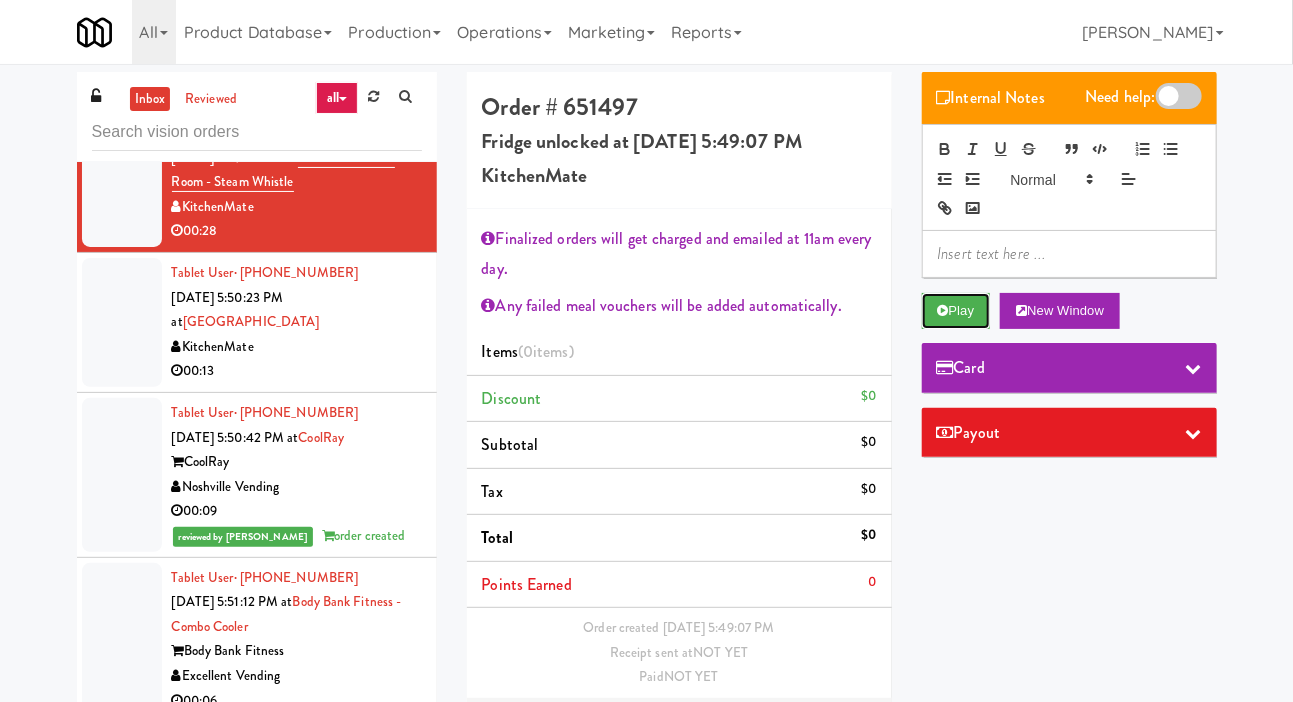 click on "Play" at bounding box center (956, 311) 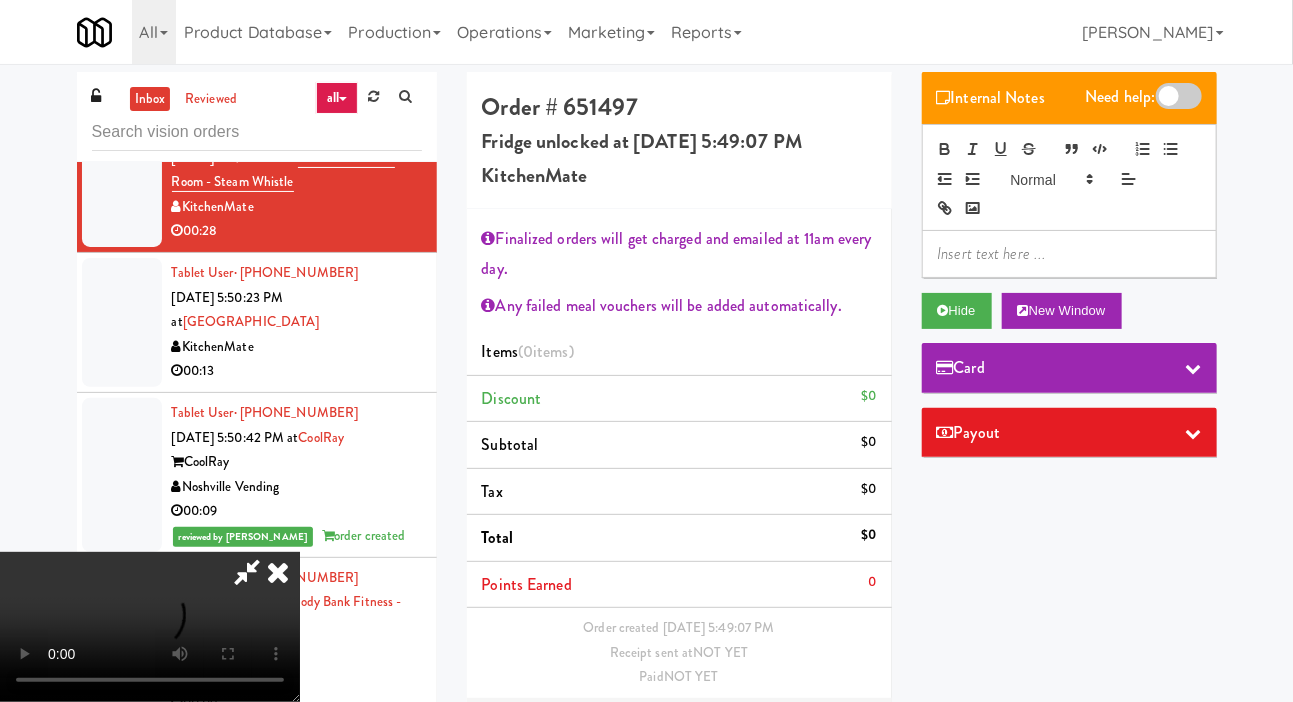 click on "Edit Order" at bounding box center [828, 729] 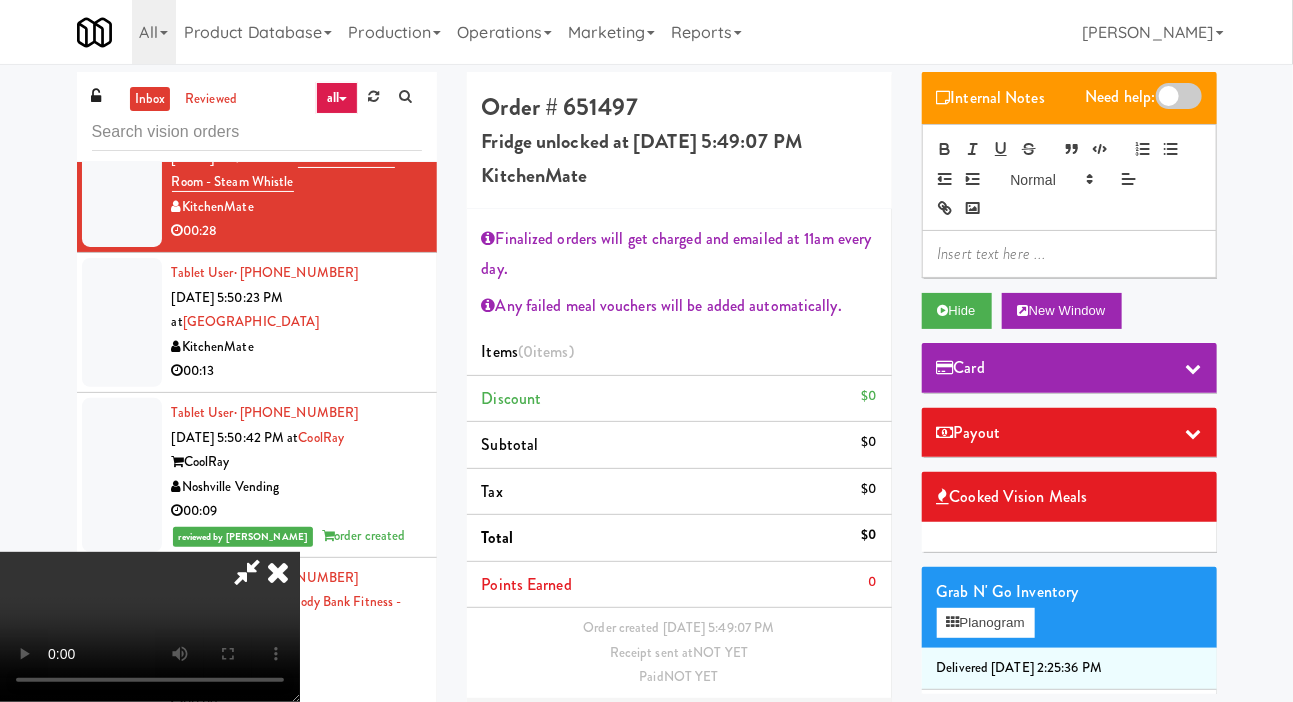 scroll, scrollTop: 127, scrollLeft: 0, axis: vertical 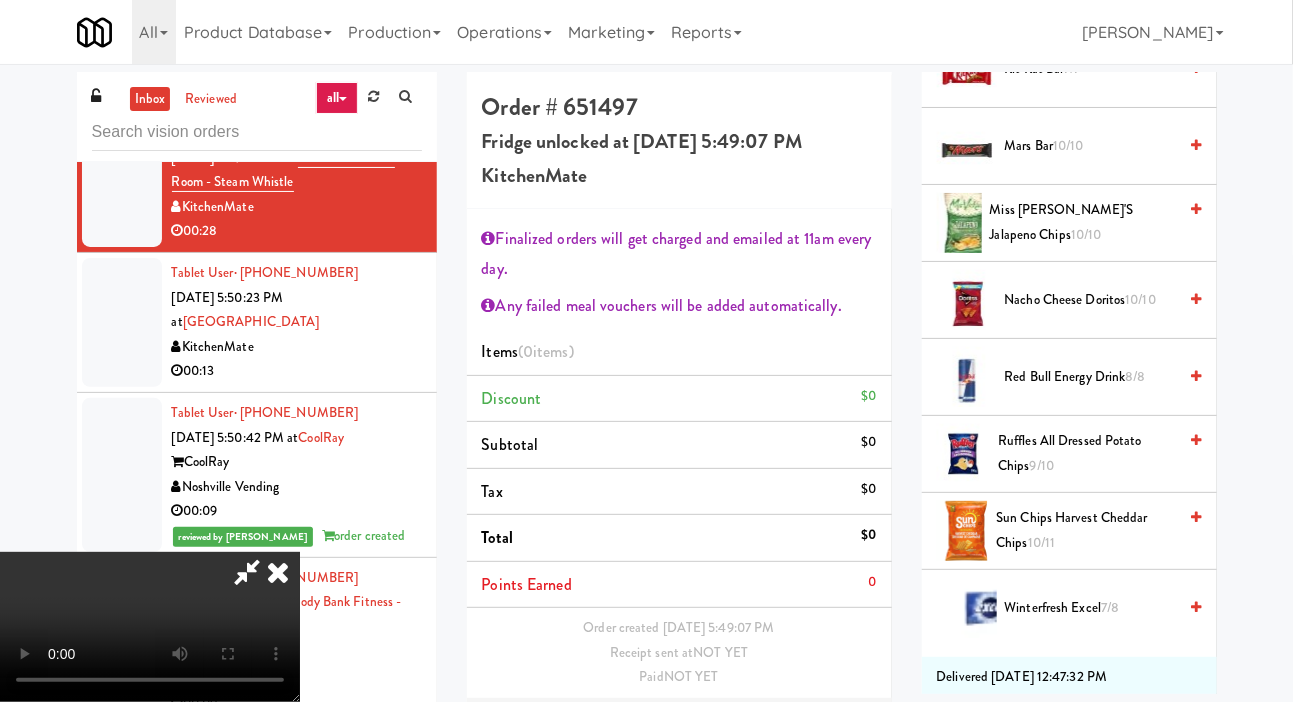 click on "Ruffles All Dressed Potato Chips  9/10" at bounding box center [1087, 453] 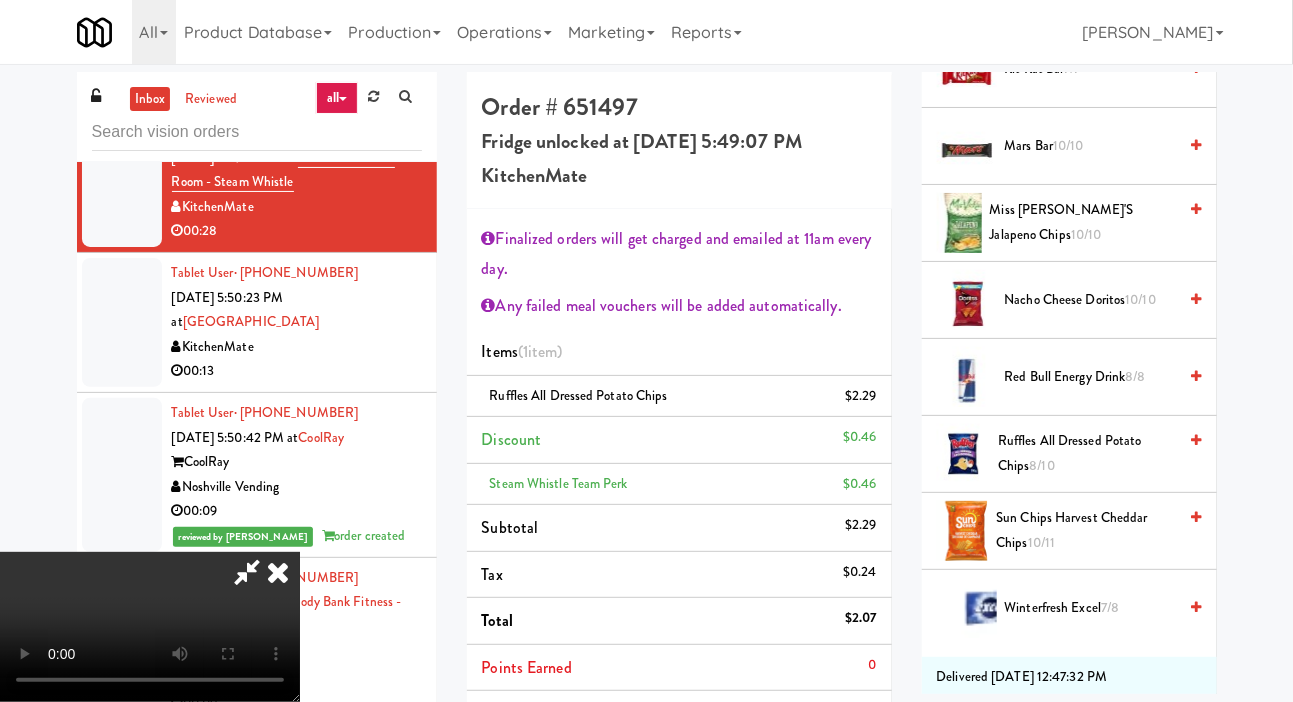 click on "Ruffles All Dressed Potato Chips  8/10" at bounding box center (1087, 453) 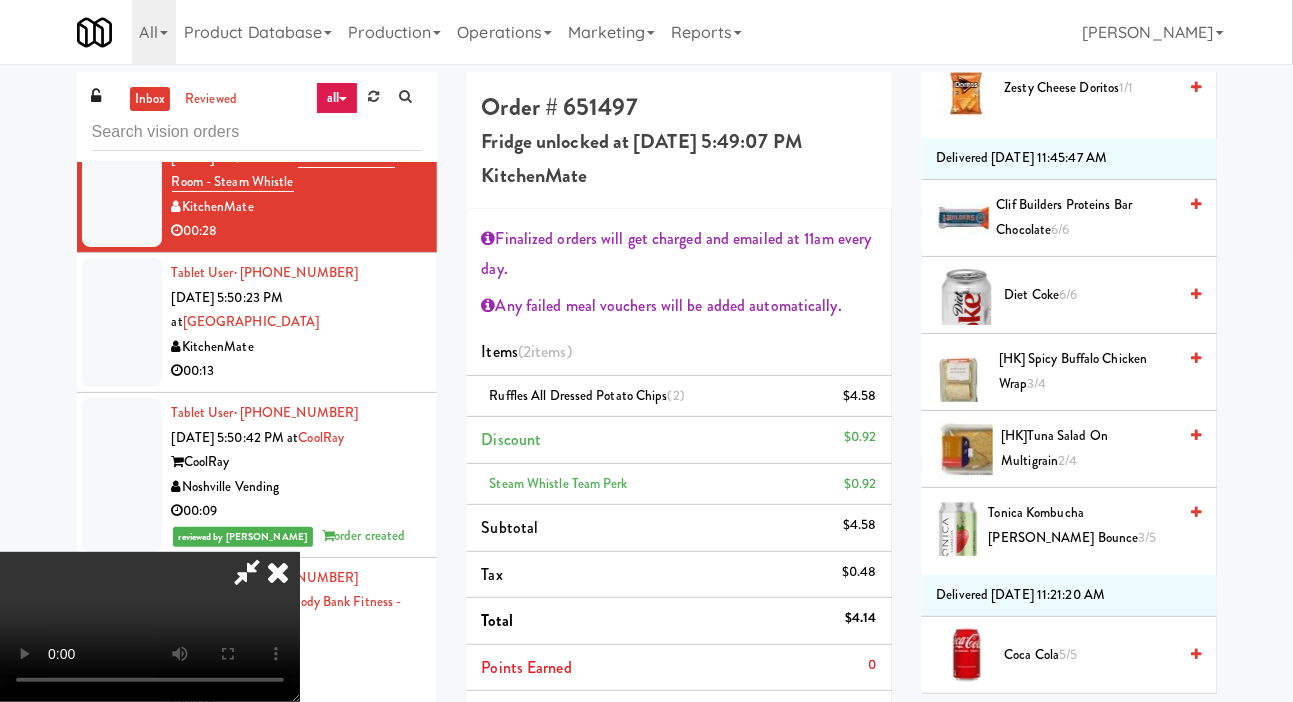 scroll, scrollTop: 0, scrollLeft: 0, axis: both 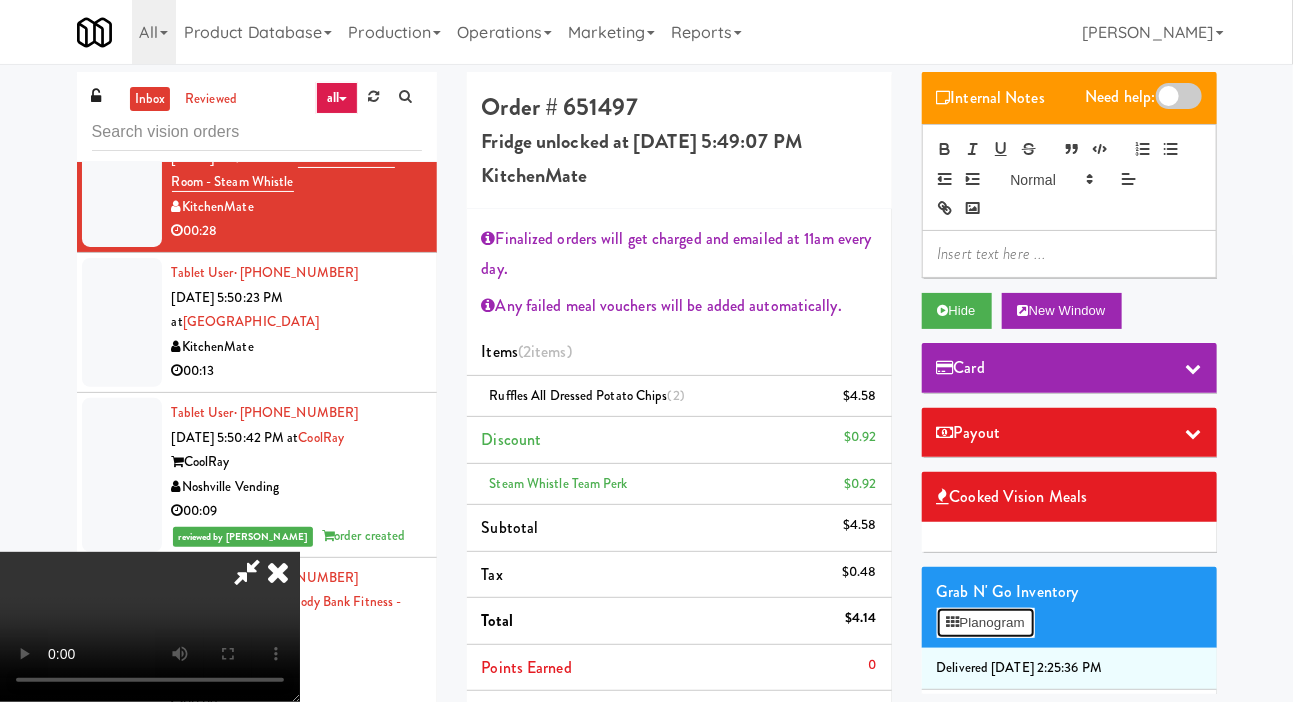 click on "Planogram" at bounding box center (986, 623) 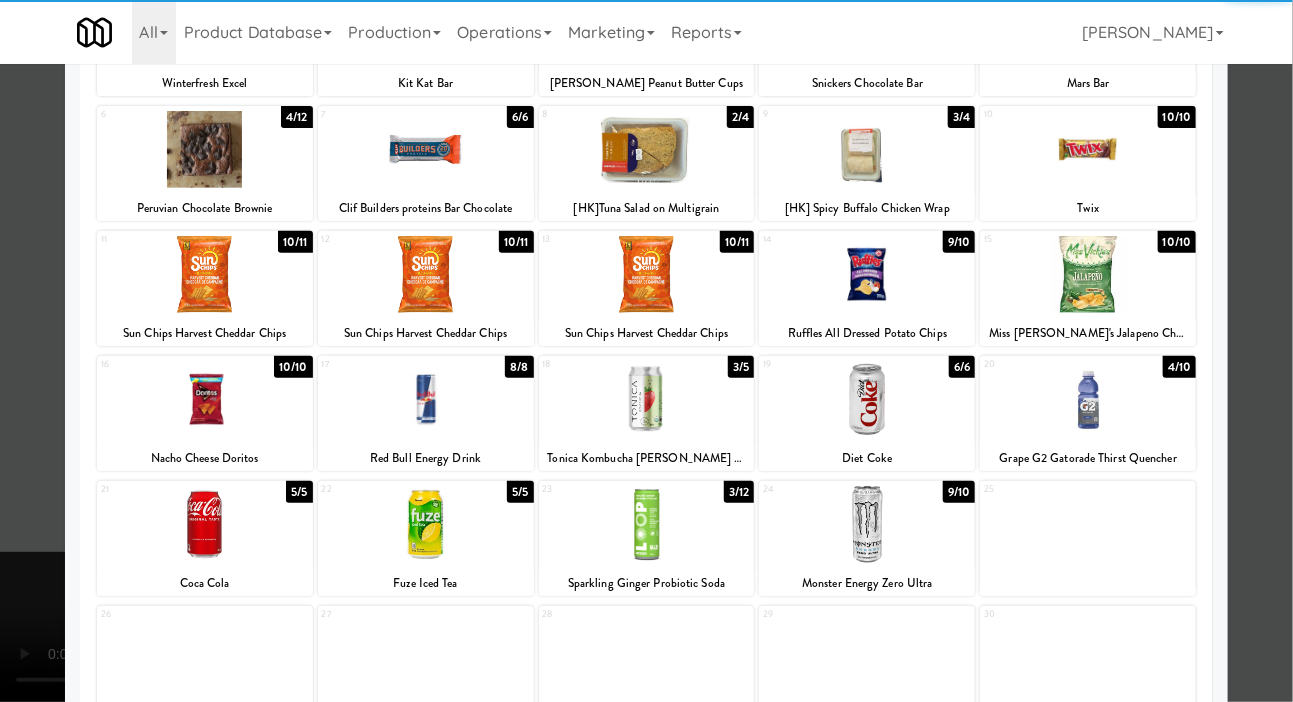 scroll, scrollTop: 297, scrollLeft: 0, axis: vertical 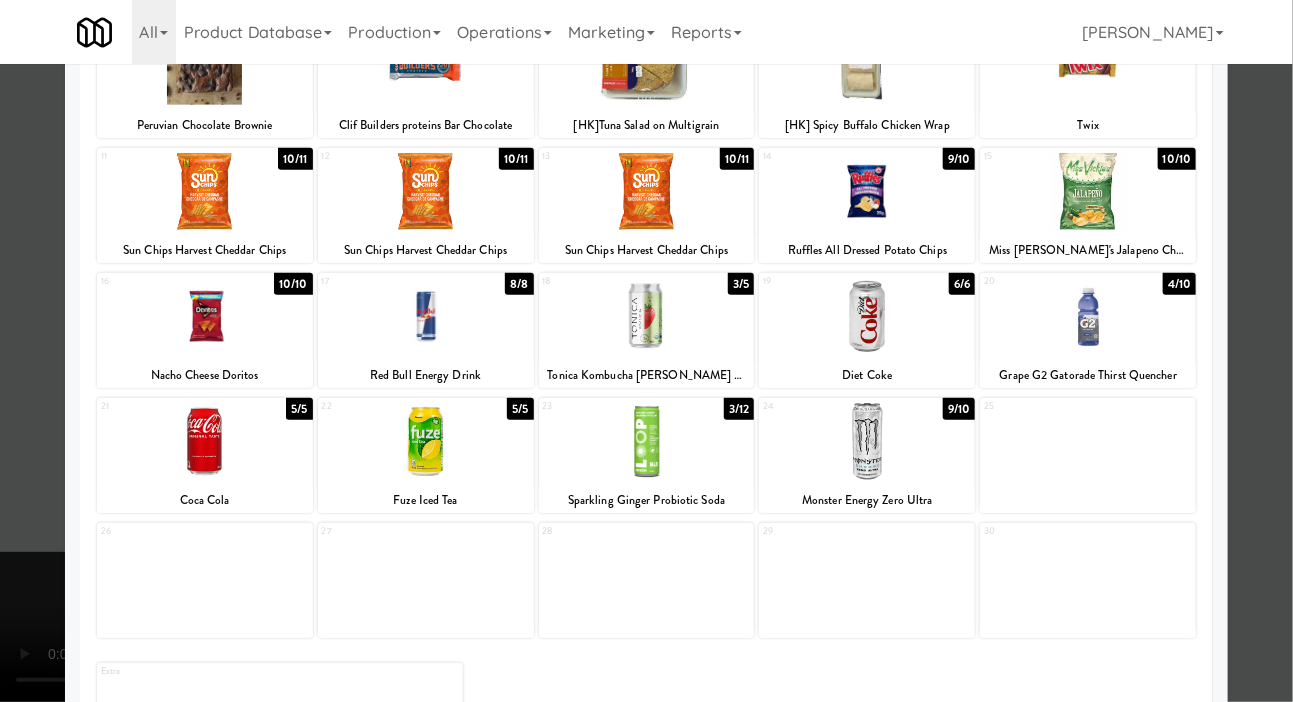 click at bounding box center [646, 351] 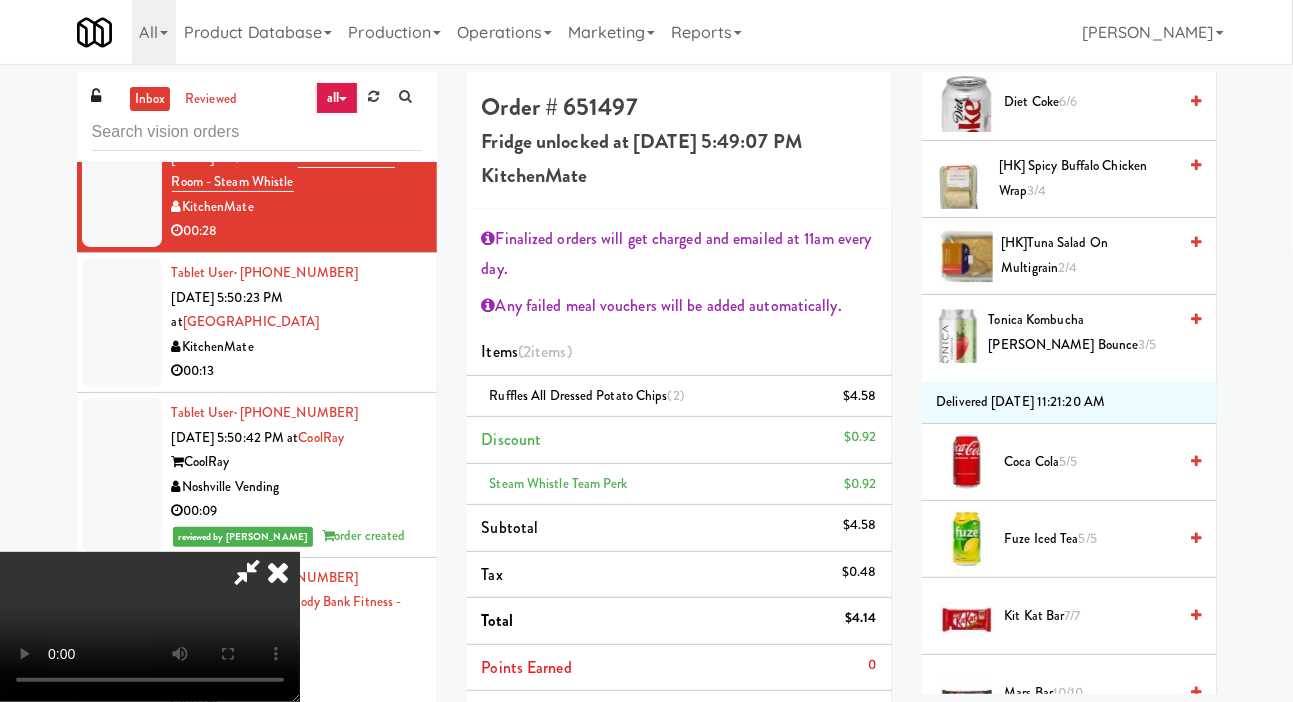 scroll, scrollTop: 923, scrollLeft: 0, axis: vertical 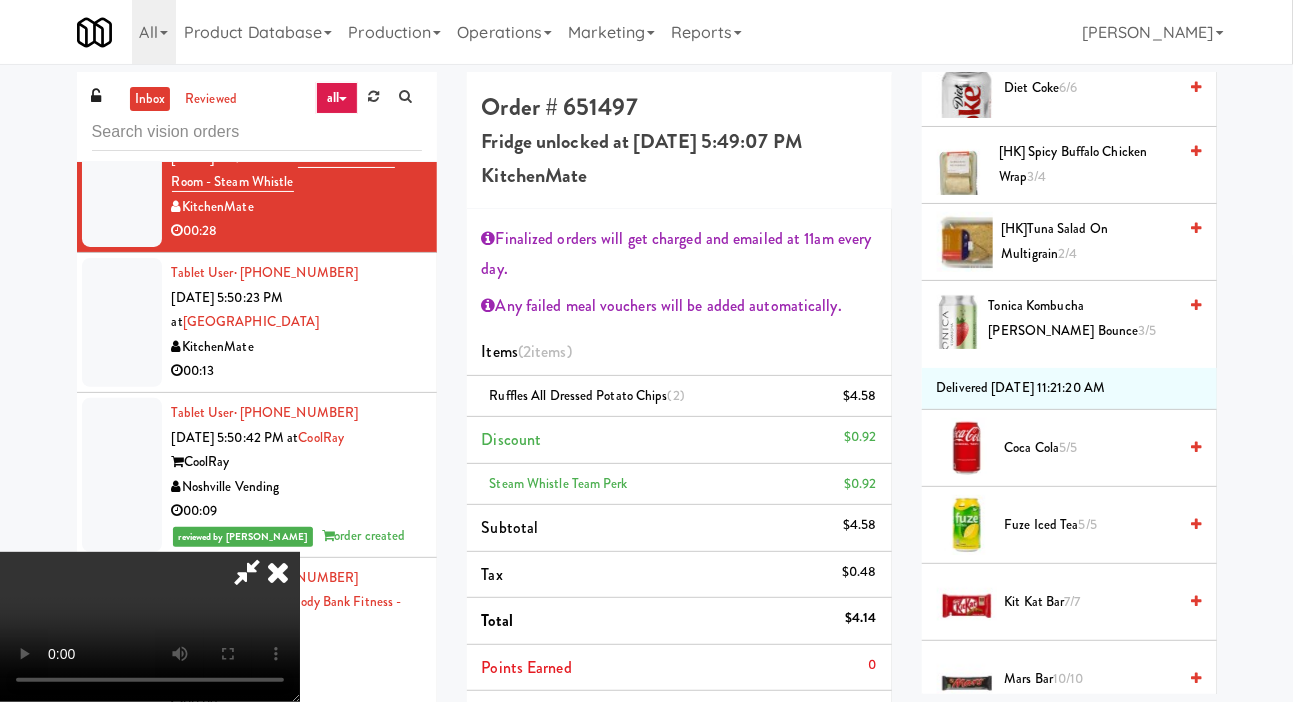 click on "Fuze Iced Tea  5/5" at bounding box center [1091, 525] 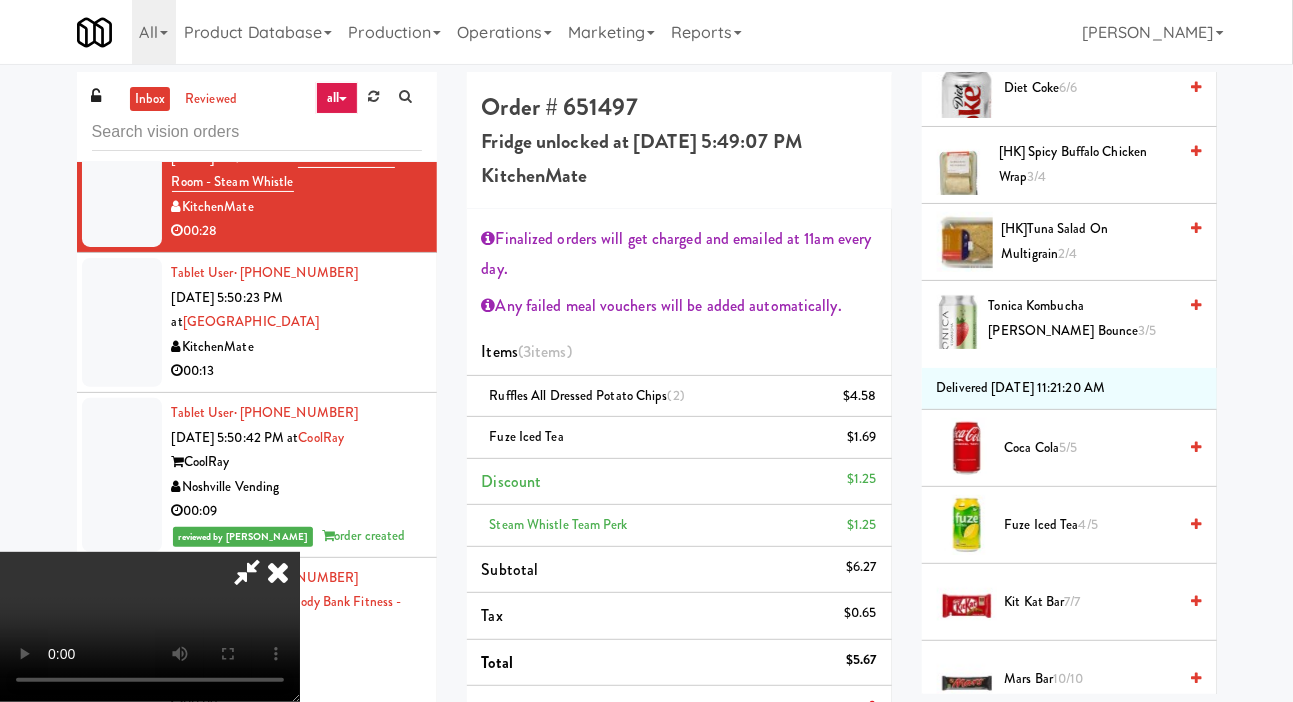 scroll, scrollTop: 109, scrollLeft: 0, axis: vertical 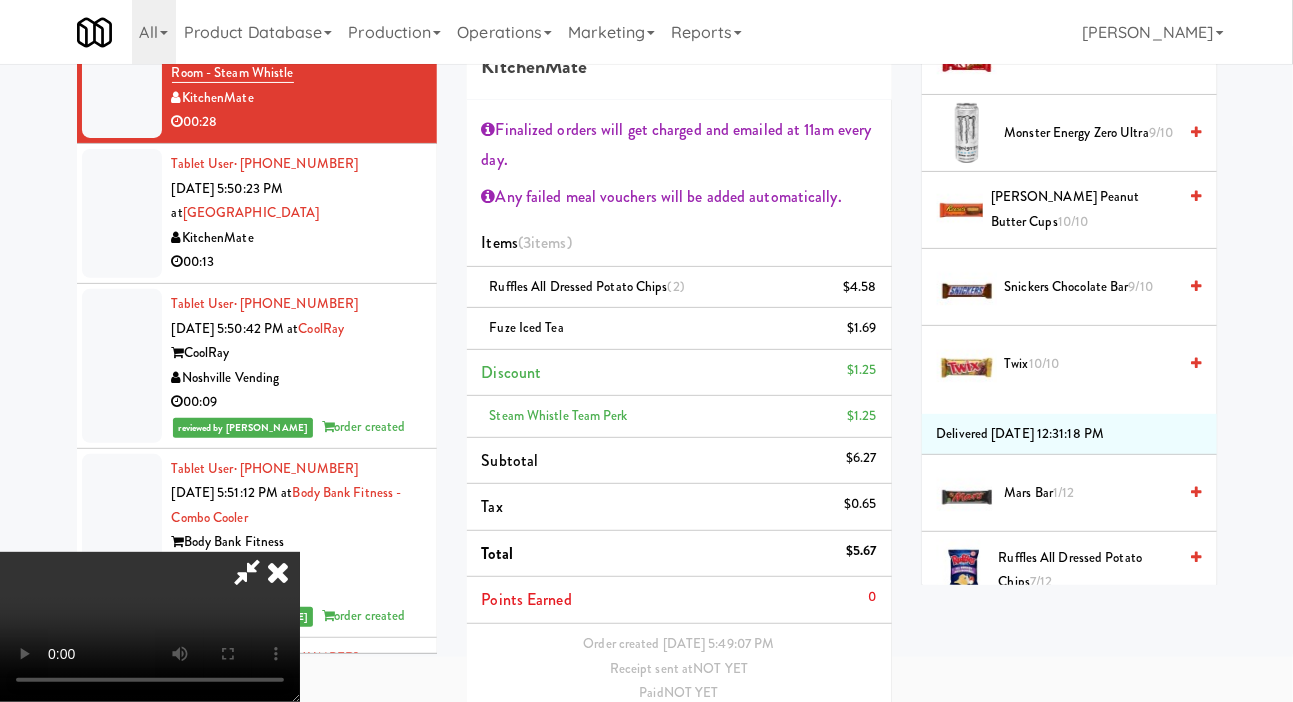 click on "Snickers Chocolate Bar  9/10" at bounding box center [1091, 287] 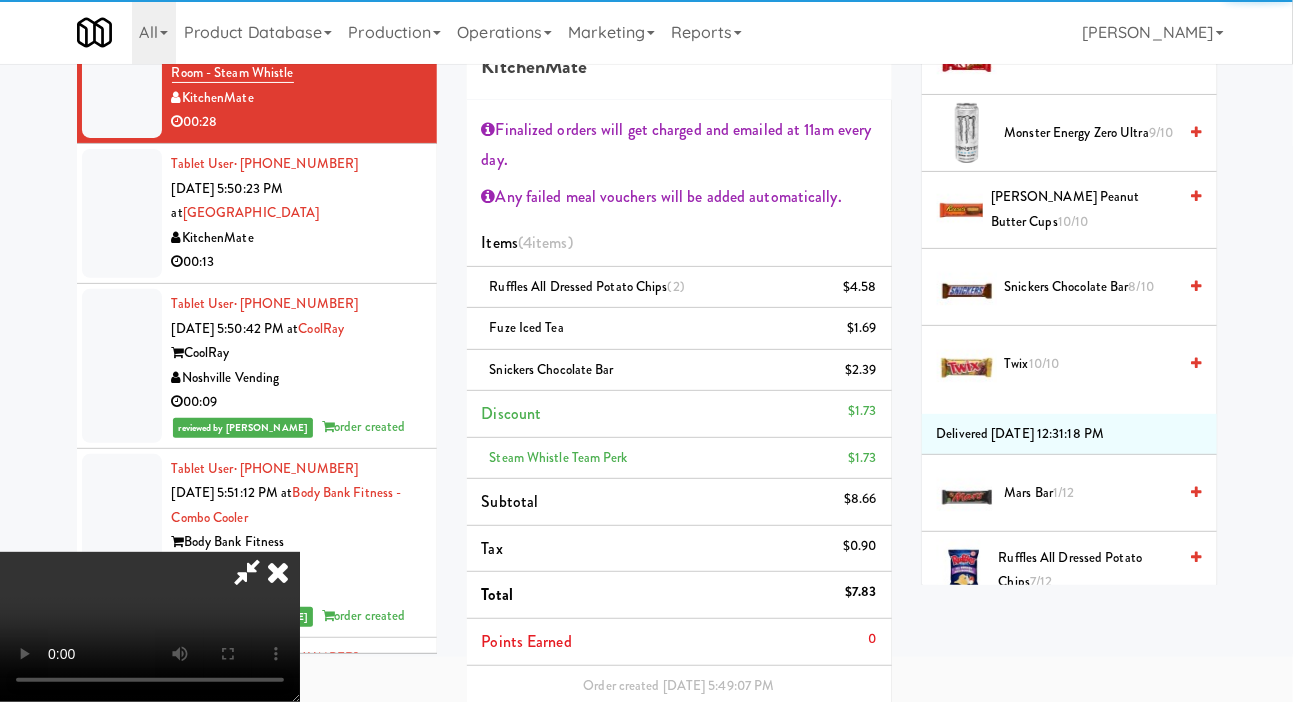 scroll, scrollTop: 151, scrollLeft: 0, axis: vertical 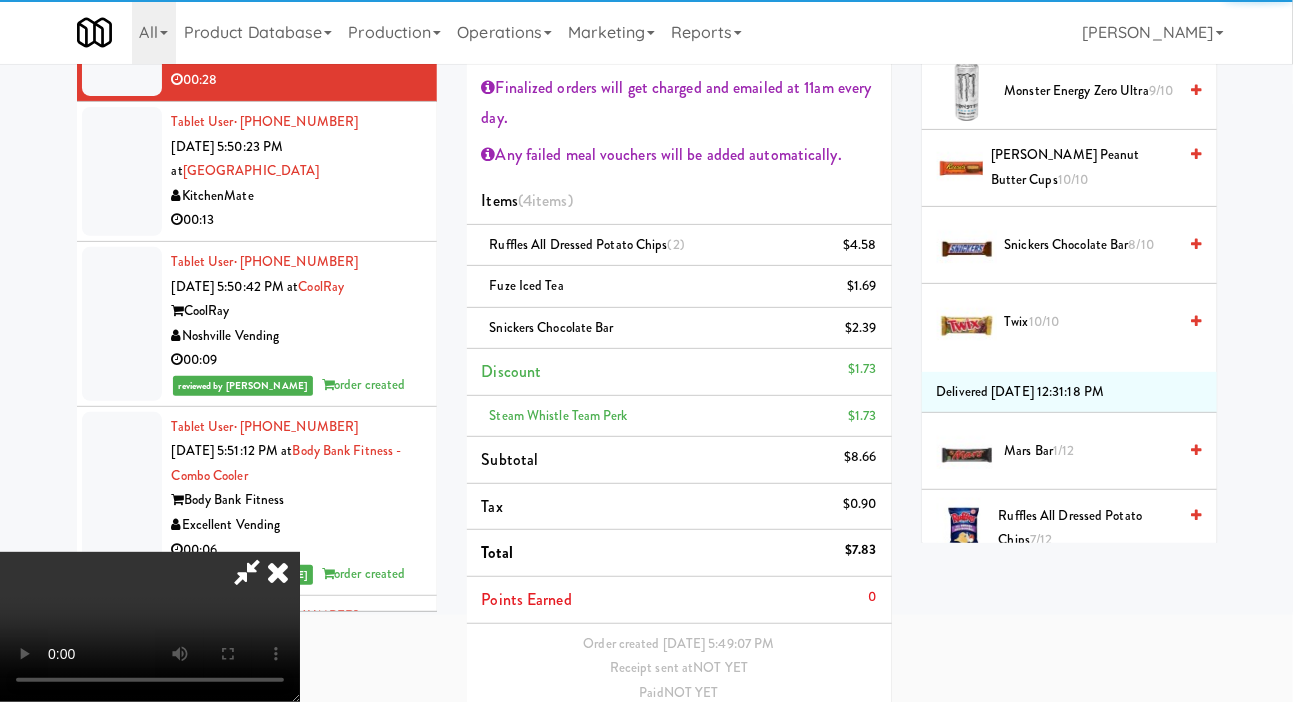 click on "Save Order" at bounding box center (825, 744) 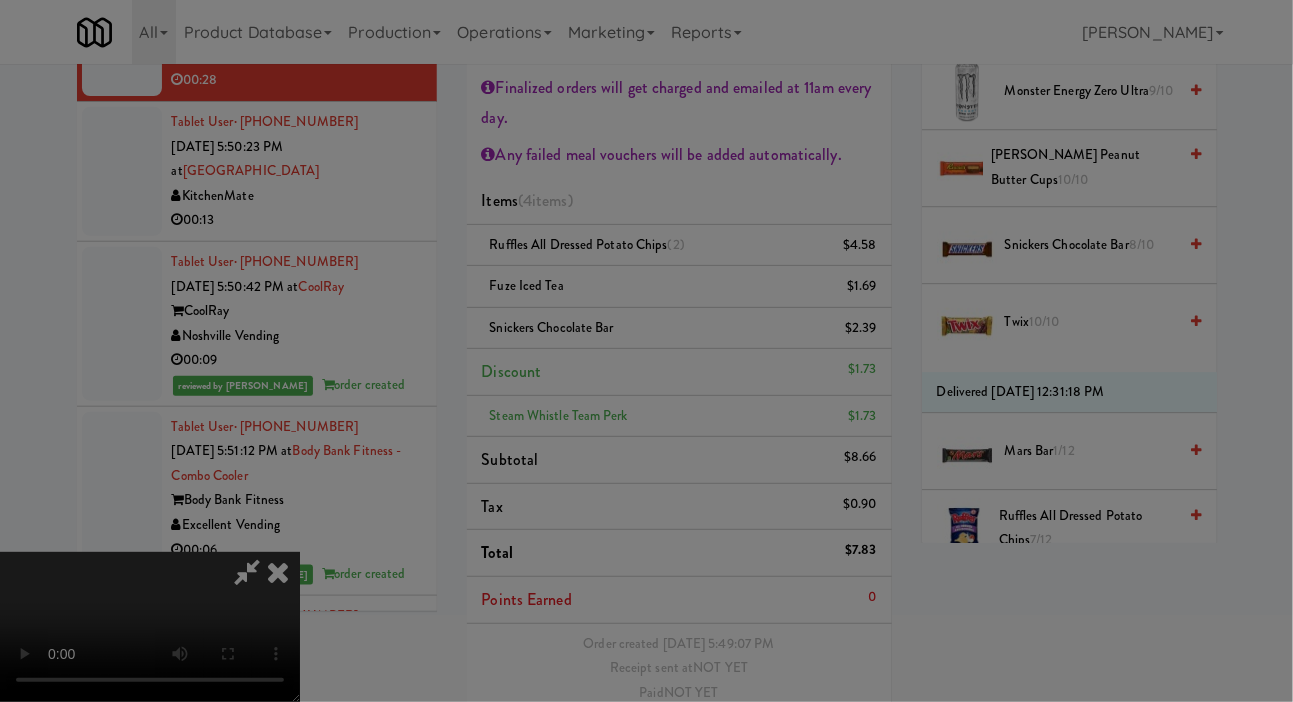 click on "Are you sure you want to update this order? Okay Cancel" at bounding box center (0, 0) 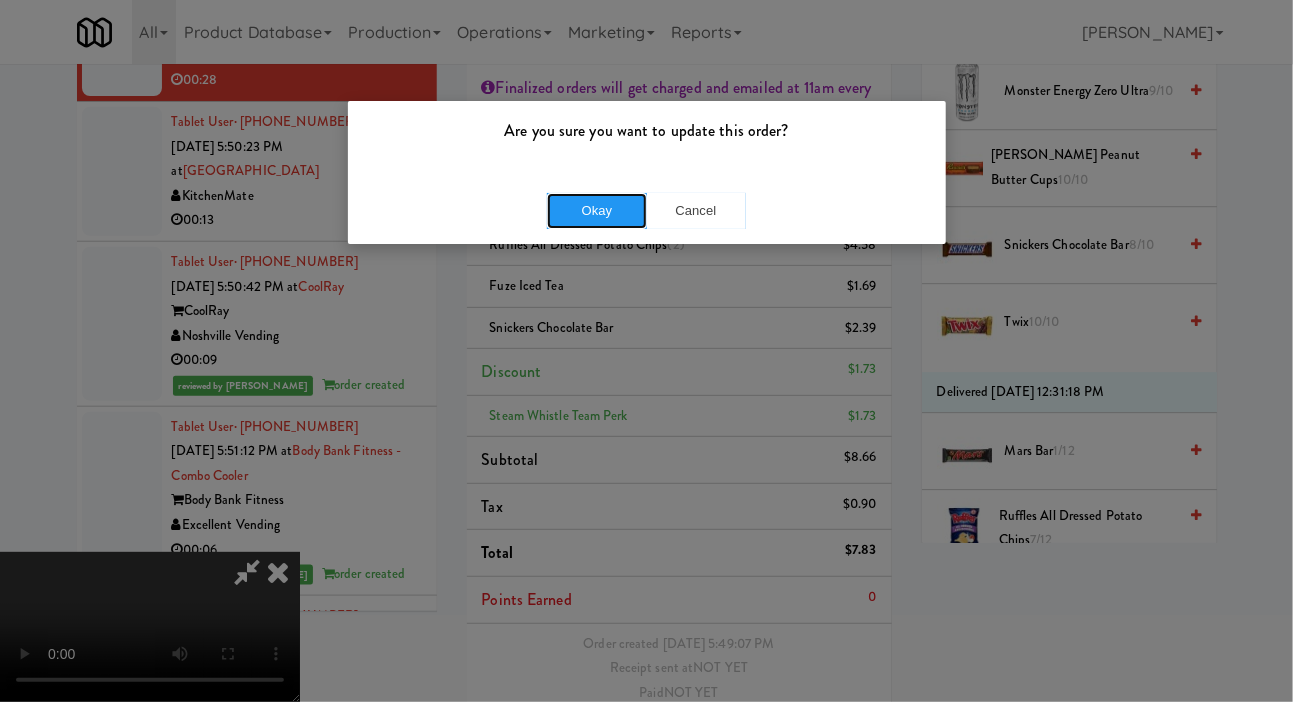 click on "Okay" at bounding box center [597, 211] 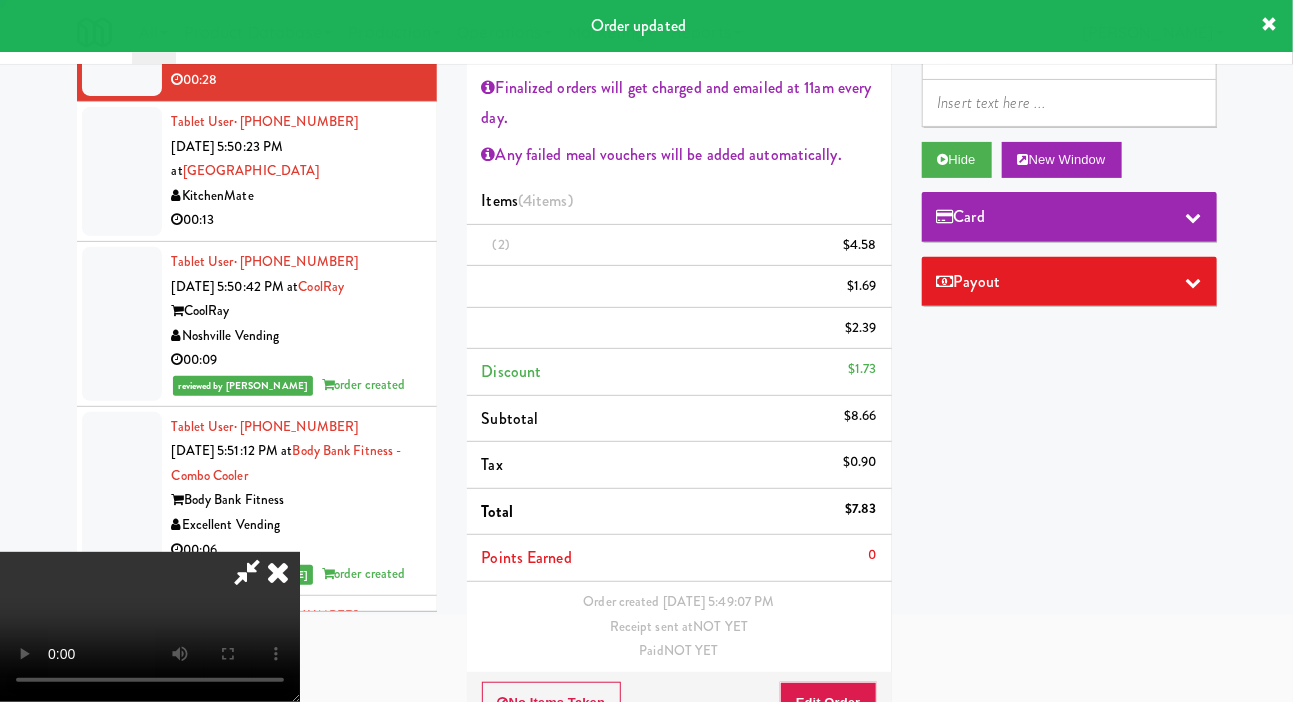 scroll, scrollTop: 109, scrollLeft: 0, axis: vertical 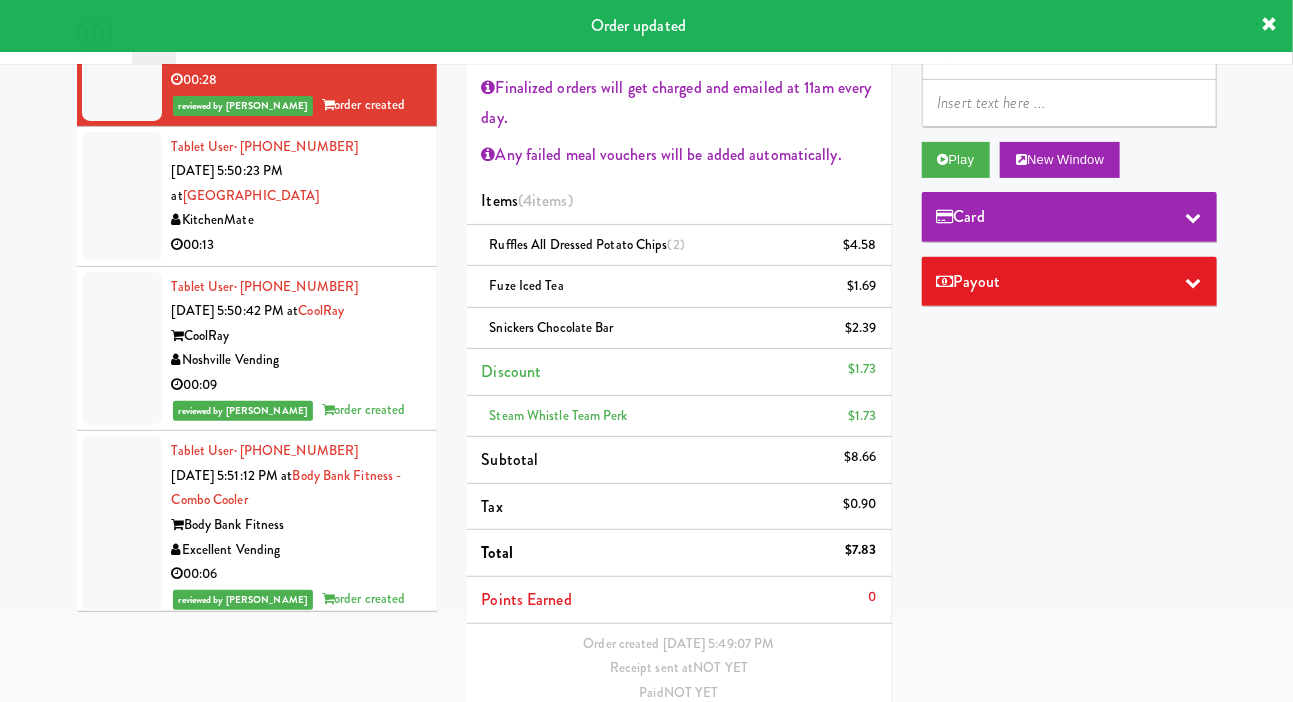 click at bounding box center (122, 196) 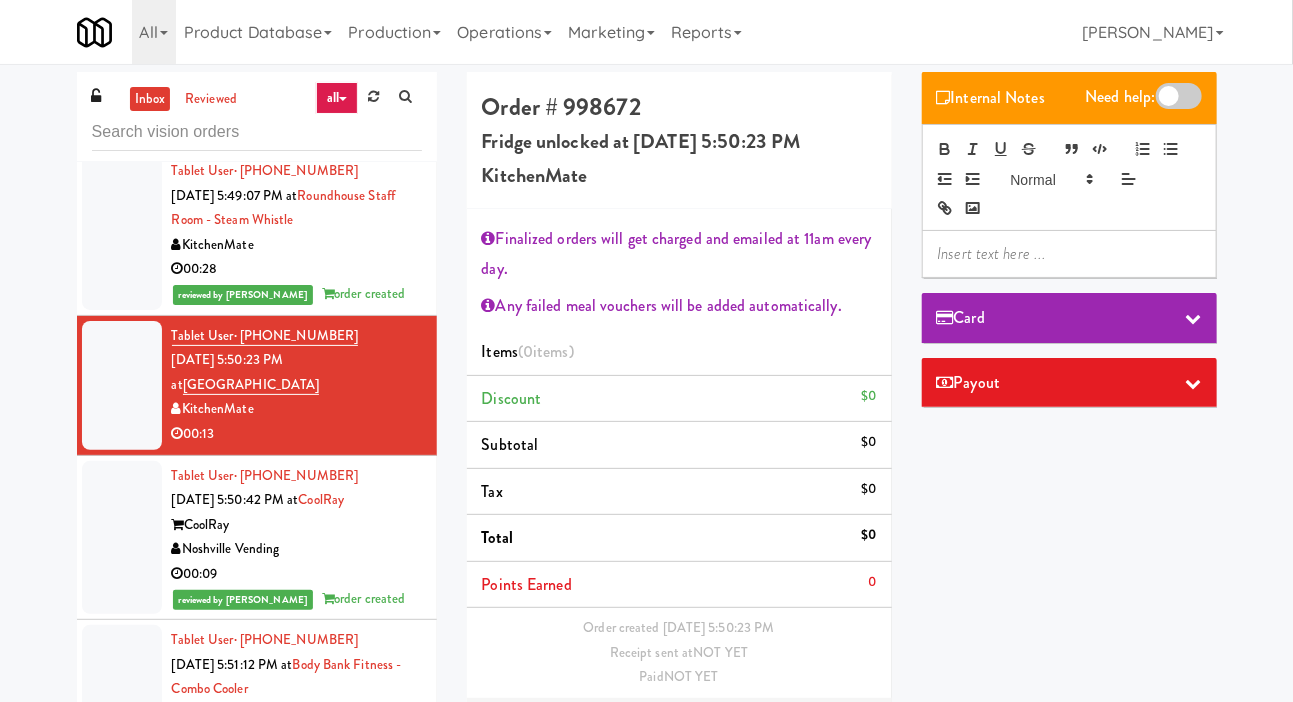 click at bounding box center [122, 69] 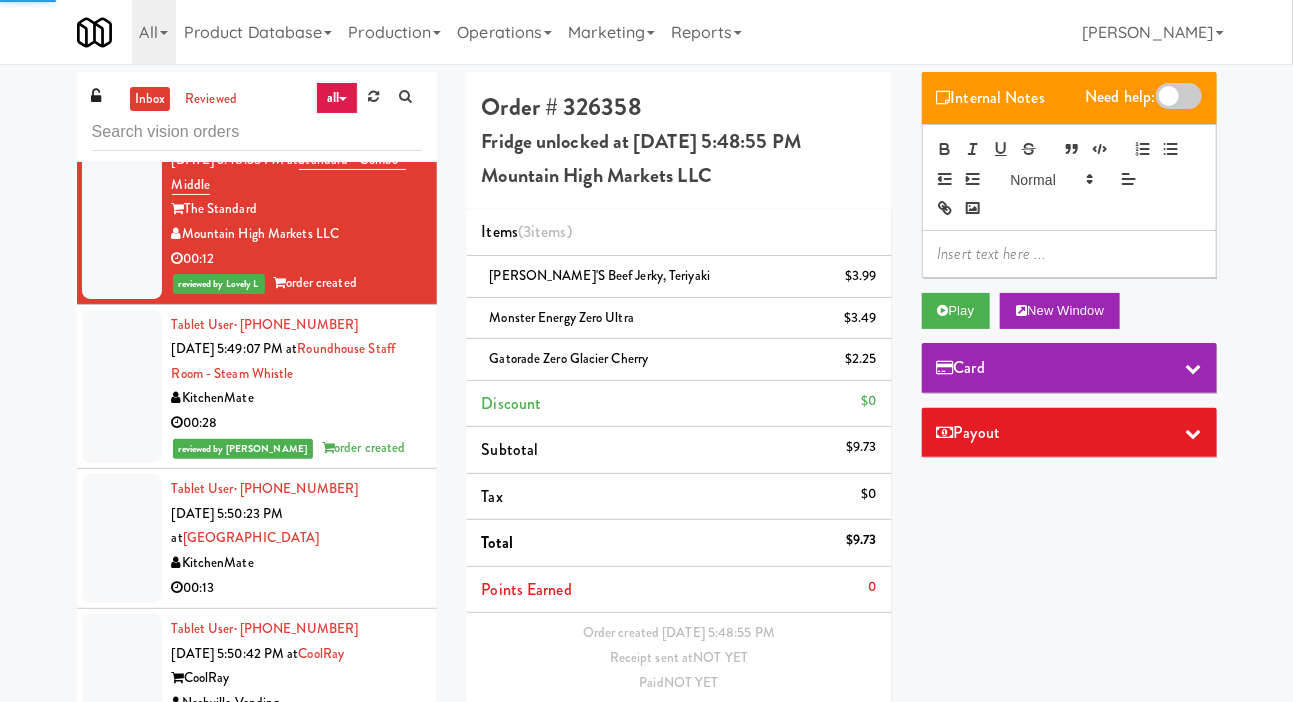 scroll, scrollTop: 6464, scrollLeft: 0, axis: vertical 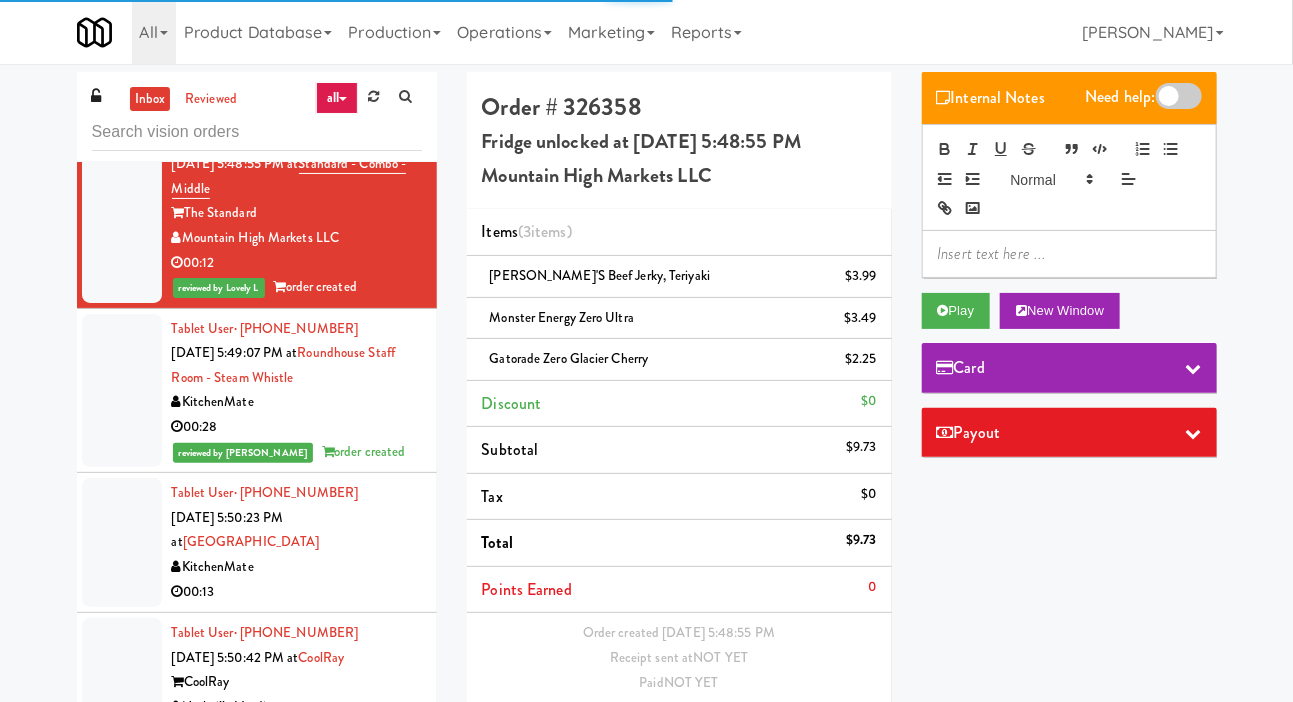 click at bounding box center (122, 49) 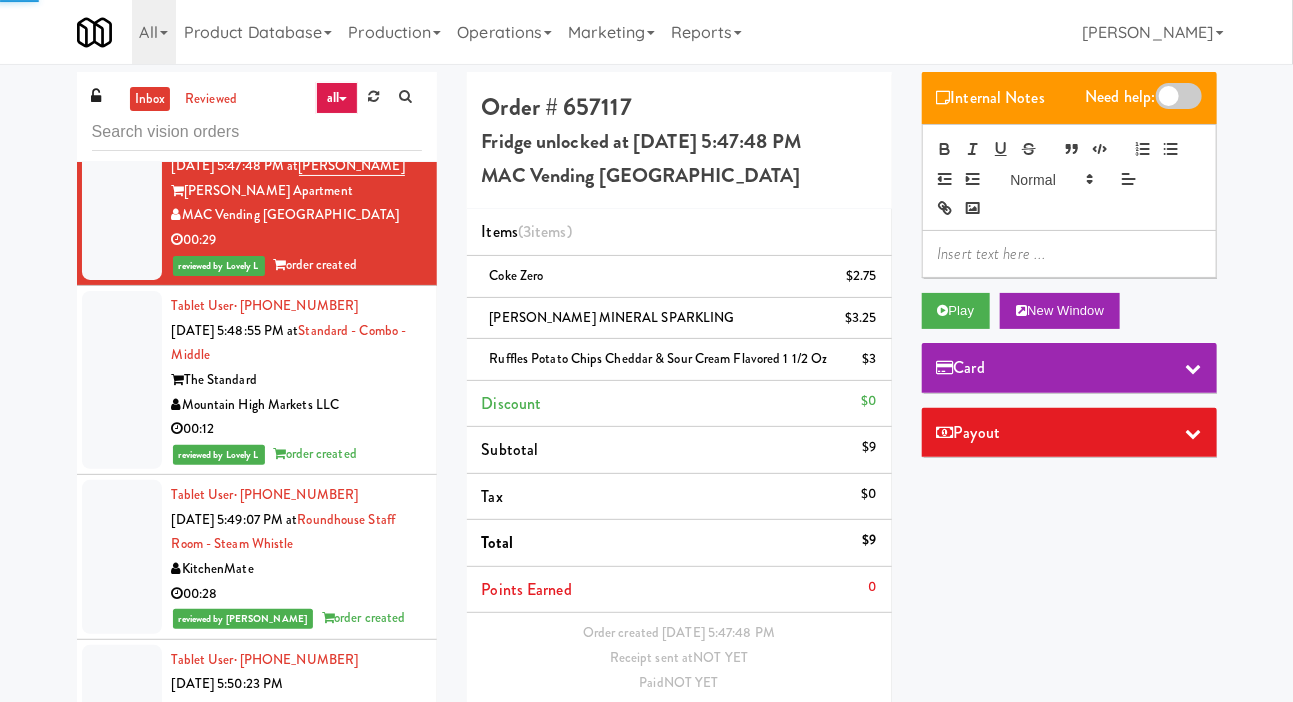 scroll, scrollTop: 6321, scrollLeft: 0, axis: vertical 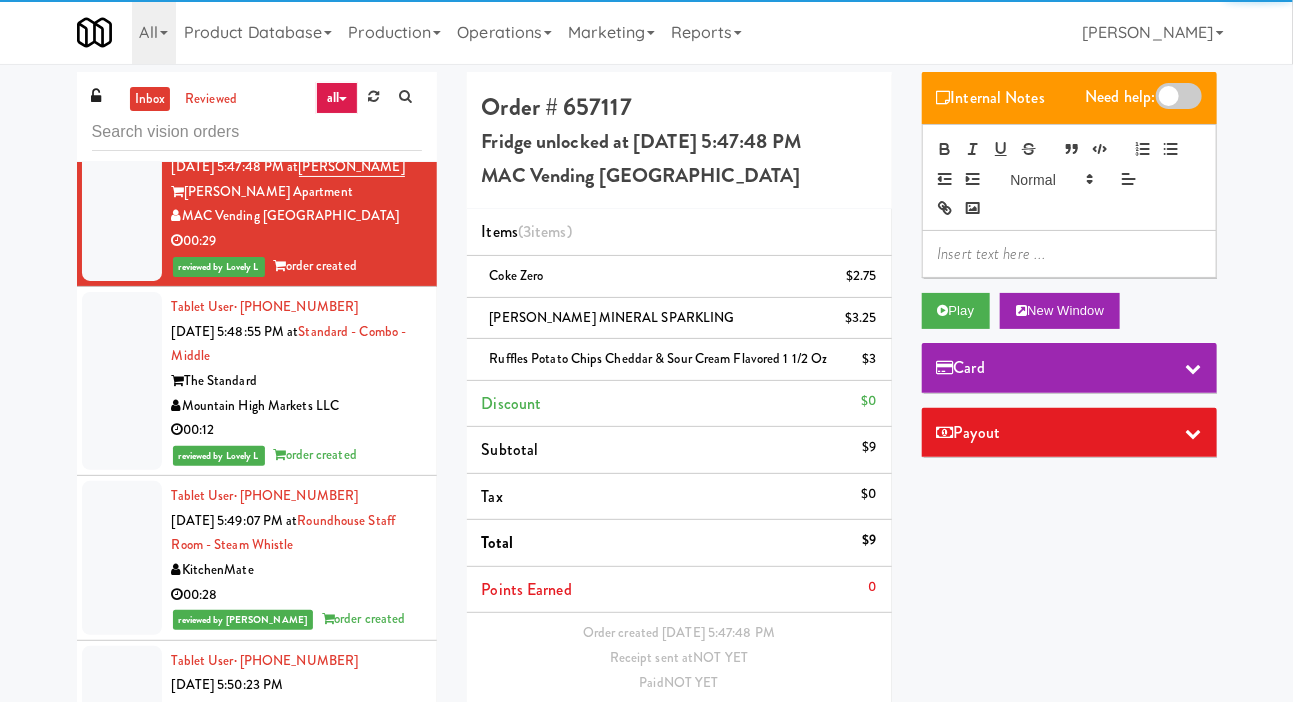 click at bounding box center [122, 40] 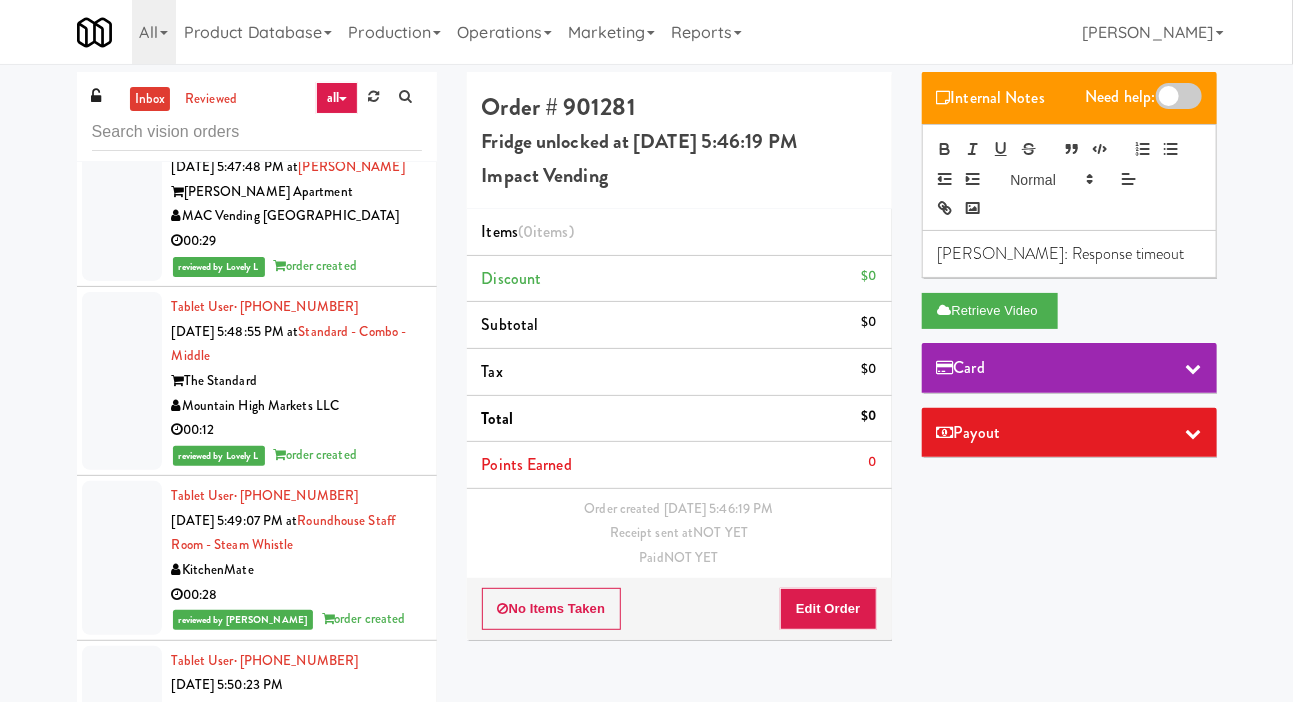 click at bounding box center [122, 205] 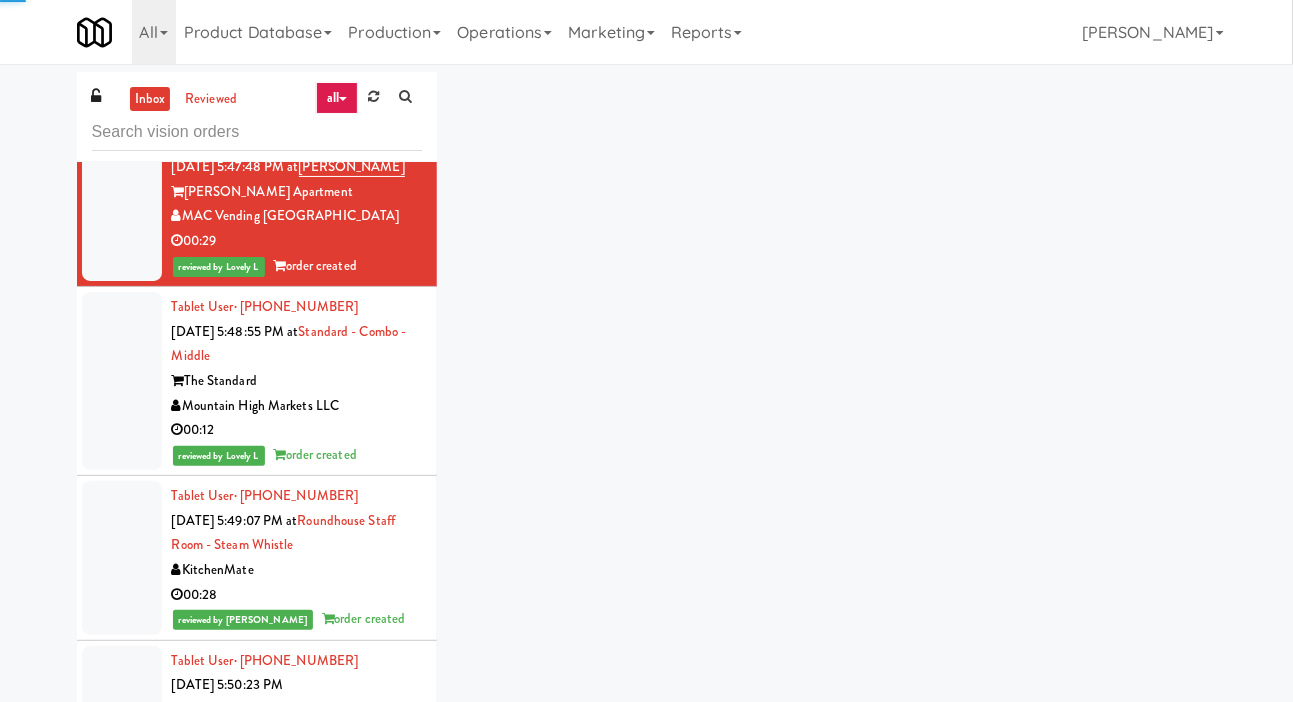 click at bounding box center [122, 40] 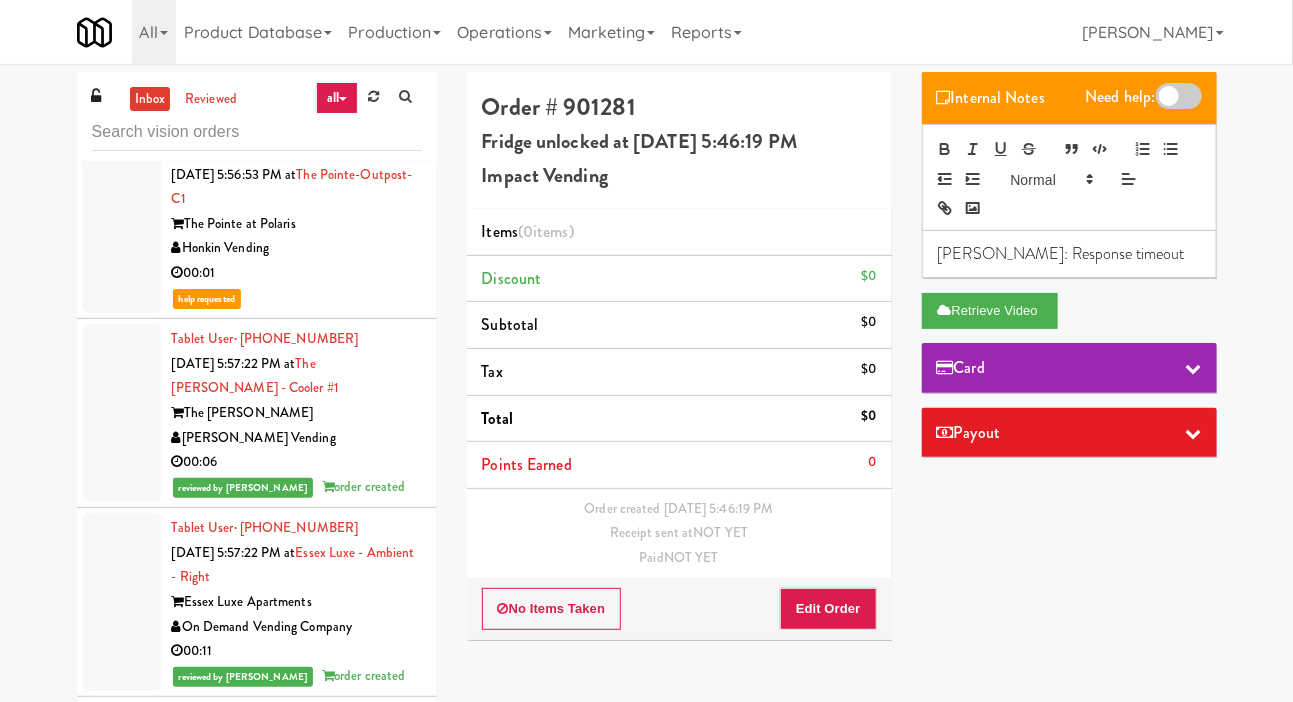 click on "Dulce Ramirez Jul 10, 2025 5:56:47 PM at  Bothwell-Accurate  KitchenMate  00:10" at bounding box center [257, 60] 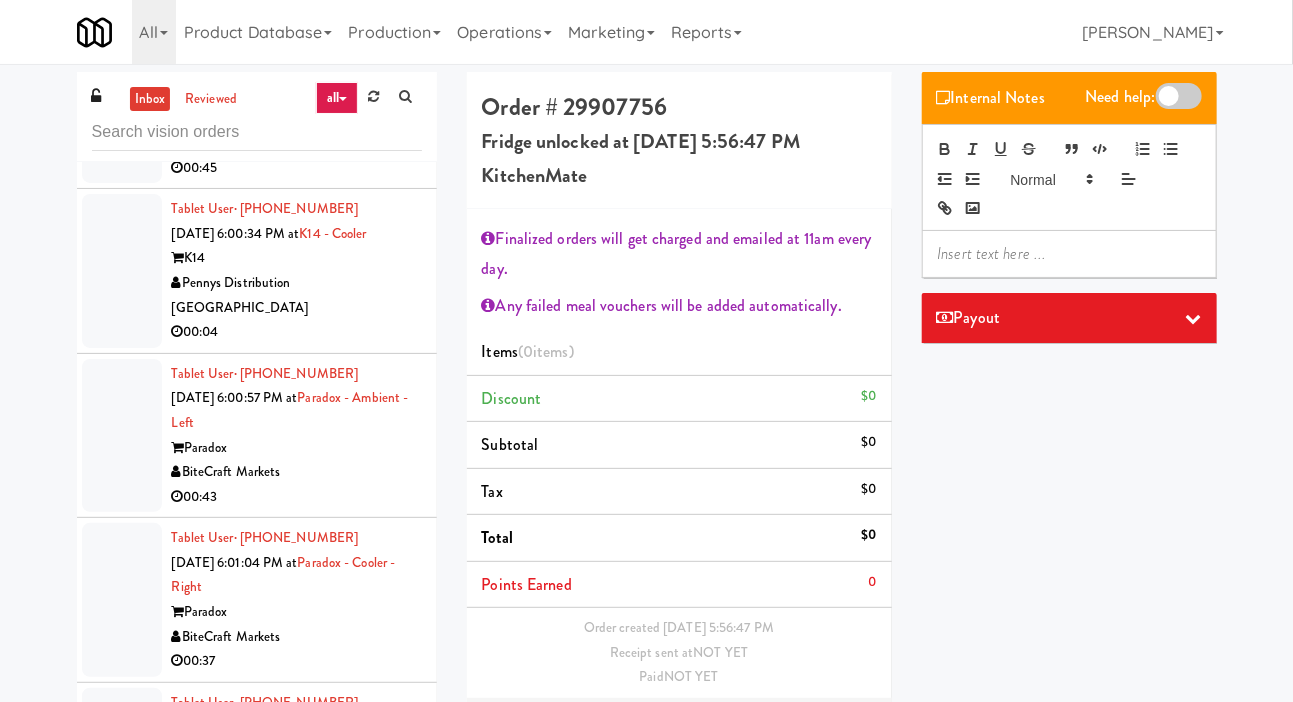 scroll, scrollTop: 10638, scrollLeft: 0, axis: vertical 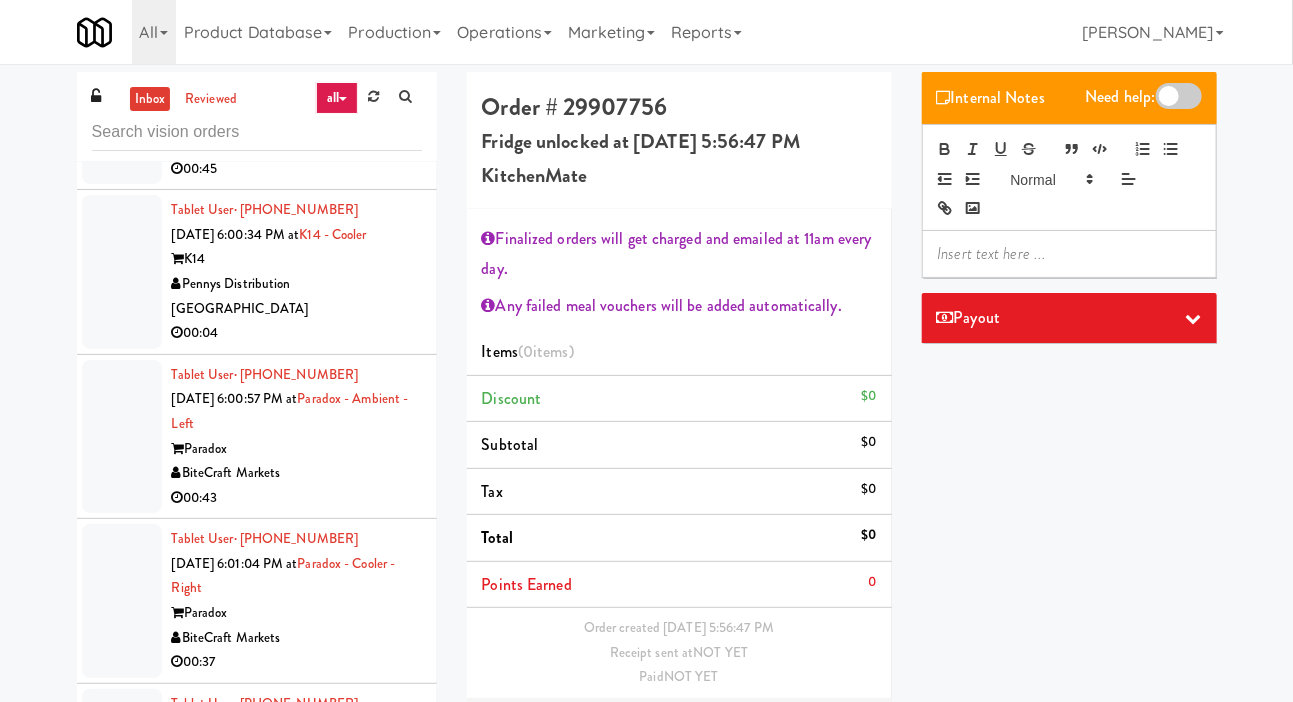 click at bounding box center (122, 119) 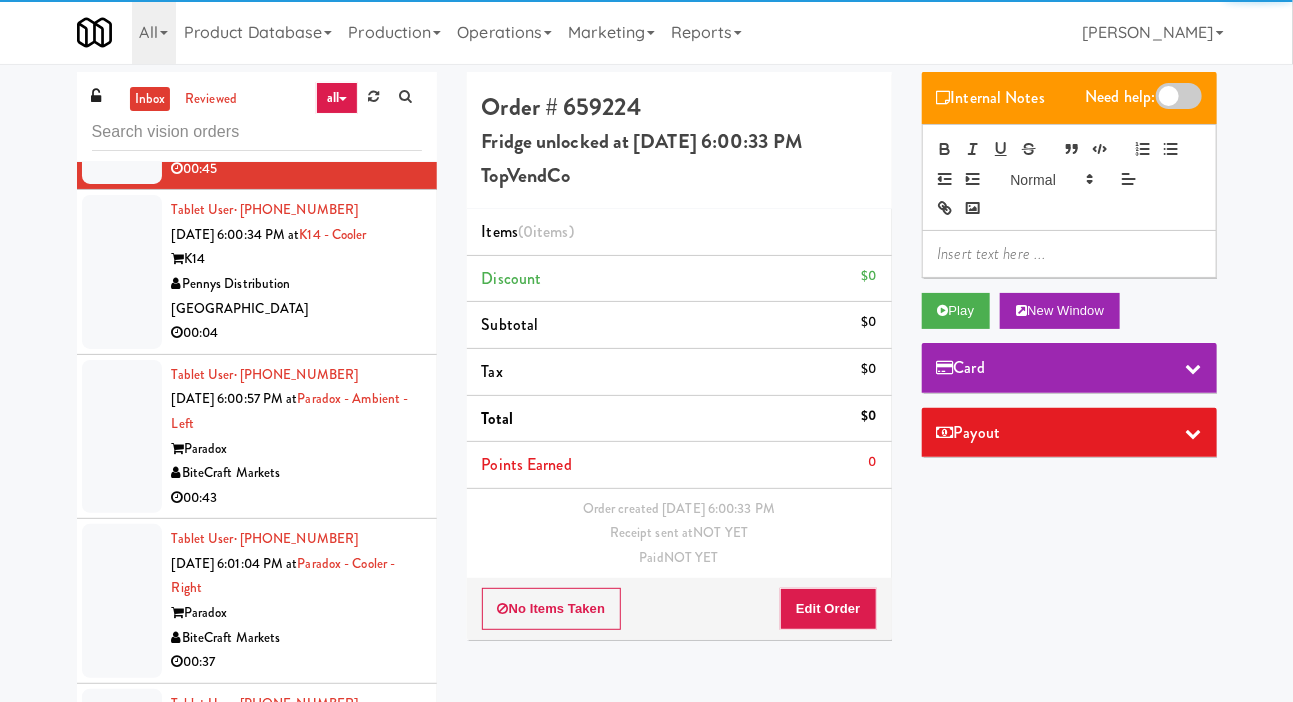 click at bounding box center [122, 272] 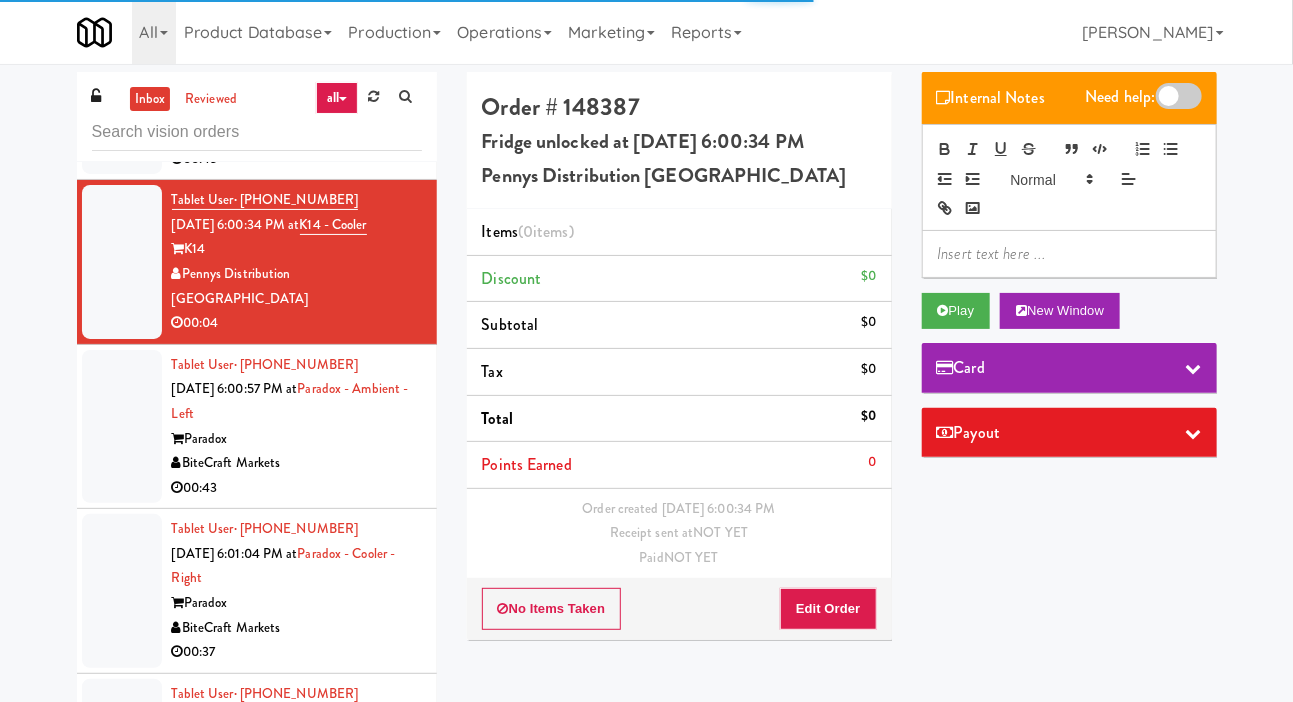 scroll, scrollTop: 10648, scrollLeft: 0, axis: vertical 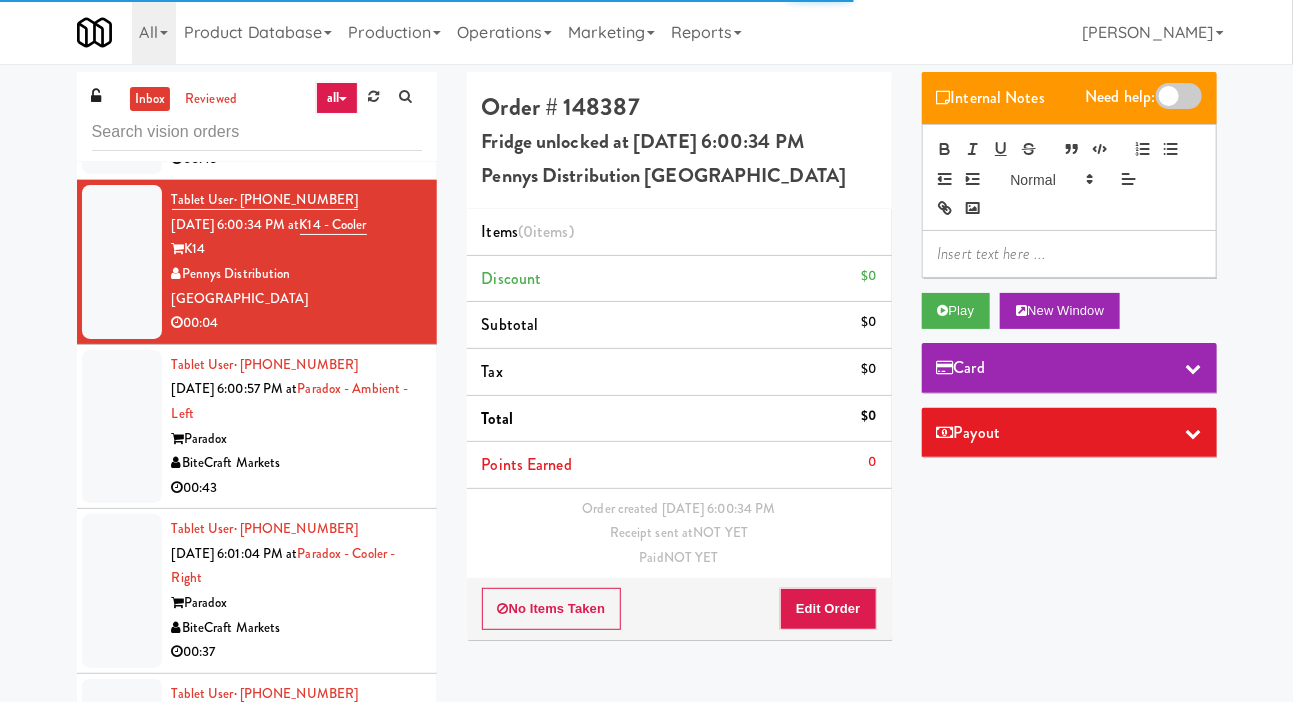 click at bounding box center (122, 109) 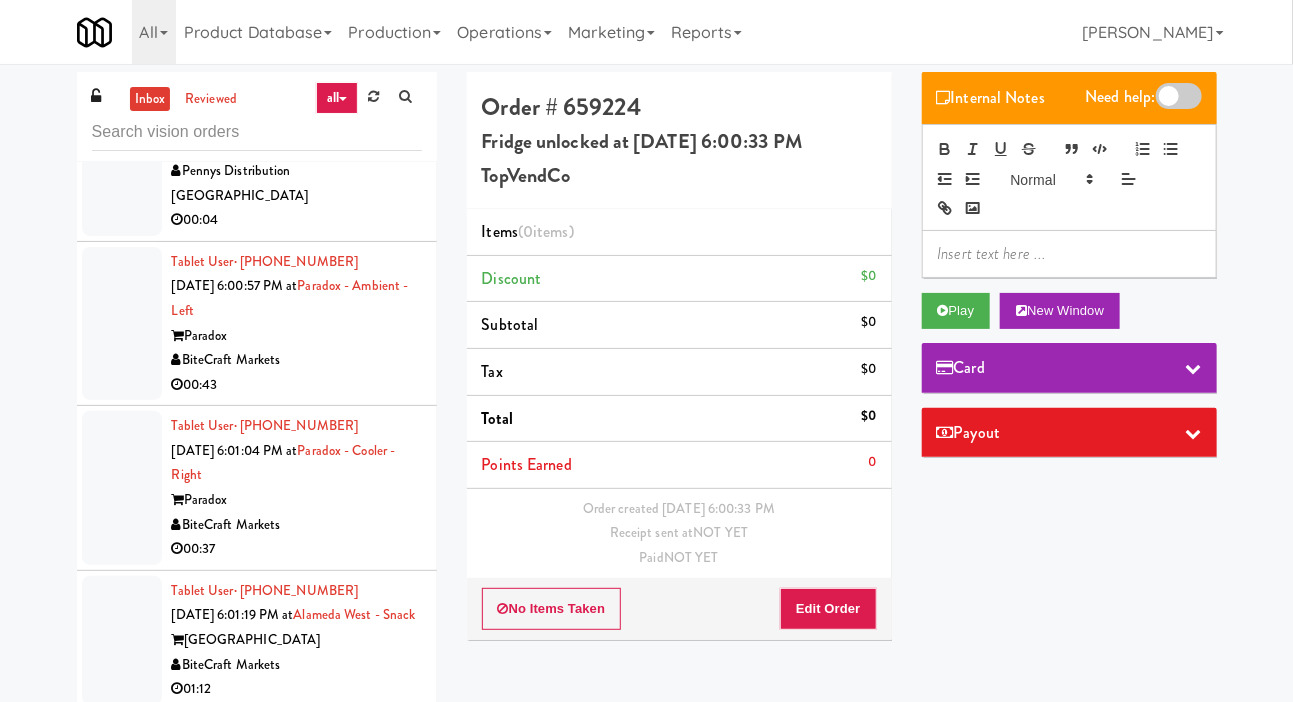 scroll, scrollTop: 10752, scrollLeft: 0, axis: vertical 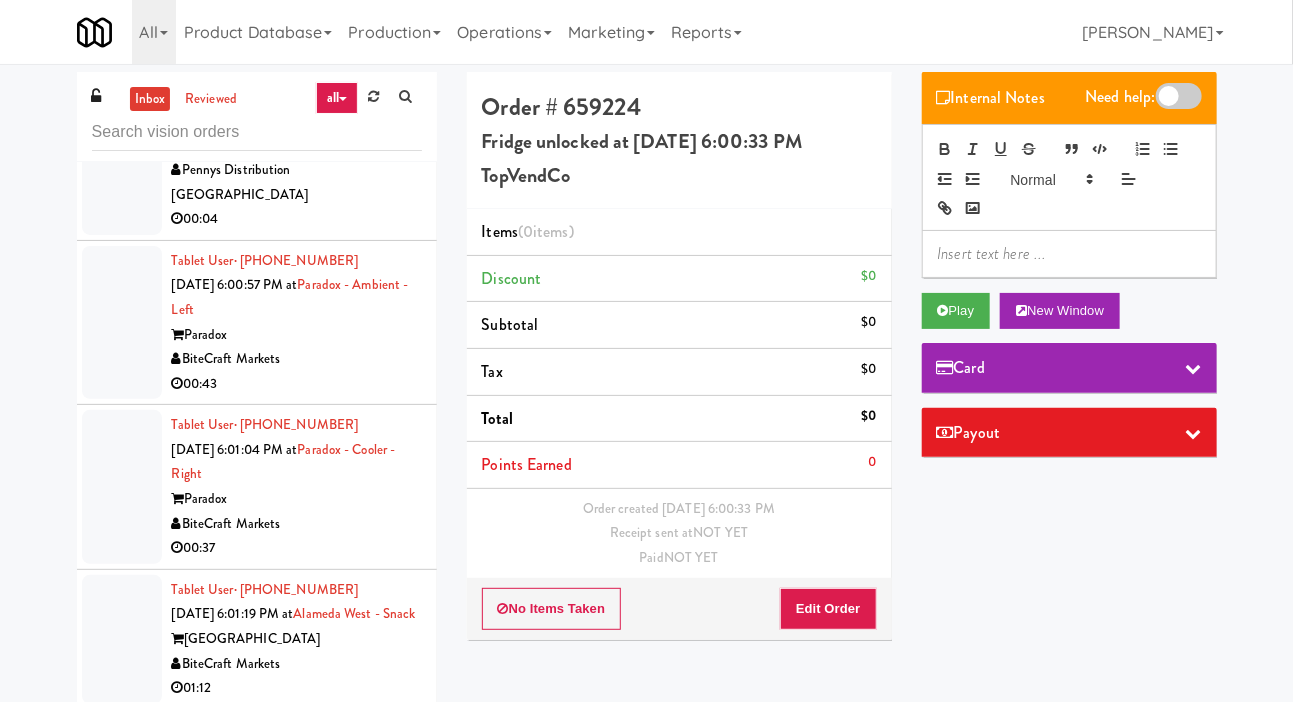 click at bounding box center [122, 158] 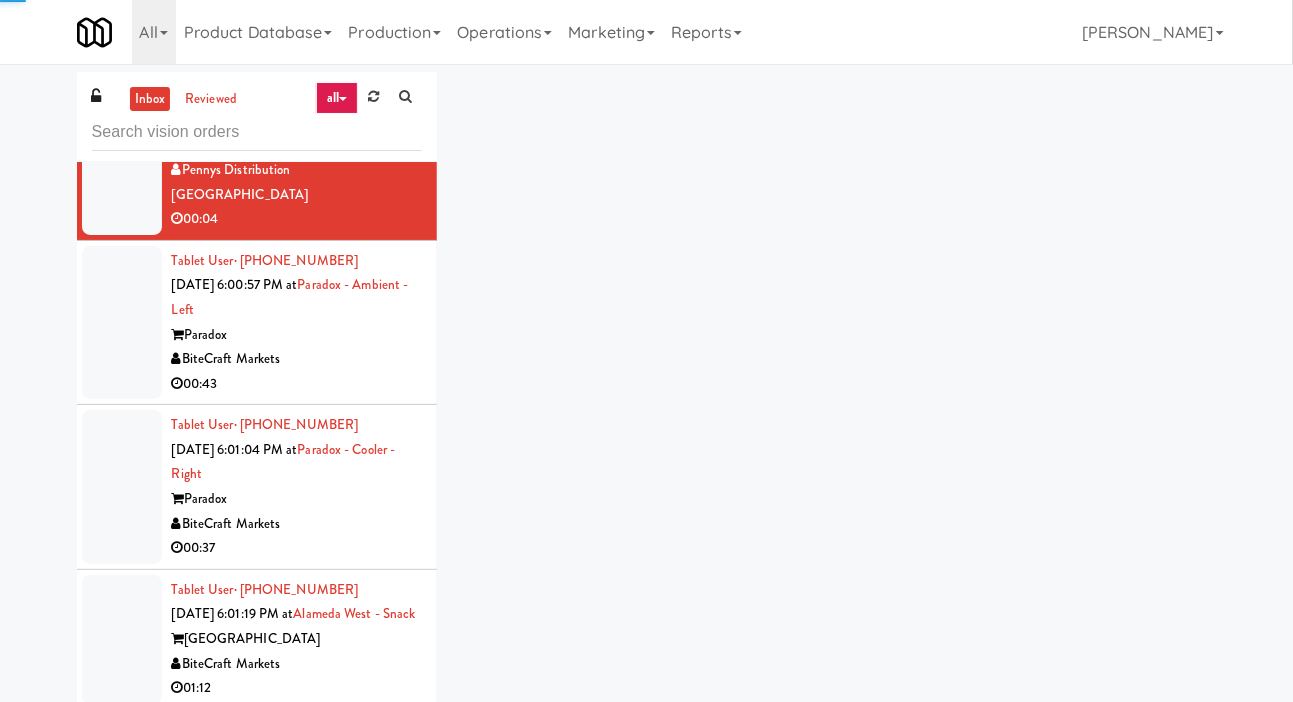 click at bounding box center [122, 5] 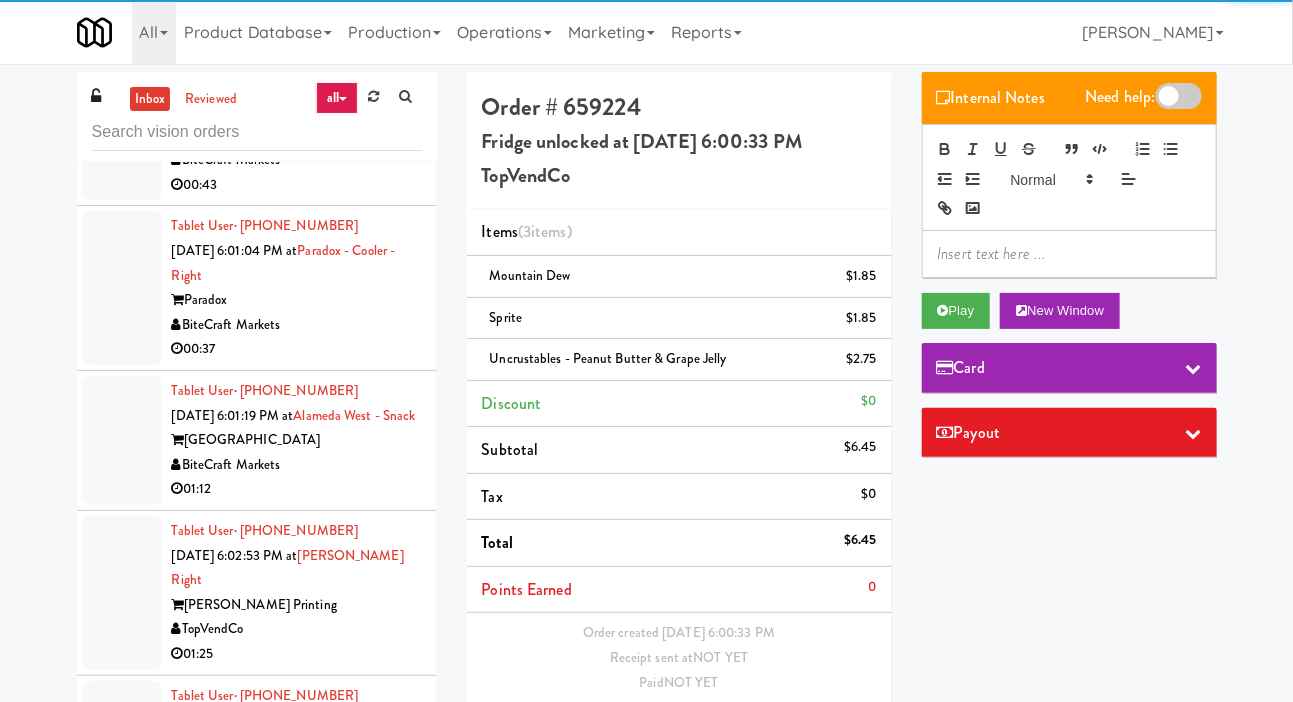 click at bounding box center (122, 124) 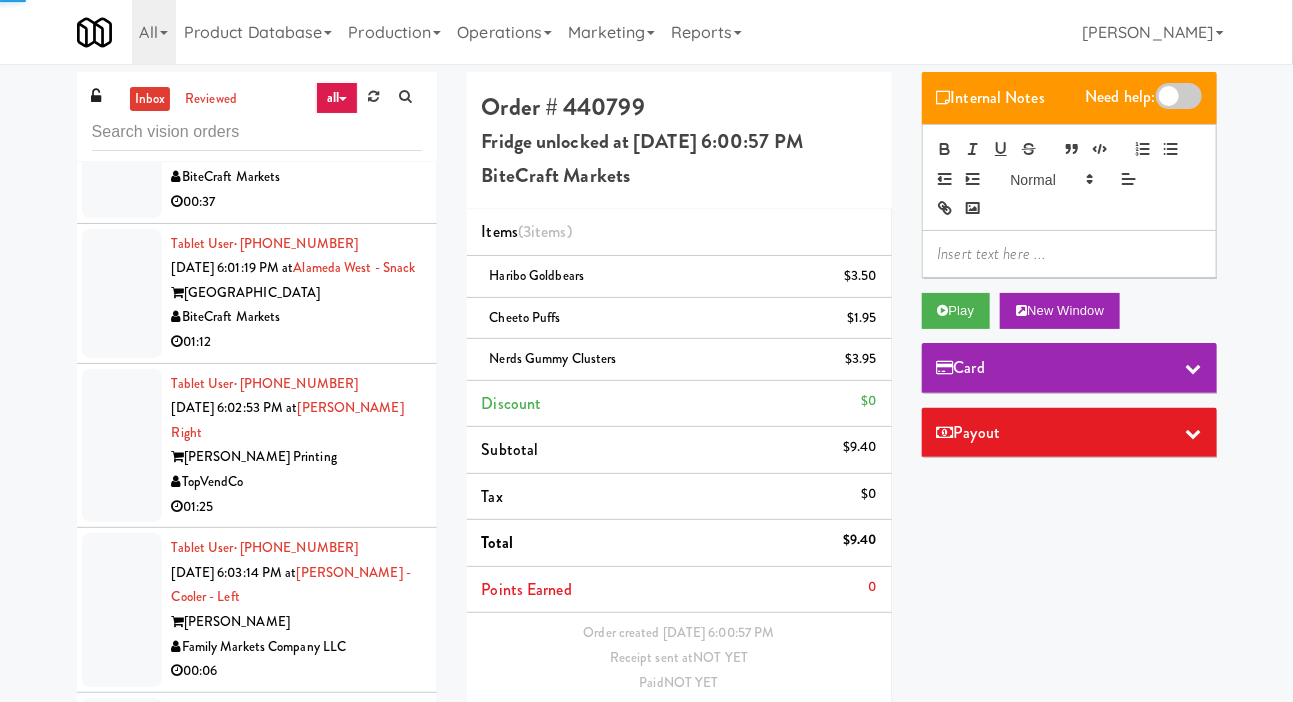 click at bounding box center (122, 141) 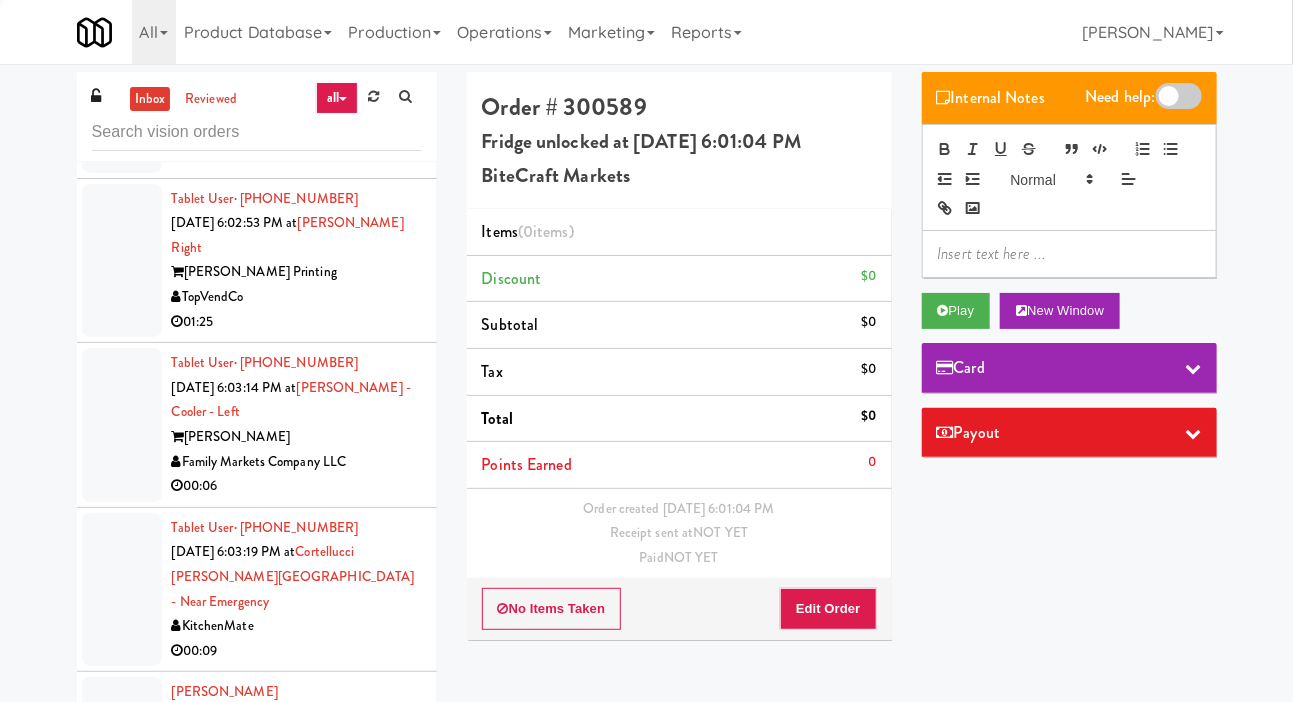 click at bounding box center (122, 108) 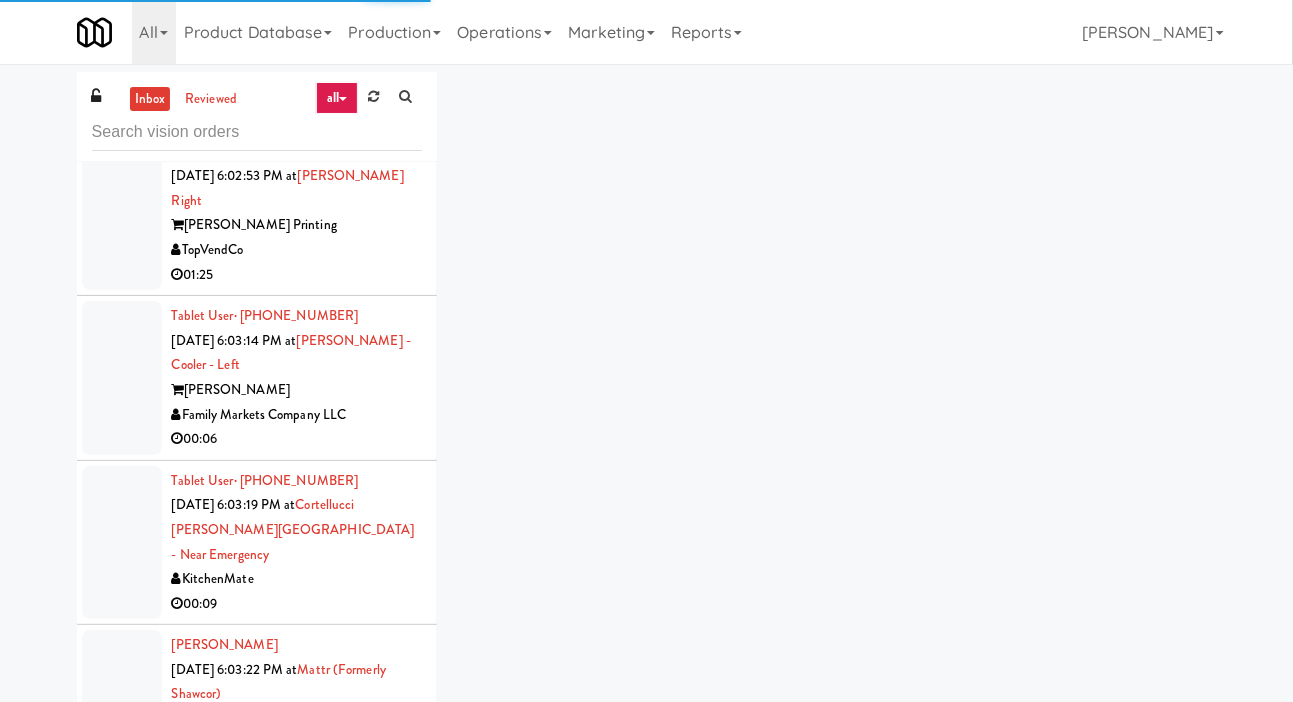 scroll, scrollTop: 11368, scrollLeft: 0, axis: vertical 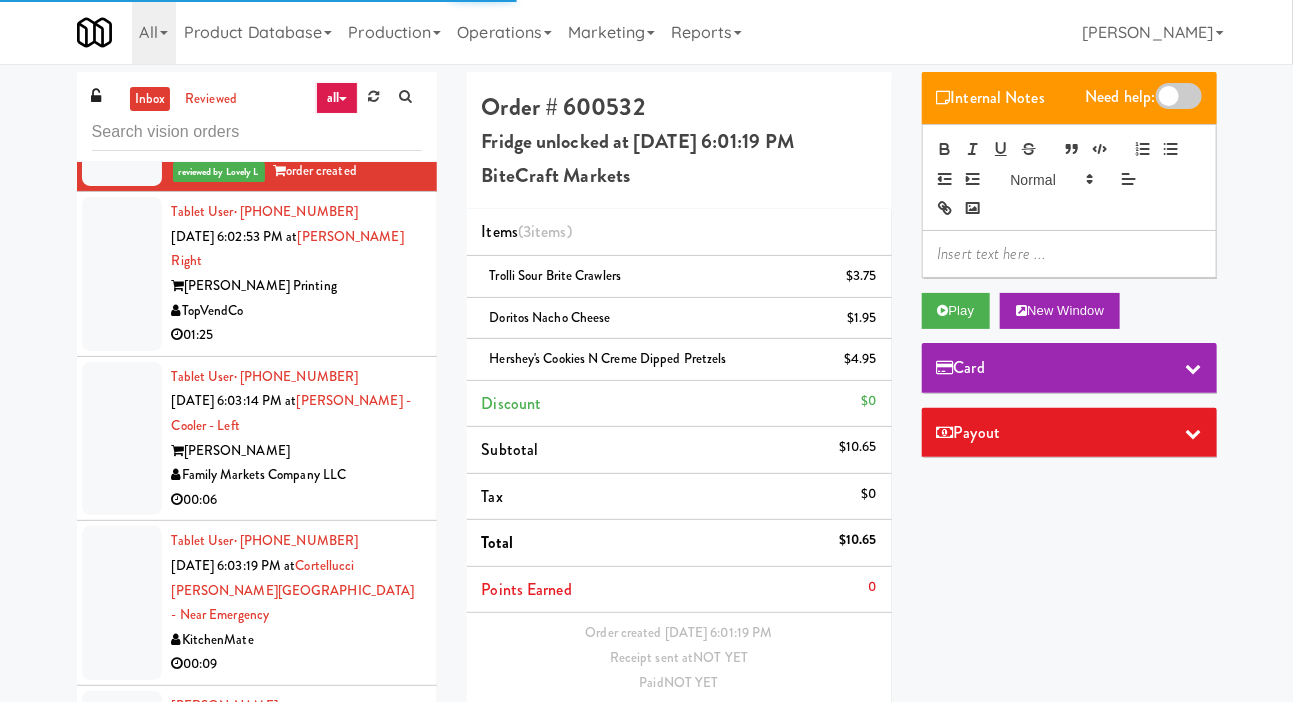 click at bounding box center (122, -55) 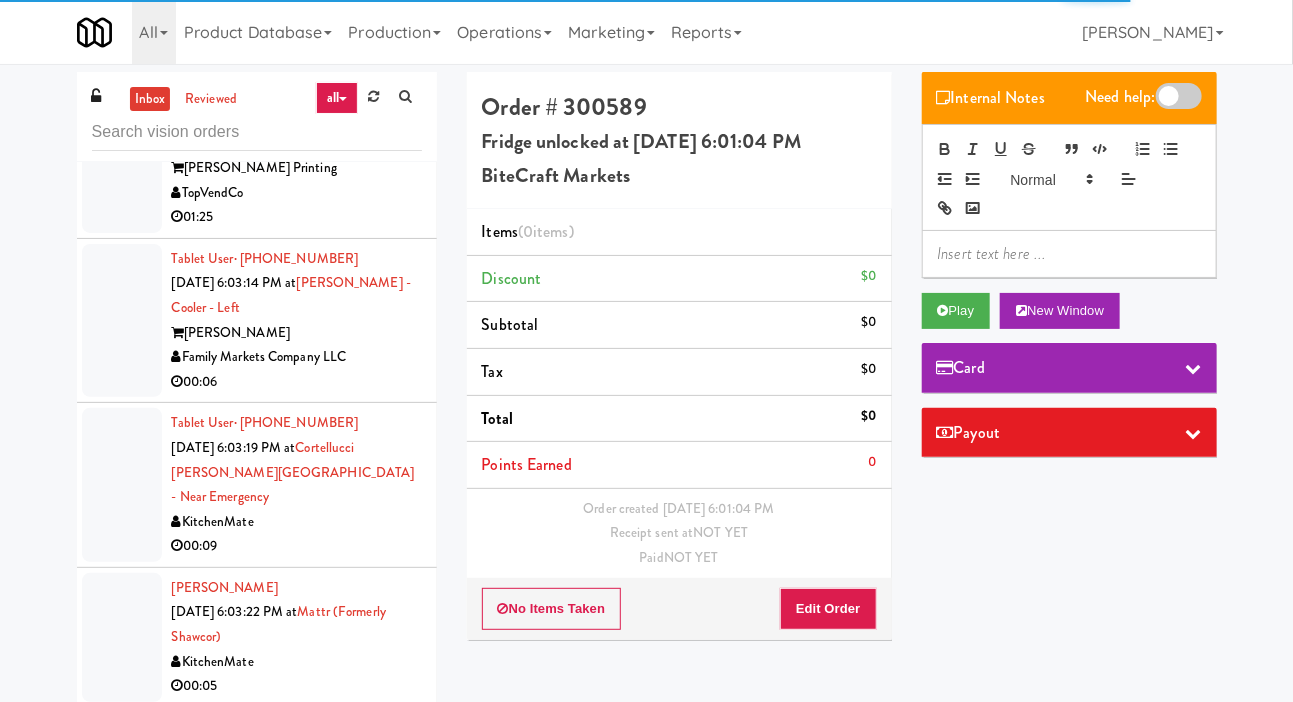 scroll, scrollTop: 11484, scrollLeft: 0, axis: vertical 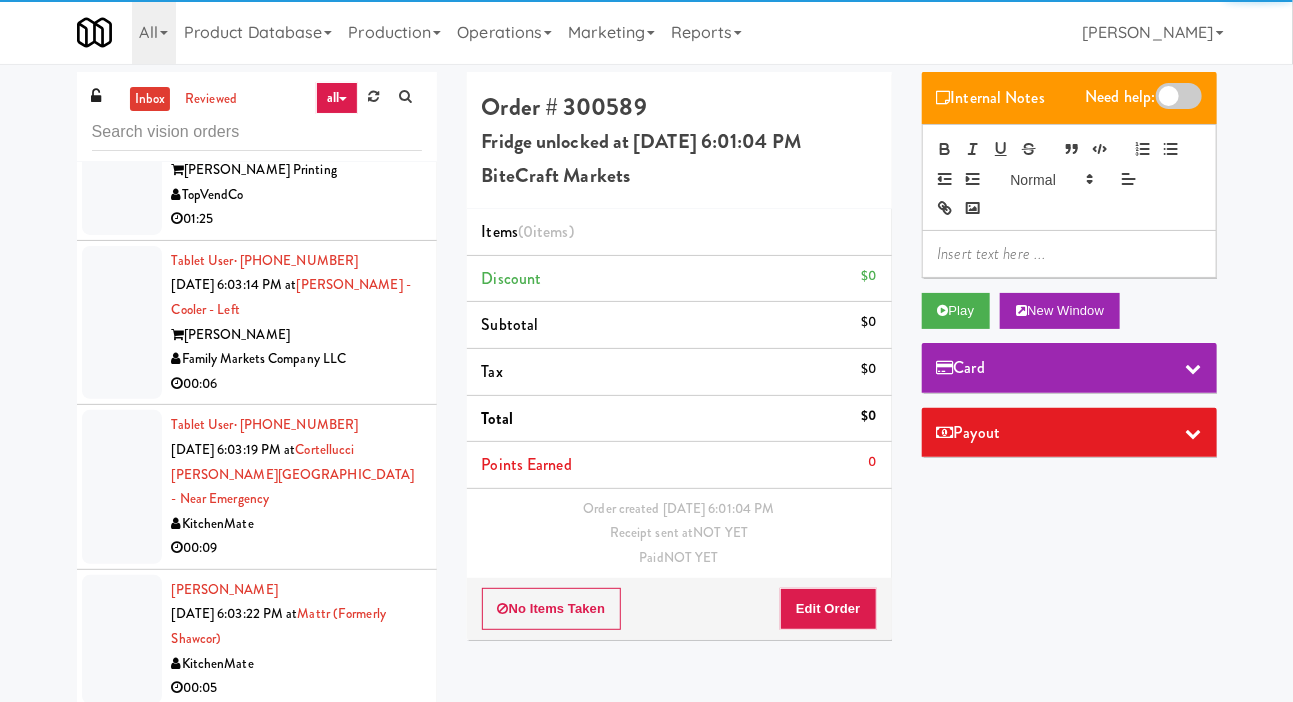 click at bounding box center (122, 158) 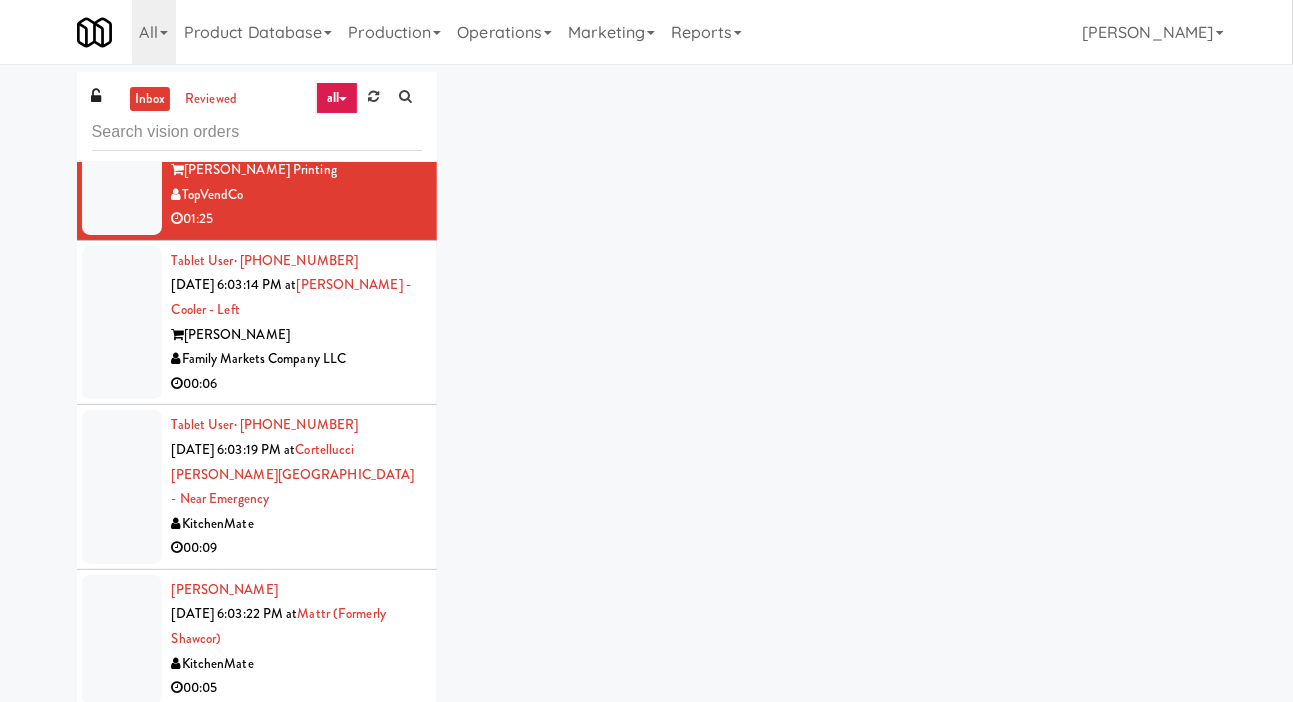 click at bounding box center [122, 323] 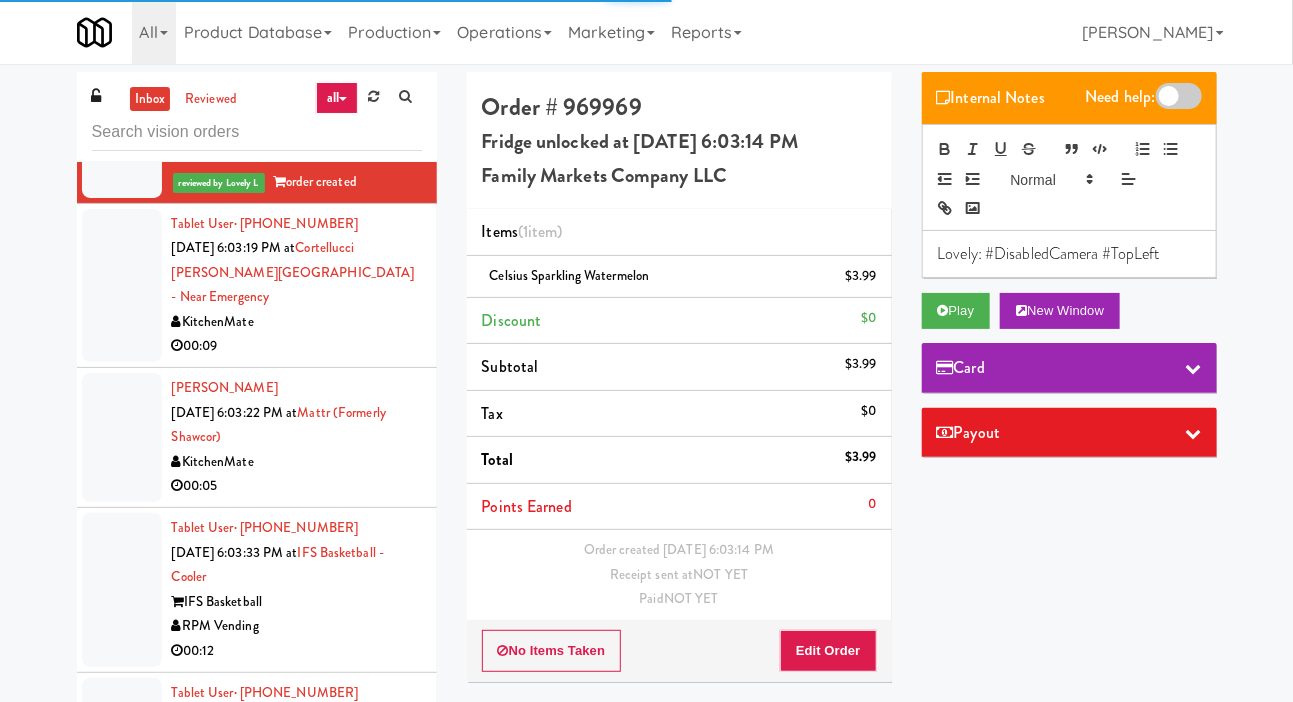 click at bounding box center [122, 286] 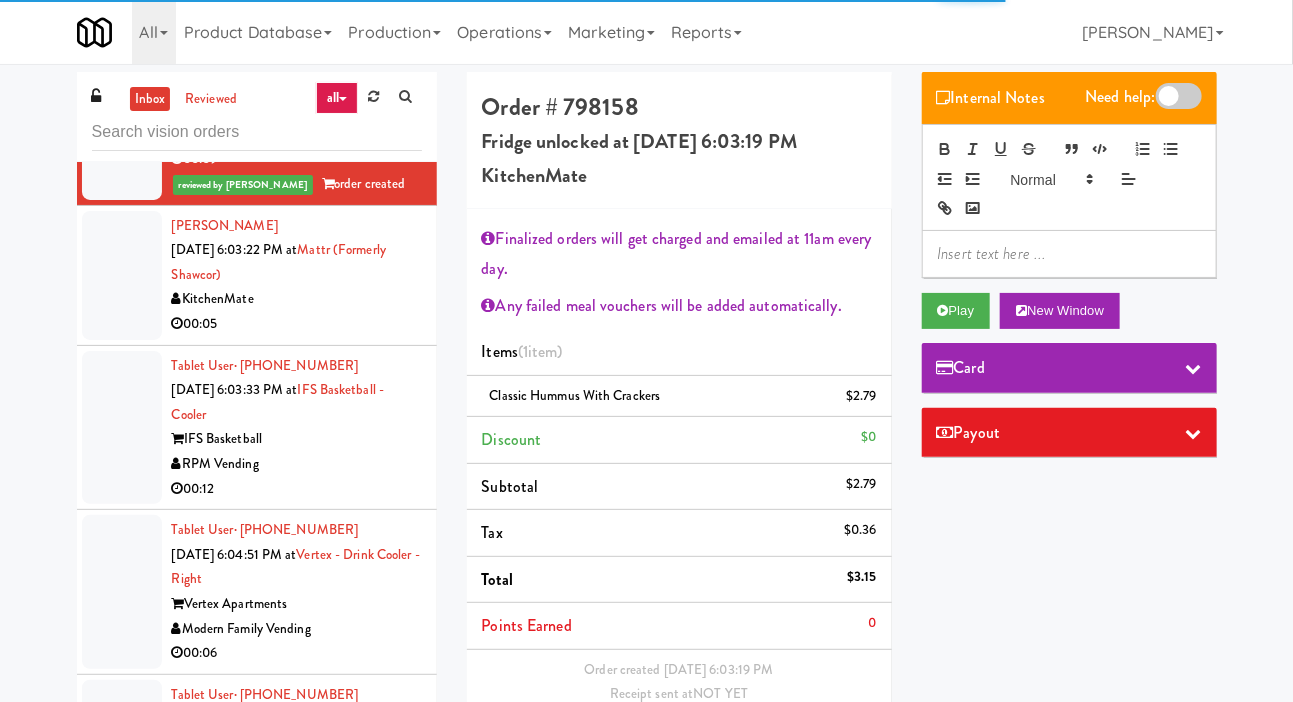 scroll, scrollTop: 11916, scrollLeft: 0, axis: vertical 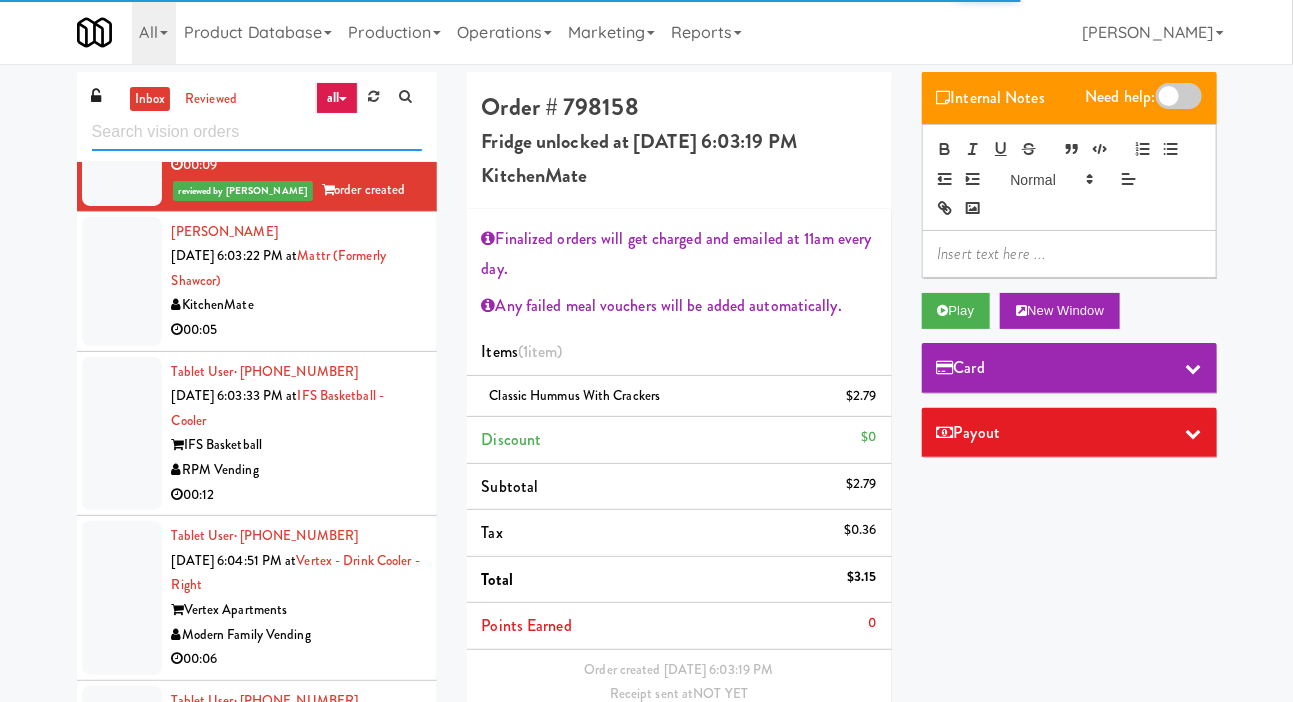 click at bounding box center (257, 132) 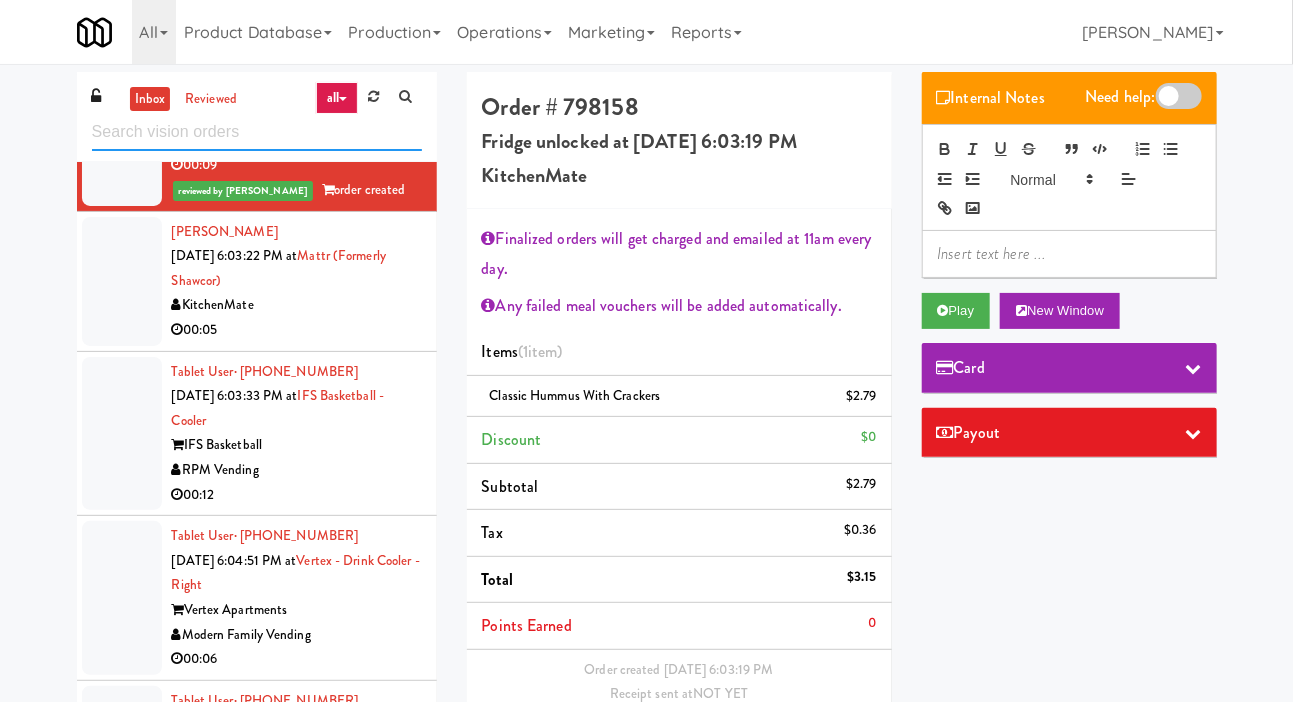 scroll, scrollTop: 0, scrollLeft: 0, axis: both 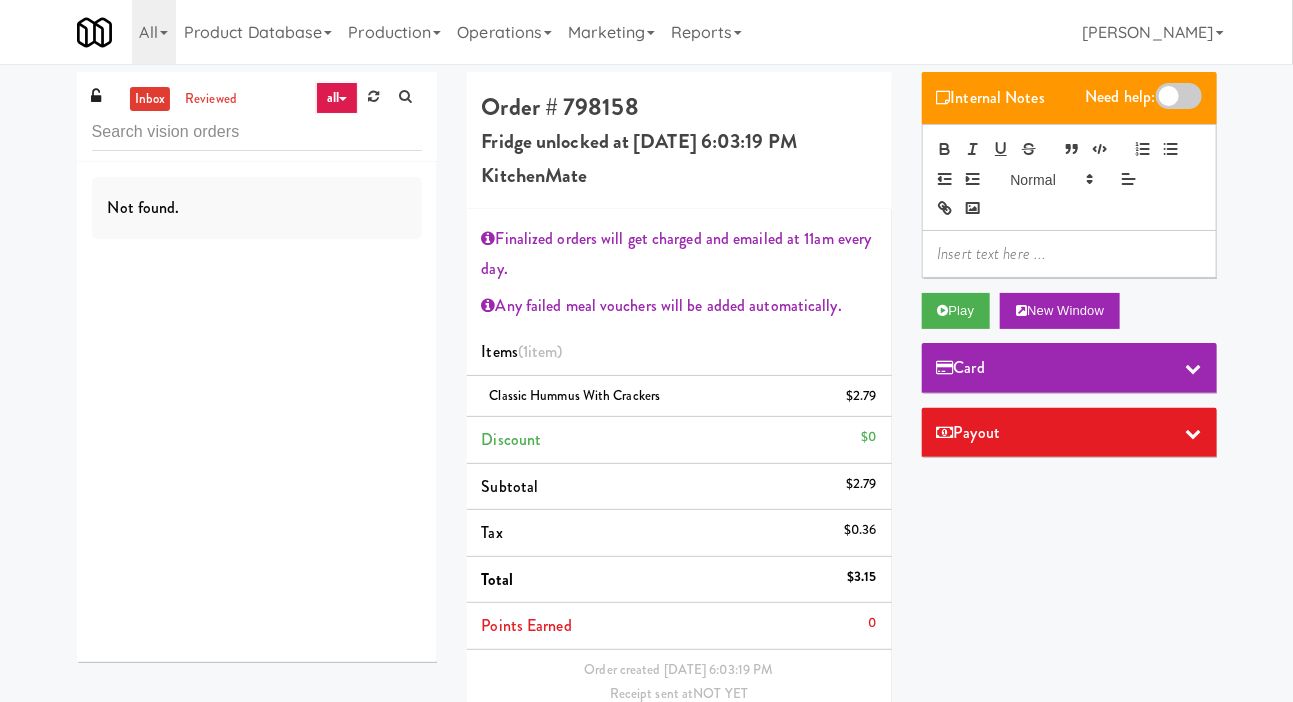 click on "inbox reviewed all    all     gen 1.5     gen 2/3     gen 4     help requested     failed     Not found. Order # 798158 Fridge unlocked at Thursday, July 10th 2025 6:03:19 PM KitchenMate  Finalized orders will get charged and emailed at 11am every day.  Any failed meal vouchers will be added automatically. Items  (1  item ) Classic Hummus With Crackers  $2.79 Discount  $0 Subtotal $2.79 Tax $0.36 Total $3.15 Points Earned  0 Order created Jul 10, 2025 6:03:19 PM Receipt sent at  NOT YET Paid  NOT YET  No Items Taken Edit Order  Internal Notes Need help:                                                                                                                                                                 Play  New Window  Card   Payout ×" at bounding box center (646, 444) 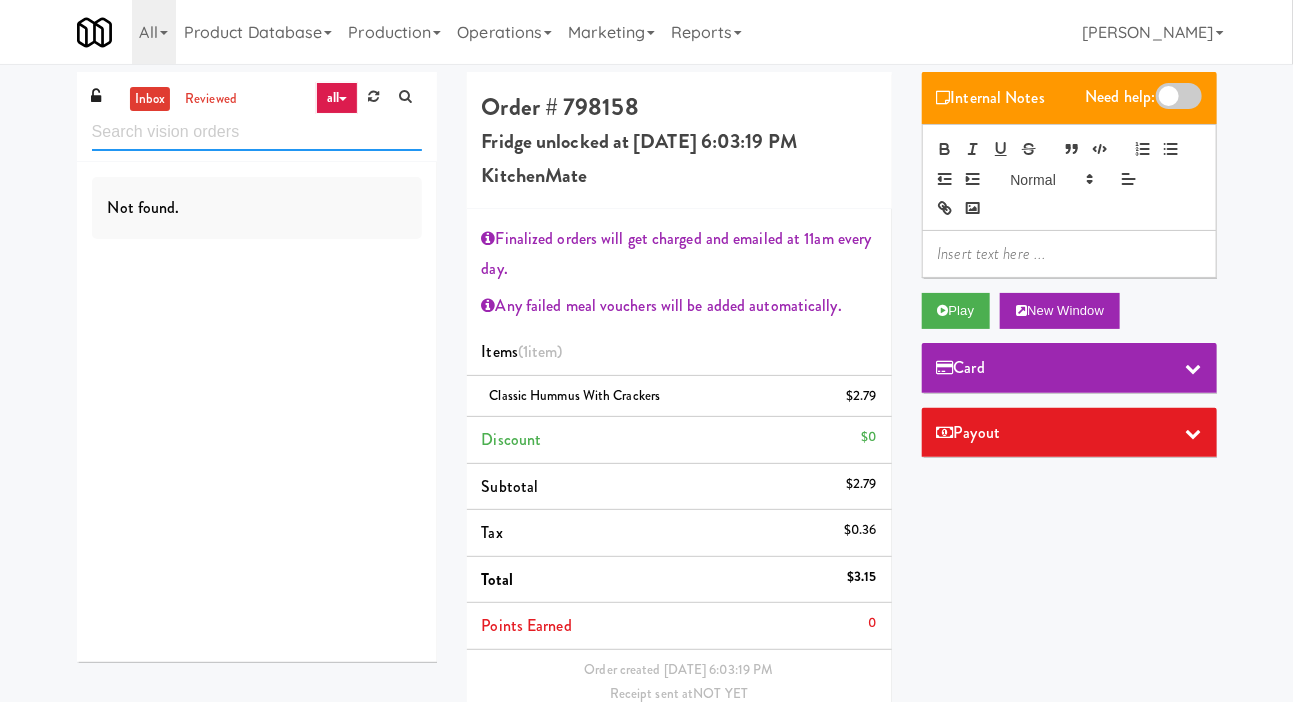 click at bounding box center (257, 132) 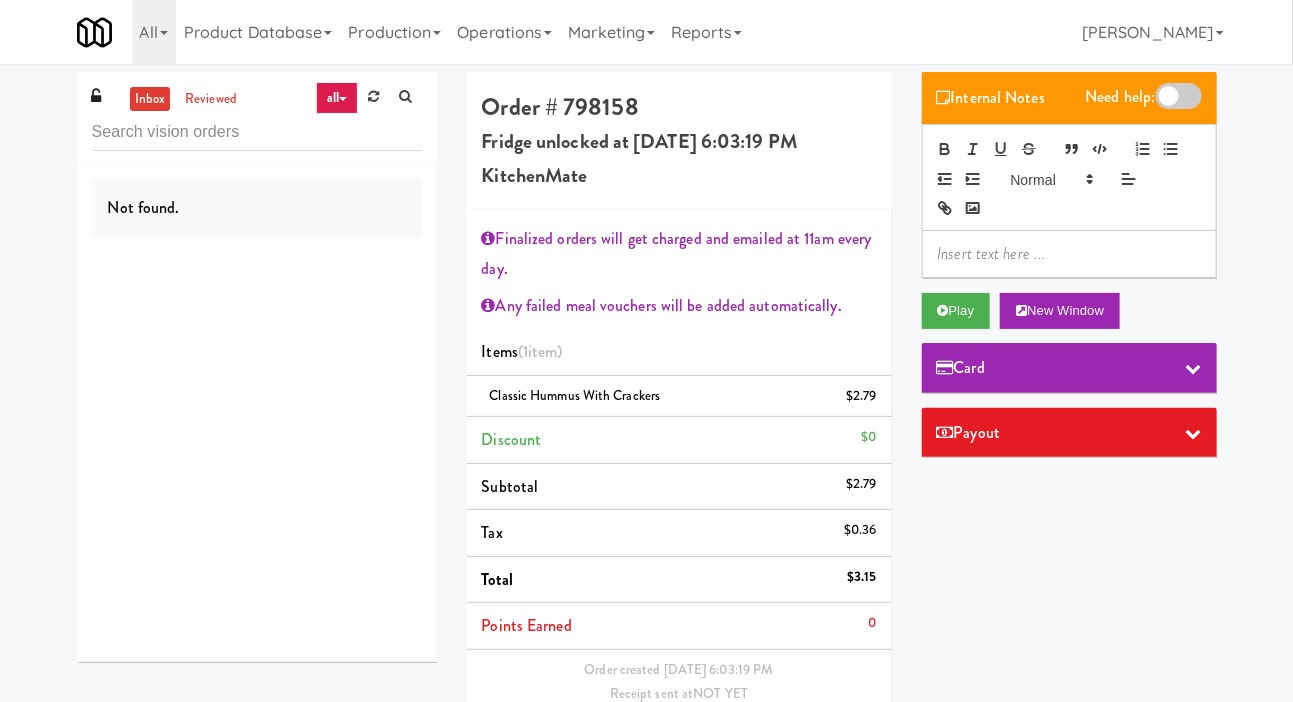 click on "inbox reviewed all    all     gen 1.5     gen 2/3     gen 4     help requested     failed     Not found. Order # 798158 Fridge unlocked at Thursday, July 10th 2025 6:03:19 PM KitchenMate  Finalized orders will get charged and emailed at 11am every day.  Any failed meal vouchers will be added automatically. Items  (1  item ) Classic Hummus With Crackers  $2.79 Discount  $0 Subtotal $2.79 Tax $0.36 Total $3.15 Points Earned  0 Order created Jul 10, 2025 6:03:19 PM Receipt sent at  NOT YET Paid  NOT YET  No Items Taken Edit Order  Internal Notes Need help:                                                                                                                                                                 Play  New Window  Card   Payout ×" at bounding box center [646, 444] 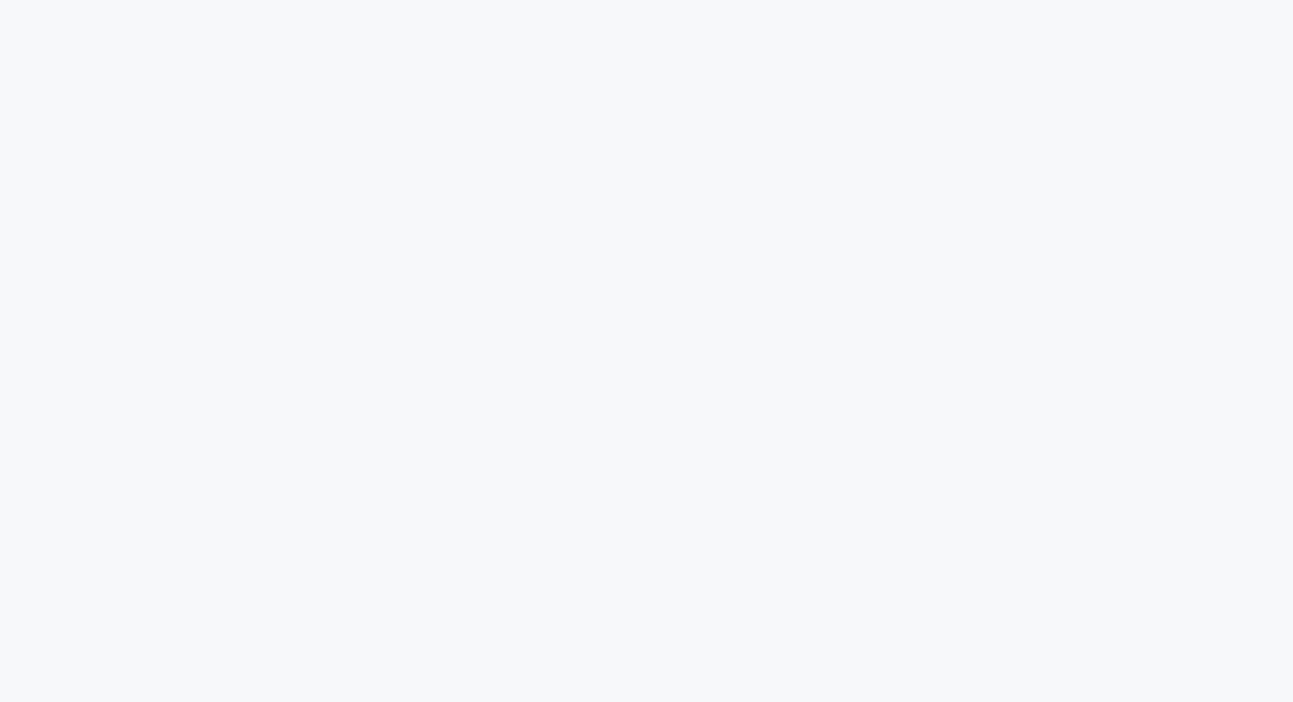 scroll, scrollTop: 0, scrollLeft: 0, axis: both 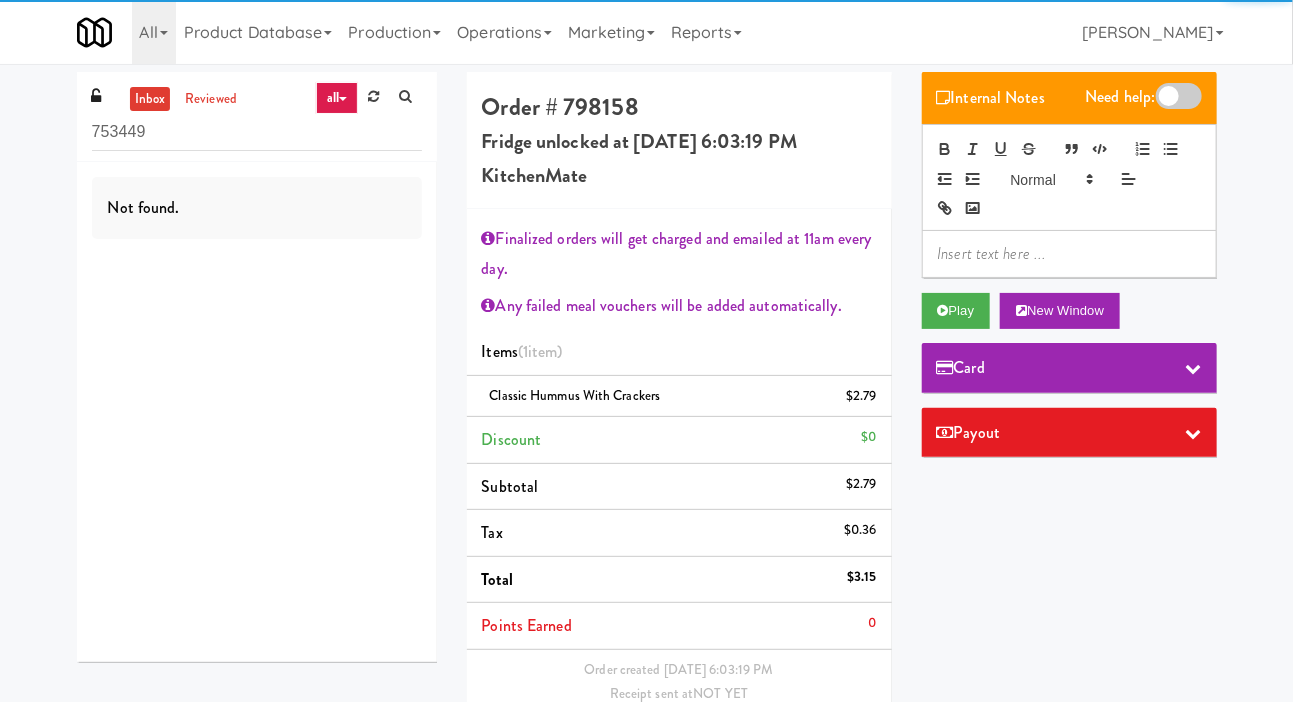 click on "753449" at bounding box center (257, 132) 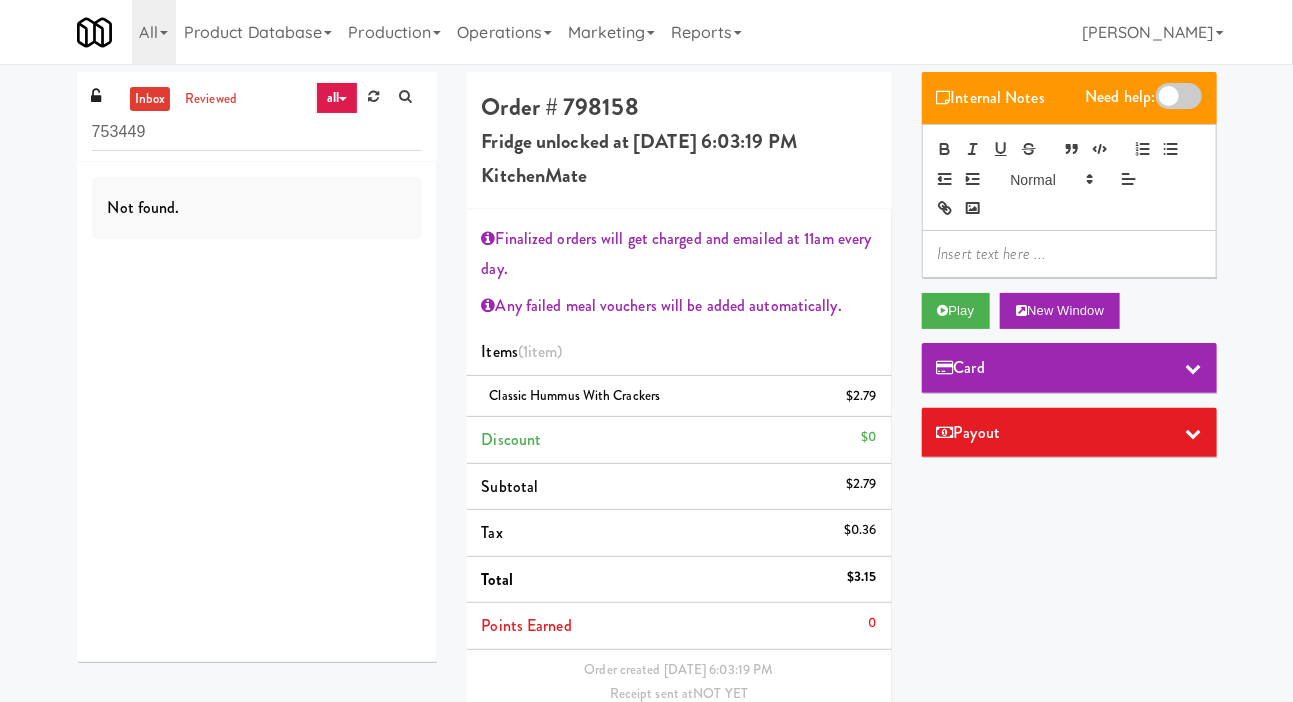 click on "753449" at bounding box center [257, 132] 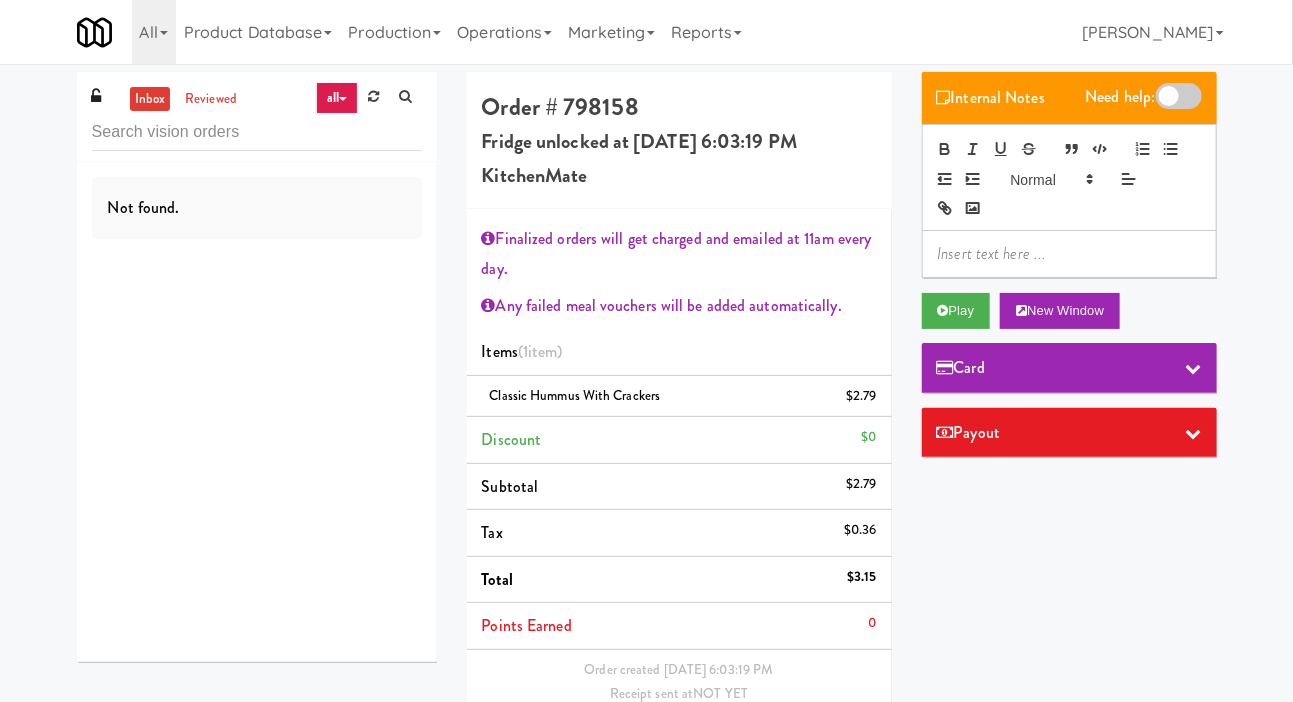 type 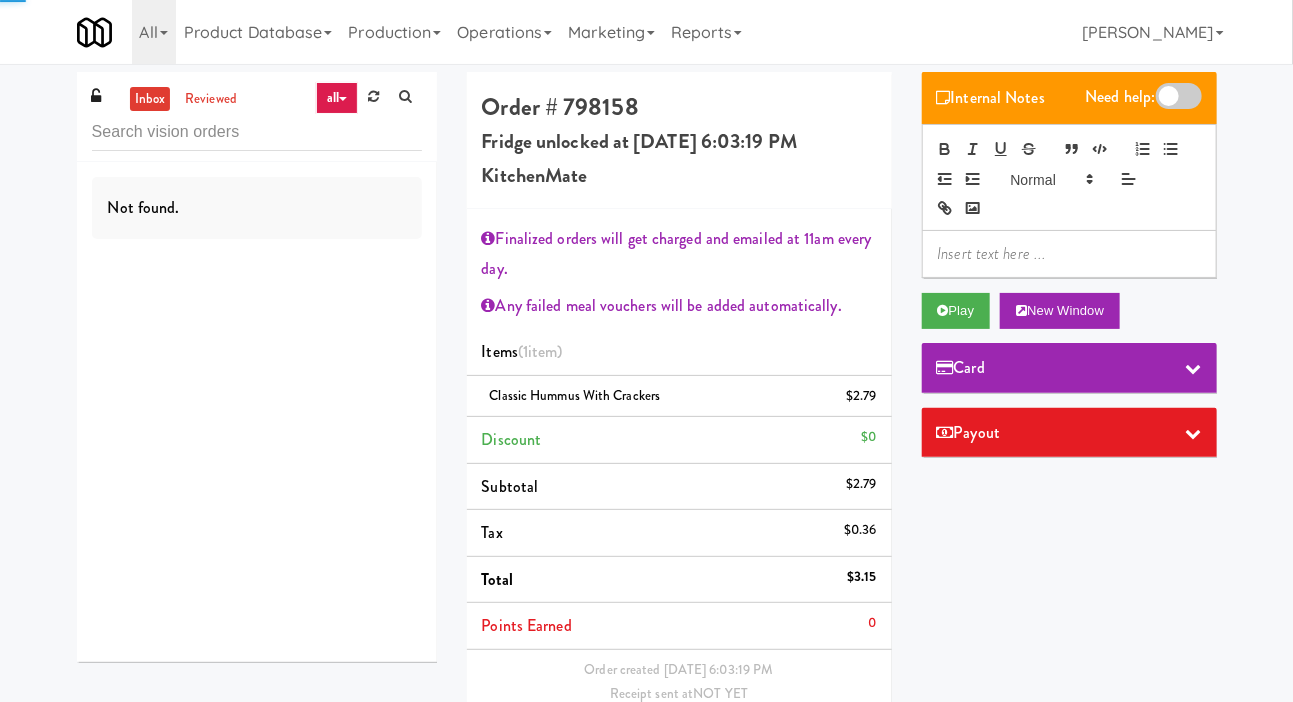 click on "inbox reviewed all    all     gen 1.5     gen 2/3     gen 4     help requested     failed     Not found. Order # 798158 Fridge unlocked at Thursday, July 10th 2025 6:03:19 PM KitchenMate  Finalized orders will get charged and emailed at 11am every day.  Any failed meal vouchers will be added automatically. Items  (1  item ) Classic Hummus With Crackers  $2.79 Discount  $0 Subtotal $2.79 Tax $0.36 Total $3.15 Points Earned  0 Order created Jul 10, 2025 6:03:19 PM Receipt sent at  NOT YET Paid  NOT YET  No Items Taken Edit Order  Internal Notes Need help:                                                                                                                                                                 Play  New Window  Card   Payout ×" at bounding box center [646, 444] 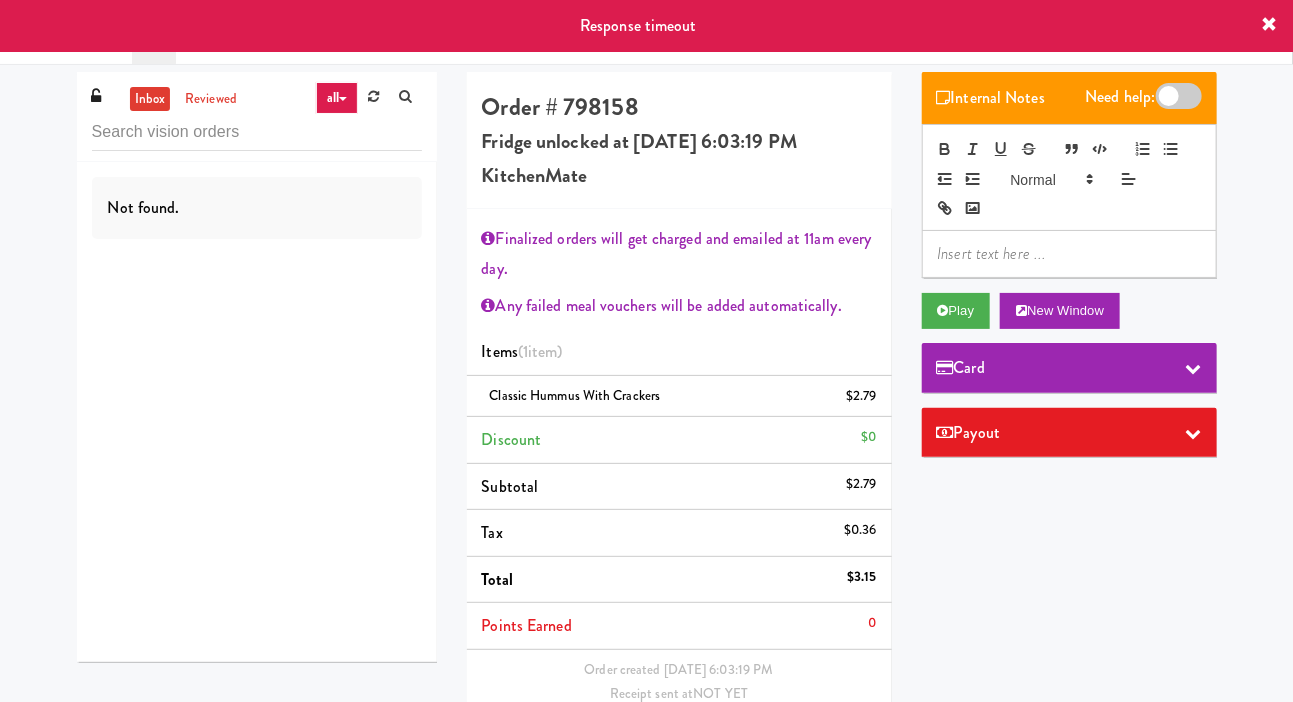 click at bounding box center (373, 97) 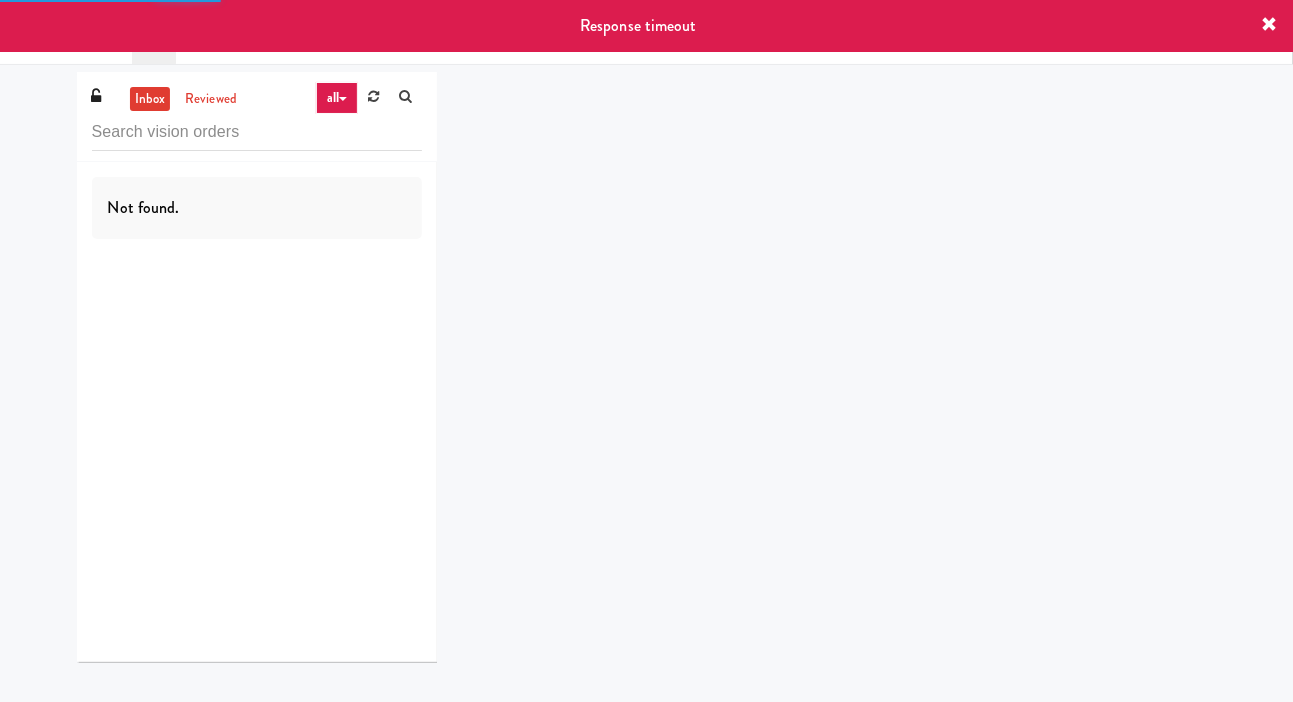 click on "Not found." at bounding box center (257, 412) 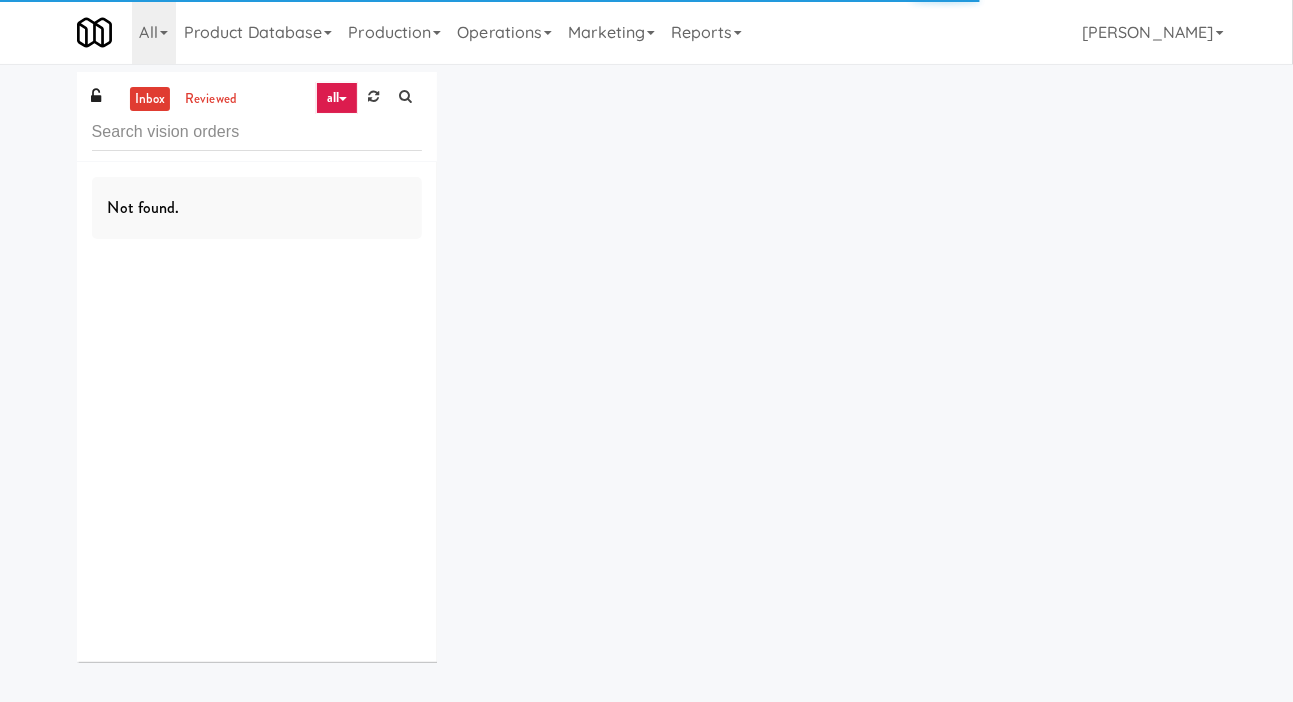 click at bounding box center [373, 96] 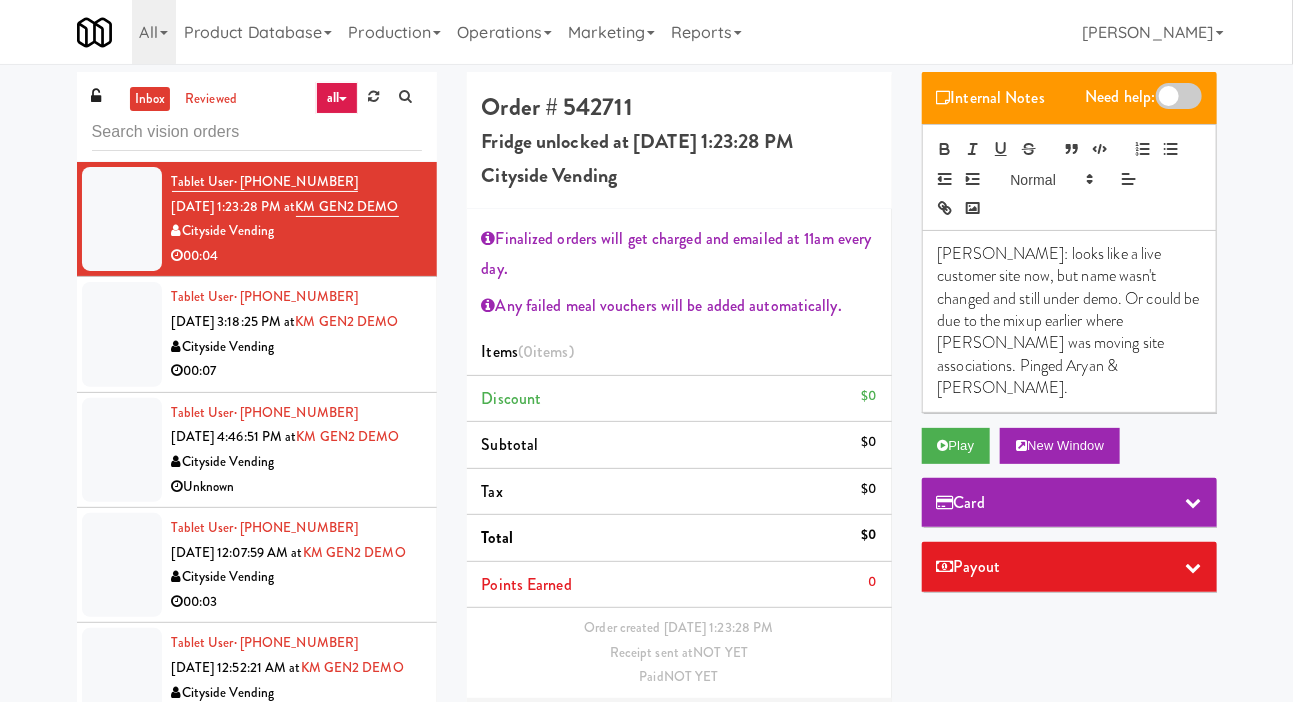 click on "inbox reviewed all    all     gen 1.5     gen 2/3     gen 4     help requested     failed   Tablet User  · (516) 554-1766 May 29, 2025 1:23:28 PM at  KM GEN2 DEMO  Cityside Vending  00:04     Tablet User  · (516) 554-1766 May 29, 2025 3:18:25 PM at  KM GEN2 DEMO  Cityside Vending  00:07     Tablet User  · (718) 980-8298 Jun 30, 2025 4:46:51 PM at  KM GEN2 DEMO  Cityside Vending  Unknown     Tablet User  · (240) 515-0801 Jul 2, 2025 12:07:59 AM at  KM GEN2 DEMO  Cityside Vending  00:03     Tablet User  · (202) 867-5606 Jul 2, 2025 12:52:21 AM at  KM GEN2 DEMO  Cityside Vending  00:08     Tablet User  · (301) 399-6357 Jul 2, 2025 9:32:20 AM at  KM GEN2 DEMO  Cityside Vending  00:27     Tablet User  · (202) 790-8223 Jul 2, 2025 2:26:59 PM at  KM GEN2 DEMO  Cityside Vending  00:06     Tablet User  · (240) 696-9291 Jul 2, 2025 7:29:14 PM at  KM GEN2 DEMO  Cityside Vending  00:10     Tablet User  · (301) 755-8472 Jul 2, 2025 10:30:58 PM at  KM GEN2 DEMO  Cityside Vending  00:04      00:24" at bounding box center [646, 424] 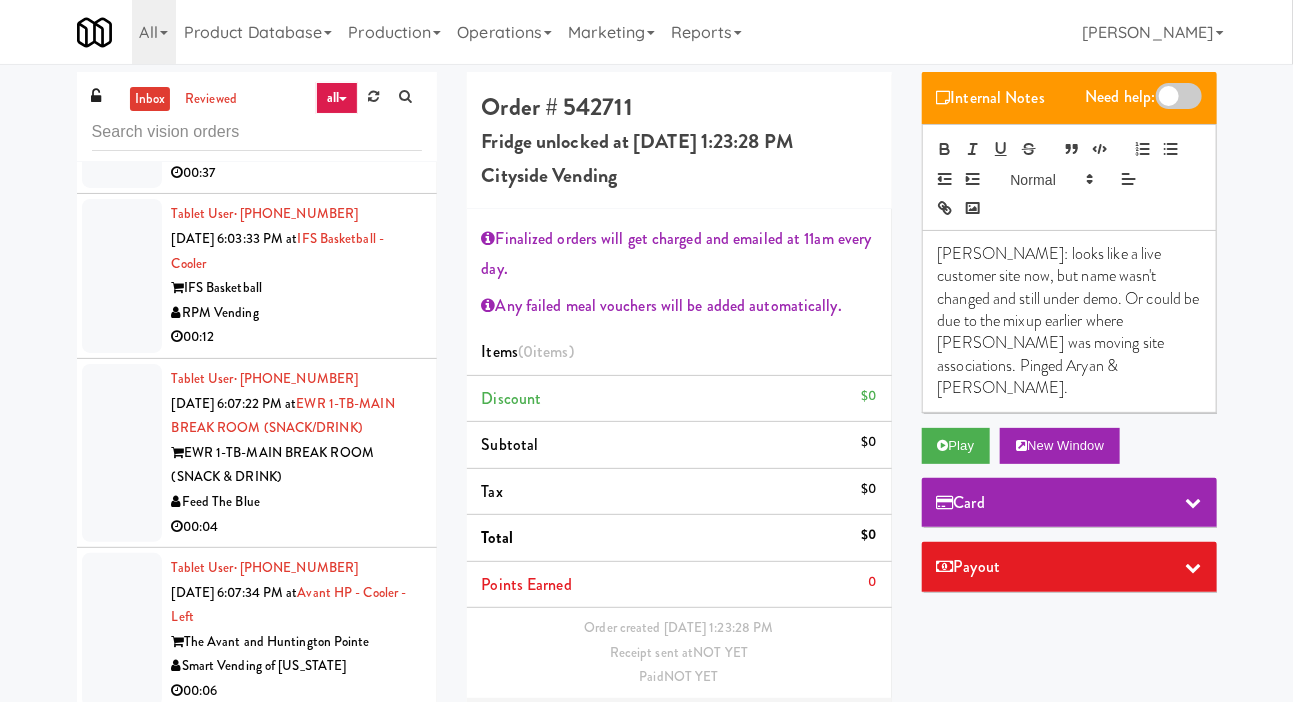 click at bounding box center [122, -41] 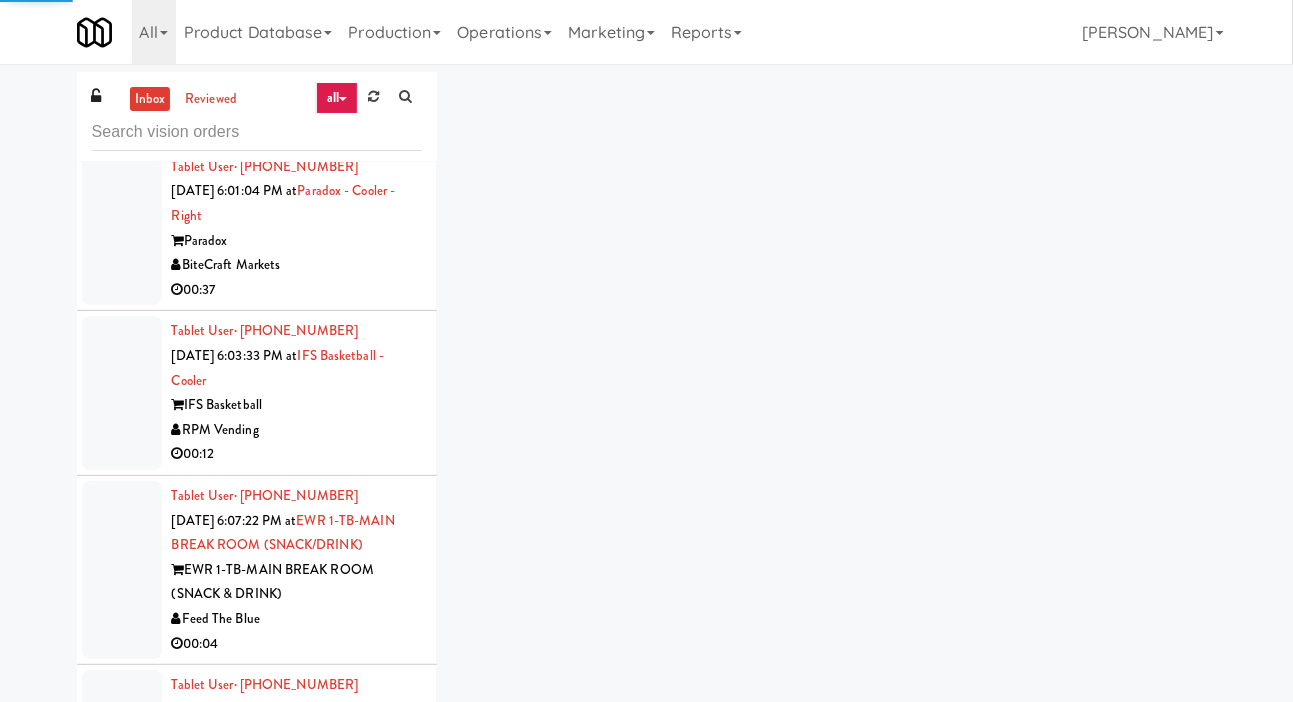 scroll, scrollTop: 3480, scrollLeft: 0, axis: vertical 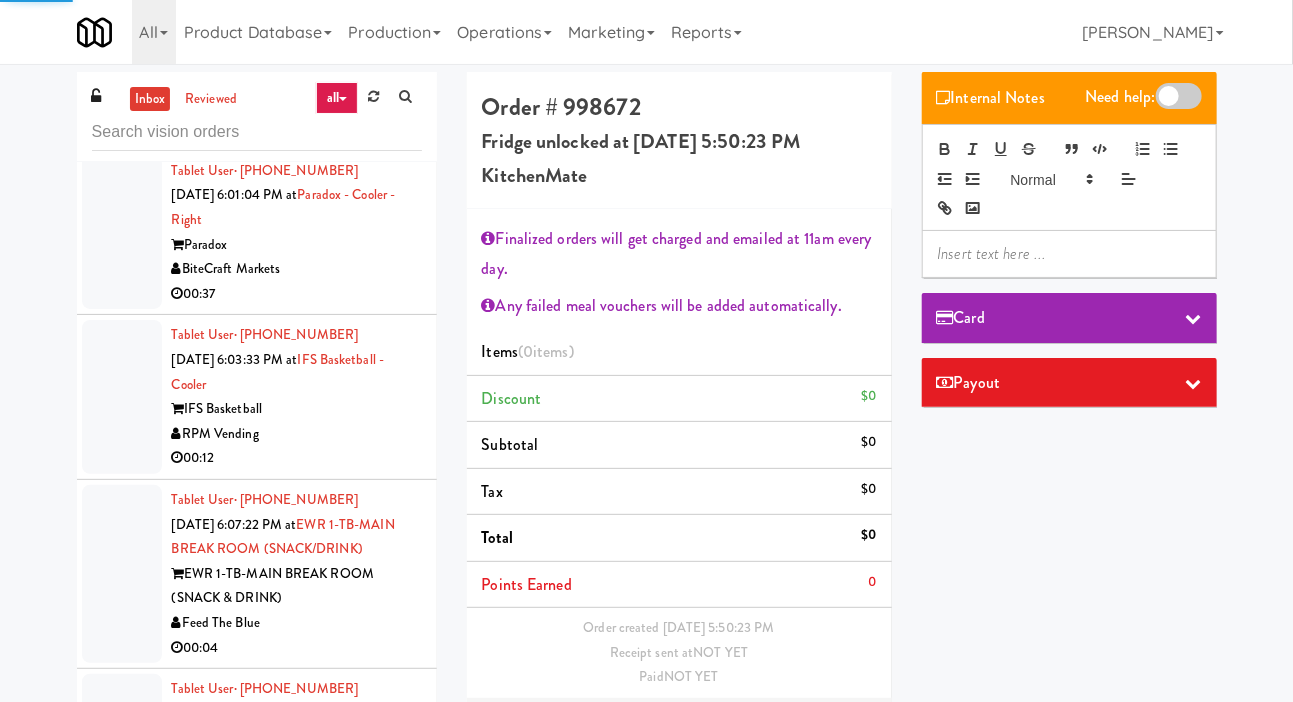 click at bounding box center (122, -72) 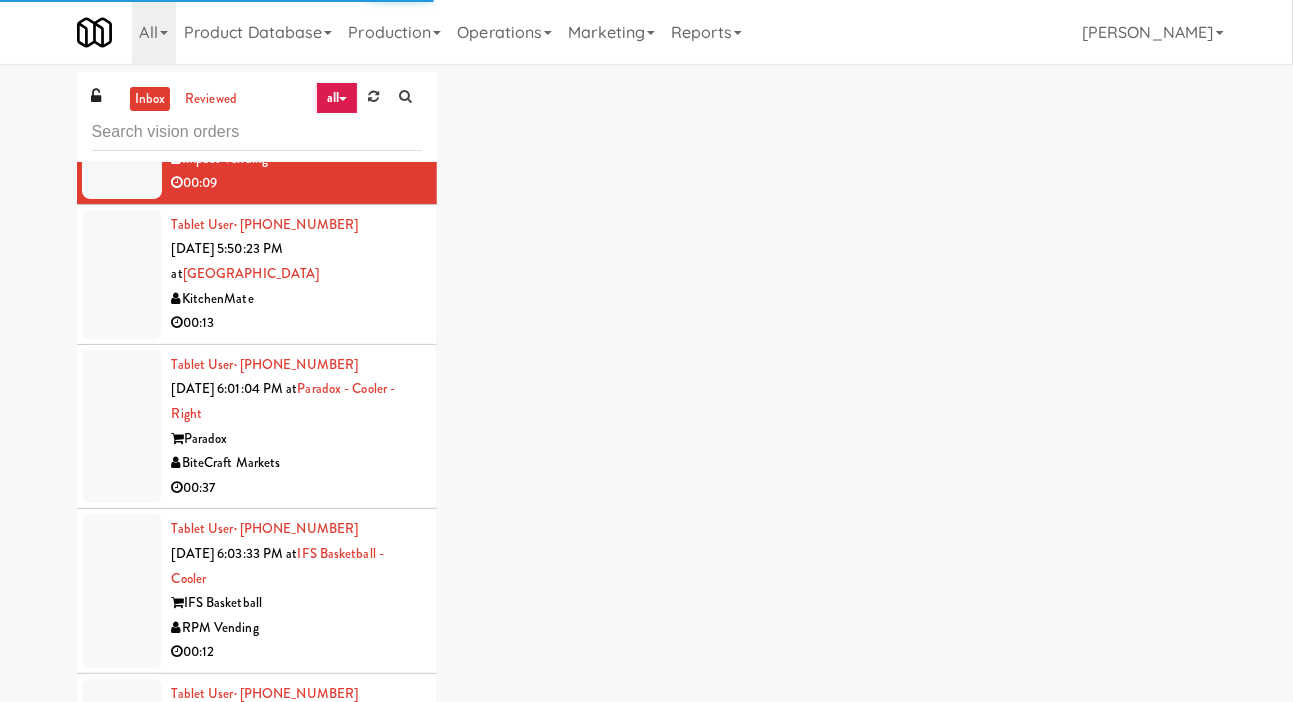 scroll, scrollTop: 3281, scrollLeft: 0, axis: vertical 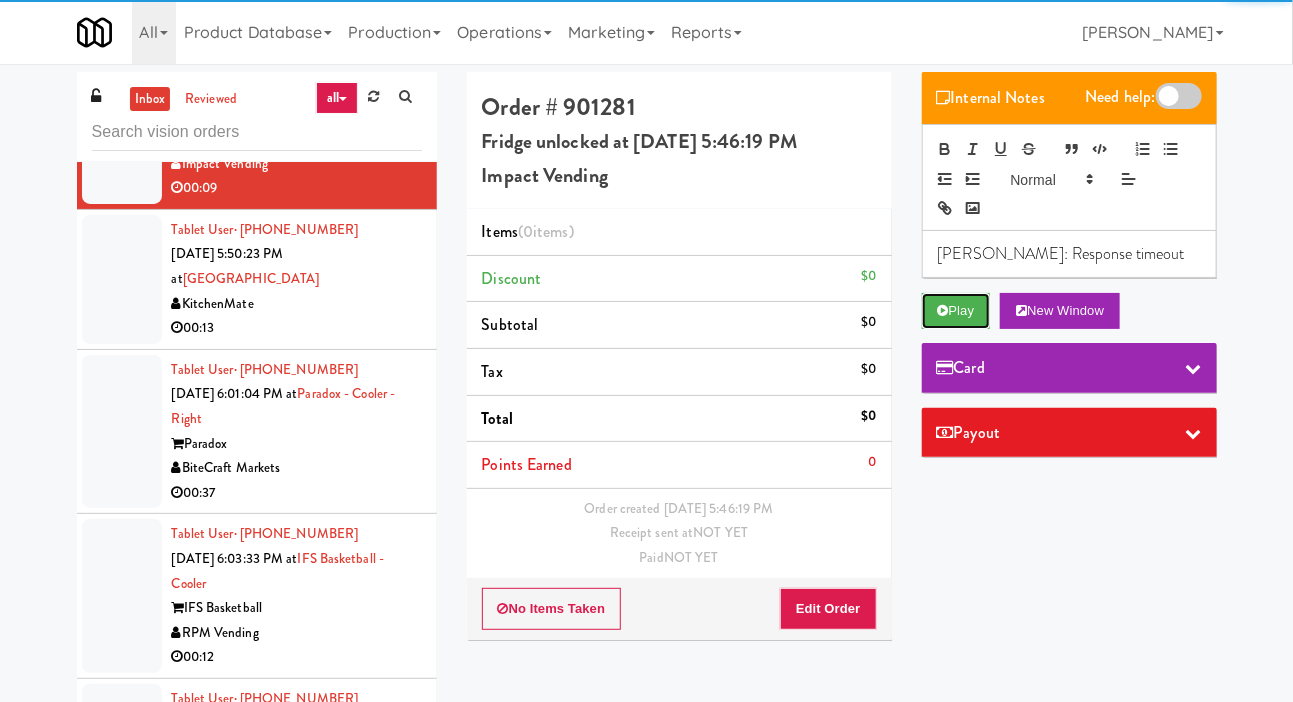 click on "Play" at bounding box center [956, 311] 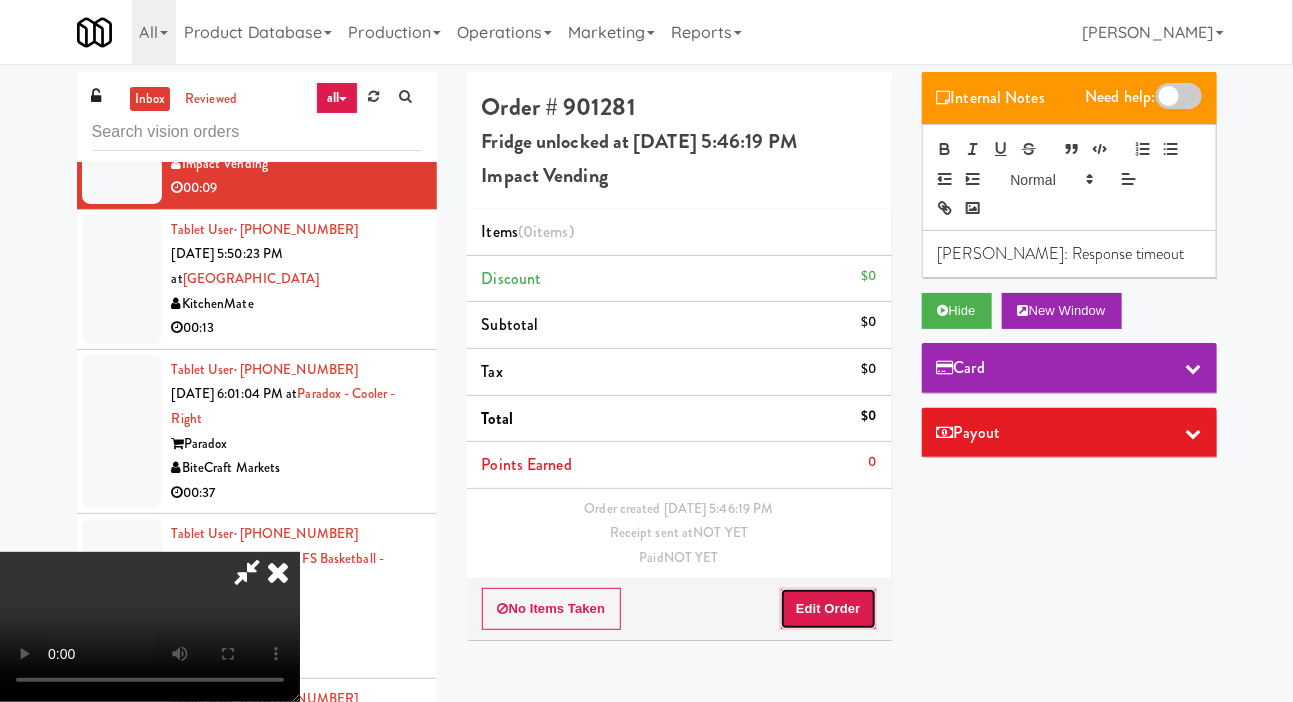 click on "Edit Order" at bounding box center (828, 609) 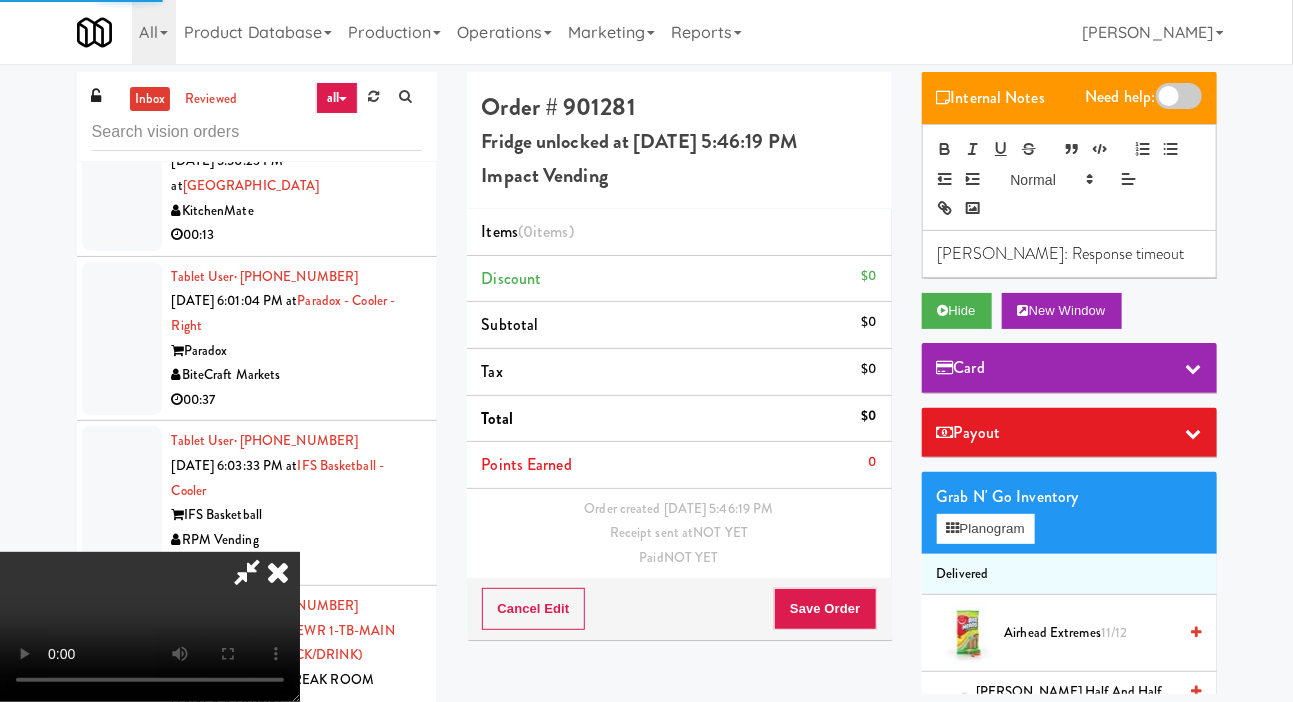 scroll, scrollTop: 3377, scrollLeft: 0, axis: vertical 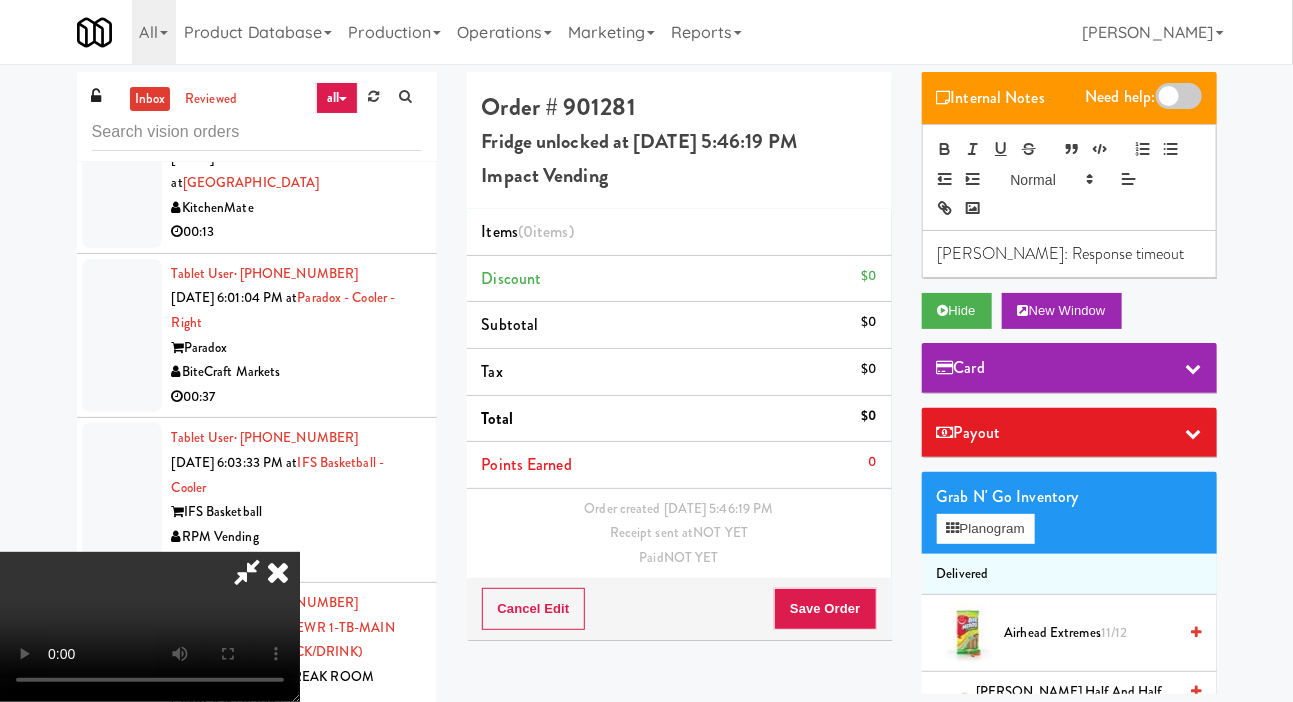 type 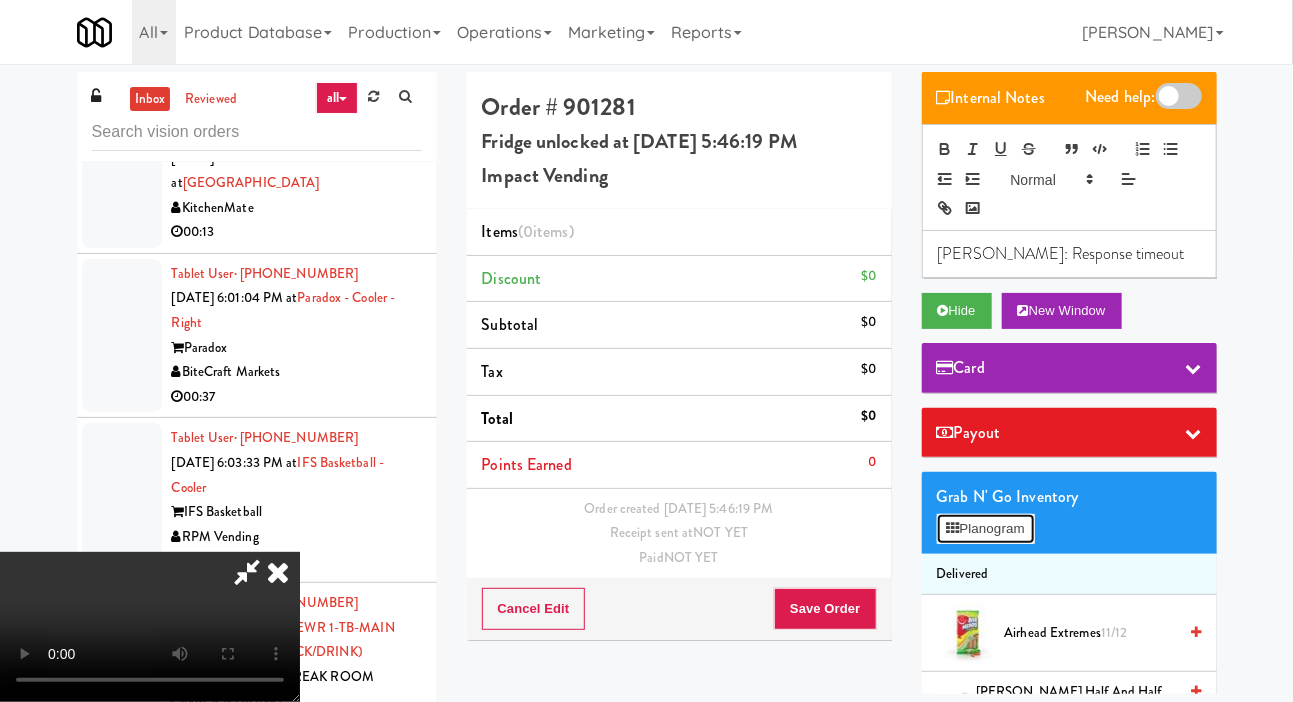 click on "Planogram" at bounding box center (986, 529) 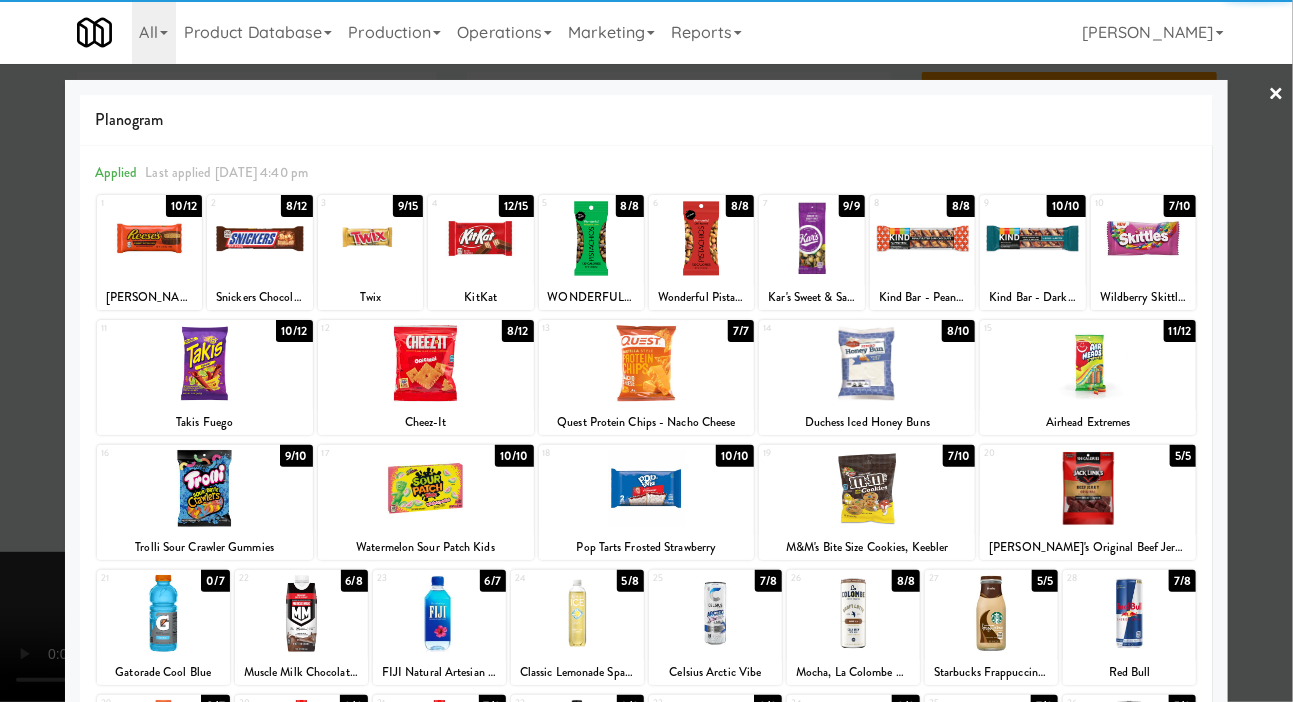click at bounding box center (867, 363) 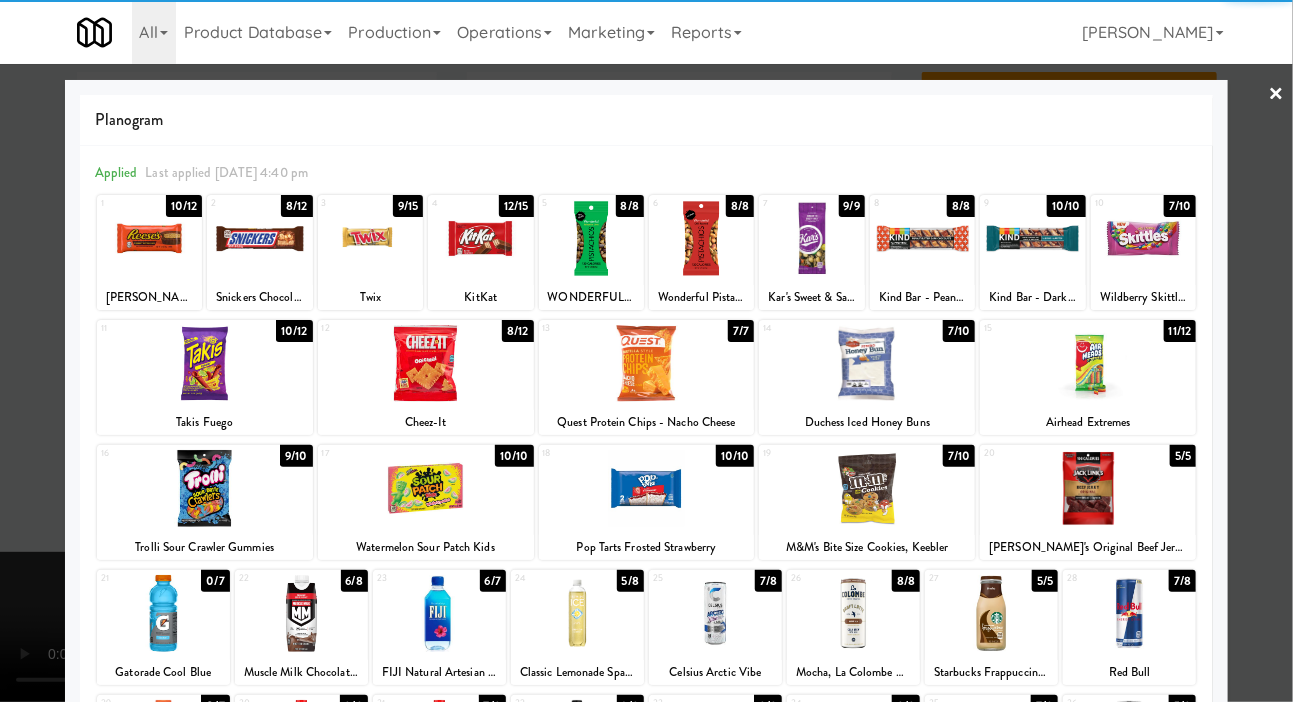 click at bounding box center [646, 351] 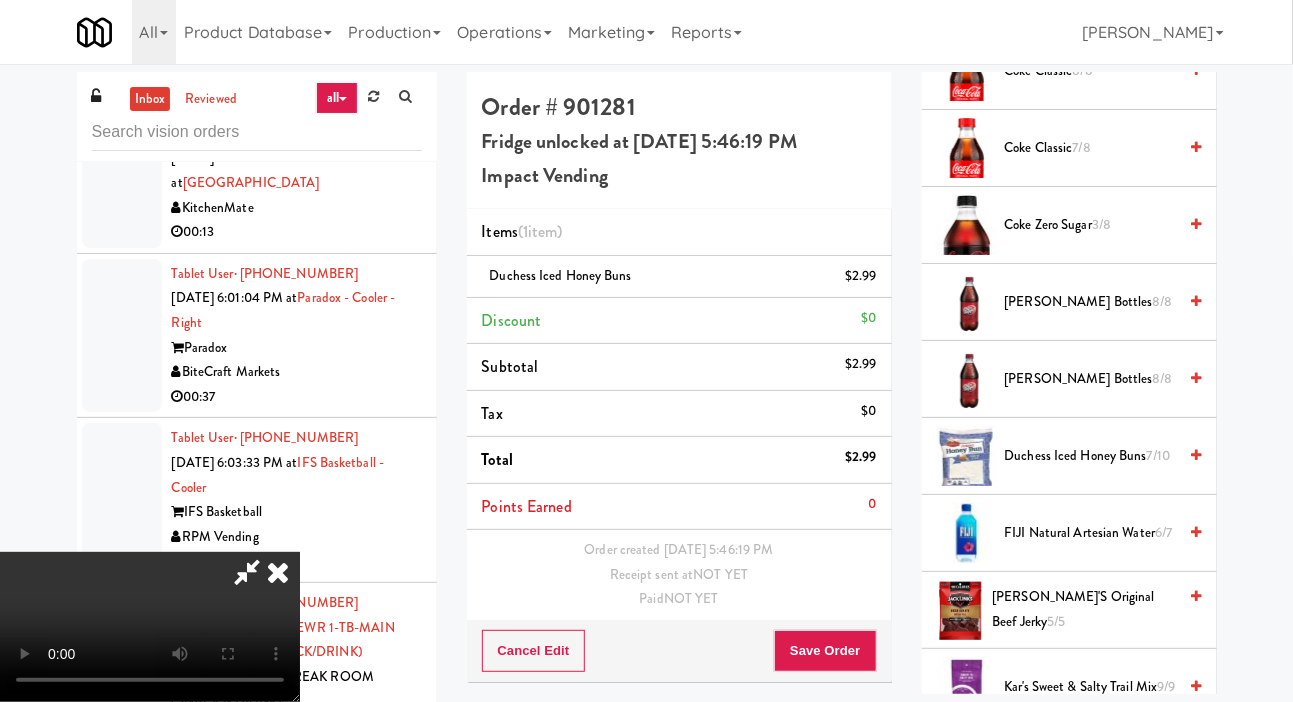 scroll, scrollTop: 1022, scrollLeft: 0, axis: vertical 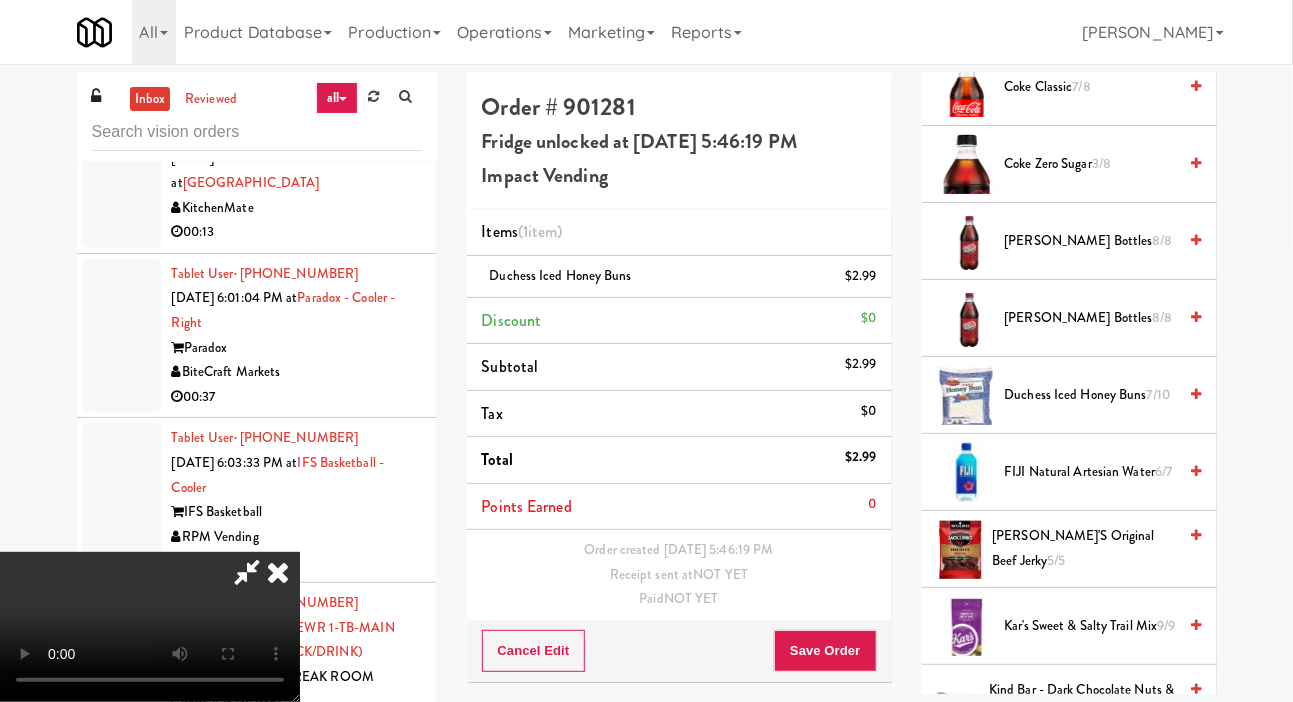 click on "FIJI Natural Artesian Water  6/7" at bounding box center (1091, 472) 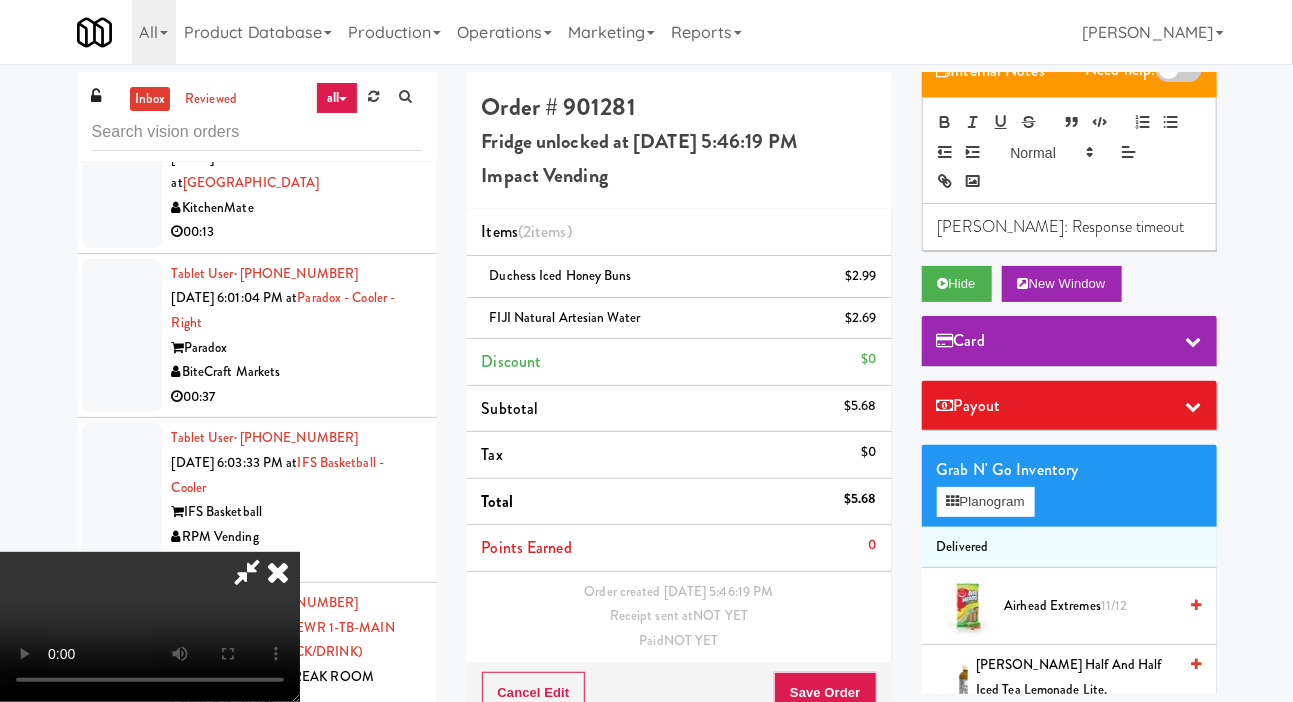 scroll, scrollTop: 0, scrollLeft: 0, axis: both 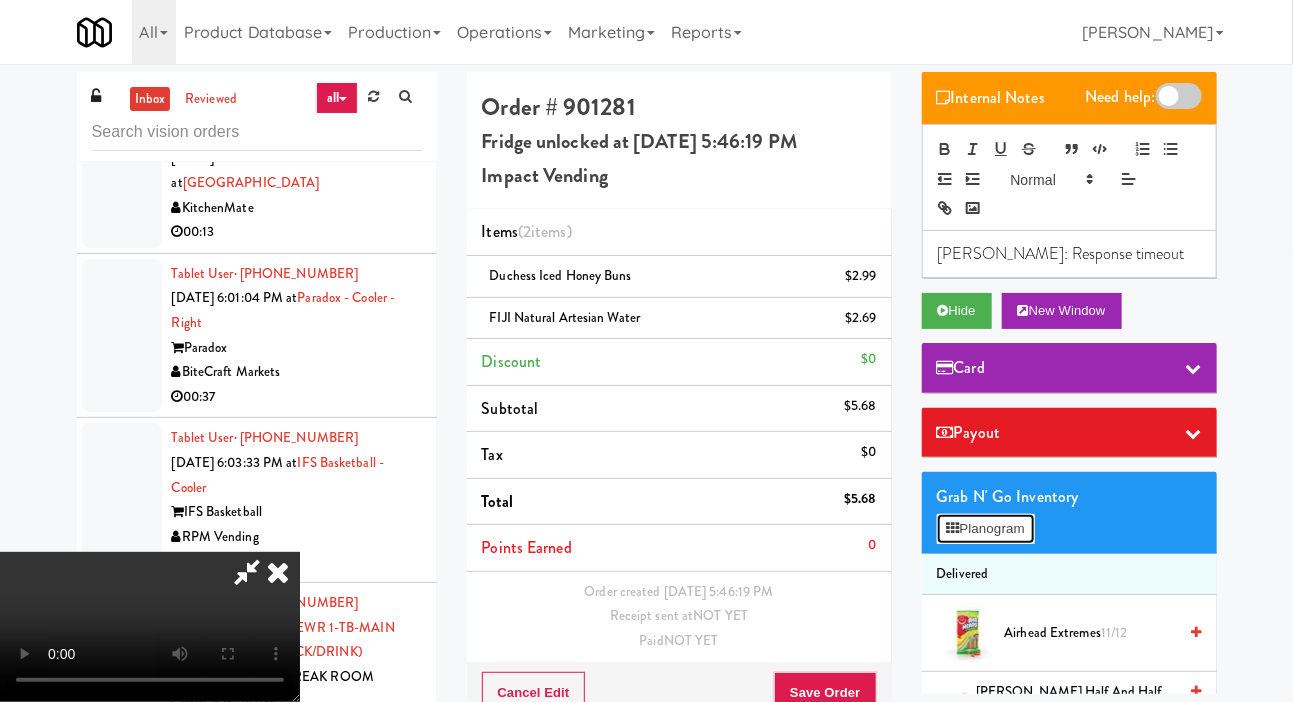 click on "Planogram" at bounding box center [986, 529] 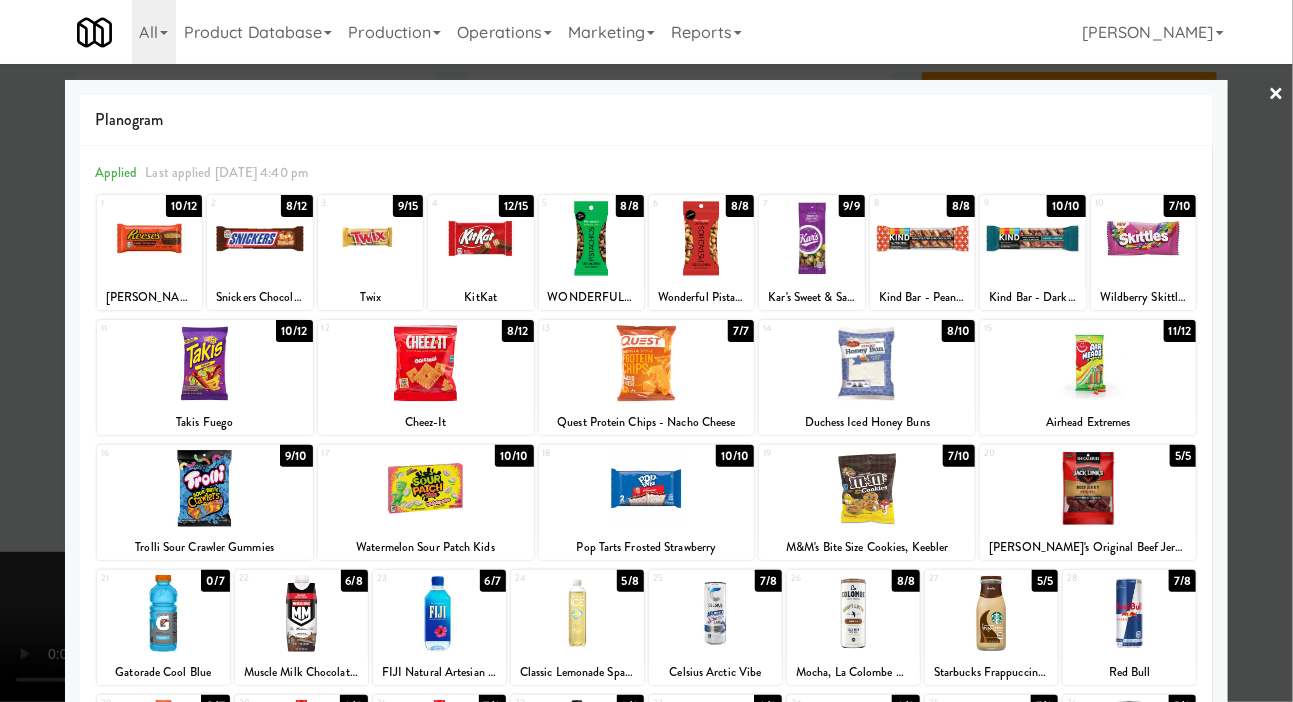 click at bounding box center [867, 488] 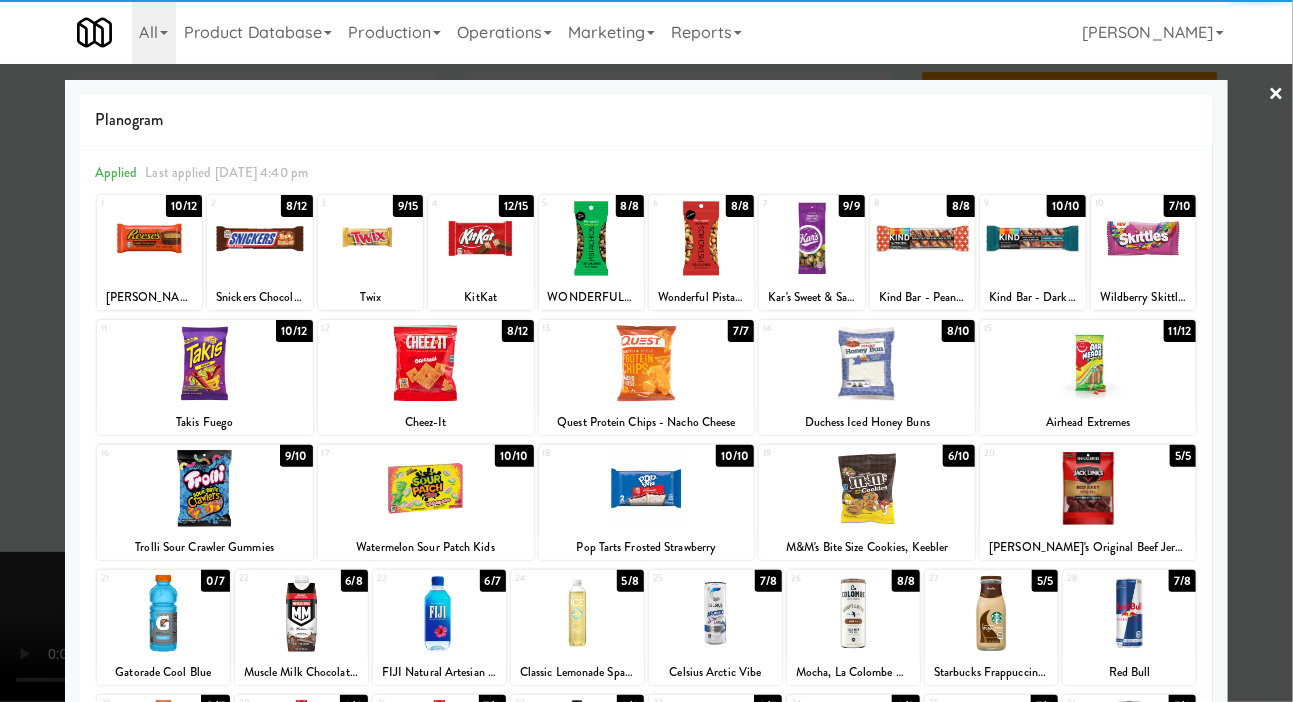 click at bounding box center [646, 351] 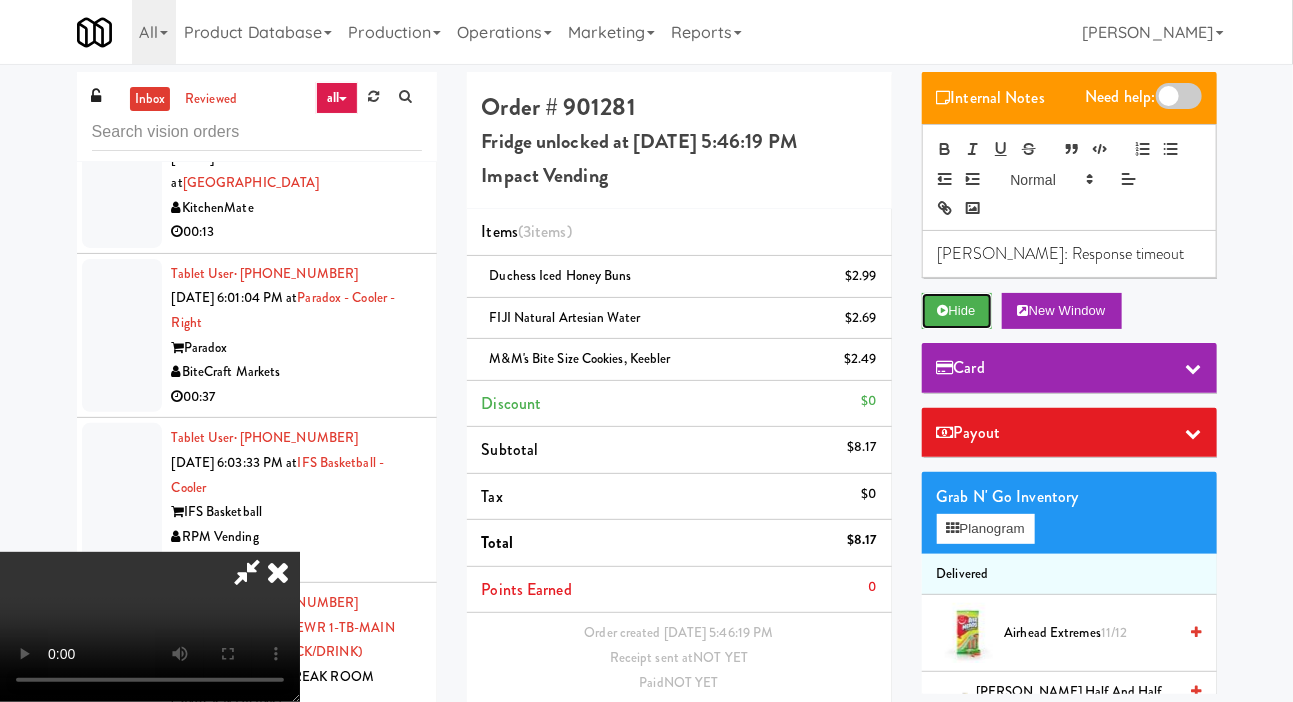 click on "Hide" at bounding box center (957, 311) 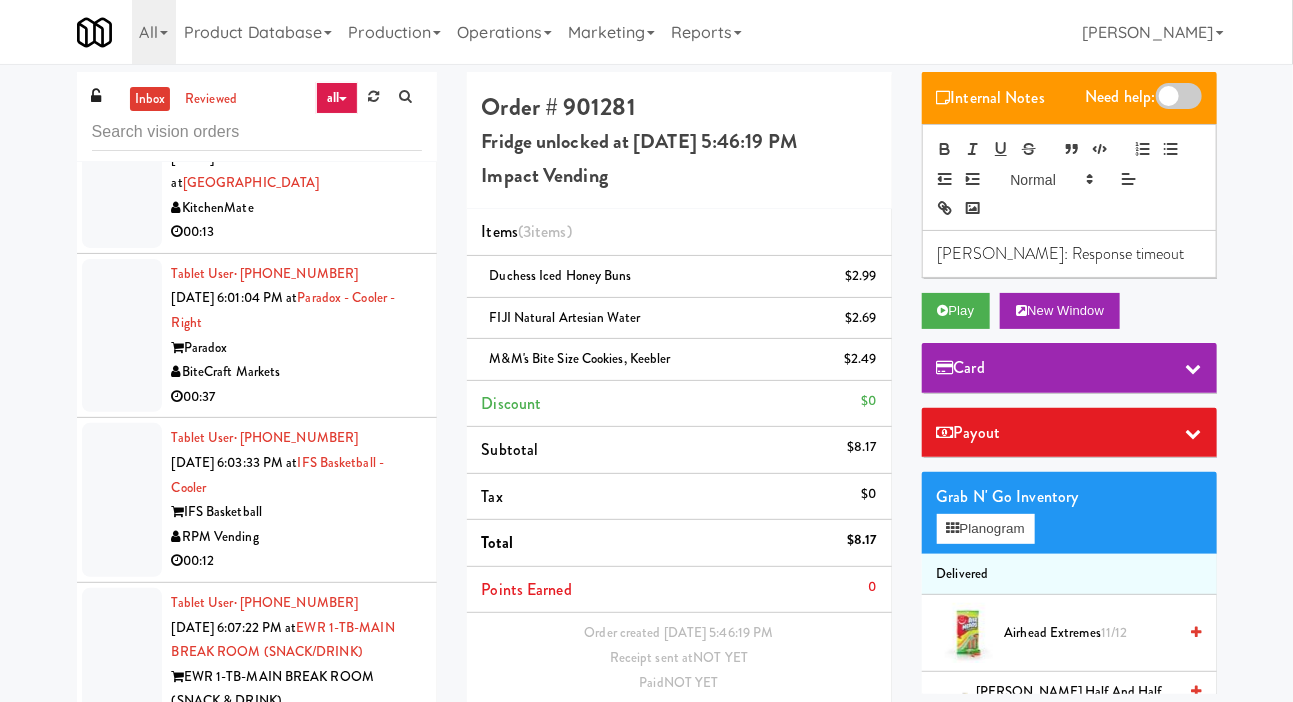 click on "FIJI Natural Artesian Water  $2.69" at bounding box center (679, 319) 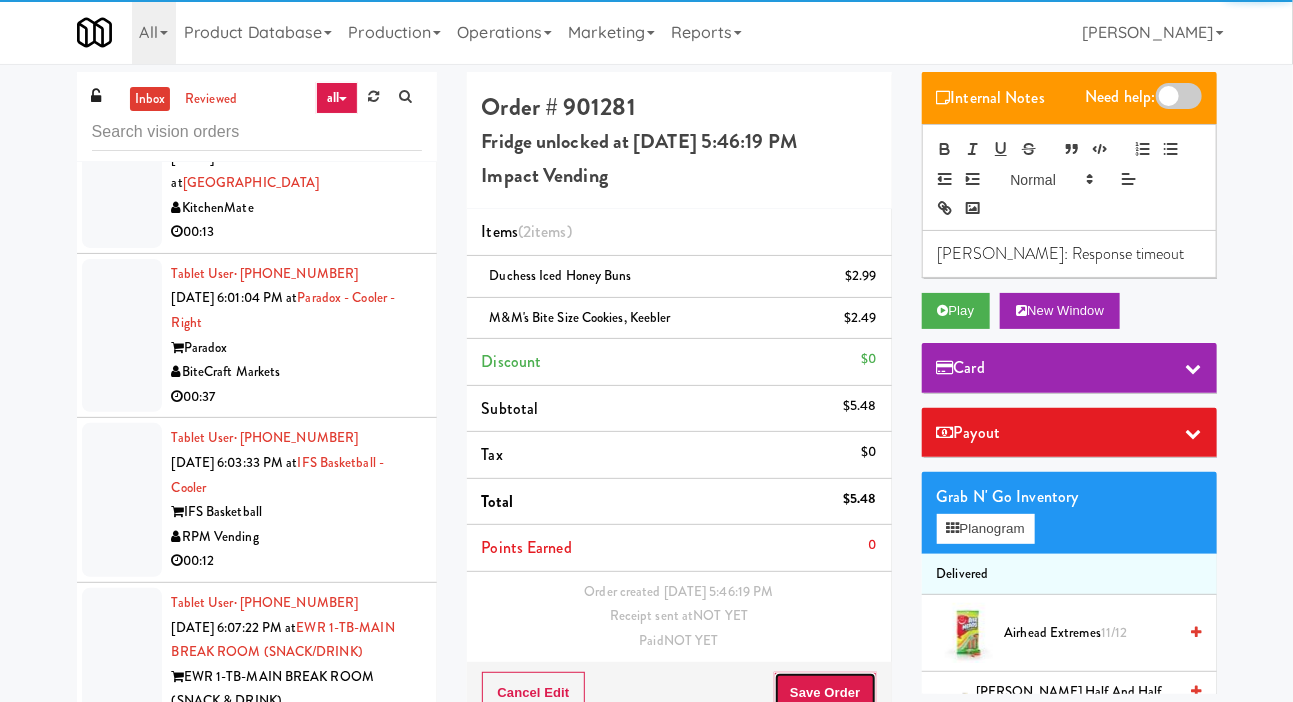 click on "Save Order" at bounding box center [825, 693] 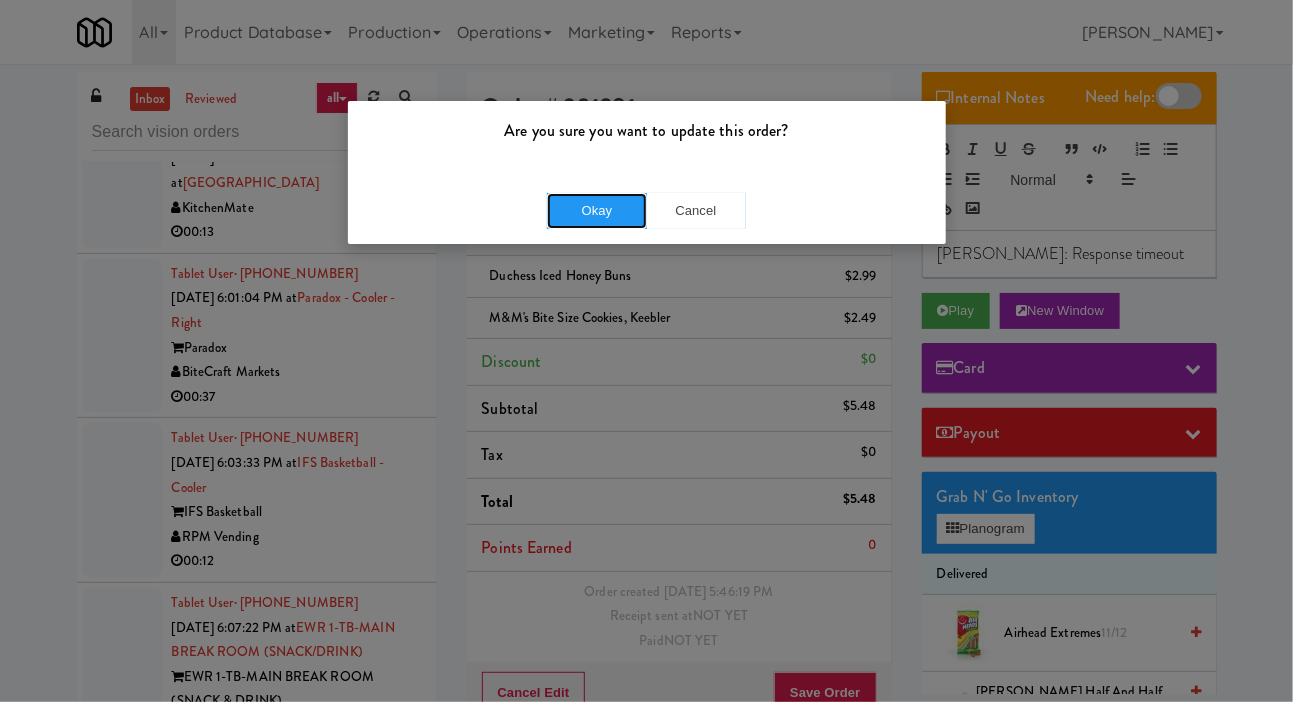 click on "Okay" at bounding box center (597, 211) 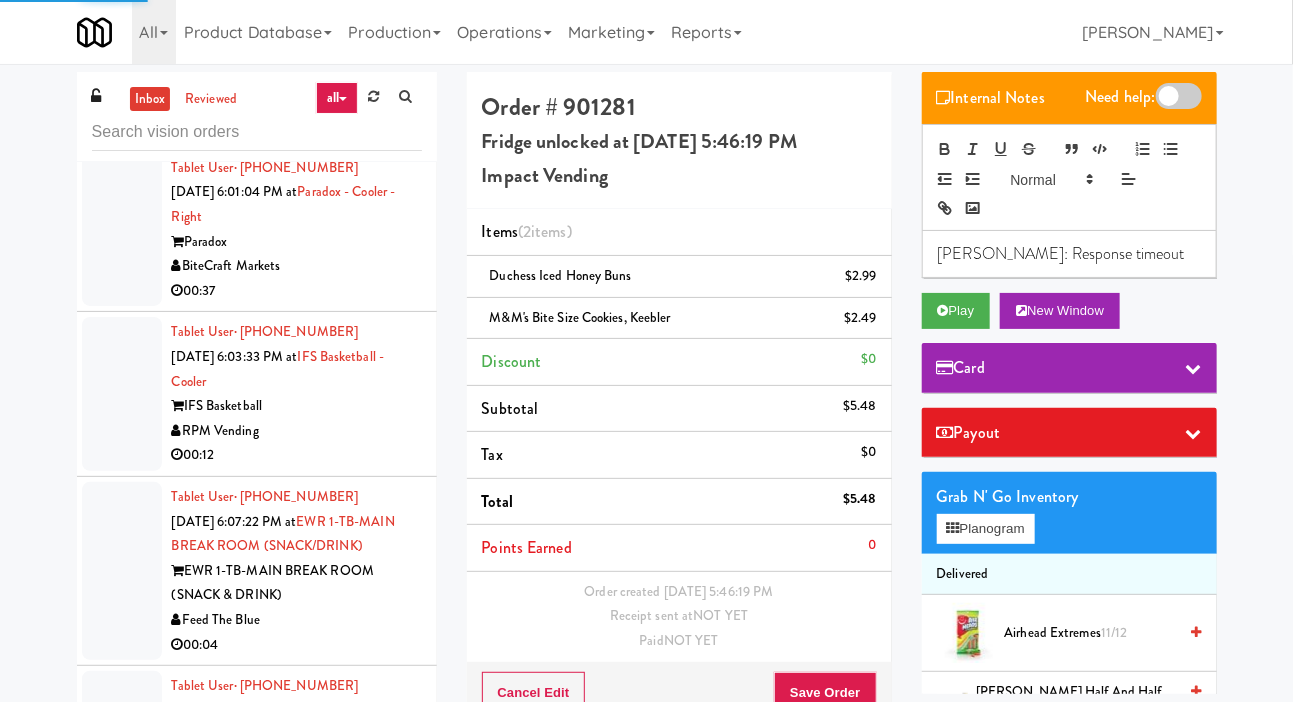 click at bounding box center [122, 77] 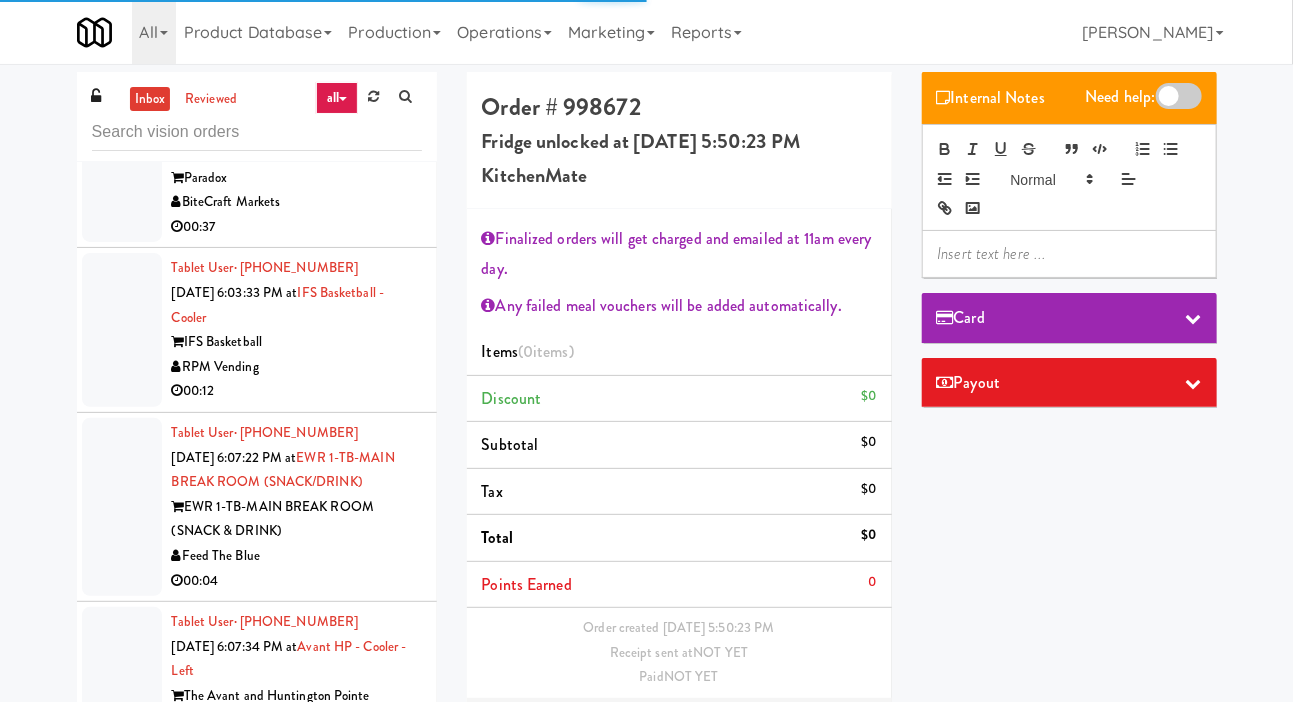 click at bounding box center (122, 166) 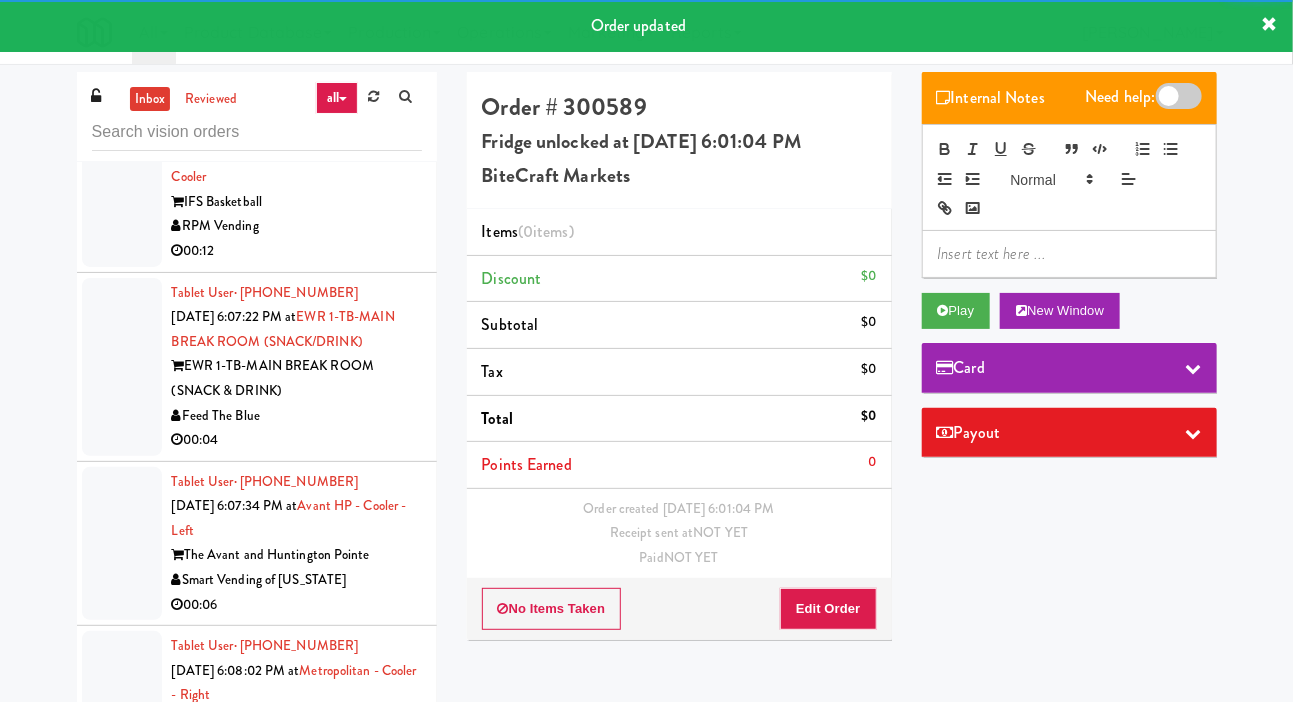 scroll, scrollTop: 3713, scrollLeft: 0, axis: vertical 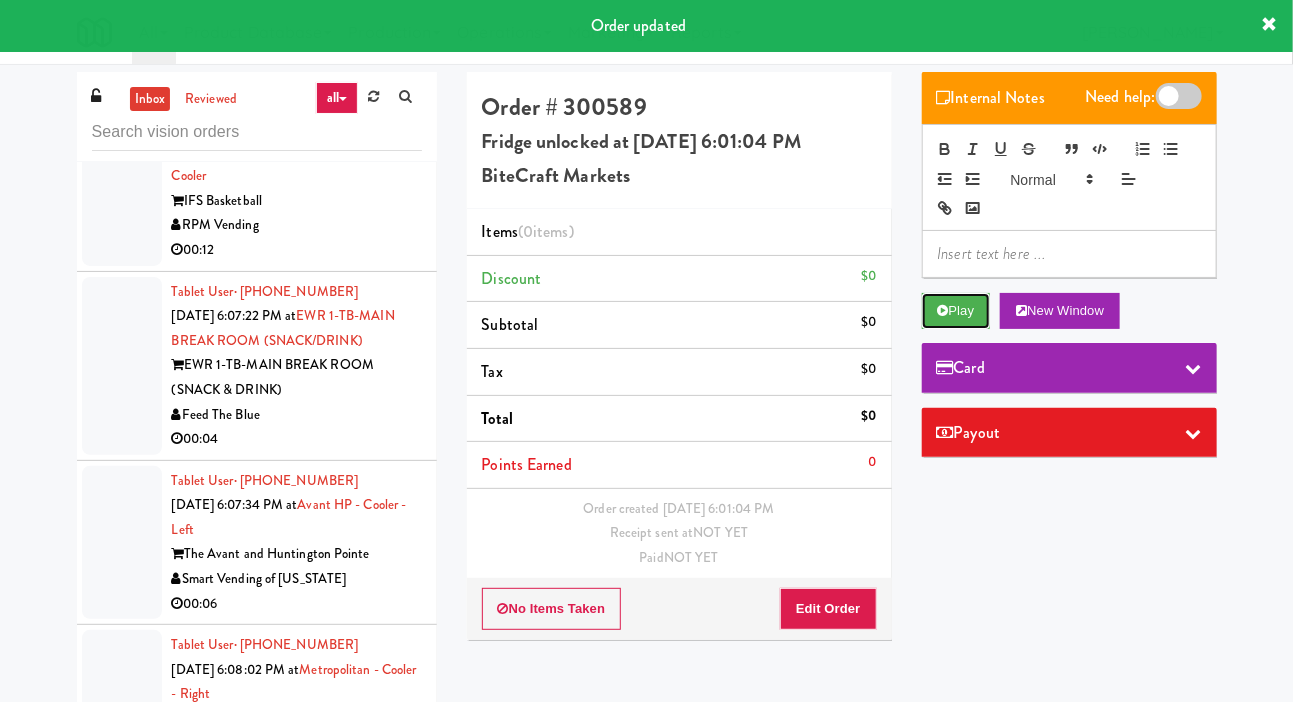 click at bounding box center [943, 310] 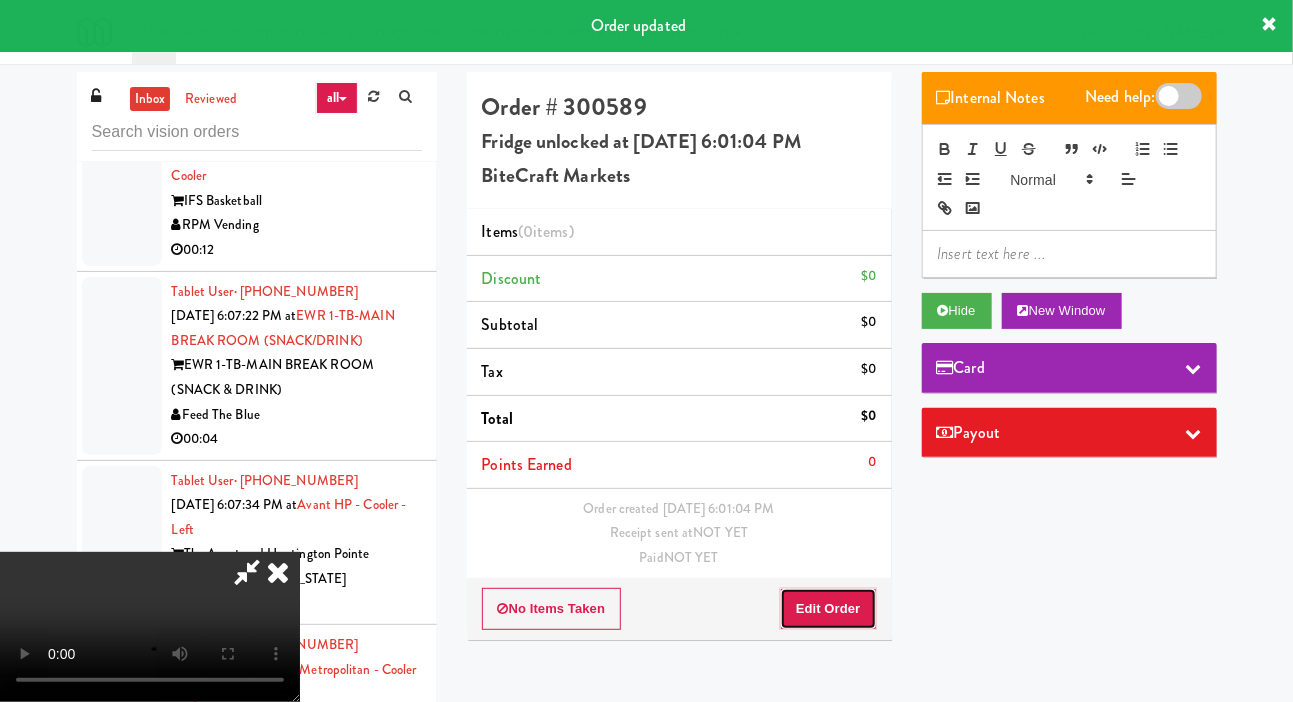click on "Edit Order" at bounding box center [828, 609] 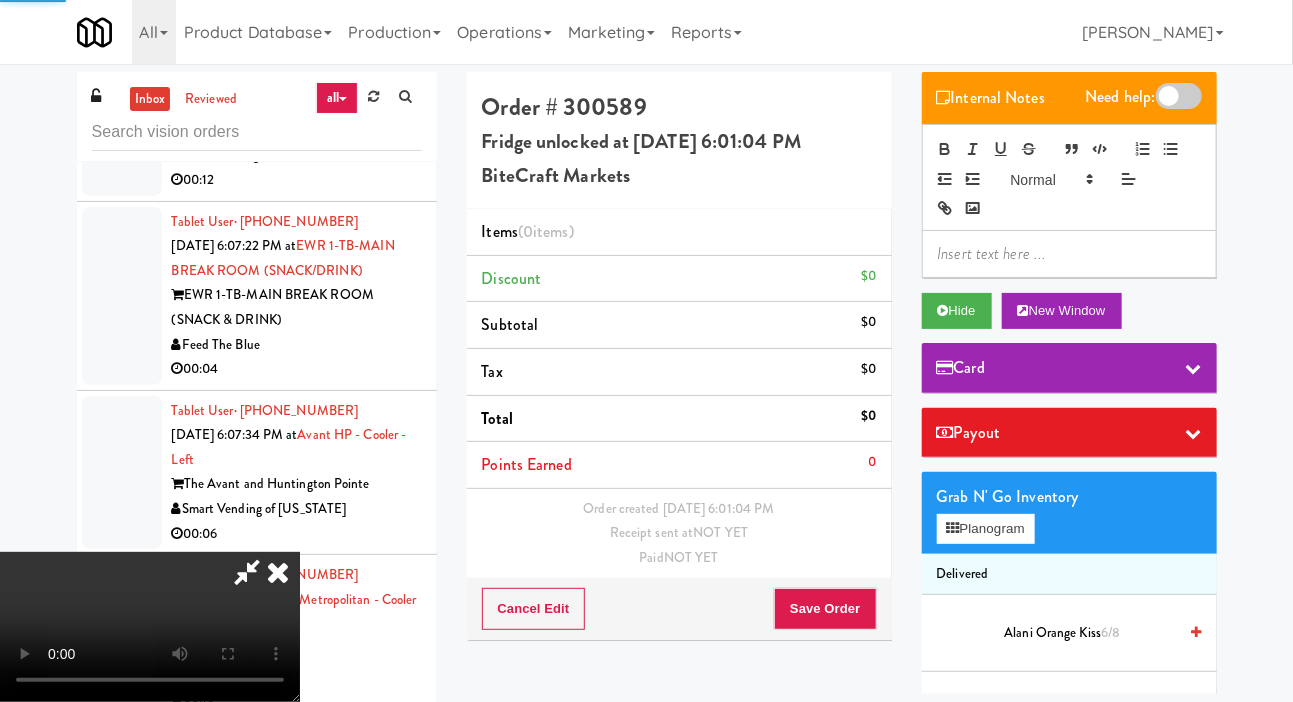 scroll, scrollTop: 3786, scrollLeft: 0, axis: vertical 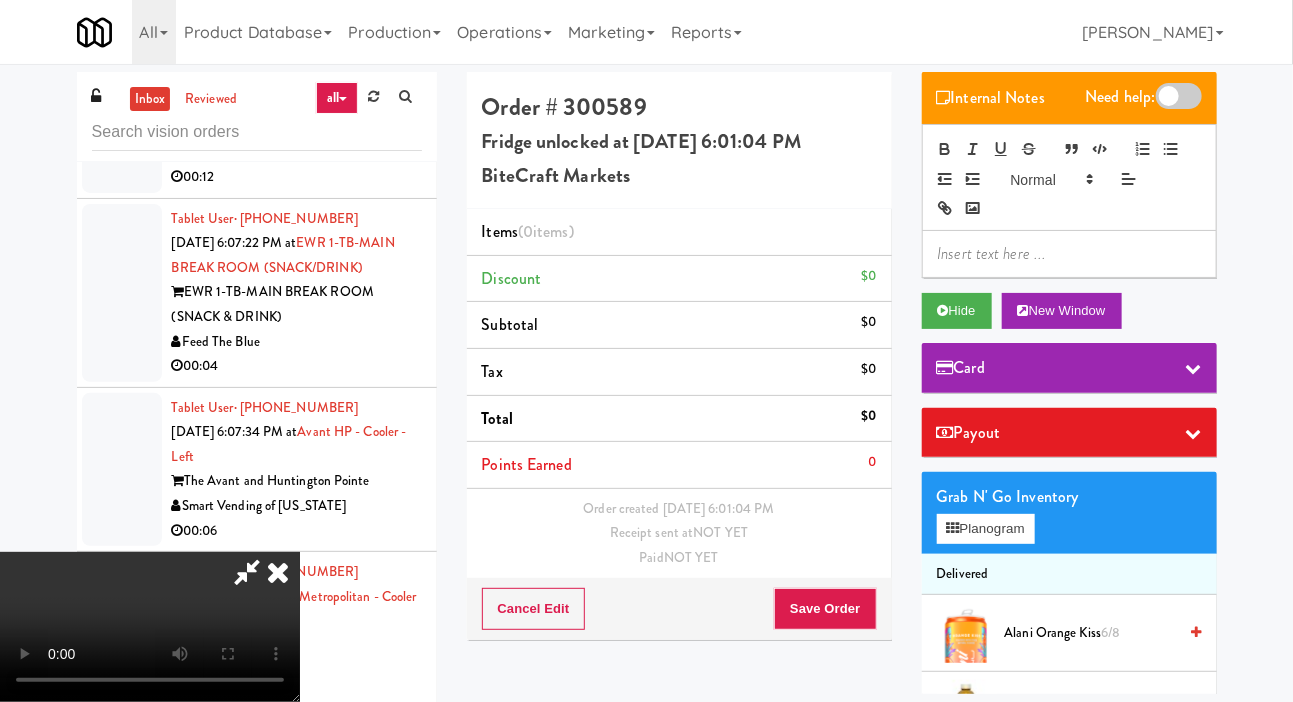 type 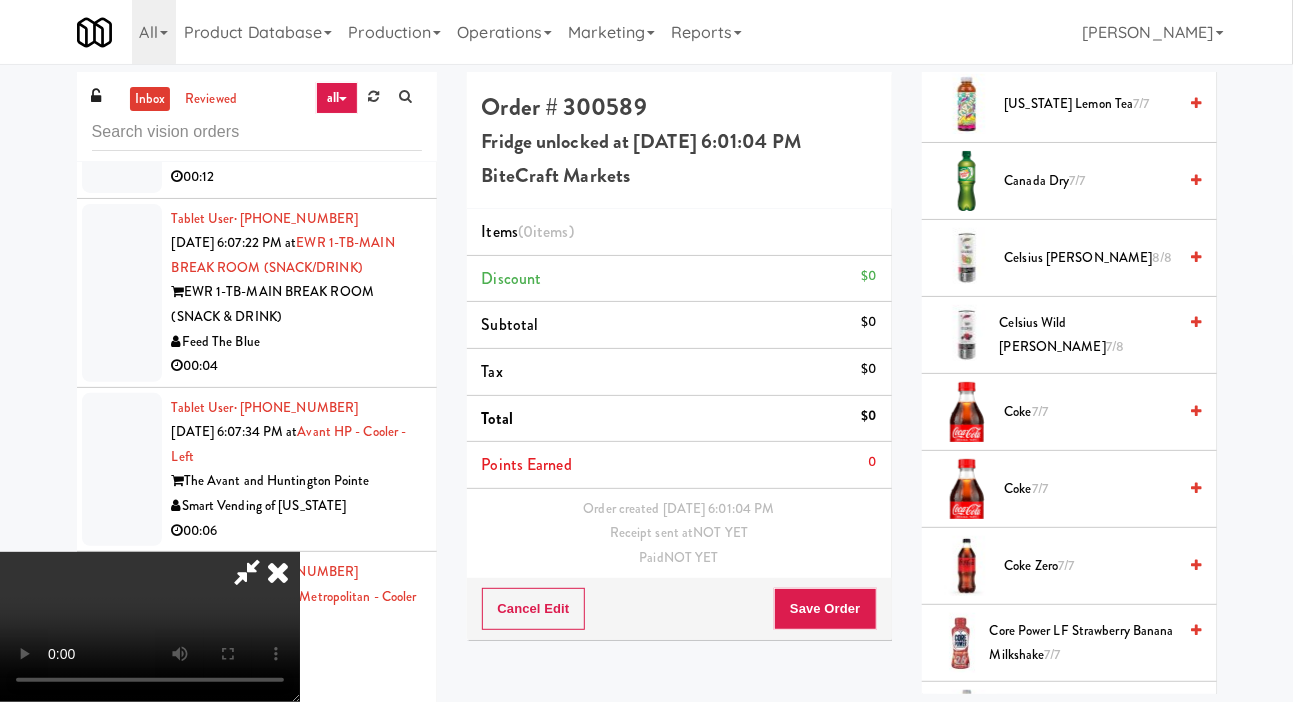 click on "Coke  7/7" at bounding box center [1091, 412] 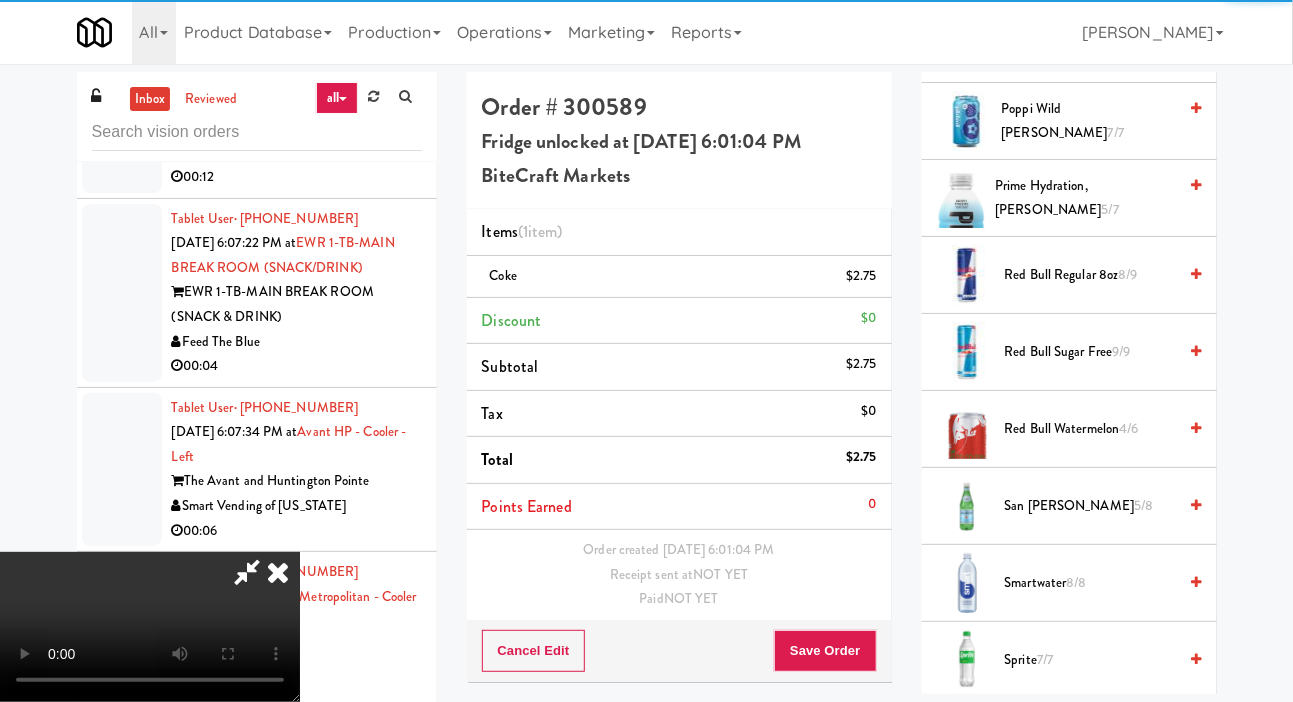 scroll, scrollTop: 2557, scrollLeft: 0, axis: vertical 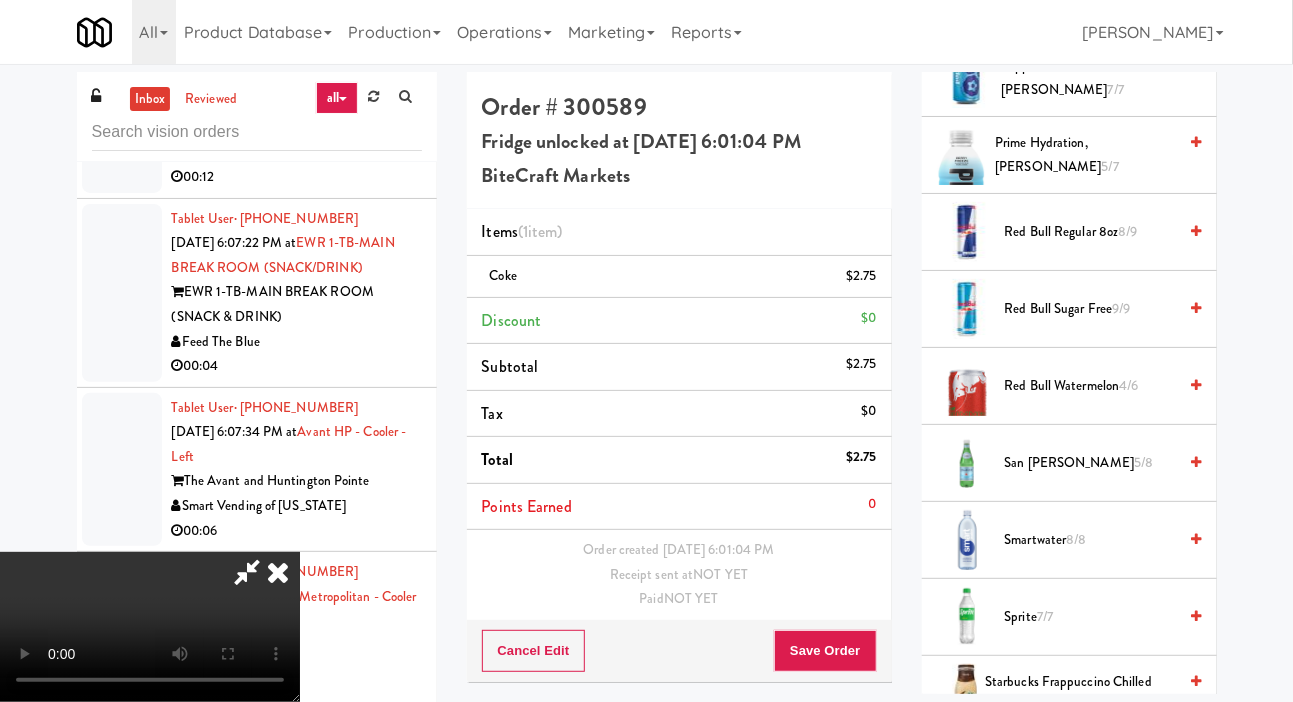 click on "9/9" at bounding box center [1121, 308] 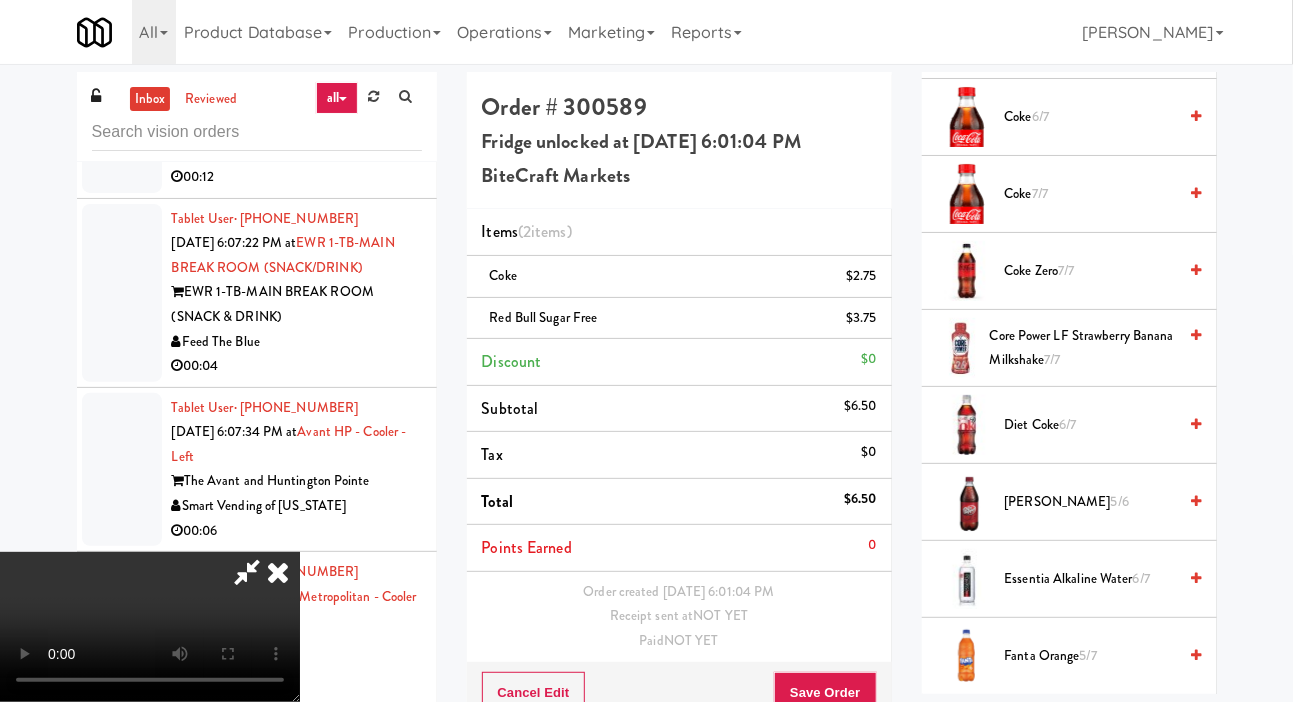 scroll, scrollTop: 977, scrollLeft: 0, axis: vertical 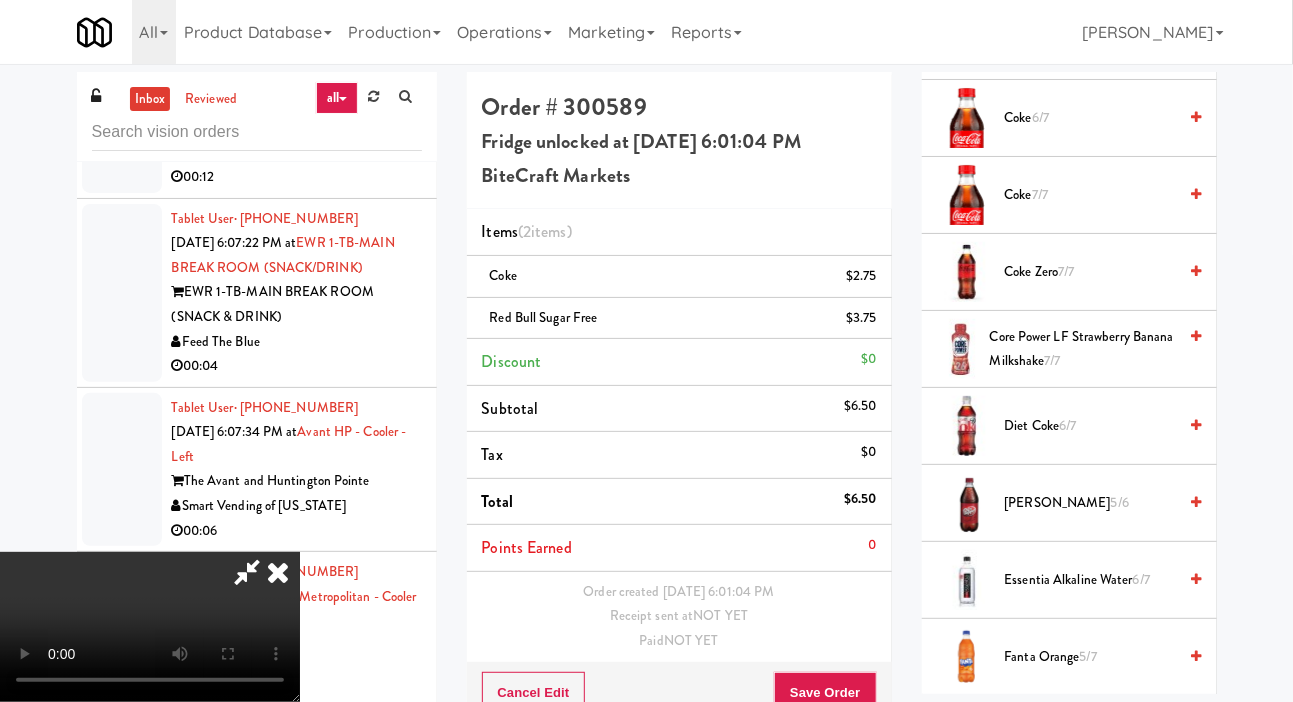 click on "Coke Zero  7/7" at bounding box center [1091, 272] 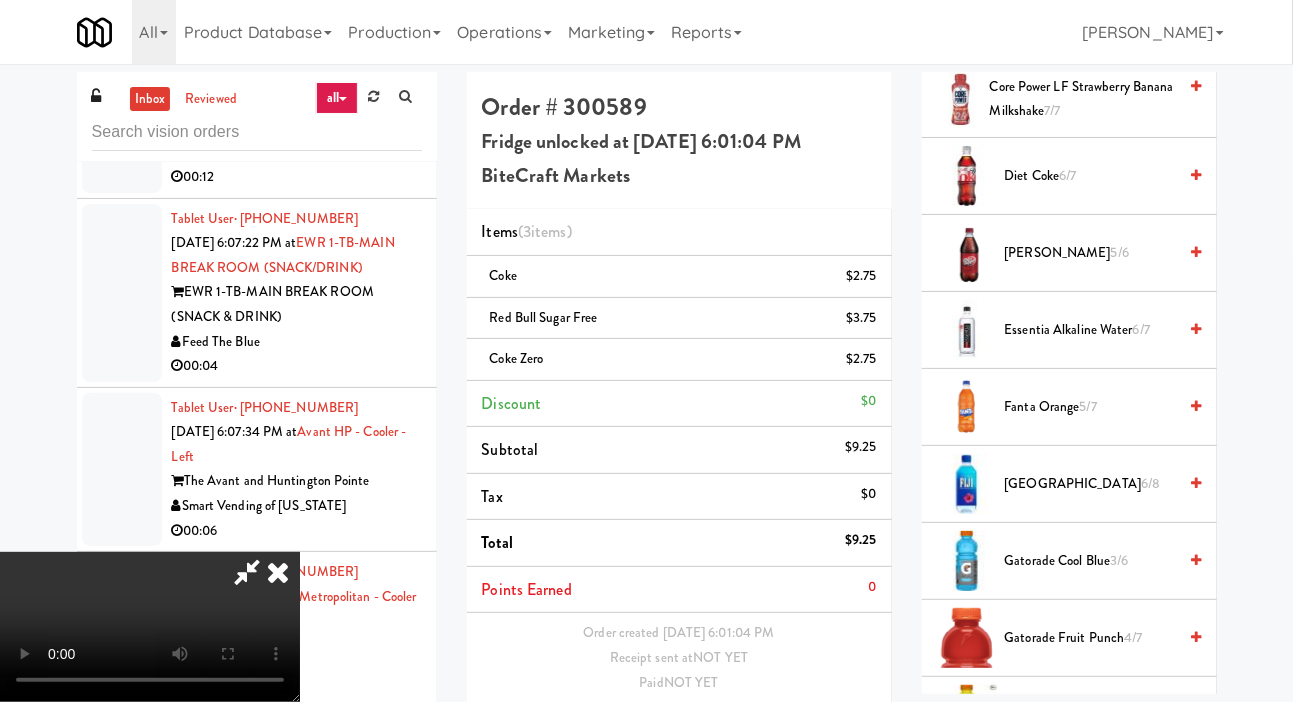 scroll, scrollTop: 1227, scrollLeft: 0, axis: vertical 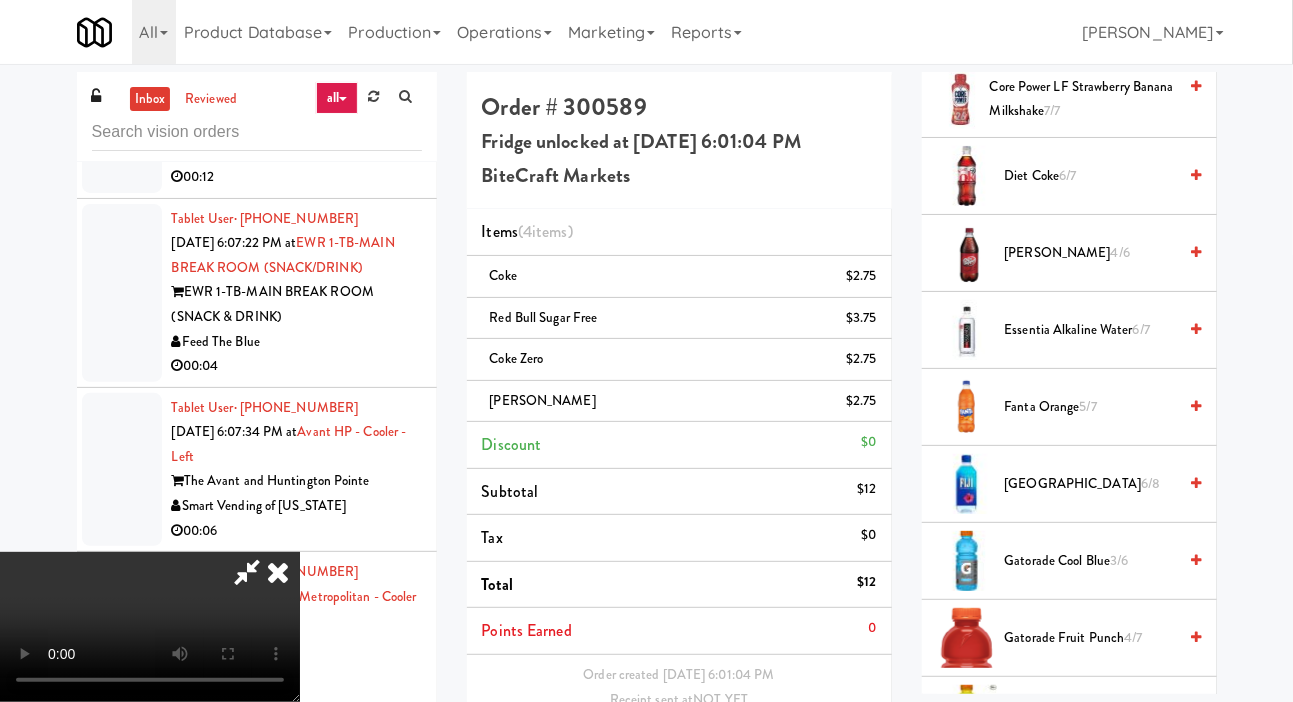 click on "Dr Pepper  4/6" at bounding box center (1091, 253) 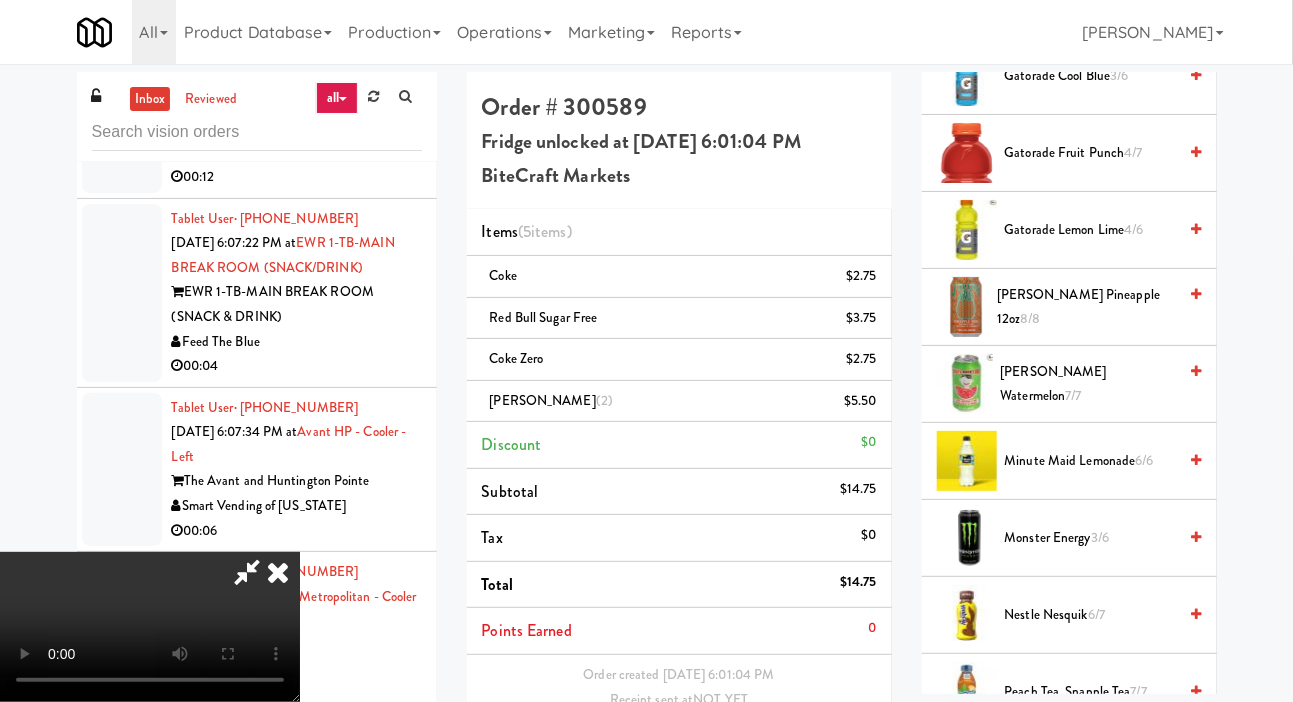 scroll, scrollTop: 1710, scrollLeft: 0, axis: vertical 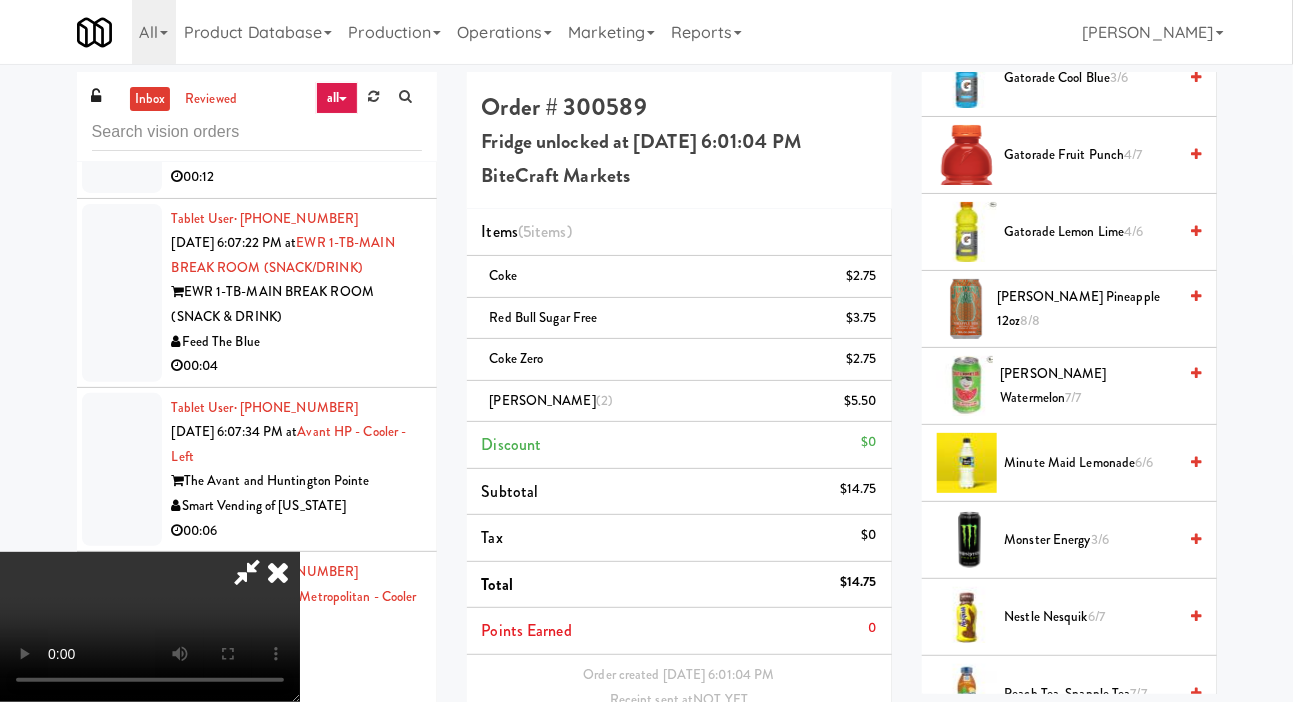 click on "7/7" at bounding box center (1074, 397) 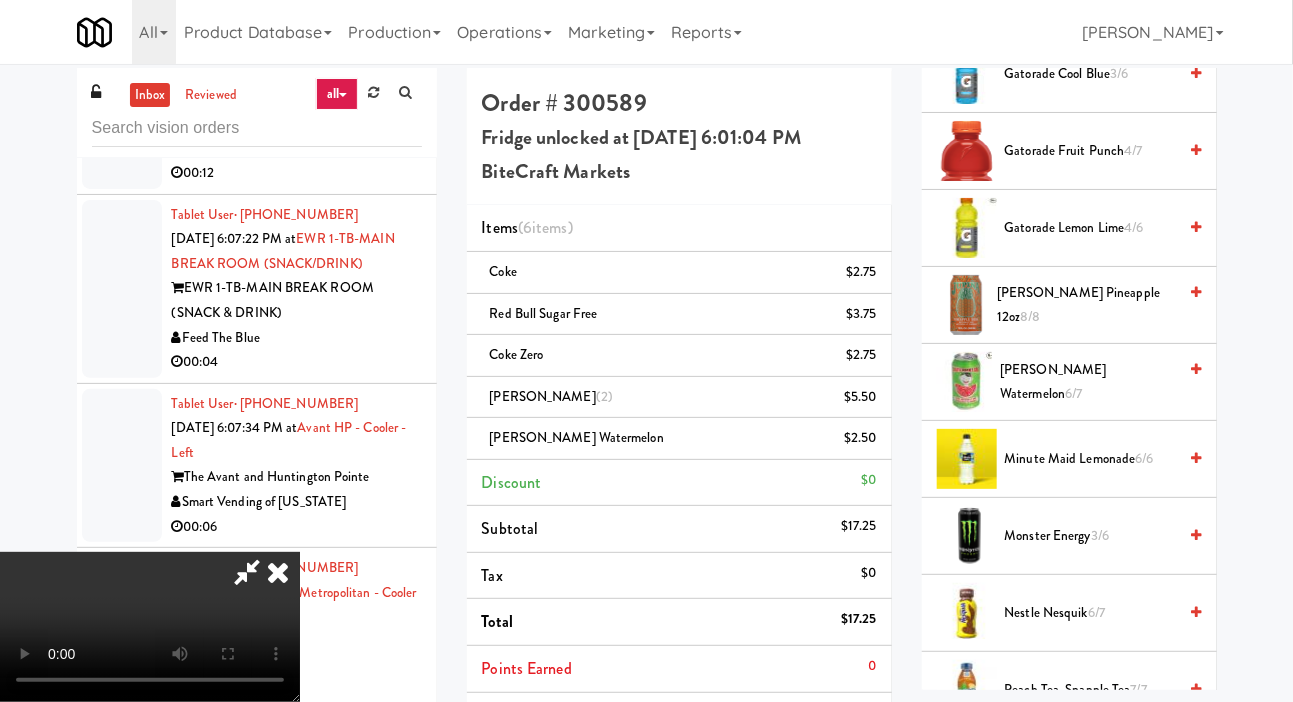 scroll, scrollTop: 73, scrollLeft: 0, axis: vertical 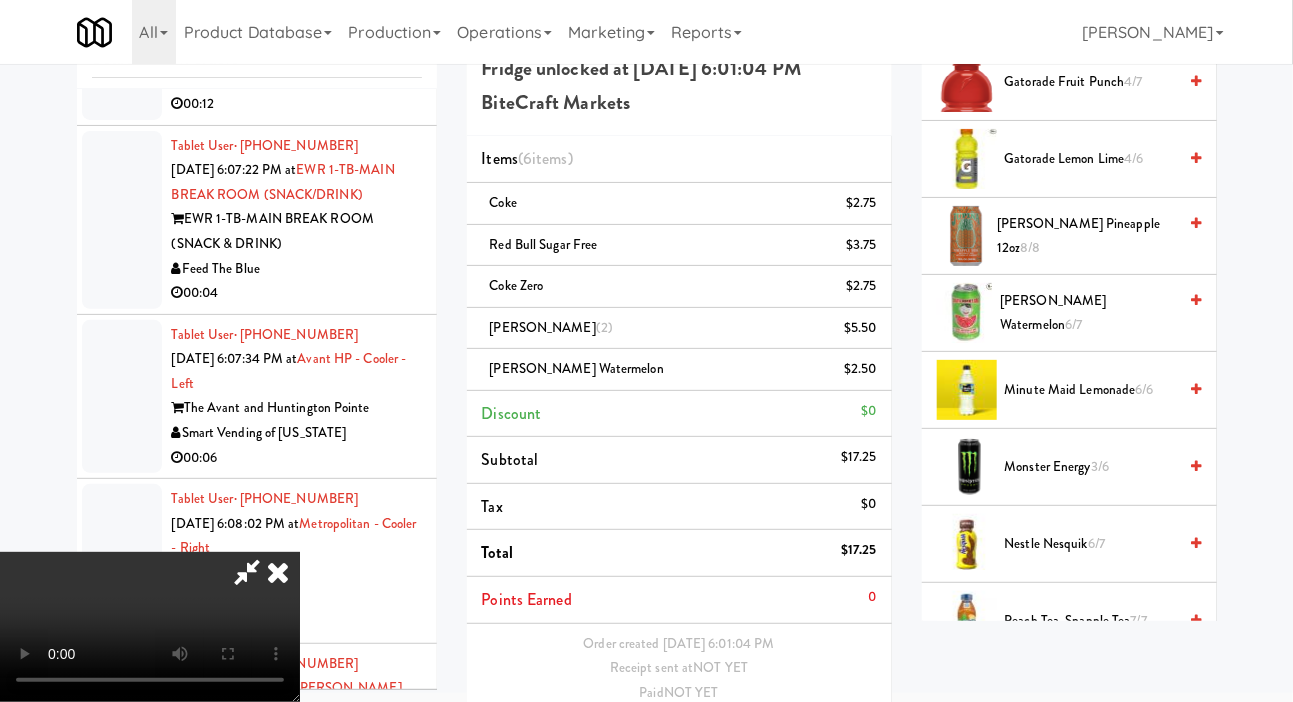 click on "Save Order" at bounding box center (825, 744) 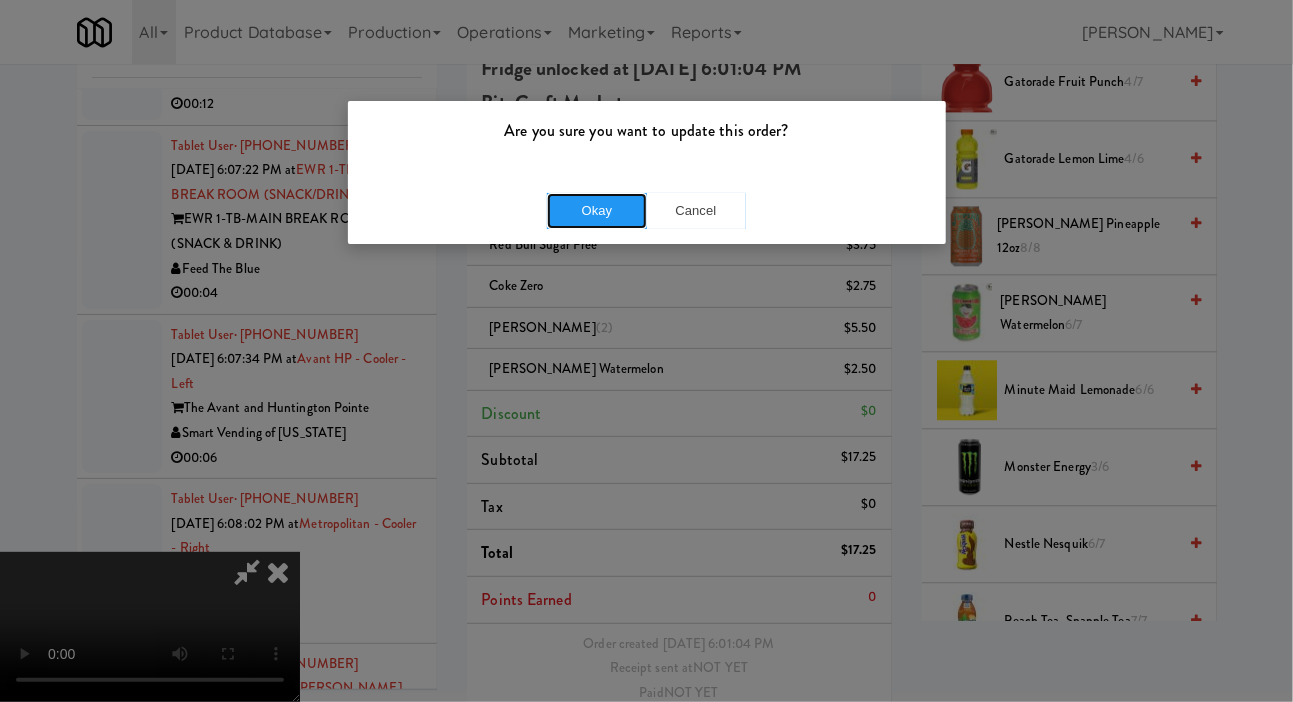click on "Okay" at bounding box center [597, 211] 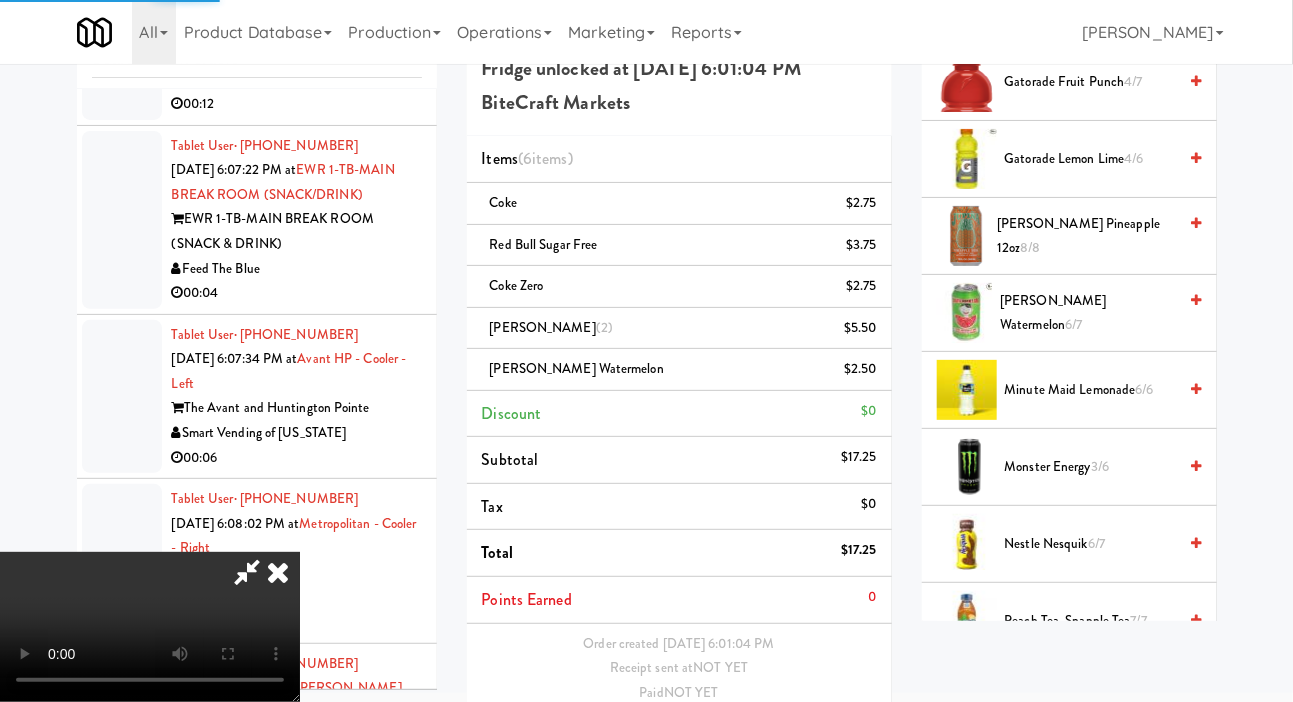 scroll, scrollTop: 0, scrollLeft: 0, axis: both 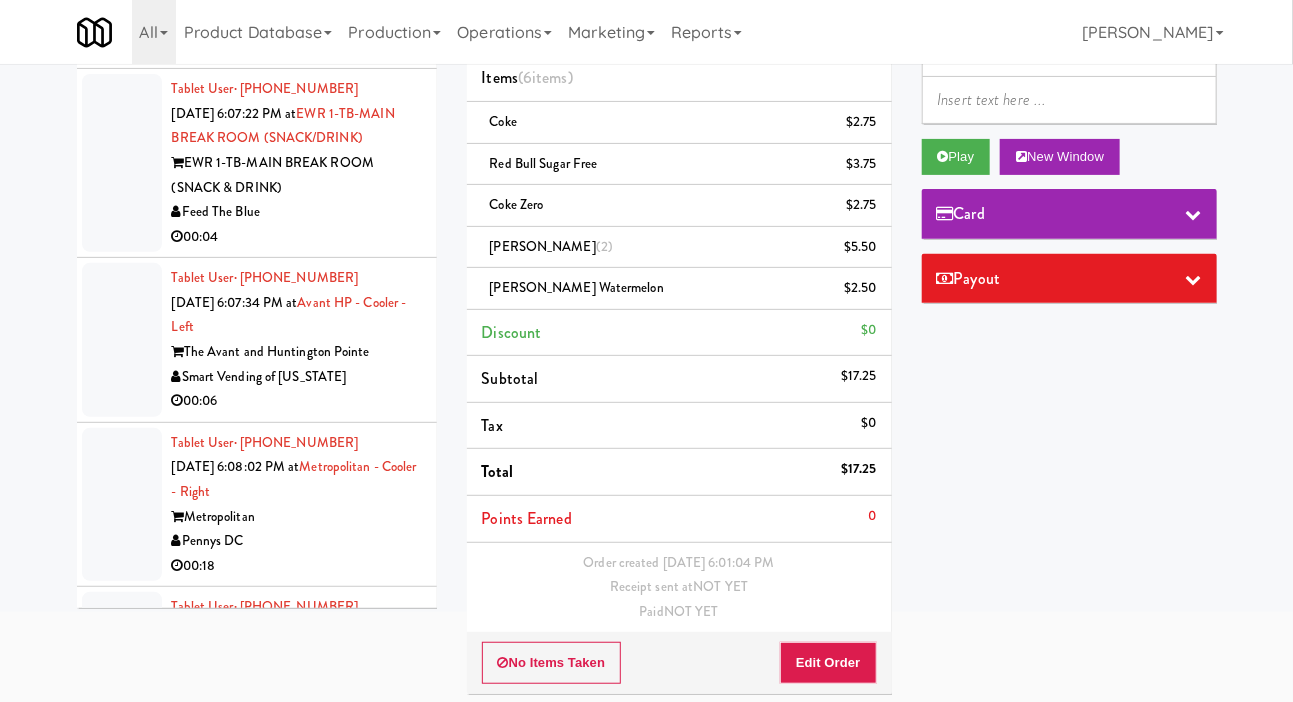 click at bounding box center (122, -13) 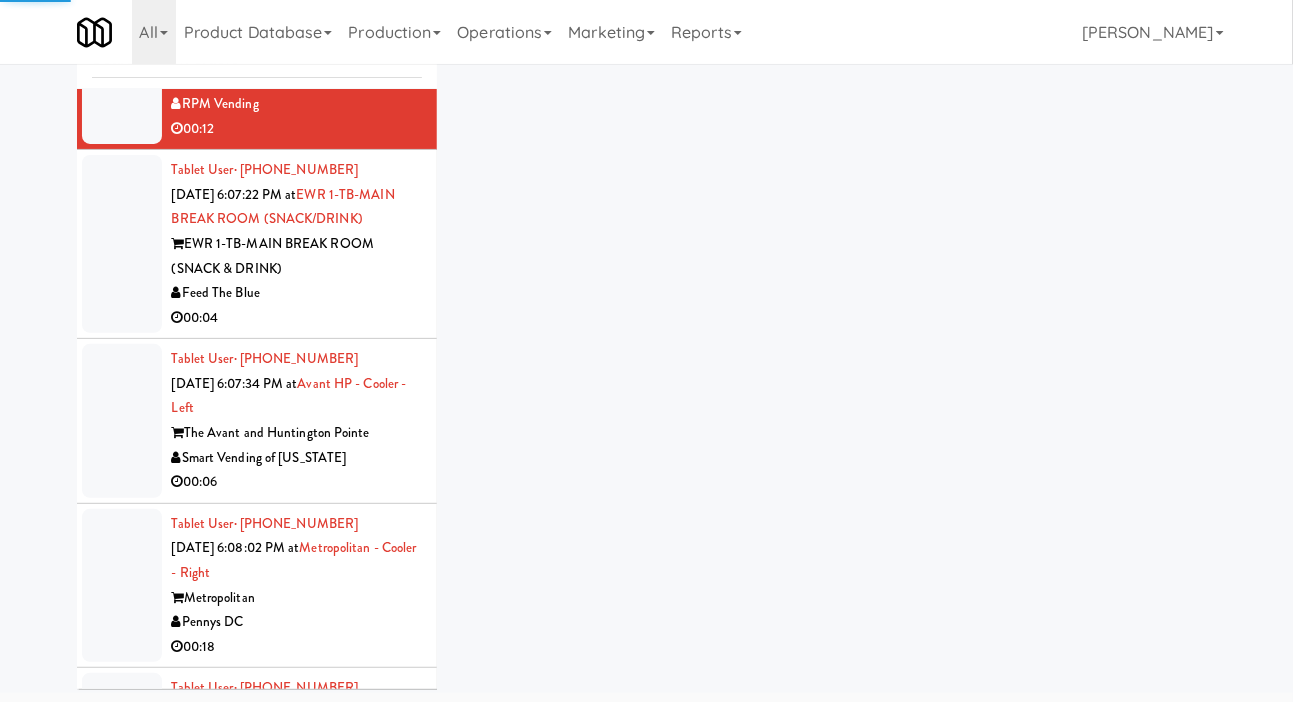 scroll, scrollTop: 97, scrollLeft: 0, axis: vertical 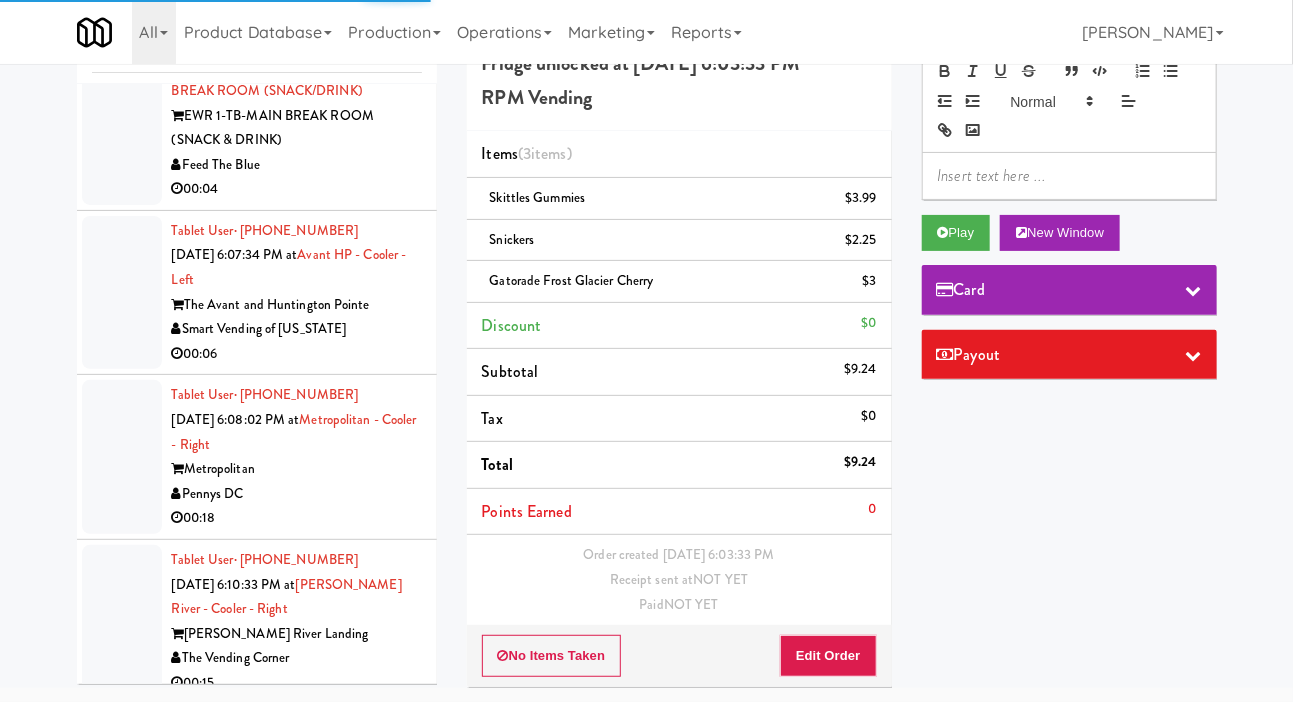 click at bounding box center [122, 116] 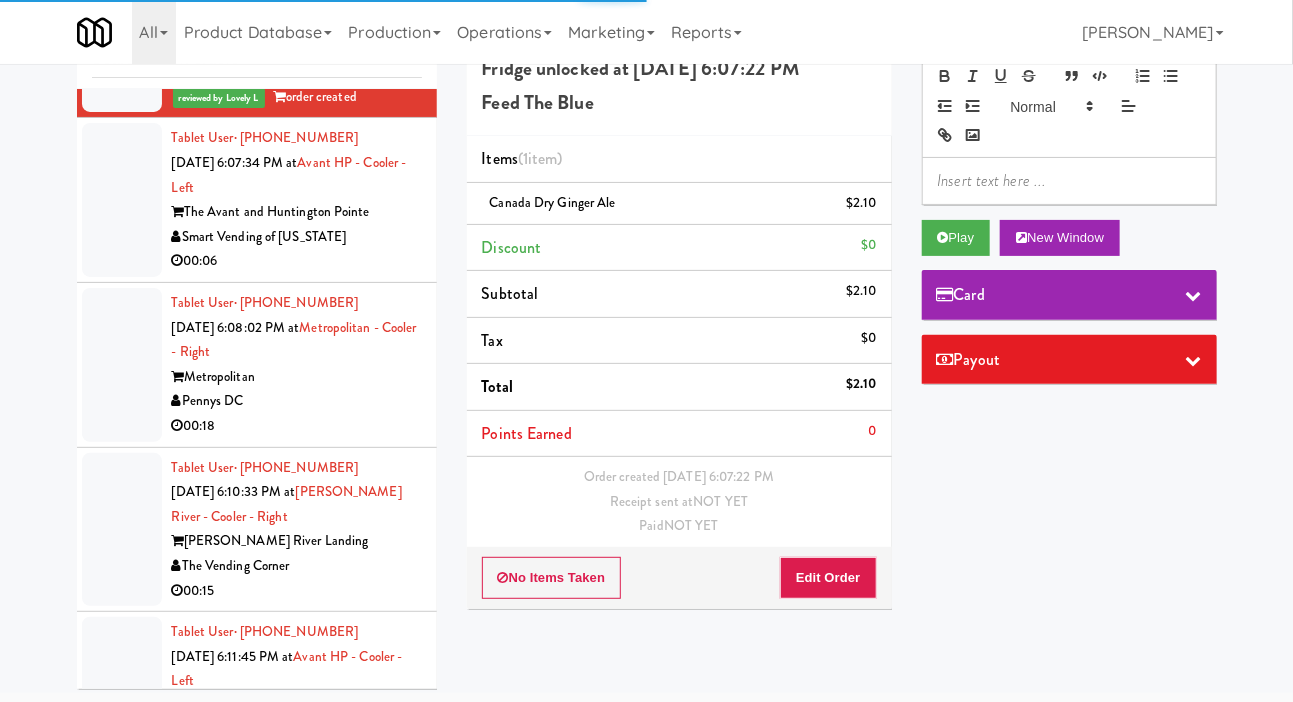click at bounding box center (122, 200) 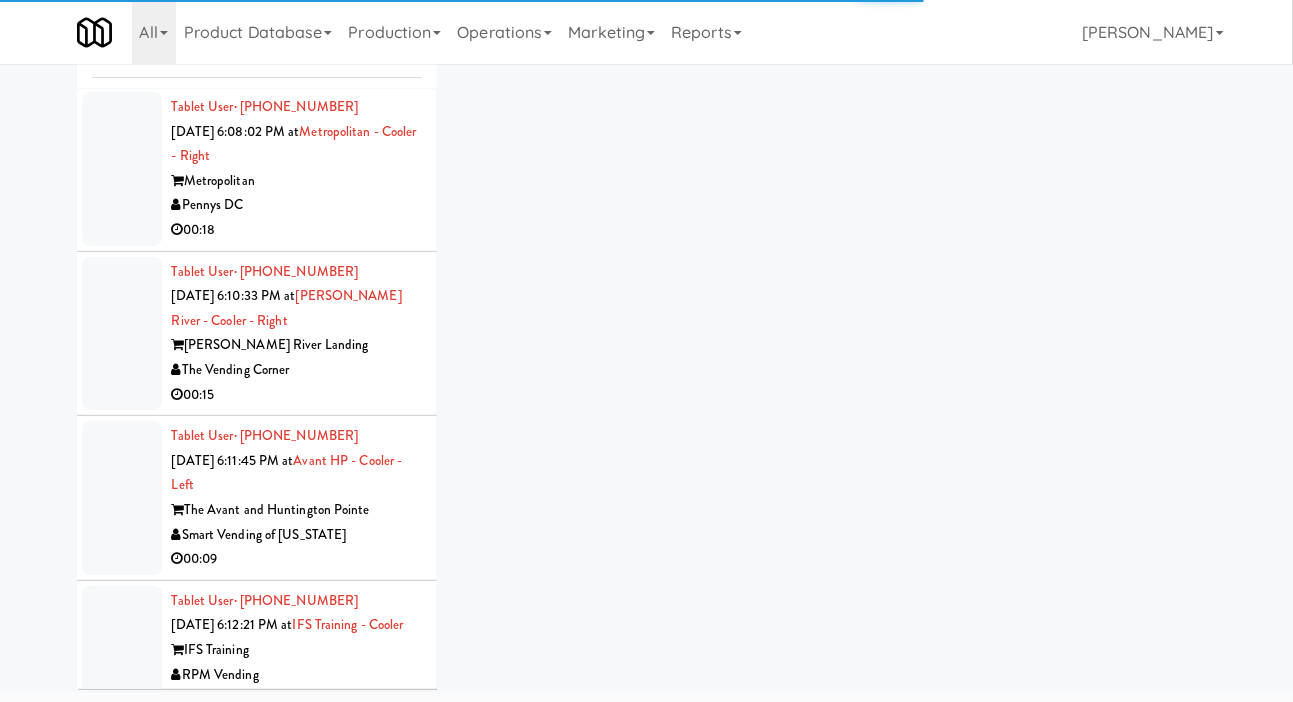 scroll, scrollTop: 4255, scrollLeft: 0, axis: vertical 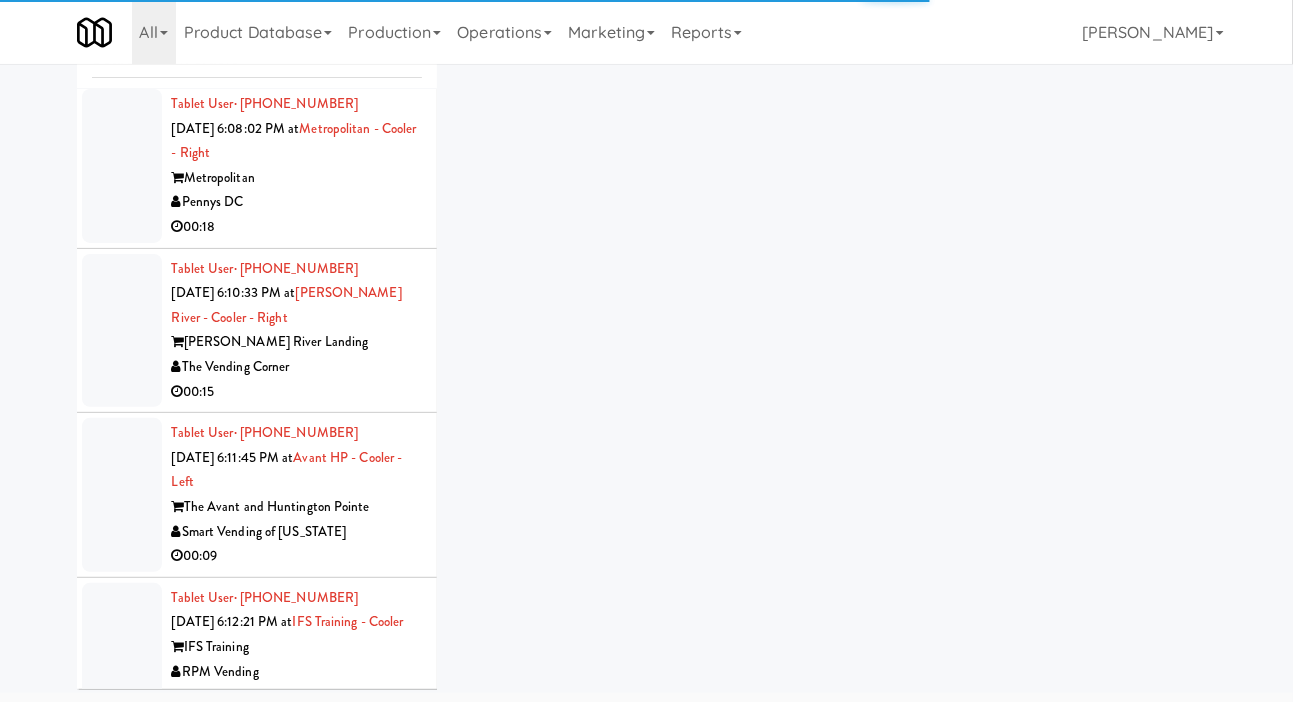 click at bounding box center (122, 166) 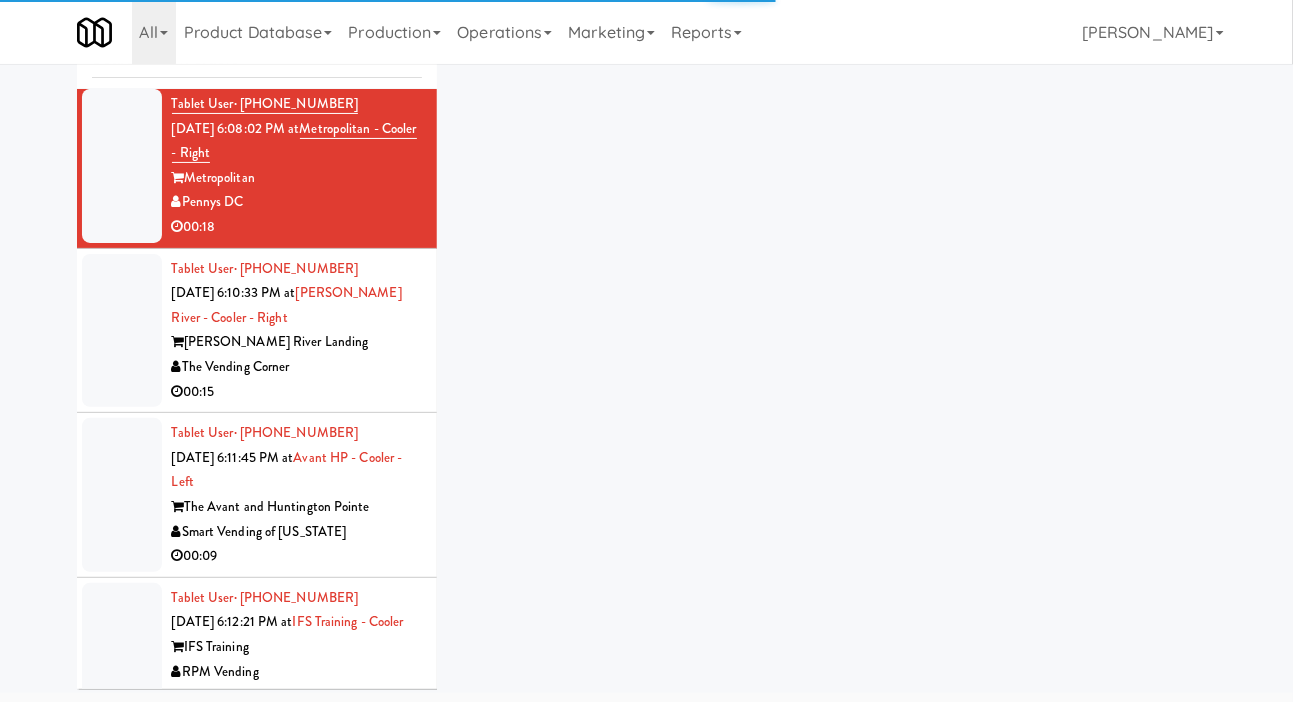 click at bounding box center [122, 1] 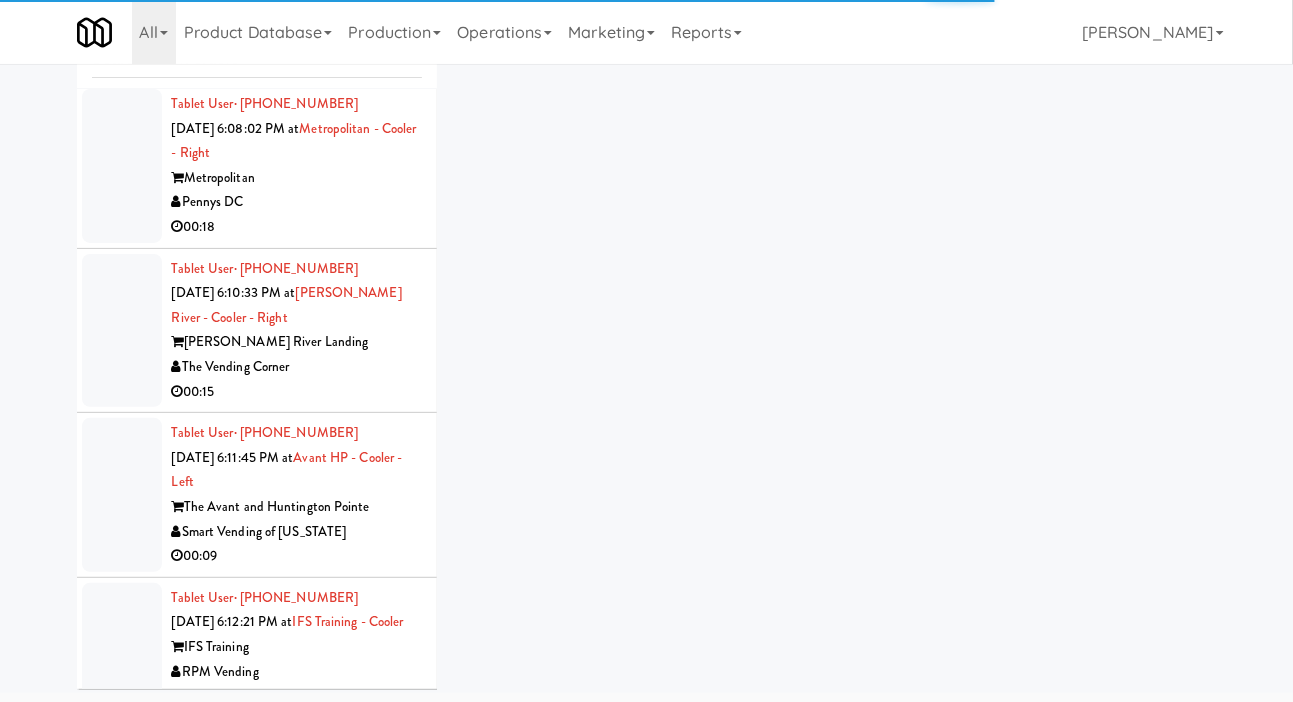 click at bounding box center (122, 166) 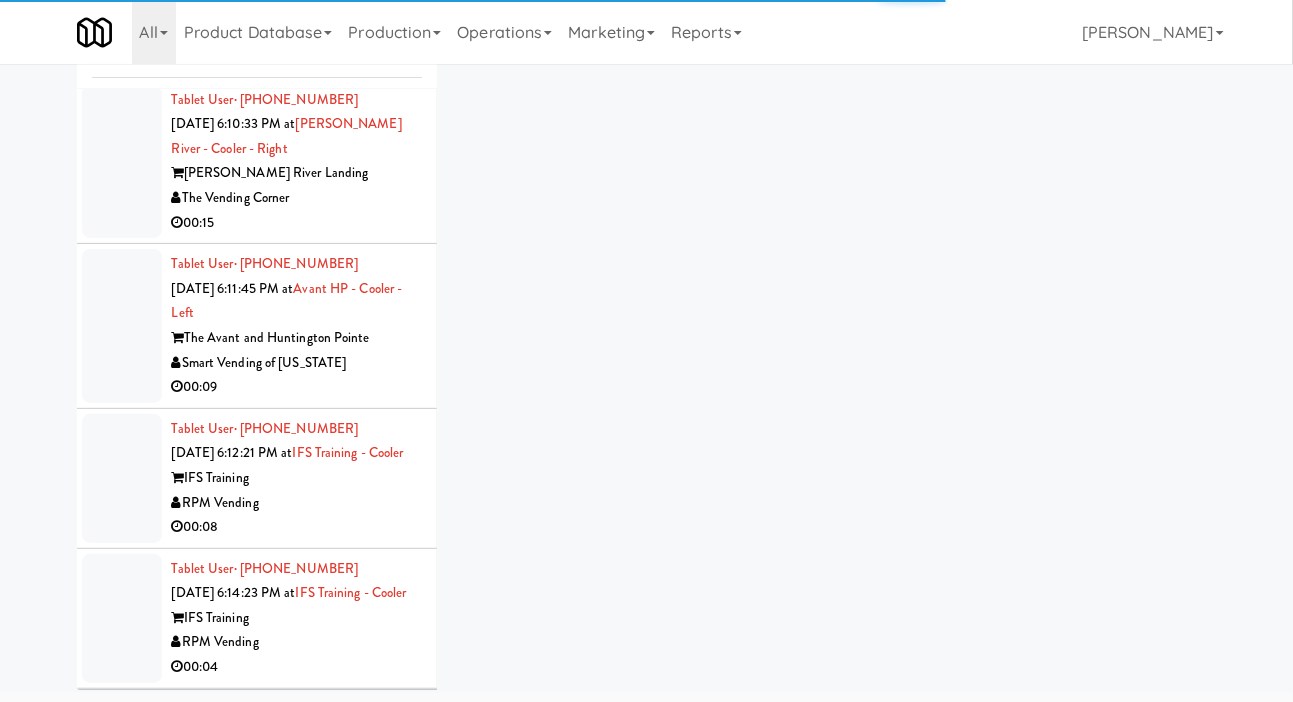 scroll, scrollTop: 4430, scrollLeft: 0, axis: vertical 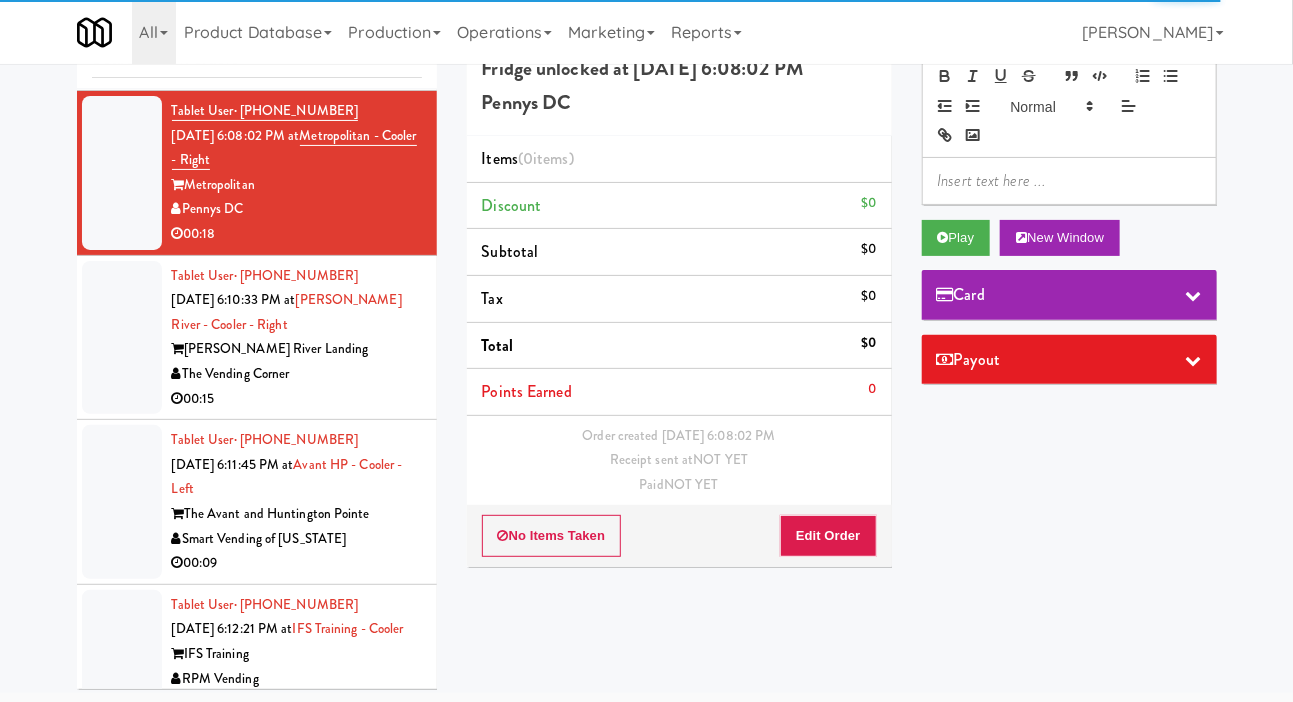 click at bounding box center [122, 8] 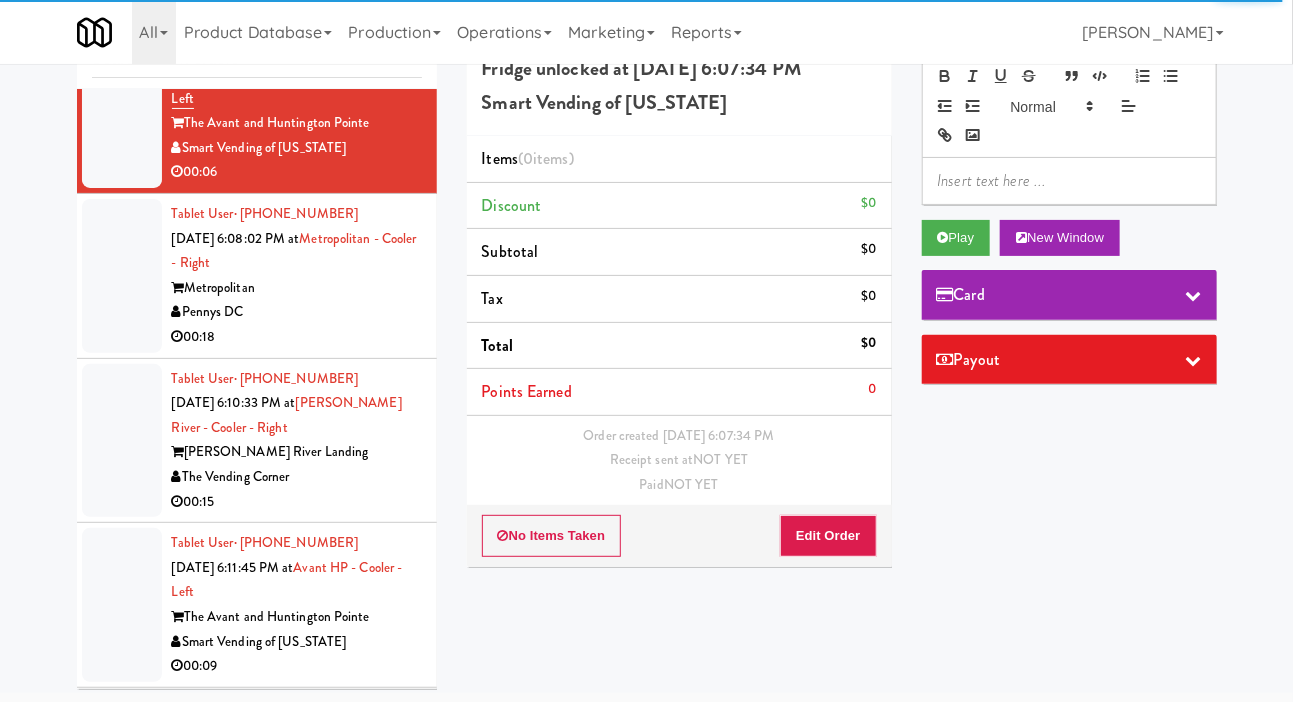 scroll, scrollTop: 4146, scrollLeft: 0, axis: vertical 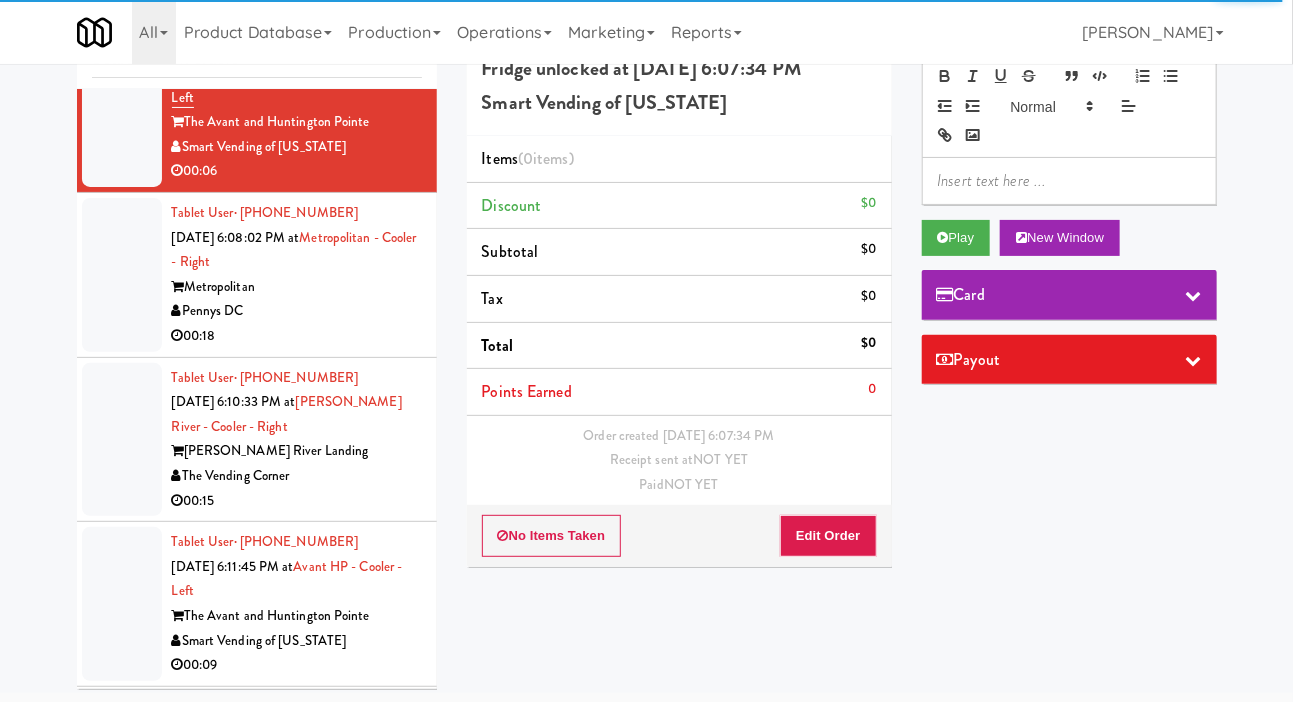 click at bounding box center (122, 275) 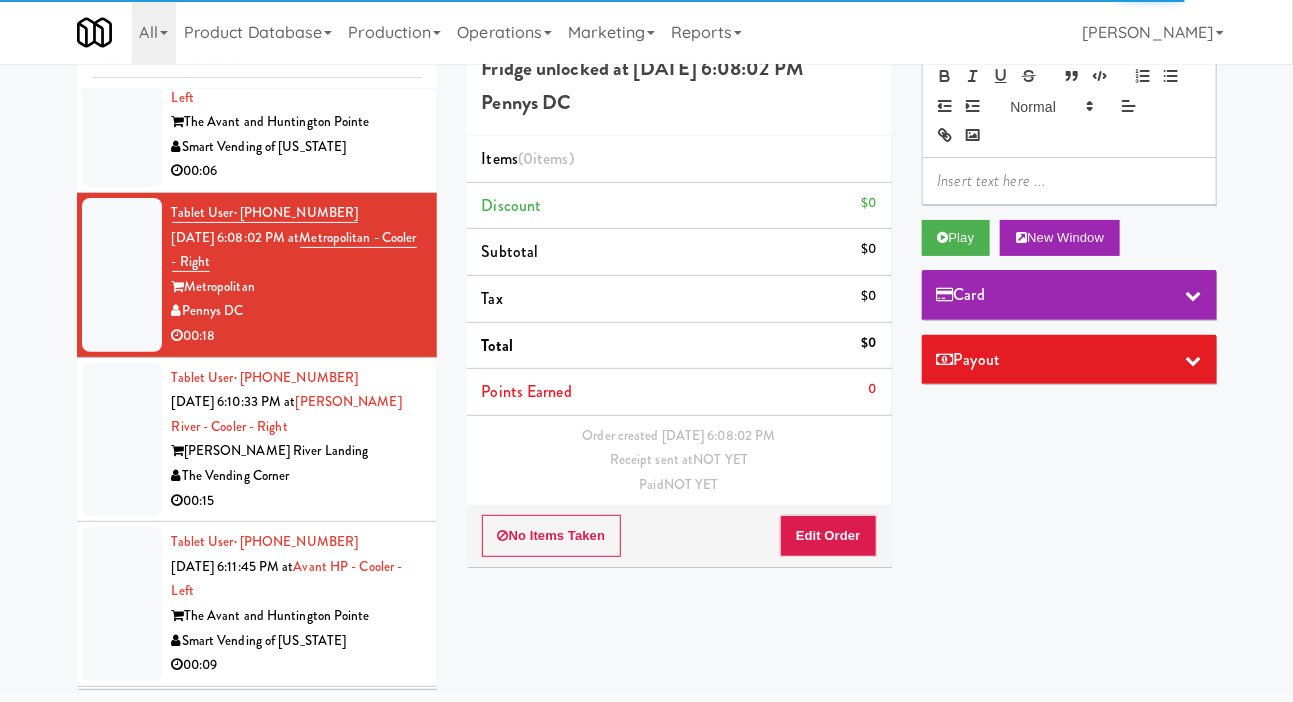 click at bounding box center (122, 110) 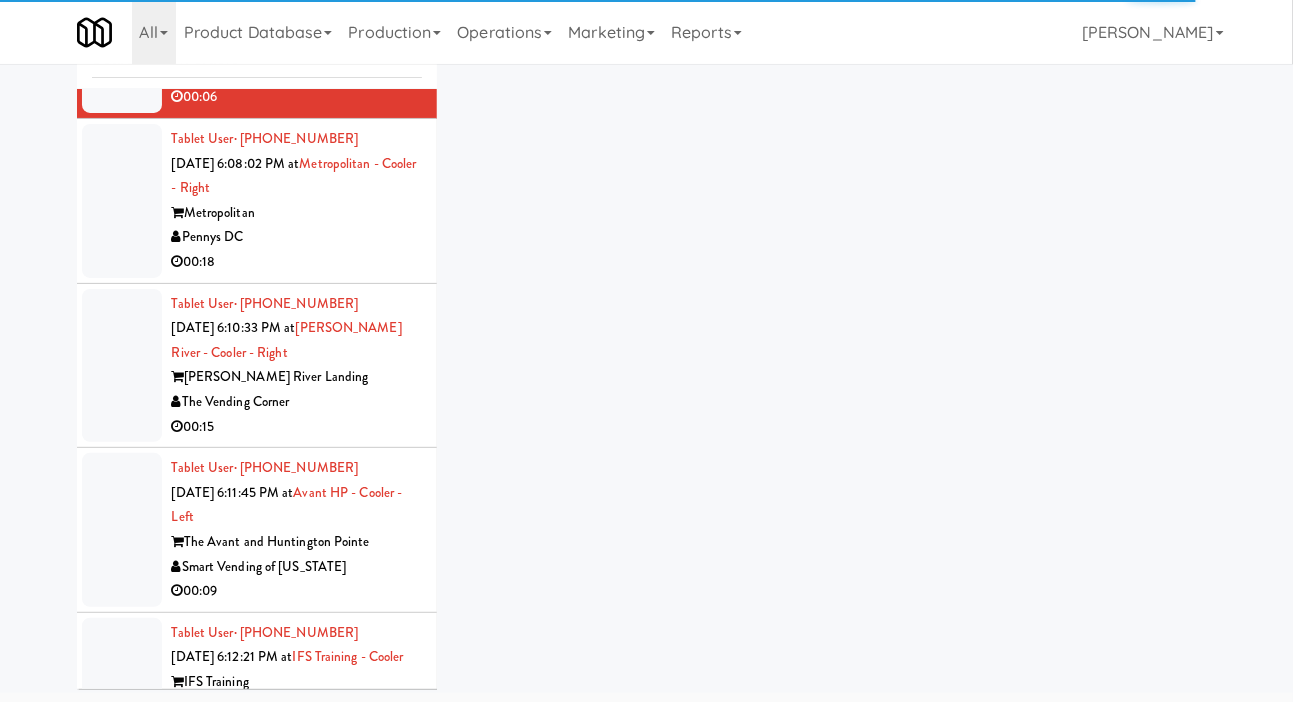 scroll, scrollTop: 4262, scrollLeft: 0, axis: vertical 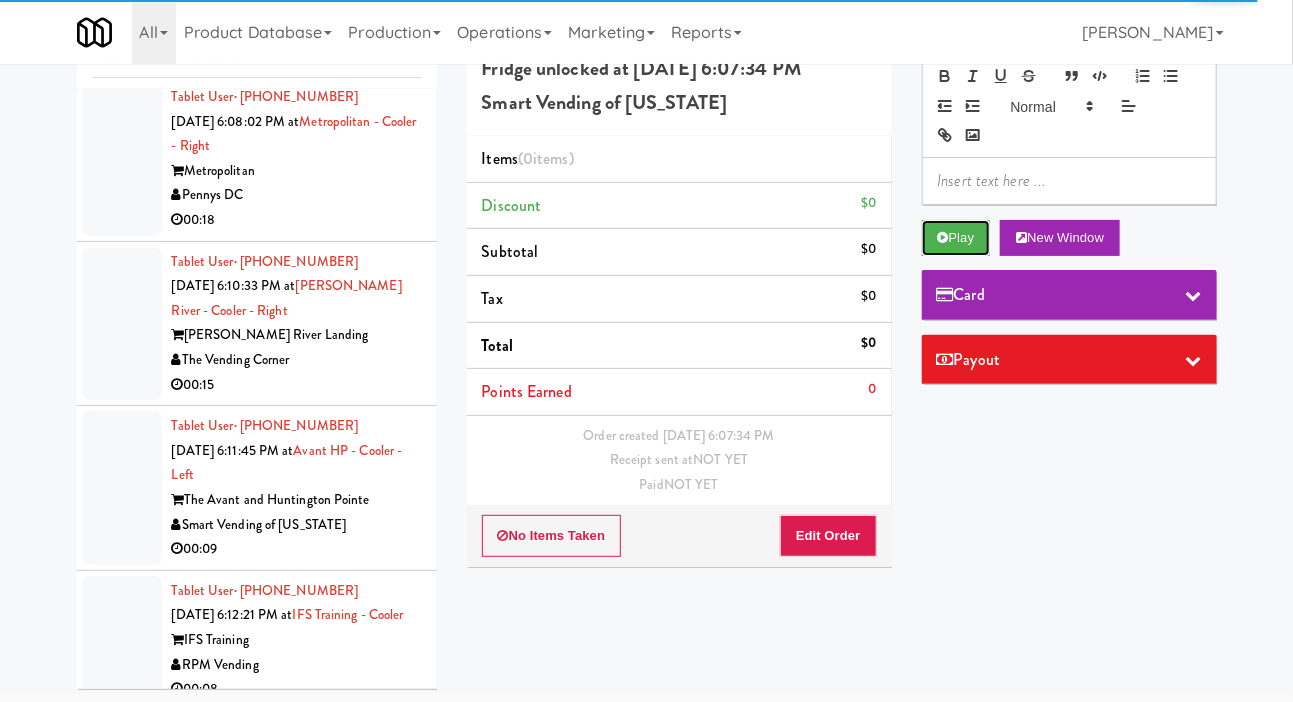 click on "Play" at bounding box center (956, 238) 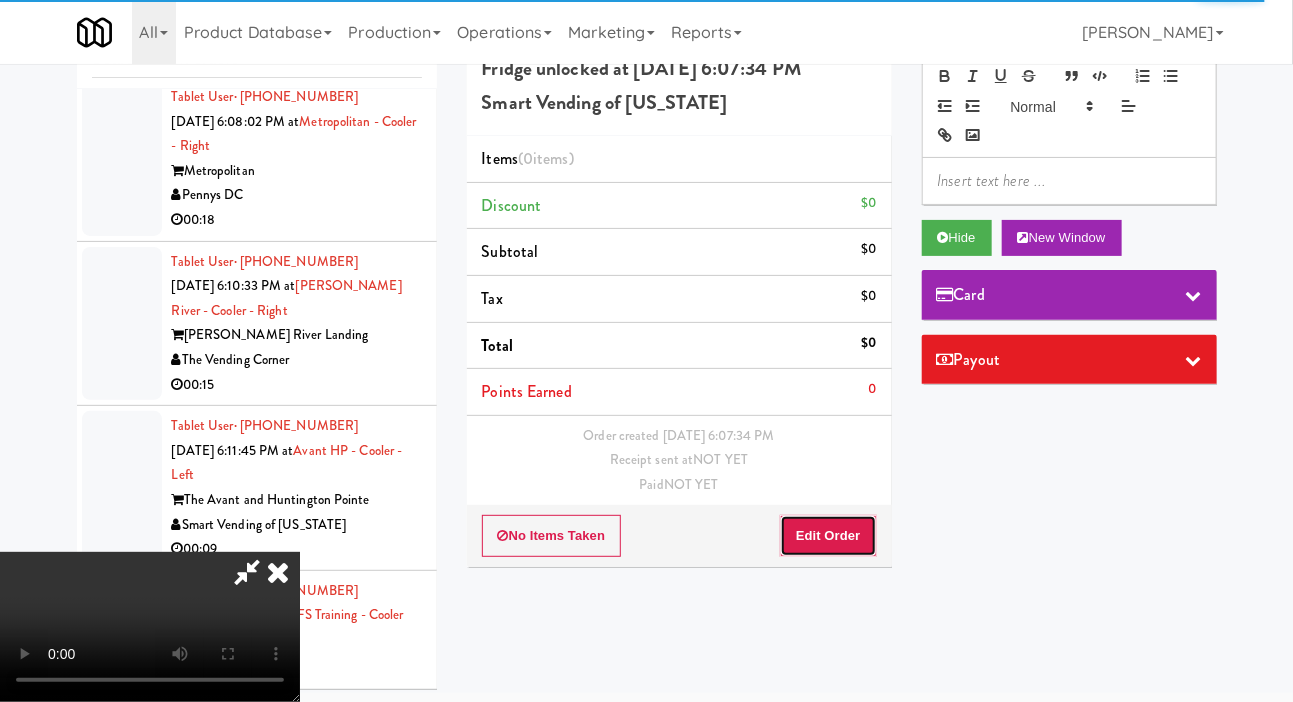 click on "Edit Order" at bounding box center (828, 536) 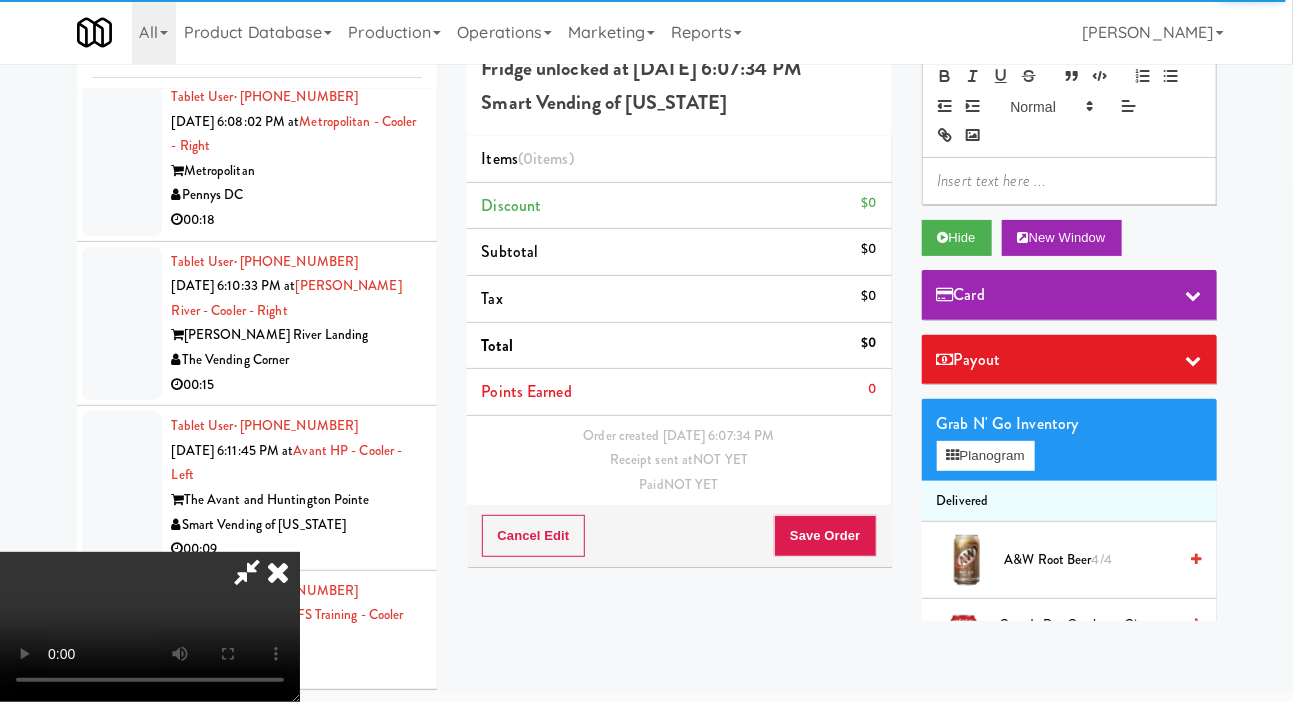 type 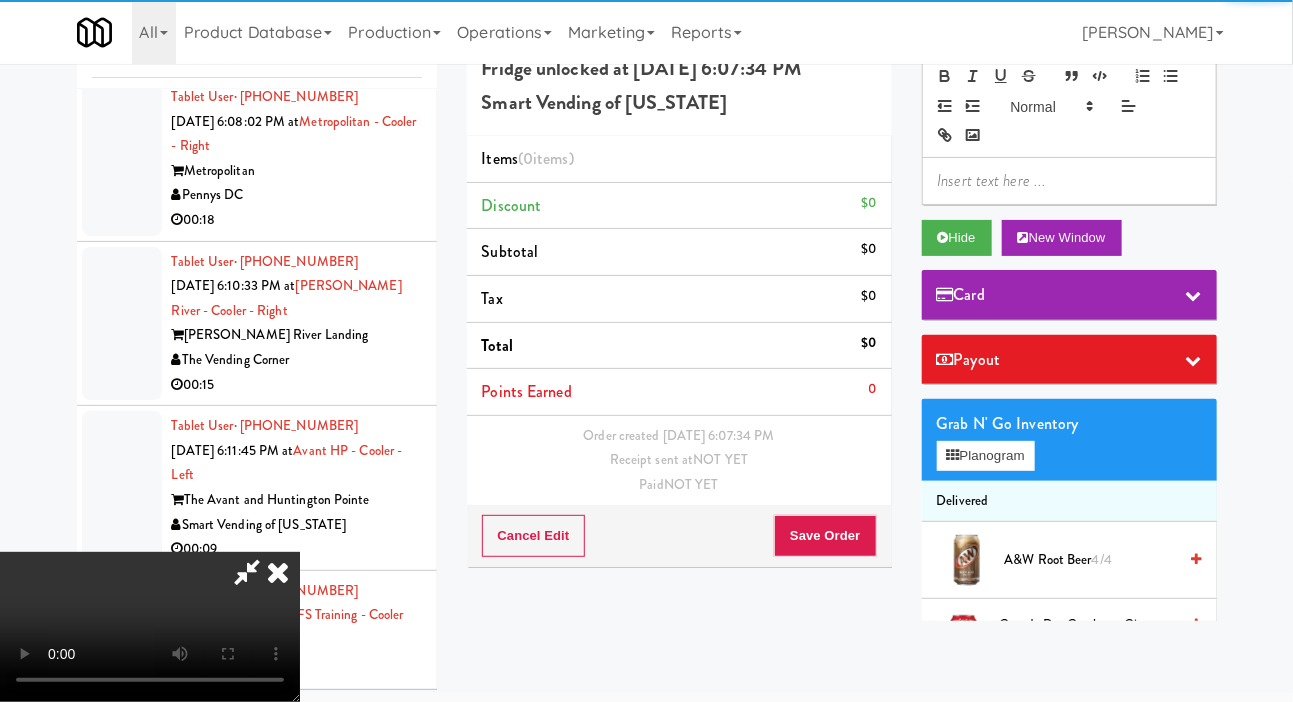 click on "Card" at bounding box center [1069, 295] 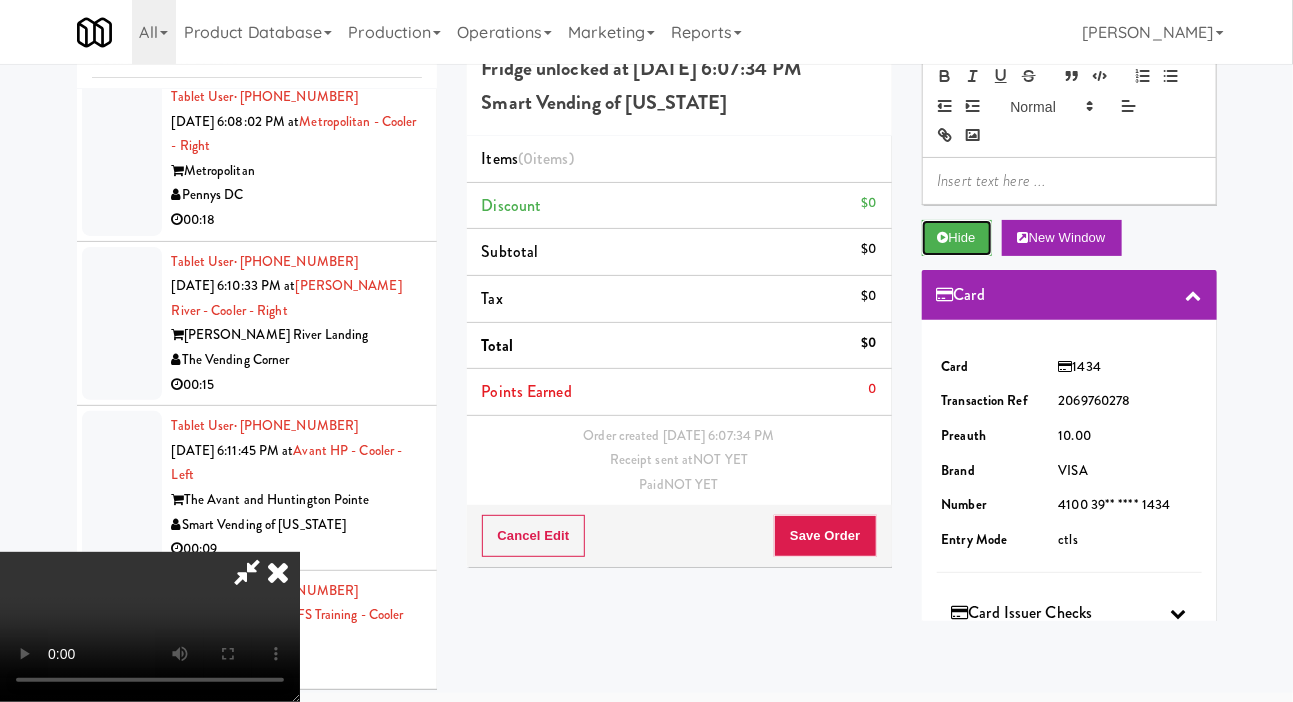 click on "Hide" at bounding box center [957, 238] 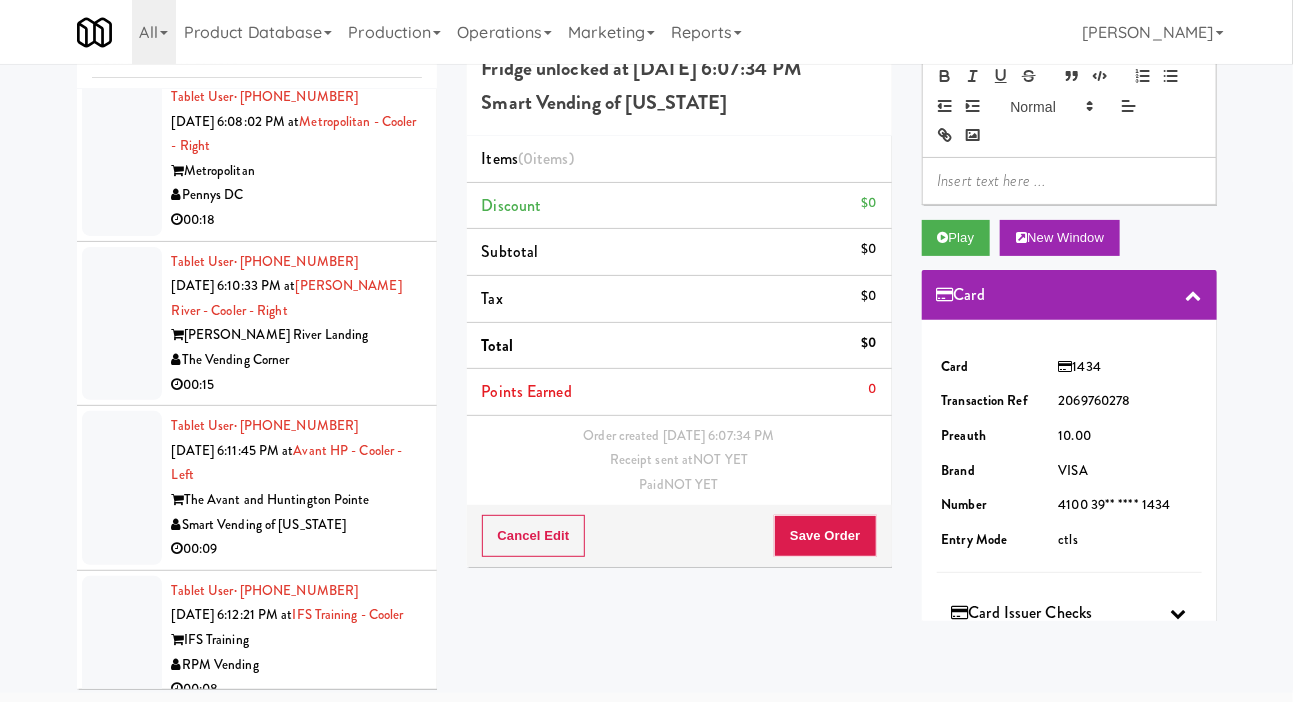 click at bounding box center (122, 159) 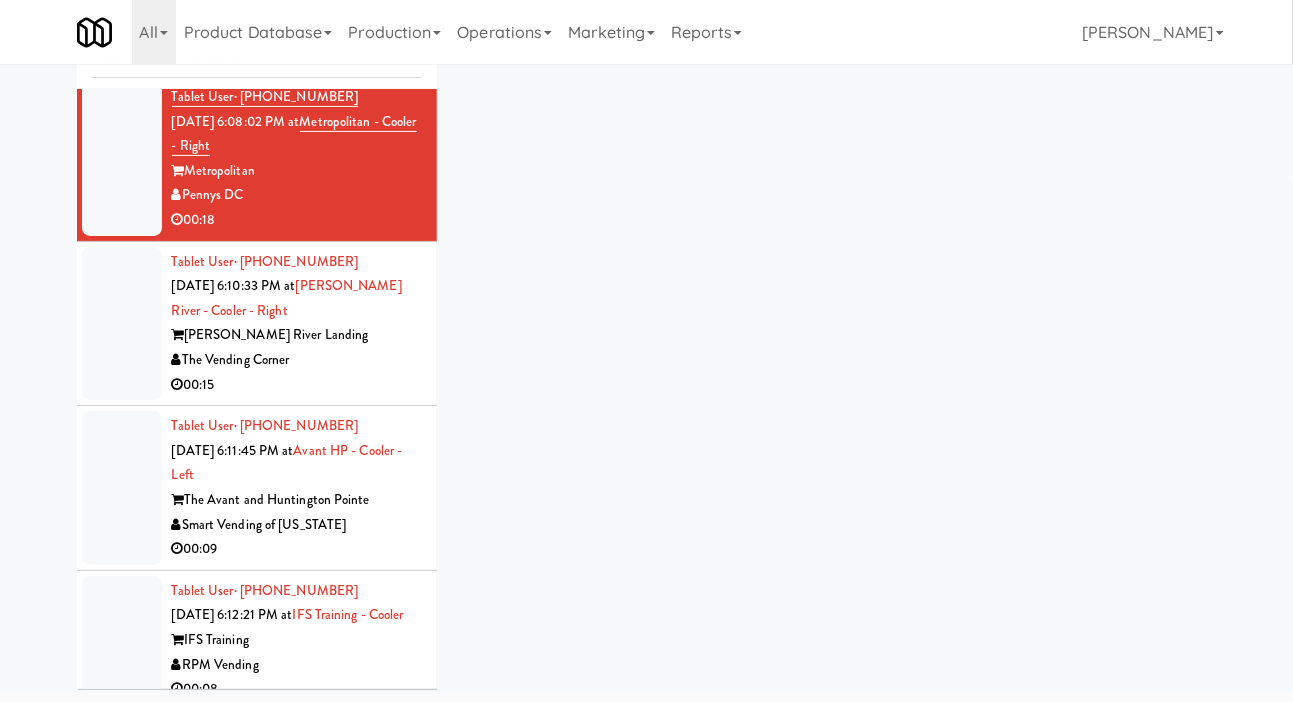 click at bounding box center (122, -6) 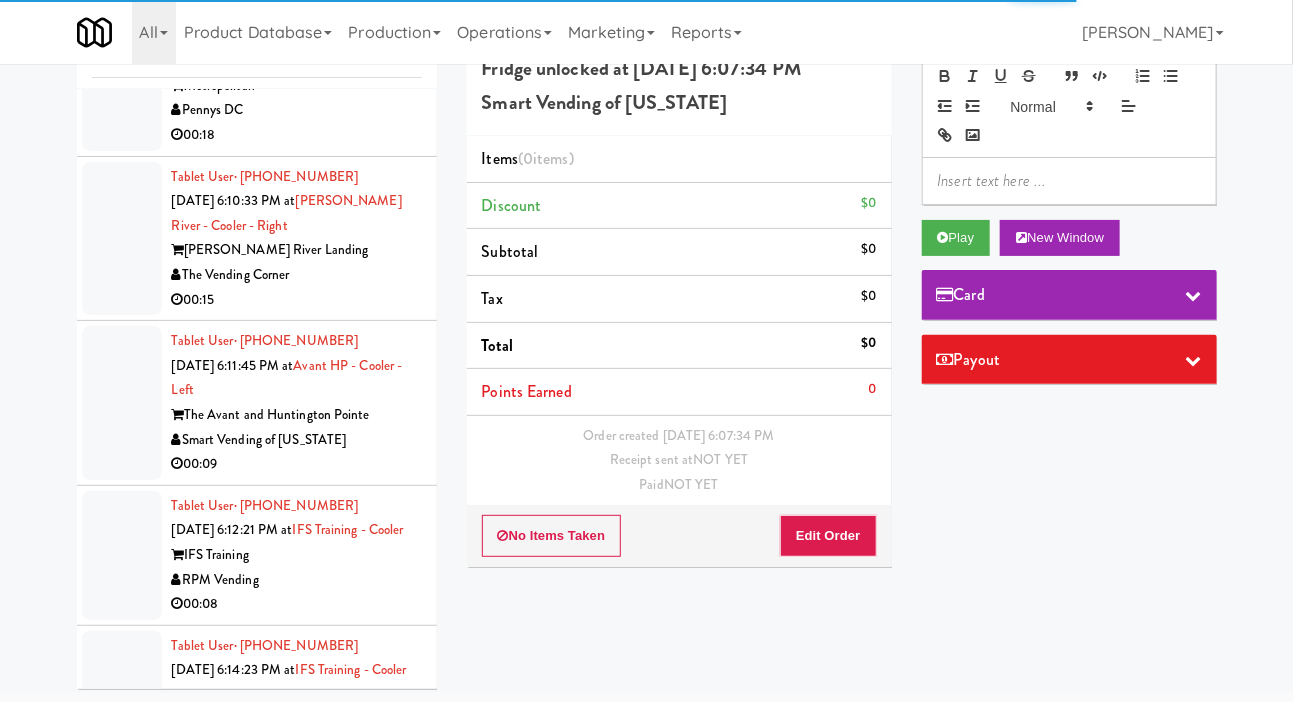 scroll, scrollTop: 4346, scrollLeft: 0, axis: vertical 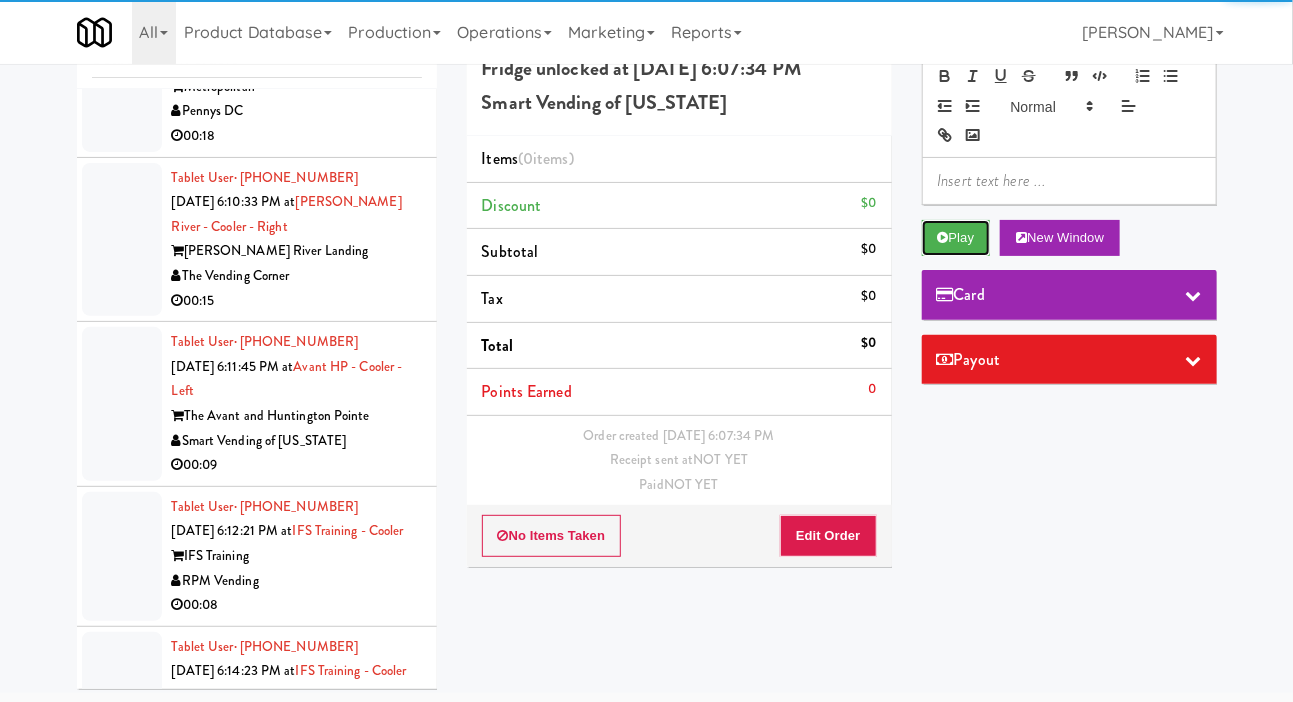 click on "Play" at bounding box center (956, 238) 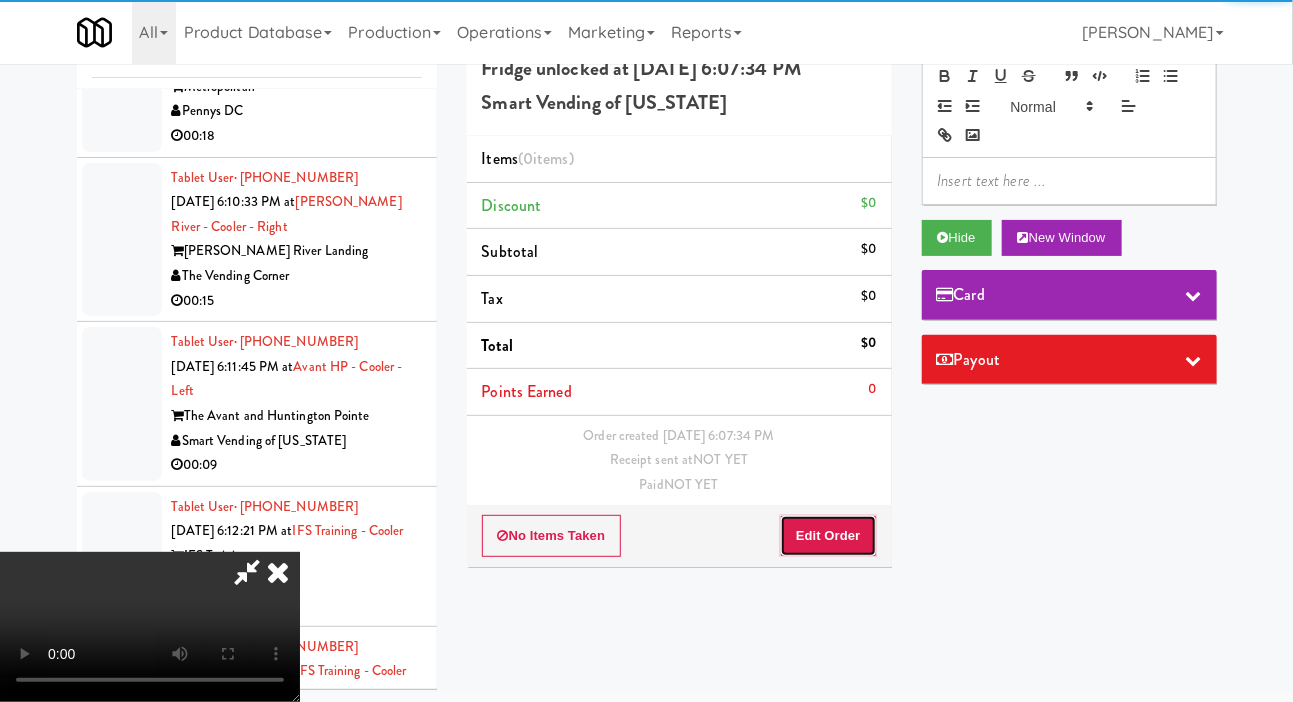 click on "Edit Order" at bounding box center [828, 536] 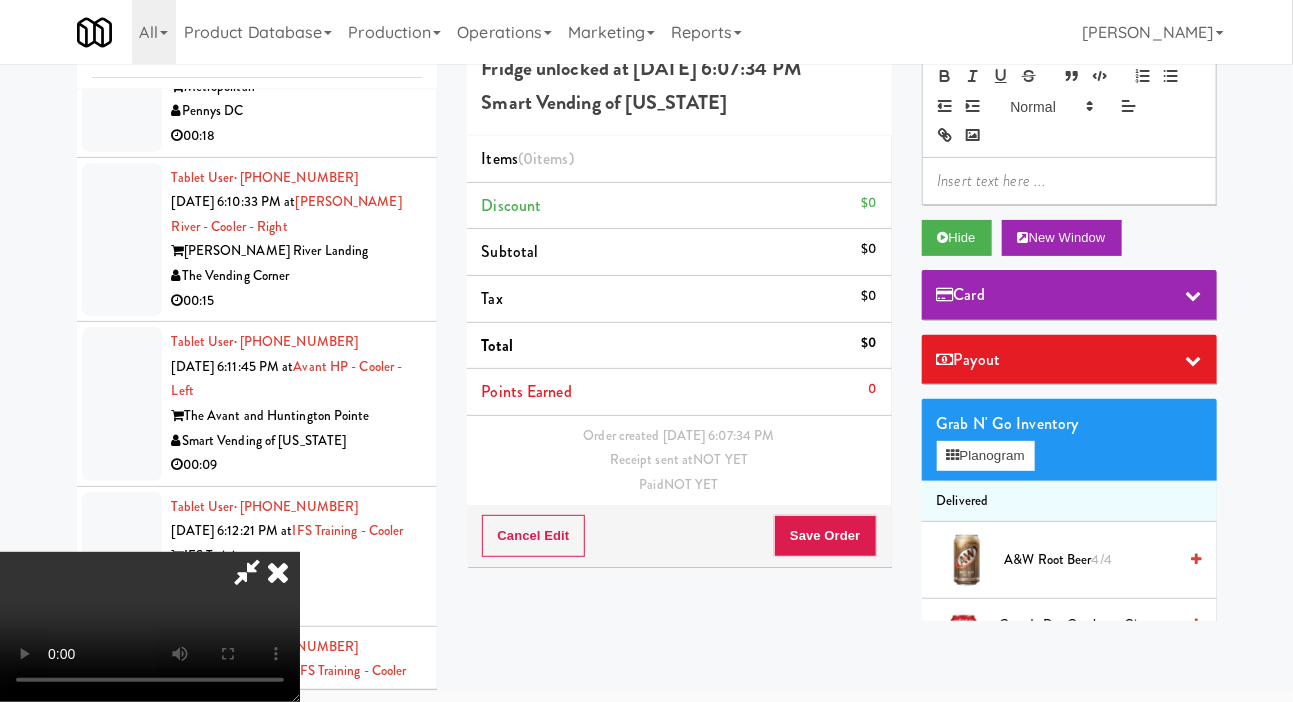 type 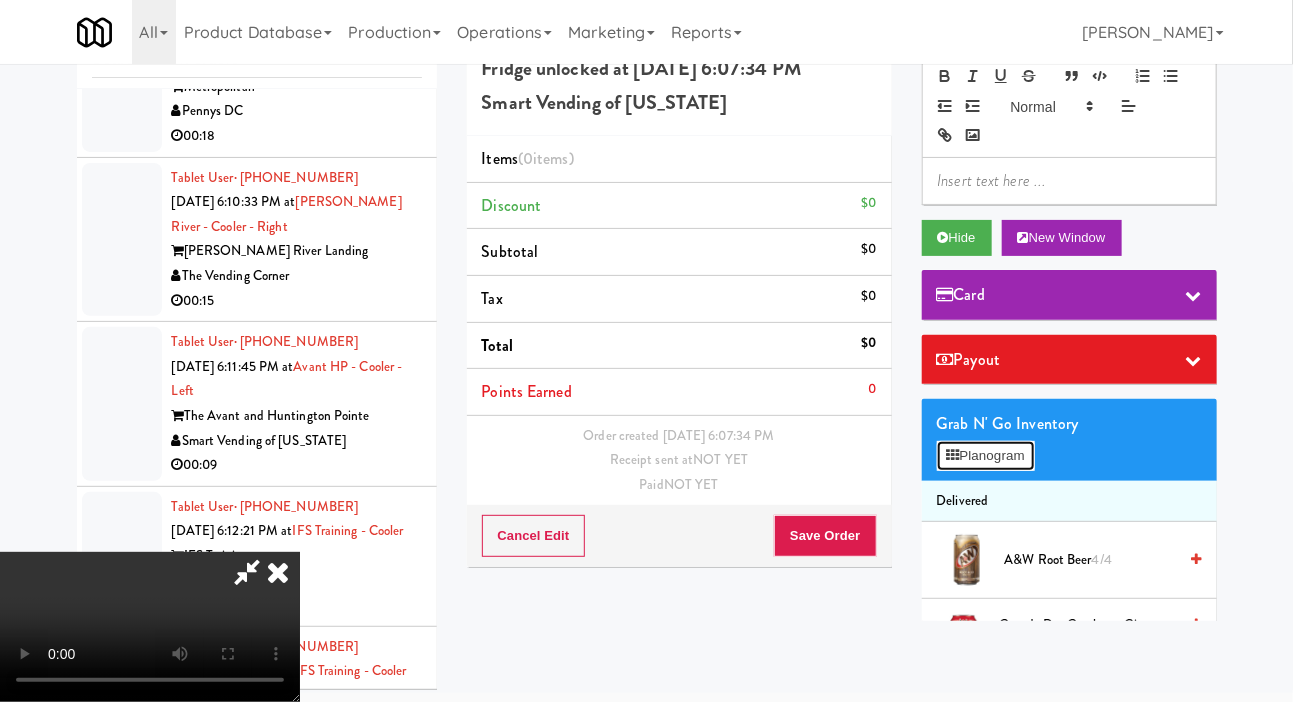 click on "Planogram" at bounding box center (986, 456) 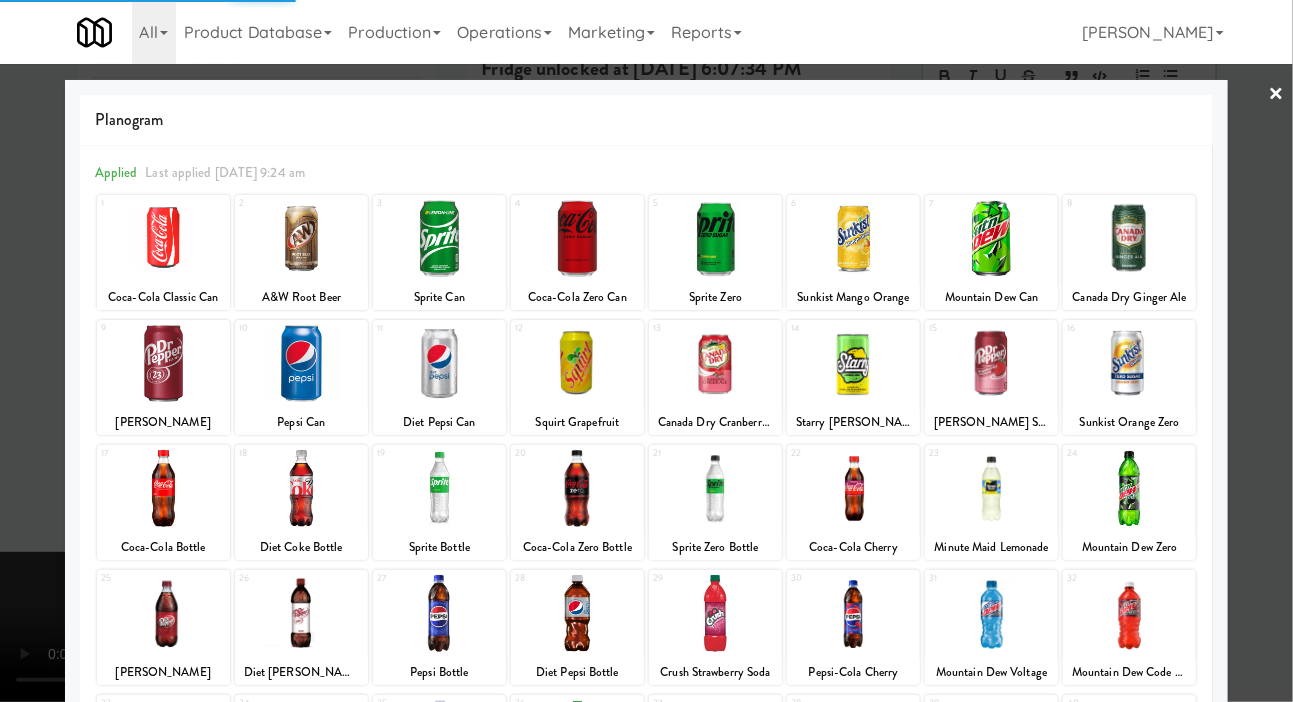 click at bounding box center (301, 238) 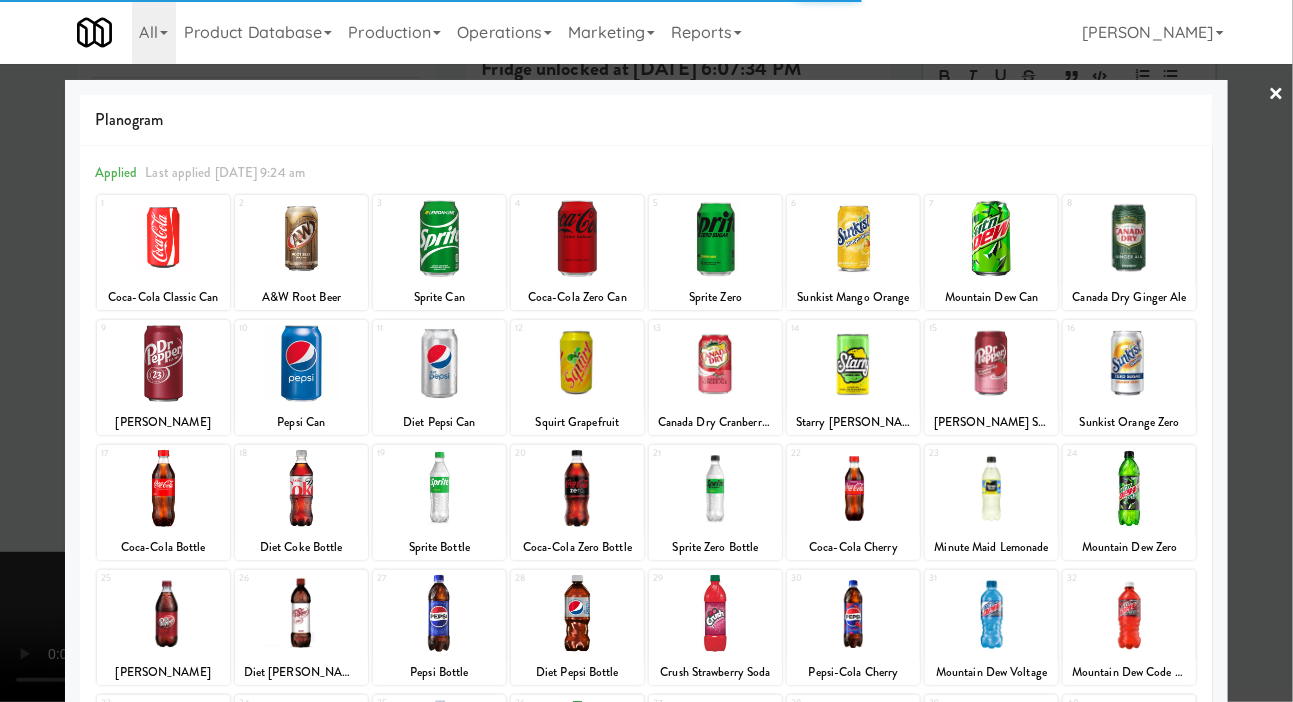 click at bounding box center [646, 351] 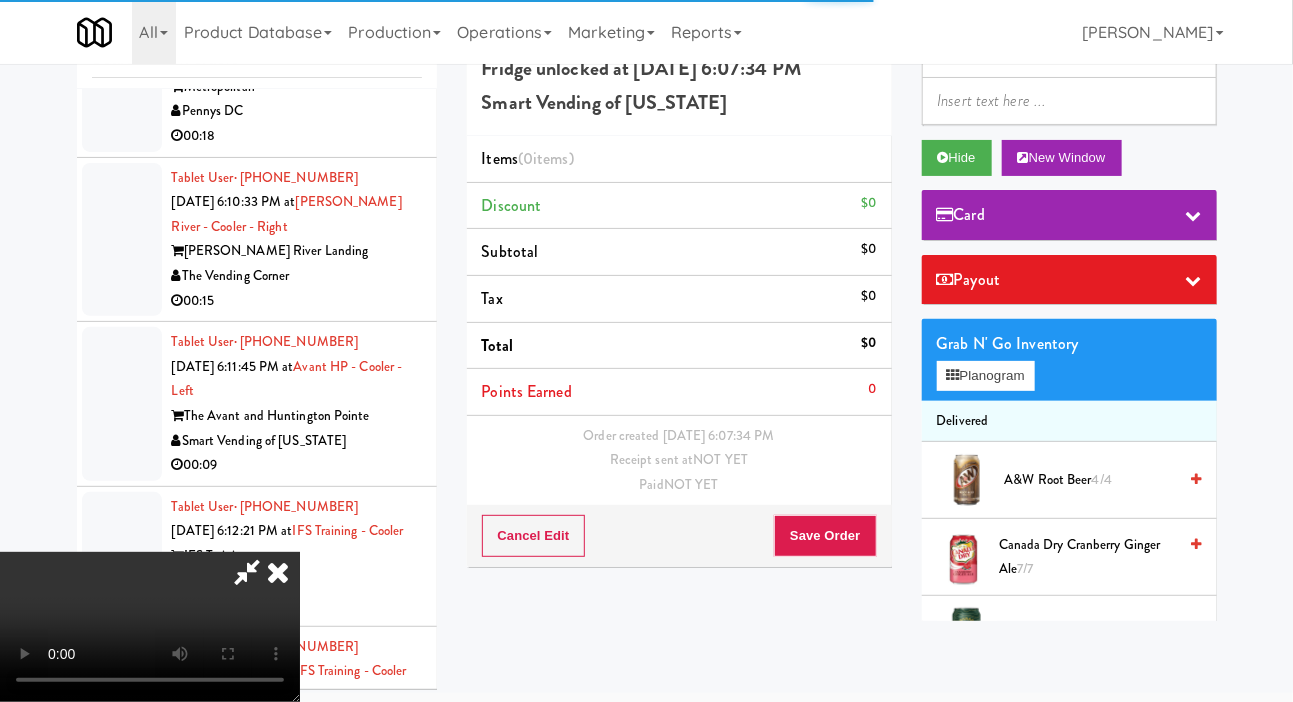 scroll, scrollTop: 137, scrollLeft: 0, axis: vertical 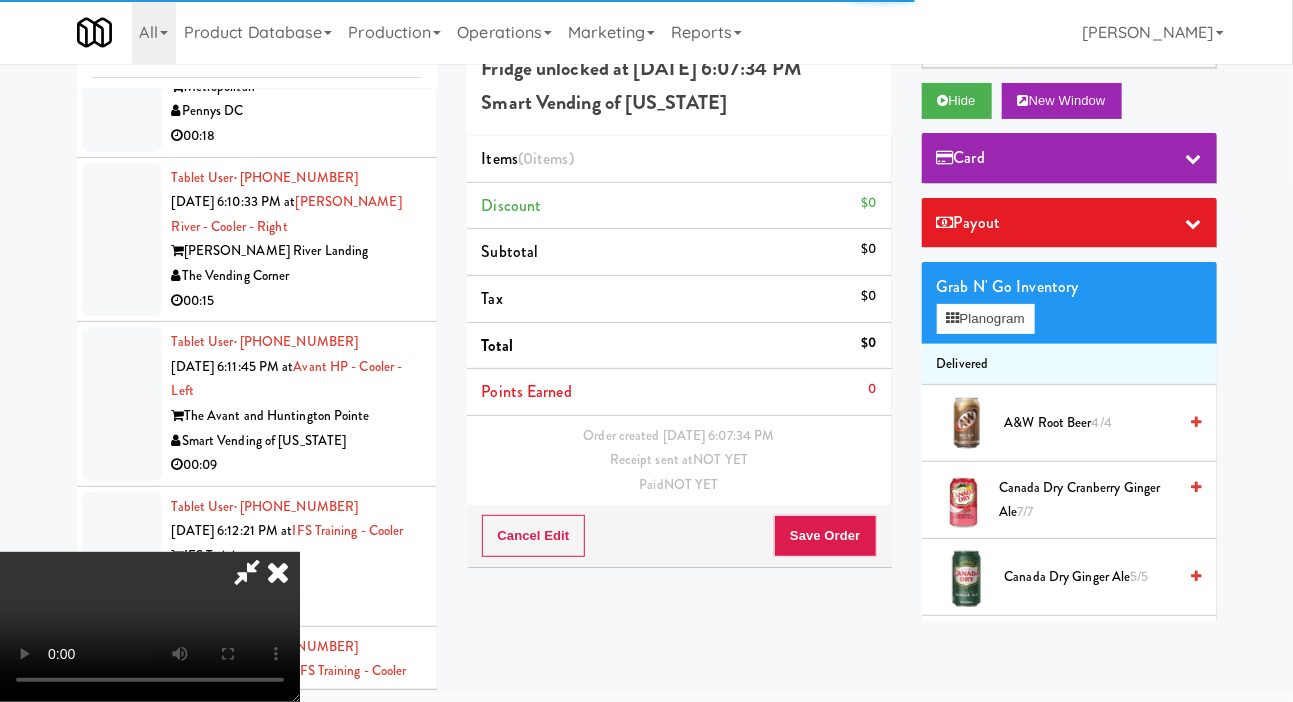 click on "A&W Root Beer  4/4" at bounding box center [1069, 423] 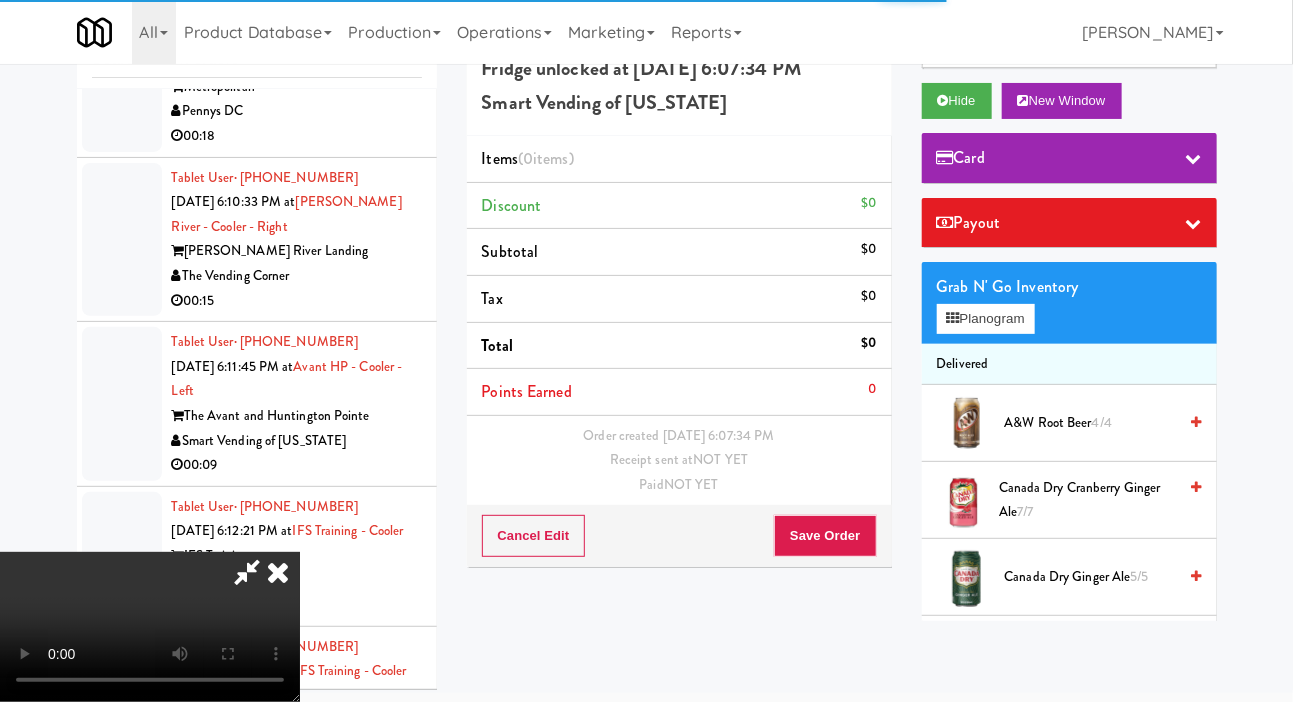click on "A&W Root Beer  4/4" at bounding box center [1091, 423] 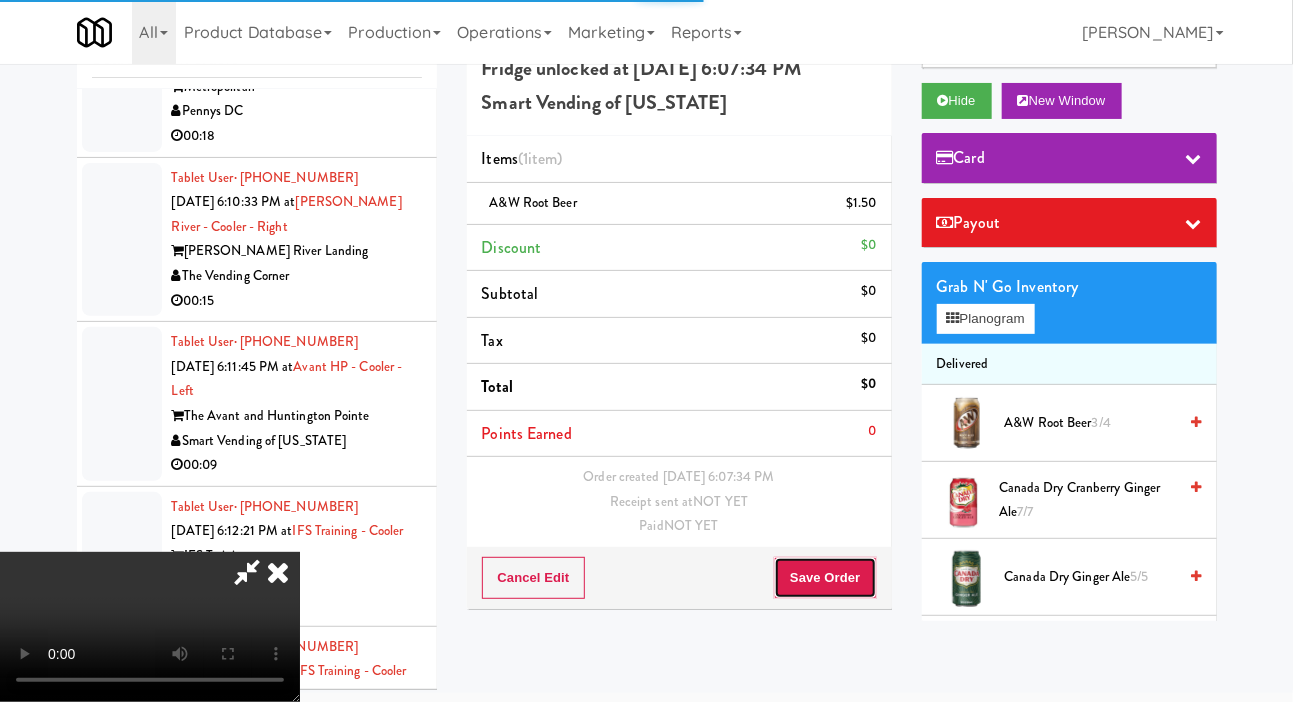 click on "Save Order" at bounding box center (825, 578) 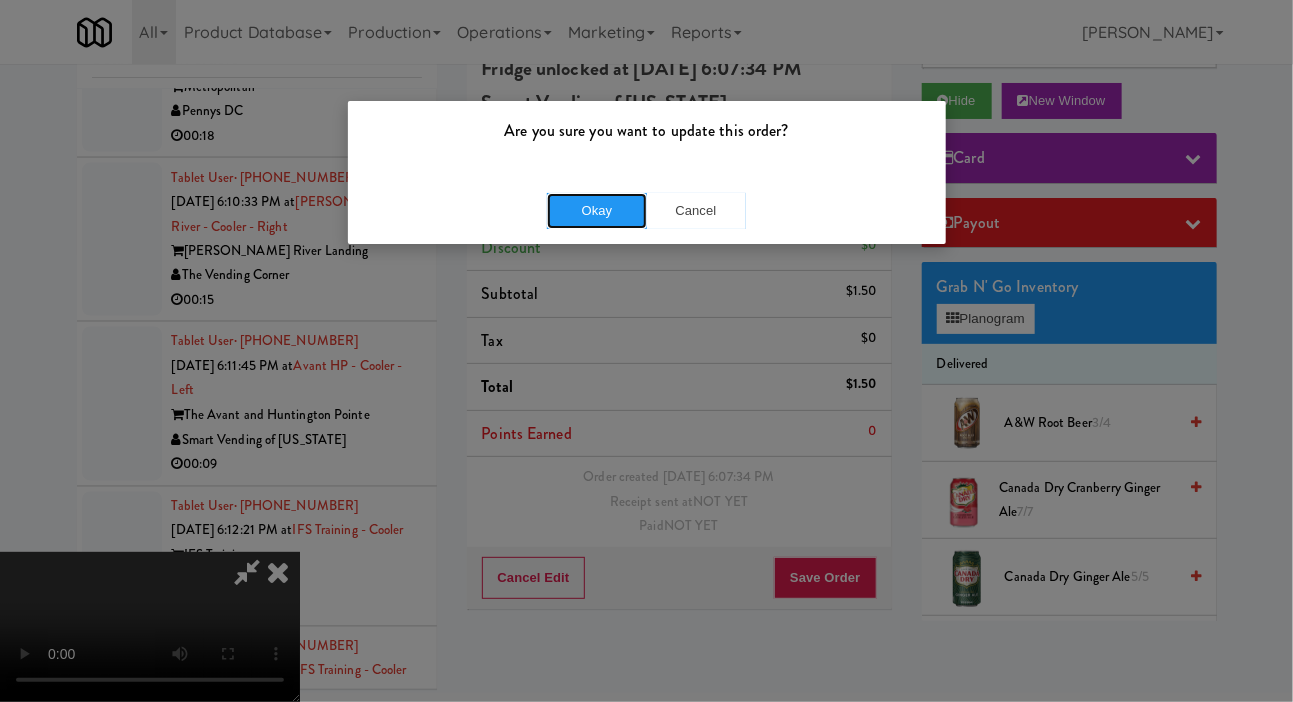 click on "Okay" at bounding box center (597, 211) 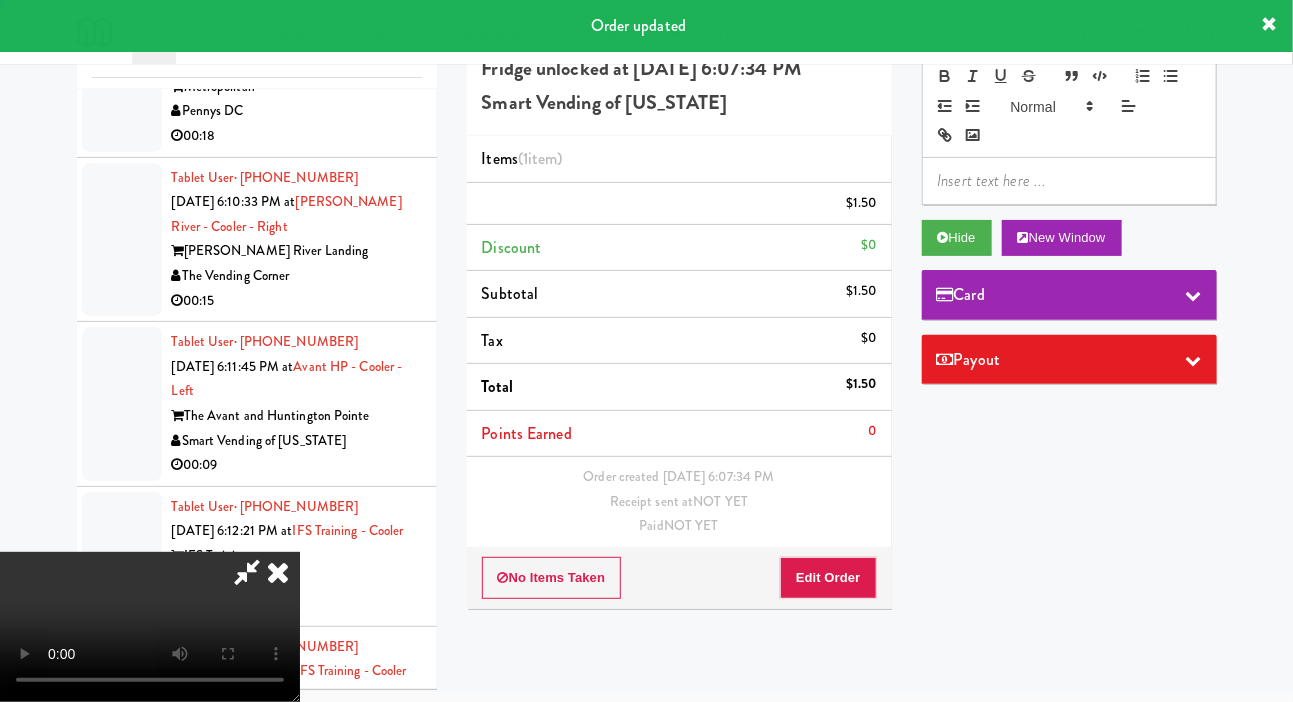 scroll, scrollTop: 0, scrollLeft: 0, axis: both 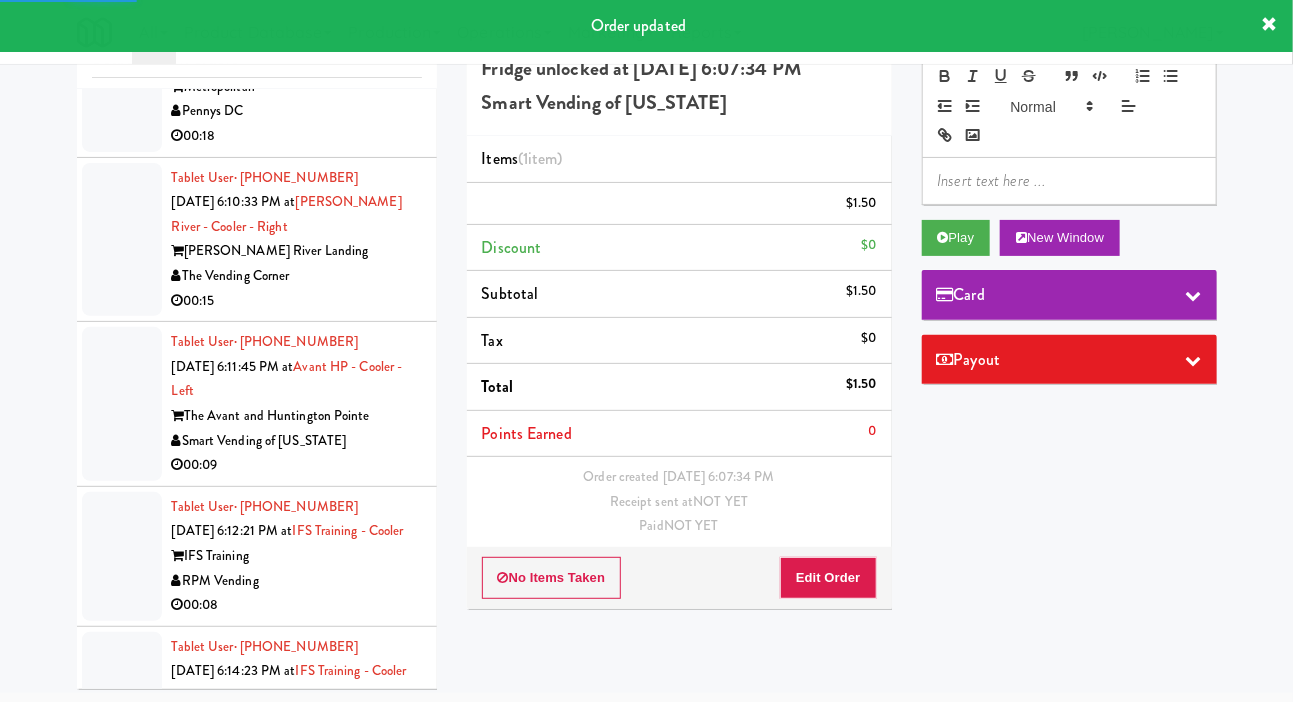 click at bounding box center [122, 75] 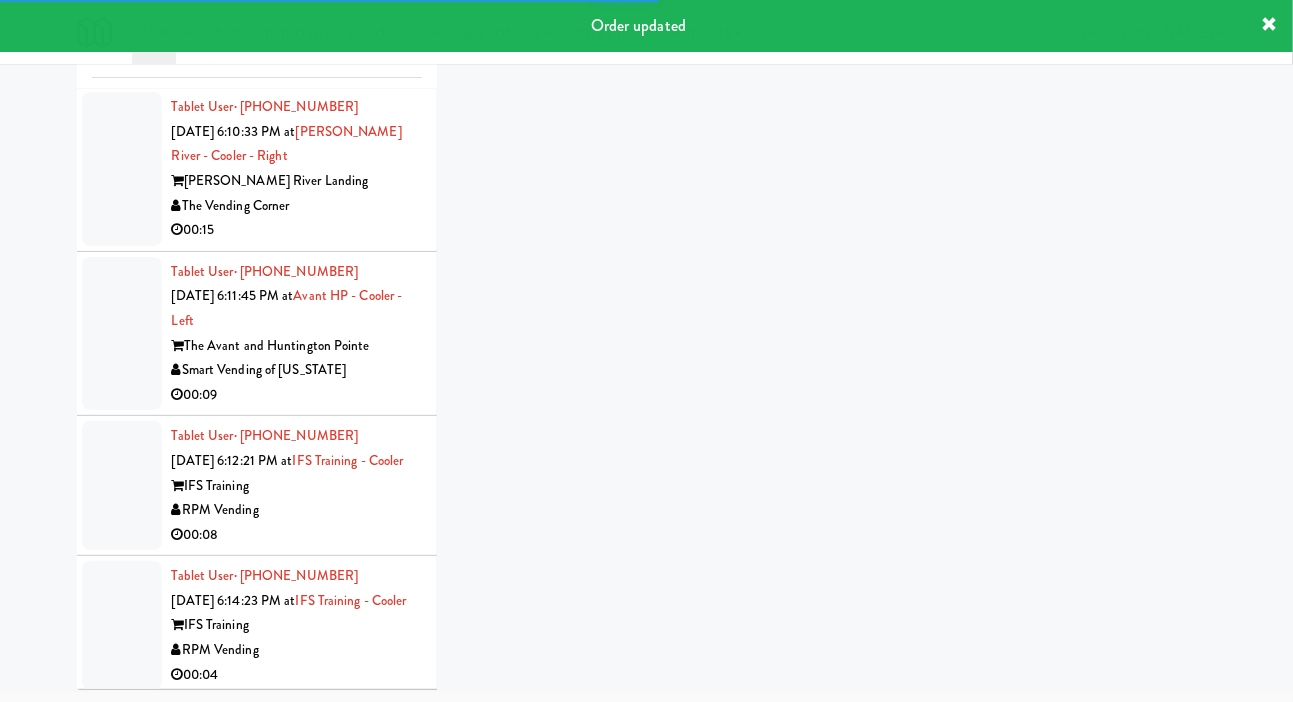 scroll, scrollTop: 4472, scrollLeft: 0, axis: vertical 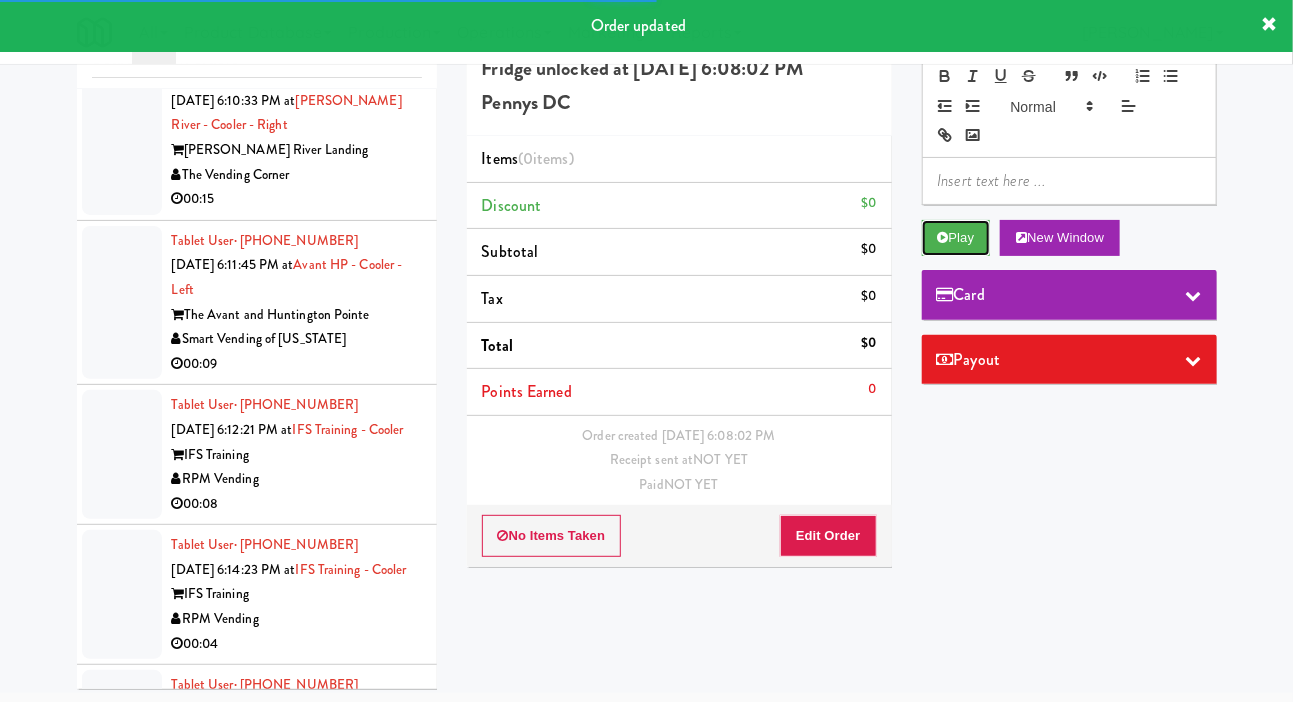 click on "Play" at bounding box center (956, 238) 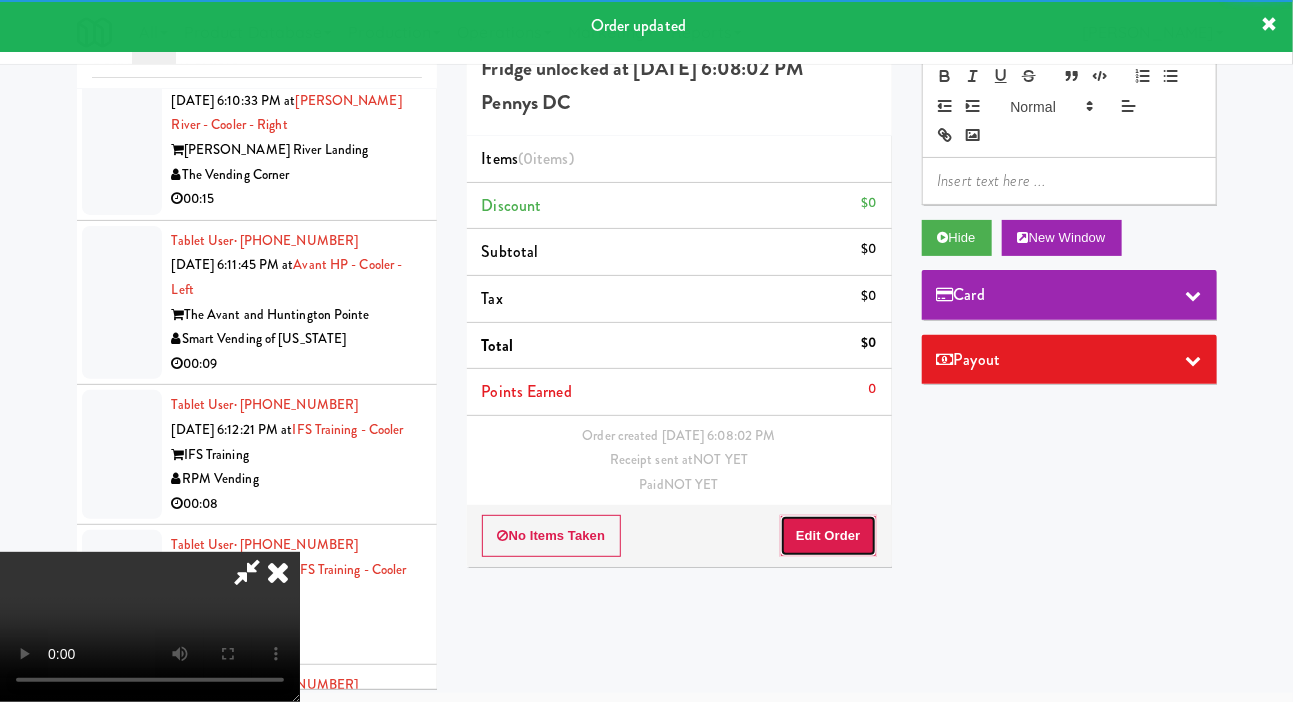 click on "Edit Order" at bounding box center [828, 536] 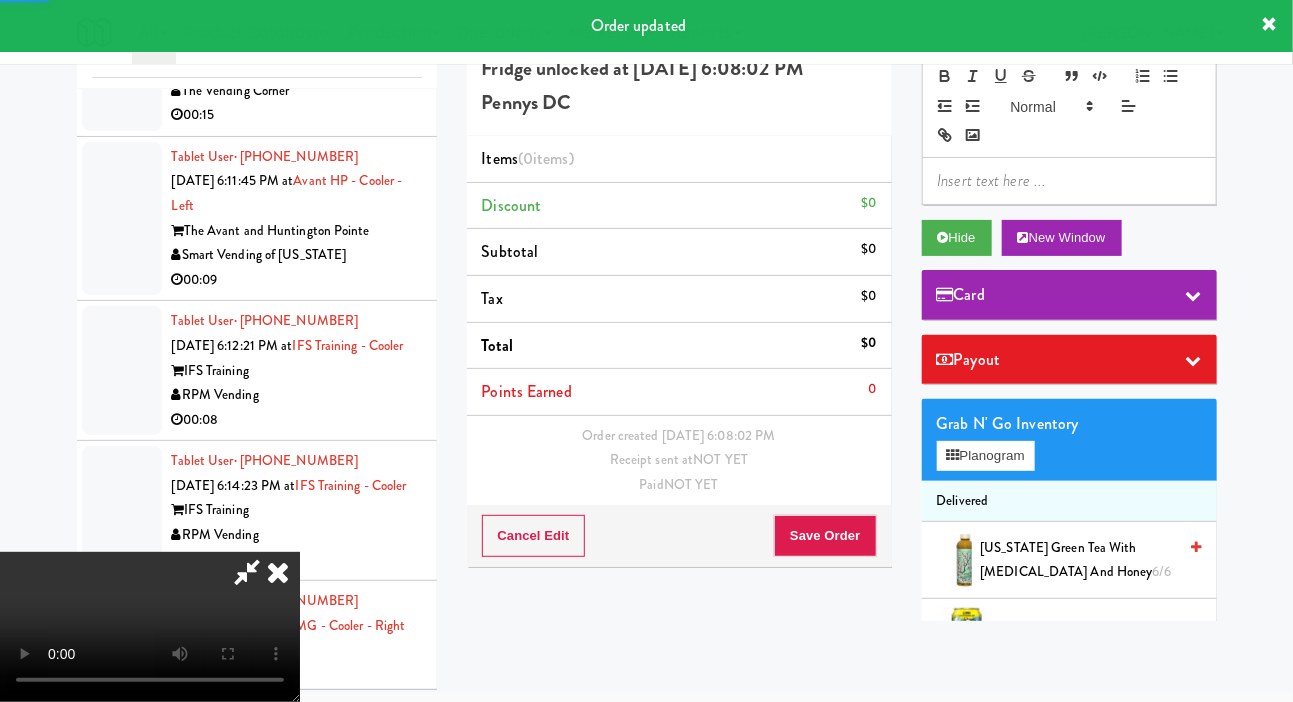 scroll, scrollTop: 4556, scrollLeft: 0, axis: vertical 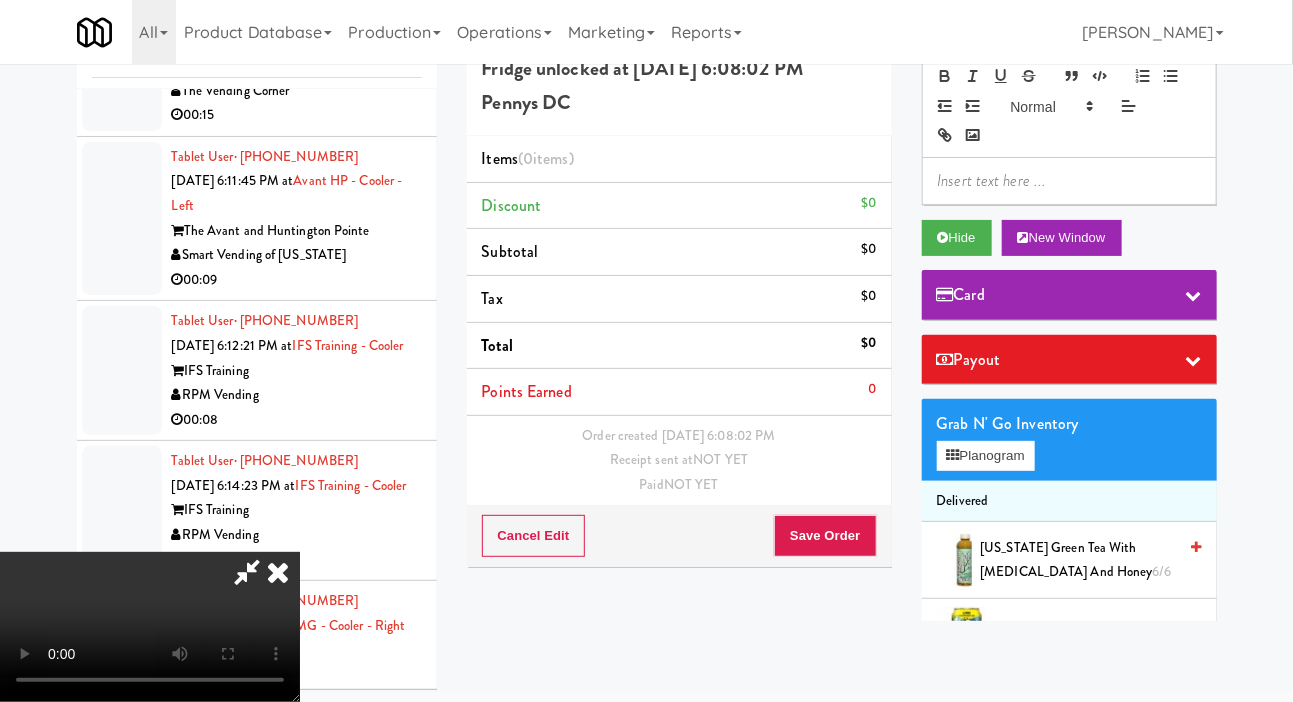 type 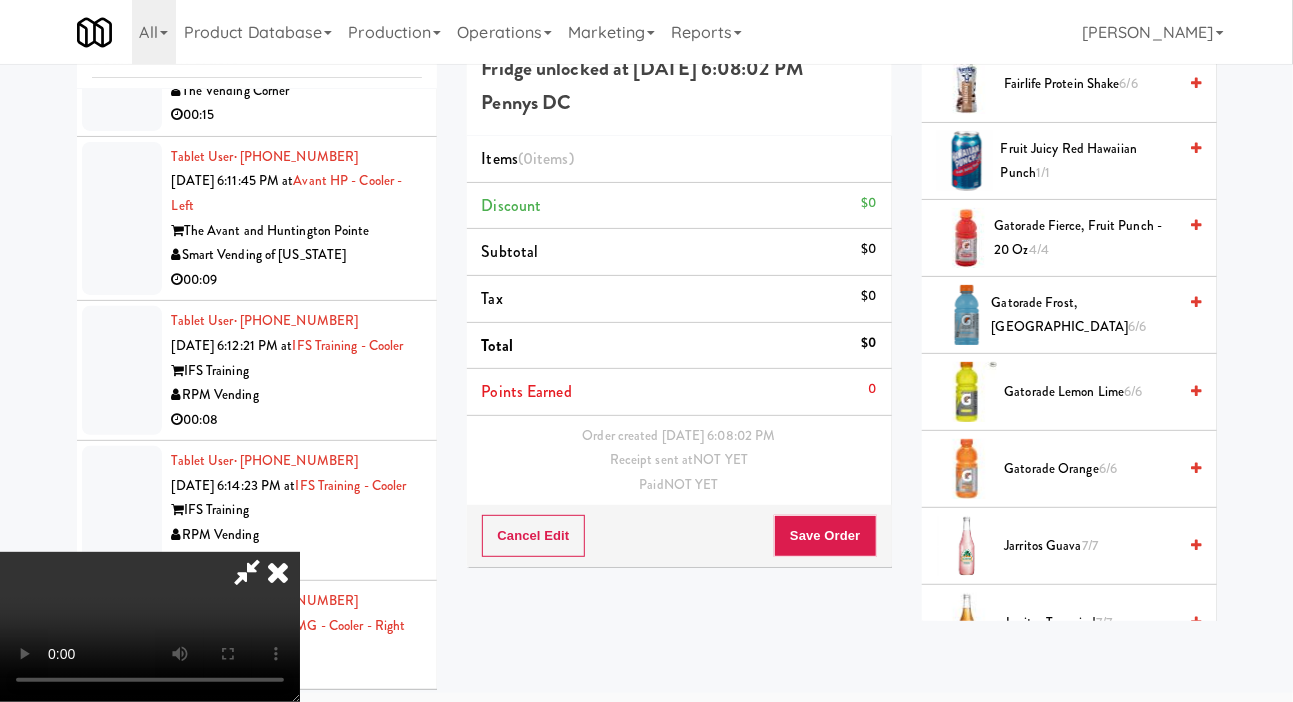 scroll, scrollTop: 1555, scrollLeft: 0, axis: vertical 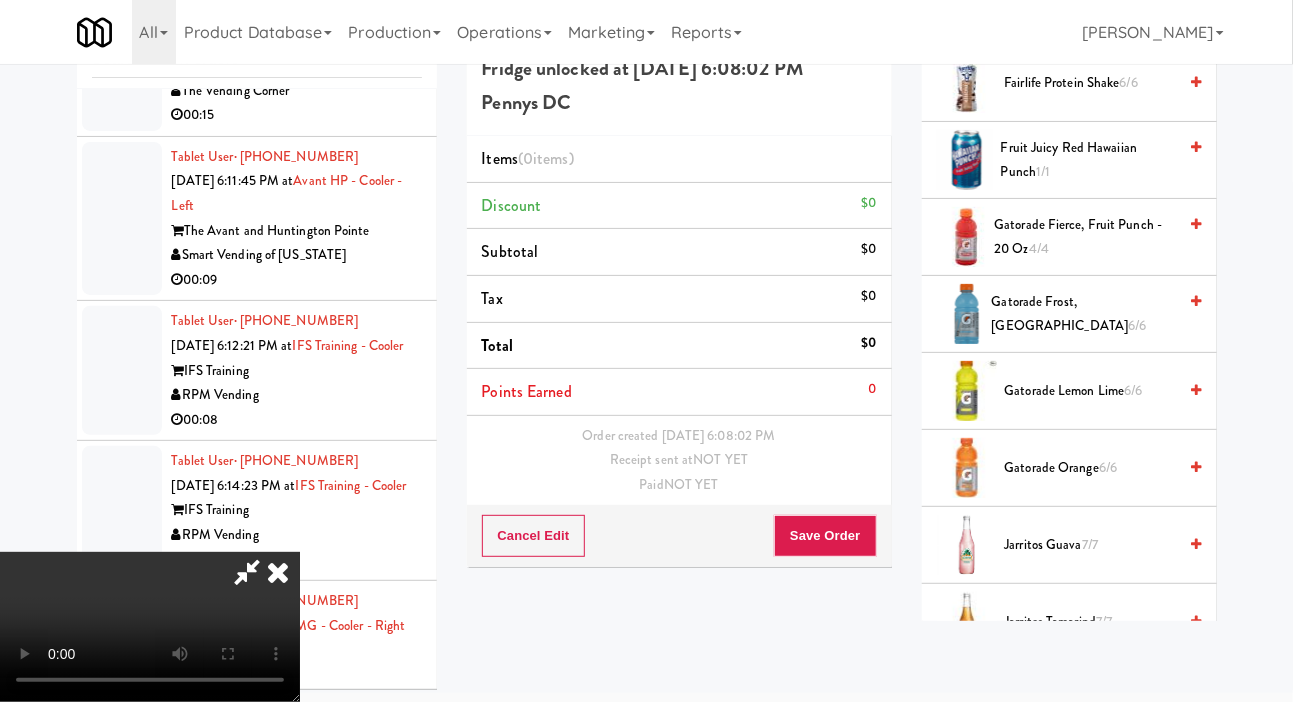 click on "Gatorade Lemon Lime  6/6" at bounding box center [1091, 391] 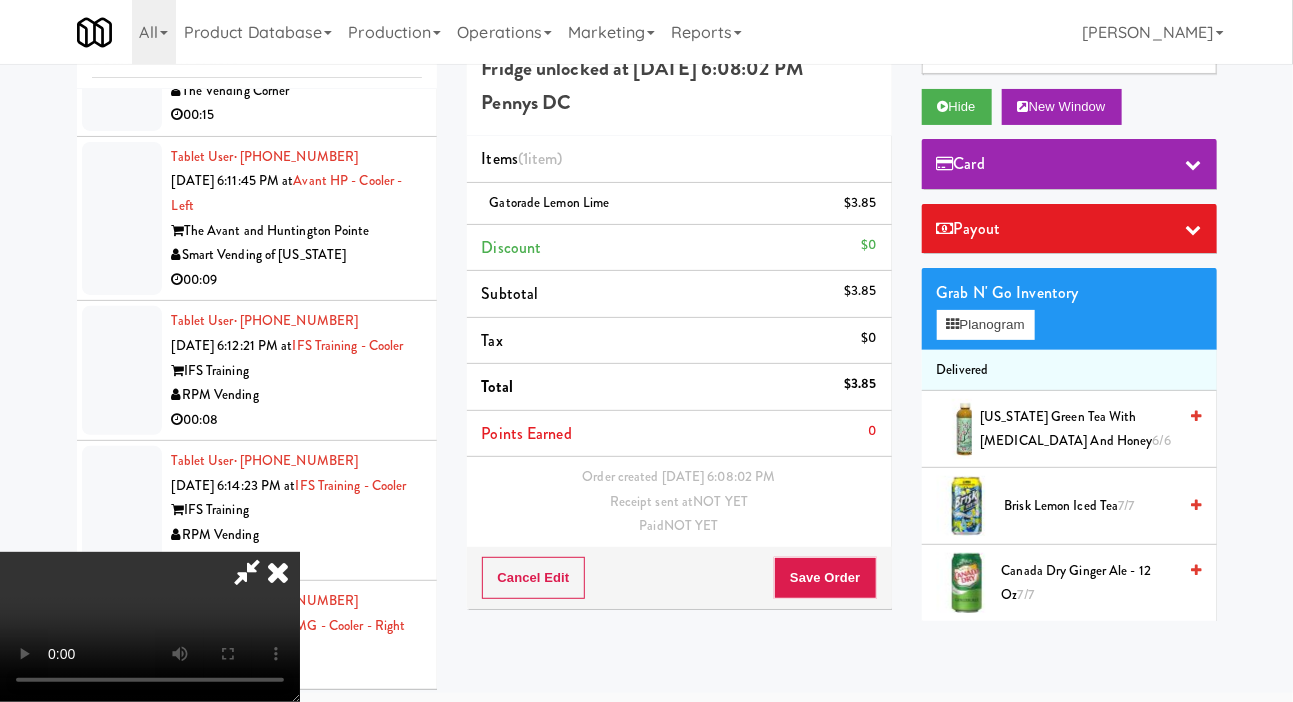 scroll, scrollTop: 193, scrollLeft: 0, axis: vertical 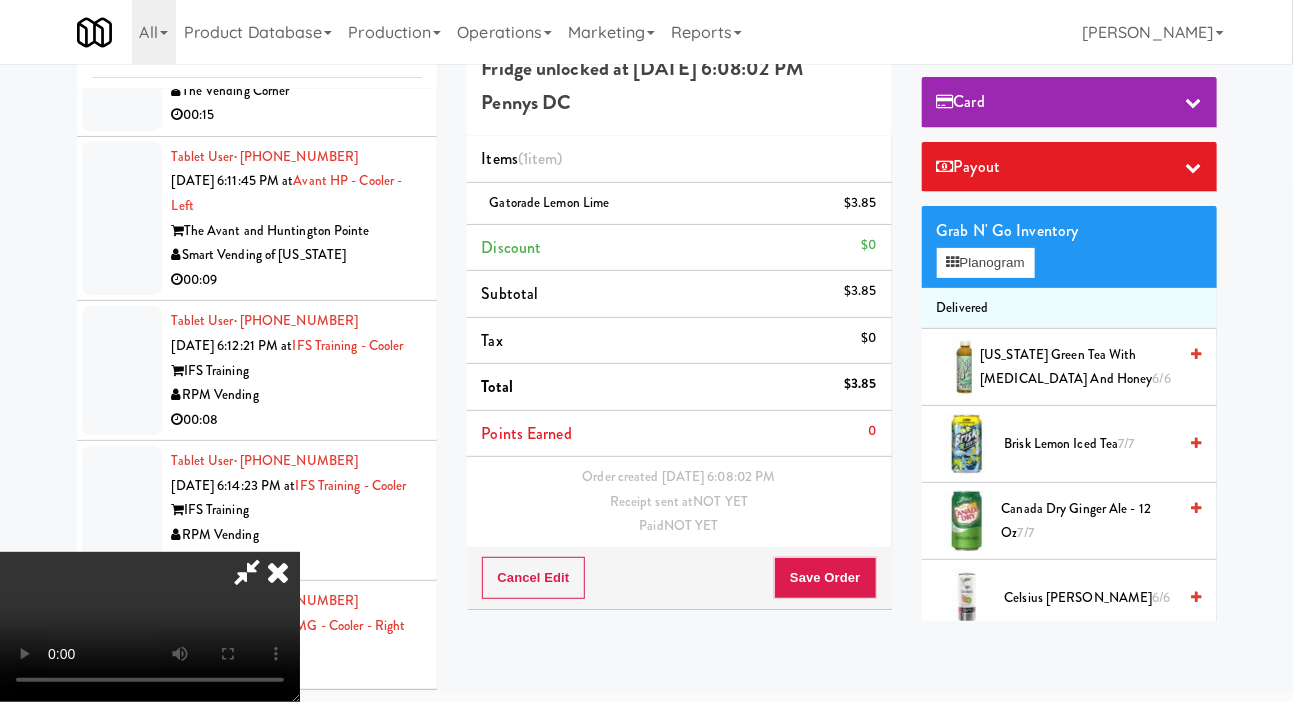 click on "Canada Dry Ginger Ale - 12 oz   7/7" at bounding box center [1089, 521] 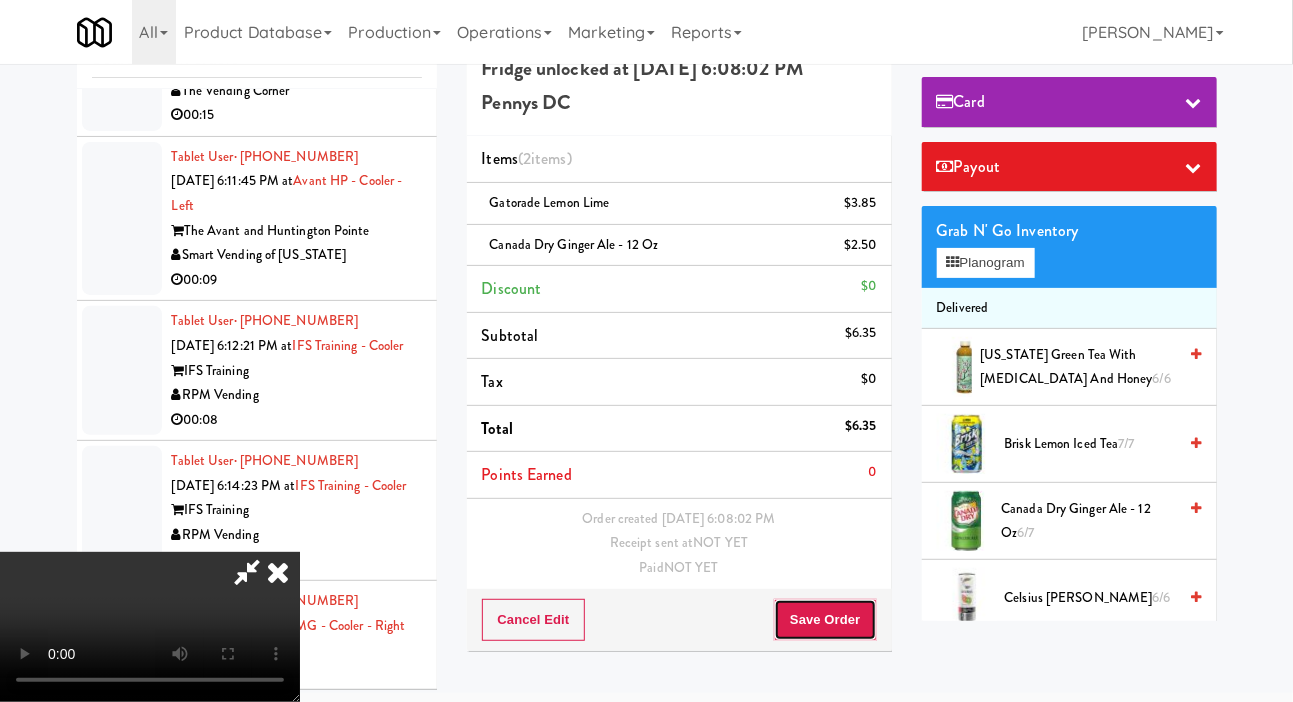 click on "Save Order" at bounding box center [825, 620] 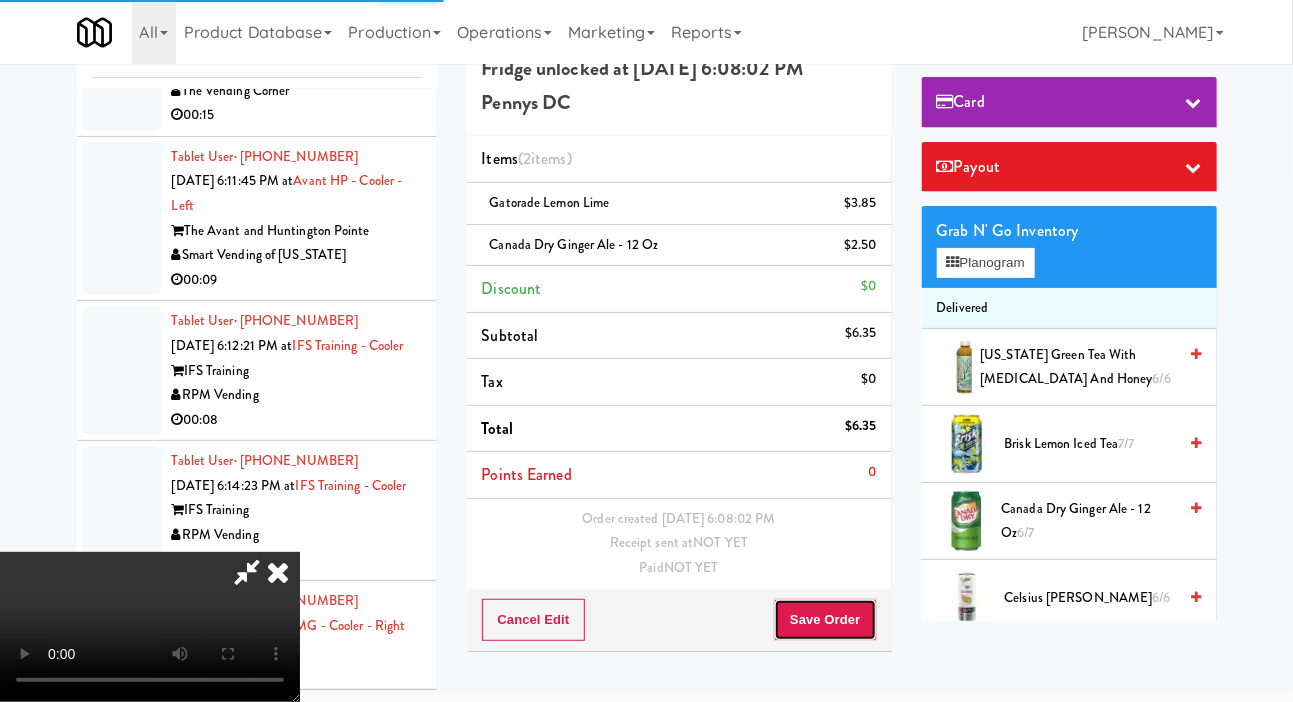 click on "Save Order" at bounding box center (825, 620) 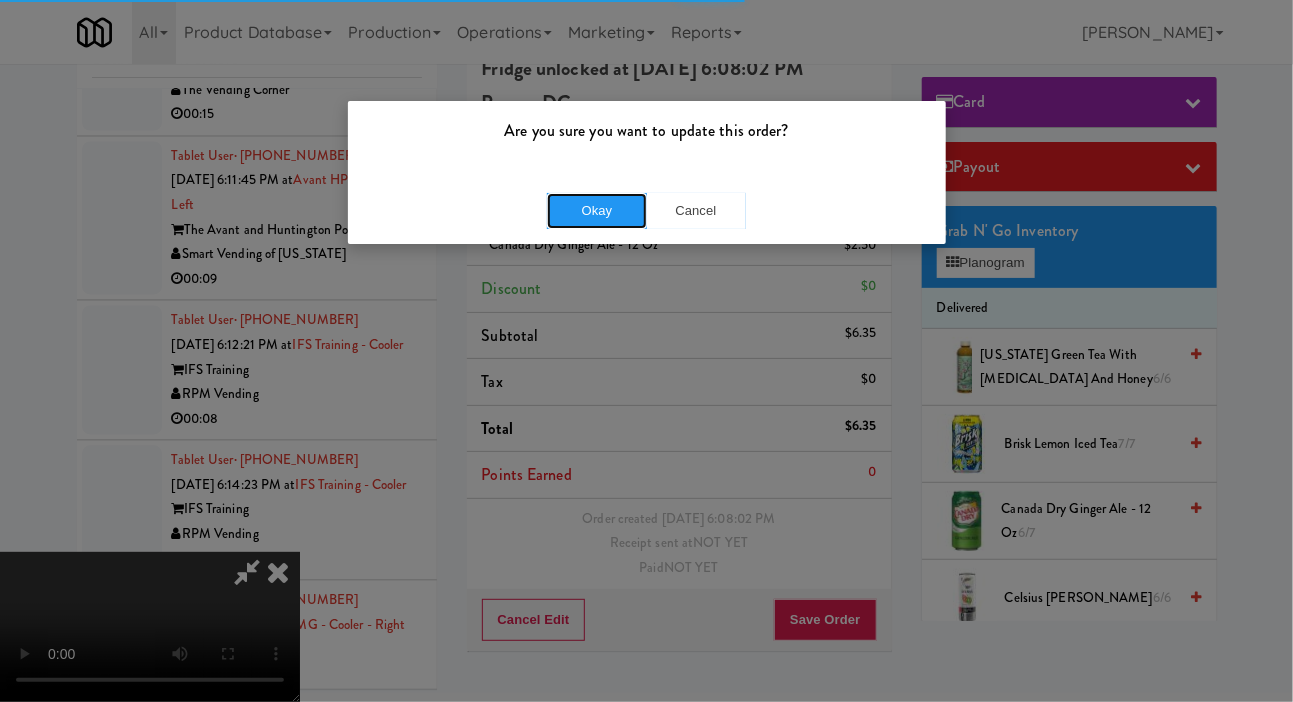click on "Okay" at bounding box center (597, 211) 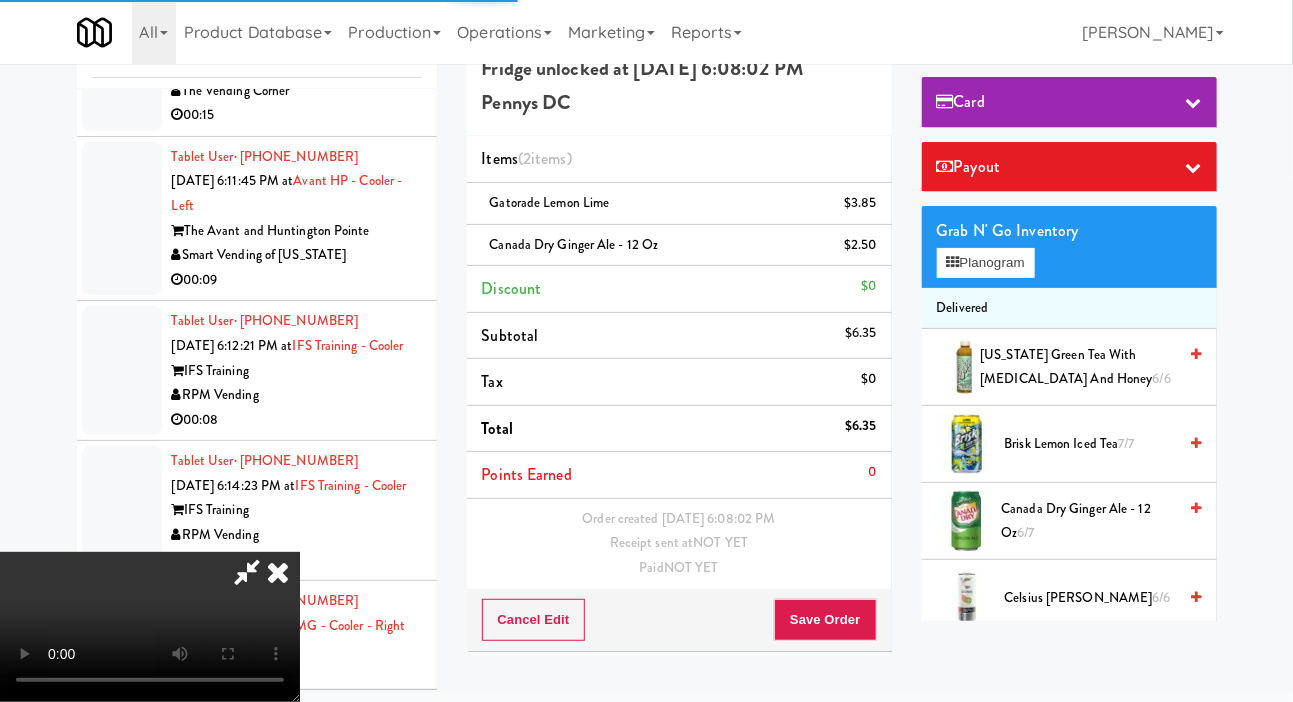 scroll, scrollTop: 0, scrollLeft: 0, axis: both 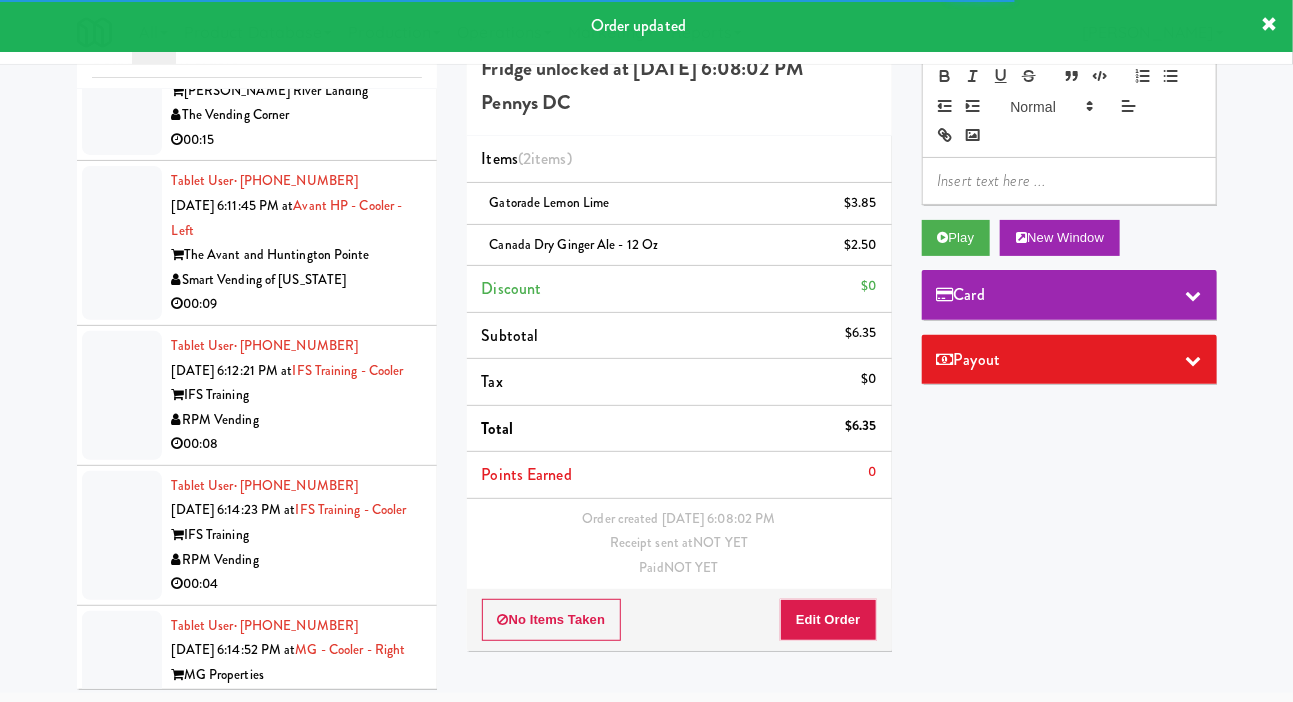 click at bounding box center [122, 79] 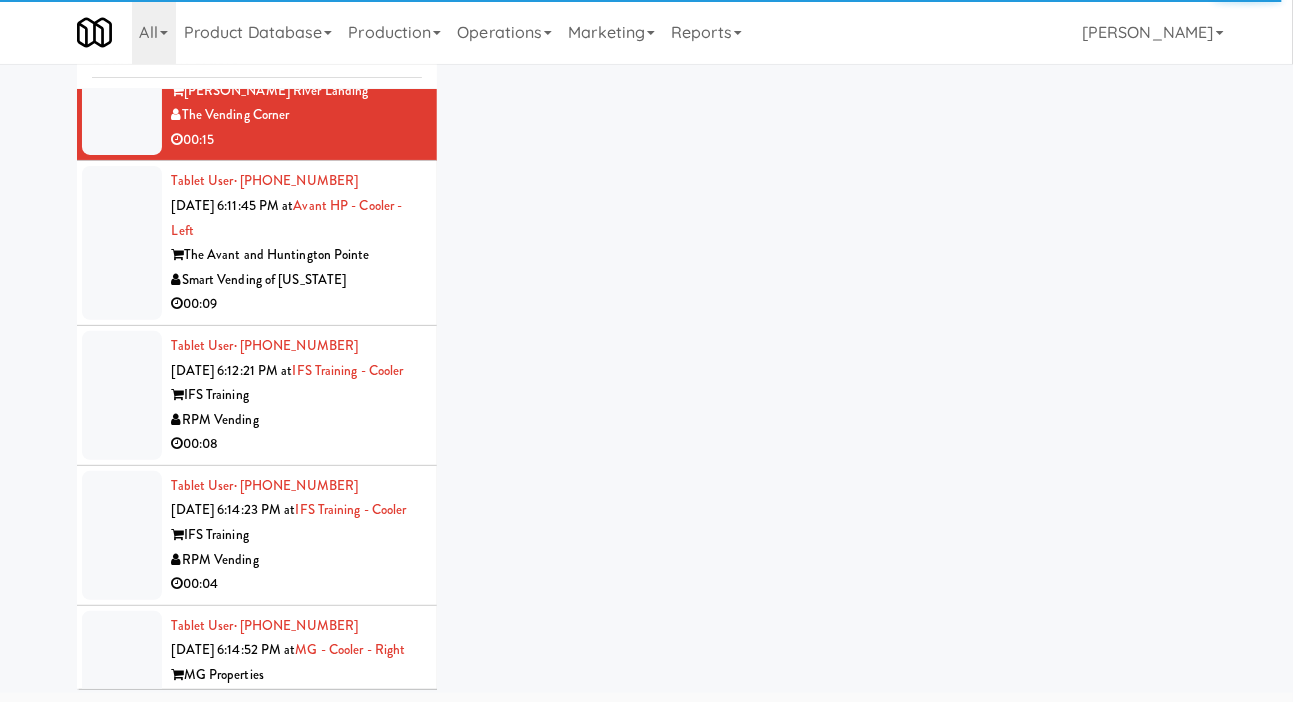 click at bounding box center [122, 243] 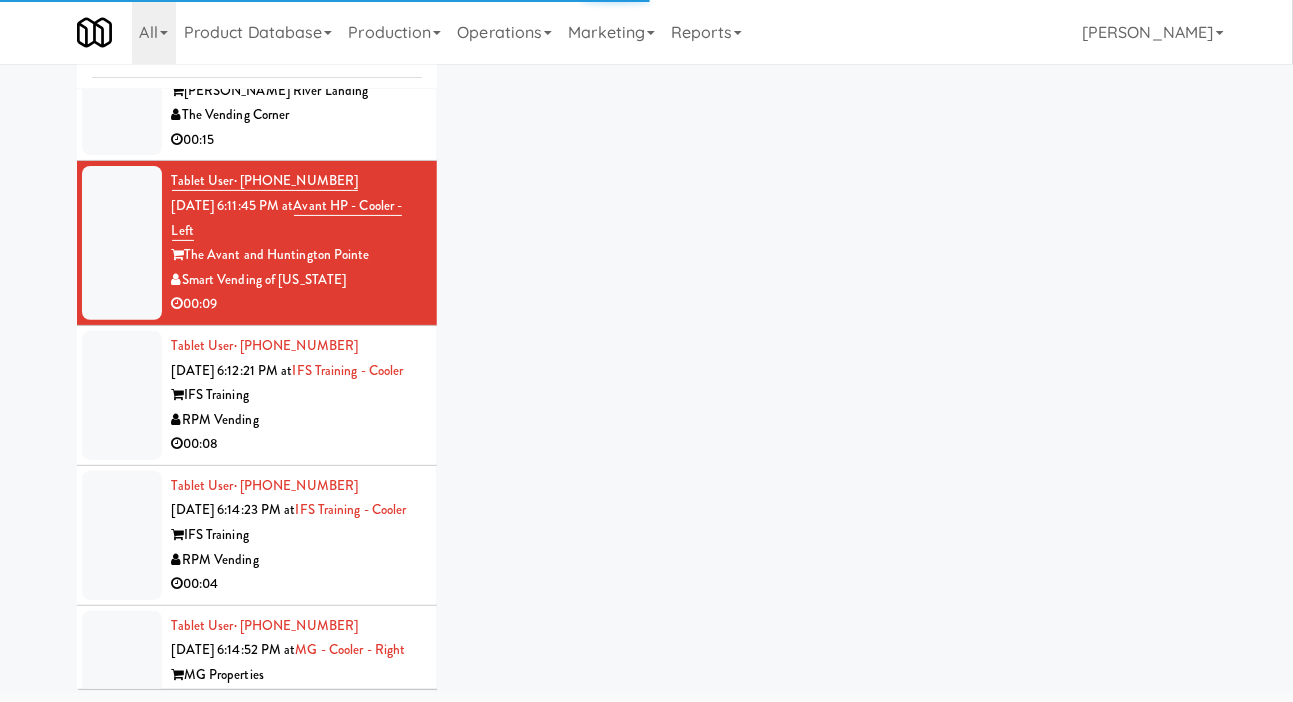 click at bounding box center [122, 79] 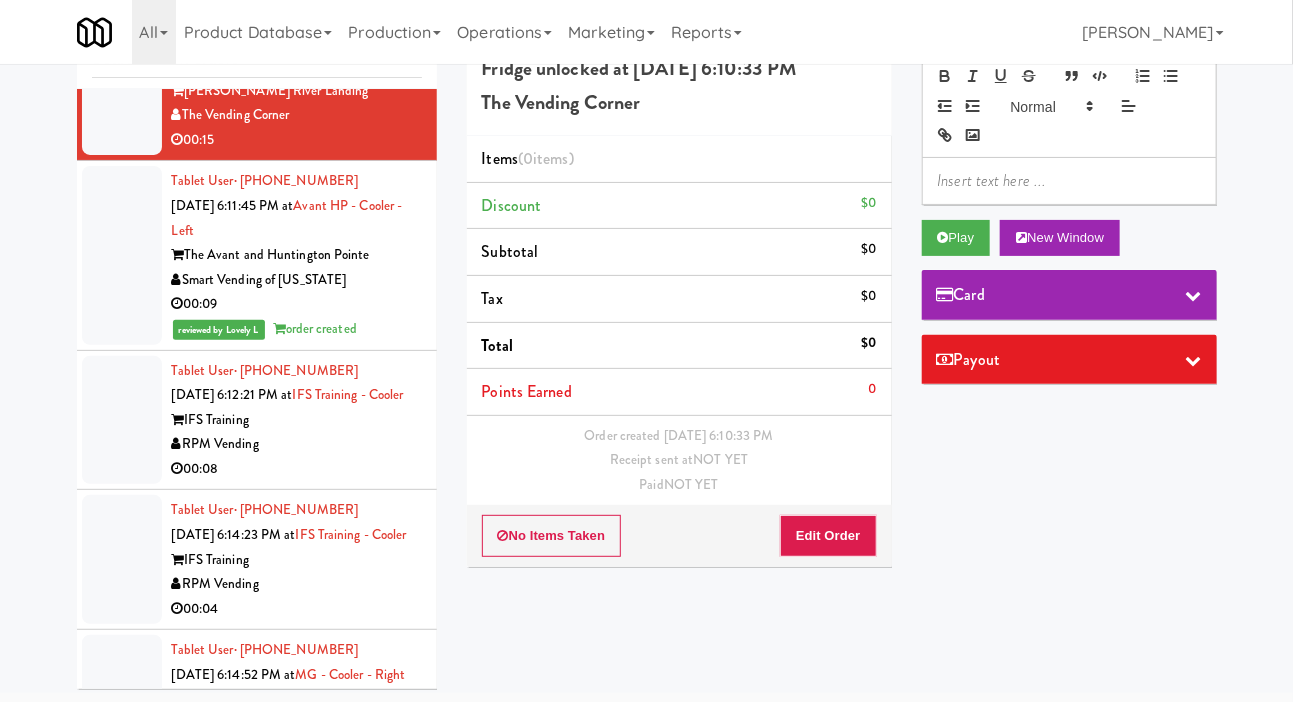 click on "Tablet User  · (602) 568-6388 Jul 10, 2025 6:08:02 PM at  Metropolitan - Cooler - Right  Metropolitan  Pennys DC  00:18 reviewed by Francis M  order created" at bounding box center (257, -98) 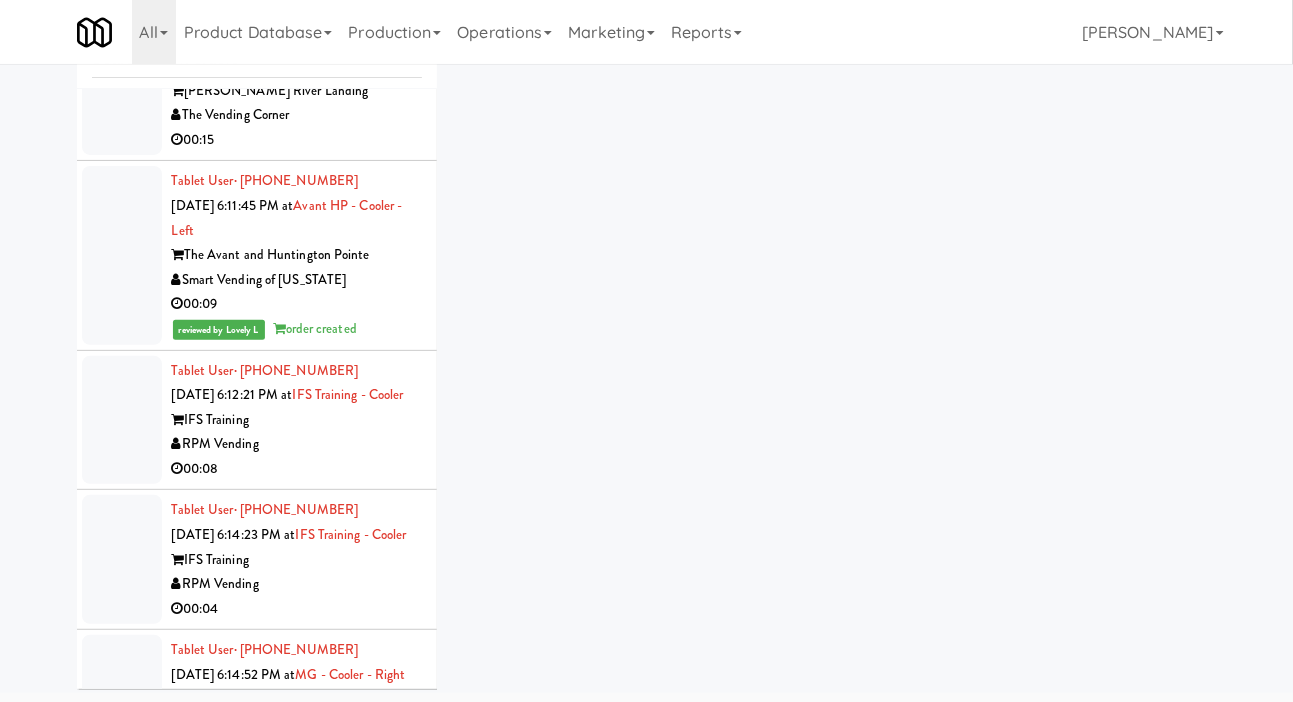 click at bounding box center (122, 79) 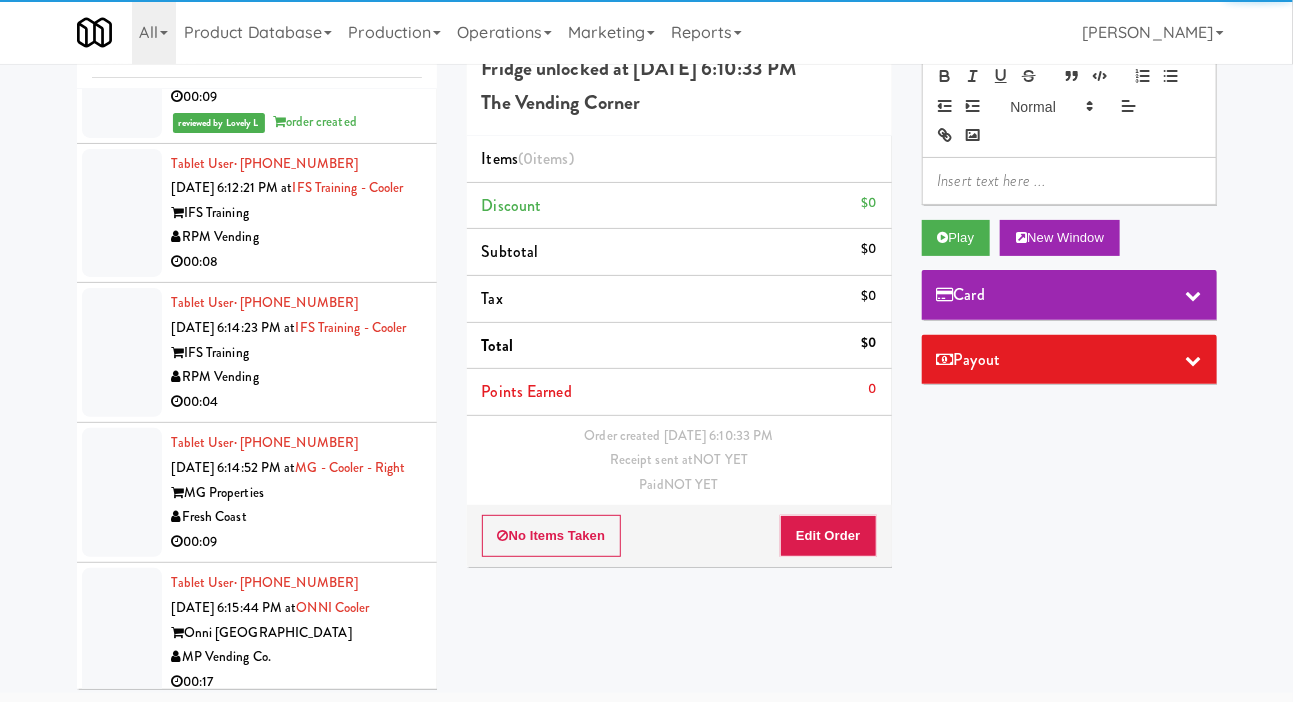 scroll, scrollTop: 4758, scrollLeft: 0, axis: vertical 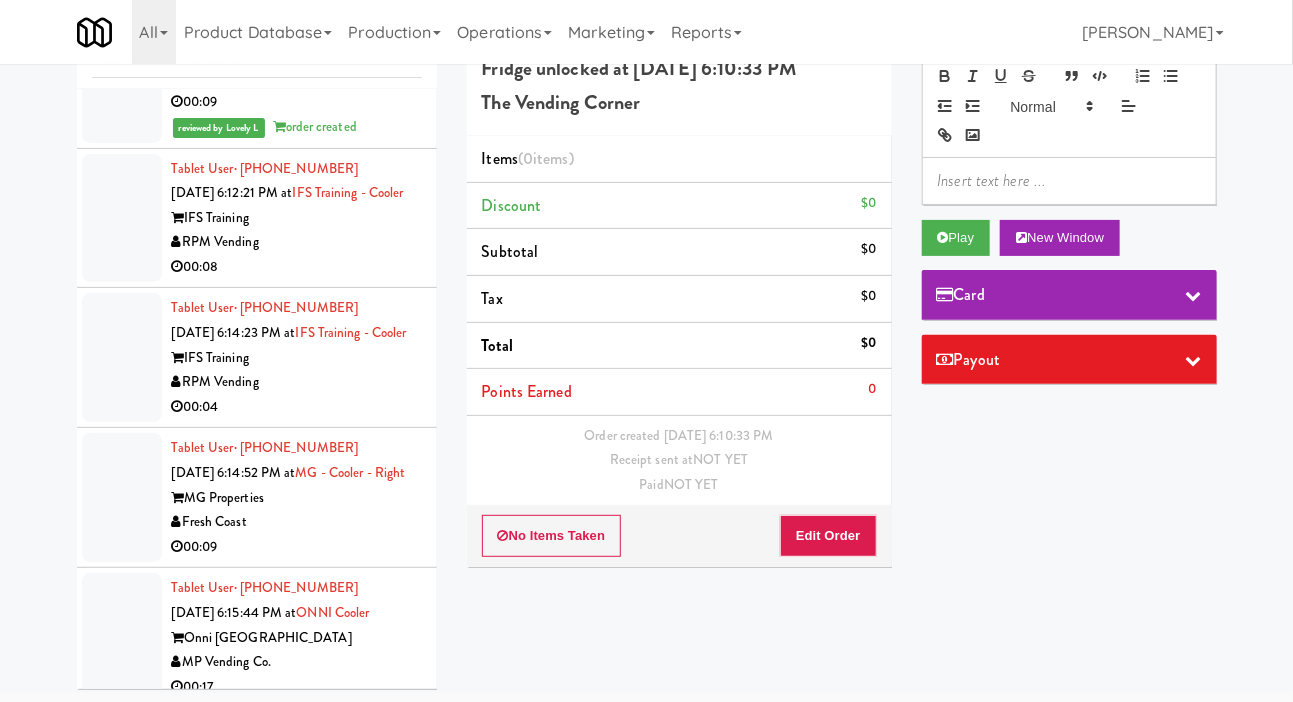 click at bounding box center (122, 218) 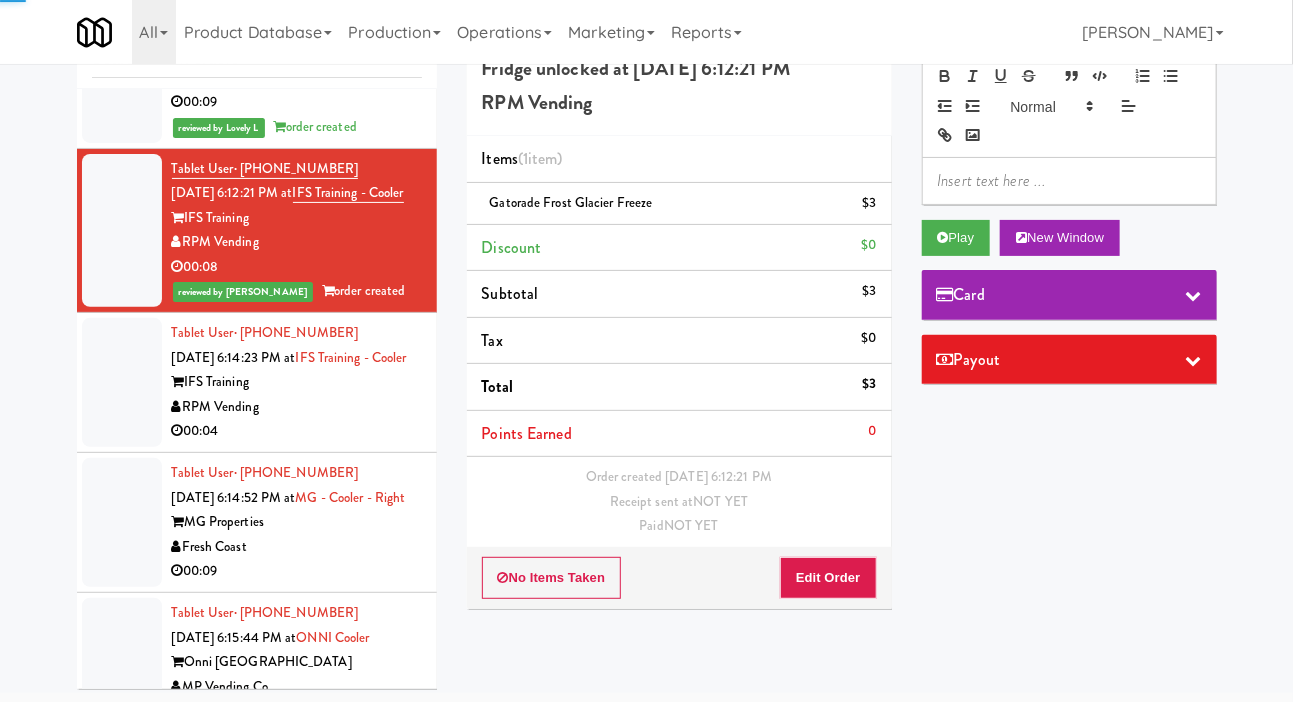 click at bounding box center (122, -123) 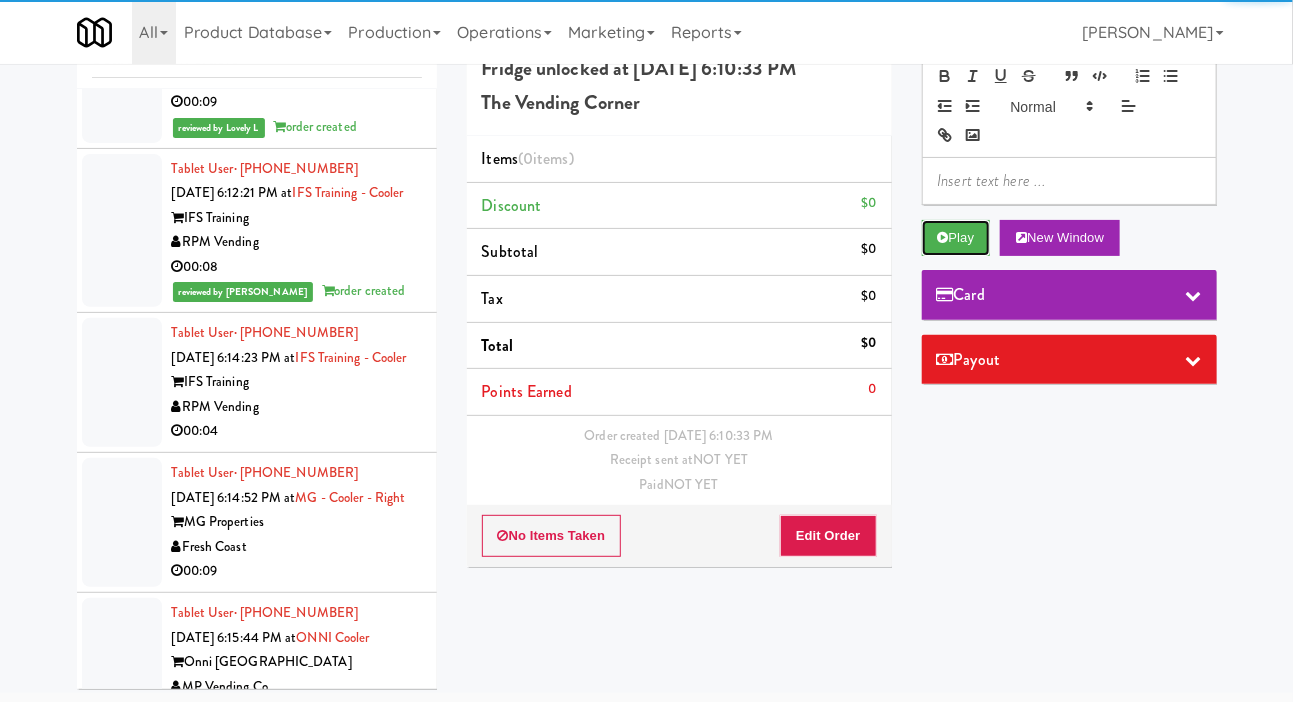 click on "Play" at bounding box center [956, 238] 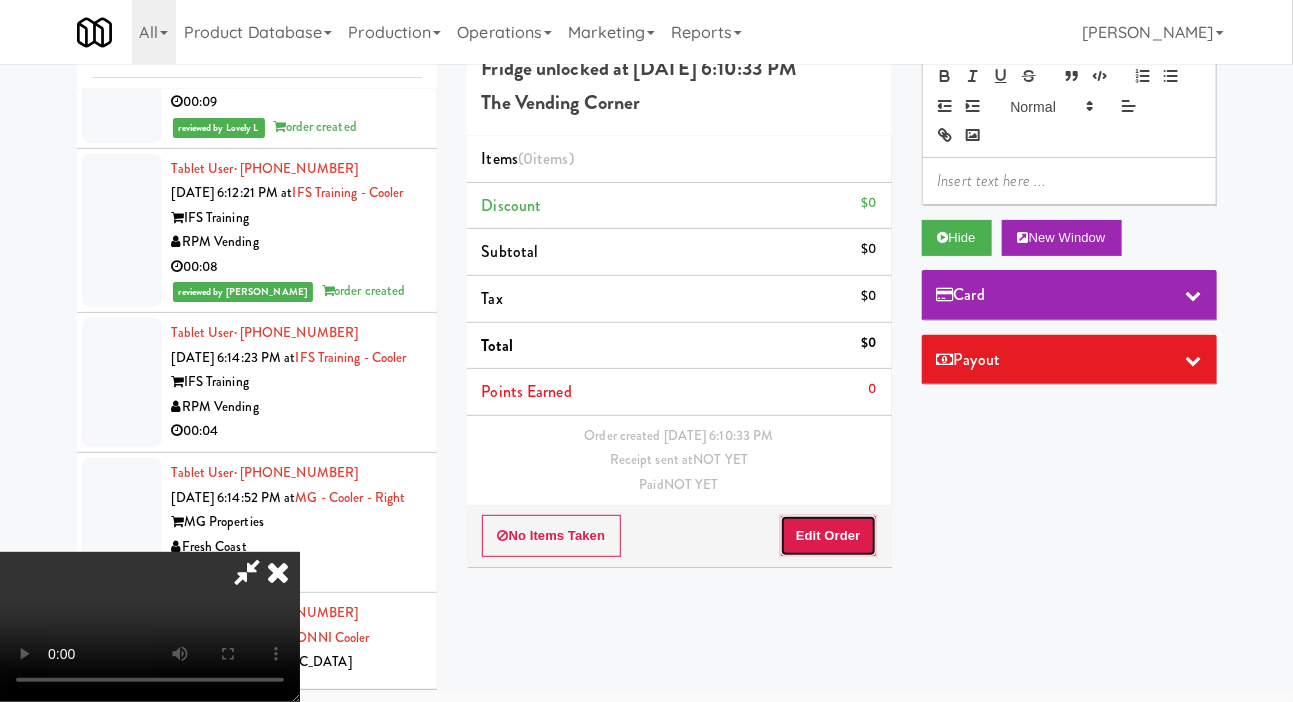 click on "Edit Order" at bounding box center (828, 536) 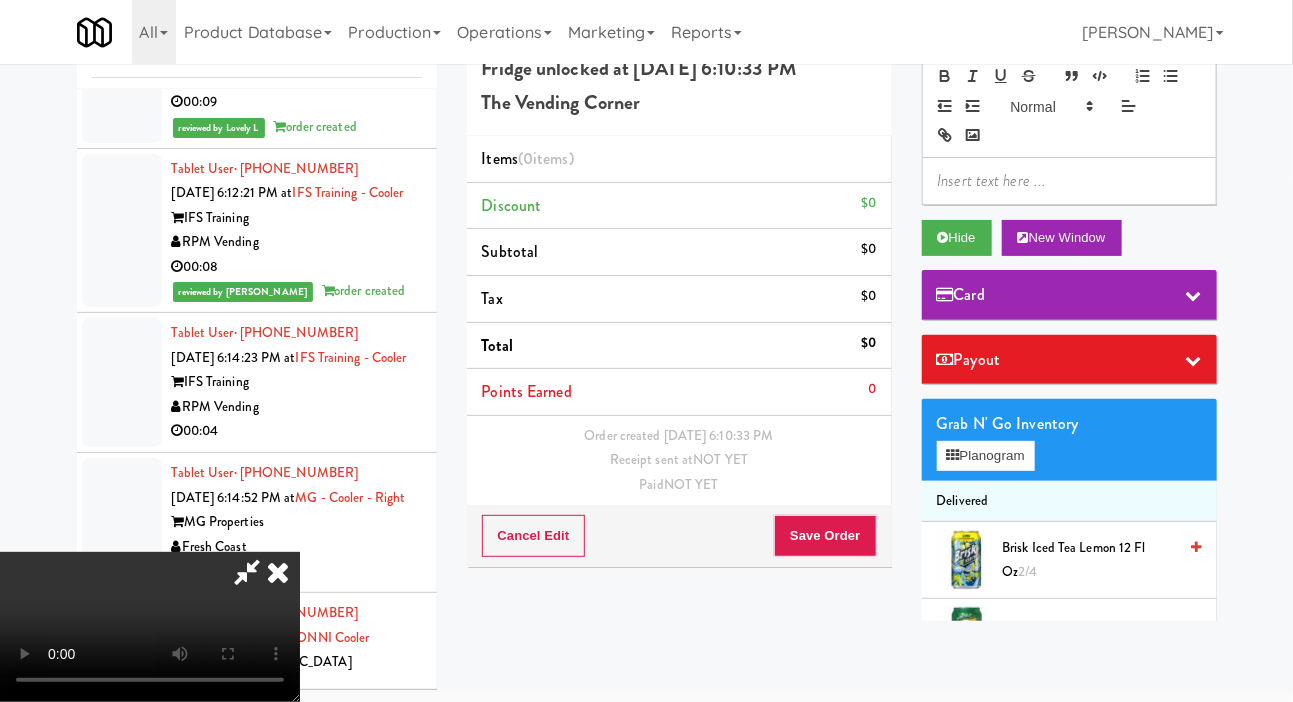 type 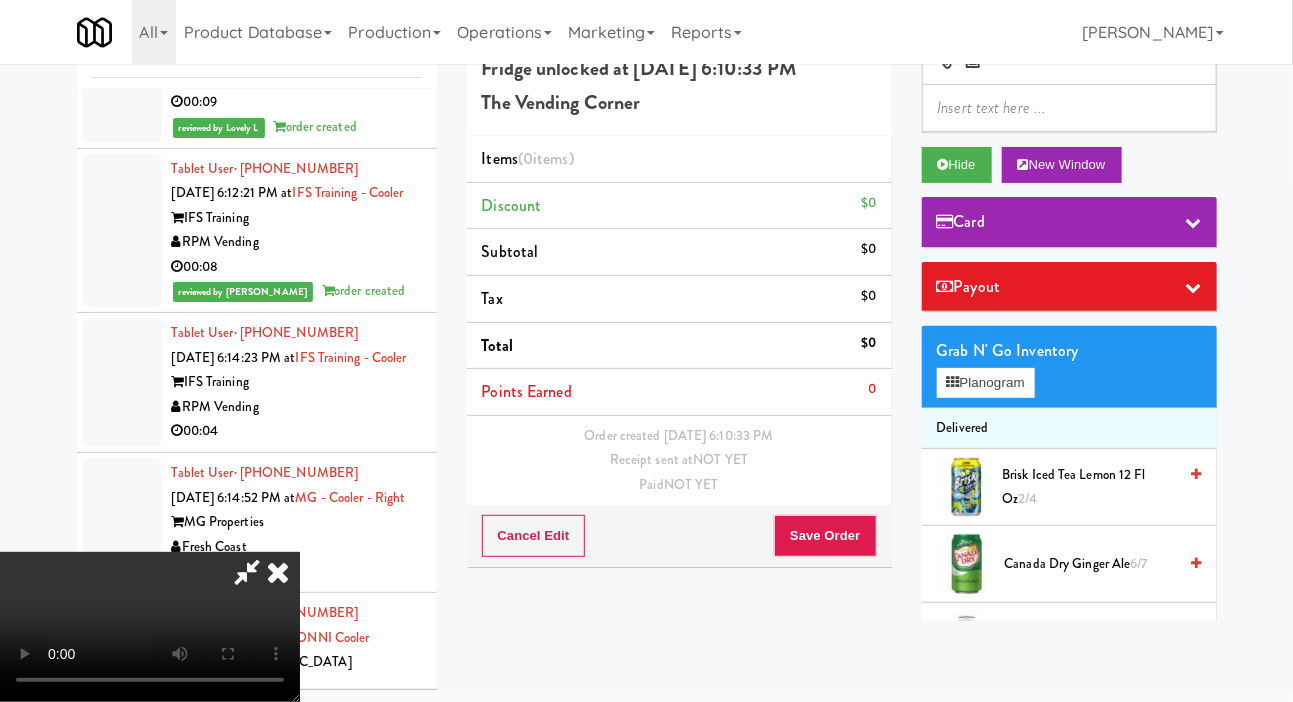 scroll, scrollTop: 147, scrollLeft: 0, axis: vertical 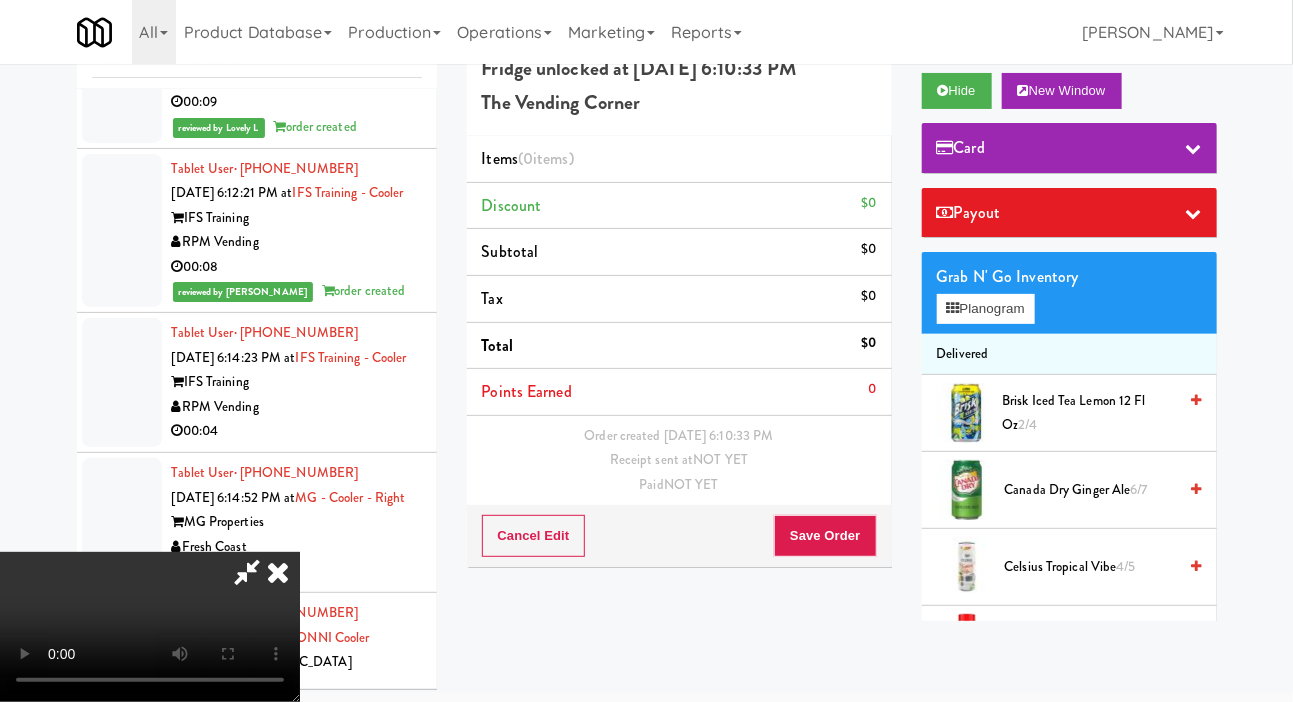 click on "Canada Dry Ginger Ale  6/7" at bounding box center [1091, 490] 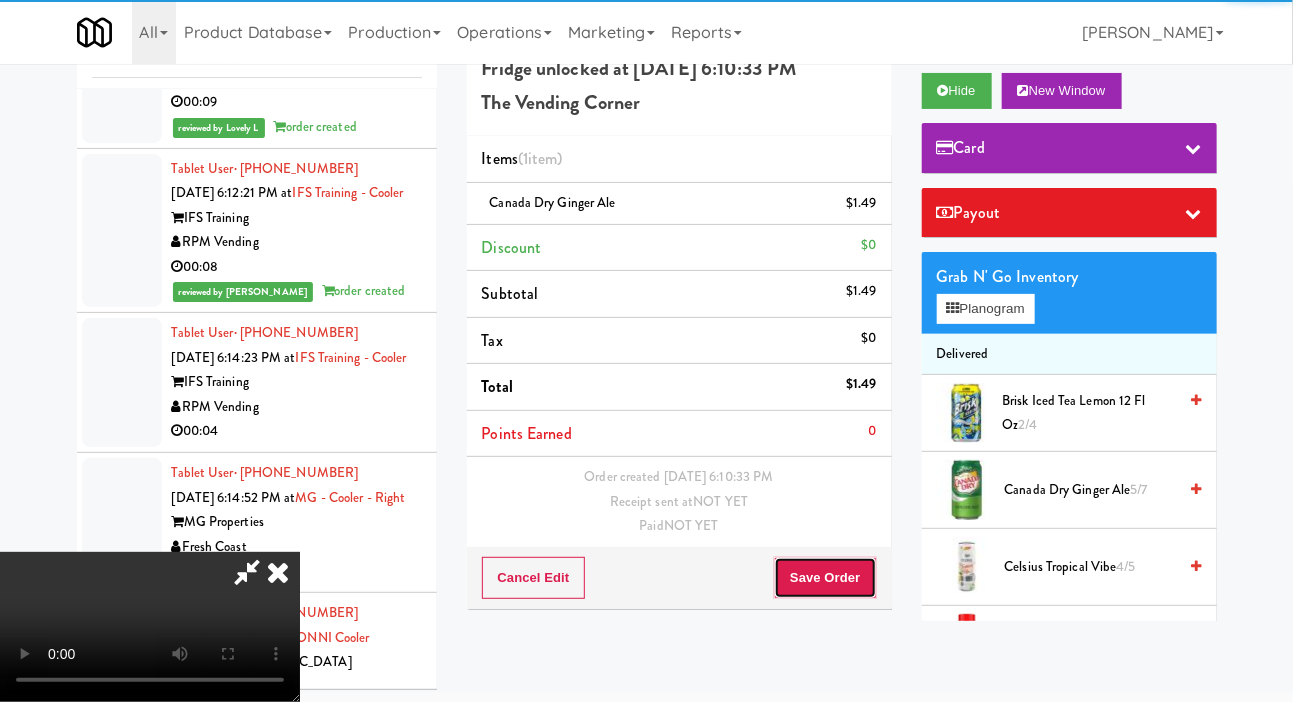 click on "Save Order" at bounding box center [825, 578] 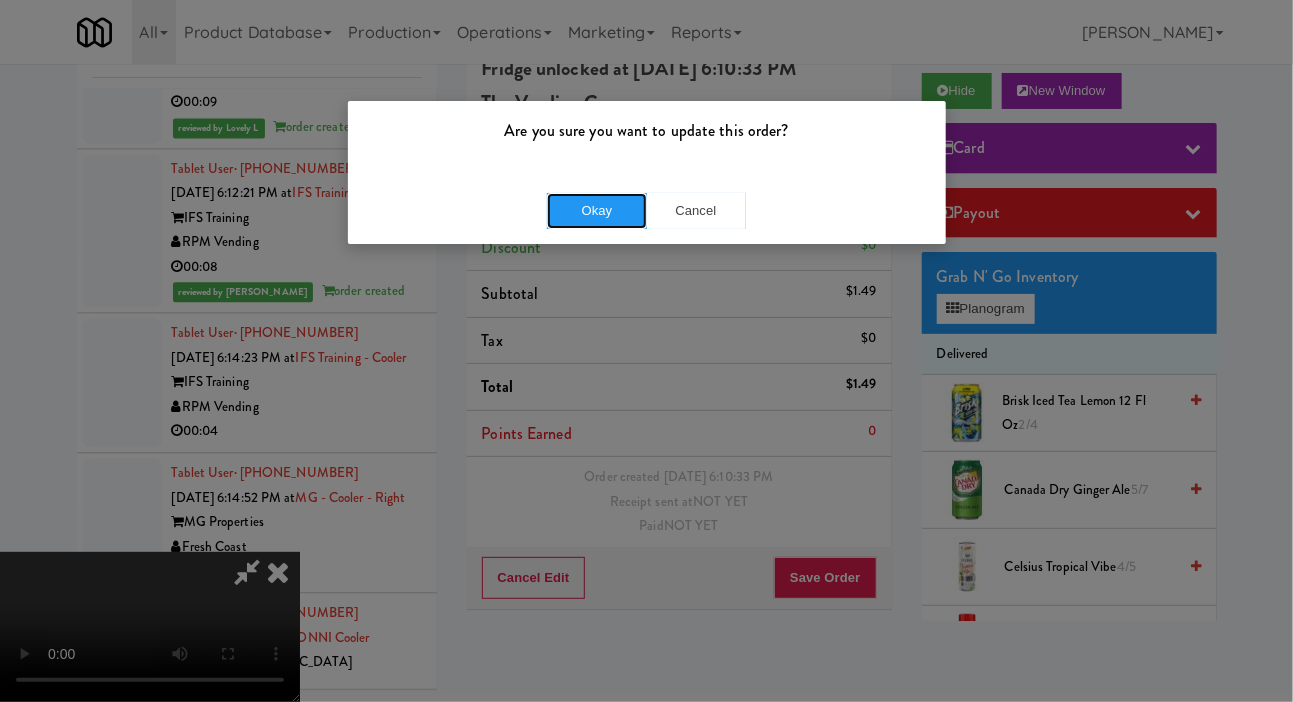 click on "Okay" at bounding box center [597, 211] 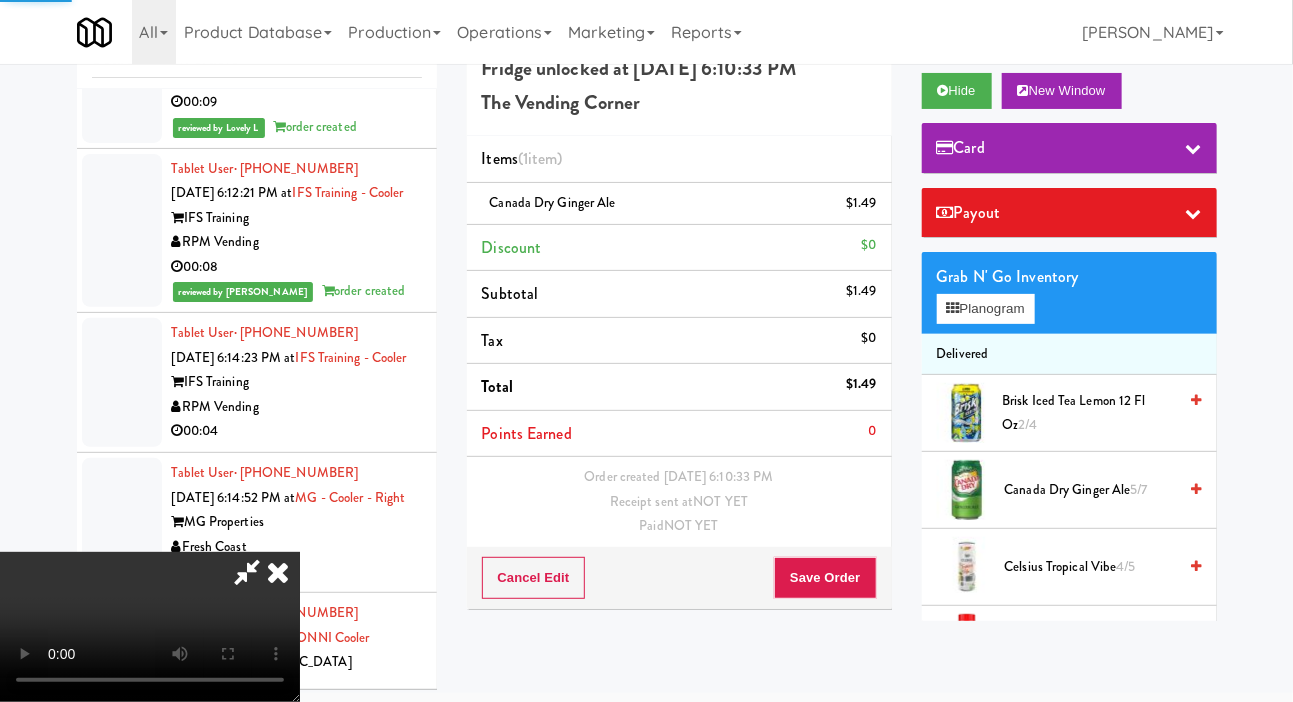 scroll, scrollTop: 0, scrollLeft: 0, axis: both 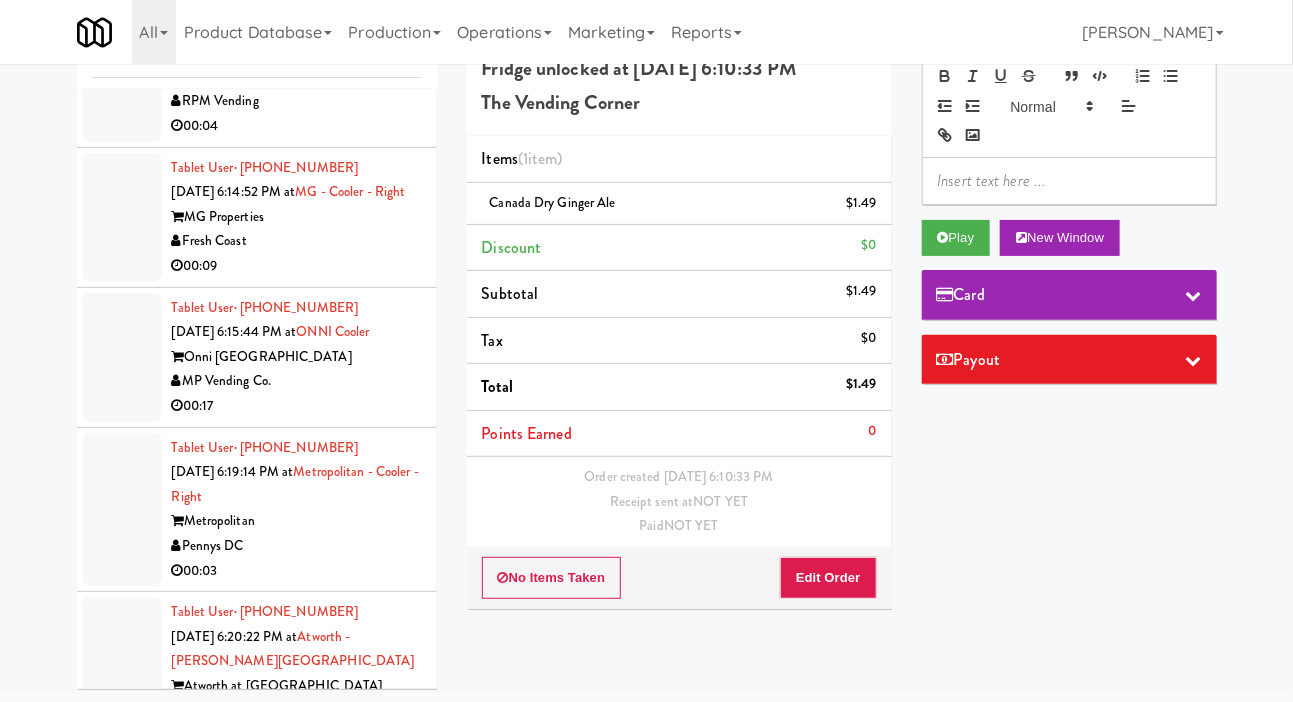 click at bounding box center (122, 77) 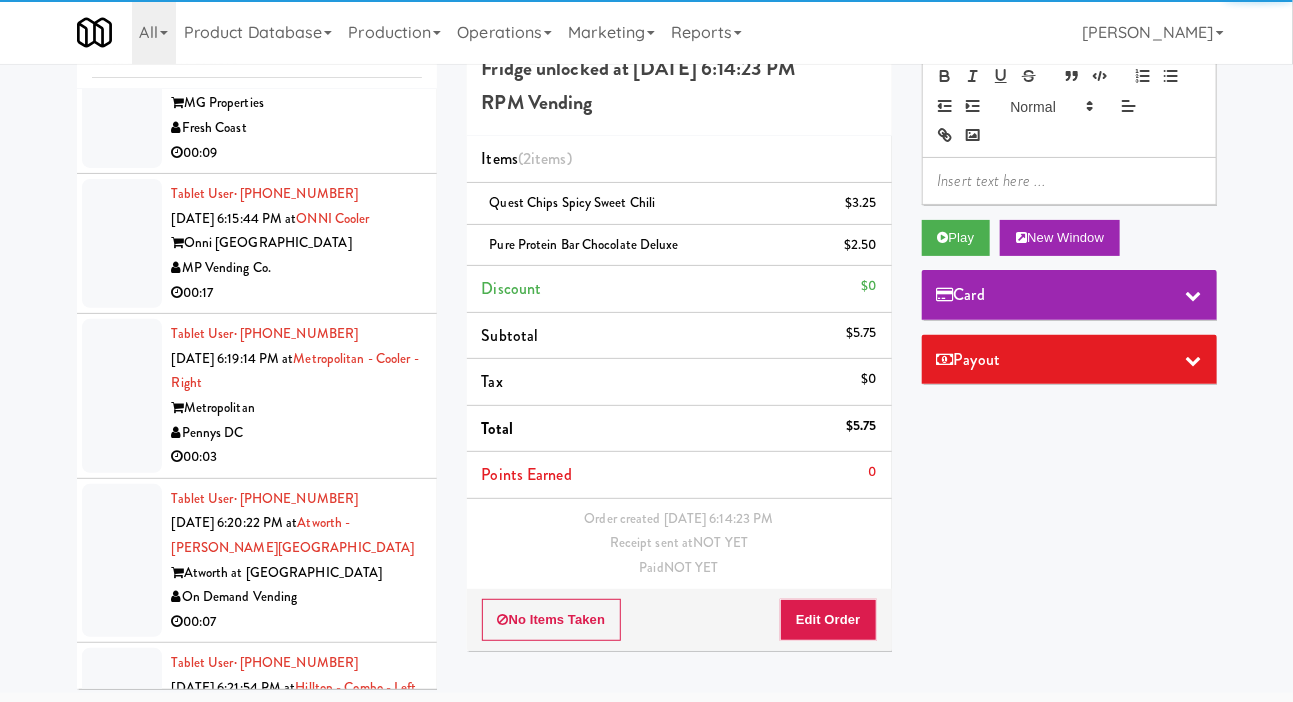 click at bounding box center [122, 103] 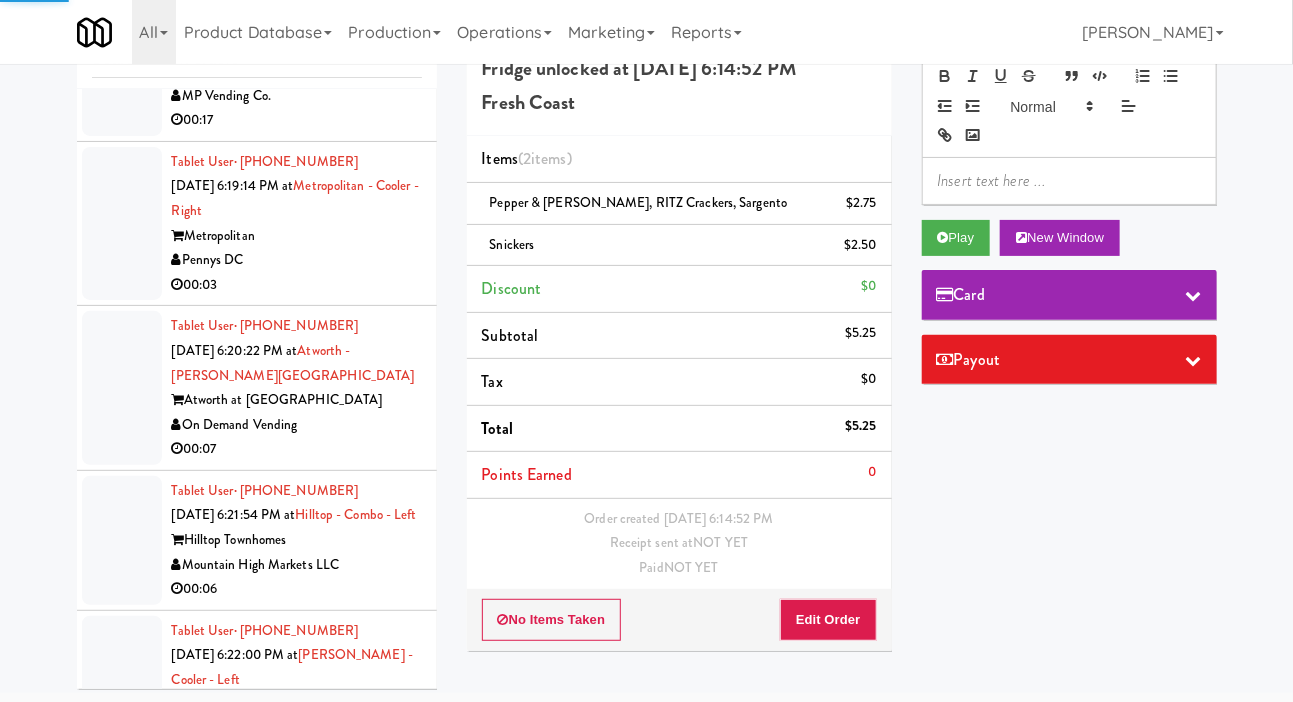click at bounding box center (122, 71) 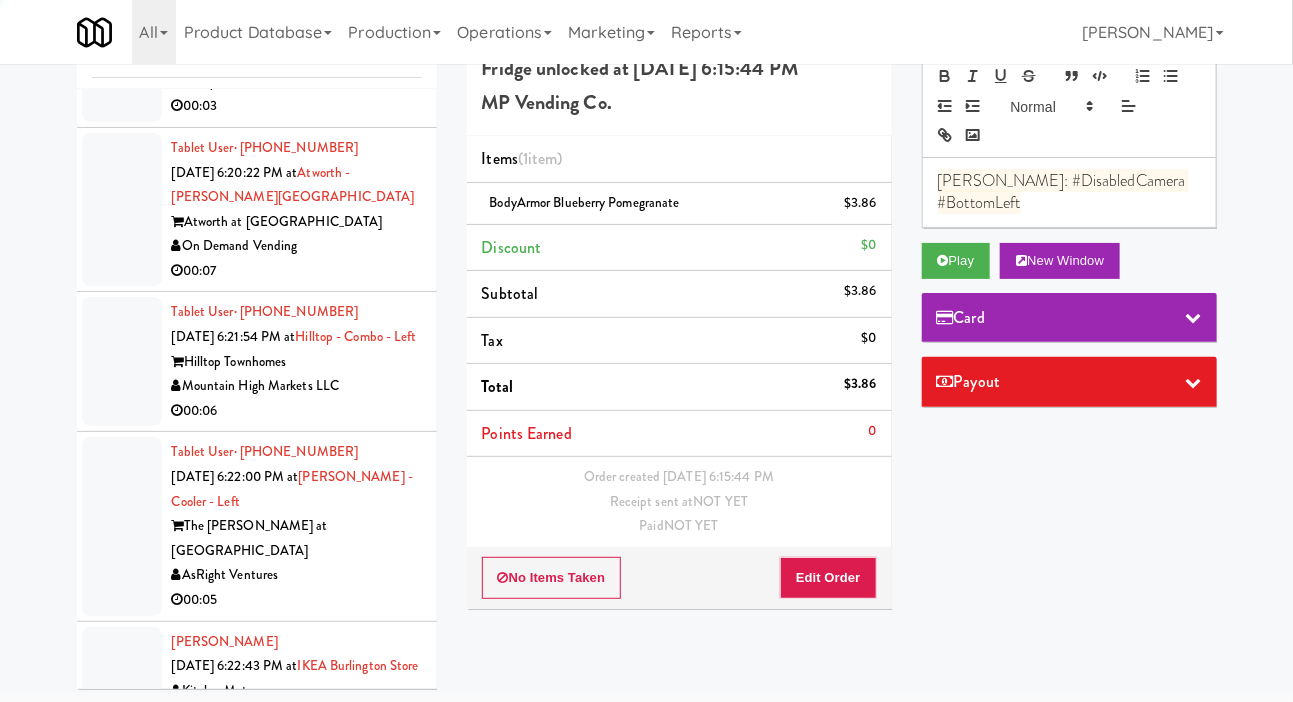 click at bounding box center (122, 45) 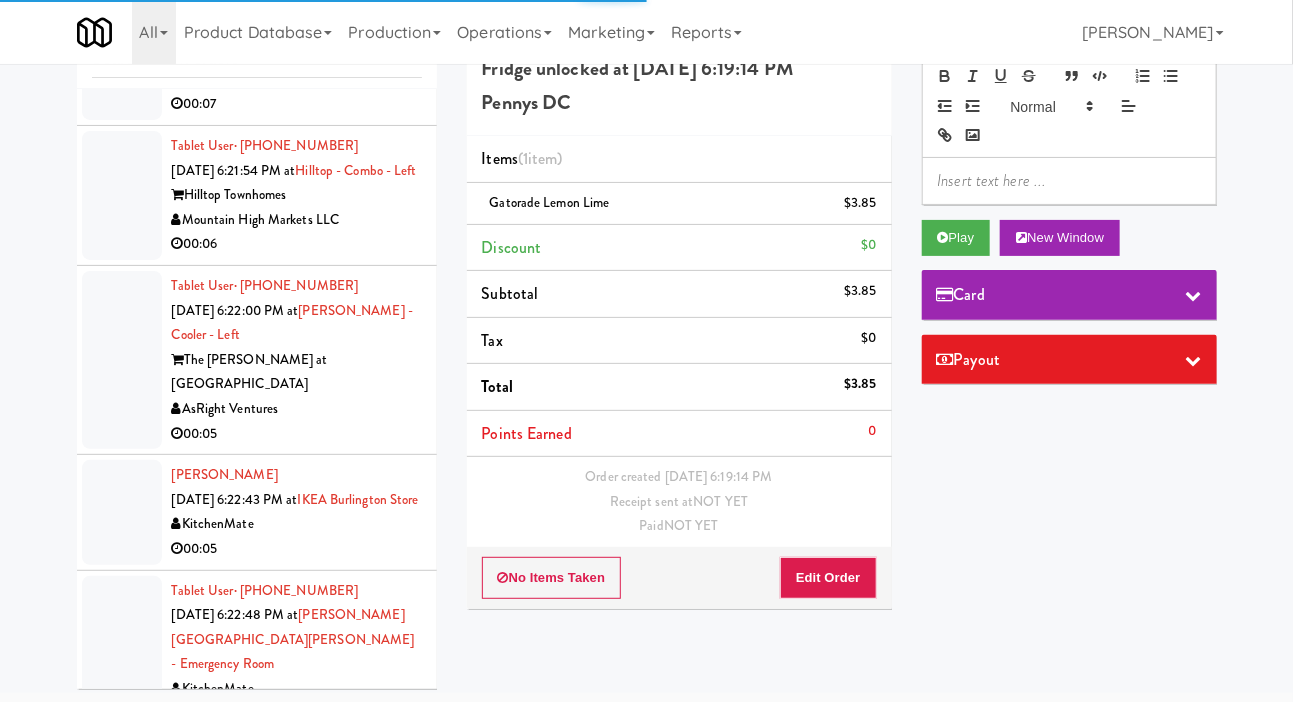click at bounding box center [122, 44] 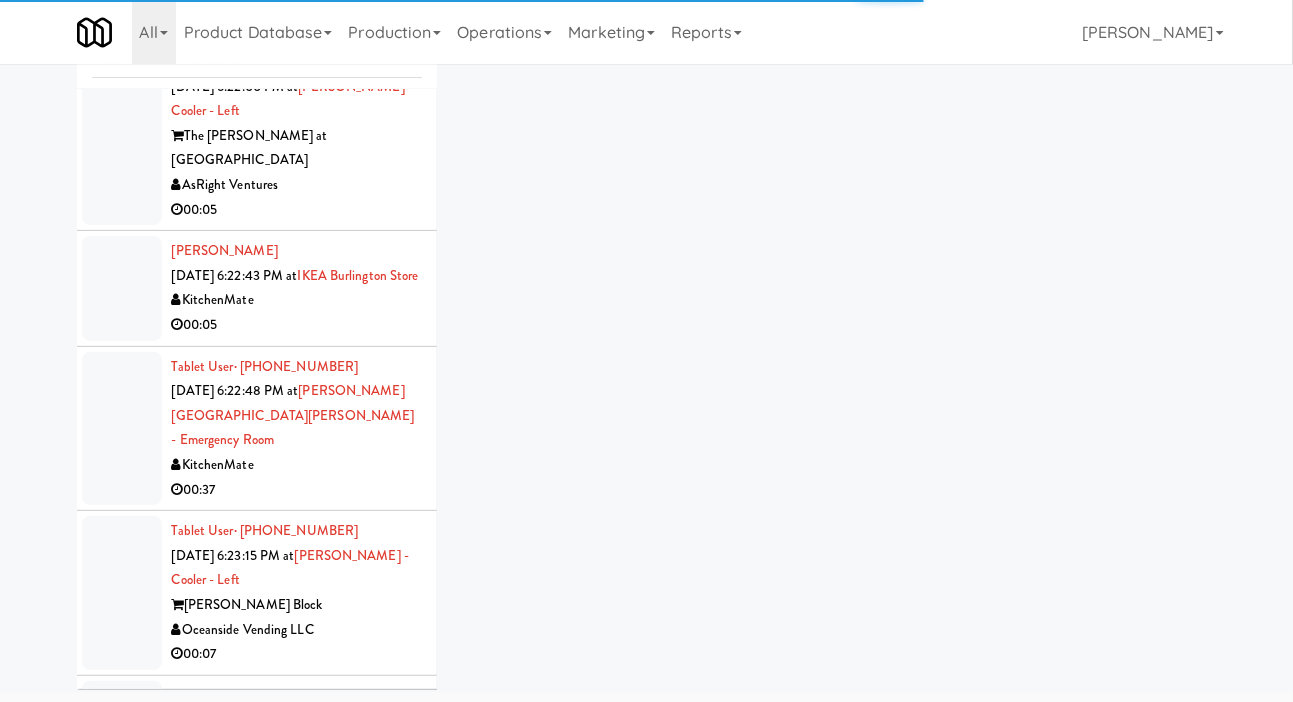 scroll, scrollTop: 6040, scrollLeft: 0, axis: vertical 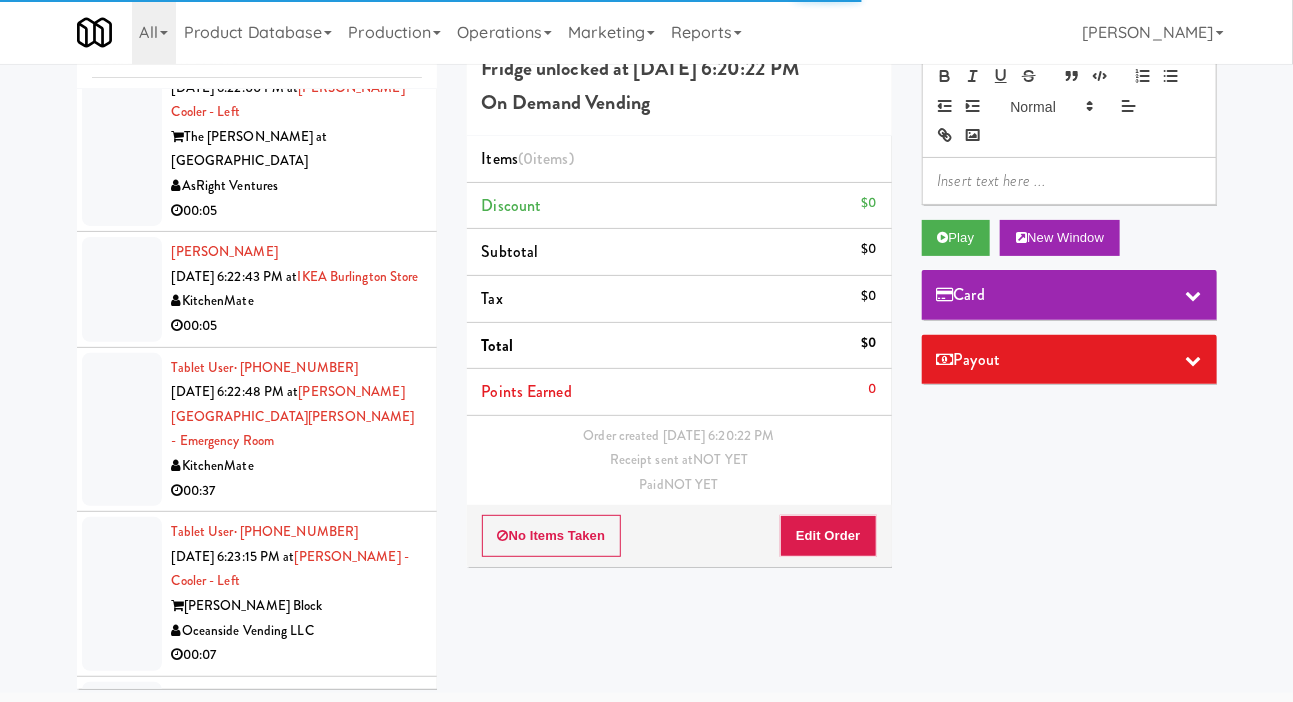 click at bounding box center [122, -28] 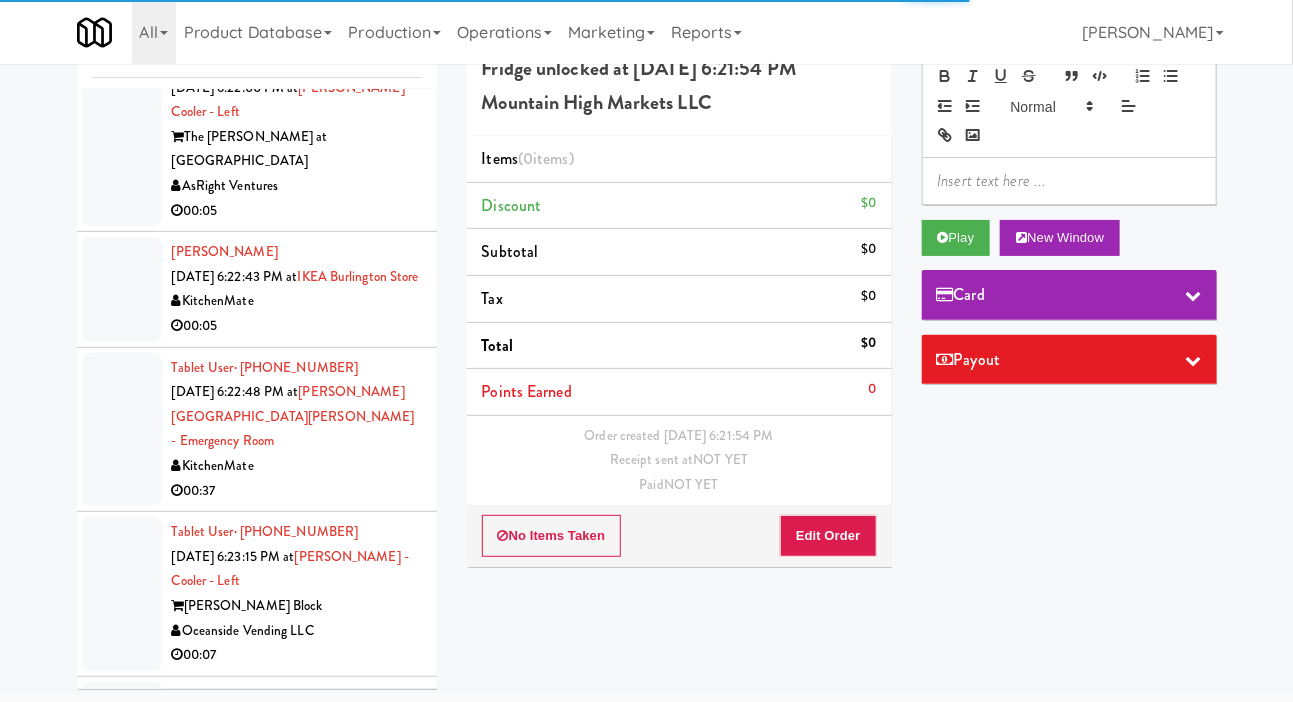 click at bounding box center [122, -179] 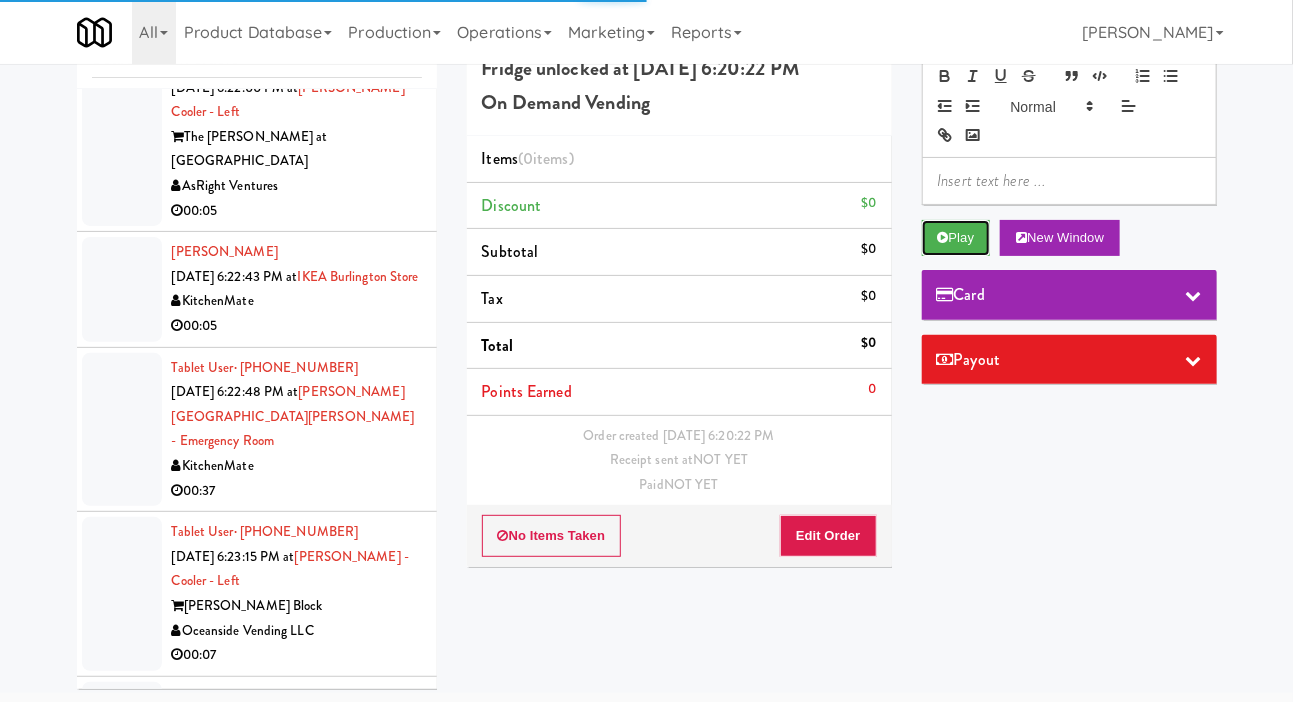 click on "Play" at bounding box center (956, 238) 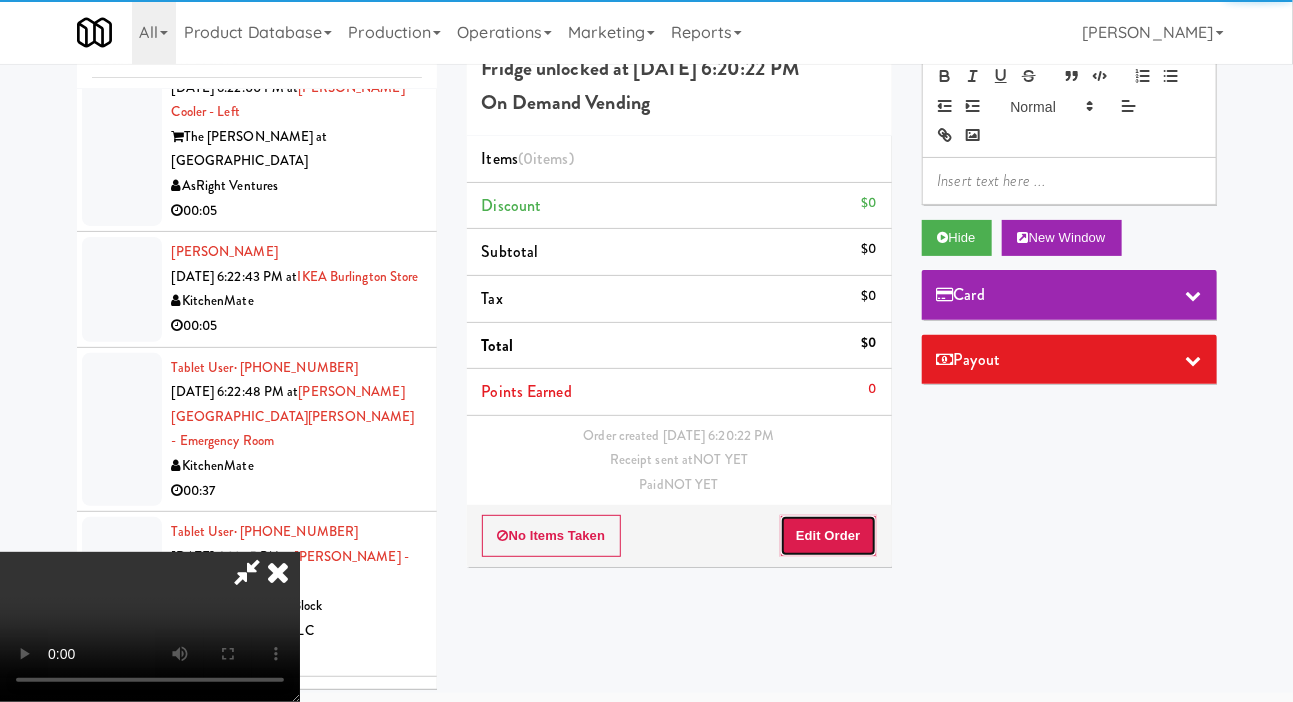 click on "Edit Order" at bounding box center [828, 536] 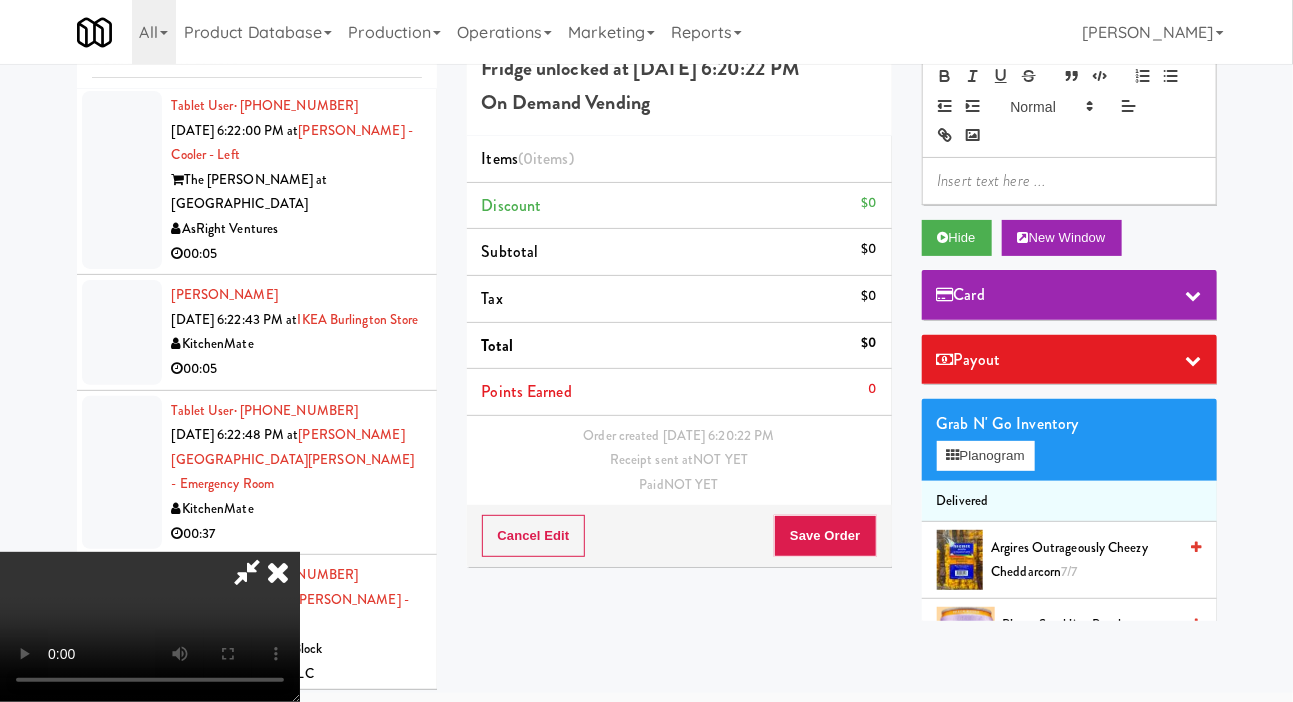 scroll, scrollTop: 6067, scrollLeft: 0, axis: vertical 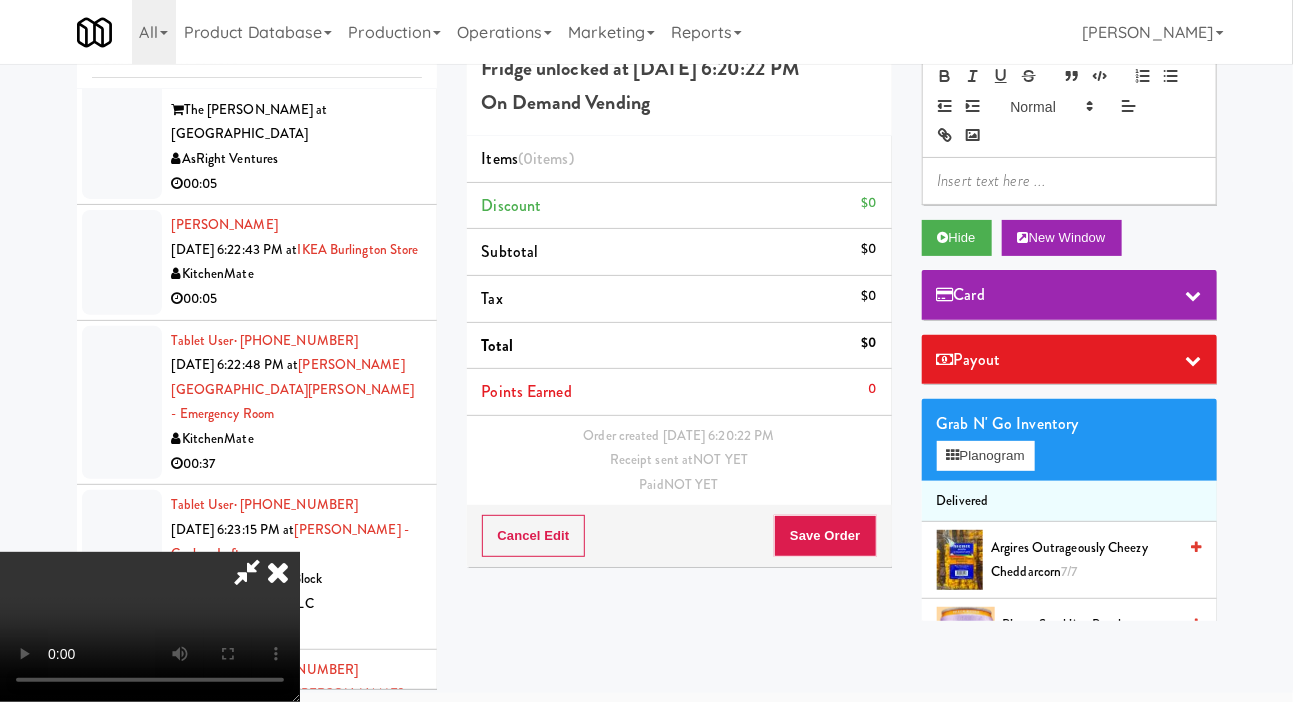 type 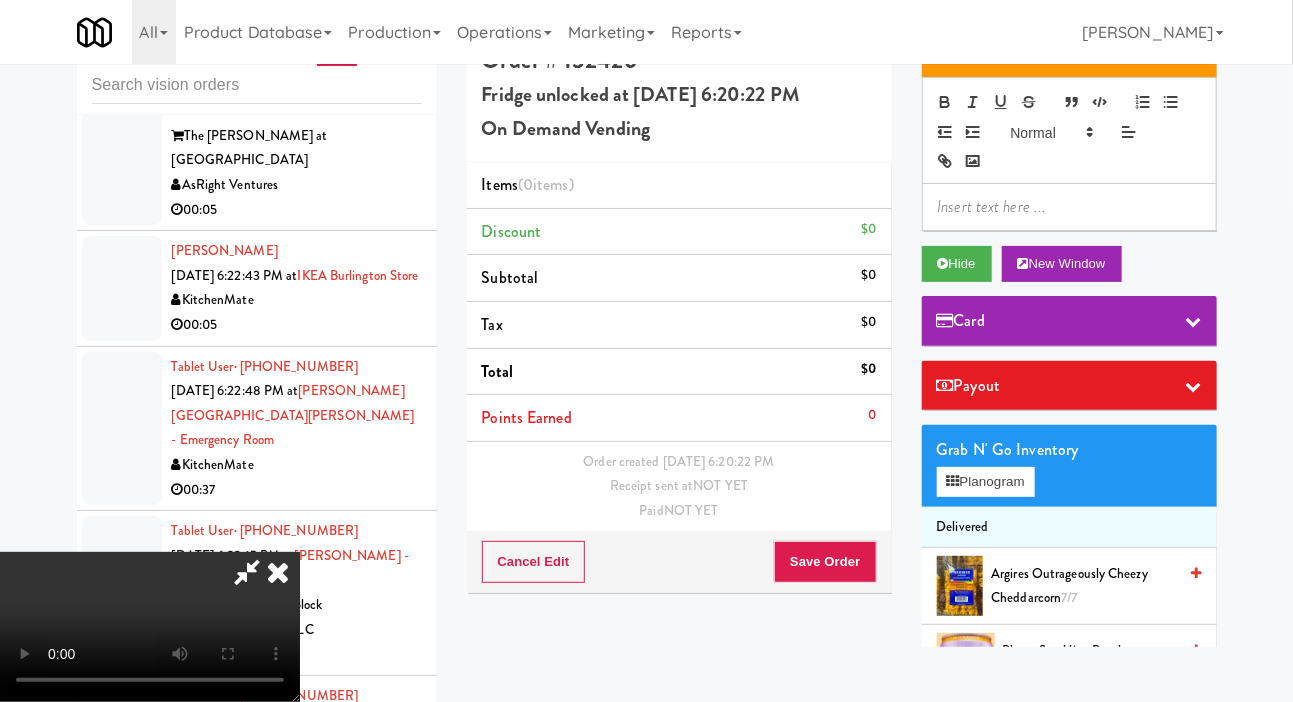 scroll, scrollTop: 0, scrollLeft: 0, axis: both 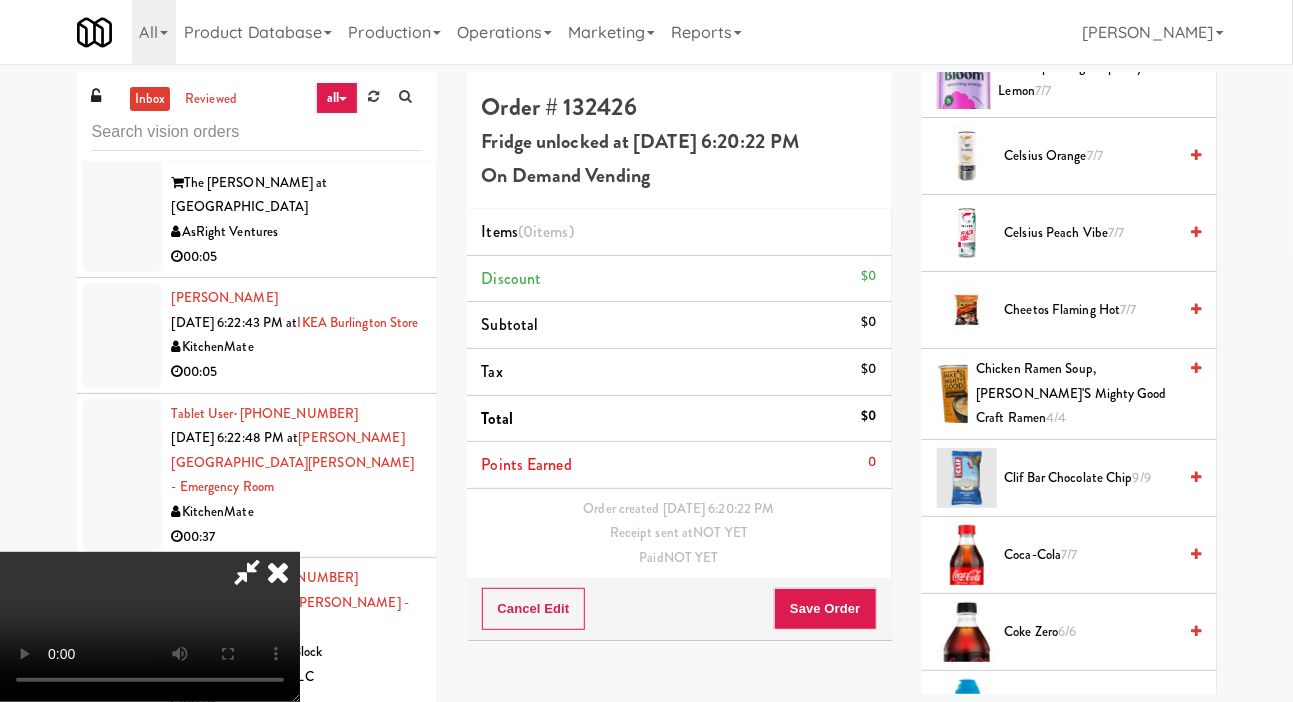 click on "Clif Bar Chocolate Chip  9/9" at bounding box center (1091, 478) 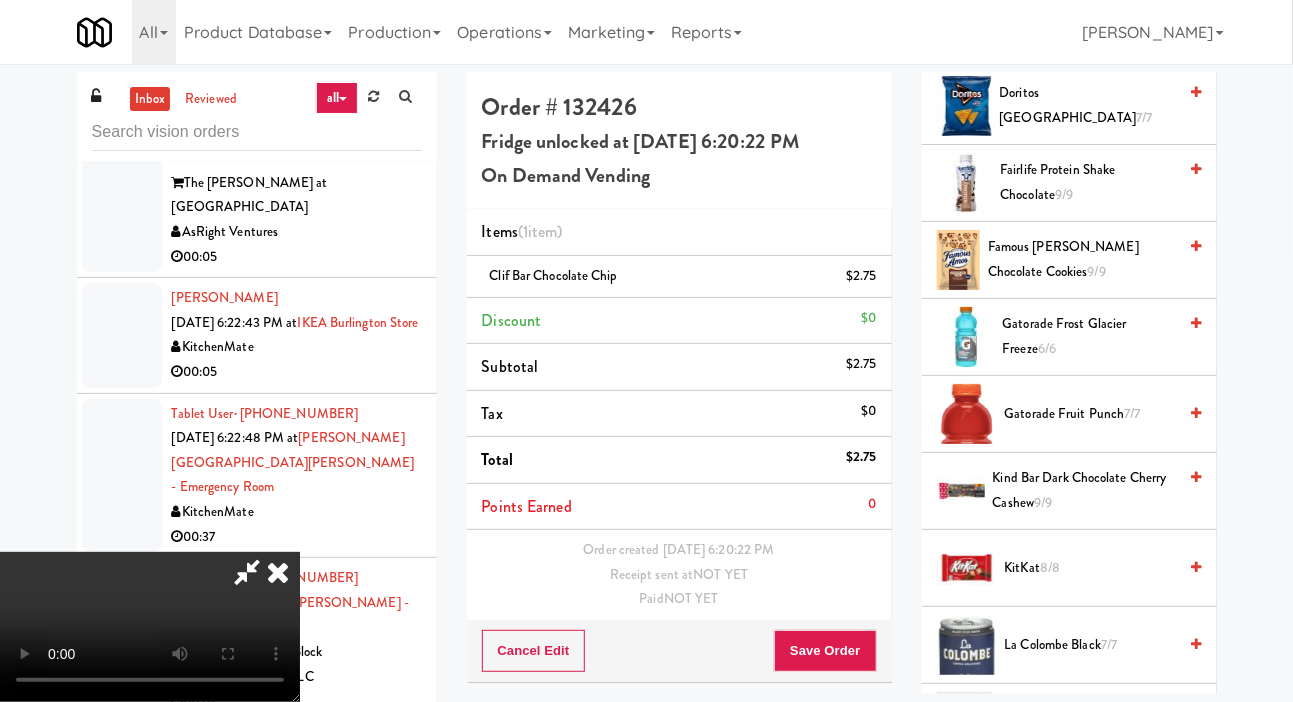 scroll, scrollTop: 1464, scrollLeft: 0, axis: vertical 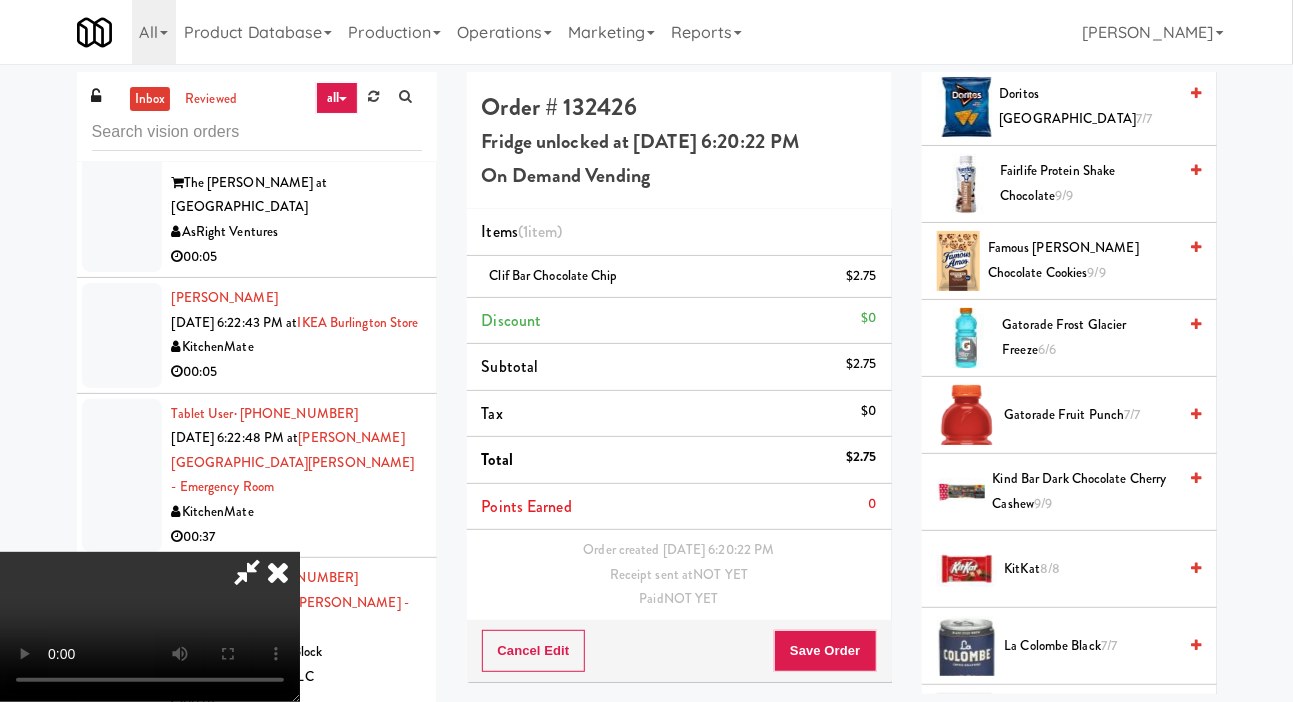 click on "Gatorade Frost Glacier Freeze  6/6" at bounding box center [1089, 337] 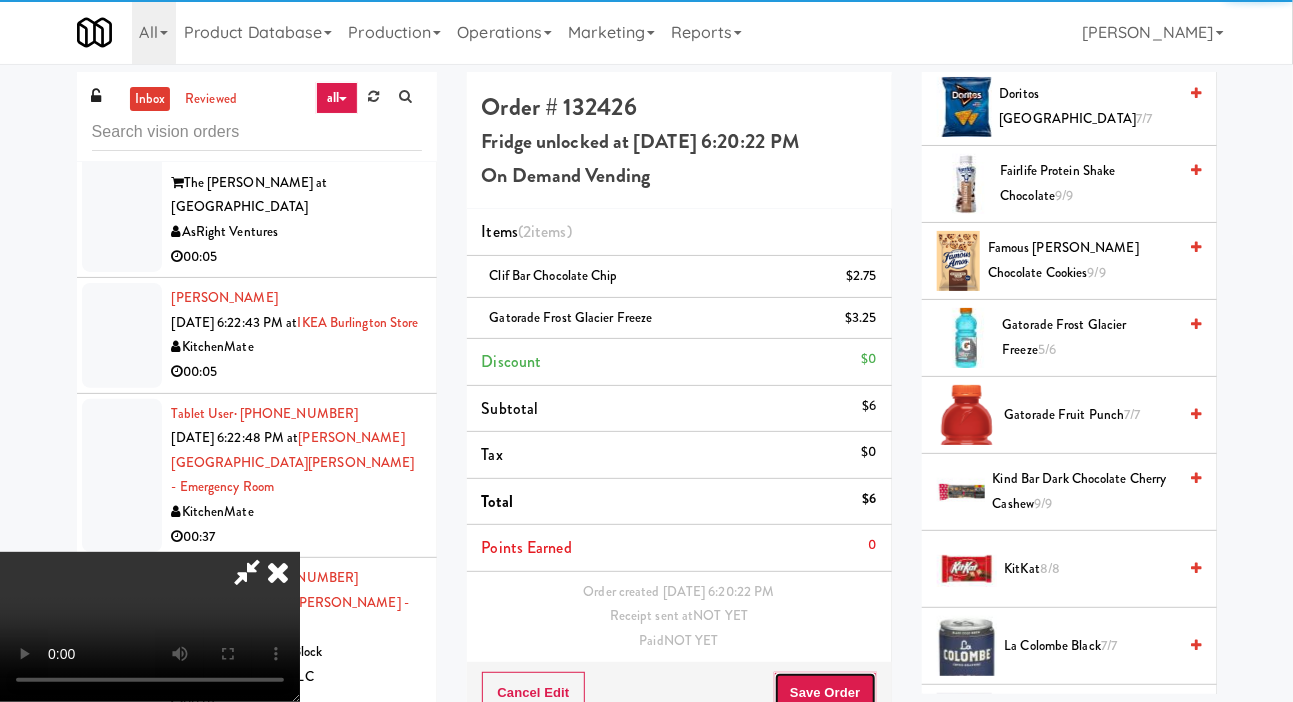 click on "Save Order" at bounding box center (825, 693) 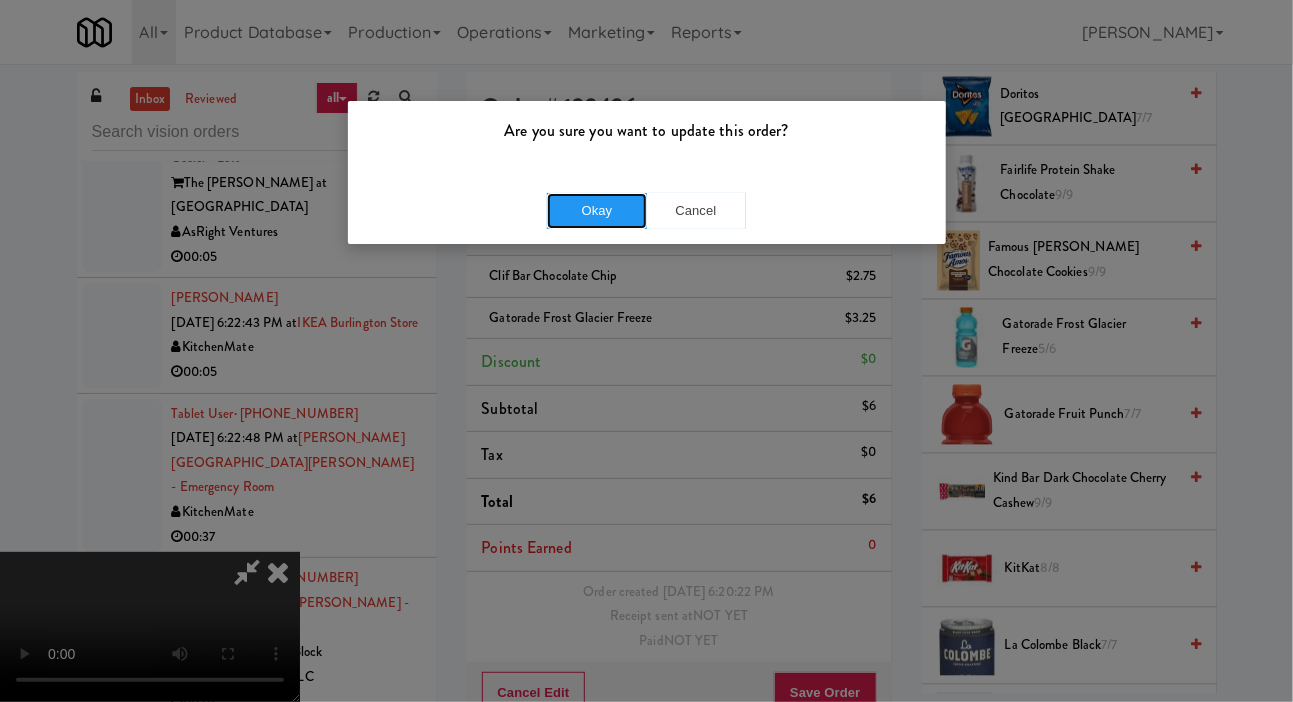 click on "Okay" at bounding box center [597, 211] 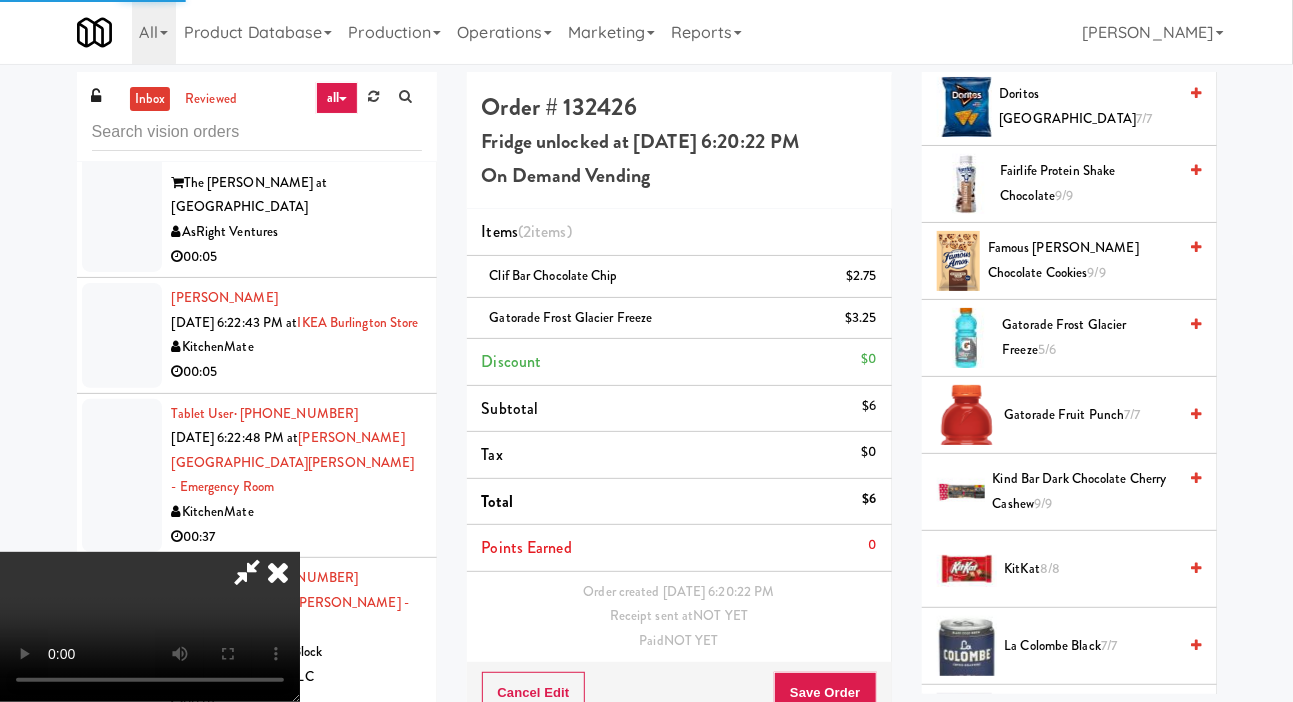 scroll, scrollTop: 0, scrollLeft: 0, axis: both 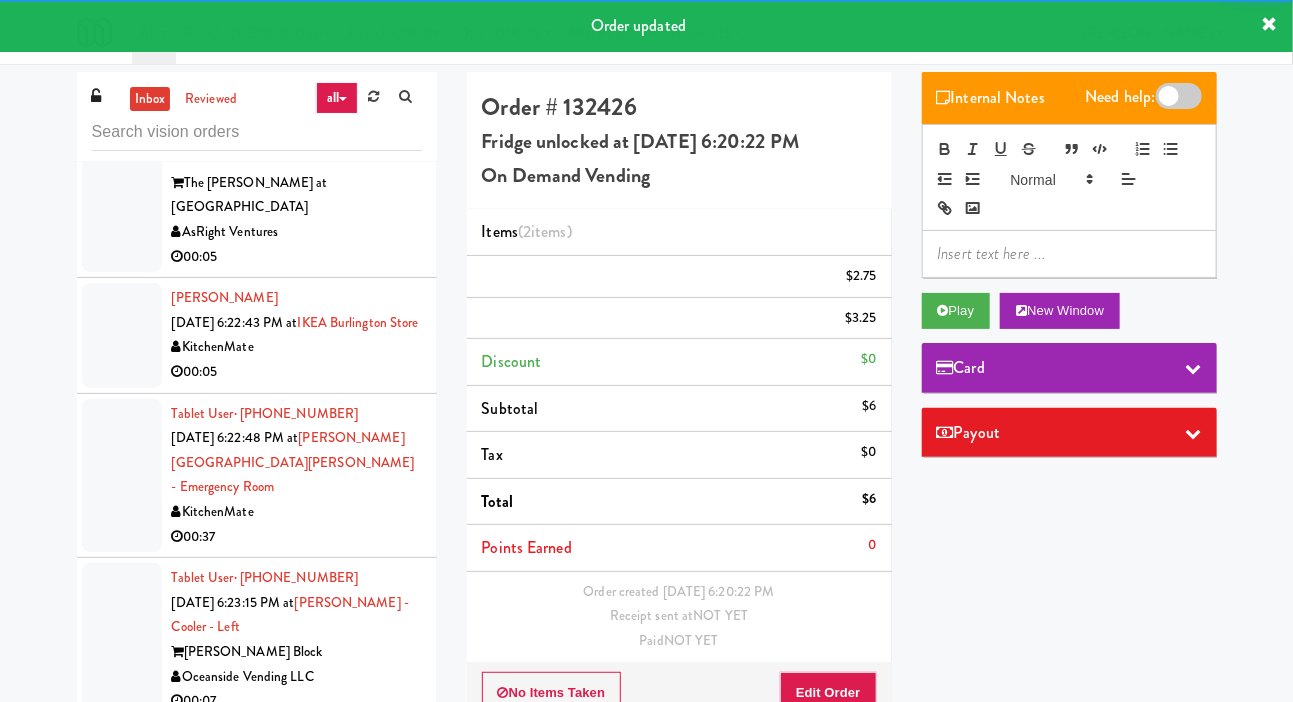 click at bounding box center [122, 18] 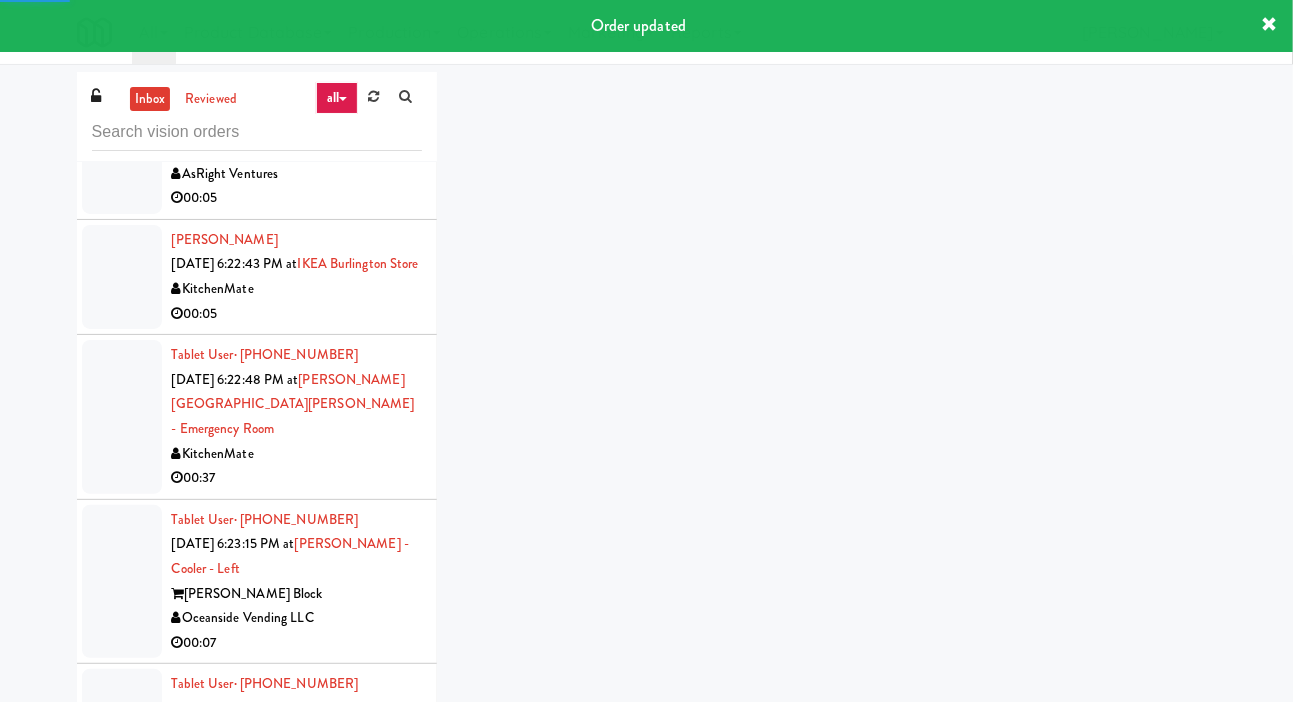scroll, scrollTop: 6151, scrollLeft: 0, axis: vertical 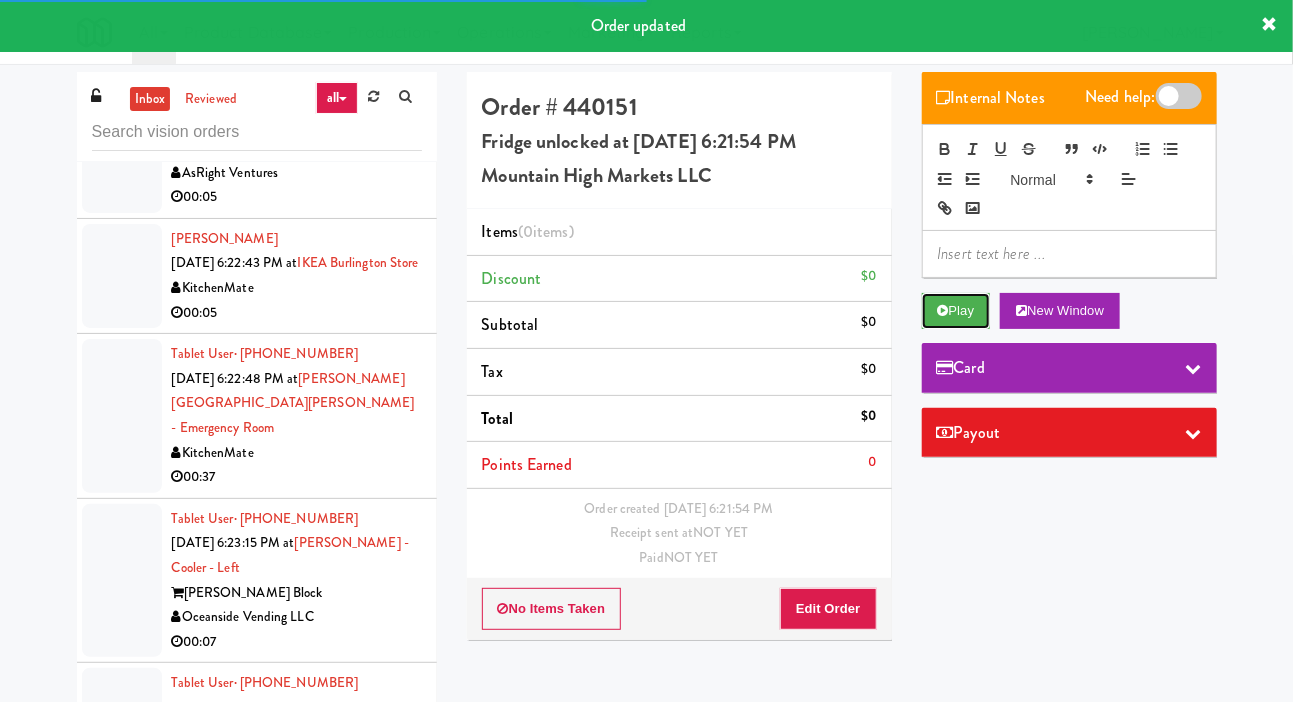 click on "Play" at bounding box center (956, 311) 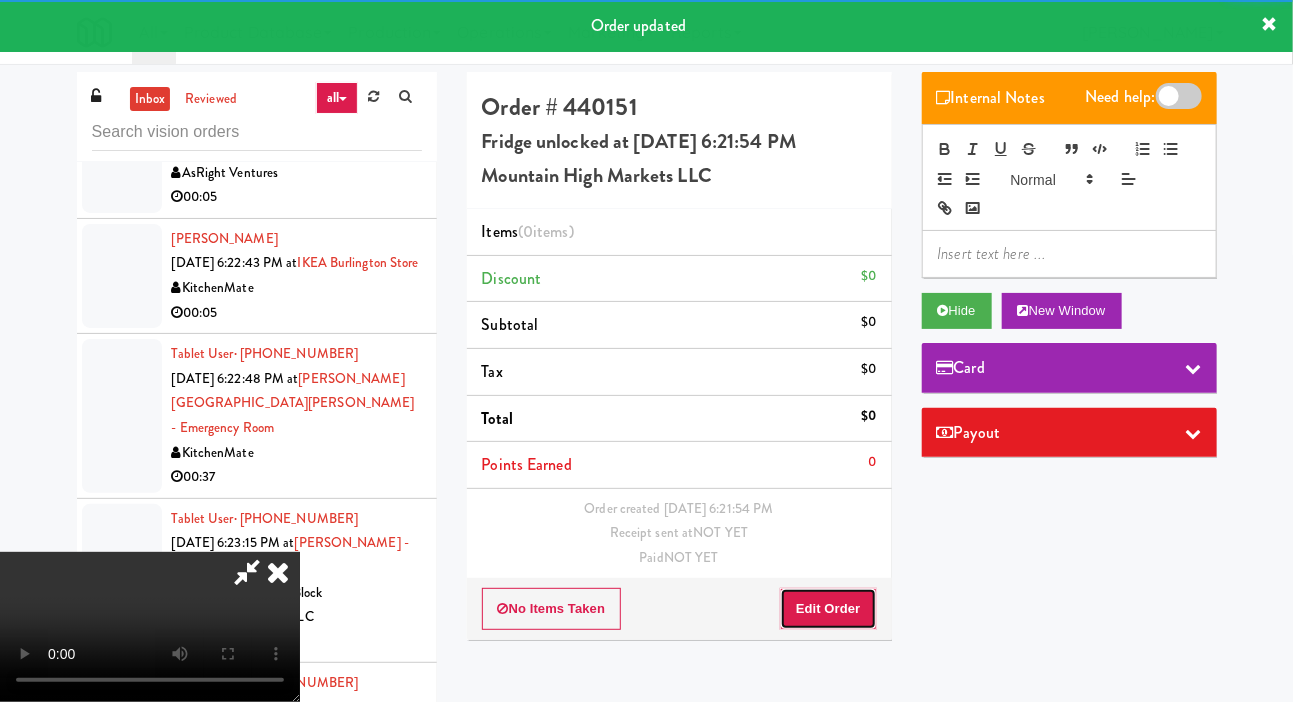 click on "Edit Order" at bounding box center [828, 609] 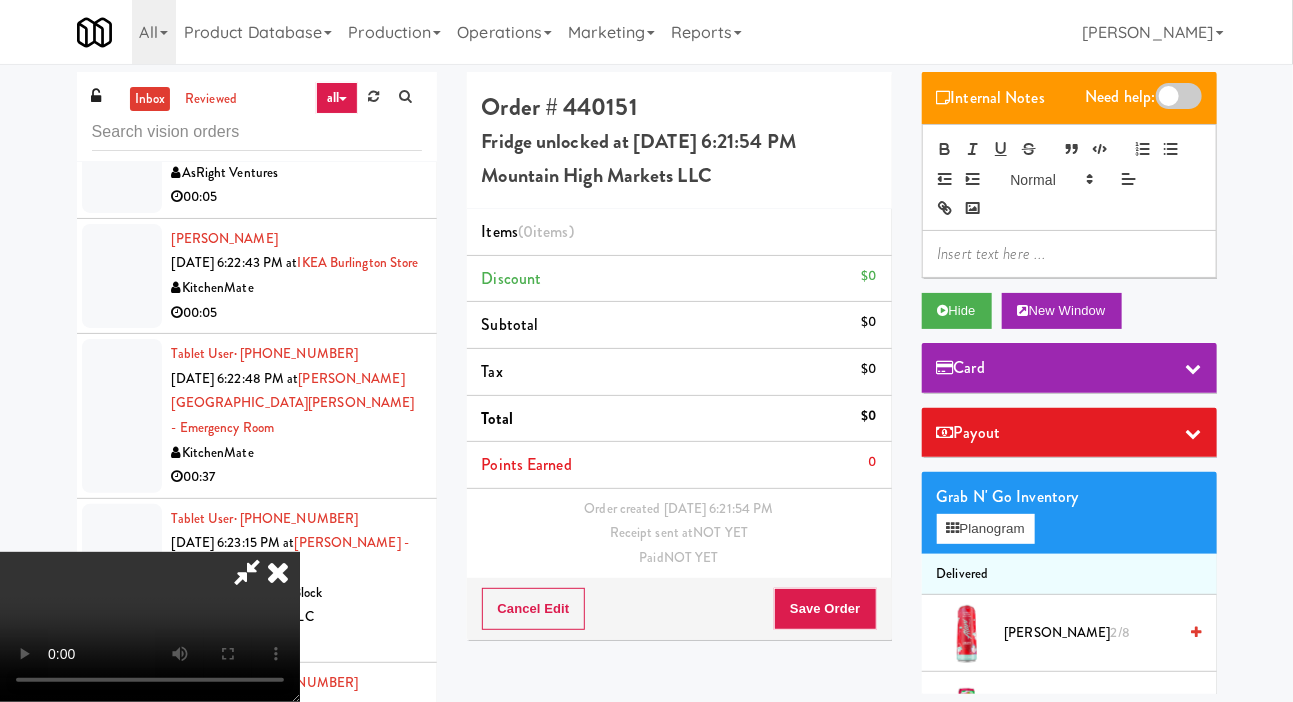 scroll, scrollTop: 73, scrollLeft: 0, axis: vertical 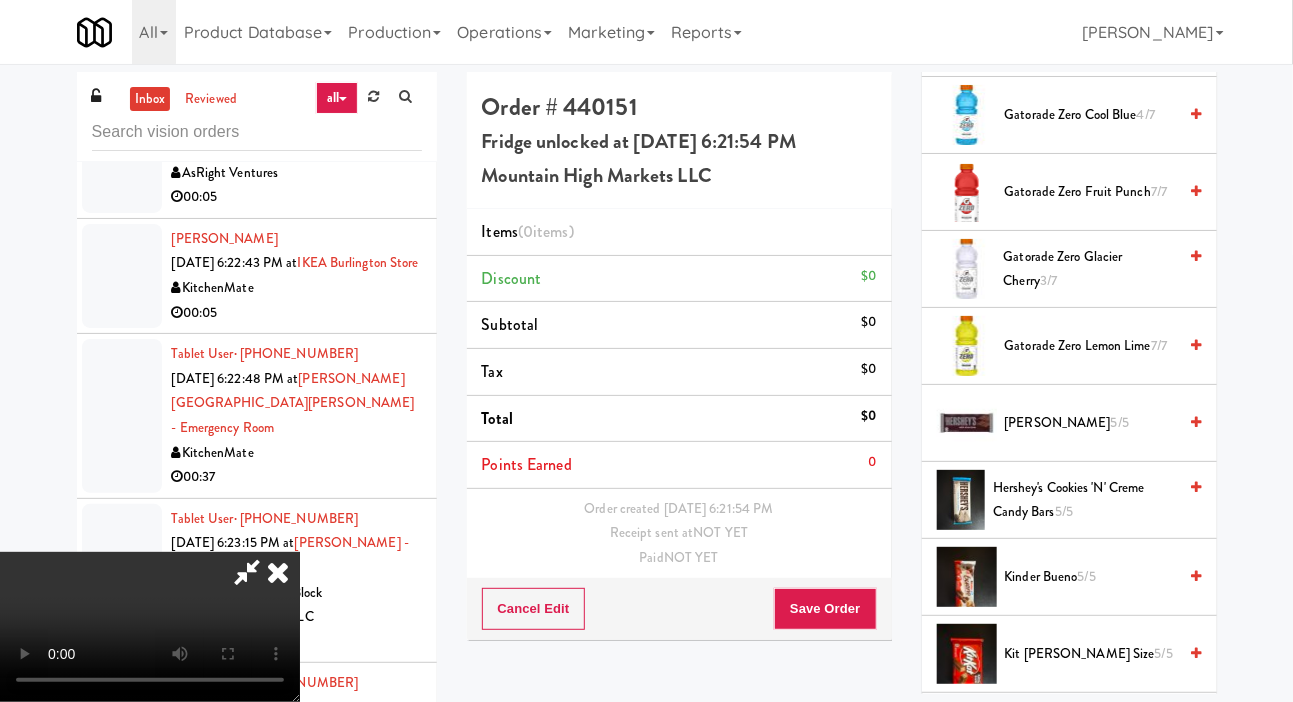 click on "Gatorade Zero Lemon Lime  7/7" at bounding box center [1091, 346] 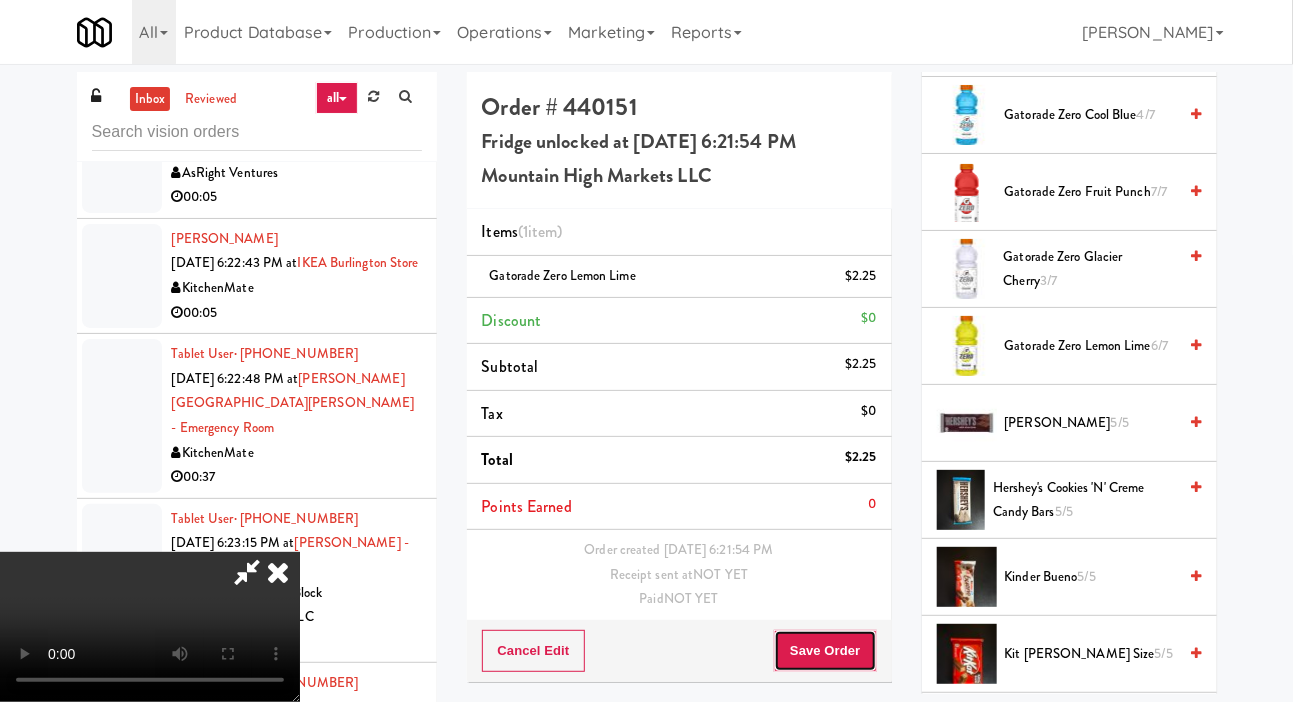click on "Save Order" at bounding box center (825, 651) 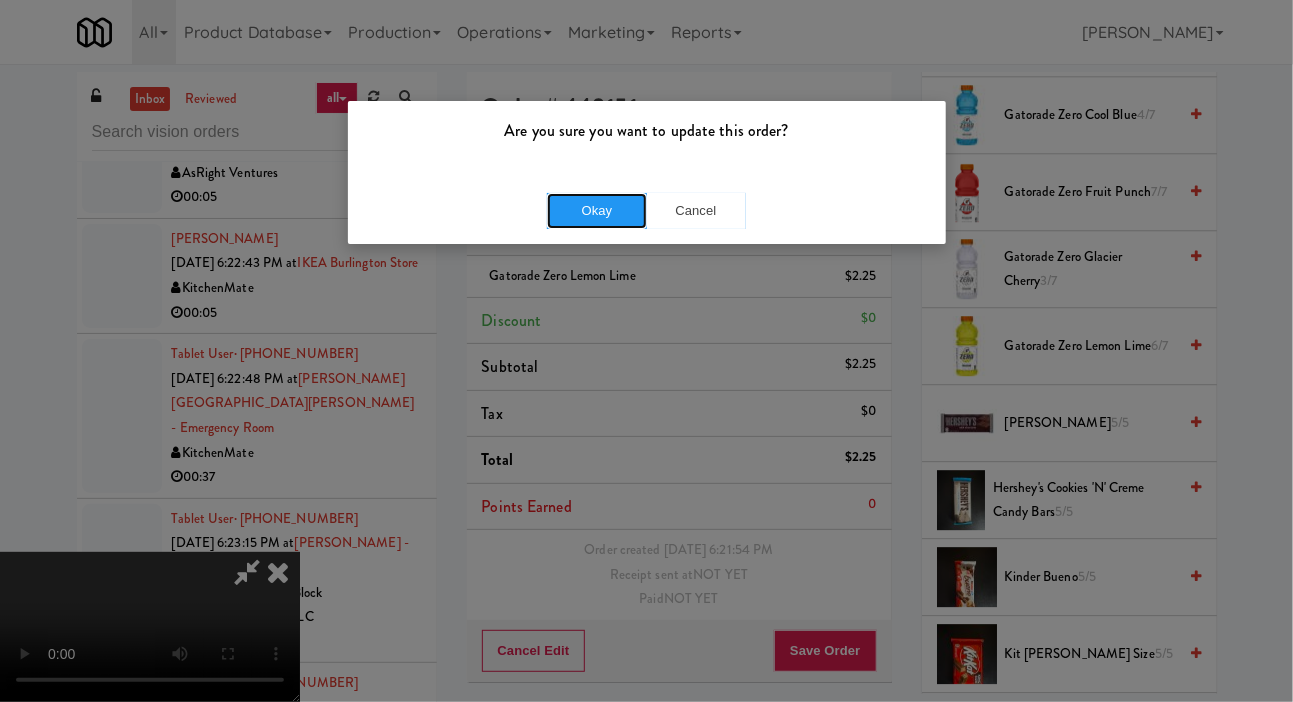 click on "Okay" at bounding box center [597, 211] 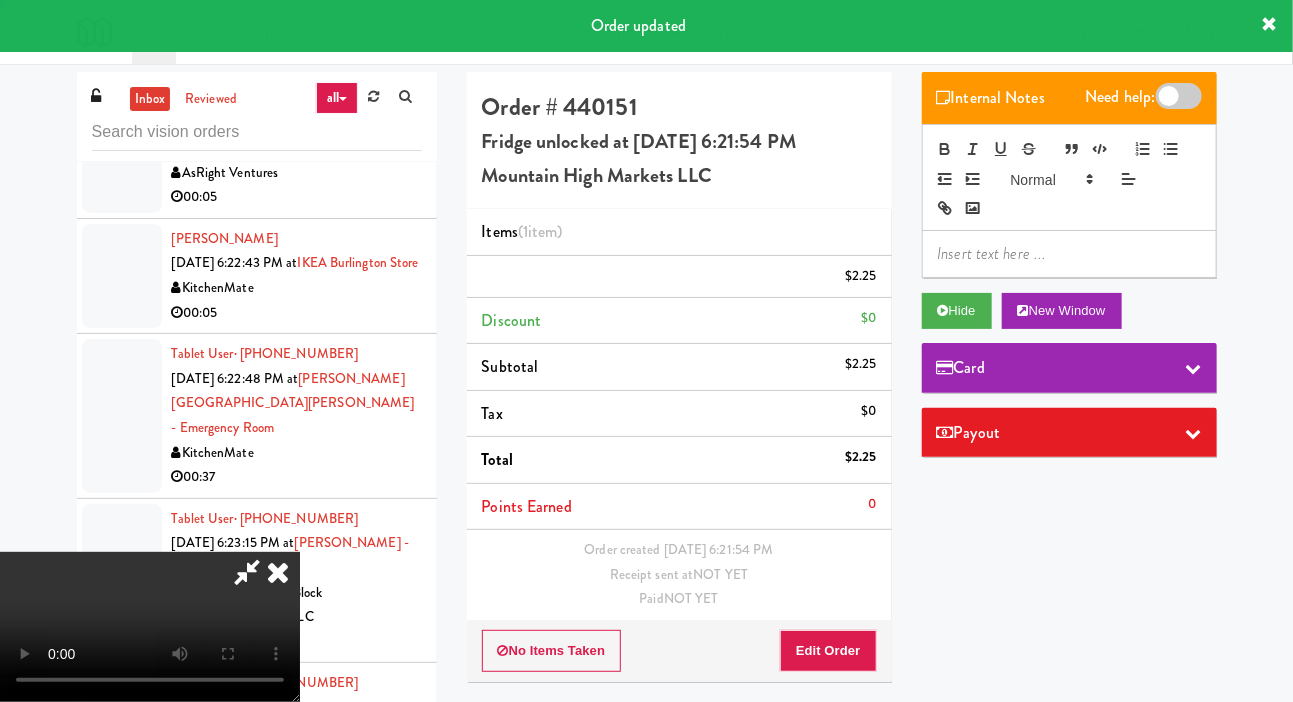 scroll, scrollTop: 0, scrollLeft: 0, axis: both 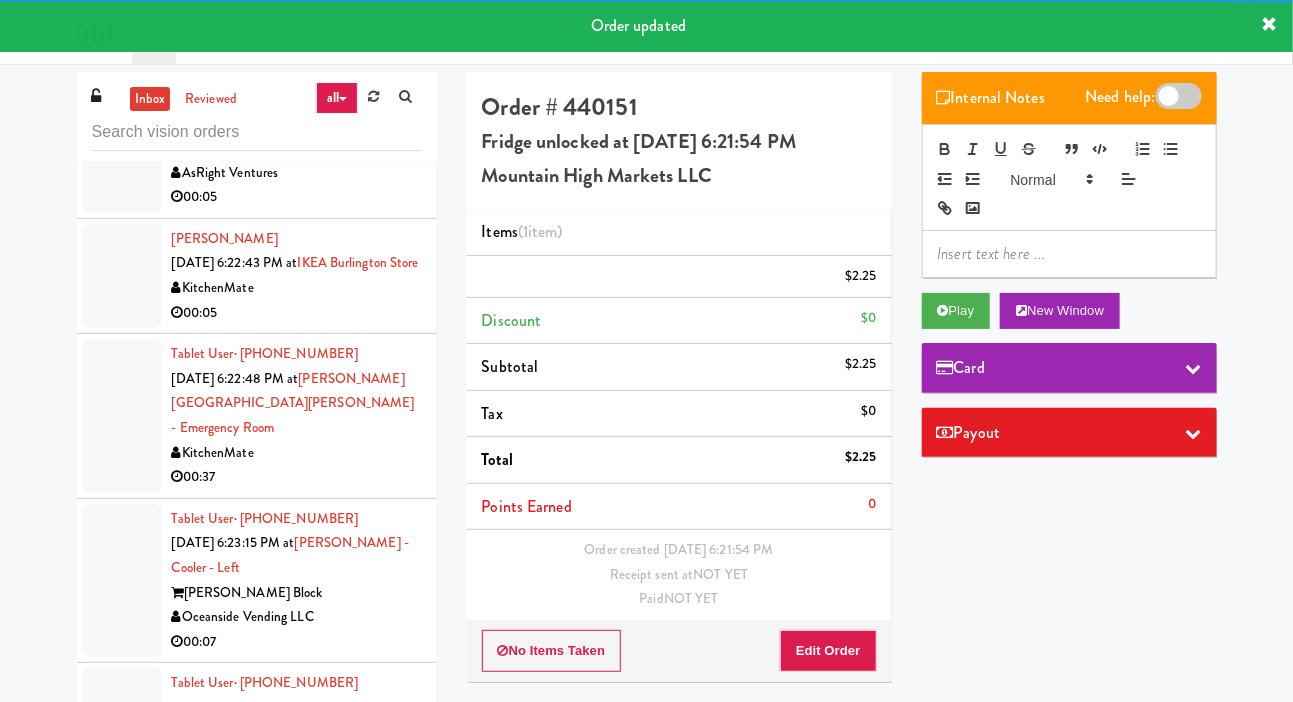 click at bounding box center [122, 124] 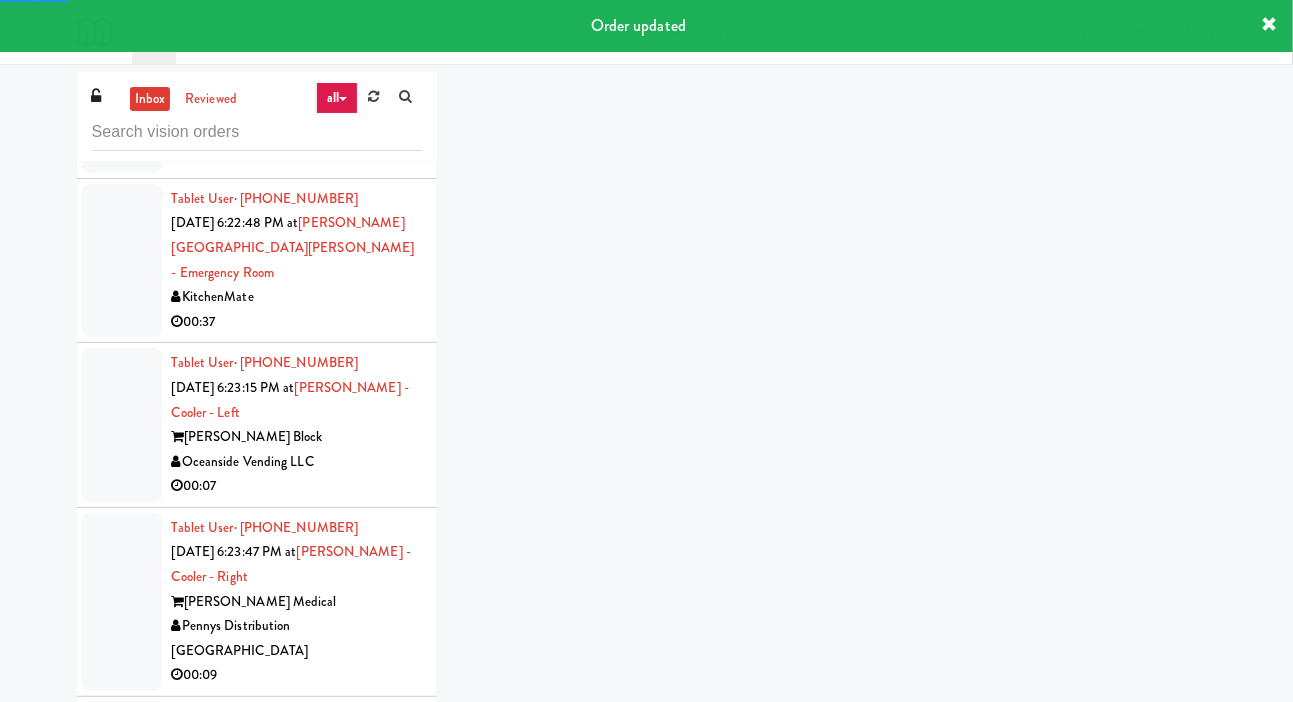 scroll, scrollTop: 6337, scrollLeft: 0, axis: vertical 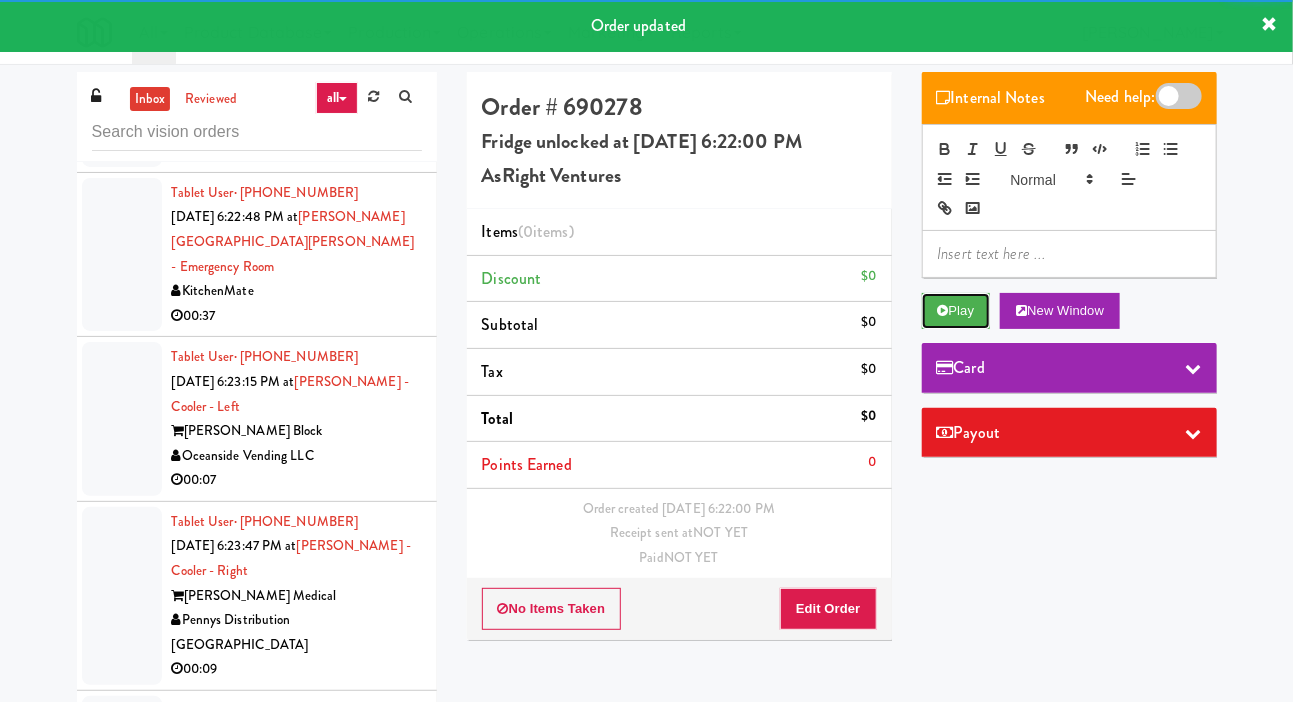 click on "Play" at bounding box center [956, 311] 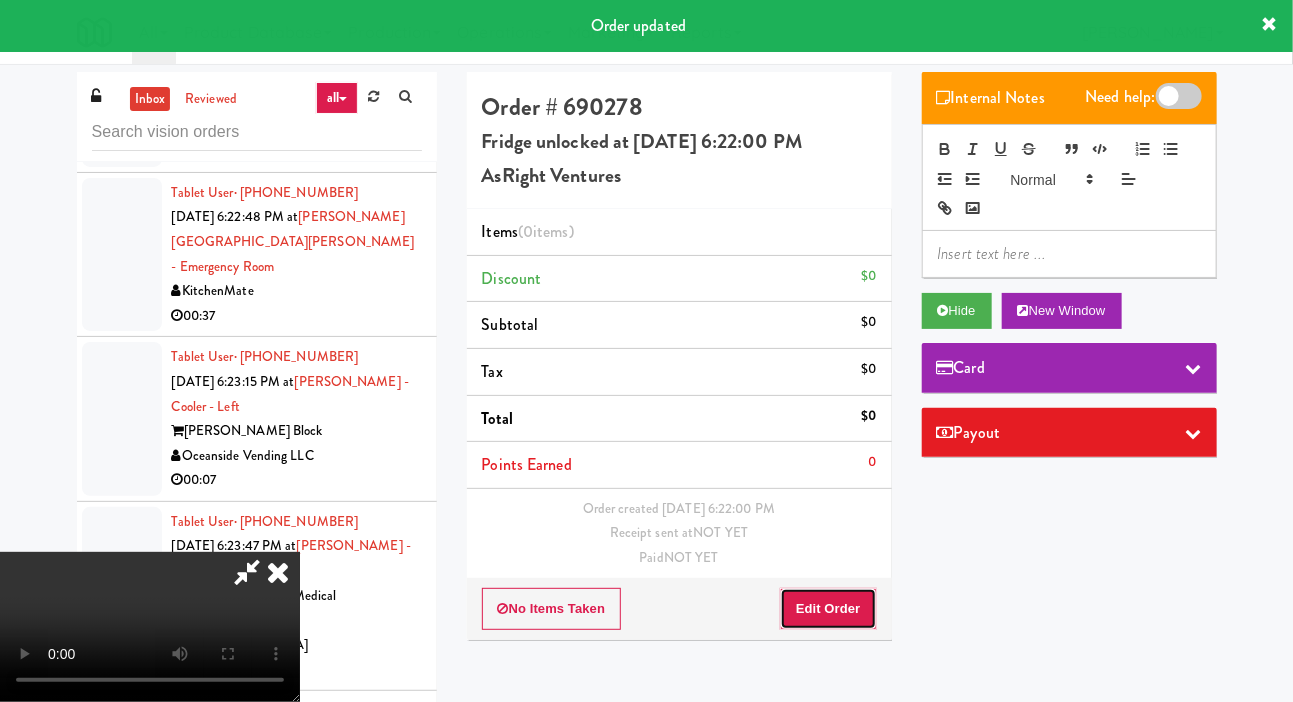 click on "Edit Order" at bounding box center (828, 609) 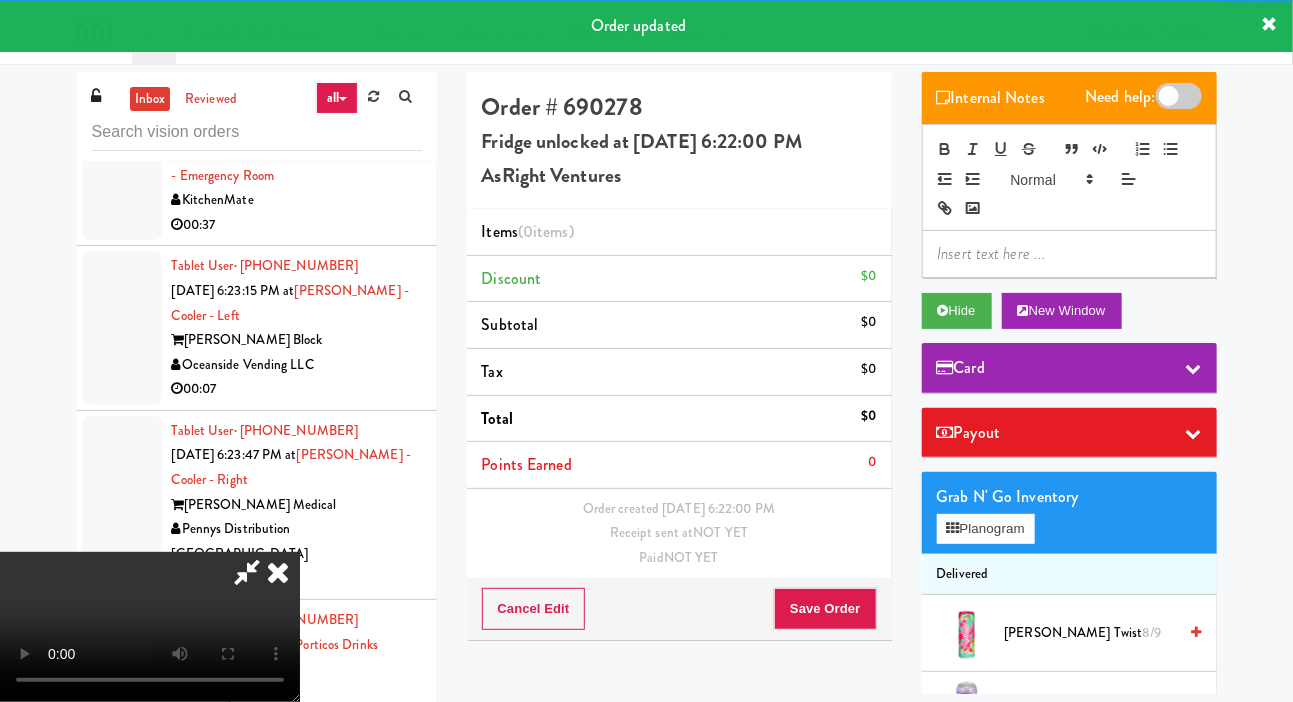 scroll, scrollTop: 6429, scrollLeft: 0, axis: vertical 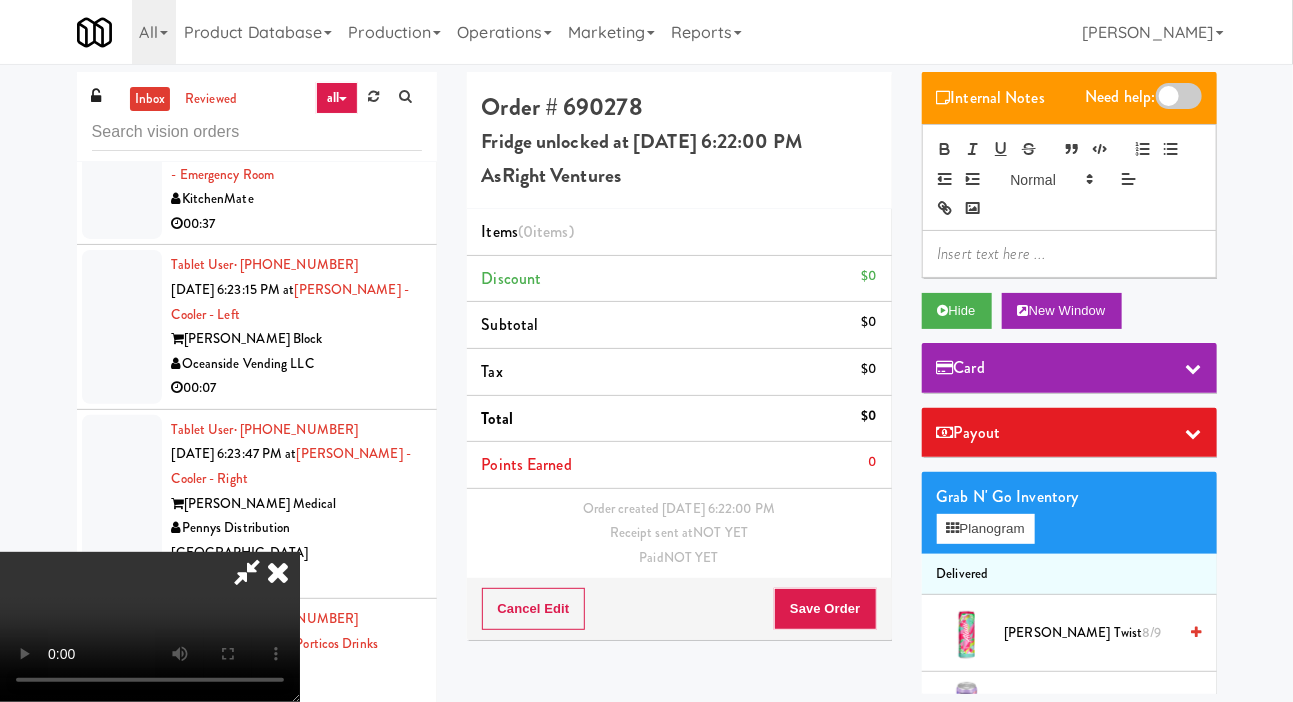 type 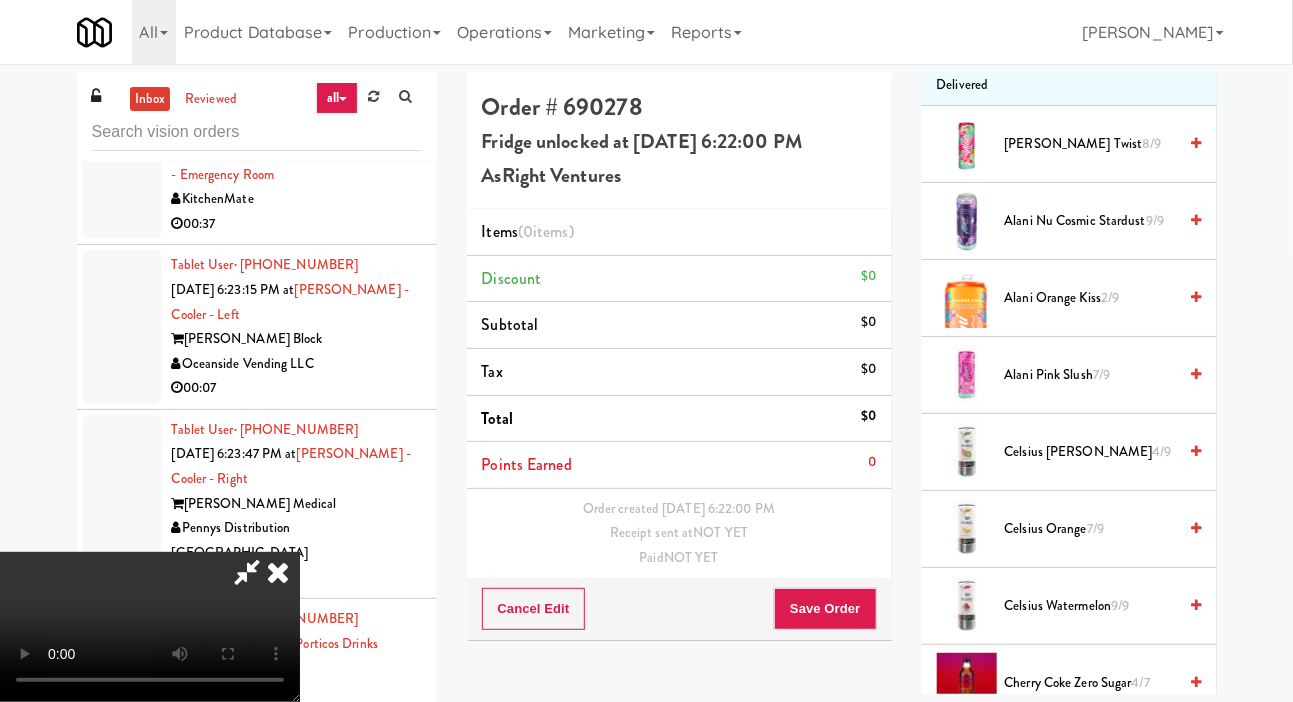 scroll, scrollTop: 0, scrollLeft: 0, axis: both 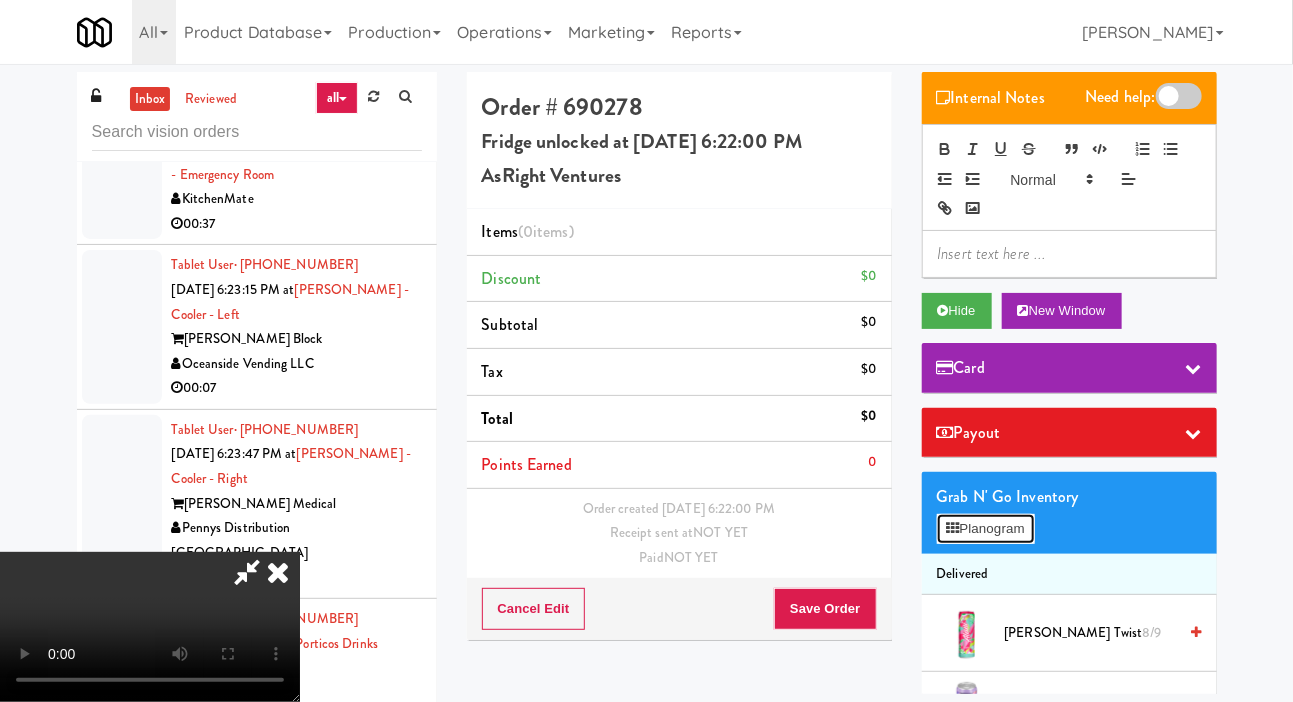 click on "Planogram" at bounding box center (986, 529) 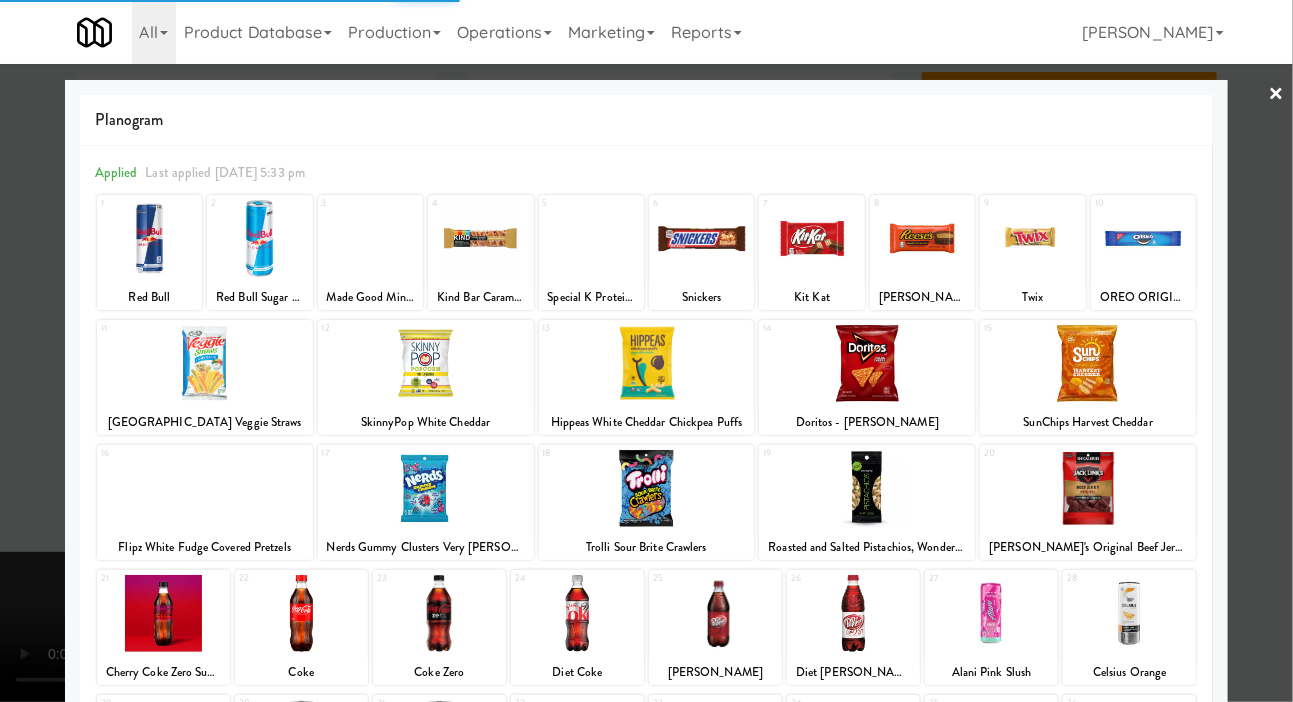 scroll, scrollTop: 172, scrollLeft: 0, axis: vertical 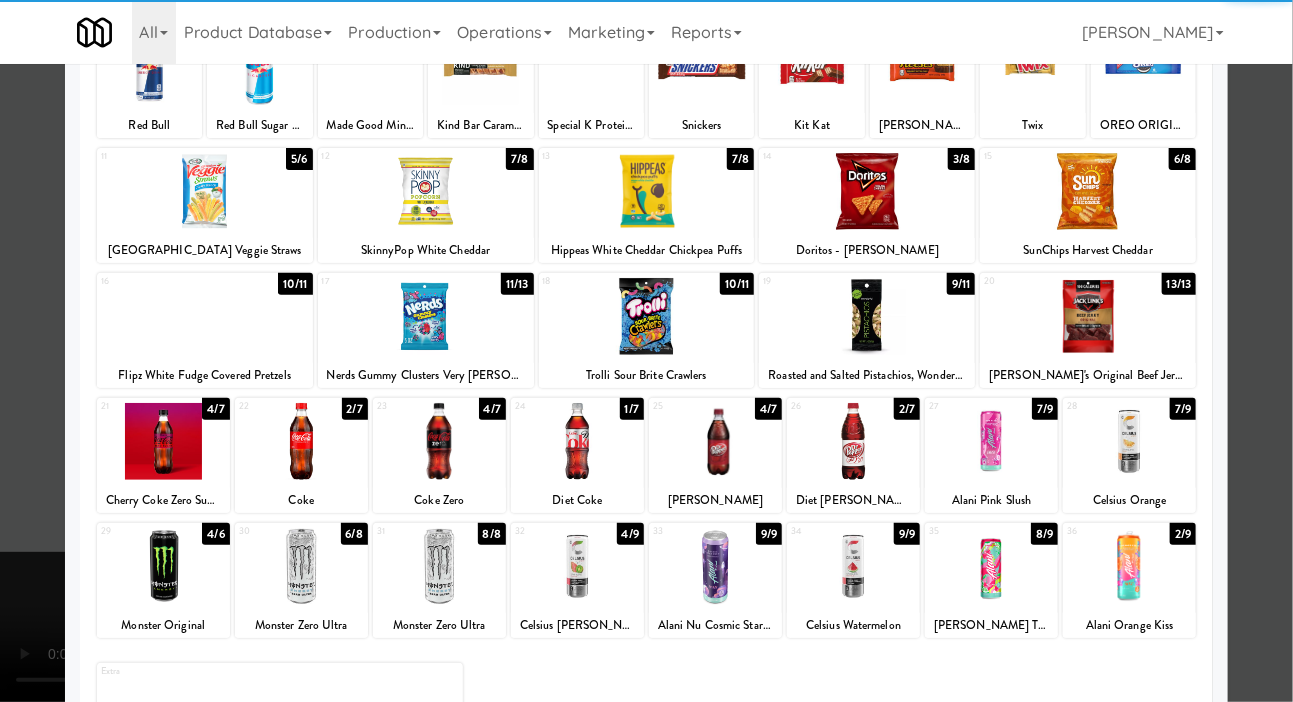 click at bounding box center [1129, 441] 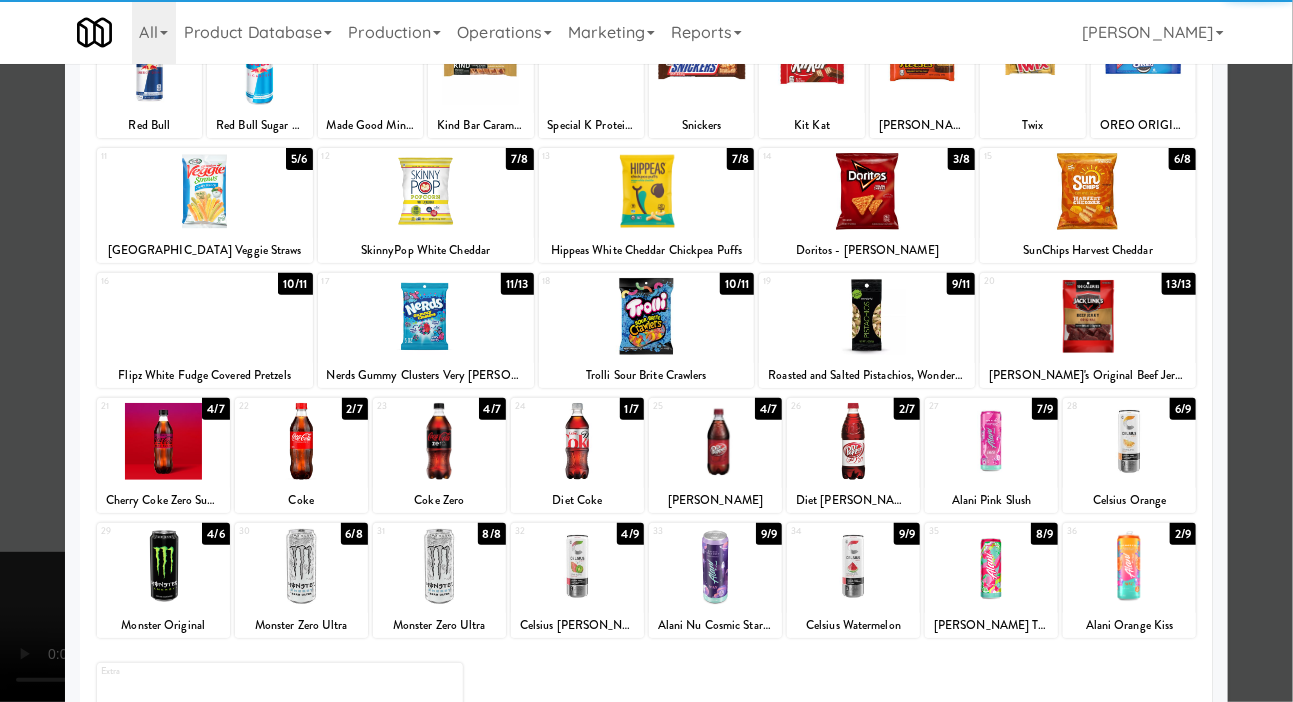 click at bounding box center (646, 351) 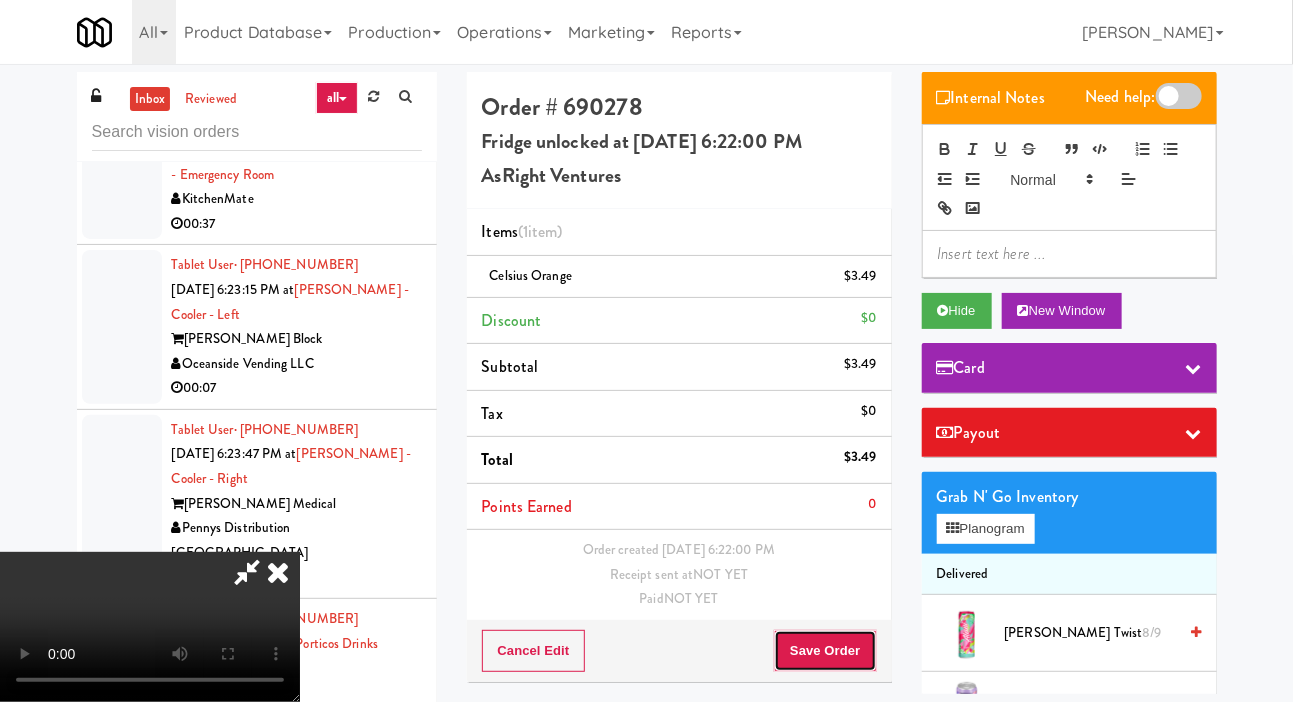 click on "Save Order" at bounding box center (825, 651) 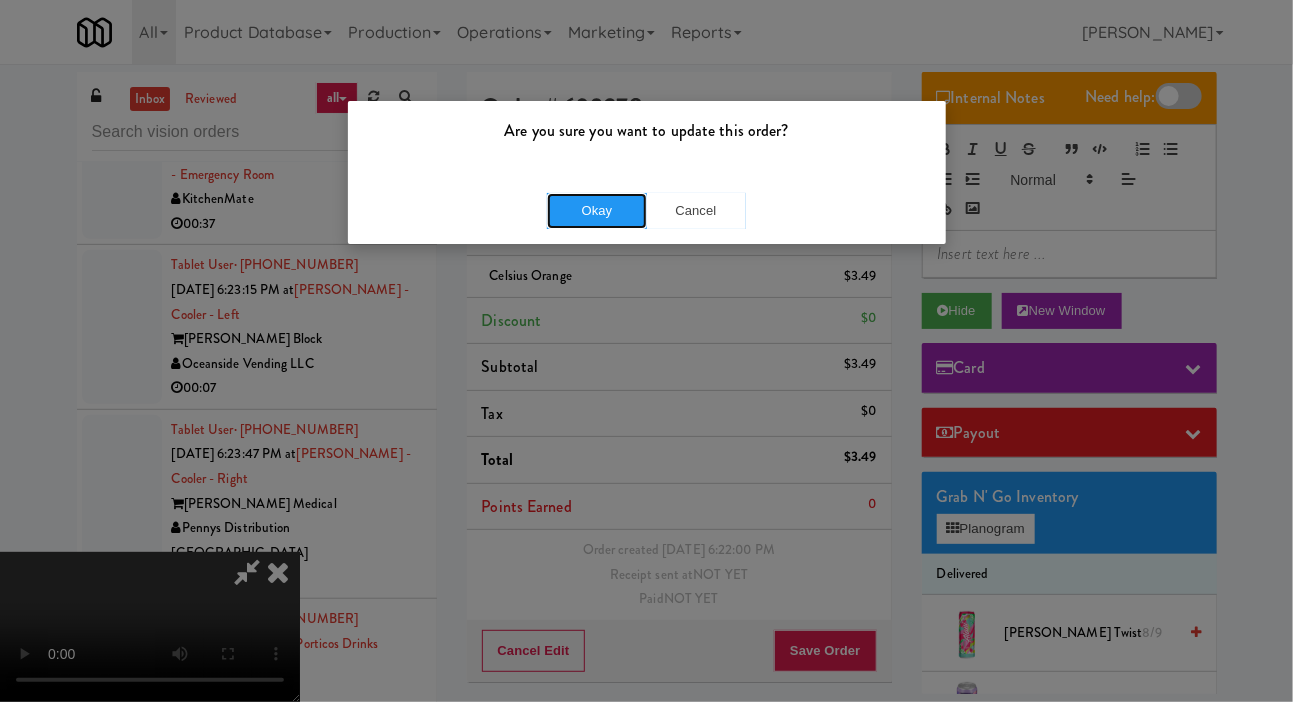 click on "Okay" at bounding box center [597, 211] 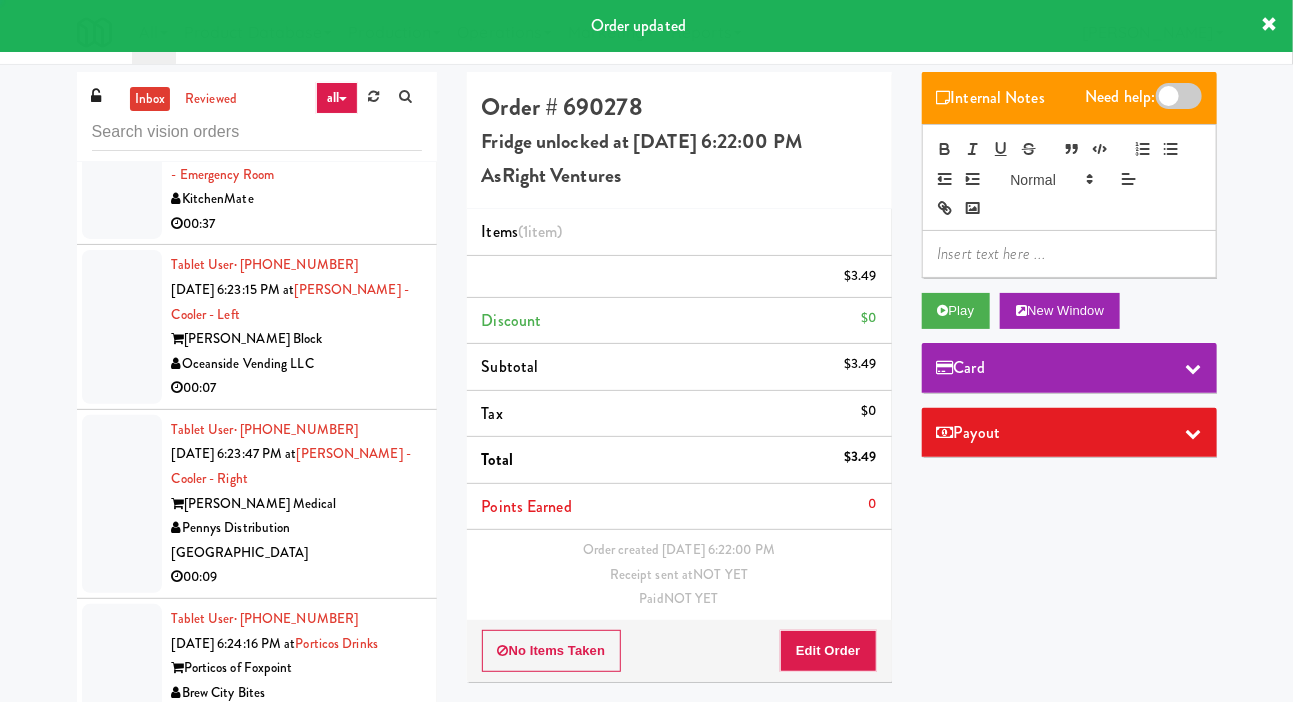 scroll, scrollTop: 0, scrollLeft: 0, axis: both 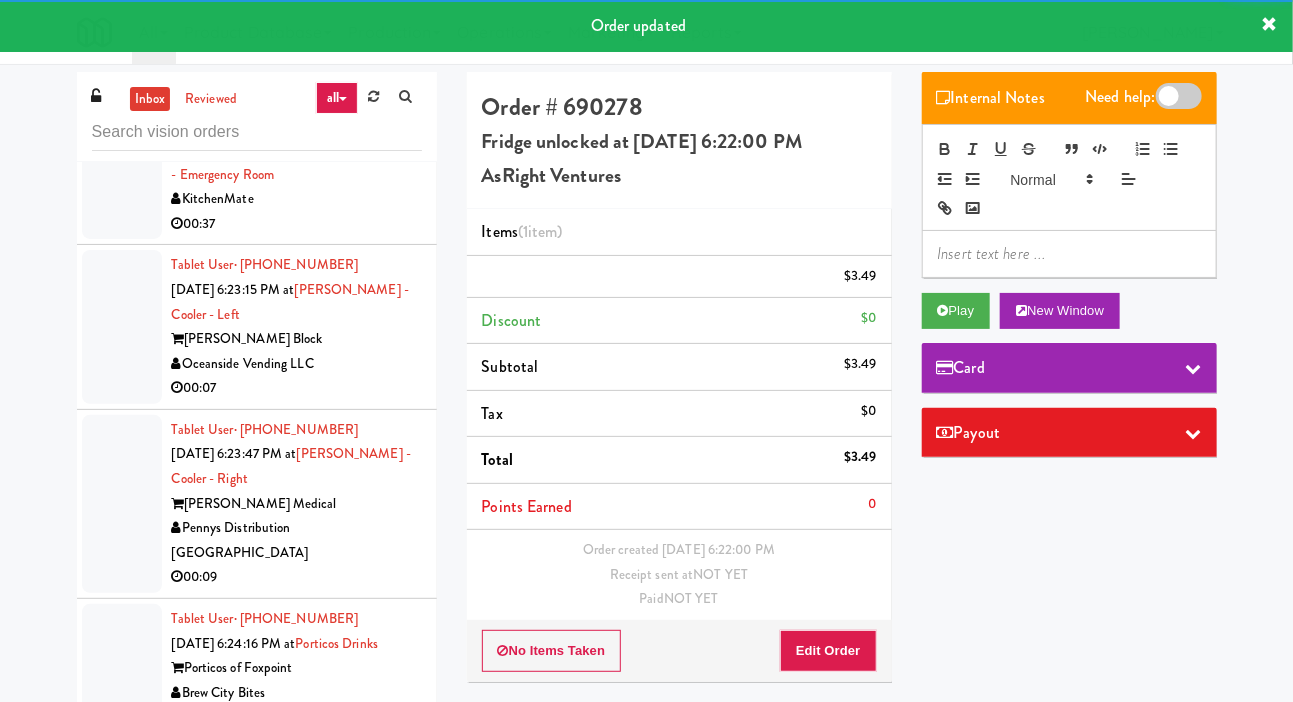 click on "Elvidio Aldana Jul 10, 2025 6:22:43 PM at  IKEA Burlington Store  KitchenMate  00:05" at bounding box center (257, 22) 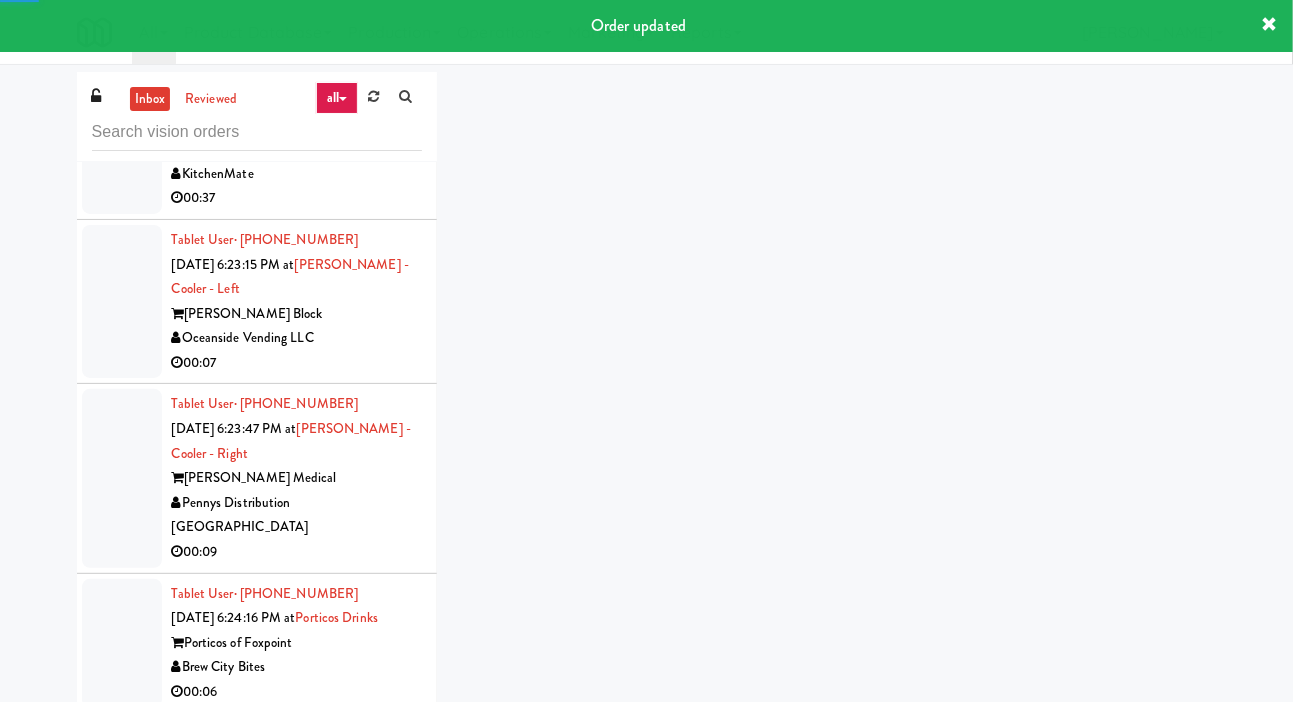 scroll, scrollTop: 6497, scrollLeft: 0, axis: vertical 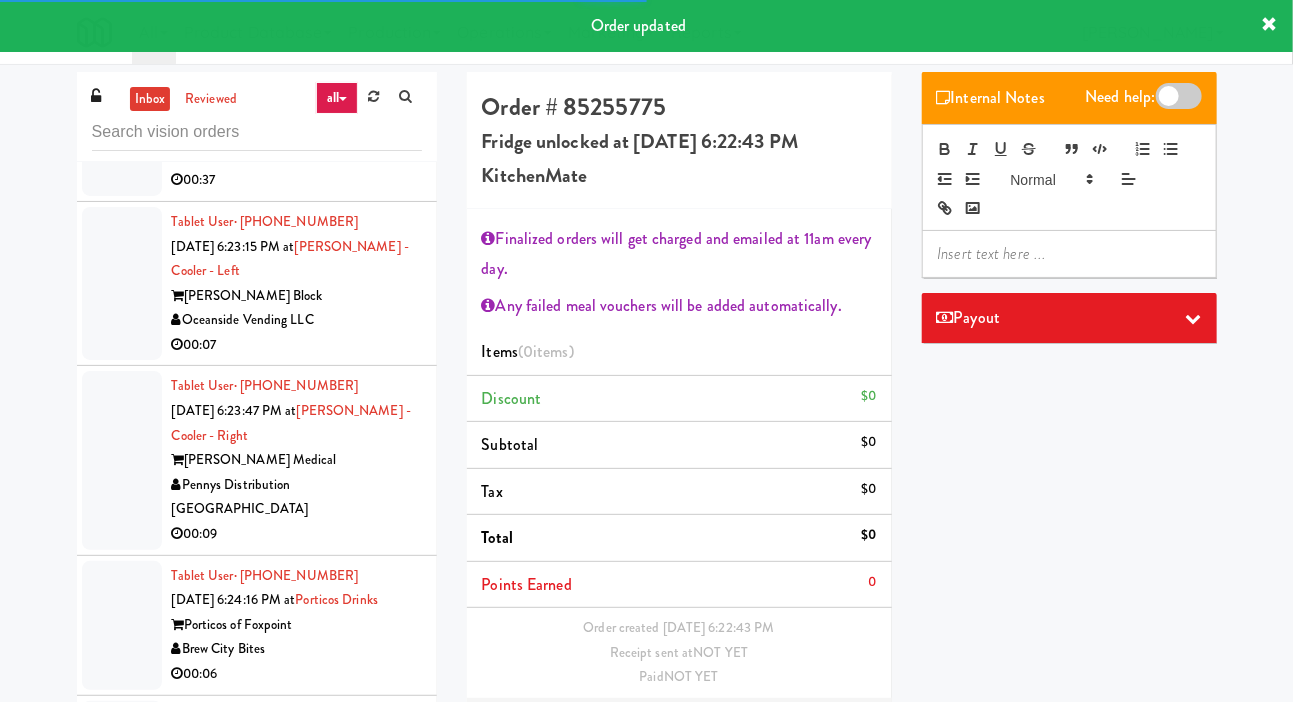 click at bounding box center [122, 119] 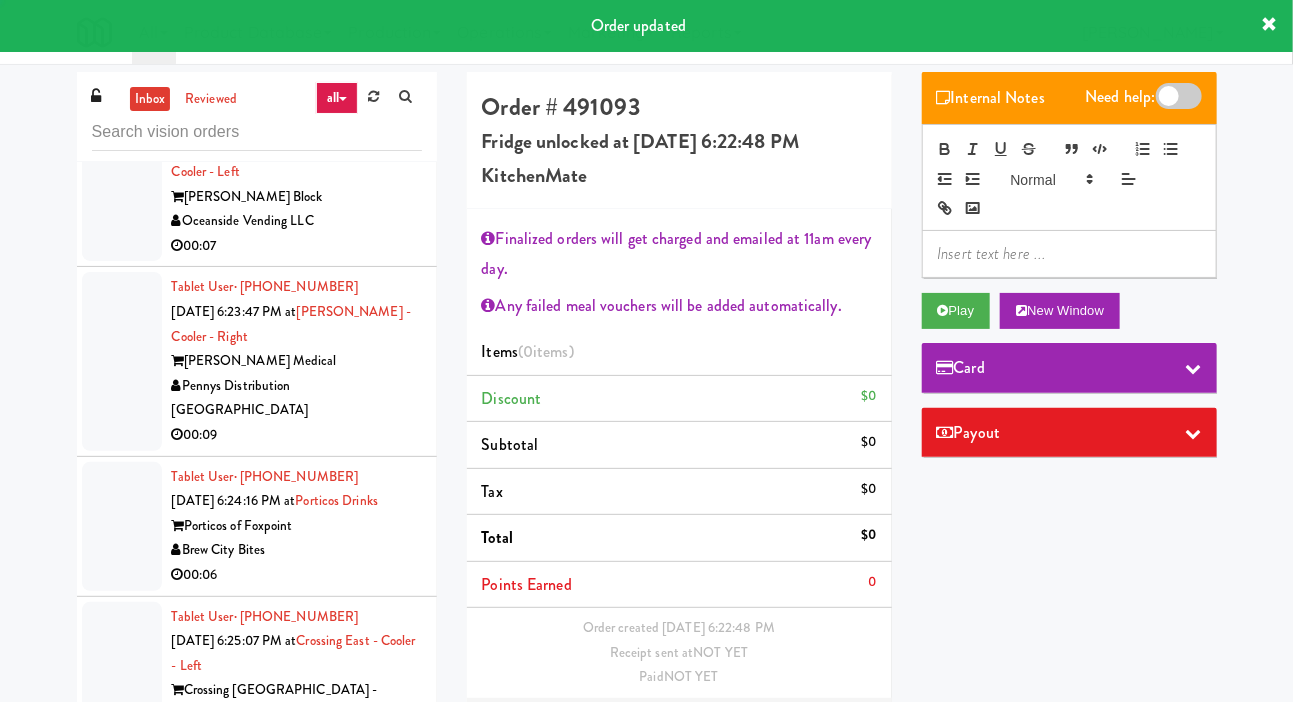 scroll, scrollTop: 6607, scrollLeft: 0, axis: vertical 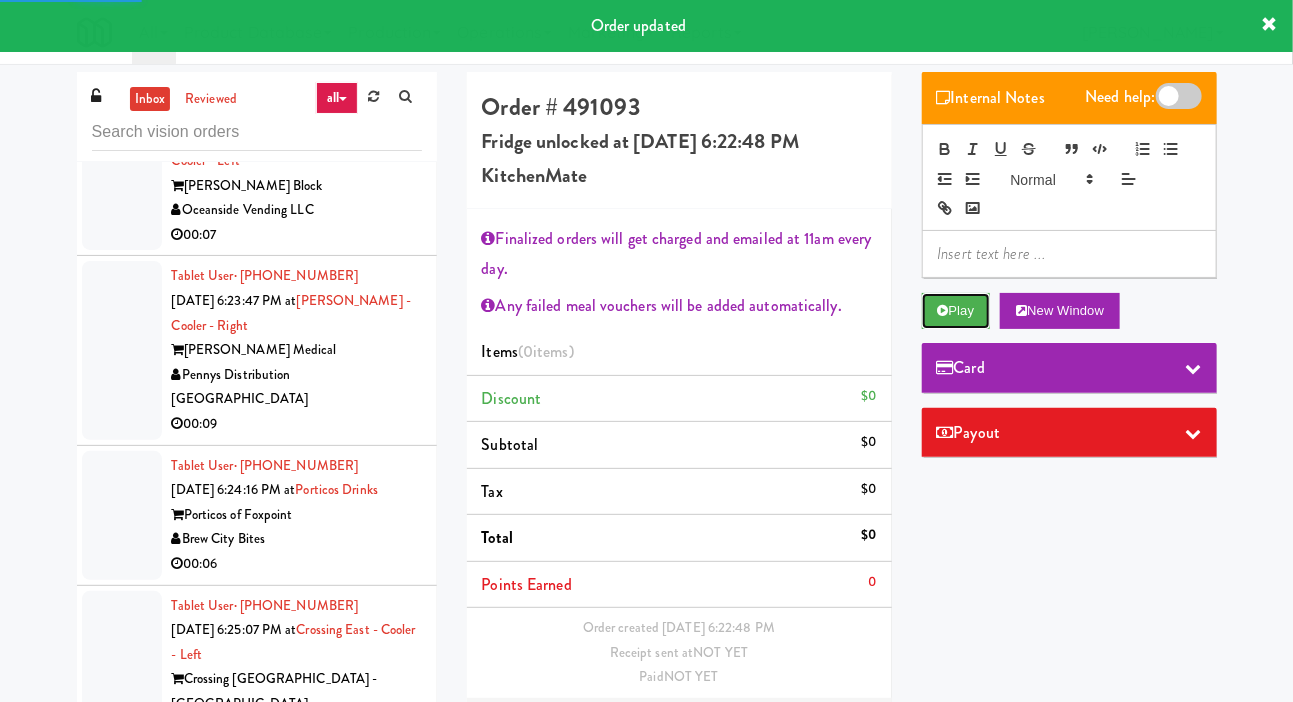 click on "Play" at bounding box center [956, 311] 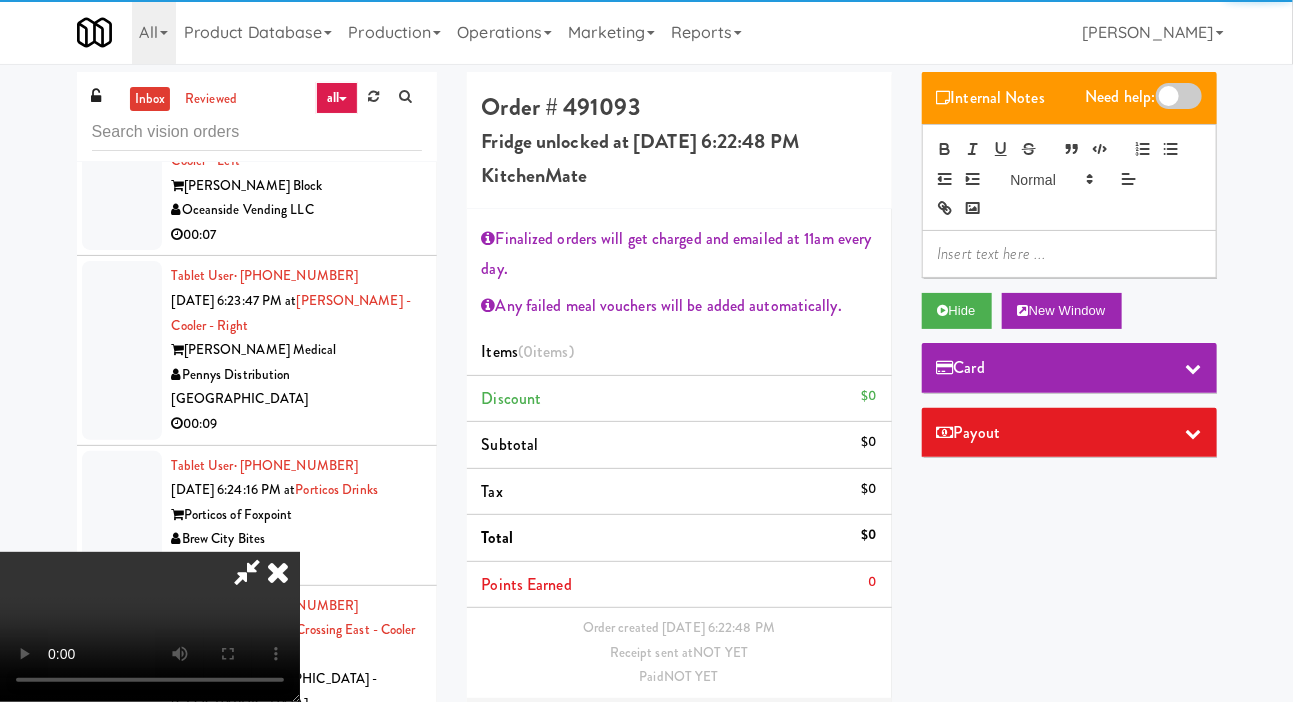 click on "Edit Order" at bounding box center [828, 729] 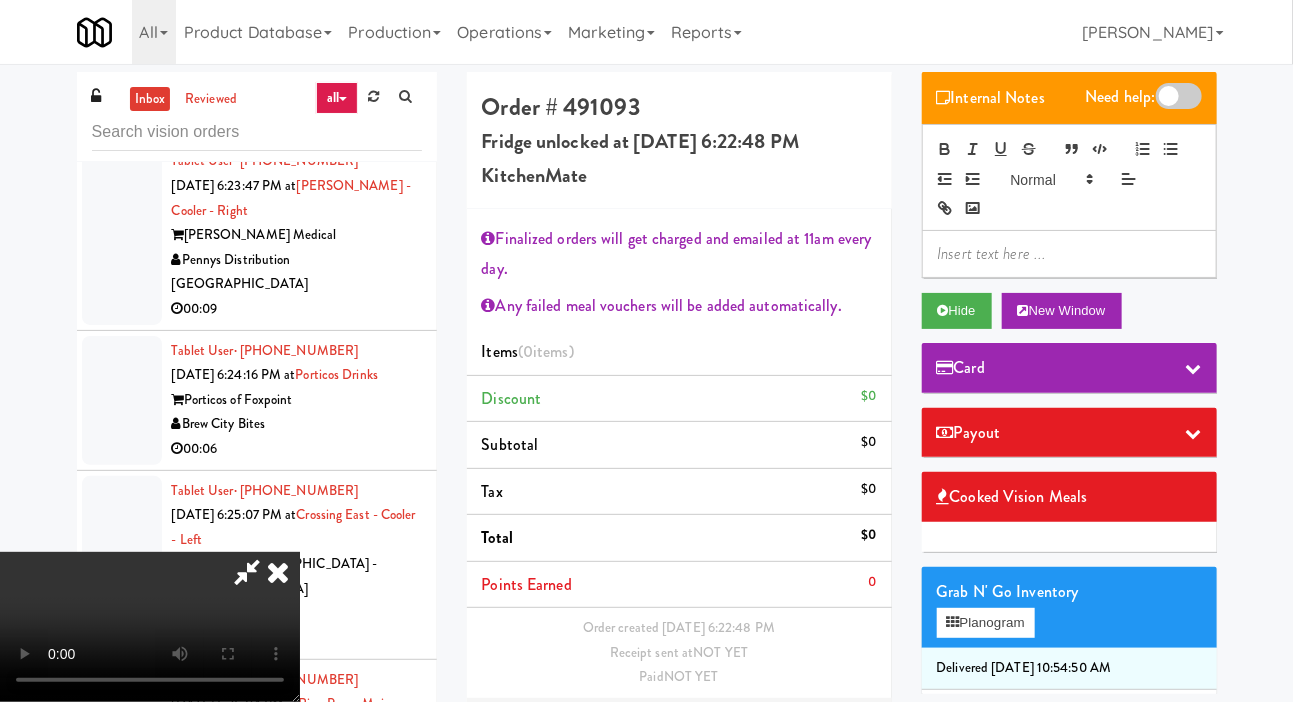 scroll, scrollTop: 6722, scrollLeft: 0, axis: vertical 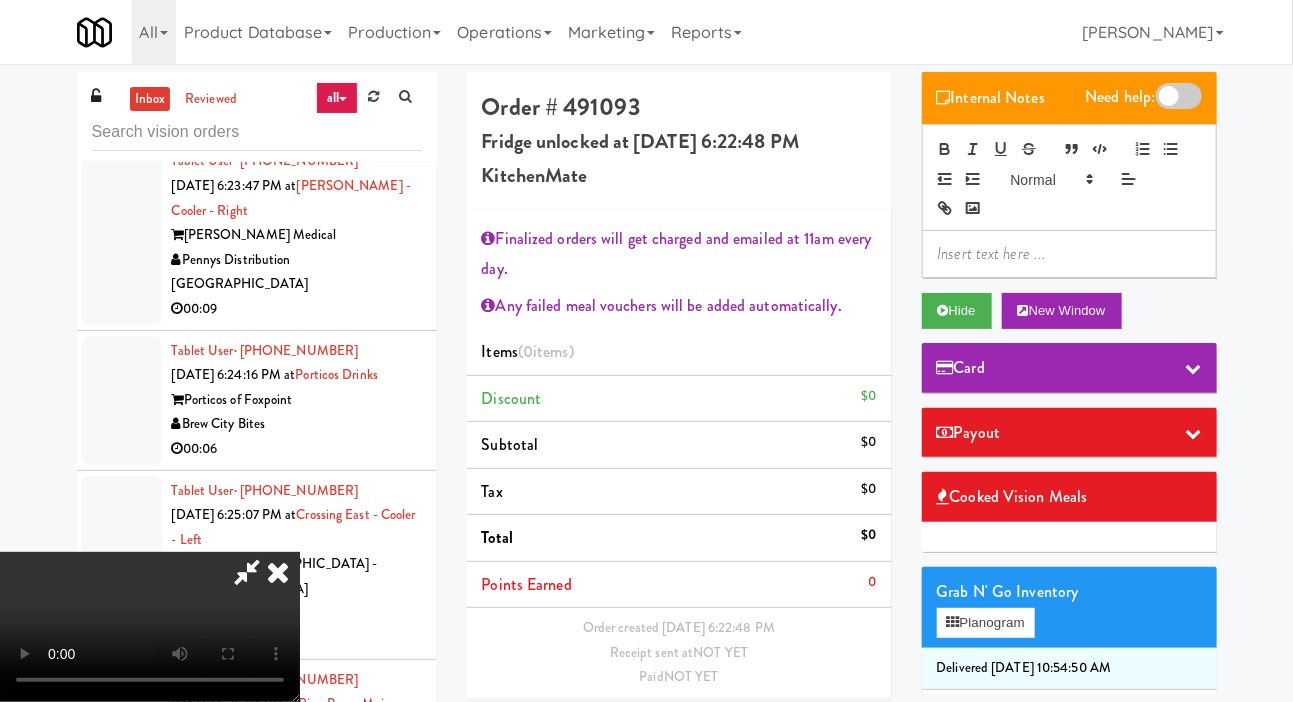 type 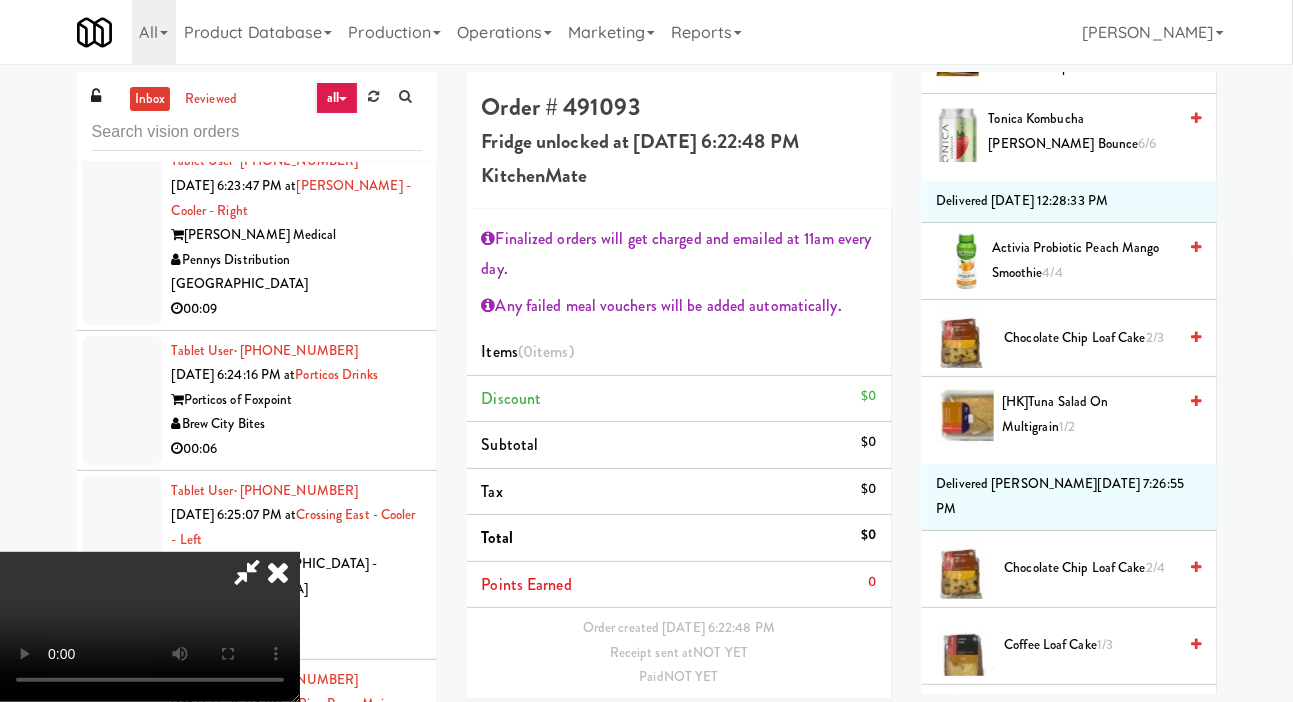 scroll, scrollTop: 1577, scrollLeft: 0, axis: vertical 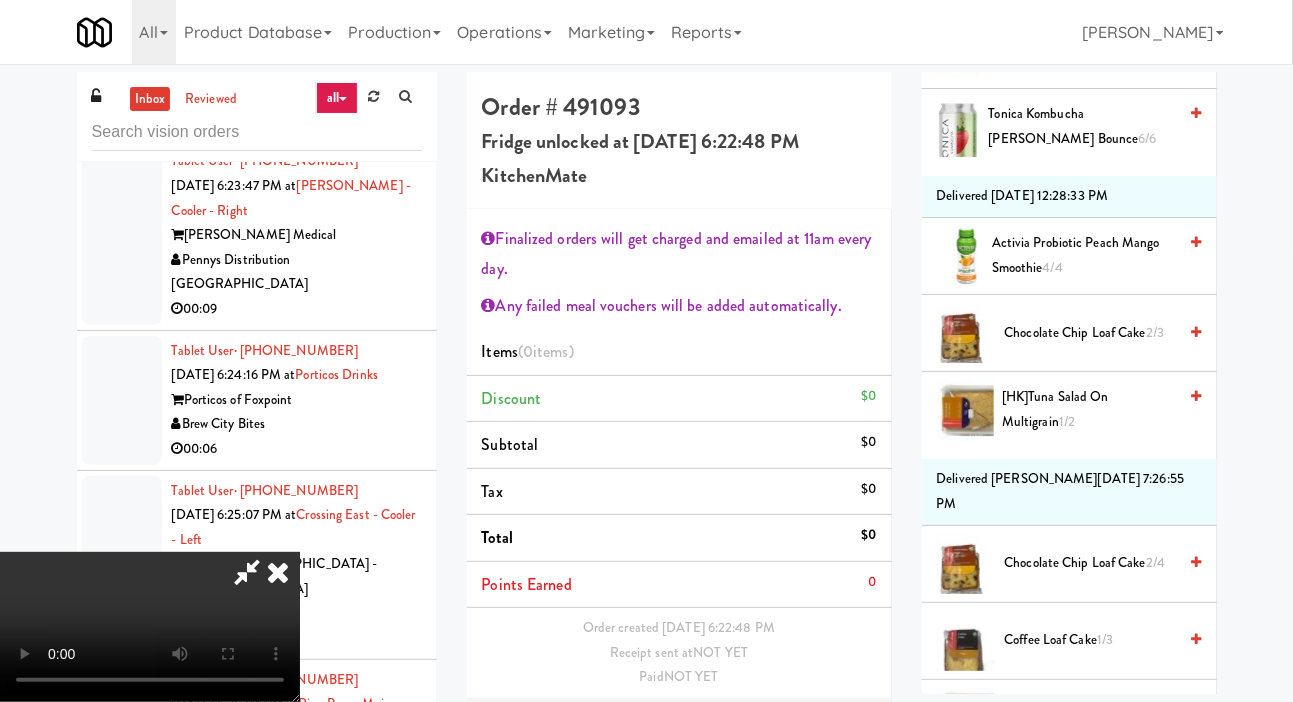 click on "Chocolate Chip Loaf Cake  2/4" at bounding box center [1091, 563] 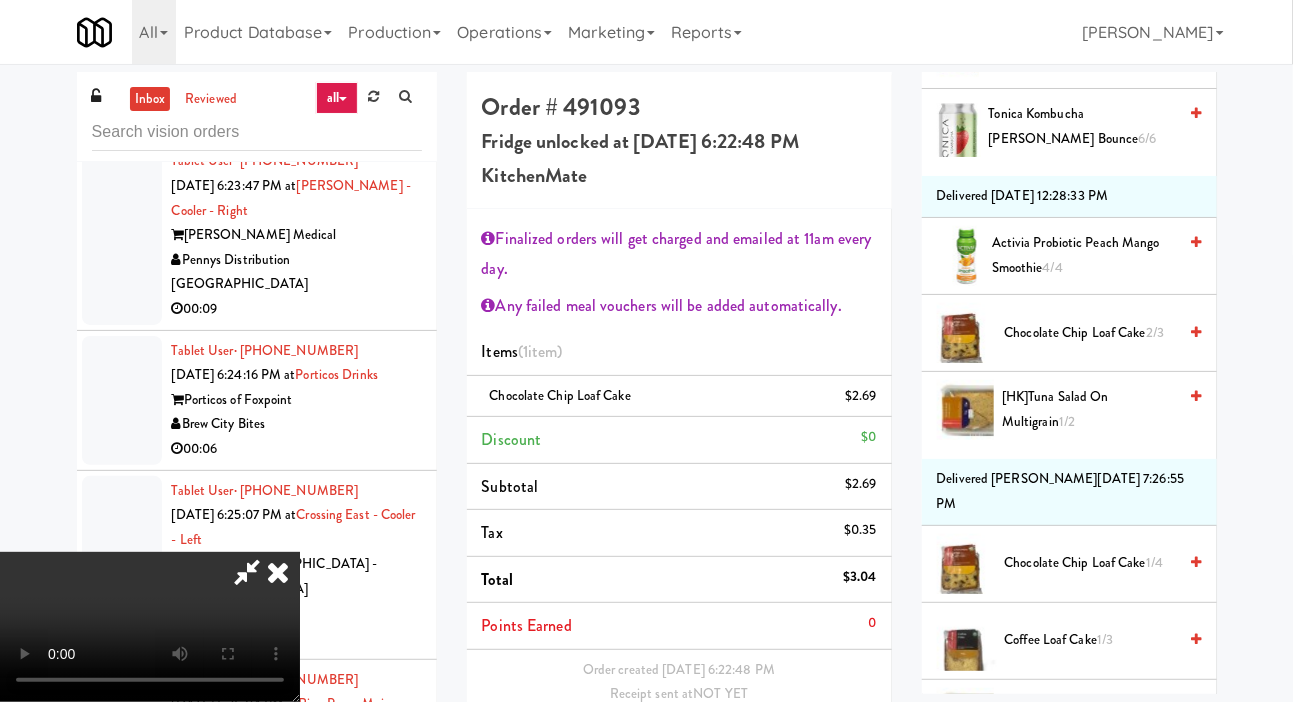 click on "Chocolate Chip Loaf Cake  1/4" at bounding box center [1091, 563] 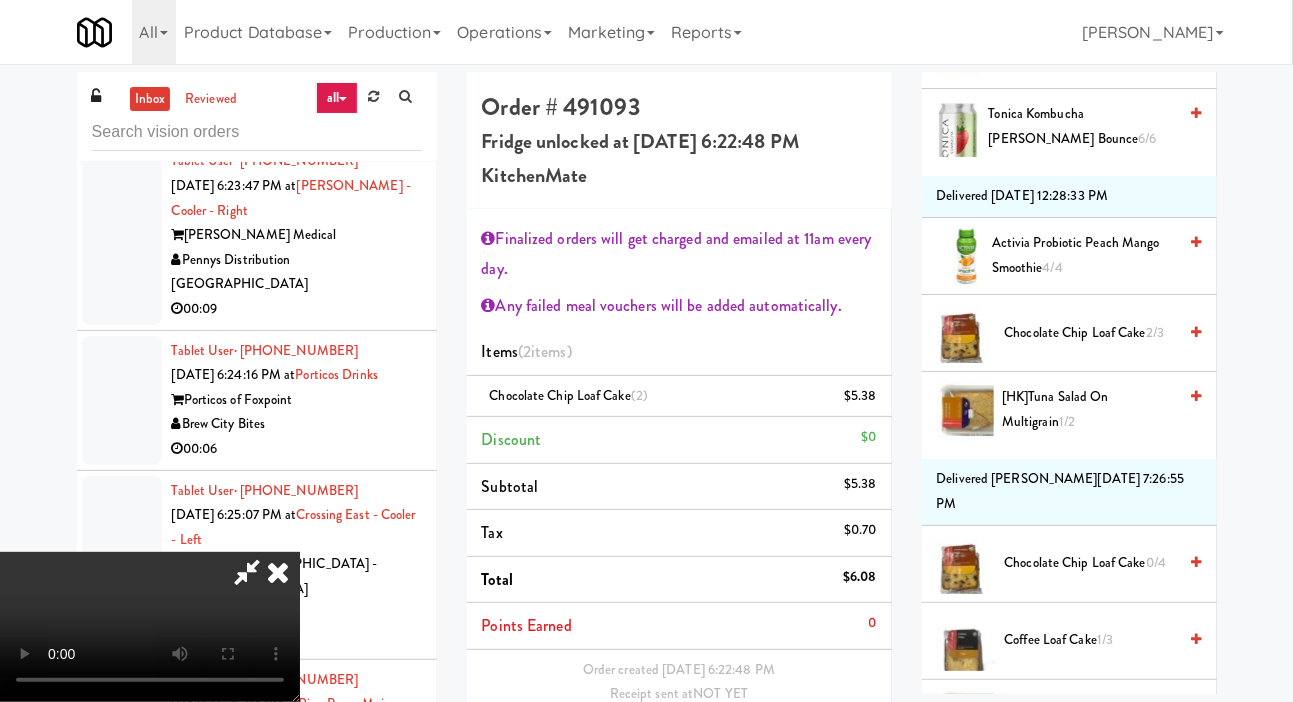 click on "[HK]Tuna Salad on Multigrain  1/2" at bounding box center (1089, 409) 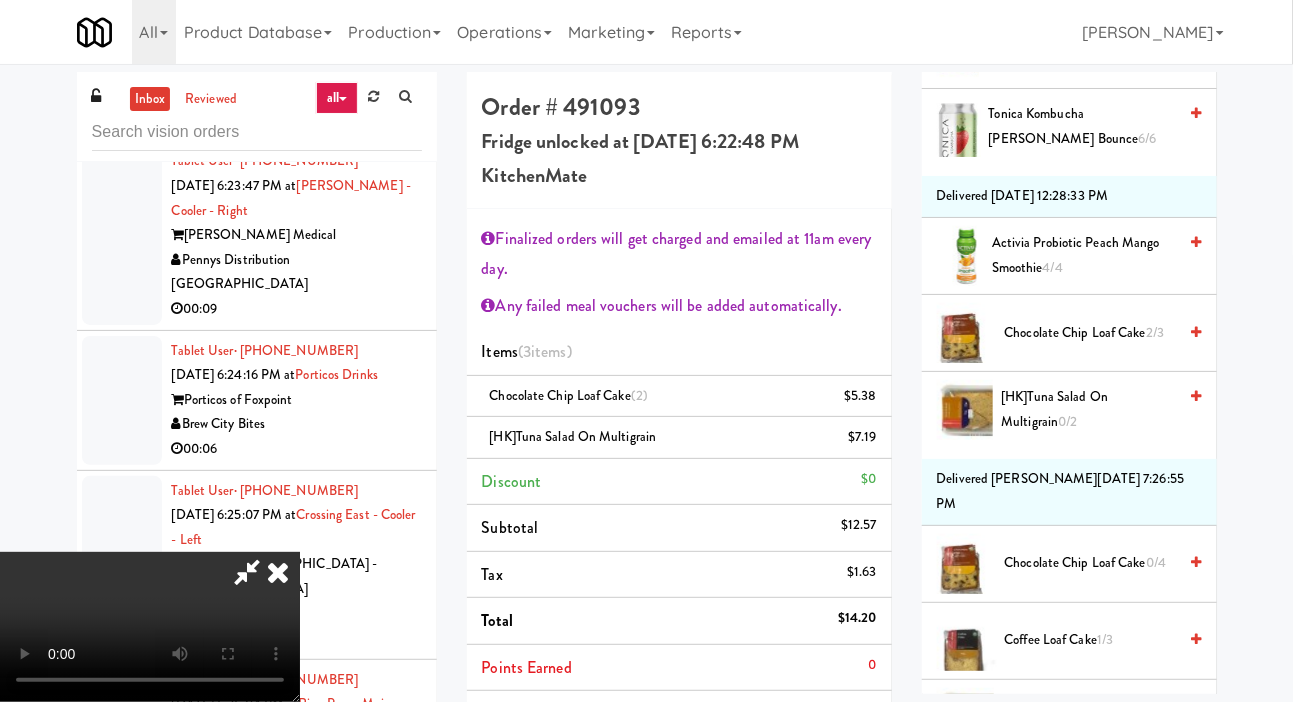 click on "[HK]Tuna Salad on Multigrain  $7.19" at bounding box center [679, 438] 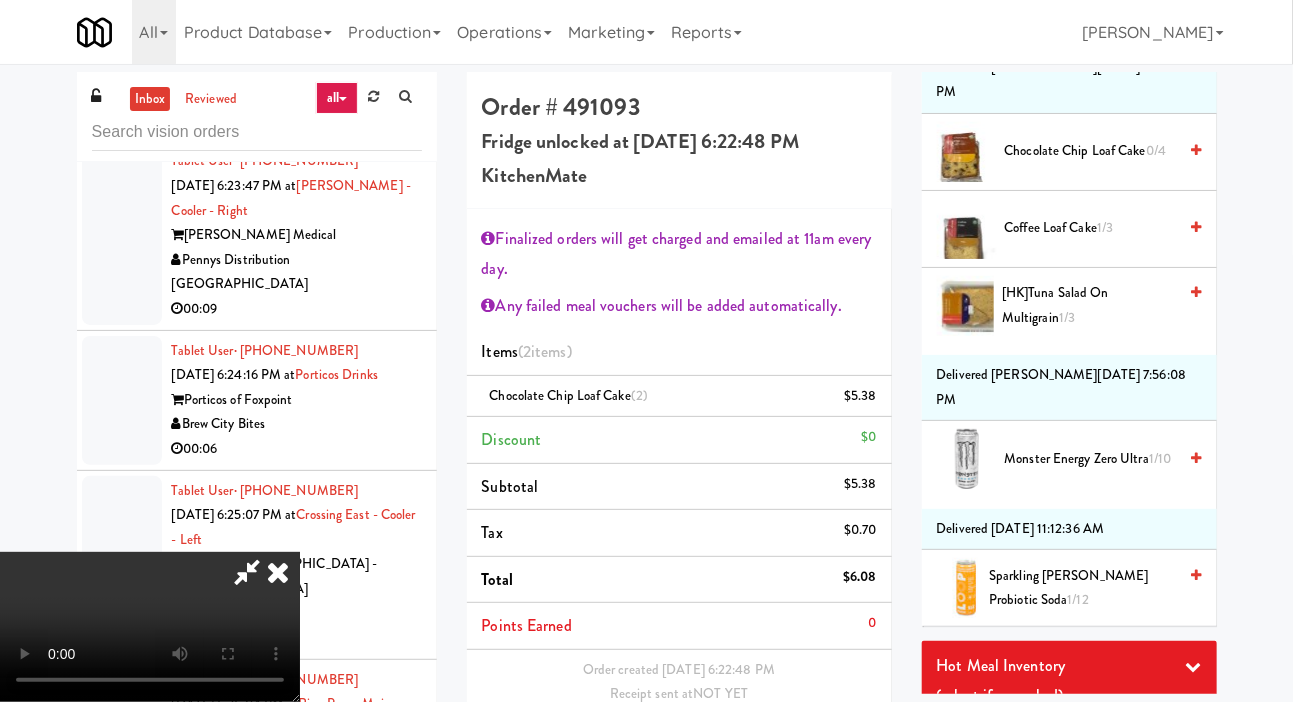 scroll, scrollTop: 2086, scrollLeft: 0, axis: vertical 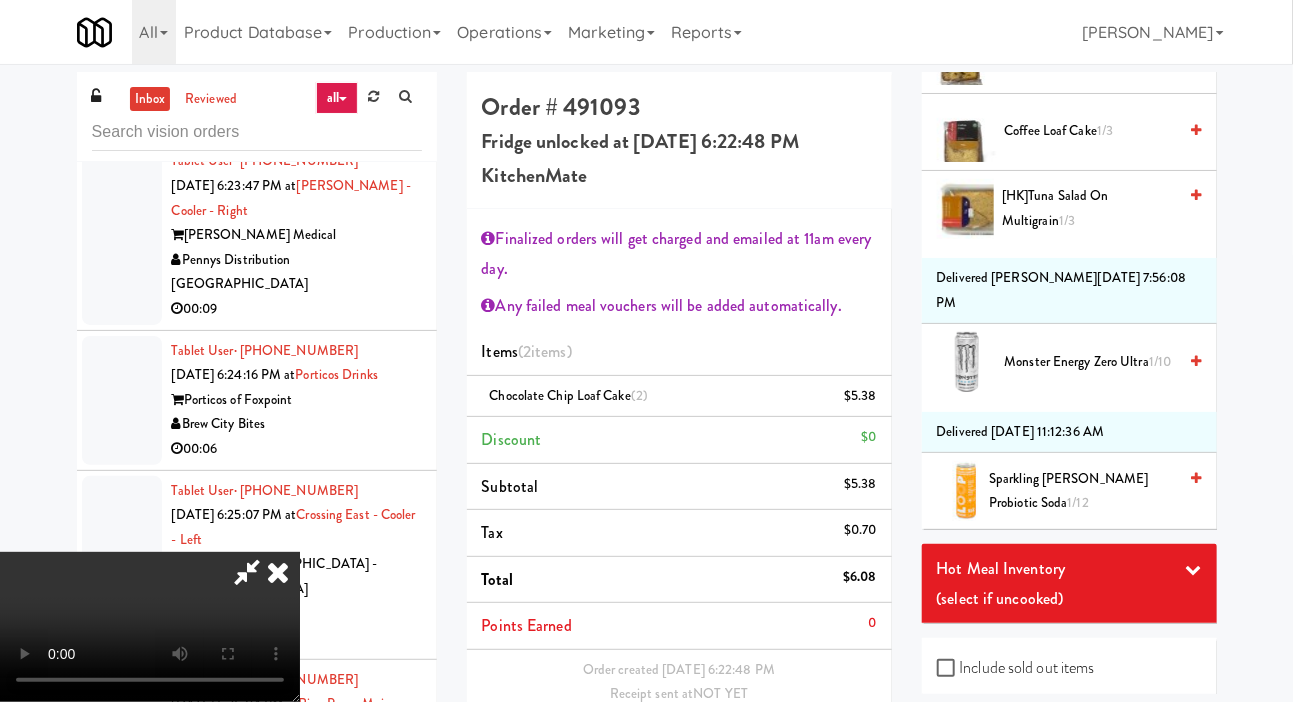 click on "Include sold out items" at bounding box center [1016, 668] 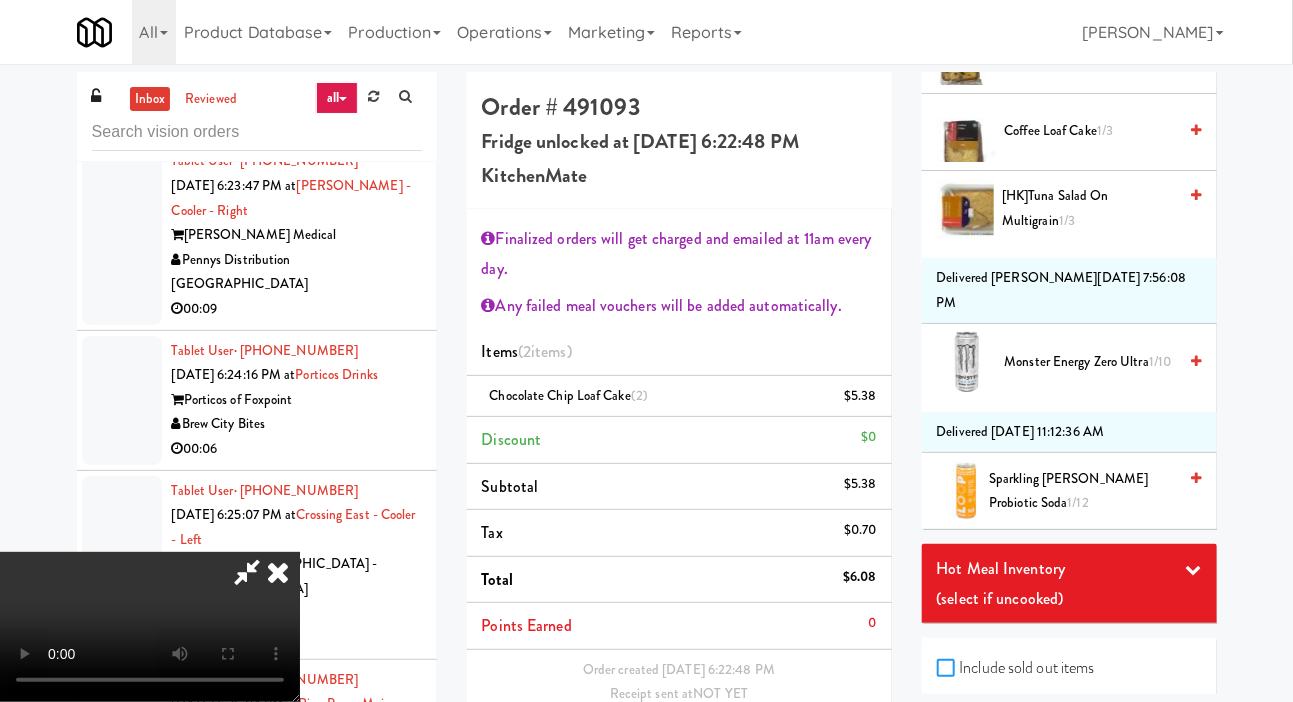 click on "Include sold out items" at bounding box center [948, 669] 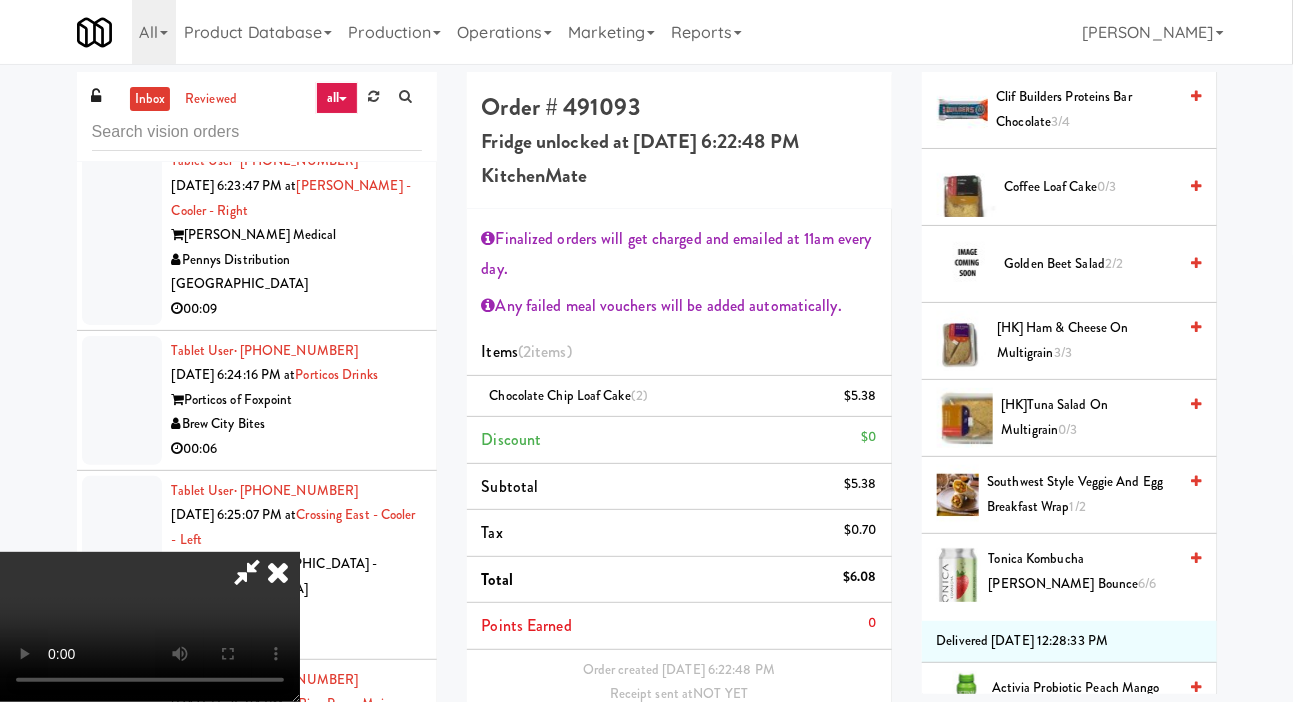 scroll, scrollTop: 1433, scrollLeft: 0, axis: vertical 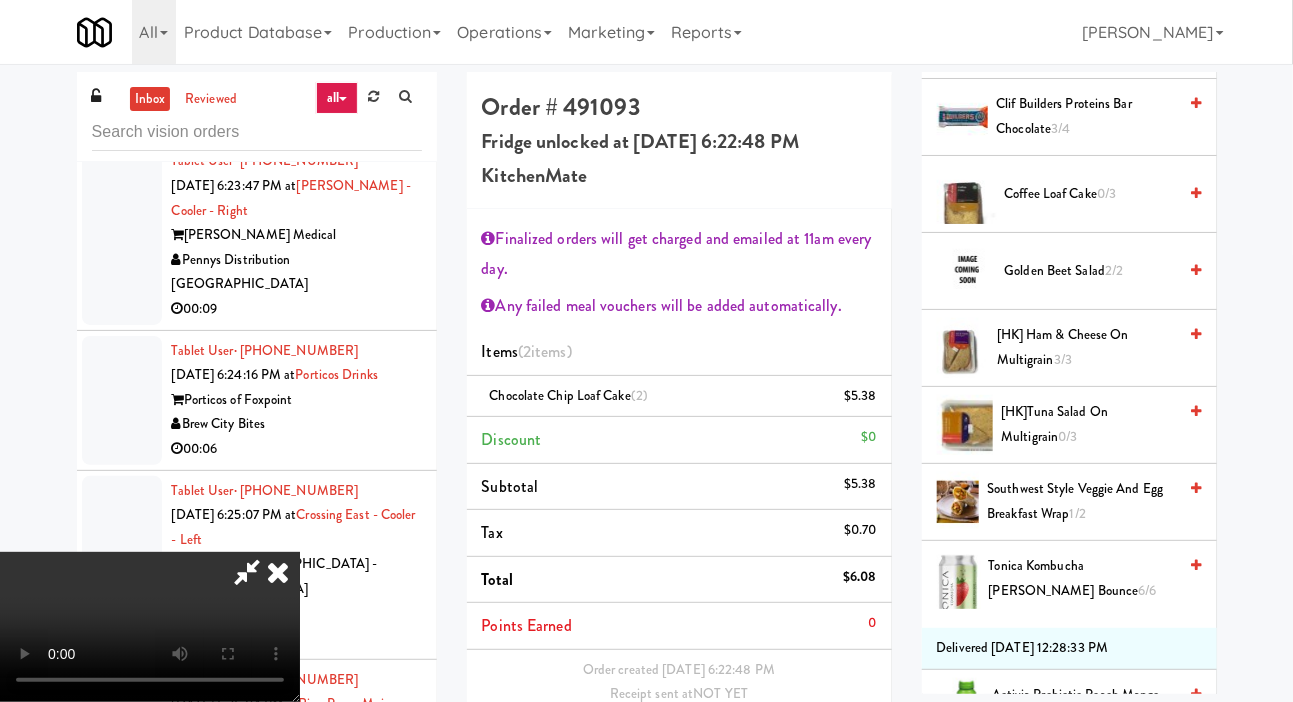click on "Southwest Style Veggie and Egg Breakfast Wrap  1/2" at bounding box center (1081, 501) 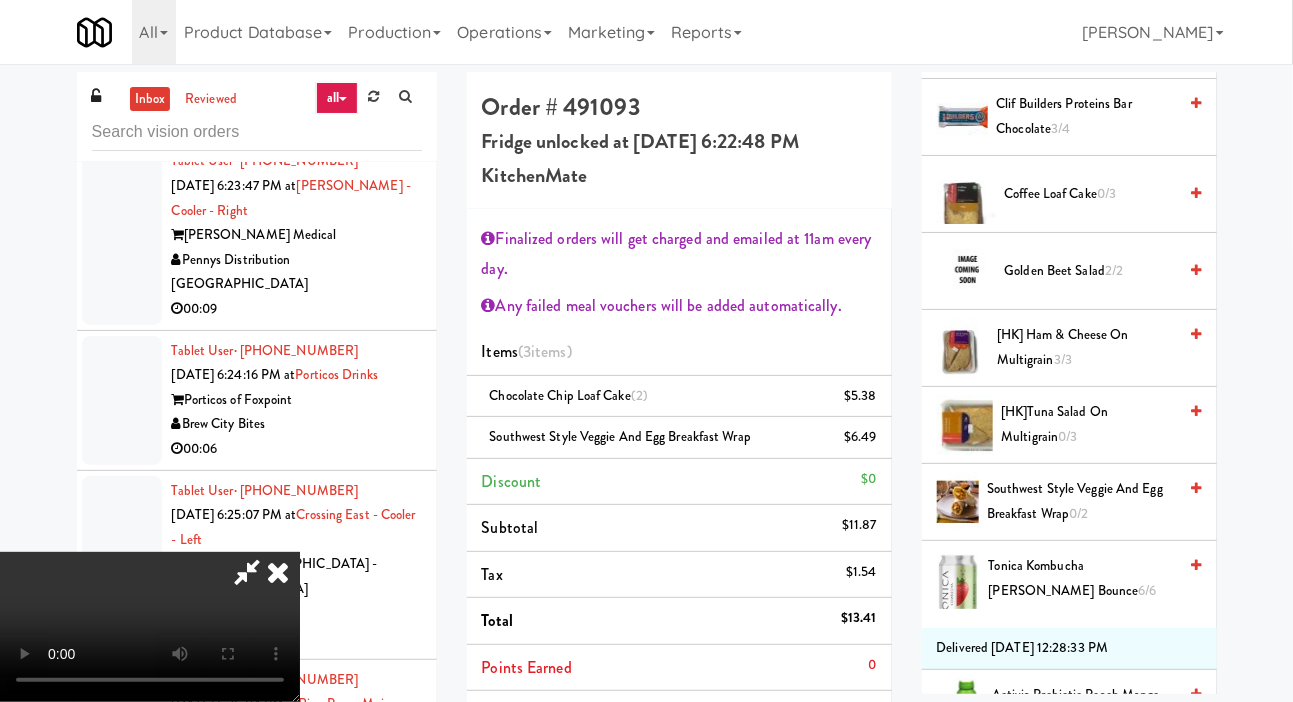 click on "Southwest Style Veggie and Egg Breakfast Wrap  $6.49" at bounding box center [679, 438] 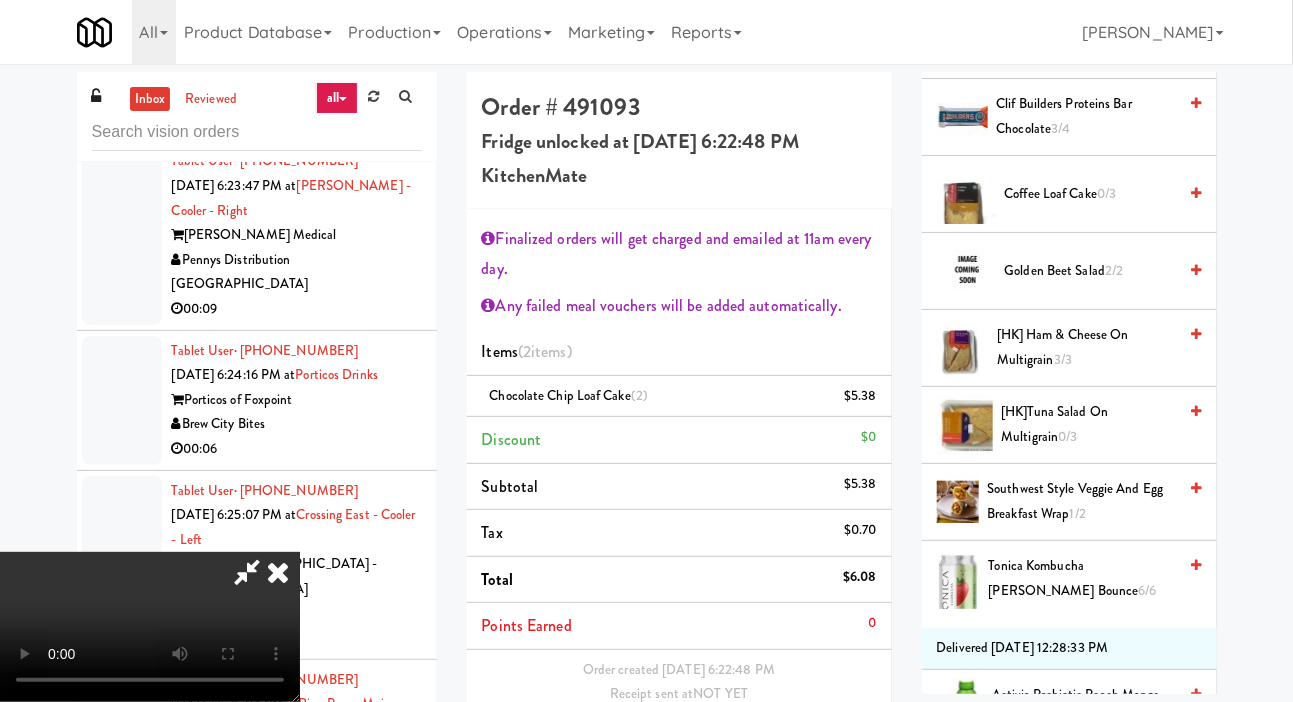 click on "Chocolate Chip Loaf Cake  (2) $5.38" at bounding box center (679, 397) 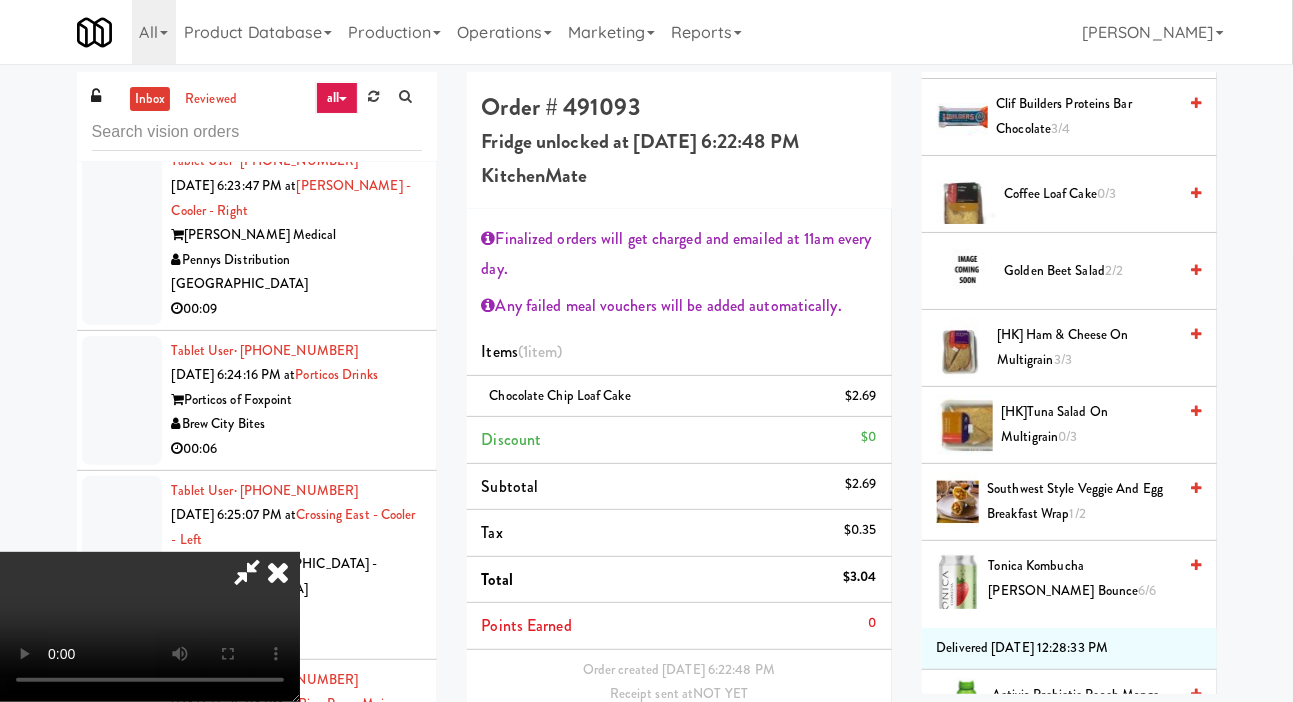 scroll, scrollTop: 27, scrollLeft: 0, axis: vertical 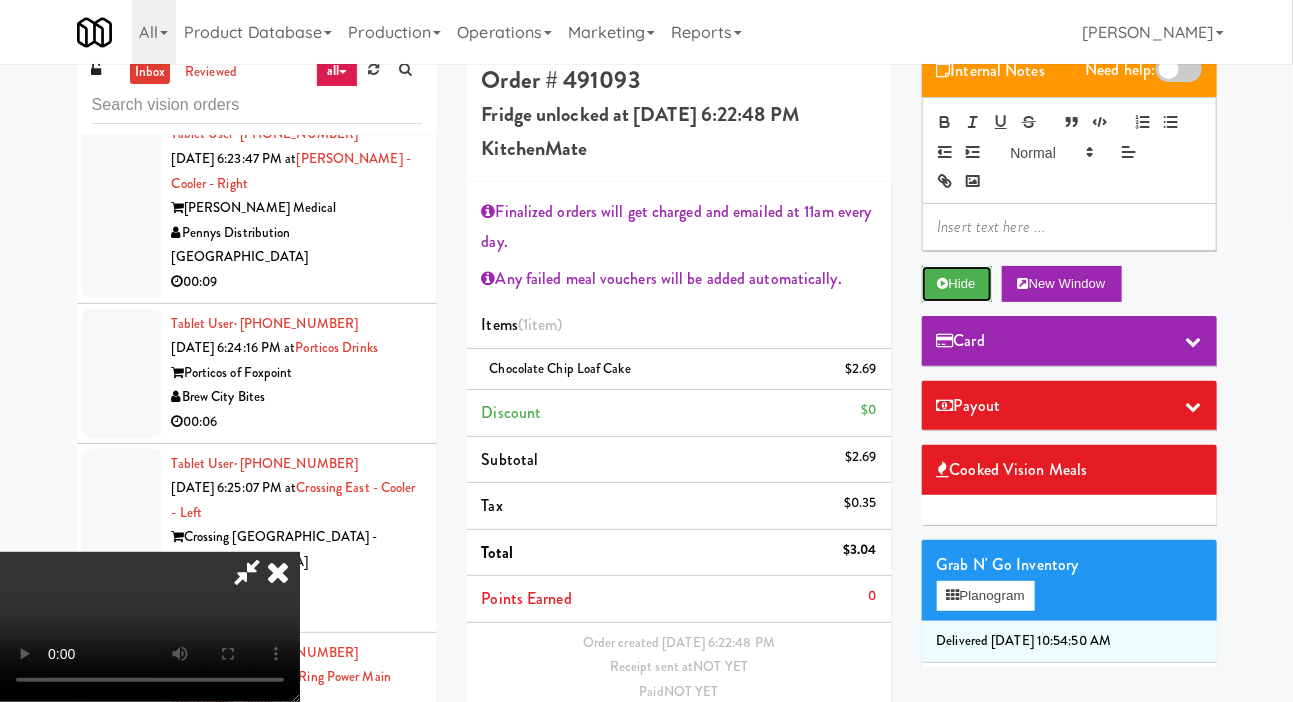 click on "Hide" at bounding box center (957, 284) 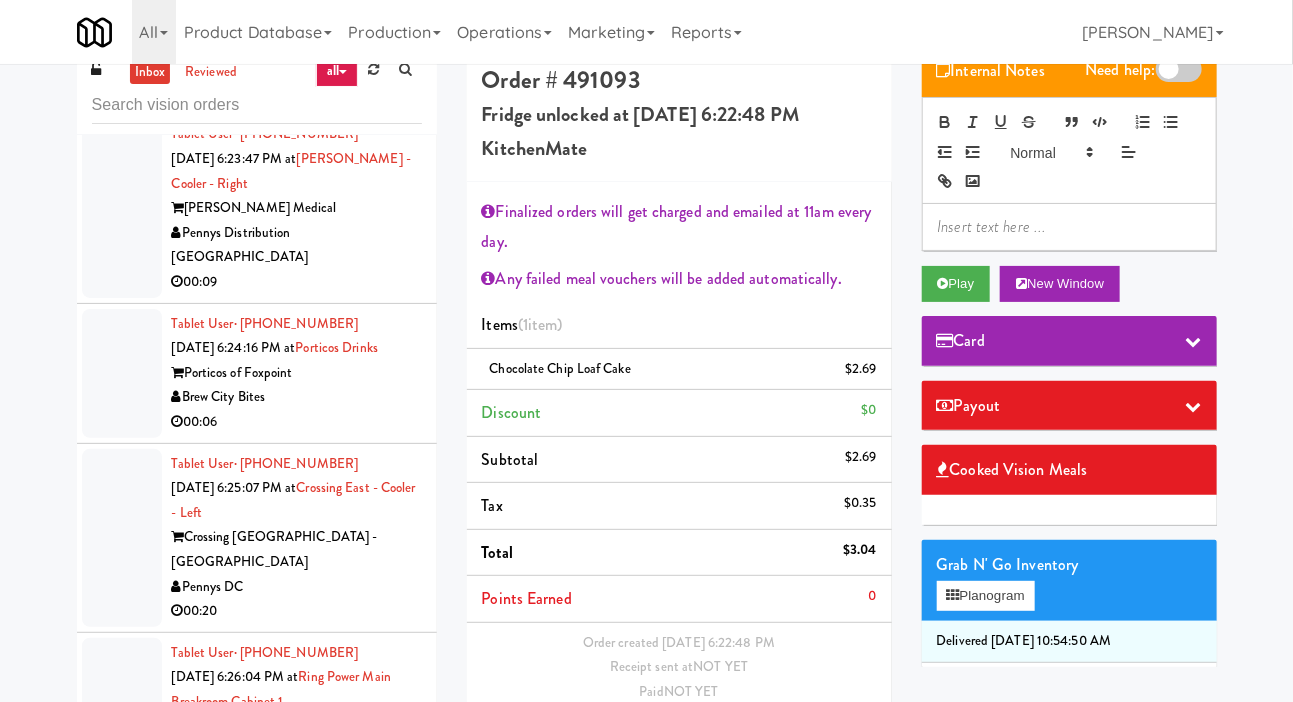 click on "Chocolate Chip Loaf Cake  $2.69" at bounding box center (679, 370) 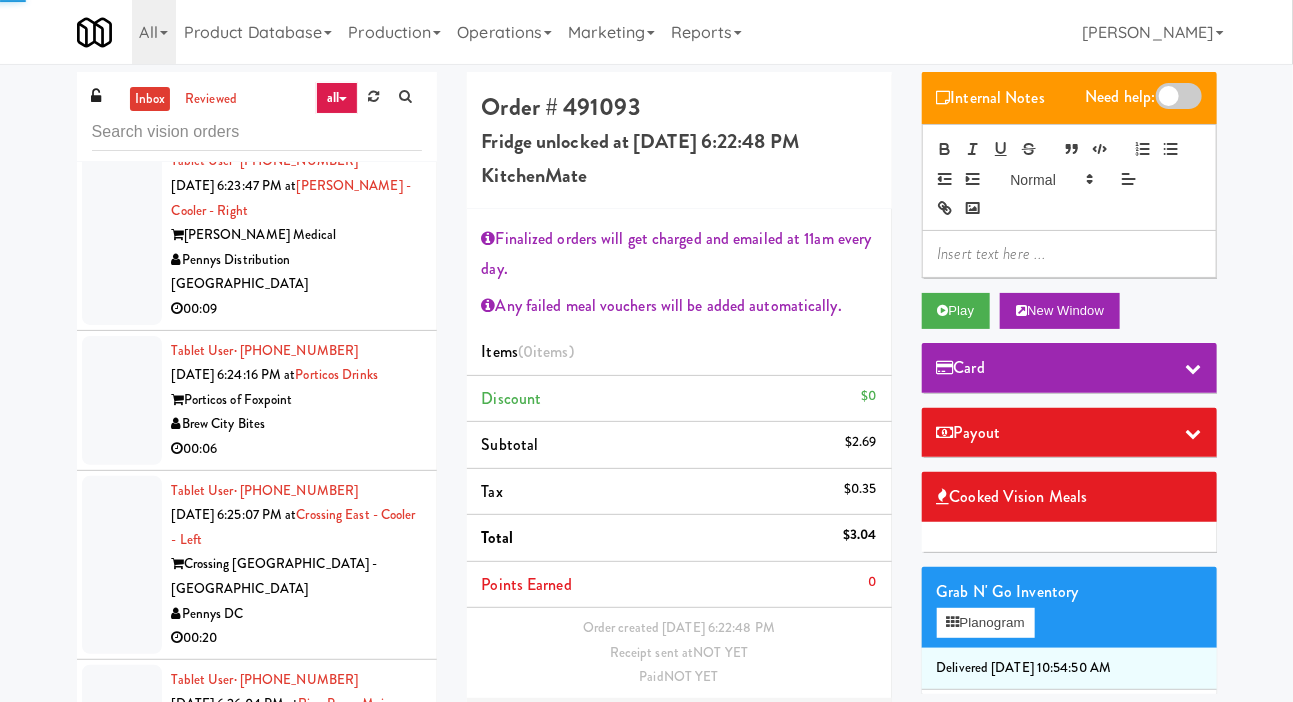 click at bounding box center [122, 59] 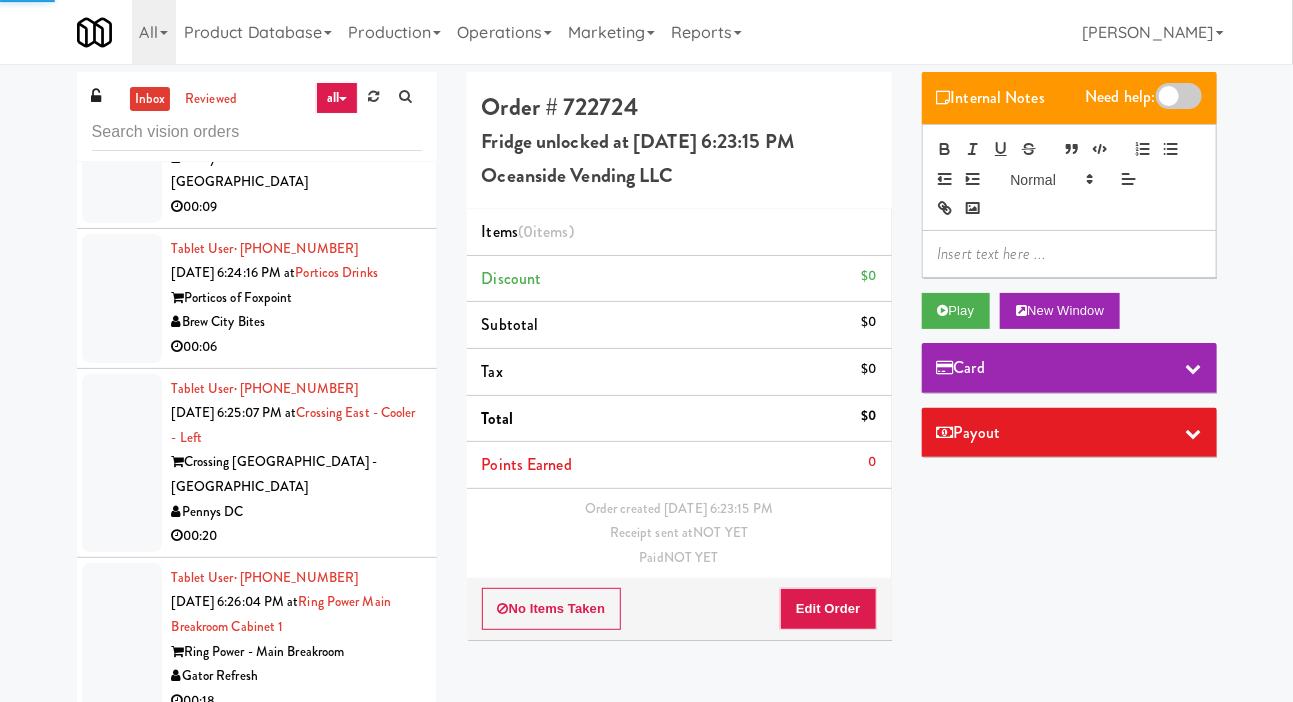 scroll, scrollTop: 6823, scrollLeft: 0, axis: vertical 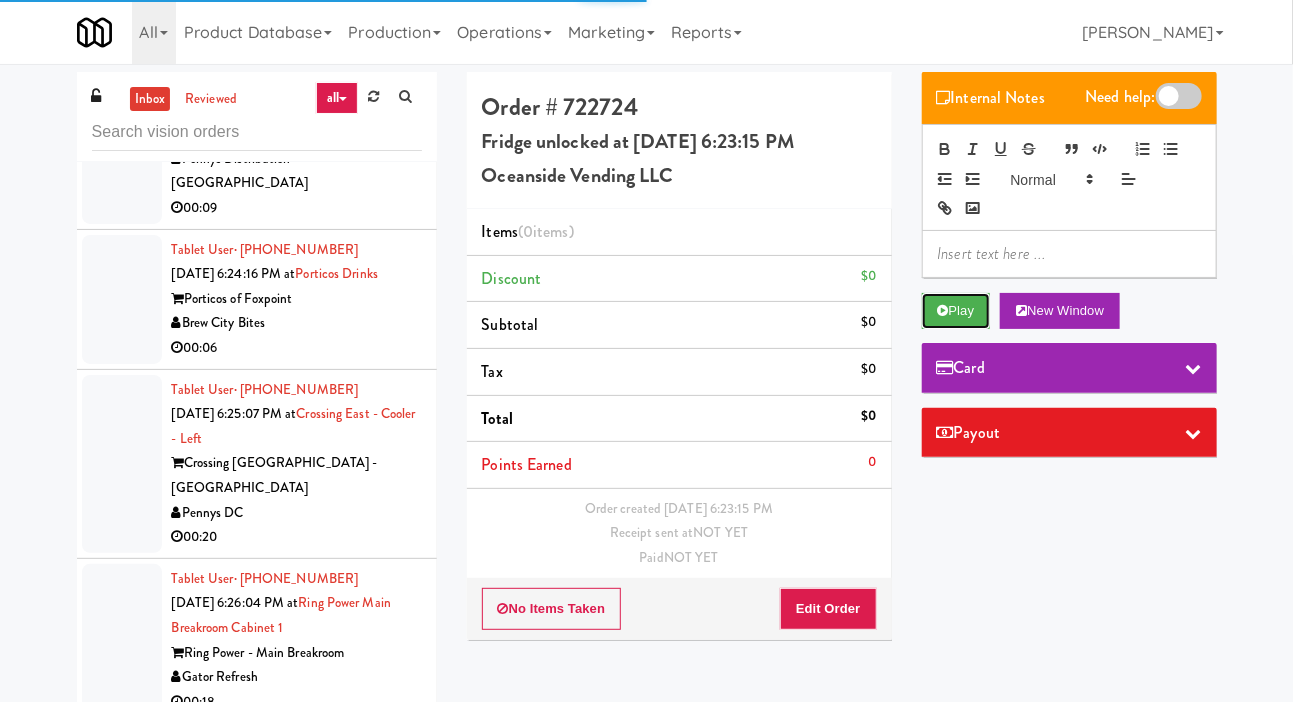 click on "Play" at bounding box center [956, 311] 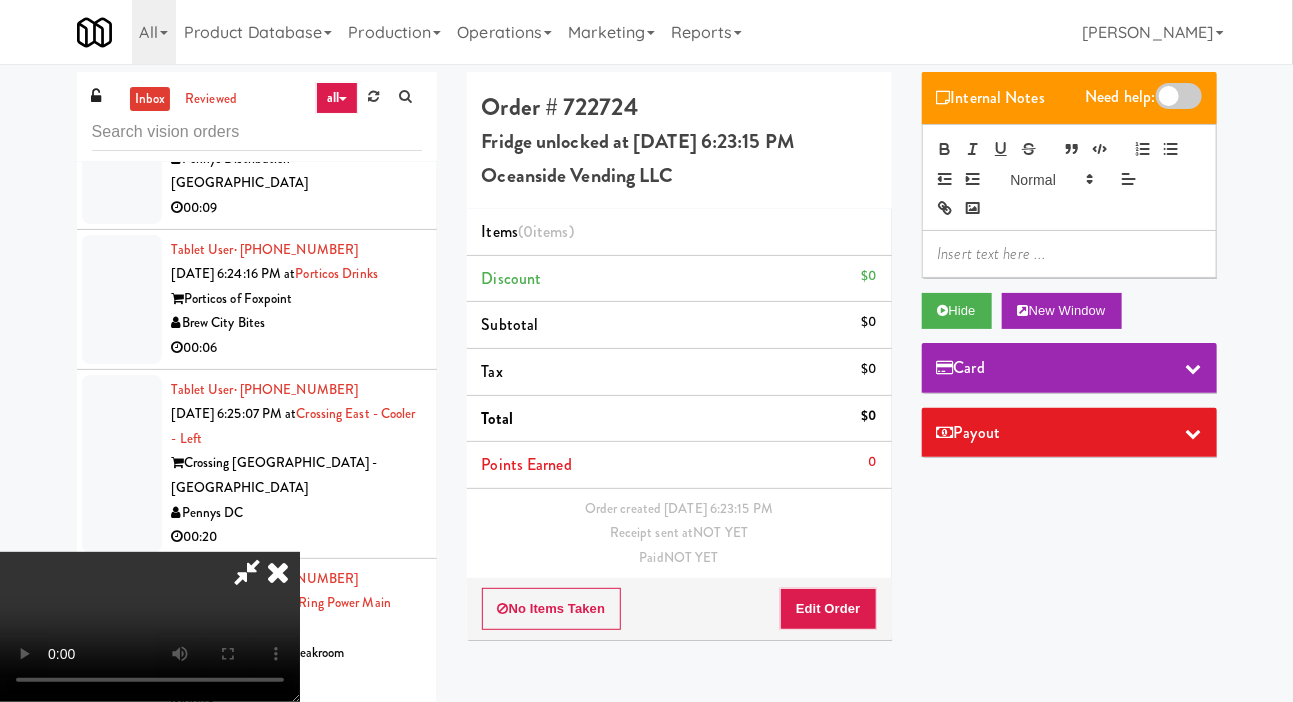 type 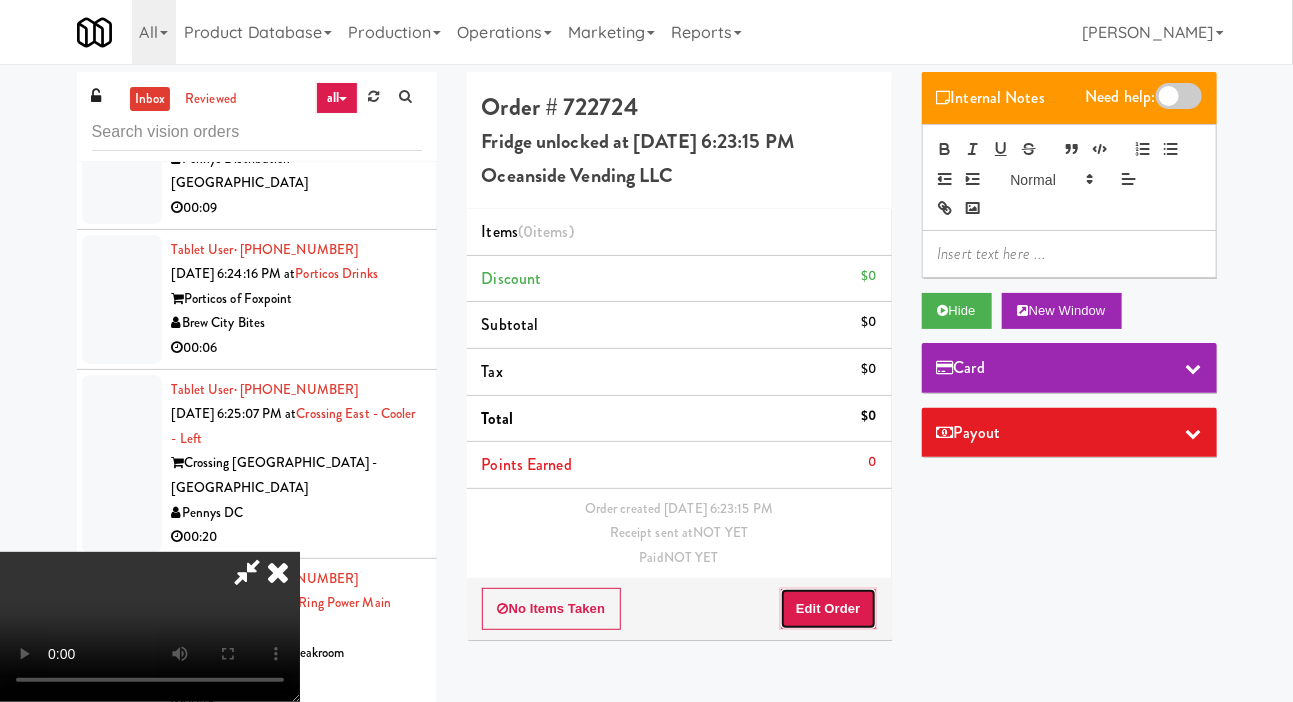 click on "Edit Order" at bounding box center [828, 609] 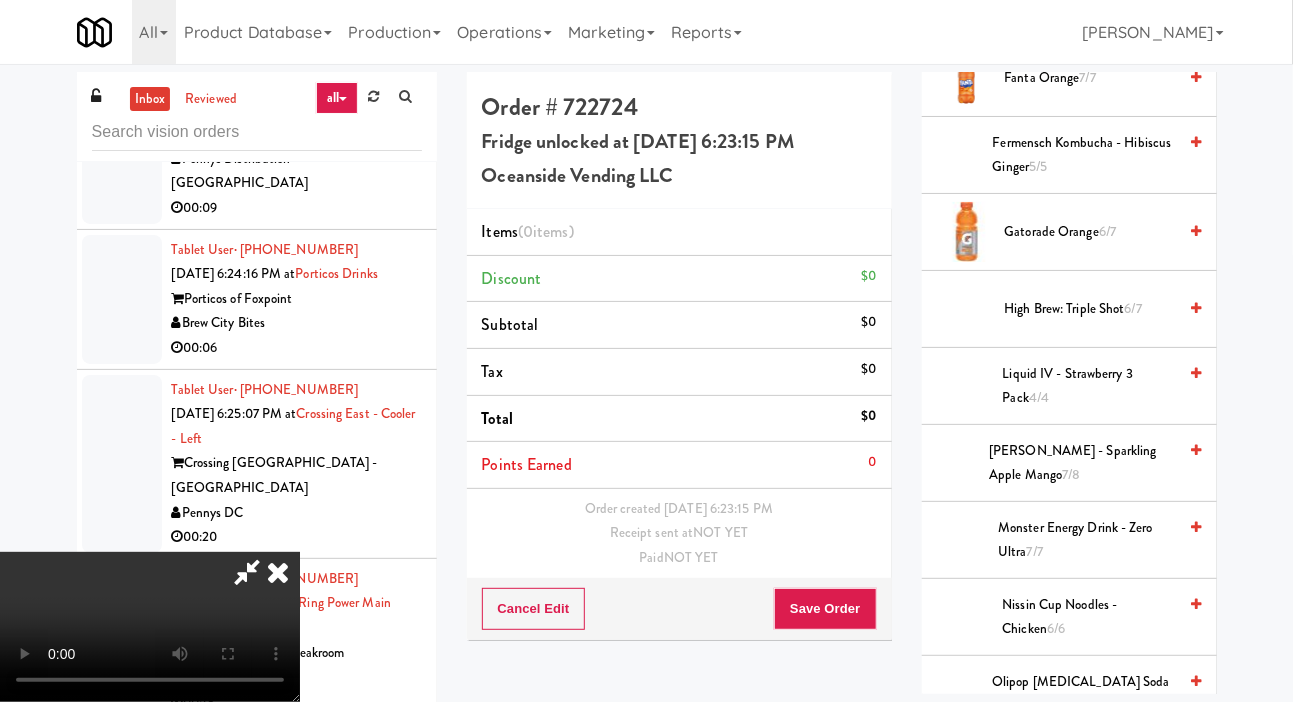 scroll, scrollTop: 1362, scrollLeft: 0, axis: vertical 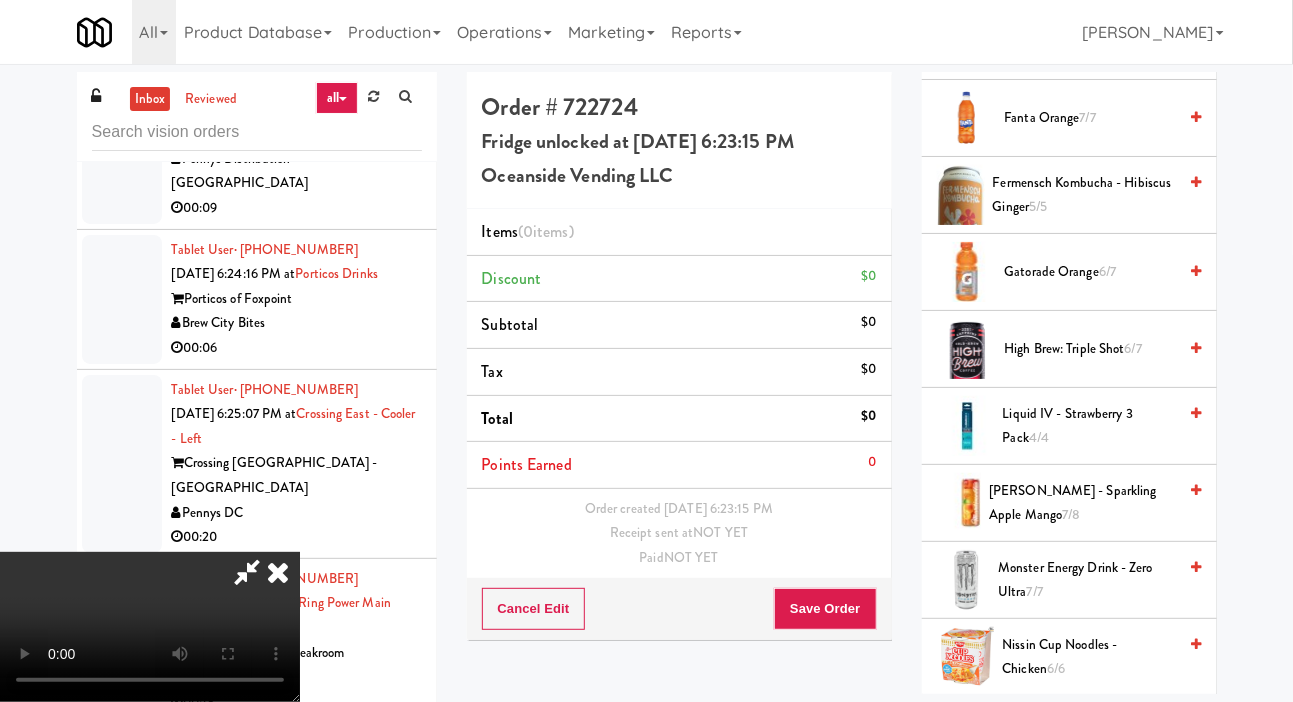 click on "Gatorade Orange  6/7" at bounding box center [1091, 272] 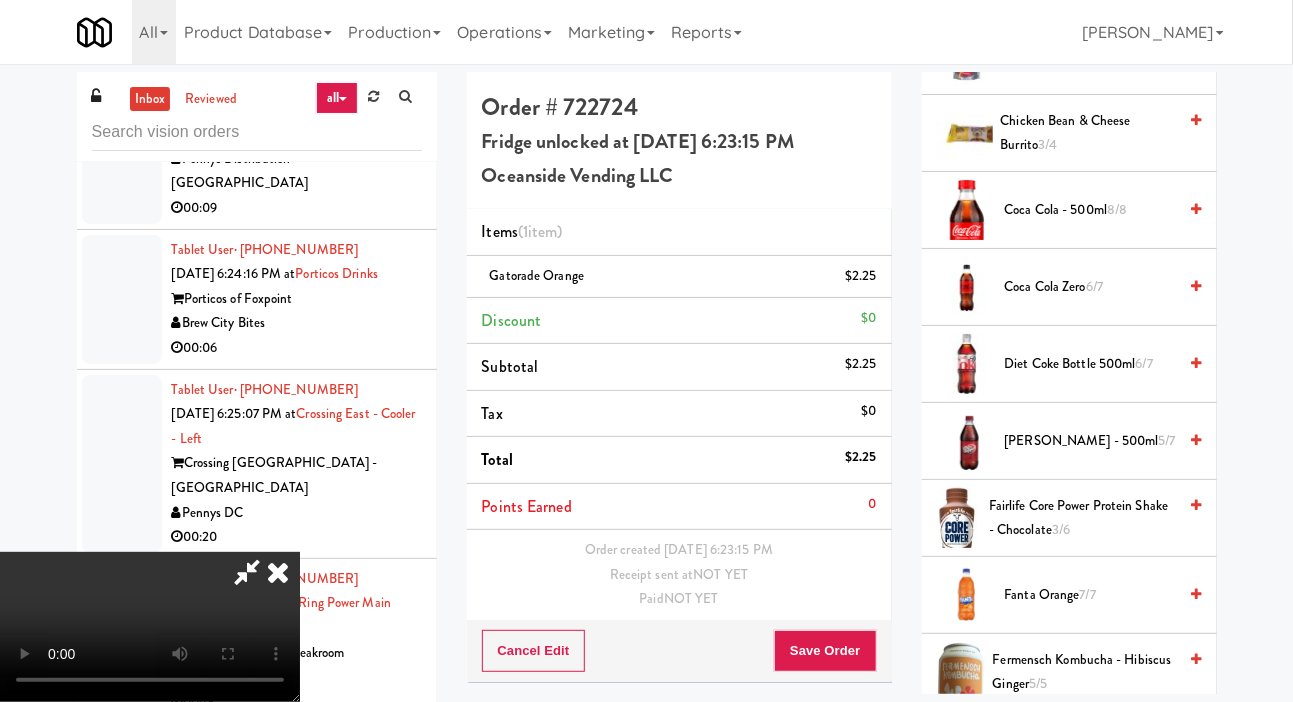 scroll, scrollTop: 0, scrollLeft: 0, axis: both 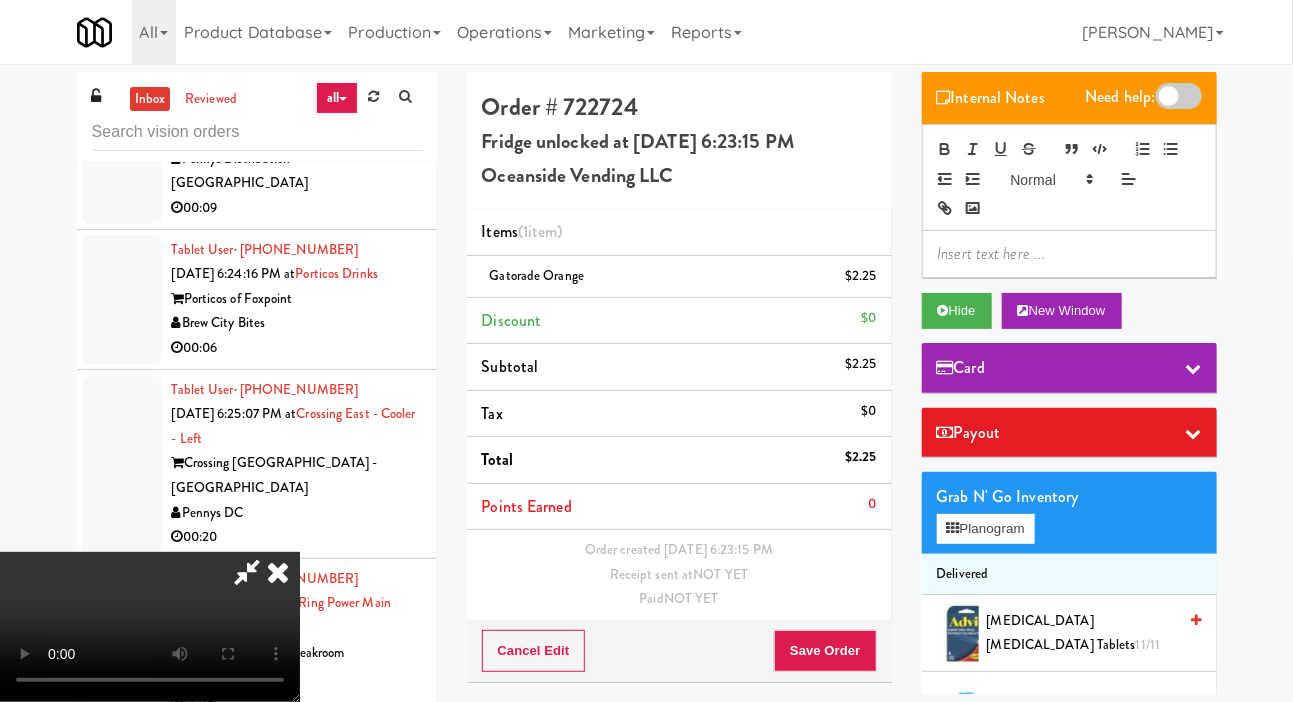 click on "Alani - Breezeberry  4/8" at bounding box center [1091, 710] 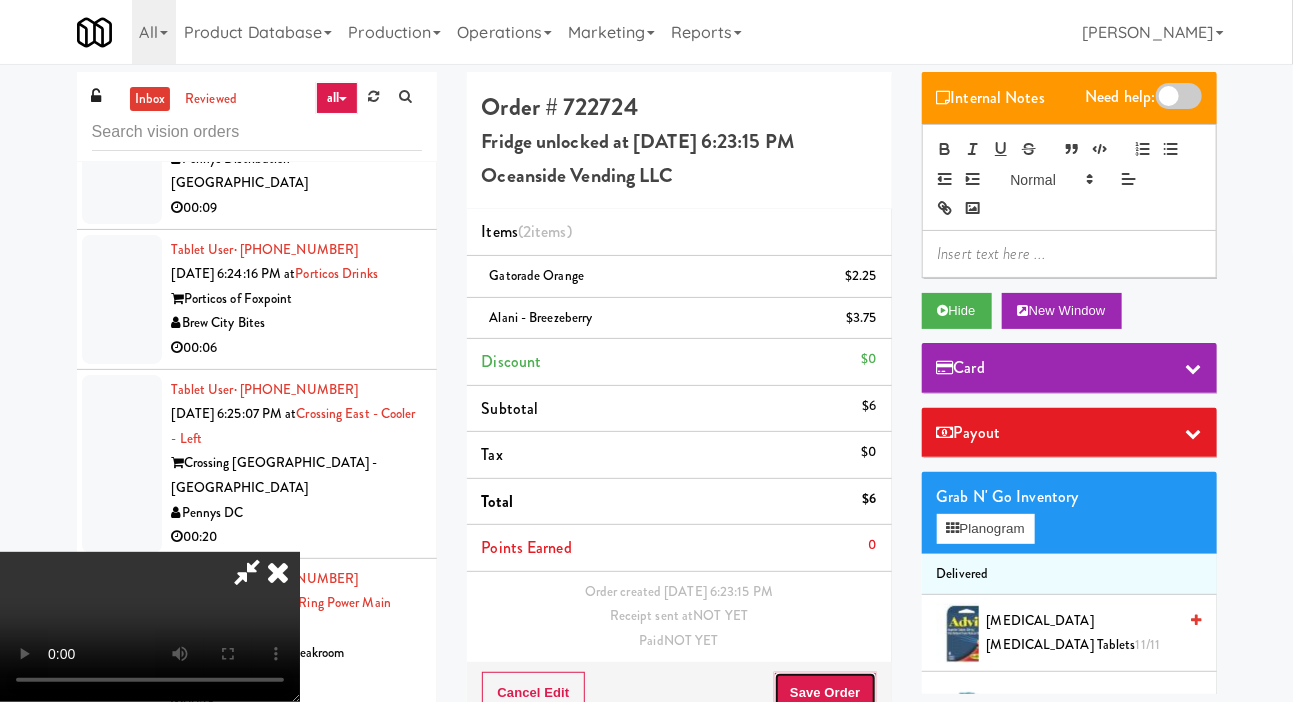 click on "Save Order" at bounding box center (825, 693) 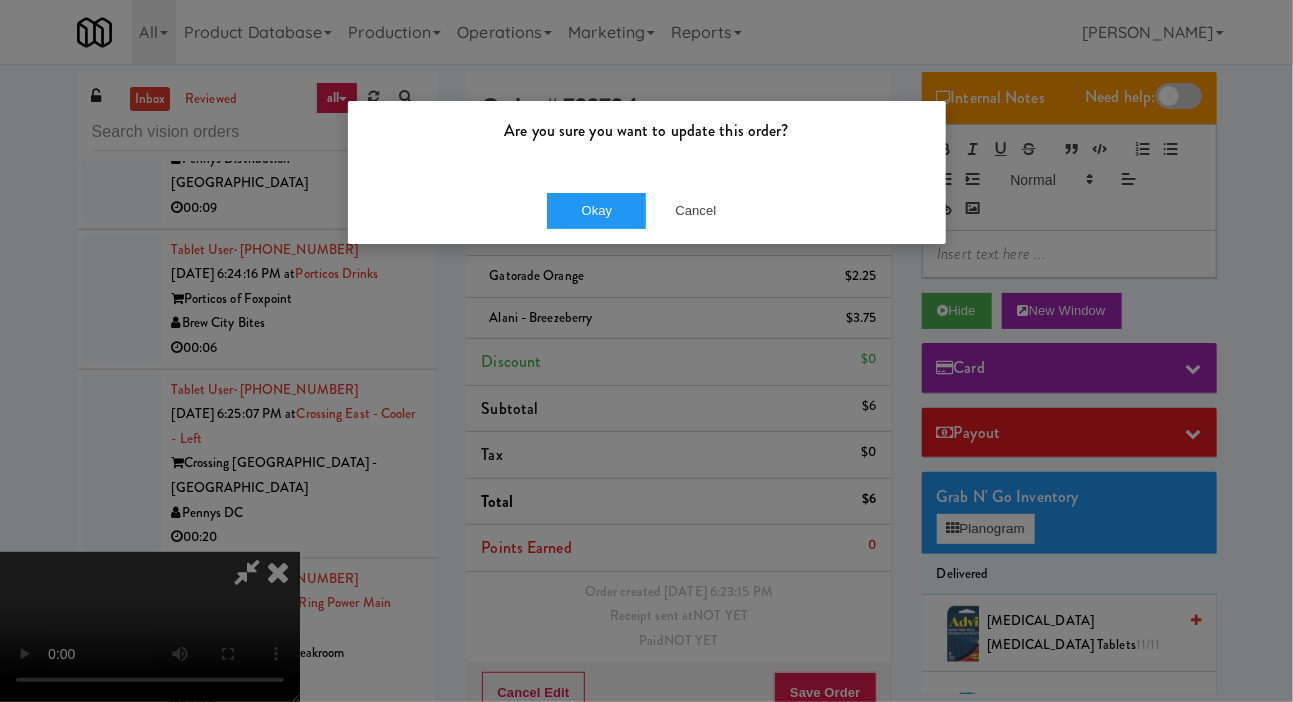 click on "Okay Cancel" at bounding box center (647, 210) 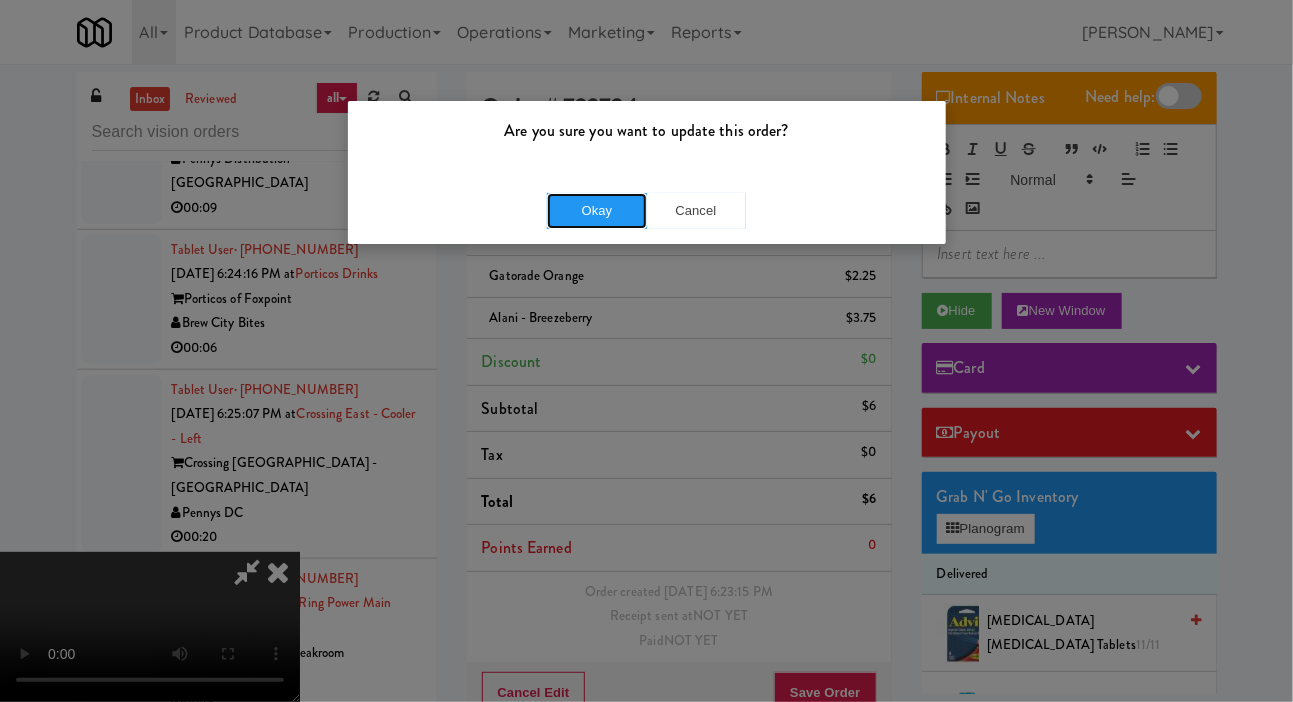 click on "Okay" at bounding box center [597, 211] 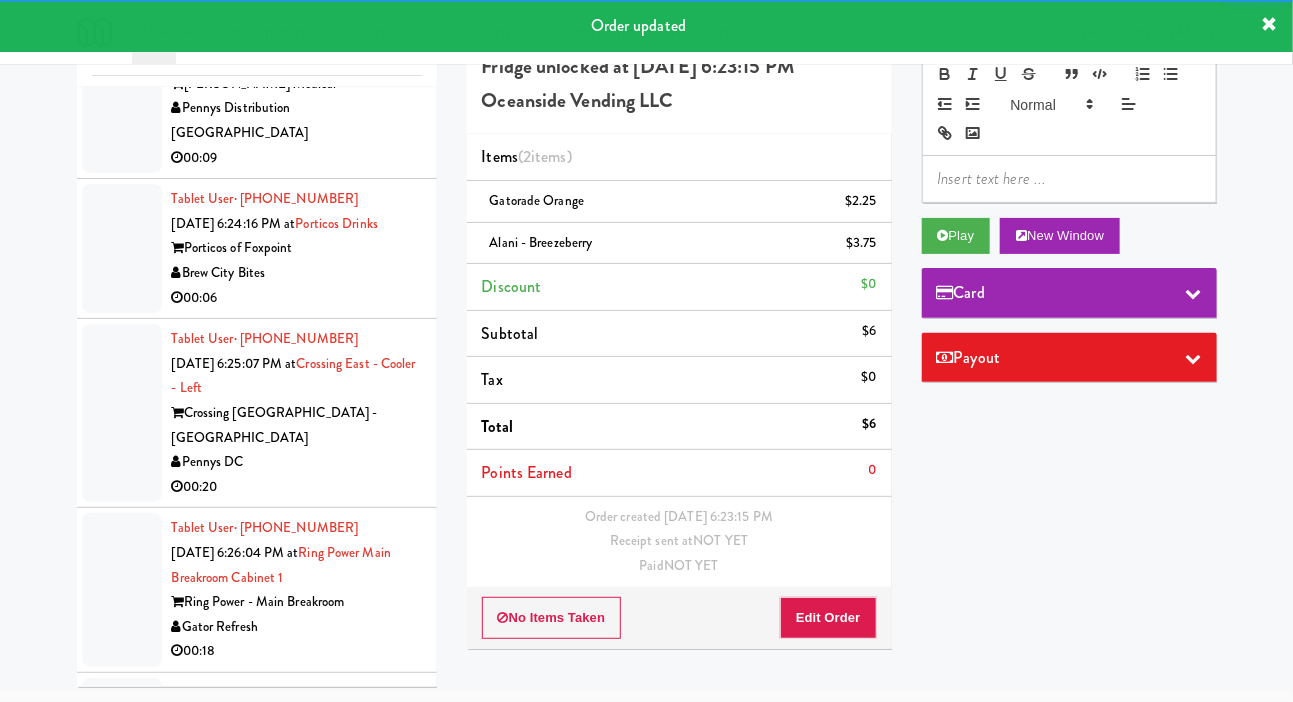 click at bounding box center (122, 84) 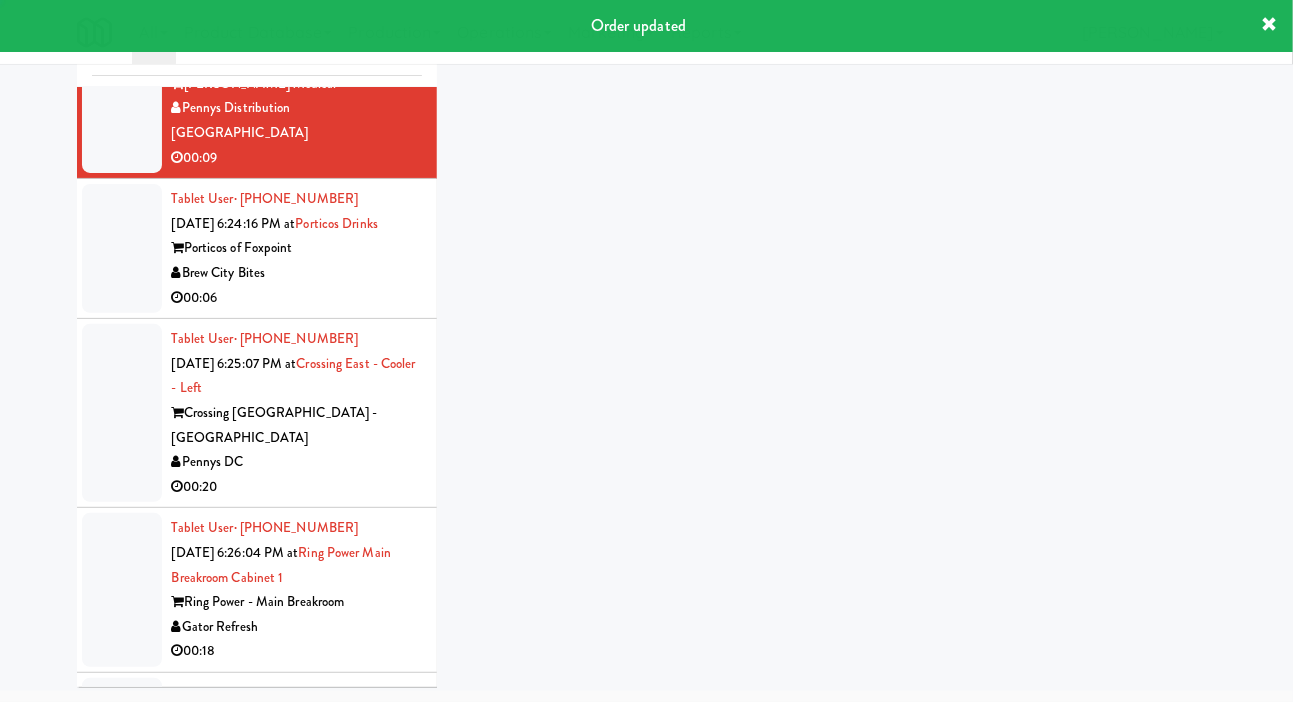 scroll, scrollTop: 73, scrollLeft: 0, axis: vertical 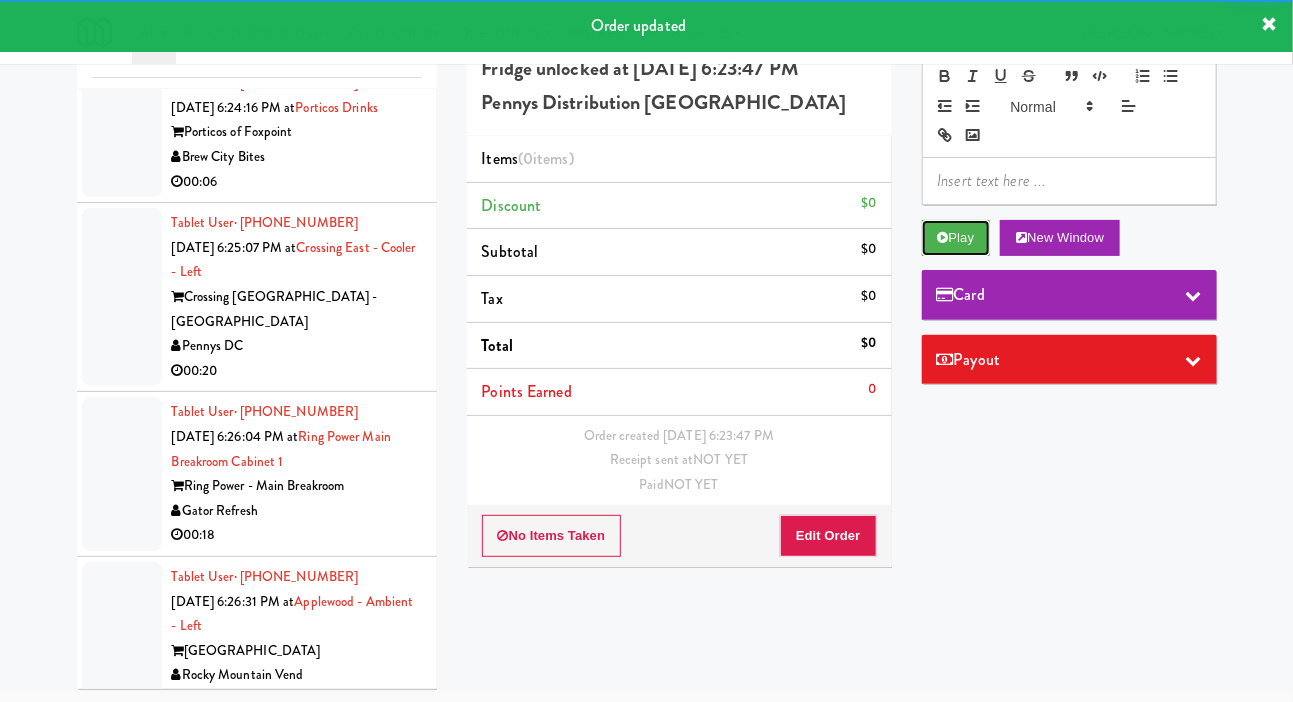 click on "Play" at bounding box center (956, 238) 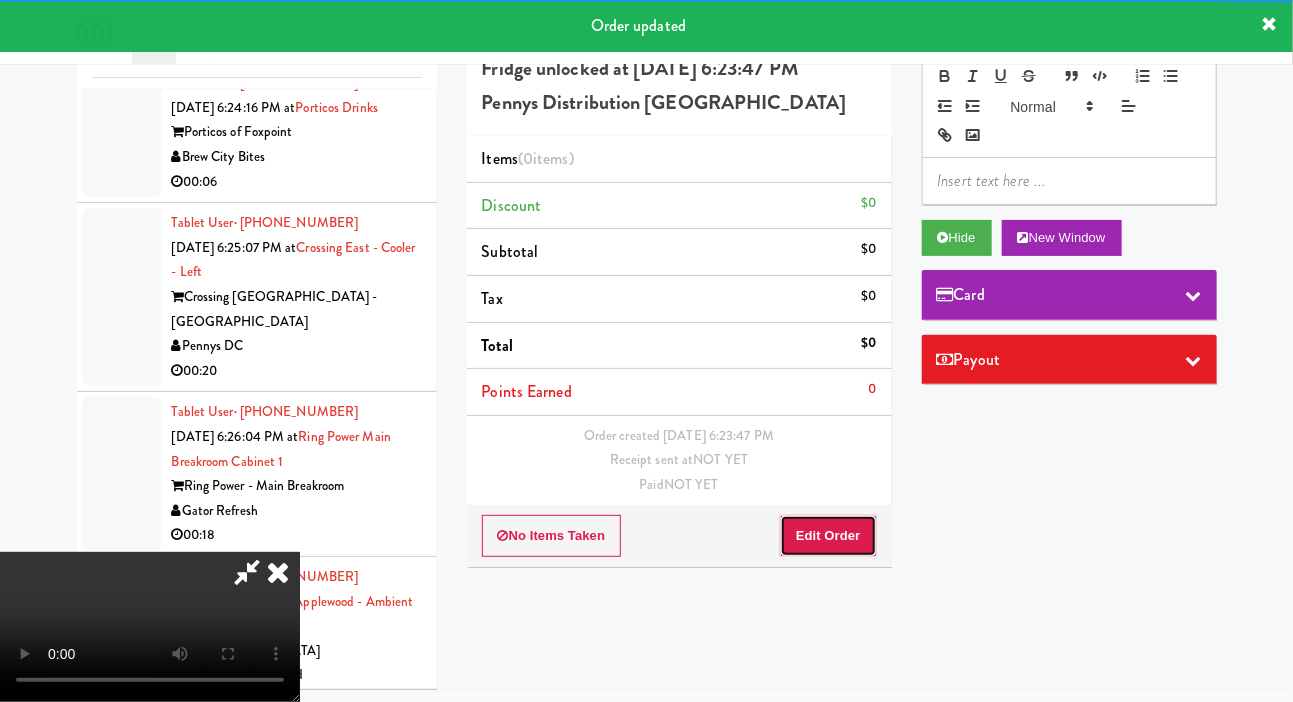 click on "Edit Order" at bounding box center [828, 536] 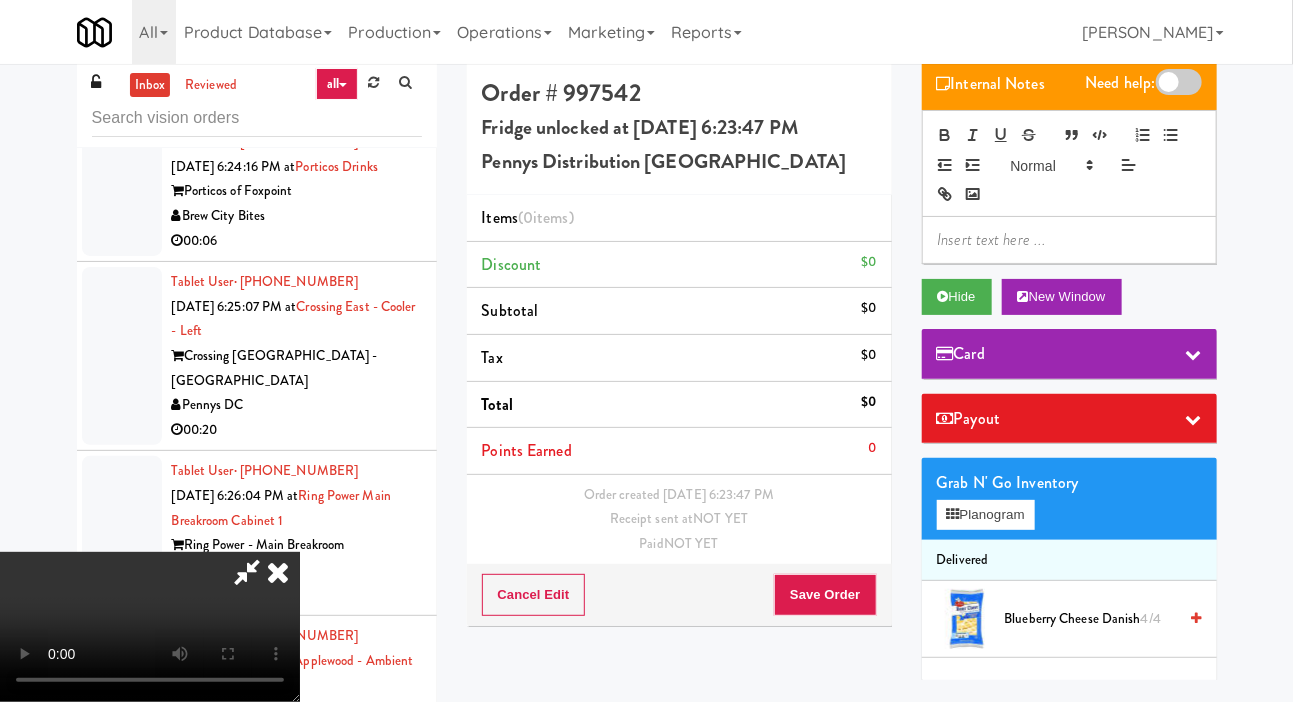 scroll, scrollTop: 0, scrollLeft: 0, axis: both 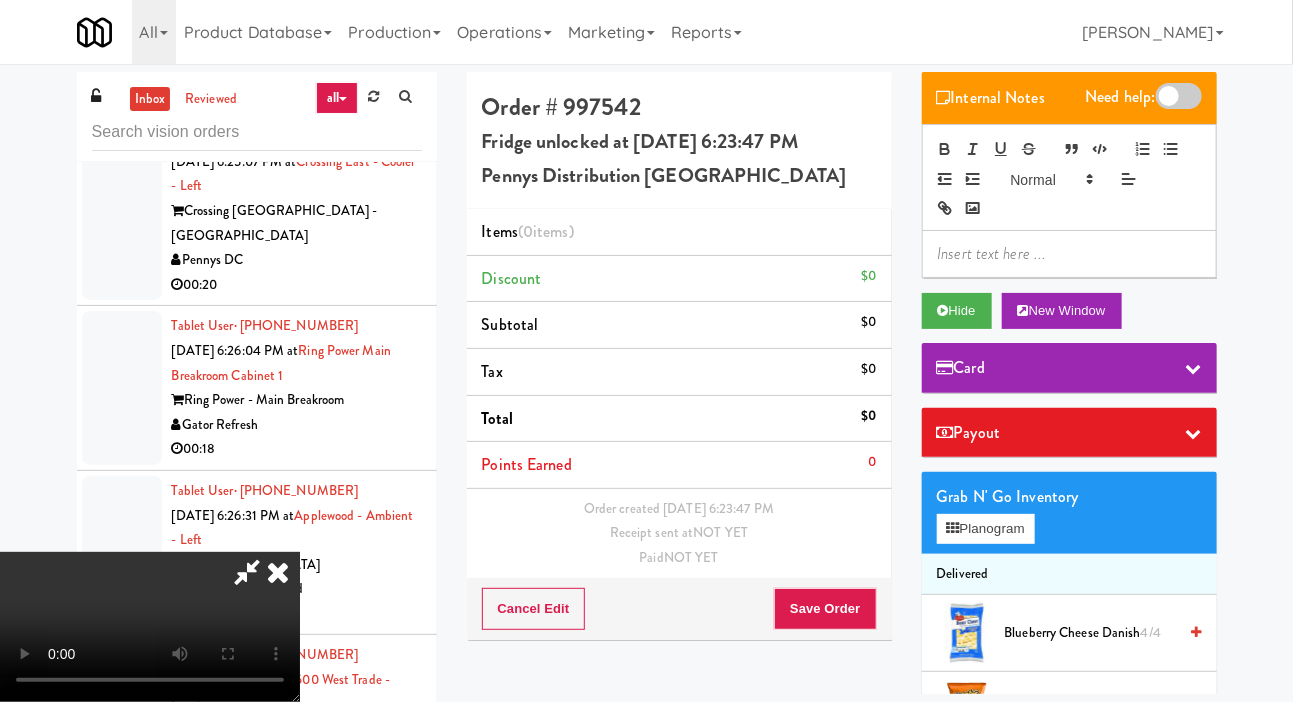 type 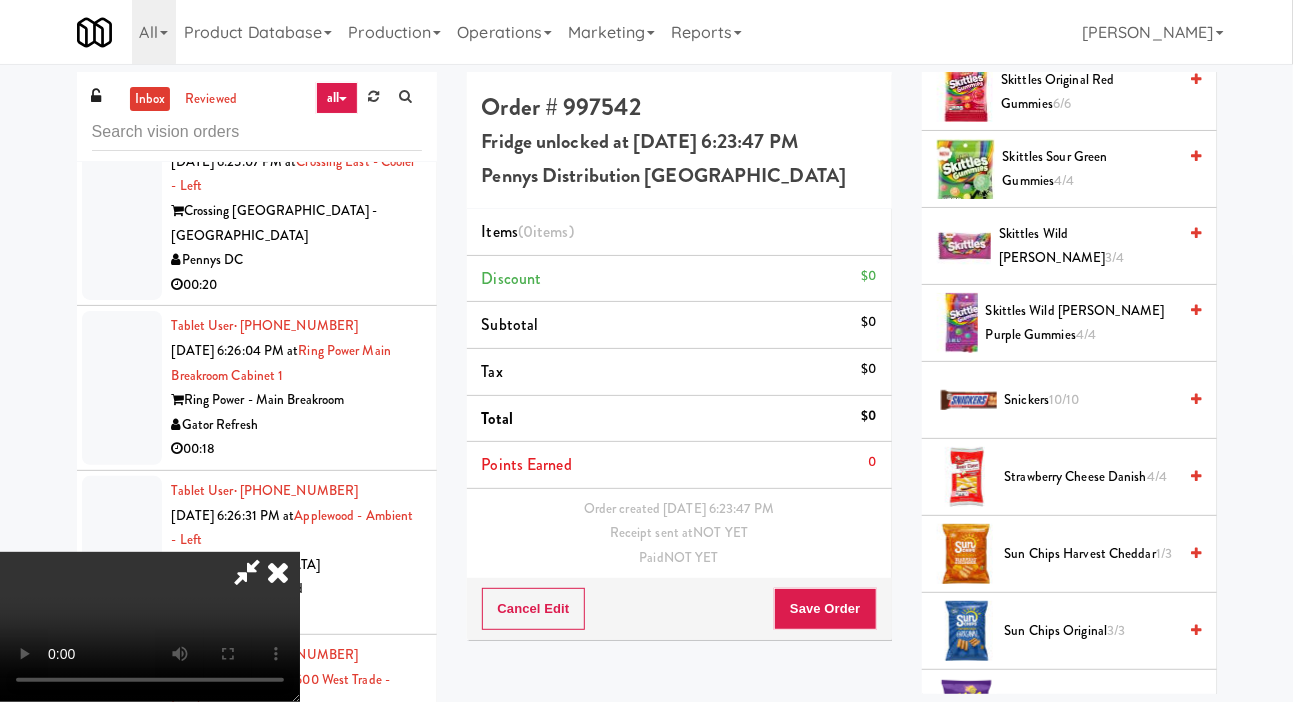 scroll, scrollTop: 1613, scrollLeft: 0, axis: vertical 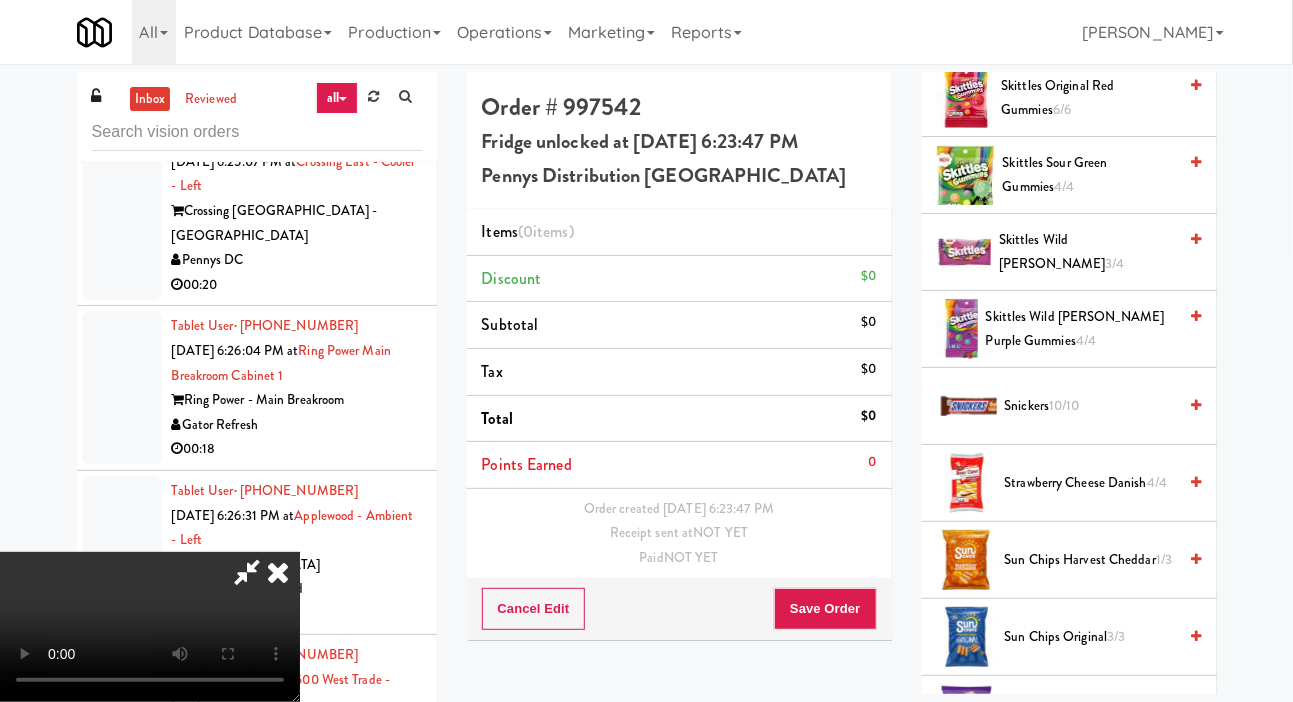 click on "Snickers  10/10" at bounding box center [1091, 406] 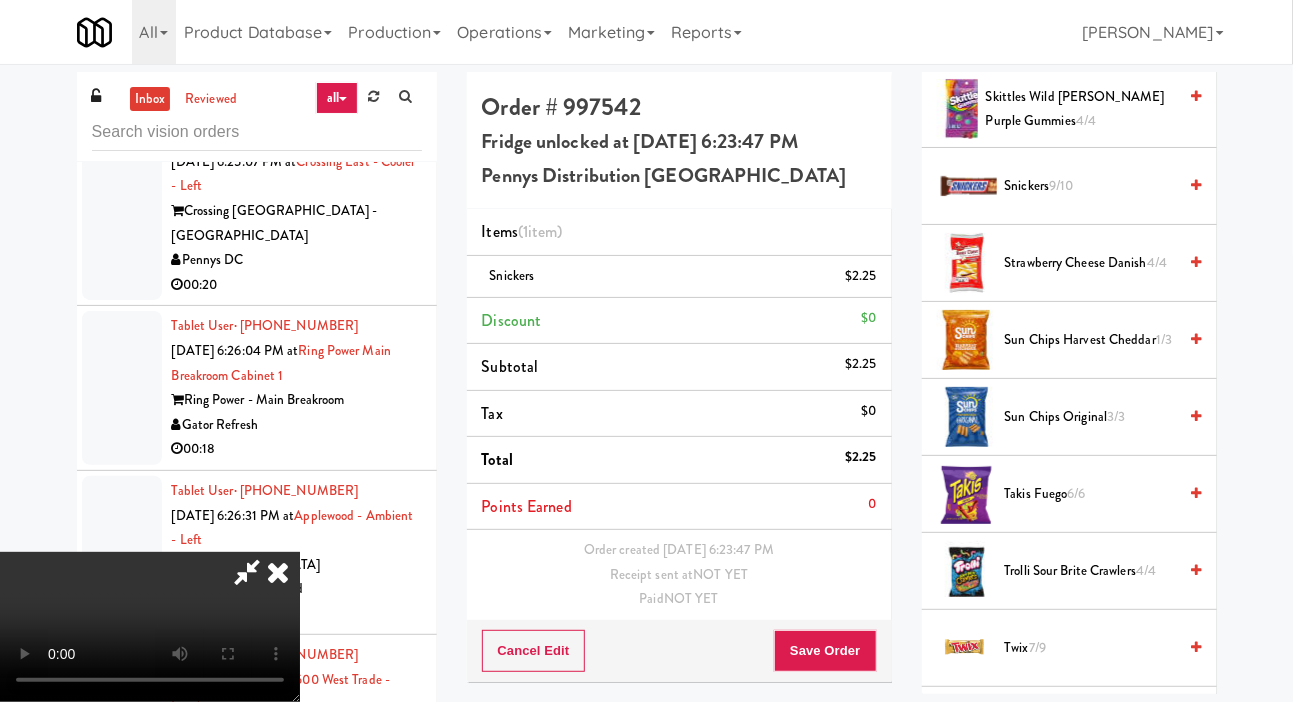 scroll, scrollTop: 2021, scrollLeft: 0, axis: vertical 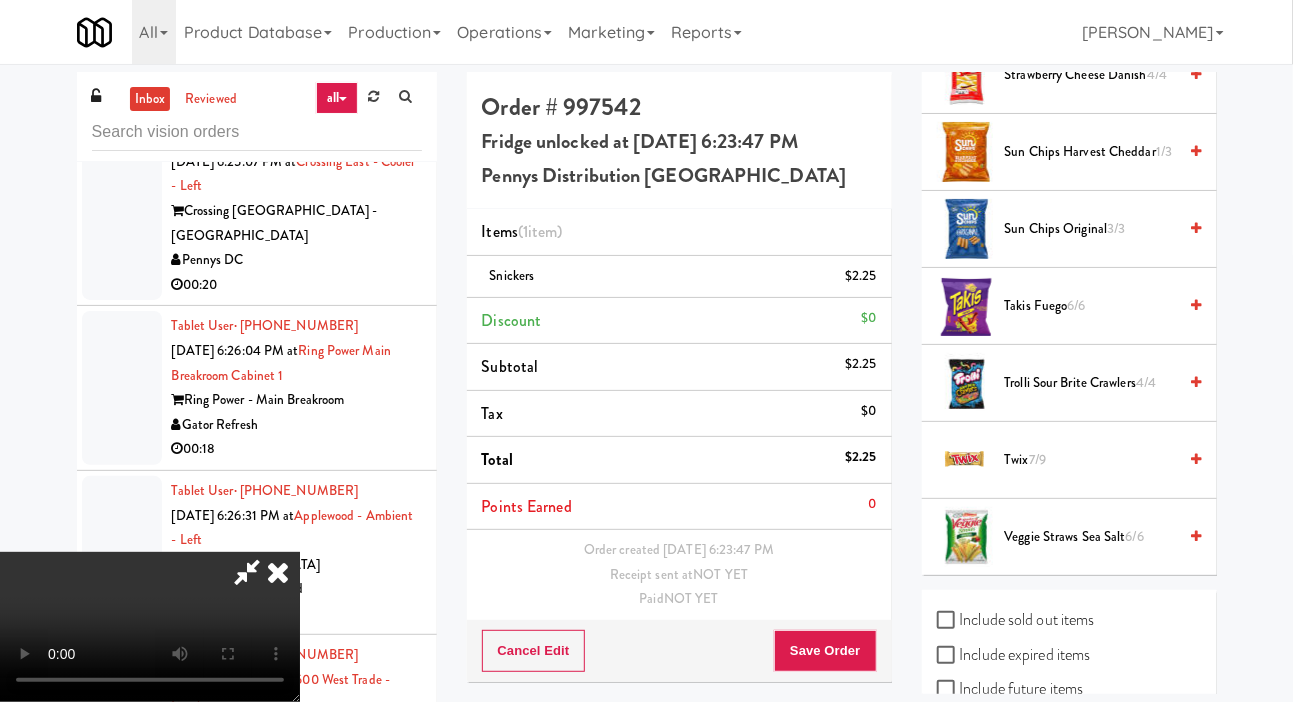 click on "Twix  7/9" at bounding box center (1091, 460) 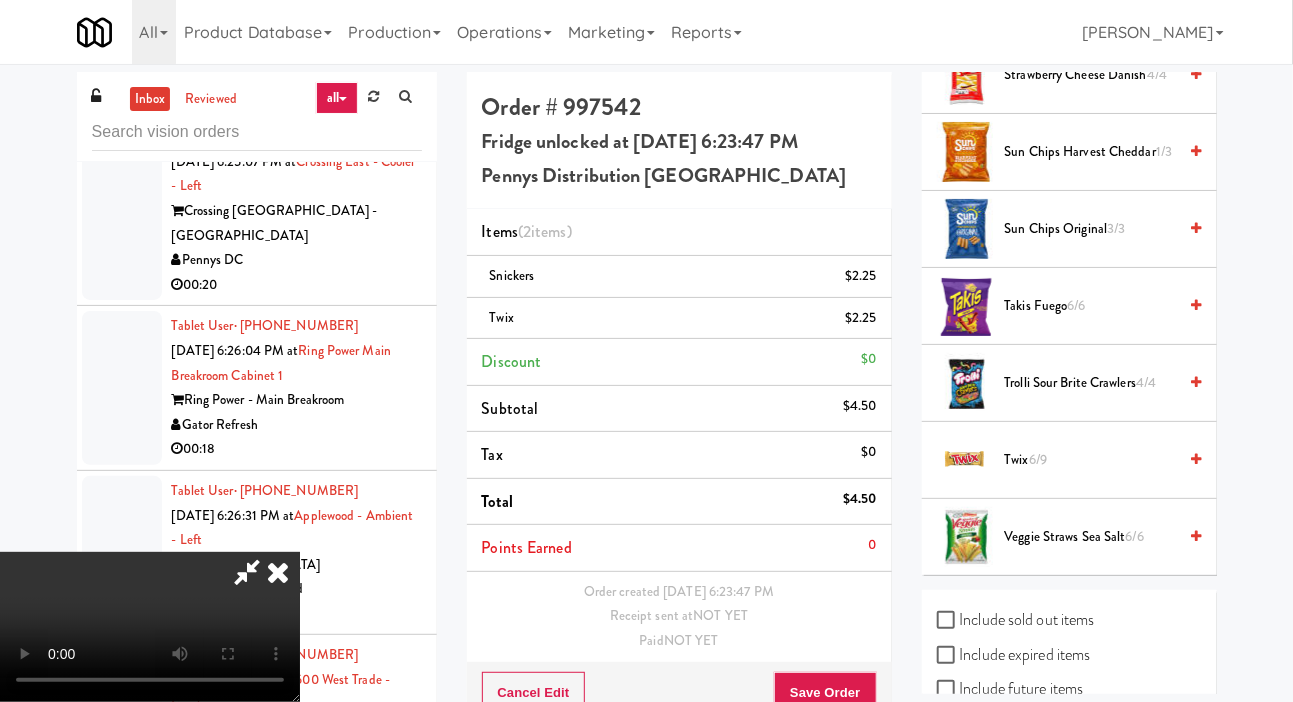 click on "Trolli Sour Brite Crawlers  4/4" at bounding box center [1091, 383] 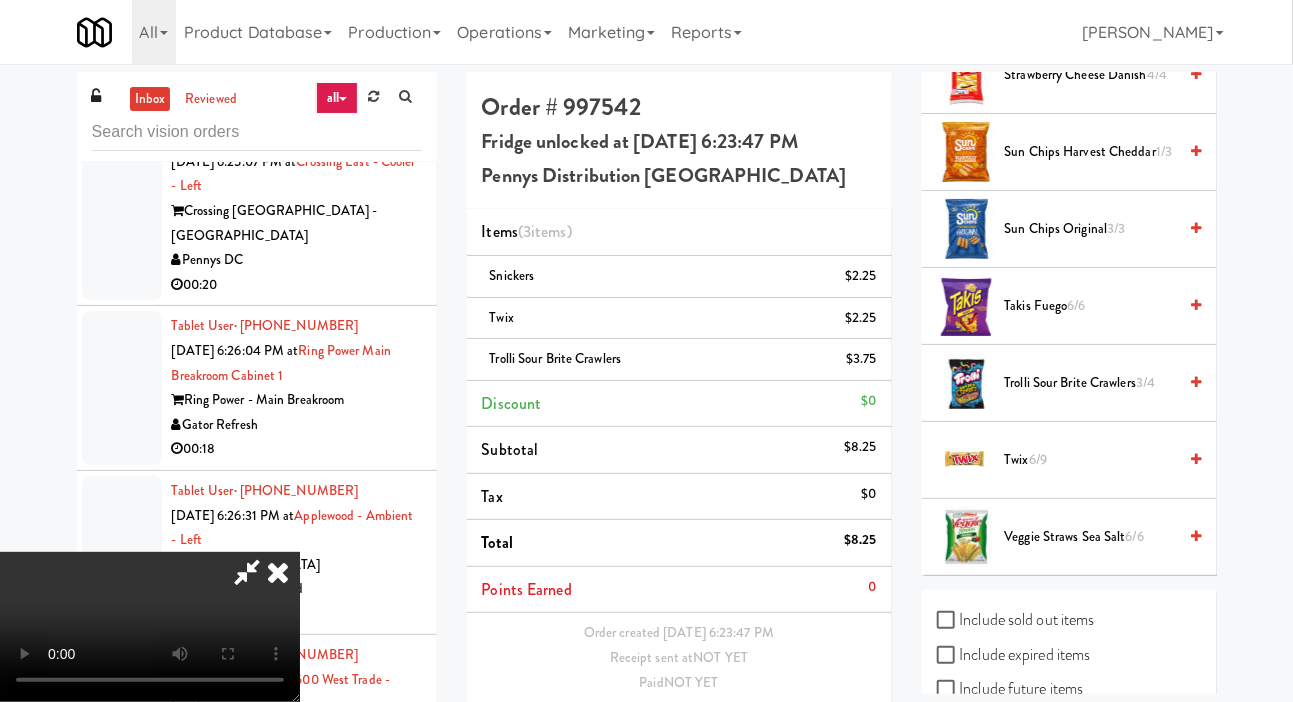 click on "Save Order" at bounding box center (825, 734) 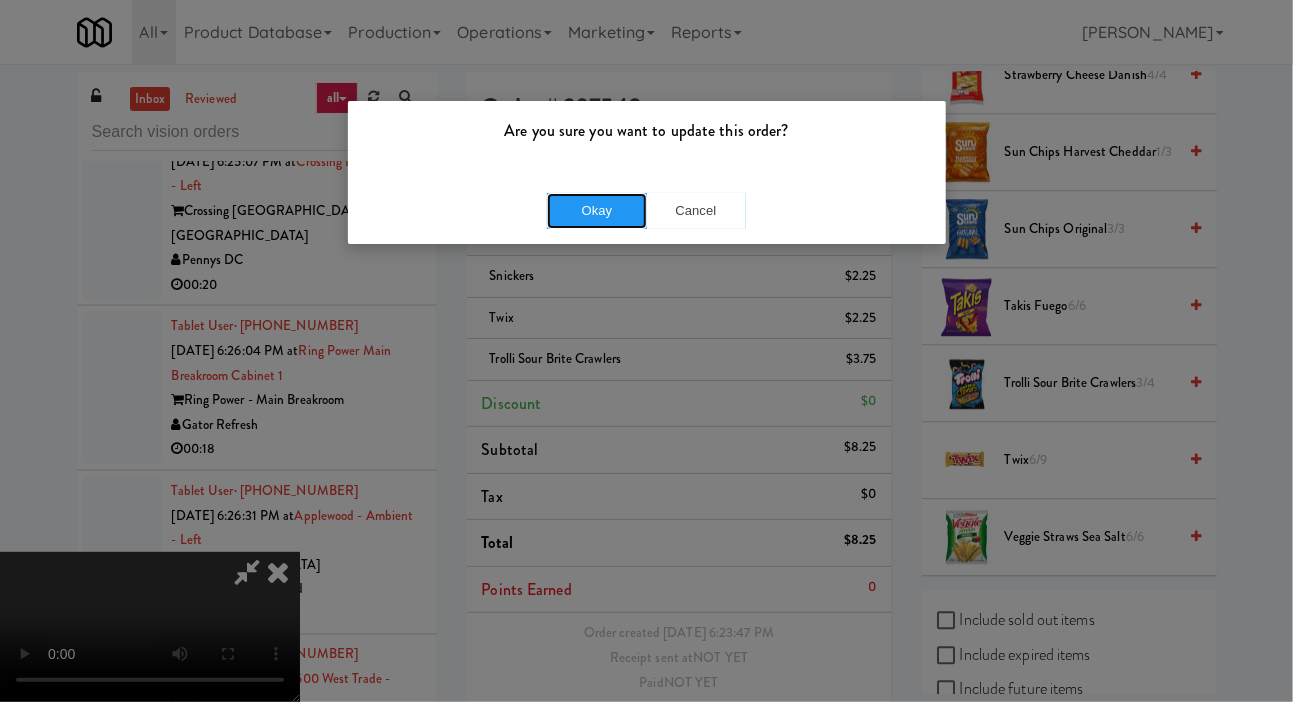 click on "Okay" at bounding box center [597, 211] 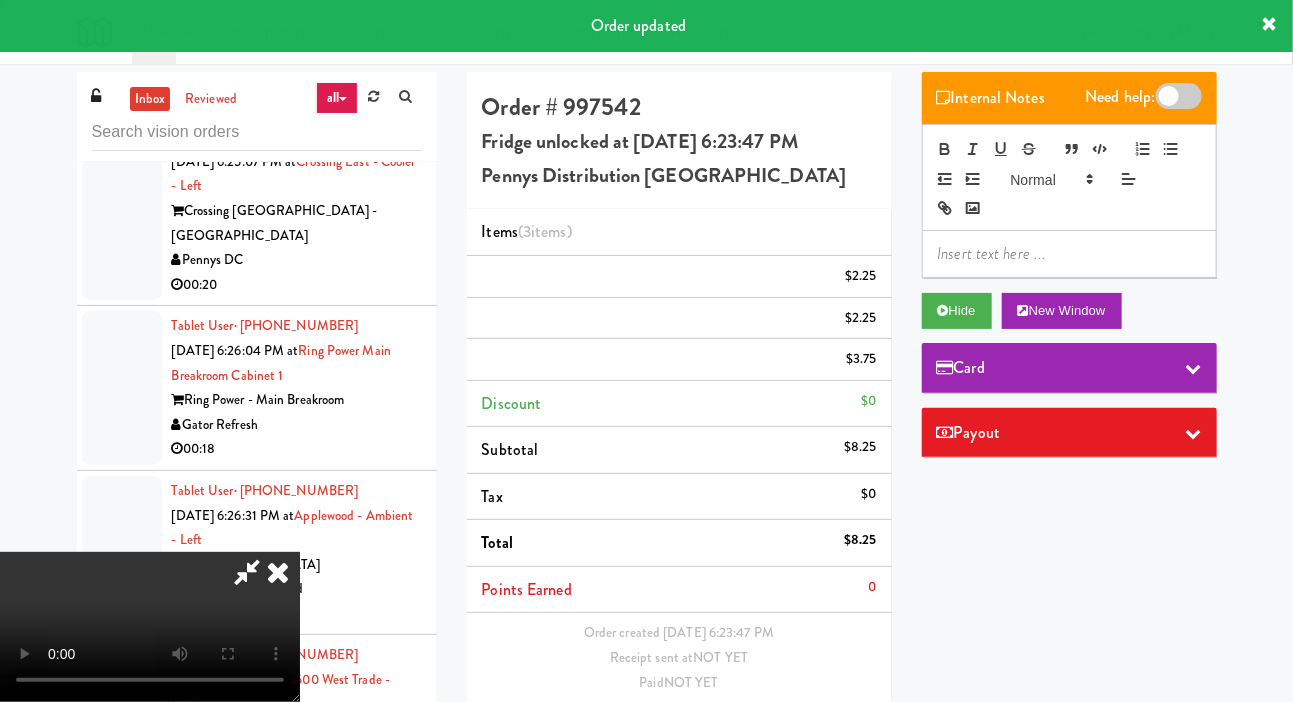 scroll, scrollTop: 0, scrollLeft: 0, axis: both 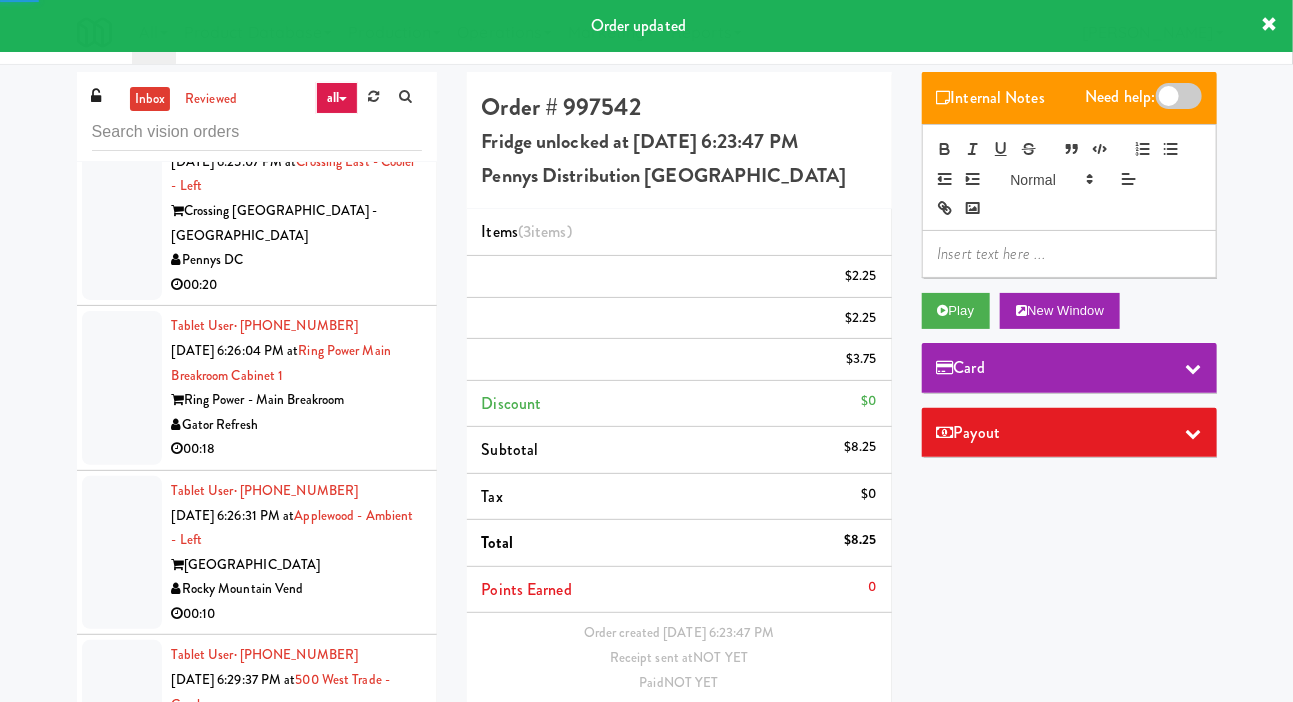 click at bounding box center (122, 46) 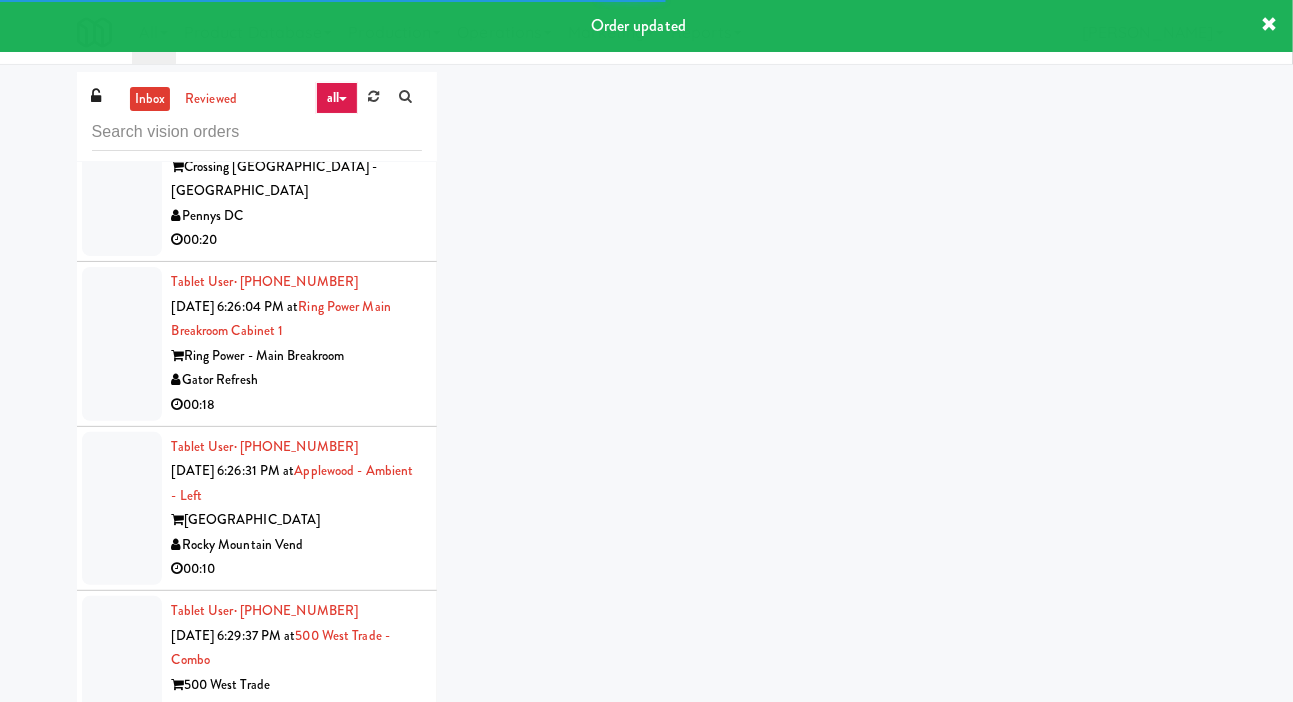 scroll, scrollTop: 7175, scrollLeft: 0, axis: vertical 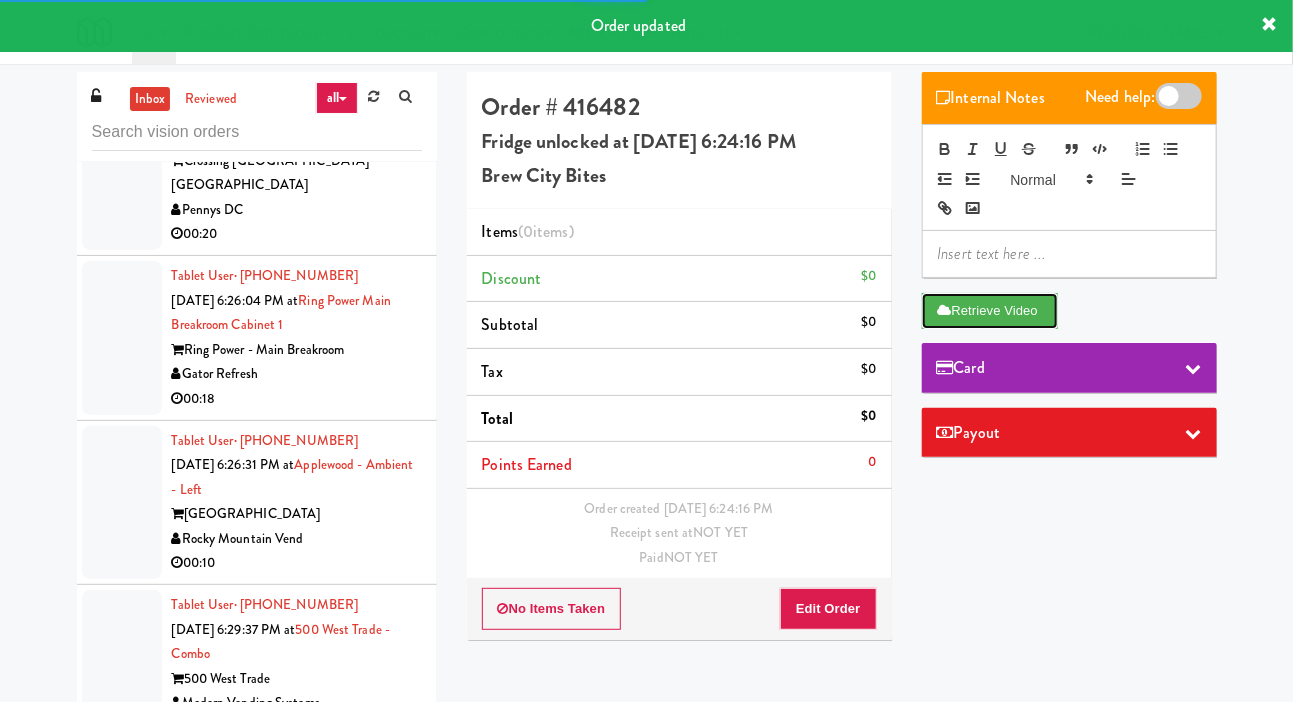 click on "Retrieve Video" at bounding box center (990, 311) 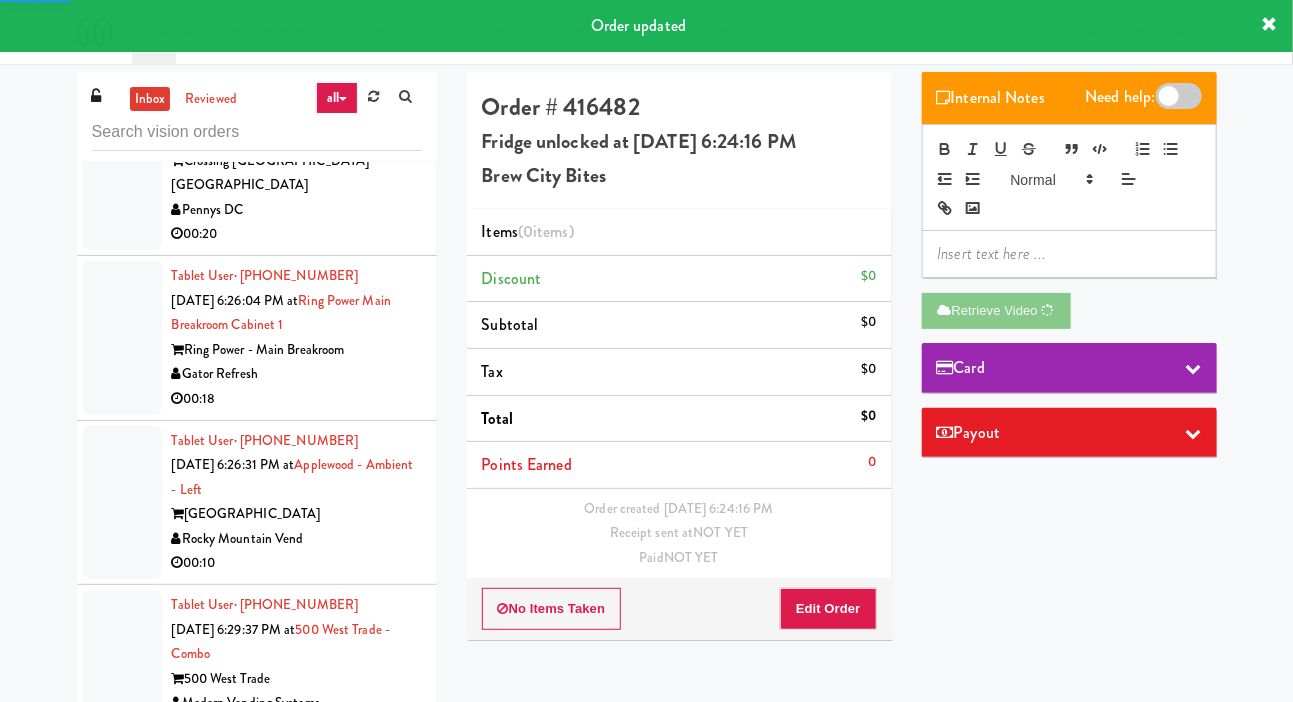 click at bounding box center (122, 161) 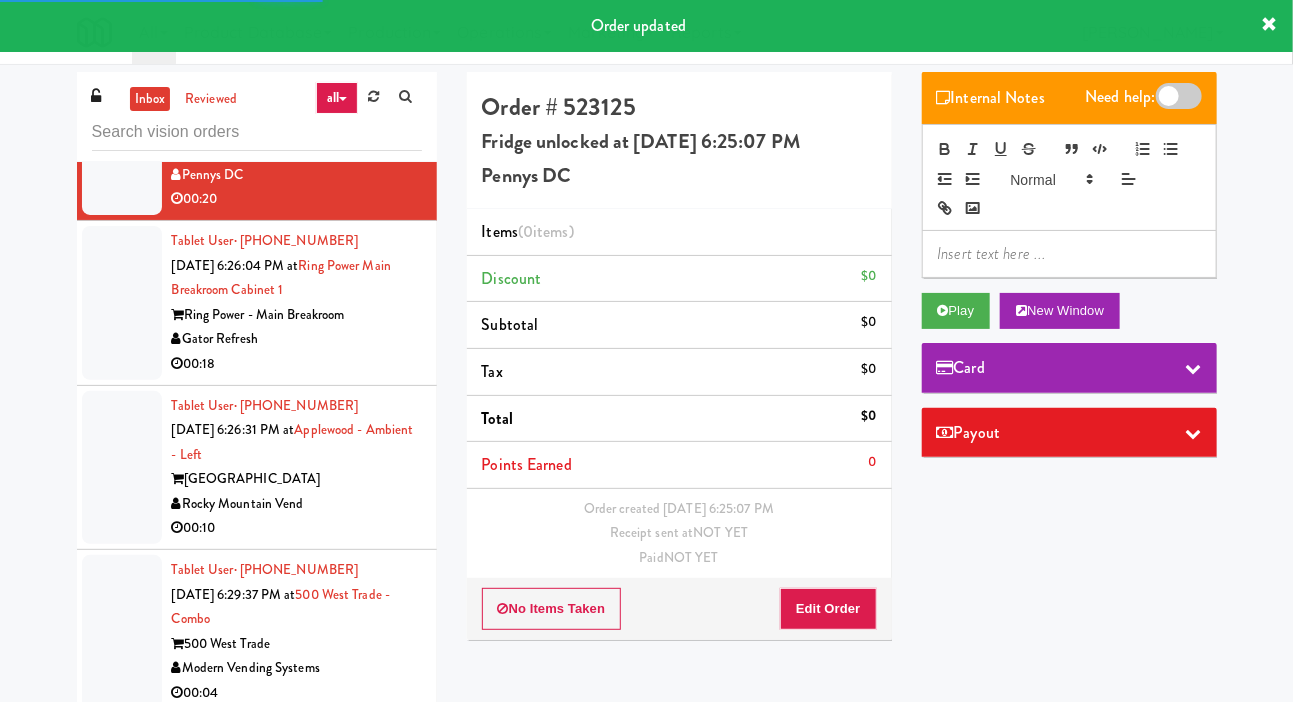 scroll, scrollTop: 7226, scrollLeft: 0, axis: vertical 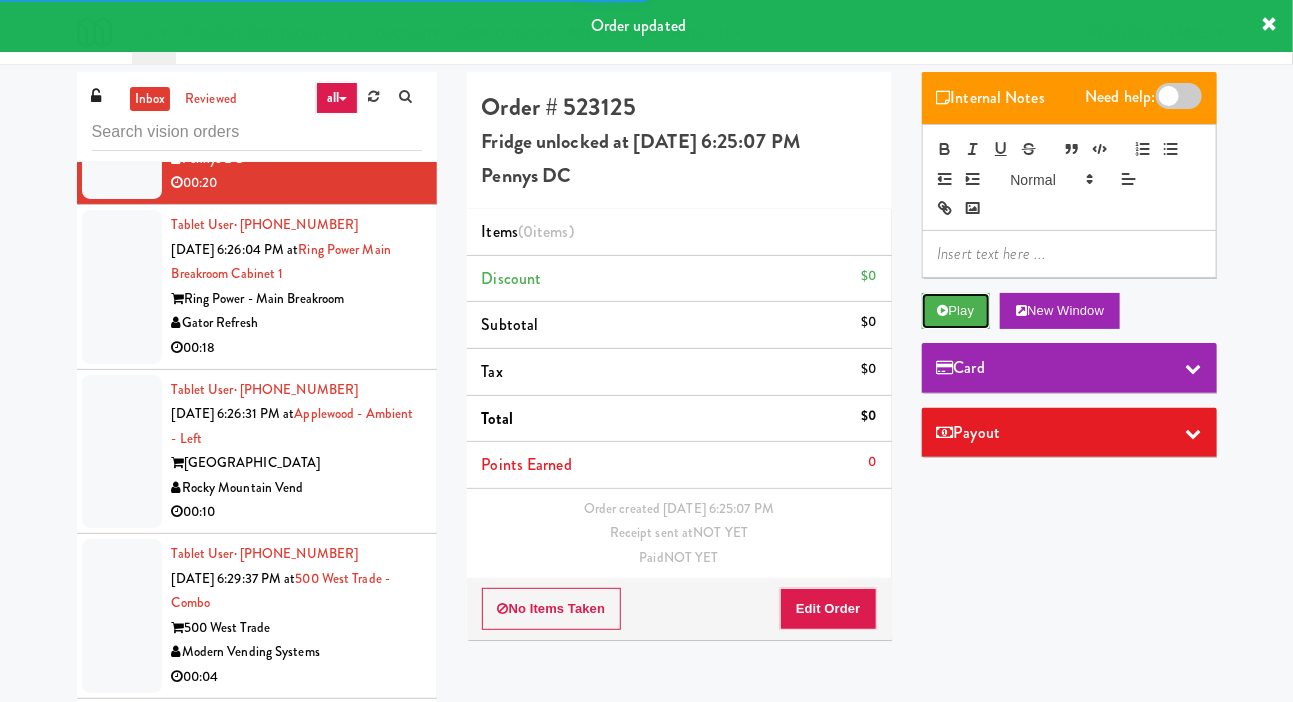 click on "Play" at bounding box center (956, 311) 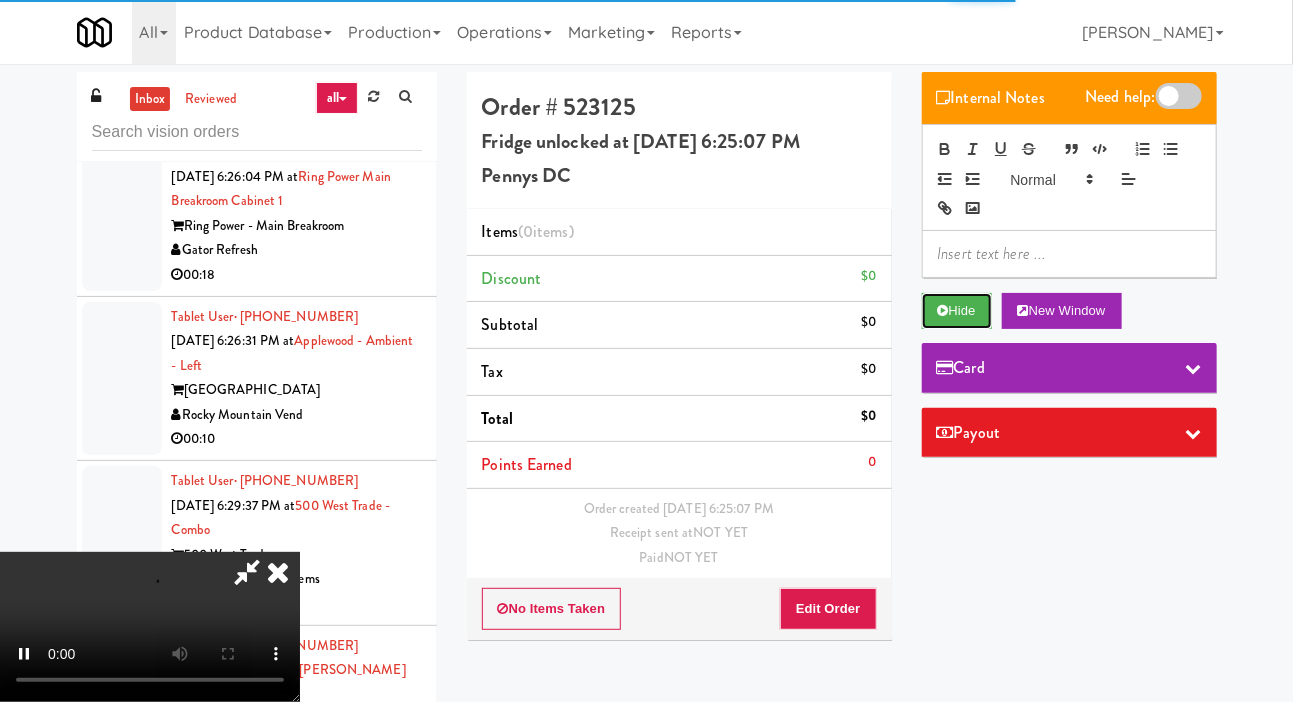 scroll, scrollTop: 7303, scrollLeft: 0, axis: vertical 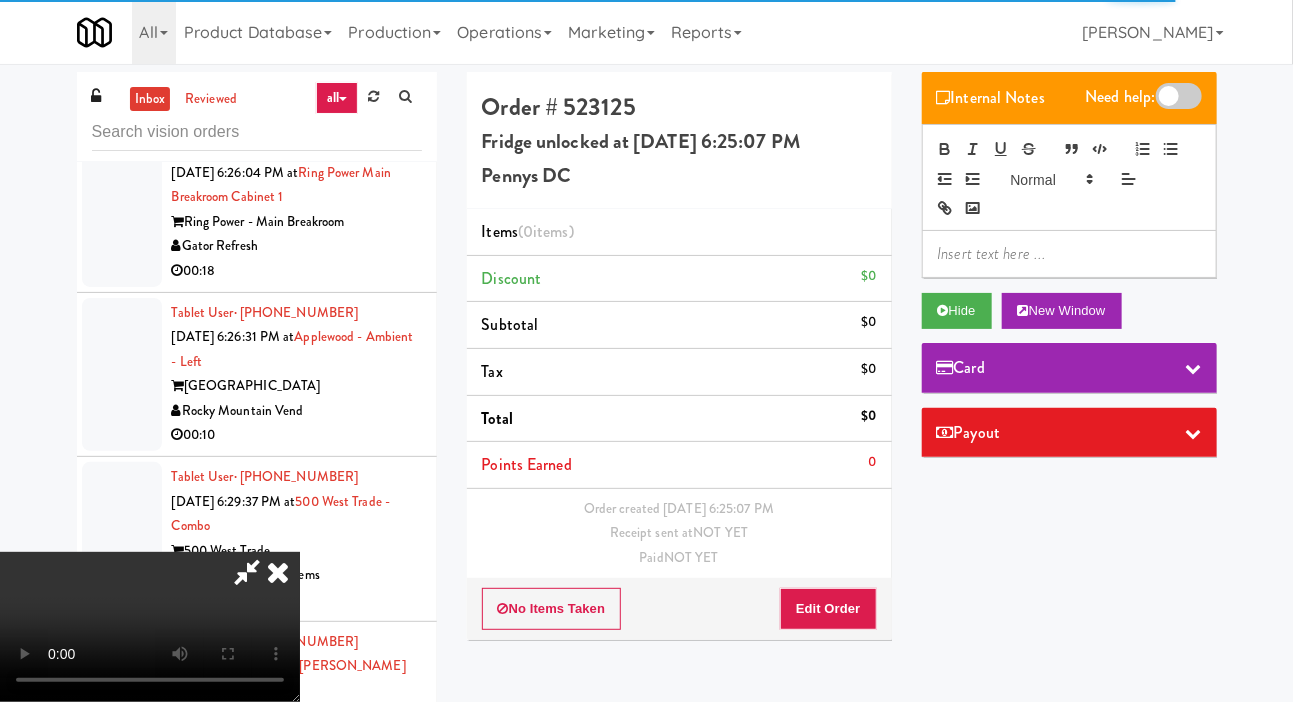 type 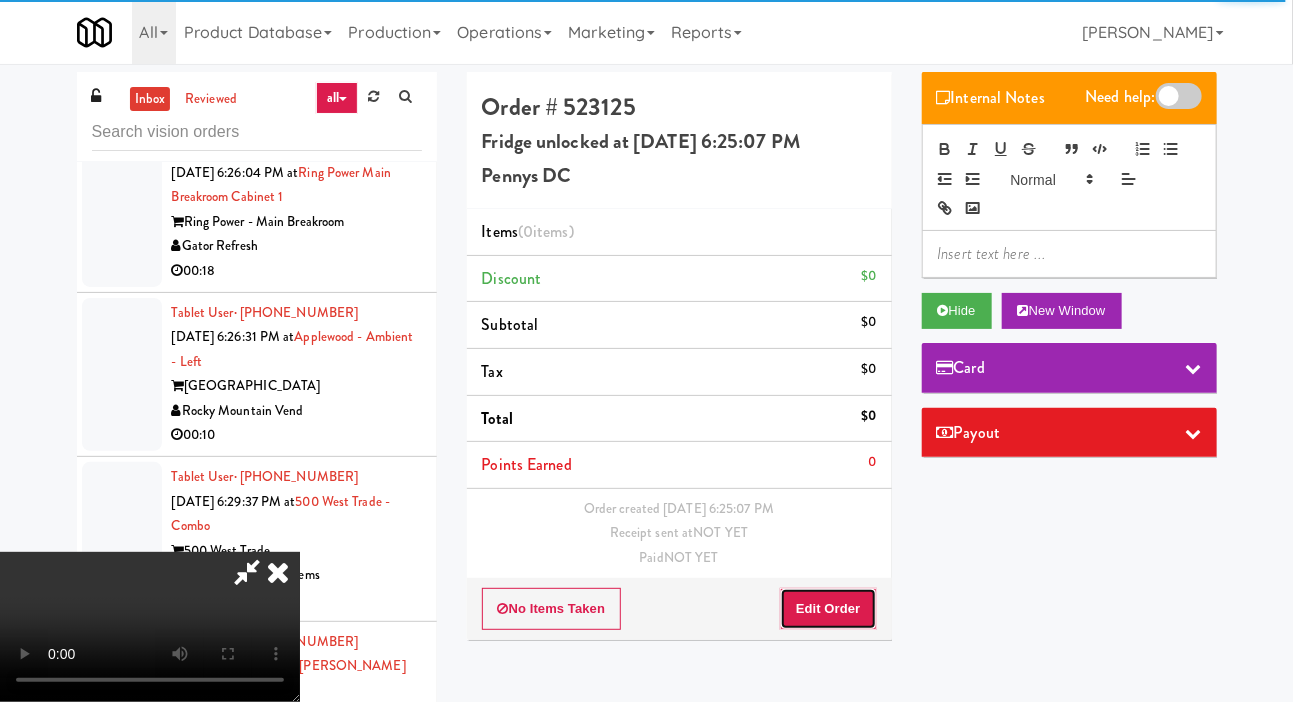 click on "Edit Order" at bounding box center [828, 609] 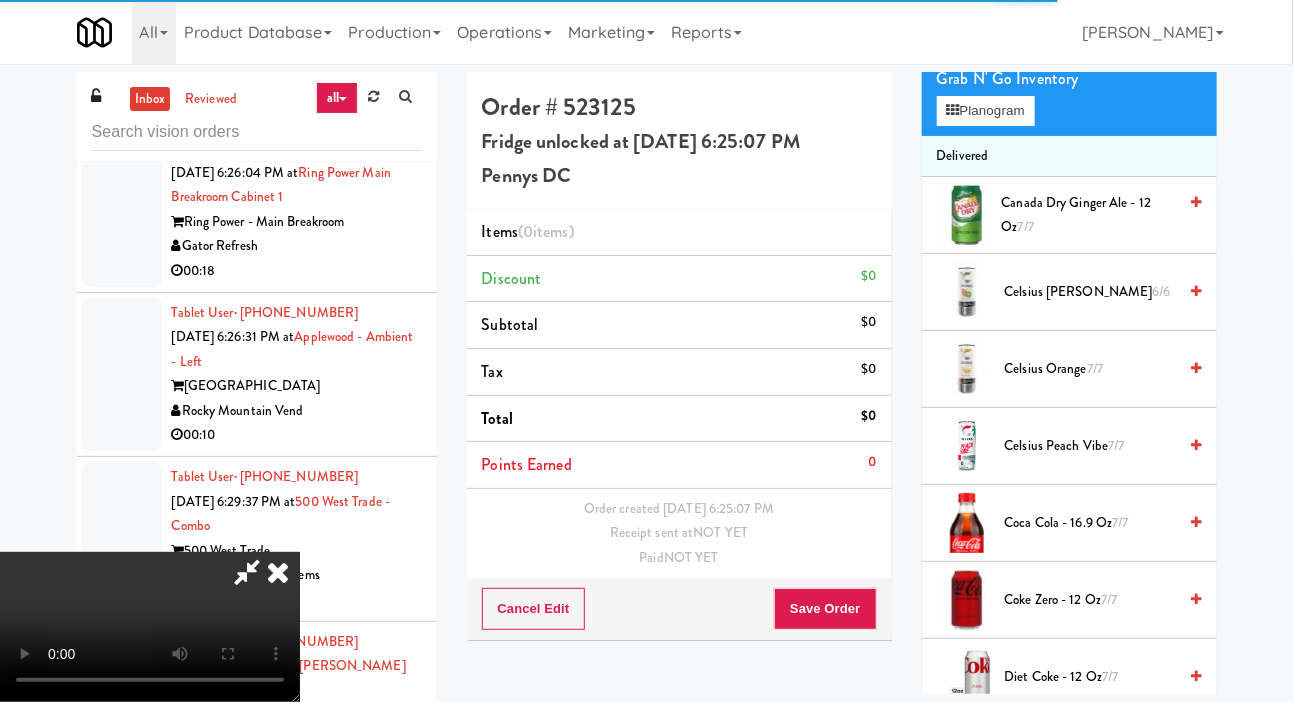 scroll, scrollTop: 419, scrollLeft: 0, axis: vertical 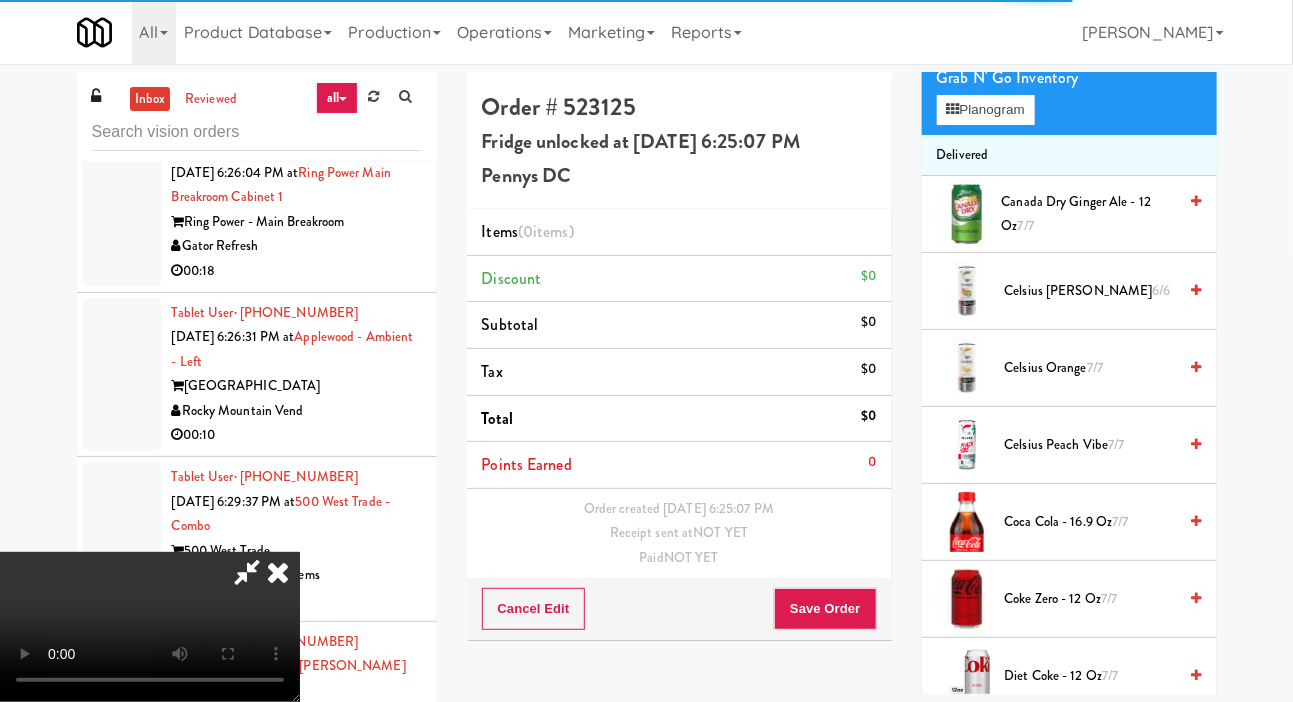 click on "Celsius Orange  7/7" at bounding box center (1091, 368) 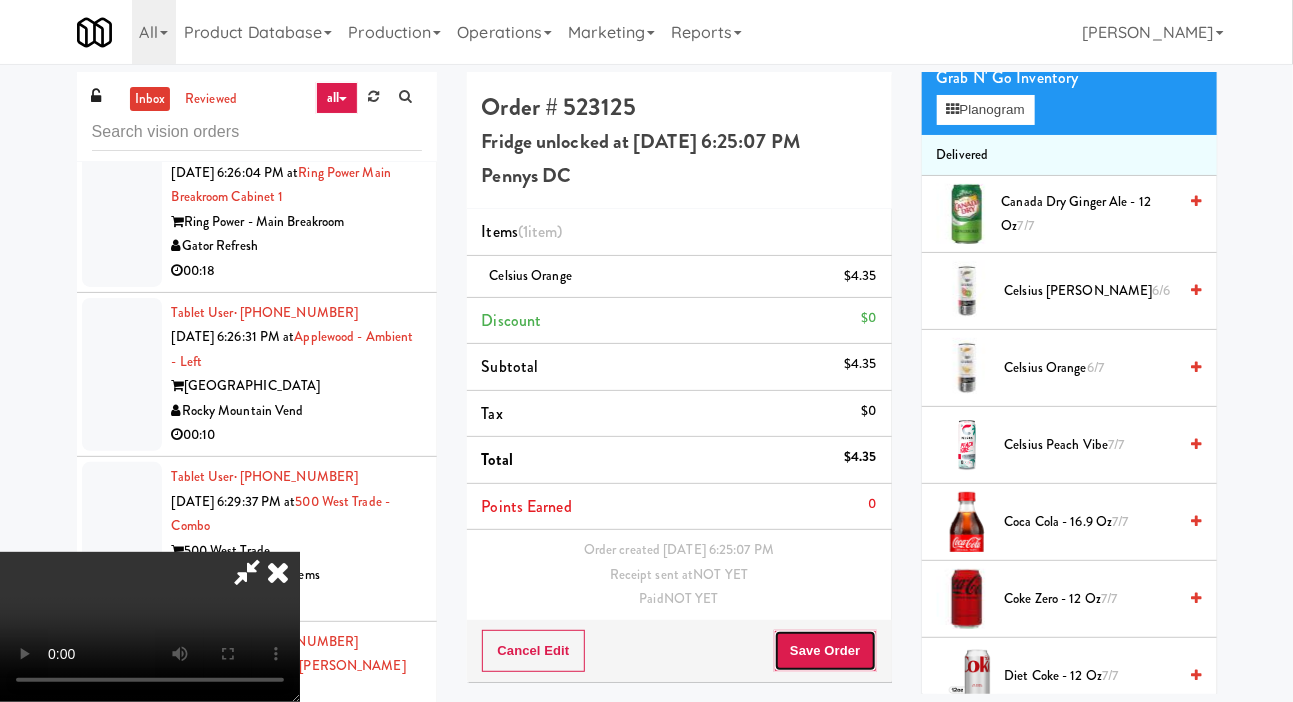 click on "Save Order" at bounding box center [825, 651] 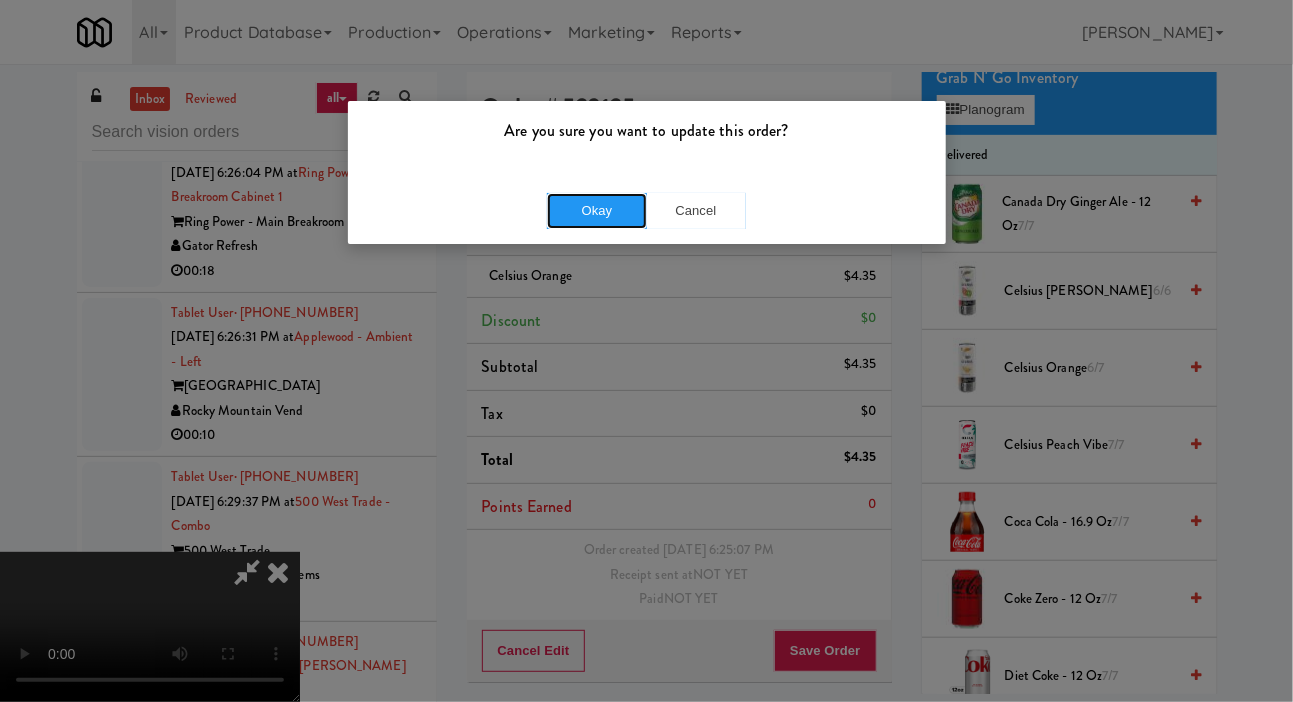 click on "Okay" at bounding box center [597, 211] 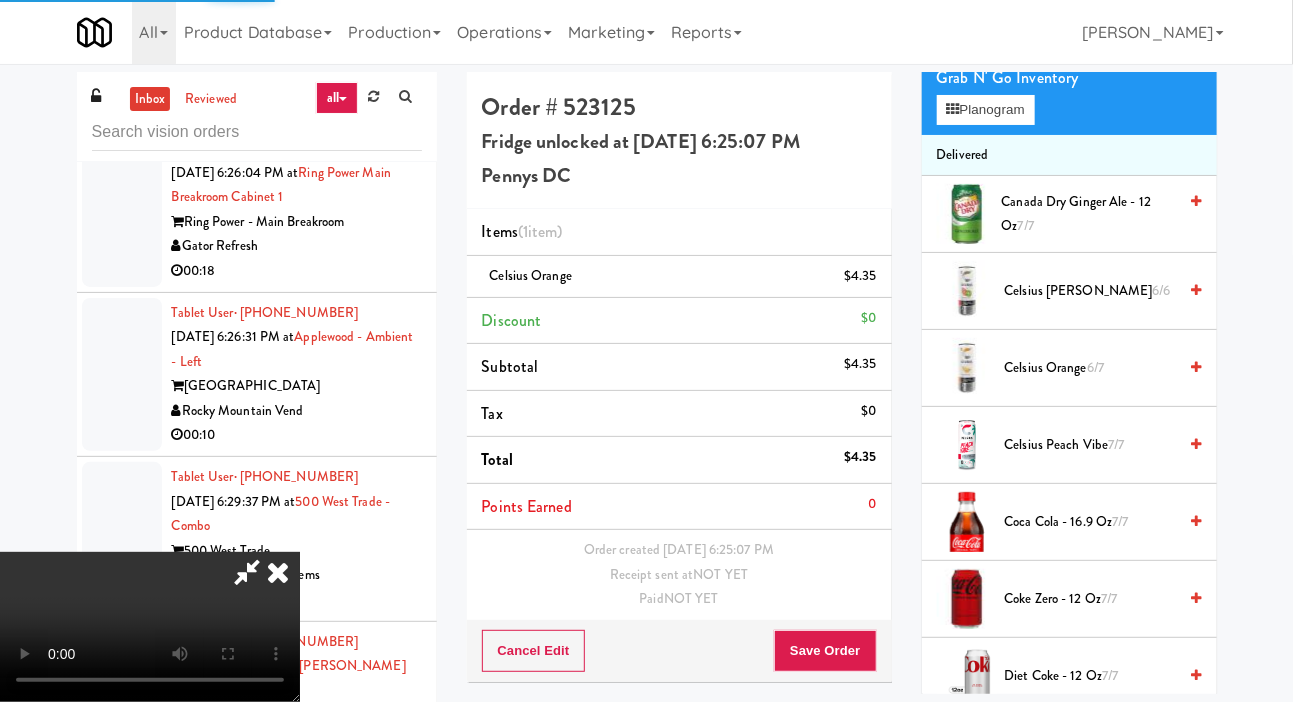 scroll, scrollTop: 0, scrollLeft: 0, axis: both 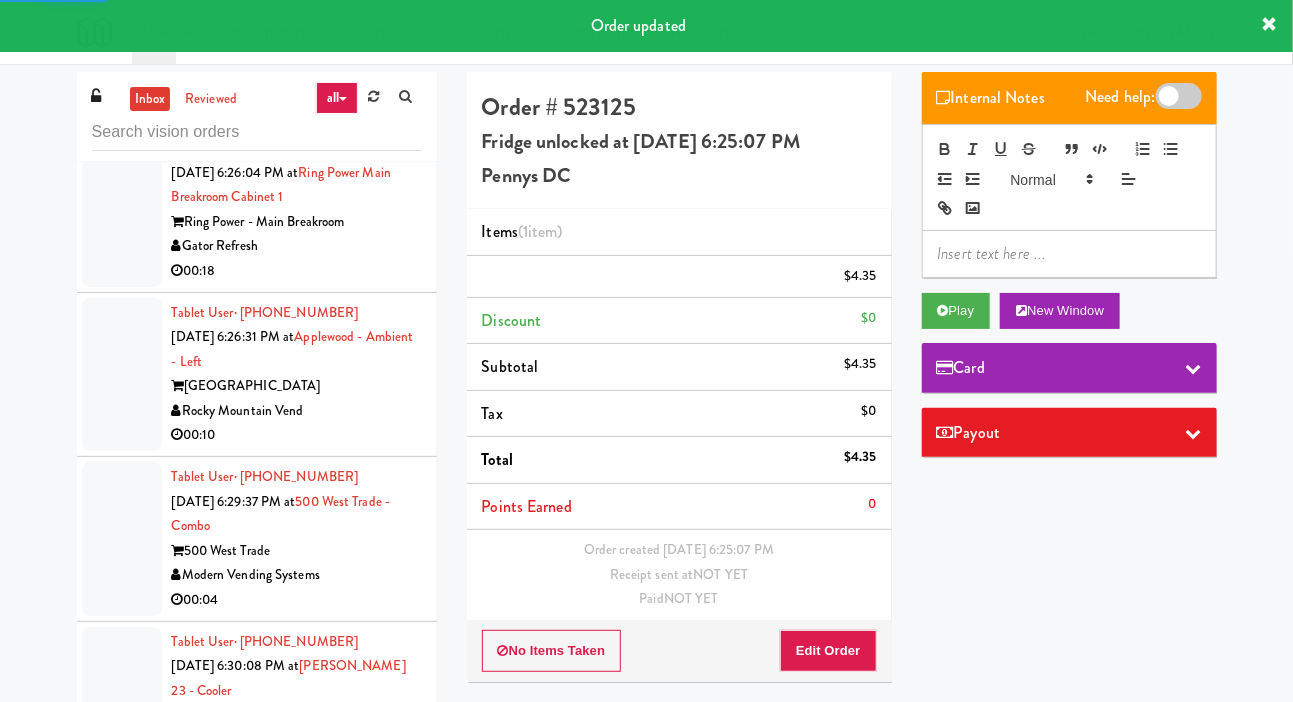 click at bounding box center [122, 210] 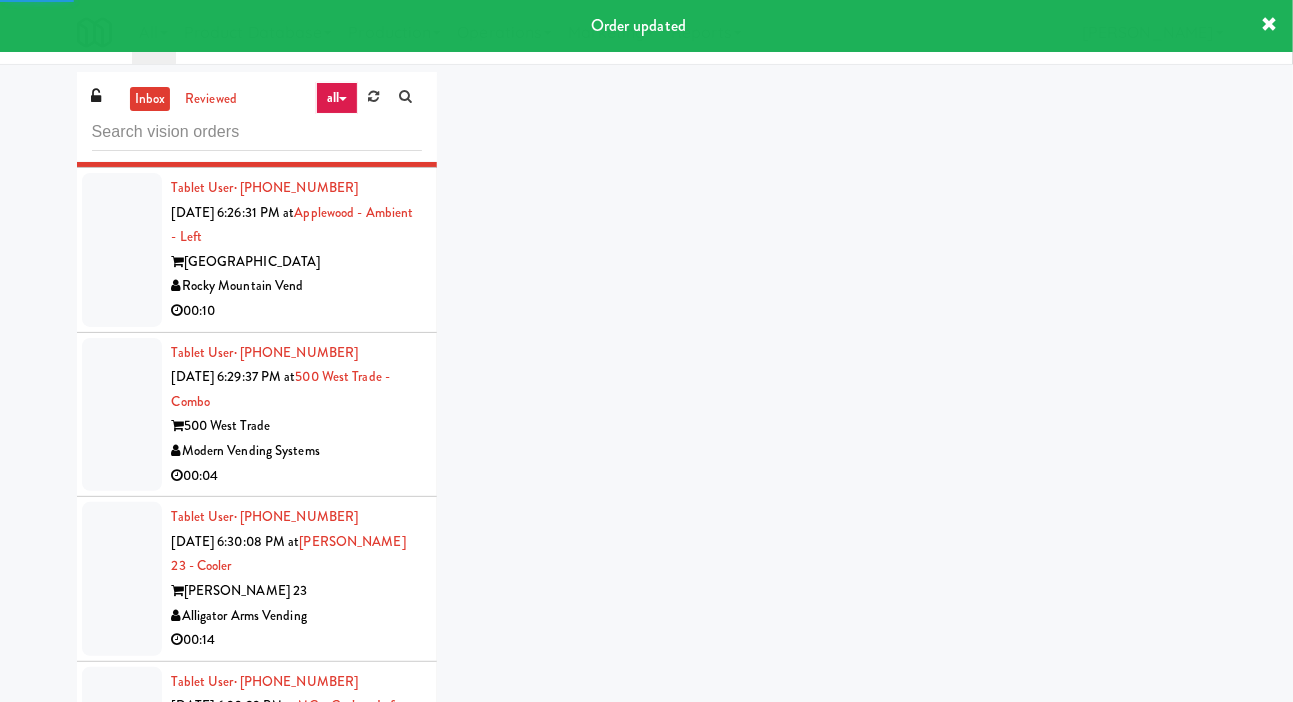 scroll, scrollTop: 7459, scrollLeft: 0, axis: vertical 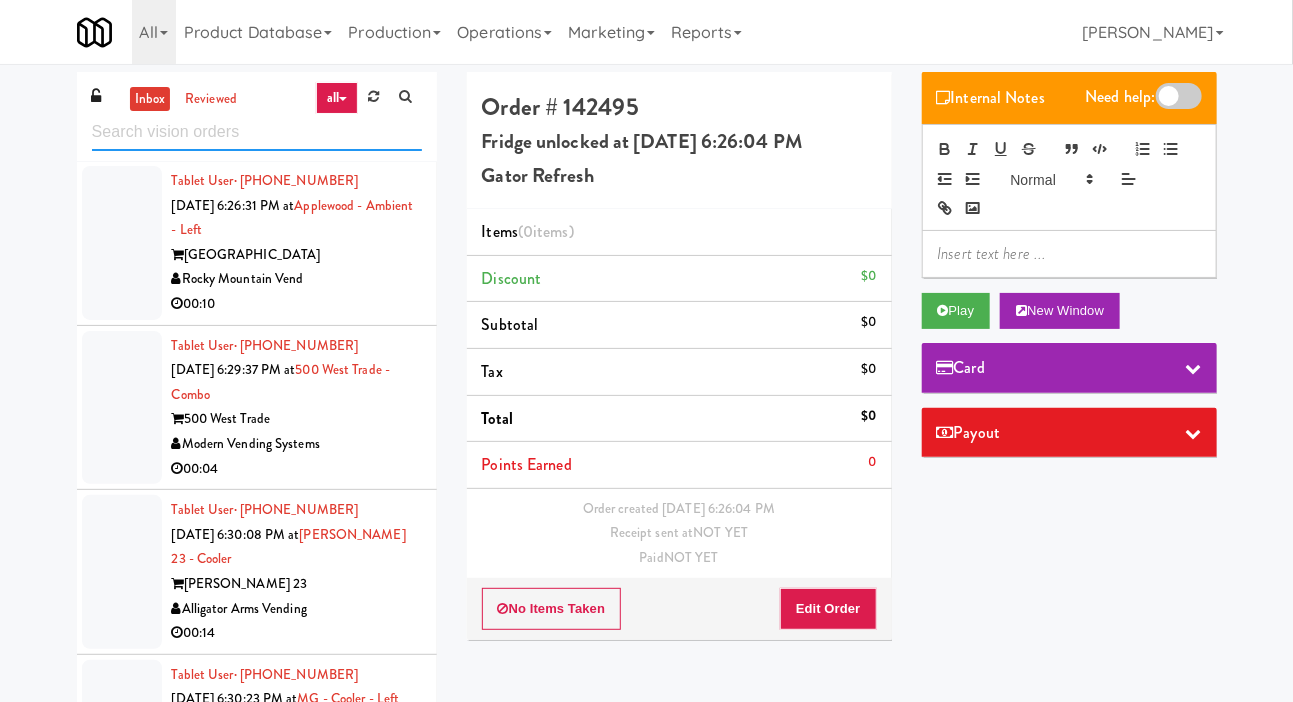click at bounding box center [257, 132] 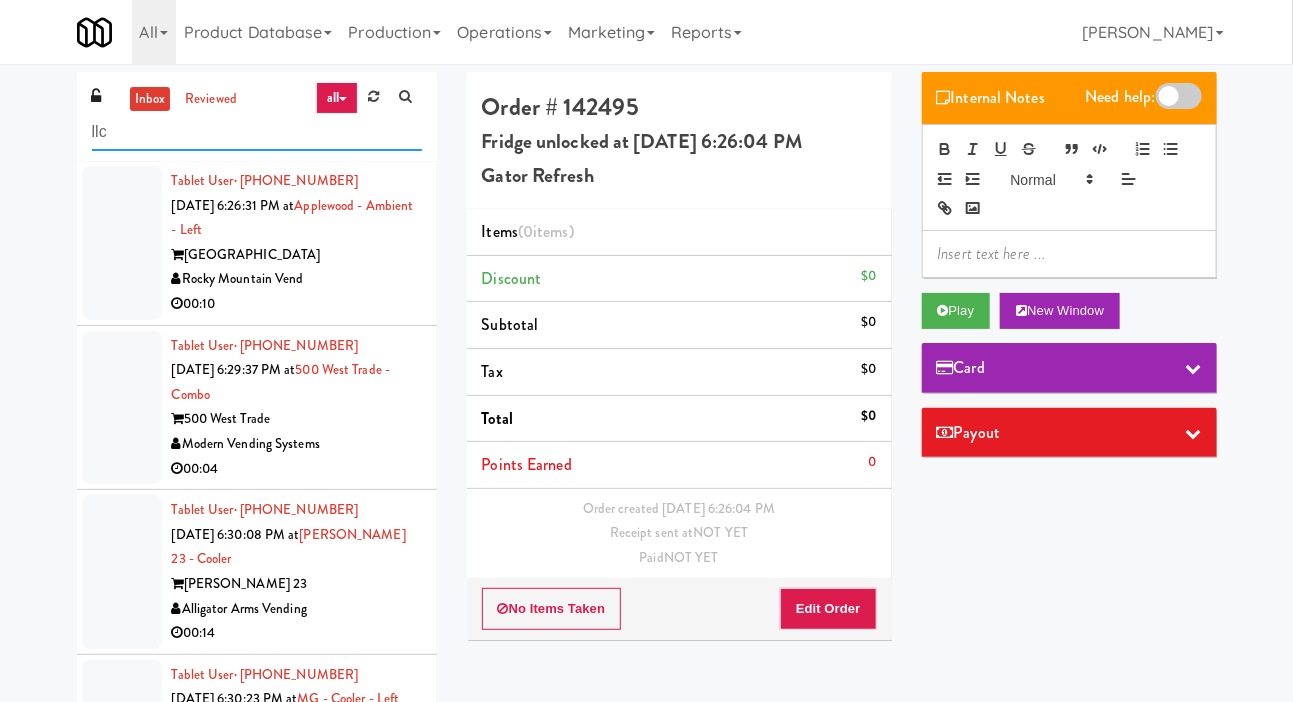 type on "llc" 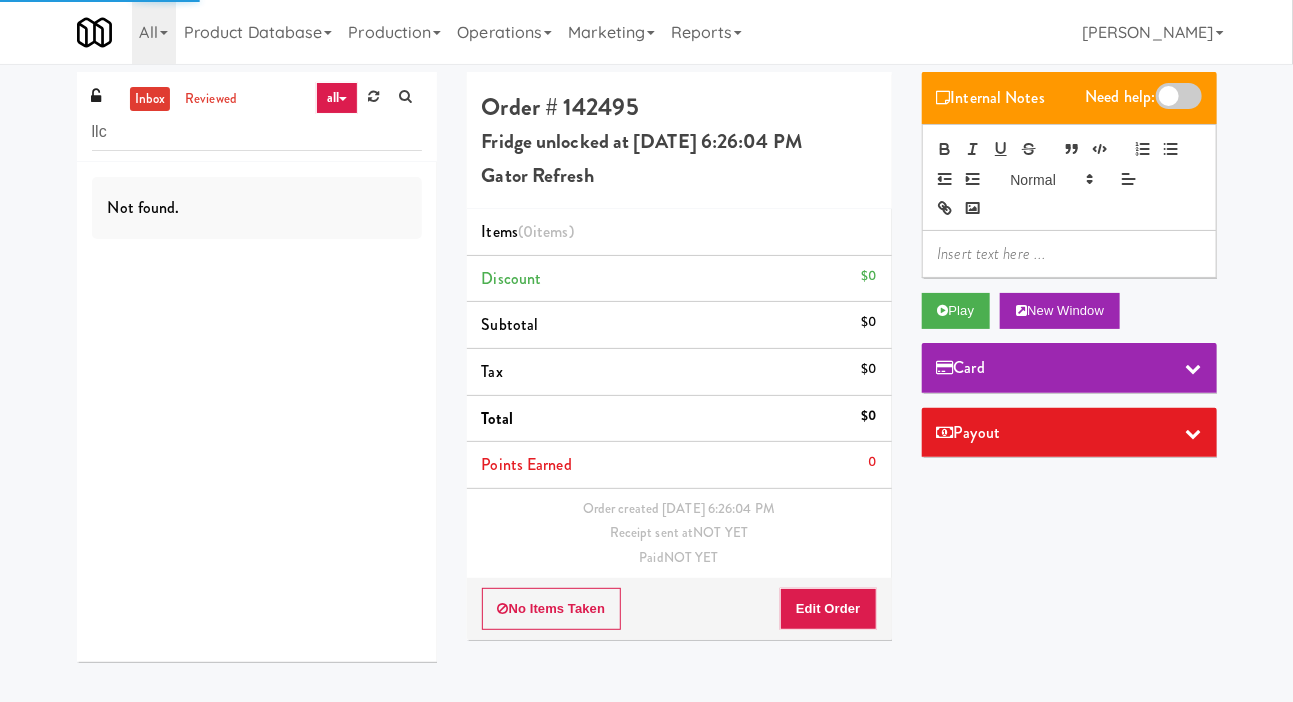 click on "inbox reviewed all    all     gen 1.5     gen 2/3     gen 4     help requested     failed   llc   Not found. Order # 142495 Fridge unlocked at Thursday, July 10th 2025 6:26:04 PM Gator Refresh Items  (0  items ) Discount  $0 Subtotal $0 Tax $0 Total $0 Points Earned  0 Order created Jul 10, 2025 6:26:04 PM Receipt sent at  NOT YET Paid  NOT YET  No Items Taken Edit Order  Internal Notes Need help:                                                                                                                                                                 Play  New Window  Card   Payout ×" at bounding box center [646, 374] 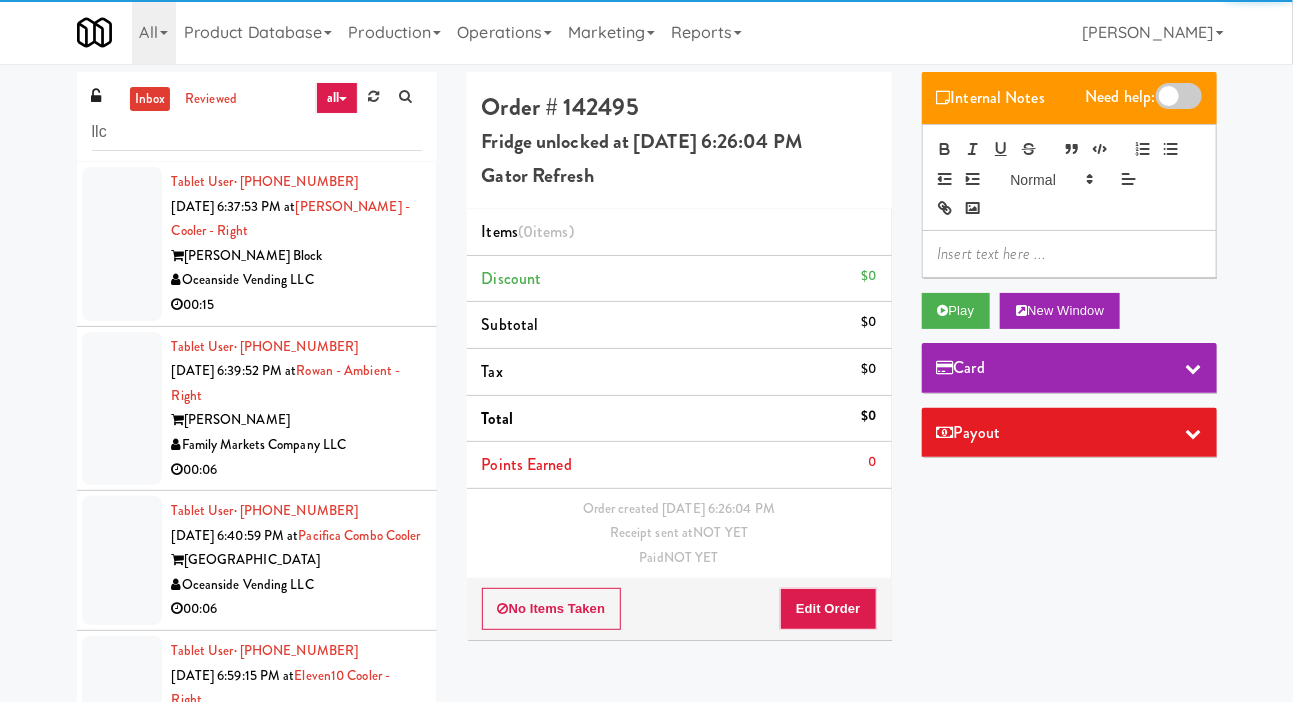 click at bounding box center [122, 244] 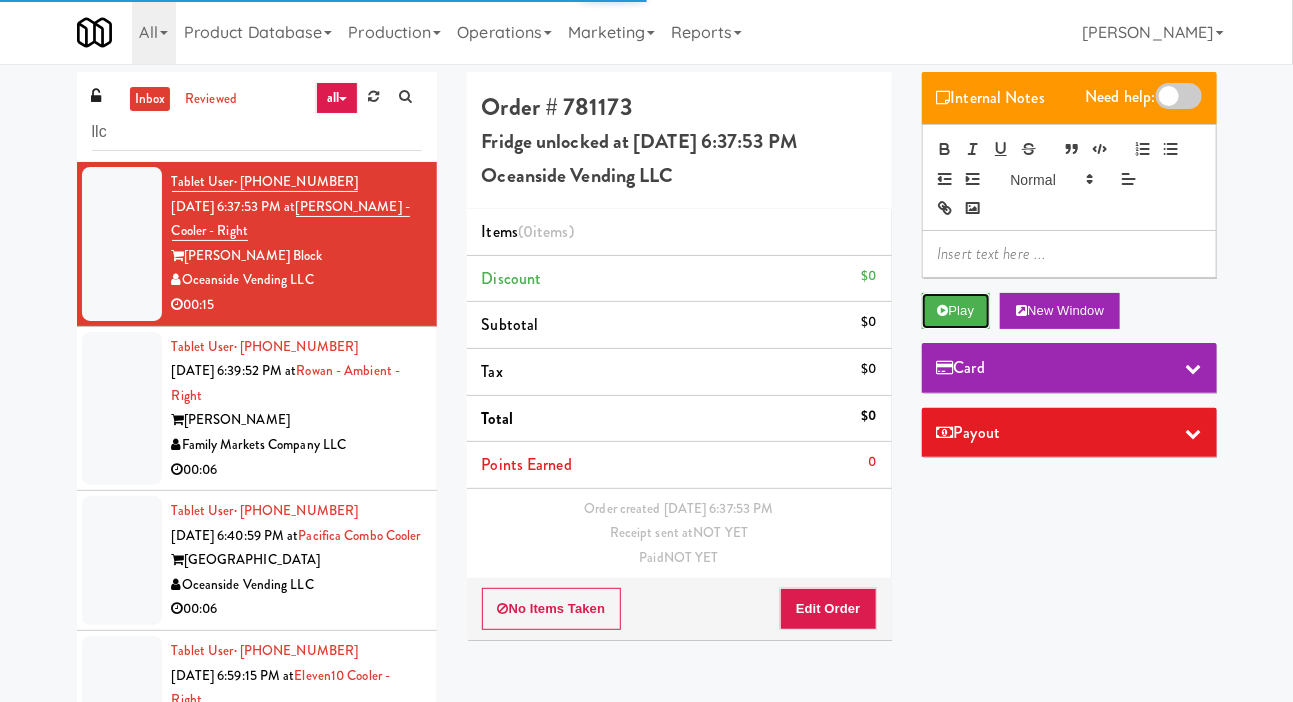 click on "Play" at bounding box center [956, 311] 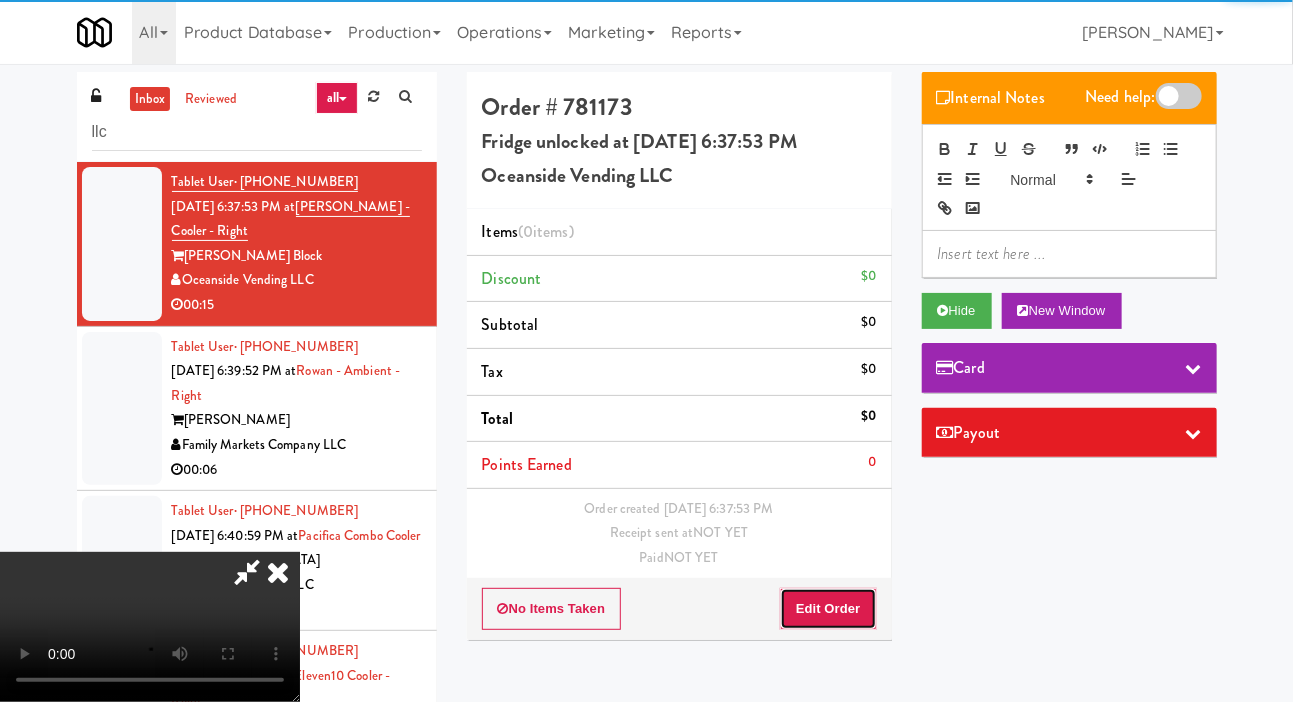 click on "Edit Order" at bounding box center [828, 609] 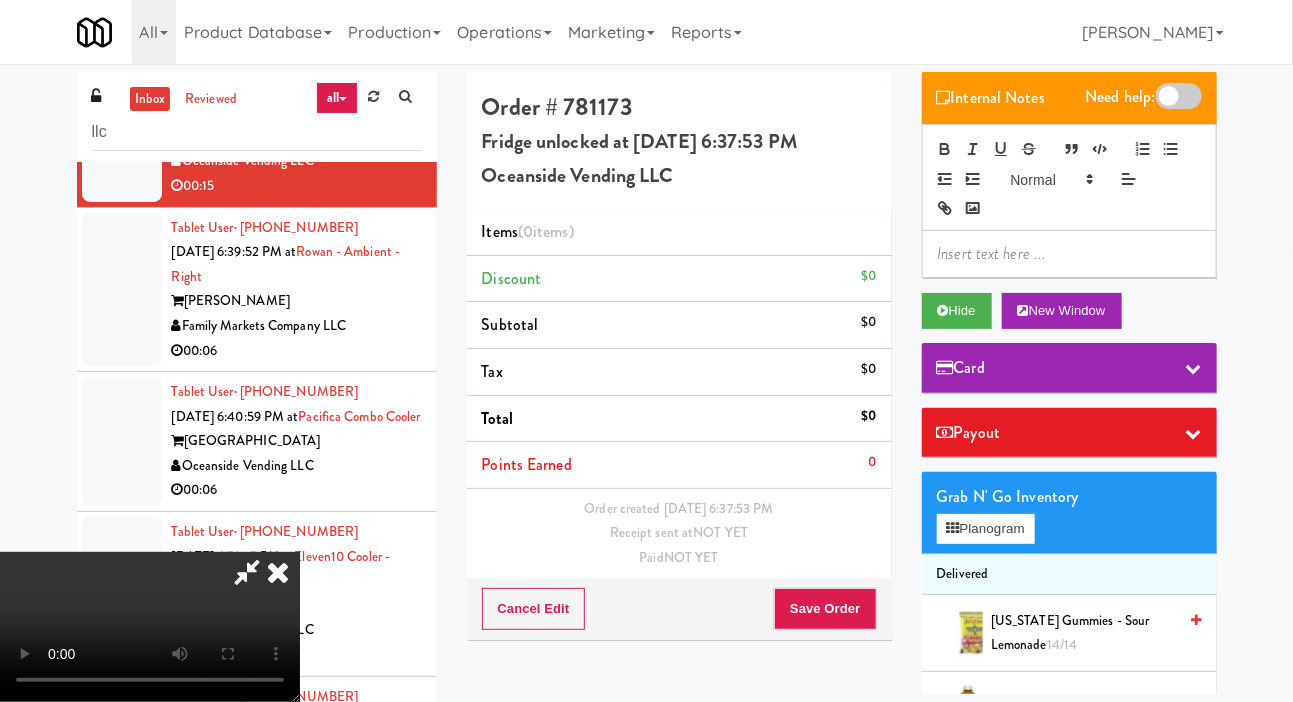 scroll, scrollTop: 0, scrollLeft: 0, axis: both 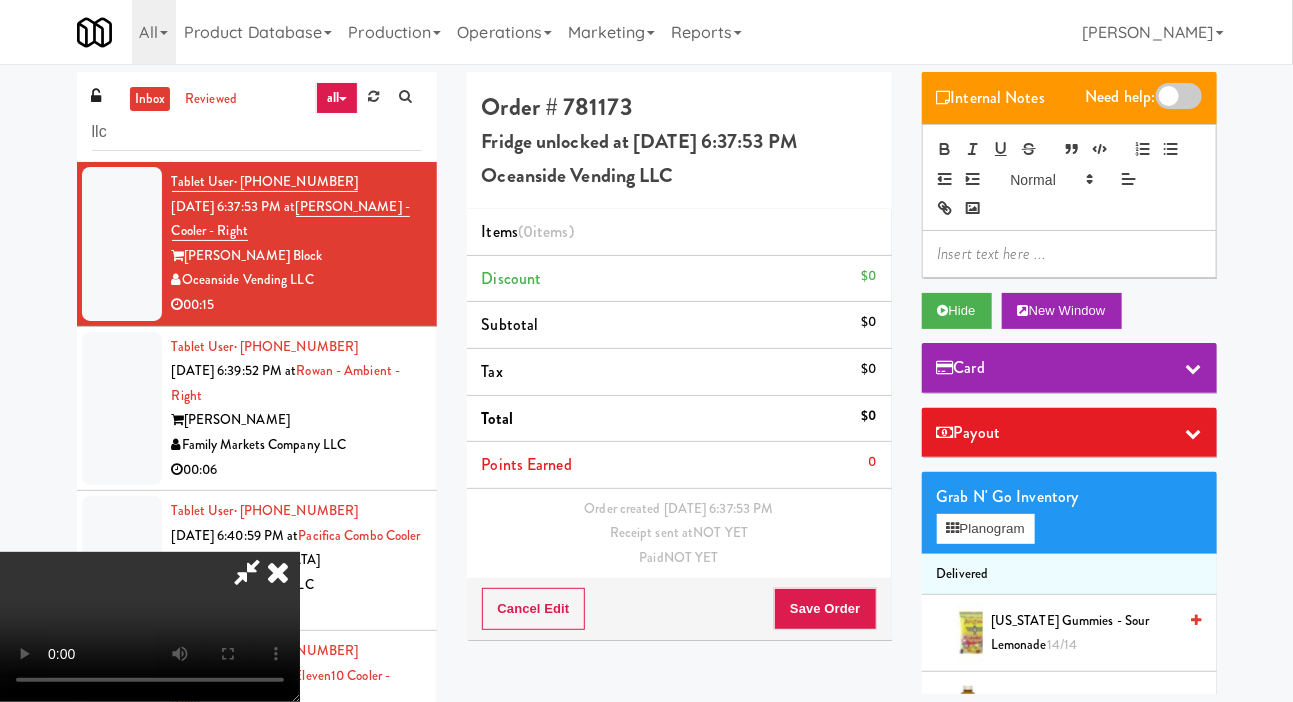 type 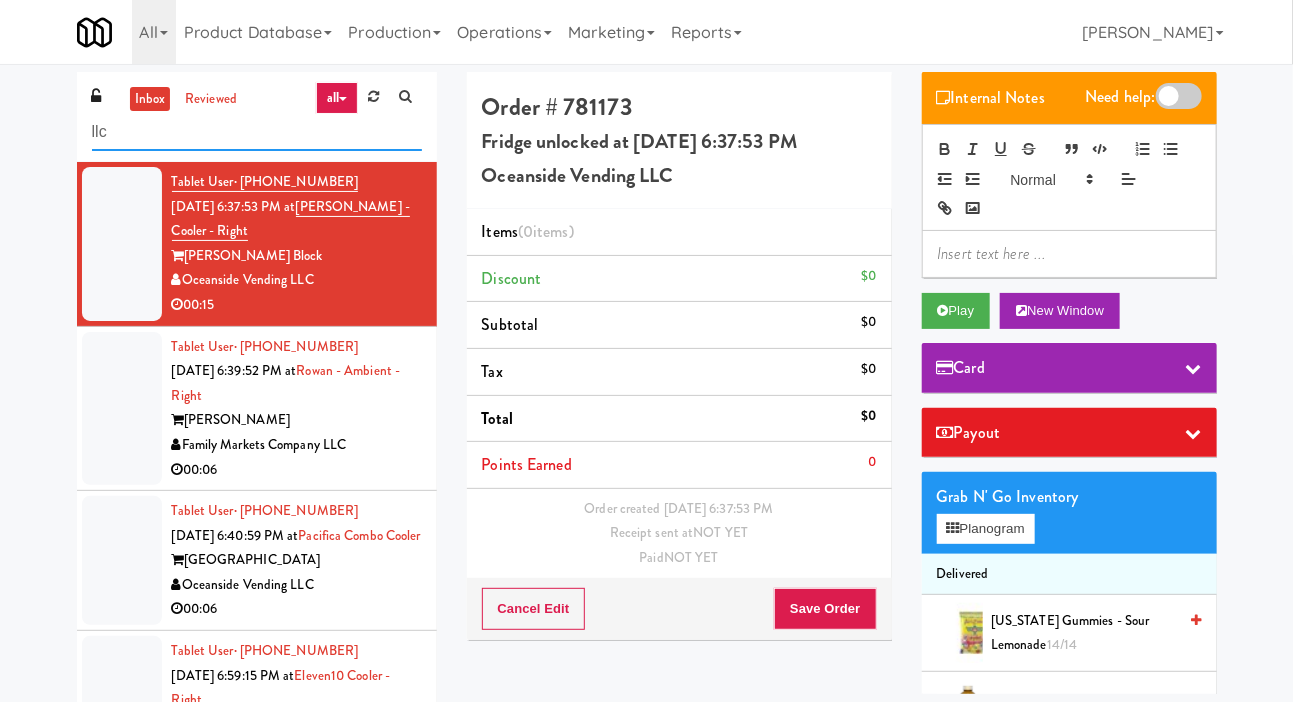 click on "llc" at bounding box center (257, 132) 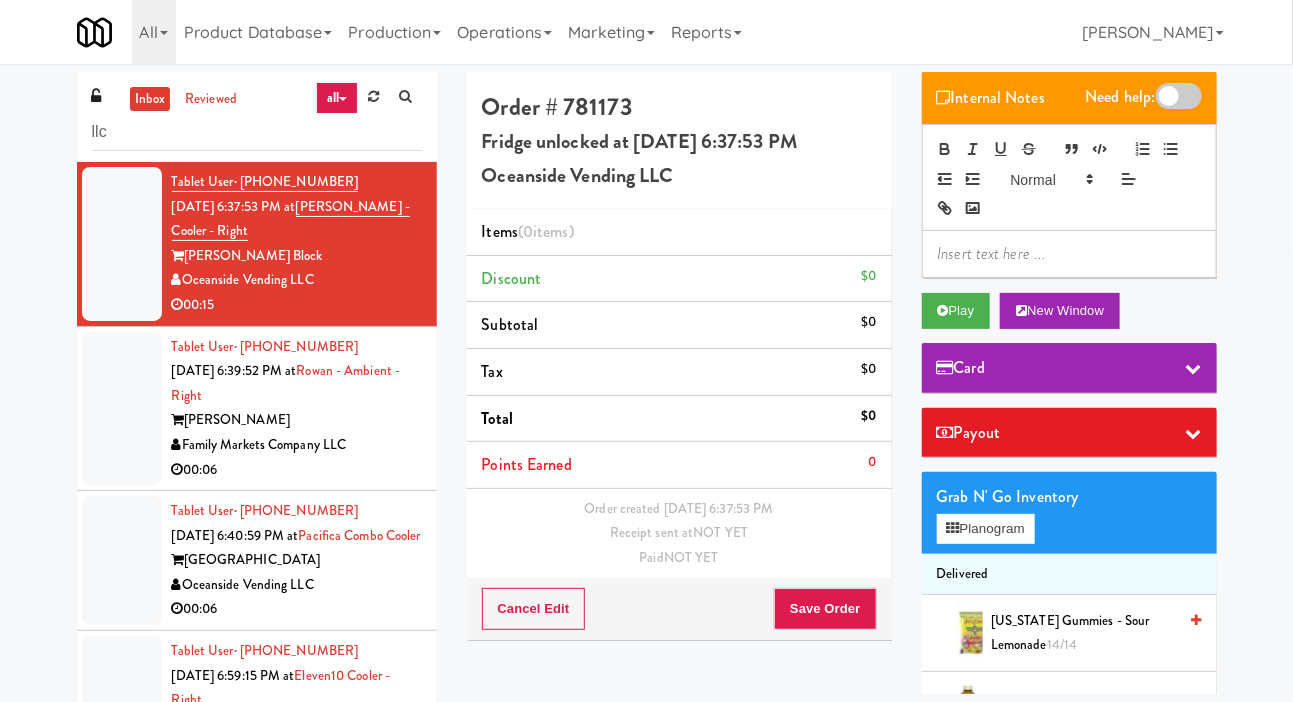 click on "inbox reviewed all    all     gen 1.5     gen 2/3     gen 4     help requested     failed   llc" at bounding box center [257, 117] 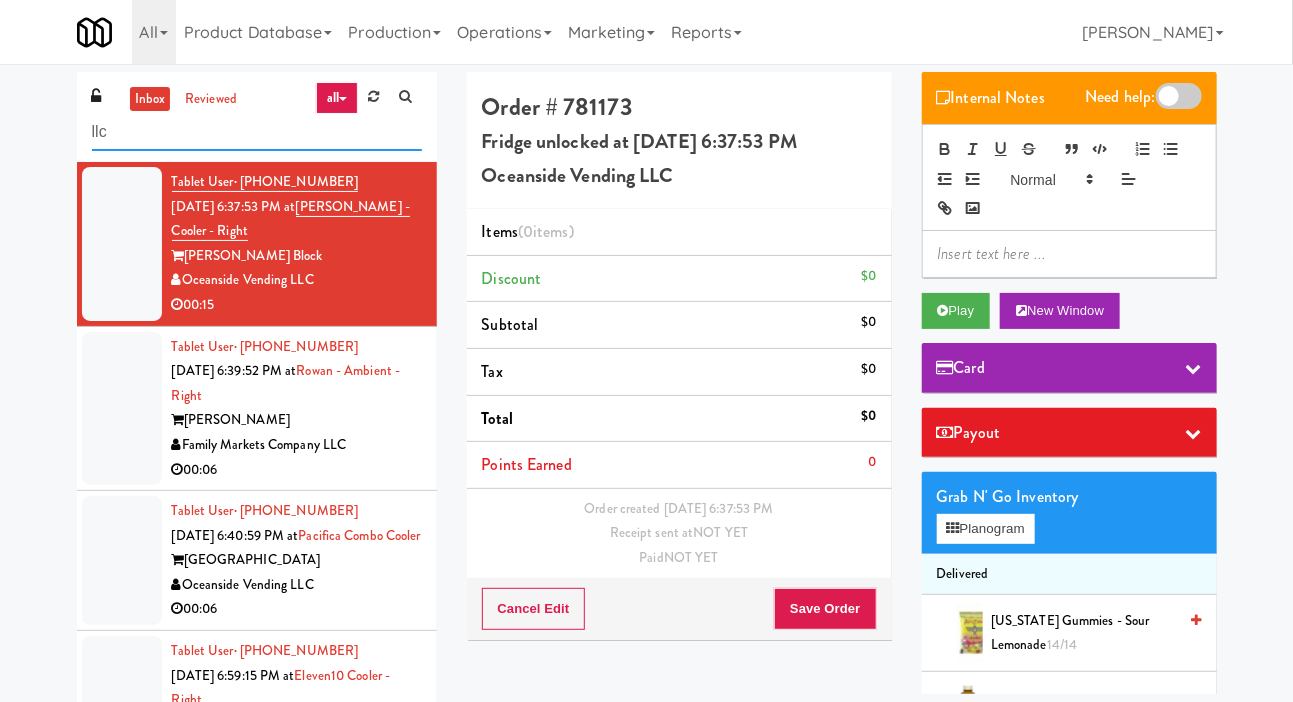 click on "llc" at bounding box center [257, 132] 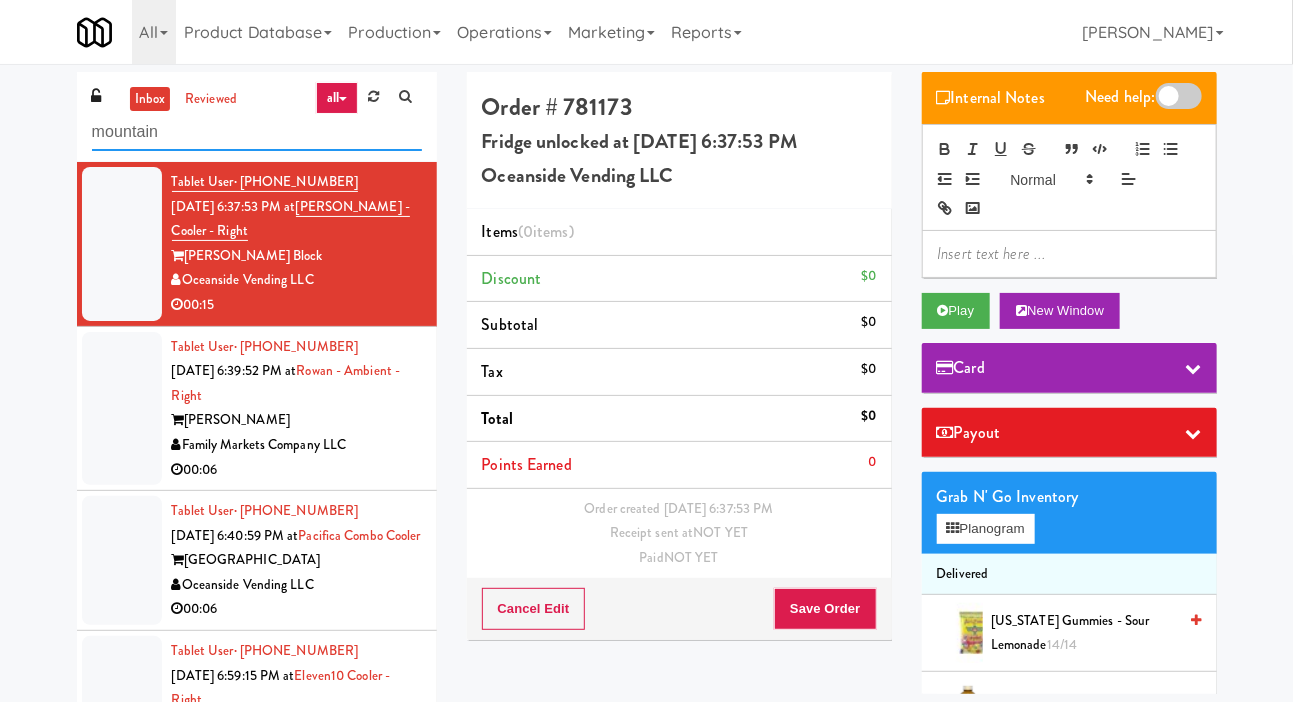 type on "mountain" 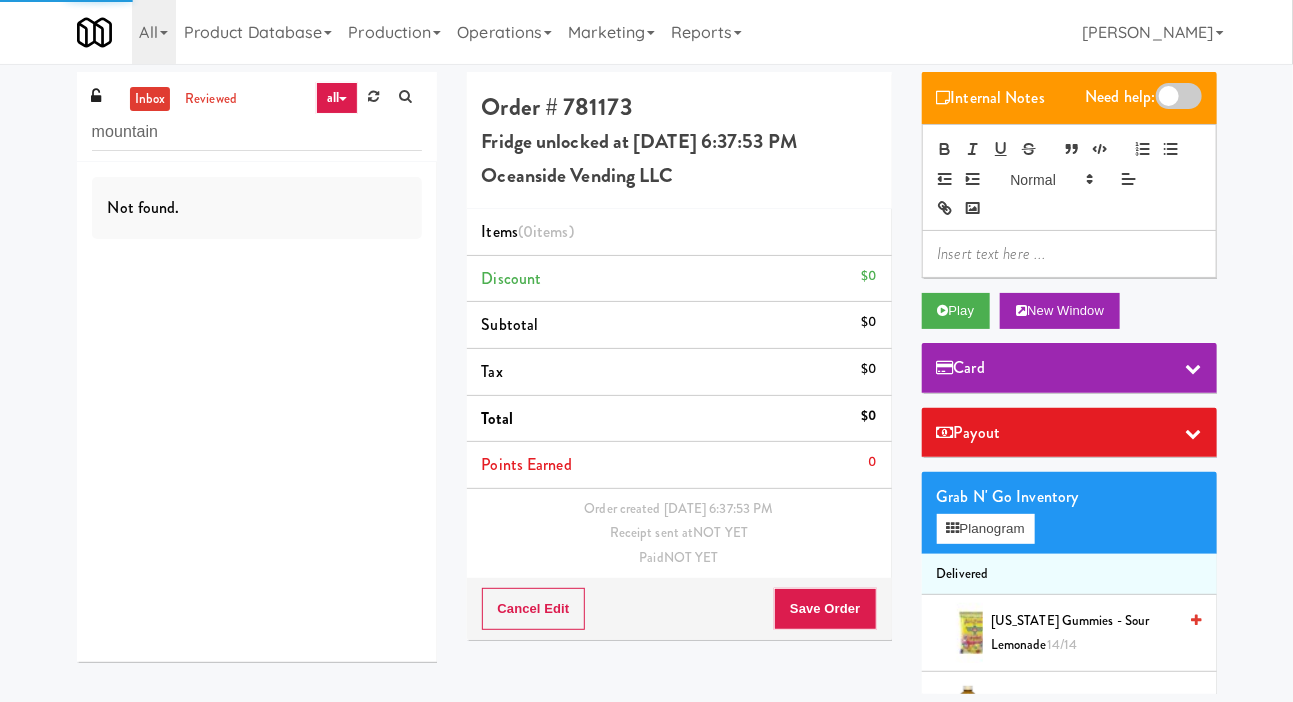 click on "inbox reviewed all    all     gen 1.5     gen 2/3     gen 4     help requested     failed   mountain   Not found. Order # 781173 Fridge unlocked at Thursday, July 10th 2025 6:37:53 PM Oceanside Vending LLC Items  (0  items ) Discount  $0 Subtotal $0 Tax $0 Total $0 Points Earned  0 Order created Jul 10, 2025 6:37:53 PM Receipt sent at  NOT YET Paid  NOT YET Cancel Edit Save Order  Internal Notes Need help:                                                                                                                                                                 Play  New Window  Card   Payout Grab N' Go Inventory  Planogram Delivered  Arizona Gummies - Sour Lemonade  14/14 Arnold Palmer Lite  3/5 bare - Crispy Reds Apple Chips  7/7 Celsius - Arctic Vibe  3/4 Celsius - Kiwi Guava  1/8 Cheetos Flaming Hot Chips  7/9 Cherry Coke  6/6 Coca Cola - 500ml  8/8 Diet Coke Bottle 500ml  4/7 Dr Pepper - 500ml  7/7 Fairlife Core Power Protein Shake - Chocolate  2/5 Famous Amos  8/16 10/11 3/7 8/10 23/31 ×" at bounding box center [646, 383] 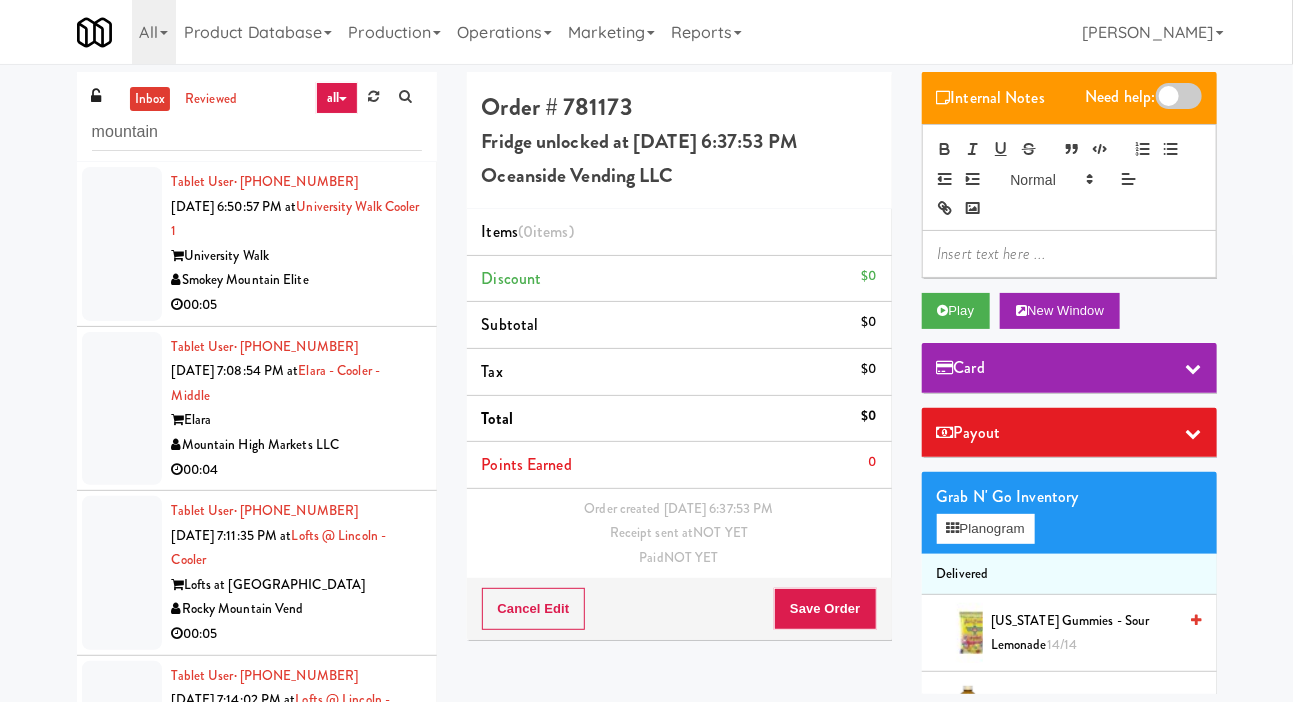 click at bounding box center [122, 244] 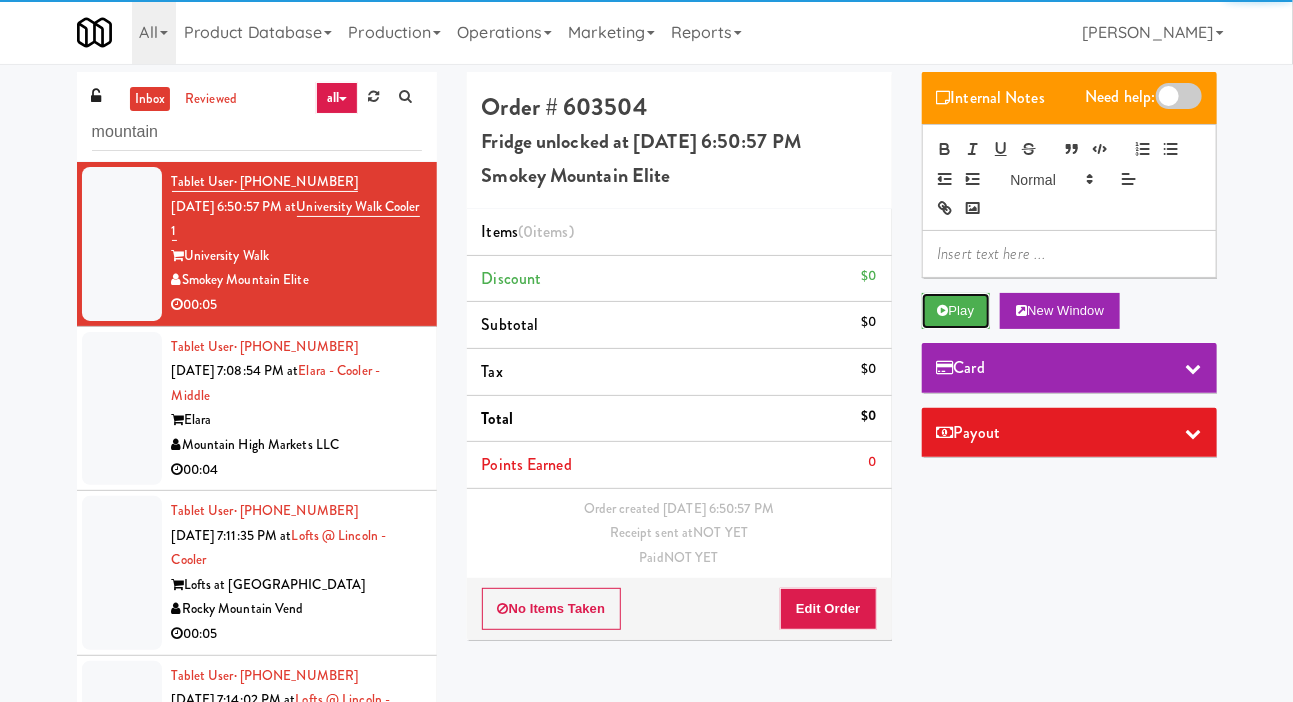 click on "Play" at bounding box center (956, 311) 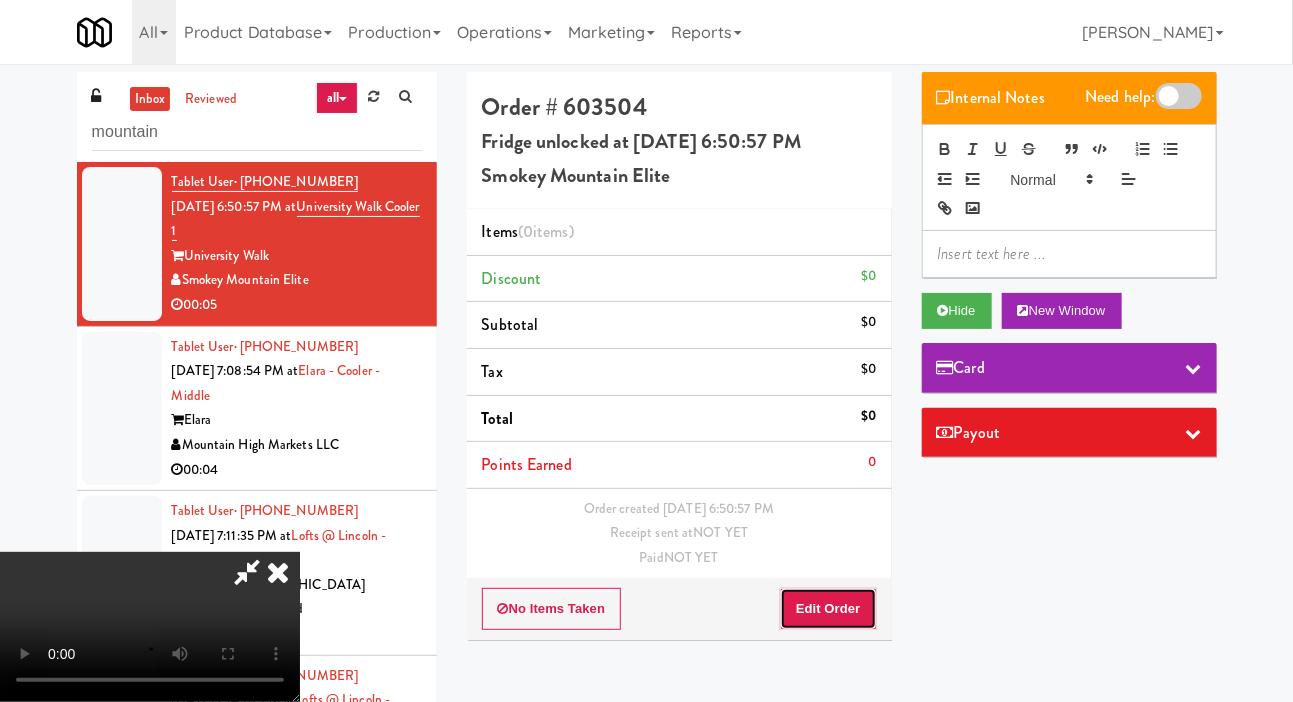 click on "Edit Order" at bounding box center (828, 609) 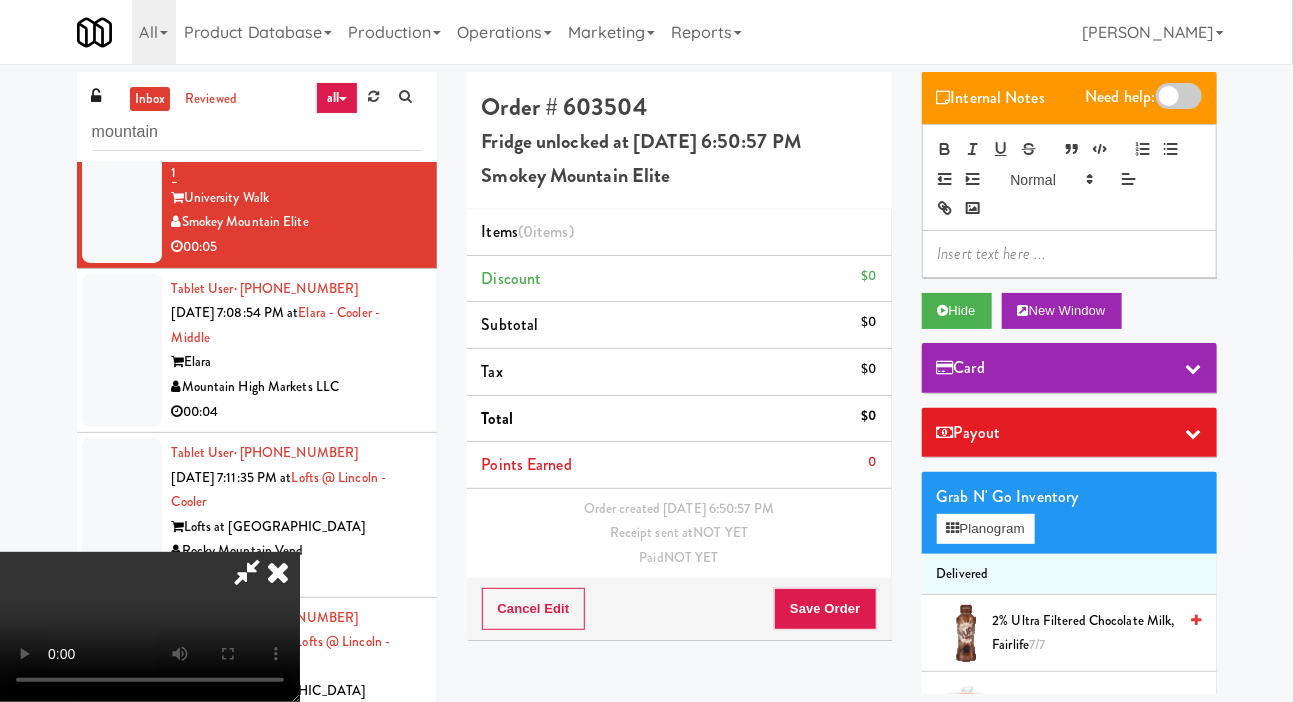 scroll, scrollTop: 0, scrollLeft: 0, axis: both 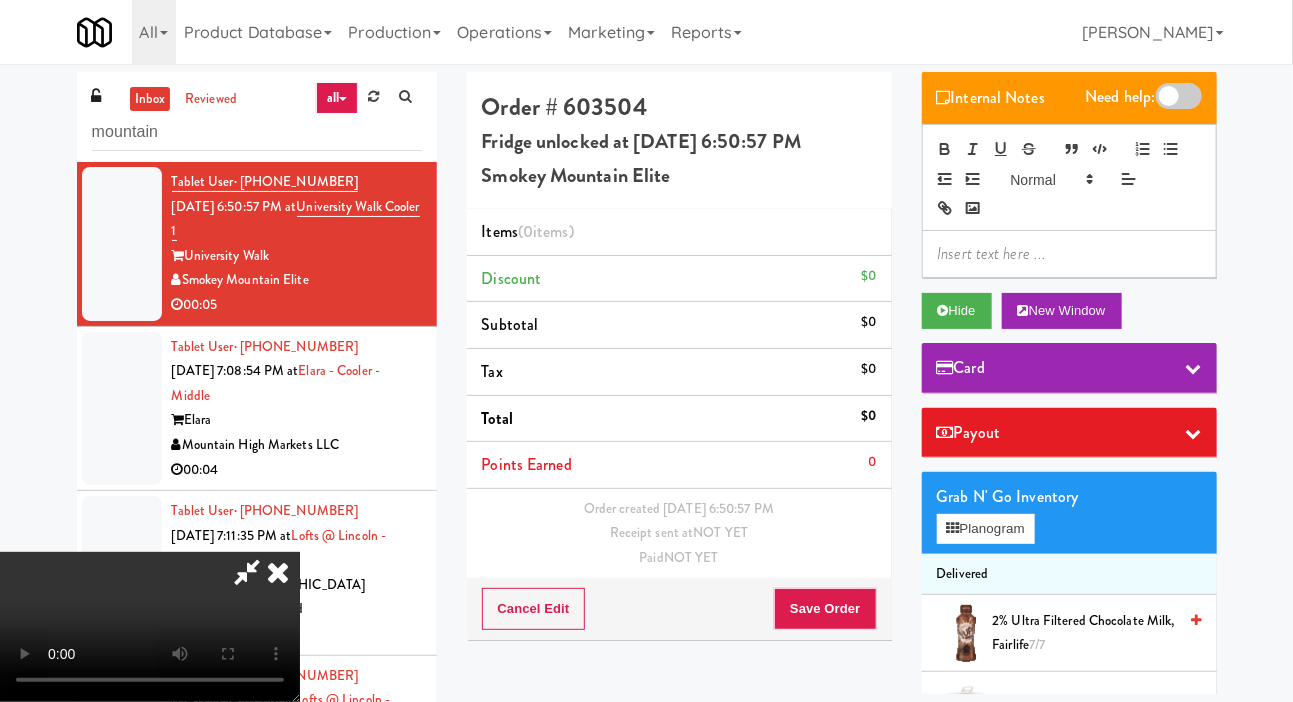 type 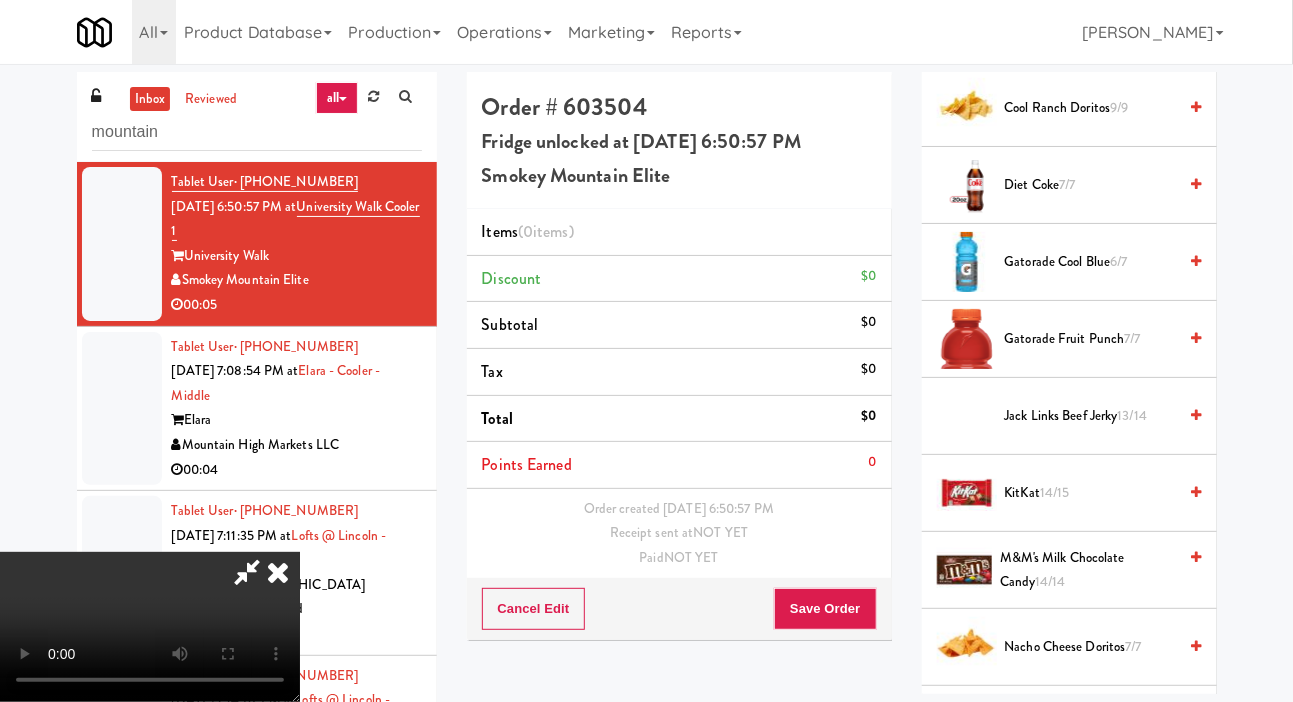 scroll, scrollTop: 1617, scrollLeft: 0, axis: vertical 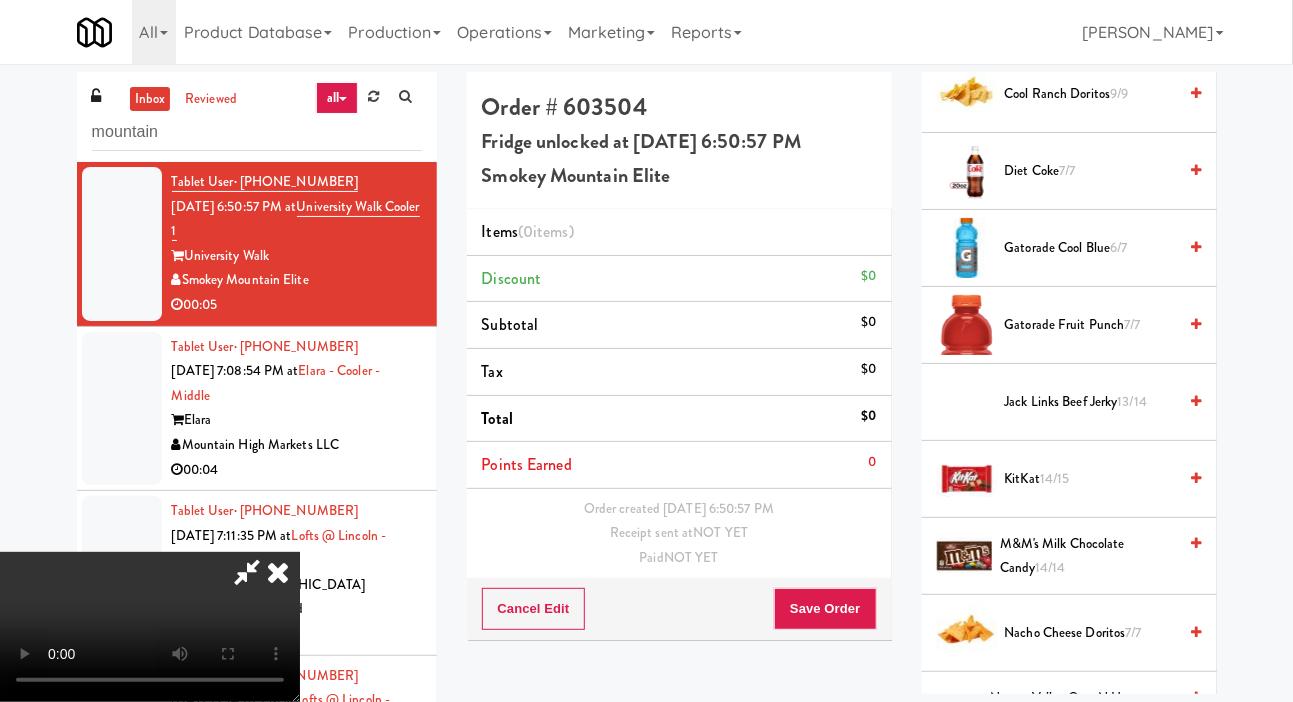 click on "Gatorade Cool Blue  6/7" at bounding box center (1091, 248) 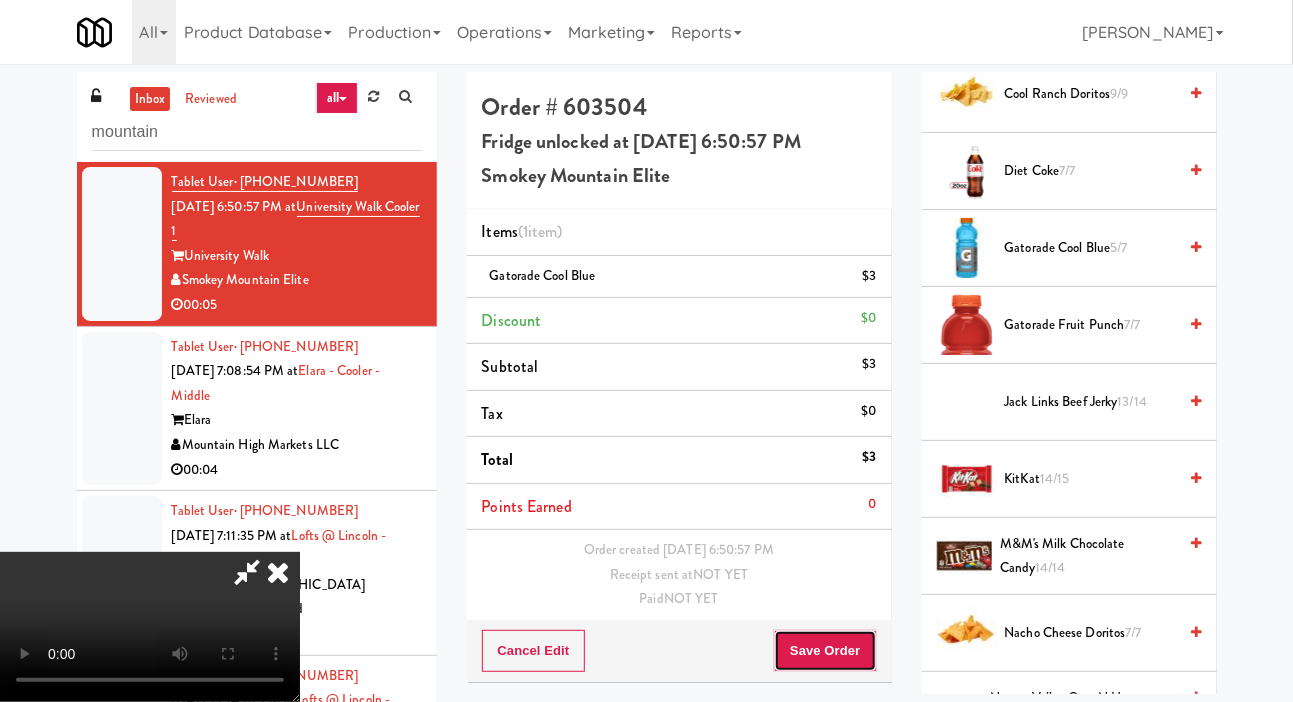 click on "Save Order" at bounding box center [825, 651] 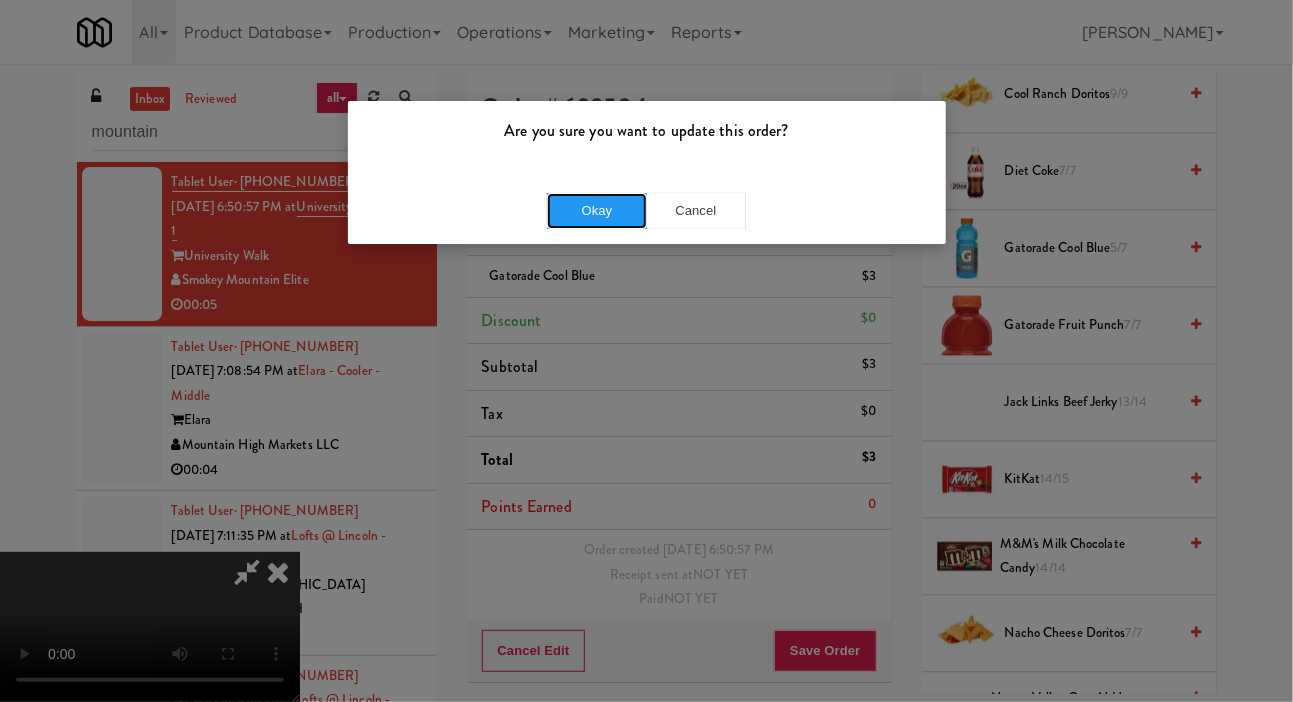 click on "Okay" at bounding box center [597, 211] 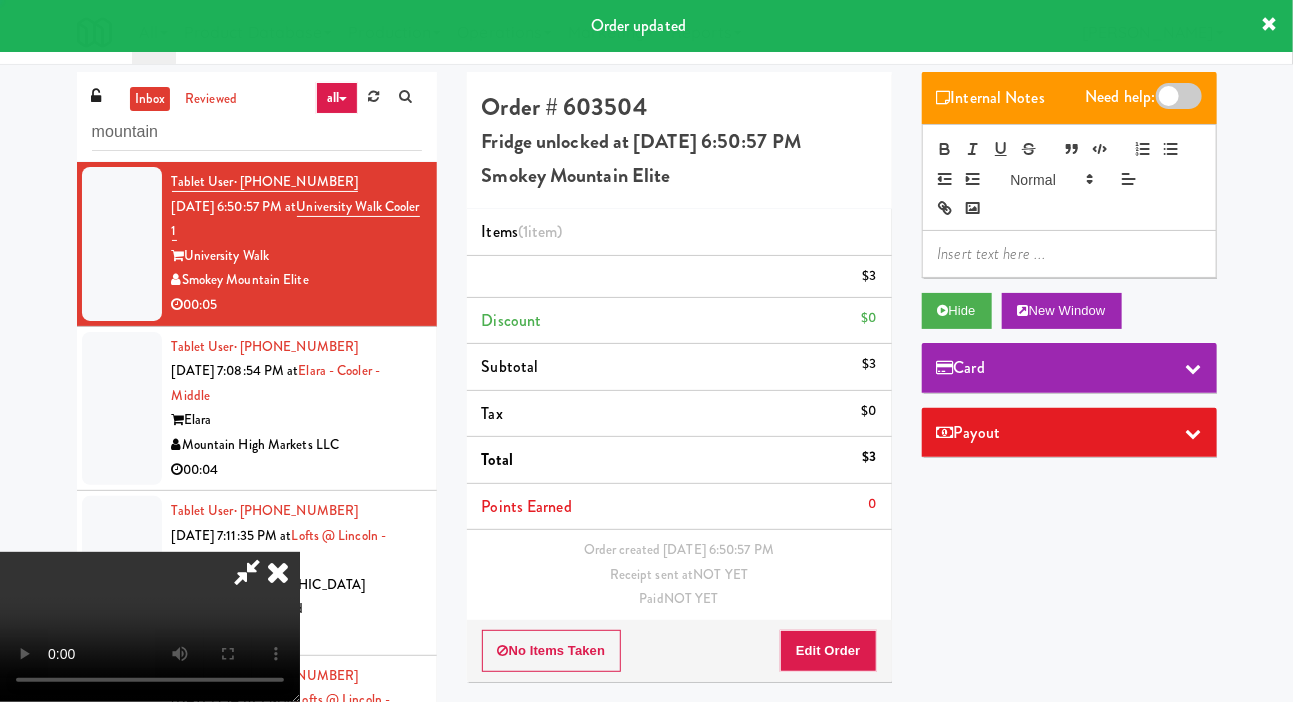 scroll, scrollTop: 0, scrollLeft: 0, axis: both 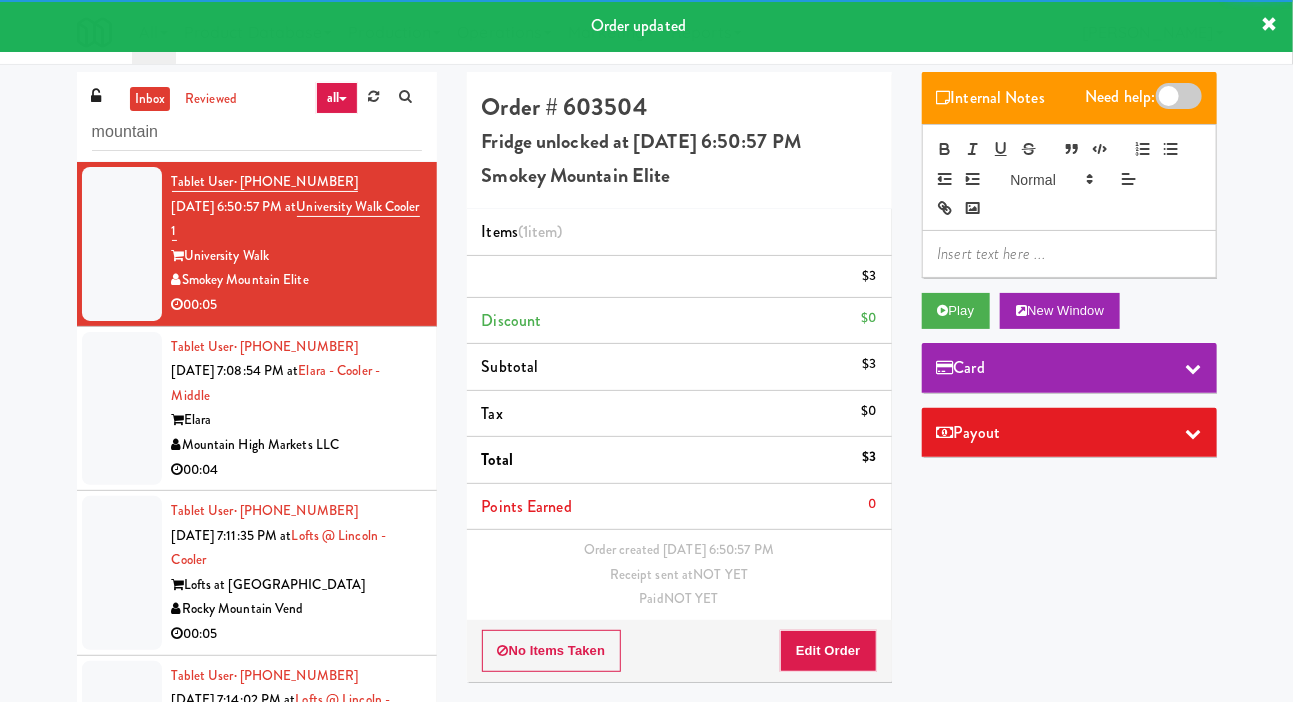 click at bounding box center [122, 409] 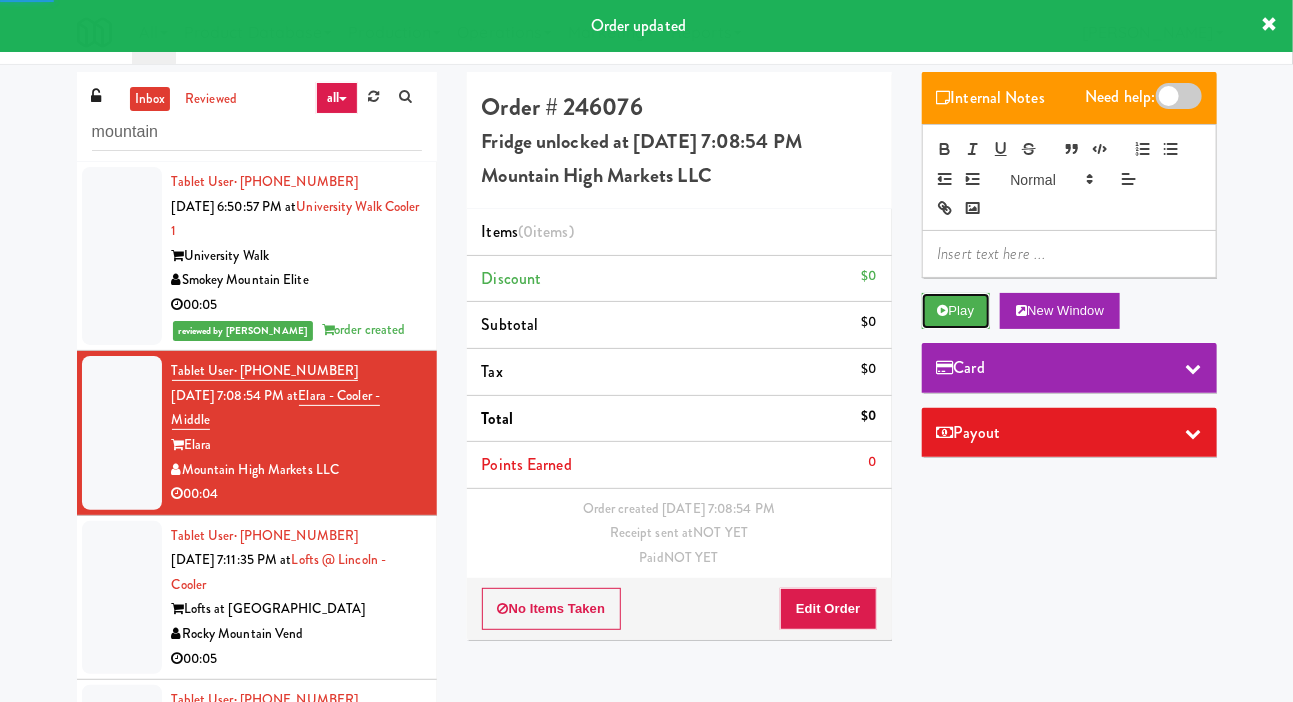click on "Play" at bounding box center (956, 311) 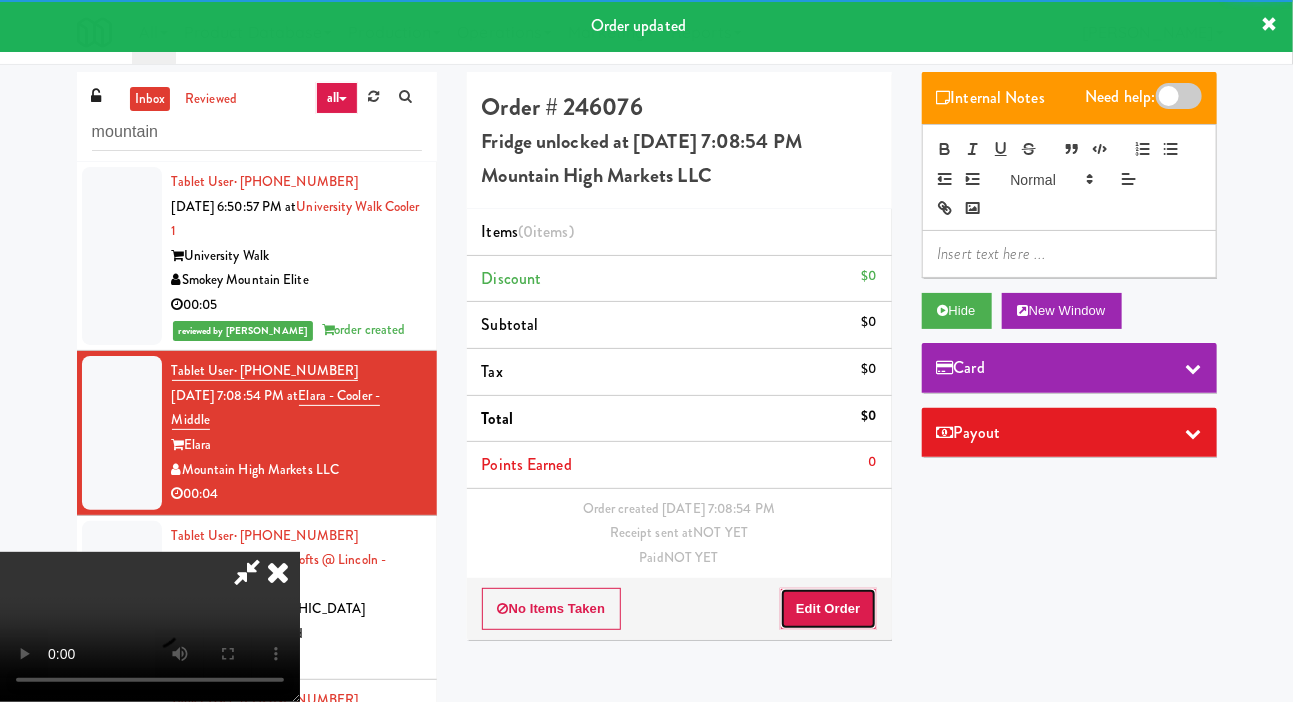 click on "Edit Order" at bounding box center (828, 609) 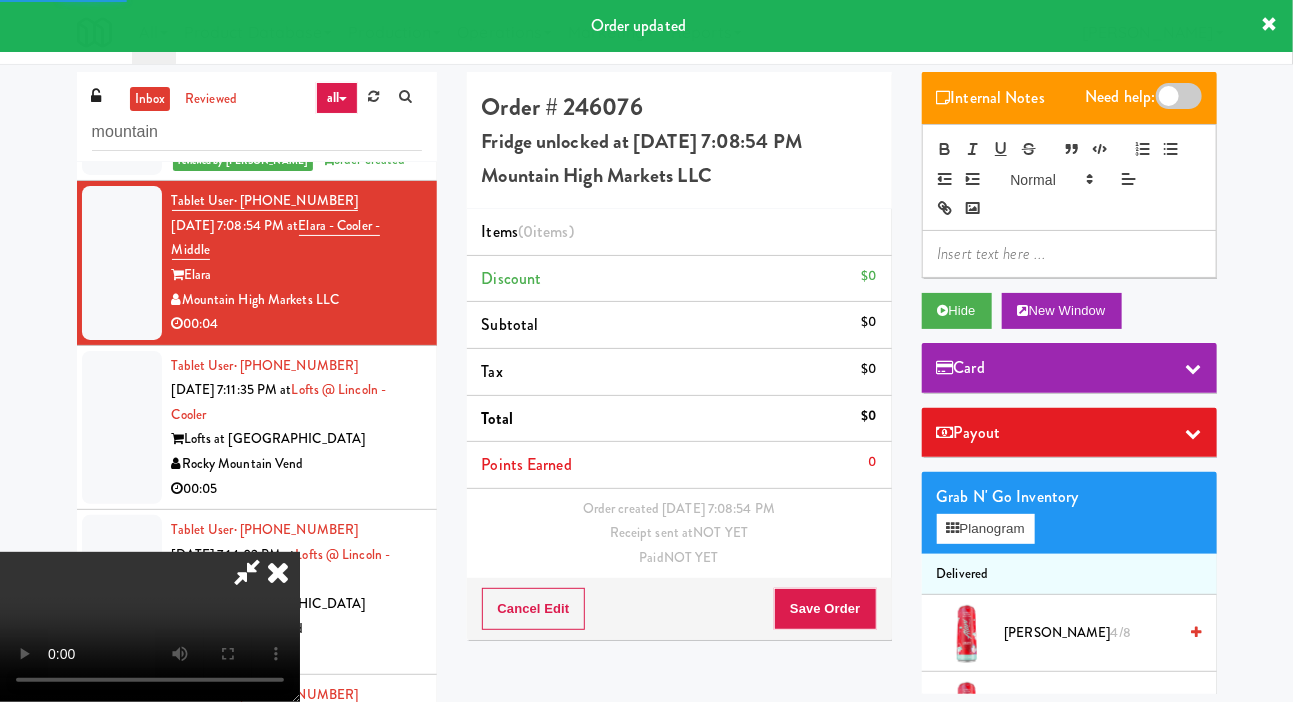 scroll, scrollTop: 177, scrollLeft: 0, axis: vertical 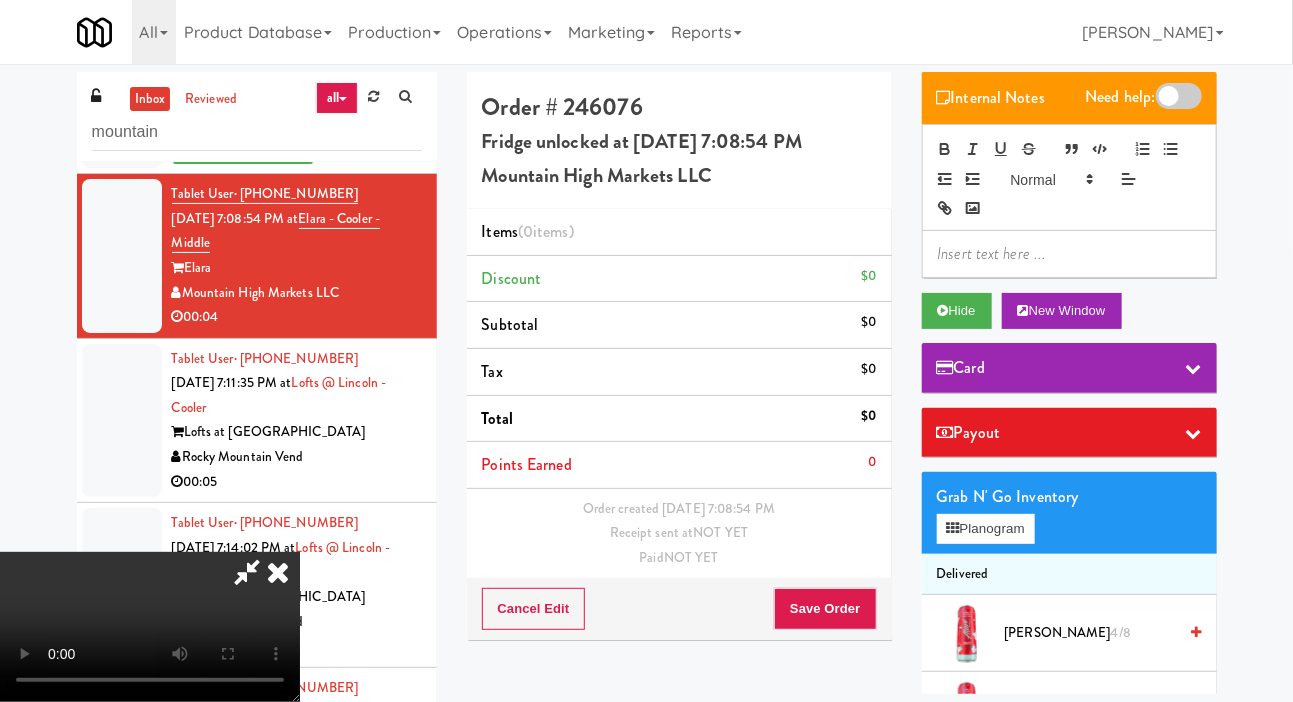 type 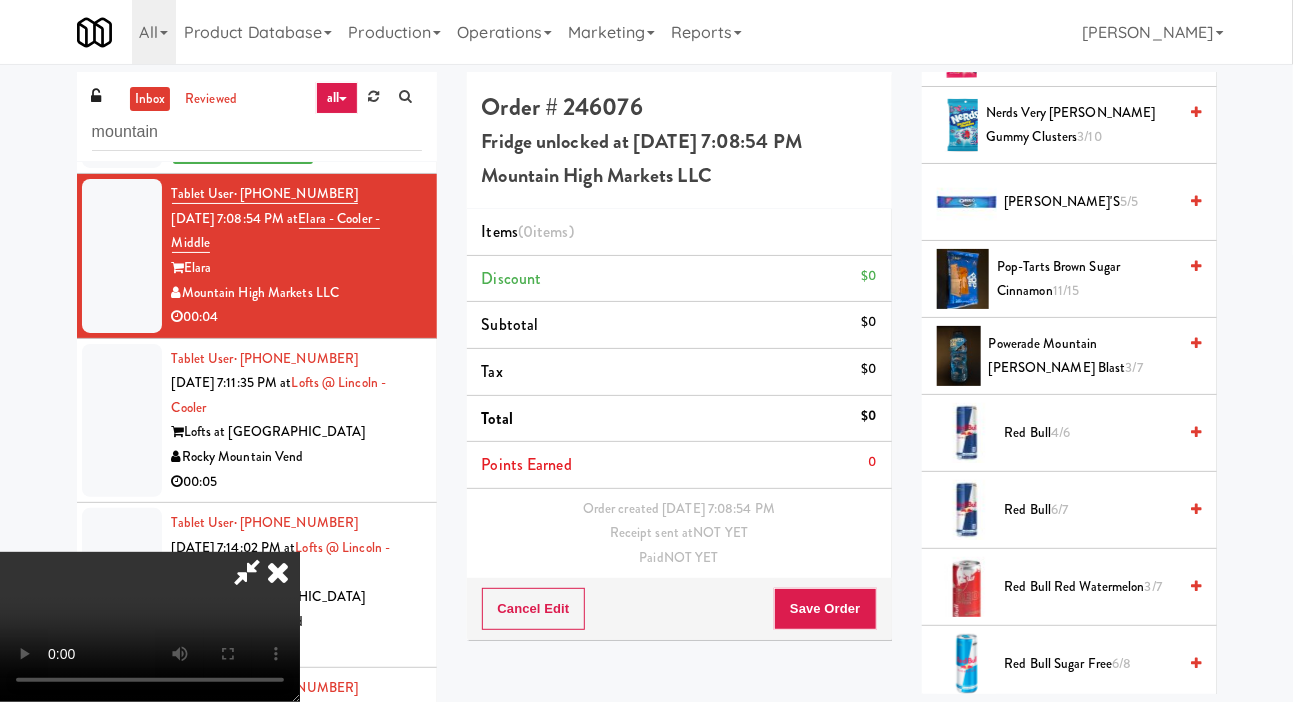 scroll, scrollTop: 2301, scrollLeft: 0, axis: vertical 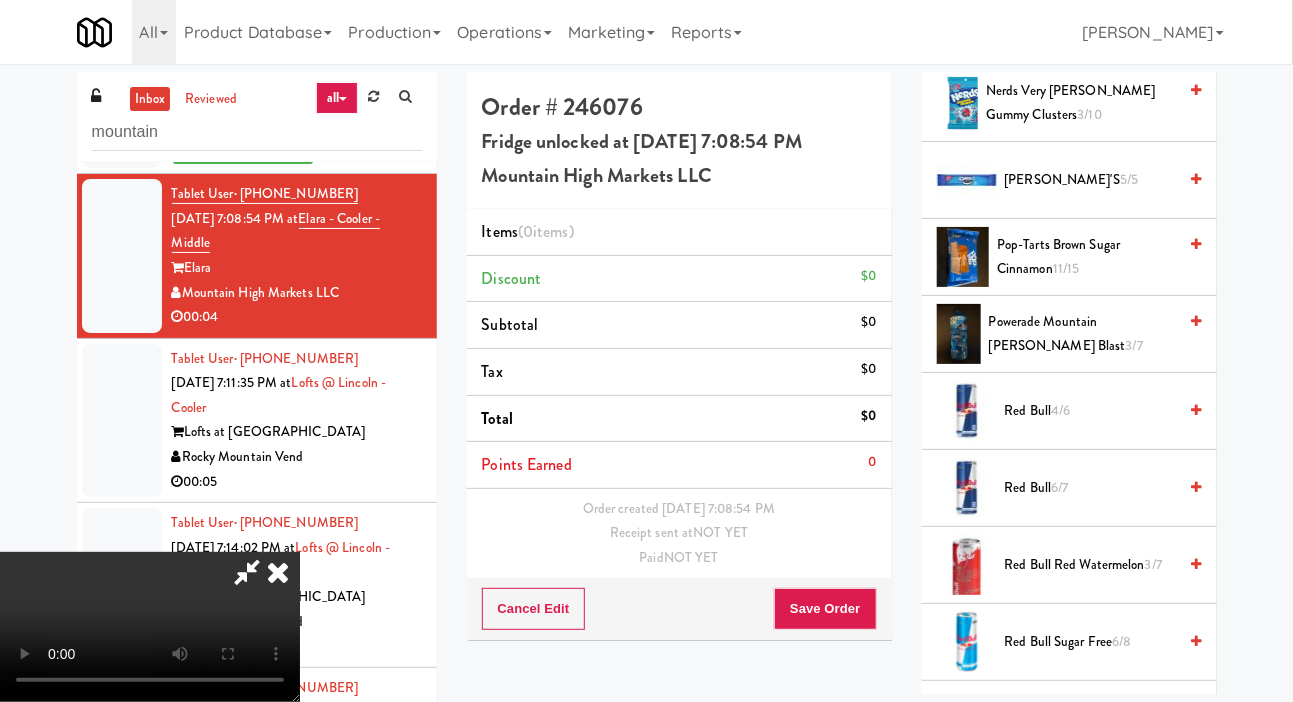 click on "Red Bull Sugar Free  6/8" at bounding box center (1091, 642) 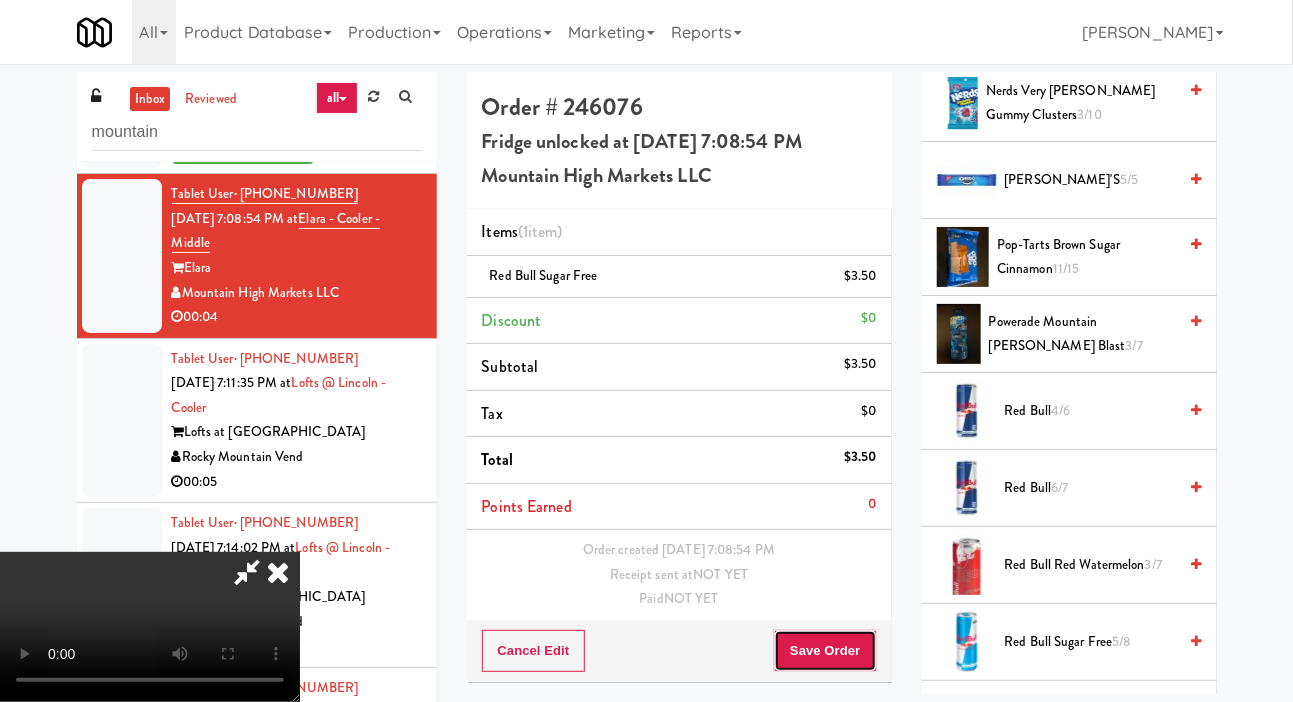 click on "Save Order" at bounding box center (825, 651) 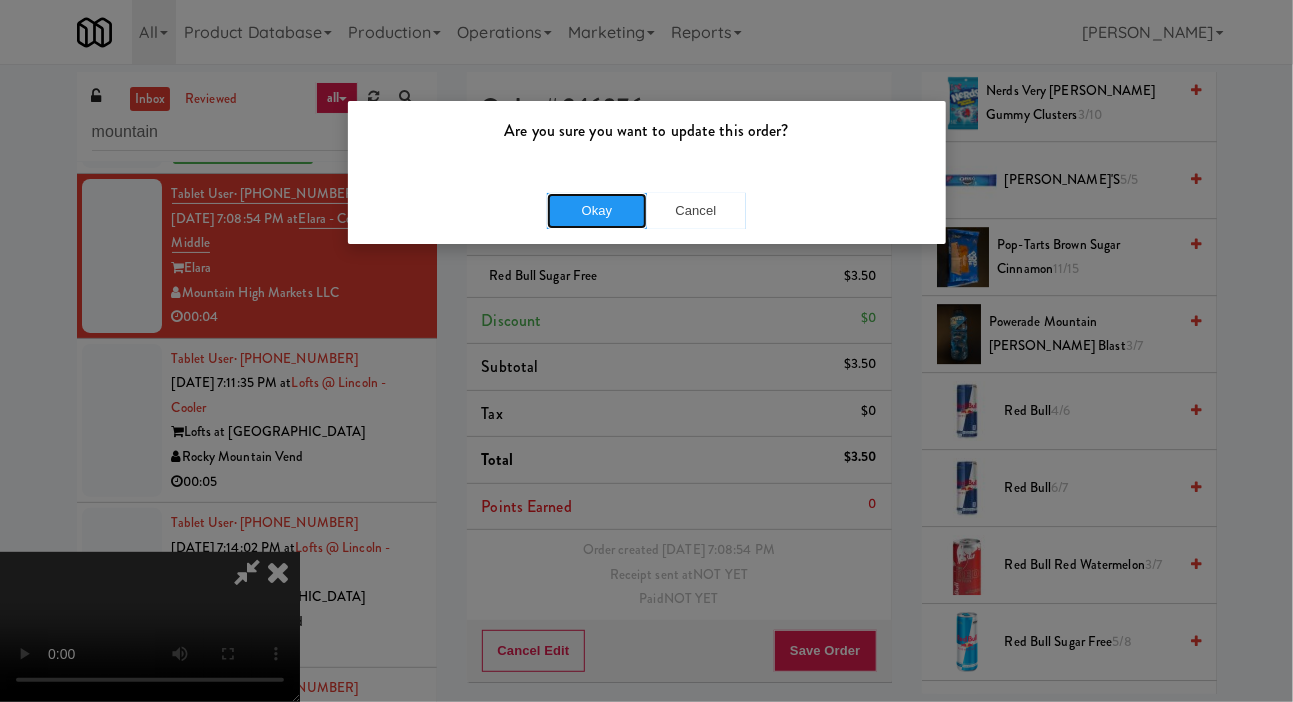click on "Okay" at bounding box center (597, 211) 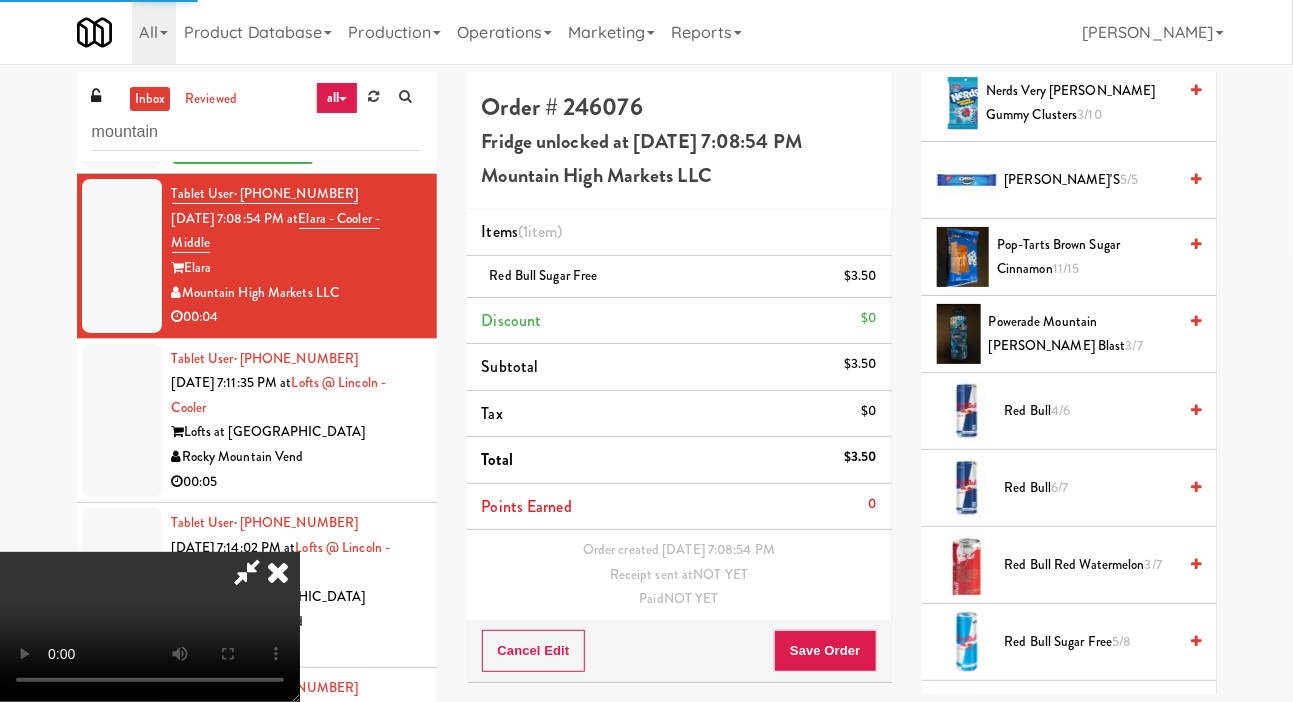 scroll, scrollTop: 0, scrollLeft: 0, axis: both 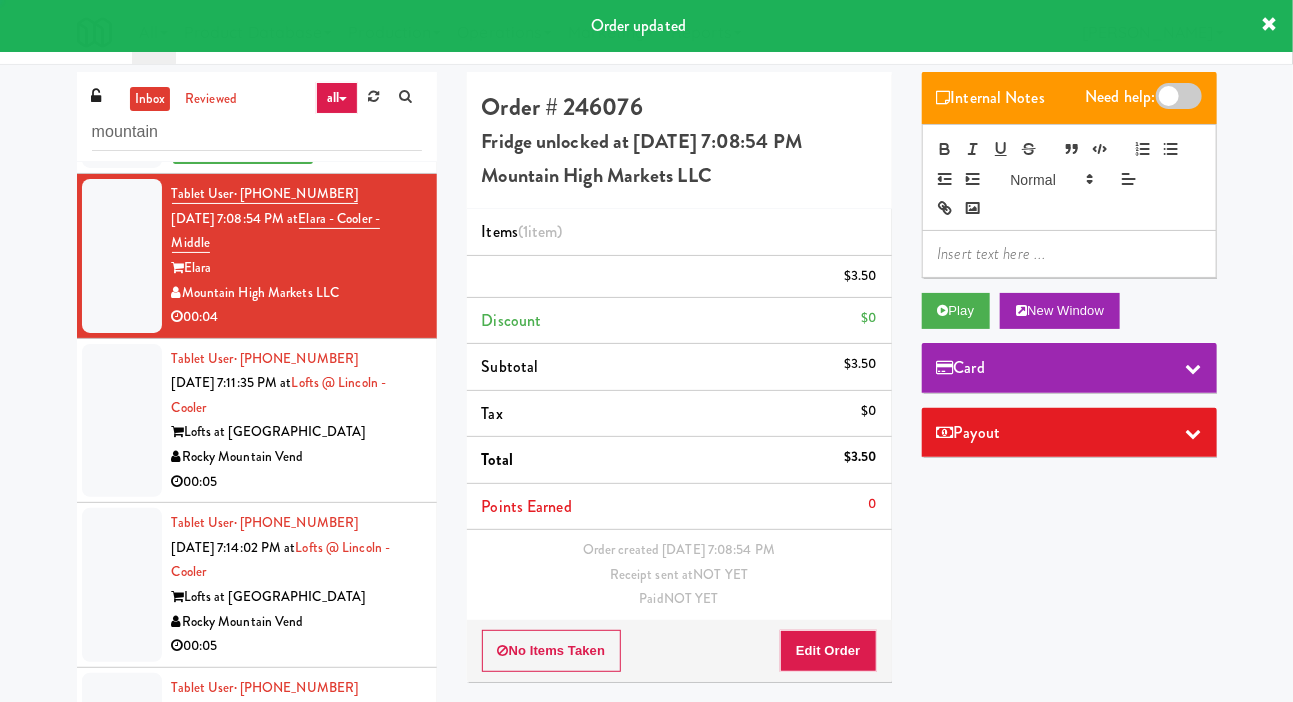 click at bounding box center [122, 421] 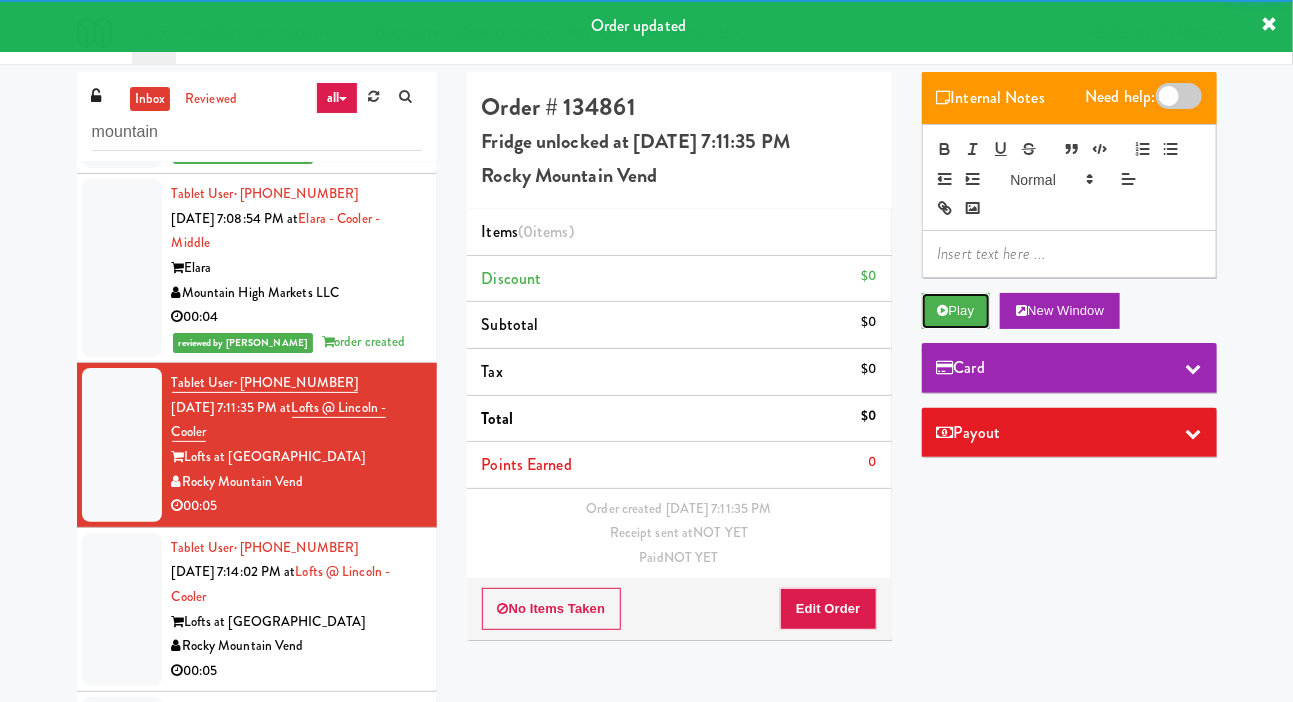 click at bounding box center (943, 310) 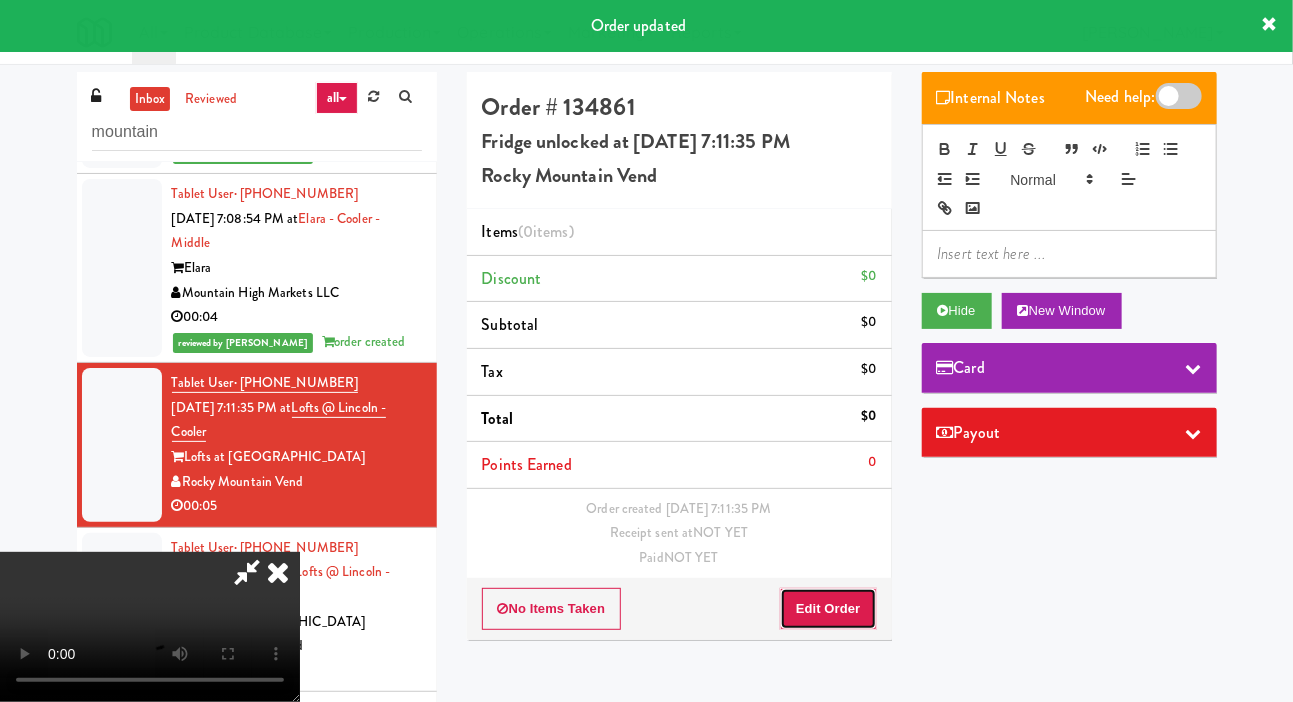 click on "Edit Order" at bounding box center [828, 609] 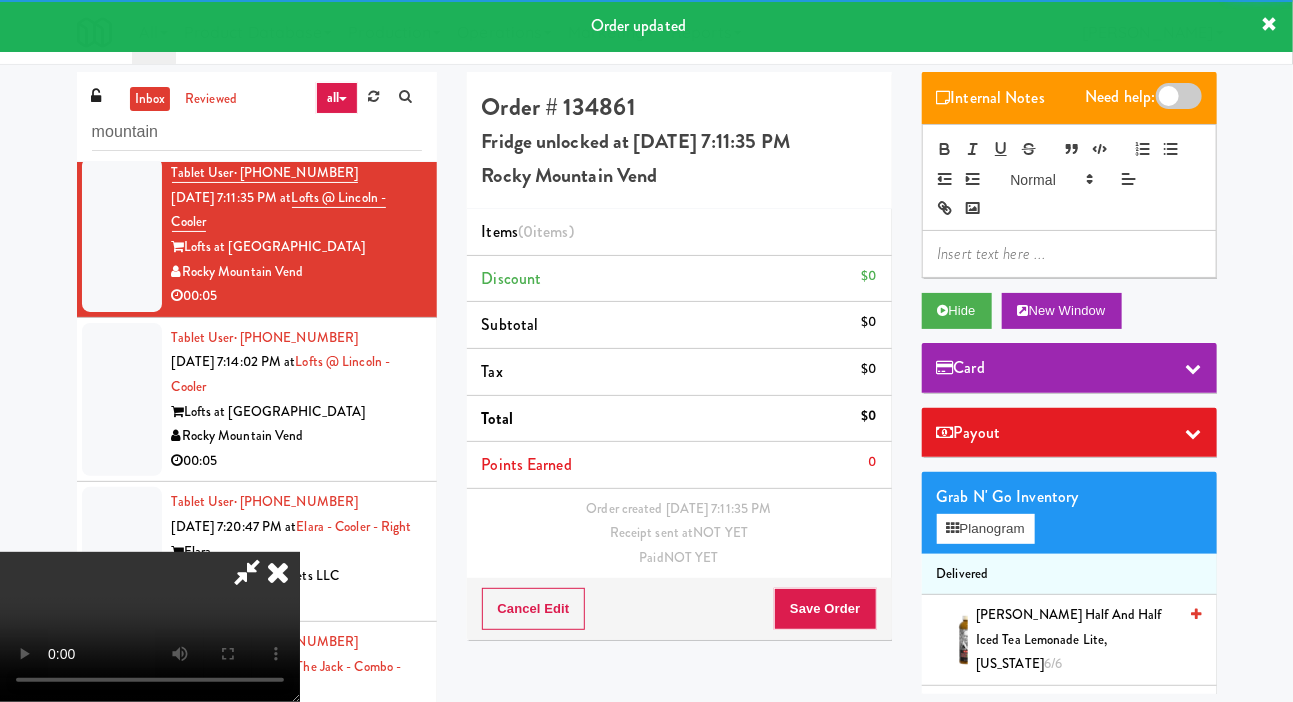 scroll, scrollTop: 390, scrollLeft: 0, axis: vertical 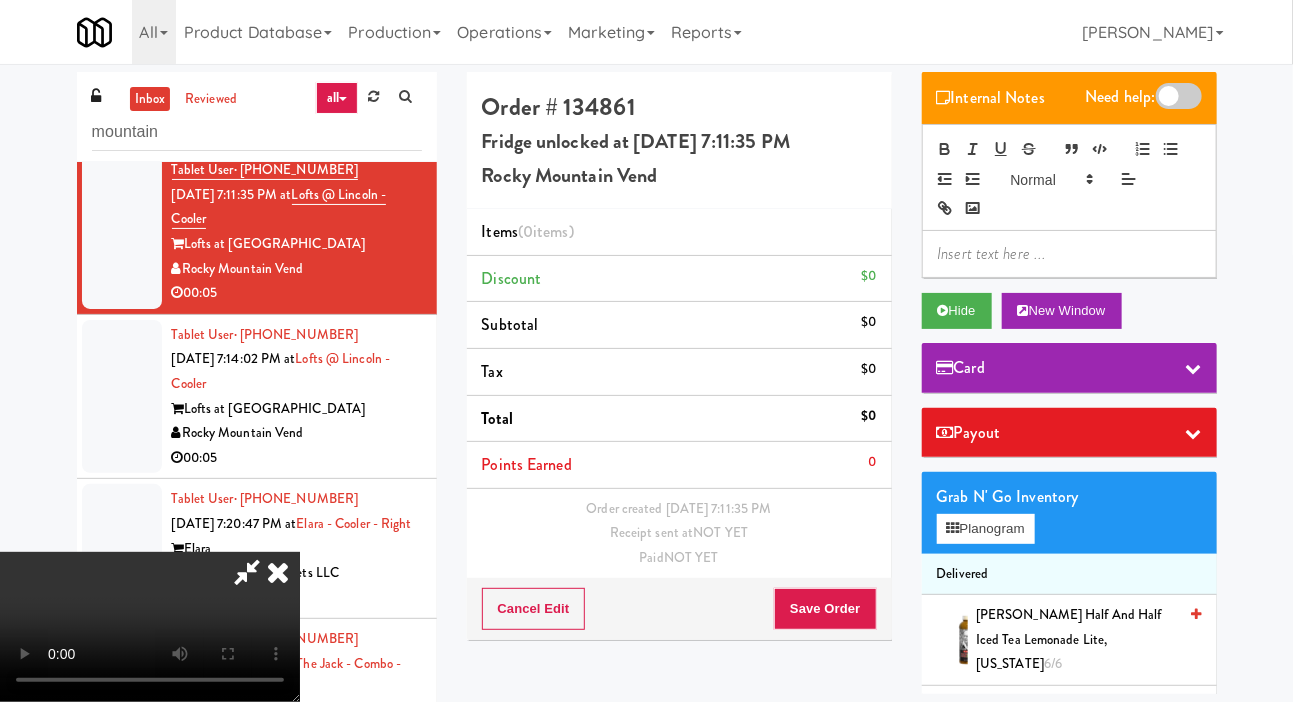 type 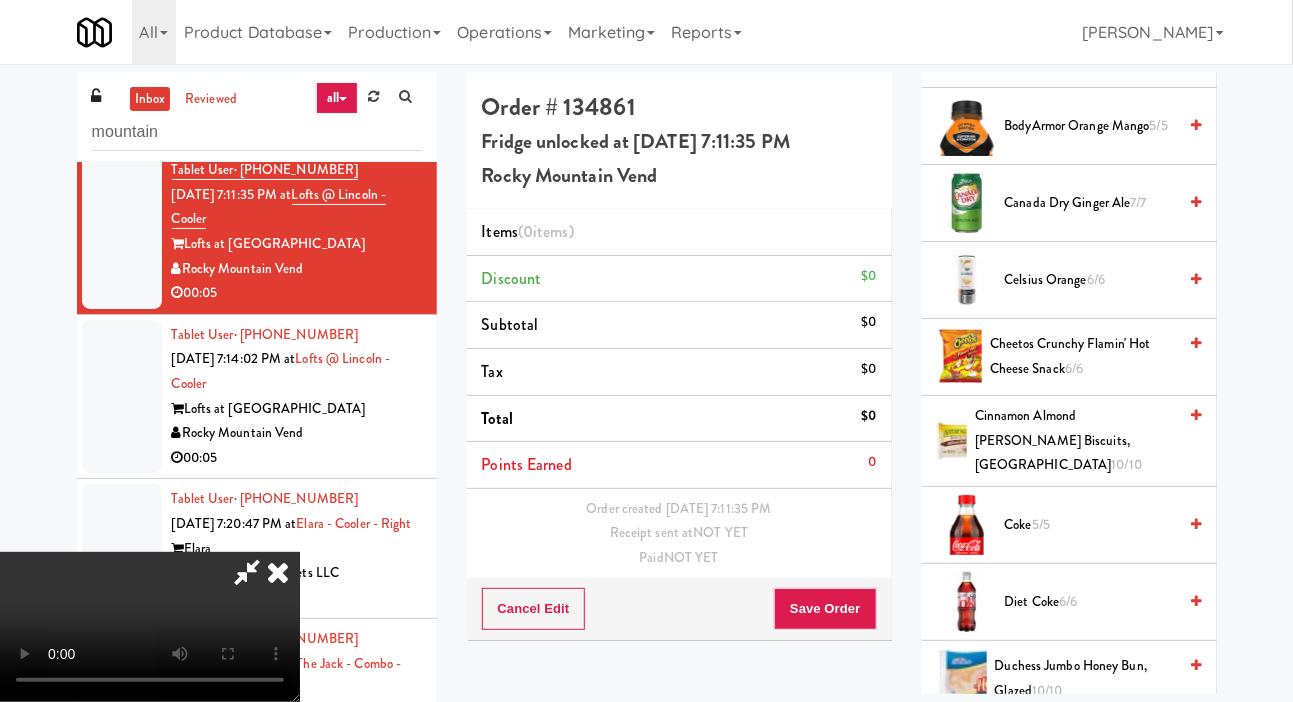 scroll, scrollTop: 675, scrollLeft: 0, axis: vertical 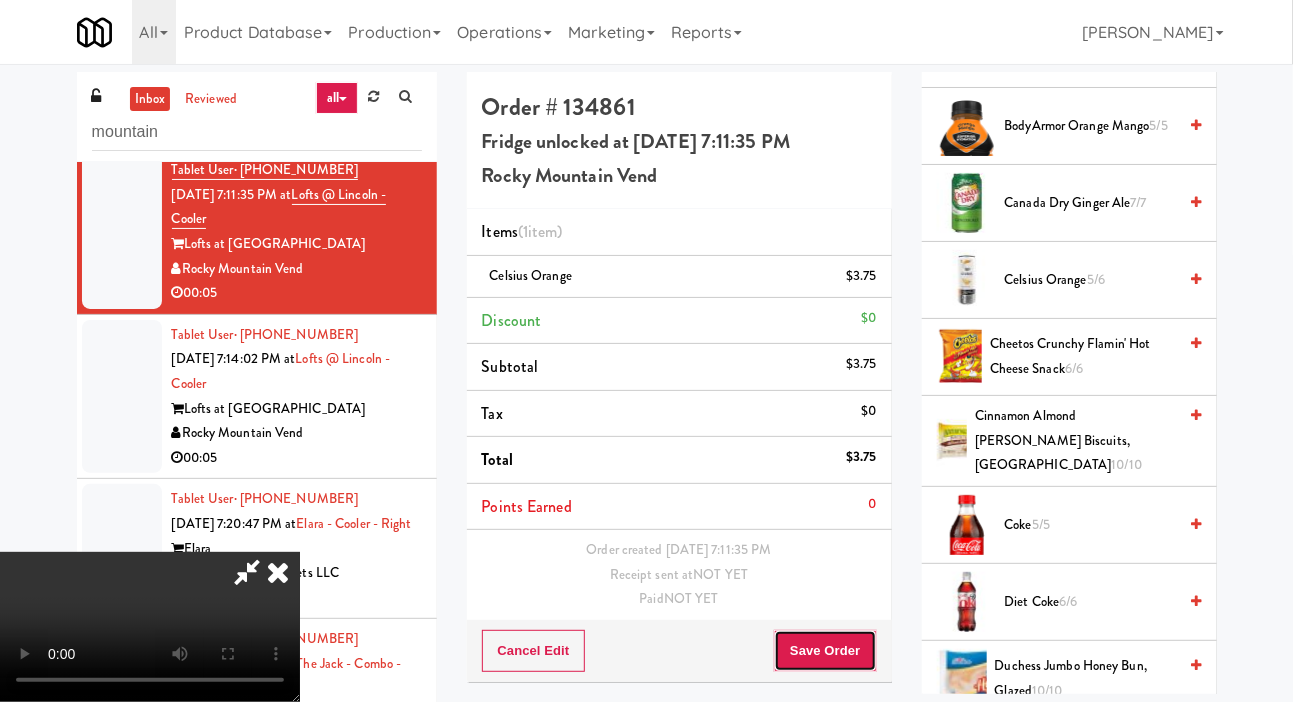 click on "Save Order" at bounding box center (825, 651) 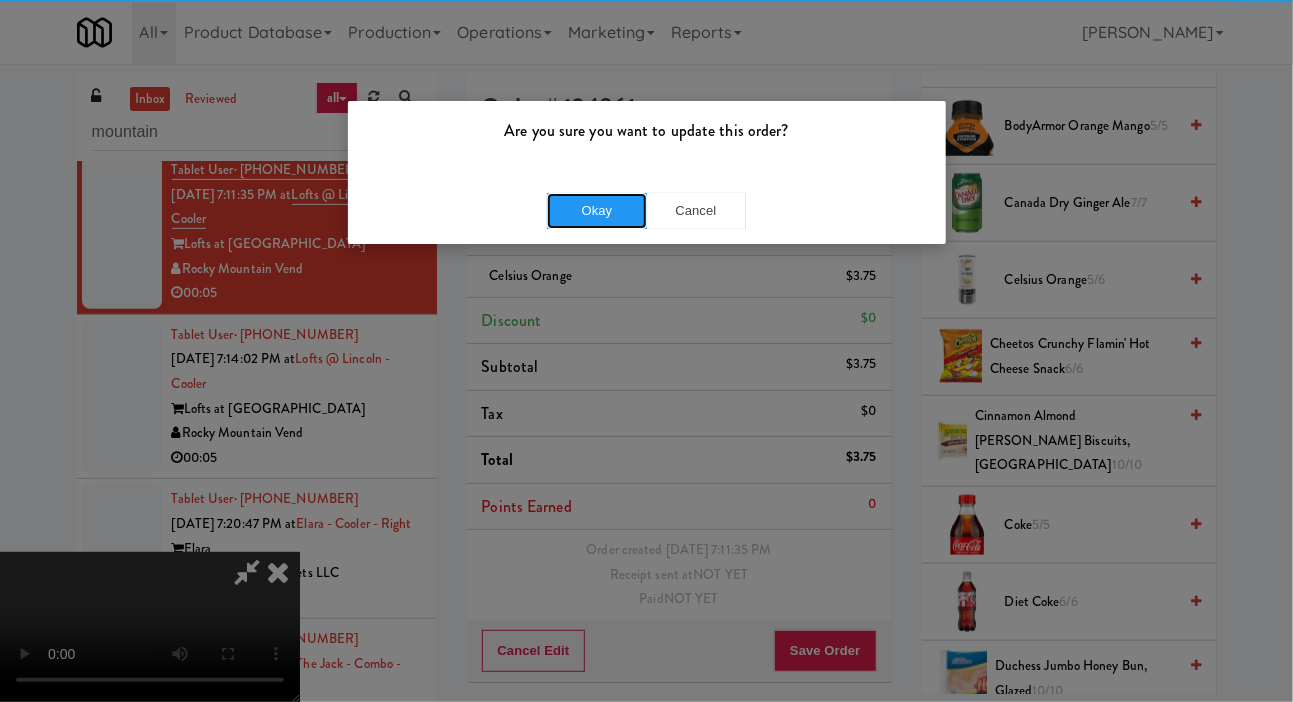 click on "Okay" at bounding box center [597, 211] 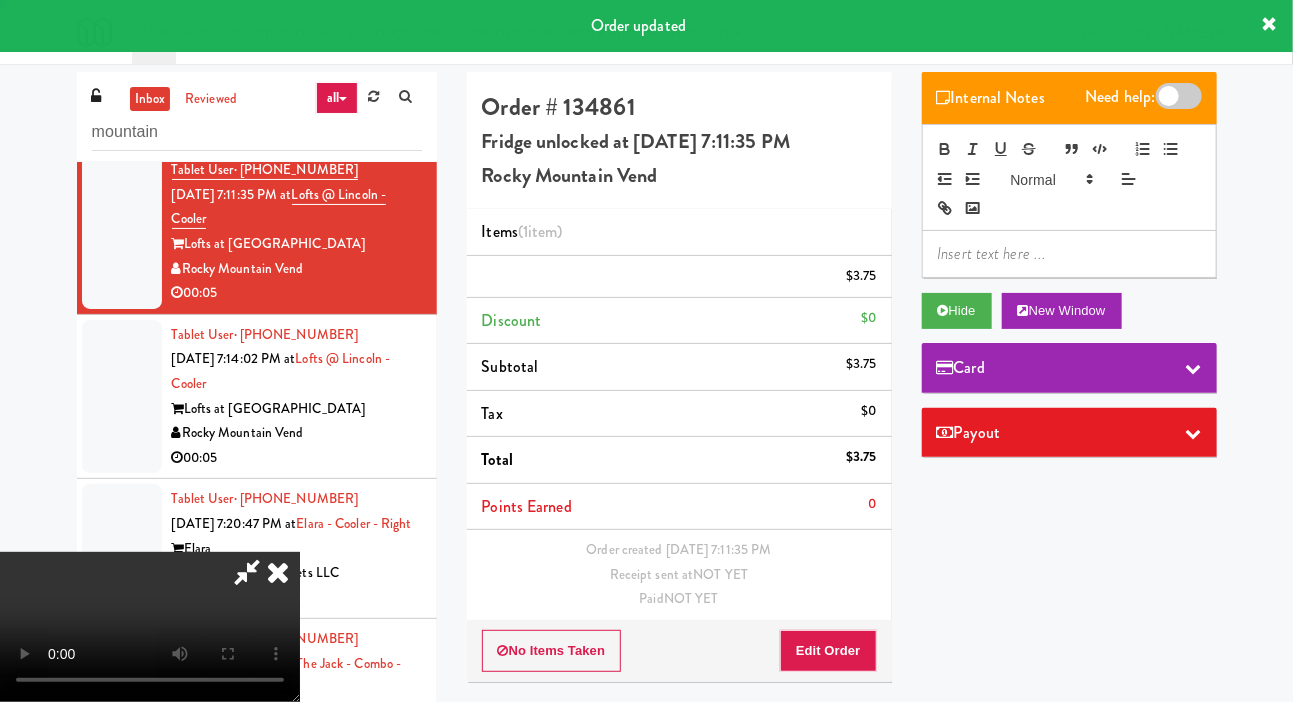scroll, scrollTop: 0, scrollLeft: 0, axis: both 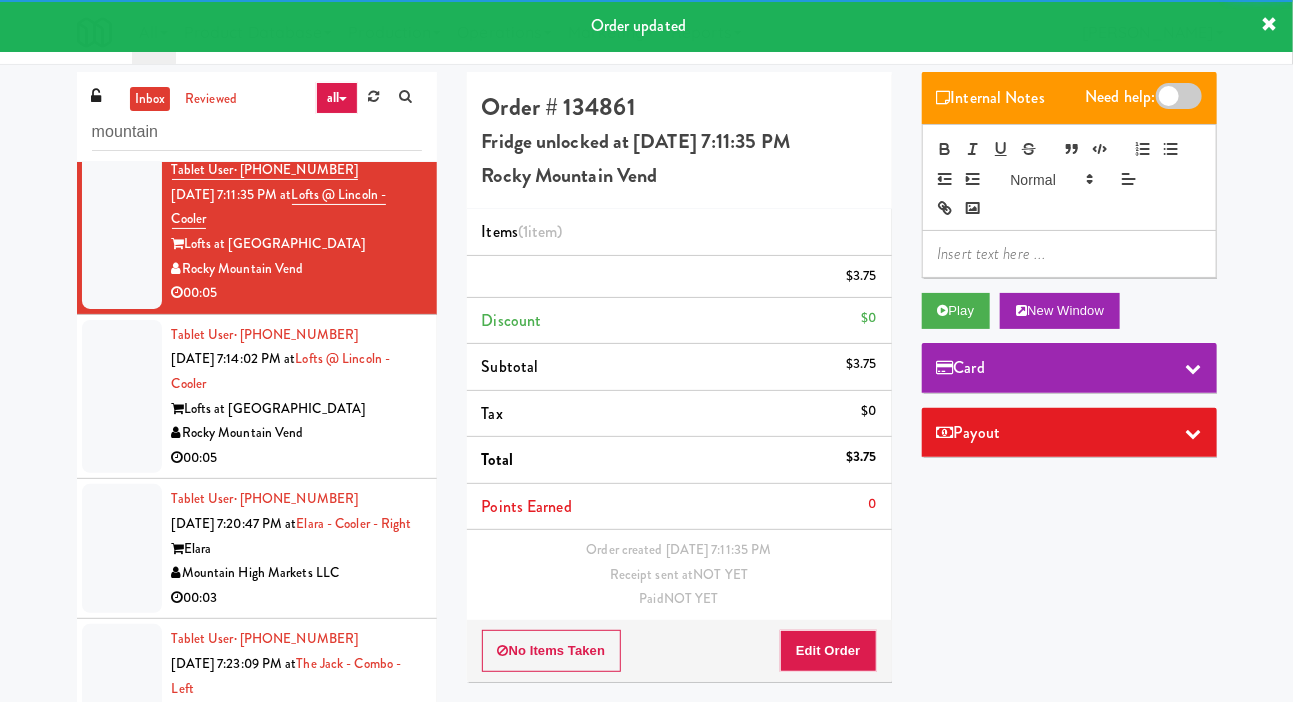 click at bounding box center (122, 548) 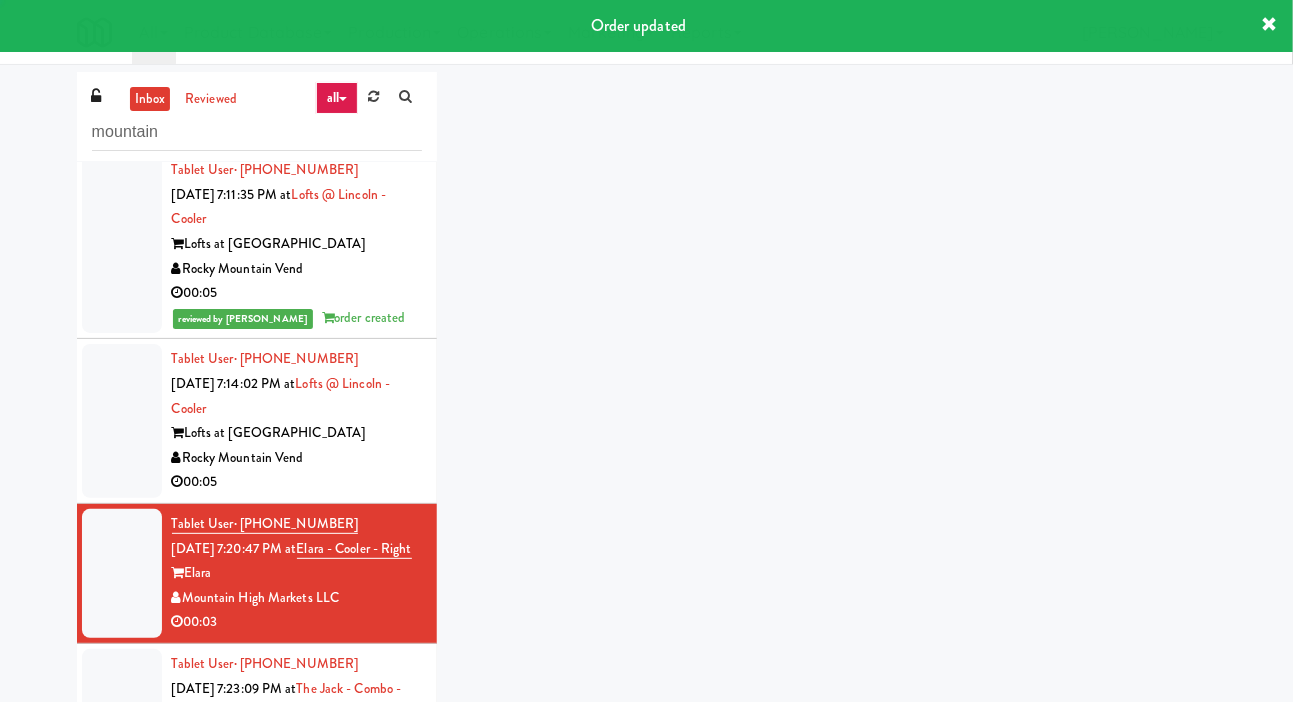 click at bounding box center [122, 421] 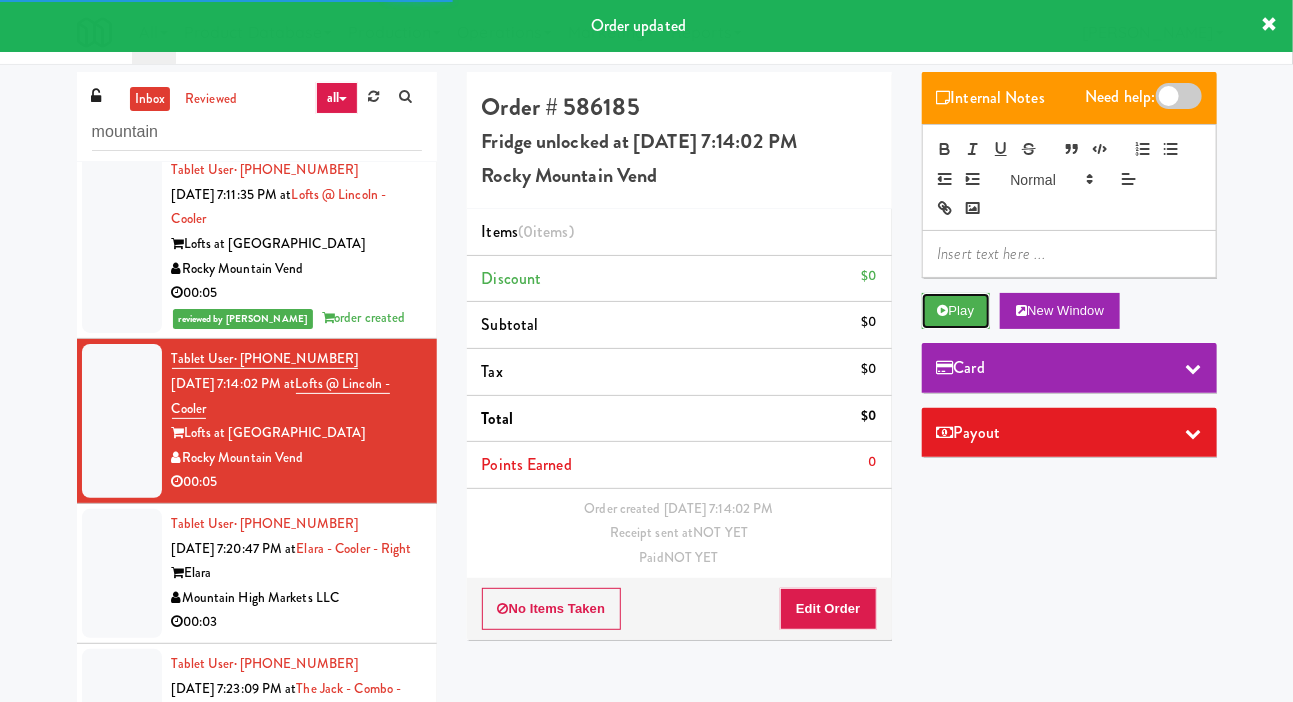 click on "Play" at bounding box center (956, 311) 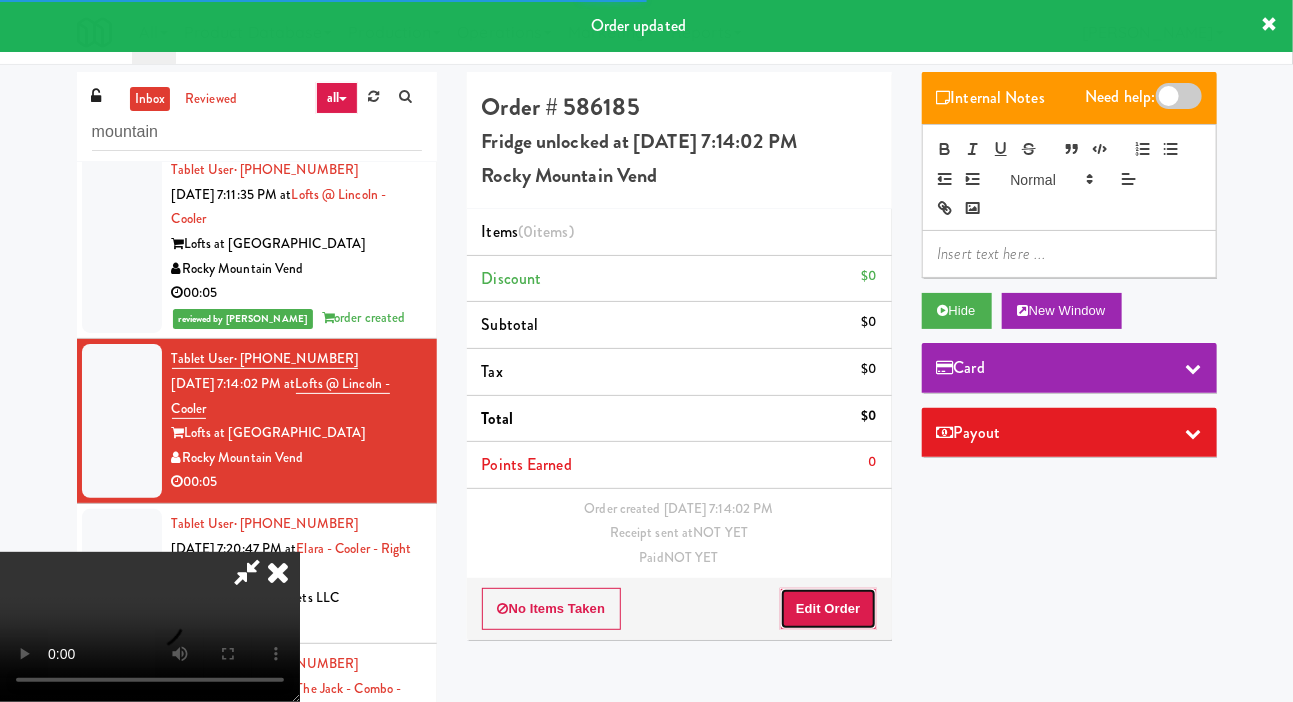 click on "Edit Order" at bounding box center (828, 609) 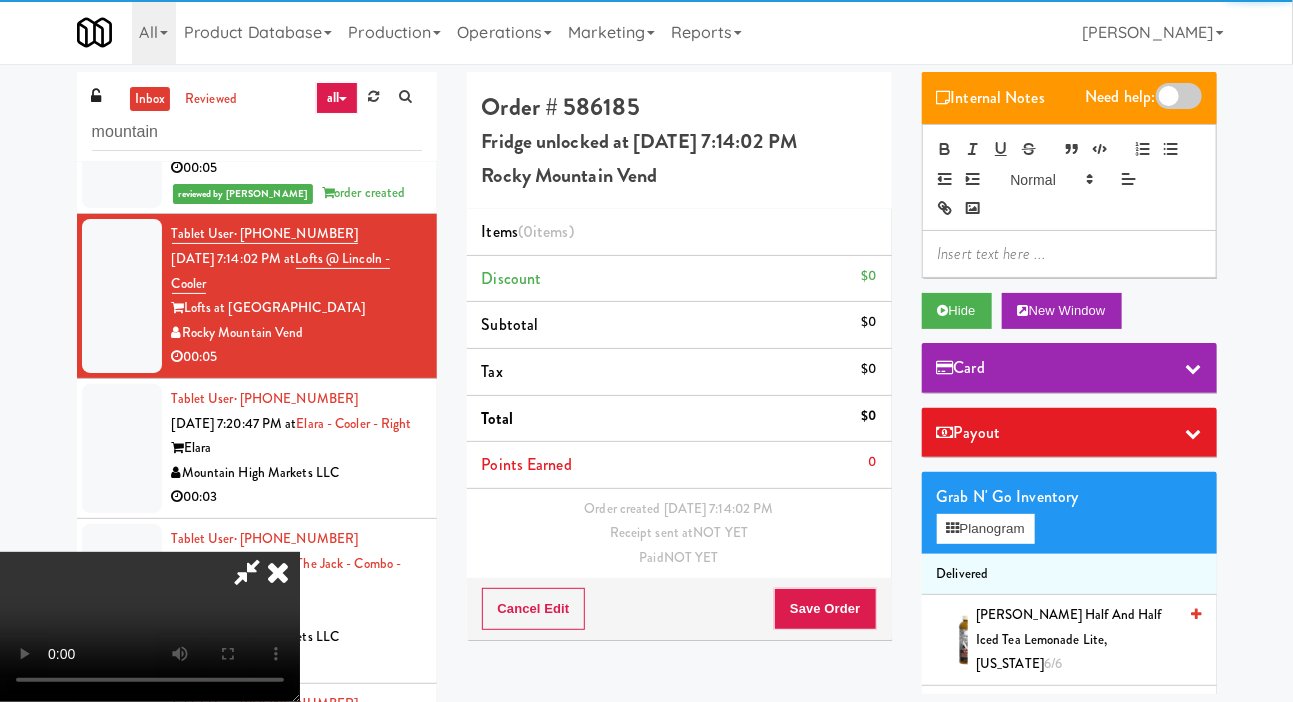 scroll, scrollTop: 516, scrollLeft: 0, axis: vertical 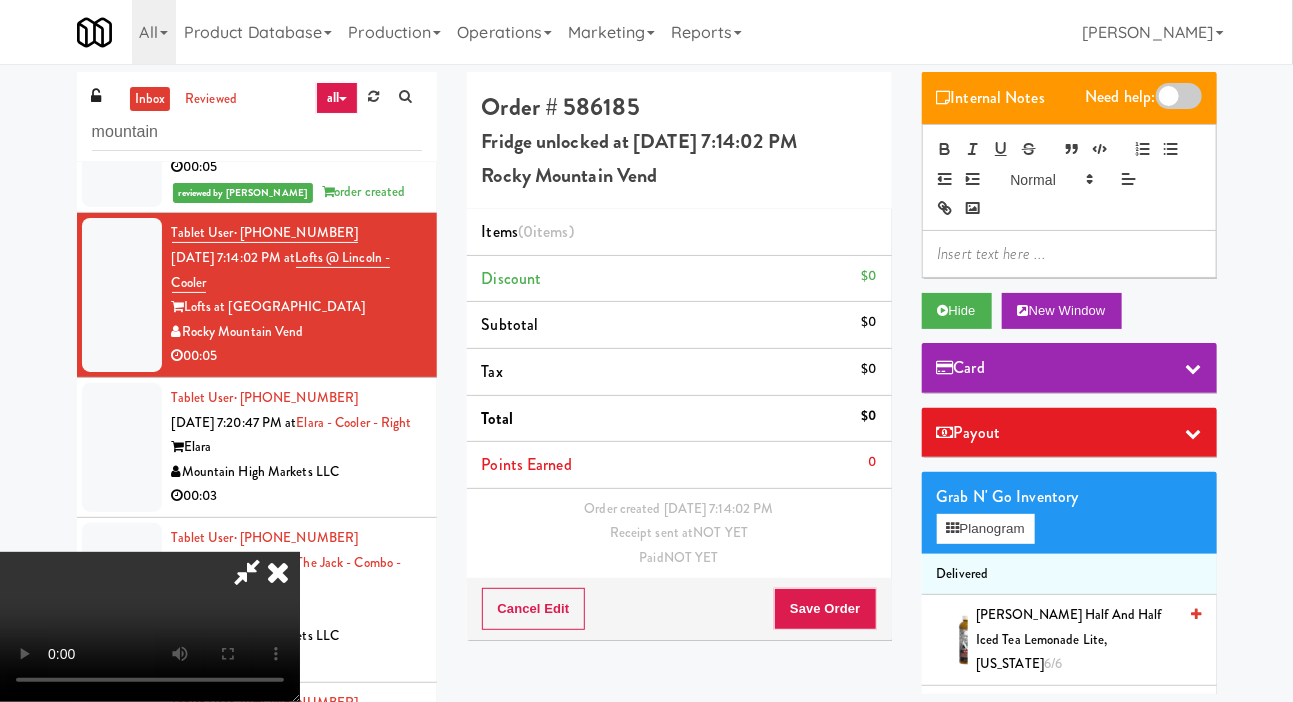 type 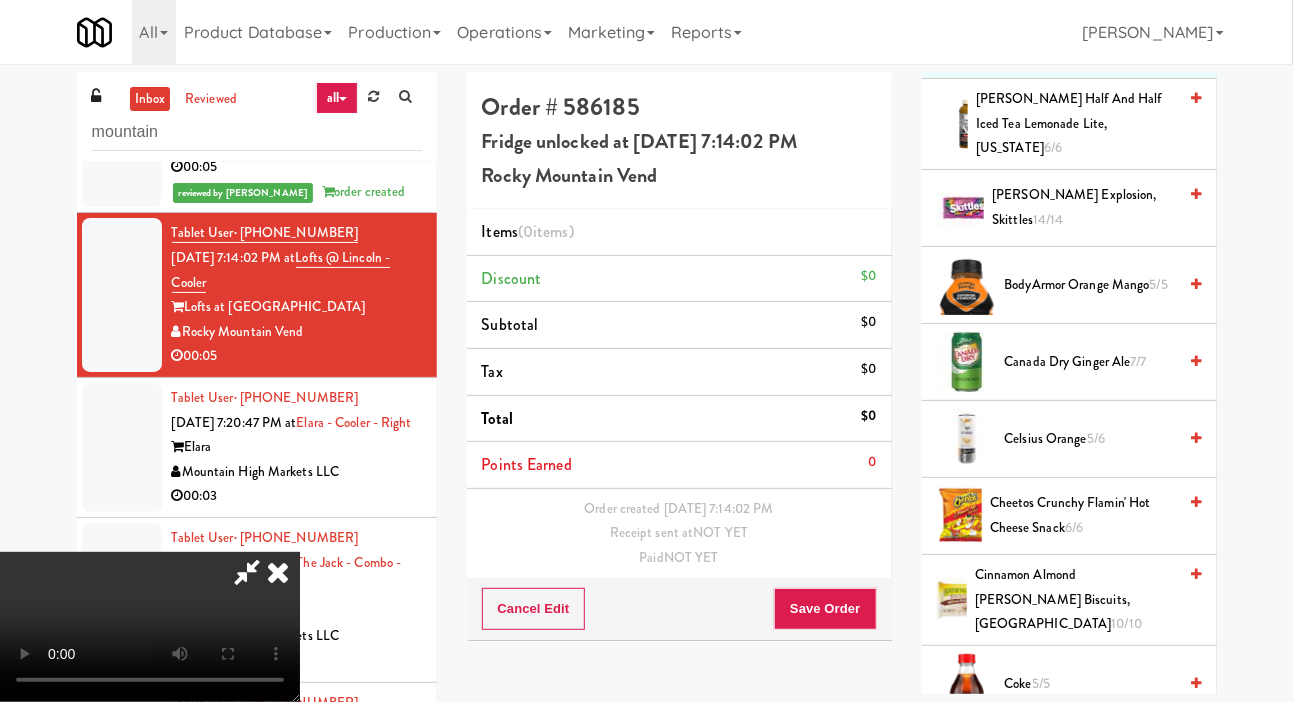 scroll, scrollTop: 525, scrollLeft: 0, axis: vertical 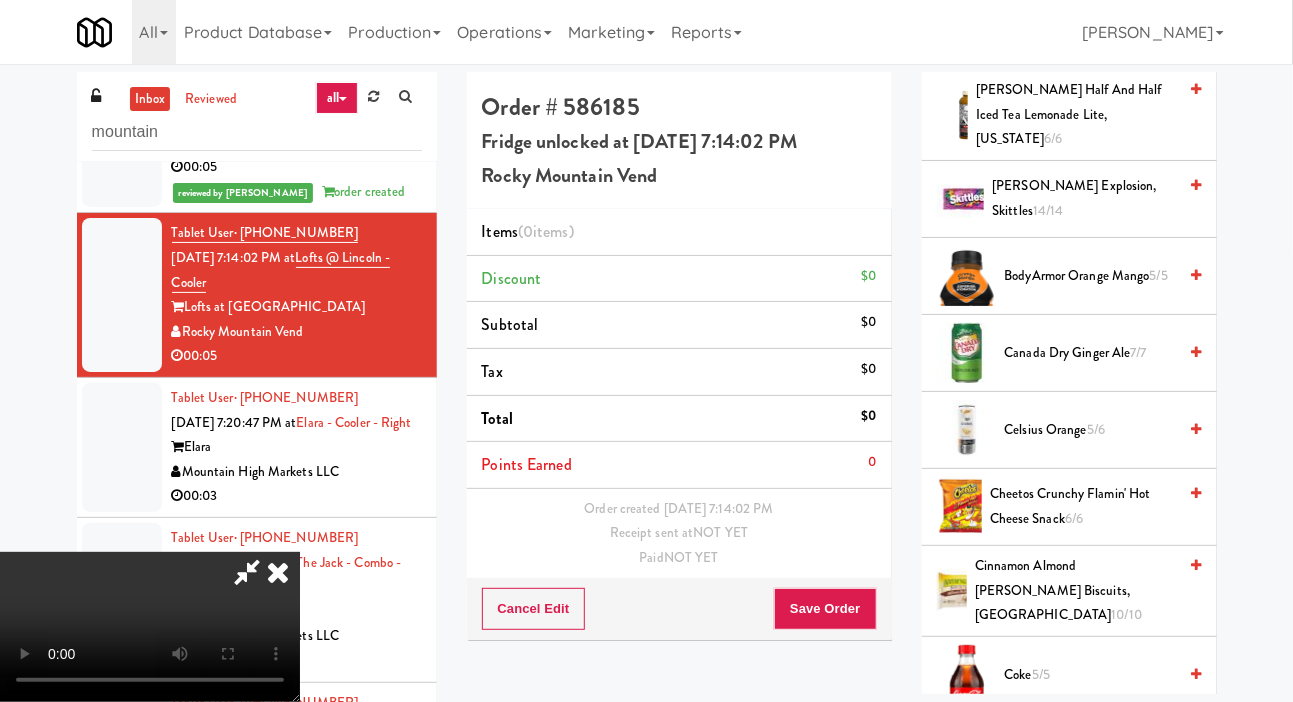 click on "BodyArmor Orange Mango  5/5" at bounding box center [1091, 276] 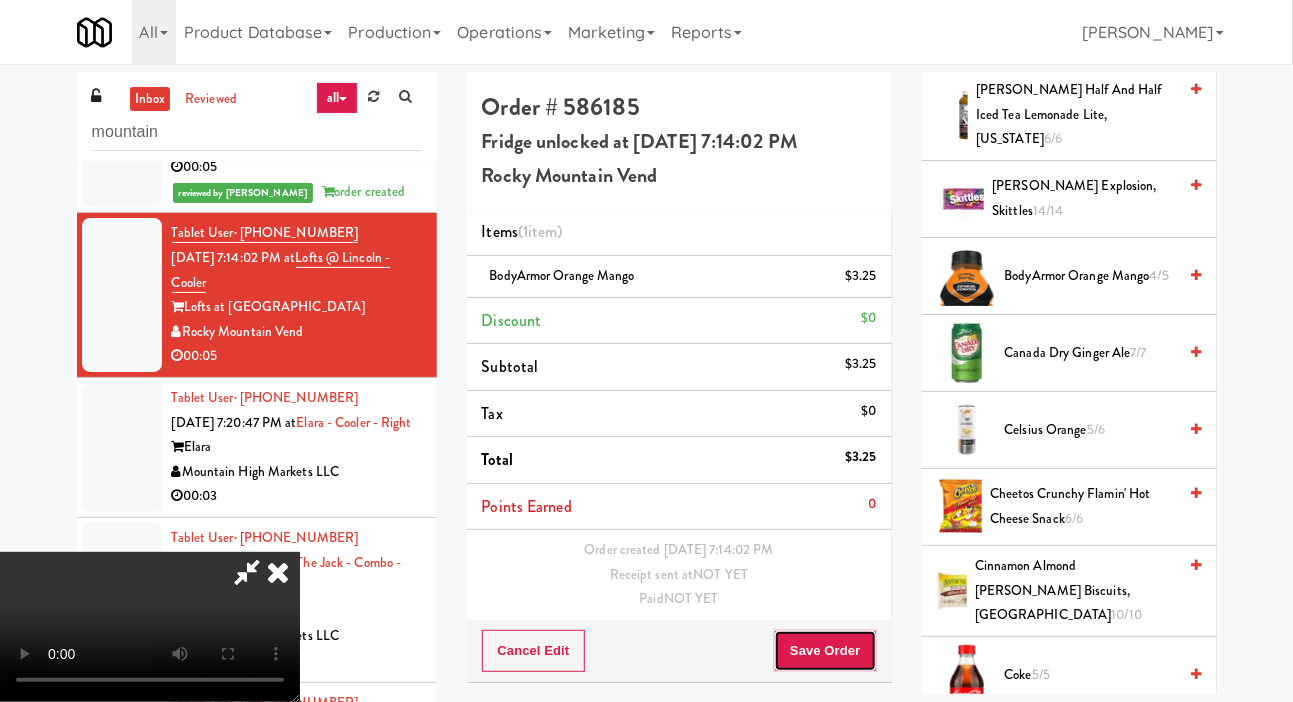 click on "Save Order" at bounding box center [825, 651] 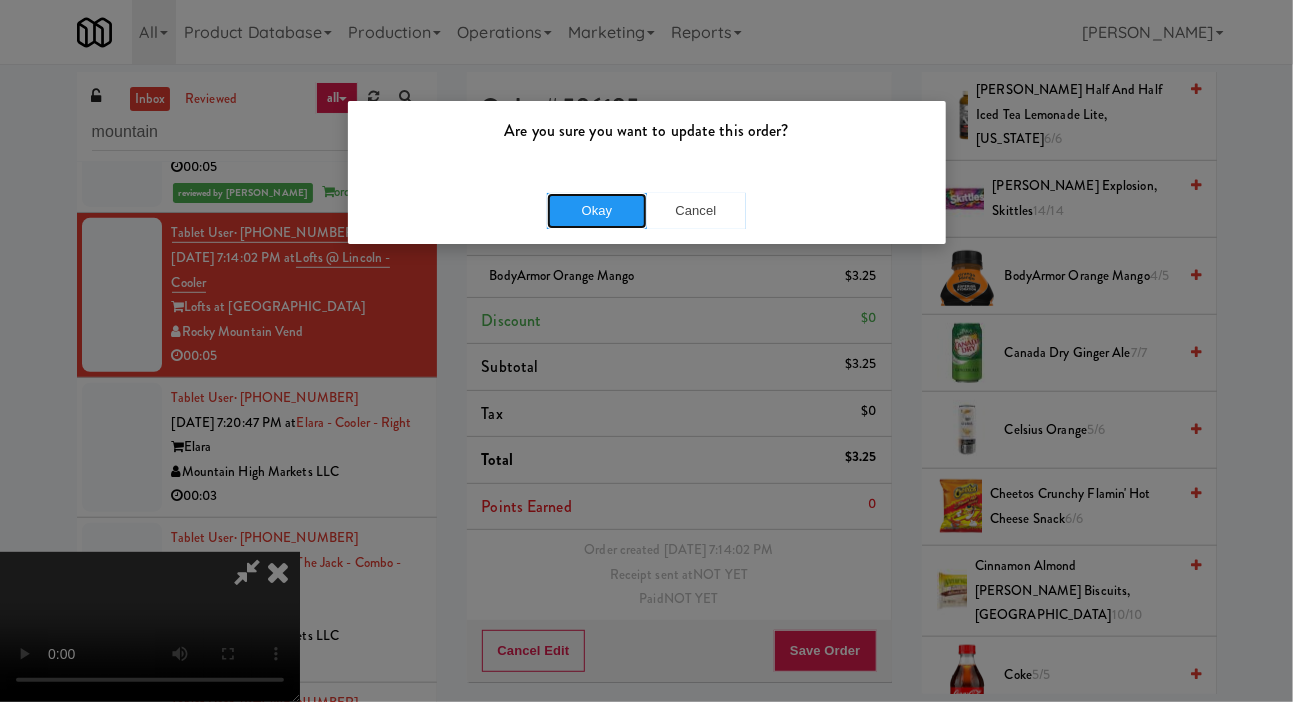 click on "Okay" at bounding box center (597, 211) 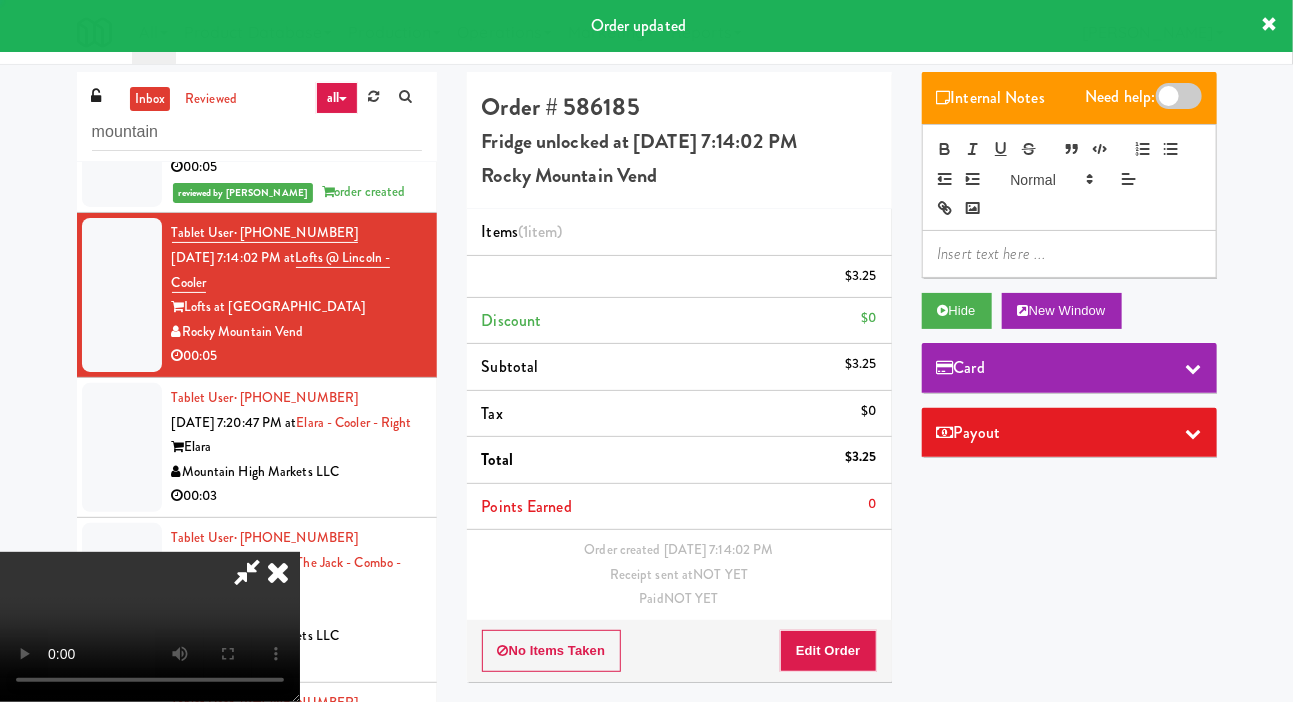 scroll, scrollTop: 0, scrollLeft: 0, axis: both 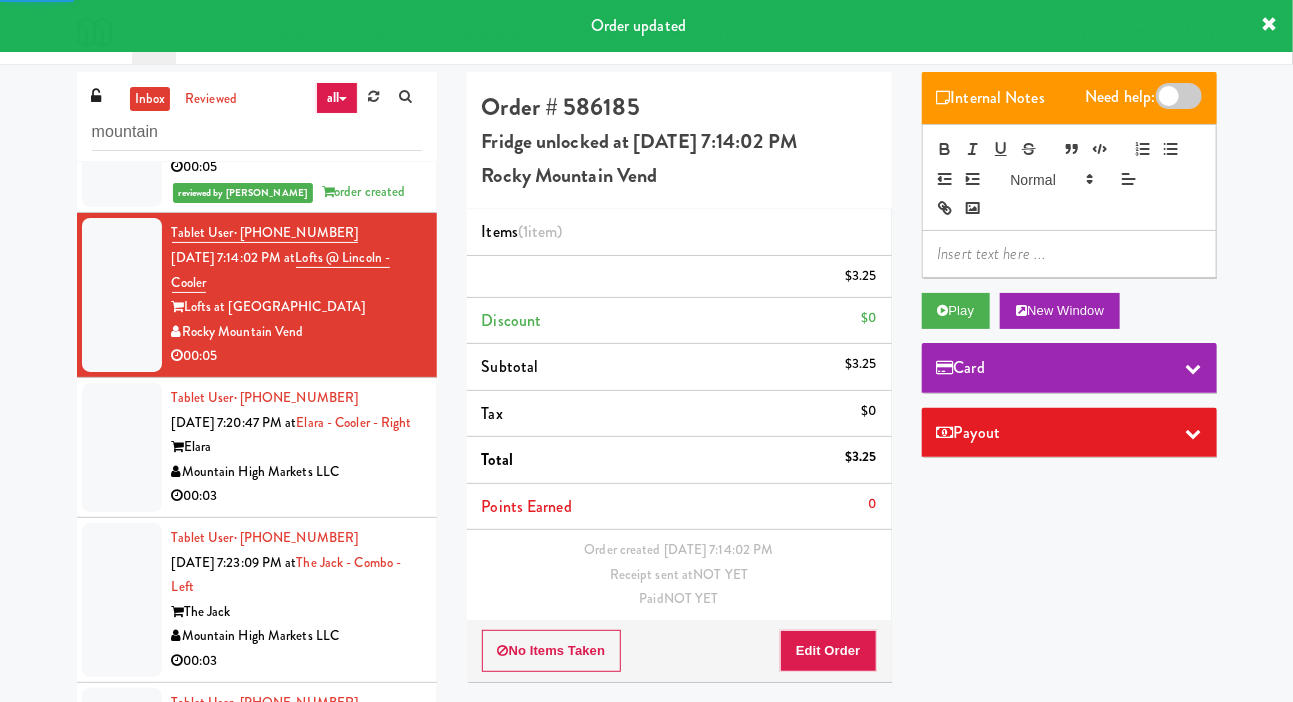 click at bounding box center (122, 447) 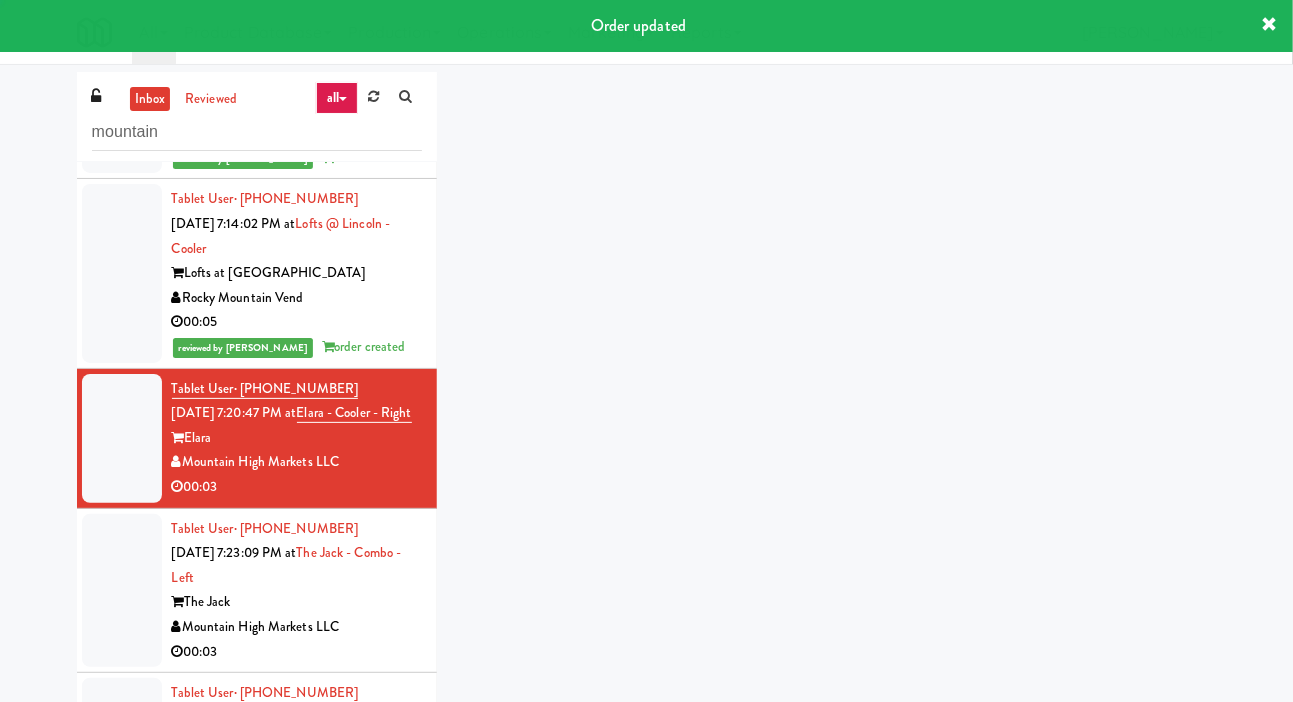 scroll, scrollTop: 579, scrollLeft: 0, axis: vertical 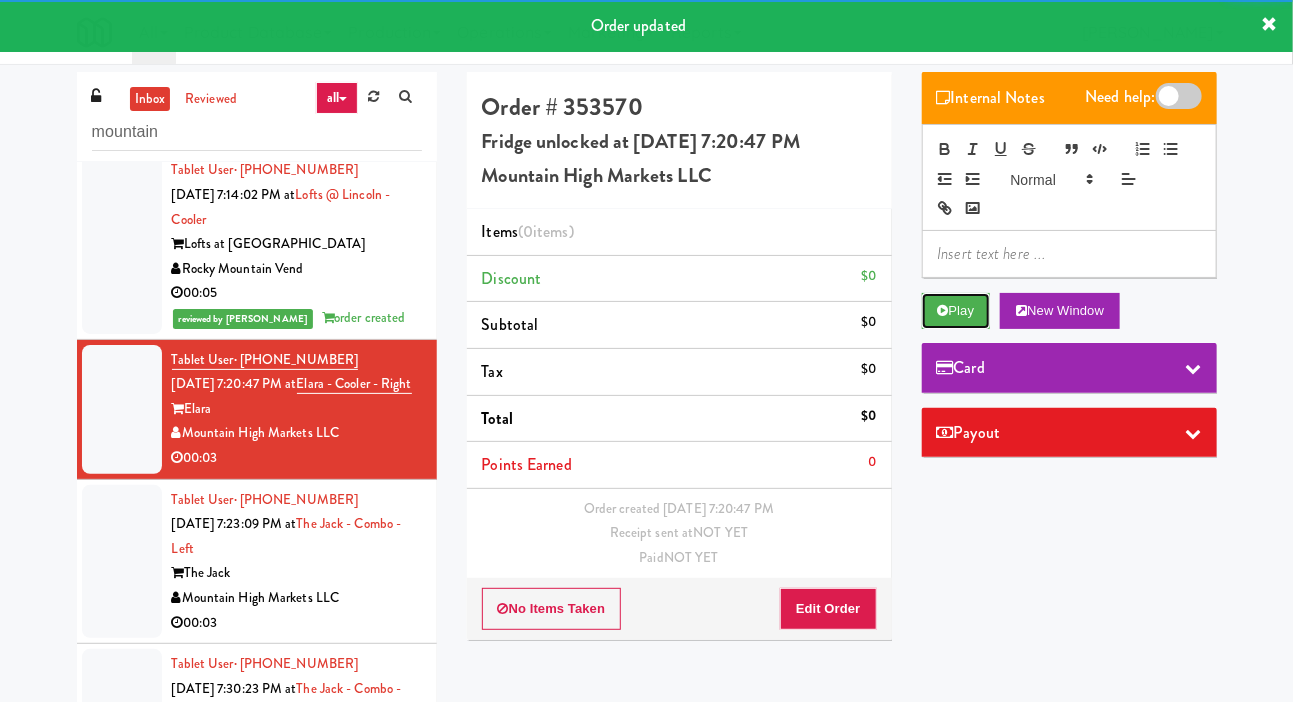 click on "Play" at bounding box center (956, 311) 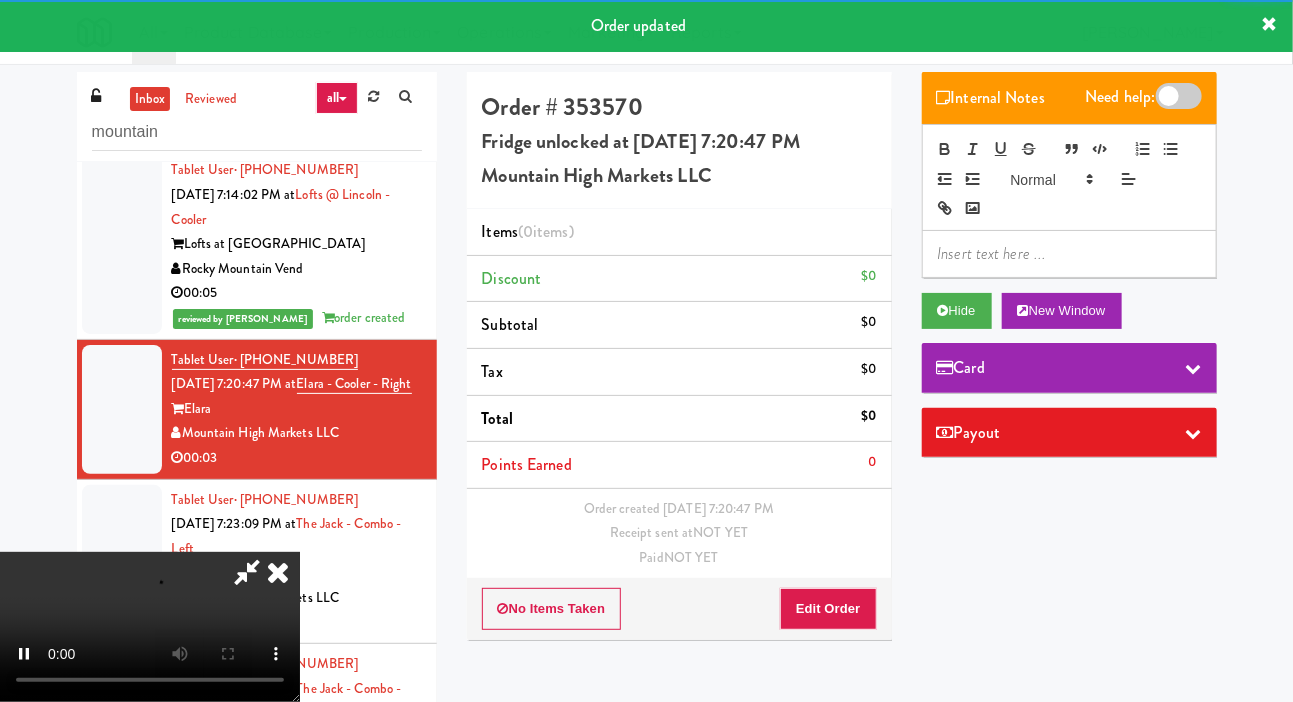 click on "Order created Jul 10, 2025 7:20:47 PM Receipt sent at  NOT YET Paid  NOT YET" at bounding box center [679, 534] 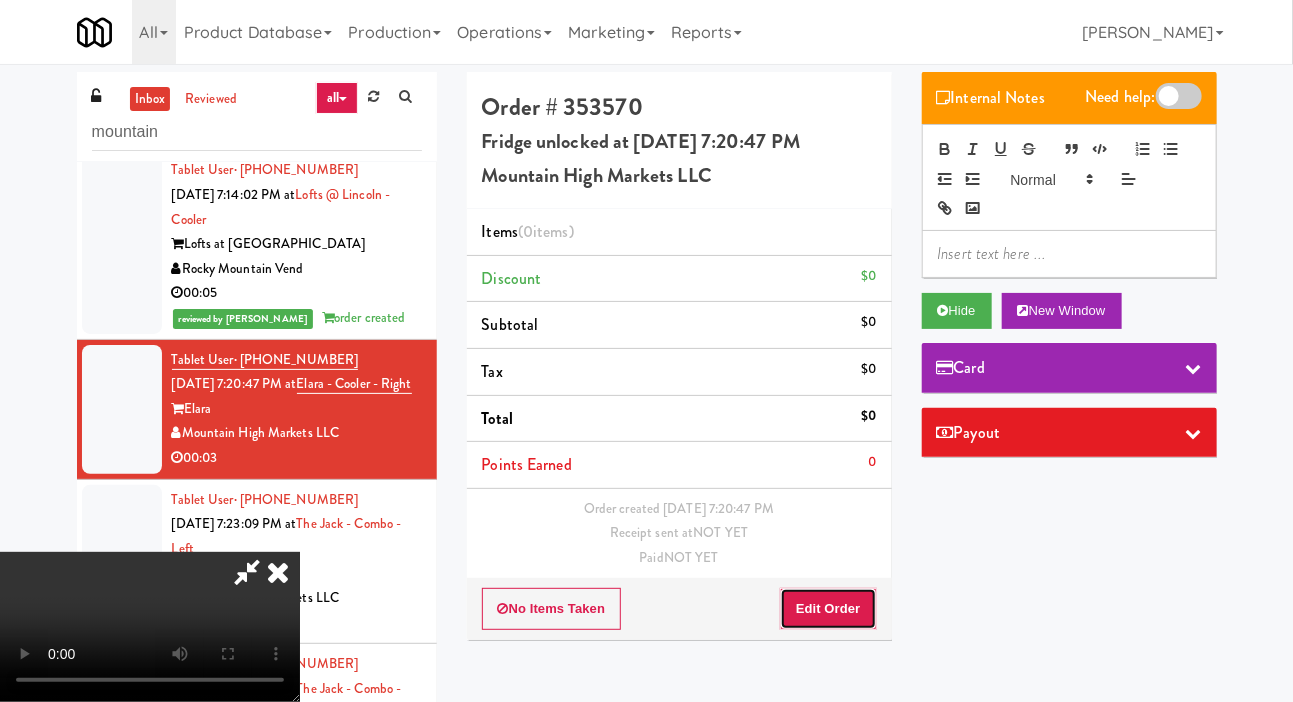 click on "Edit Order" at bounding box center (828, 609) 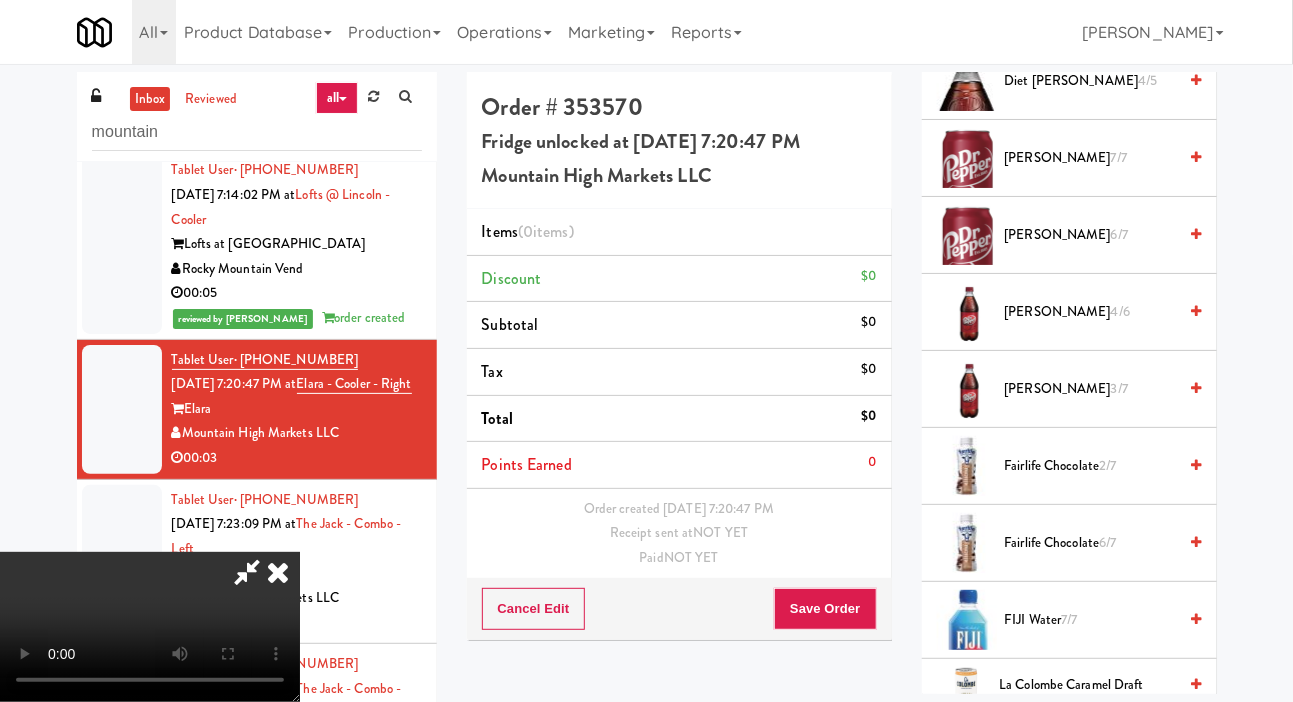 scroll, scrollTop: 1864, scrollLeft: 0, axis: vertical 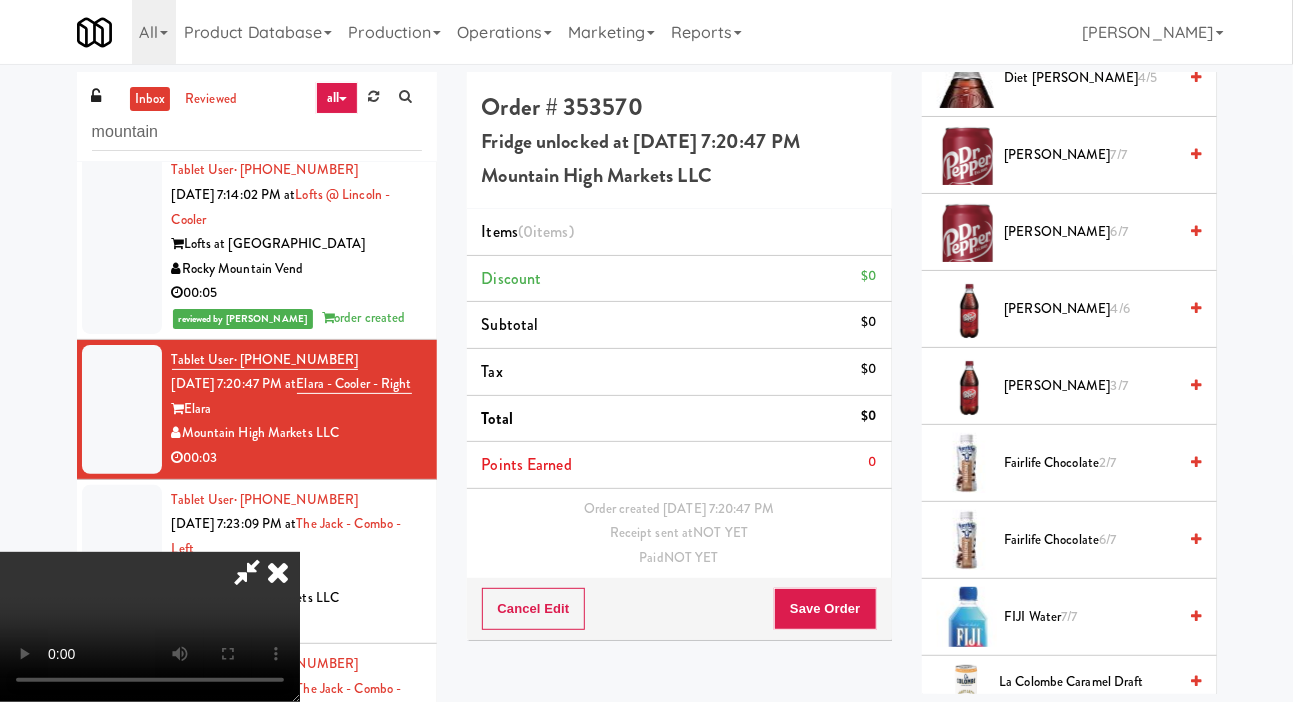 click on "2/7" at bounding box center [1107, 462] 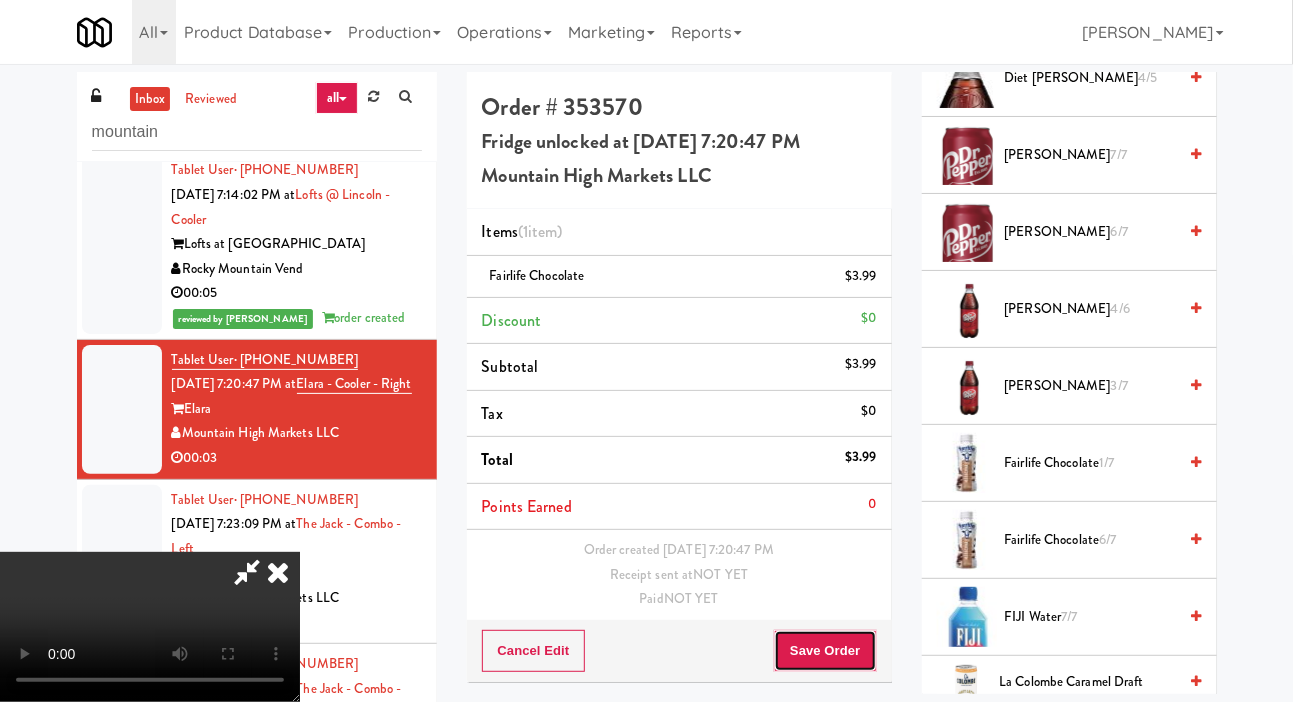 click on "Save Order" at bounding box center [825, 651] 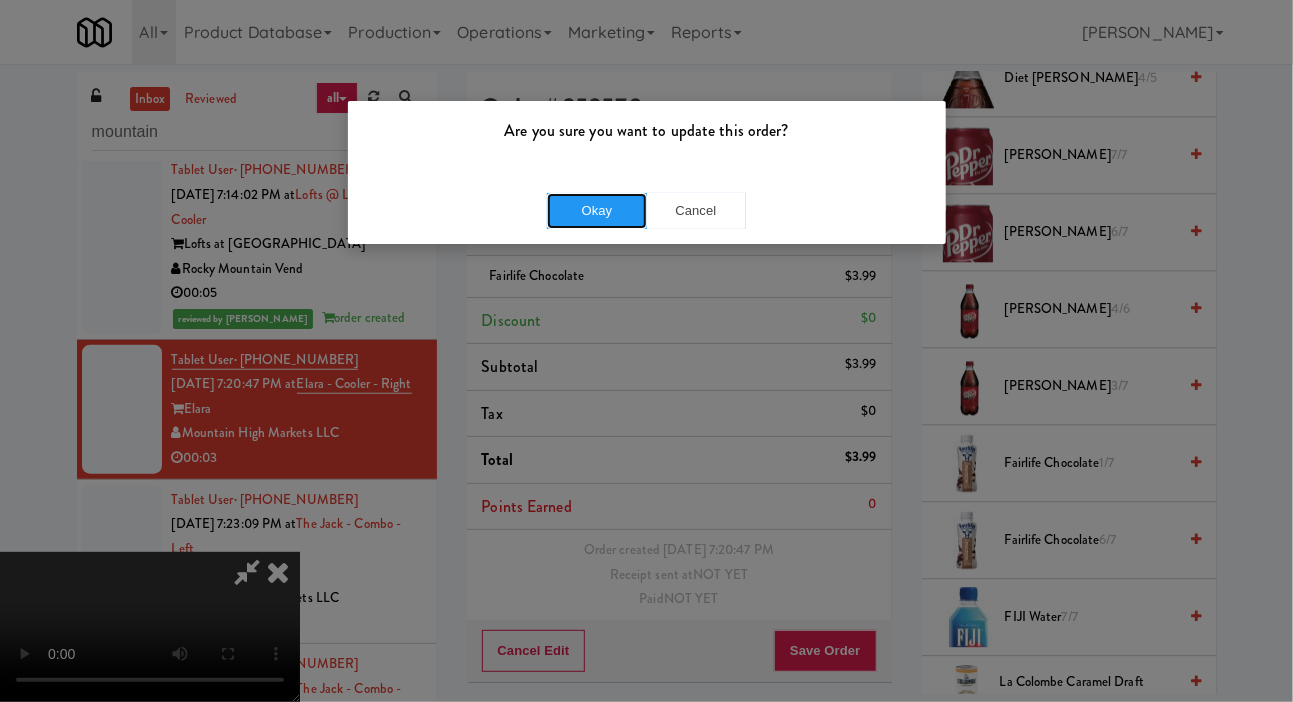 click on "Okay" at bounding box center [597, 211] 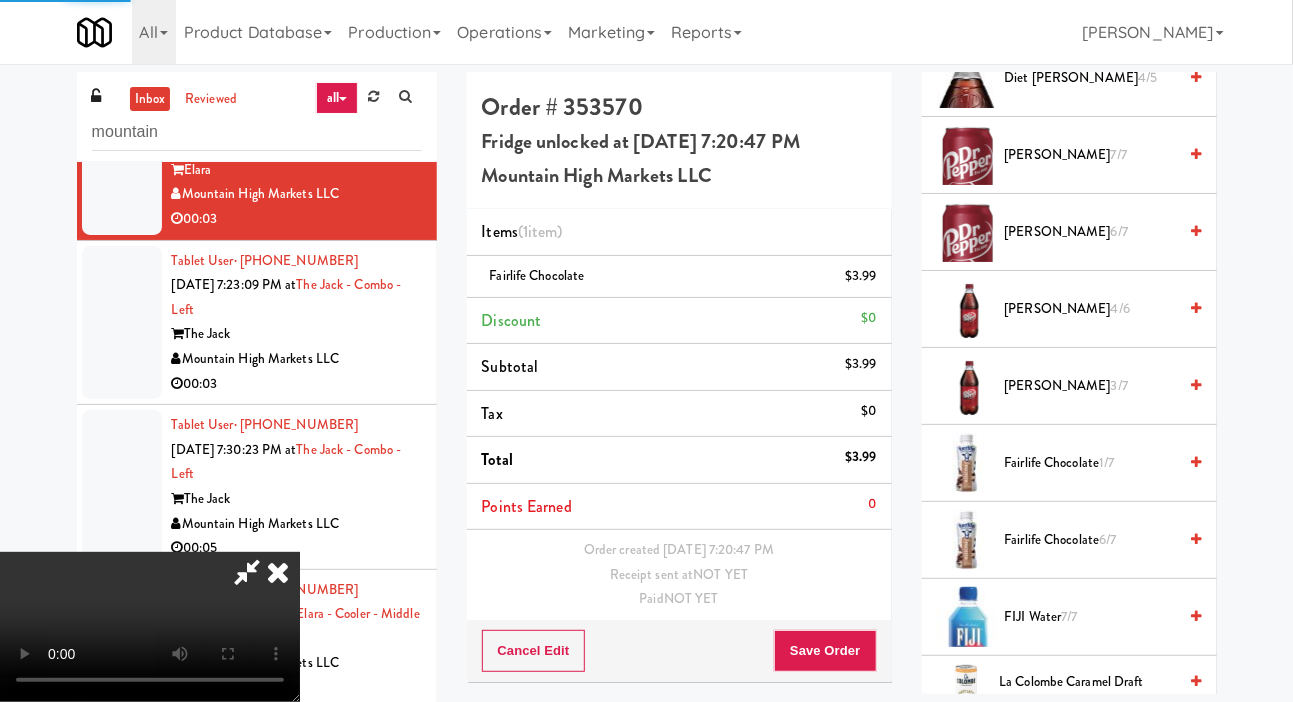 scroll, scrollTop: 833, scrollLeft: 0, axis: vertical 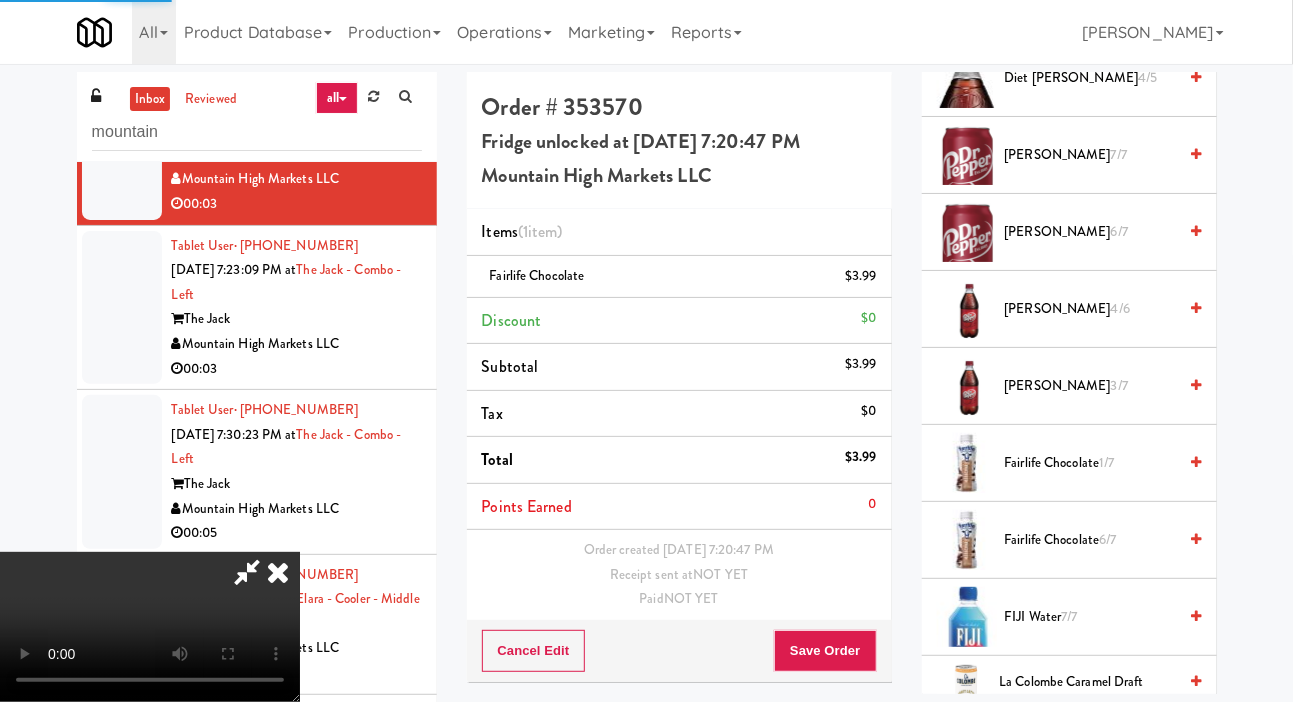 click at bounding box center [122, 308] 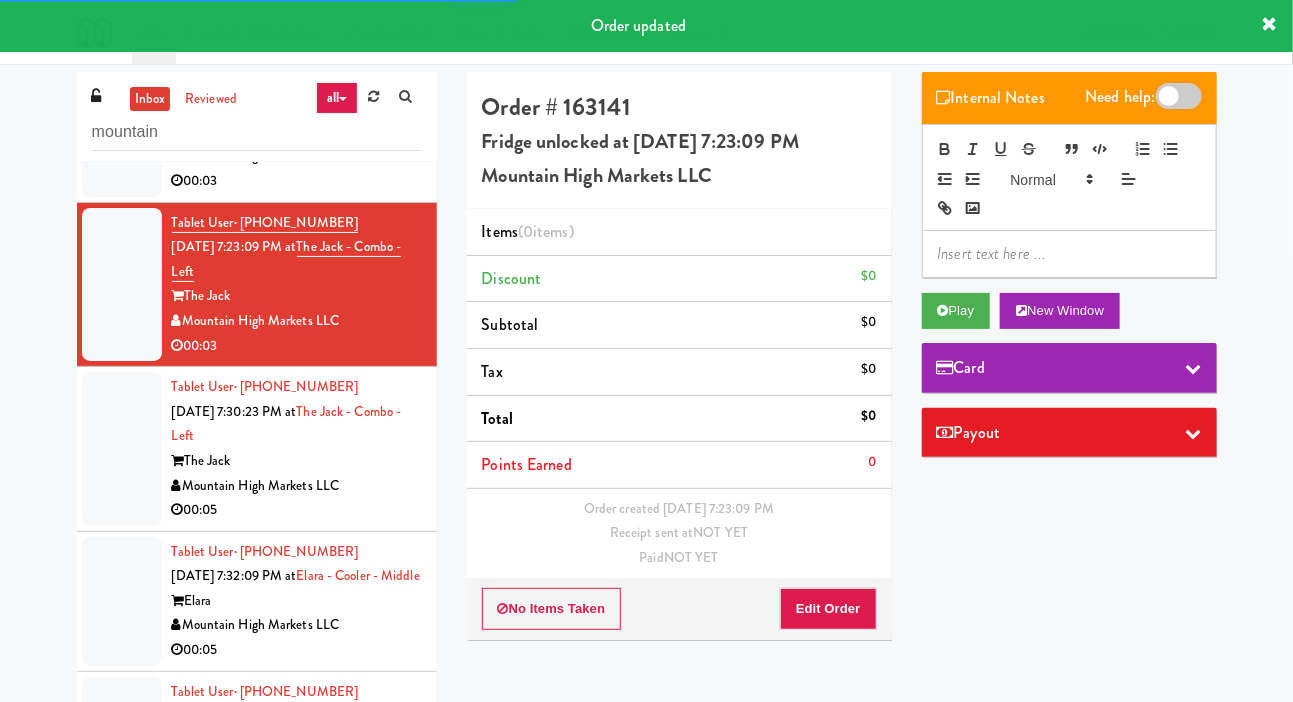 scroll, scrollTop: 871, scrollLeft: 0, axis: vertical 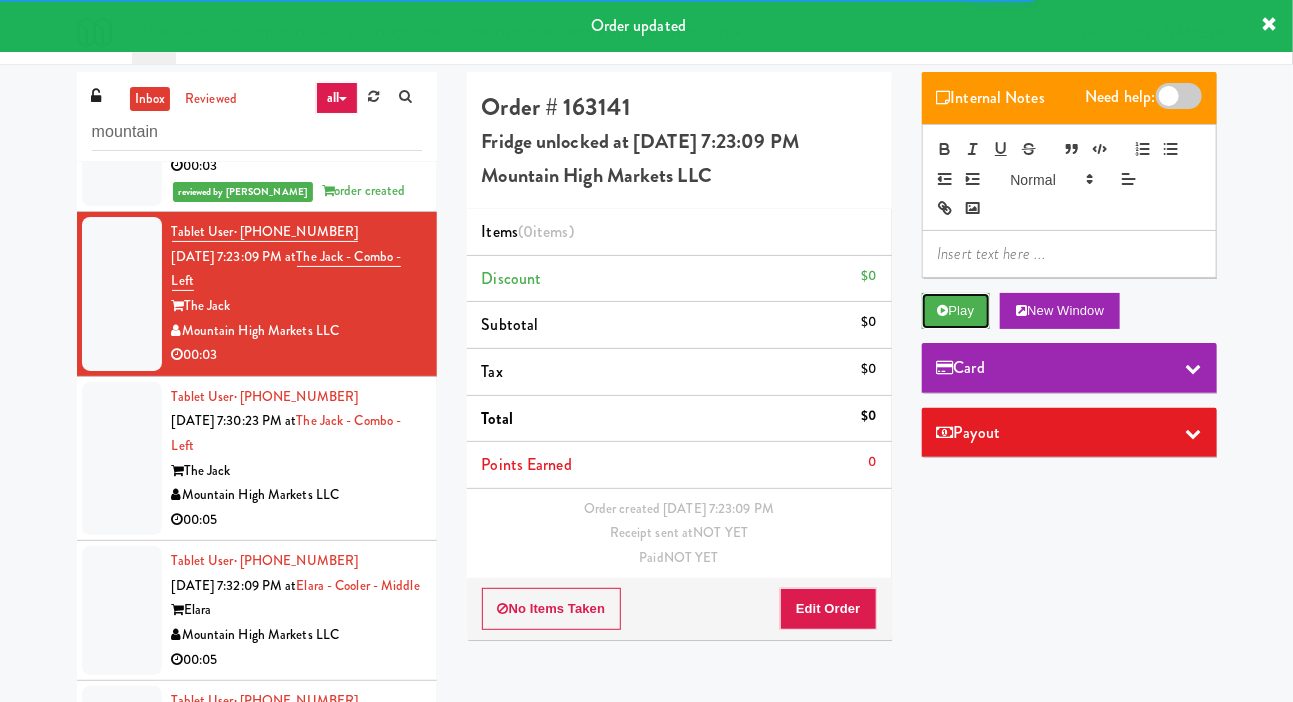 click on "Play" at bounding box center (956, 311) 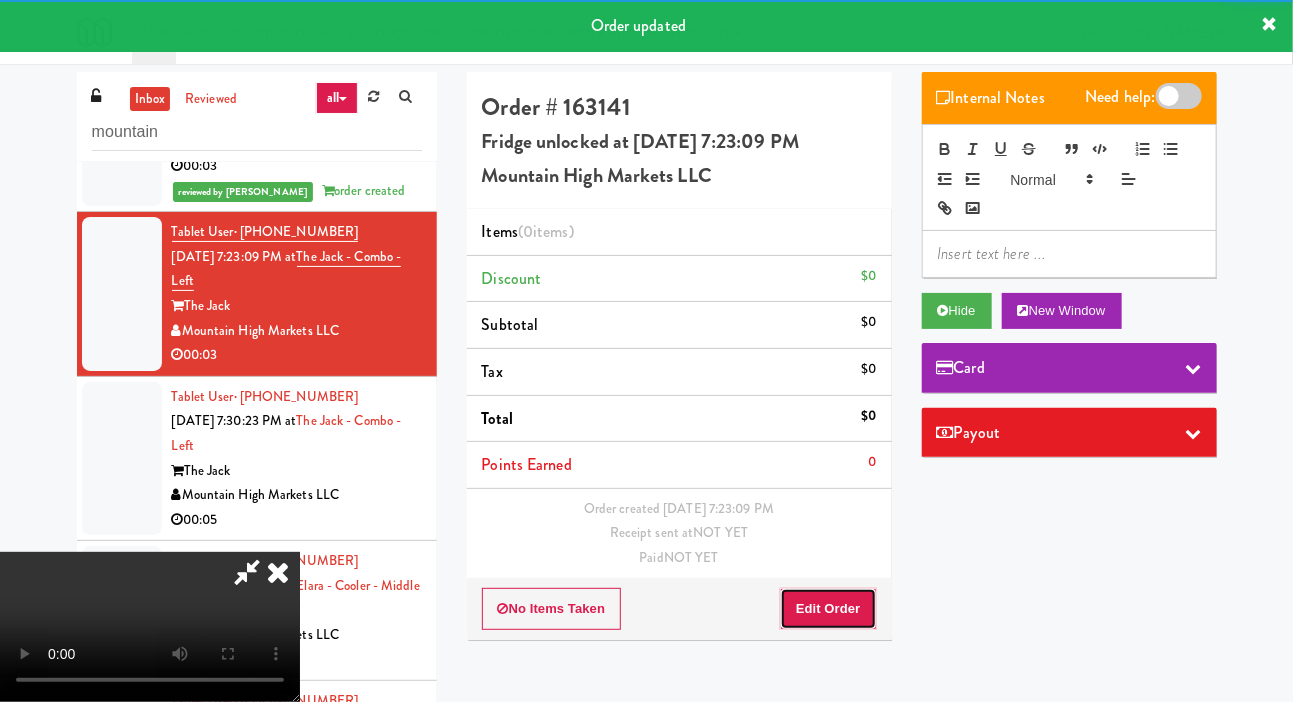 click on "Edit Order" at bounding box center [828, 609] 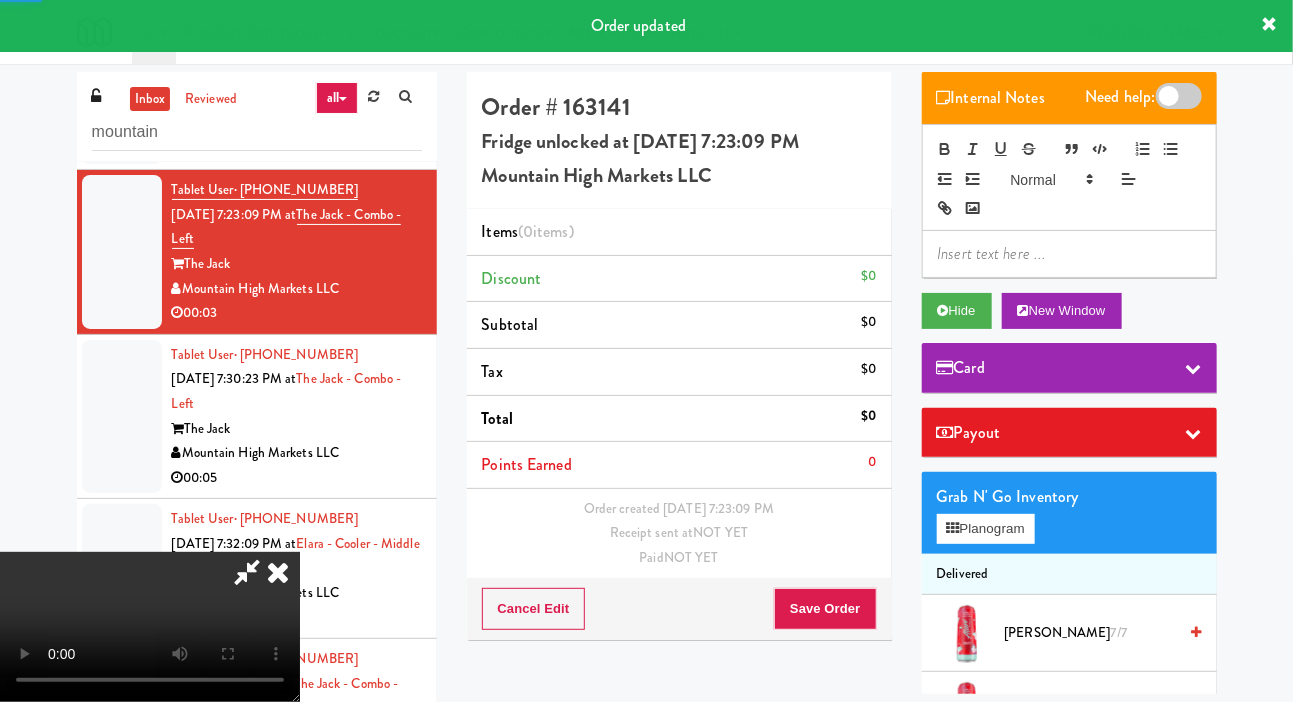 scroll, scrollTop: 948, scrollLeft: 0, axis: vertical 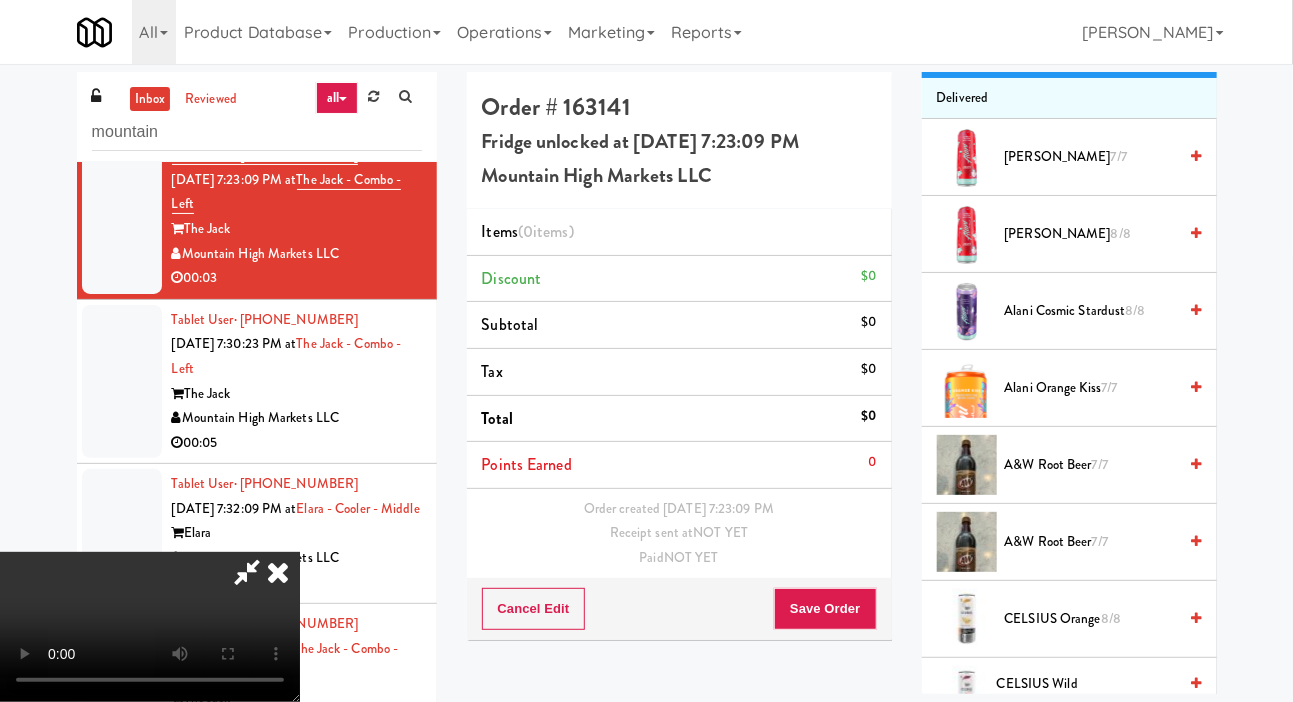 click on "A&W Root Beer  7/7" at bounding box center (1091, 542) 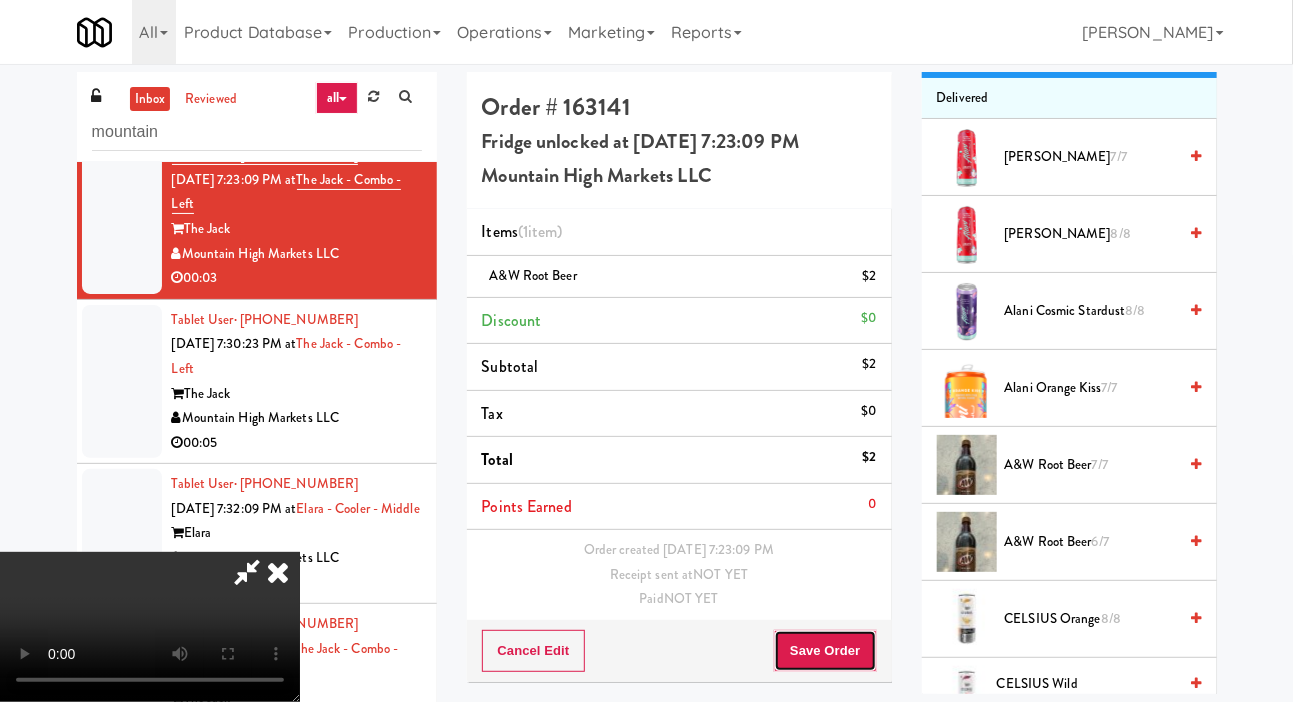 click on "Save Order" at bounding box center [825, 651] 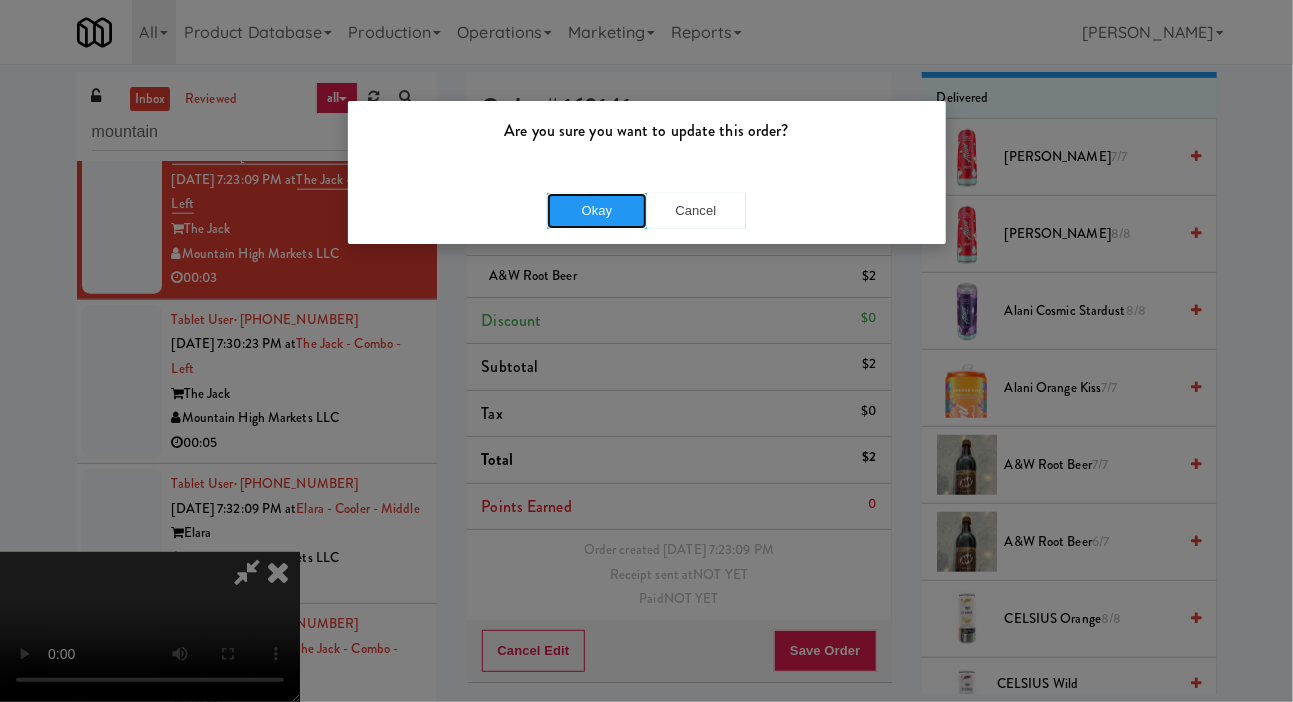 click on "Okay" at bounding box center (597, 211) 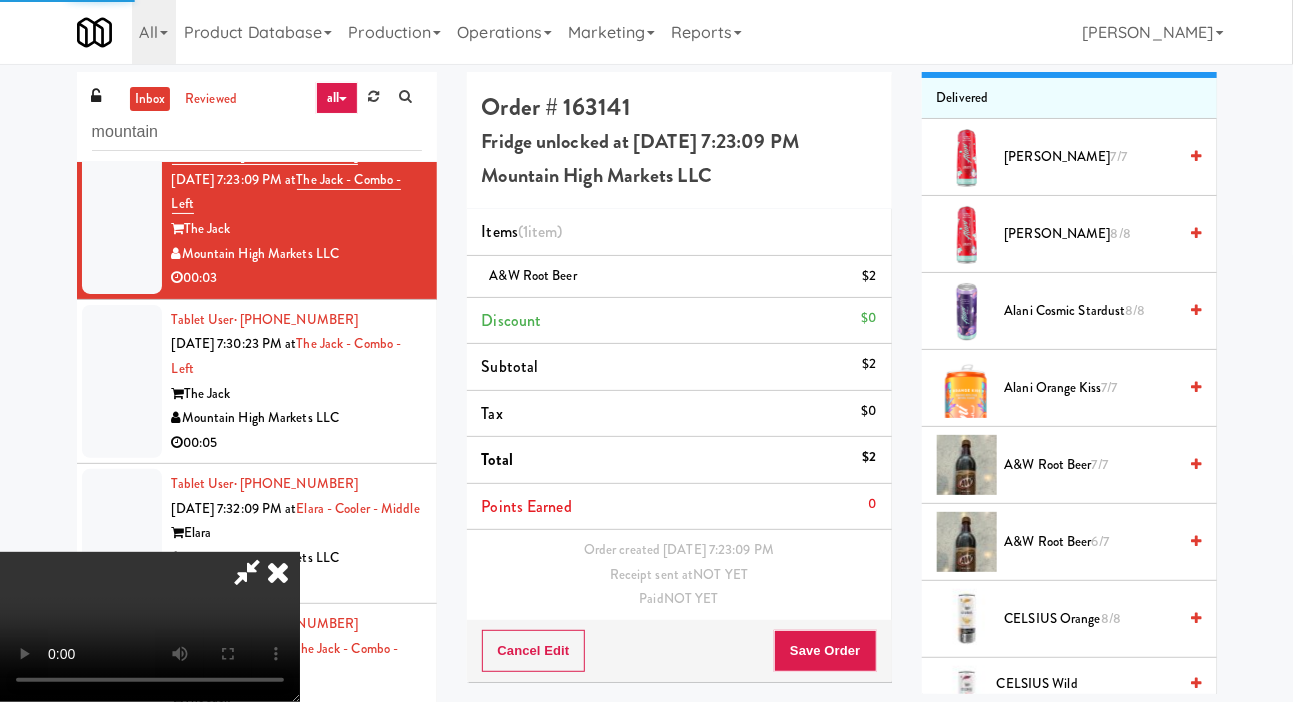 scroll, scrollTop: 0, scrollLeft: 0, axis: both 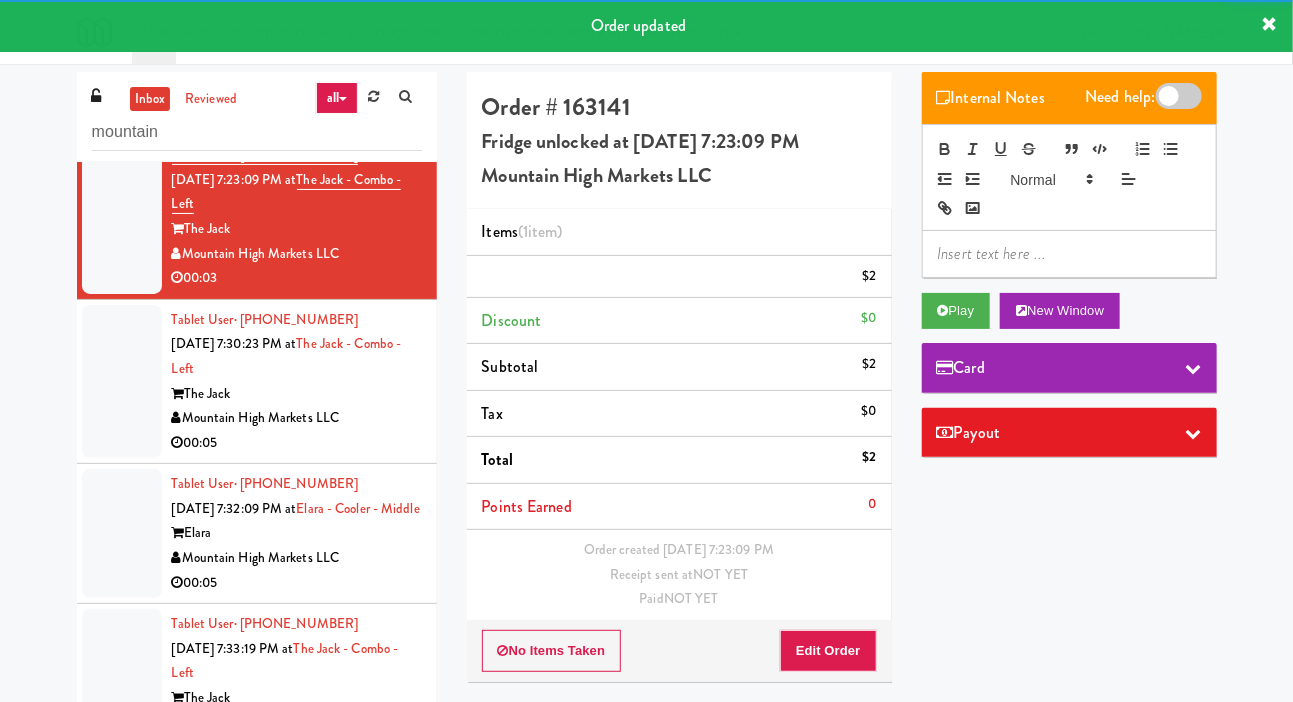 click at bounding box center [122, 382] 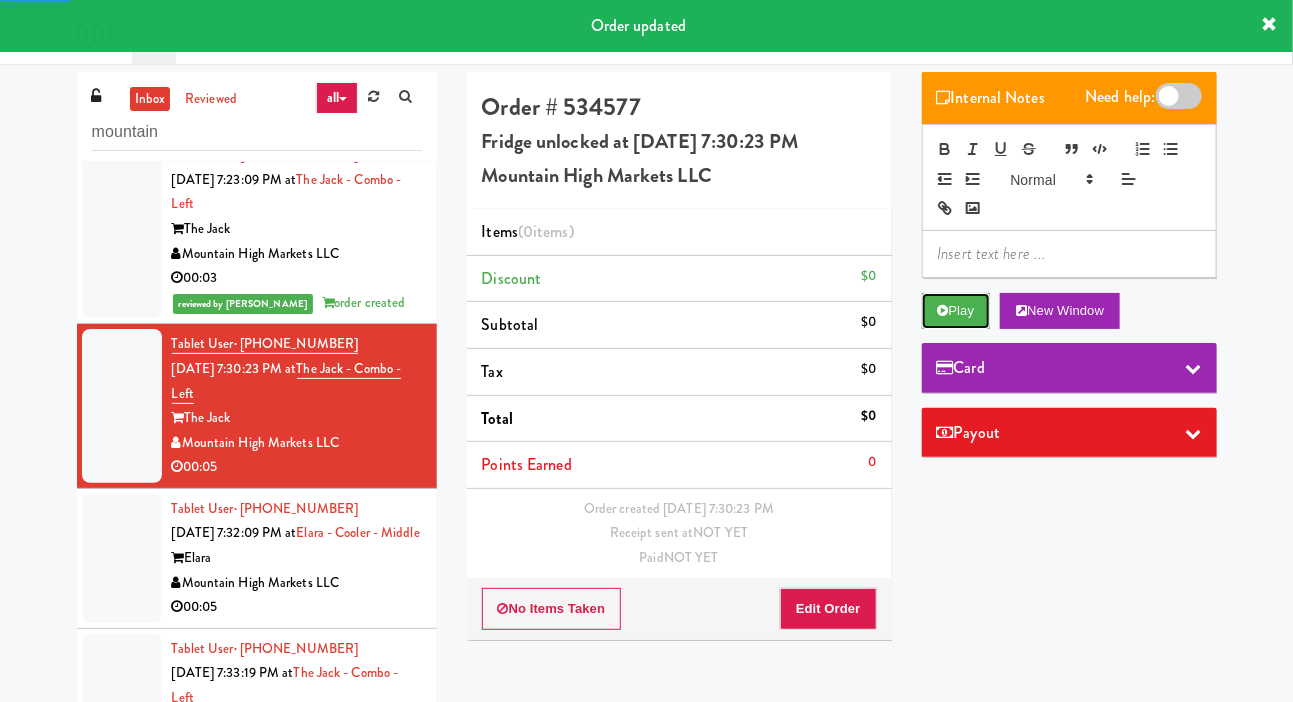 click on "Play" at bounding box center [956, 311] 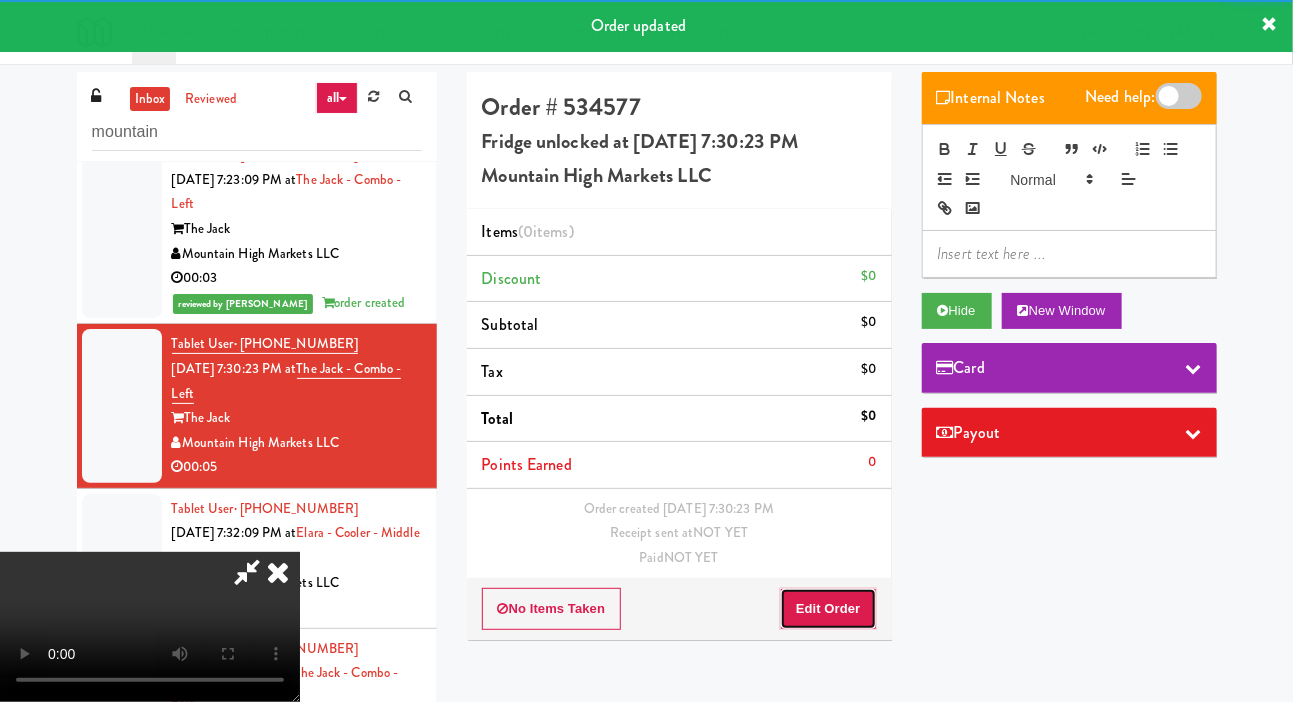 click on "Edit Order" at bounding box center (828, 609) 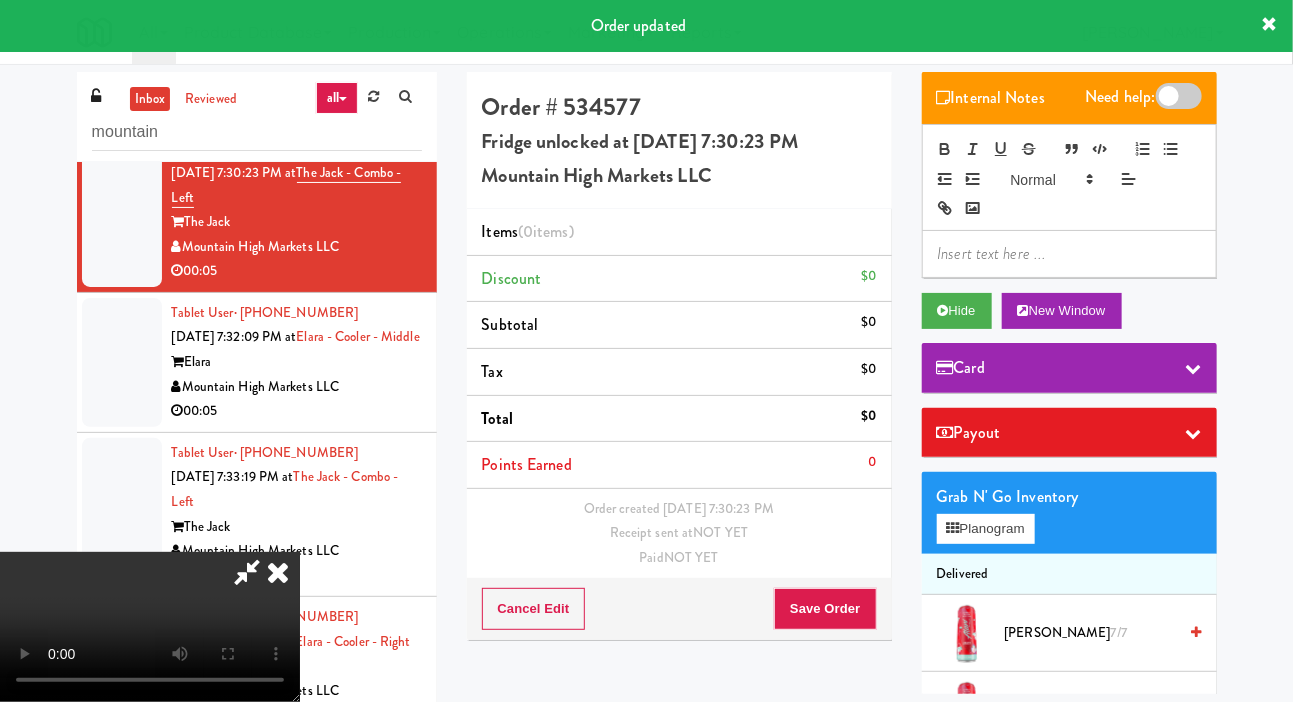 scroll, scrollTop: 1165, scrollLeft: 0, axis: vertical 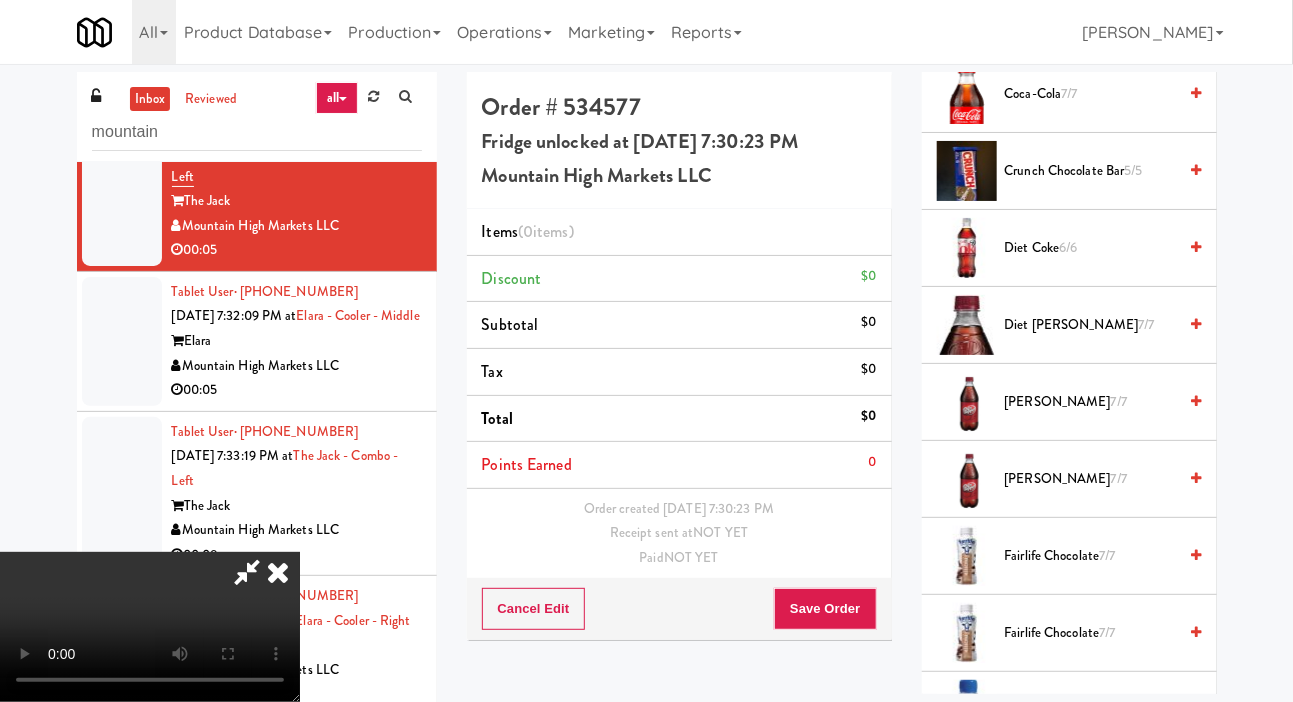 click on "Dr Pepper  7/7" at bounding box center (1091, 402) 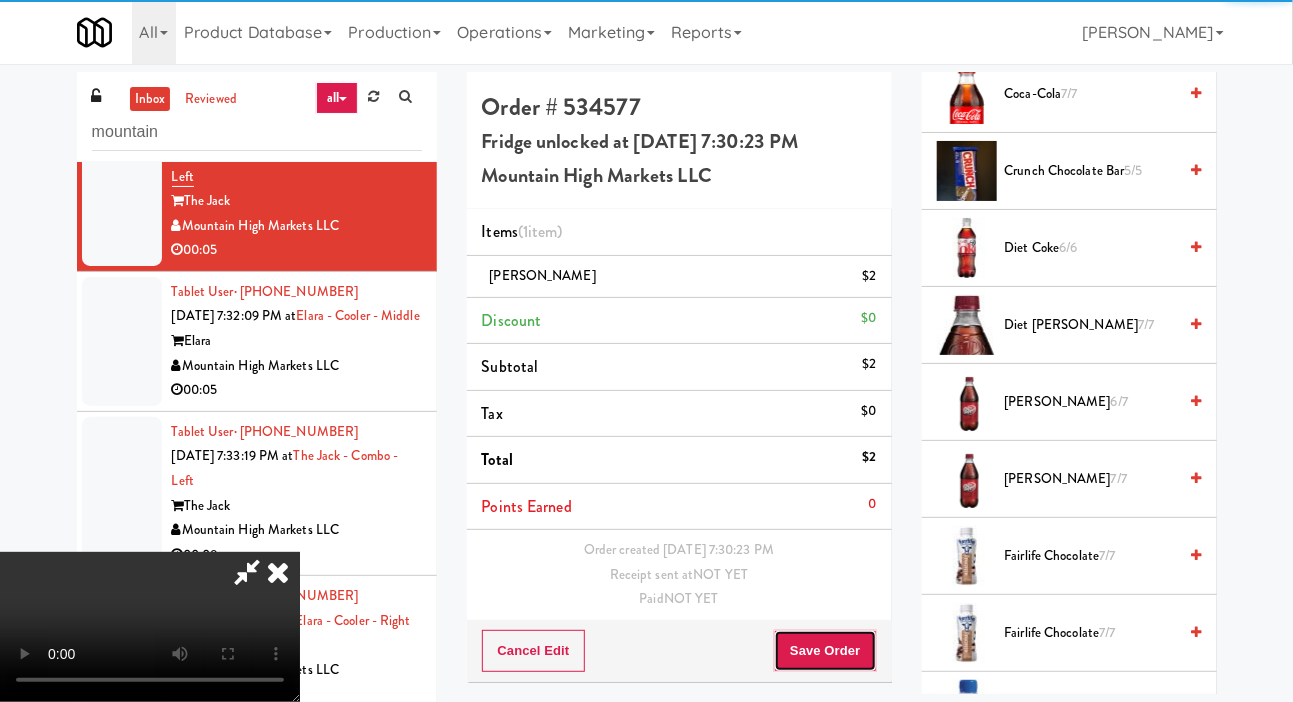 click on "Save Order" at bounding box center [825, 651] 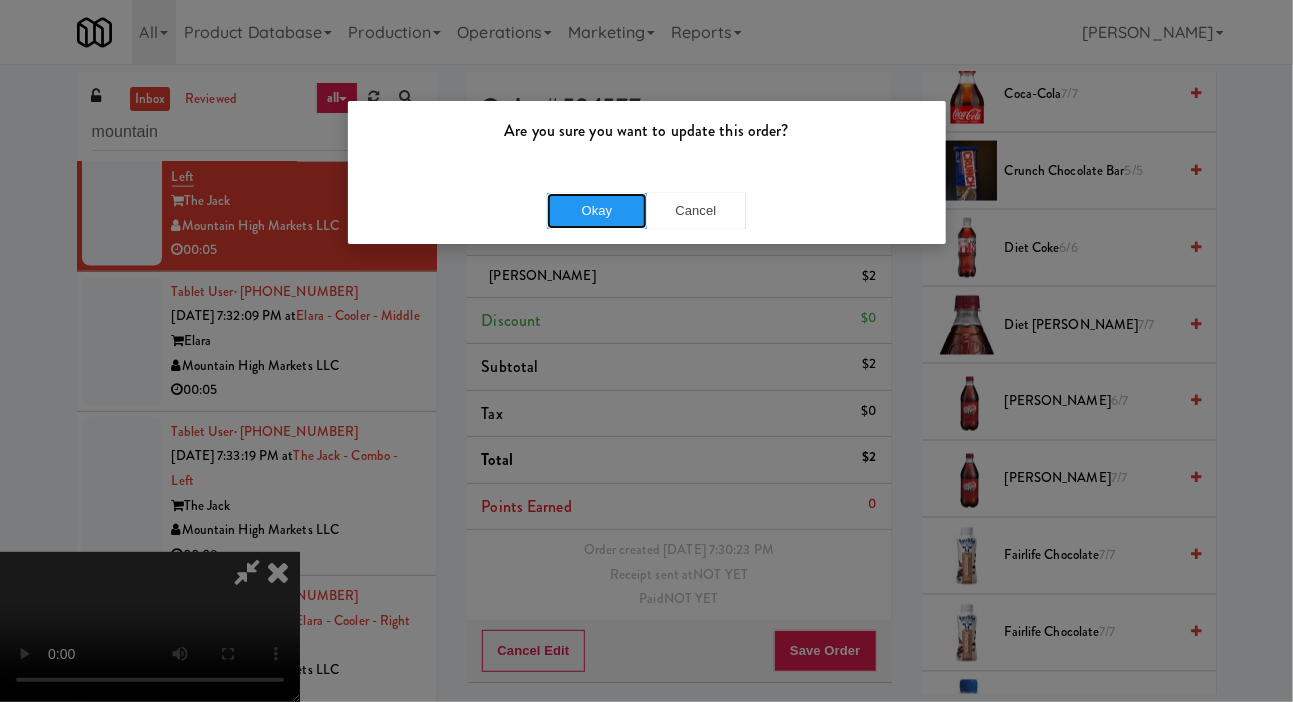 click on "Okay" at bounding box center [597, 211] 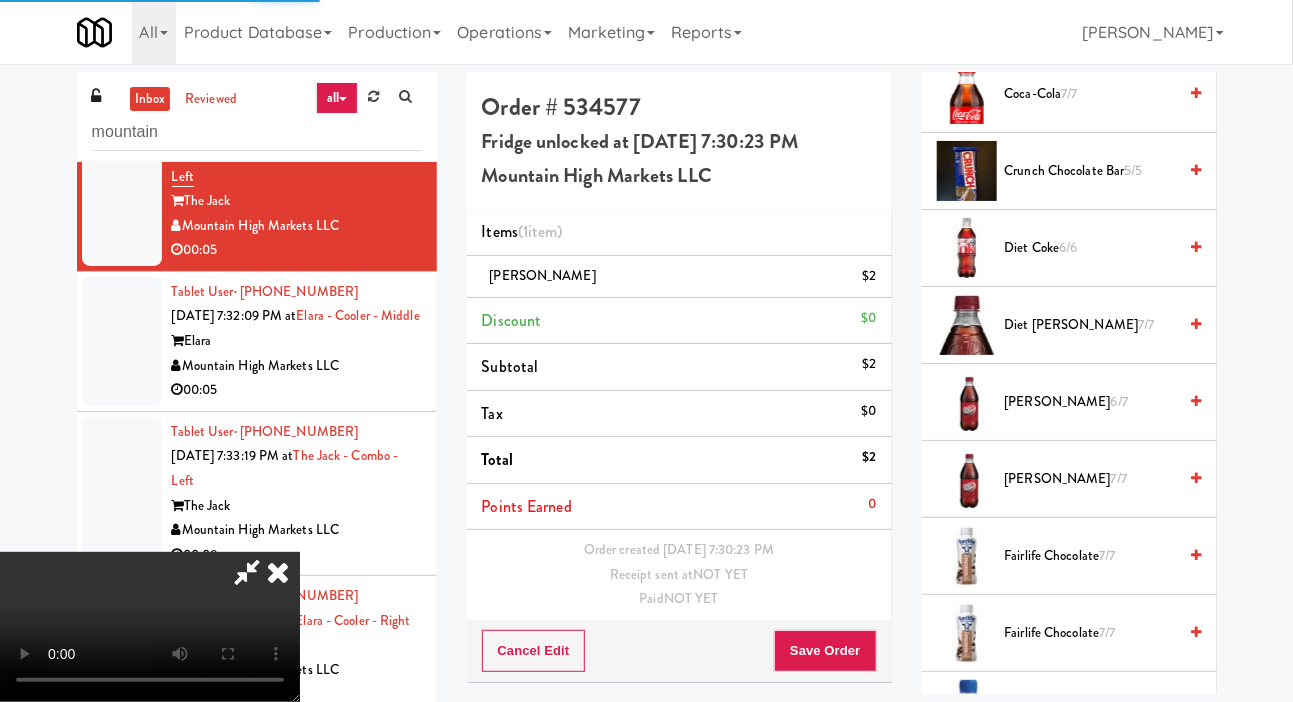 scroll, scrollTop: 0, scrollLeft: 0, axis: both 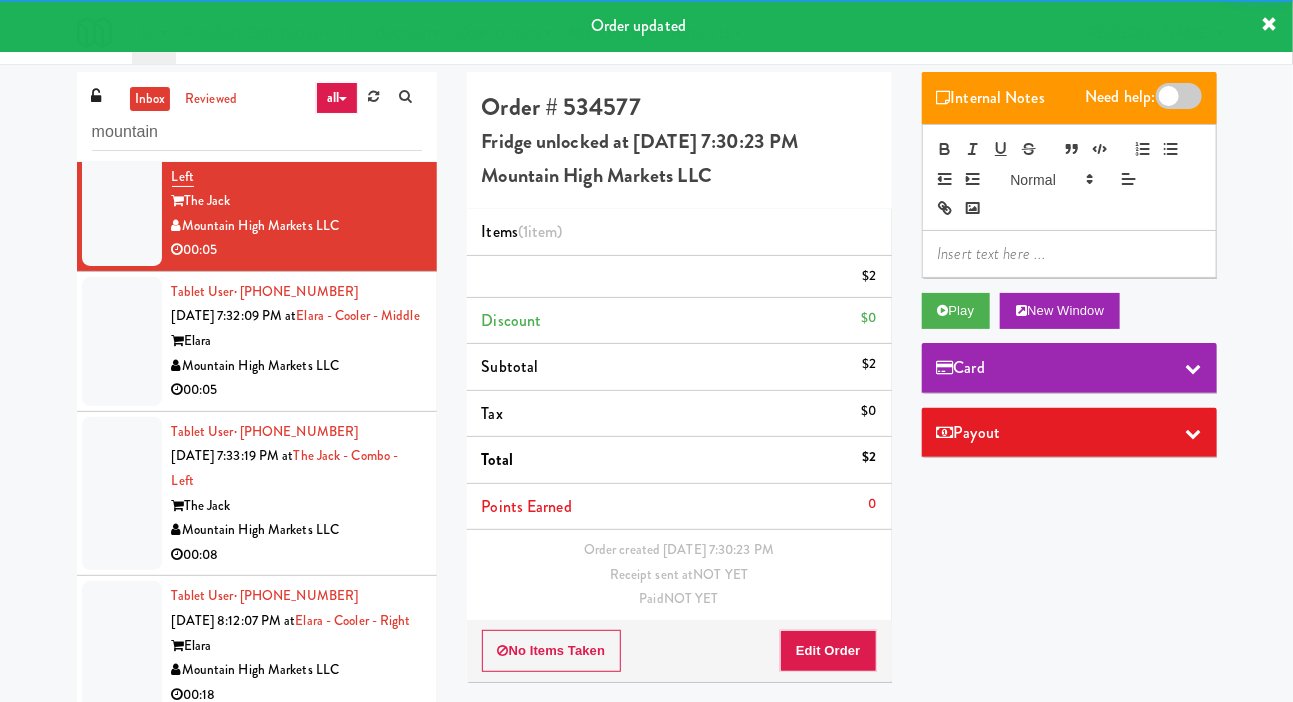 click at bounding box center [122, 341] 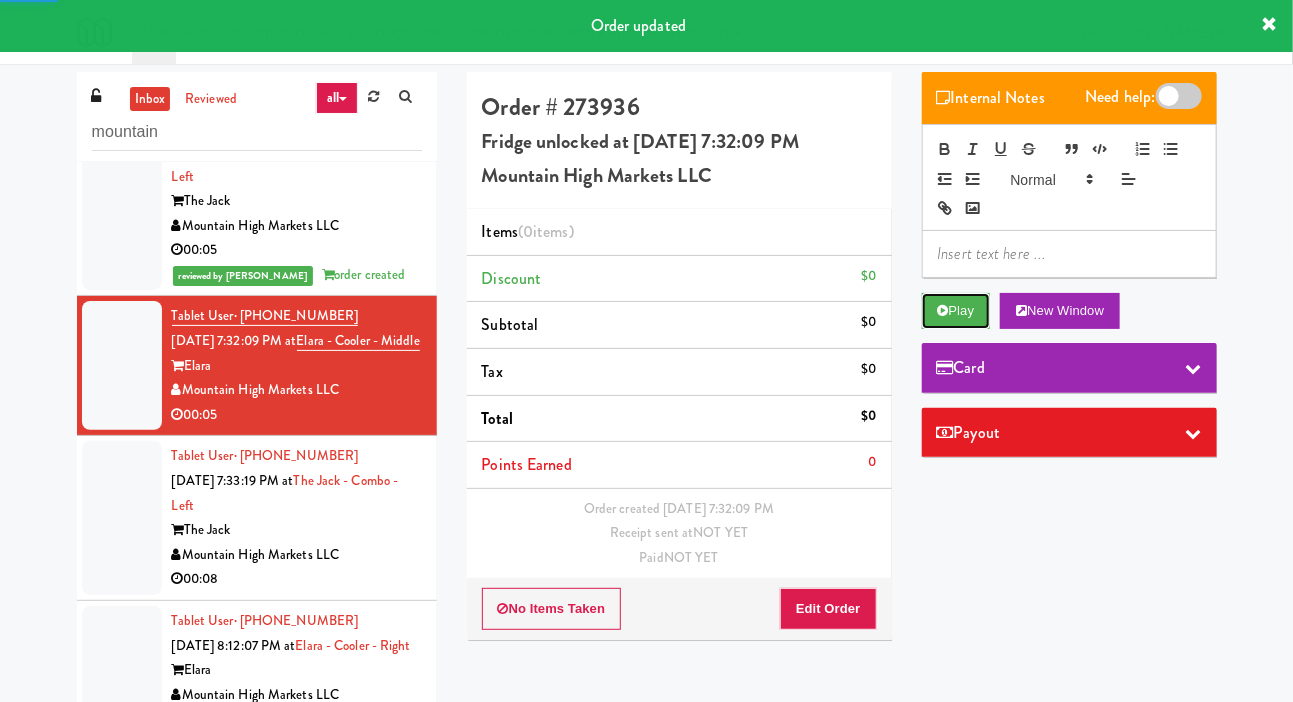 click on "Play" at bounding box center (956, 311) 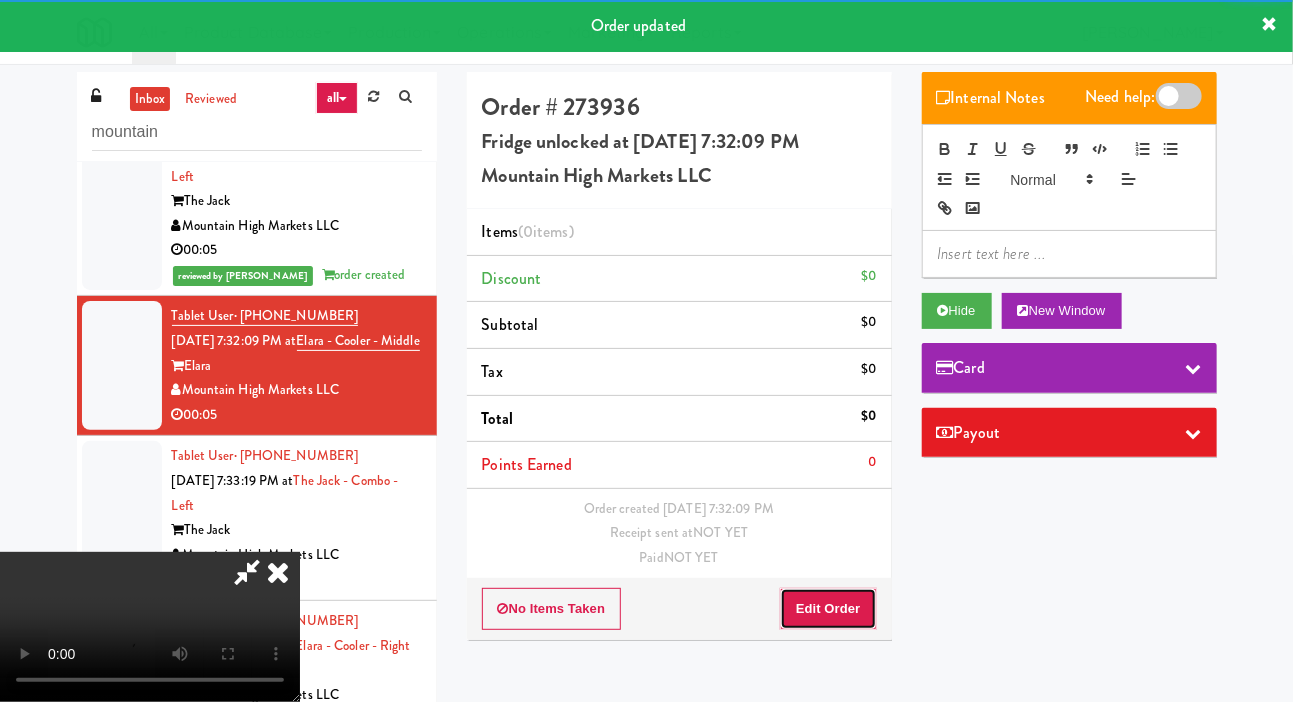 click on "Edit Order" at bounding box center [828, 609] 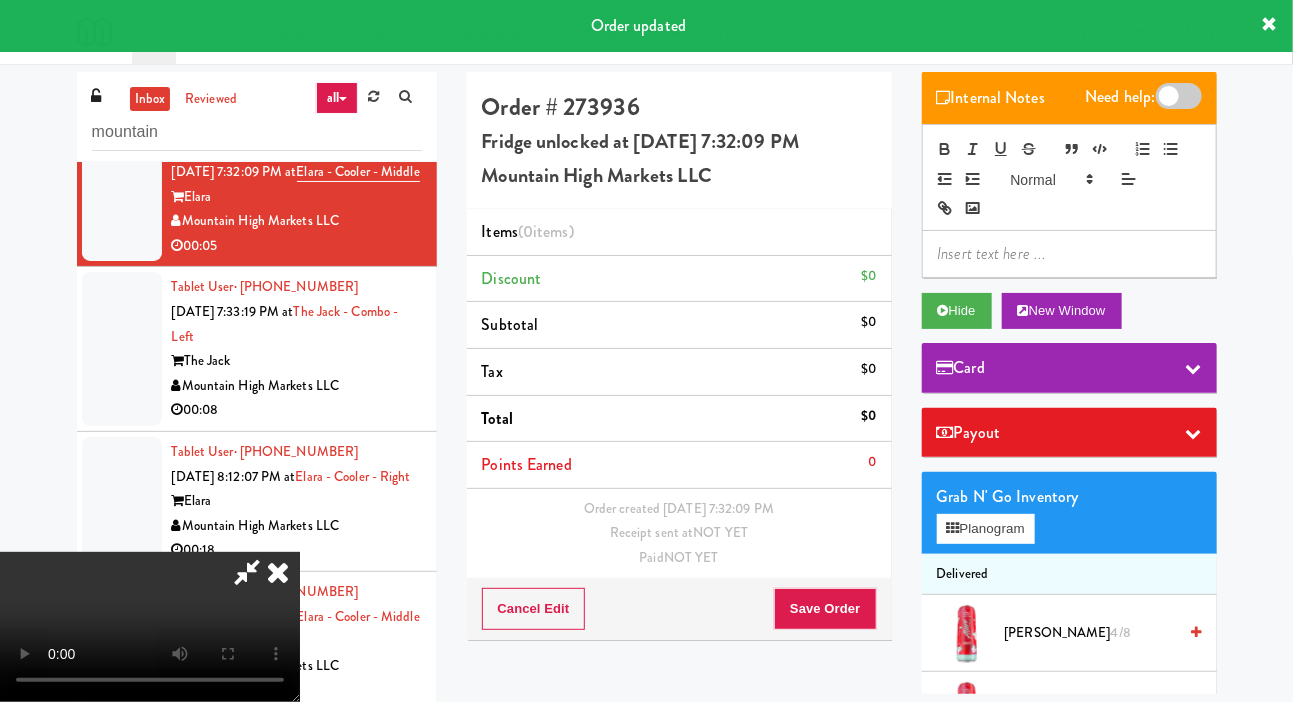 scroll, scrollTop: 1344, scrollLeft: 0, axis: vertical 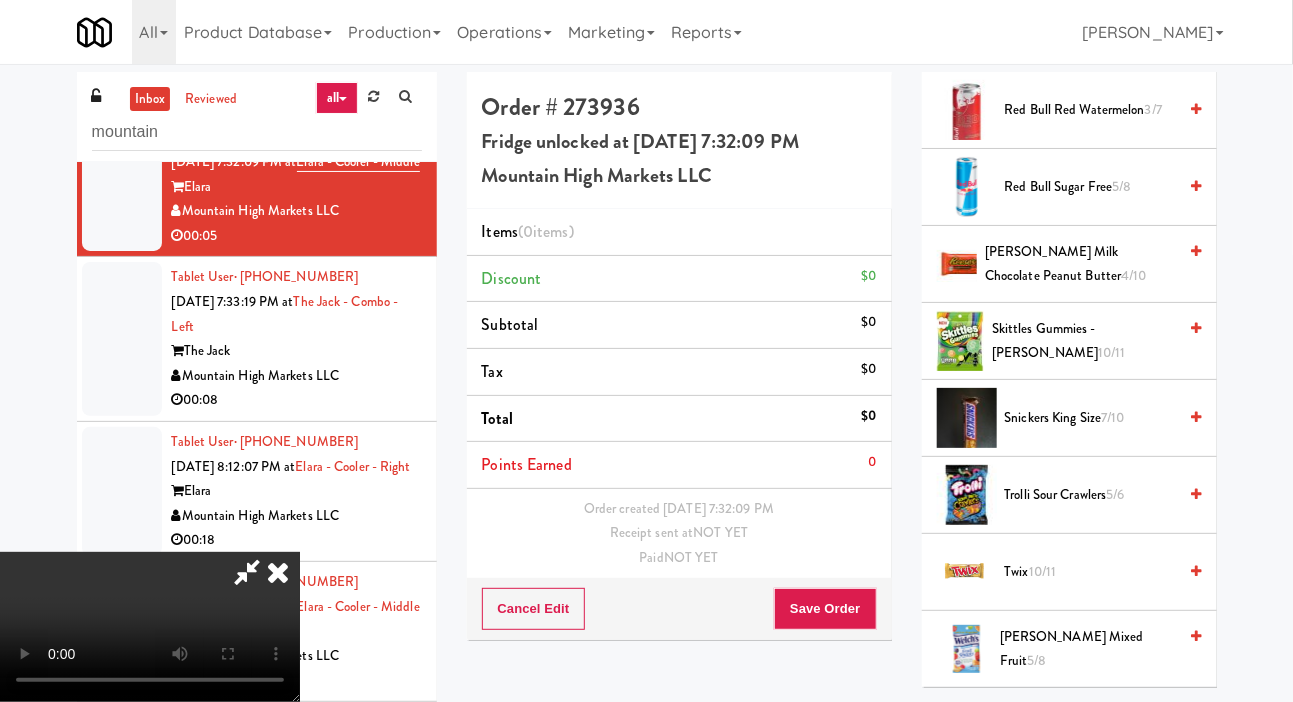 click on "Reese's Milk Chocolate Peanut Butter  4/10" at bounding box center [1080, 264] 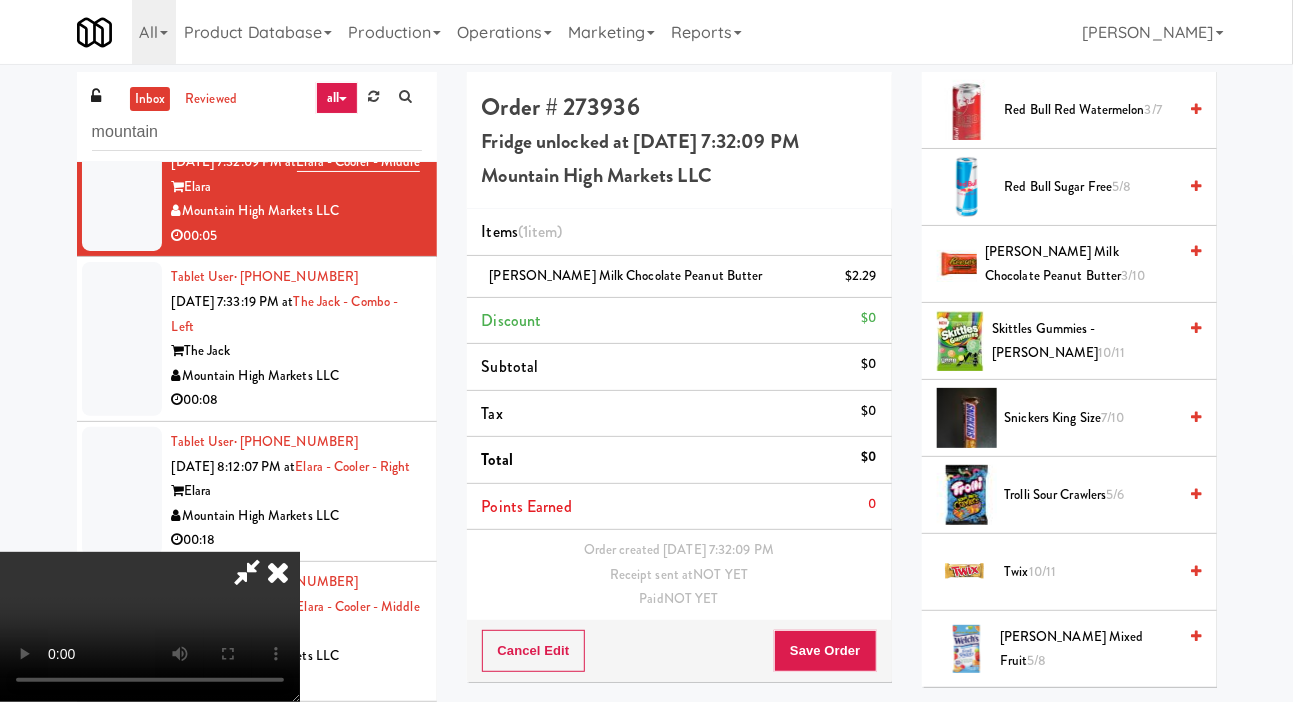 click on "Reese's Milk Chocolate Peanut Butter  3/10" at bounding box center (1080, 264) 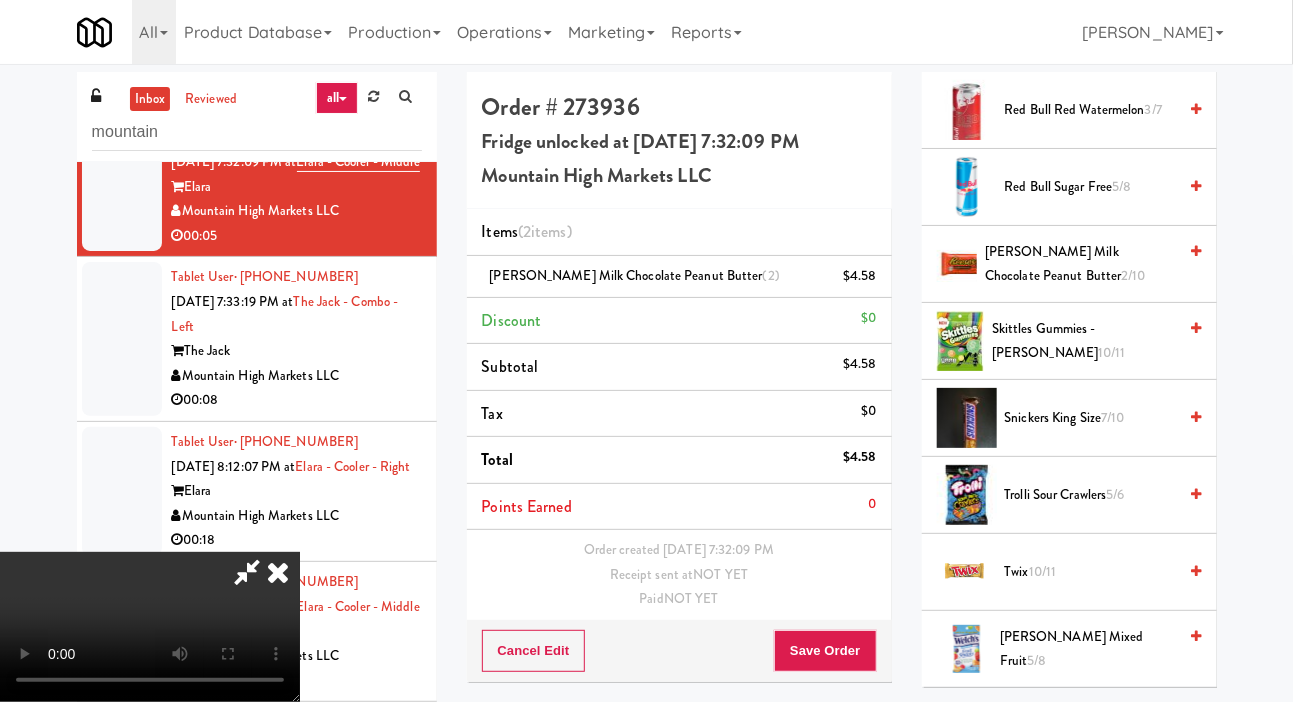 type 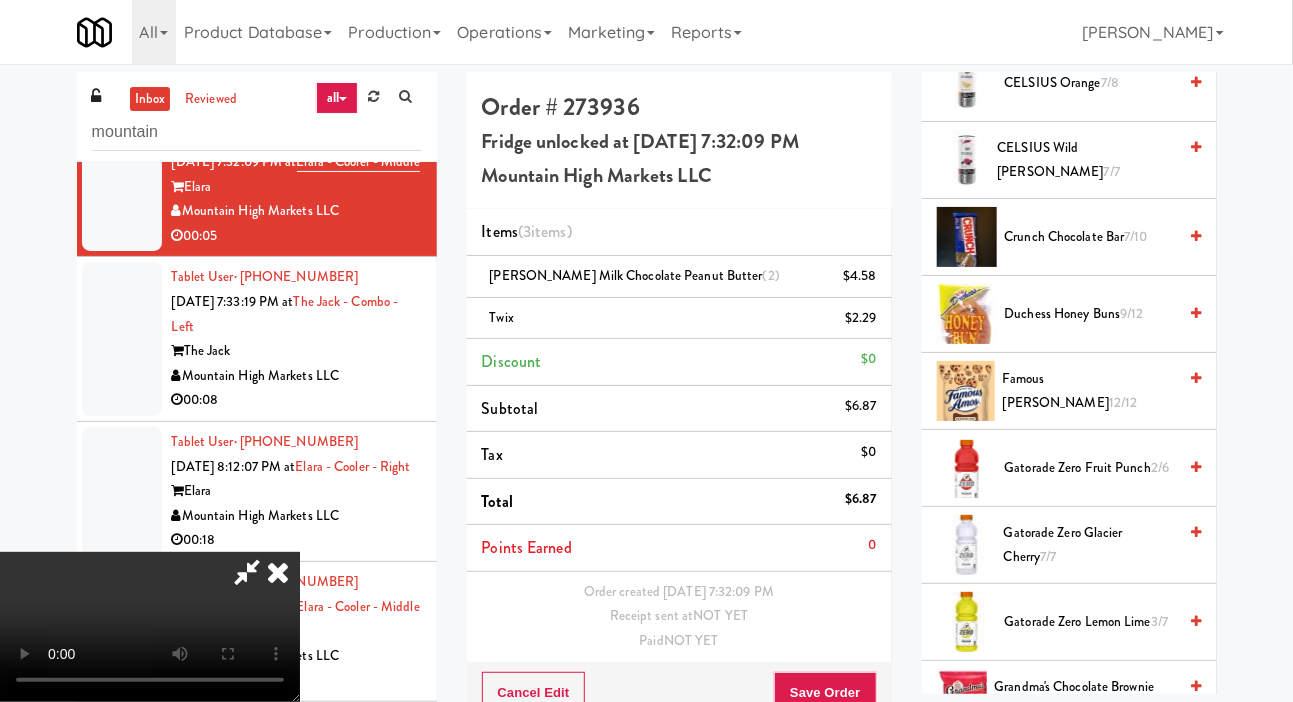 click on "12/12" at bounding box center (1123, 402) 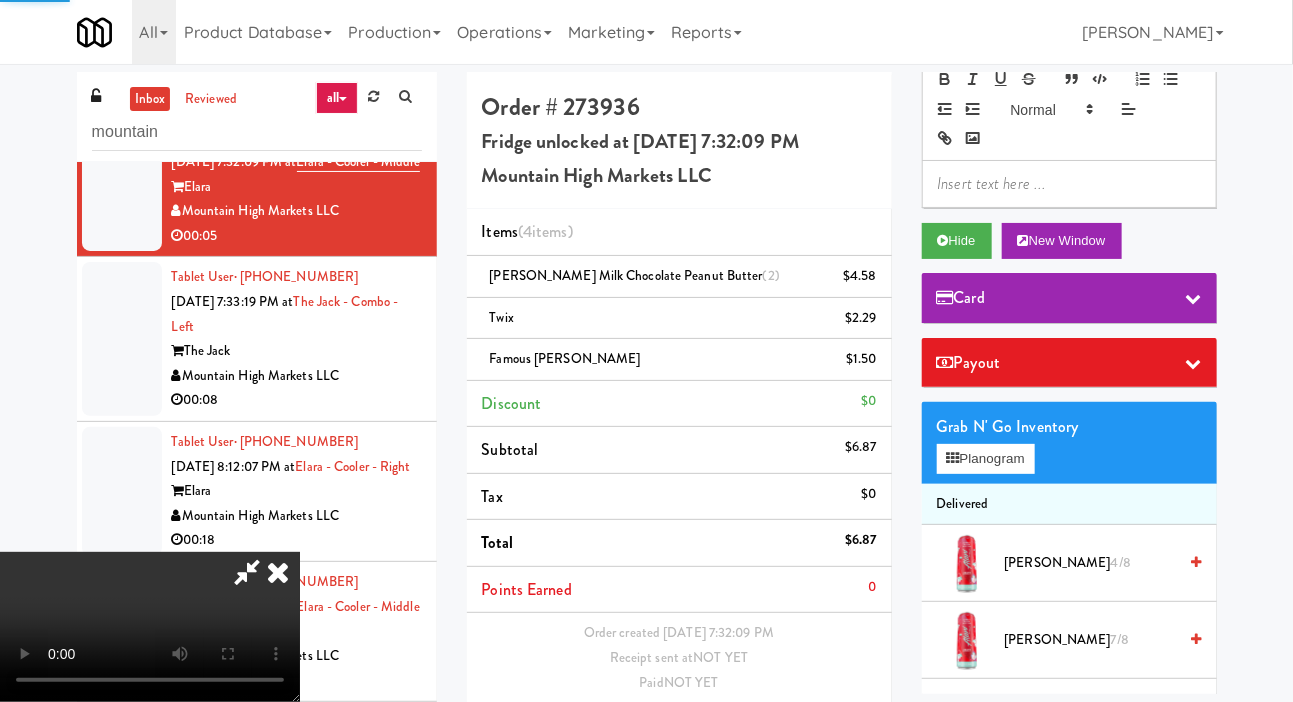scroll, scrollTop: 0, scrollLeft: 0, axis: both 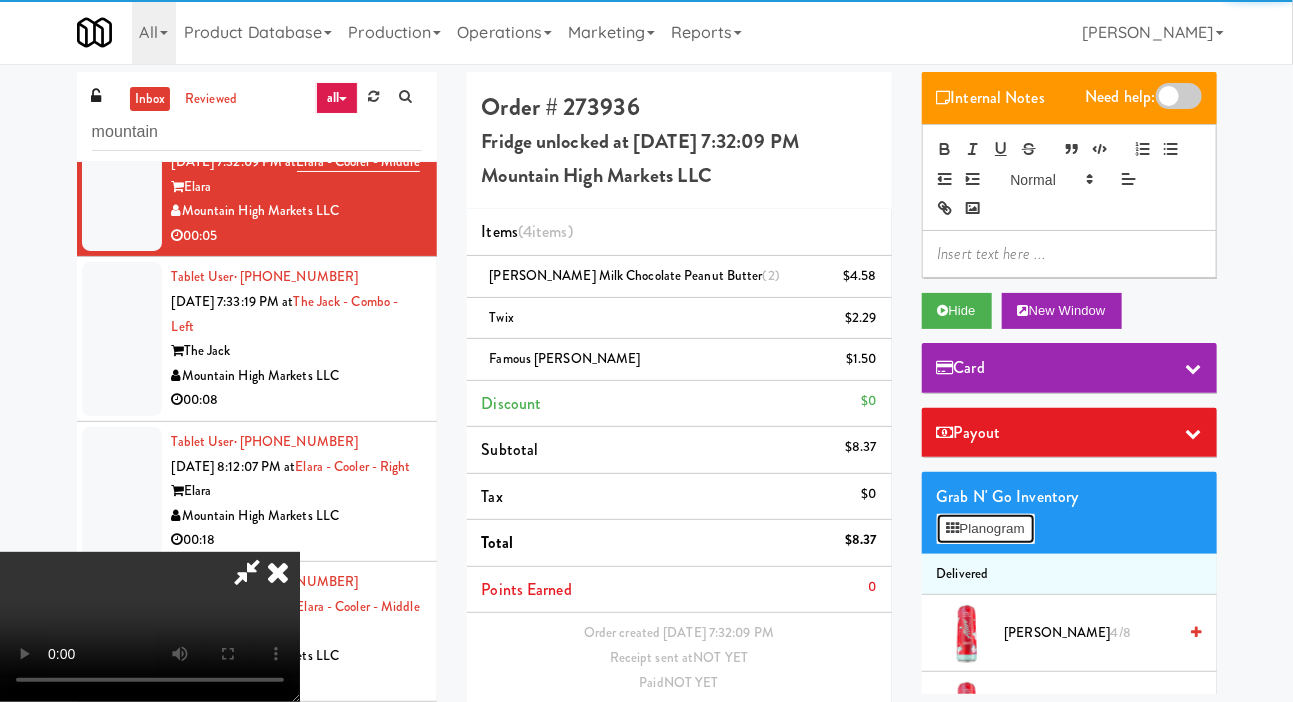 click on "Planogram" at bounding box center [986, 529] 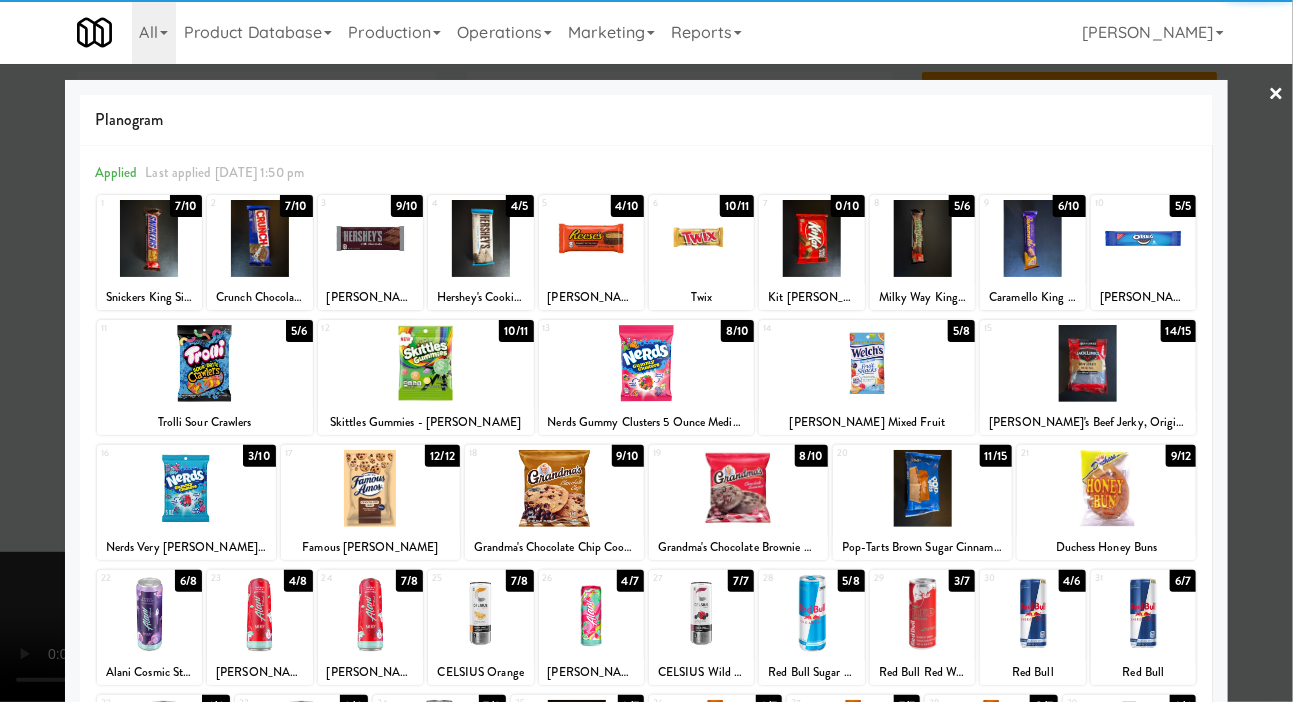 click at bounding box center [149, 238] 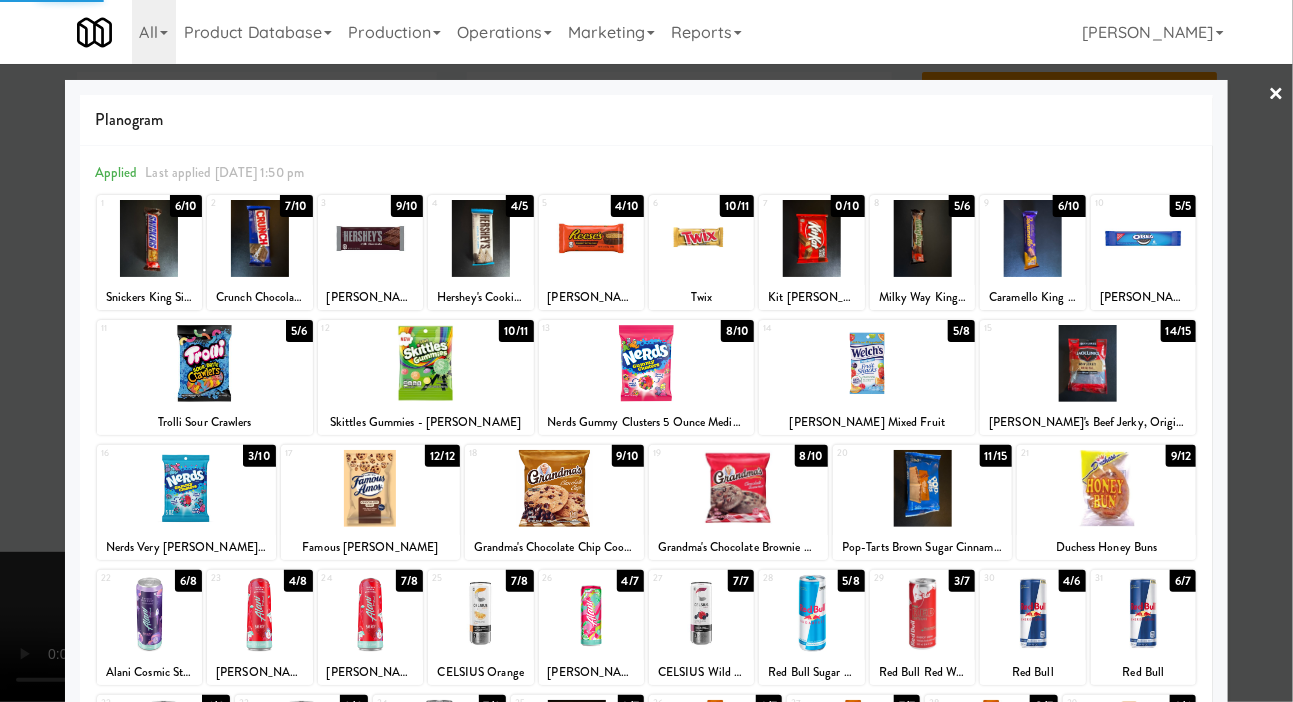 click at bounding box center [646, 351] 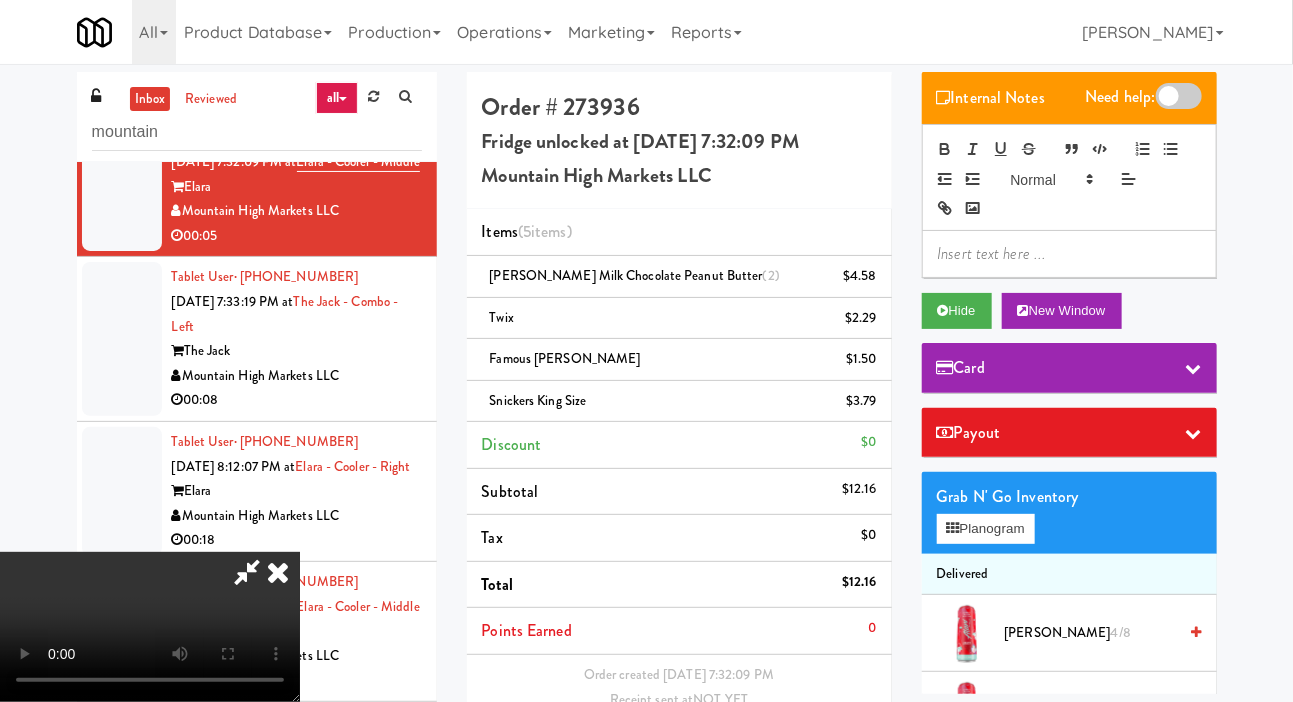 click on "Twix  $2.29" at bounding box center [679, 319] 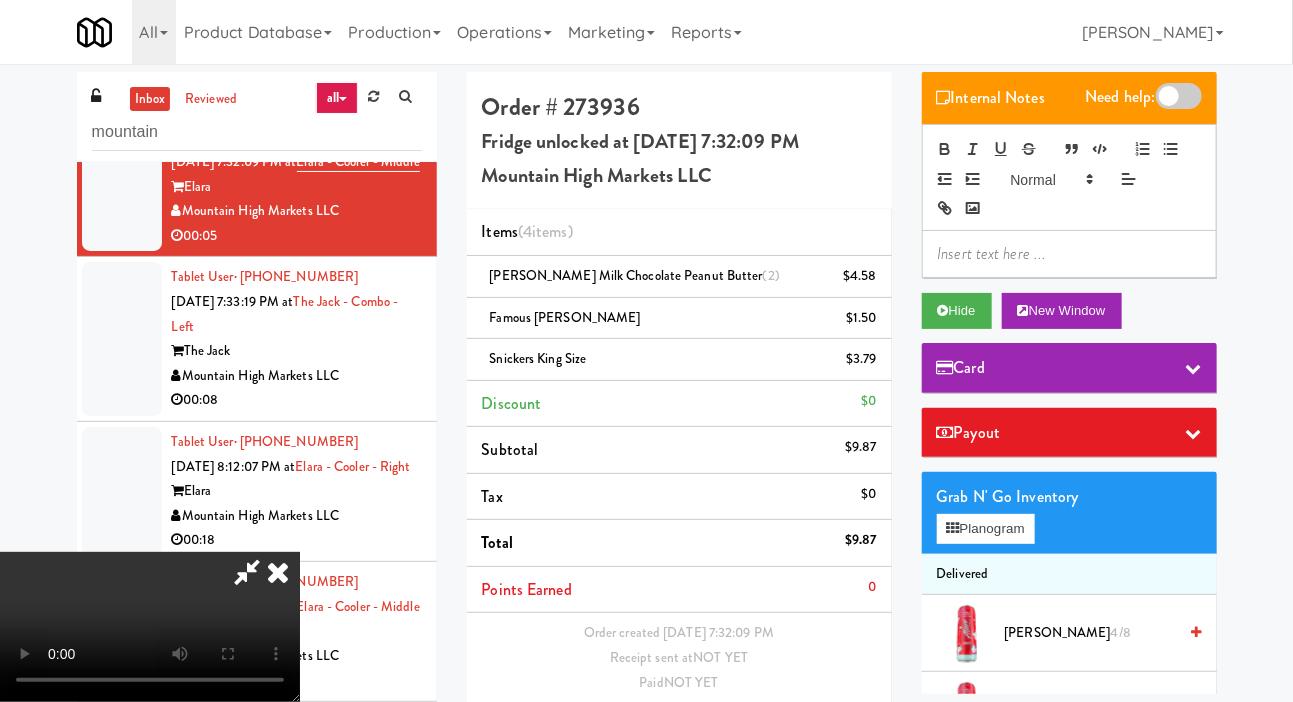 click on "Save Order" at bounding box center [825, 734] 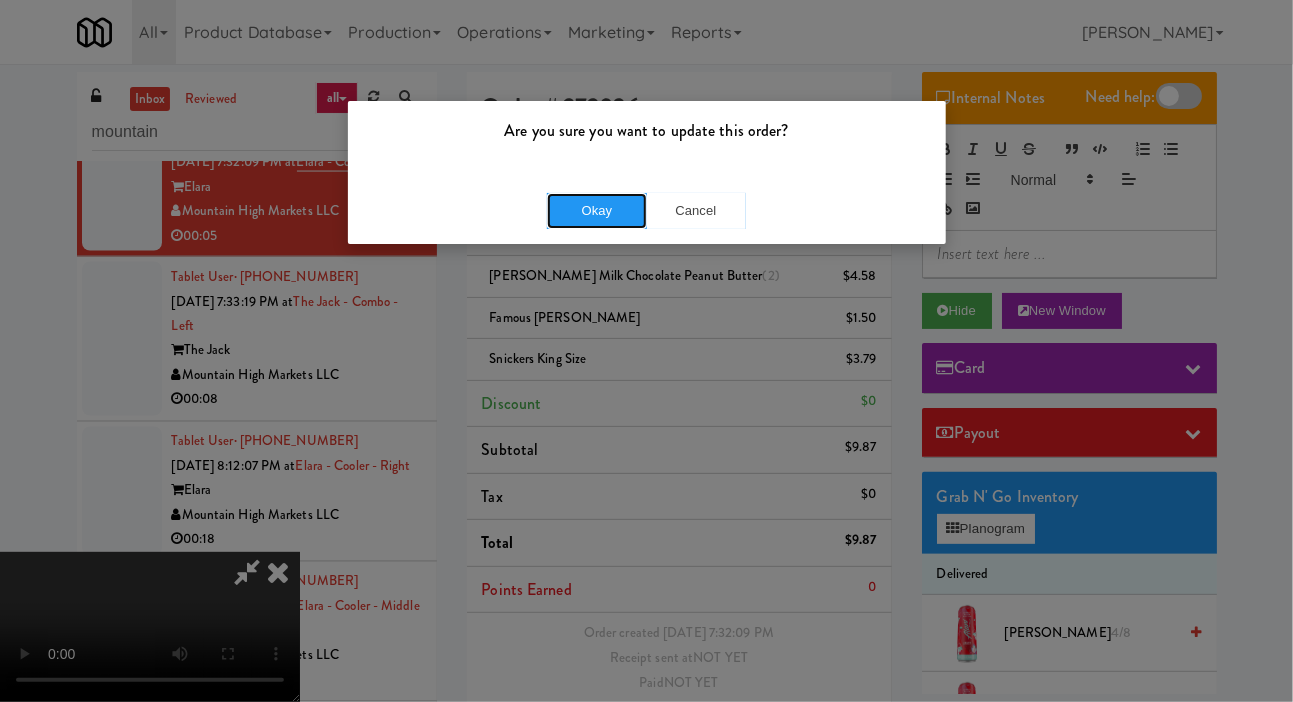 click on "Okay" at bounding box center (597, 211) 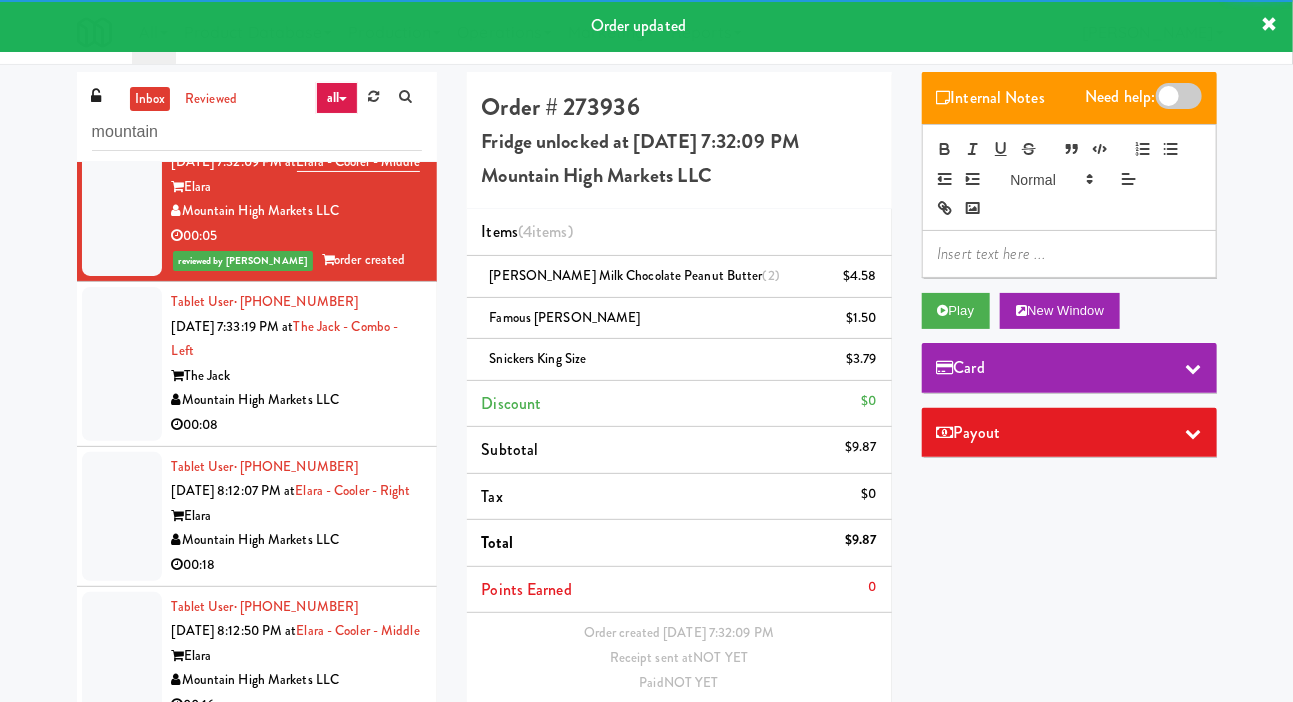 click at bounding box center (122, 364) 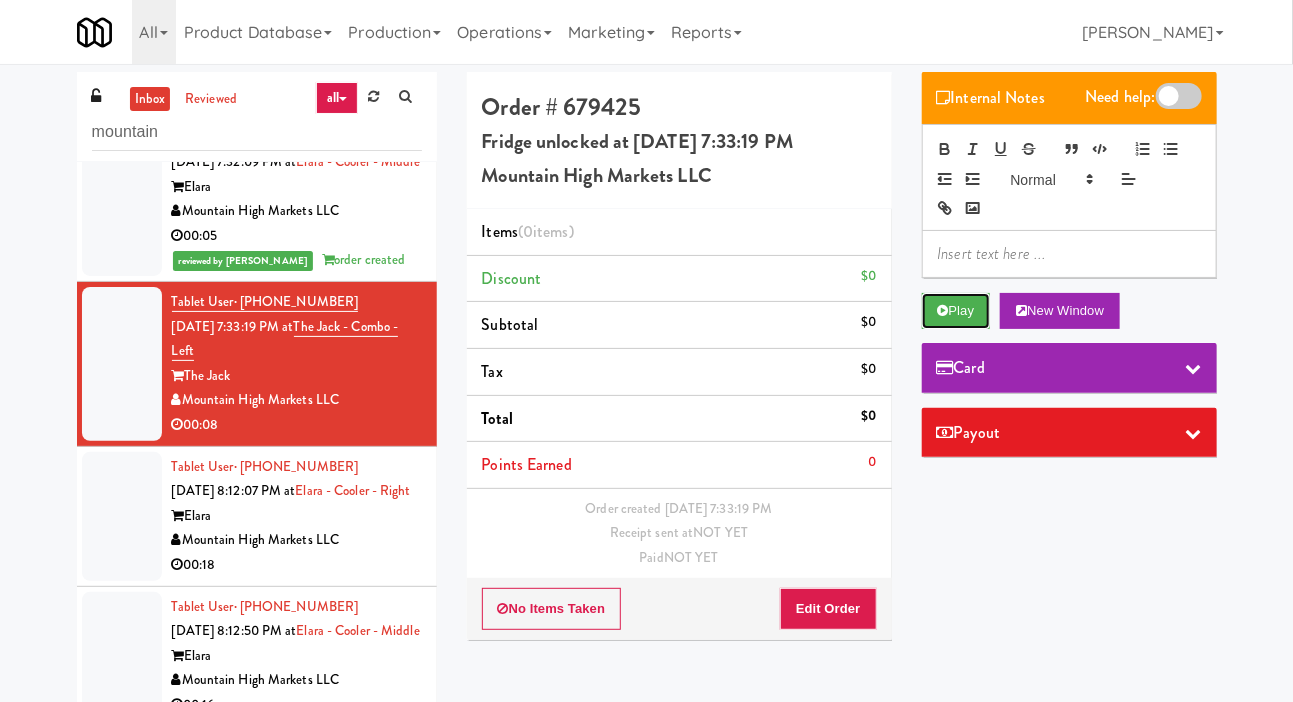 click on "Play" at bounding box center [956, 311] 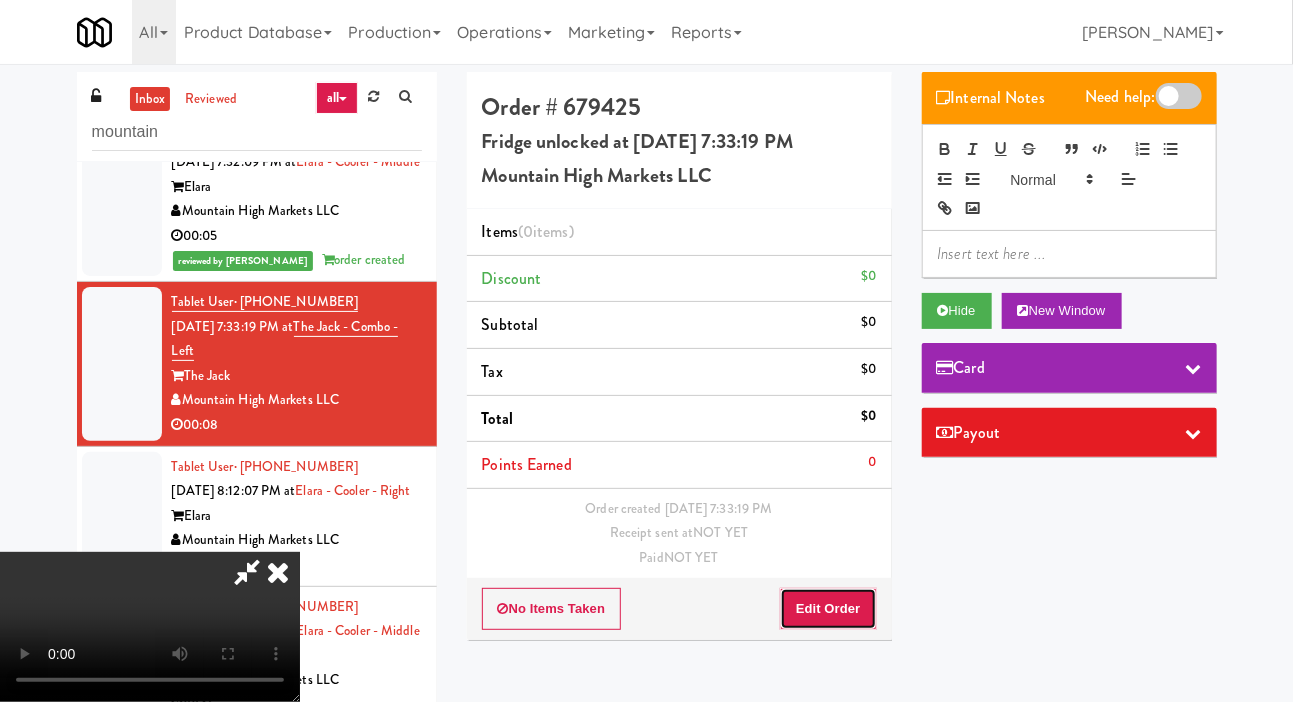 click on "Edit Order" at bounding box center (828, 609) 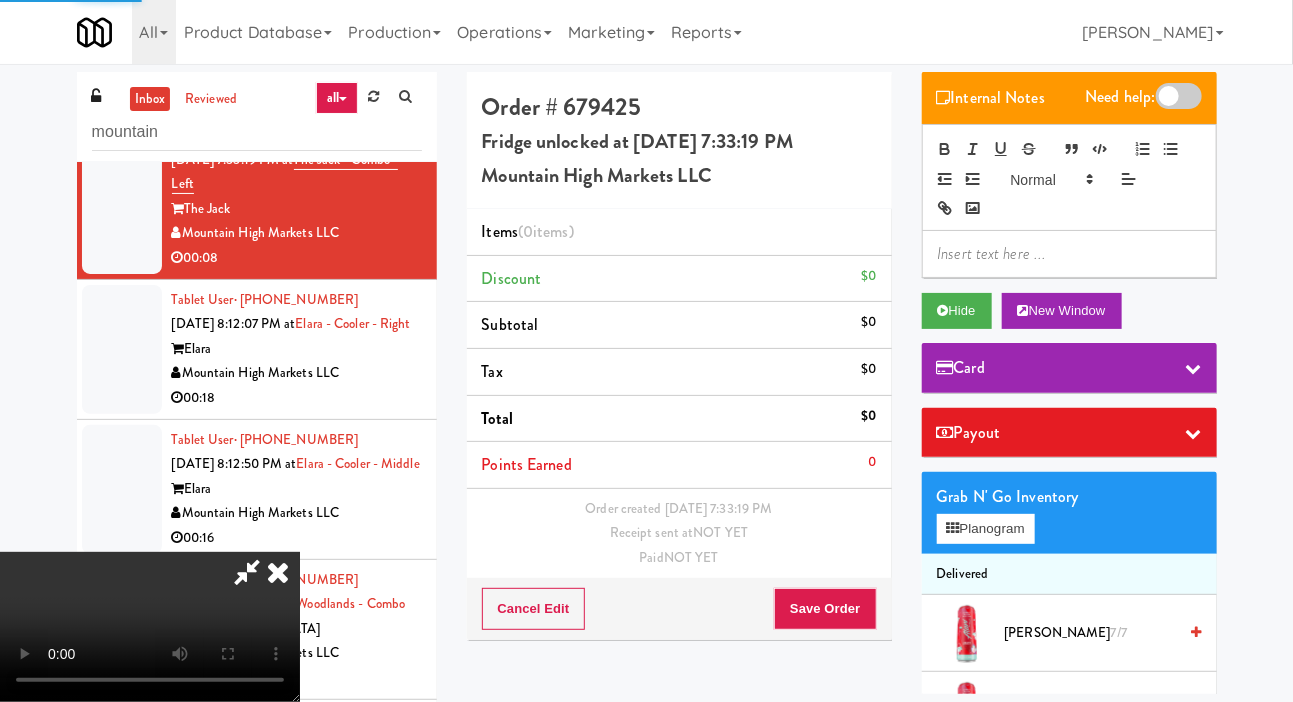scroll, scrollTop: 1515, scrollLeft: 0, axis: vertical 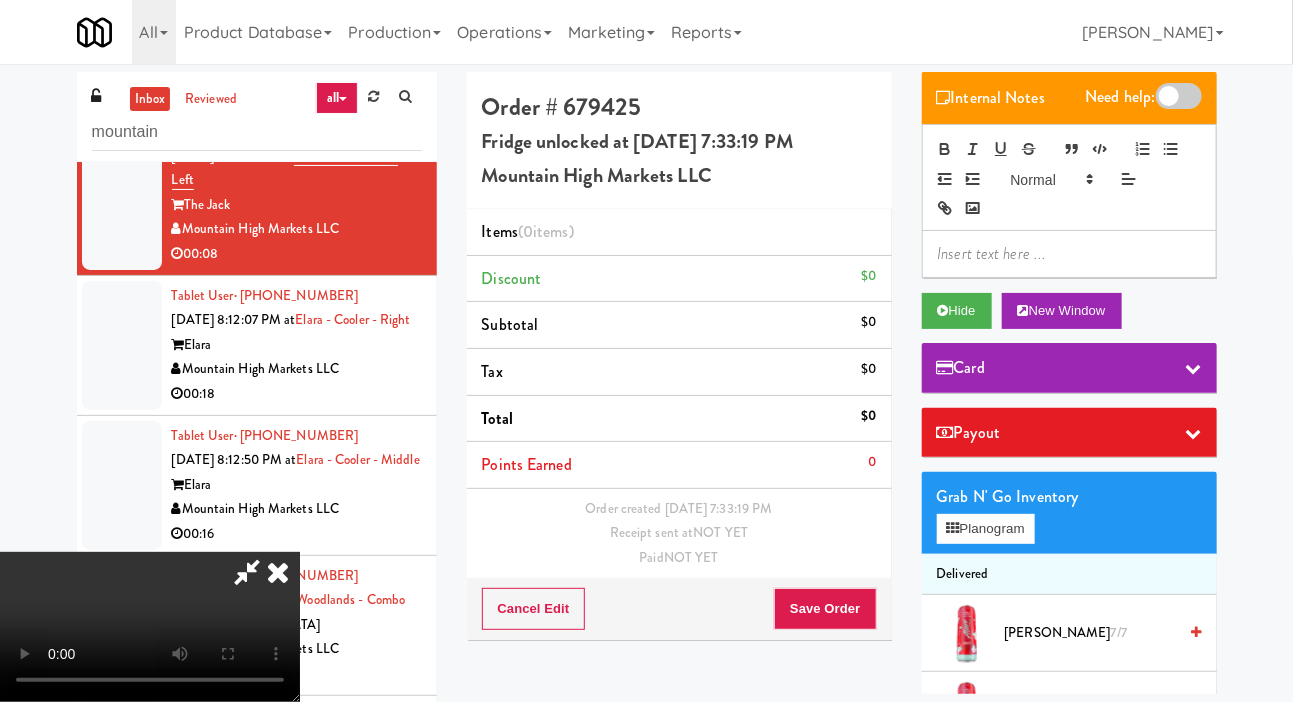 type 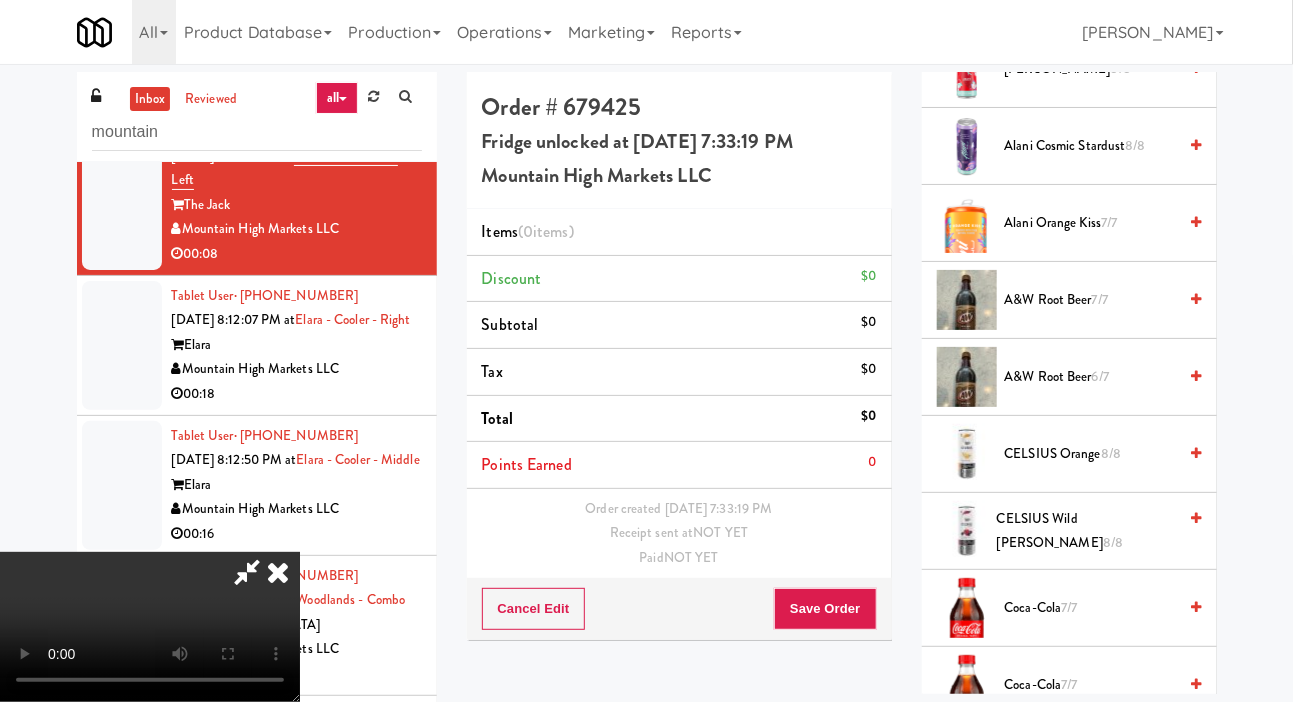 scroll, scrollTop: 646, scrollLeft: 0, axis: vertical 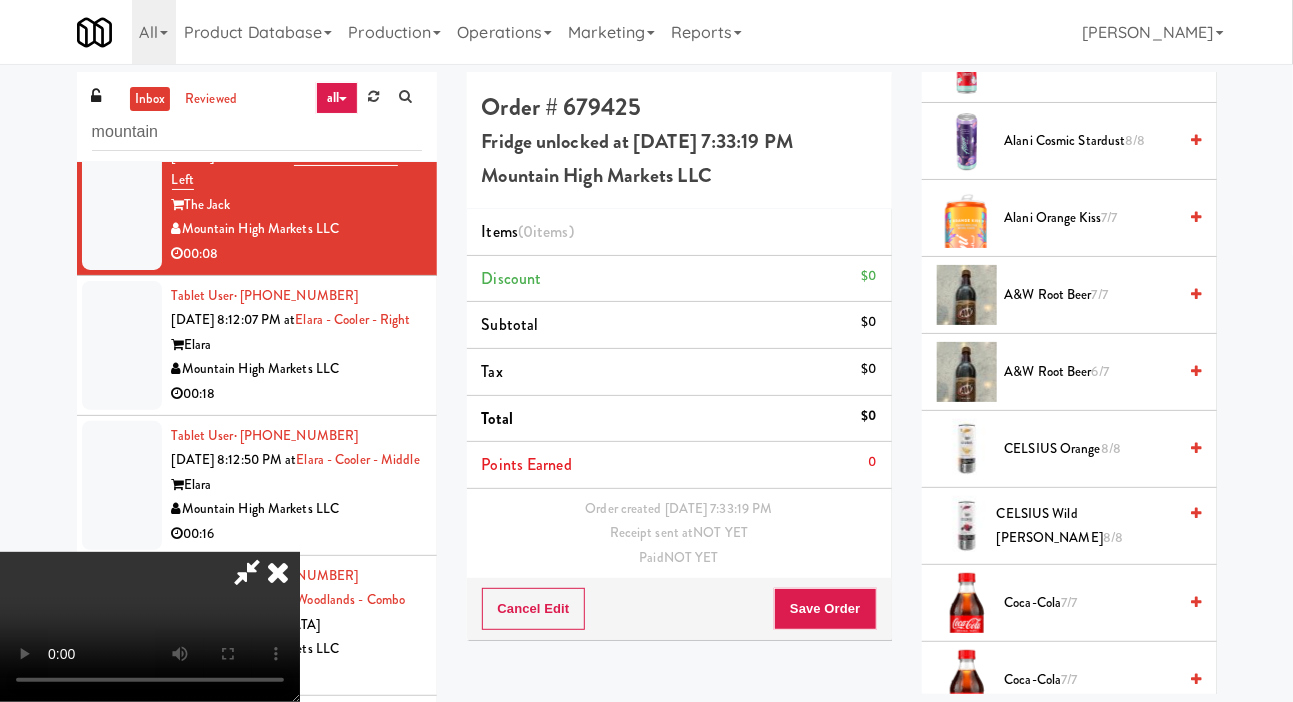 click on "CELSIUS Wild Berry  8/8" at bounding box center [1087, 526] 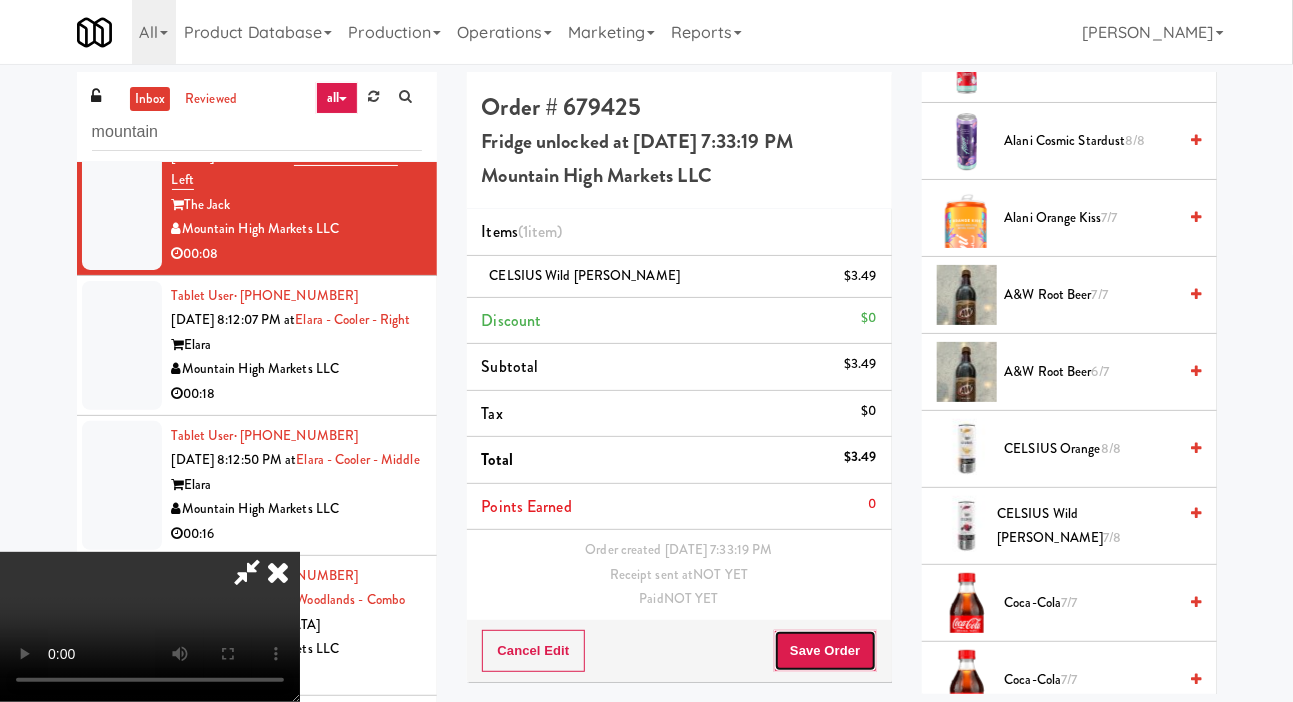 click on "Save Order" at bounding box center (825, 651) 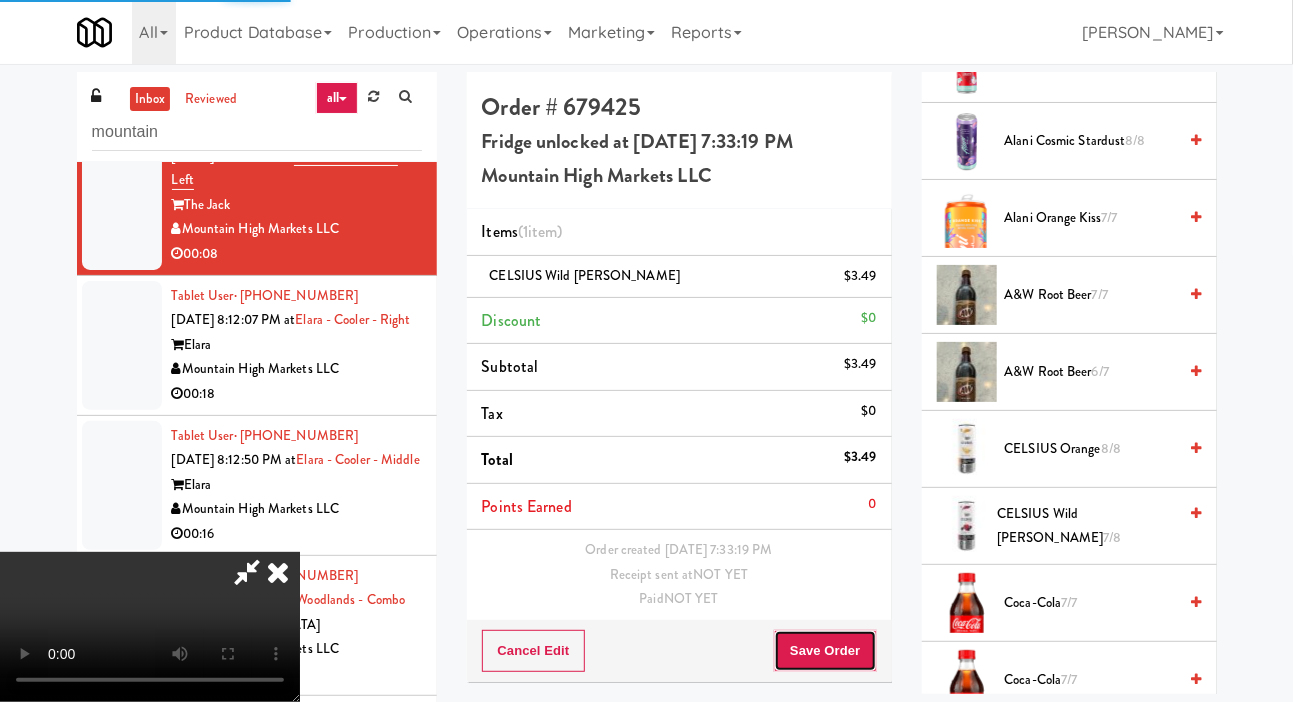 click on "Save Order" at bounding box center (825, 651) 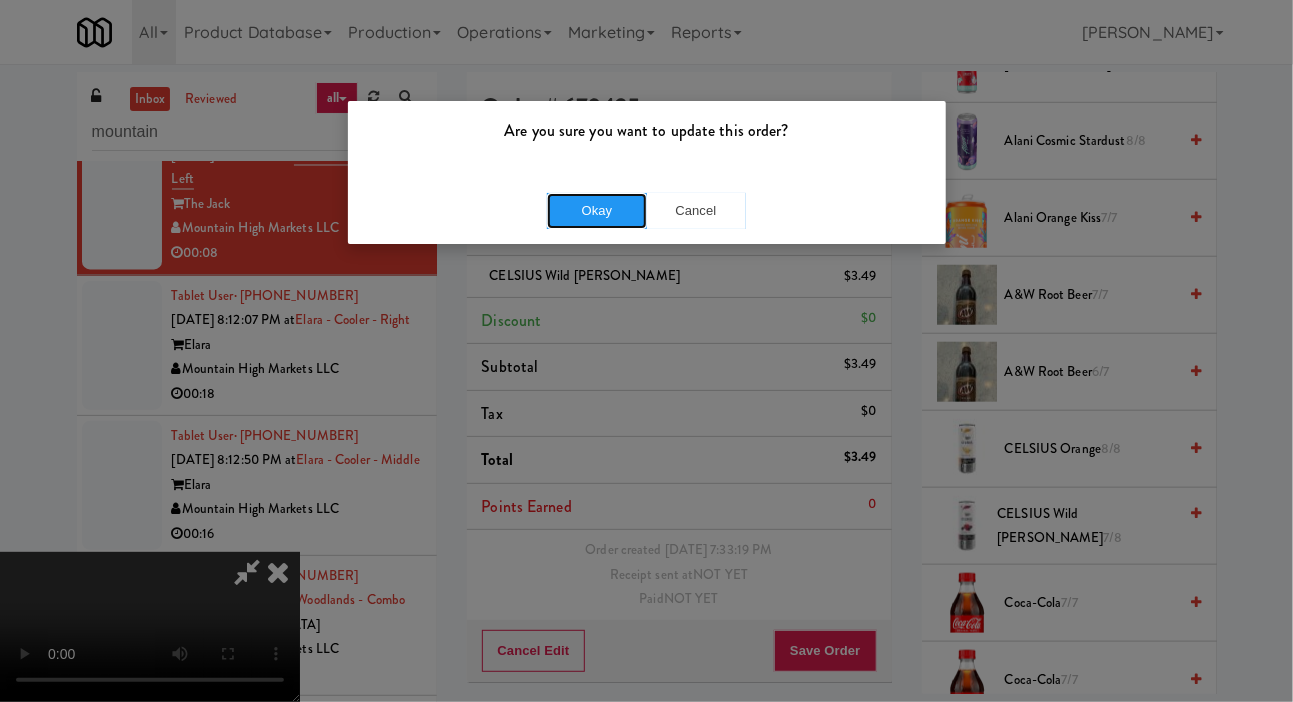 click on "Okay" at bounding box center [597, 211] 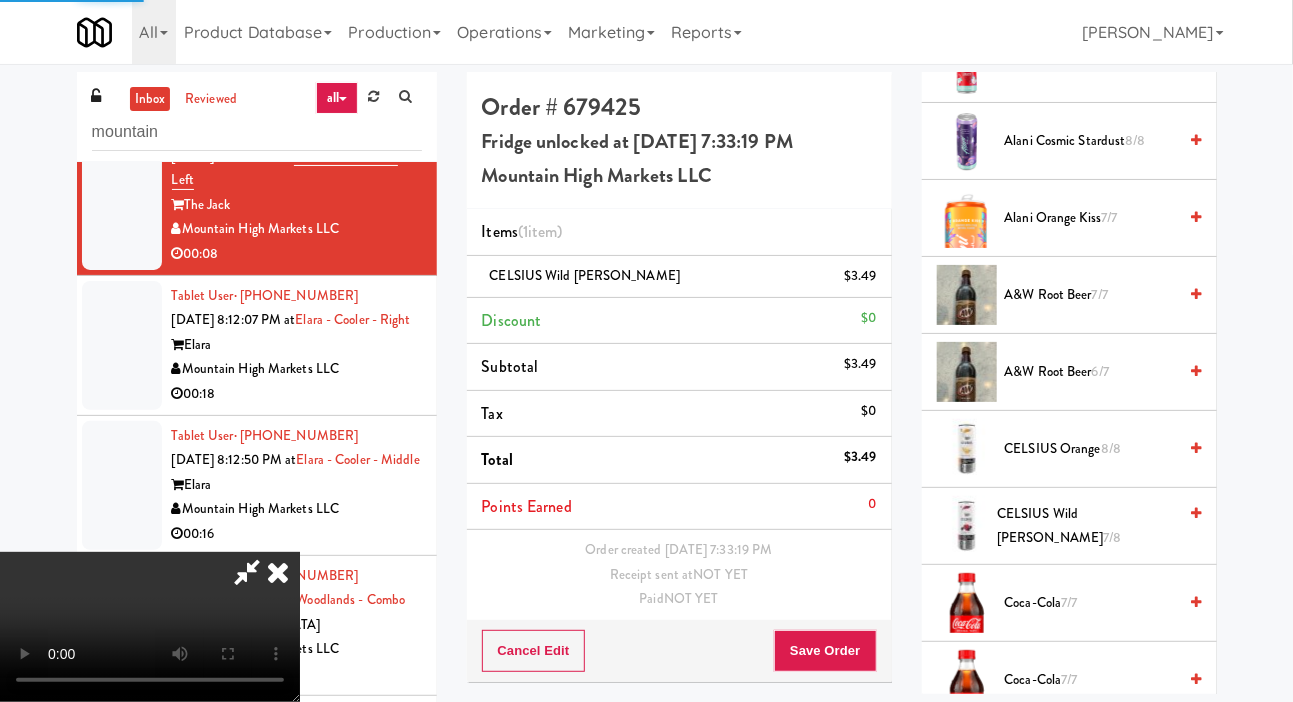 scroll, scrollTop: 0, scrollLeft: 0, axis: both 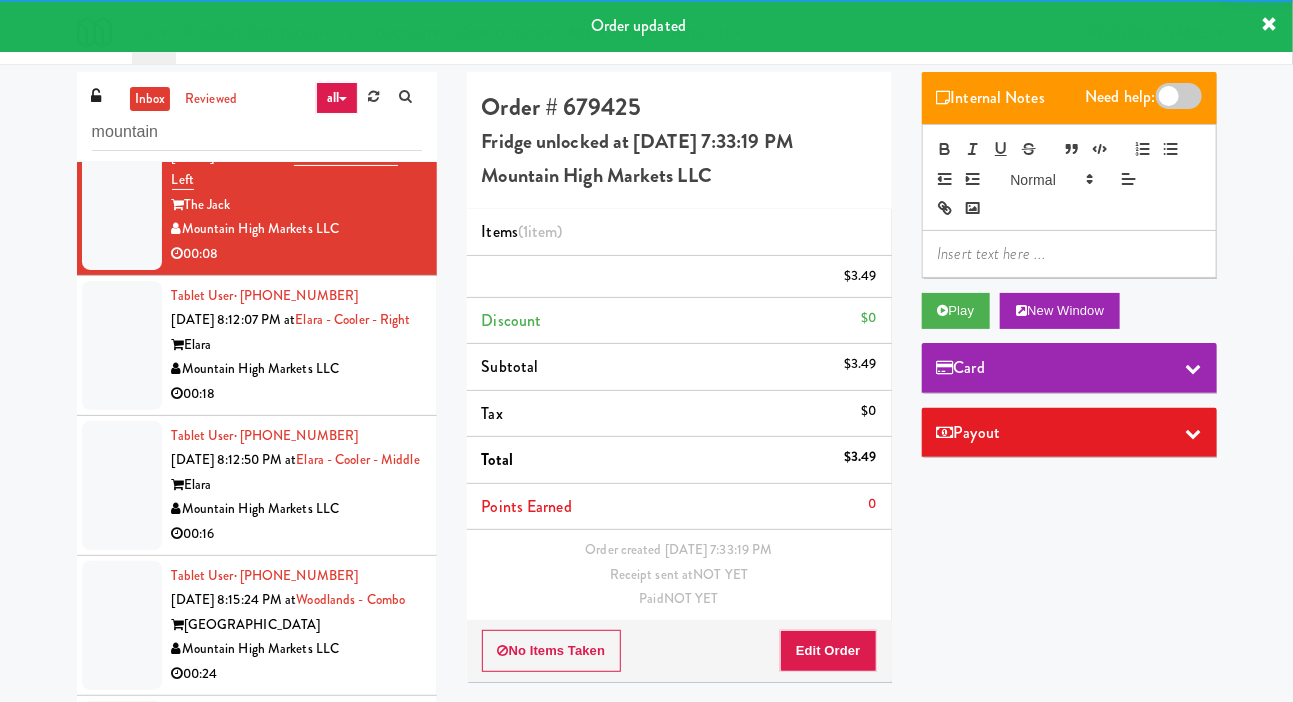 click at bounding box center [122, 345] 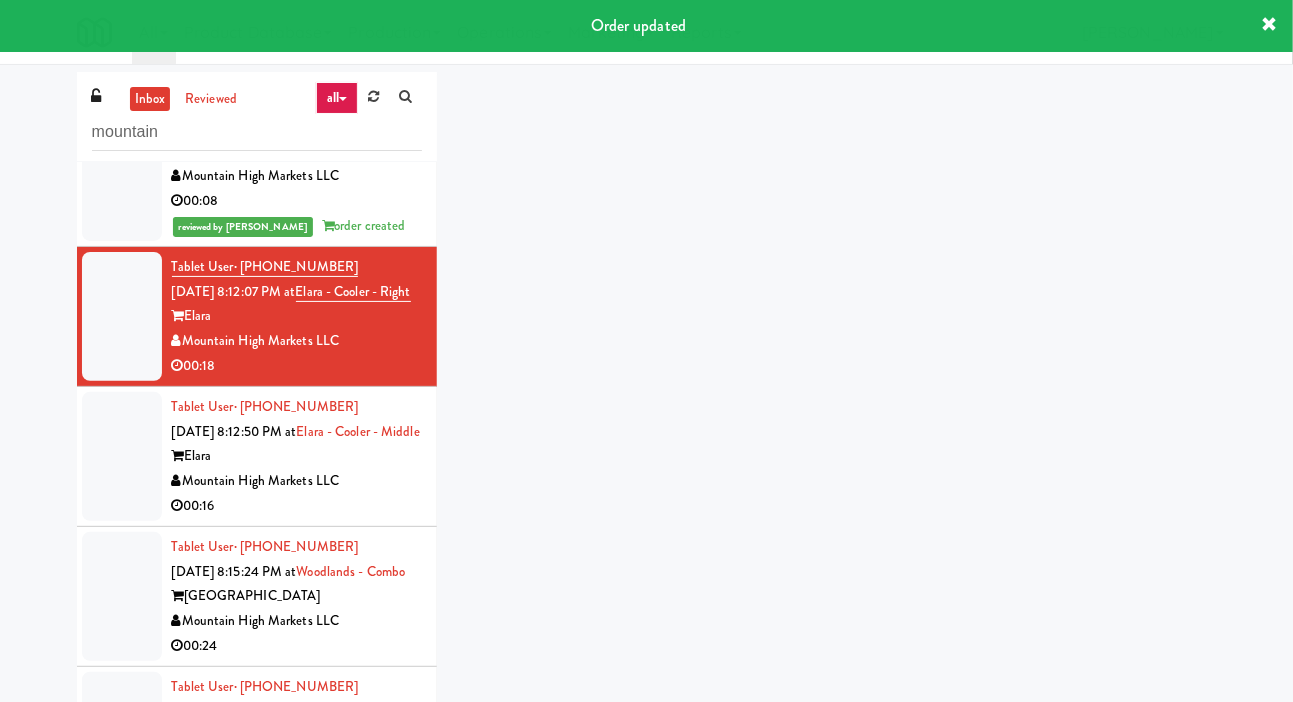 scroll, scrollTop: 1569, scrollLeft: 0, axis: vertical 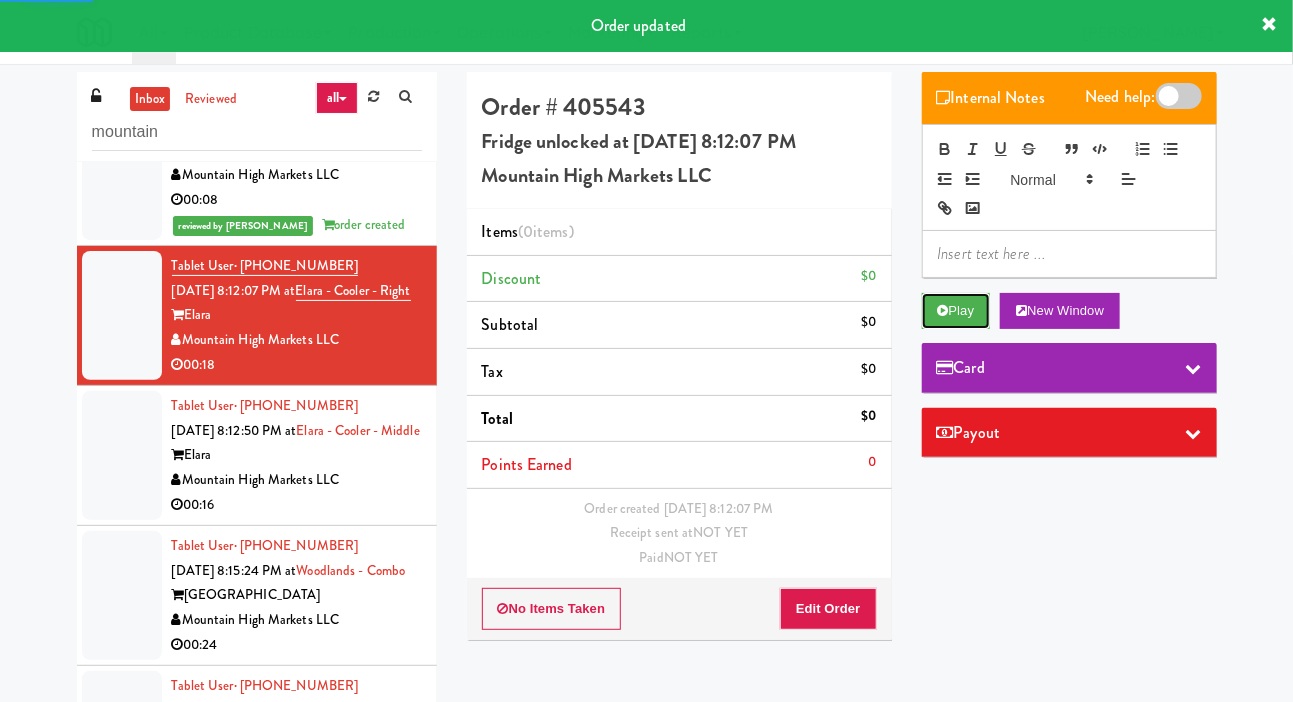 click on "Play" at bounding box center (956, 311) 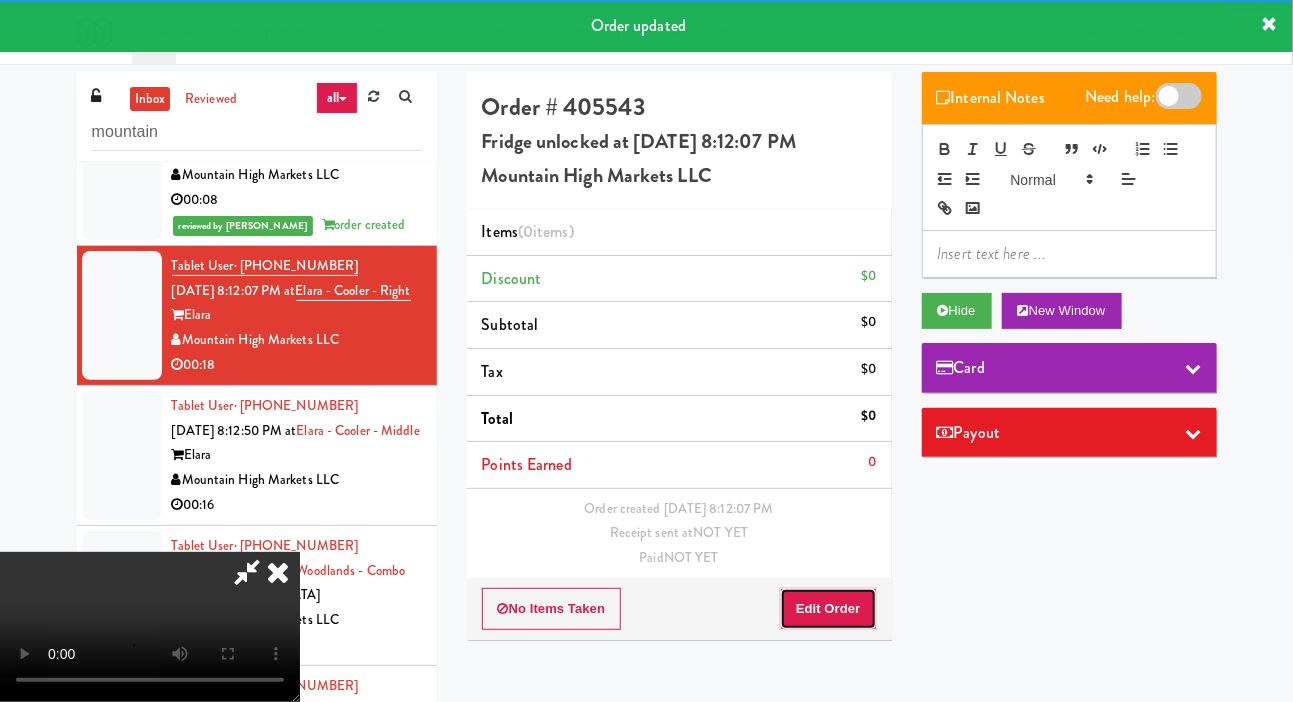 click on "Edit Order" at bounding box center (828, 609) 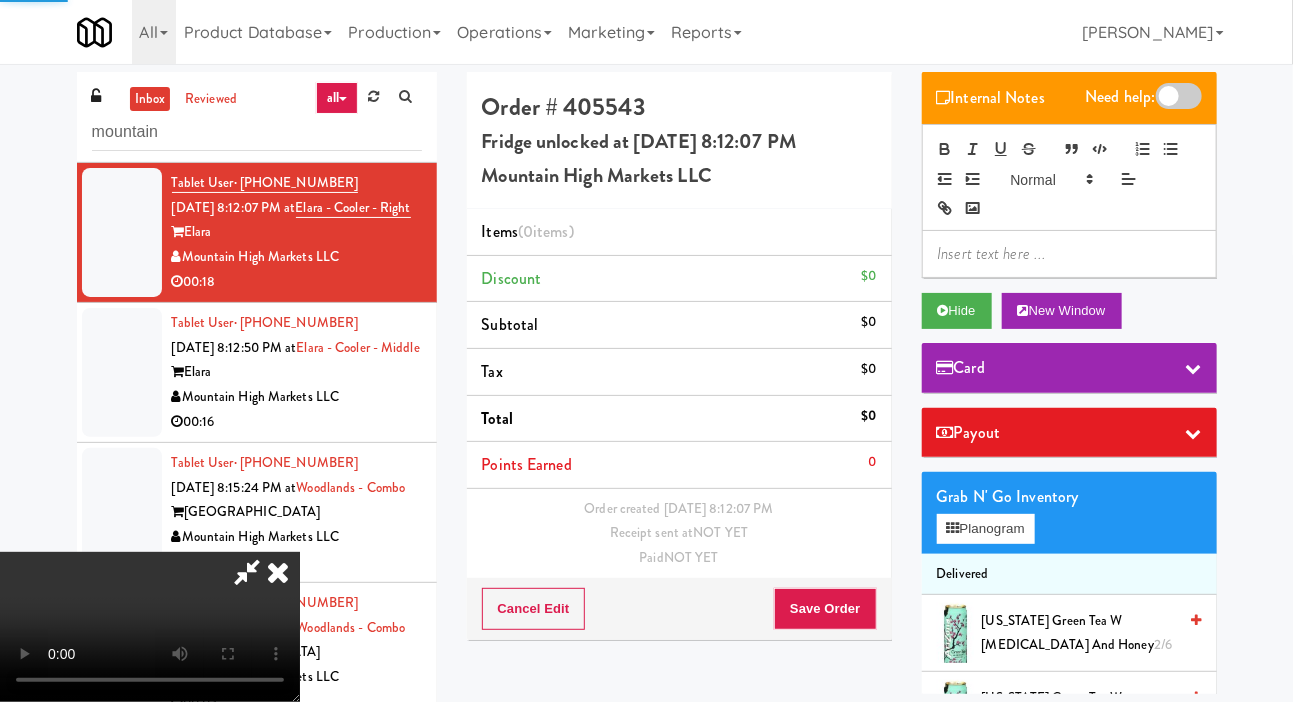 scroll, scrollTop: 1649, scrollLeft: 0, axis: vertical 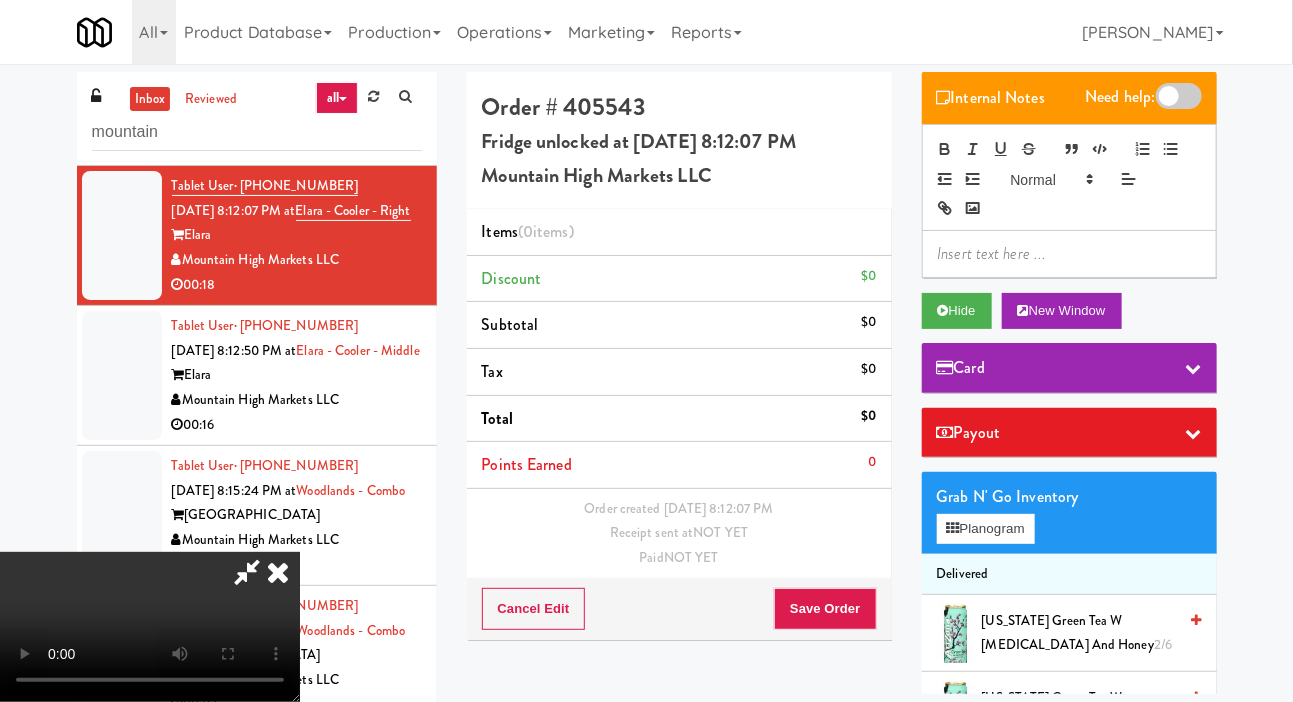 type 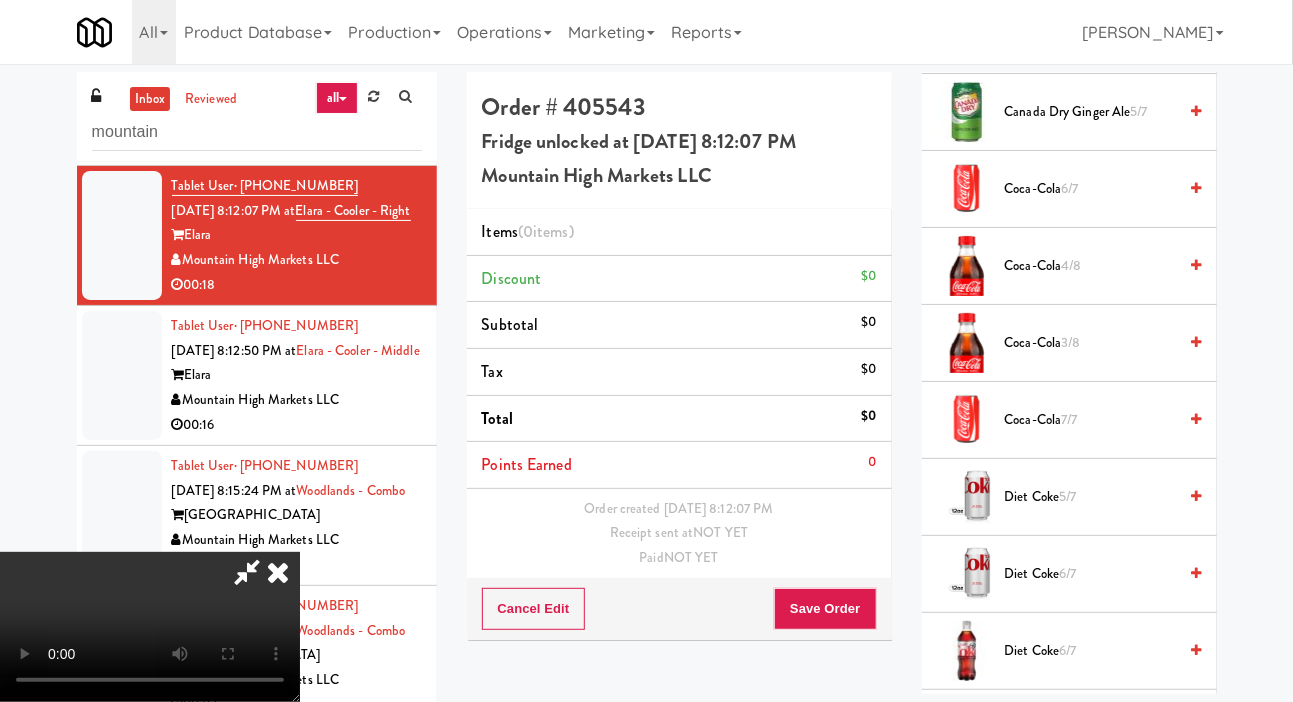 scroll, scrollTop: 1146, scrollLeft: 0, axis: vertical 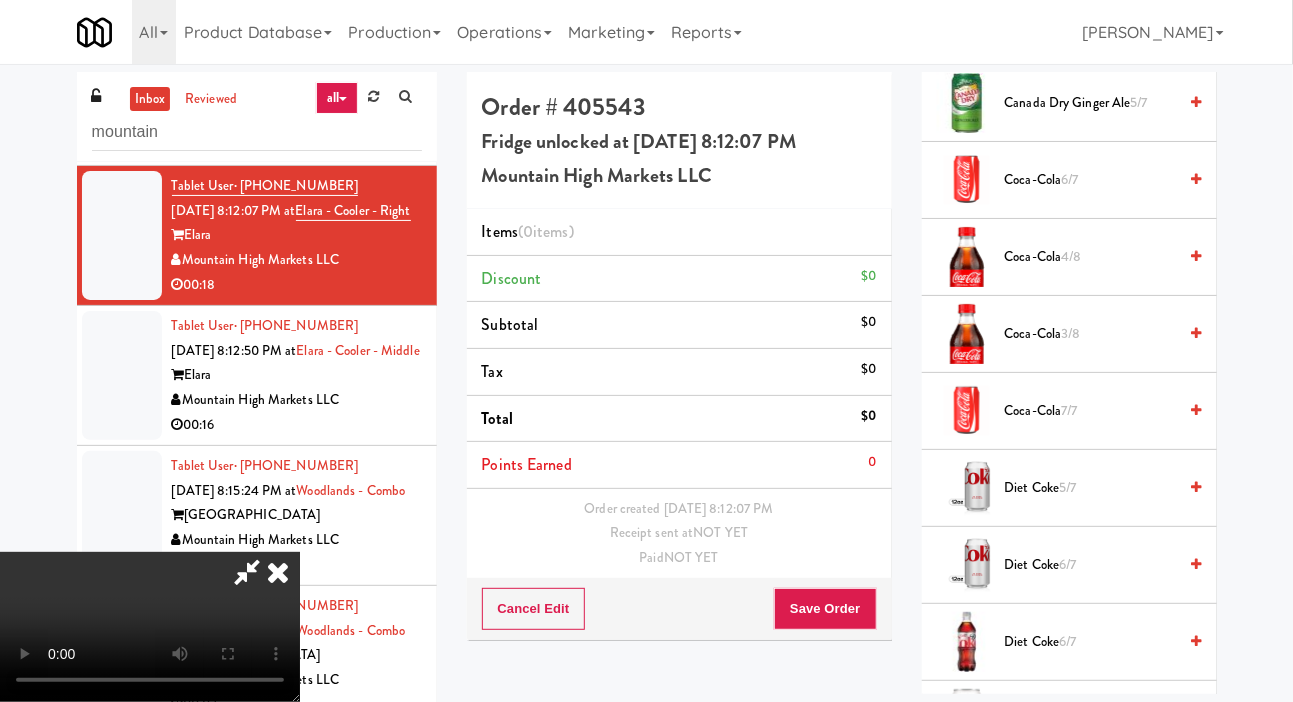 click on "Coca-Cola  3/8" at bounding box center [1091, 334] 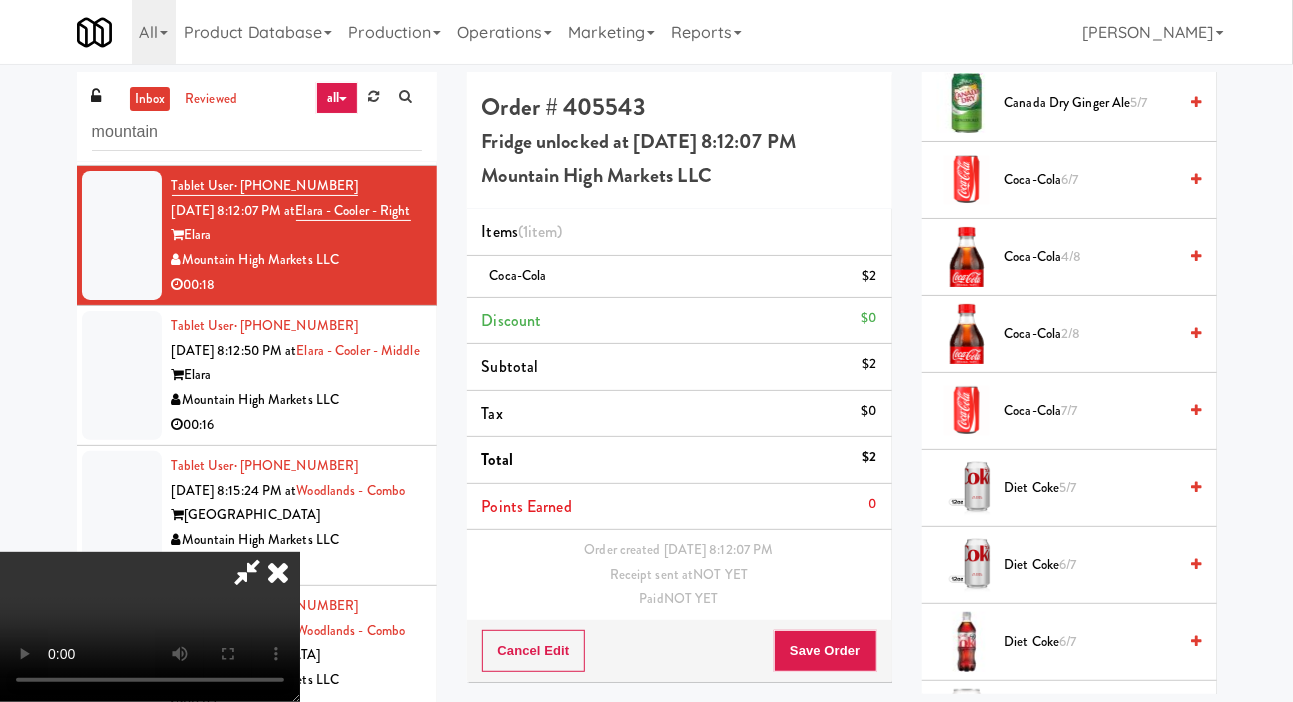 click on "$2" at bounding box center (869, 276) 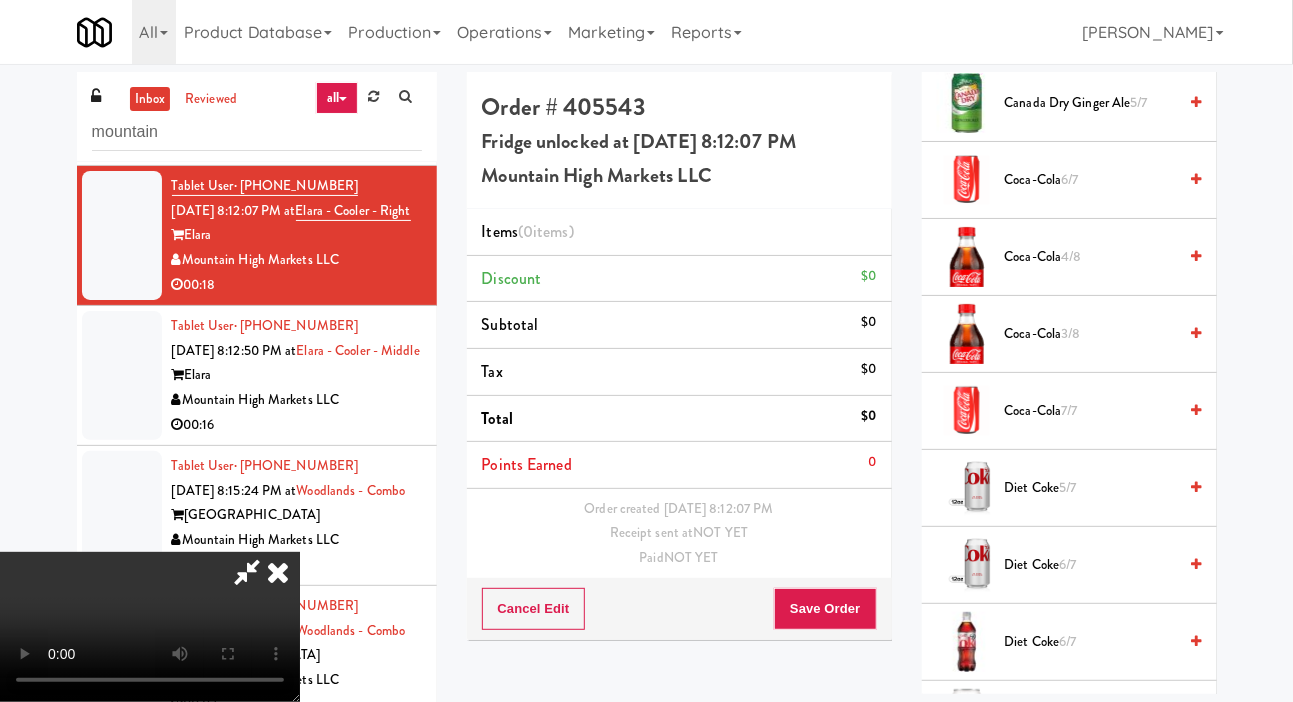 click on "6/7" at bounding box center (1067, 641) 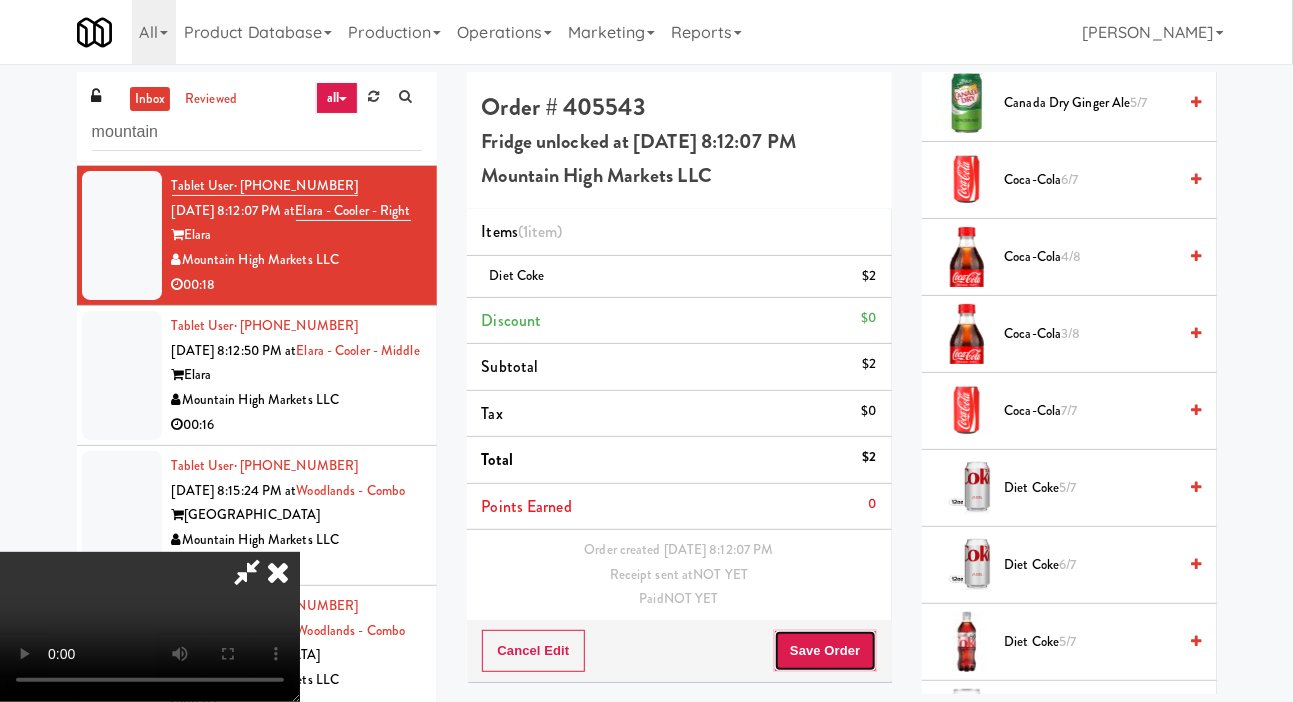 click on "Save Order" at bounding box center [825, 651] 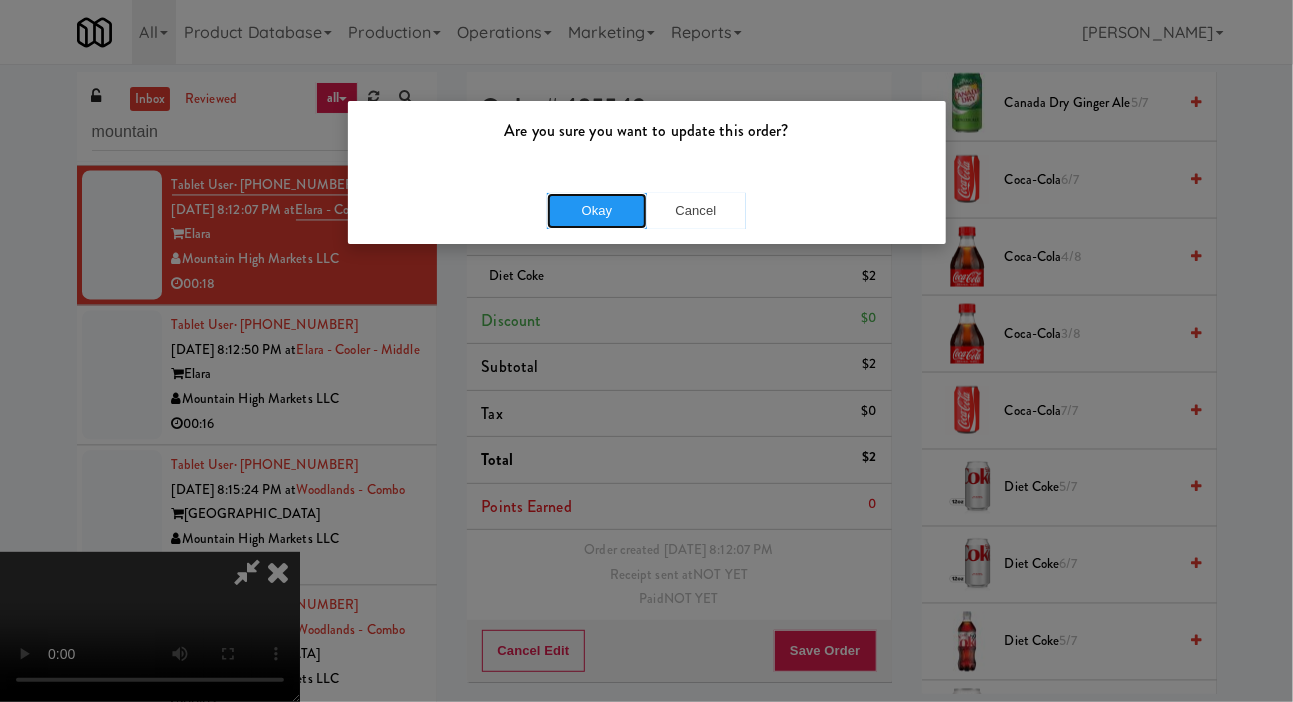click on "Okay" at bounding box center [597, 211] 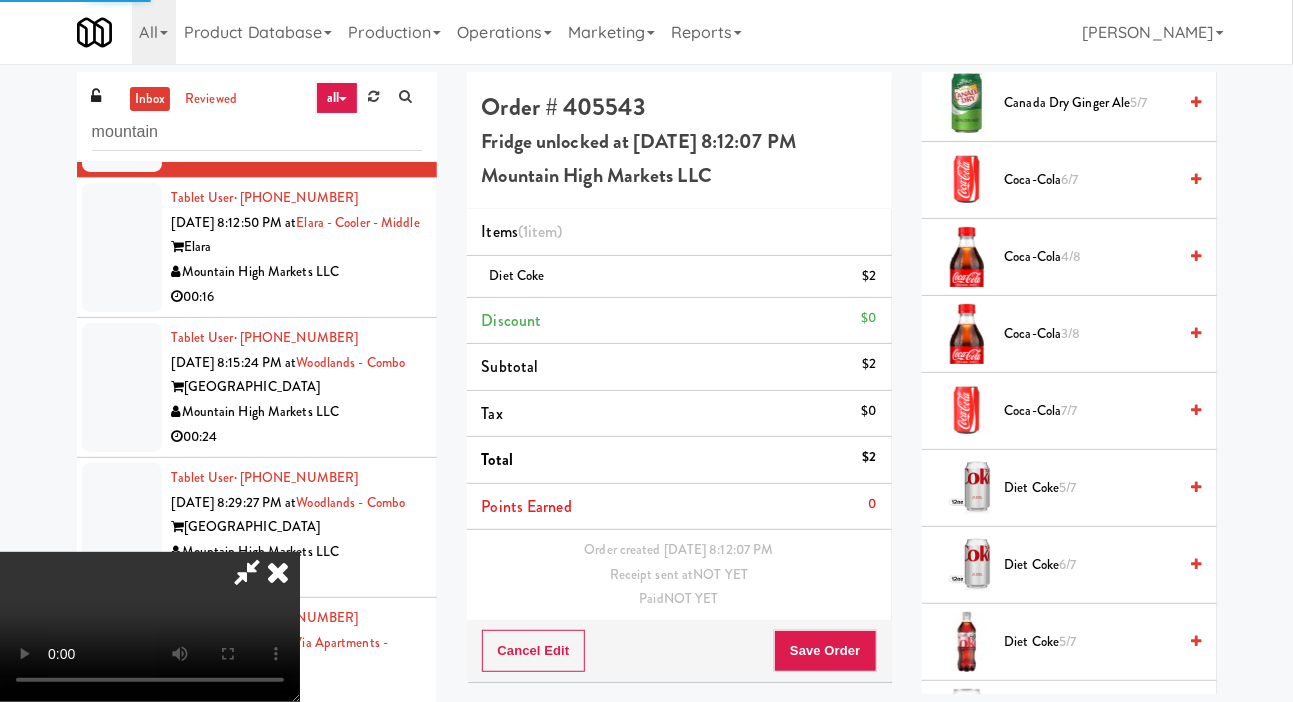 scroll, scrollTop: 1818, scrollLeft: 0, axis: vertical 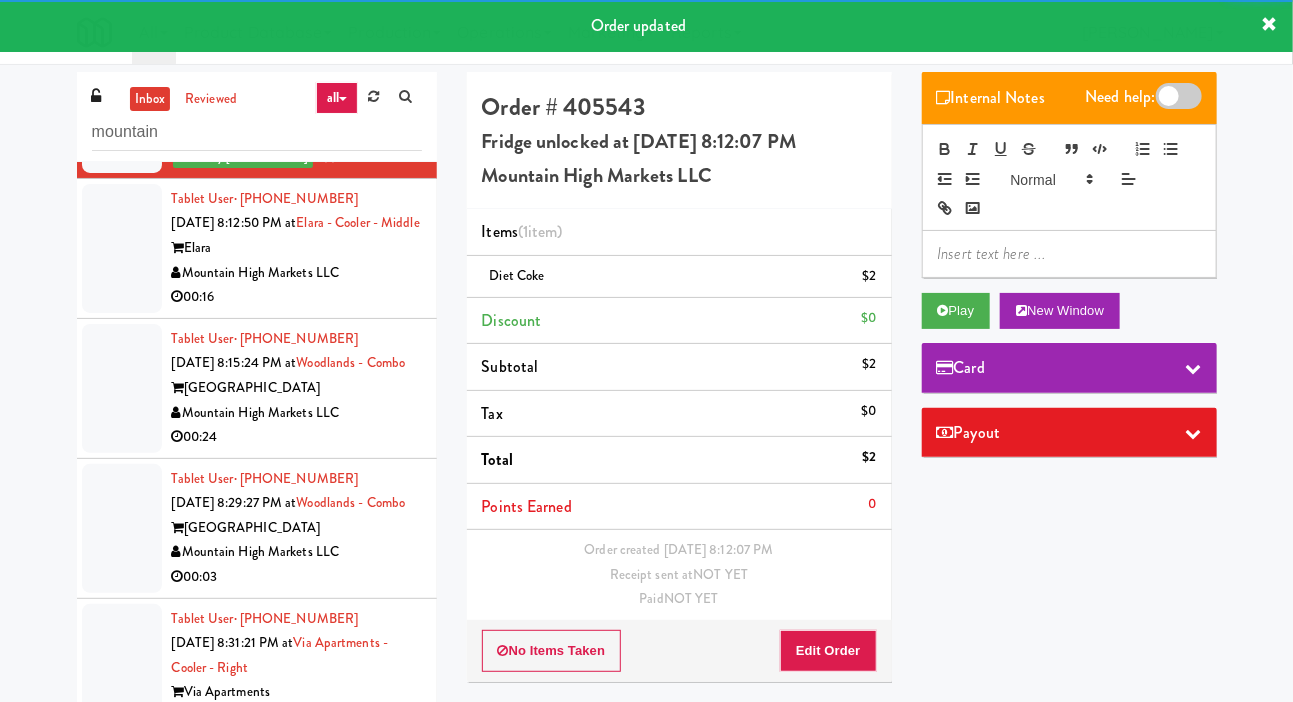 click on "Elara" at bounding box center [297, 248] 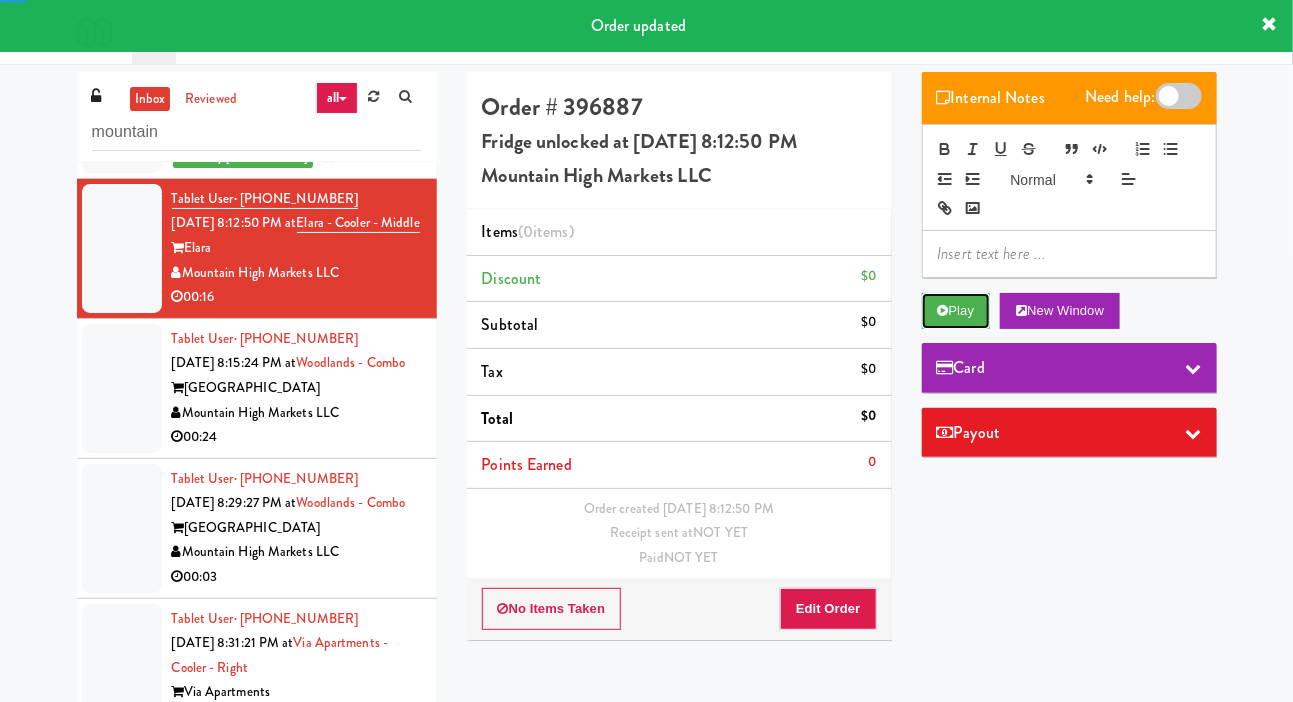 click on "Play" at bounding box center (956, 311) 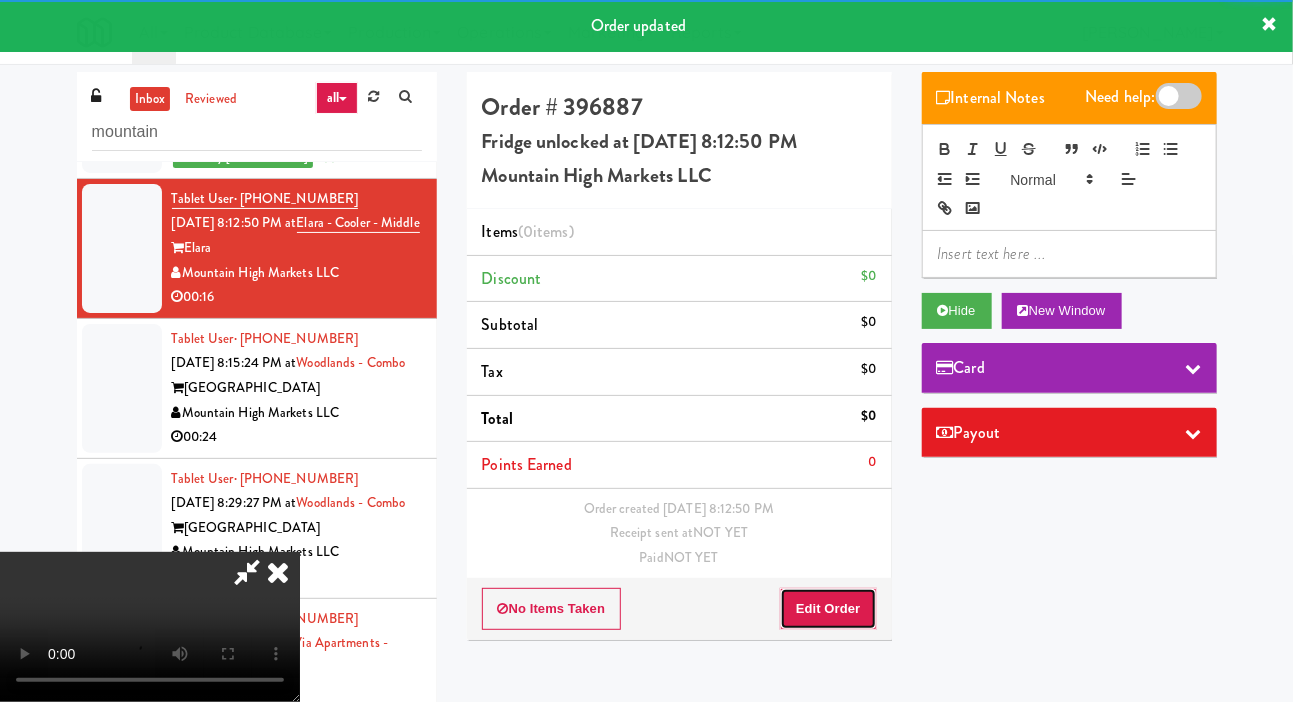 click on "Edit Order" at bounding box center (828, 609) 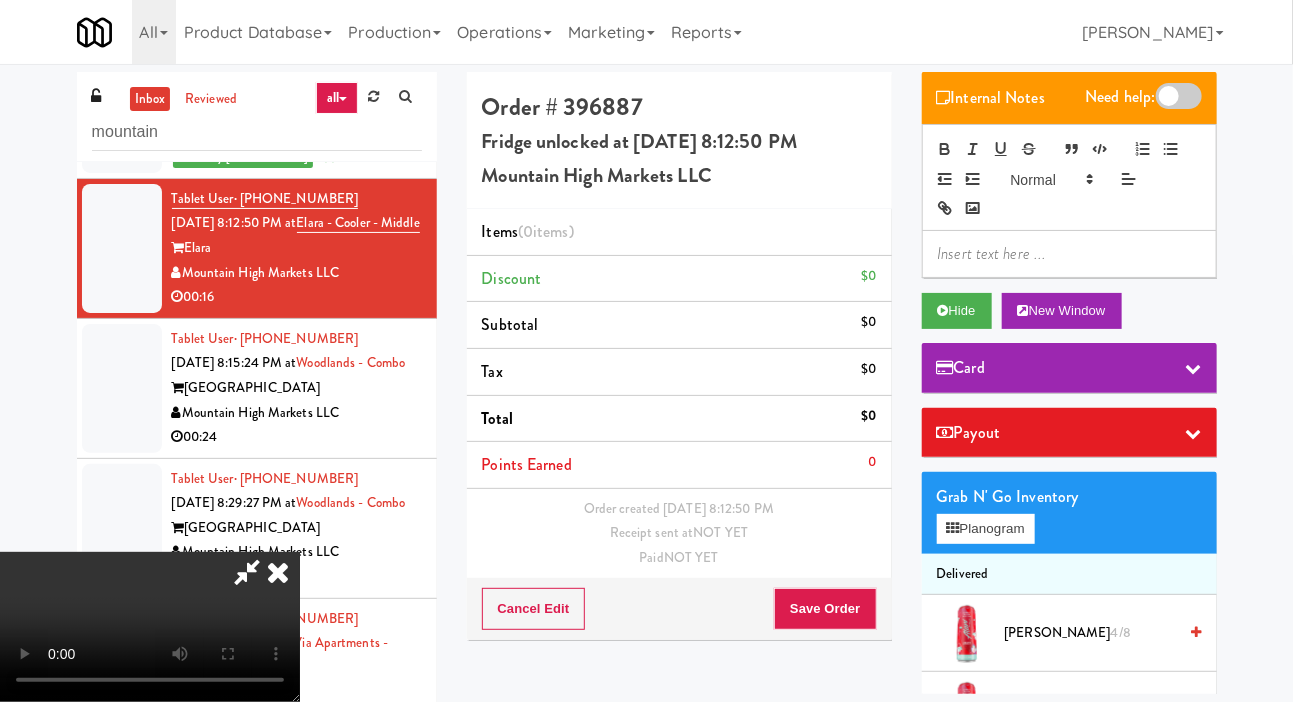 type 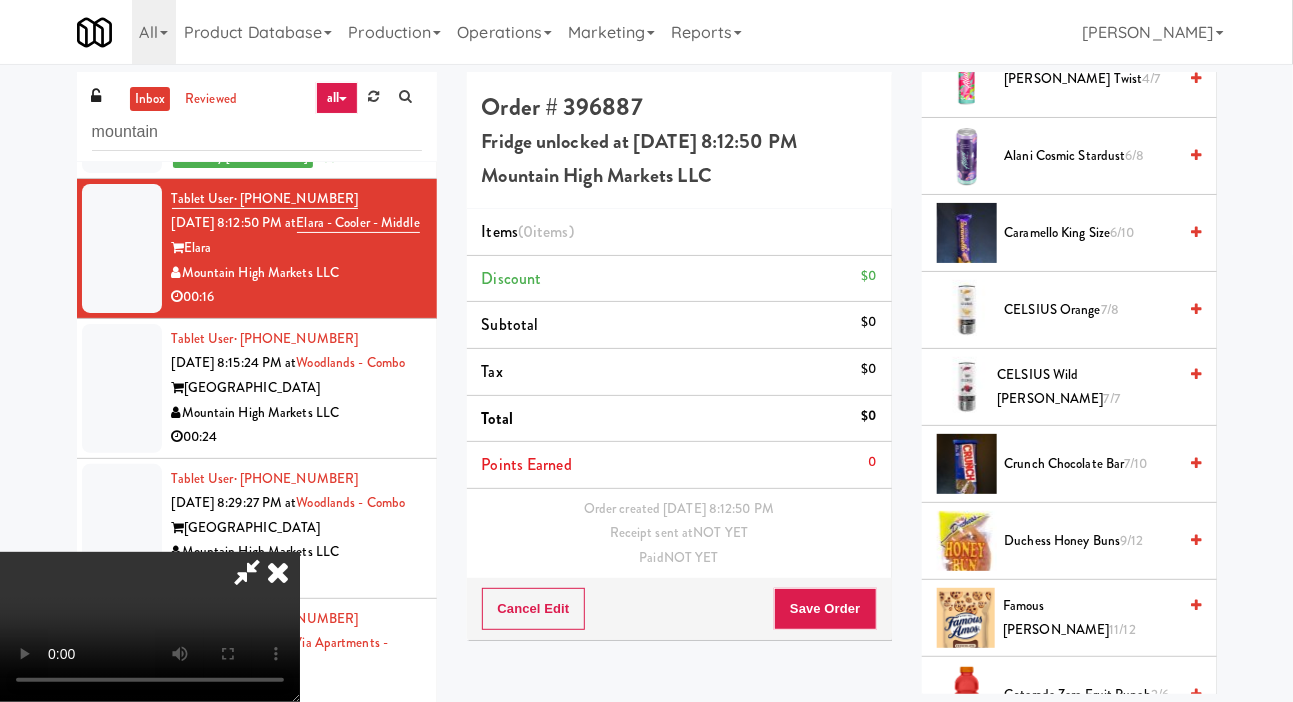scroll, scrollTop: 722, scrollLeft: 0, axis: vertical 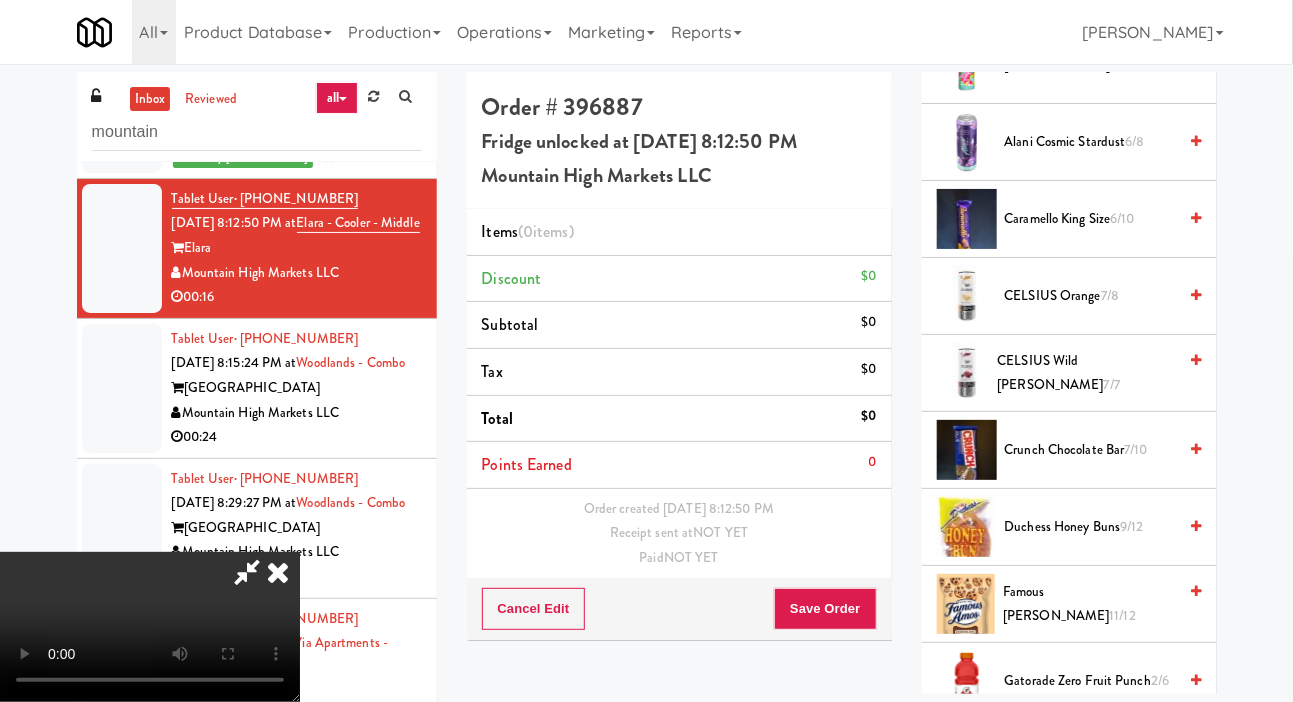 click on "Crunch Chocolate Bar  7/10" at bounding box center (1091, 450) 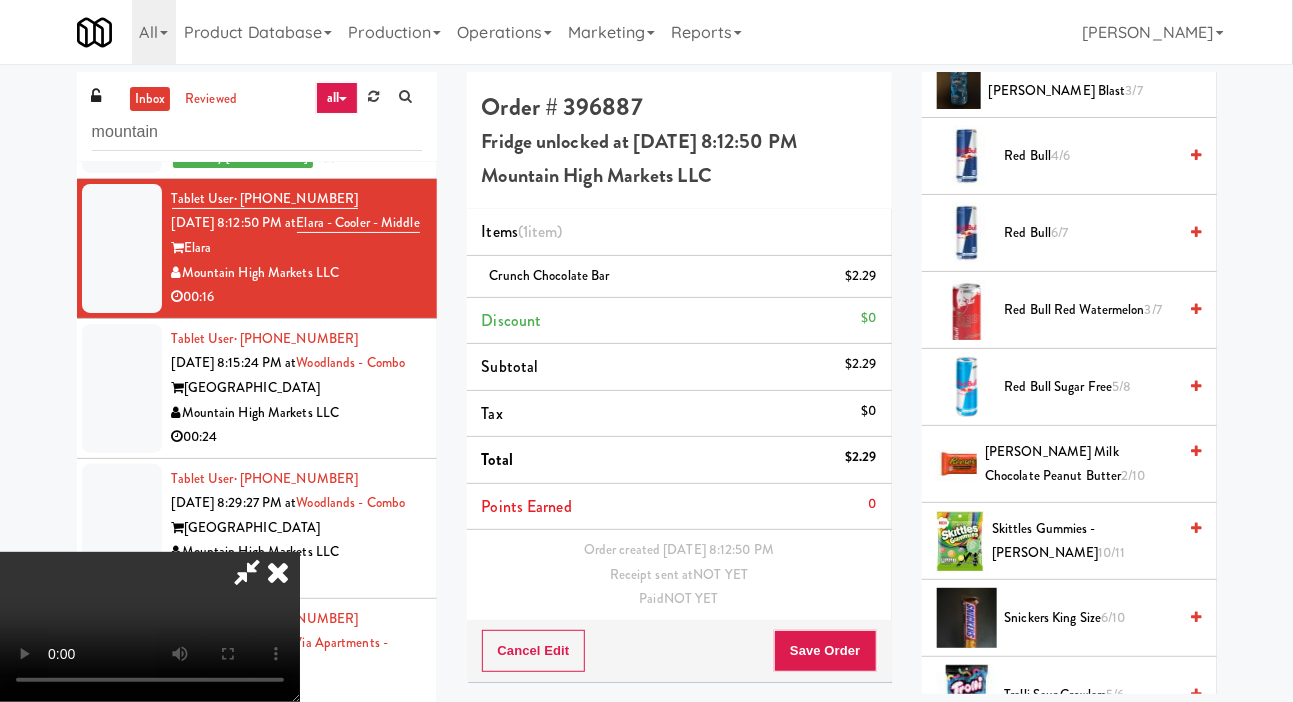 scroll, scrollTop: 2866, scrollLeft: 0, axis: vertical 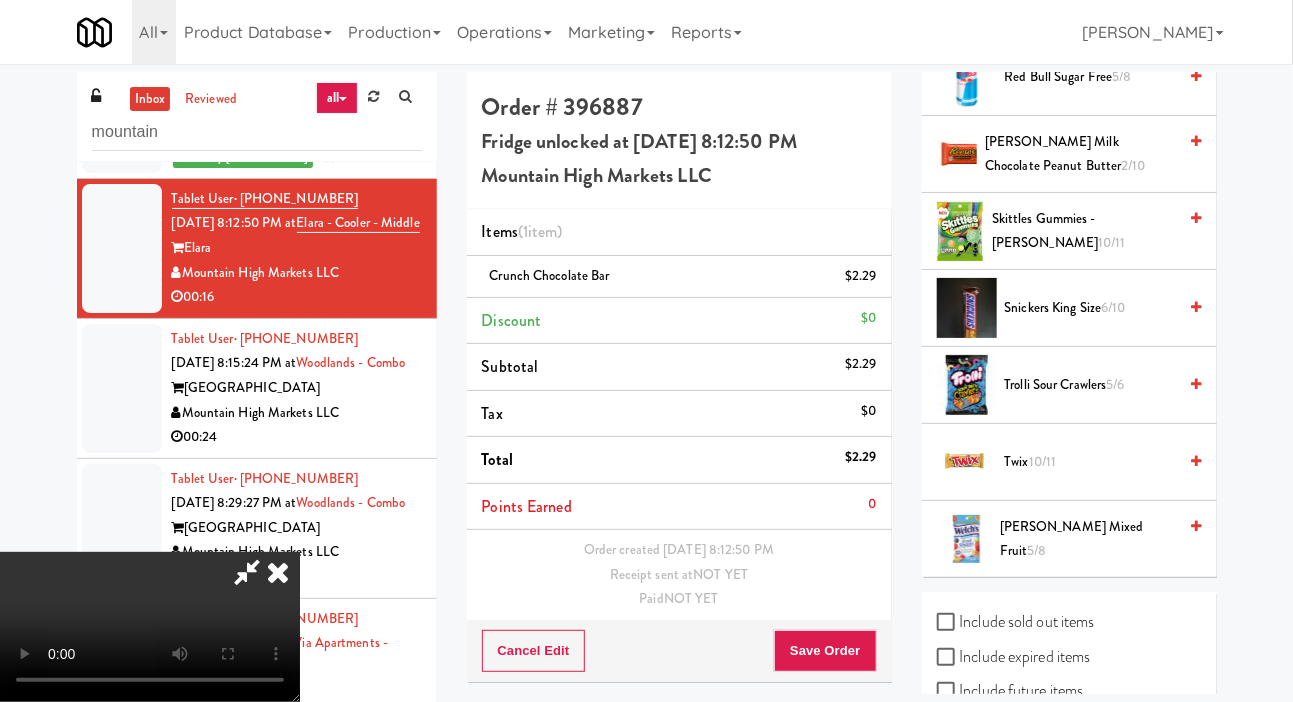 click on "Twix  10/11" at bounding box center (1091, 462) 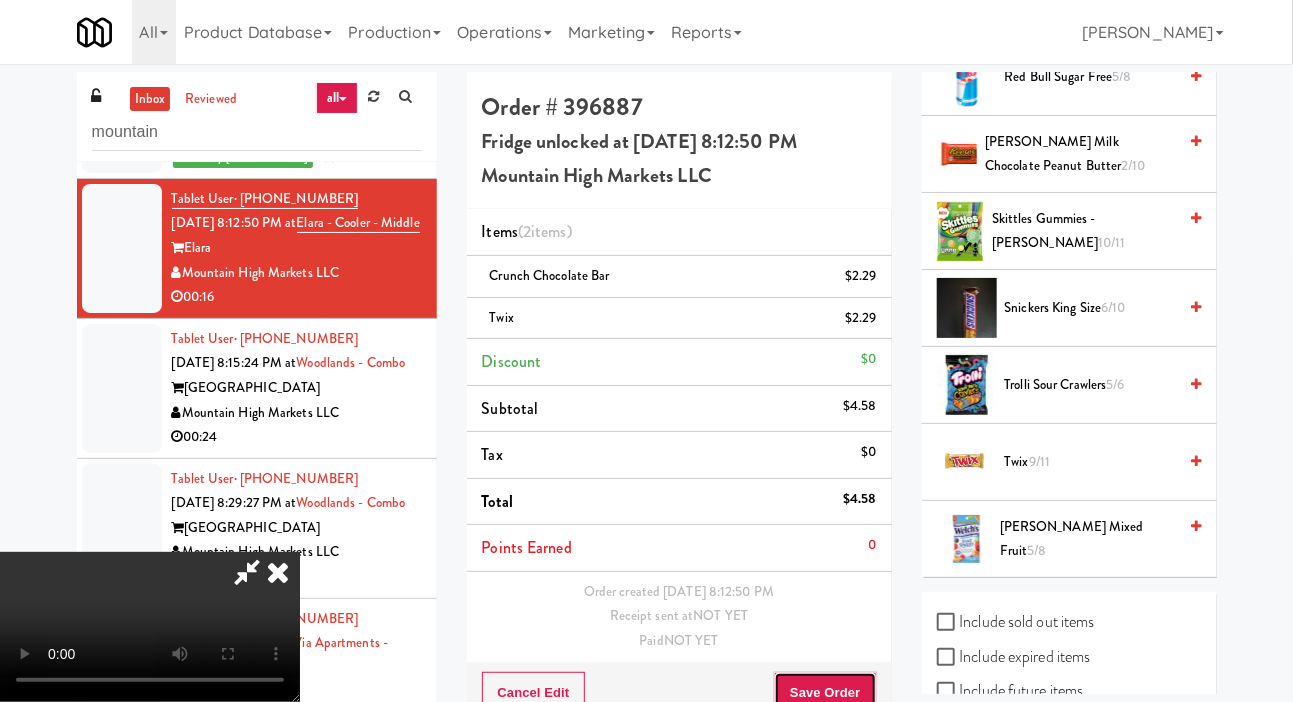 click on "Save Order" at bounding box center [825, 693] 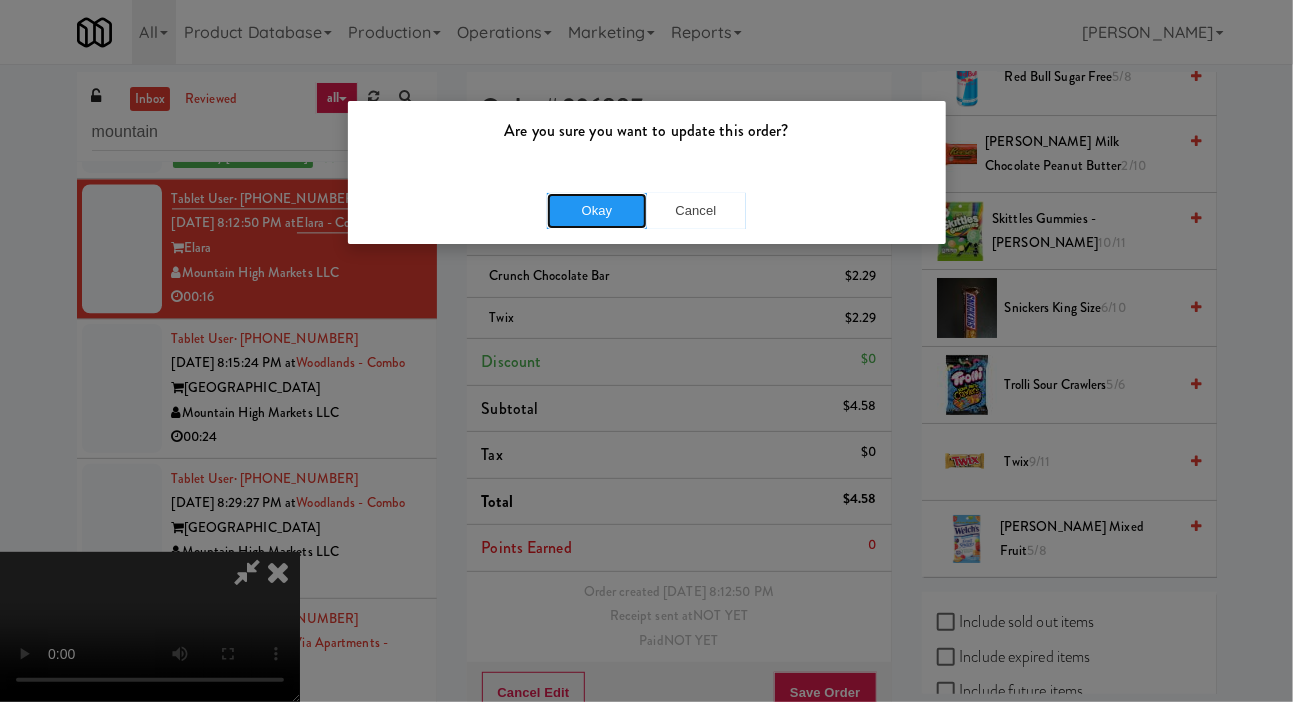 click on "Okay" at bounding box center (597, 211) 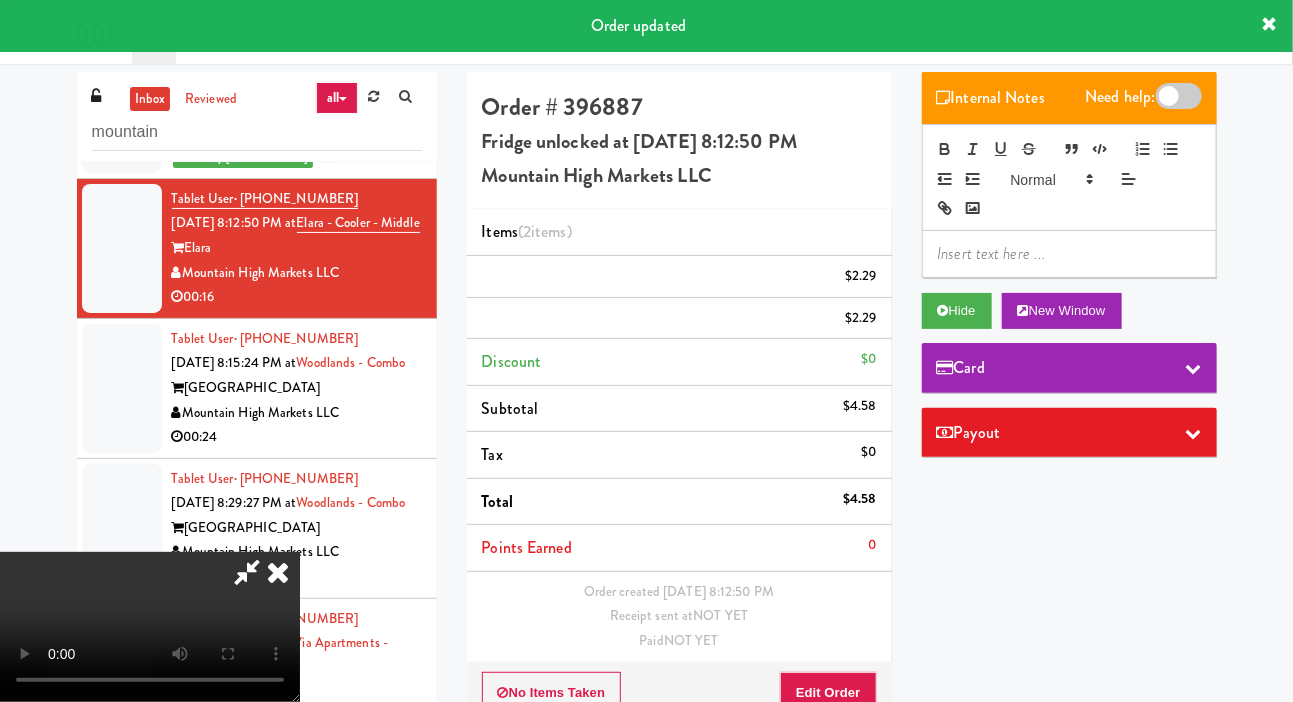 scroll, scrollTop: 0, scrollLeft: 0, axis: both 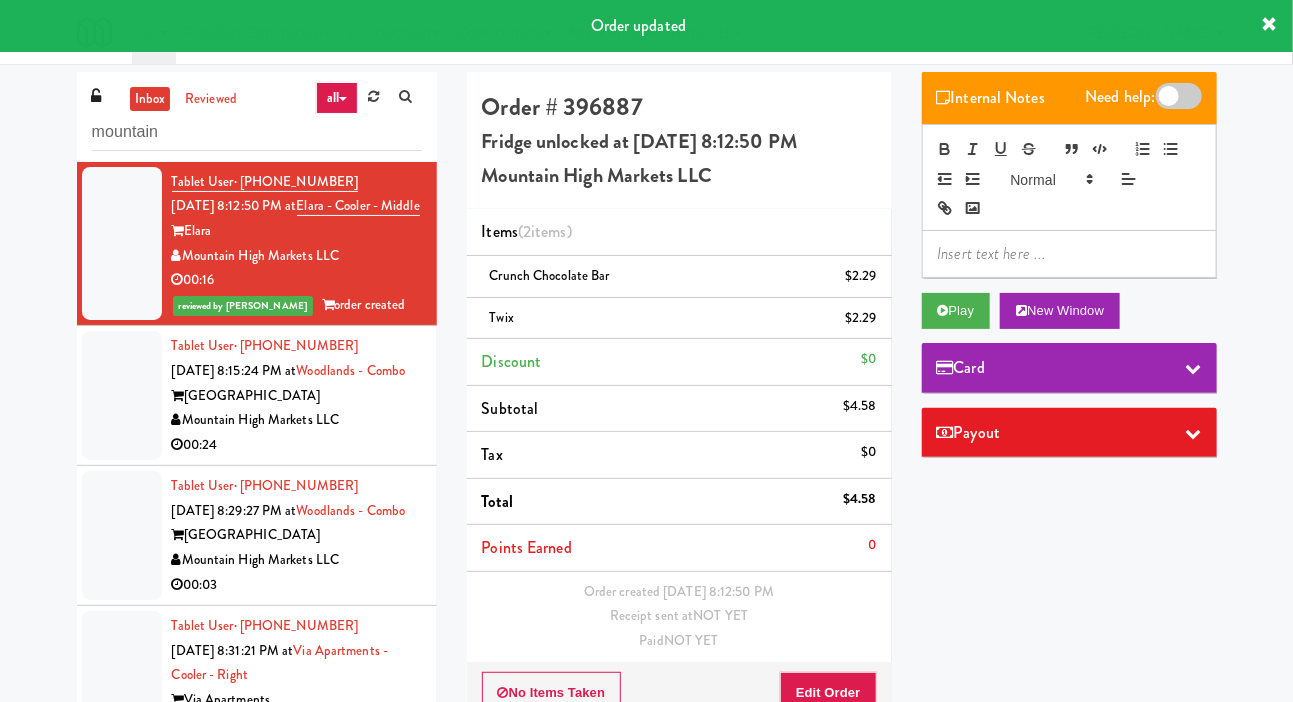 click at bounding box center [122, 395] 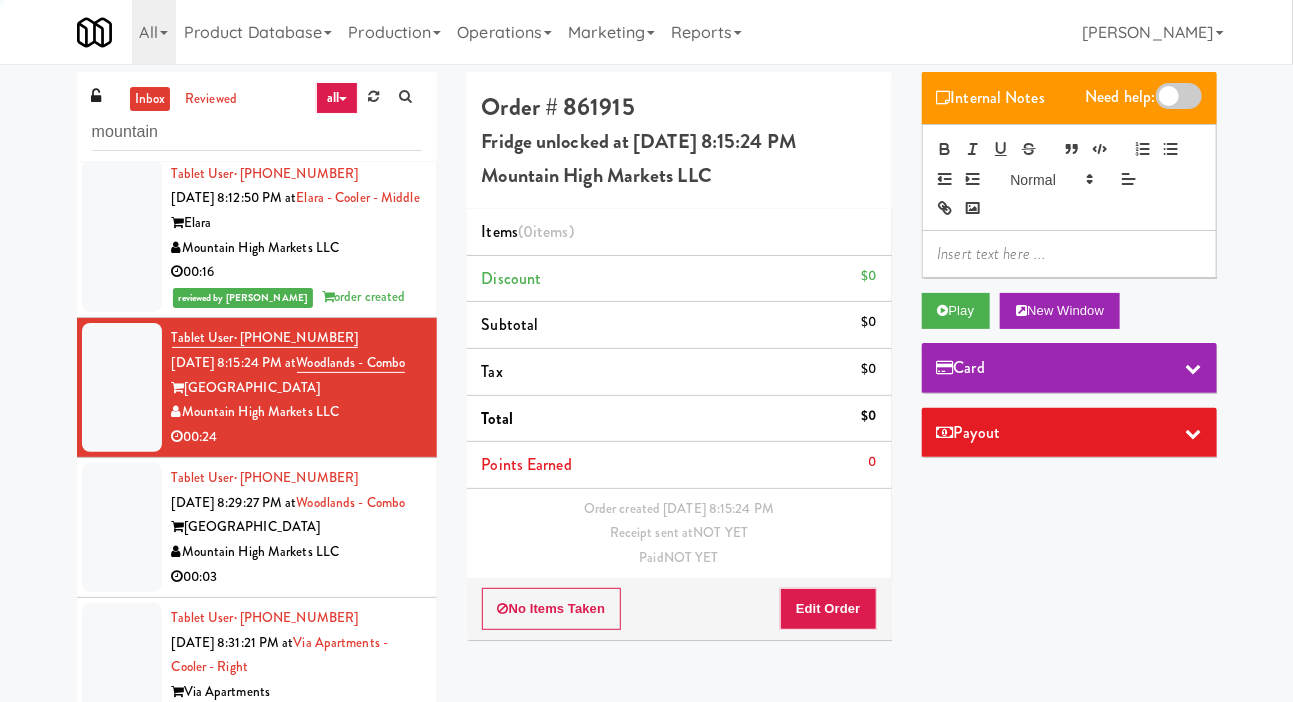 scroll, scrollTop: 1903, scrollLeft: 0, axis: vertical 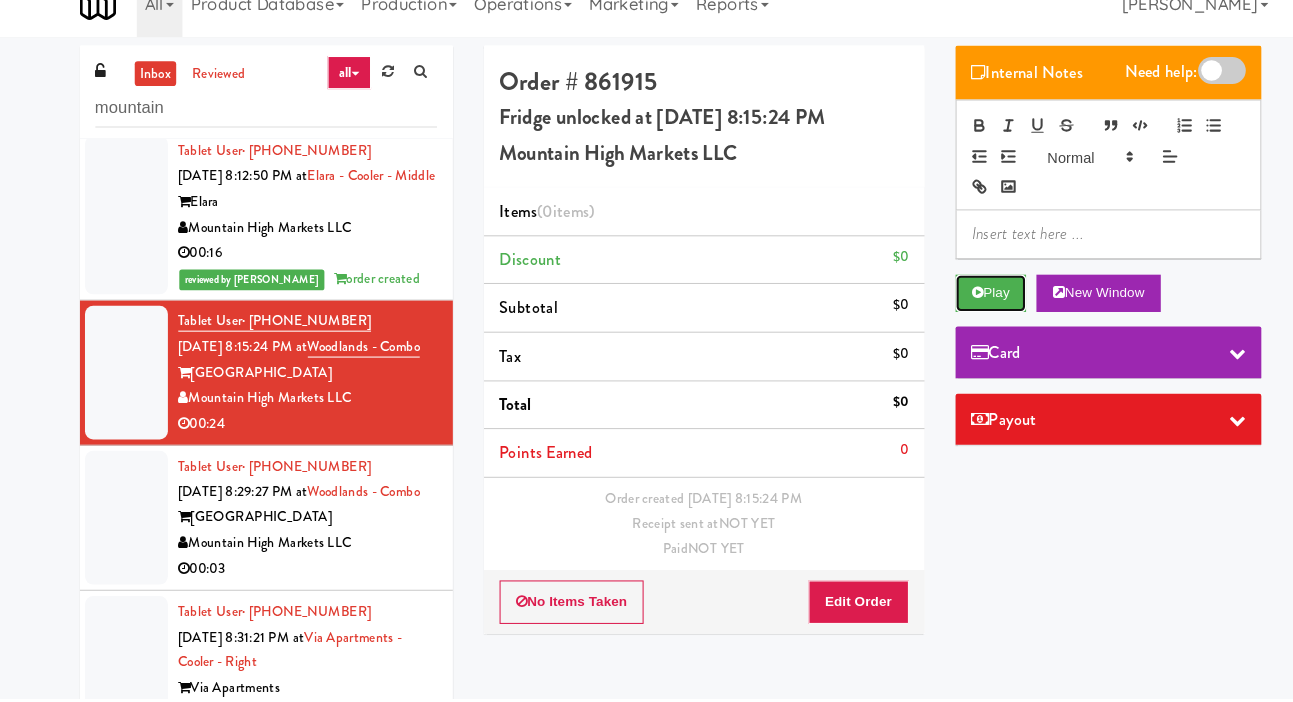 click on "Play" at bounding box center (956, 311) 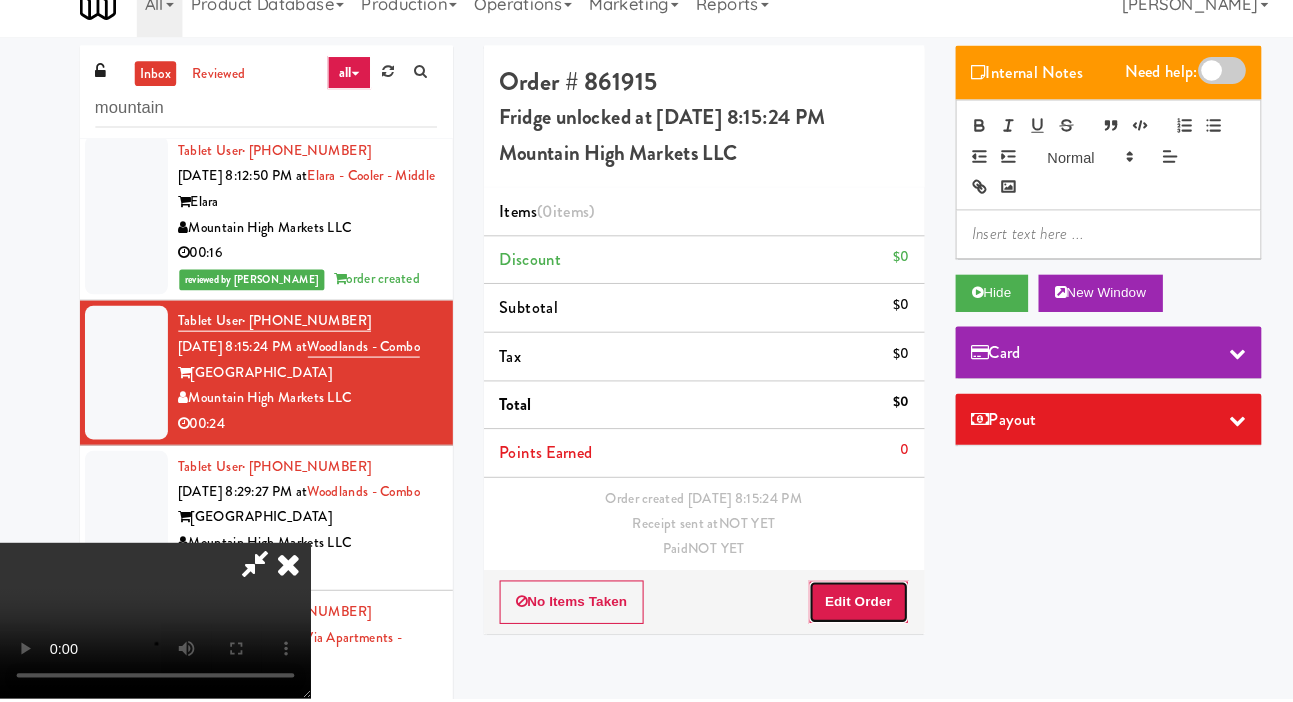 click on "Edit Order" at bounding box center (828, 609) 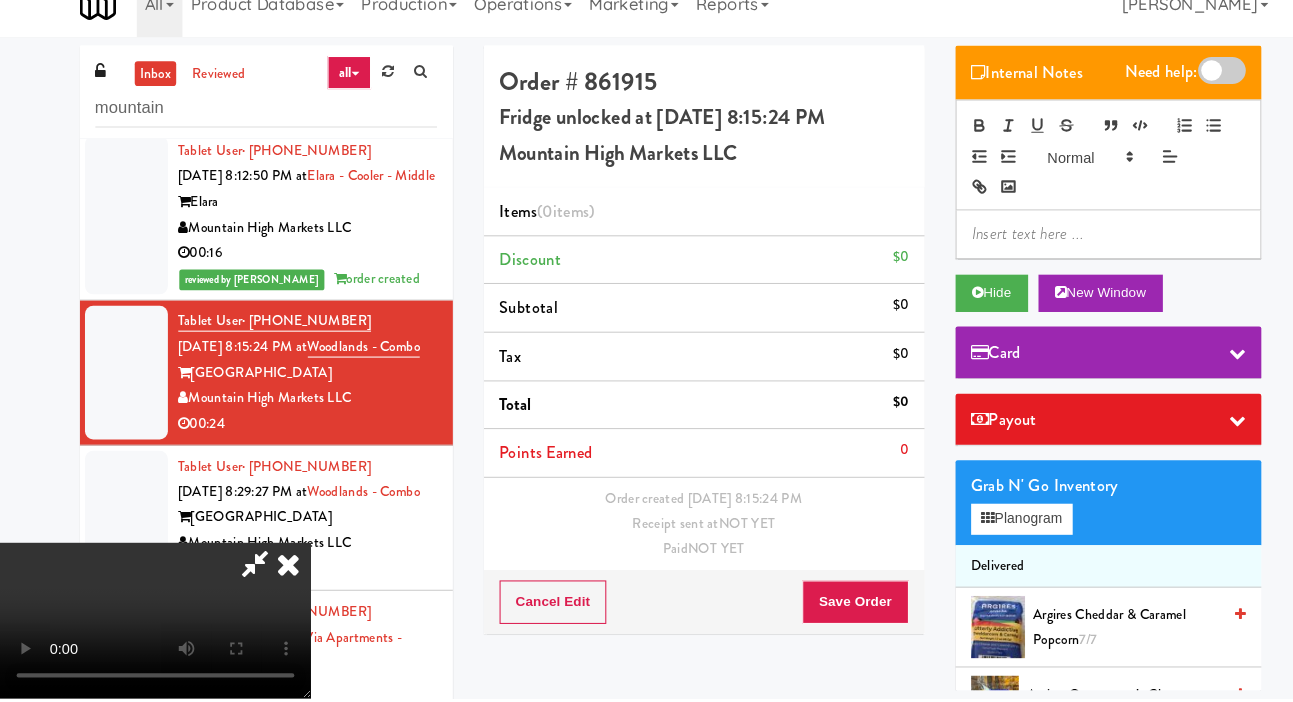 click on "inbox reviewed all    all     gen 1.5     gen 2/3     gen 4     help requested     failed   mountain Tablet User  · (865) 801-4190 Jul 10, 2025 6:50:57 PM at  University Walk Cooler 1  University Walk  Smokey Mountain Elite  00:05 reviewed by Francis M  order created     Tablet User  · (480) 433-4517 Jul 10, 2025 7:08:54 PM at  Elara - Cooler - Middle  Elara  Mountain High Markets LLC  00:04 reviewed by Francis M  order created     Tablet User  · (702) 822-0743 Jul 10, 2025 7:11:35 PM at  Lofts @ Lincoln - Cooler  Lofts at Lincoln Station  Rocky Mountain Vend  00:05 reviewed by Francis M  order created     Tablet User  · (720) 440-4942 Jul 10, 2025 7:14:02 PM at  Lofts @ Lincoln - Cooler  Lofts at Lincoln Station  Rocky Mountain Vend  00:05 reviewed by Francis M  order created     Tablet User  · (480) 621-0602 Jul 10, 2025 7:20:47 PM at  Elara - Cooler - Right  Elara  Mountain High Markets LLC  00:03 reviewed by Francis M  order created     Tablet User  · (928) 580-5652  The Jack  00:03" at bounding box center (646, 424) 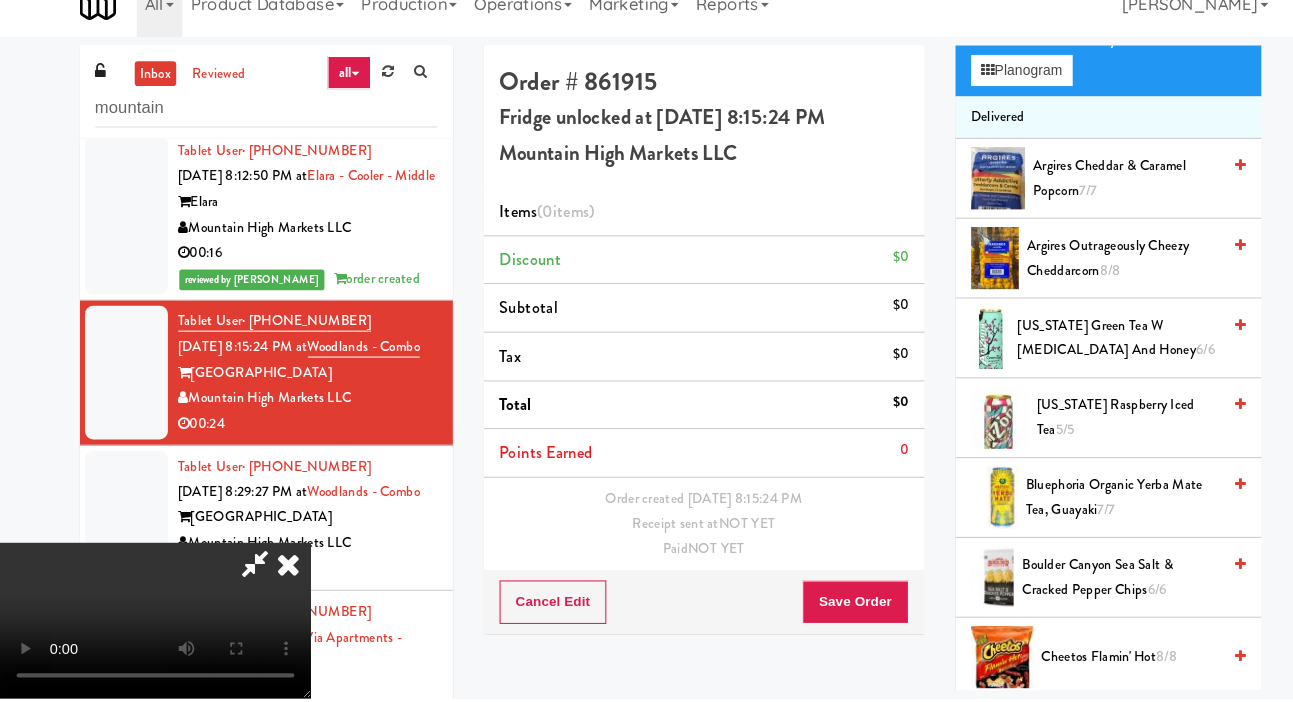 scroll, scrollTop: 417, scrollLeft: 0, axis: vertical 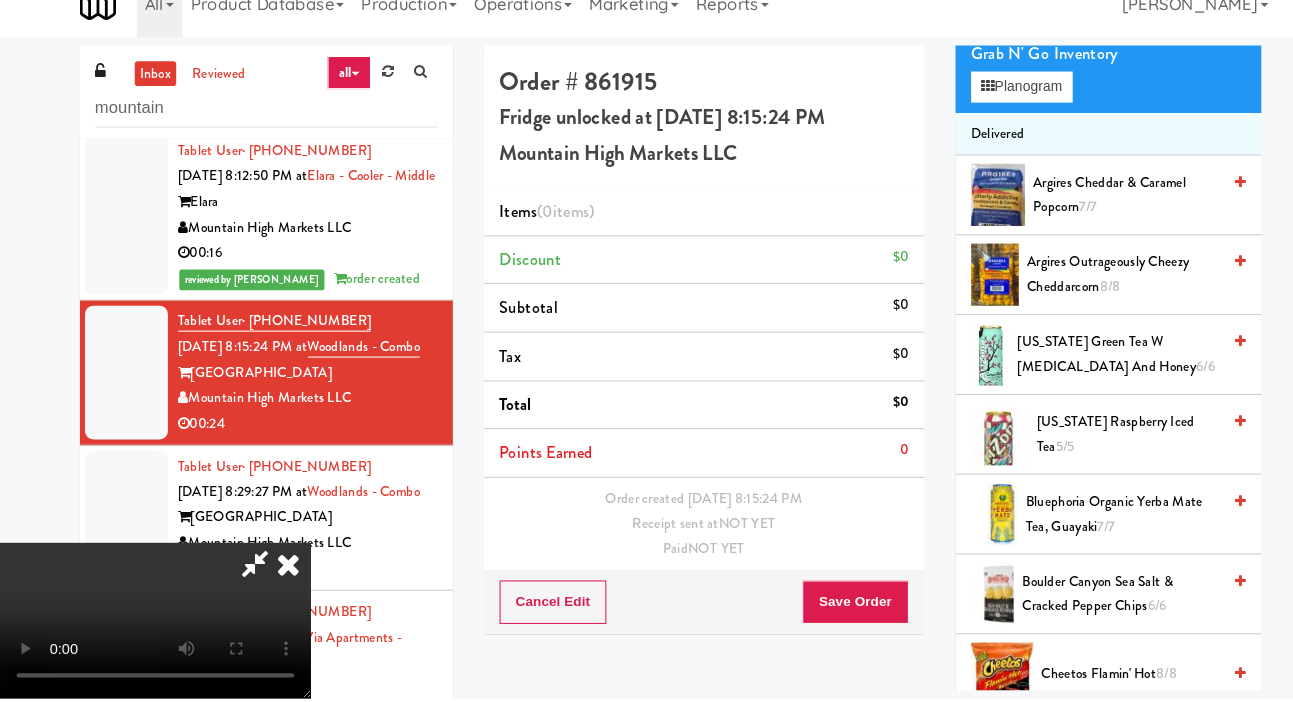 click on "Arizona Green Tea w Ginseng and Honey   6/6" at bounding box center [1079, 370] 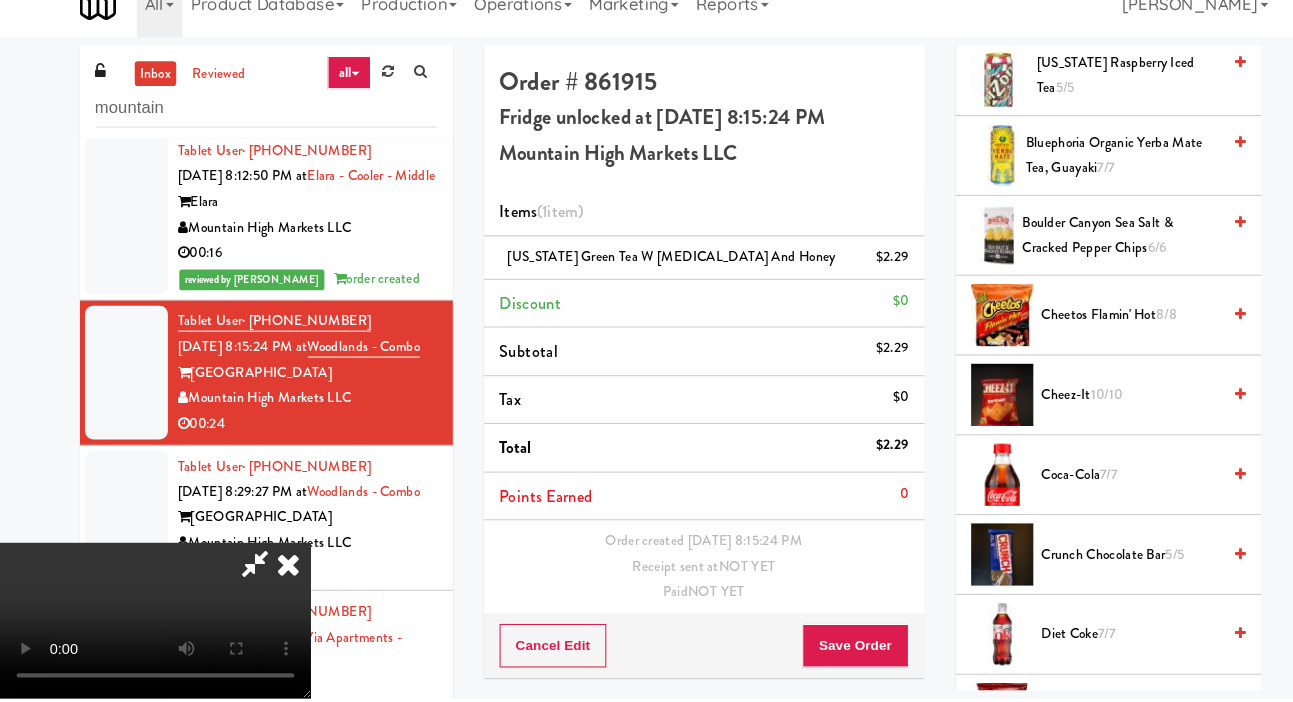 scroll, scrollTop: 762, scrollLeft: 0, axis: vertical 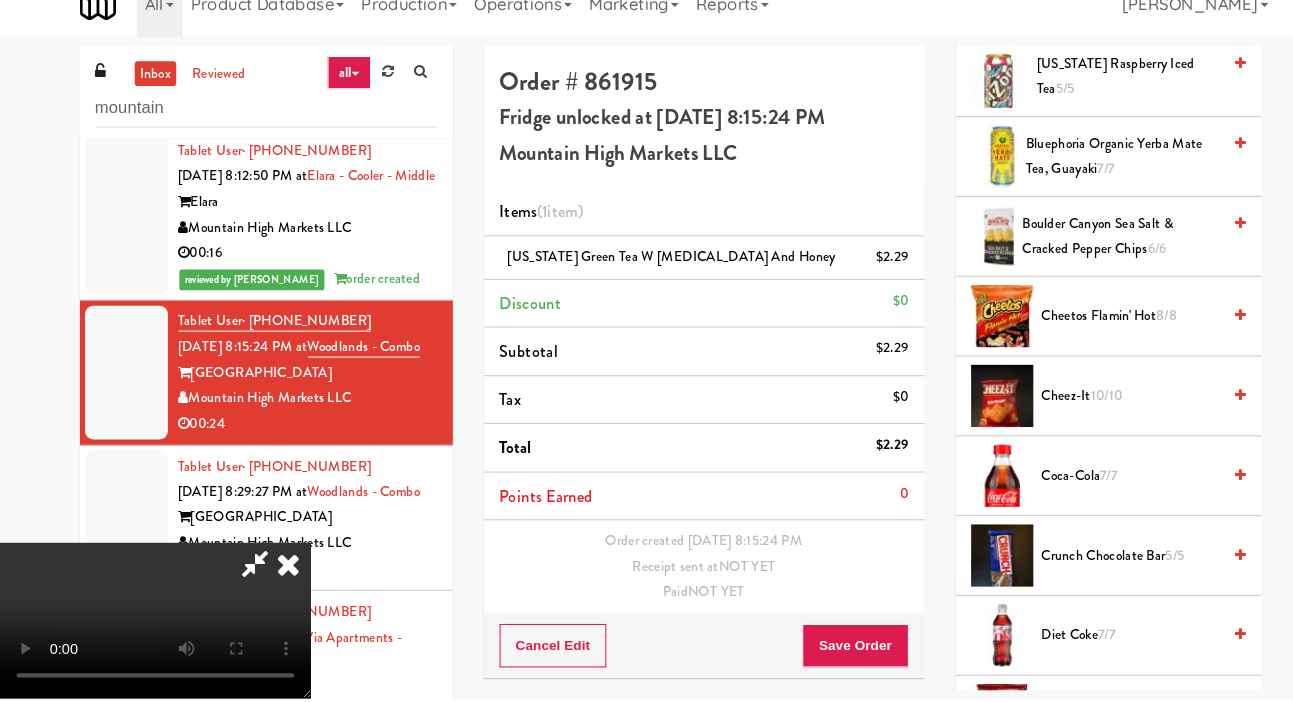 click on "Coca-Cola  7/7" at bounding box center [1091, 487] 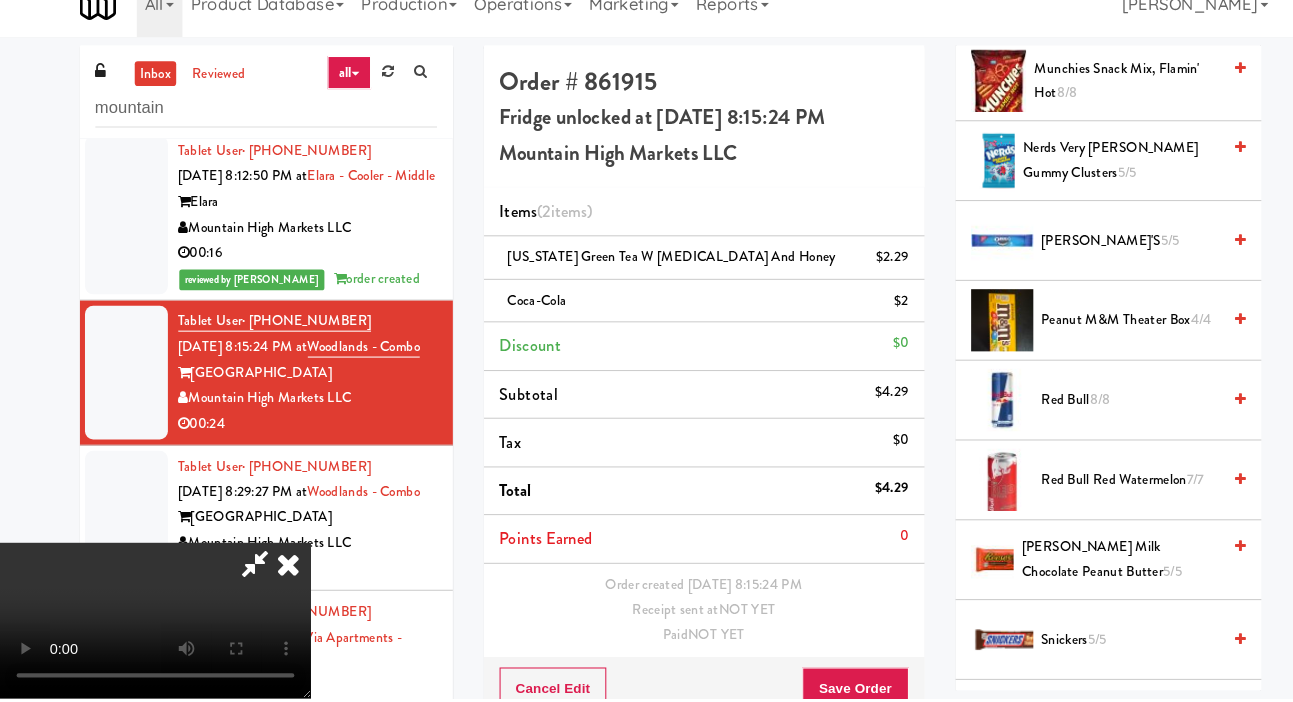 scroll, scrollTop: 2389, scrollLeft: 0, axis: vertical 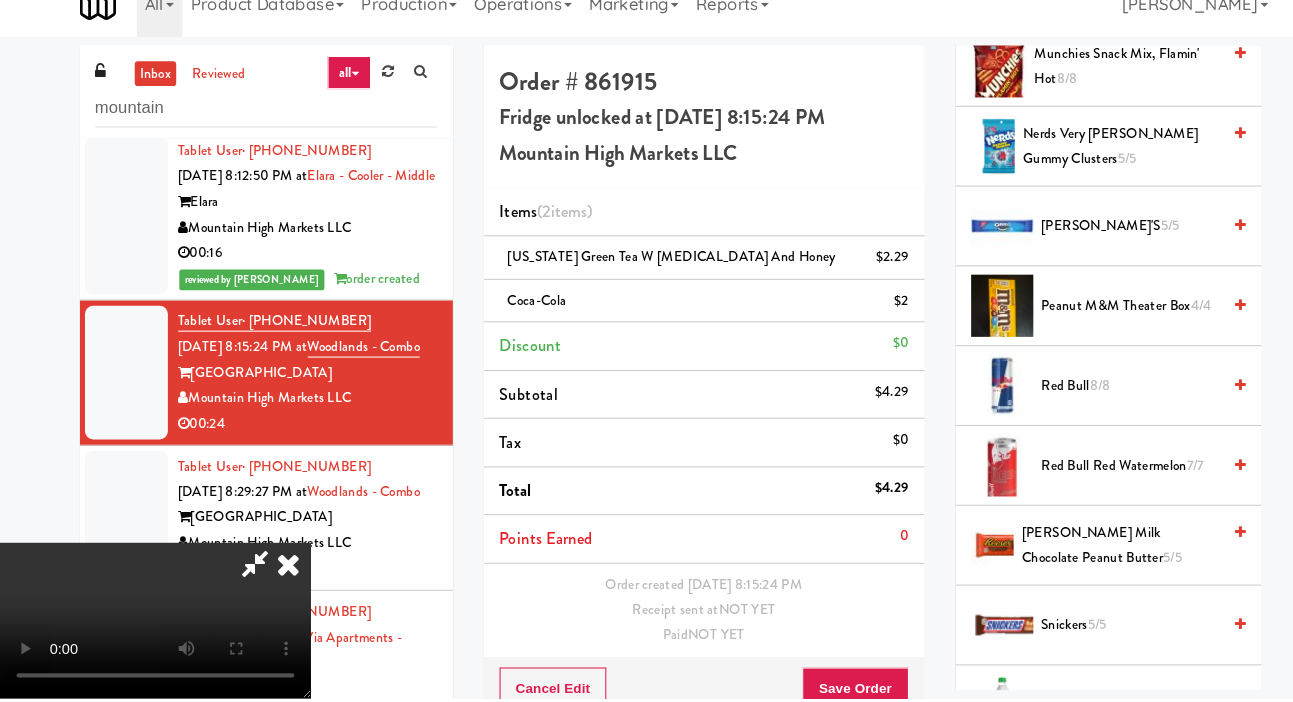 click on "5/5" at bounding box center (1131, 565) 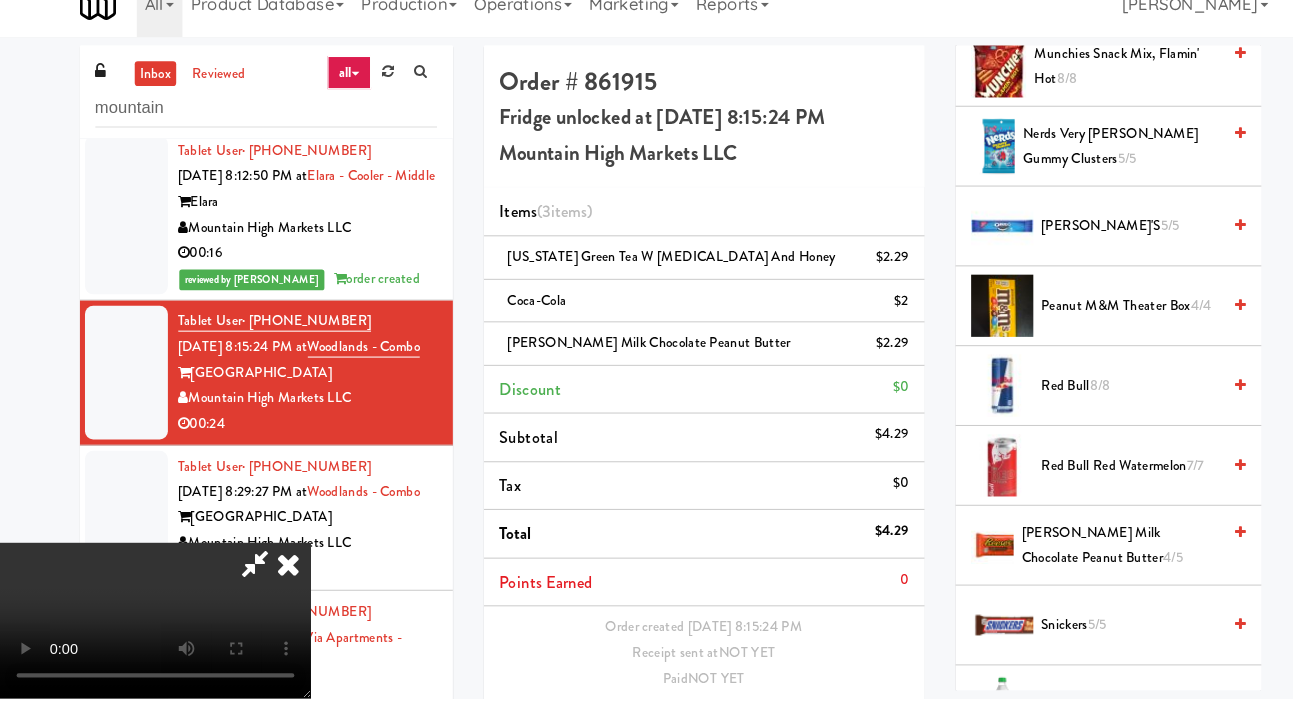 click on "4/5" at bounding box center [1131, 565] 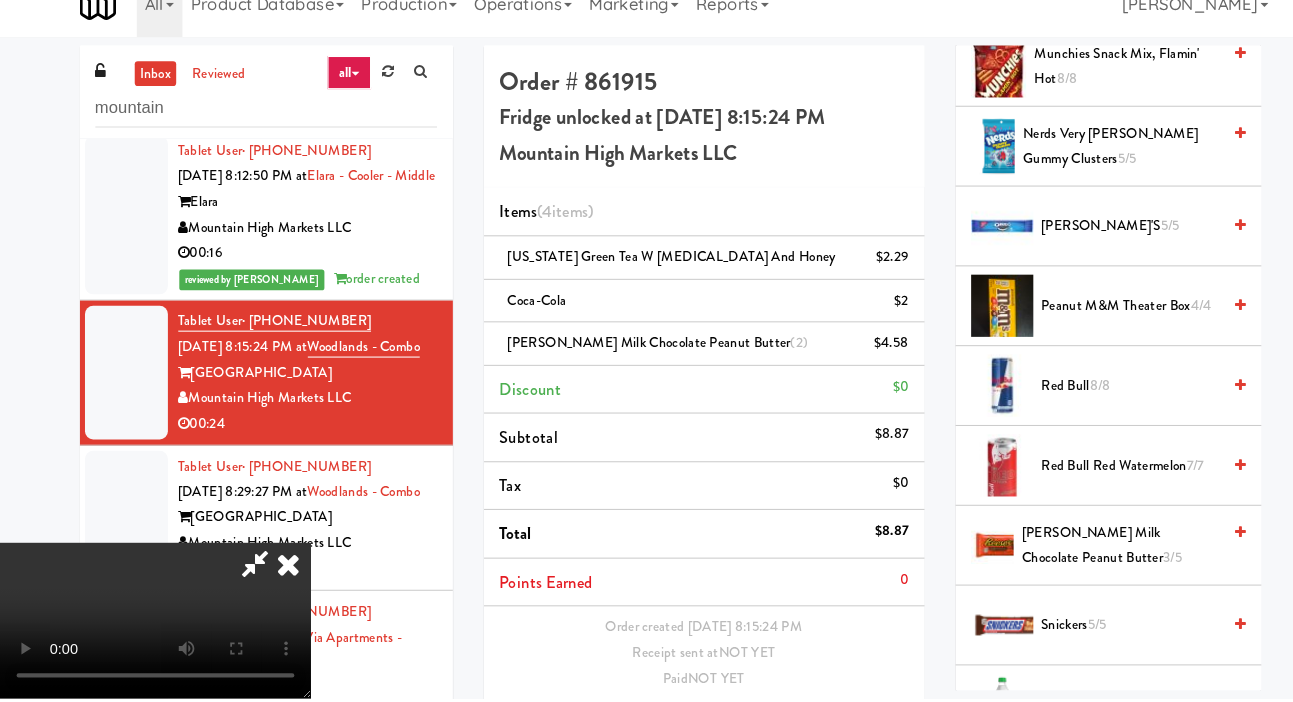 click on "Save Order" at bounding box center (825, 734) 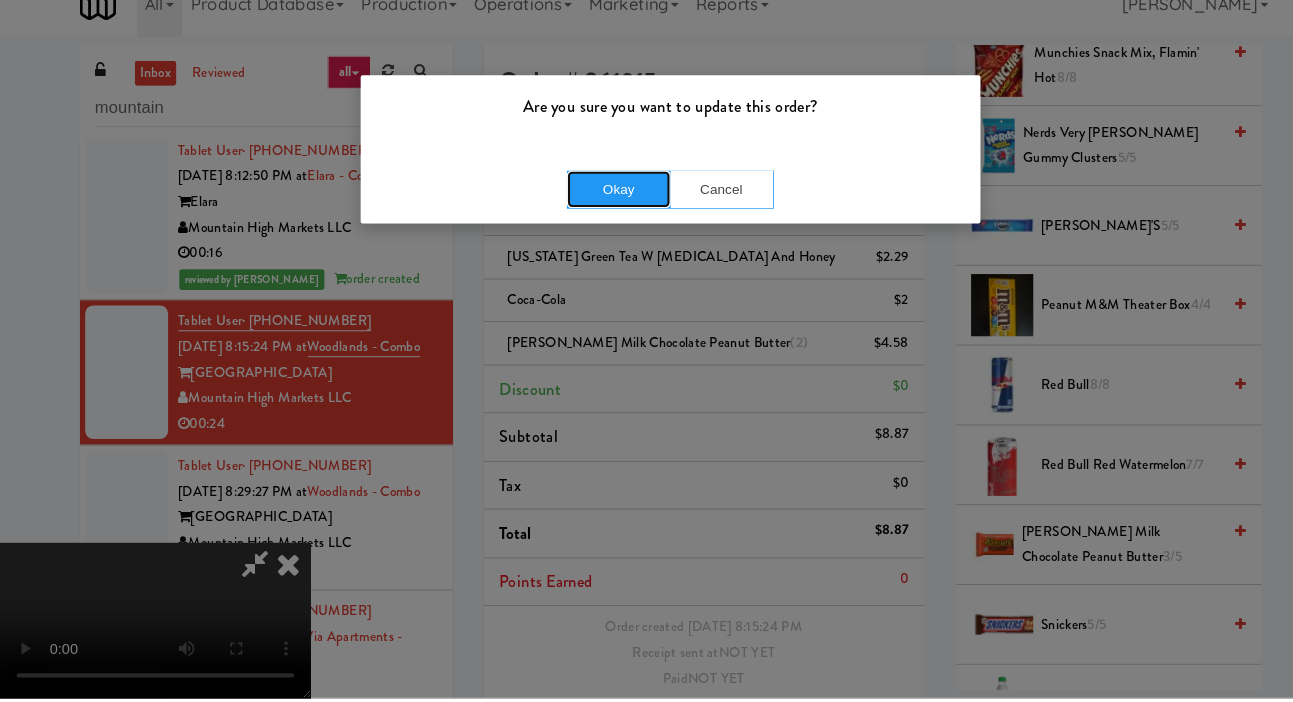 click on "Okay" at bounding box center [597, 211] 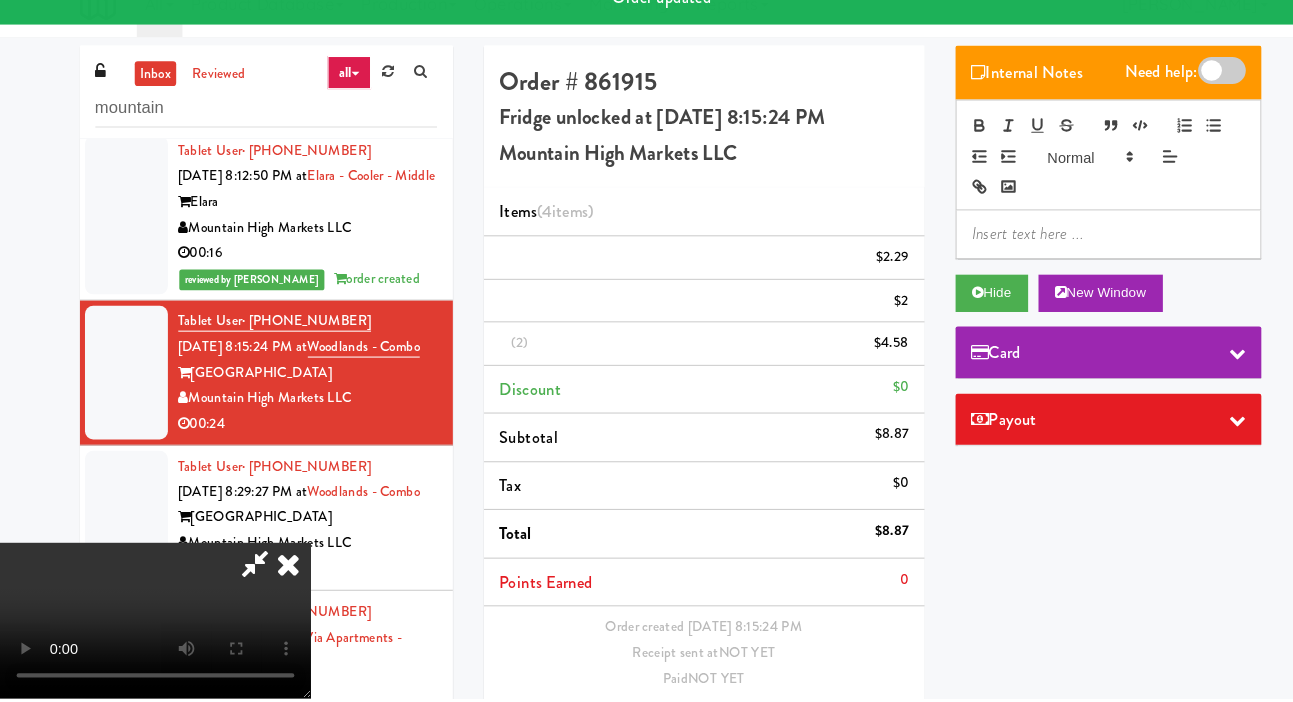 scroll, scrollTop: 0, scrollLeft: 0, axis: both 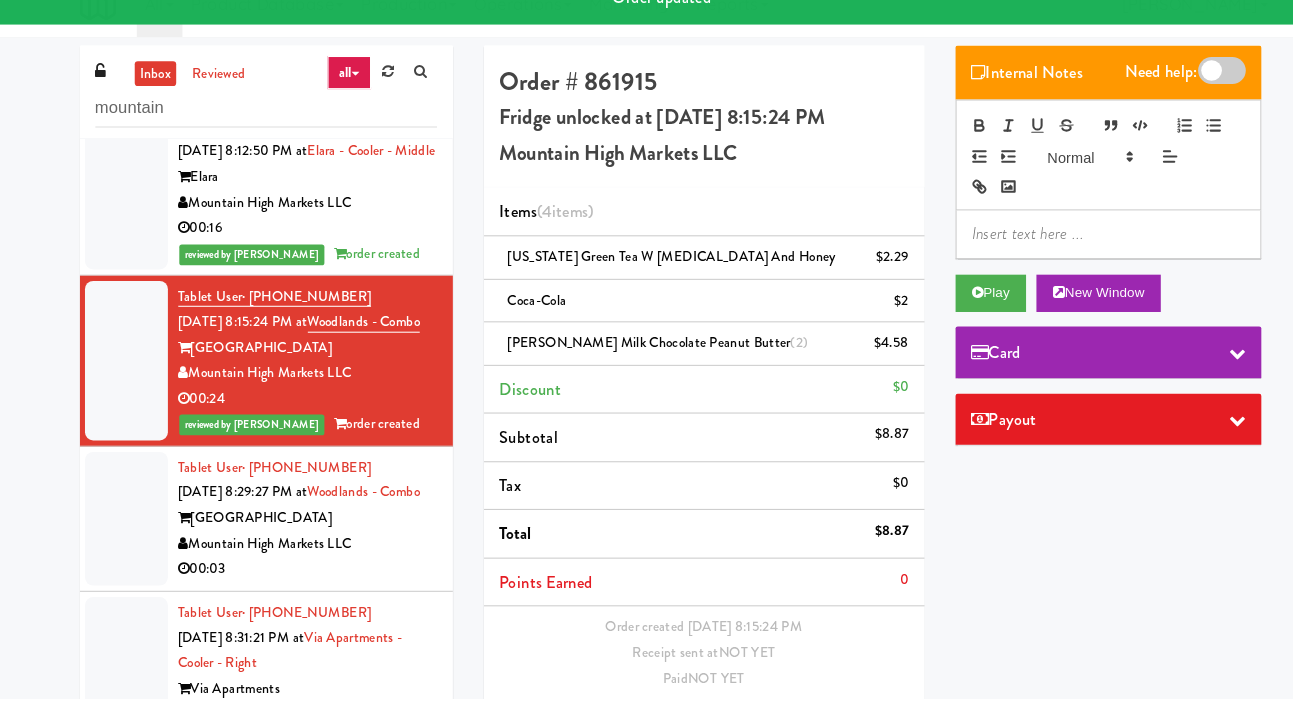 click at bounding box center [122, 528] 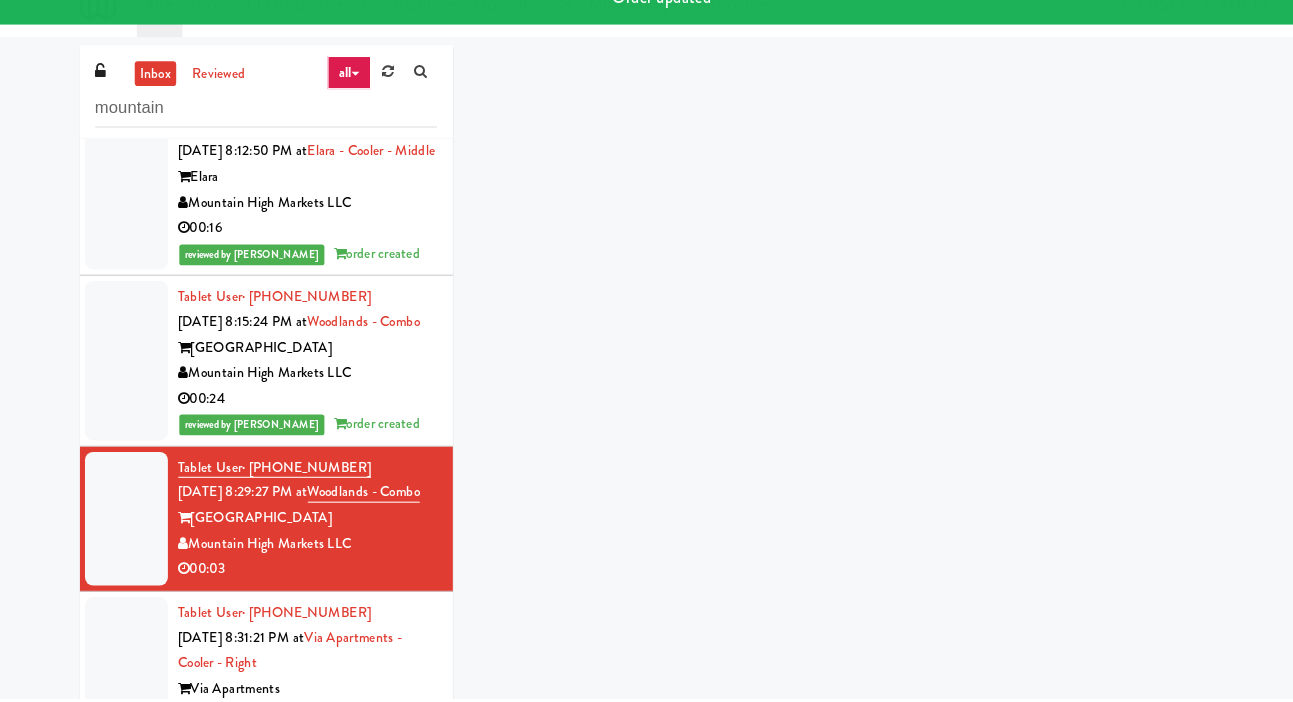 scroll, scrollTop: 1996, scrollLeft: 0, axis: vertical 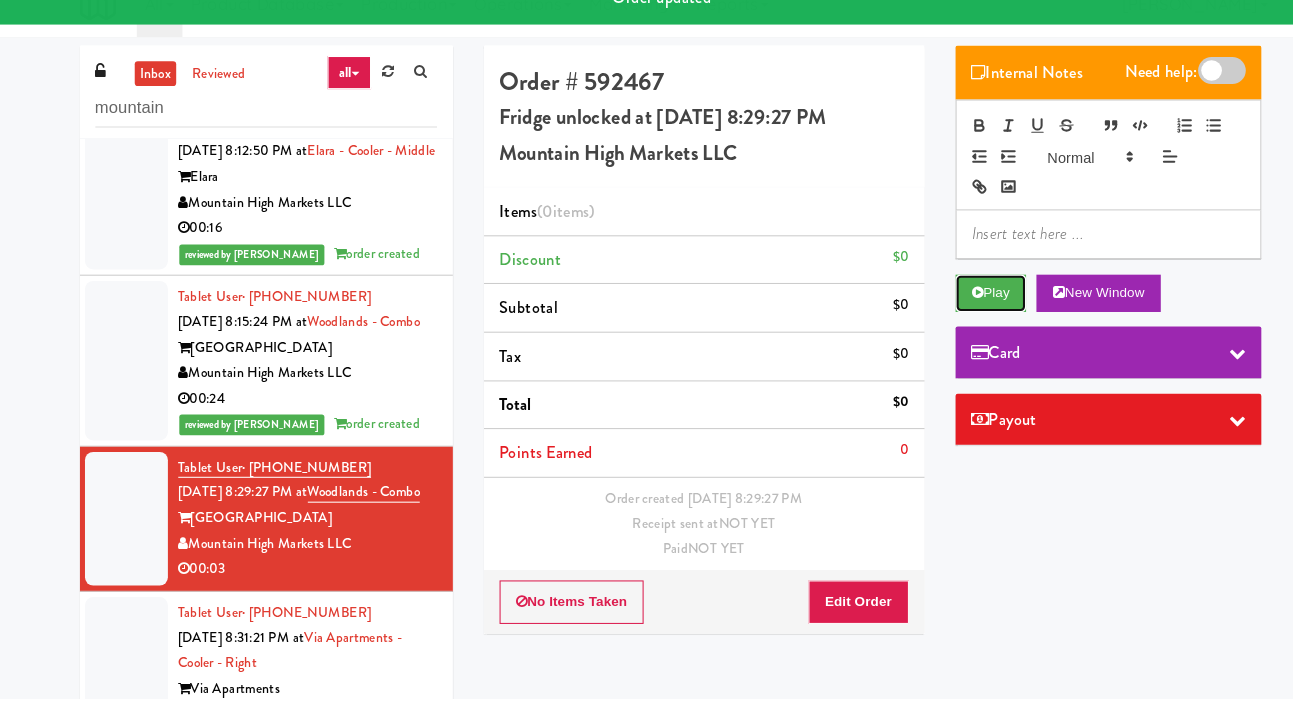 click on "Play" at bounding box center (956, 311) 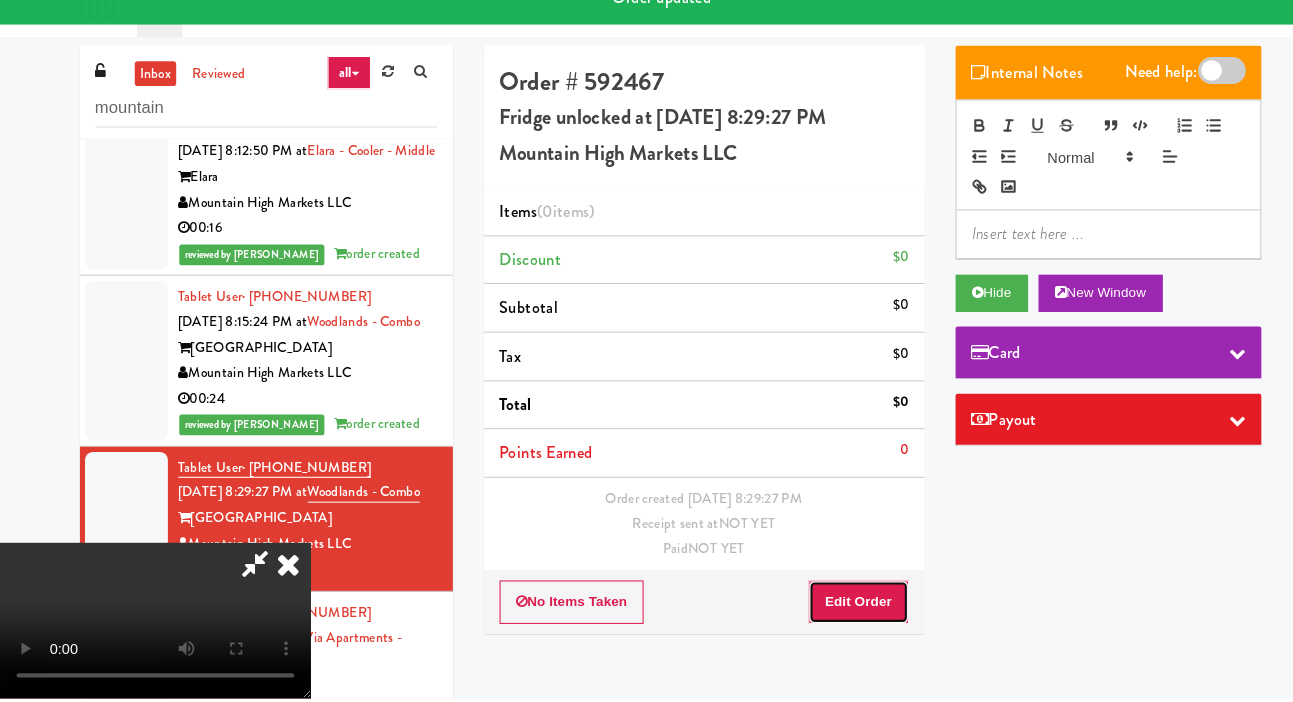 click on "Edit Order" at bounding box center [828, 609] 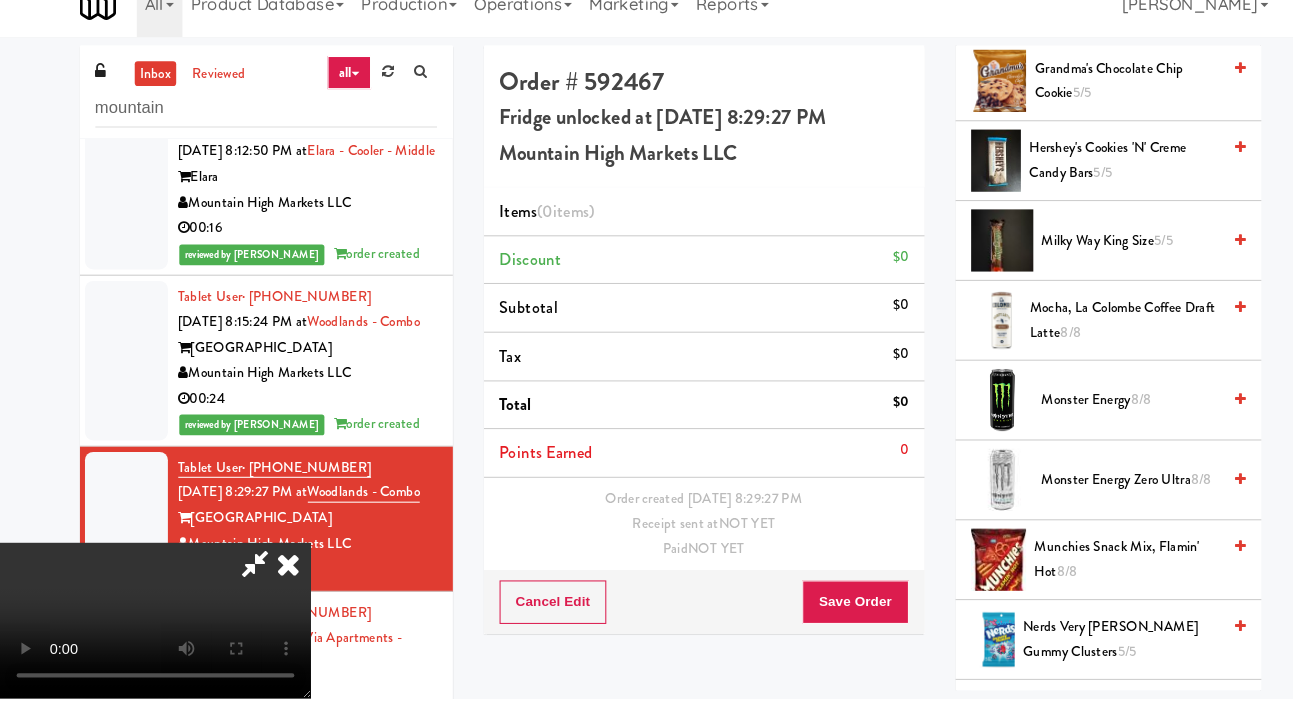 scroll, scrollTop: 1905, scrollLeft: 0, axis: vertical 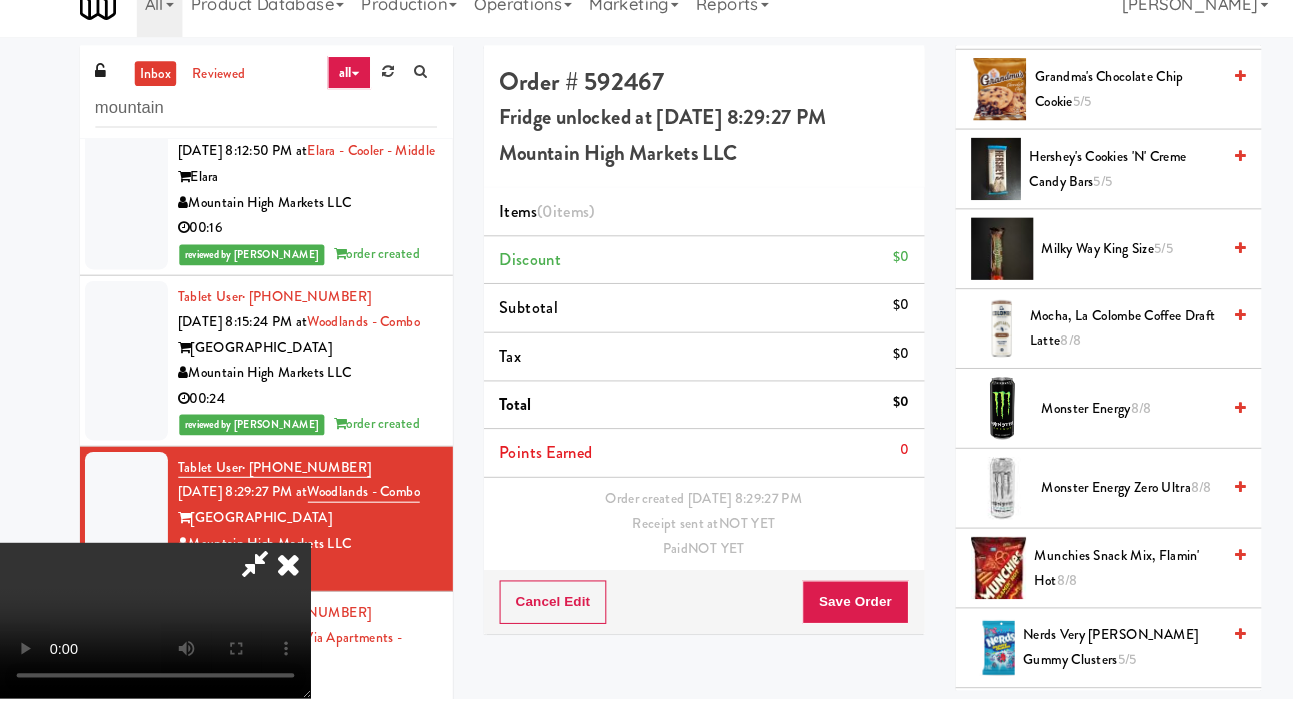 click on "Monster Energy  8/8" at bounding box center (1091, 422) 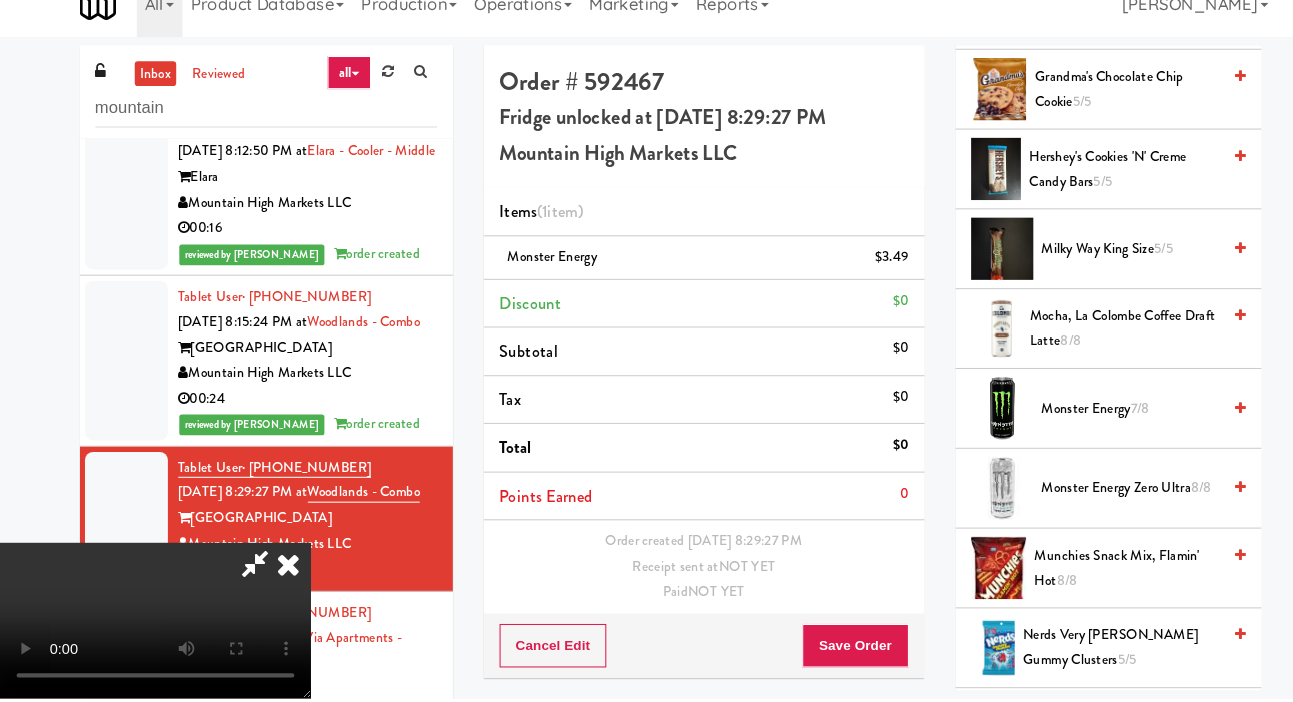 type 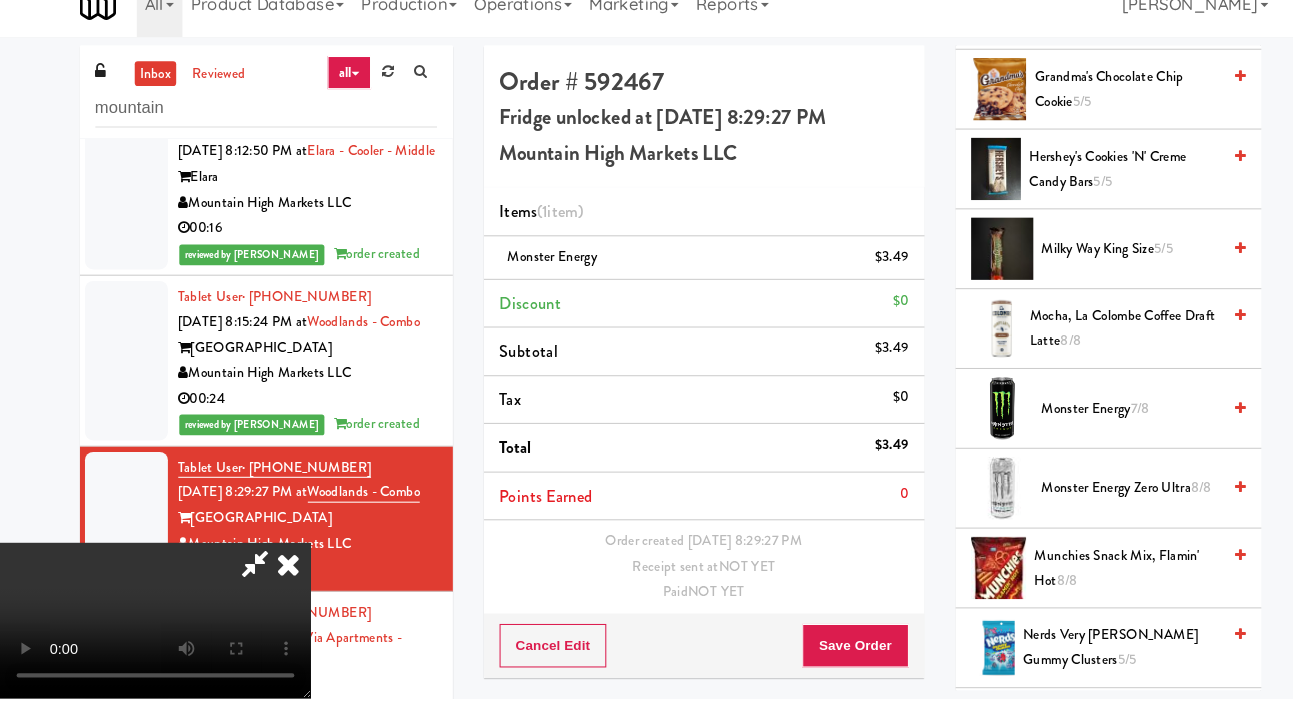 click on "Order created Jul 10, 2025 8:29:27 PM Receipt sent at  NOT YET Paid  NOT YET" at bounding box center (679, 575) 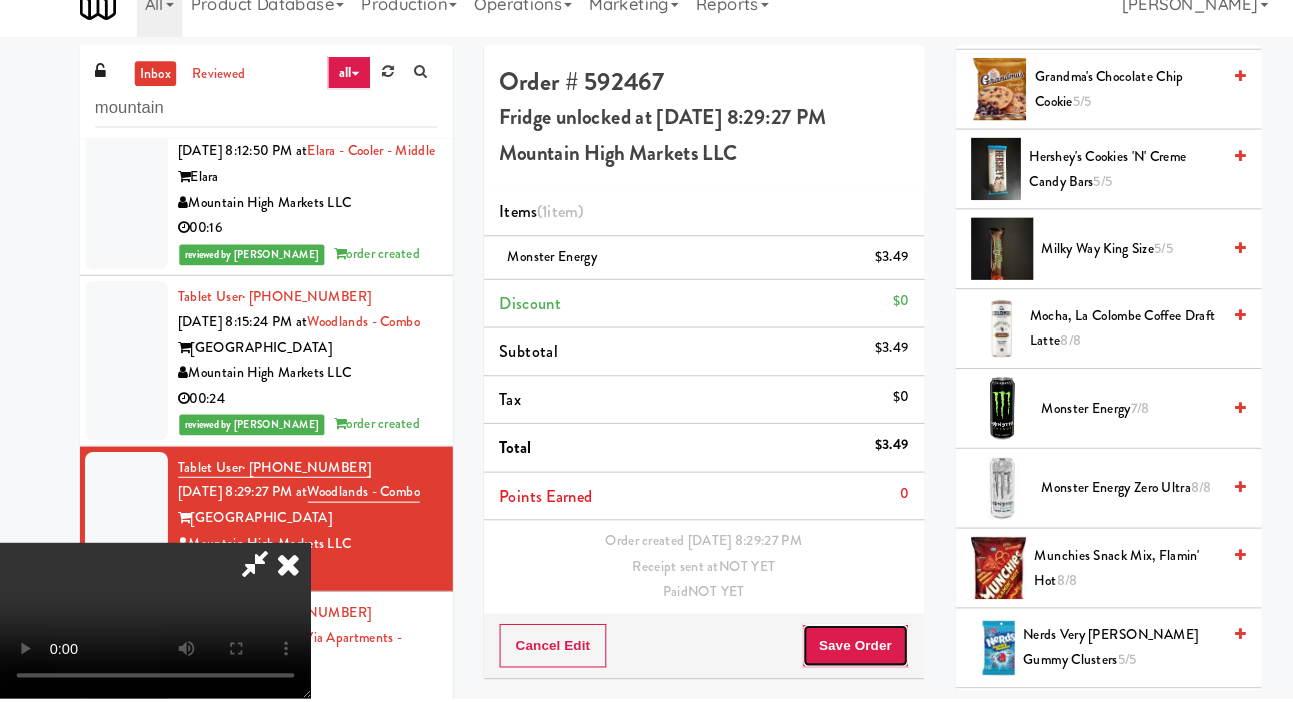 click on "Save Order" at bounding box center (825, 651) 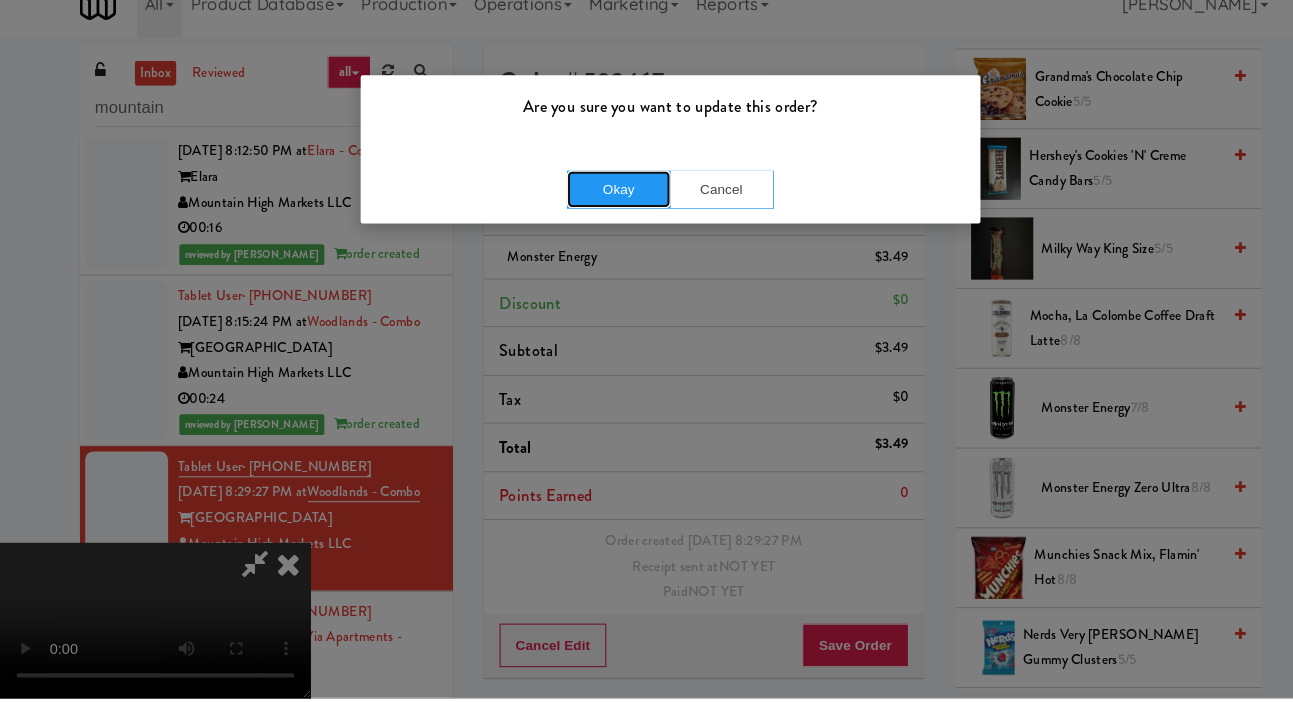 click on "Okay" at bounding box center [597, 211] 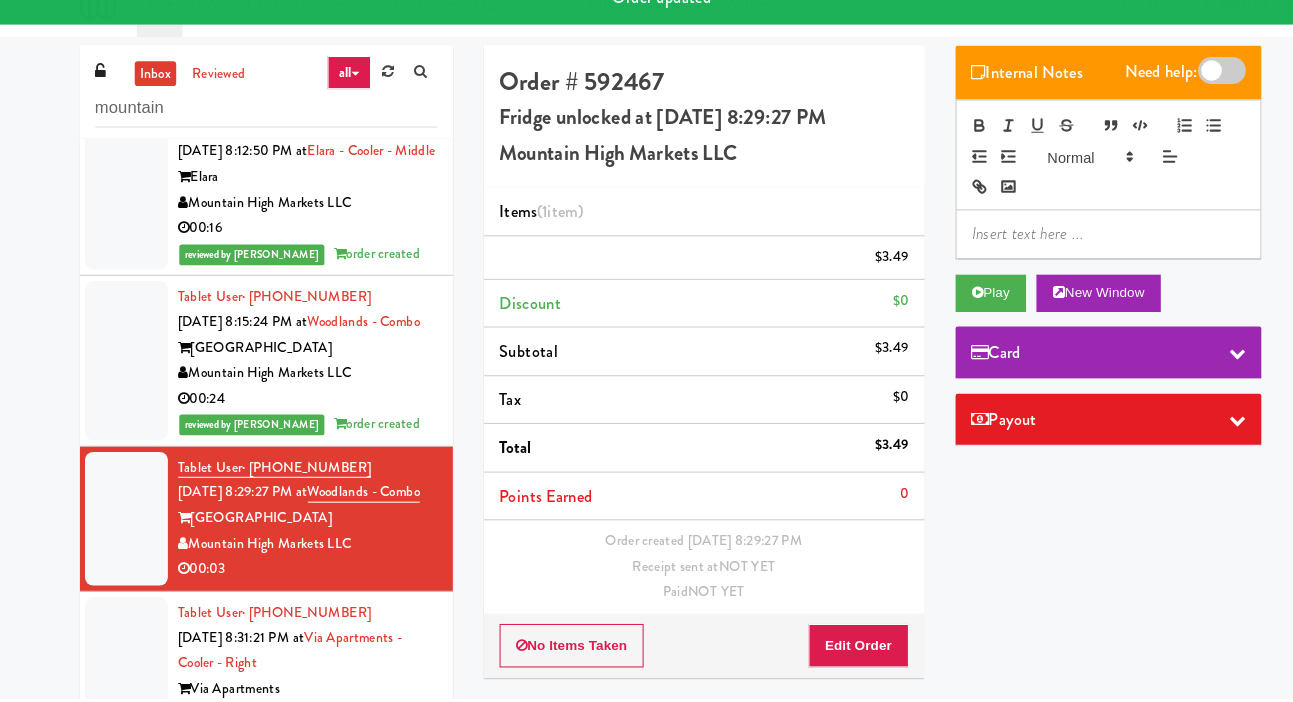 scroll, scrollTop: 0, scrollLeft: 0, axis: both 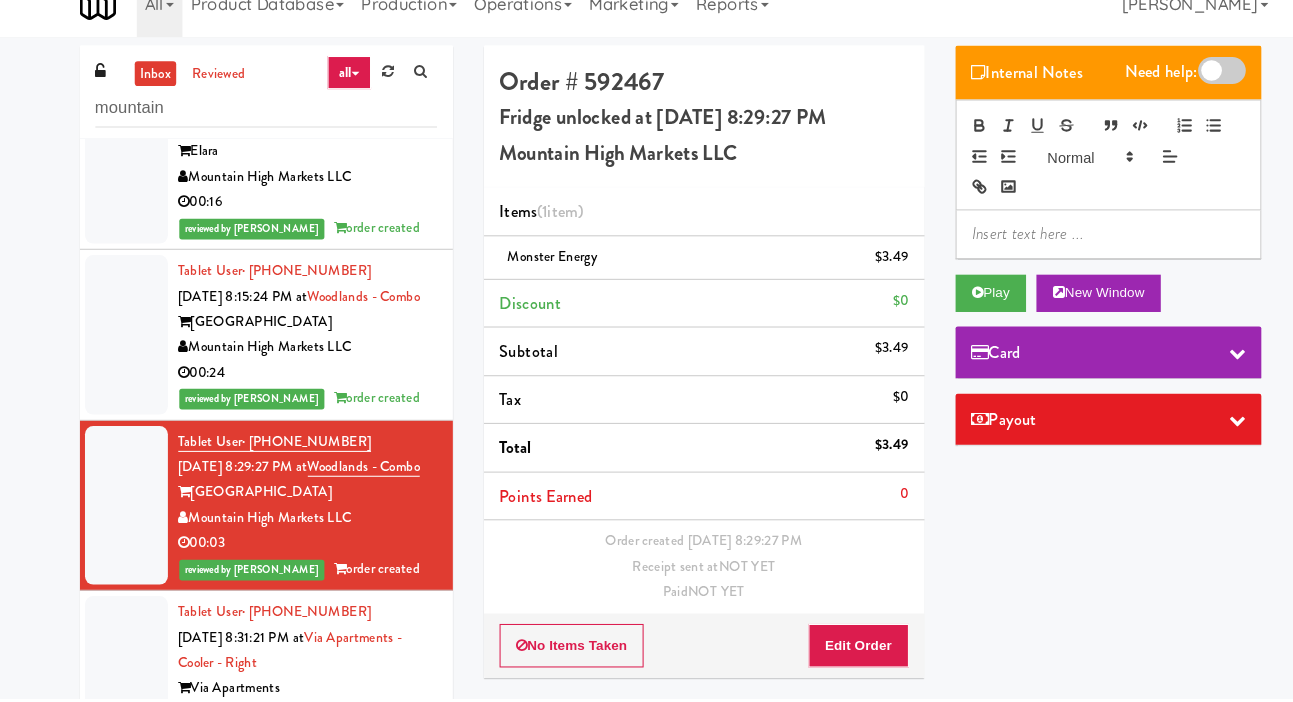 click at bounding box center (122, 680) 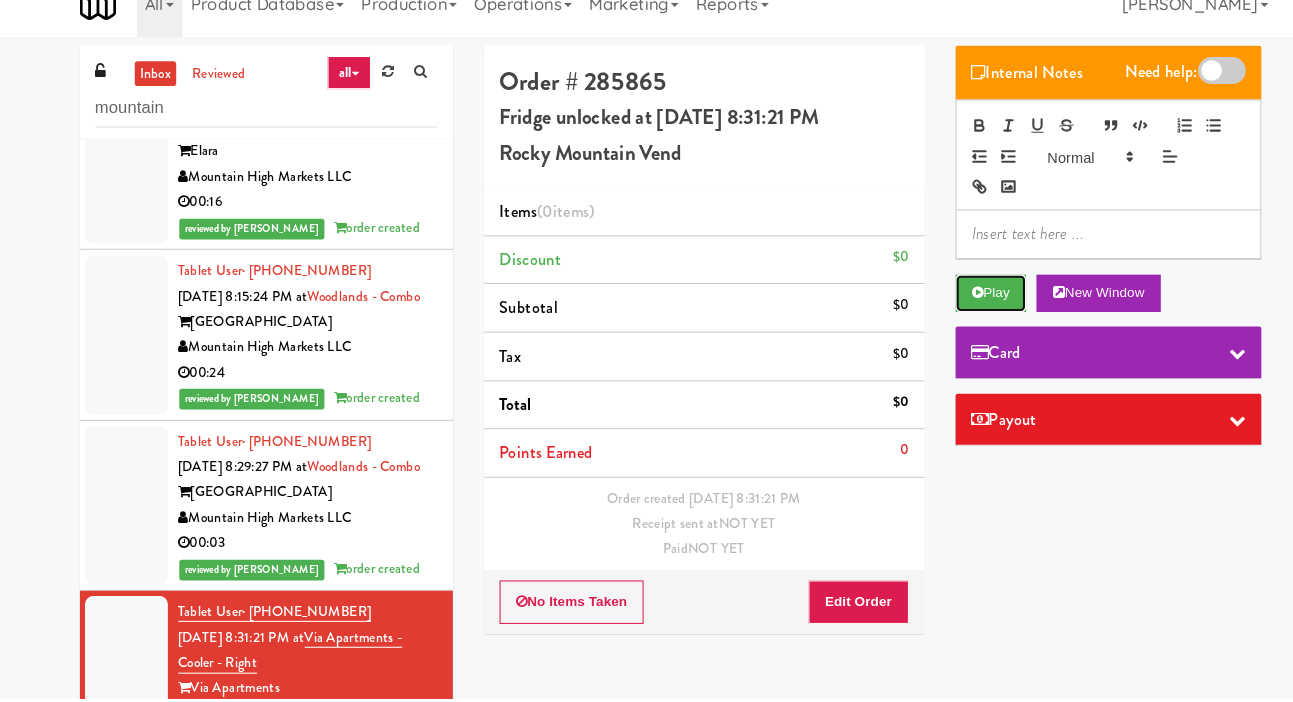 click on "Play" at bounding box center [956, 311] 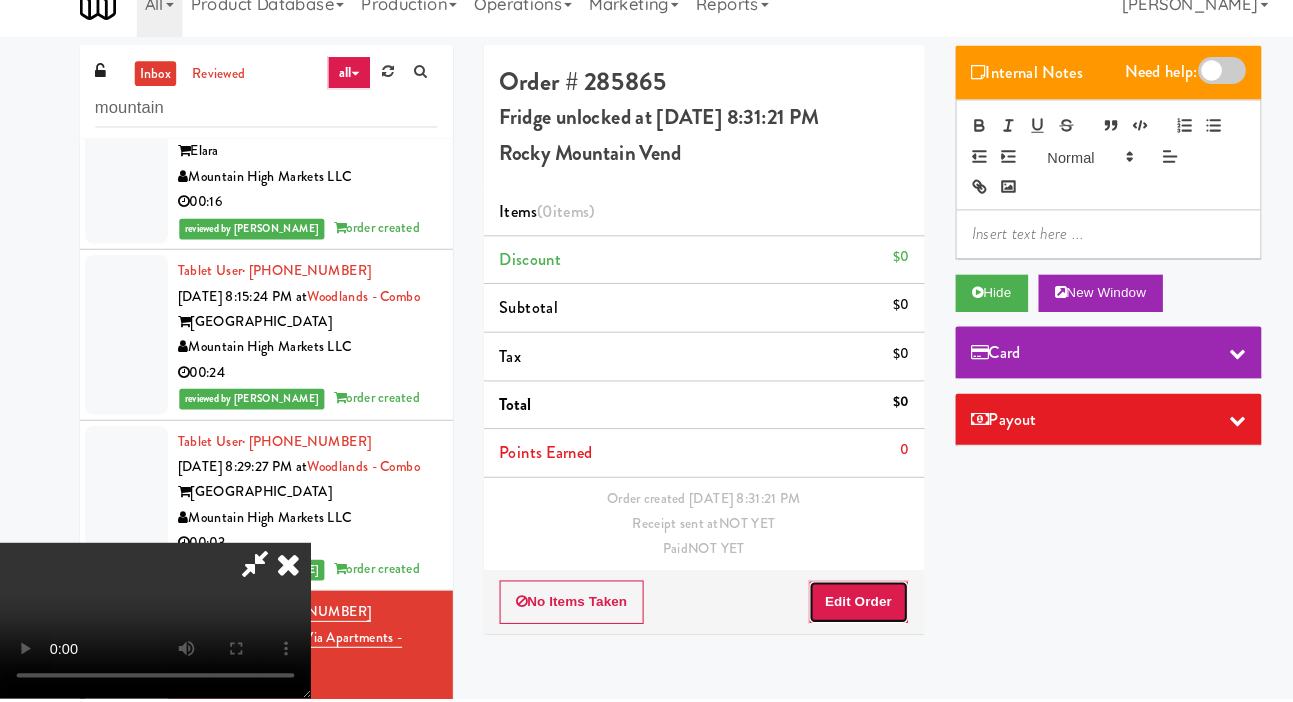 click on "Edit Order" at bounding box center [828, 609] 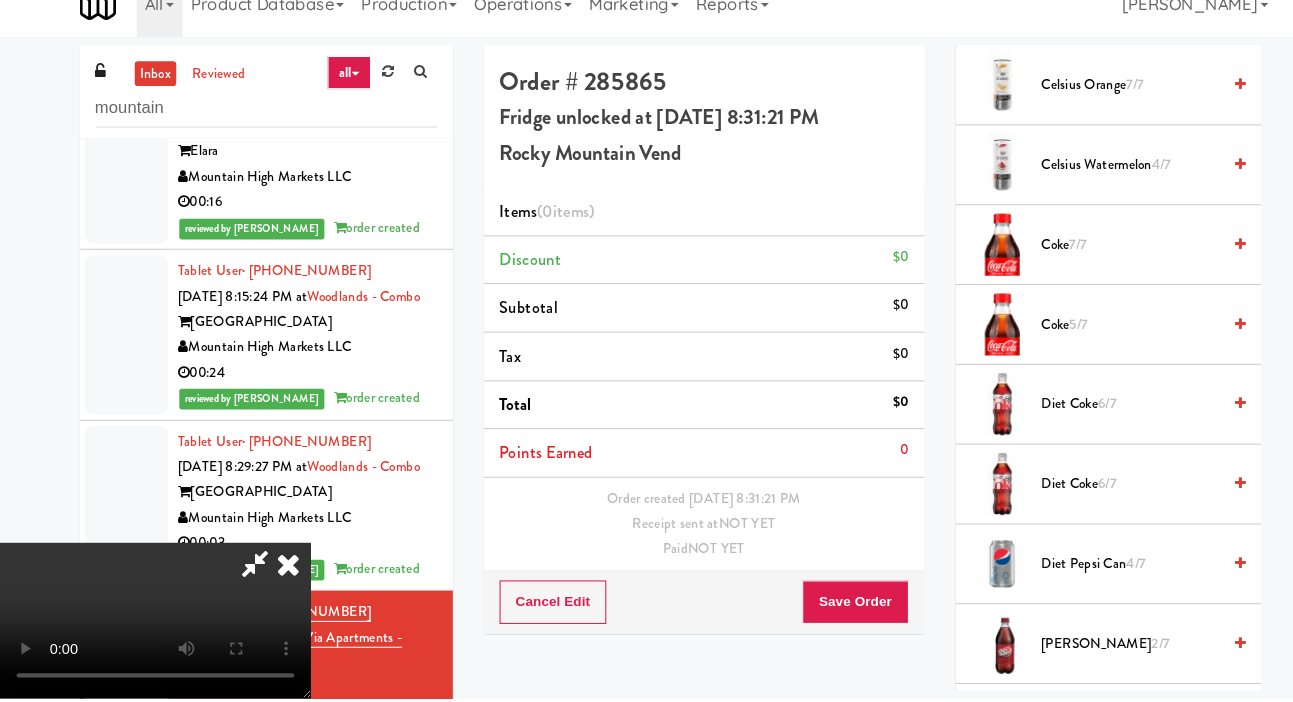 scroll, scrollTop: 1321, scrollLeft: 0, axis: vertical 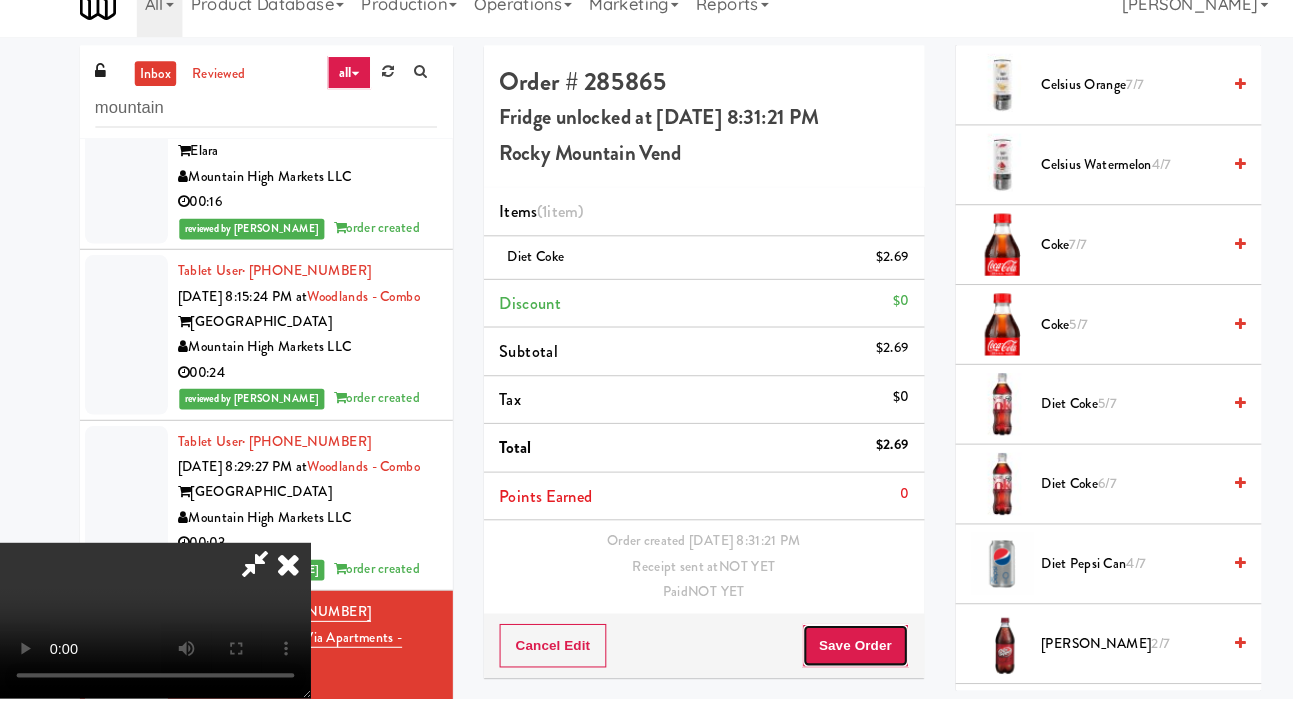 click on "Save Order" at bounding box center (825, 651) 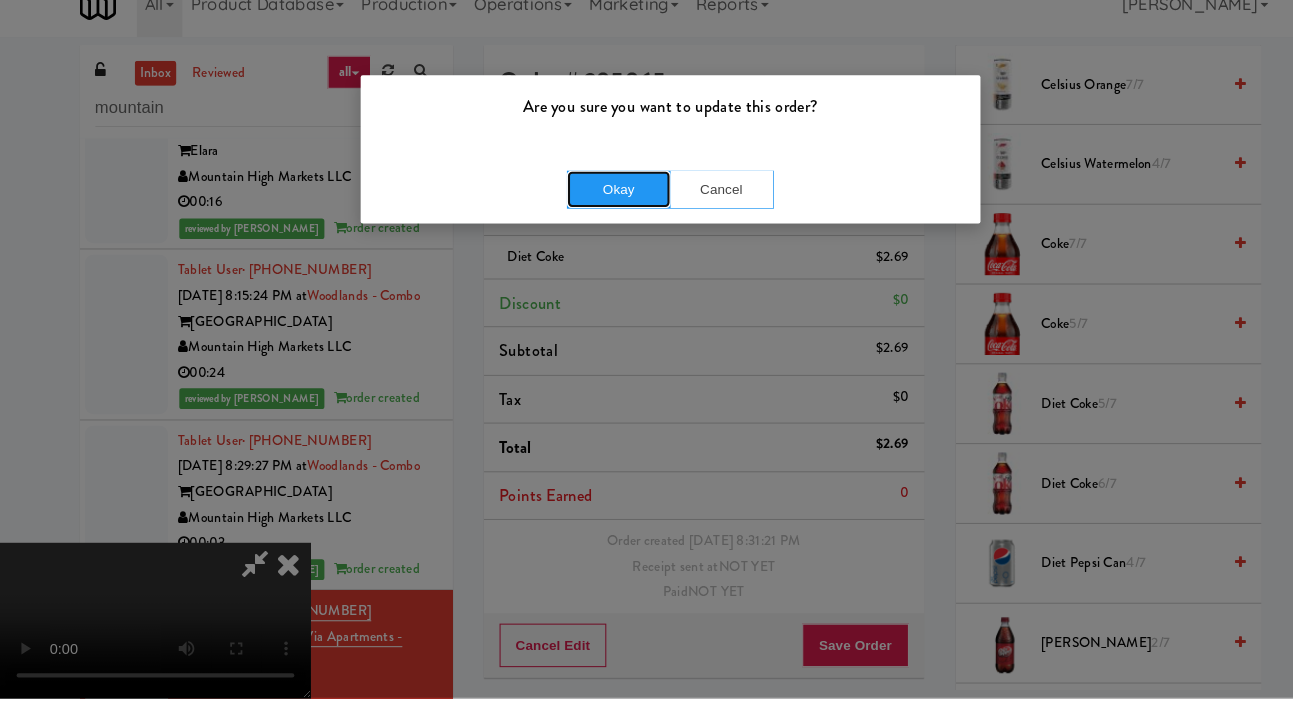click on "Okay" at bounding box center [597, 211] 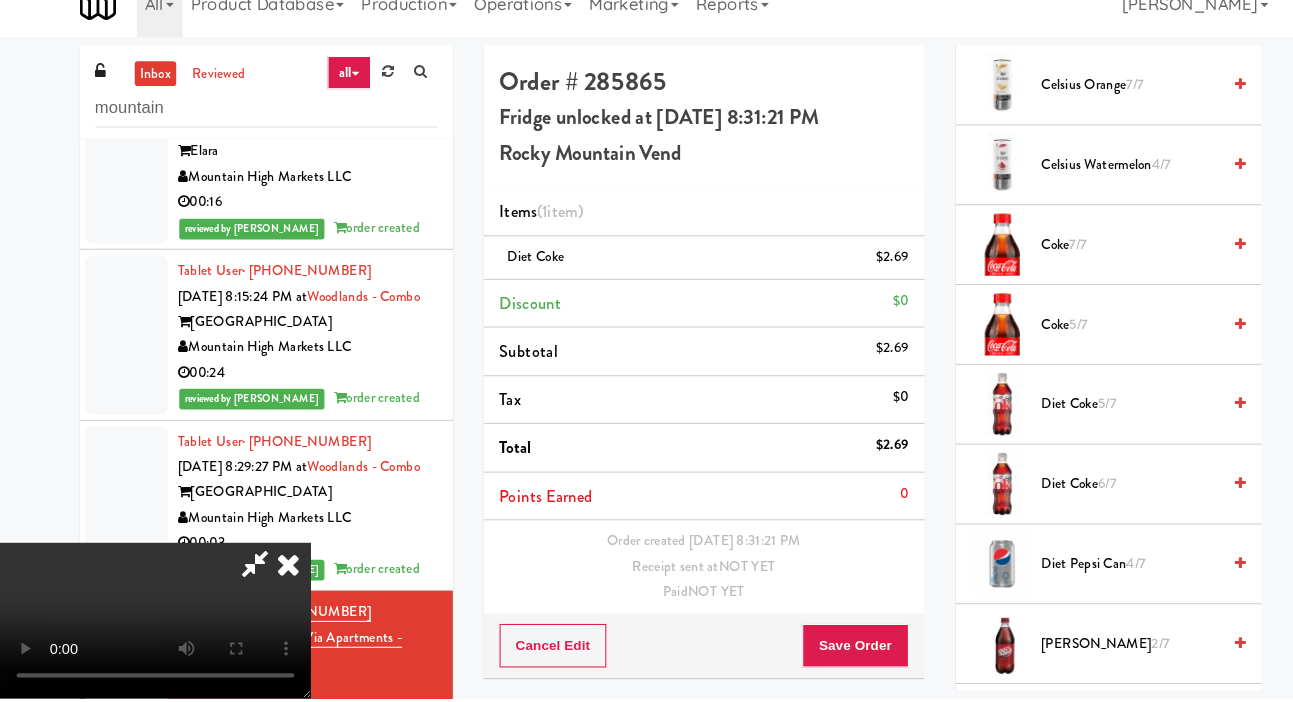 scroll, scrollTop: 0, scrollLeft: 0, axis: both 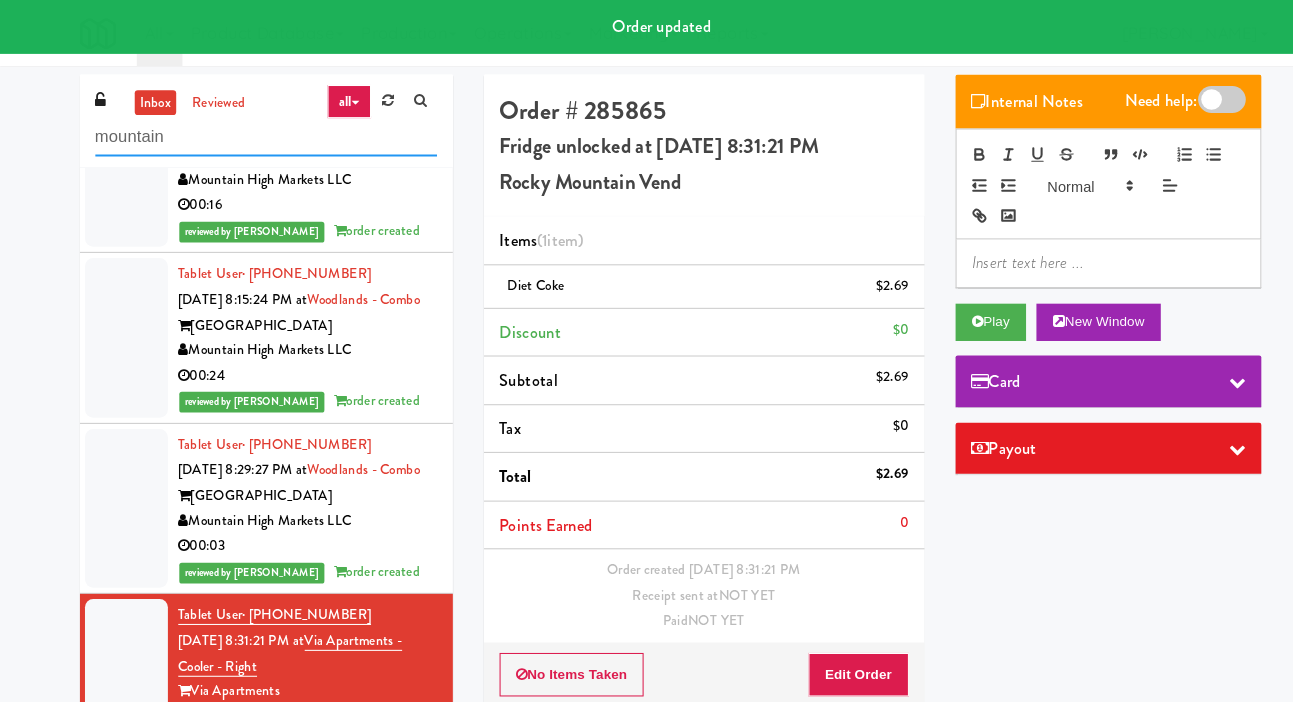 click on "mountain" at bounding box center (257, 132) 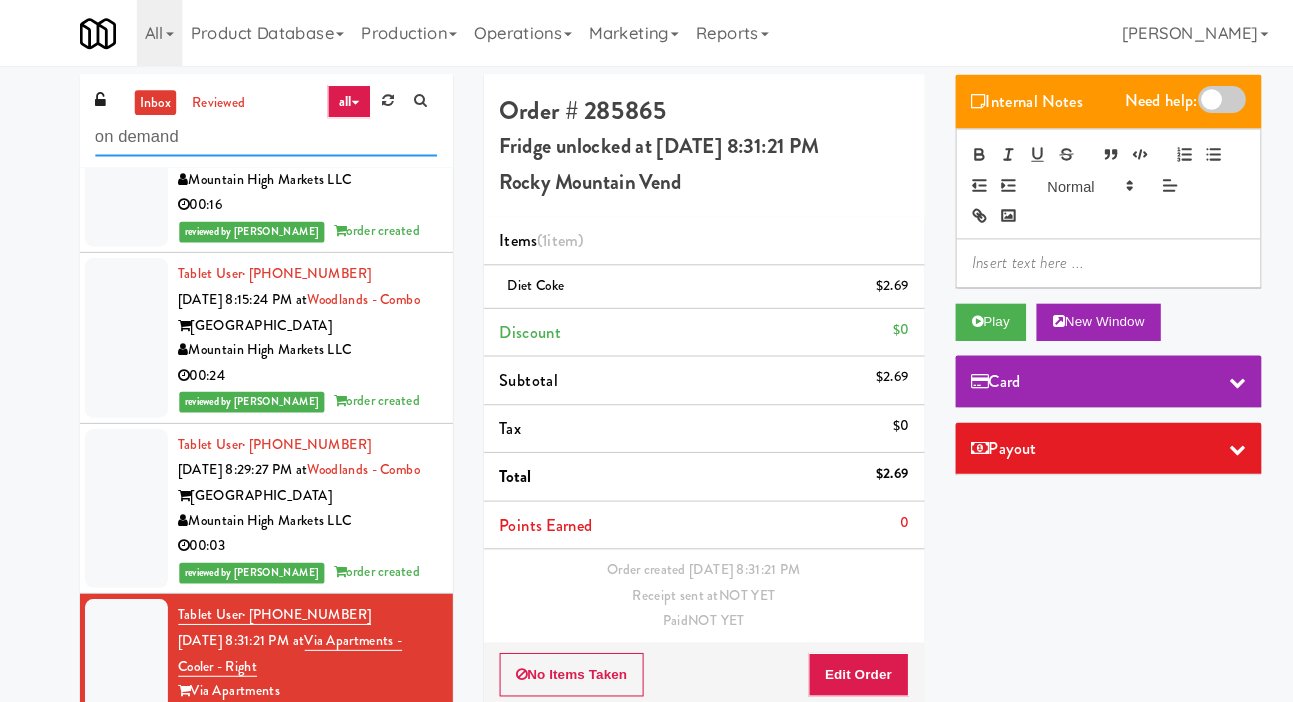 scroll, scrollTop: 0, scrollLeft: 0, axis: both 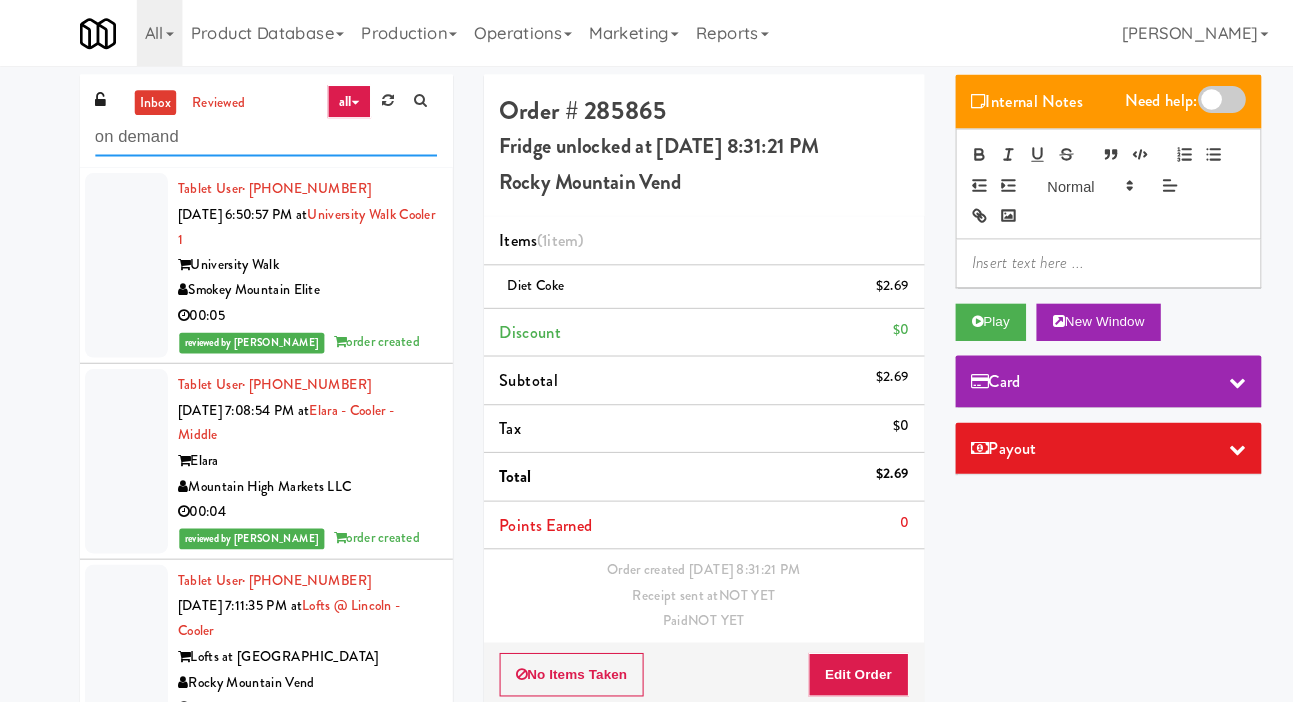 type on "on demand" 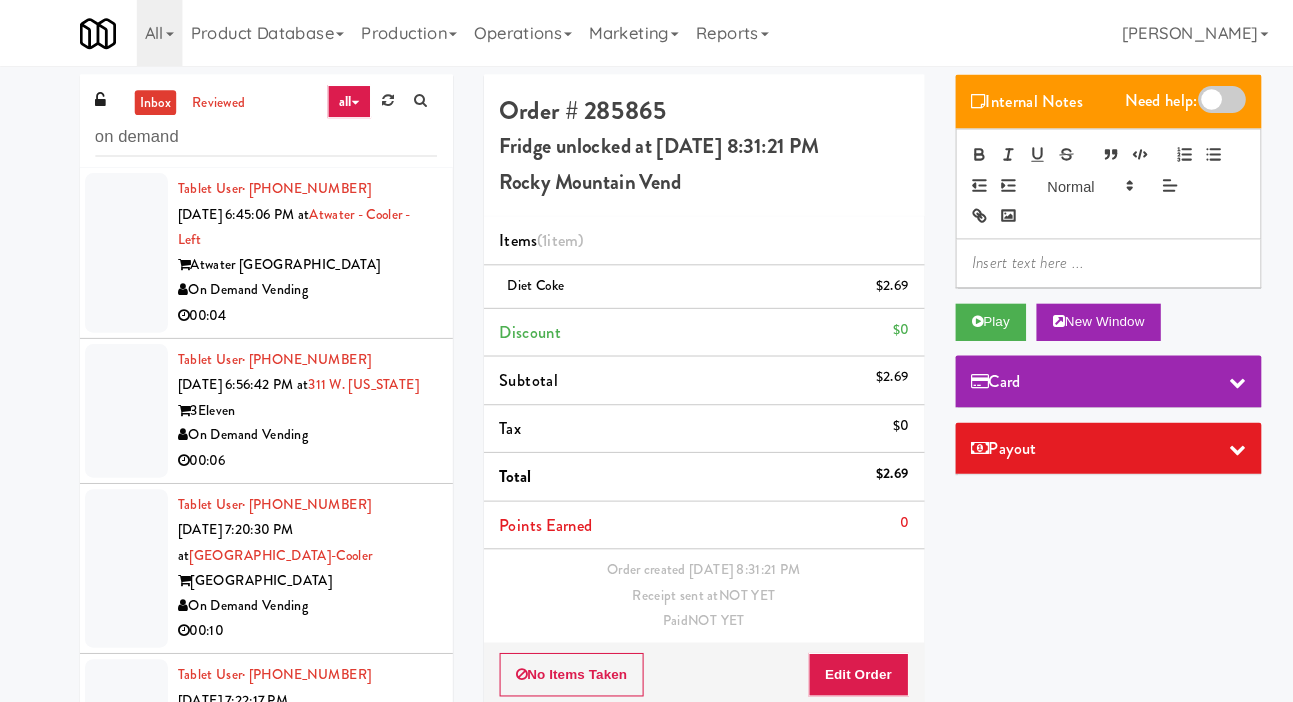 click on "inbox reviewed all    all     gen 1.5     gen 2/3     gen 4     help requested     failed   on demand Tablet User  · (708) 218-0985 Jul 10, 2025 6:45:06 PM at  Atwater - Cooler - Left  Atwater Chicago   On Demand Vending  00:04     Tablet User  · (408) 390-7129 Jul 10, 2025 6:56:42 PM at  311 W. Illinois   3Eleven  On Demand Vending  00:06     Tablet User  · (678) 333-2117 Jul 10, 2025 7:20:30 PM at  Wheeling Town Center-Cooler   Wheeling Town Center   On Demand Vending  00:10     Tablet User  · (847) 271-6088 Jul 10, 2025 7:22:17 PM at  Wheeling Town Center-Cooler   Wheeling Town Center   On Demand Vending  00:04     Tablet User  · (773) 526-1138 Jul 10, 2025 7:24:55 PM at  680 LSD Cooler  680 N. Lake Shore  On Demand Vending  00:24     Tablet User  · (847) 912-0237 Jul 10, 2025 7:44:51 PM at  Sachs-Cooler-Right  Sachs Center  On Demand Vending  00:34     Tablet User  · (773) 818-0981 Jul 10, 2025 7:48:08 PM at  Sachs-Pantry-Left  Sachs Center  On Demand Vending  00:04     Tablet User" at bounding box center [646, 424] 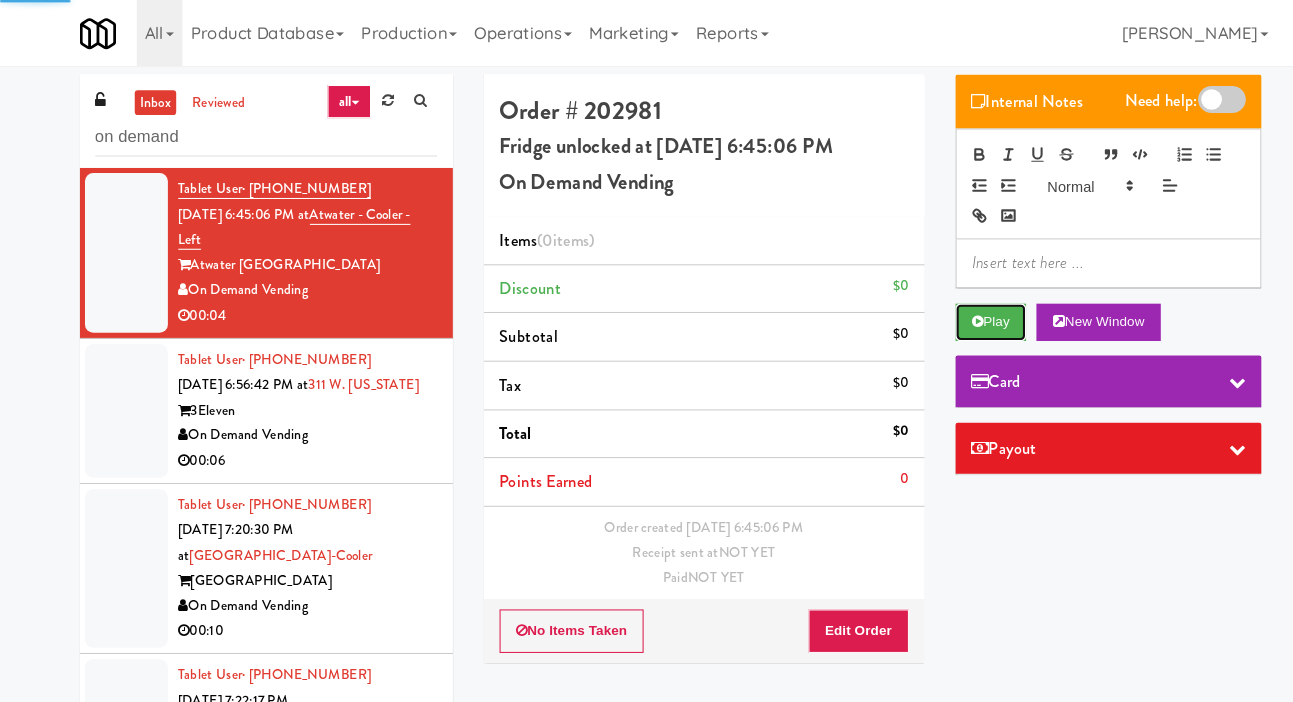 click on "Play" at bounding box center (956, 311) 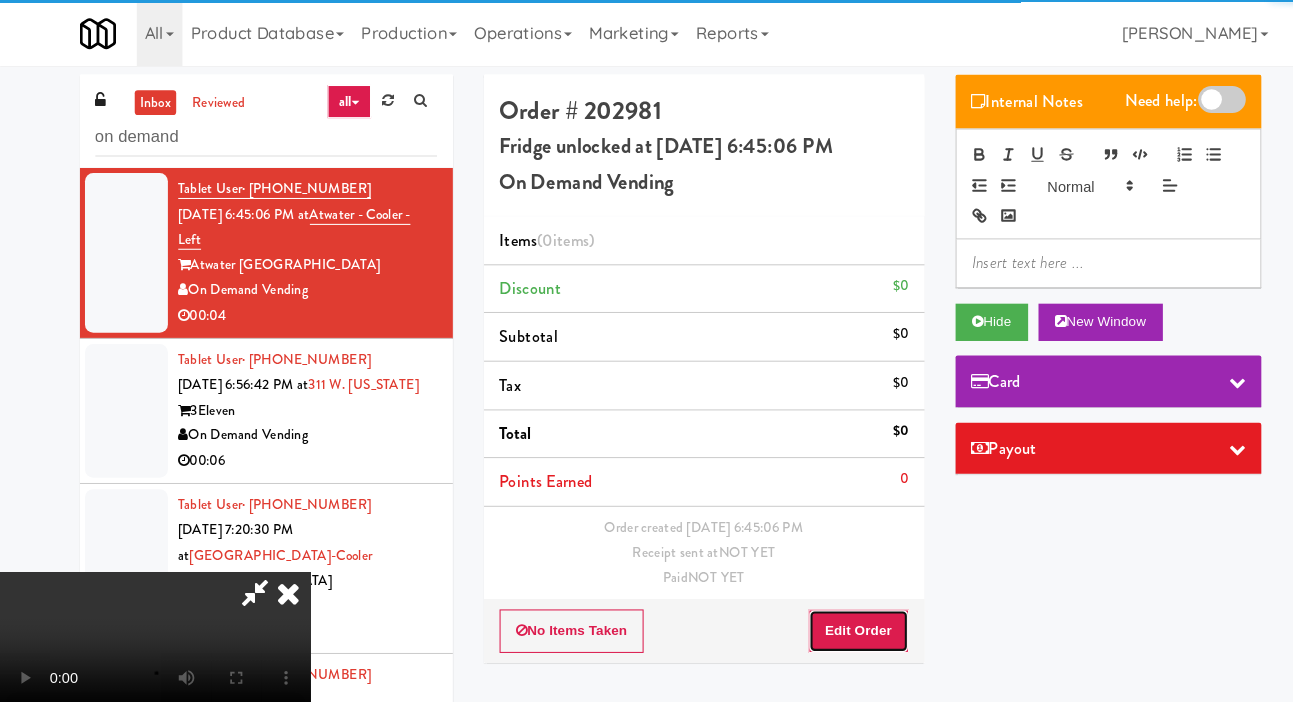 click on "Edit Order" at bounding box center [828, 609] 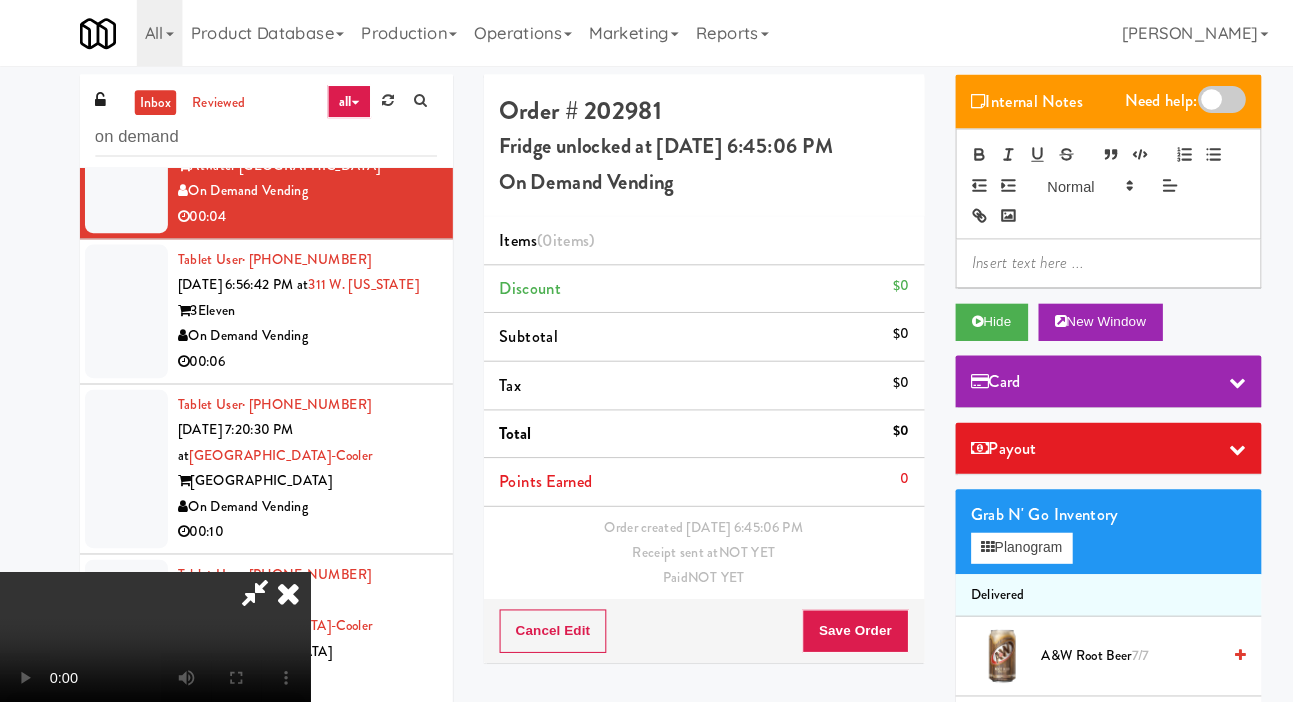 scroll, scrollTop: 97, scrollLeft: 0, axis: vertical 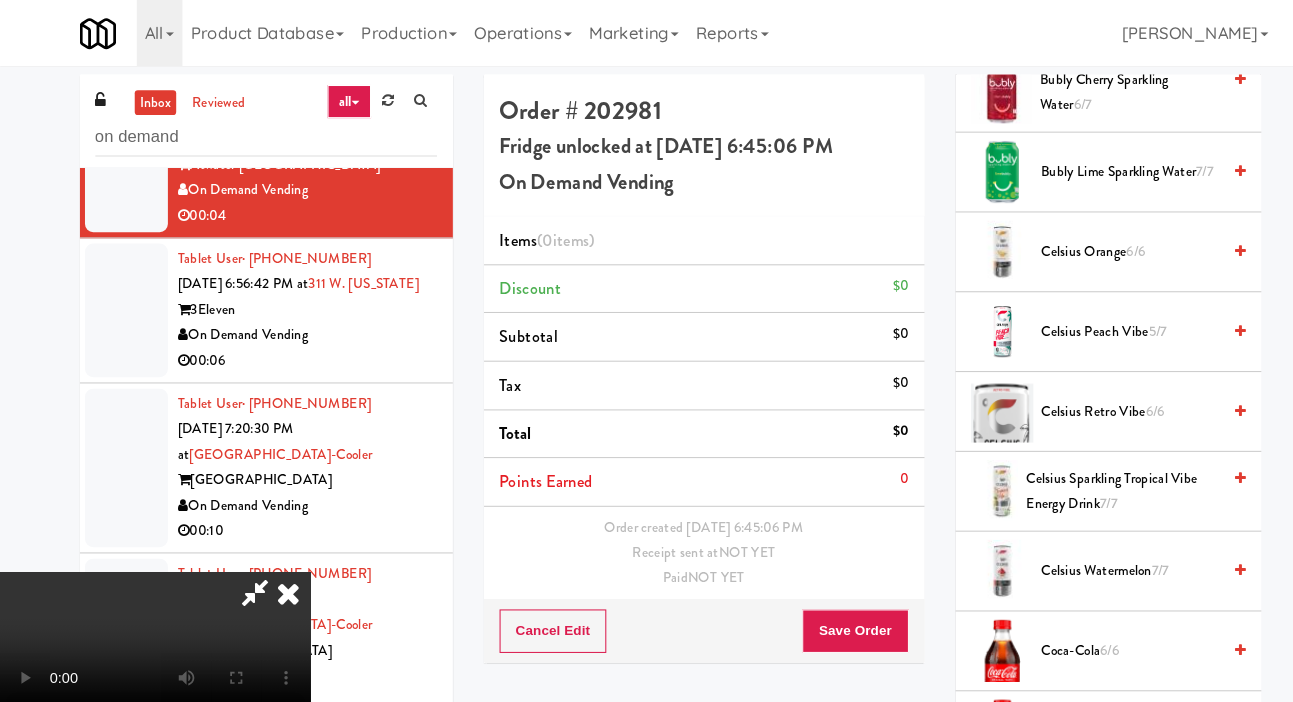 click on "6/6" at bounding box center [1096, 242] 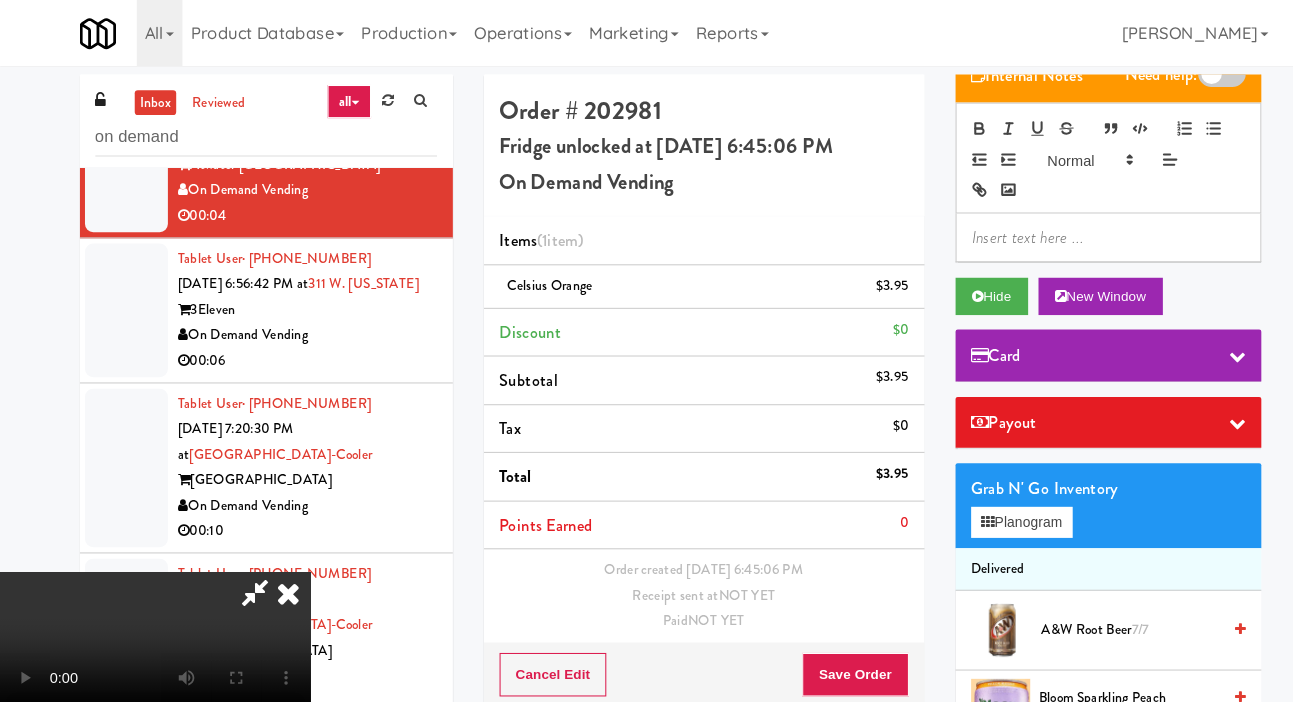 scroll, scrollTop: 0, scrollLeft: 0, axis: both 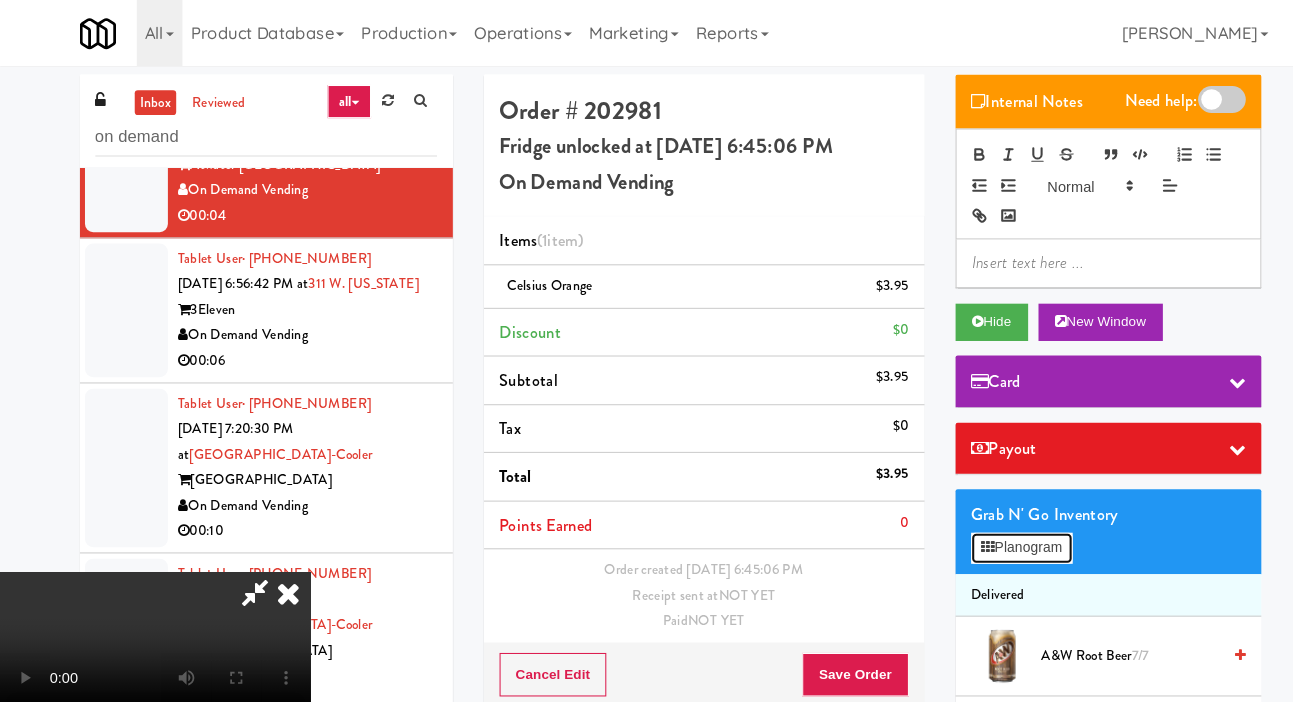 click on "Planogram" at bounding box center (986, 529) 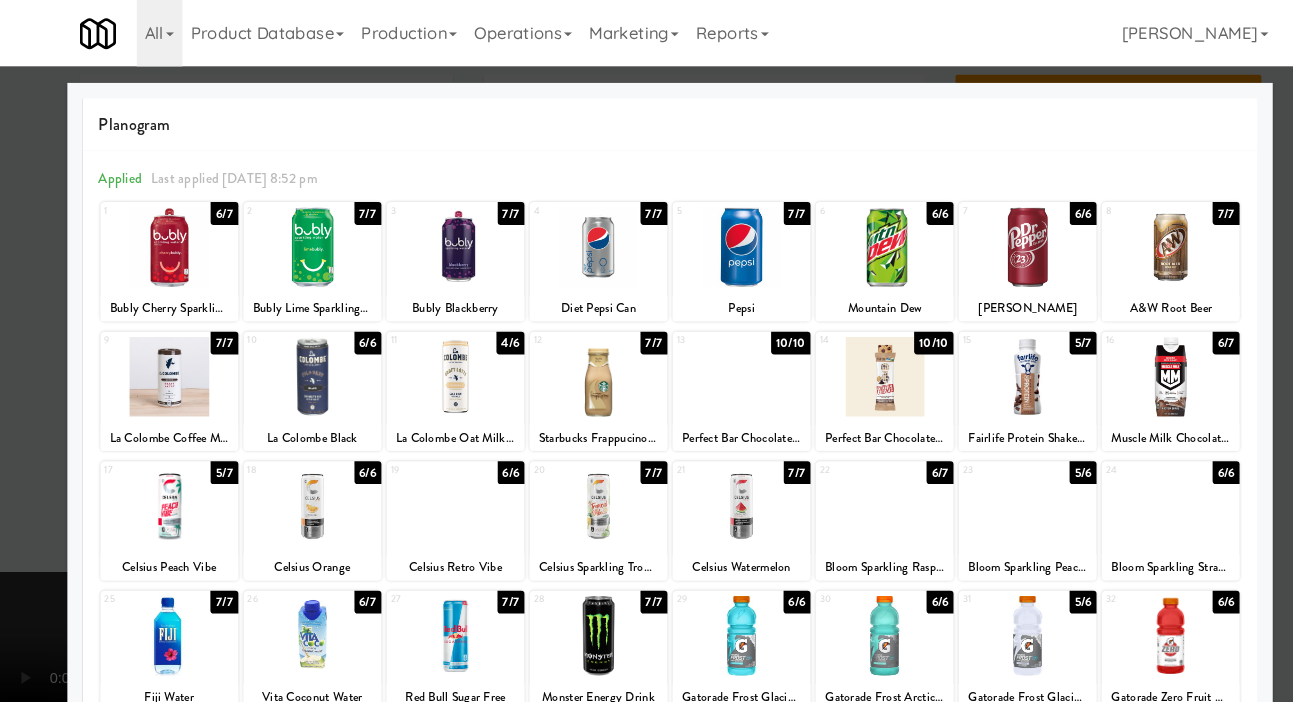 click at bounding box center [163, 488] 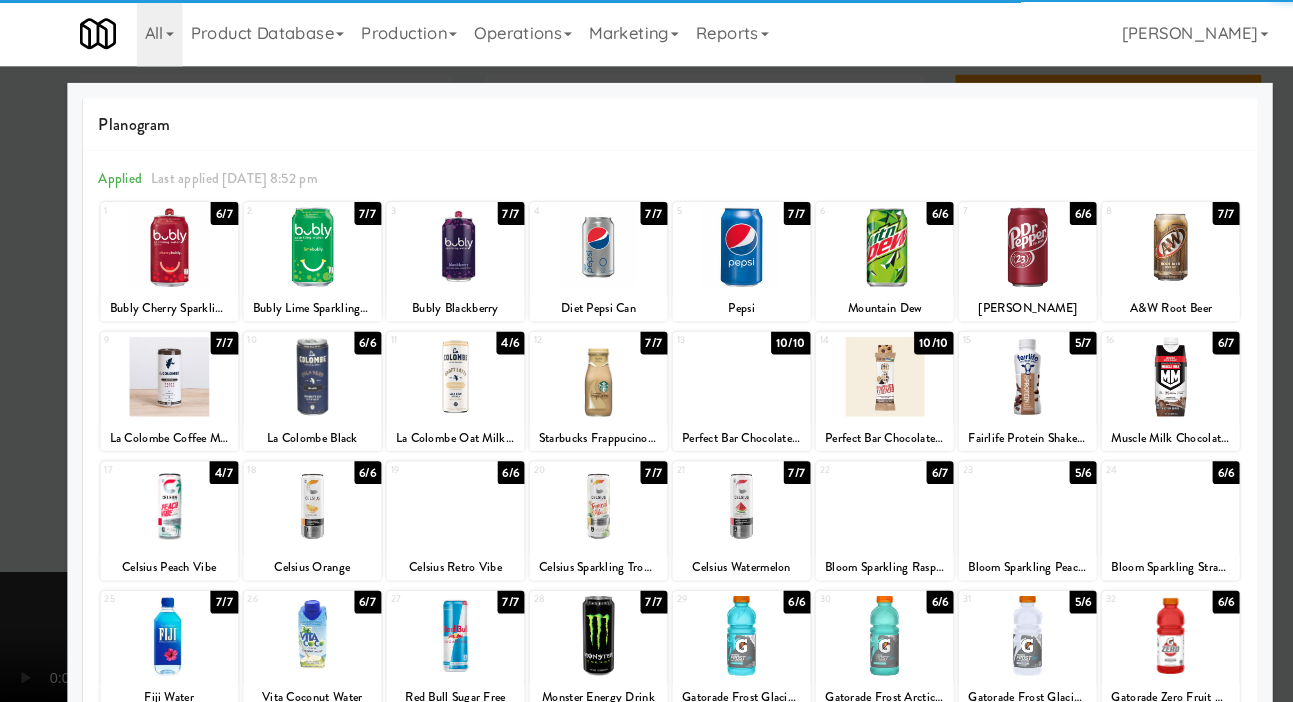 click at bounding box center (646, 351) 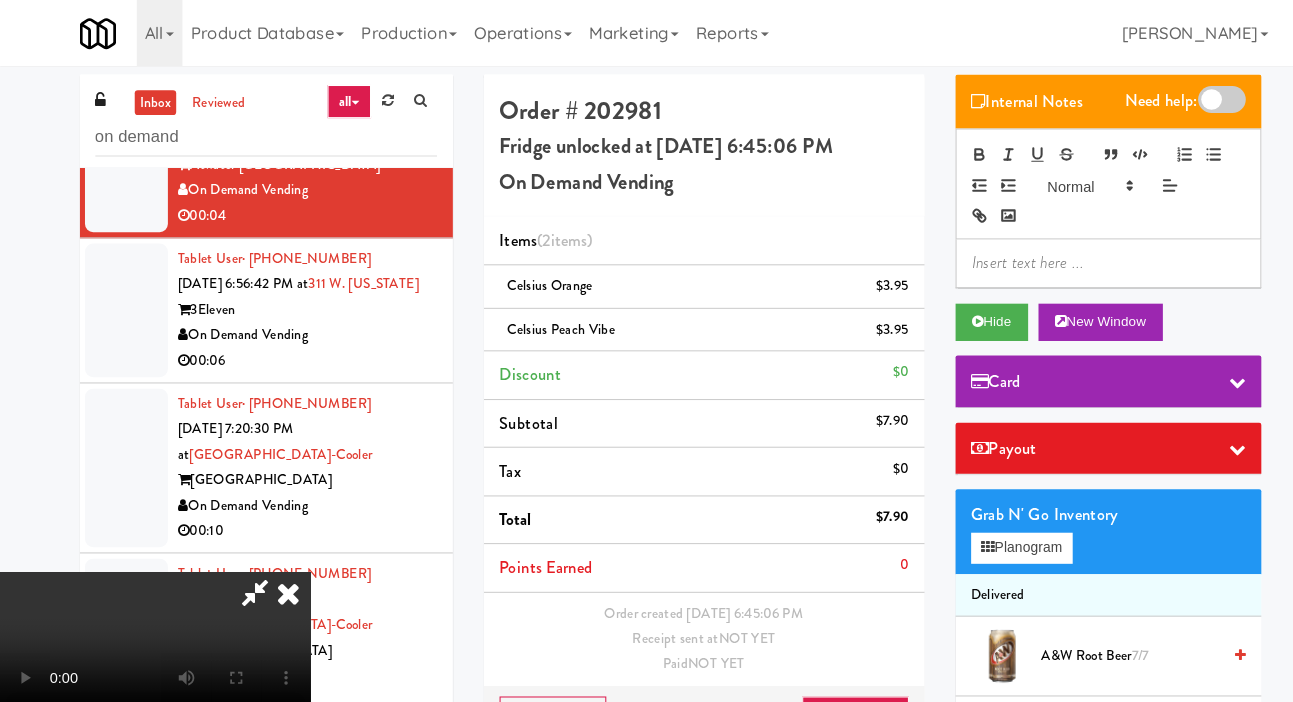 click on "Celsius Orange  $3.95" at bounding box center [679, 277] 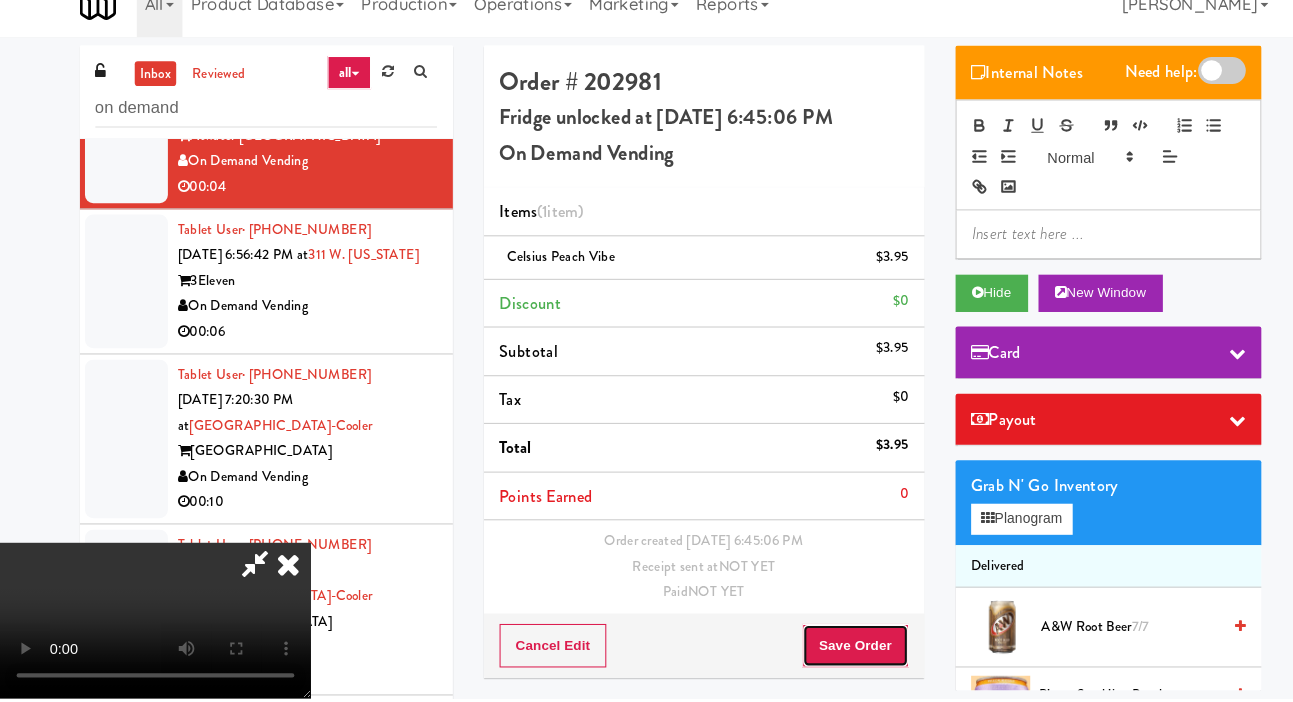 click on "Save Order" at bounding box center [825, 651] 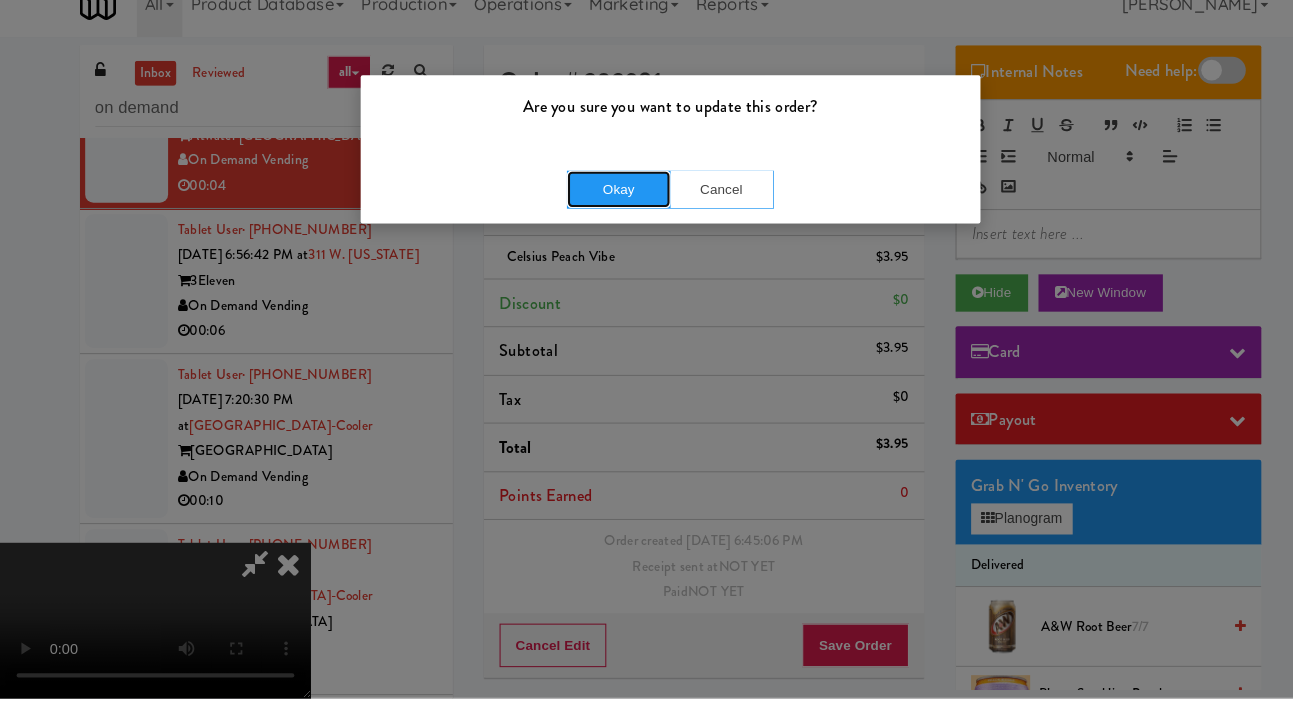 click on "Okay" at bounding box center (597, 211) 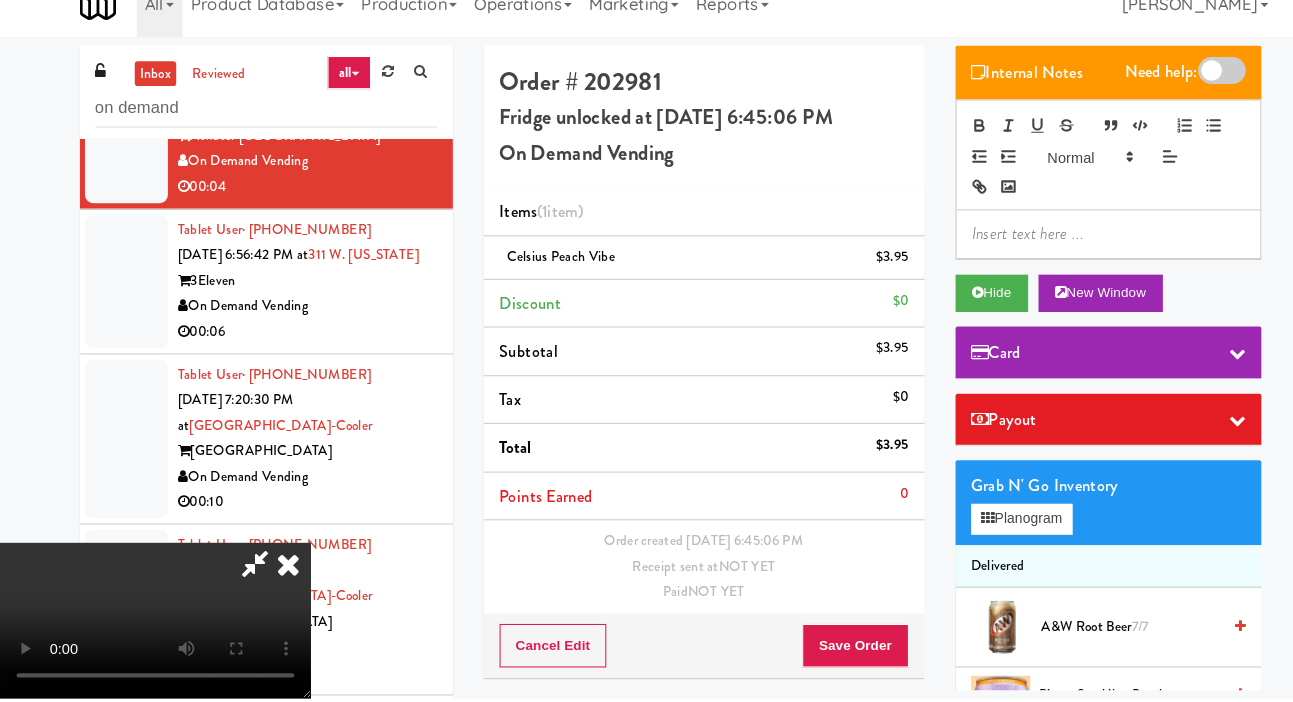 click at bounding box center [122, 299] 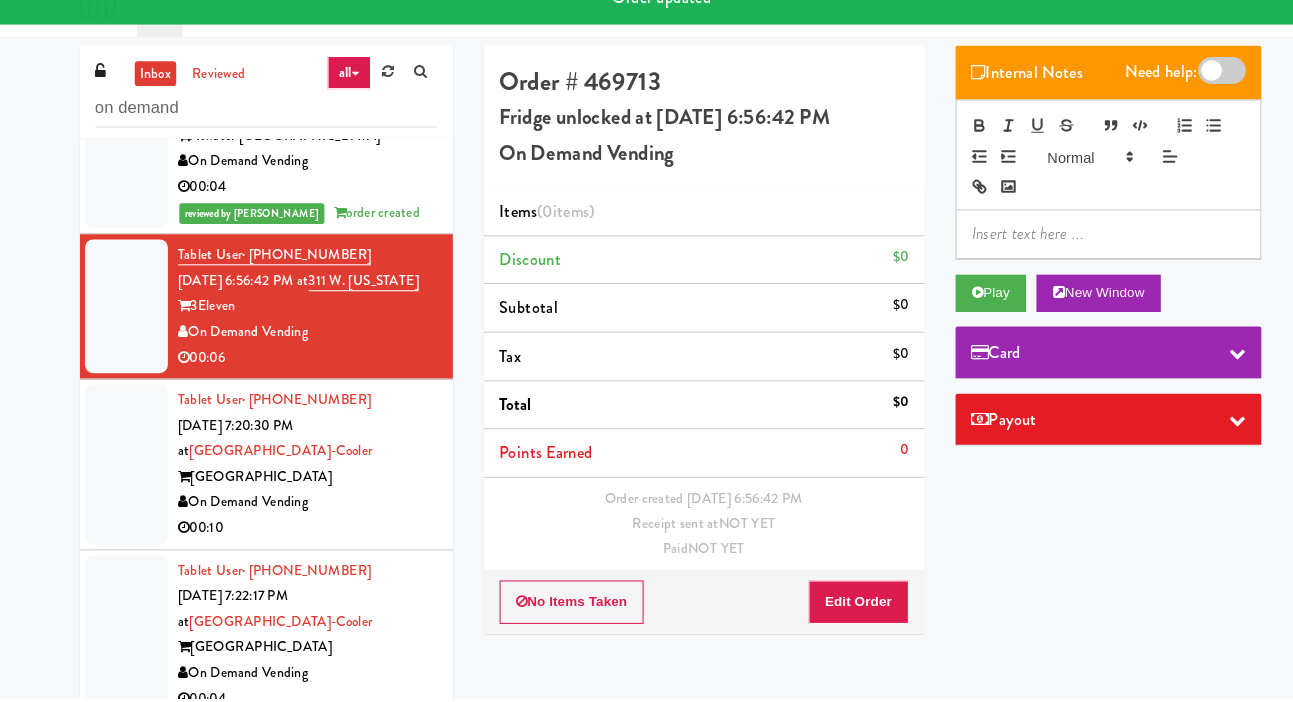 click on "Card" at bounding box center [1069, 368] 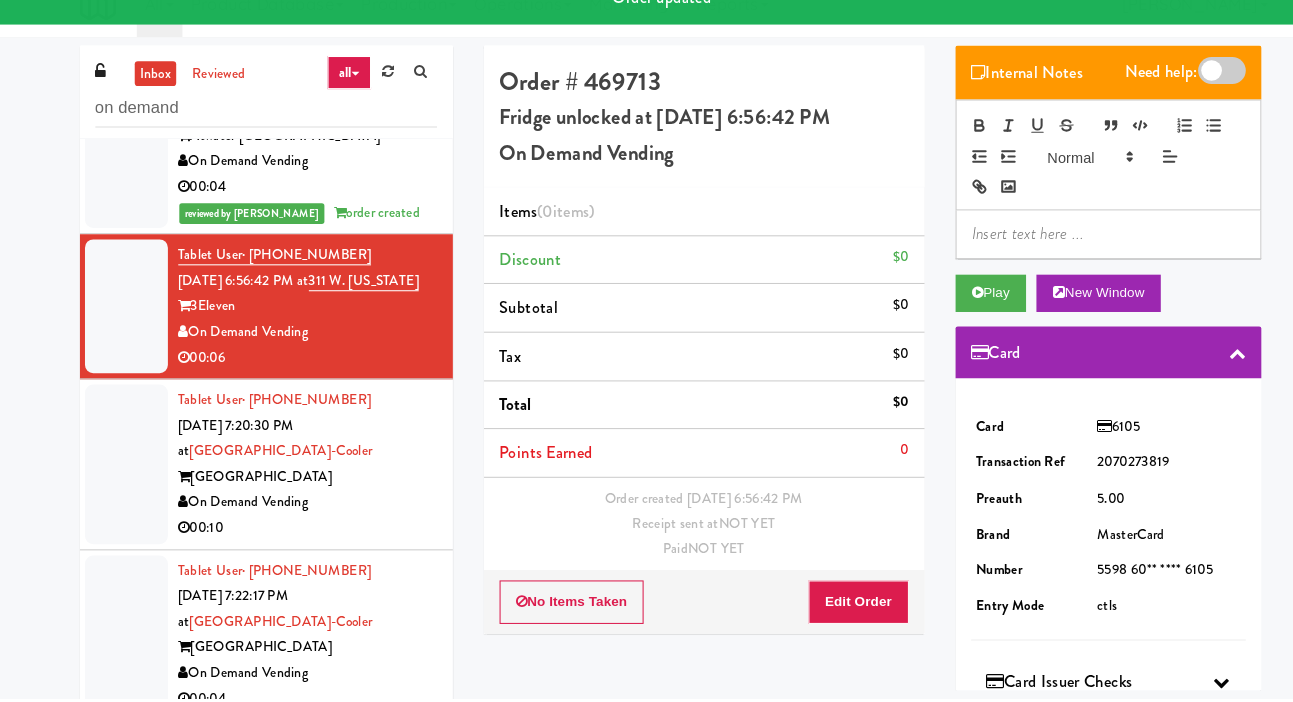 click on "Card" at bounding box center (961, 368) 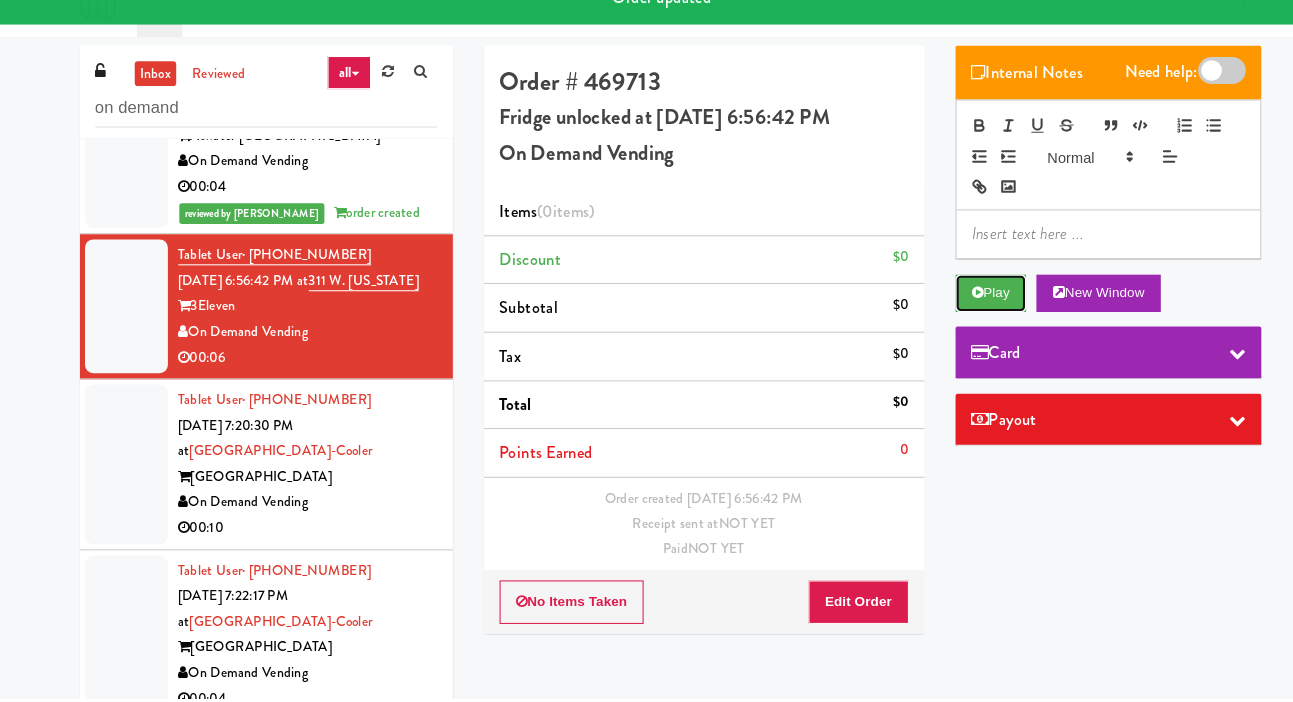 click on "Play" at bounding box center [956, 311] 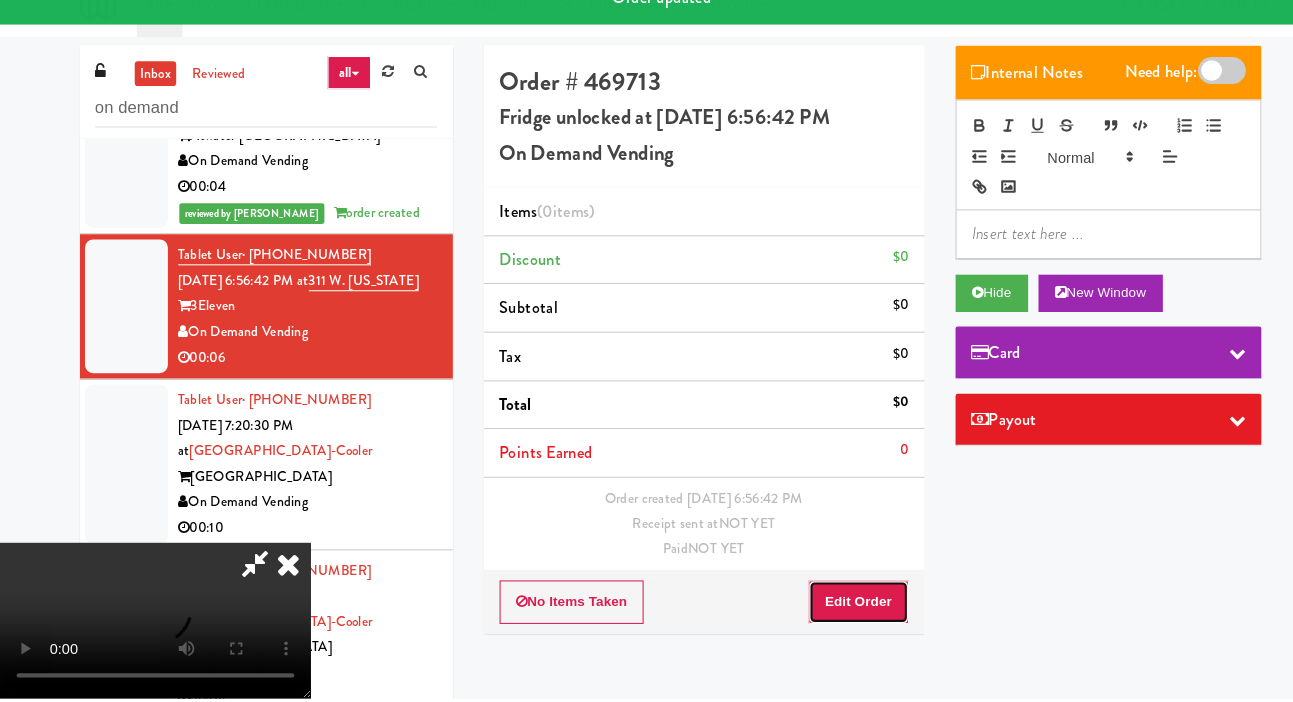 click on "Edit Order" at bounding box center [828, 609] 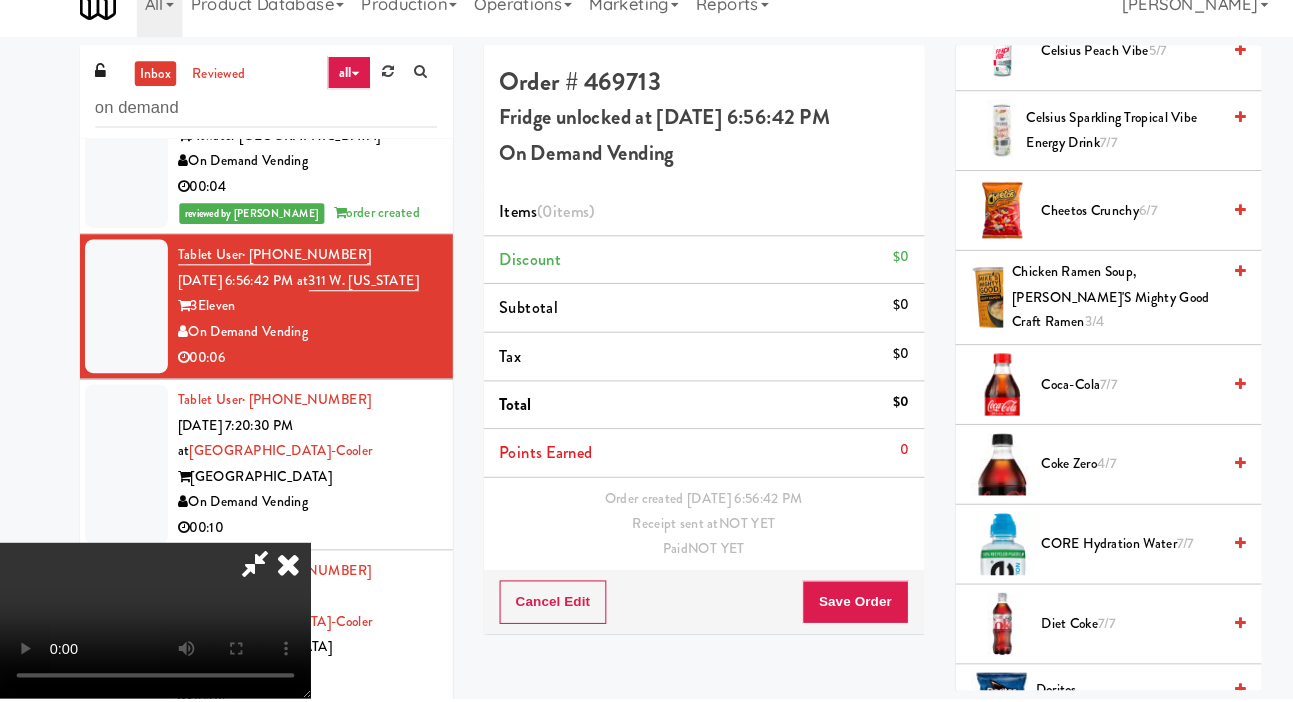 scroll, scrollTop: 725, scrollLeft: 0, axis: vertical 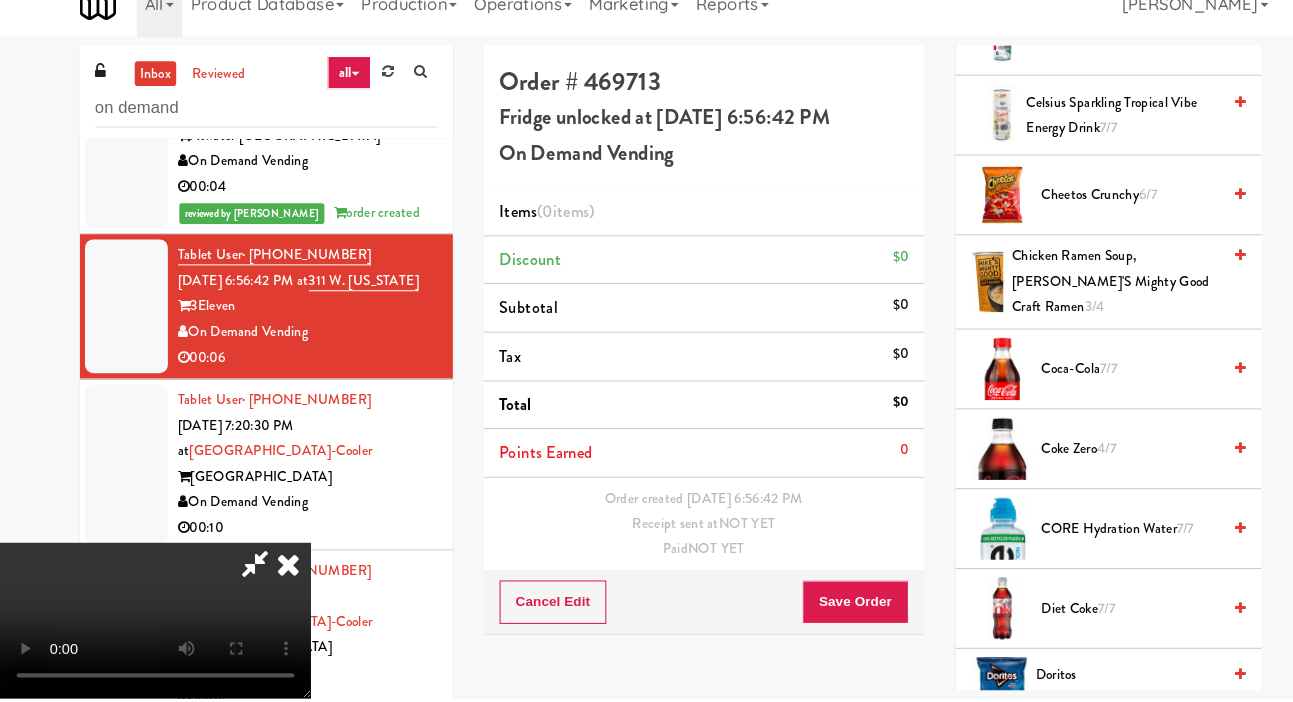 click on "Diet Coke  7/7" at bounding box center (1091, 615) 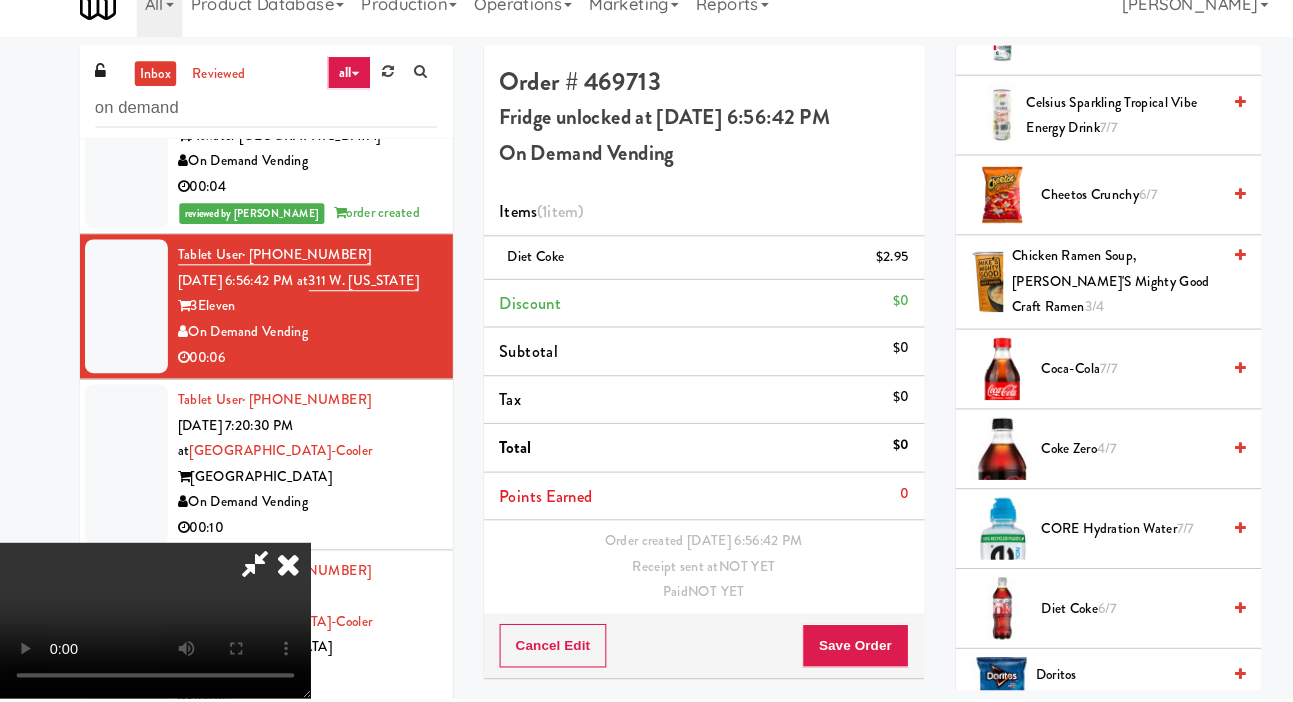 click on "Diet Coke  6/7" at bounding box center [1091, 615] 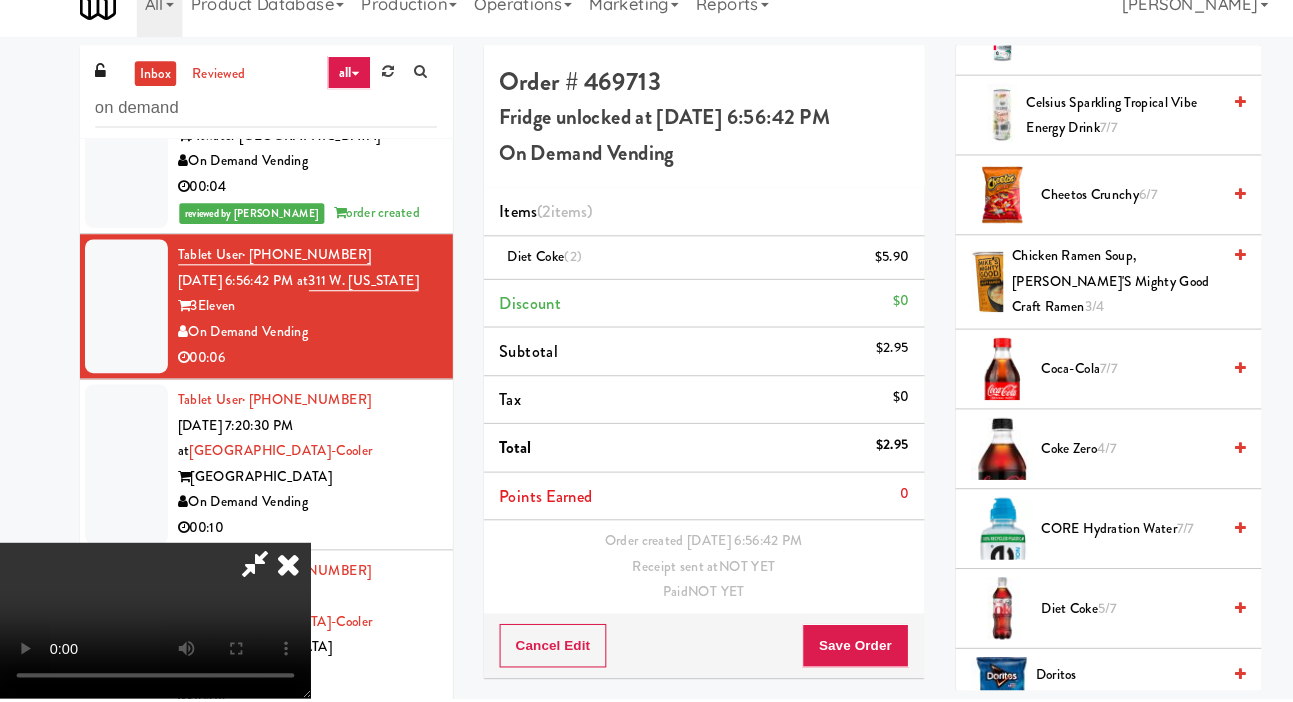 click on "Save Order" at bounding box center [825, 651] 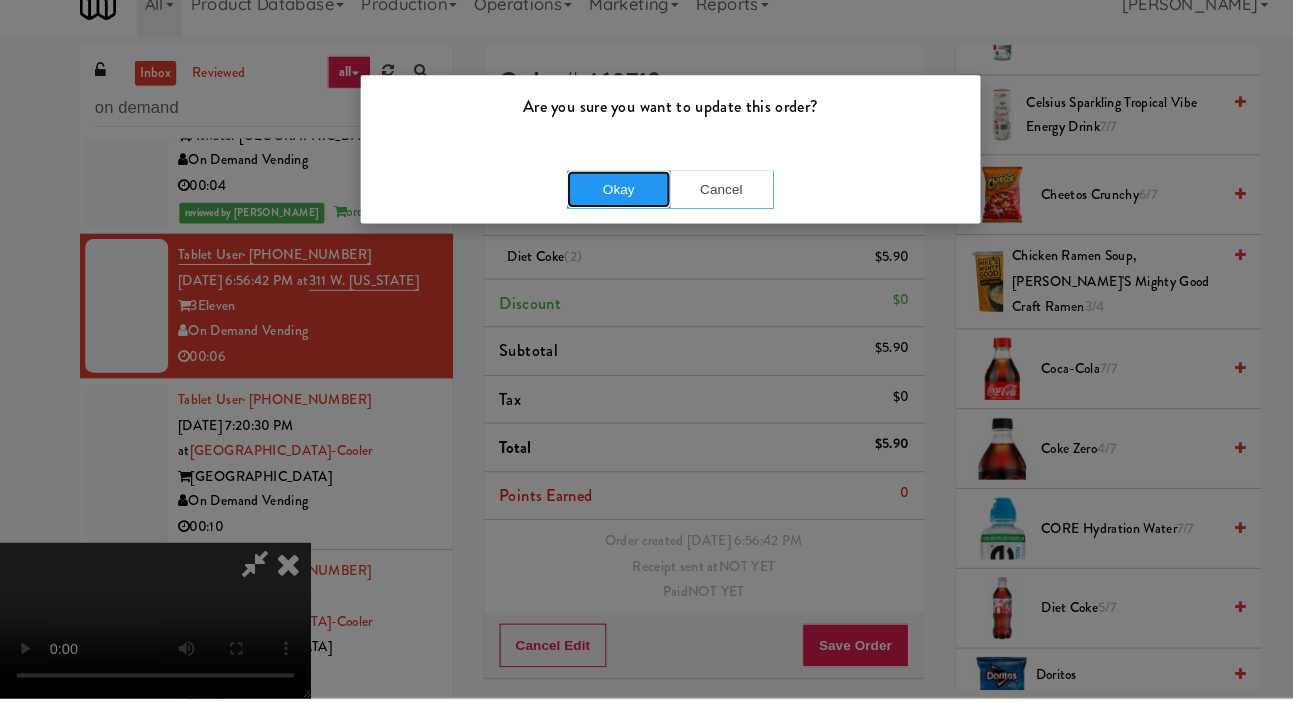 click on "Okay" at bounding box center [597, 211] 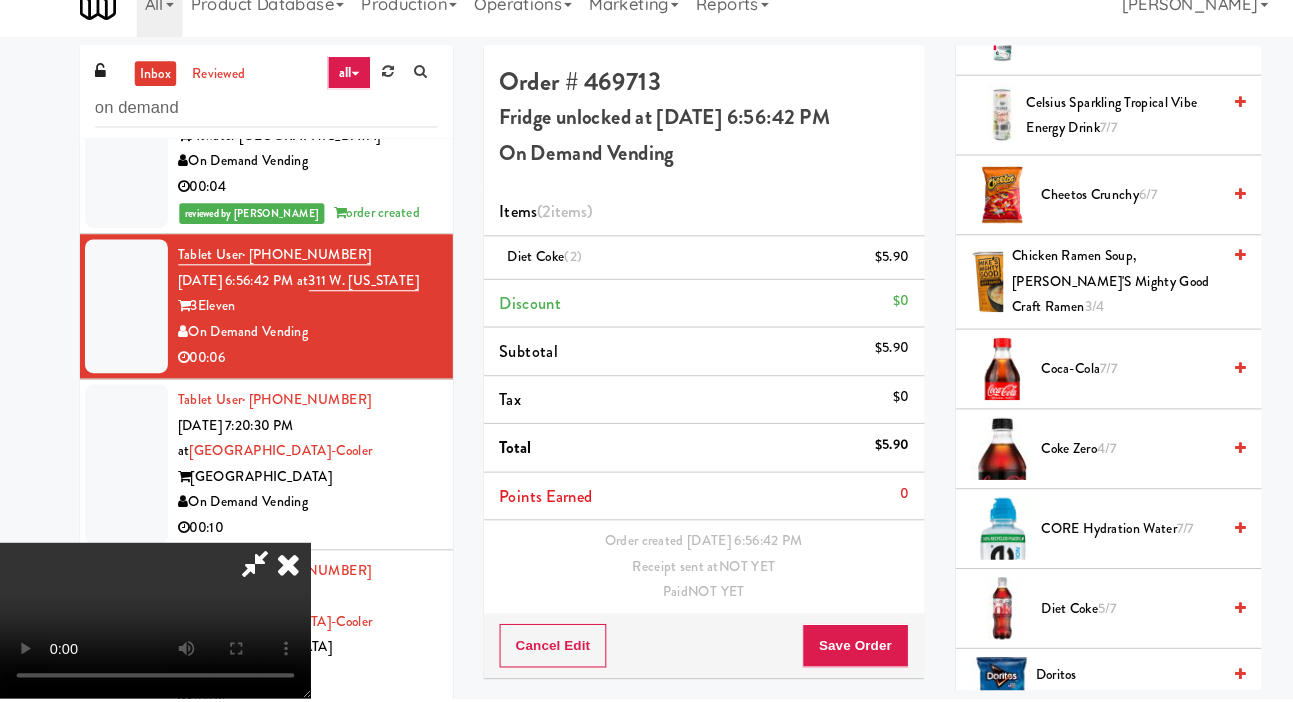 scroll, scrollTop: 0, scrollLeft: 0, axis: both 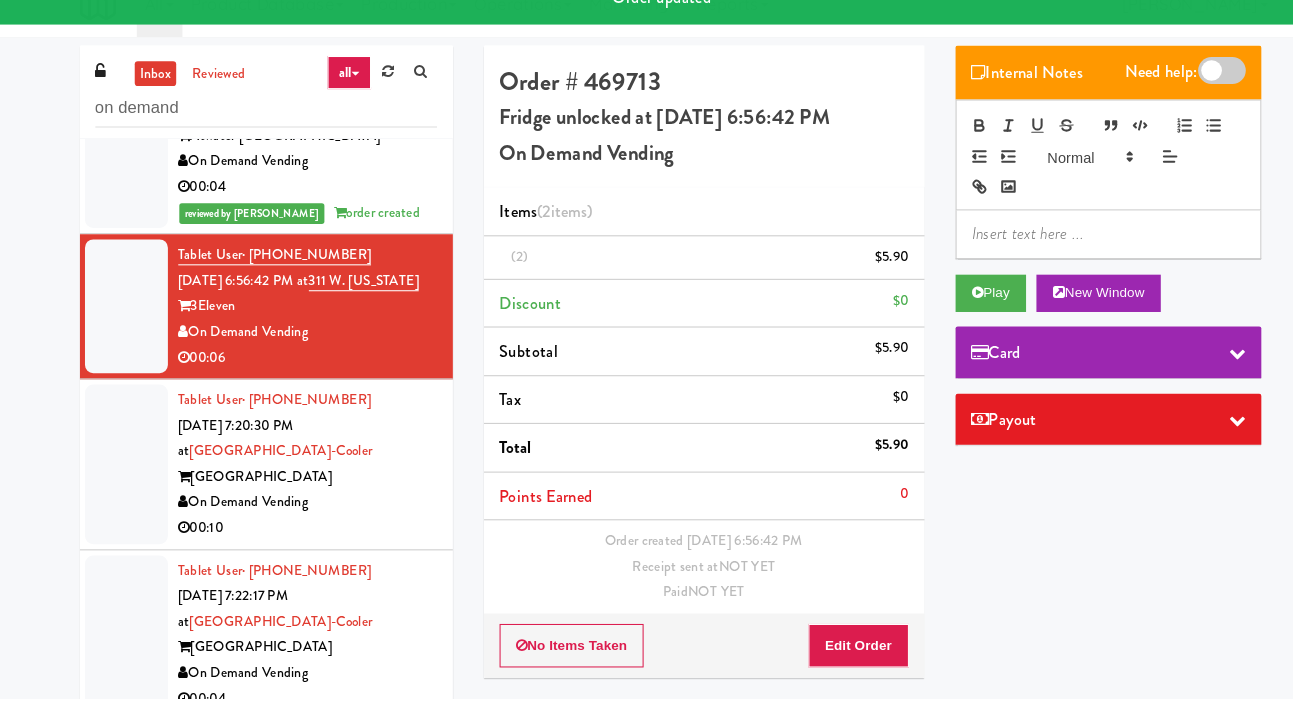 click at bounding box center [122, 476] 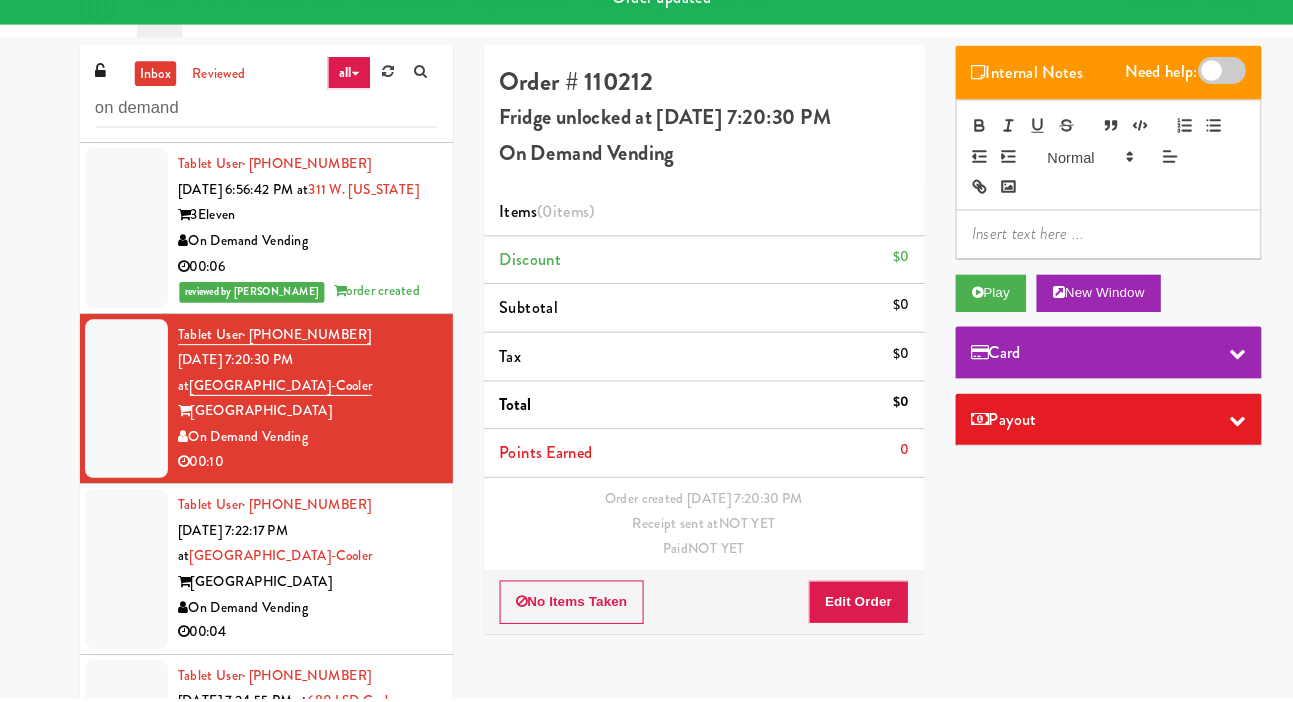 scroll, scrollTop: 187, scrollLeft: 0, axis: vertical 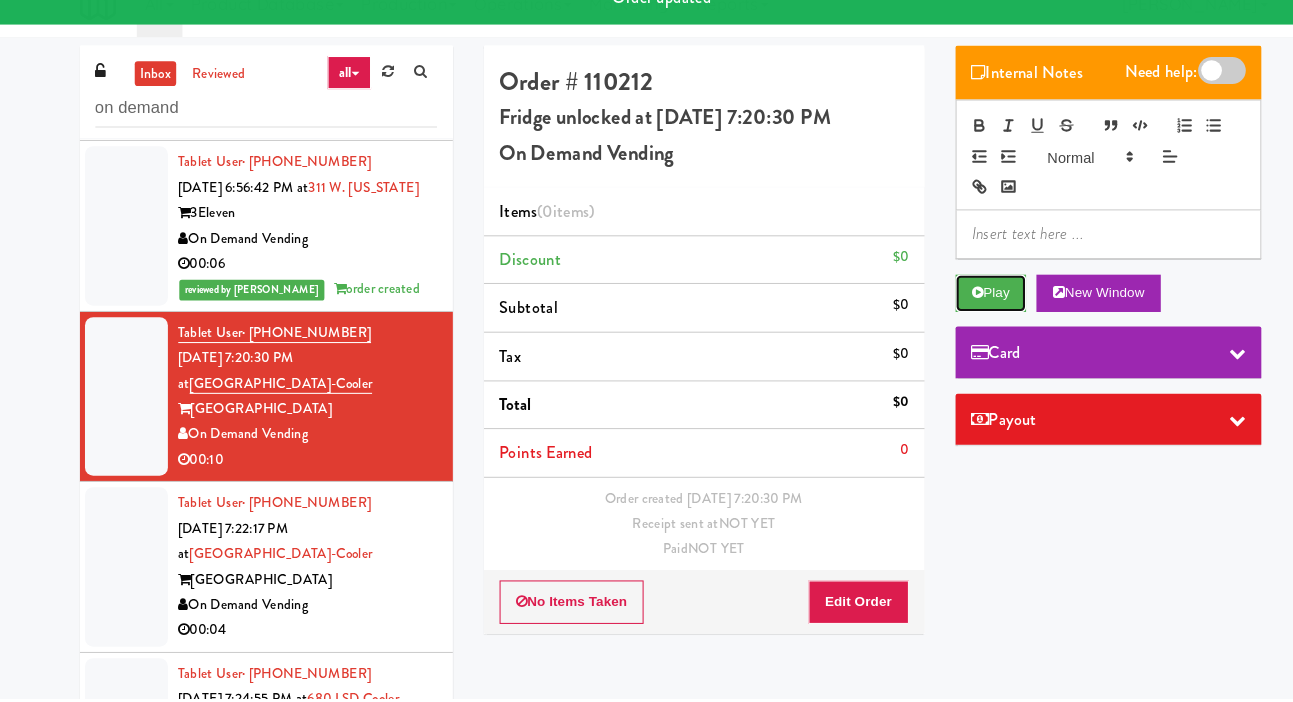 click on "Play" at bounding box center [956, 311] 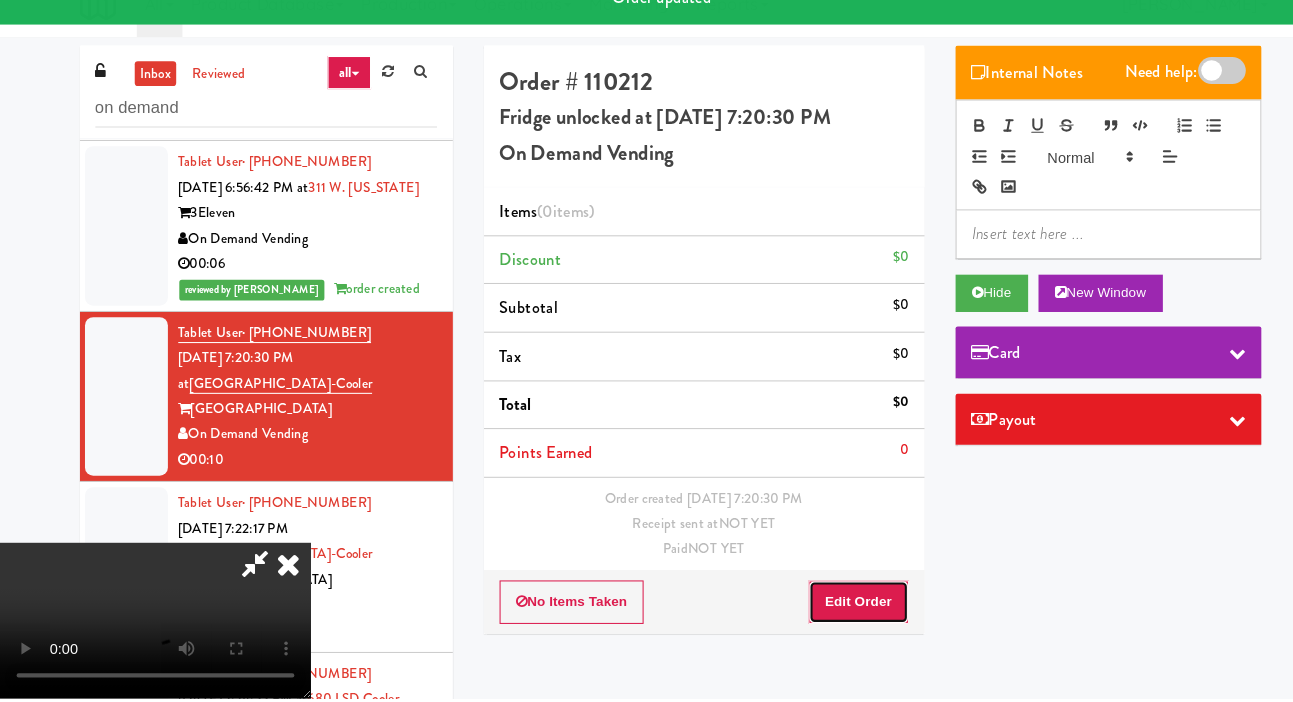 click on "Edit Order" at bounding box center [828, 609] 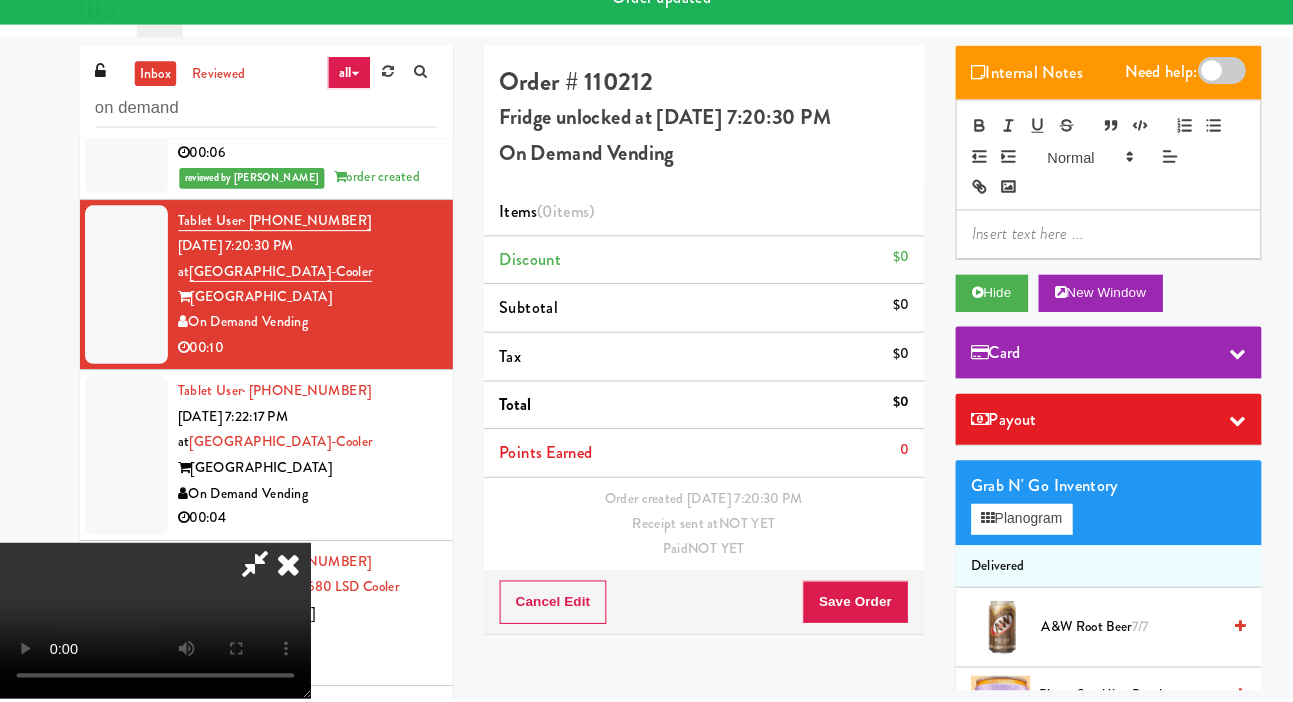 scroll, scrollTop: 299, scrollLeft: 0, axis: vertical 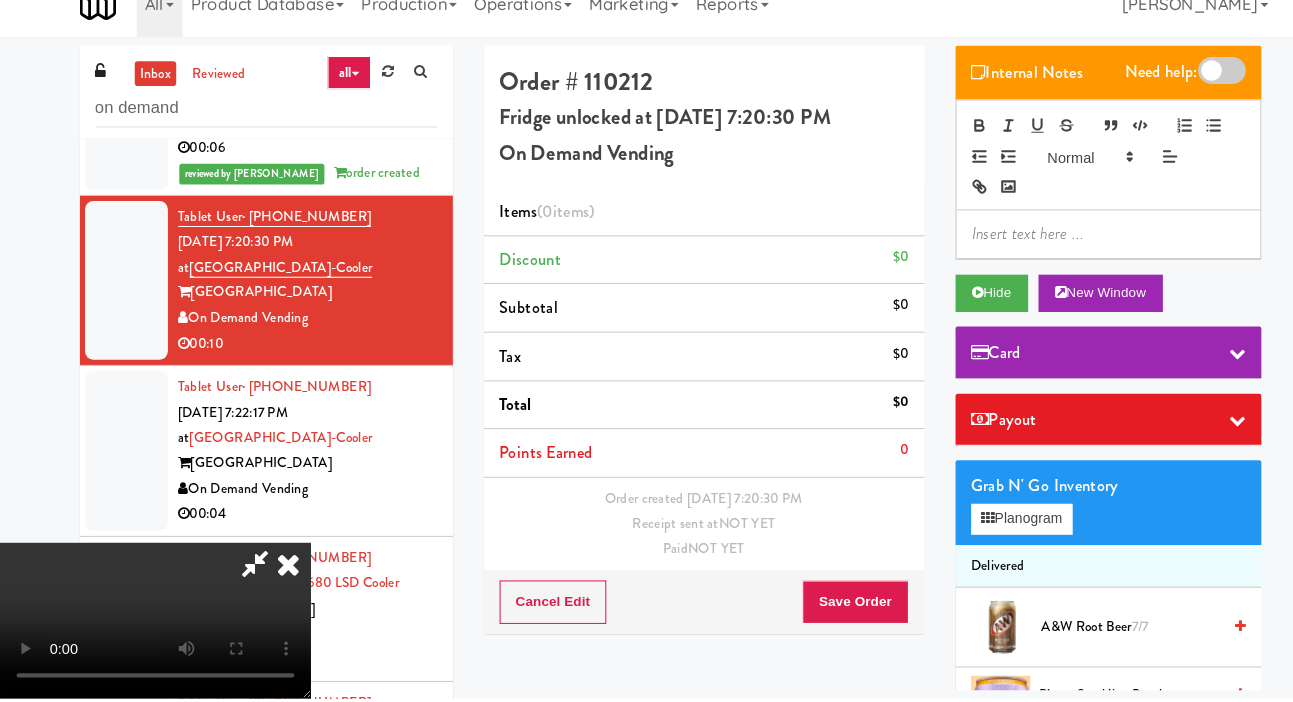 type 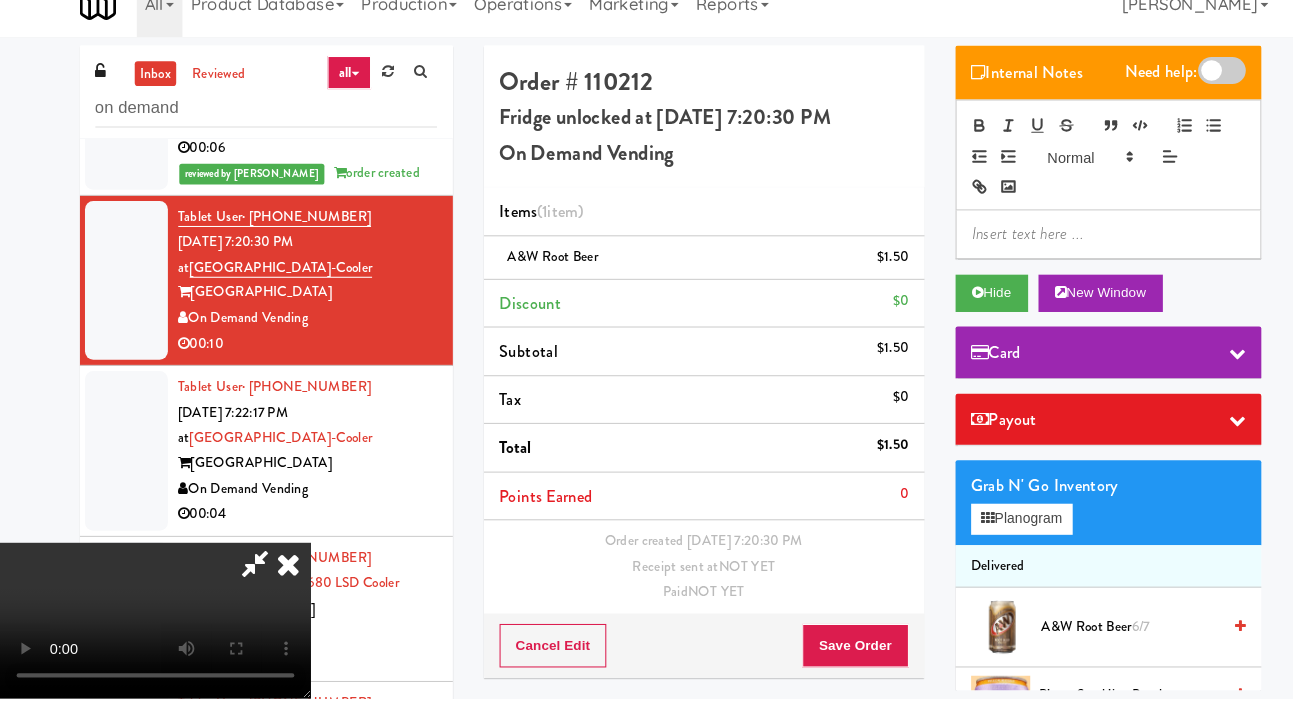 click on "A&W Root Beer  6/7" at bounding box center [1091, 633] 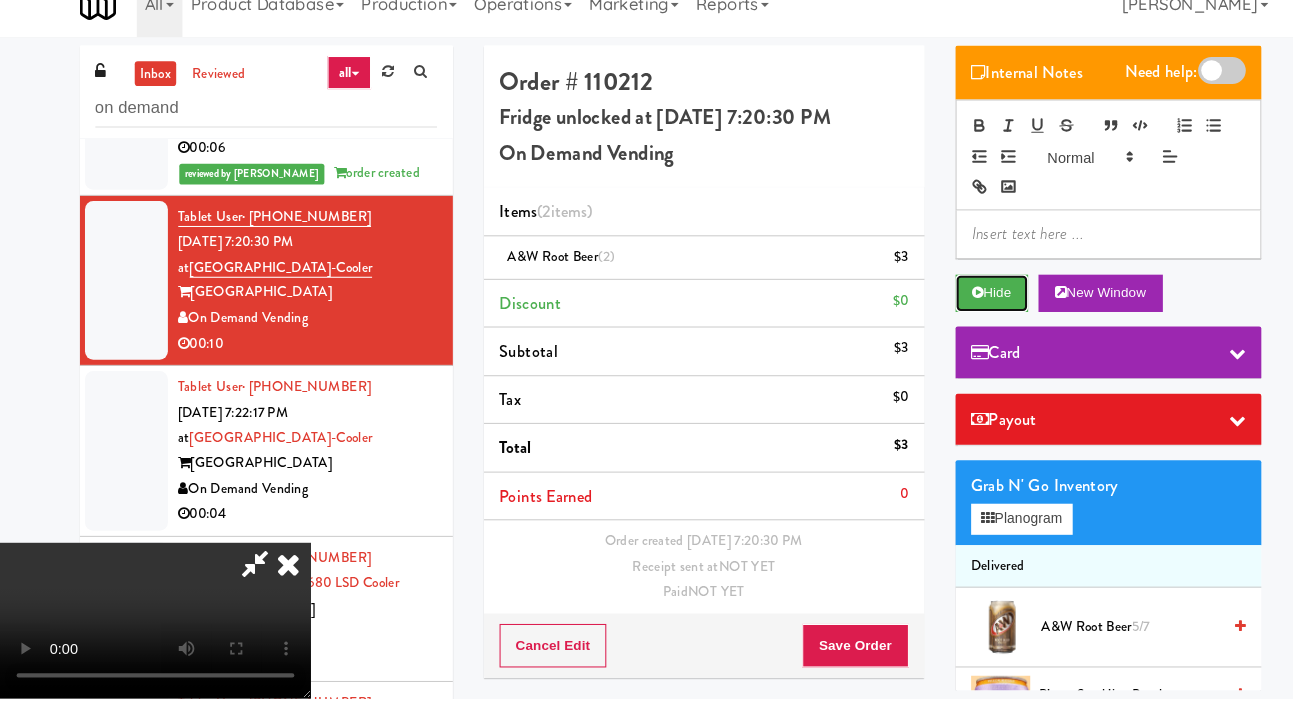click on "Hide" at bounding box center (957, 311) 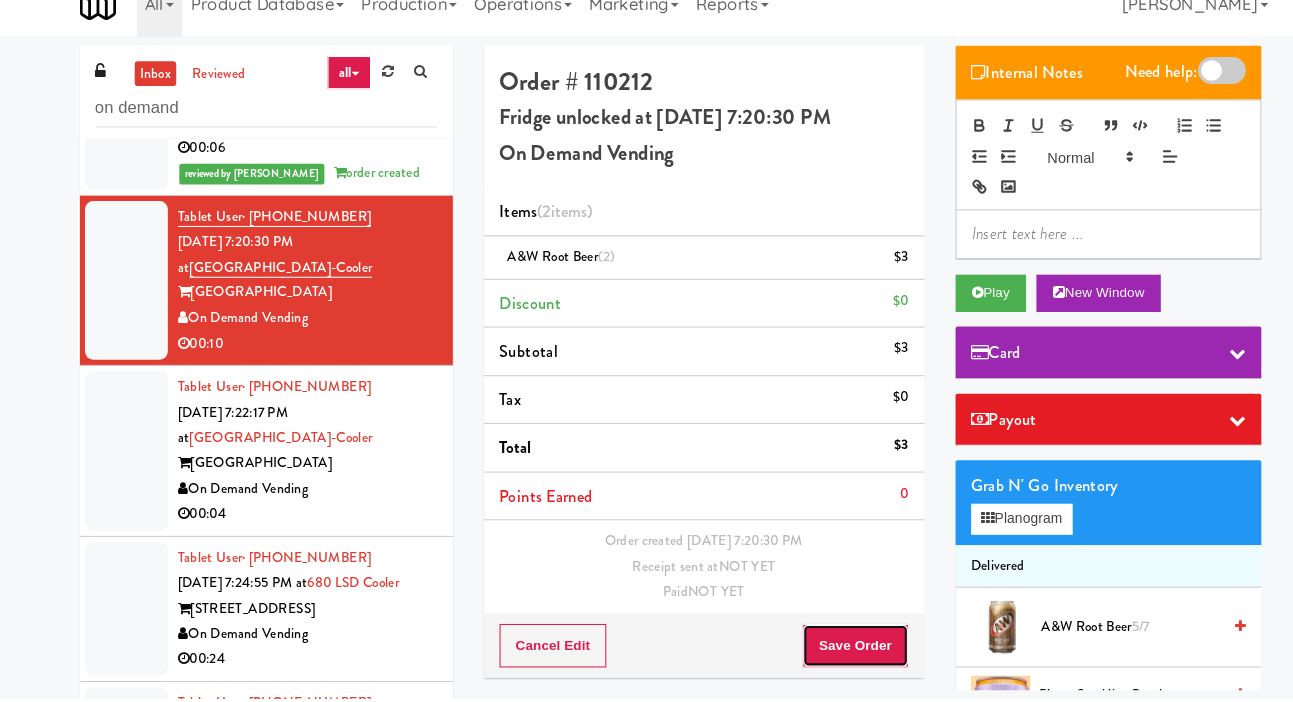click on "Save Order" at bounding box center (825, 651) 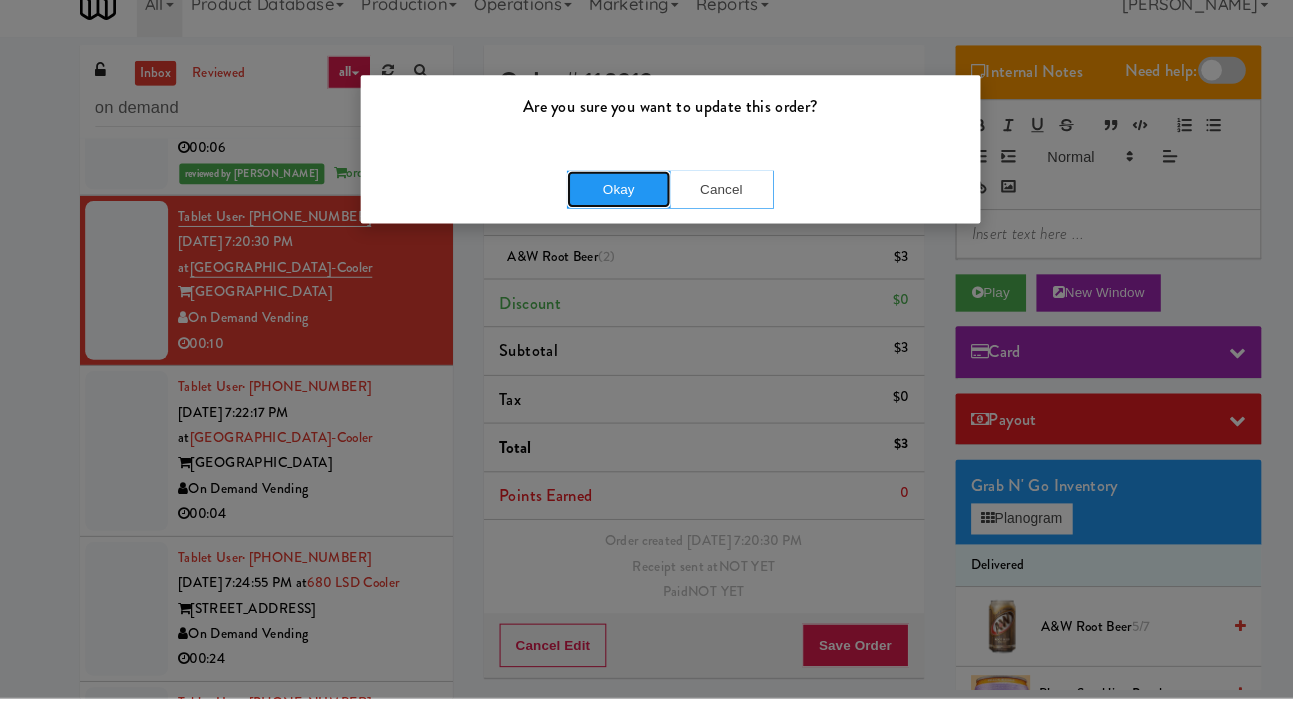 click on "Okay" at bounding box center (597, 211) 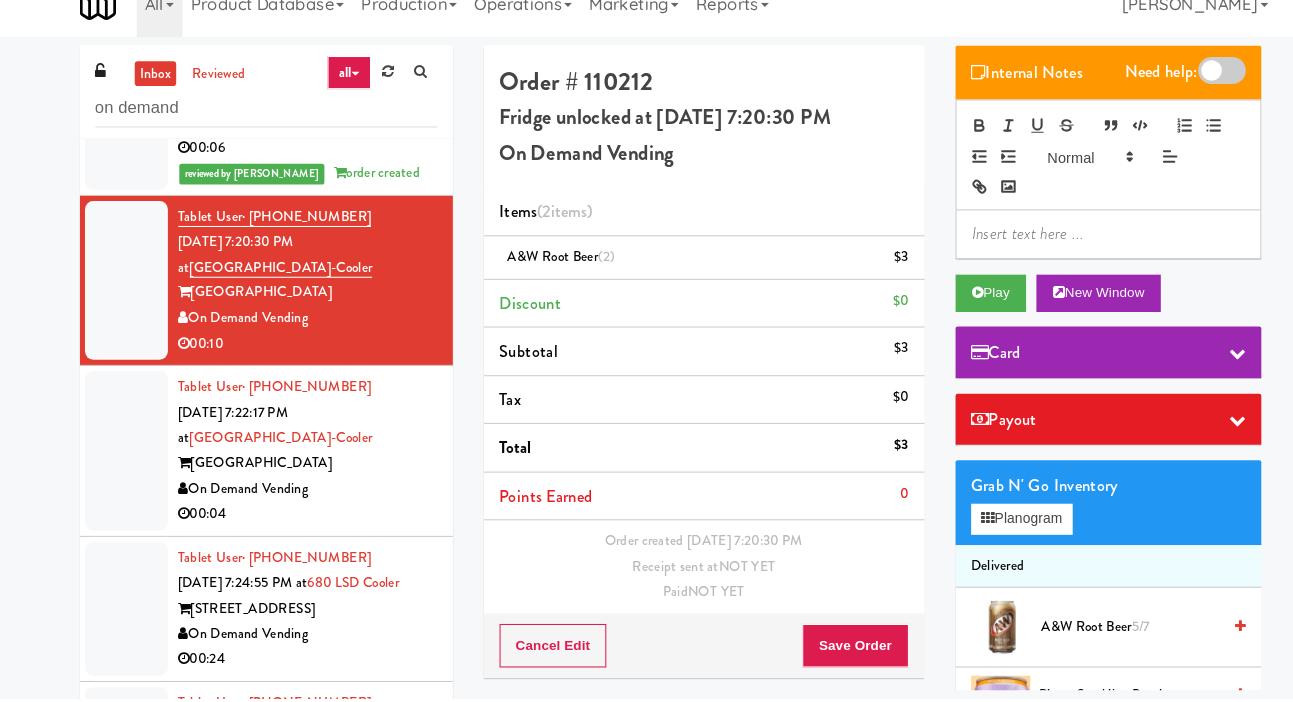 click at bounding box center [122, 463] 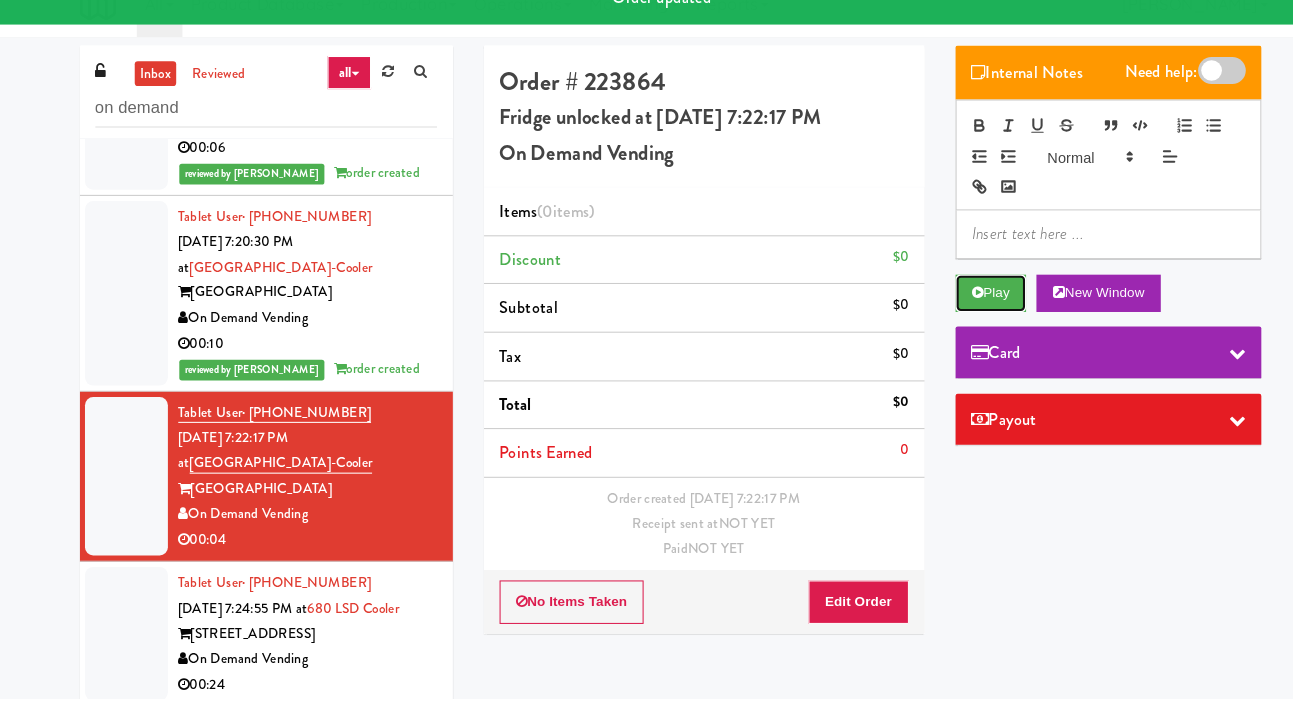 click on "Play" at bounding box center [956, 311] 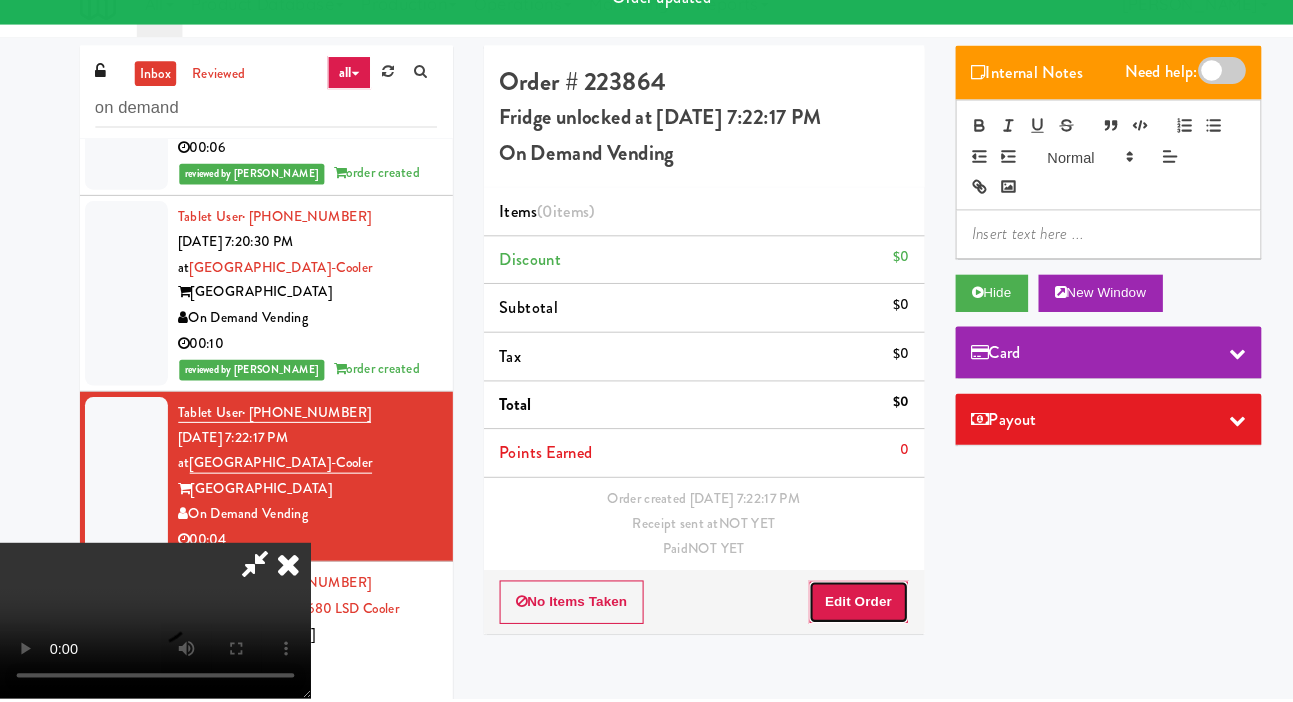 click on "Edit Order" at bounding box center (828, 609) 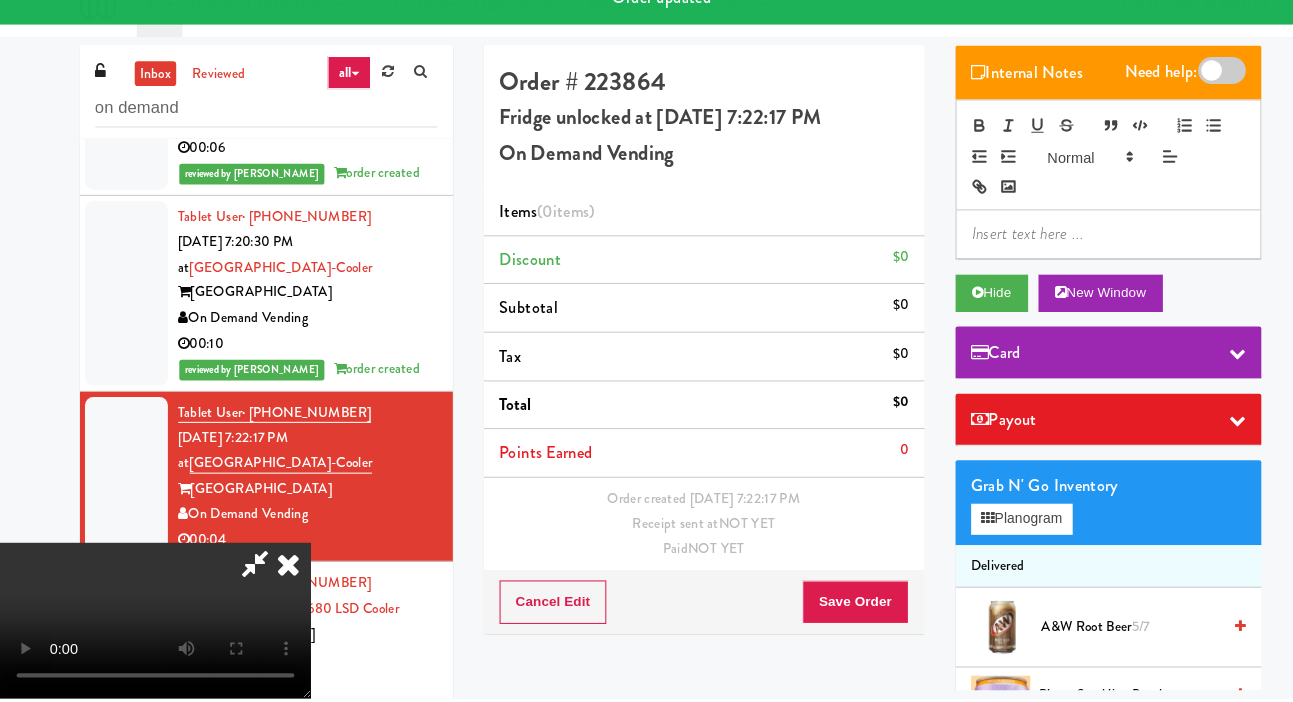 scroll, scrollTop: 73, scrollLeft: 0, axis: vertical 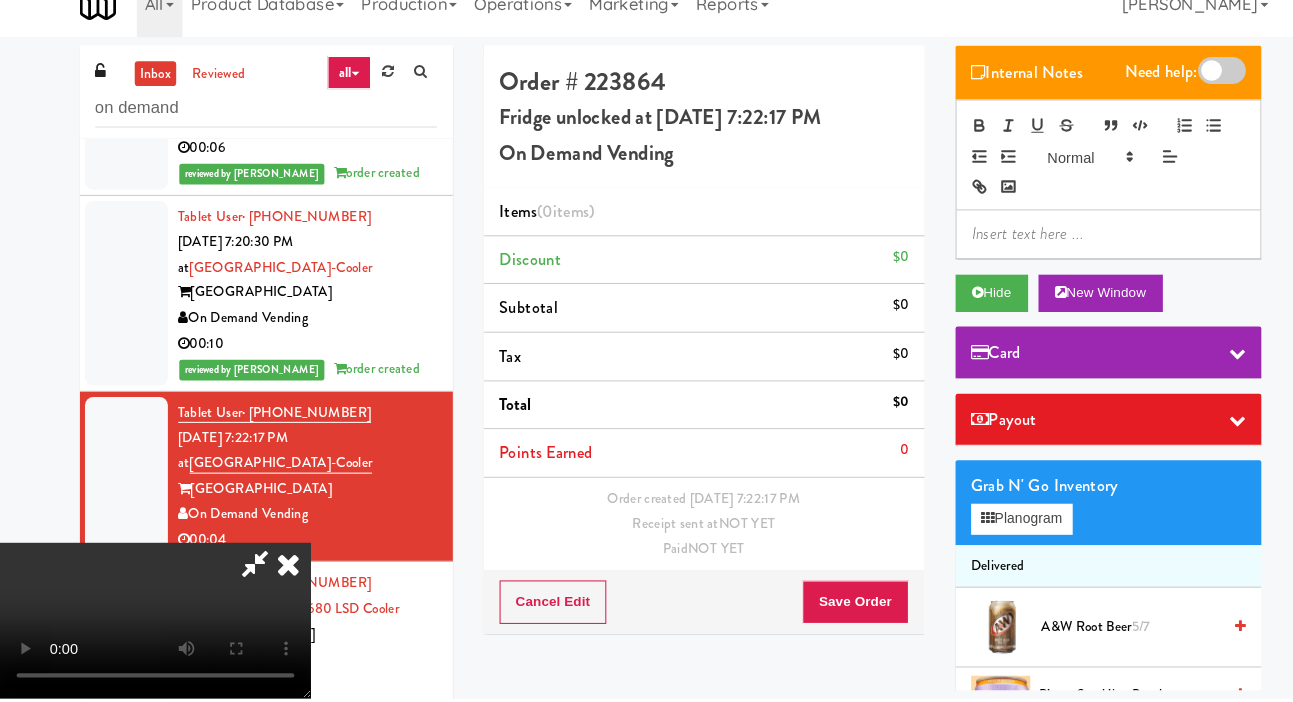 type 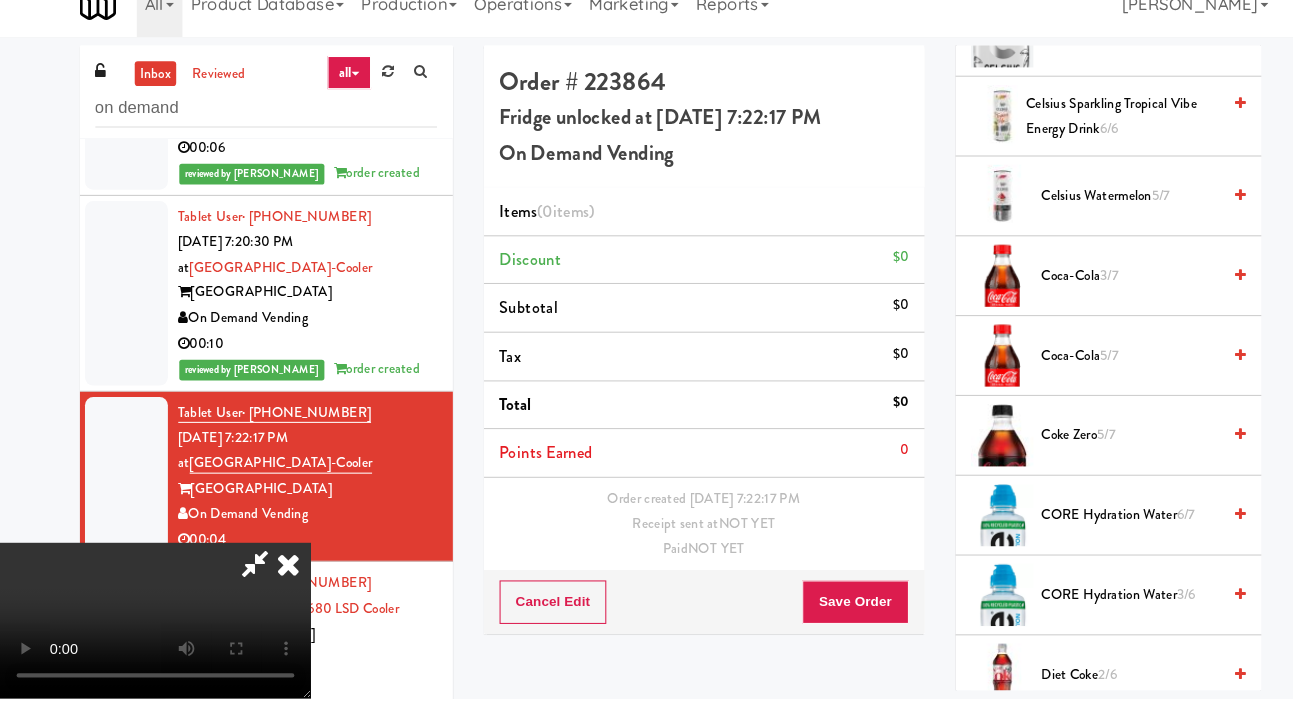 scroll, scrollTop: 1189, scrollLeft: 0, axis: vertical 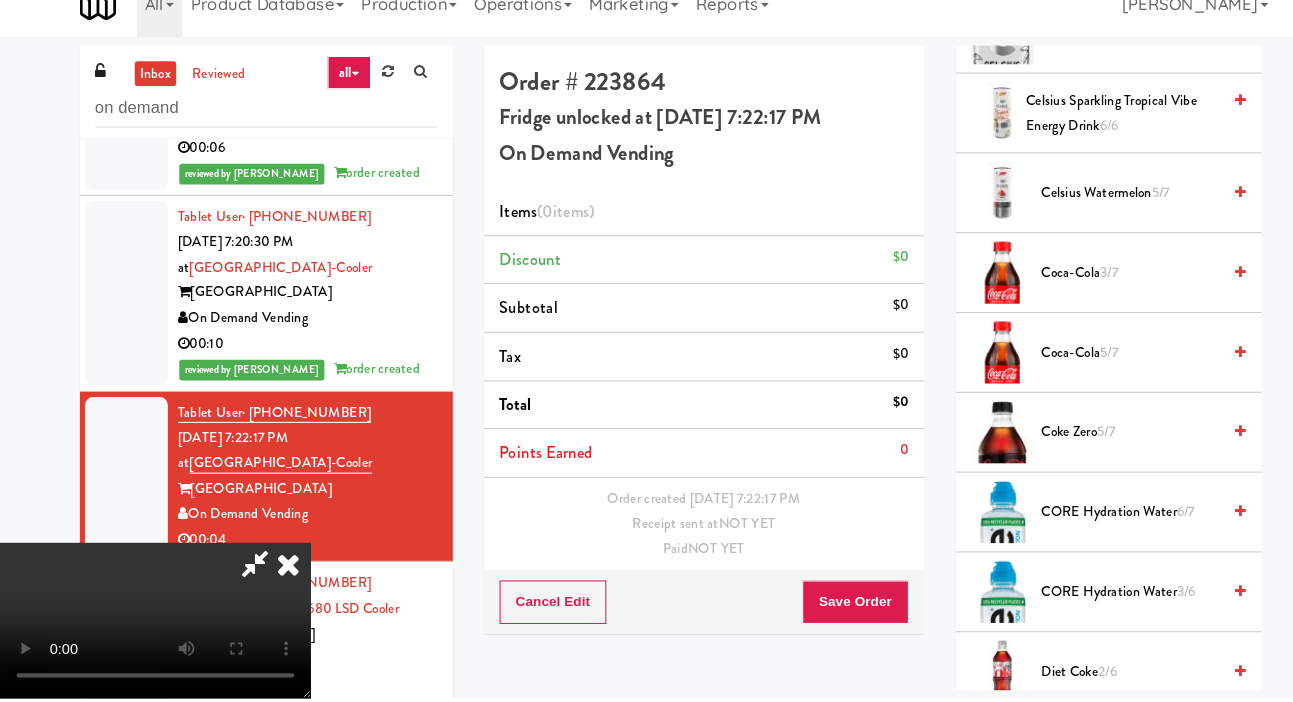 click on "Coke Zero  5/7" at bounding box center (1091, 445) 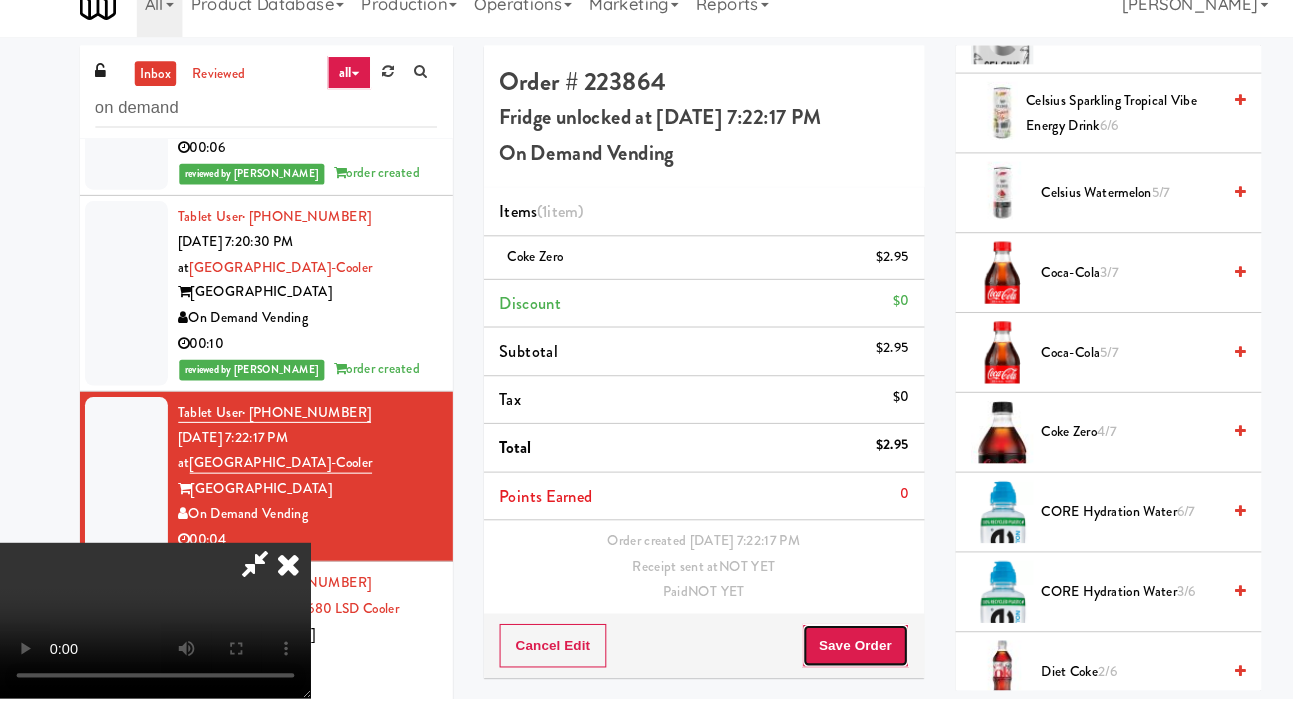 click on "Save Order" at bounding box center (825, 651) 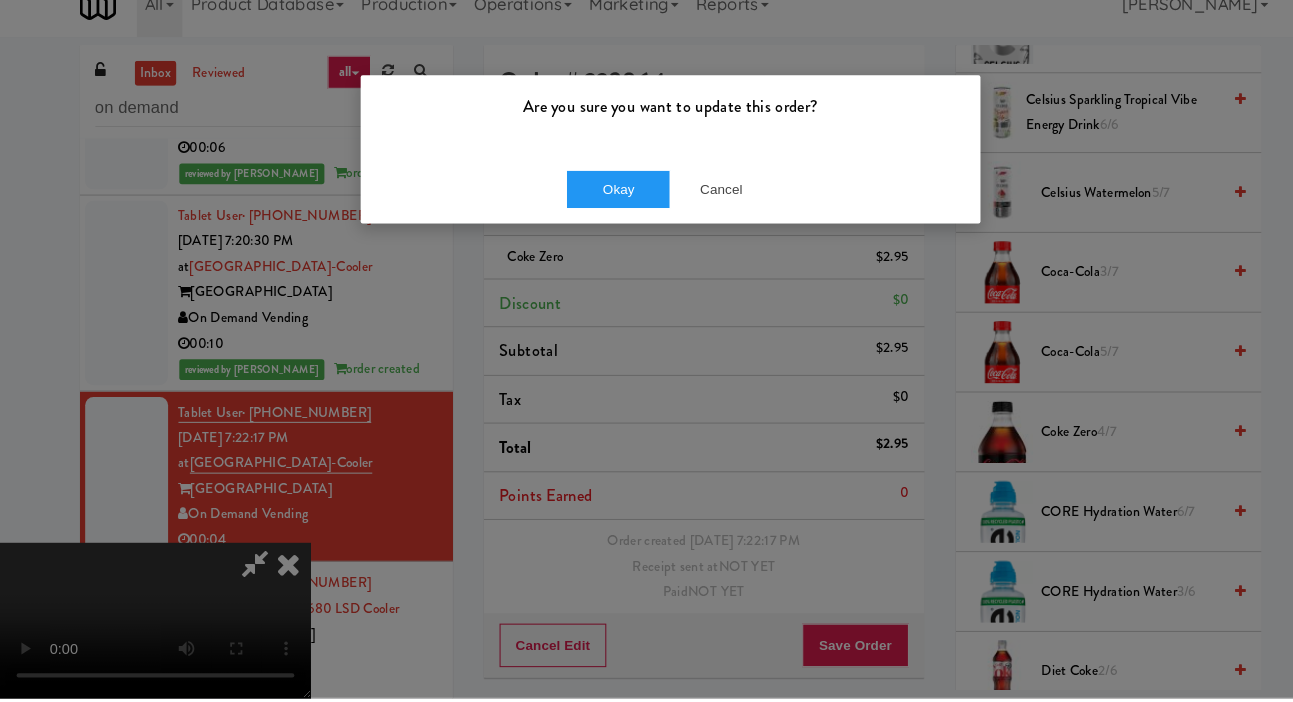 click on "Okay Cancel" at bounding box center [647, 210] 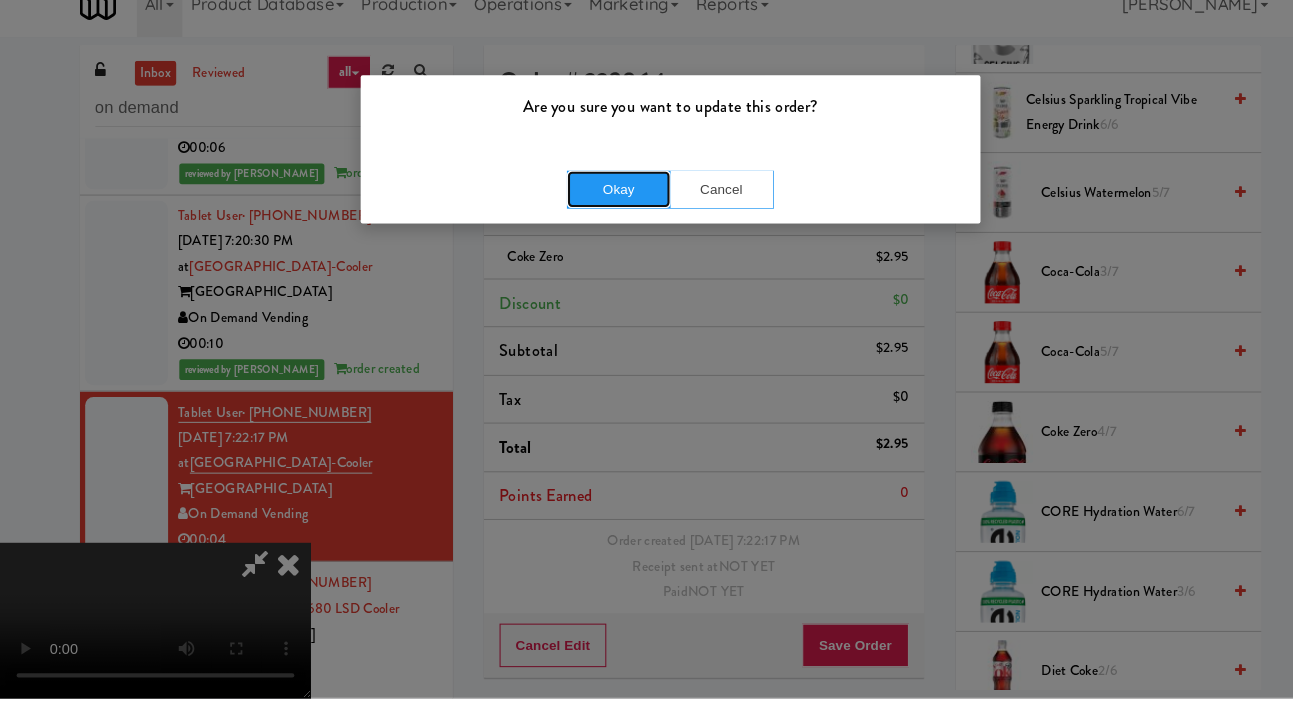 click on "Okay" at bounding box center [597, 211] 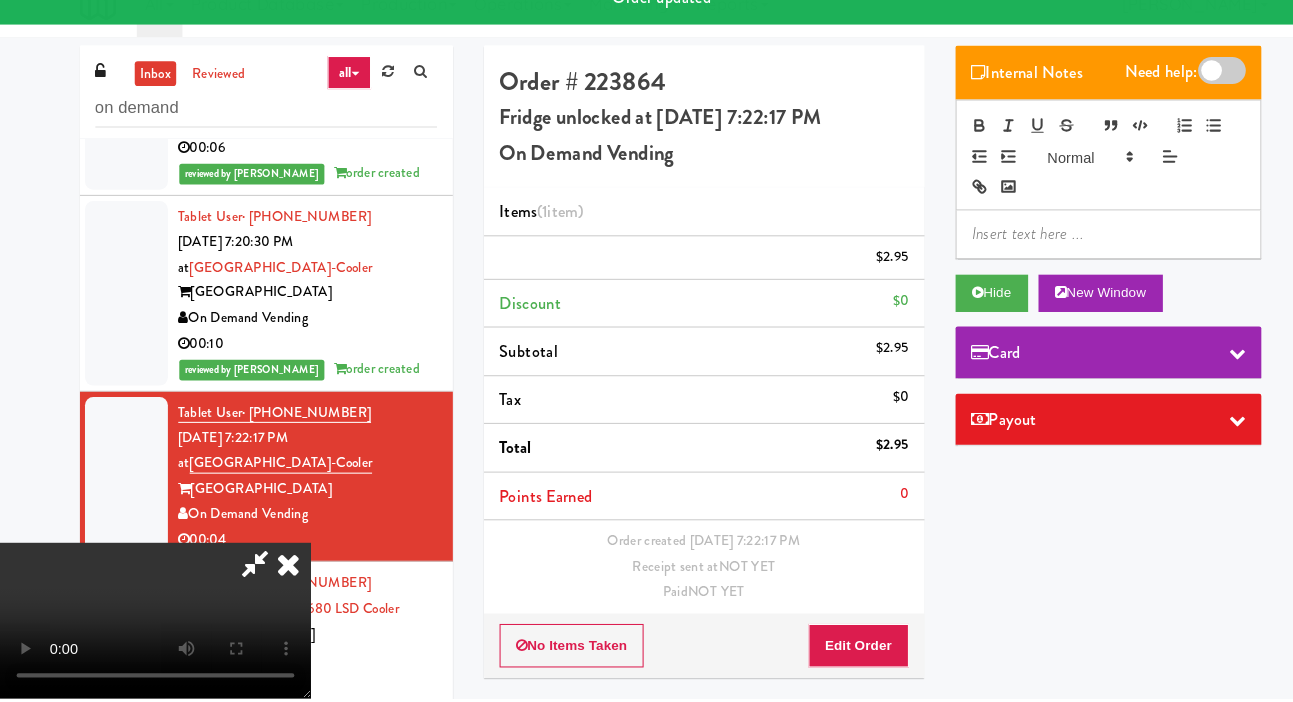 scroll, scrollTop: 0, scrollLeft: 0, axis: both 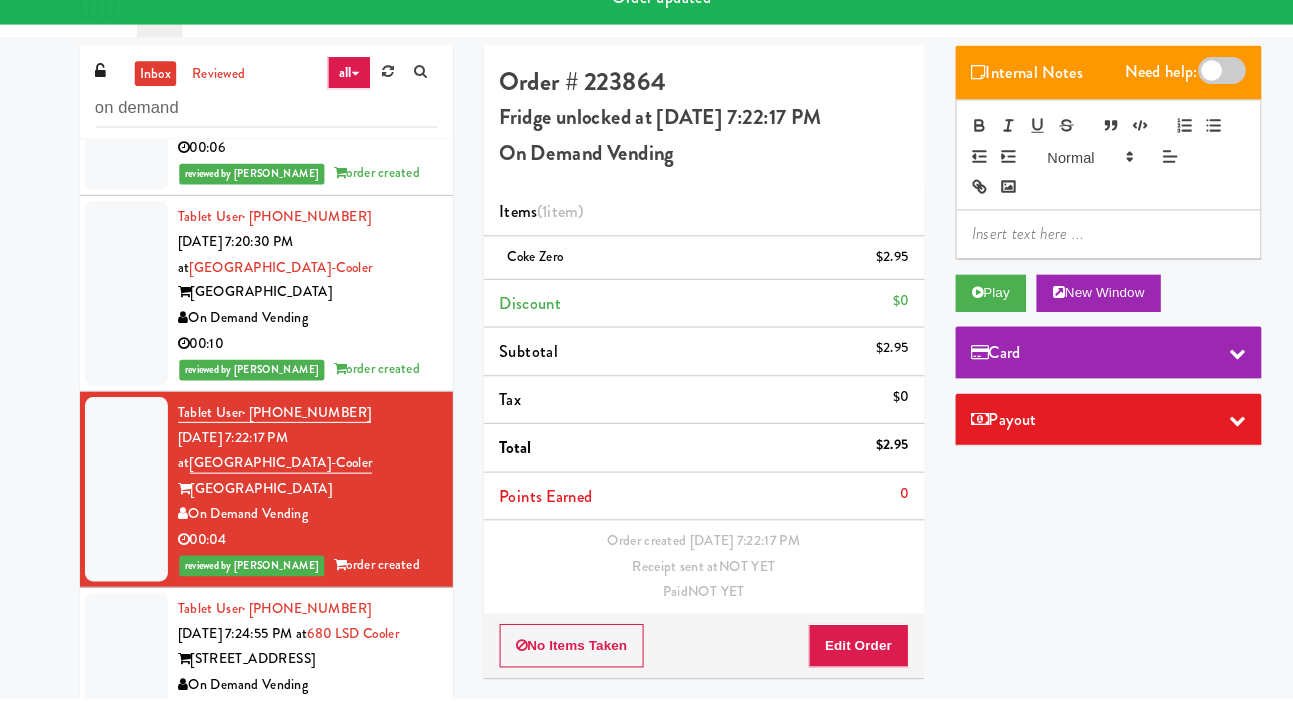 click on "Tablet User  · (773) 526-1138 Jul 10, 2025 7:24:55 PM at  680 LSD Cooler  680 N. Lake Shore  On Demand Vending  00:24" at bounding box center [257, 665] 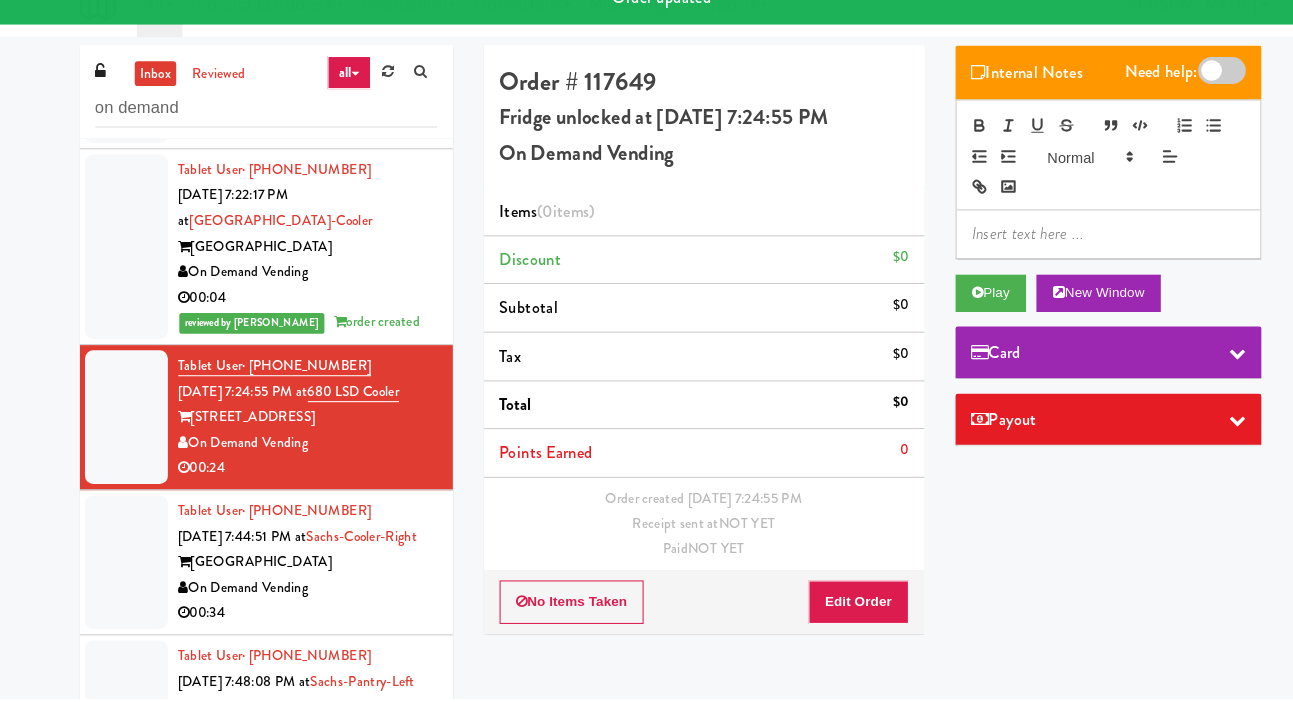 scroll, scrollTop: 533, scrollLeft: 0, axis: vertical 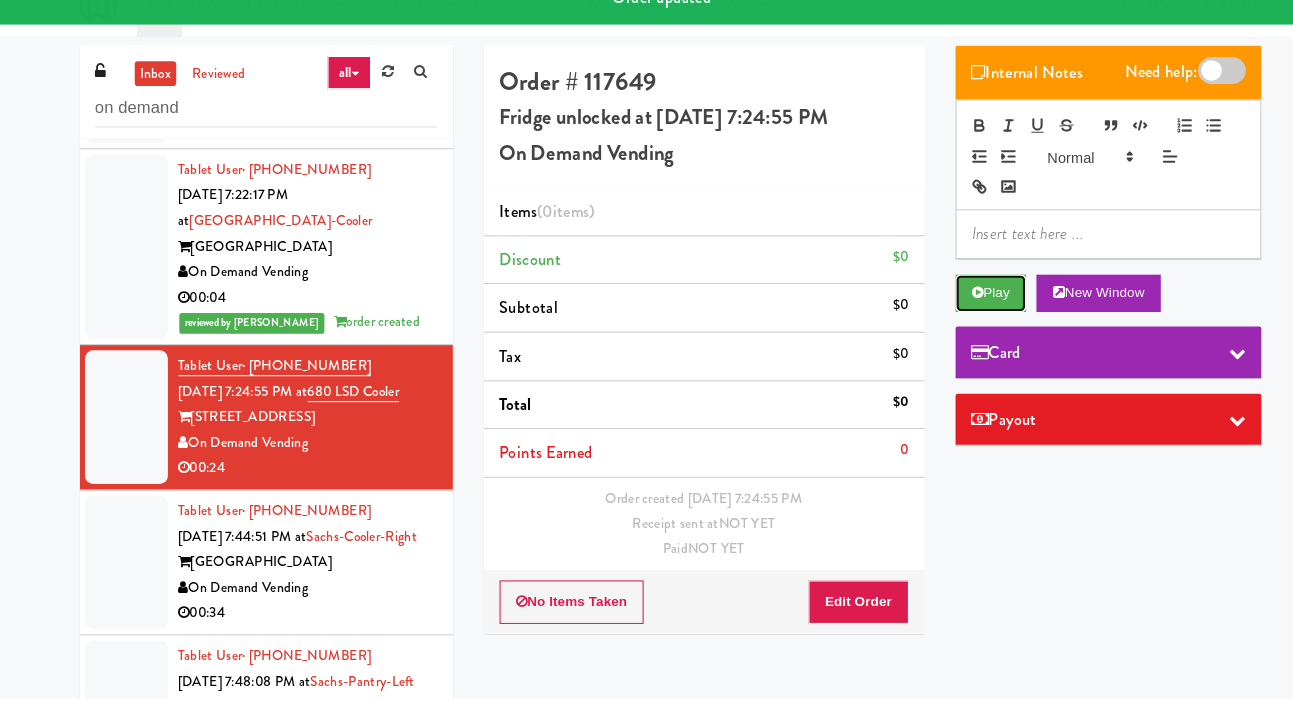 click on "Play" at bounding box center (956, 311) 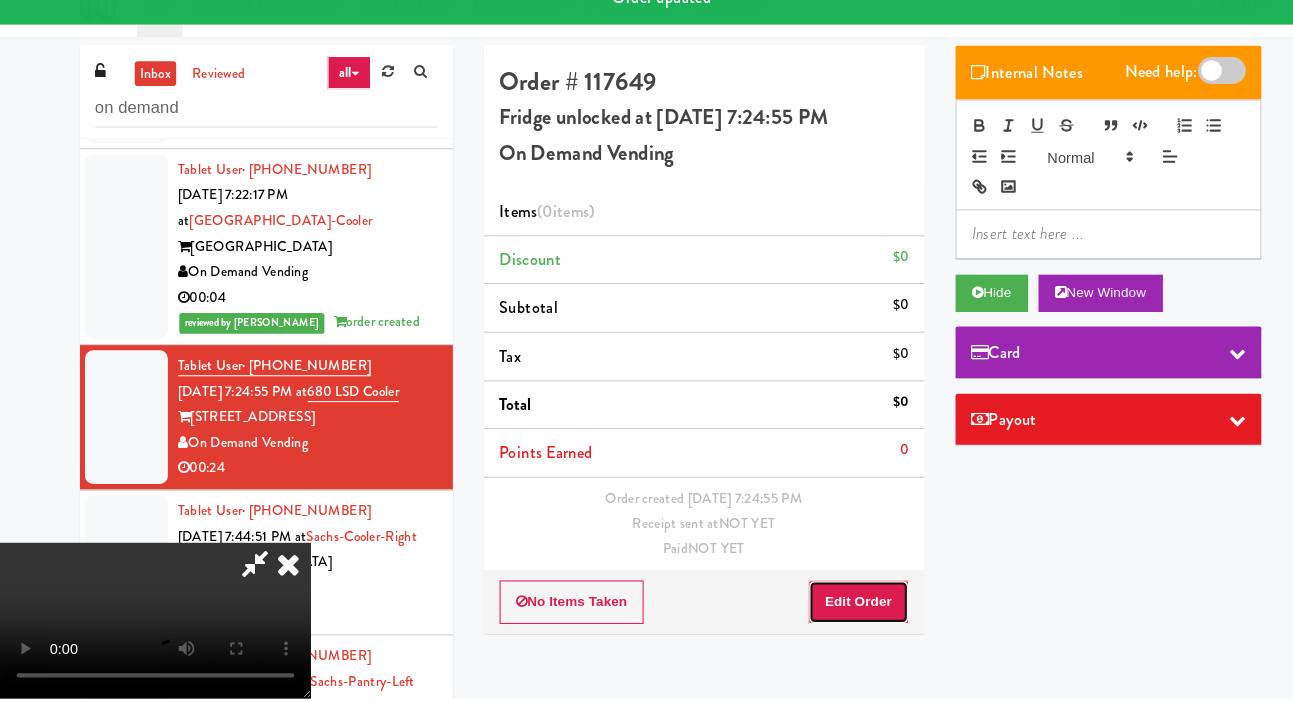 click on "Edit Order" at bounding box center [828, 609] 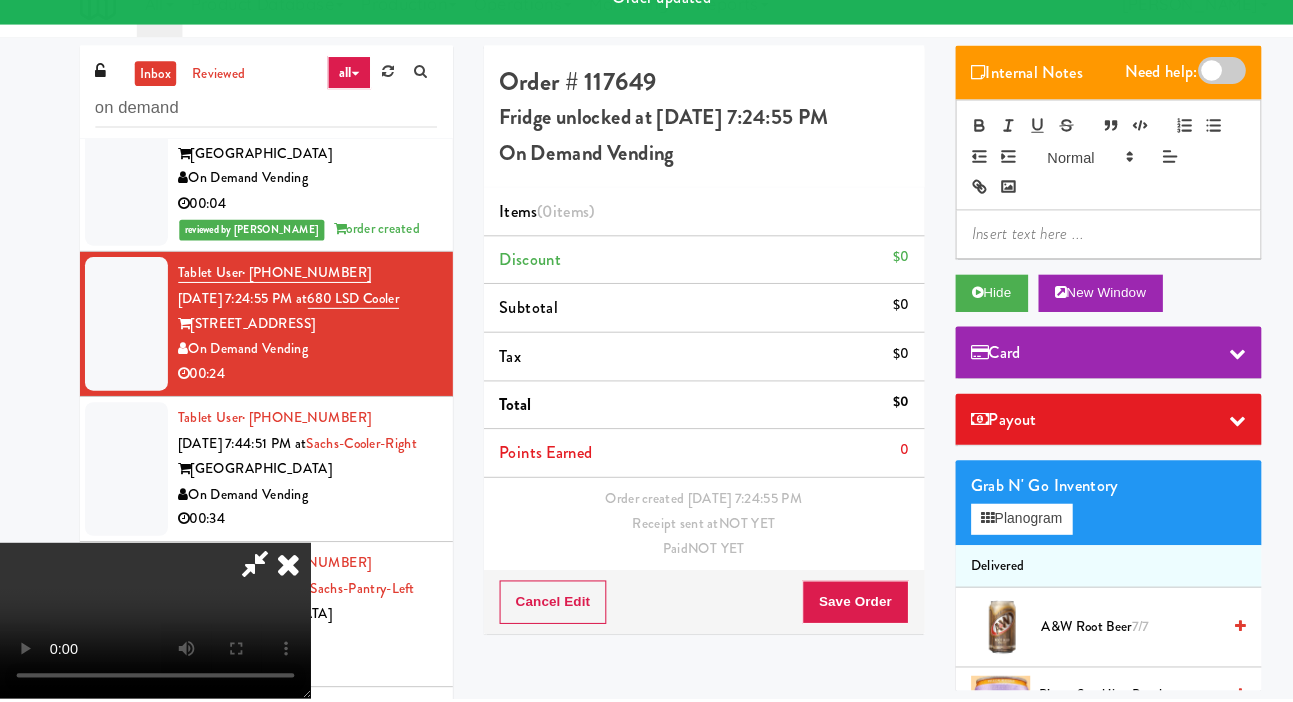 scroll, scrollTop: 624, scrollLeft: 0, axis: vertical 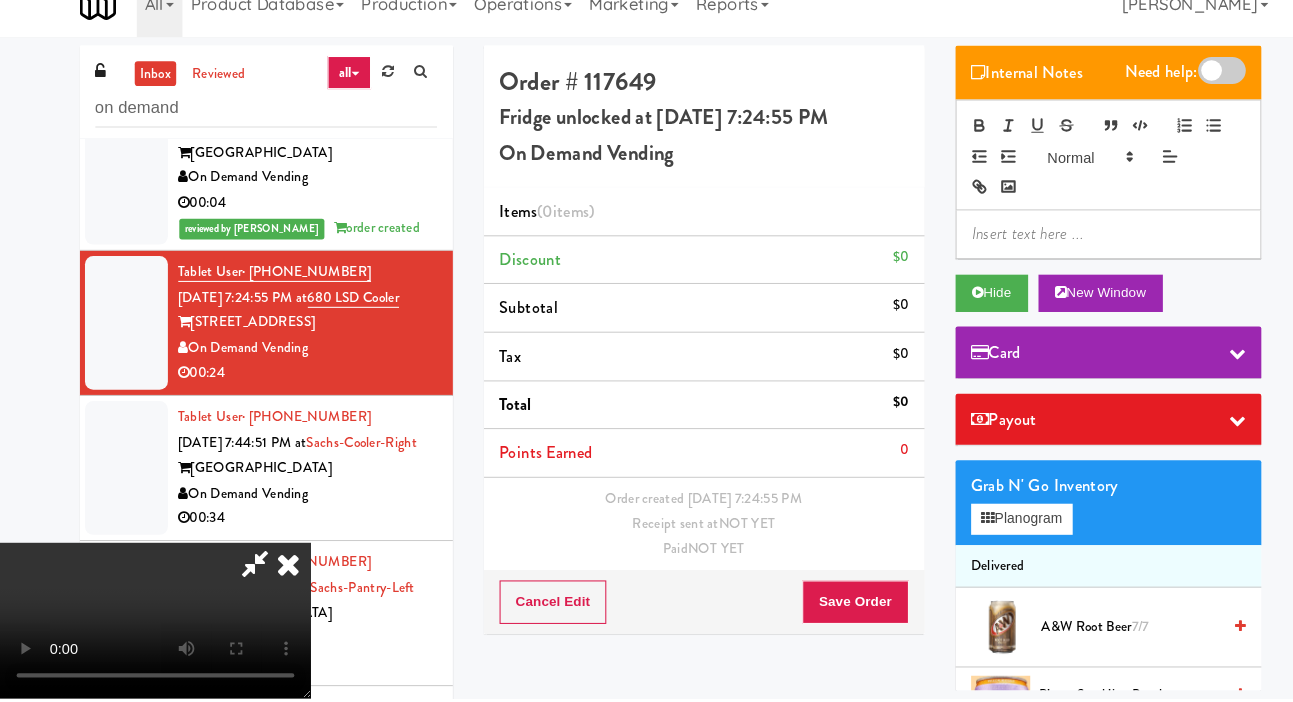 type 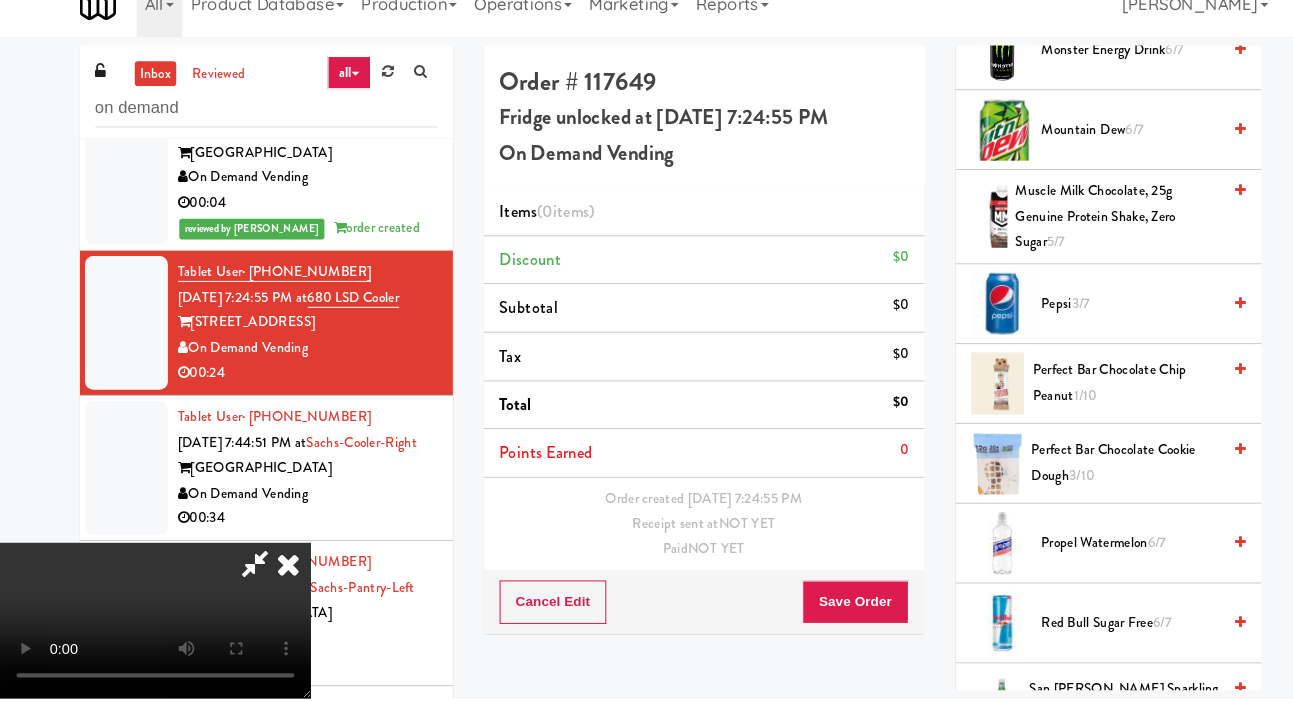 scroll, scrollTop: 2578, scrollLeft: 0, axis: vertical 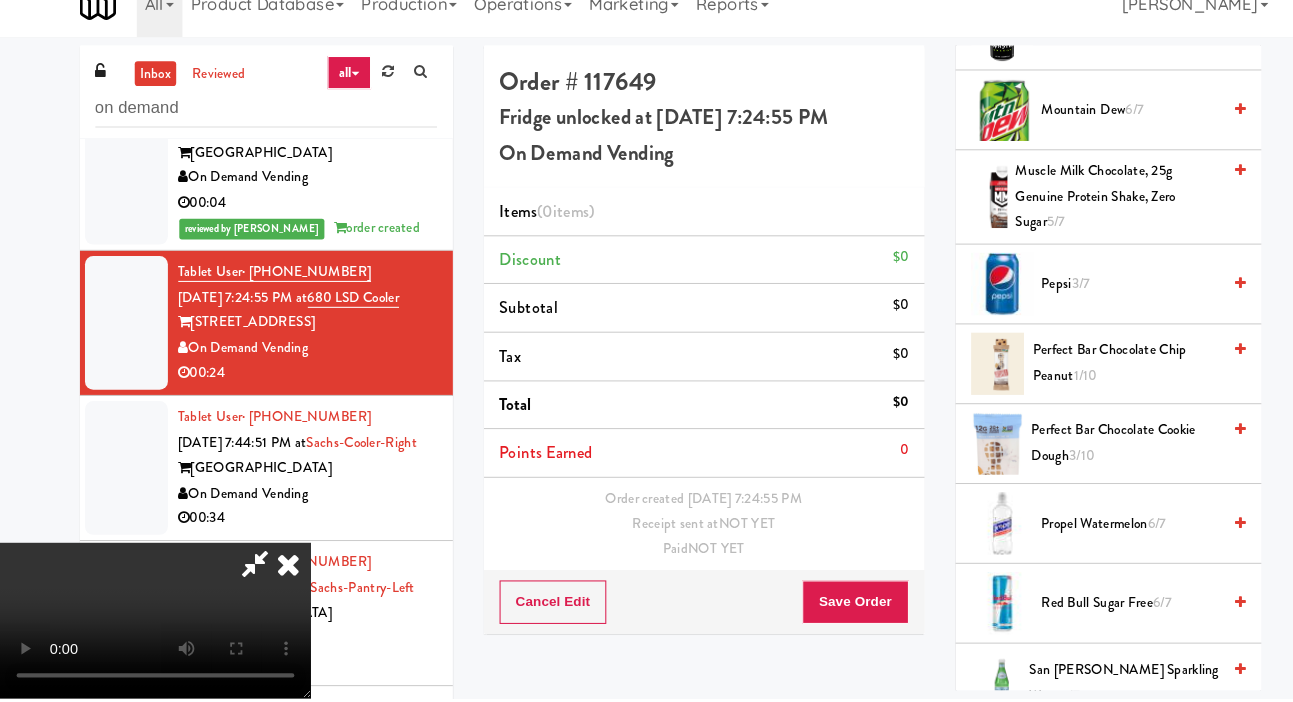 click on "Pepsi  3/7" at bounding box center [1091, 302] 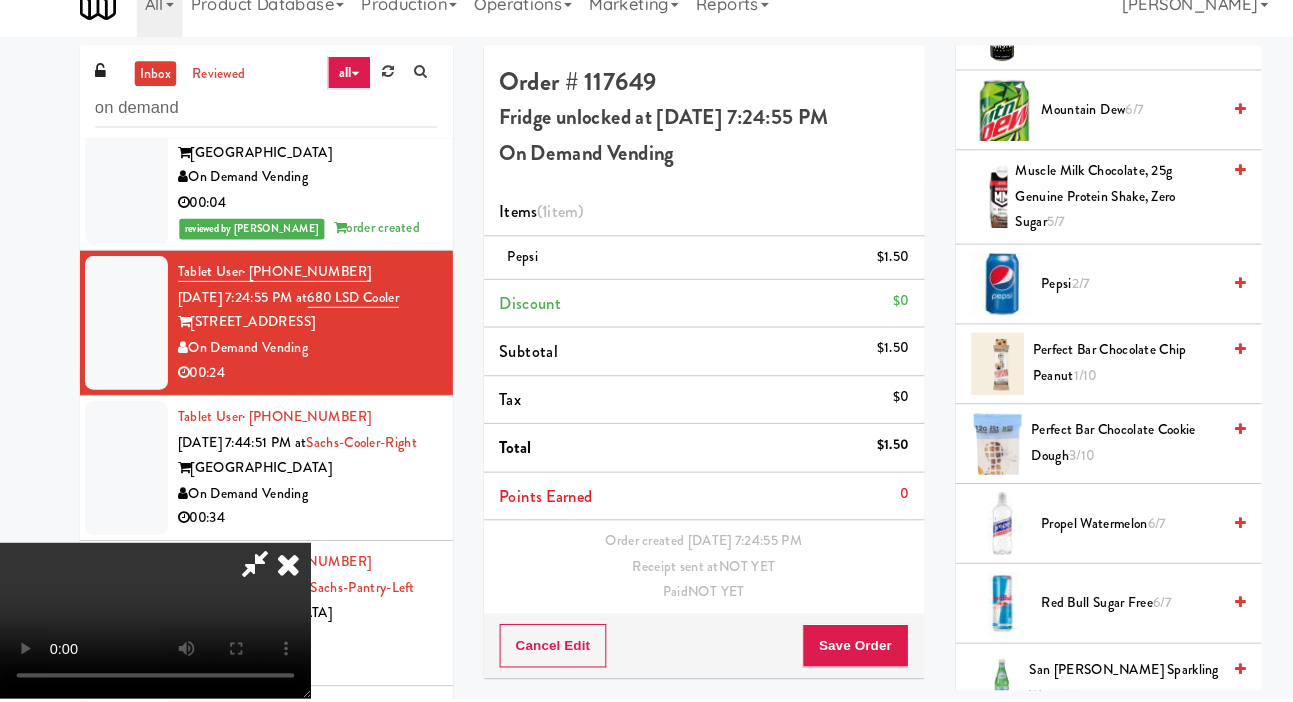 click on "Pepsi  2/7" at bounding box center [1091, 302] 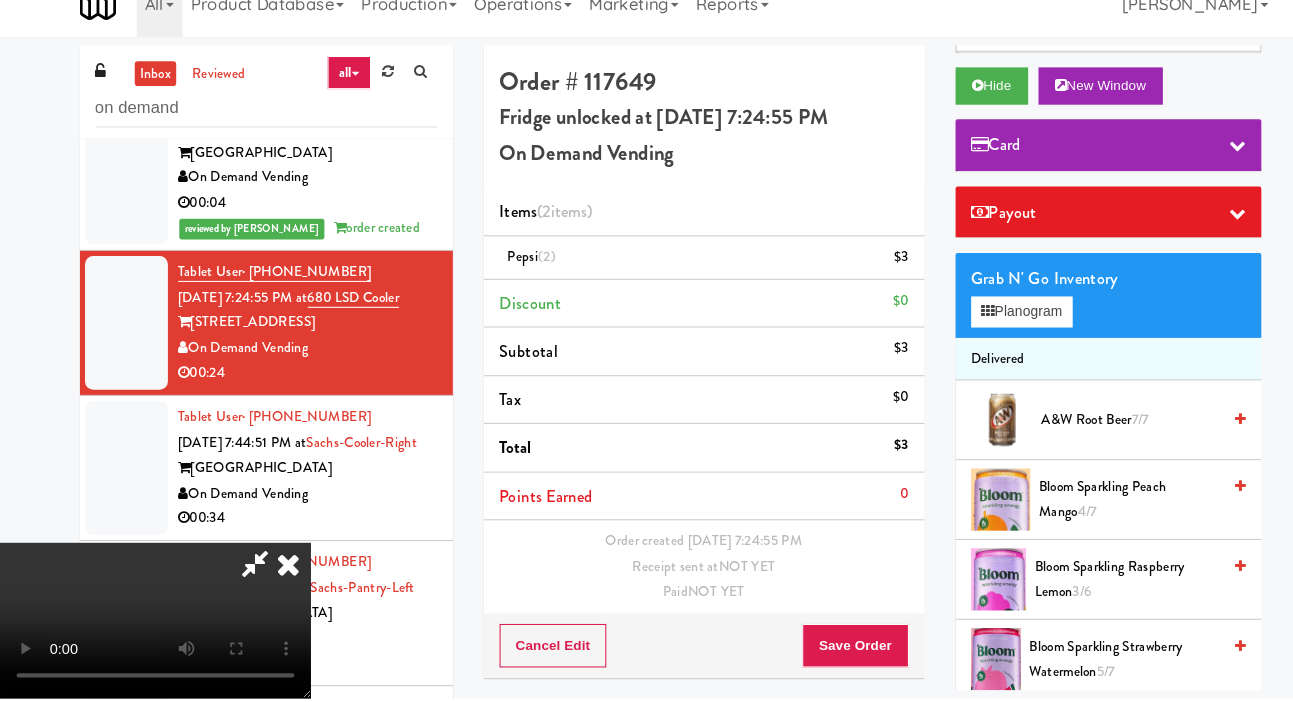 scroll, scrollTop: 0, scrollLeft: 0, axis: both 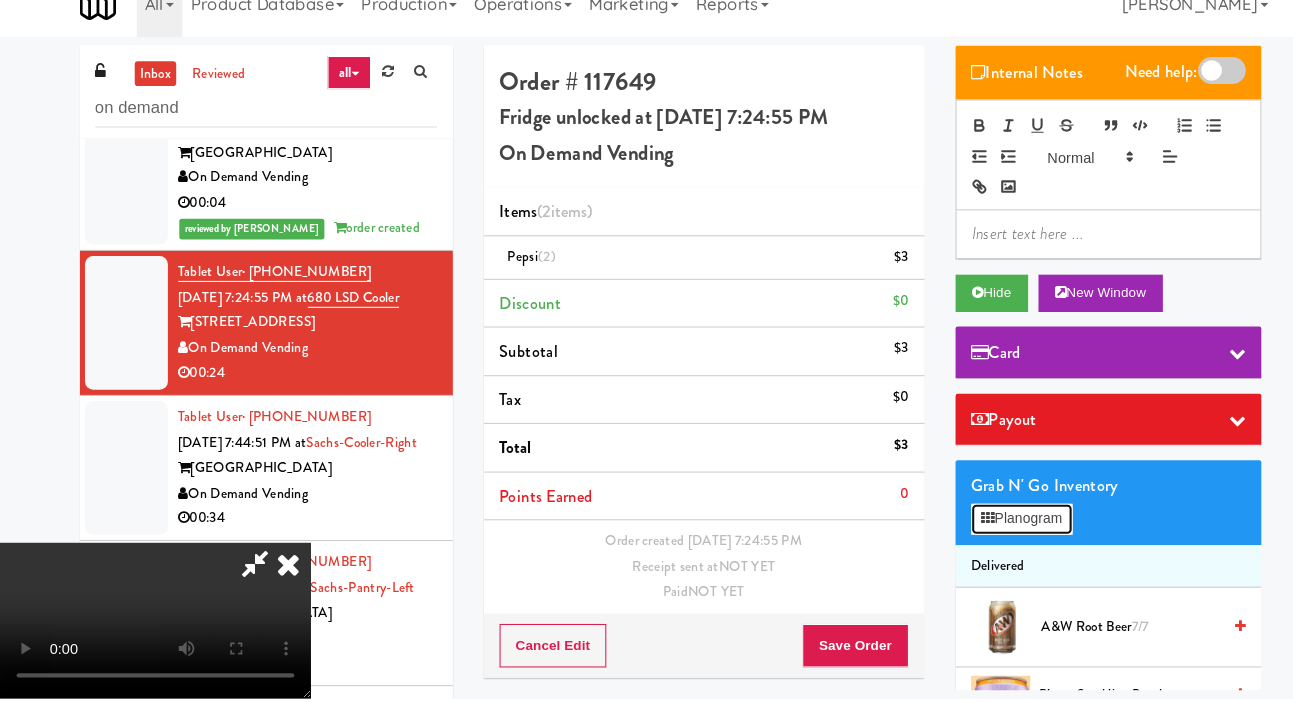 click on "Planogram" at bounding box center [986, 529] 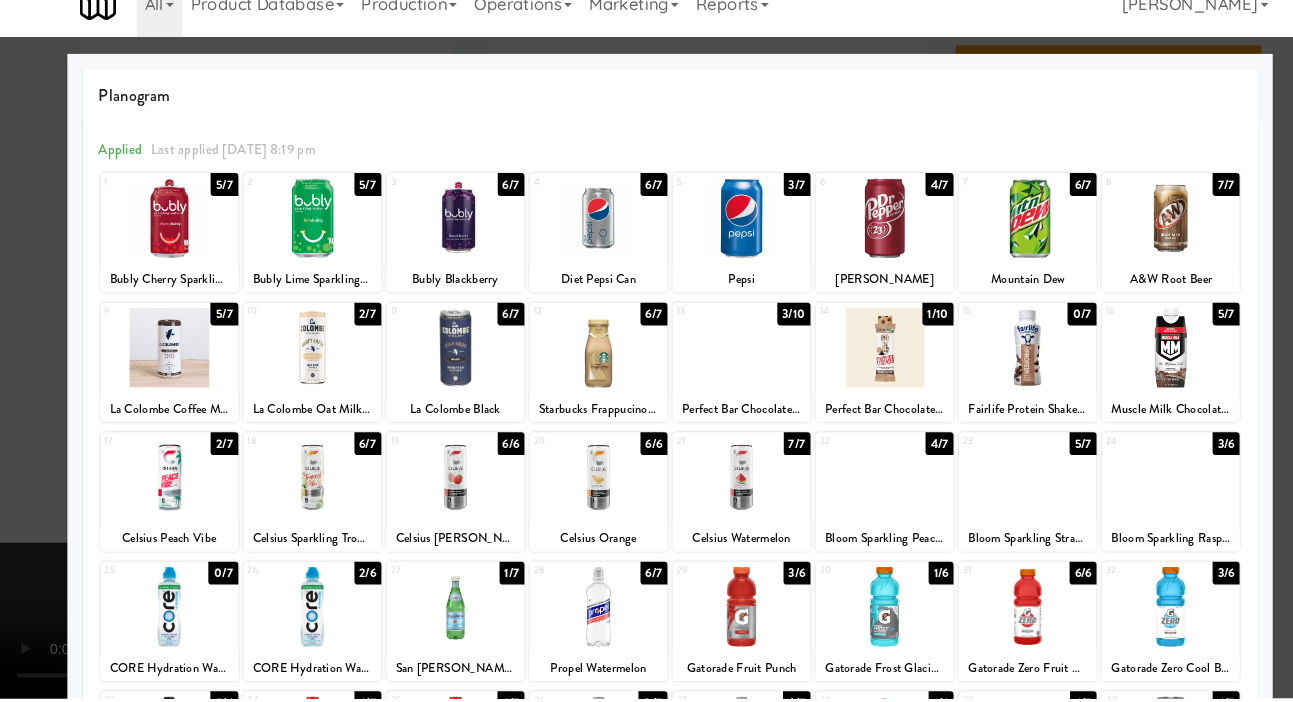 click at bounding box center (301, 363) 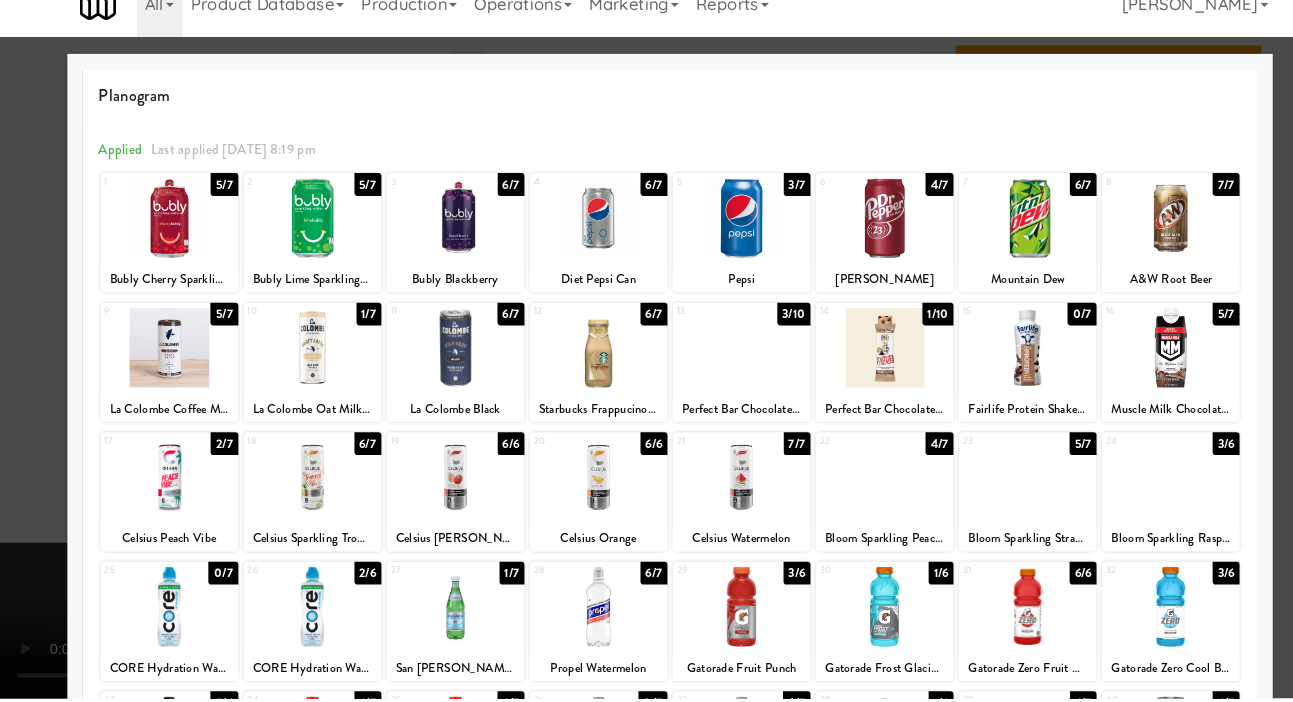 click at bounding box center (646, 351) 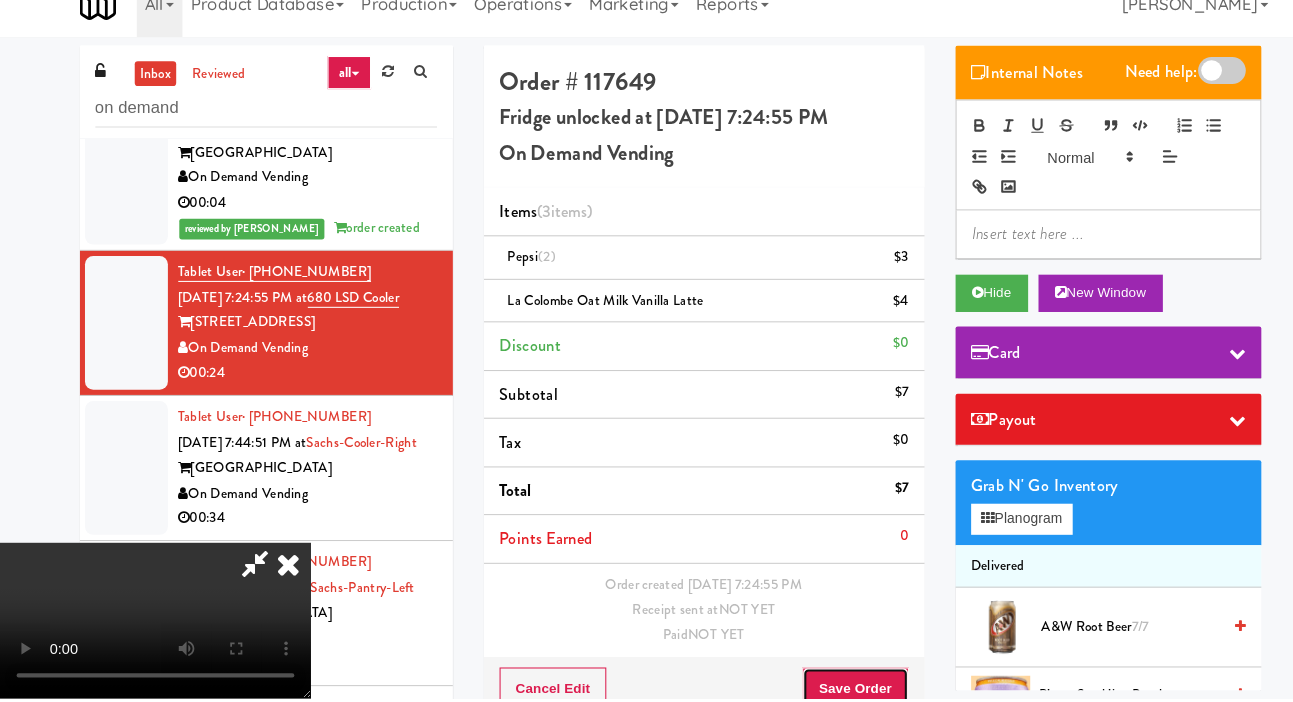 click on "Save Order" at bounding box center (825, 693) 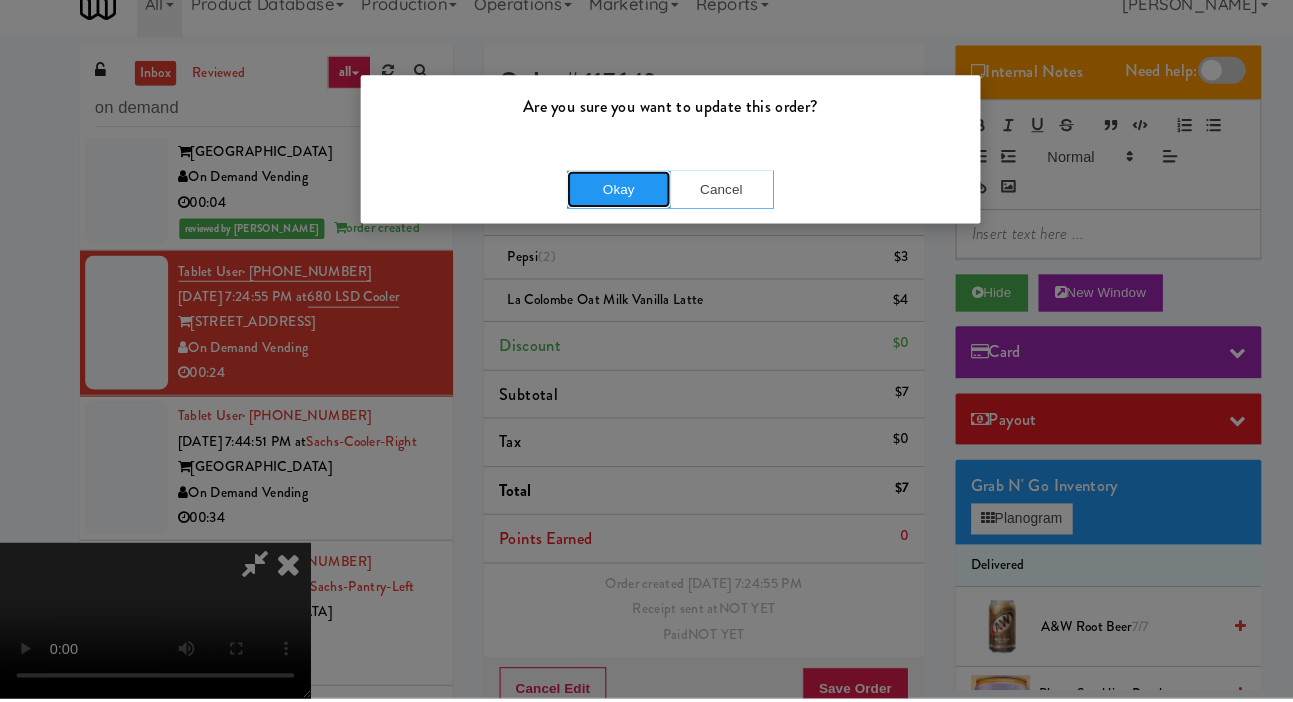 click on "Okay" at bounding box center [597, 211] 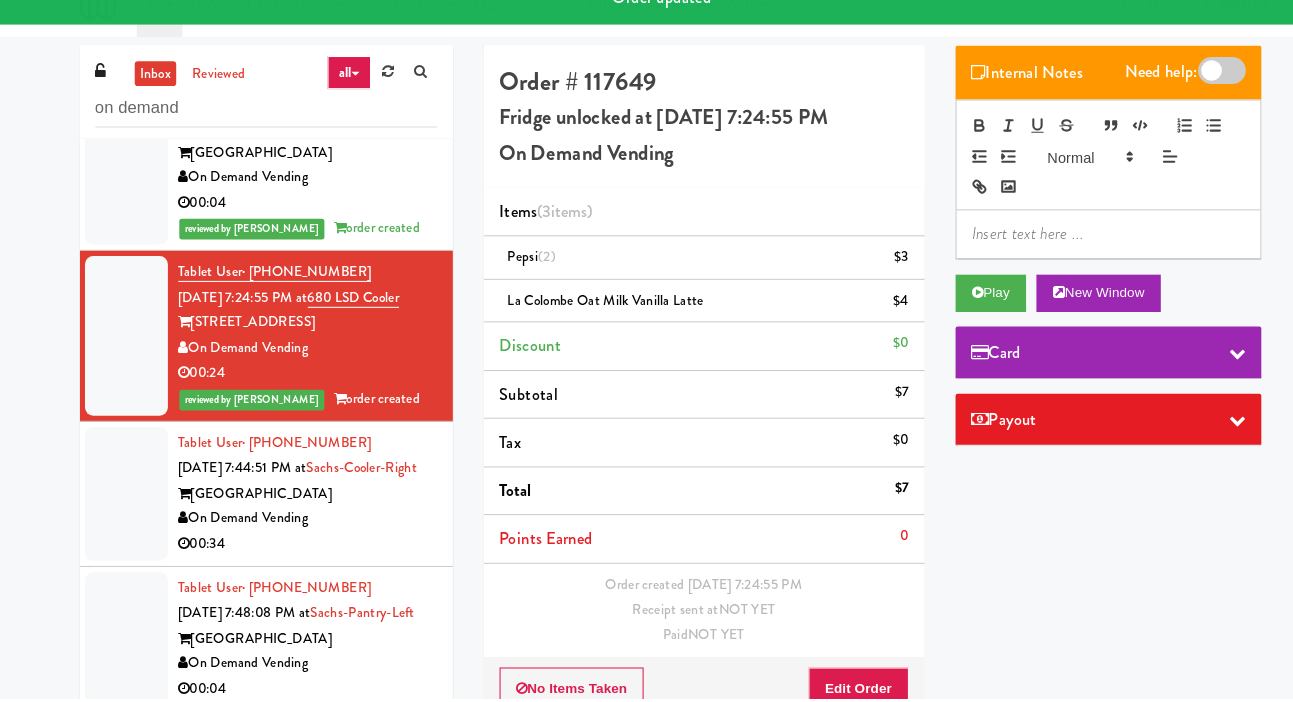 click at bounding box center (122, 504) 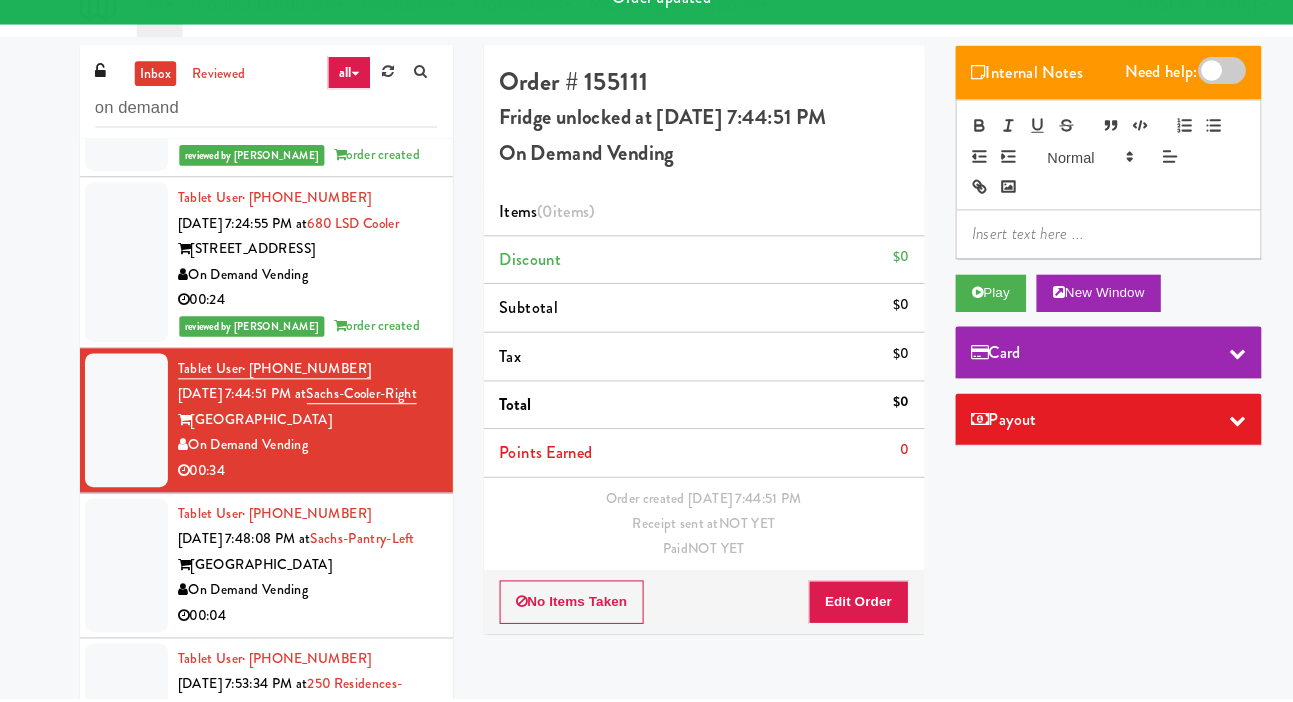 scroll, scrollTop: 704, scrollLeft: 0, axis: vertical 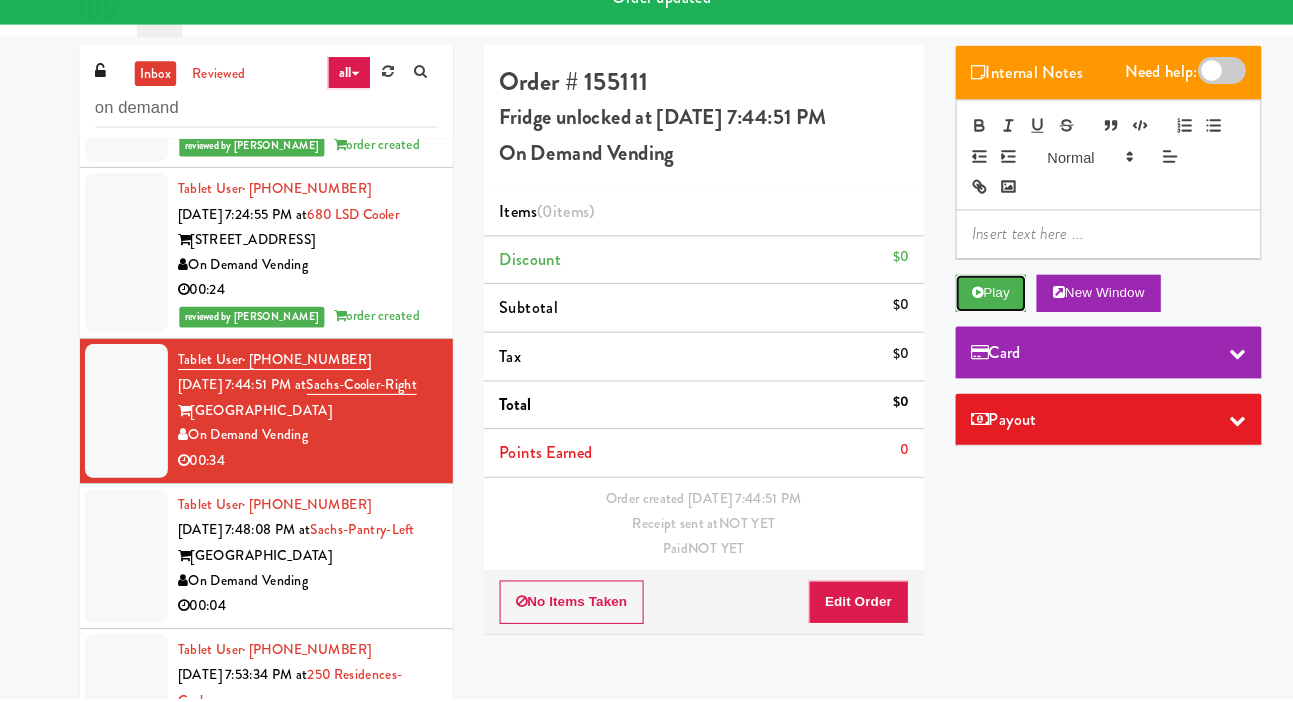 click on "Play" at bounding box center [956, 311] 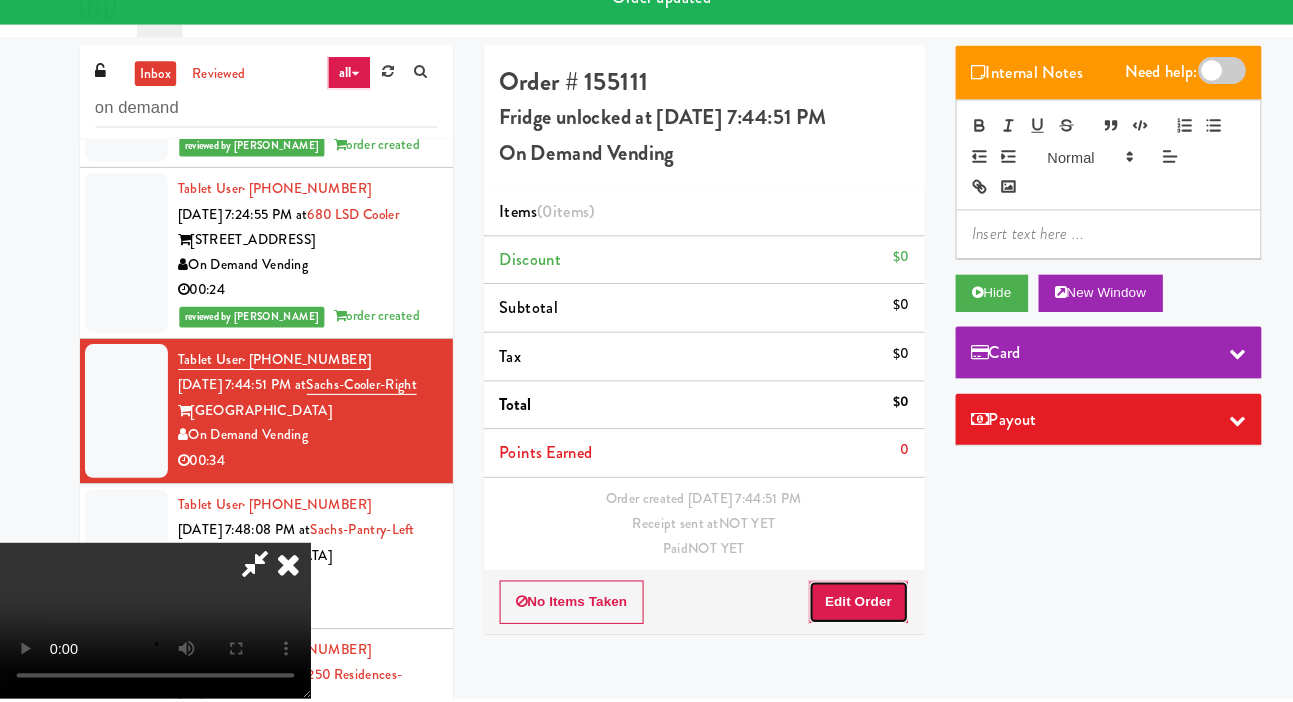click on "Edit Order" at bounding box center [828, 609] 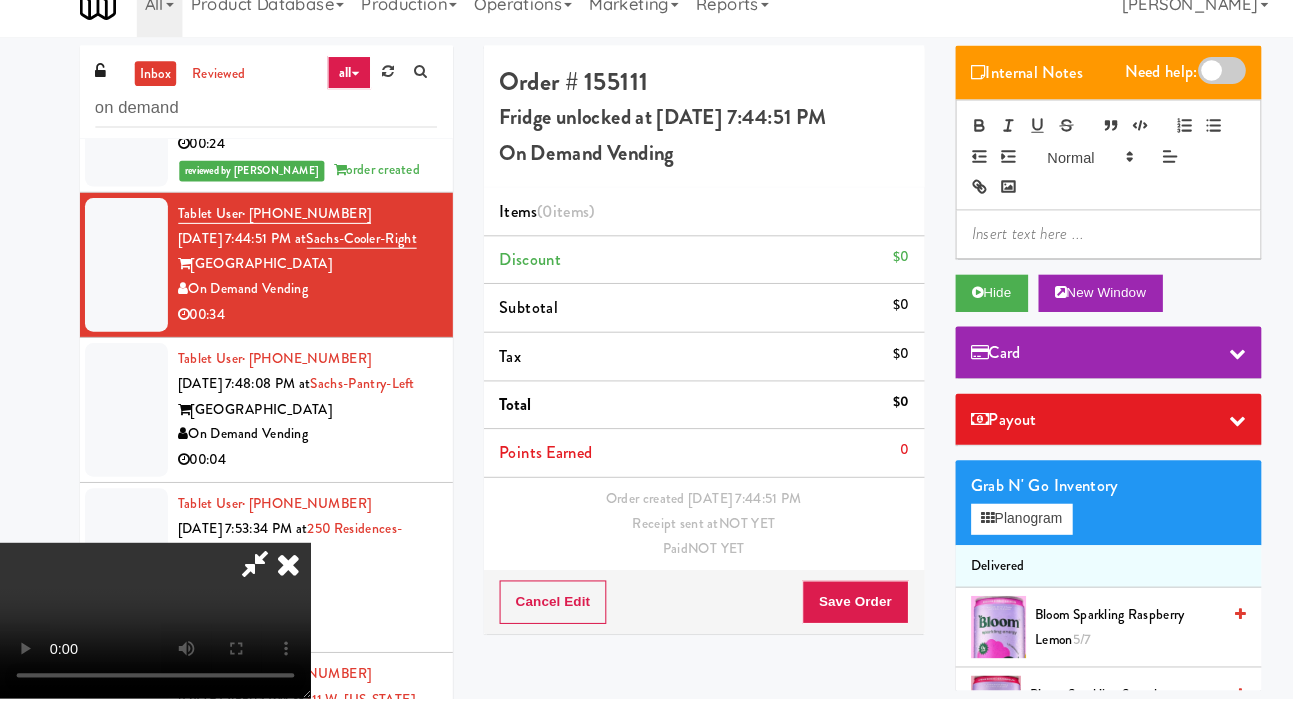 scroll, scrollTop: 851, scrollLeft: 0, axis: vertical 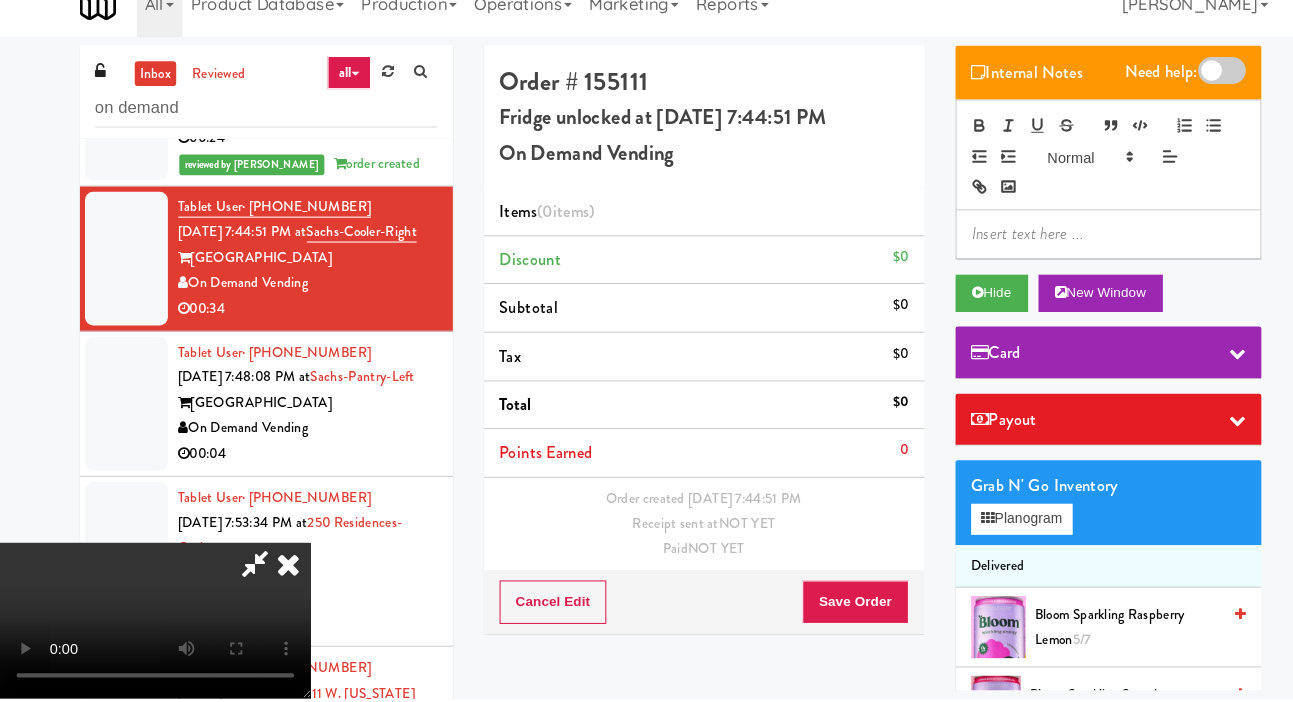 type 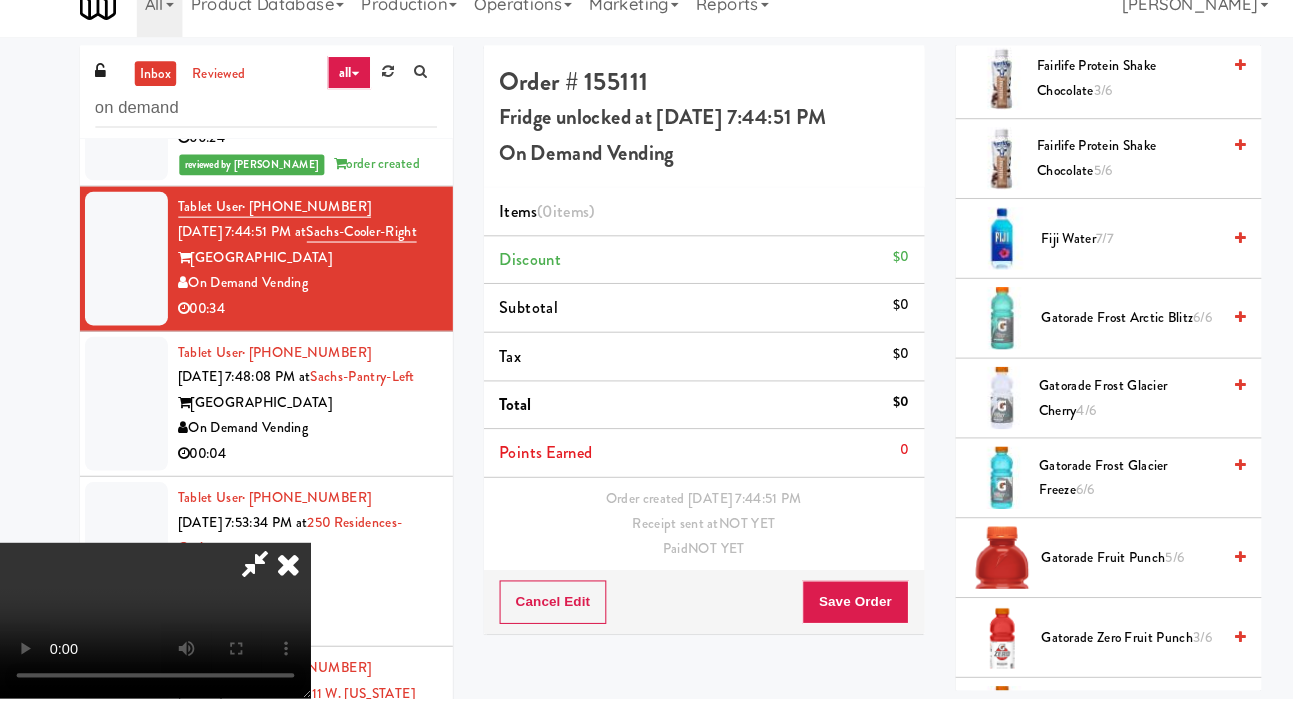 scroll, scrollTop: 1724, scrollLeft: 0, axis: vertical 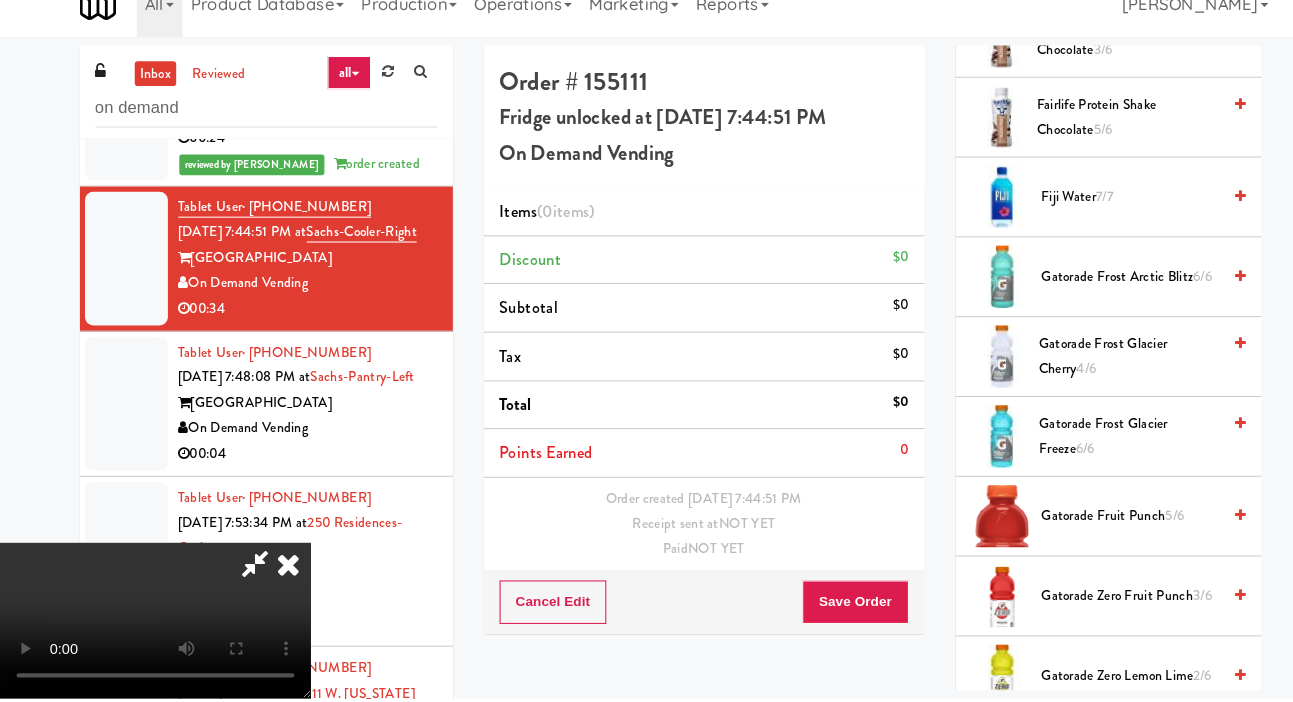 click on "Gatorade Fruit Punch  5/6" at bounding box center (1091, 526) 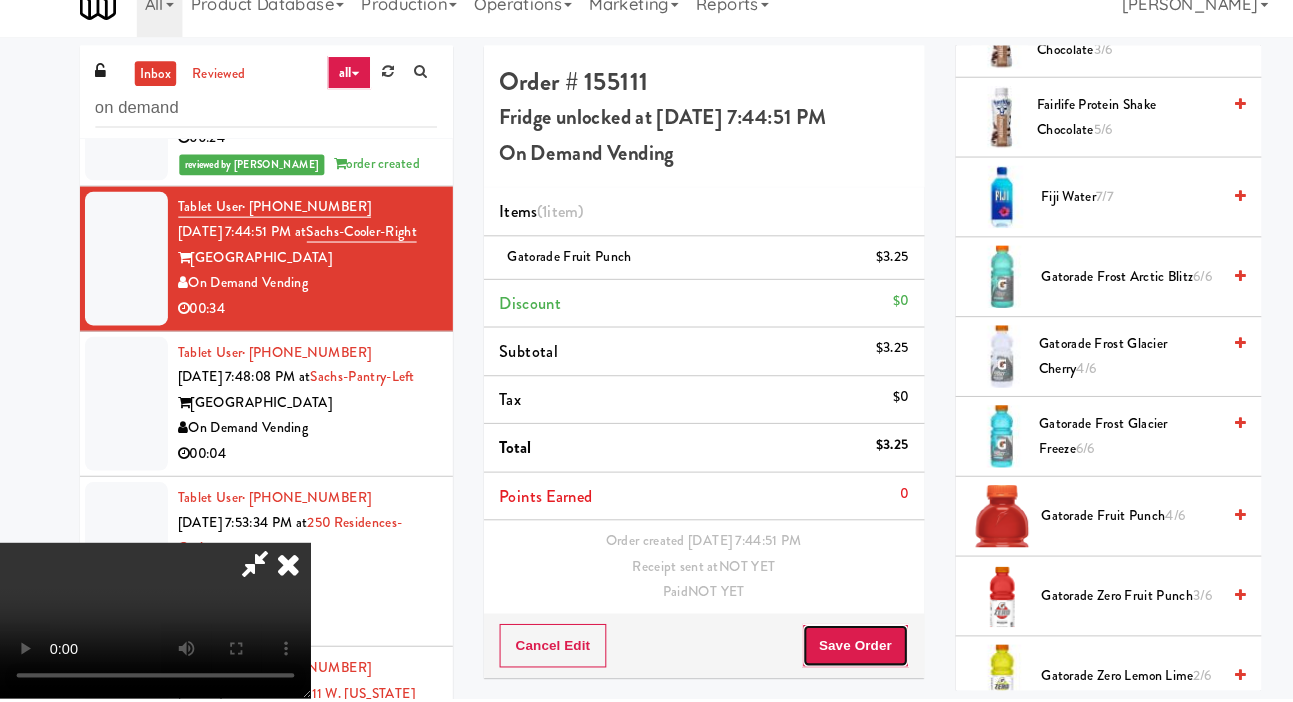 click on "Save Order" at bounding box center (825, 651) 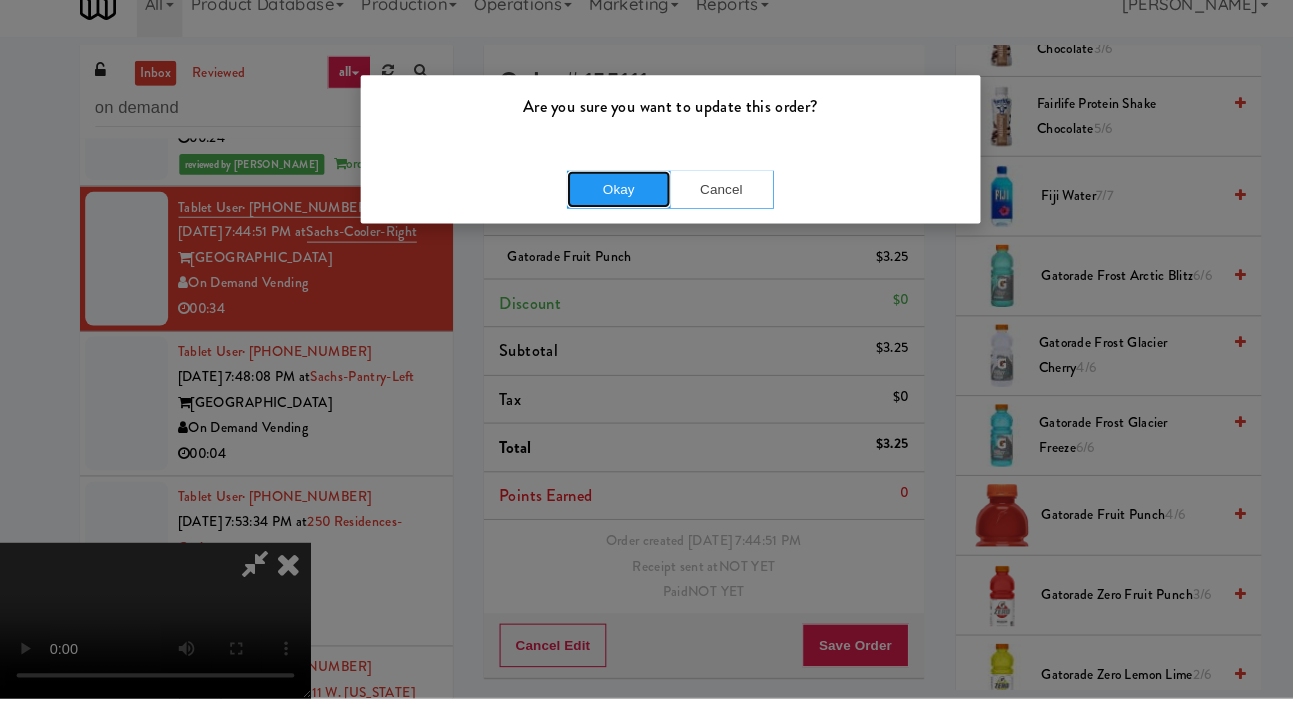 click on "Okay" at bounding box center (597, 211) 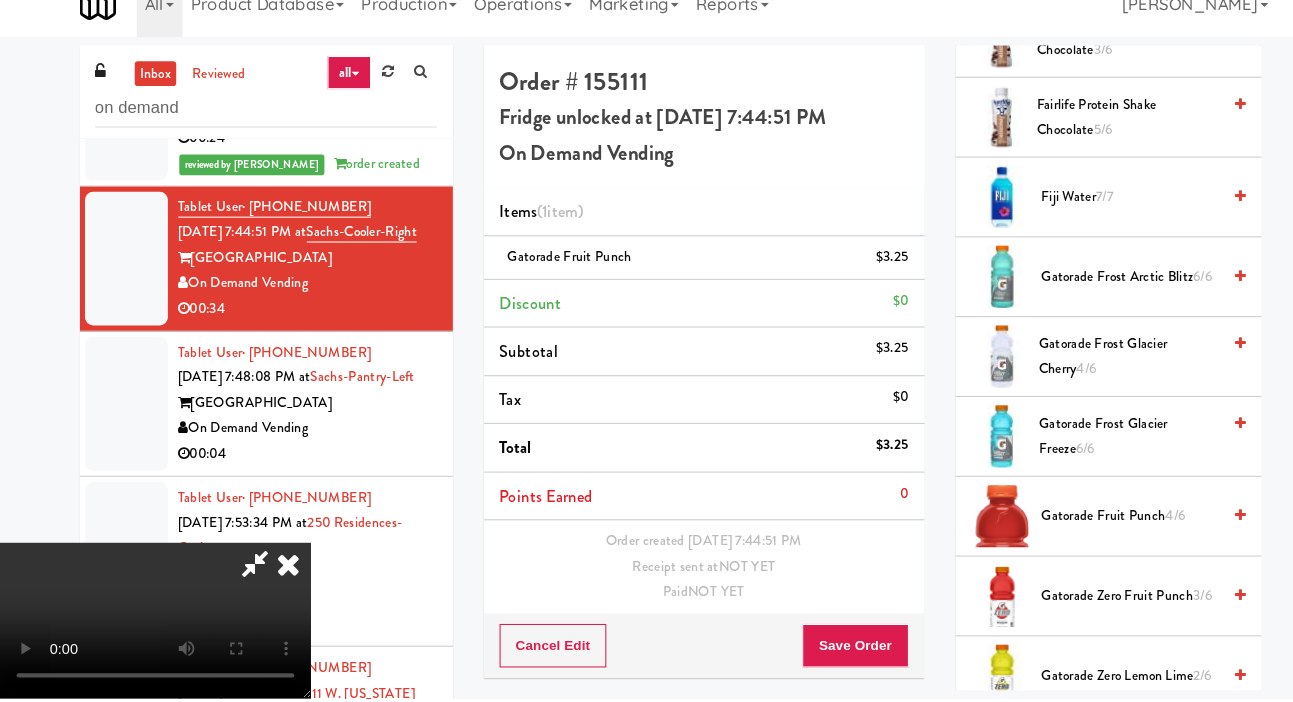 scroll, scrollTop: 0, scrollLeft: 0, axis: both 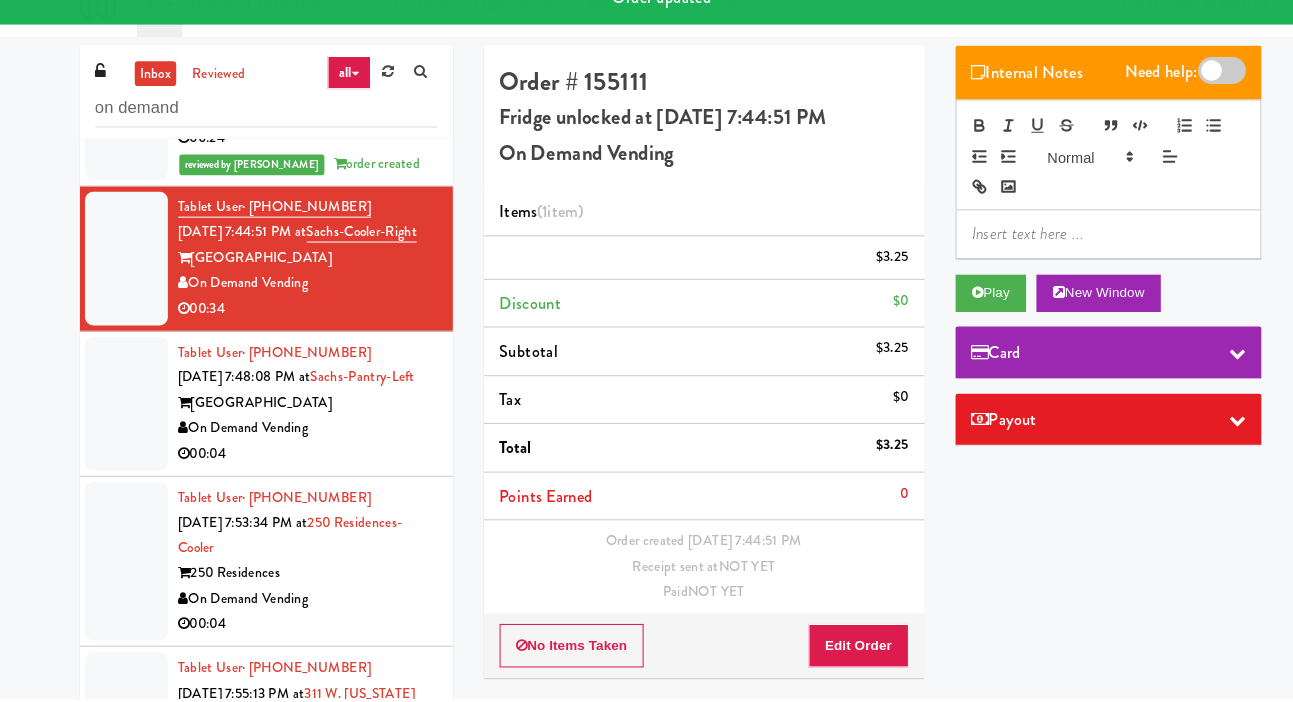click at bounding box center (122, 417) 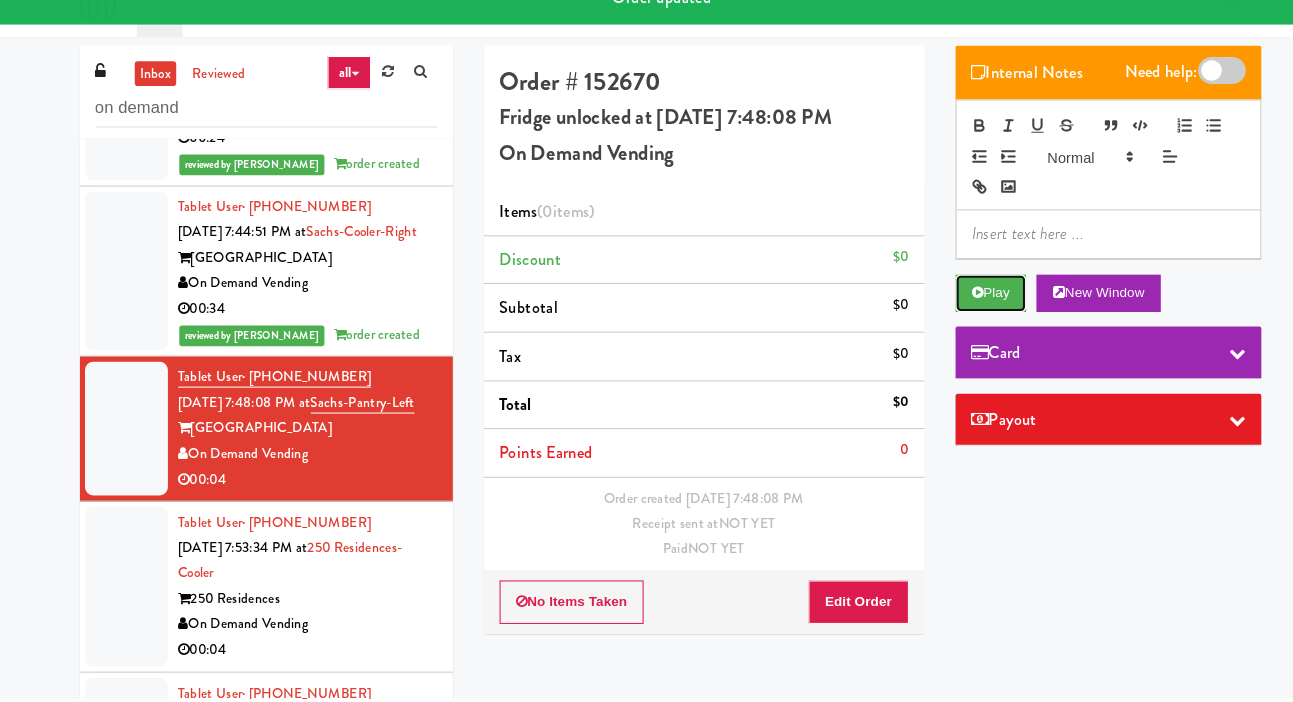 click on "Play" at bounding box center (956, 311) 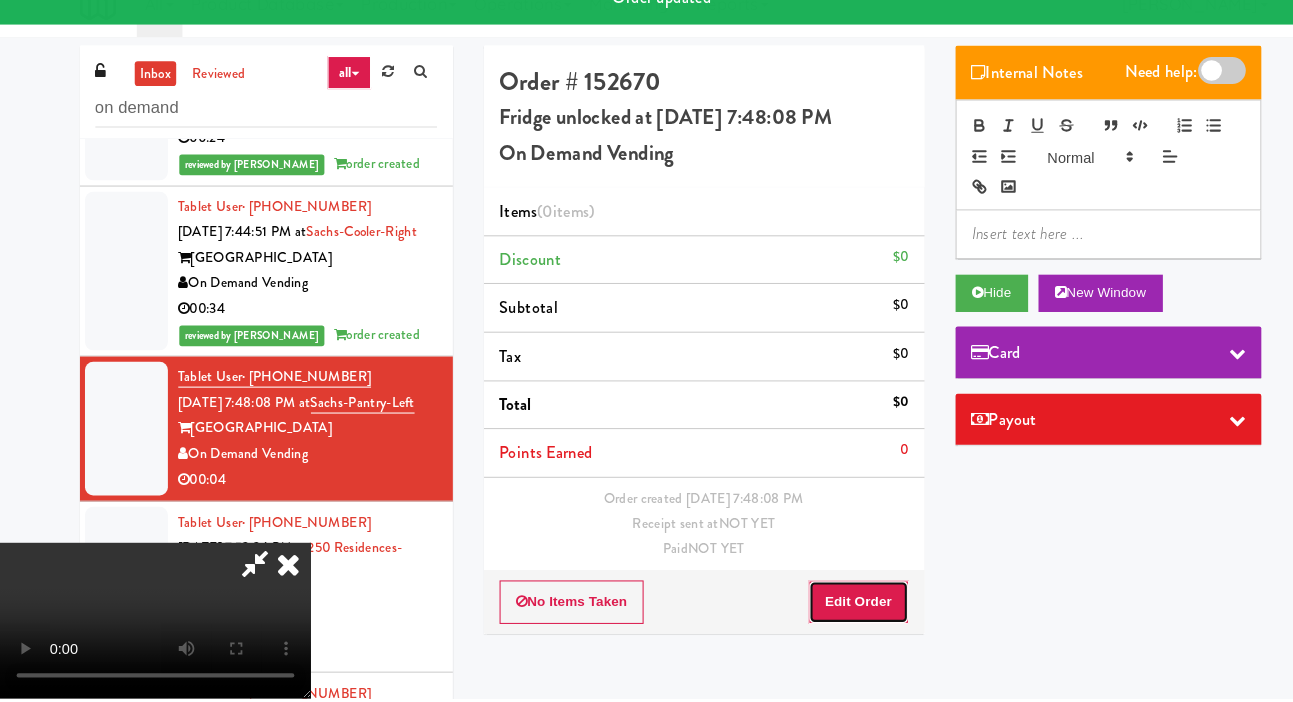 click on "Edit Order" at bounding box center (828, 609) 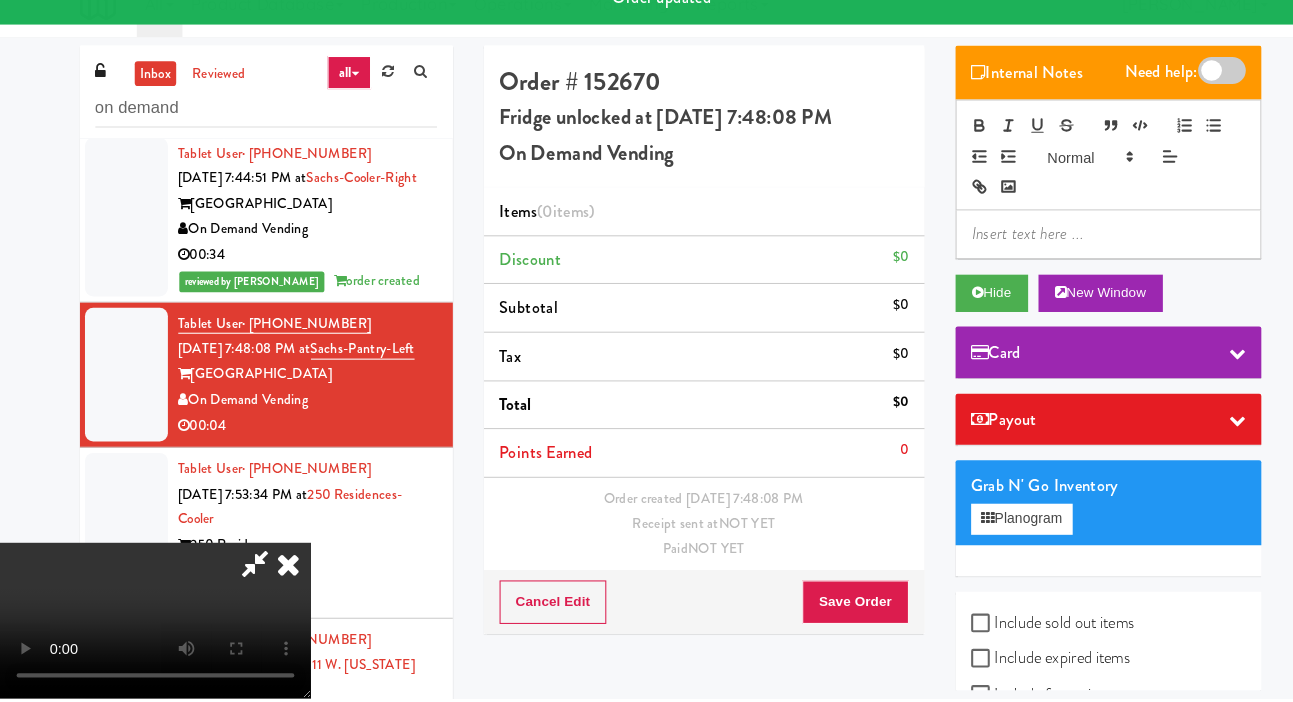 scroll, scrollTop: 953, scrollLeft: 0, axis: vertical 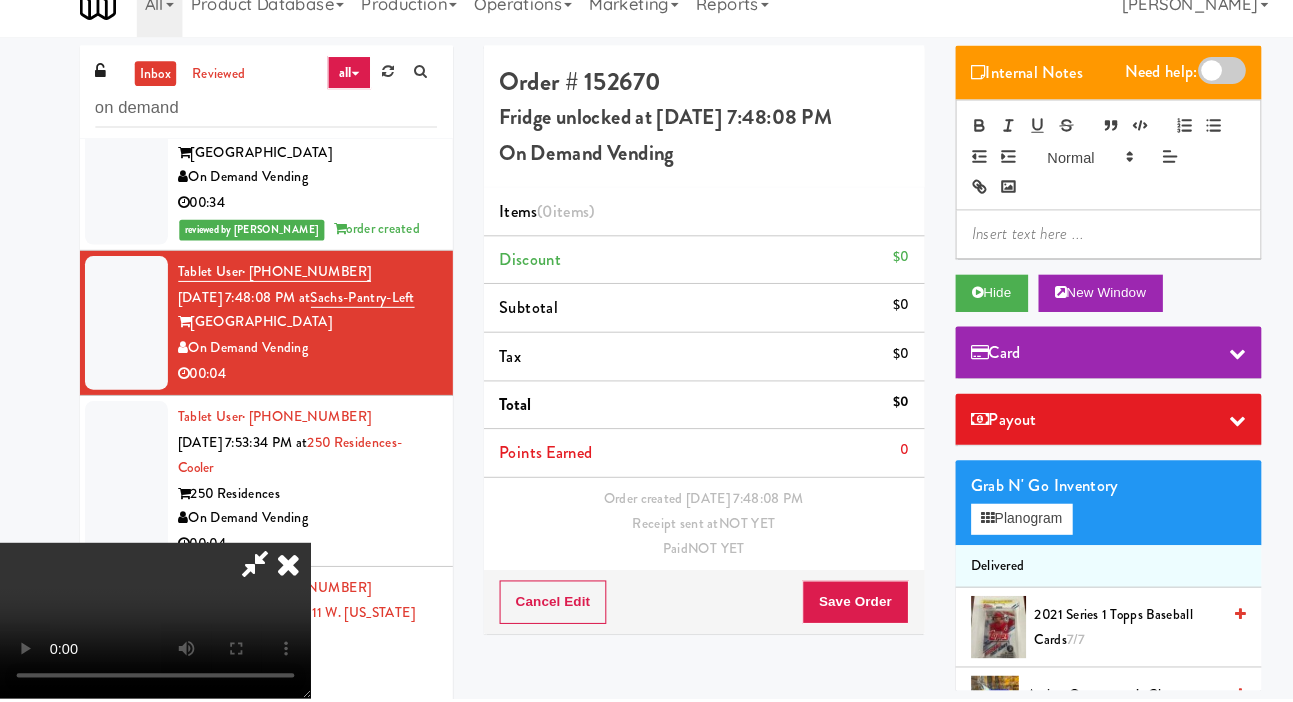 type 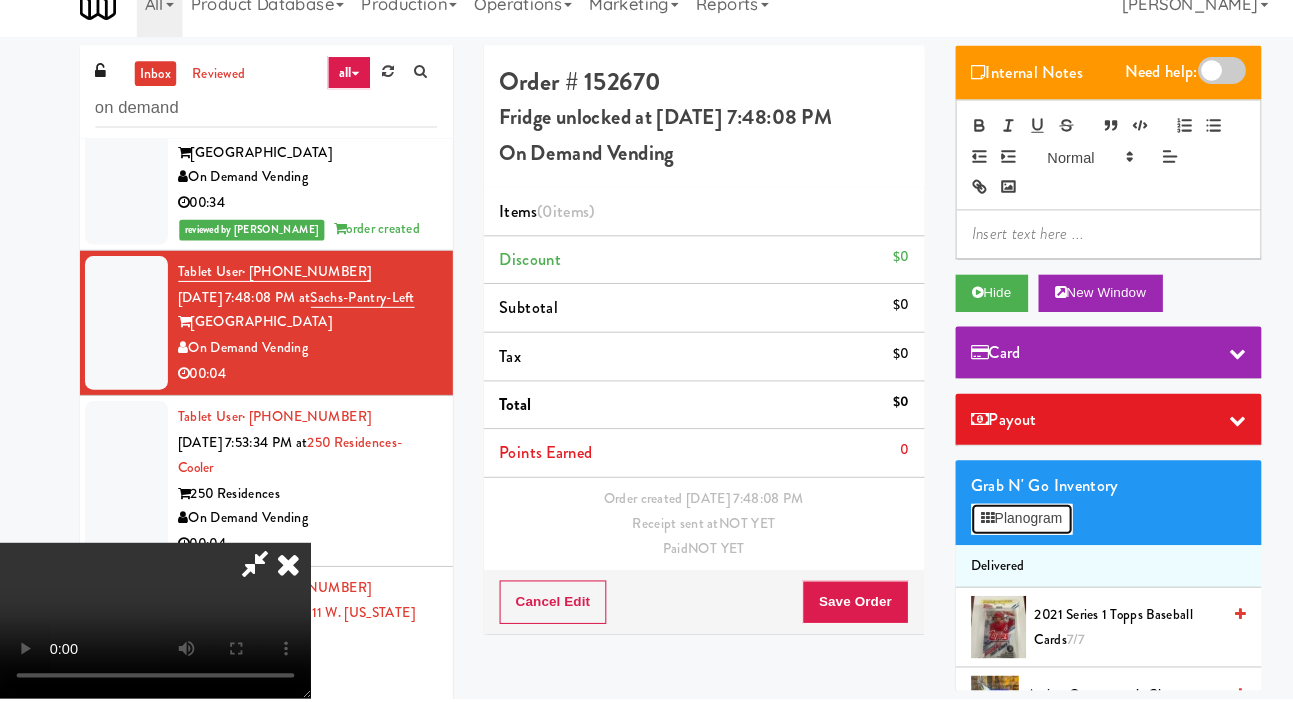 click on "Planogram" at bounding box center [986, 529] 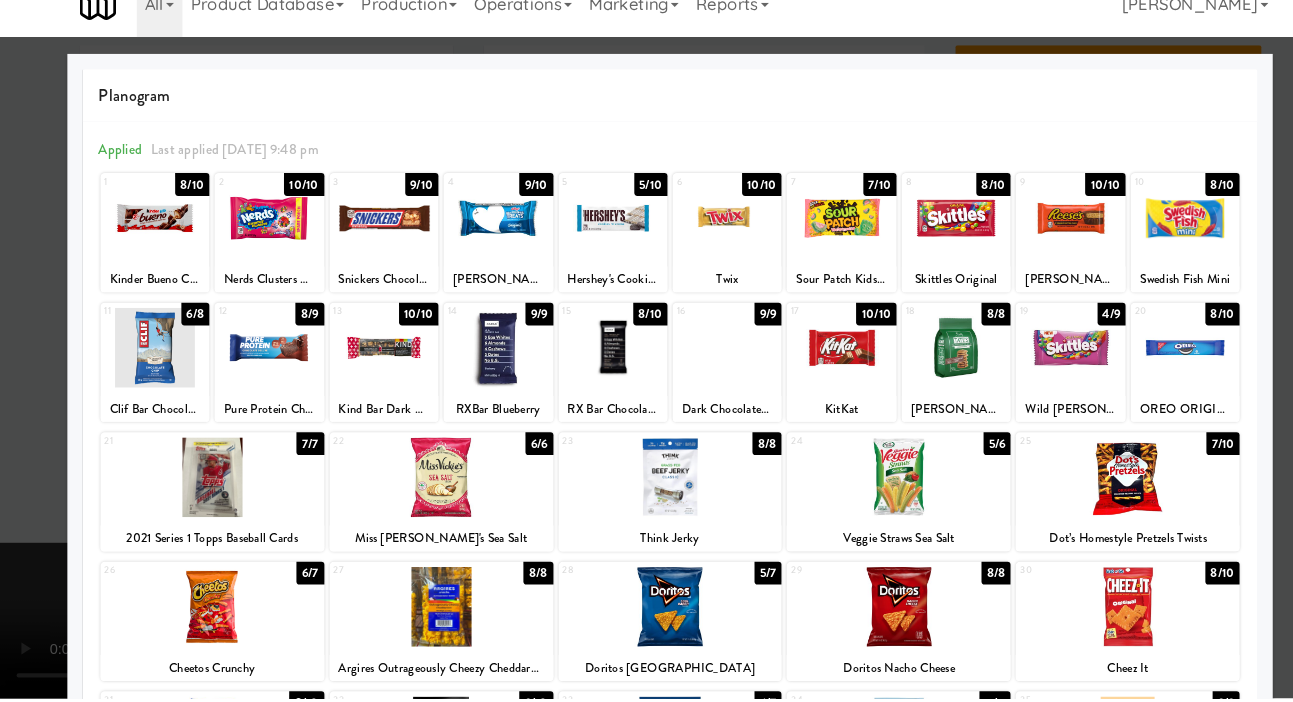 click at bounding box center (370, 363) 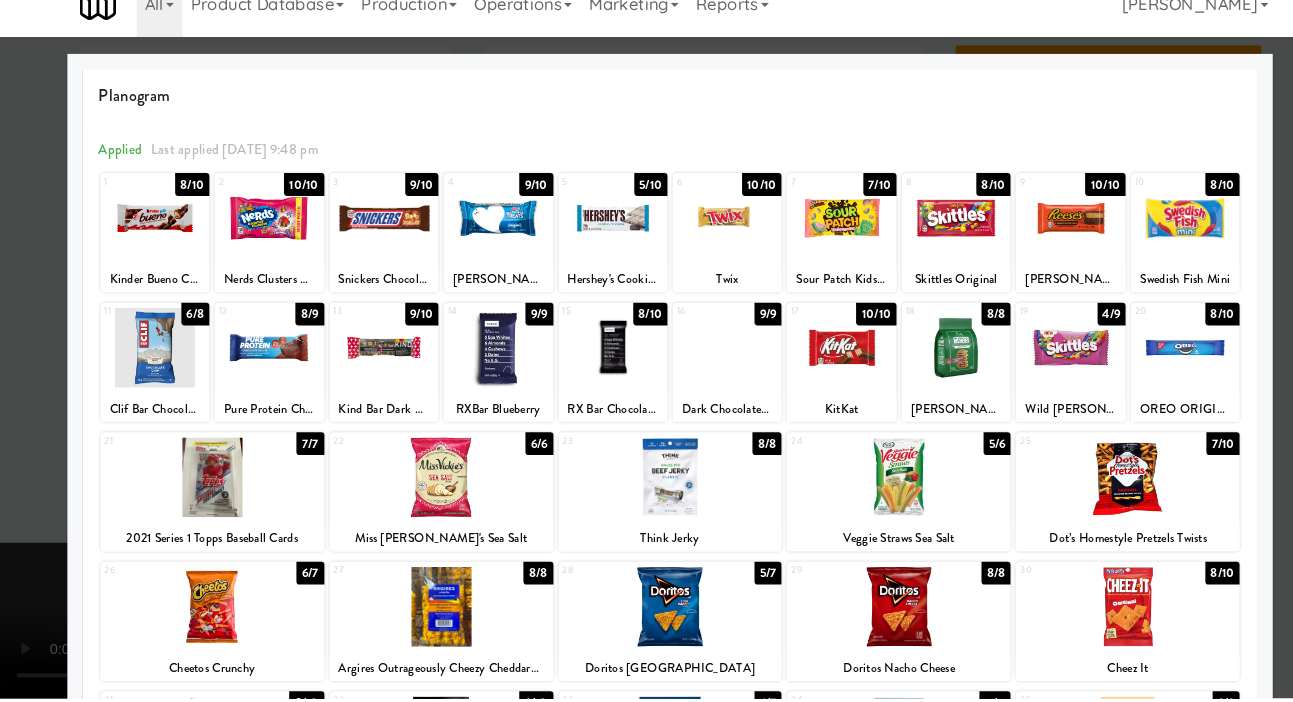 click at bounding box center [646, 351] 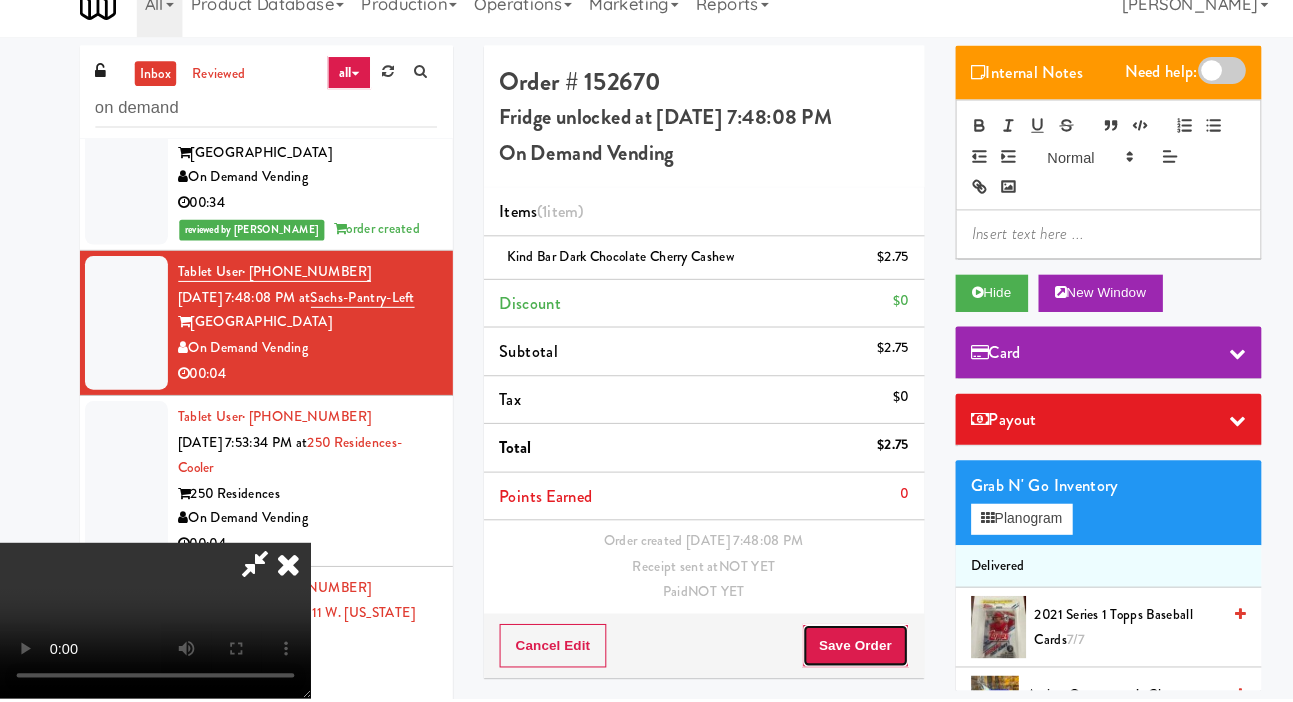 click on "Save Order" at bounding box center (825, 651) 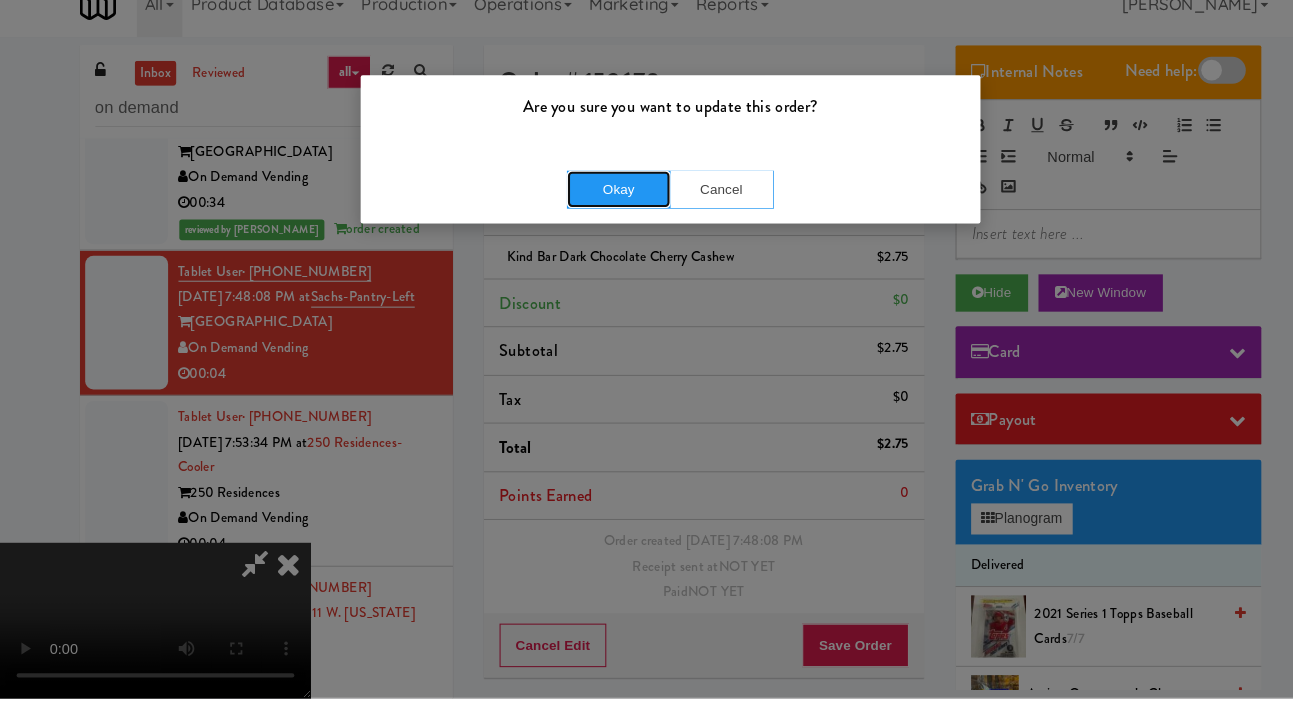 click on "Okay" at bounding box center [597, 211] 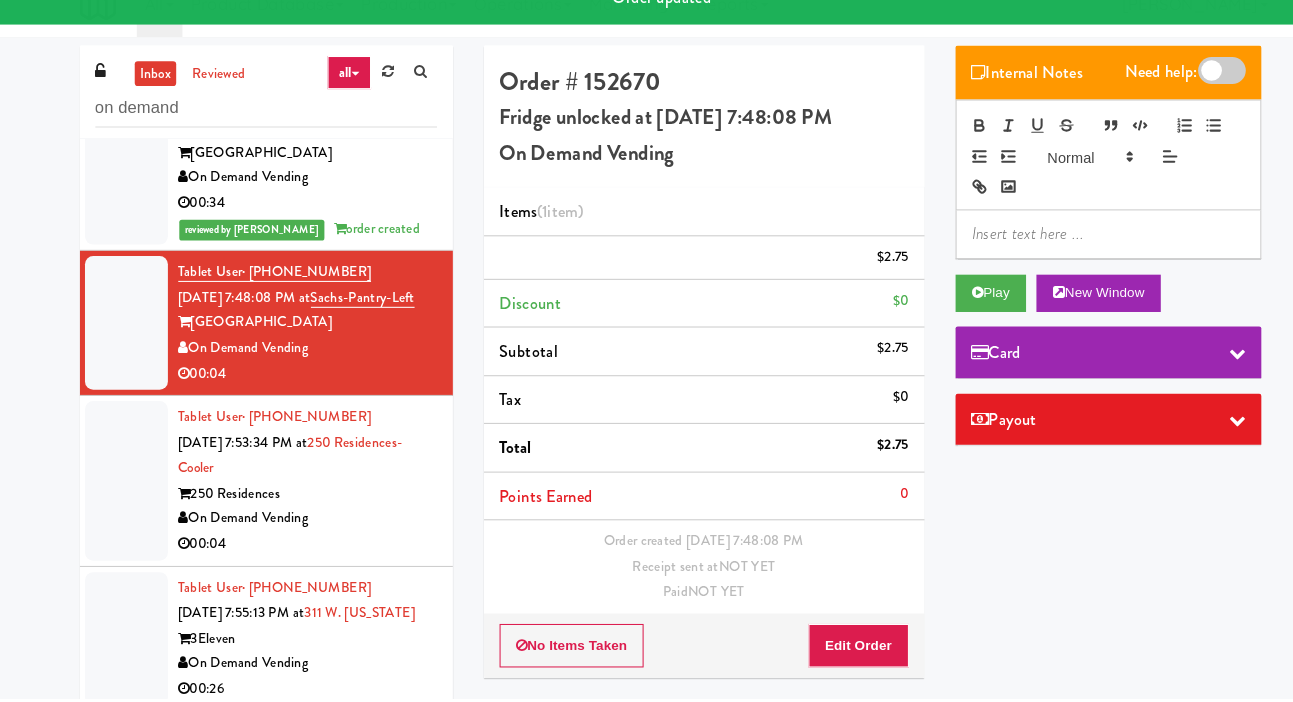 click at bounding box center (122, 492) 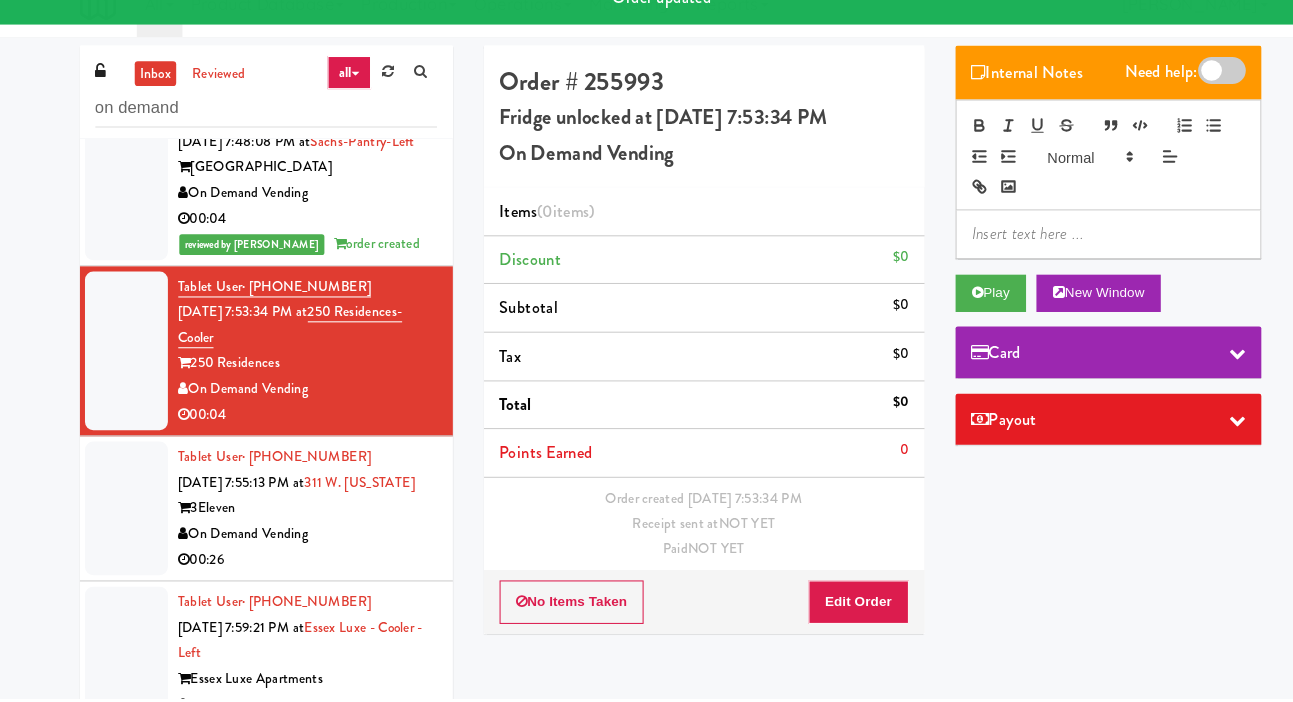 scroll, scrollTop: 1103, scrollLeft: 0, axis: vertical 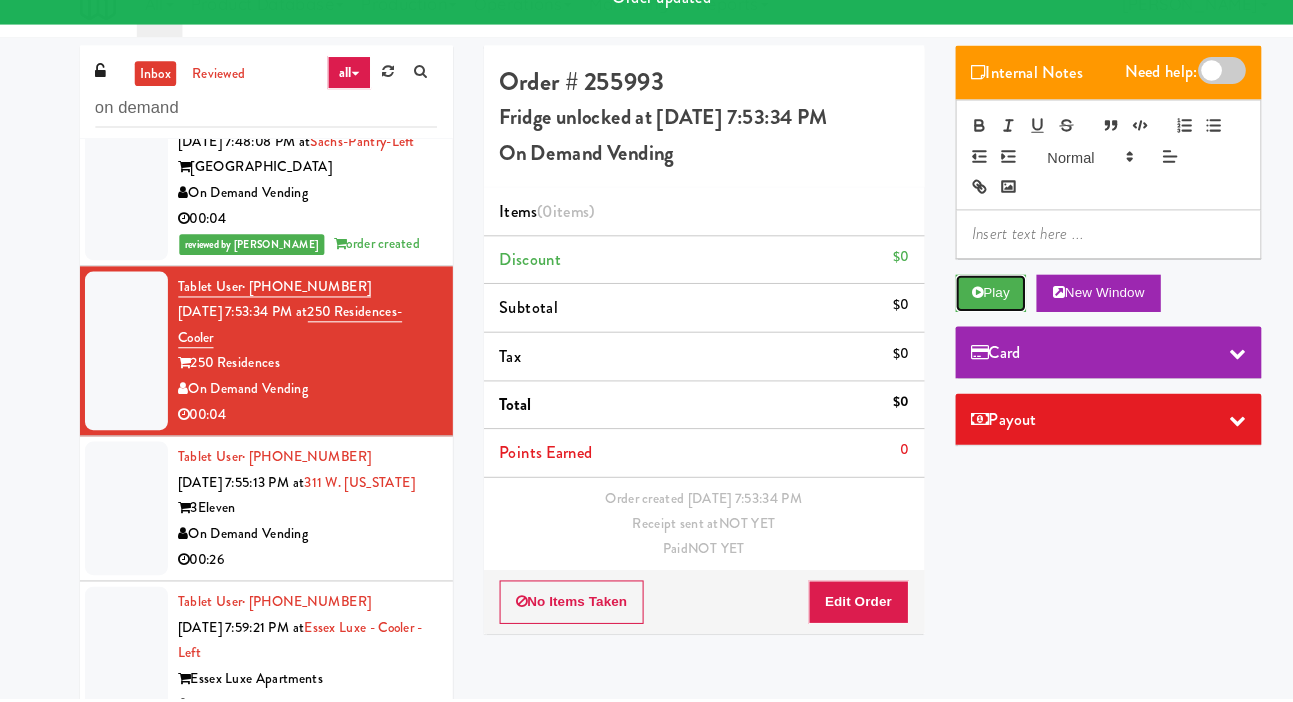 click on "Play" at bounding box center [956, 311] 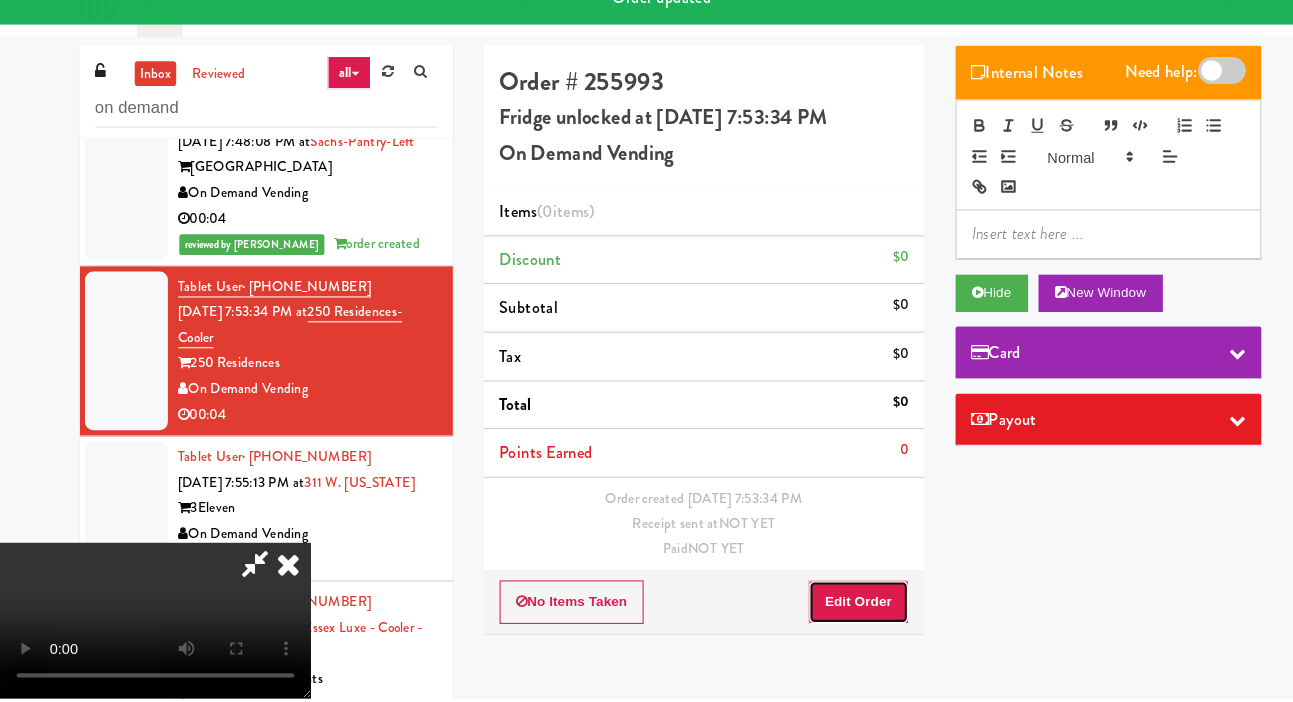 click on "Edit Order" at bounding box center [828, 609] 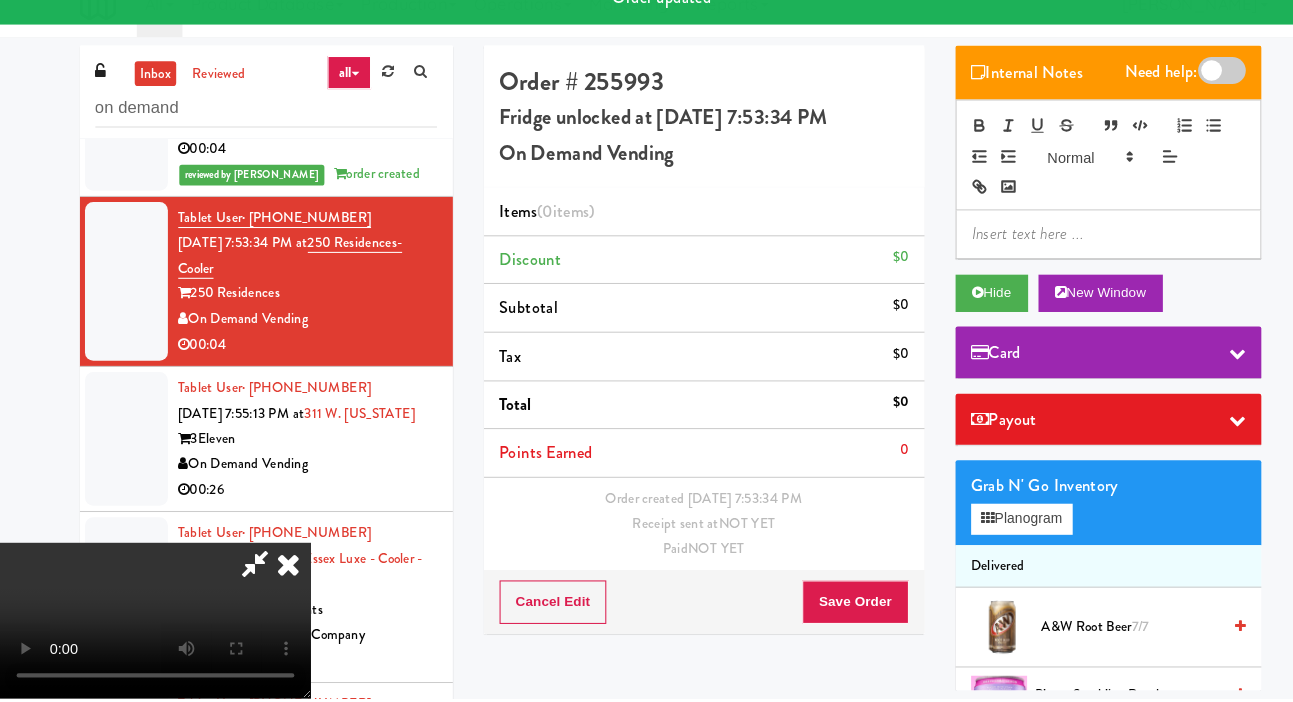 scroll, scrollTop: 1233, scrollLeft: 0, axis: vertical 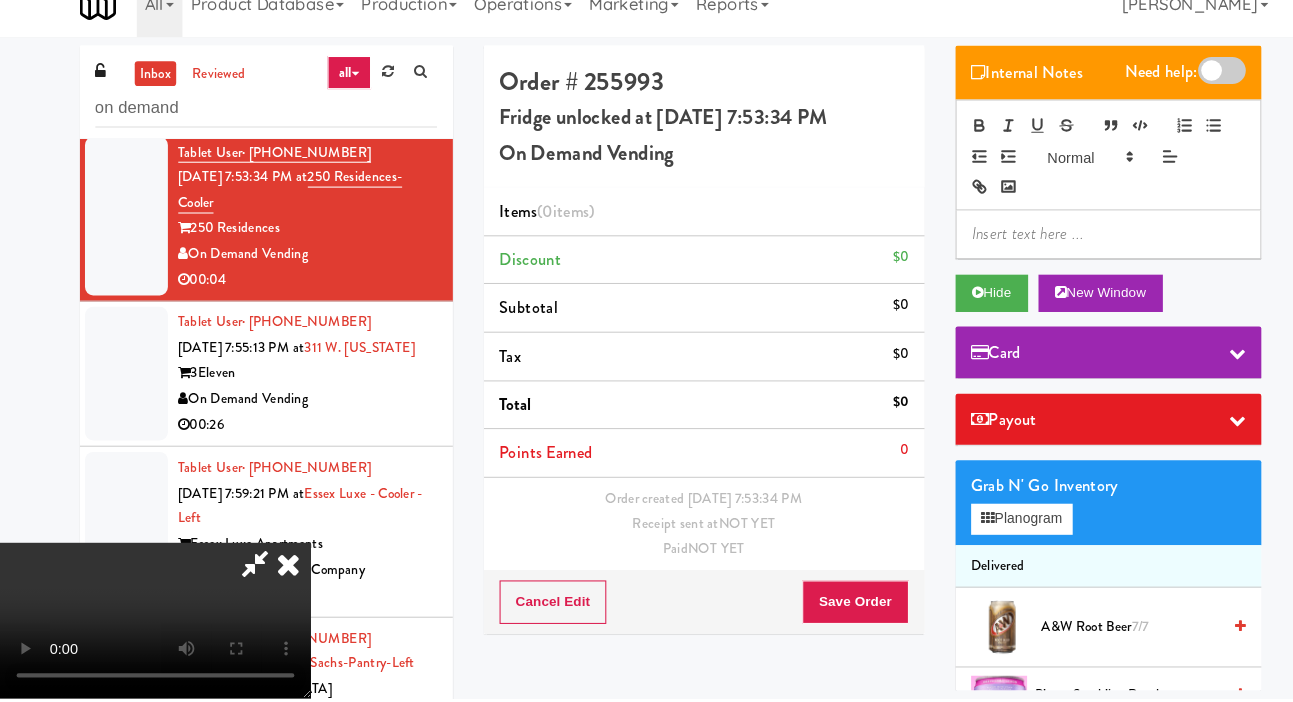 type 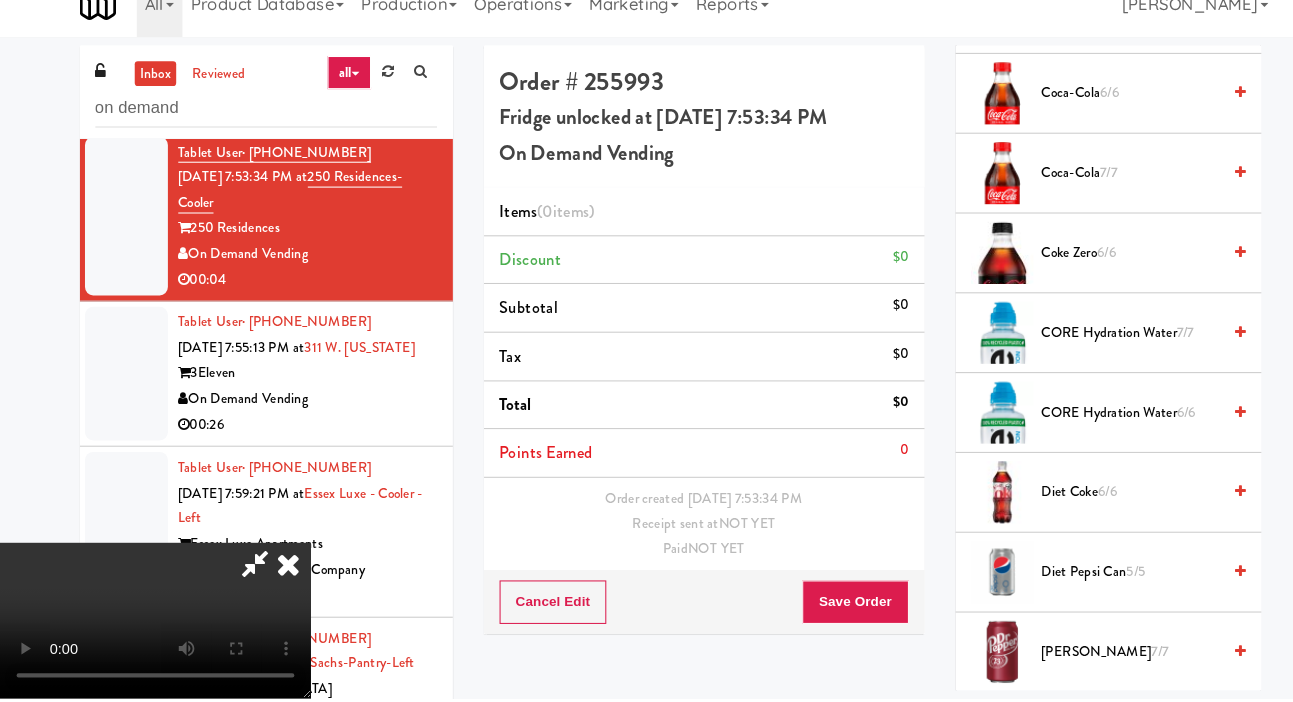 scroll, scrollTop: 1446, scrollLeft: 0, axis: vertical 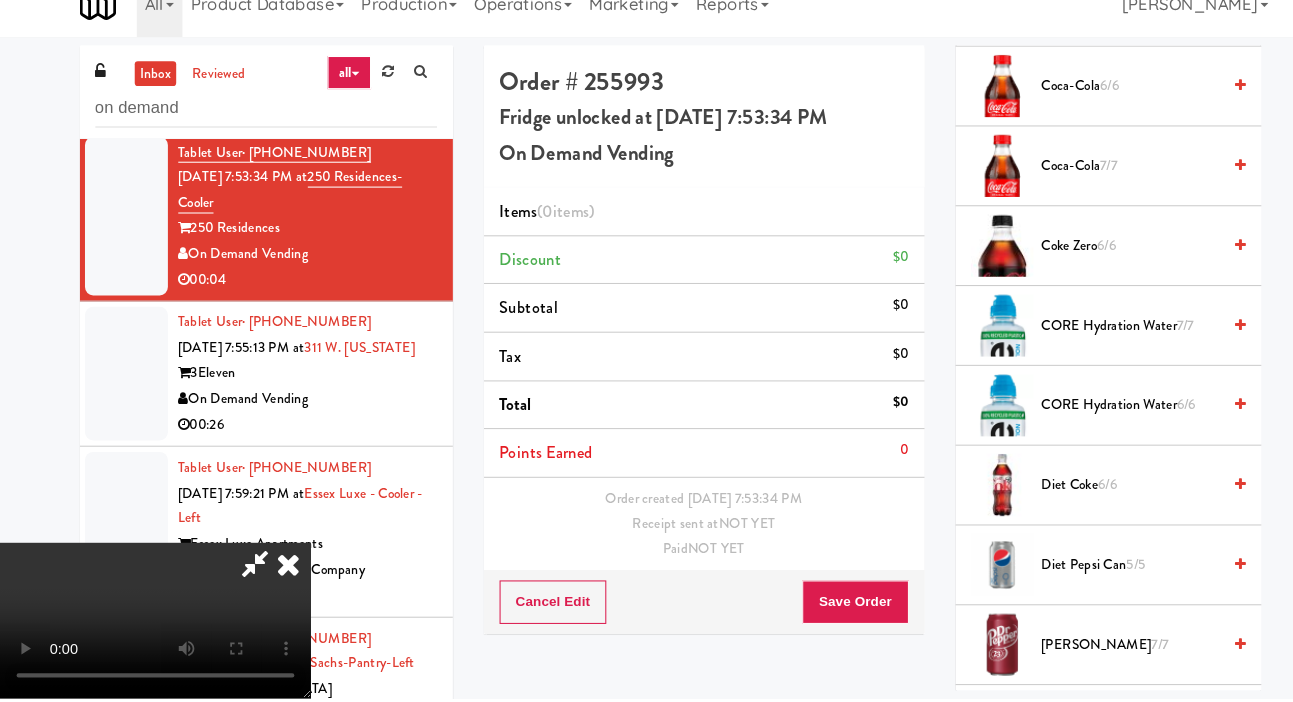 click on "6/6" at bounding box center [1068, 495] 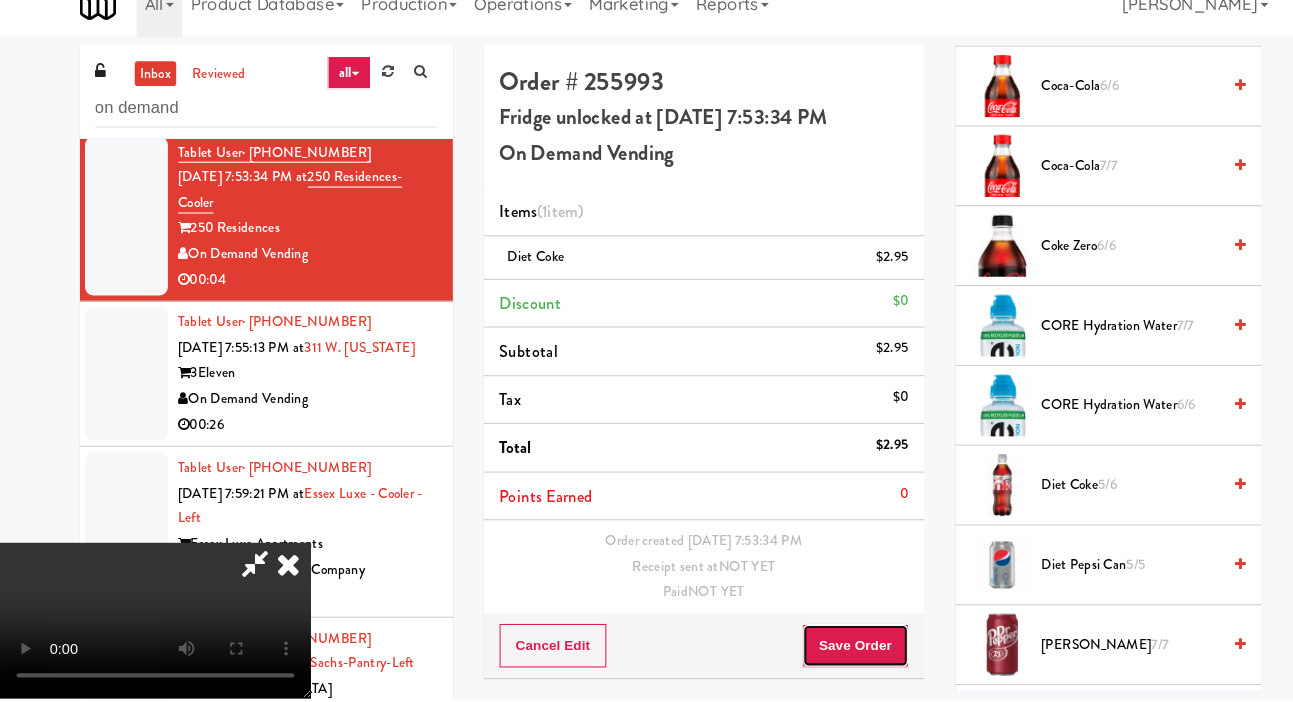 click on "Save Order" at bounding box center [825, 651] 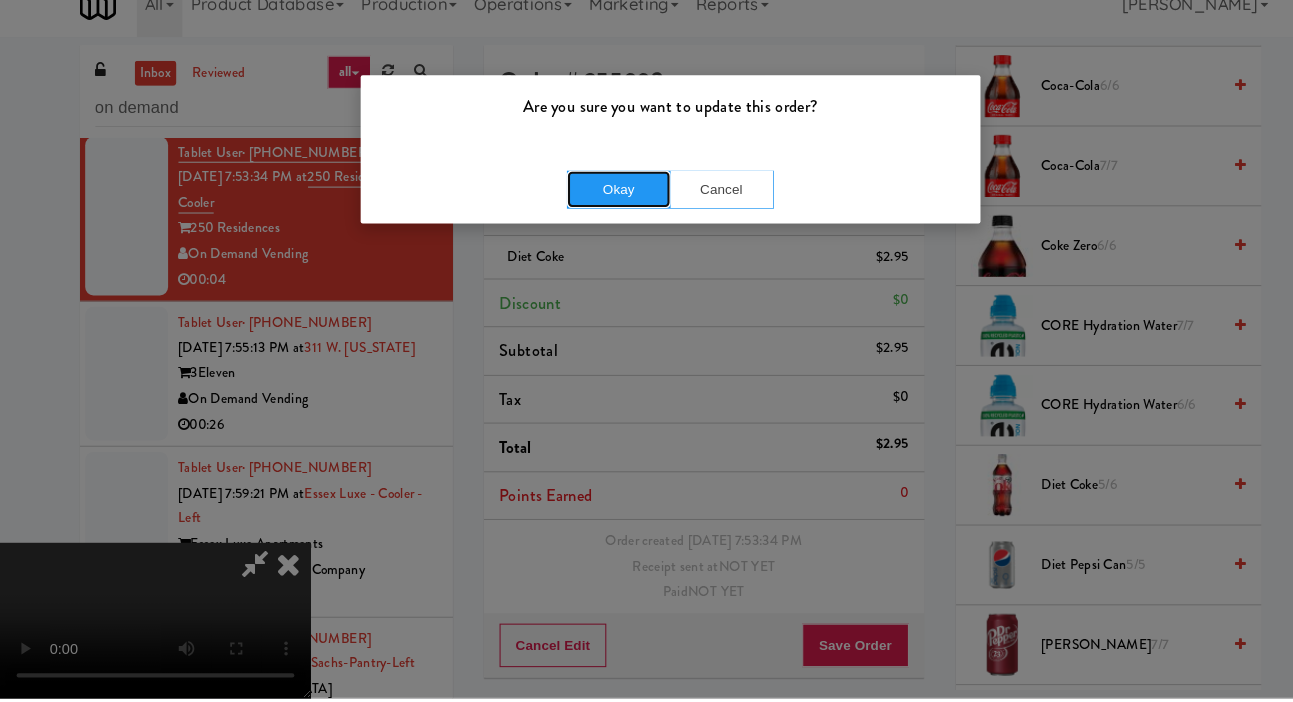 click on "Okay" at bounding box center [597, 211] 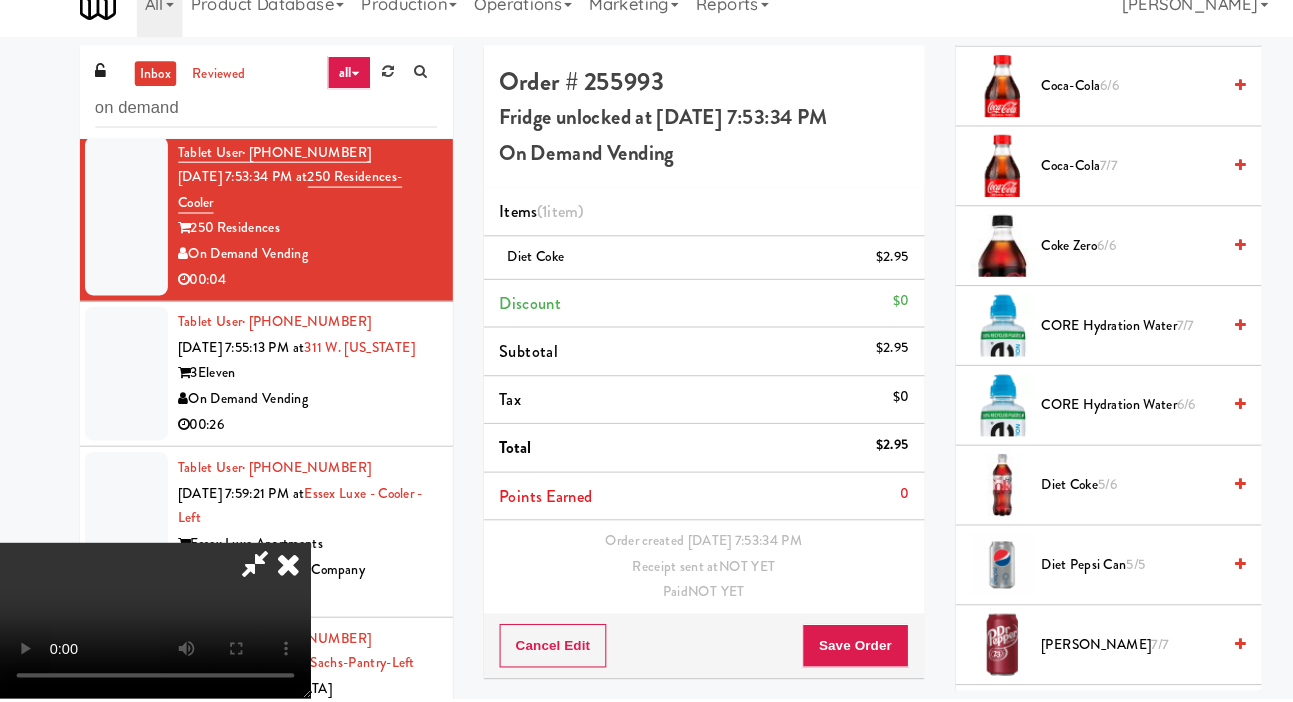 scroll, scrollTop: 0, scrollLeft: 0, axis: both 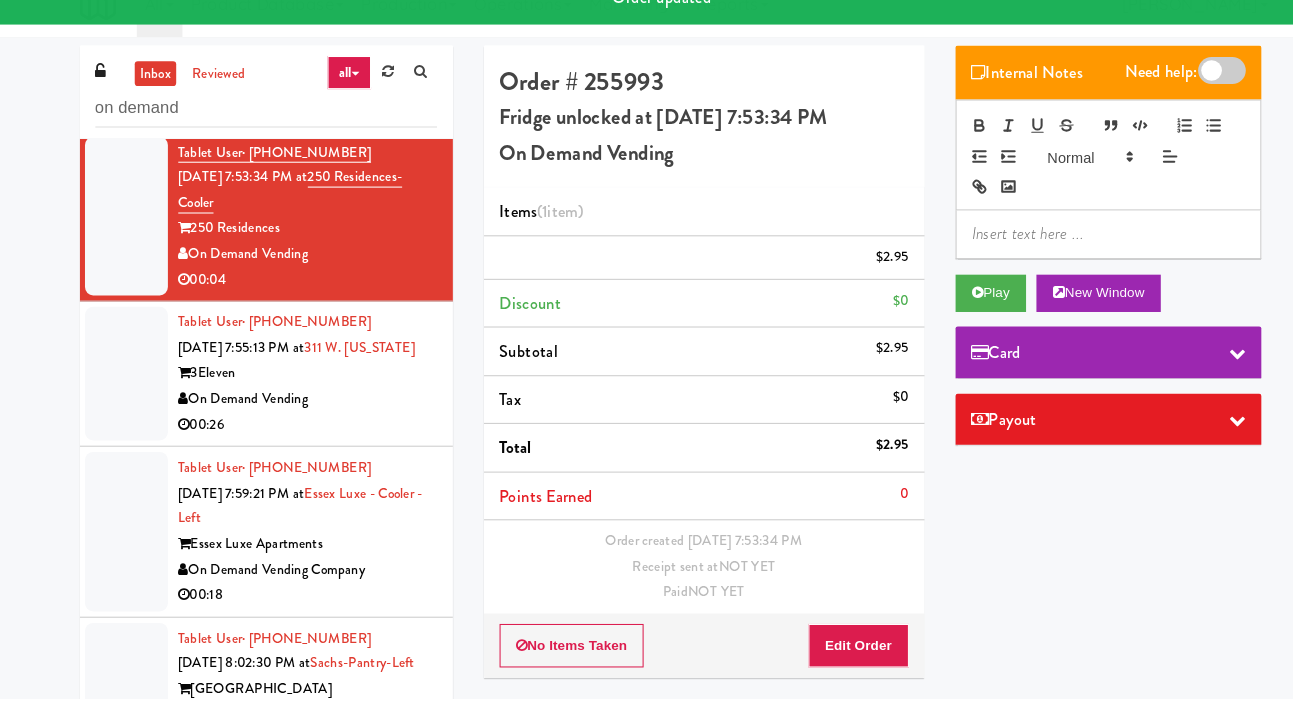 click at bounding box center [122, 388] 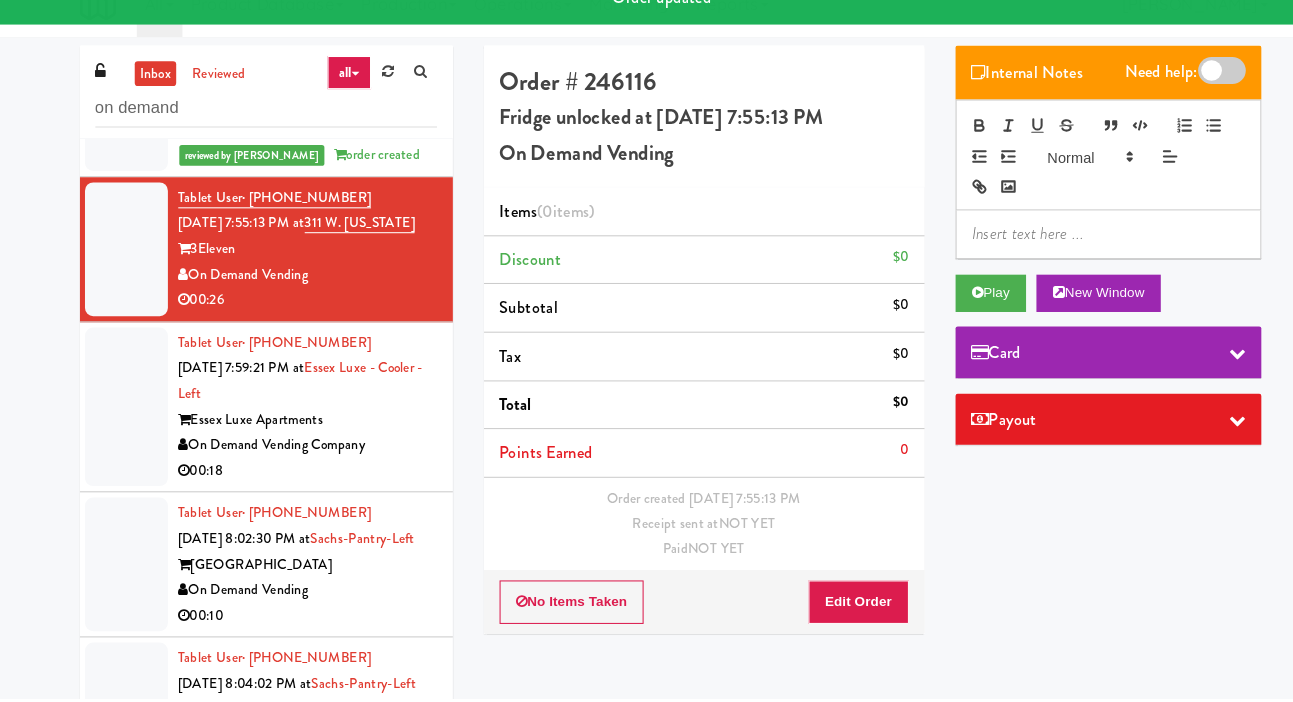 scroll, scrollTop: 1391, scrollLeft: 0, axis: vertical 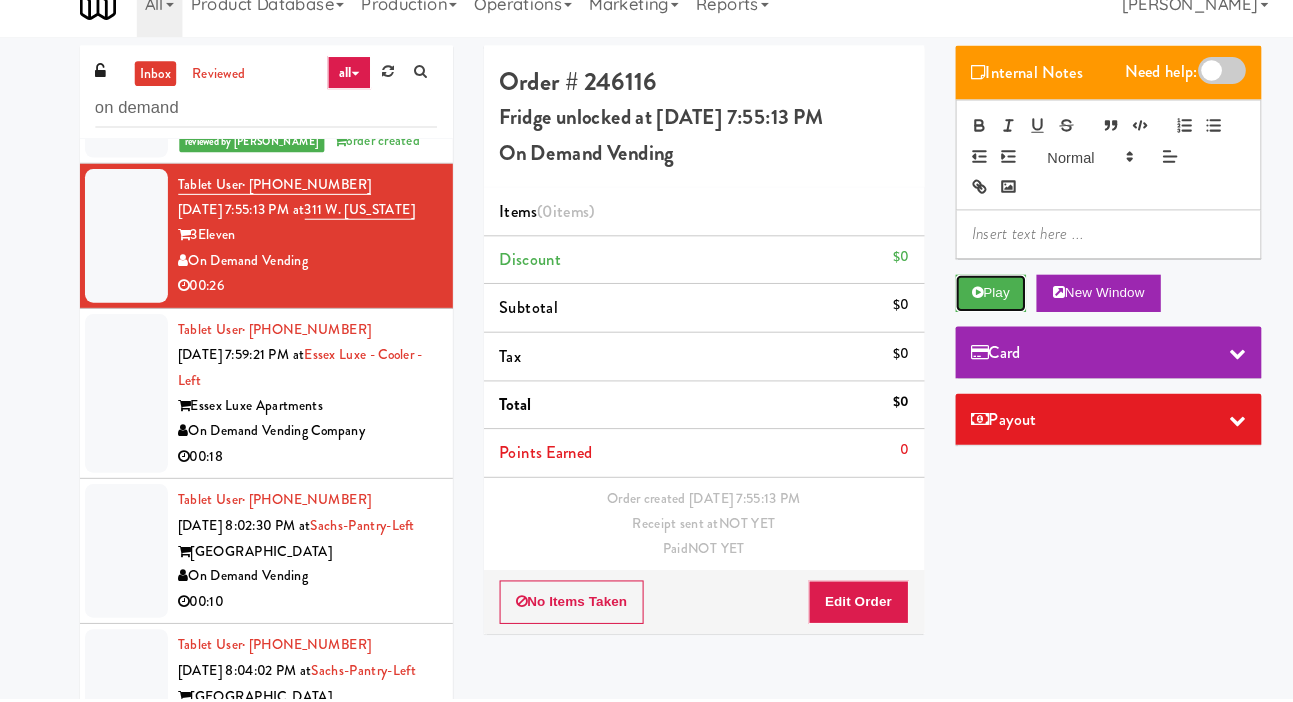 click on "Play" at bounding box center (956, 311) 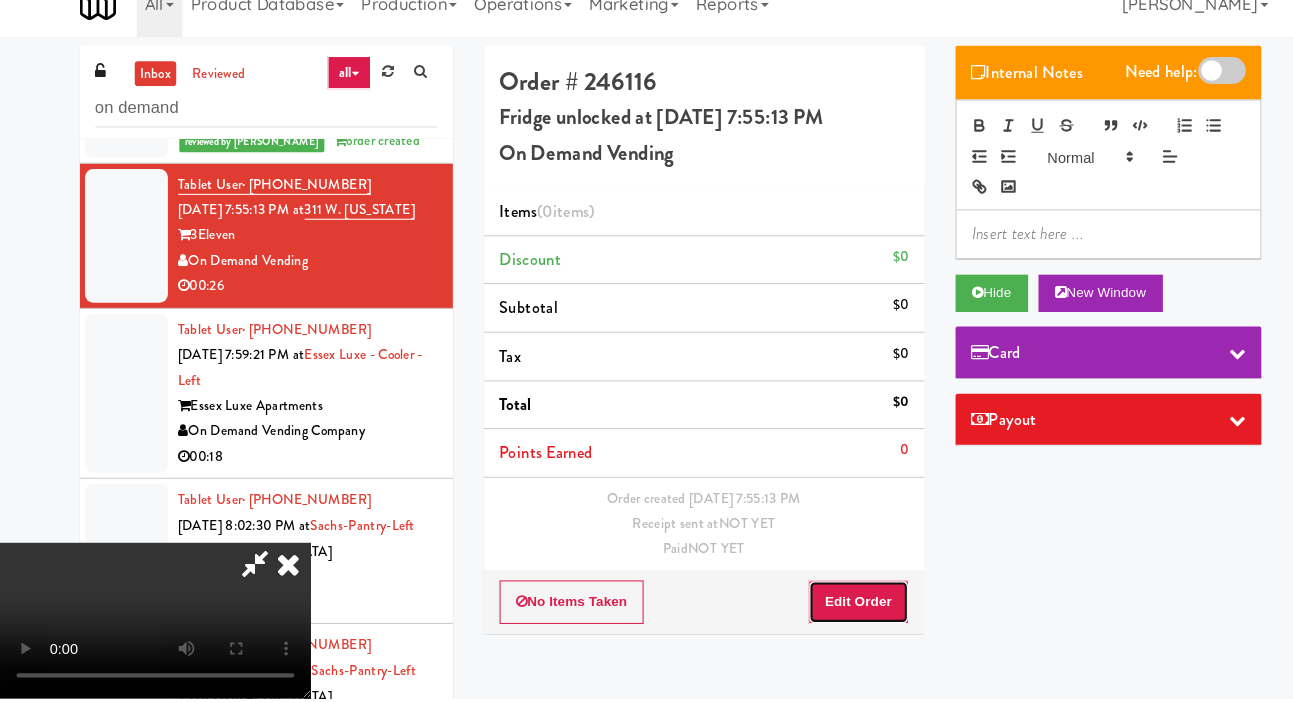 click on "Edit Order" at bounding box center [828, 609] 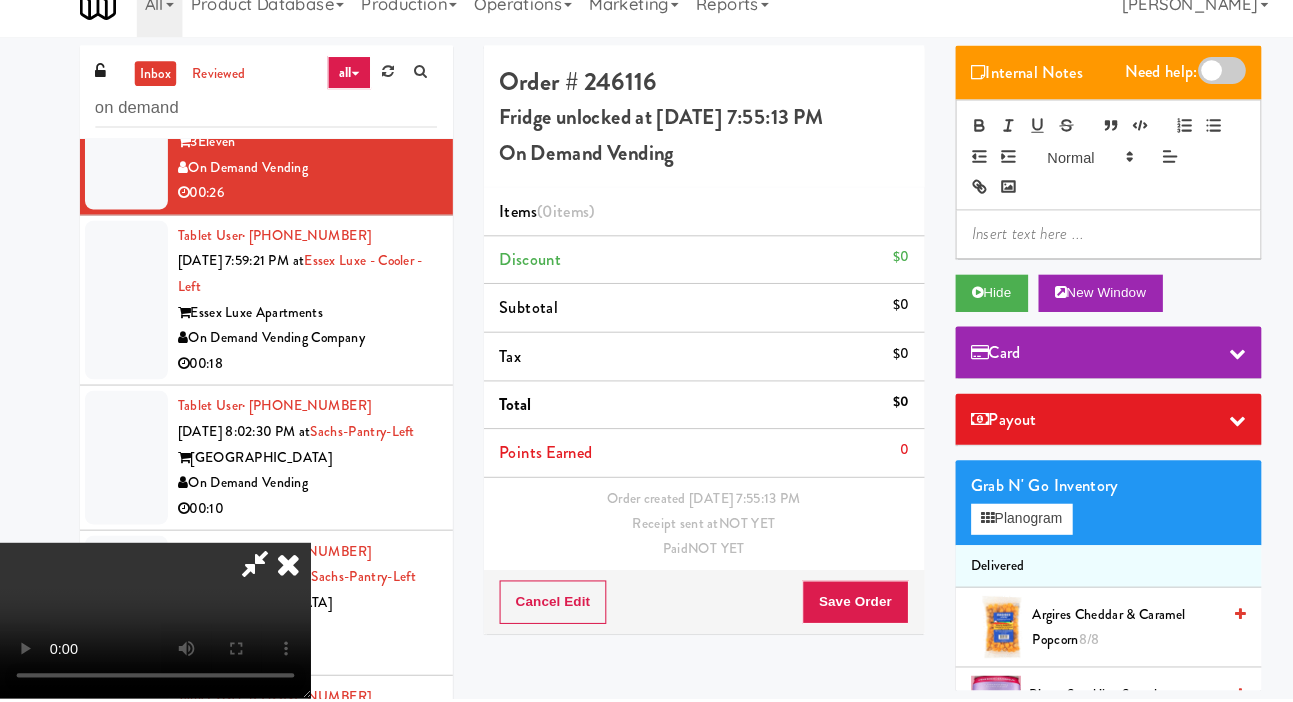 scroll, scrollTop: 1480, scrollLeft: 0, axis: vertical 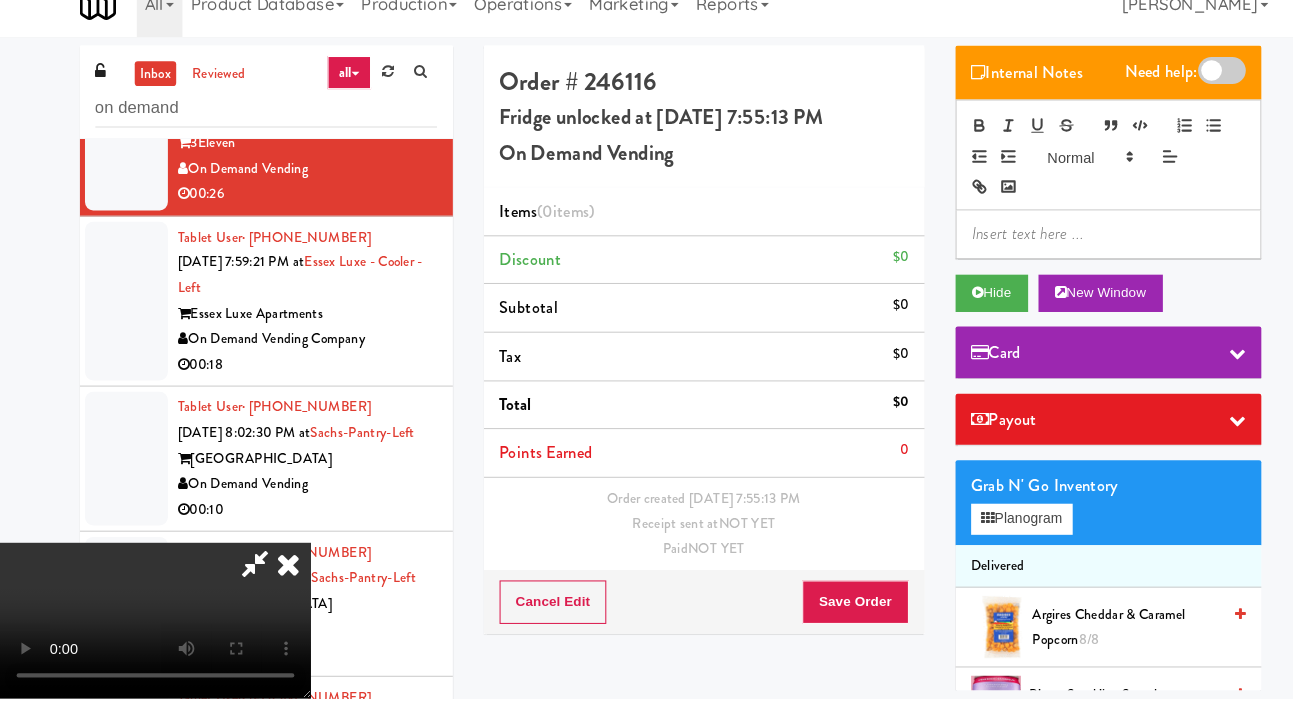 type 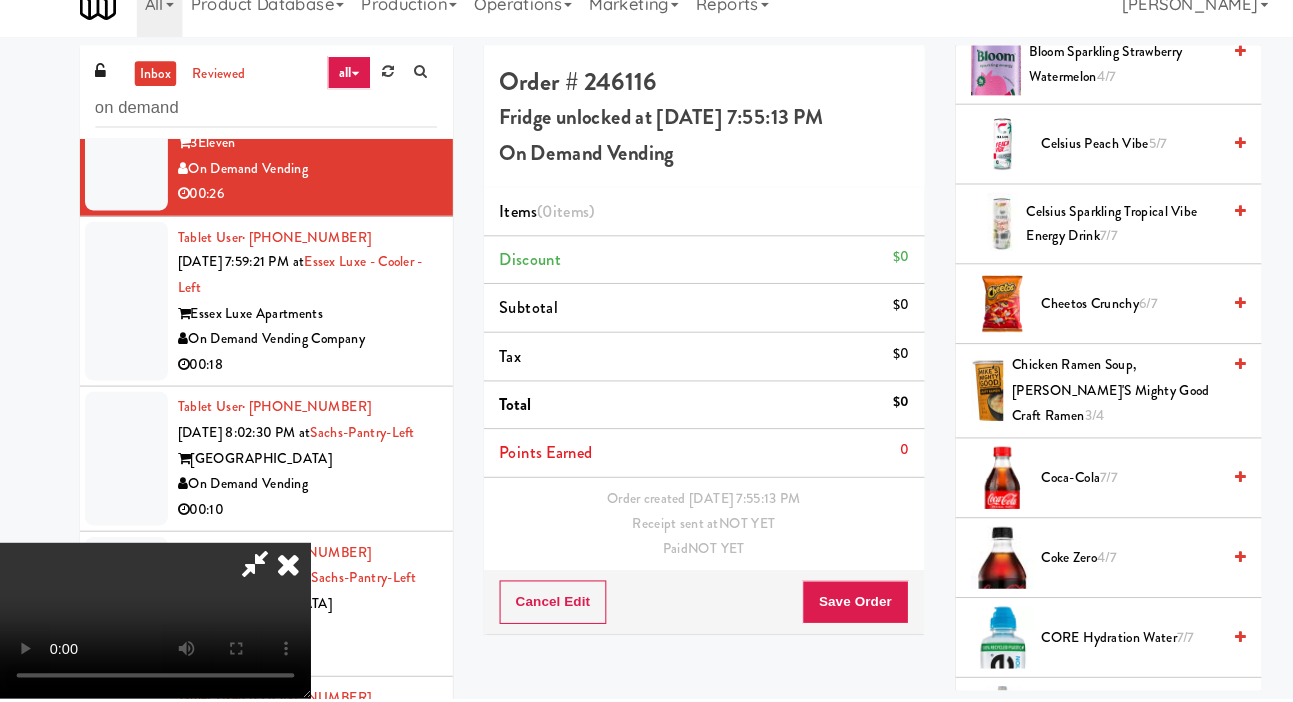 scroll, scrollTop: 618, scrollLeft: 0, axis: vertical 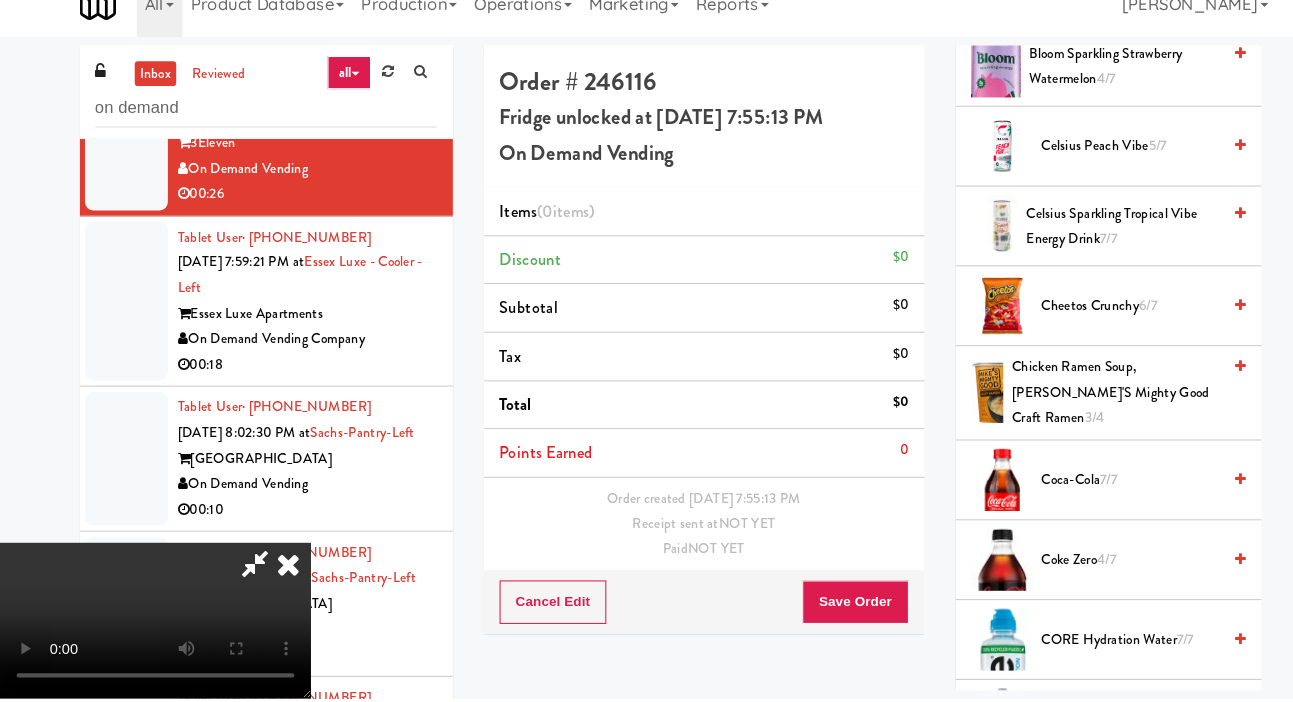 click on "Coke Zero  4/7" at bounding box center (1091, 568) 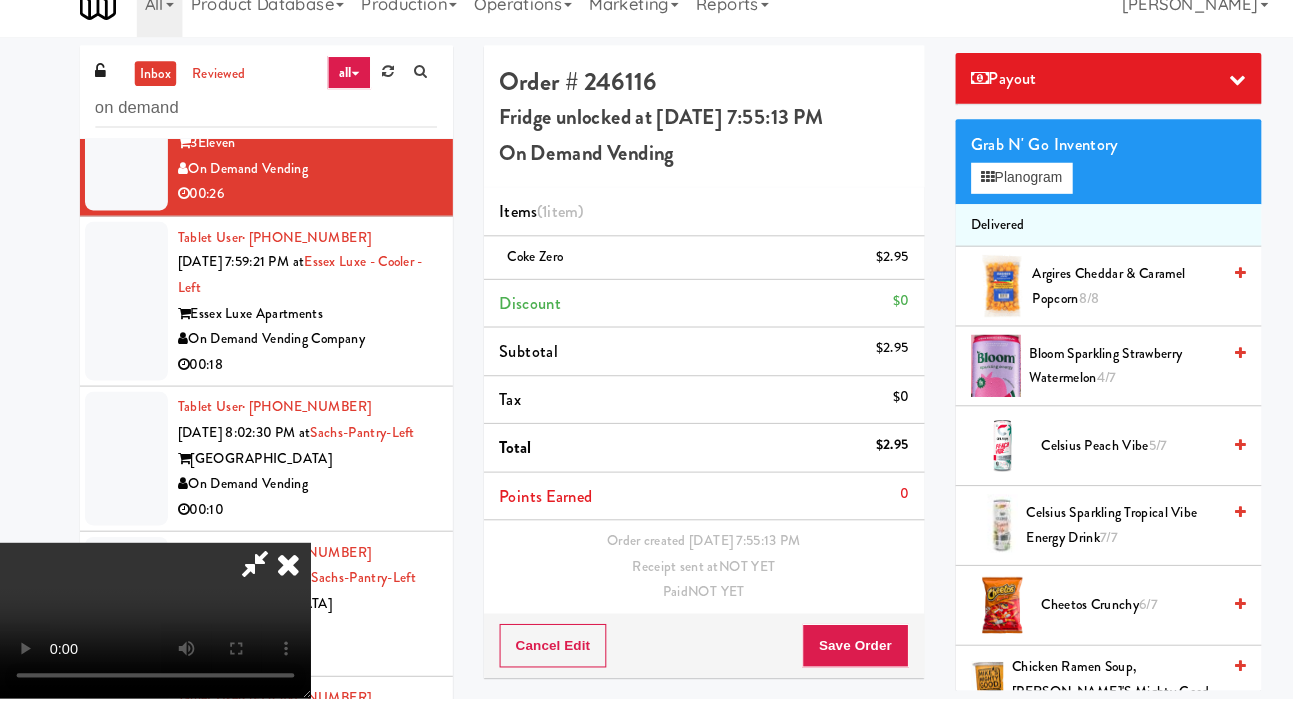 scroll, scrollTop: 0, scrollLeft: 0, axis: both 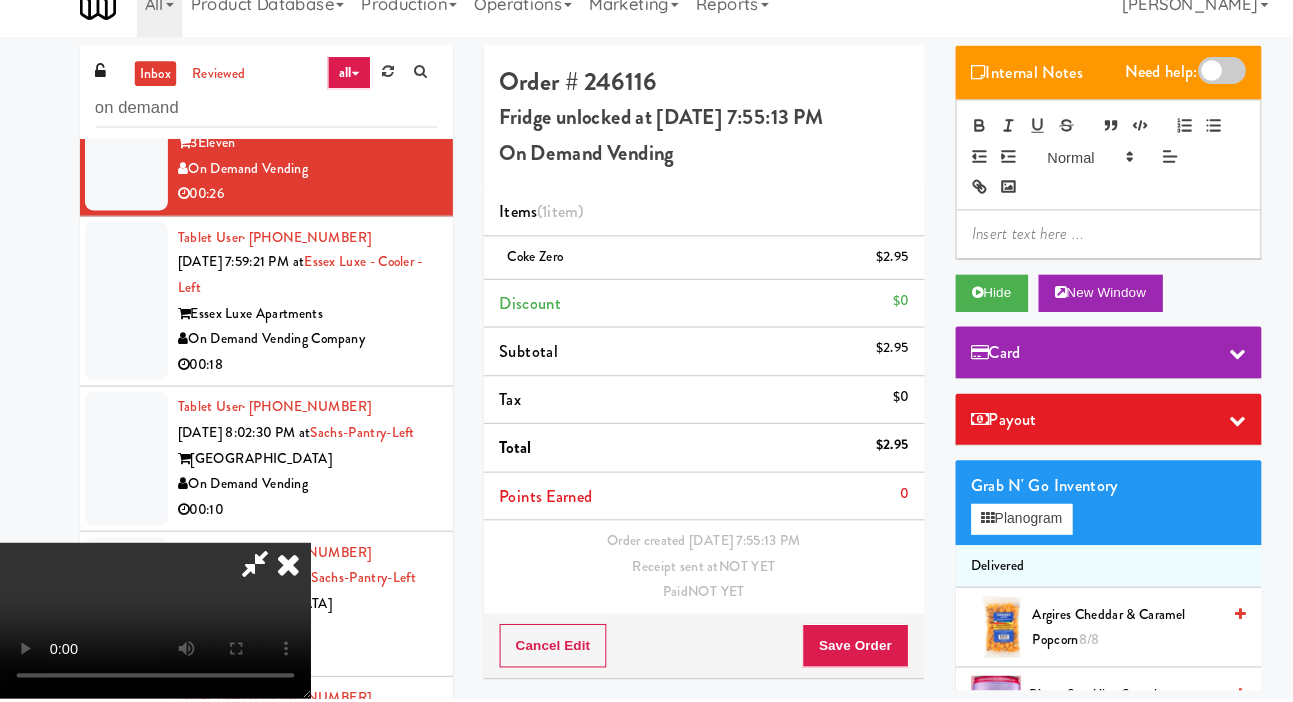 click on "Argires Cheddar & Caramel Popcorn  8/8" at bounding box center (1086, 633) 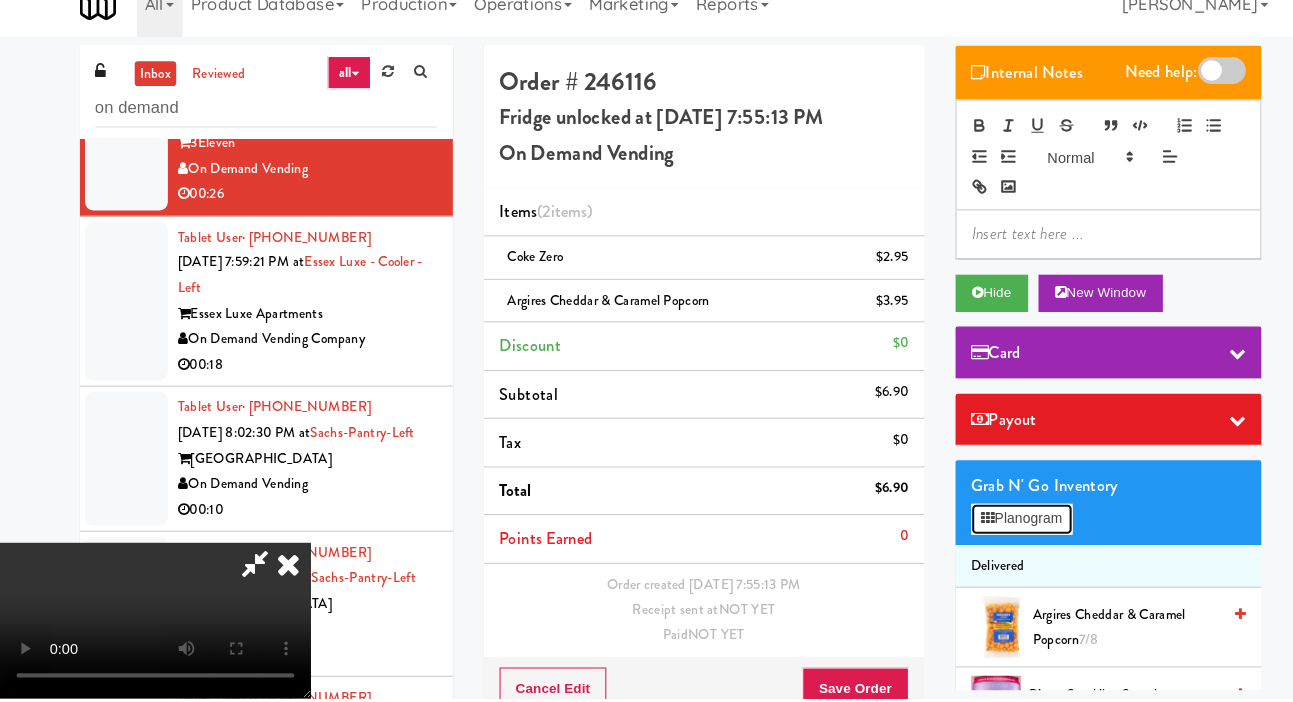 click on "Planogram" at bounding box center (986, 529) 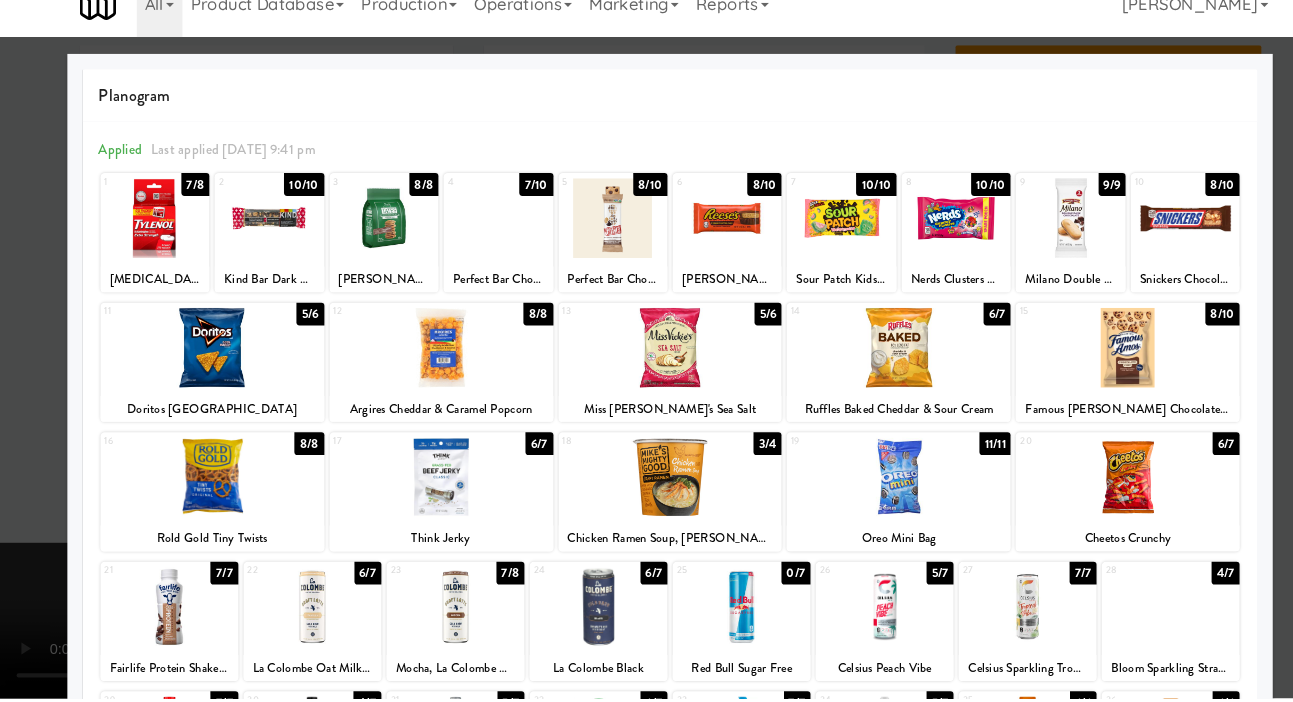 click at bounding box center [1032, 238] 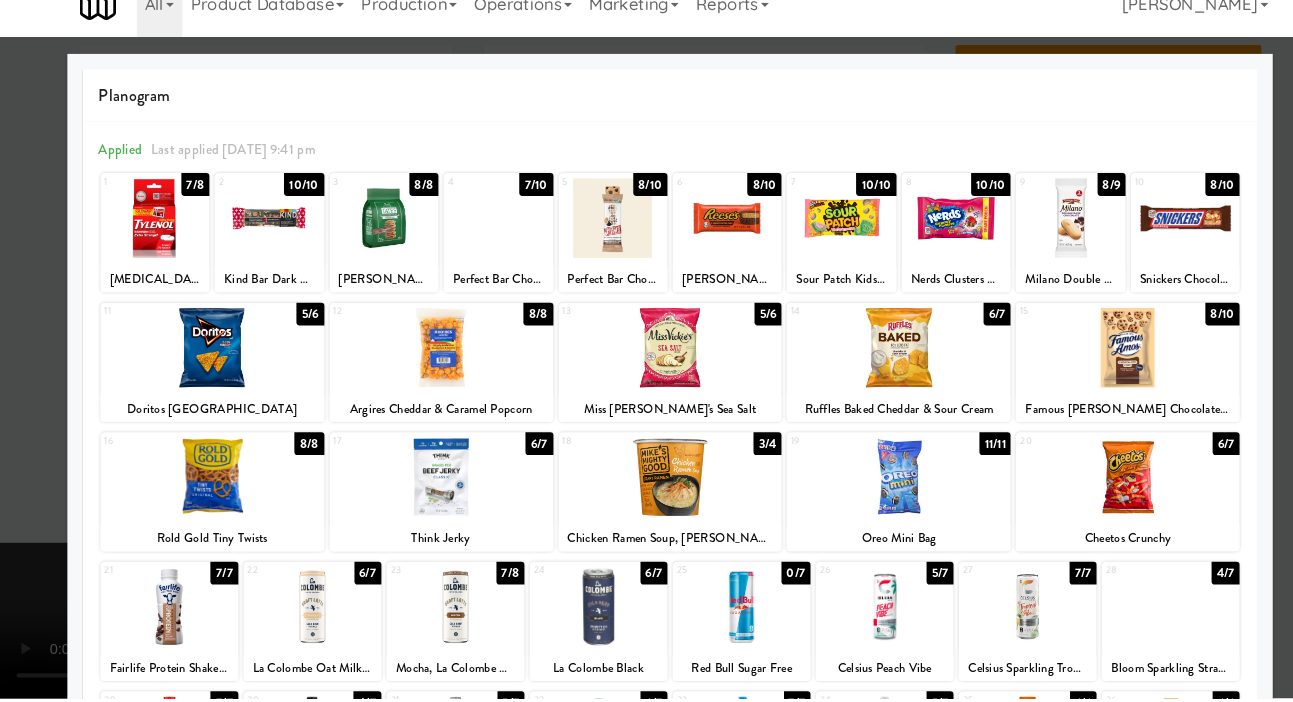 click at bounding box center (646, 351) 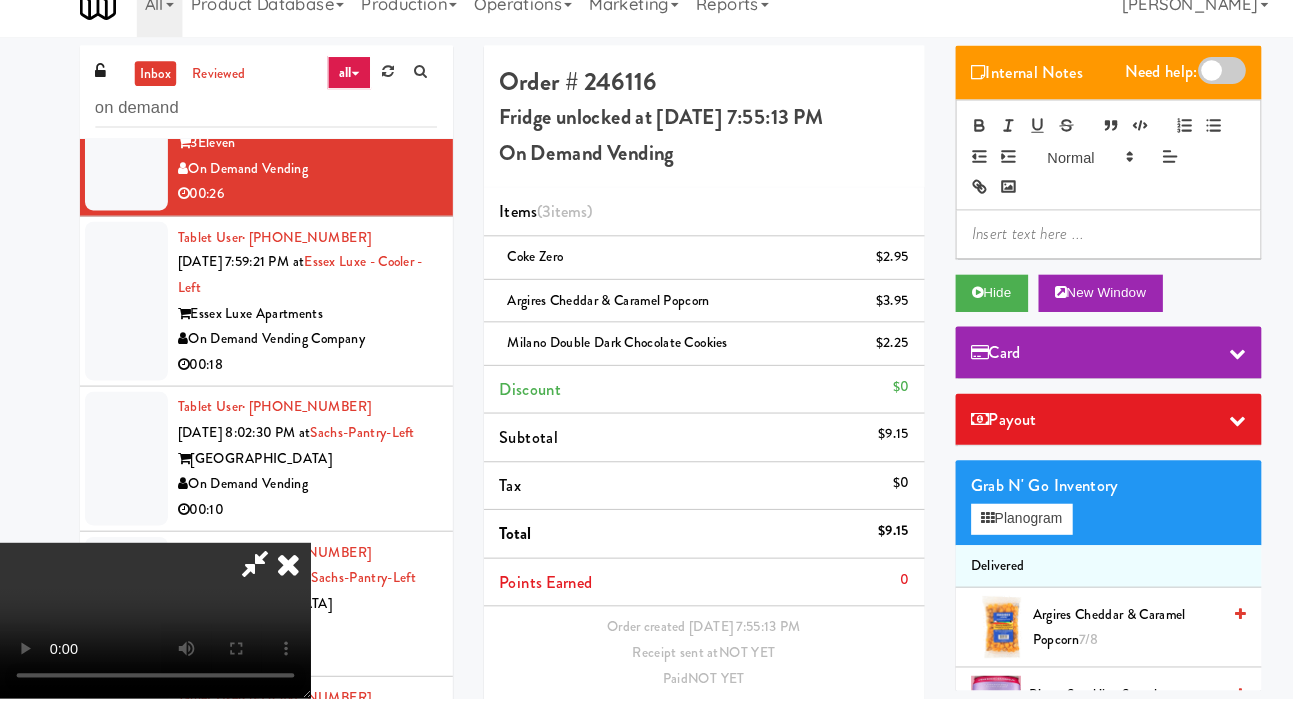 click on "Save Order" at bounding box center [825, 734] 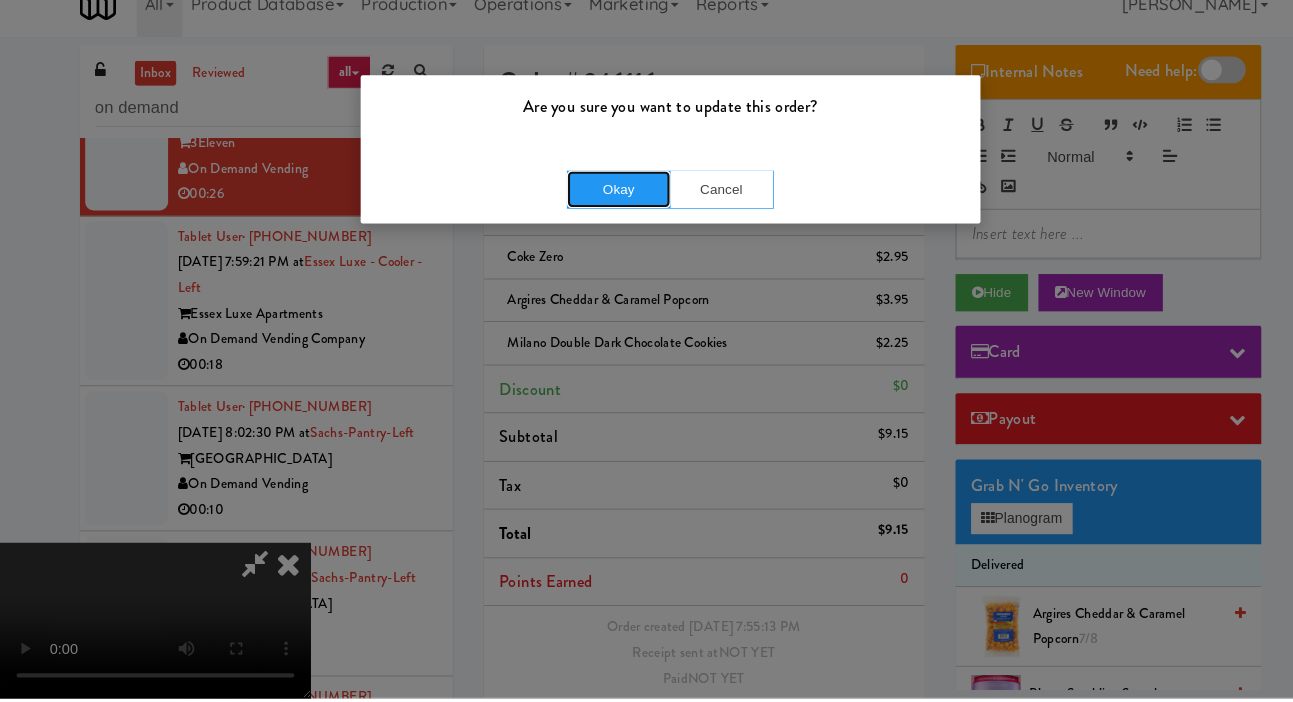 click on "Okay" at bounding box center [597, 211] 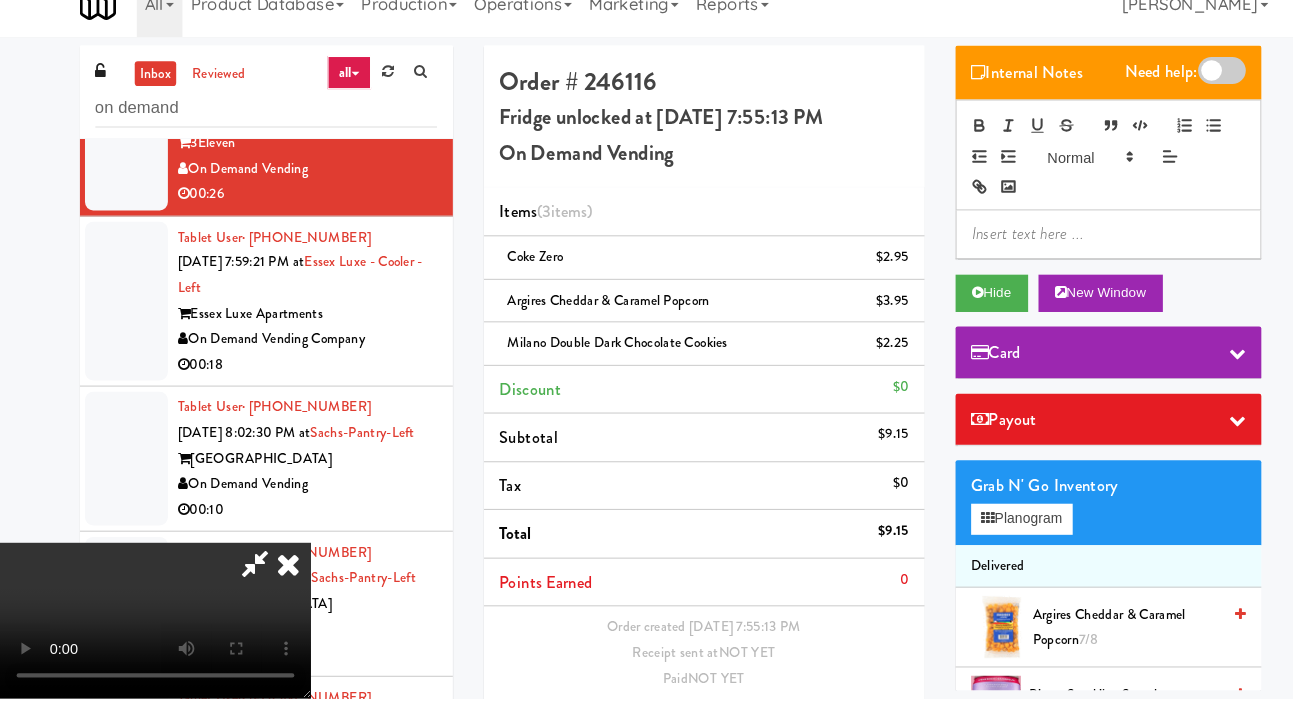 click at bounding box center (122, 319) 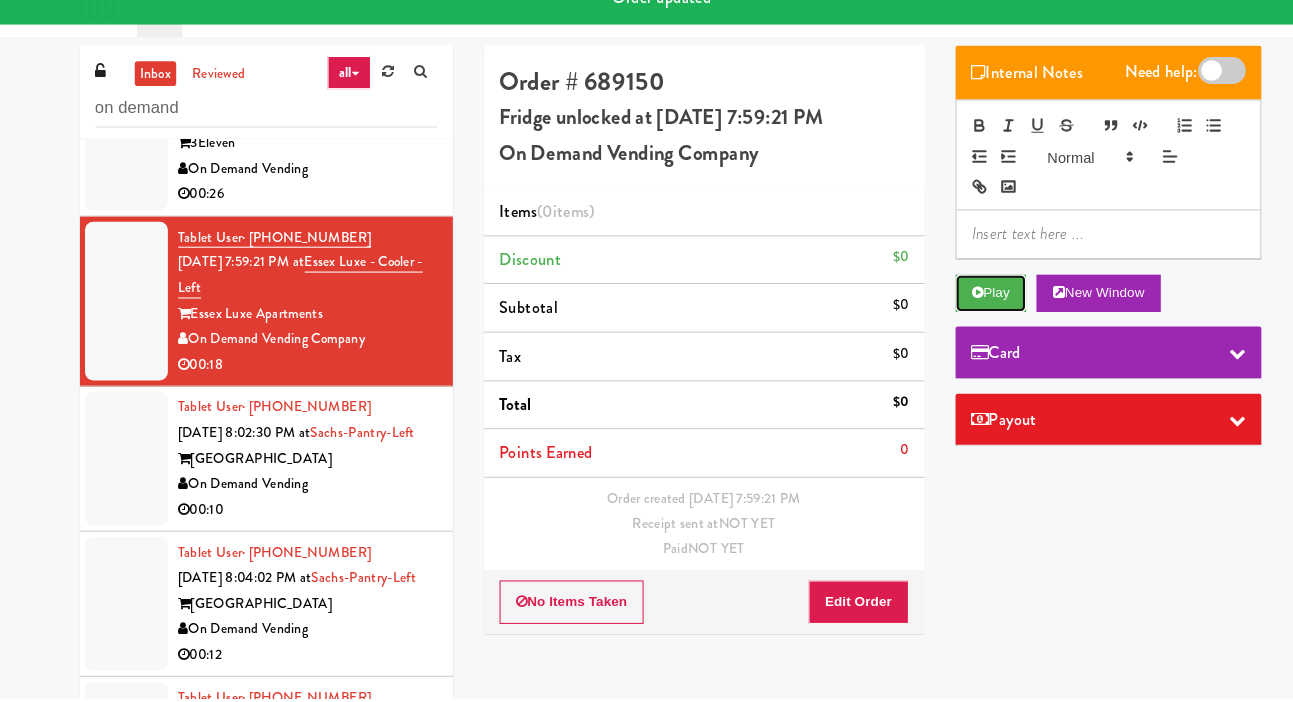 click on "Play" at bounding box center [956, 311] 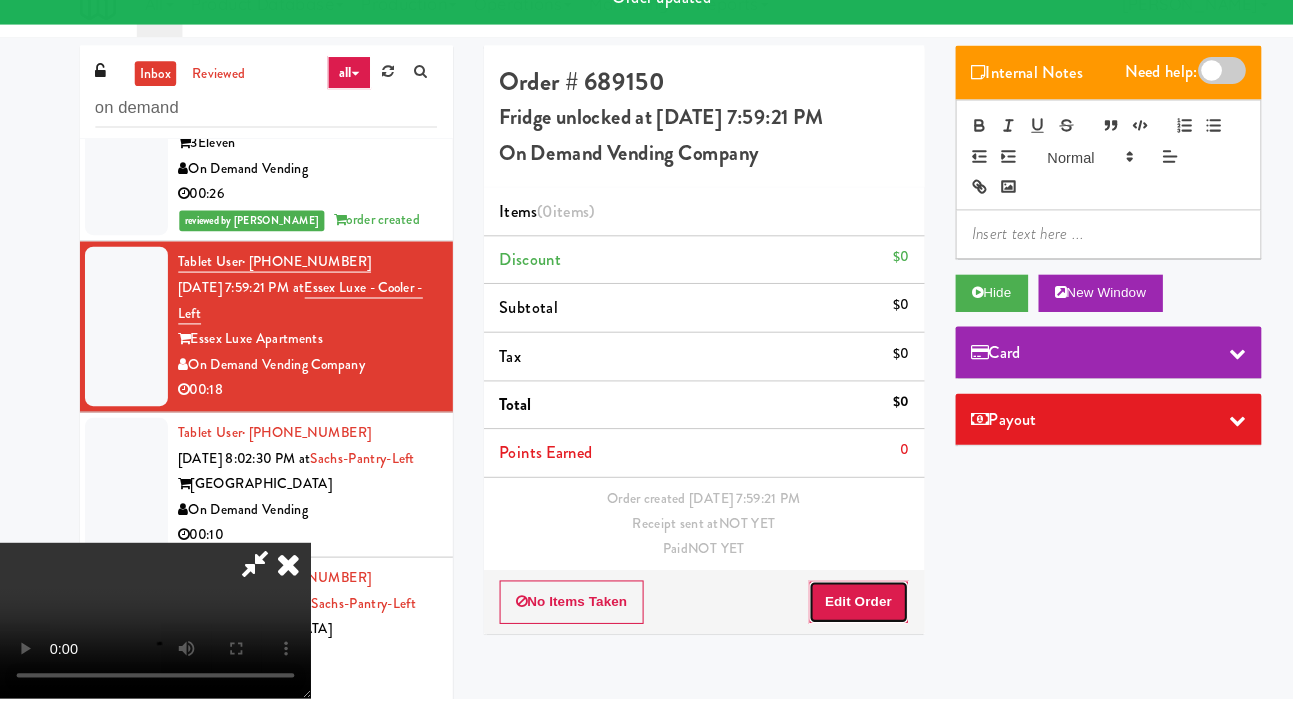 click on "Edit Order" at bounding box center (828, 609) 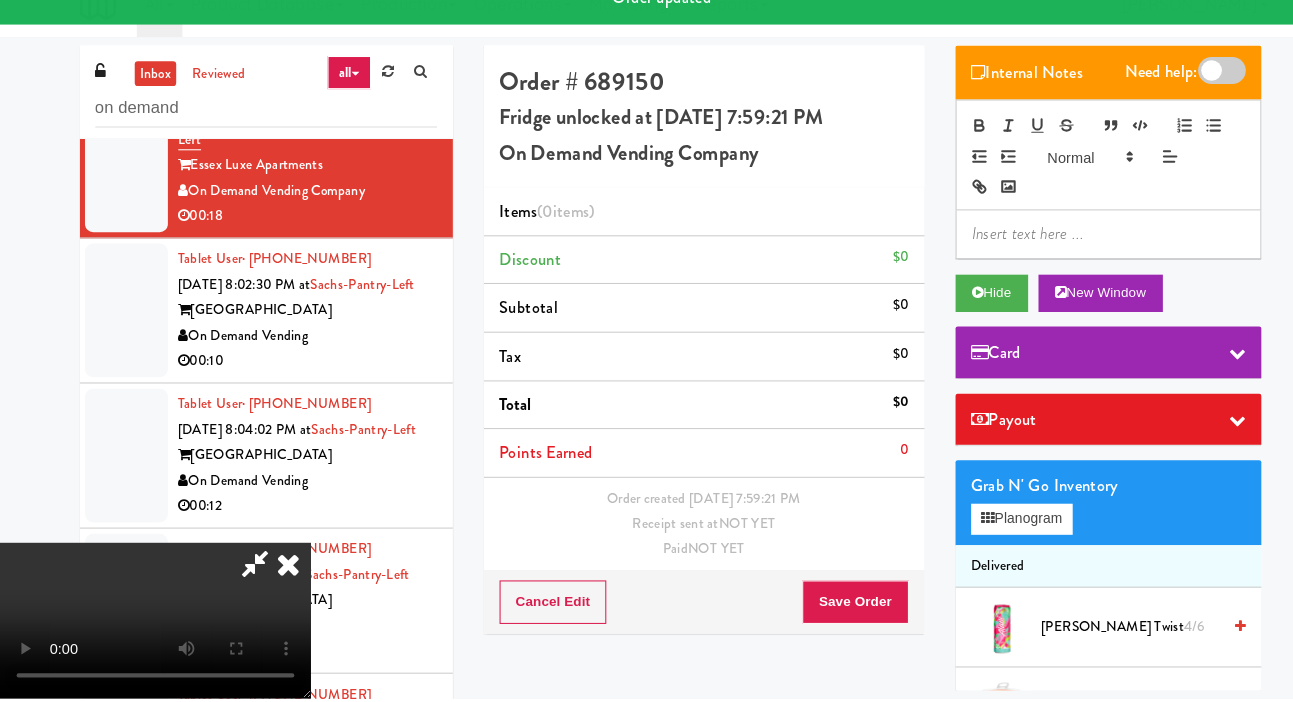 scroll, scrollTop: 1649, scrollLeft: 0, axis: vertical 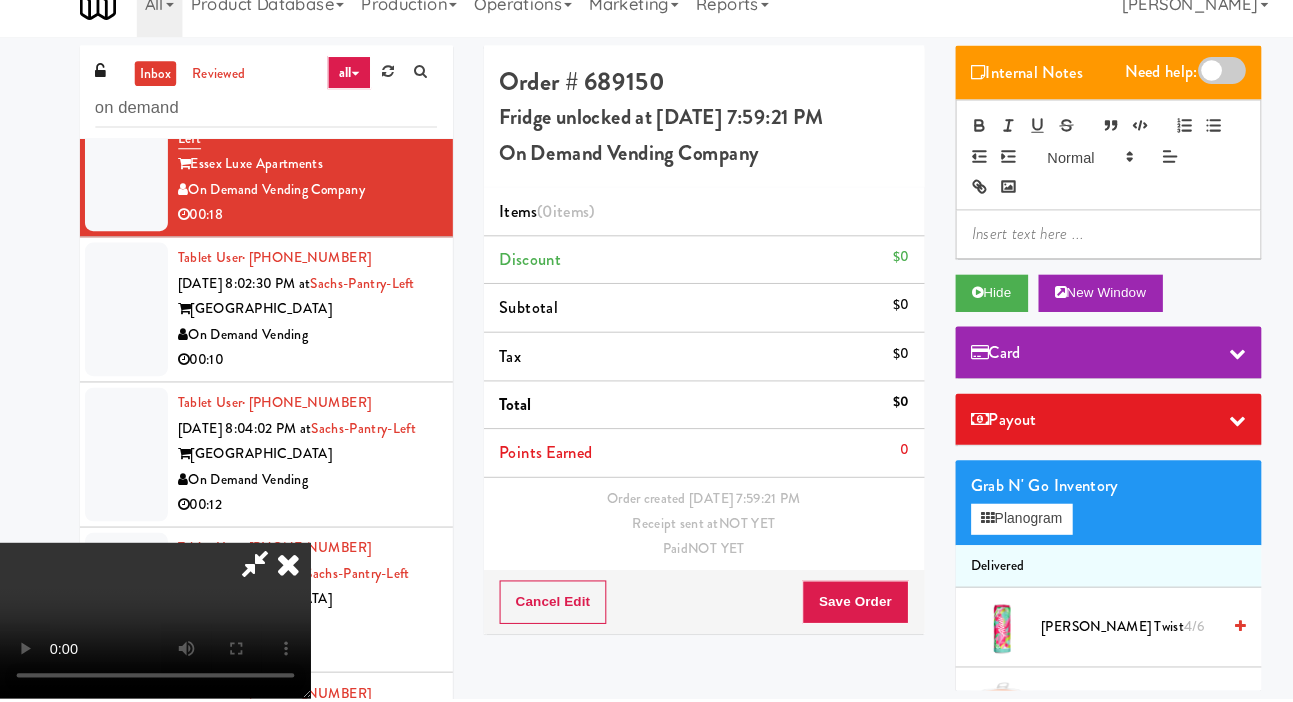 type 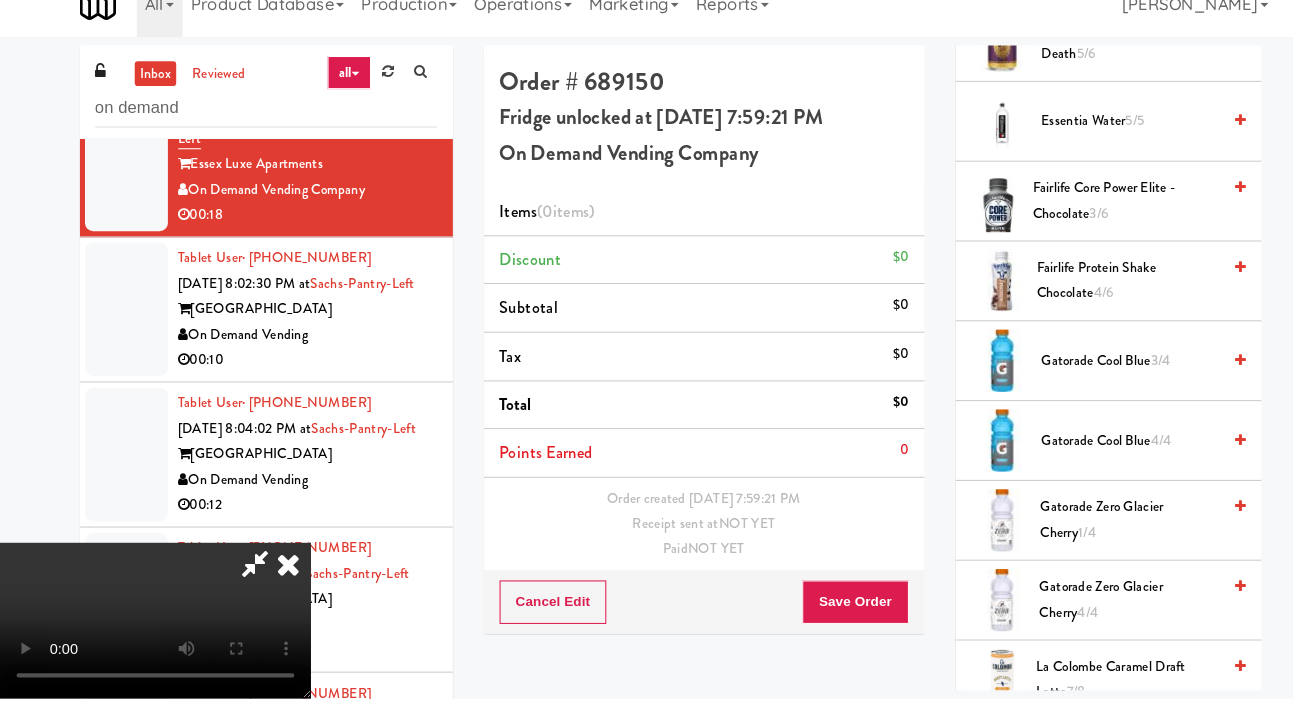 scroll, scrollTop: 1433, scrollLeft: 0, axis: vertical 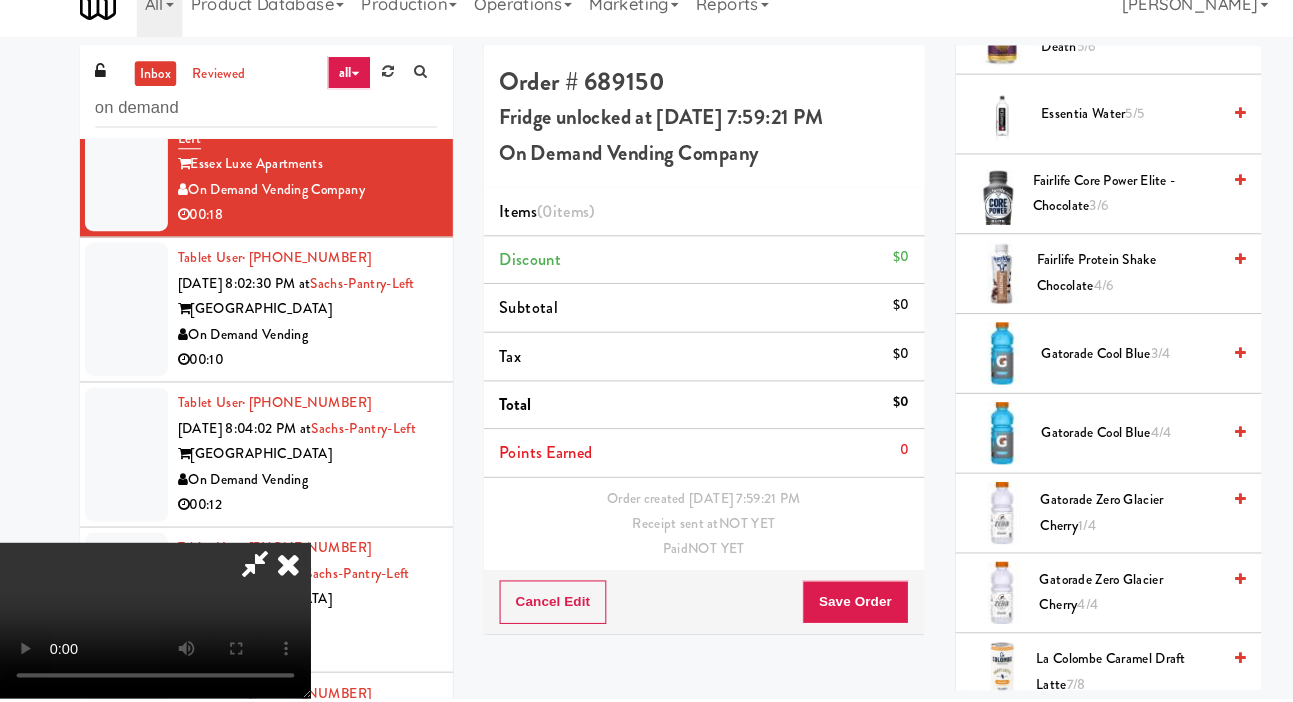 click on "Gatorade Zero Glacier Cherry  1/4" at bounding box center [1090, 522] 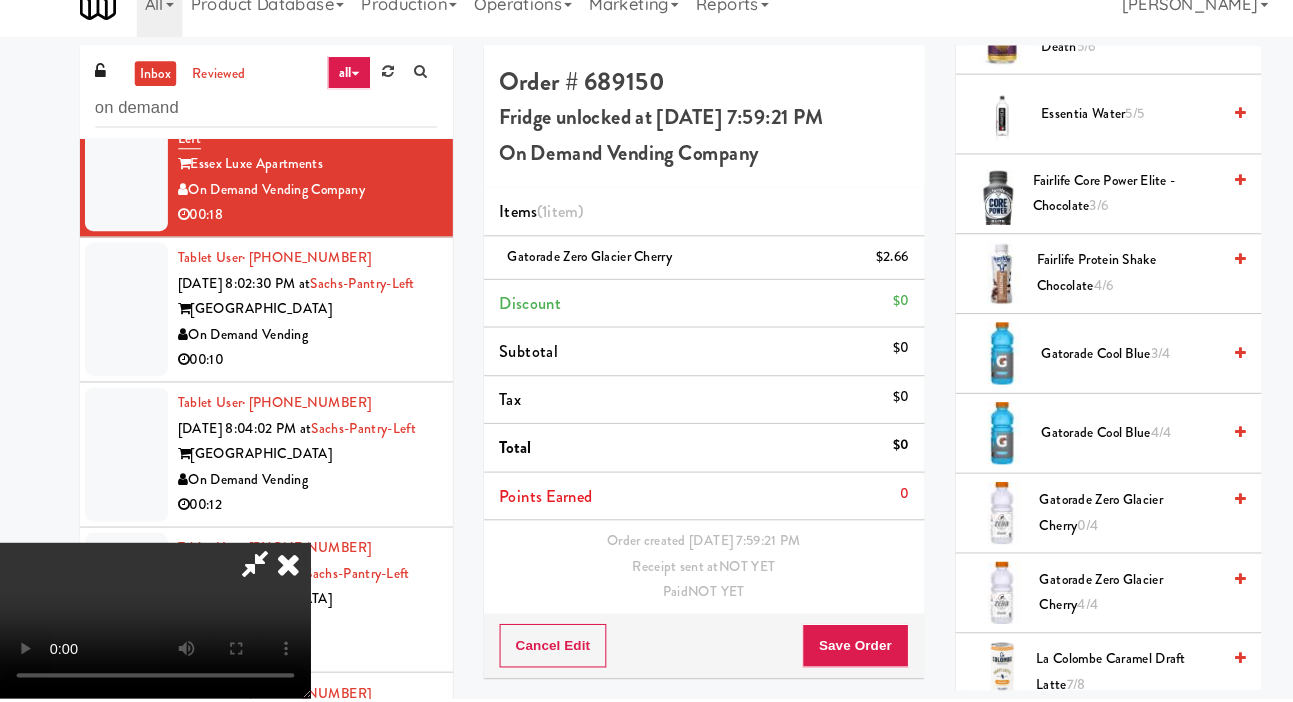 scroll, scrollTop: 73, scrollLeft: 0, axis: vertical 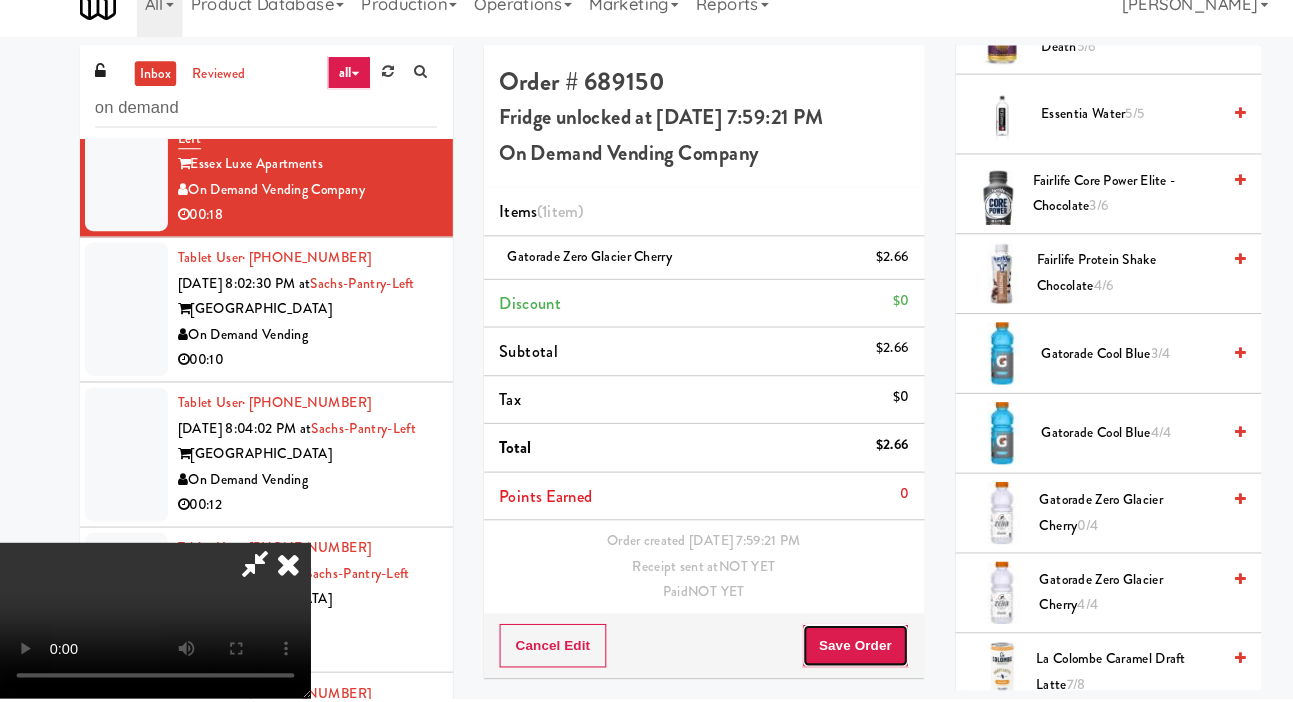 click on "Save Order" at bounding box center [825, 651] 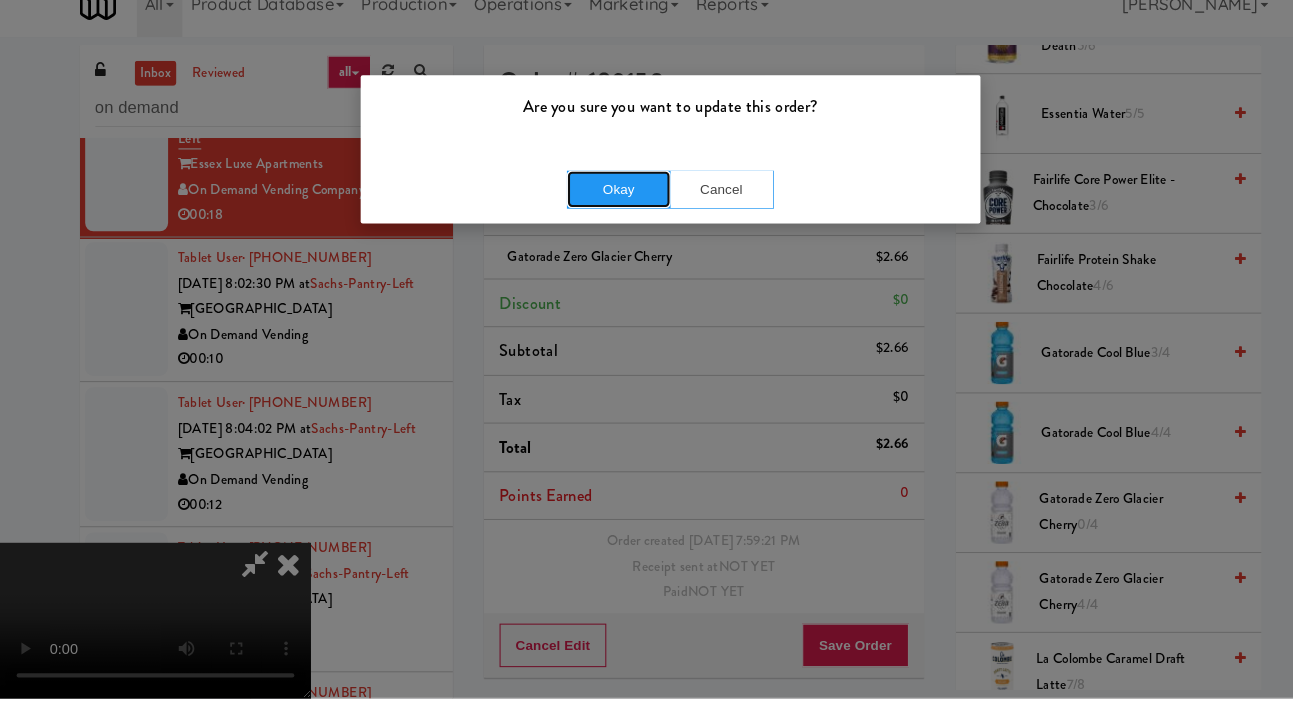 click on "Okay" at bounding box center (597, 211) 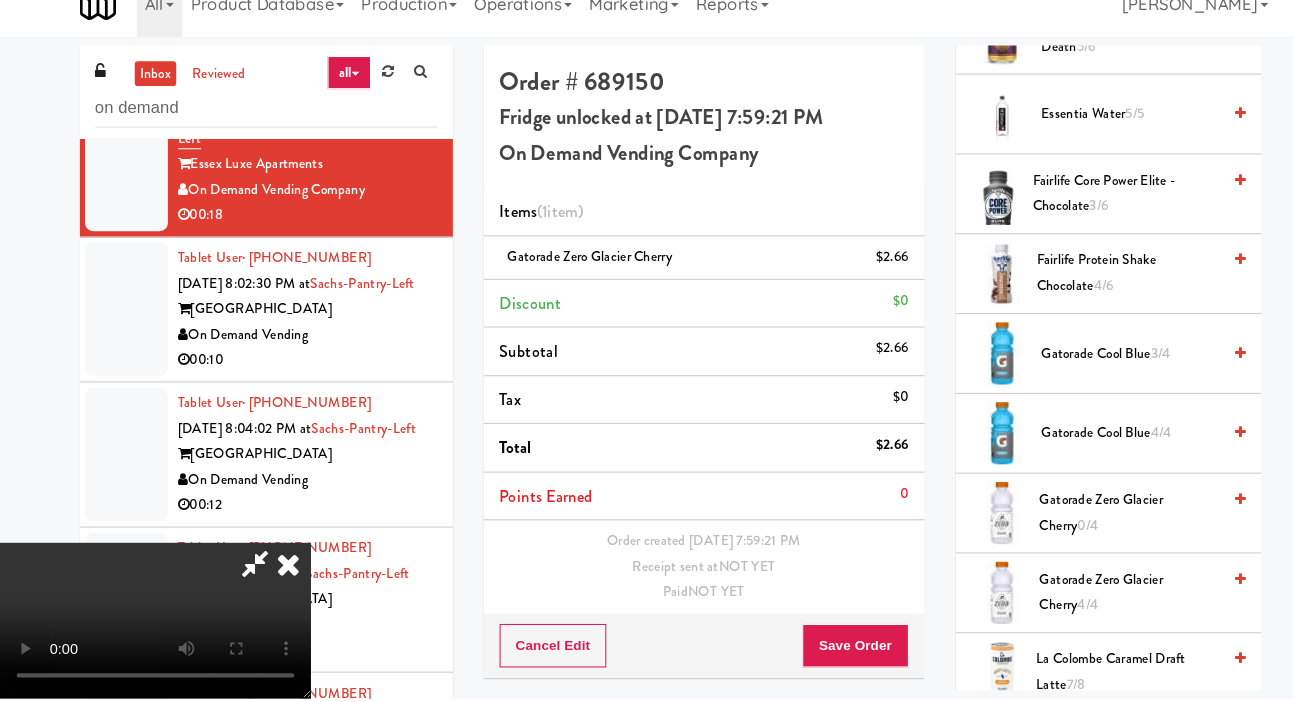 scroll, scrollTop: 0, scrollLeft: 0, axis: both 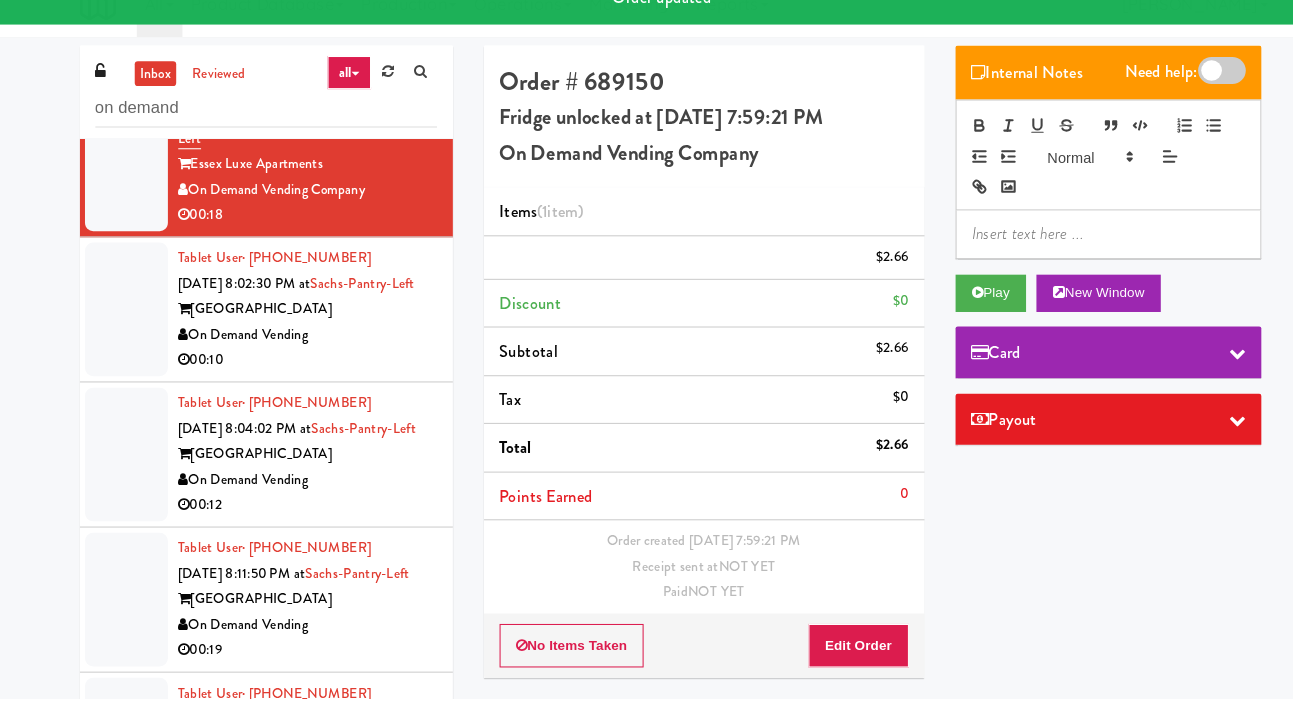 click at bounding box center [122, 326] 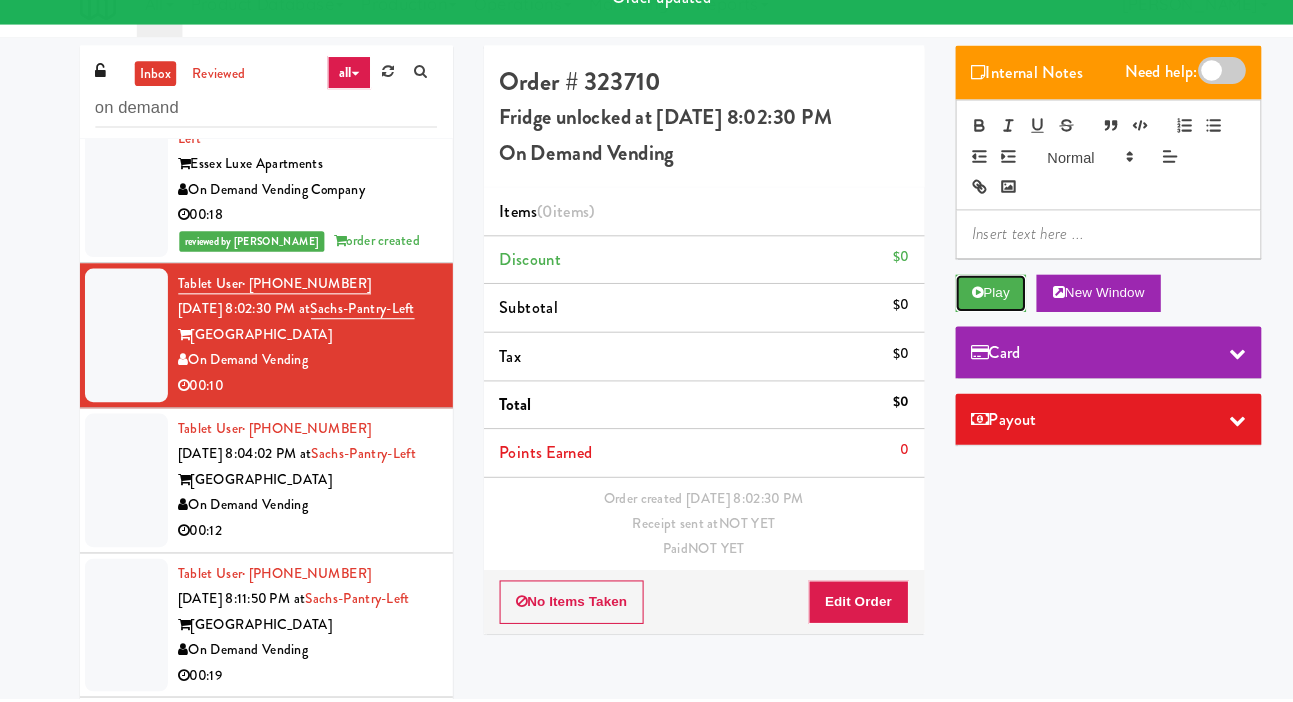click on "Play" at bounding box center (956, 311) 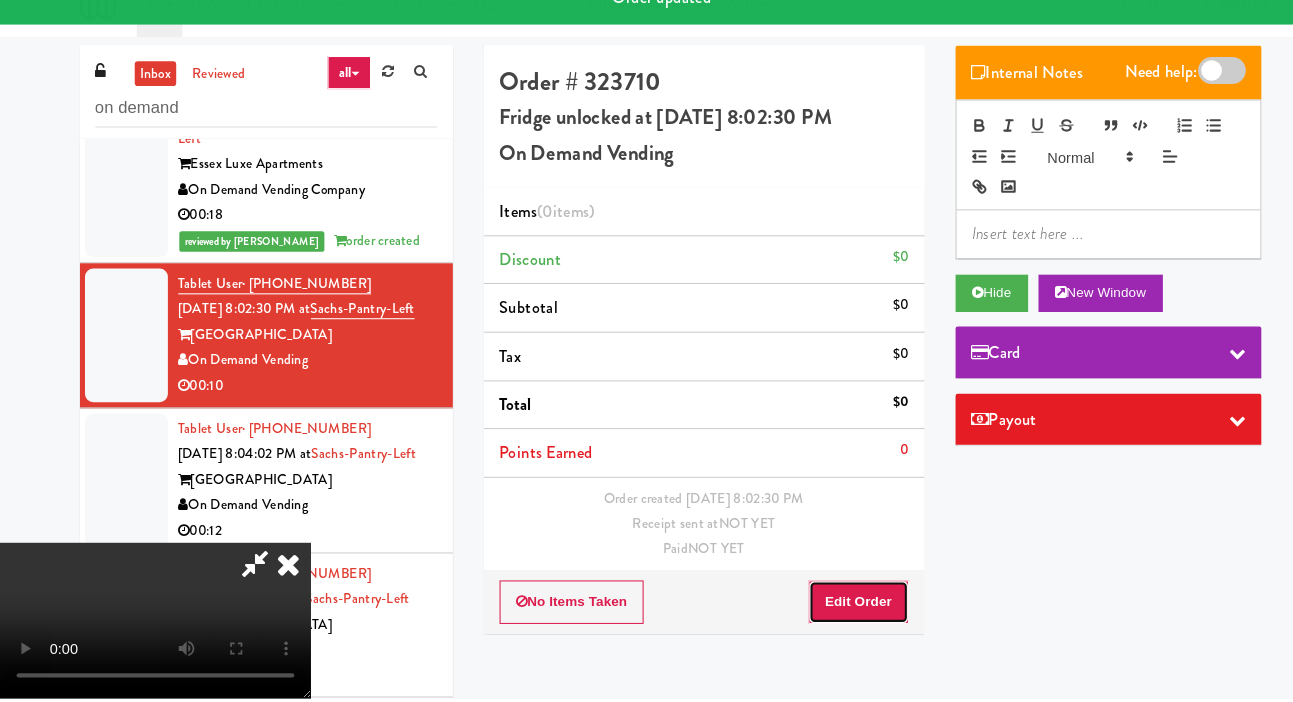 click on "Edit Order" at bounding box center [828, 609] 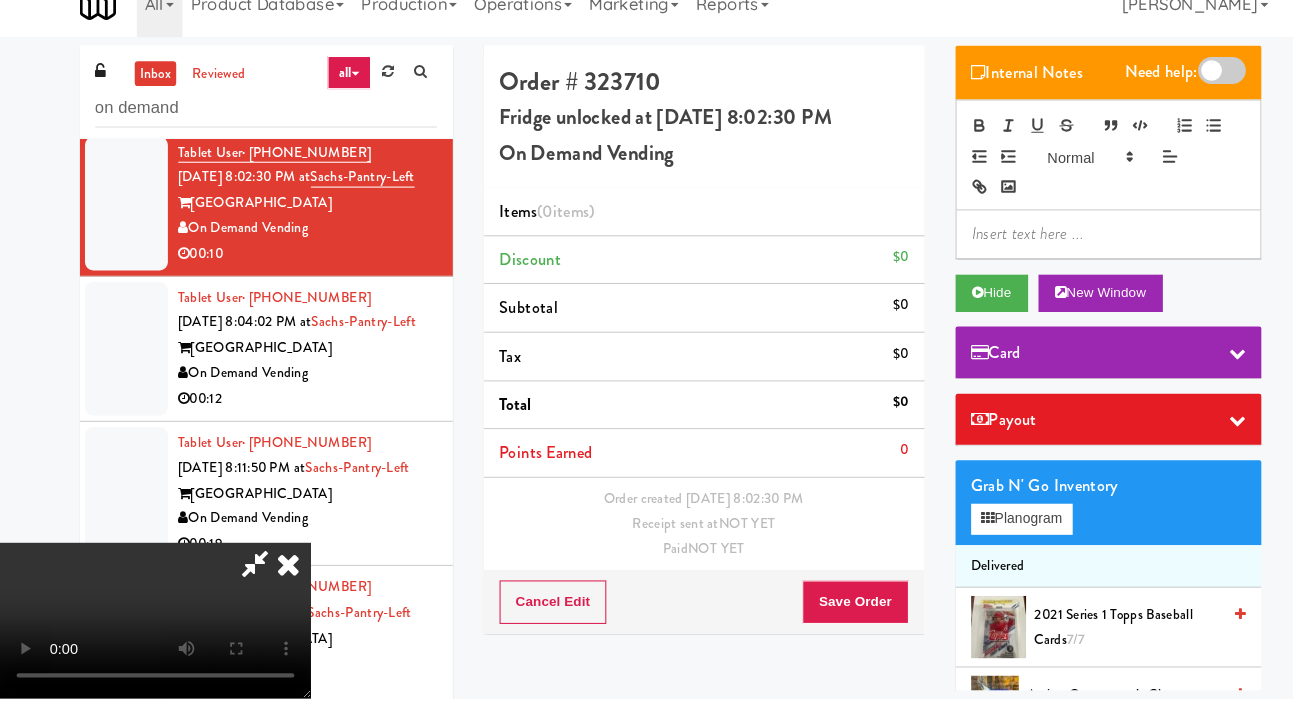 scroll, scrollTop: 1793, scrollLeft: 0, axis: vertical 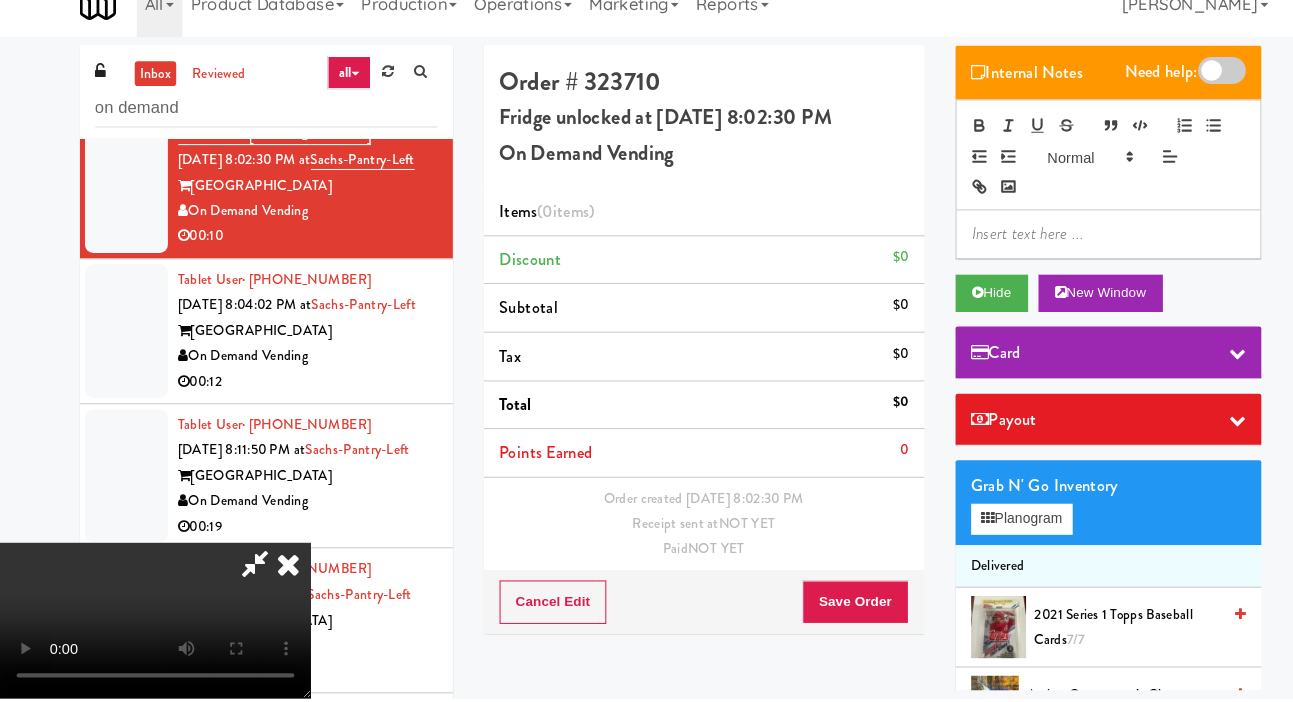 type 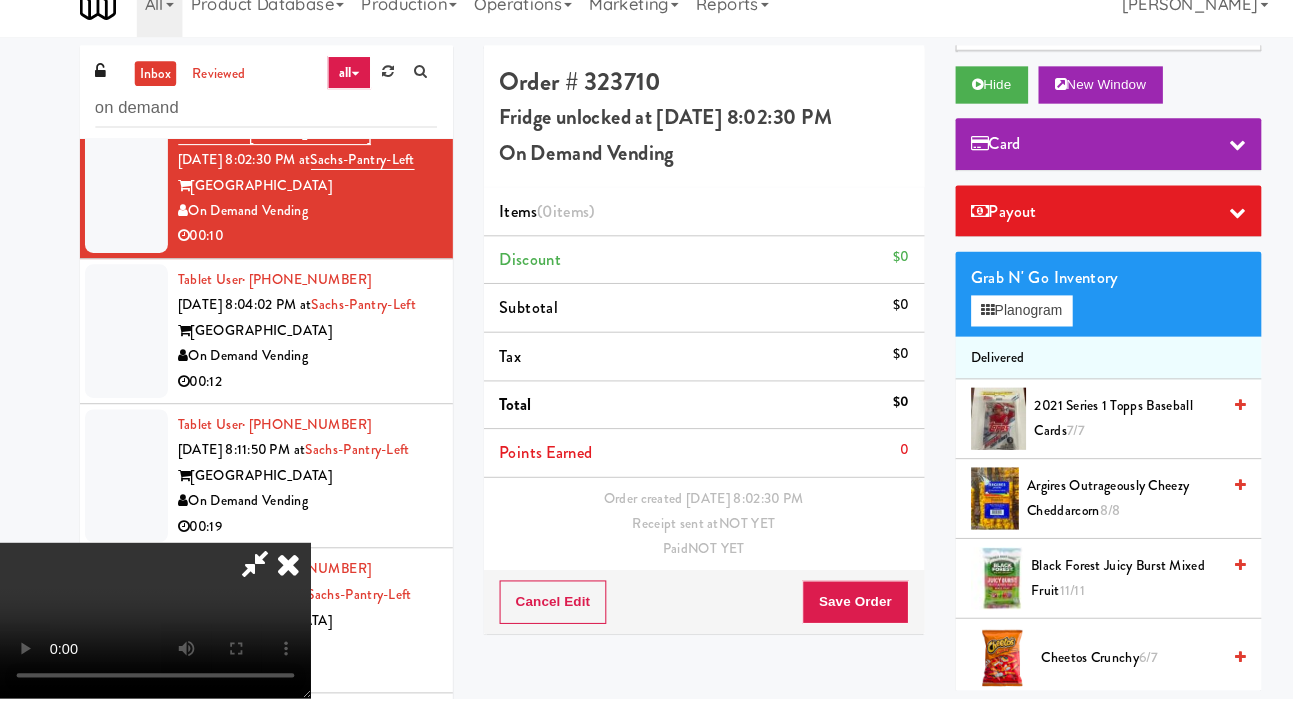 scroll, scrollTop: 214, scrollLeft: 0, axis: vertical 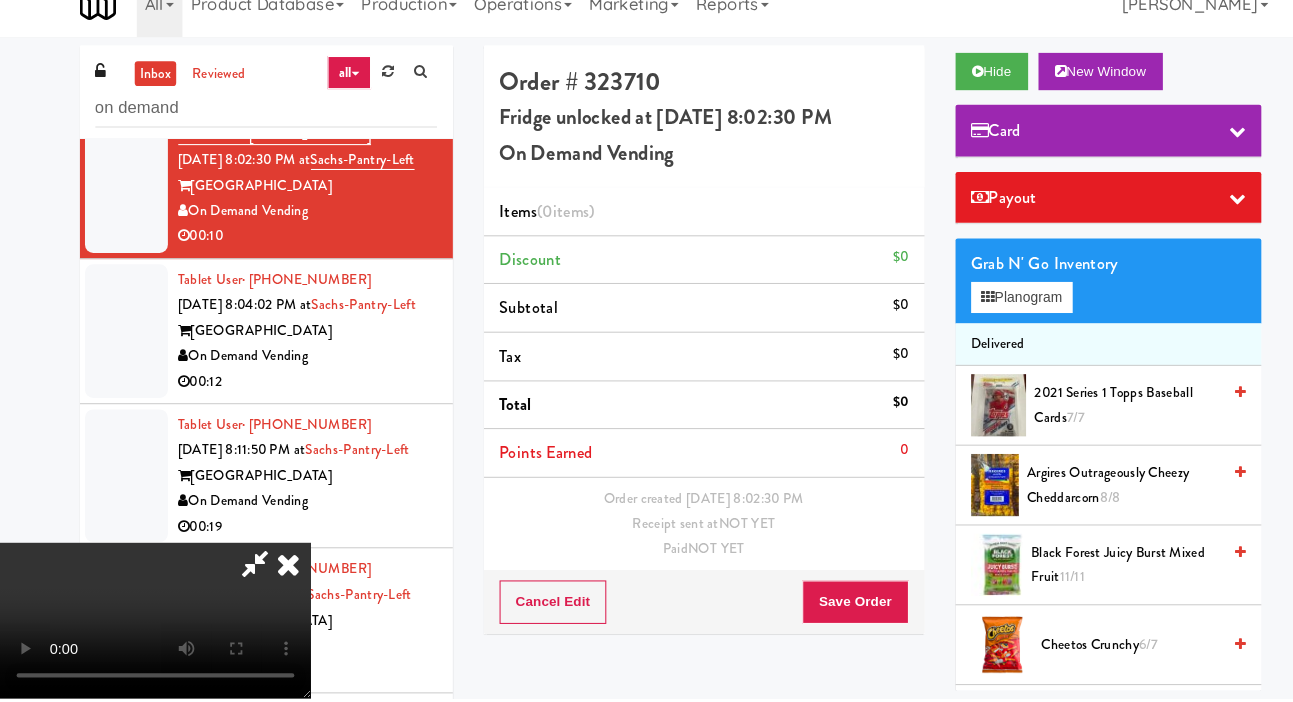 click on "Argires Outrageously Cheezy Cheddarcorn  8/8" at bounding box center (1084, 496) 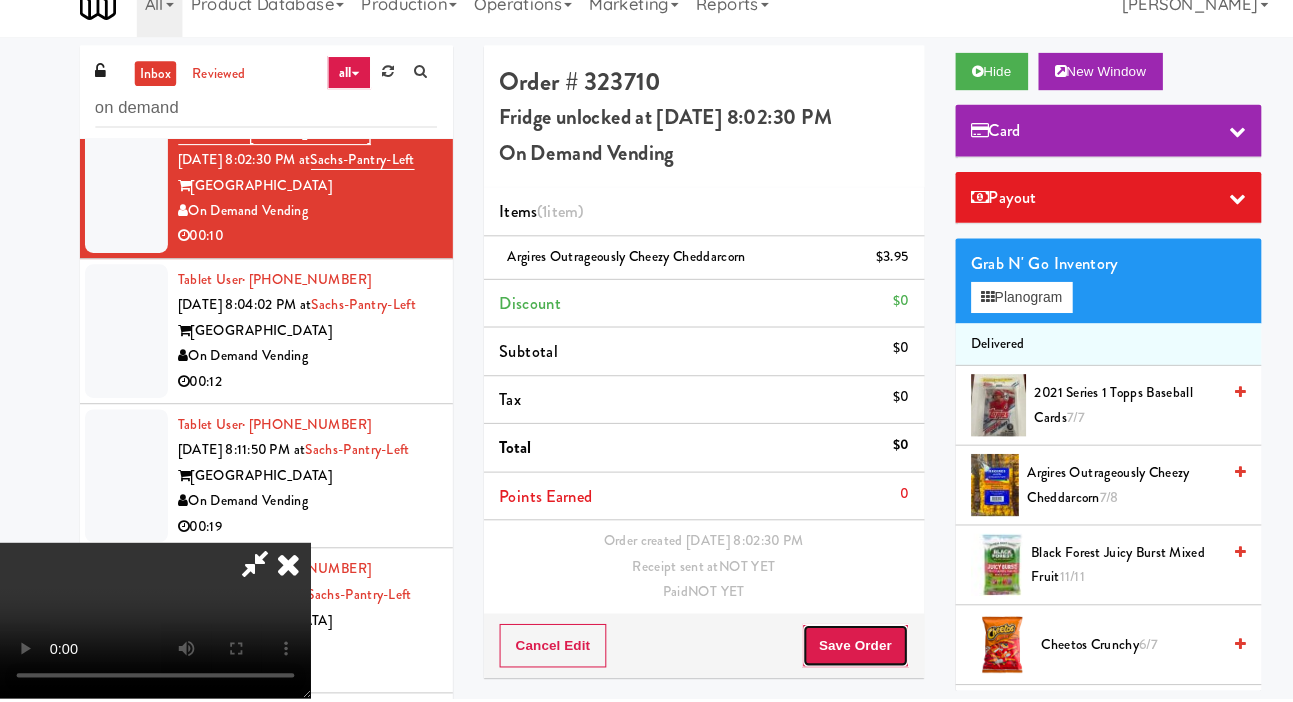 click on "Save Order" at bounding box center (825, 651) 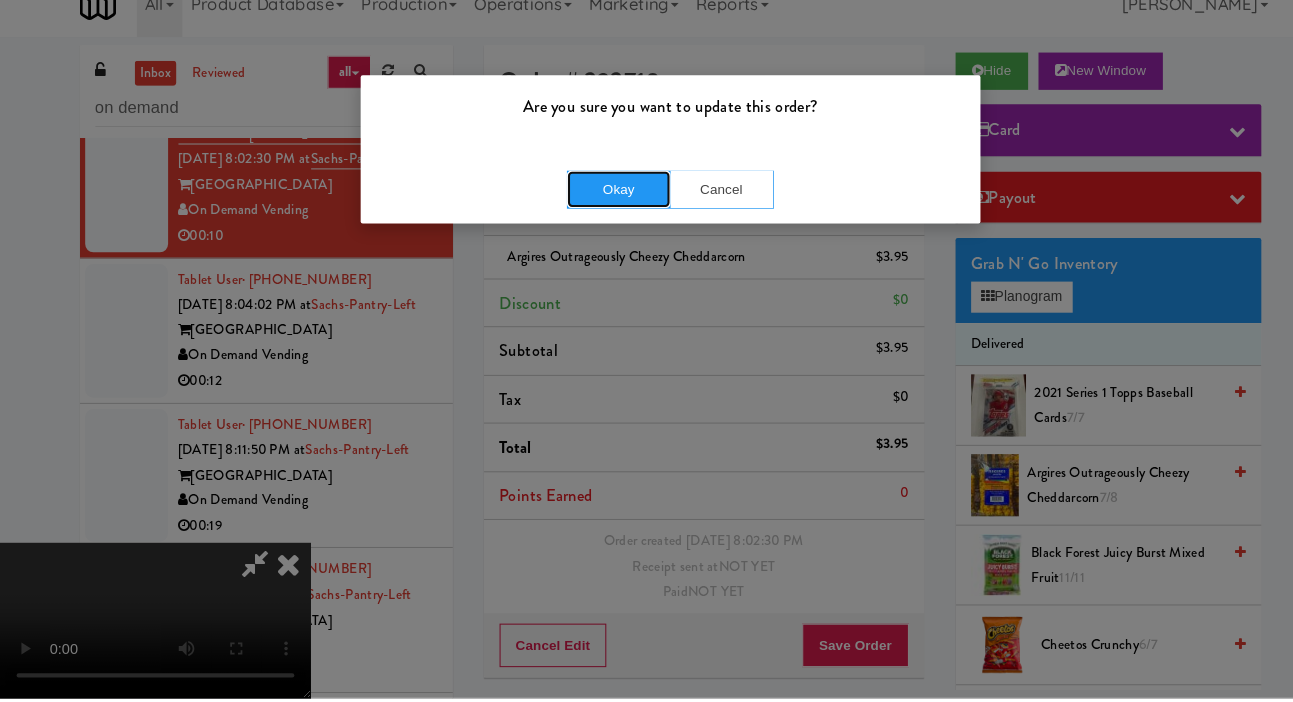 click on "Okay" at bounding box center (597, 211) 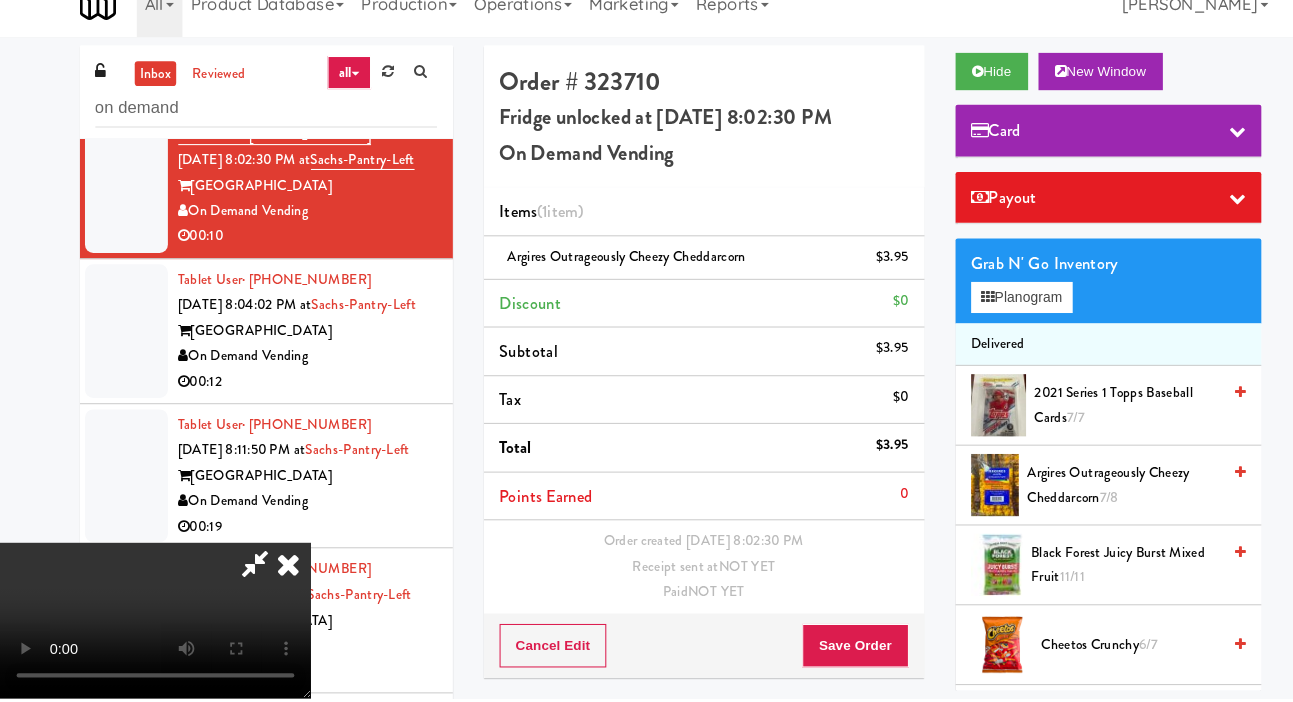 scroll, scrollTop: 0, scrollLeft: 0, axis: both 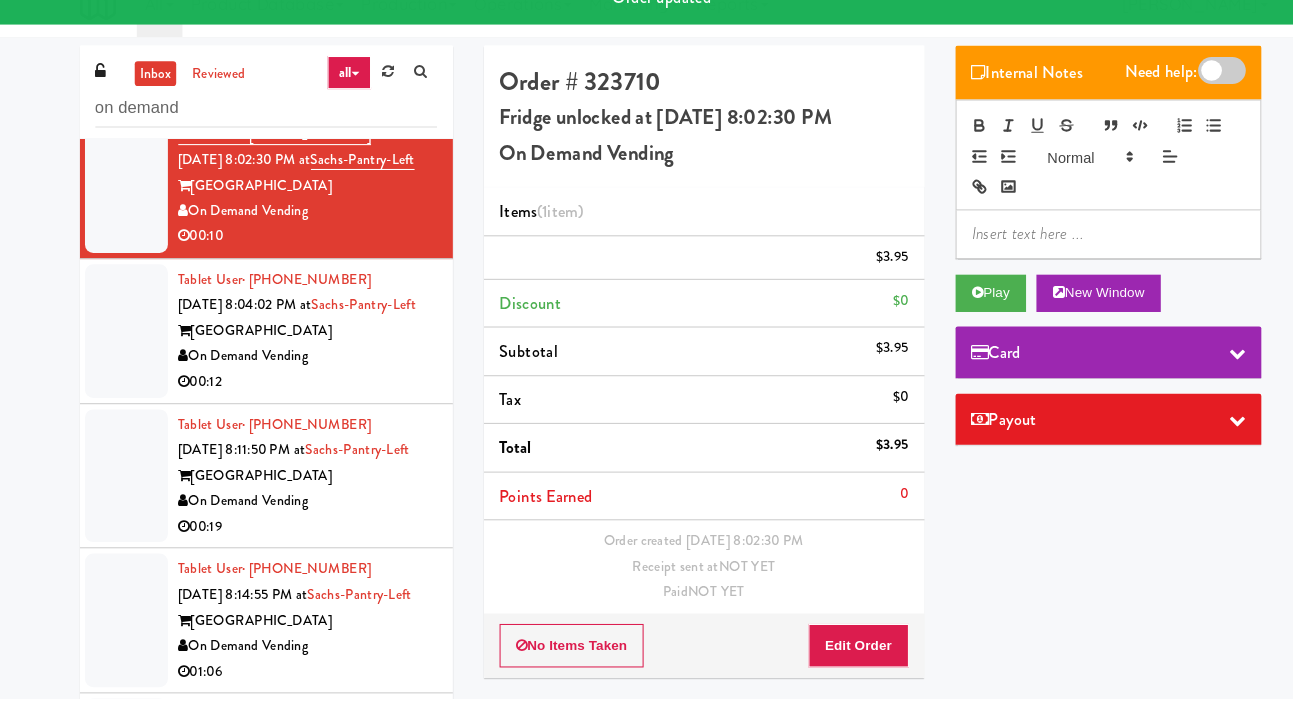 click at bounding box center [122, 347] 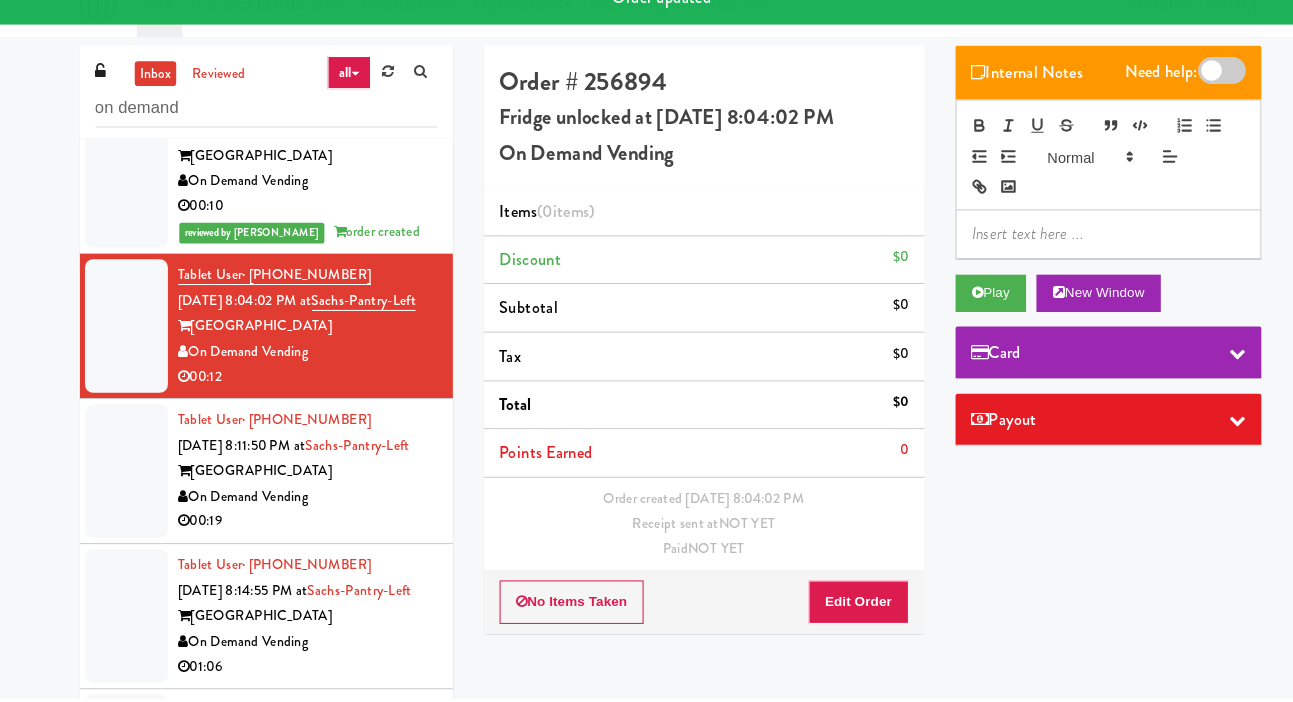 scroll, scrollTop: 1839, scrollLeft: 0, axis: vertical 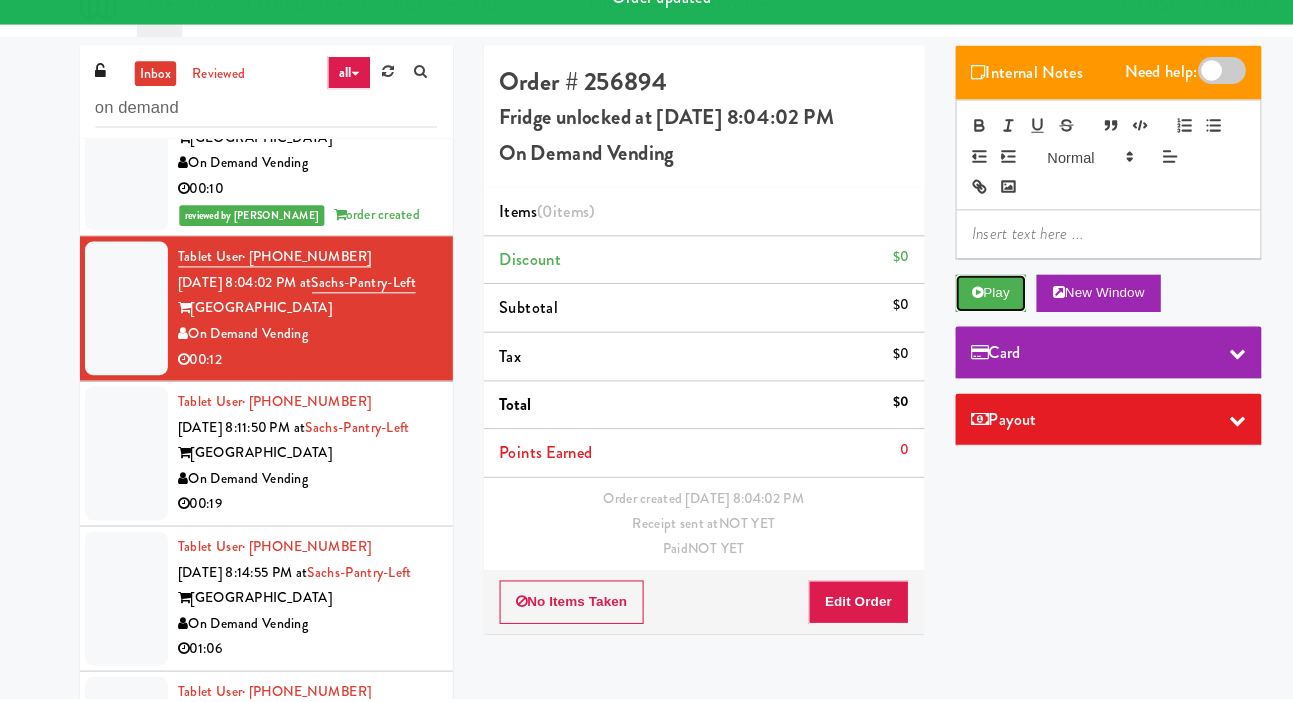 click on "Play" at bounding box center [956, 311] 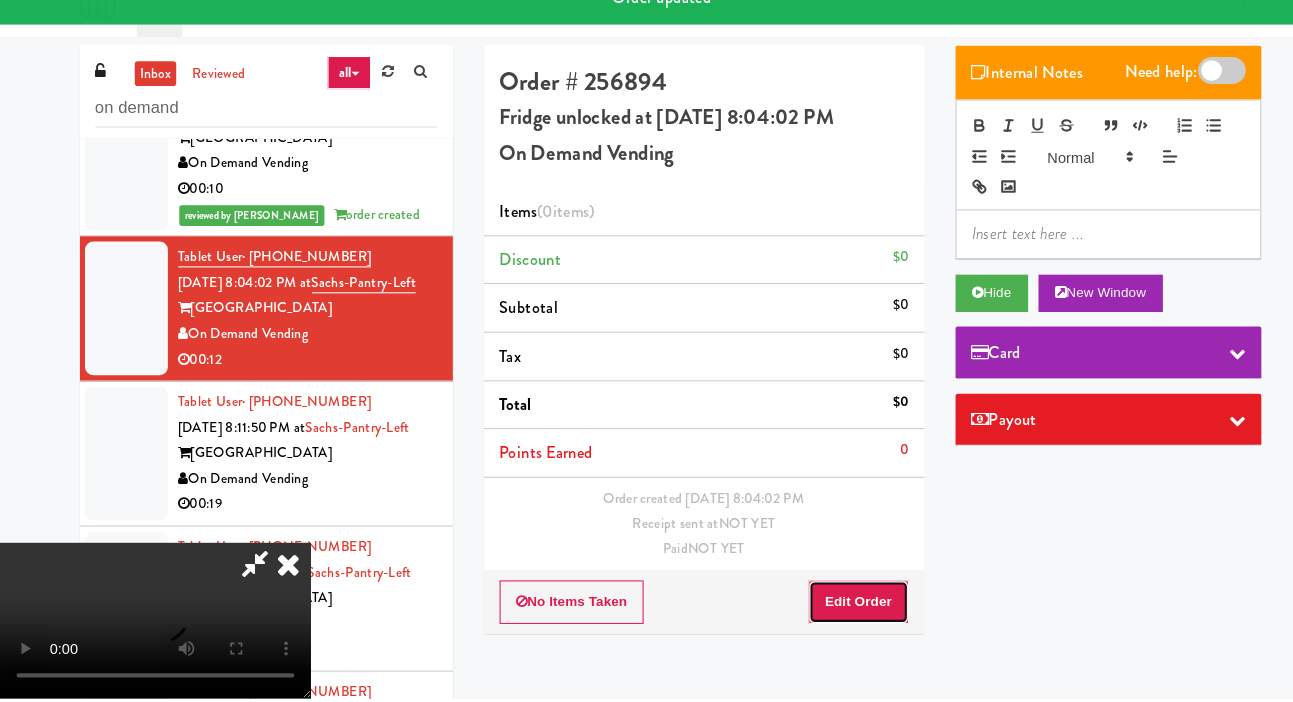 click on "Edit Order" at bounding box center (828, 609) 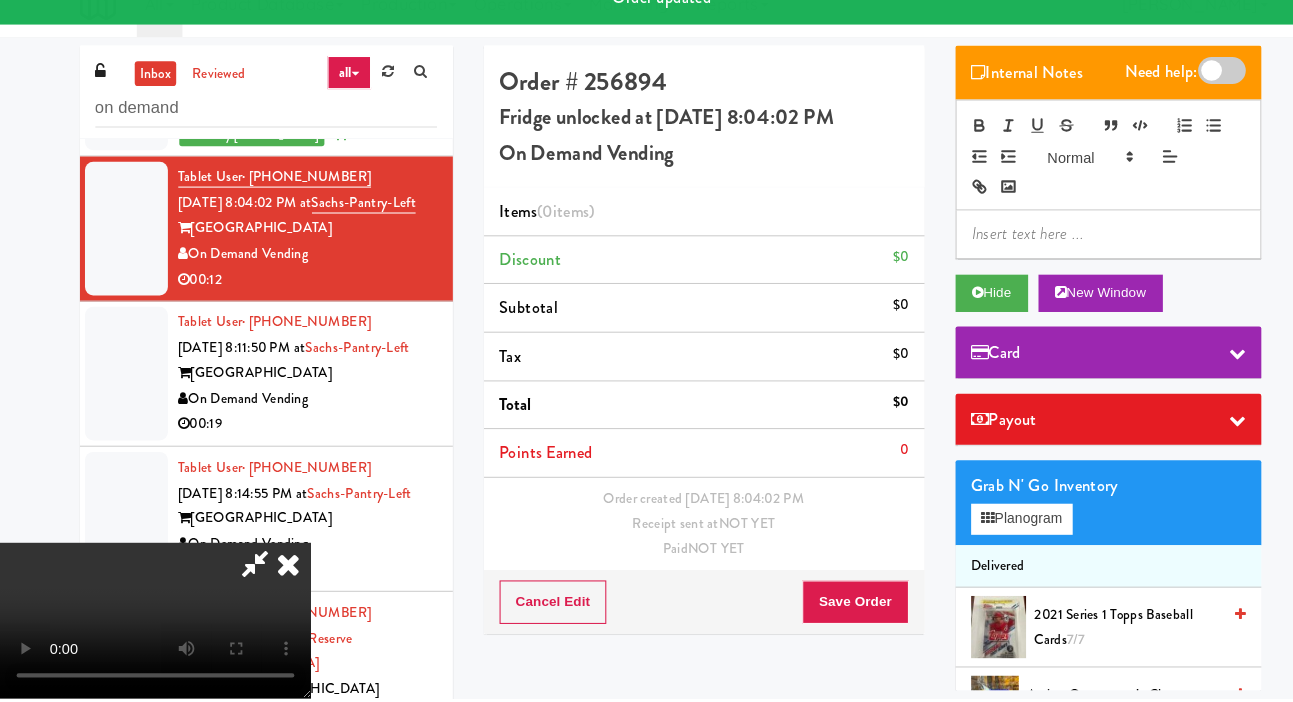 scroll, scrollTop: 1919, scrollLeft: 0, axis: vertical 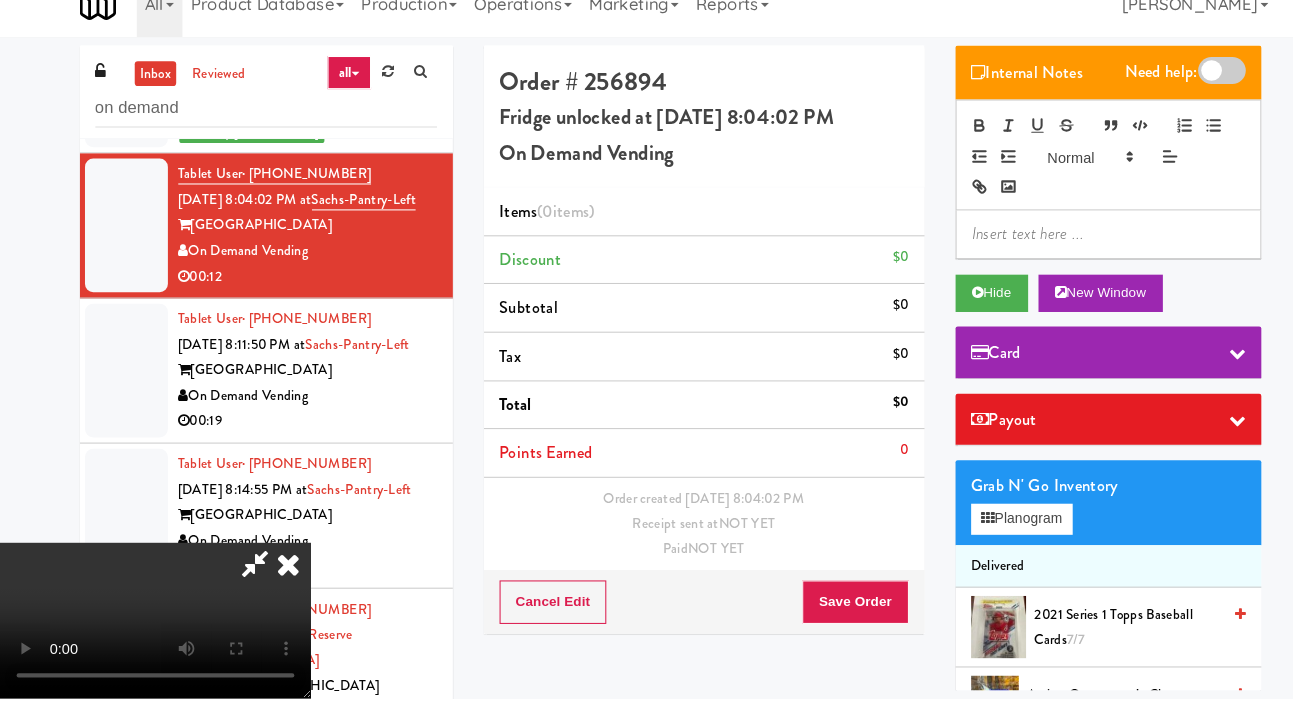 type 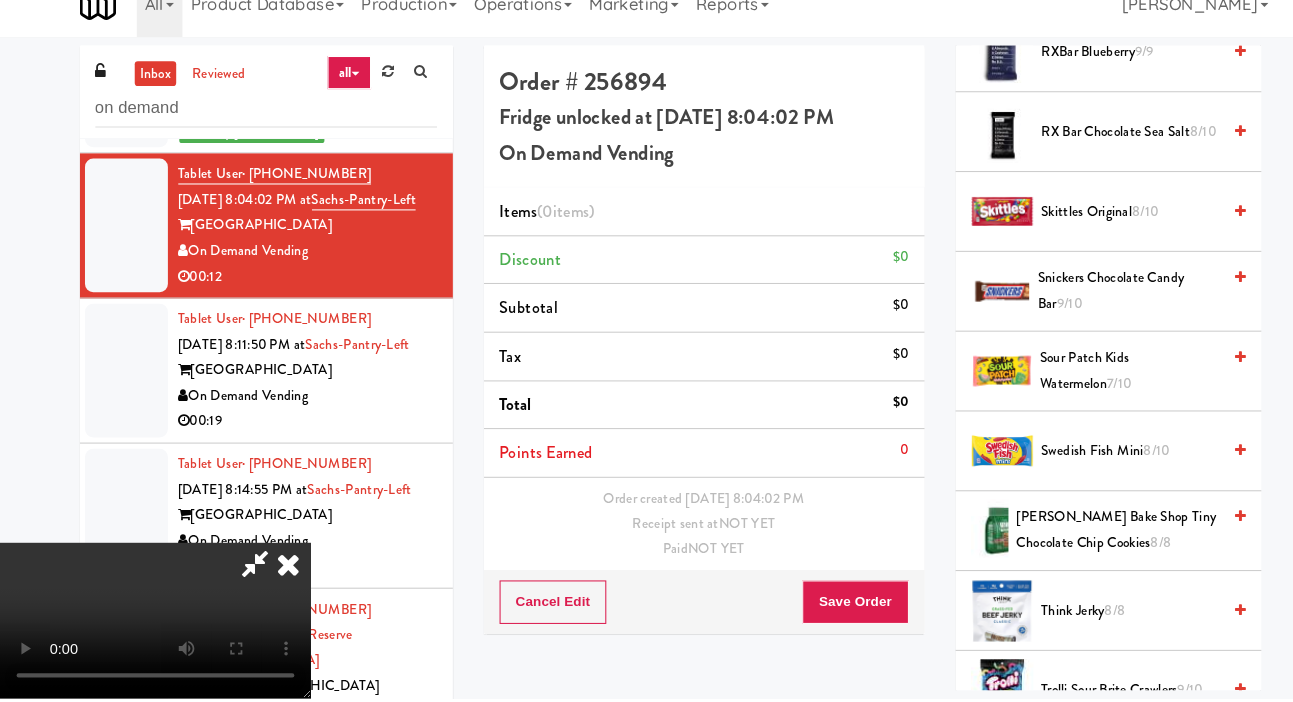 scroll, scrollTop: 2345, scrollLeft: 0, axis: vertical 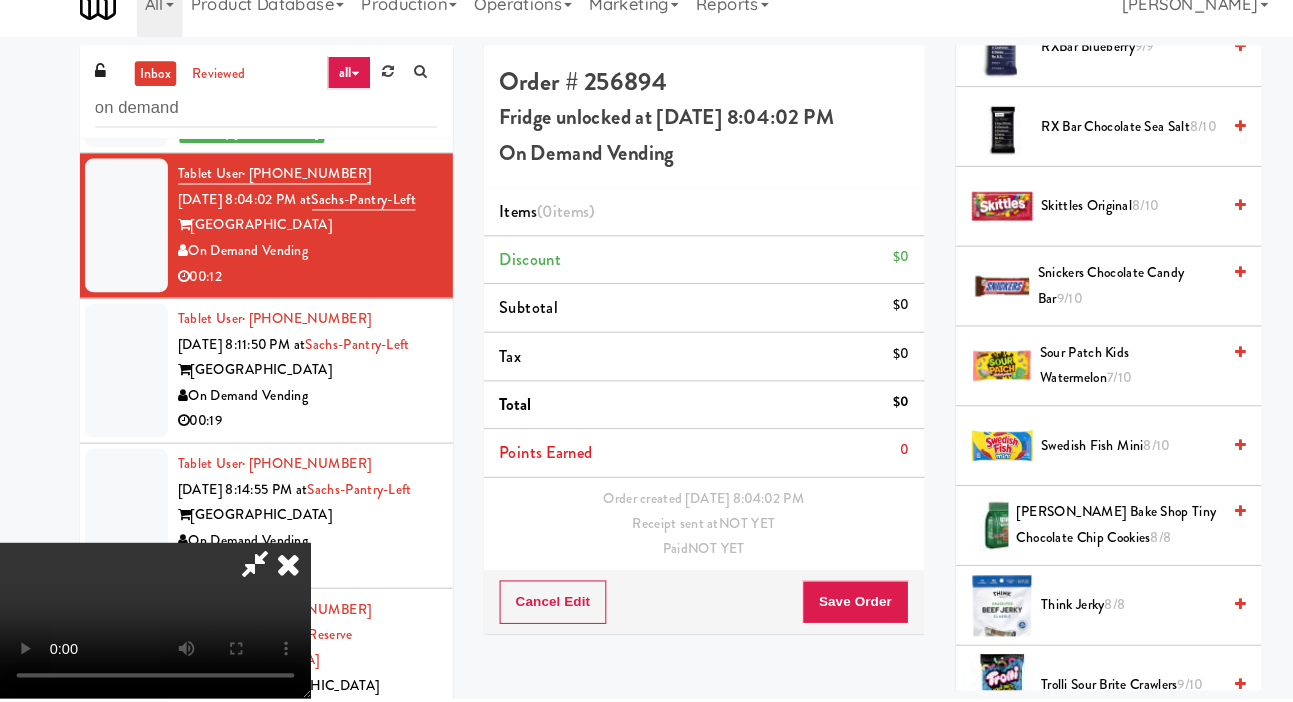 click on "10/10" at bounding box center (1044, 765) 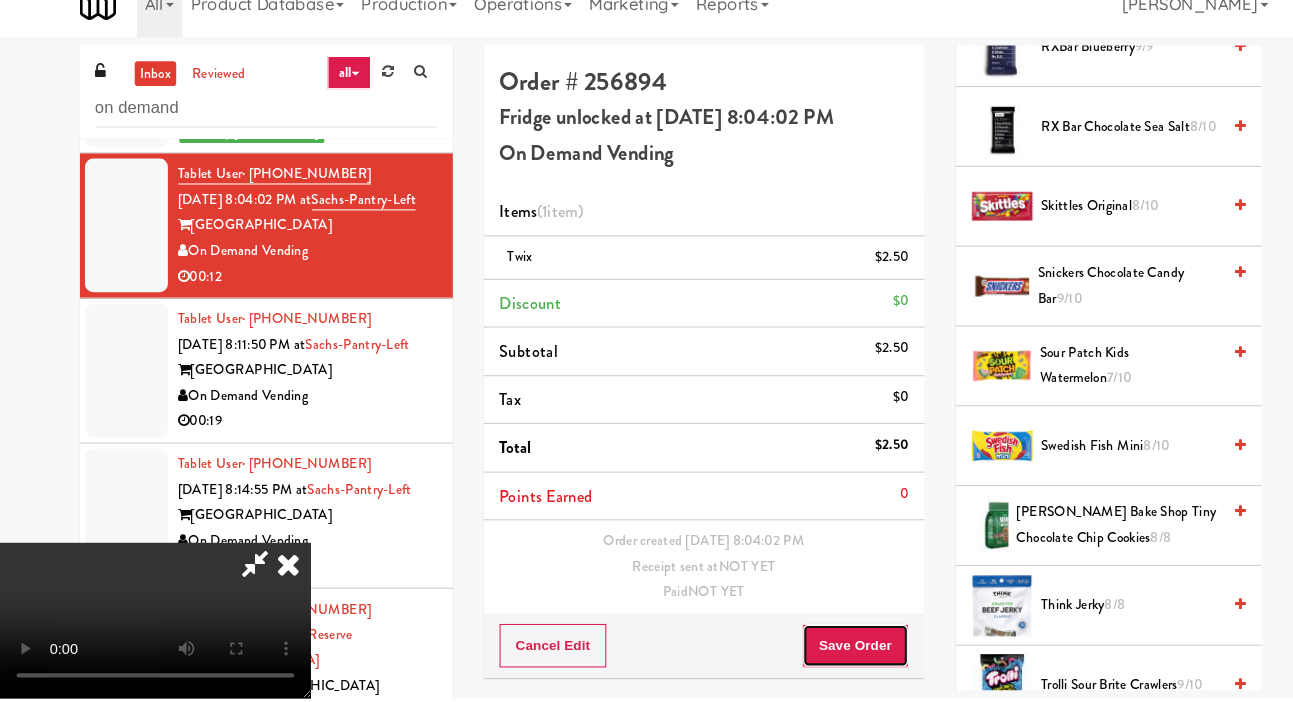click on "Save Order" at bounding box center [825, 651] 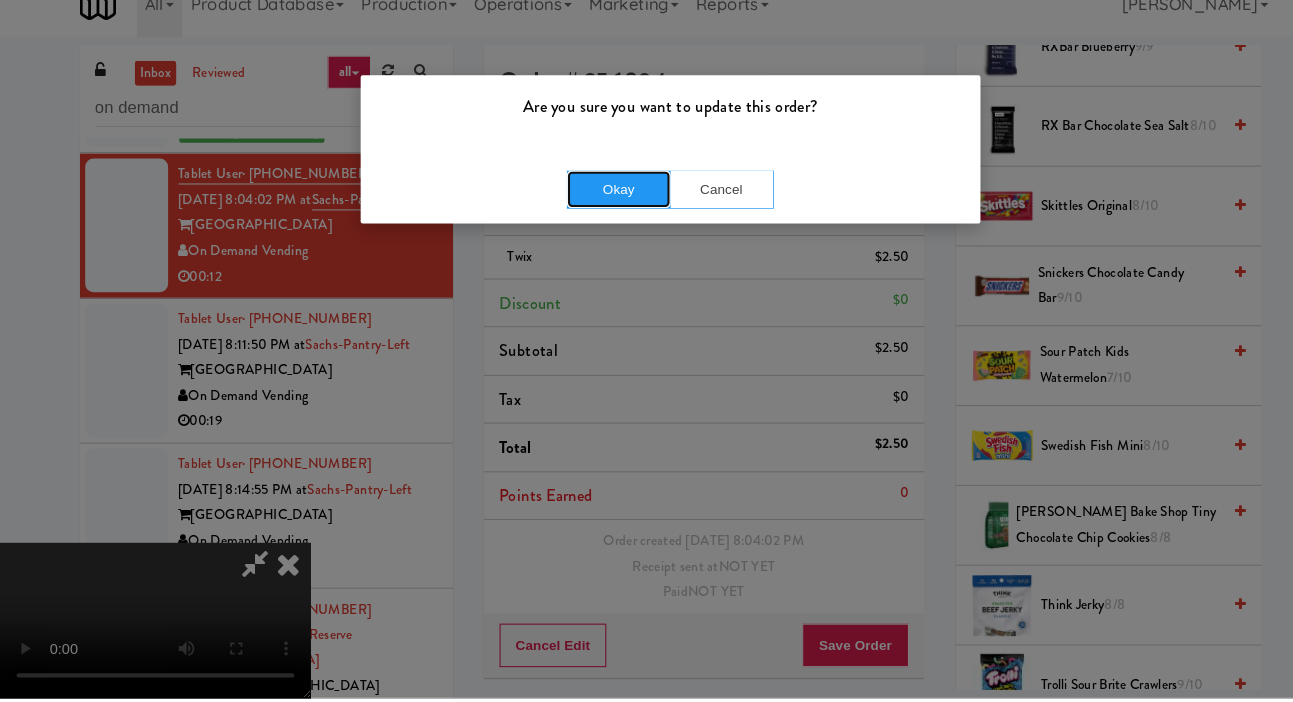 click on "Okay" at bounding box center [597, 211] 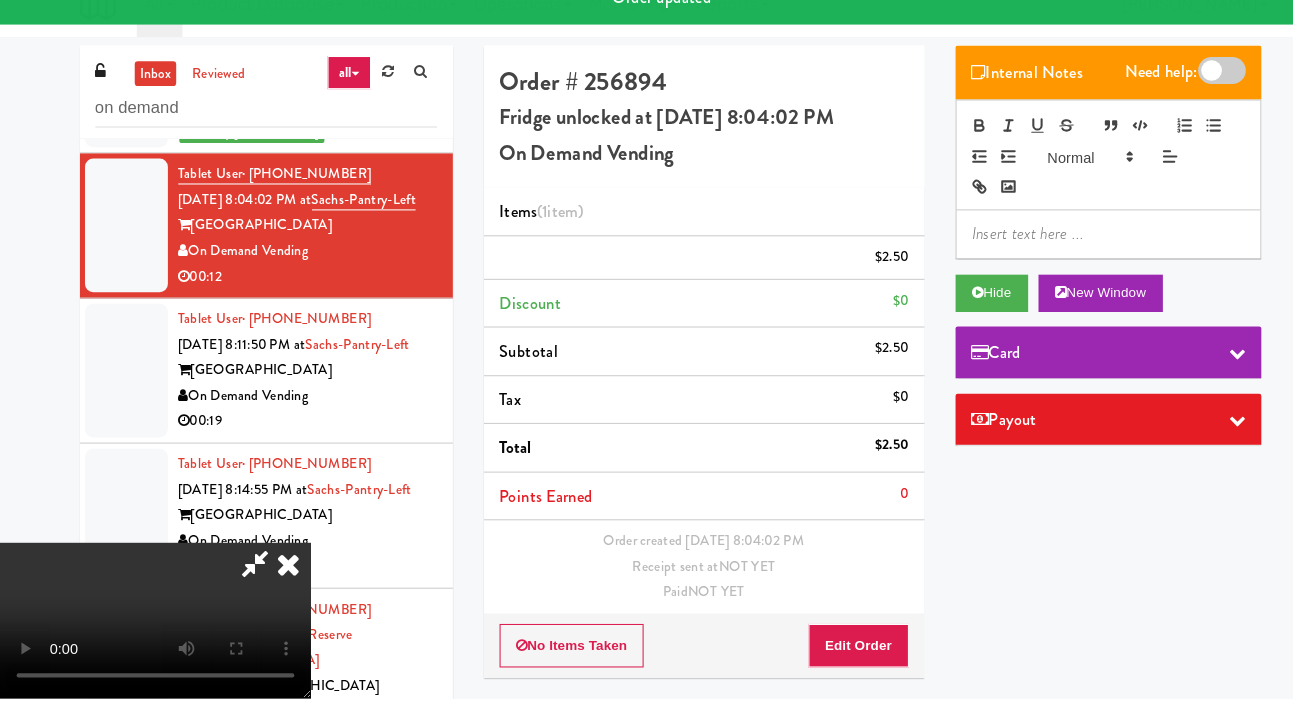 scroll, scrollTop: 0, scrollLeft: 0, axis: both 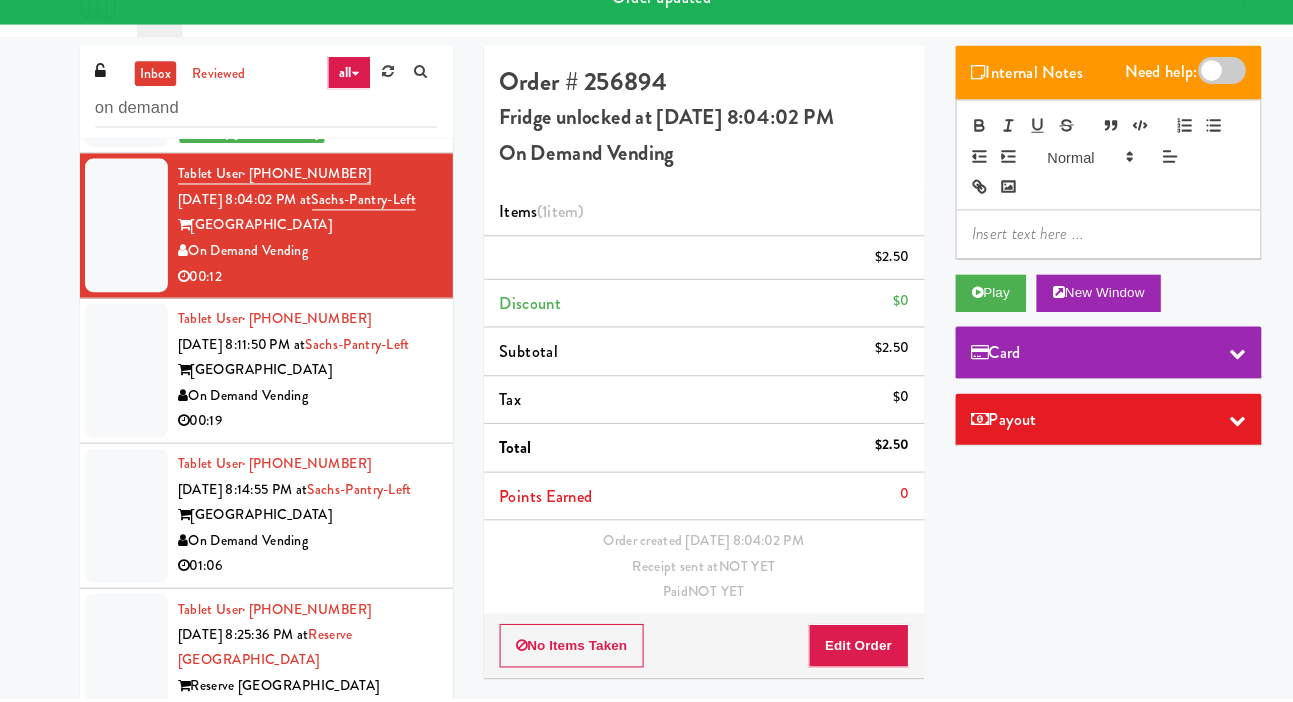 click at bounding box center (122, 385) 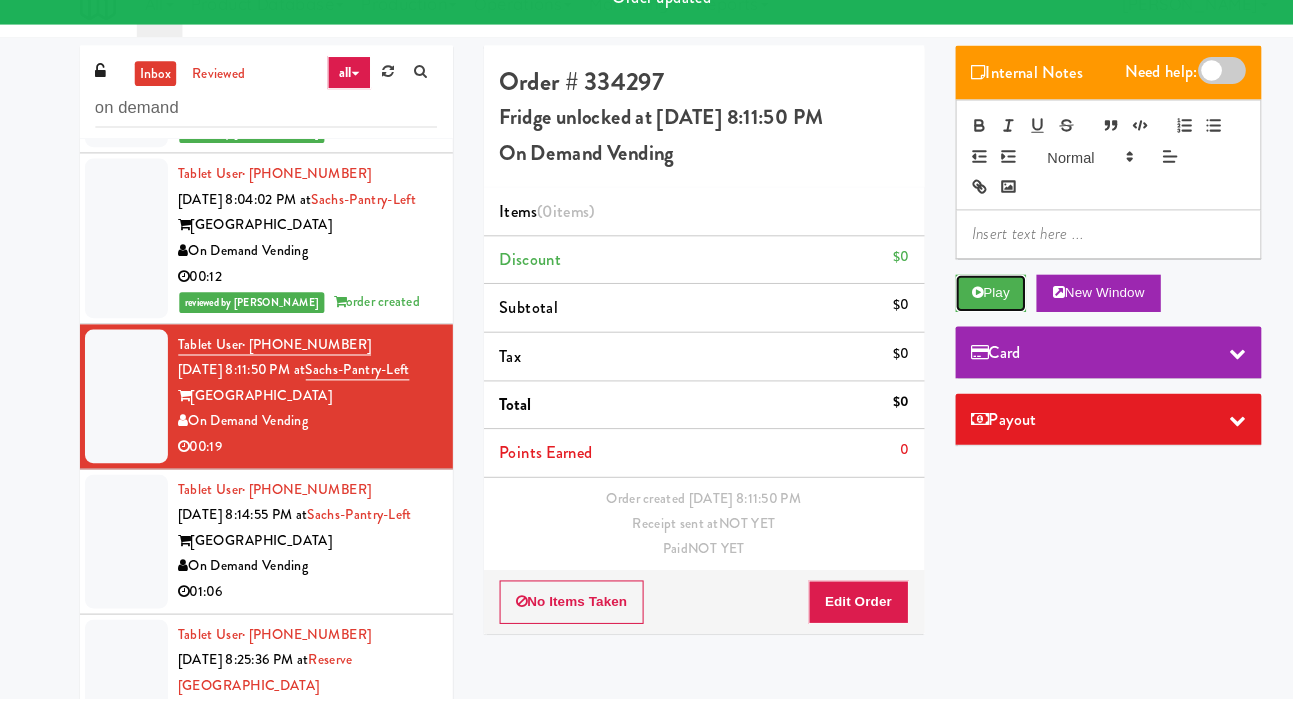 click on "Play" at bounding box center (956, 311) 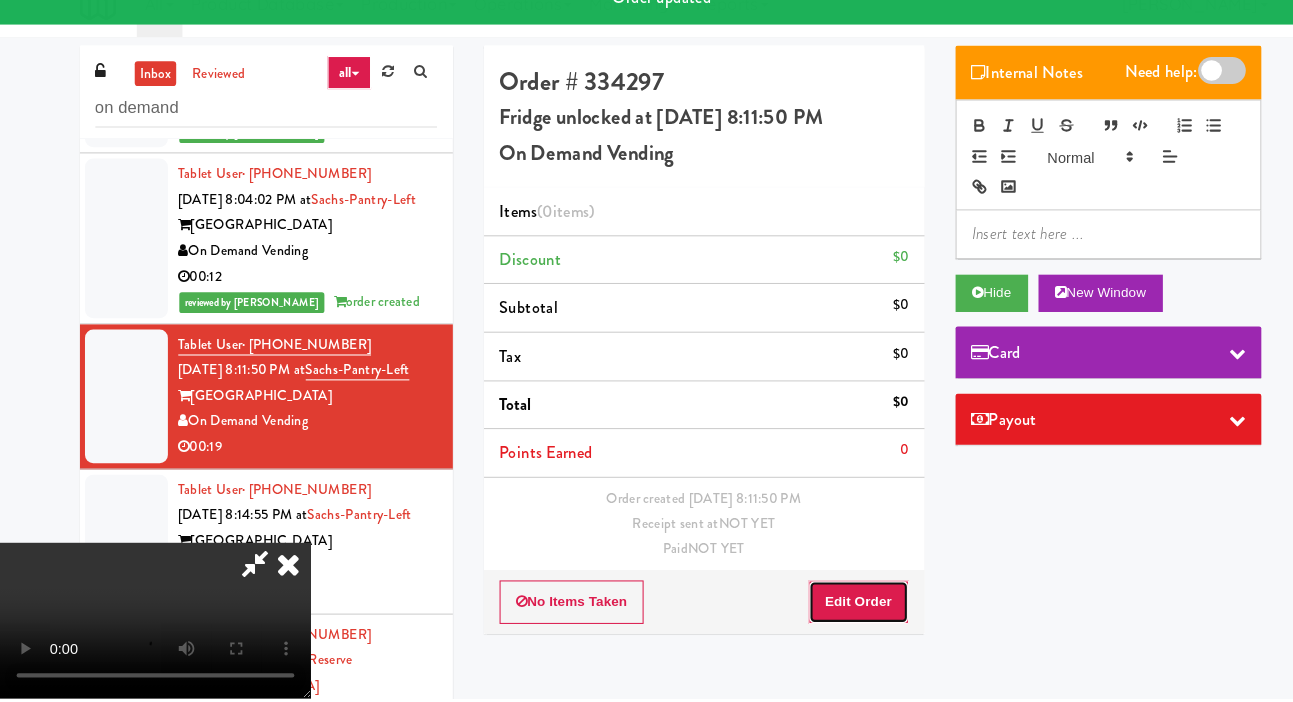 click on "Edit Order" at bounding box center (828, 609) 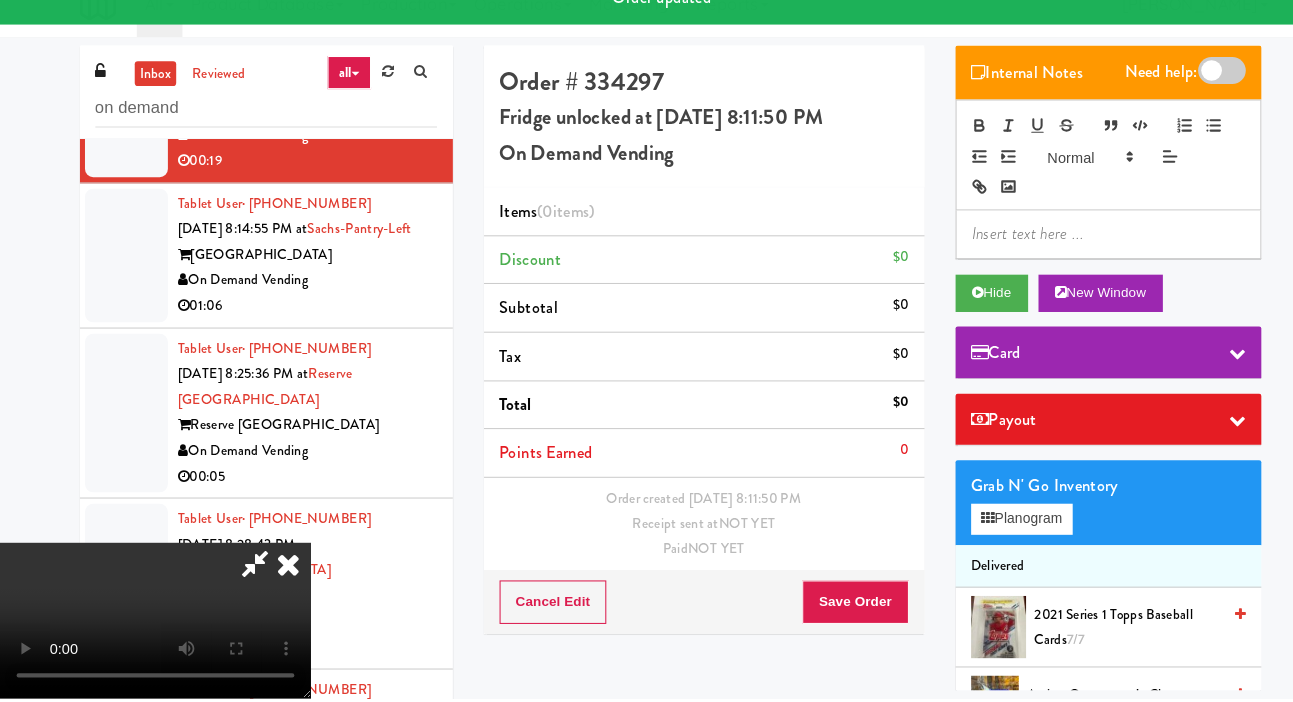 scroll, scrollTop: 2196, scrollLeft: 0, axis: vertical 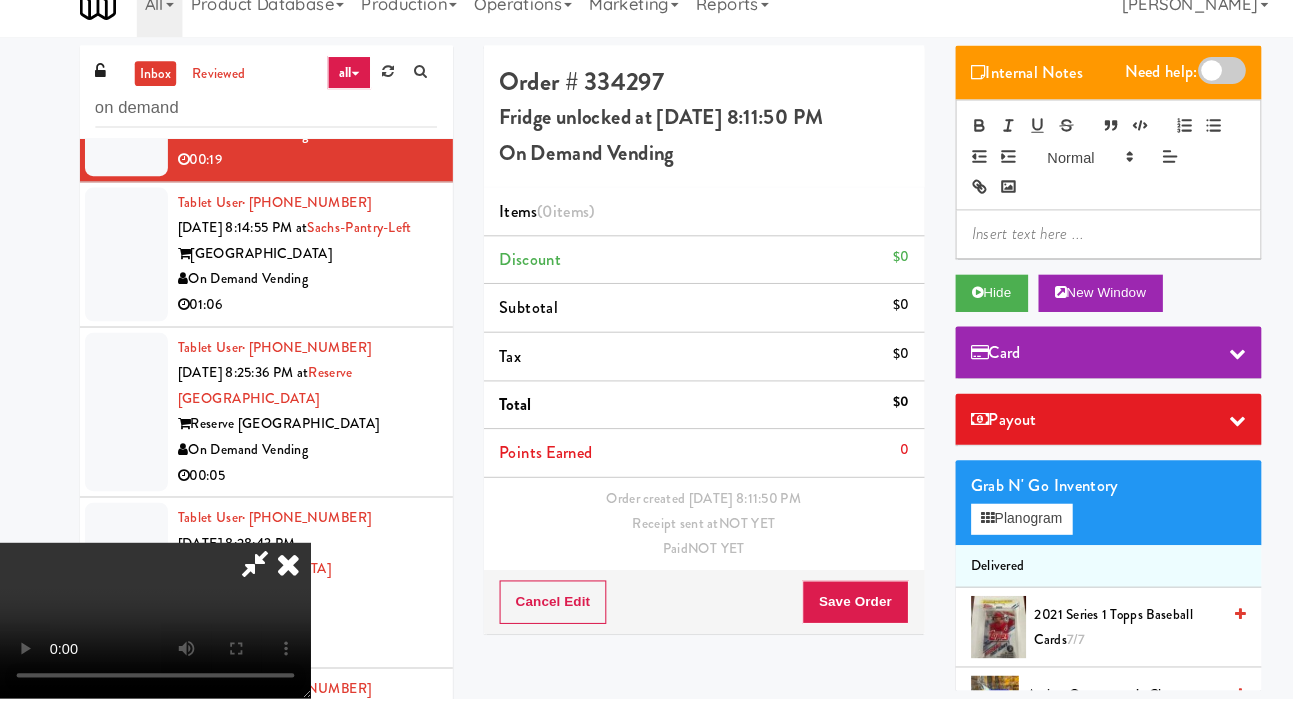 type 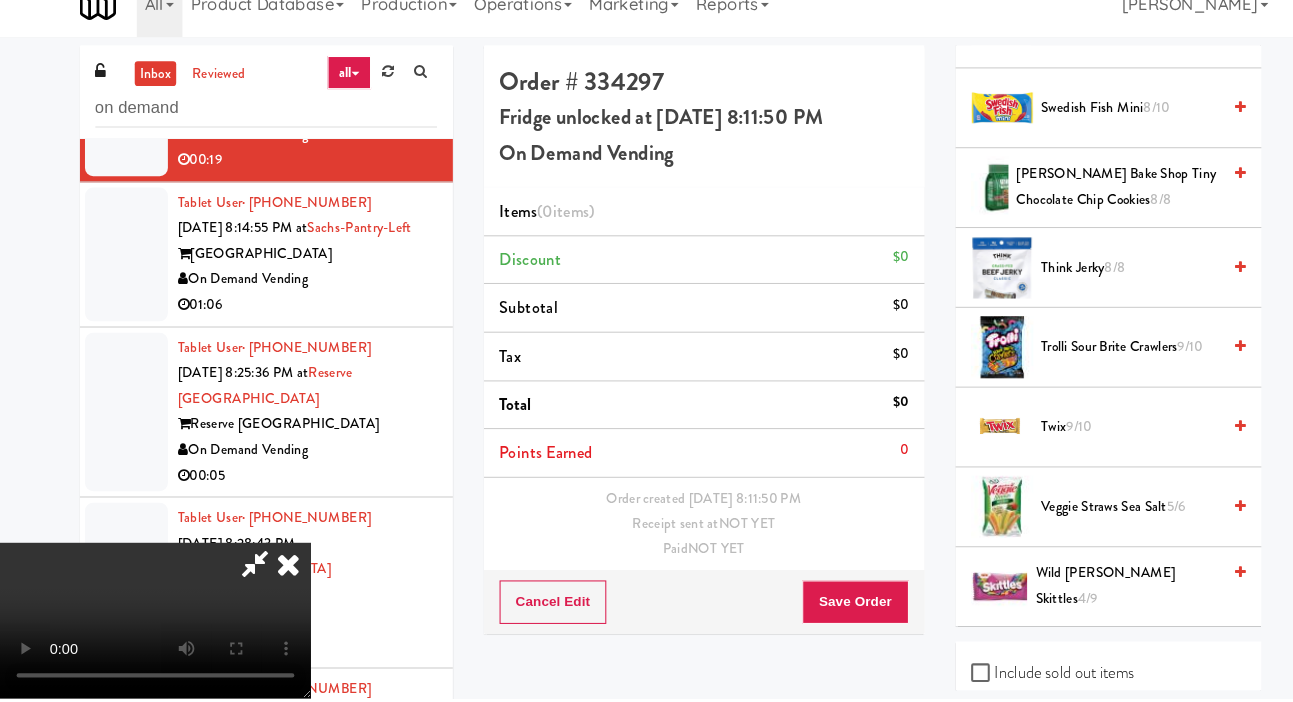 scroll, scrollTop: 2712, scrollLeft: 0, axis: vertical 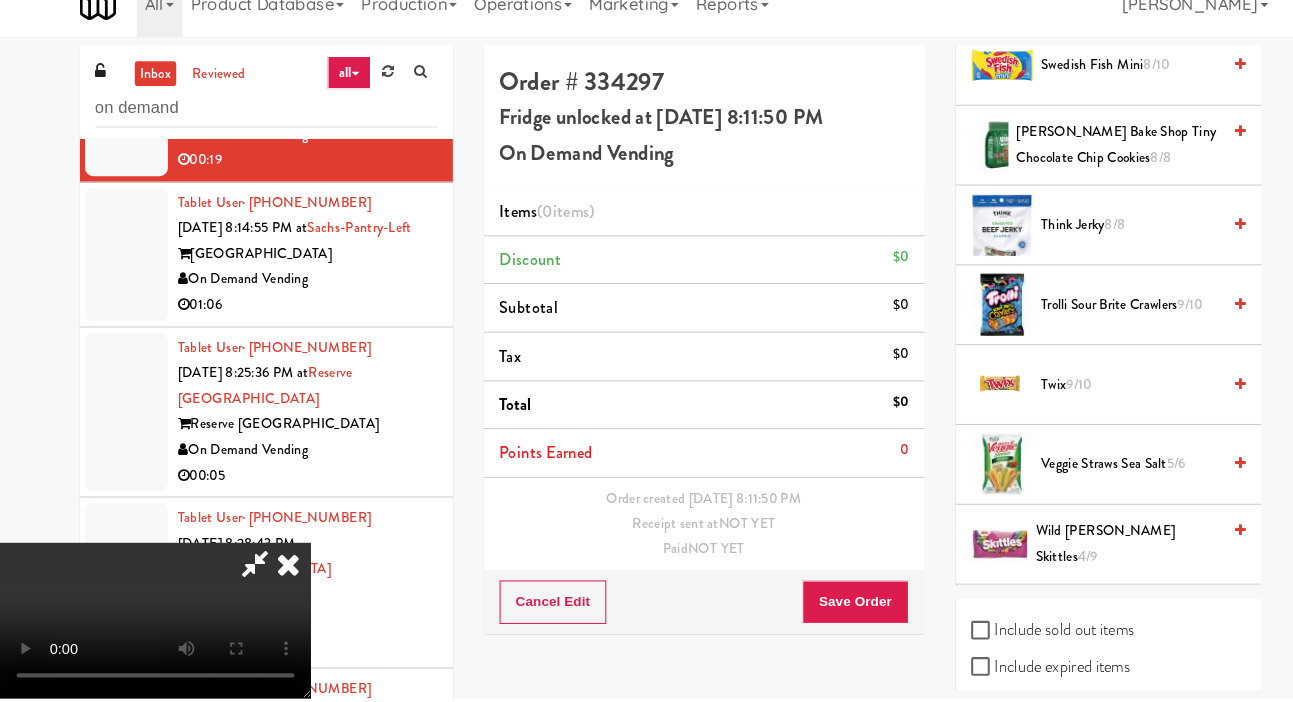 click on "9/10" at bounding box center (1041, 398) 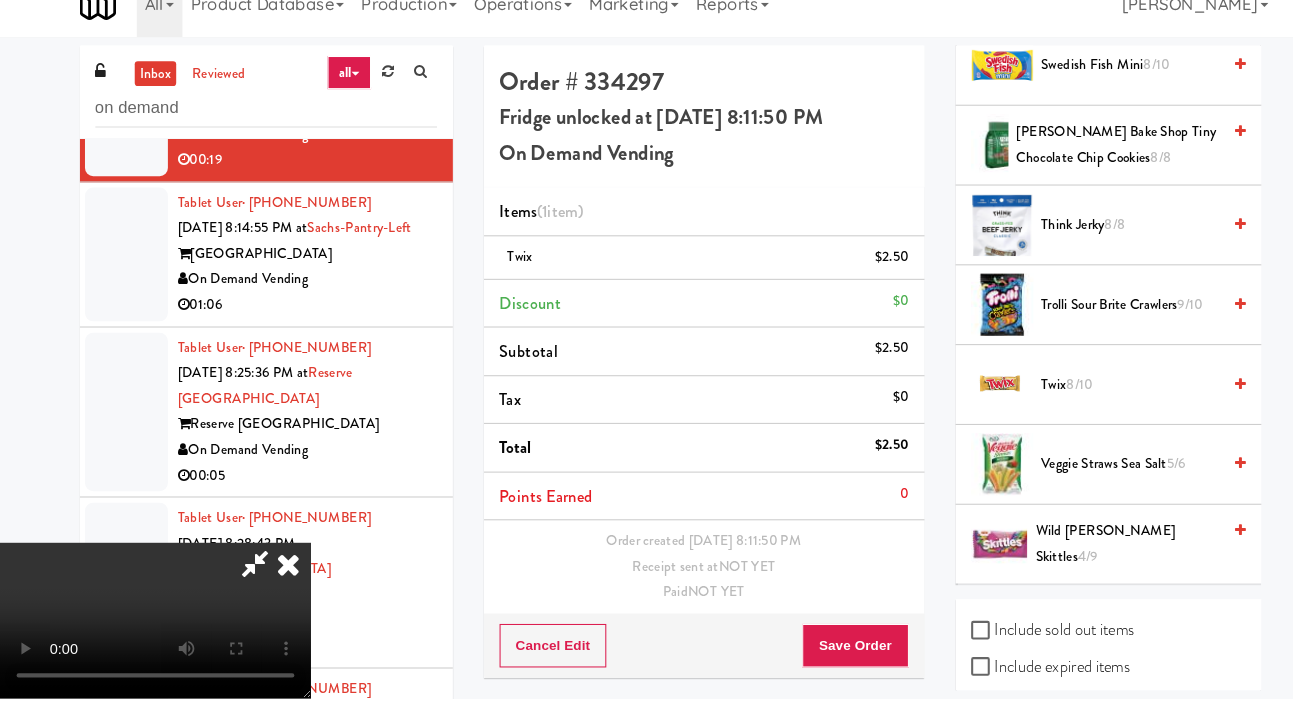 click on "Order # 334297 Fridge unlocked at Thursday, July 10th 2025 8:11:50 PM On Demand Vending Items  (1  item ) Twix  $2.50 Discount  $0 Subtotal $2.50 Tax $0 Total $2.50 Points Earned  0 Order created Jul 10, 2025 8:11:50 PM Receipt sent at  NOT YET Paid  NOT YET Cancel Edit Save Order" at bounding box center (679, 384) 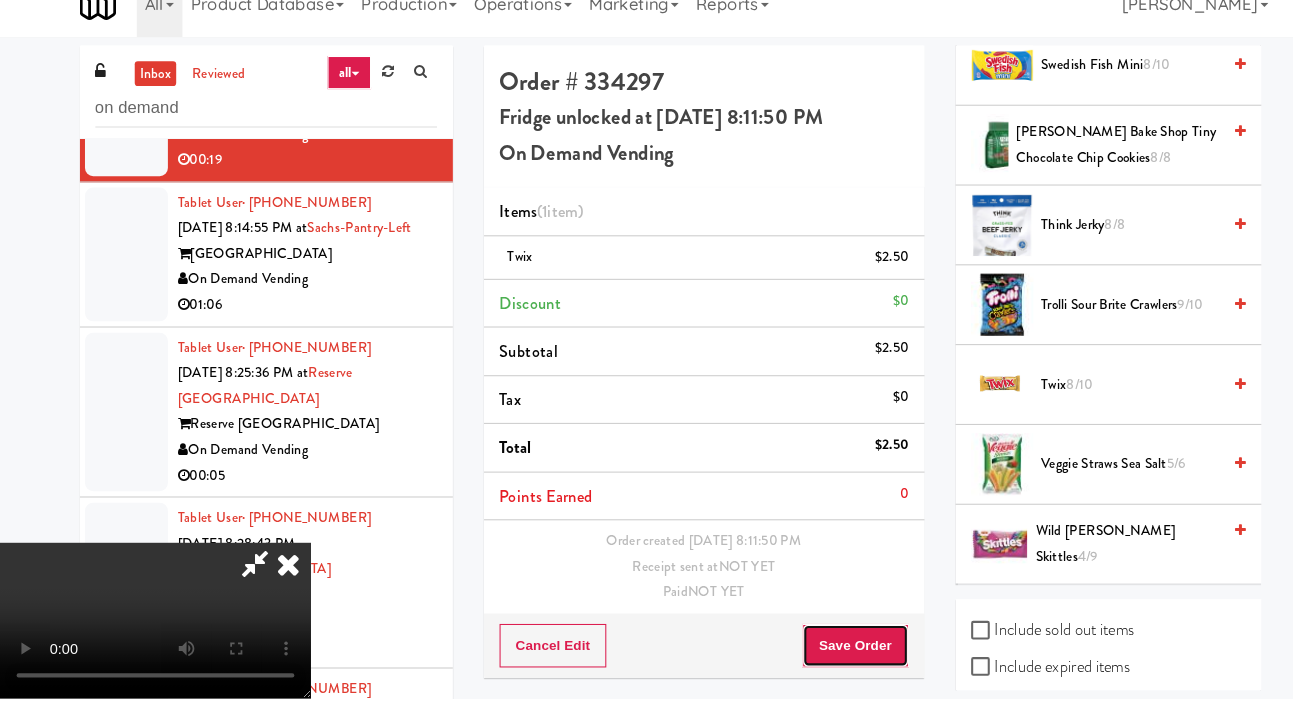 click on "Save Order" at bounding box center [825, 651] 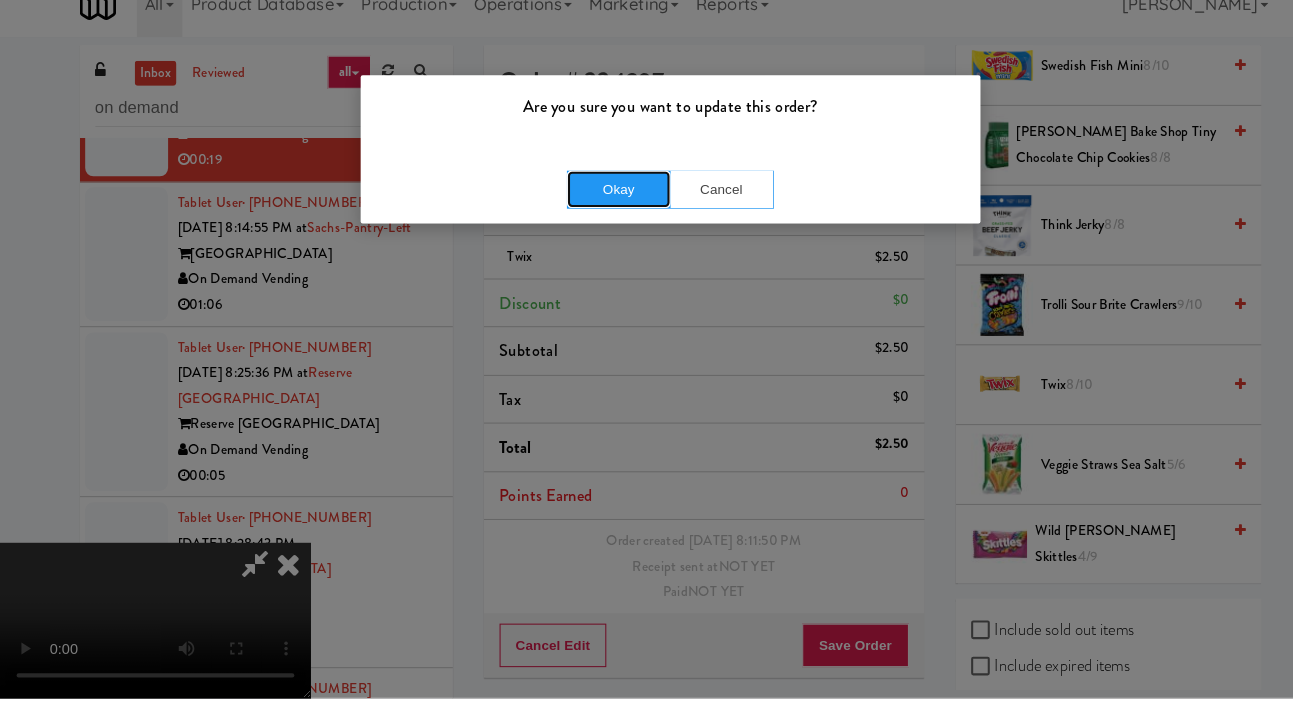 click on "Okay" at bounding box center (597, 211) 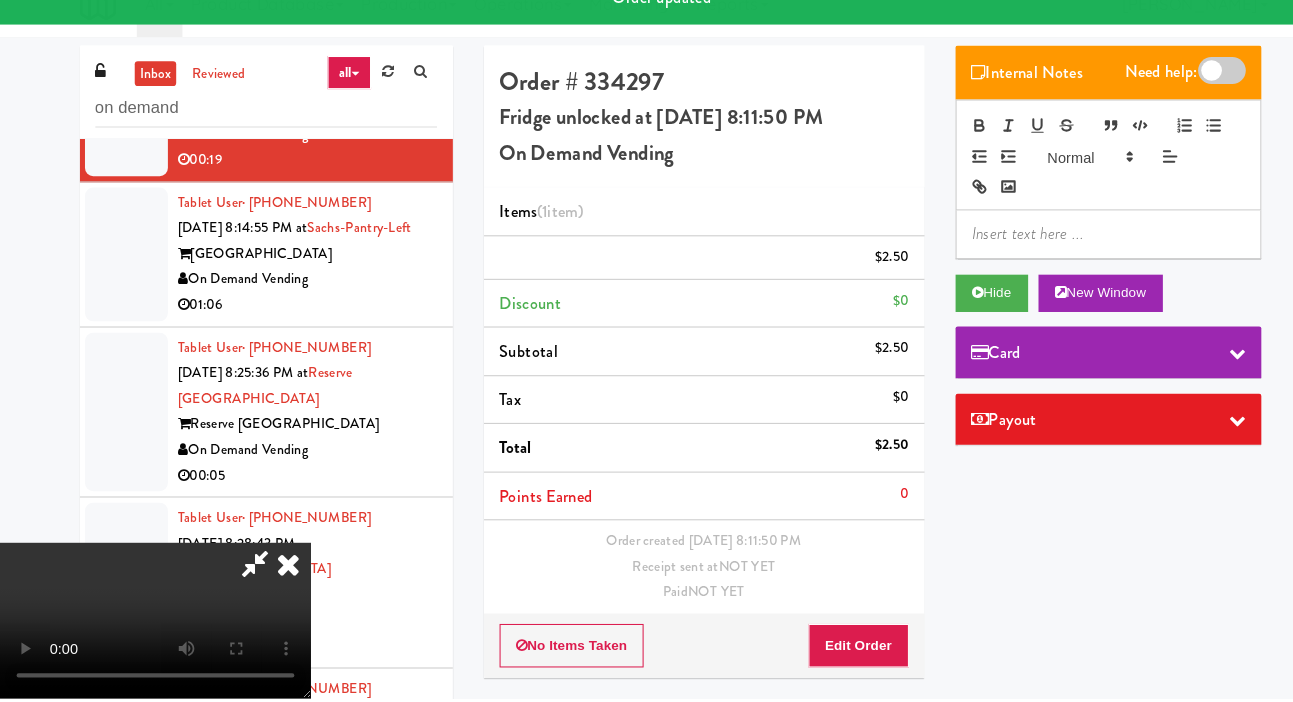 scroll, scrollTop: 0, scrollLeft: 0, axis: both 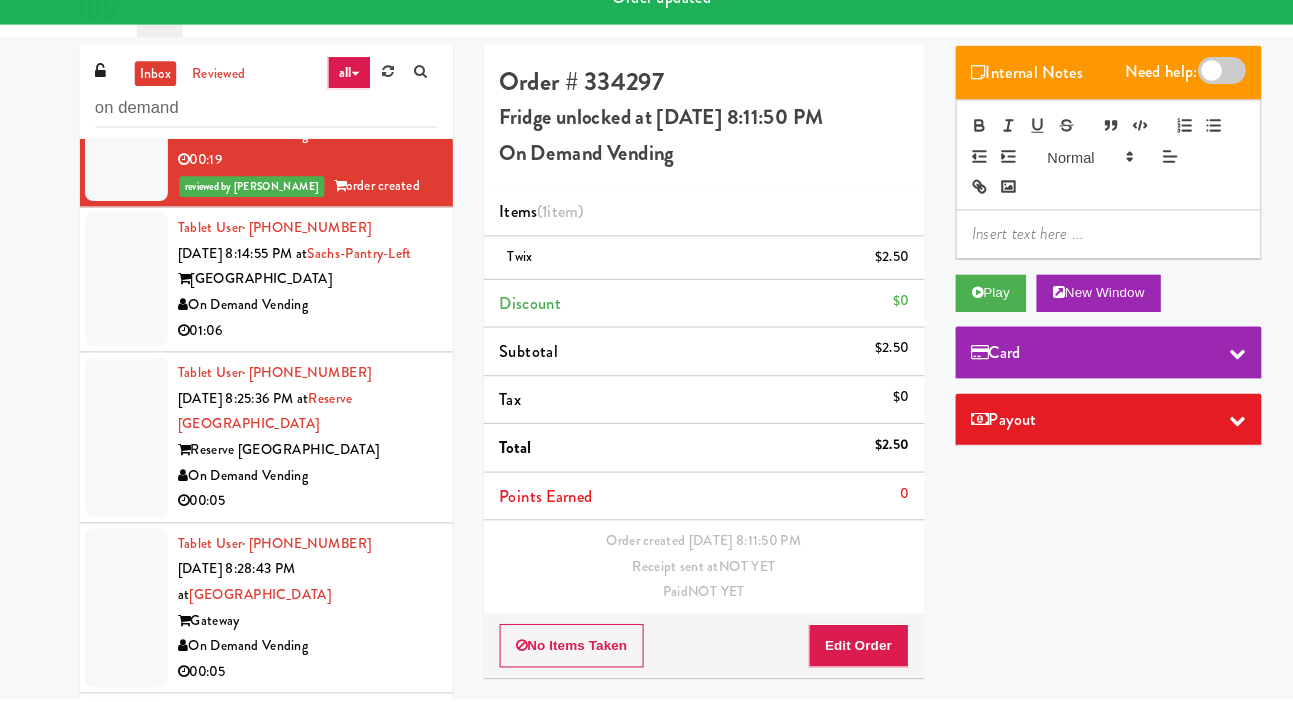 click at bounding box center (122, 297) 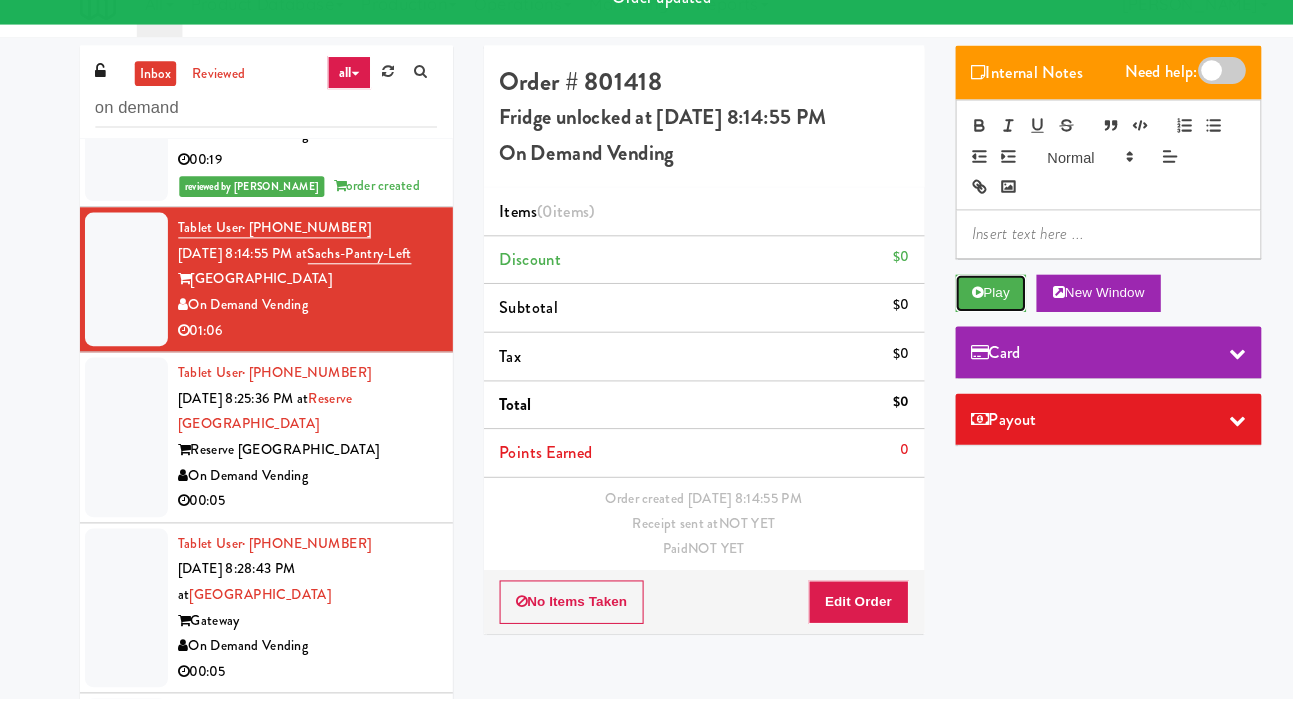 click on "Play" at bounding box center [956, 311] 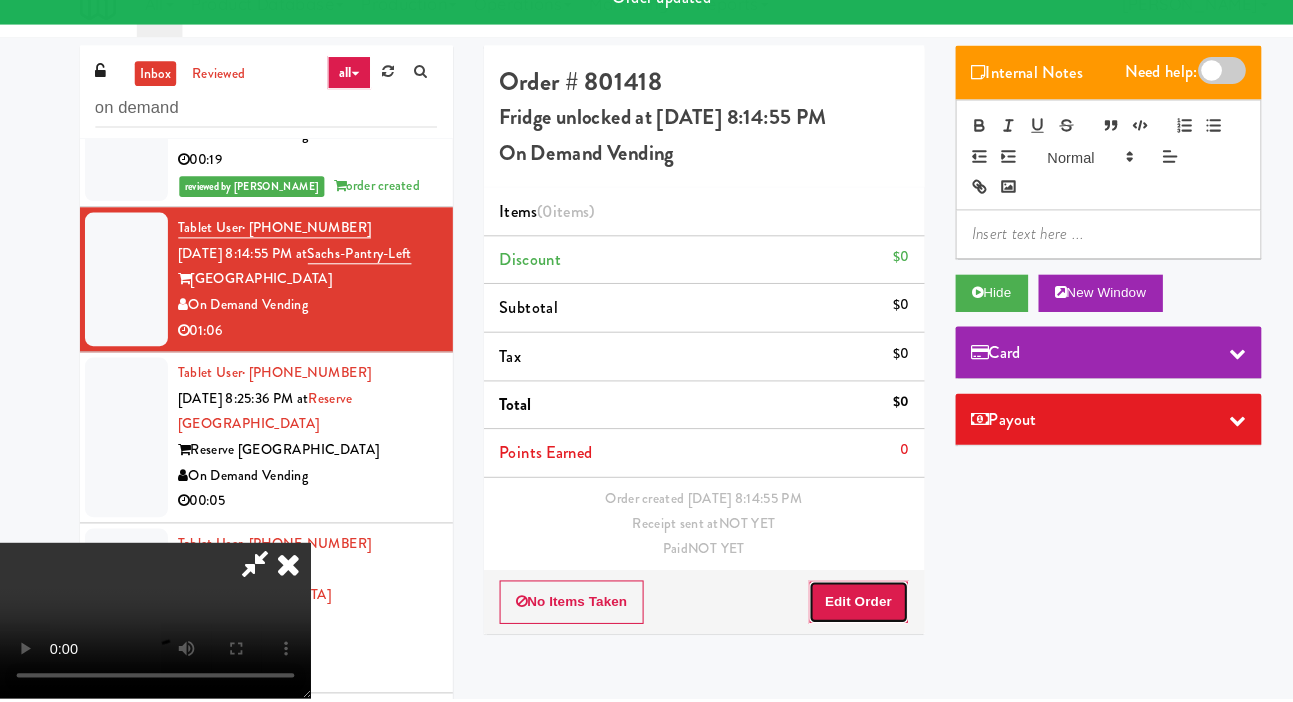 click on "Edit Order" at bounding box center [828, 609] 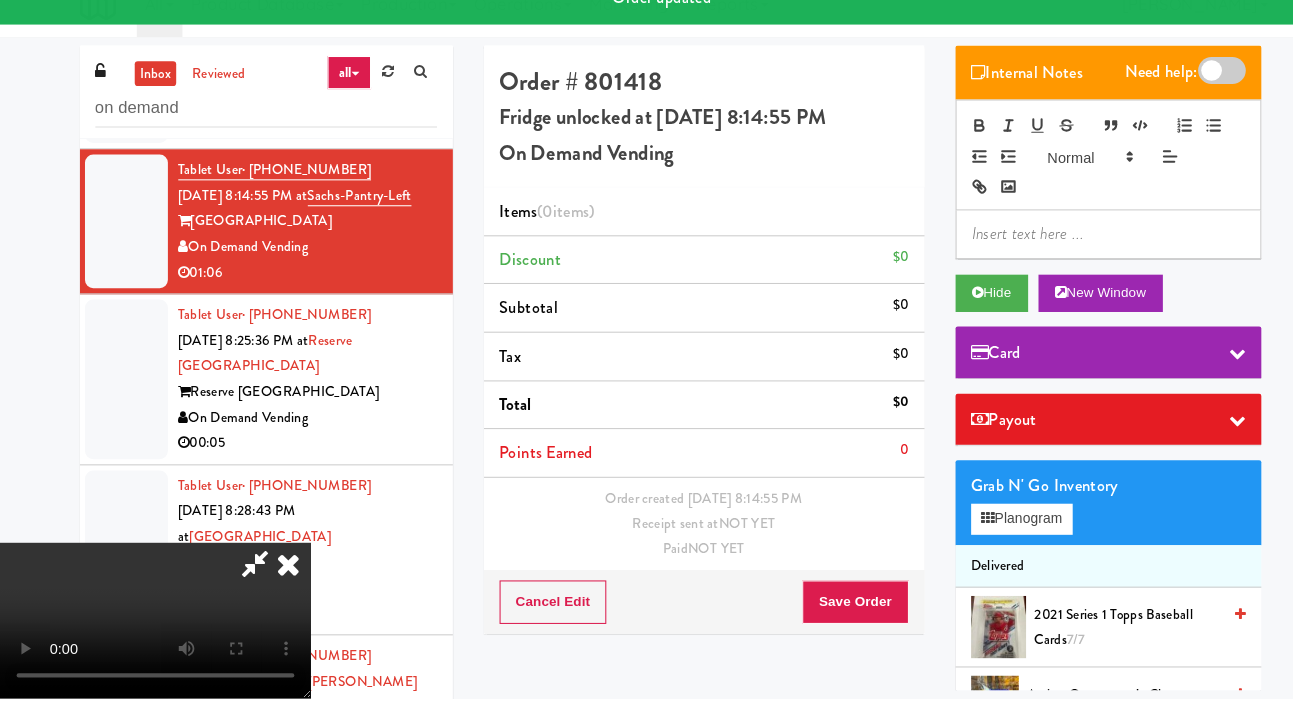 scroll, scrollTop: 2257, scrollLeft: 0, axis: vertical 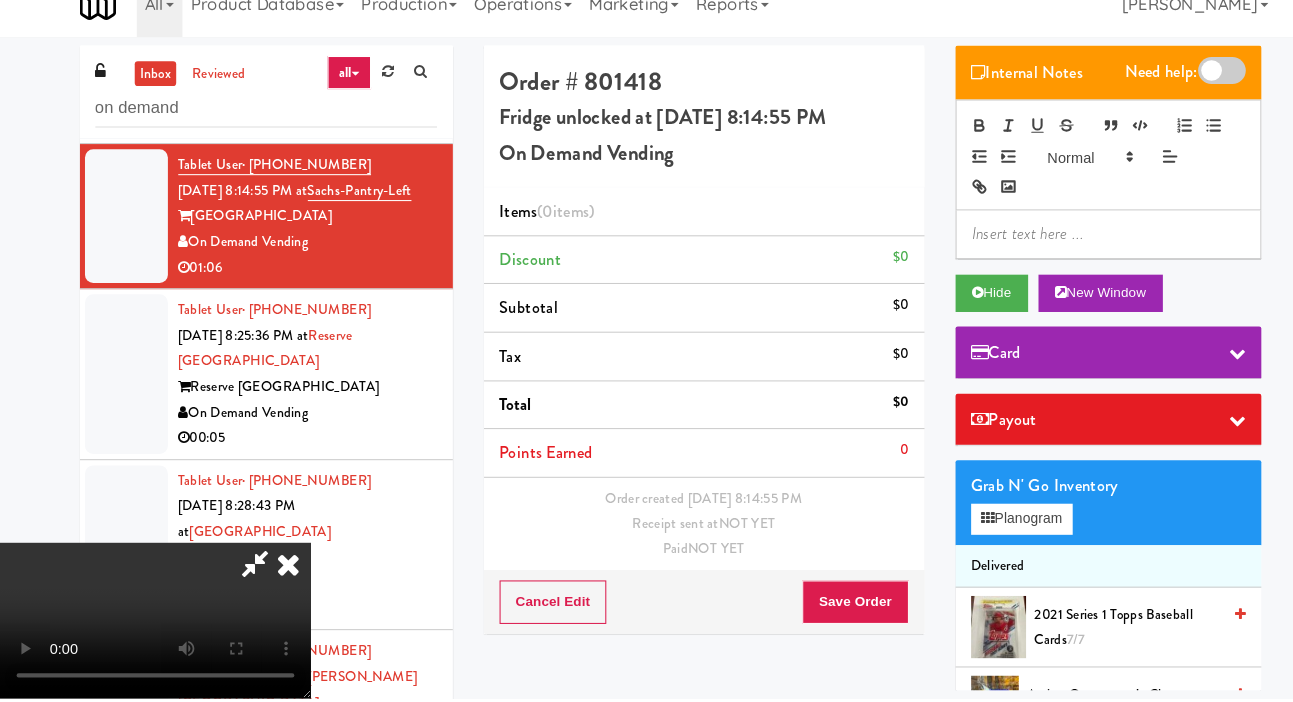 type 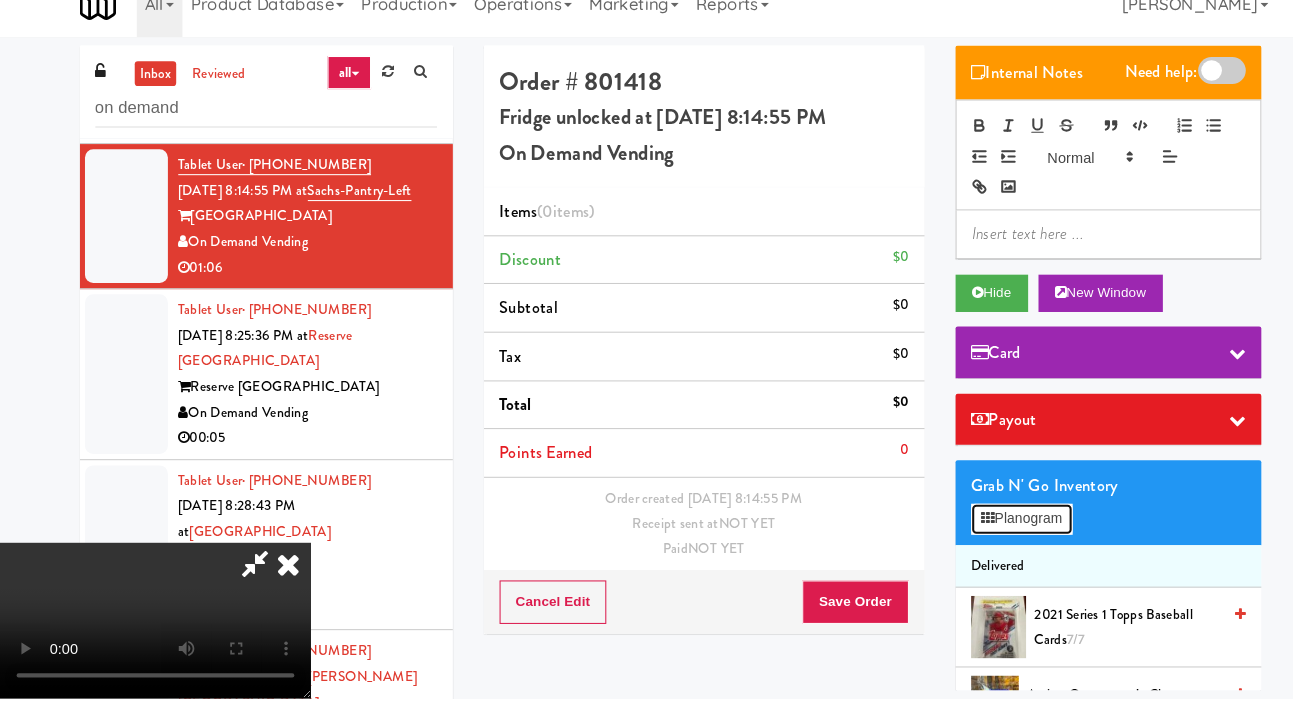 click on "Planogram" at bounding box center (986, 529) 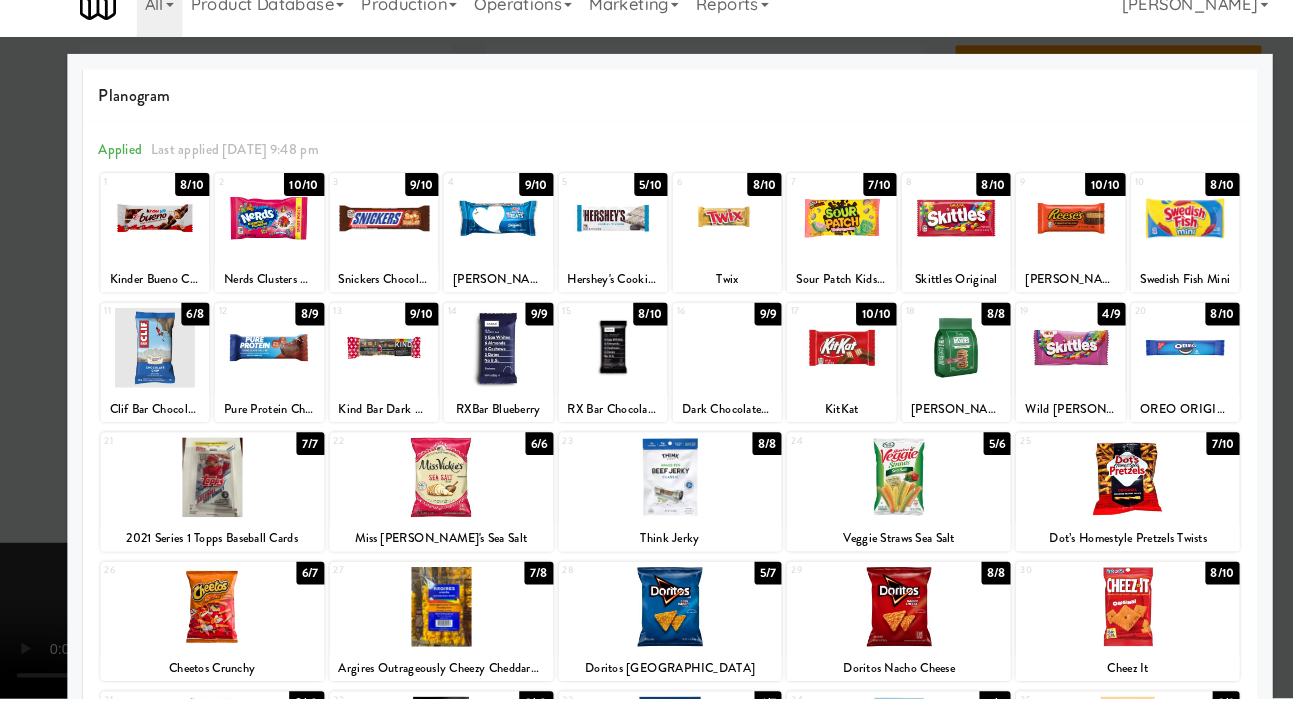 click at bounding box center (370, 363) 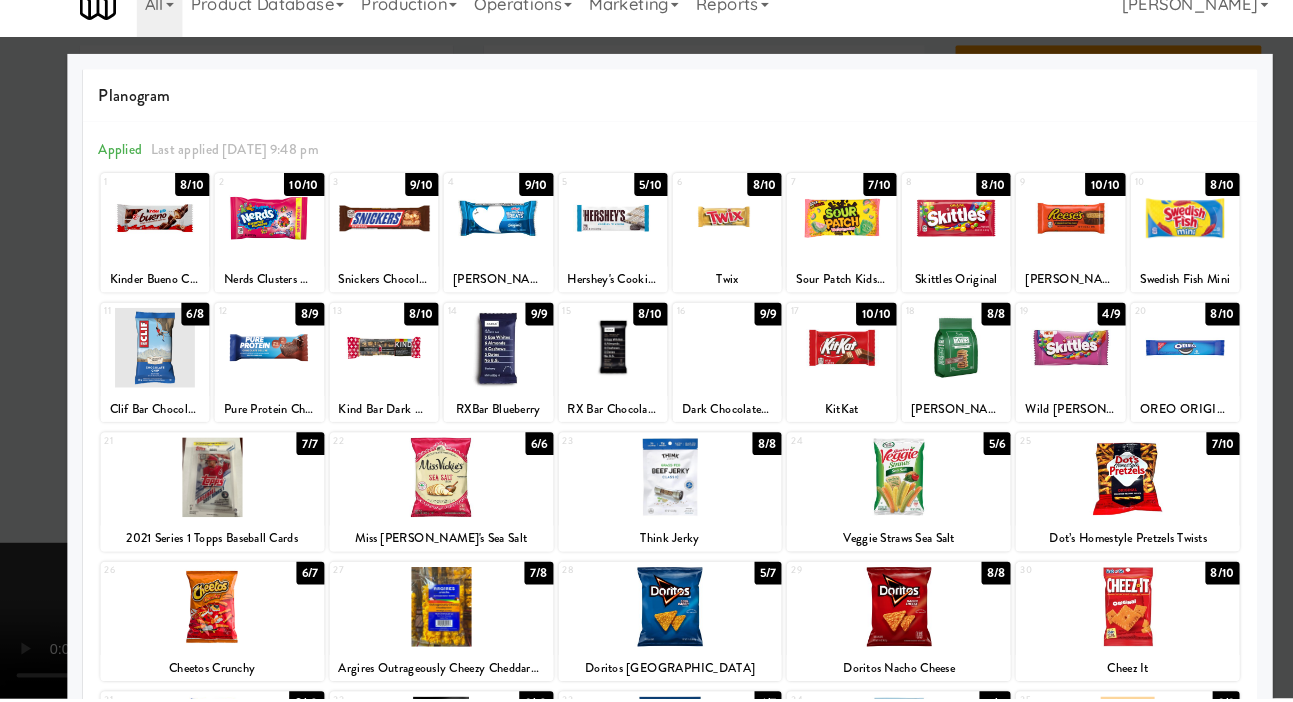 click at bounding box center [646, 351] 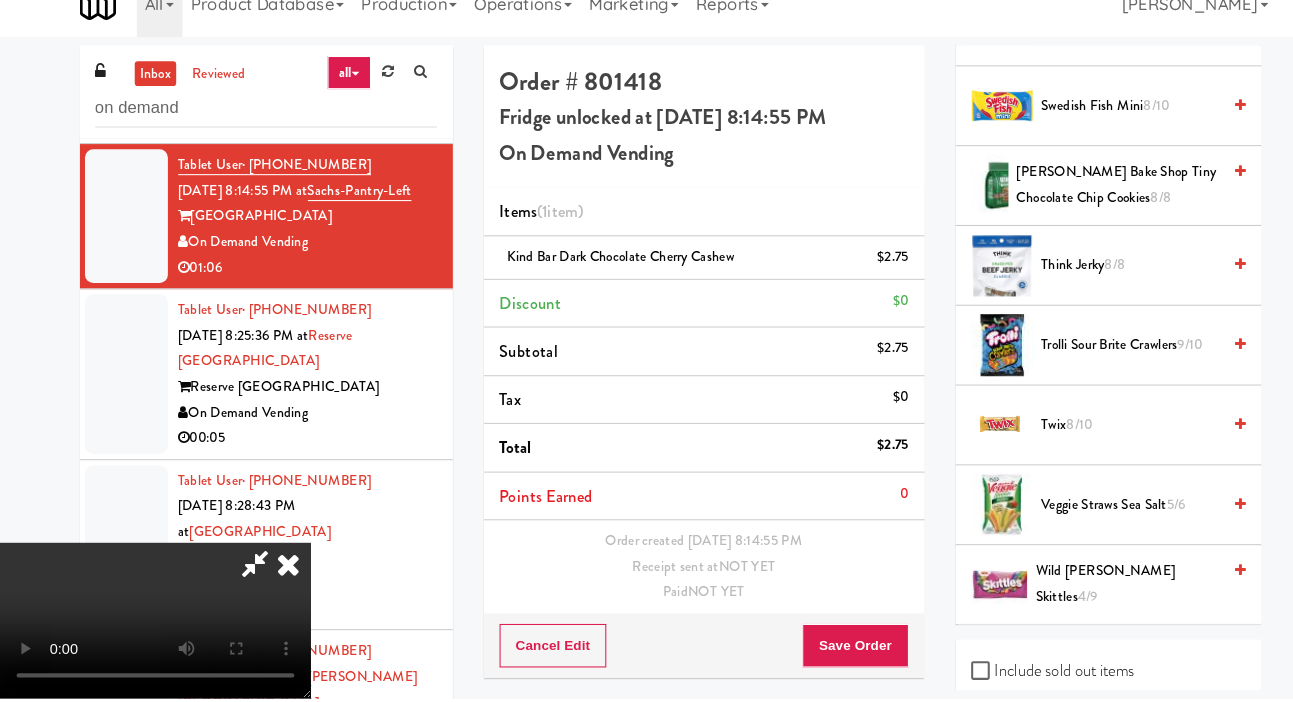 scroll, scrollTop: 2712, scrollLeft: 0, axis: vertical 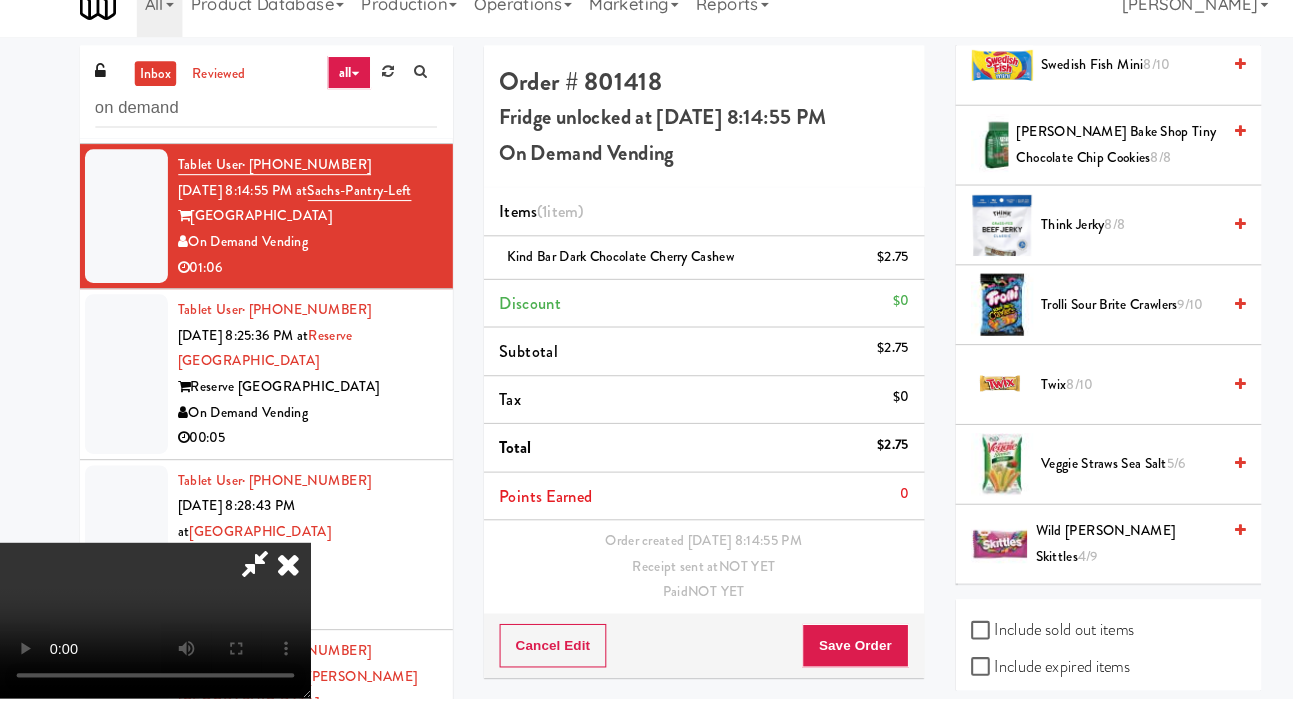 click on "Trolli Sour Brite Crawlers  9/10" at bounding box center [1091, 322] 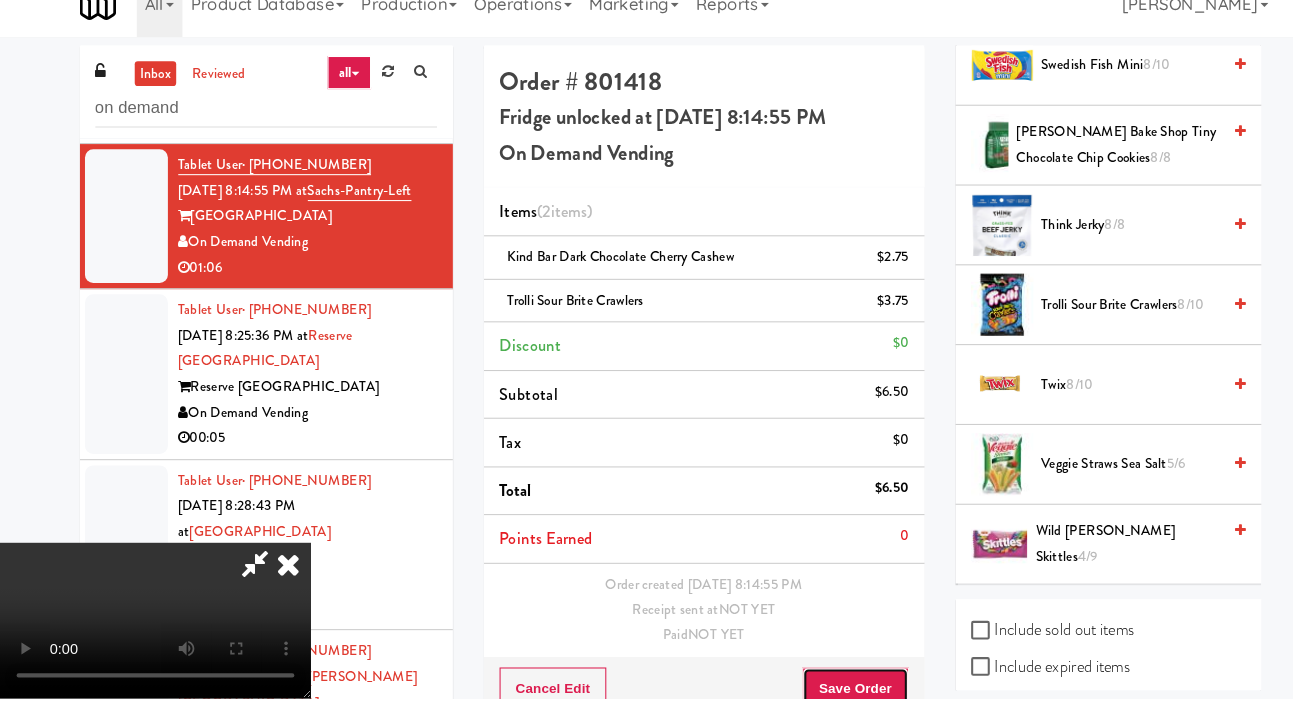 click on "Save Order" at bounding box center (825, 693) 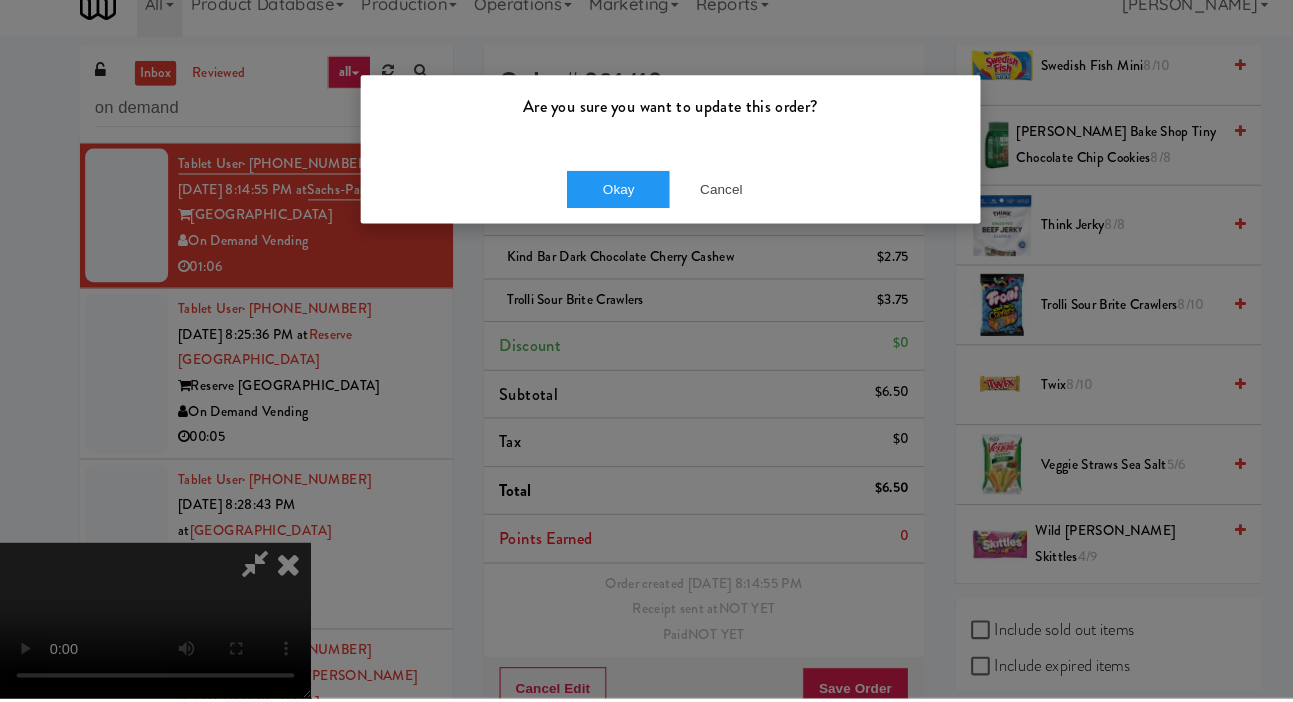 click on "Okay Cancel" at bounding box center (647, 210) 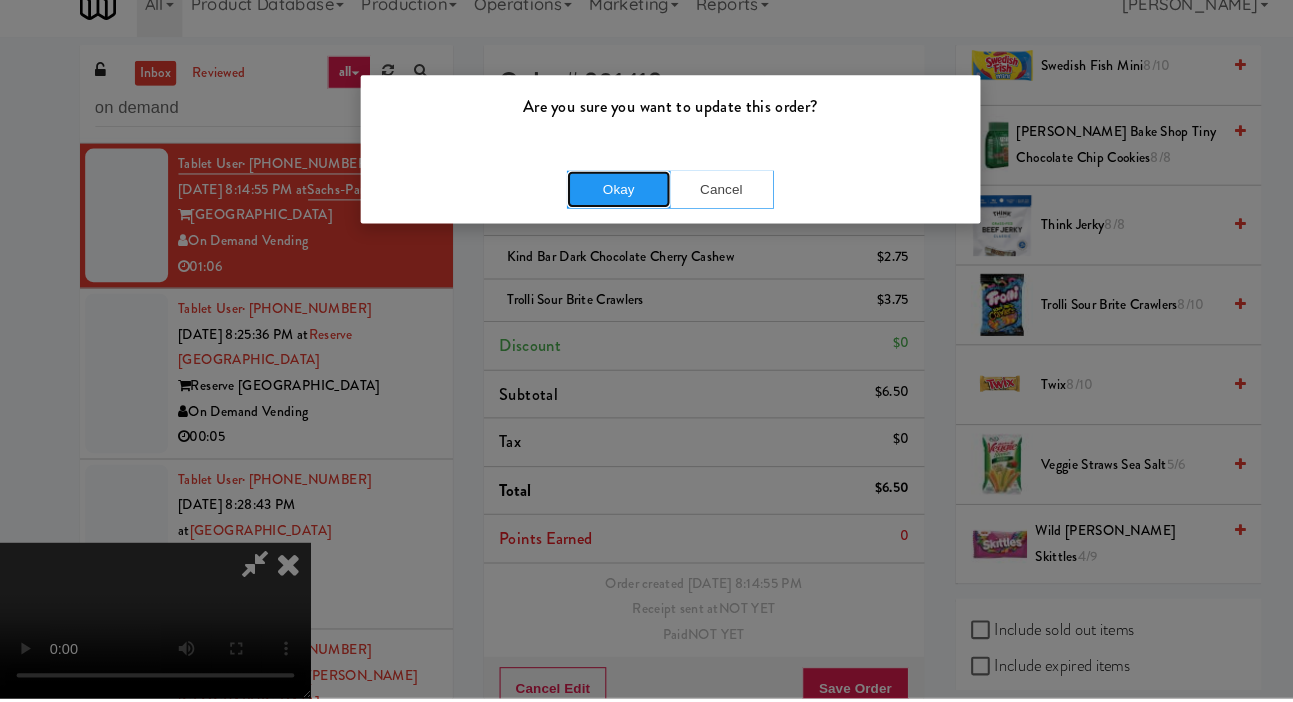 click on "Okay" at bounding box center [597, 211] 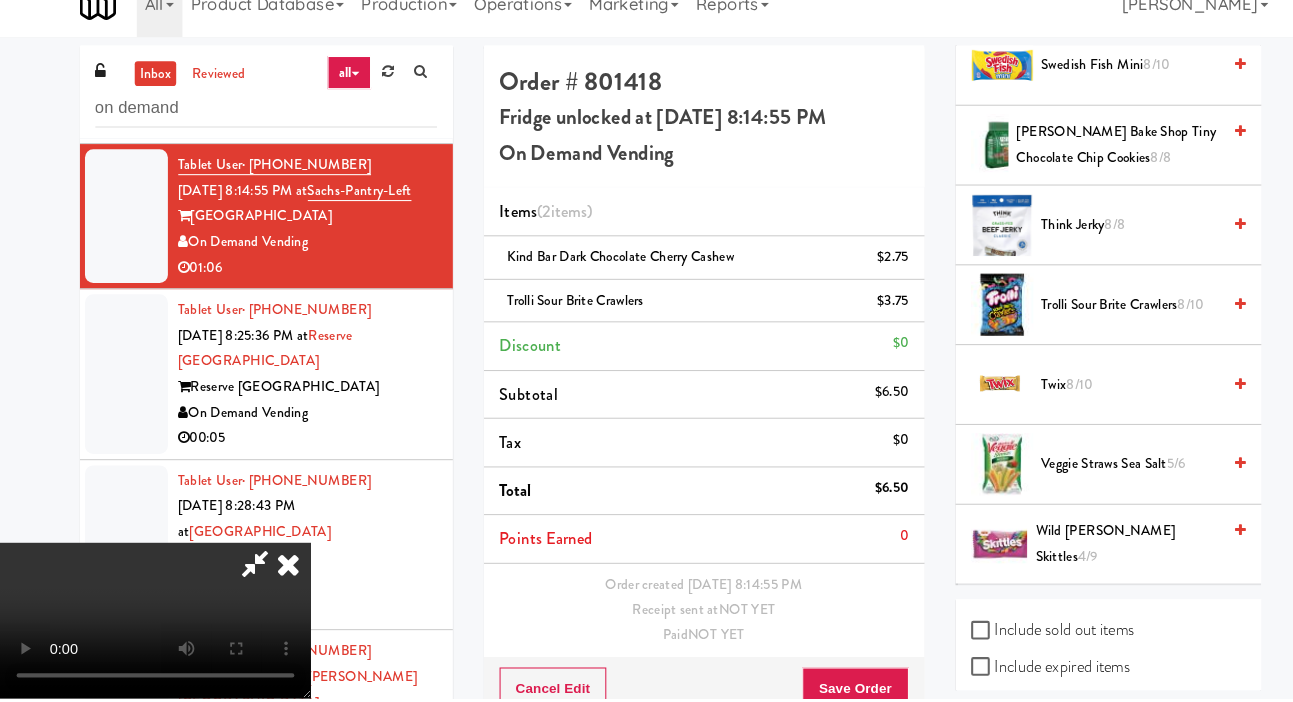 scroll, scrollTop: 0, scrollLeft: 0, axis: both 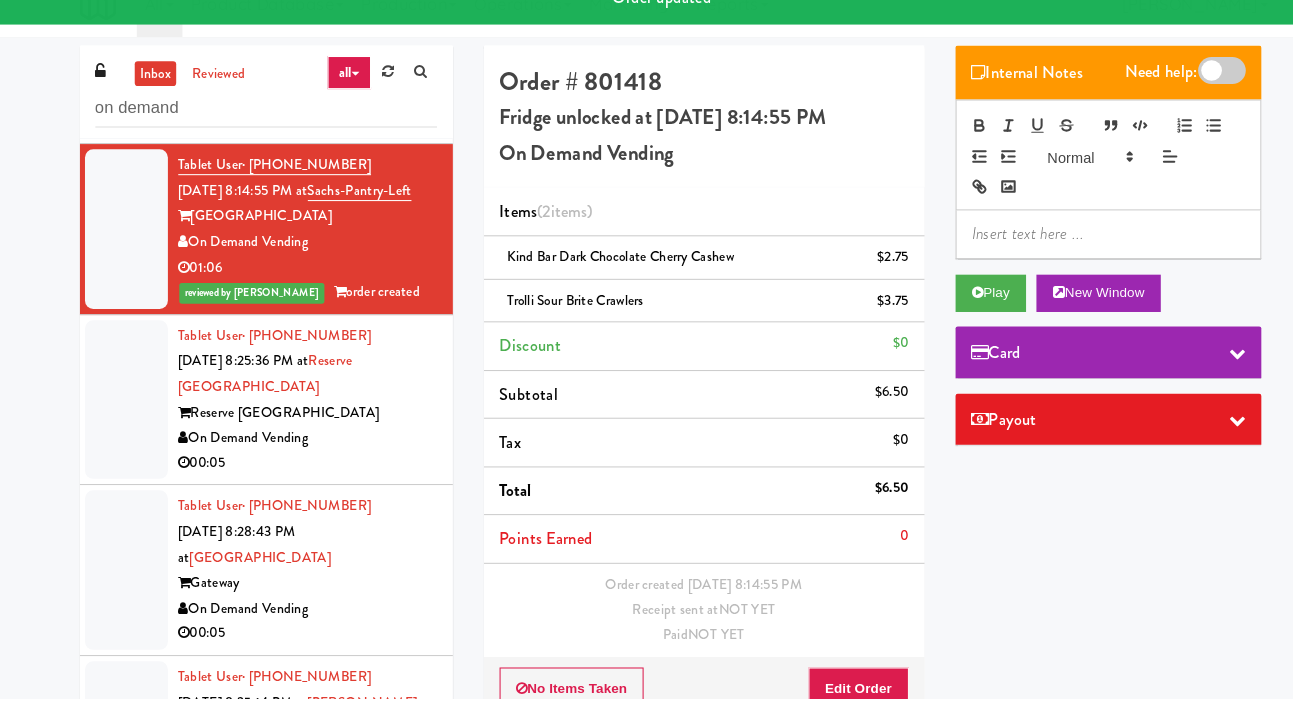 click at bounding box center [122, 414] 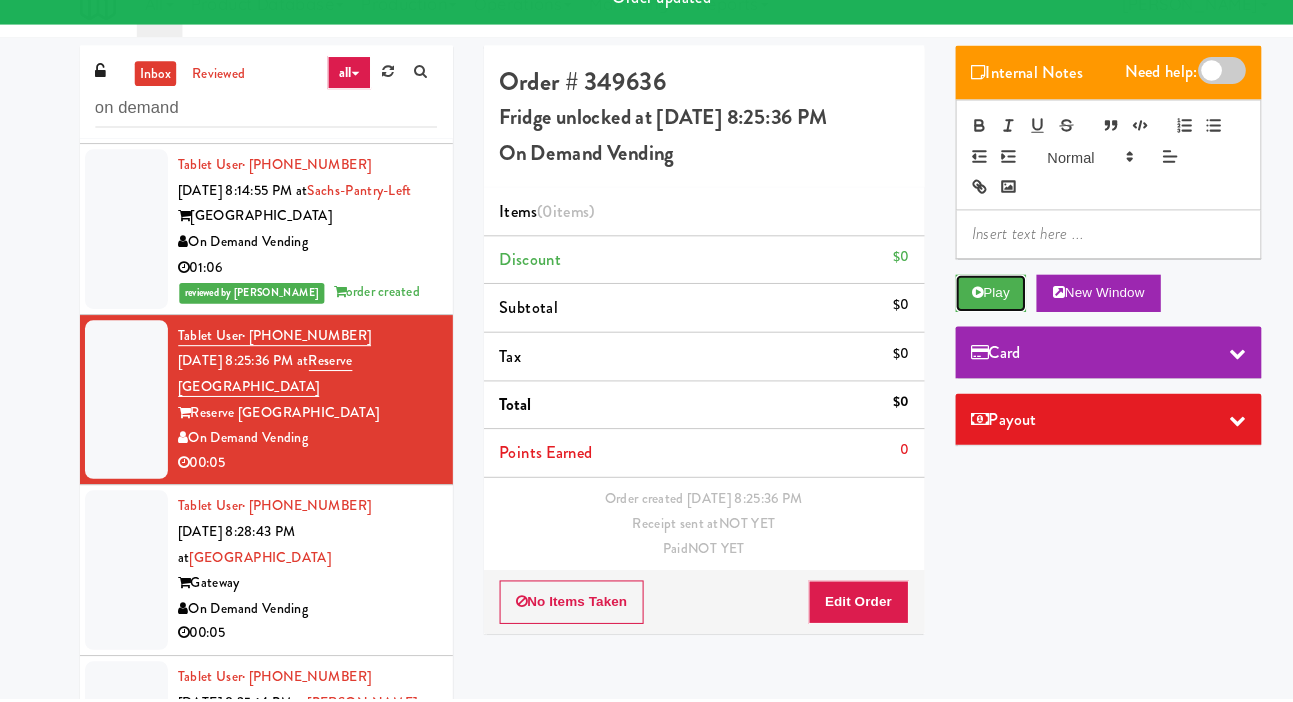 click on "Play" at bounding box center [956, 311] 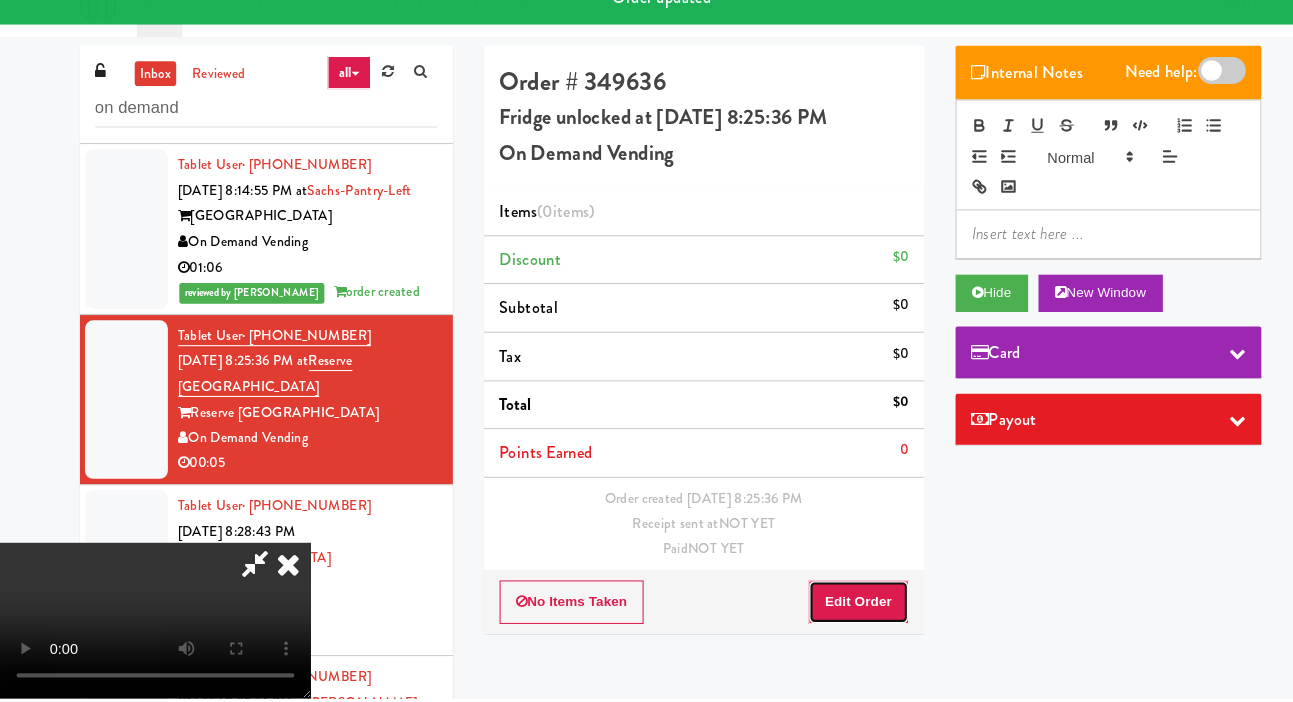 click on "Edit Order" at bounding box center [828, 609] 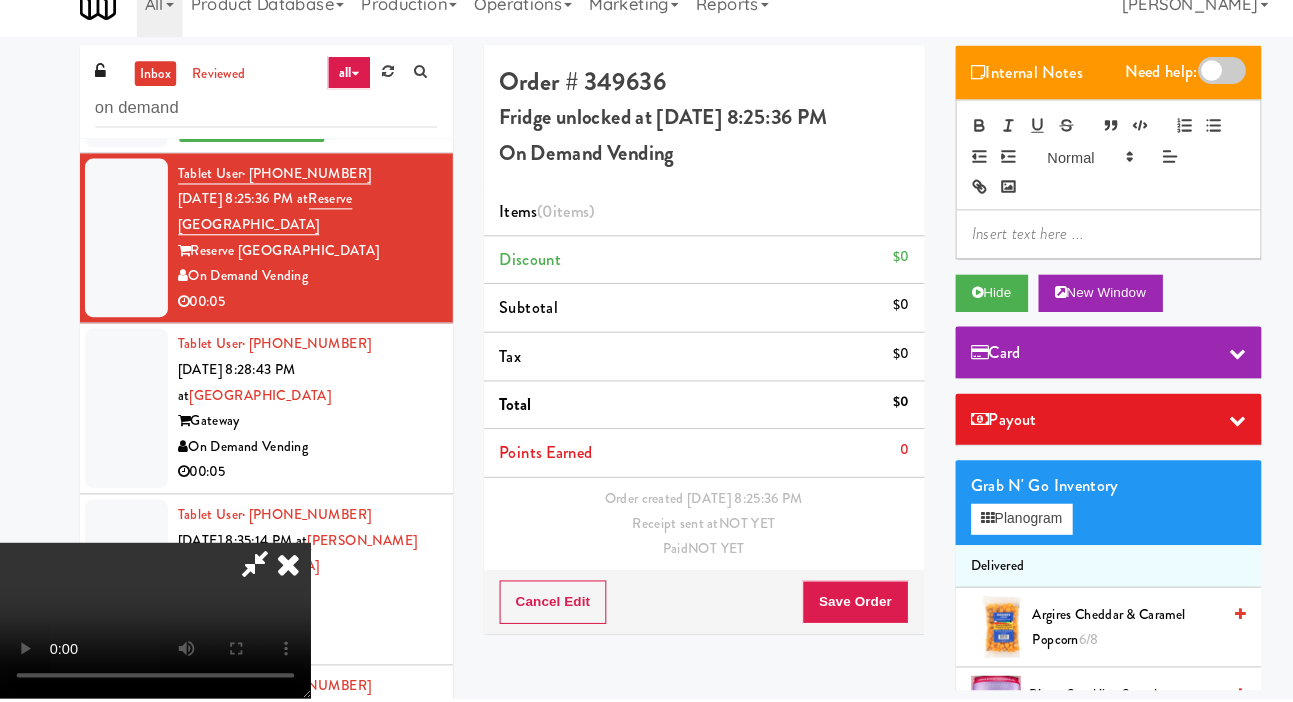 scroll, scrollTop: 2413, scrollLeft: 0, axis: vertical 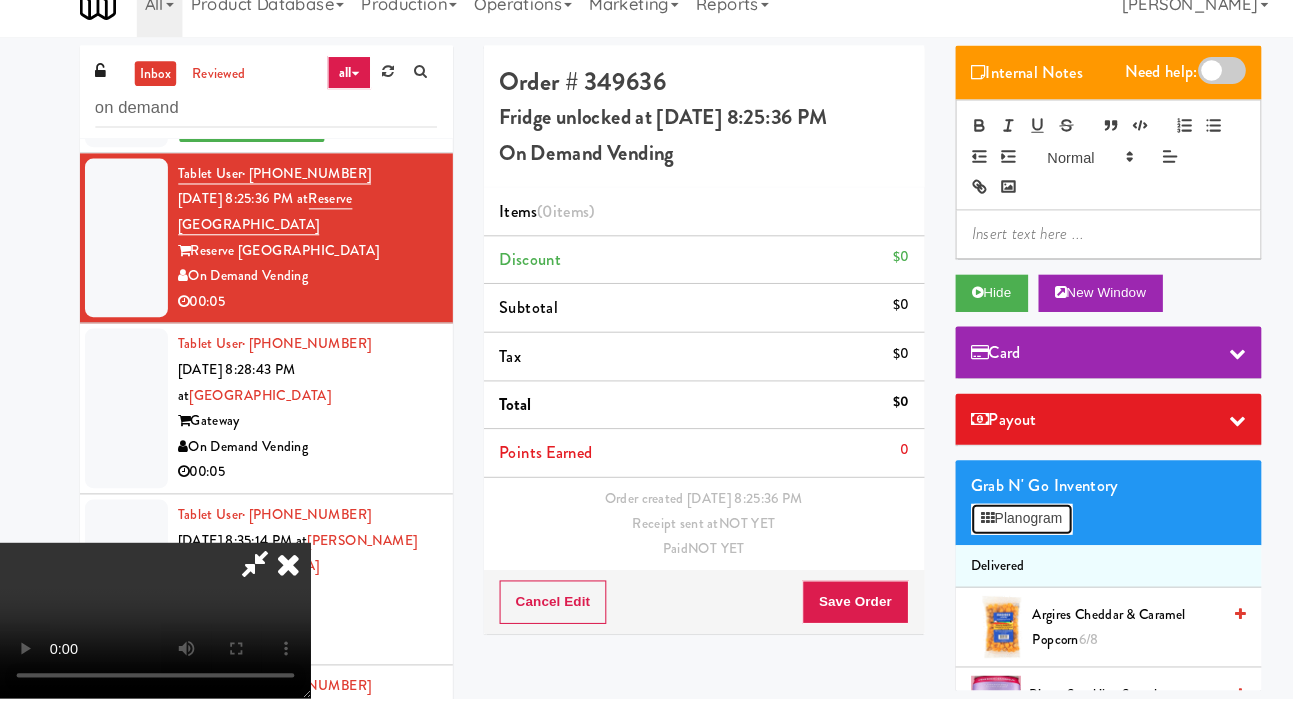 click on "Planogram" at bounding box center [986, 529] 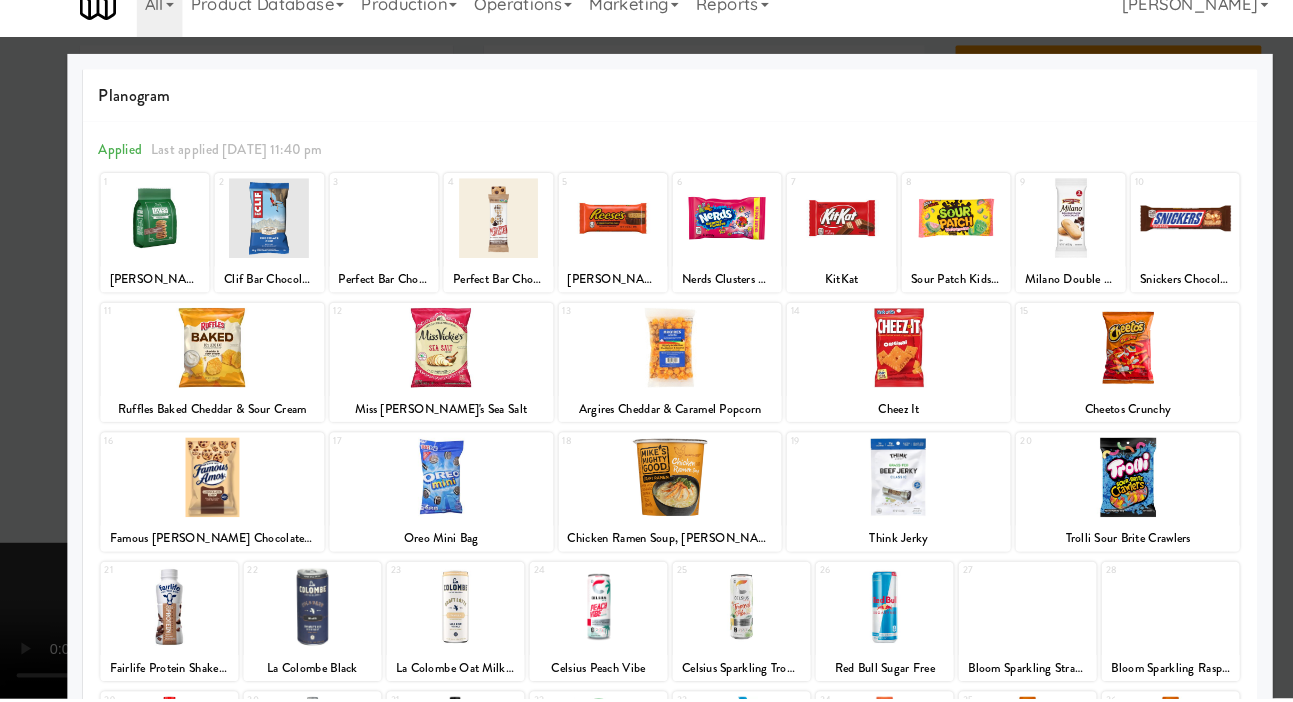 click at bounding box center [426, 363] 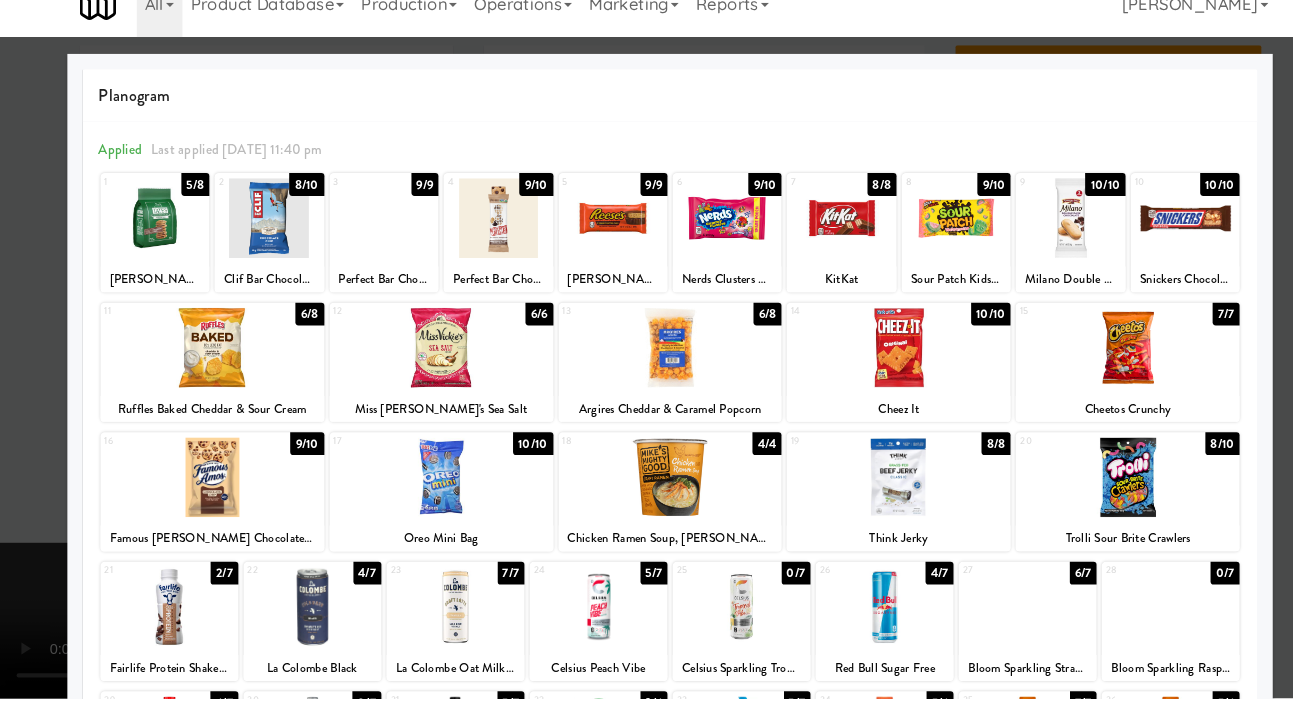 click at bounding box center (426, 363) 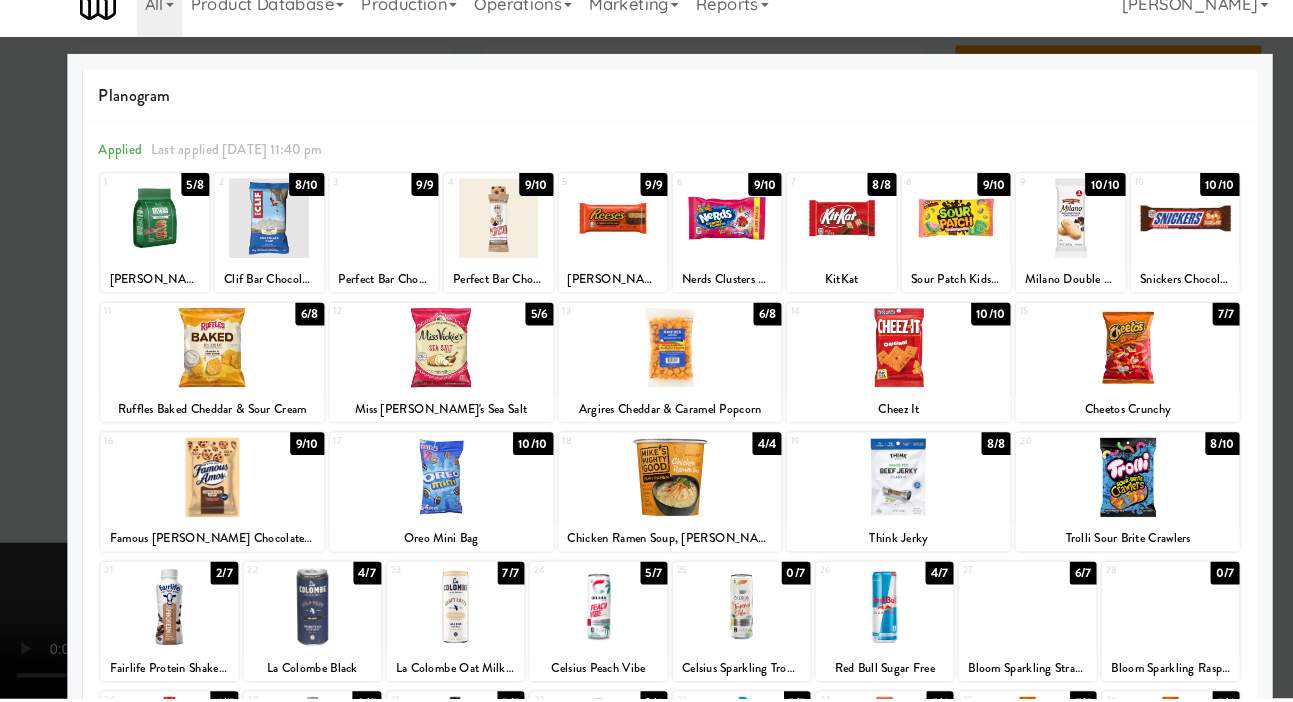 click at bounding box center (646, 351) 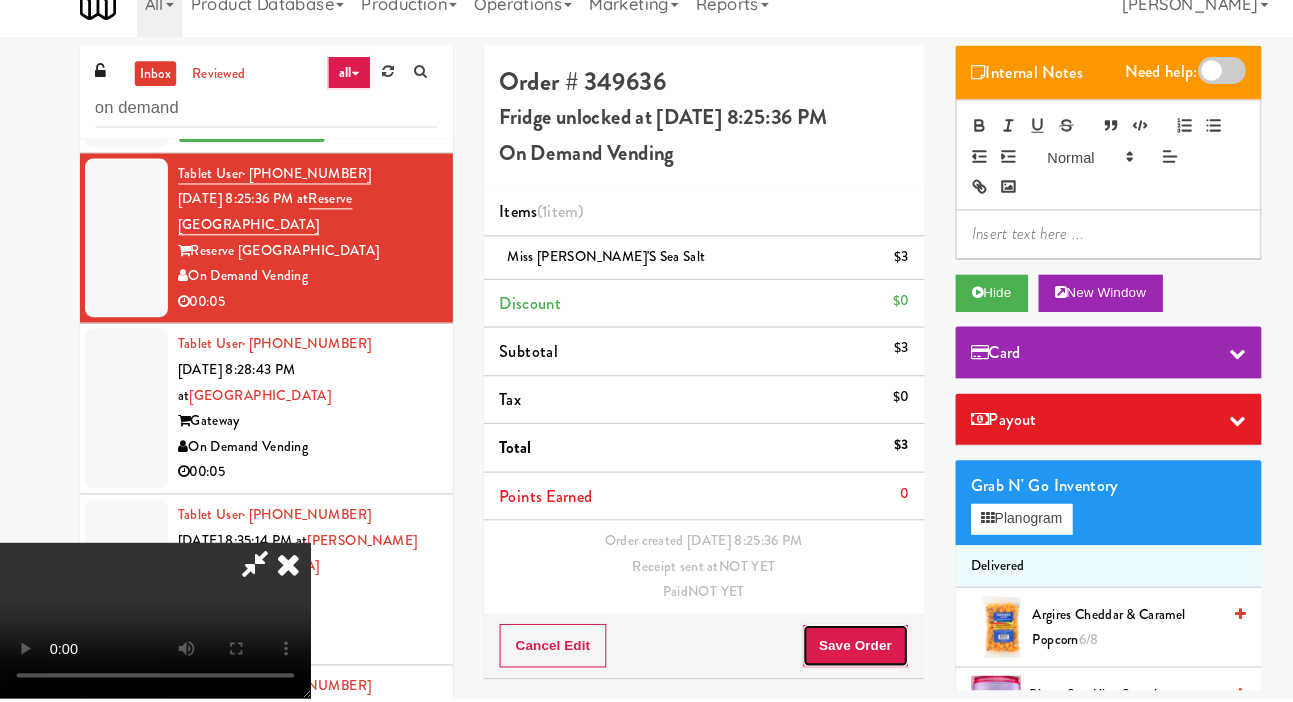 click on "Save Order" at bounding box center (825, 651) 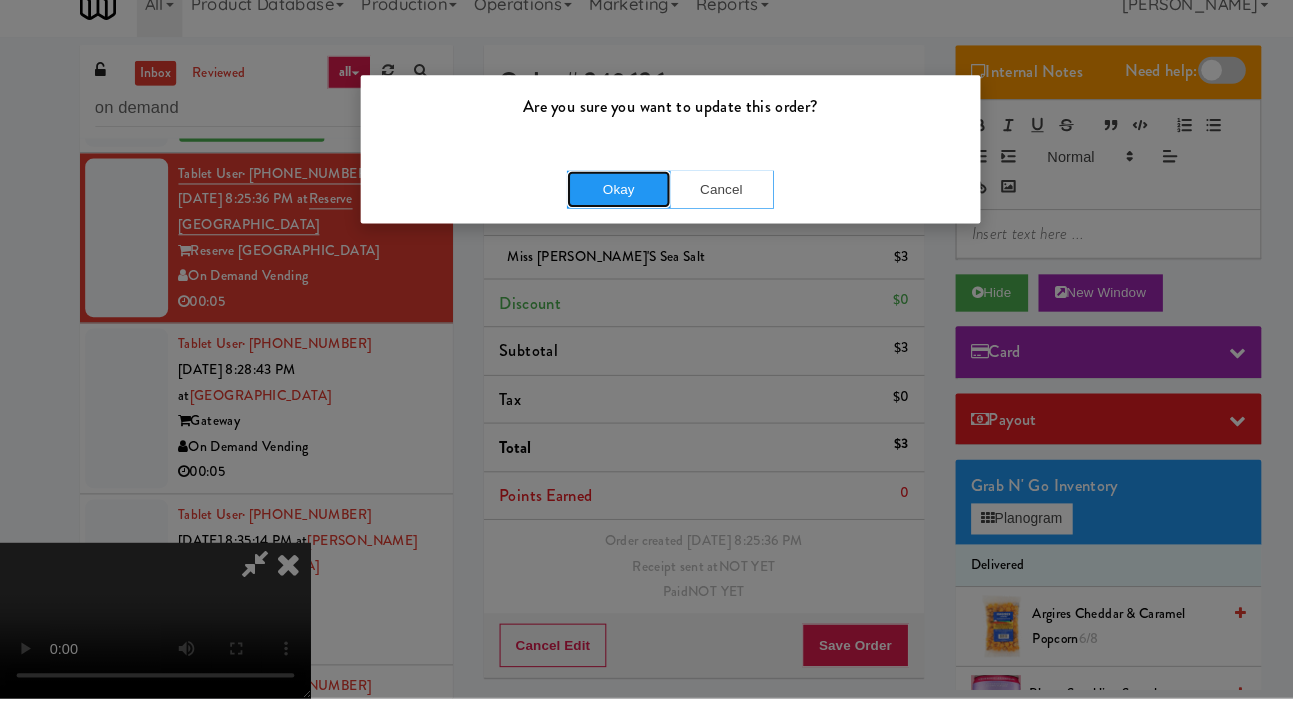 click on "Okay" at bounding box center [597, 211] 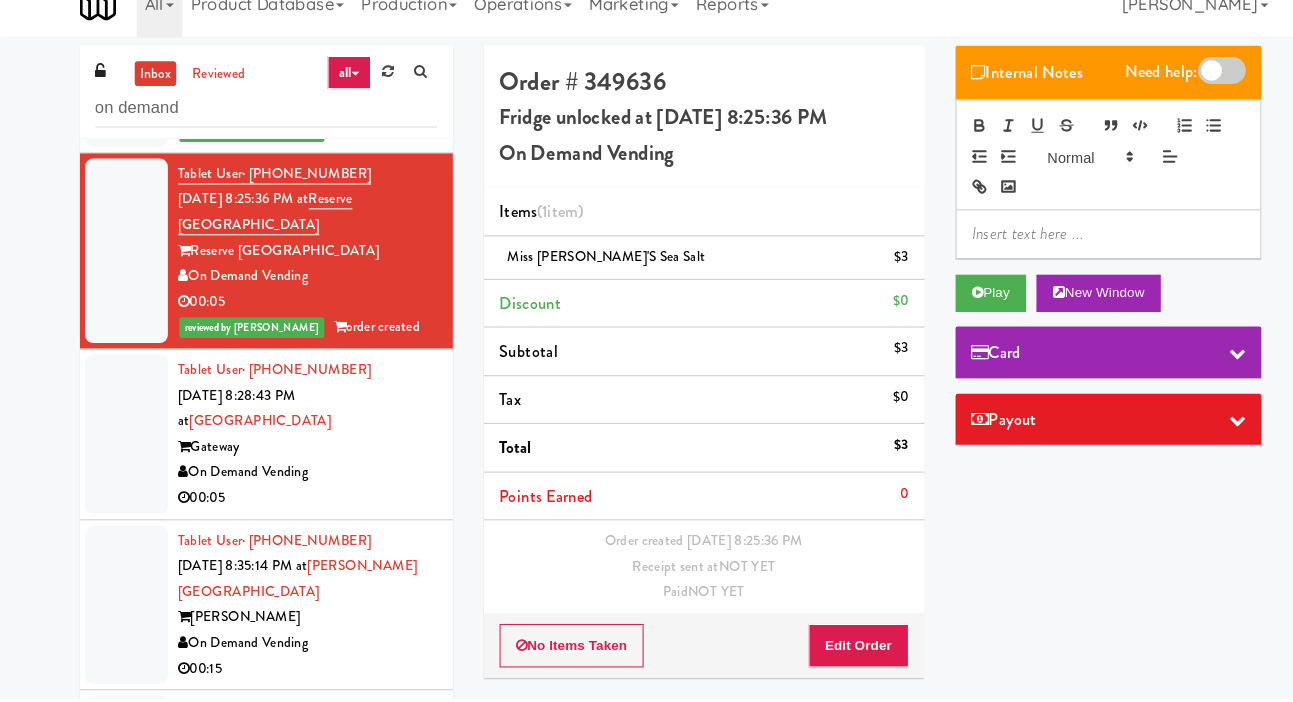 click at bounding box center [122, 447] 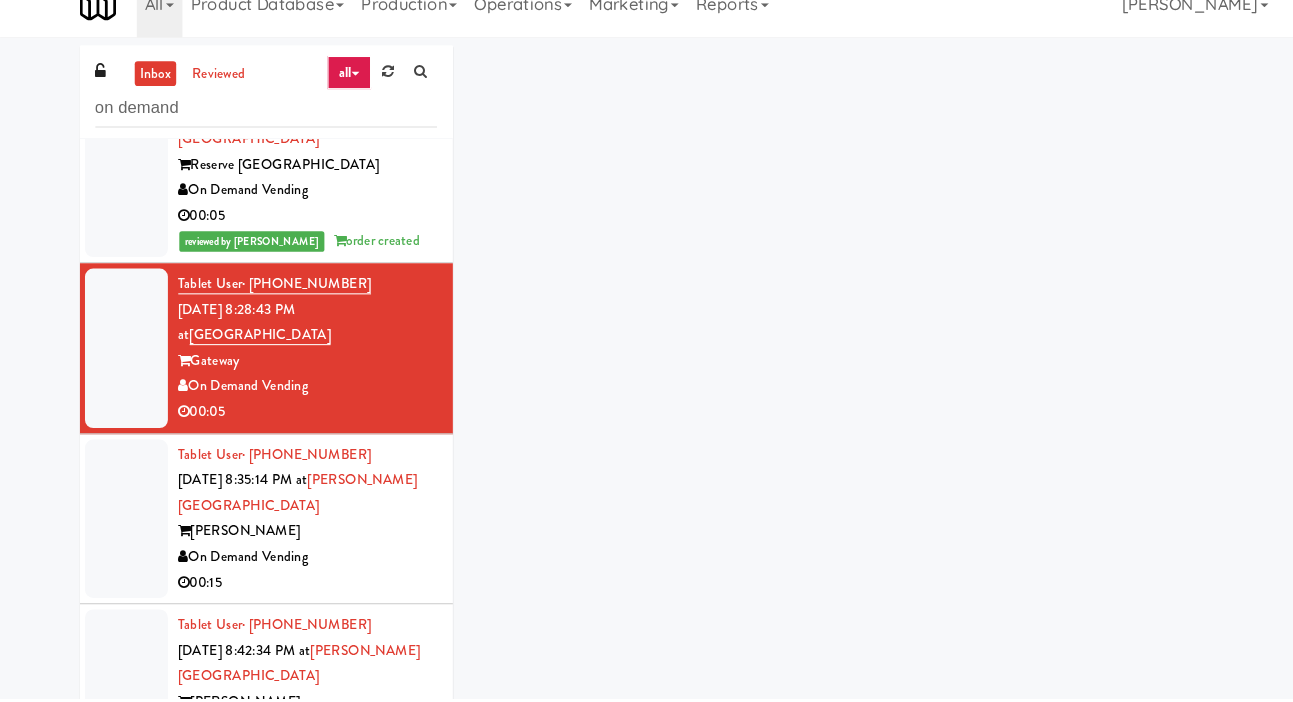 scroll, scrollTop: 2531, scrollLeft: 0, axis: vertical 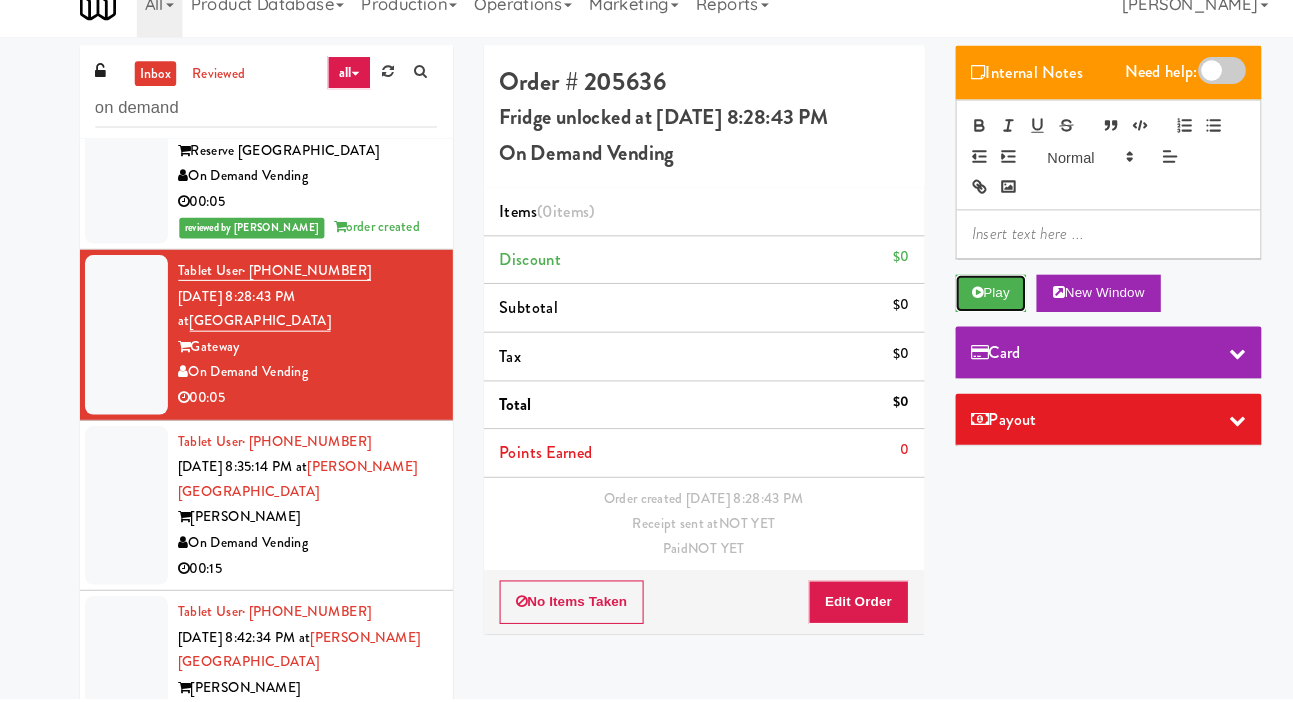 click on "Play" at bounding box center [956, 311] 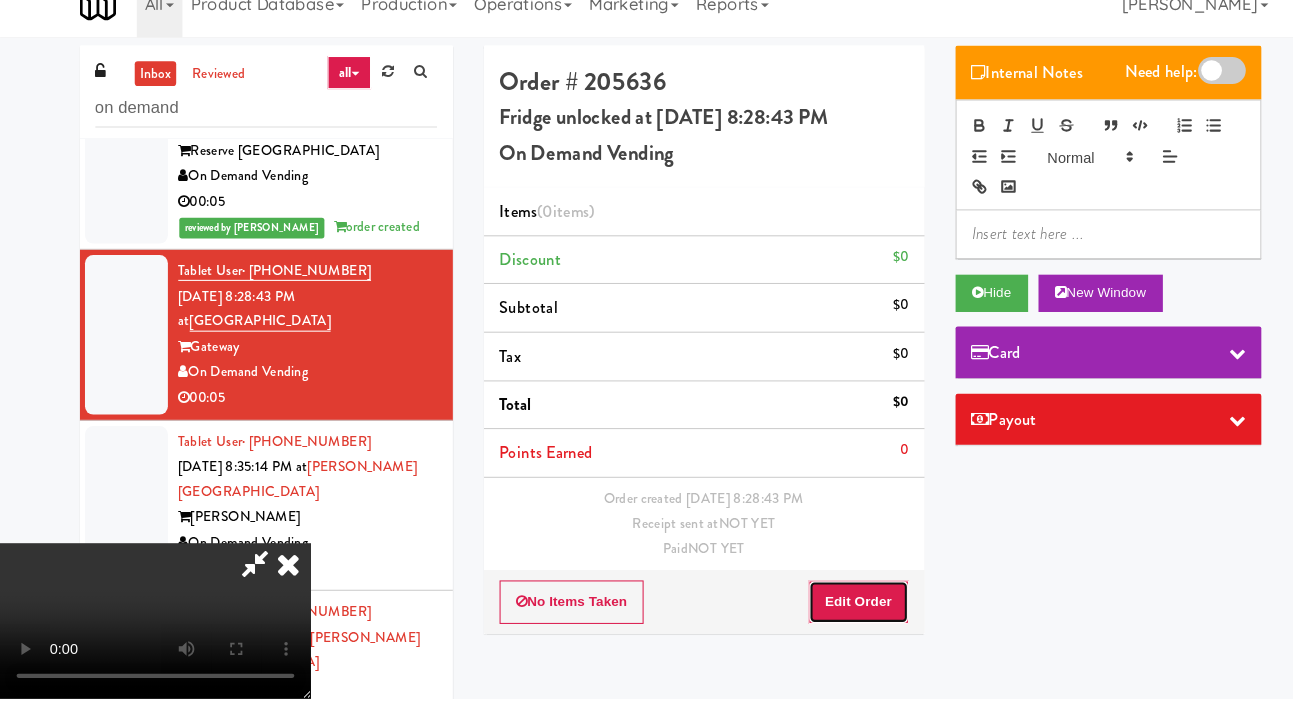 click on "Edit Order" at bounding box center (828, 609) 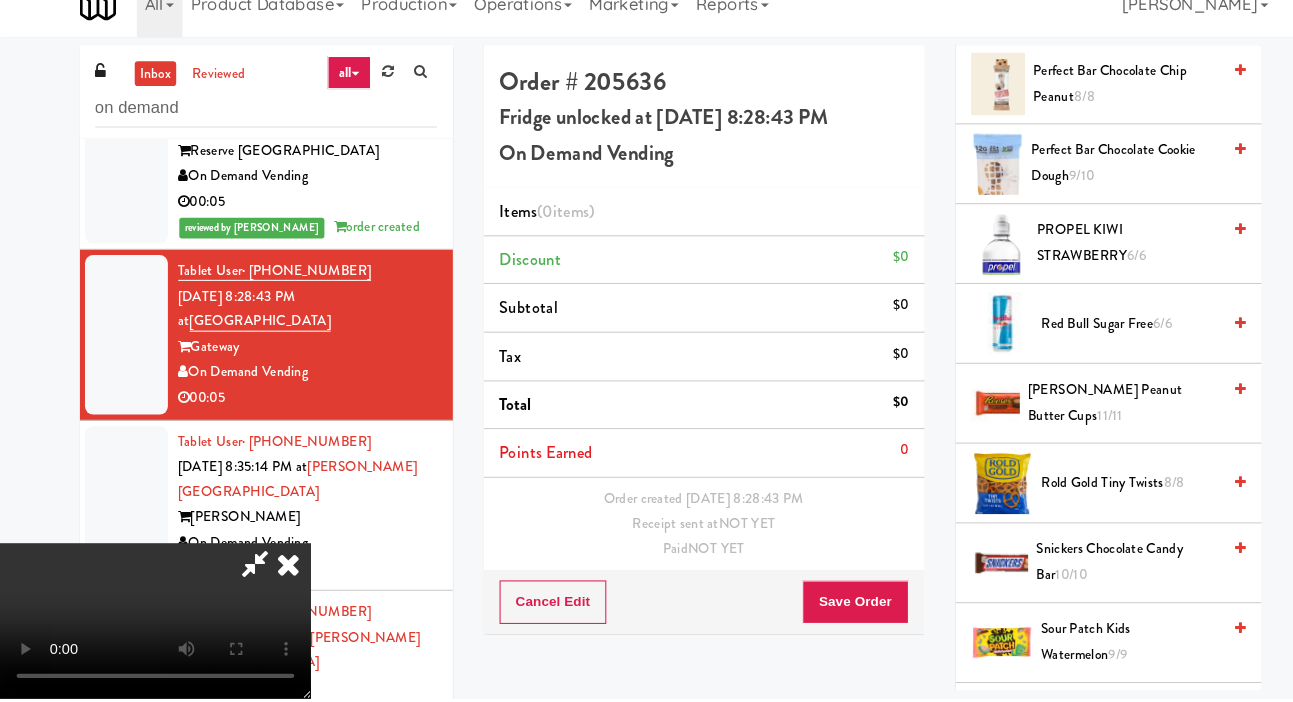 scroll, scrollTop: 2387, scrollLeft: 0, axis: vertical 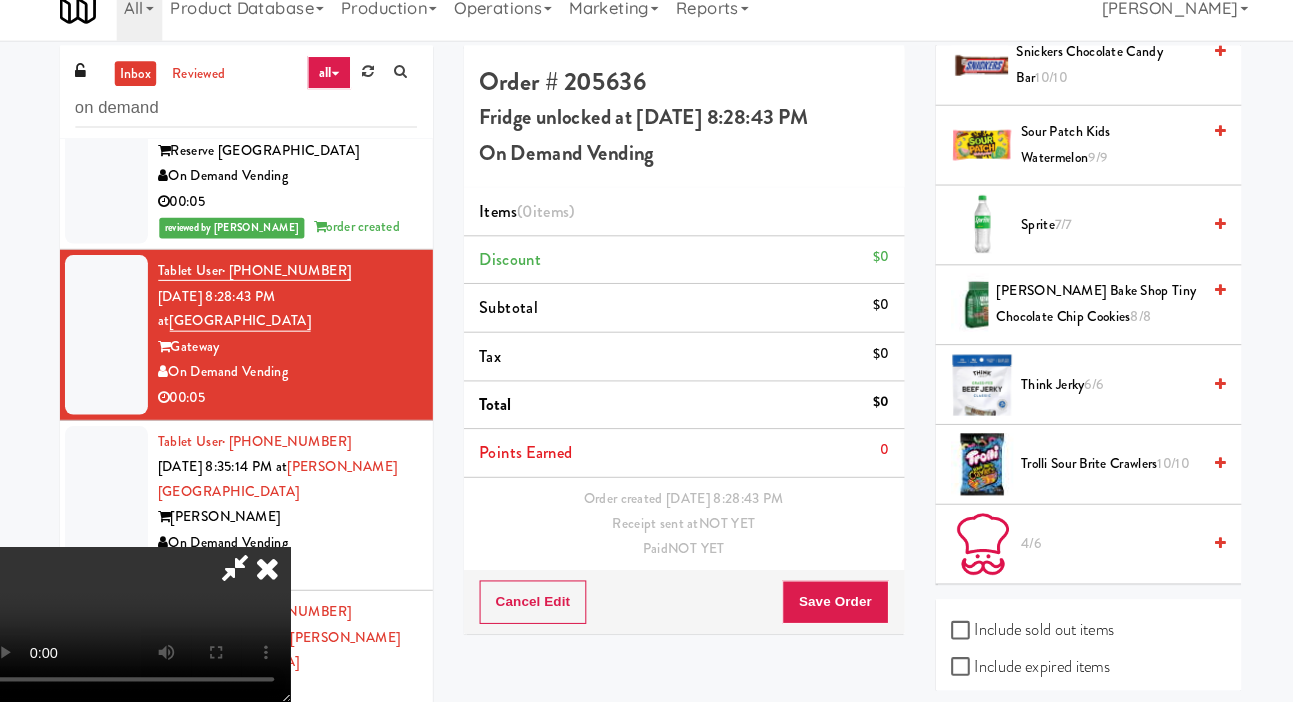 click on "Include sold out items" at bounding box center [1016, 633] 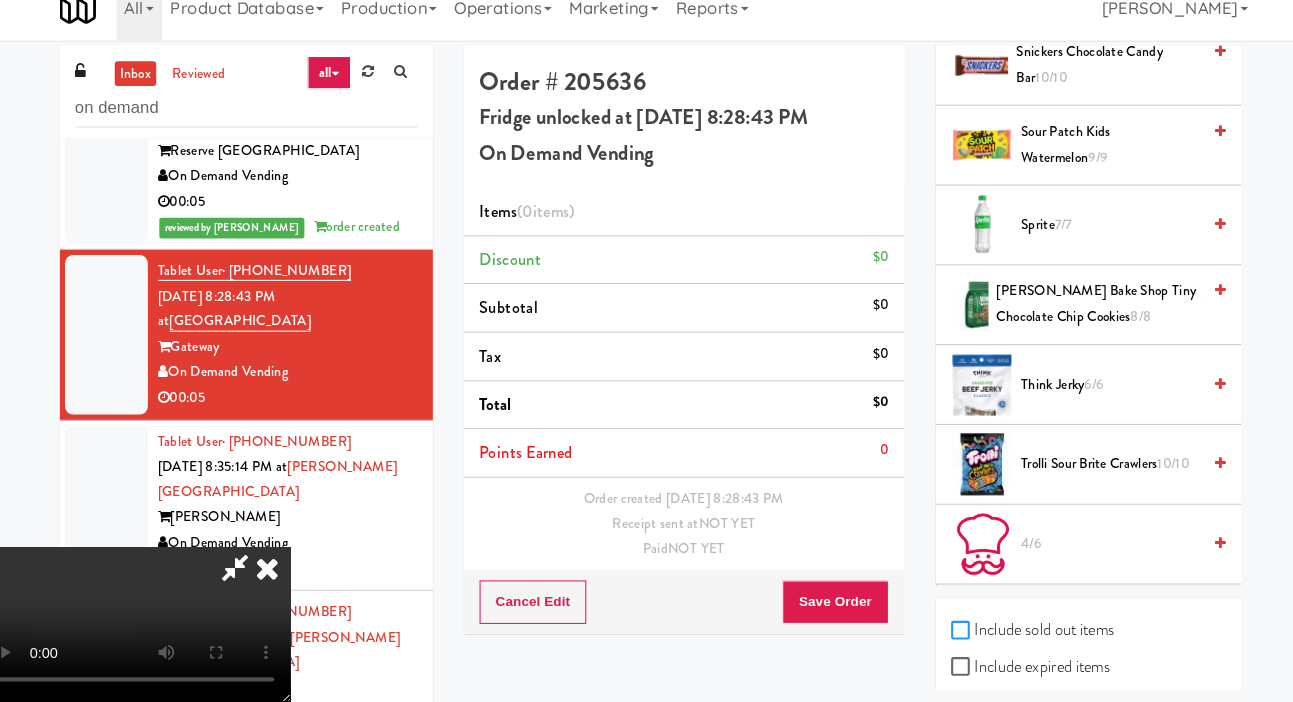 click on "Include sold out items" at bounding box center (948, 634) 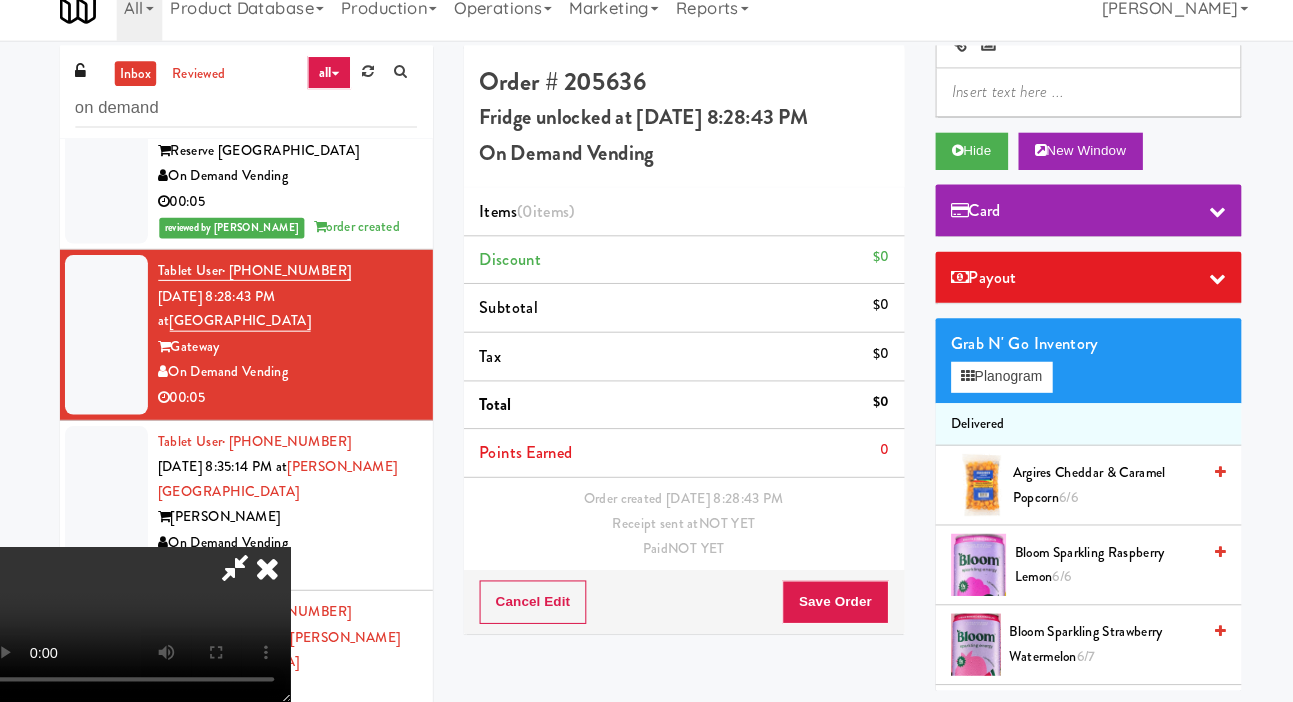 scroll, scrollTop: 0, scrollLeft: 0, axis: both 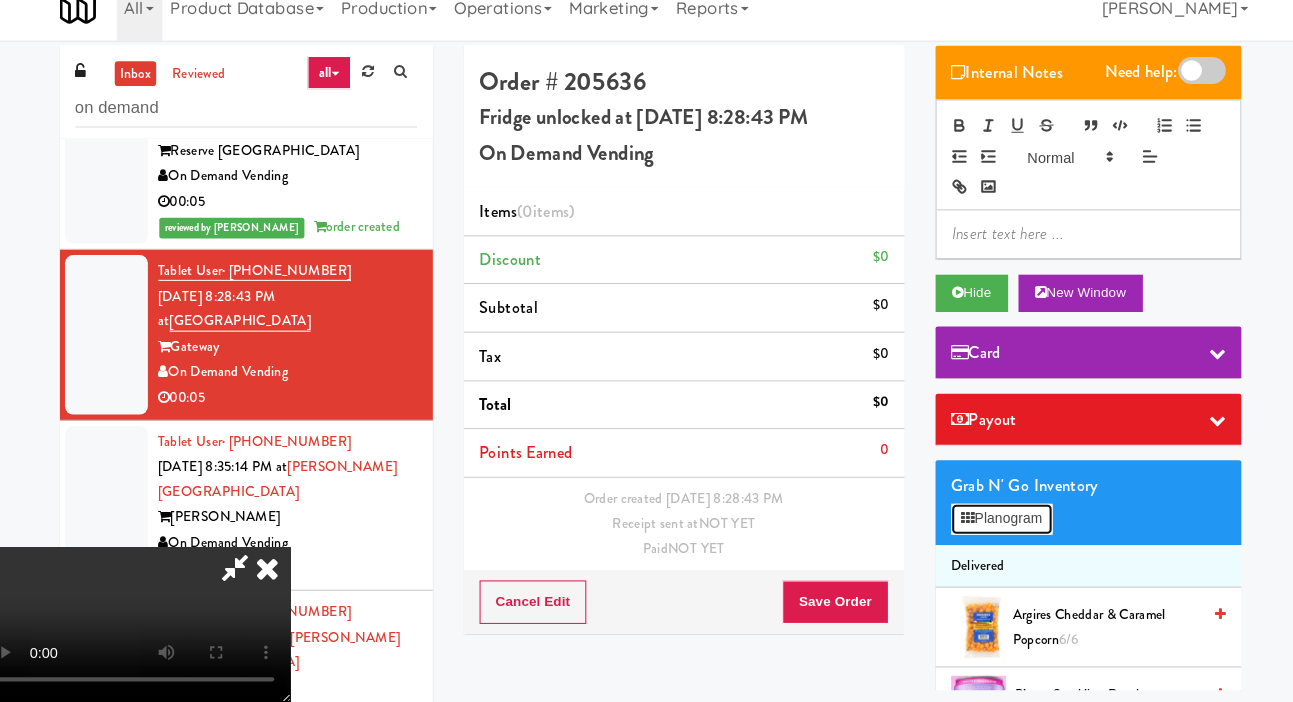 click on "Planogram" at bounding box center (986, 526) 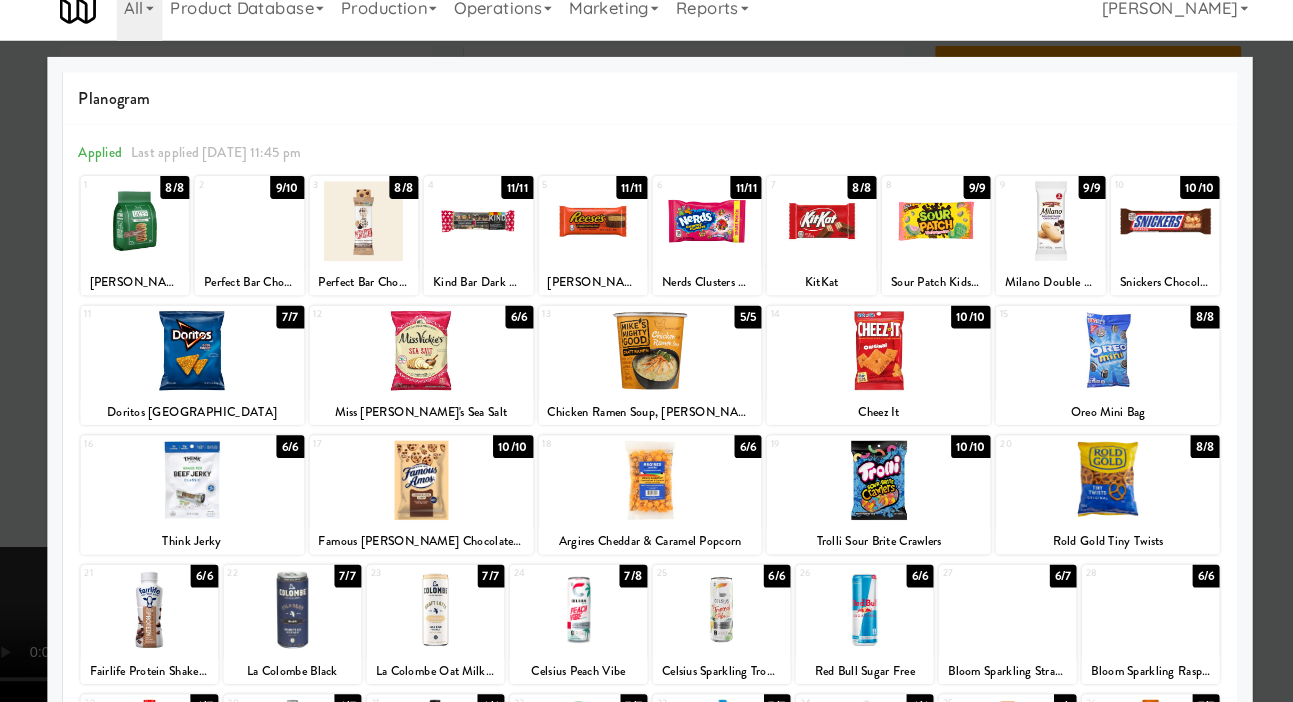 scroll, scrollTop: 3, scrollLeft: 0, axis: vertical 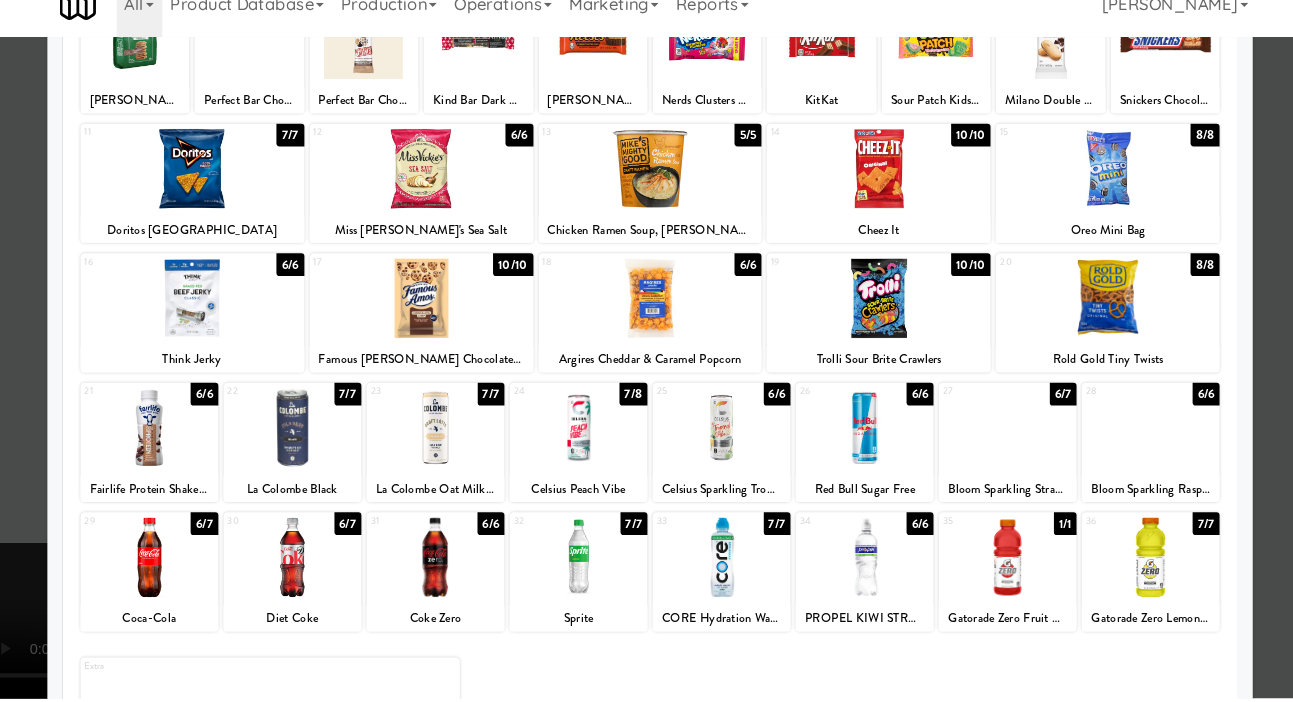 click at bounding box center (991, 566) 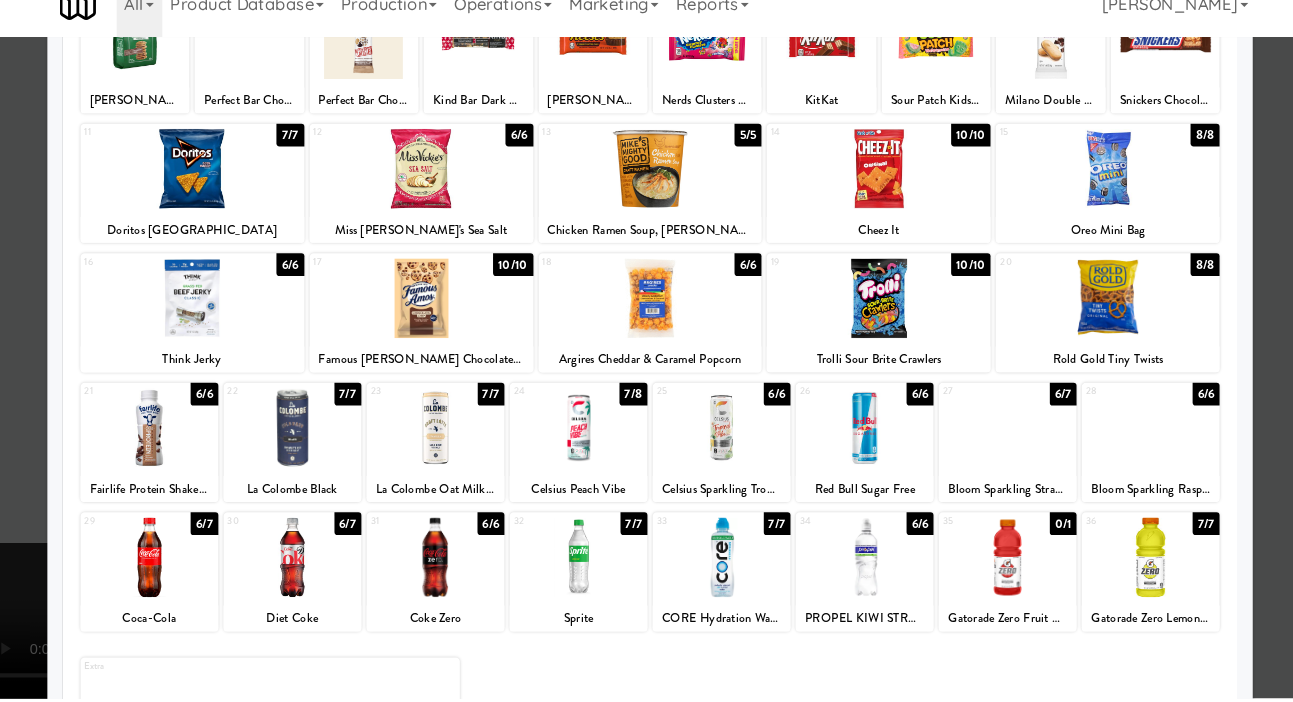 click at bounding box center [646, 351] 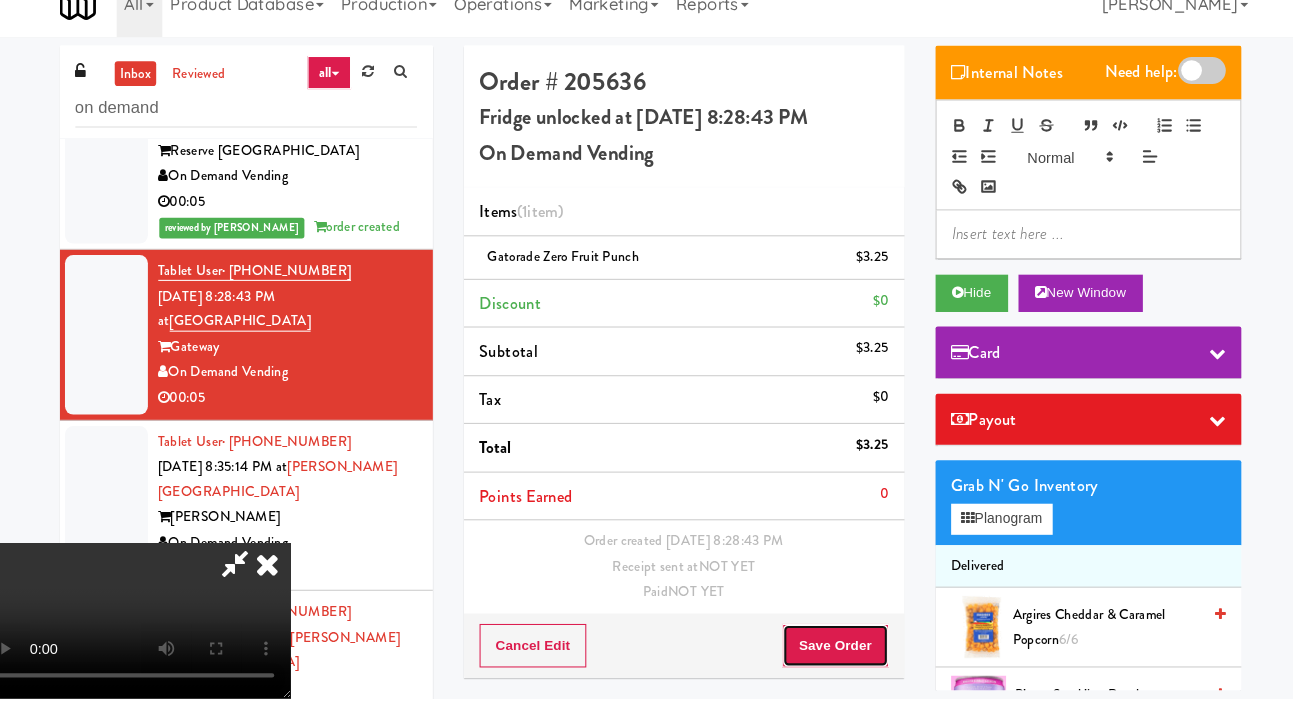 click on "Save Order" at bounding box center (825, 651) 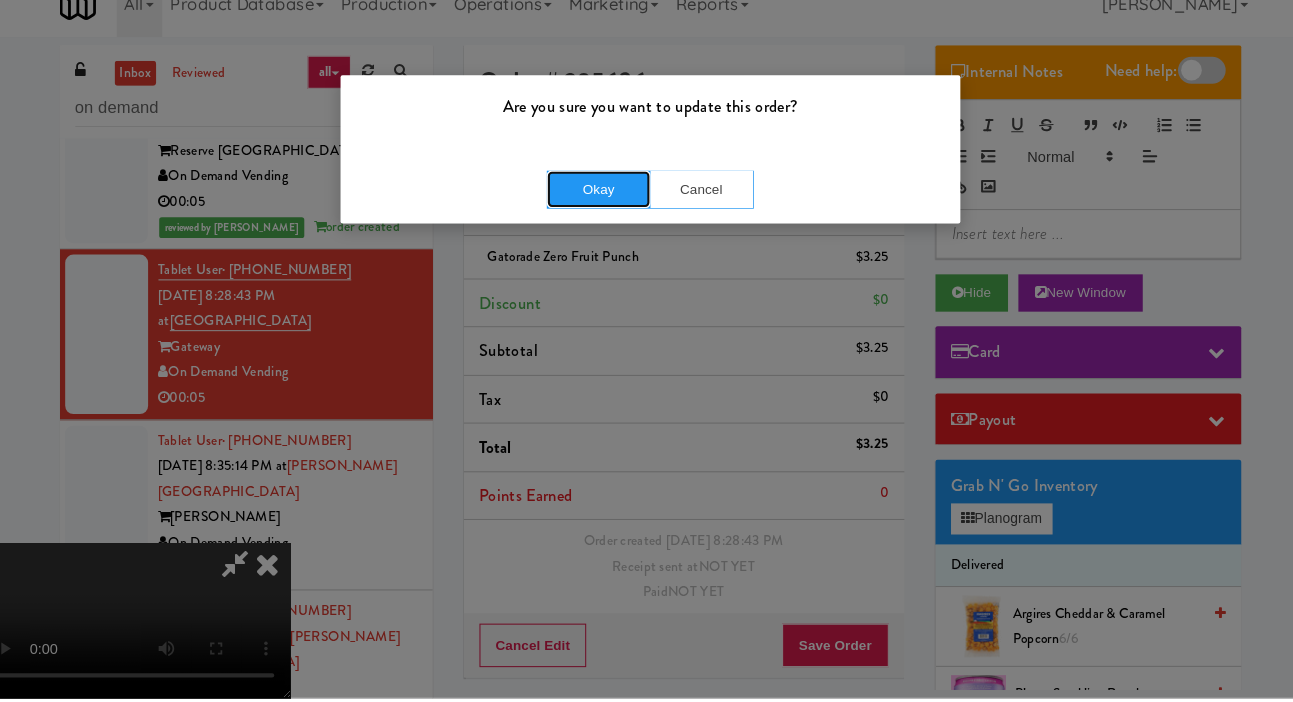 click on "Okay" at bounding box center (597, 211) 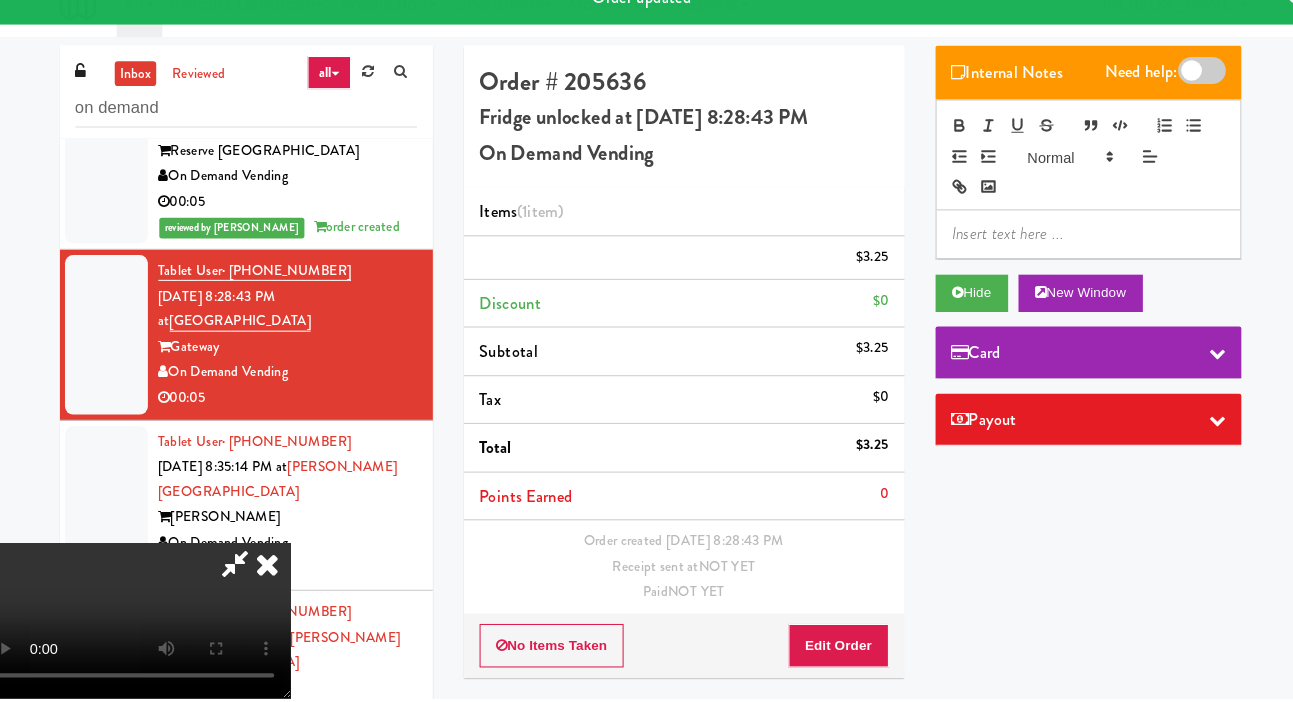 scroll, scrollTop: 0, scrollLeft: 0, axis: both 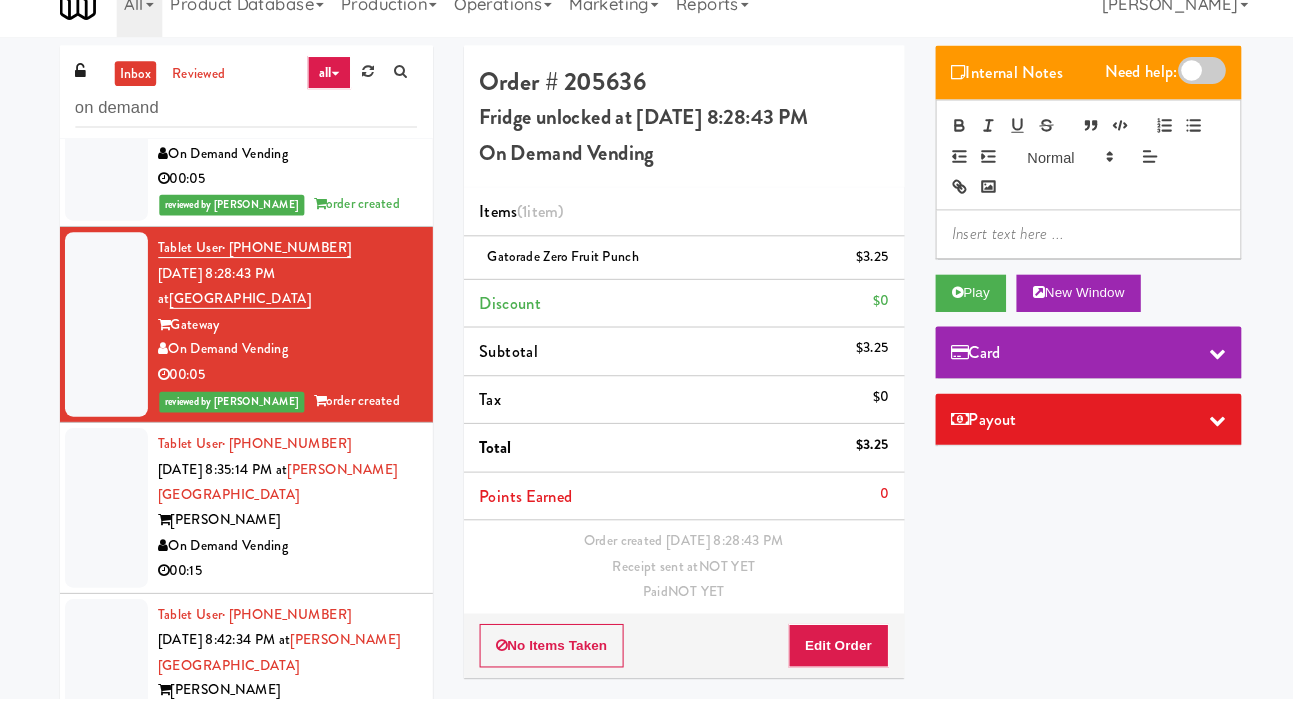 click at bounding box center (122, 518) 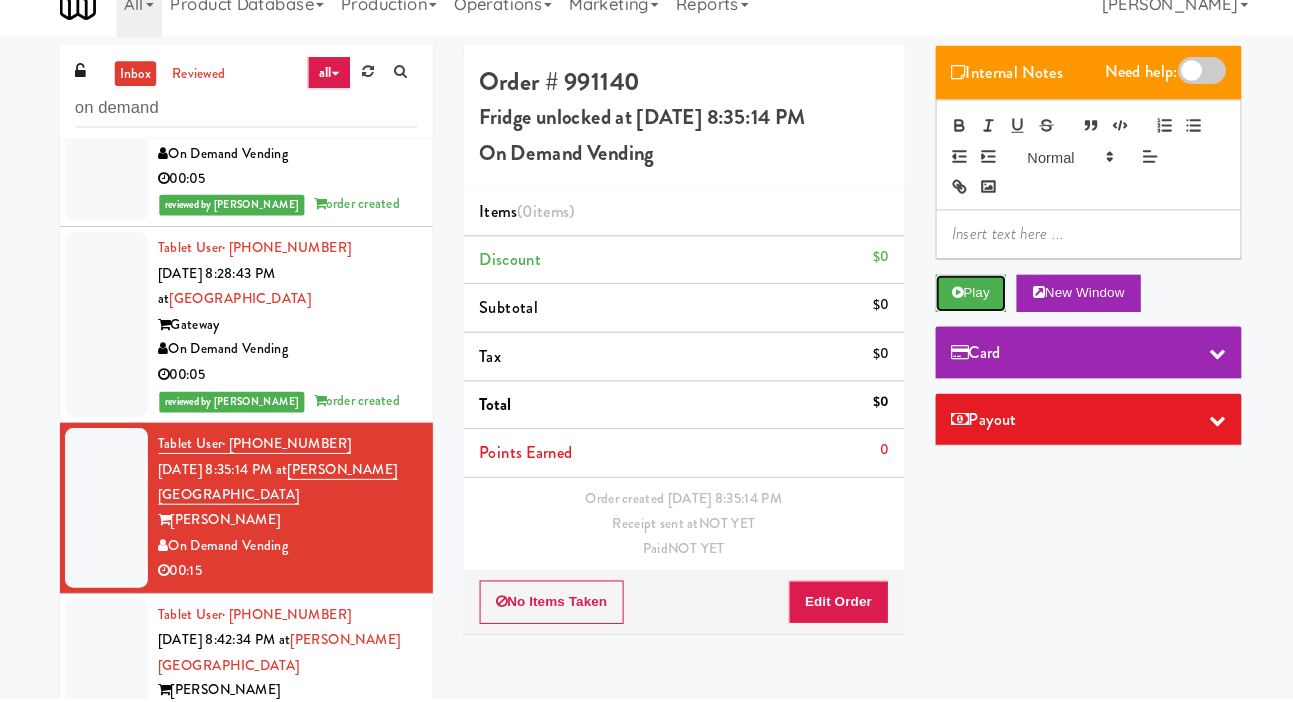 click at bounding box center [943, 310] 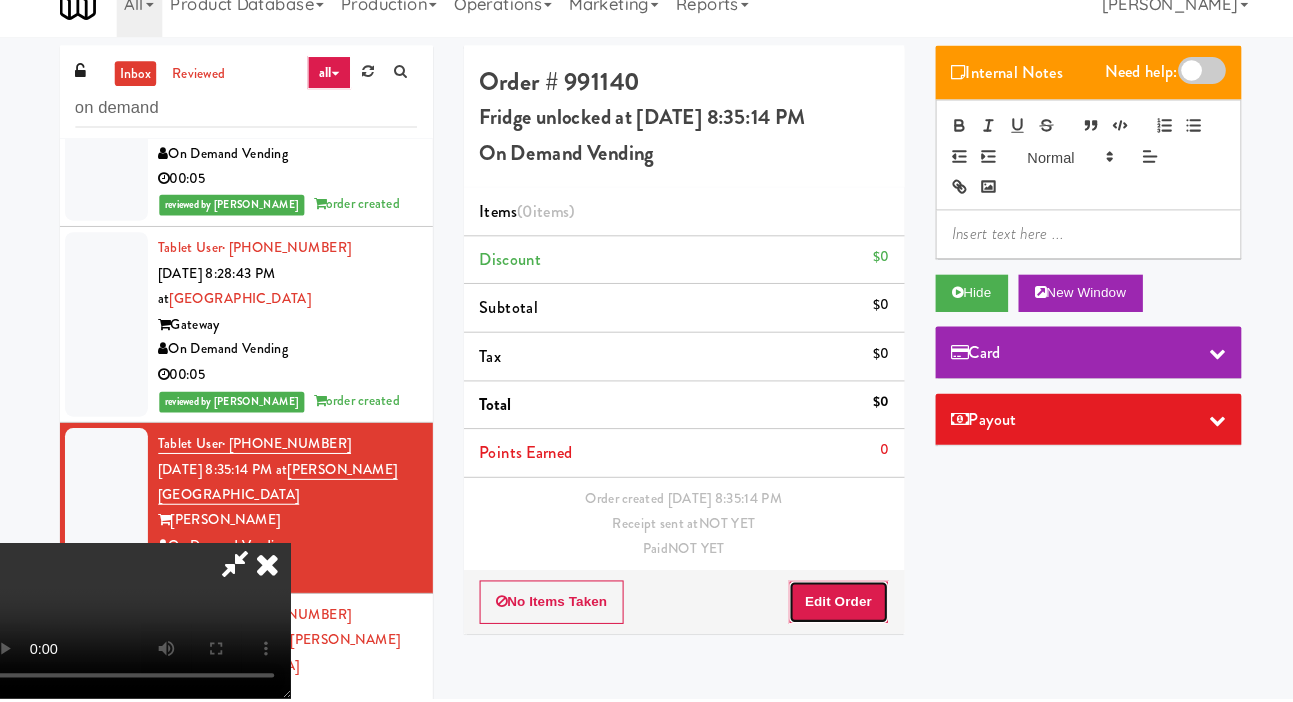 click on "Edit Order" at bounding box center [828, 609] 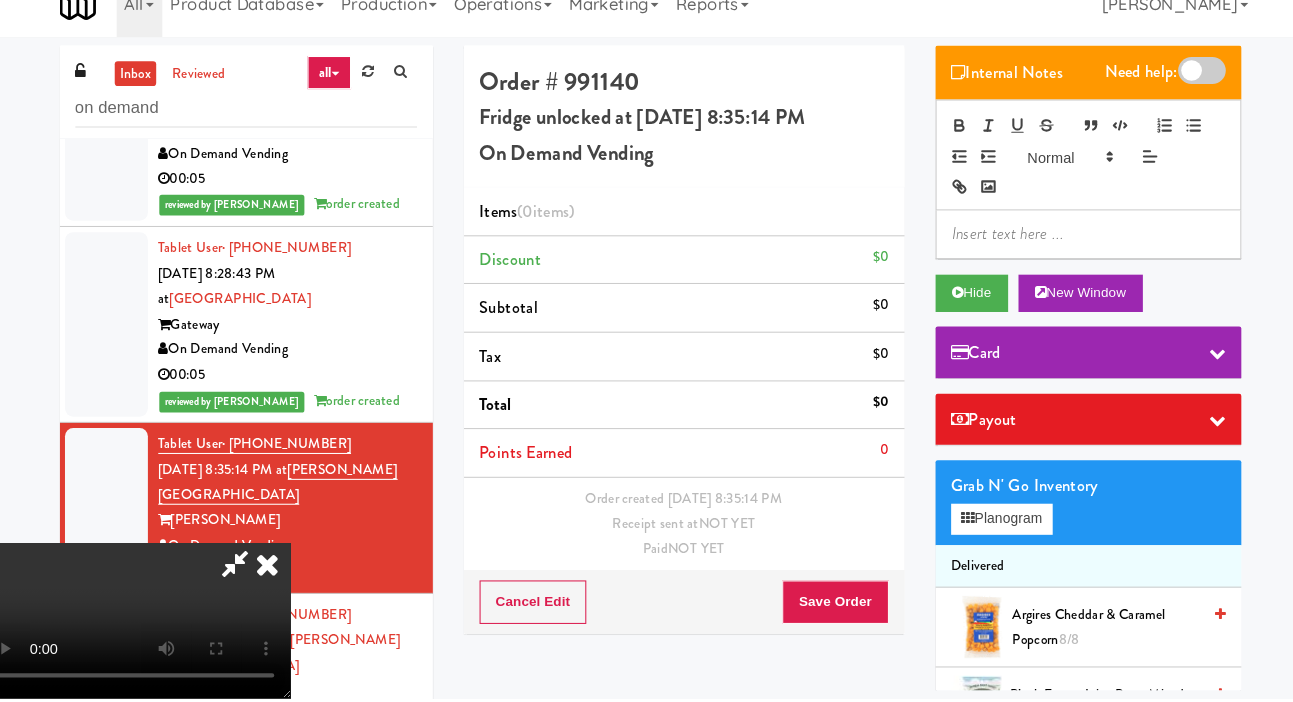 scroll, scrollTop: 2555, scrollLeft: 0, axis: vertical 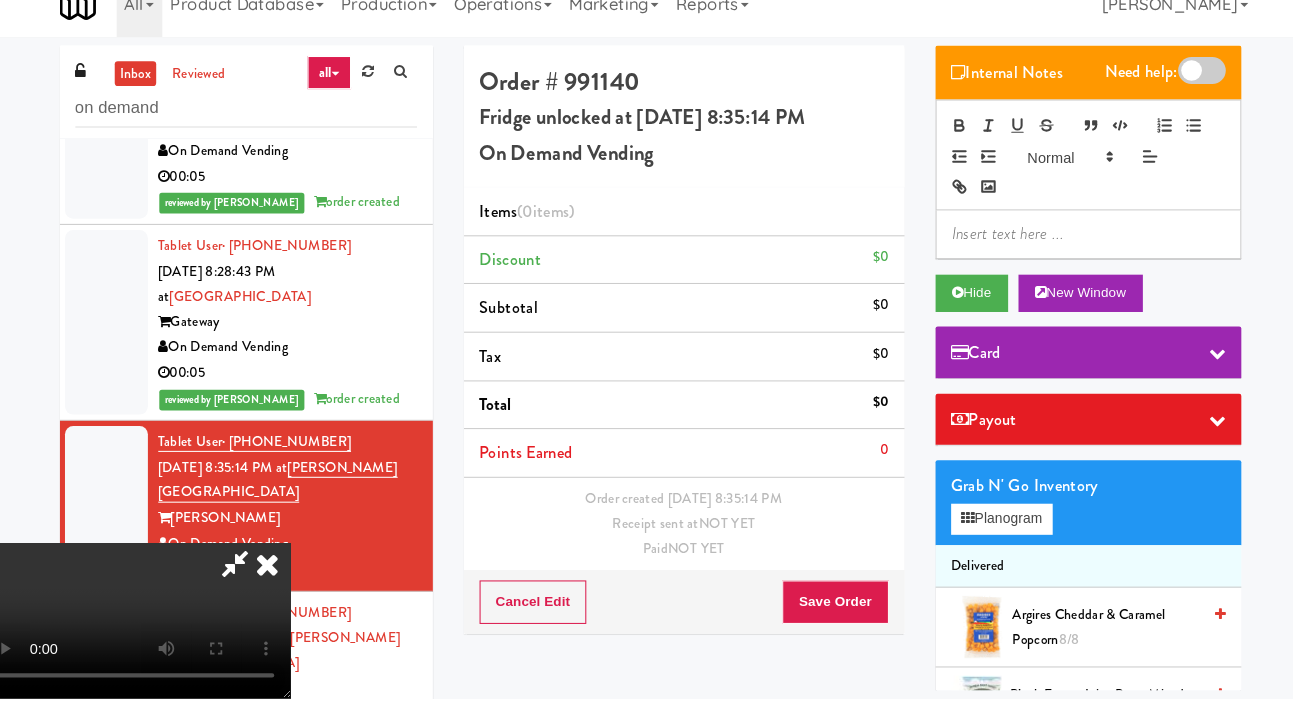 type 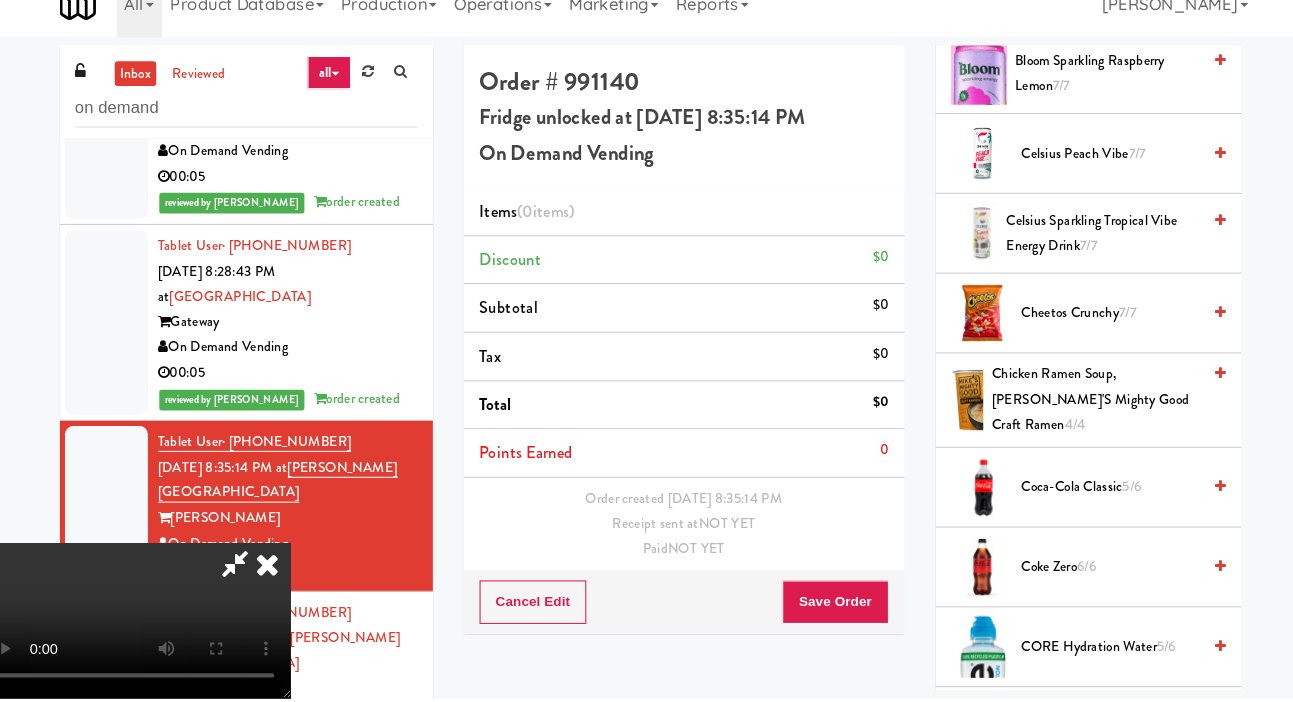scroll, scrollTop: 694, scrollLeft: 0, axis: vertical 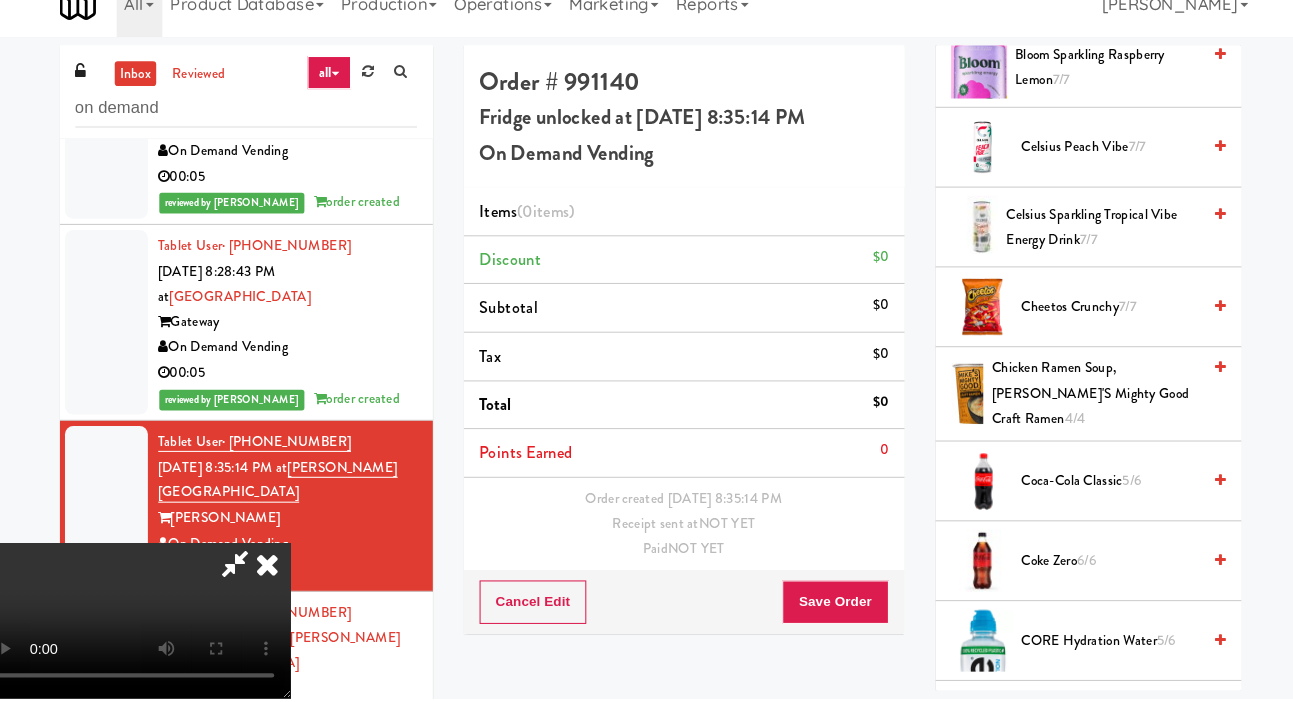 click on "Coke Zero  6/6" at bounding box center [1091, 569] 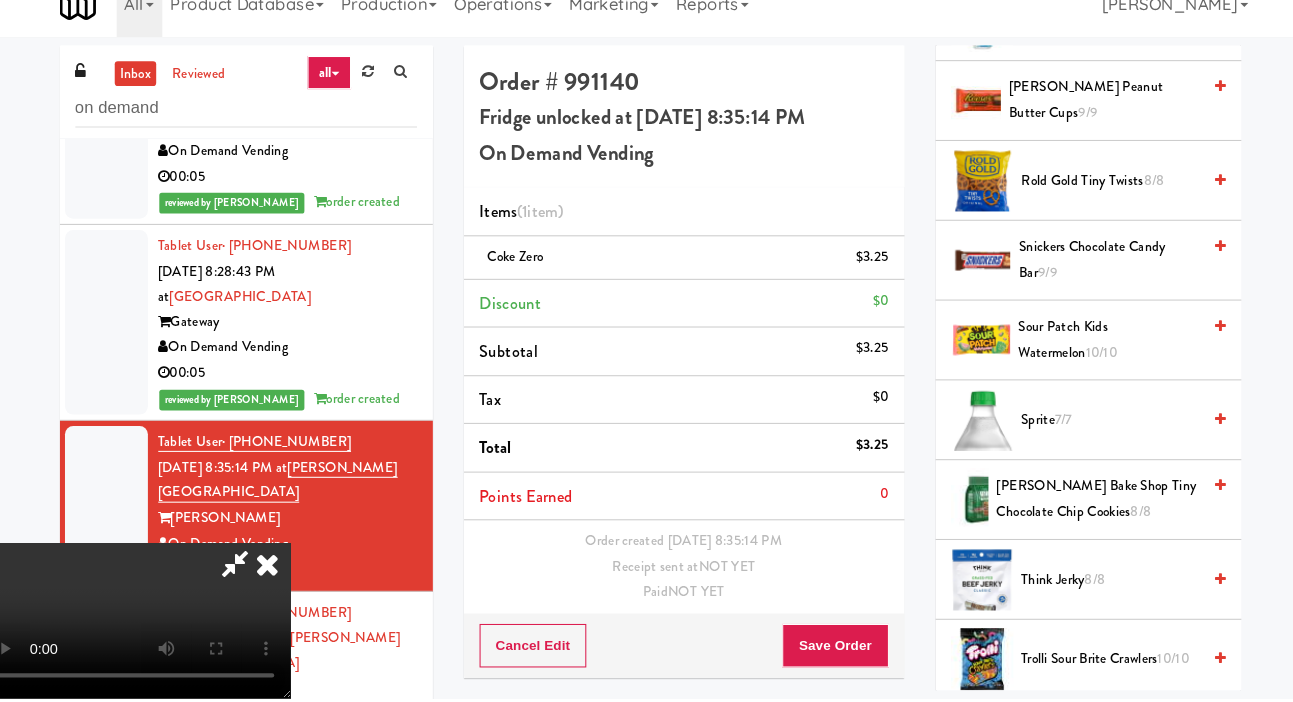 scroll, scrollTop: 2866, scrollLeft: 0, axis: vertical 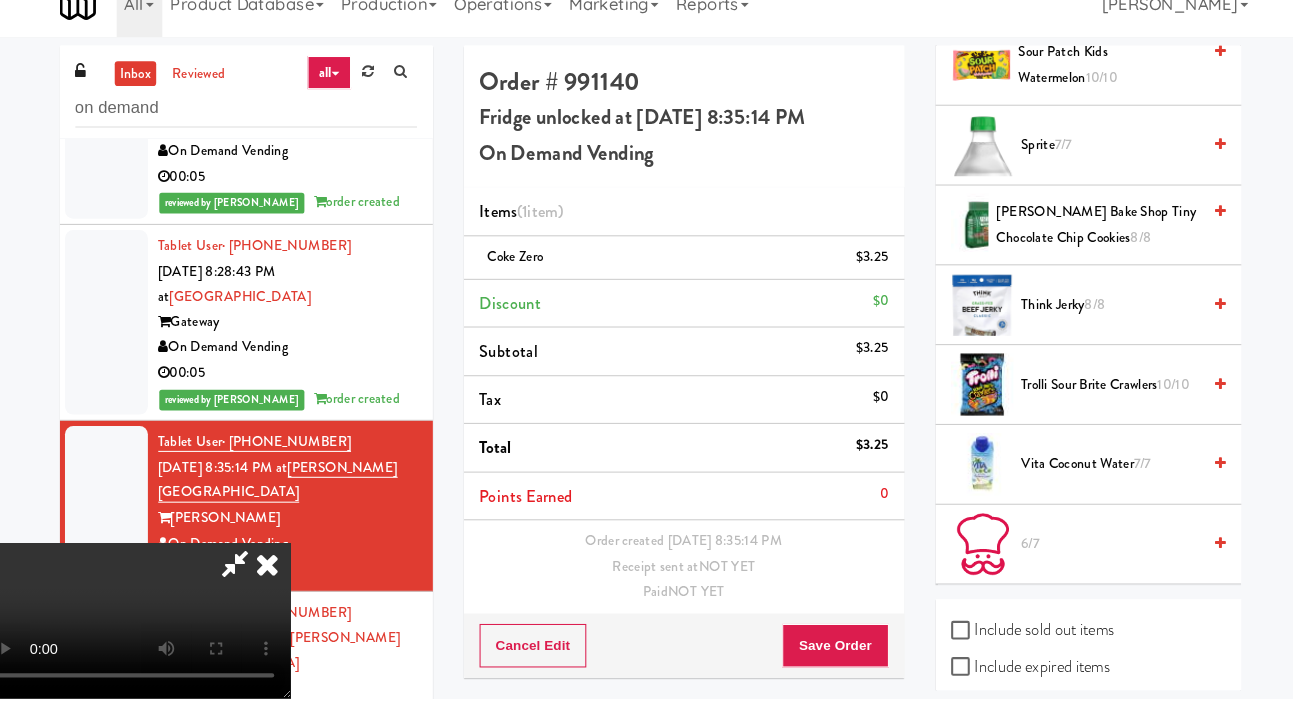 click on "Trolli Sour Brite Crawlers  10/10" at bounding box center (1091, 399) 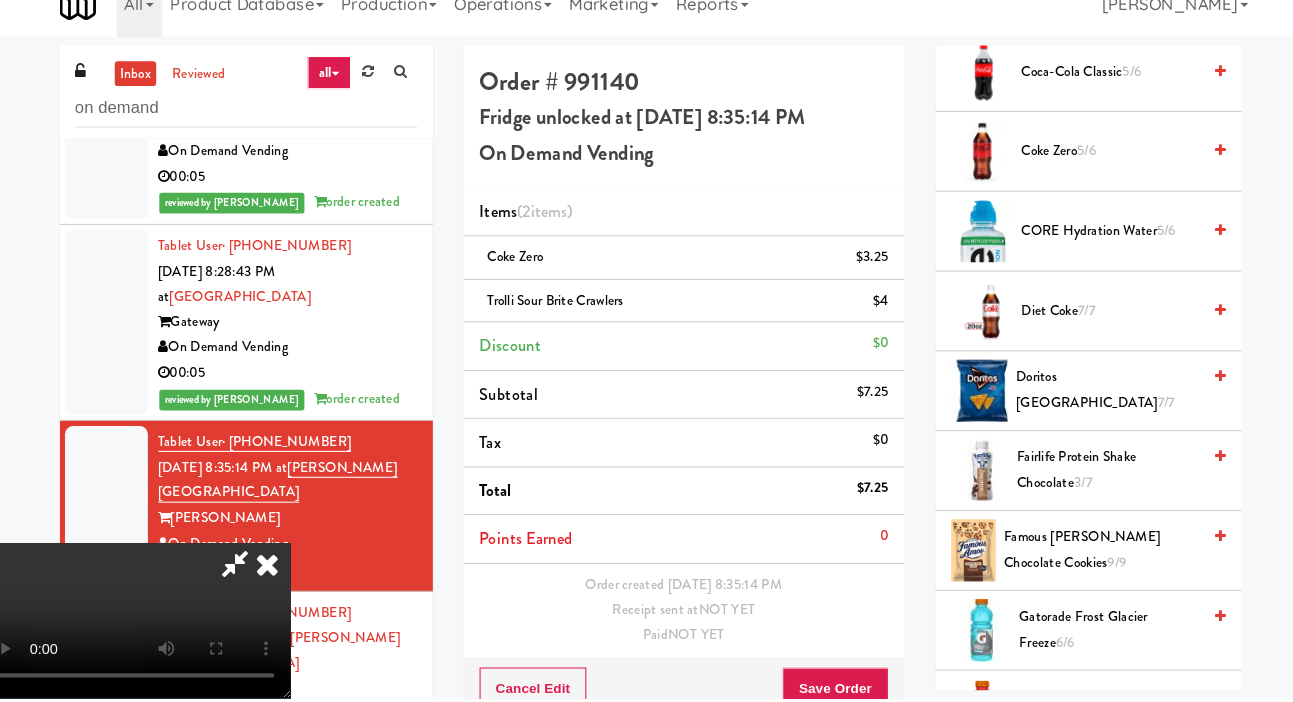scroll, scrollTop: 0, scrollLeft: 0, axis: both 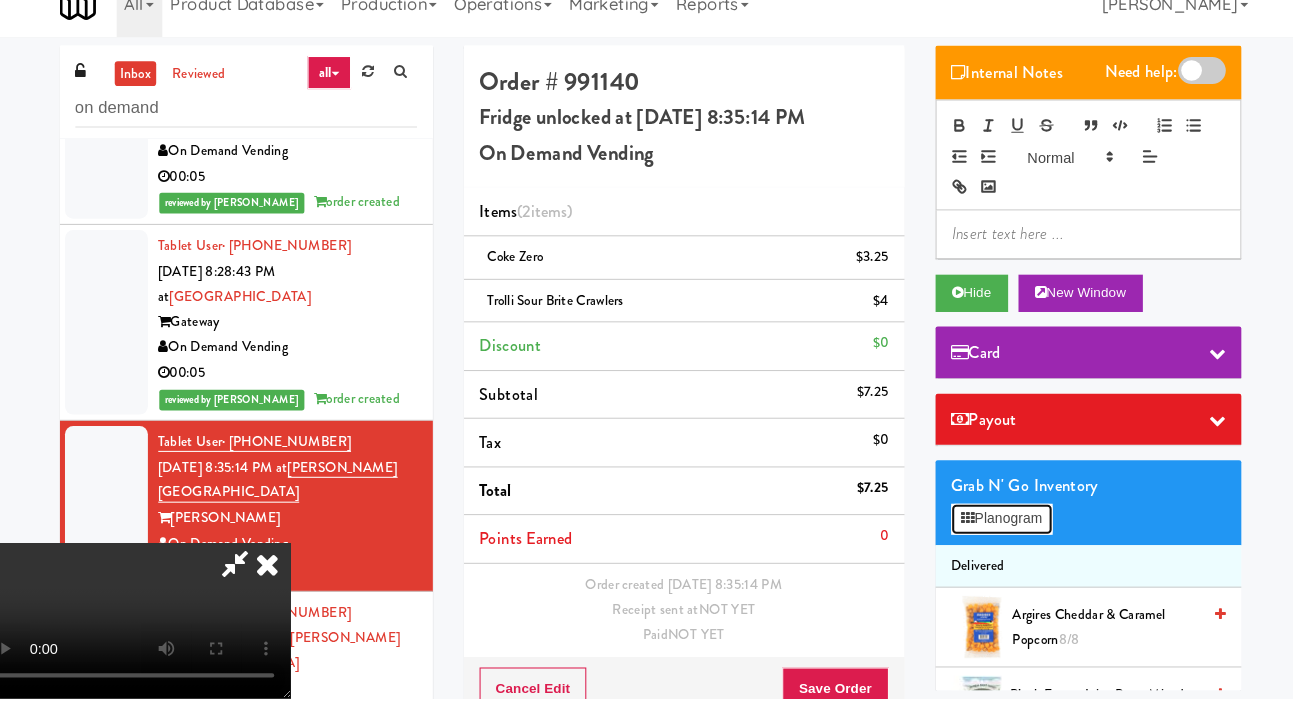 click on "Planogram" at bounding box center [986, 529] 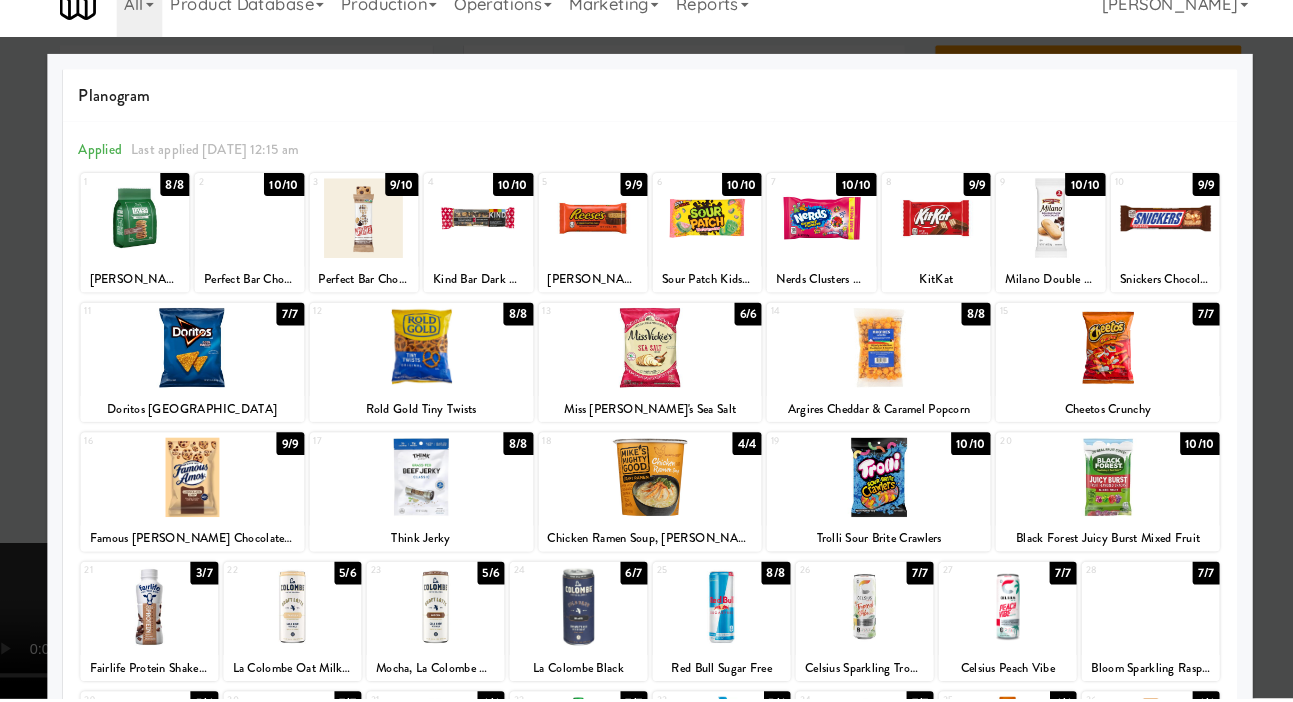 click at bounding box center (1088, 488) 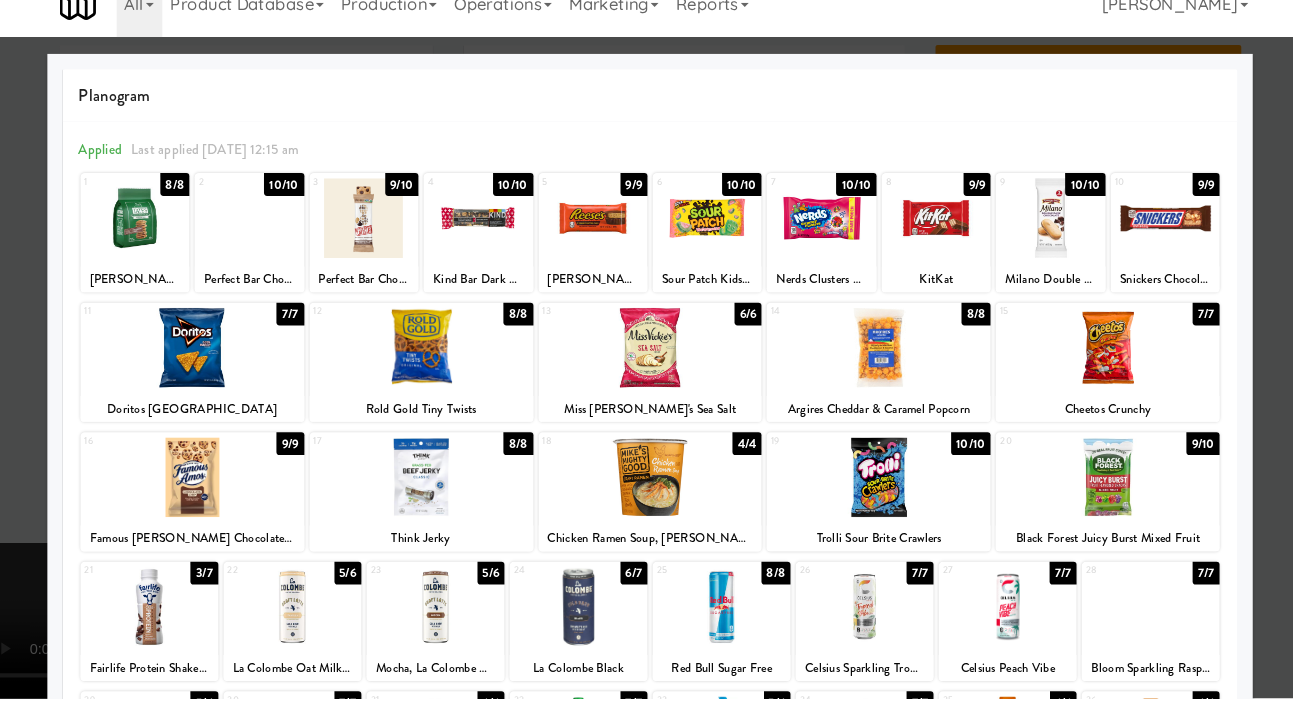 click at bounding box center [646, 351] 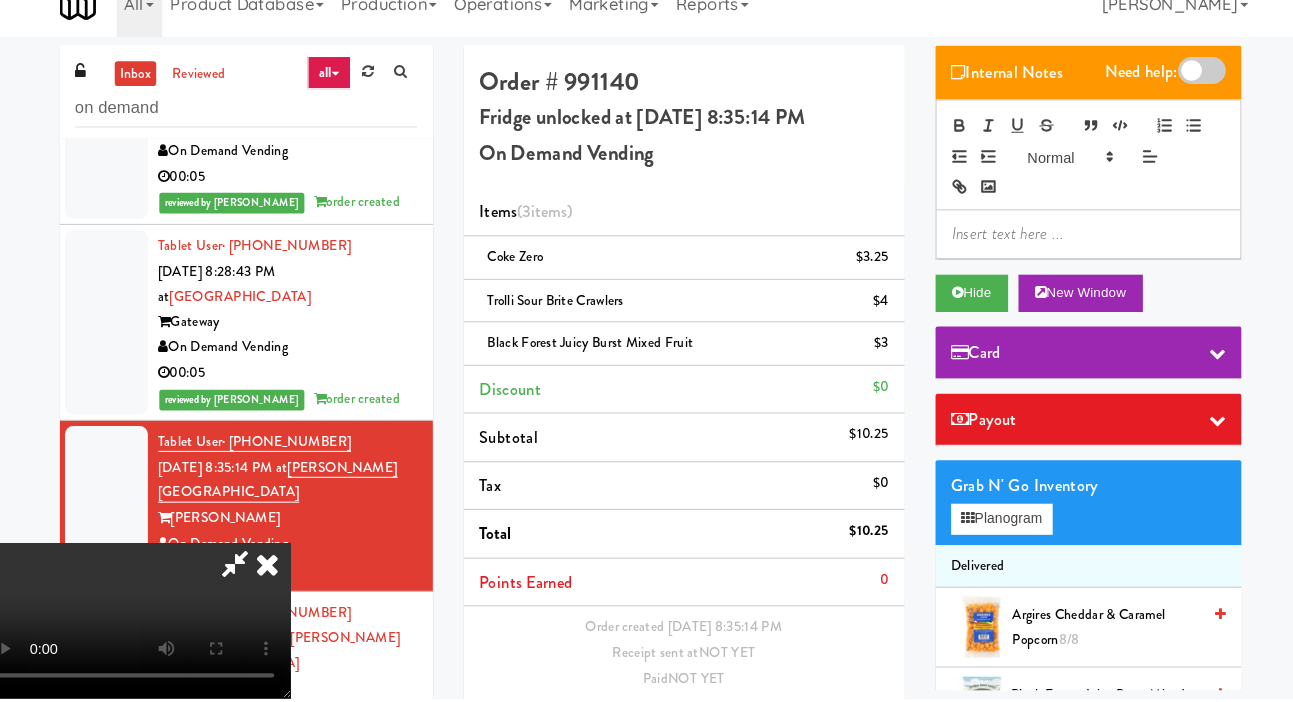 click on "Save Order" at bounding box center [825, 734] 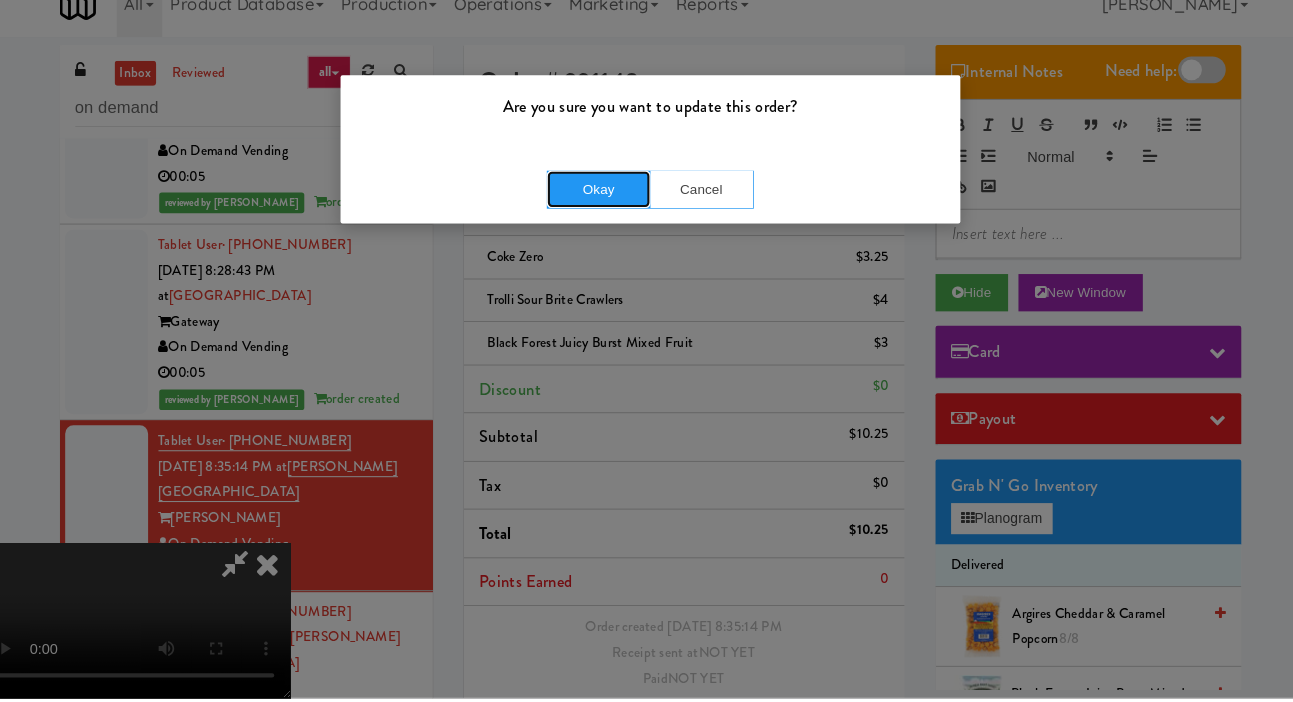 click on "Okay" at bounding box center (597, 211) 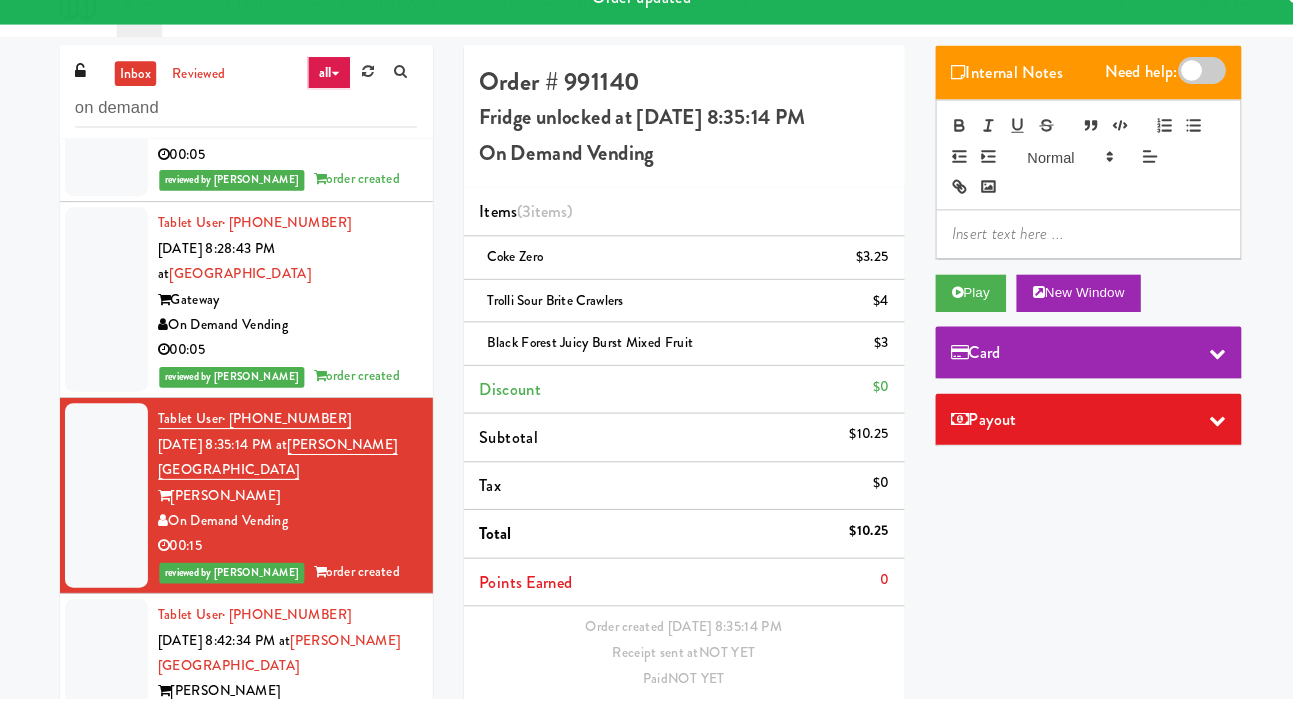 scroll, scrollTop: 2580, scrollLeft: 0, axis: vertical 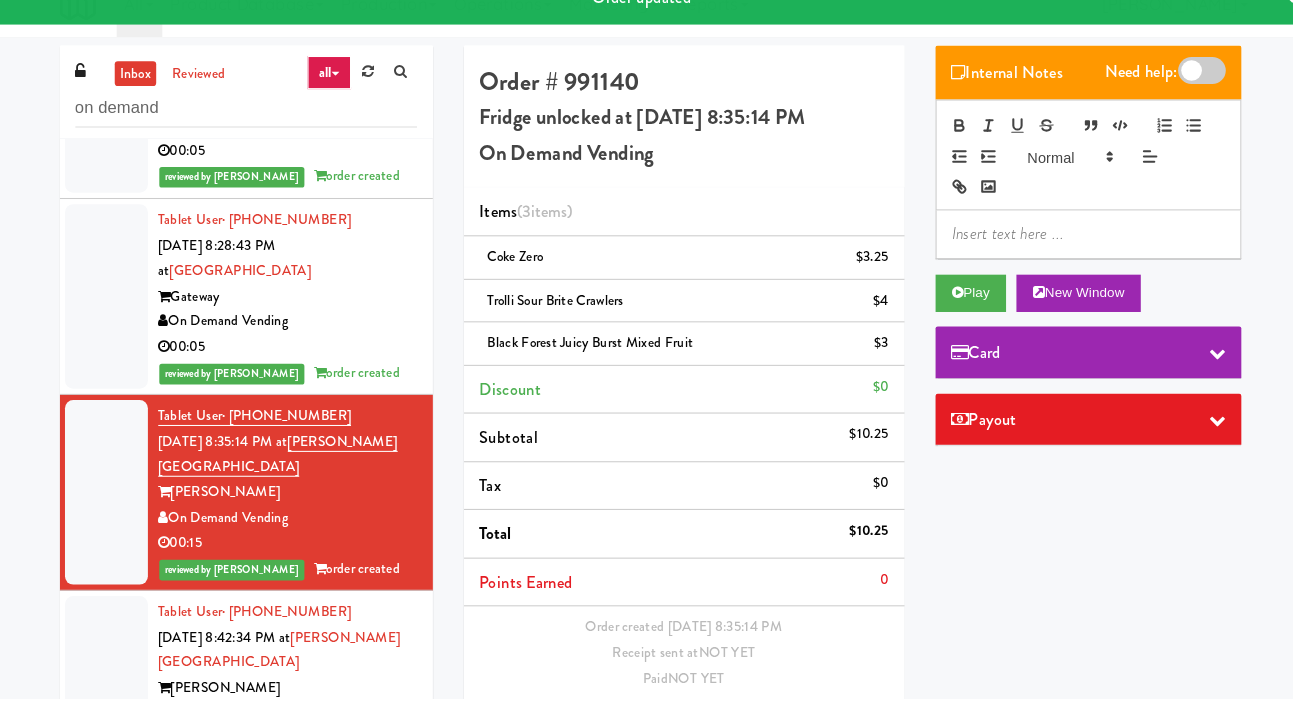 click at bounding box center [122, 680] 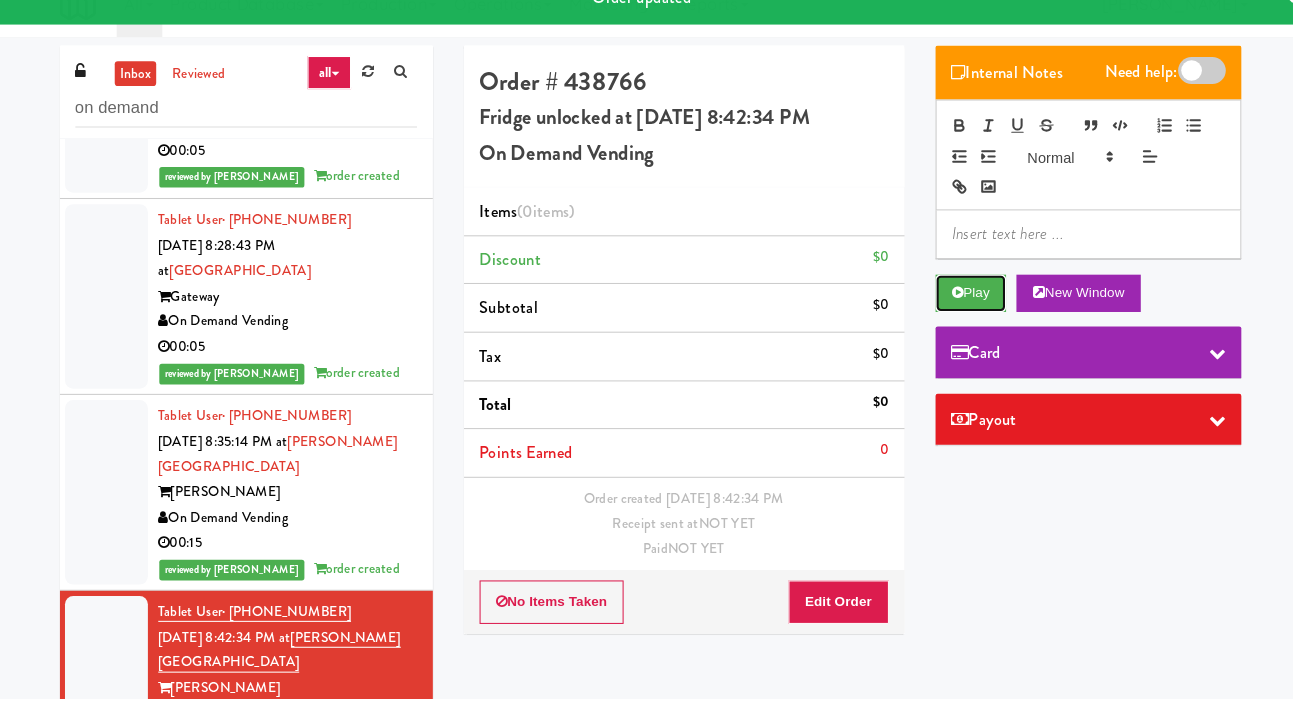 click on "Play" at bounding box center [956, 311] 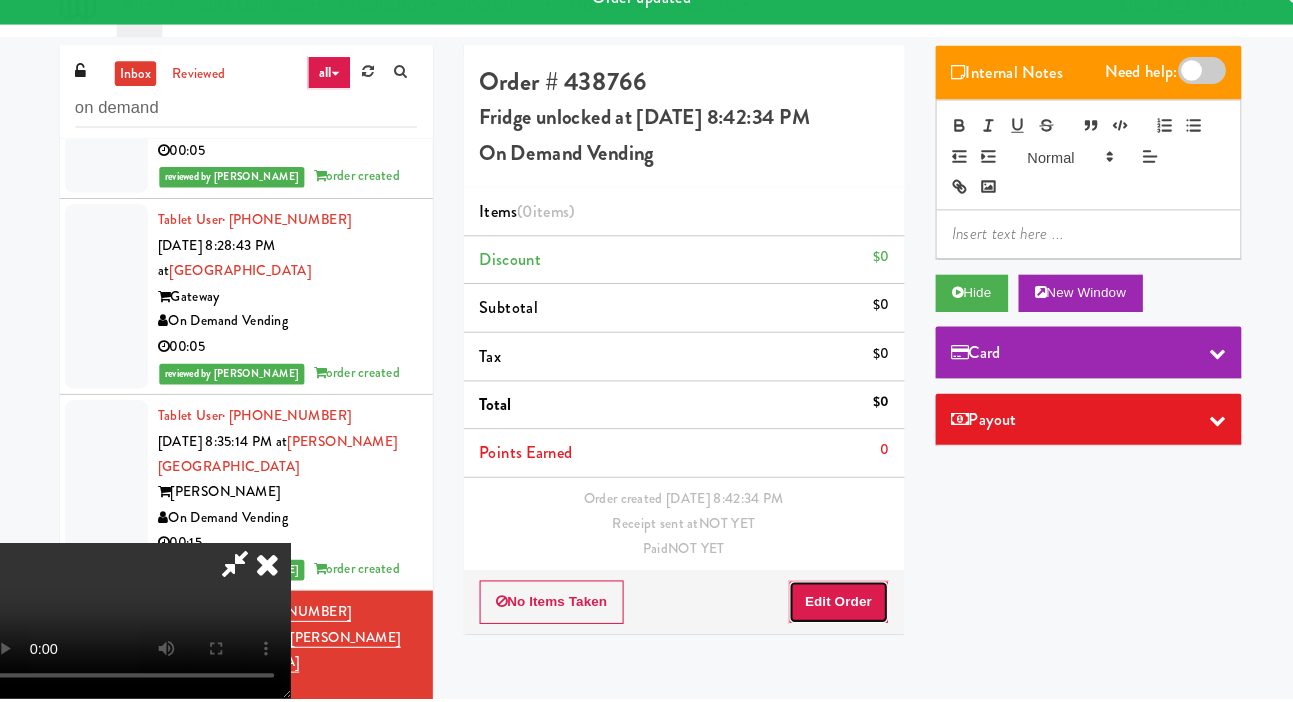 click on "Edit Order" at bounding box center (828, 609) 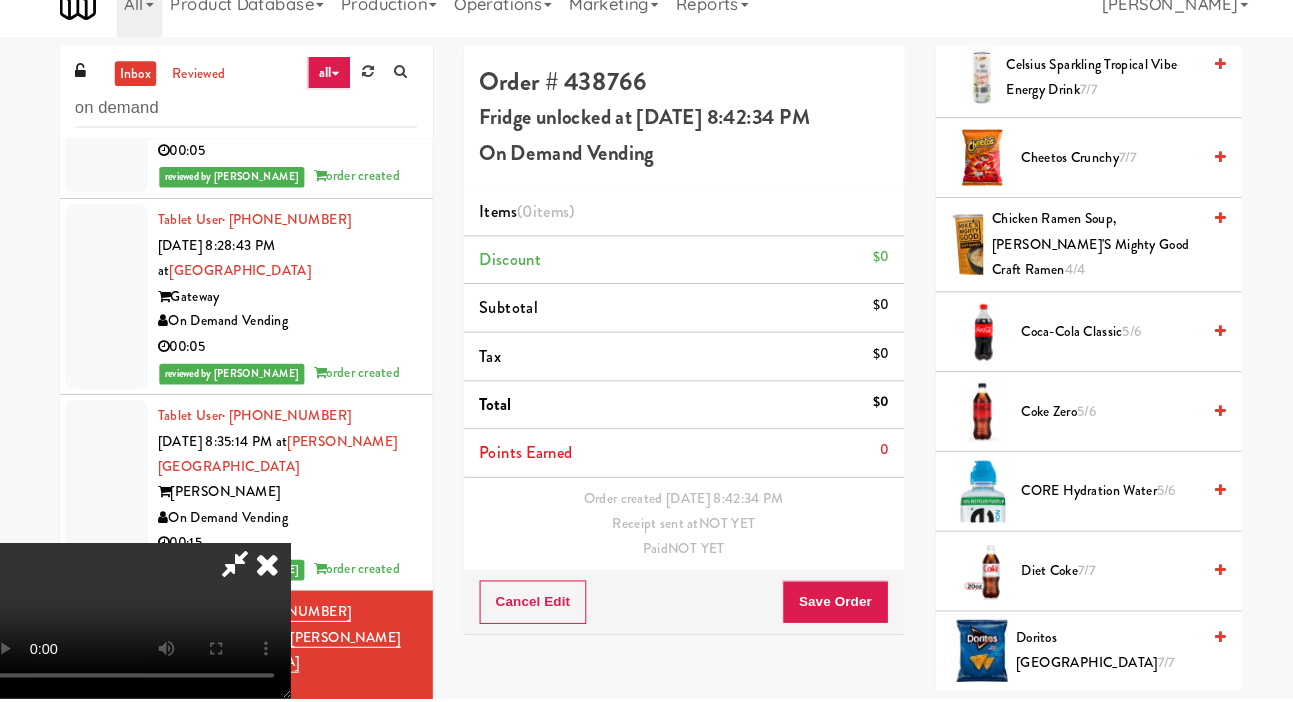 scroll, scrollTop: 838, scrollLeft: 0, axis: vertical 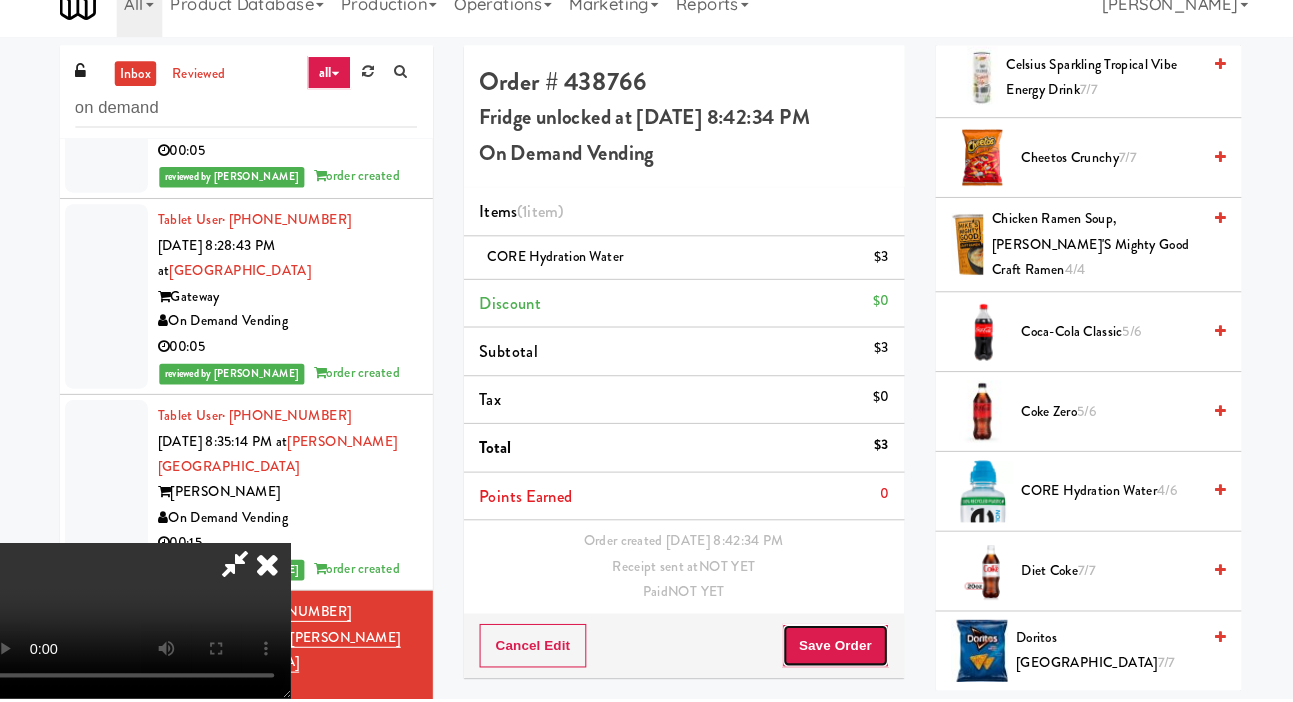 click on "Save Order" at bounding box center [825, 651] 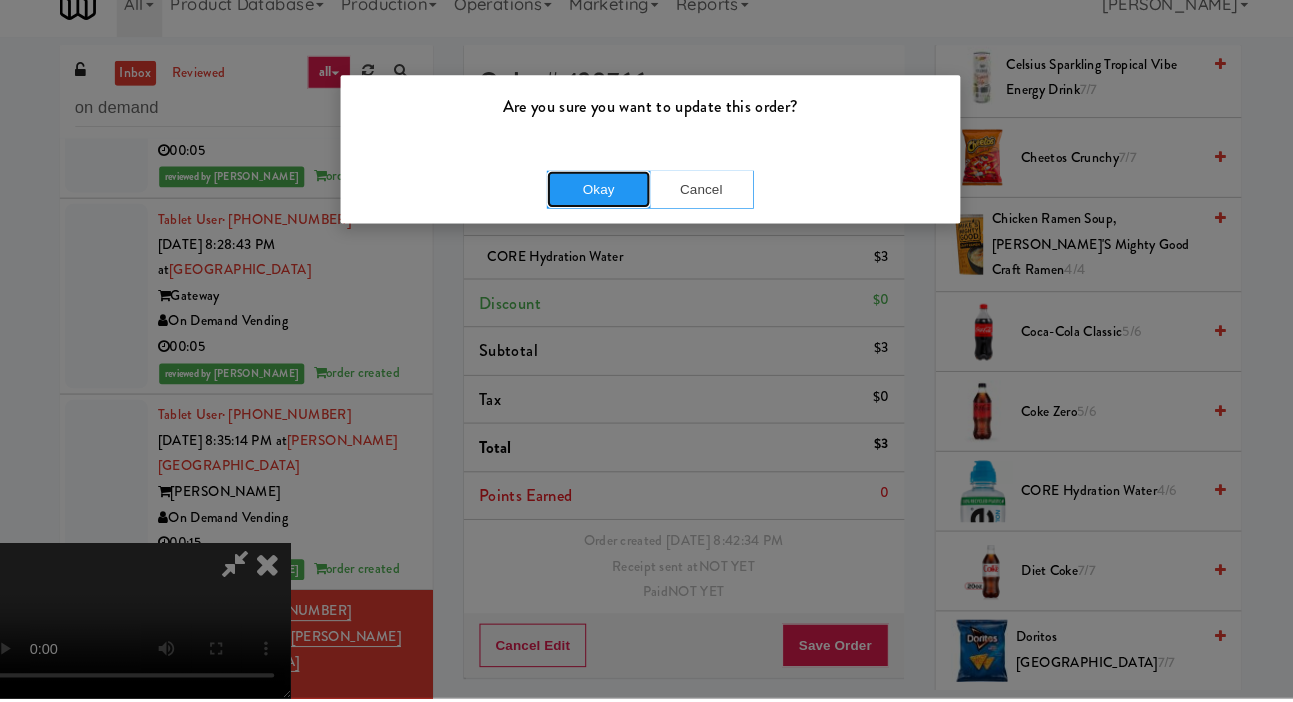click on "Okay" at bounding box center (597, 211) 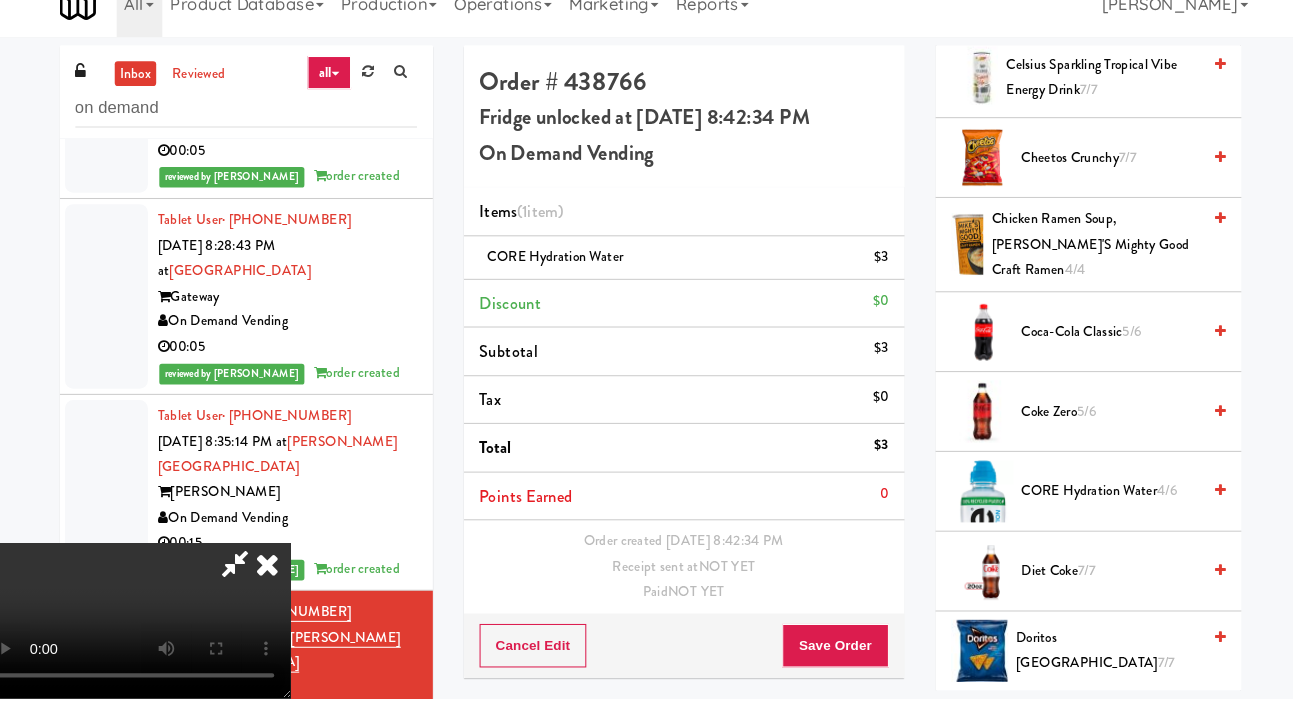 scroll, scrollTop: 0, scrollLeft: 0, axis: both 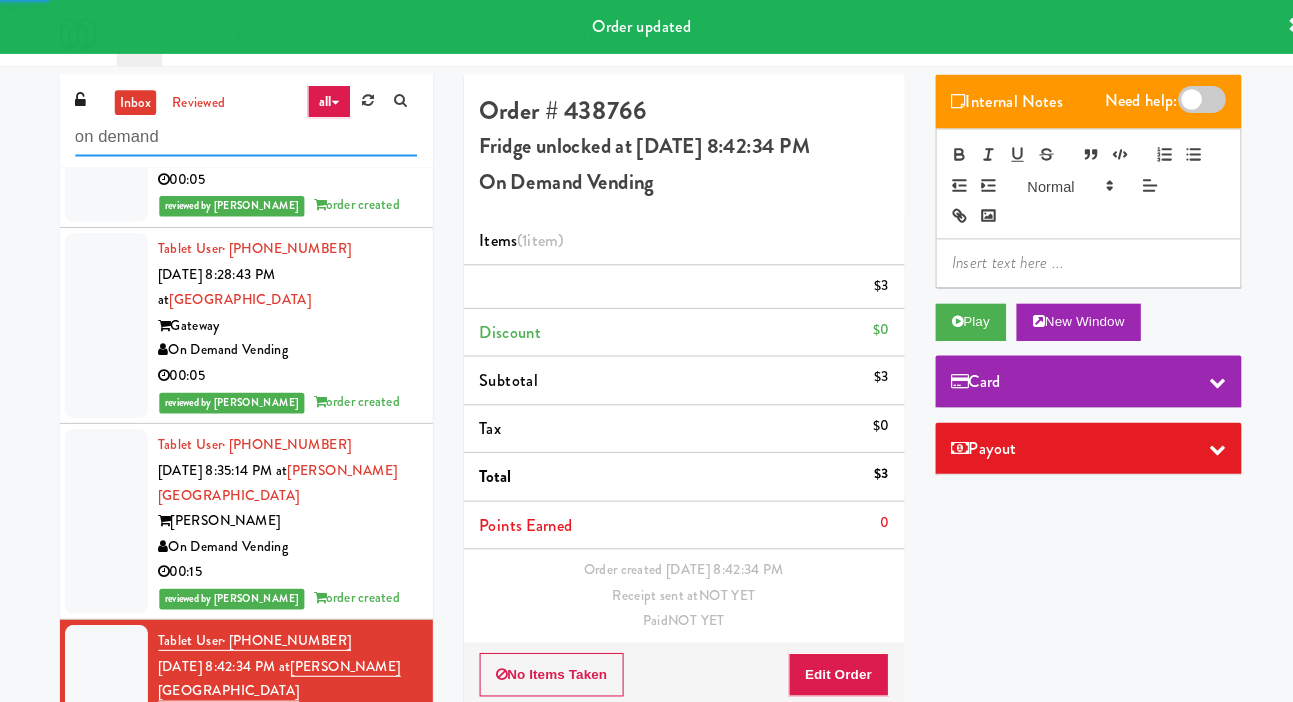 click on "on demand" at bounding box center [257, 132] 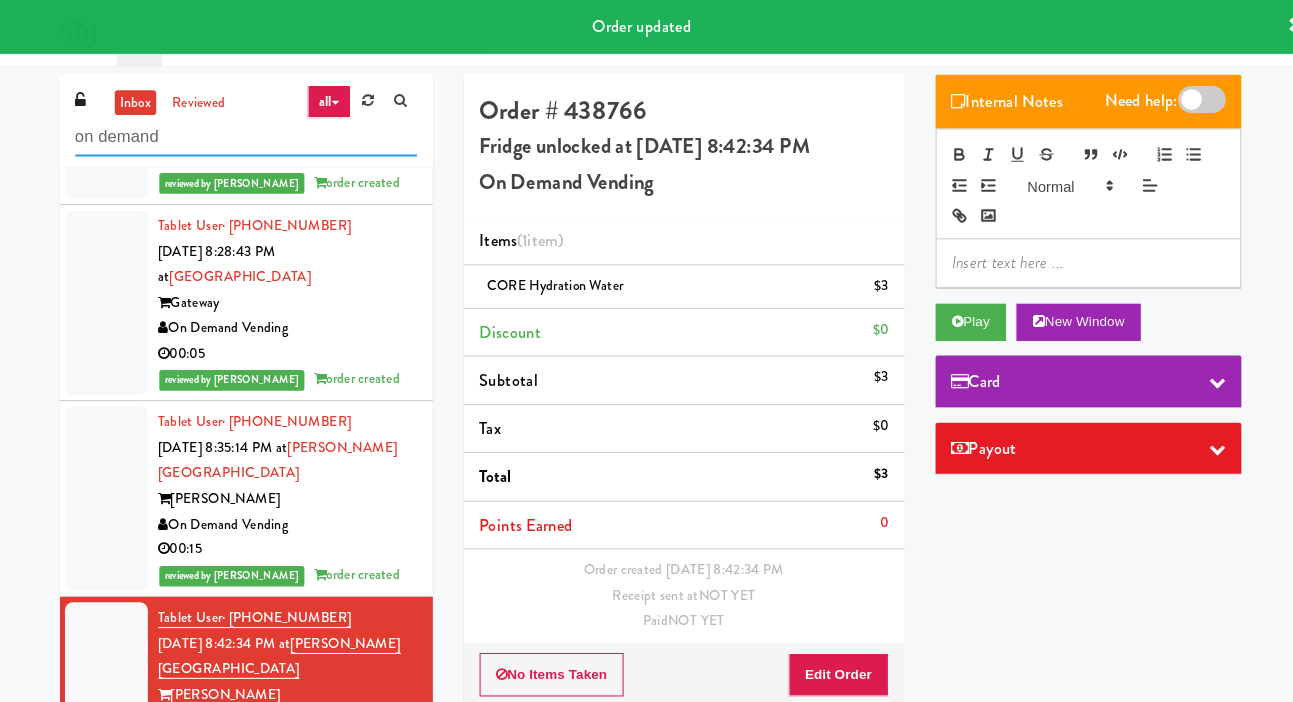 click on "on demand" at bounding box center [257, 132] 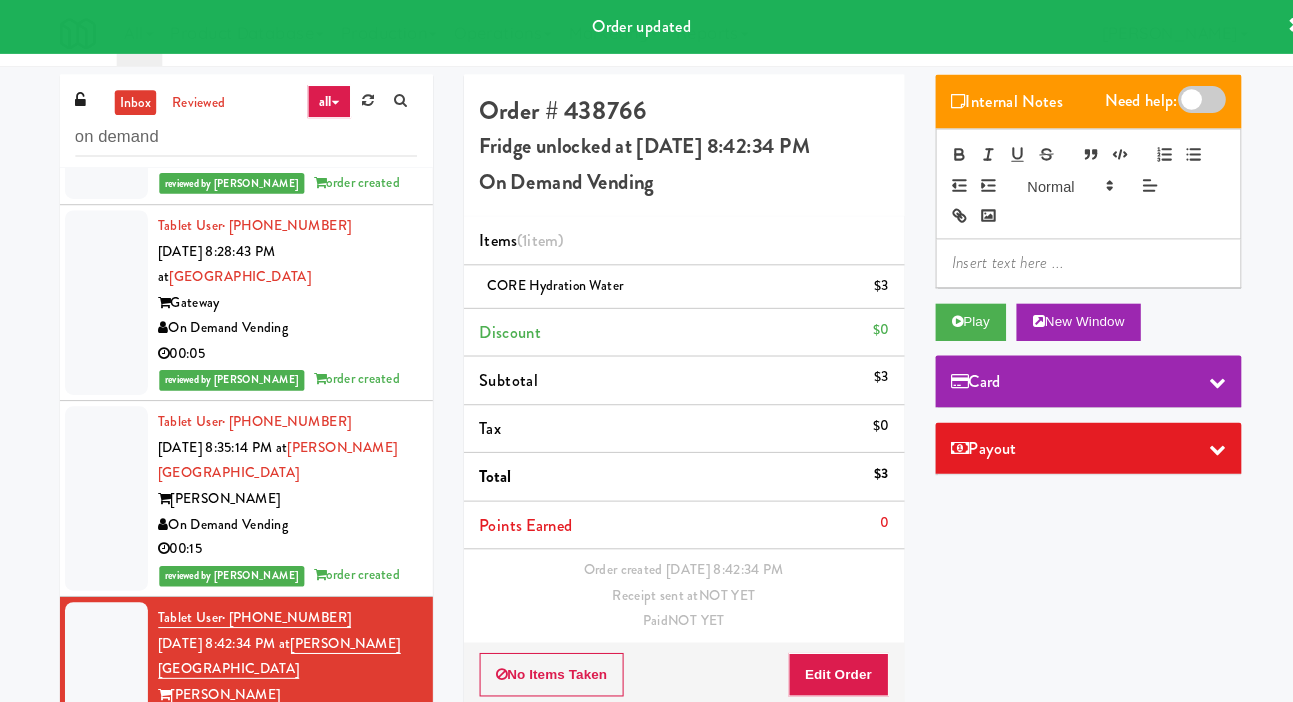 click on "inbox reviewed all    all     gen 1.5     gen 2/3     gen 4     help requested     failed   on demand Tablet User  · (708) 218-0985 Jul 10, 2025 6:45:06 PM at  Atwater - Cooler - Left  Atwater Chicago   On Demand Vending  00:04 reviewed by Francis M  order created     Tablet User  · (408) 390-7129 Jul 10, 2025 6:56:42 PM at  311 W. Illinois   3Eleven  On Demand Vending  00:06 reviewed by Francis M  order created     Tablet User  · (678) 333-2117 Jul 10, 2025 7:20:30 PM at  Wheeling Town Center-Cooler   Wheeling Town Center   On Demand Vending  00:10 reviewed by Francis M  order created     Tablet User  · (847) 271-6088 Jul 10, 2025 7:22:17 PM at  Wheeling Town Center-Cooler   Wheeling Town Center   On Demand Vending  00:04 reviewed by Francis M  order created     Tablet User  · (773) 526-1138 Jul 10, 2025 7:24:55 PM at  680 LSD Cooler  680 N. Lake Shore  On Demand Vending  00:24 reviewed by Francis M  order created     Tablet User  · (847) 912-0237 Jul 10, 2025 7:44:51 PM at   Sachs Center" at bounding box center [646, 424] 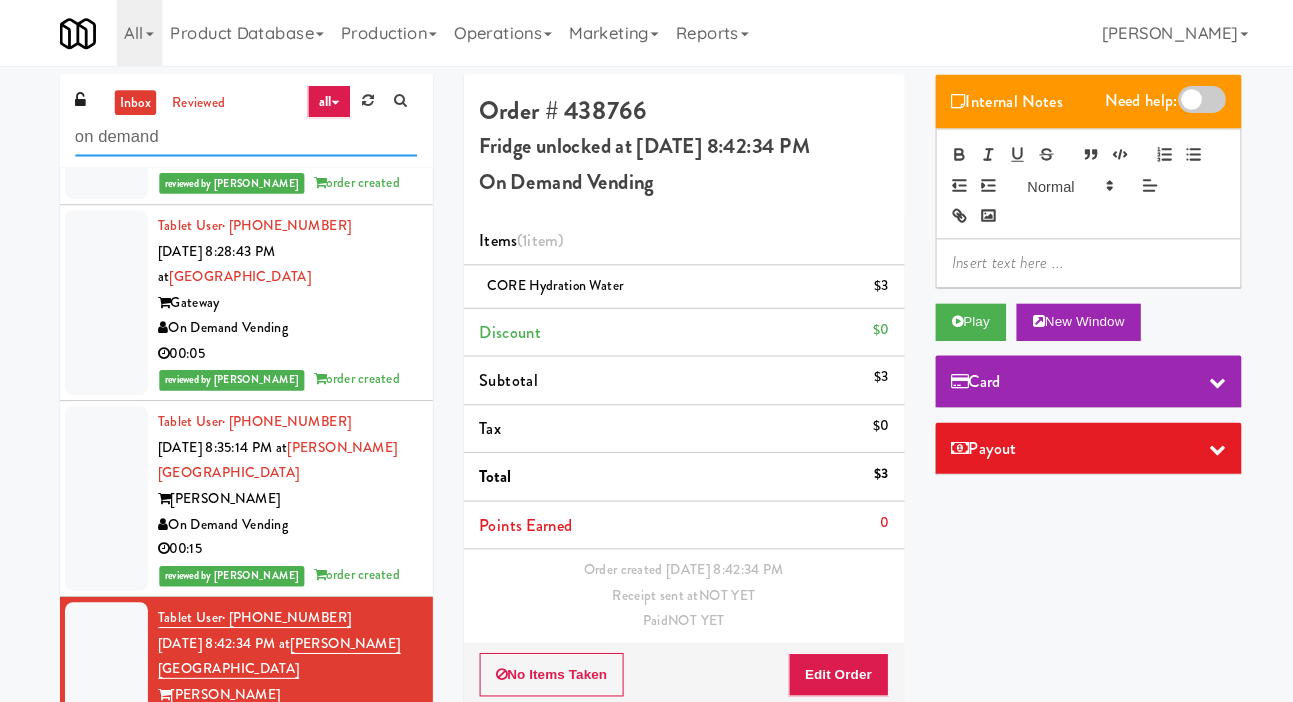 click on "on demand" at bounding box center (257, 132) 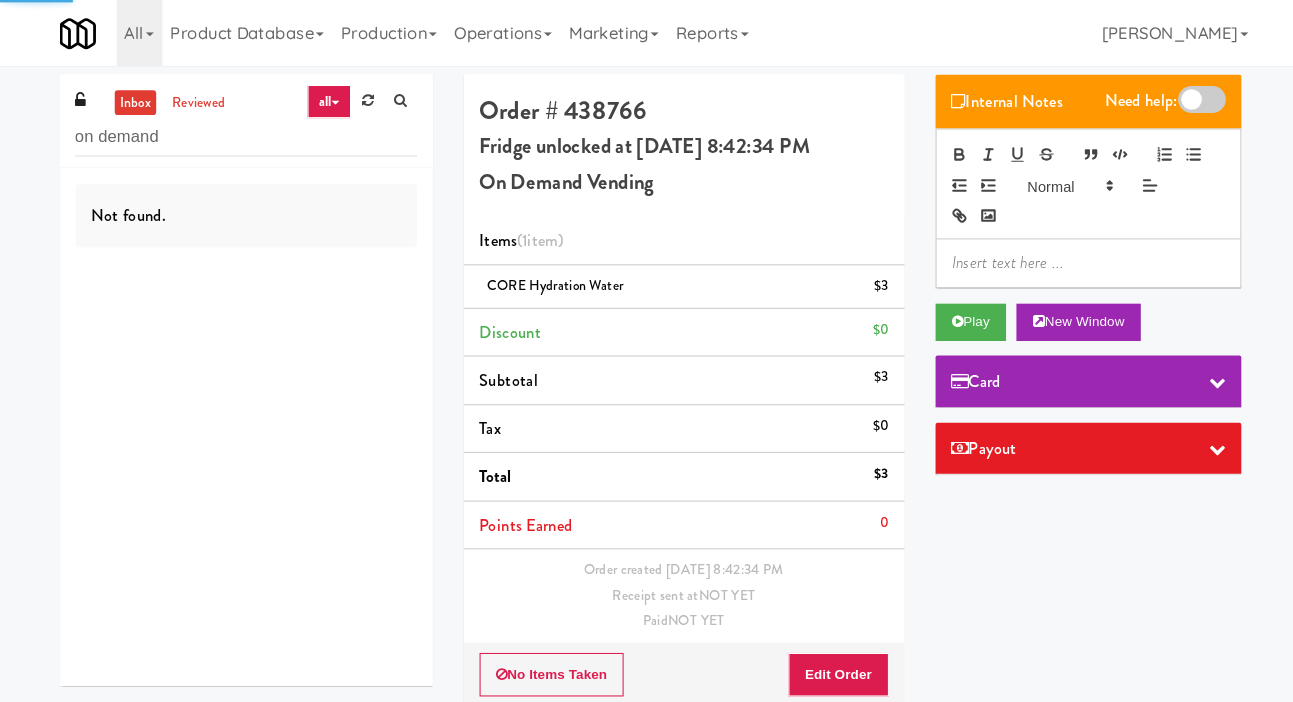 click on "inbox reviewed all    all     gen 1.5     gen 2/3     gen 4     help requested     failed   on demand   Not found. Order # 438766 Fridge unlocked at Thursday, July 10th 2025 8:42:34 PM On Demand Vending Items  (1  item ) CORE Hydration Water  $3 Discount  $0 Subtotal $3 Tax $0 Total $3 Points Earned  0 Order created Jul 10, 2025 8:42:34 PM Receipt sent at  NOT YET Paid  NOT YET  No Items Taken Edit Order  Internal Notes Need help:                                                                                                                                                                 Play  New Window  Card   Payout ×" at bounding box center [646, 384] 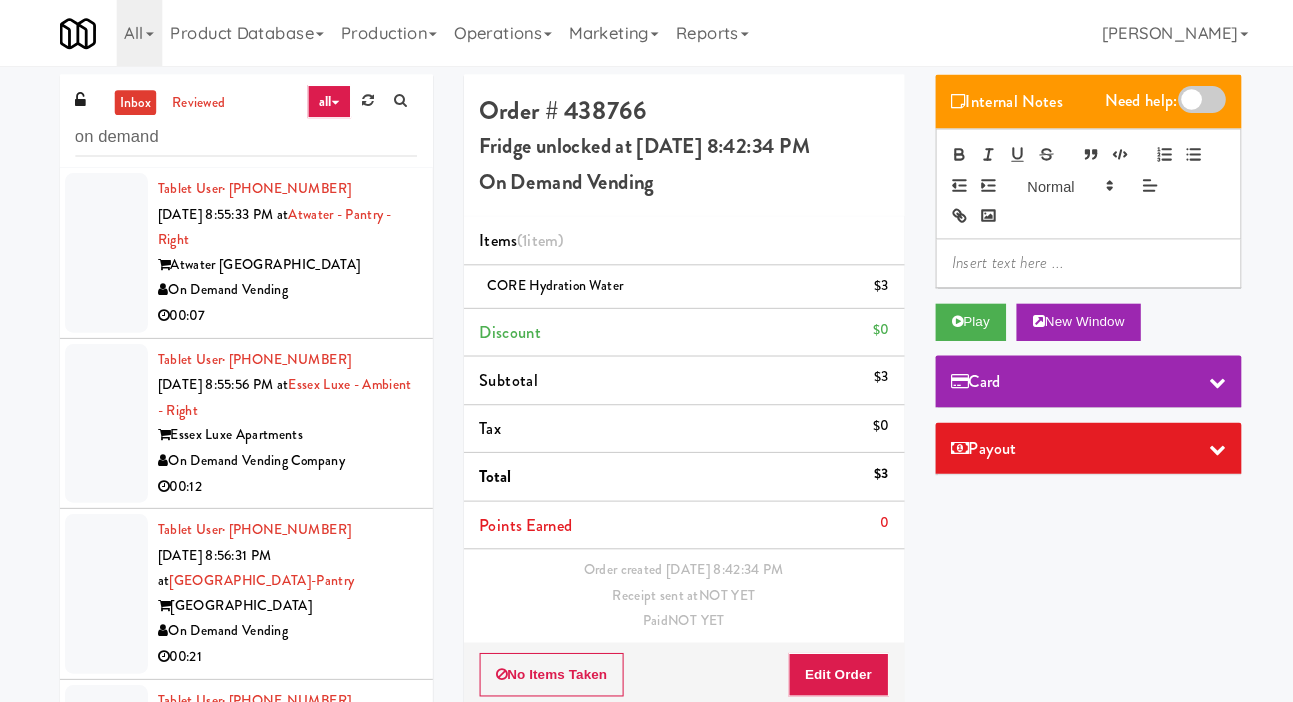click at bounding box center (122, 244) 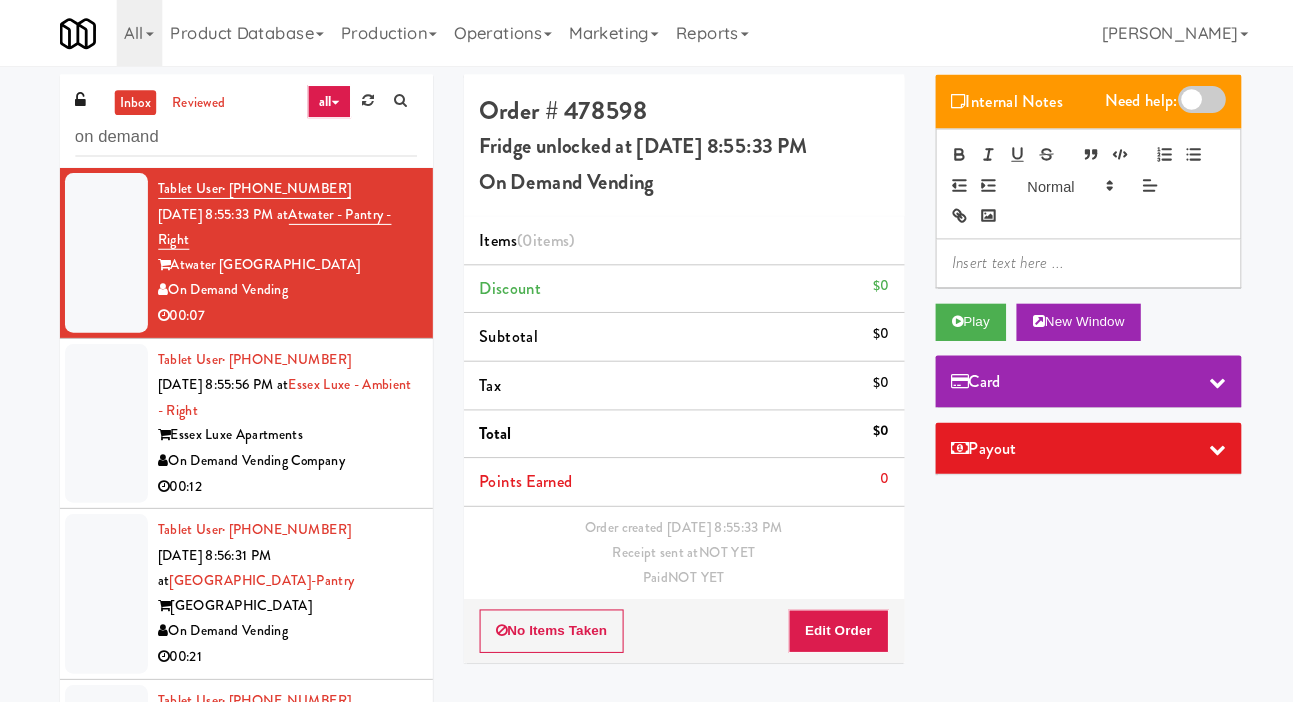 scroll, scrollTop: 32, scrollLeft: 0, axis: vertical 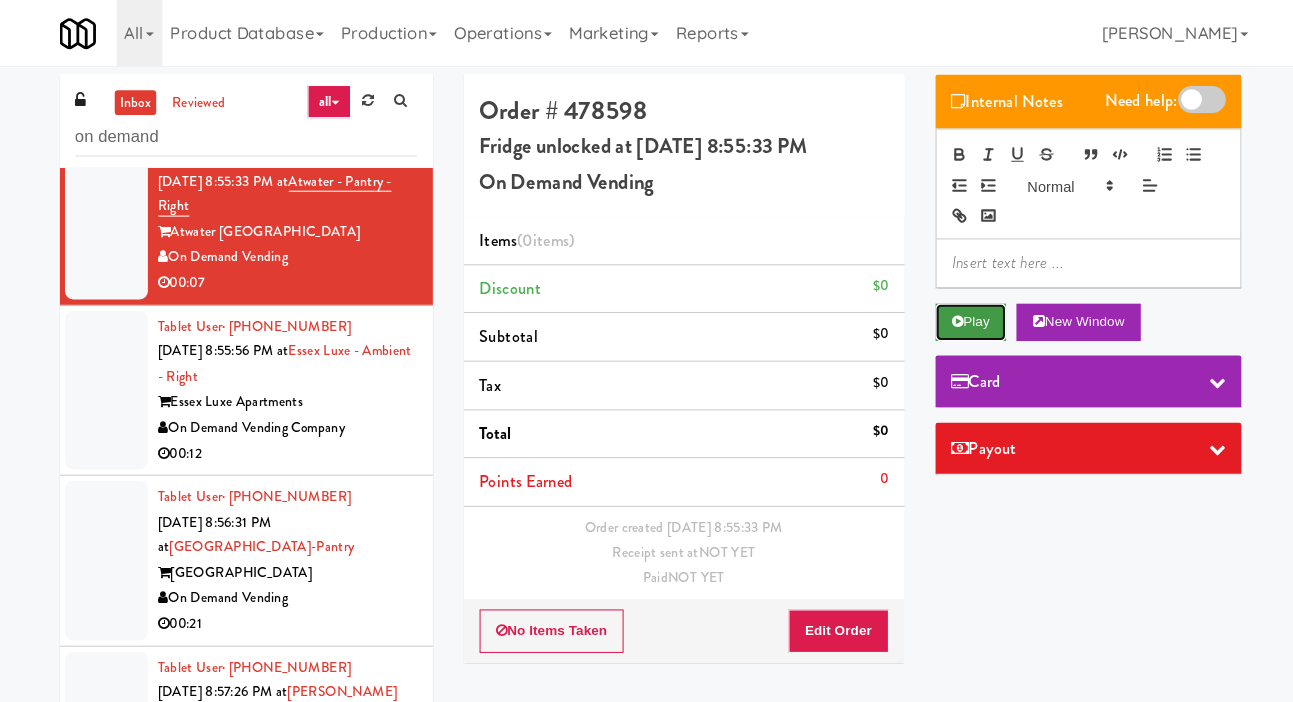 click on "Play" at bounding box center (956, 311) 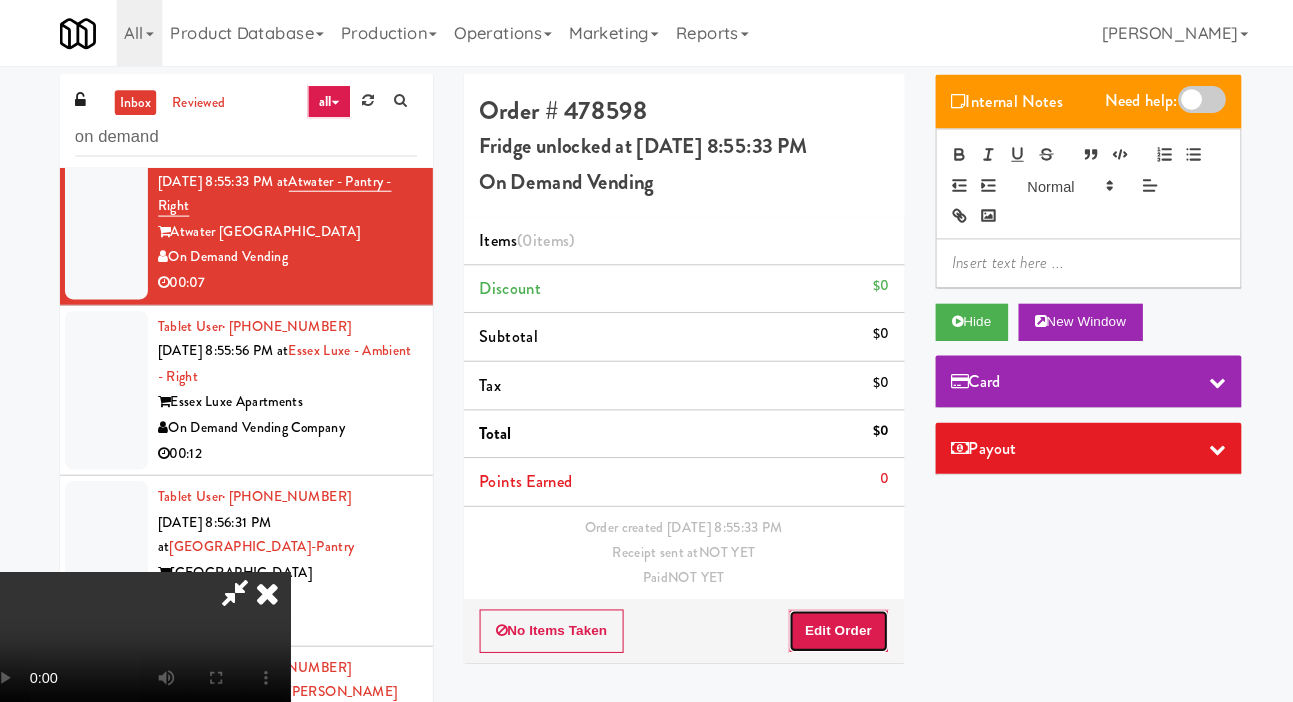 click on "Edit Order" at bounding box center (828, 609) 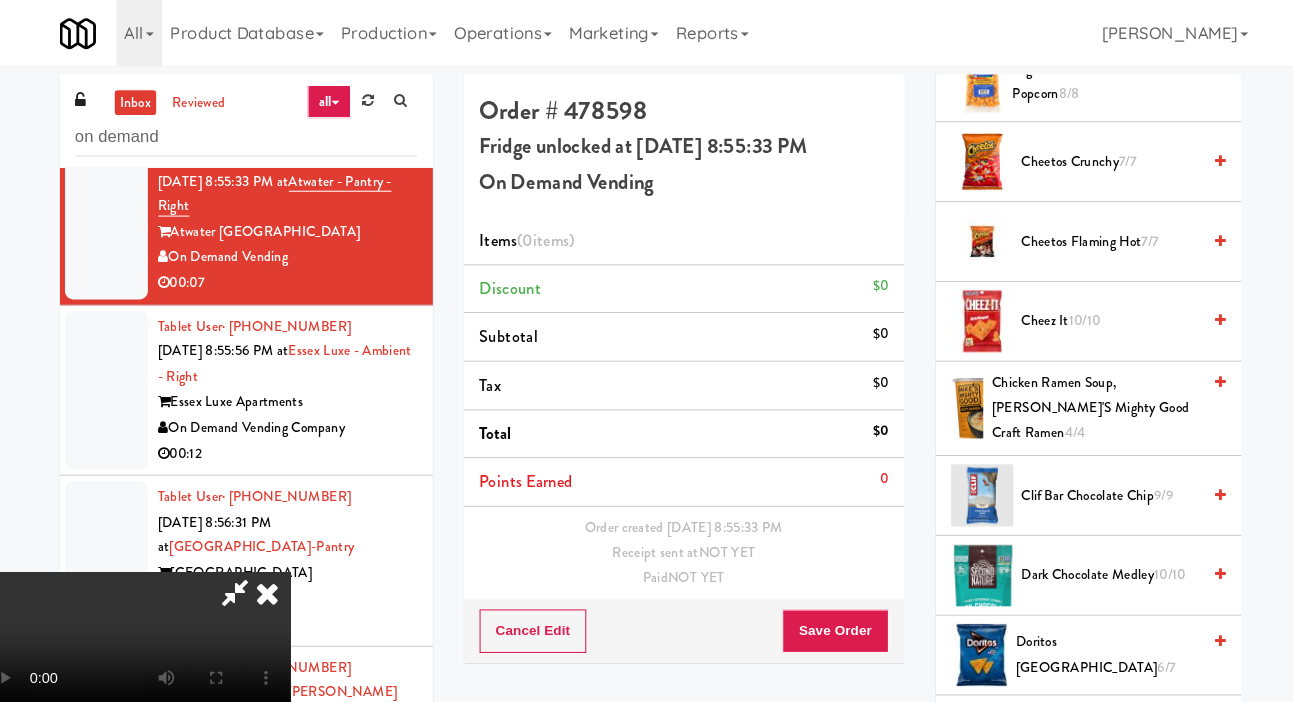 scroll, scrollTop: 552, scrollLeft: 0, axis: vertical 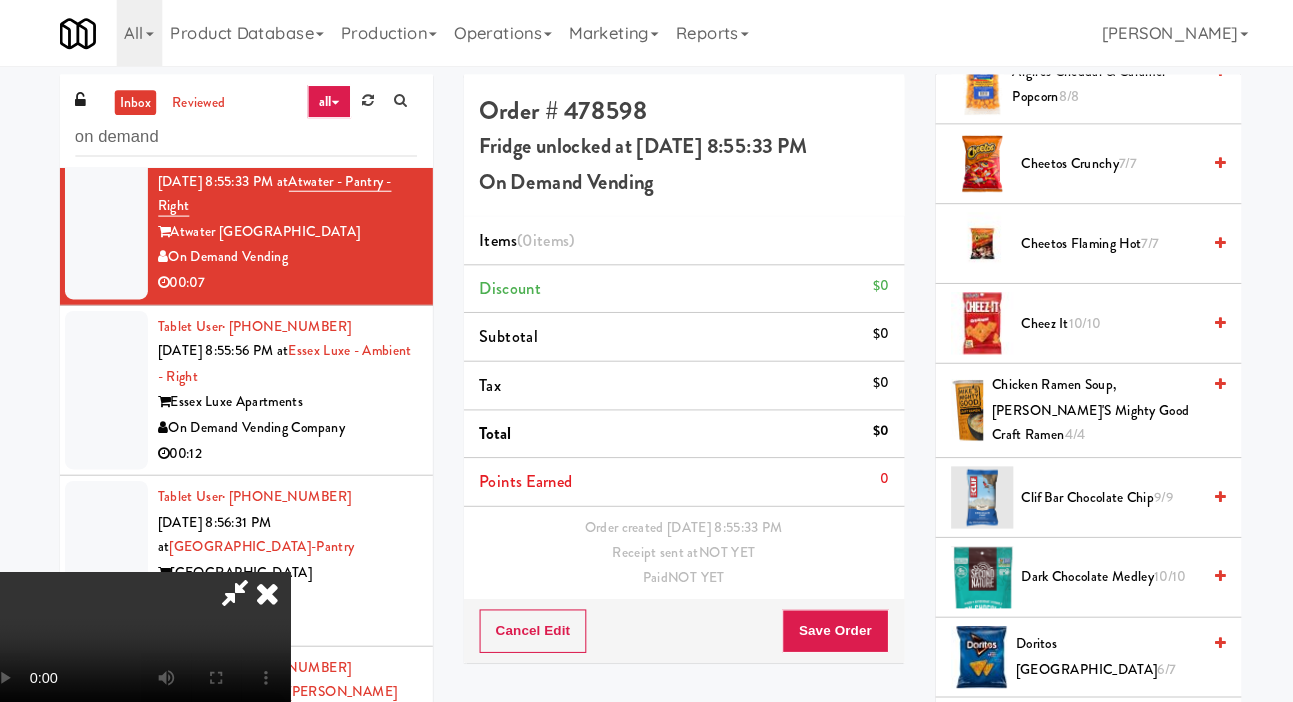 click on "Cheetos Crunchy  7/7" at bounding box center [1091, 158] 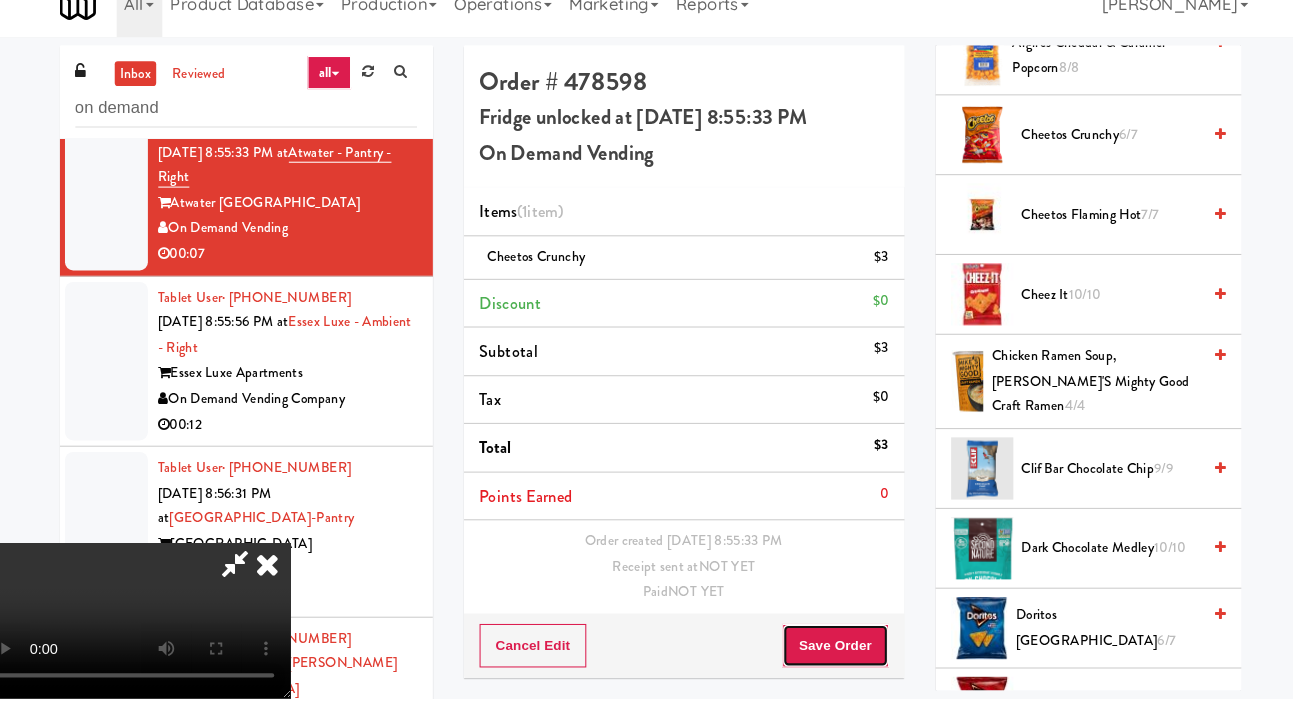 click on "Save Order" at bounding box center (825, 651) 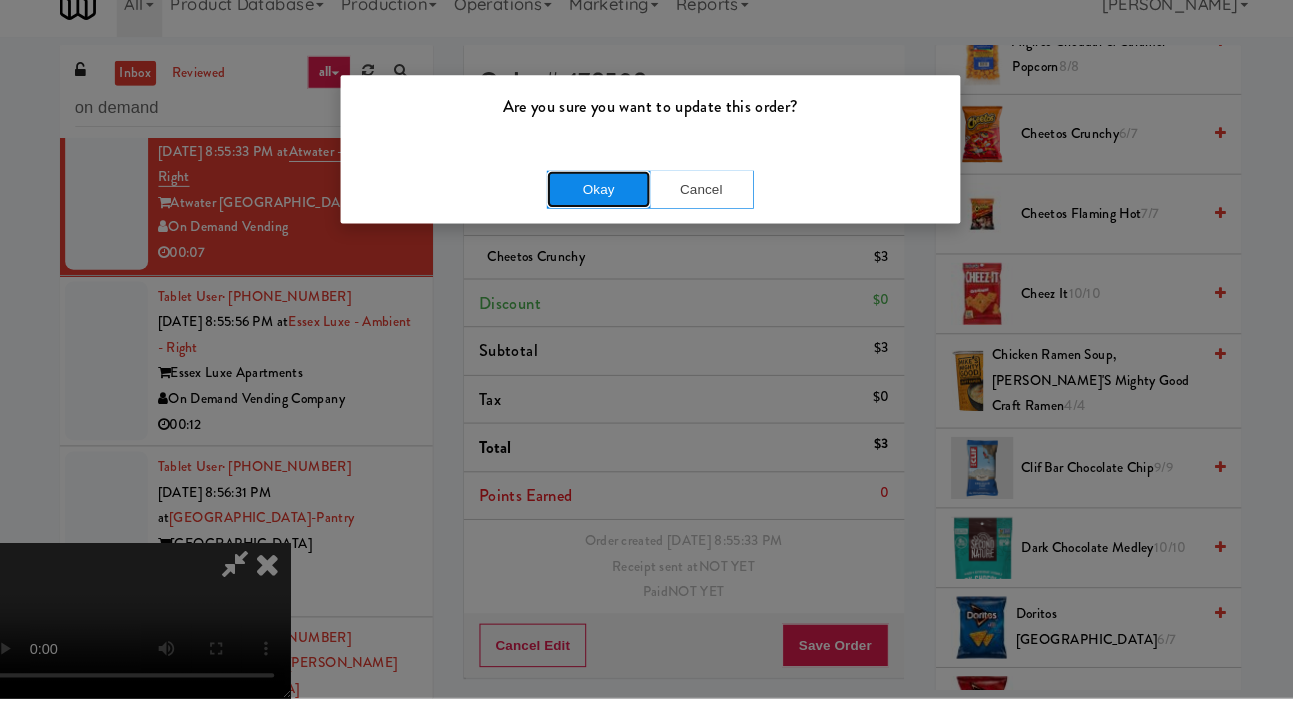click on "Okay" at bounding box center [597, 211] 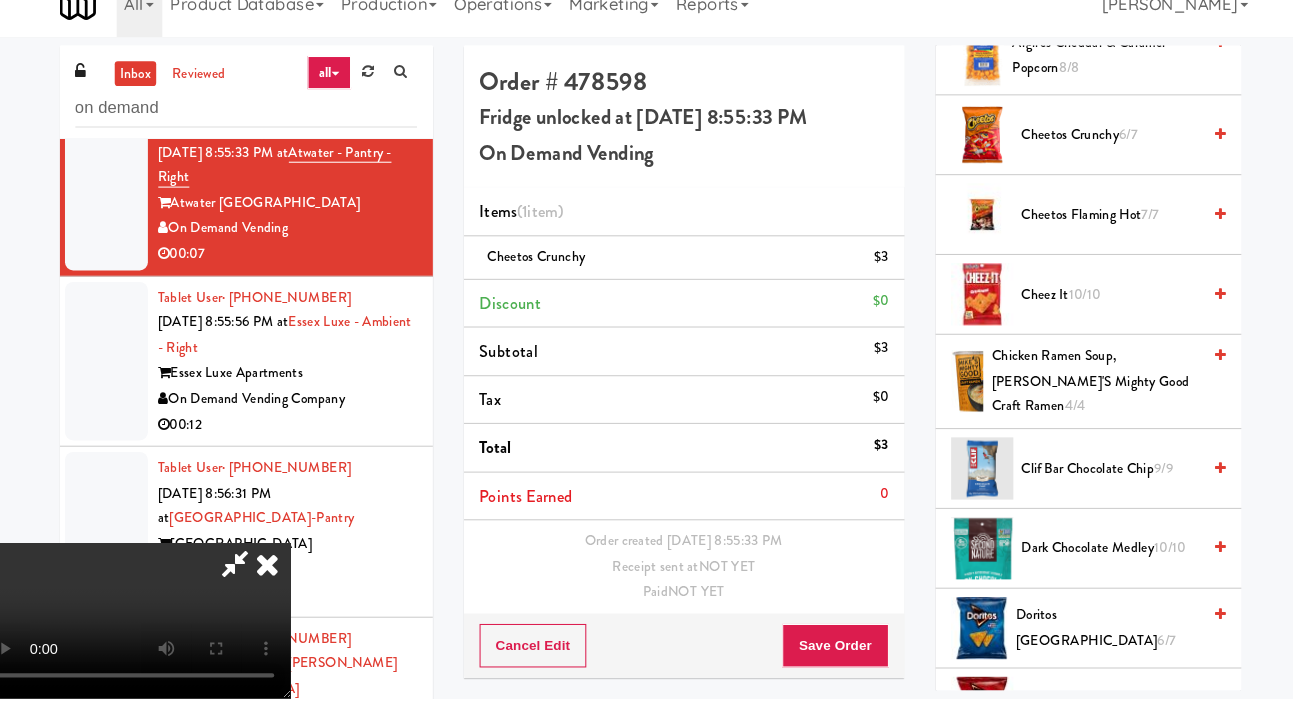 scroll, scrollTop: 0, scrollLeft: 0, axis: both 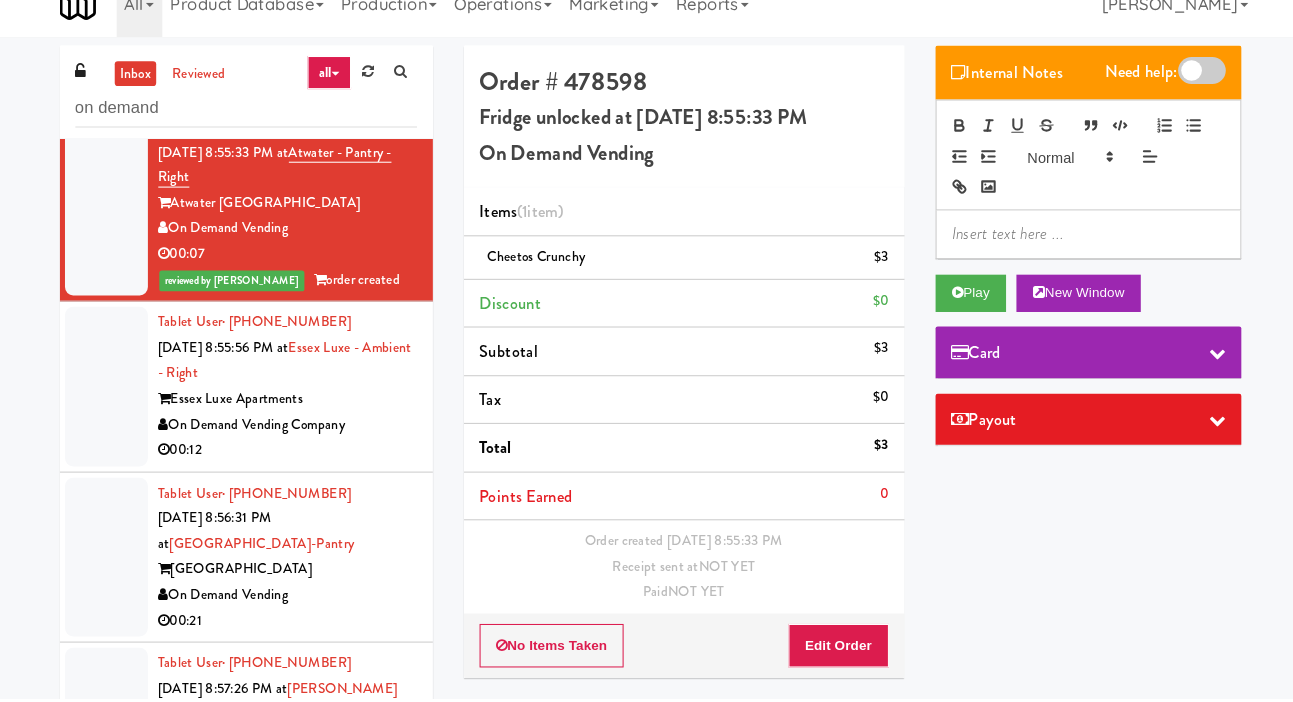 click at bounding box center (122, 401) 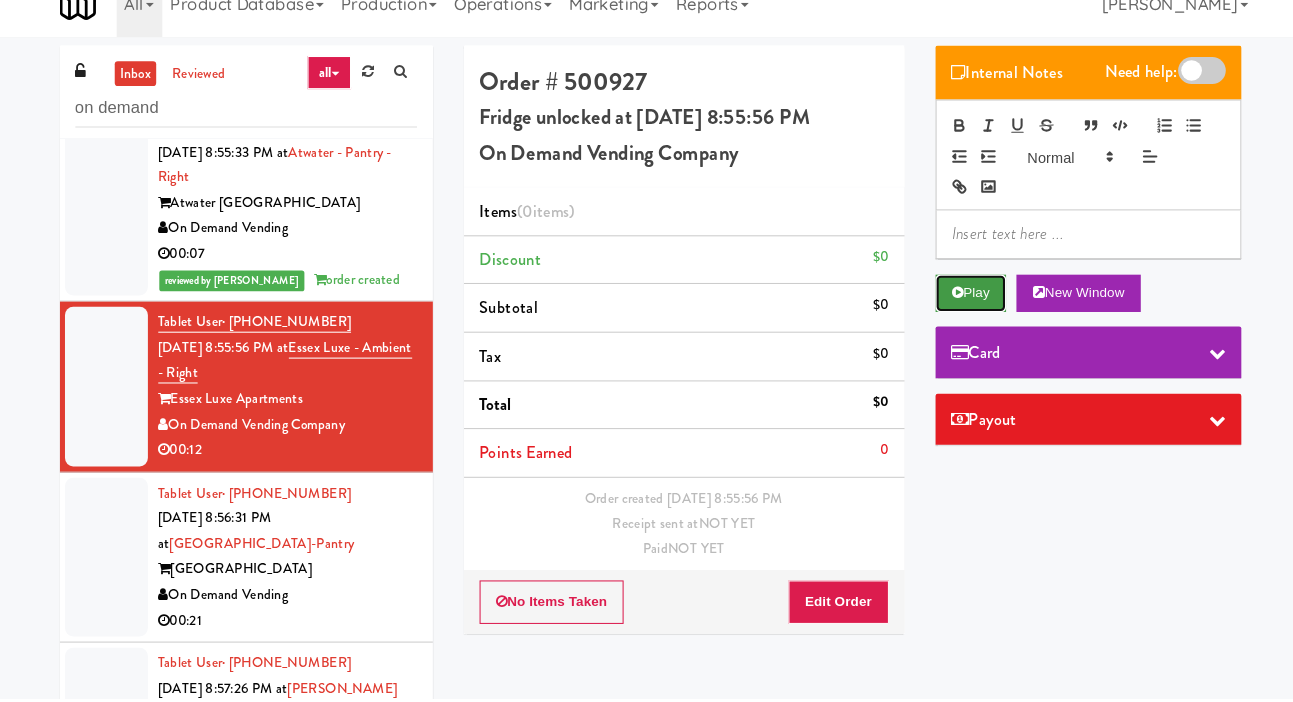 click on "Play" at bounding box center [956, 311] 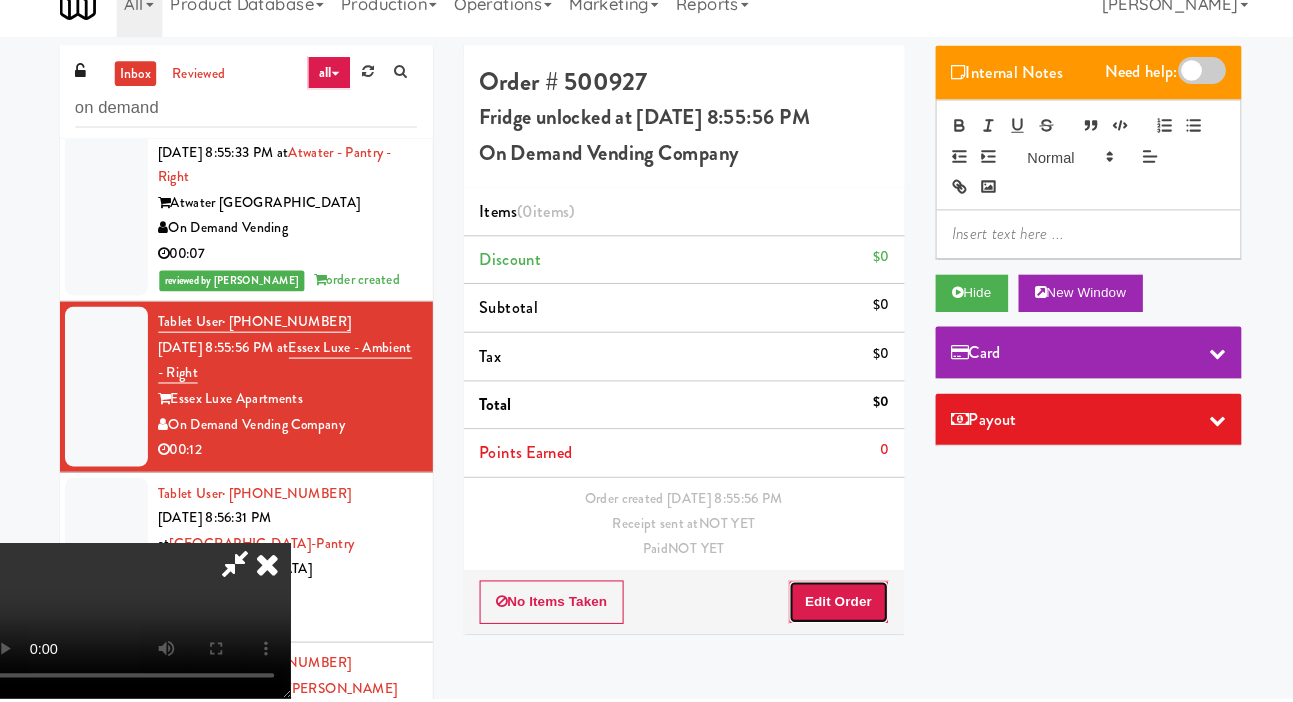 click on "Edit Order" at bounding box center (828, 609) 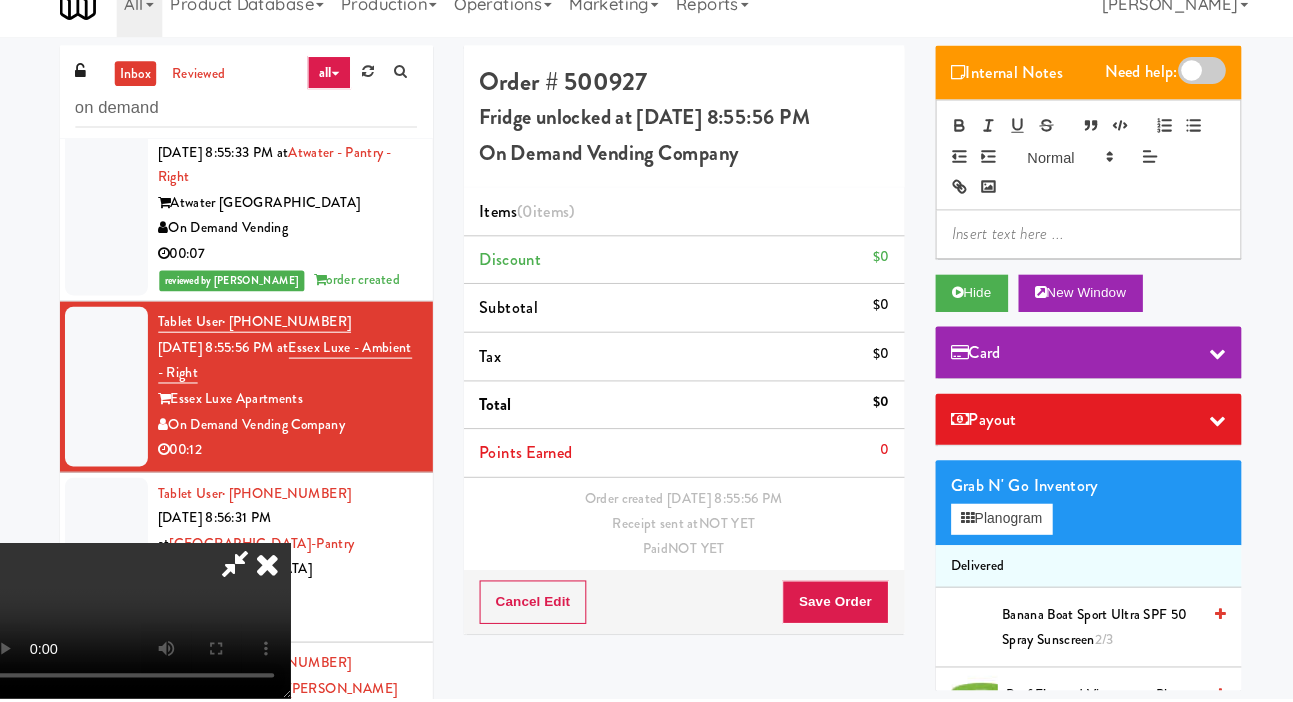 scroll, scrollTop: 56, scrollLeft: 0, axis: vertical 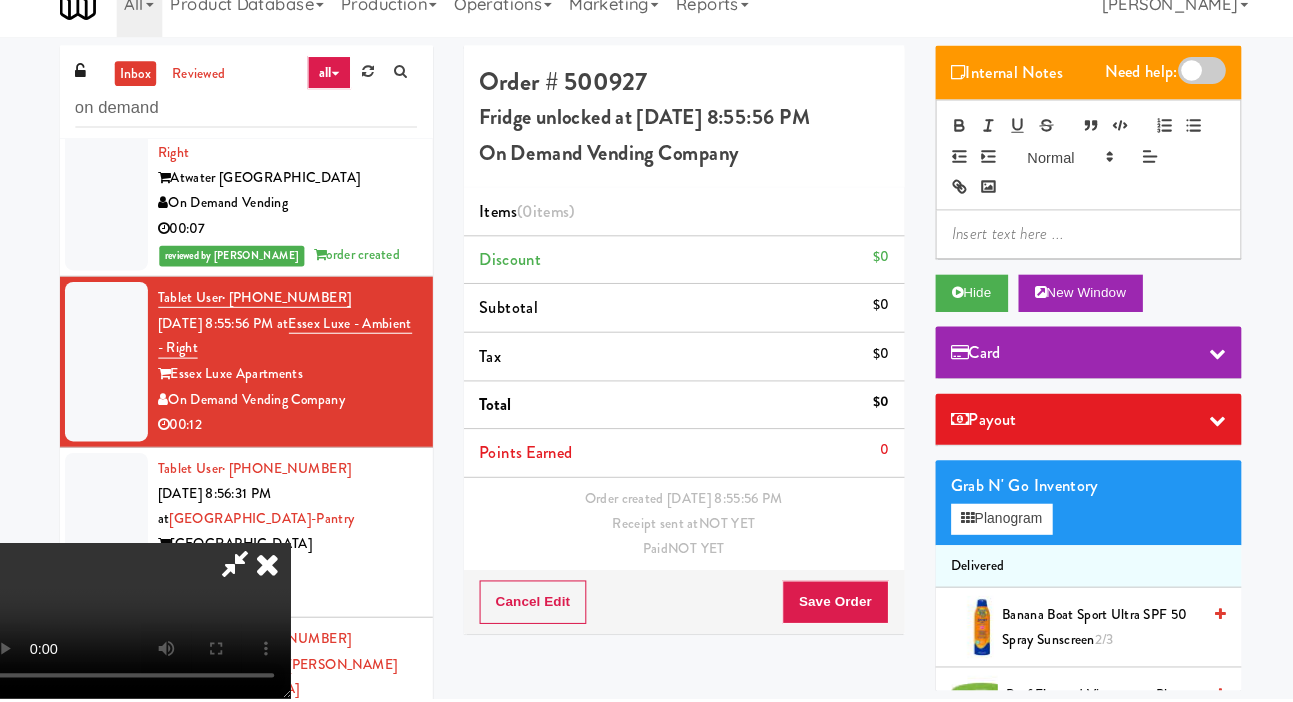 type 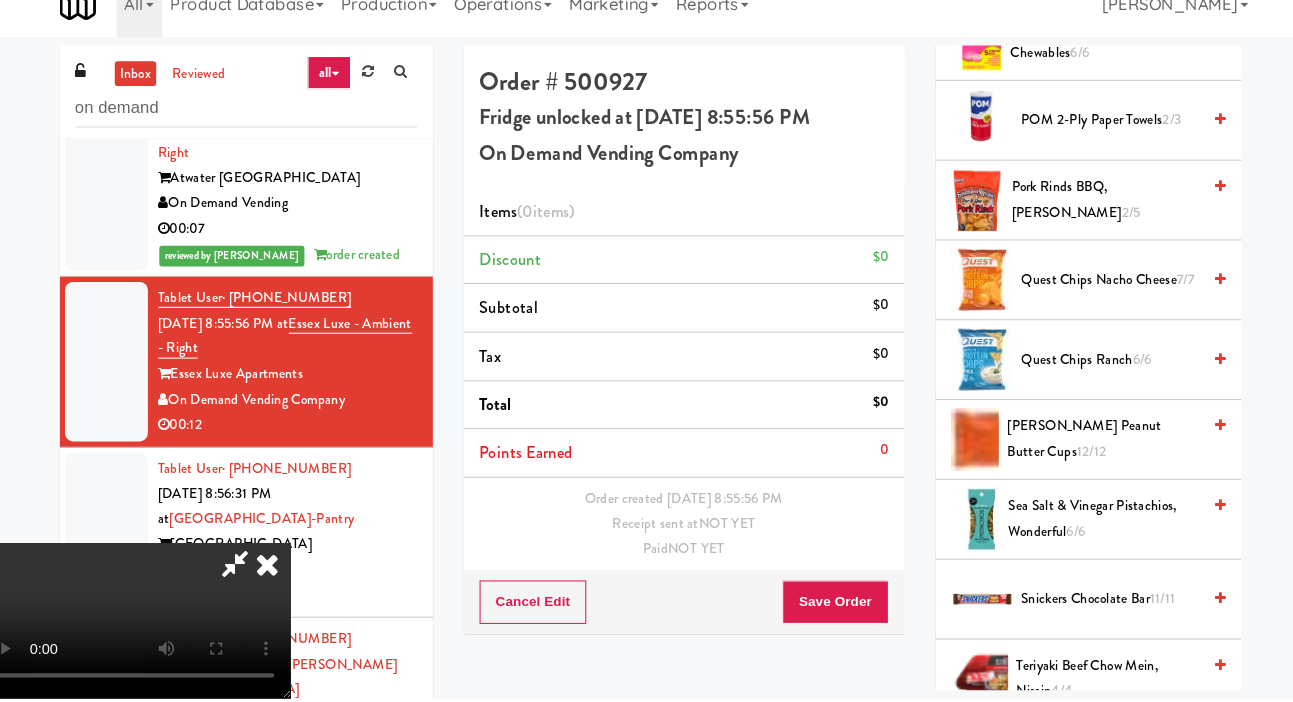 scroll, scrollTop: 1856, scrollLeft: 0, axis: vertical 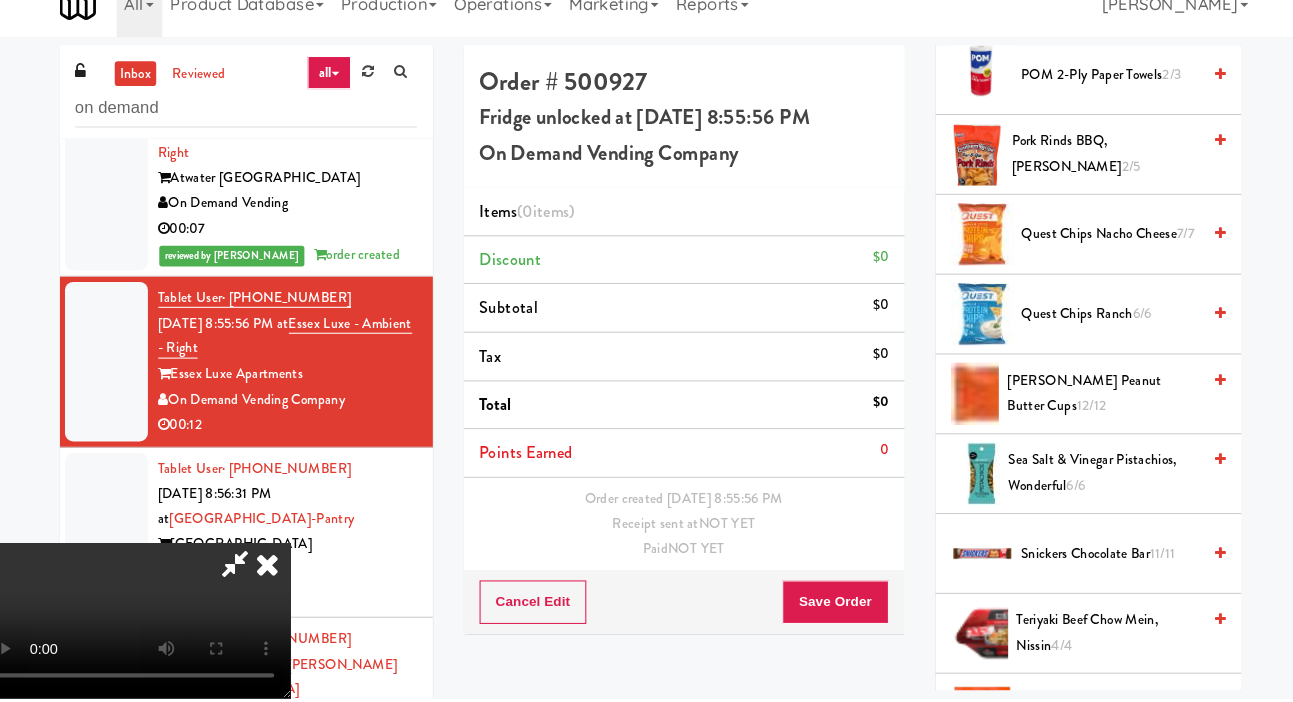 click on "Sea Salt & Vinegar Pistachios, Wonderful  6/6" at bounding box center (1084, 484) 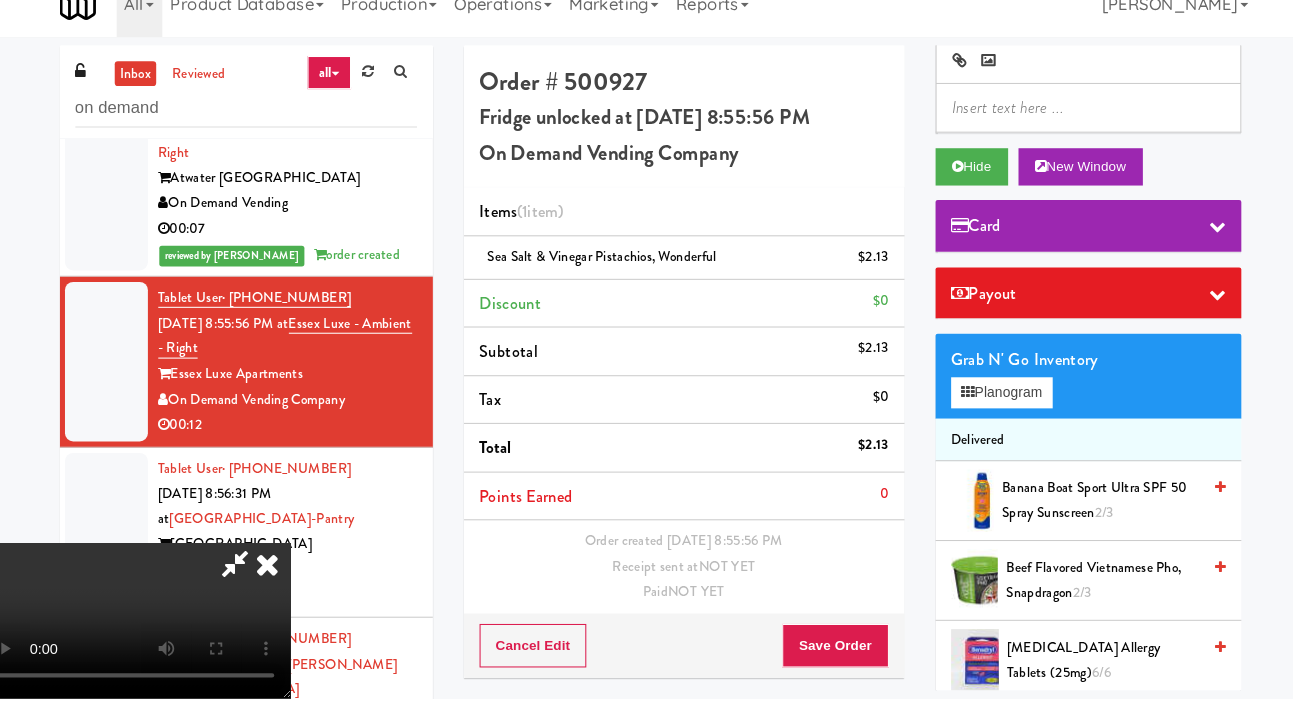 scroll, scrollTop: 0, scrollLeft: 0, axis: both 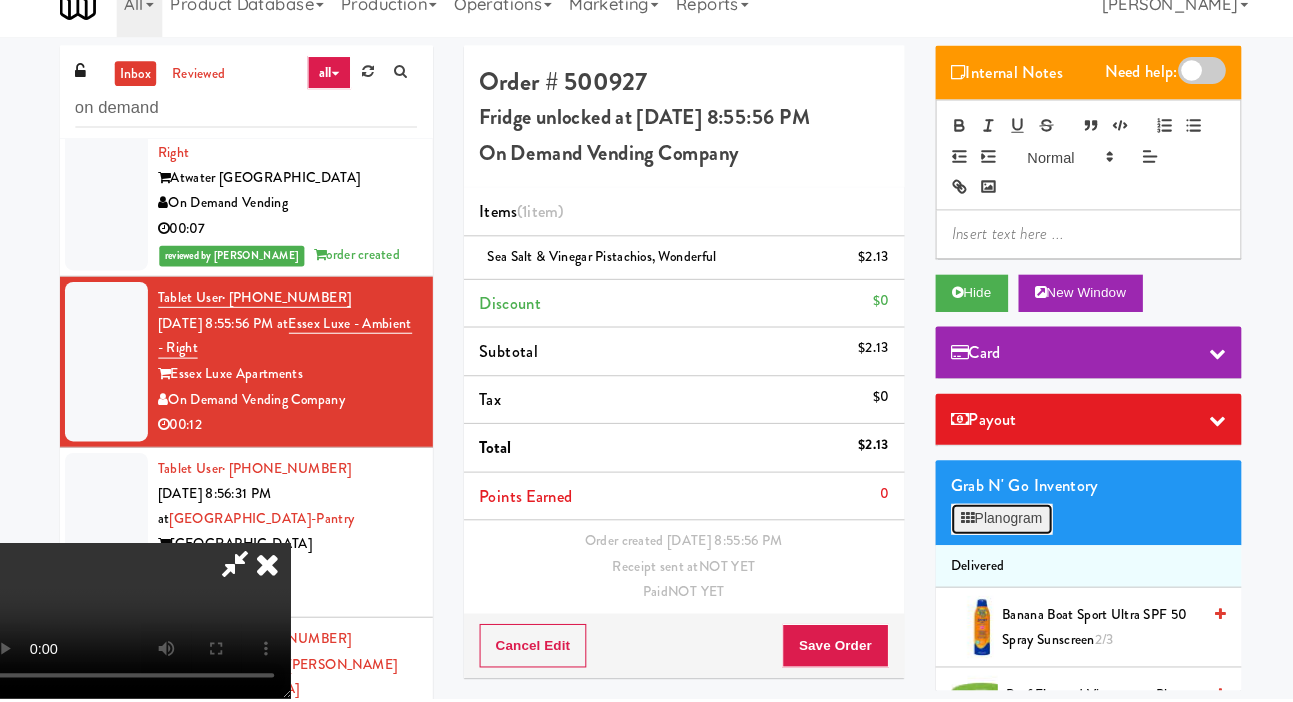 click on "Planogram" at bounding box center (986, 529) 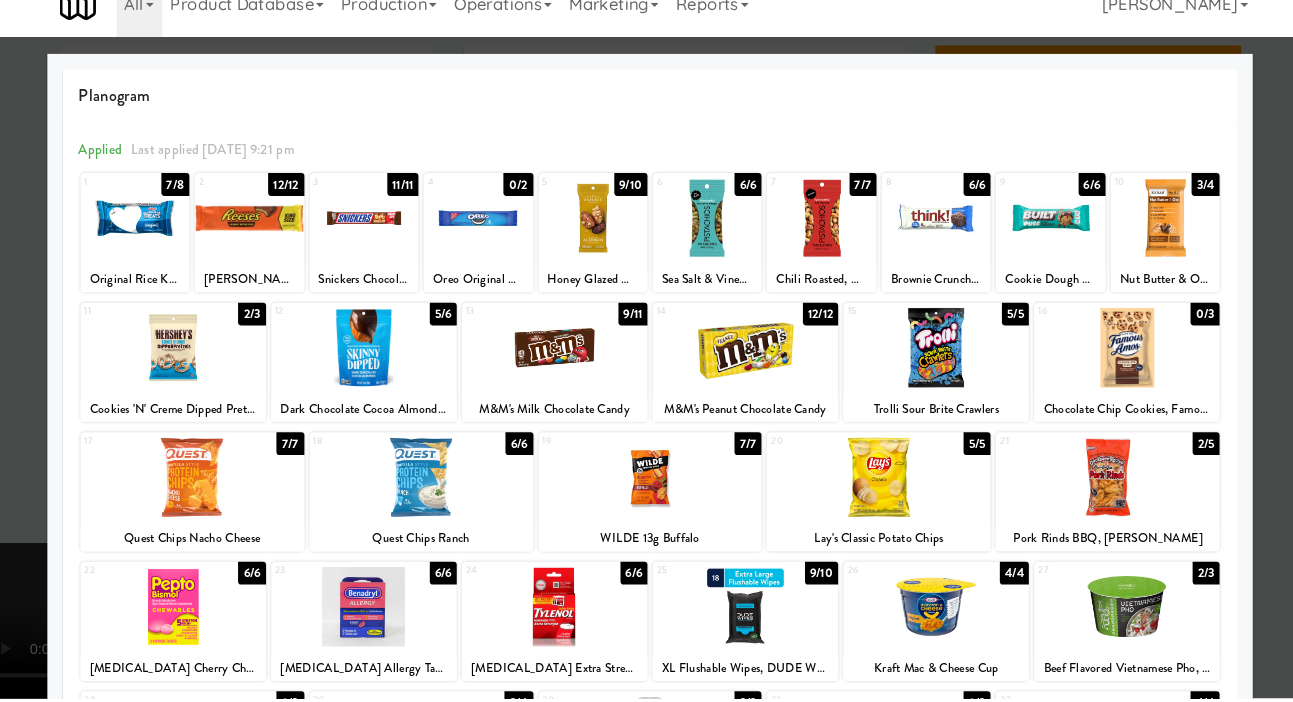 click at bounding box center (1088, 488) 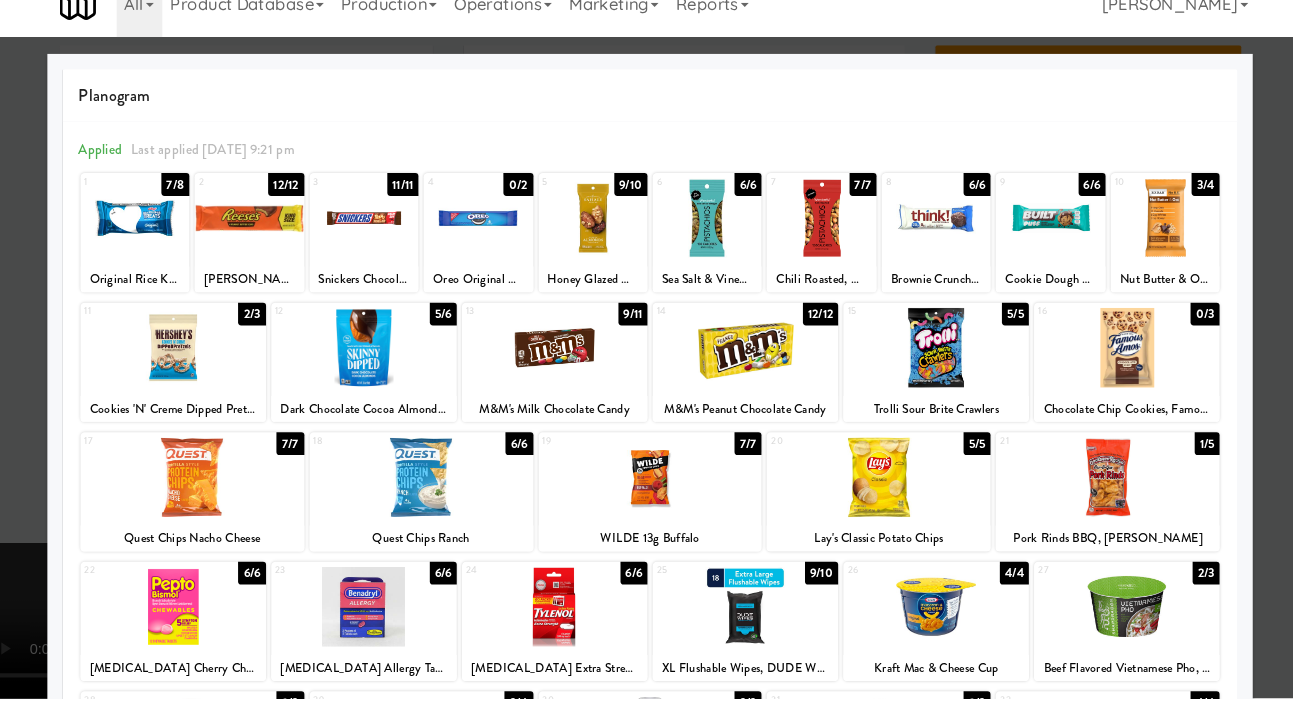 click at bounding box center (646, 351) 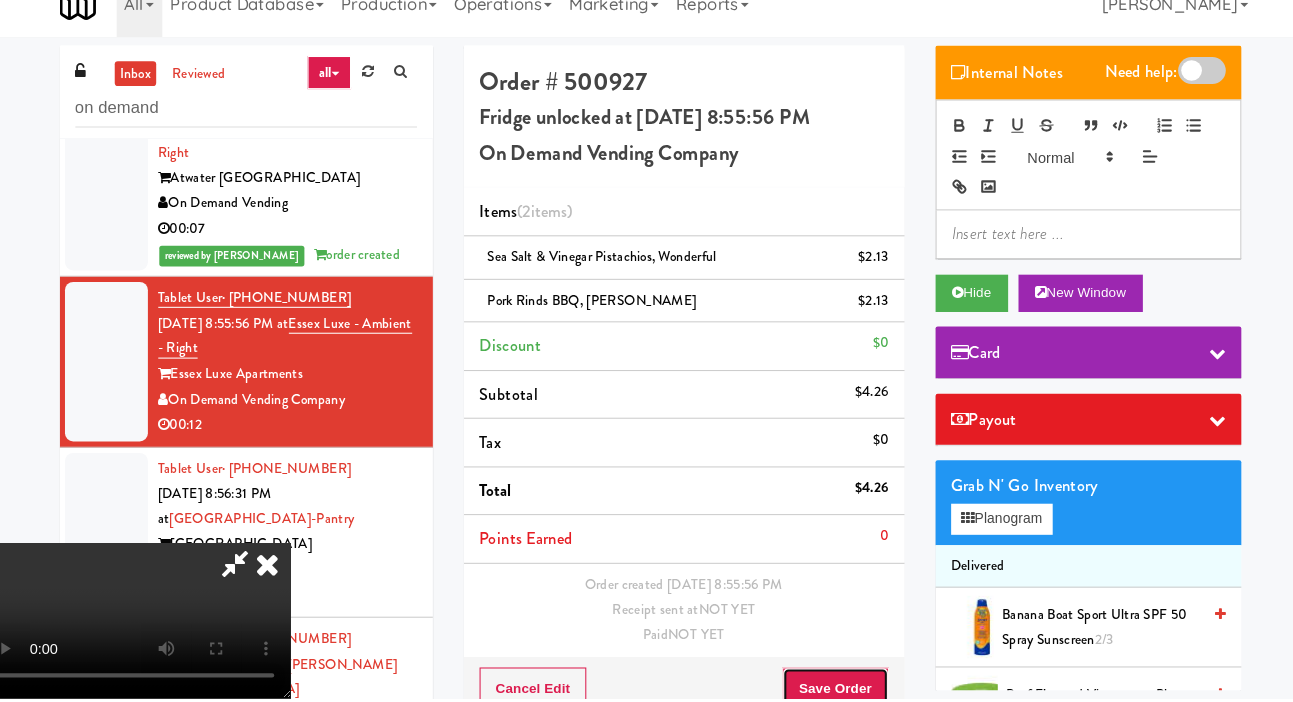 click on "Save Order" at bounding box center [825, 693] 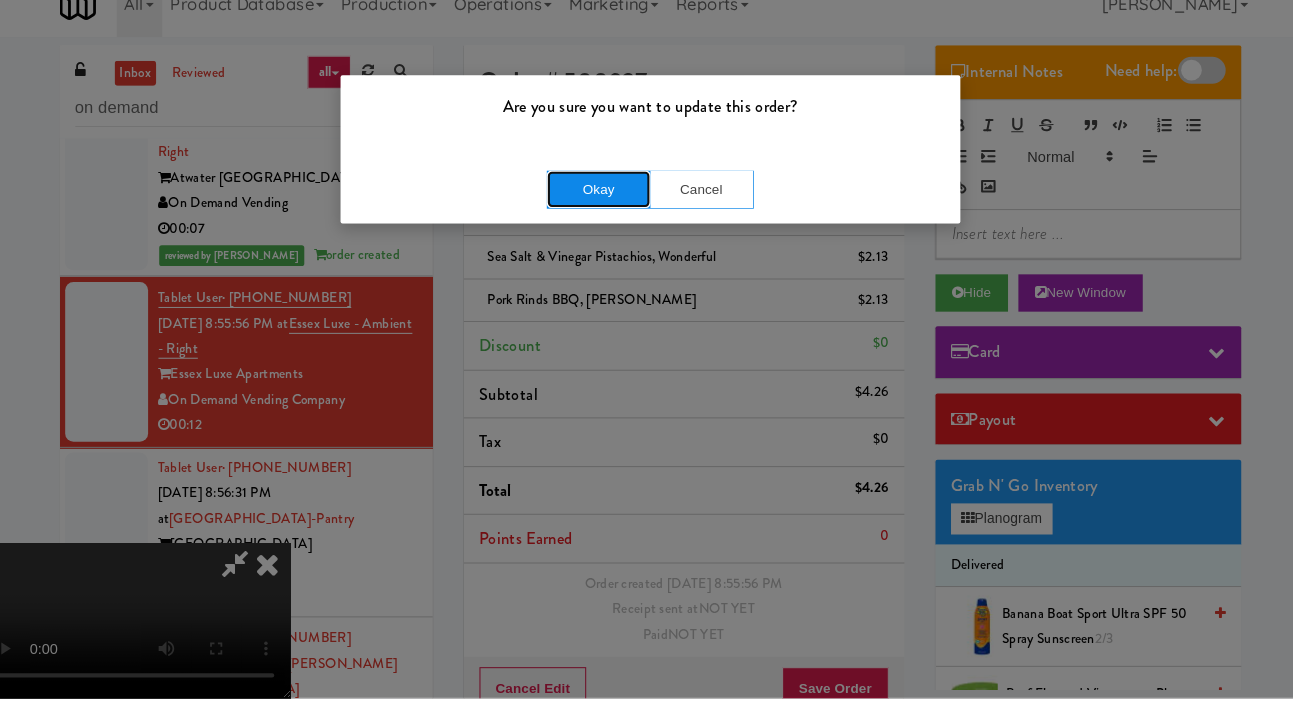 click on "Okay" at bounding box center [597, 211] 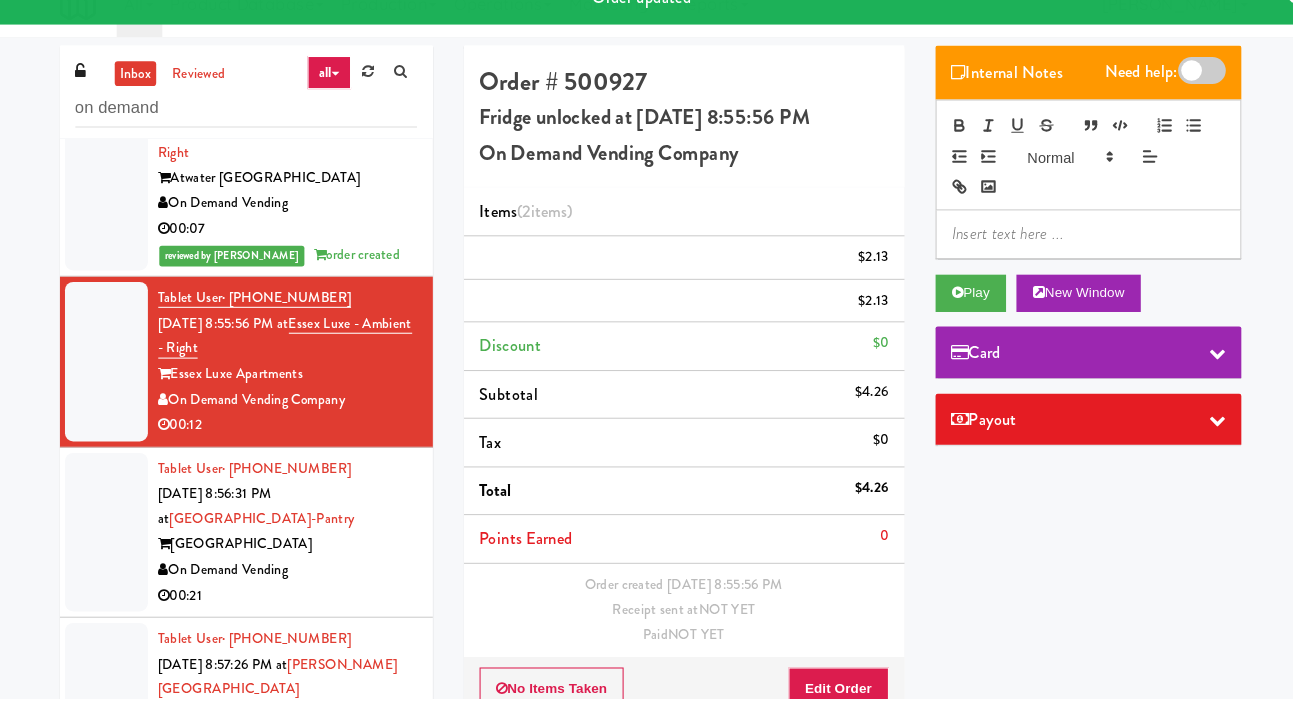scroll, scrollTop: 0, scrollLeft: 0, axis: both 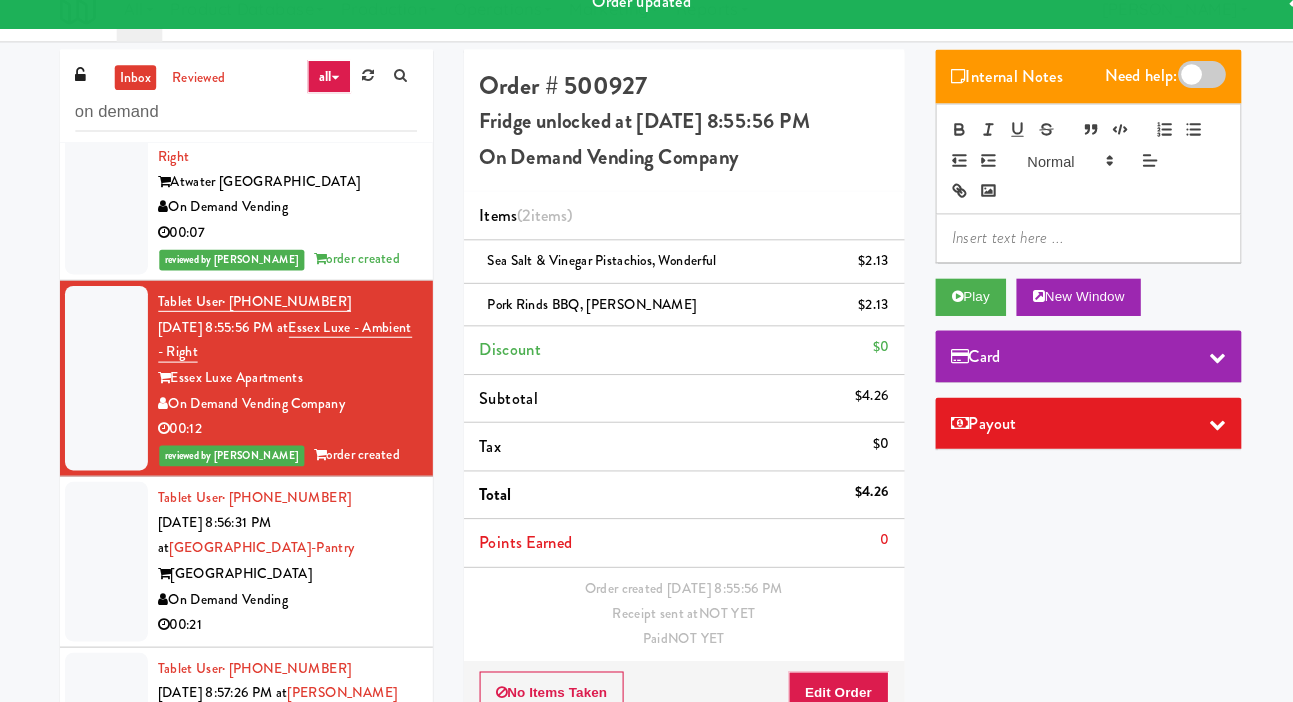 click at bounding box center (122, 566) 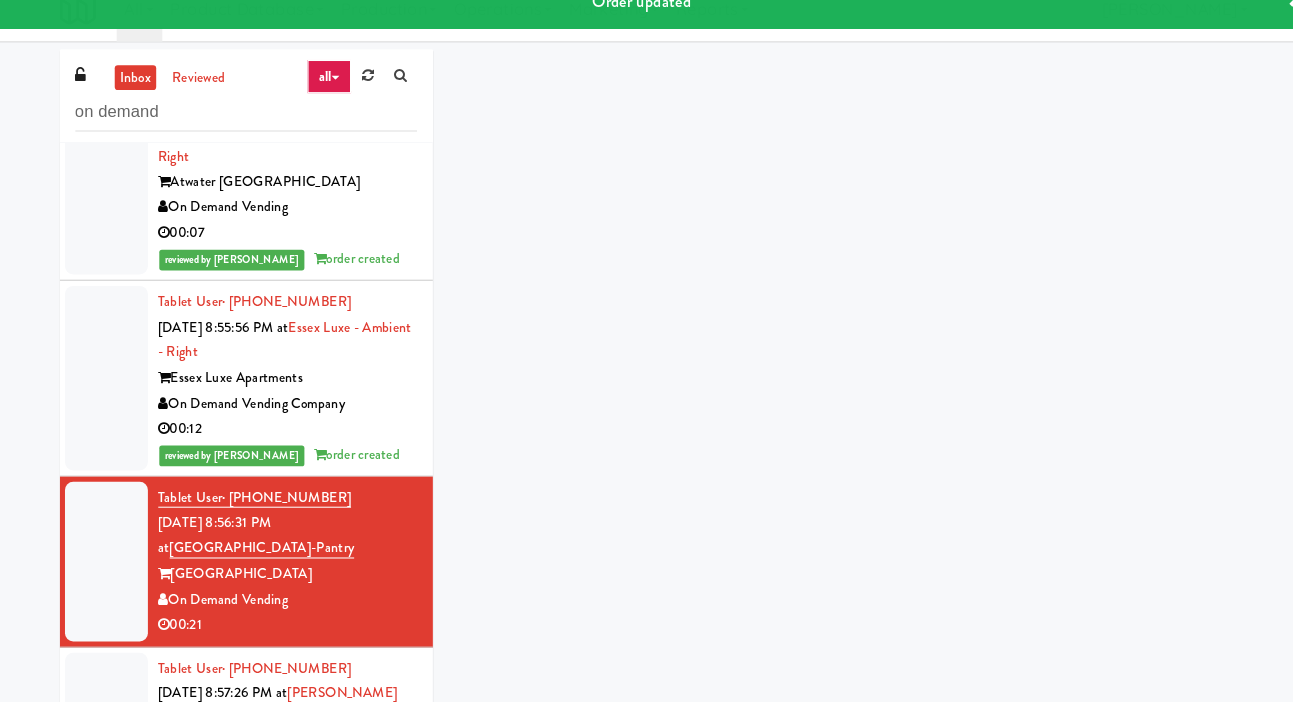 scroll, scrollTop: 81, scrollLeft: 0, axis: vertical 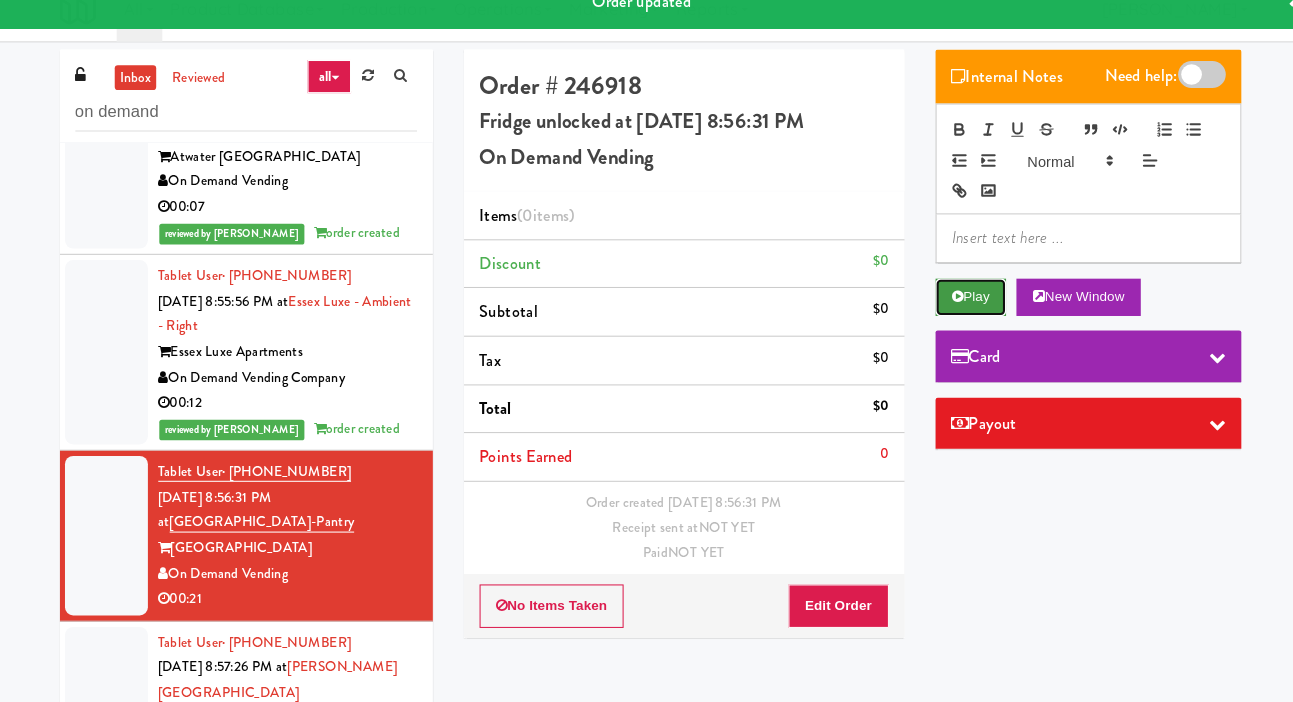 click on "Play" at bounding box center (956, 311) 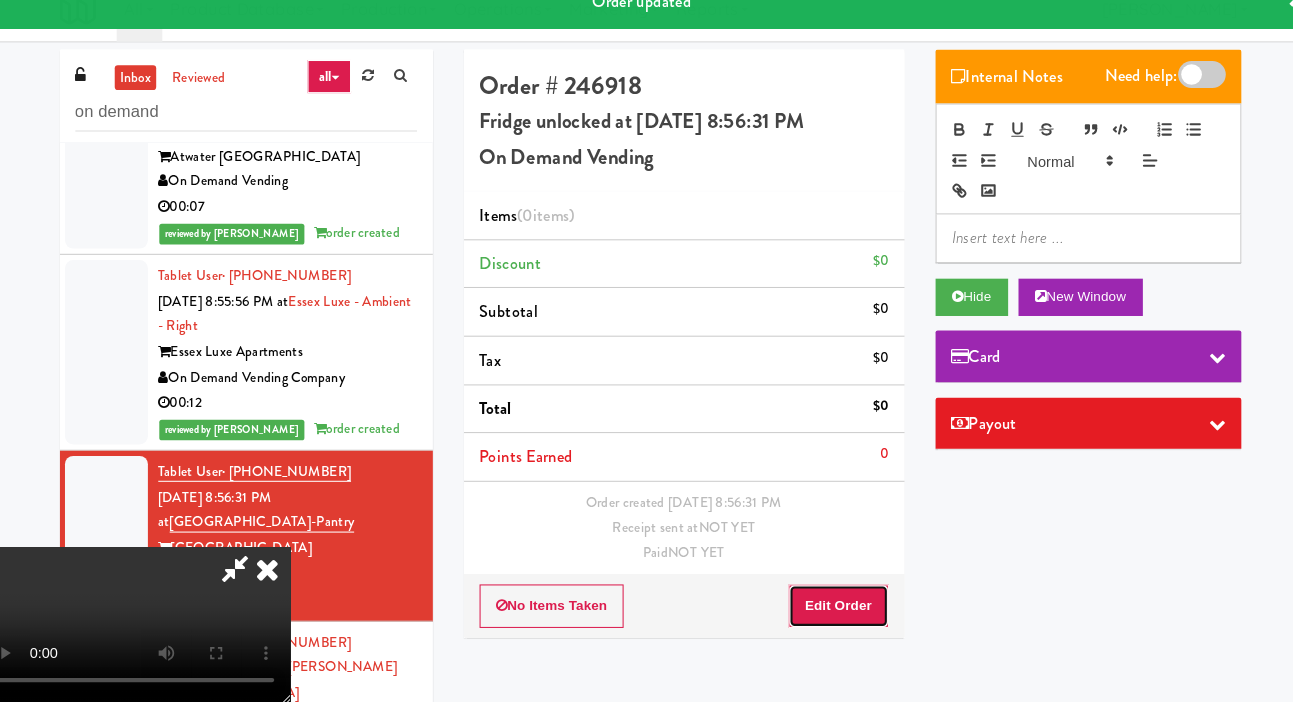 click on "Edit Order" at bounding box center [828, 609] 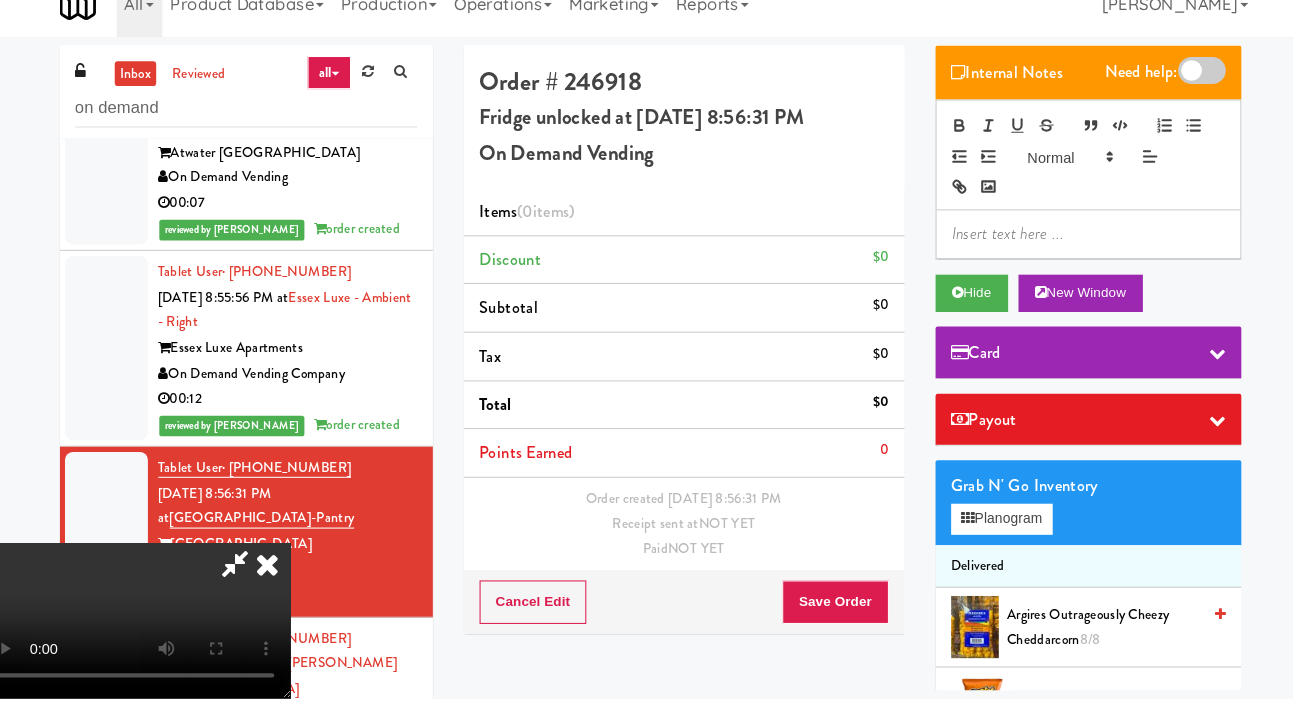 scroll, scrollTop: 73, scrollLeft: 0, axis: vertical 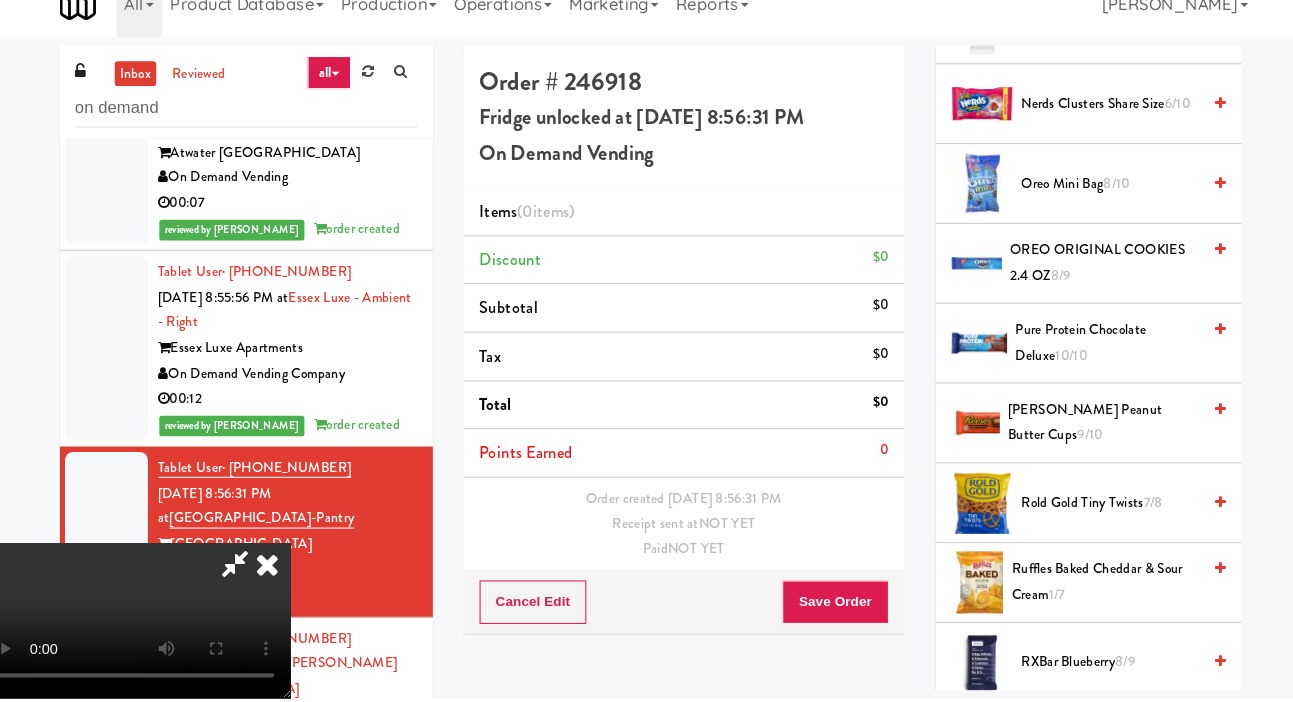 click on "Ruffles Baked Cheddar & Sour Cream  1/7" at bounding box center [1085, 589] 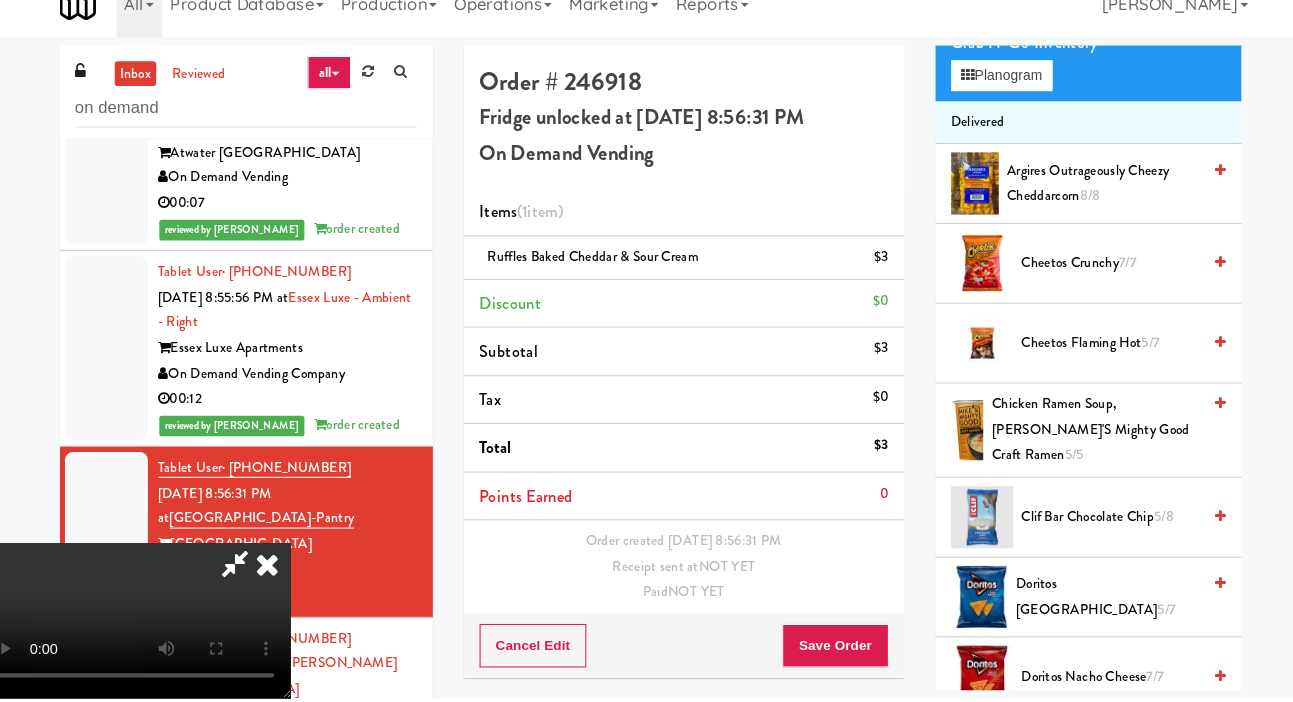 scroll, scrollTop: 429, scrollLeft: 0, axis: vertical 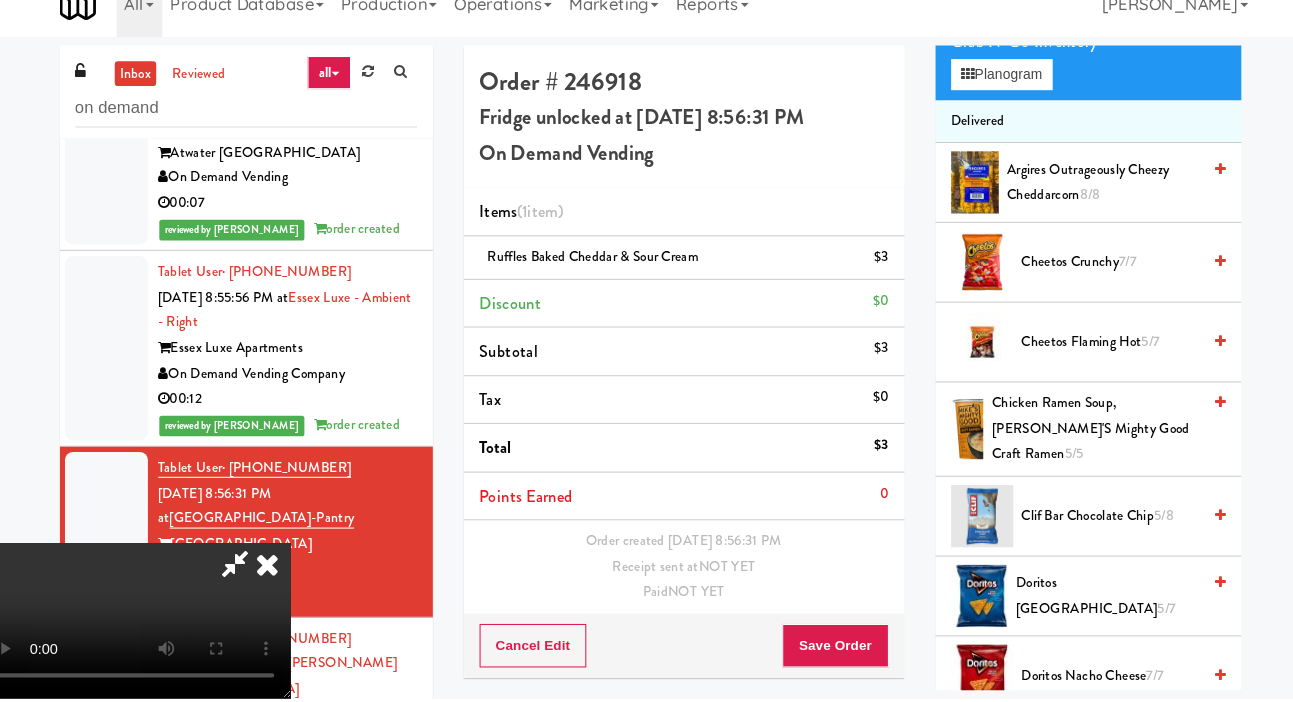 click on "Doritos Cool Ranch  5/7" at bounding box center [1087, 602] 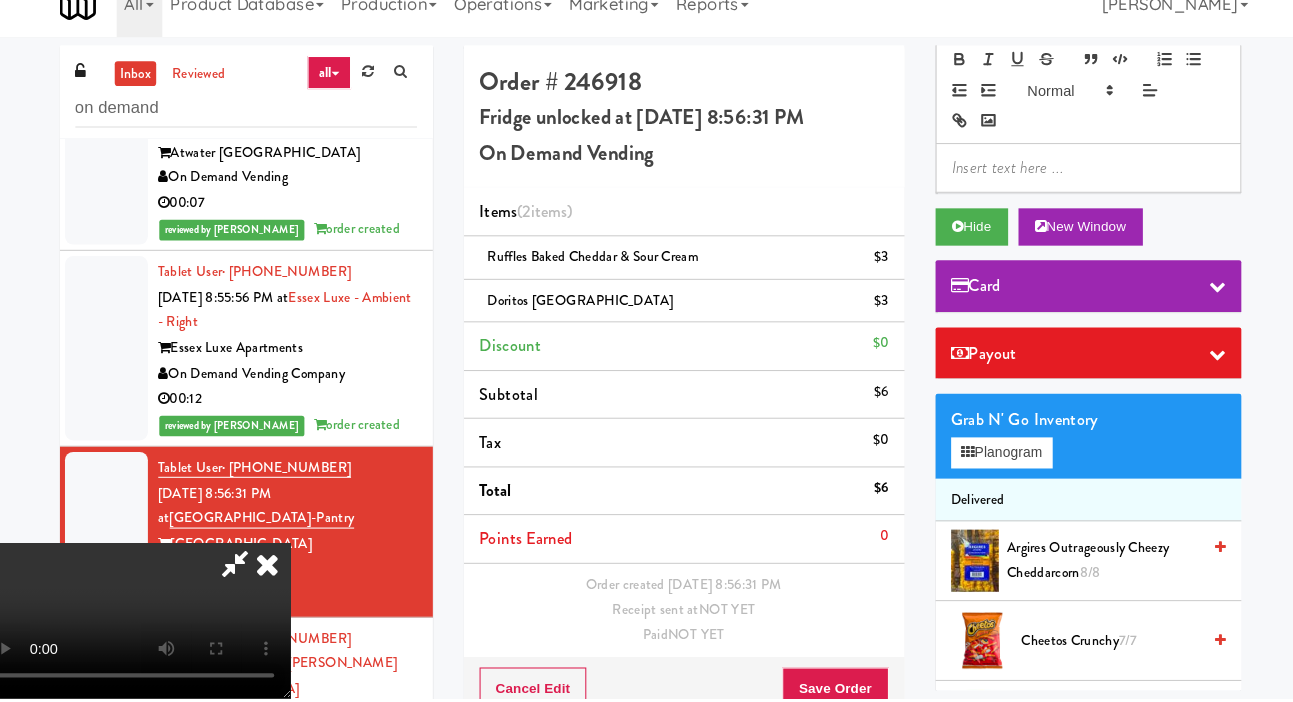 scroll, scrollTop: 0, scrollLeft: 0, axis: both 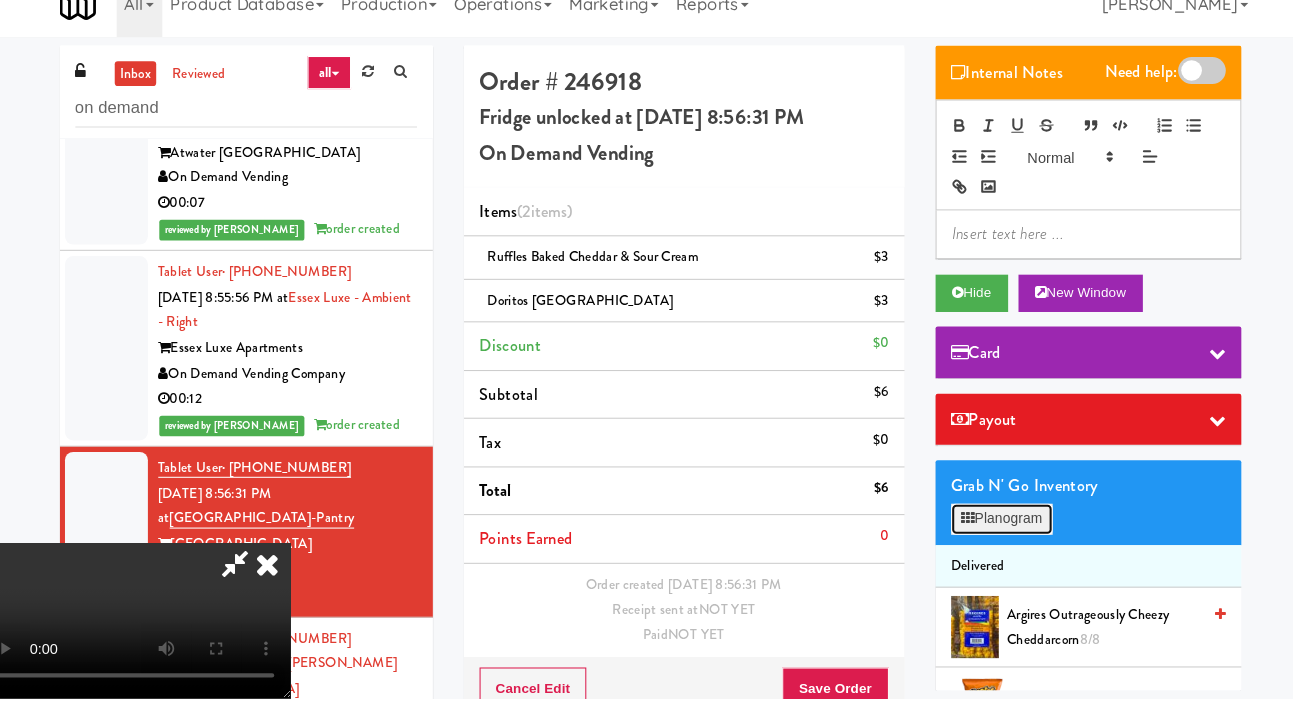 click on "Planogram" at bounding box center [986, 529] 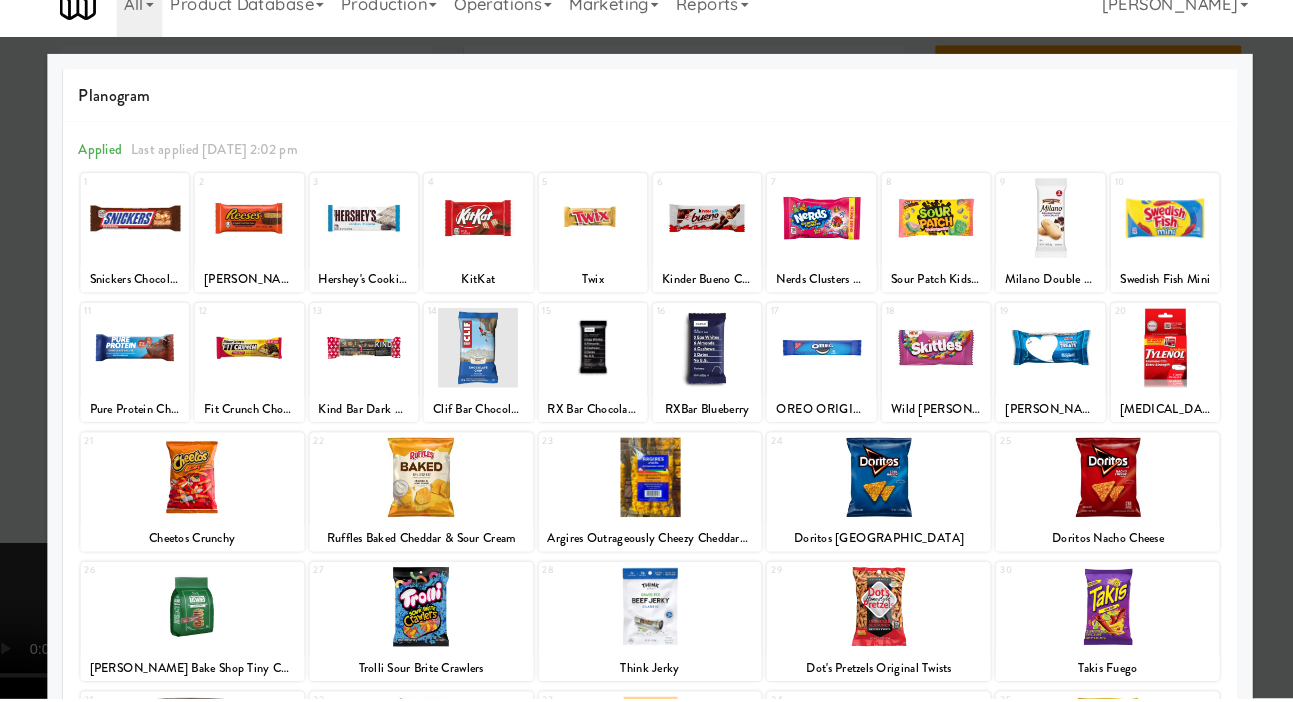 click at bounding box center (646, 351) 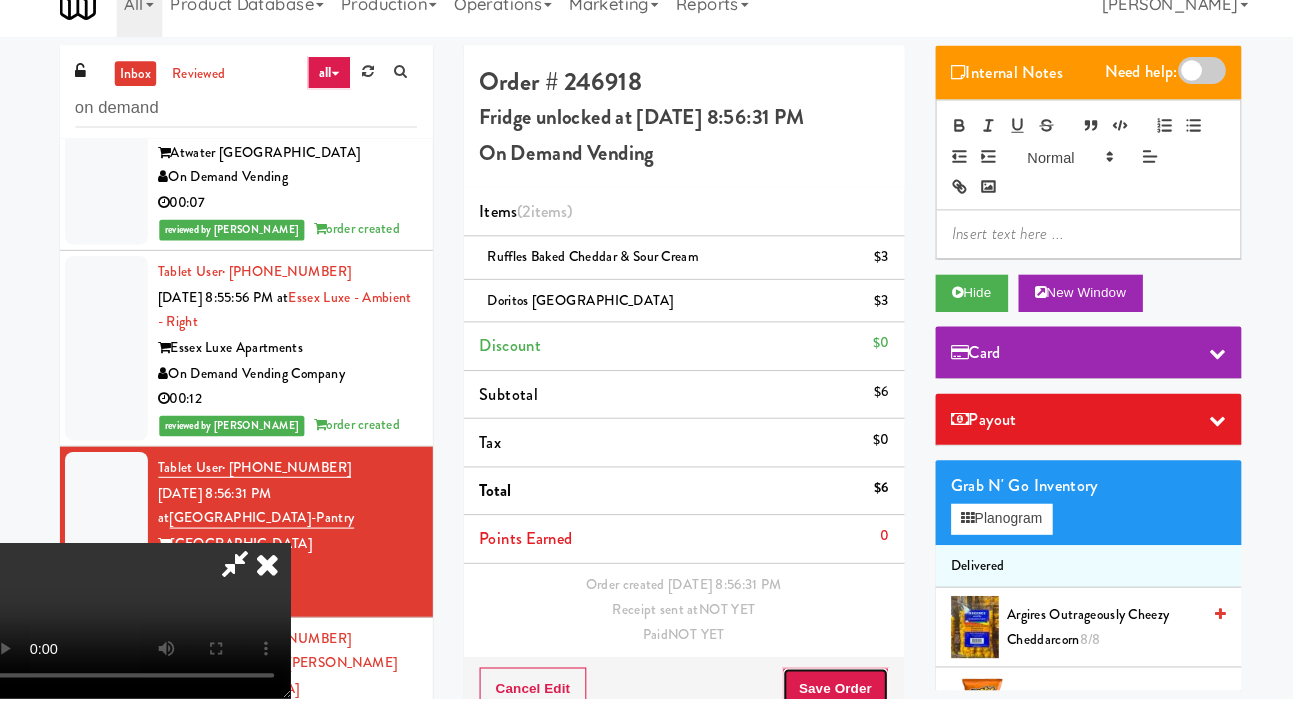 click on "Save Order" at bounding box center [825, 693] 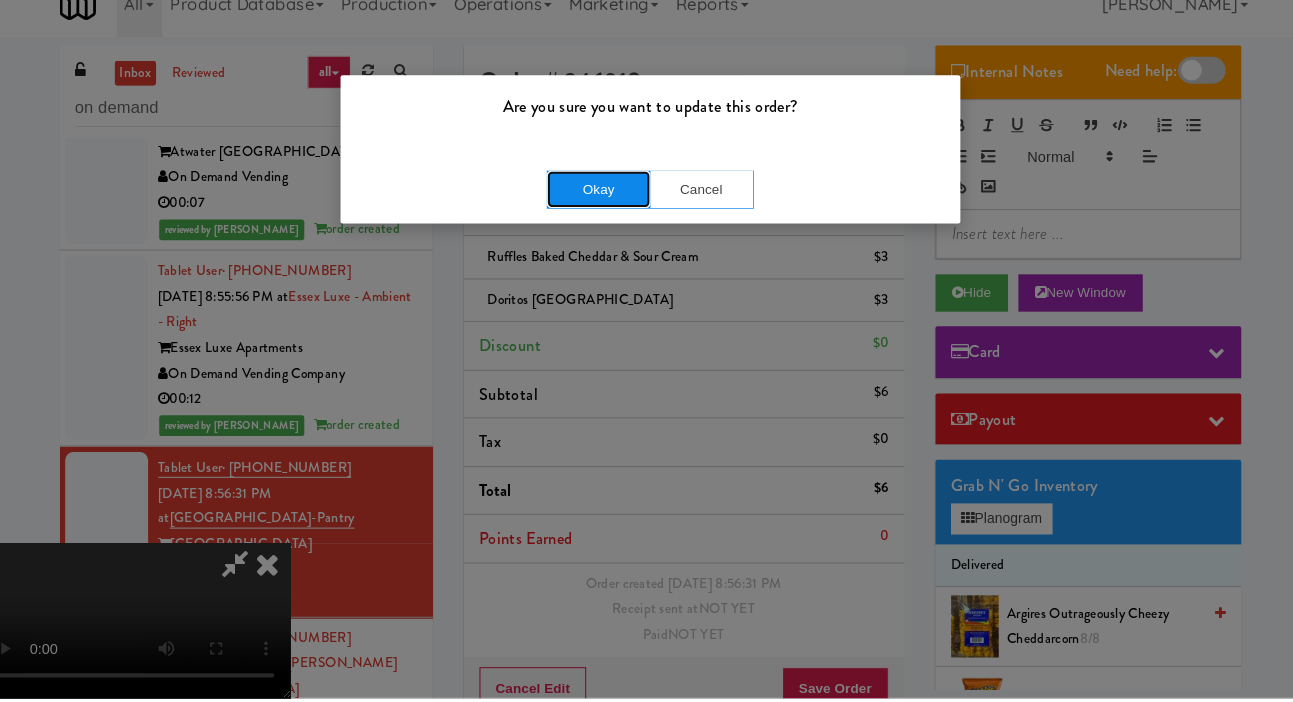 click on "Okay" at bounding box center [597, 211] 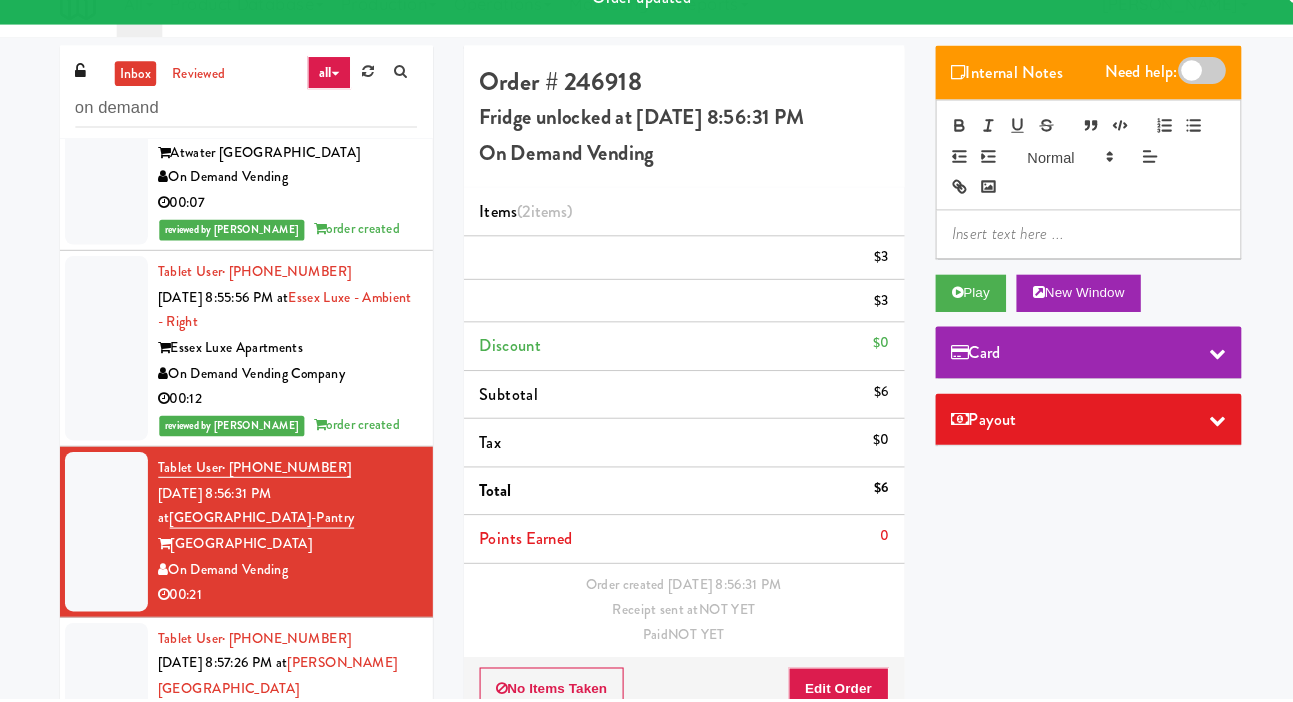 scroll, scrollTop: 0, scrollLeft: 0, axis: both 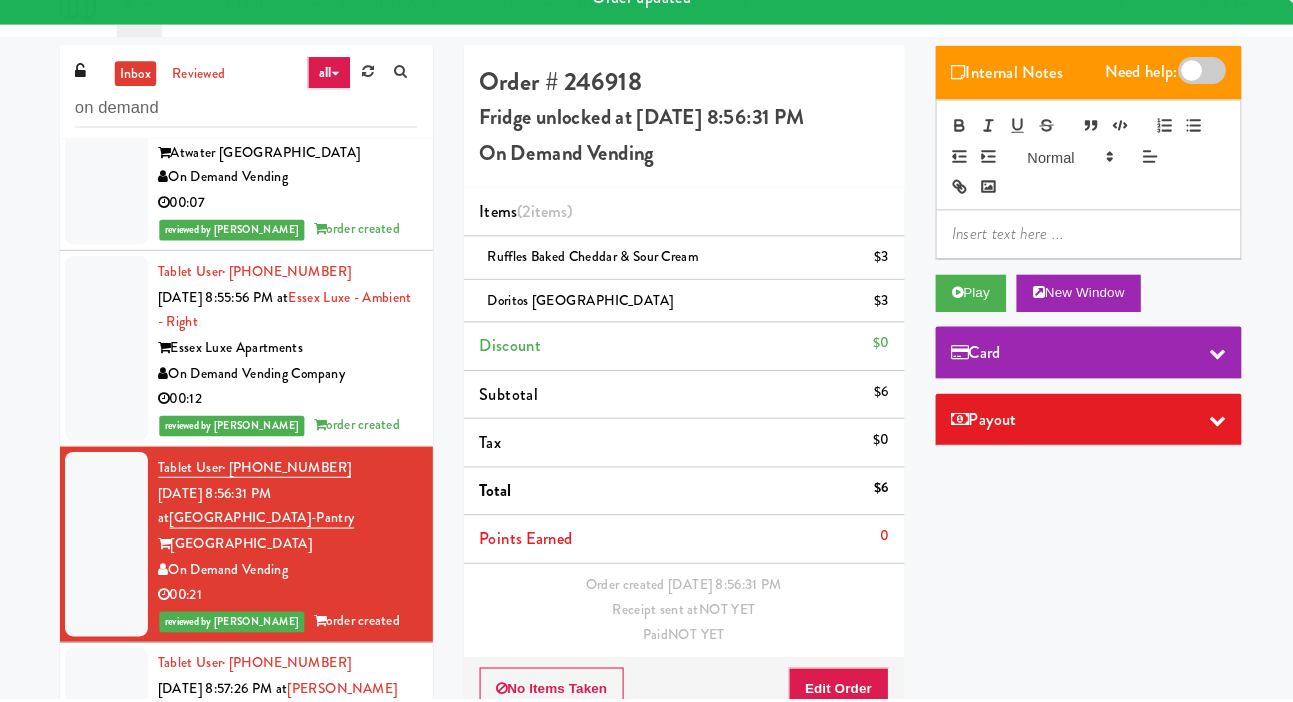 click at bounding box center [122, 730] 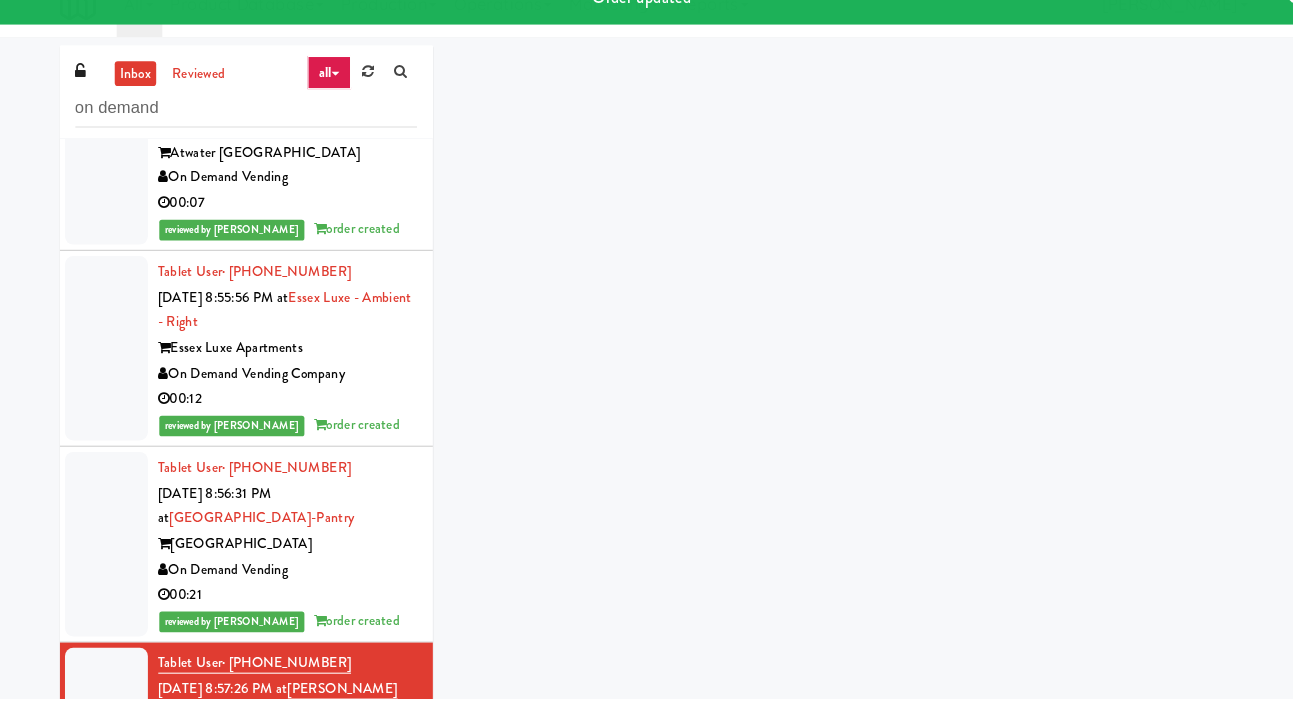 scroll, scrollTop: 105, scrollLeft: 0, axis: vertical 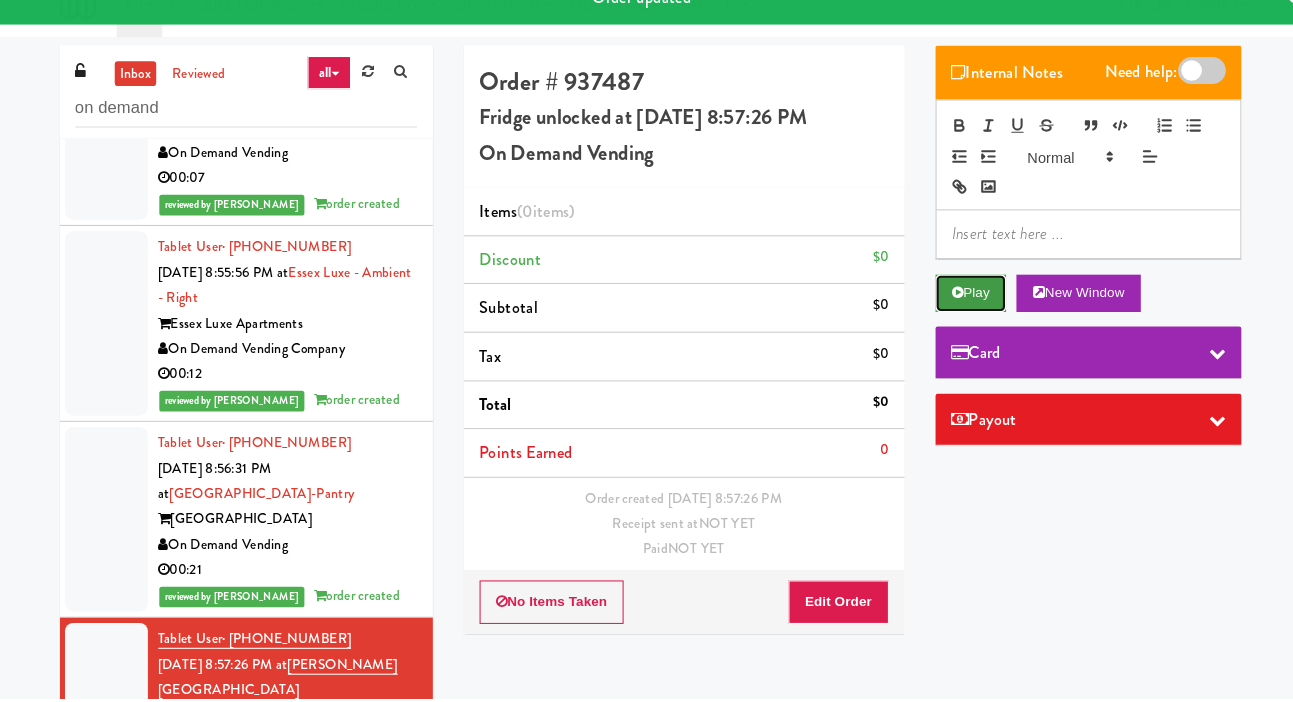 click on "Play" at bounding box center [956, 311] 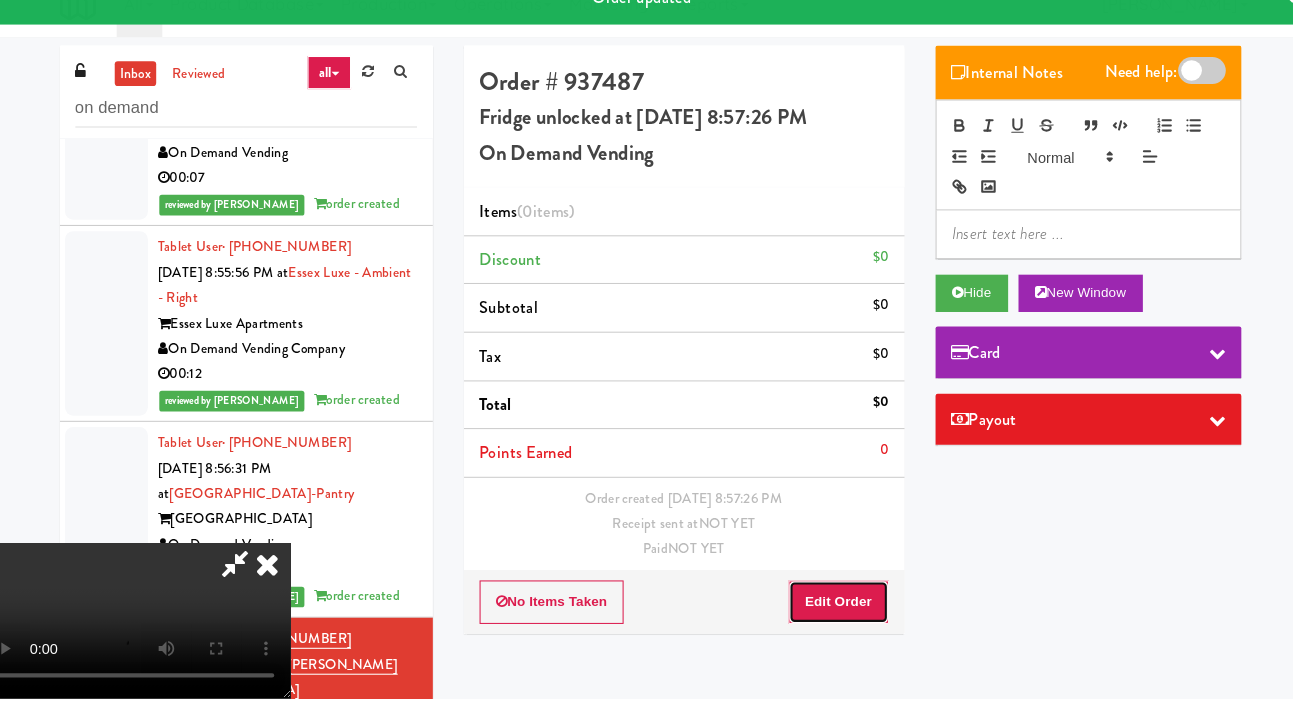 click on "Edit Order" at bounding box center (828, 609) 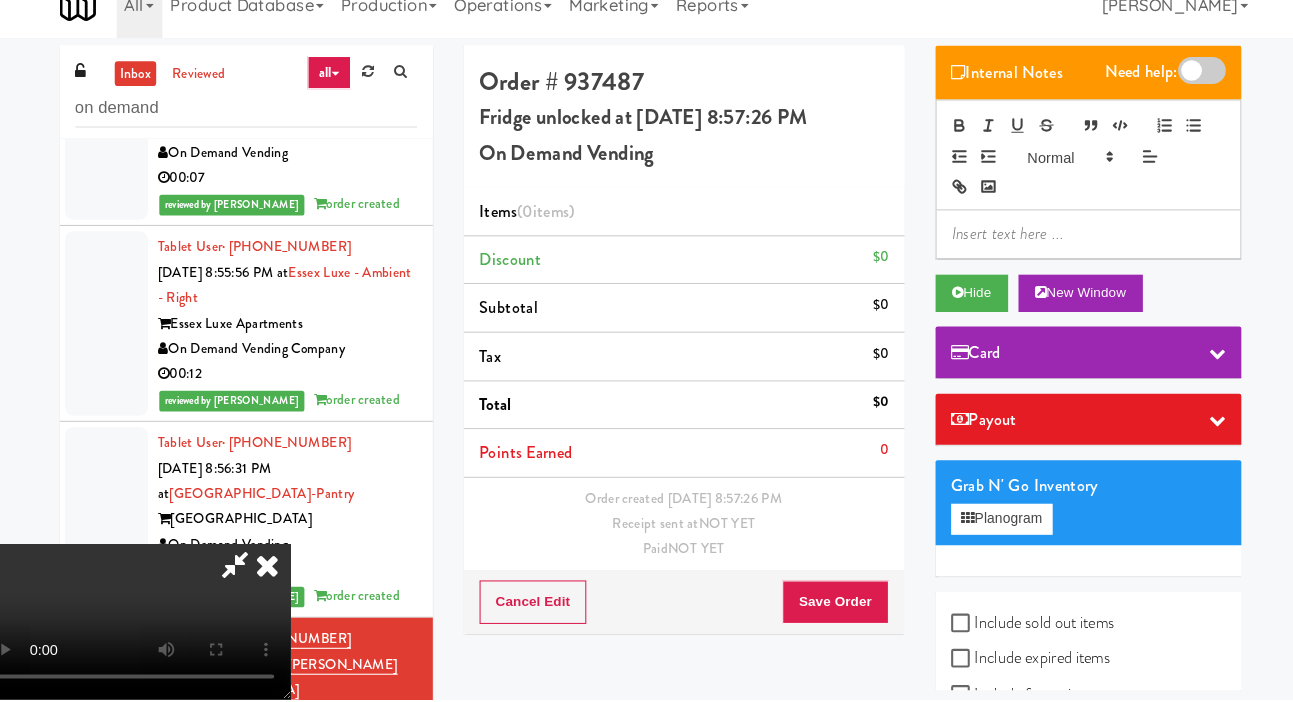 scroll, scrollTop: 0, scrollLeft: 0, axis: both 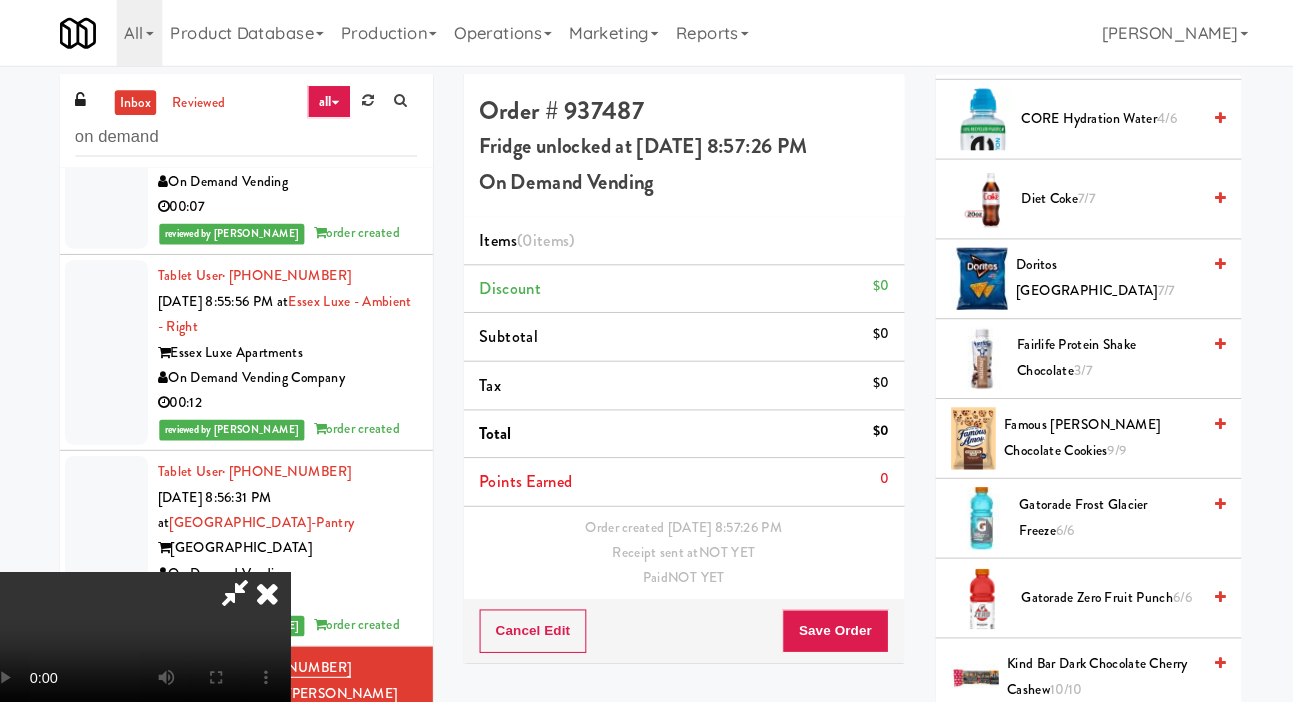 click on "9/9" at bounding box center (1097, 434) 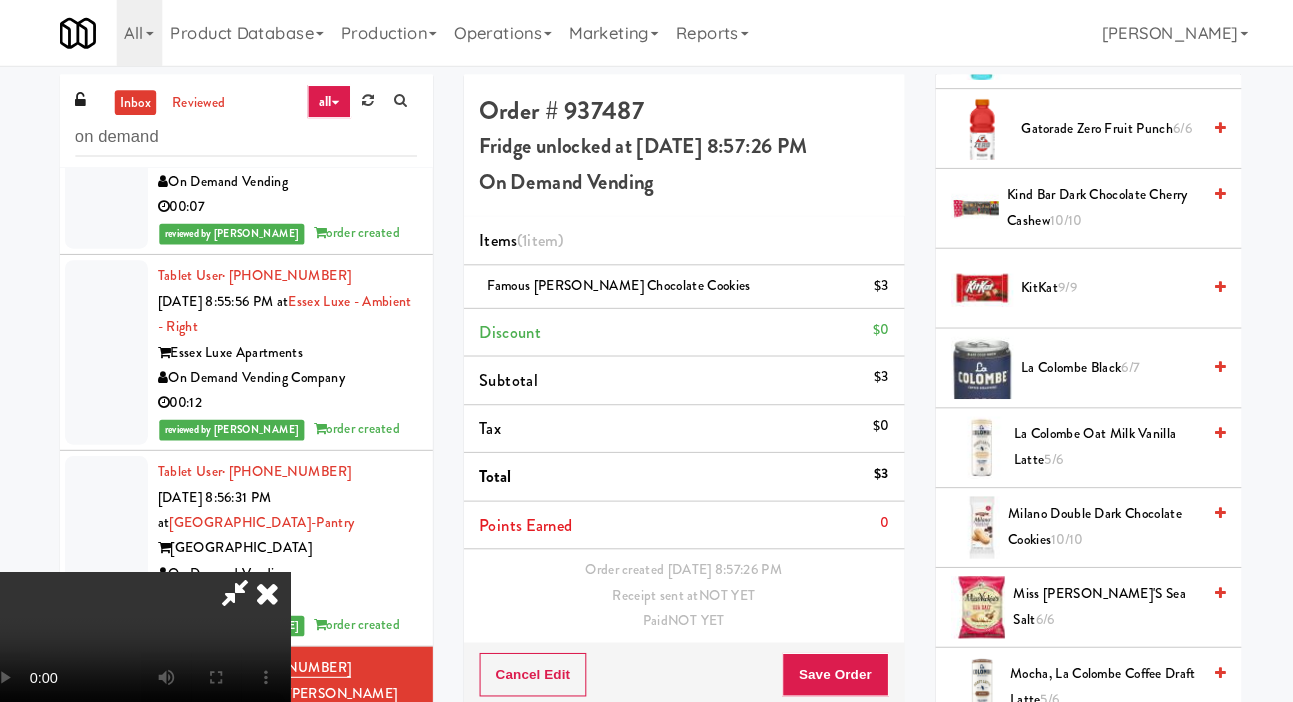 scroll, scrollTop: 1681, scrollLeft: 0, axis: vertical 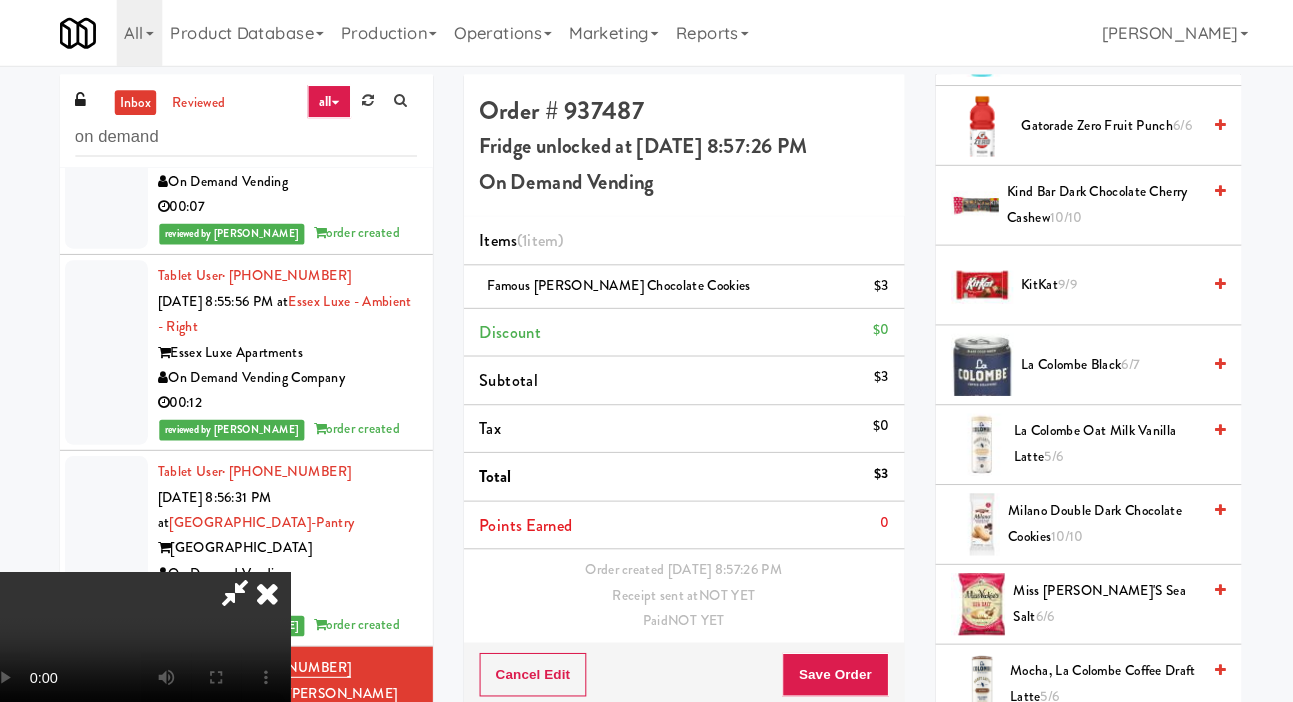 click on "KitKat  9/9" at bounding box center (1091, 275) 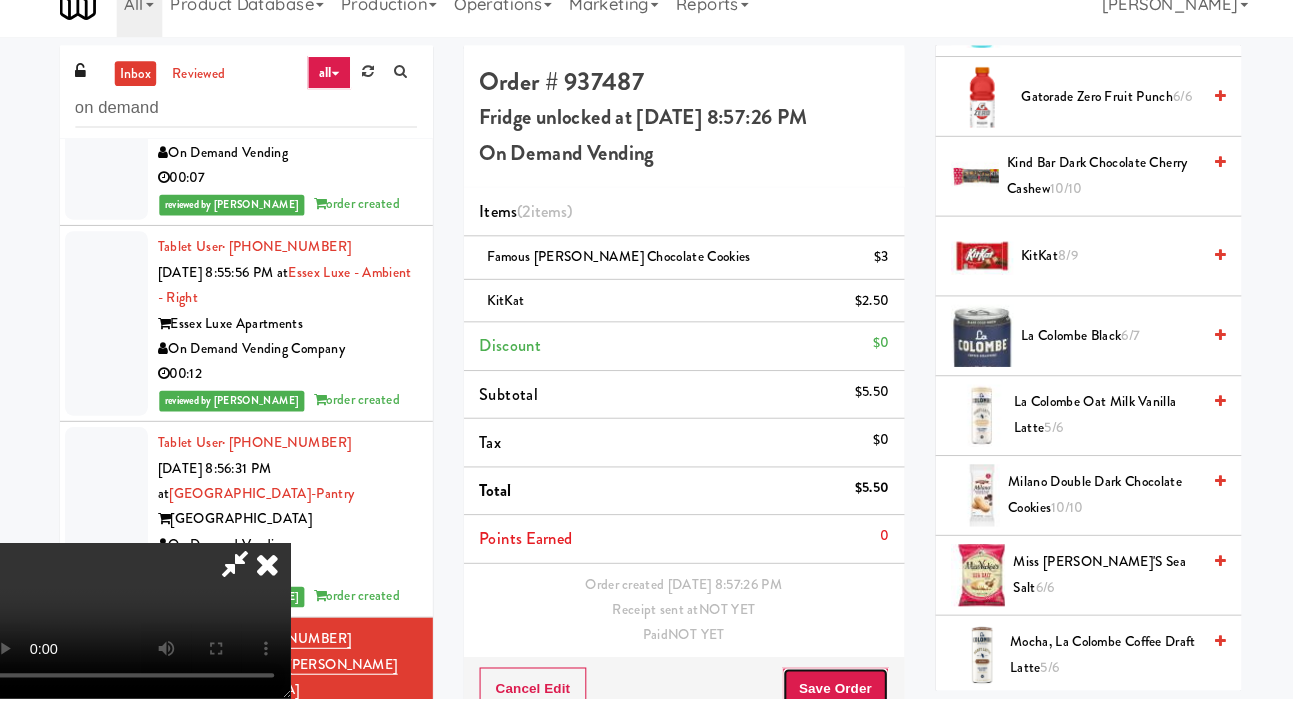 click on "Save Order" at bounding box center [825, 693] 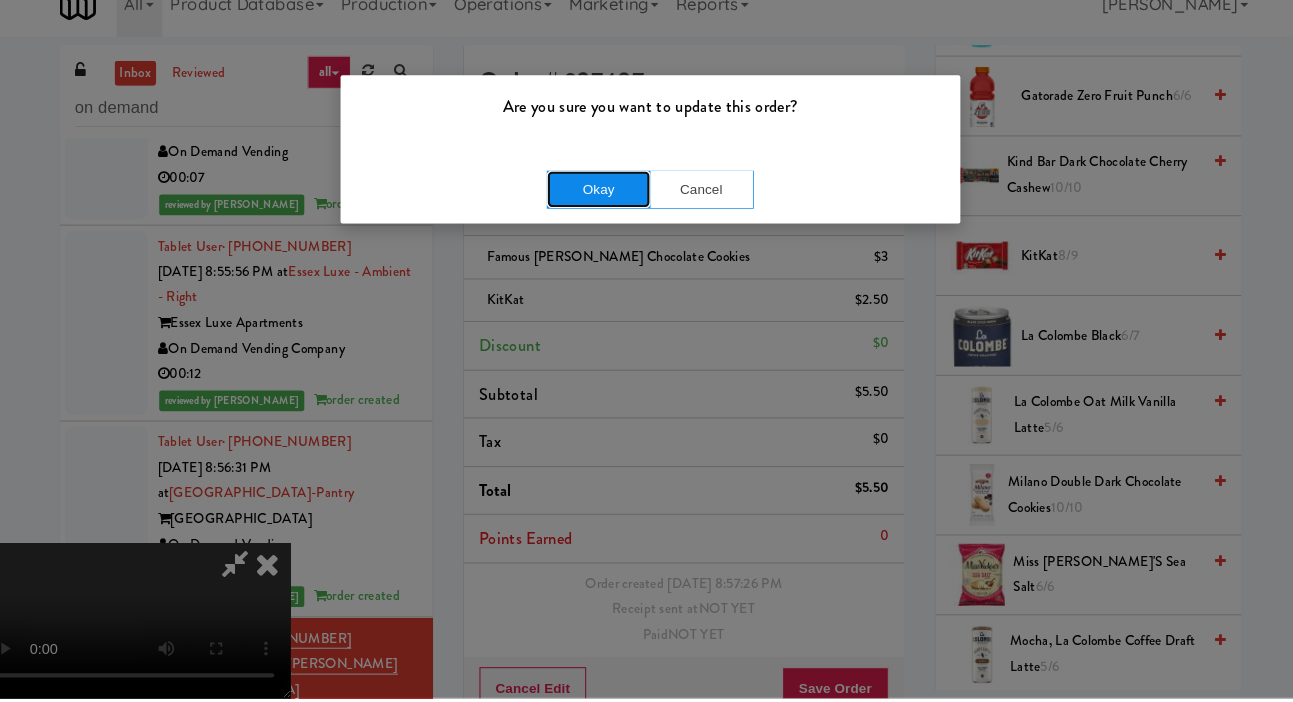click on "Okay" at bounding box center (597, 211) 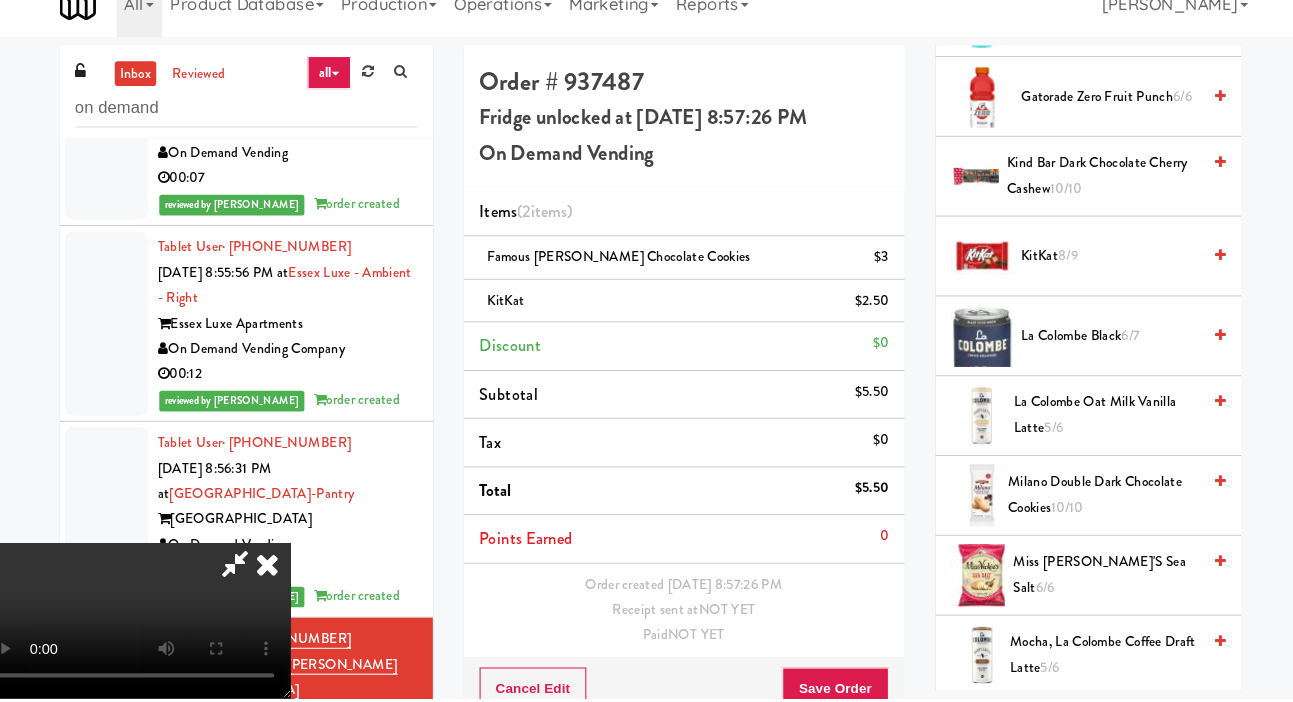 scroll, scrollTop: 0, scrollLeft: 0, axis: both 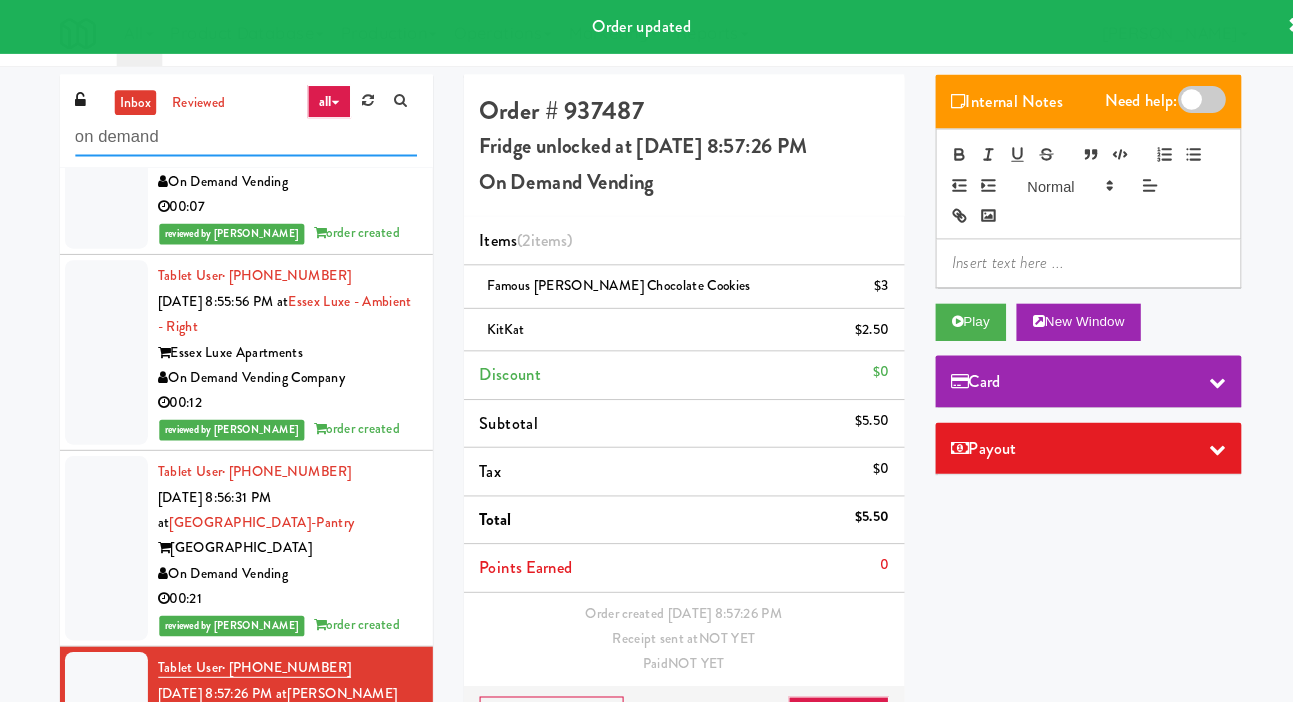 click on "on demand" at bounding box center (257, 132) 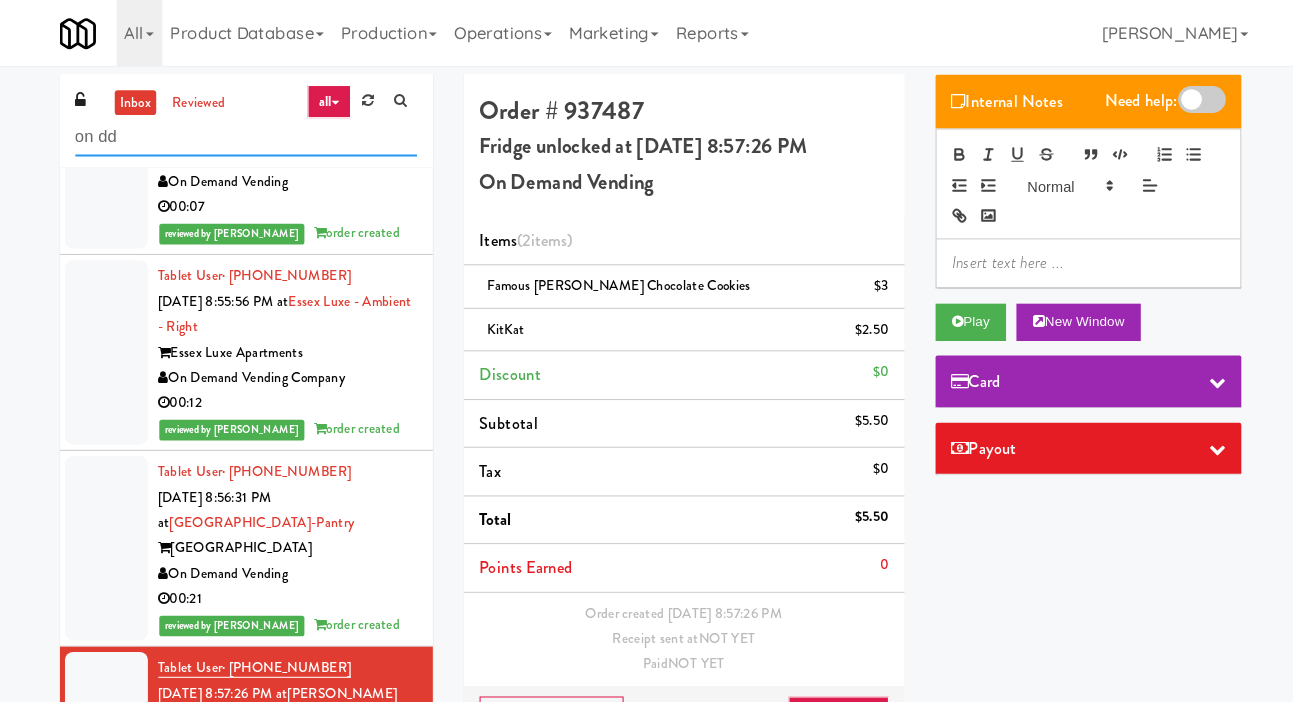click on "on dd" at bounding box center (257, 132) 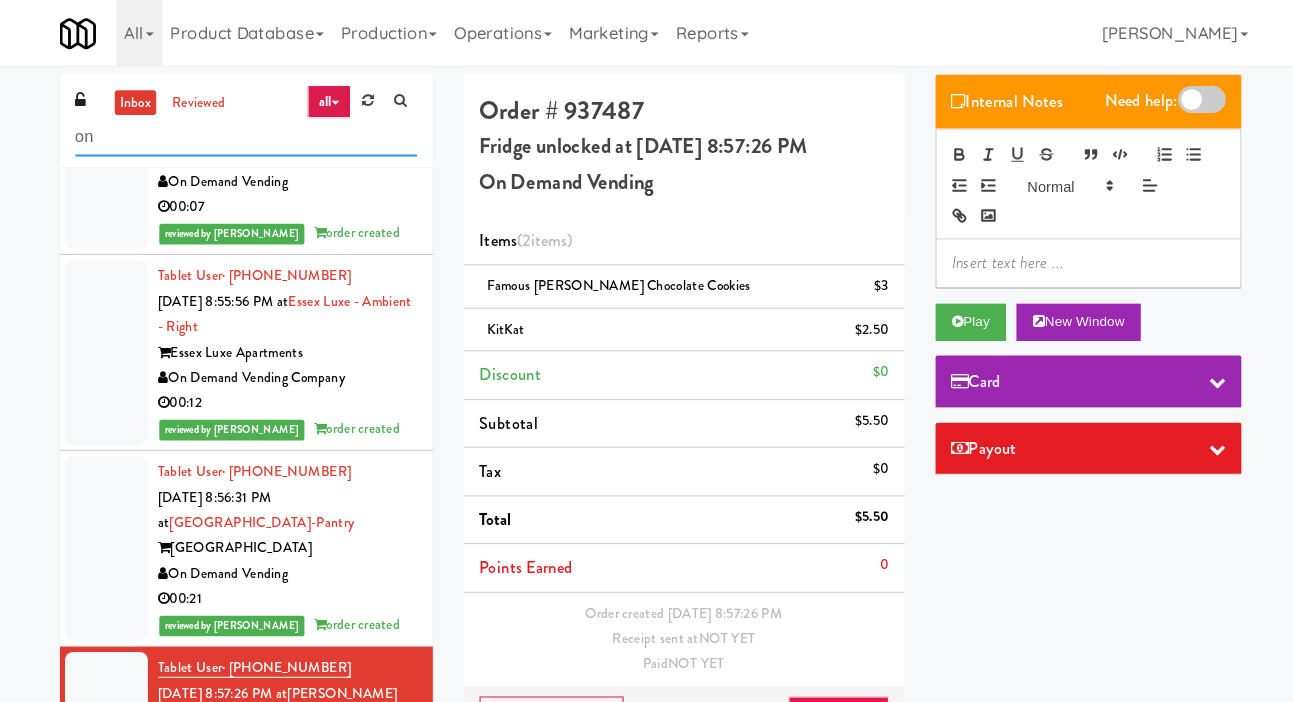 type on "o" 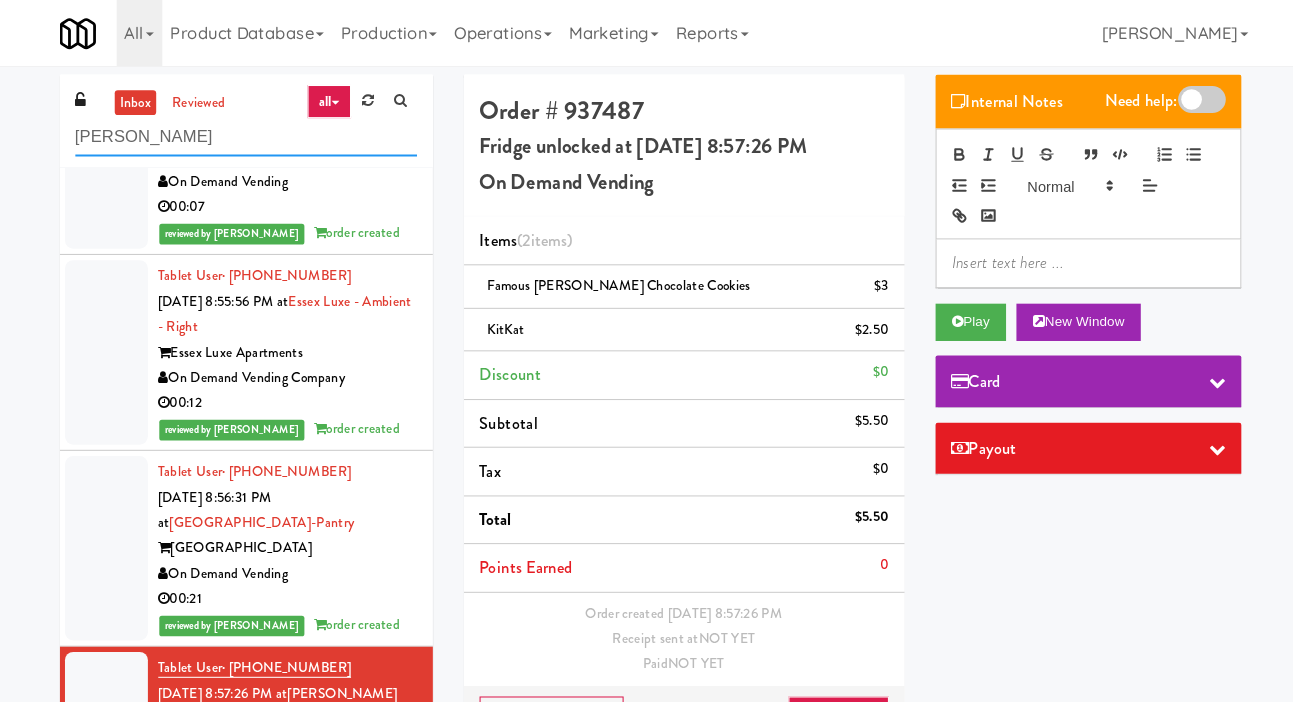 type on "delong" 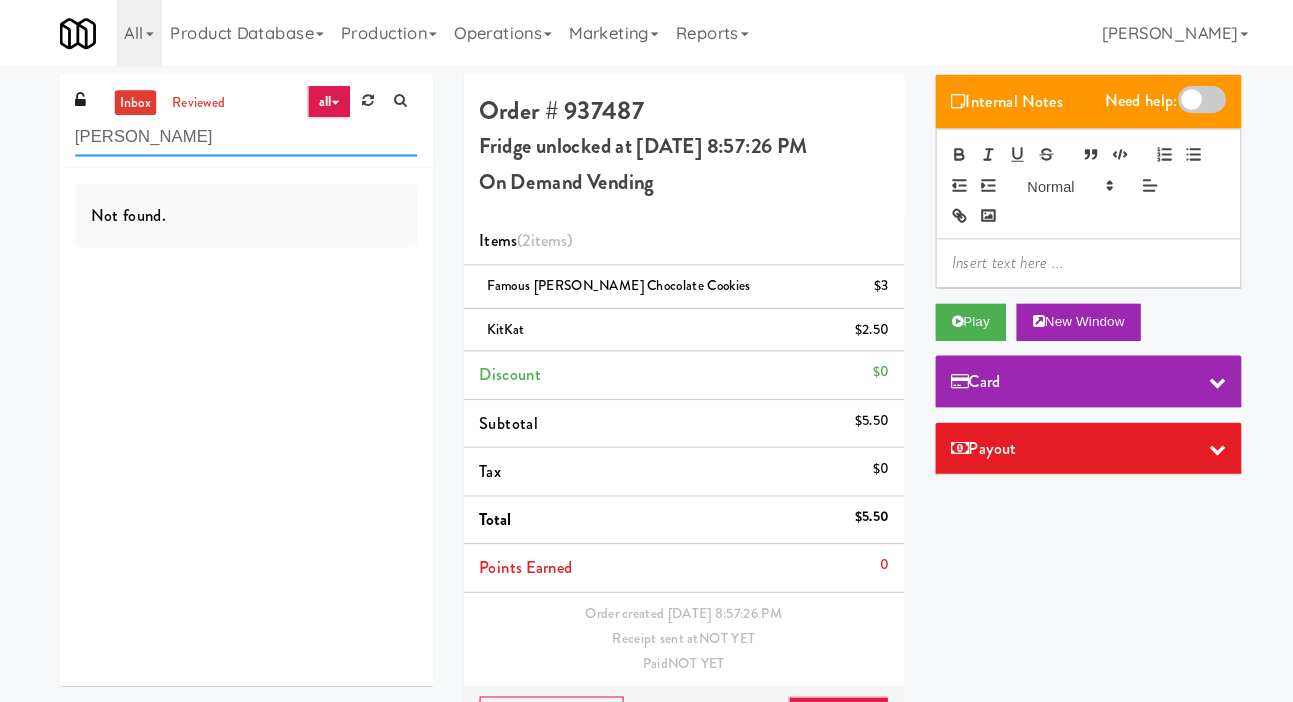 scroll, scrollTop: 0, scrollLeft: 0, axis: both 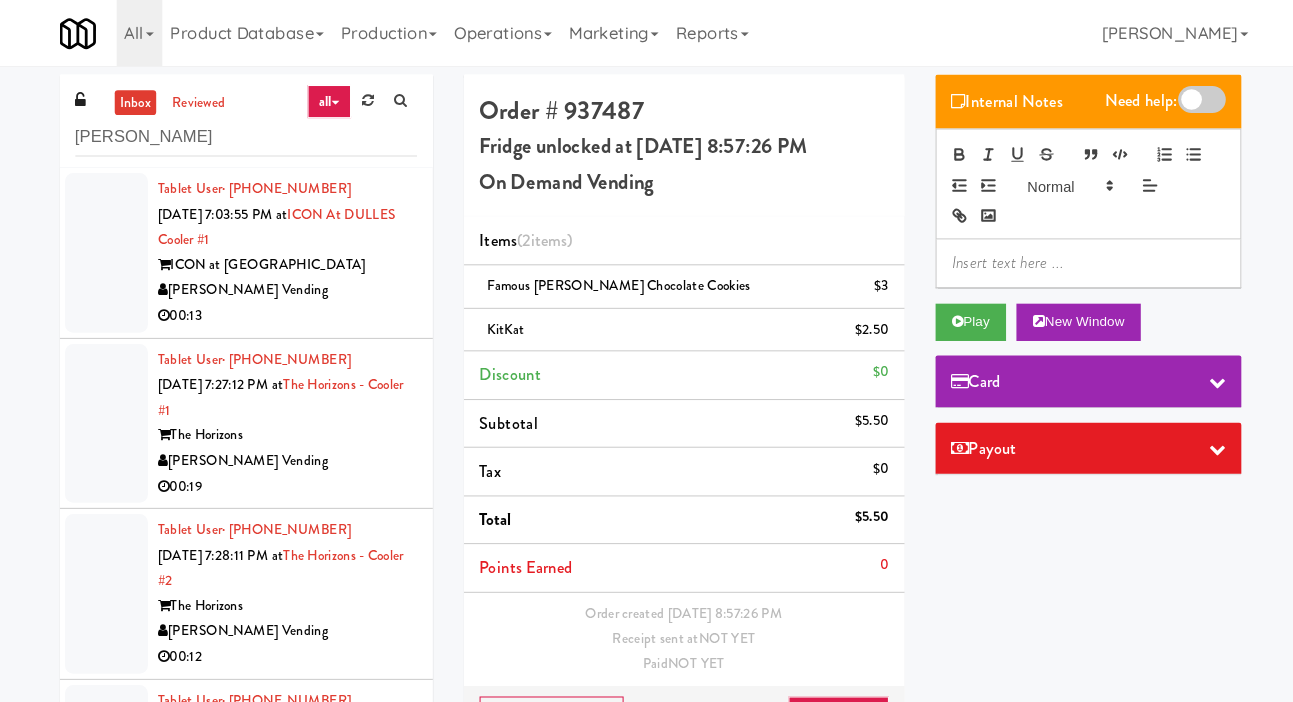 click at bounding box center (122, 244) 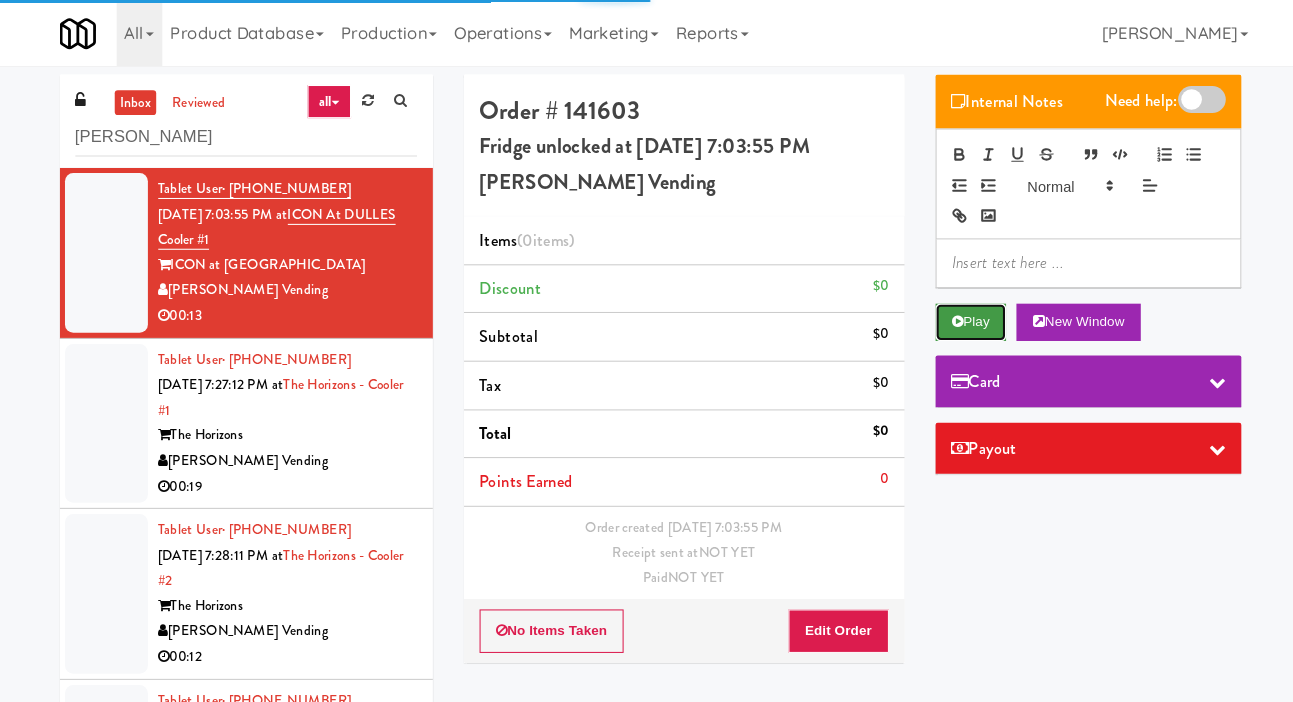 click at bounding box center (943, 310) 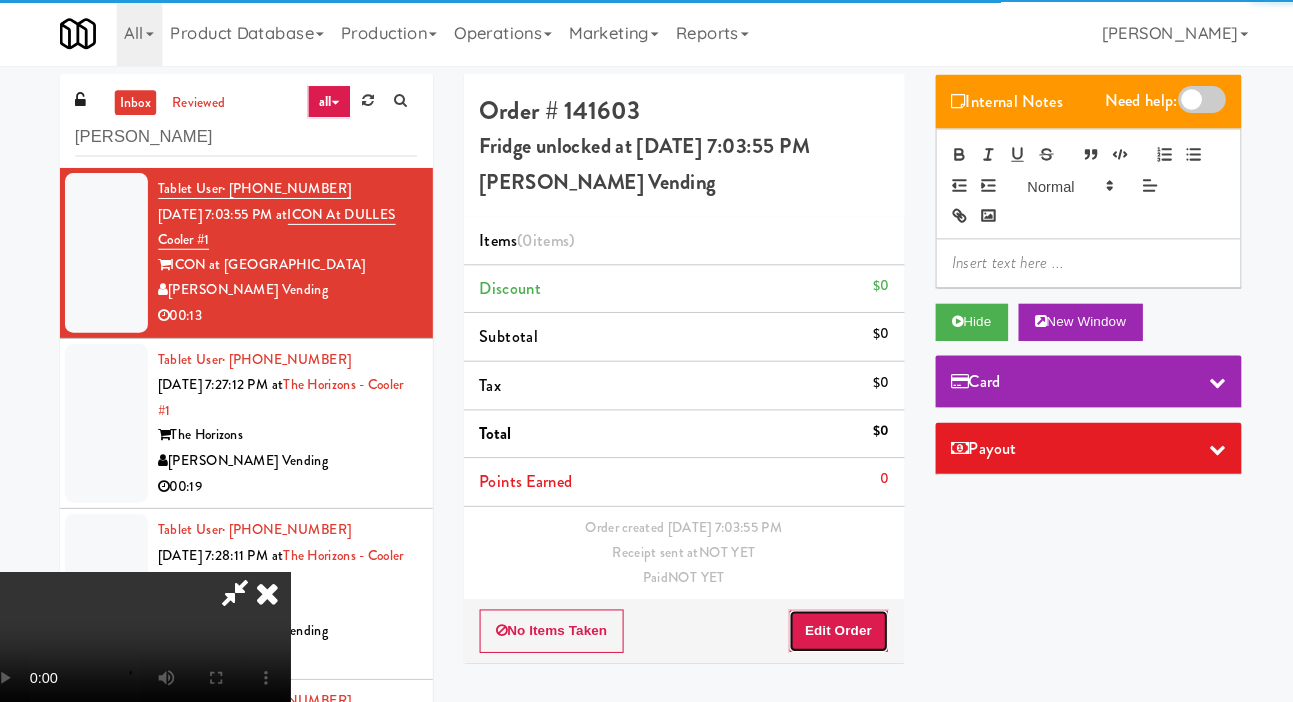 click on "Edit Order" at bounding box center (828, 609) 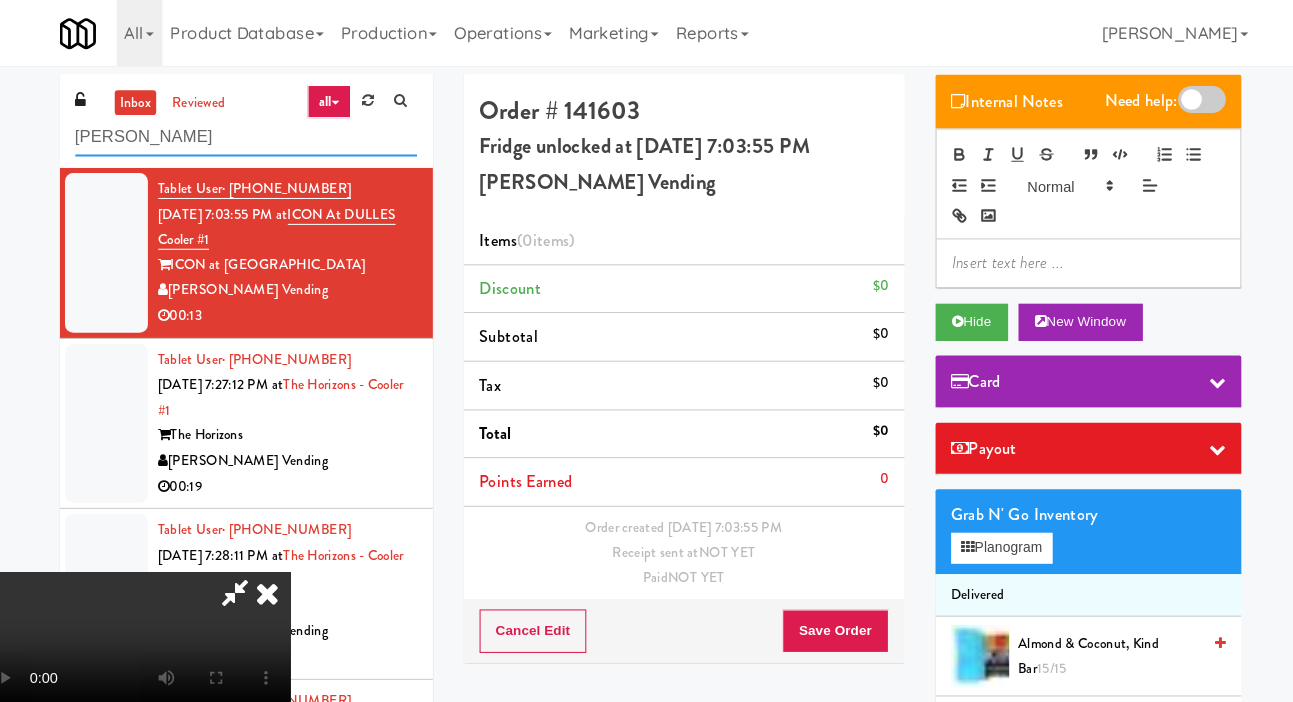 click on "delong" at bounding box center [257, 132] 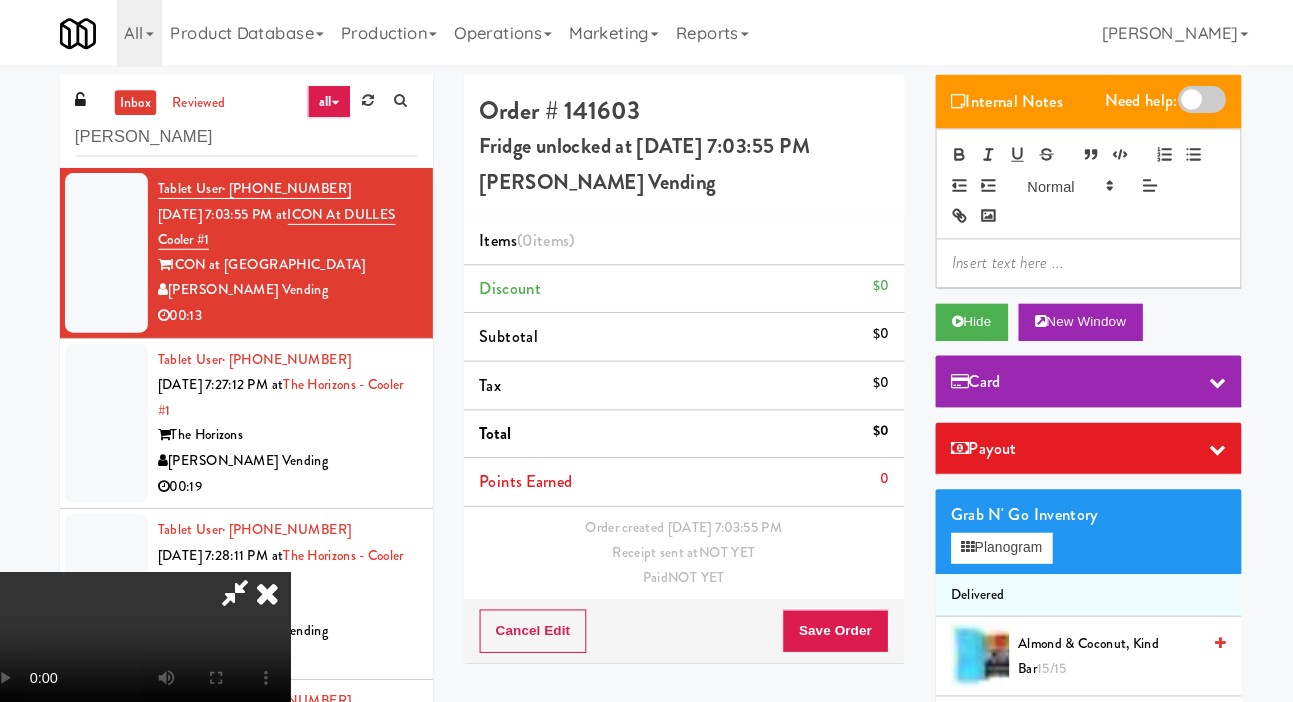 click on "Fridge unlocked at Thursday, July 10th 2025 7:03:55 PM" at bounding box center [679, 142] 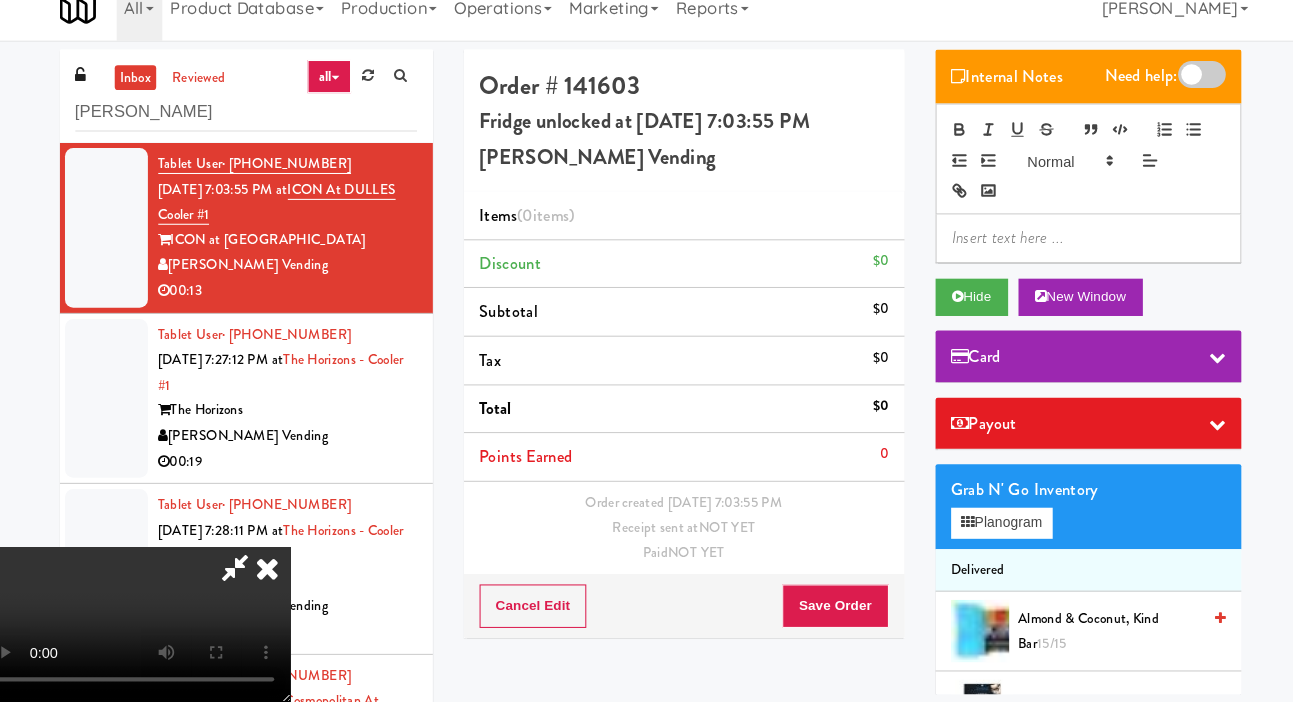 type 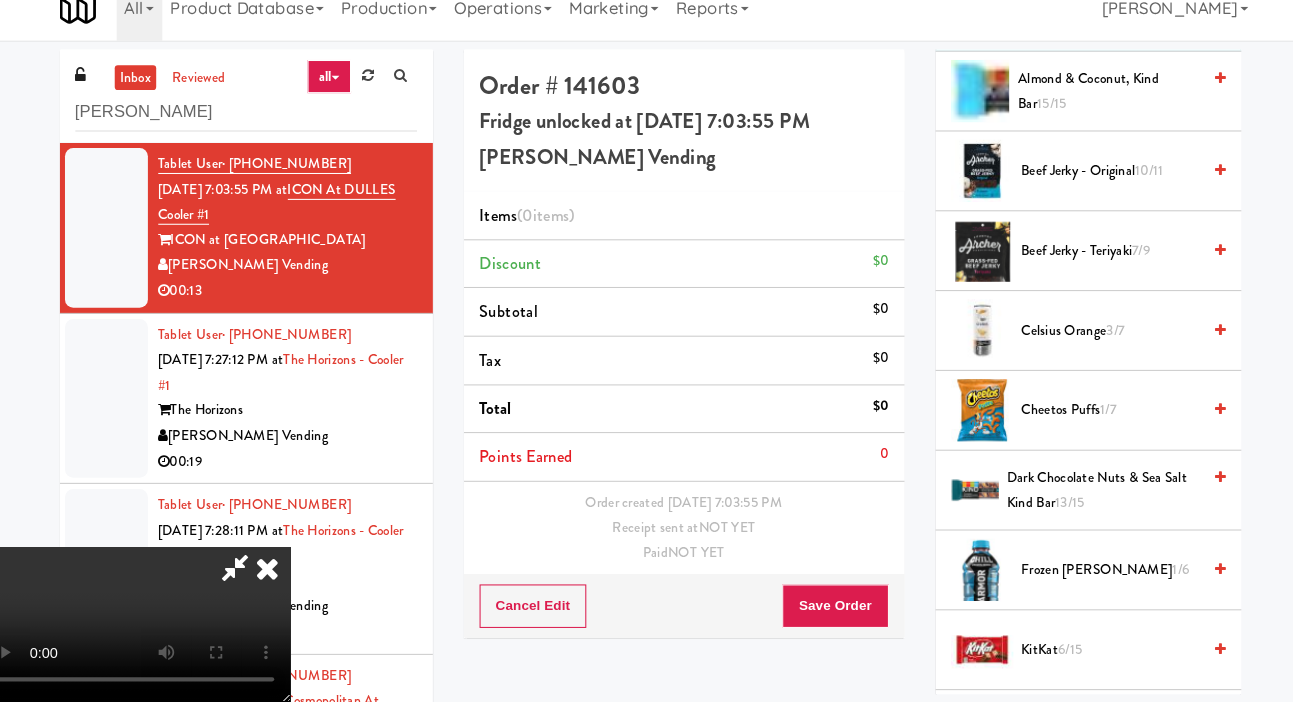 scroll, scrollTop: 537, scrollLeft: 0, axis: vertical 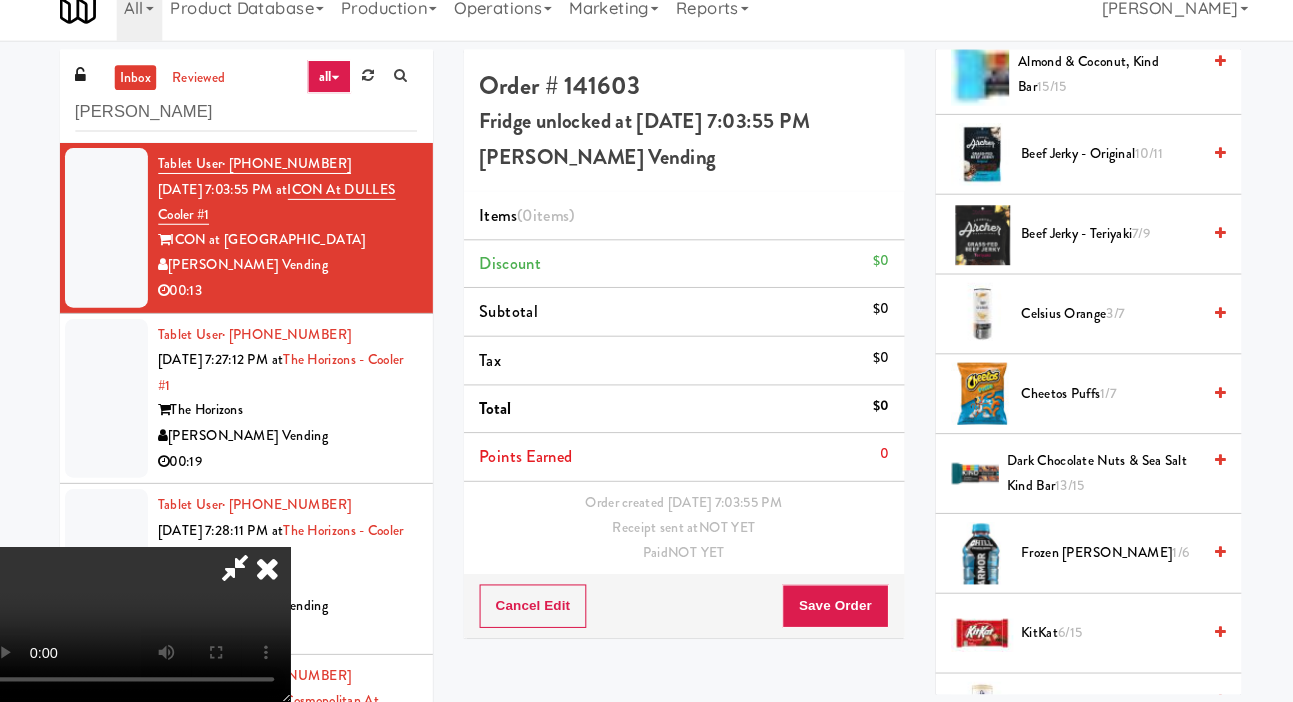 click on "3/7" at bounding box center [1095, 326] 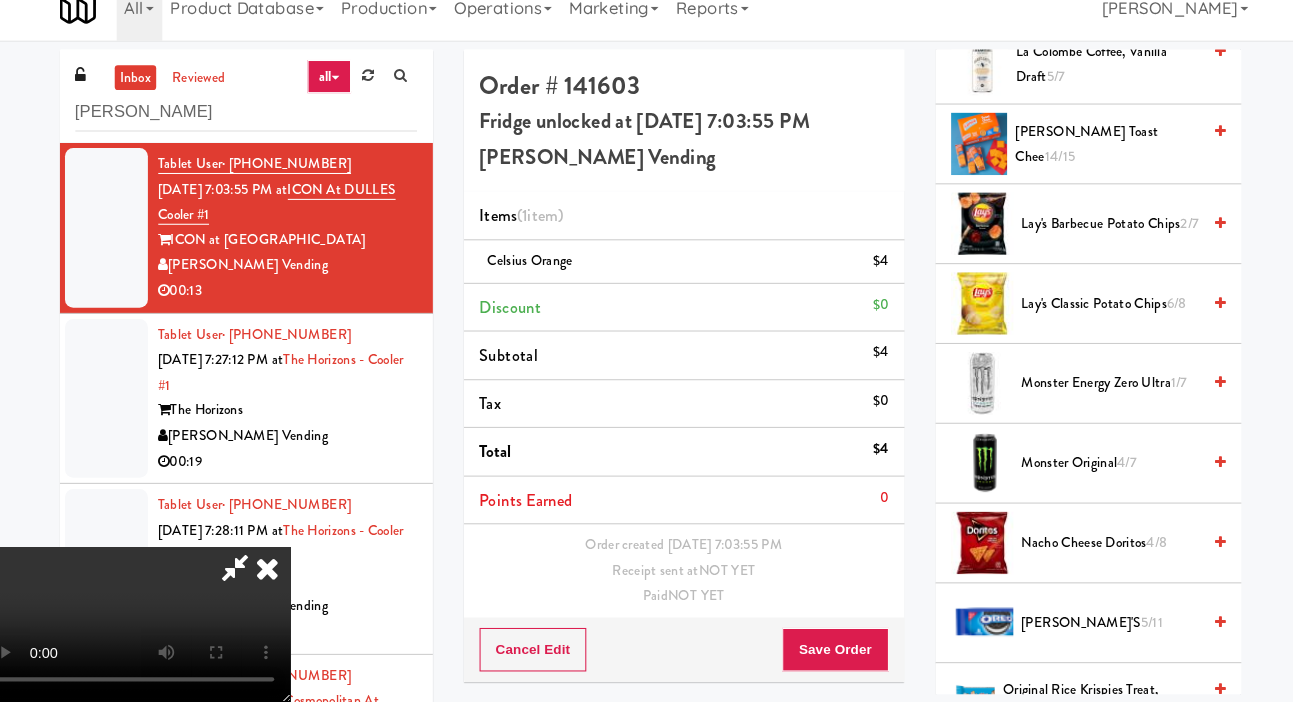 scroll, scrollTop: 1170, scrollLeft: 0, axis: vertical 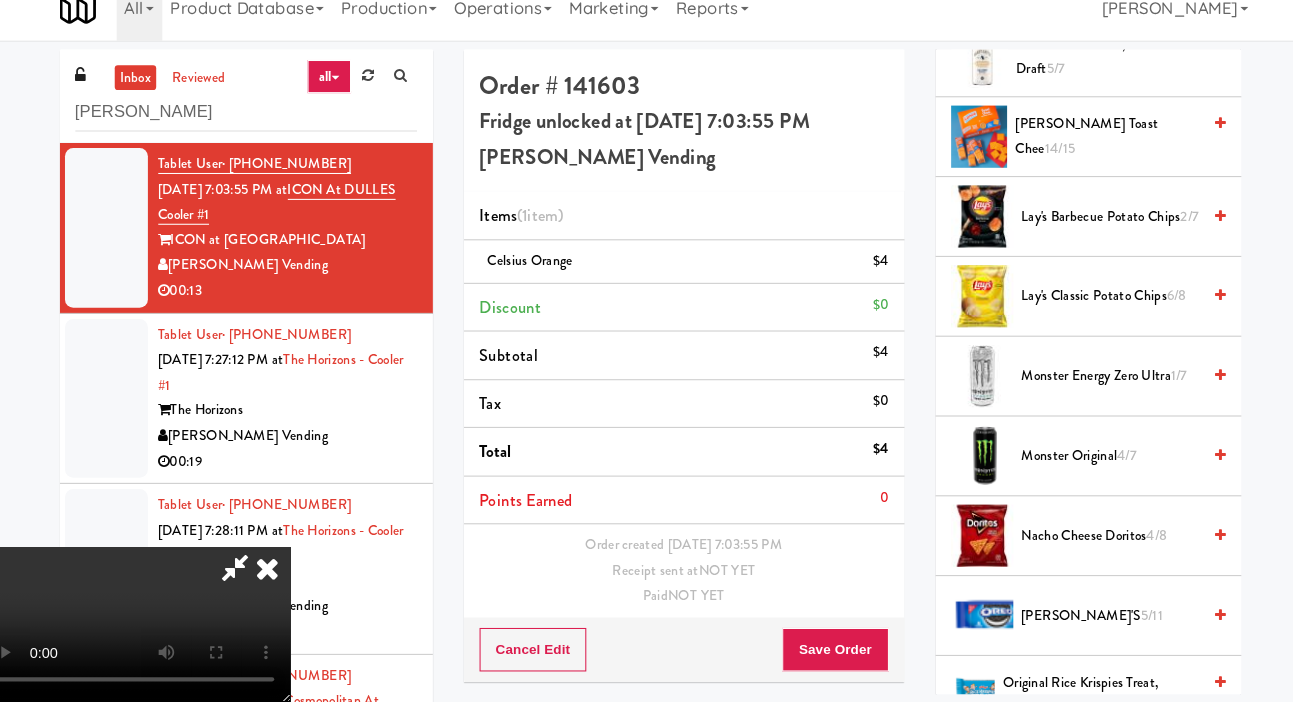 click on "Monster Energy Zero Ultra  1/7" at bounding box center [1091, 387] 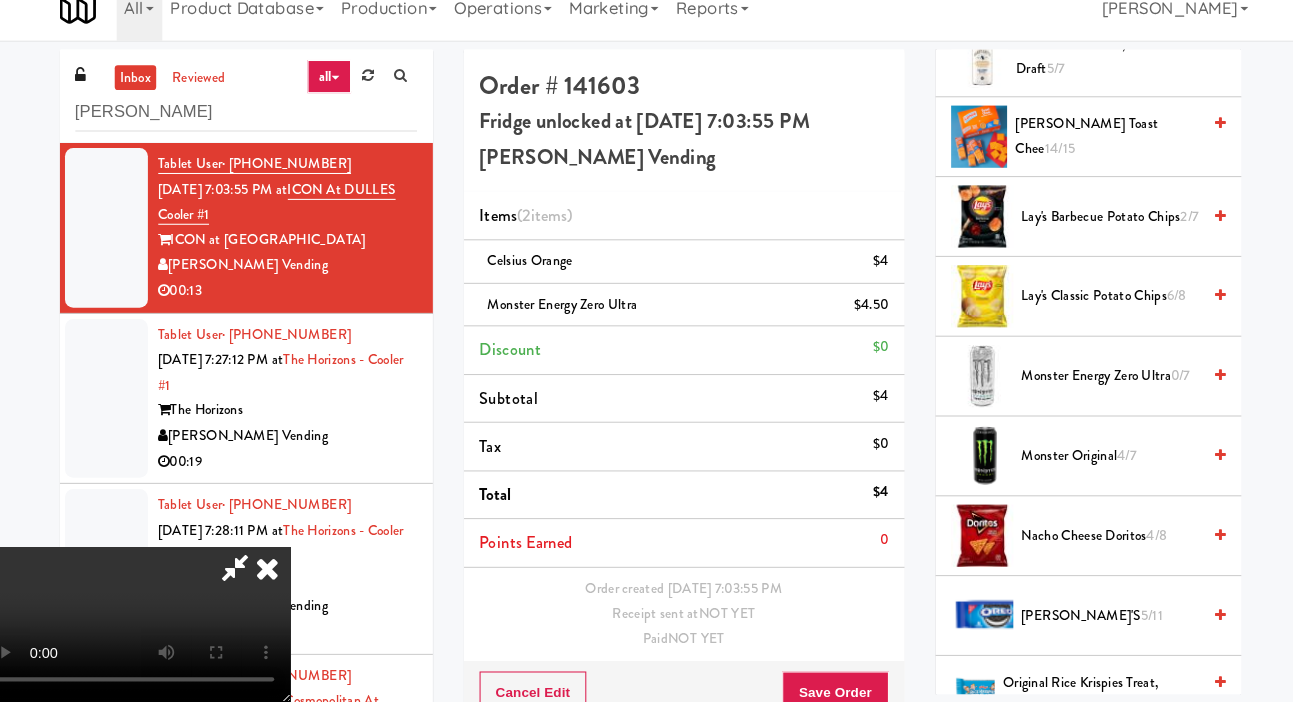 scroll, scrollTop: 0, scrollLeft: 0, axis: both 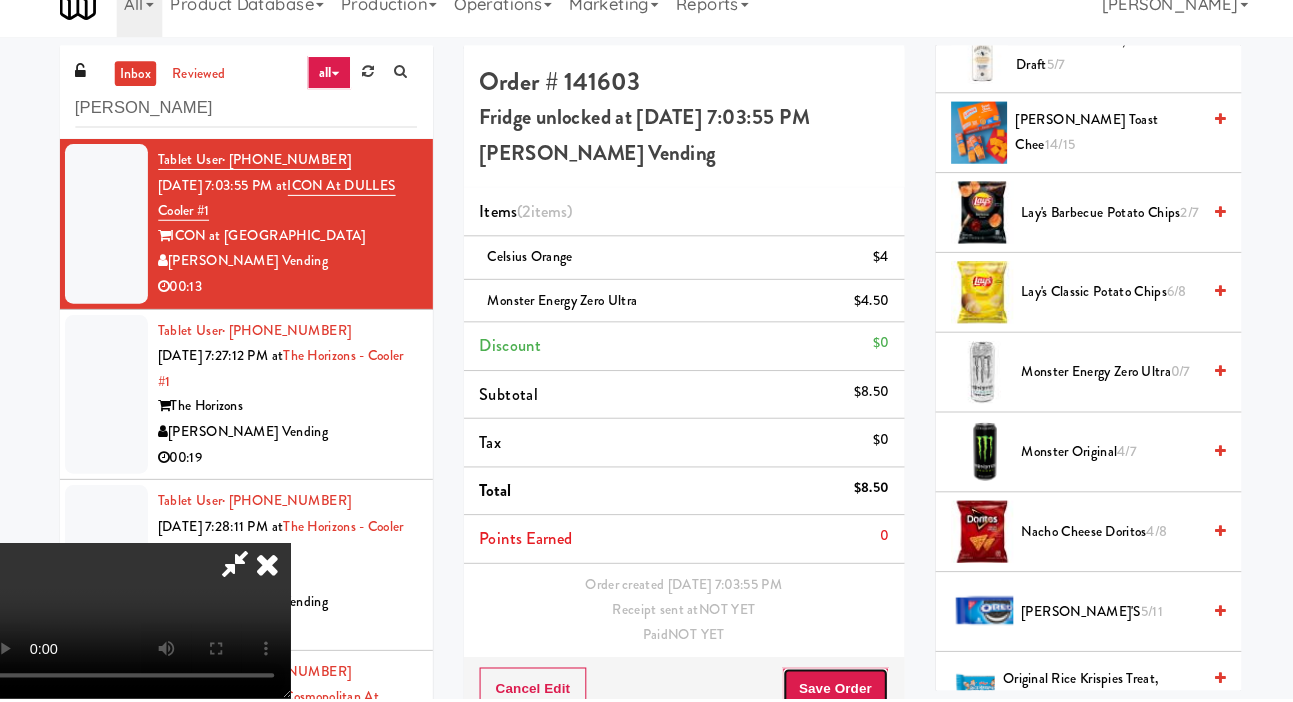click on "Save Order" at bounding box center [825, 693] 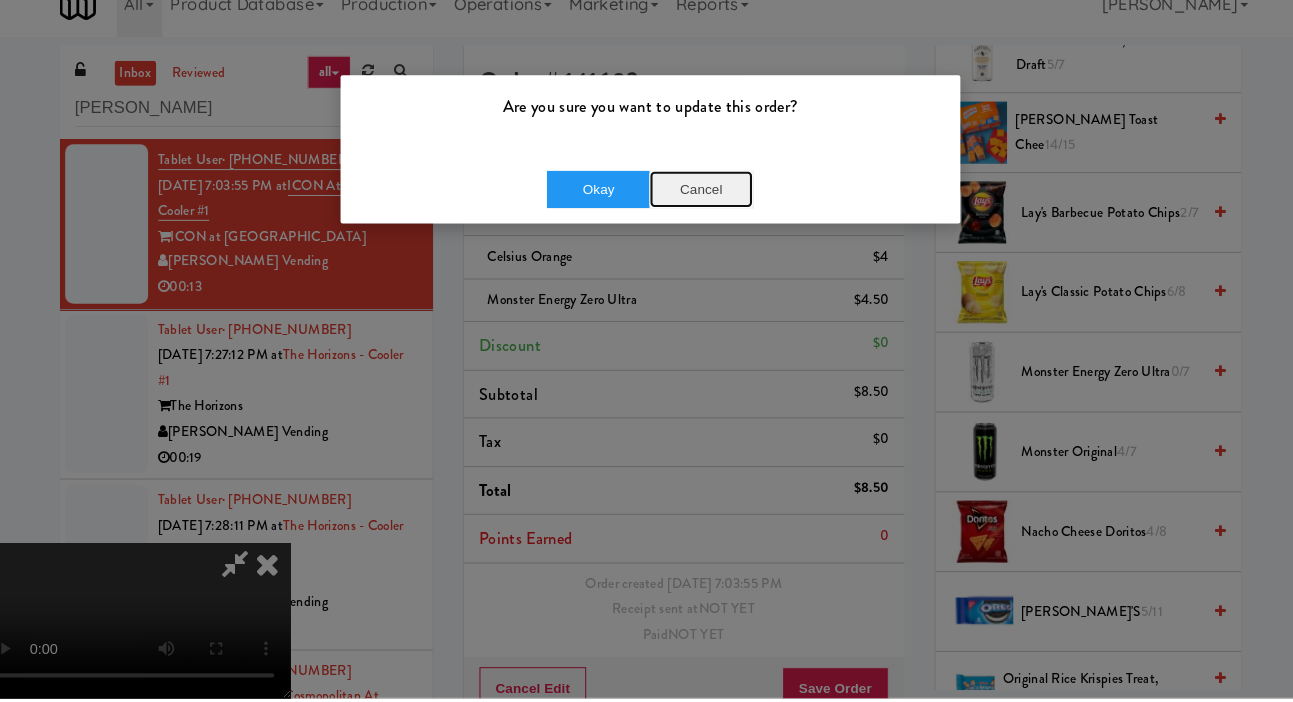 click on "Cancel" at bounding box center (696, 211) 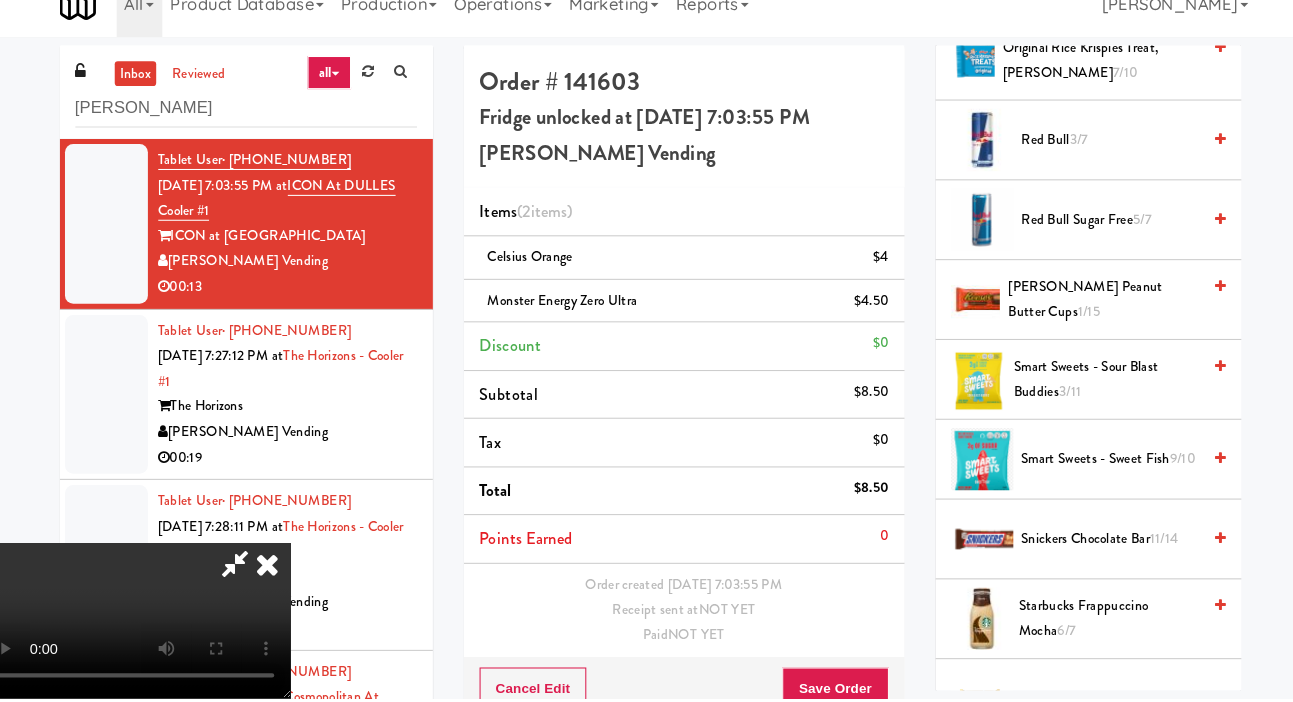 scroll, scrollTop: 1779, scrollLeft: 0, axis: vertical 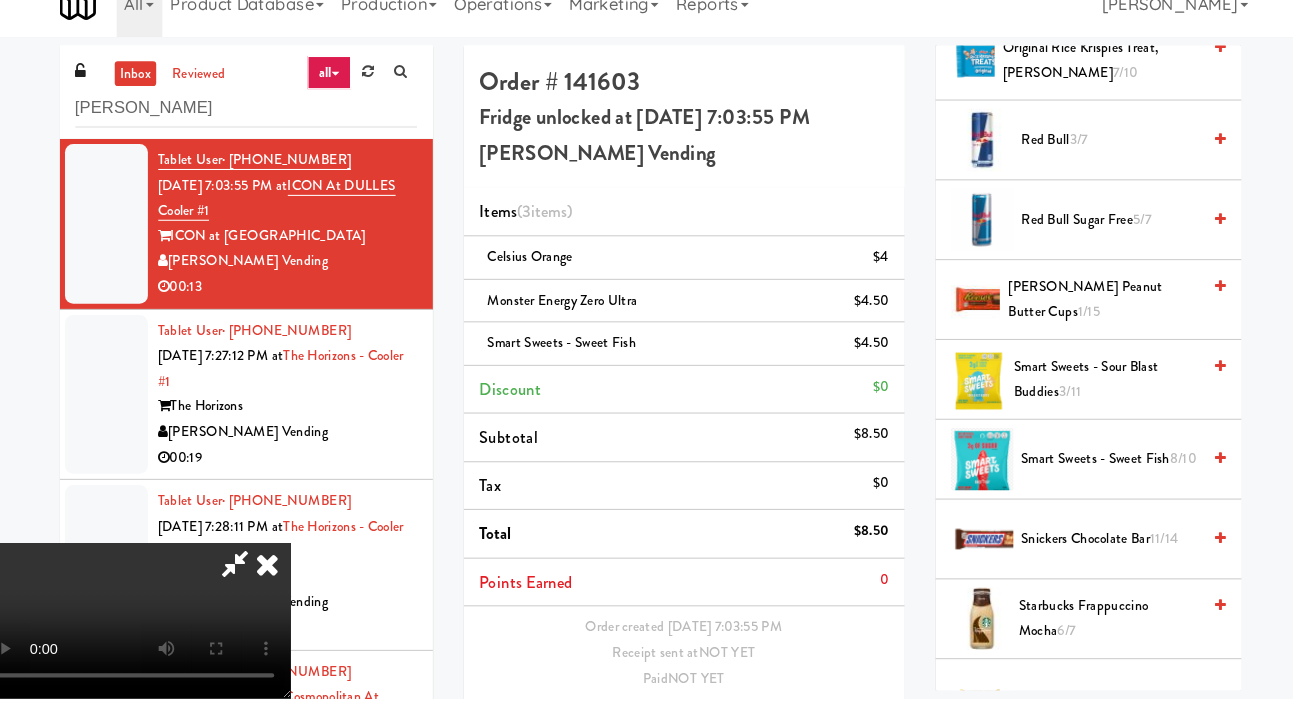 click on "Save Order" at bounding box center (825, 734) 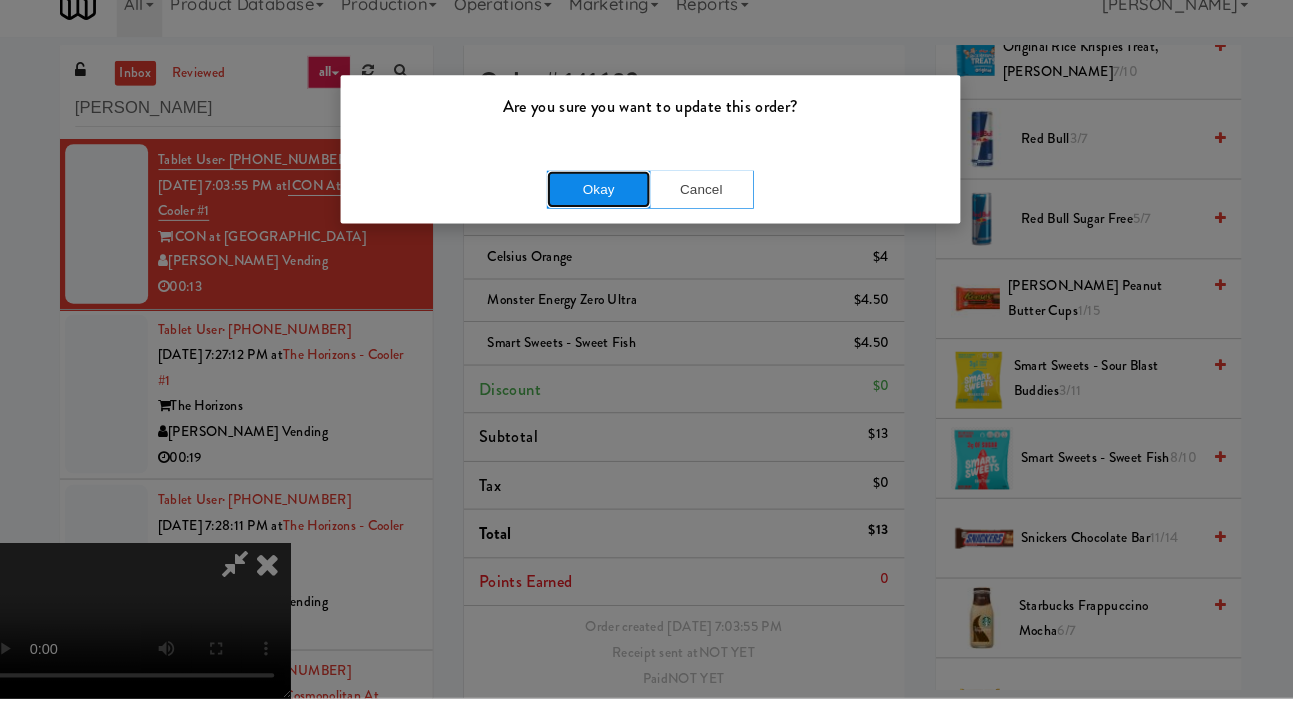 click on "Okay" at bounding box center [597, 211] 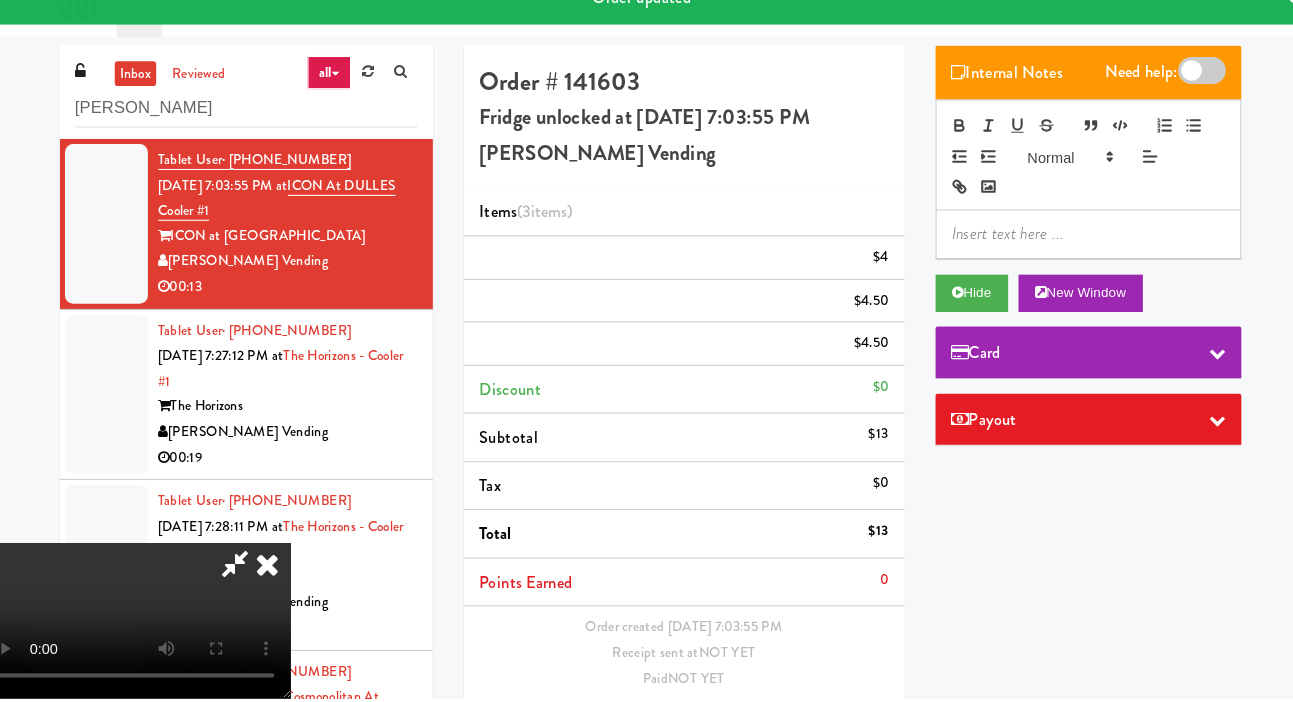 scroll, scrollTop: 0, scrollLeft: 0, axis: both 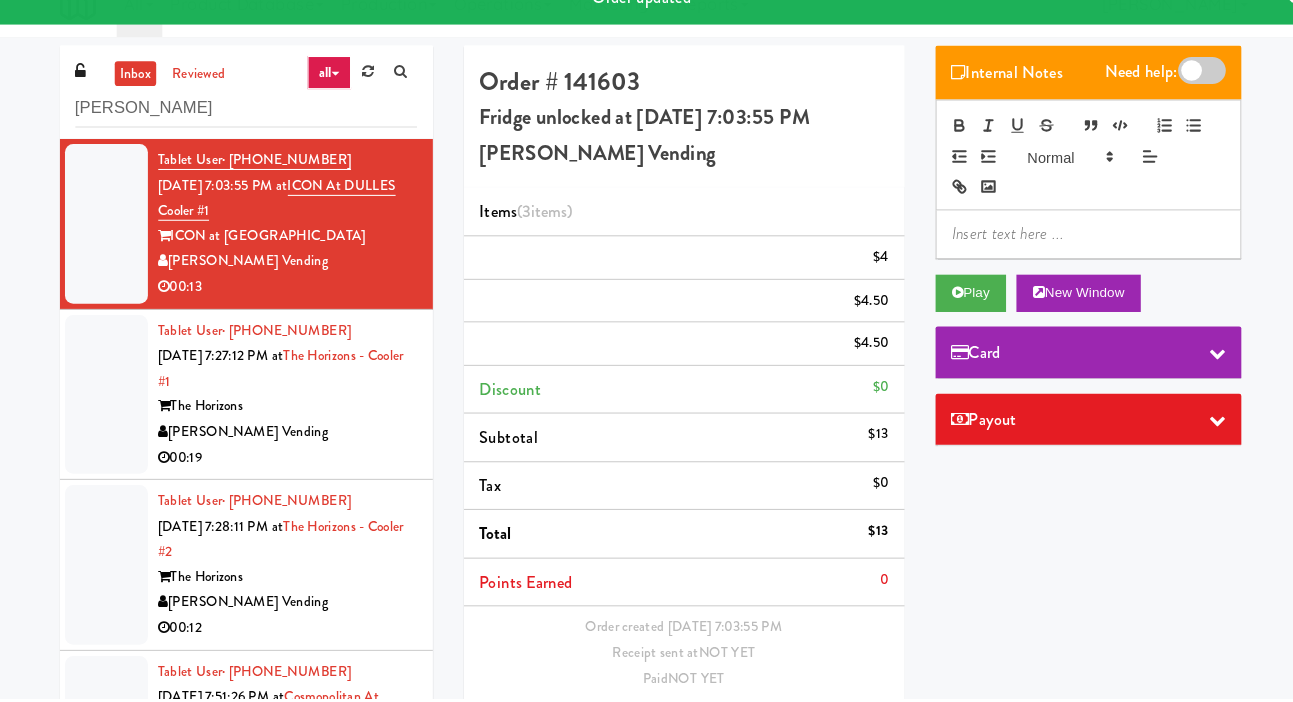 click at bounding box center (122, 409) 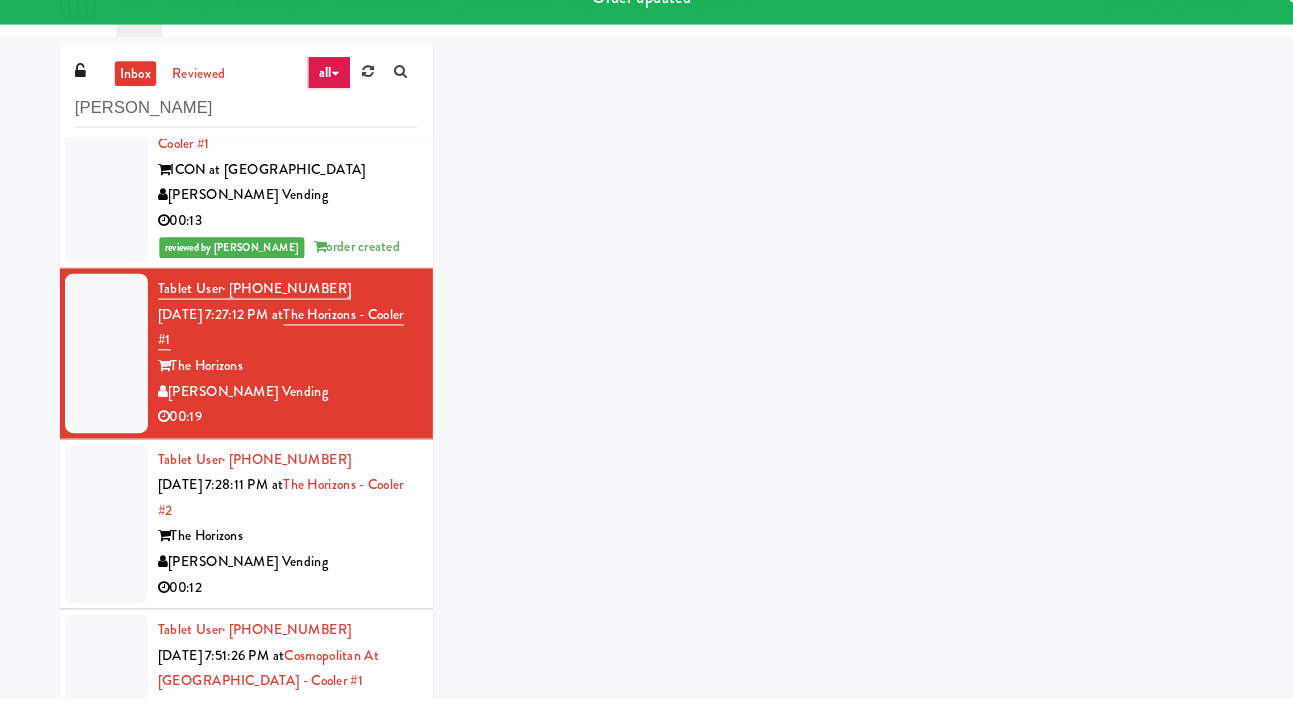 scroll, scrollTop: 74, scrollLeft: 0, axis: vertical 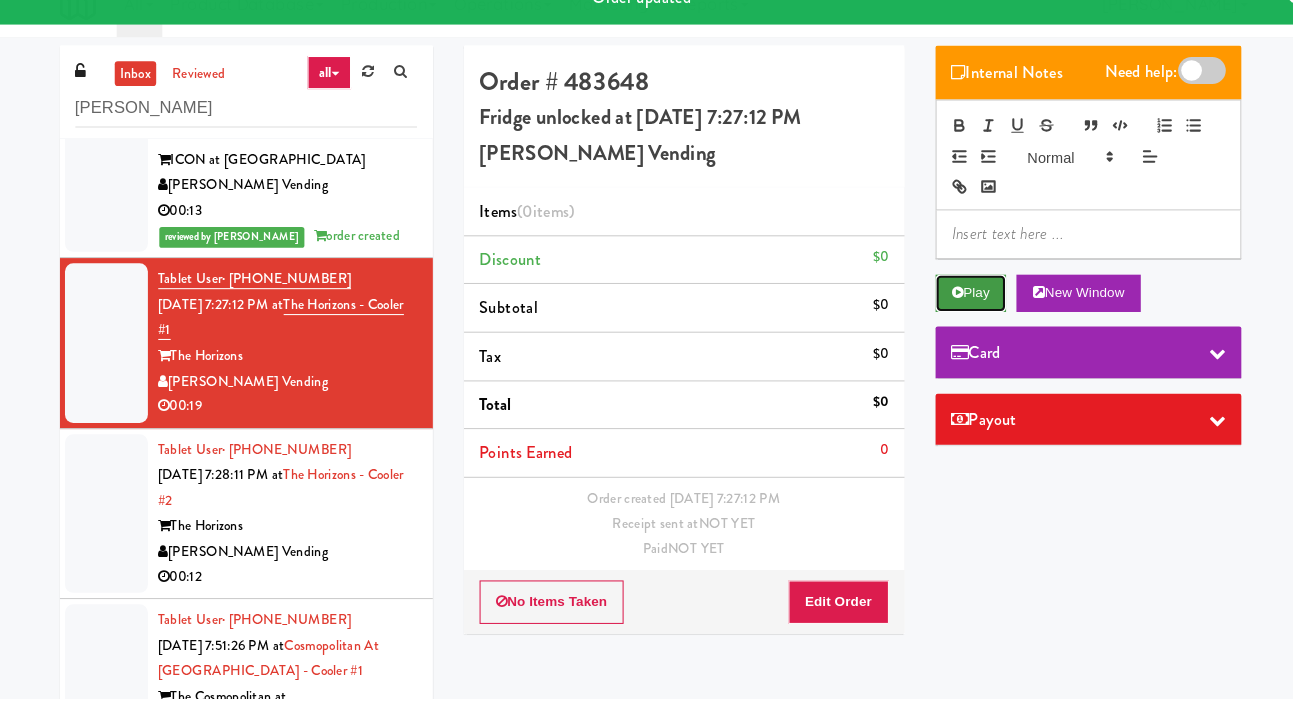 click on "Play" at bounding box center [956, 311] 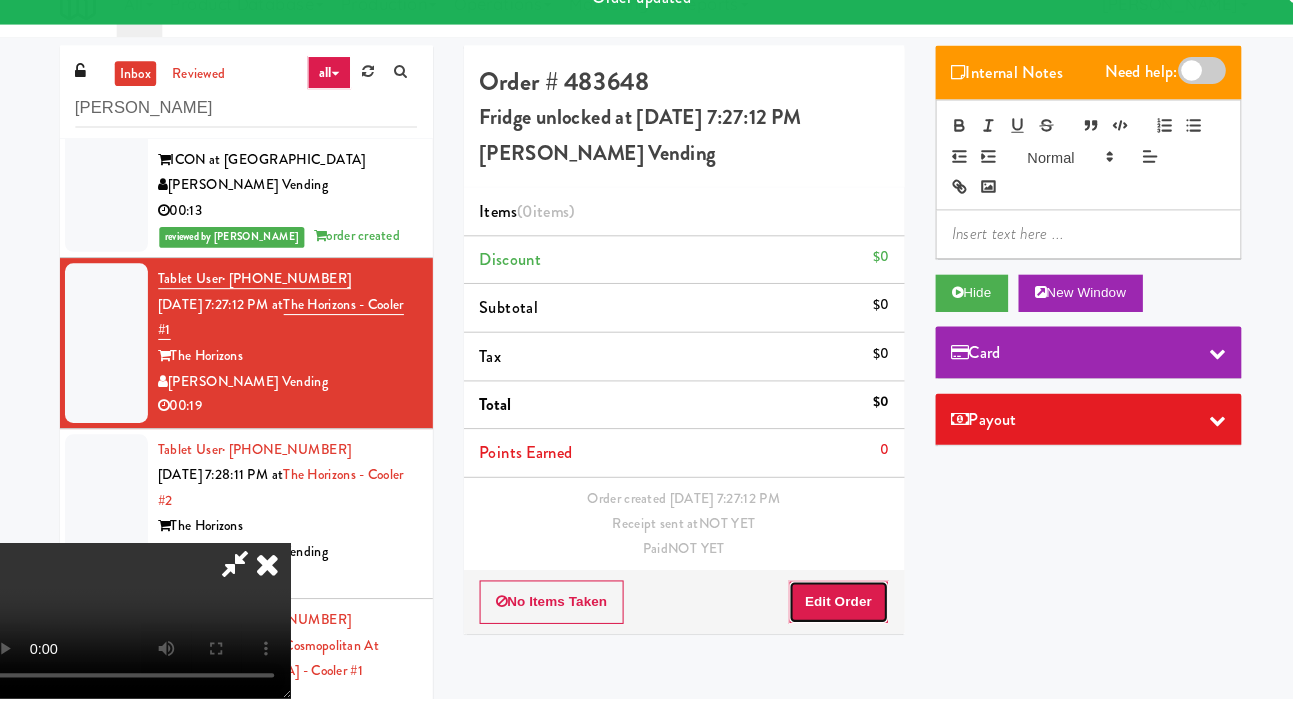 click on "Edit Order" at bounding box center (828, 609) 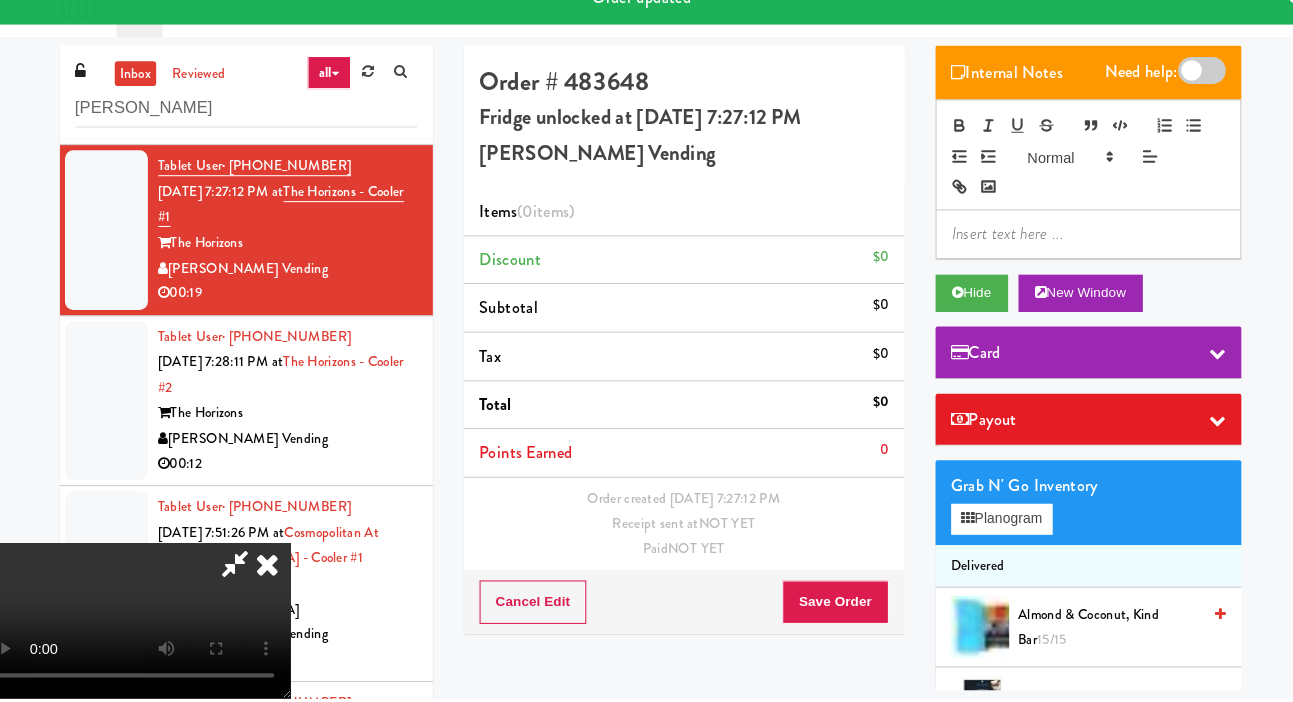 scroll, scrollTop: 189, scrollLeft: 0, axis: vertical 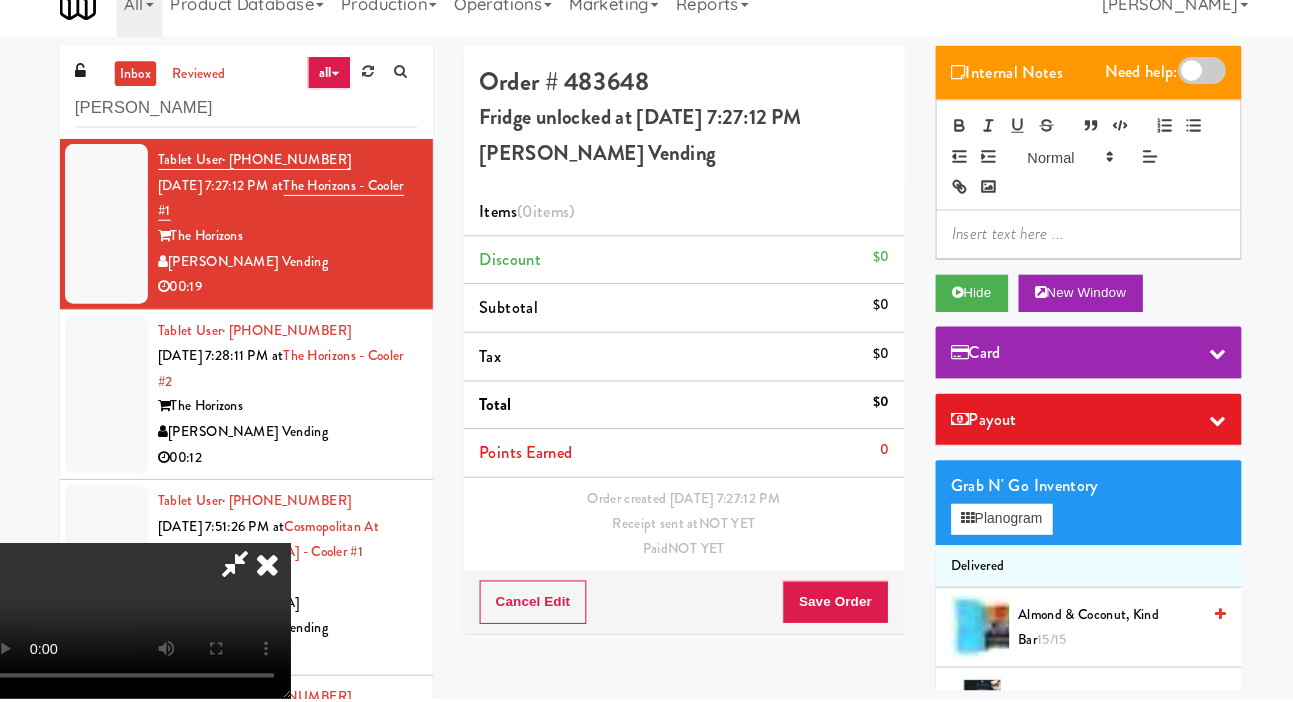 type 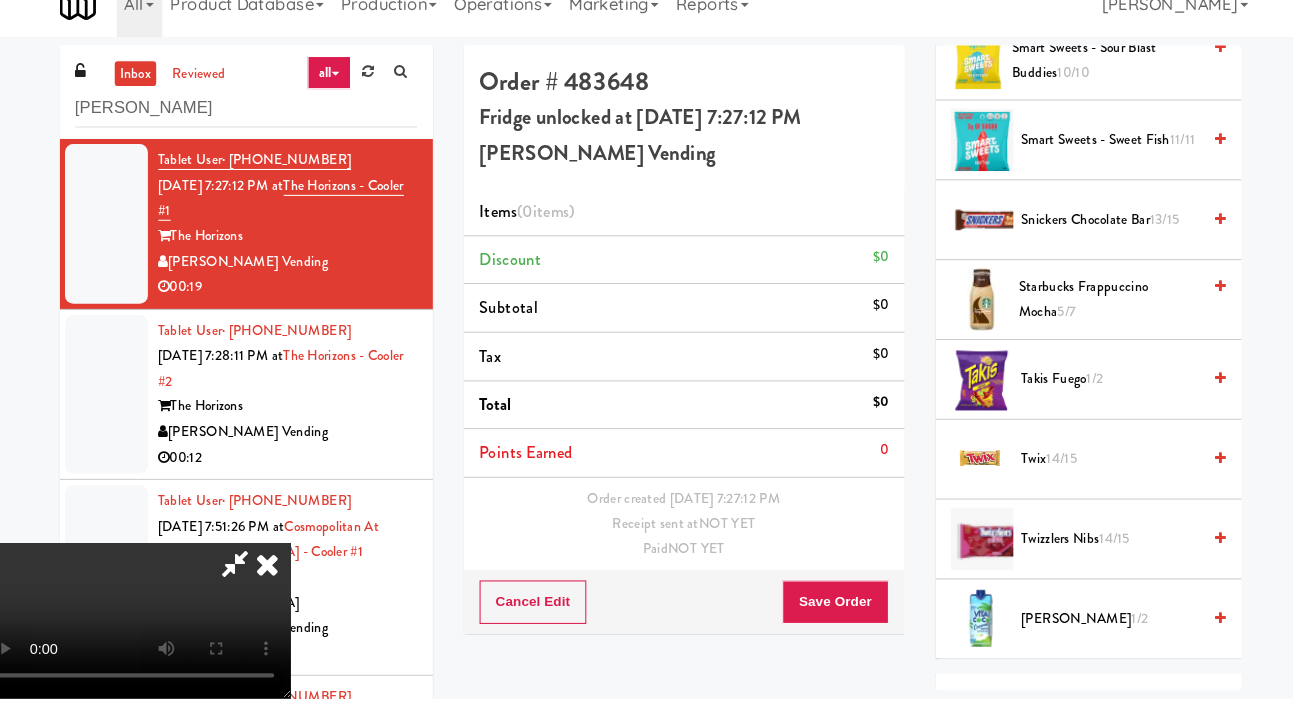 scroll, scrollTop: 2558, scrollLeft: 0, axis: vertical 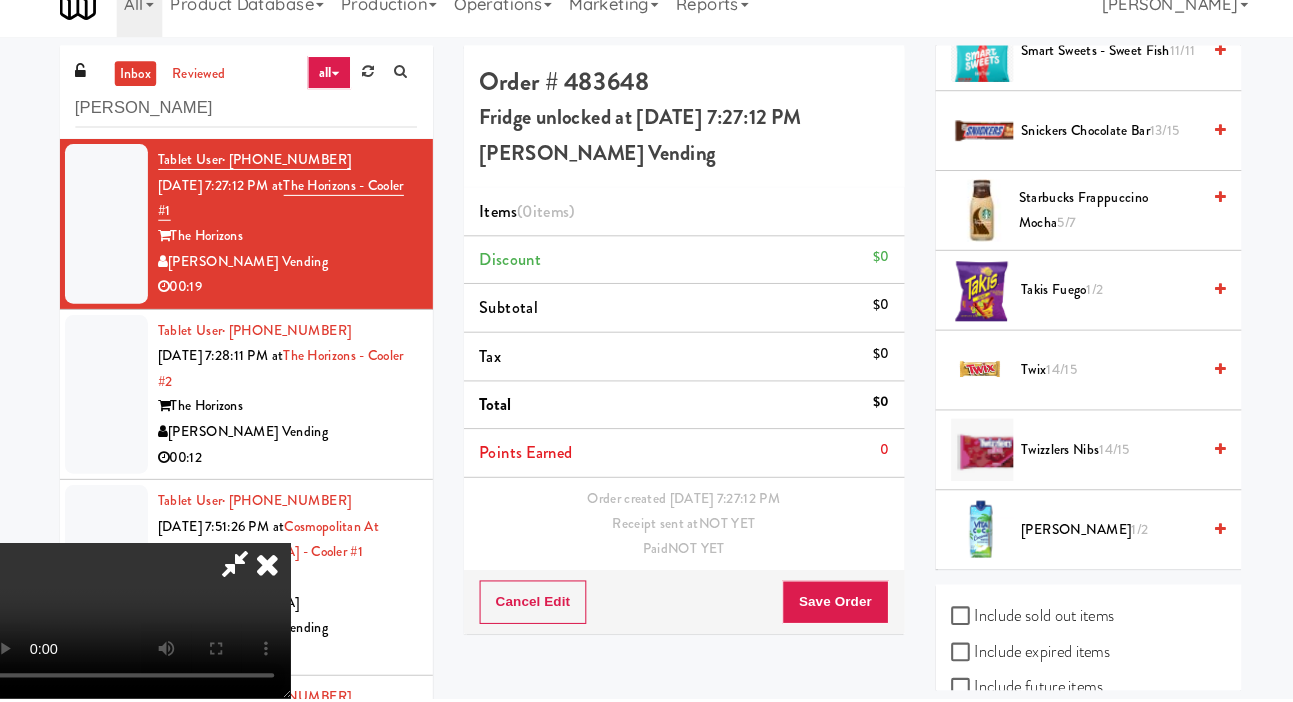 click on "Takis Fuego  1/2" at bounding box center (1091, 308) 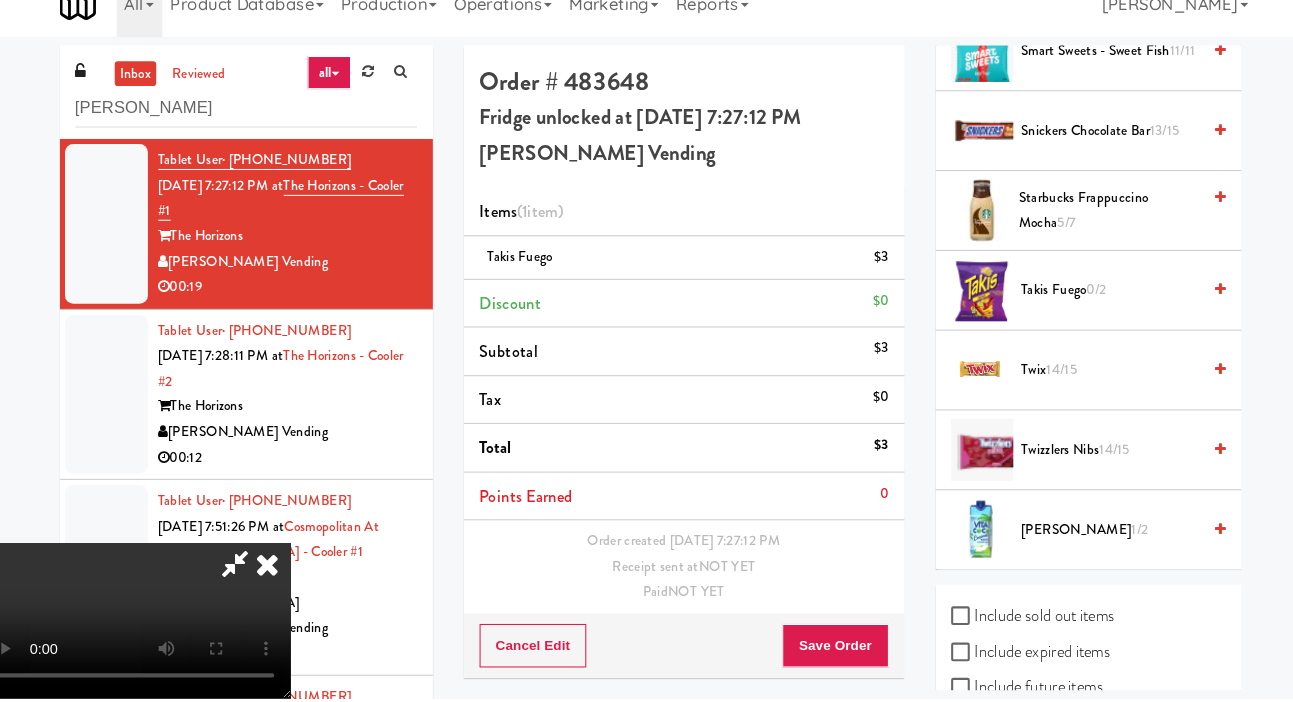 scroll, scrollTop: 0, scrollLeft: 0, axis: both 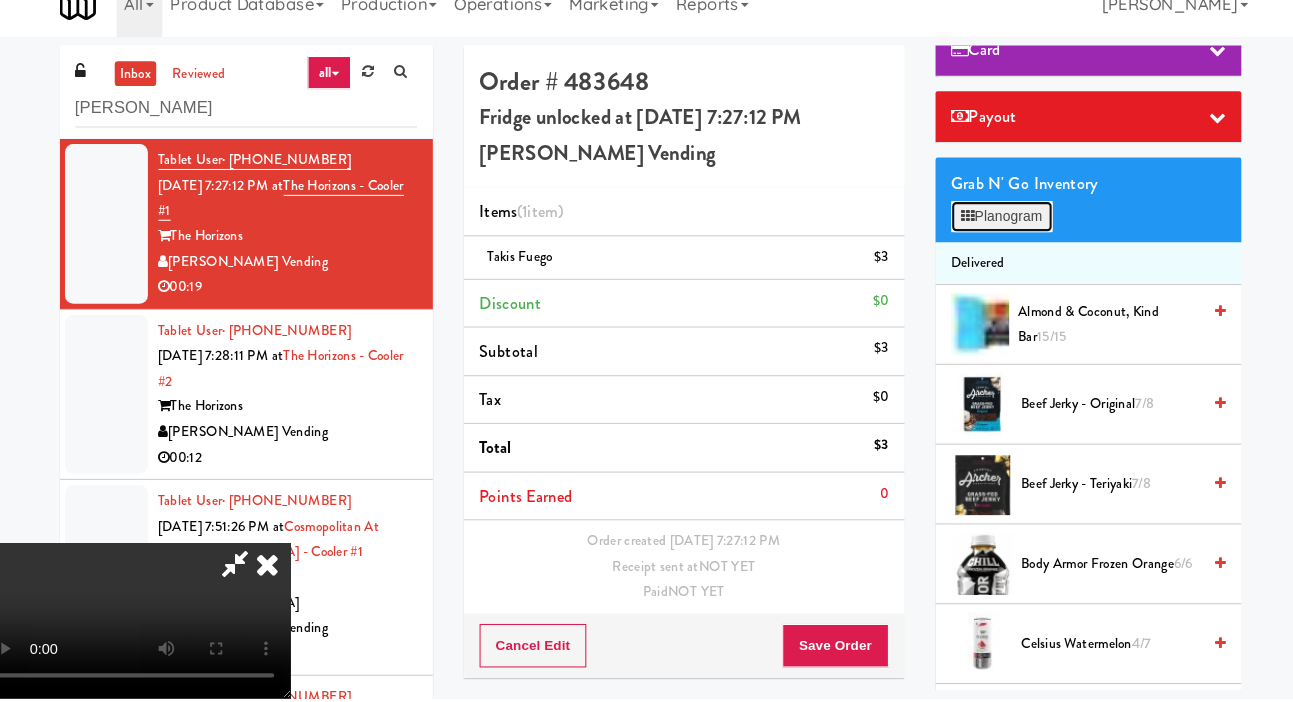 click on "Planogram" at bounding box center (986, 237) 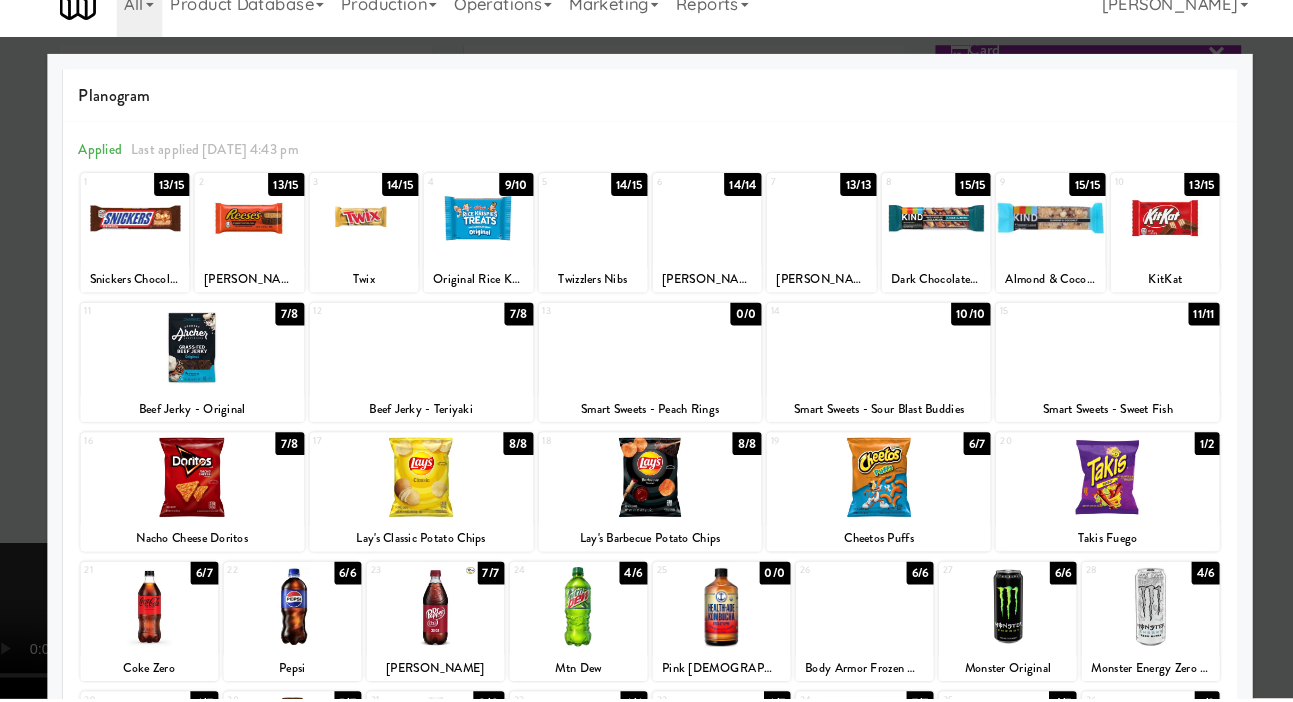 click at bounding box center (591, 238) 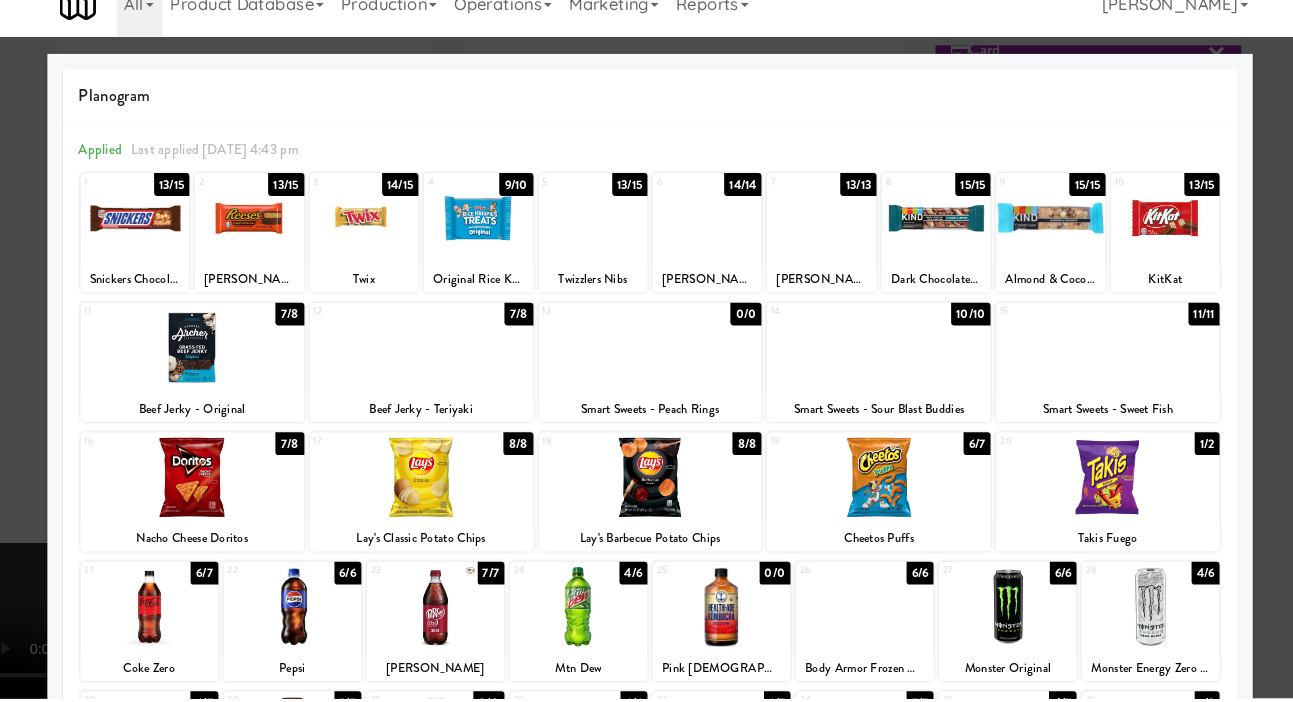click at bounding box center (646, 351) 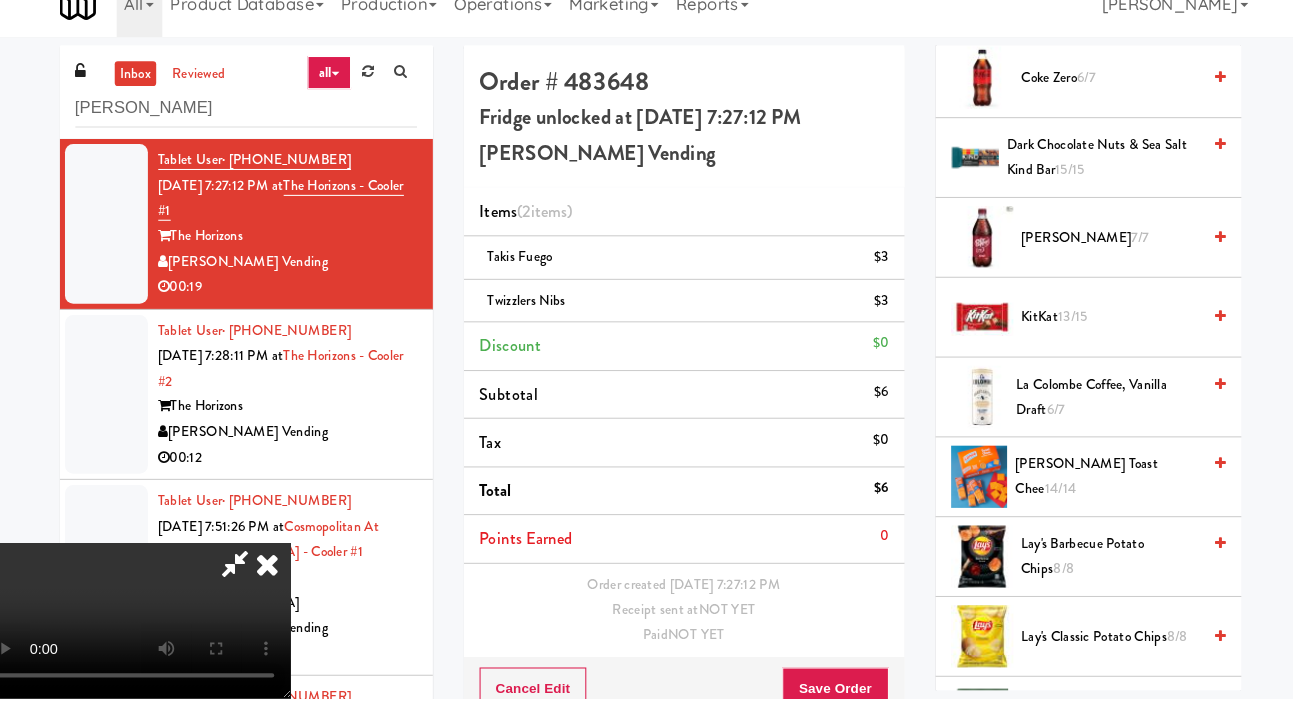 scroll, scrollTop: 977, scrollLeft: 0, axis: vertical 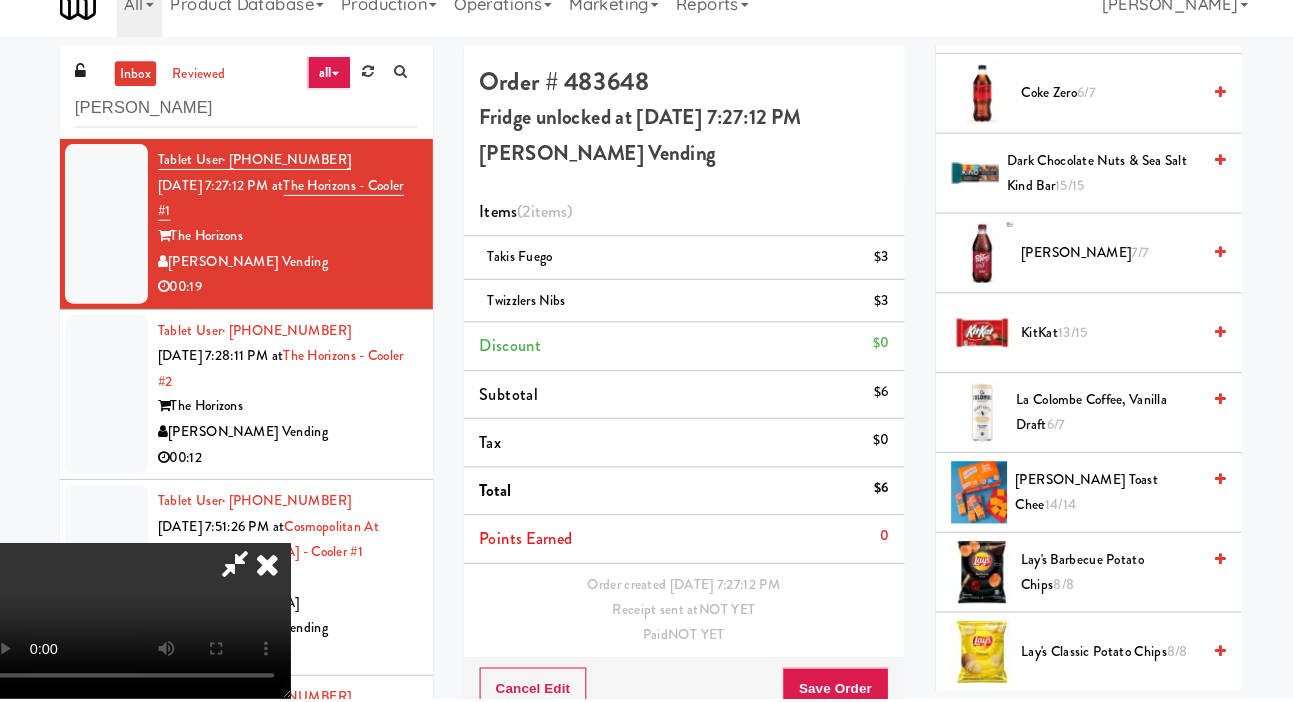 click on "La Colombe Coffee, Vanilla Draft  6/7" at bounding box center (1088, 426) 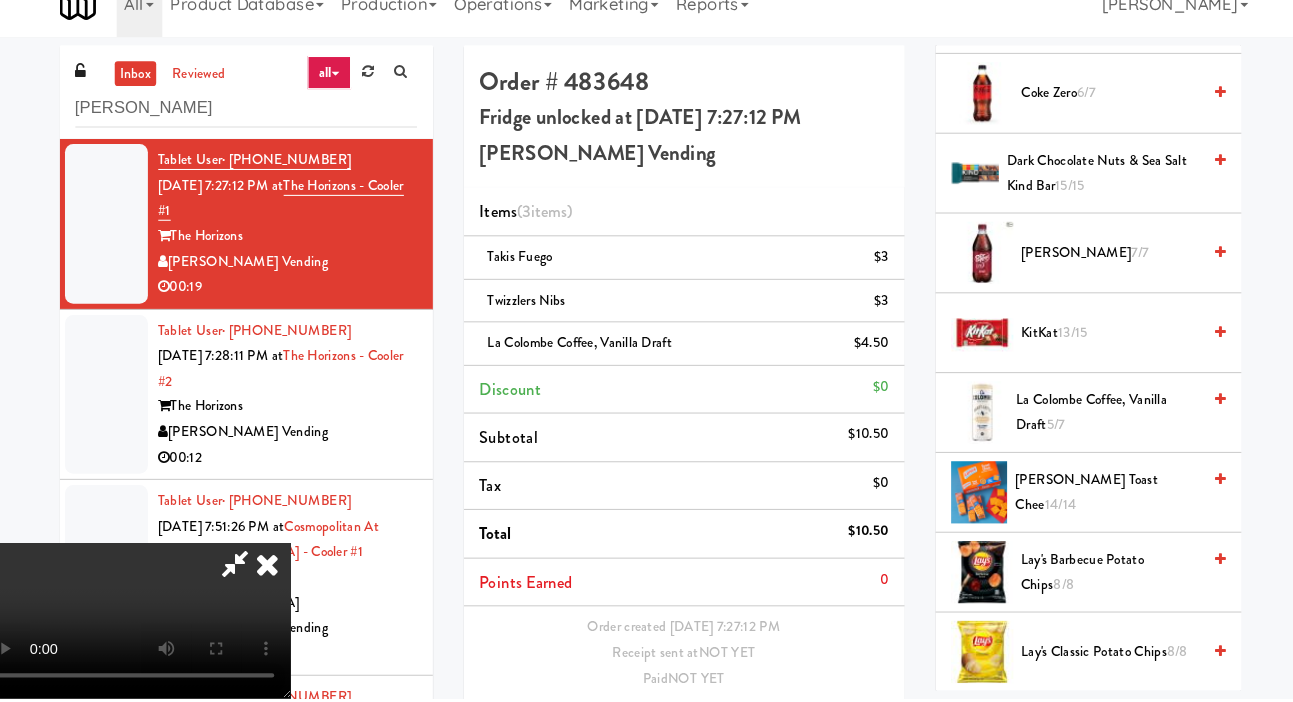 click on "Save Order" at bounding box center (825, 734) 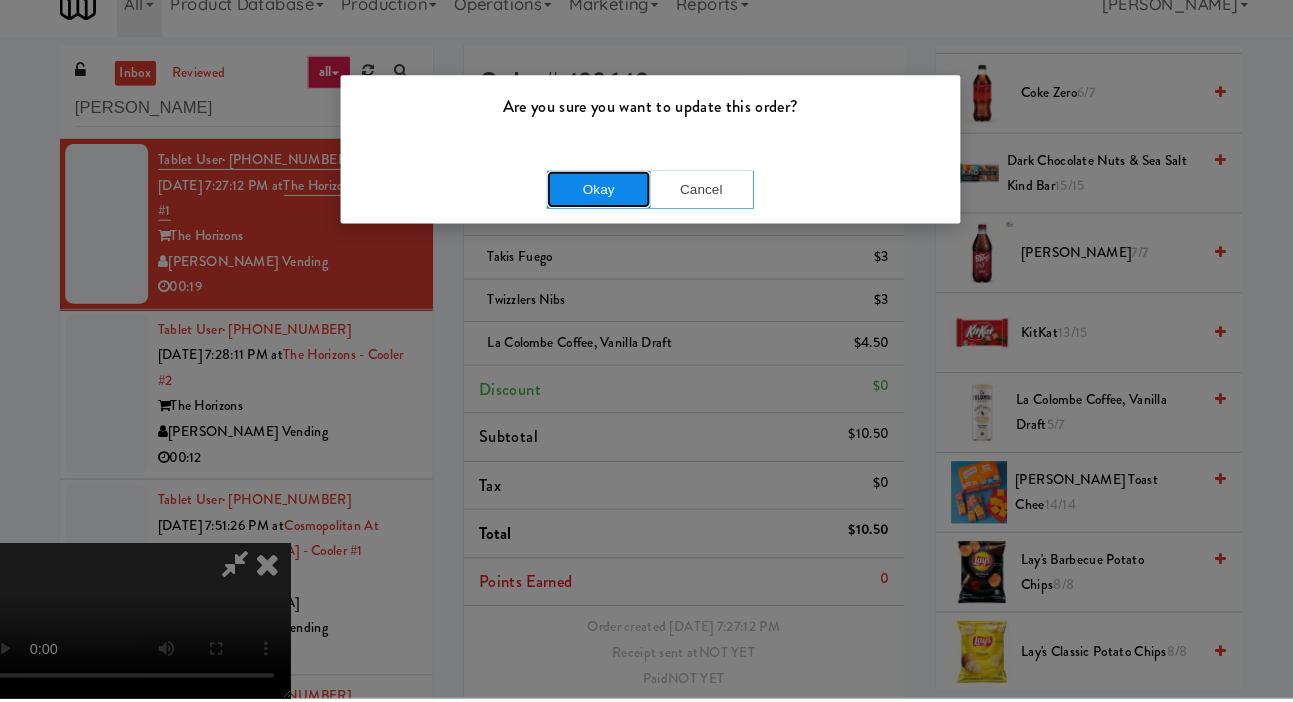 click on "Okay" at bounding box center (597, 211) 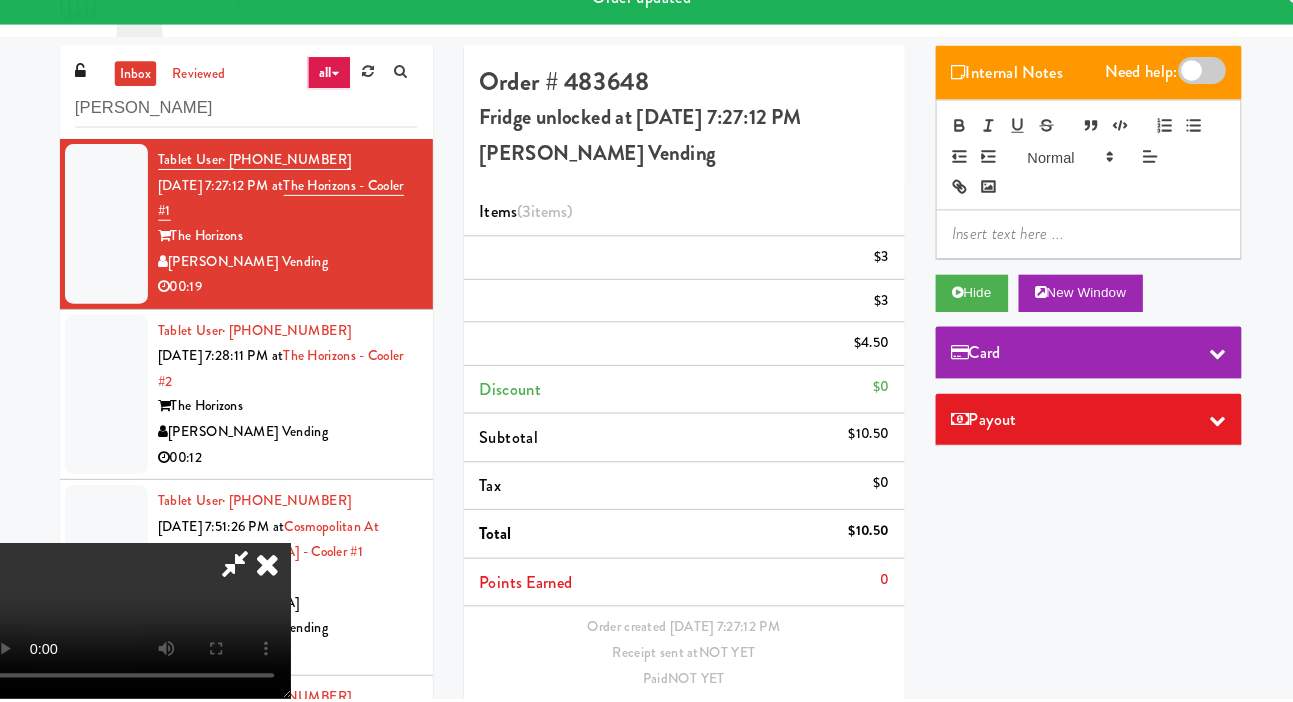 scroll, scrollTop: 0, scrollLeft: 0, axis: both 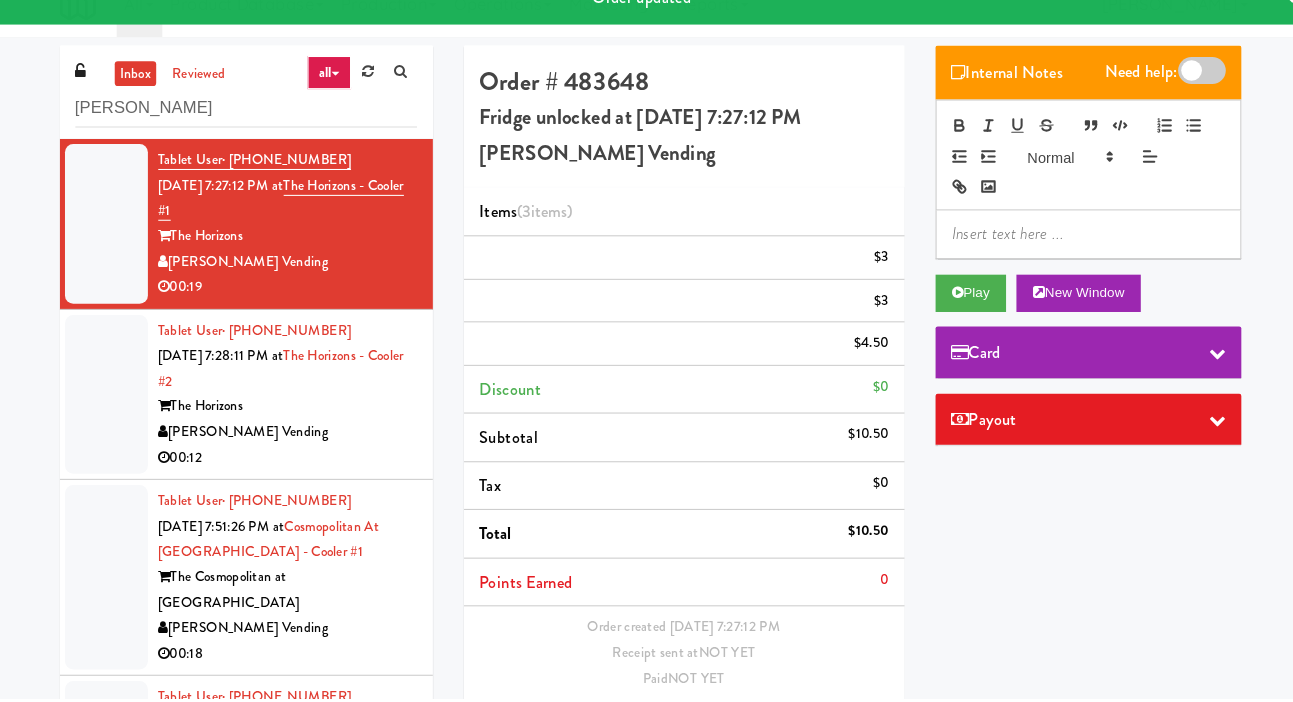 click at bounding box center [122, 409] 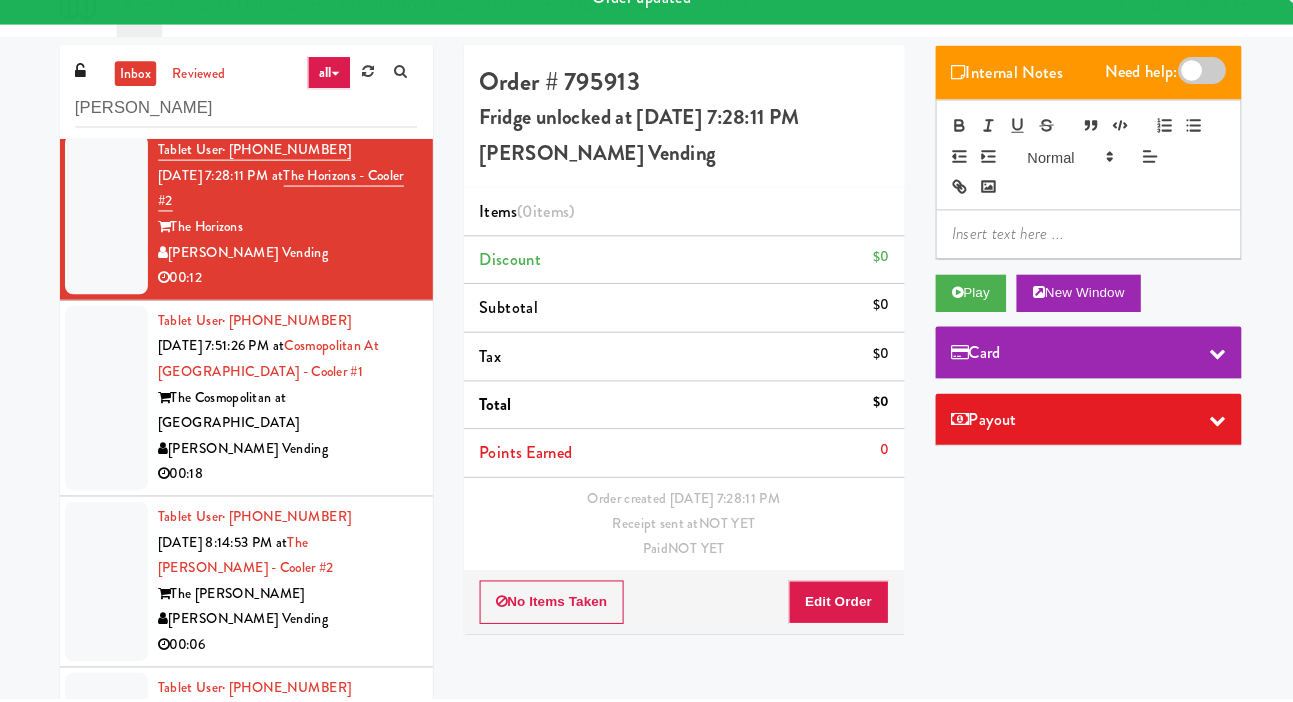 scroll, scrollTop: 390, scrollLeft: 0, axis: vertical 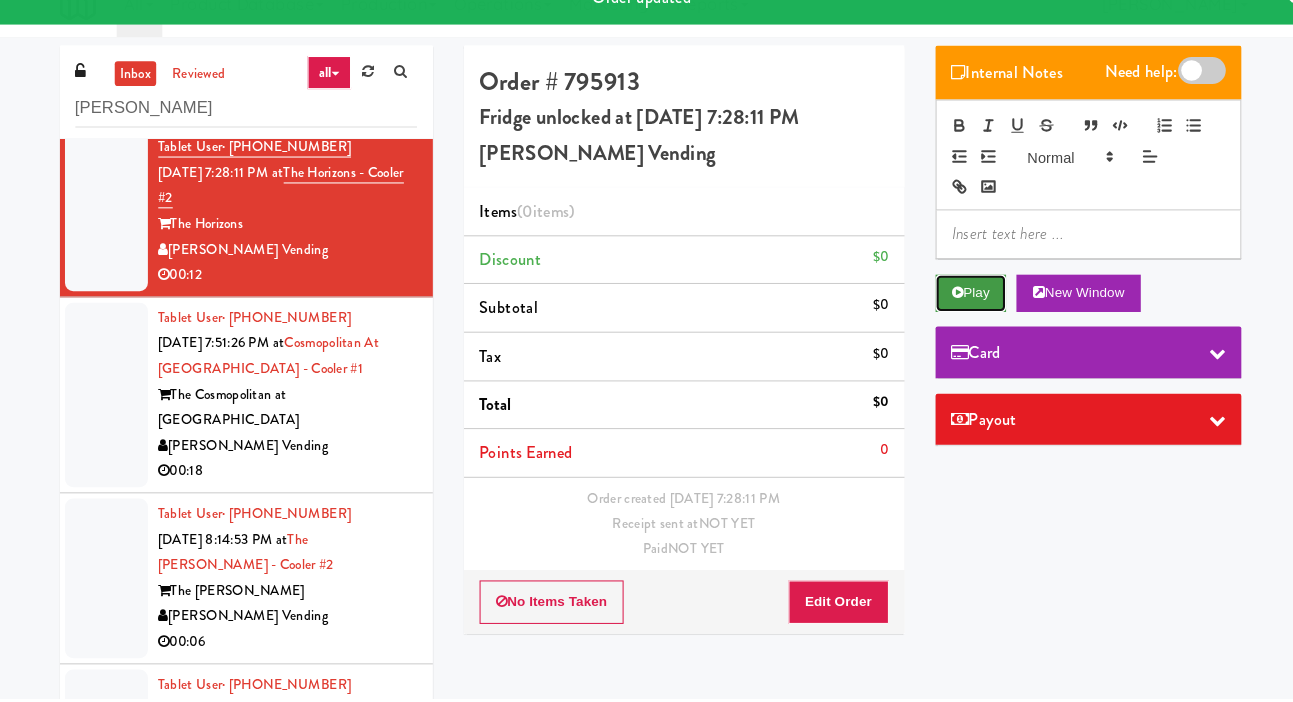 click on "Play" at bounding box center [956, 311] 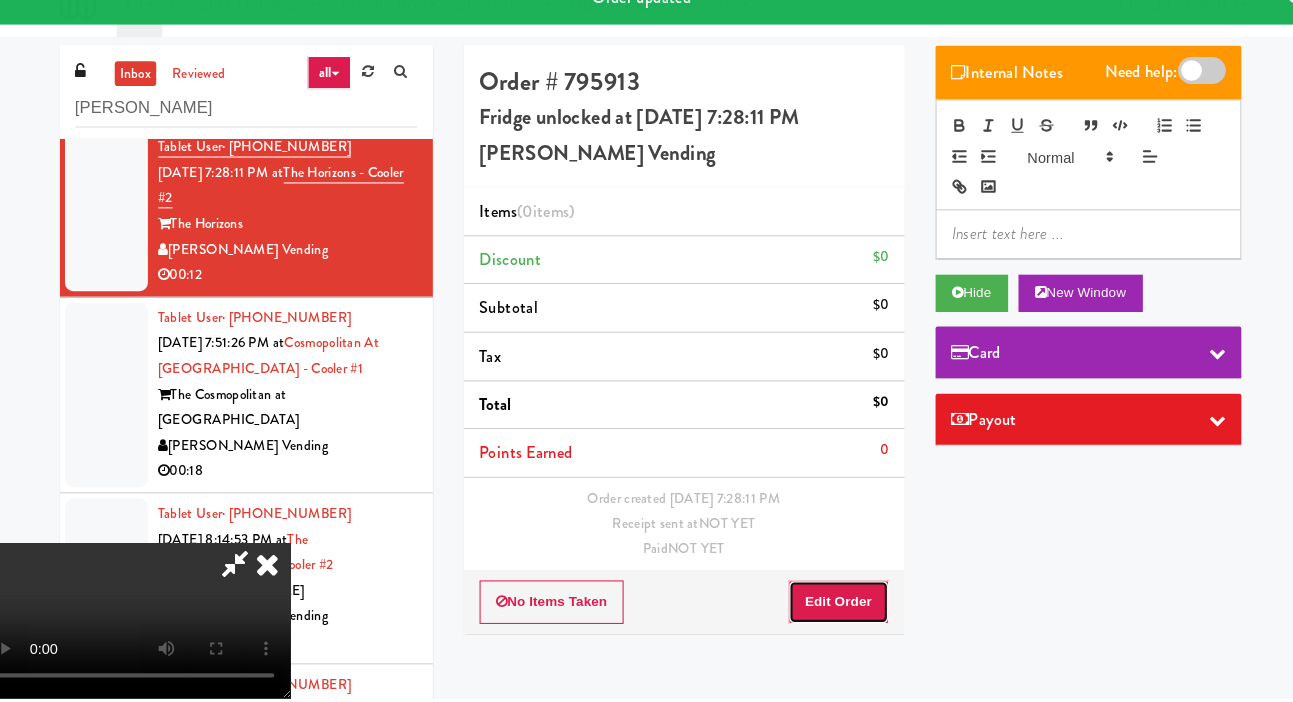 click on "Edit Order" at bounding box center (828, 609) 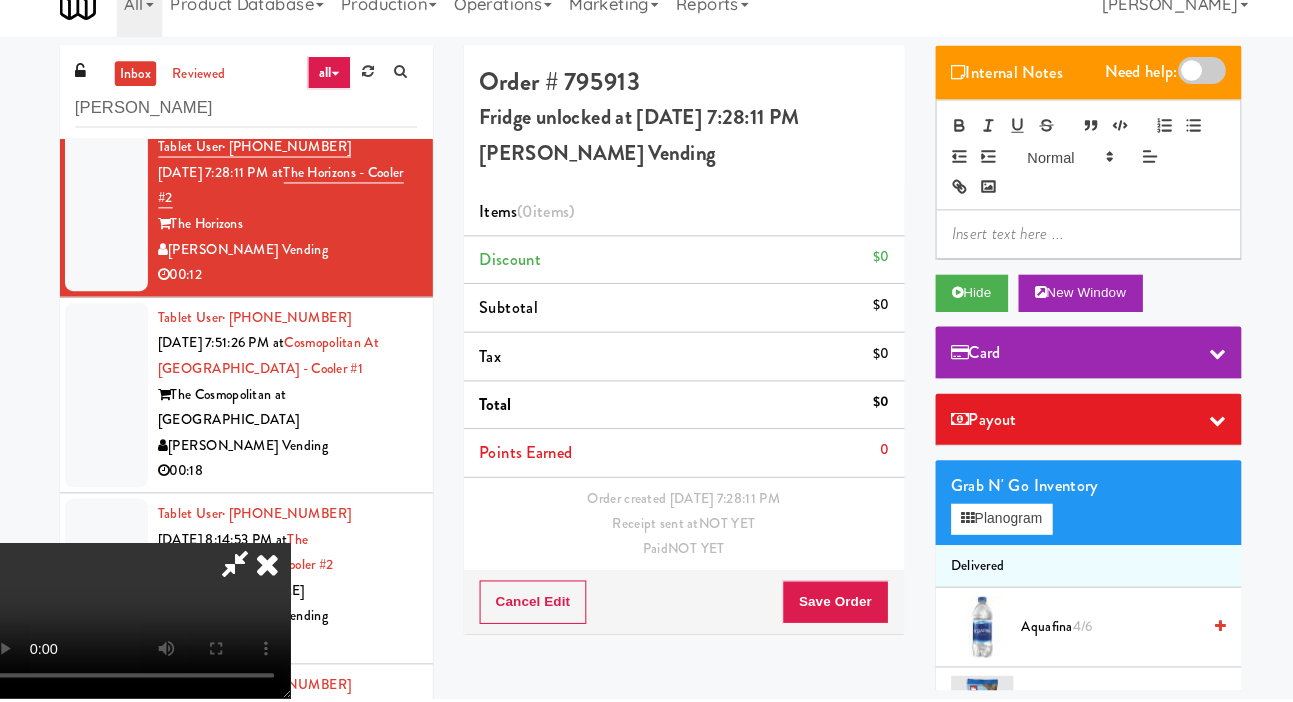scroll, scrollTop: 73, scrollLeft: 0, axis: vertical 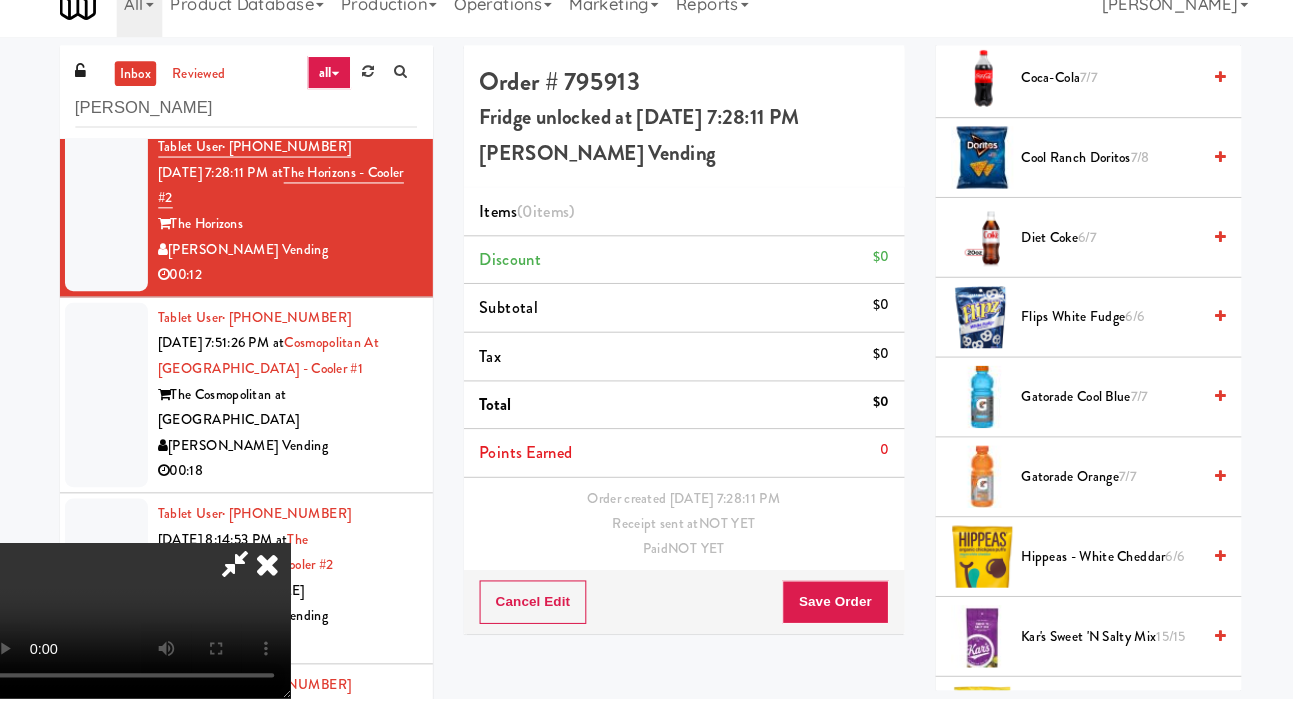 click on "7/8" at bounding box center [1119, 179] 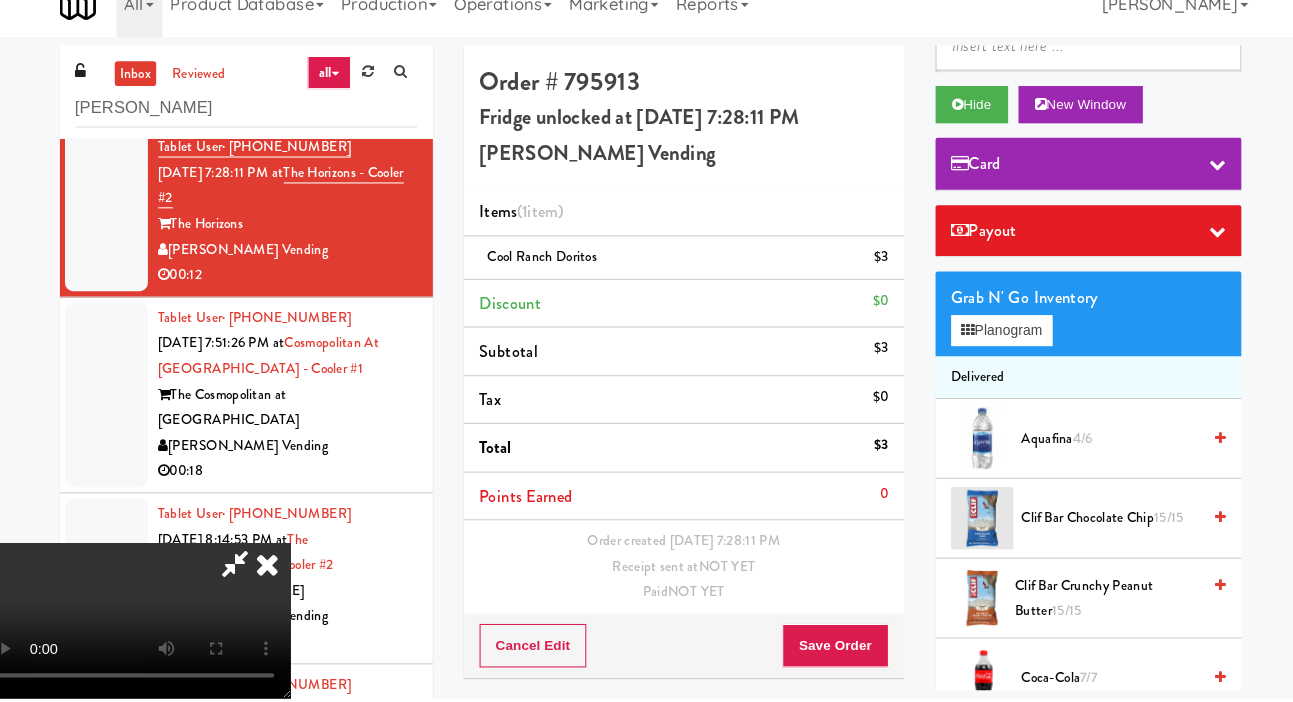 scroll, scrollTop: 0, scrollLeft: 0, axis: both 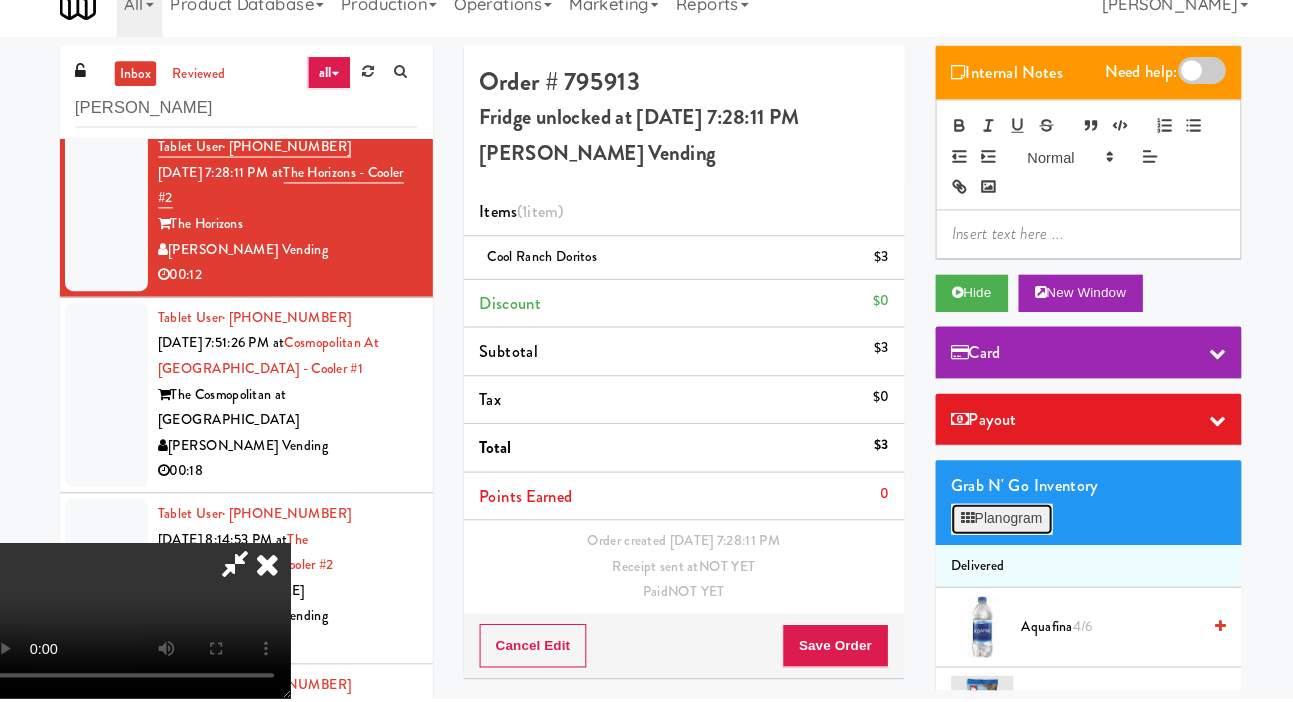 click on "Planogram" at bounding box center (986, 529) 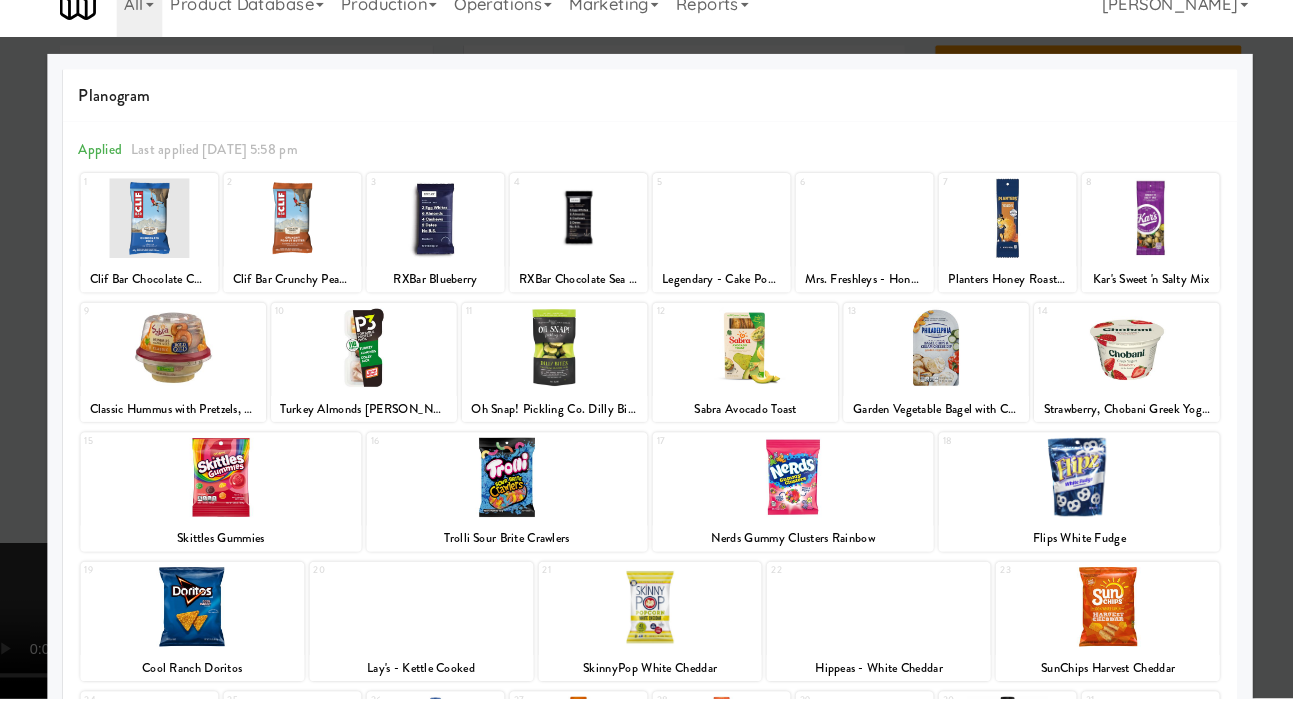 click at bounding box center (1088, 613) 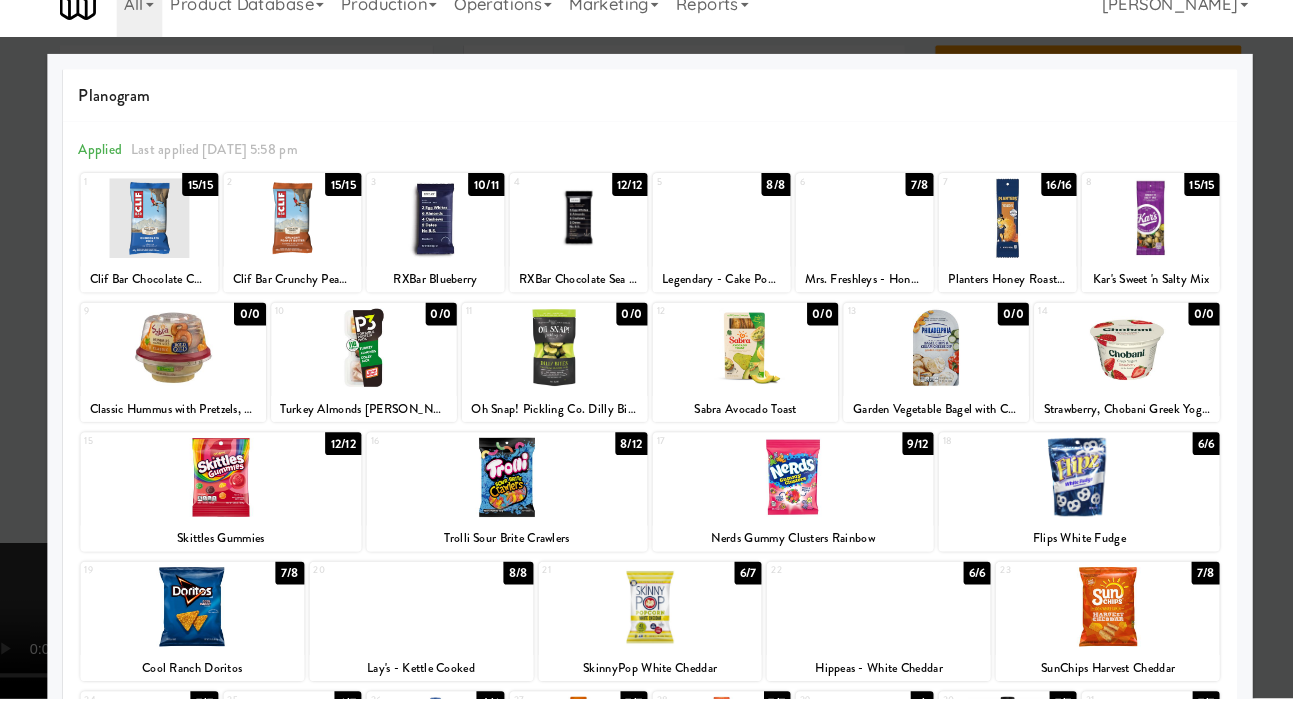 click at bounding box center [646, 351] 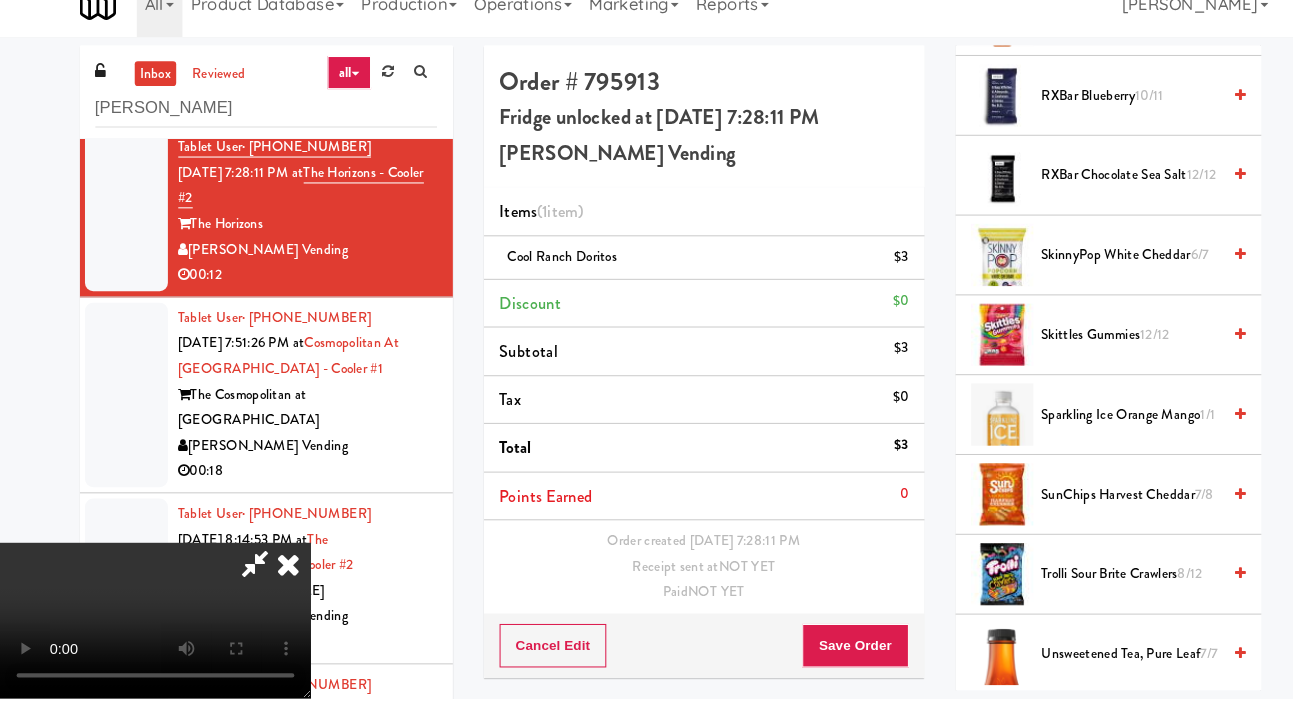 scroll, scrollTop: 1944, scrollLeft: 0, axis: vertical 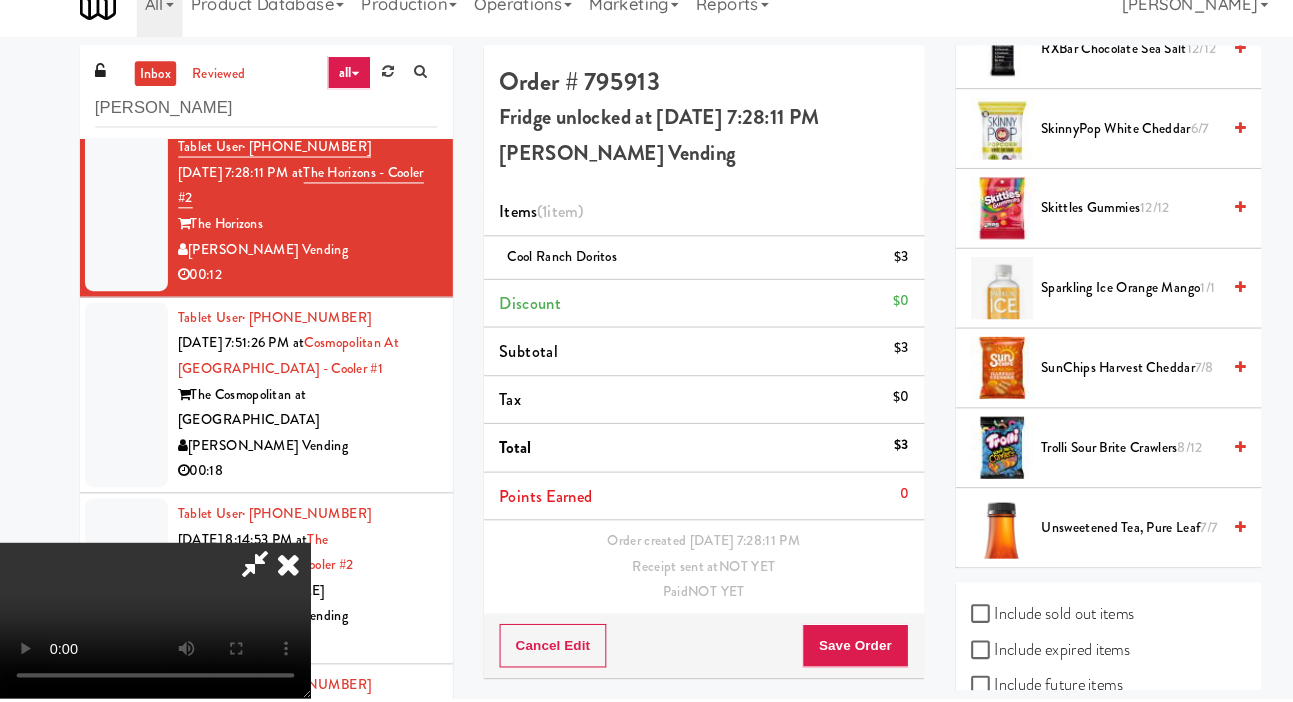 click on "SunChips Harvest Cheddar  7/8" at bounding box center [1091, 383] 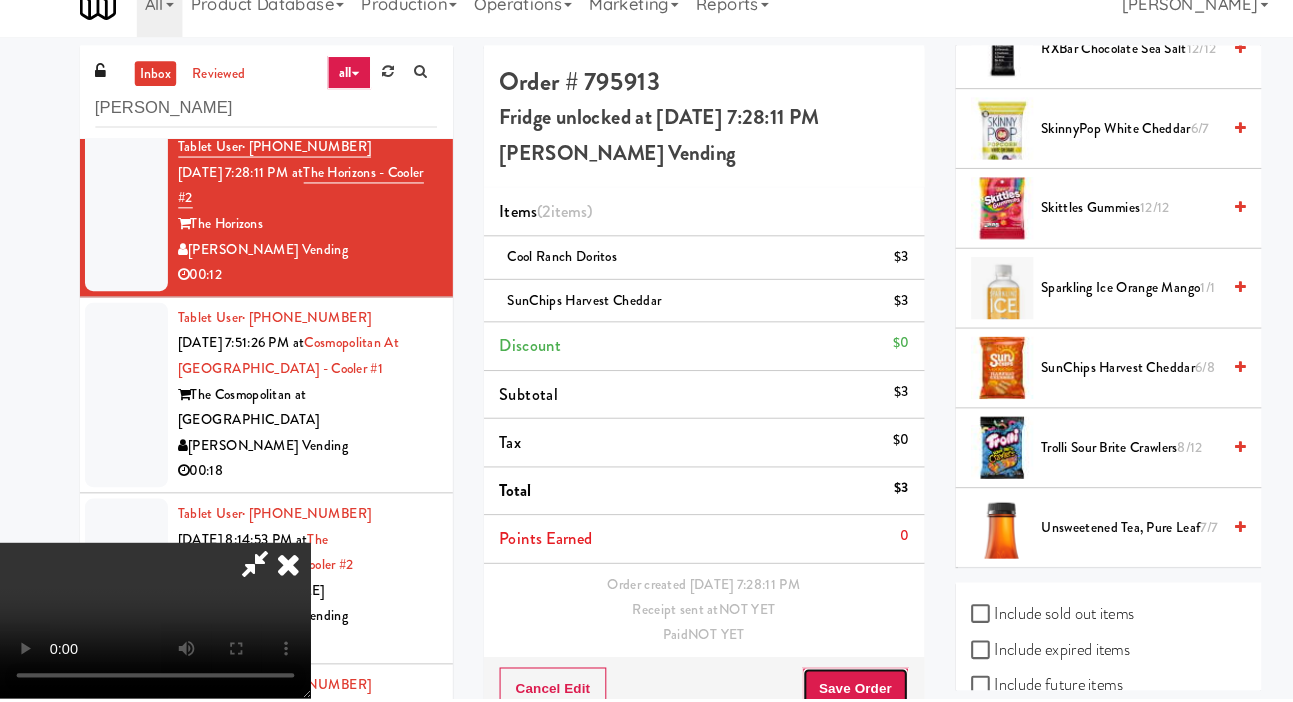 click on "Save Order" at bounding box center [825, 693] 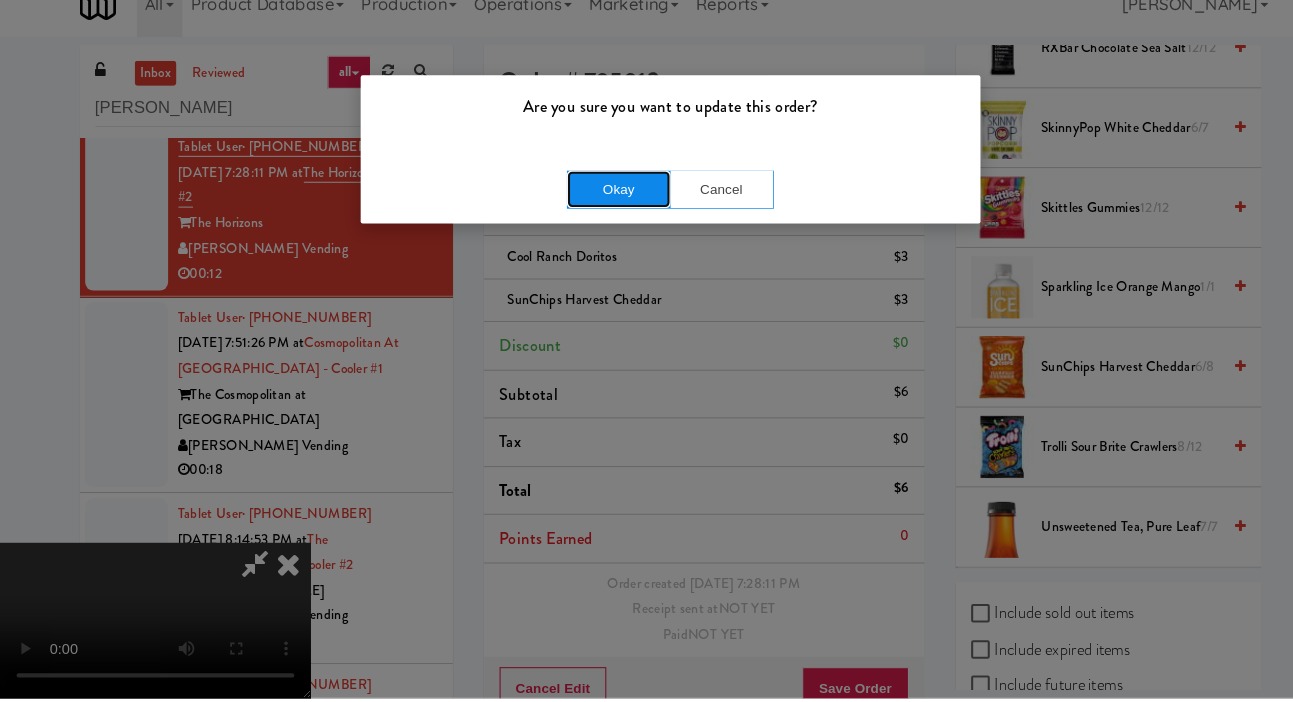 click on "Okay" at bounding box center [597, 211] 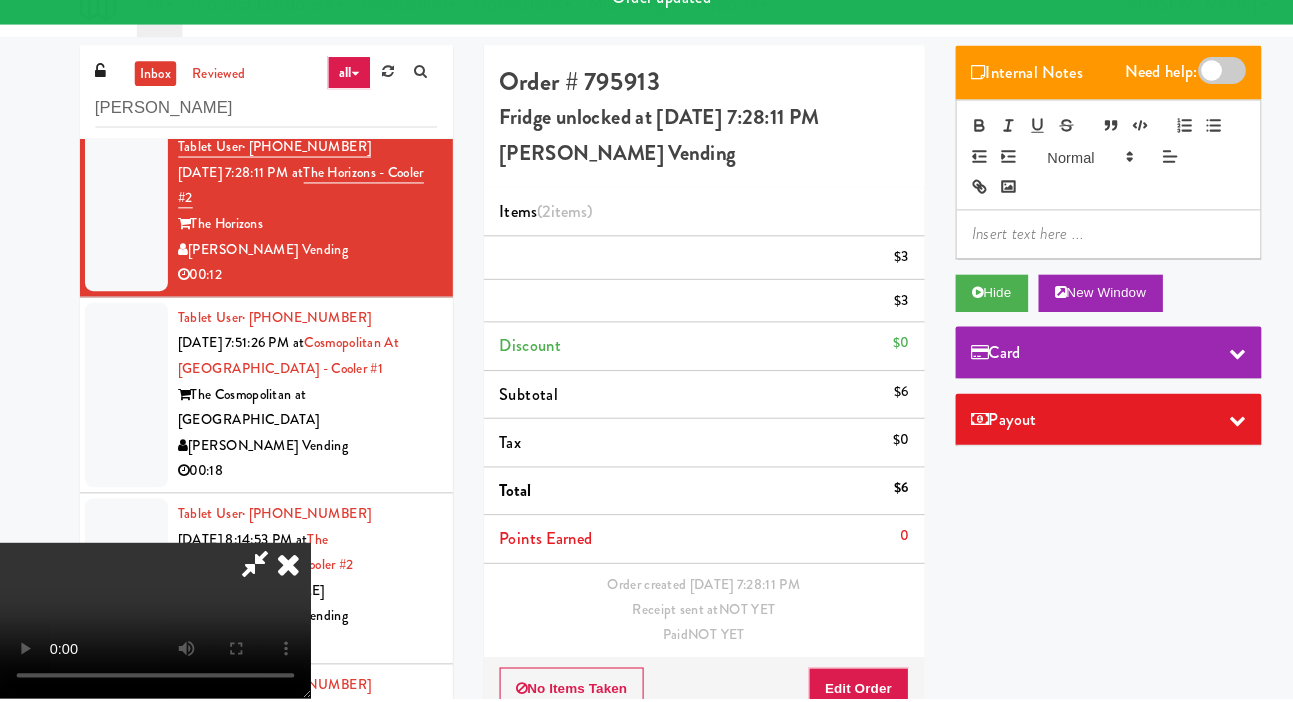 scroll, scrollTop: 0, scrollLeft: 0, axis: both 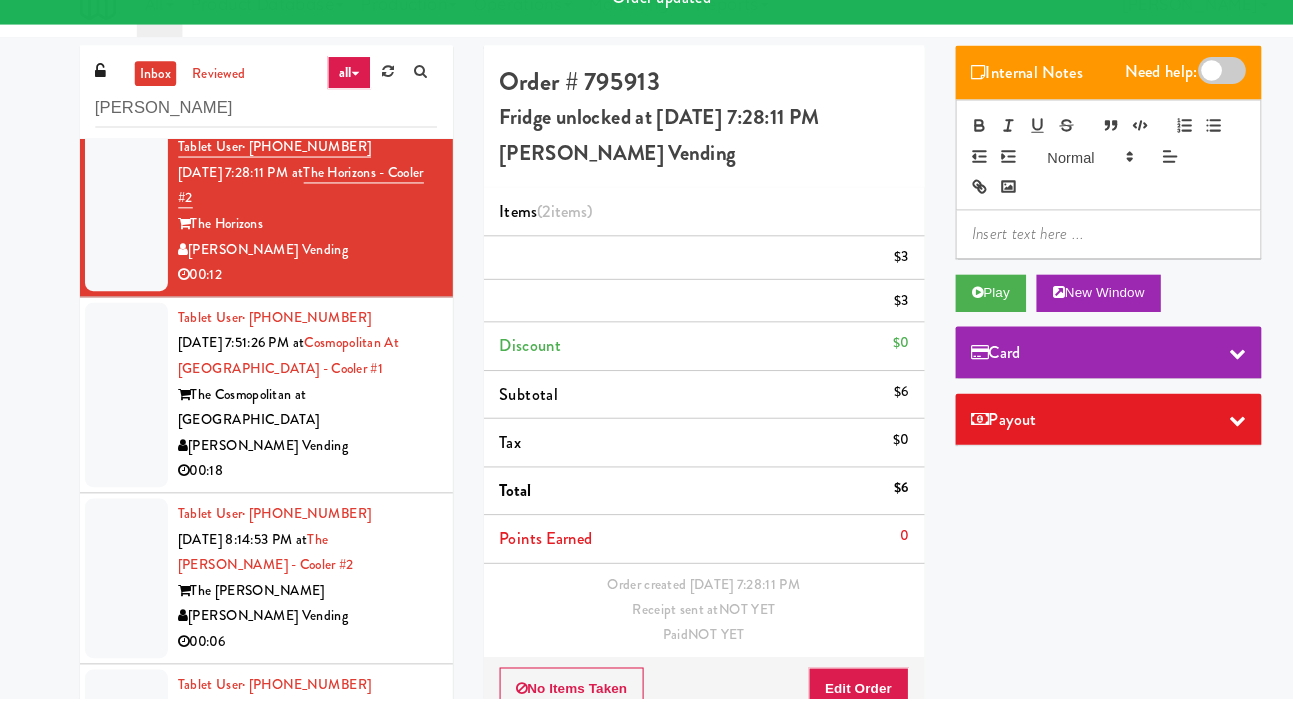 click at bounding box center (122, 409) 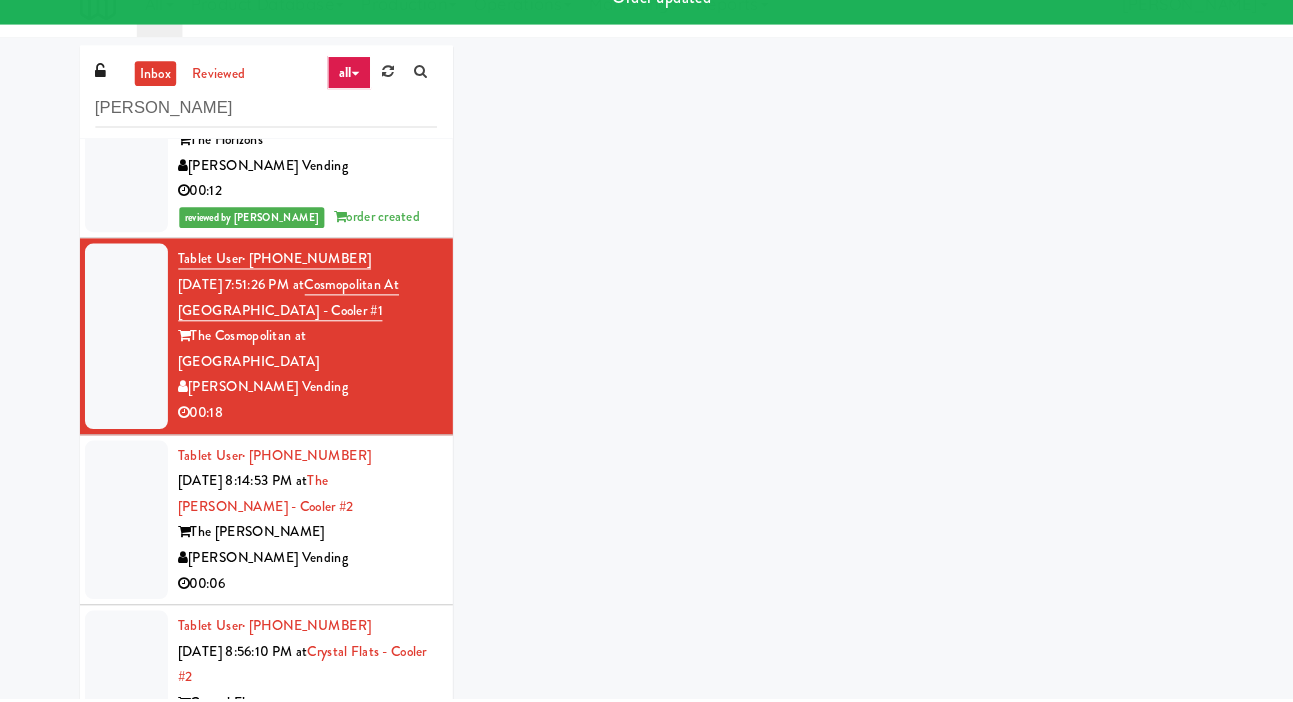 scroll, scrollTop: 624, scrollLeft: 0, axis: vertical 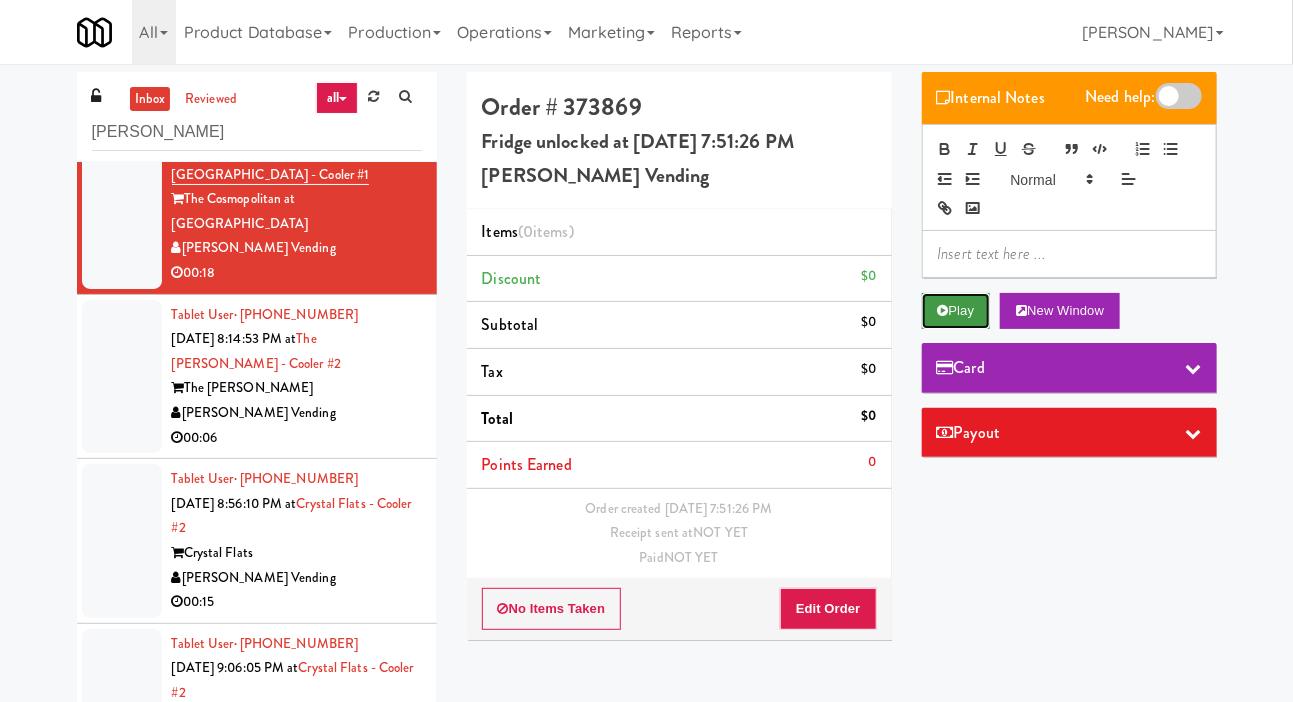 click on "Play" at bounding box center [956, 311] 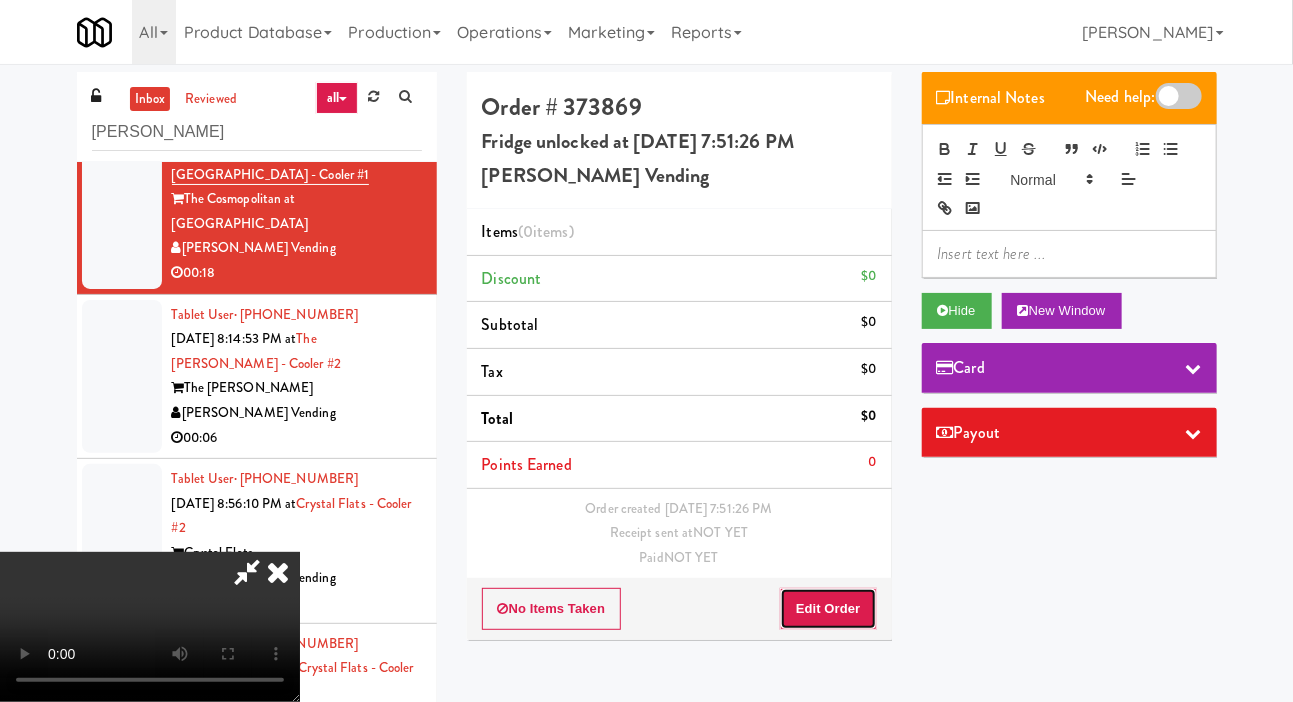 click on "Edit Order" at bounding box center [828, 609] 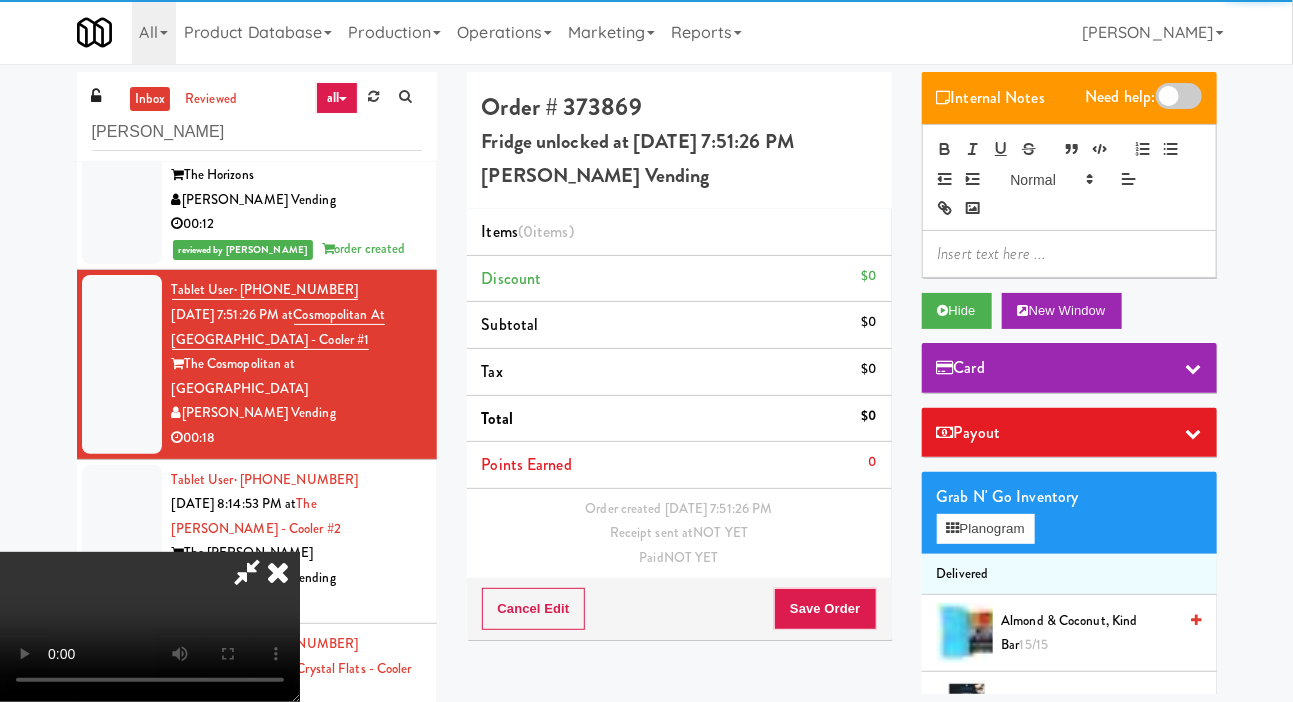 scroll, scrollTop: 624, scrollLeft: 0, axis: vertical 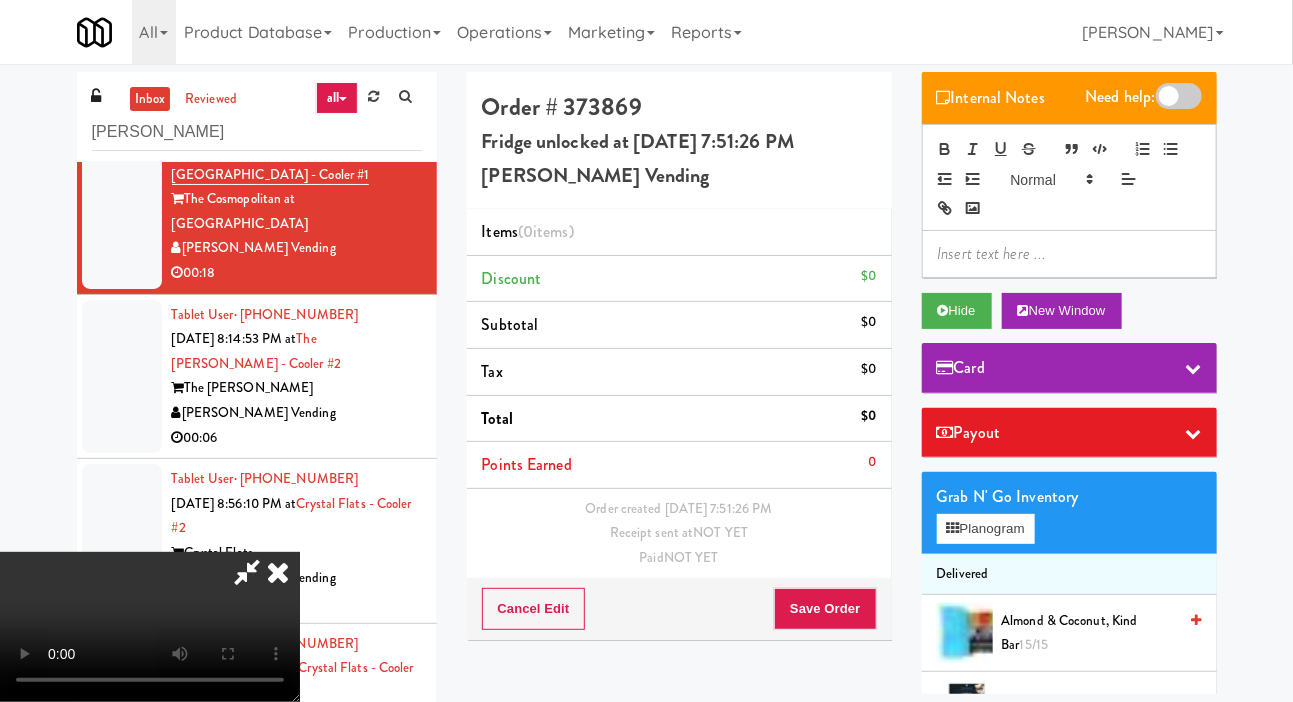 type 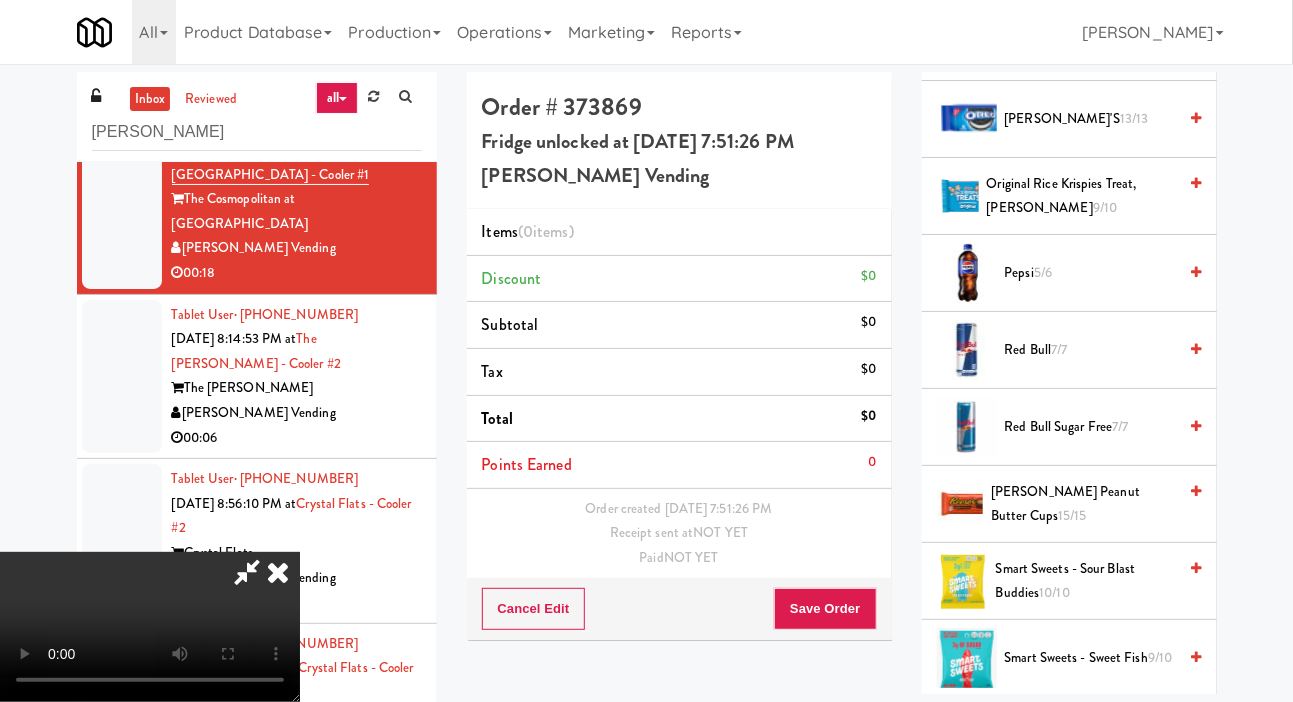 scroll, scrollTop: 2558, scrollLeft: 0, axis: vertical 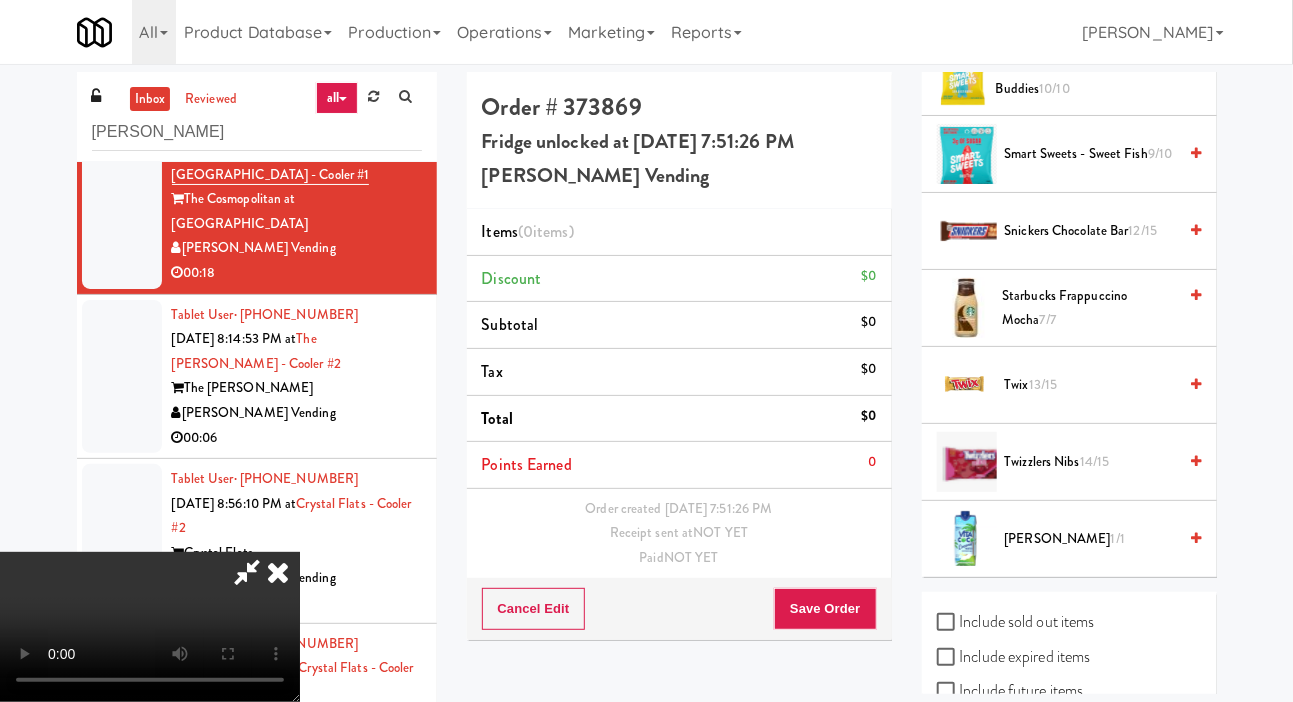 click on "Twix  13/15" at bounding box center (1091, 385) 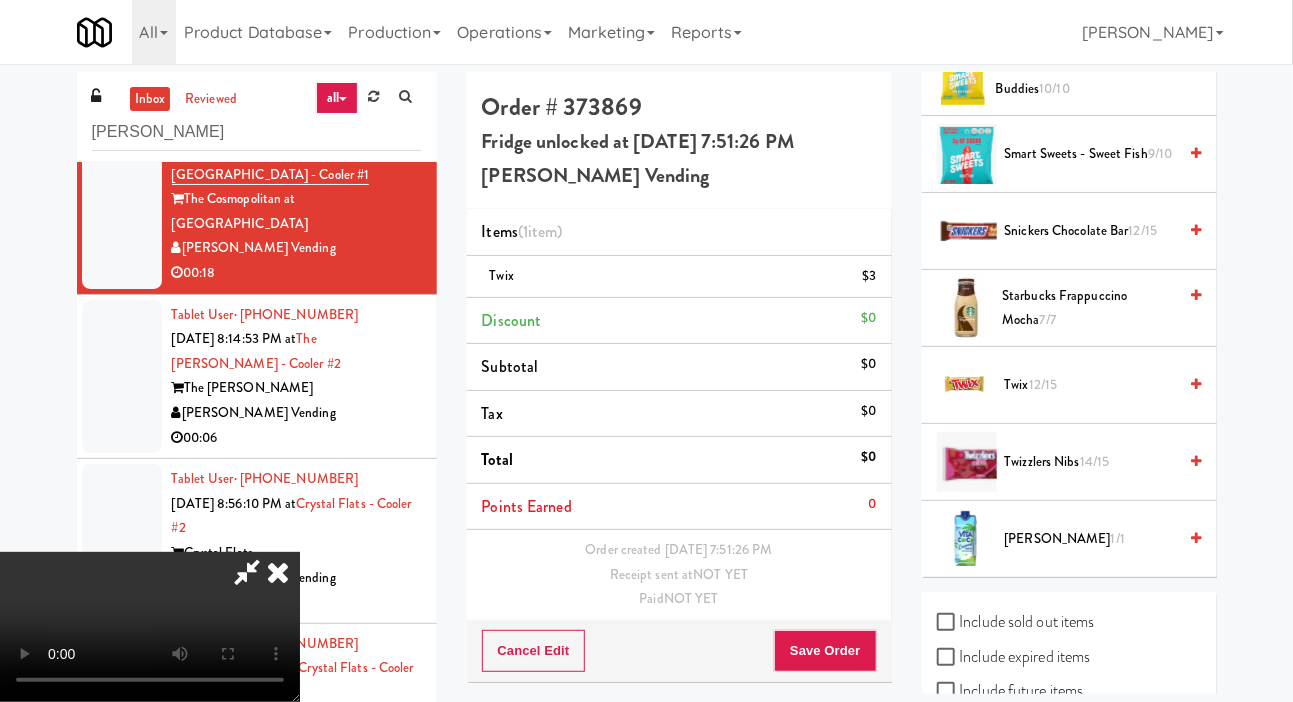 click on "Twix  12/15" at bounding box center (1091, 385) 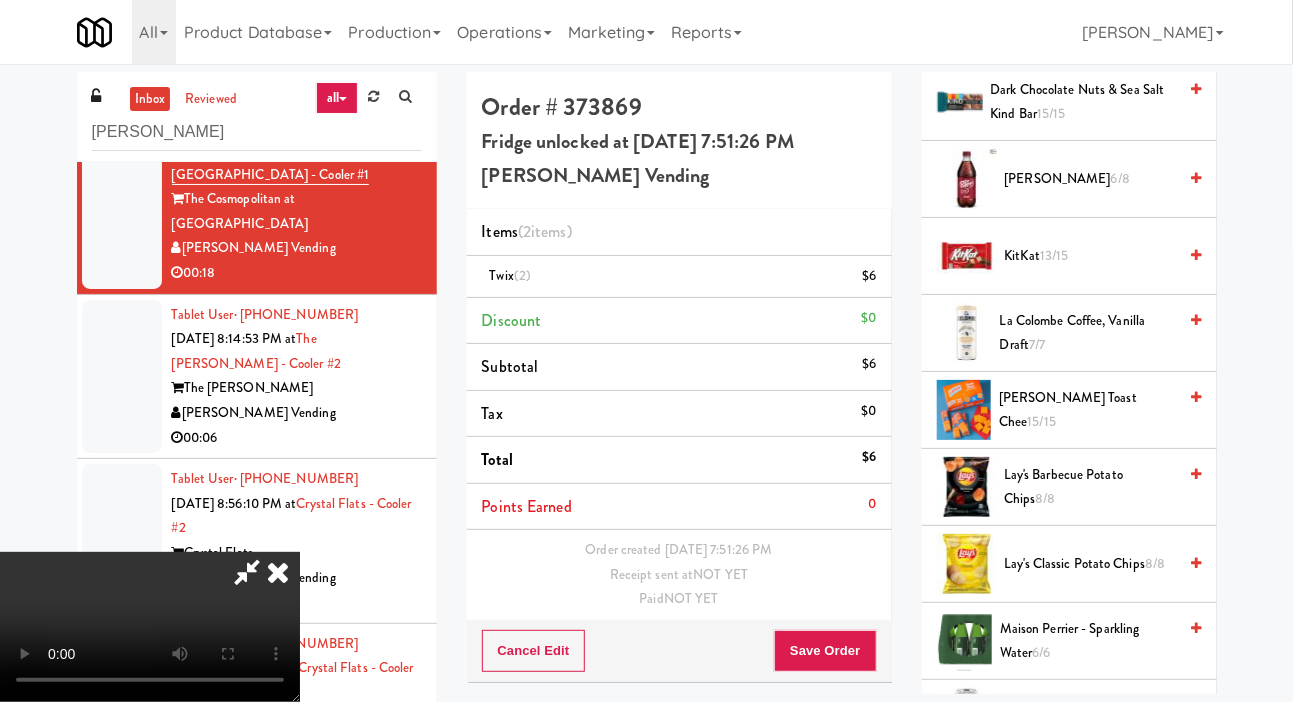 scroll, scrollTop: 1144, scrollLeft: 0, axis: vertical 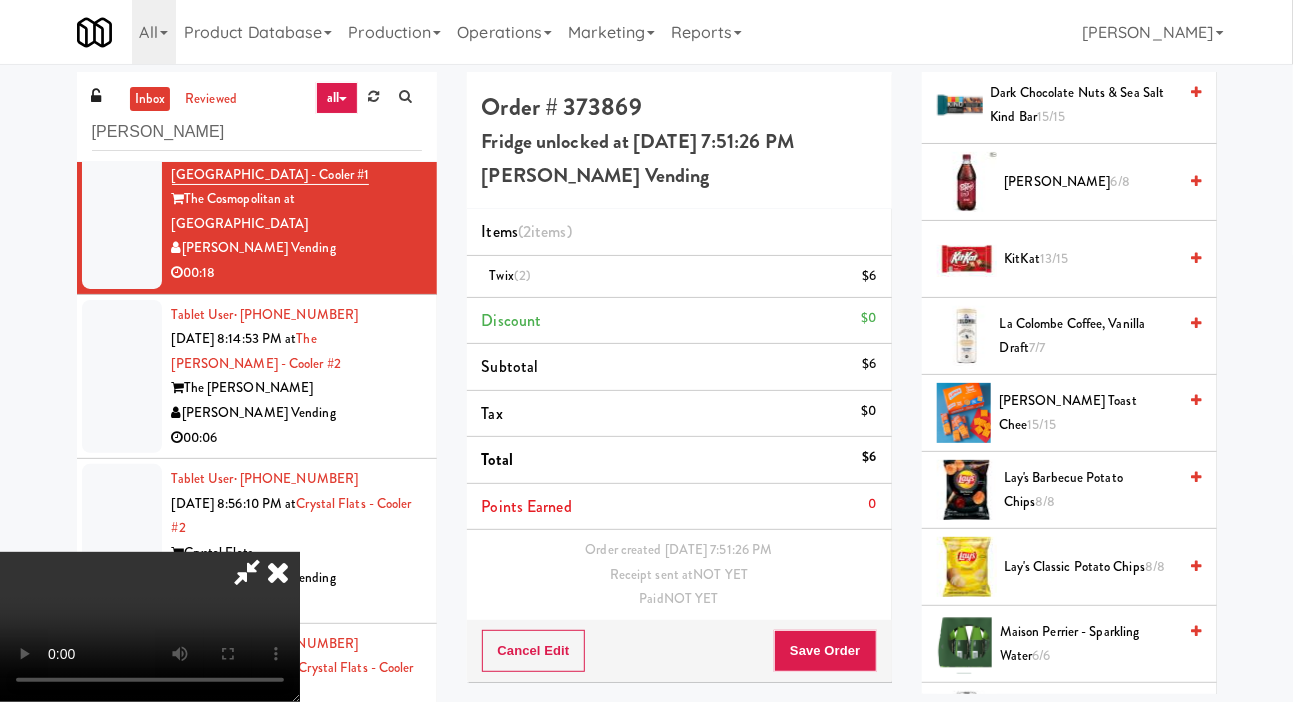 click on "KitKat  13/15" at bounding box center (1091, 259) 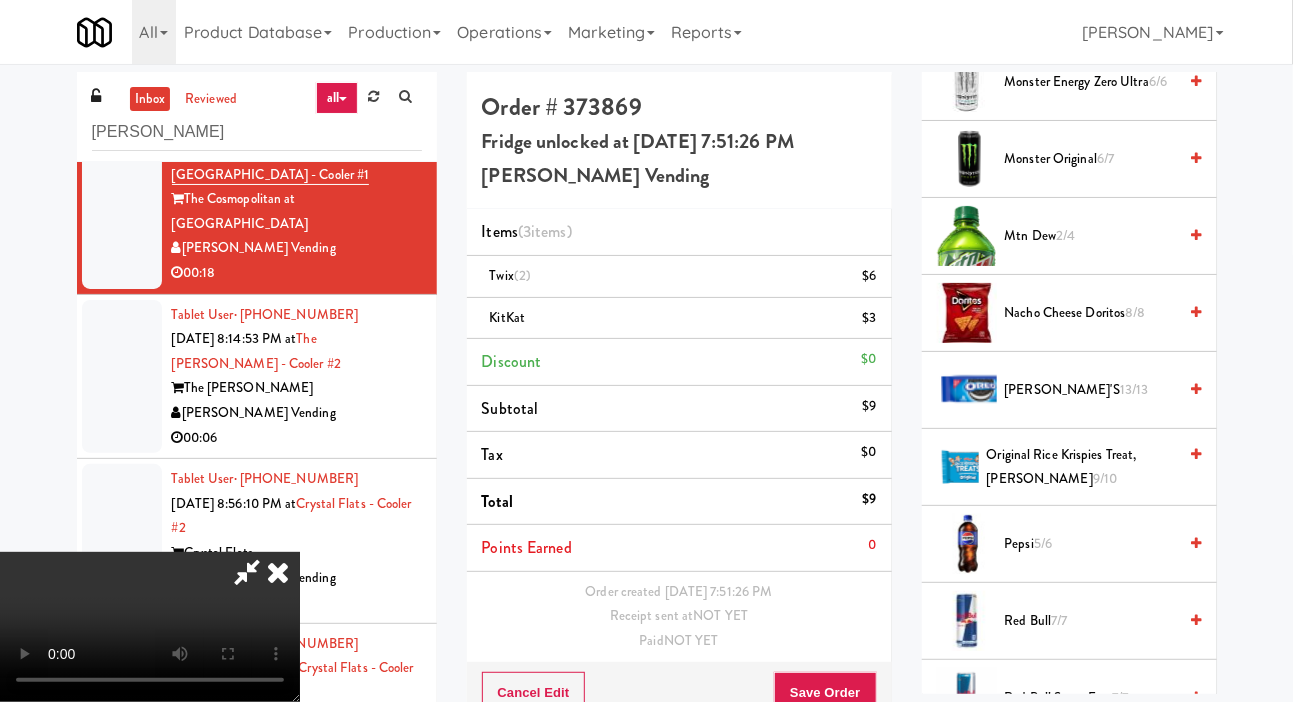scroll, scrollTop: 1793, scrollLeft: 0, axis: vertical 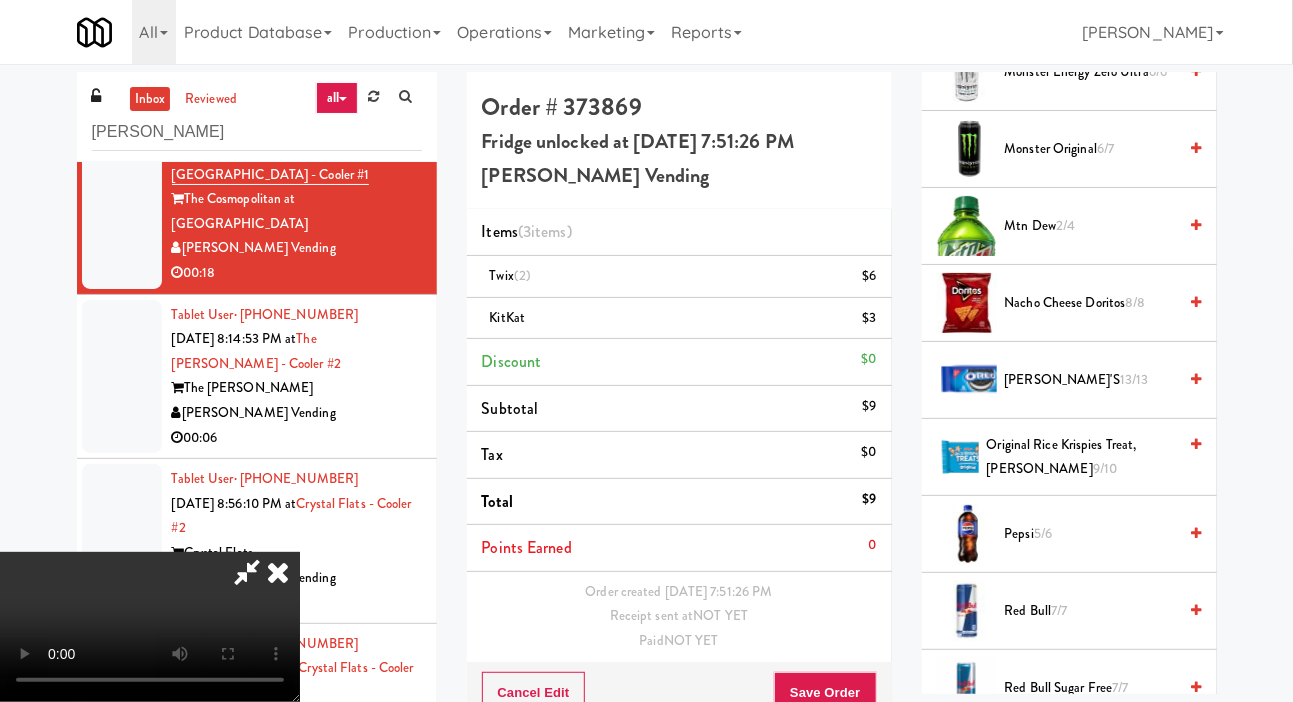 click on "Pepsi  5/6" at bounding box center [1091, 534] 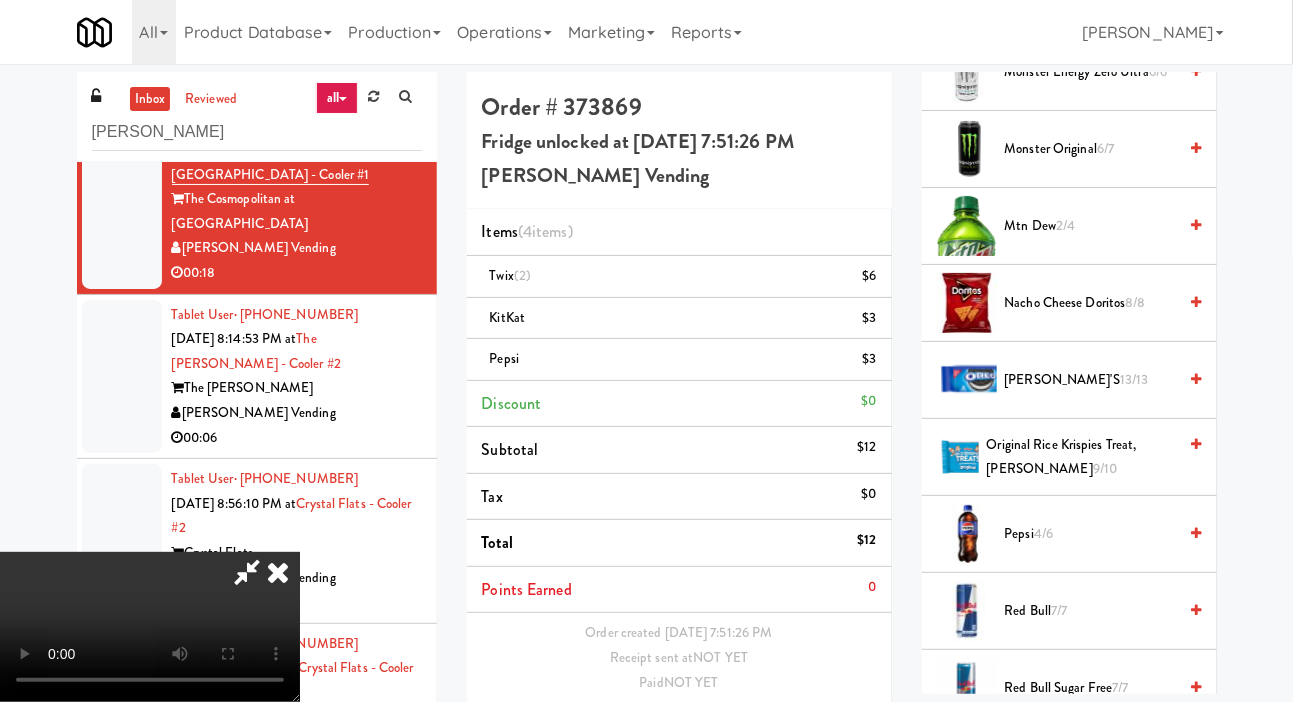 click on "Save Order" at bounding box center (825, 734) 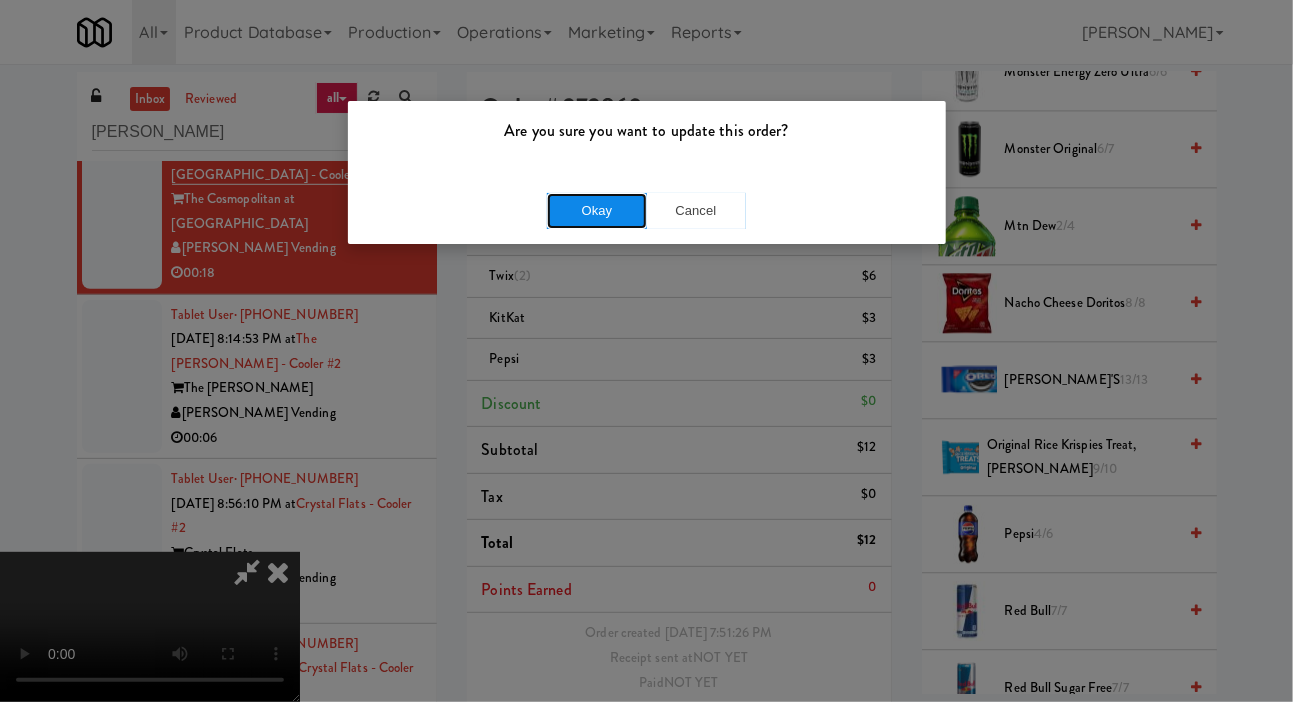 click on "Okay" at bounding box center [597, 211] 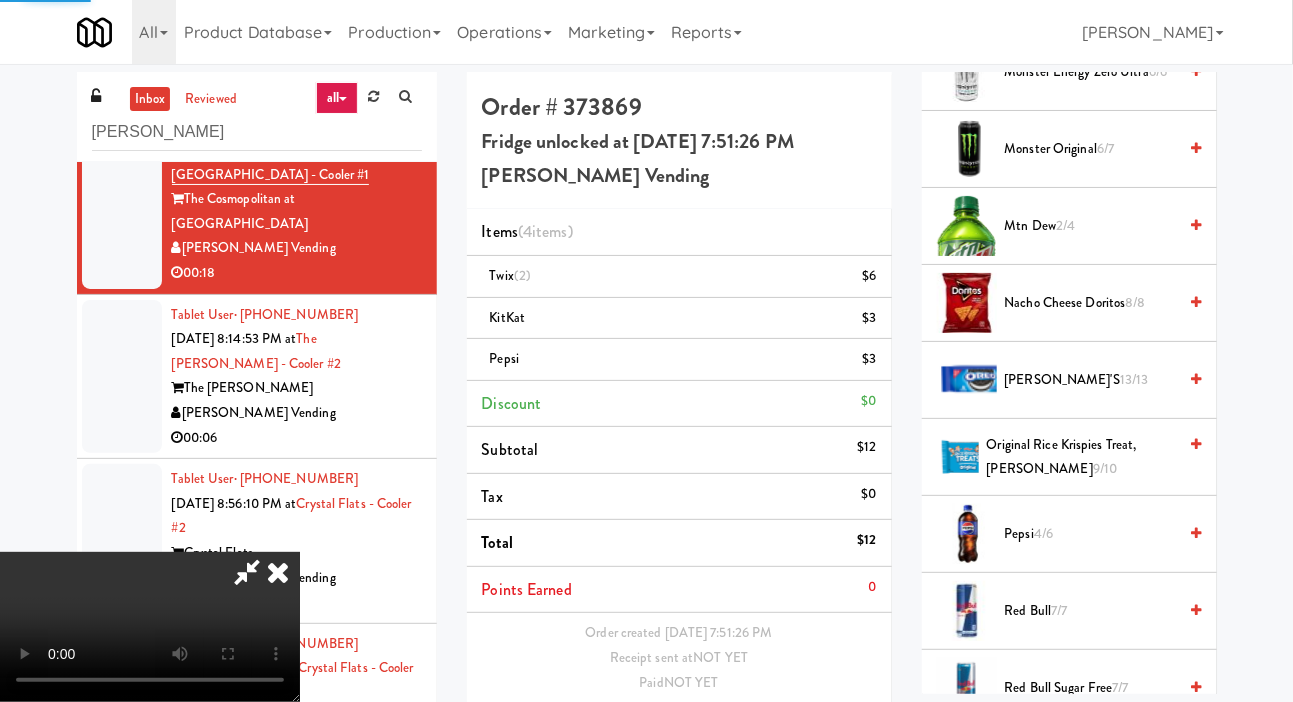 scroll, scrollTop: 0, scrollLeft: 0, axis: both 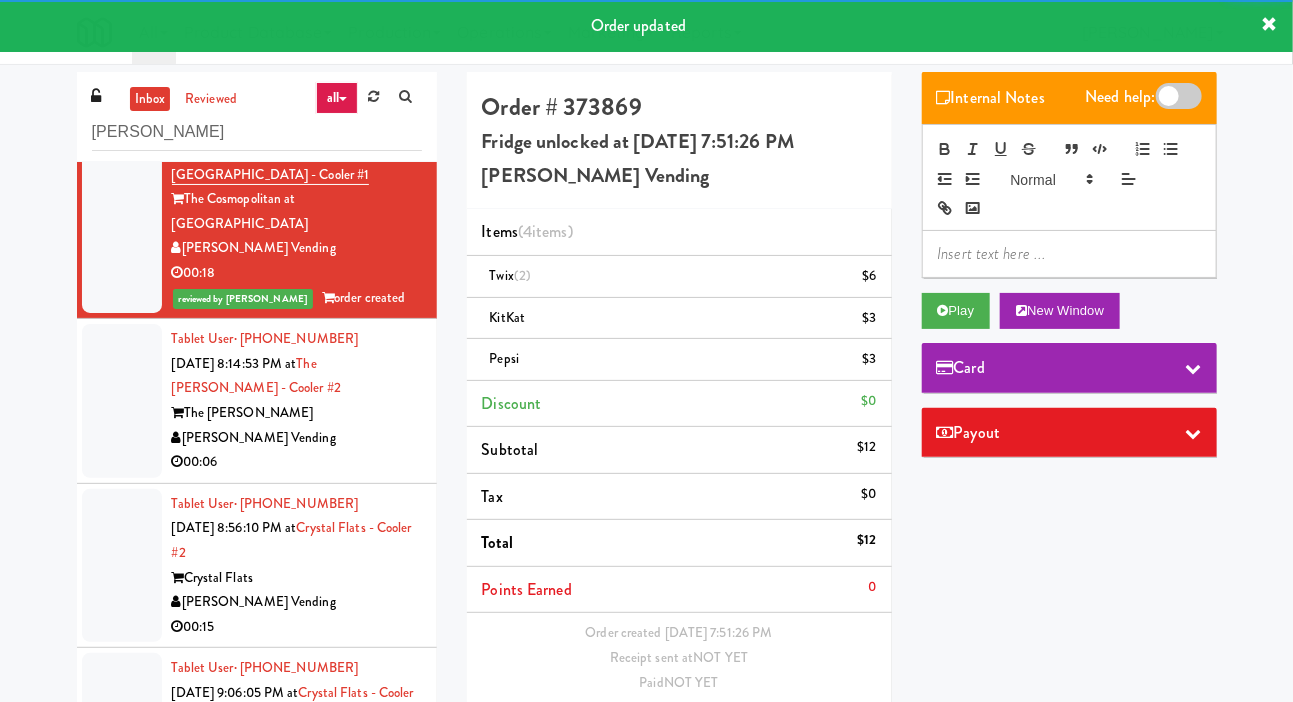 click at bounding box center (122, 401) 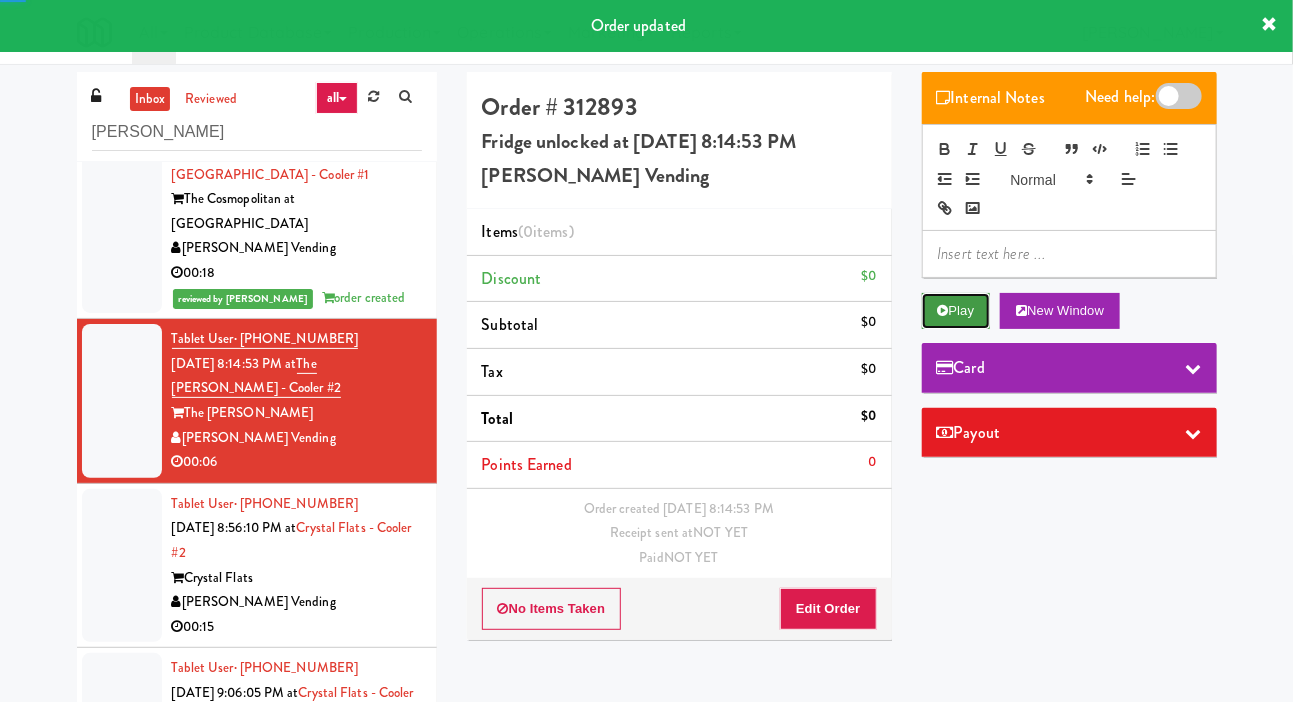 click on "Play" at bounding box center (956, 311) 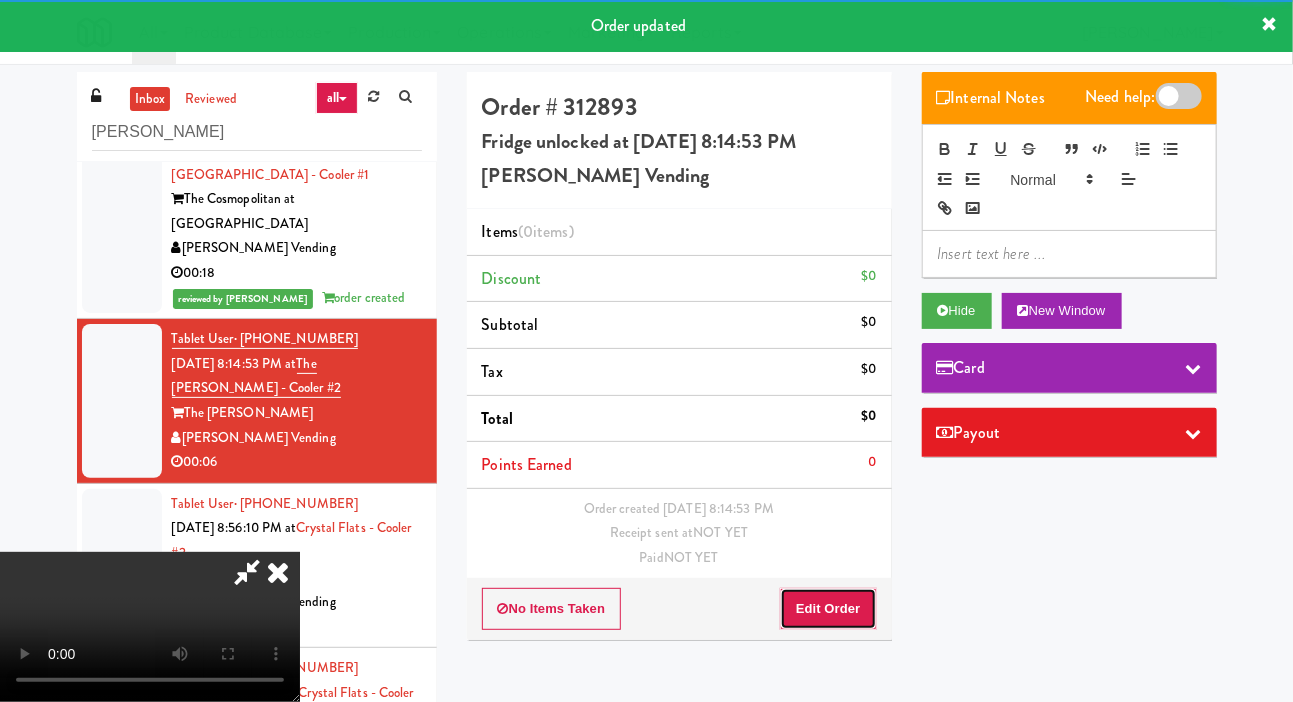 click on "Edit Order" at bounding box center (828, 609) 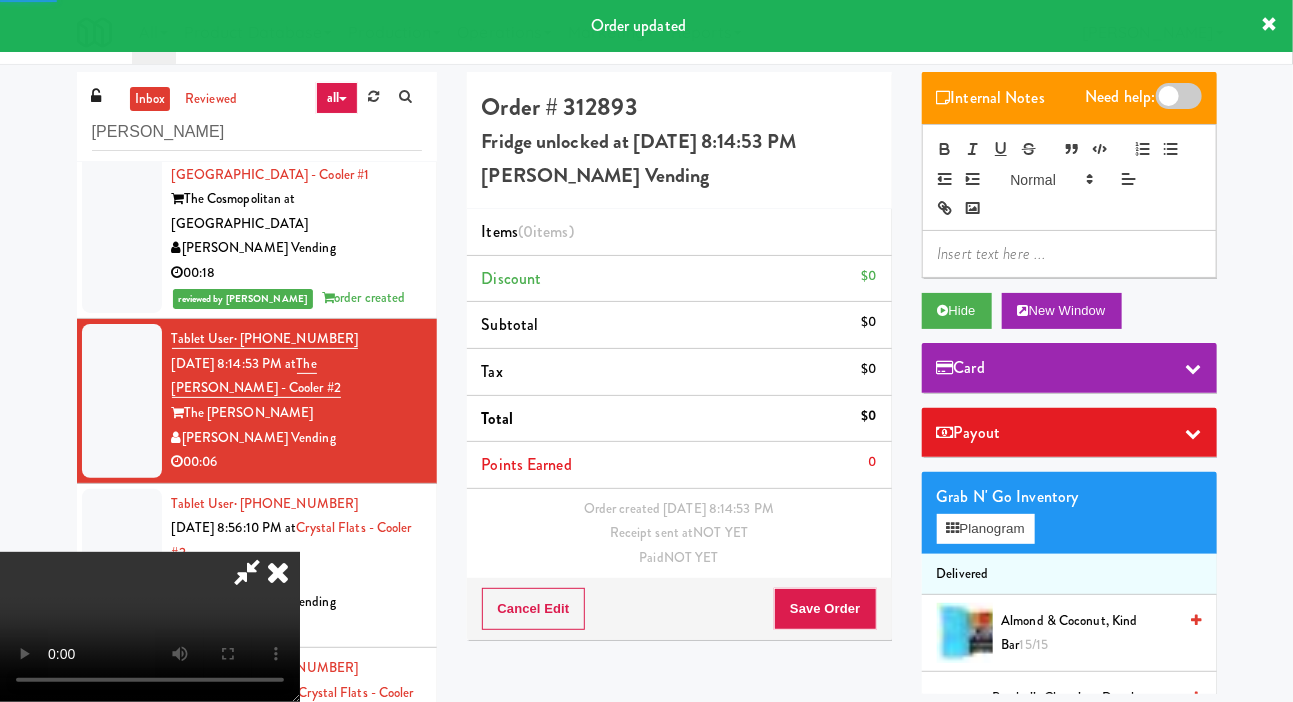 scroll, scrollTop: 648, scrollLeft: 0, axis: vertical 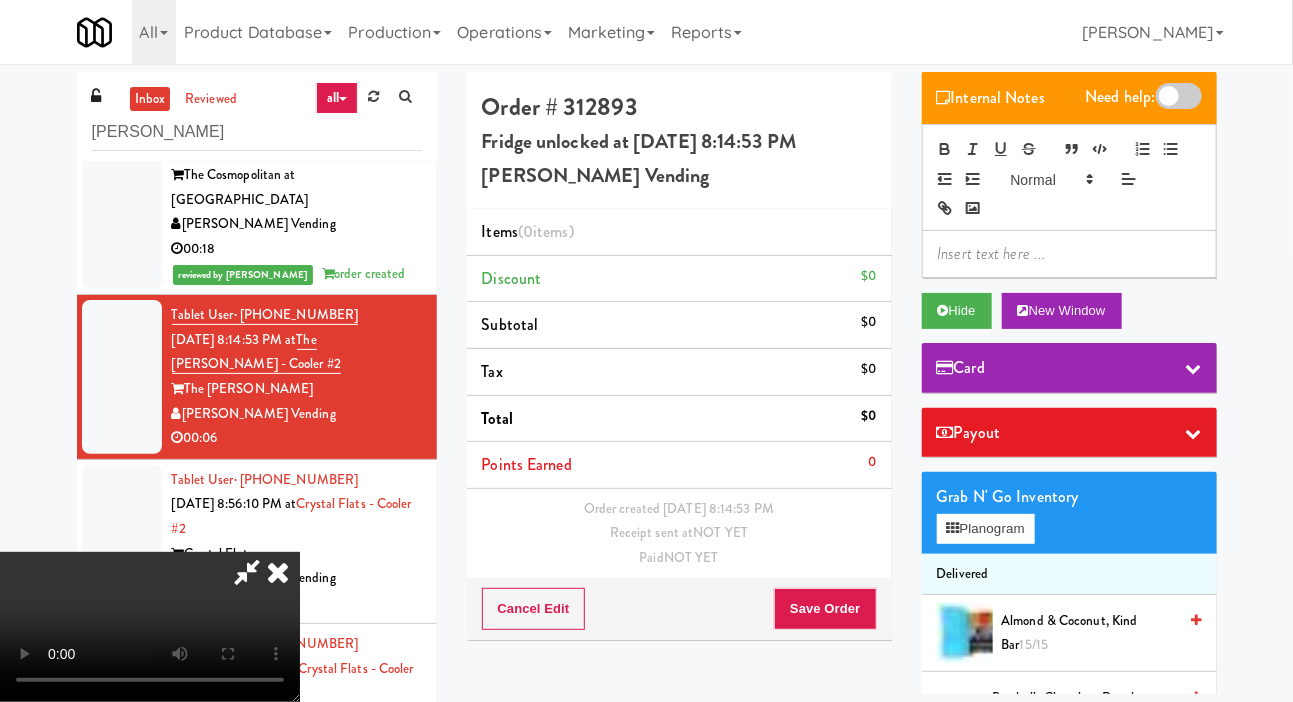 type 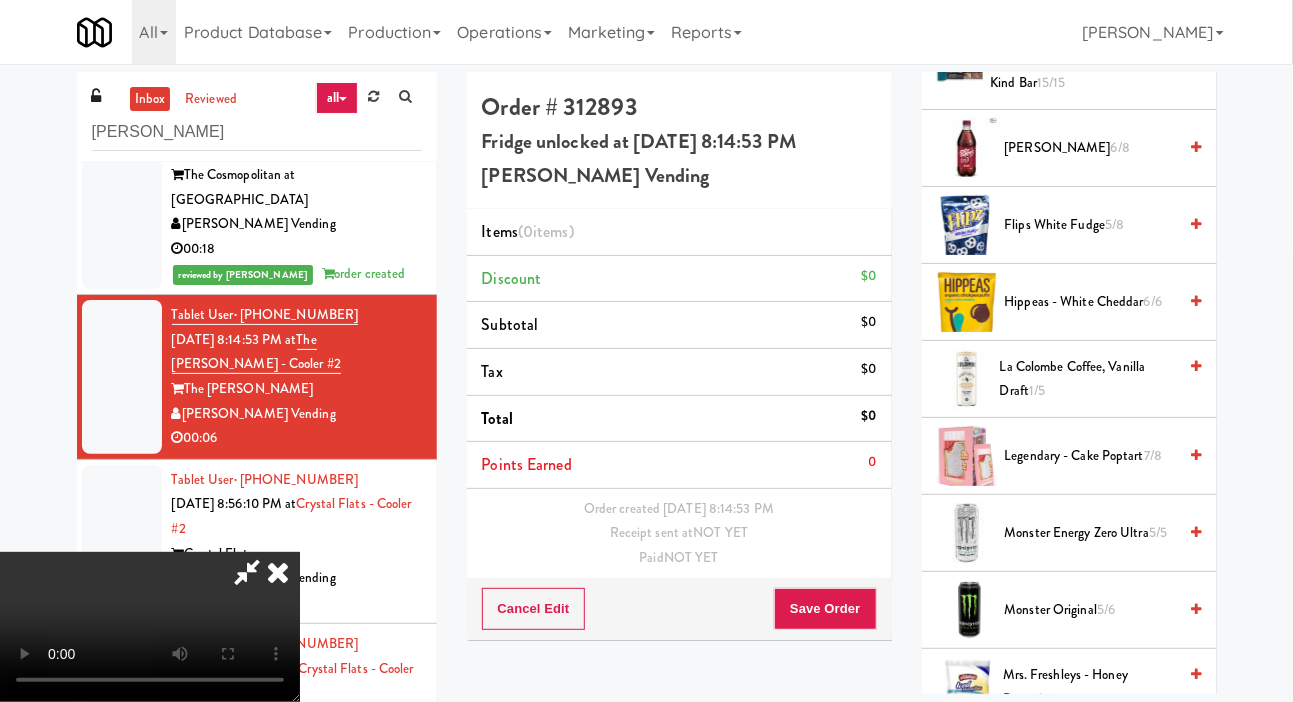 scroll, scrollTop: 1581, scrollLeft: 0, axis: vertical 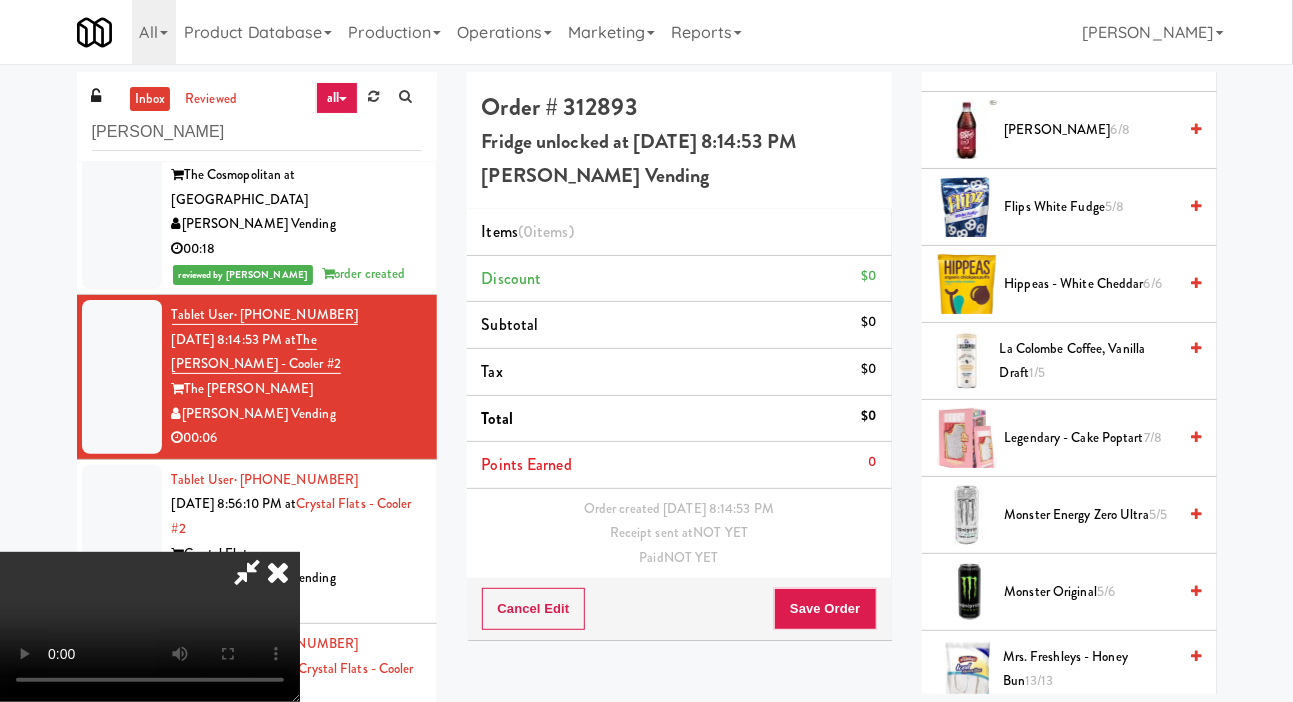 click on "La Colombe Coffee, Vanilla Draft  1/5" at bounding box center (1088, 361) 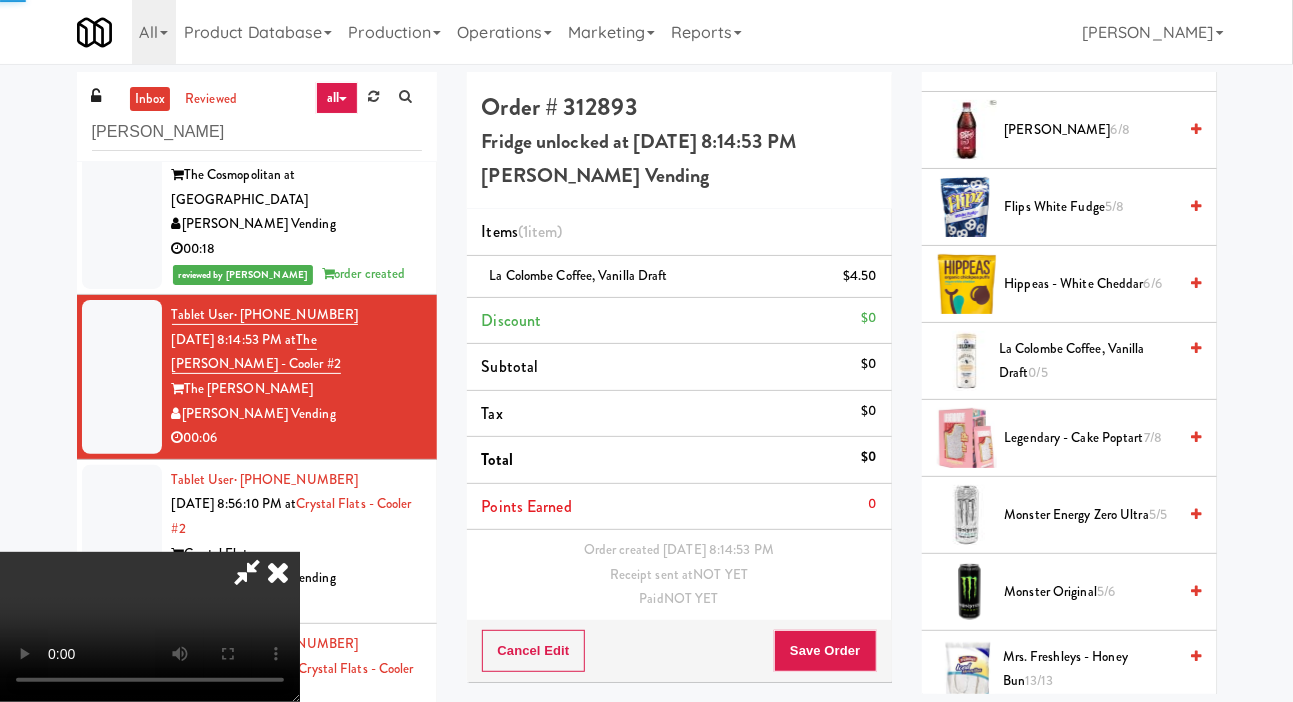 click on "Monster Energy Zero Ultra  5/5" at bounding box center [1091, 515] 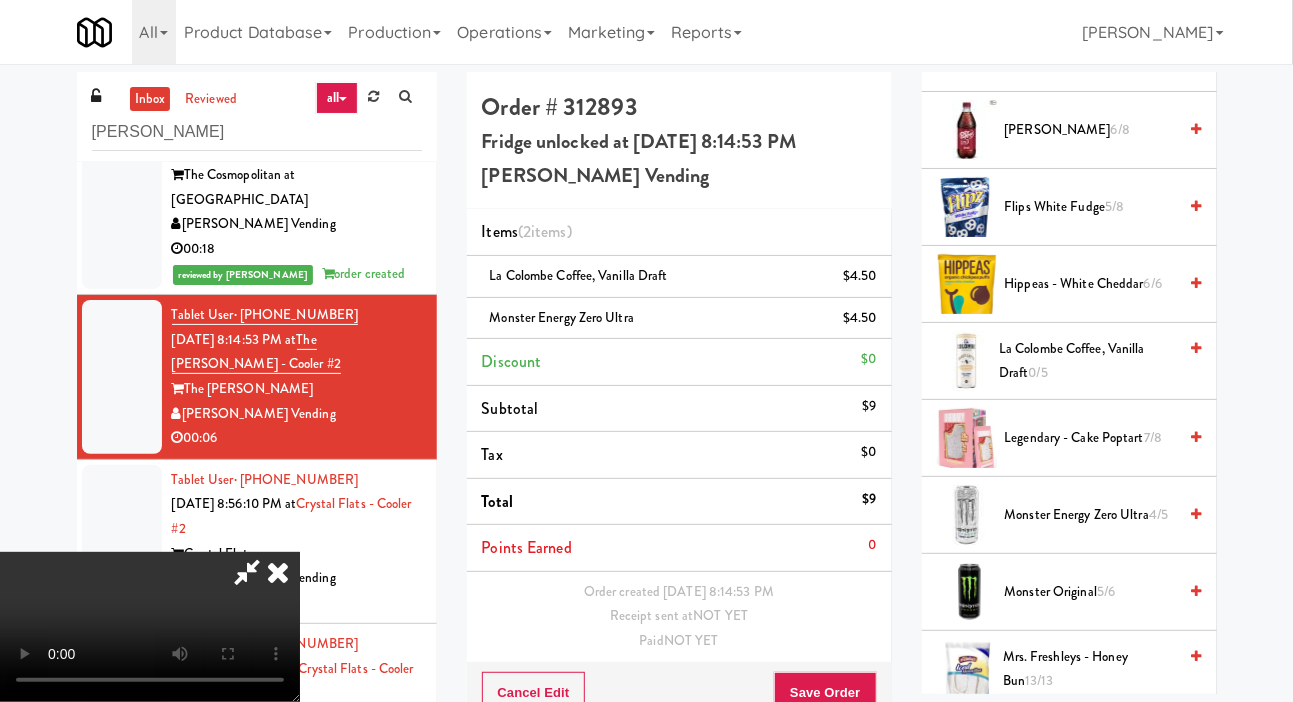 click on "Save Order" at bounding box center (825, 693) 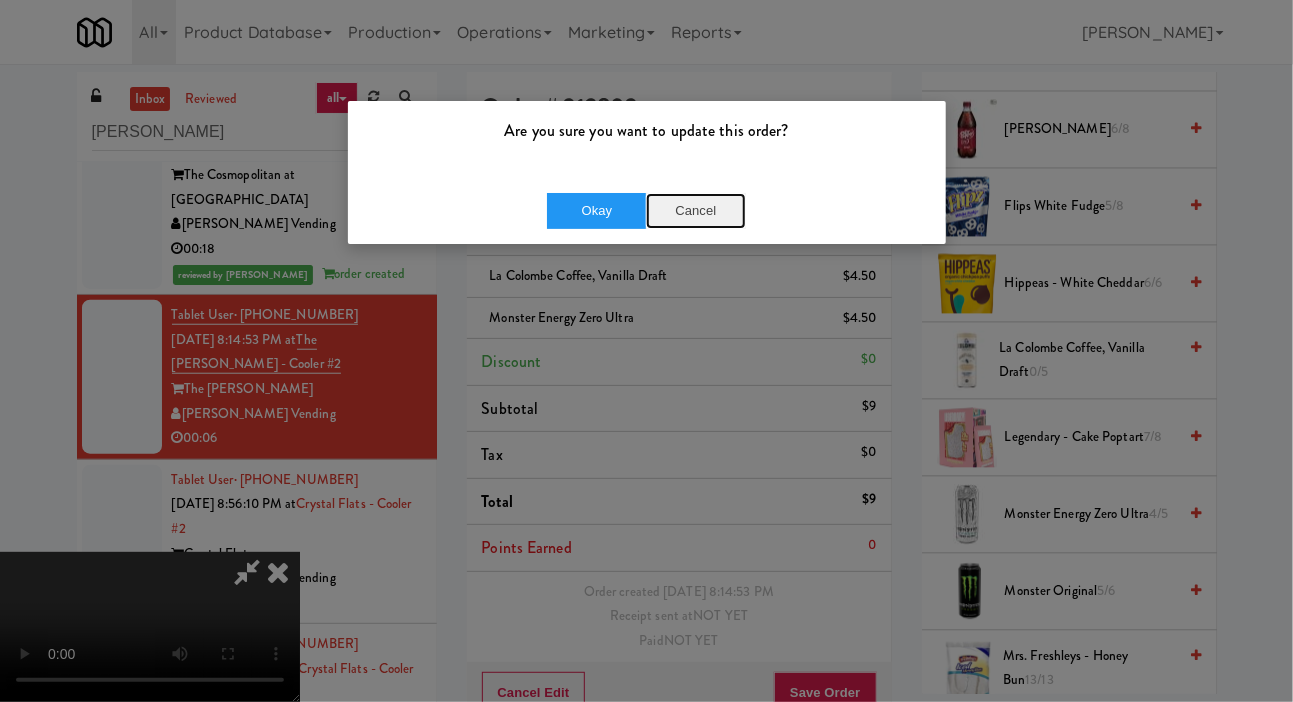 click on "Cancel" at bounding box center (696, 211) 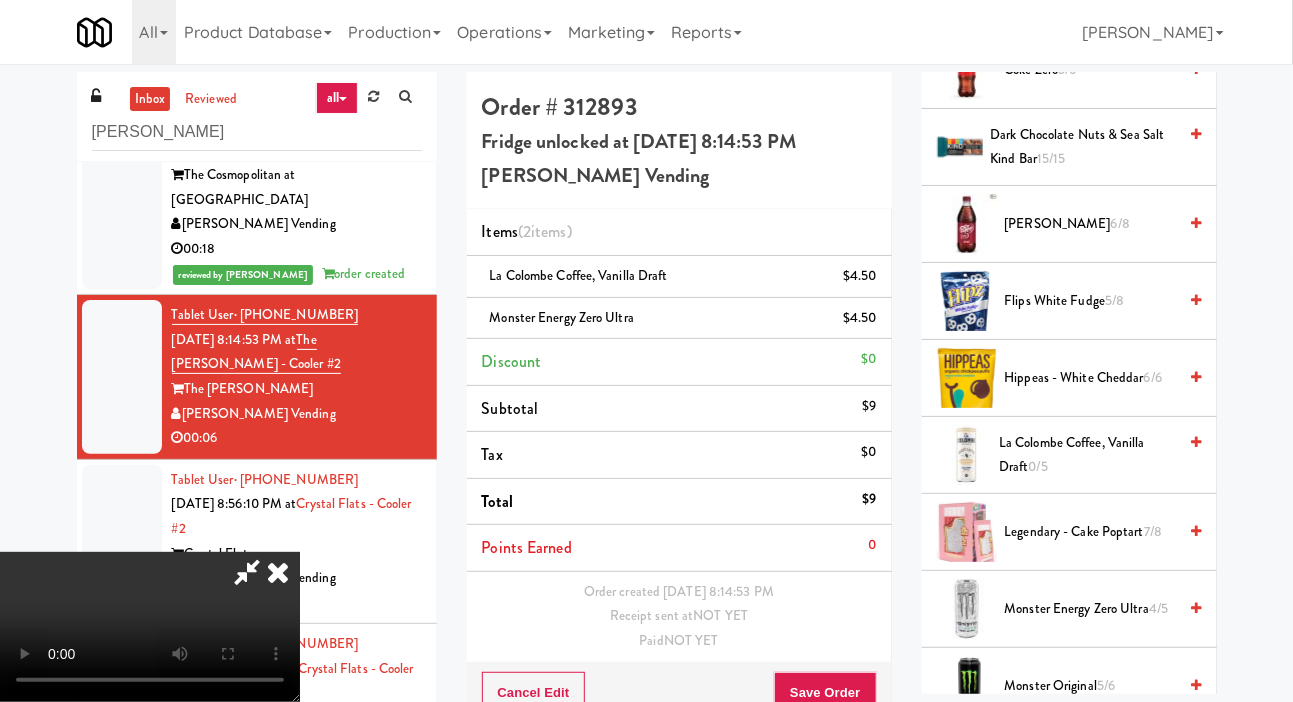 scroll, scrollTop: 1478, scrollLeft: 0, axis: vertical 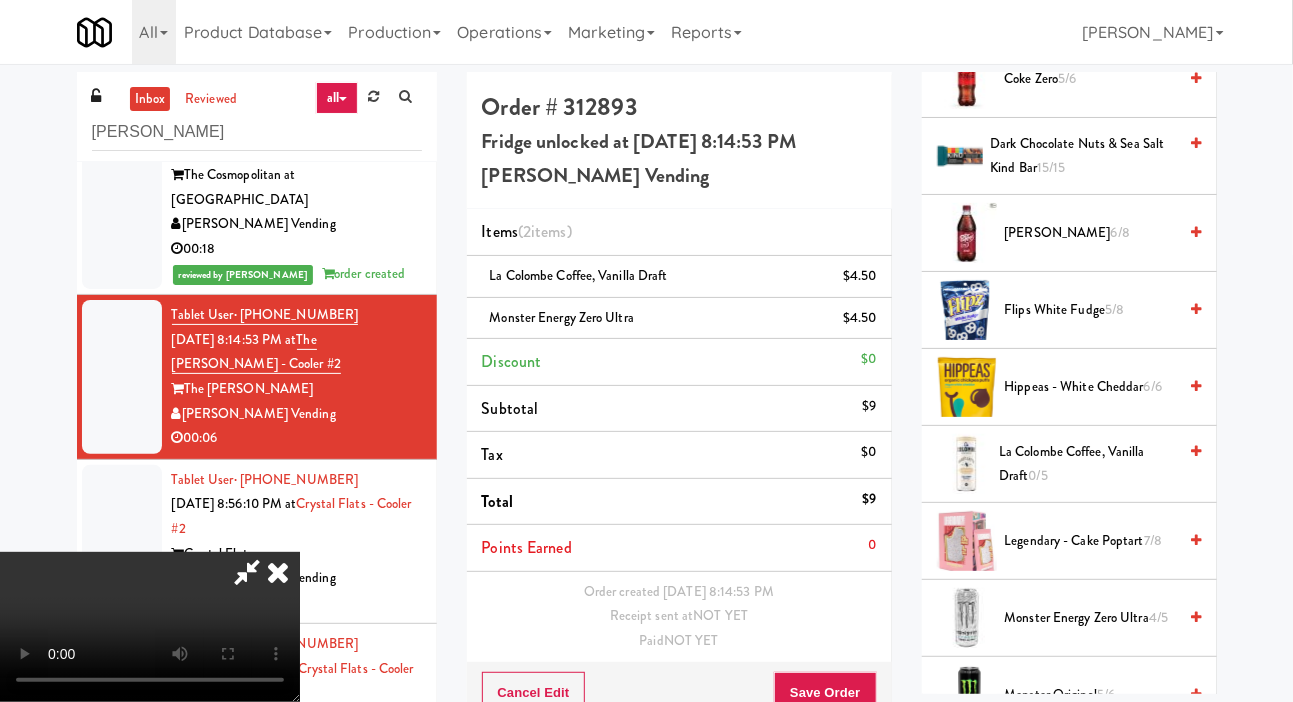 click on "Flips White Fudge  5/8" at bounding box center (1091, 310) 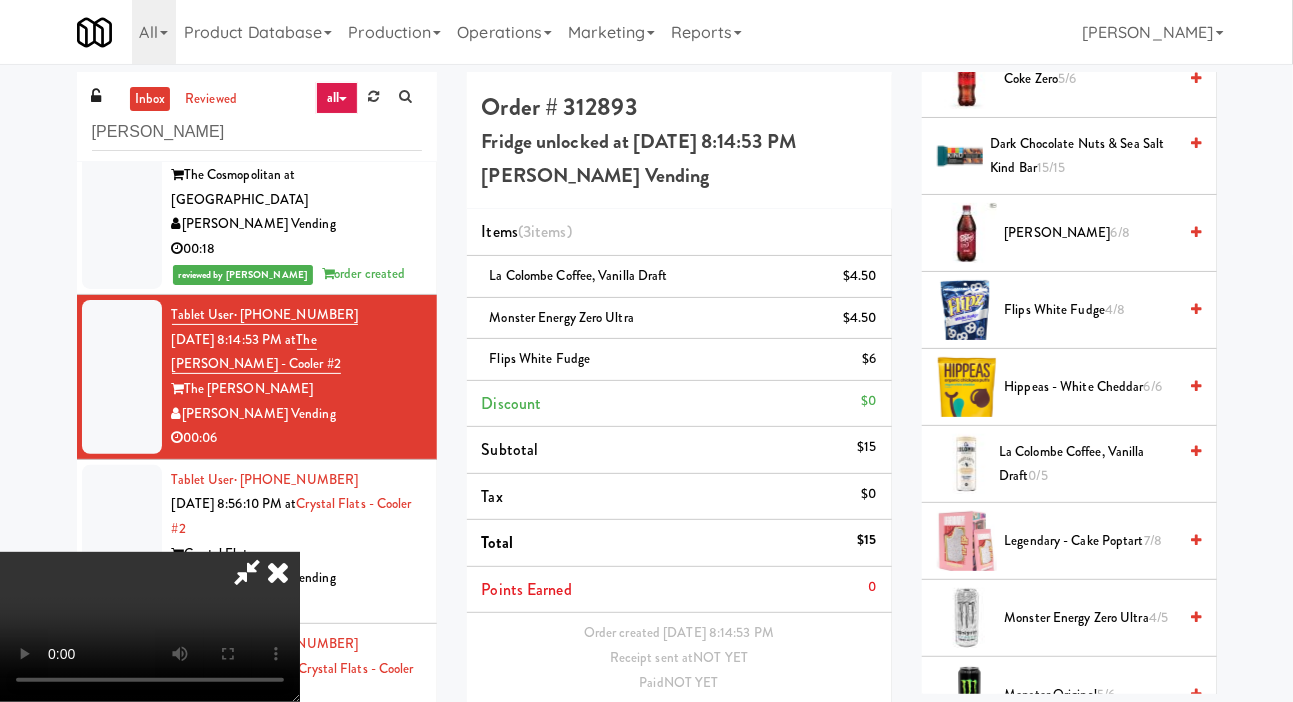 click on "Save Order" at bounding box center [825, 734] 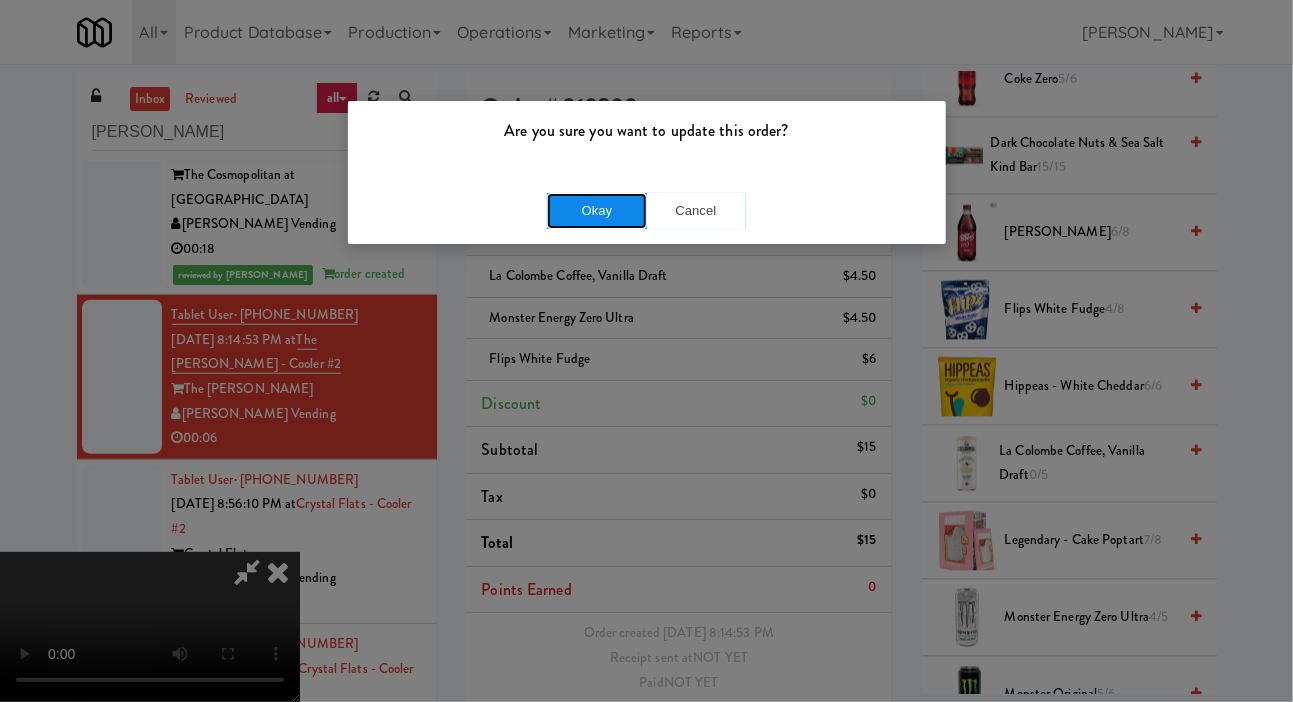 click on "Okay" at bounding box center [597, 211] 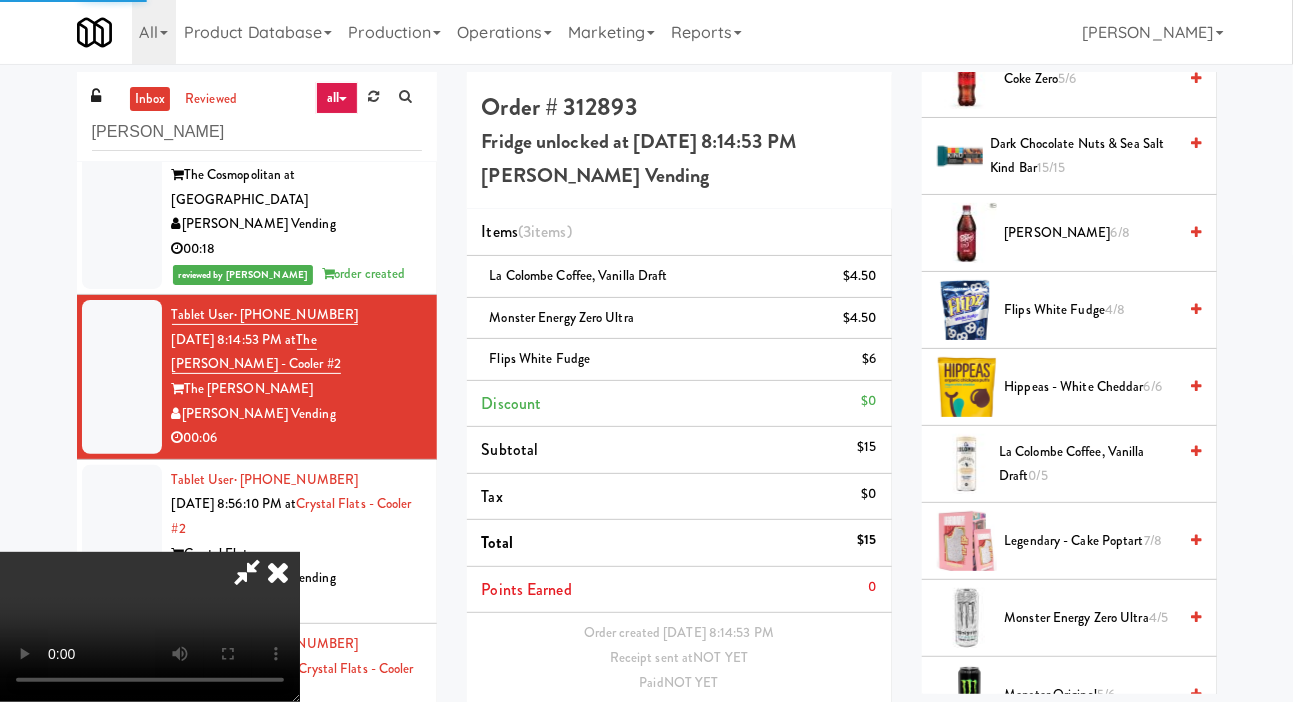 scroll, scrollTop: 0, scrollLeft: 0, axis: both 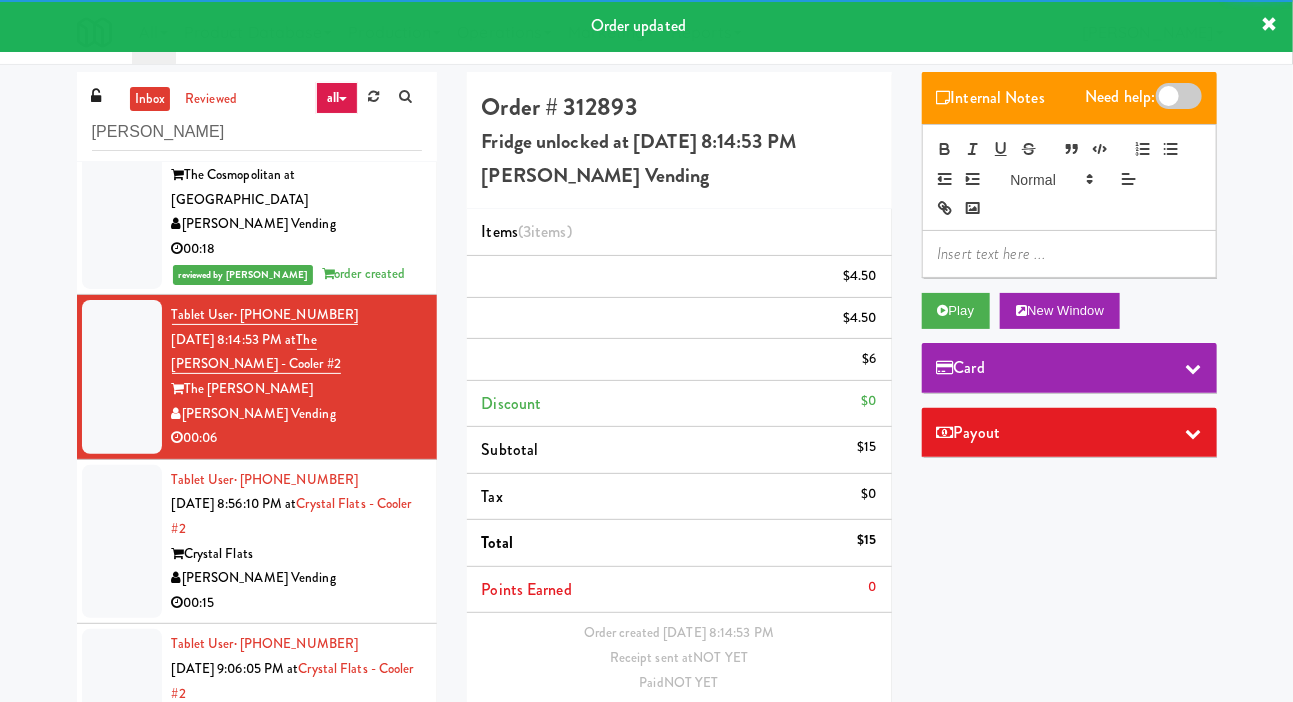 click at bounding box center (122, 542) 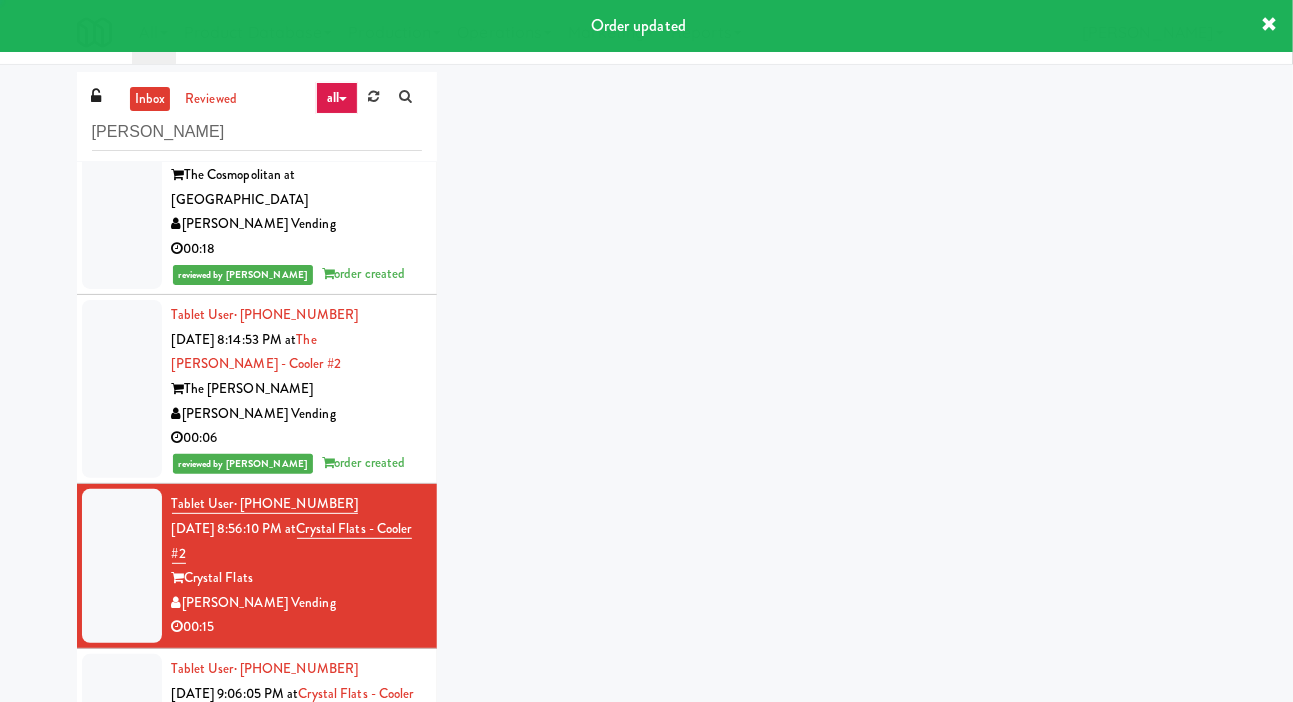 scroll, scrollTop: 672, scrollLeft: 0, axis: vertical 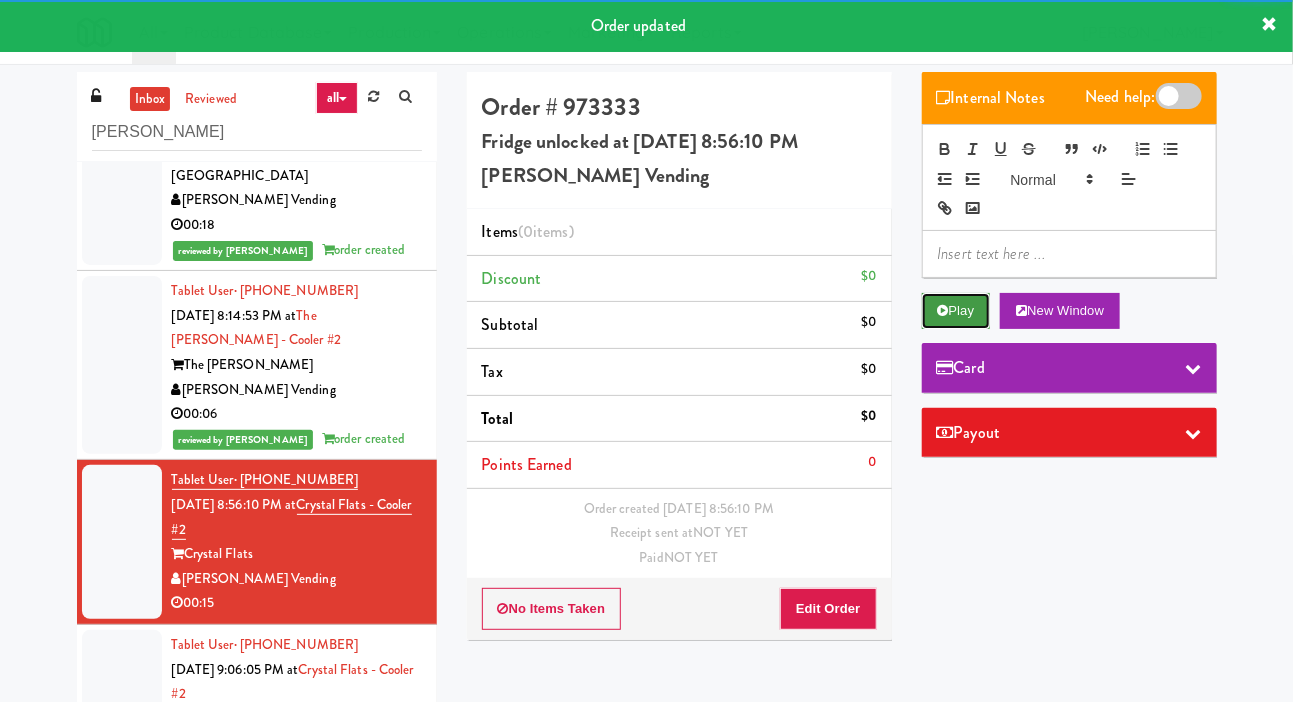 click at bounding box center (943, 310) 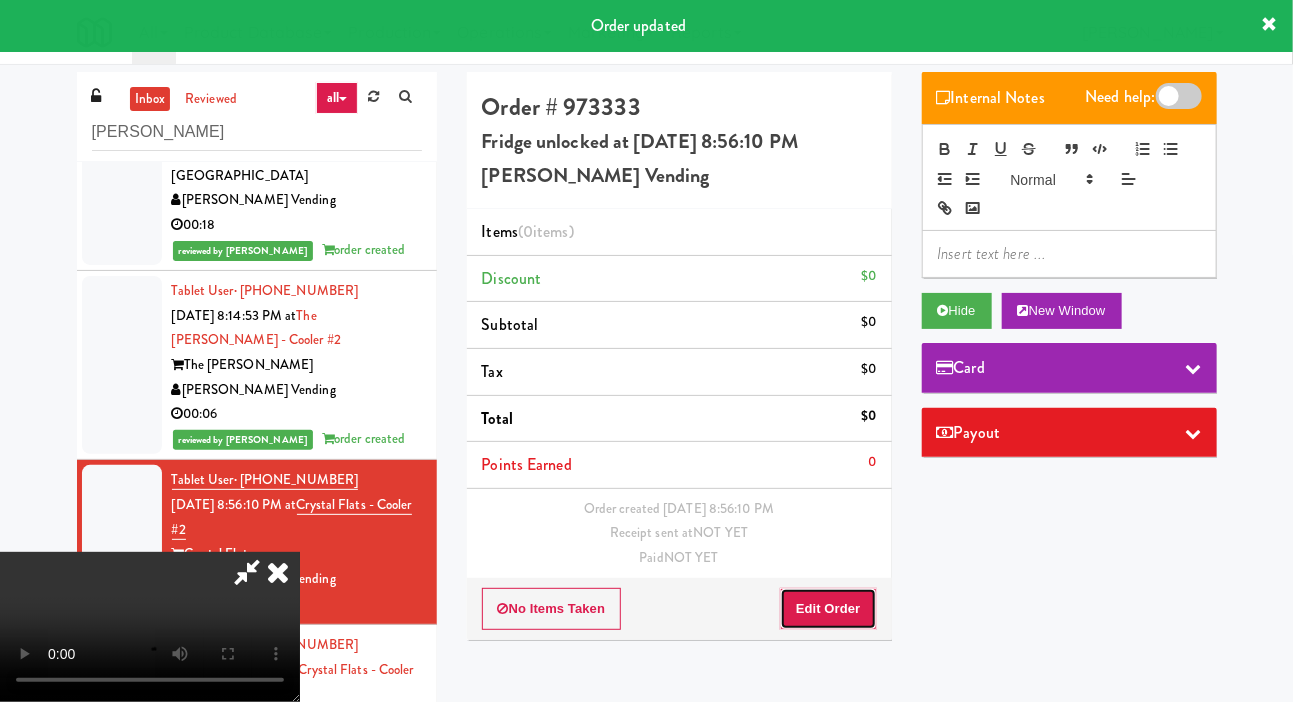 click on "Edit Order" at bounding box center (828, 609) 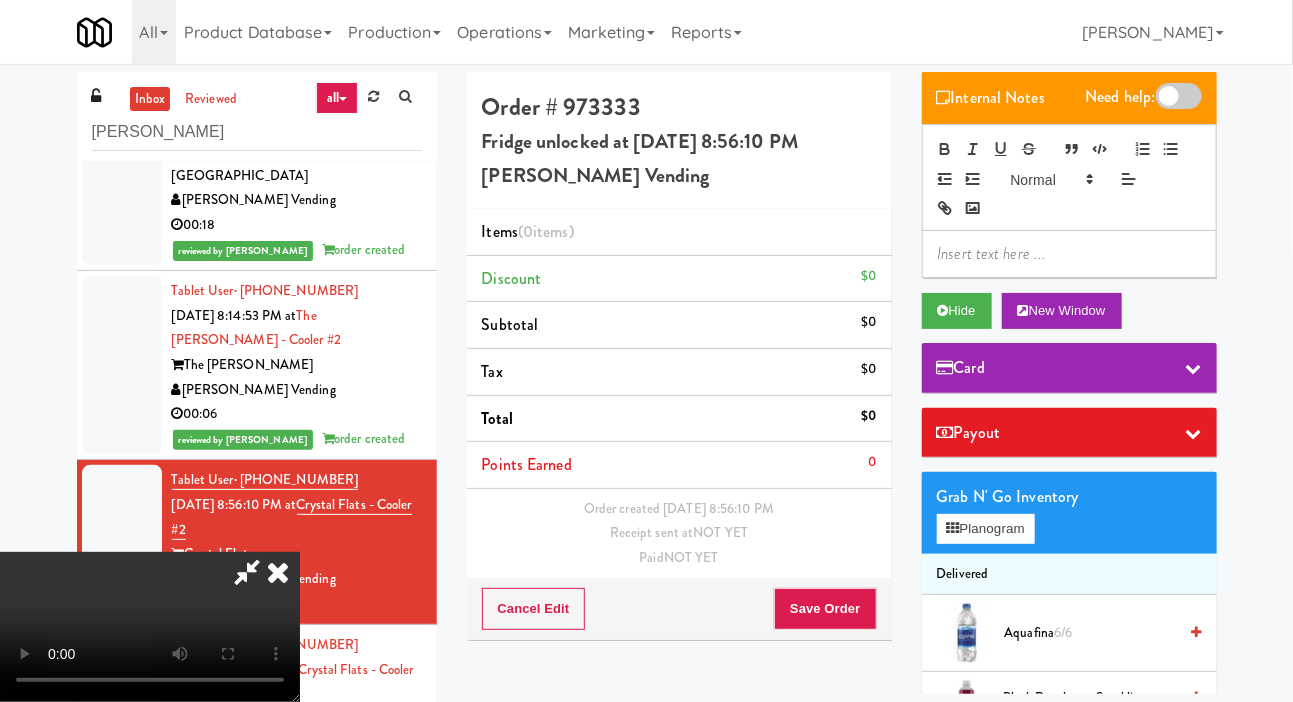 scroll, scrollTop: 73, scrollLeft: 0, axis: vertical 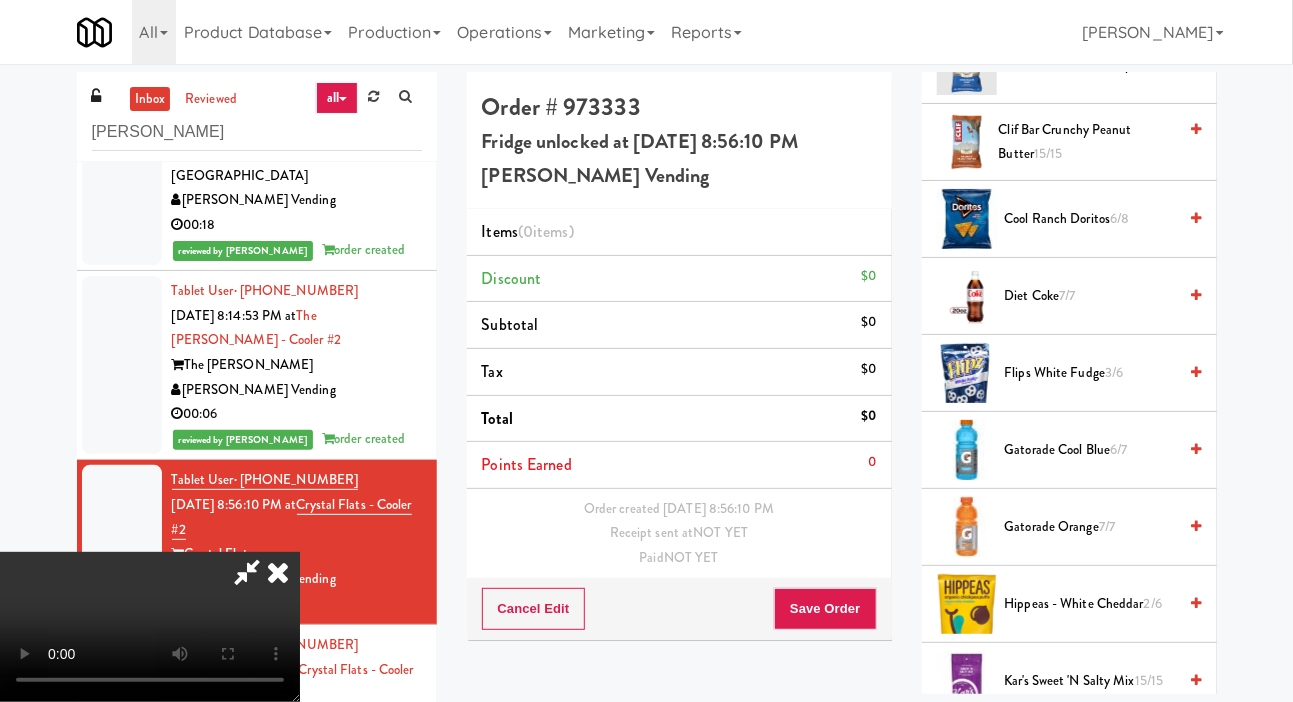 click on "Flips White Fudge  3/6" at bounding box center (1091, 373) 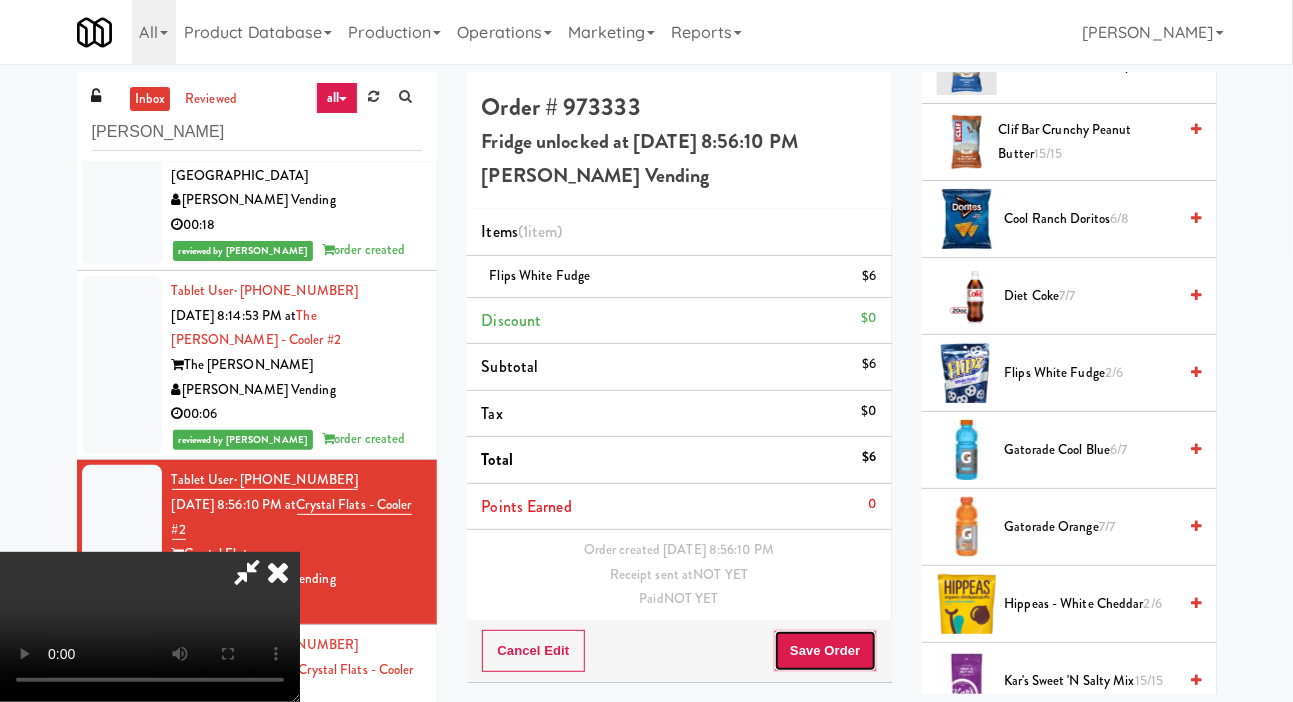 click on "Save Order" at bounding box center [825, 651] 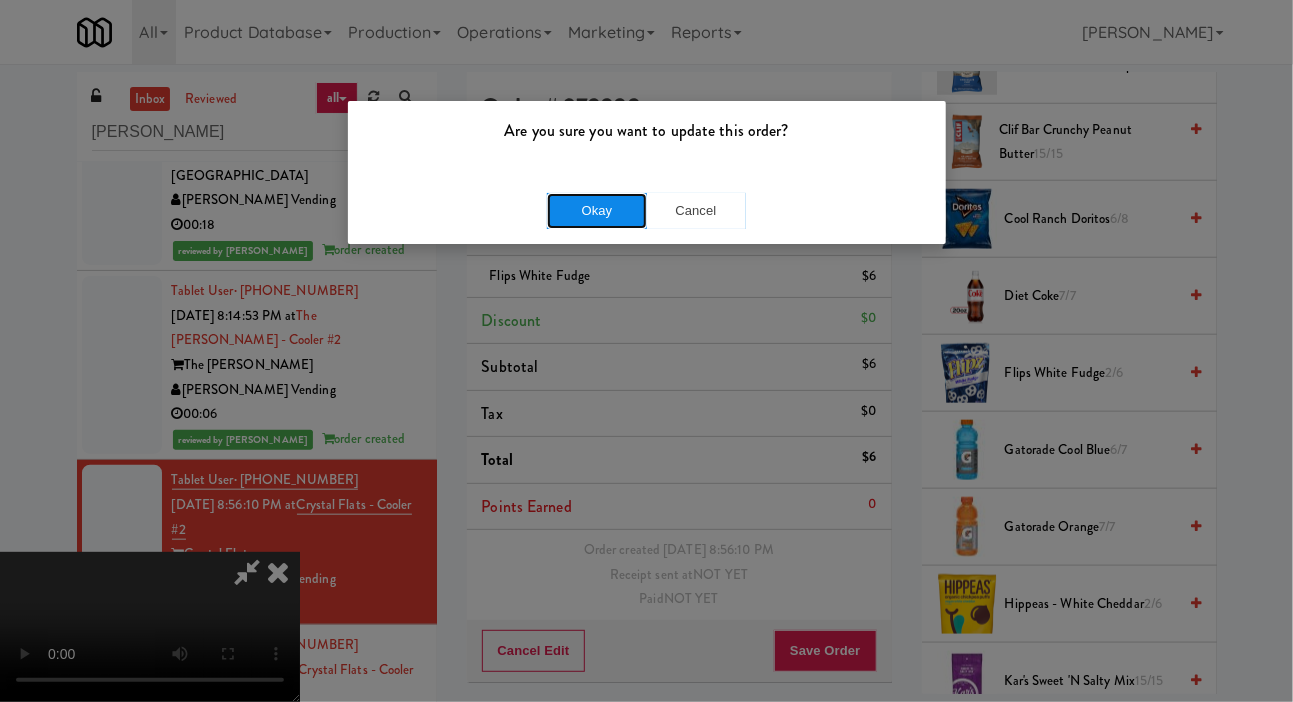 click on "Okay" at bounding box center [597, 211] 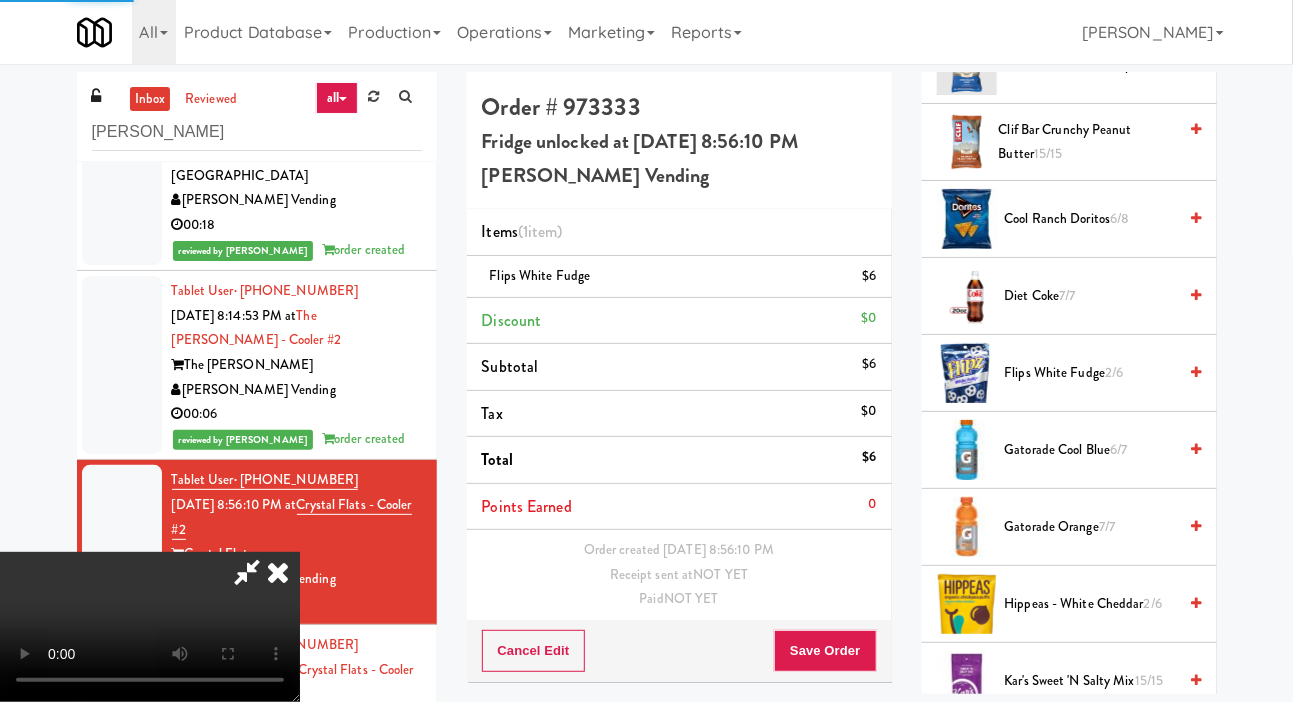 scroll, scrollTop: 0, scrollLeft: 0, axis: both 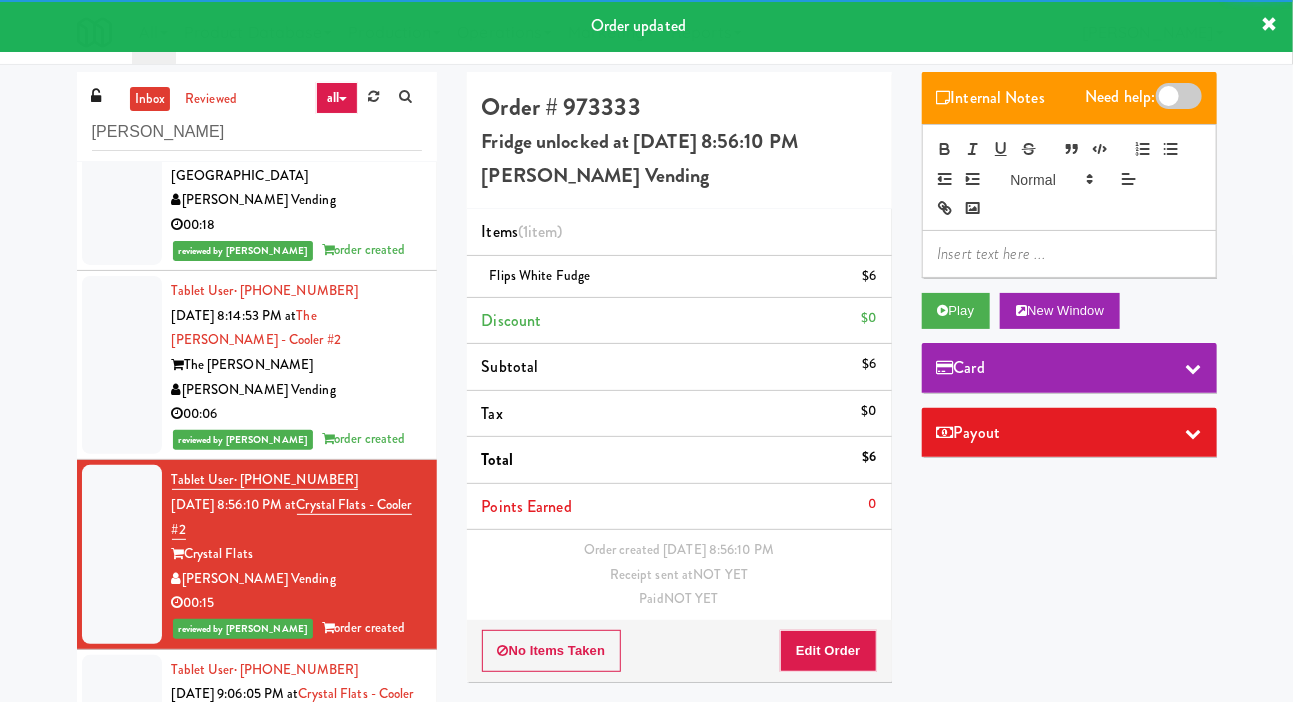 click at bounding box center (122, 732) 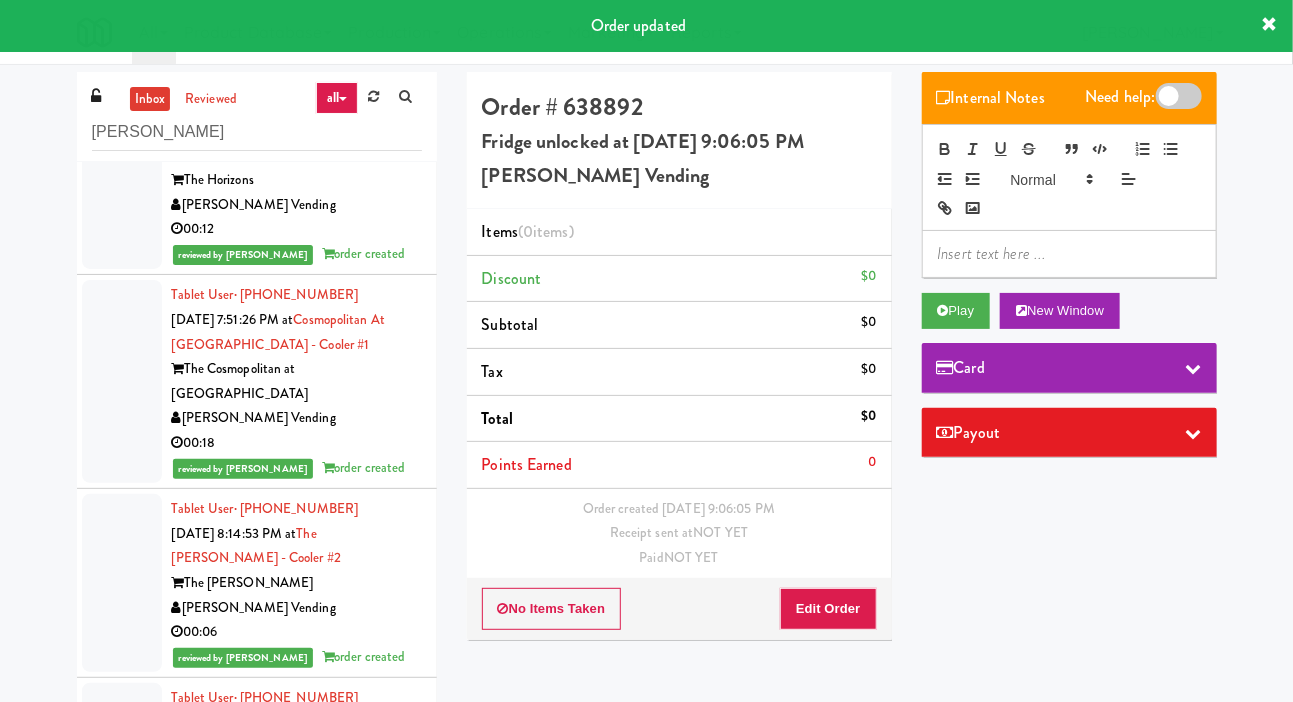 scroll, scrollTop: 697, scrollLeft: 0, axis: vertical 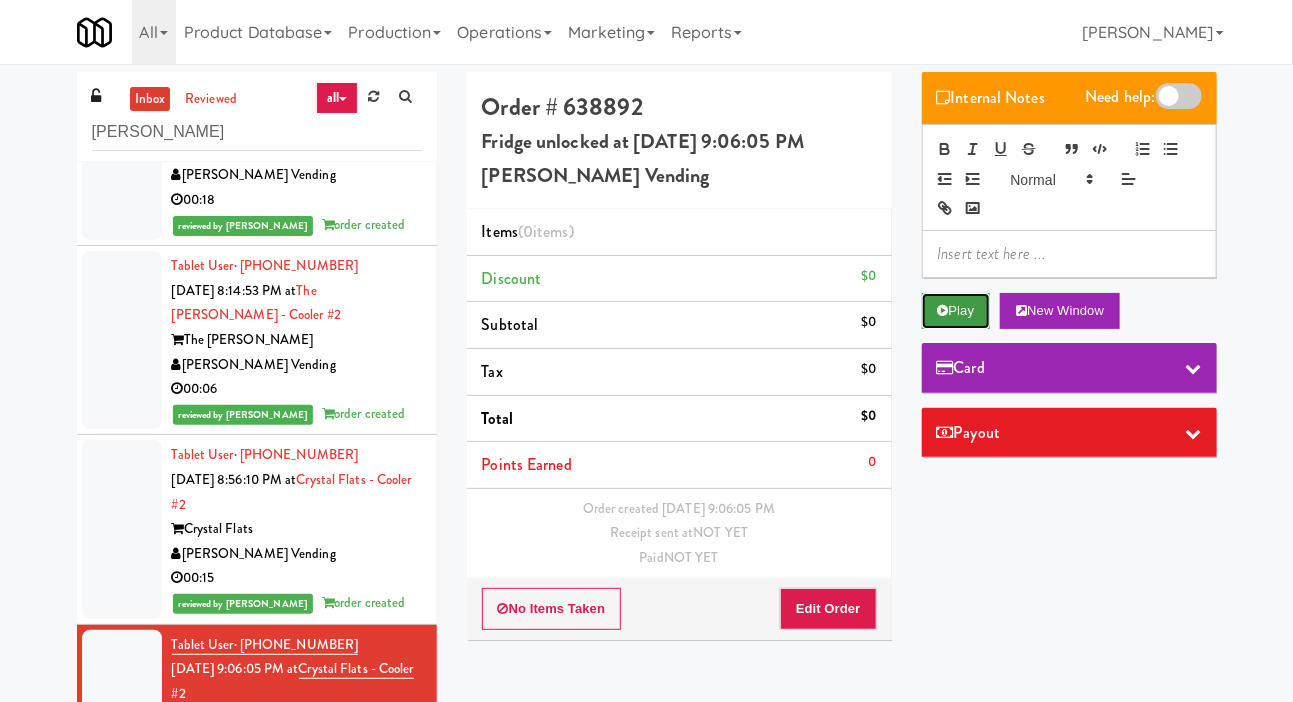 click on "Play" at bounding box center (956, 311) 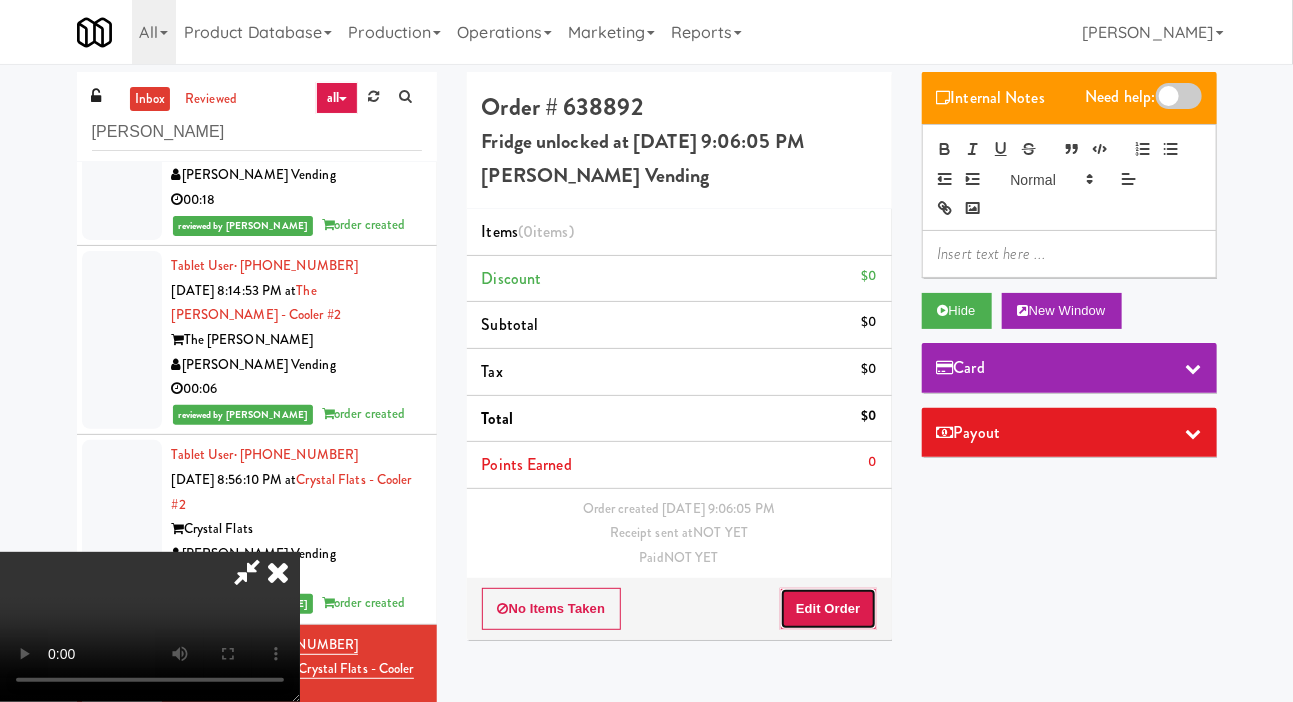 click on "Edit Order" at bounding box center [828, 609] 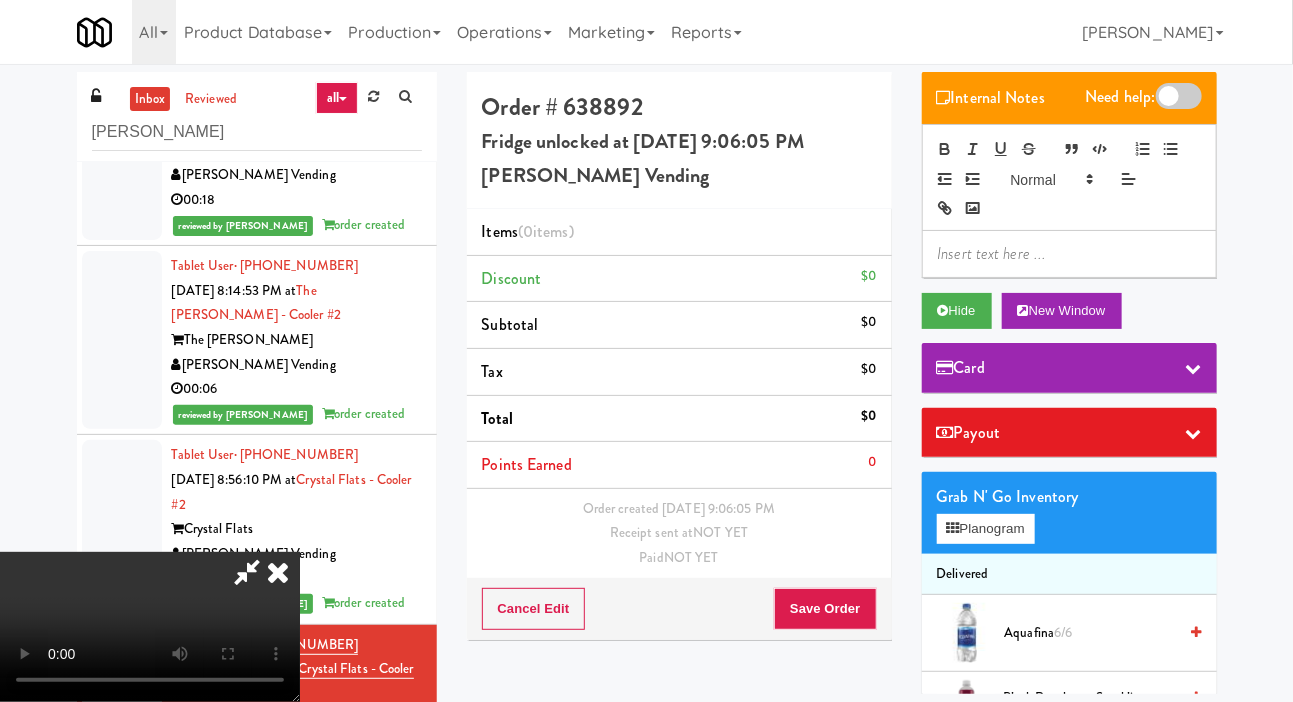 scroll, scrollTop: 73, scrollLeft: 0, axis: vertical 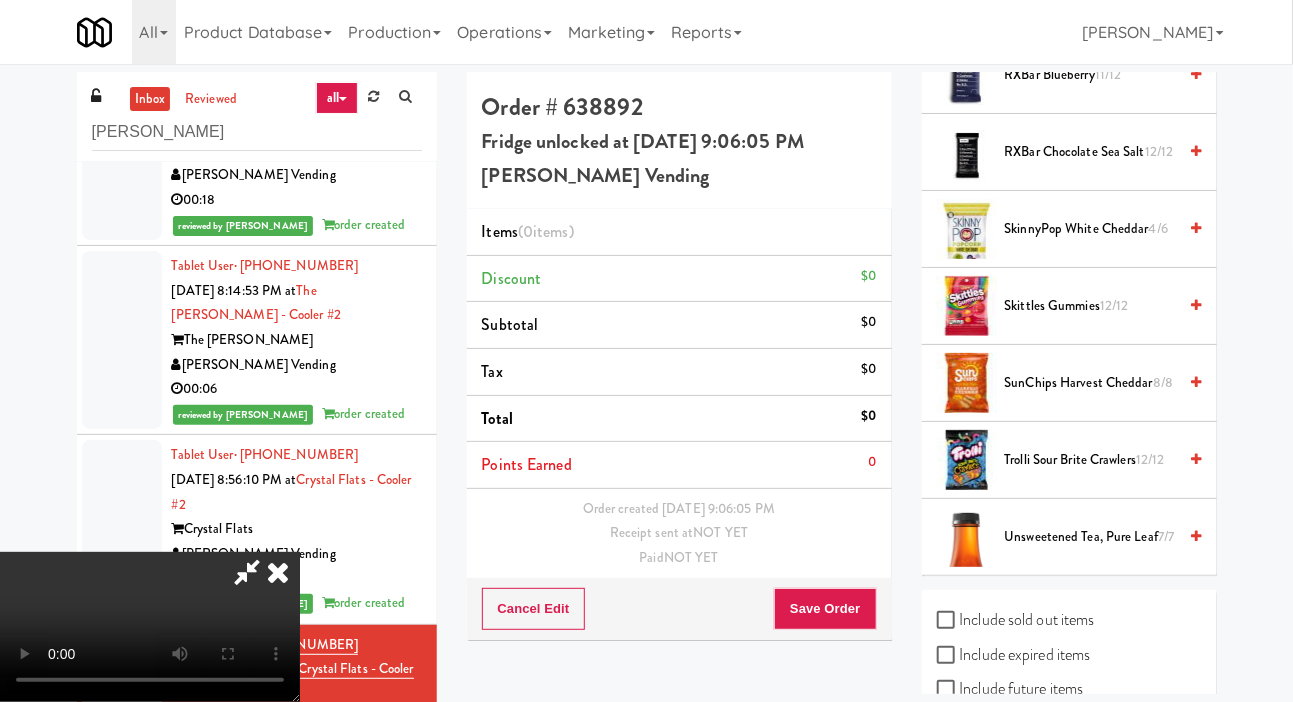 click on "Trolli Sour Brite Crawlers  12/12" at bounding box center (1091, 460) 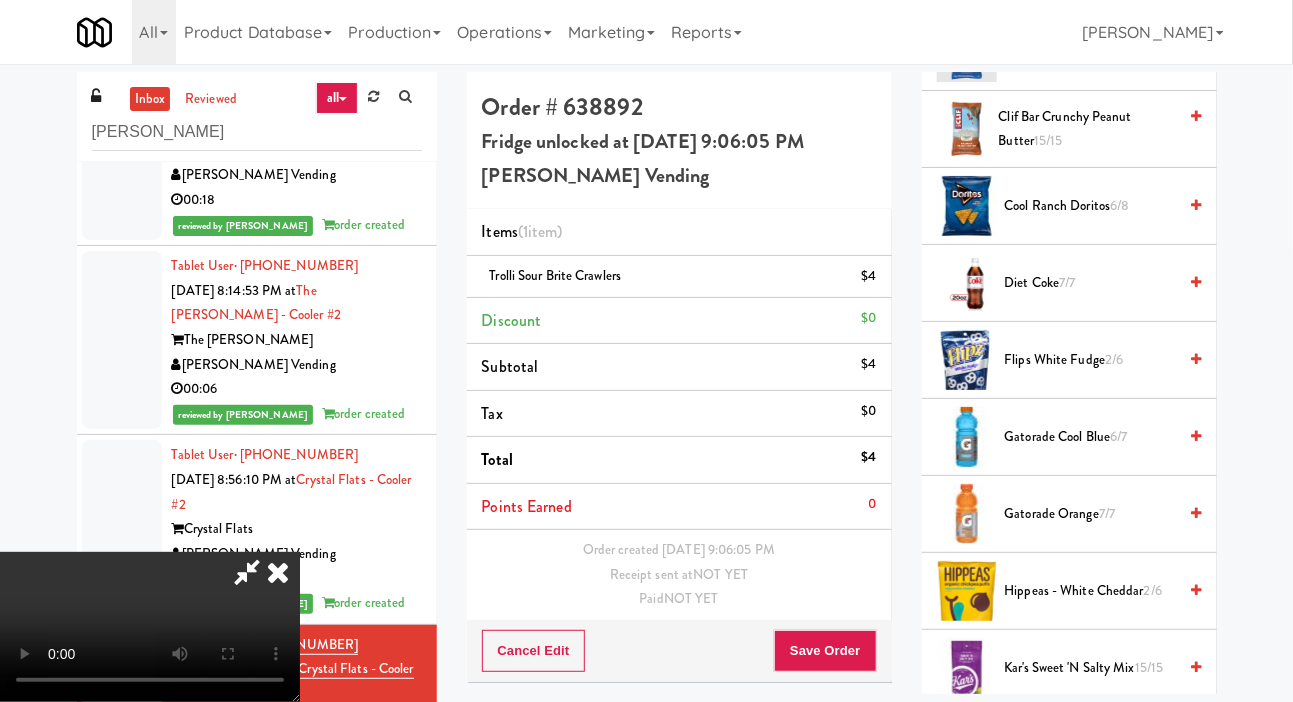 scroll, scrollTop: 726, scrollLeft: 0, axis: vertical 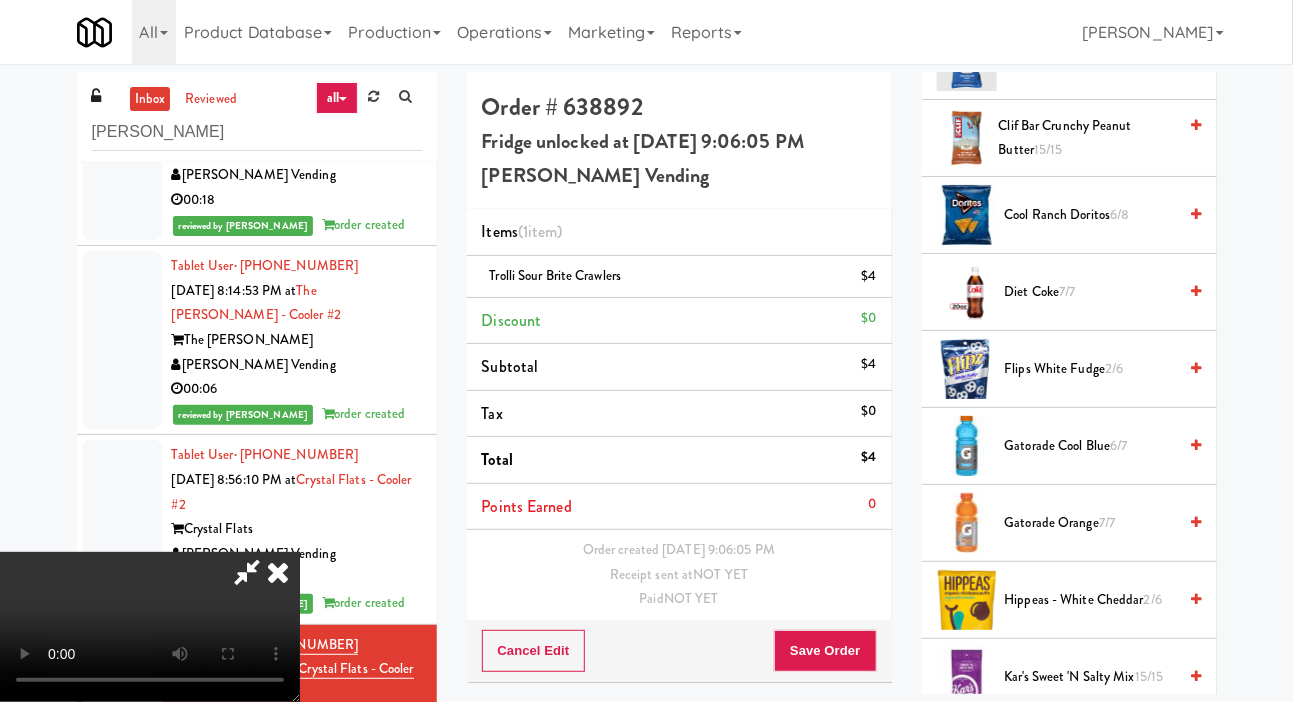 click on "2/6" at bounding box center (1114, 368) 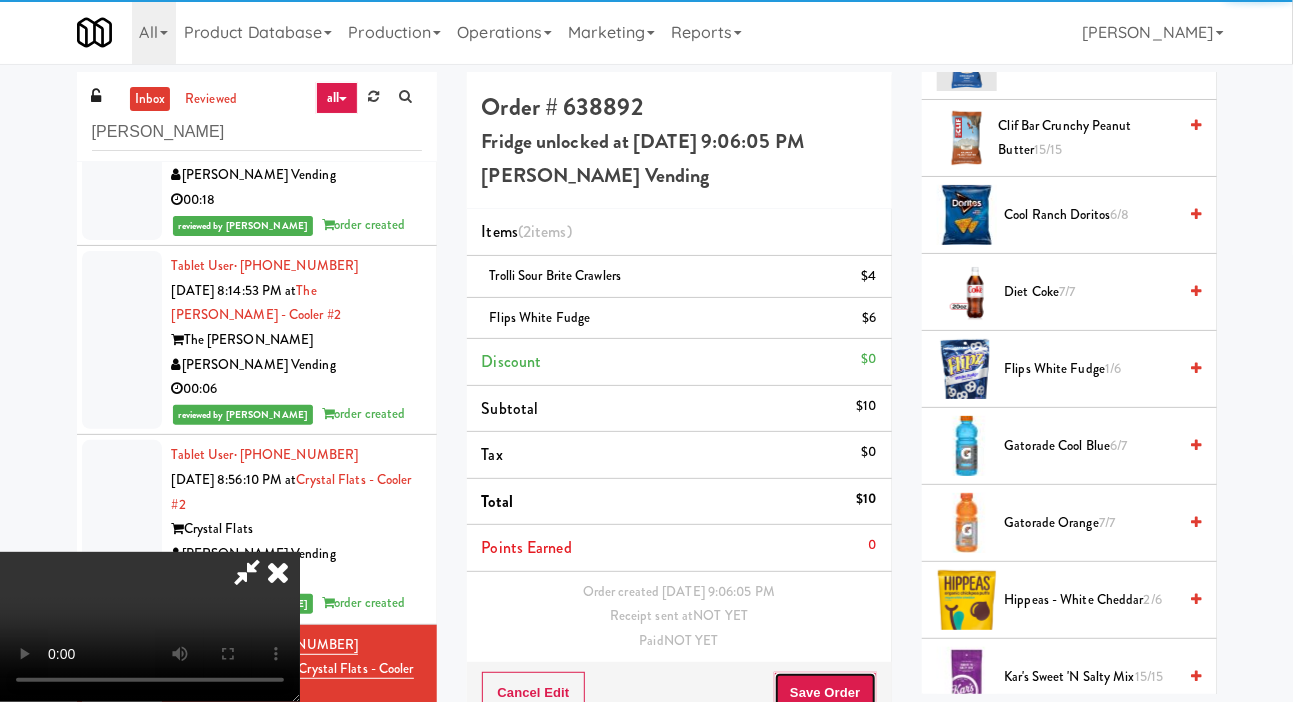 click on "Save Order" at bounding box center (825, 693) 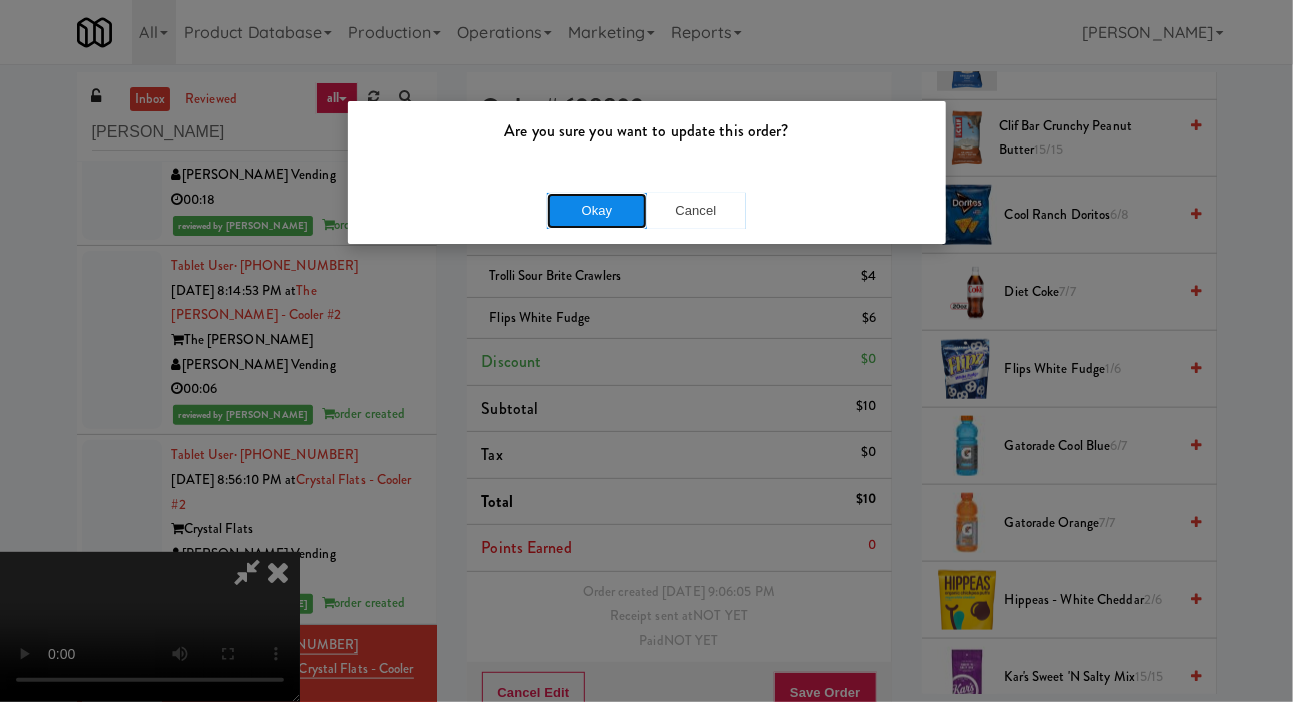 click on "Okay" at bounding box center (597, 211) 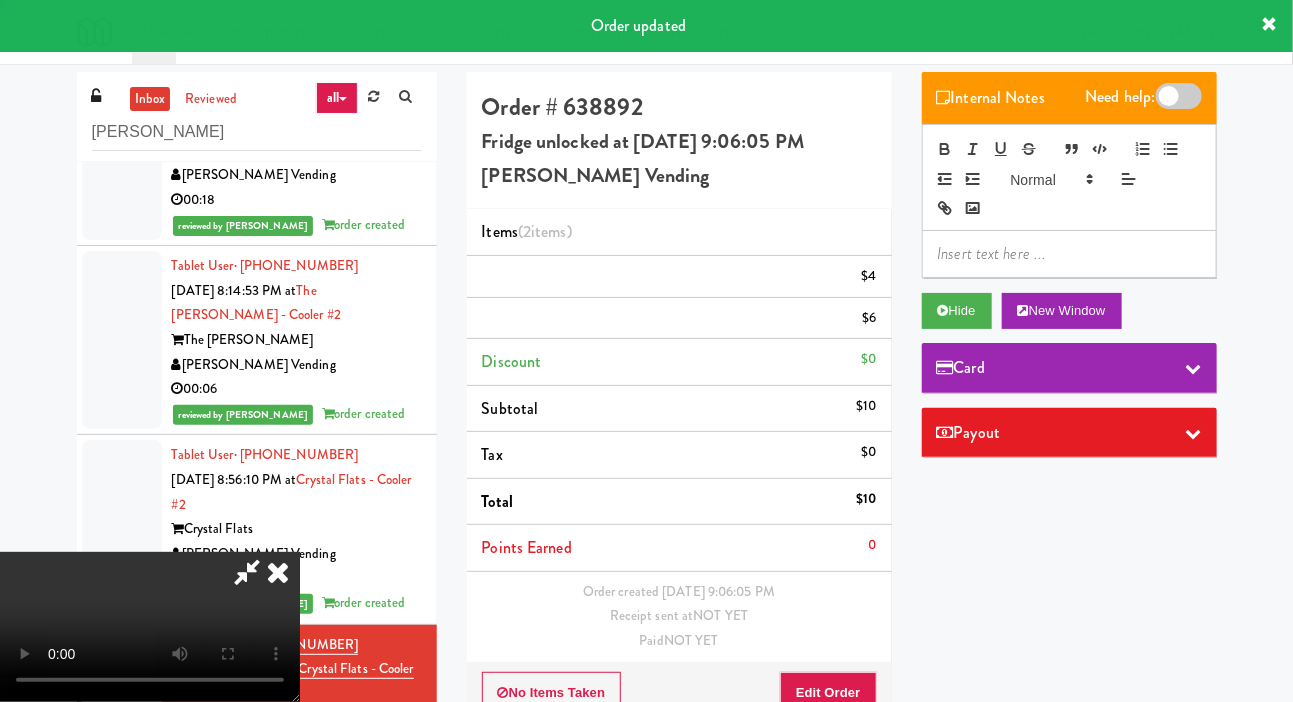 scroll, scrollTop: 0, scrollLeft: 0, axis: both 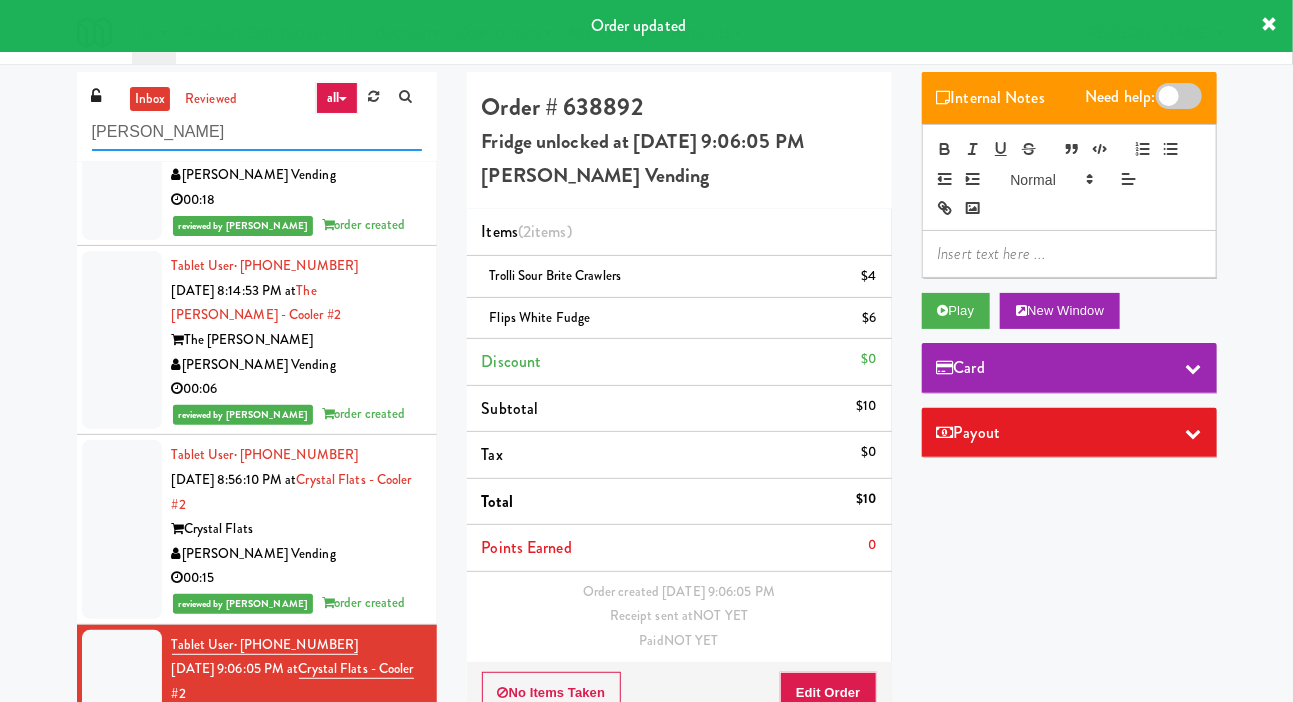 click on "delong" at bounding box center [257, 132] 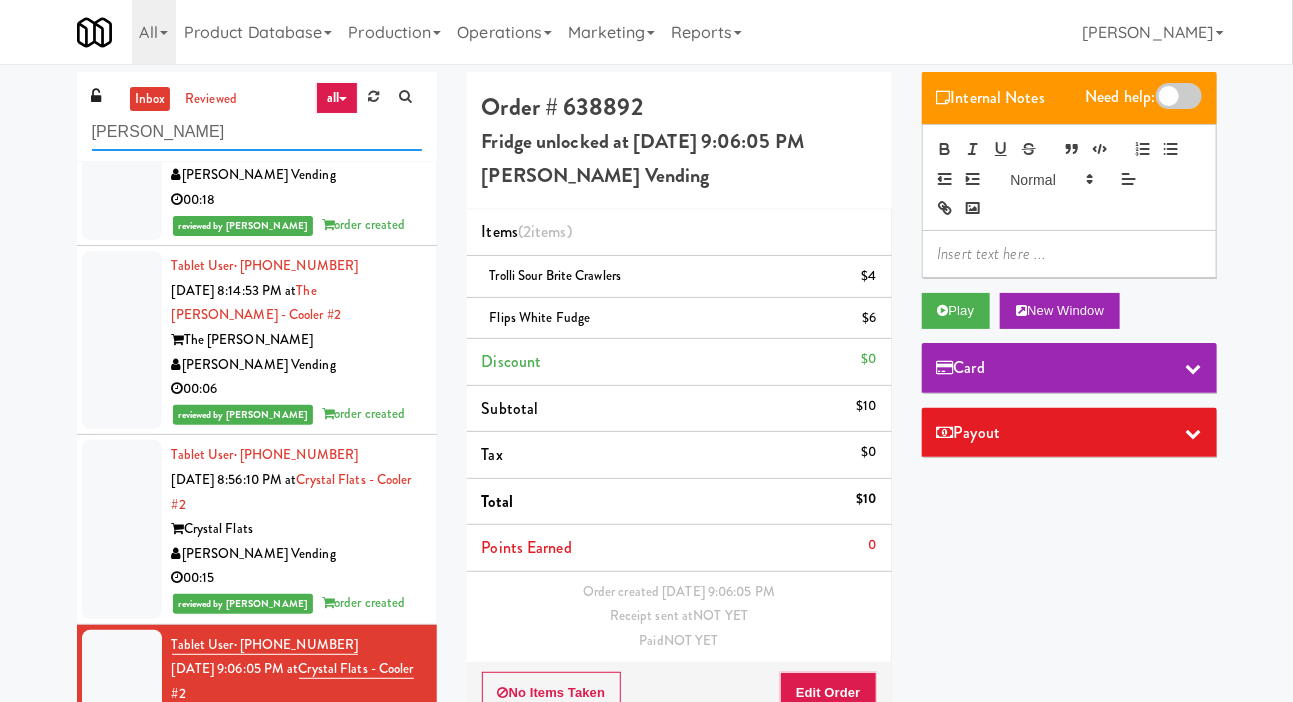 click on "delong" at bounding box center [257, 132] 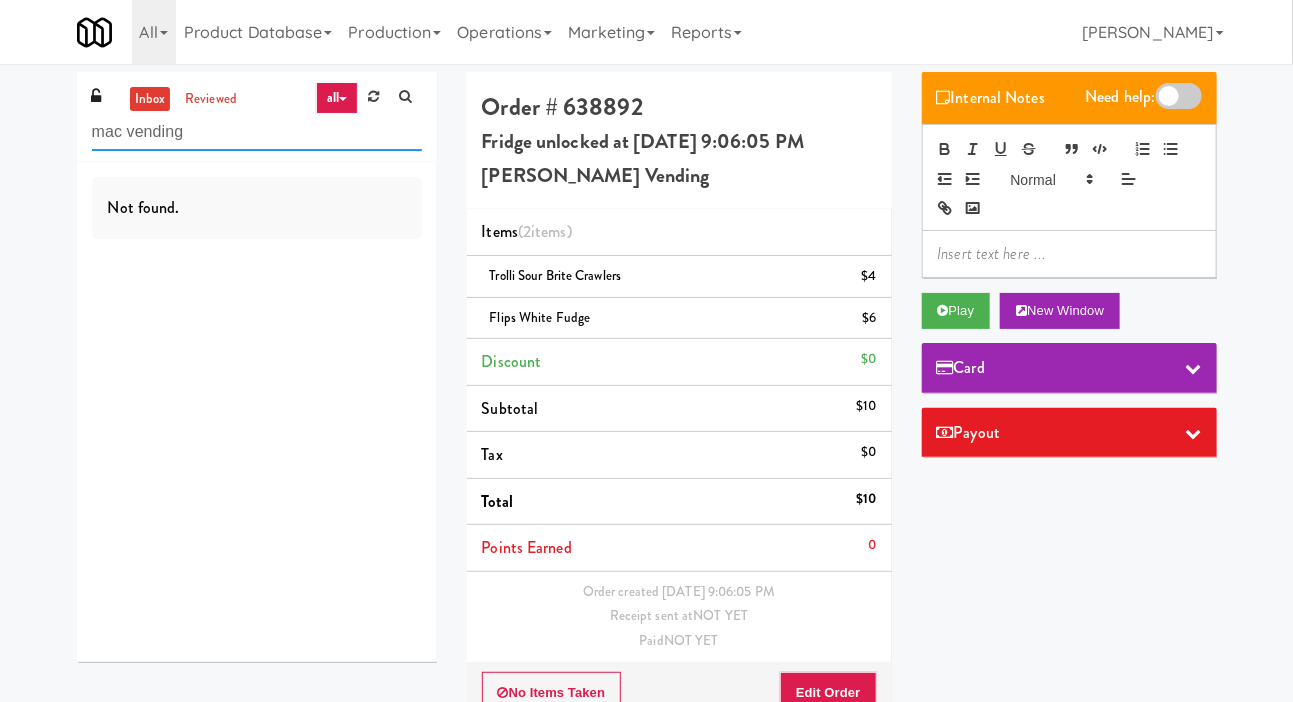 scroll, scrollTop: 0, scrollLeft: 0, axis: both 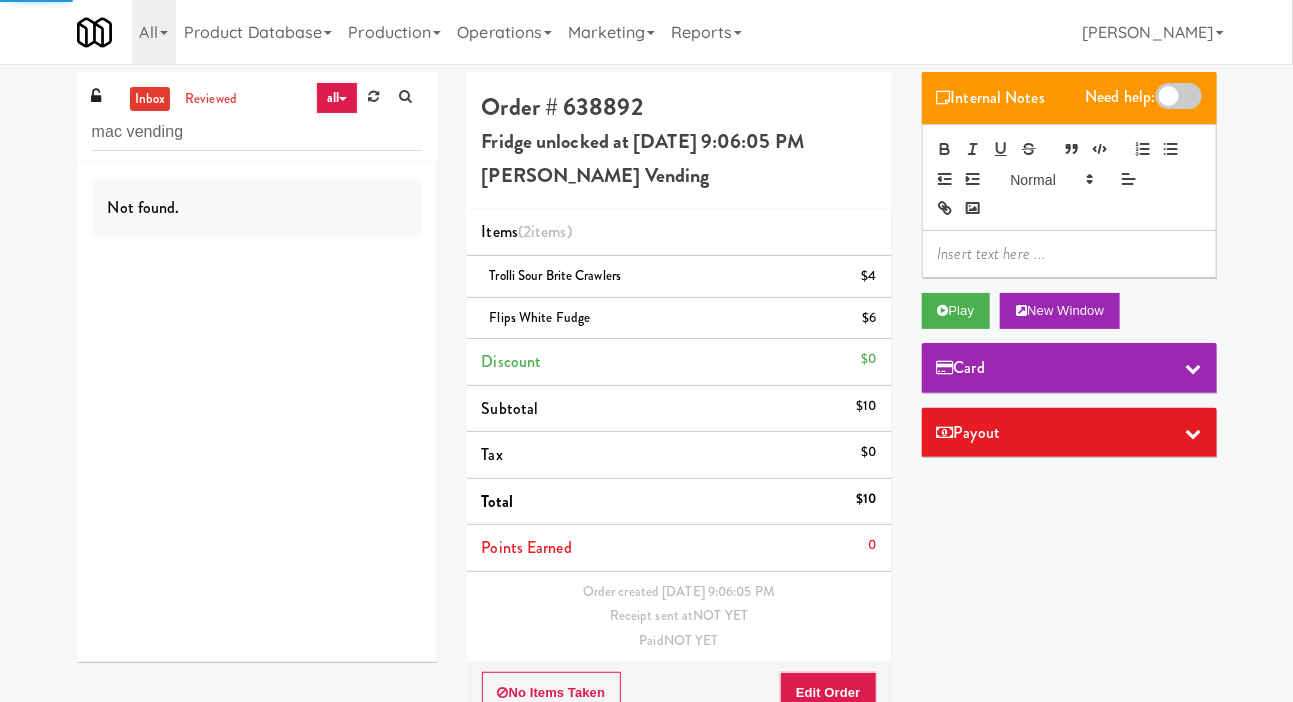 click on "inbox reviewed all    all     gen 1.5     gen 2/3     gen 4     help requested     failed   mac vending   Not found. Order # 638892 Fridge unlocked at Thursday, July 10th 2025 9:06:05 PM Delong Vending Items  (2  items ) Trolli Sour Brite Crawlers  $4 Flips White Fudge  $6 Discount  $0 Subtotal $10 Tax $0 Total $10 Points Earned  0 Order created Jul 10, 2025 9:06:05 PM Receipt sent at  NOT YET Paid  NOT YET  No Items Taken Edit Order  Internal Notes Need help:                                                                                                                                                                 Play  New Window  Card   Payout ×" at bounding box center (646, 405) 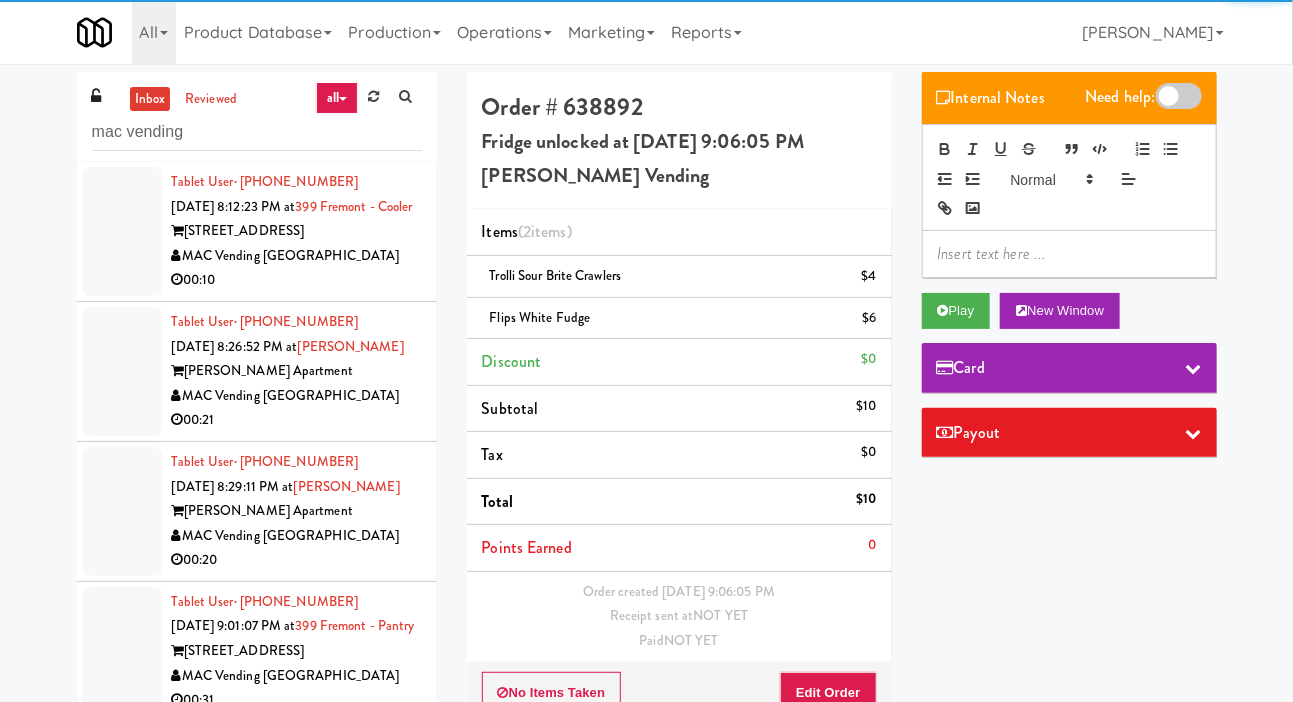 click at bounding box center [122, 231] 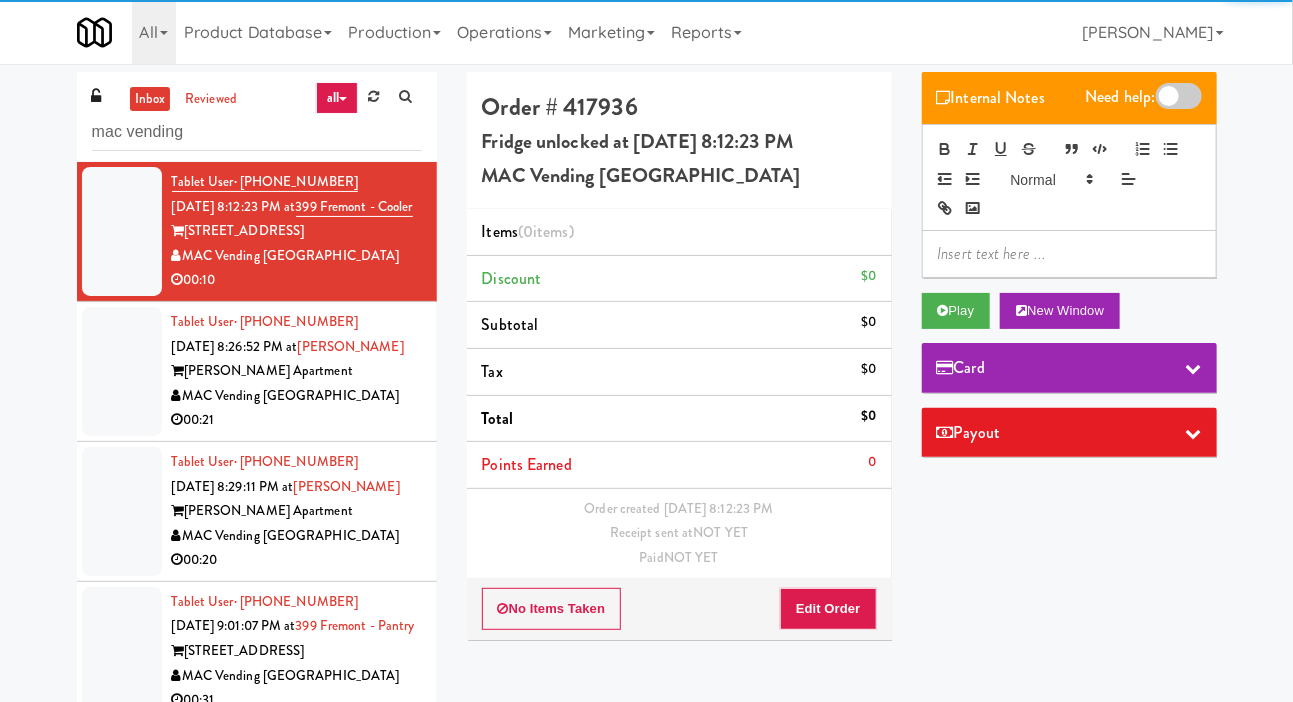 scroll, scrollTop: 0, scrollLeft: 0, axis: both 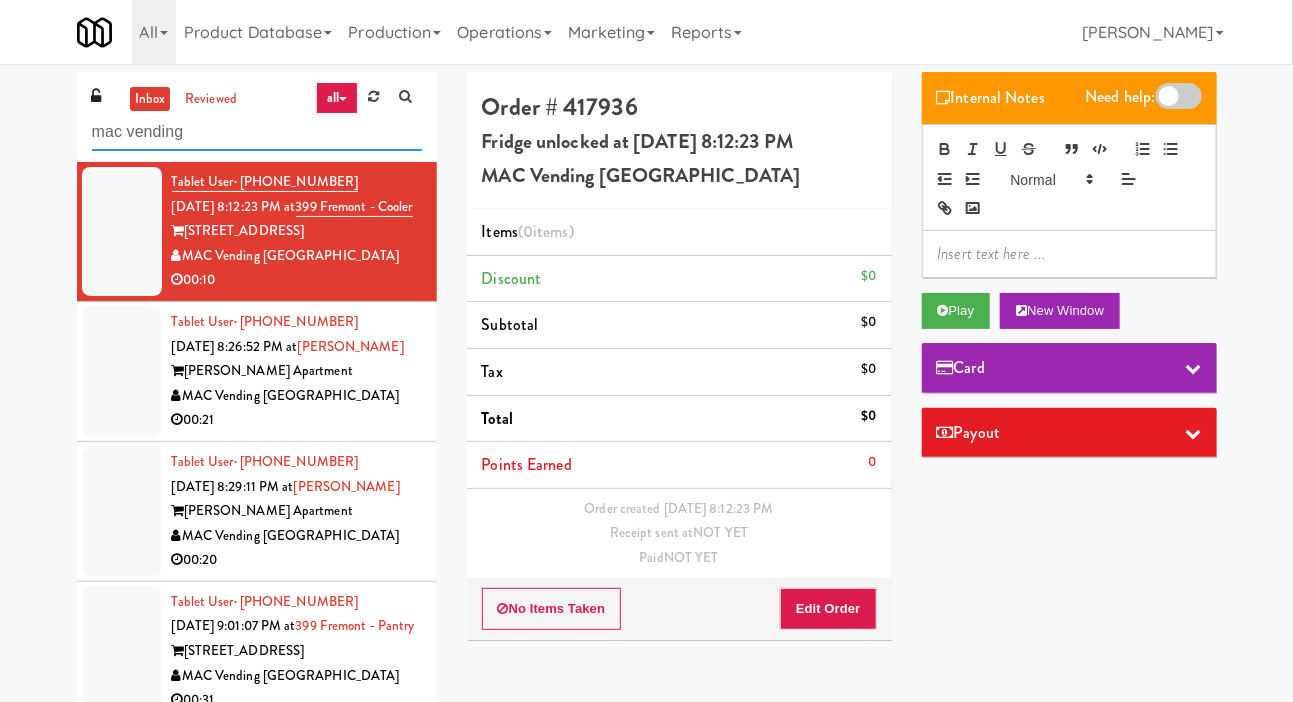 click on "mac vending" at bounding box center (257, 132) 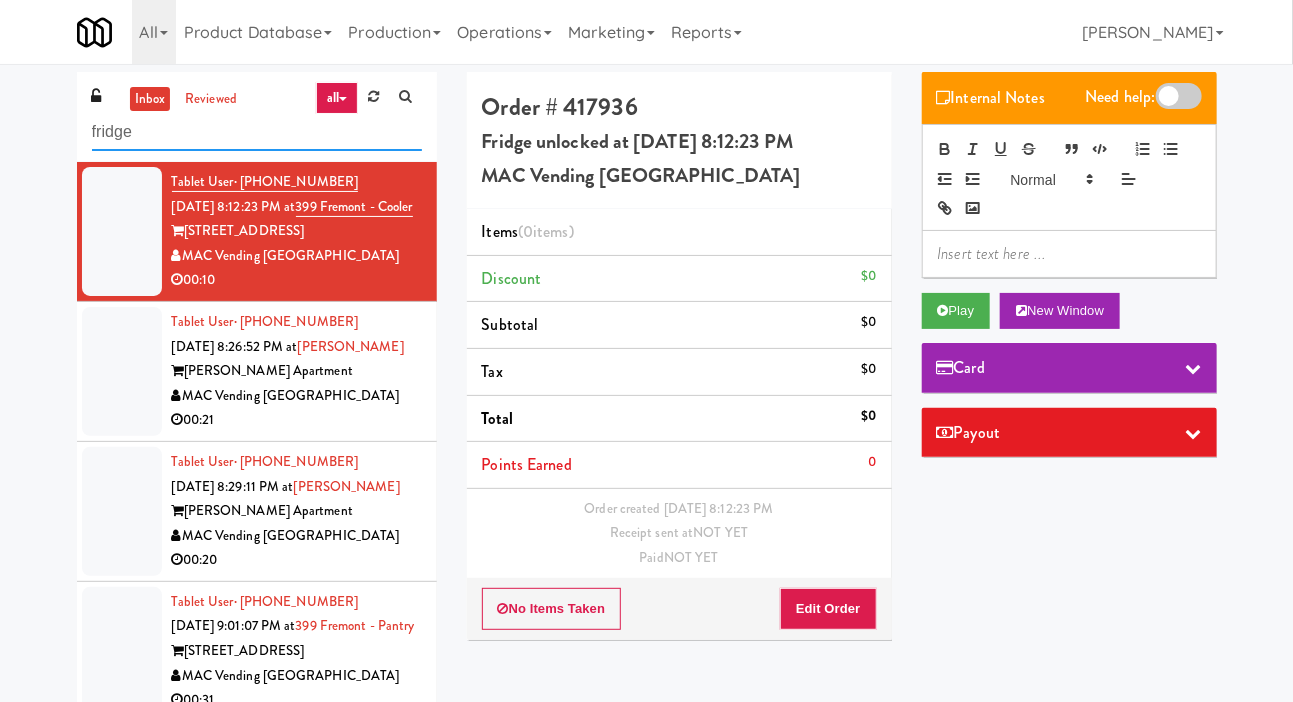 type on "fridge" 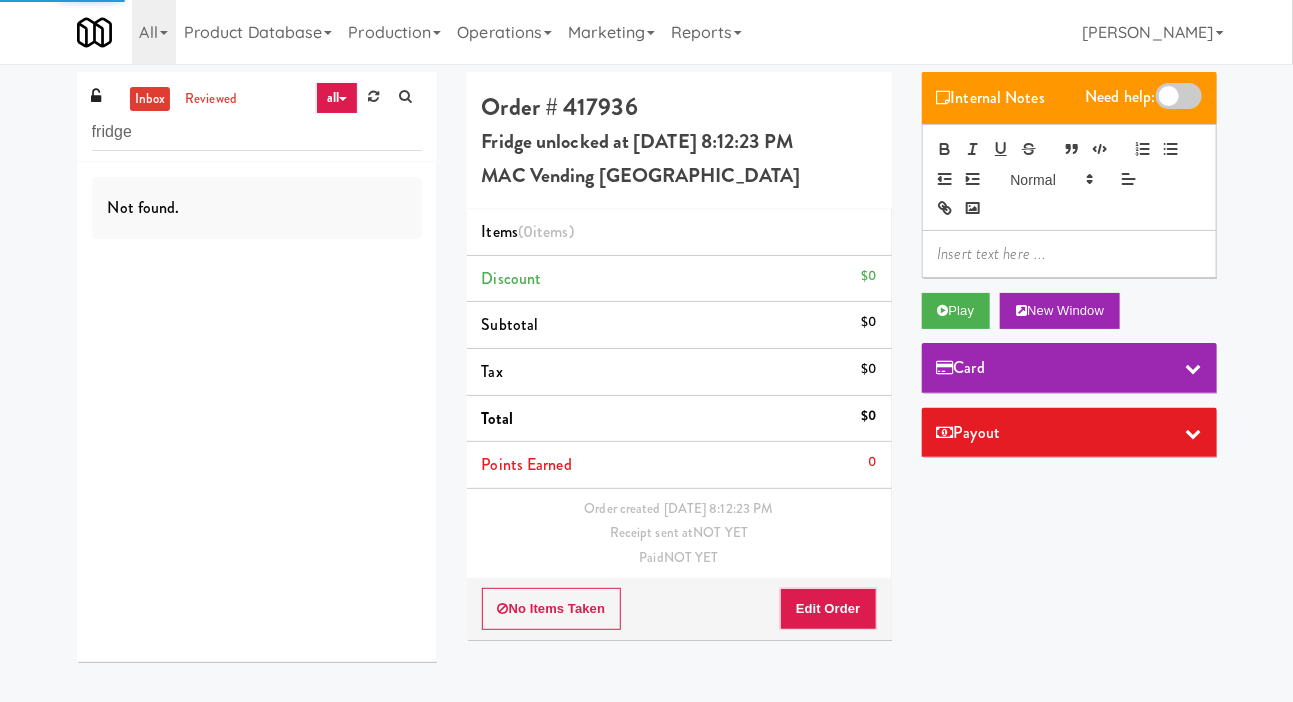click on "inbox reviewed all    all     gen 1.5     gen 2/3     gen 4     help requested     failed   fridge   Not found. Order # 417936 Fridge unlocked at Thursday, July 10th 2025 8:12:23 PM MAC Vending USA Items  (0  items ) Discount  $0 Subtotal $0 Tax $0 Total $0 Points Earned  0 Order created Jul 10, 2025 8:12:23 PM Receipt sent at  NOT YET Paid  NOT YET  No Items Taken Edit Order  Internal Notes Need help:                                                                                                                                                                 Play  New Window  Card   Payout ×" at bounding box center [646, 374] 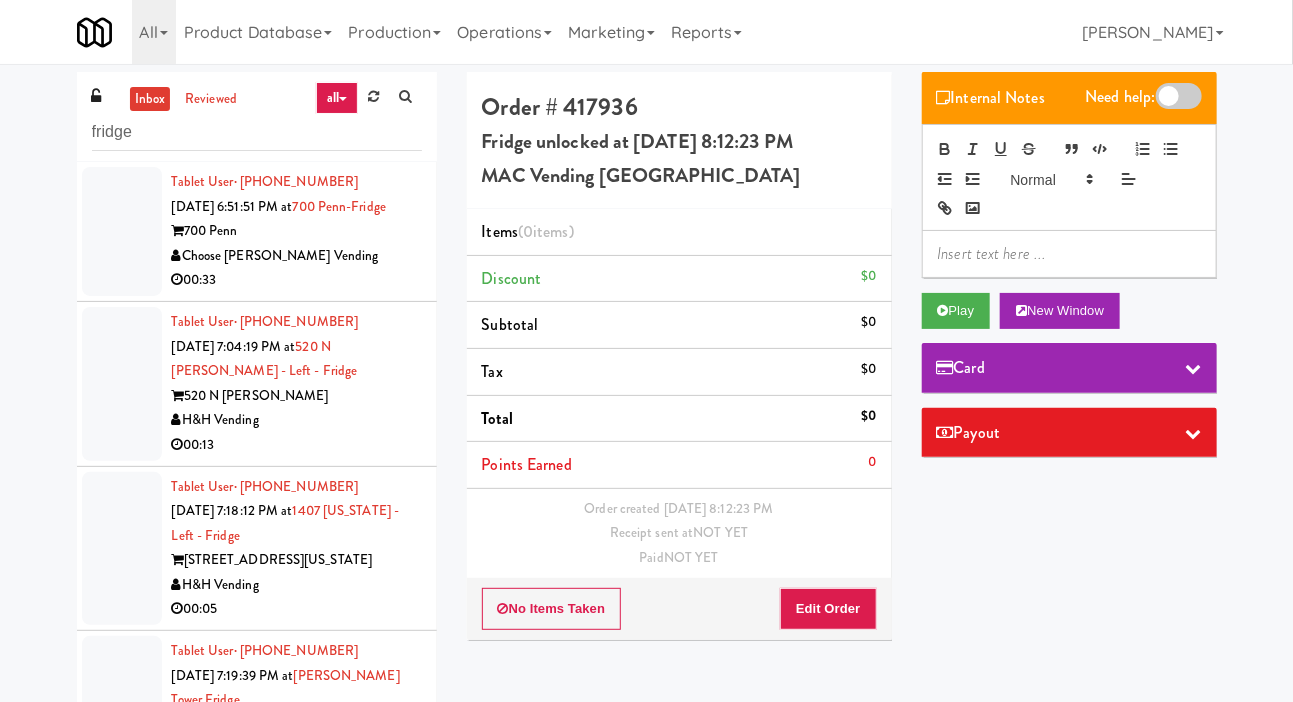 click at bounding box center (122, 231) 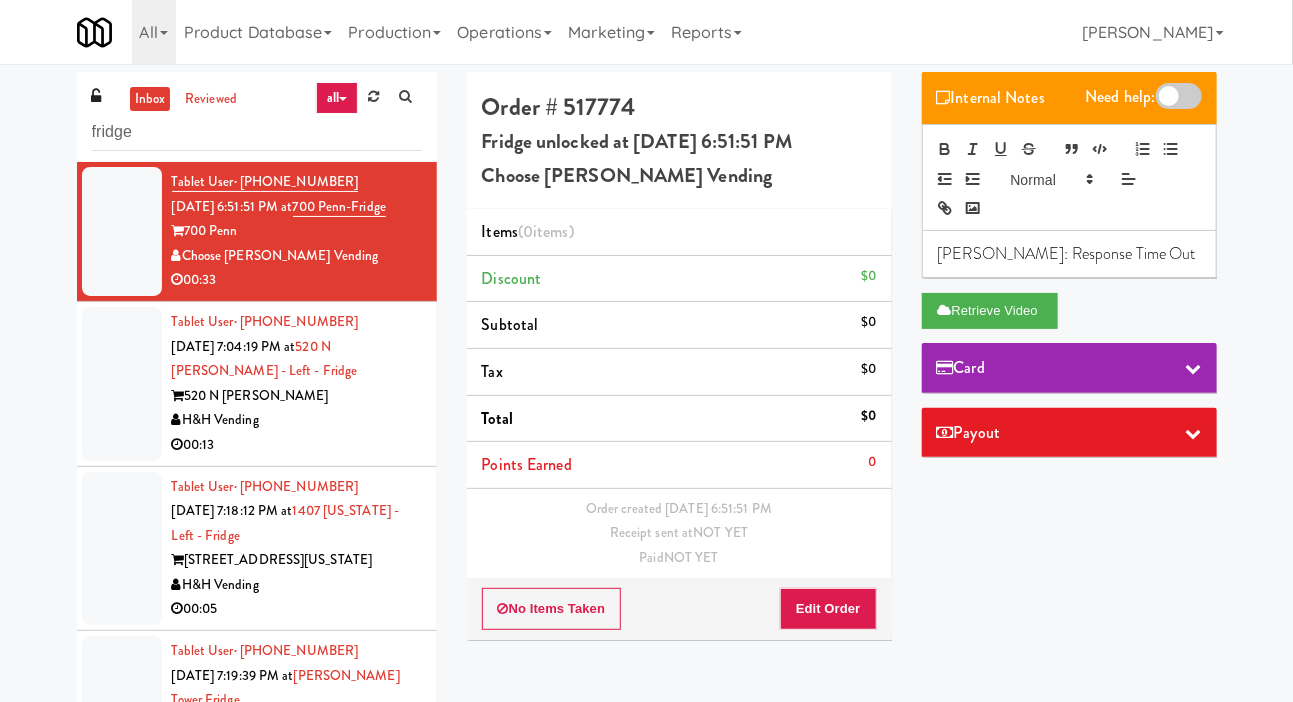 click at bounding box center [122, 384] 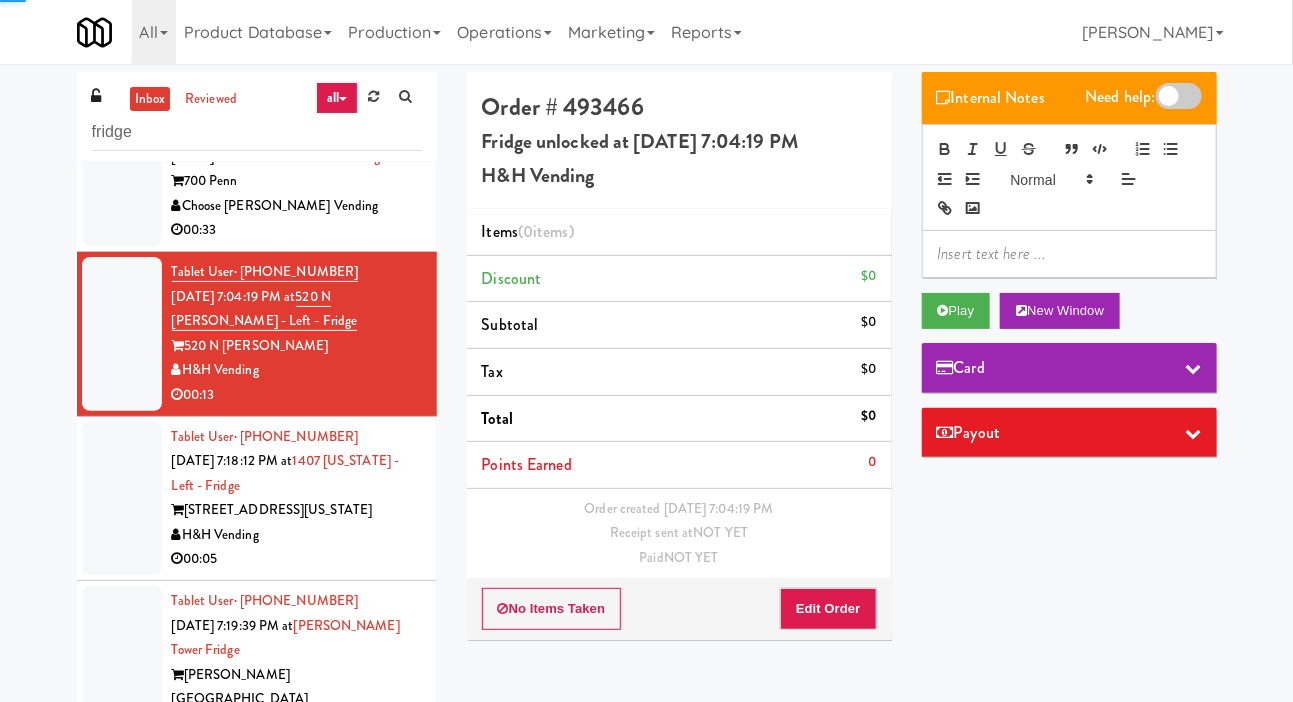 scroll, scrollTop: 46, scrollLeft: 0, axis: vertical 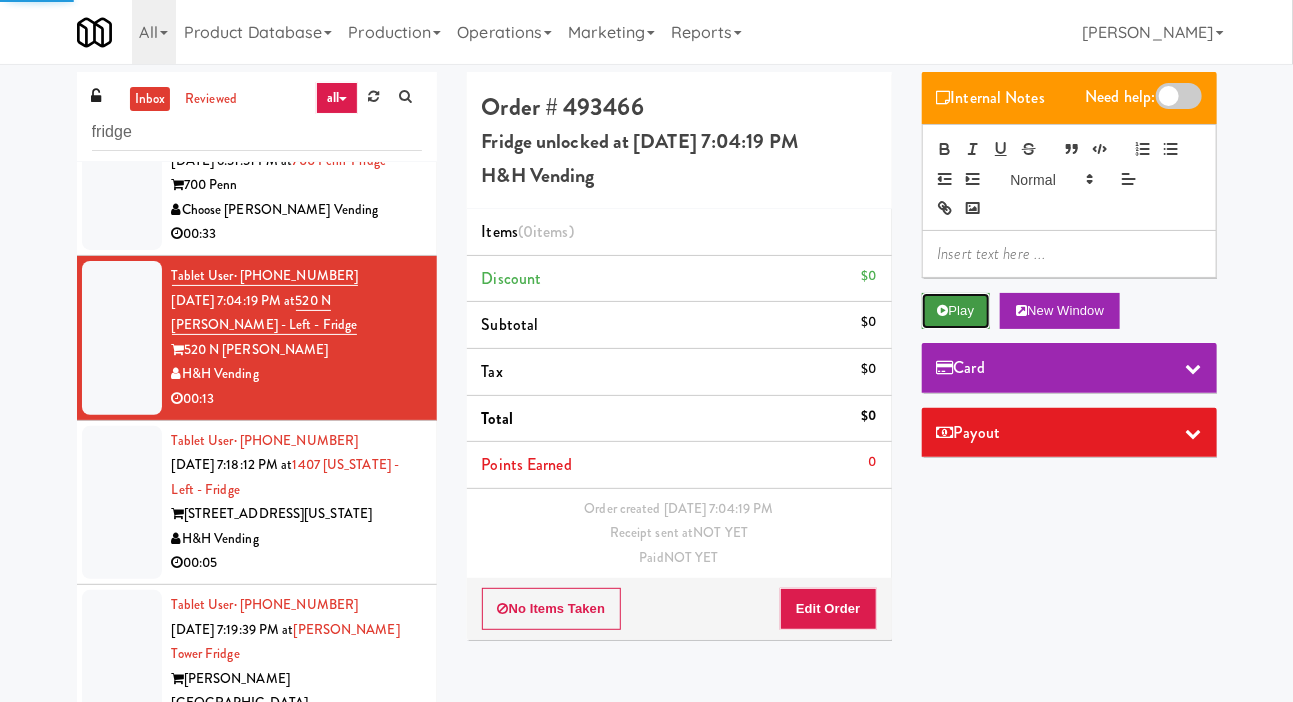 click on "Play" at bounding box center [956, 311] 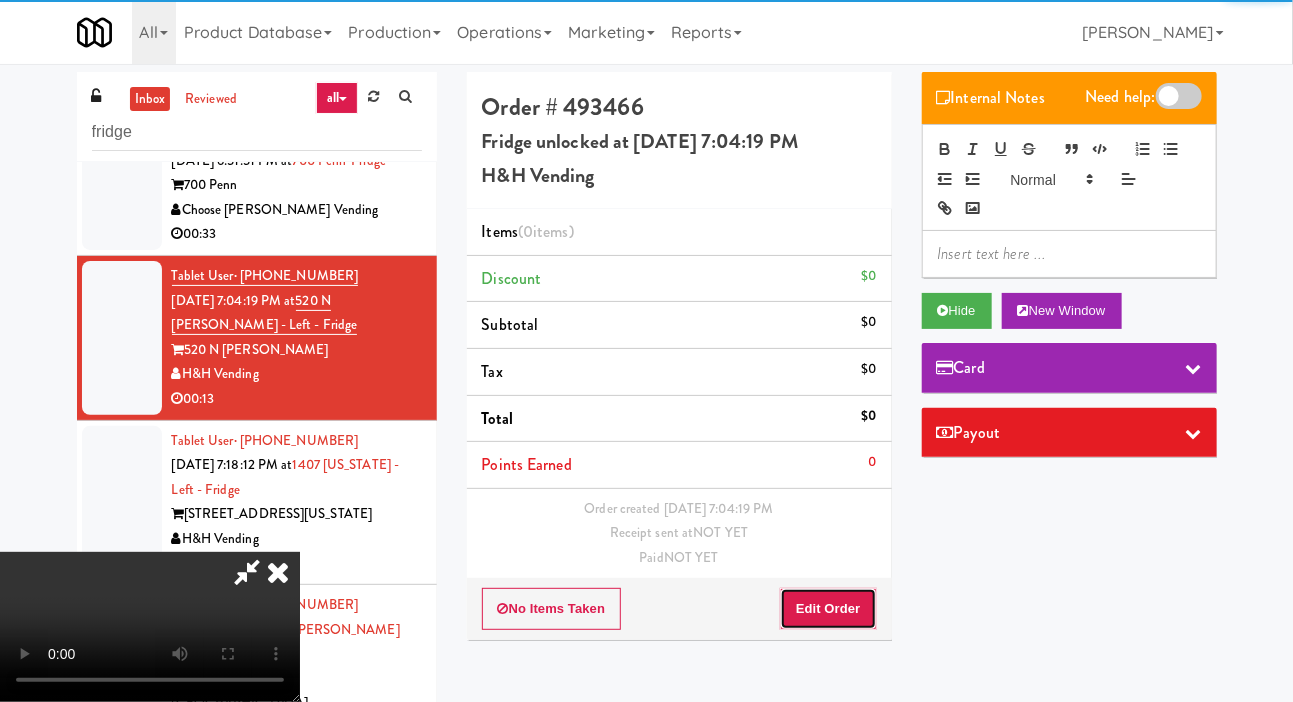 click on "Edit Order" at bounding box center [828, 609] 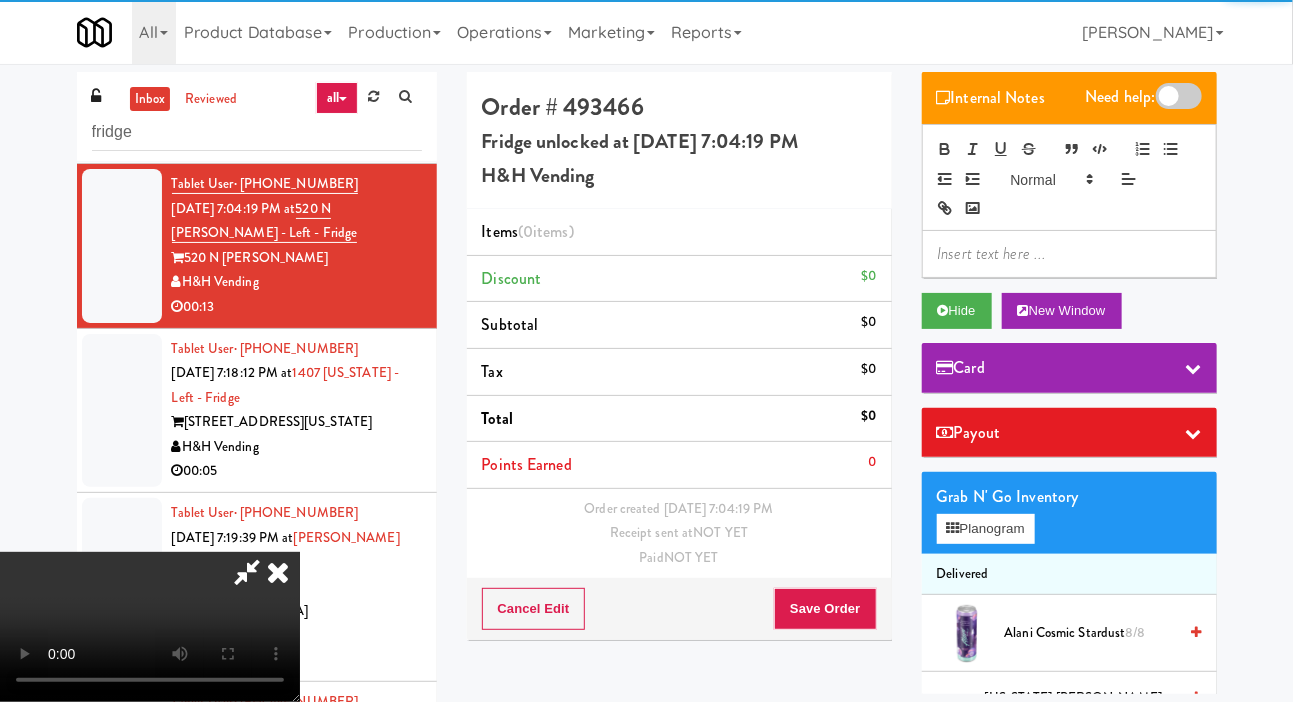 scroll, scrollTop: 143, scrollLeft: 0, axis: vertical 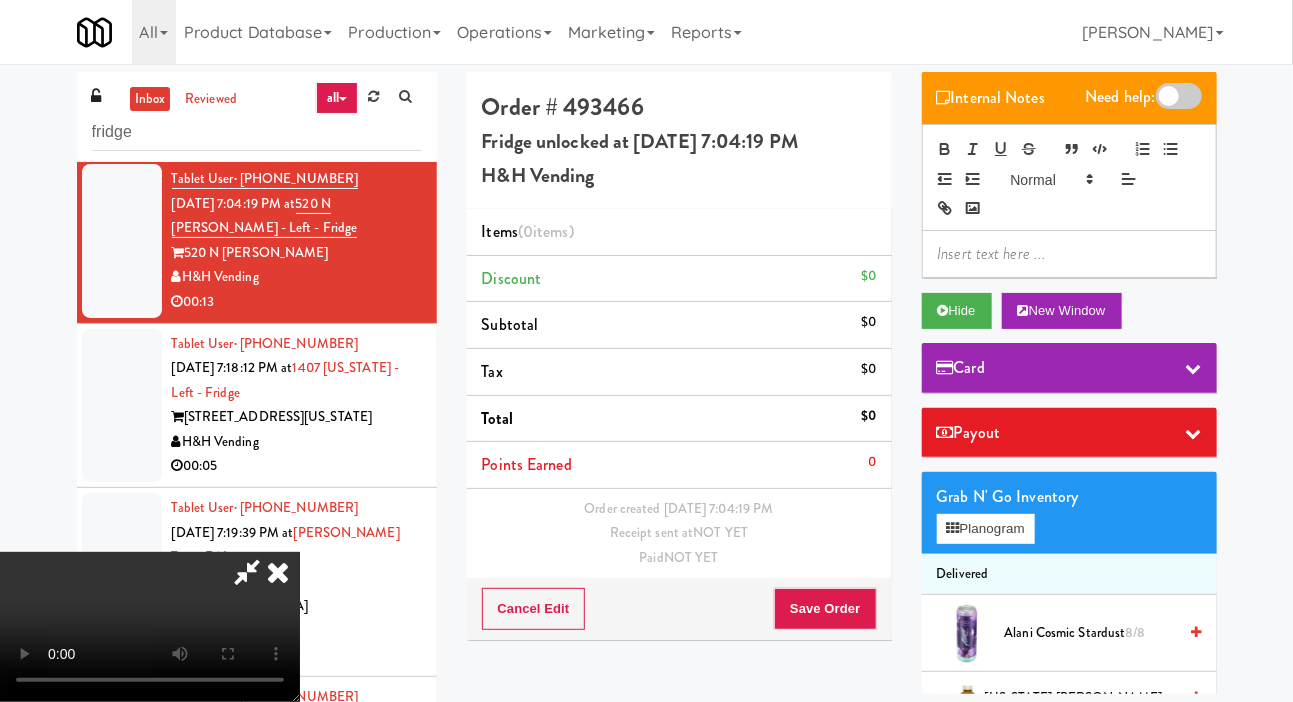 type 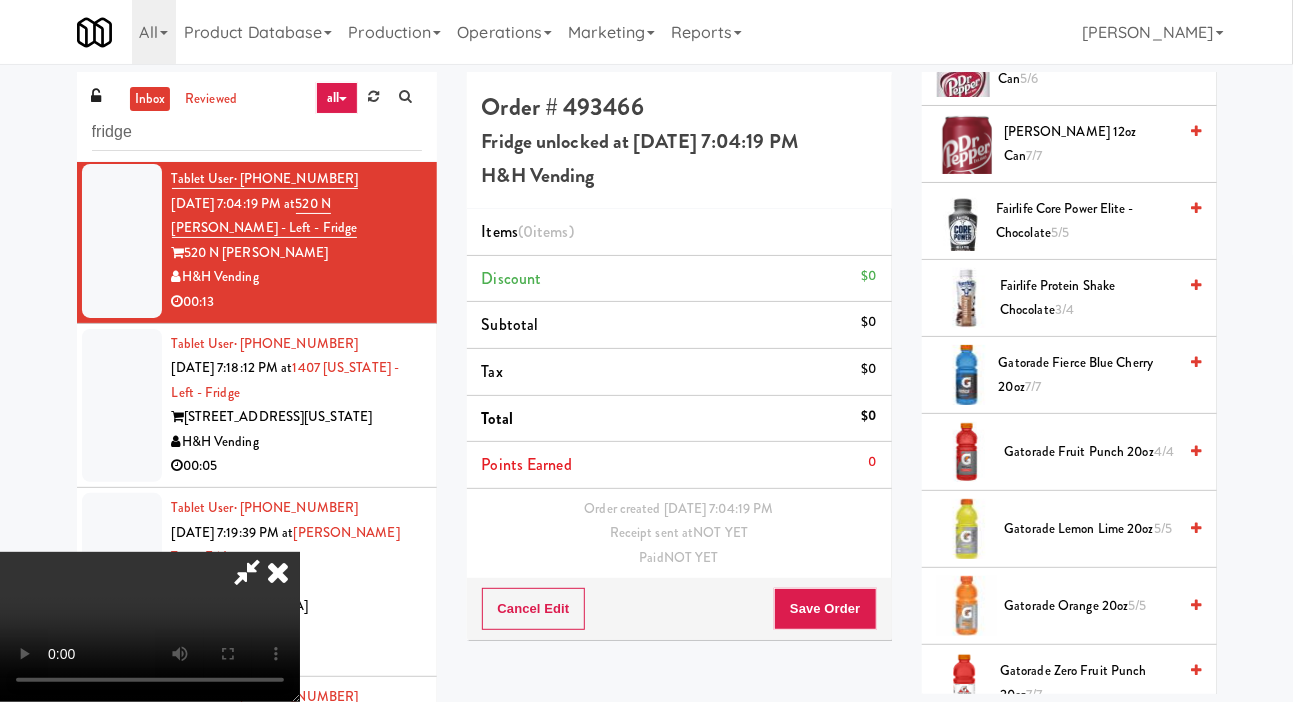 scroll, scrollTop: 1570, scrollLeft: 0, axis: vertical 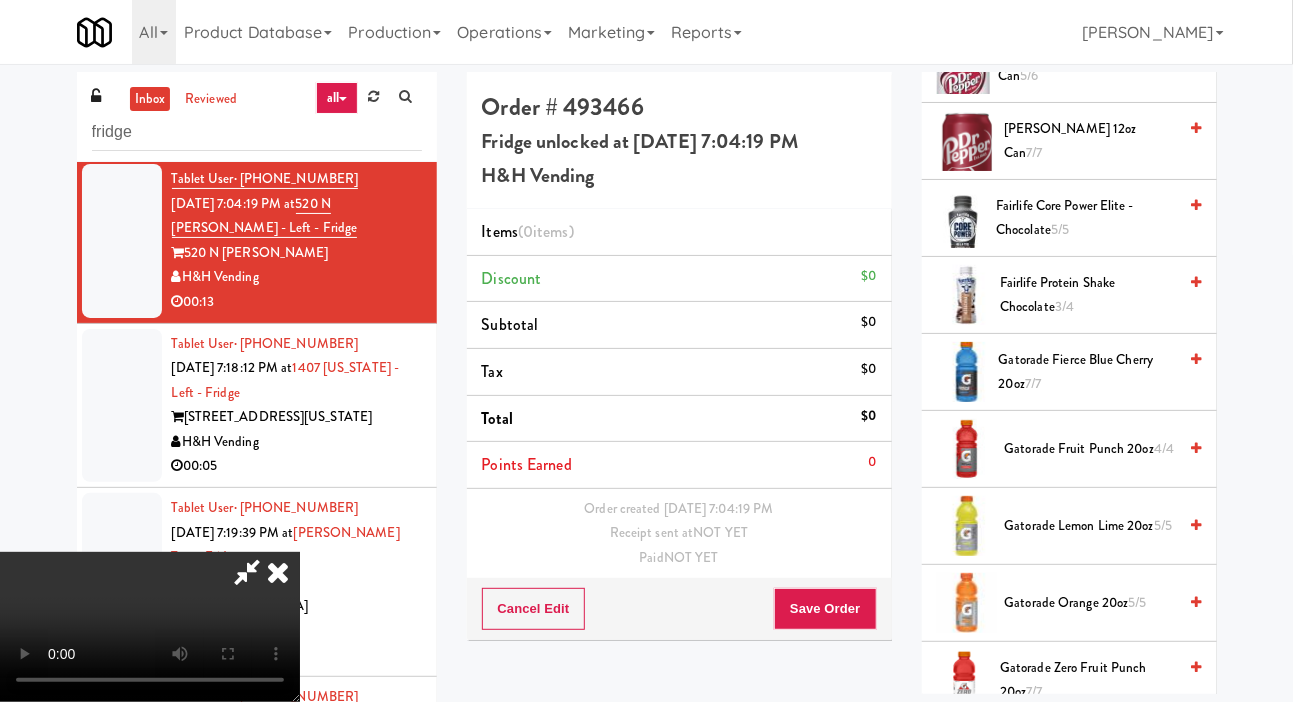 click on "Gatorade Zero Glacier Cherry 20oz  7/7" at bounding box center (1087, 757) 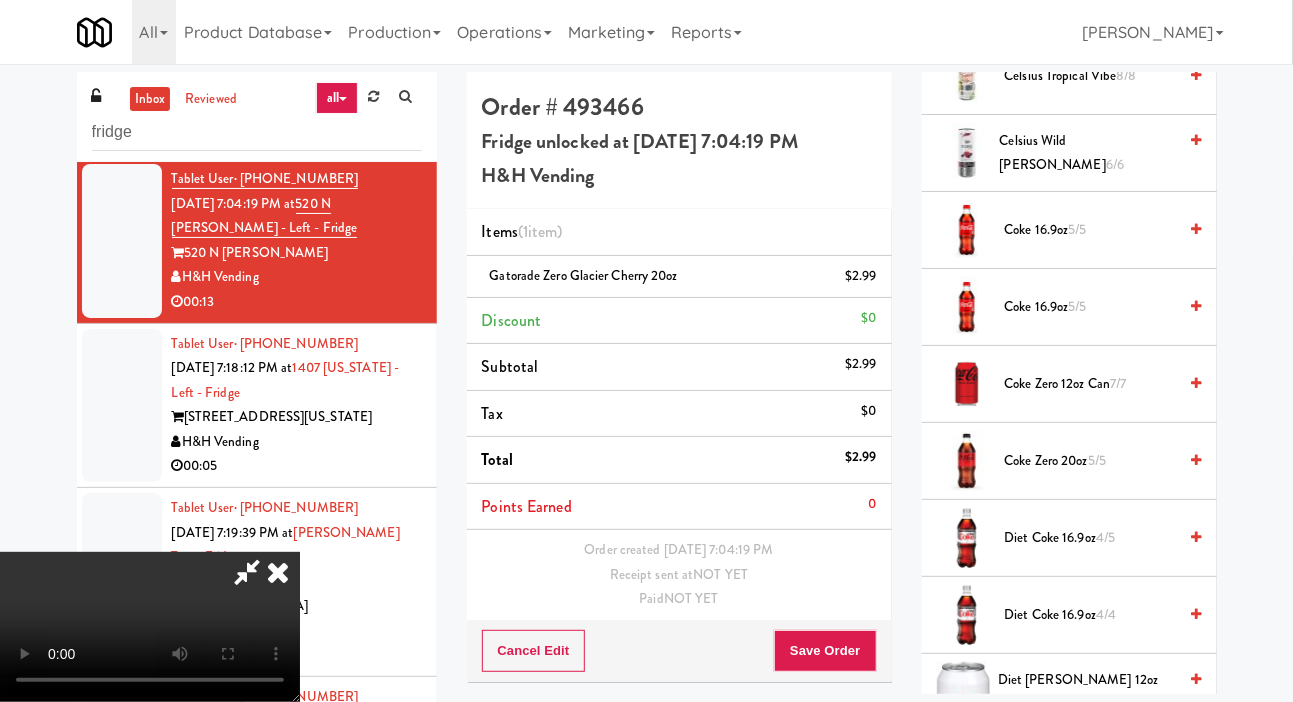 scroll, scrollTop: 936, scrollLeft: 0, axis: vertical 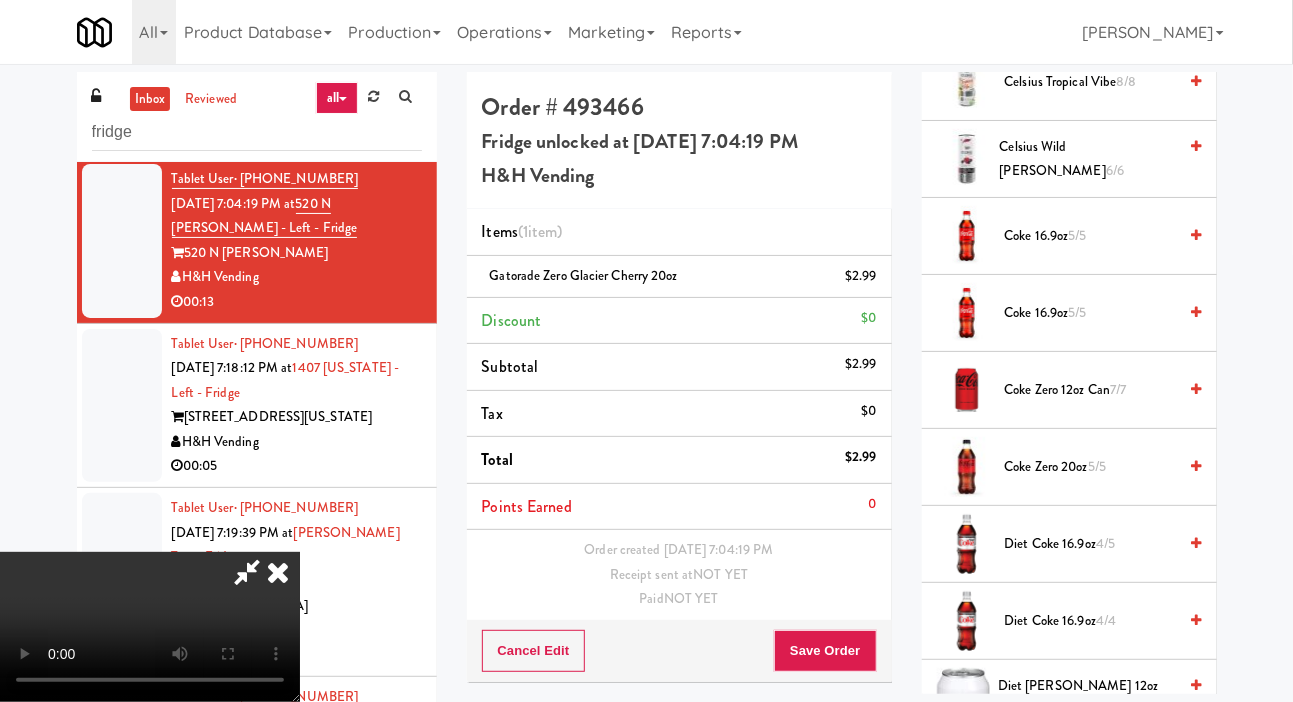 click on "Coke Zero 20oz  5/5" at bounding box center (1091, 467) 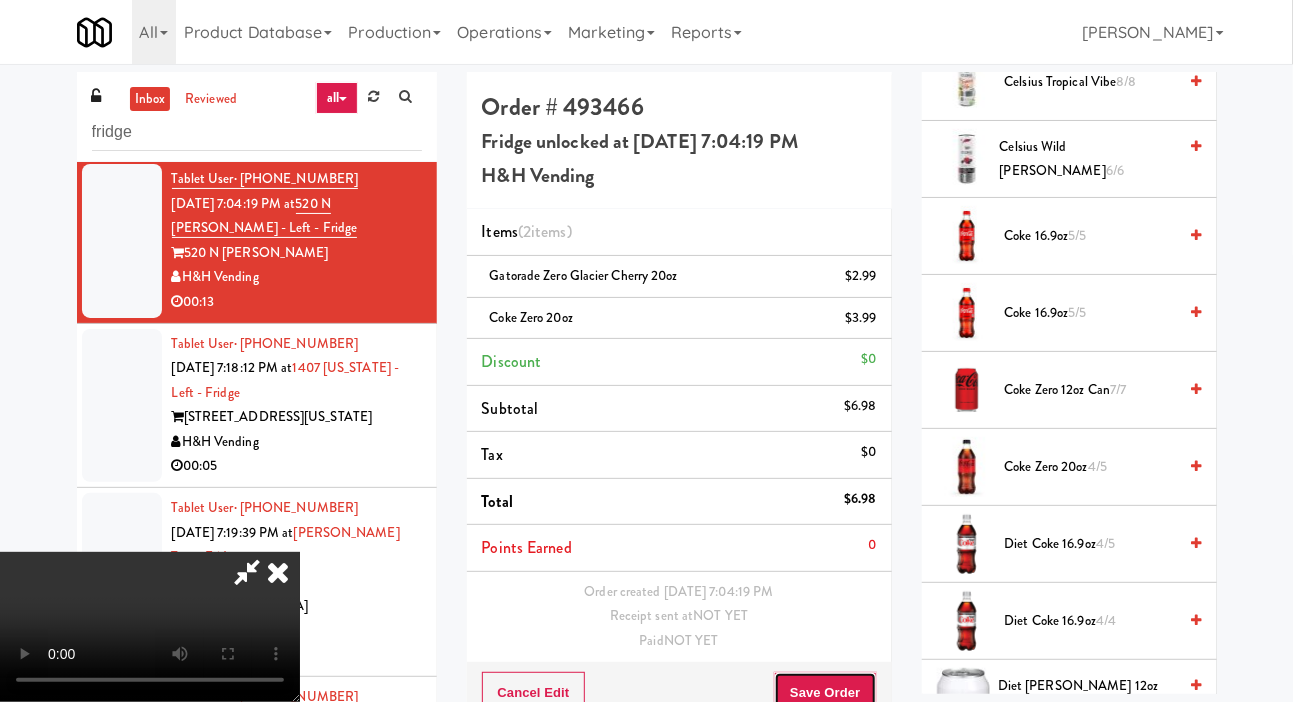 click on "Save Order" at bounding box center (825, 693) 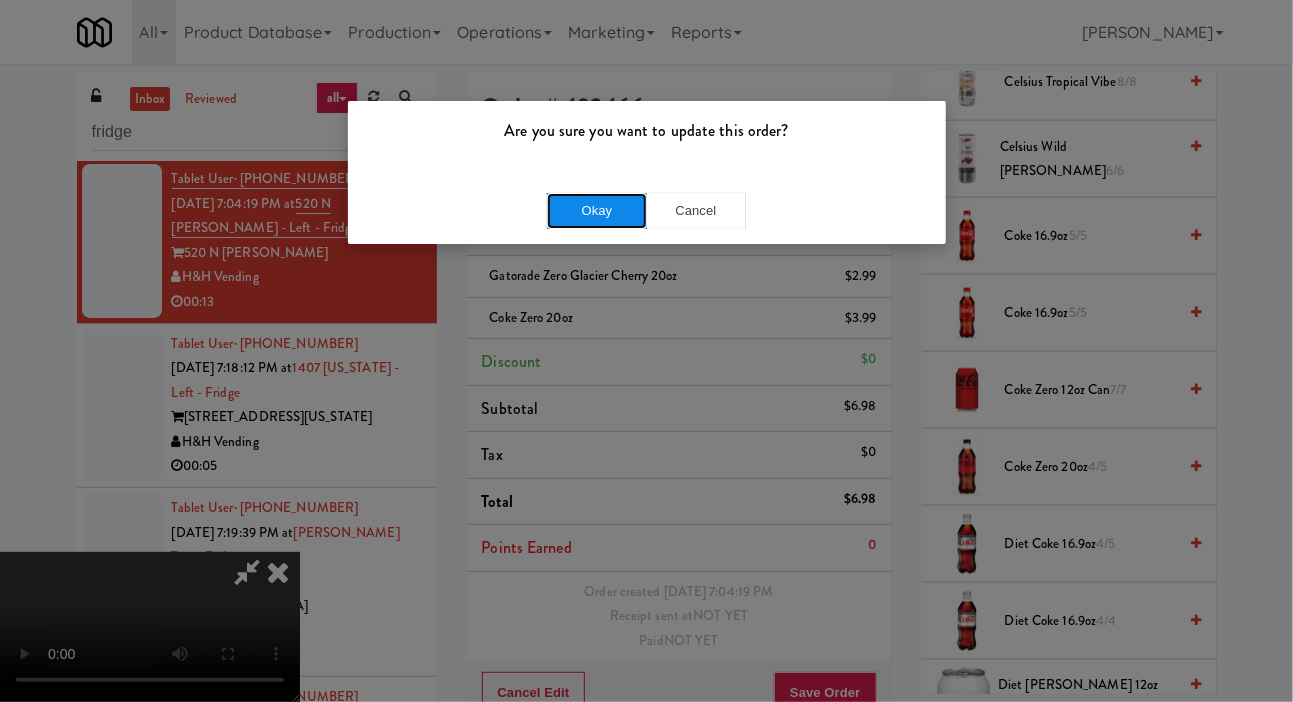 click on "Okay" at bounding box center [597, 211] 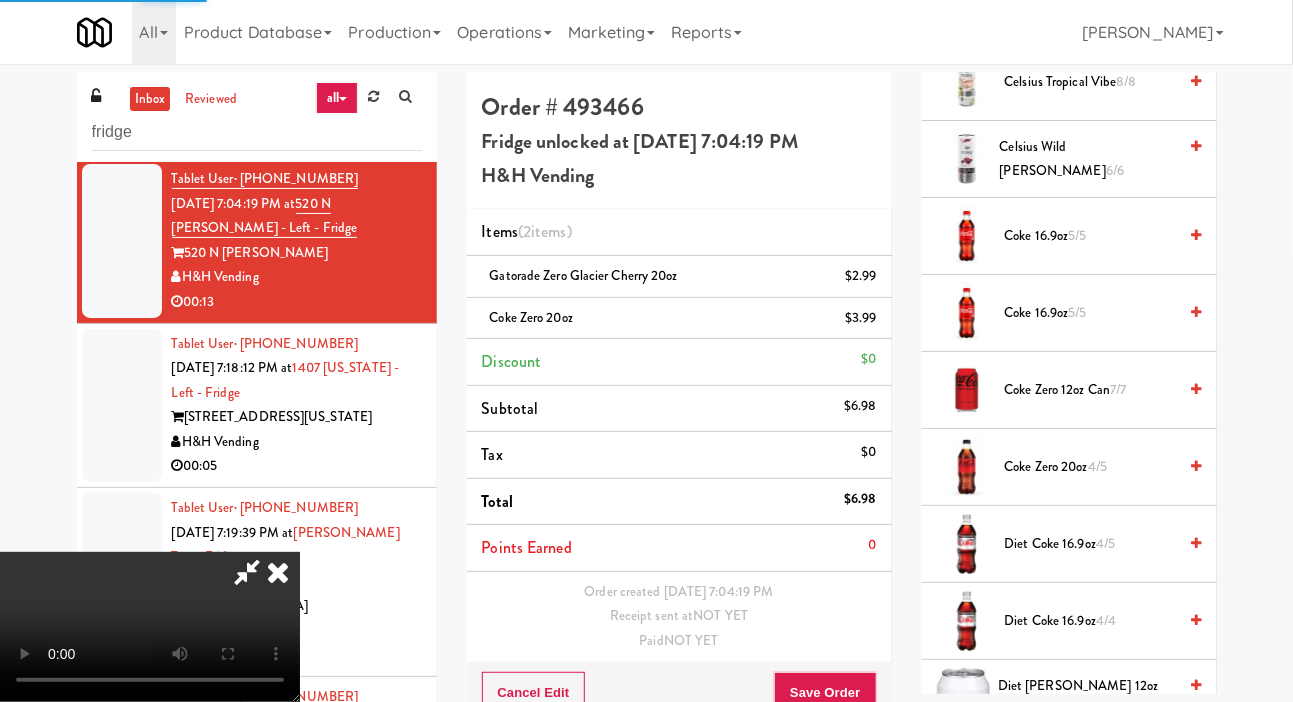 scroll, scrollTop: 0, scrollLeft: 0, axis: both 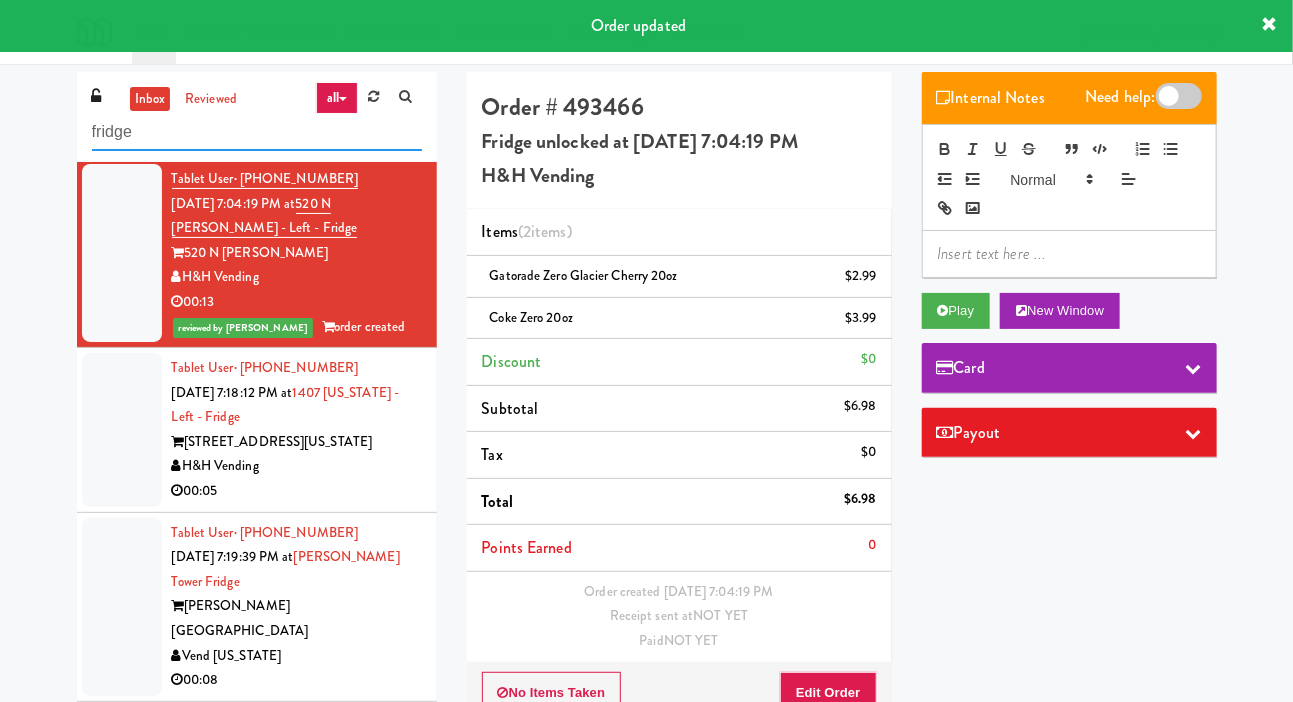 click on "fridge" at bounding box center [257, 132] 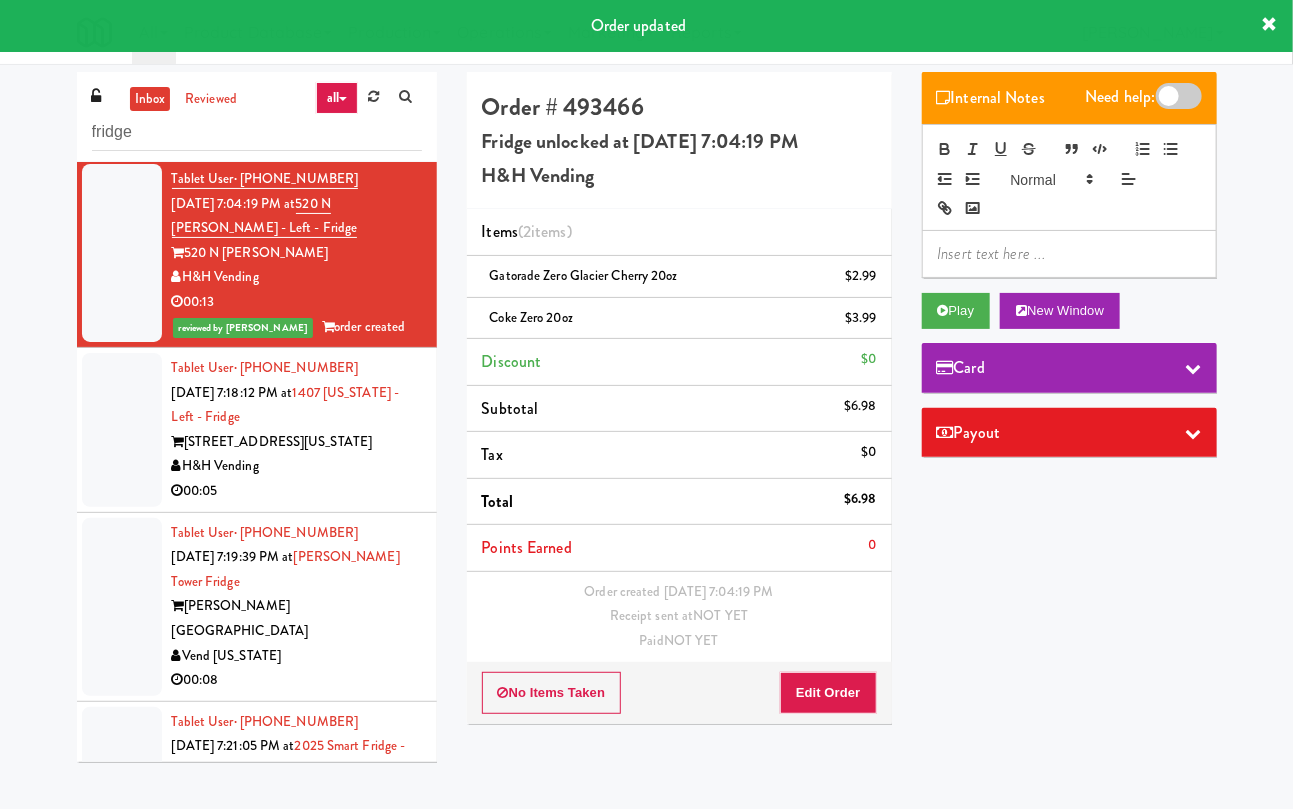 click at bounding box center (101, 96) 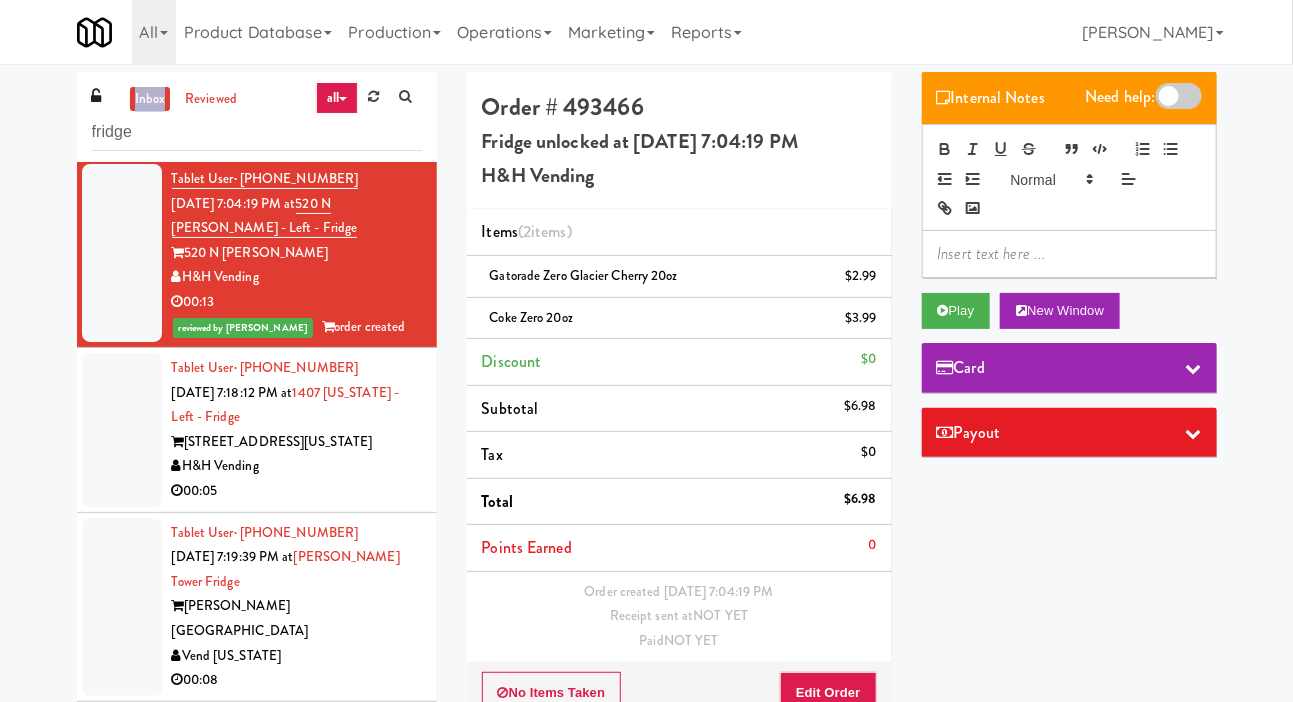 click on "inbox reviewed all    all     gen 1.5     gen 2/3     gen 4     help requested     failed   fridge Tablet User  · (412) 503-3420 Jul 10, 2025 6:51:51 PM at  700 Penn-Fridge   700 Penn  Choose Moore Vending  00:33     Tablet User  · (815) 557-4687 Jul 10, 2025 7:04:19 PM at  520 N Kingsbury - Left - Fridge  520 N Kingsbury  H&H Vending  00:13 reviewed by Francis M  order created     Tablet User  · (224) 465-7329 Jul 10, 2025 7:18:12 PM at  1407 Michigan - Left - Fridge  1407 S Michigan Ave  H&H Vending  00:05     Tablet User  · (210) 852-5080 Jul 10, 2025 7:19:39 PM at  Archer Tower Fridge  Archer Tower  Vend Colorado  00:08     Tablet User  · (985) 507-2702 Jul 10, 2025 7:21:05 PM at  2025 Smart Fridge - HaNoBe 6211 - w/ Gym  HaNoBe Apartments  Cincy Micro Markets  00:22     Tablet User  · (630) 967-8469 Jul 10, 2025 7:25:14 PM at  WPW - Middle - Fridge  343 W Wolf Point Plaza  H&H Vending  00:06     Tablet User  · (847) 977-9399 Jul 10, 2025 7:26:04 PM at  WPW - Left - Fridge  00:04" at bounding box center [646, 424] 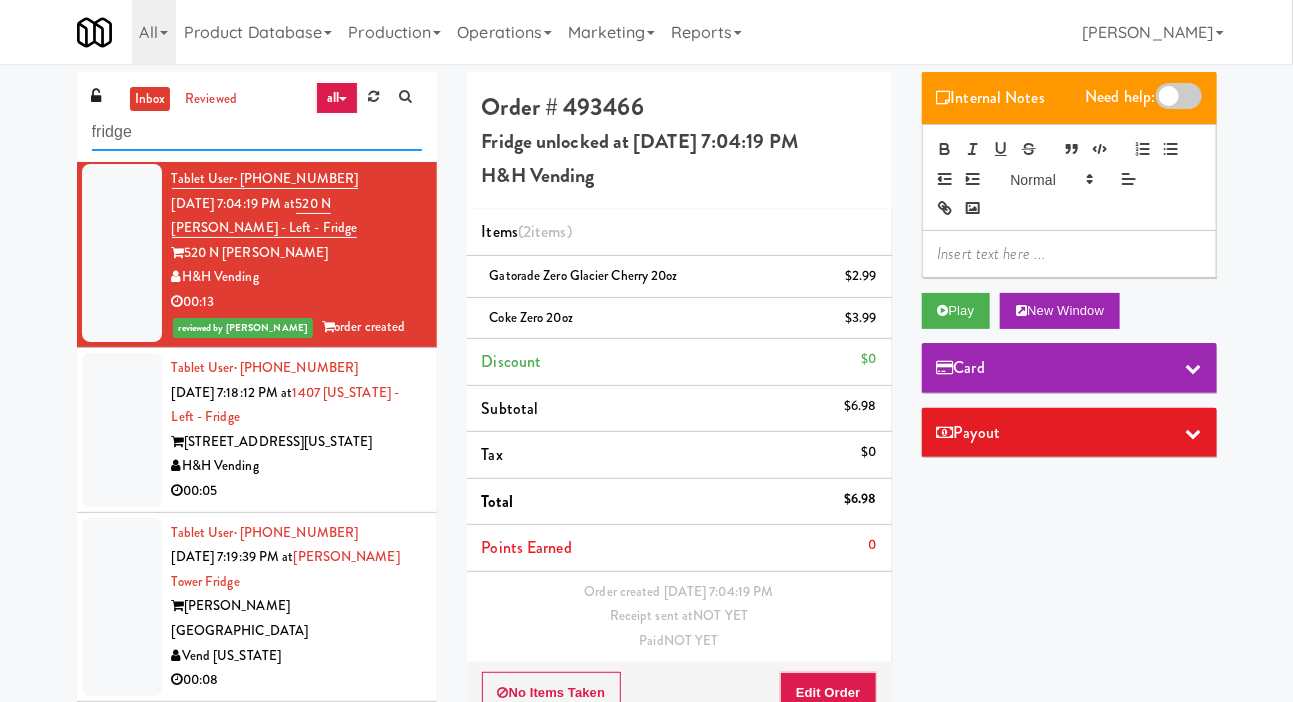 click on "fridge" at bounding box center (257, 132) 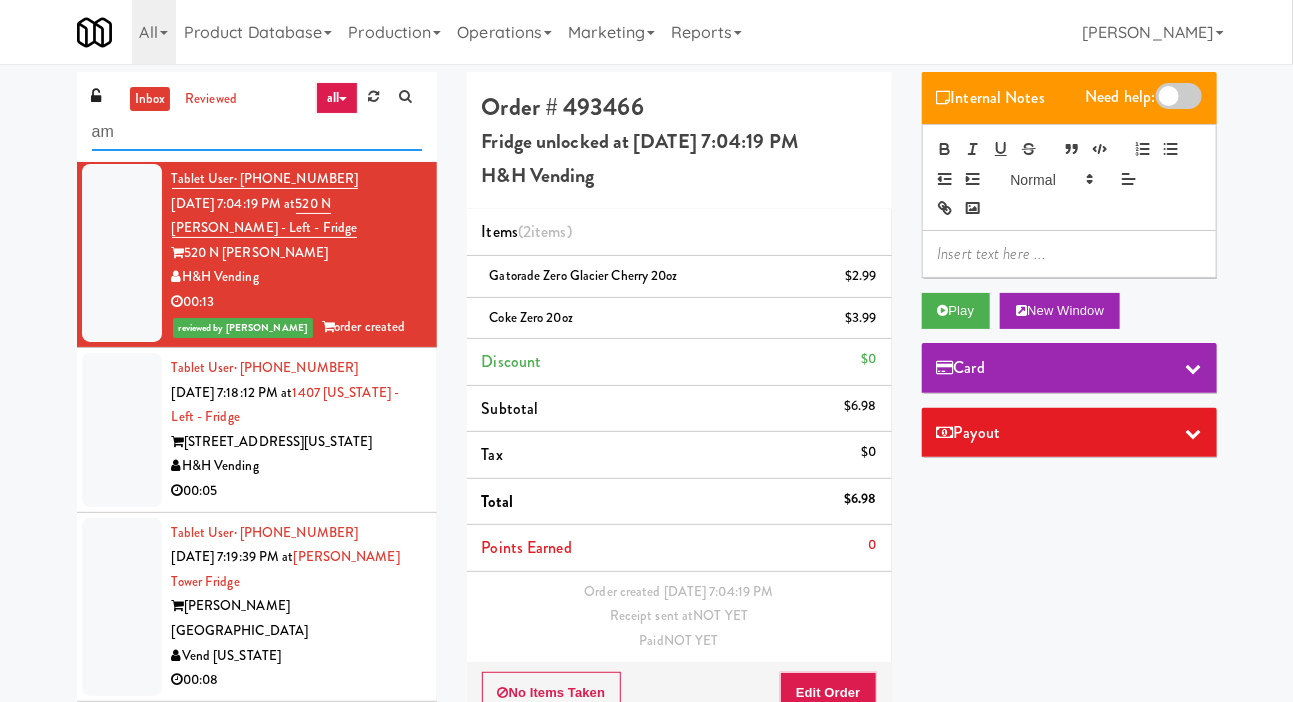 scroll, scrollTop: 0, scrollLeft: 0, axis: both 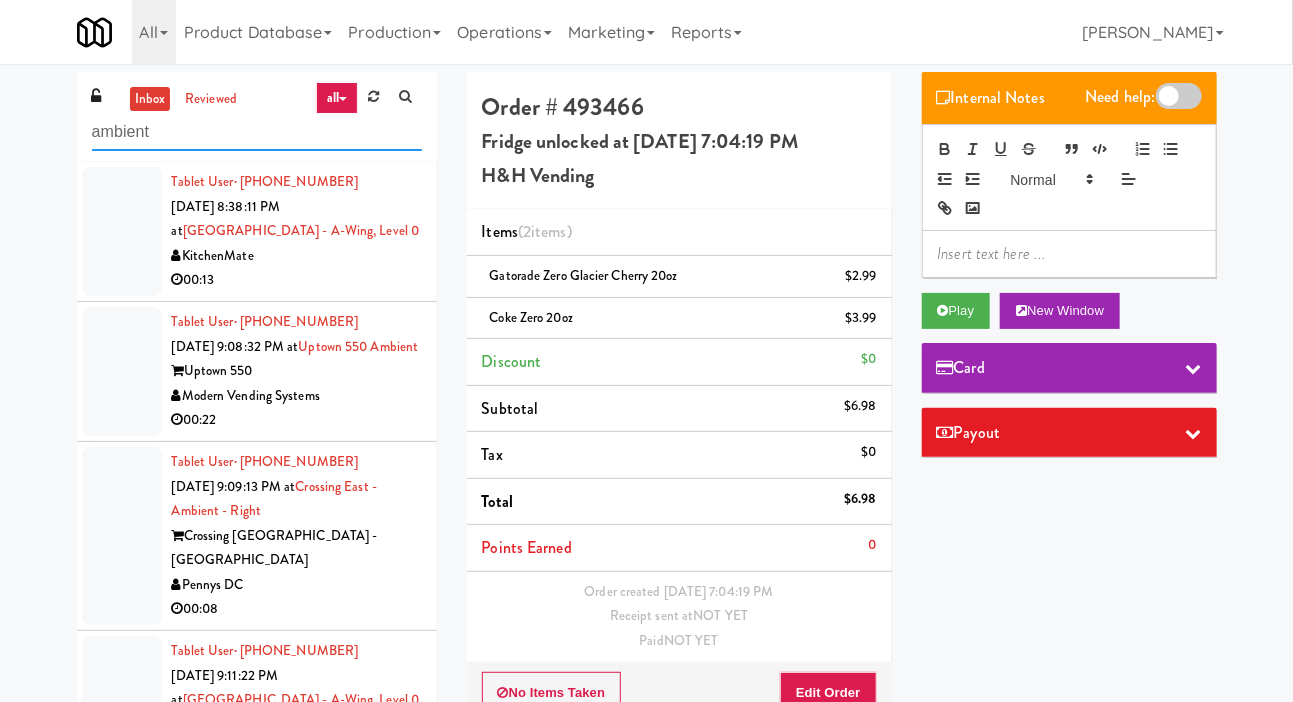 type on "ambient" 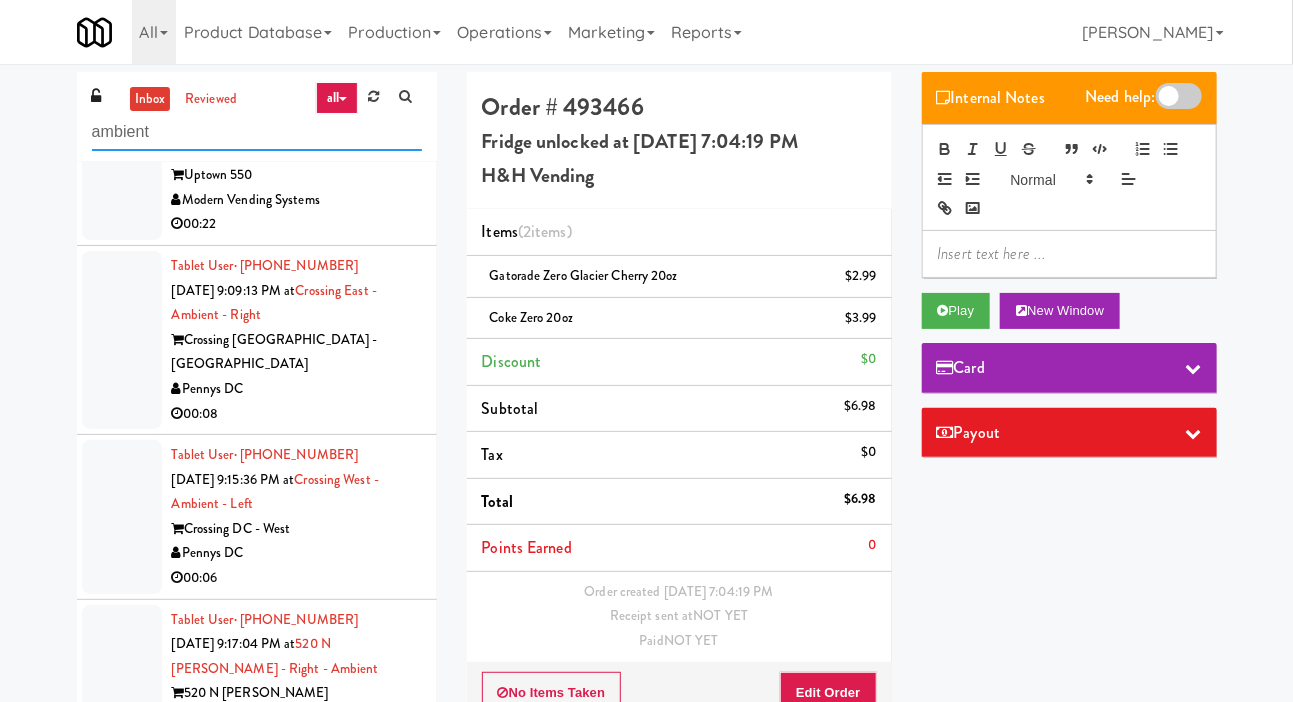 scroll, scrollTop: 0, scrollLeft: 0, axis: both 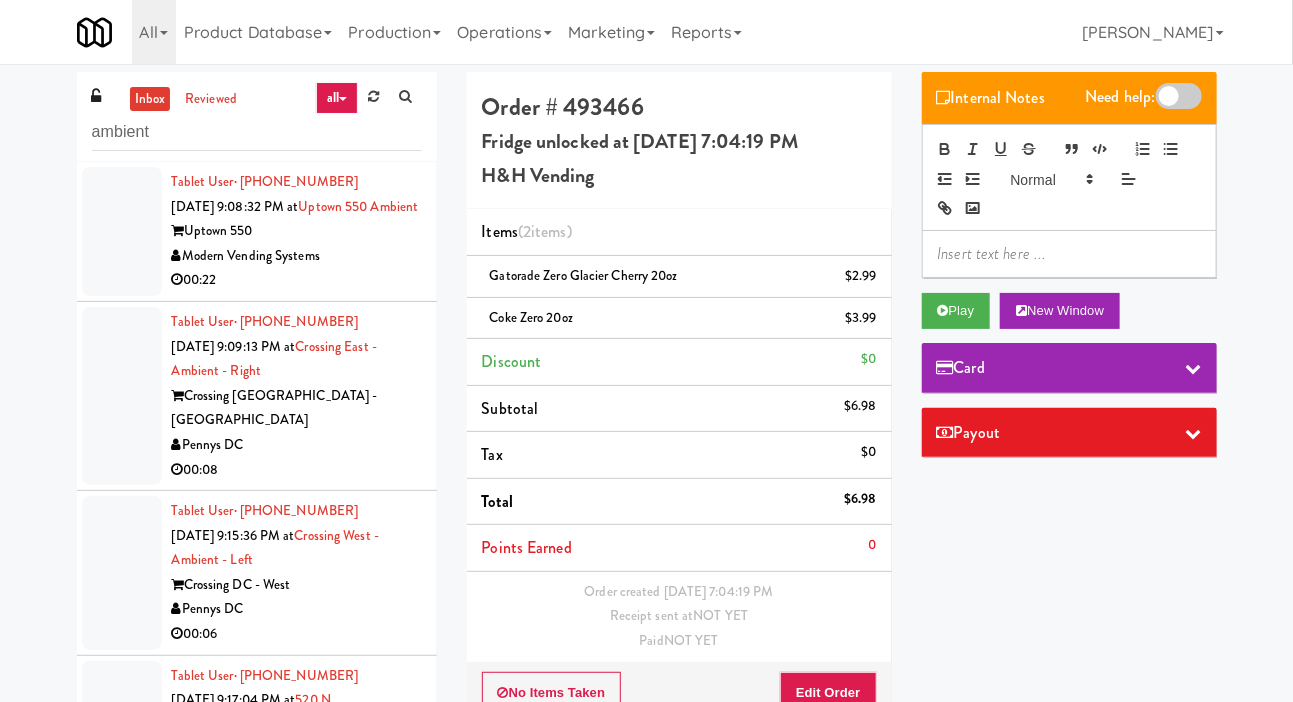 click at bounding box center [122, 231] 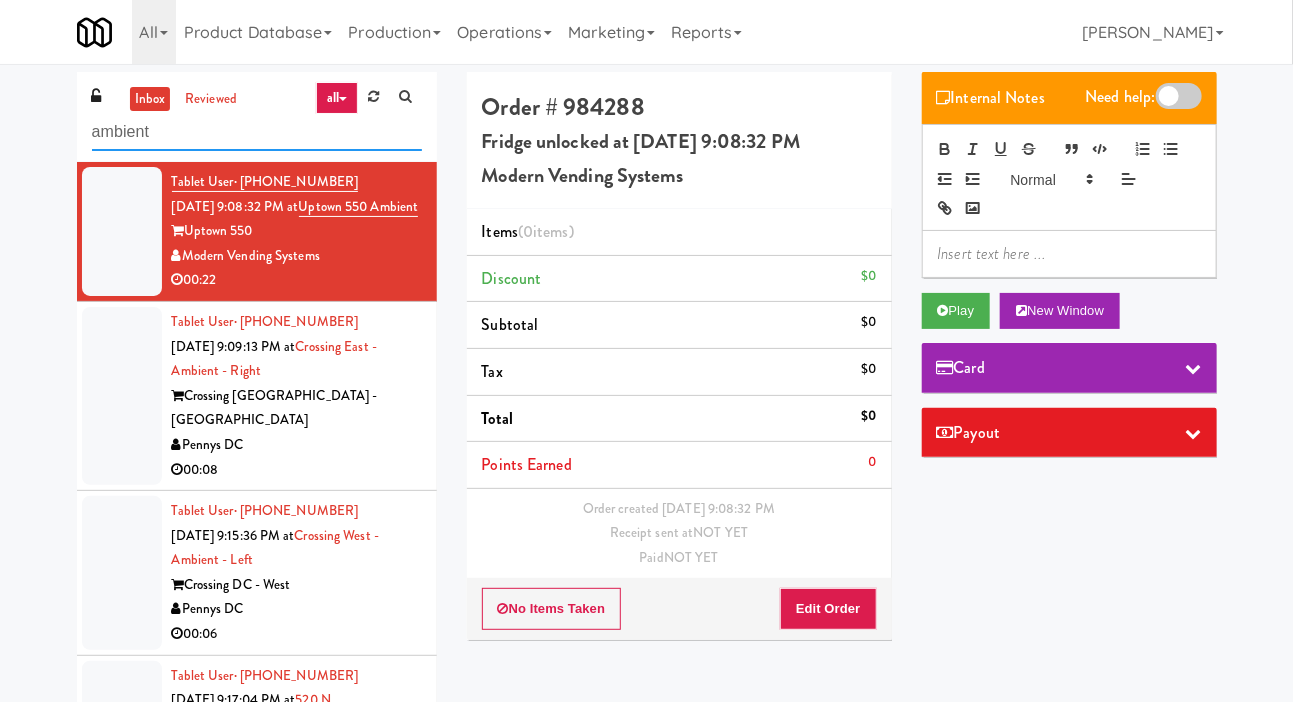 click on "ambient" at bounding box center [257, 132] 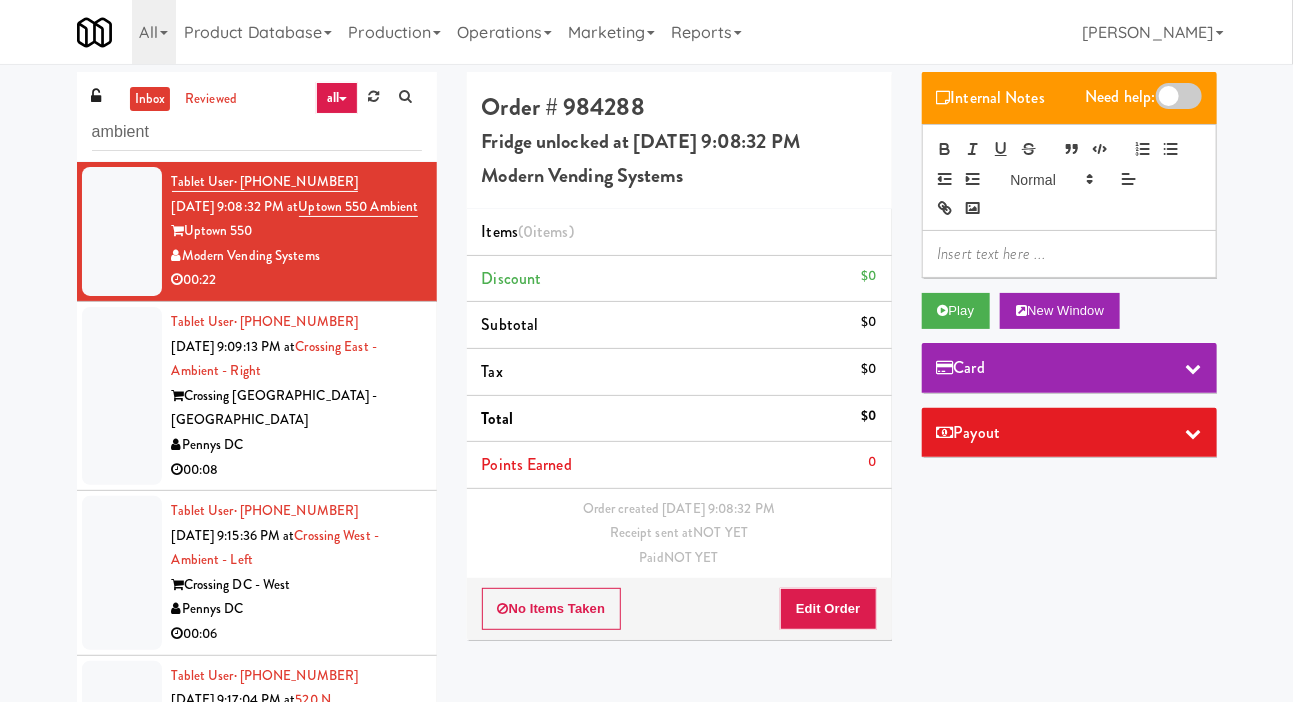 click on "inbox reviewed all    all     gen 1.5     gen 2/3     gen 4     help requested     failed   ambient Tablet User  · (704) 909-8884 Jul 10, 2025 9:08:32 PM at  Uptown 550 Ambient   Uptown 550  Modern Vending Systems  00:22     Tablet User  · (410) 352-2729 Jul 10, 2025 9:09:13 PM at  Crossing East - Ambient - Right  Crossing DC - East  Pennys DC  00:08     Tablet User  · (832) 506-0147 Jul 10, 2025 9:15:36 PM at  Crossing West - Ambient - Left  Crossing DC - West  Pennys DC  00:06     Tablet User  · (312) 909-0797 Jul 10, 2025 9:17:04 PM at  520 N Kingsbury - Right - Ambient  520 N Kingsbury  H&H Vending  Unknown     Order # 984288 Fridge unlocked at Thursday, July 10th 2025 9:08:32 PM Modern Vending Systems Items  (0  items ) Discount  $0 Subtotal $0 Tax $0 Total $0 Points Earned  0 Order created Jul 10, 2025 9:08:32 PM Receipt sent at  NOT YET Paid  NOT YET  No Items Taken Edit Order  Internal Notes Need help:" at bounding box center (646, 424) 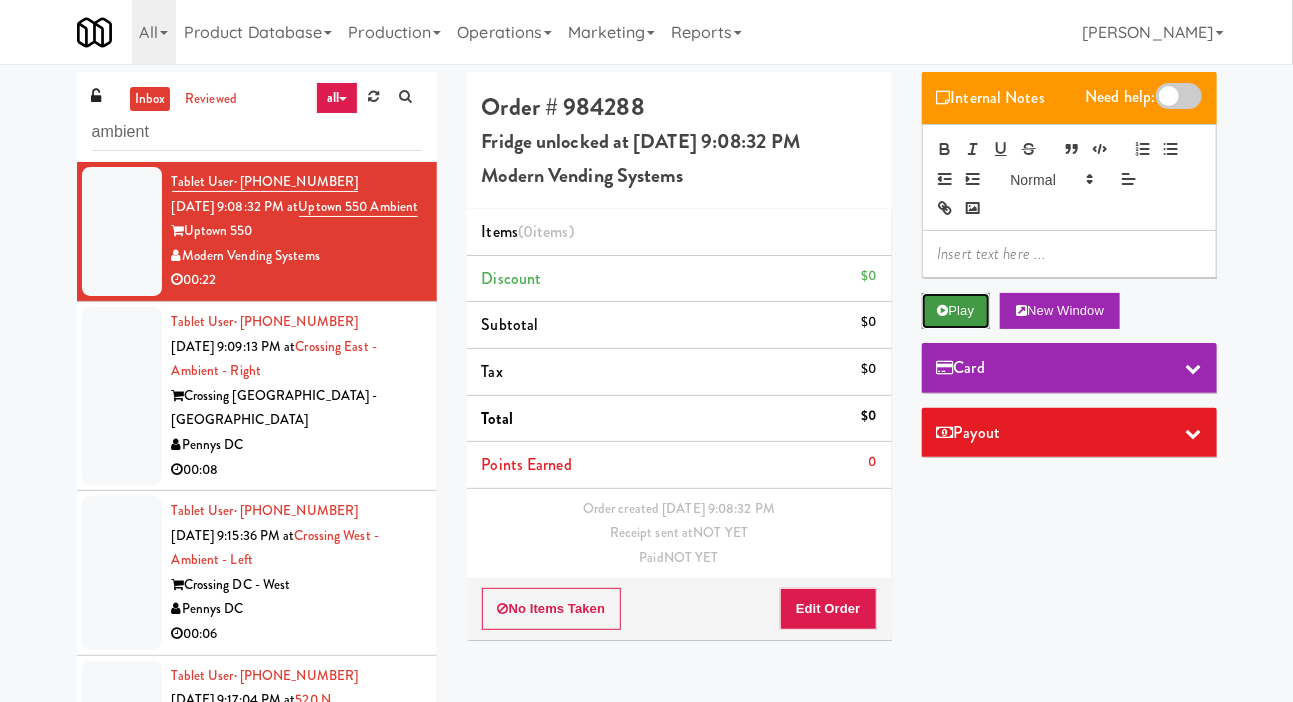 click on "Play" at bounding box center [956, 311] 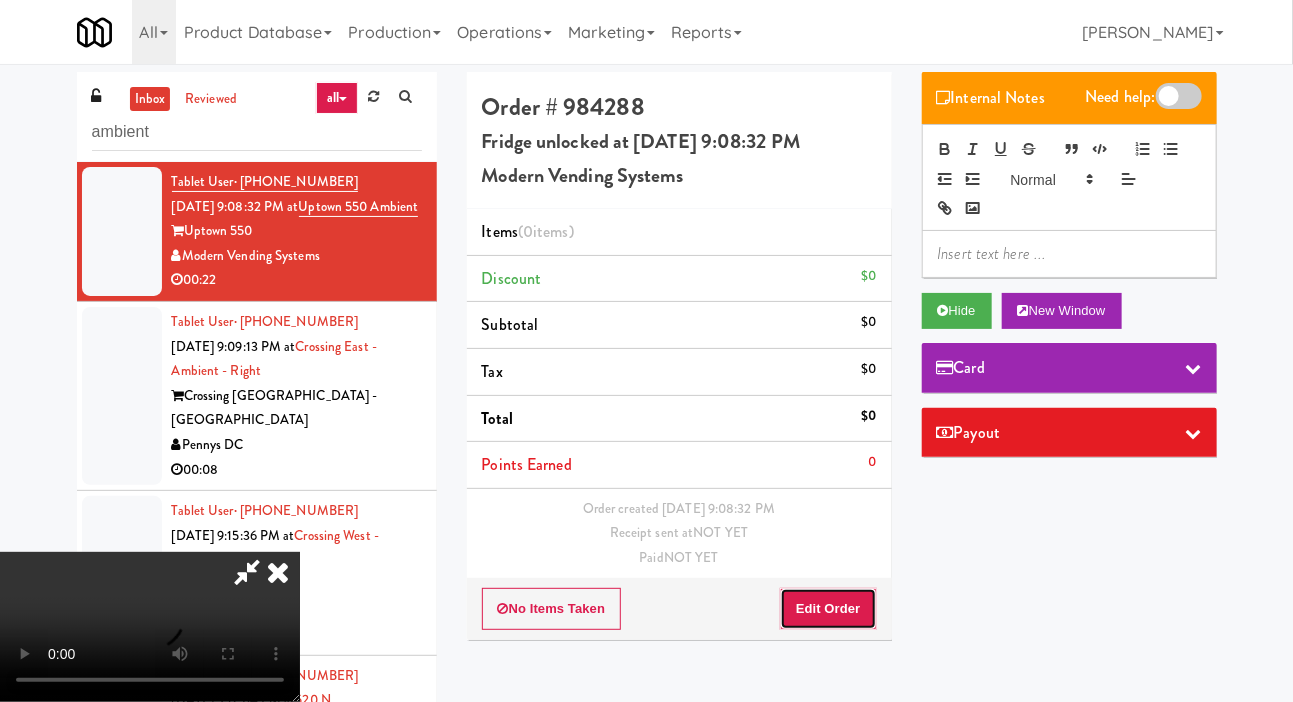 click on "Edit Order" at bounding box center (828, 609) 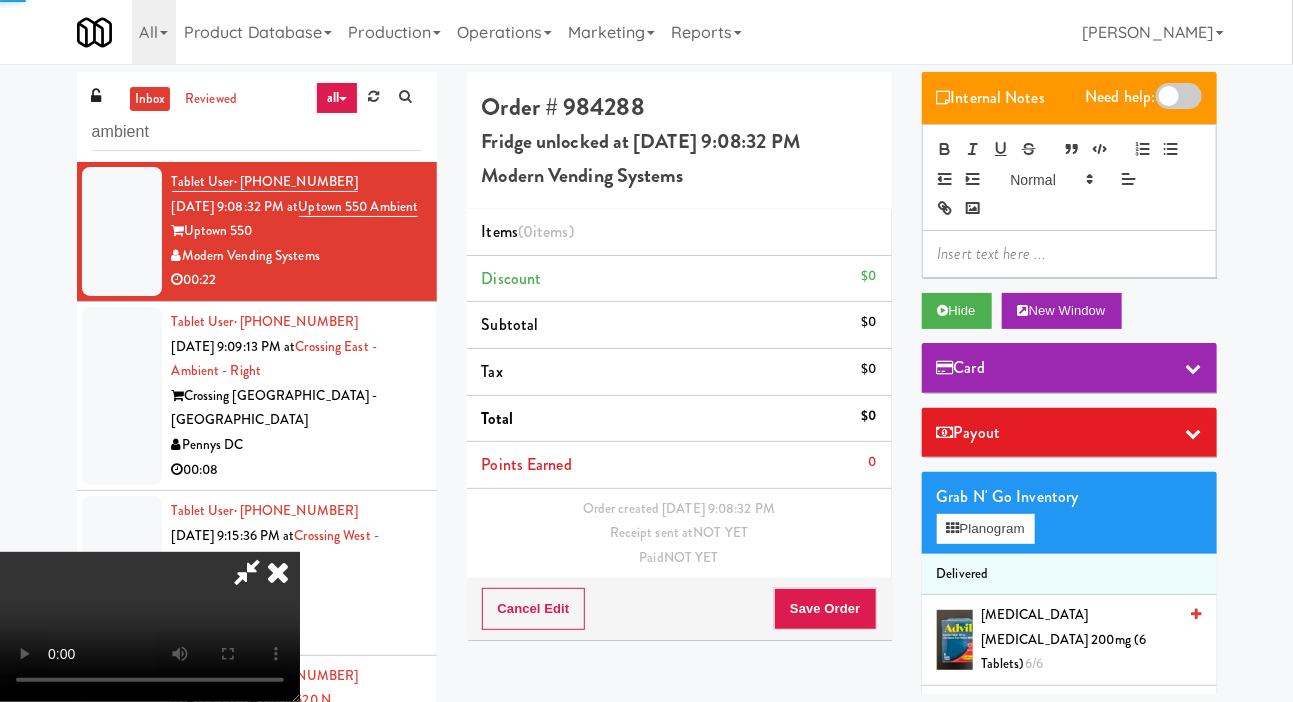 scroll, scrollTop: 56, scrollLeft: 0, axis: vertical 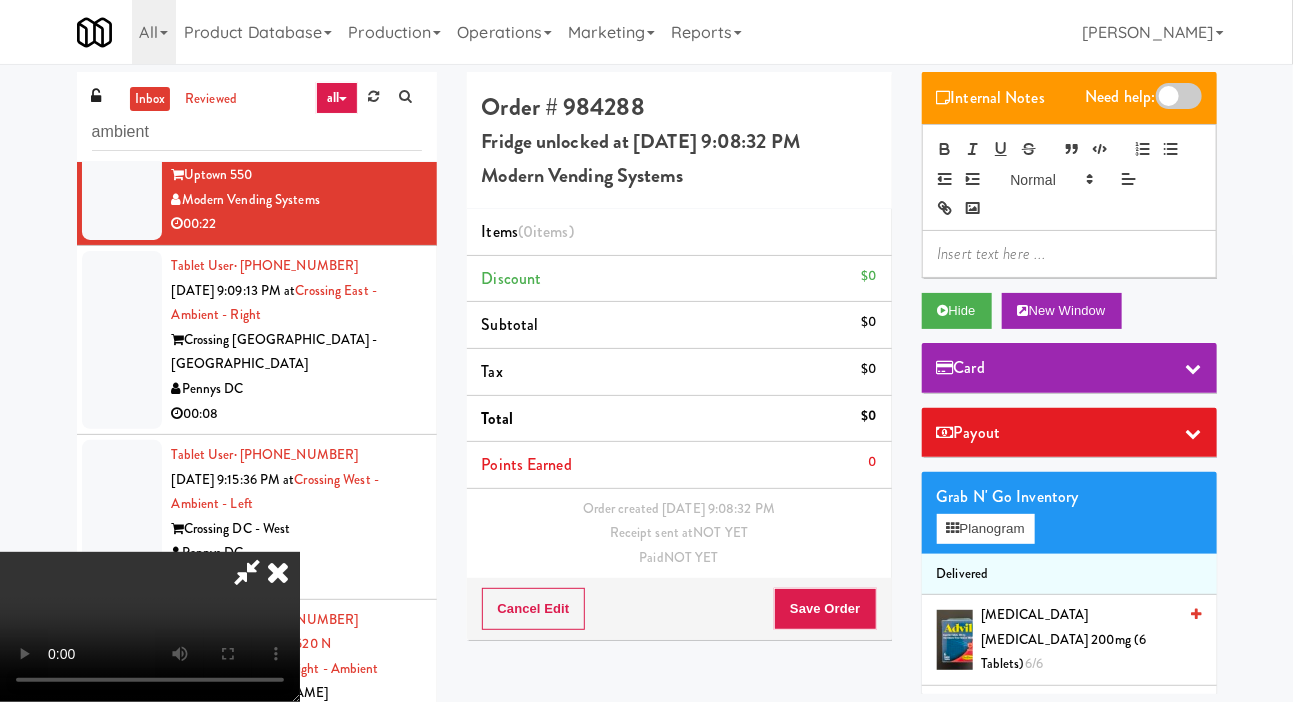 type 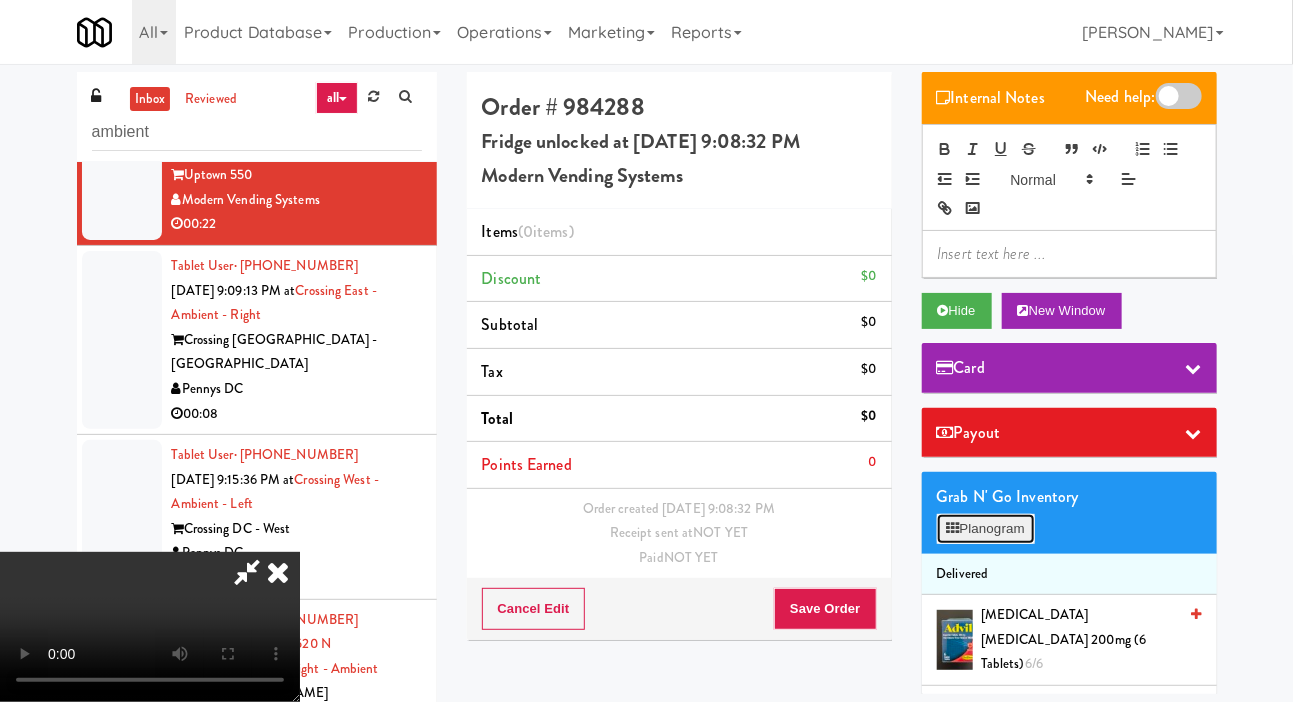 click on "Planogram" at bounding box center (986, 529) 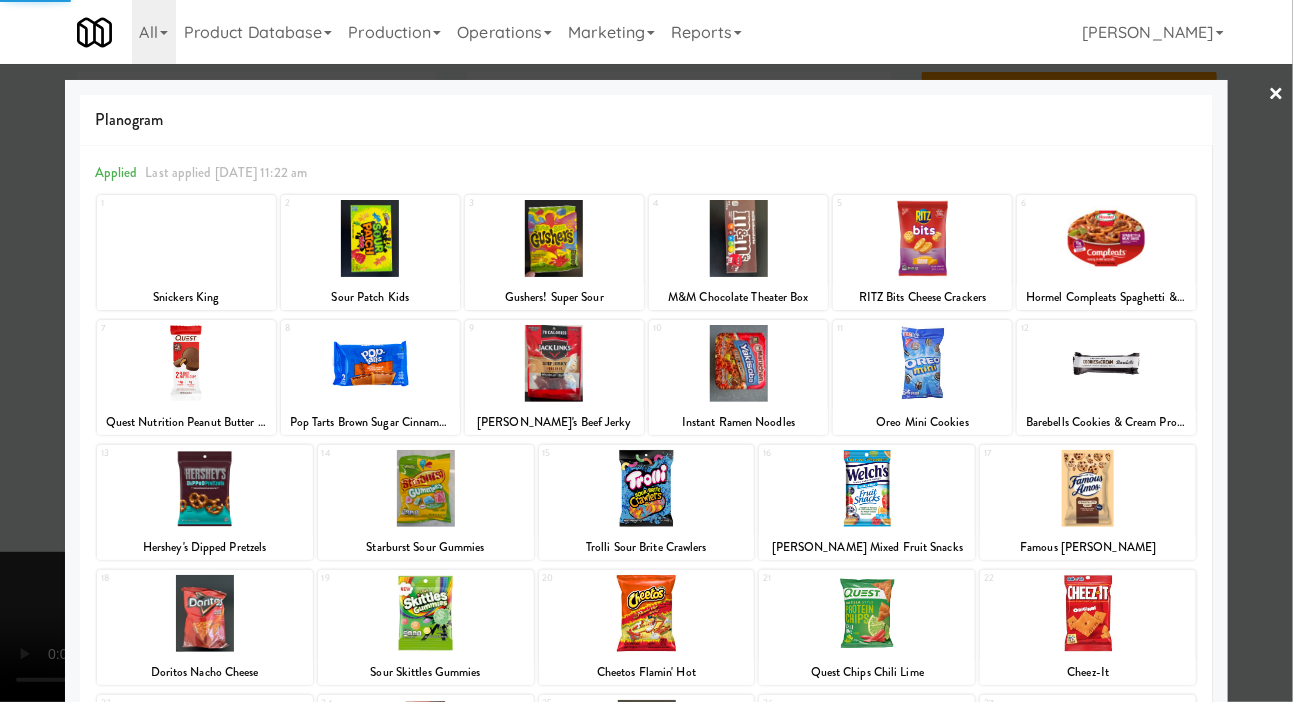 scroll, scrollTop: 172, scrollLeft: 0, axis: vertical 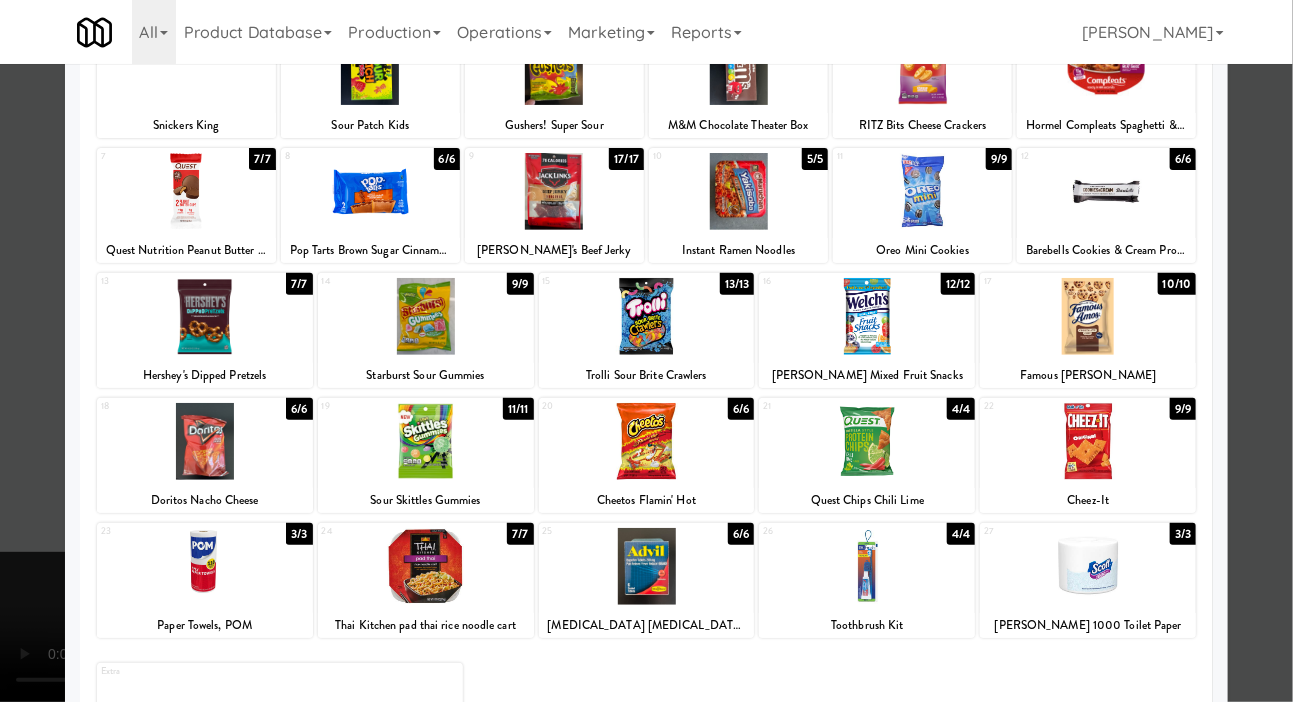 click at bounding box center [867, 566] 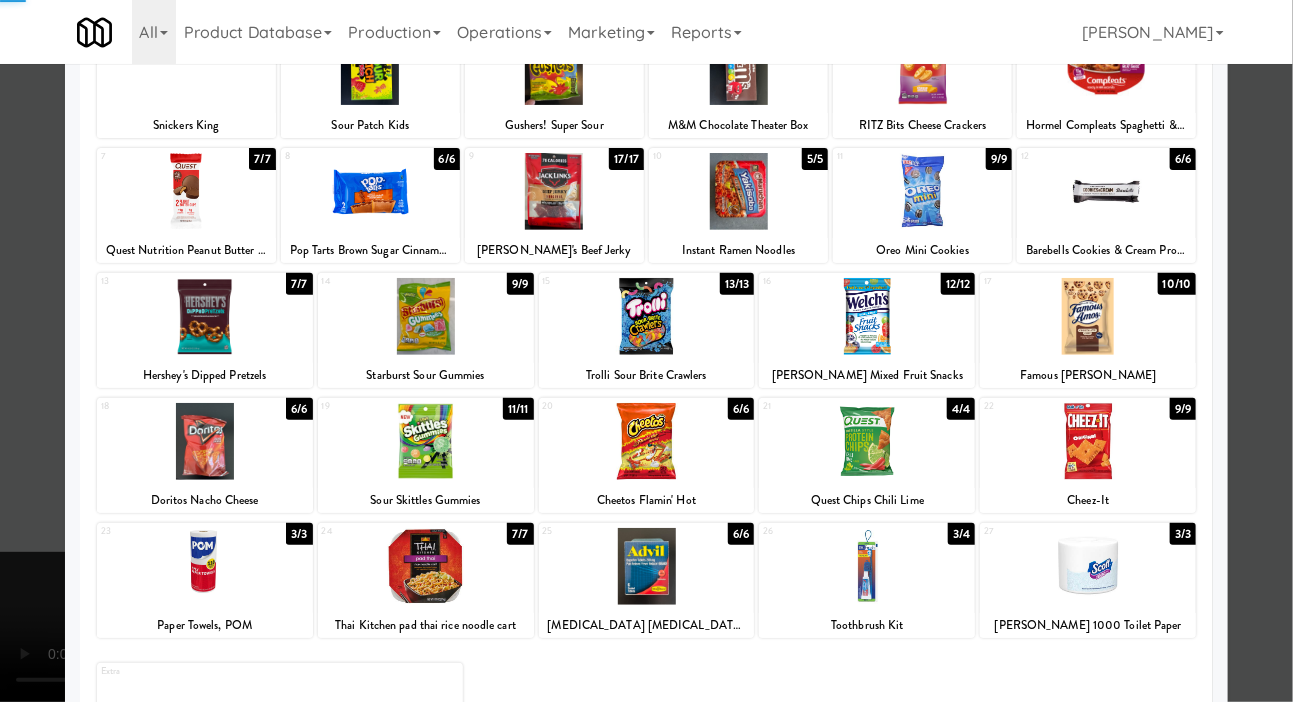 click at bounding box center [205, 566] 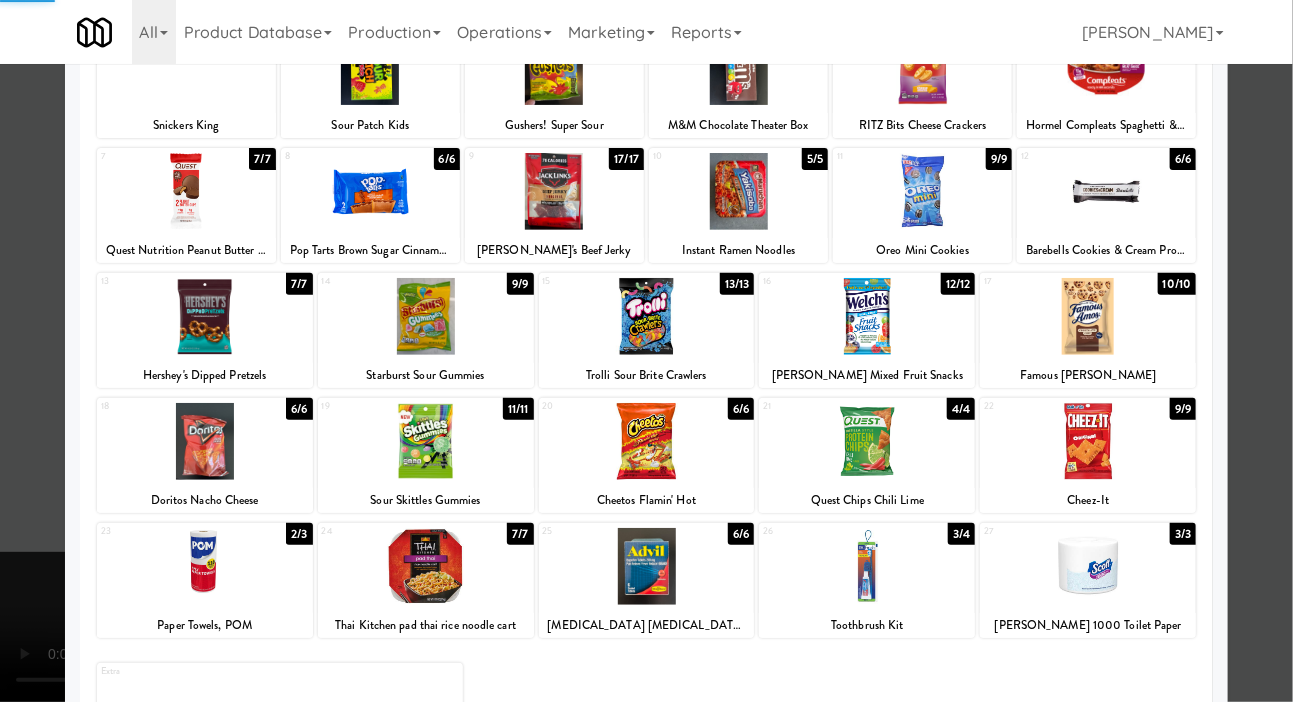 click at bounding box center (646, 351) 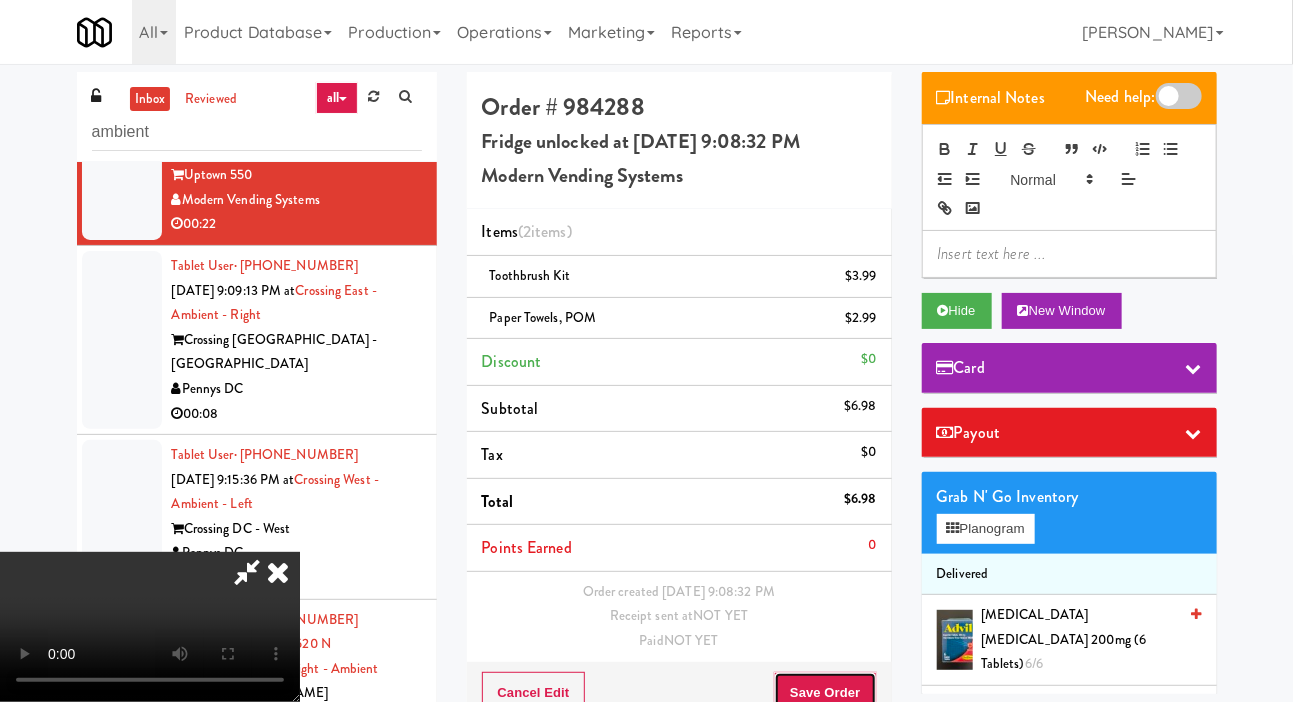 click on "Save Order" at bounding box center [825, 693] 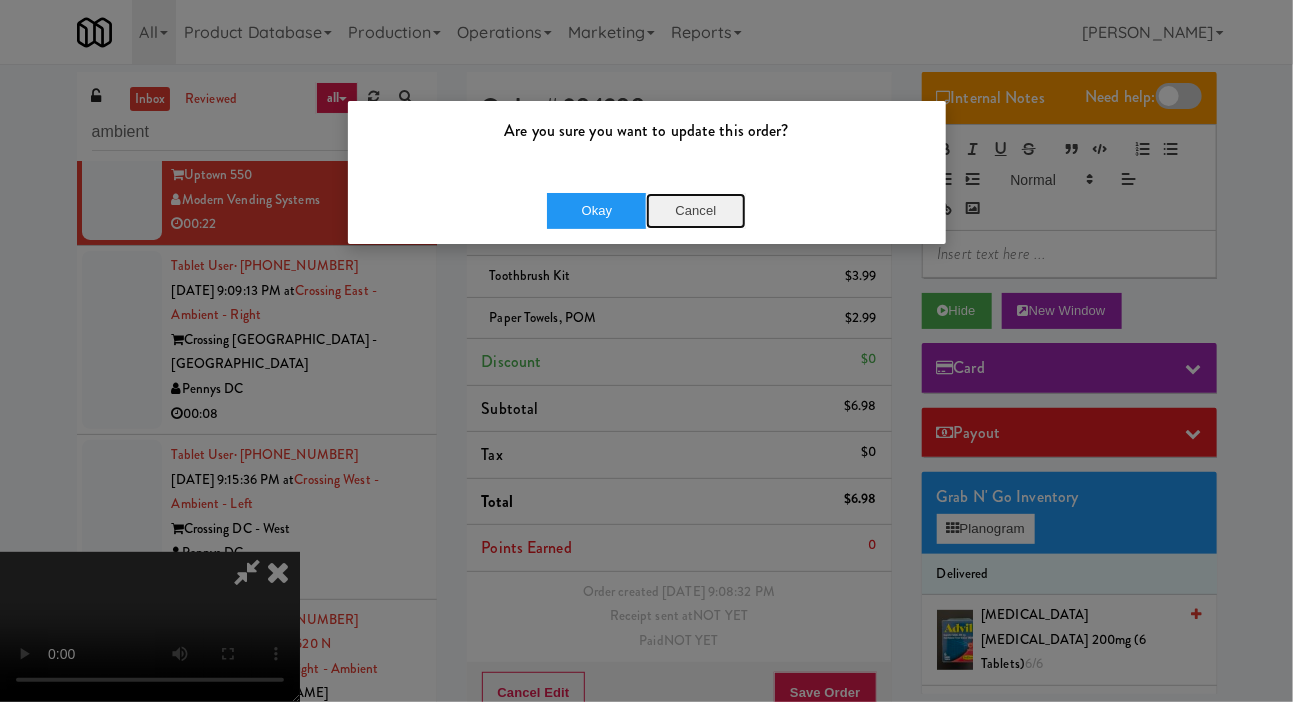 click on "Cancel" at bounding box center [696, 211] 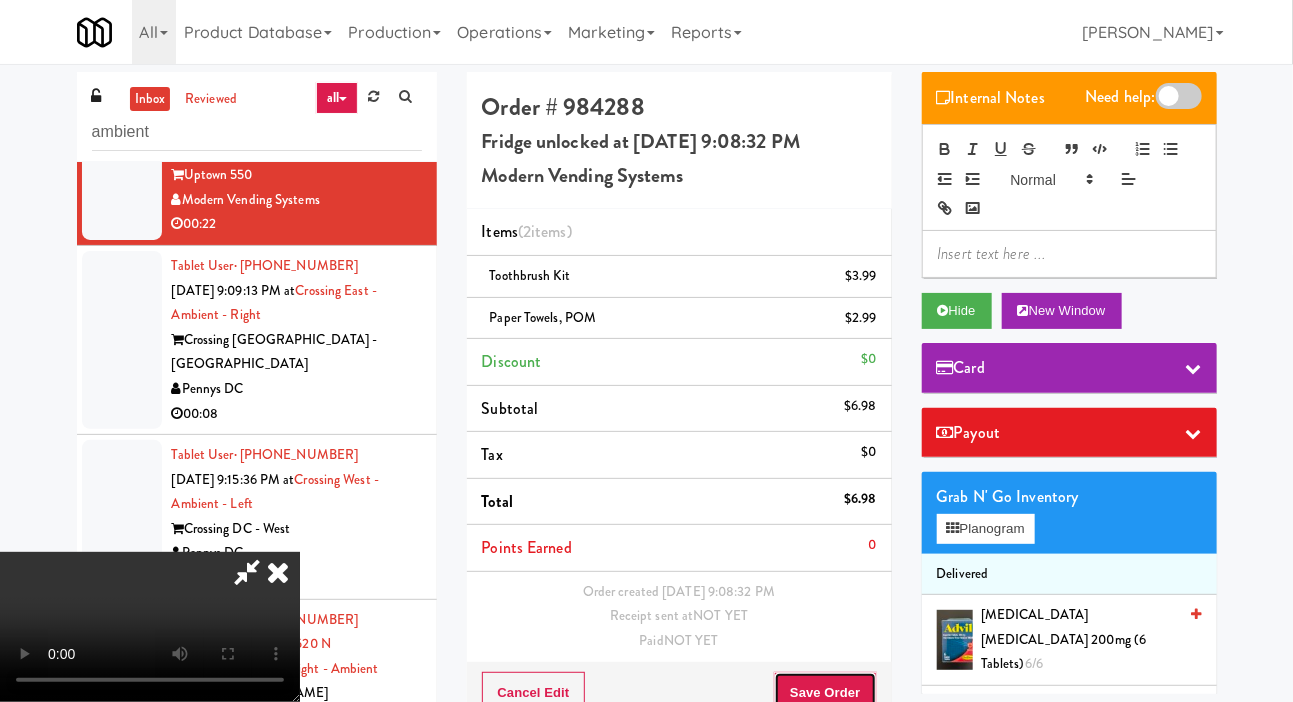 click on "Save Order" at bounding box center (825, 693) 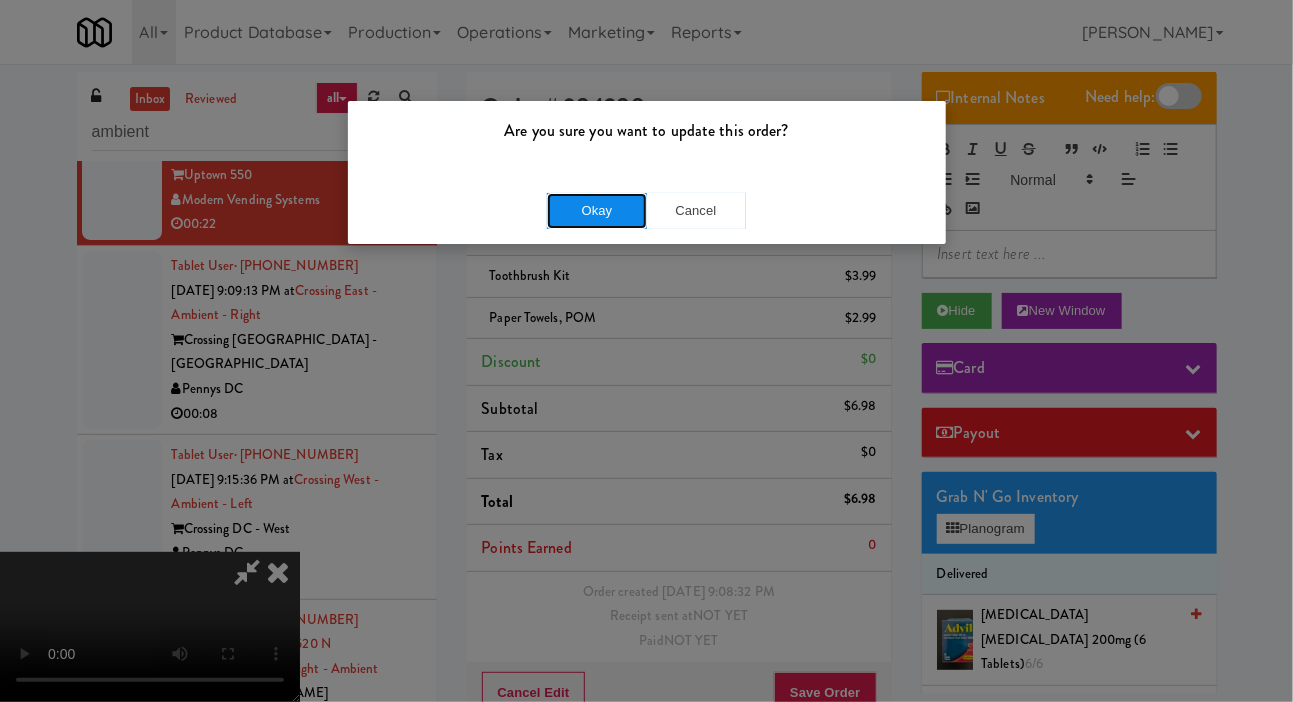 click on "Okay" at bounding box center (597, 211) 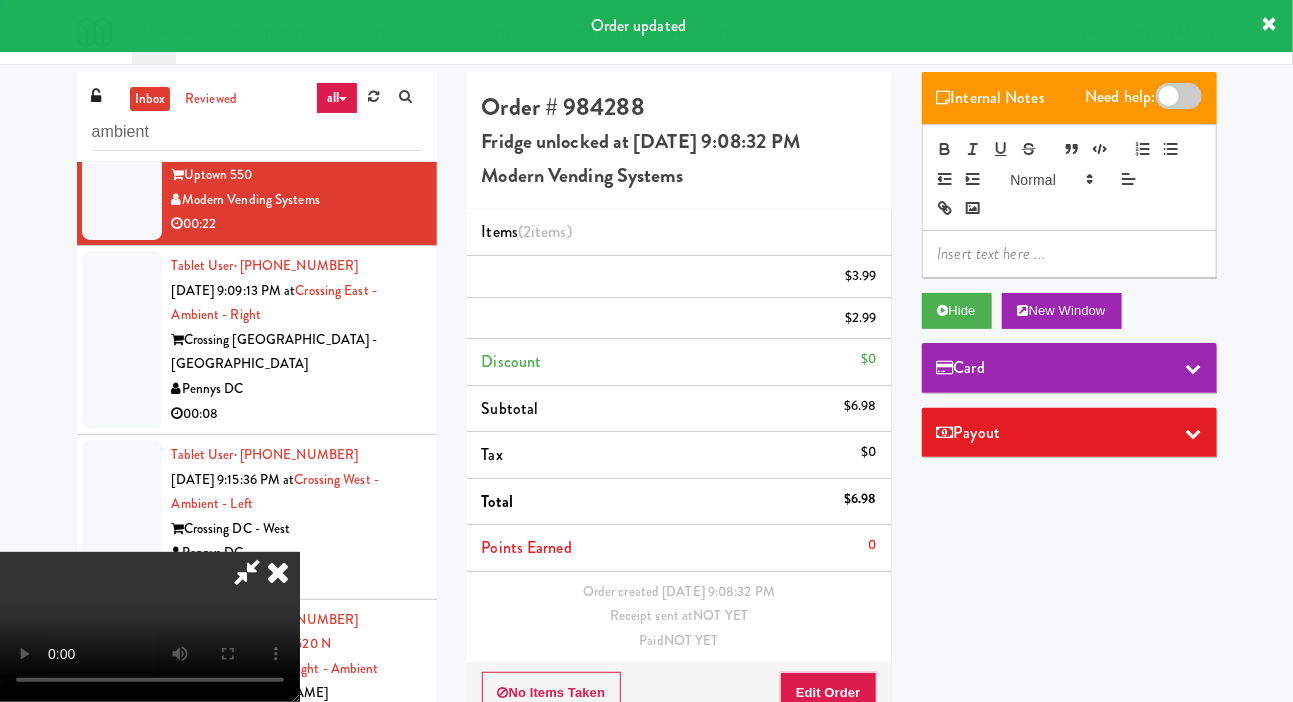 scroll, scrollTop: 0, scrollLeft: 0, axis: both 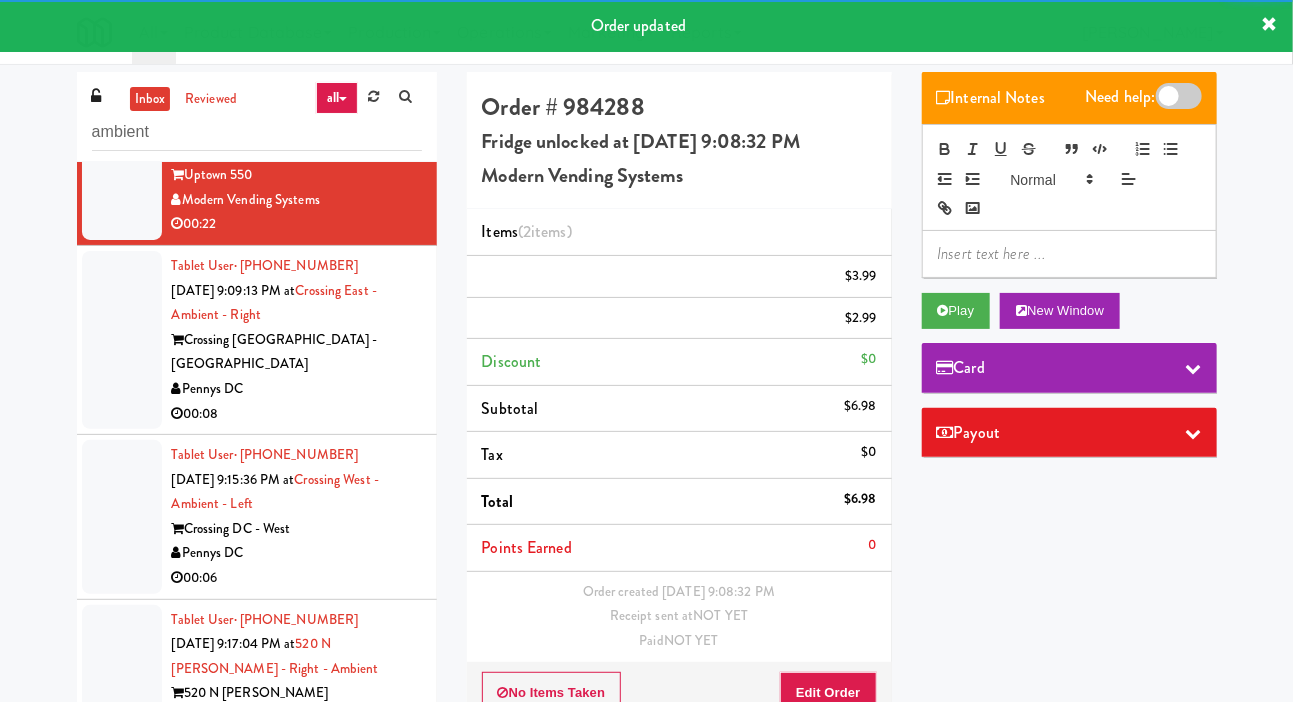 click at bounding box center (122, 340) 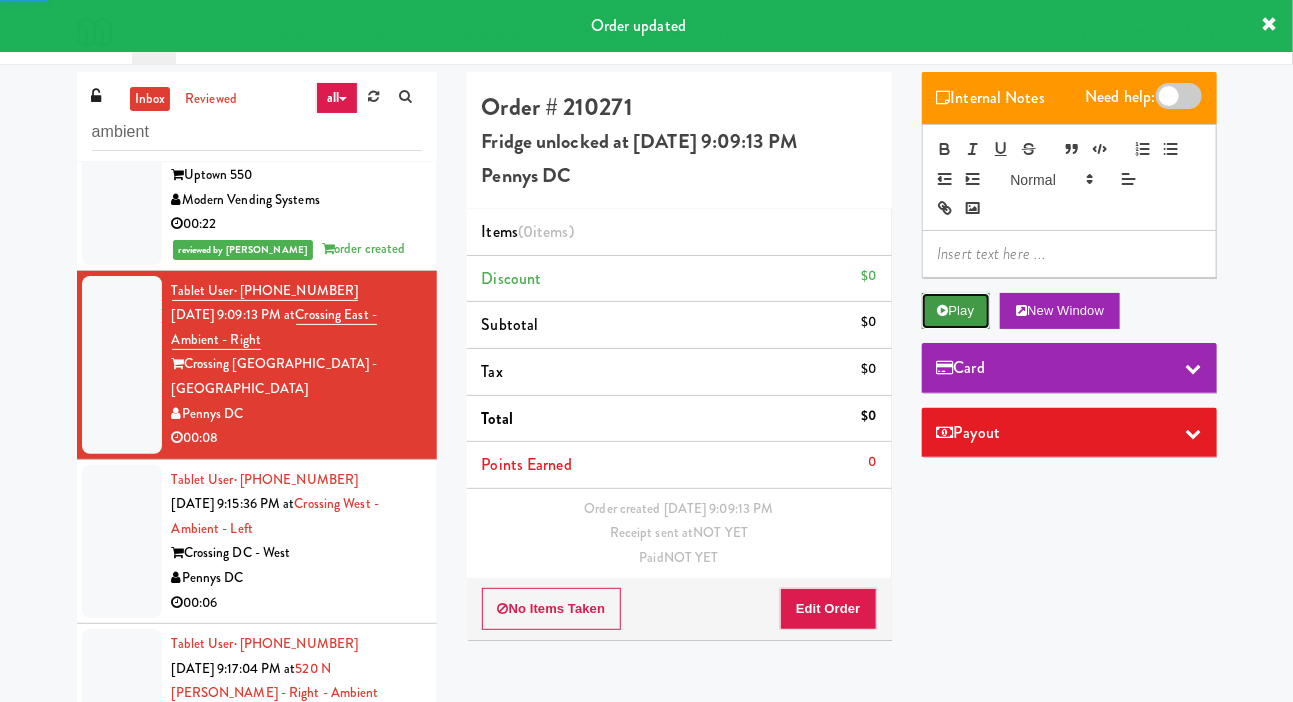 click on "Play" at bounding box center (956, 311) 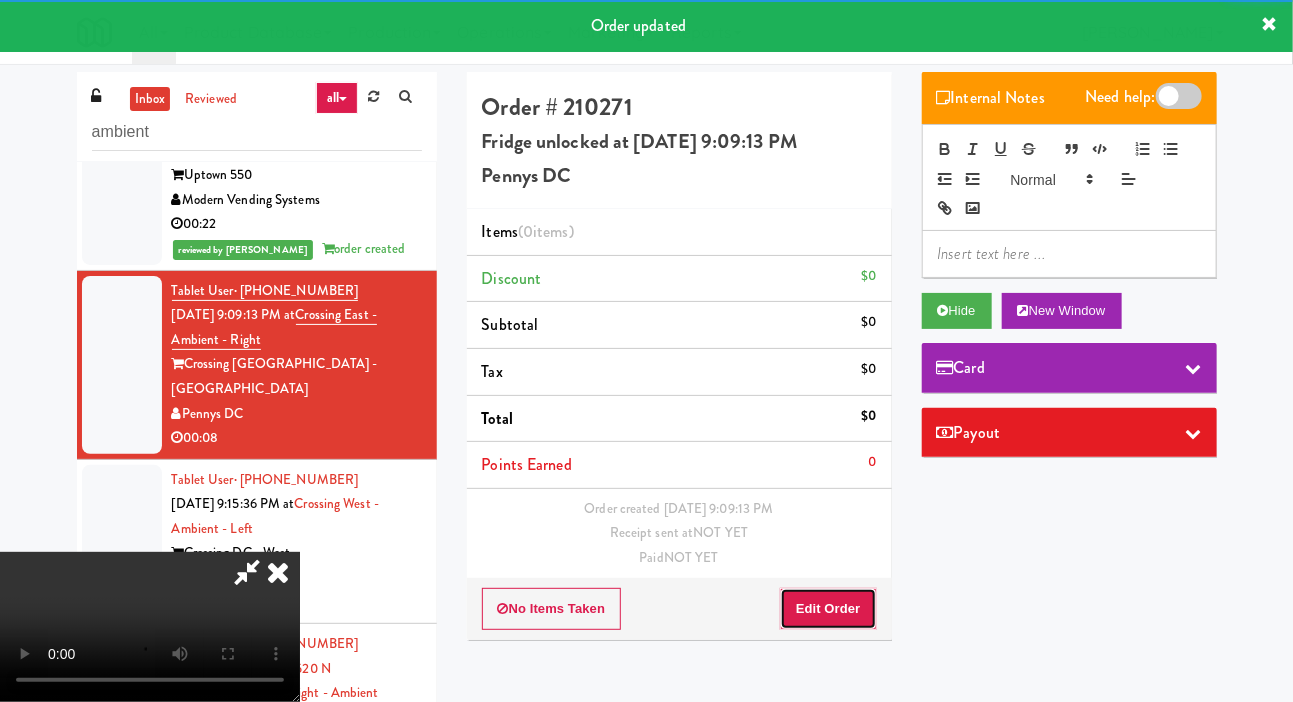 click on "Edit Order" at bounding box center [828, 609] 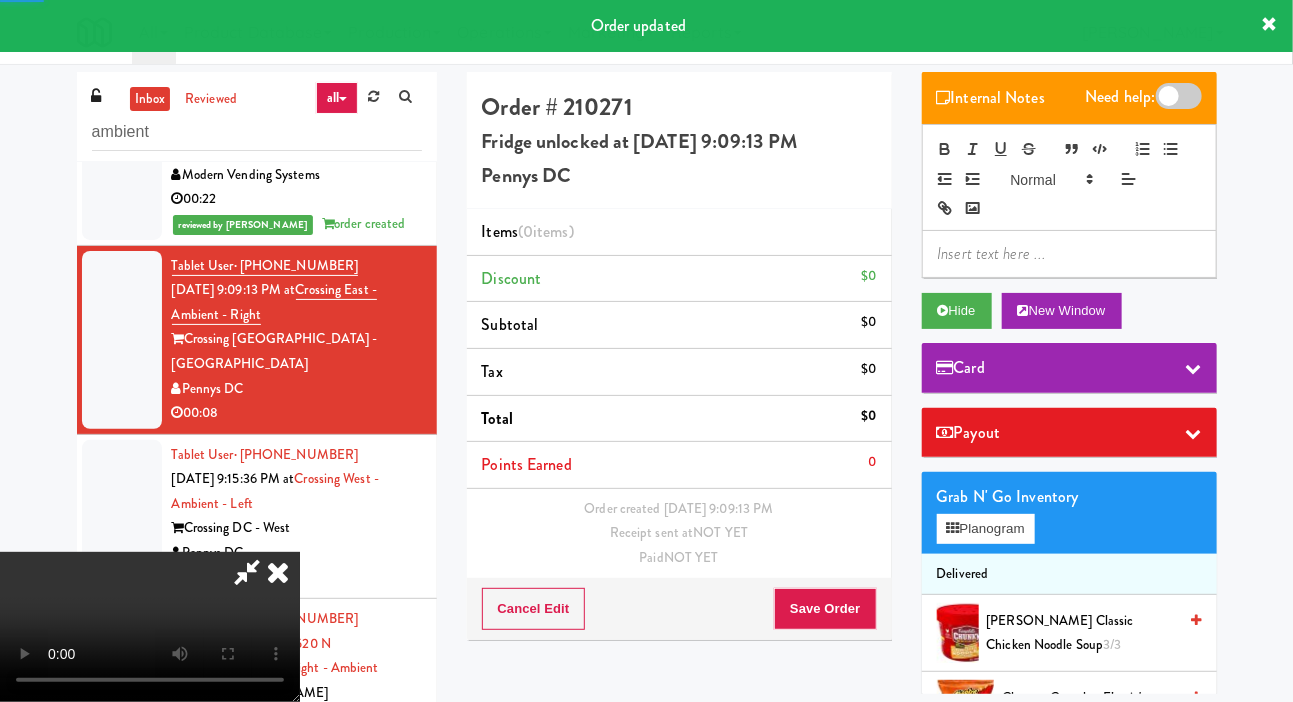 scroll, scrollTop: 74, scrollLeft: 0, axis: vertical 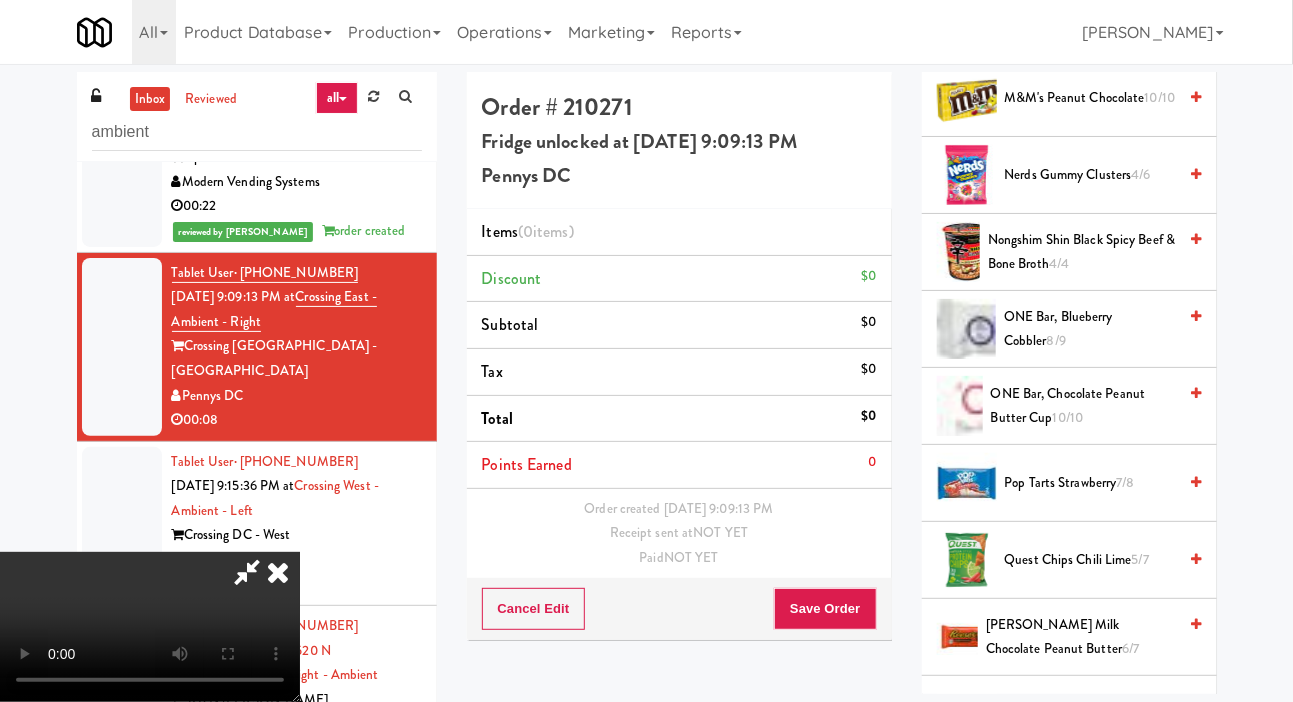 click on "Pop Tarts Strawberry  7/8" at bounding box center [1091, 483] 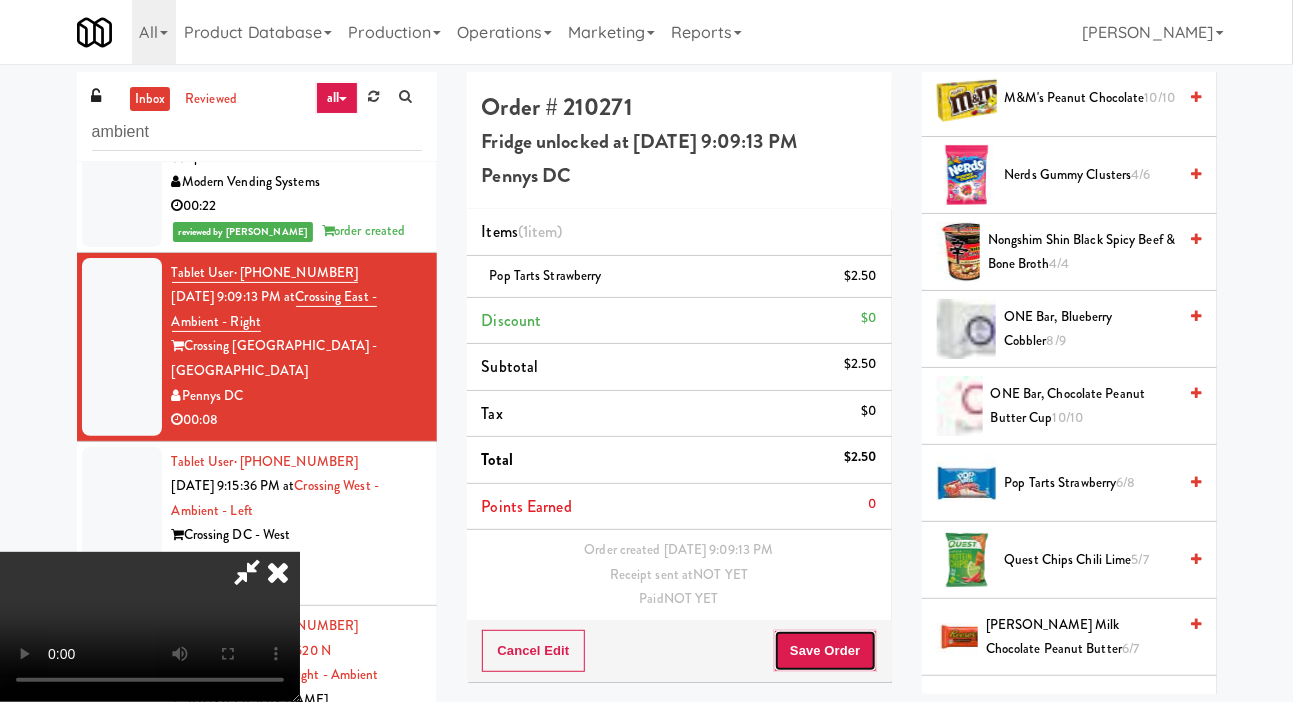 click on "Save Order" at bounding box center [825, 651] 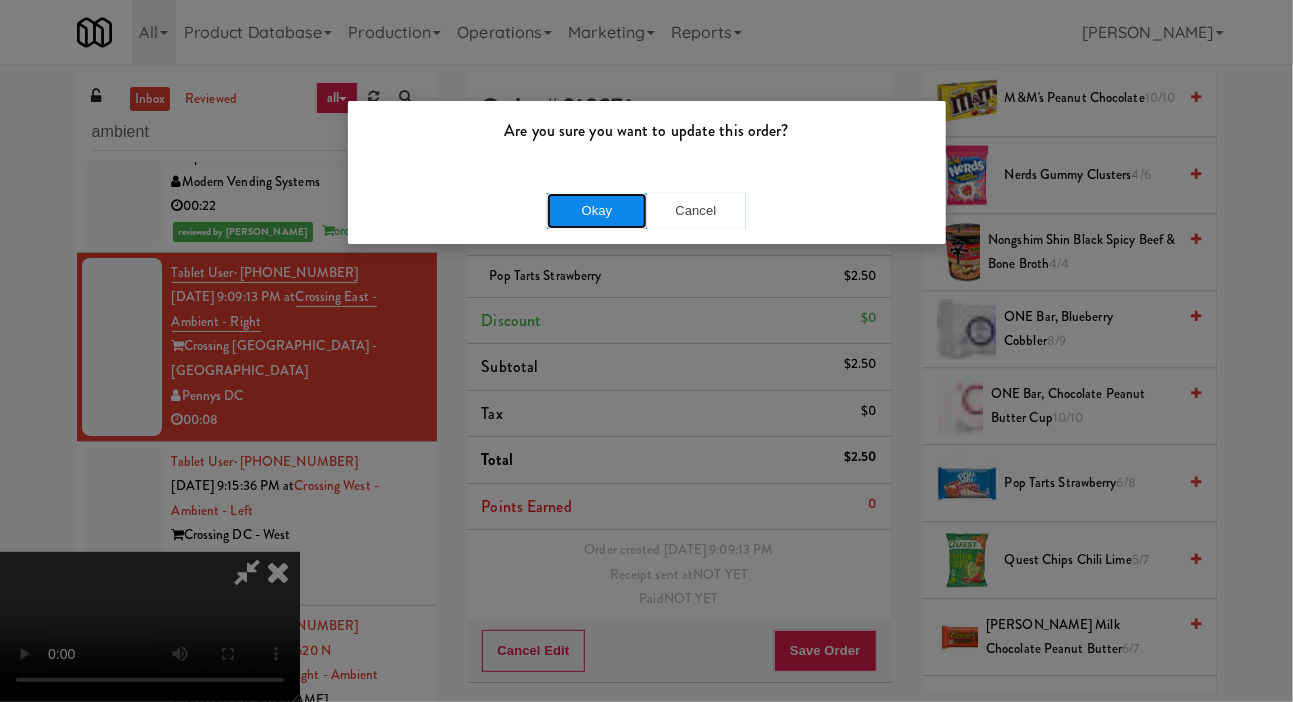 click on "Okay" at bounding box center [597, 211] 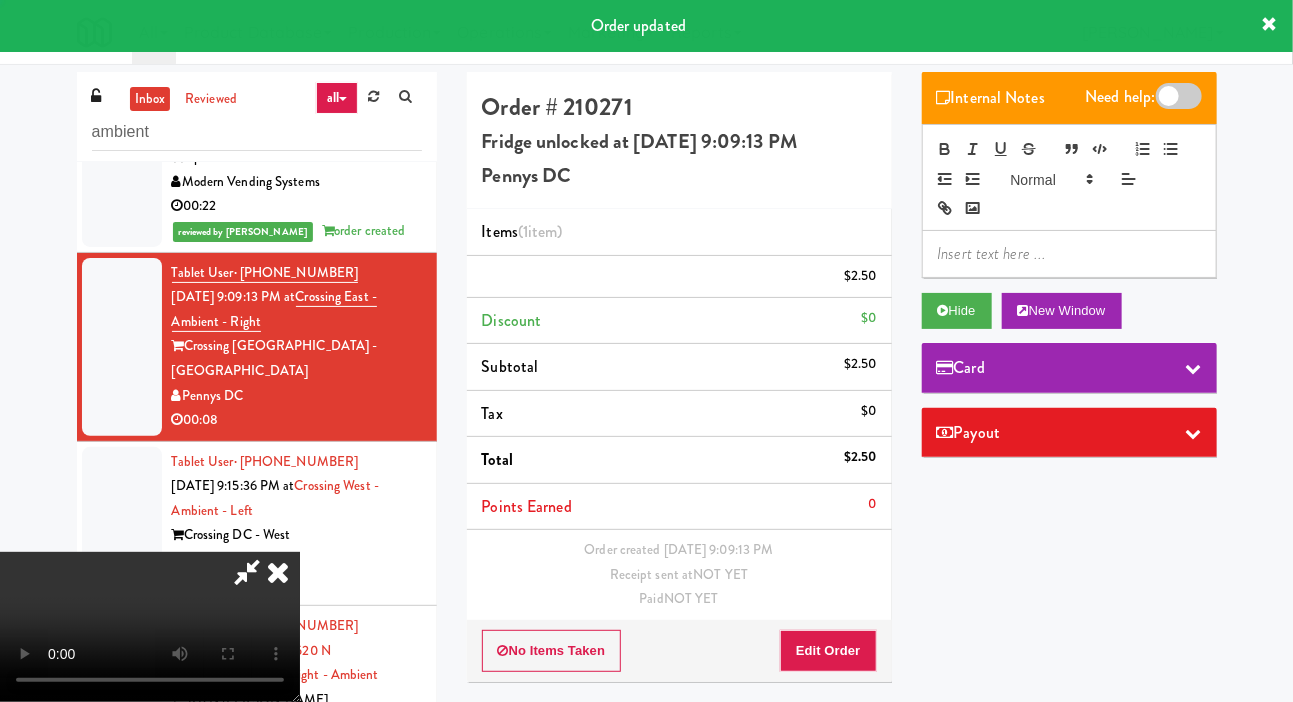 scroll, scrollTop: 0, scrollLeft: 0, axis: both 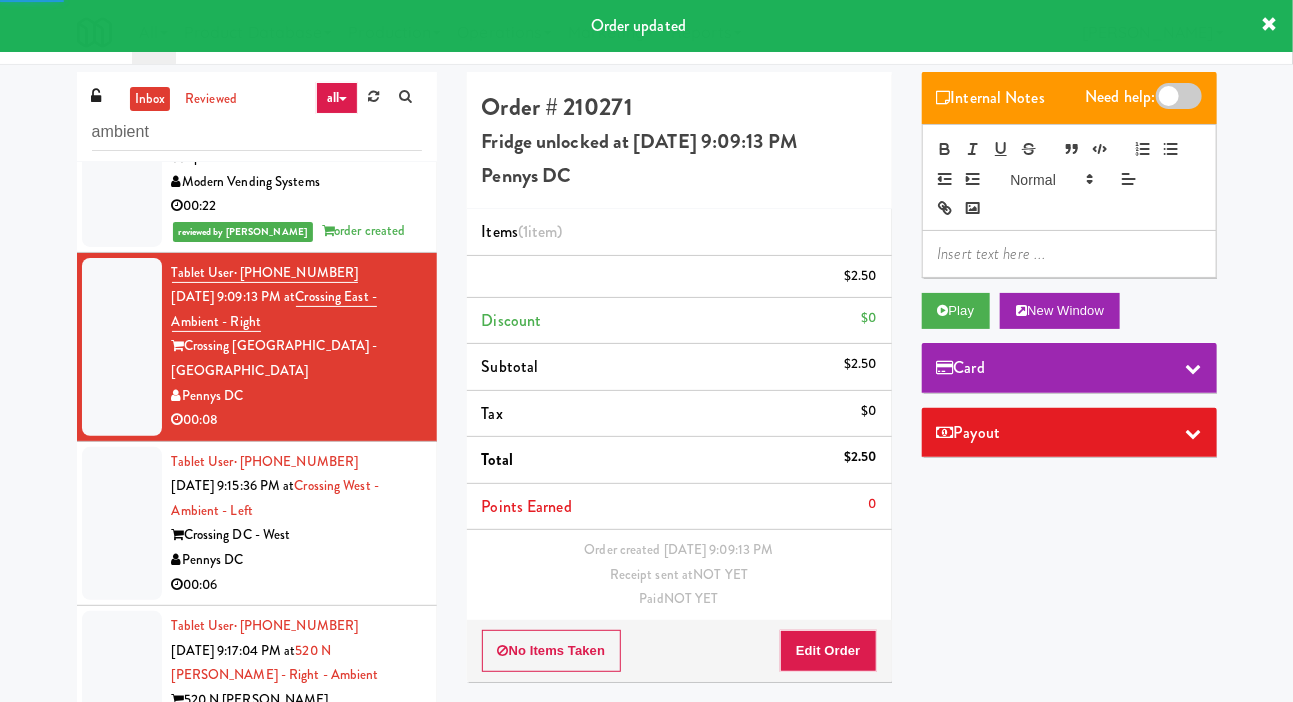 click at bounding box center (122, 524) 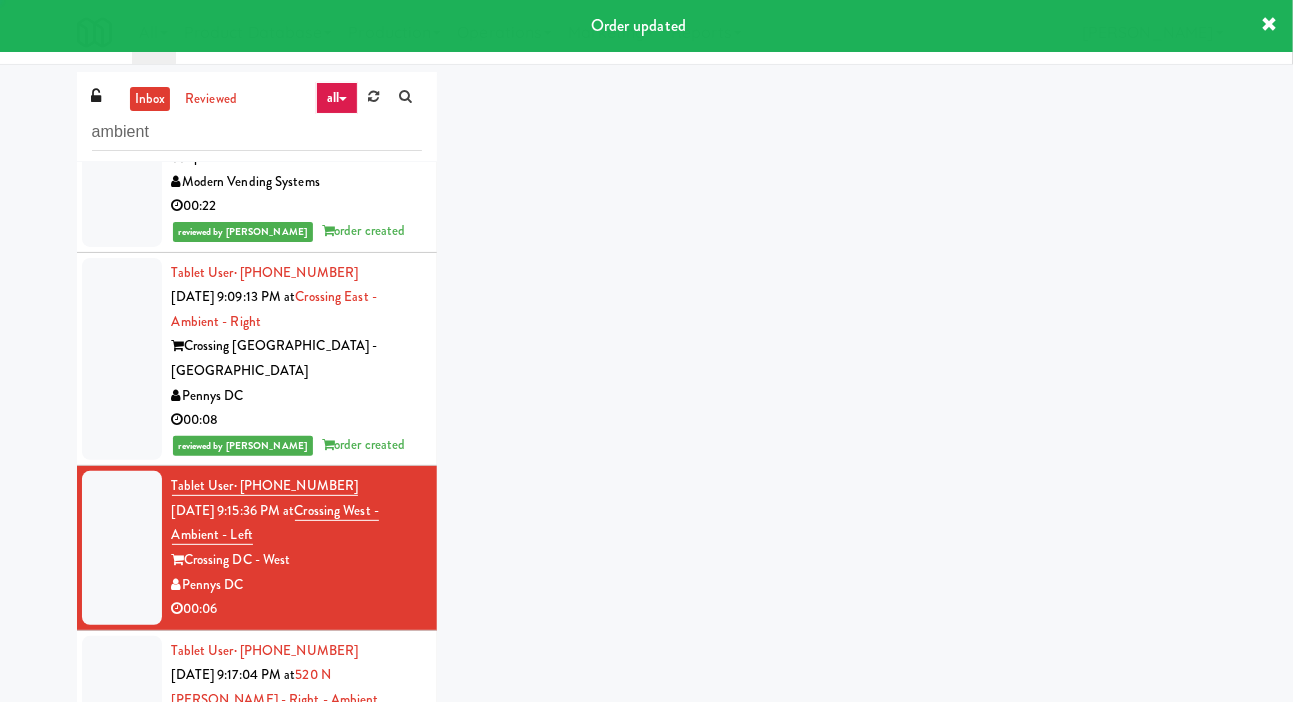 scroll, scrollTop: 105, scrollLeft: 0, axis: vertical 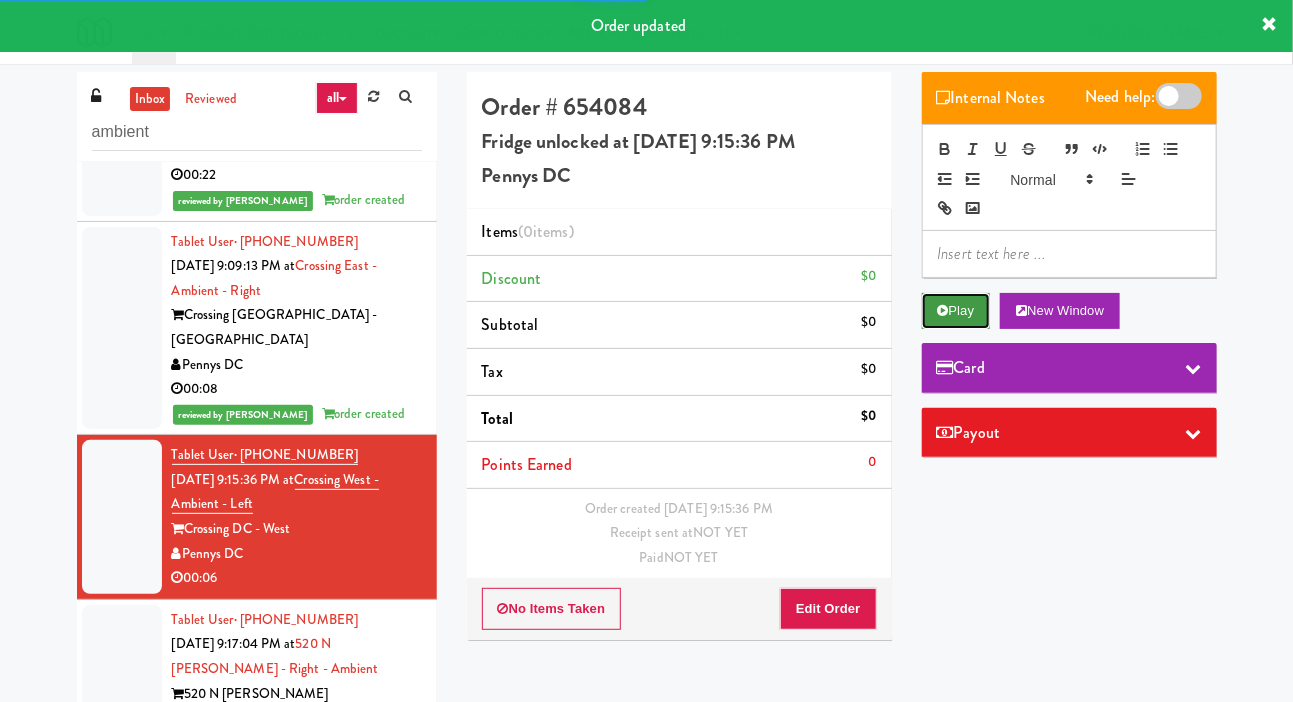 click on "Play" at bounding box center [956, 311] 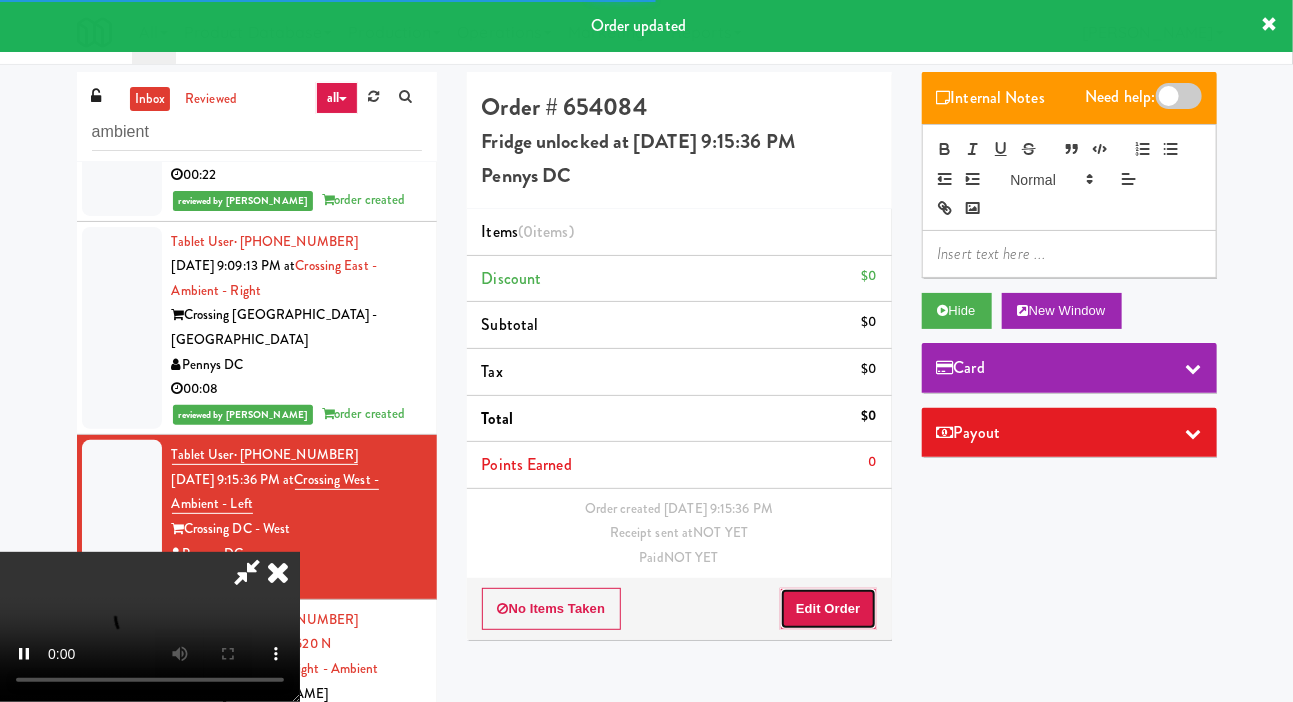 click on "Edit Order" at bounding box center (828, 609) 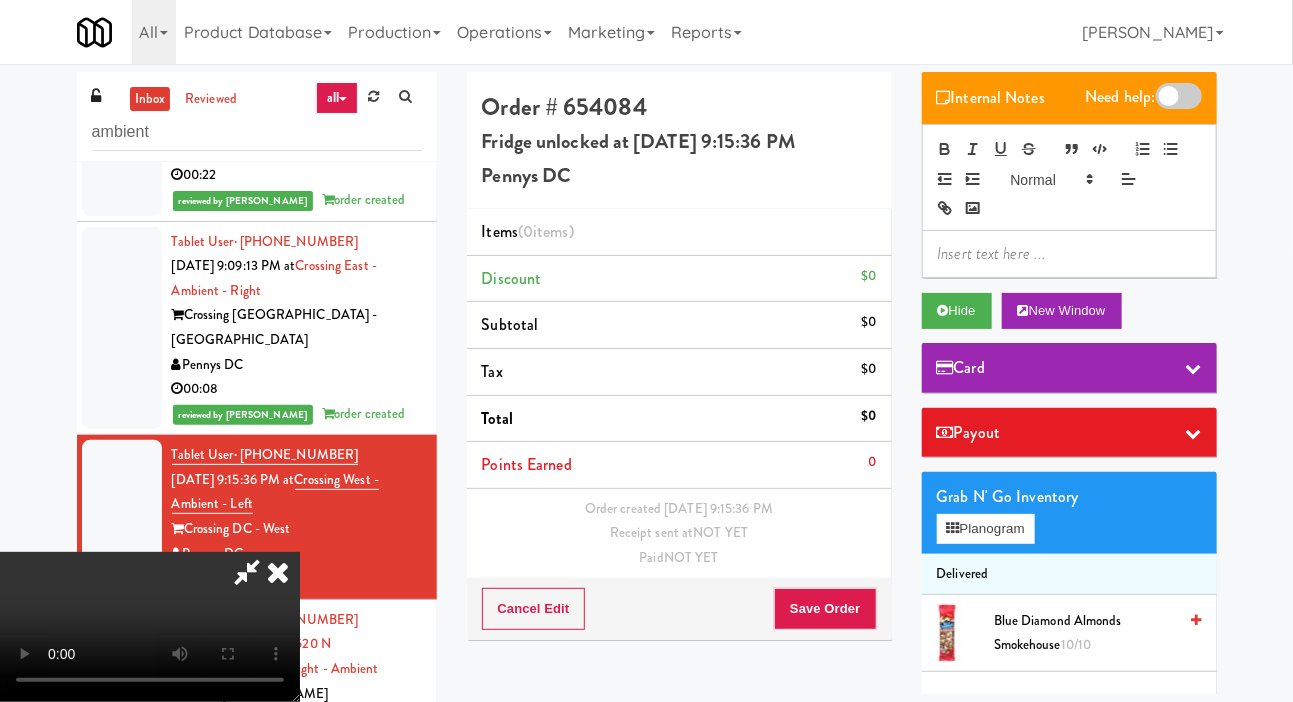 type 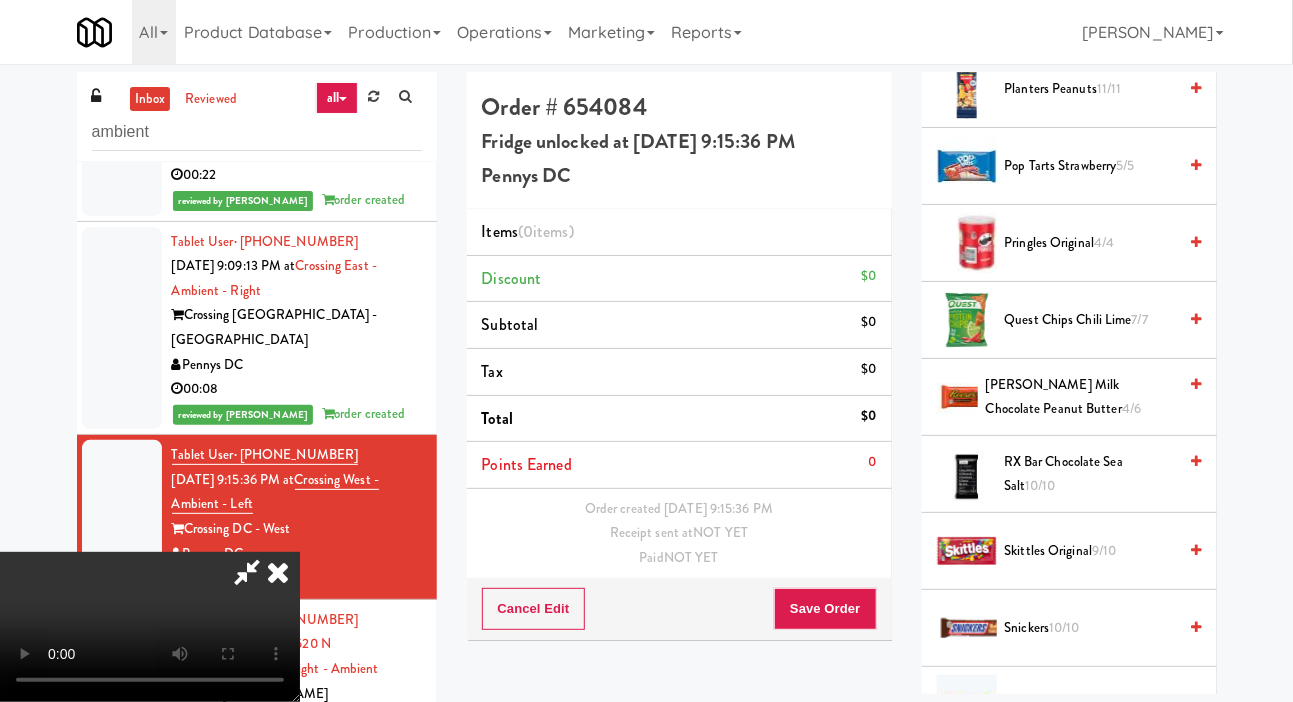 scroll, scrollTop: 2089, scrollLeft: 0, axis: vertical 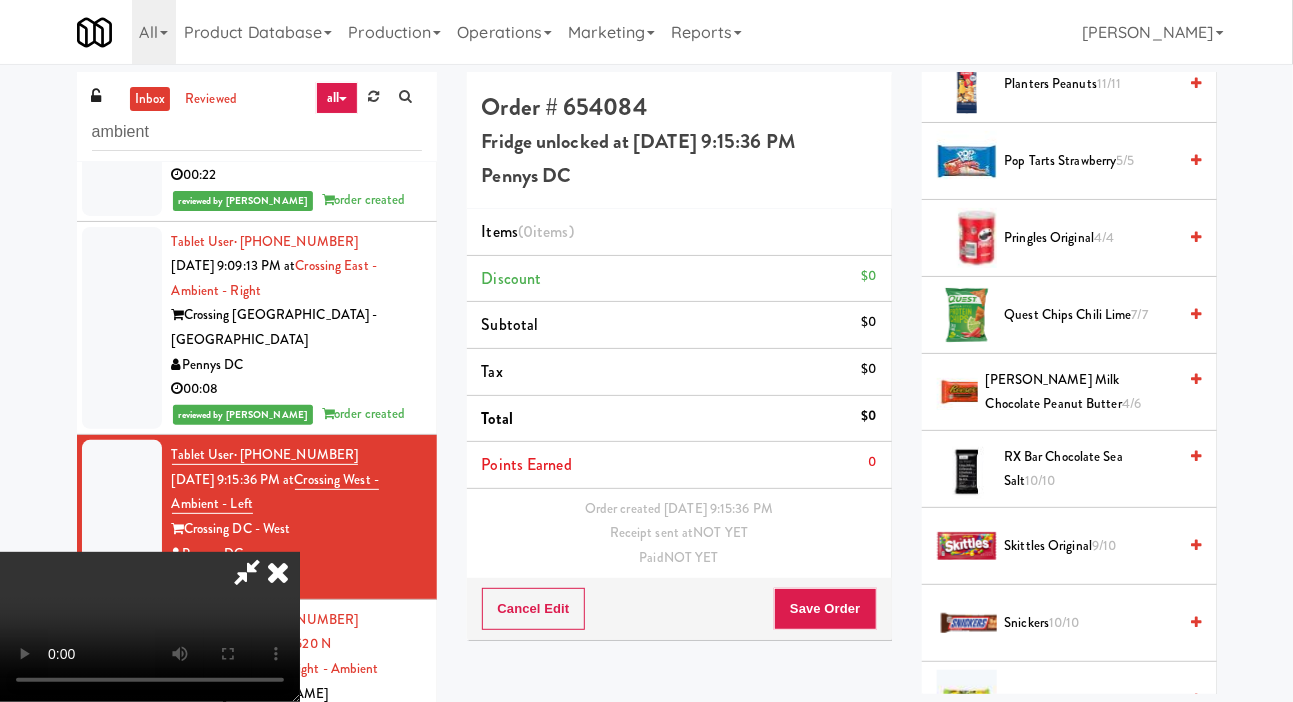 click on "Reese's Milk Chocolate Peanut Butter  4/6" at bounding box center (1081, 392) 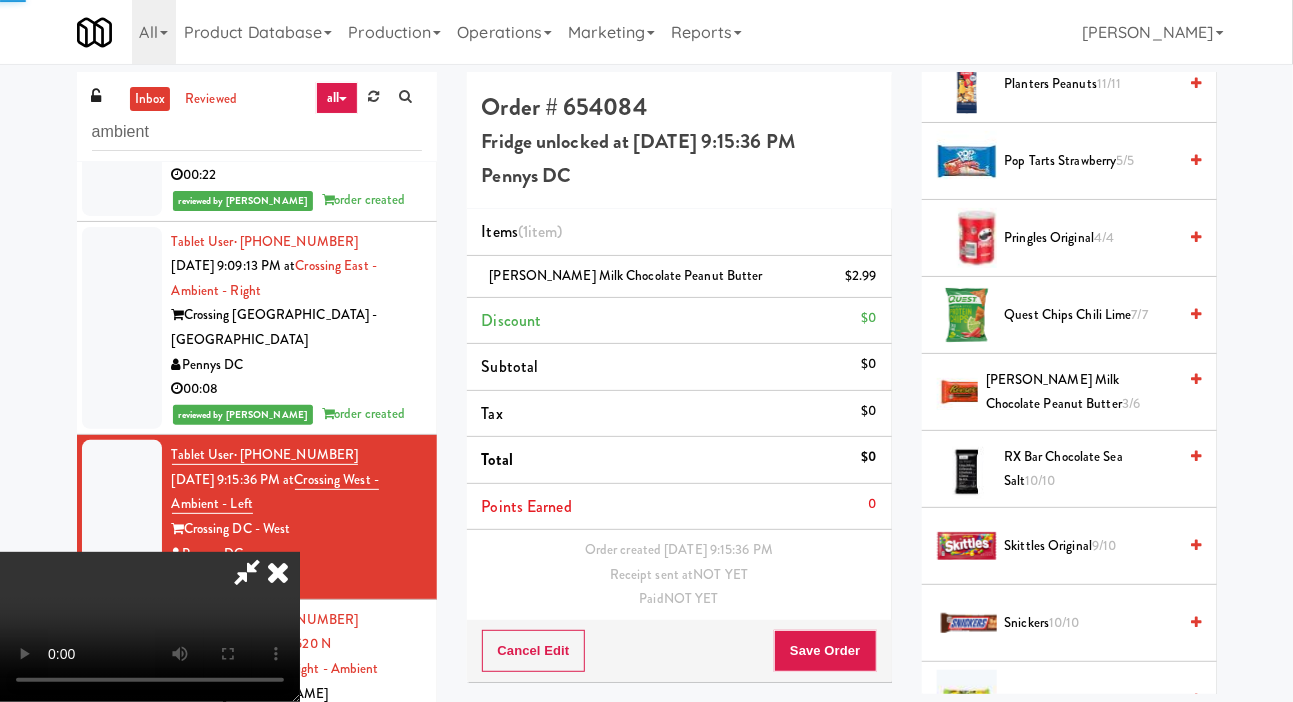 click on "Reese's Milk Chocolate Peanut Butter  3/6" at bounding box center (1081, 392) 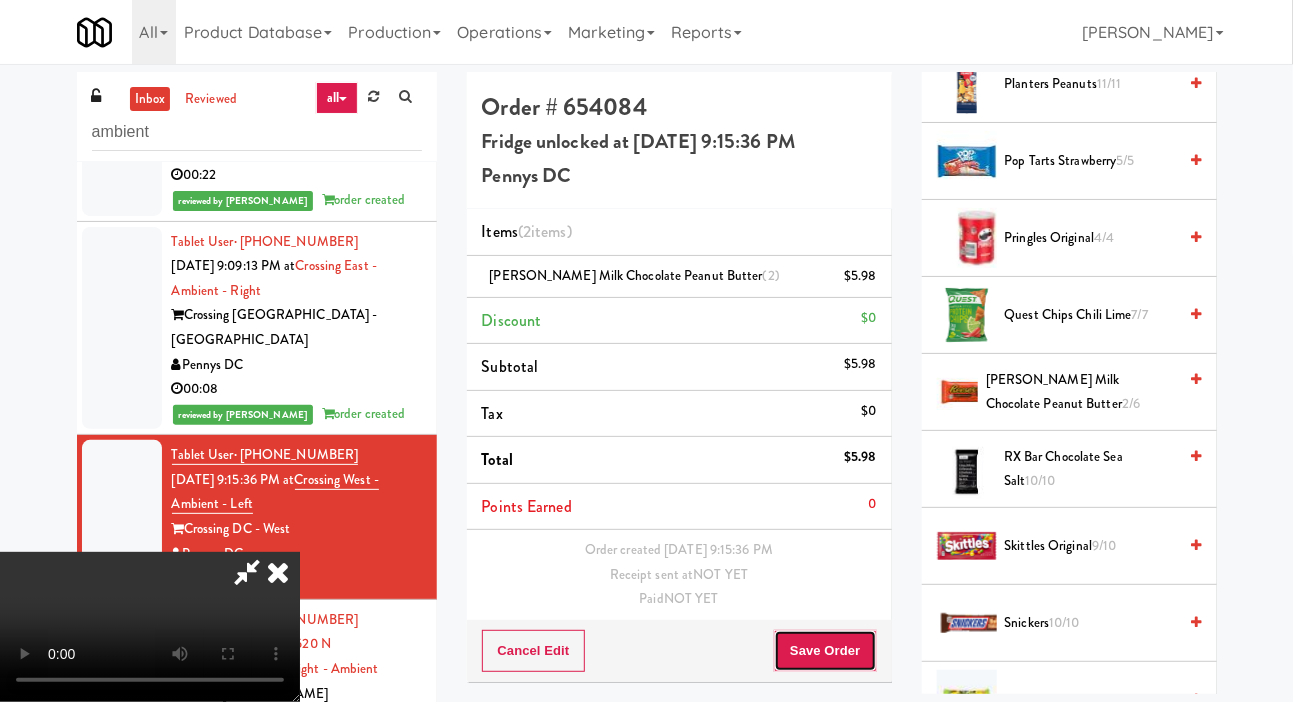 click on "Save Order" at bounding box center (825, 651) 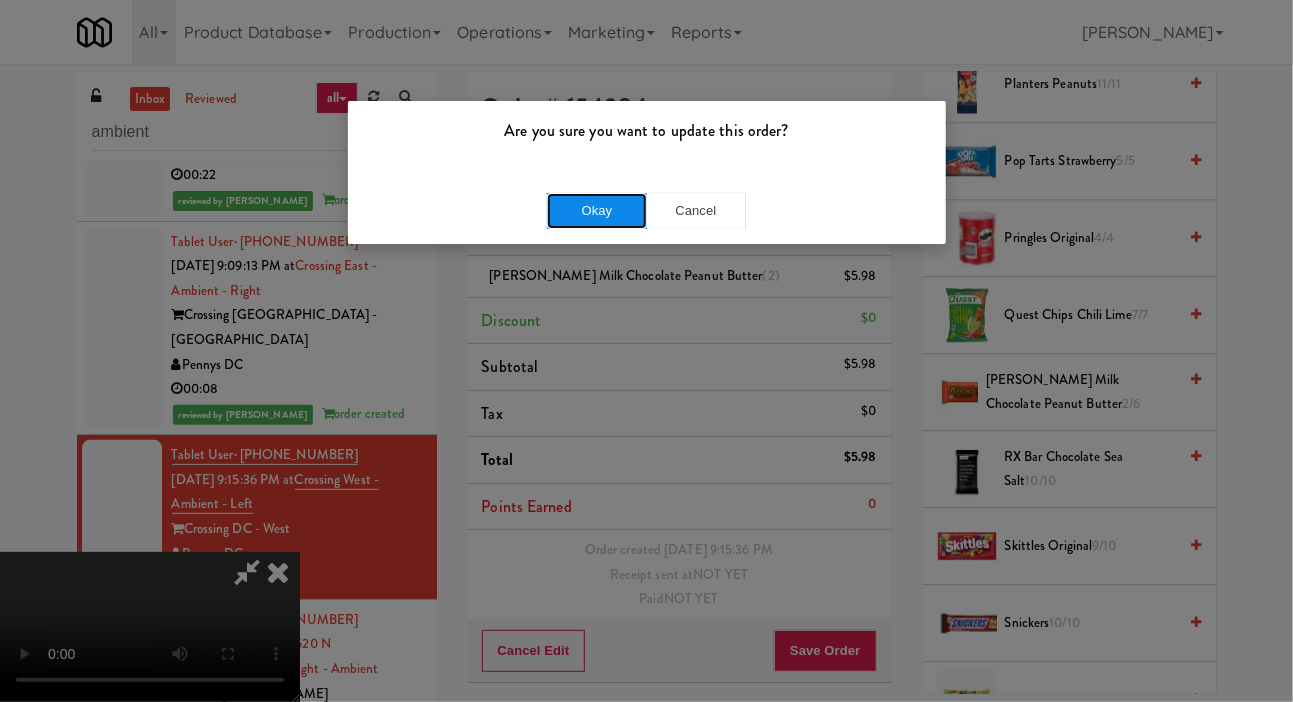 click on "Okay" at bounding box center (597, 211) 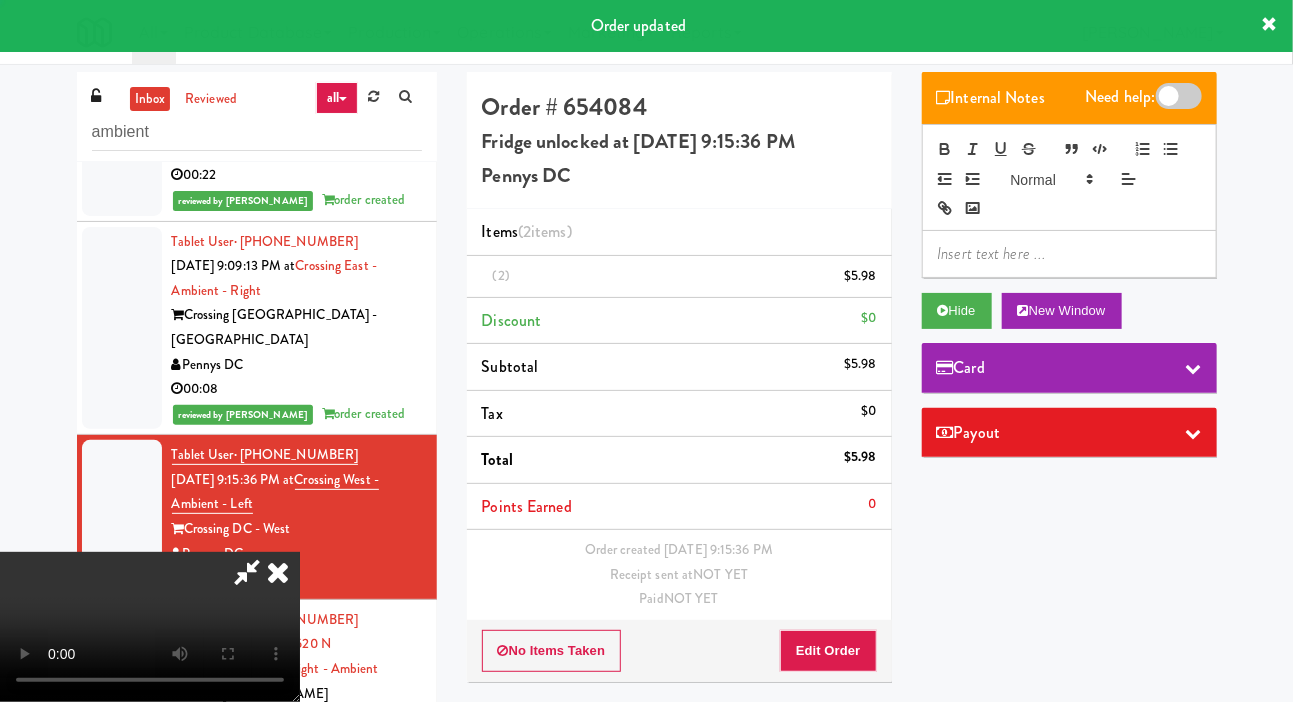 scroll, scrollTop: 0, scrollLeft: 0, axis: both 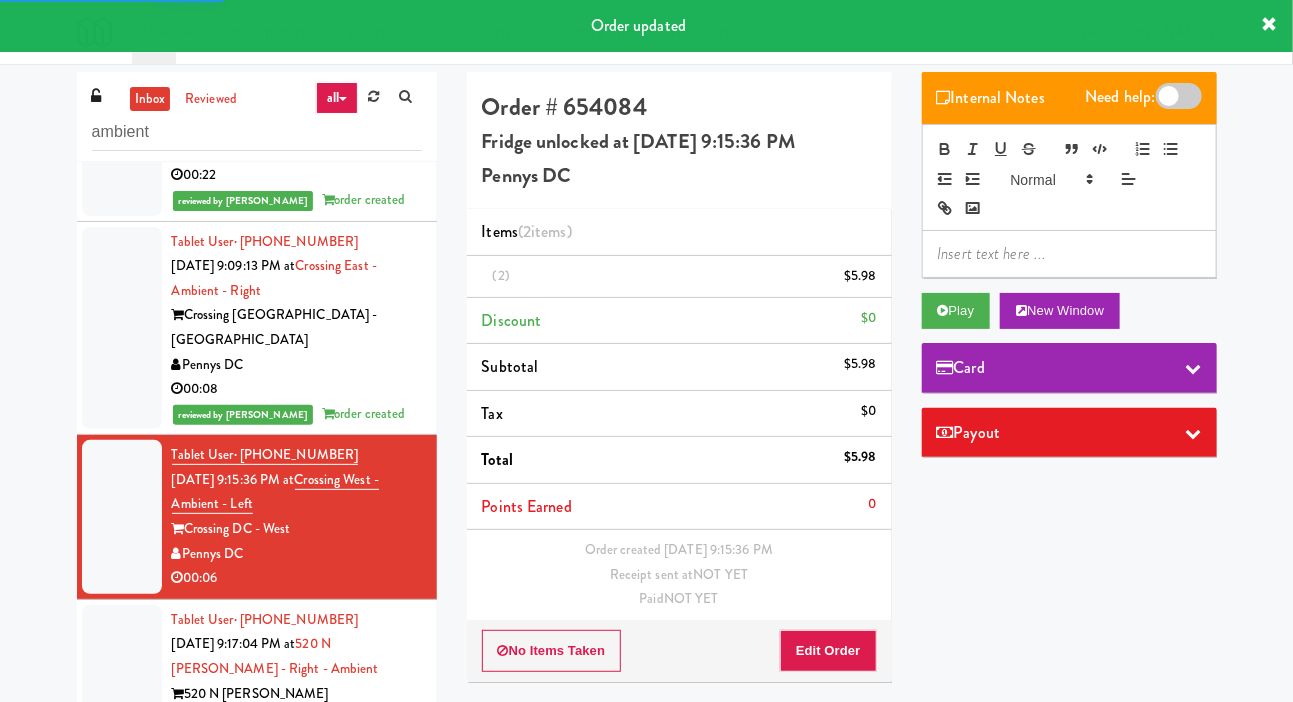 click at bounding box center (122, 682) 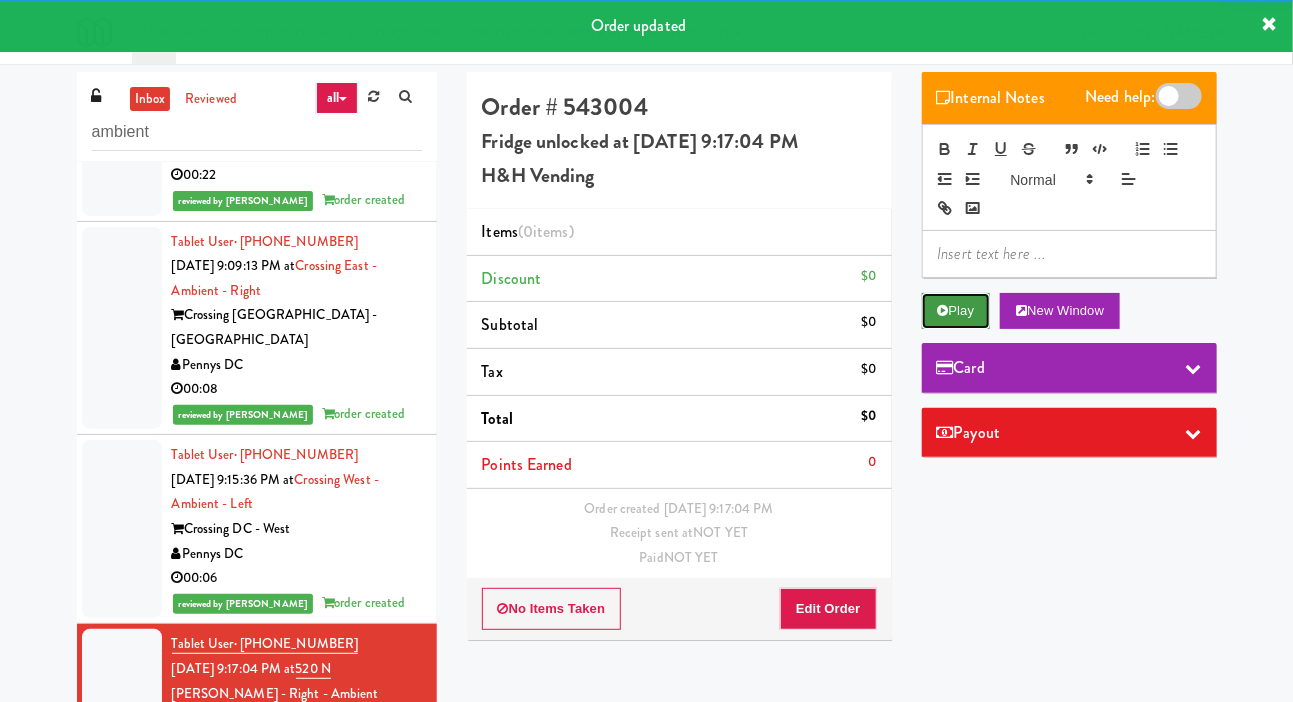 click on "Play" at bounding box center (956, 311) 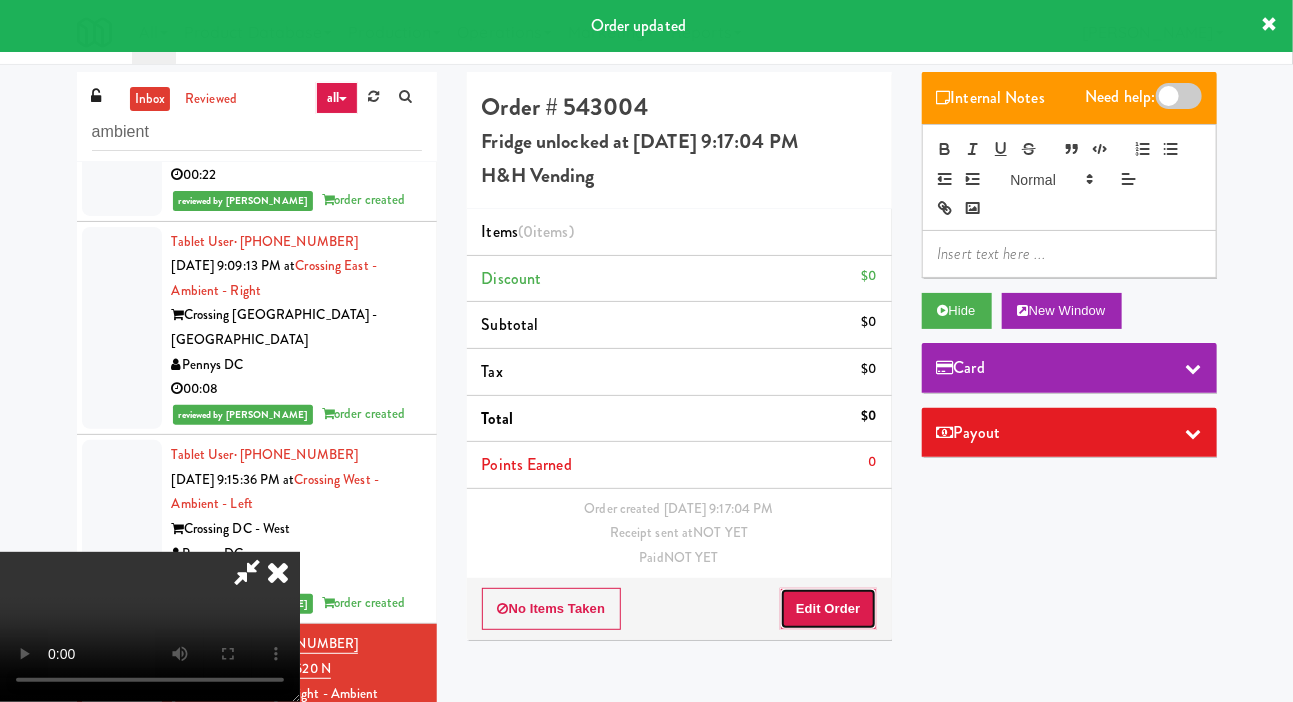click on "Edit Order" at bounding box center [828, 609] 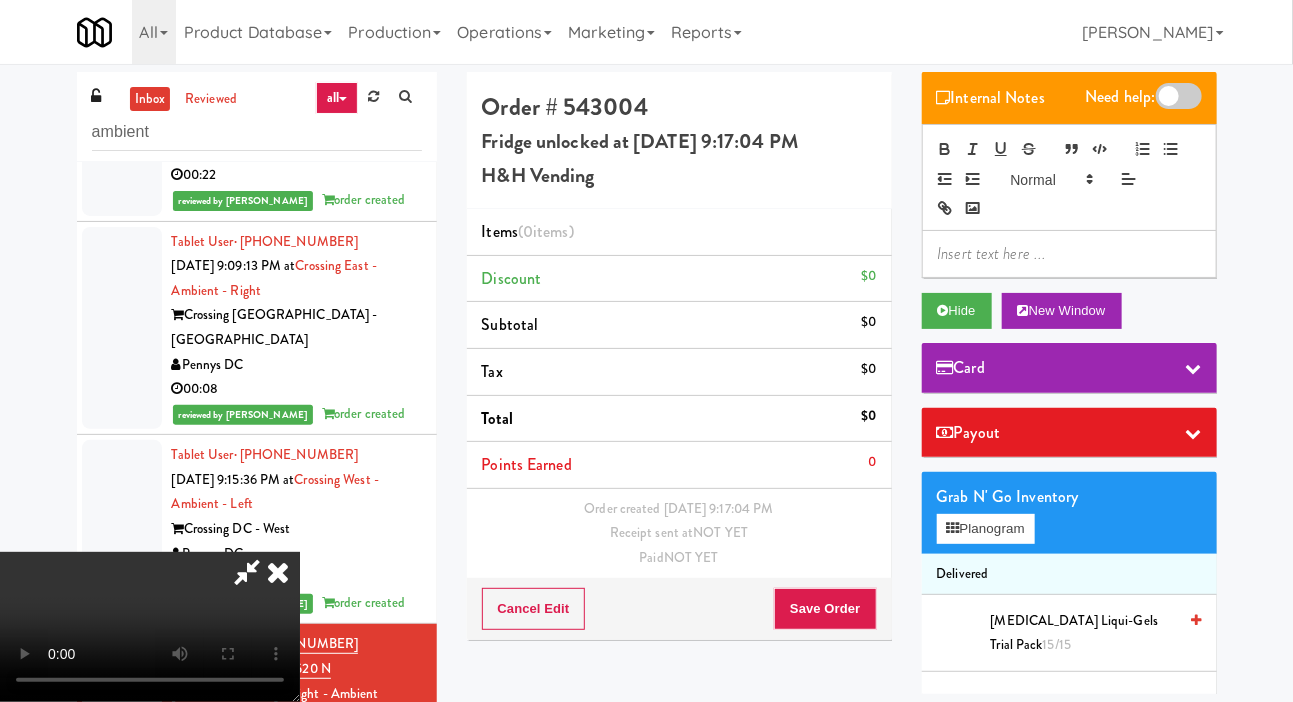 scroll, scrollTop: 130, scrollLeft: 0, axis: vertical 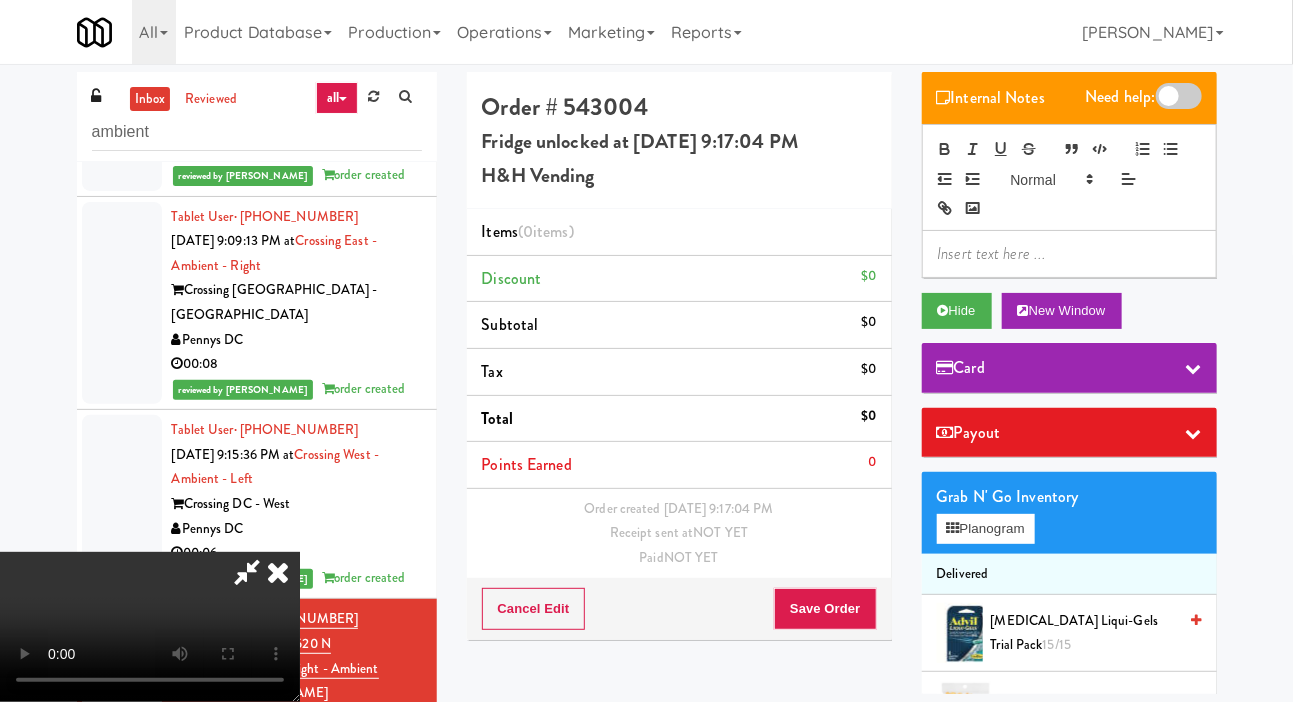 type 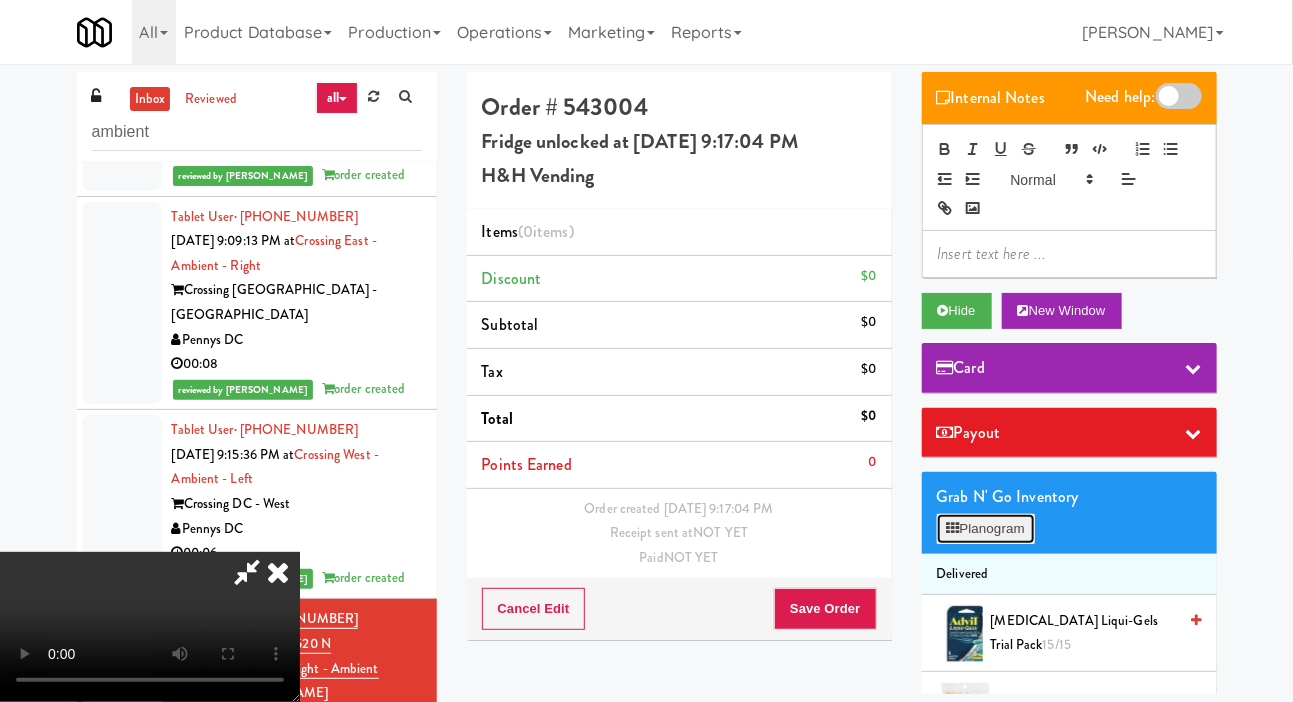 click on "Planogram" at bounding box center (986, 529) 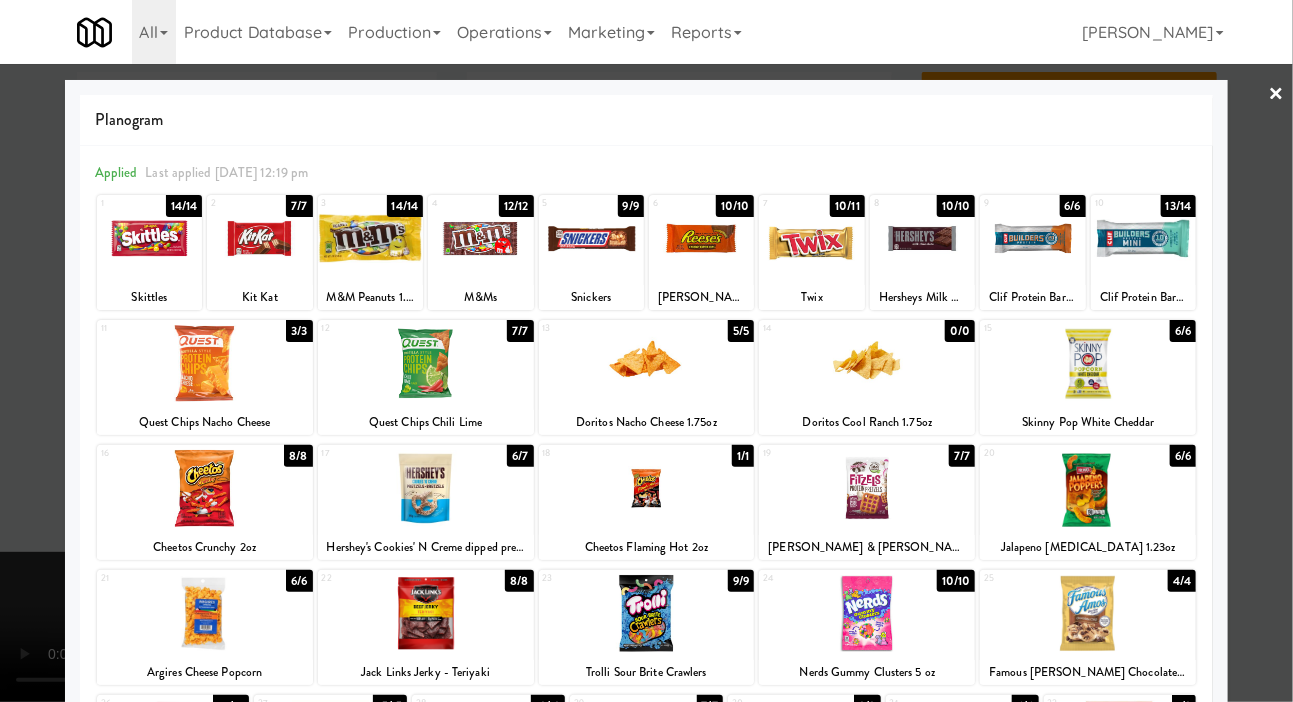 click at bounding box center (647, 363) 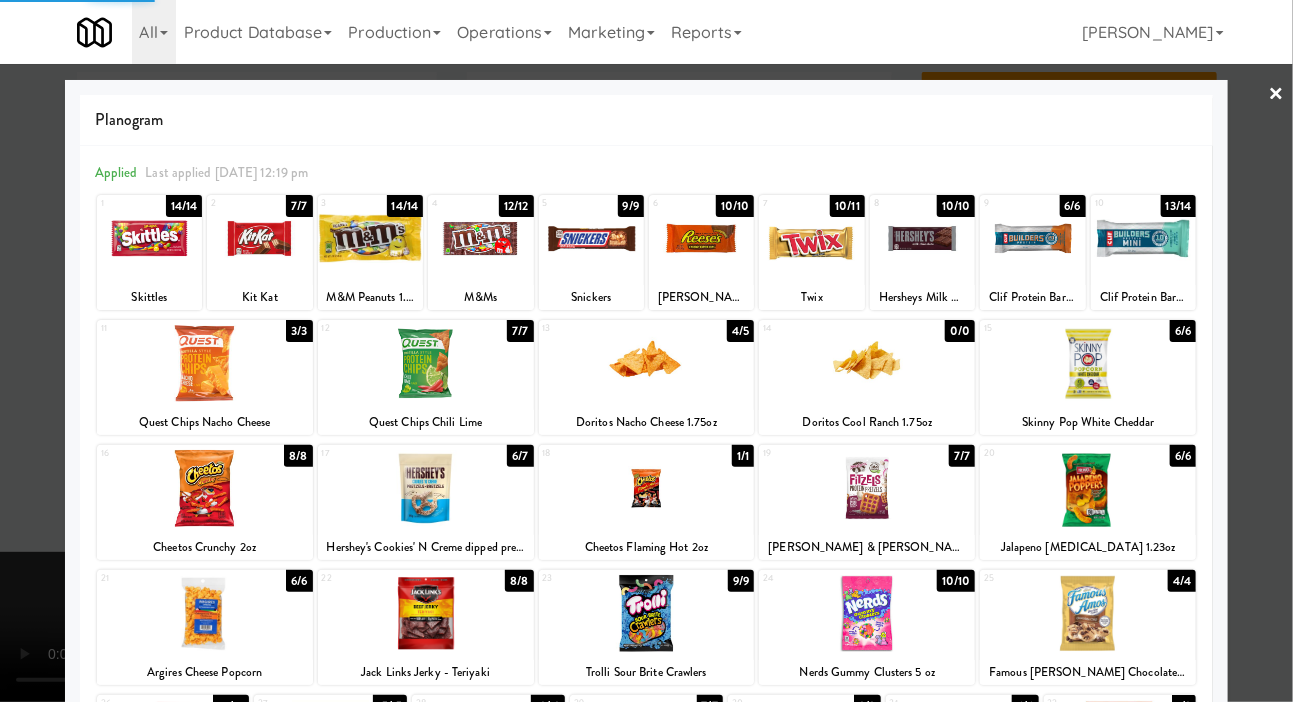 click at bounding box center [922, 238] 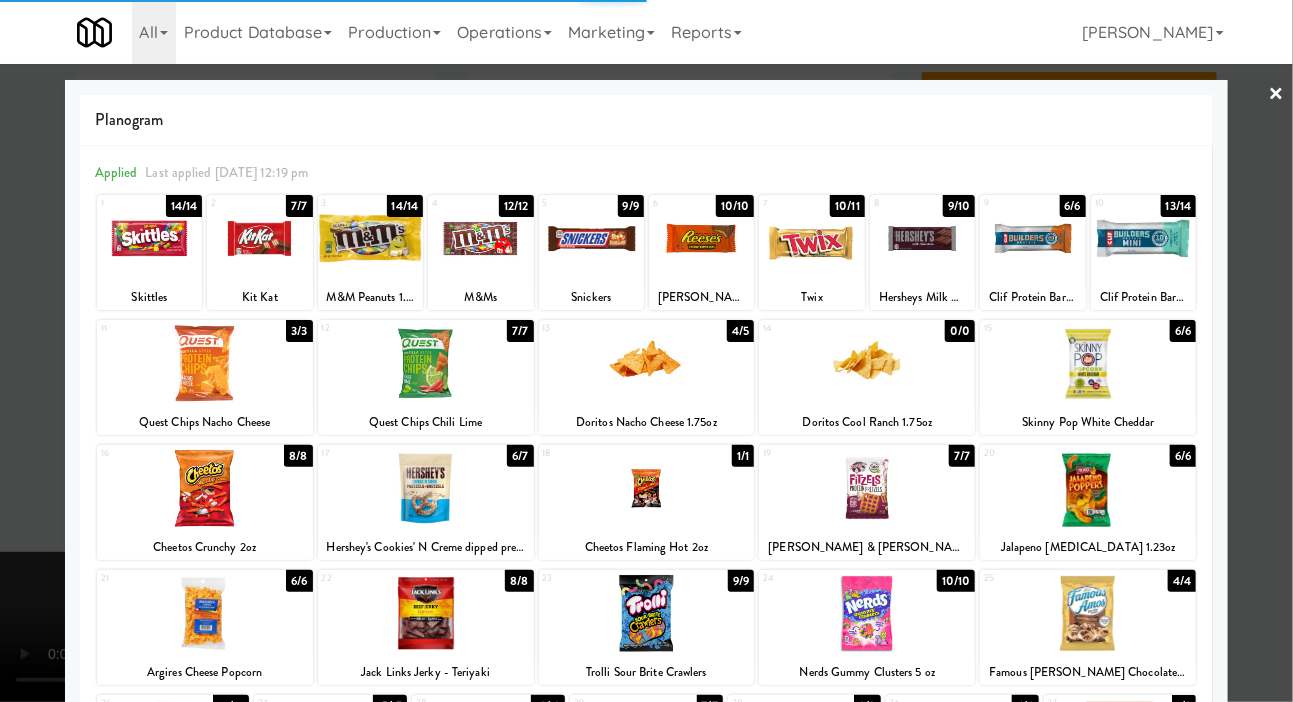 click at bounding box center (646, 351) 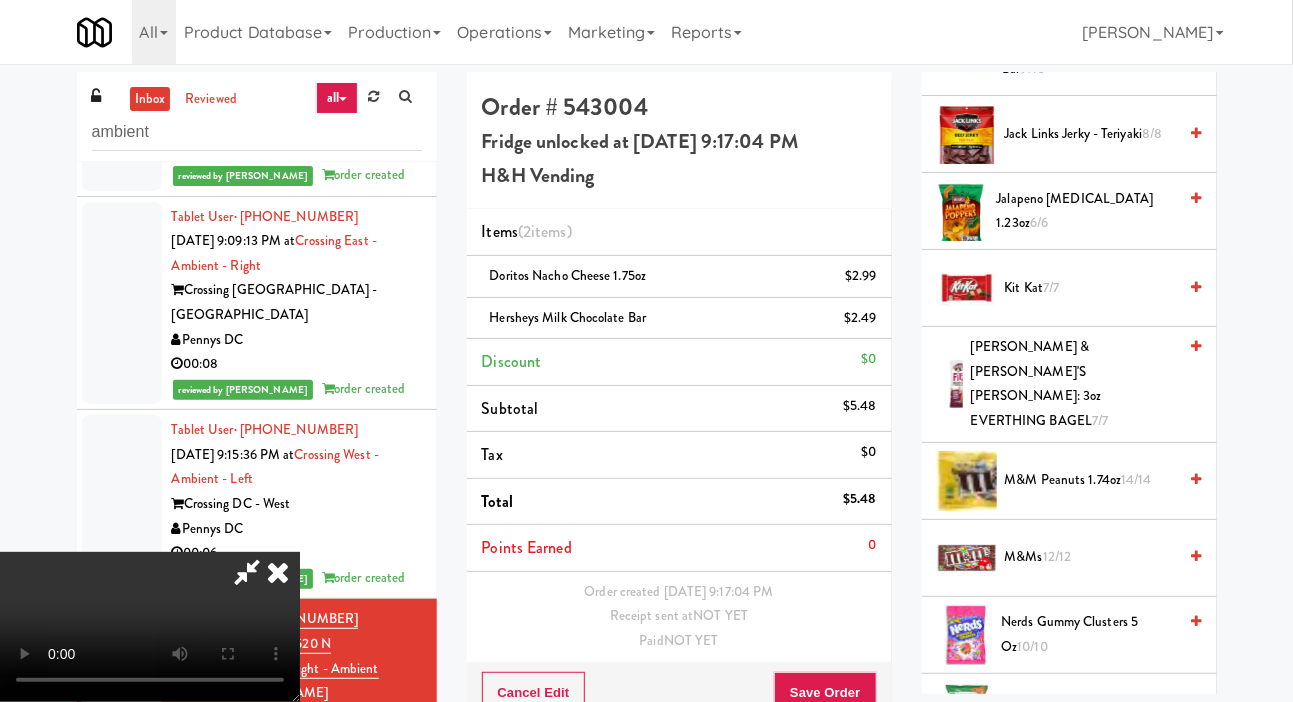 scroll, scrollTop: 1437, scrollLeft: 0, axis: vertical 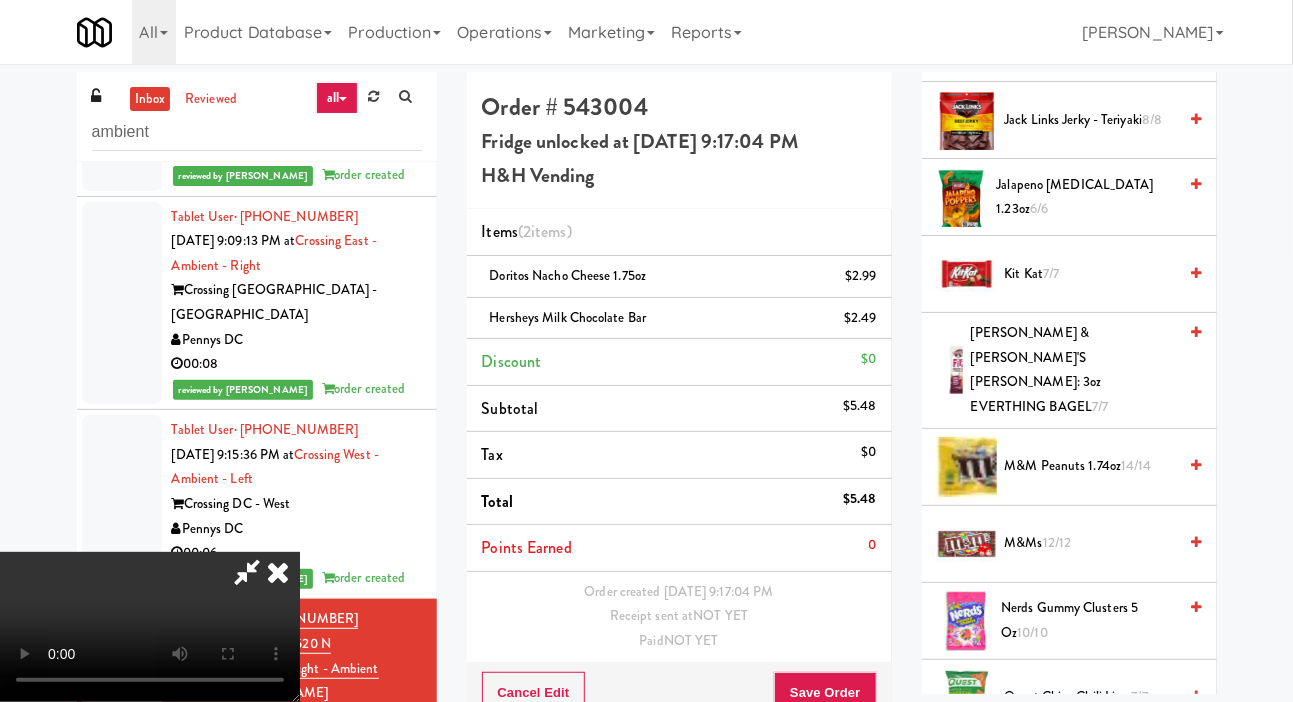 click on "M&M Peanuts 1.74oz  14/14" at bounding box center [1091, 466] 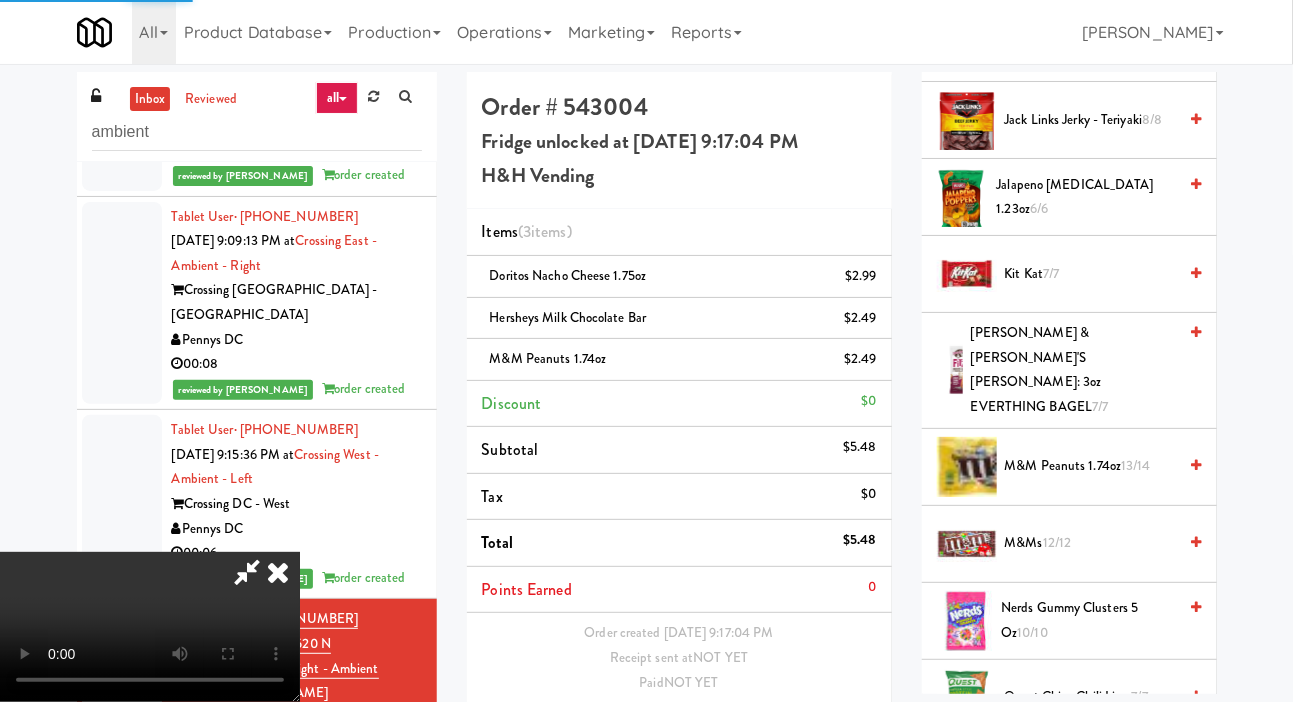 click on "Save Order" at bounding box center [825, 734] 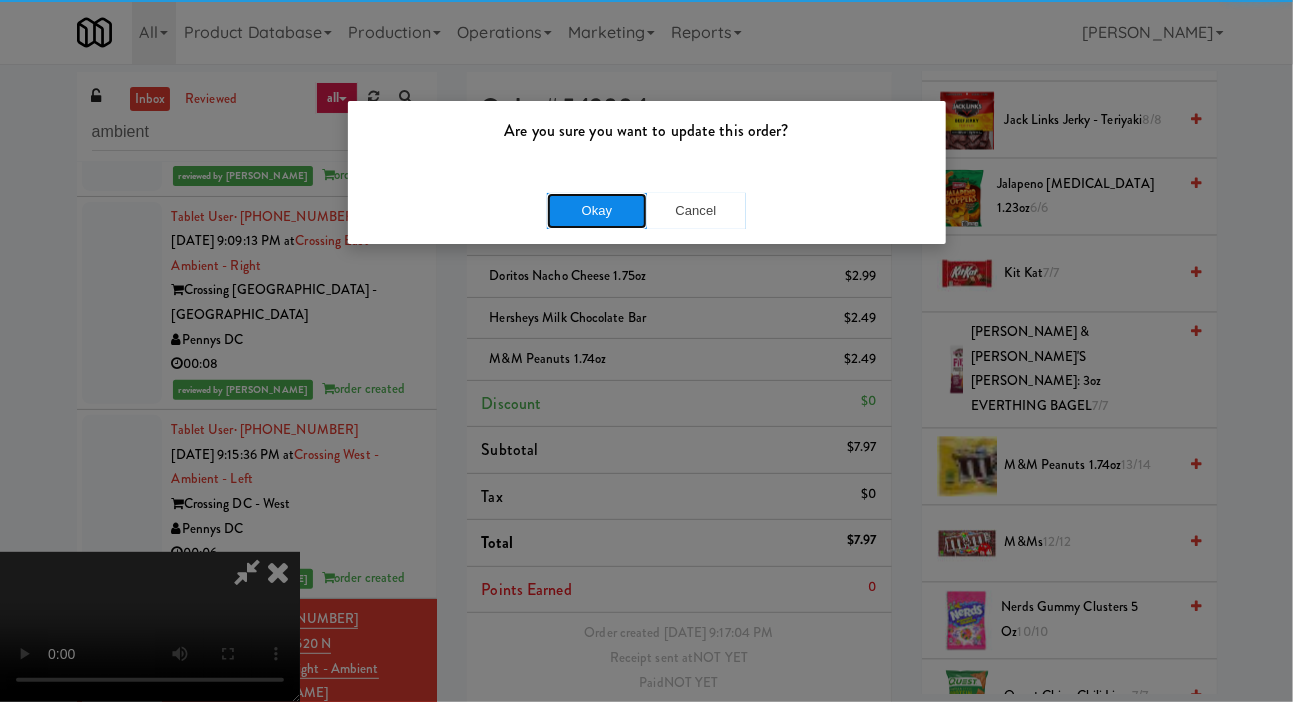 click on "Okay" at bounding box center (597, 211) 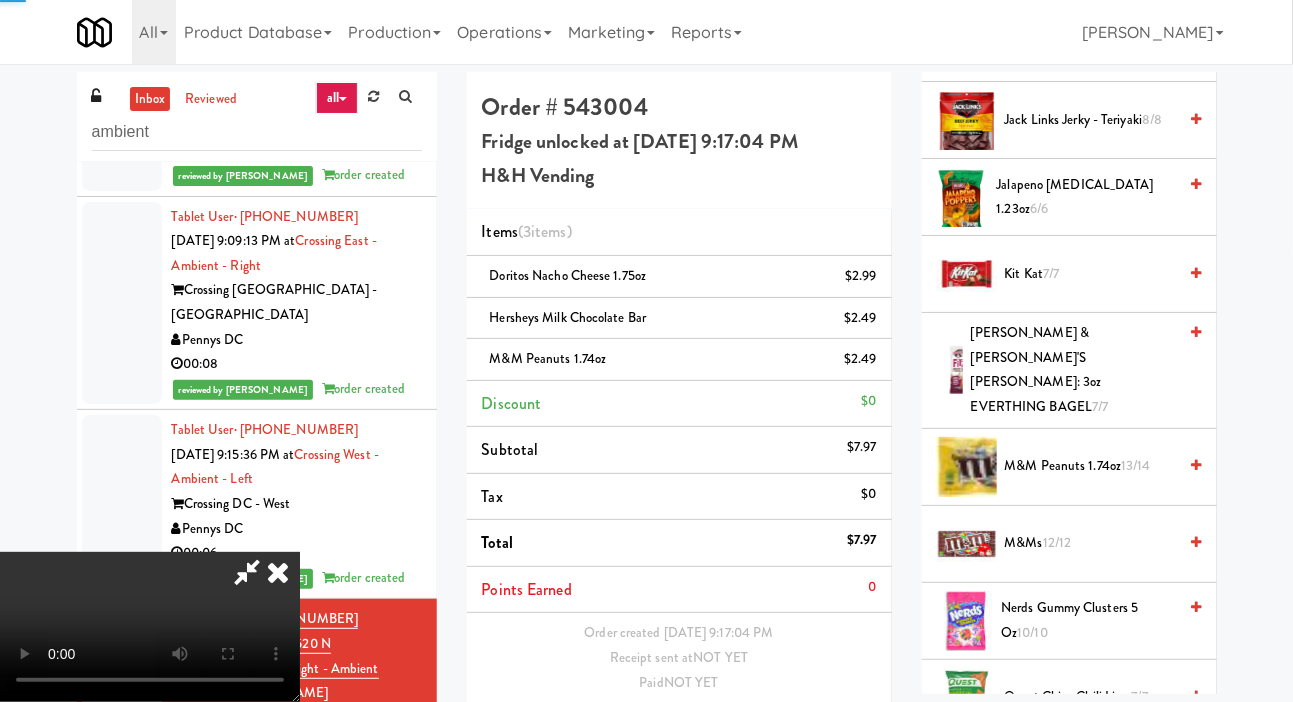 click on "inbox reviewed all    all     gen 1.5     gen 2/3     gen 4     help requested     failed   ambient Tablet User  · (704) 909-8884 Jul 10, 2025 9:08:32 PM at  Uptown 550 Ambient   Uptown 550  Modern Vending Systems  00:22 reviewed by Francis M  order created     Tablet User  · (410) 352-2729 Jul 10, 2025 9:09:13 PM at  Crossing East - Ambient - Right  Crossing DC - East  Pennys DC  00:08 reviewed by Francis M  order created     Tablet User  · (832) 506-0147 Jul 10, 2025 9:15:36 PM at  Crossing West - Ambient - Left  Crossing DC - West  Pennys DC  00:06 reviewed by Francis M  order created     Tablet User  · (312) 909-0797 Jul 10, 2025 9:17:04 PM at  520 N Kingsbury - Right - Ambient  520 N Kingsbury  H&H Vending  Unknown     Order # 543004 Fridge unlocked at Thursday, July 10th 2025 9:17:04 PM H&H Vending Items  (3  items ) Doritos Nacho Cheese 1.75oz  $2.99 Hersheys Milk Chocolate Bar  $2.49 M&M Peanuts 1.74oz  $2.49 Discount  $0 Subtotal $7.97 Tax $0 Total $7.97 Points Earned  0 Paid" at bounding box center (646, 426) 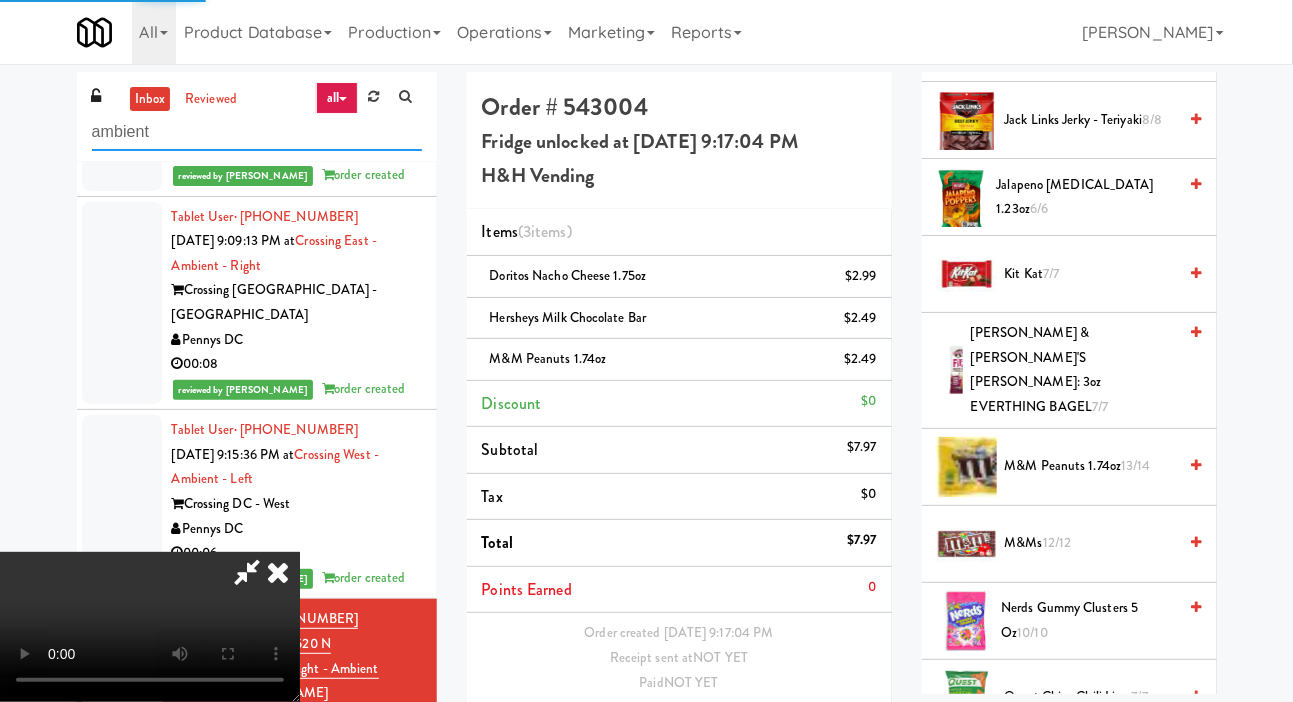 click on "ambient" at bounding box center [257, 132] 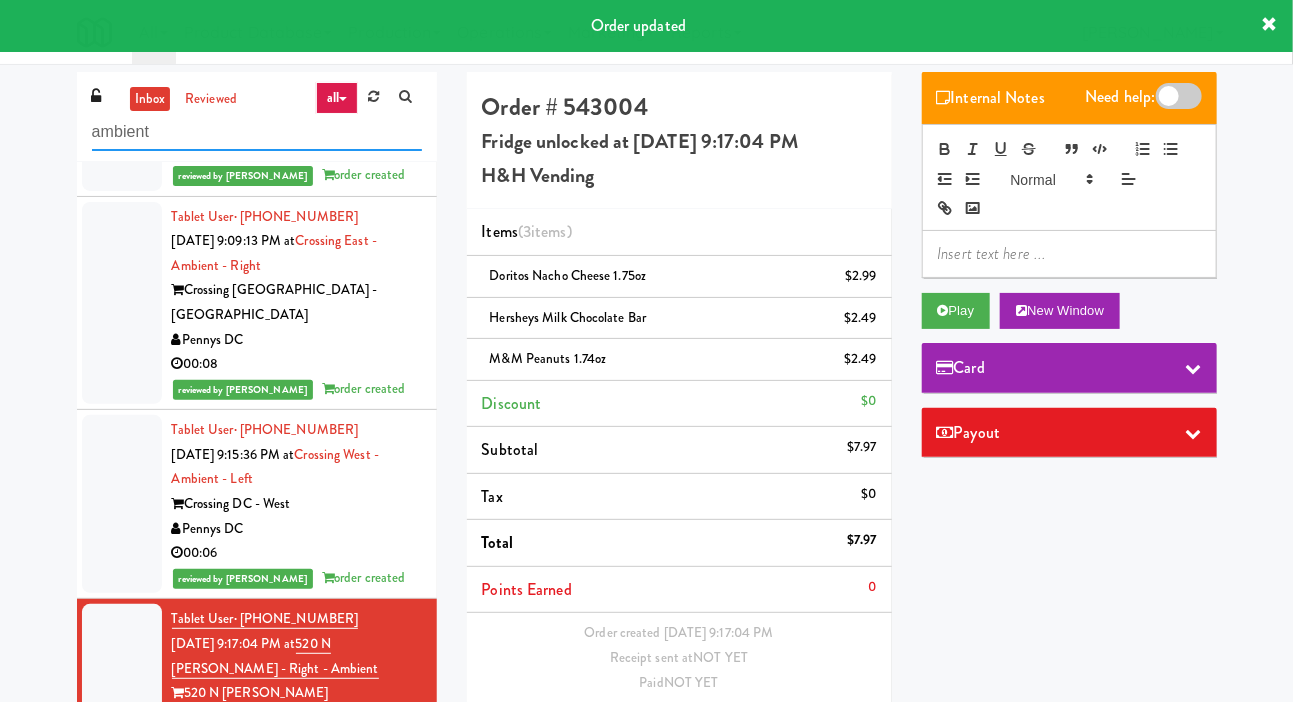 click on "ambient" at bounding box center [257, 132] 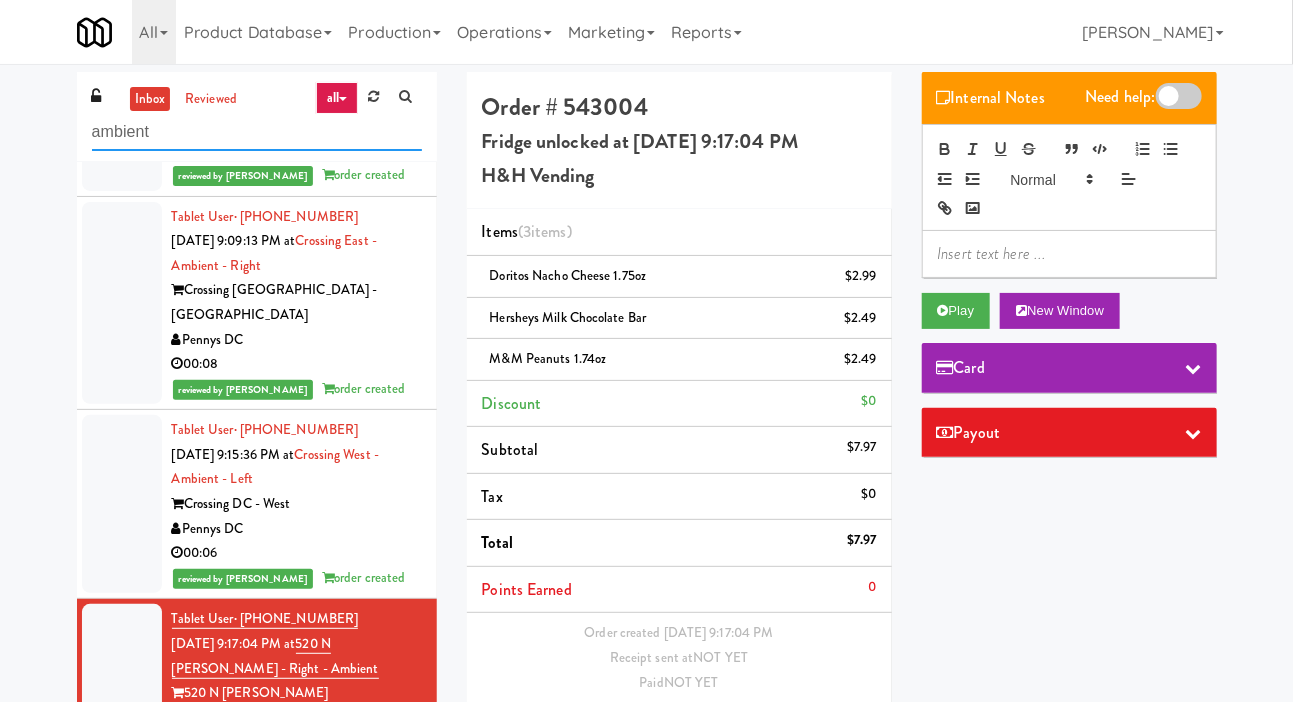 type on "c" 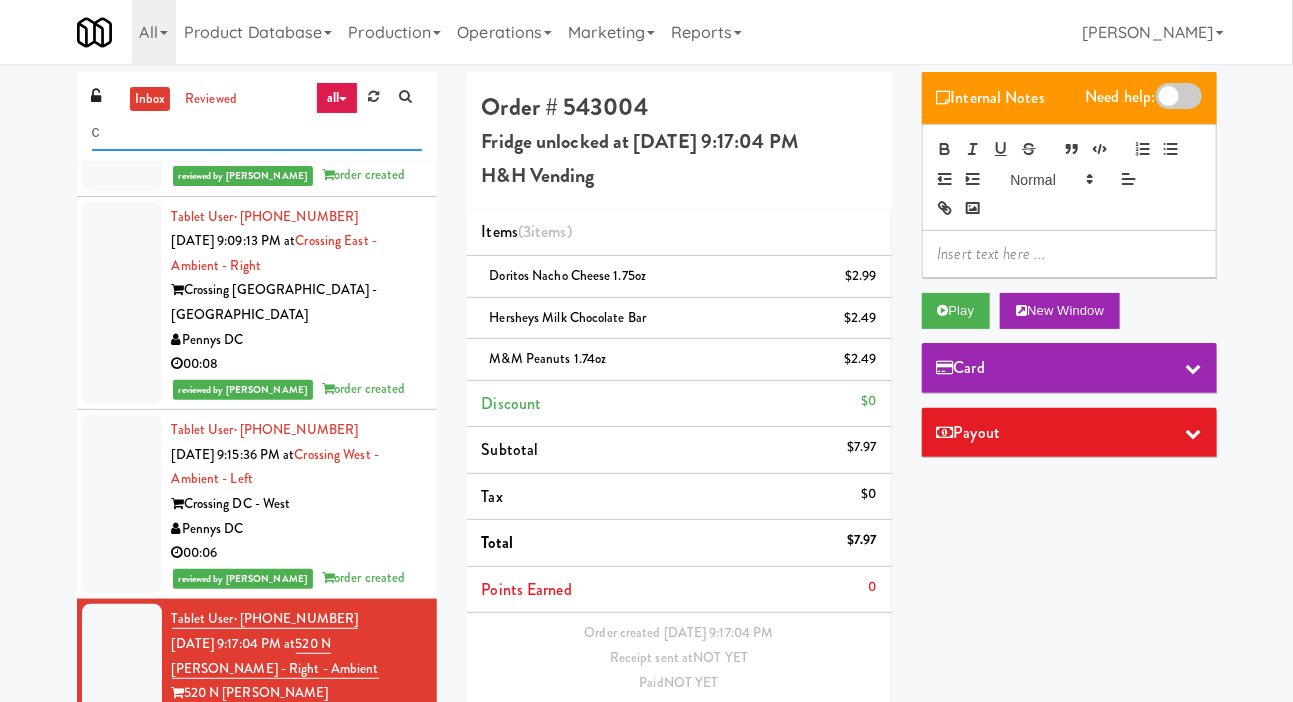 scroll, scrollTop: 0, scrollLeft: 0, axis: both 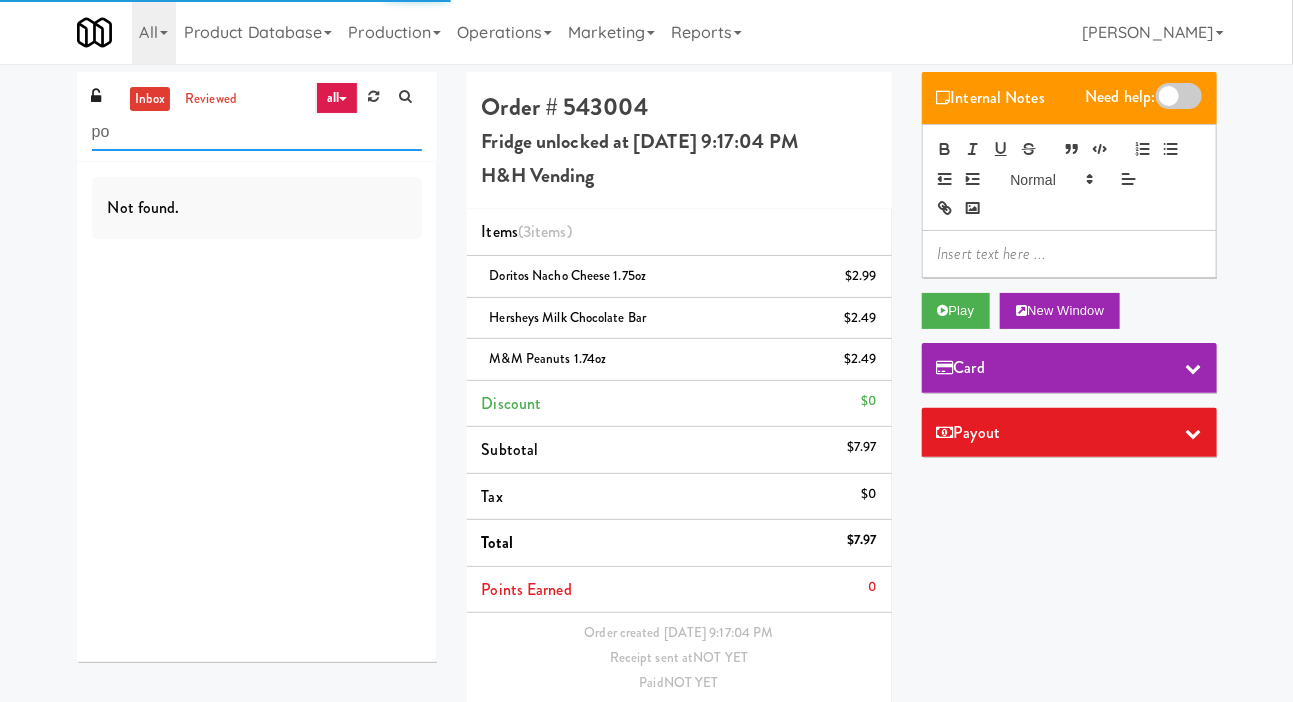 type on "p" 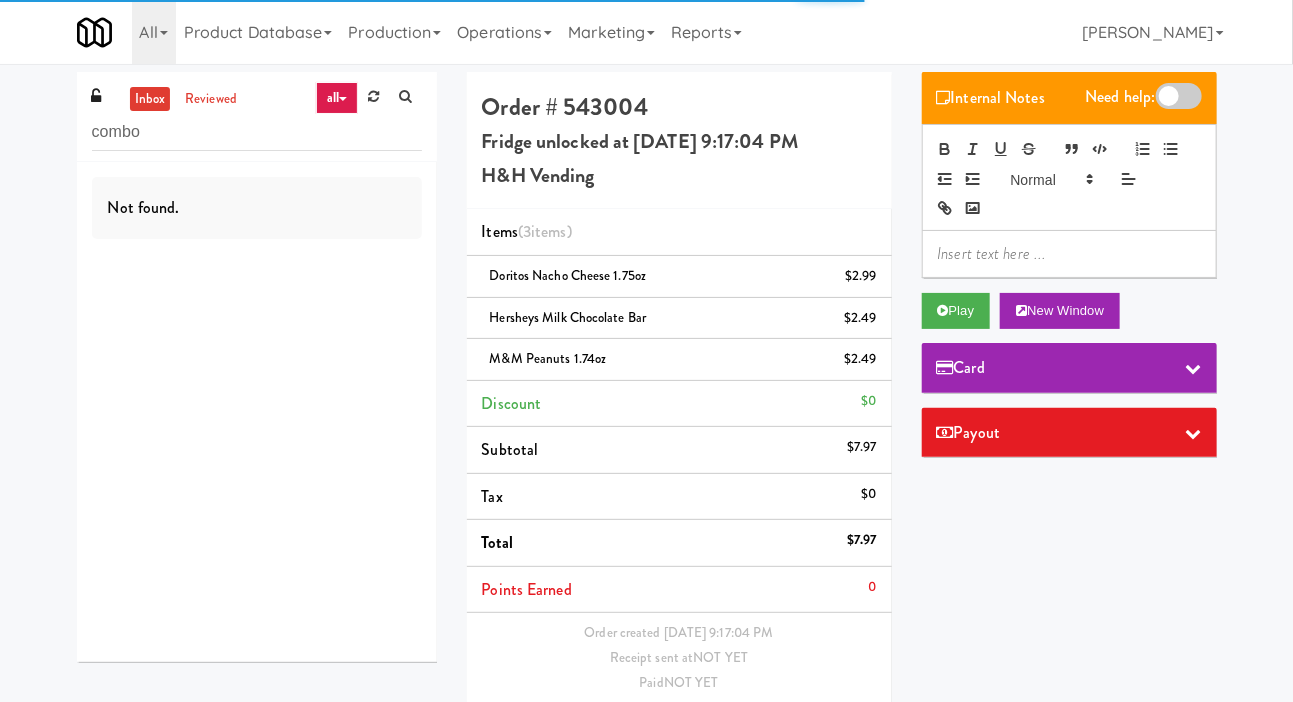 click on "inbox reviewed all    all     gen 1.5     gen 2/3     gen 4     help requested     failed   combo   Not found. Order # 543004 Fridge unlocked at Thursday, July 10th 2025 9:17:04 PM H&H Vending Items  (3  items ) Doritos Nacho Cheese 1.75oz  $2.99 Hersheys Milk Chocolate Bar  $2.49 M&M Peanuts 1.74oz  $2.49 Discount  $0 Subtotal $7.97 Tax $0 Total $7.97 Points Earned  0 Order created Jul 10, 2025 9:17:04 PM Receipt sent at  NOT YET Paid  NOT YET  No Items Taken Edit Order  Internal Notes Need help:                                                                                                                                                                 Play  New Window  Card   Payout ×" at bounding box center [646, 426] 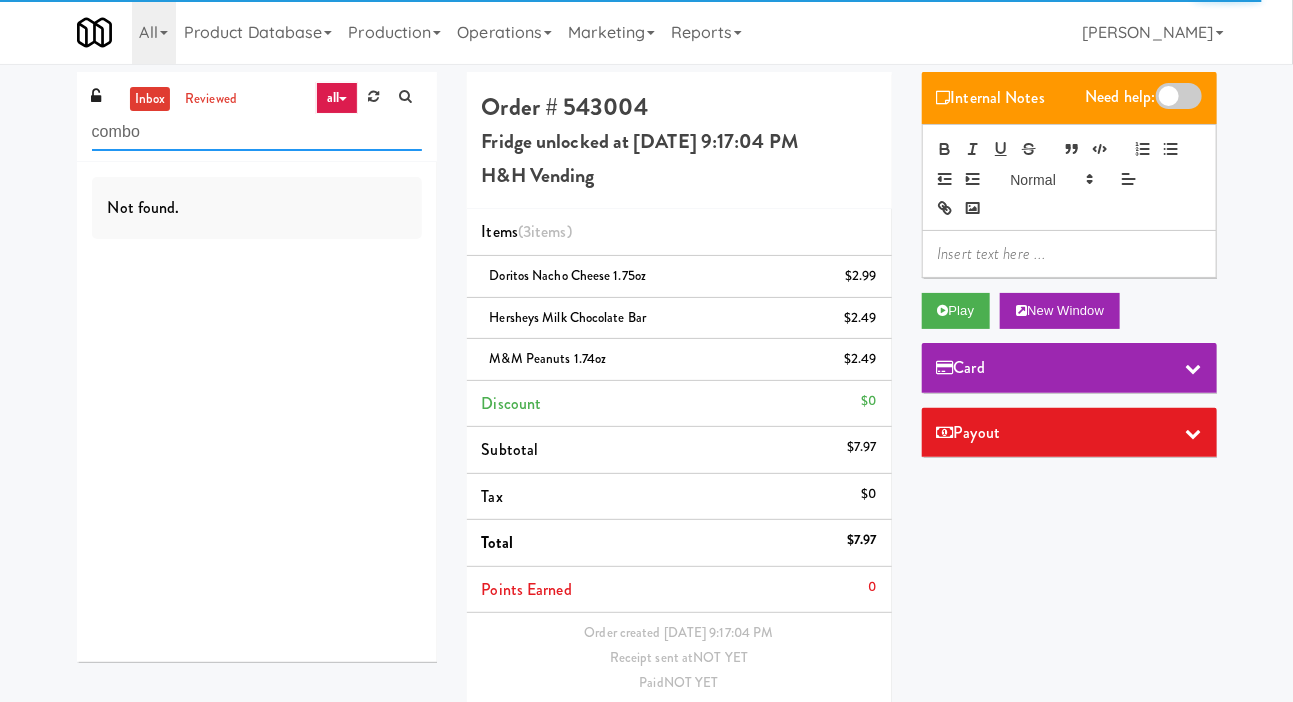 click on "combo" at bounding box center [257, 132] 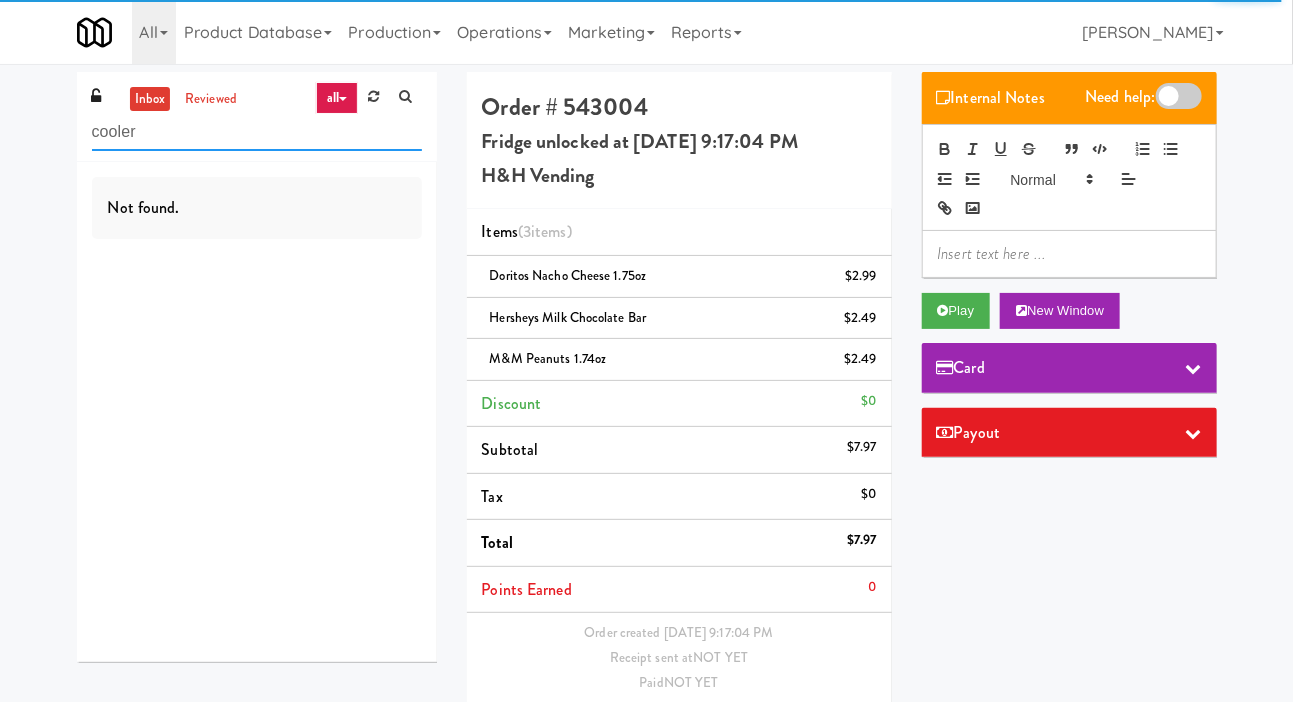 type on "cooler" 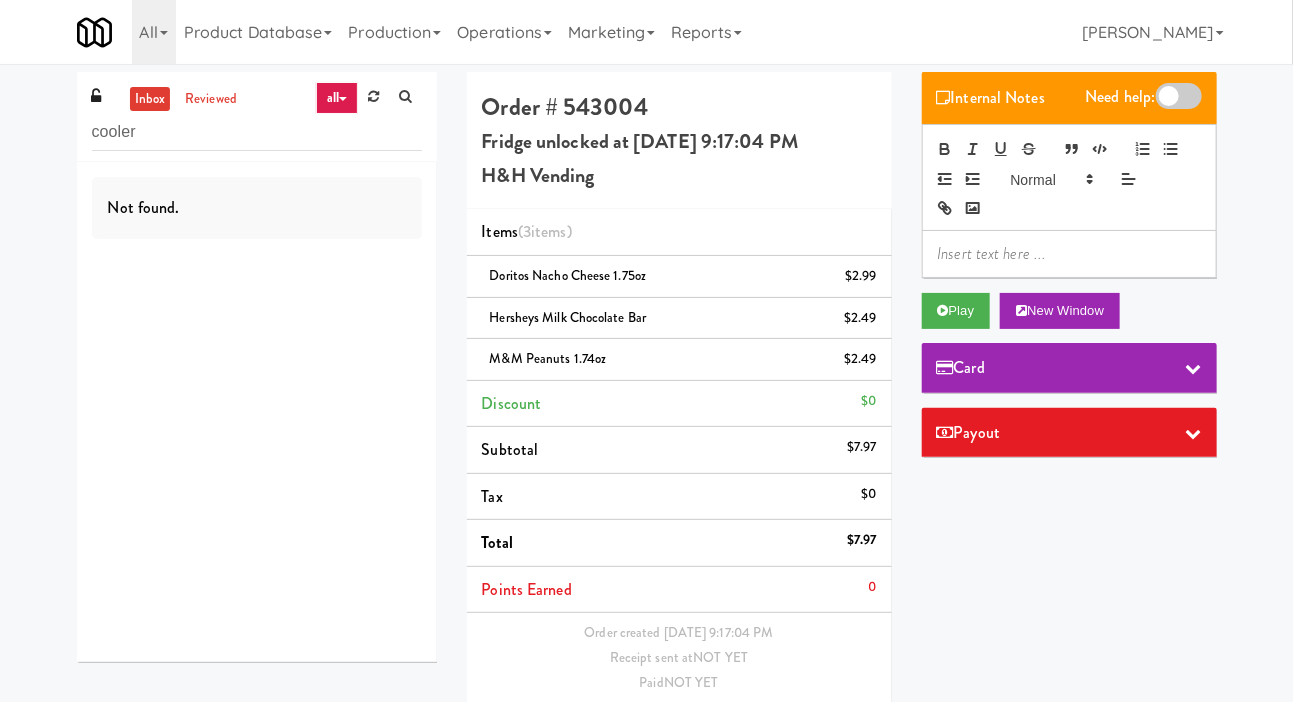 click on "inbox reviewed all    all     gen 1.5     gen 2/3     gen 4     help requested     failed   cooler   Not found. Order # 543004 Fridge unlocked at Thursday, July 10th 2025 9:17:04 PM H&H Vending Items  (3  items ) Doritos Nacho Cheese 1.75oz  $2.99 Hersheys Milk Chocolate Bar  $2.49 M&M Peanuts 1.74oz  $2.49 Discount  $0 Subtotal $7.97 Tax $0 Total $7.97 Points Earned  0 Order created Jul 10, 2025 9:17:04 PM Receipt sent at  NOT YET Paid  NOT YET  No Items Taken Edit Order  Internal Notes Need help:                                                                                                                                                                 Play  New Window  Card   Payout ×" at bounding box center (646, 426) 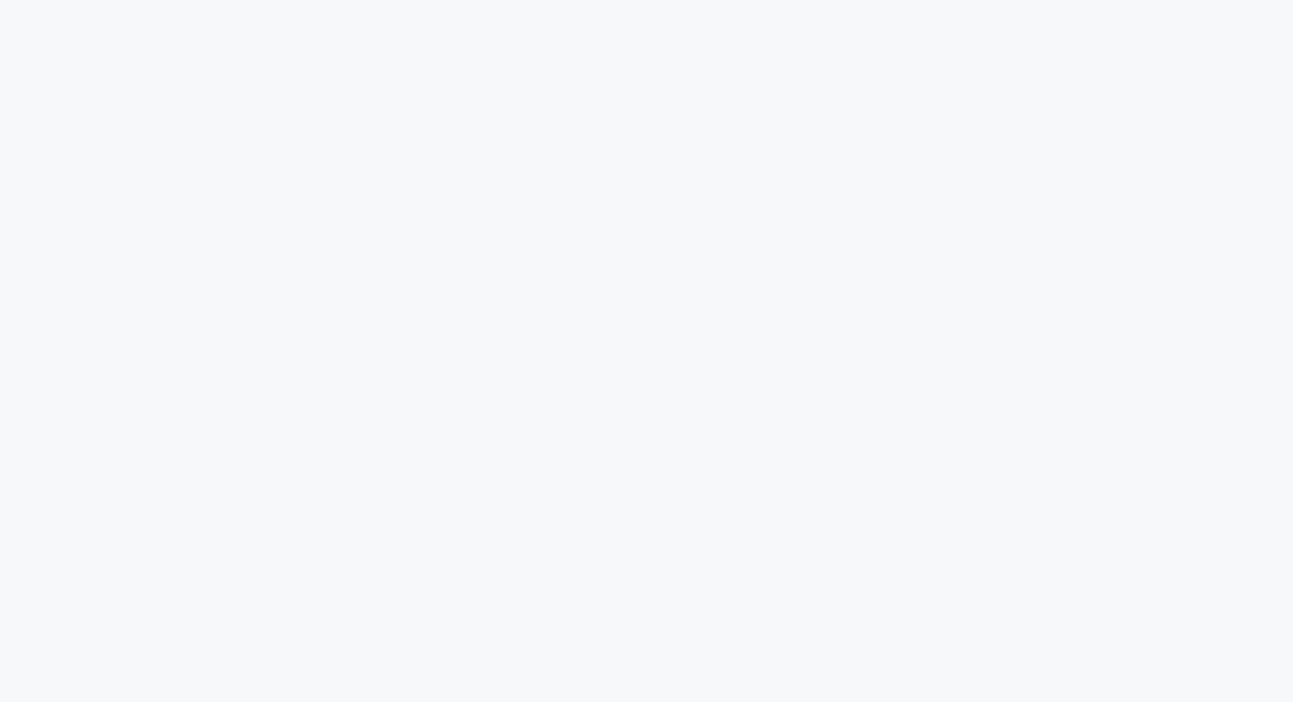 scroll, scrollTop: 0, scrollLeft: 0, axis: both 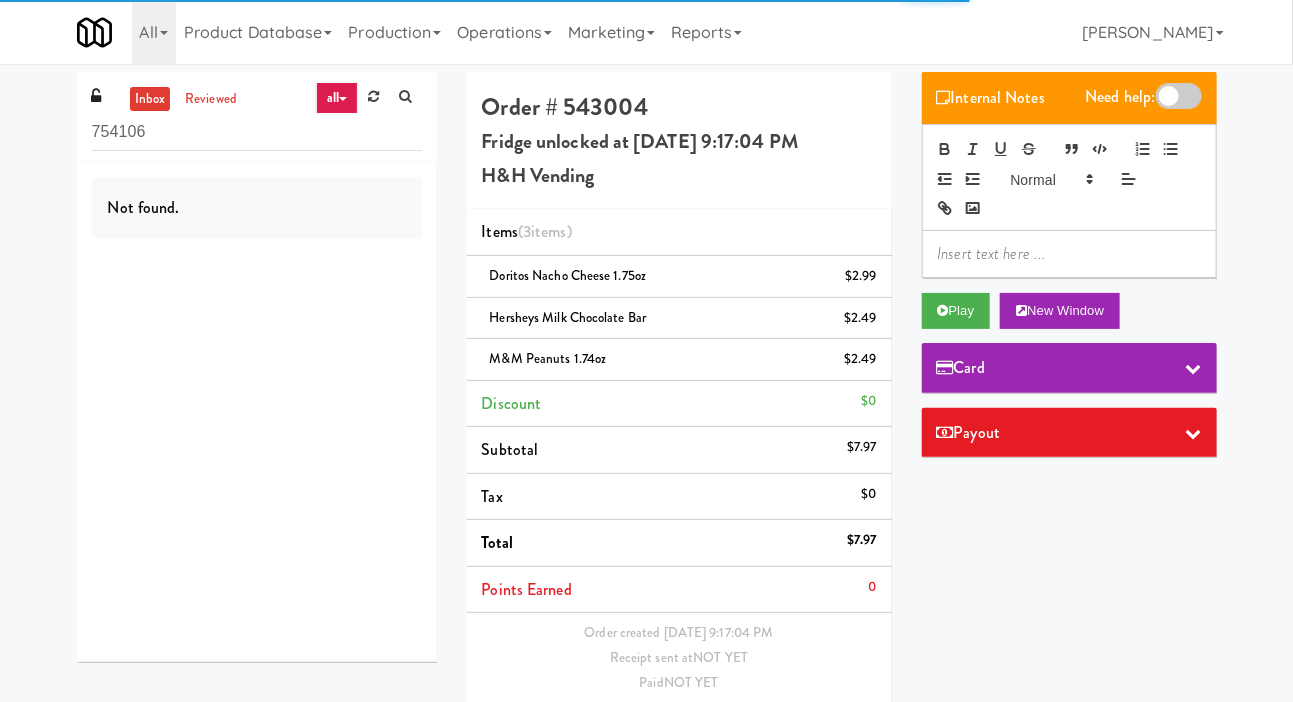 click on "754106" at bounding box center (257, 132) 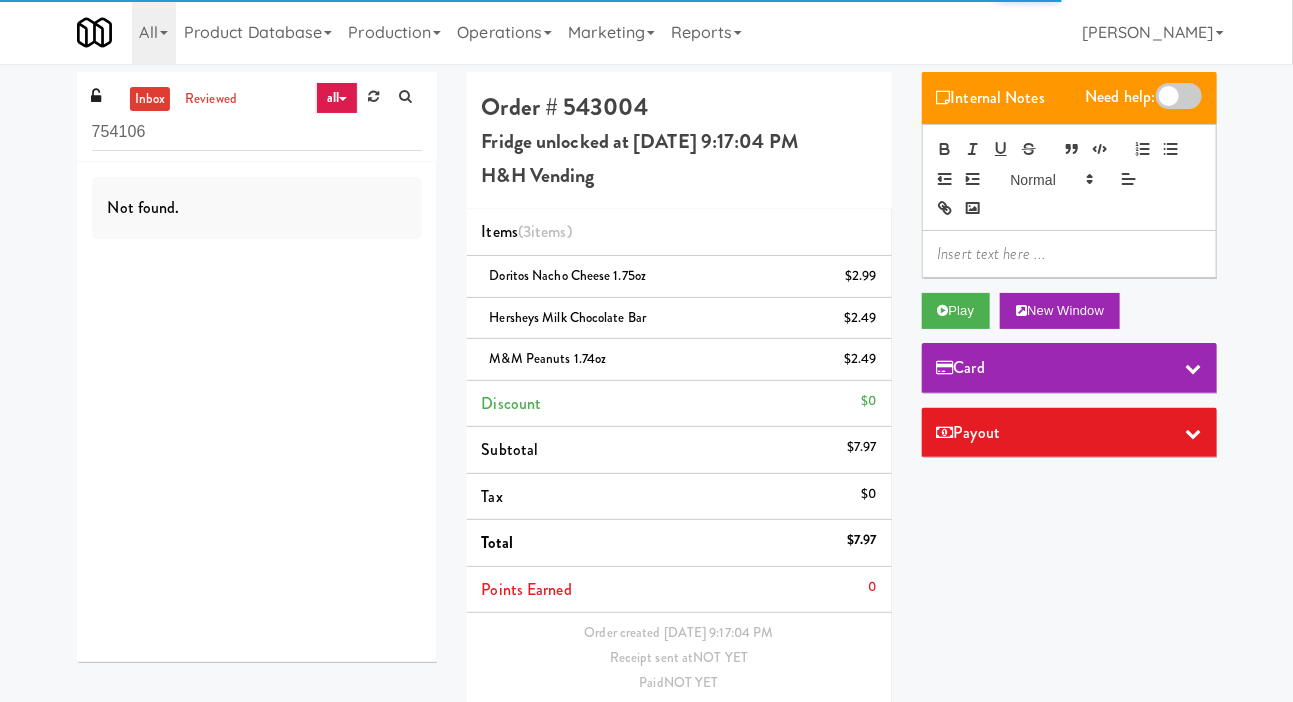 click on "754106" at bounding box center (257, 132) 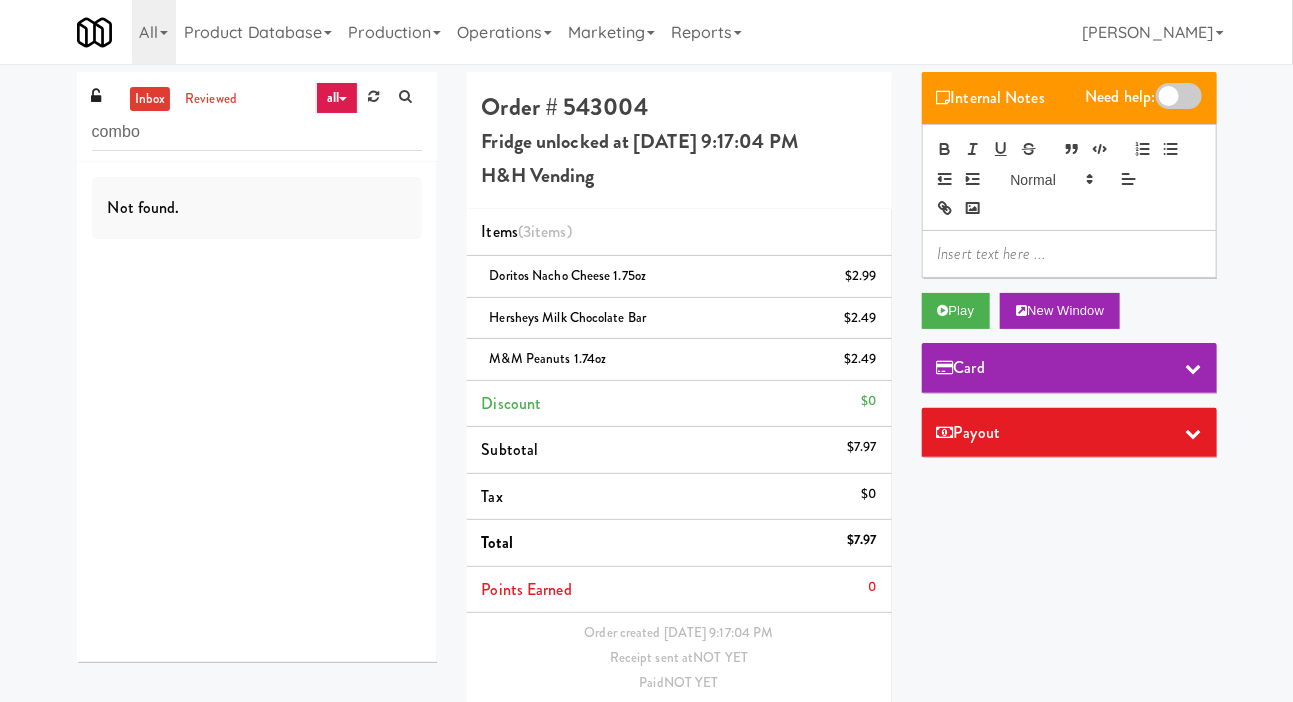 type on "combo" 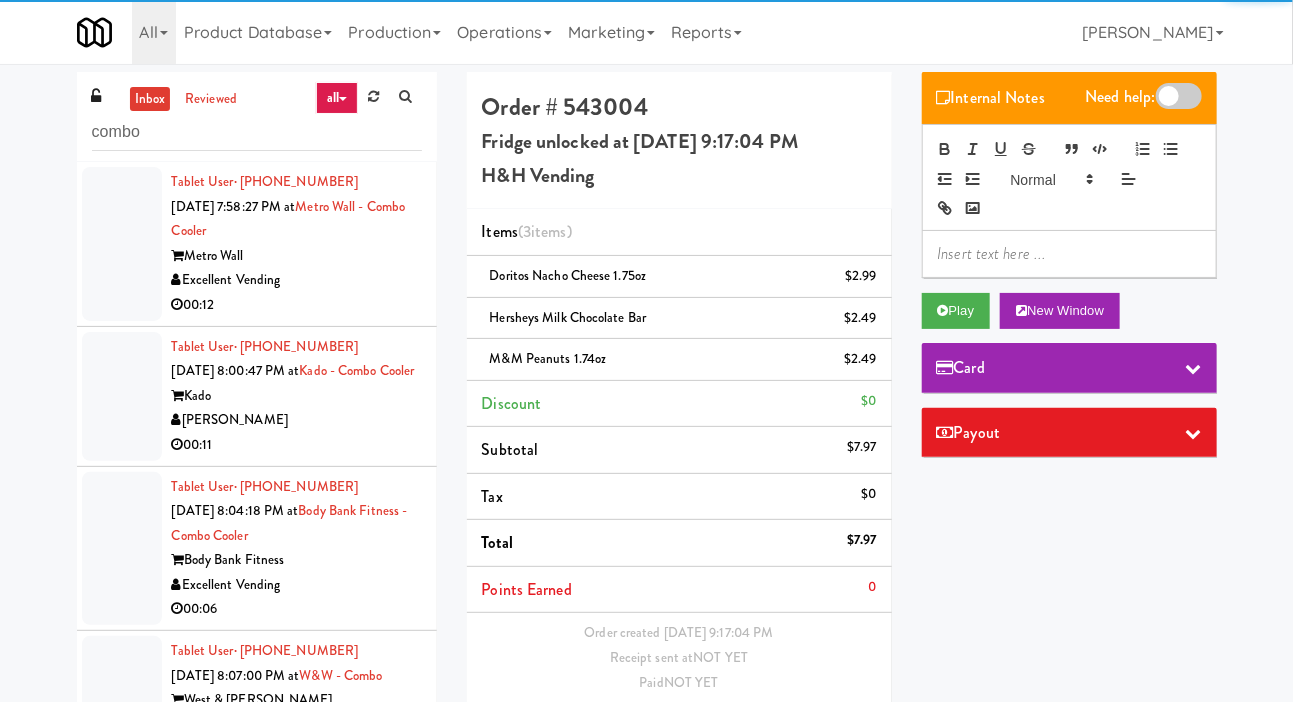 click on "inbox reviewed all    all     gen 1.5     gen 2/3     gen 4     help requested     failed   combo Tablet User  · (329) 222-7423 [DATE] 7:58:27 PM at  [GEOGRAPHIC_DATA] - Combo cooler  Metro Wall  Excellent Vending  00:12     Tablet User  · (503) 927-3503 [DATE] 8:00:47 PM at  Kado - Combo Cooler  [PERSON_NAME] Vending  00:11     Tablet User  · (845) 304-5535 [DATE] 8:04:18 PM at  Body Bank Fitness - Combo Cooler  Body Bank Fitness  Excellent Vending  00:06     Tablet User  · (901) 468-9396 [DATE] 8:07:00 PM at  [GEOGRAPHIC_DATA]  West & [PERSON_NAME] Vends  00:07     Tablet User  · (215) 525-0851 [DATE] 8:08:00 PM at  [GEOGRAPHIC_DATA]  West & [PERSON_NAME] Vends  00:08     Tablet User  · (828) 577-5036 [DATE] 8:10:43 PM at  Phase II - Combo Cooler  Link NoDa 36th - Phase II  Impact Vending  00:04     Tablet User  · (262) 391-8673 [DATE] 8:14:27 PM at  Cooler Combo Right  Truck Country ([GEOGRAPHIC_DATA])  Elevated Vending Solutions  00:08     Tablet User  · [PHONE_NUMBER]  00:14" at bounding box center (646, 426) 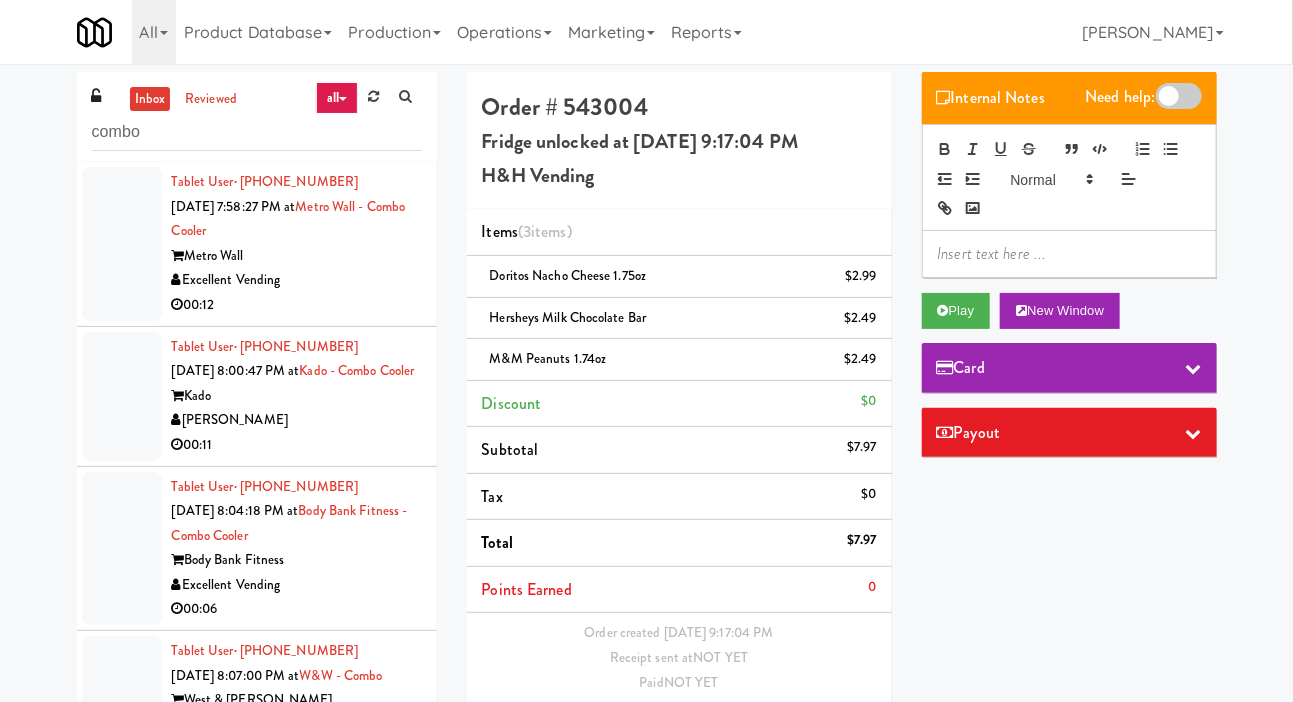 click on "Tablet User  · (329) 222-7423 [DATE] 7:58:27 PM at  [GEOGRAPHIC_DATA] - Combo cooler  Metro Wall  Excellent Vending  00:12" at bounding box center [257, 244] 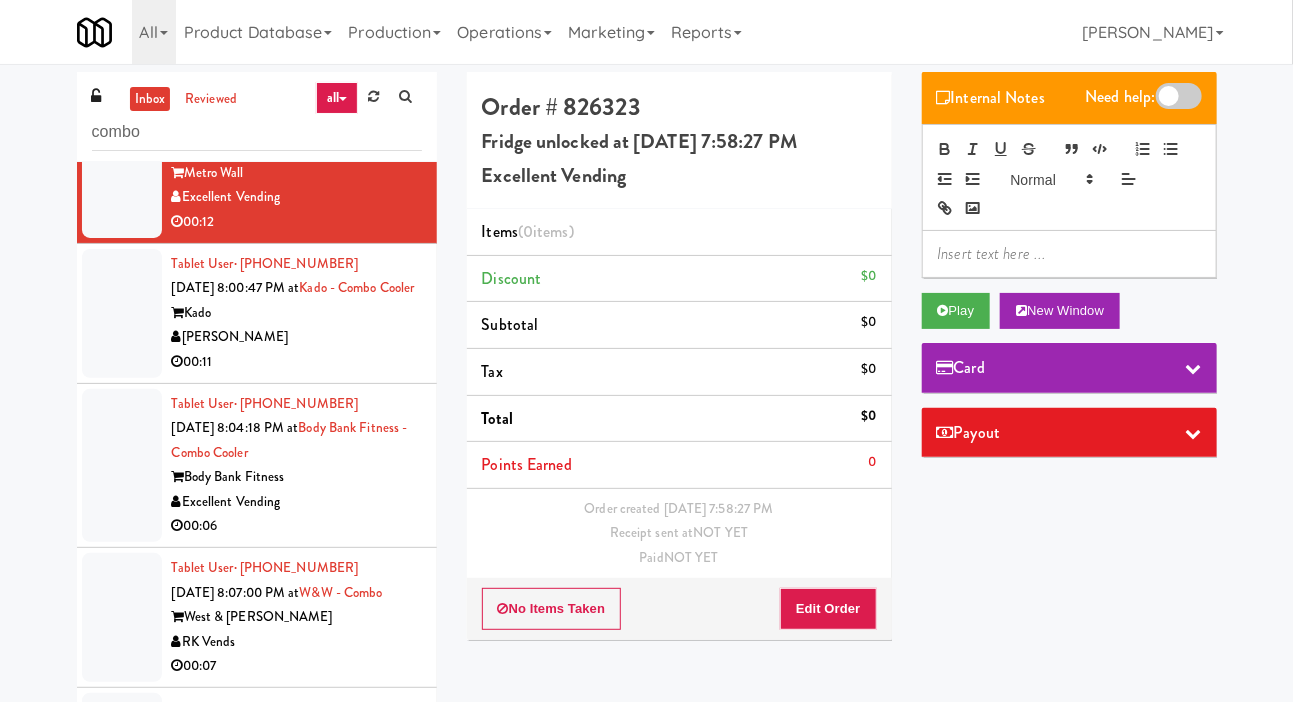 scroll, scrollTop: 0, scrollLeft: 0, axis: both 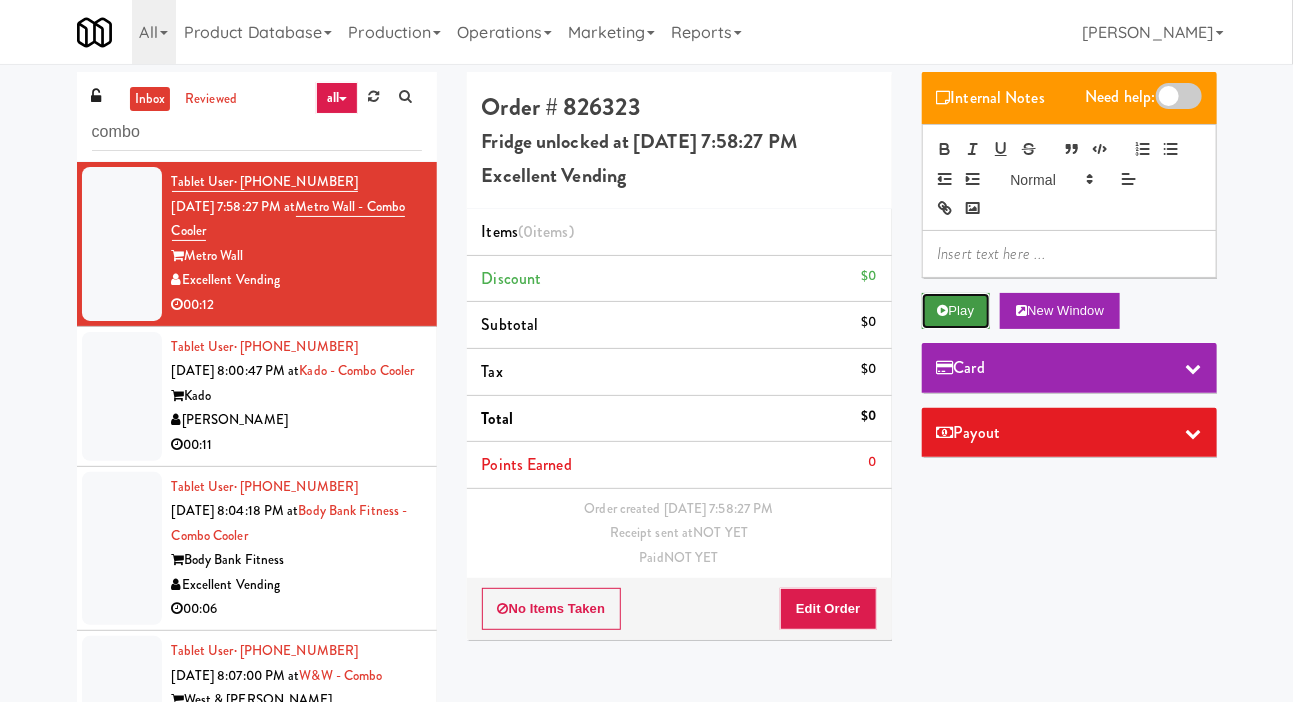 click on "Play" at bounding box center [956, 311] 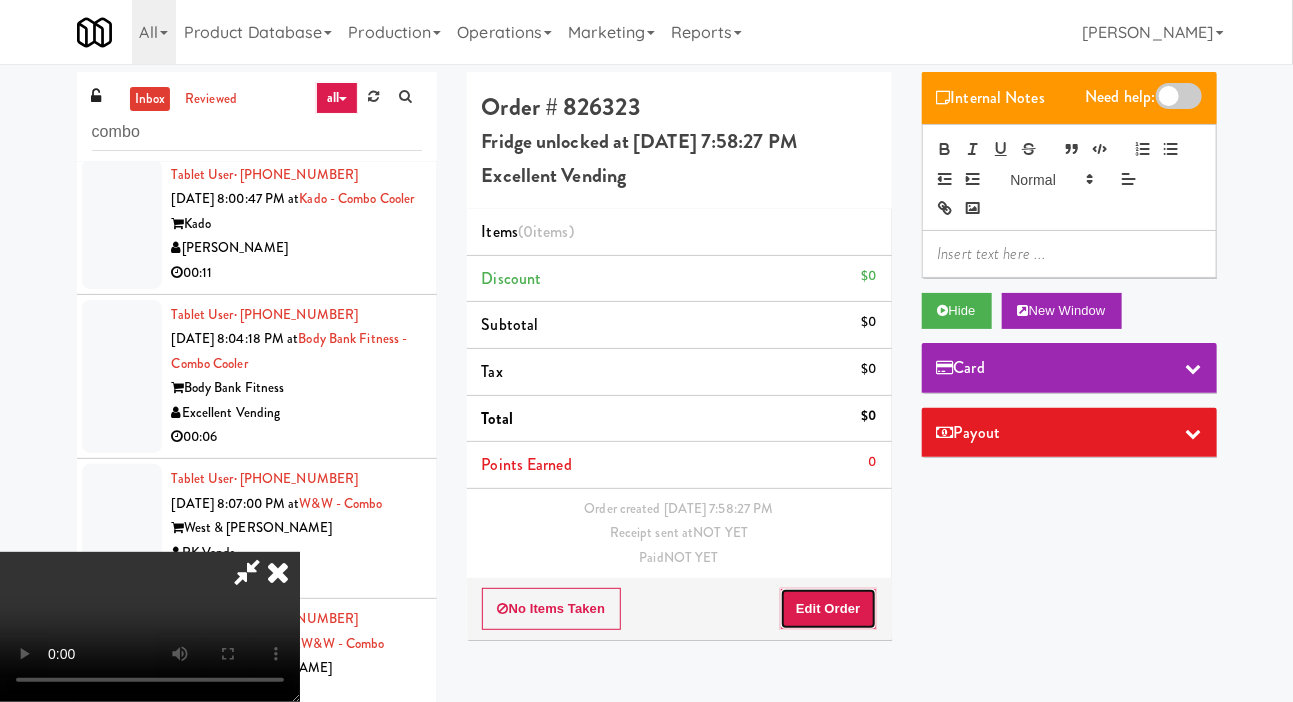 click on "Edit Order" at bounding box center [828, 609] 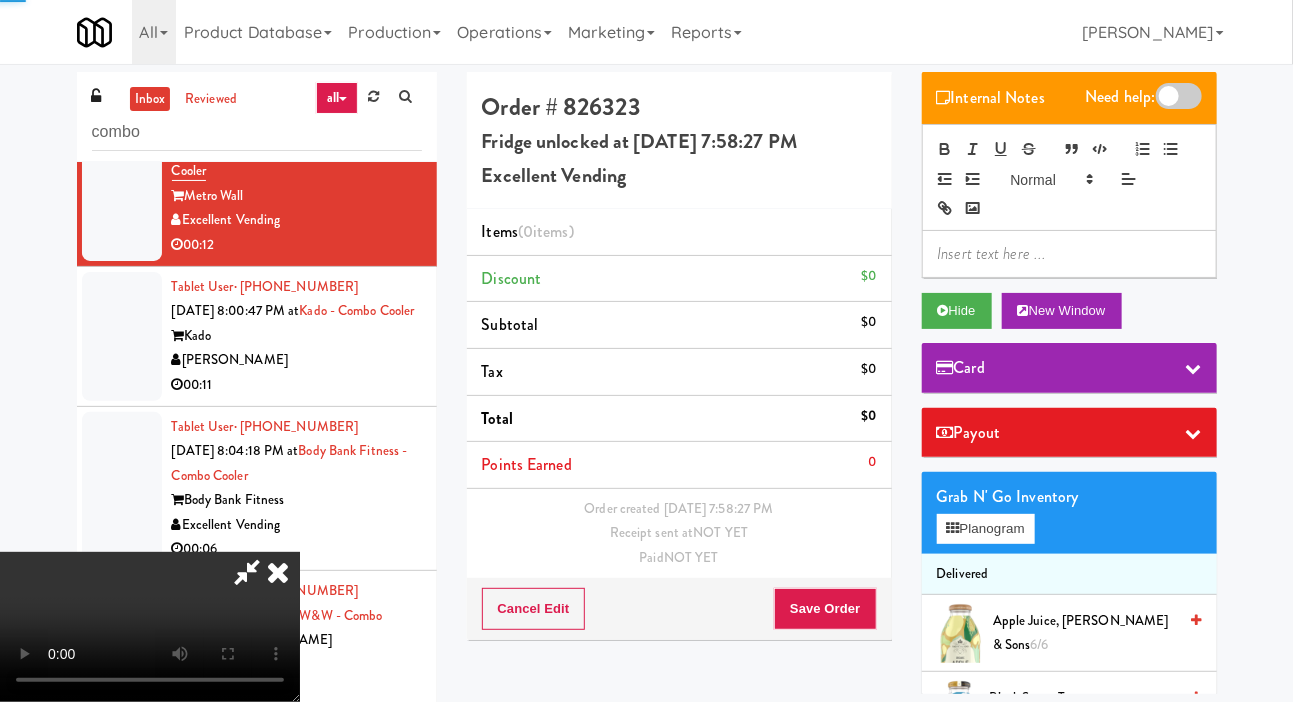 scroll, scrollTop: 0, scrollLeft: 0, axis: both 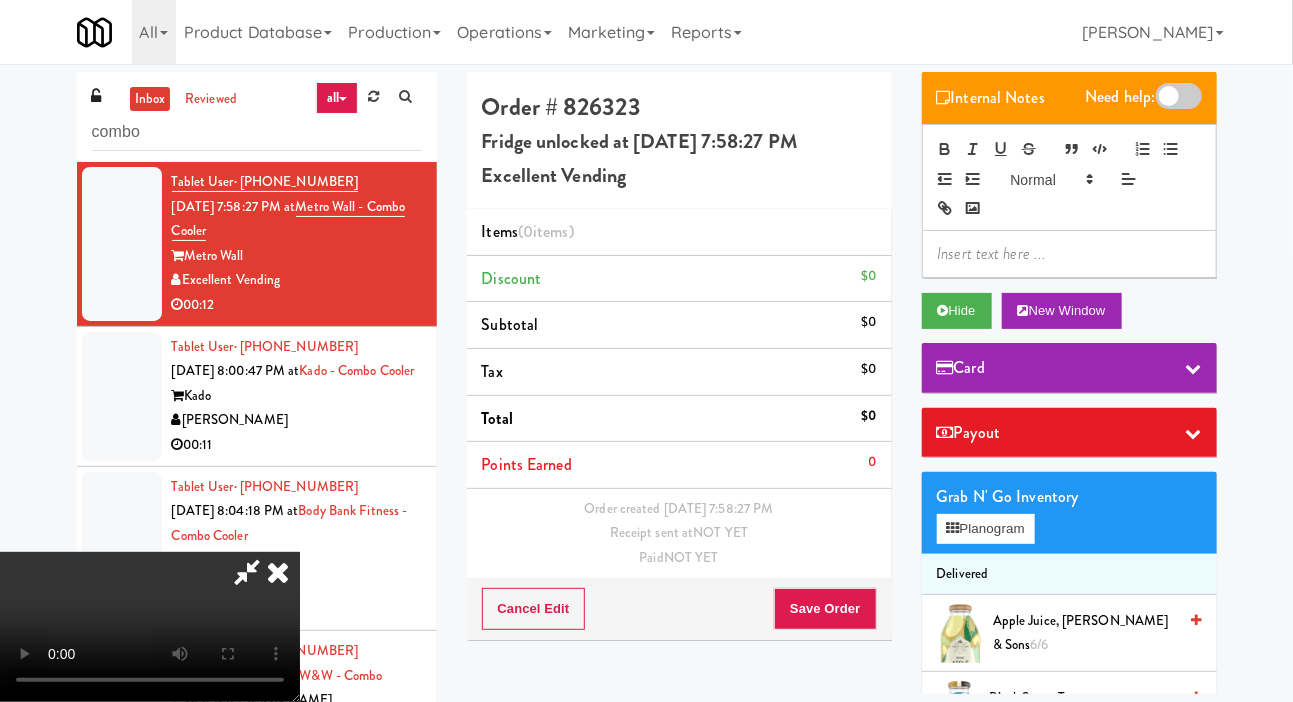 type 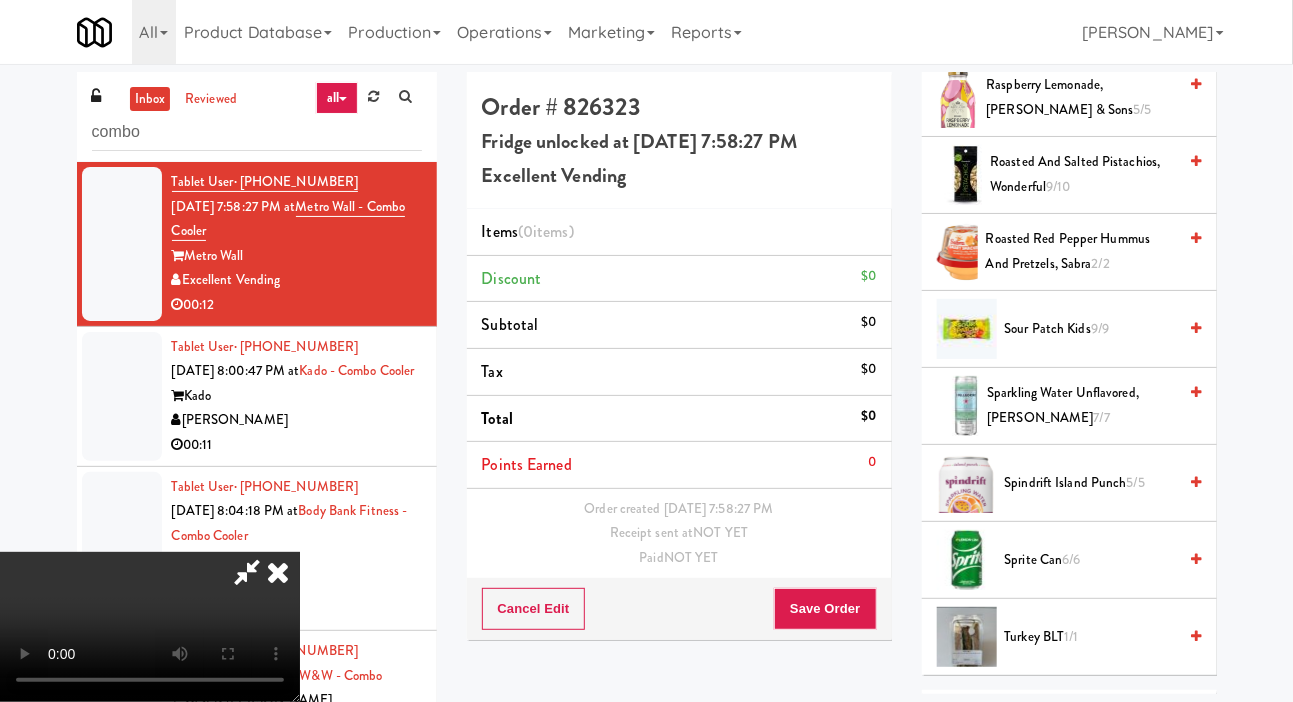 scroll, scrollTop: 2405, scrollLeft: 0, axis: vertical 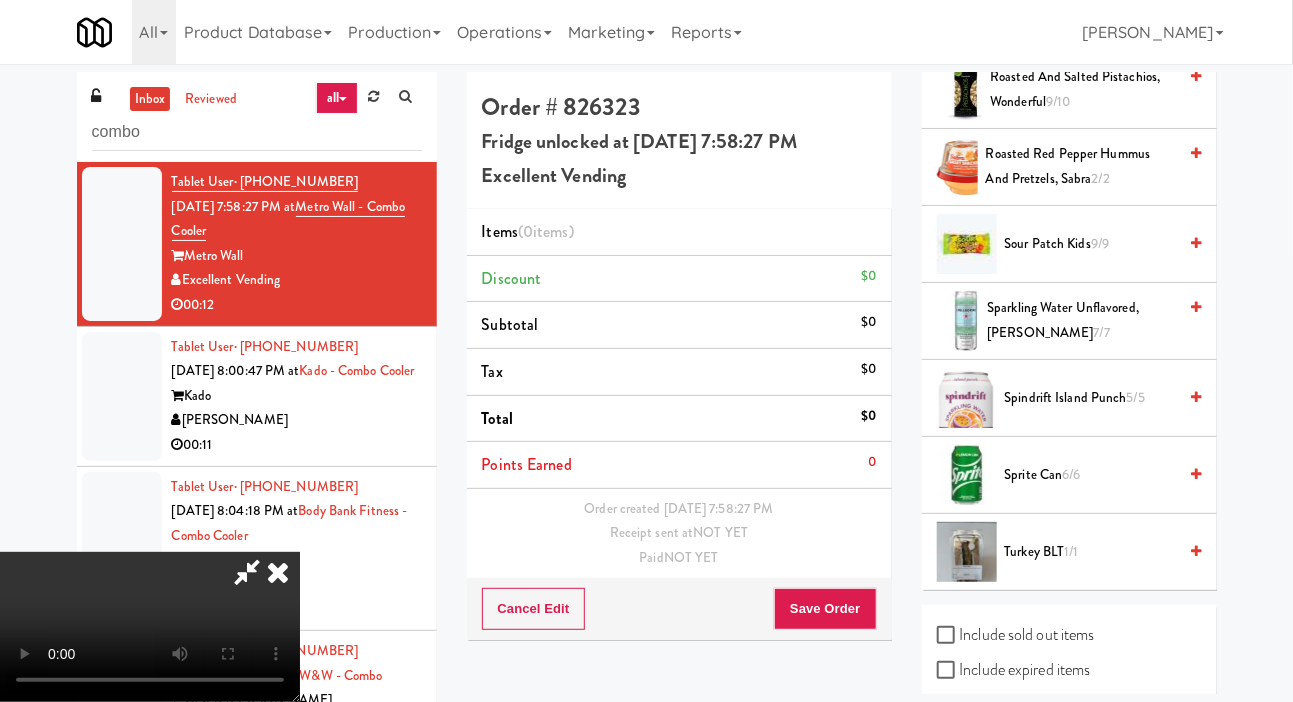 click on "Sprite Can  6/6" at bounding box center (1091, 475) 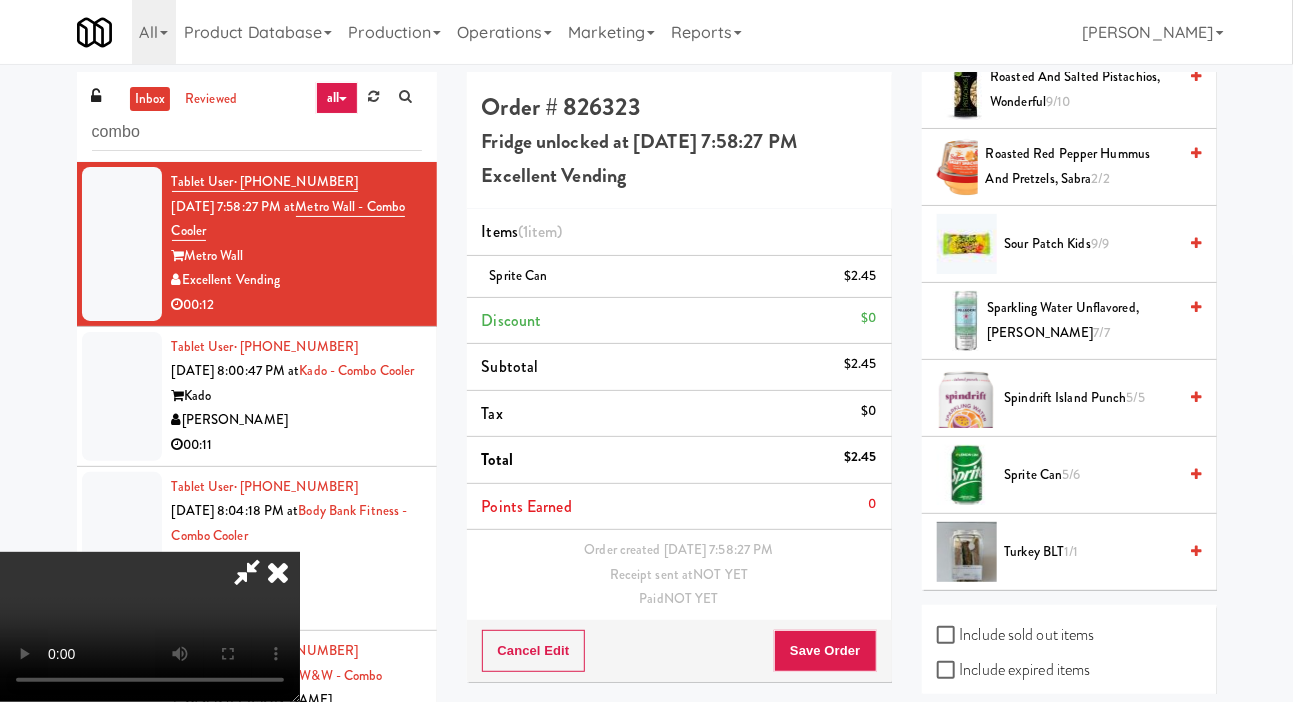 scroll, scrollTop: 11, scrollLeft: 0, axis: vertical 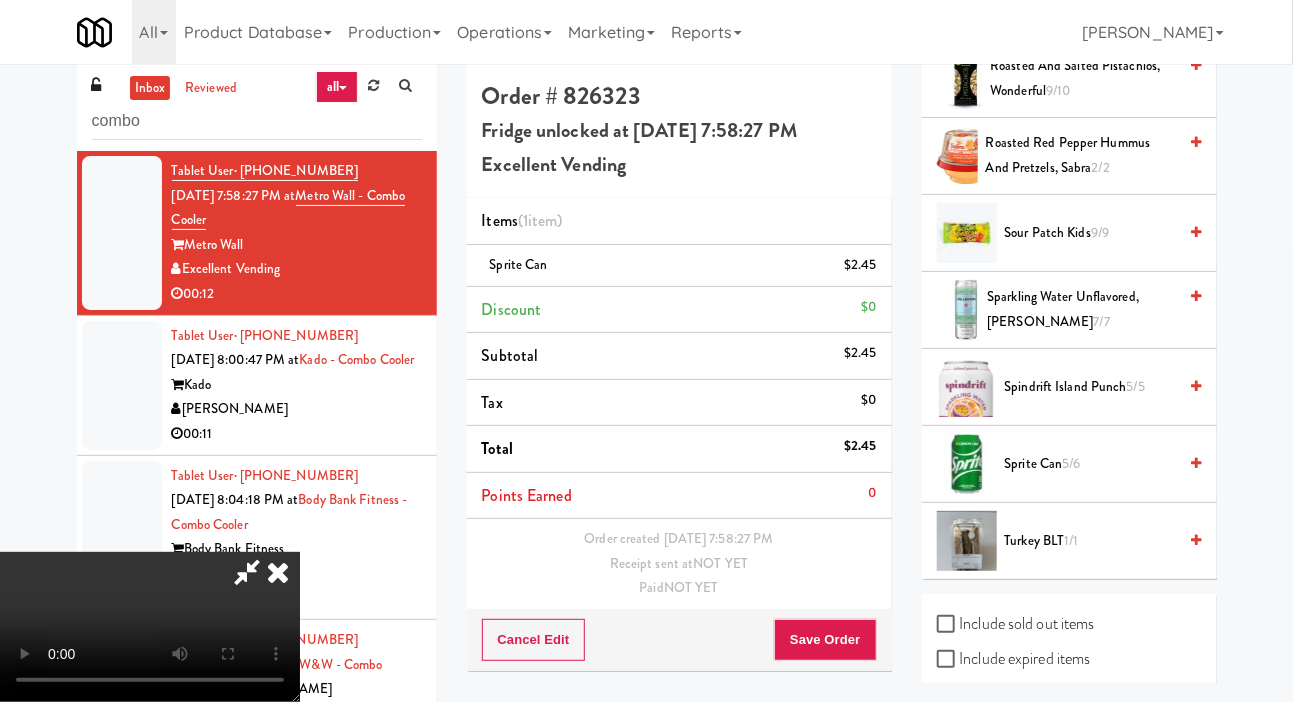 click on "Sour Patch Kids  9/9" at bounding box center [1091, 233] 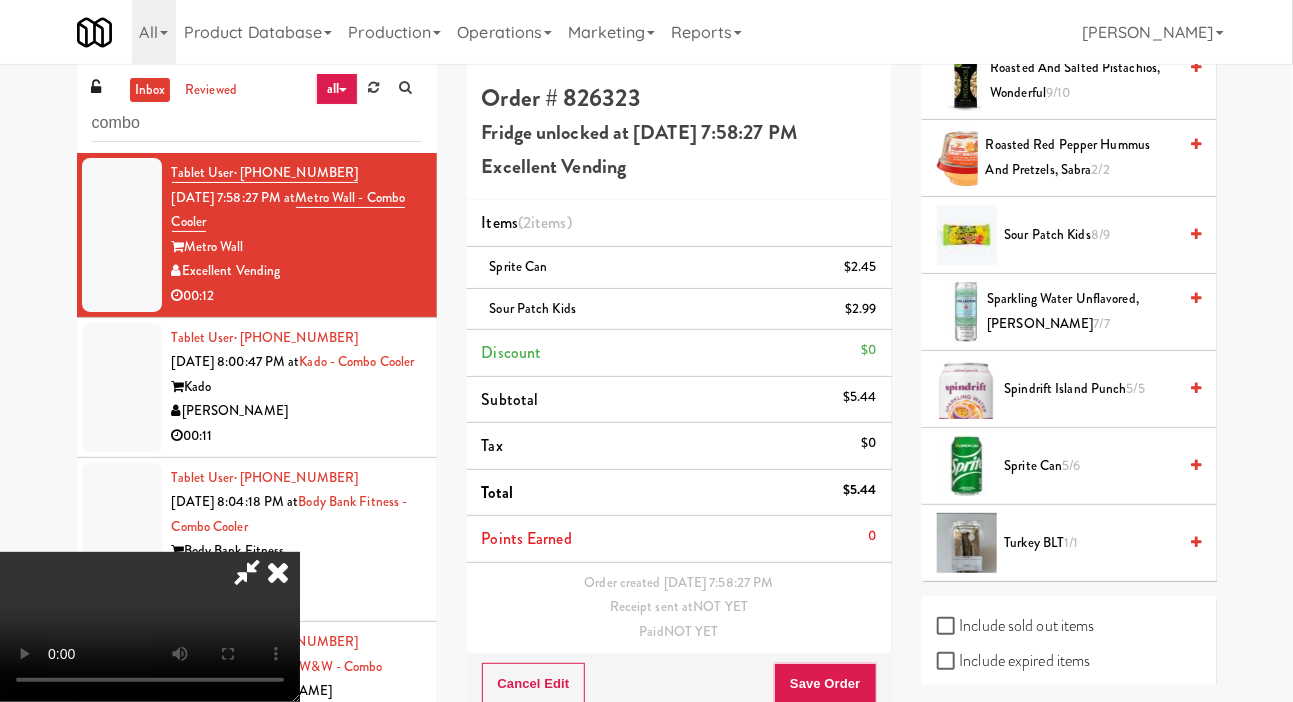 scroll, scrollTop: 0, scrollLeft: 0, axis: both 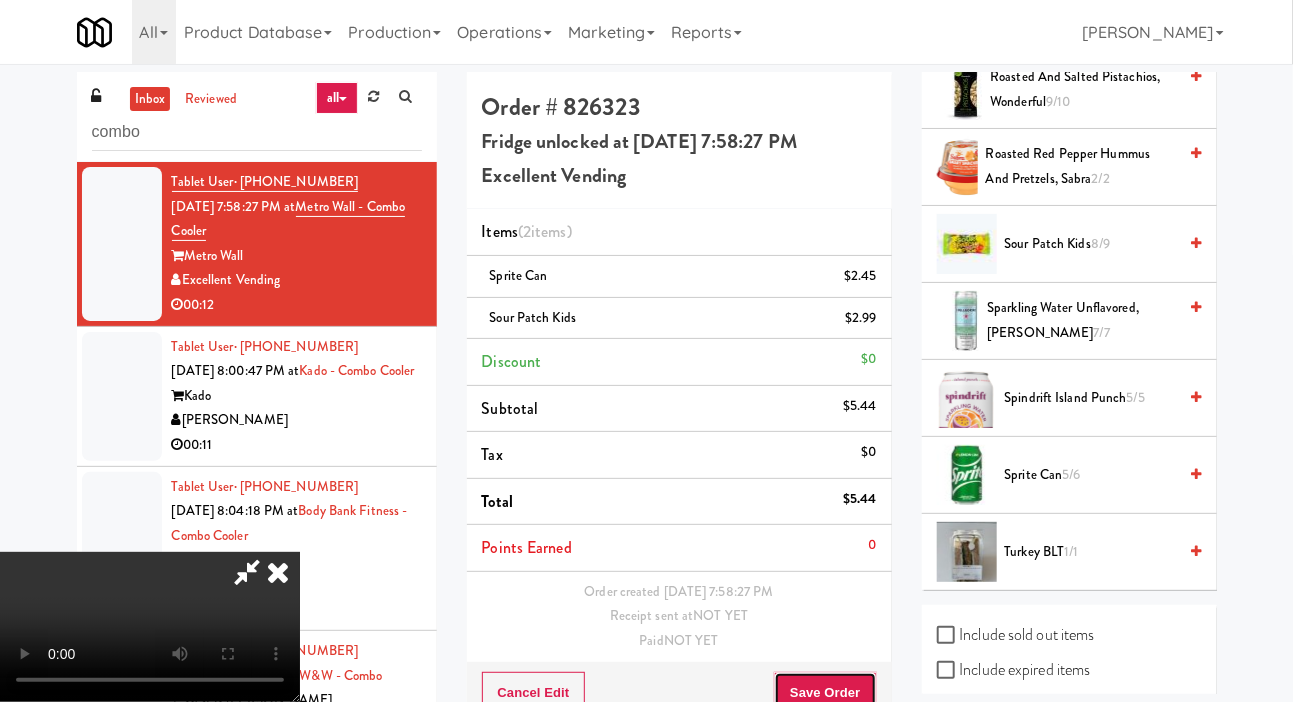 click on "Save Order" at bounding box center (825, 693) 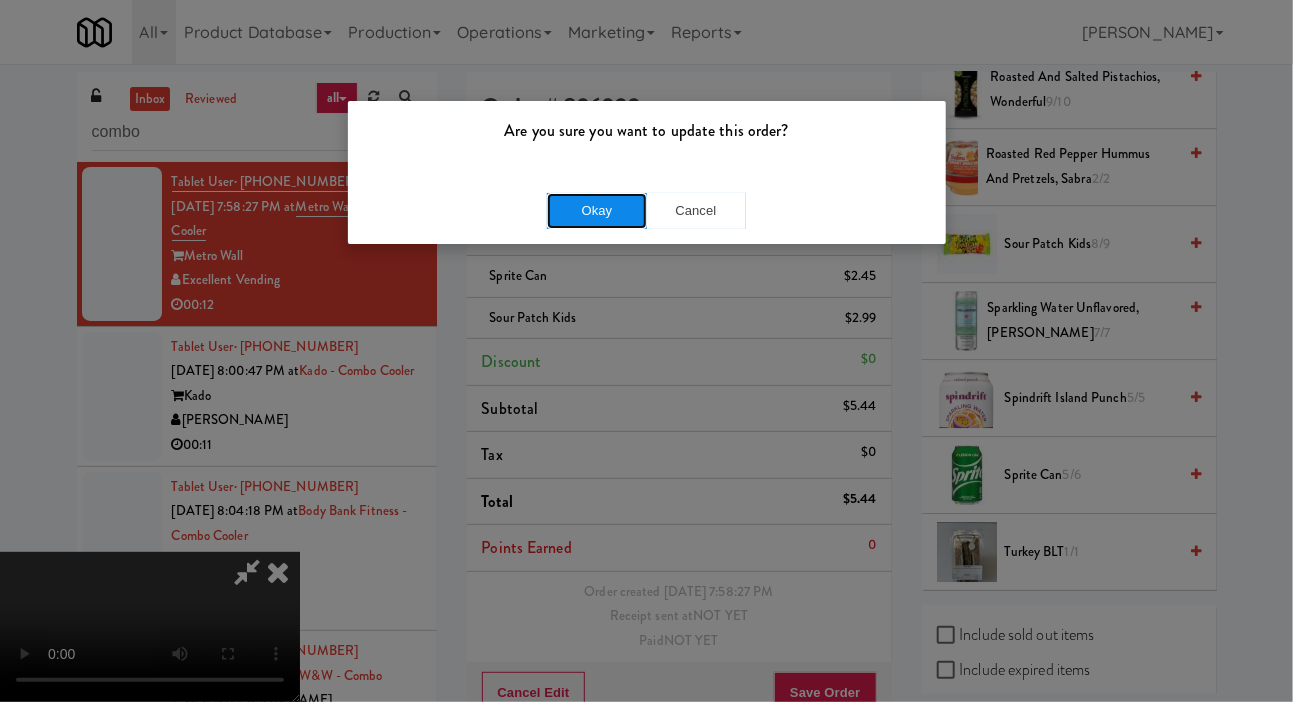 click on "Okay" at bounding box center [597, 211] 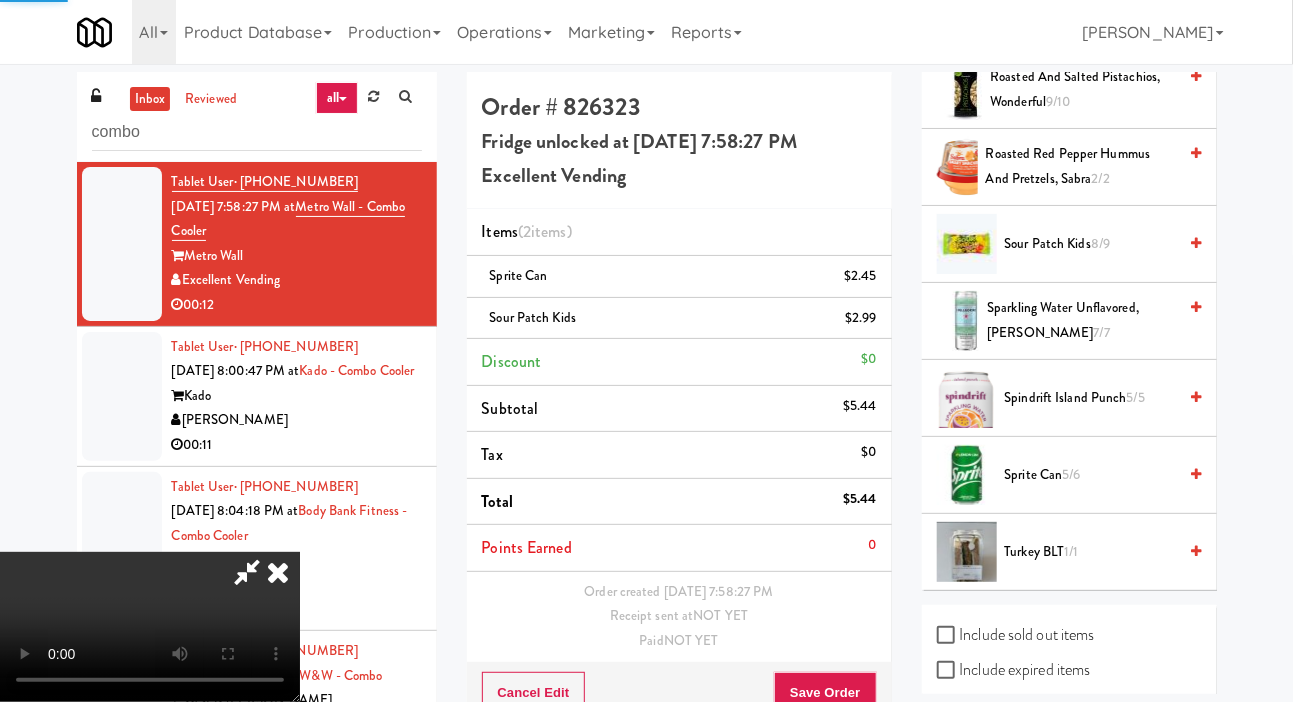scroll, scrollTop: 0, scrollLeft: 0, axis: both 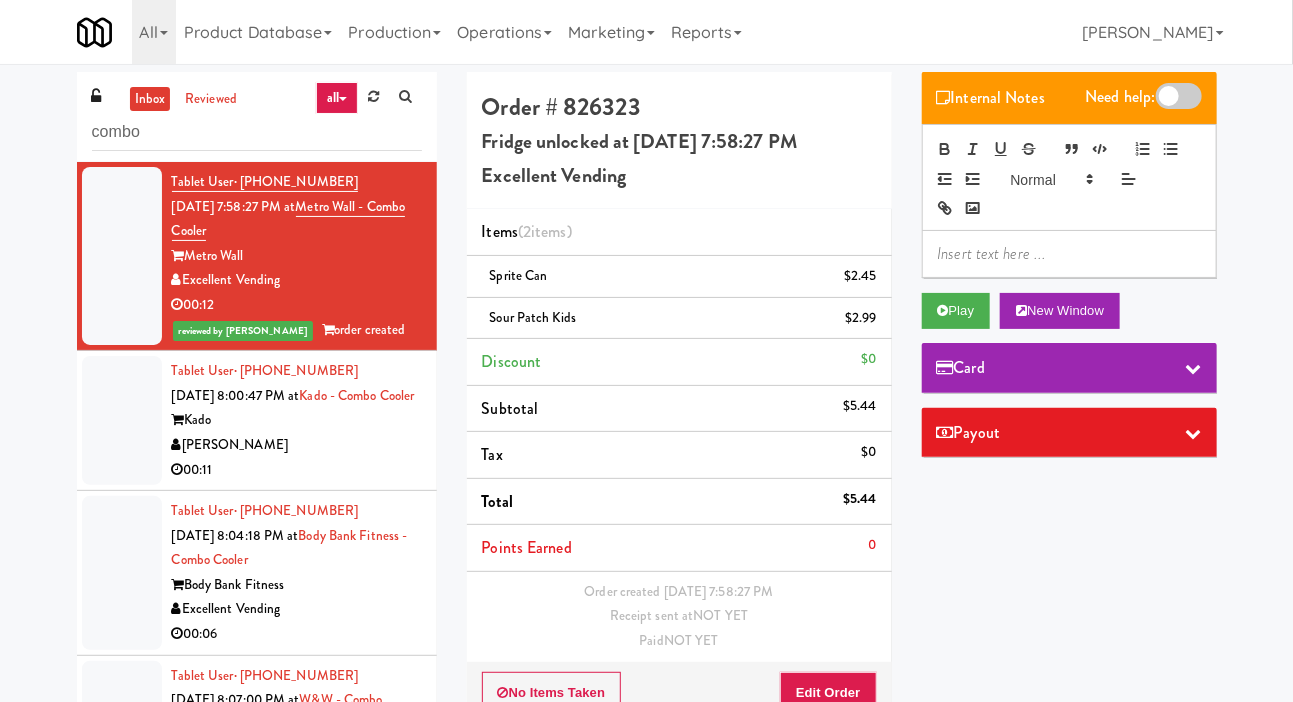 click at bounding box center (122, 420) 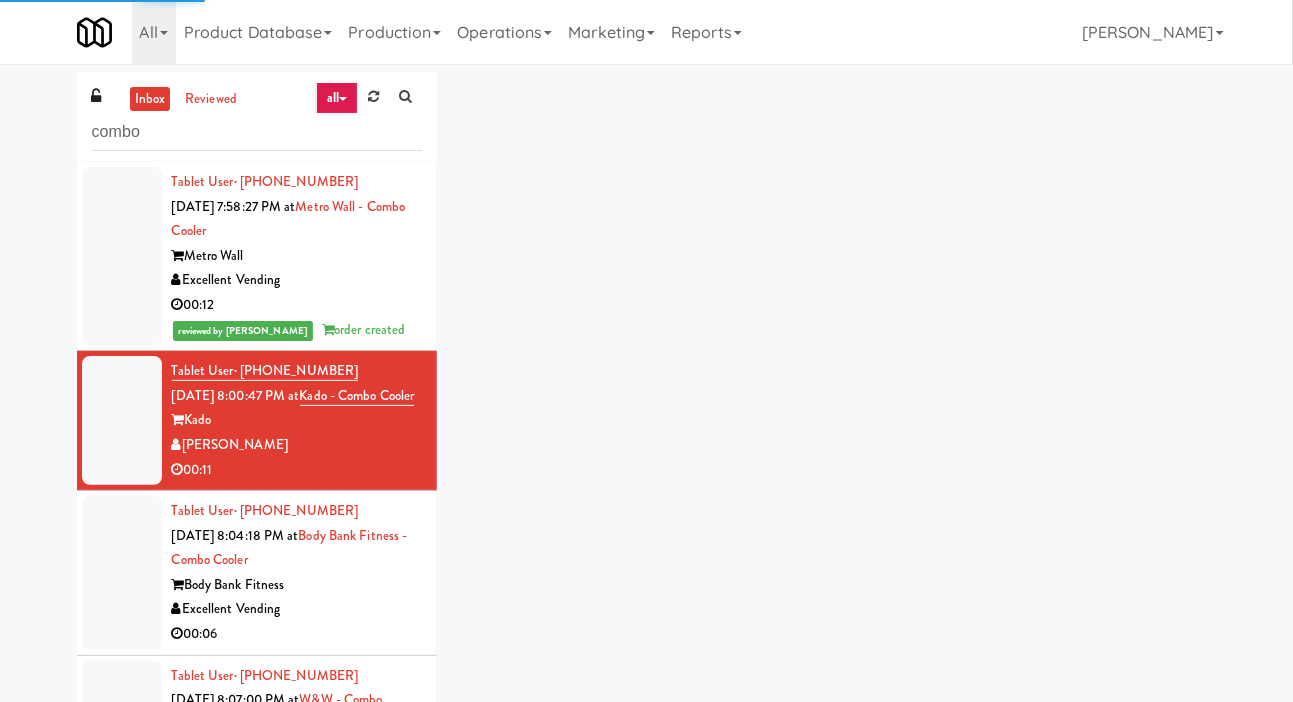 click at bounding box center [122, 573] 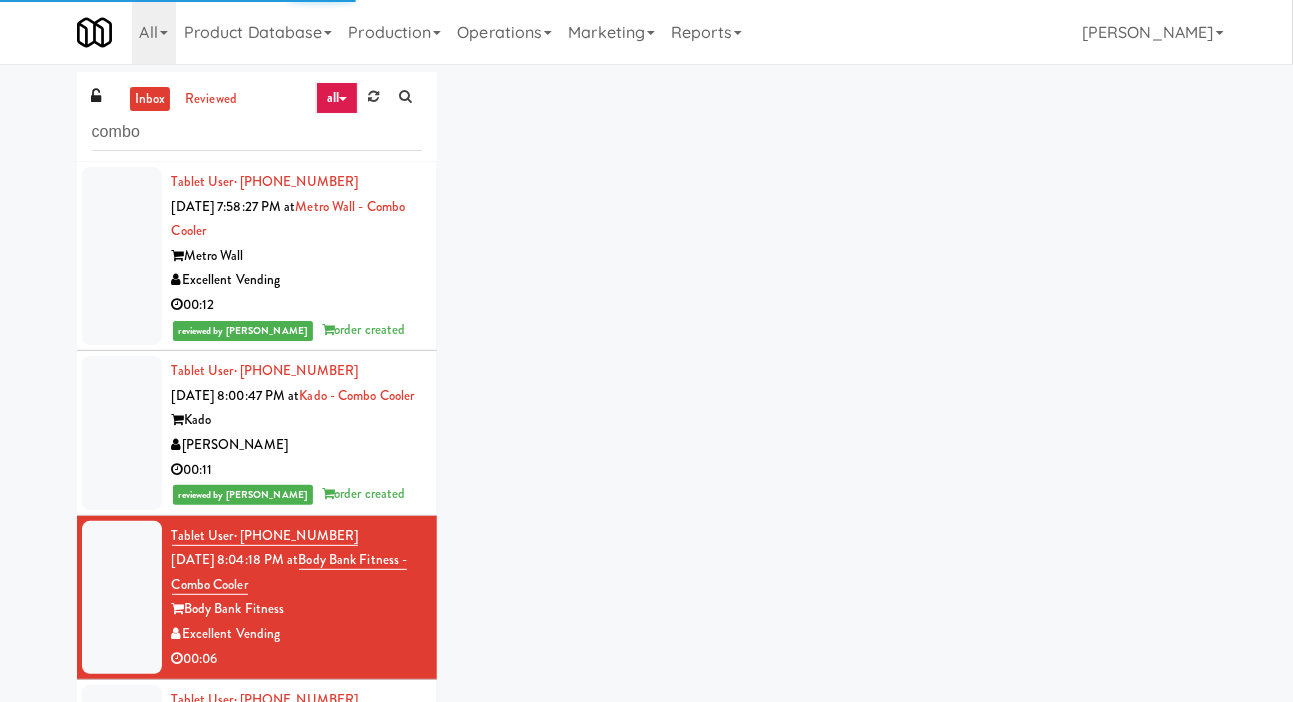 click at bounding box center [122, 433] 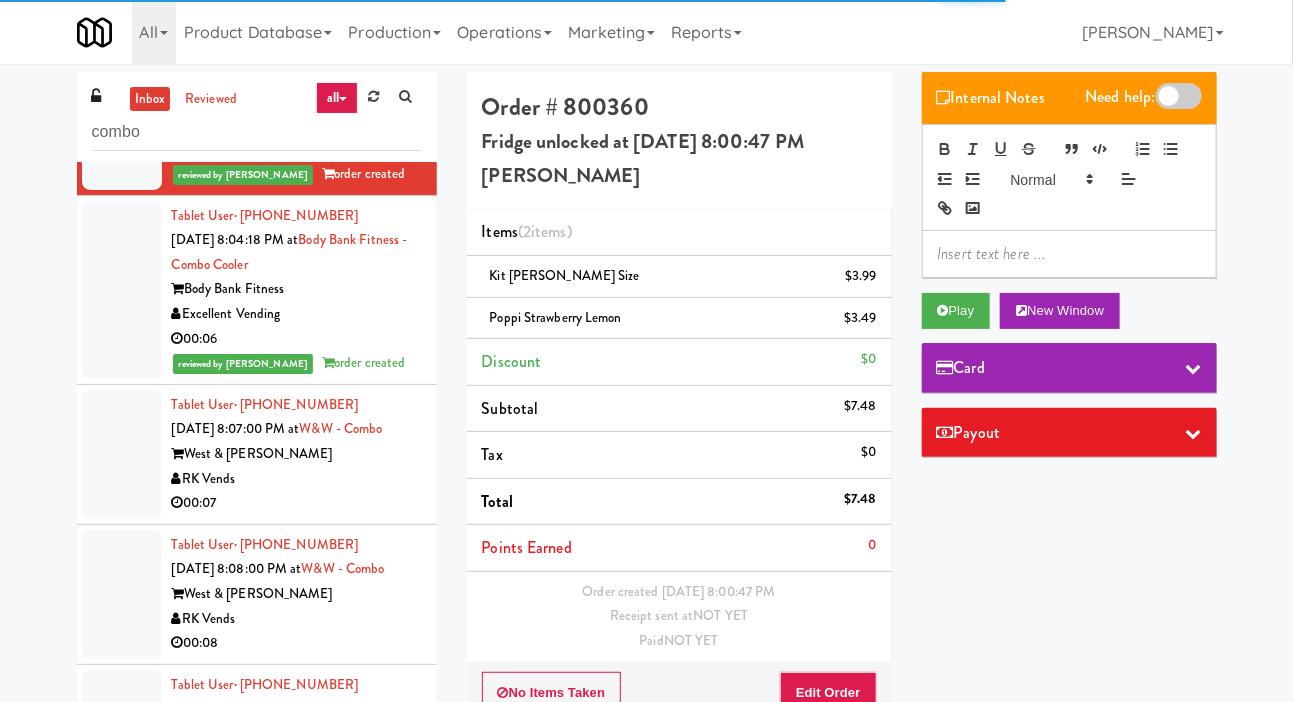 click at bounding box center [122, 454] 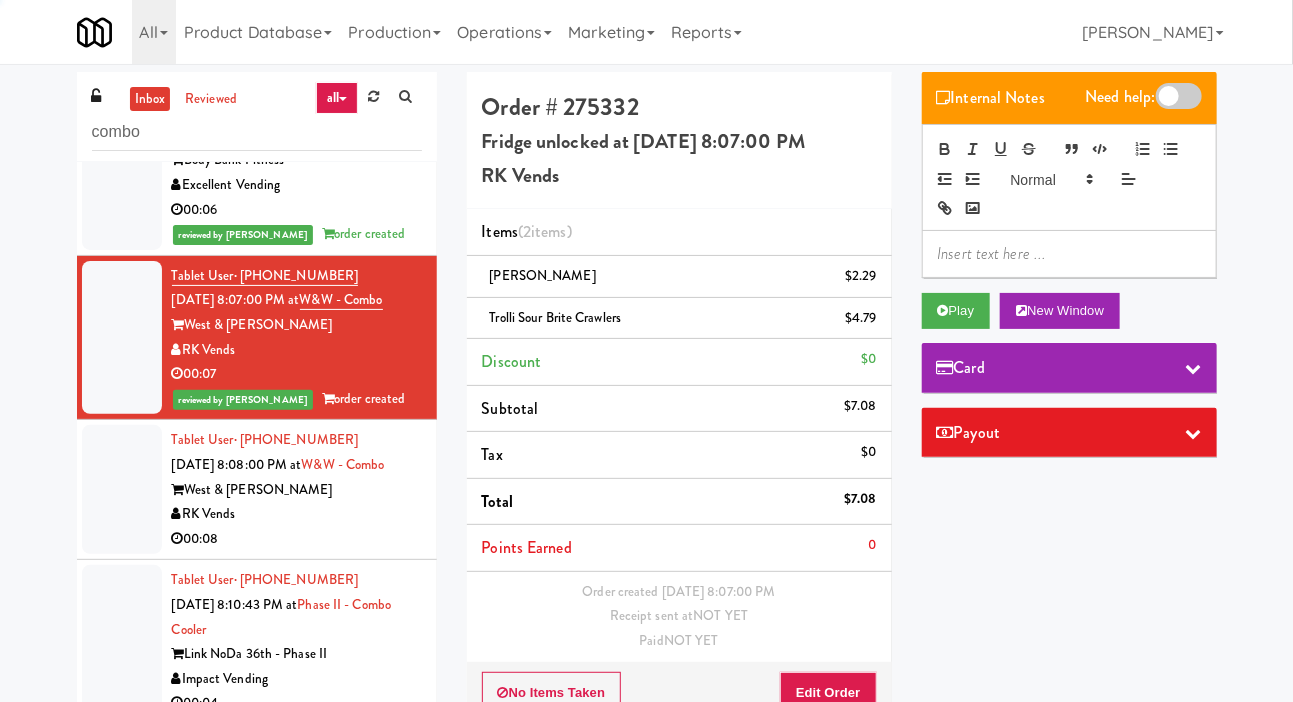 click at bounding box center (122, 489) 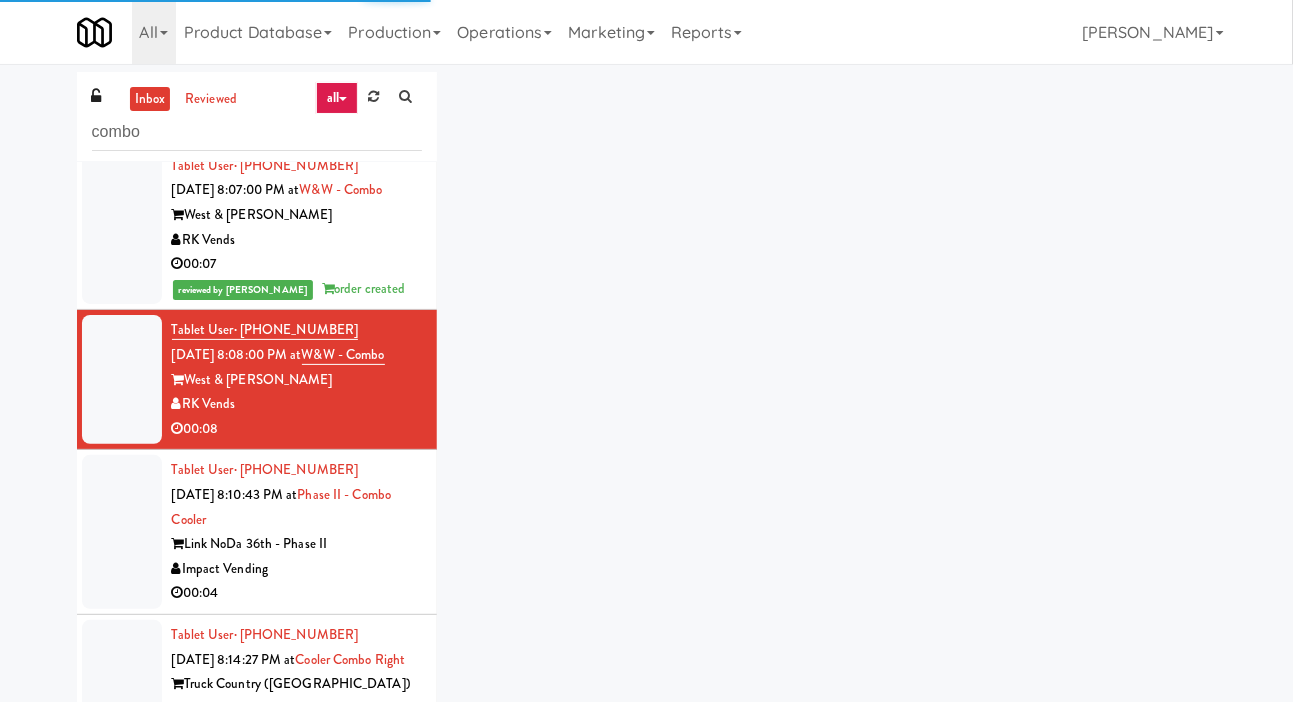 scroll, scrollTop: 613, scrollLeft: 0, axis: vertical 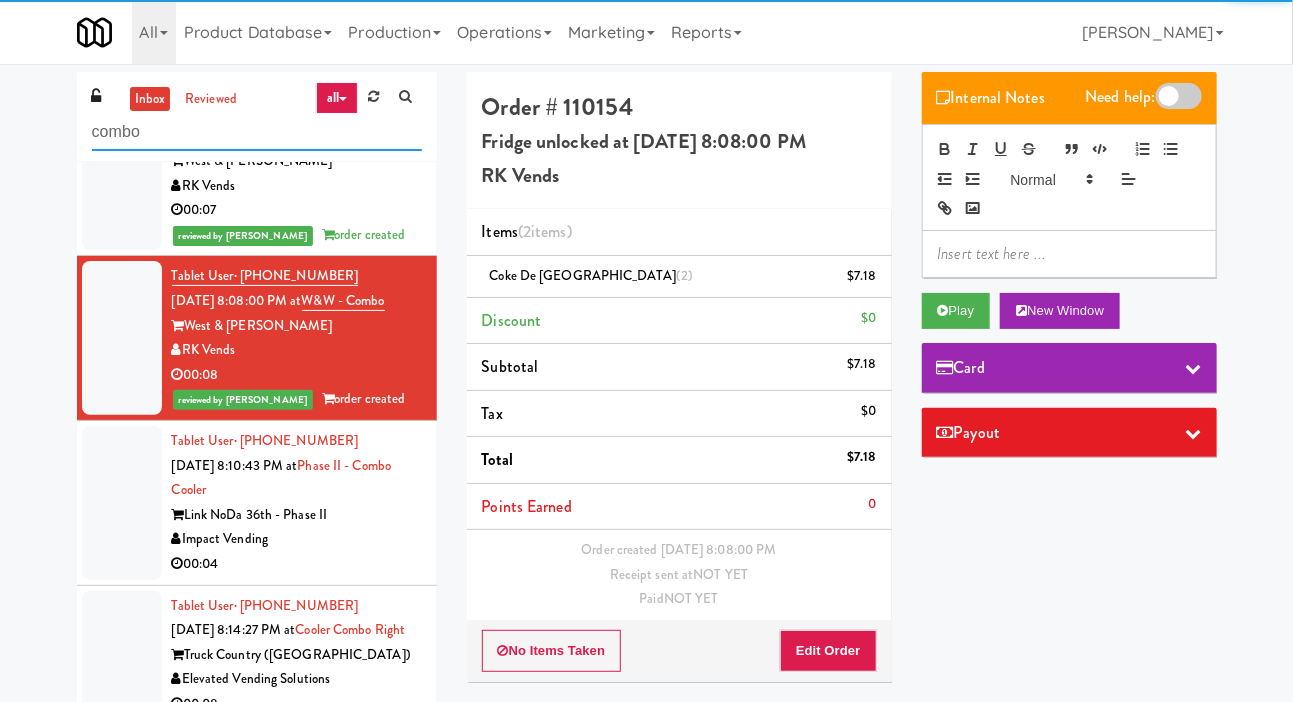 click on "combo" at bounding box center (257, 132) 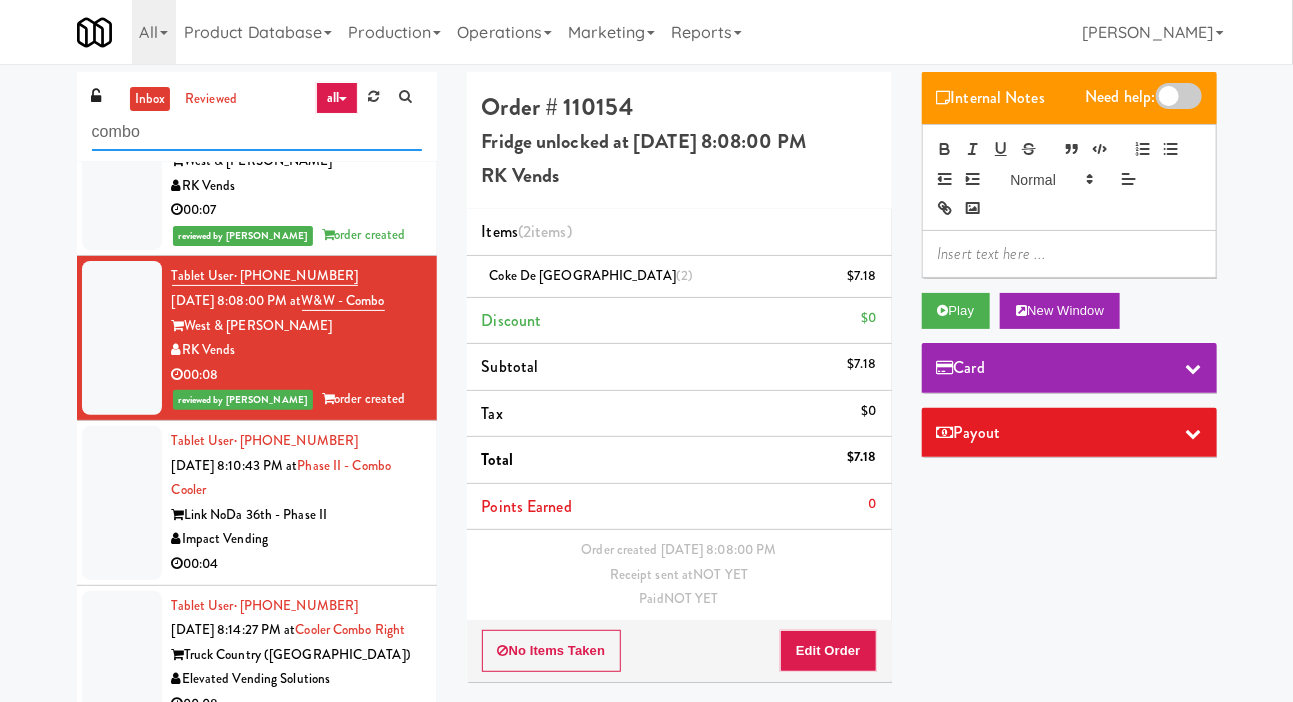 click on "combo" at bounding box center [257, 132] 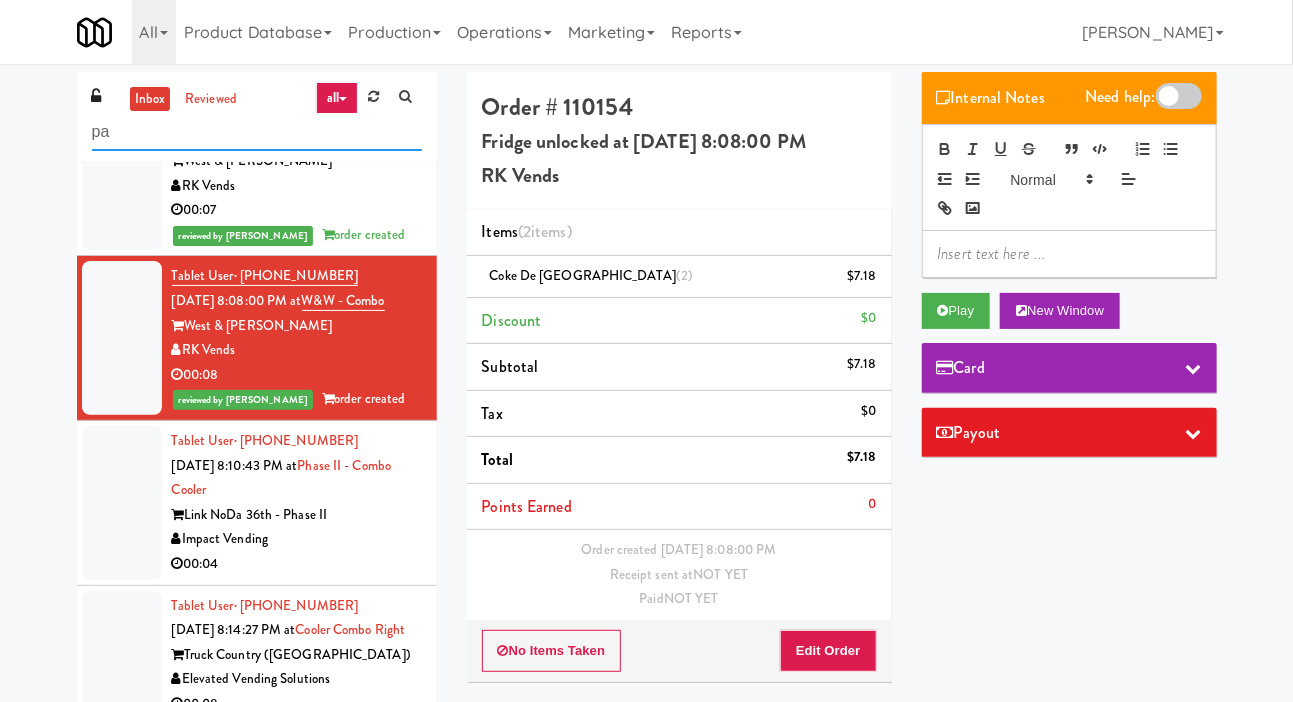 scroll, scrollTop: 0, scrollLeft: 0, axis: both 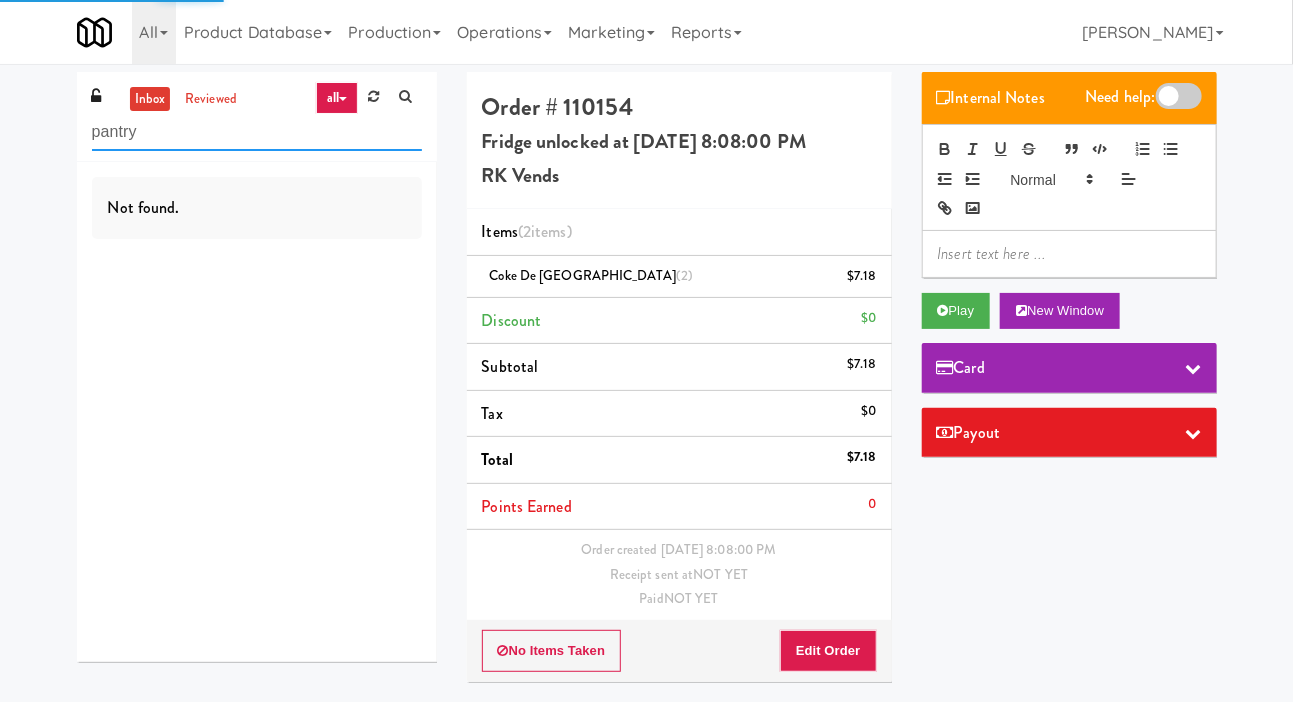 type on "pantry" 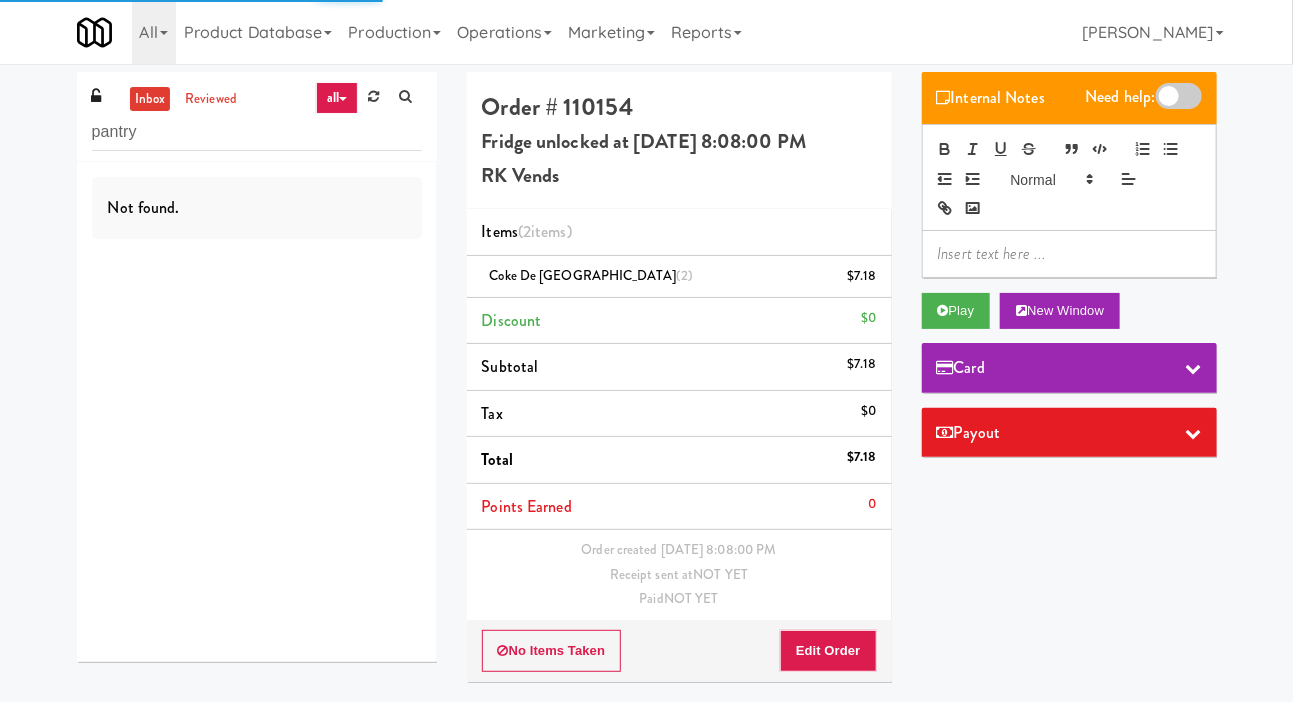 click on "inbox reviewed all    all     gen 1.5     gen 2/3     gen 4     help requested     failed   pantry   Not found. Order # 110154 Fridge unlocked at [DATE] 8:08:00 PM RK Vends Items  (2  items ) Coke de Mexico  (2) $7.18 Discount  $0 Subtotal $7.18 Tax $0 Total $7.18 Points Earned  0 Order created [DATE] 8:08:00 PM Receipt sent at  NOT YET Paid  NOT YET  No Items Taken Edit Order  Internal Notes Need help:                                                                                                                                                                 Play  New Window  Card   Payout ×" at bounding box center [646, 384] 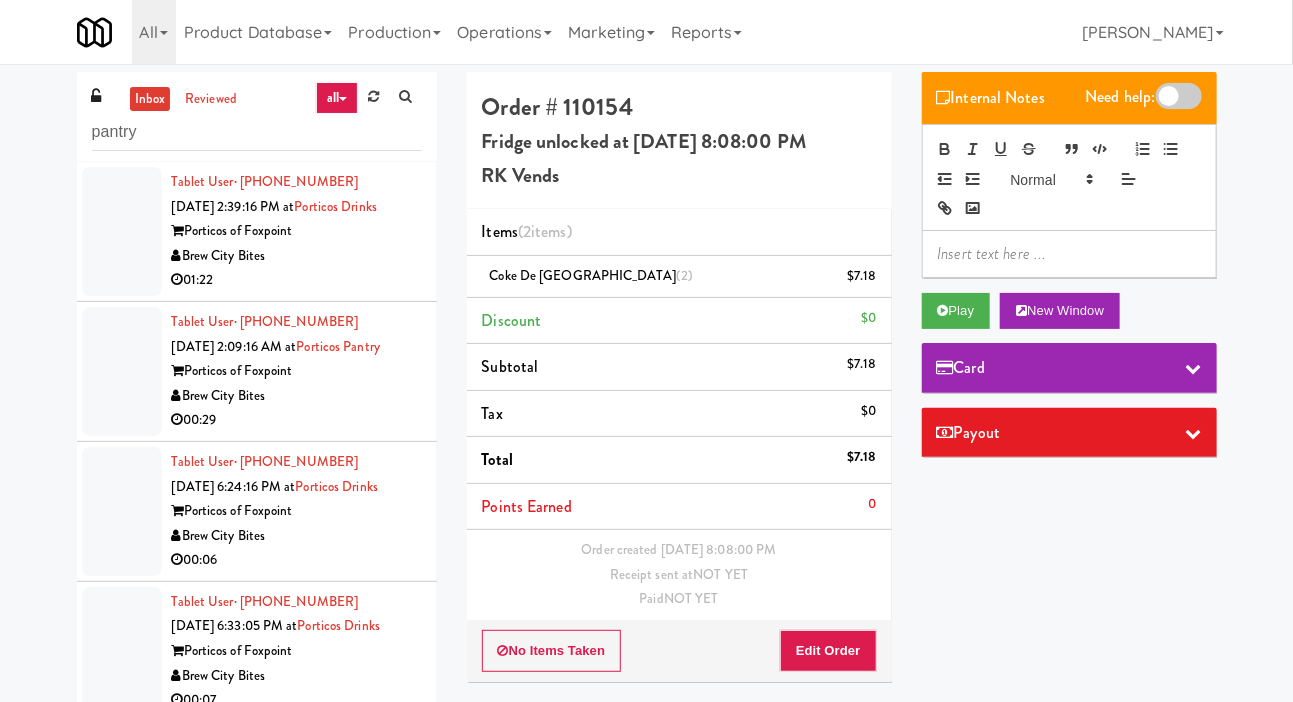 click at bounding box center [122, 231] 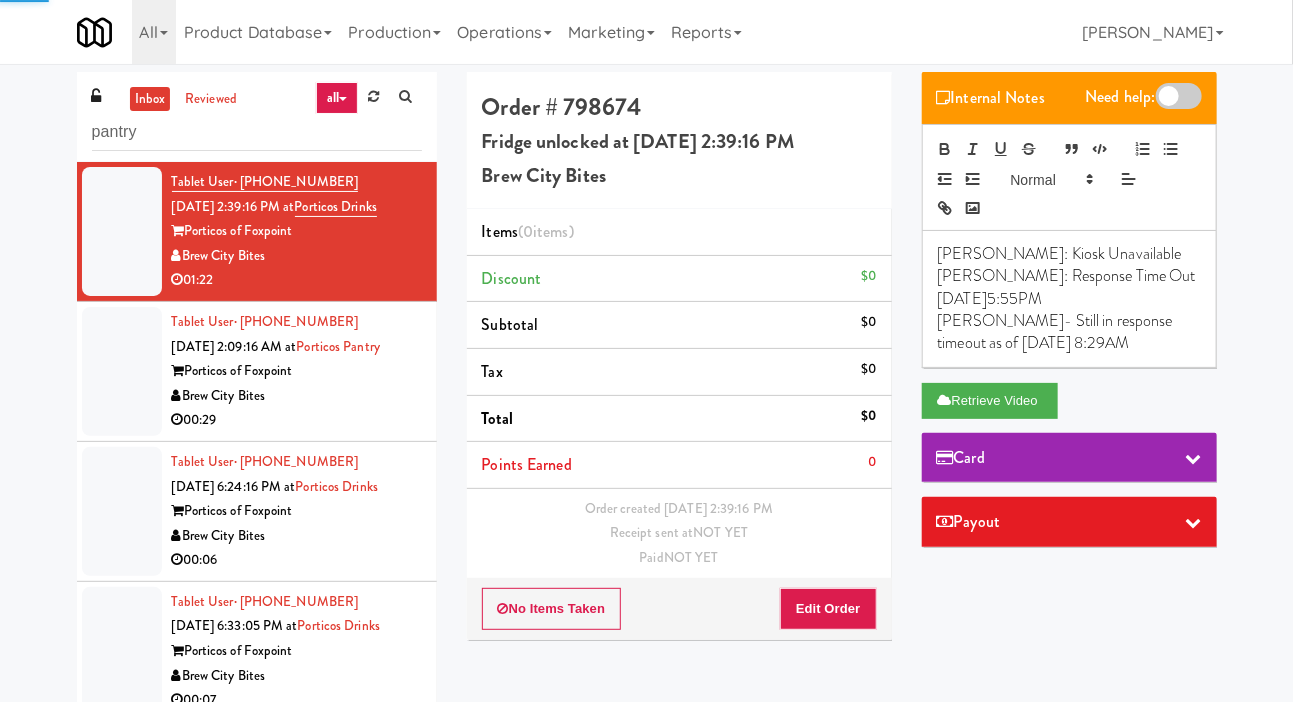 click at bounding box center [122, 371] 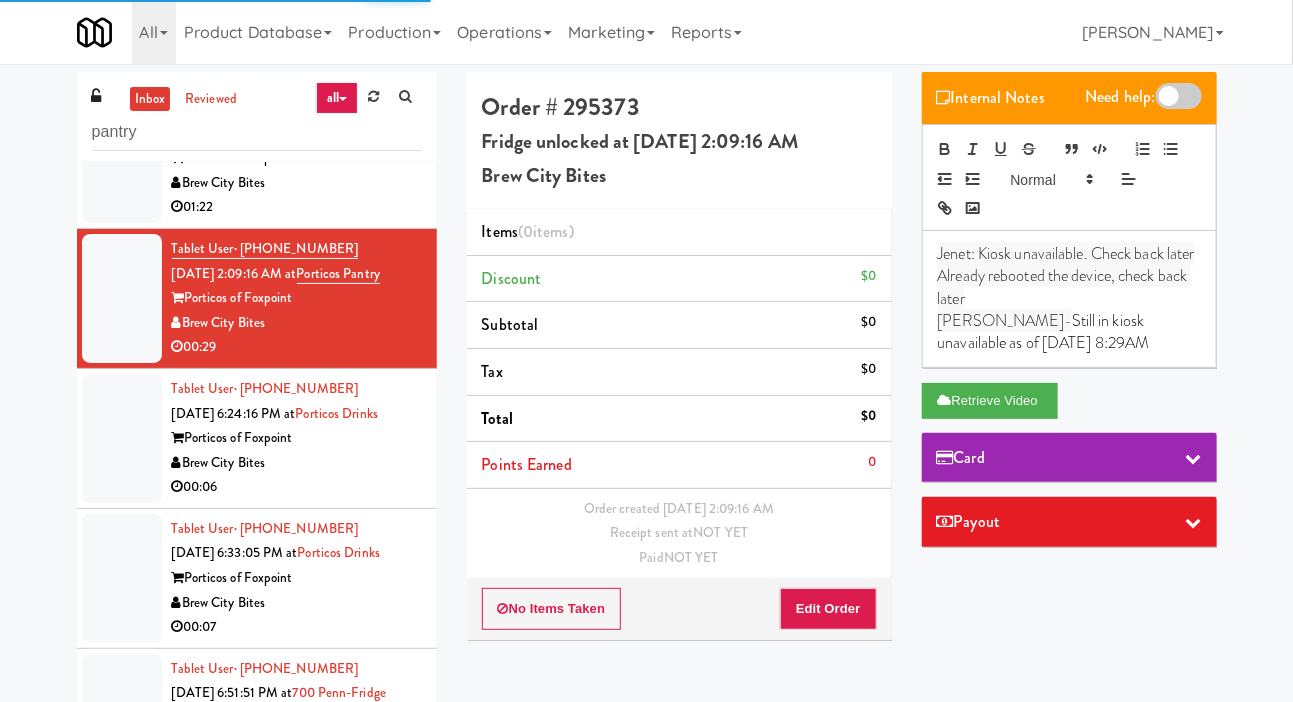 click at bounding box center [122, 438] 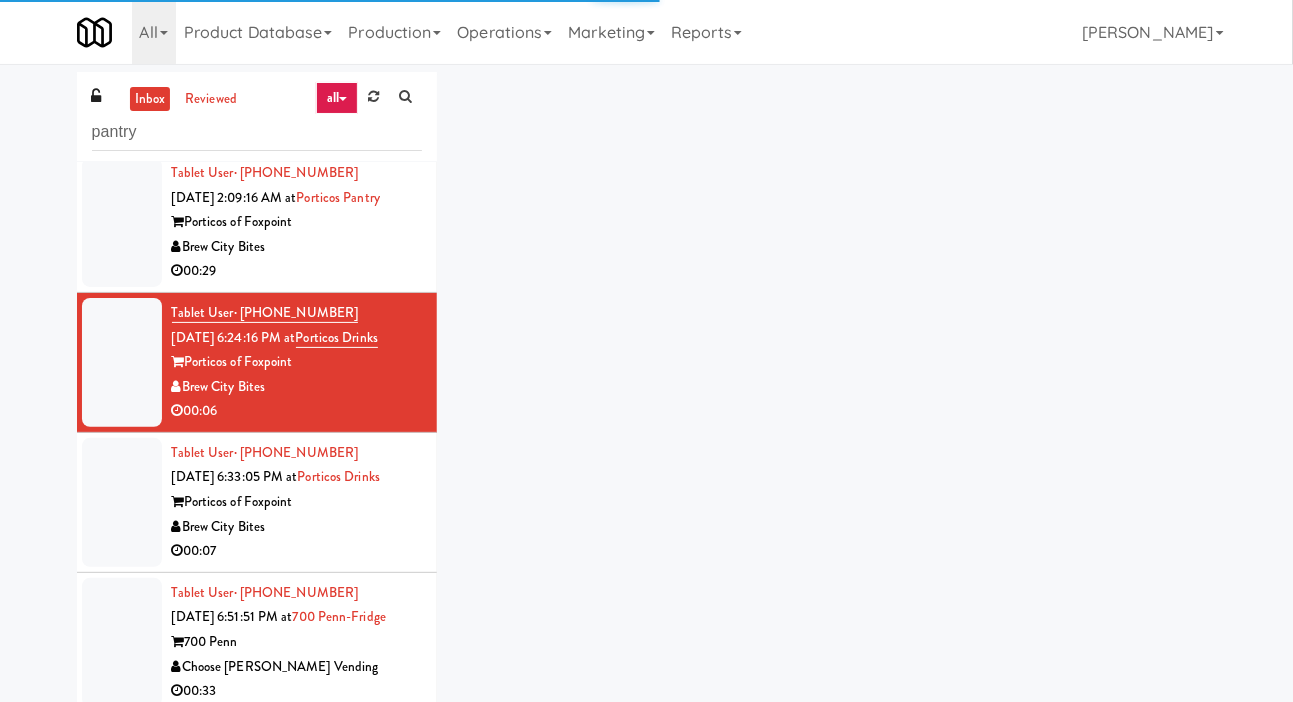 scroll, scrollTop: 205, scrollLeft: 0, axis: vertical 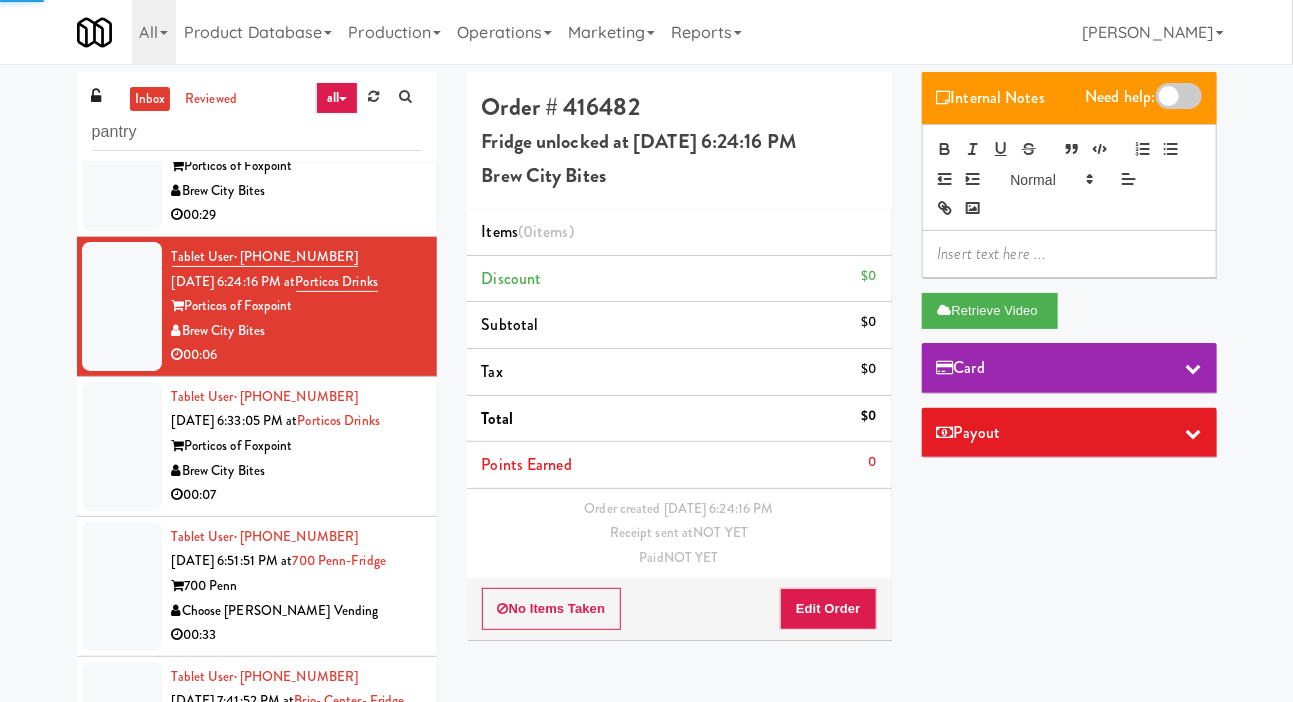 click at bounding box center [122, 446] 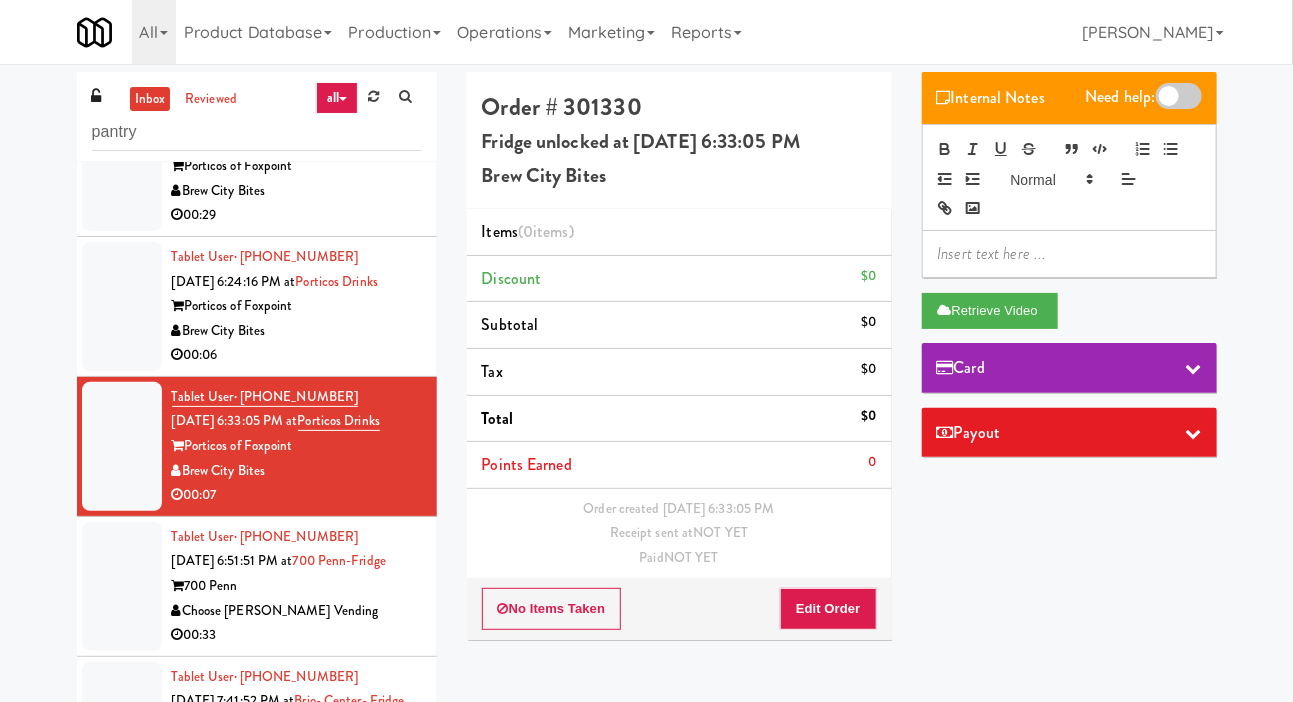 click at bounding box center [122, 586] 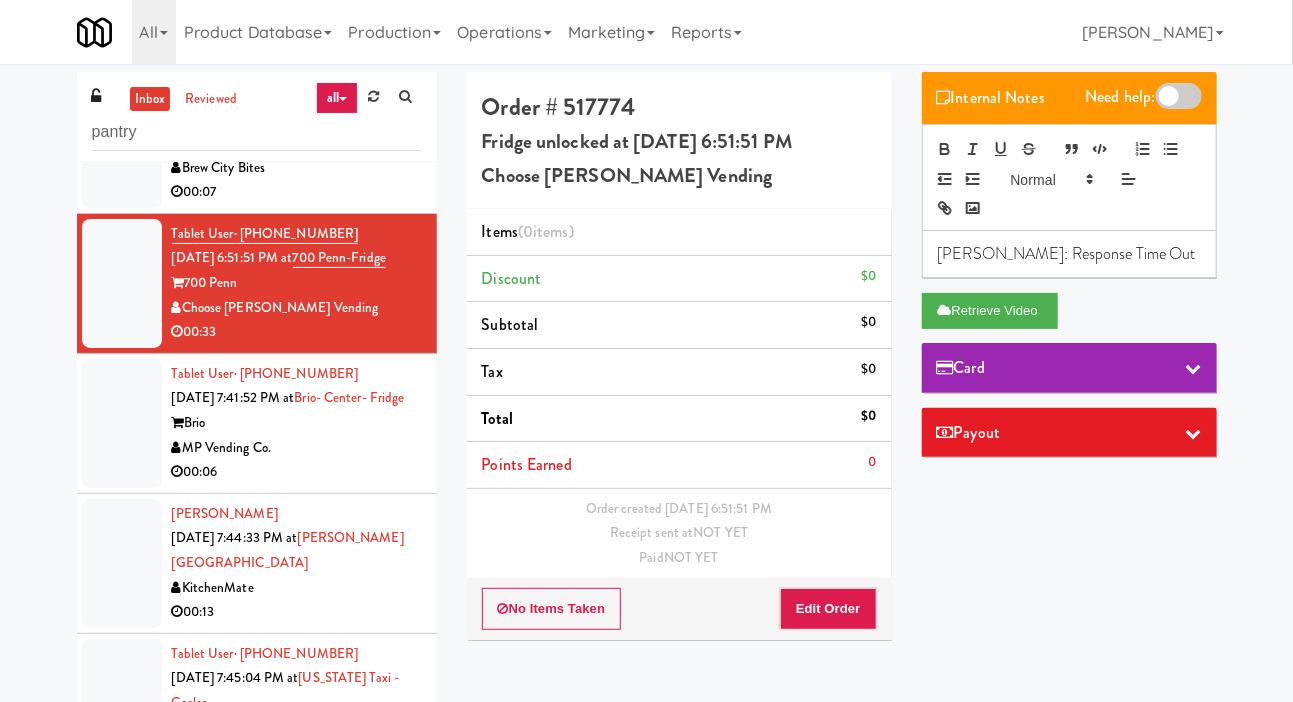 click at bounding box center [122, 423] 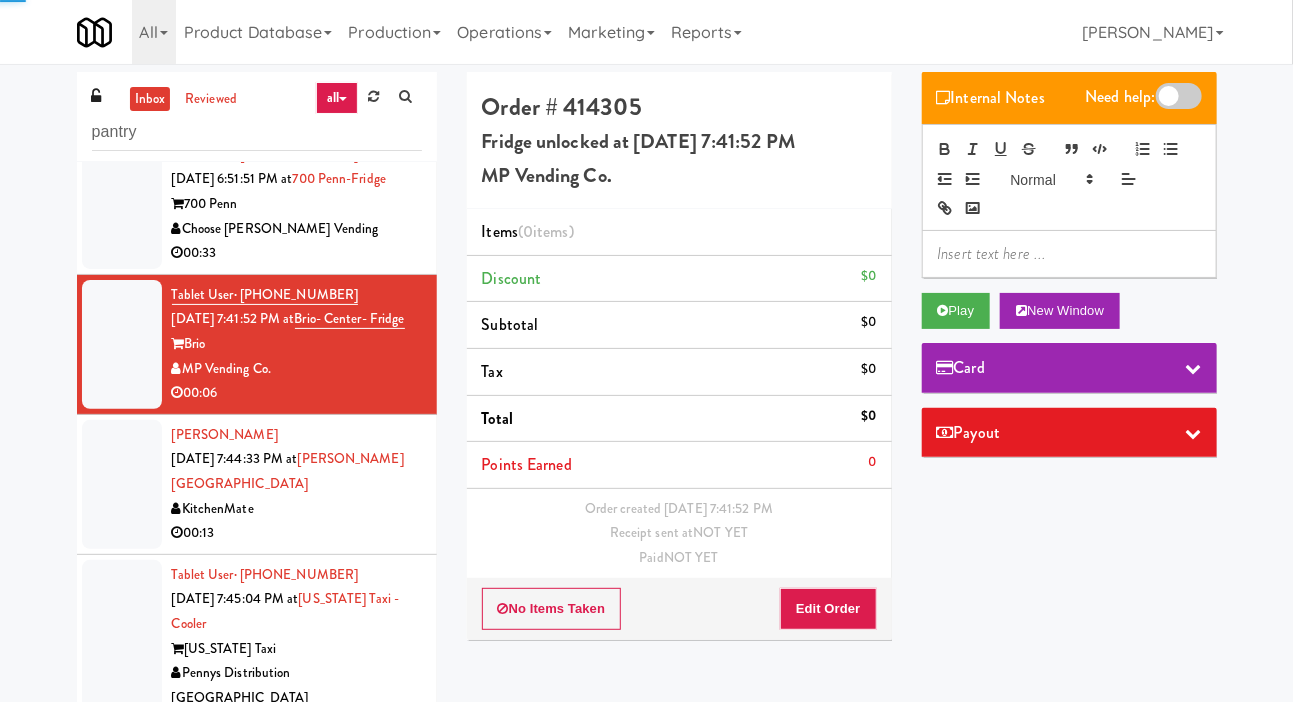 scroll, scrollTop: 588, scrollLeft: 0, axis: vertical 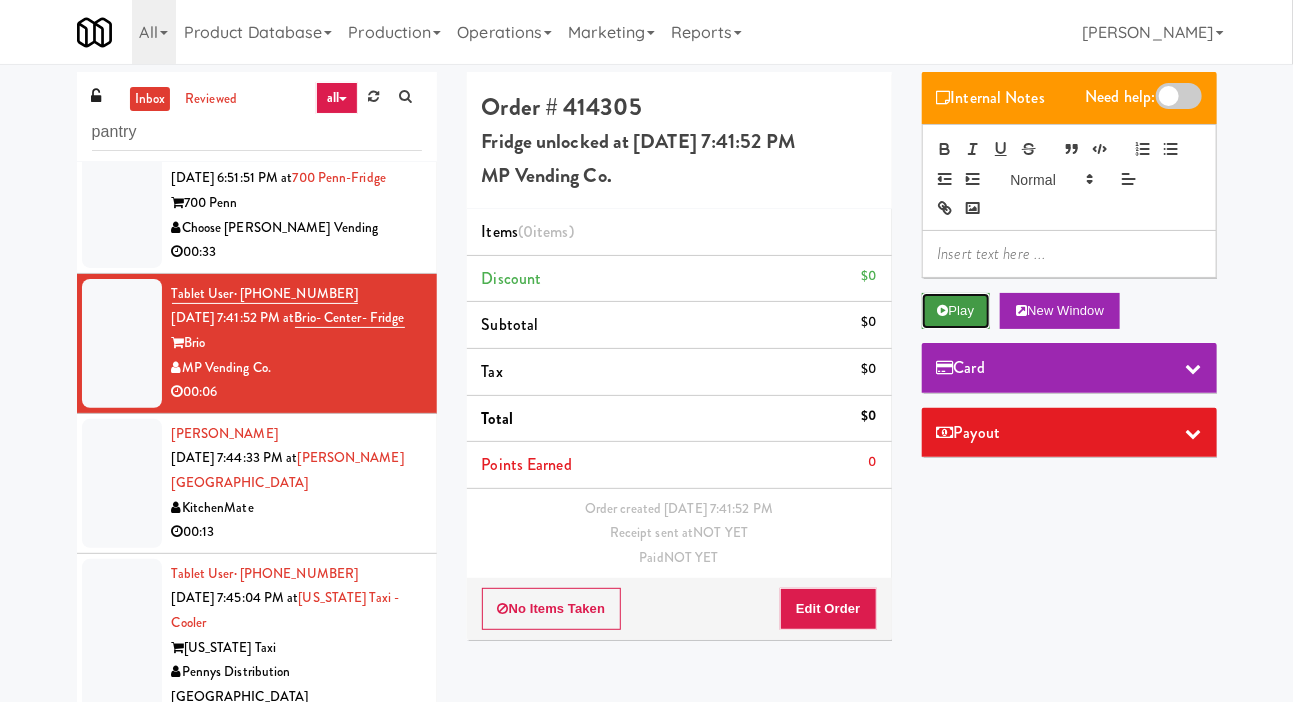 click on "Play" at bounding box center [956, 311] 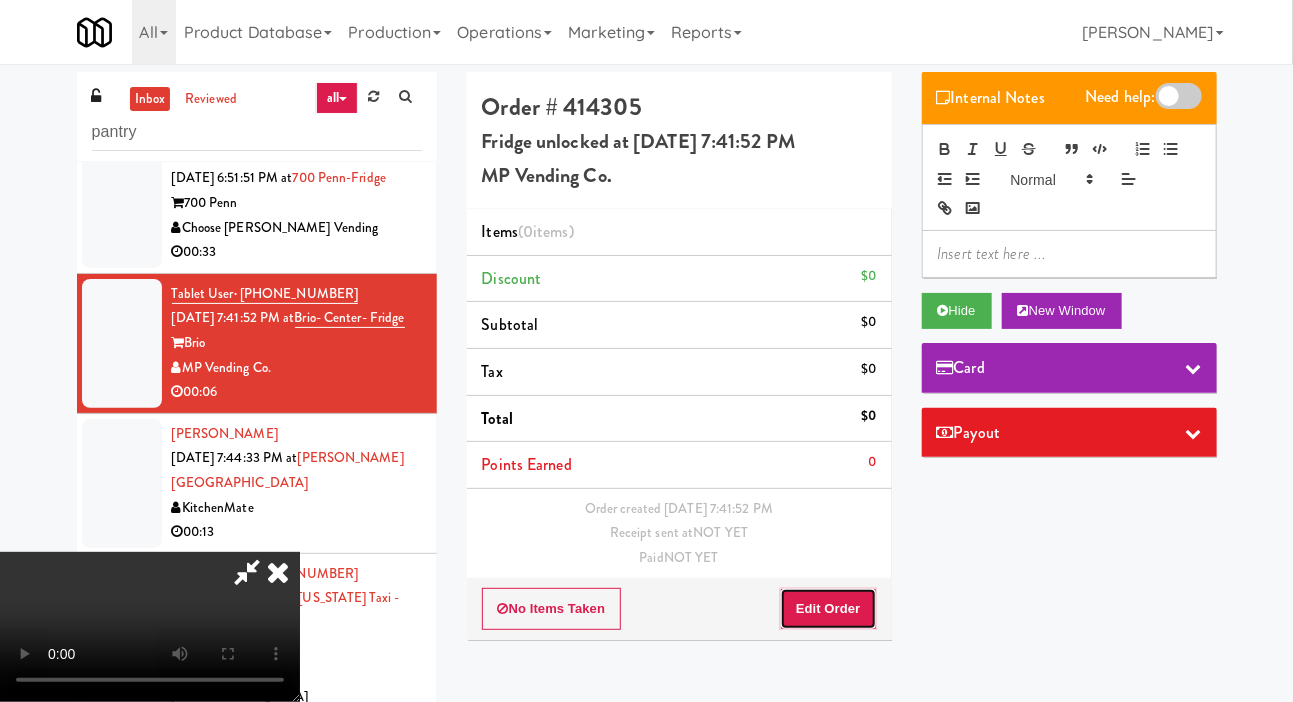 click on "Edit Order" at bounding box center (828, 609) 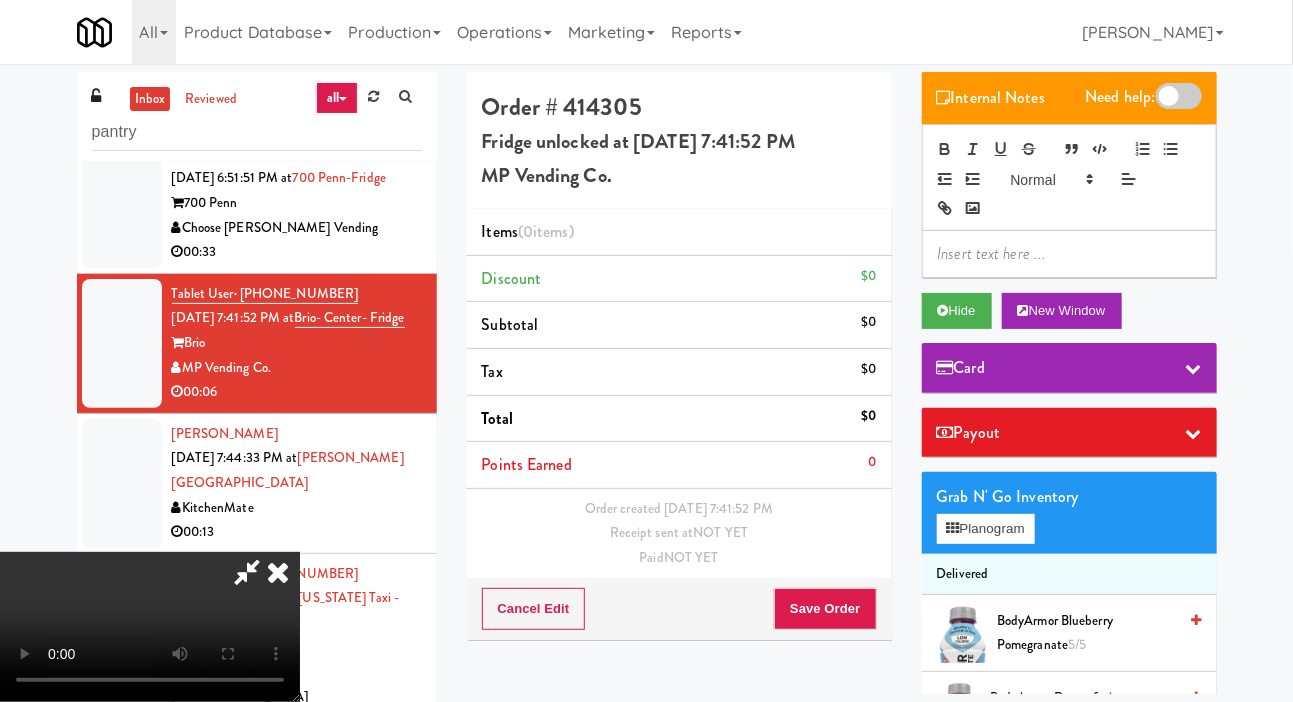 type 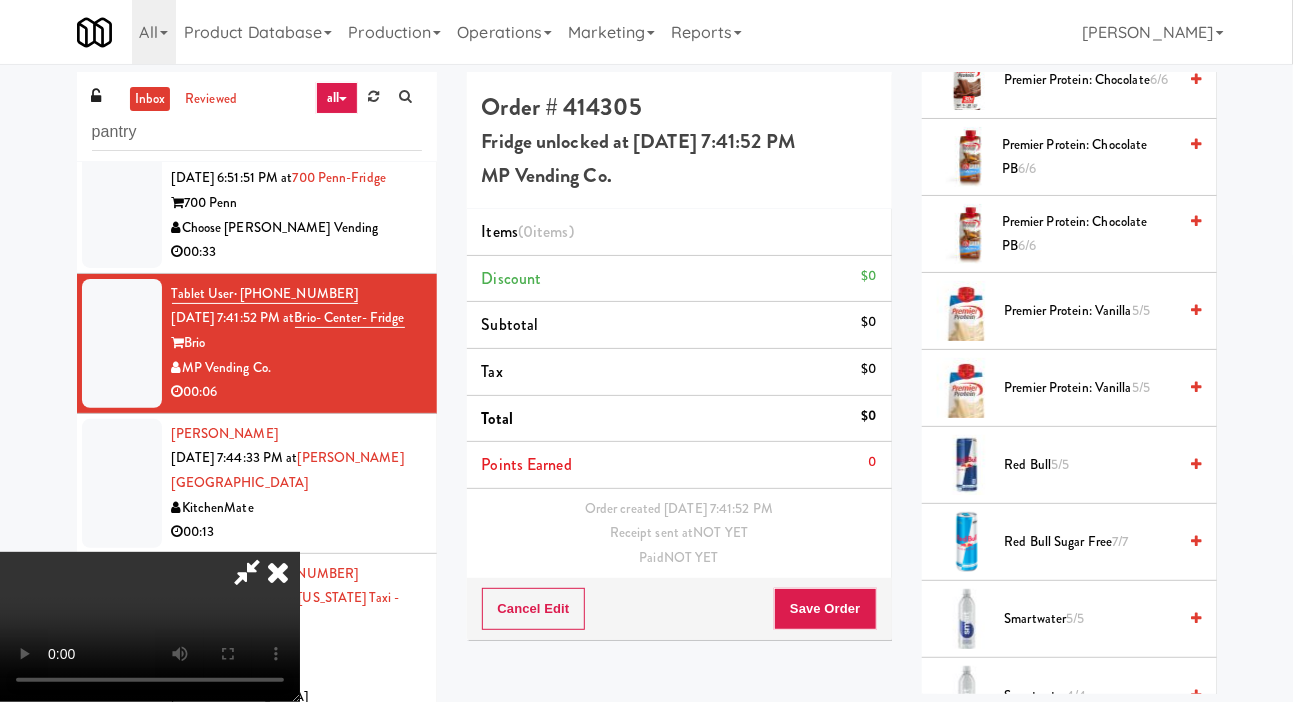 scroll, scrollTop: 3096, scrollLeft: 0, axis: vertical 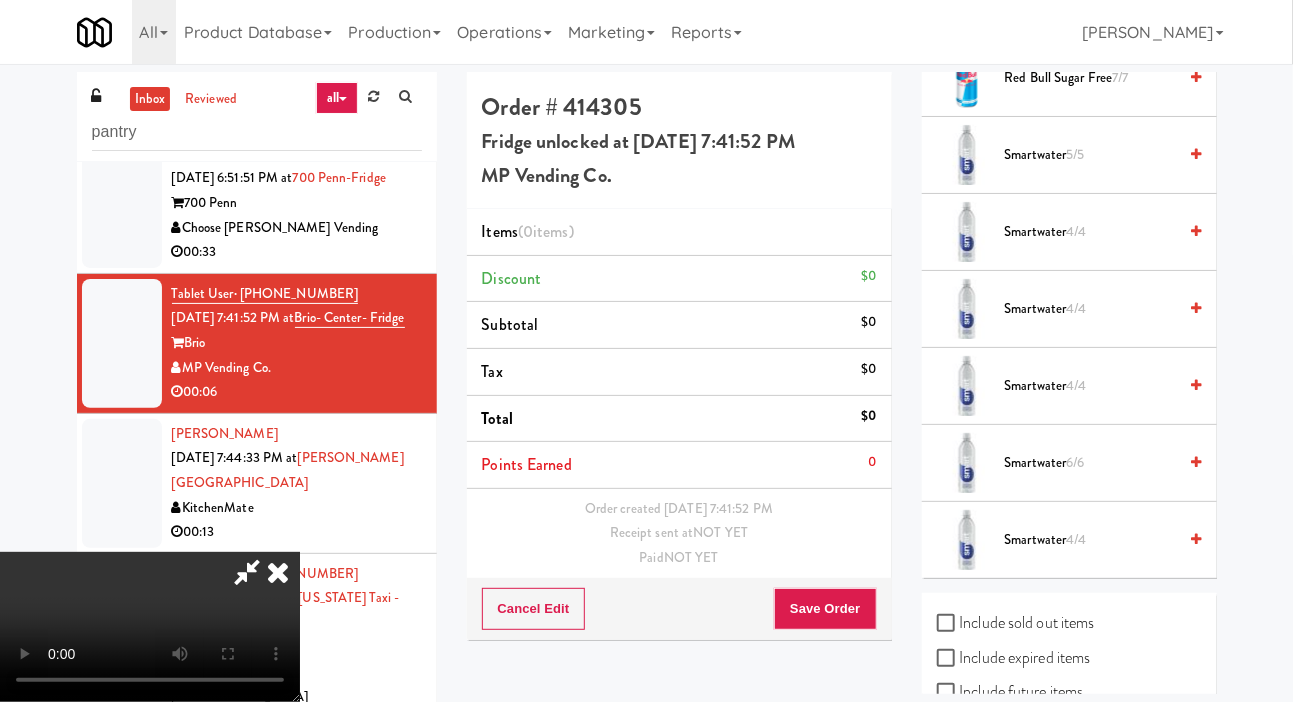 click on "Smartwater  4/4" at bounding box center [1091, 309] 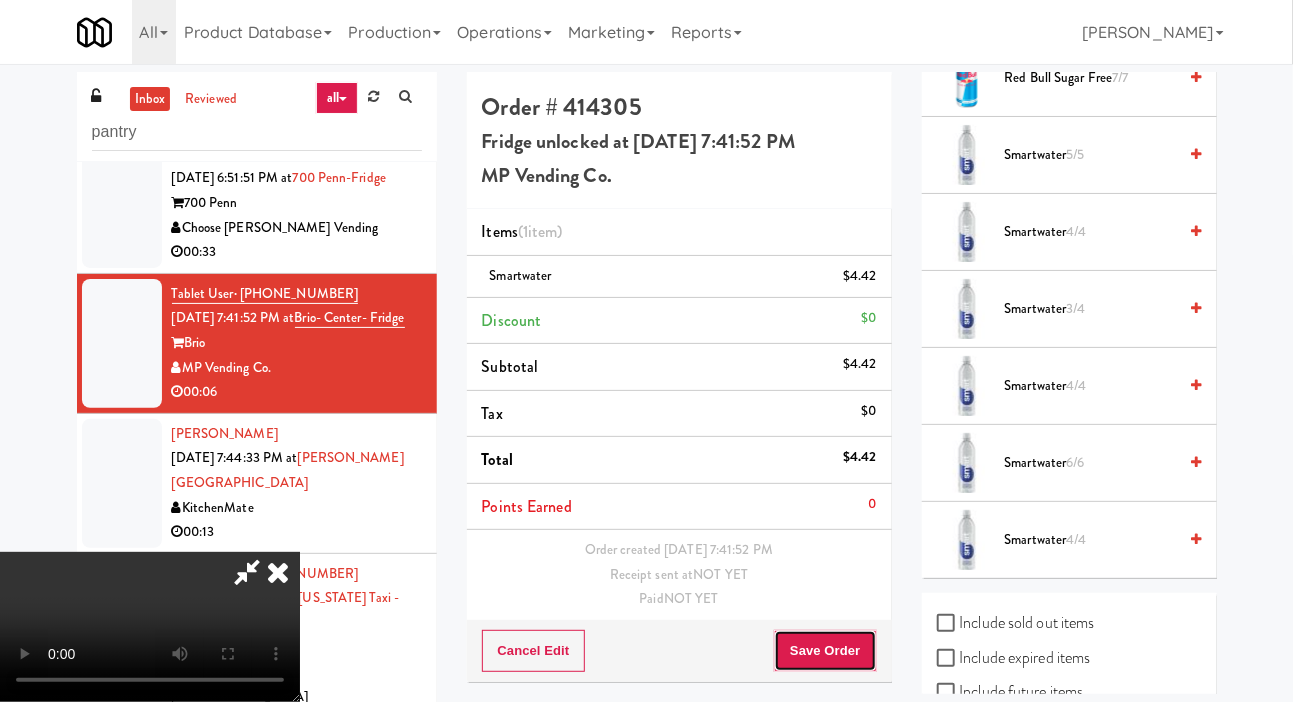 click on "Save Order" at bounding box center (825, 651) 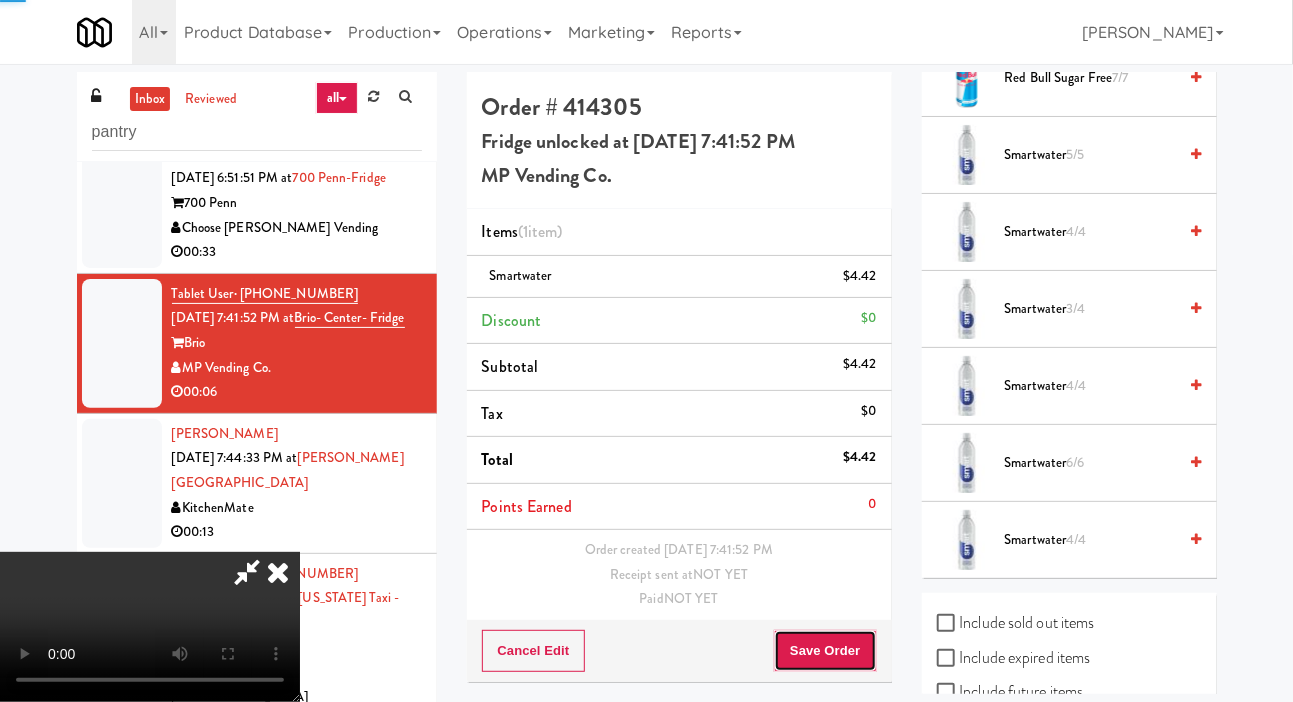 click on "Save Order" at bounding box center [825, 651] 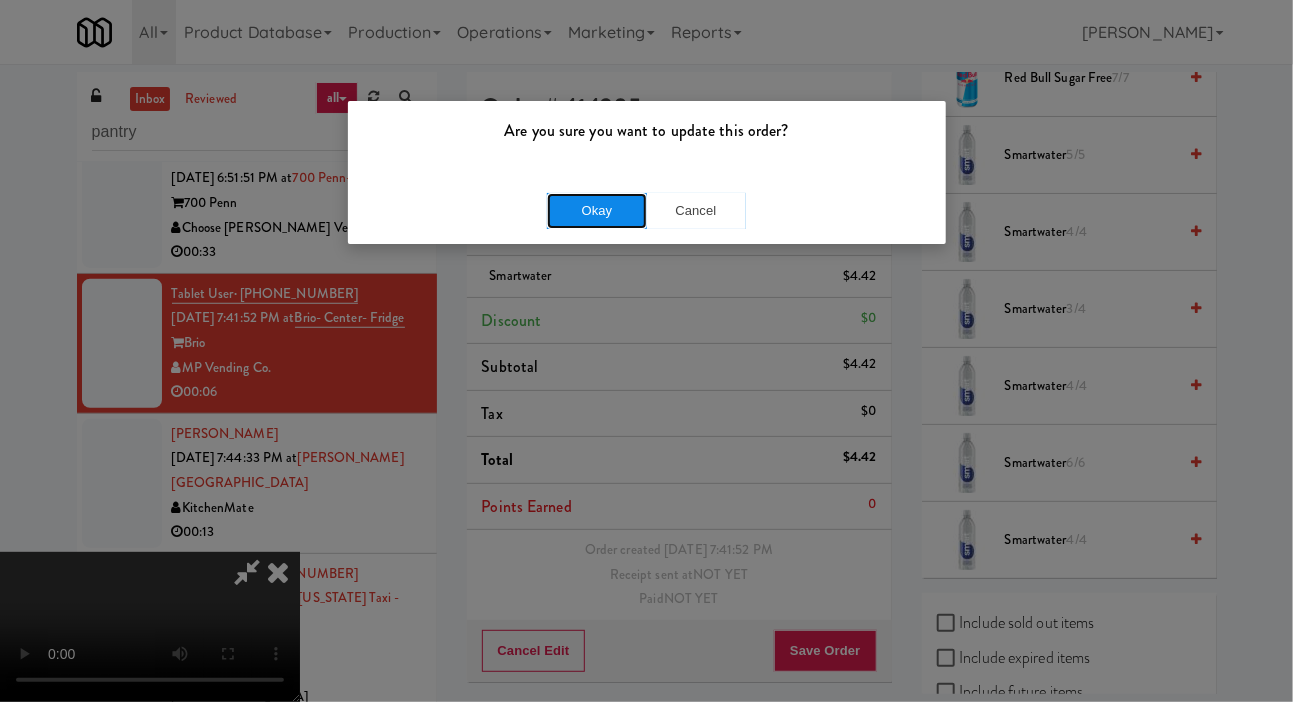 click on "Okay" at bounding box center [597, 211] 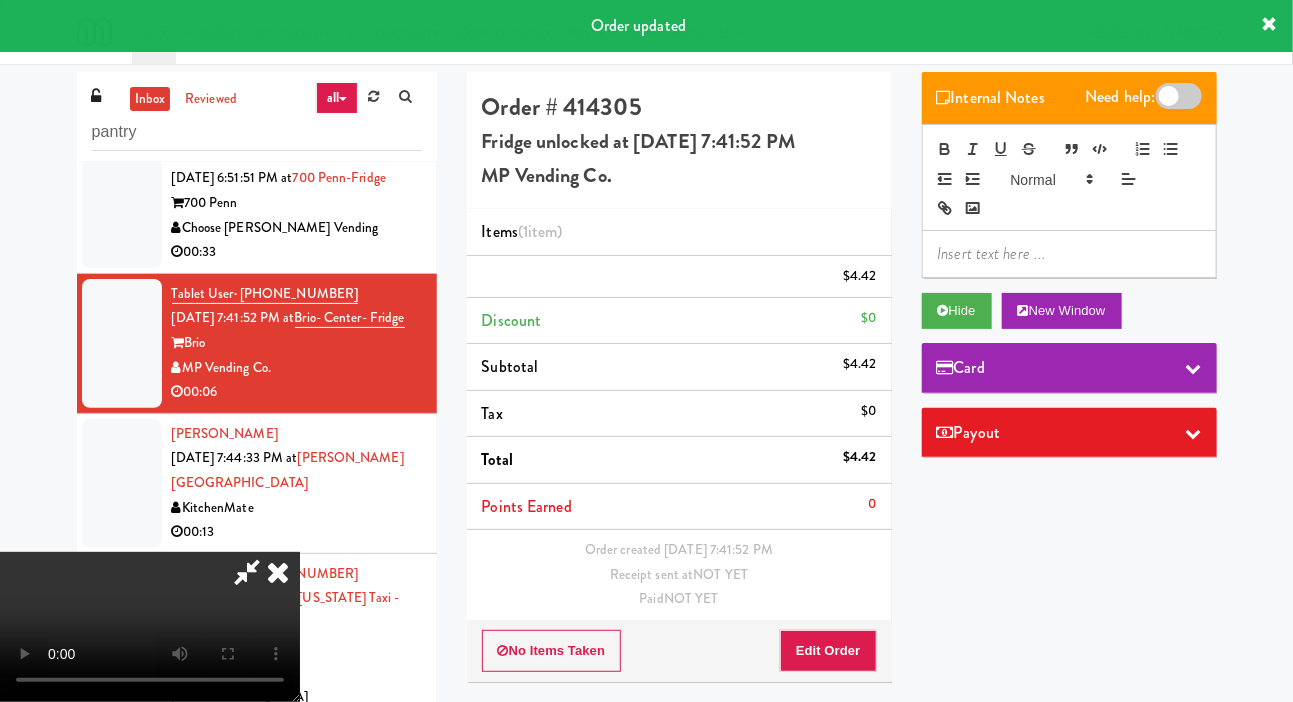 scroll, scrollTop: 0, scrollLeft: 0, axis: both 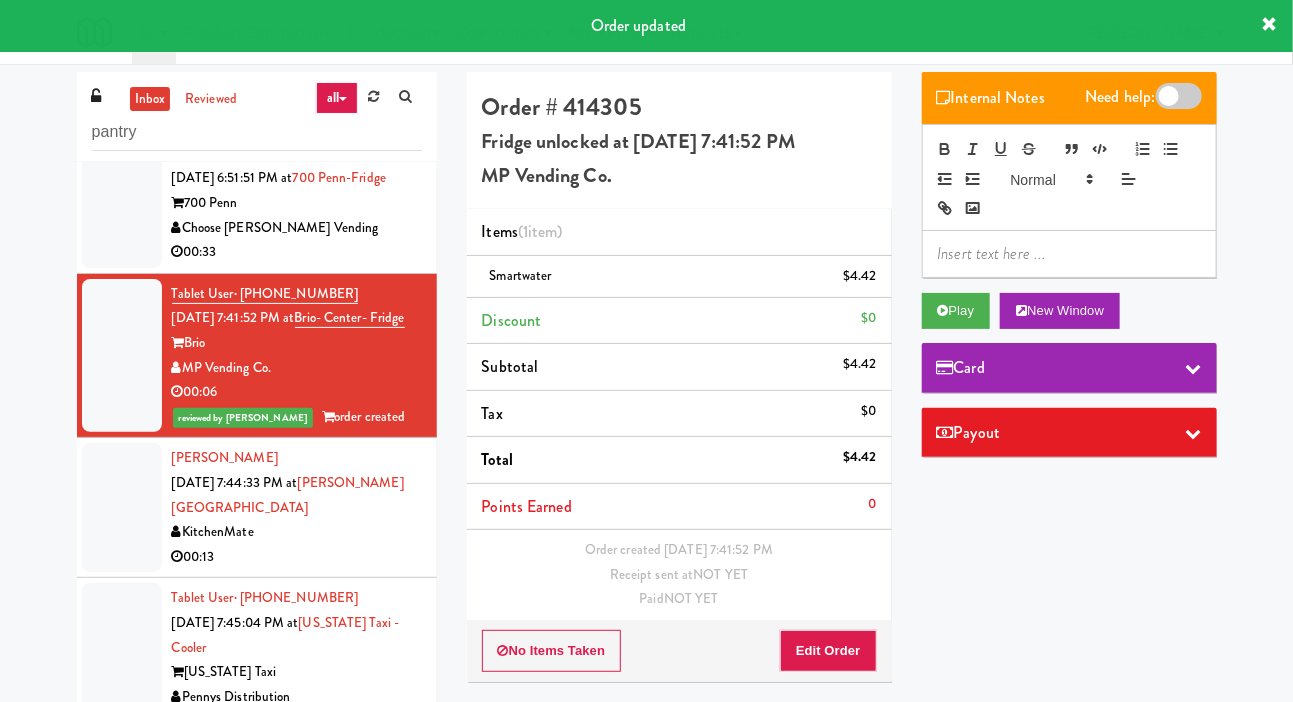 click at bounding box center (122, 507) 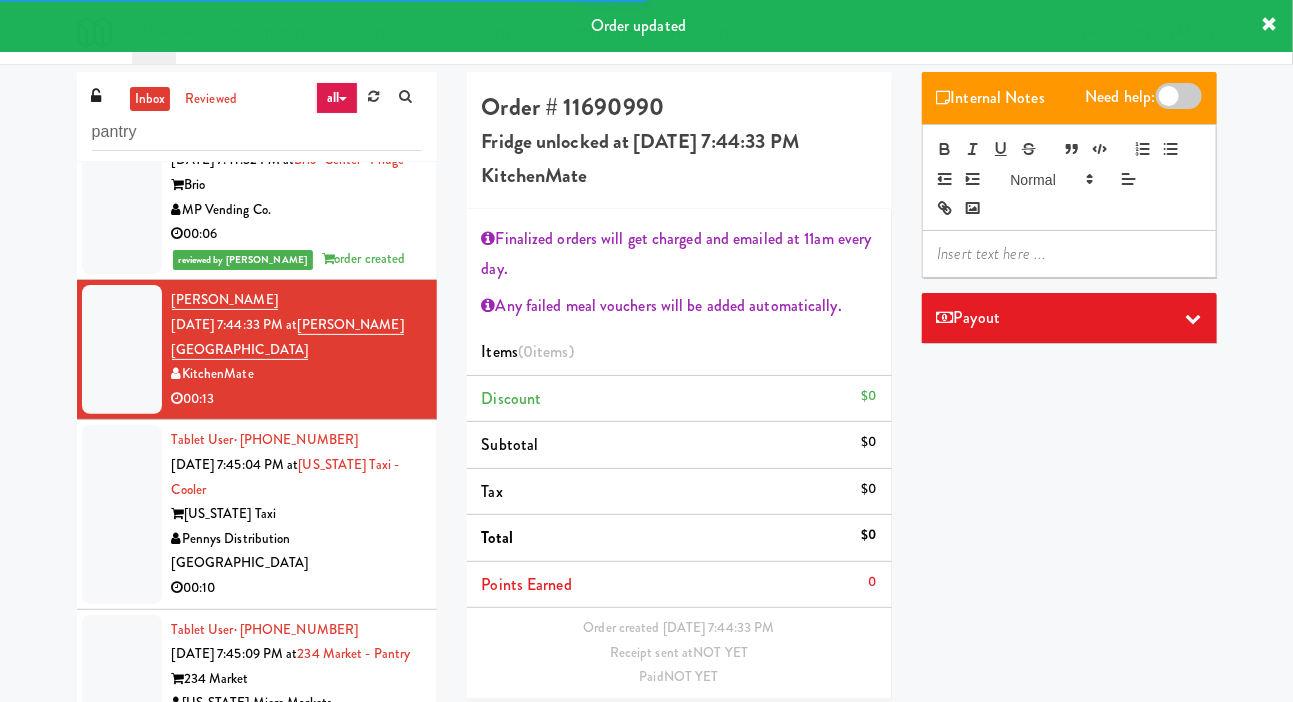 scroll, scrollTop: 795, scrollLeft: 0, axis: vertical 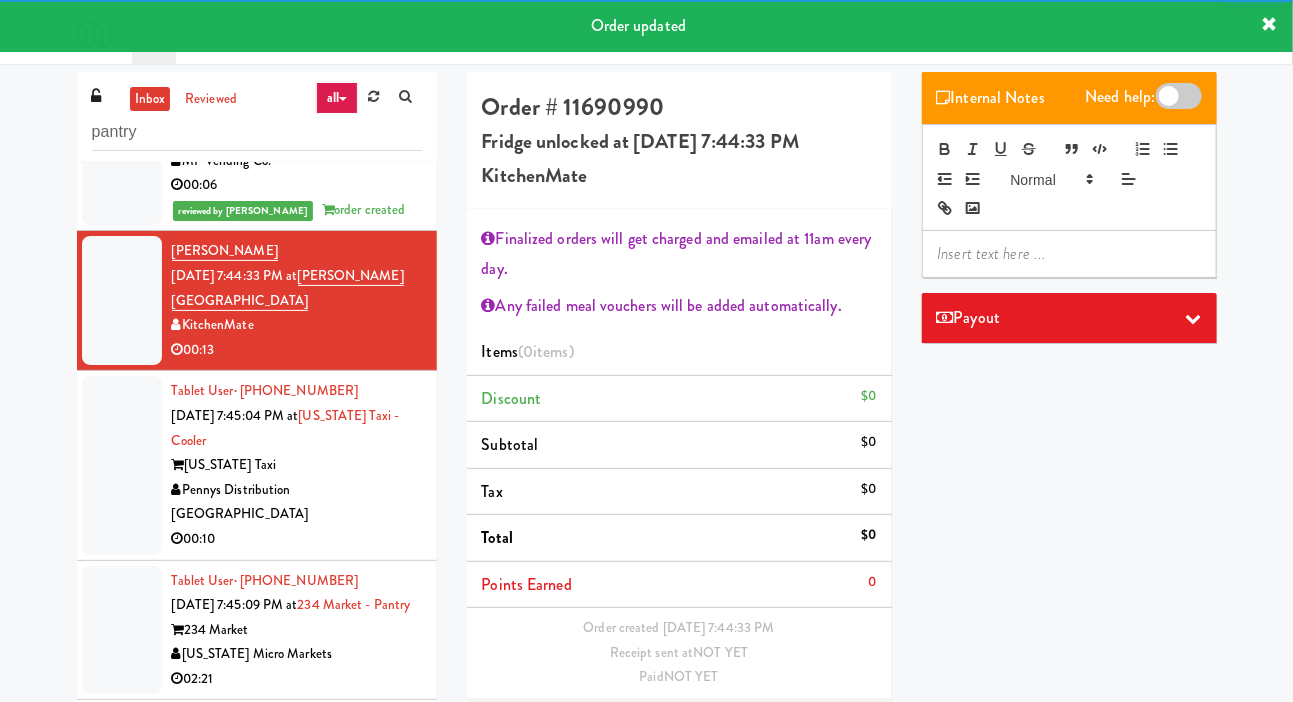 click at bounding box center (122, 465) 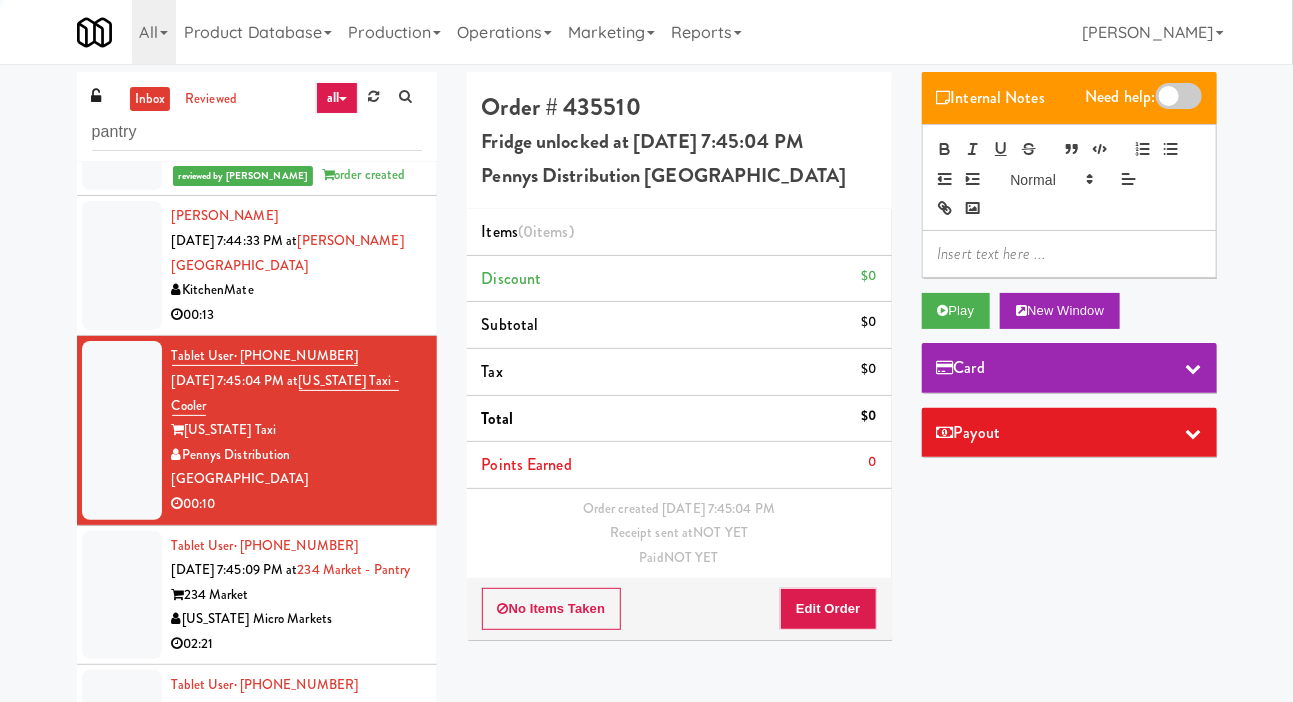scroll, scrollTop: 870, scrollLeft: 0, axis: vertical 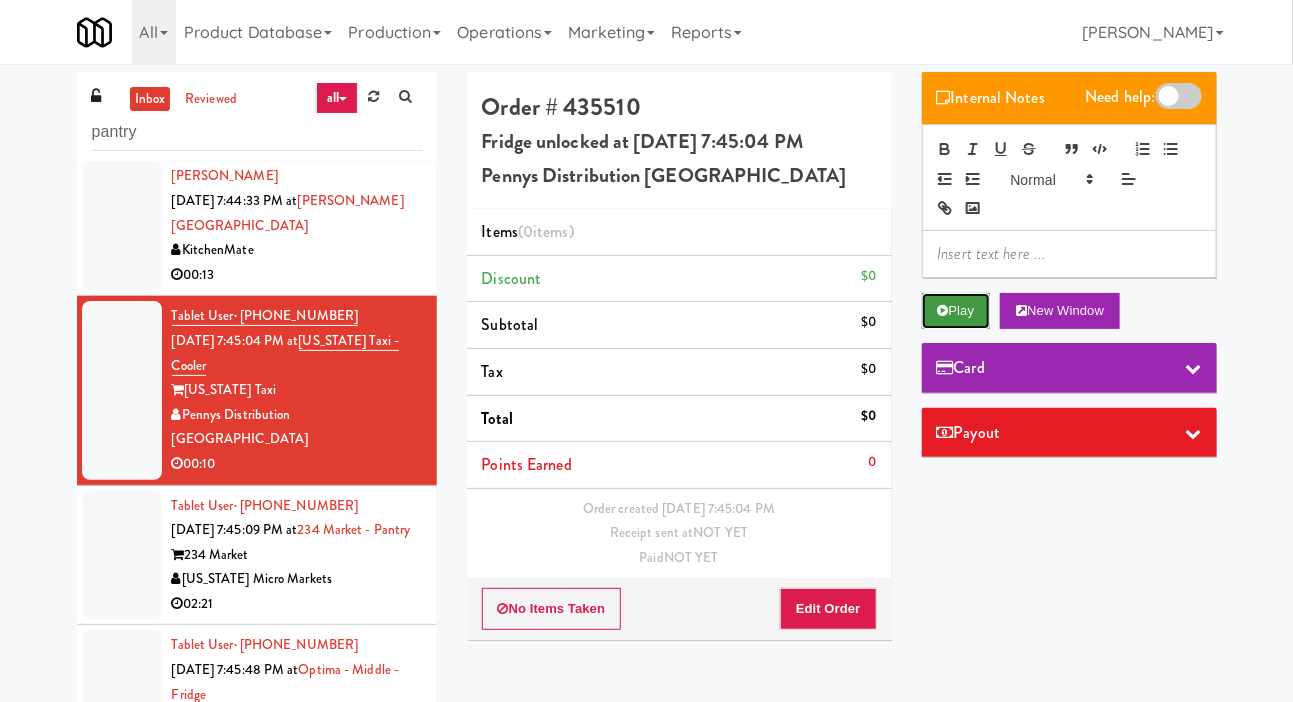 click on "Play" at bounding box center (956, 311) 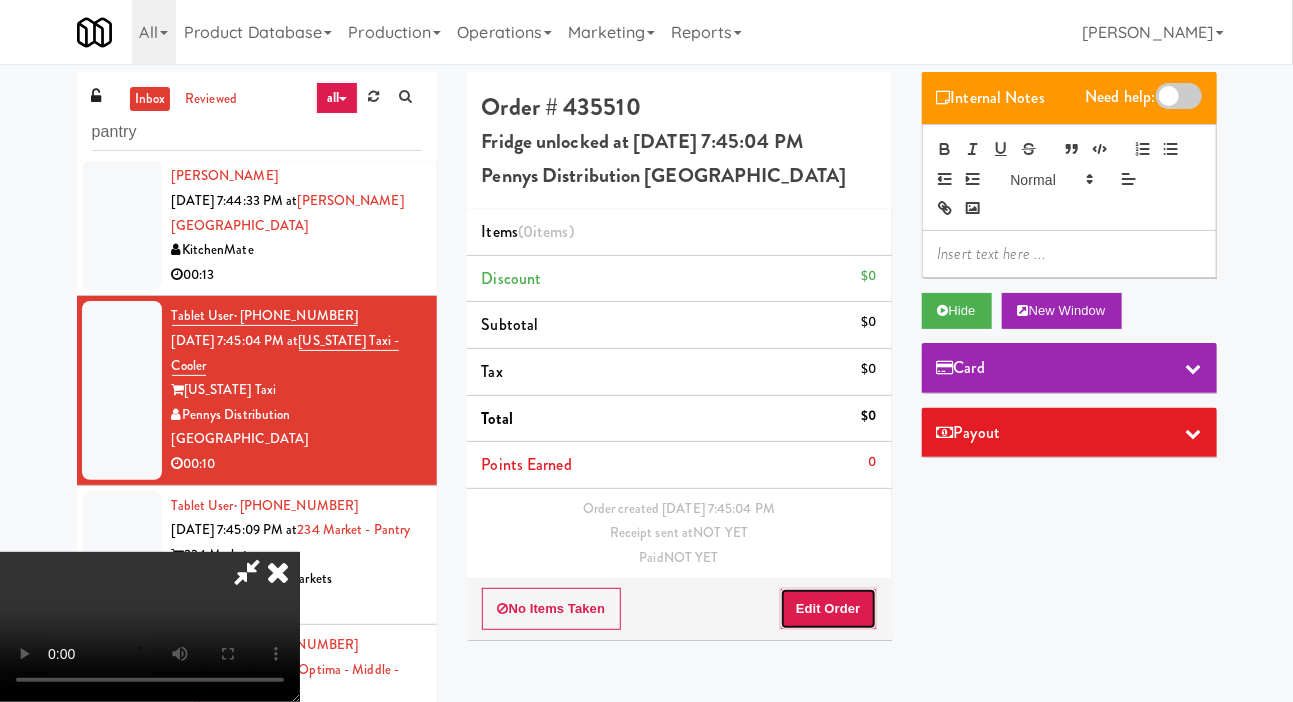 click on "Edit Order" at bounding box center [828, 609] 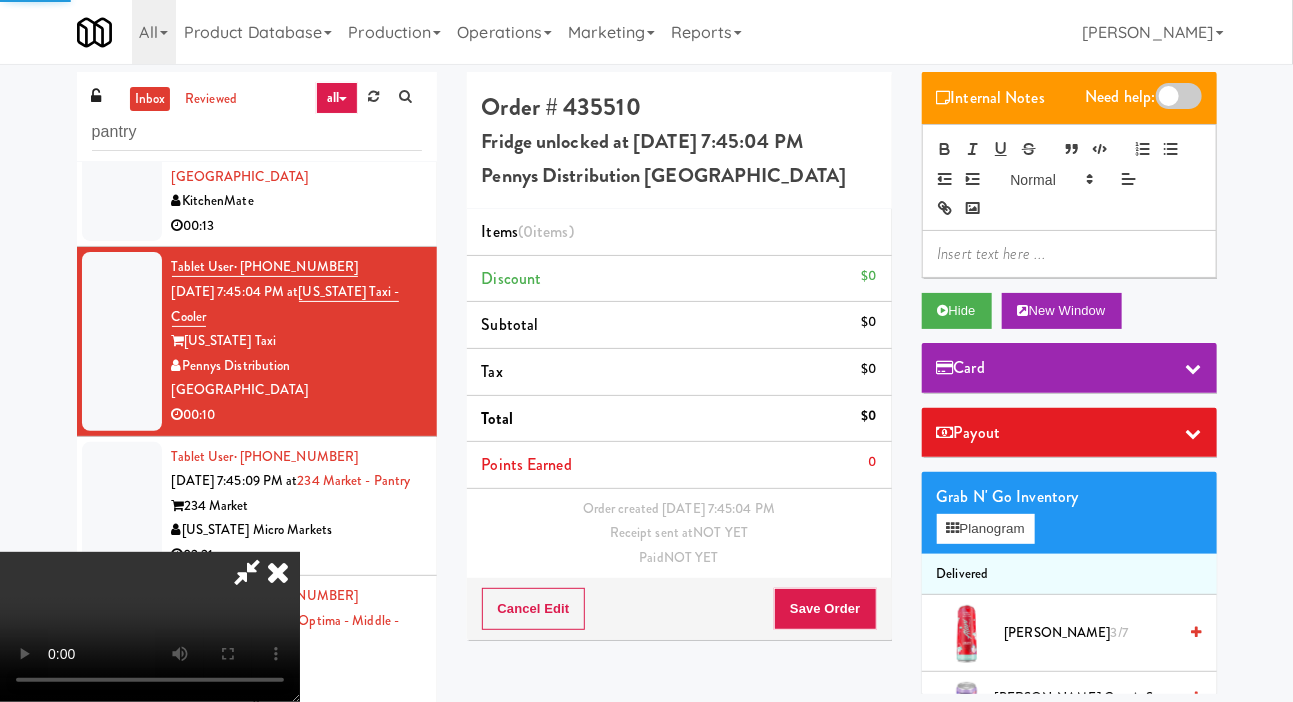 scroll, scrollTop: 985, scrollLeft: 0, axis: vertical 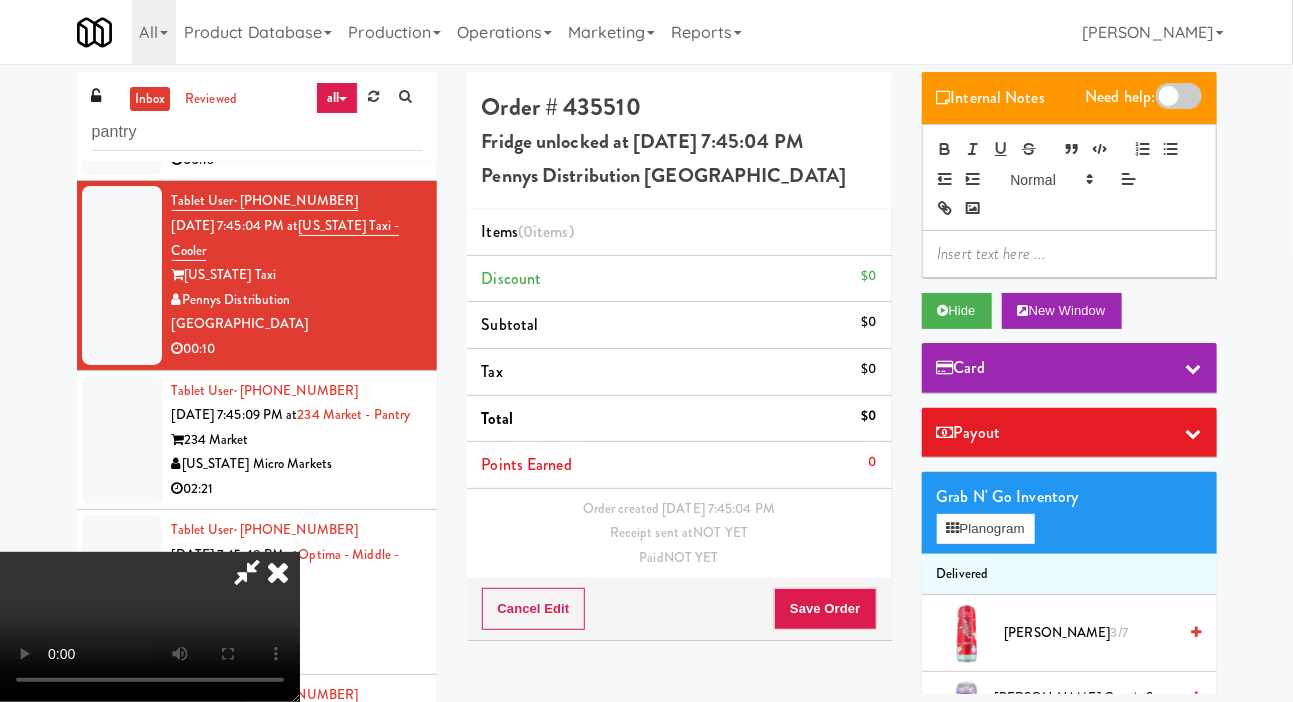 type 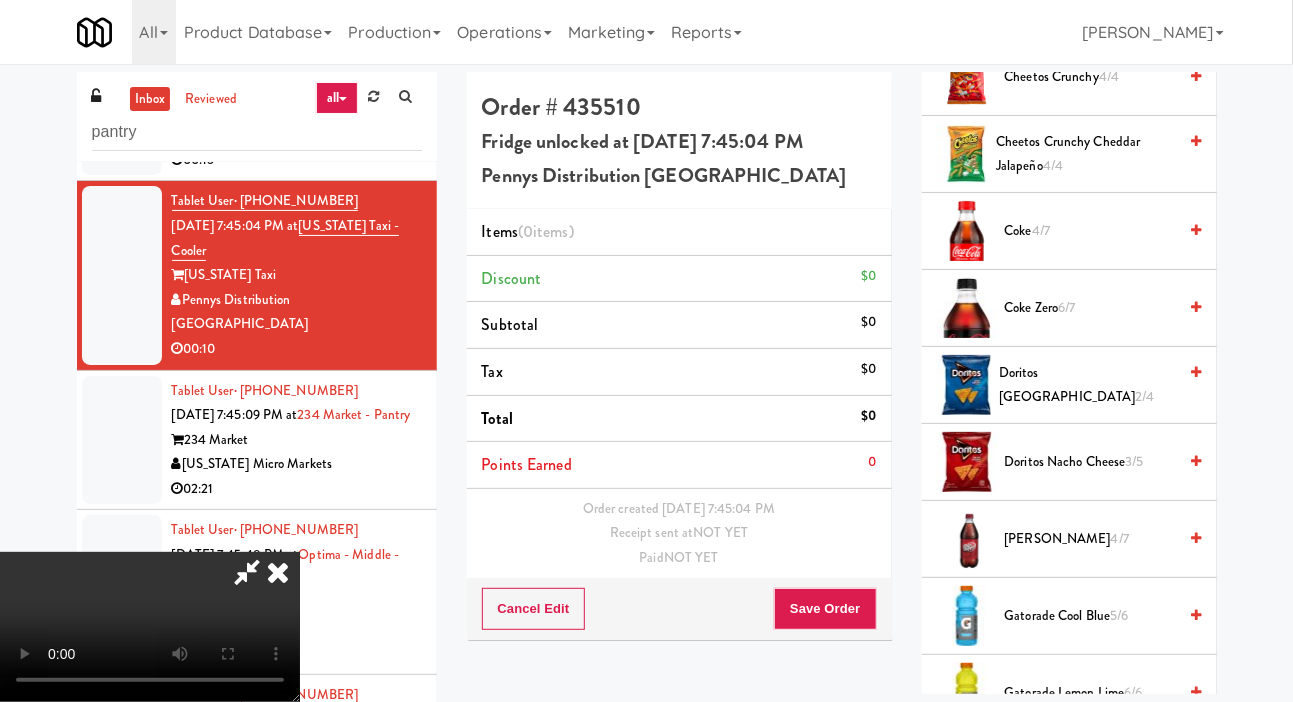 scroll, scrollTop: 1015, scrollLeft: 0, axis: vertical 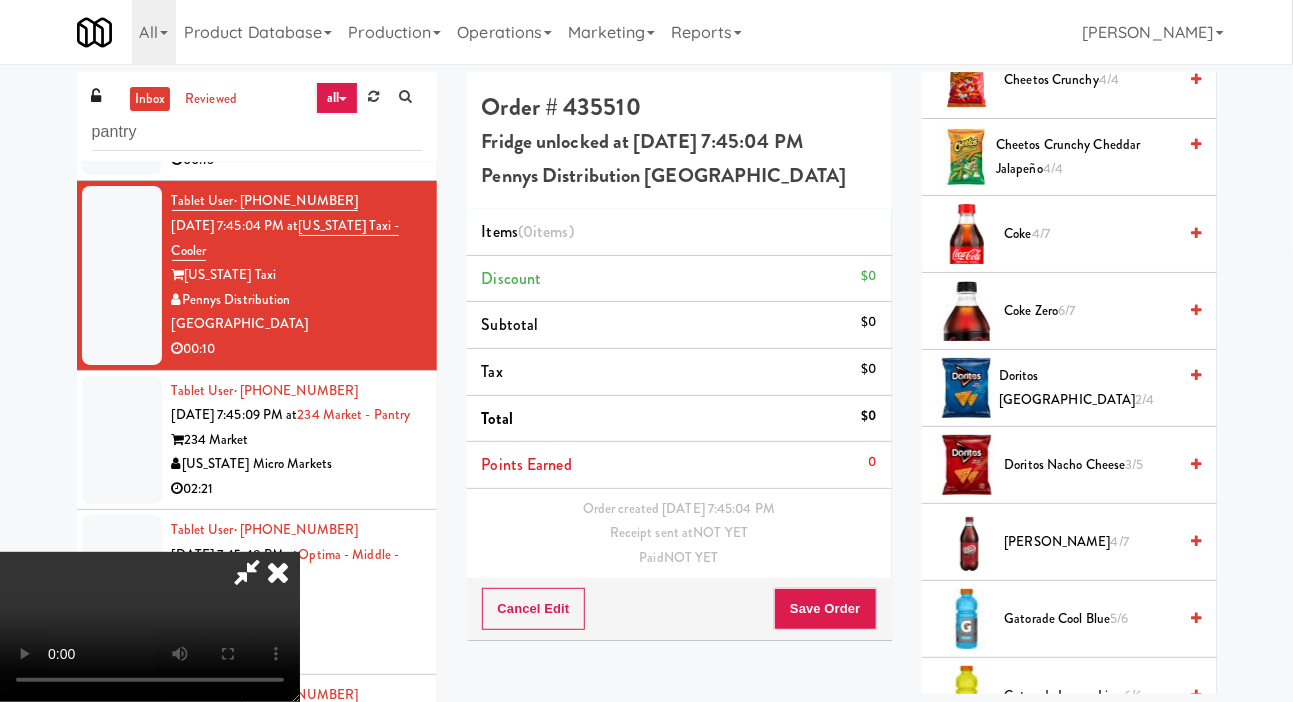 click on "Doritos Nacho Cheese  3/5" at bounding box center [1091, 465] 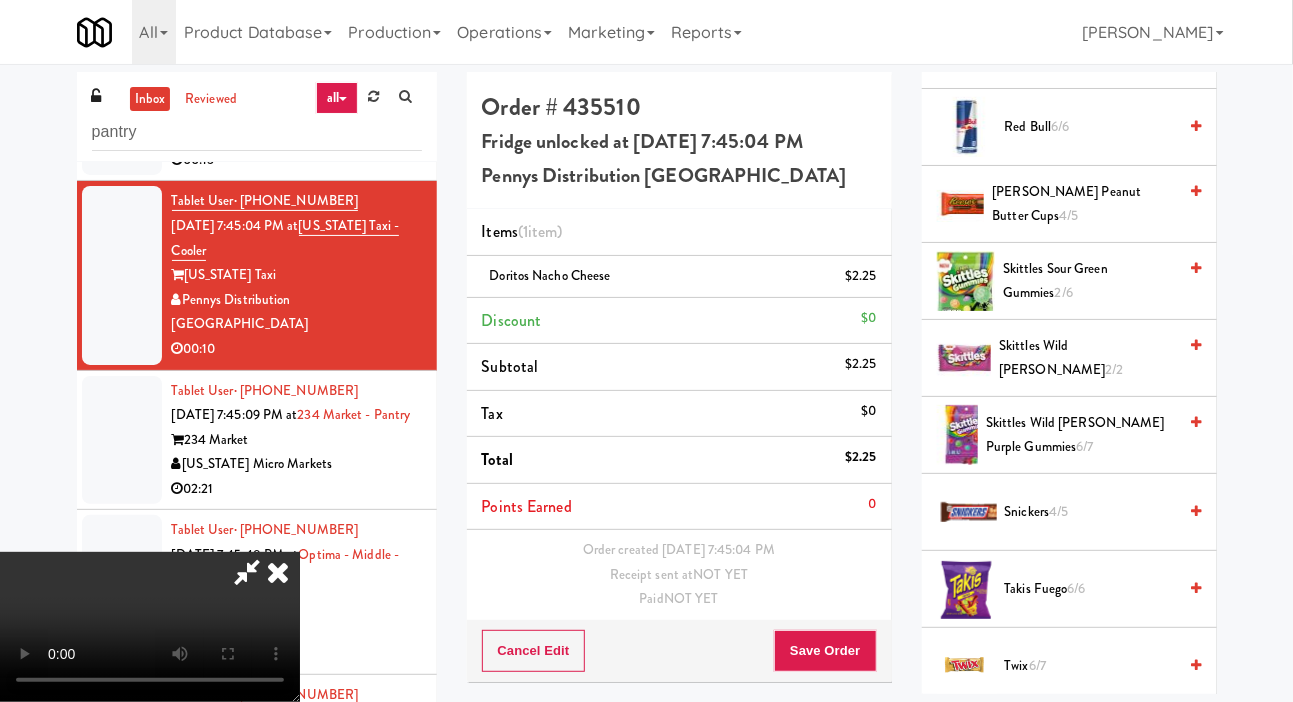 scroll, scrollTop: 2278, scrollLeft: 0, axis: vertical 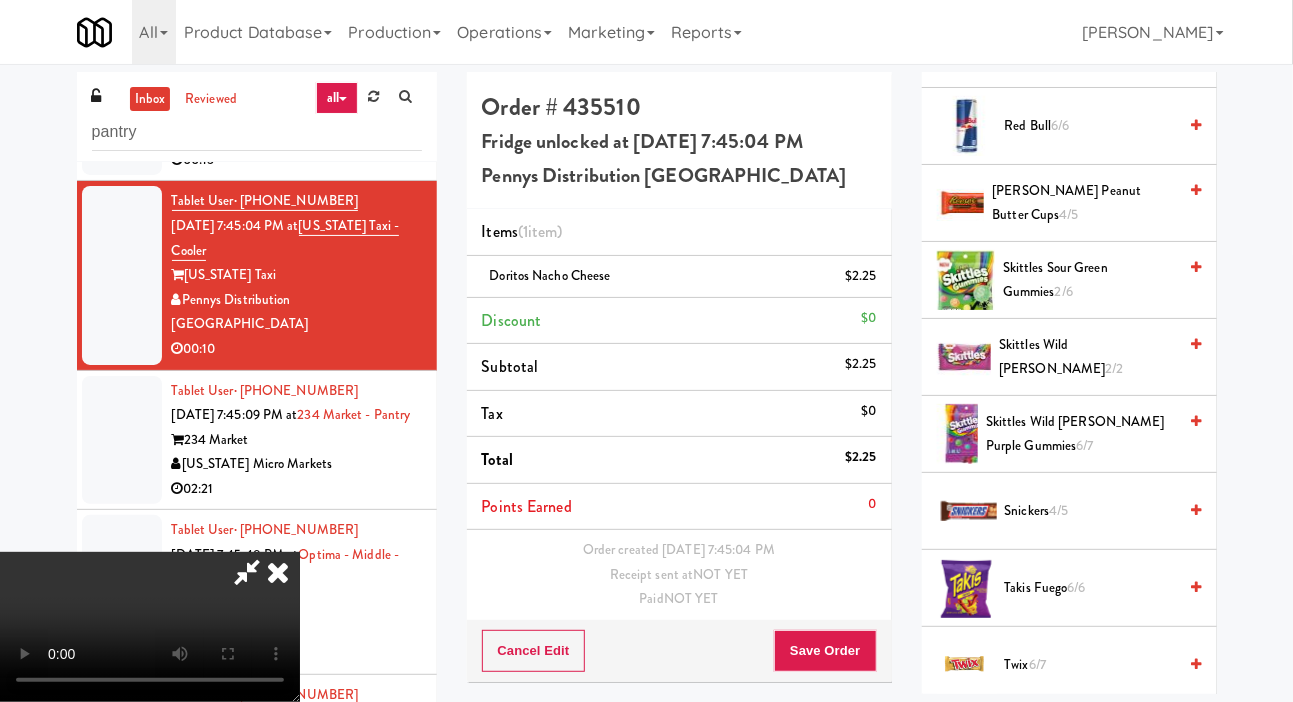 click on "Skittles Sour Green Gummies  2/6" at bounding box center (1089, 280) 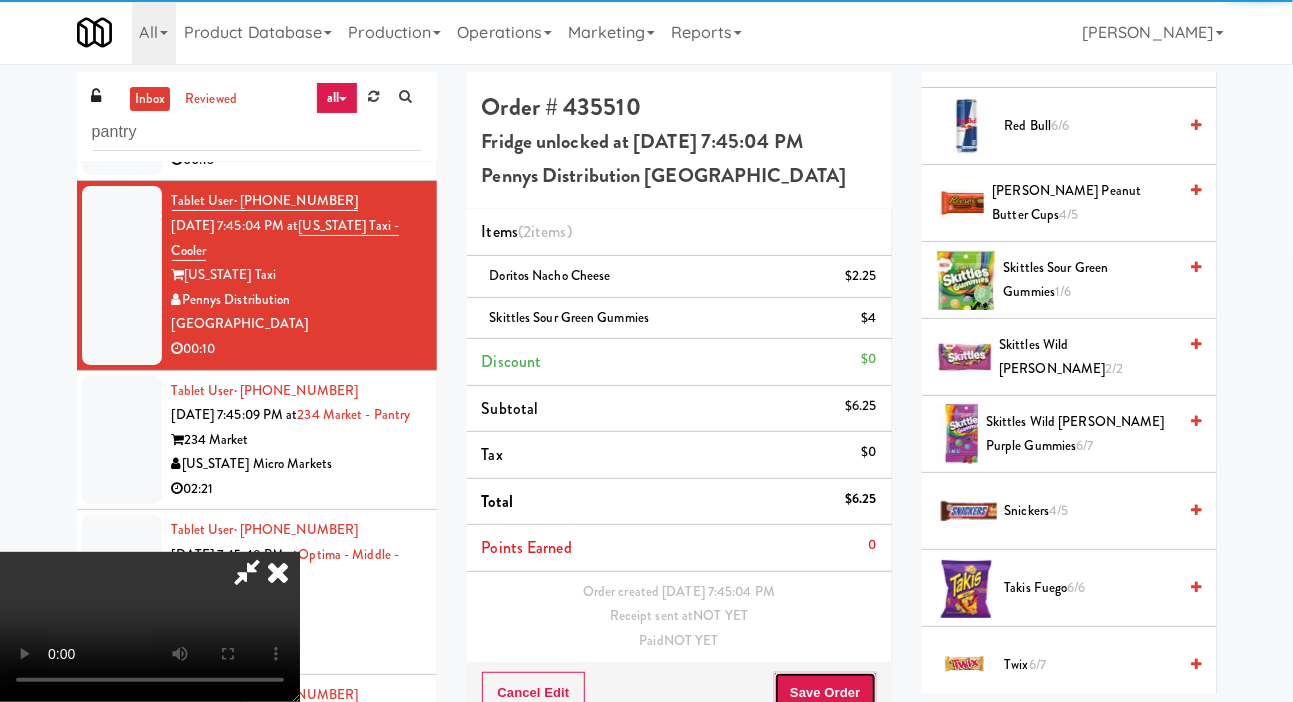 click on "Save Order" at bounding box center (825, 693) 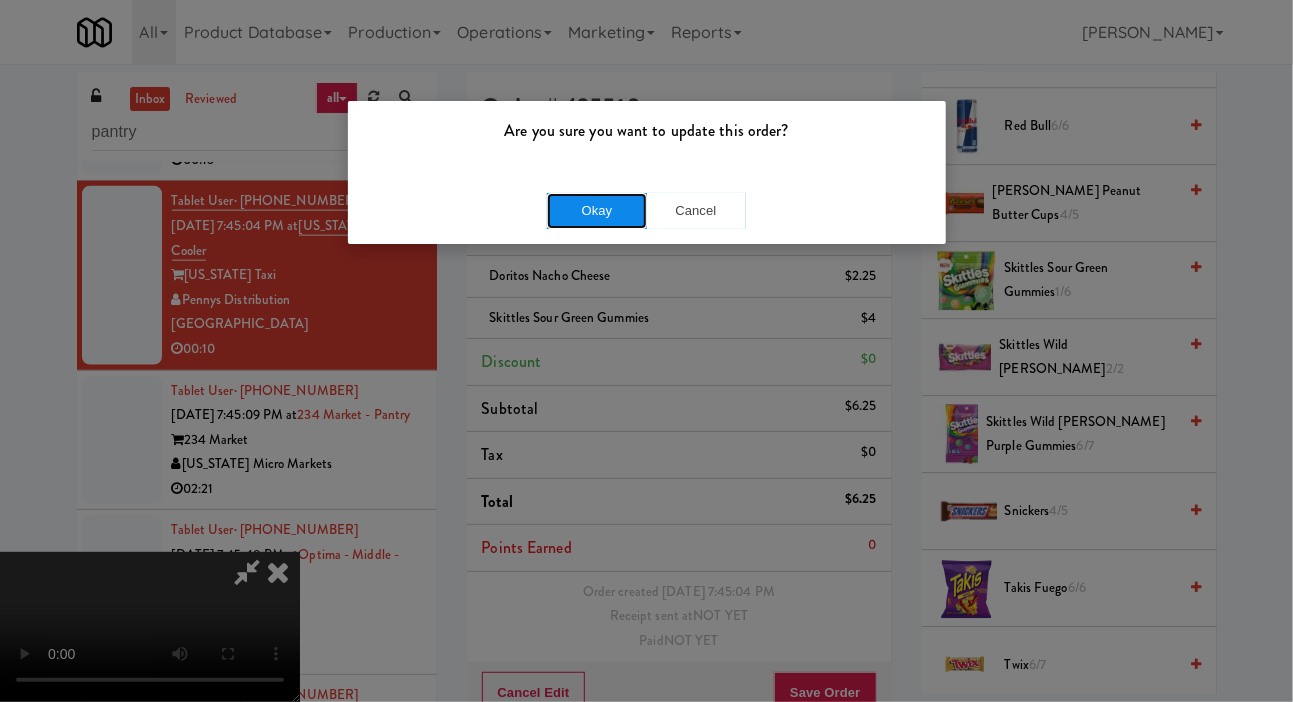 click on "Okay" at bounding box center (597, 211) 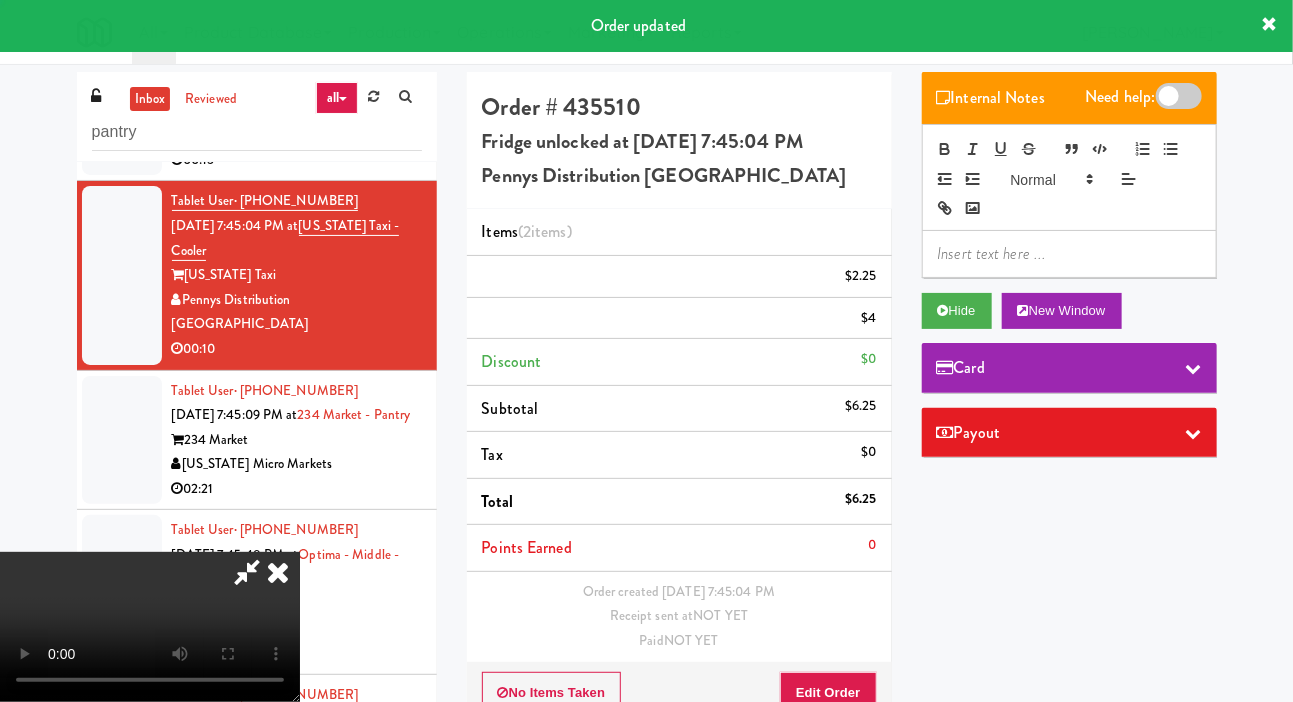 scroll, scrollTop: 0, scrollLeft: 0, axis: both 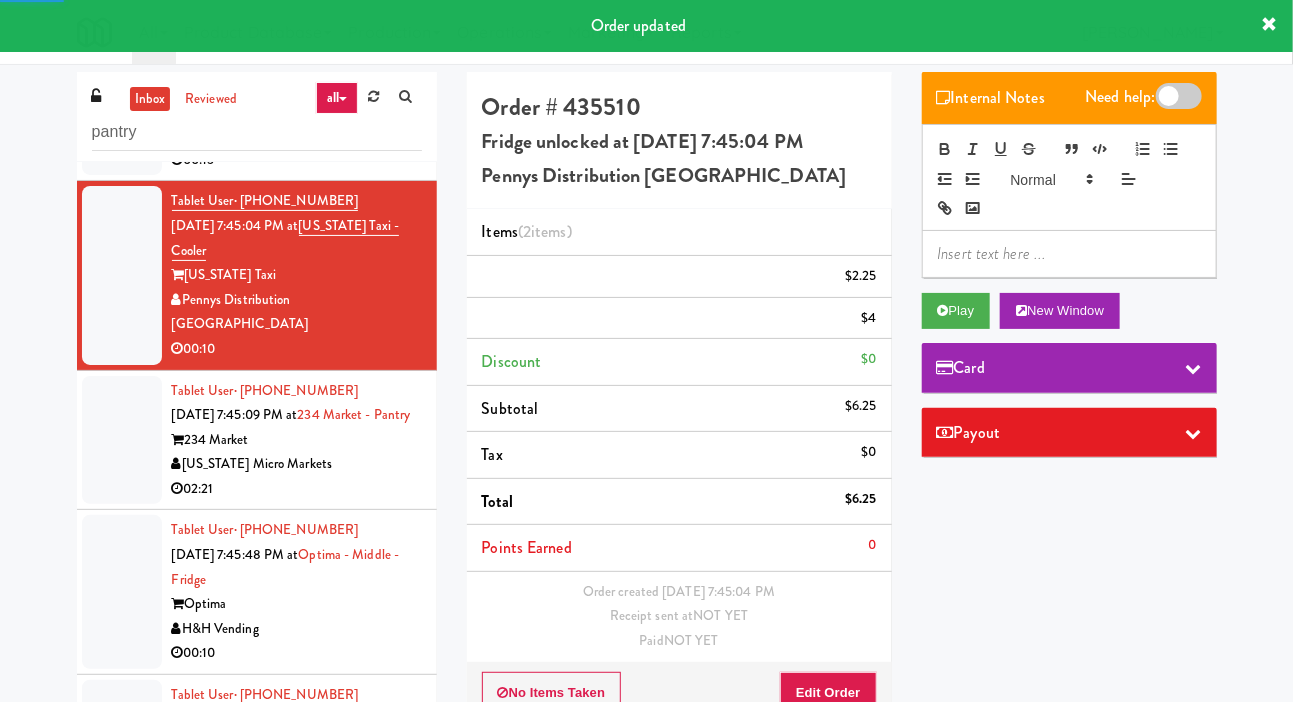 click at bounding box center (122, 440) 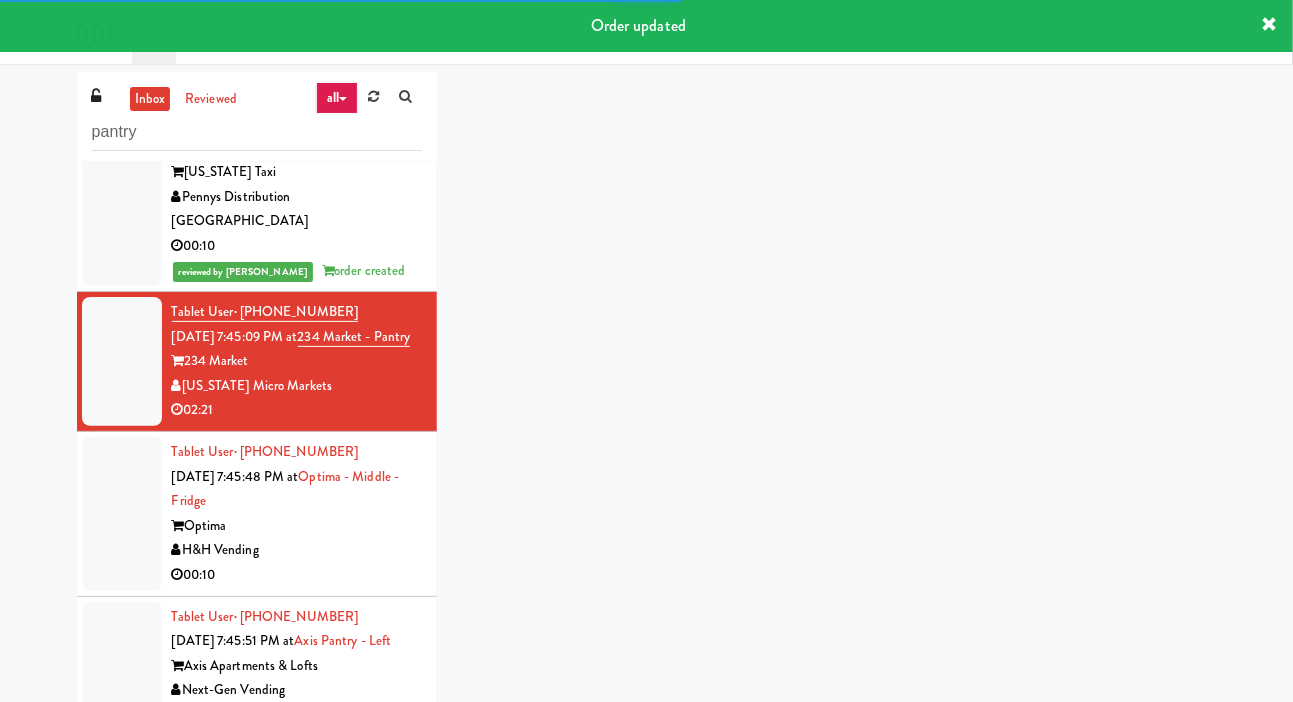 scroll, scrollTop: 1090, scrollLeft: 0, axis: vertical 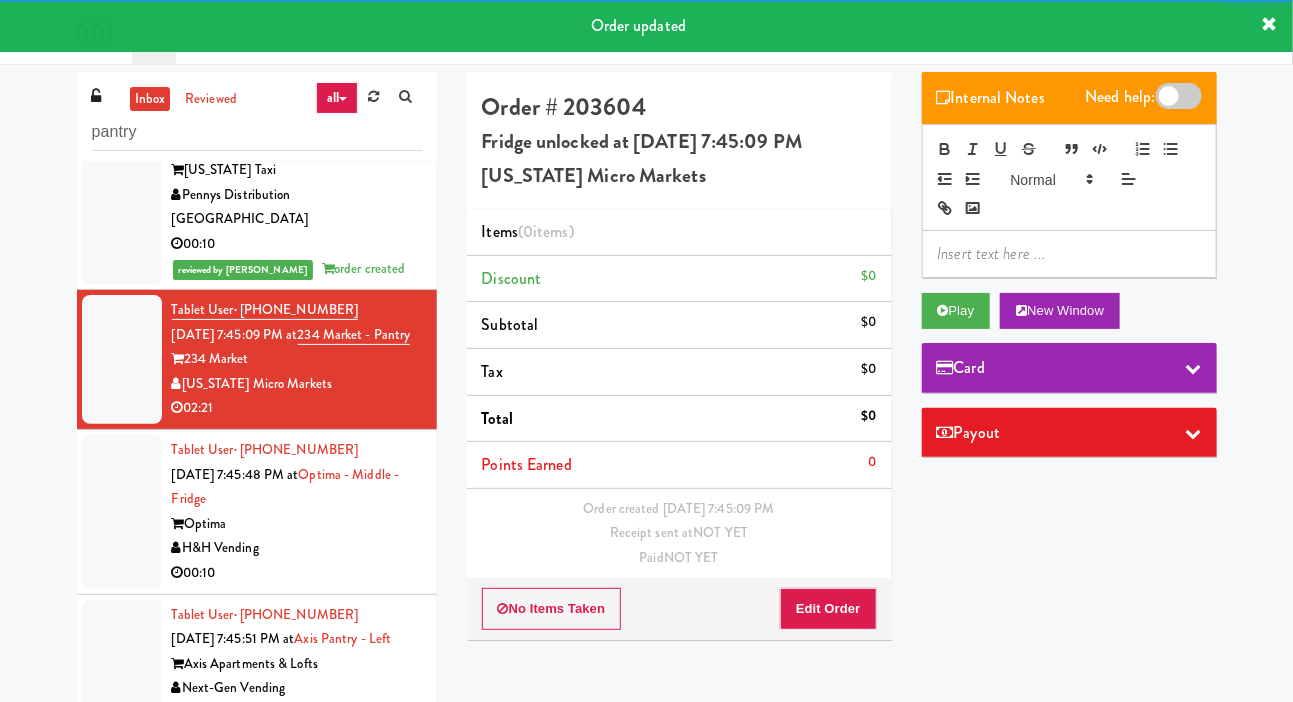 click at bounding box center (122, 512) 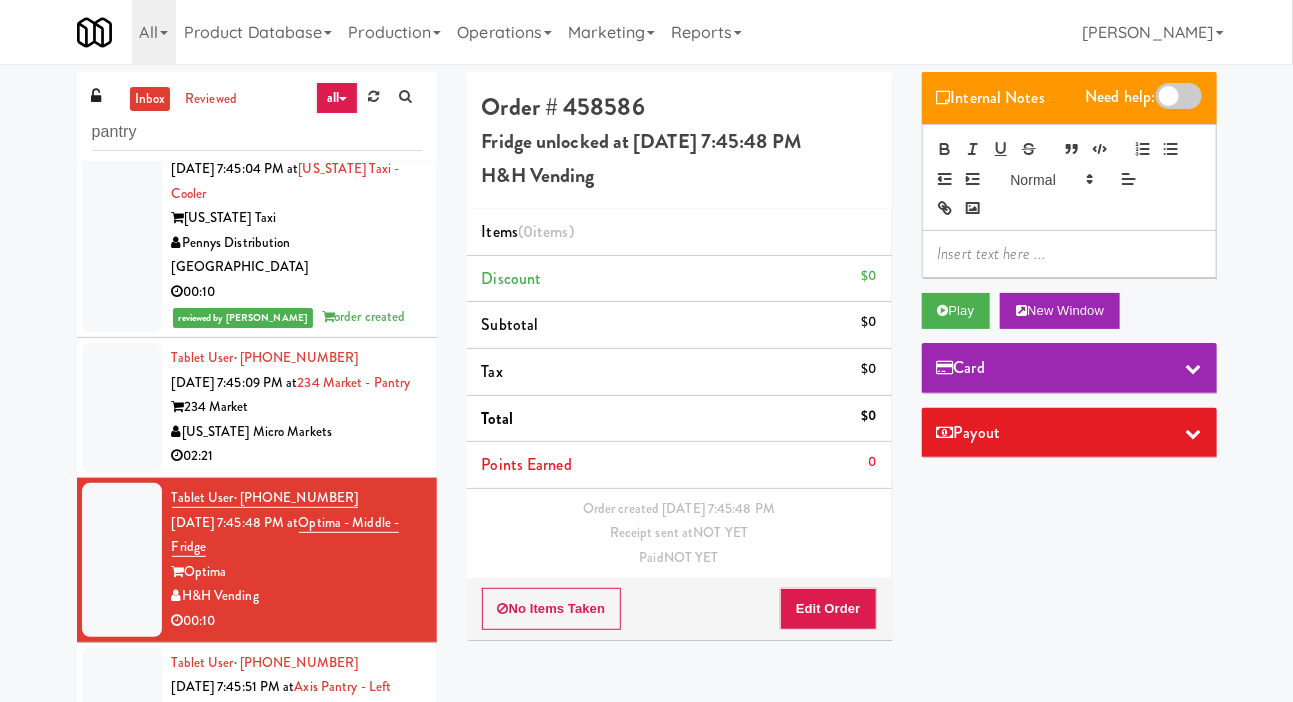 scroll, scrollTop: 1111, scrollLeft: 0, axis: vertical 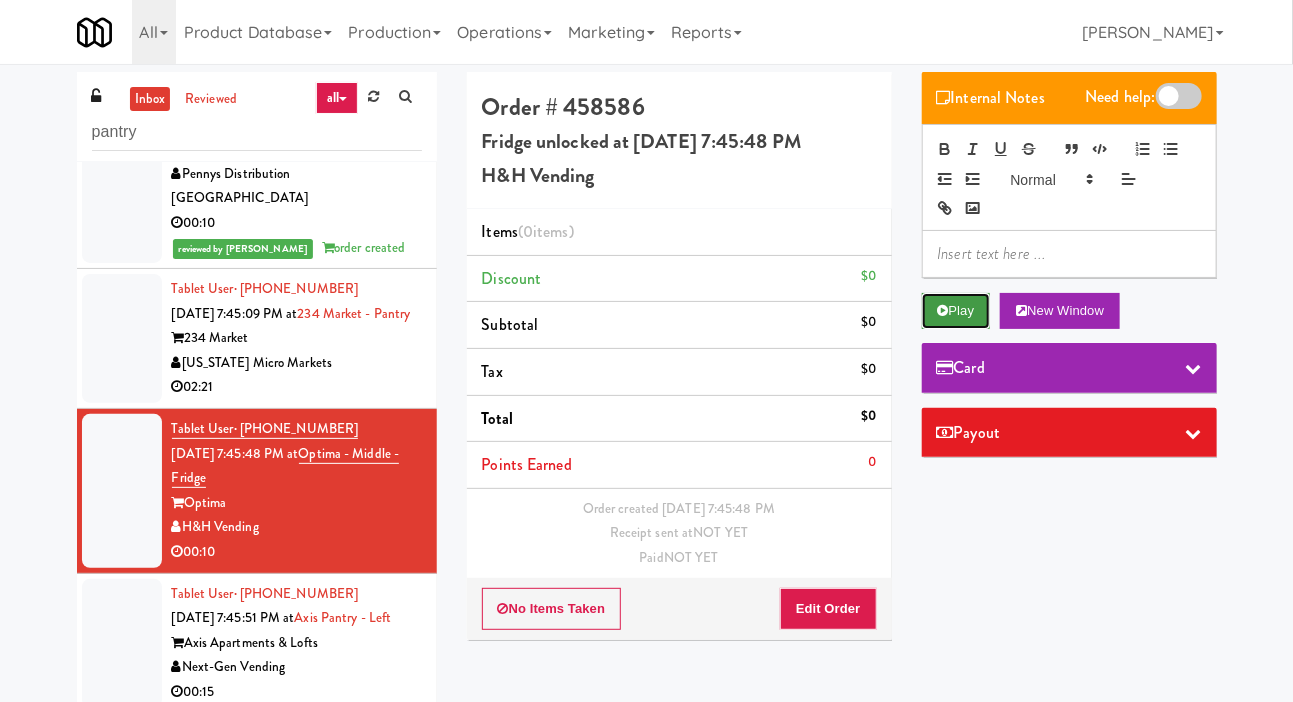 click on "Play" at bounding box center [956, 311] 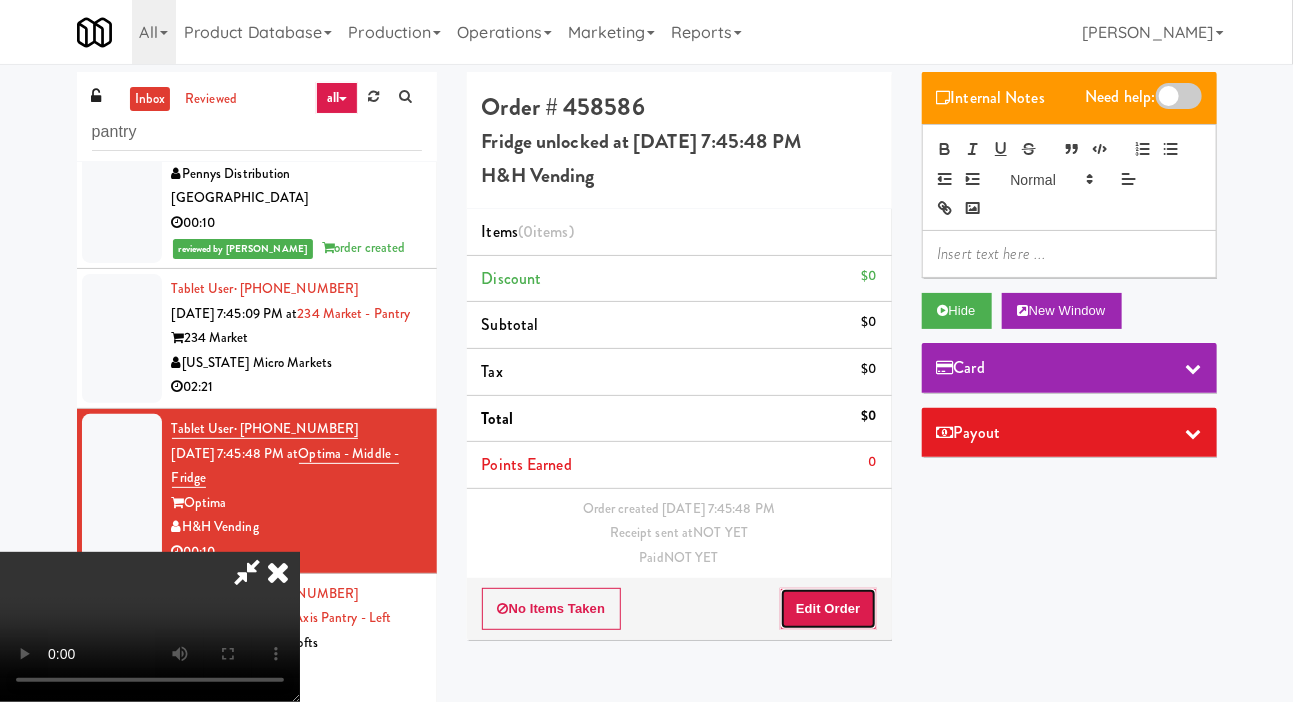 click on "Edit Order" at bounding box center [828, 609] 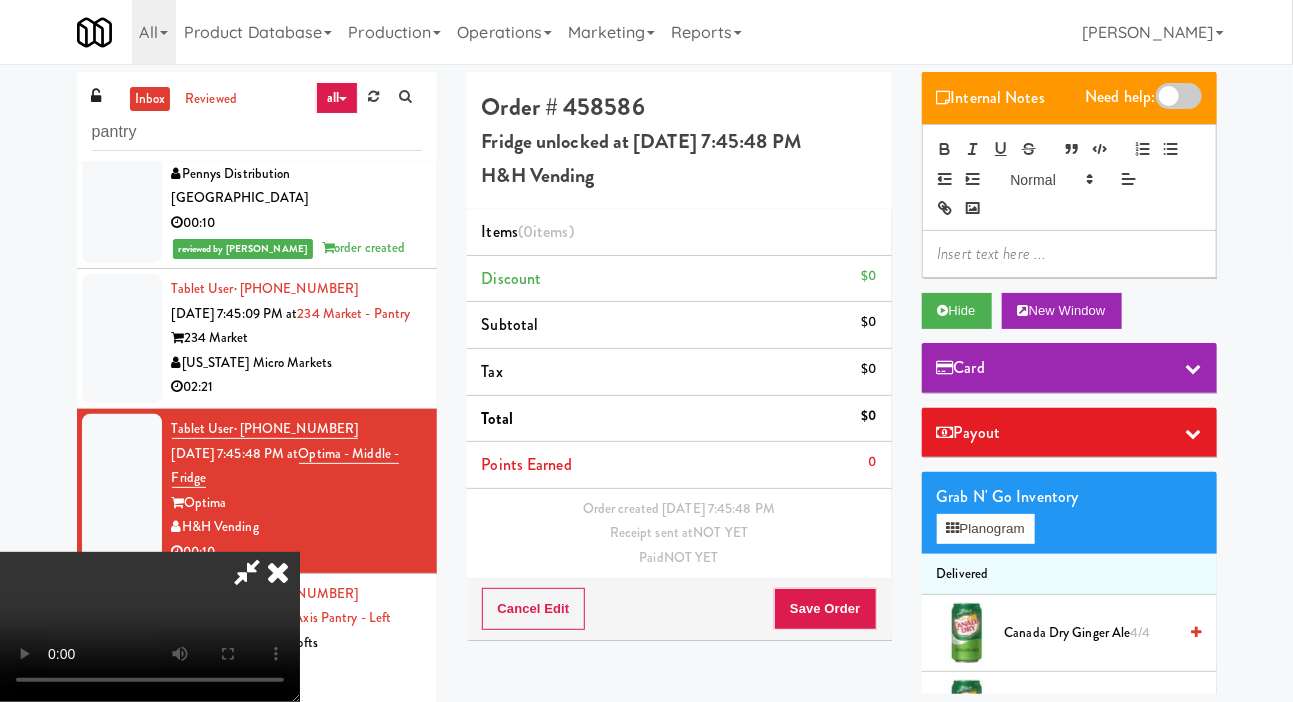 type 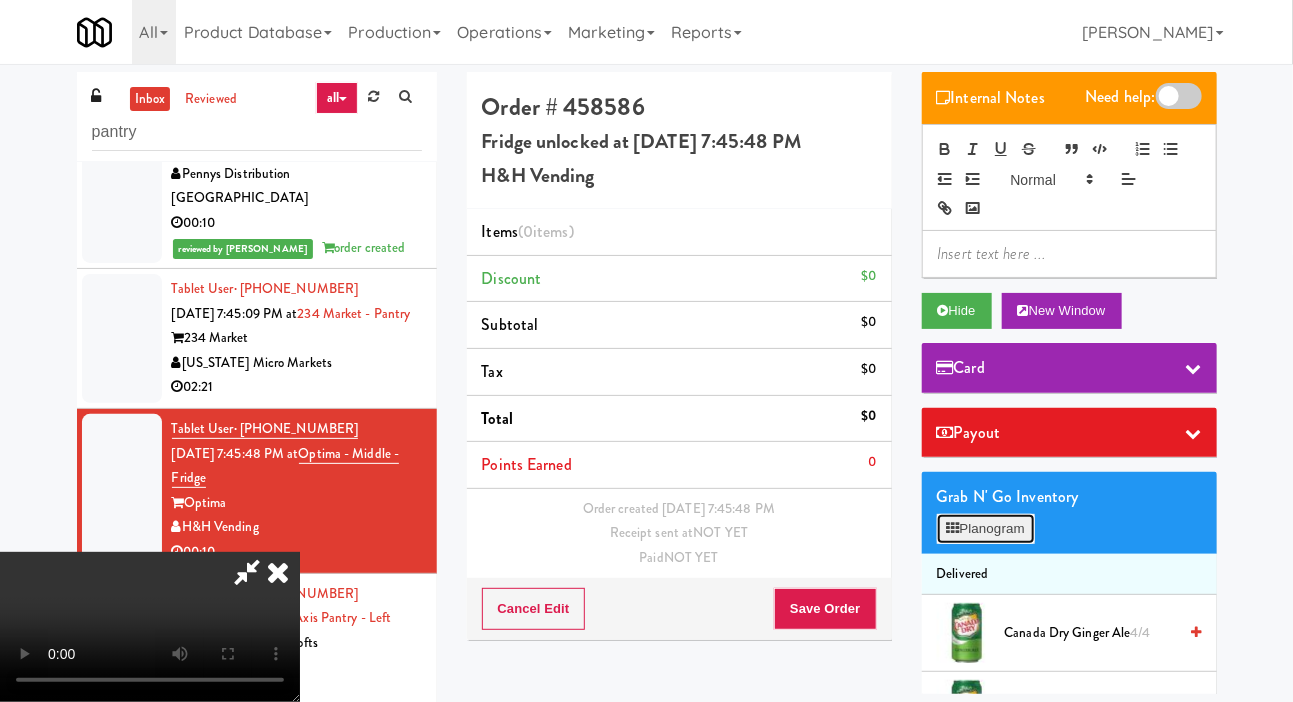 click on "Planogram" at bounding box center [986, 529] 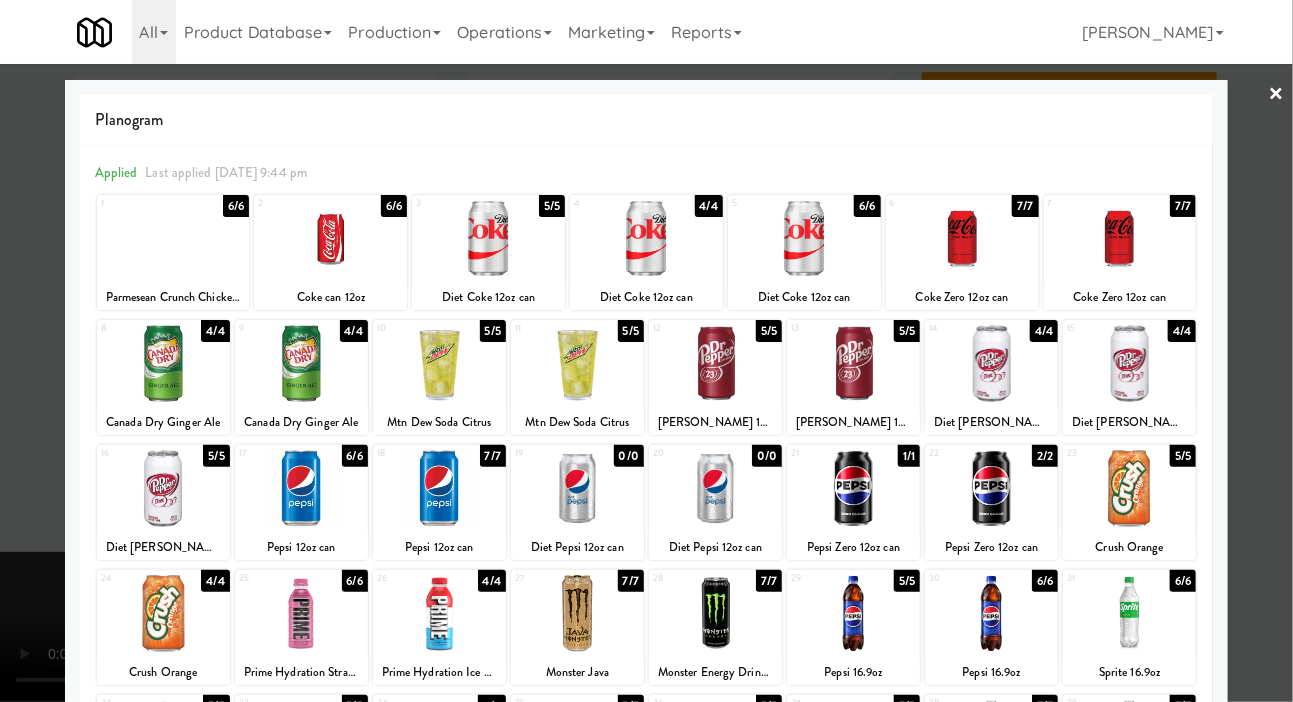 click at bounding box center (1129, 363) 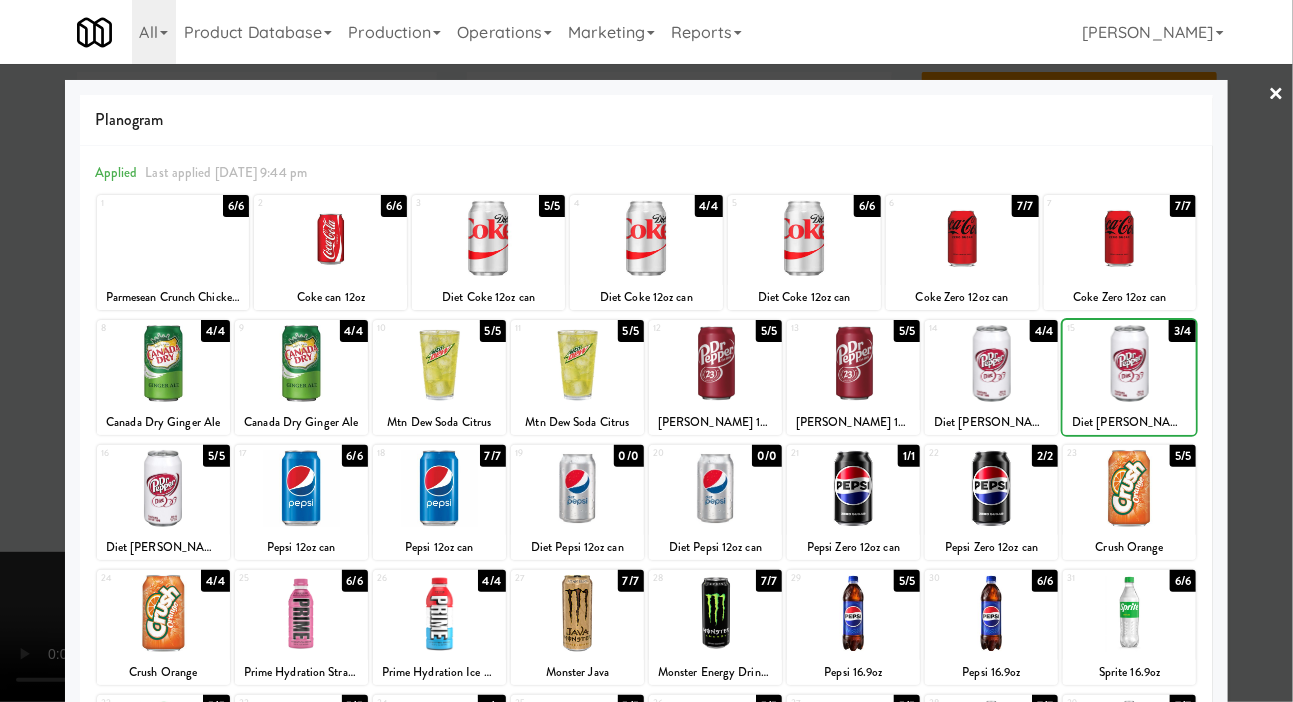 click at bounding box center (646, 351) 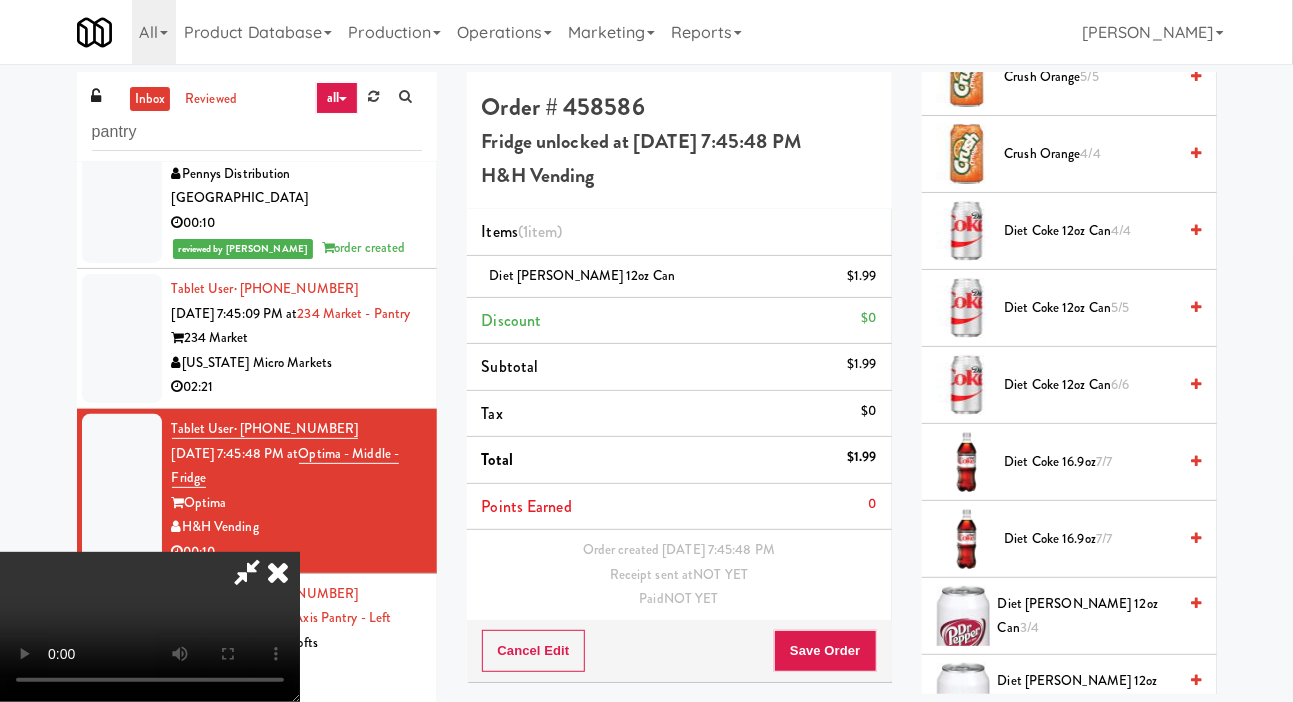 scroll, scrollTop: 1339, scrollLeft: 0, axis: vertical 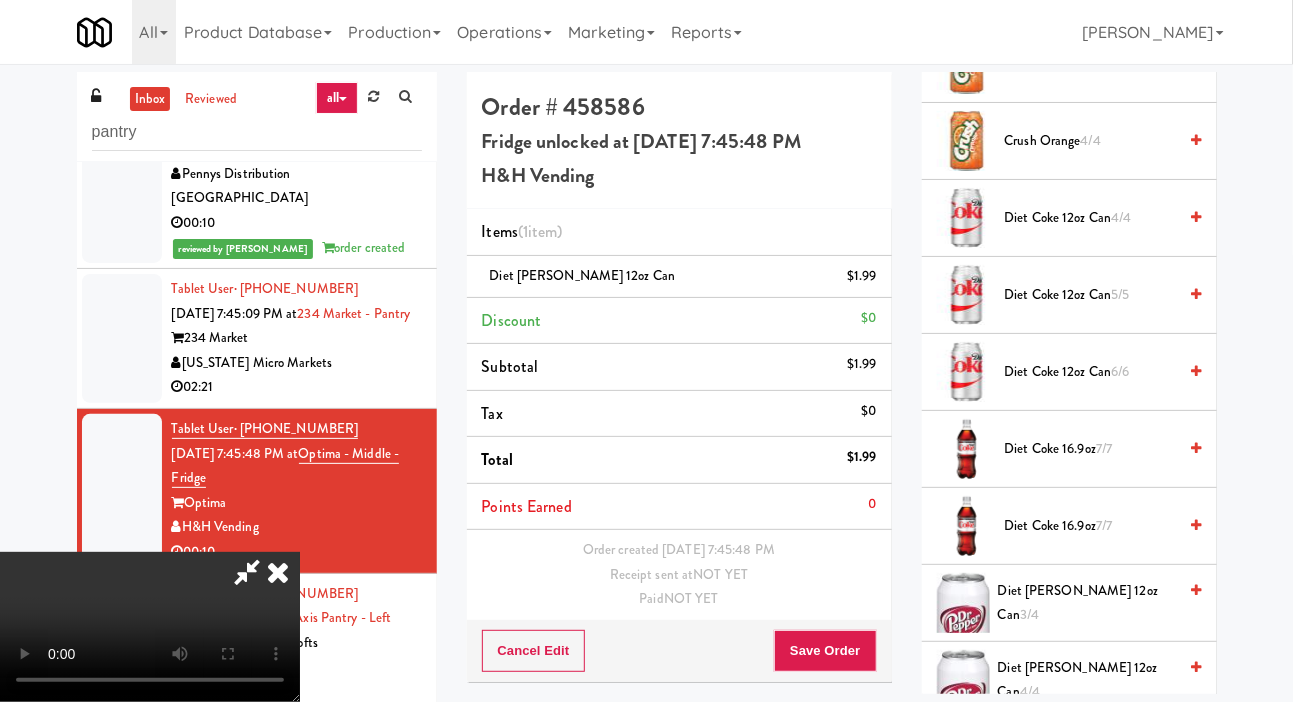 click on "Diet [PERSON_NAME] 12oz can  3/4" at bounding box center [1087, 603] 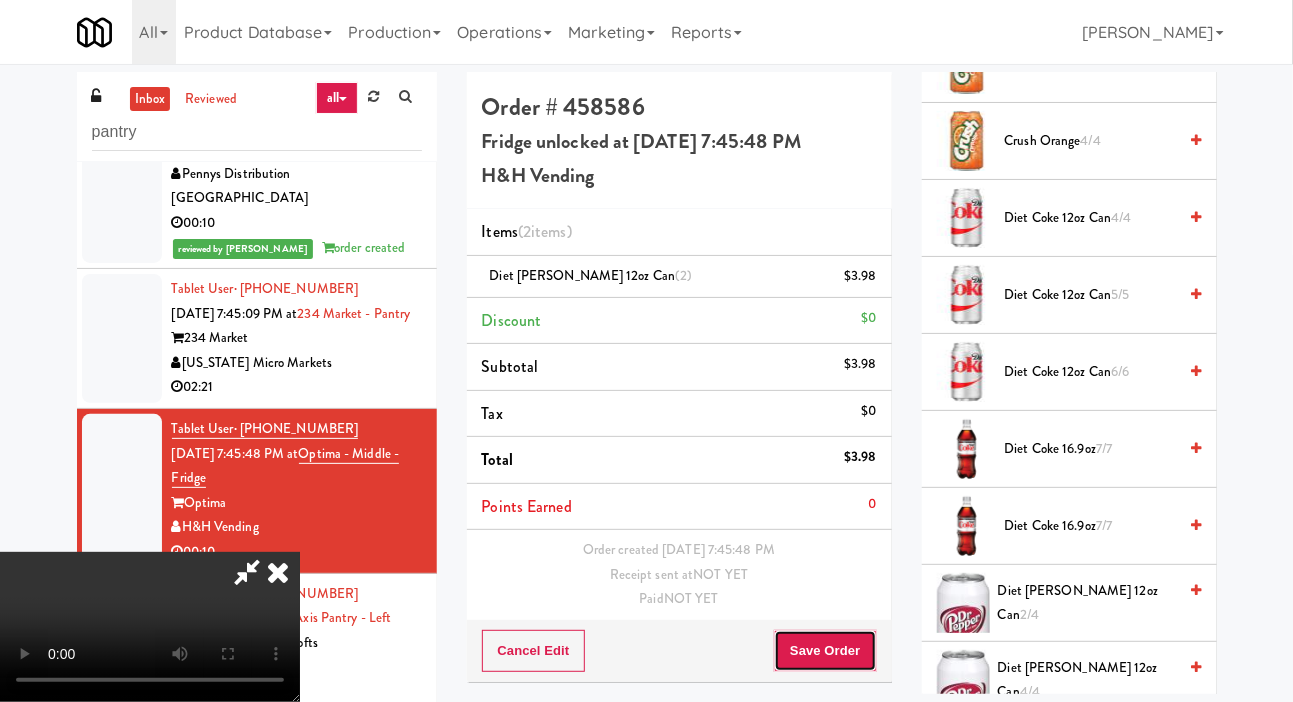 click on "Save Order" at bounding box center [825, 651] 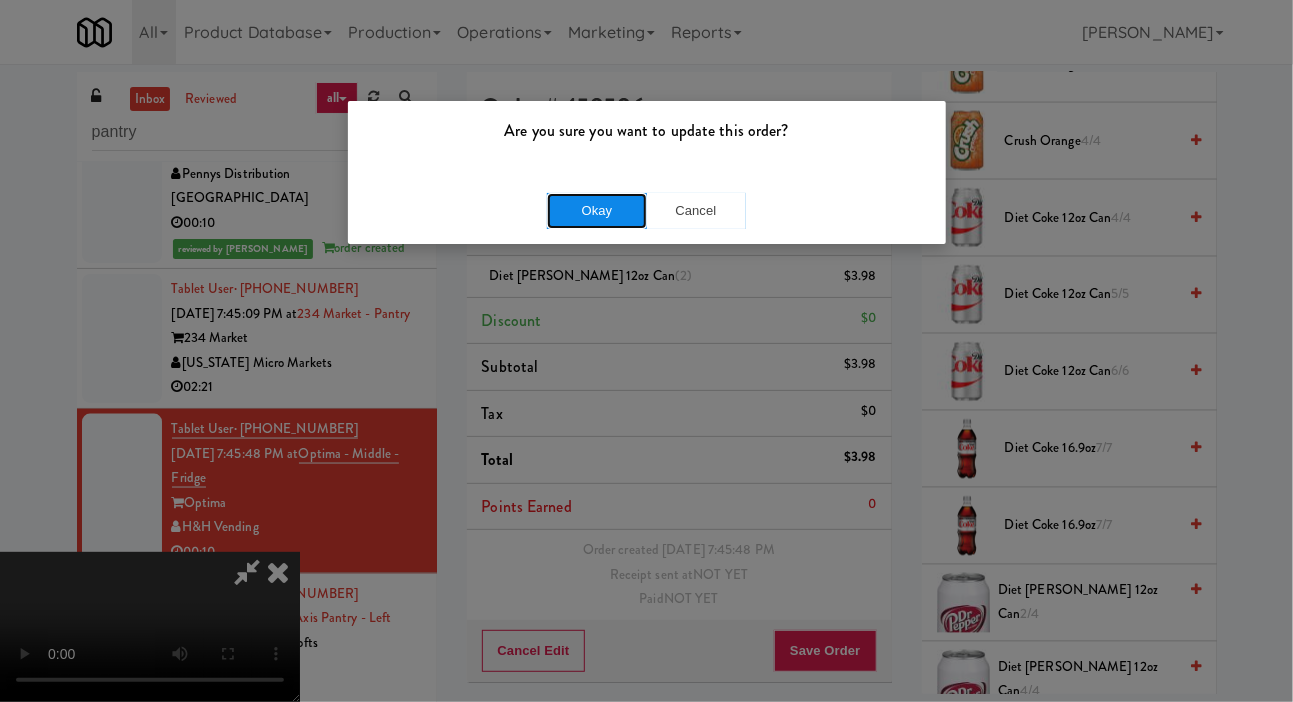 click on "Okay" at bounding box center [597, 211] 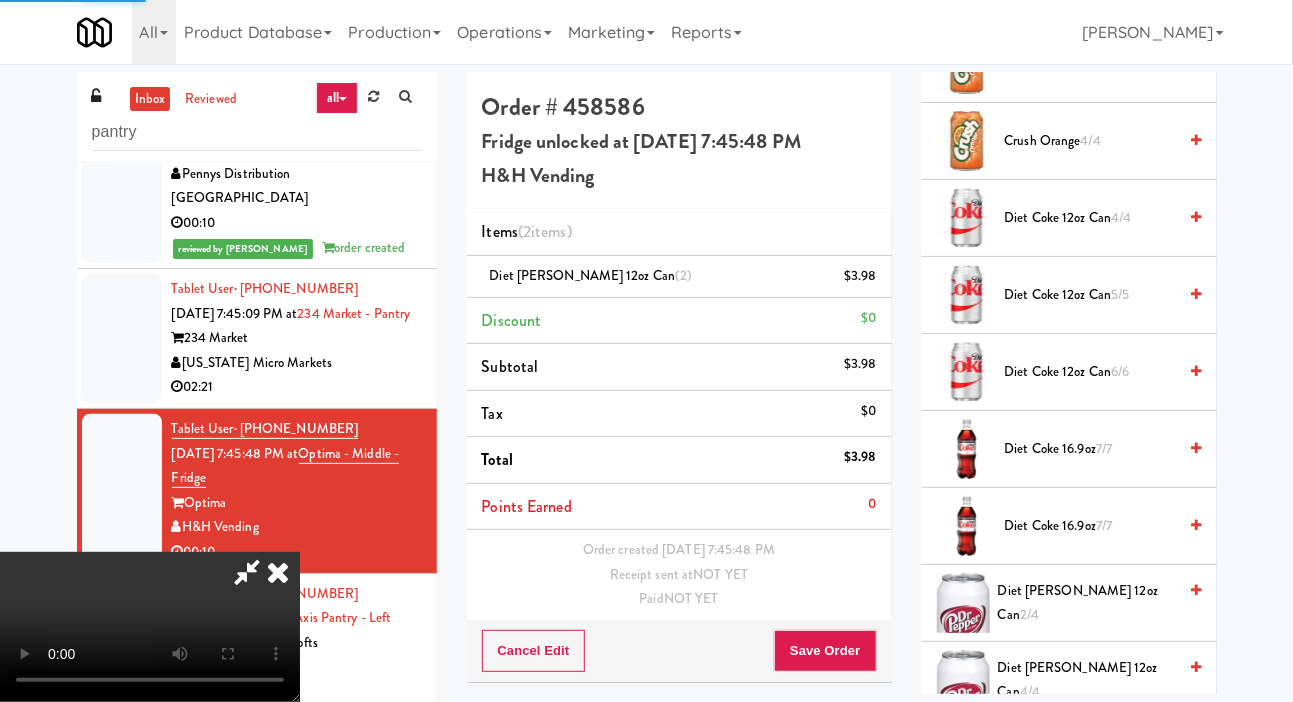 scroll, scrollTop: 0, scrollLeft: 0, axis: both 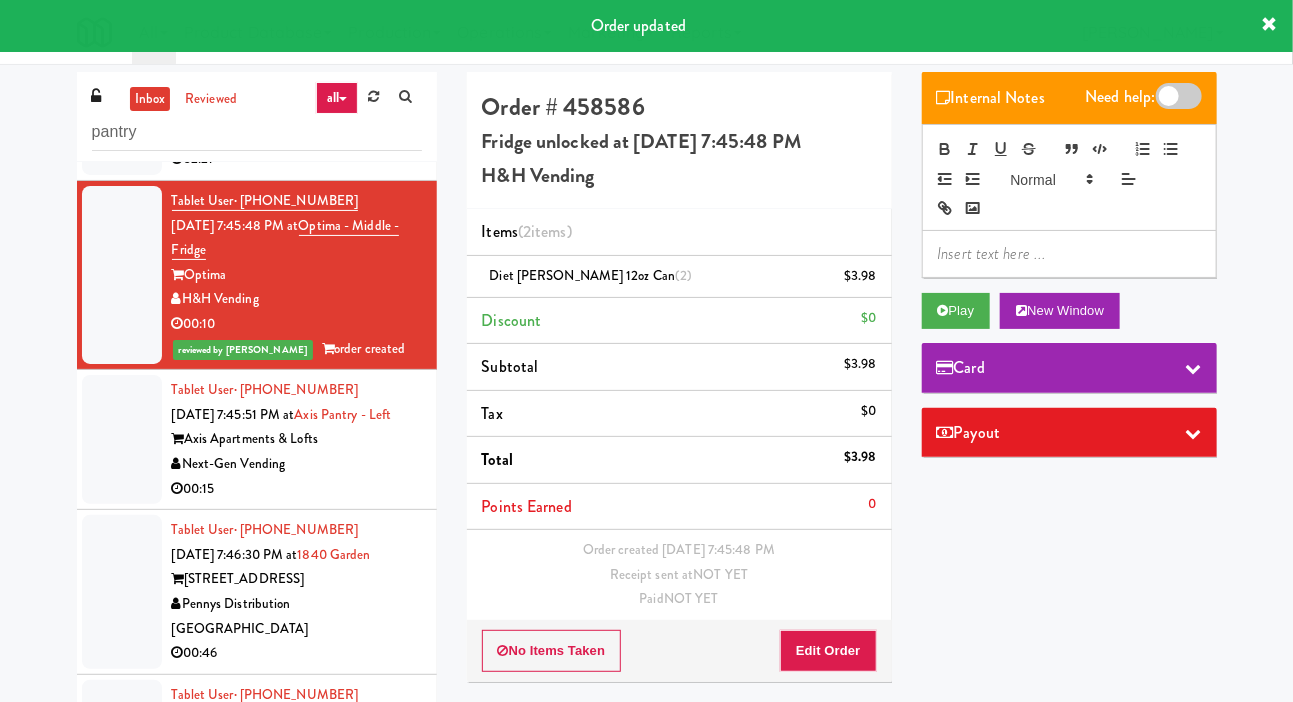 click at bounding box center [122, 439] 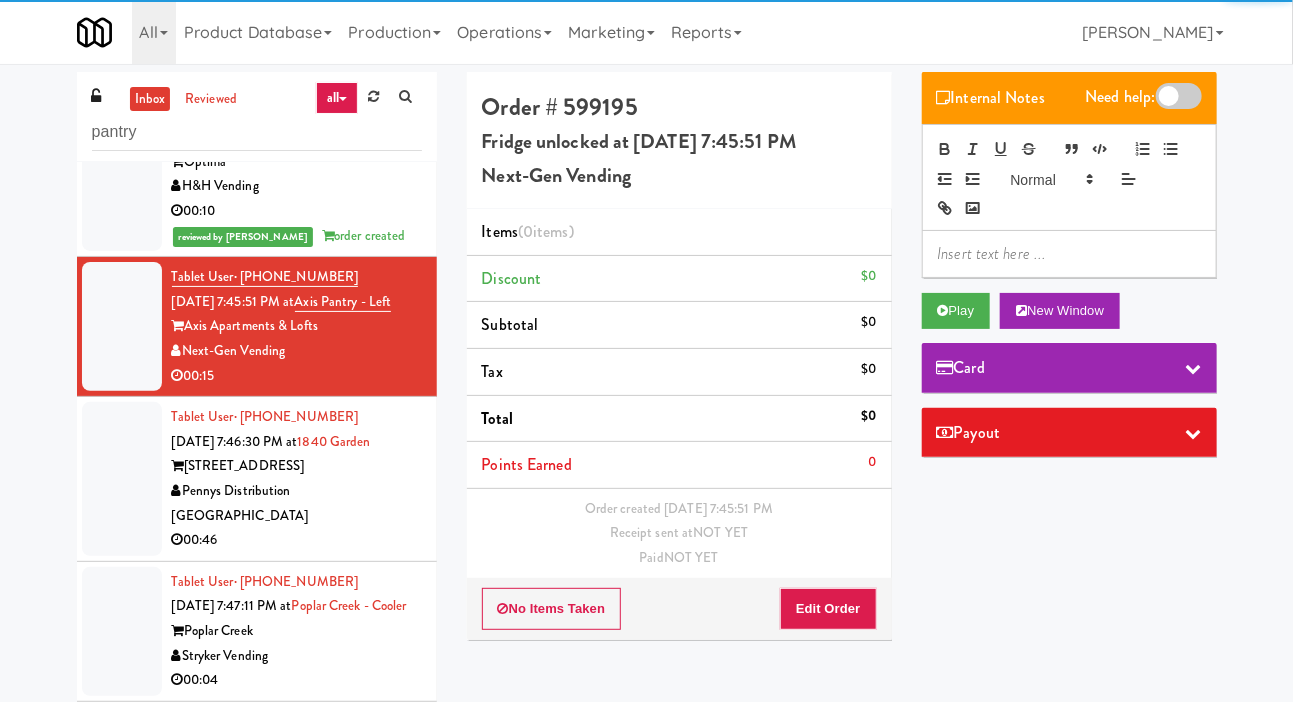 scroll, scrollTop: 1472, scrollLeft: 0, axis: vertical 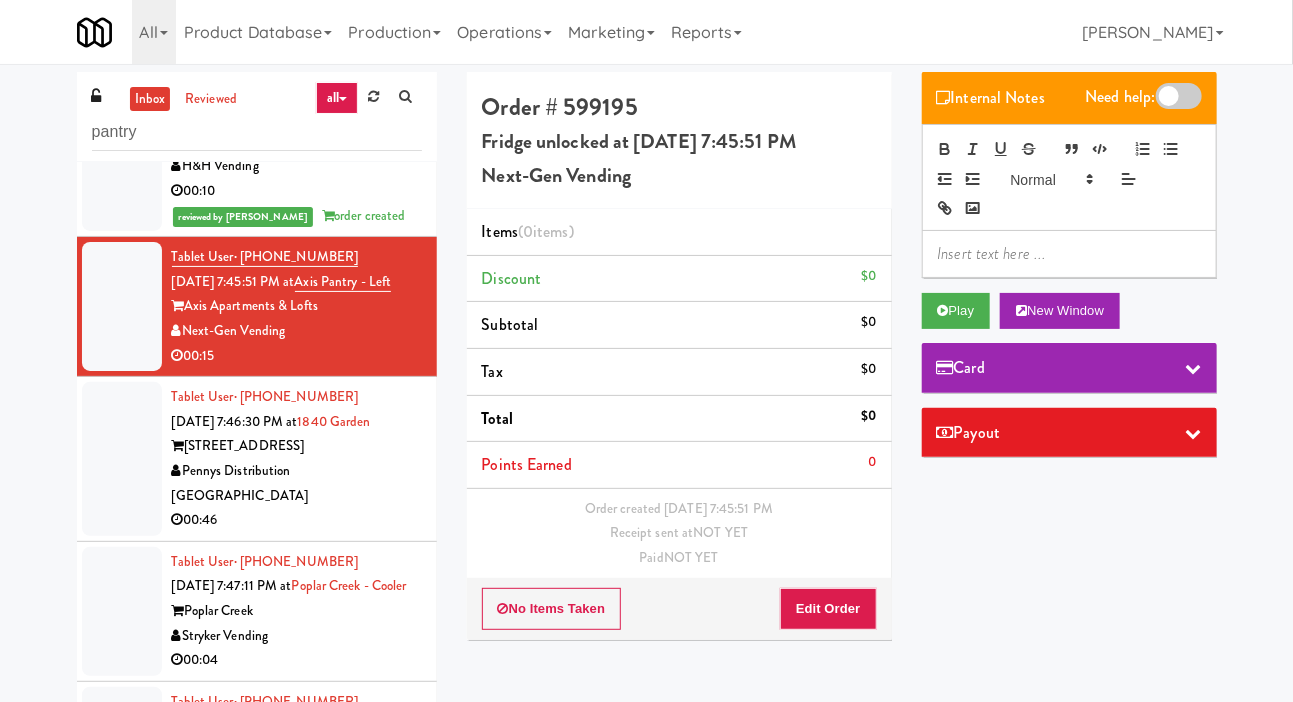 click at bounding box center [122, 459] 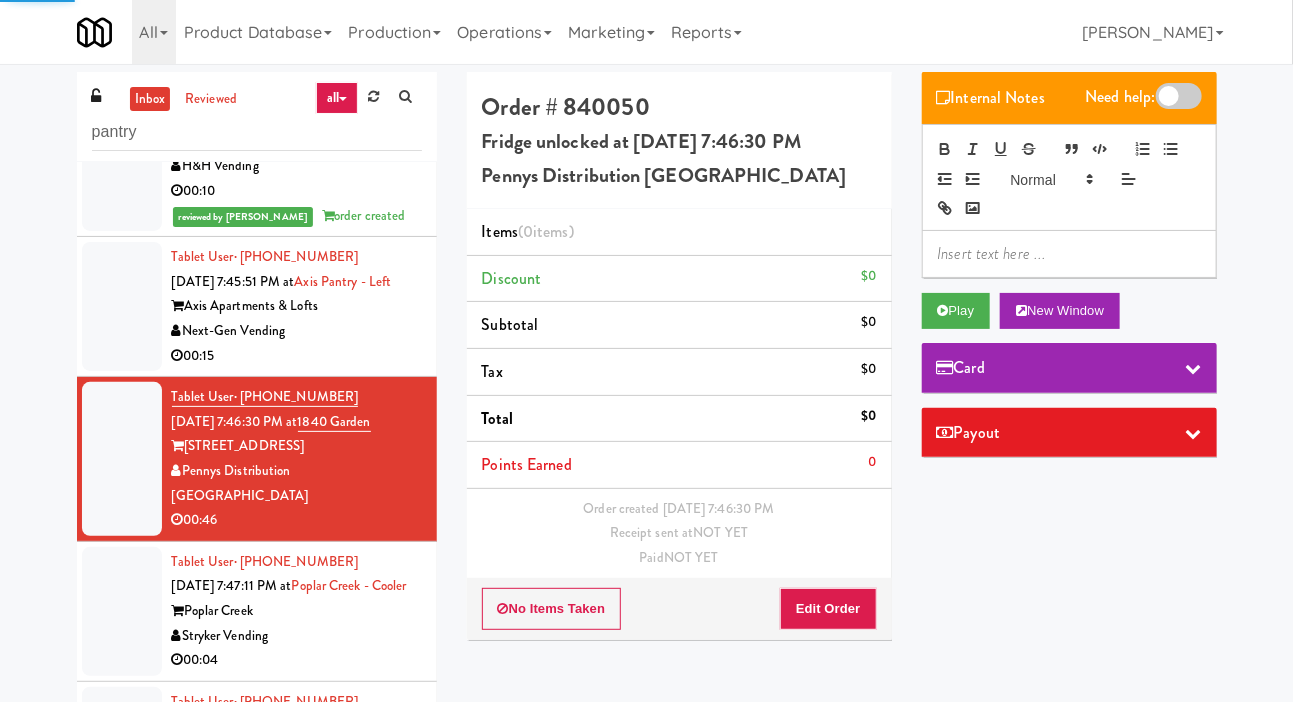 click at bounding box center [122, 306] 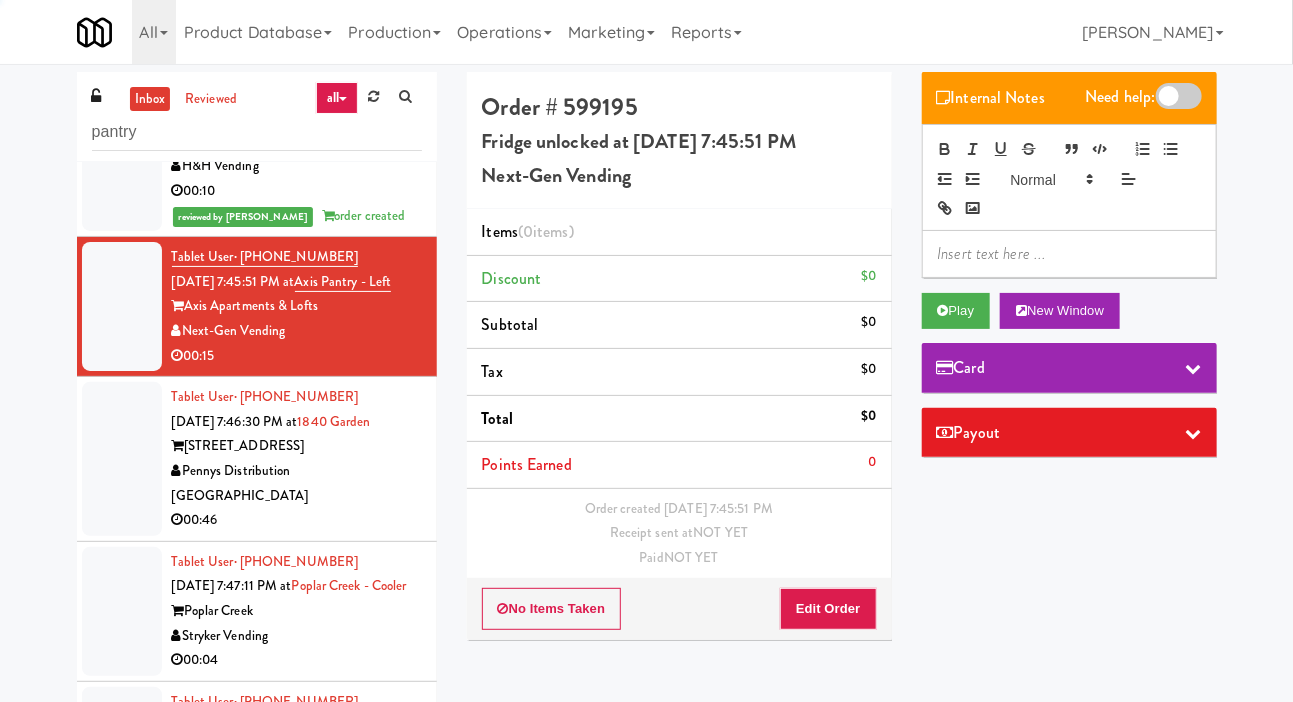 click at bounding box center (122, 459) 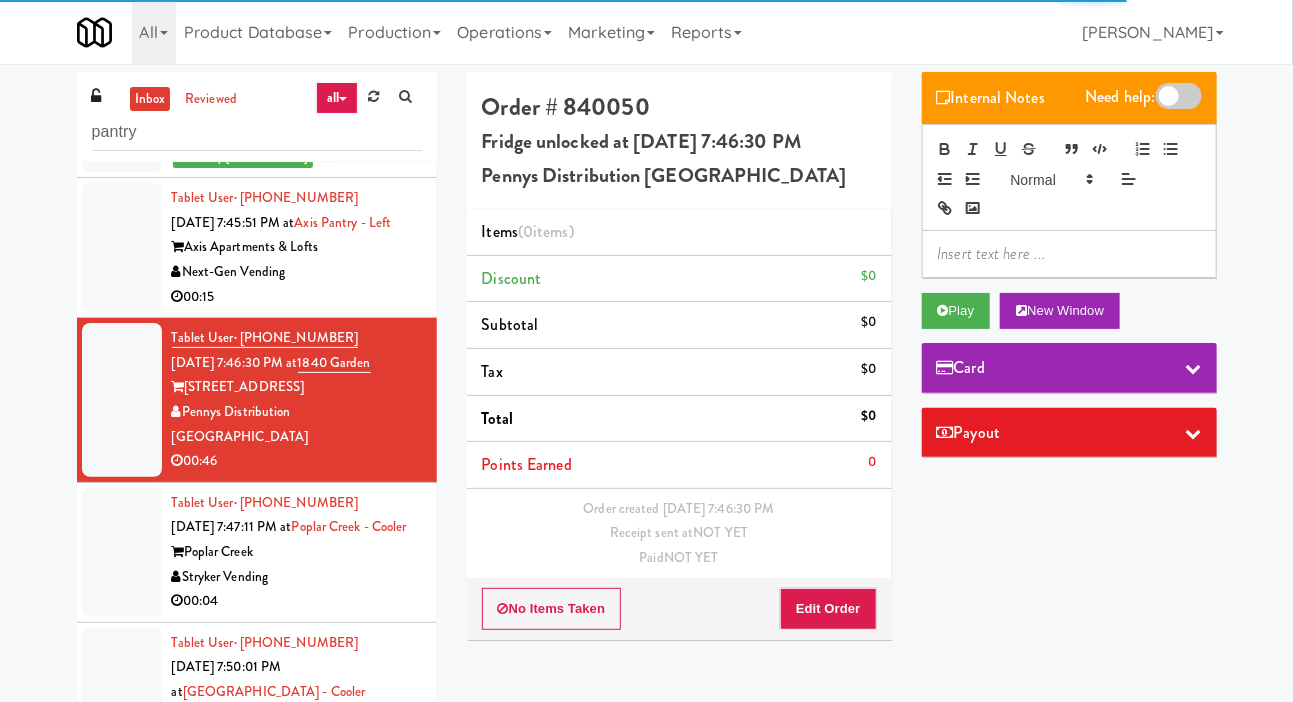 scroll, scrollTop: 1532, scrollLeft: 0, axis: vertical 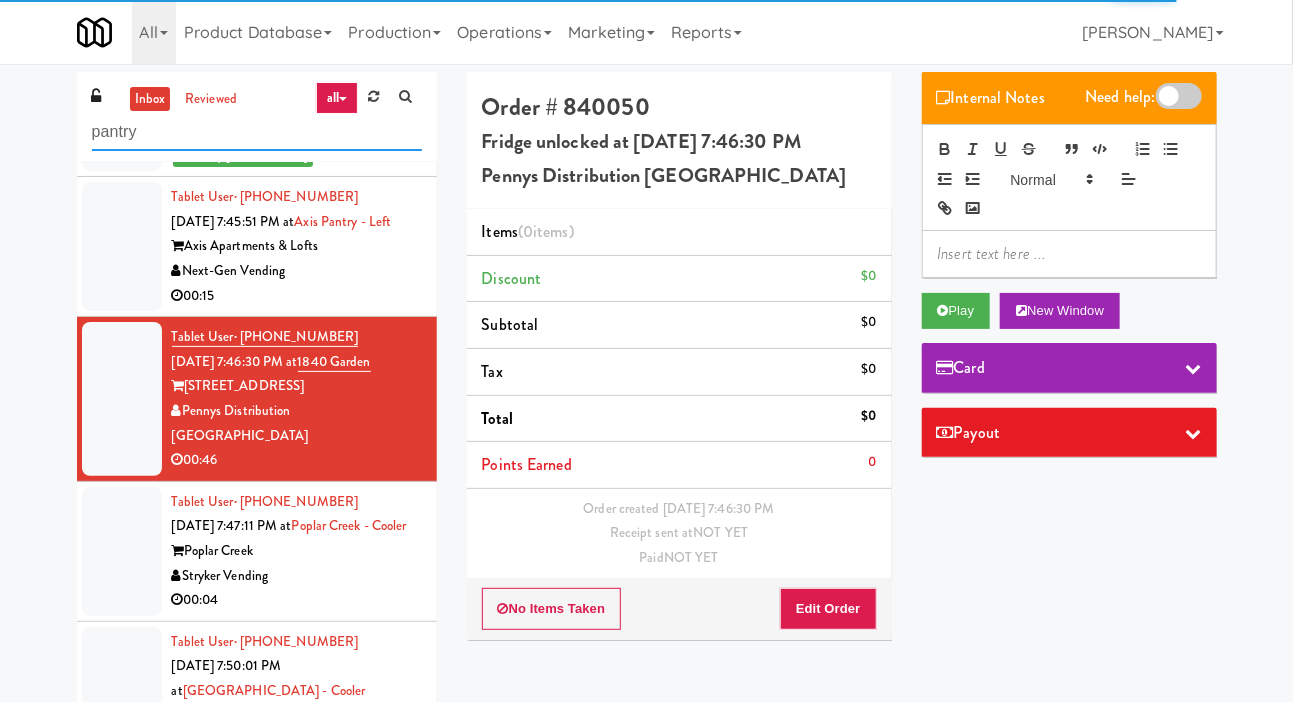click on "pantry" at bounding box center [257, 132] 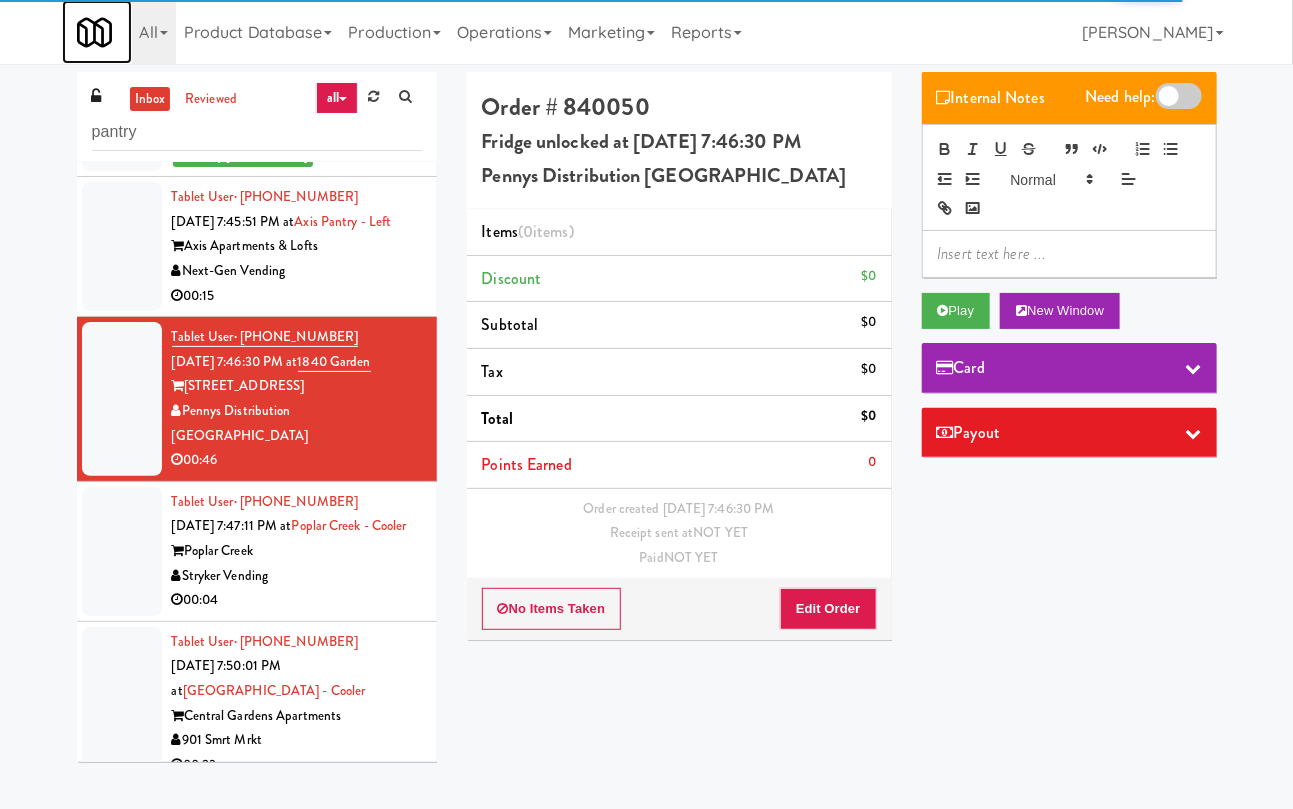 click at bounding box center (94, 32) 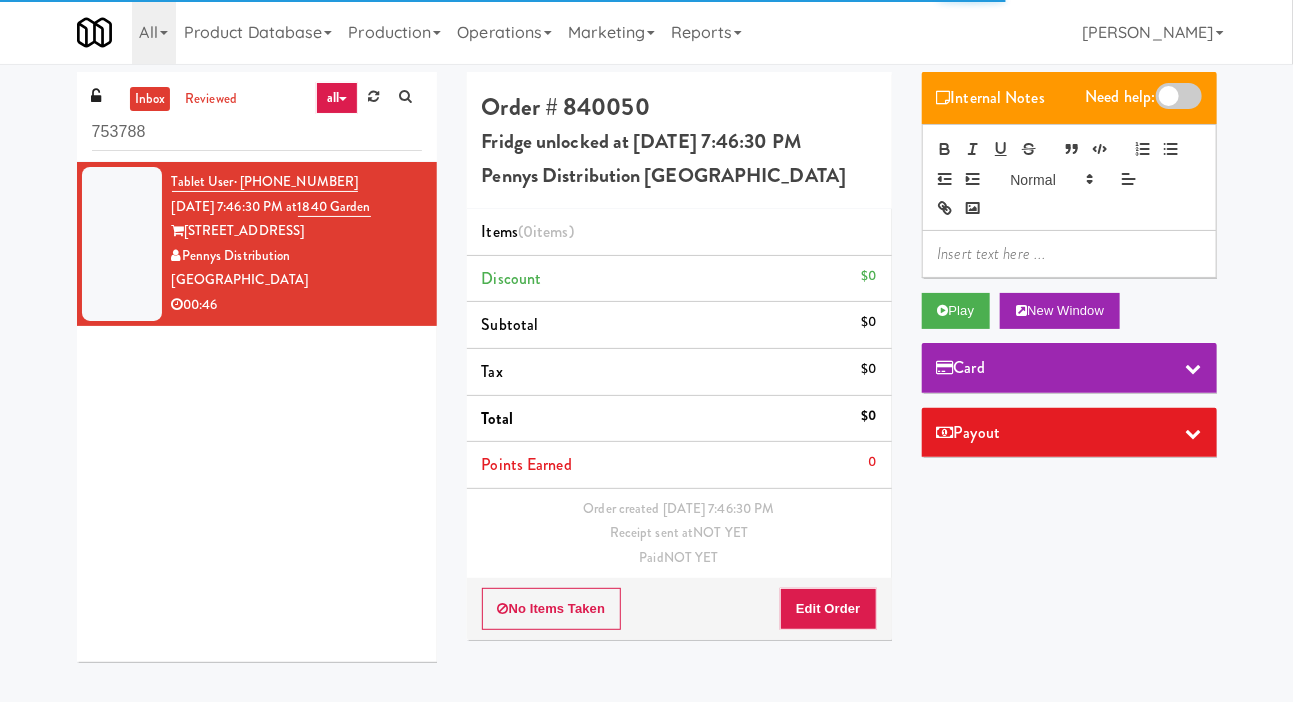 click on "753788" at bounding box center [257, 132] 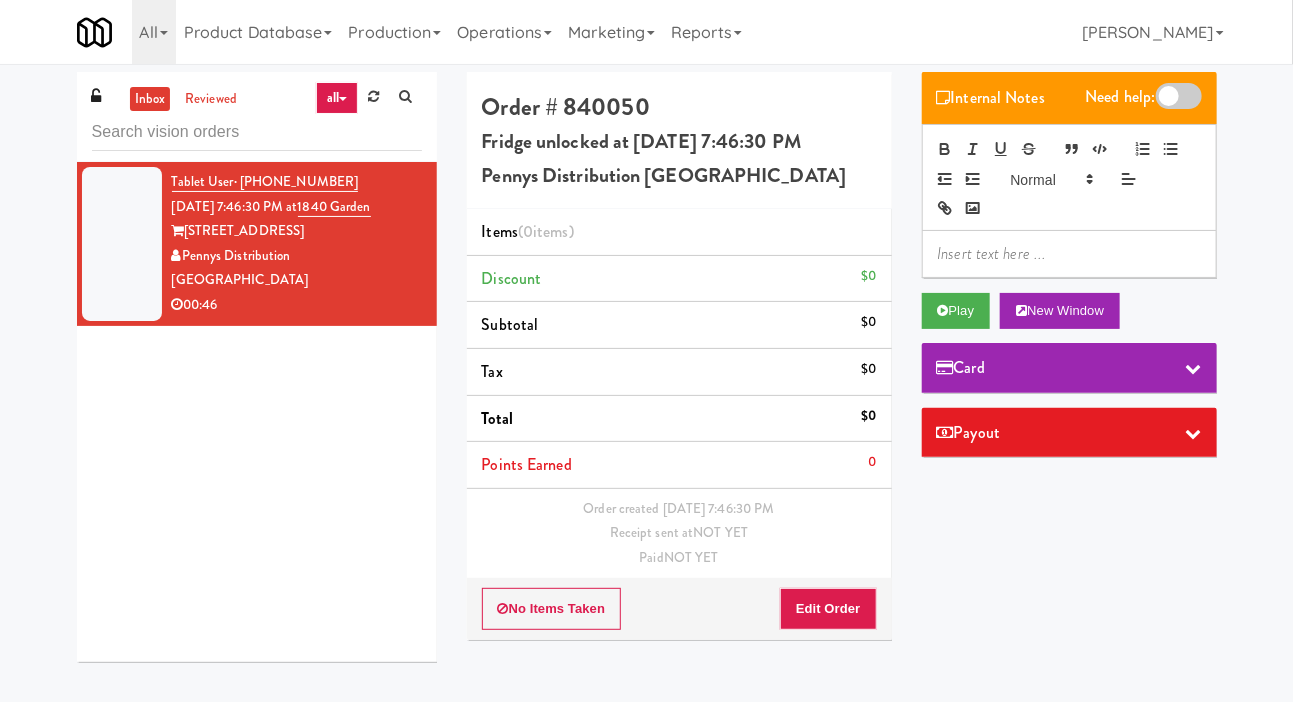 type 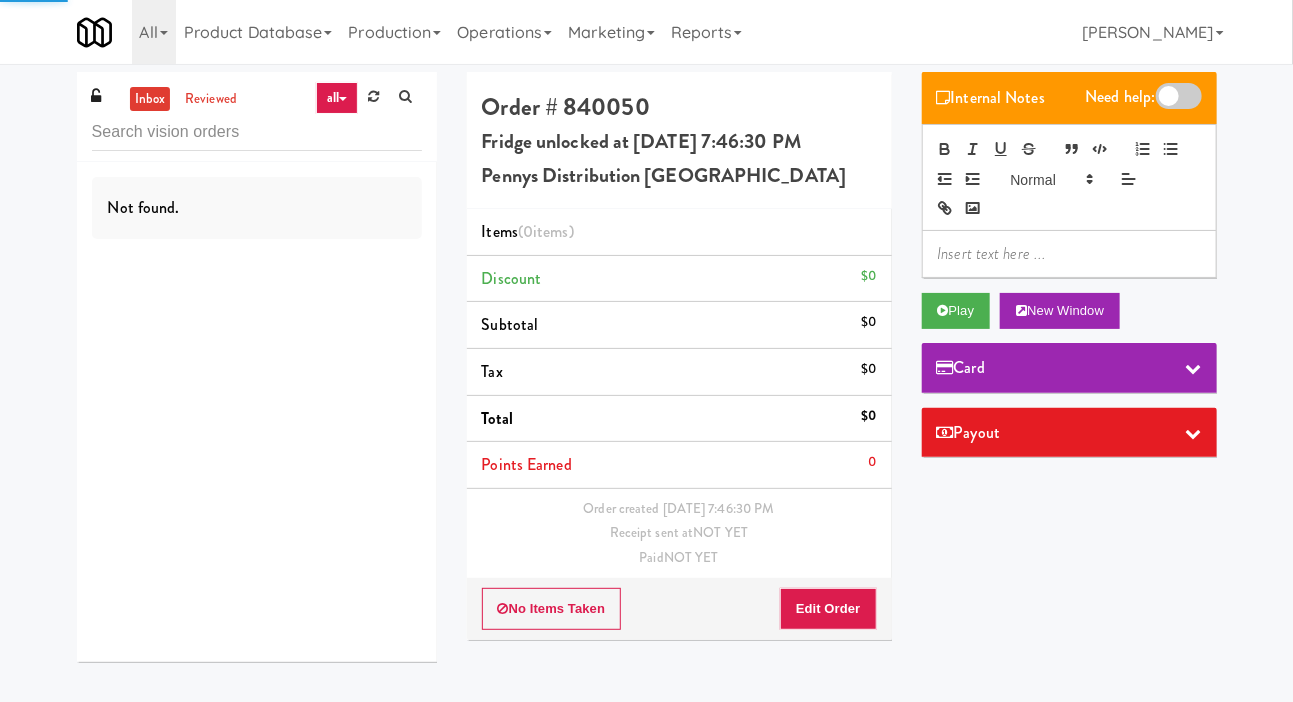 click on "inbox reviewed all    all     gen 1.5     gen 2/3     gen 4     help requested     failed     Not found. Order # 840050 Fridge unlocked at [DATE] 7:46:30 PM Pennys Distribution [PERSON_NAME] Items  (0  items ) Discount  $0 Subtotal $0 Tax $0 Total $0 Points Earned  0 Order created [DATE] 7:46:30 PM Receipt sent at  NOT YET Paid  NOT YET  No Items Taken Edit Order  Internal Notes Need help:                                                                                                                                                                 Play  New Window  Card   Payout ×" at bounding box center [646, 374] 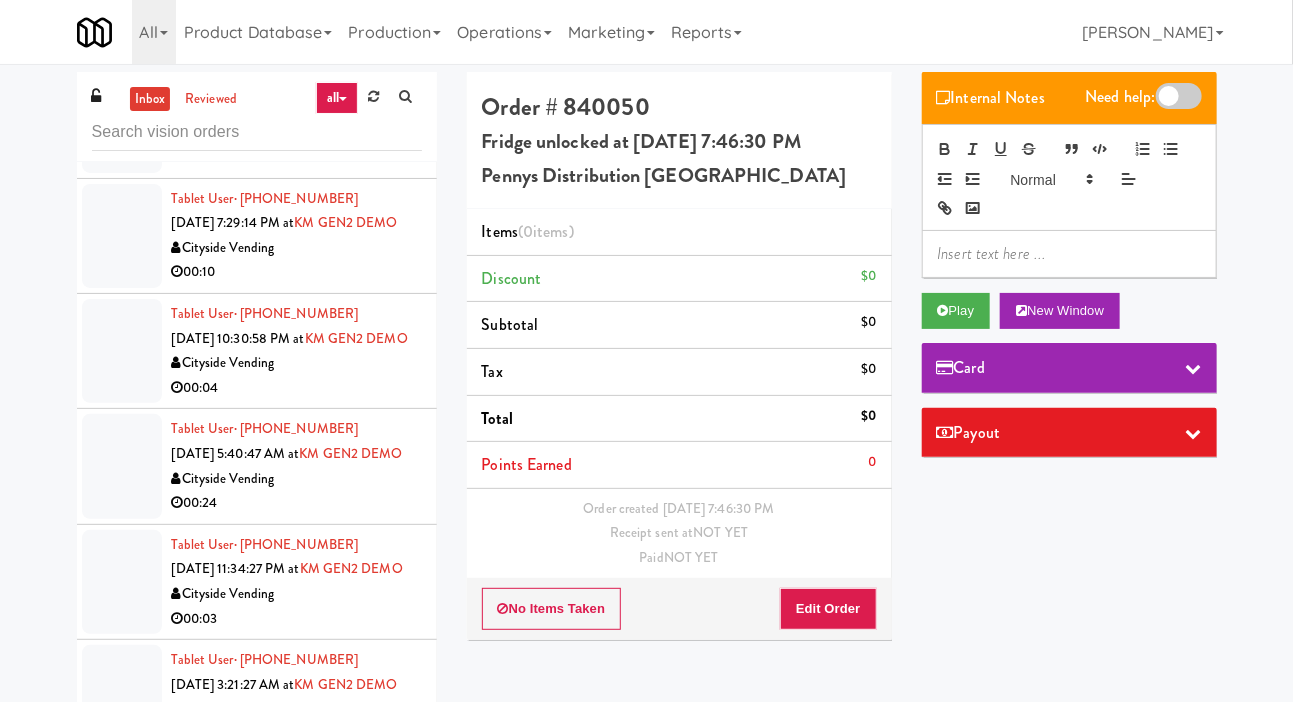 scroll, scrollTop: 0, scrollLeft: 0, axis: both 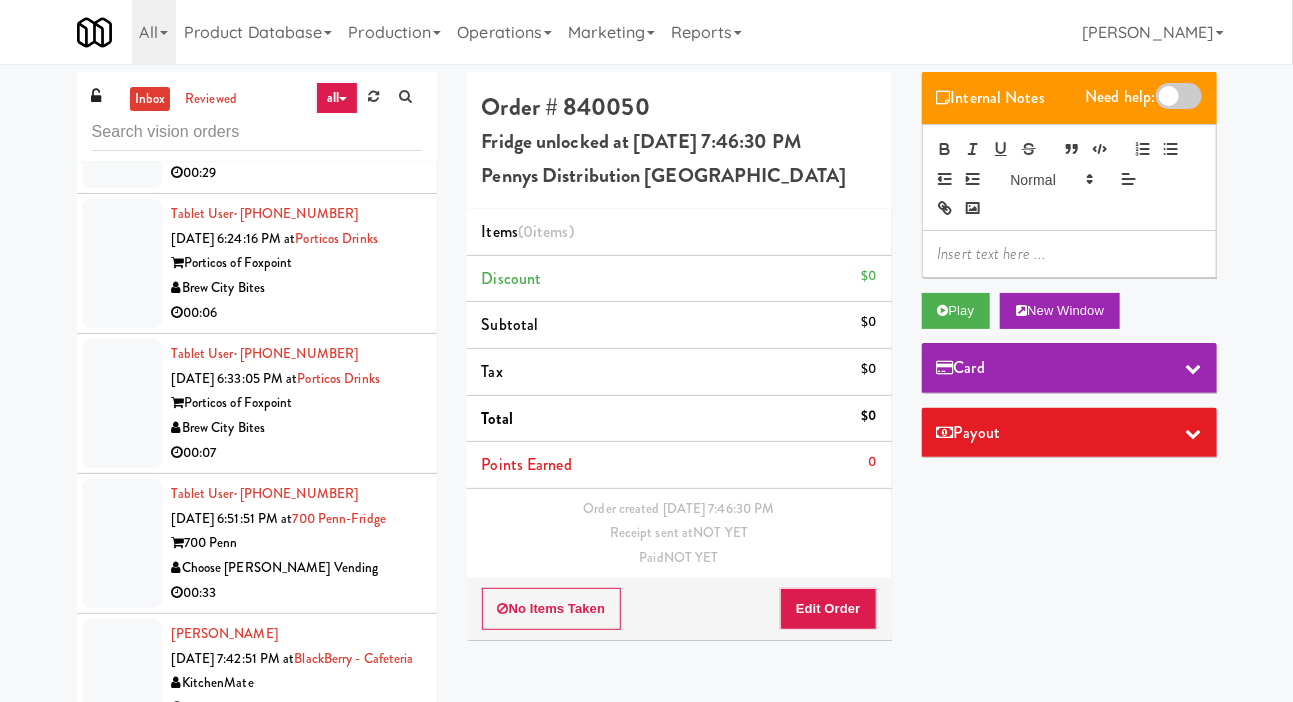click at bounding box center [122, 123] 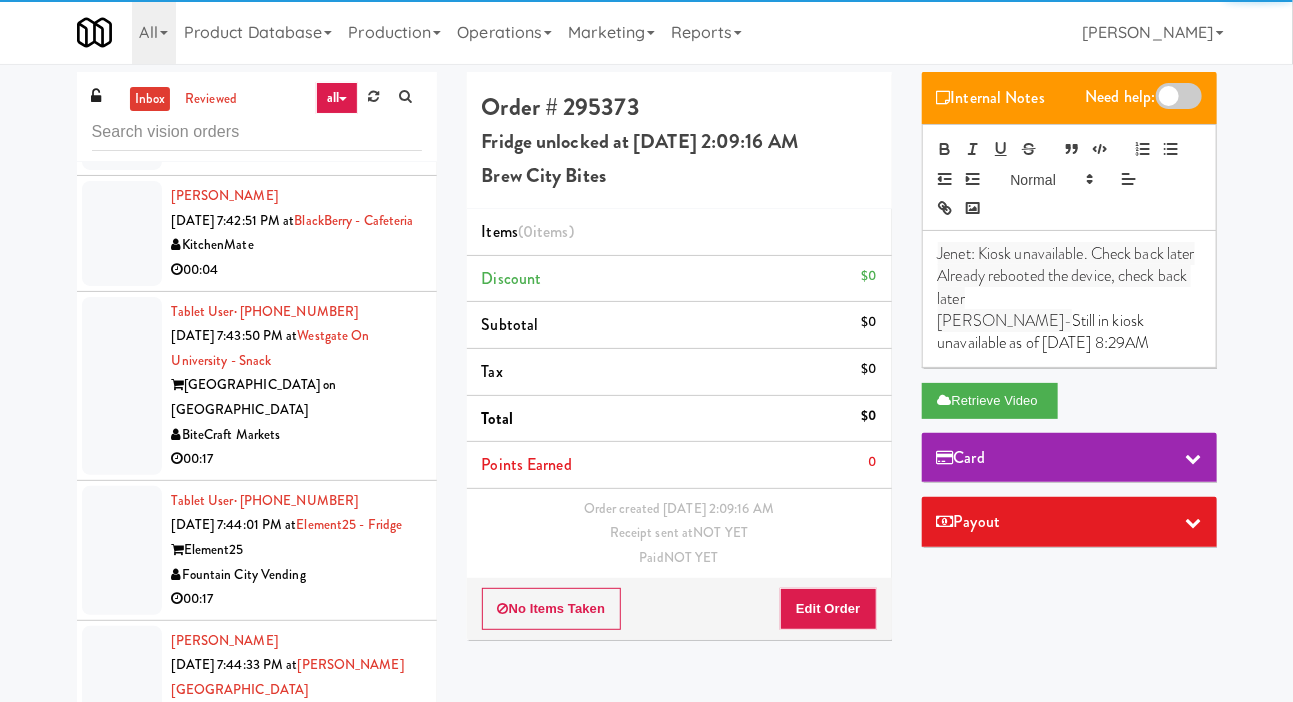 click at bounding box center (122, 105) 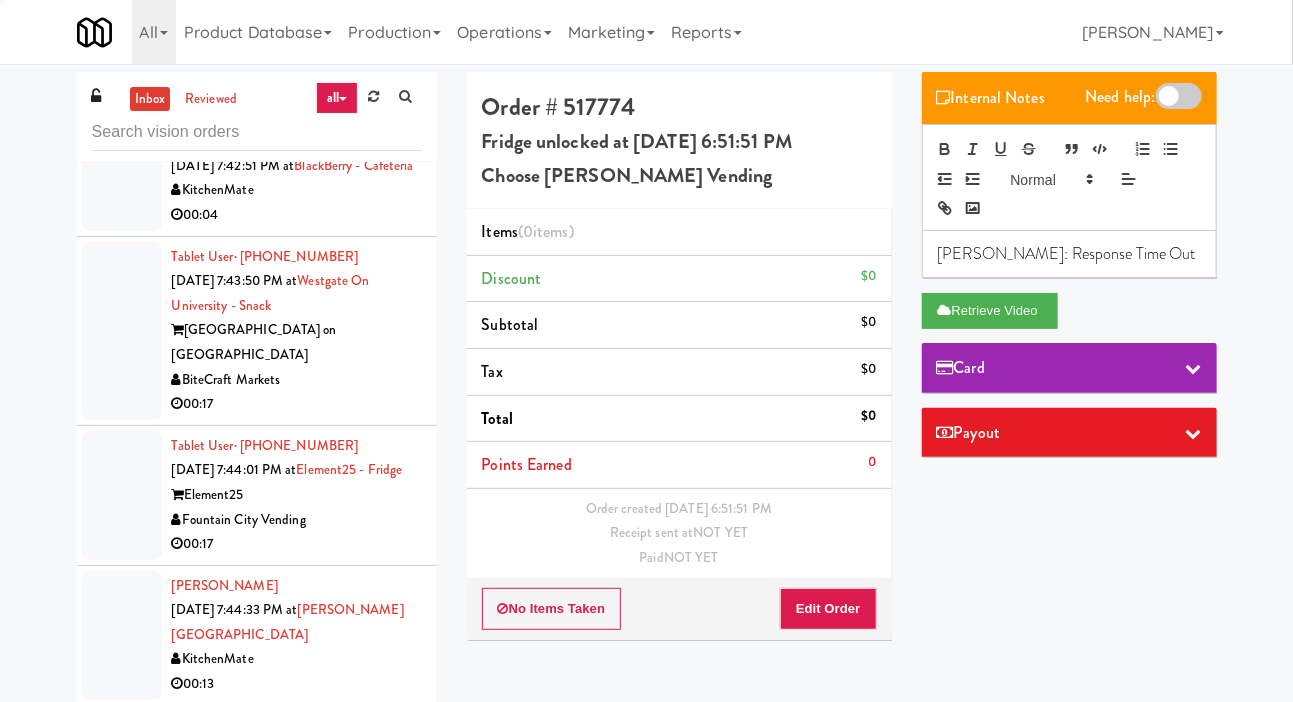 scroll, scrollTop: 3643, scrollLeft: 0, axis: vertical 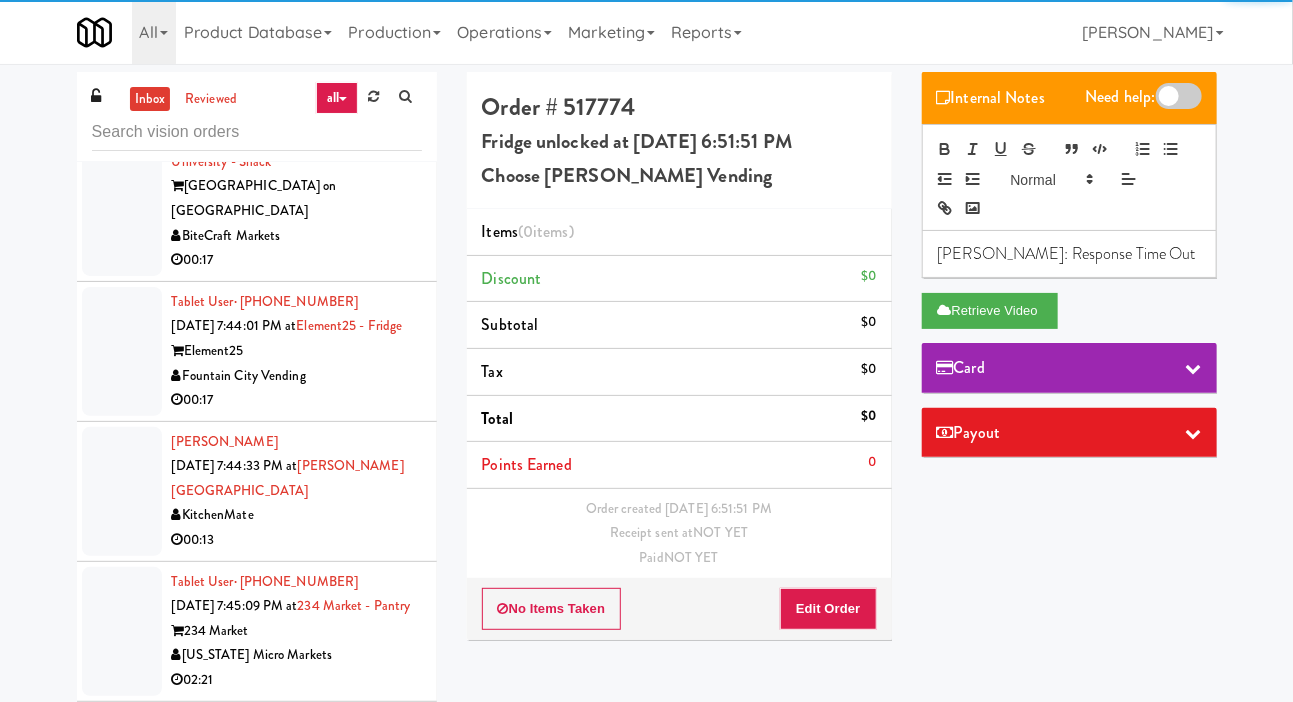 click at bounding box center (122, 34) 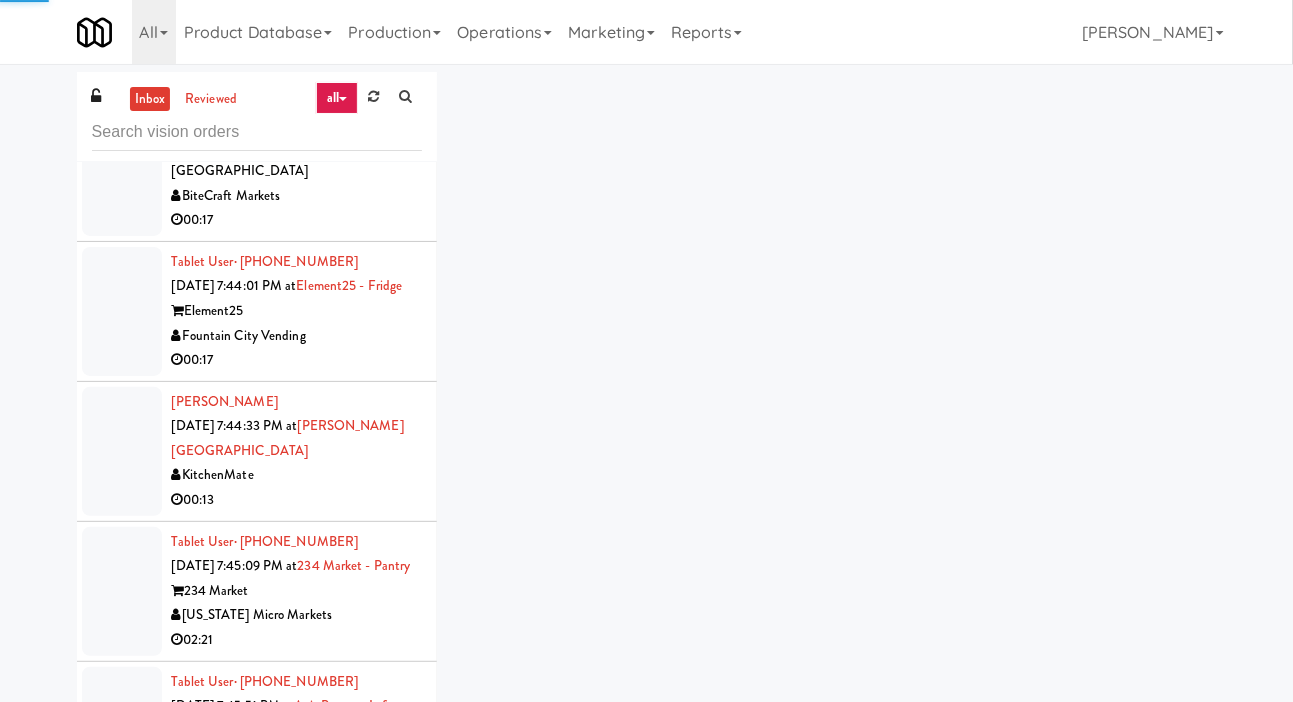 scroll, scrollTop: 3836, scrollLeft: 0, axis: vertical 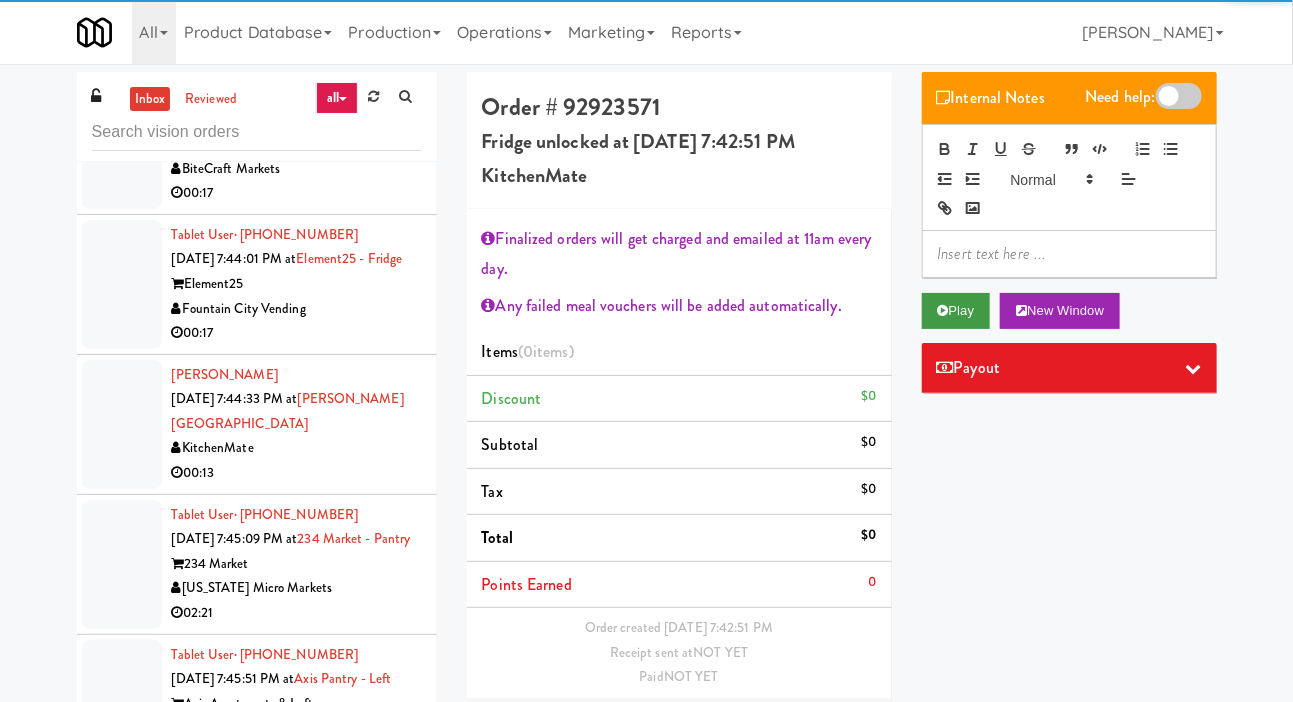 click on "Play" at bounding box center [956, 311] 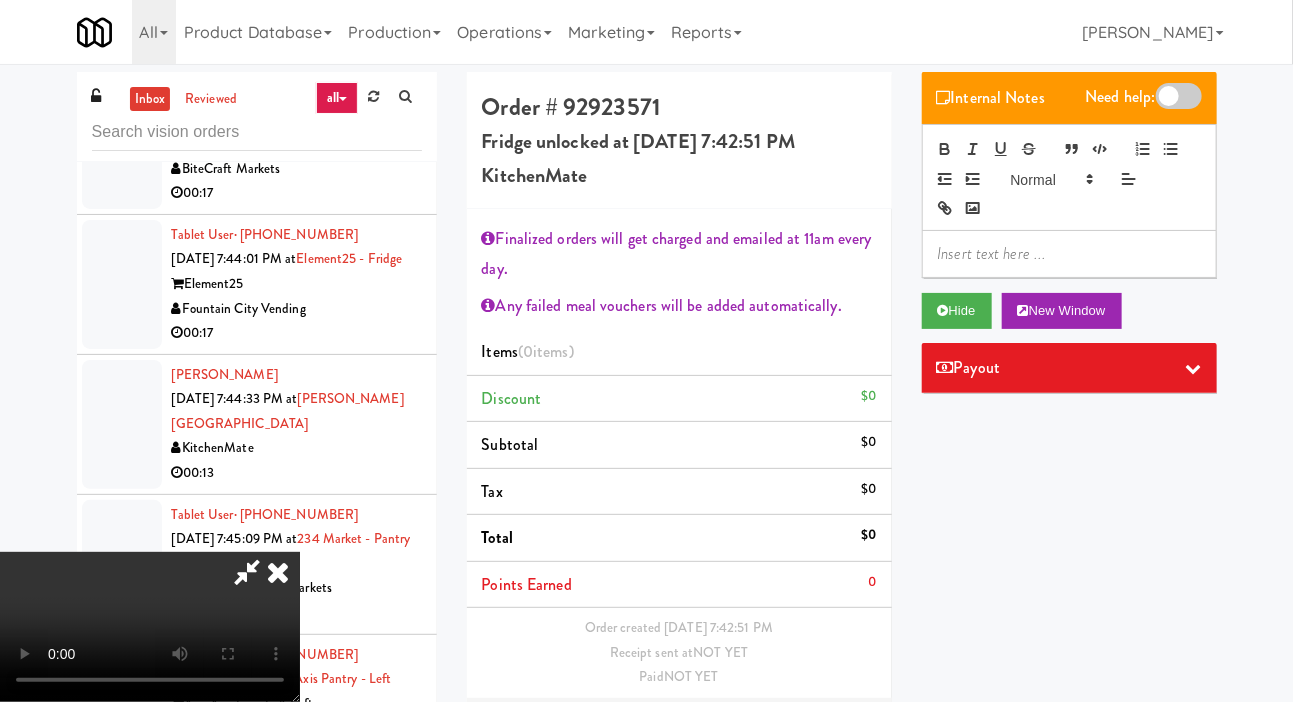 click on "Edit Order" at bounding box center [828, 729] 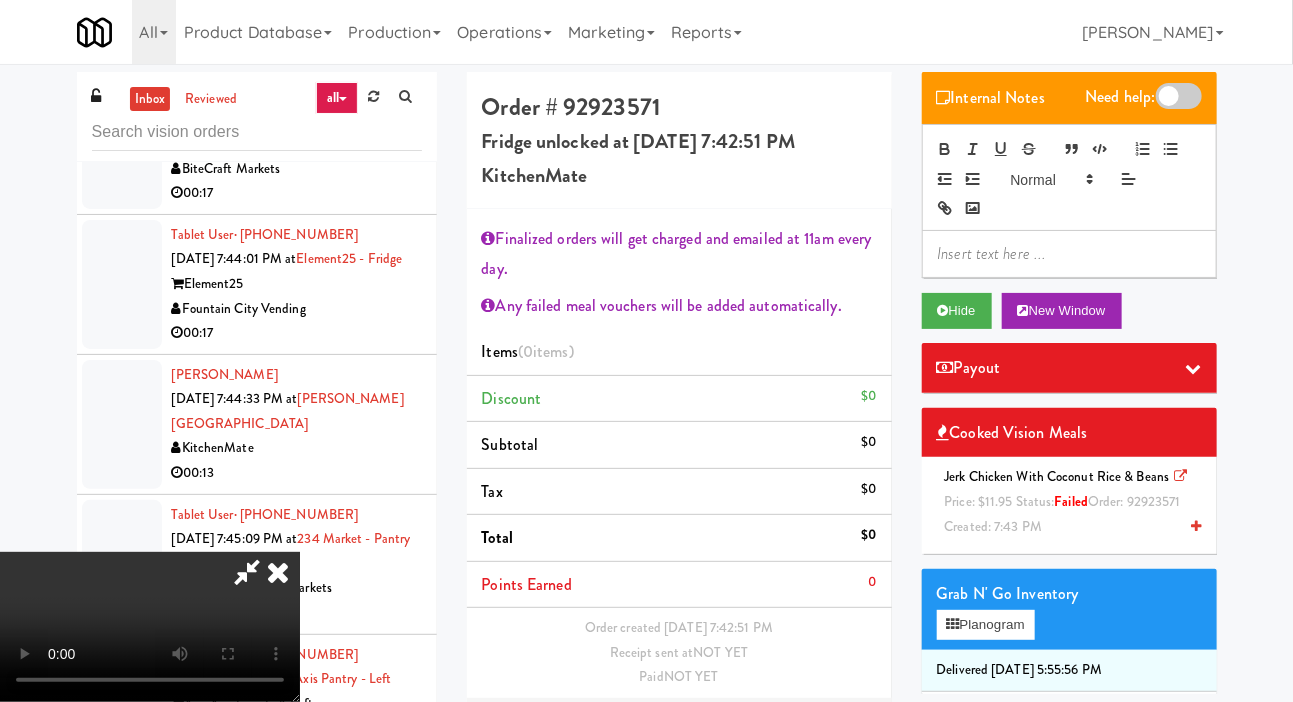 click on "Jerk Chicken with Coconut Rice & Beans
Price: $11.95
Status:  failed  Order: 92923571 Created: 7:43 PM" at bounding box center [1066, 501] 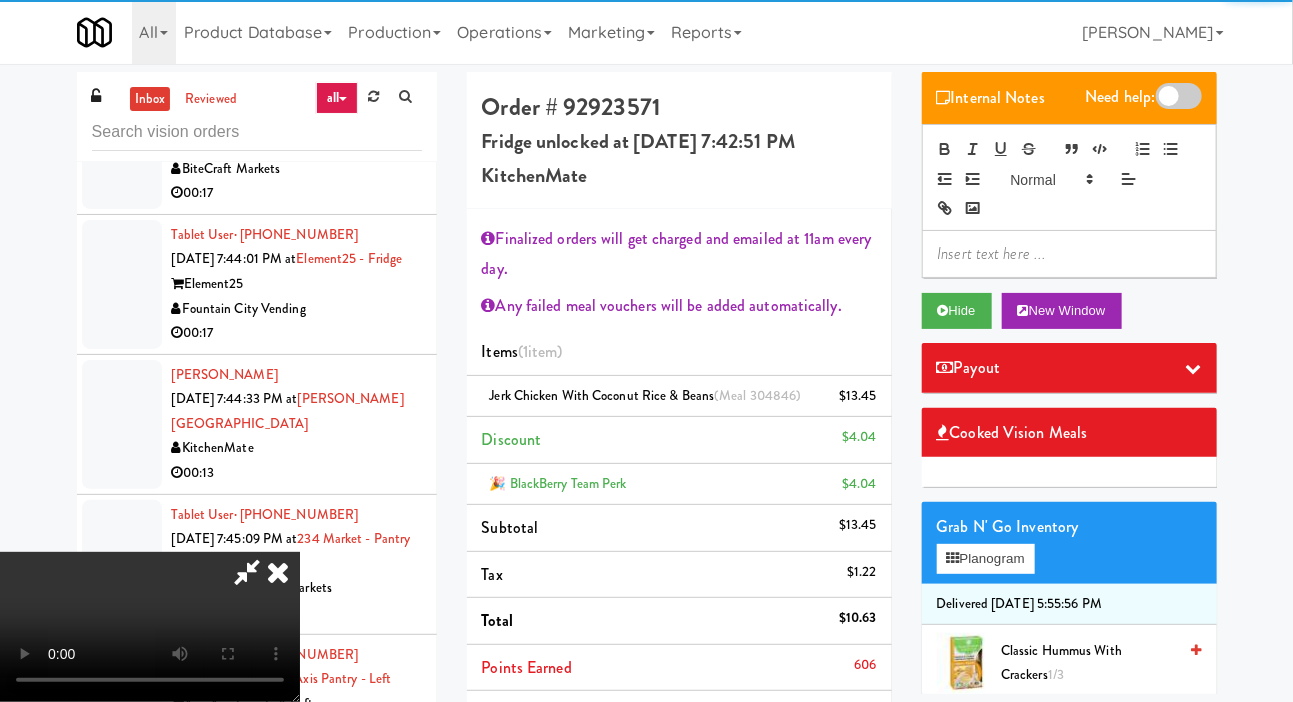 scroll, scrollTop: 127, scrollLeft: 0, axis: vertical 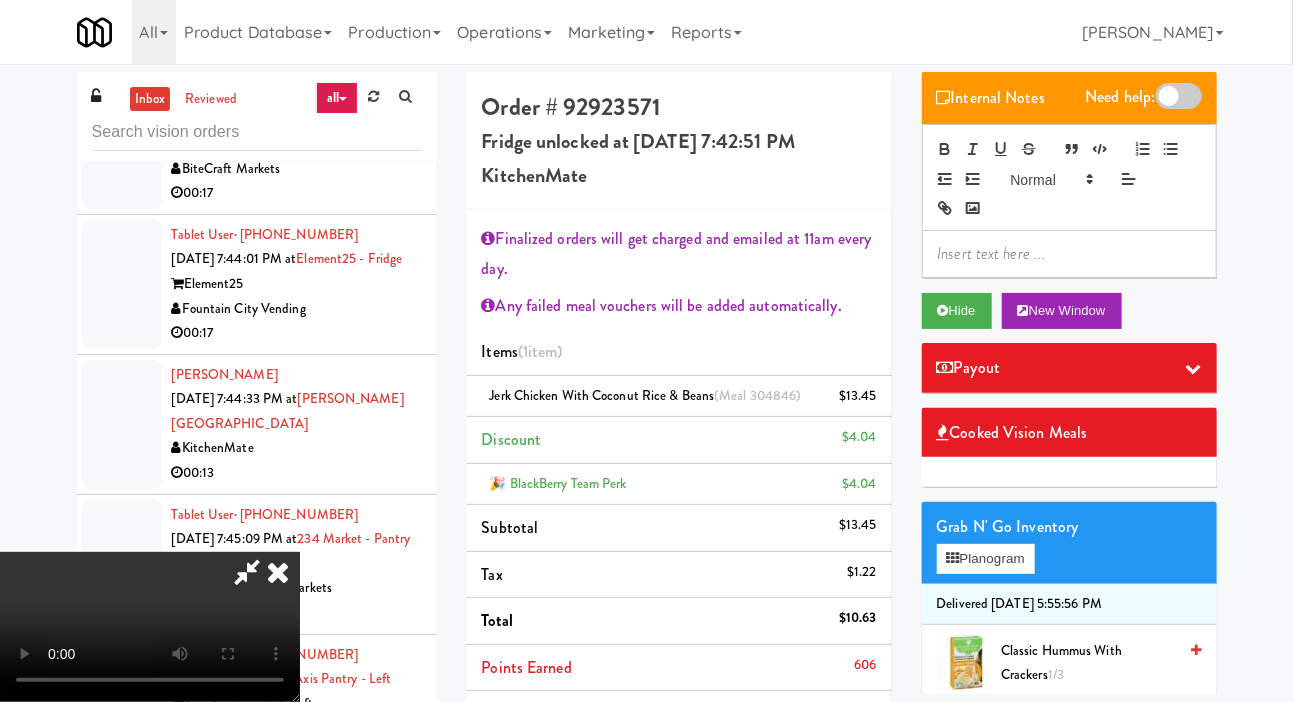 type 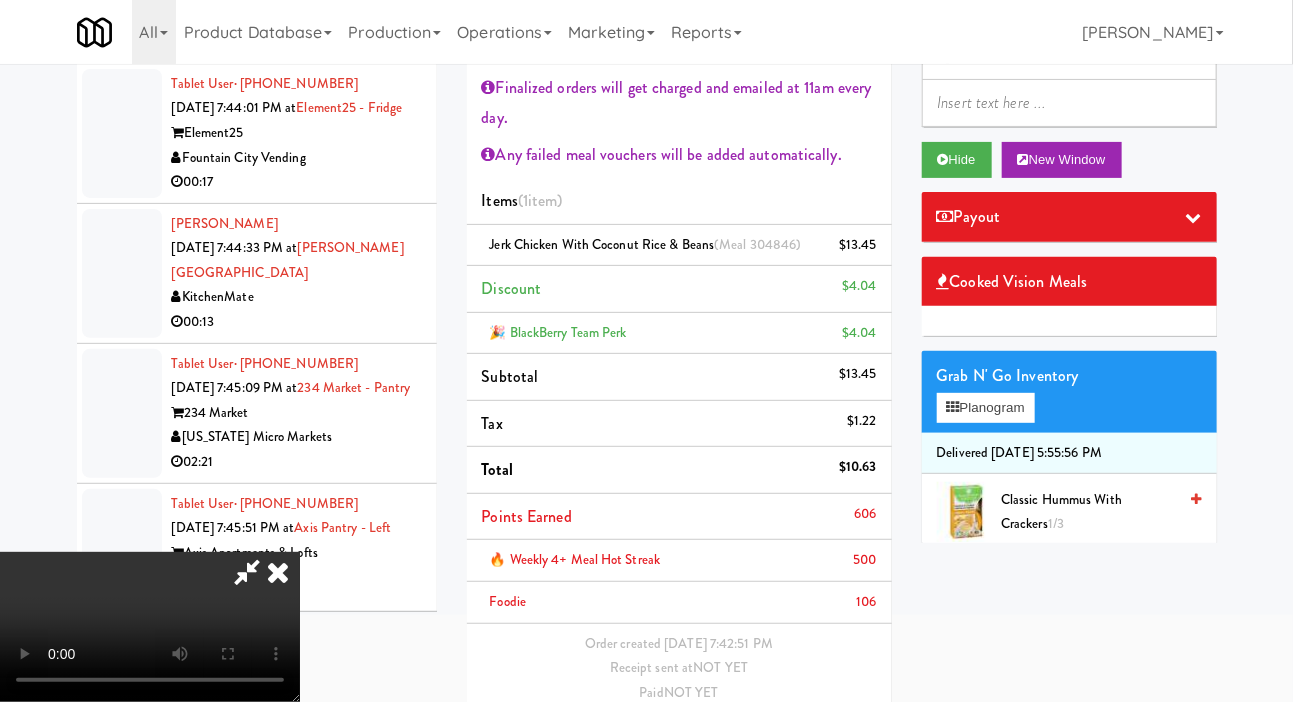 click on "Save Order" at bounding box center [825, 744] 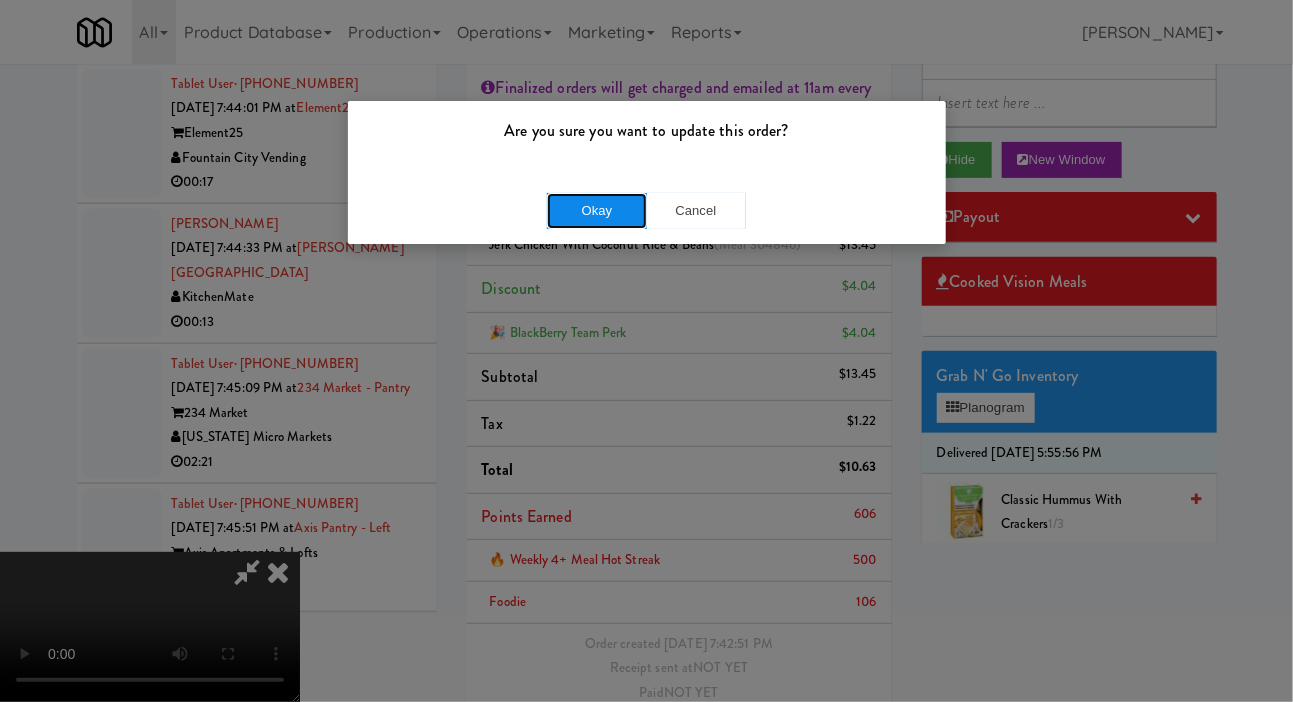click on "Okay" at bounding box center (597, 211) 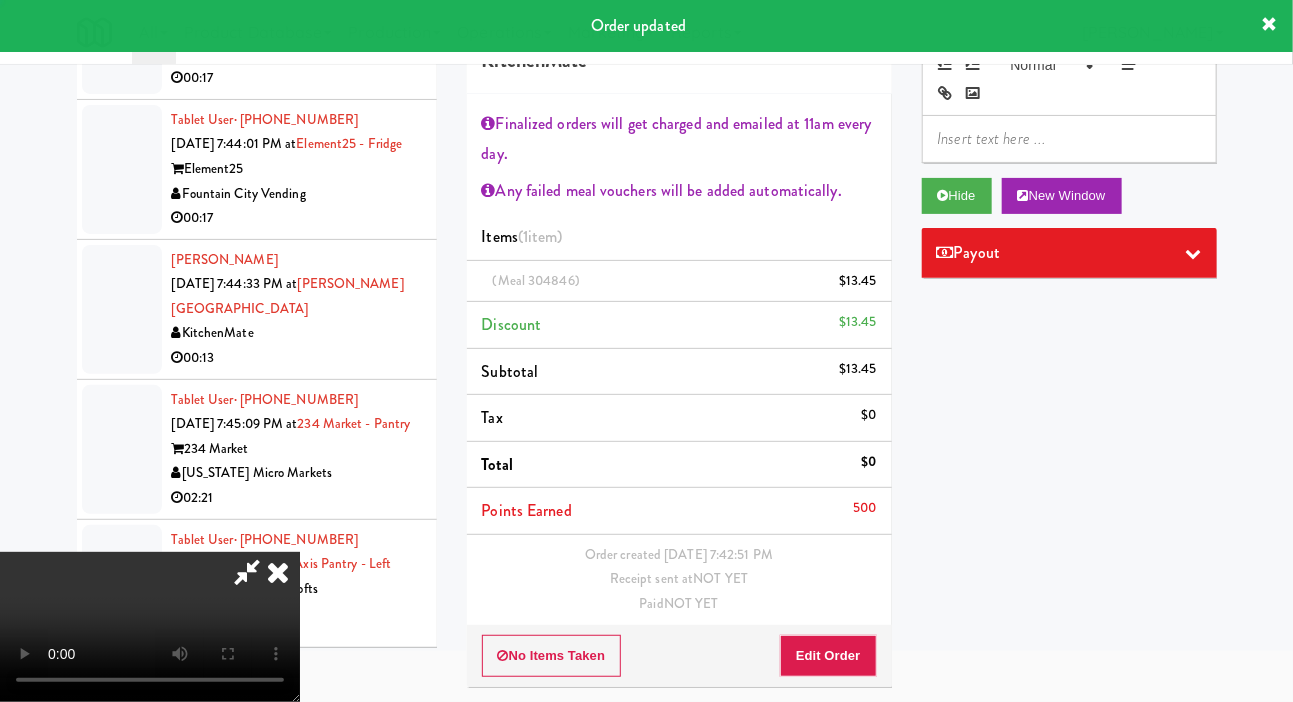 scroll, scrollTop: 134, scrollLeft: 0, axis: vertical 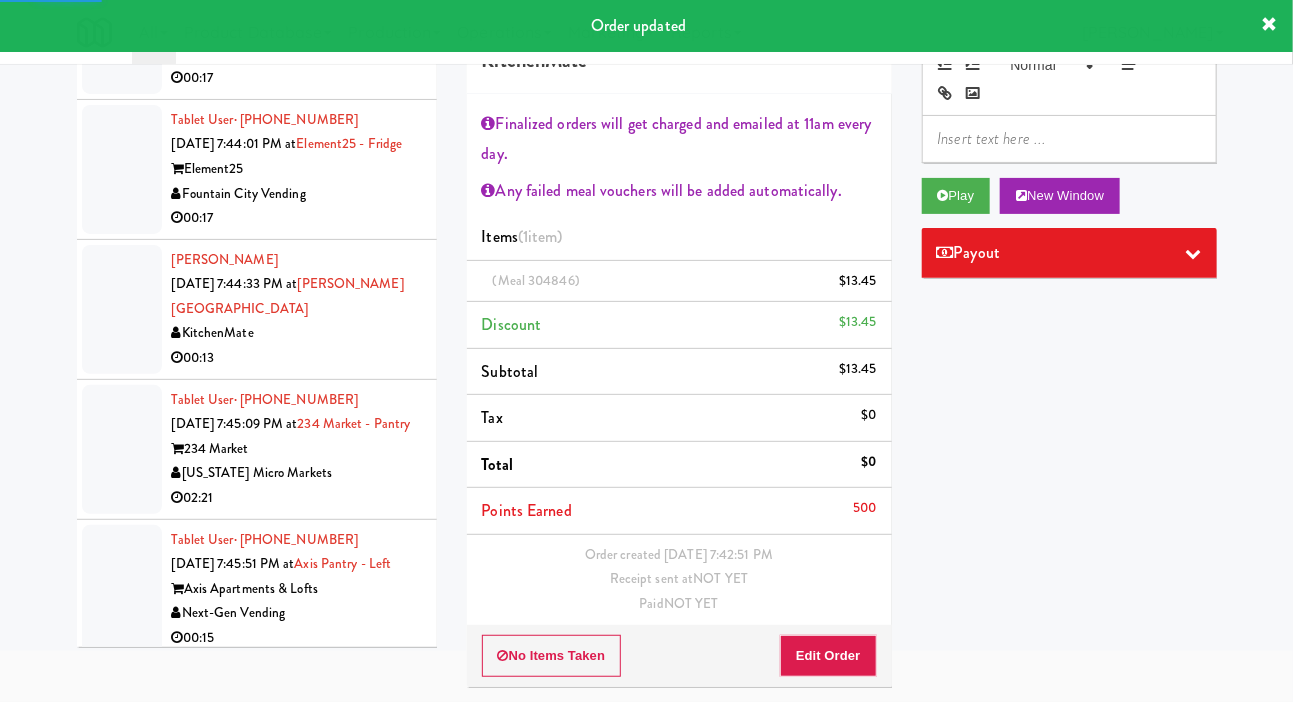 click at bounding box center (122, 5) 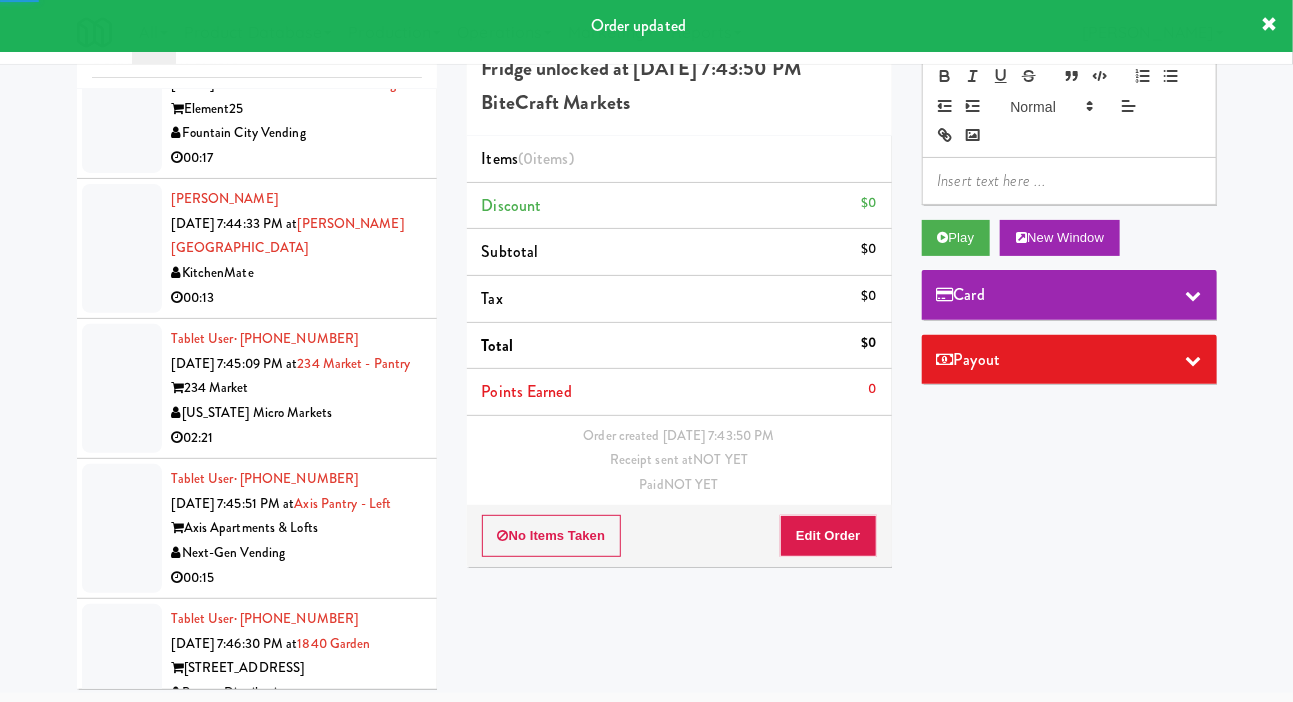 scroll, scrollTop: 3965, scrollLeft: 0, axis: vertical 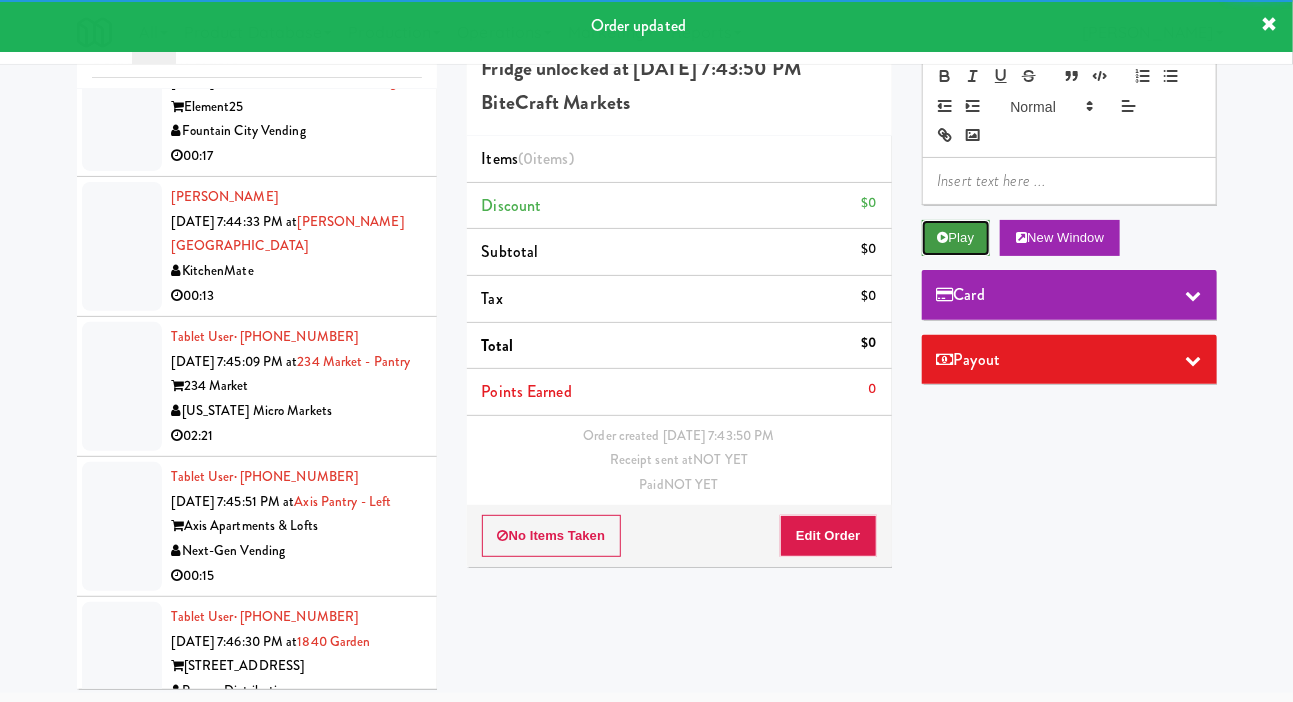 click on "Play" at bounding box center (956, 238) 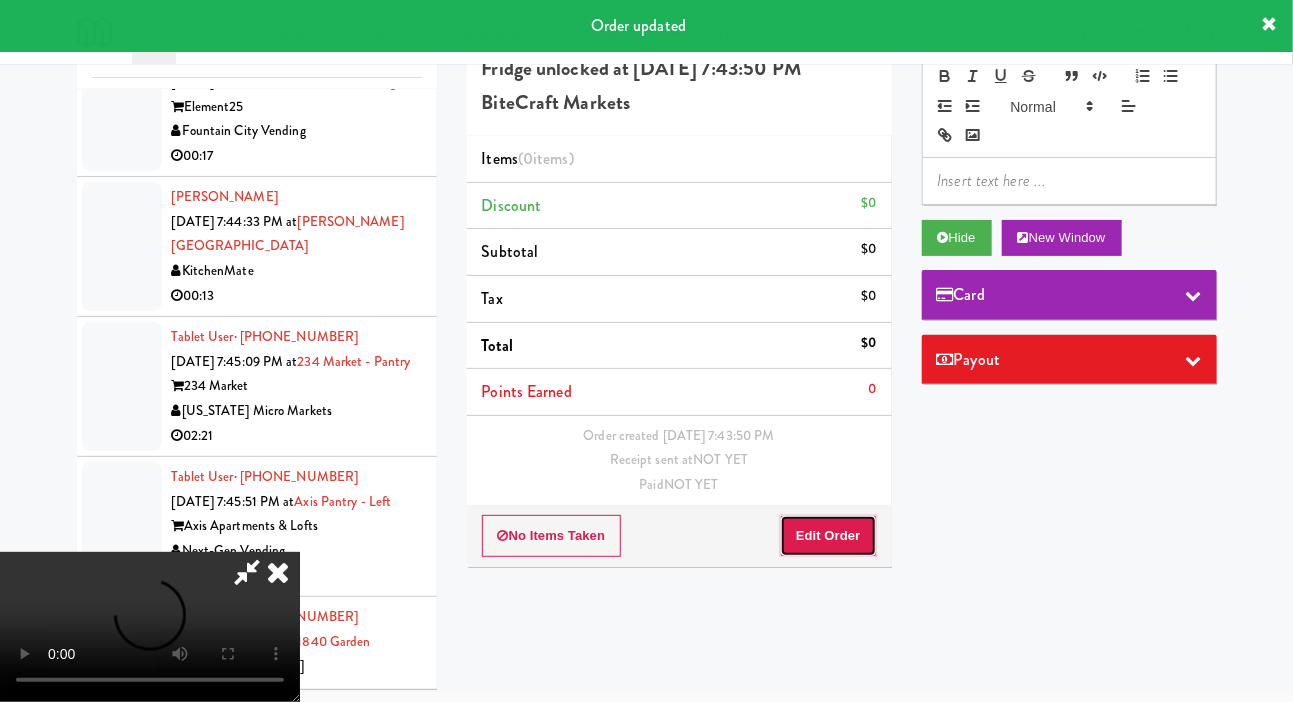click on "Edit Order" at bounding box center [828, 536] 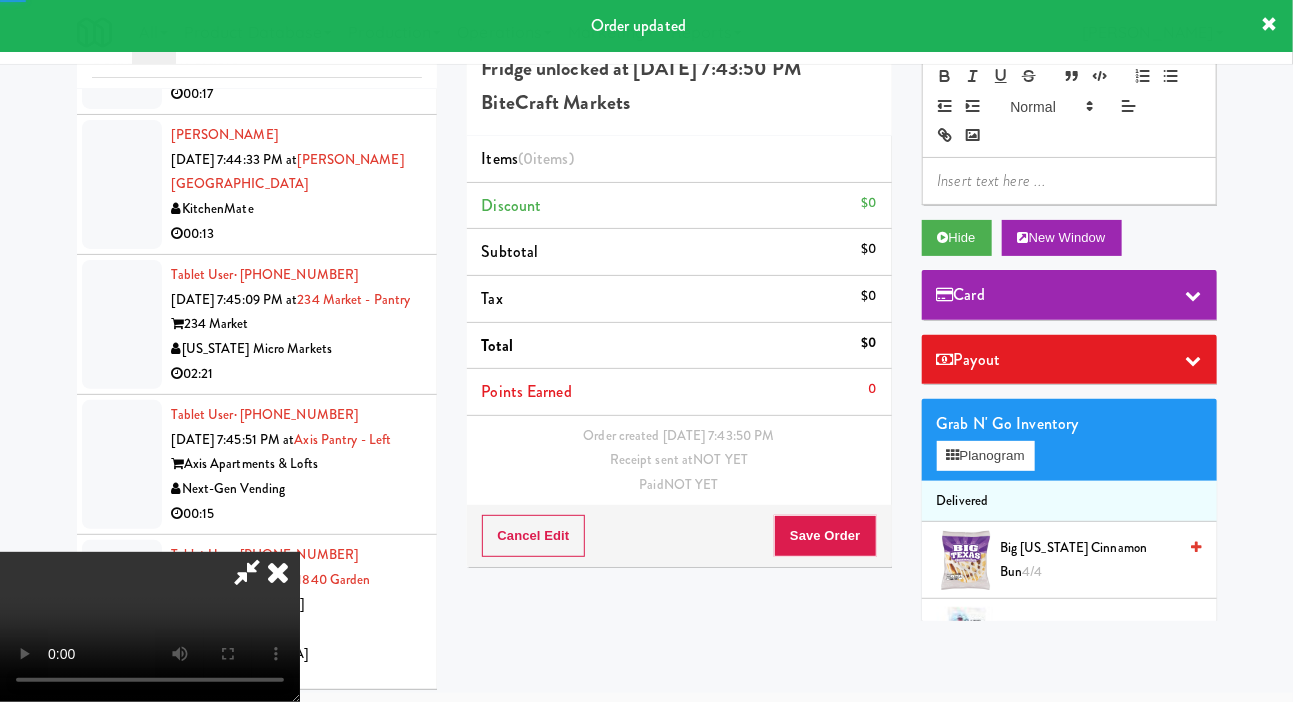 scroll, scrollTop: 4094, scrollLeft: 0, axis: vertical 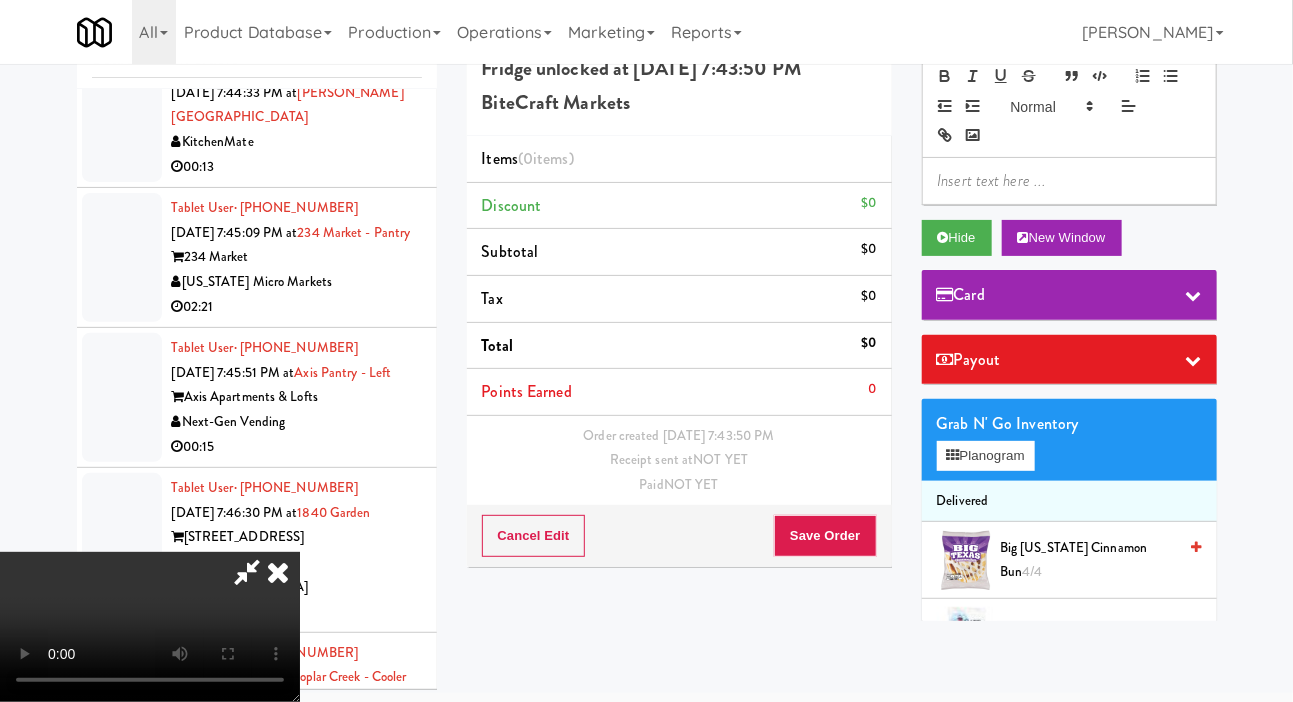 type 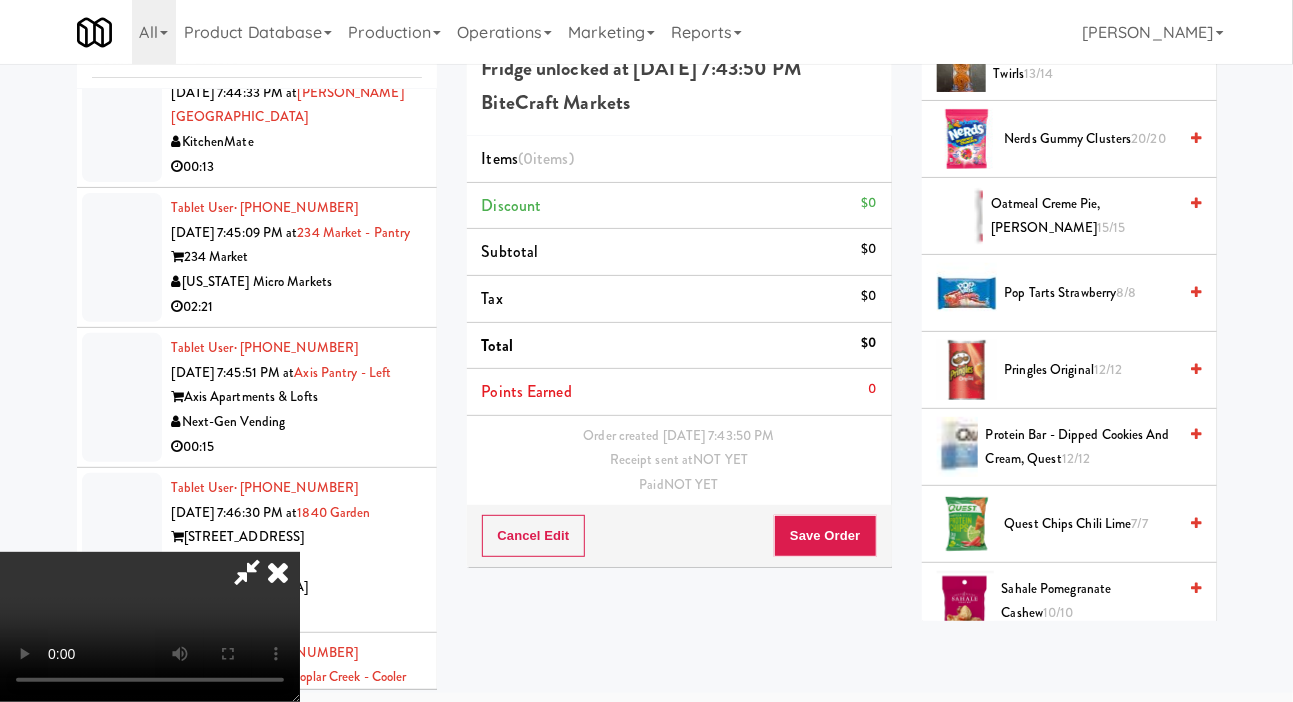 scroll, scrollTop: 2328, scrollLeft: 0, axis: vertical 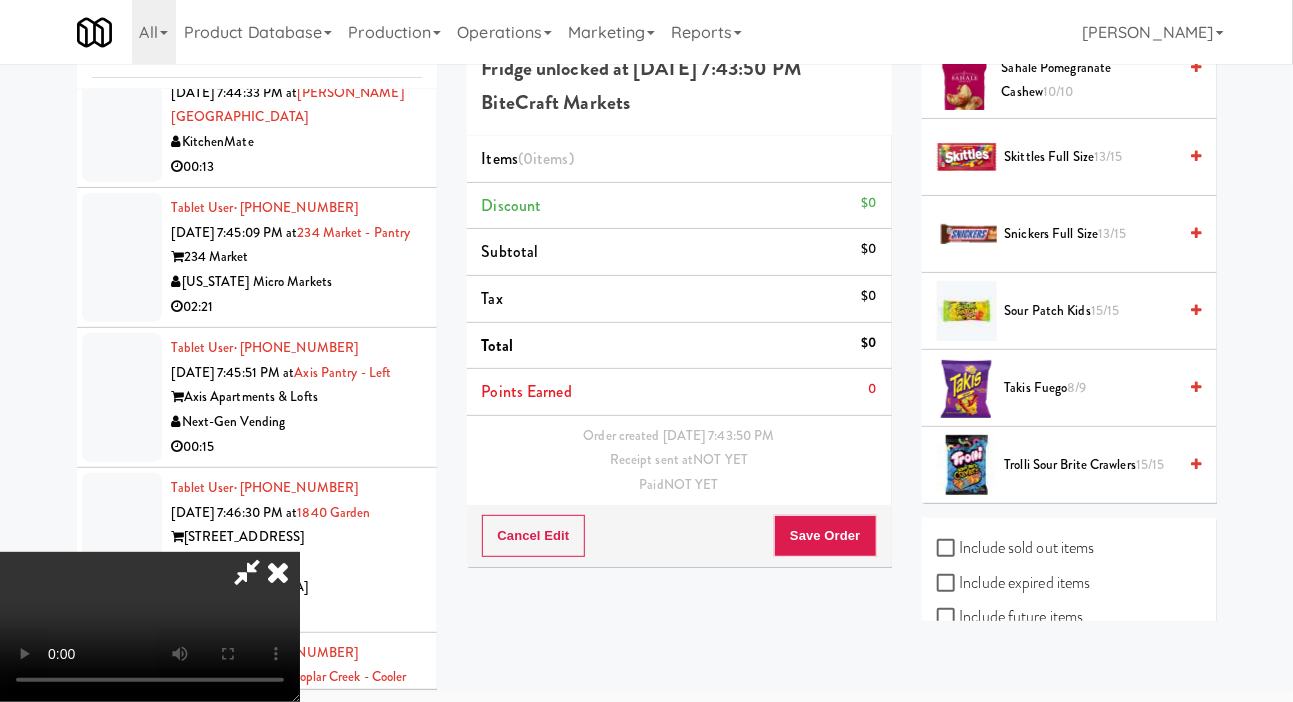 click on "Takis Fuego  8/9" at bounding box center (1091, 388) 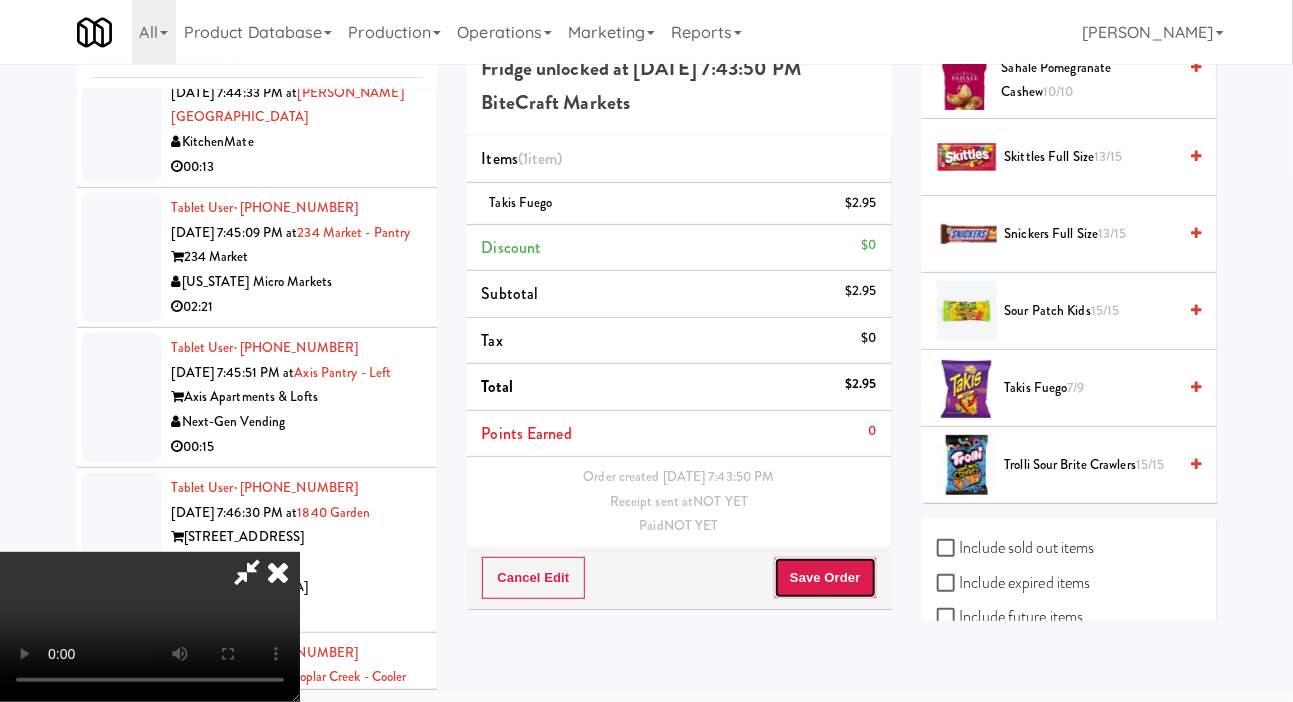 click on "Save Order" at bounding box center [825, 578] 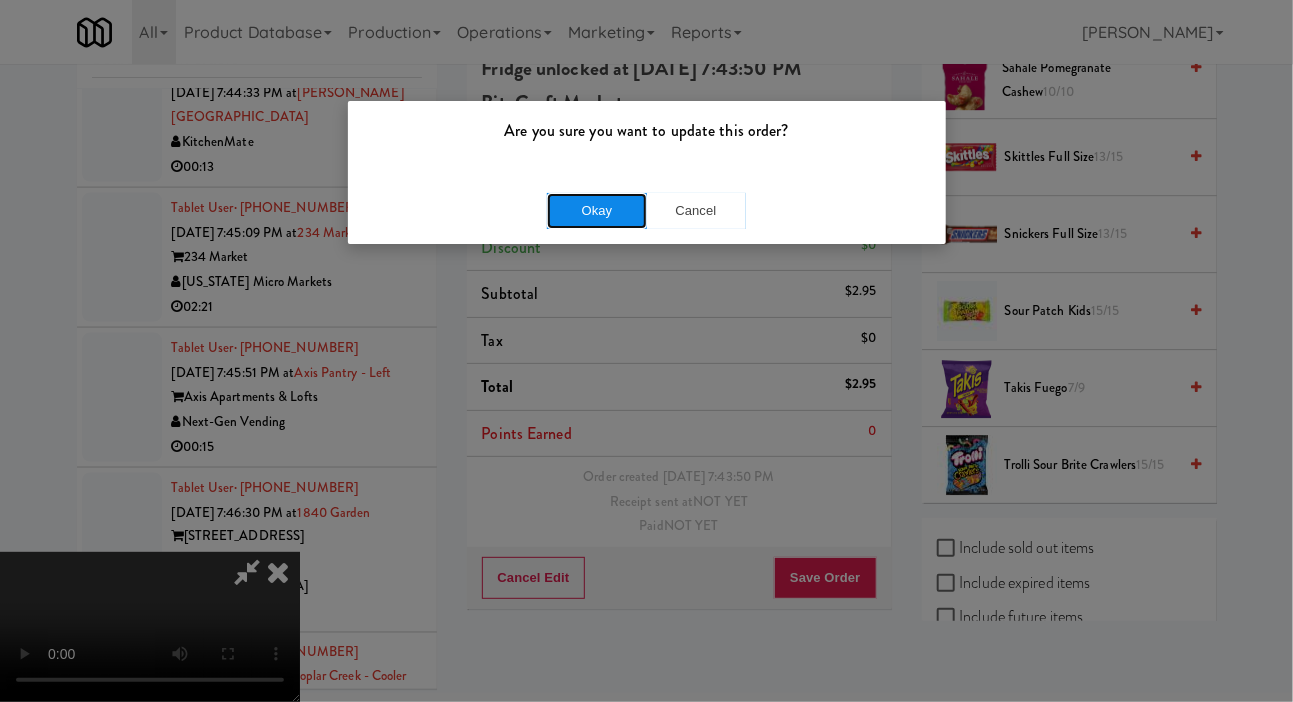 click on "Okay" at bounding box center [597, 211] 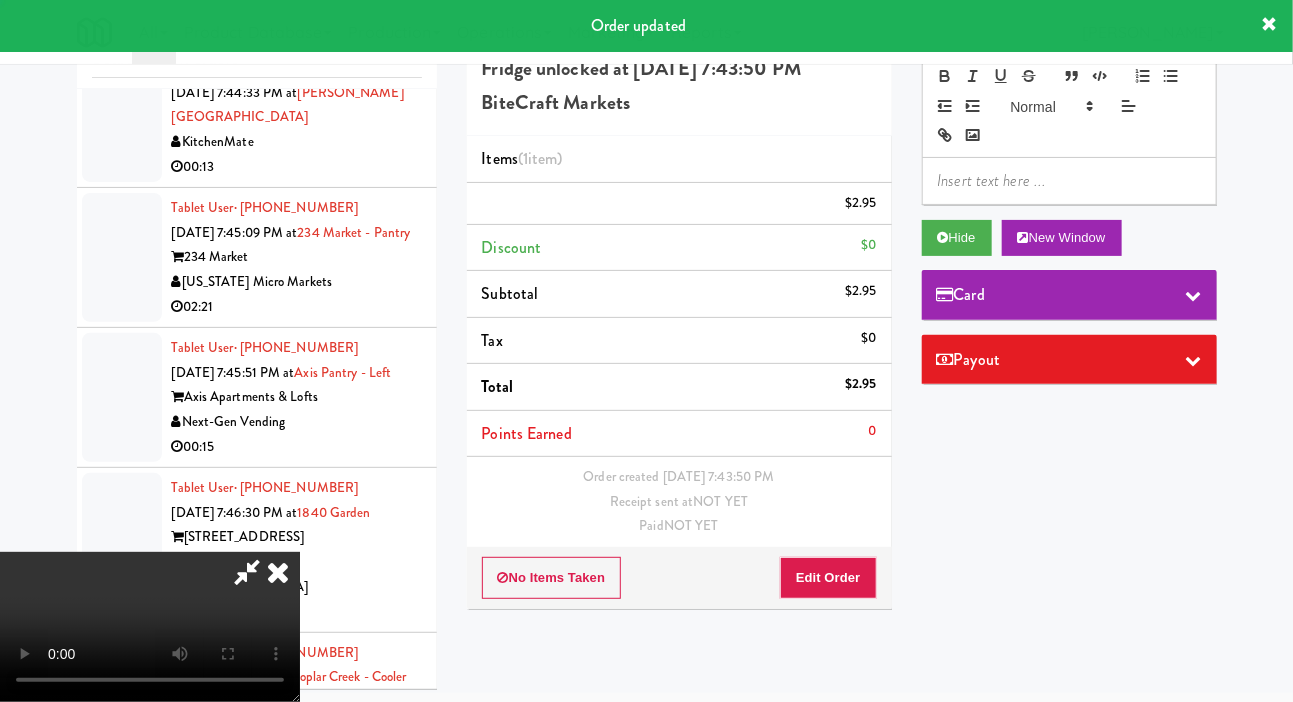 scroll, scrollTop: 0, scrollLeft: 0, axis: both 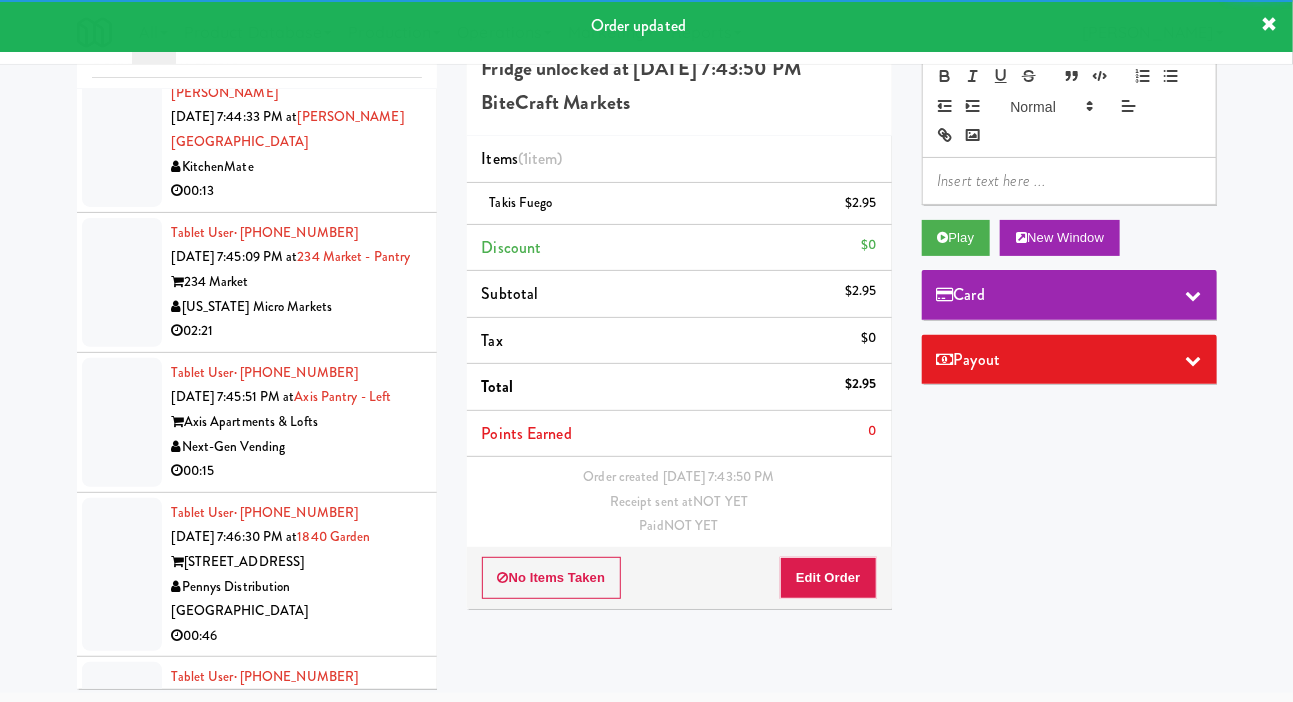 click at bounding box center (122, 2) 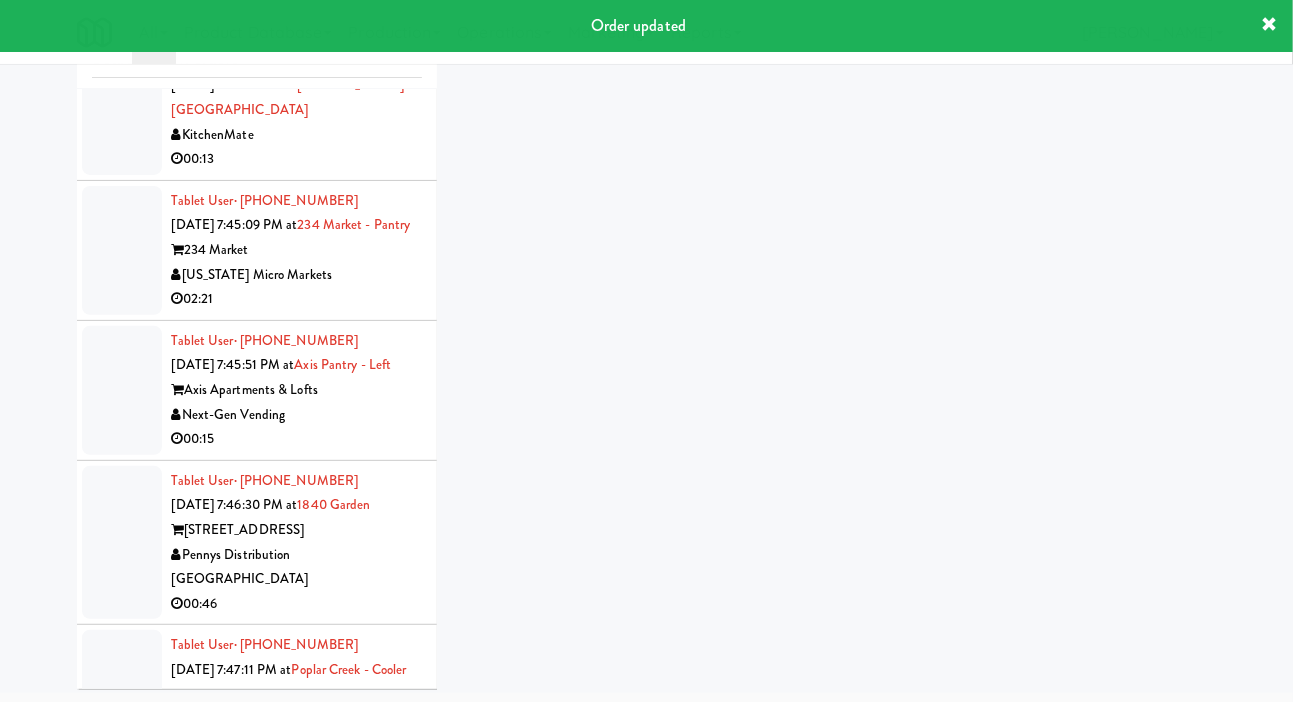 scroll, scrollTop: 4165, scrollLeft: 0, axis: vertical 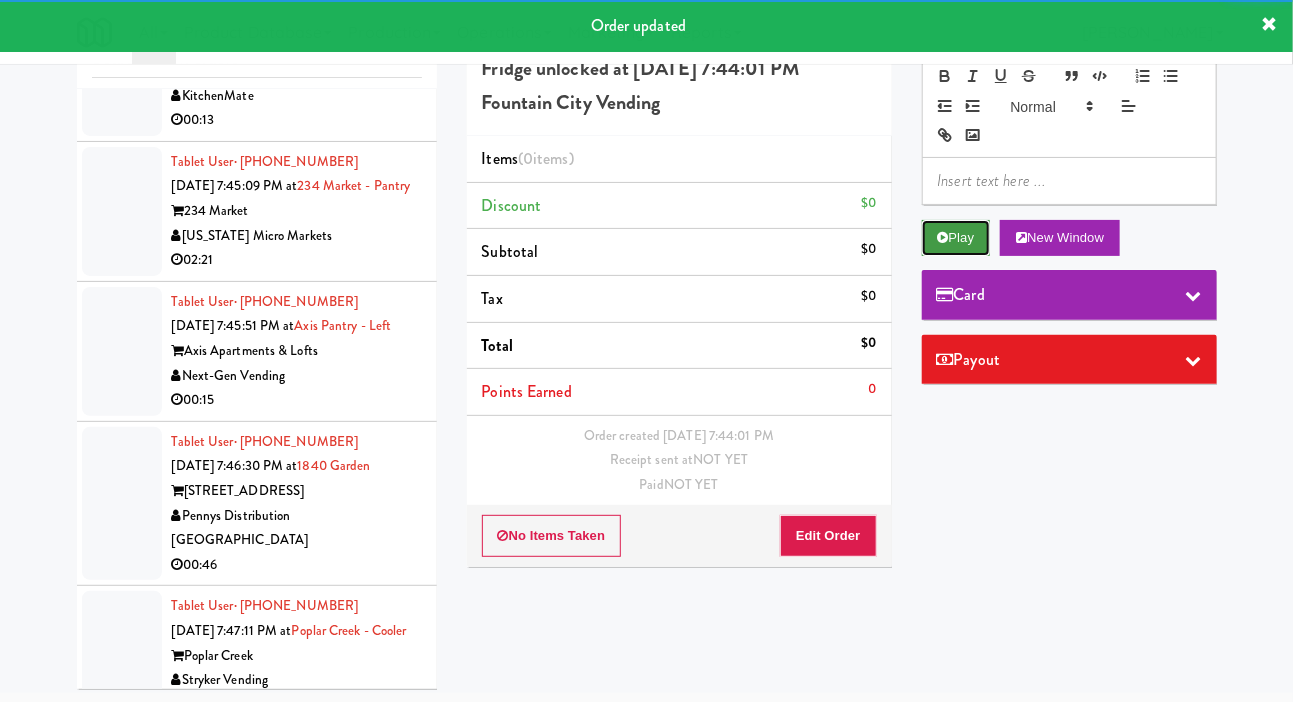 click on "Play" at bounding box center [956, 238] 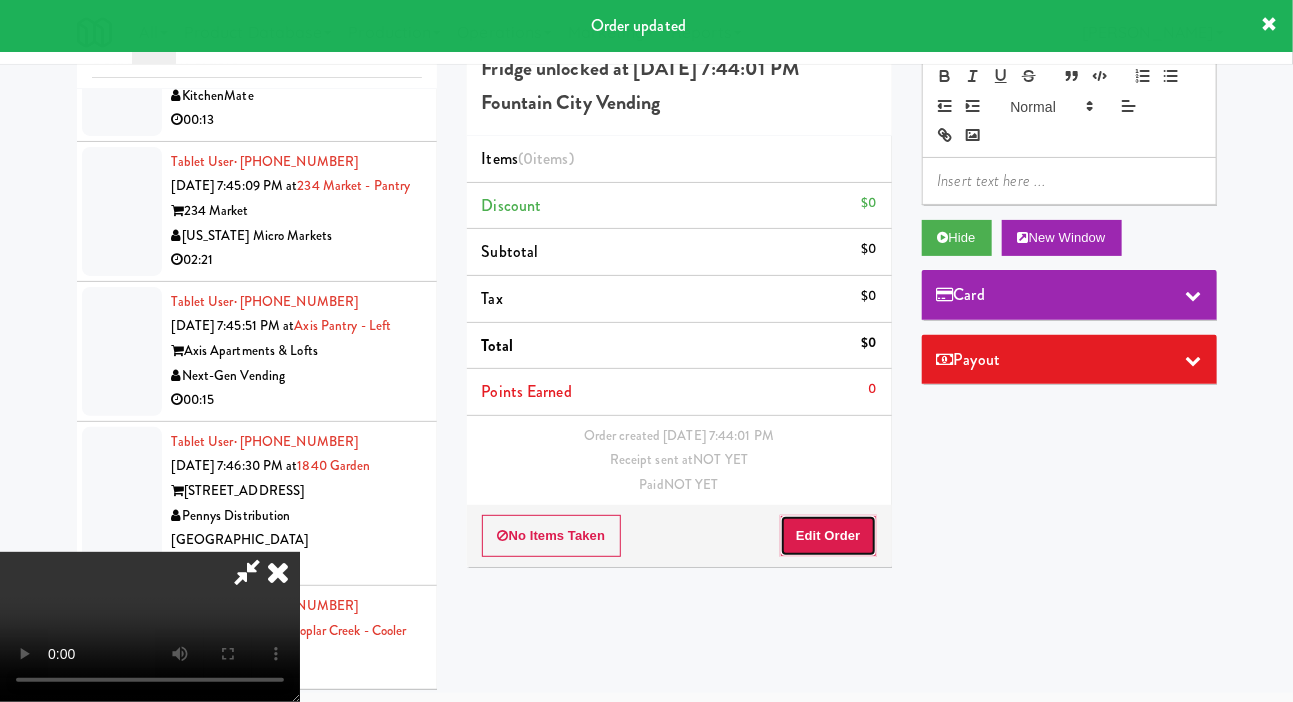 click on "Edit Order" at bounding box center (828, 536) 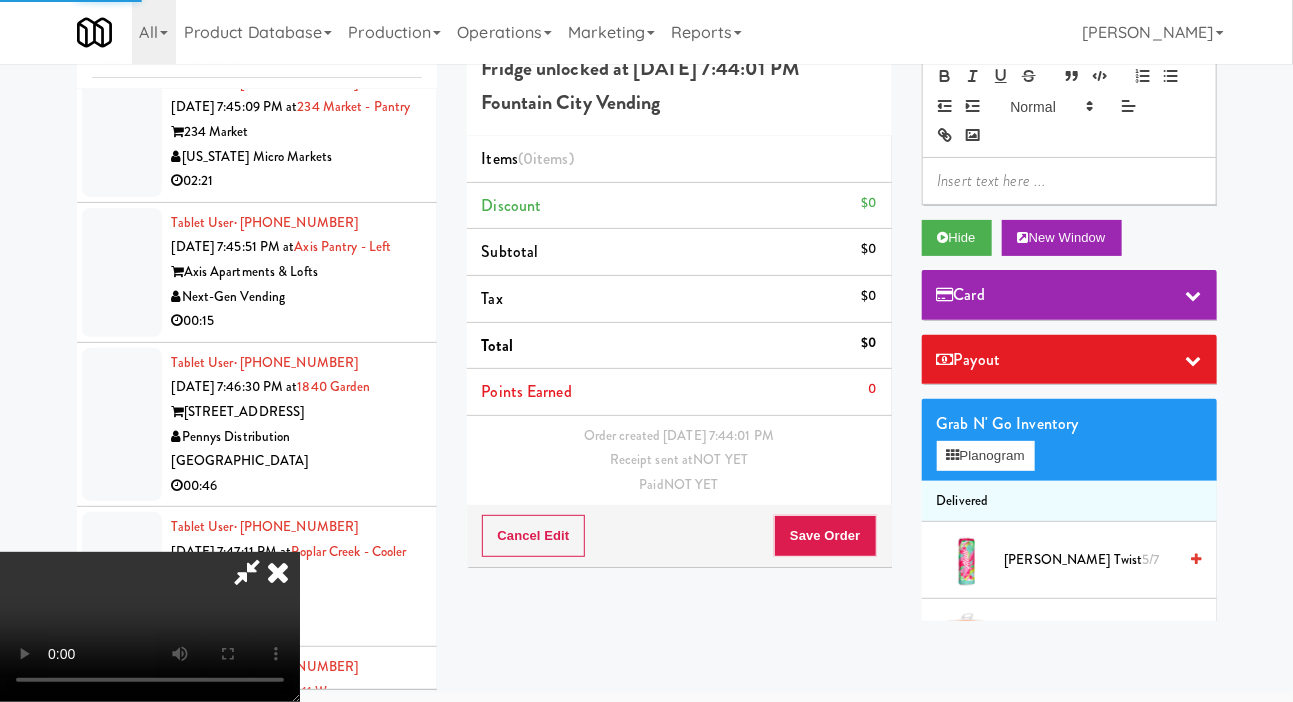 scroll, scrollTop: 4250, scrollLeft: 0, axis: vertical 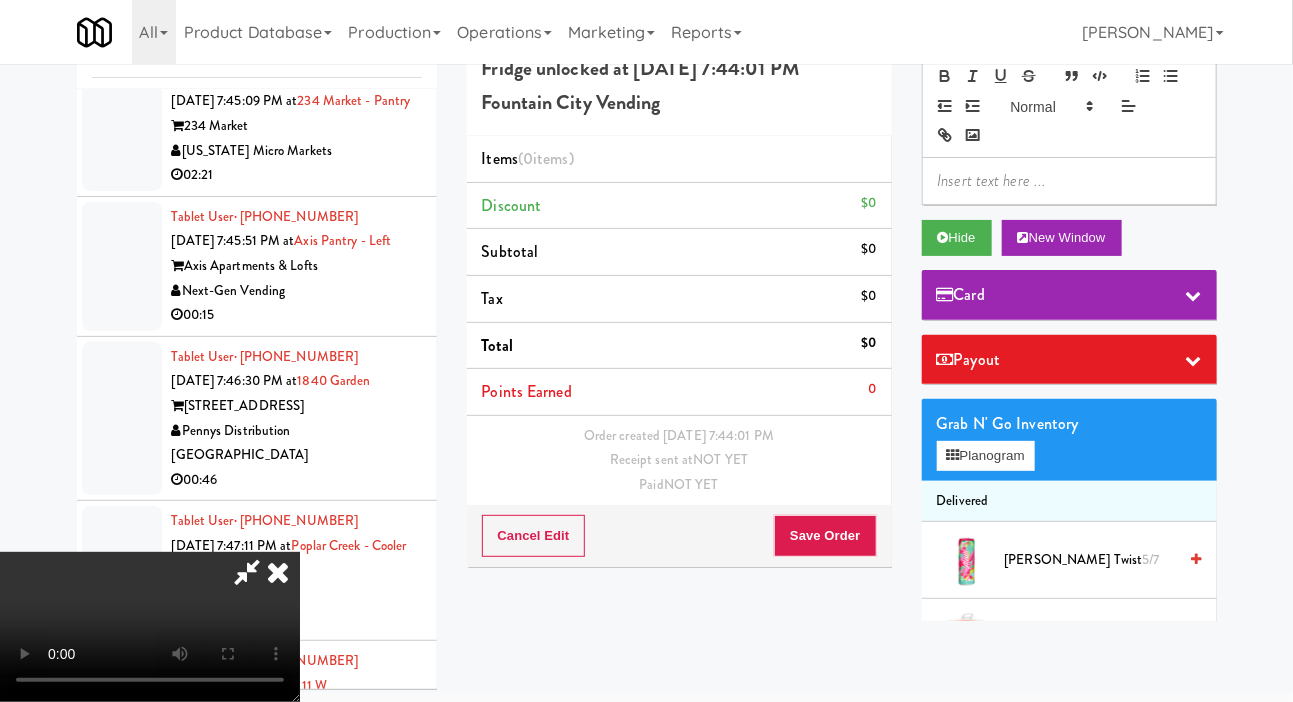 type 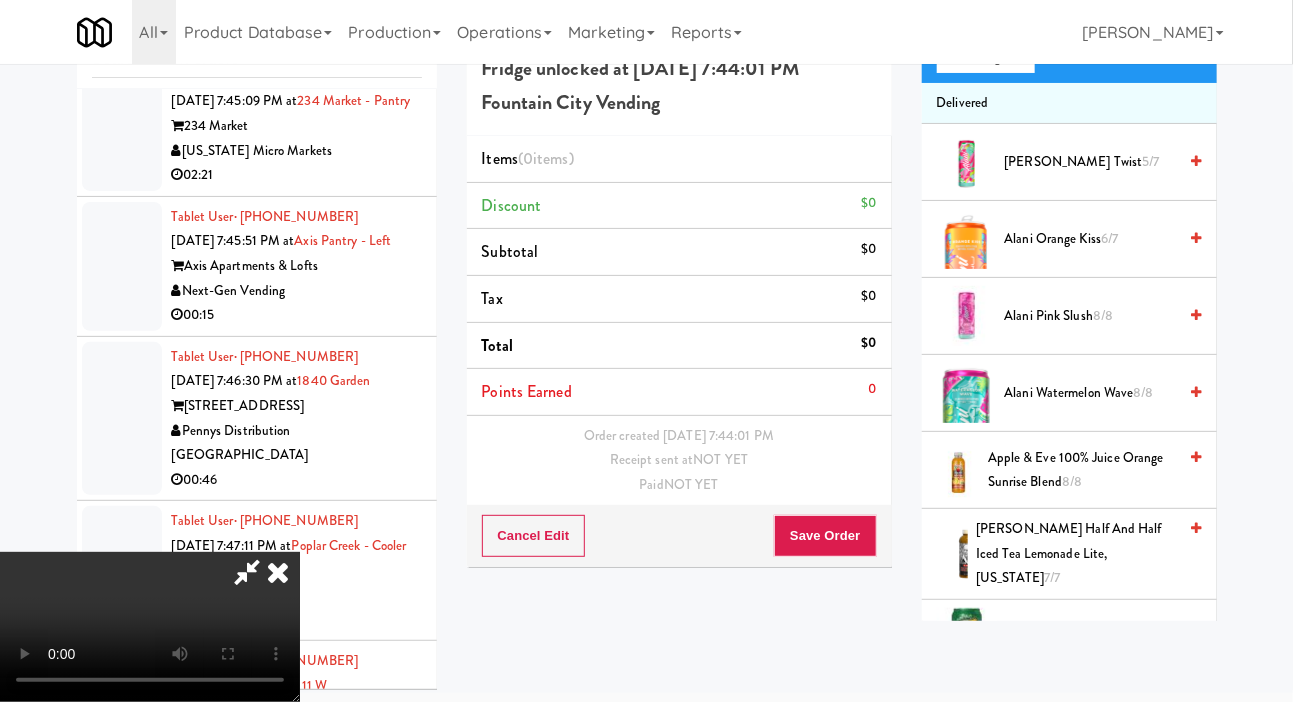 scroll, scrollTop: 398, scrollLeft: 0, axis: vertical 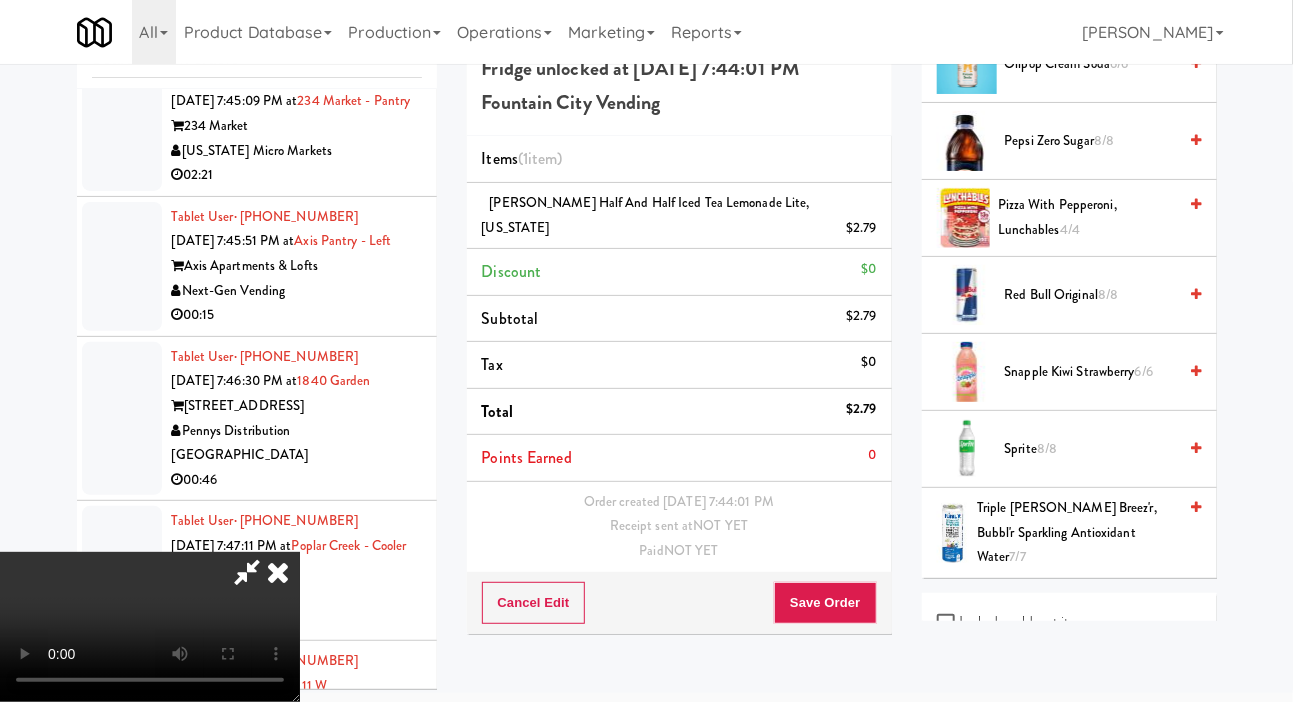 click on "Snapple Kiwi Strawberry  6/6" at bounding box center (1091, 372) 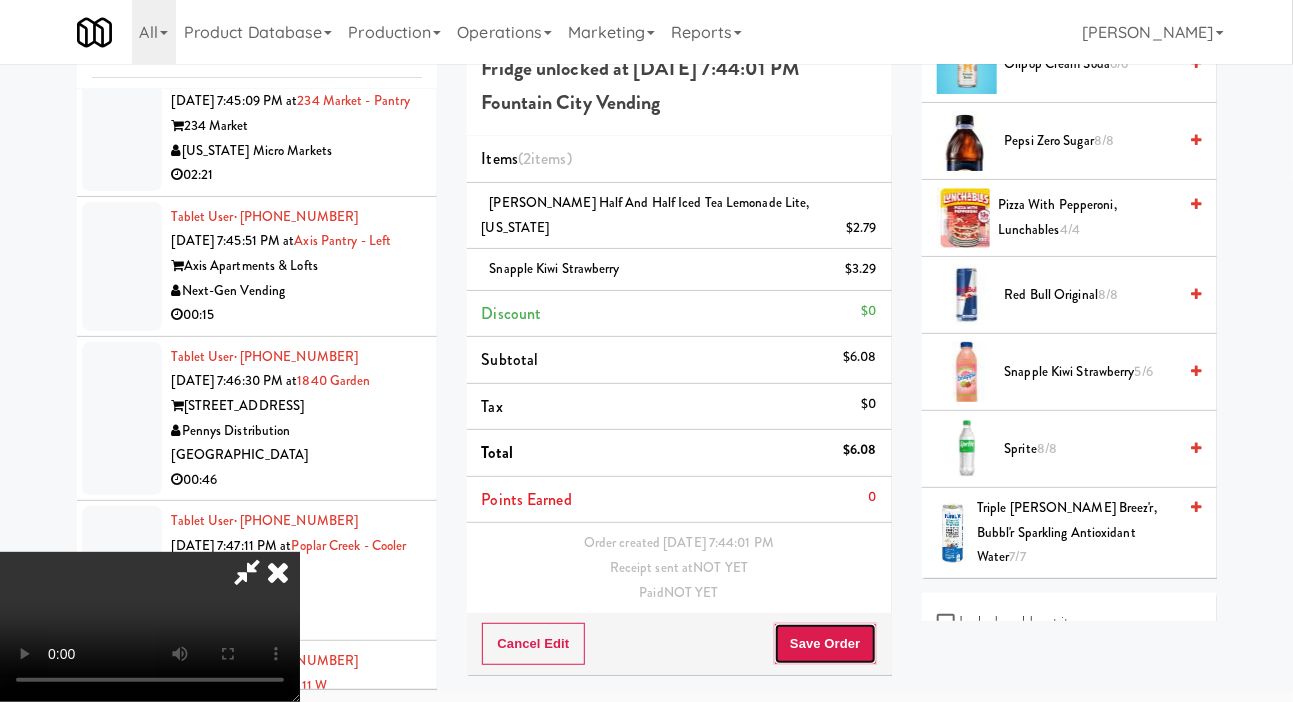 click on "Save Order" at bounding box center (825, 644) 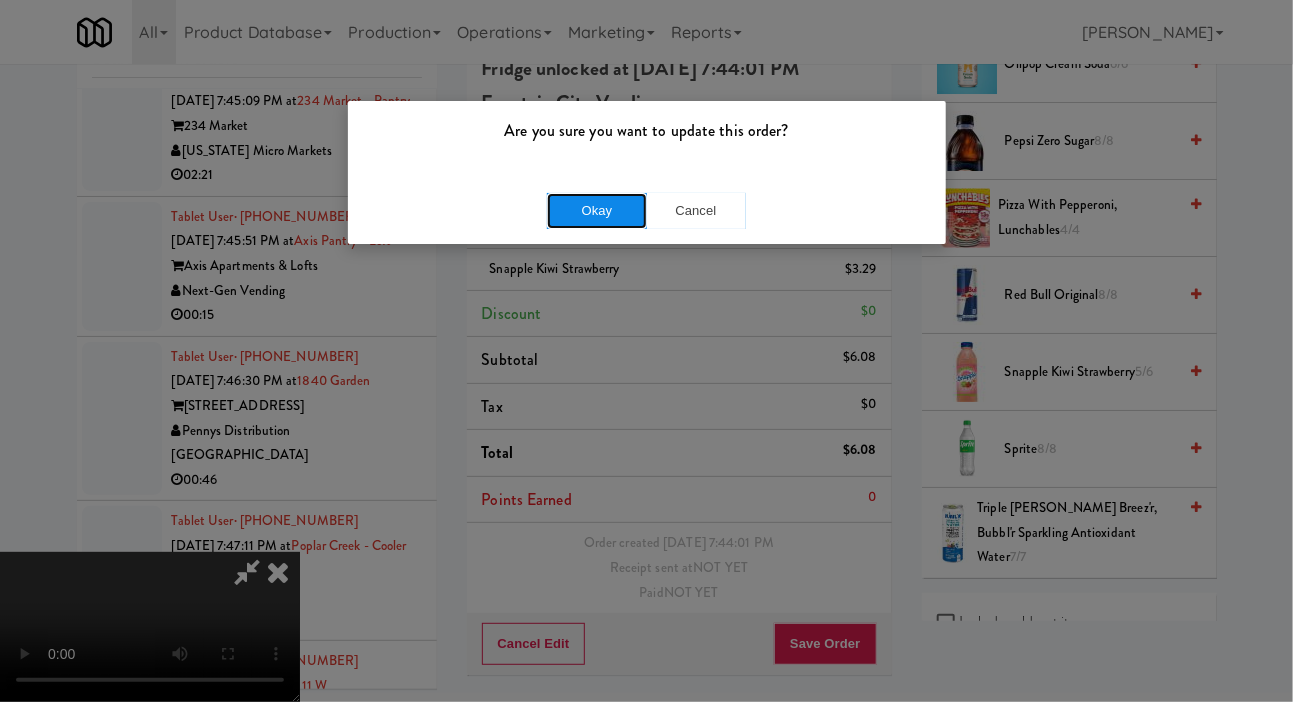 click on "Okay" at bounding box center [597, 211] 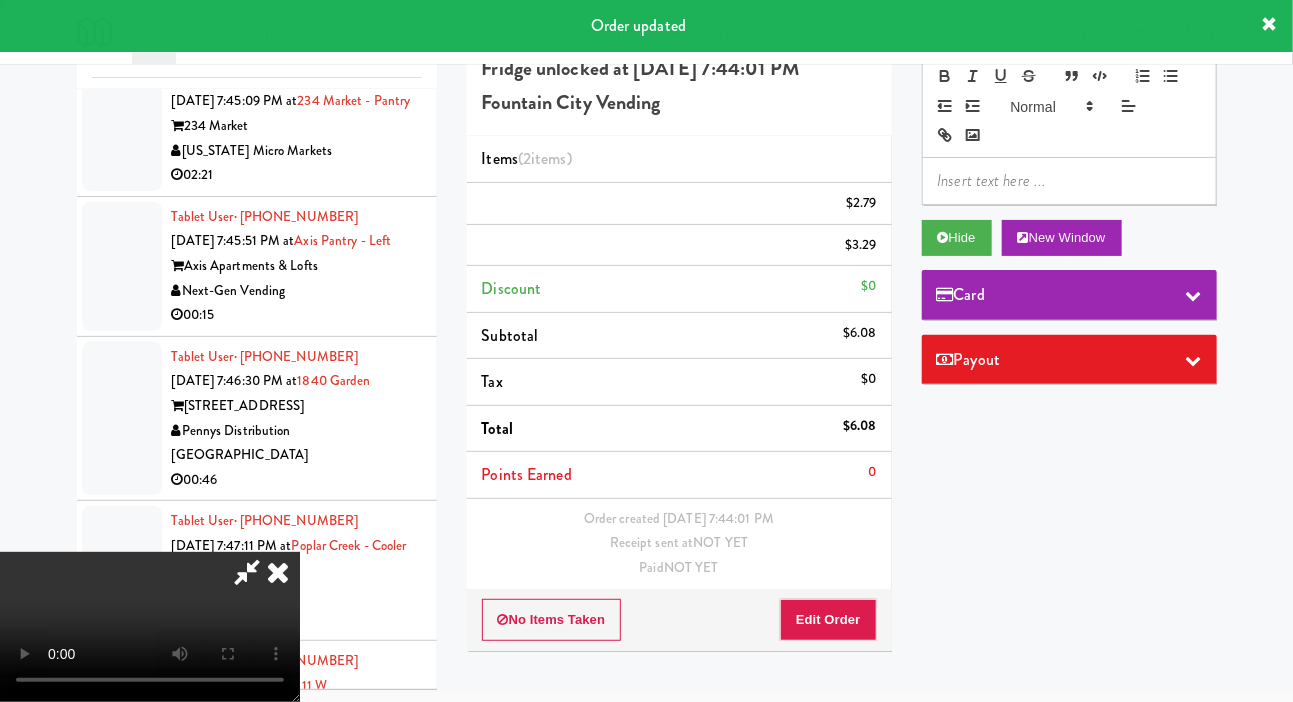scroll, scrollTop: 0, scrollLeft: 0, axis: both 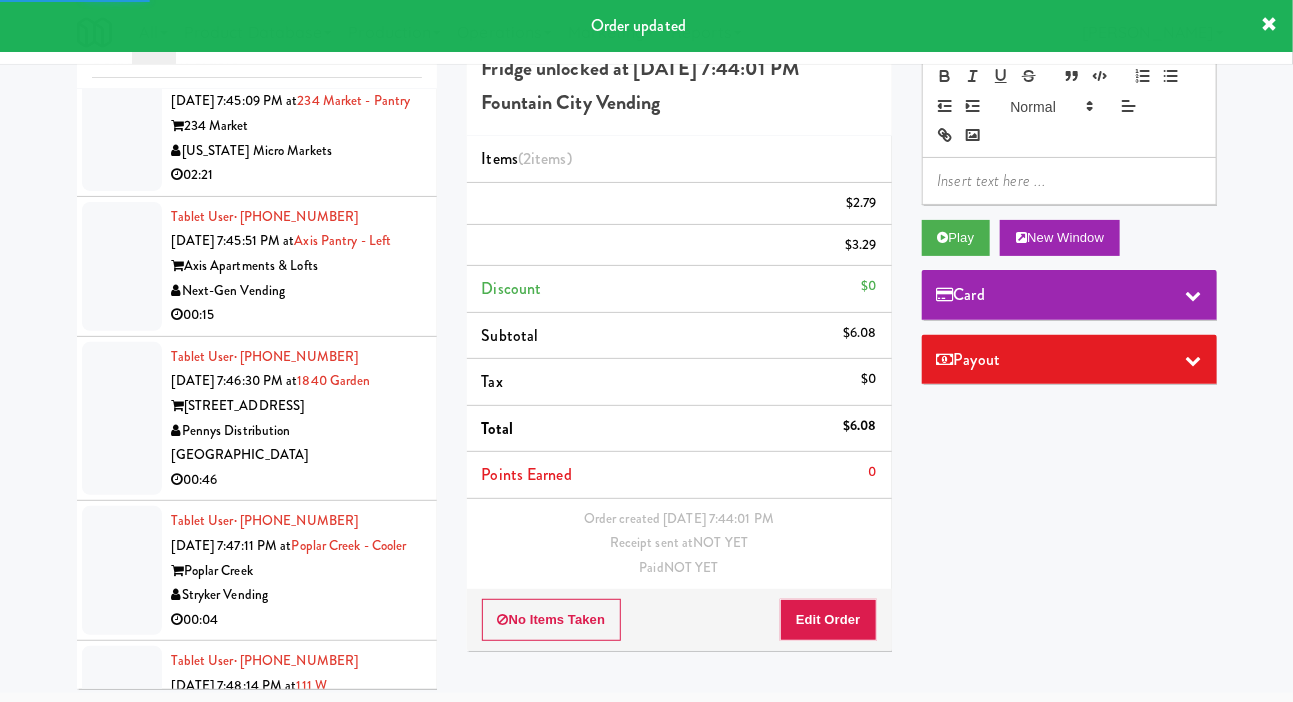 click at bounding box center [122, -14] 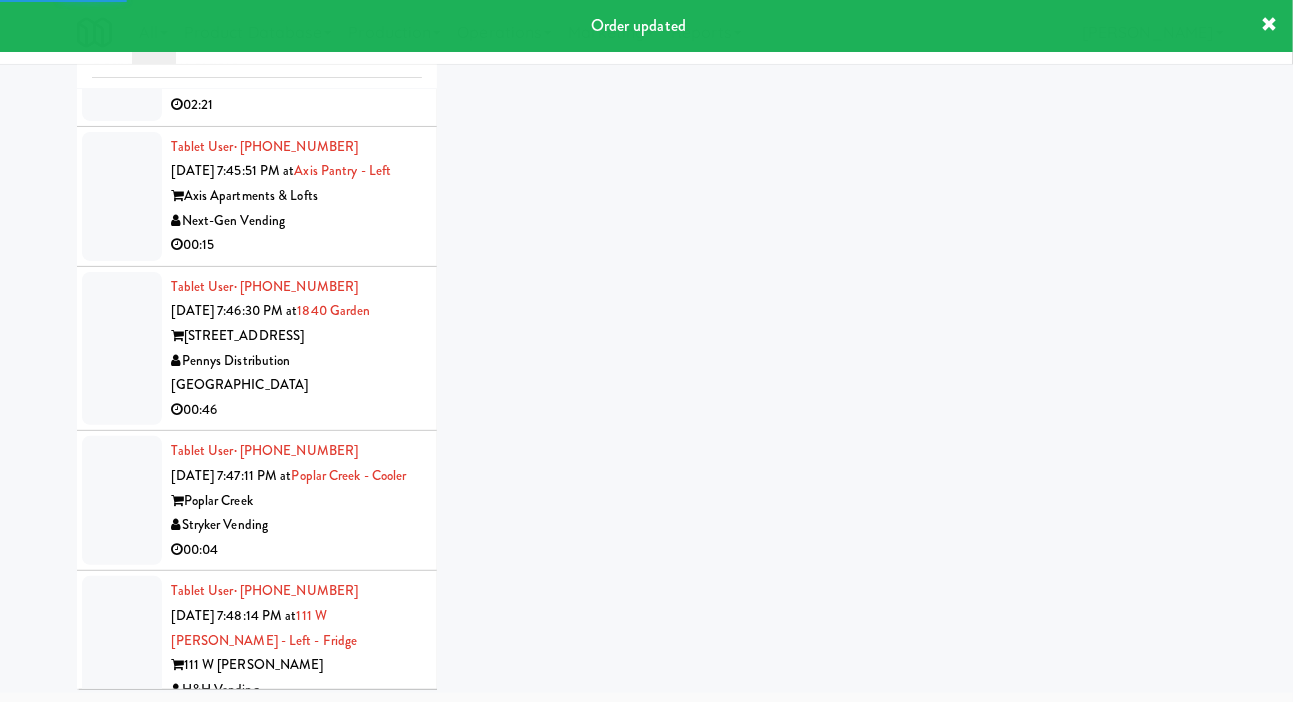 scroll, scrollTop: 4318, scrollLeft: 0, axis: vertical 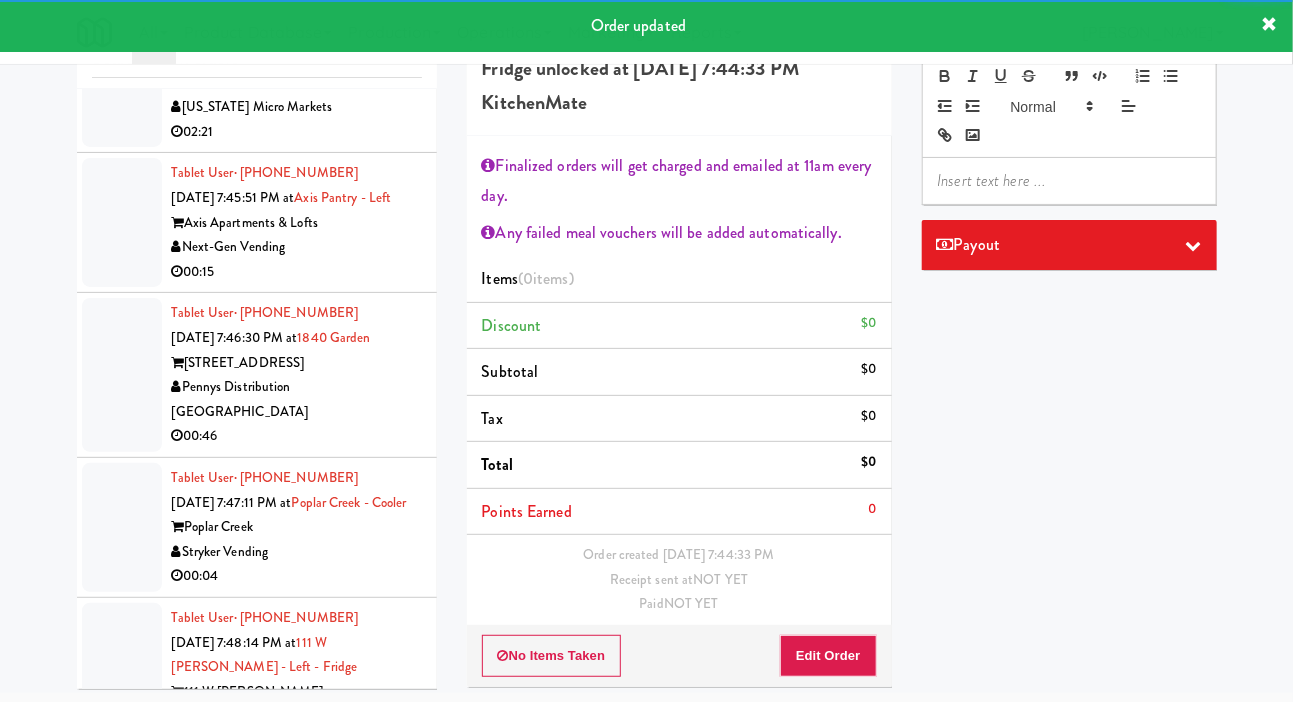 click at bounding box center (122, 82) 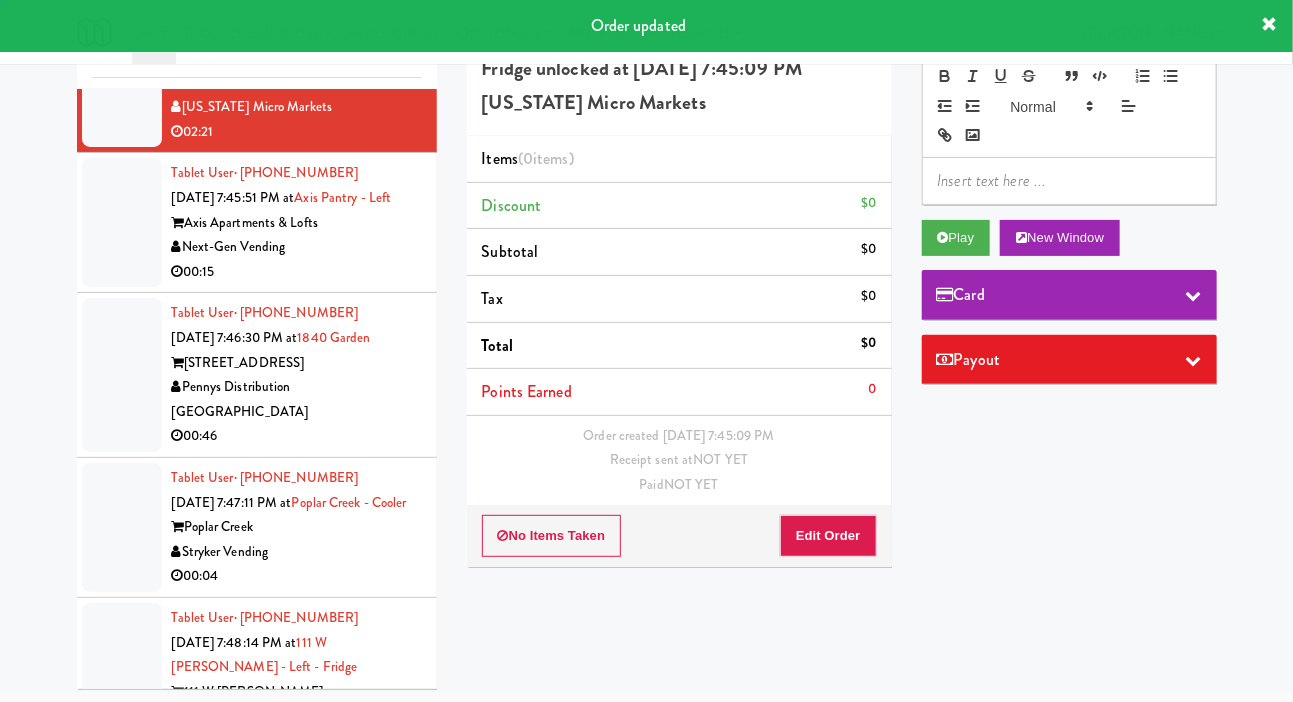 scroll, scrollTop: 4390, scrollLeft: 0, axis: vertical 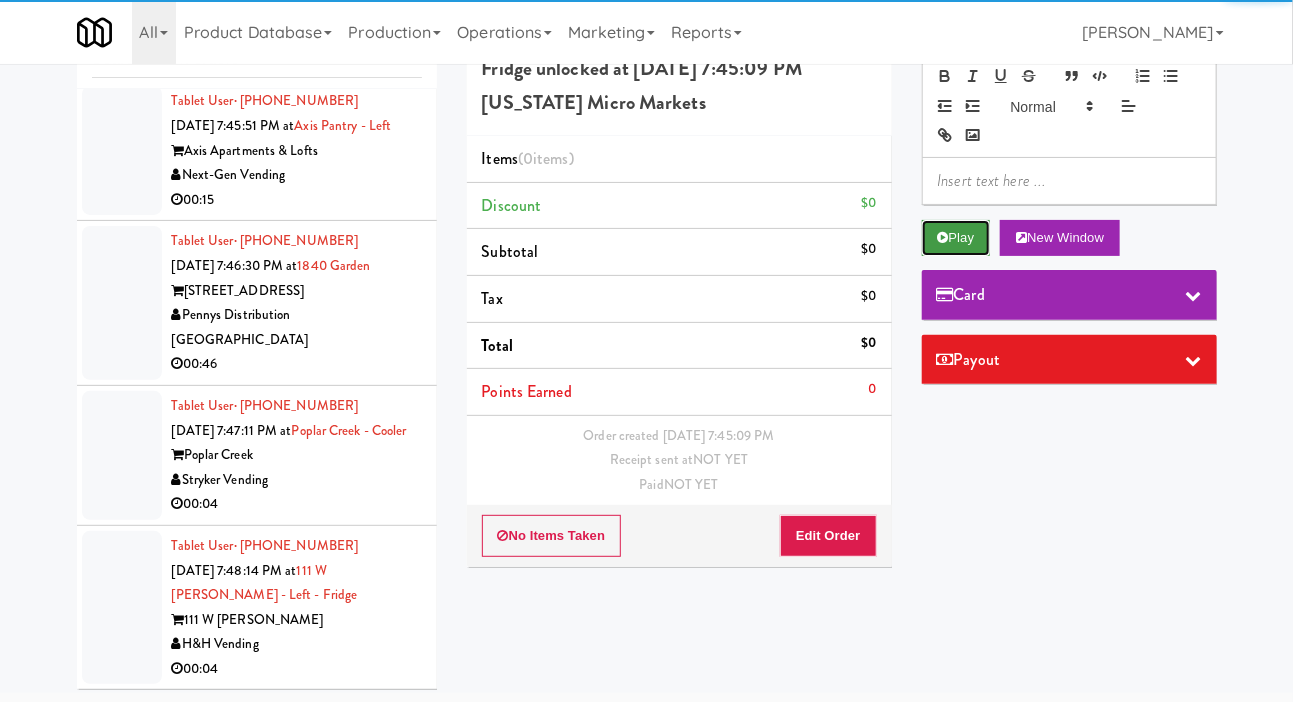 click on "Play" at bounding box center [956, 238] 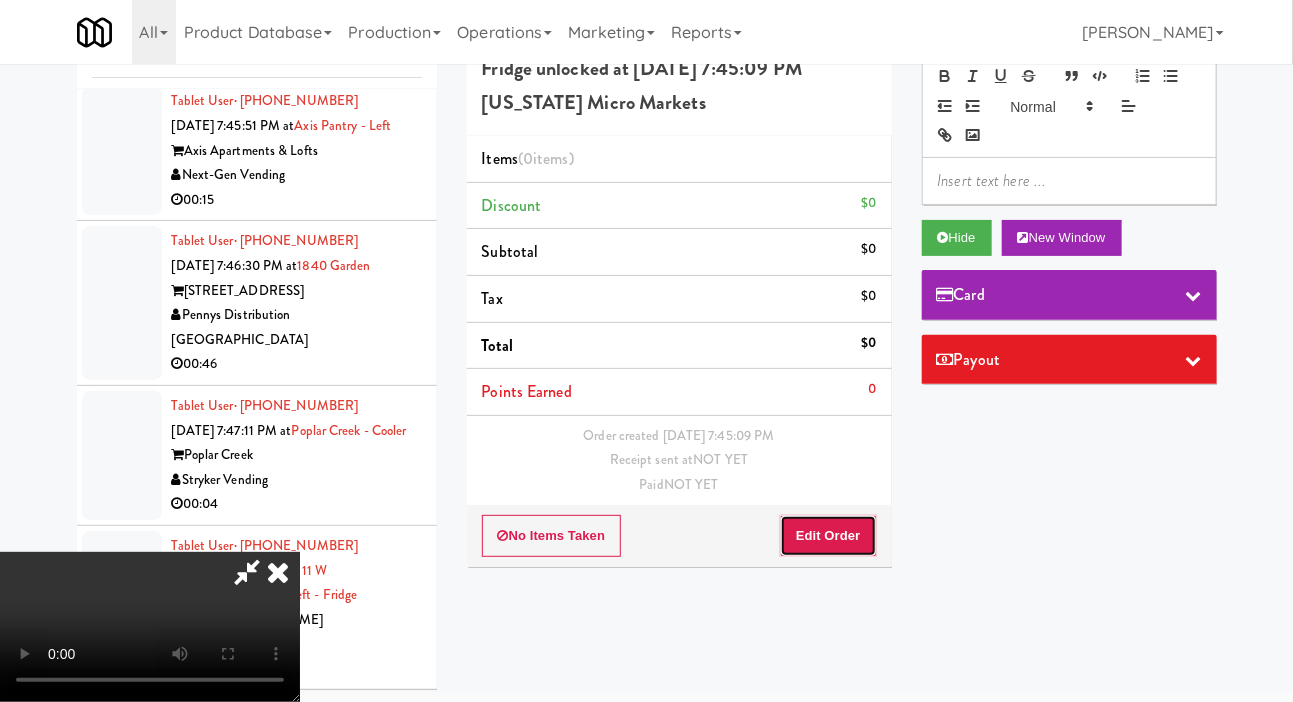 click on "Edit Order" at bounding box center (828, 536) 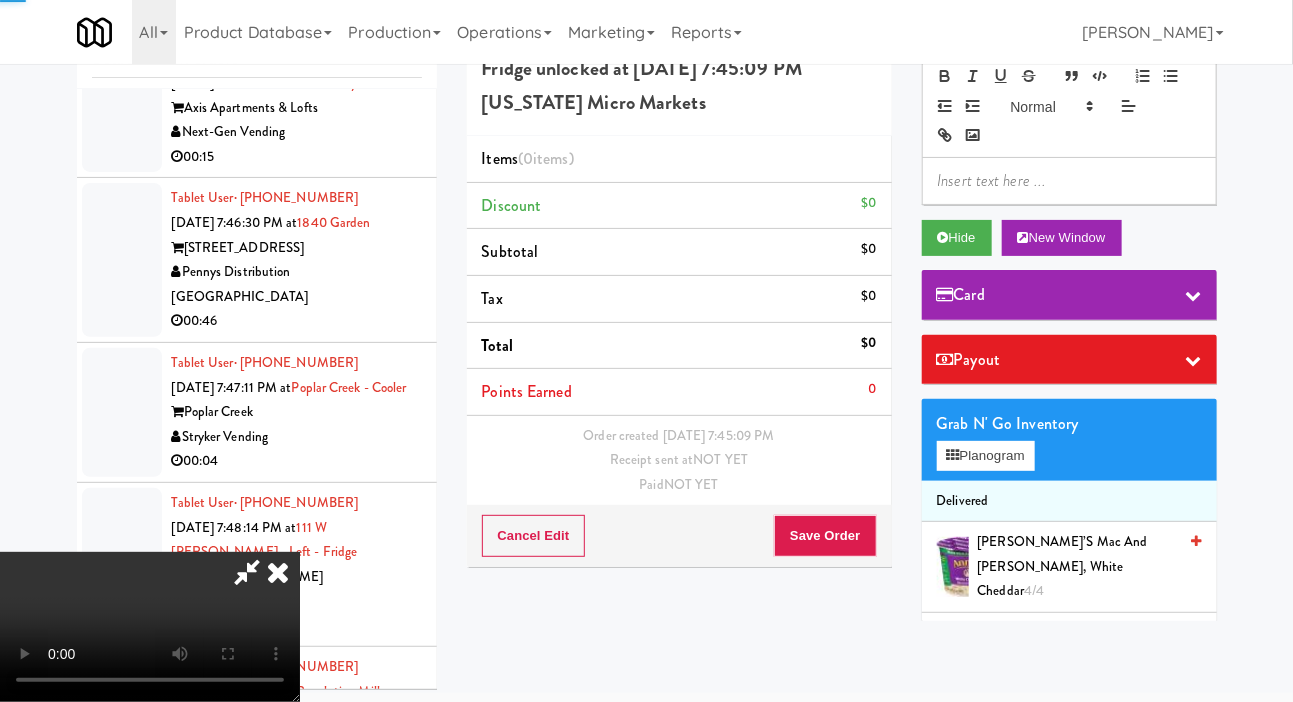 scroll, scrollTop: 4465, scrollLeft: 0, axis: vertical 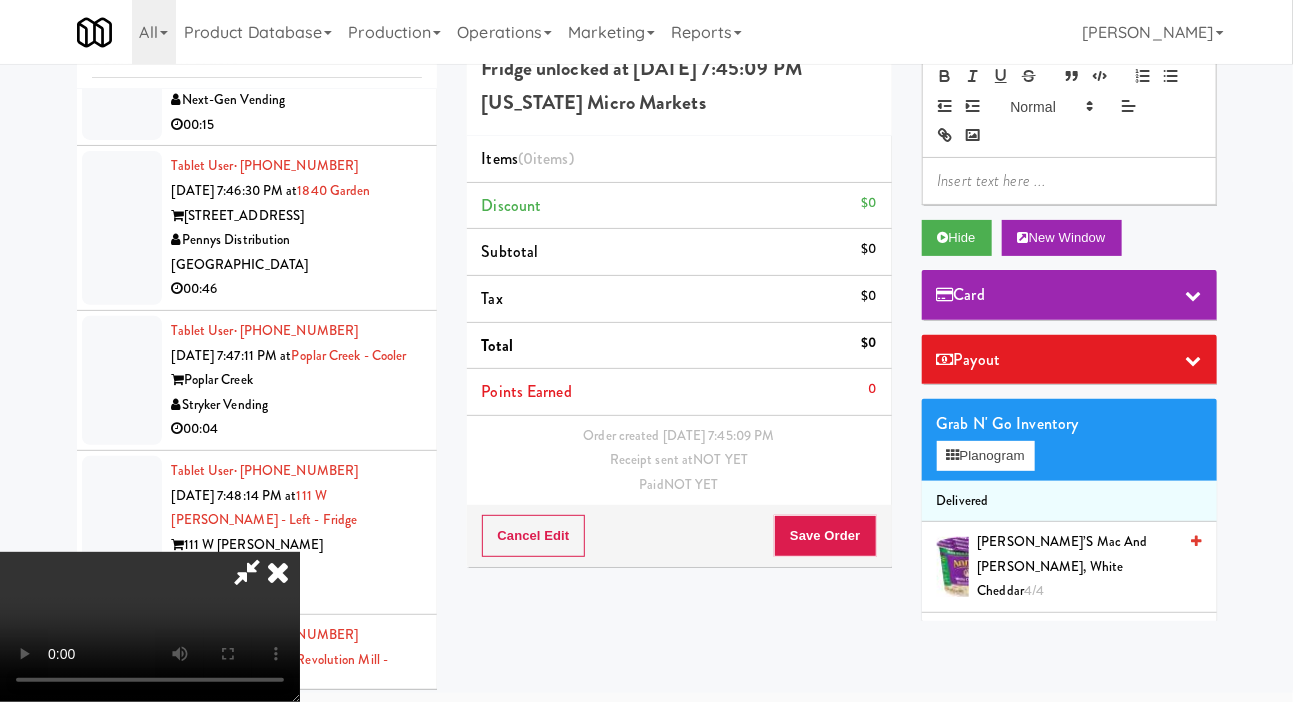 type 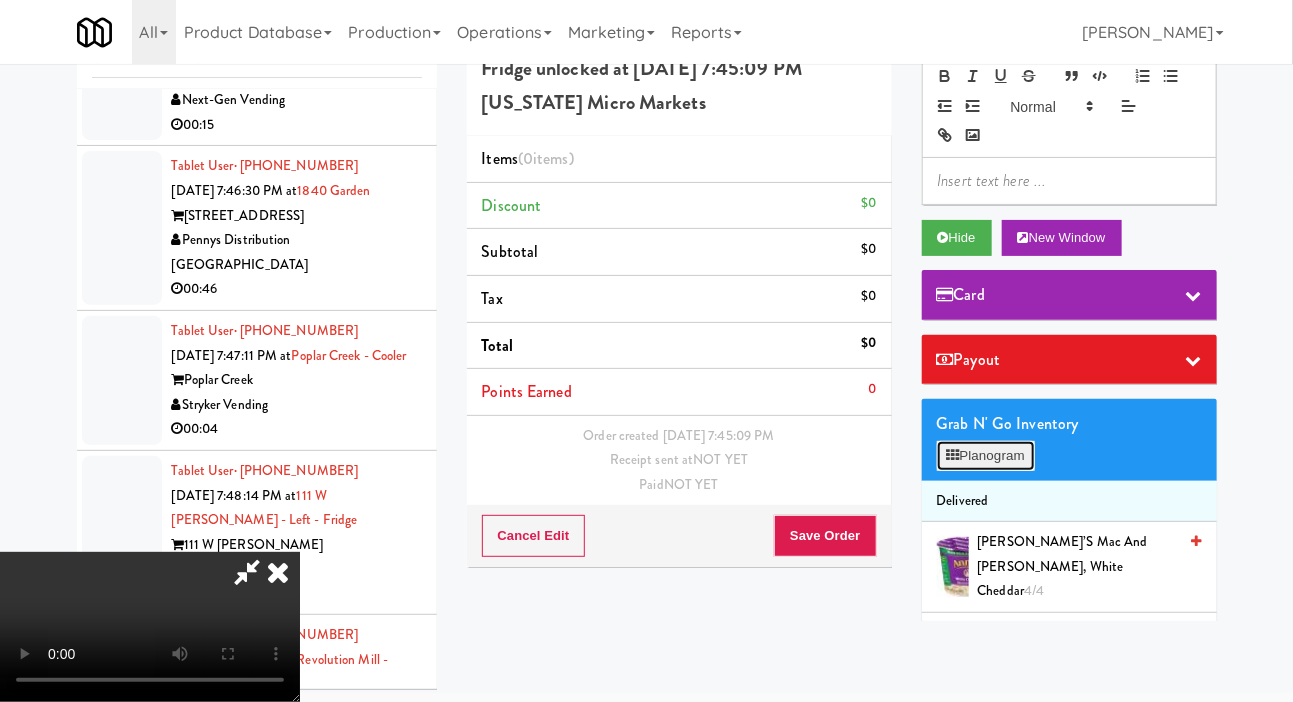 click on "Planogram" at bounding box center (986, 456) 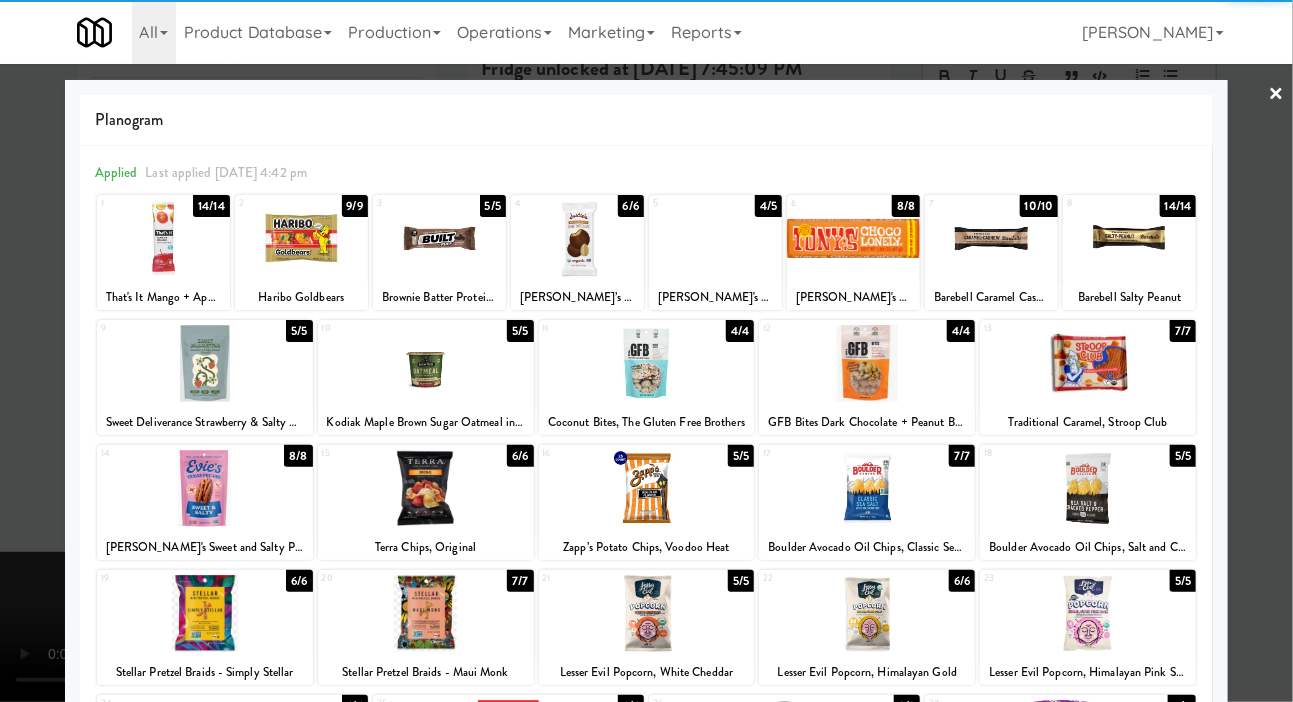 click at bounding box center (867, 363) 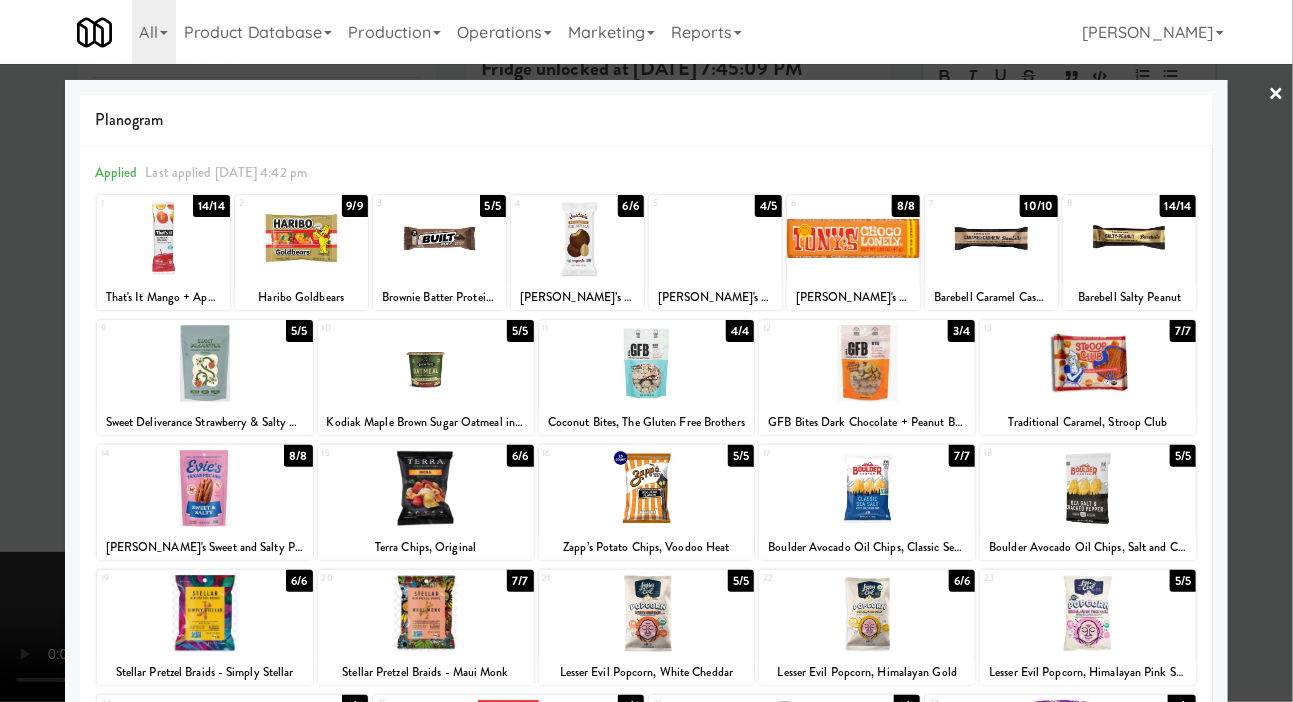 click at bounding box center [646, 351] 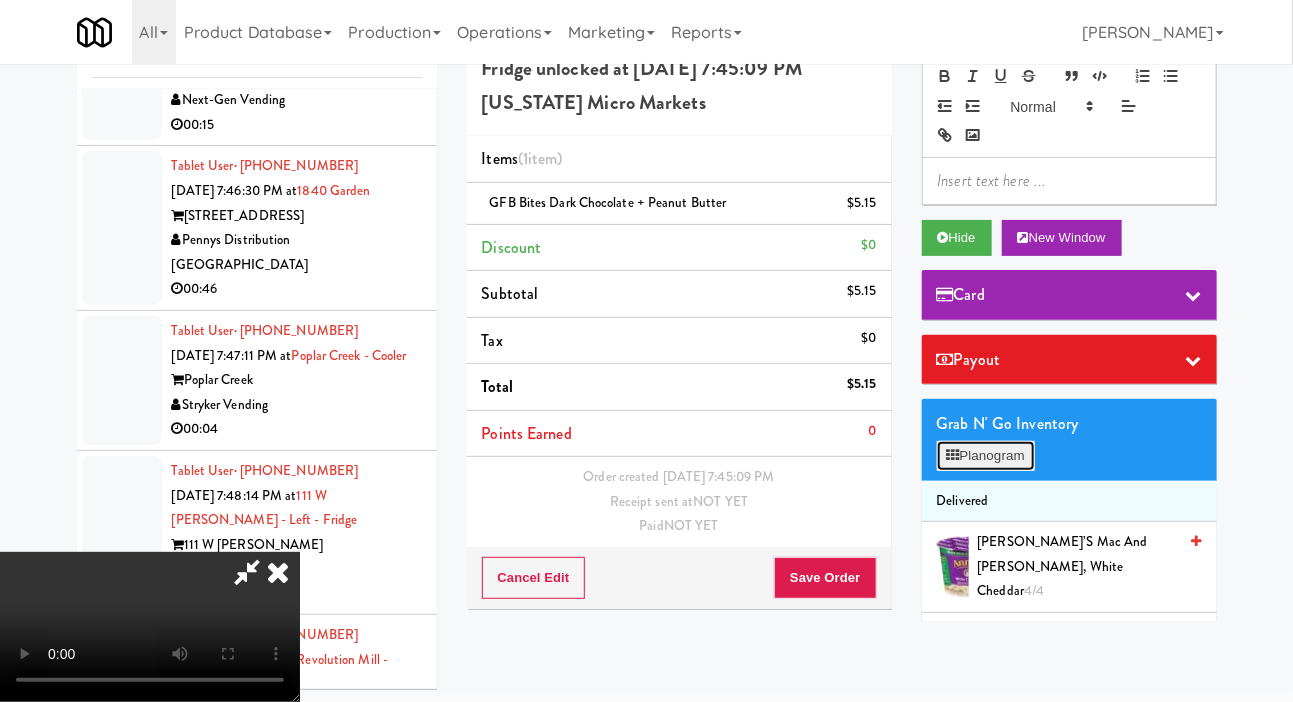 click on "Planogram" at bounding box center [986, 456] 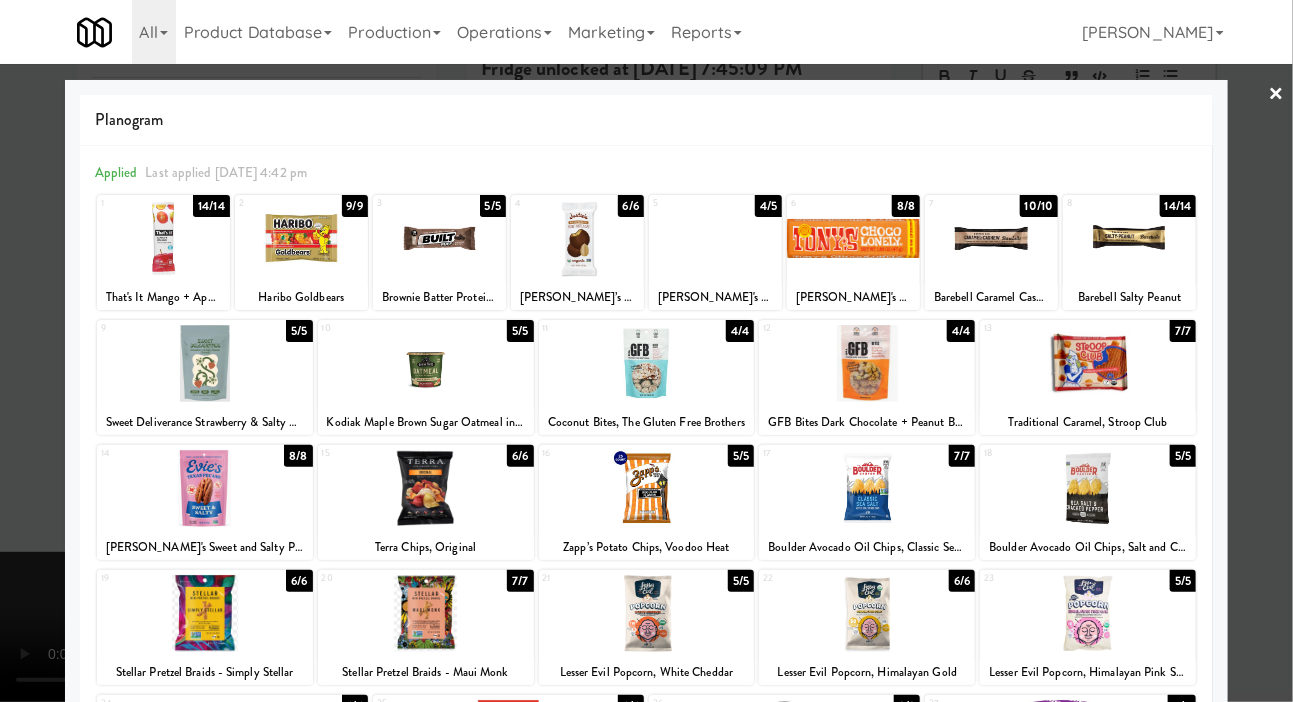 click on "[PERSON_NAME]'s Dark Almond Sea Salt" at bounding box center [715, 297] 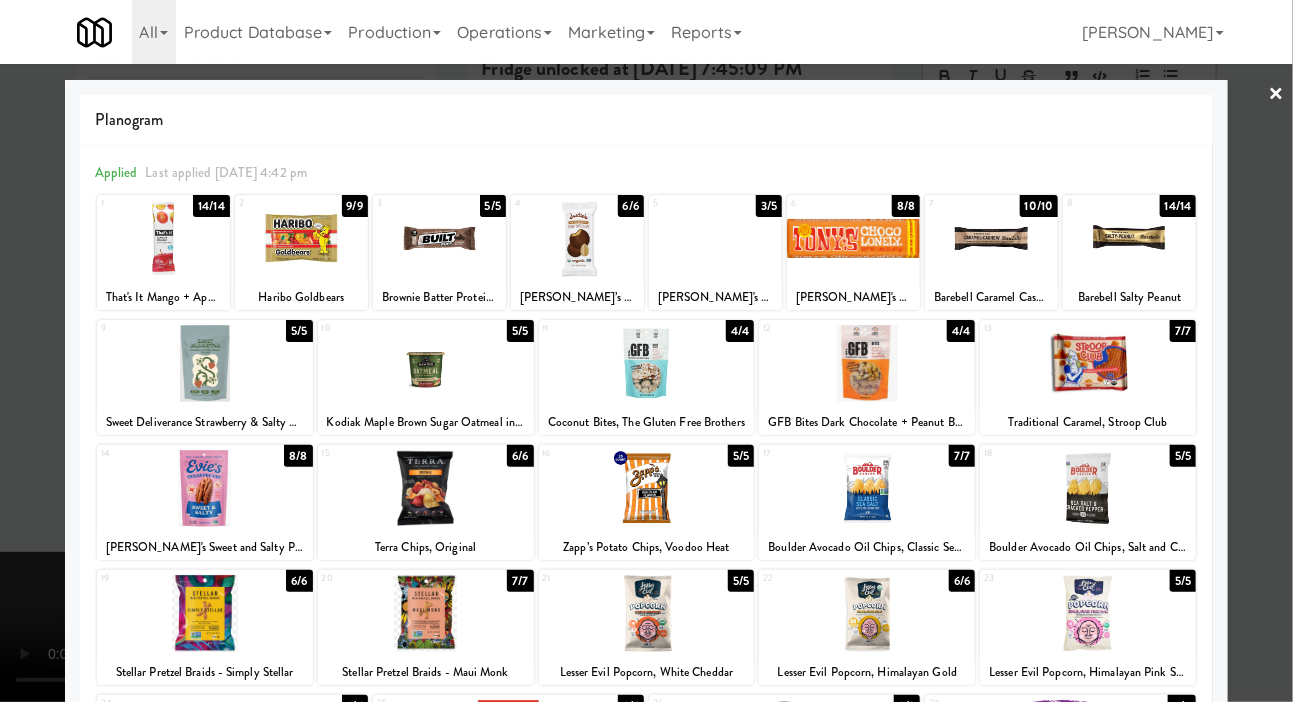 click at bounding box center [646, 351] 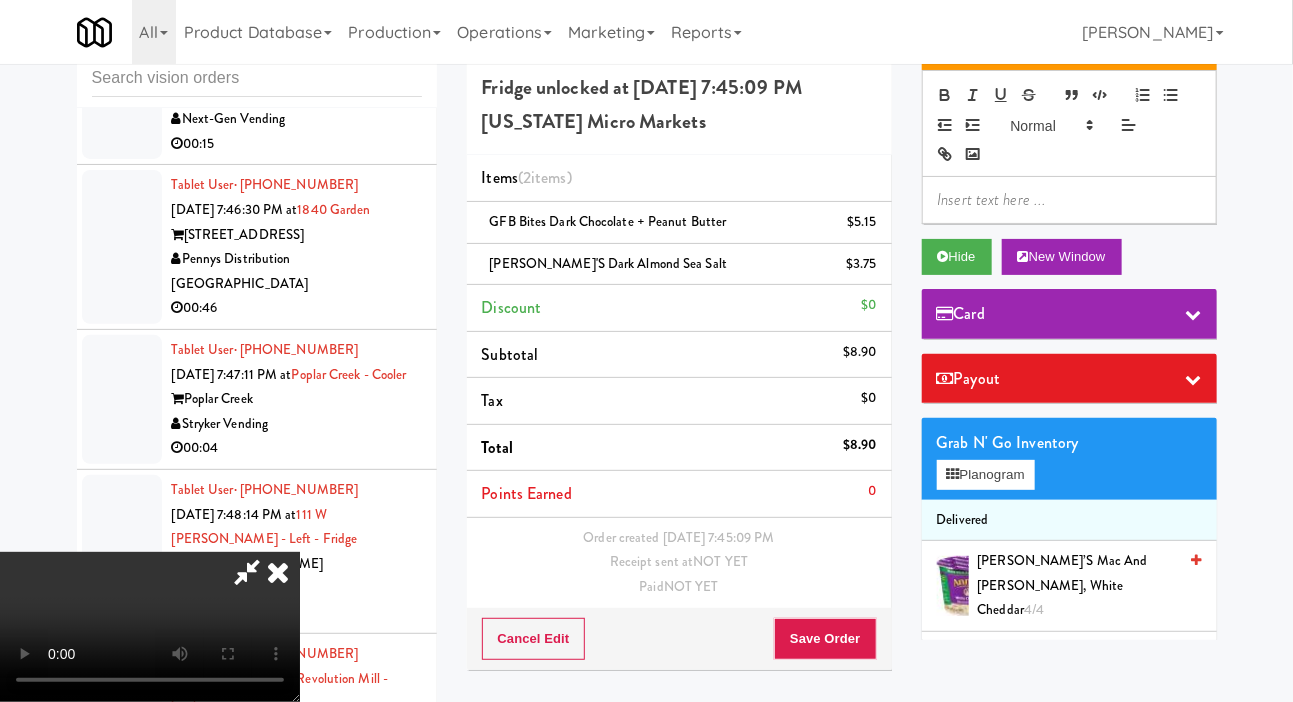 scroll, scrollTop: 0, scrollLeft: 0, axis: both 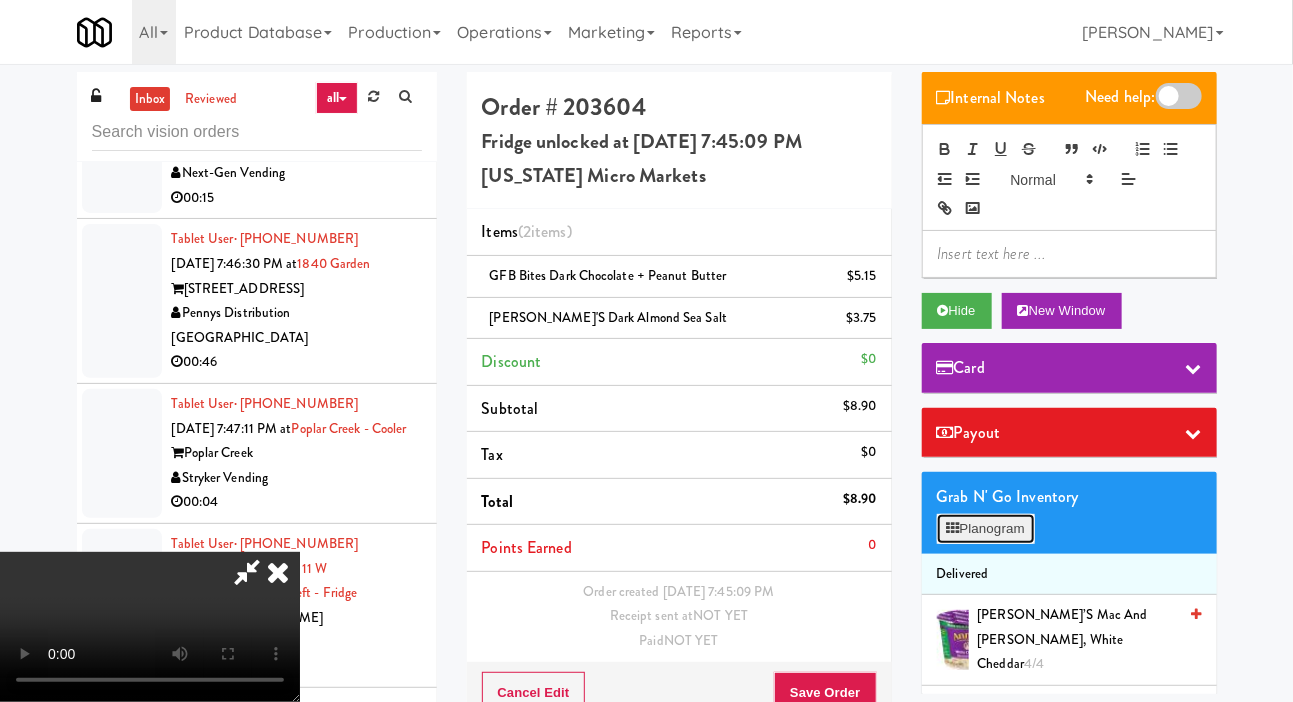 click on "Planogram" at bounding box center [986, 529] 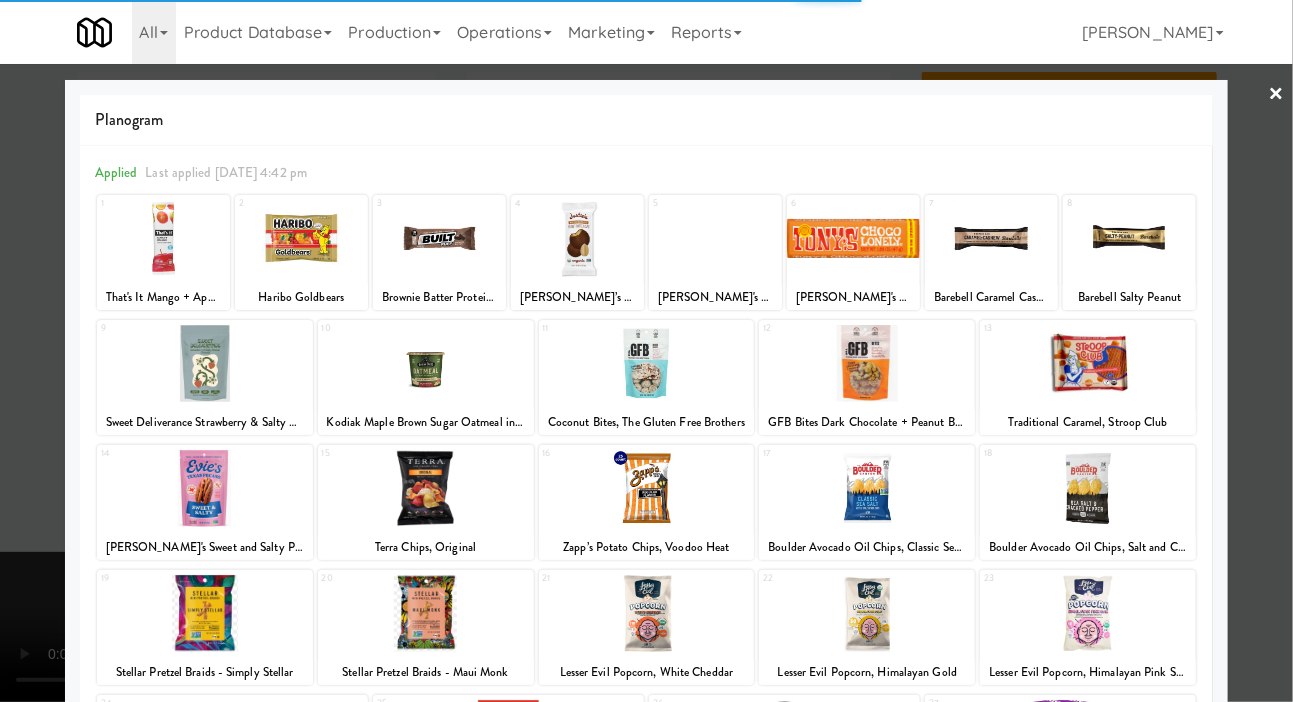 click at bounding box center [163, 238] 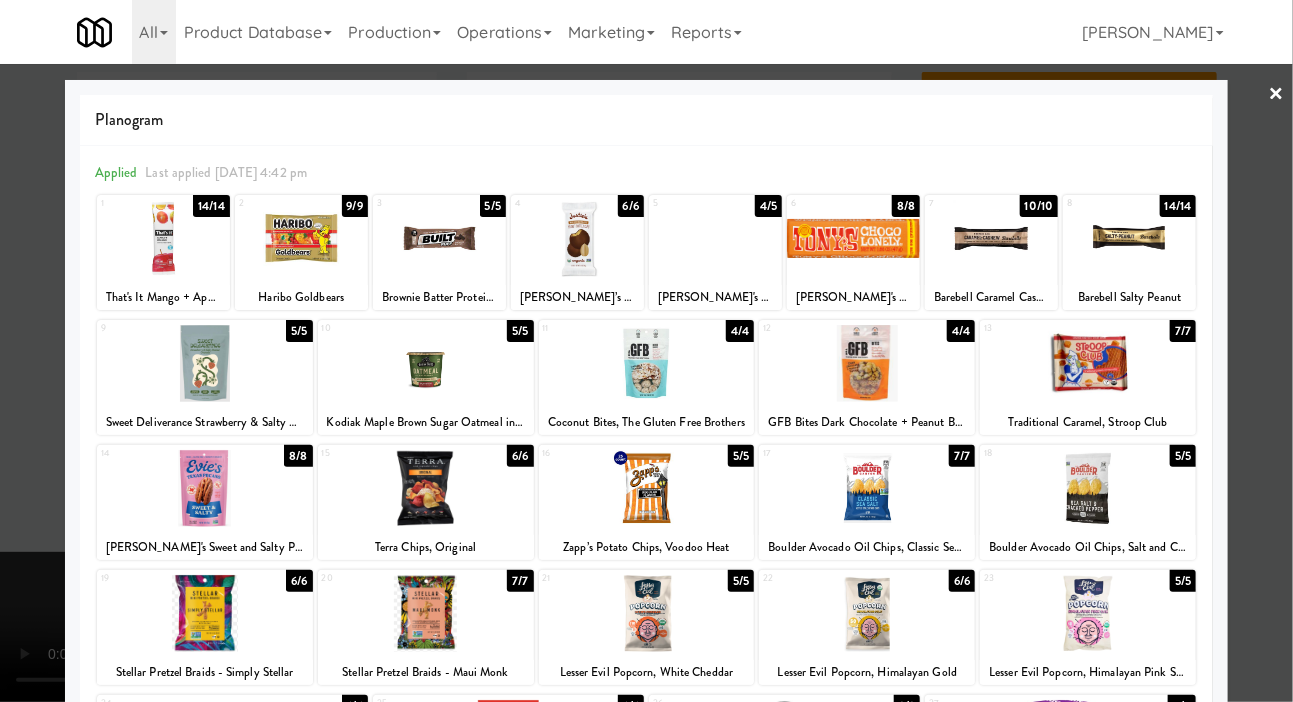 click at bounding box center (163, 238) 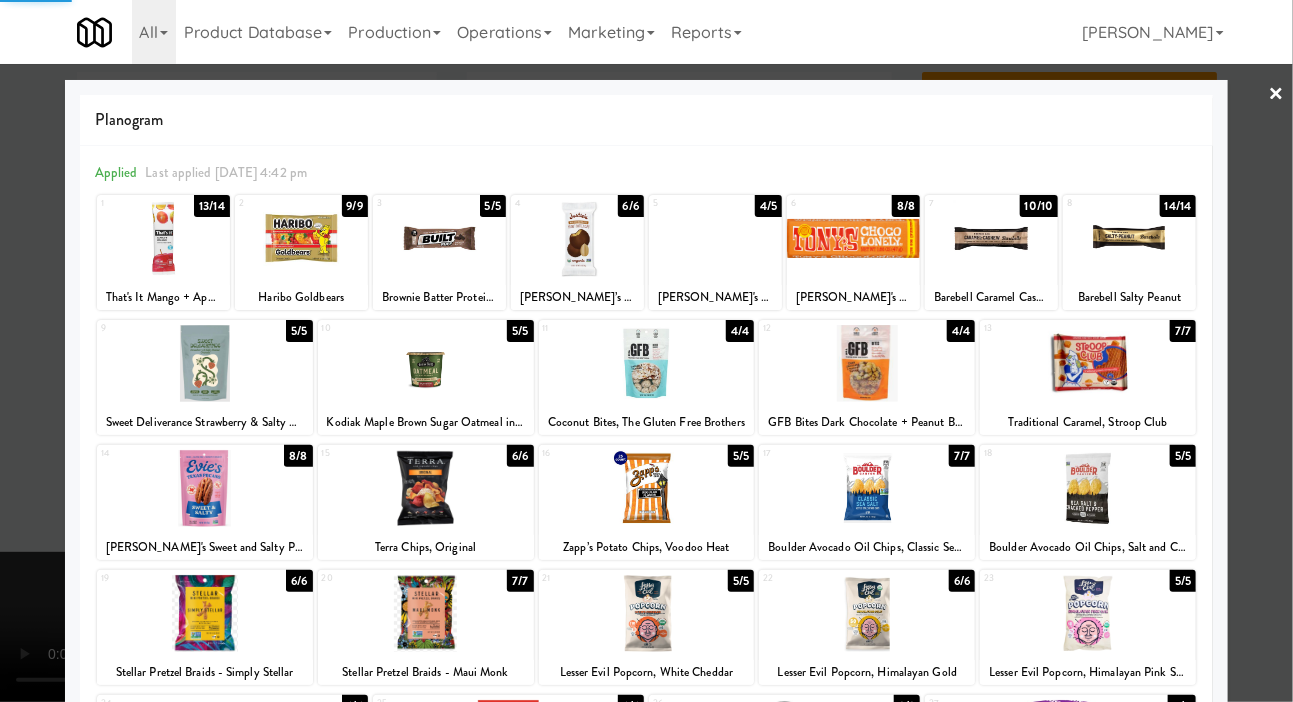click at bounding box center (163, 238) 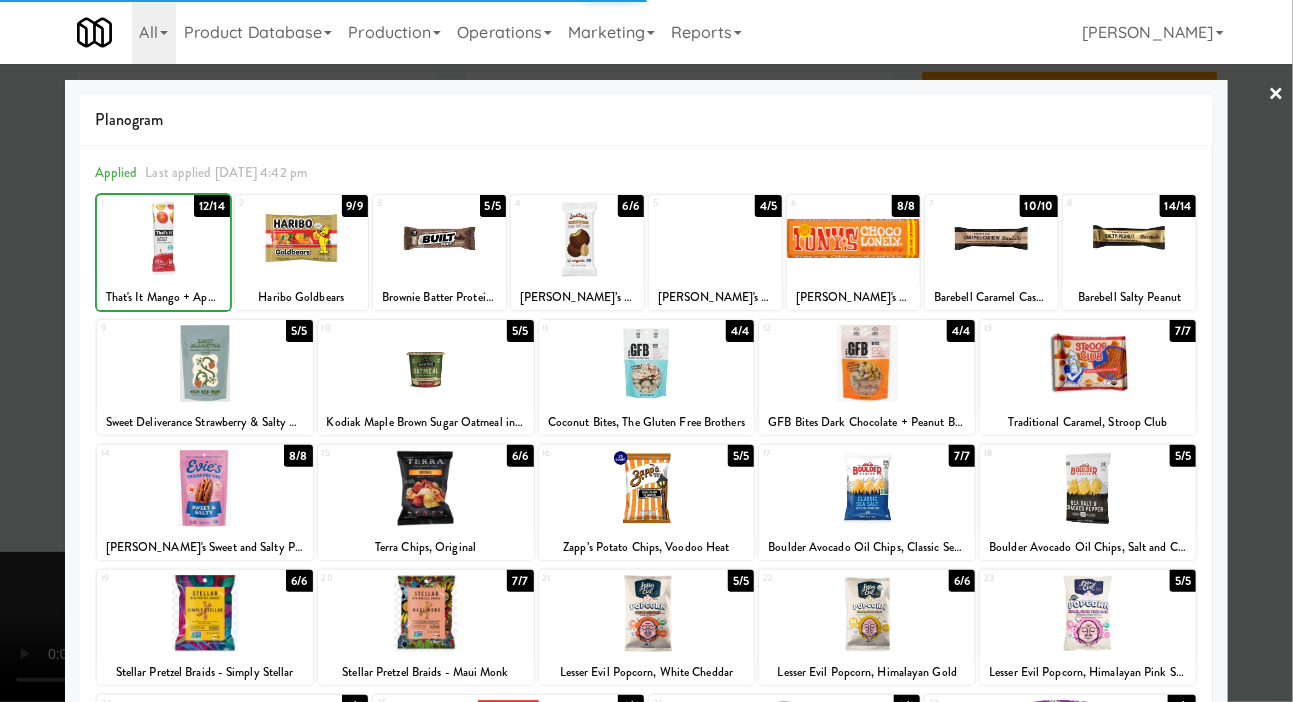 click at bounding box center (646, 351) 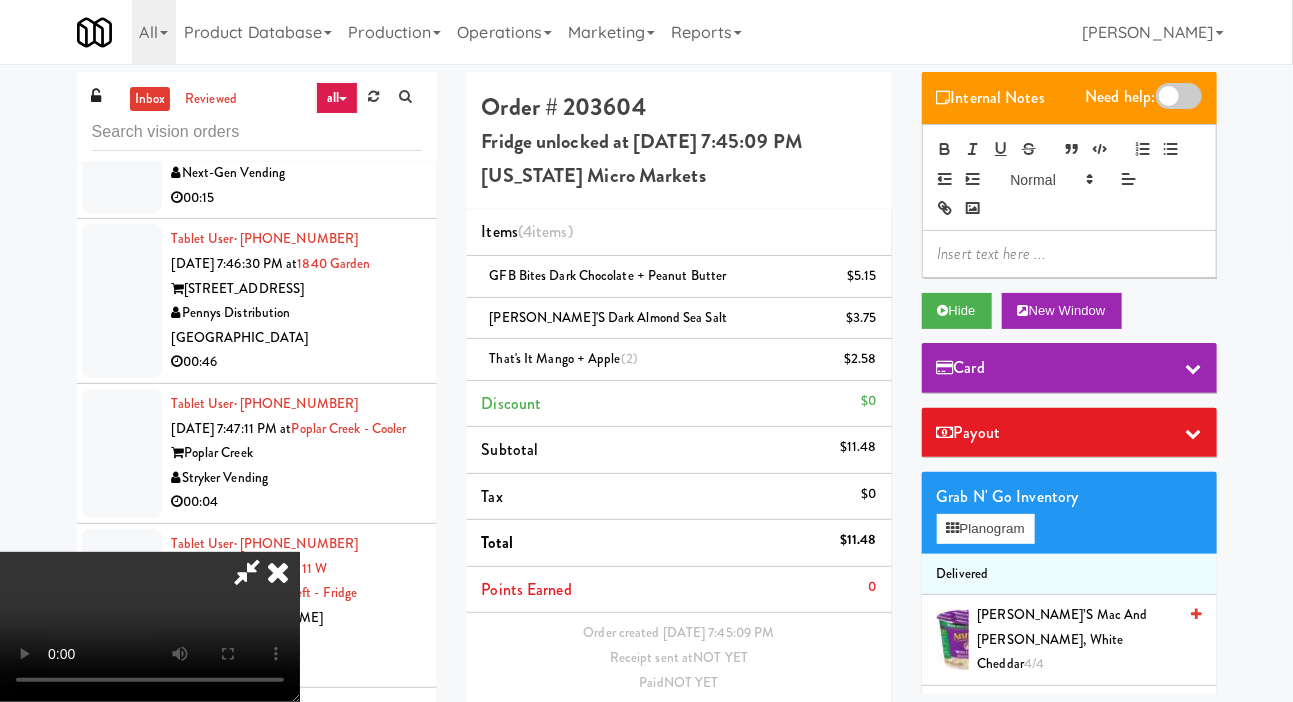 scroll, scrollTop: 73, scrollLeft: 0, axis: vertical 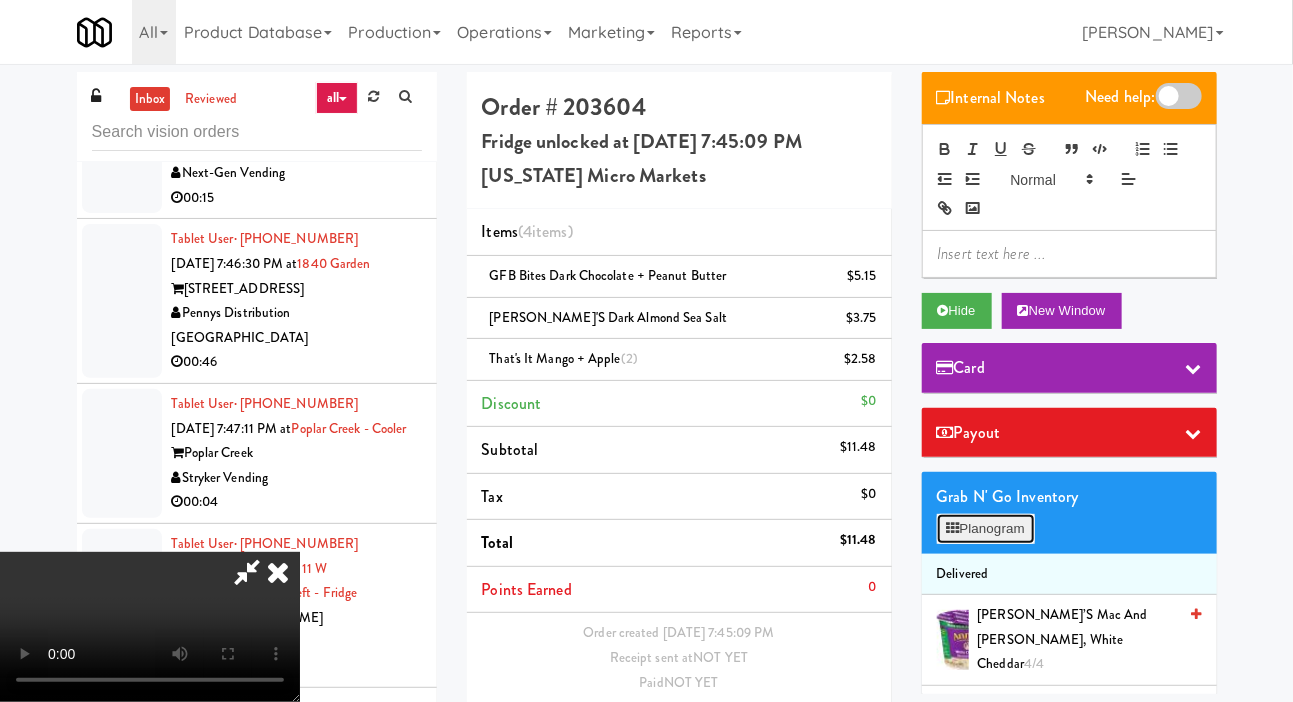 click on "Planogram" at bounding box center (986, 529) 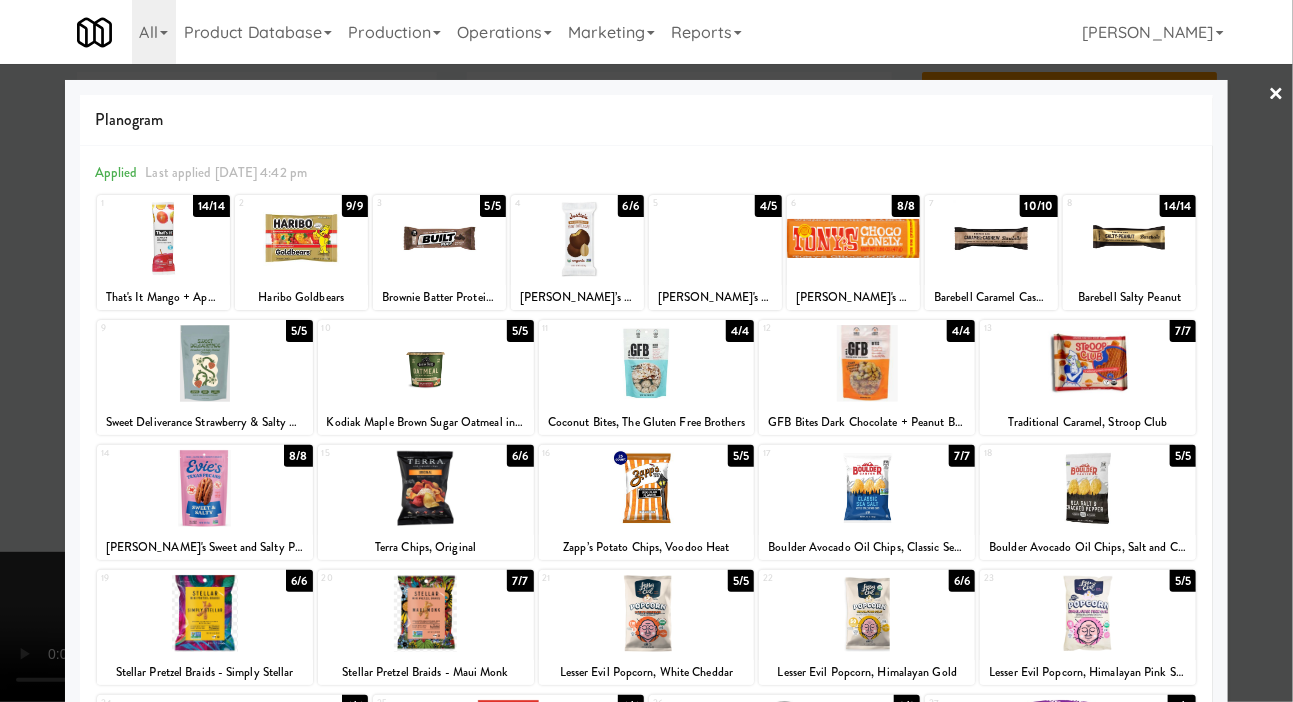 click at bounding box center [867, 363] 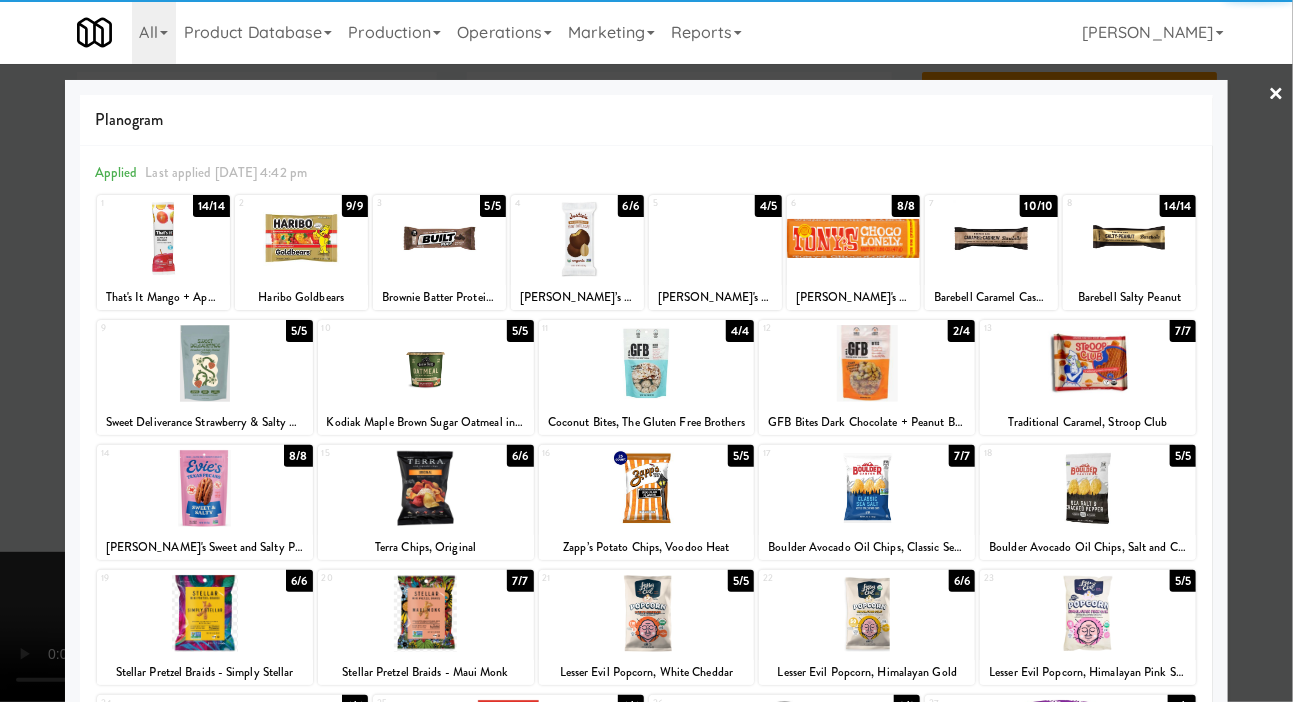 click at bounding box center (646, 351) 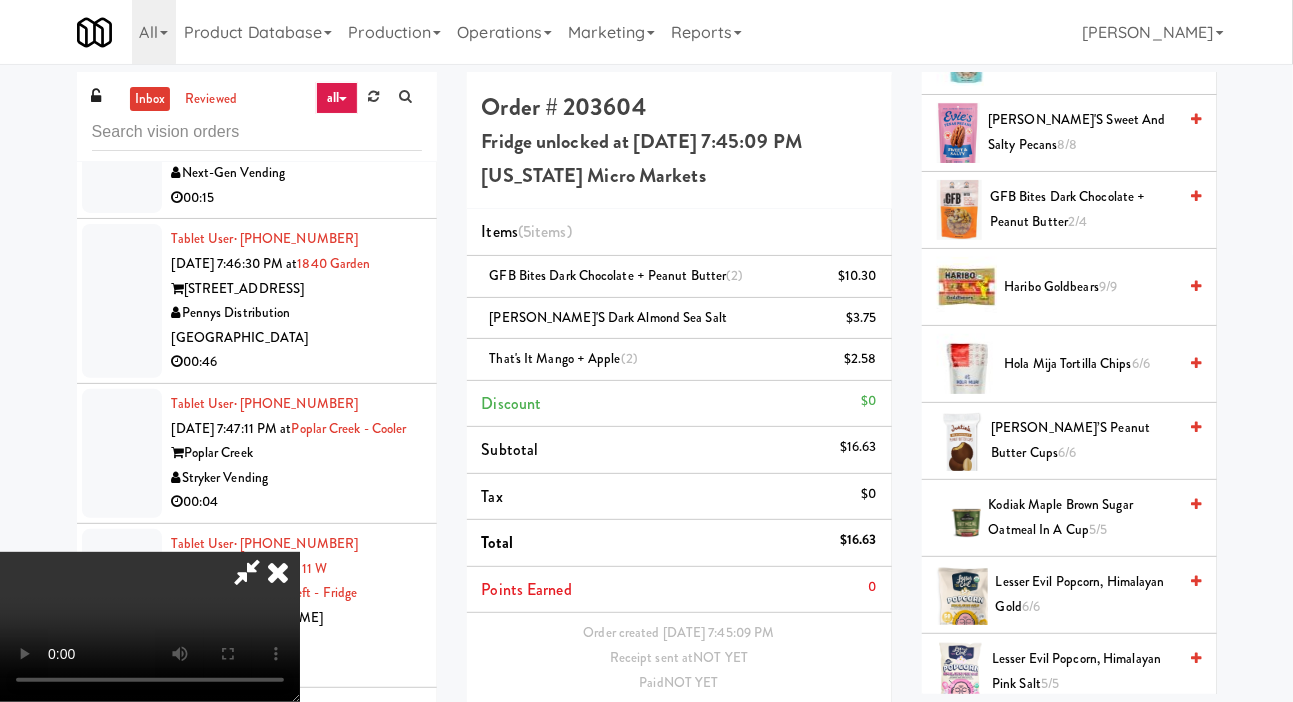 scroll, scrollTop: 1139, scrollLeft: 0, axis: vertical 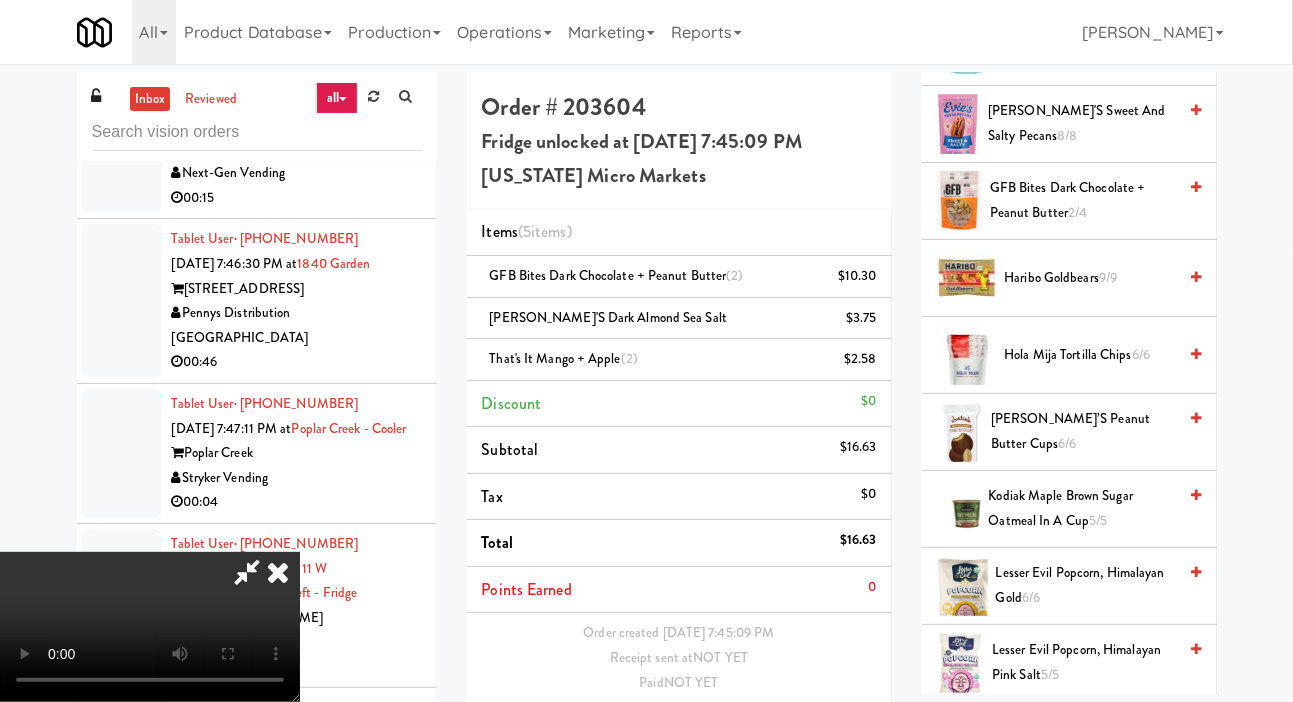 click on "Lesser Evil Popcorn, Himalayan Gold  6/6" at bounding box center [1086, 585] 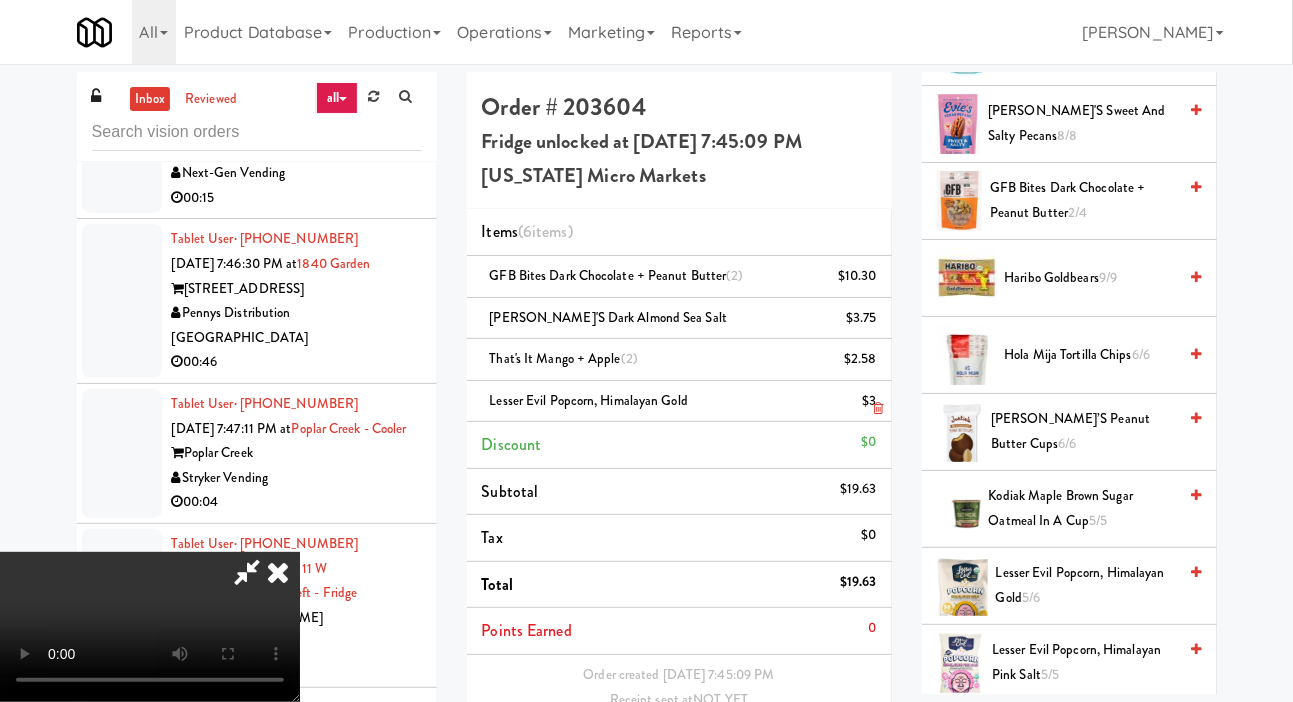 click on "$3" at bounding box center (869, 401) 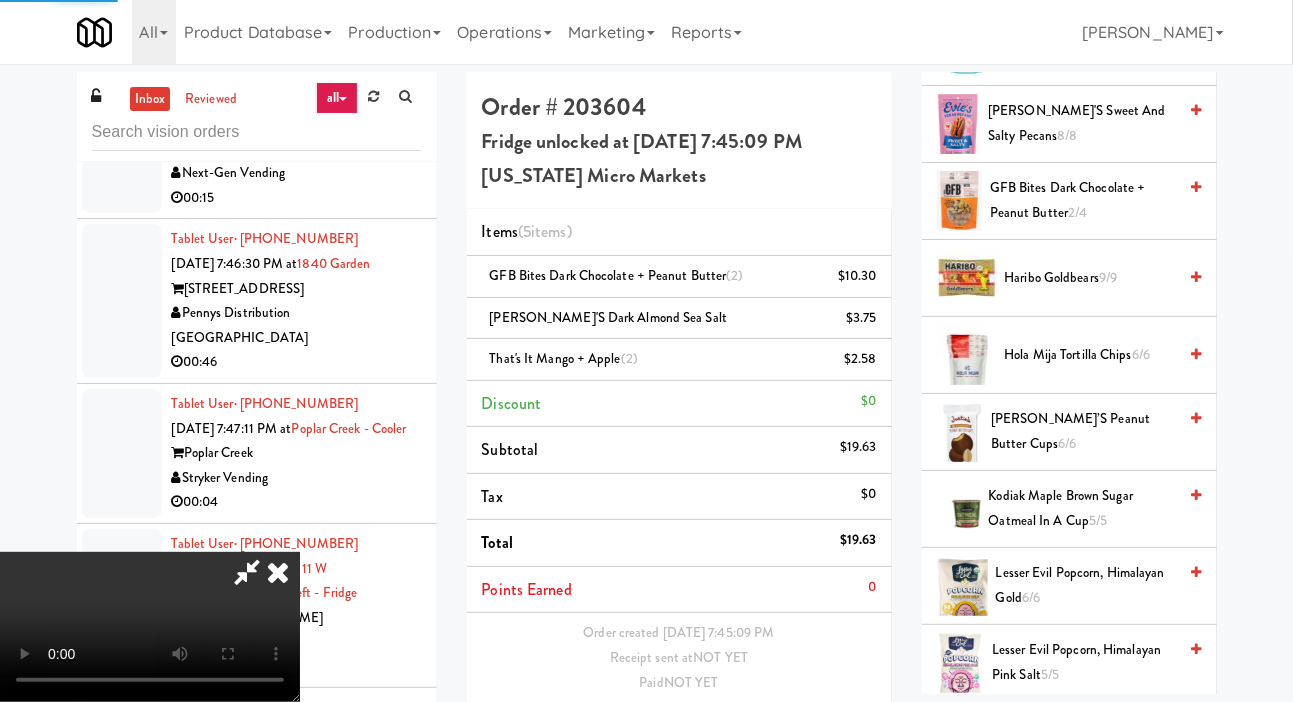 click on "Lesser Evil Popcorn, Himalayan Pink Salt  5/5" at bounding box center [1084, 662] 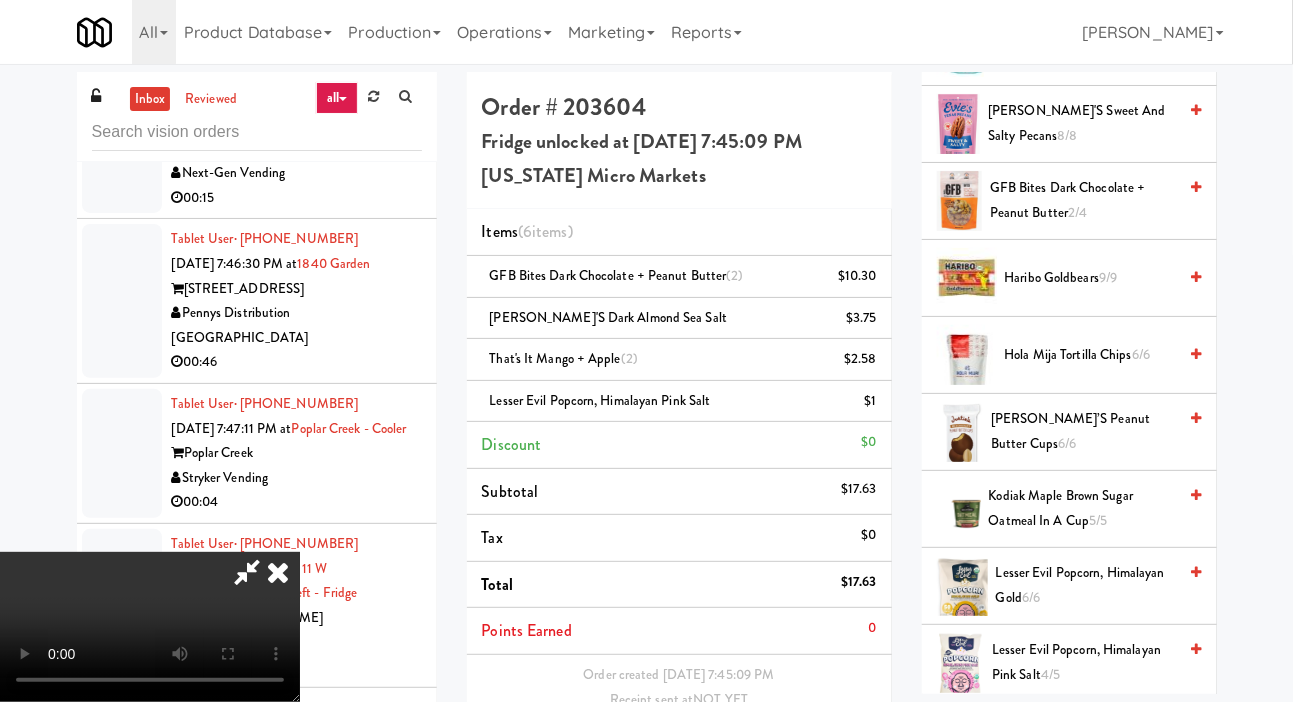 click on "Receipt sent at  NOT YET" at bounding box center [679, 700] 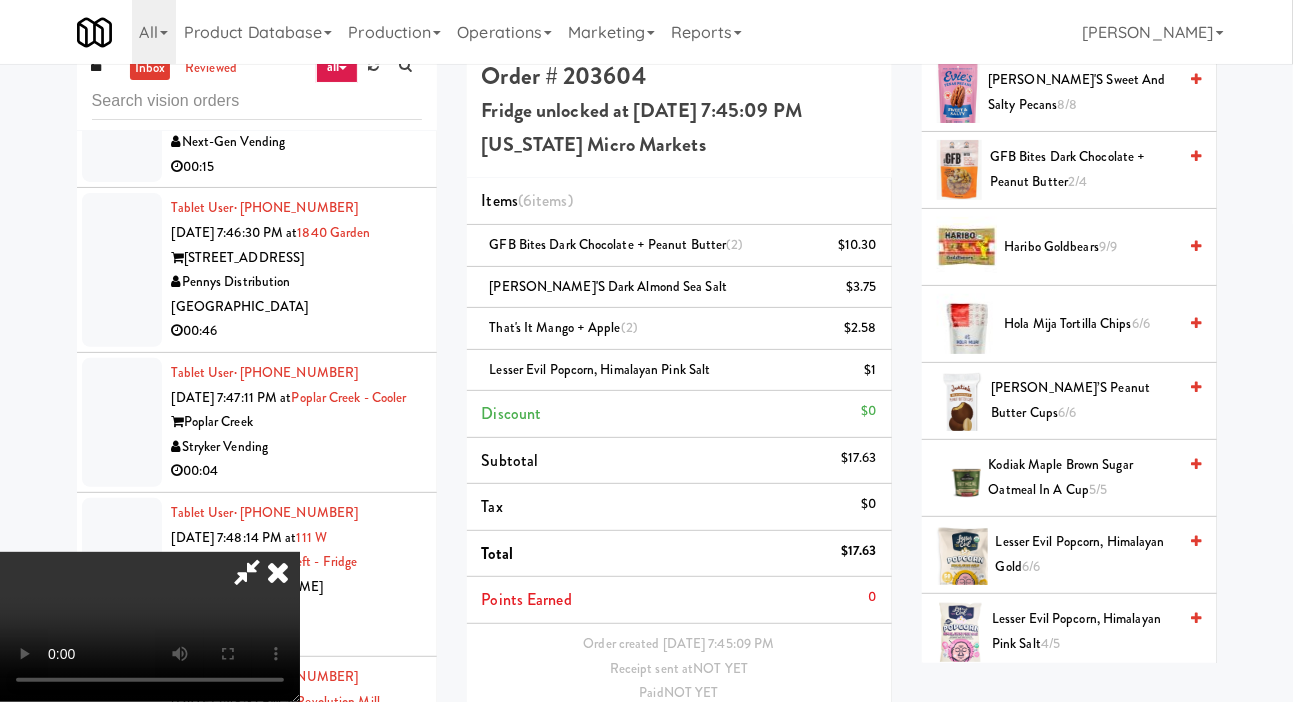 click on "Save Order" at bounding box center (825, 745) 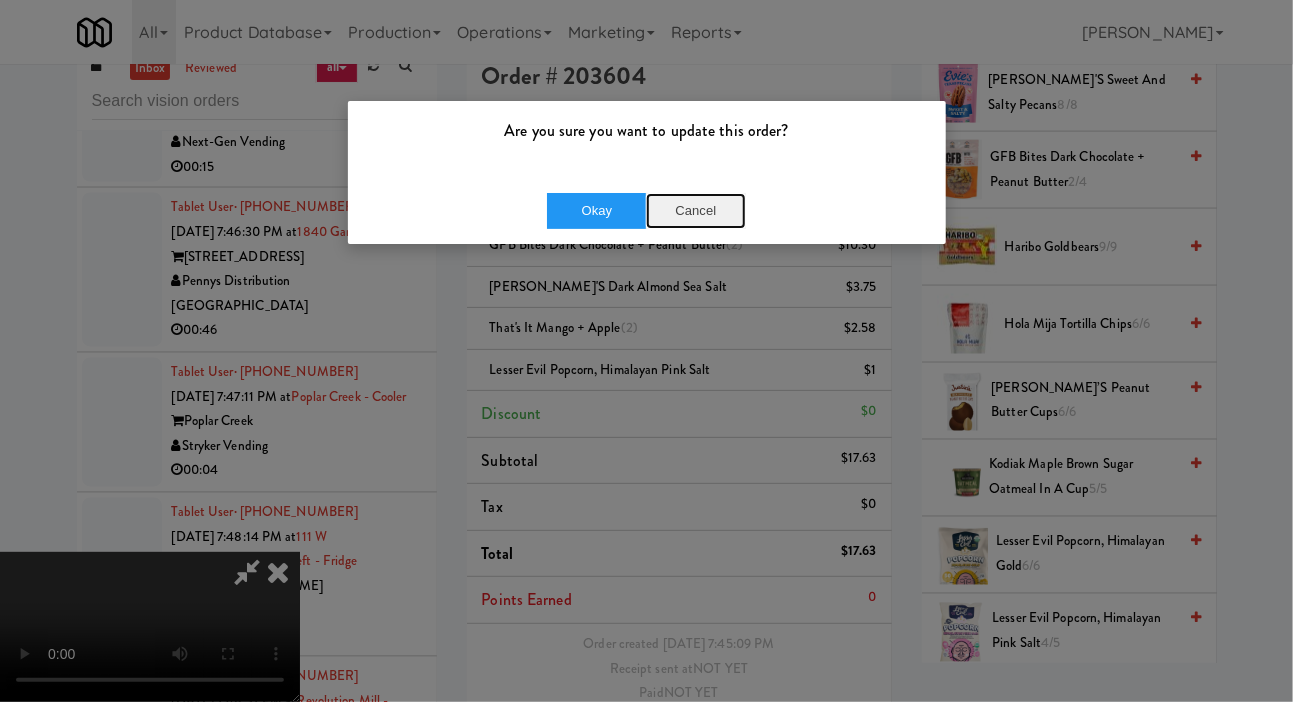 click on "Cancel" at bounding box center [696, 211] 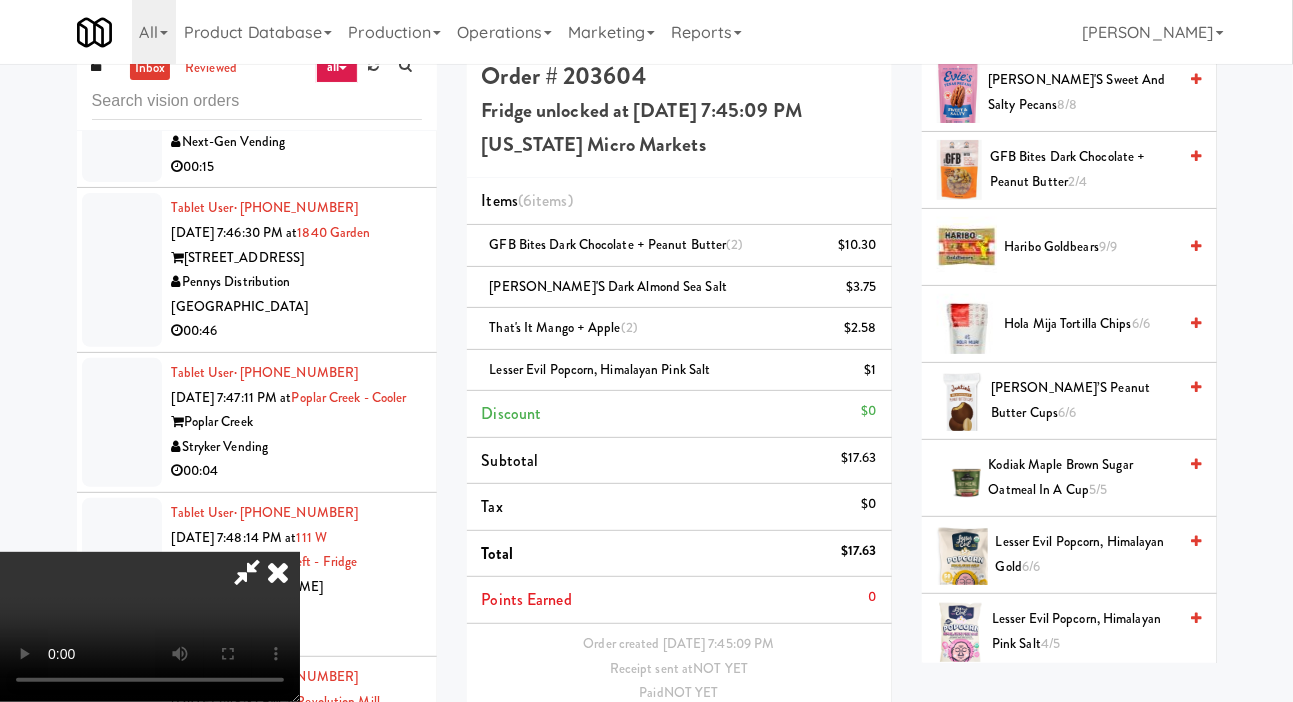 scroll, scrollTop: 0, scrollLeft: 0, axis: both 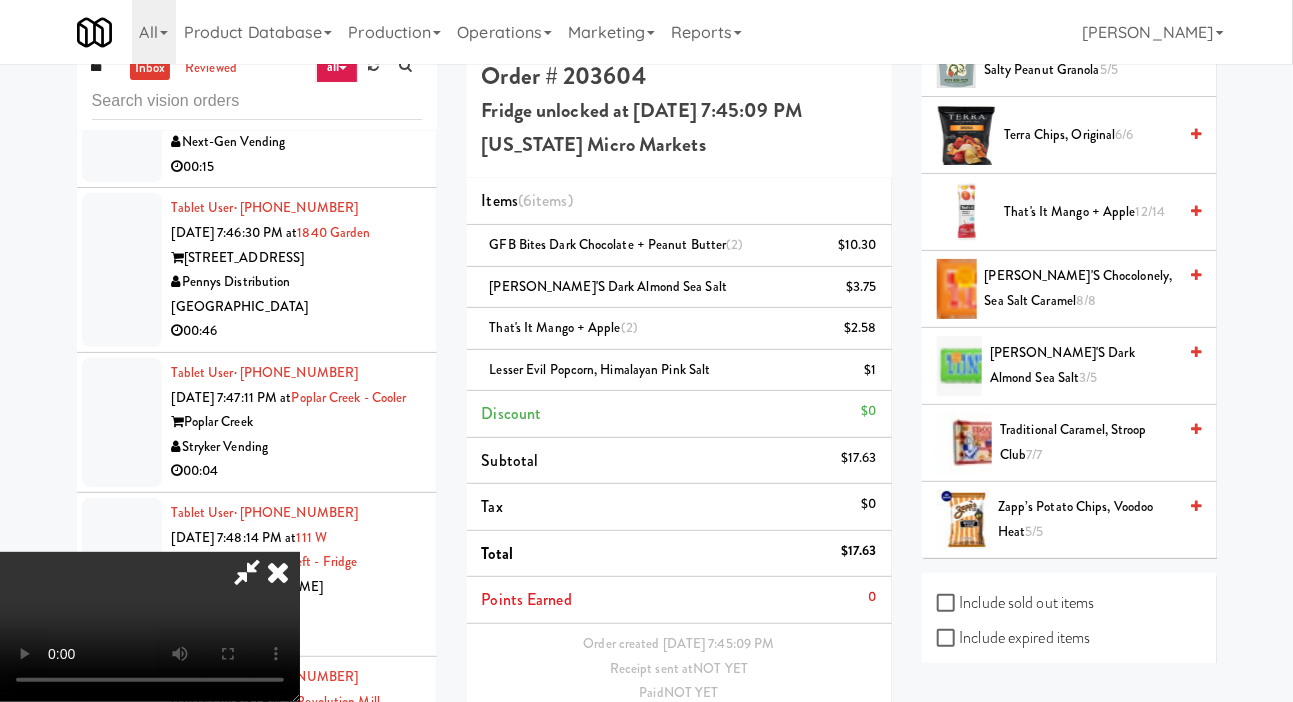 click on "That's It Mango + Apple  12/14" at bounding box center (1069, 212) 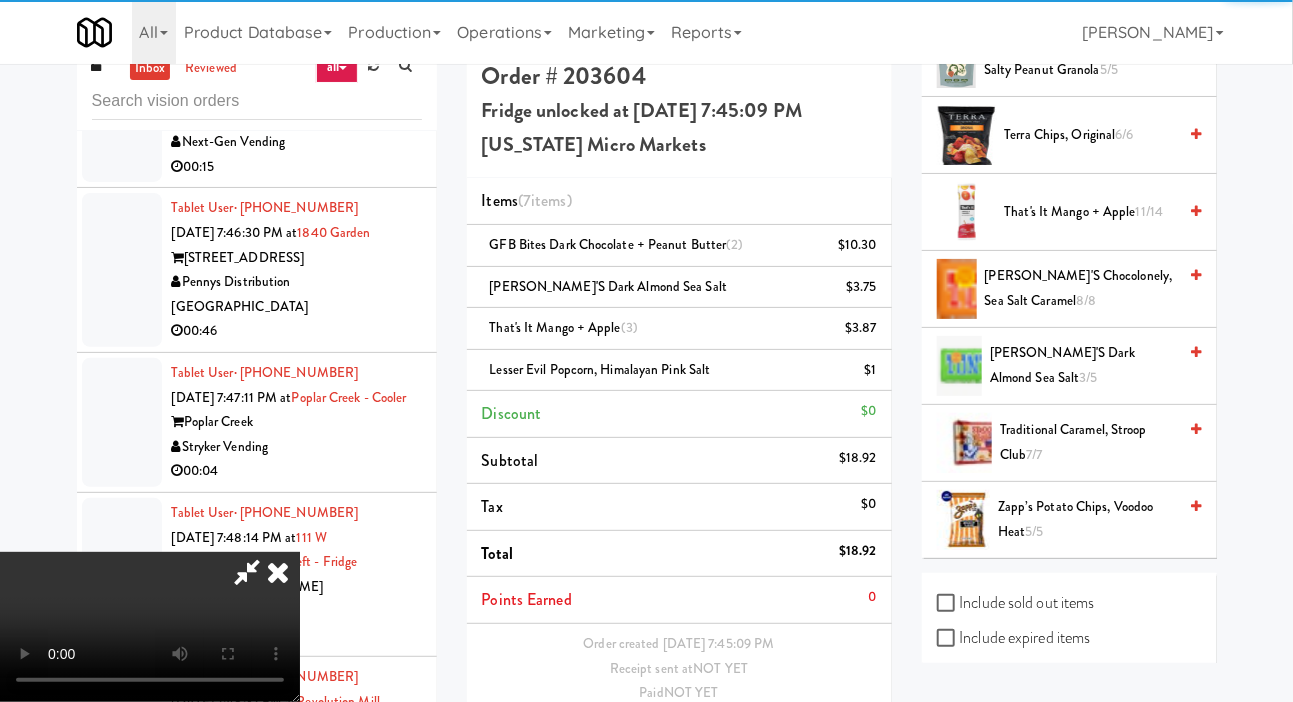 click on "That's It Mango + Apple  11/14" at bounding box center (1091, 212) 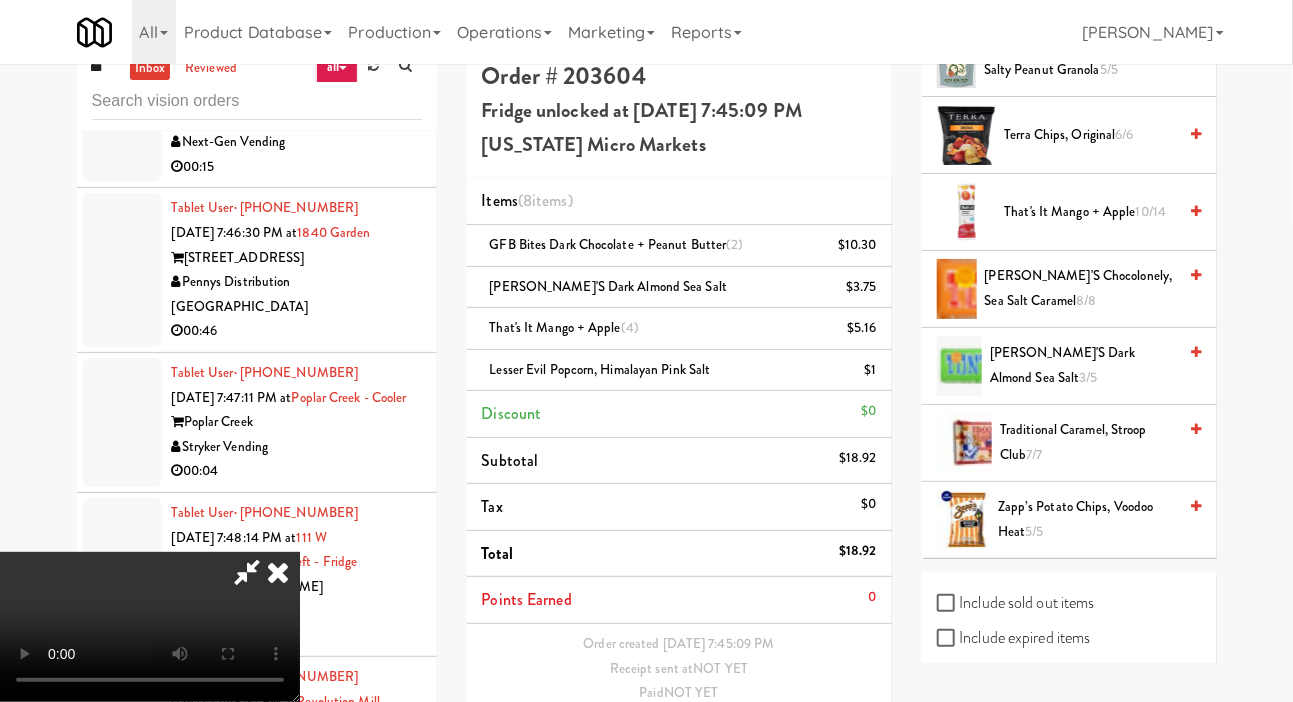 click at bounding box center [247, 572] 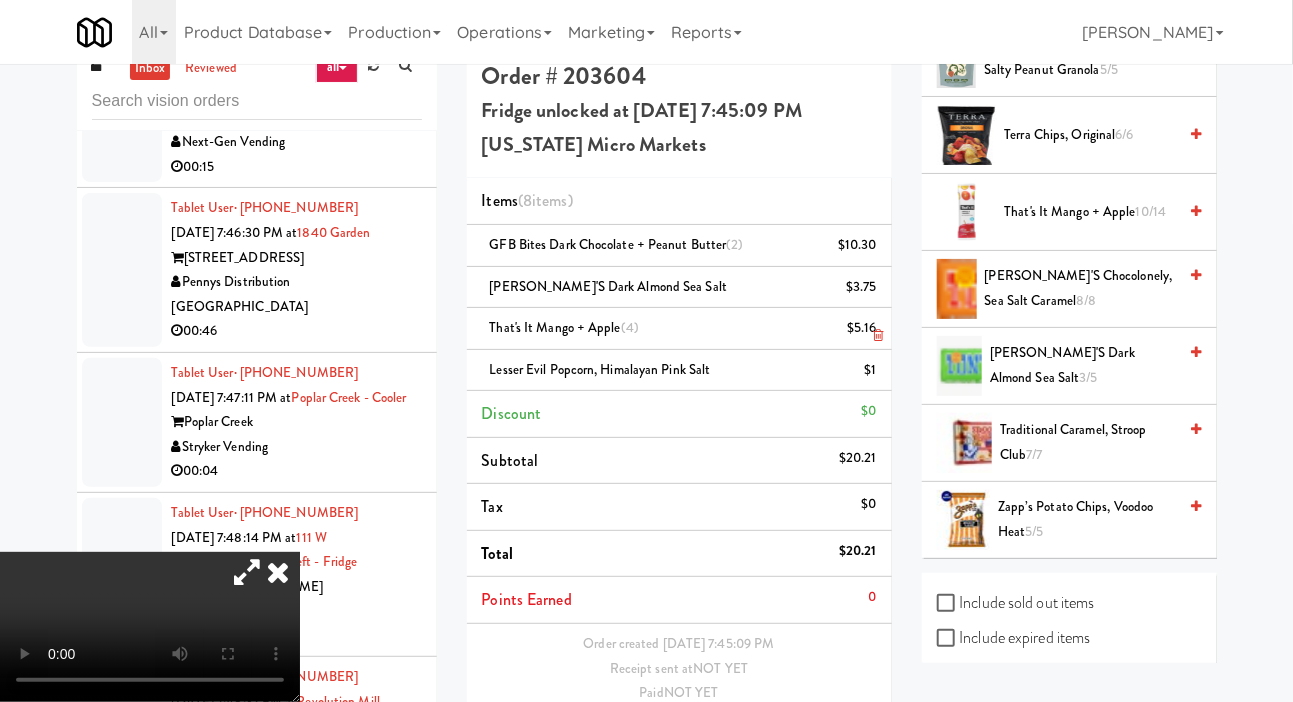 click on "That's It Mango + Apple  (4) $5.16" at bounding box center [679, 329] 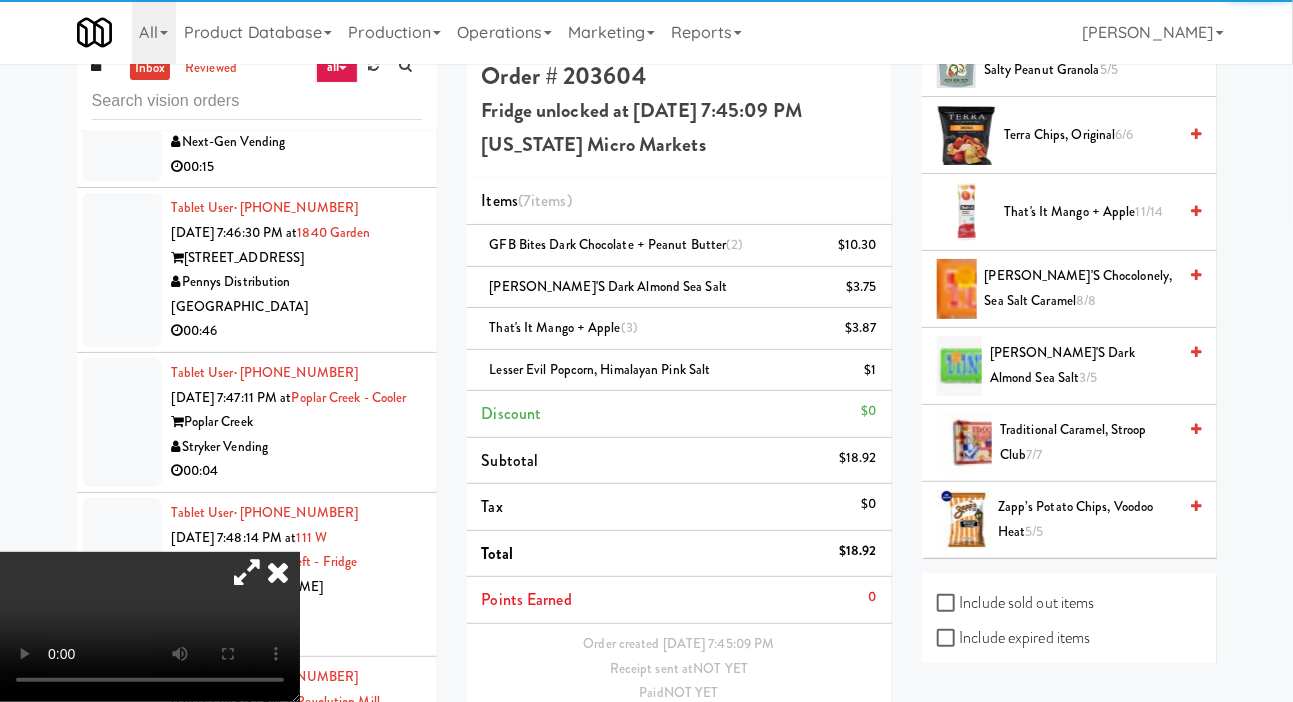 click on "Save Order" at bounding box center (825, 745) 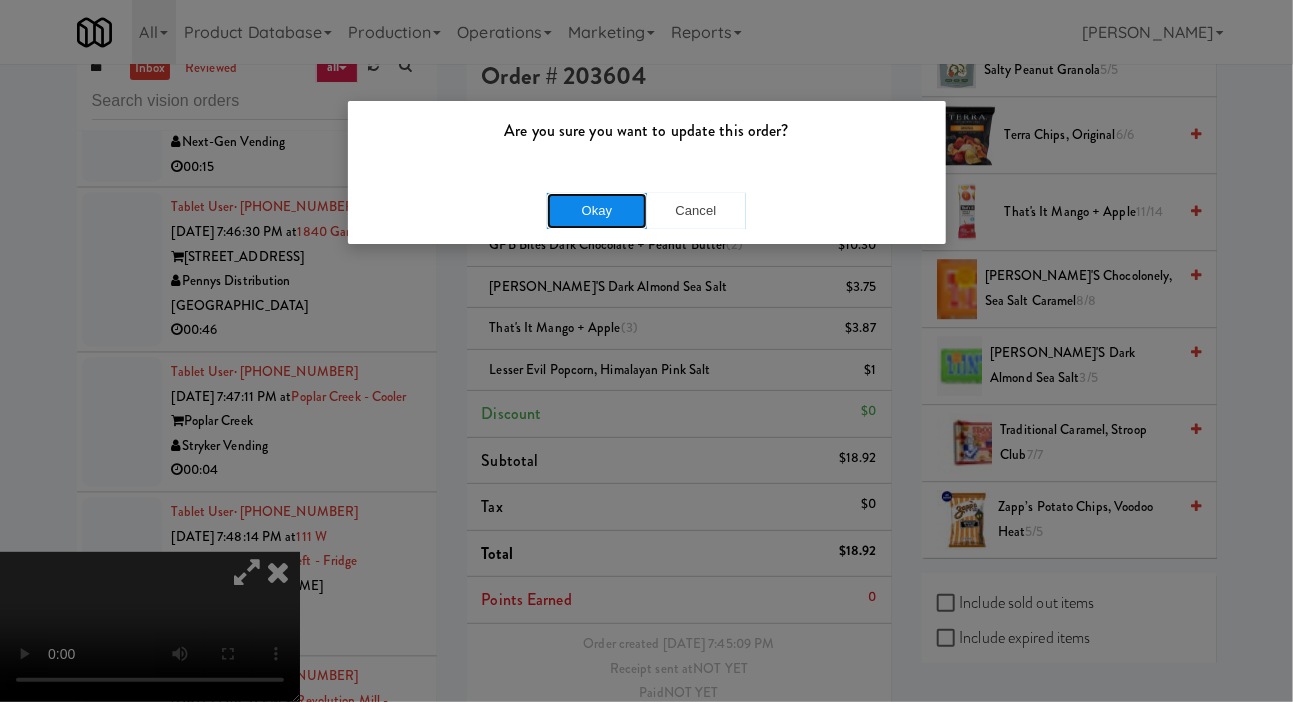 click on "Okay" at bounding box center (597, 211) 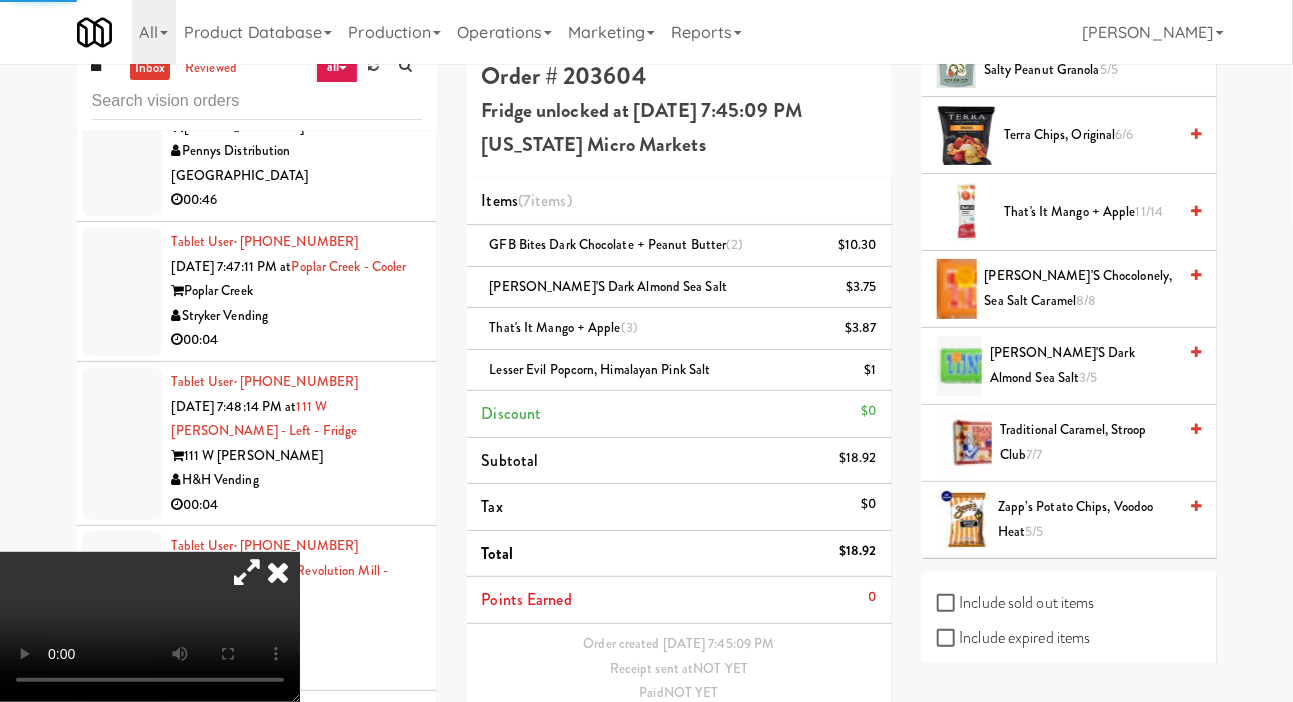 scroll, scrollTop: 4596, scrollLeft: 0, axis: vertical 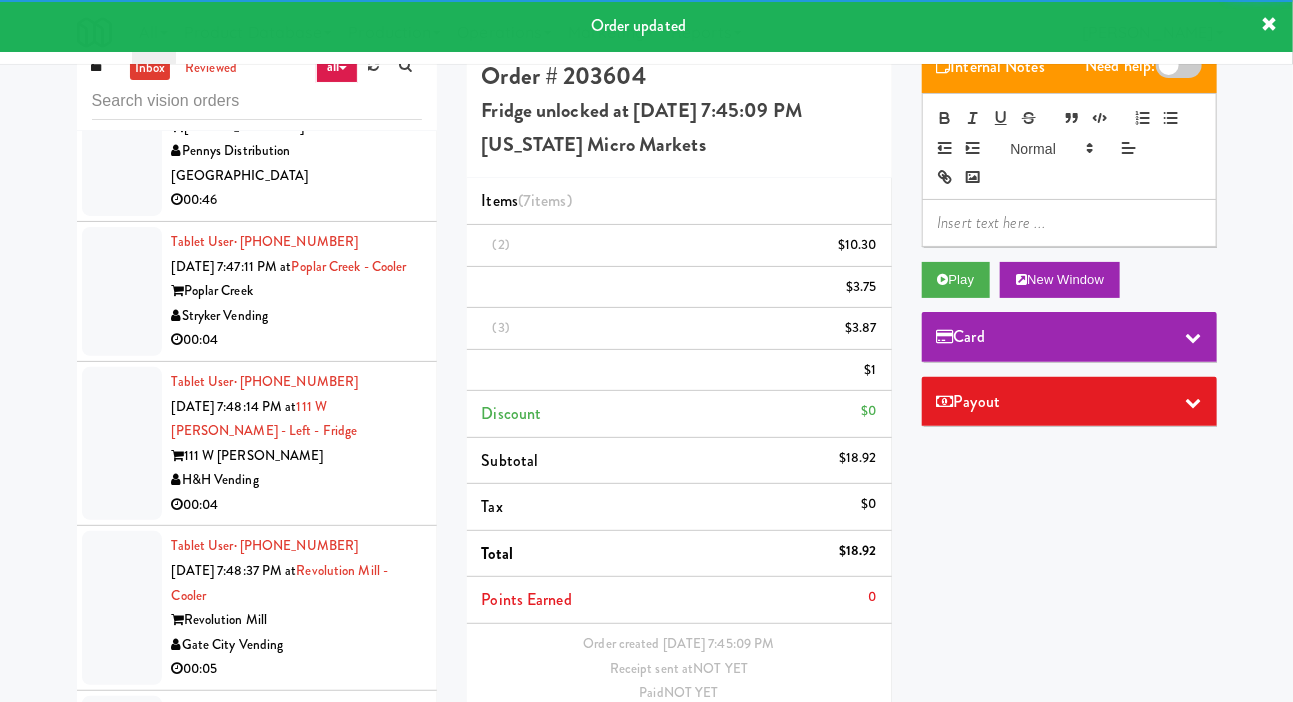 click at bounding box center [122, -14] 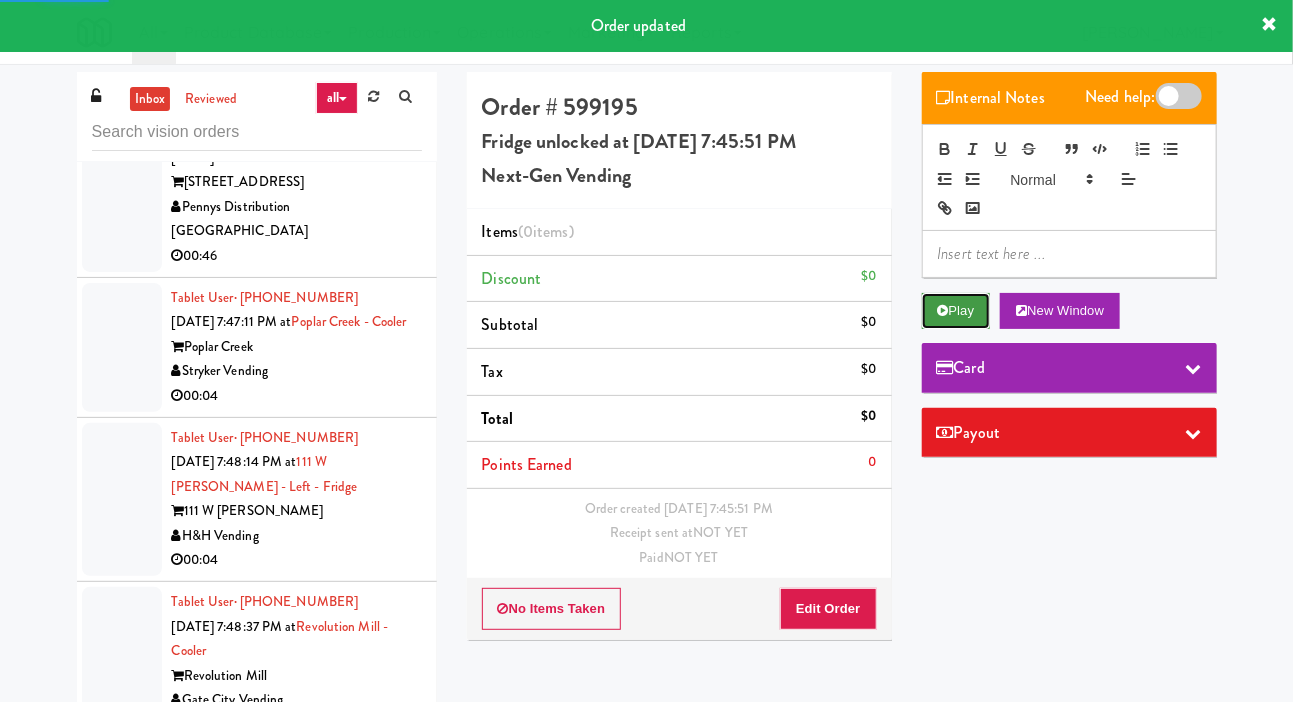 click on "Play" at bounding box center [956, 311] 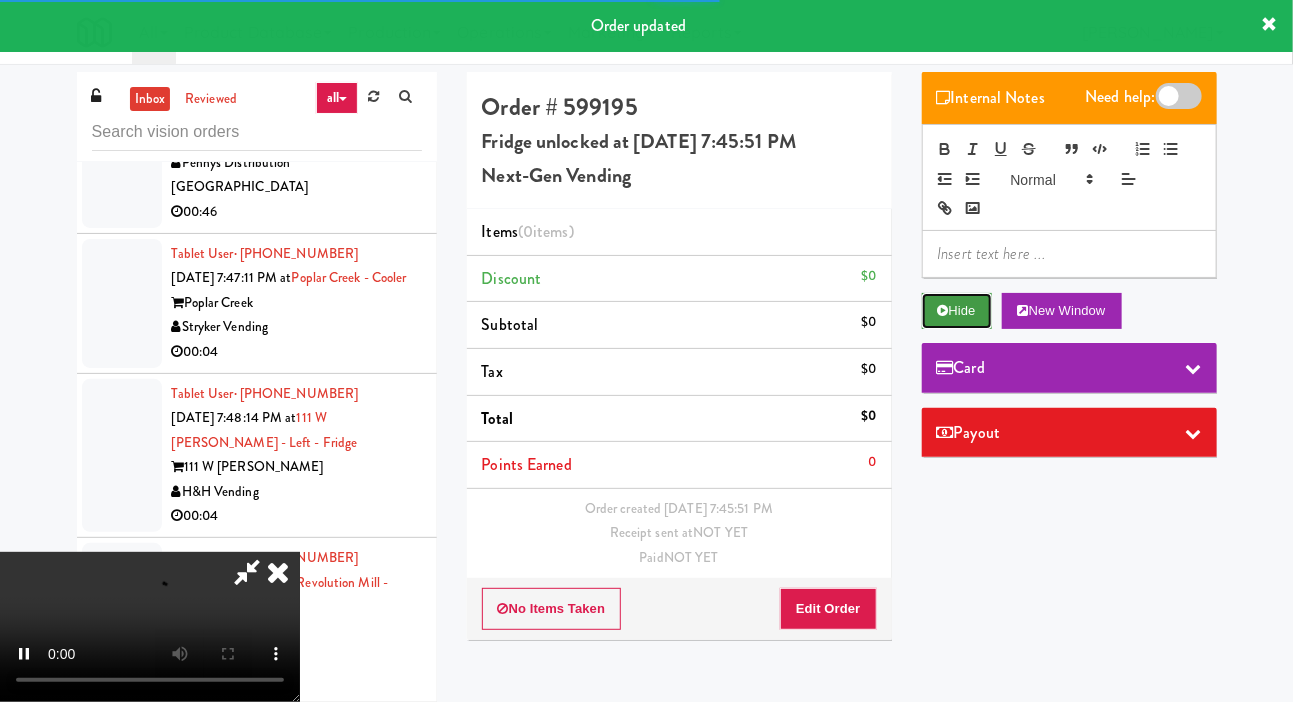scroll, scrollTop: 4664, scrollLeft: 0, axis: vertical 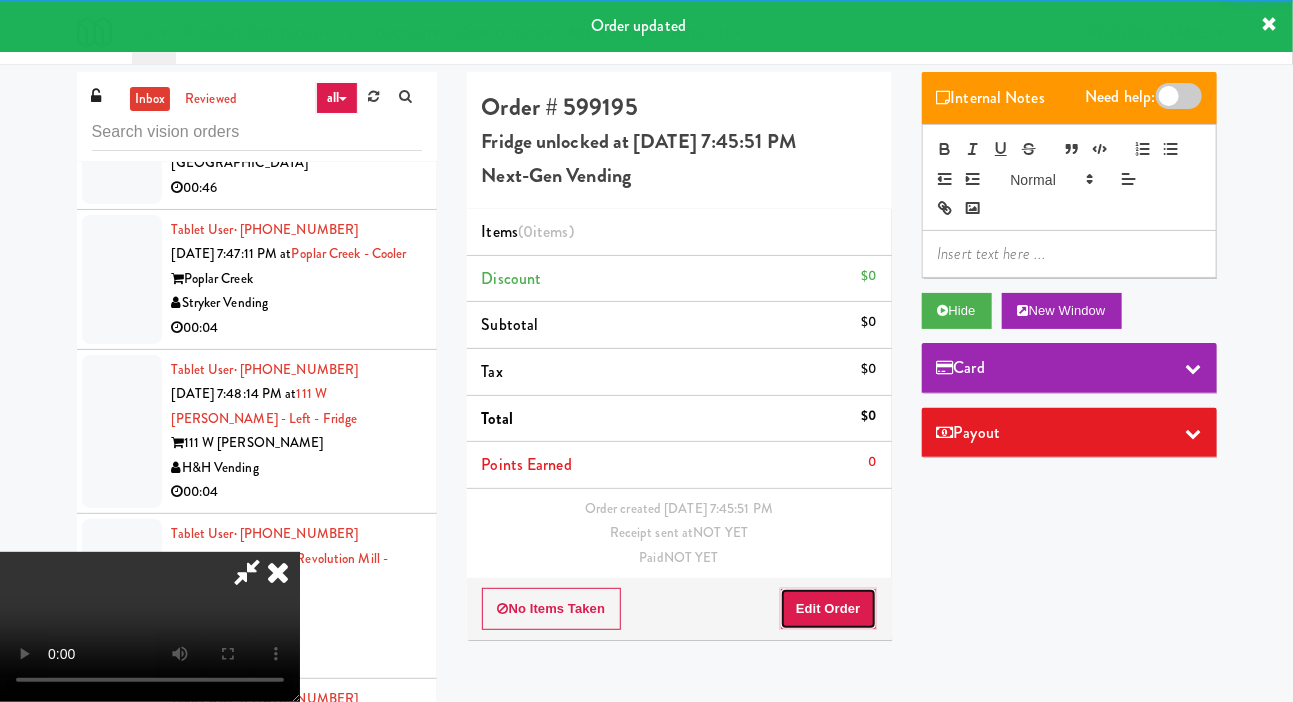 click on "Edit Order" at bounding box center (828, 609) 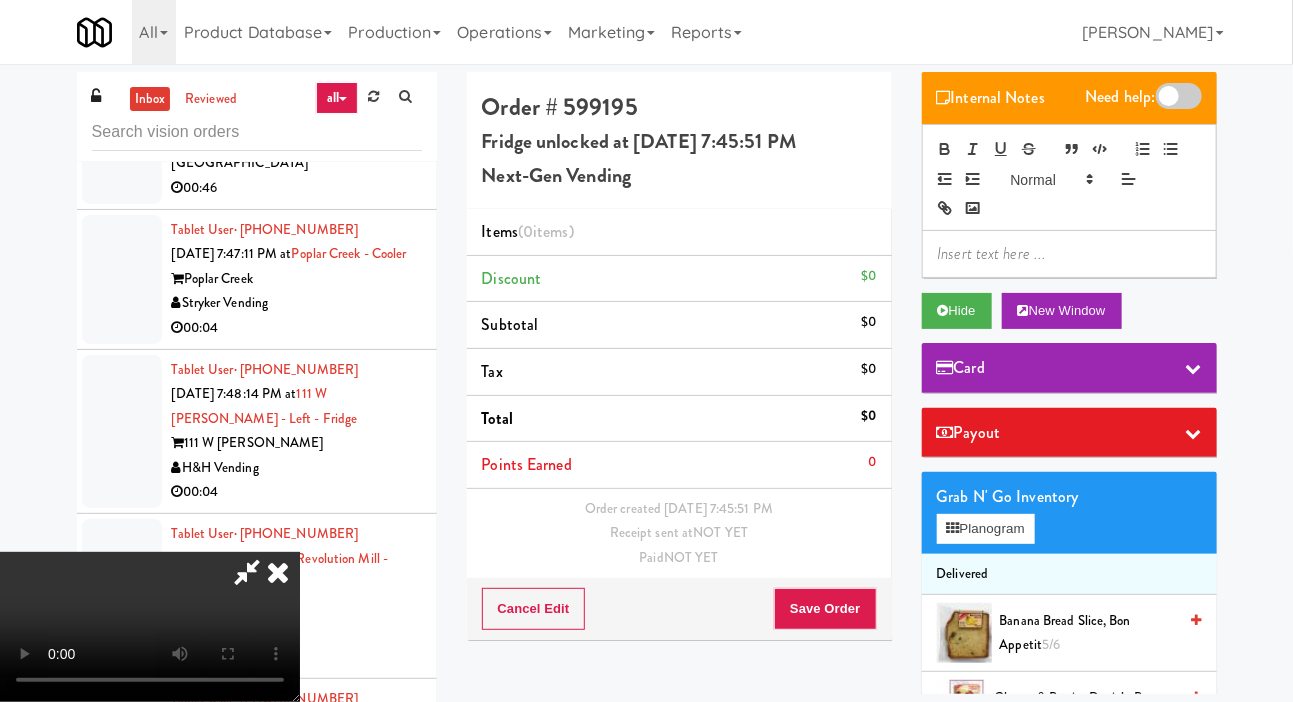 scroll, scrollTop: 73, scrollLeft: 0, axis: vertical 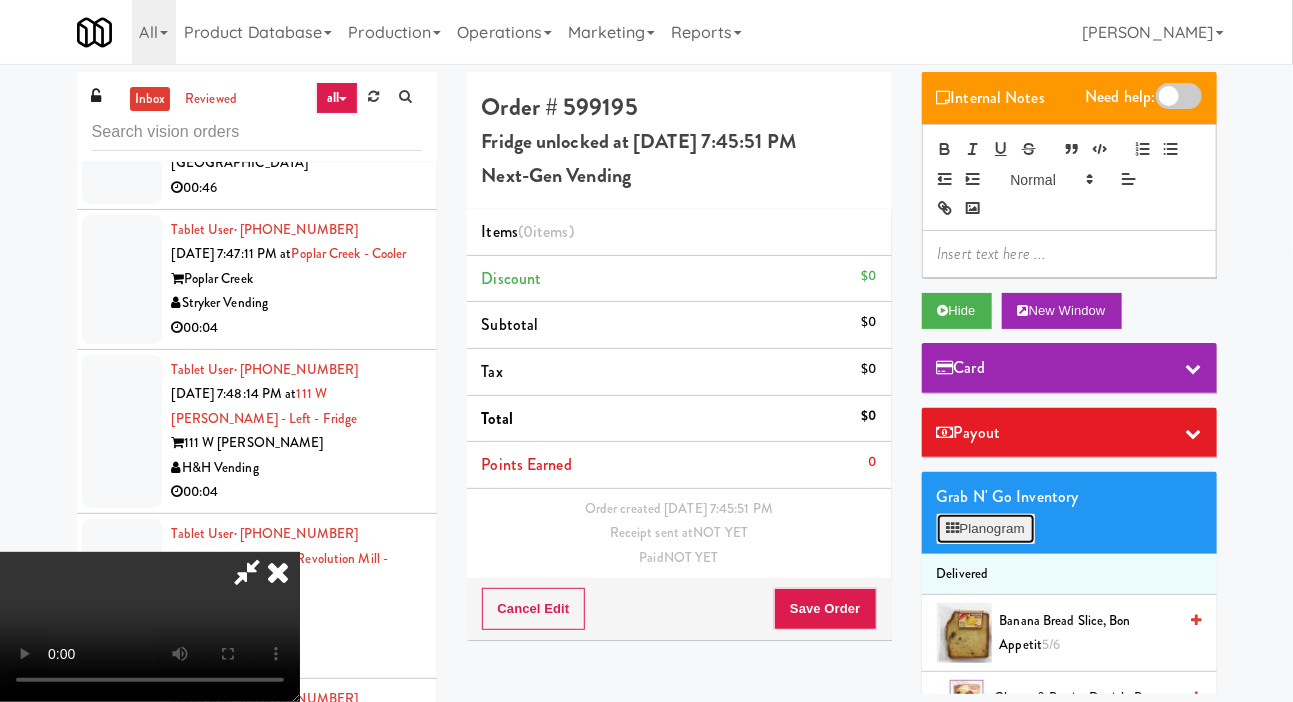 click on "Planogram" at bounding box center [986, 529] 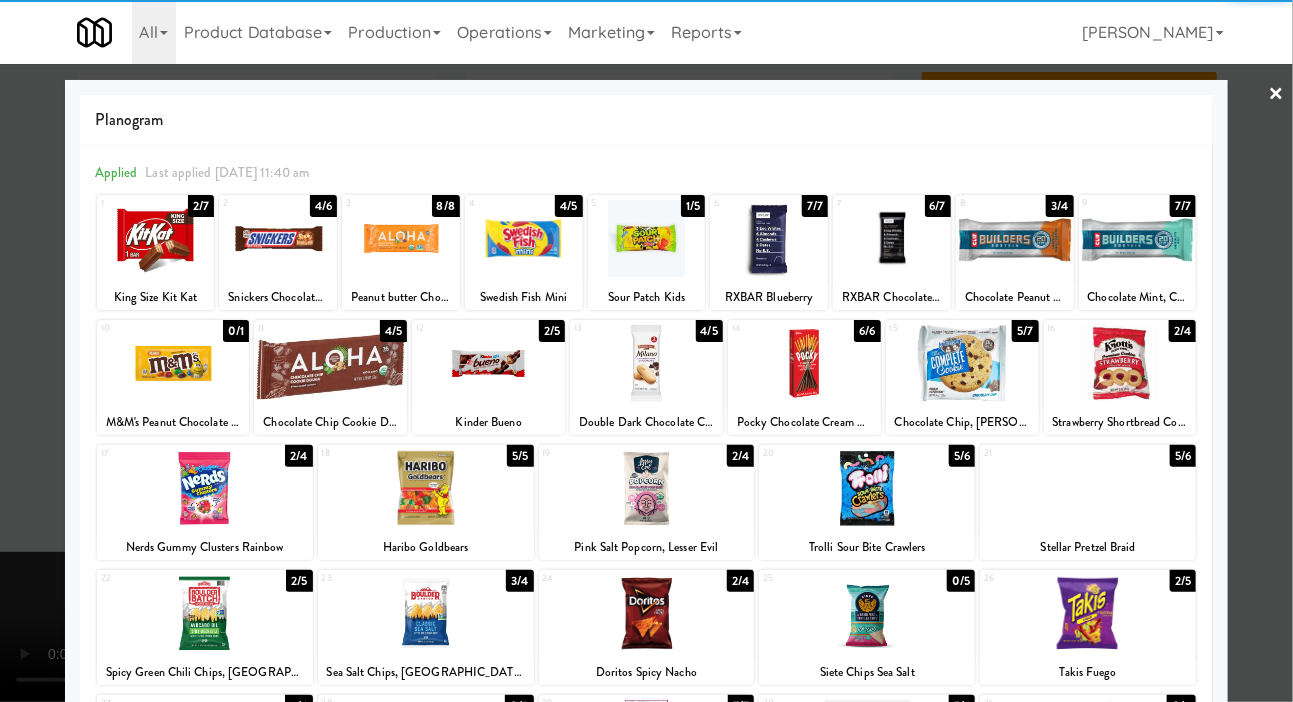 click at bounding box center (646, 363) 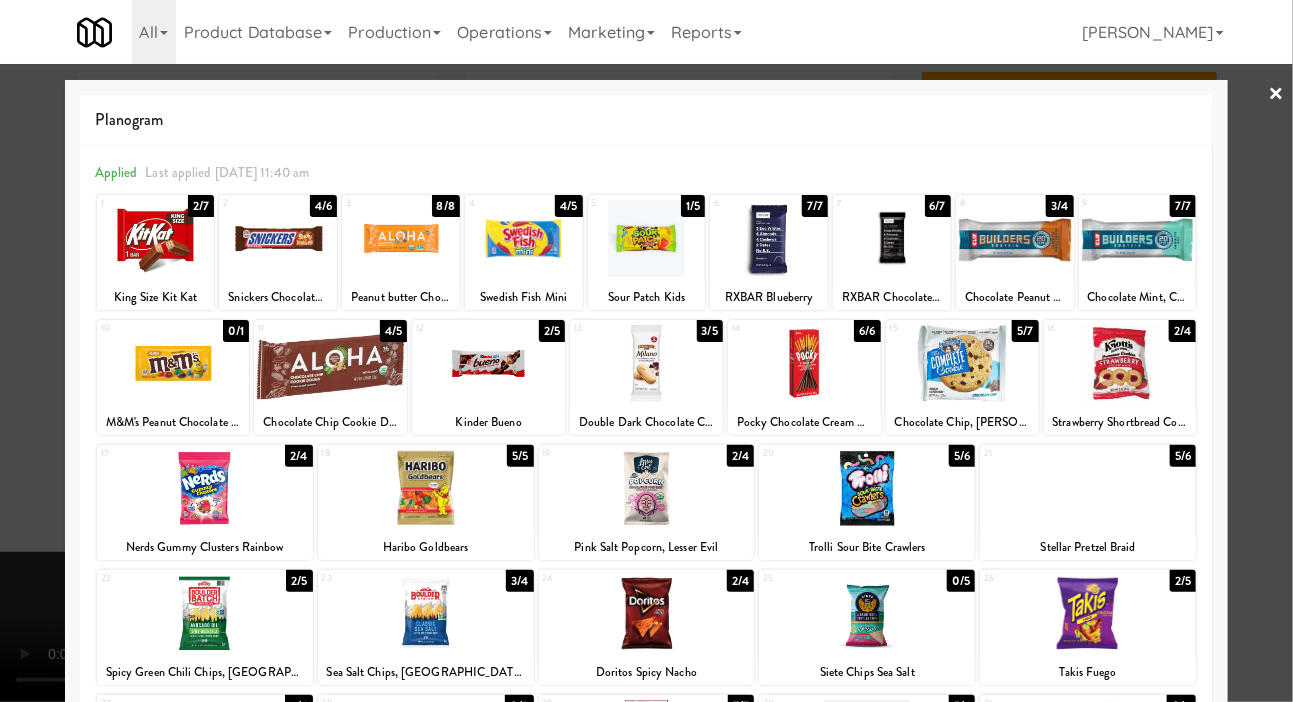 click at bounding box center [646, 351] 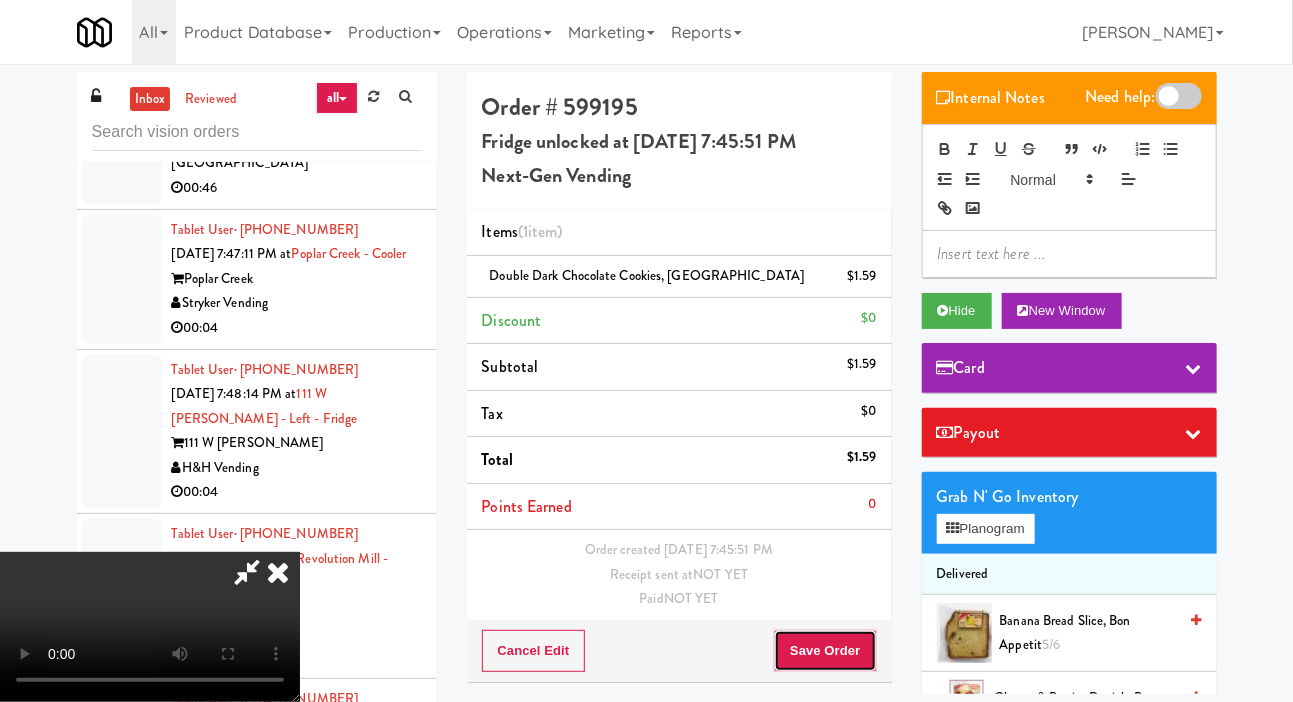 click on "Save Order" at bounding box center (825, 651) 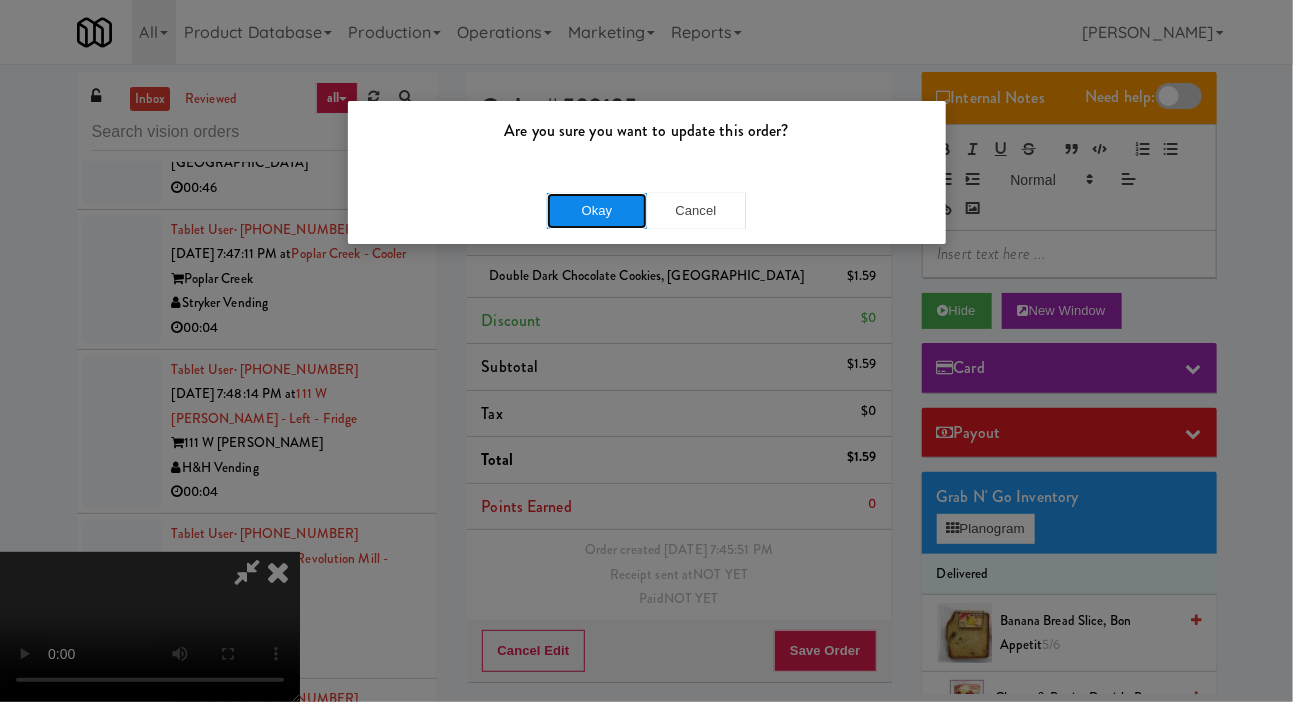 click on "Okay" at bounding box center [597, 211] 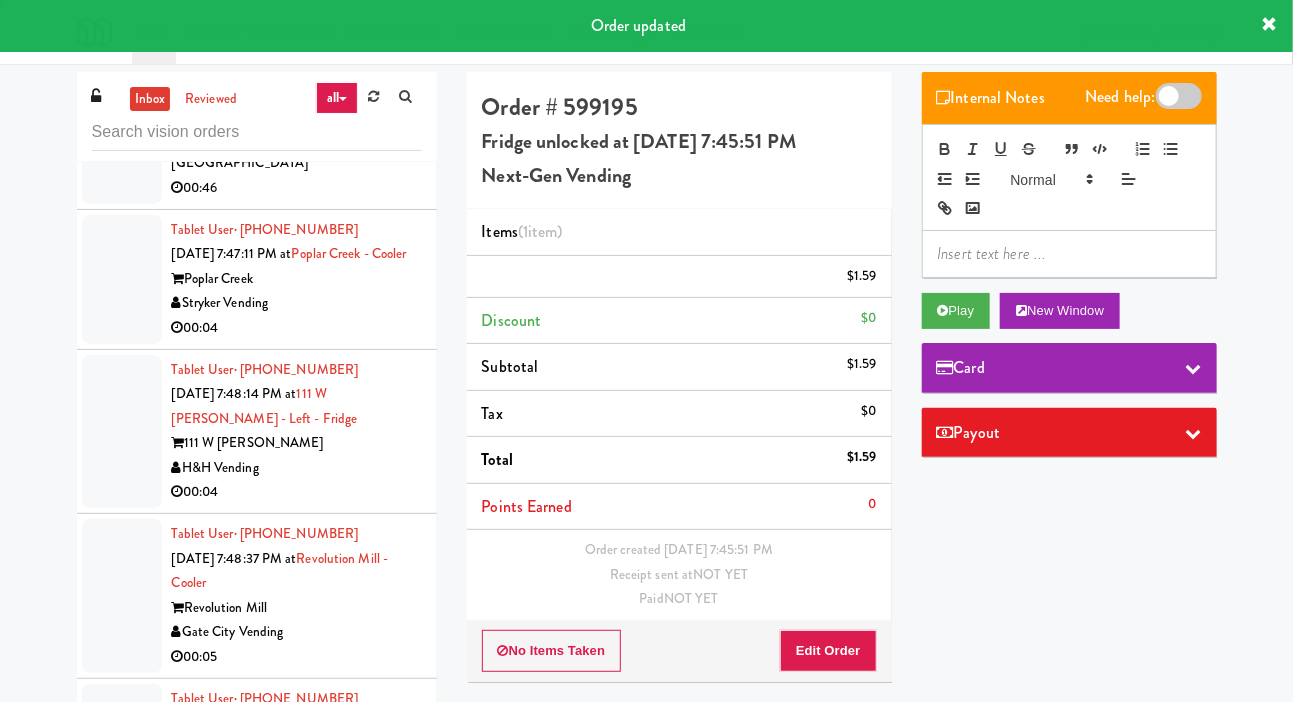scroll, scrollTop: 0, scrollLeft: 0, axis: both 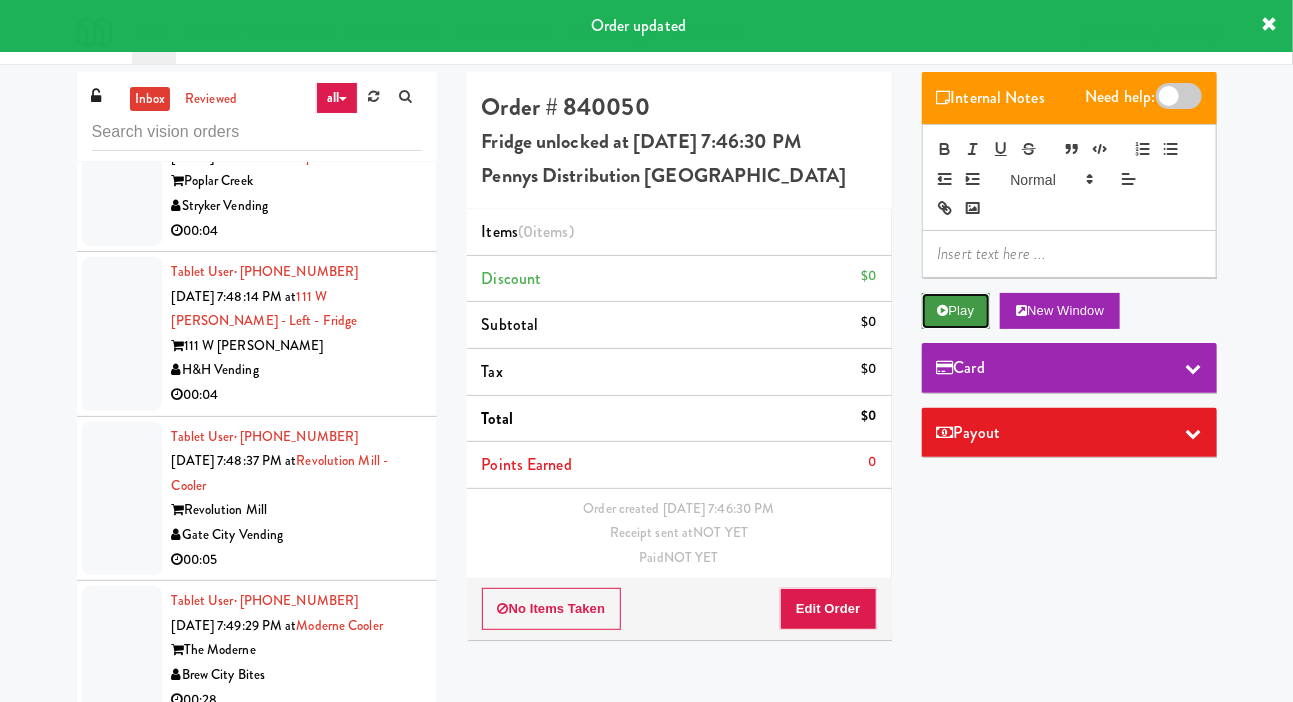 click on "Play" at bounding box center (956, 311) 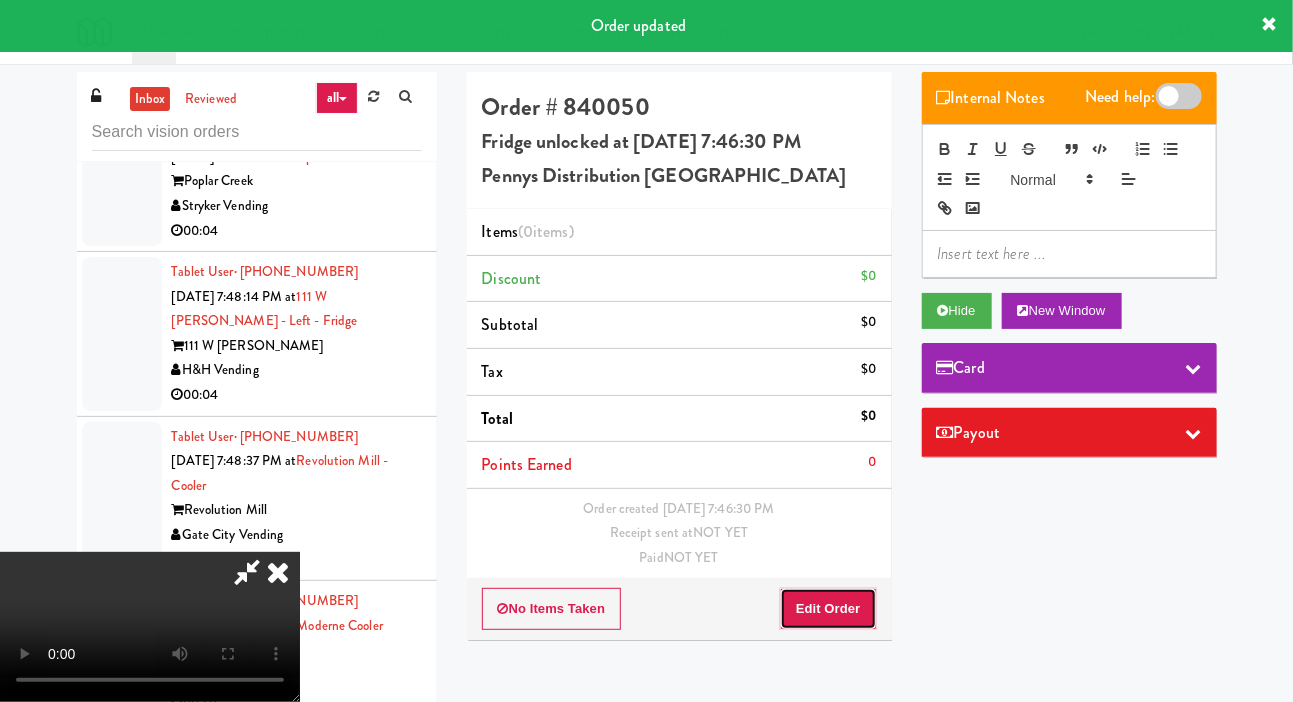 click on "Edit Order" at bounding box center (828, 609) 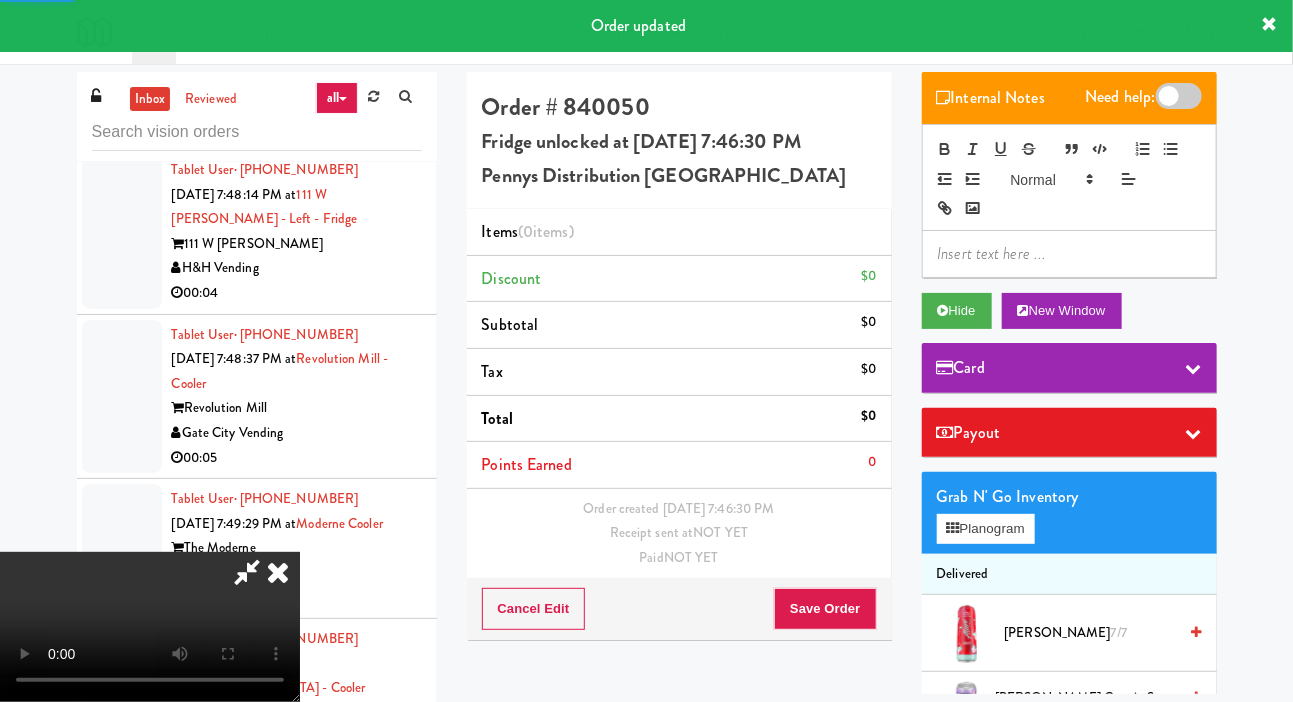 scroll, scrollTop: 4905, scrollLeft: 0, axis: vertical 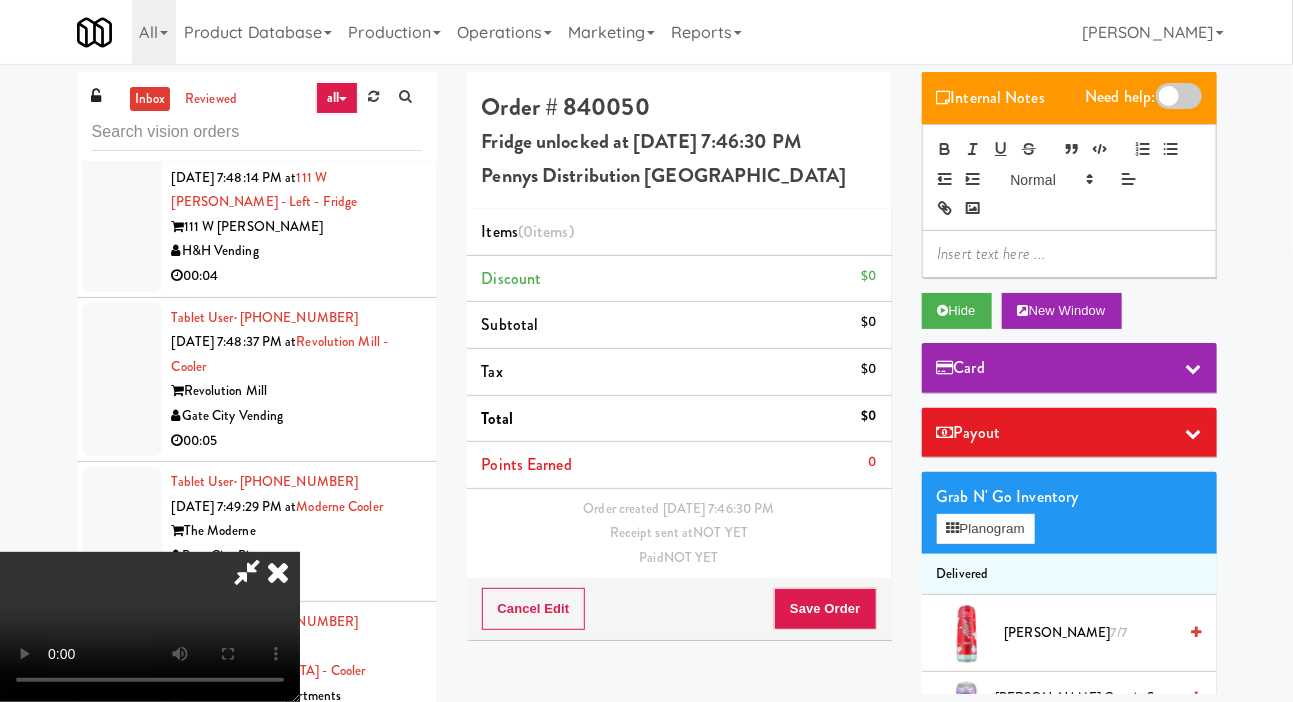 type 